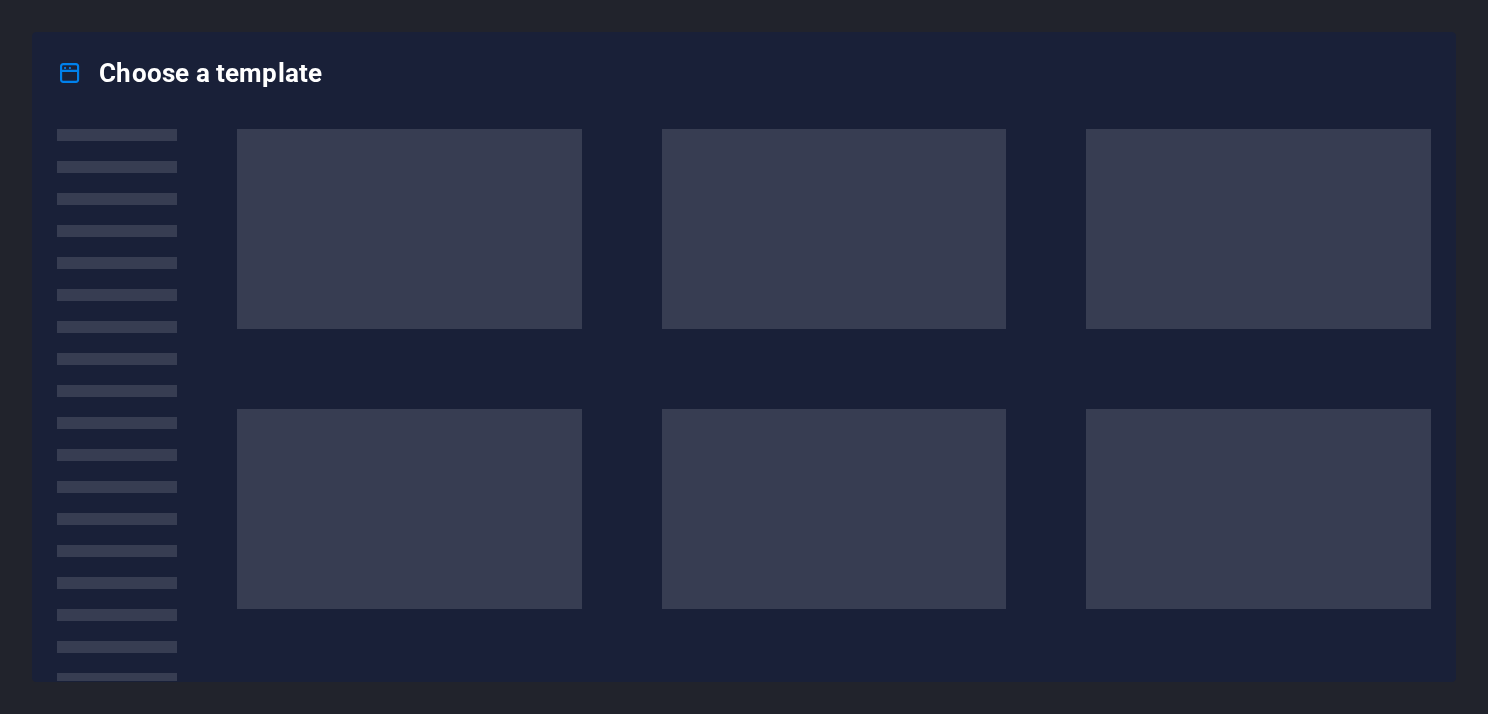 scroll, scrollTop: 0, scrollLeft: 0, axis: both 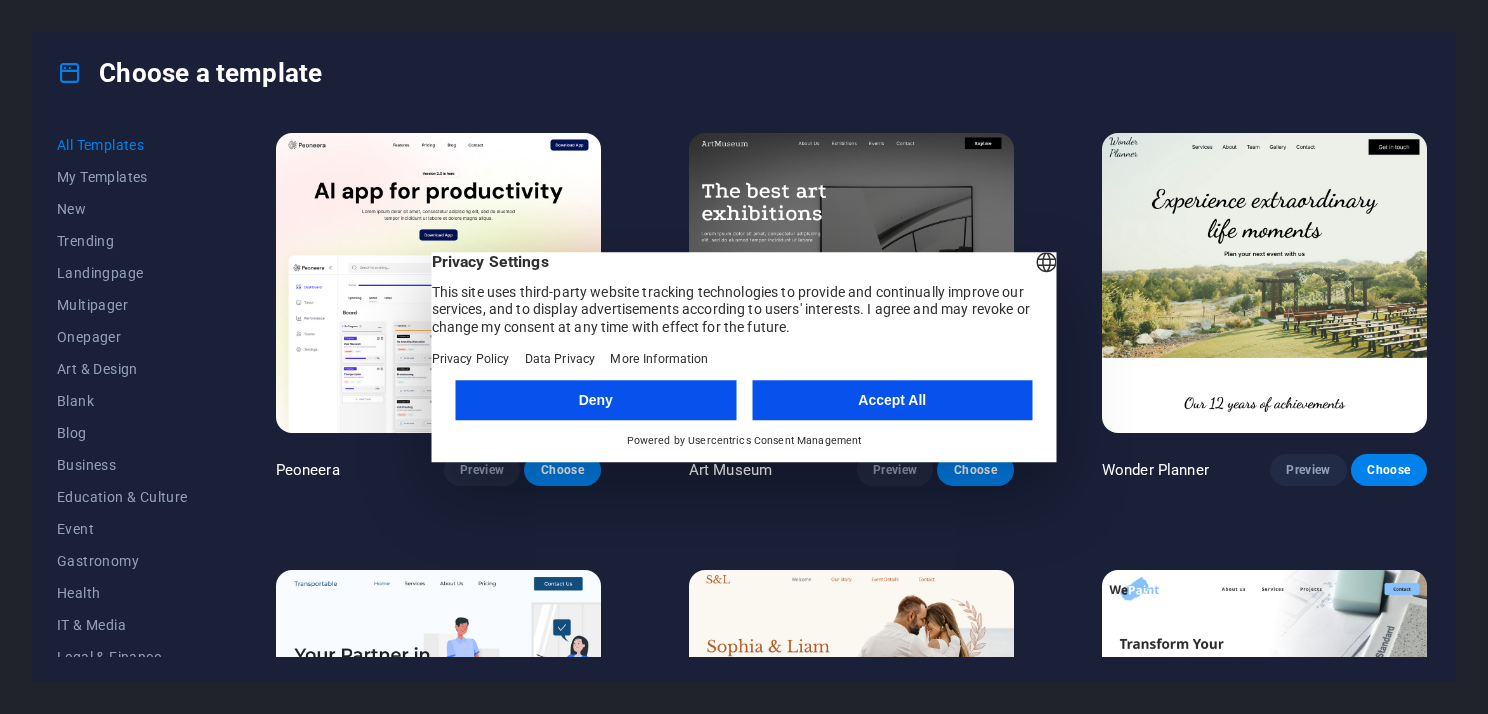 click on "Deny" at bounding box center (596, 400) 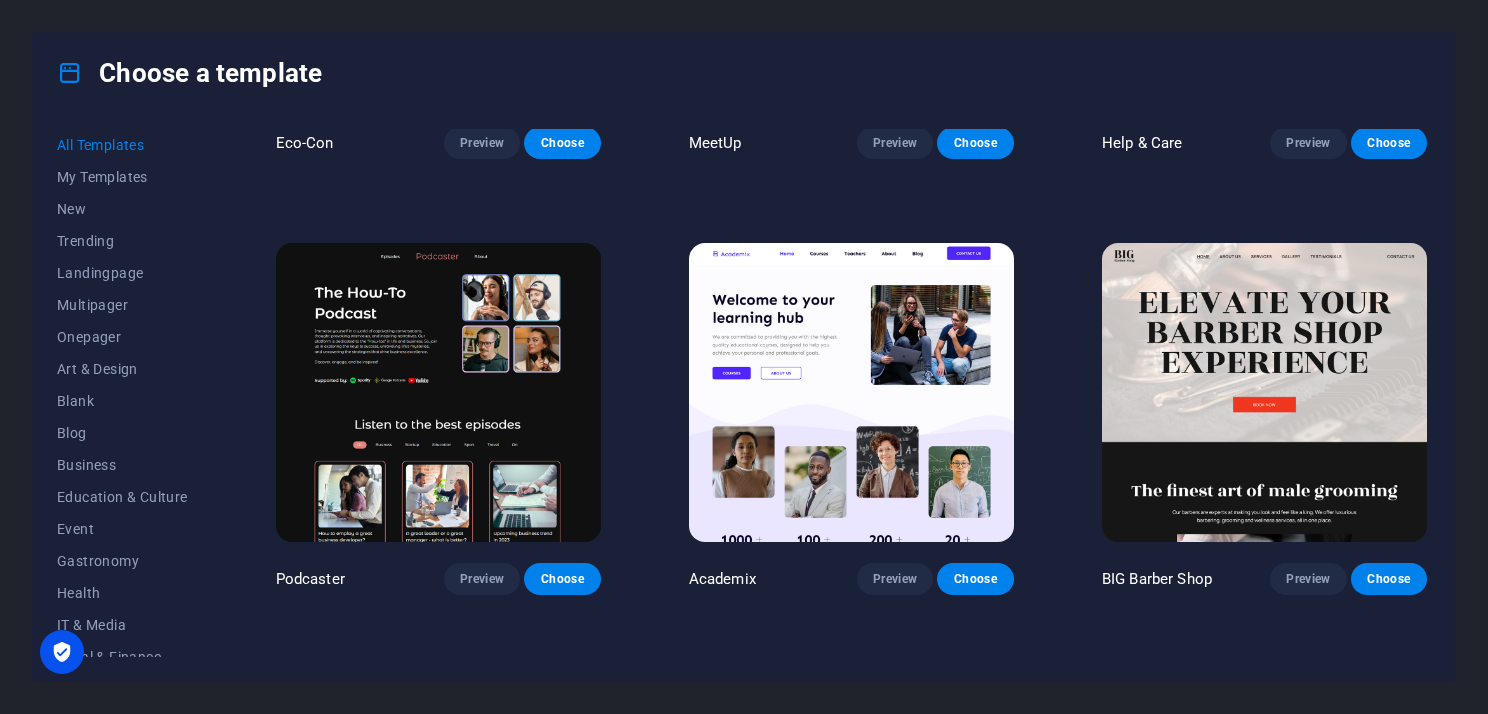 scroll, scrollTop: 1300, scrollLeft: 0, axis: vertical 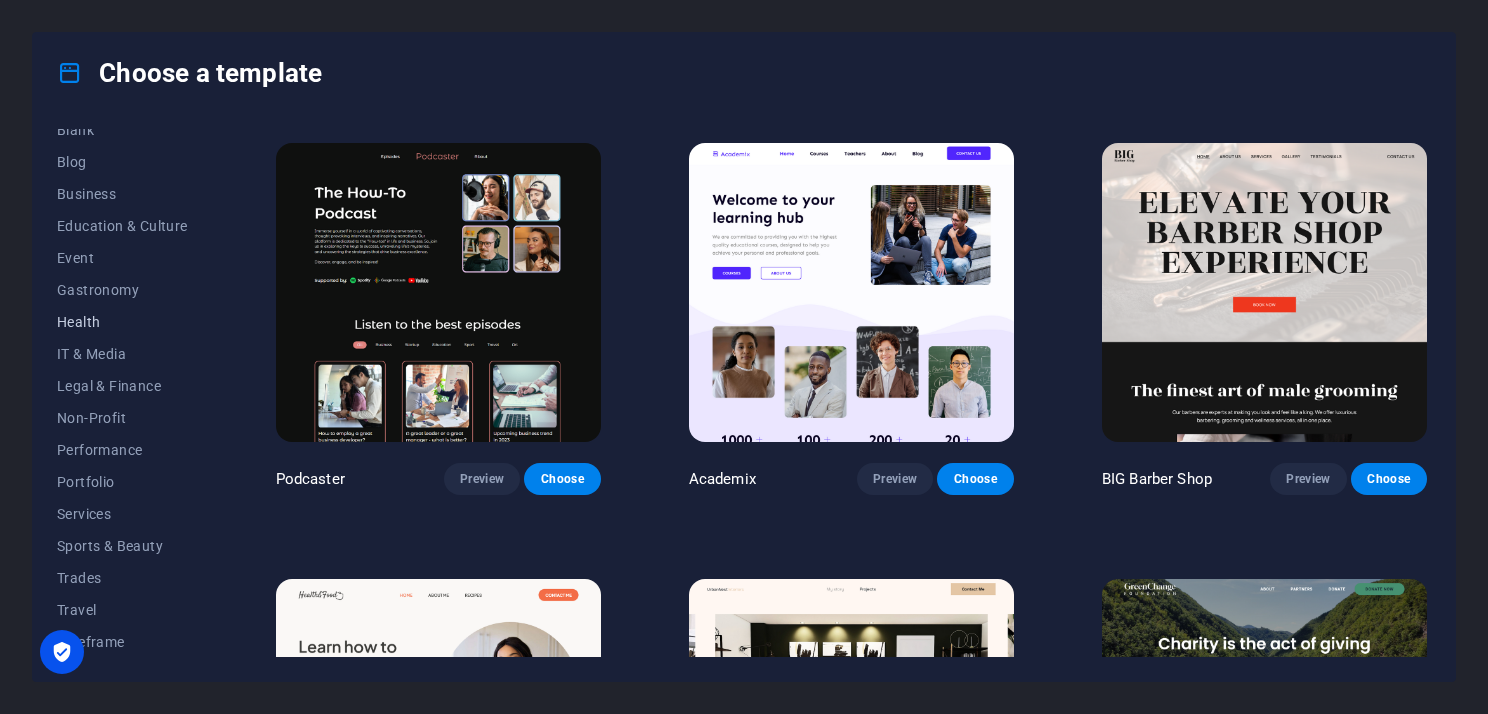 click on "Health" at bounding box center [122, 322] 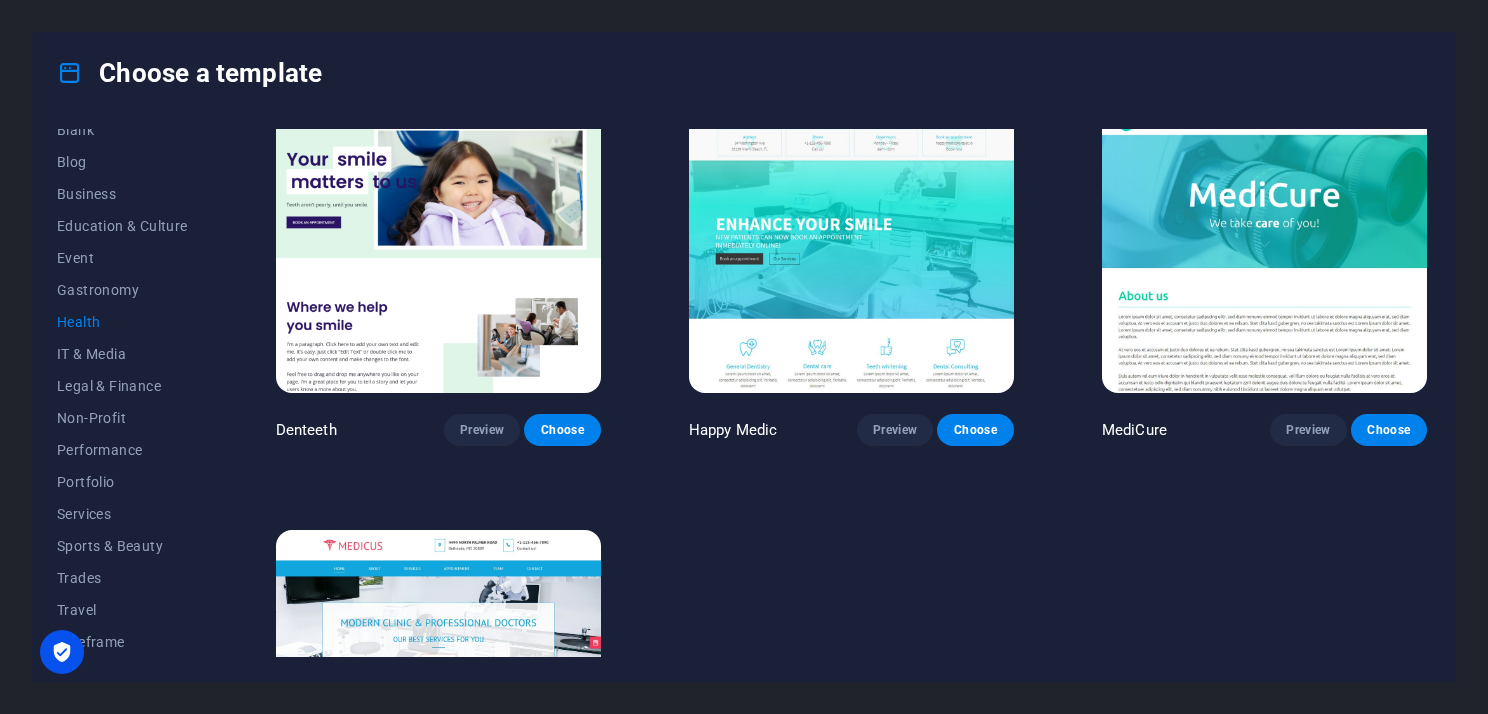 scroll, scrollTop: 395, scrollLeft: 0, axis: vertical 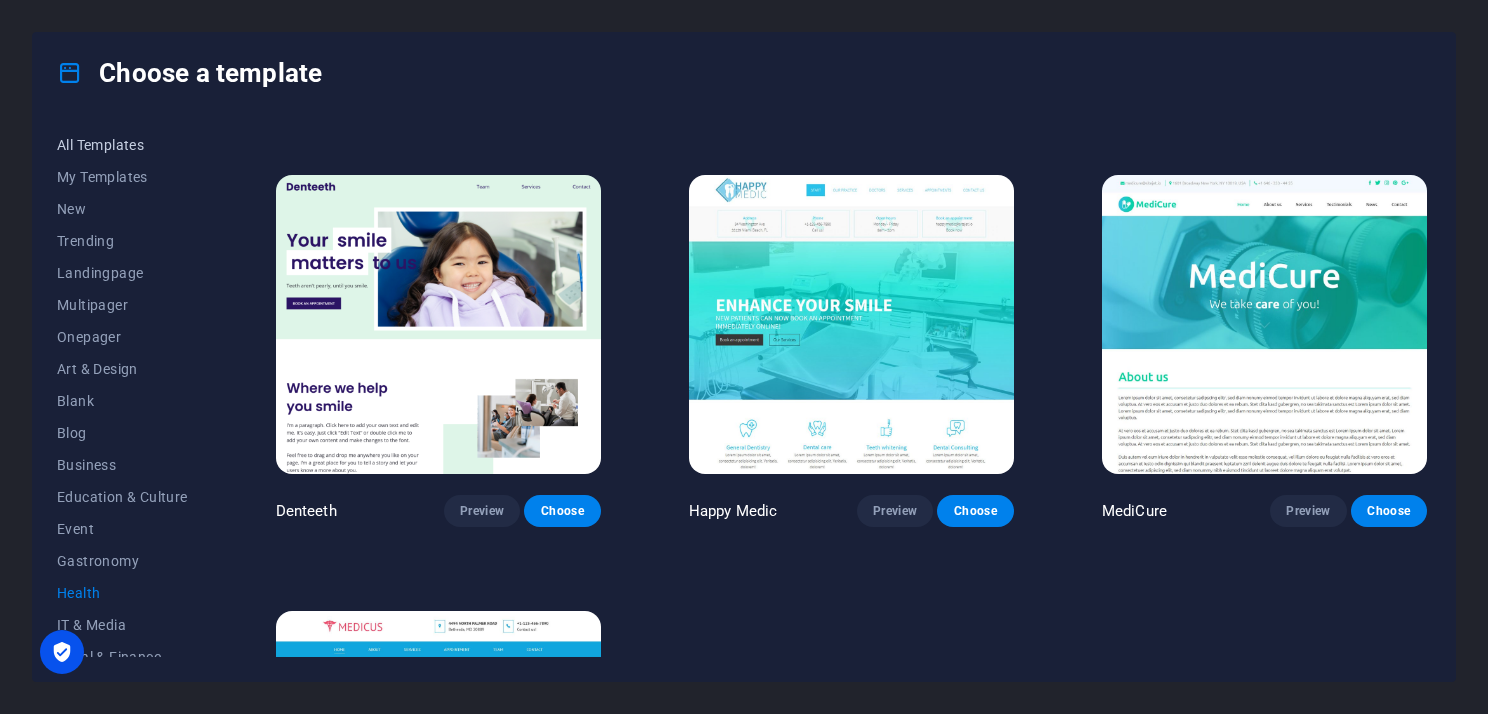 click on "All Templates" at bounding box center (122, 145) 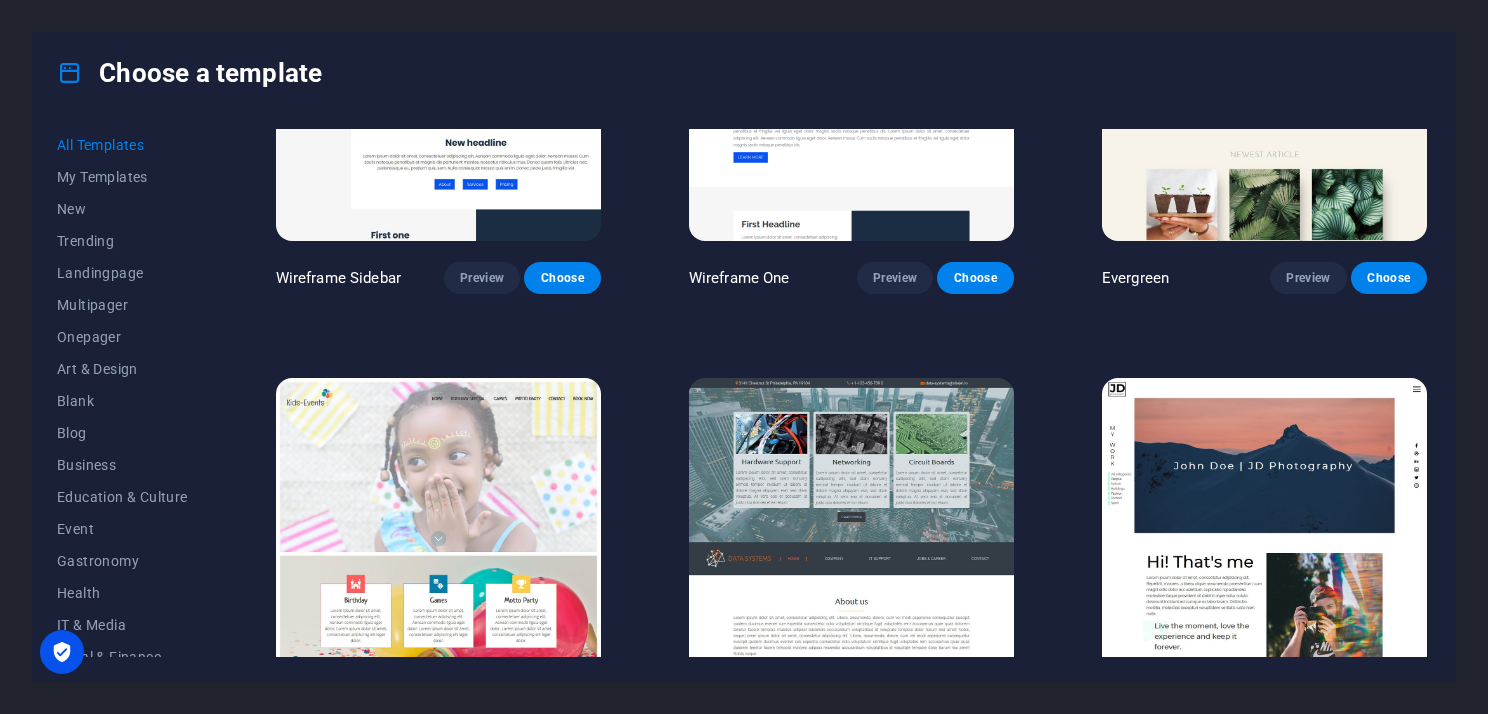 scroll, scrollTop: 7276, scrollLeft: 0, axis: vertical 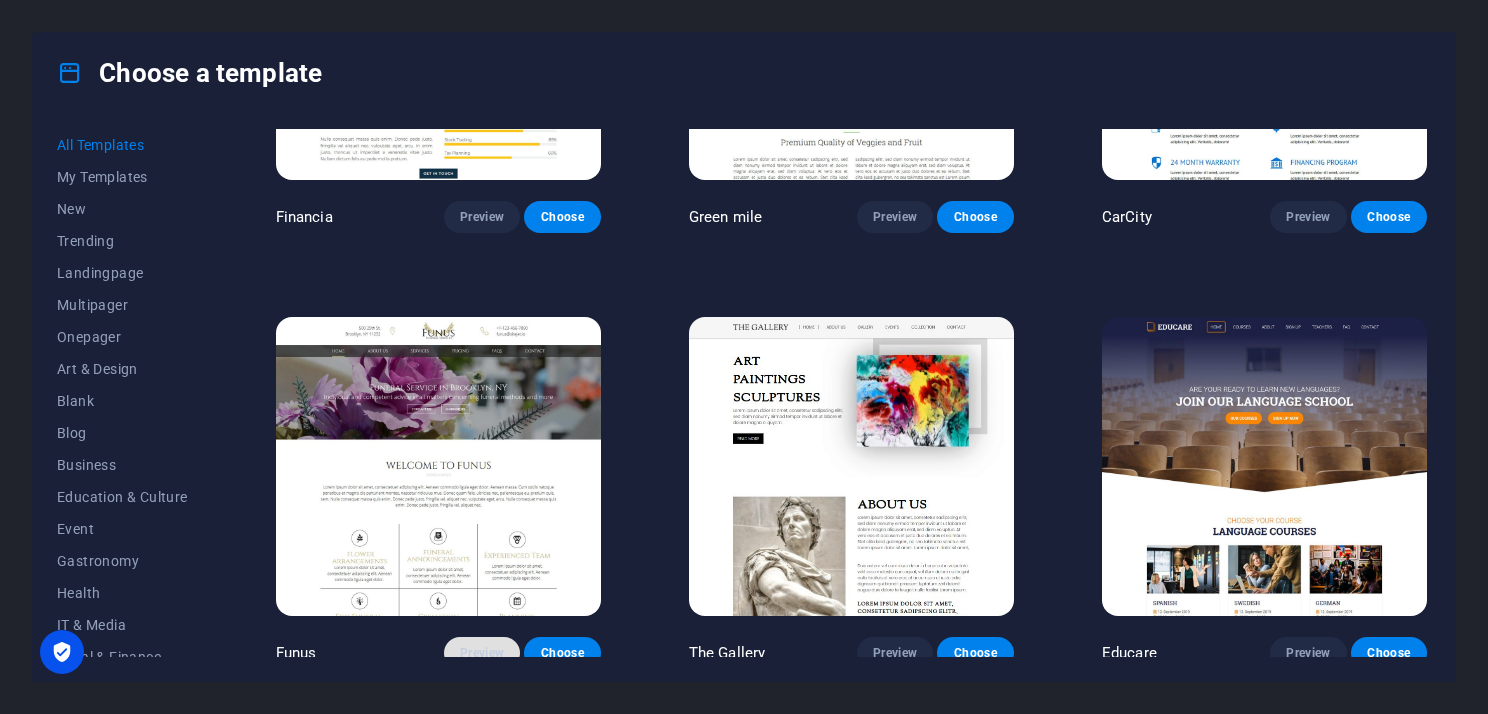 click on "Preview" at bounding box center (482, 653) 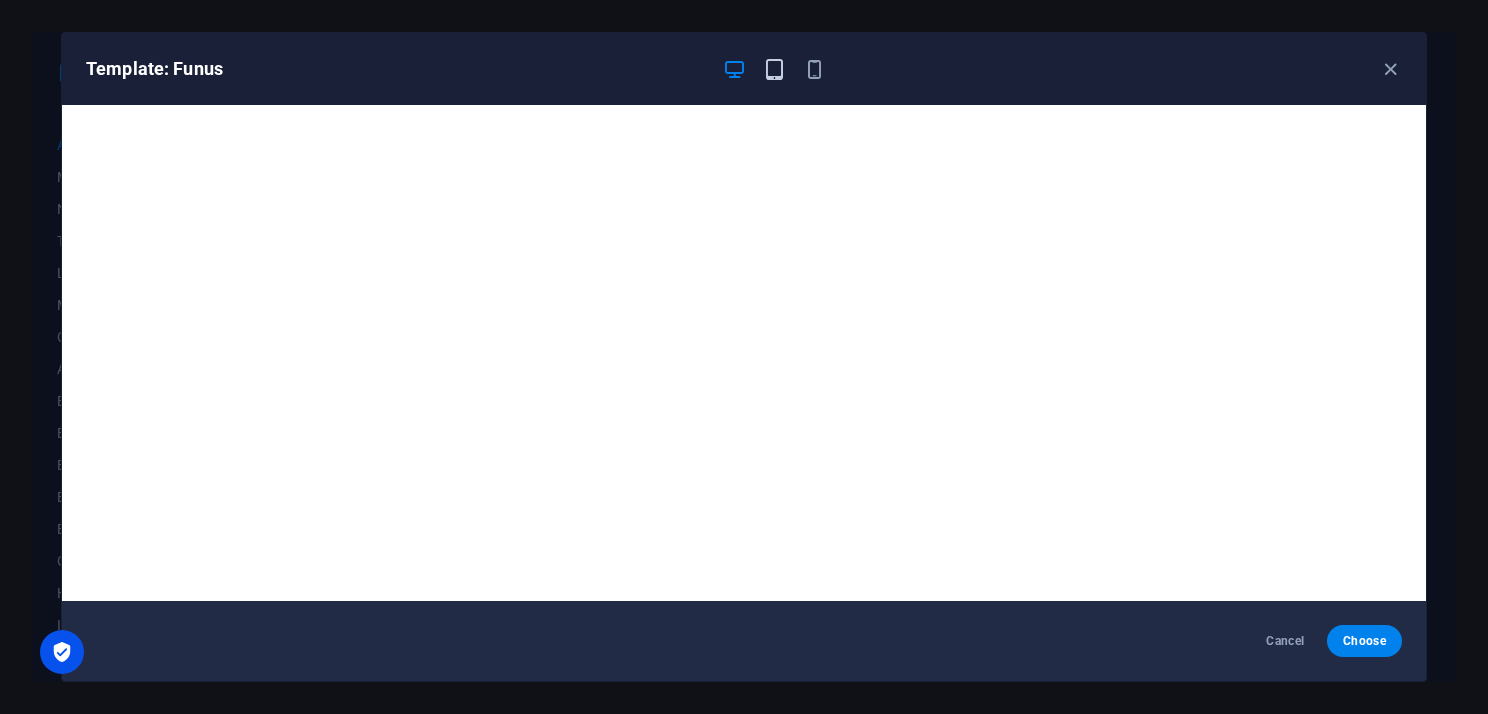 click at bounding box center (774, 69) 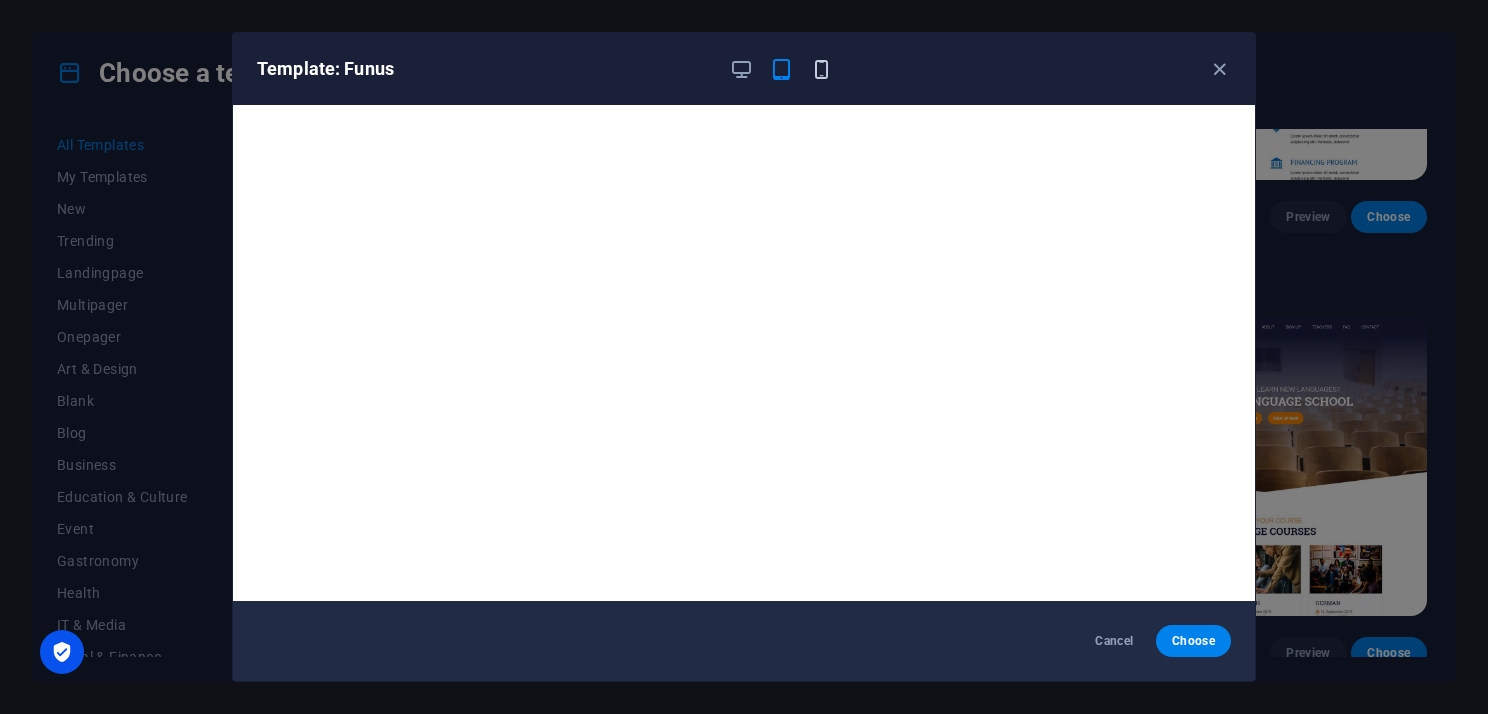 click at bounding box center [821, 69] 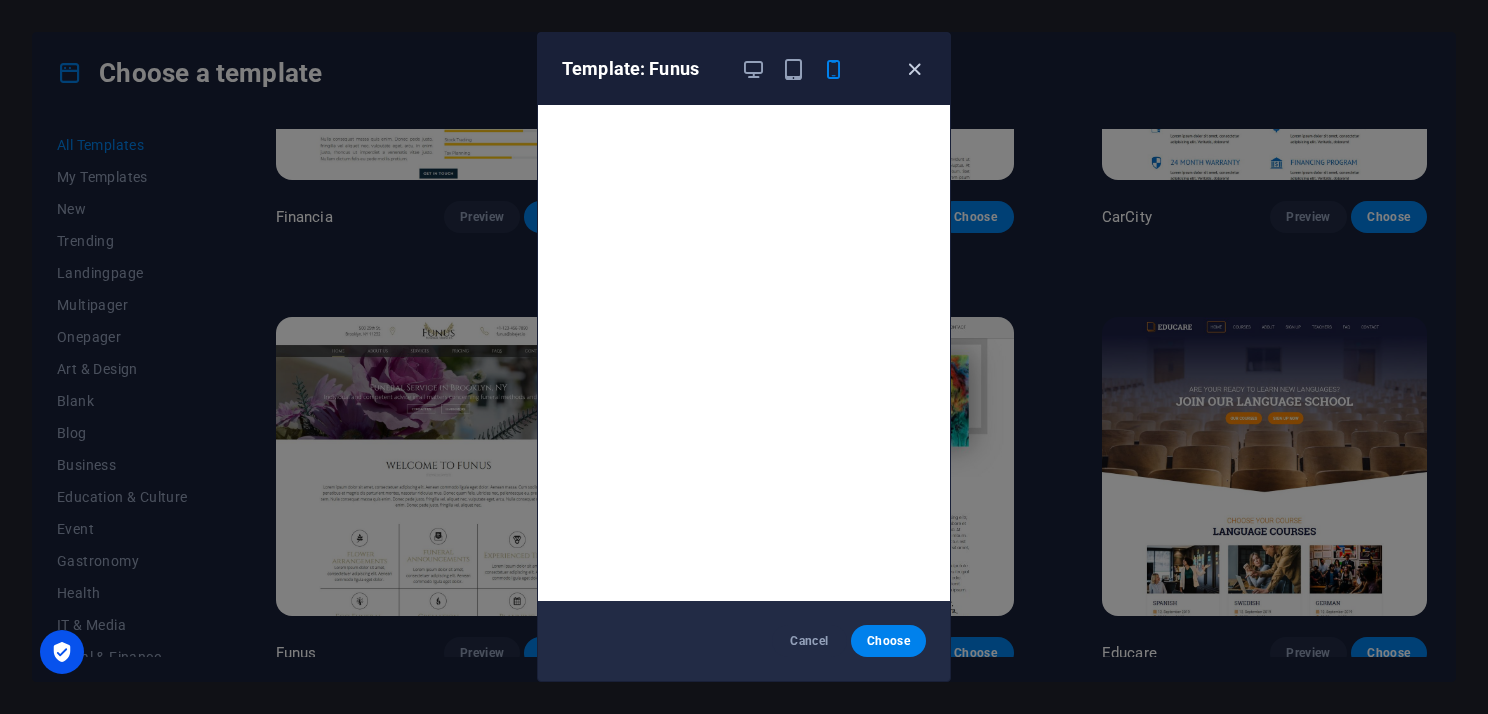 click at bounding box center (914, 69) 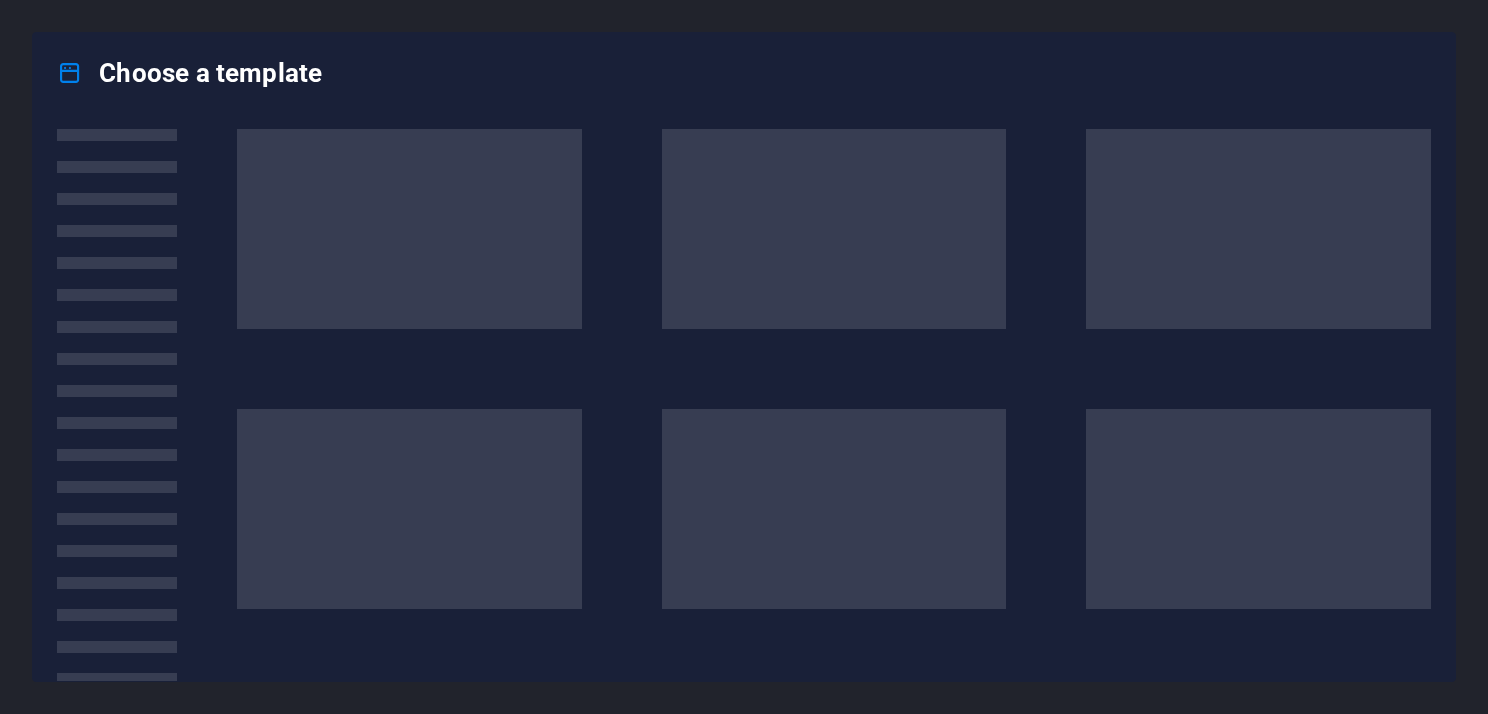 scroll, scrollTop: 0, scrollLeft: 0, axis: both 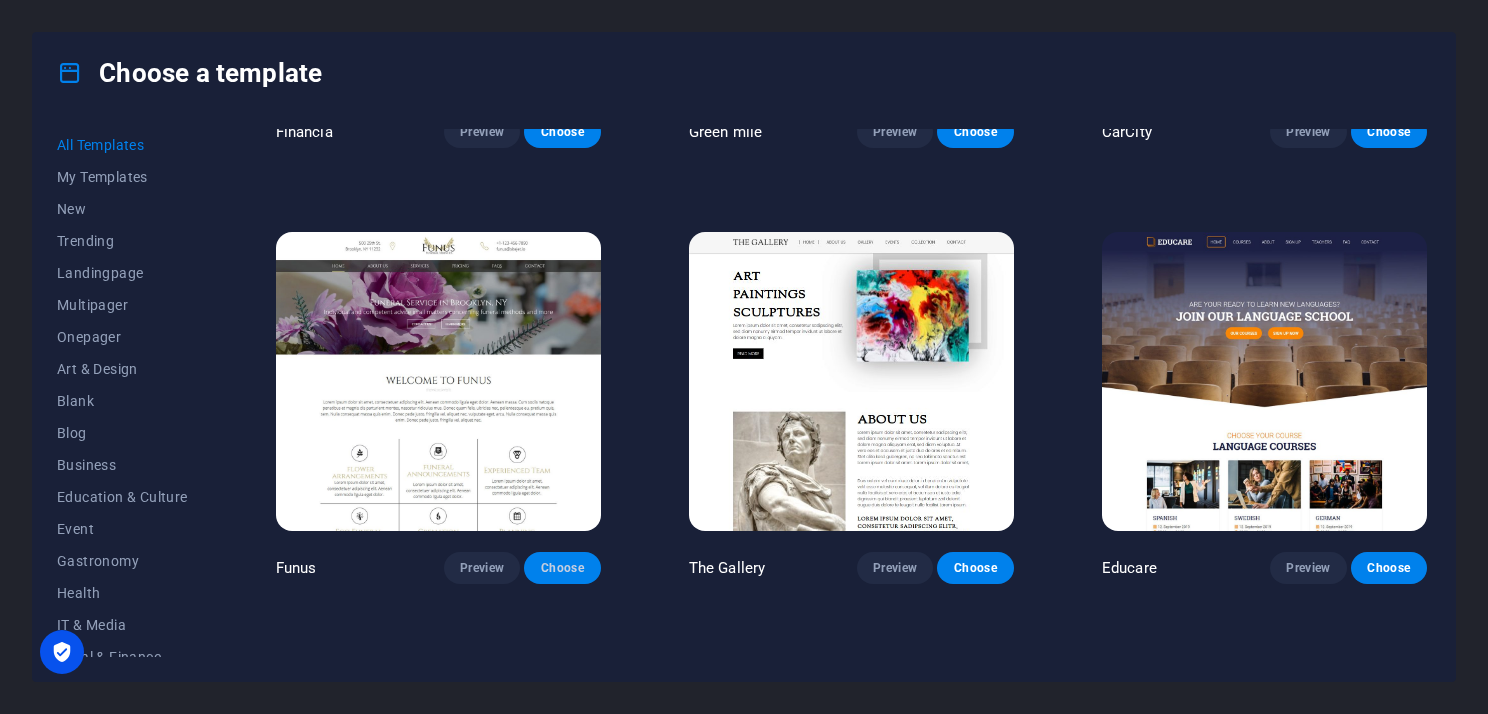 click on "Choose" at bounding box center (562, 568) 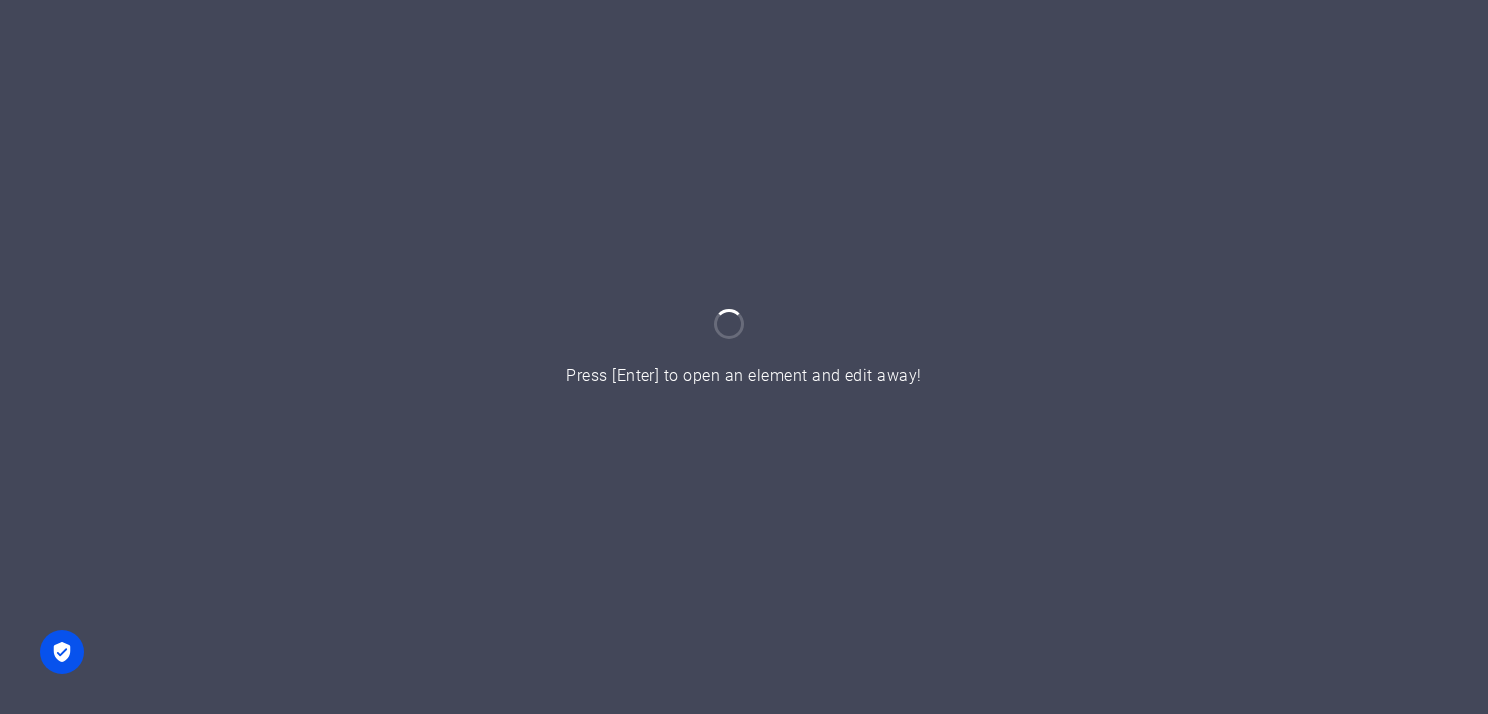 scroll, scrollTop: 0, scrollLeft: 0, axis: both 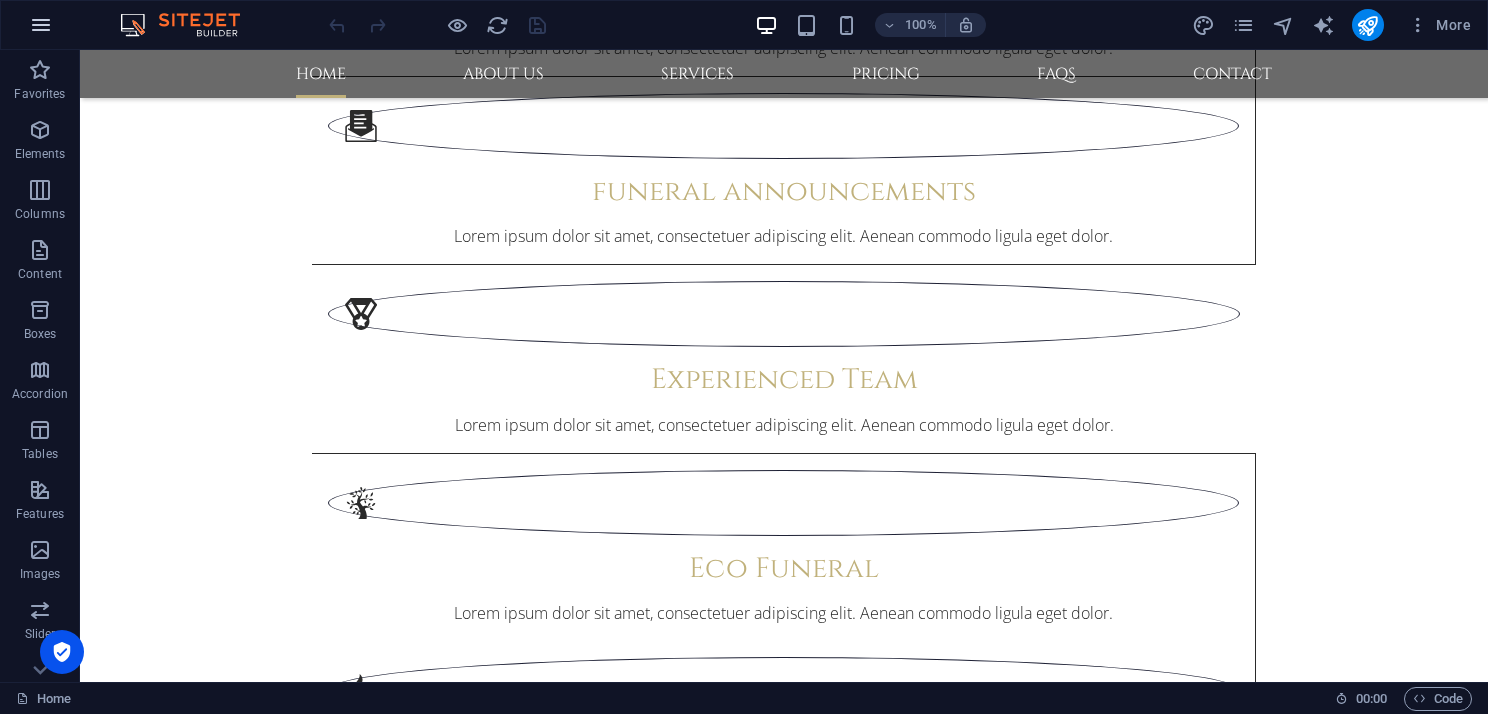 click at bounding box center [41, 25] 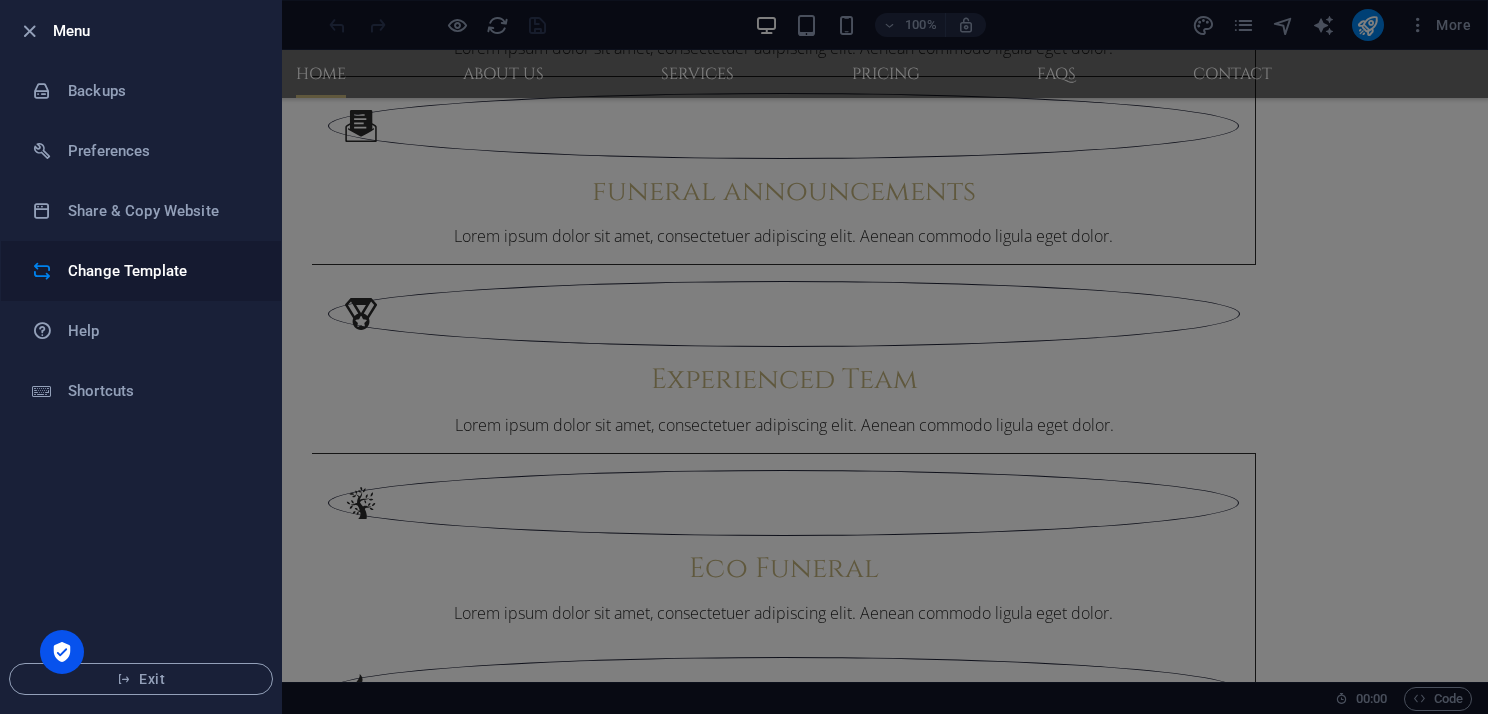 click on "Change Template" at bounding box center (160, 271) 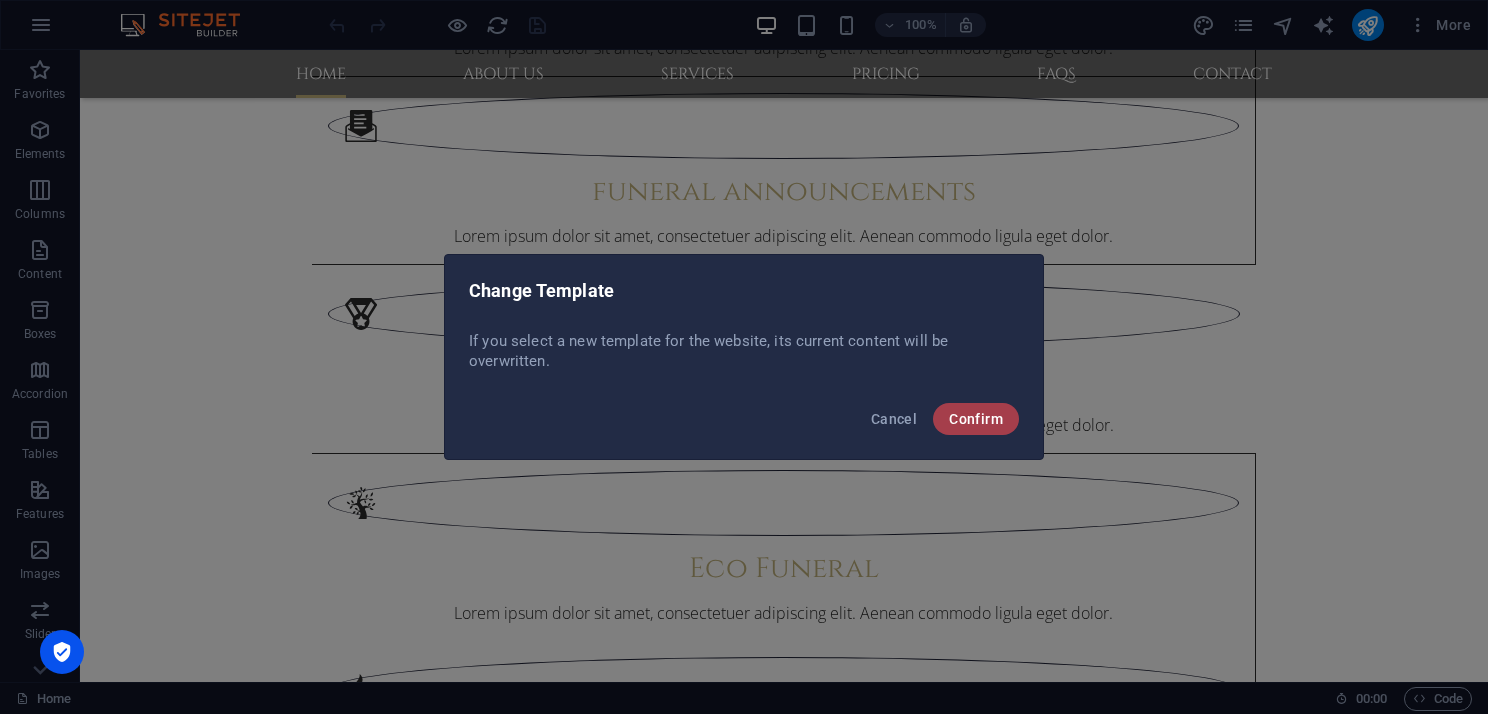 click on "Confirm" at bounding box center (976, 419) 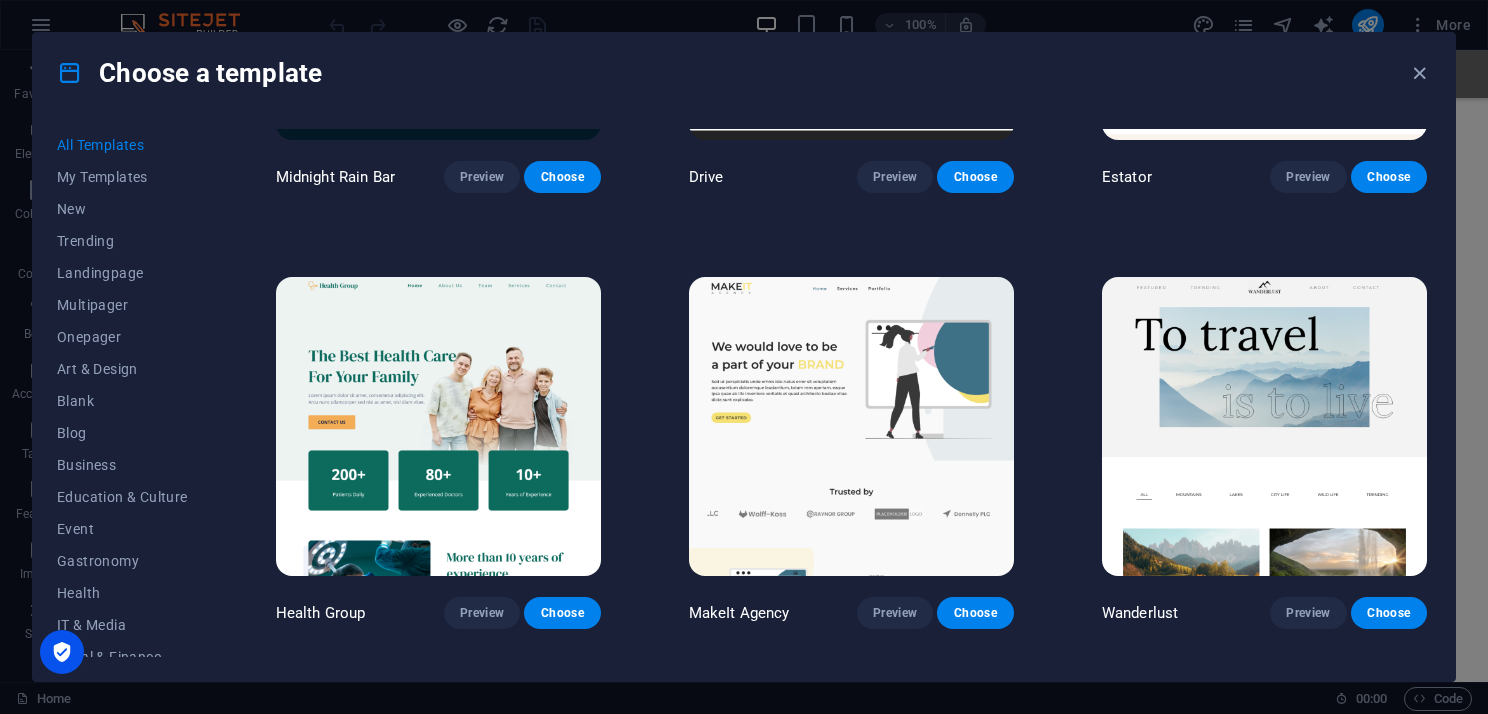 scroll, scrollTop: 3500, scrollLeft: 0, axis: vertical 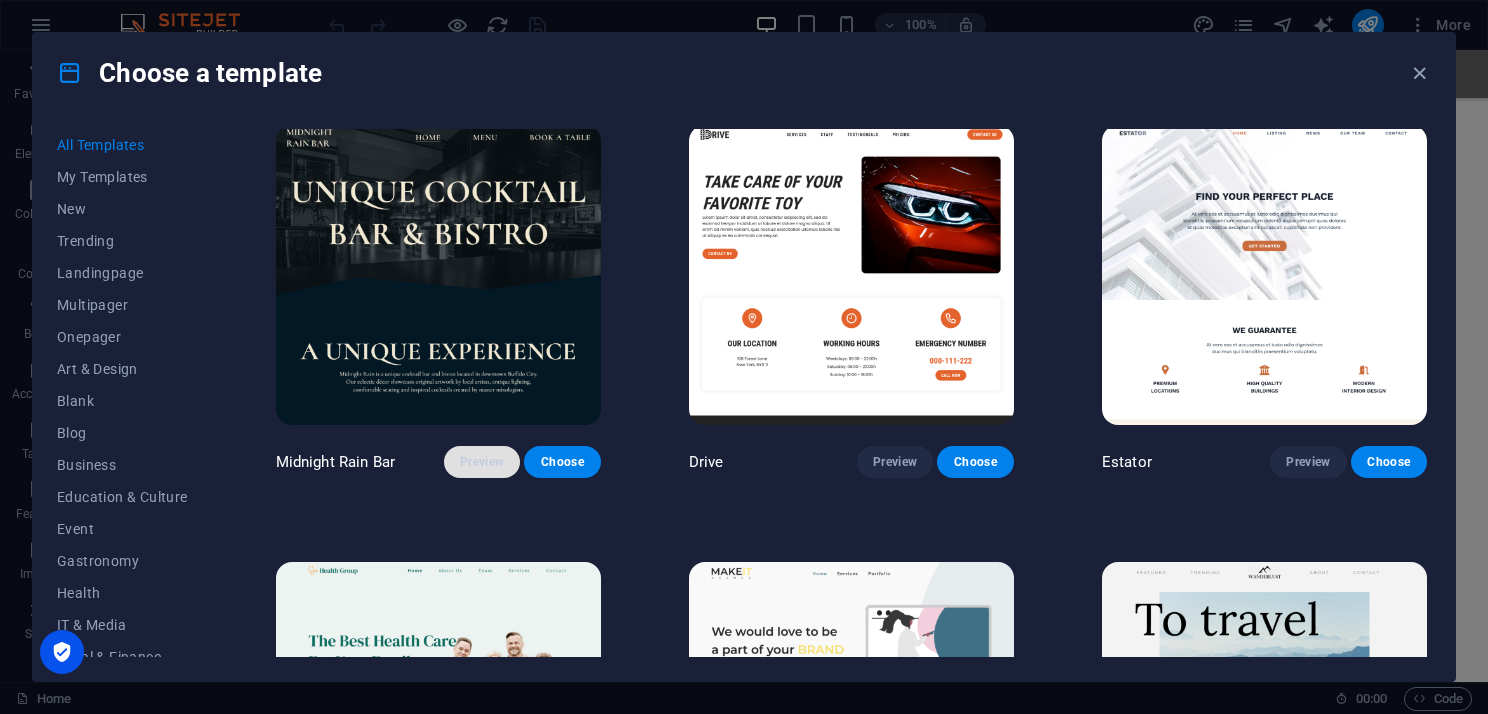 click on "Preview" at bounding box center [482, 462] 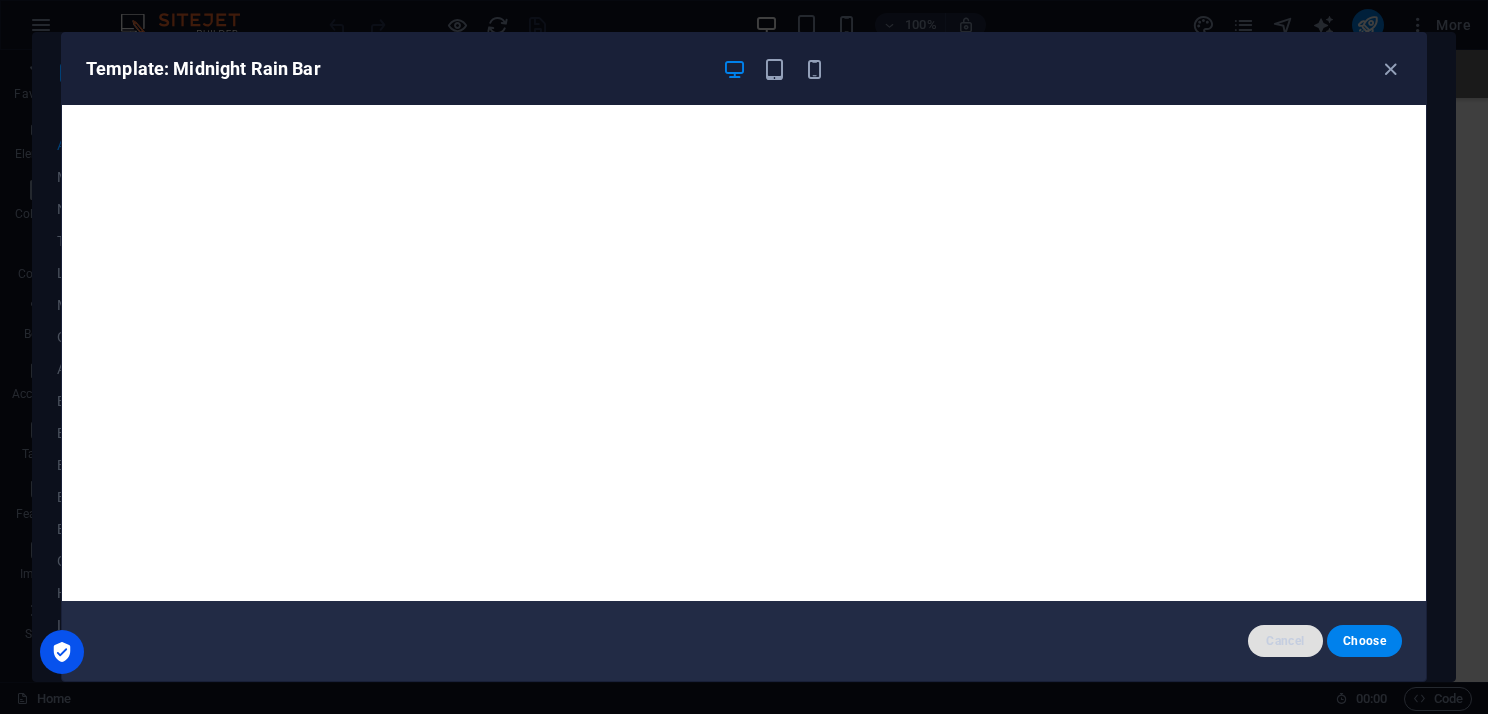 click on "Cancel" at bounding box center (1285, 641) 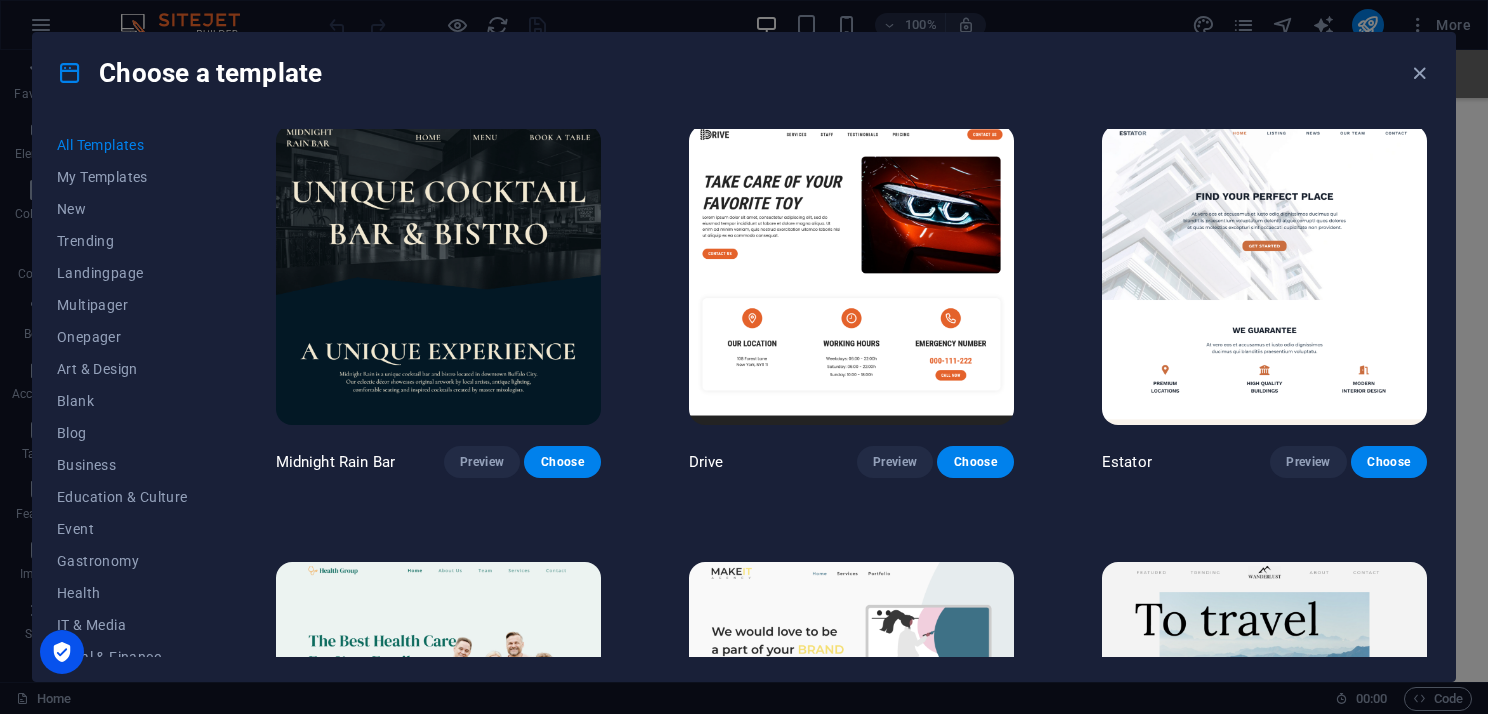 click at bounding box center [1264, 275] 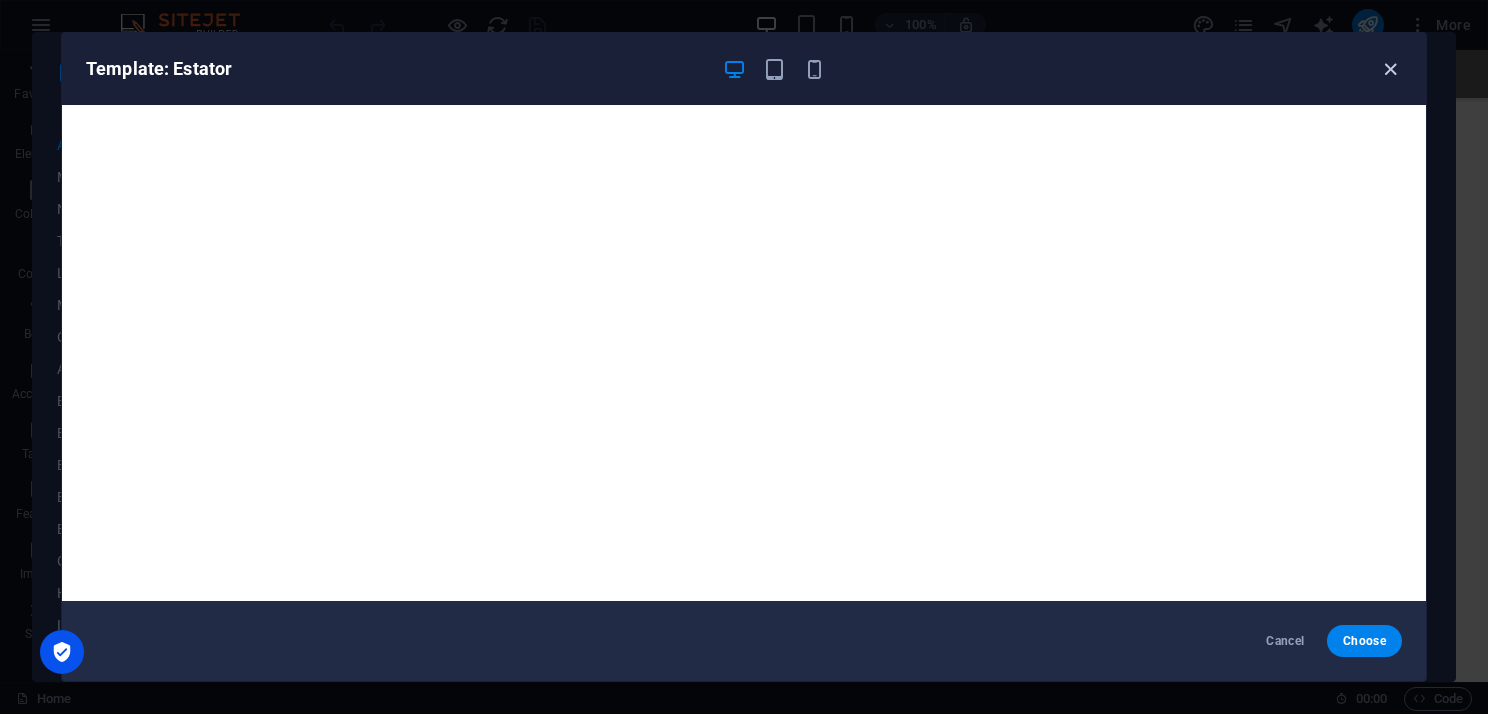 click at bounding box center [1390, 69] 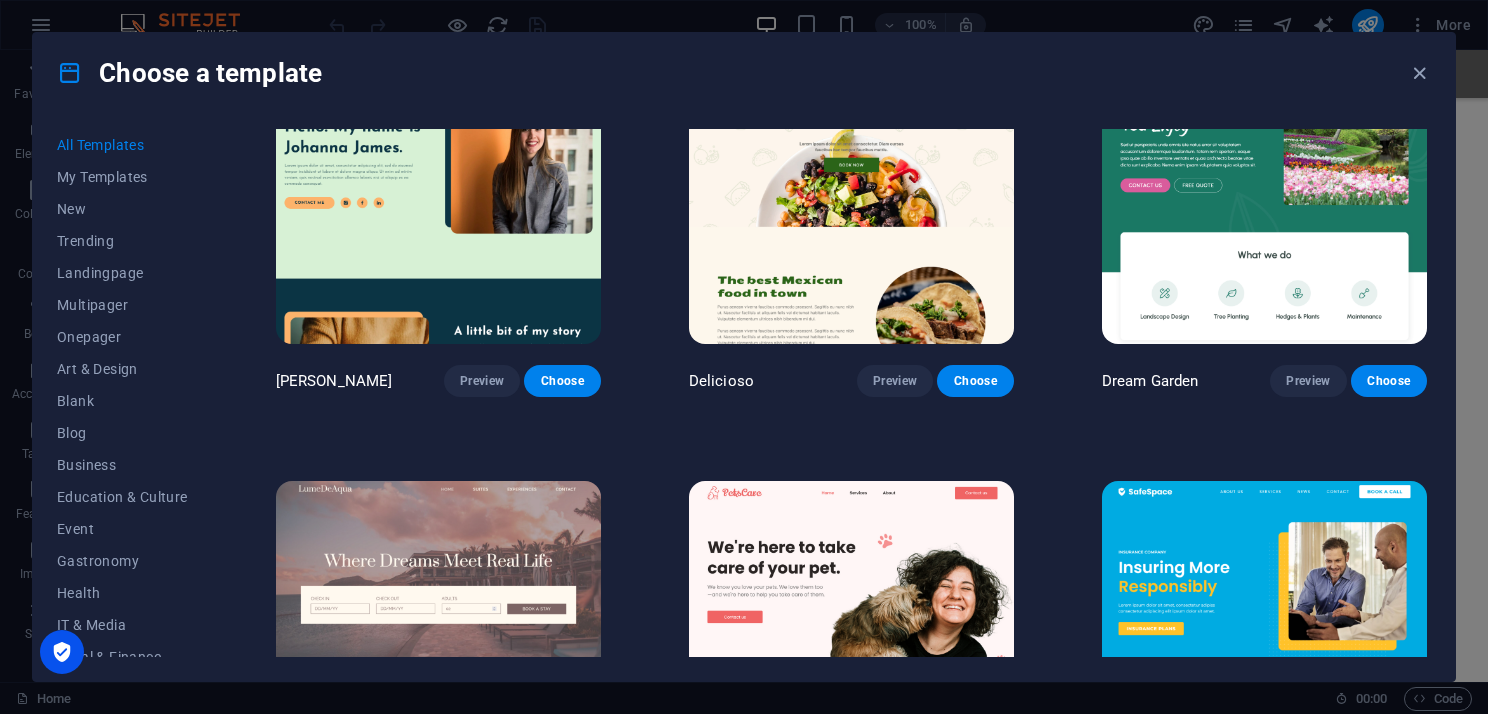 scroll, scrollTop: 2700, scrollLeft: 0, axis: vertical 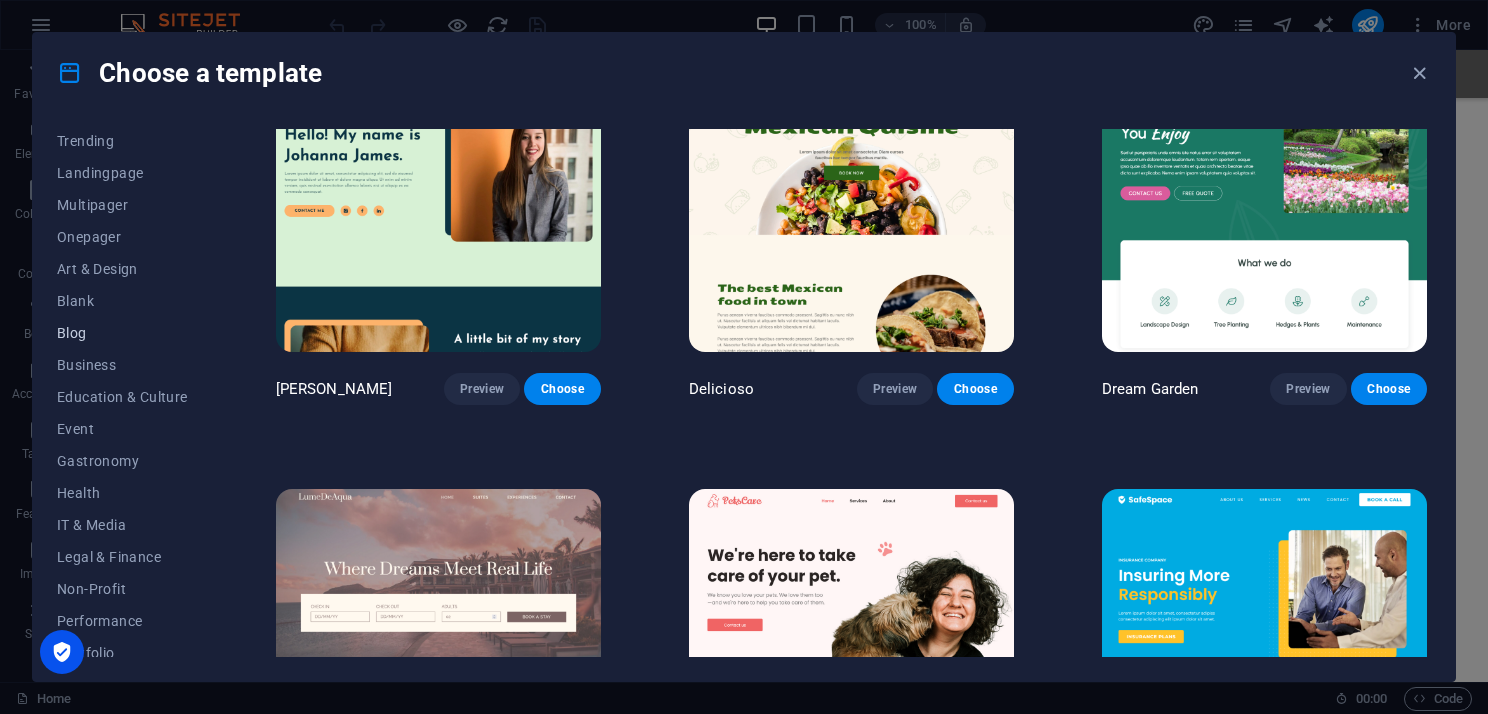 click on "Blog" at bounding box center (122, 333) 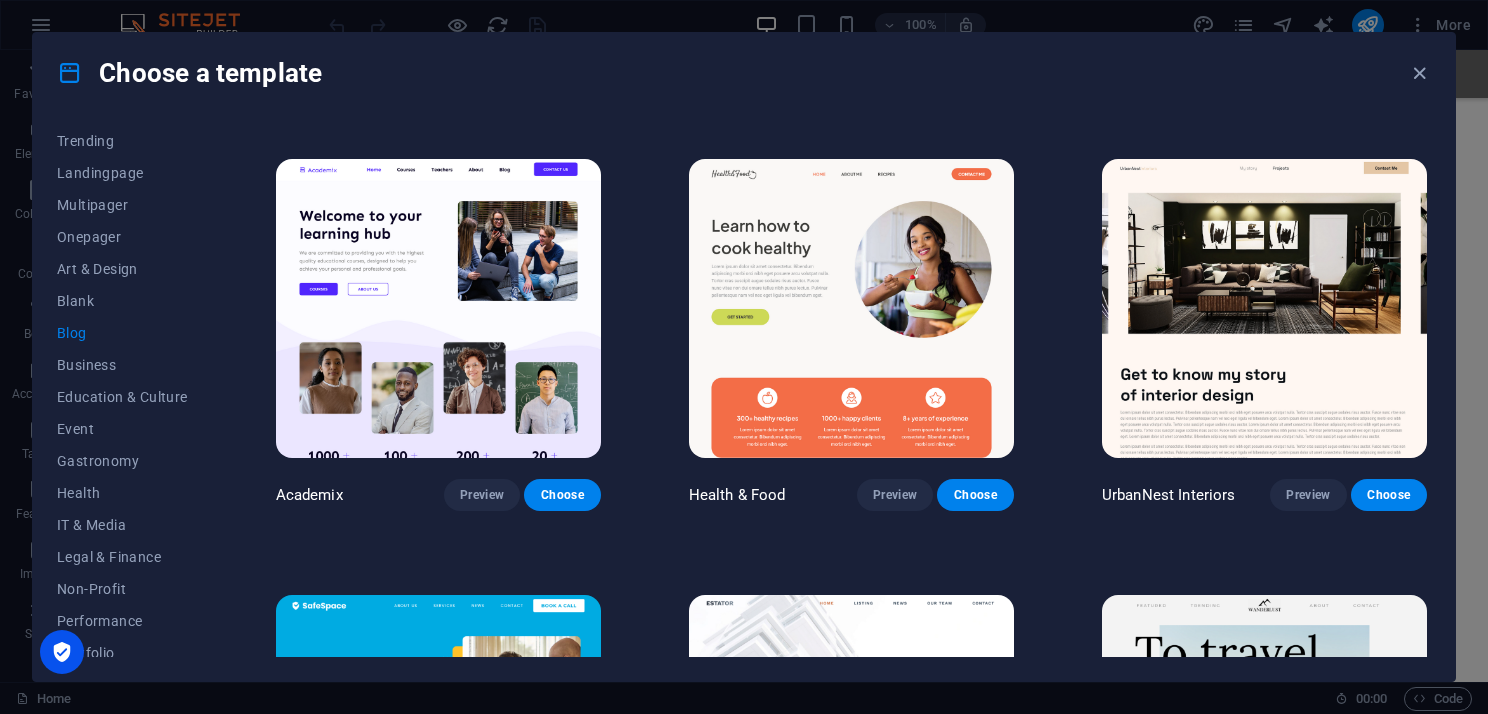 scroll, scrollTop: 327, scrollLeft: 0, axis: vertical 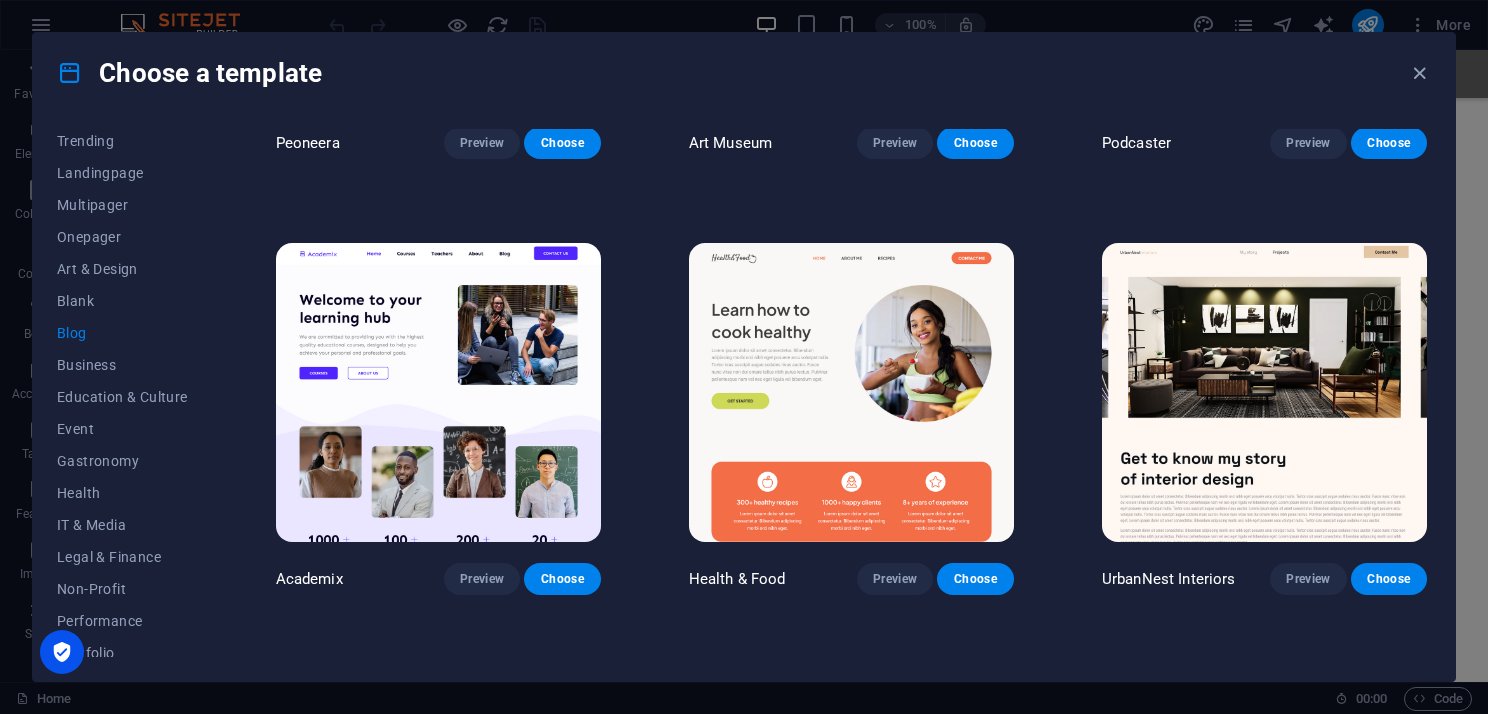 click at bounding box center (1264, 393) 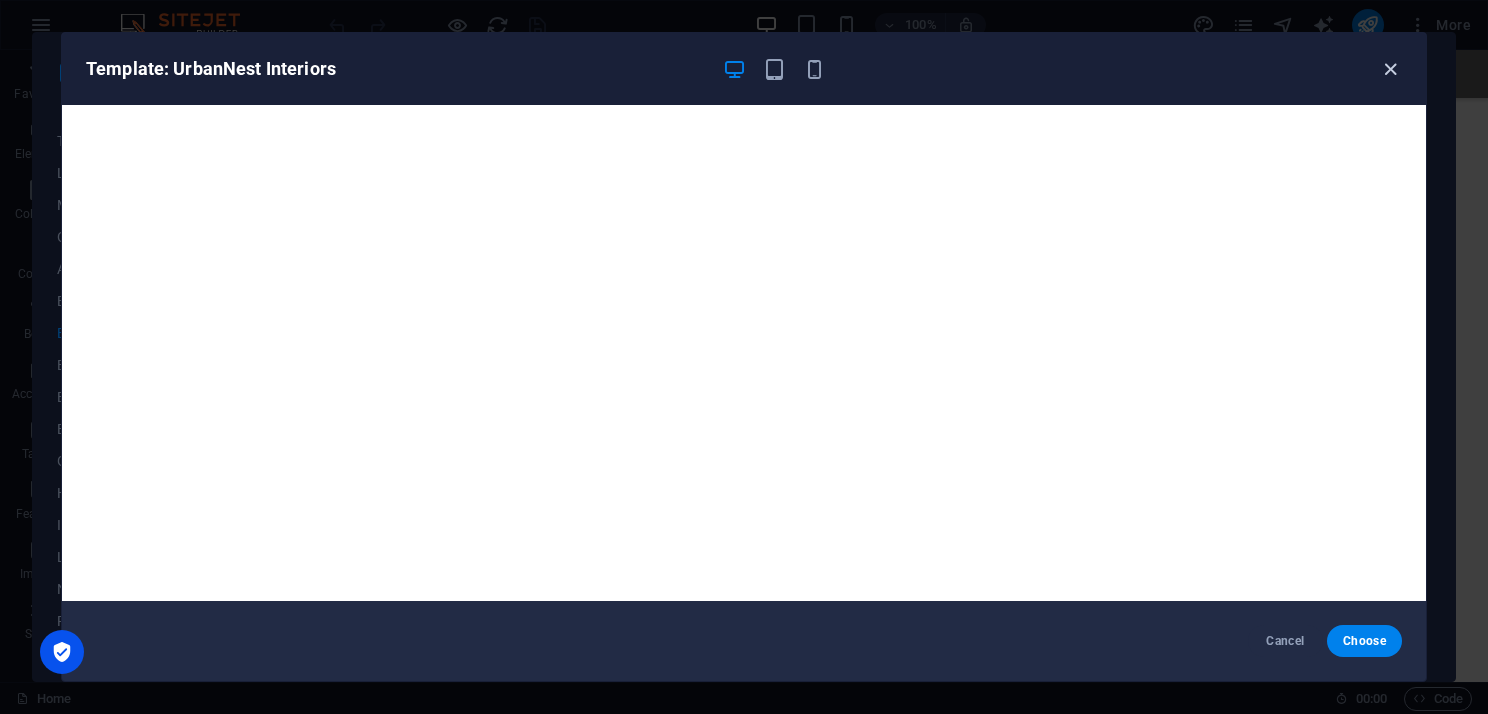 click at bounding box center [1390, 69] 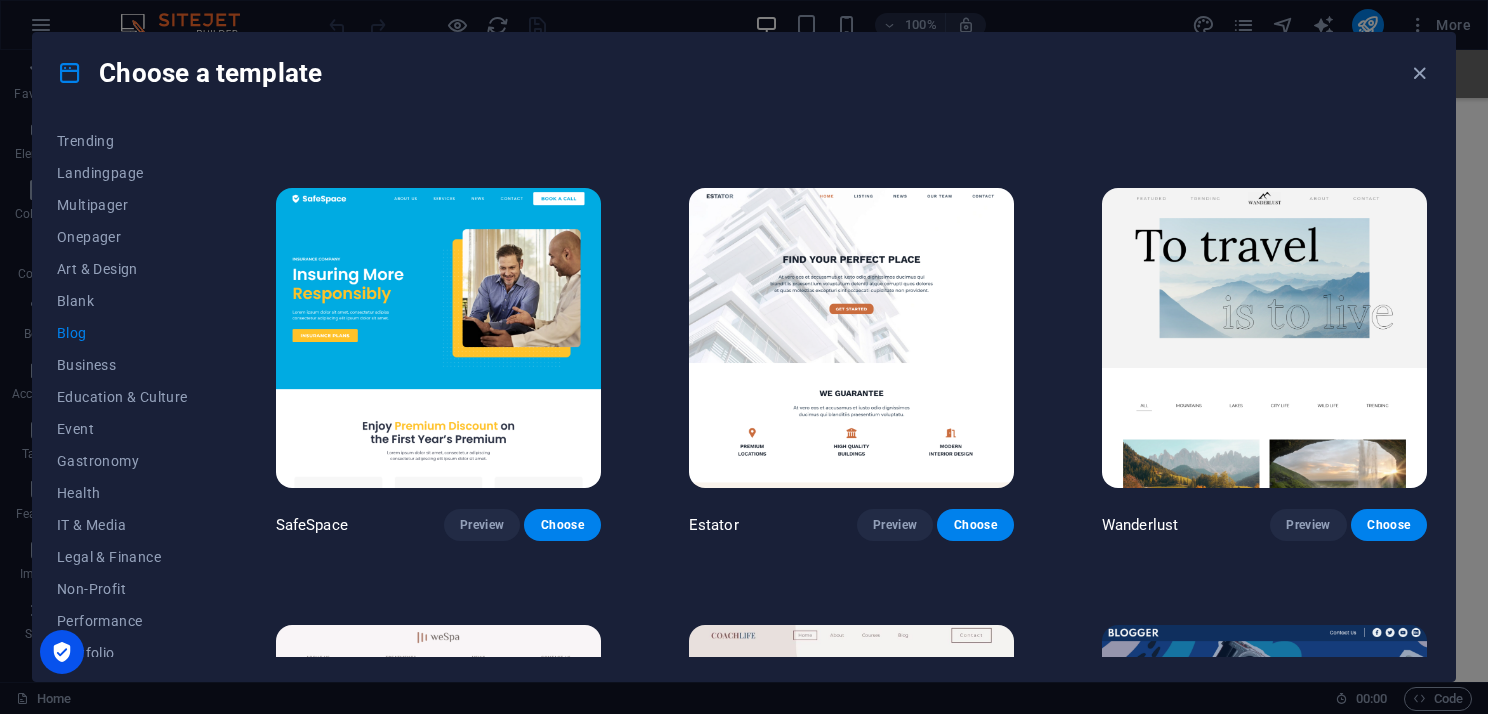 scroll, scrollTop: 827, scrollLeft: 0, axis: vertical 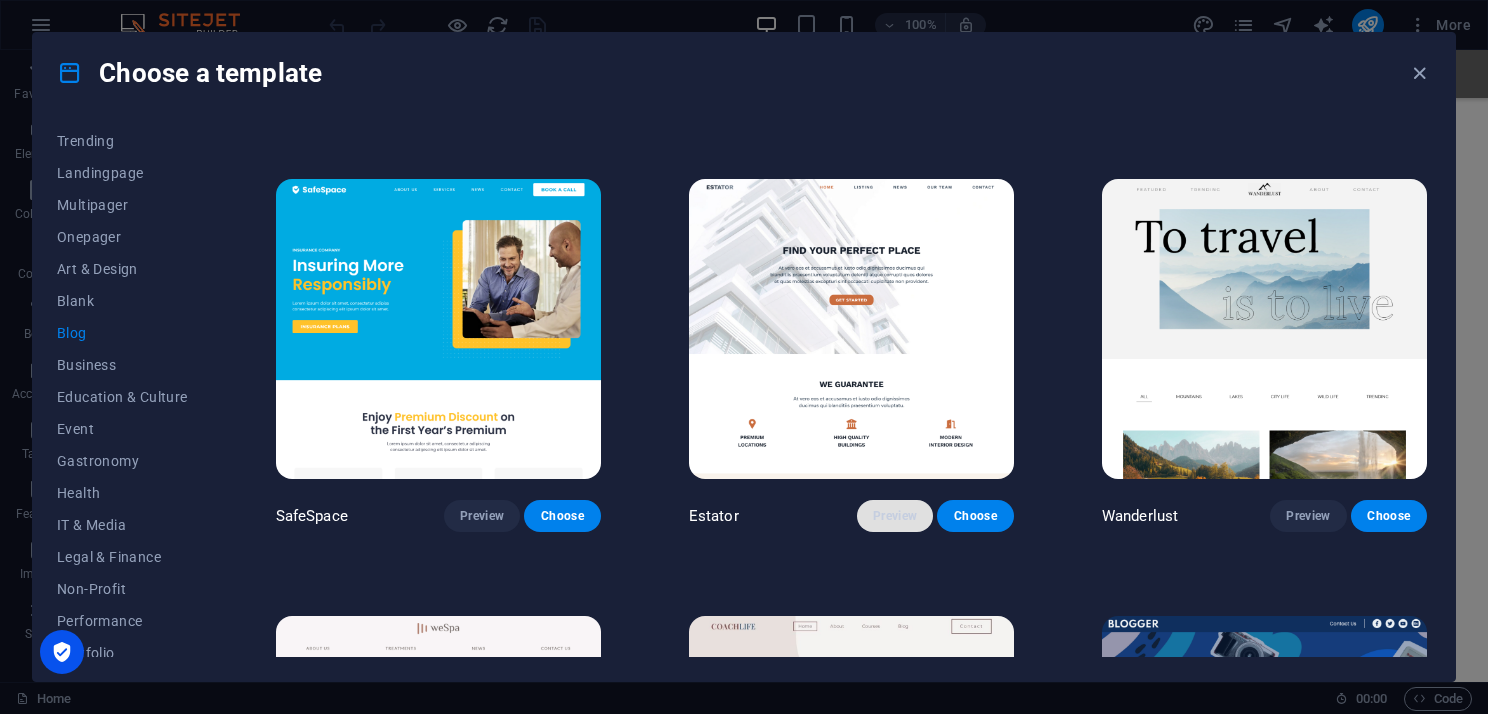click on "Preview" at bounding box center [895, 516] 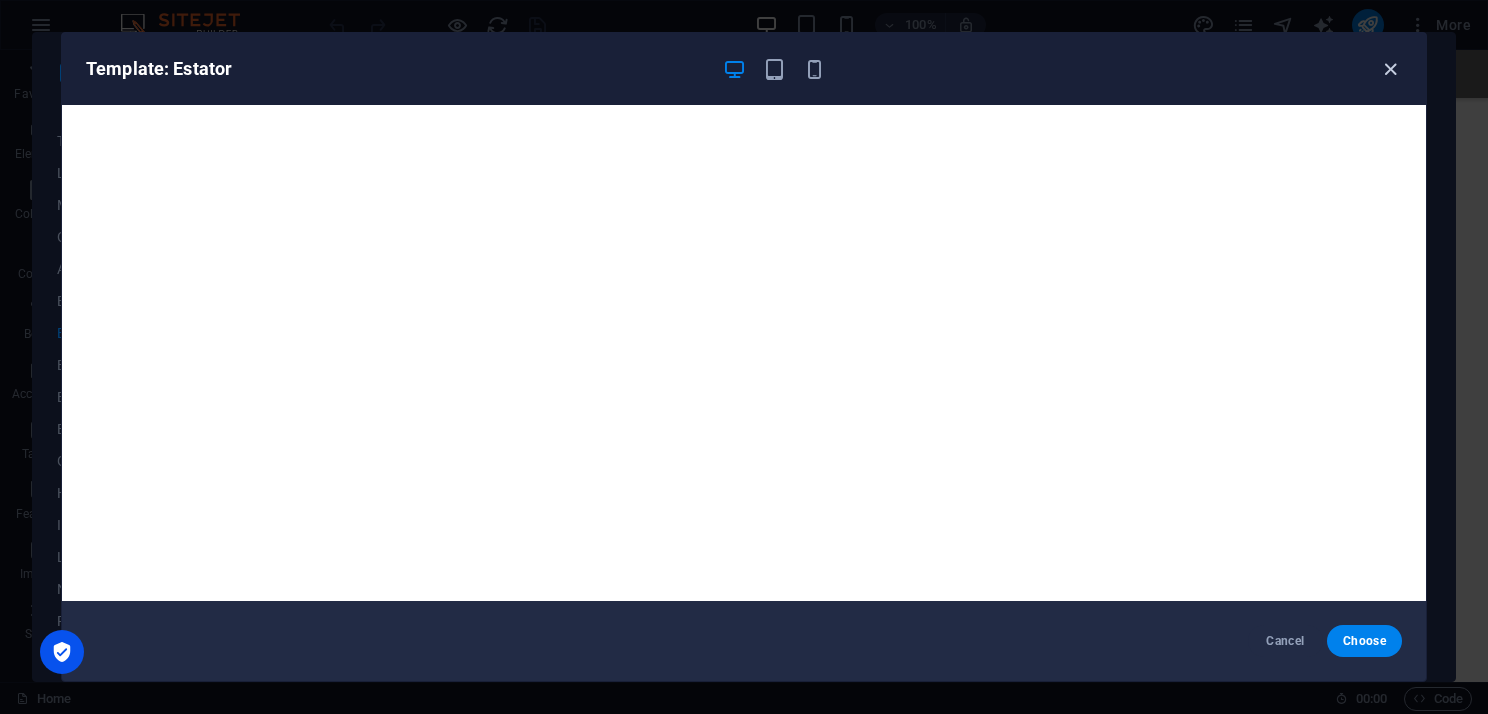 click at bounding box center [1390, 69] 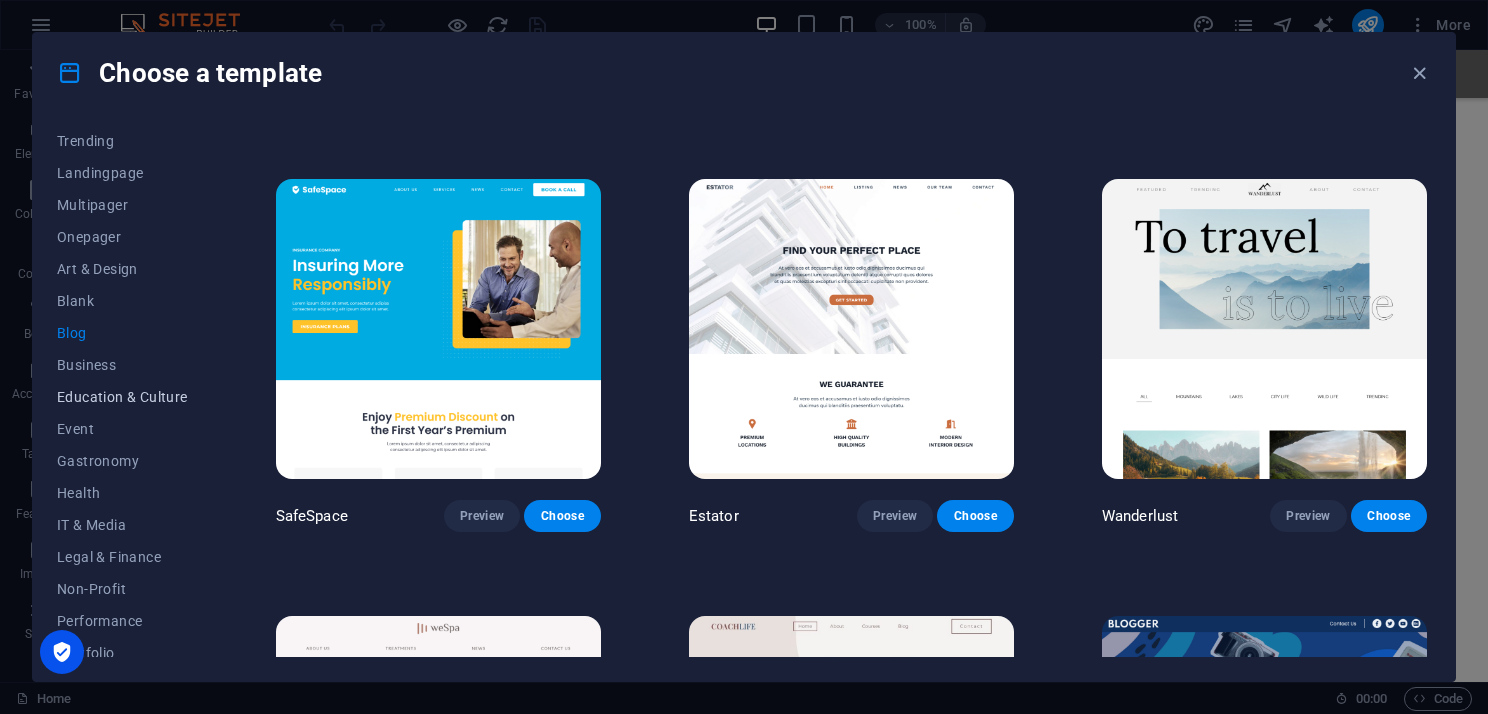 click on "Education & Culture" at bounding box center [122, 397] 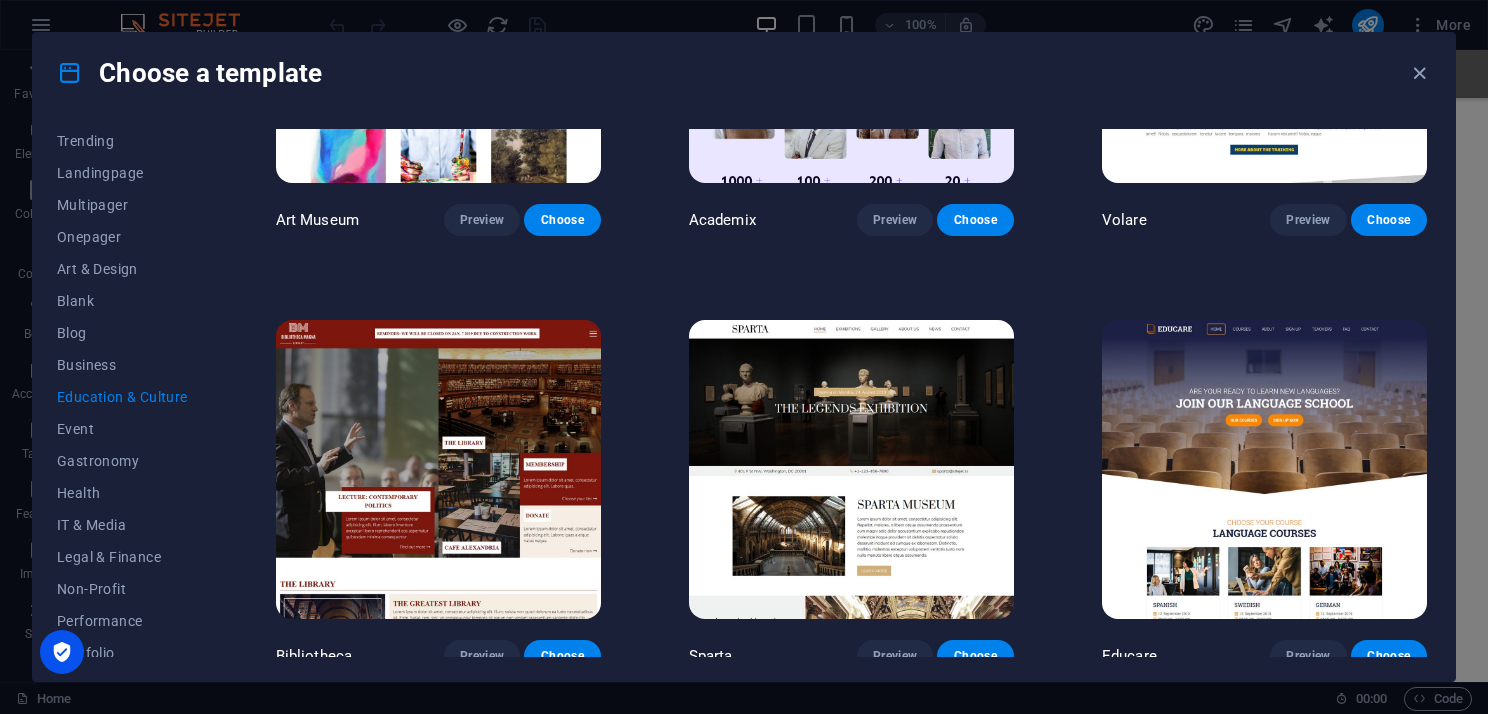 scroll, scrollTop: 0, scrollLeft: 0, axis: both 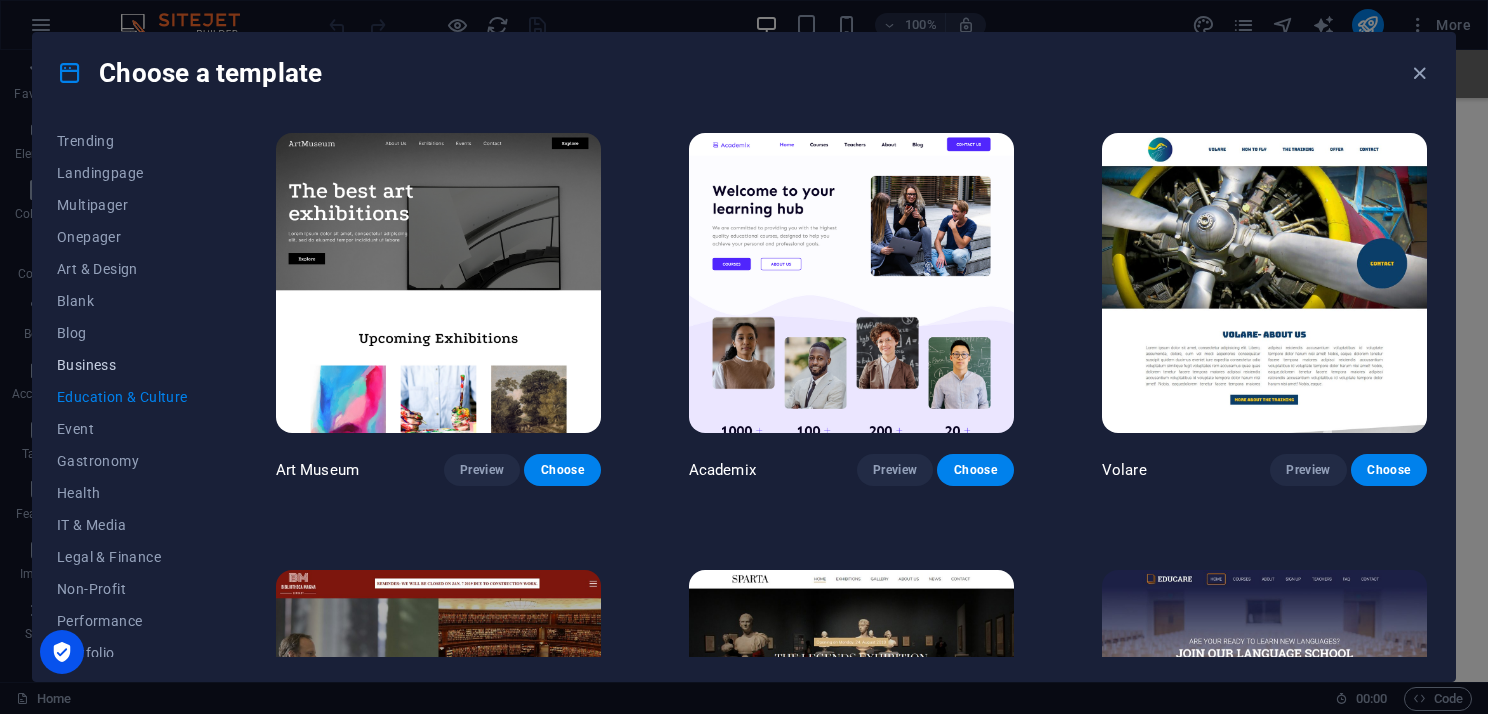 click on "Business" at bounding box center [122, 365] 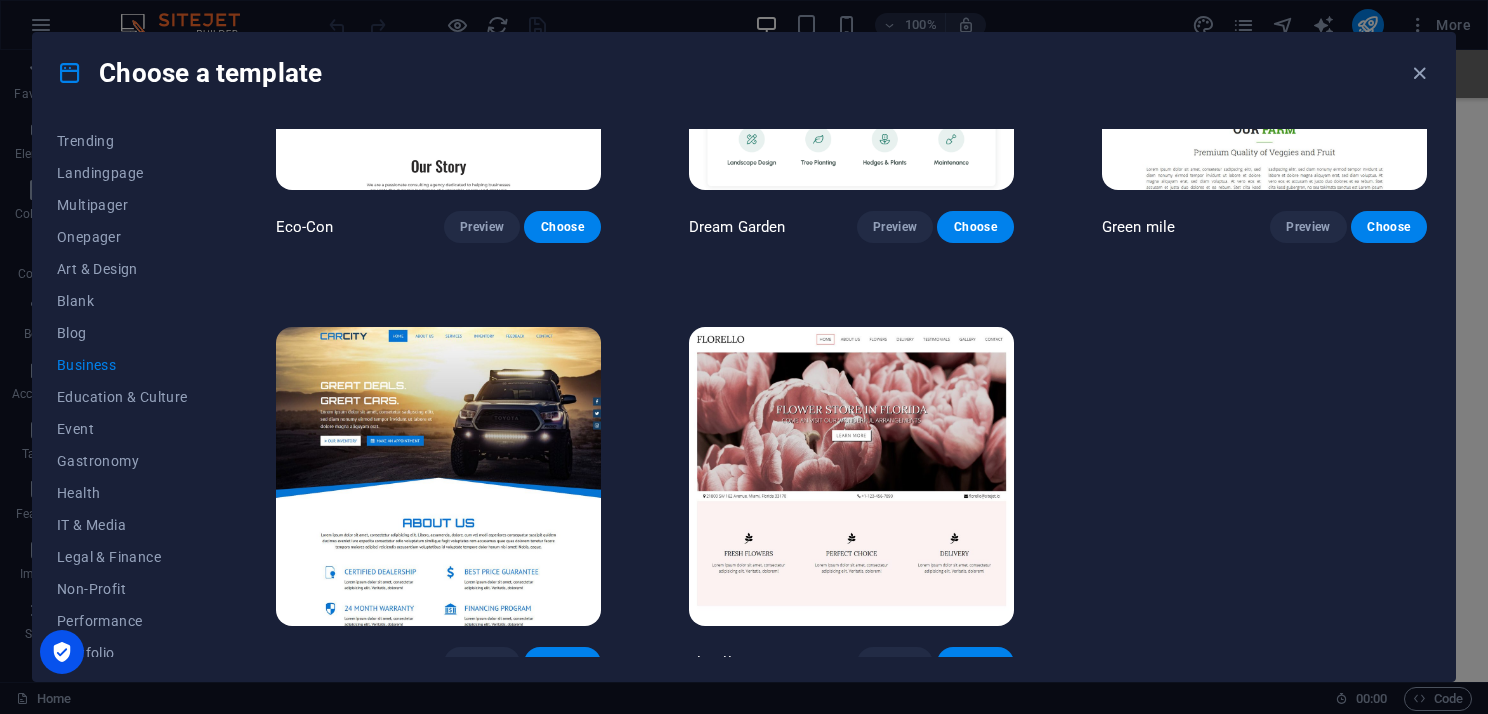 scroll, scrollTop: 260, scrollLeft: 0, axis: vertical 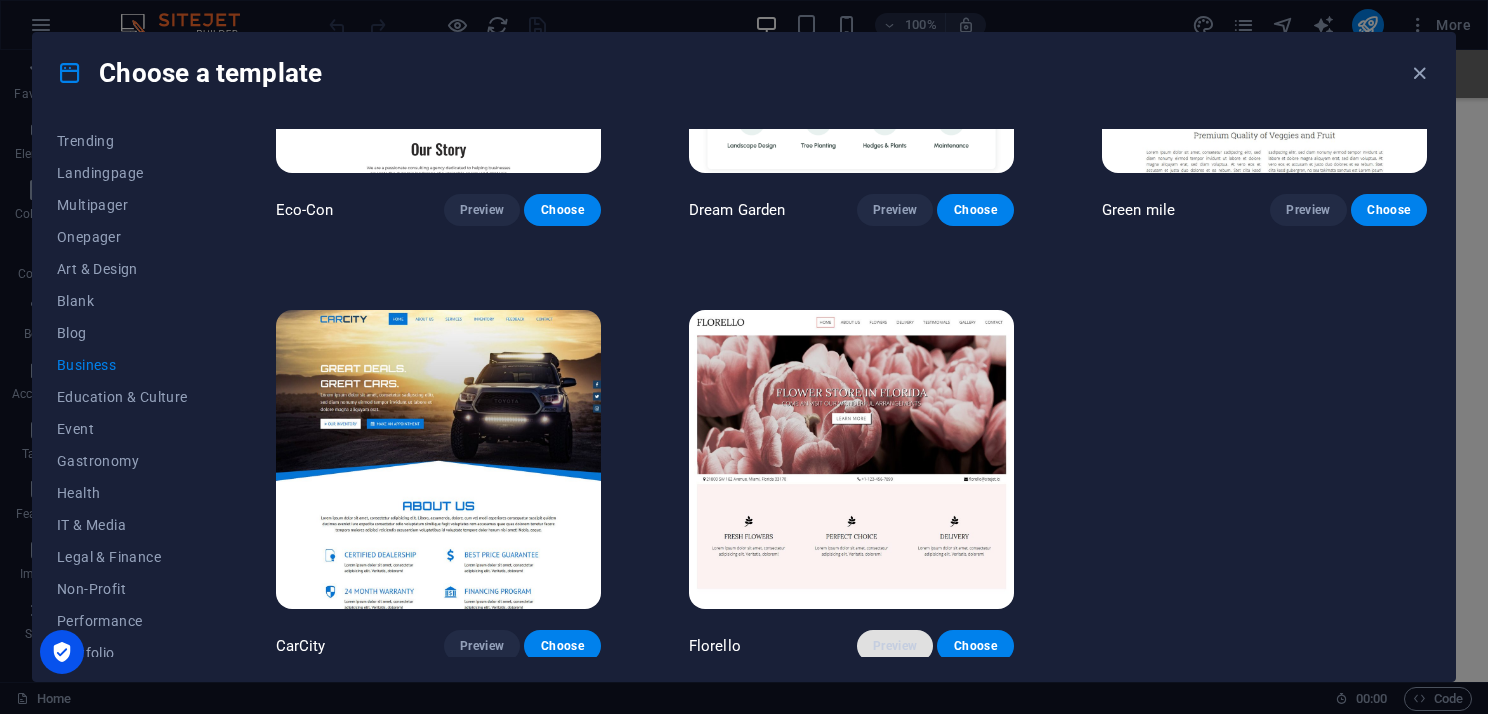 click on "Preview" at bounding box center [895, 646] 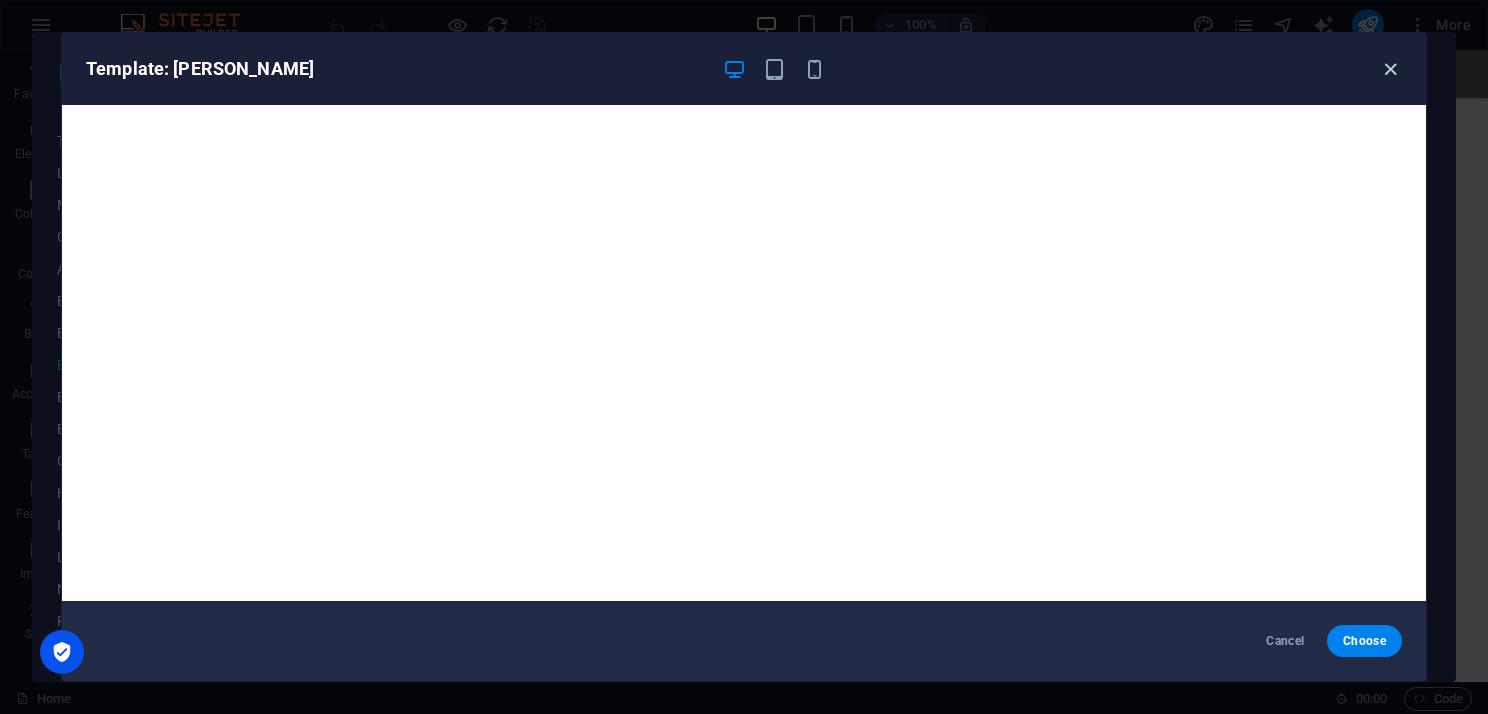 click at bounding box center [1390, 69] 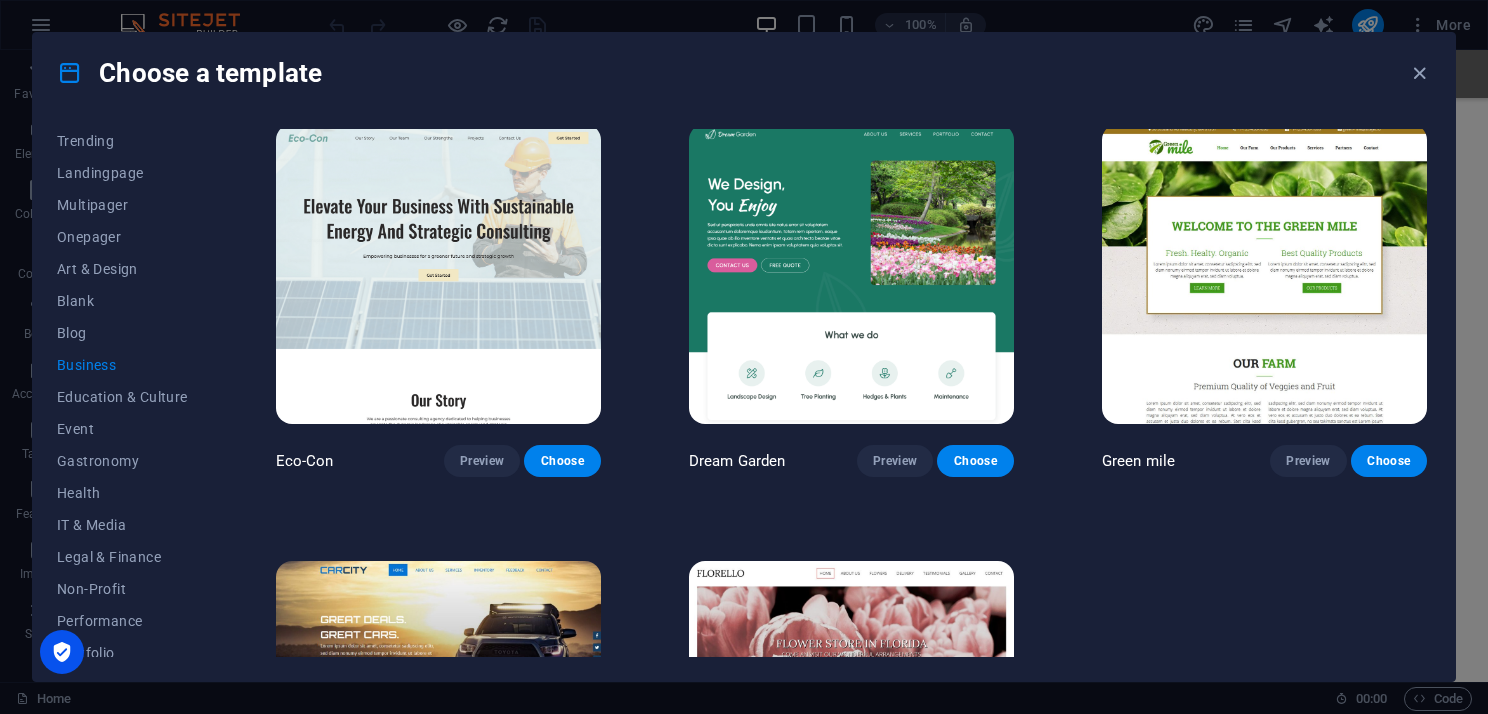 scroll, scrollTop: 0, scrollLeft: 0, axis: both 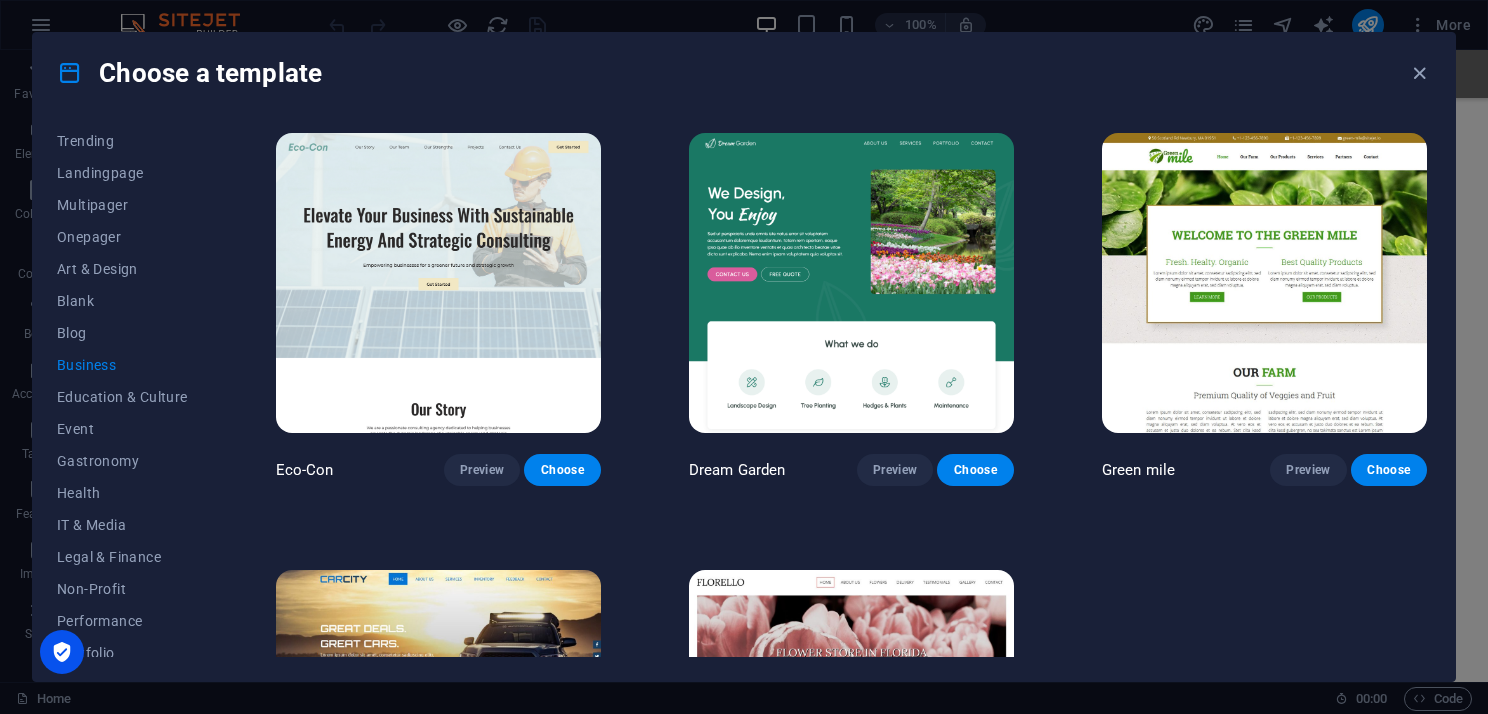 click at bounding box center (438, 283) 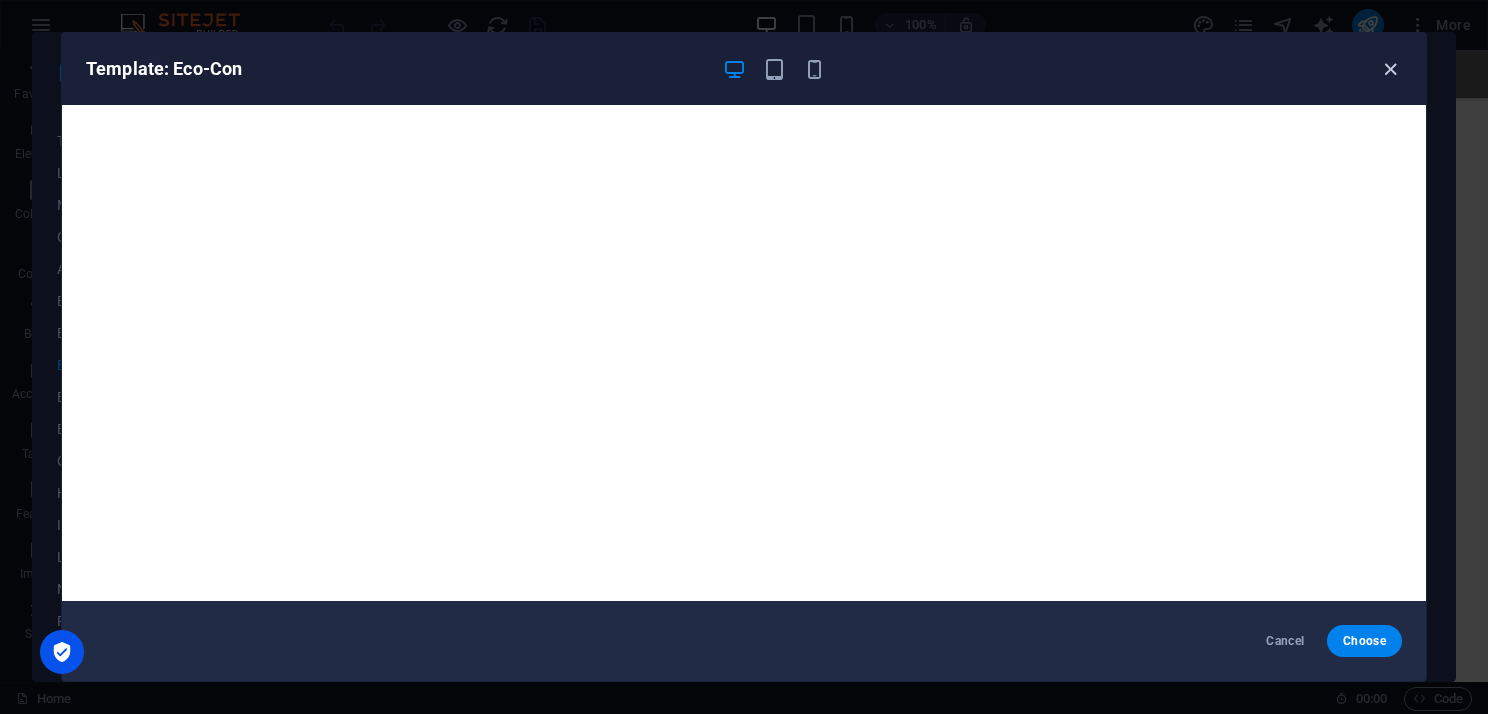 click at bounding box center [1390, 69] 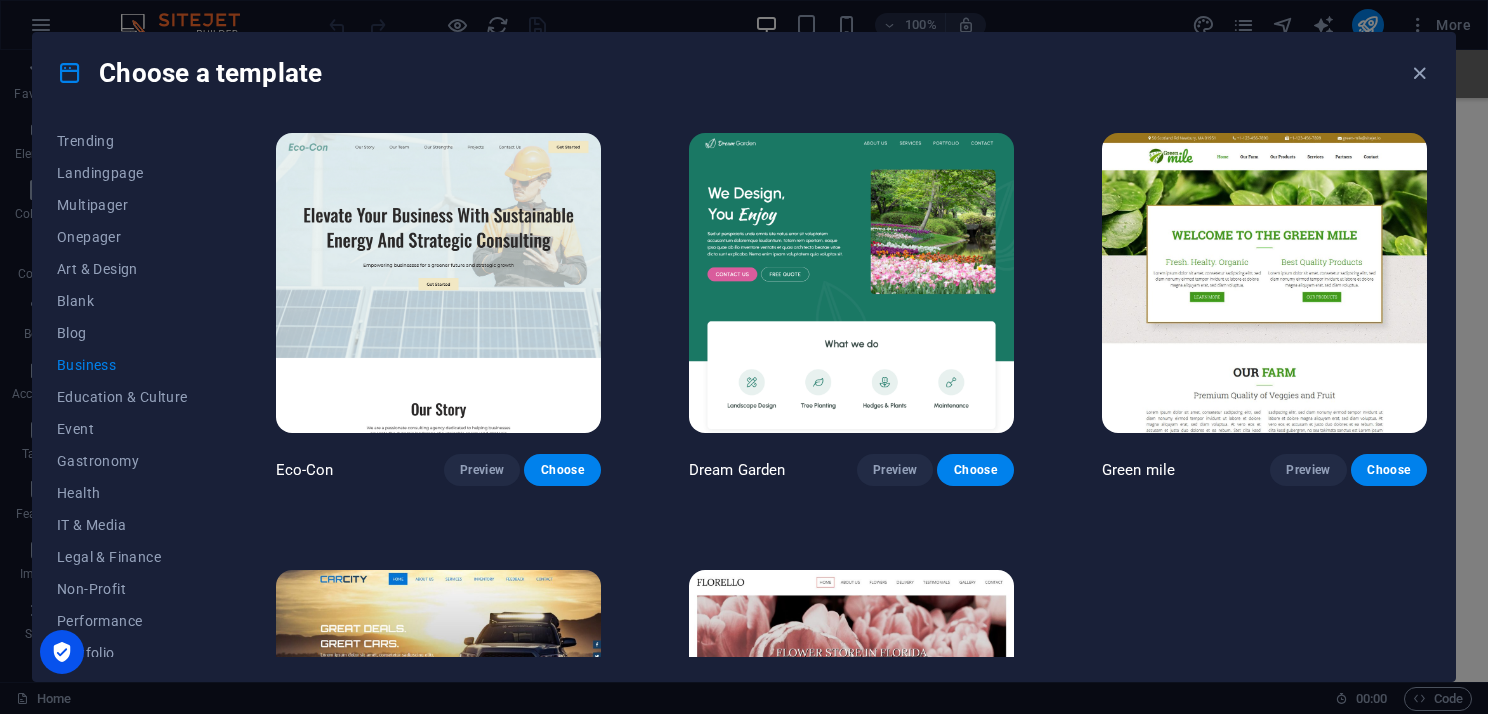 click at bounding box center (1264, 283) 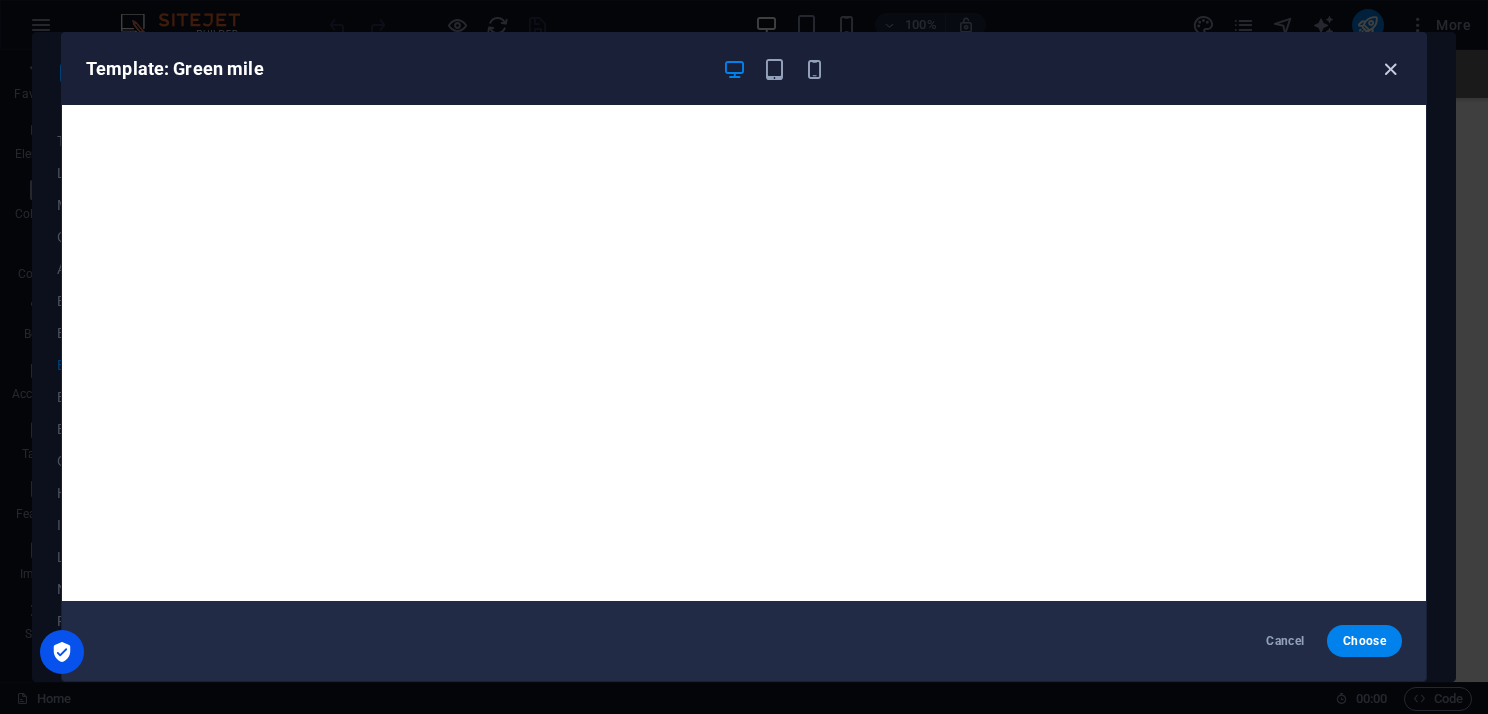 click at bounding box center [1390, 69] 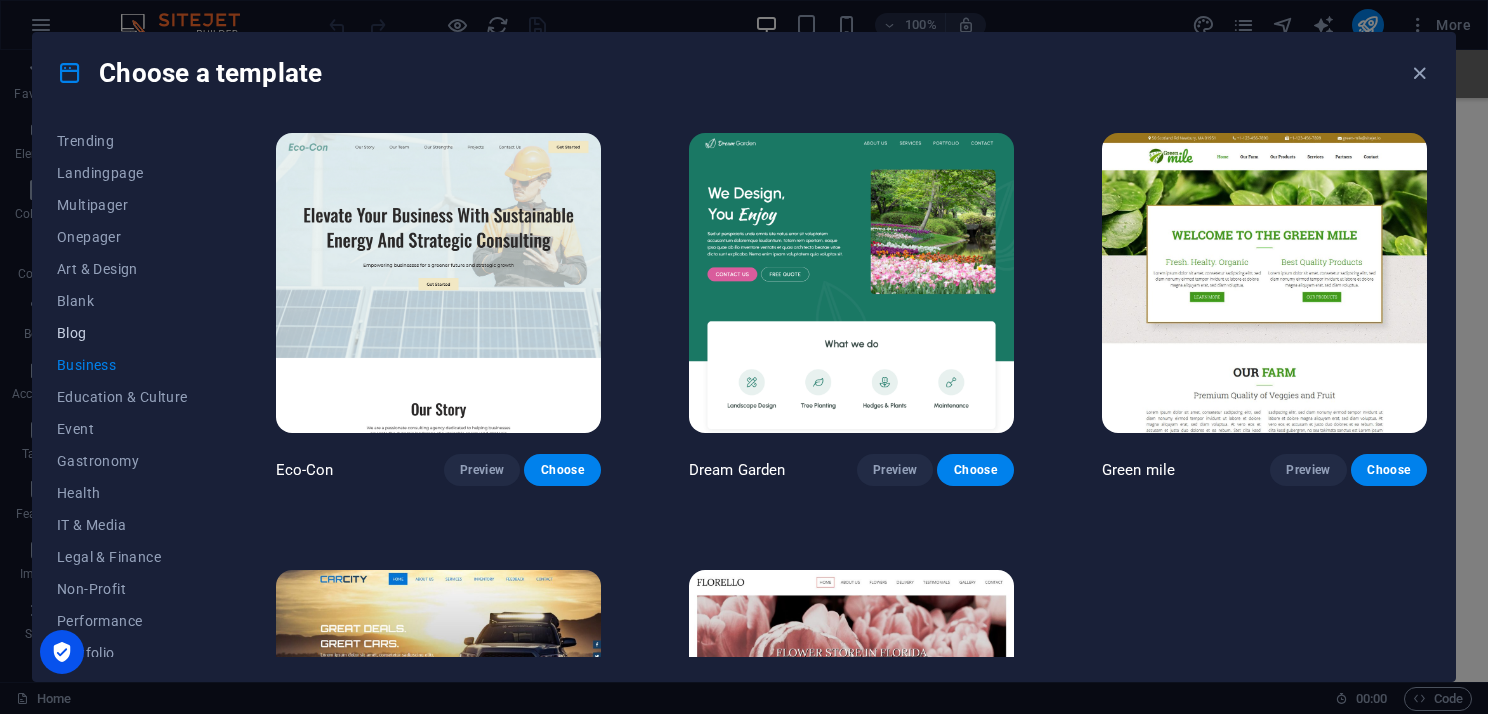 click on "Blog" at bounding box center [122, 333] 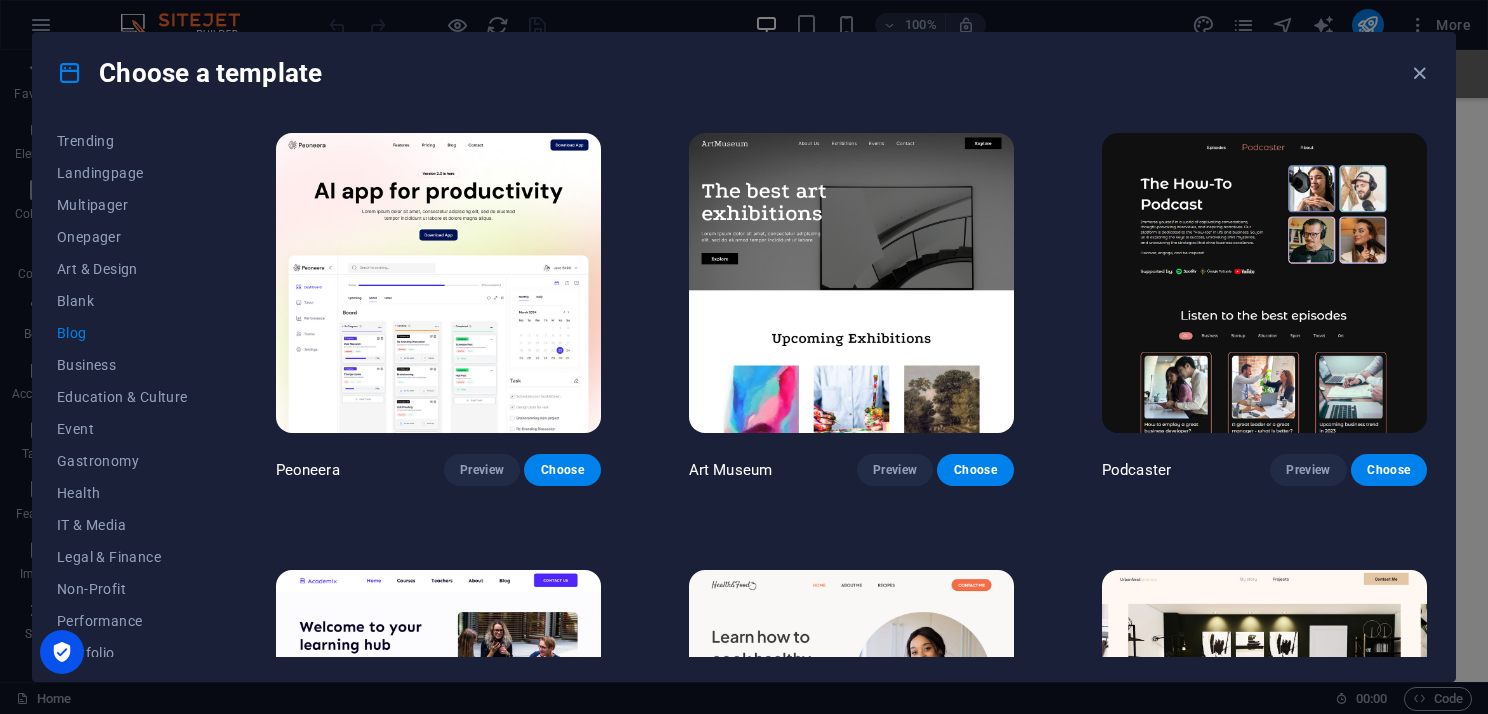 click at bounding box center (1264, 283) 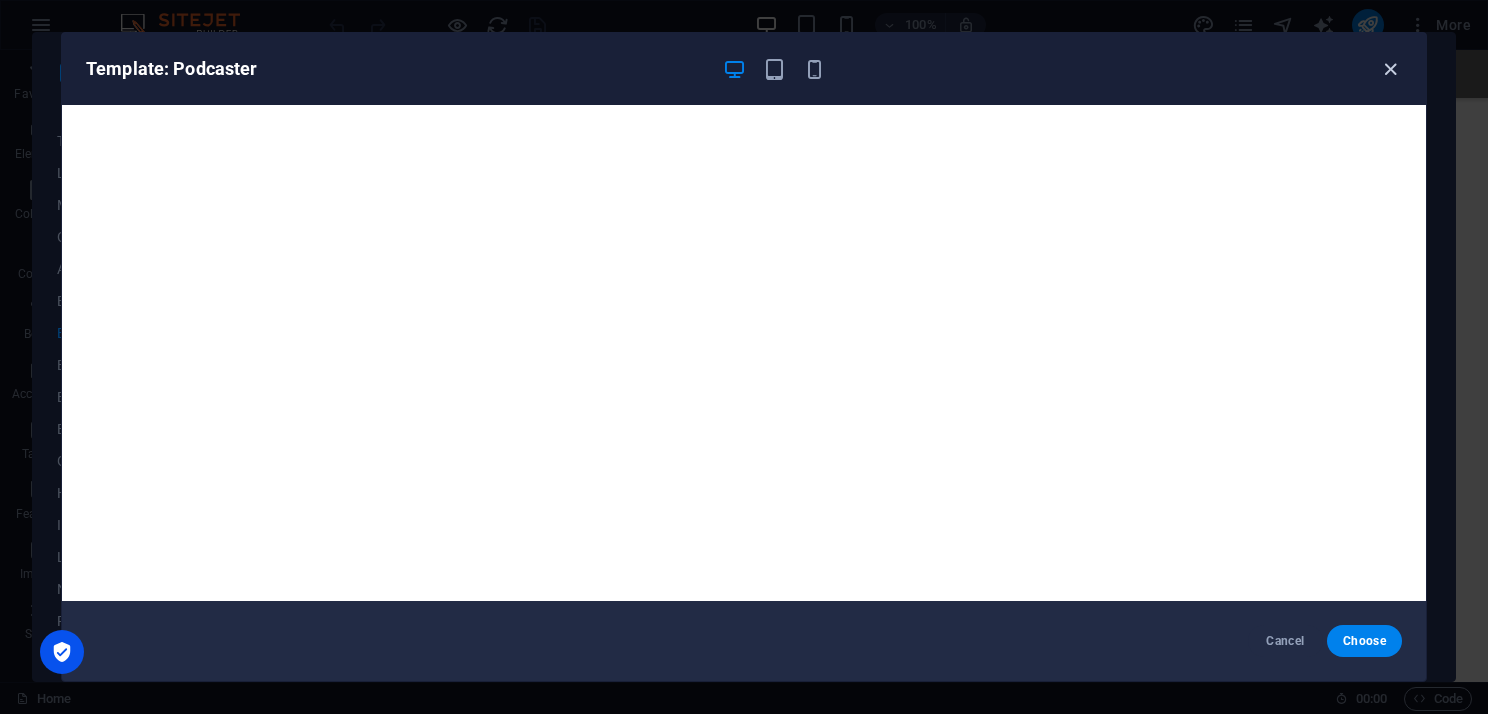 click at bounding box center (1390, 69) 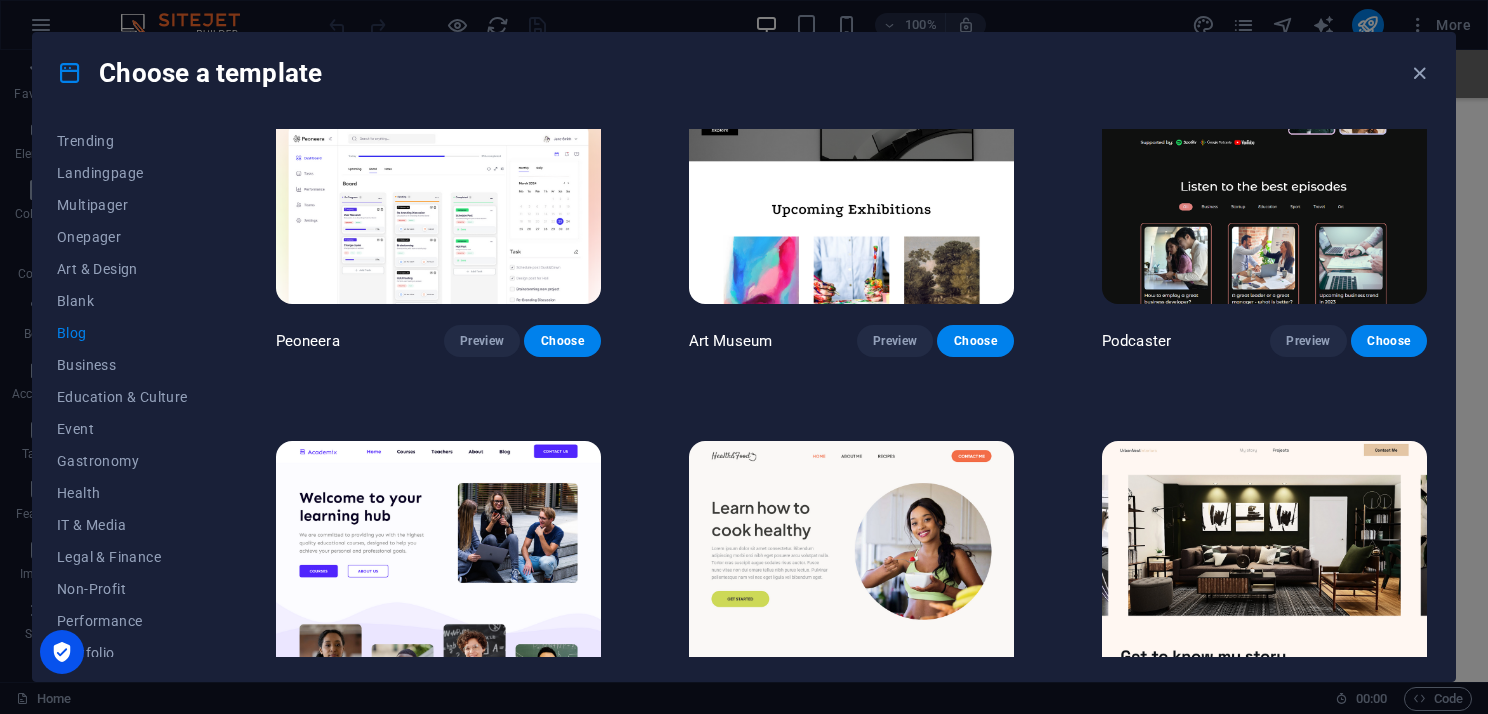 scroll, scrollTop: 300, scrollLeft: 0, axis: vertical 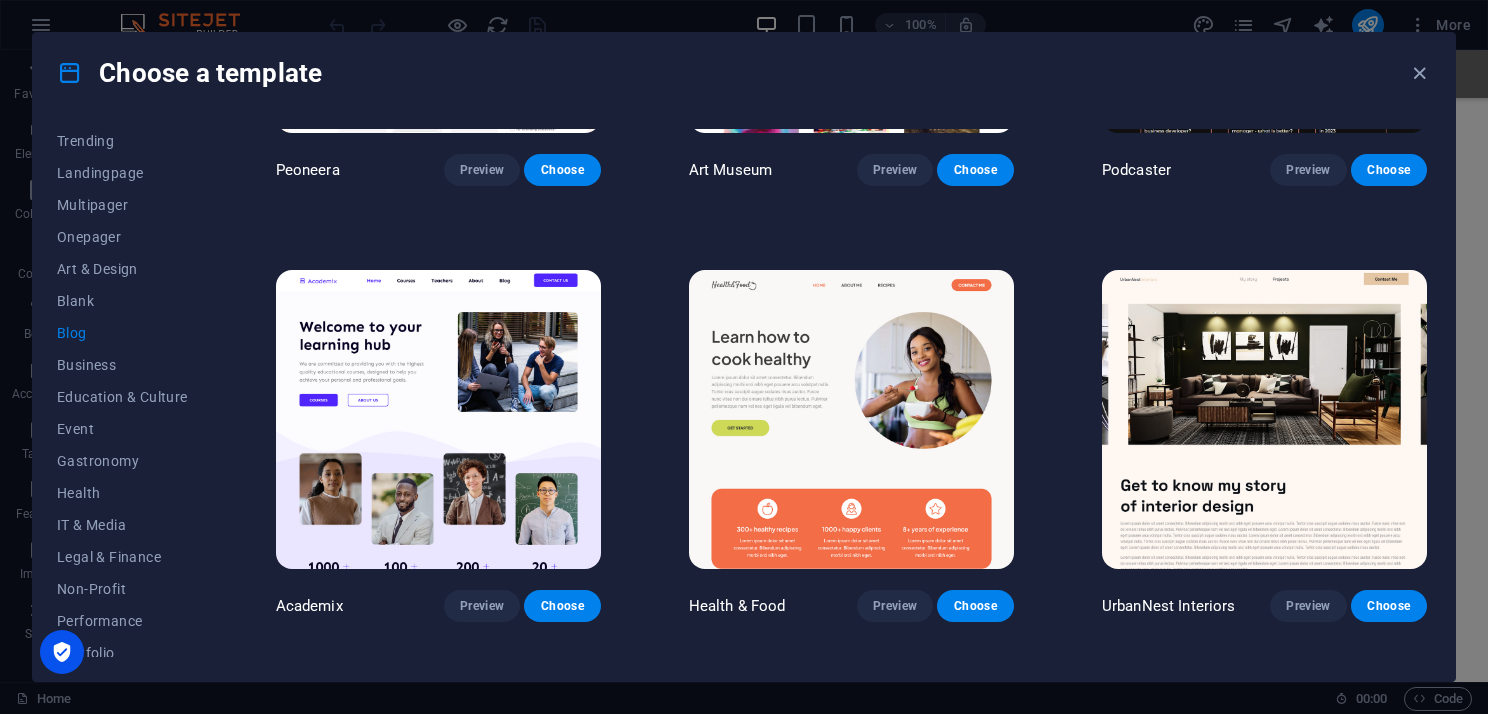 click at bounding box center (1264, 420) 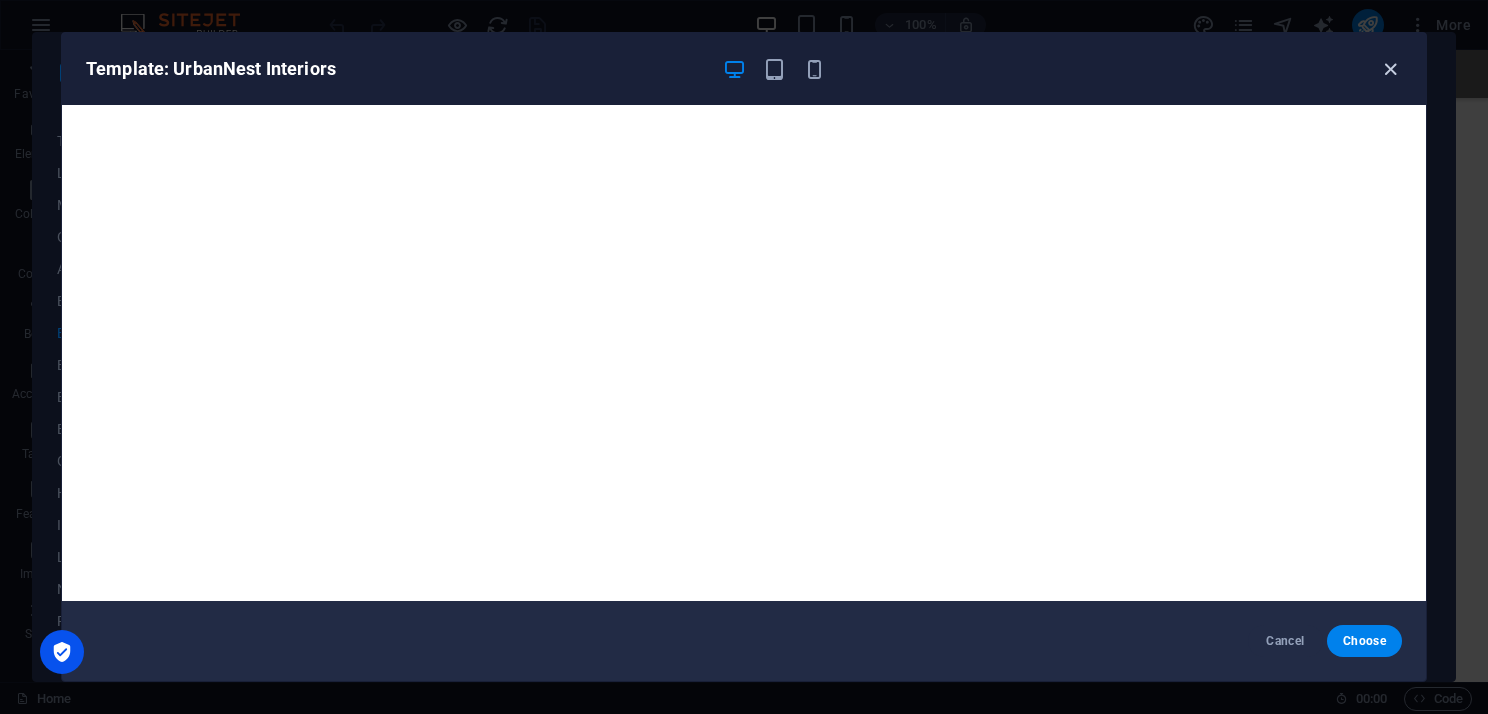 click at bounding box center [1390, 69] 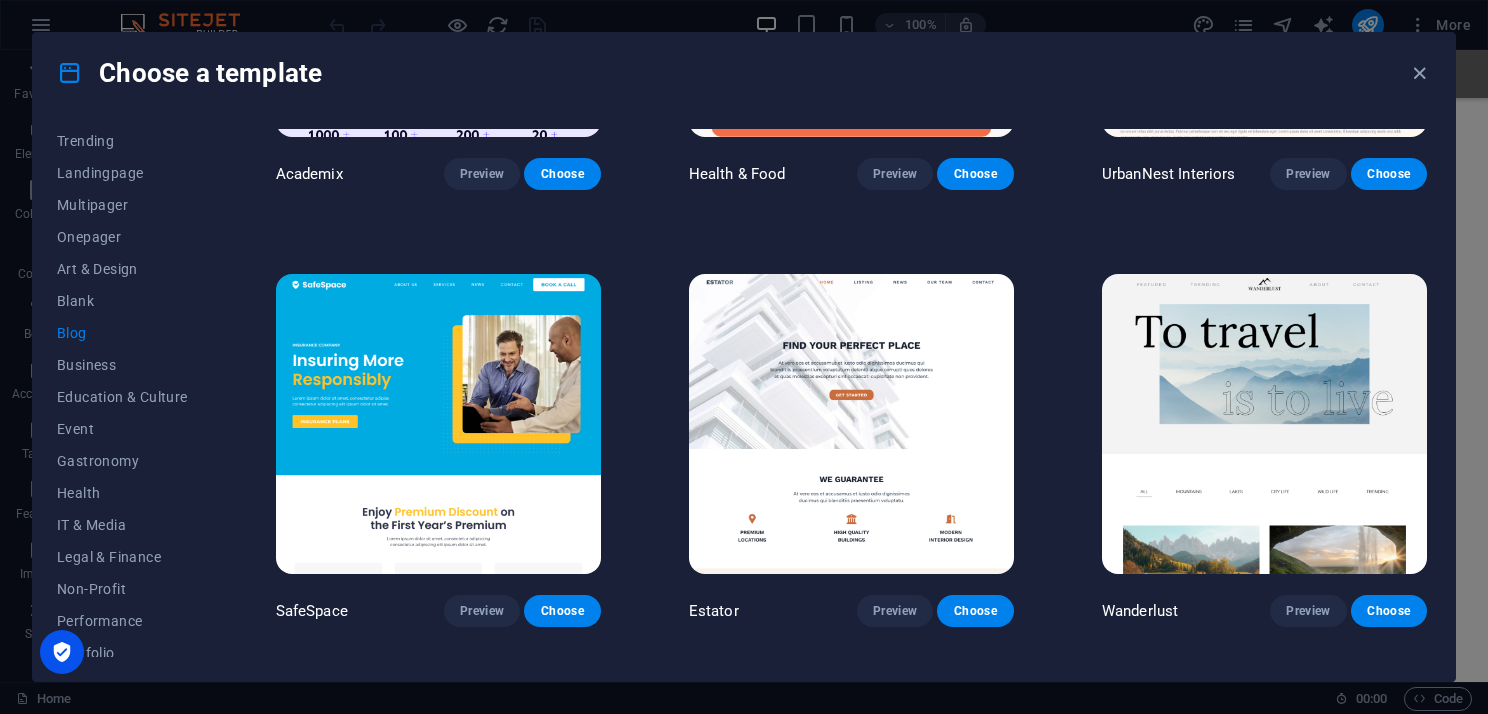 scroll, scrollTop: 800, scrollLeft: 0, axis: vertical 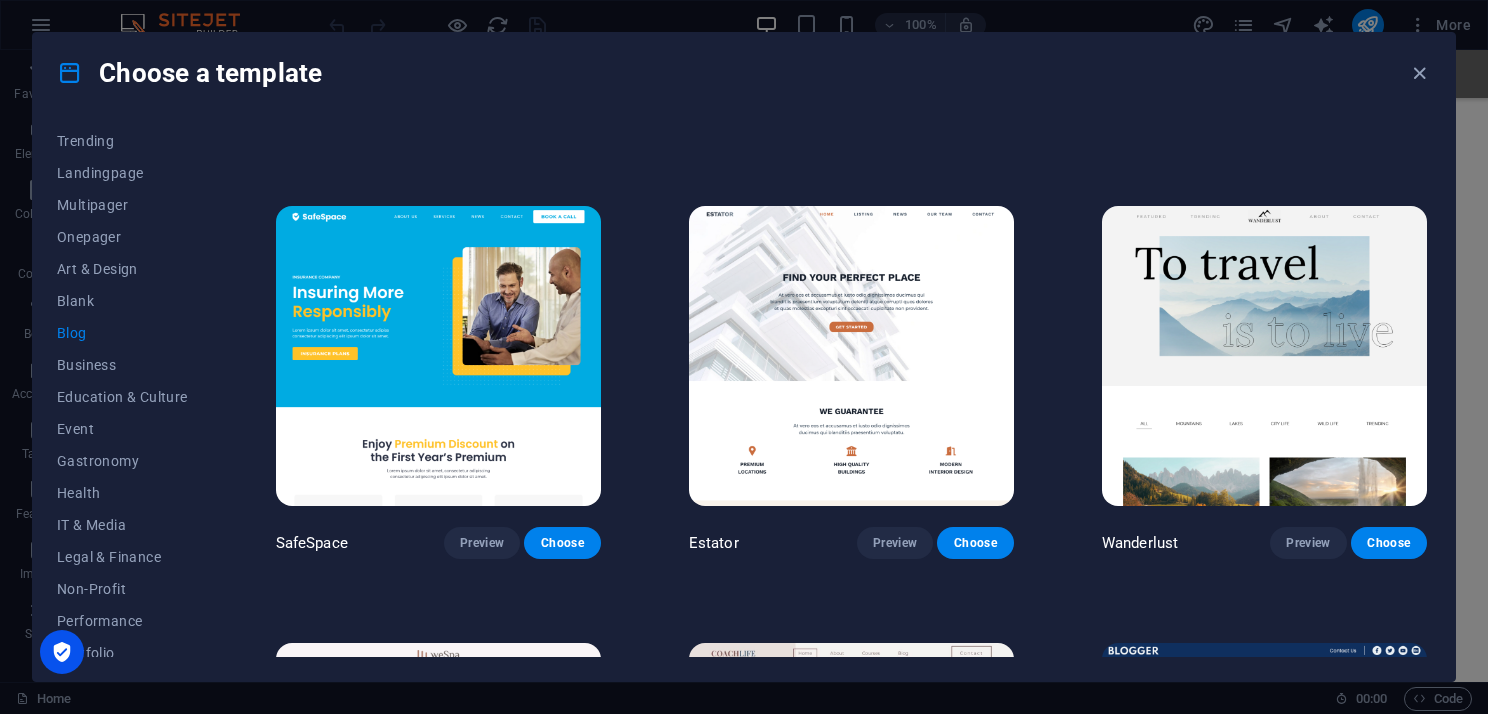 click at bounding box center (851, 356) 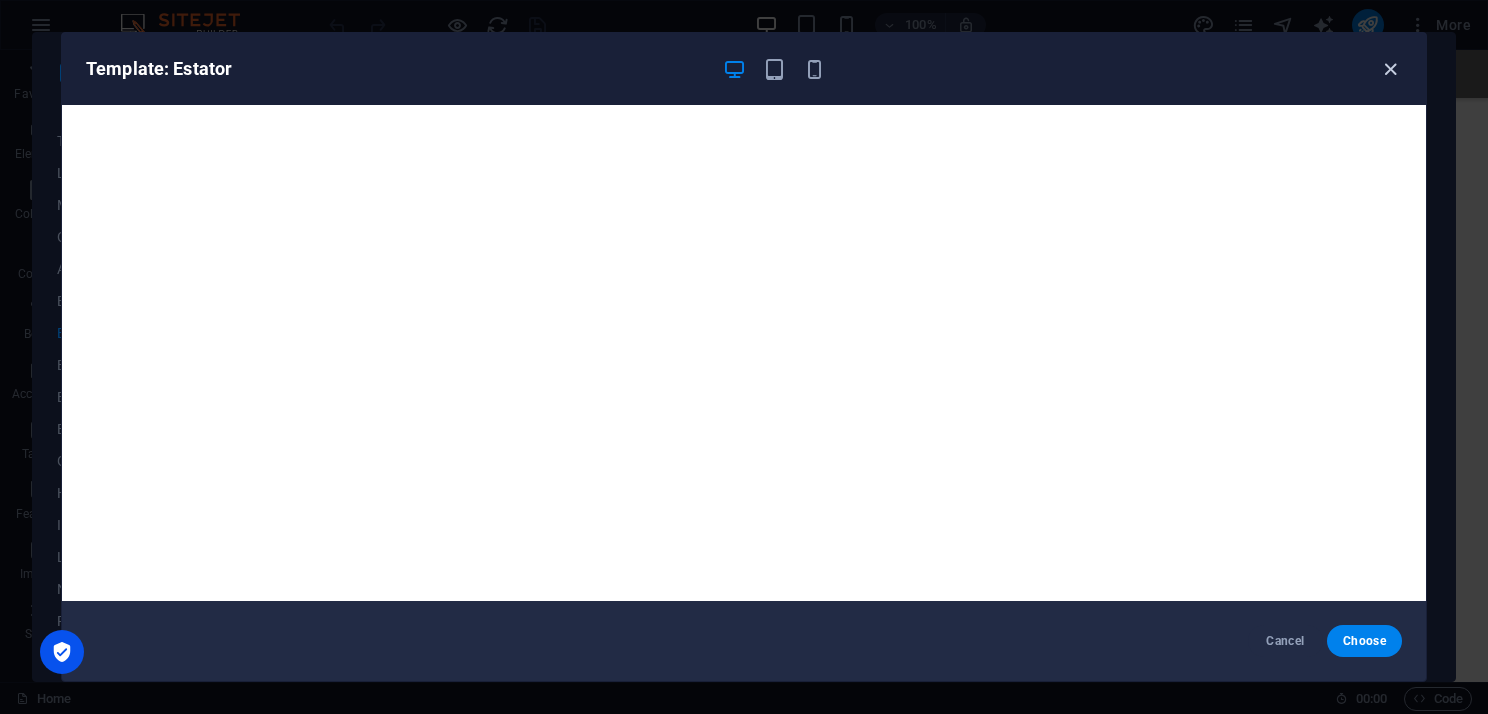 click at bounding box center [1390, 69] 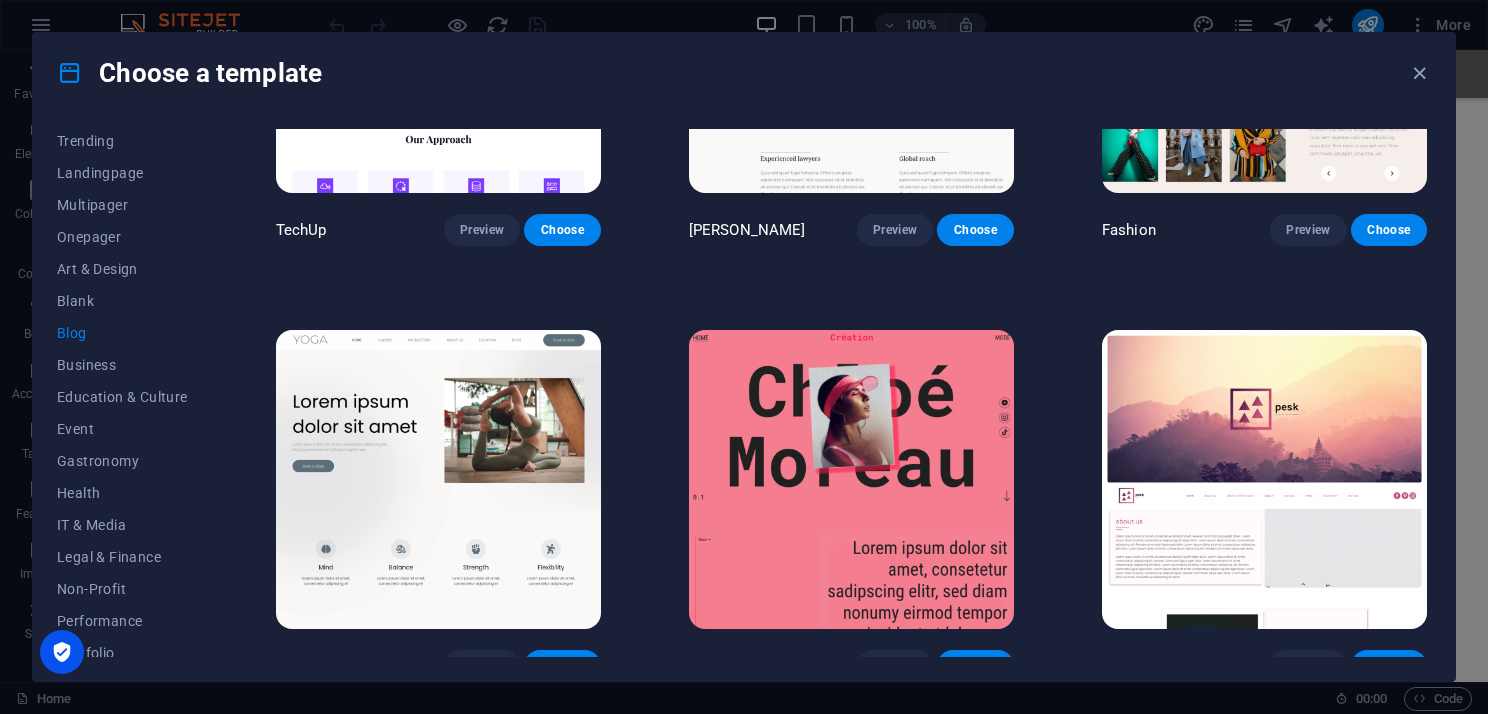 scroll, scrollTop: 2000, scrollLeft: 0, axis: vertical 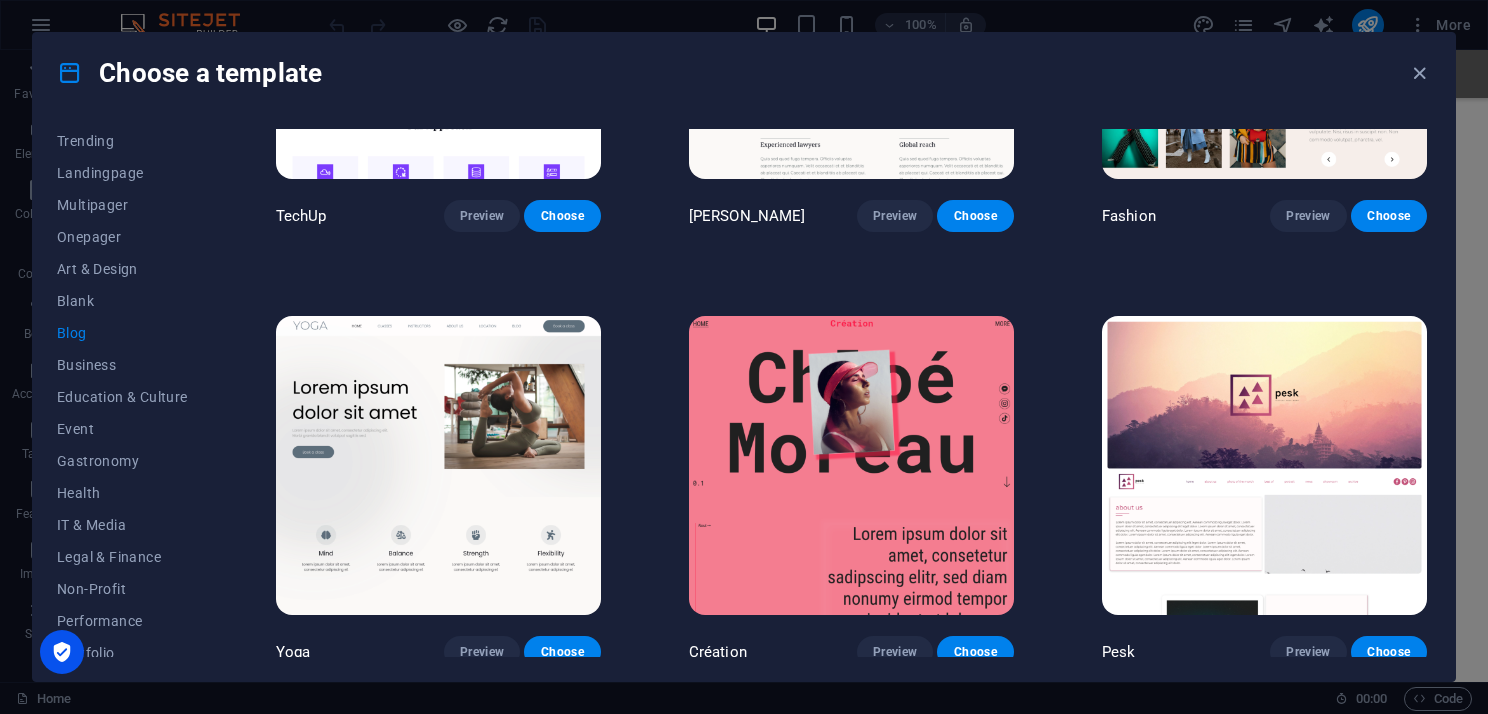 click at bounding box center [1264, 466] 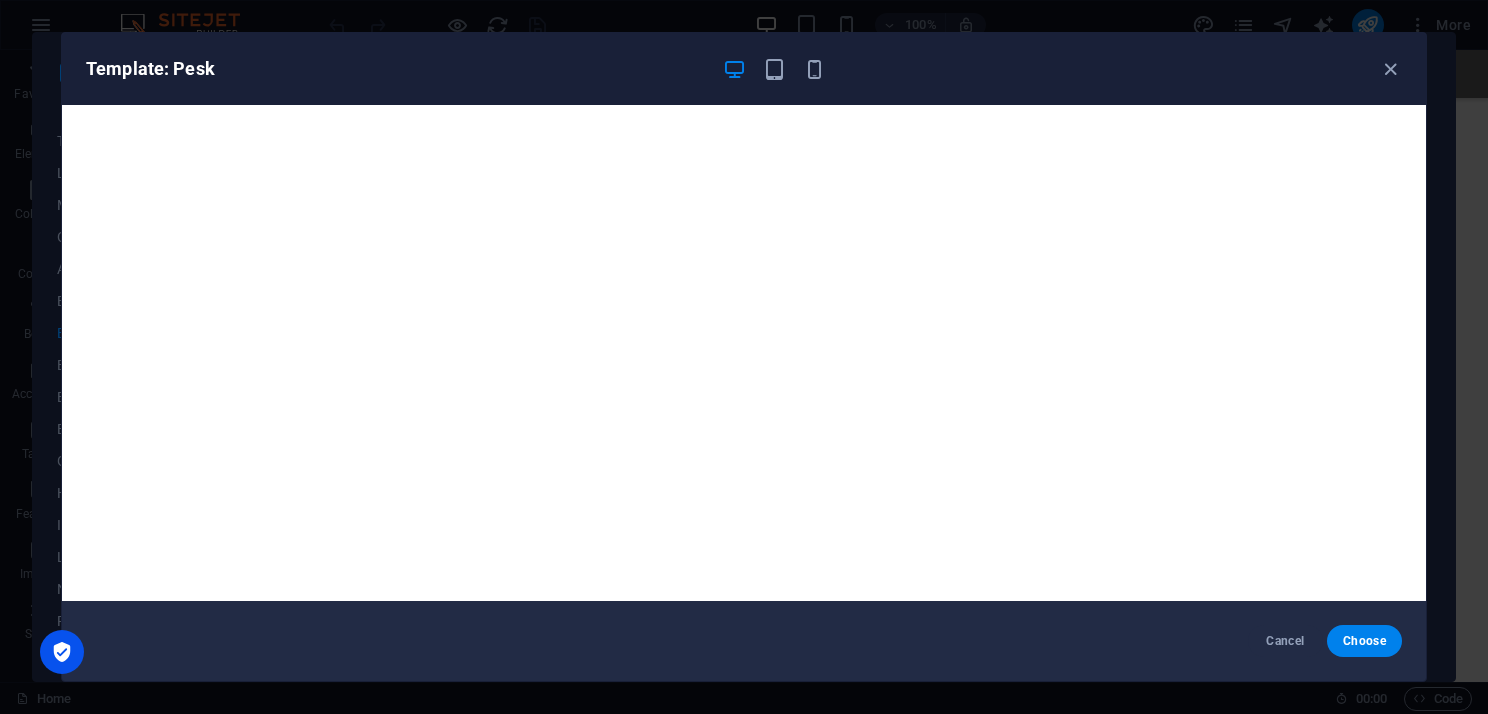 scroll, scrollTop: 5, scrollLeft: 0, axis: vertical 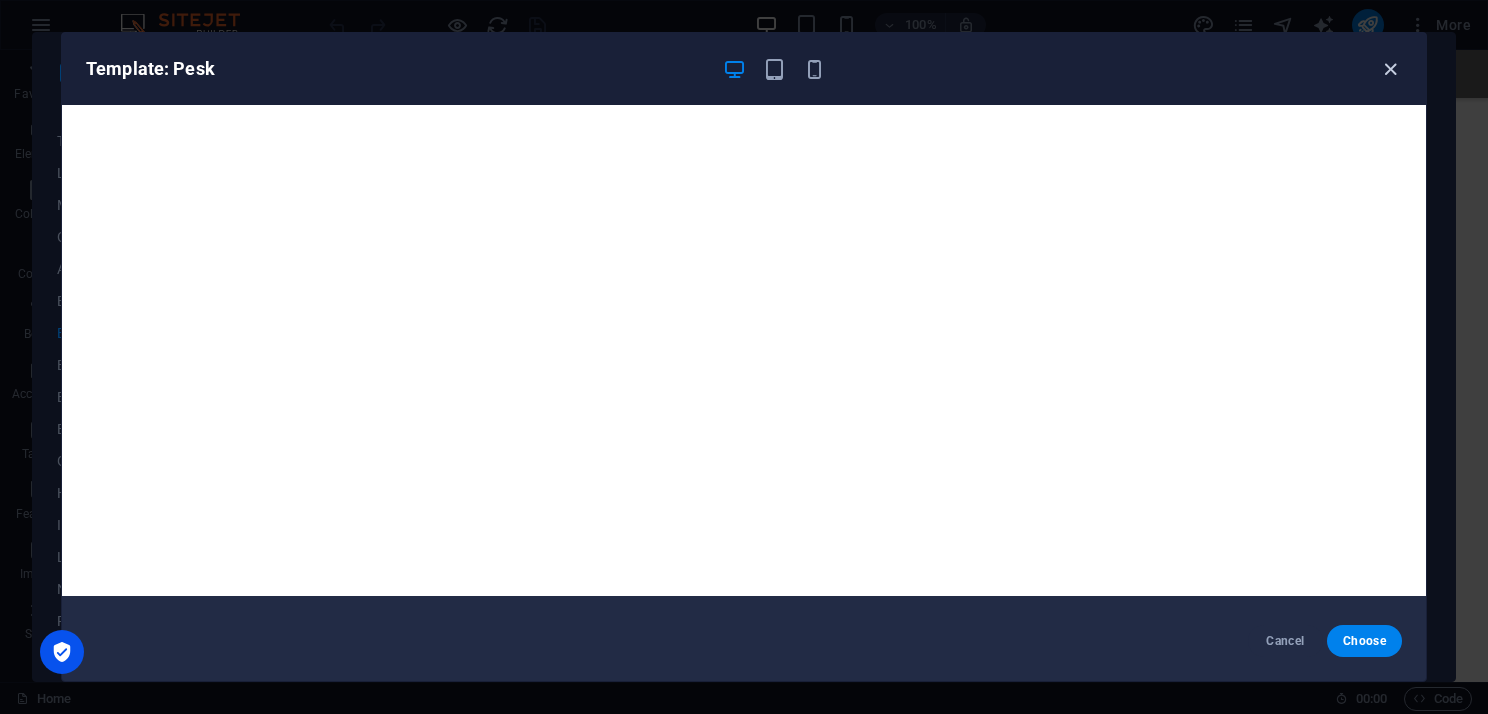 click at bounding box center (1390, 69) 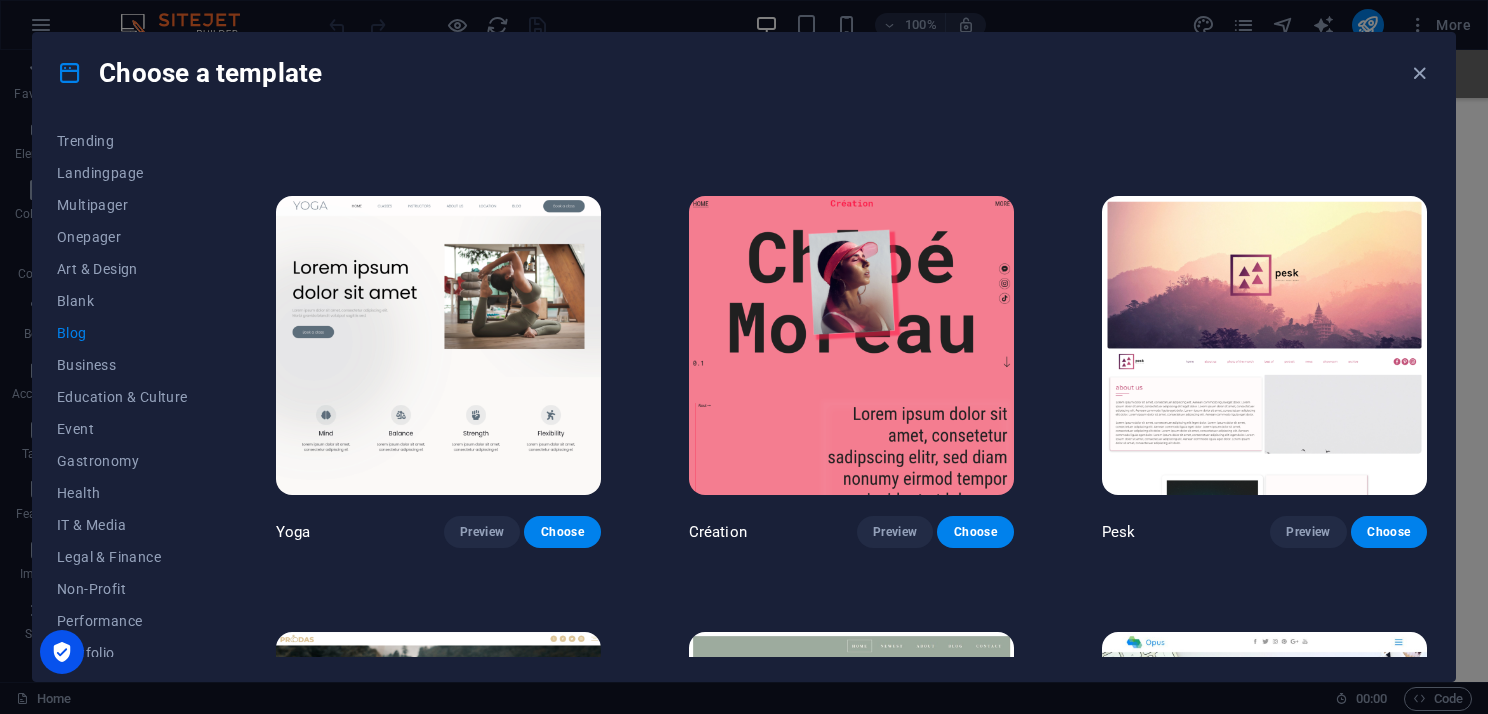 scroll, scrollTop: 2200, scrollLeft: 0, axis: vertical 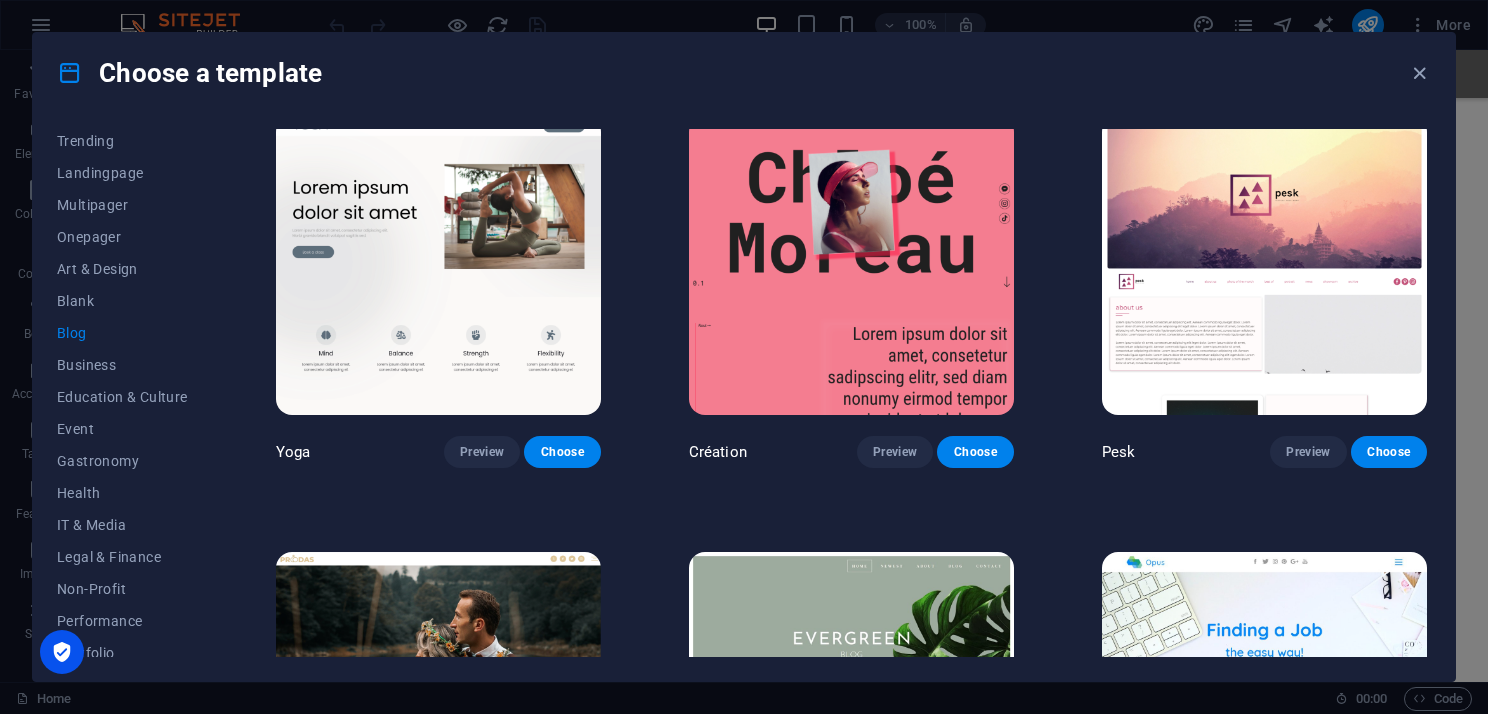 click at bounding box center (851, 266) 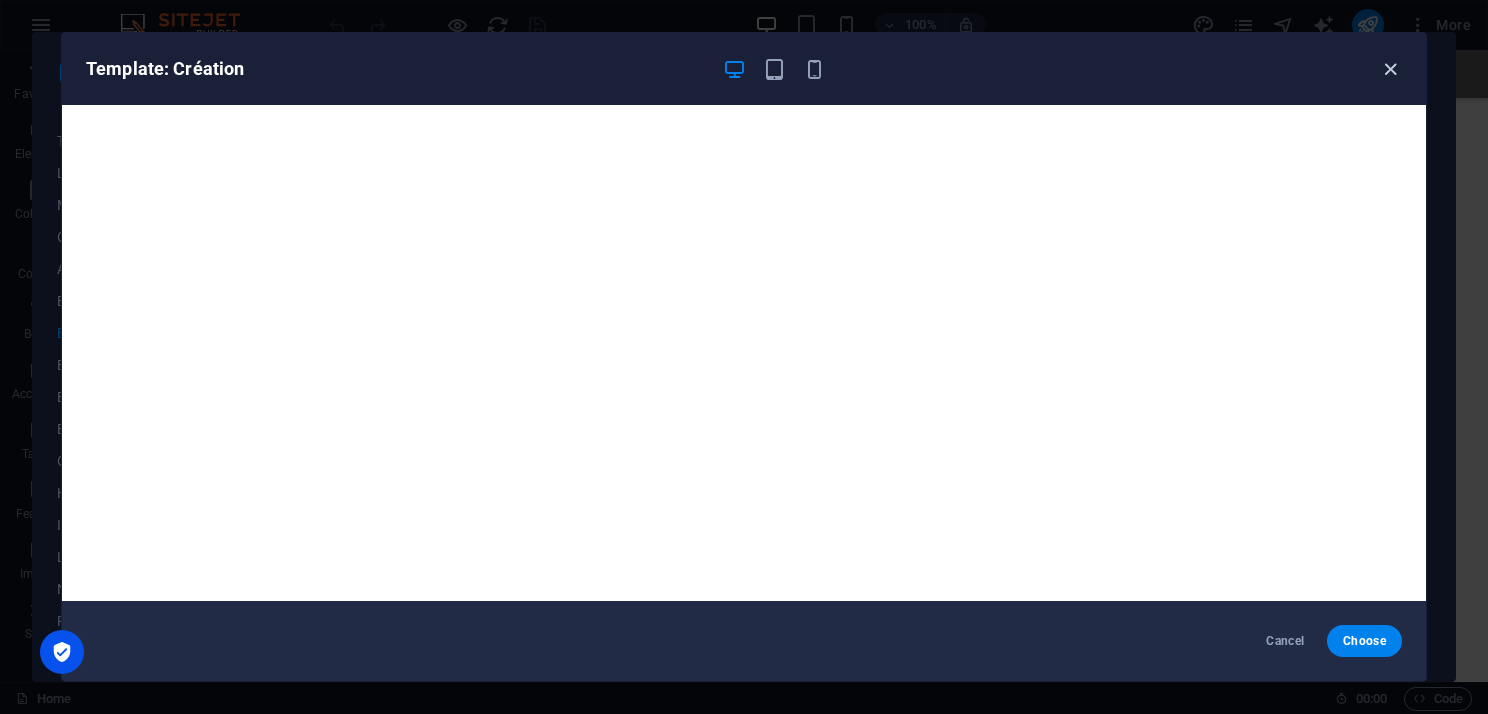 click at bounding box center (1390, 69) 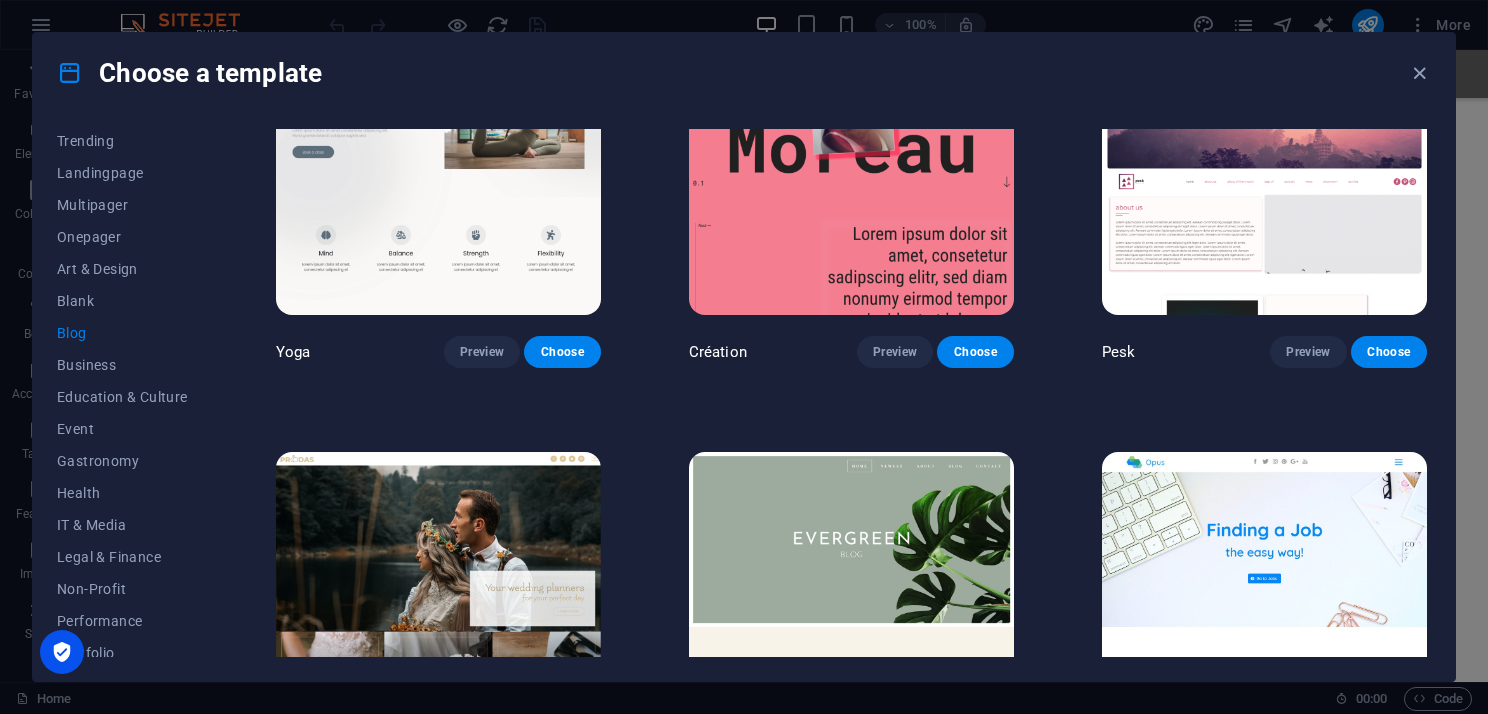 scroll, scrollTop: 2100, scrollLeft: 0, axis: vertical 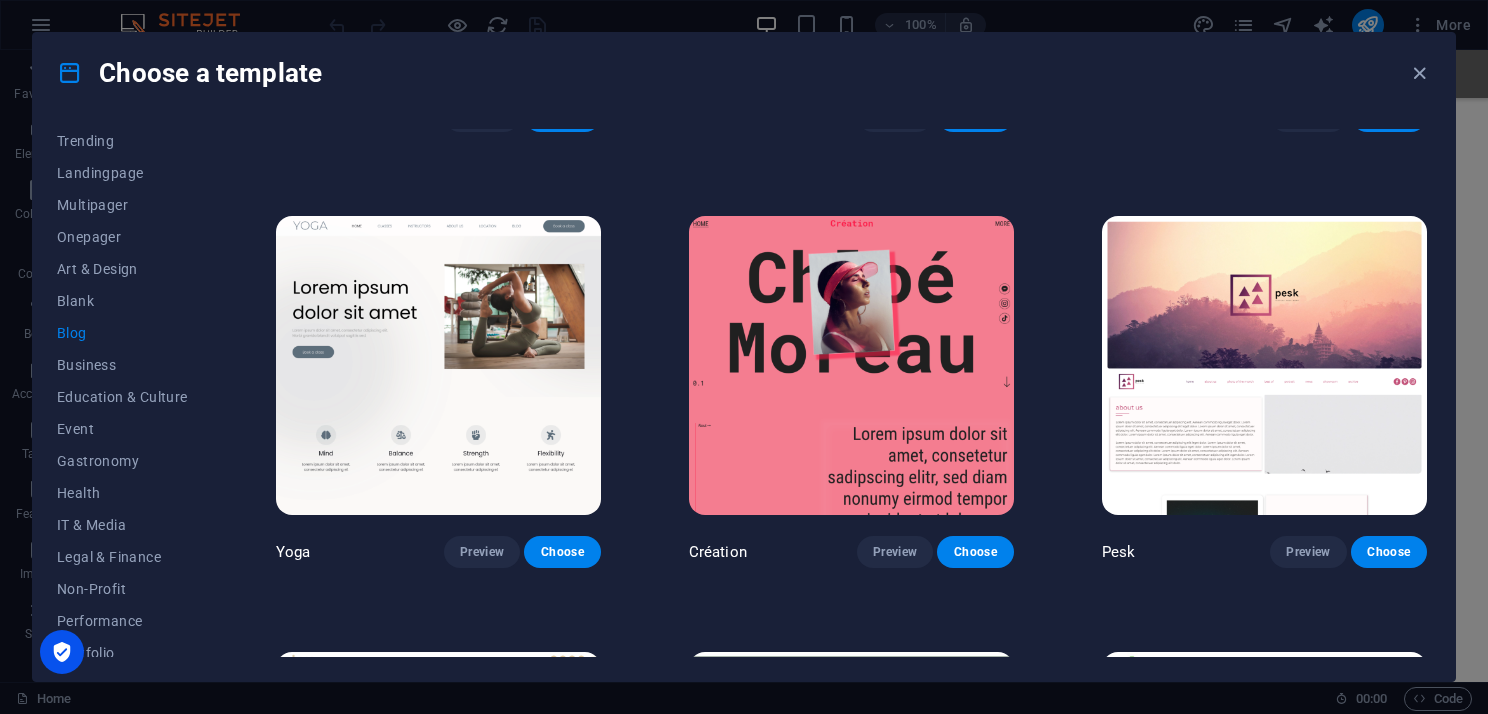click at bounding box center (438, 366) 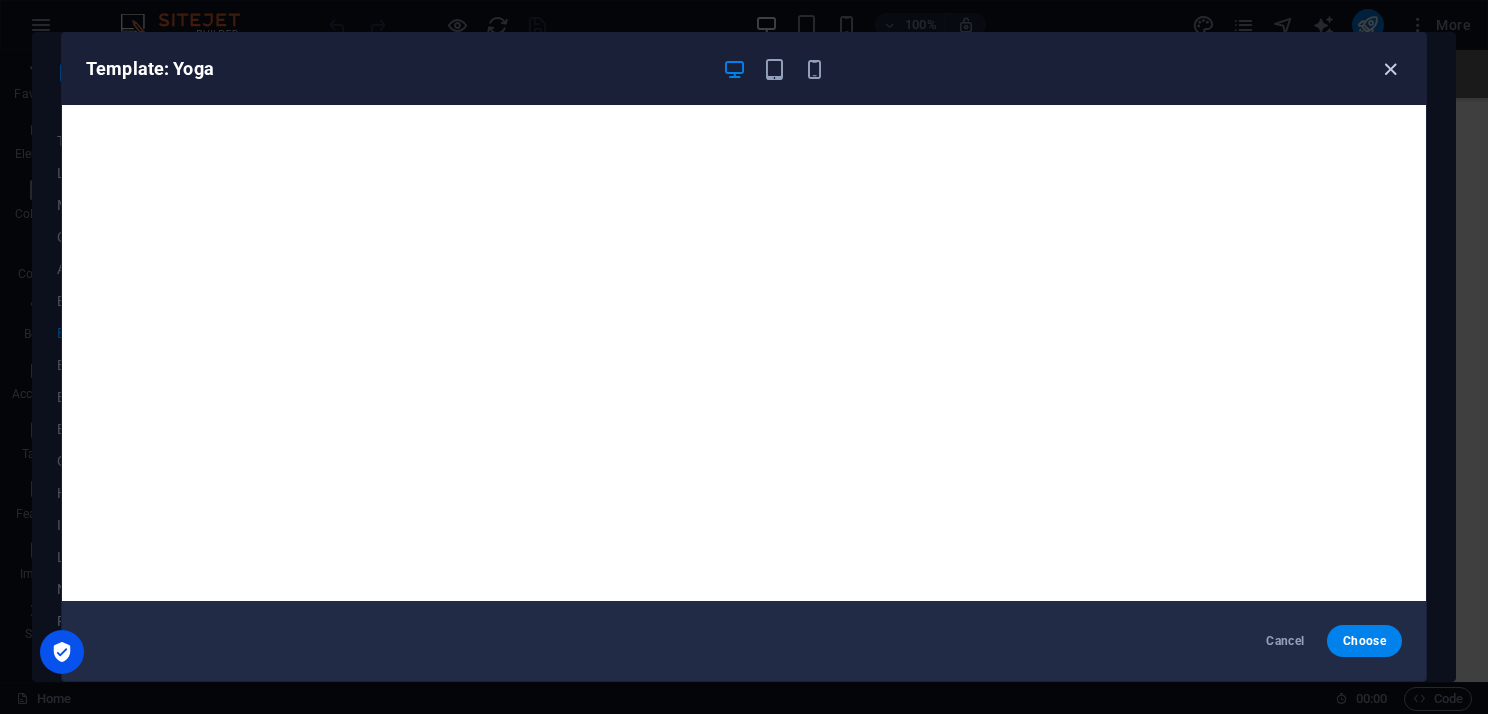 click at bounding box center (1390, 69) 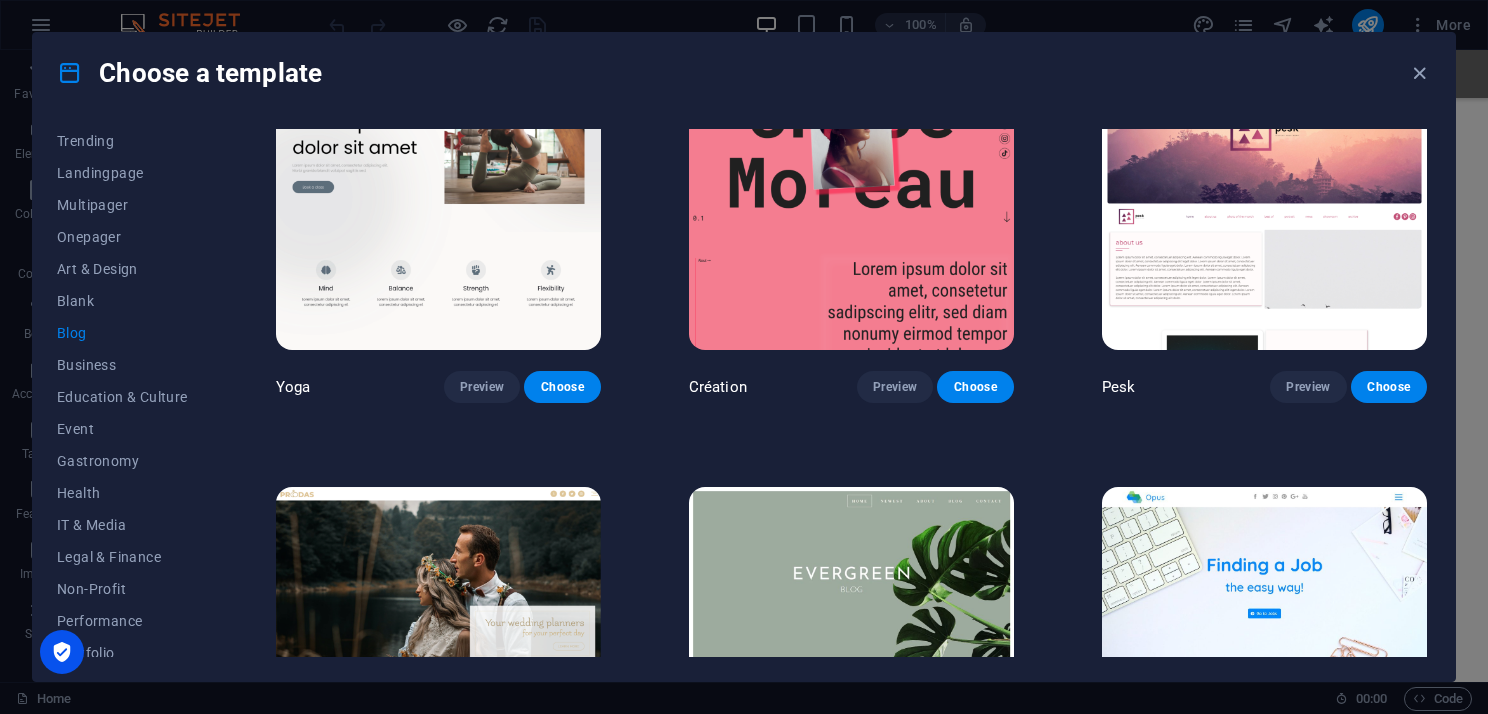 scroll, scrollTop: 2400, scrollLeft: 0, axis: vertical 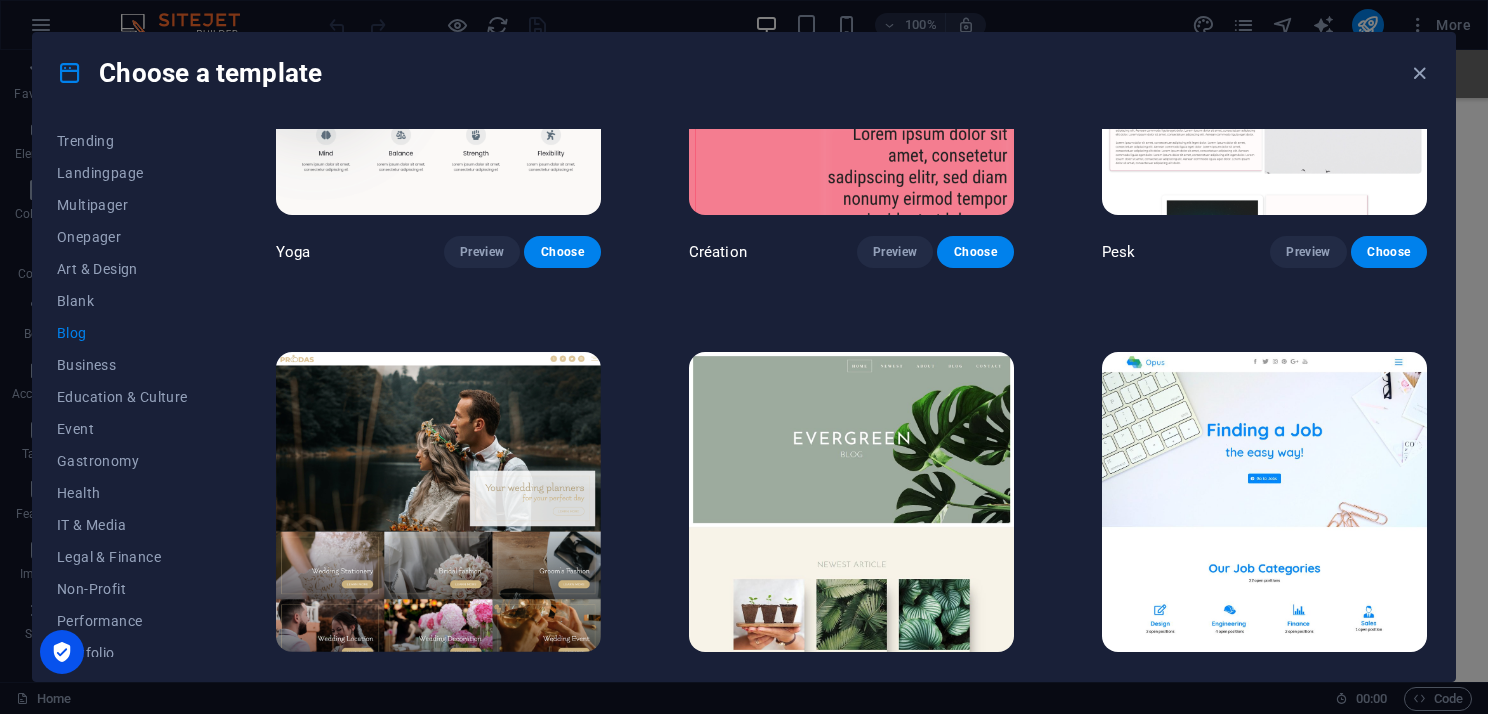 click at bounding box center [438, 502] 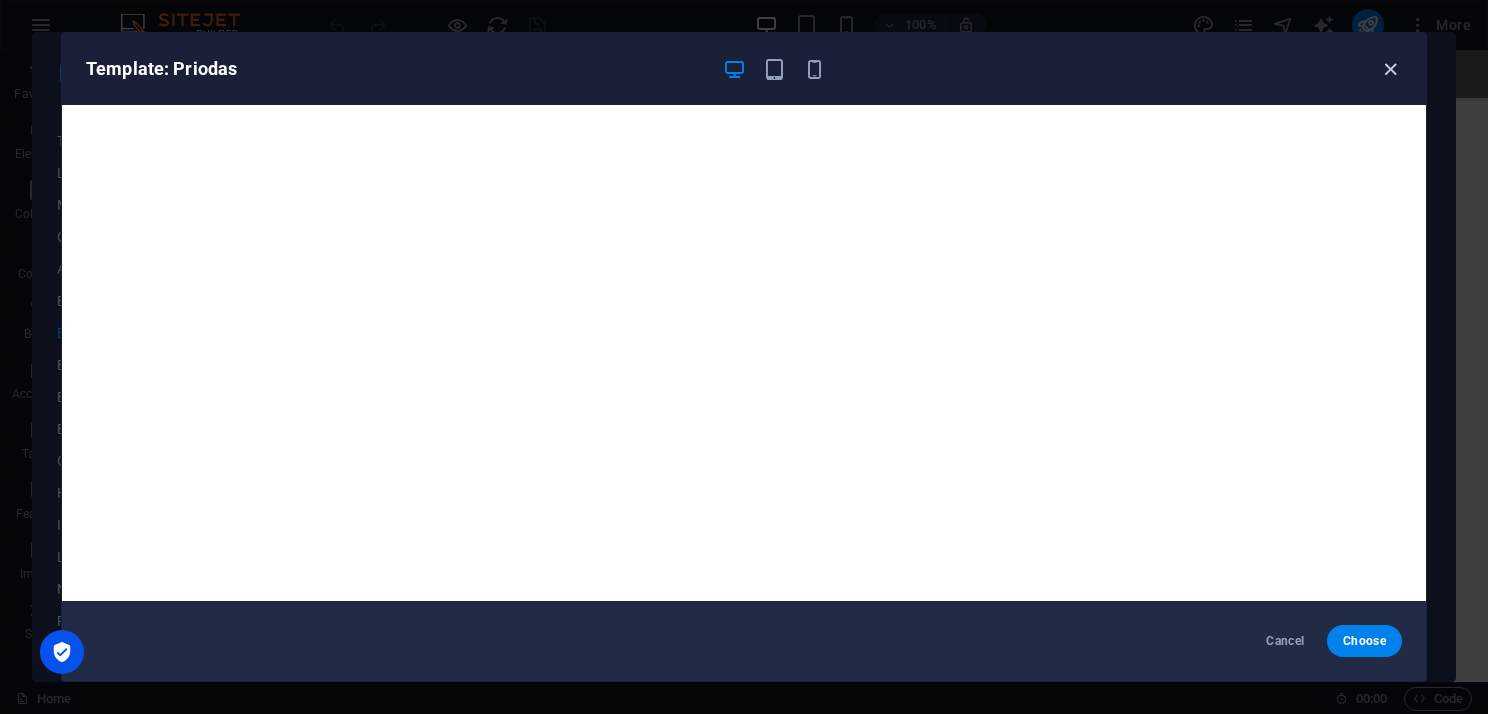 click at bounding box center [1390, 69] 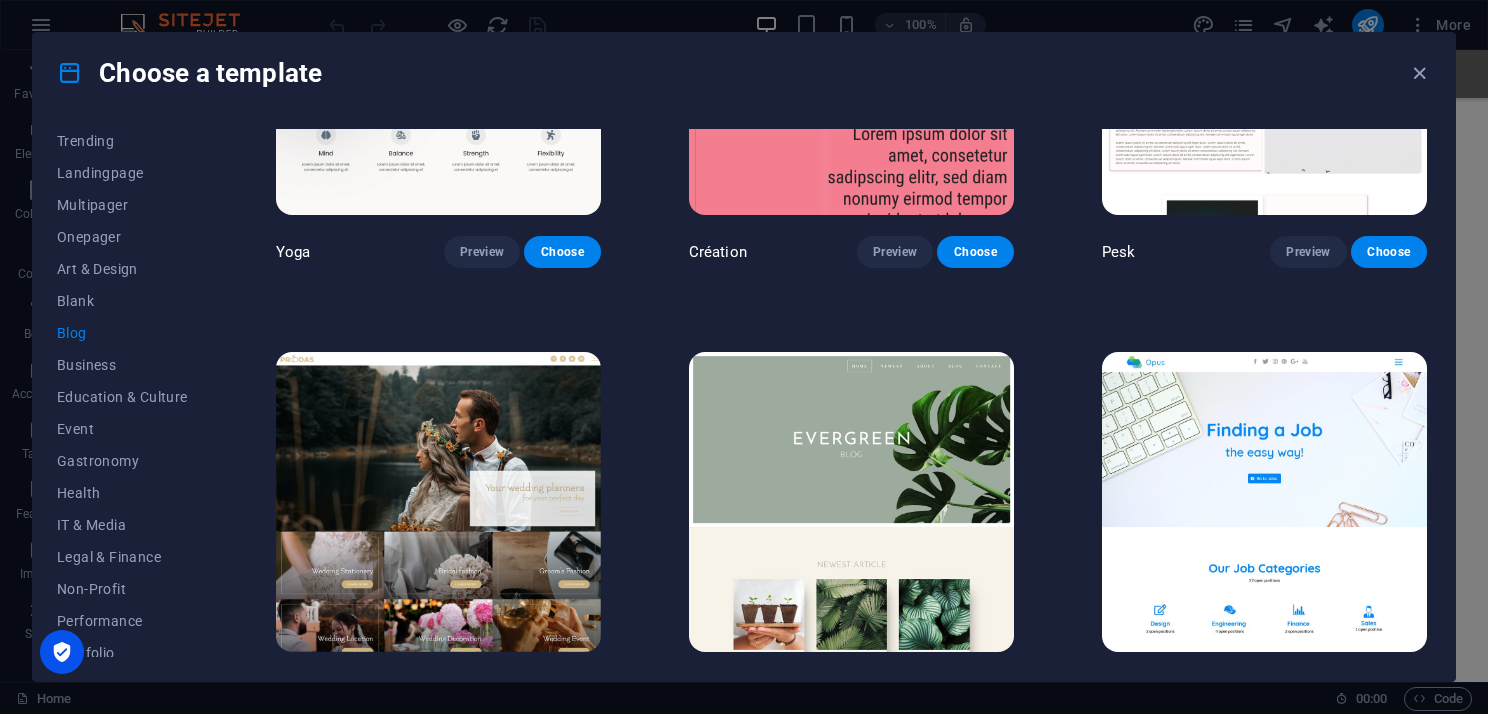 click at bounding box center [851, 502] 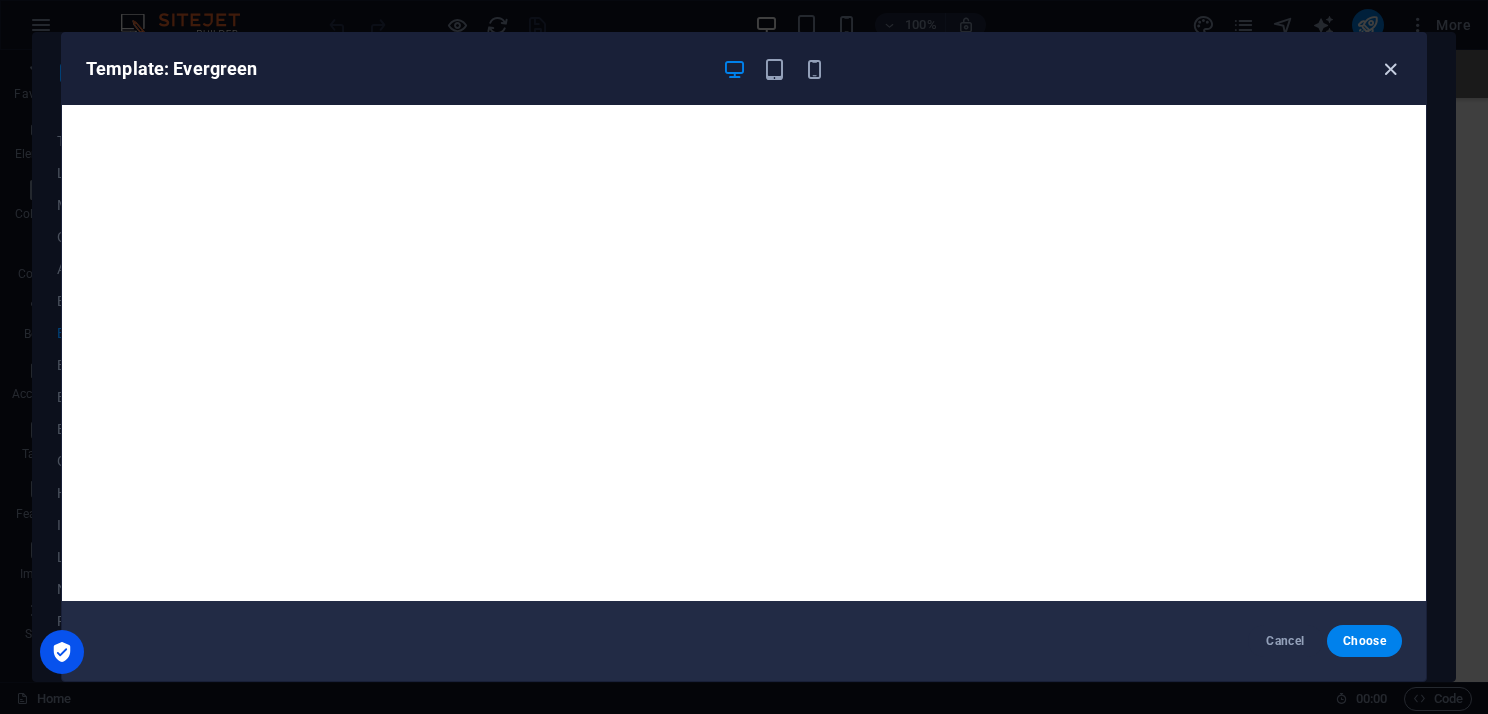 click at bounding box center (1390, 69) 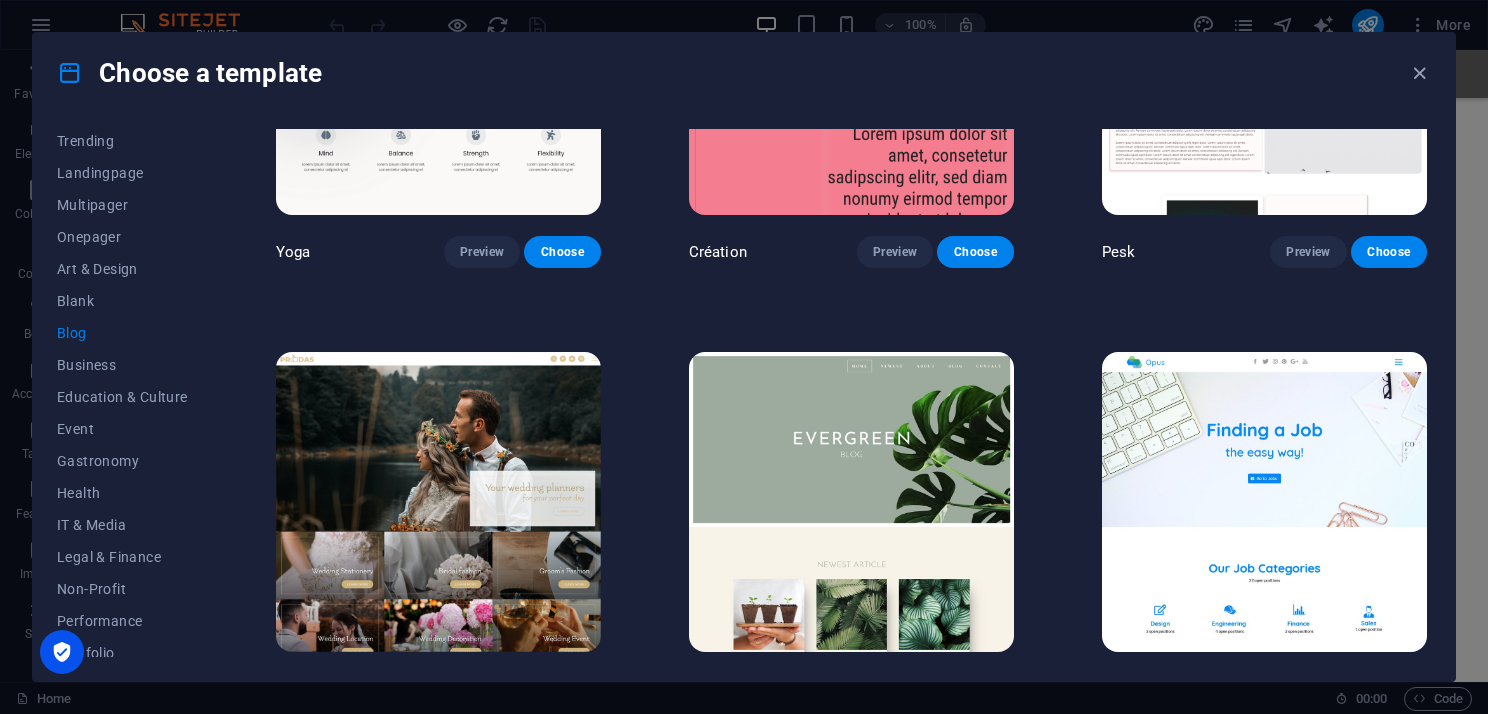 click at bounding box center (1264, 502) 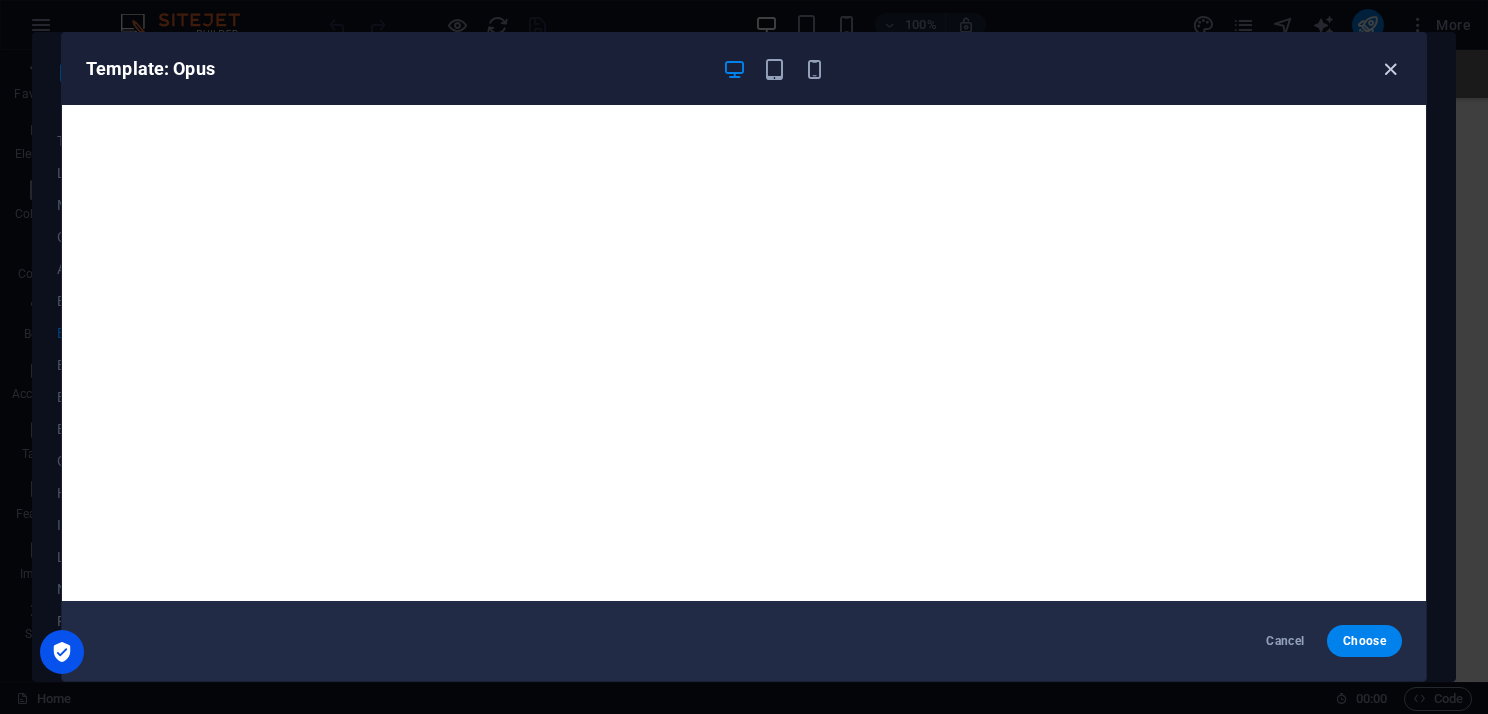 click at bounding box center (1390, 69) 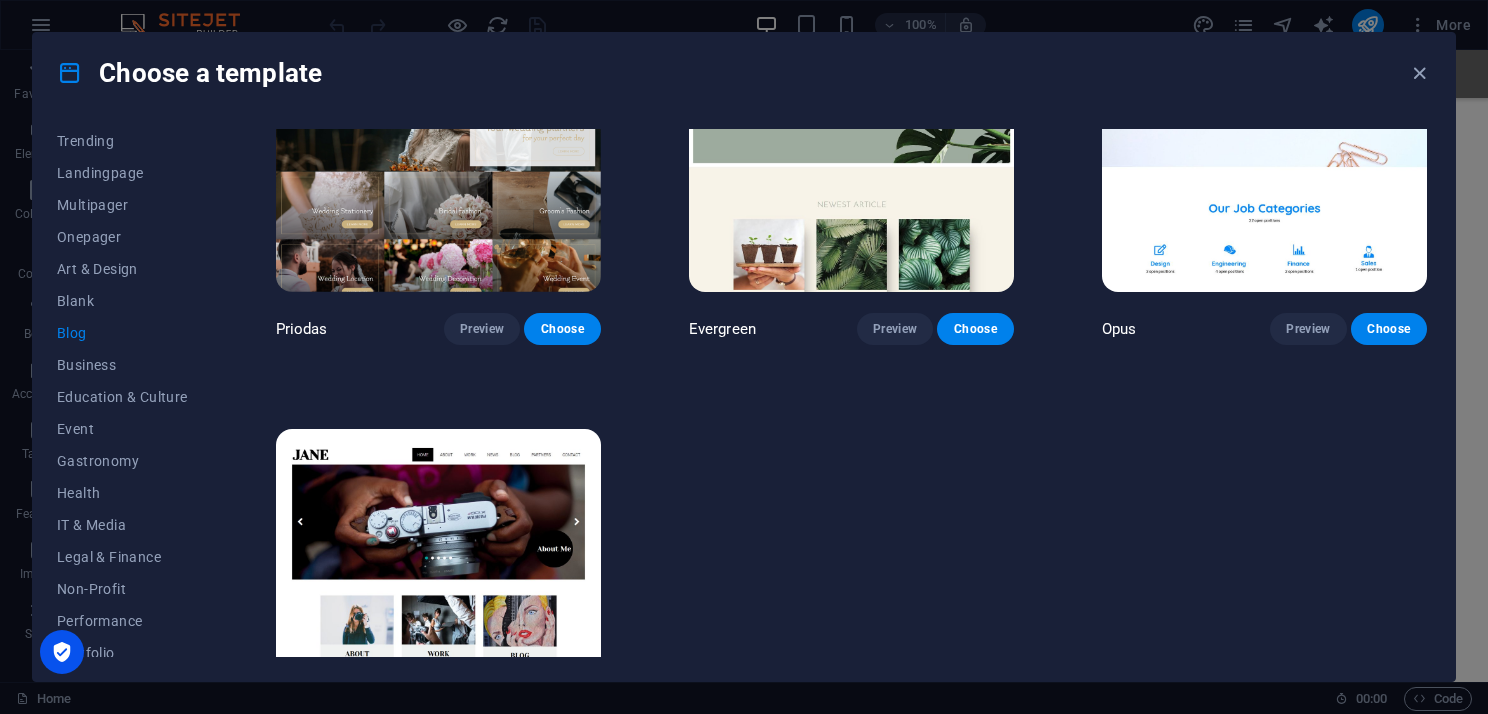 scroll, scrollTop: 2800, scrollLeft: 0, axis: vertical 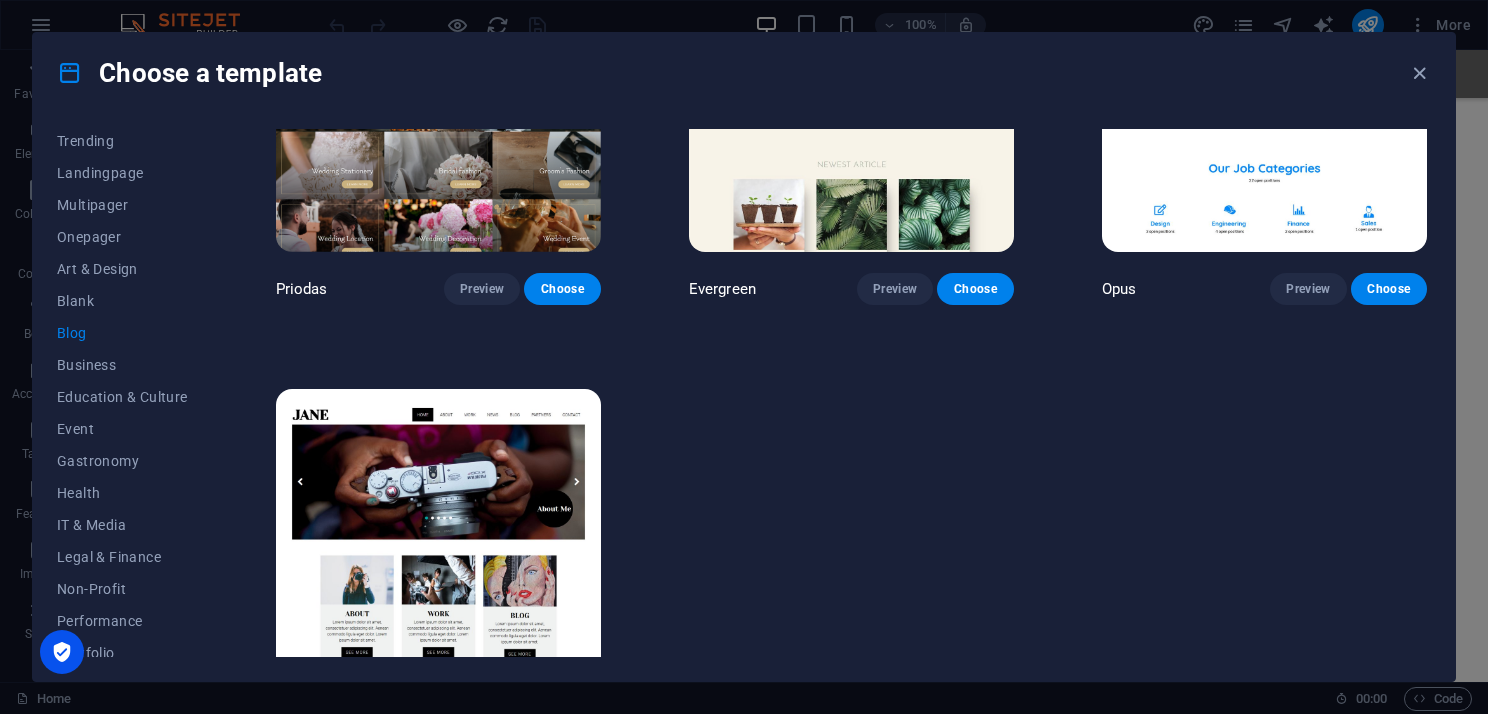 click at bounding box center (438, 539) 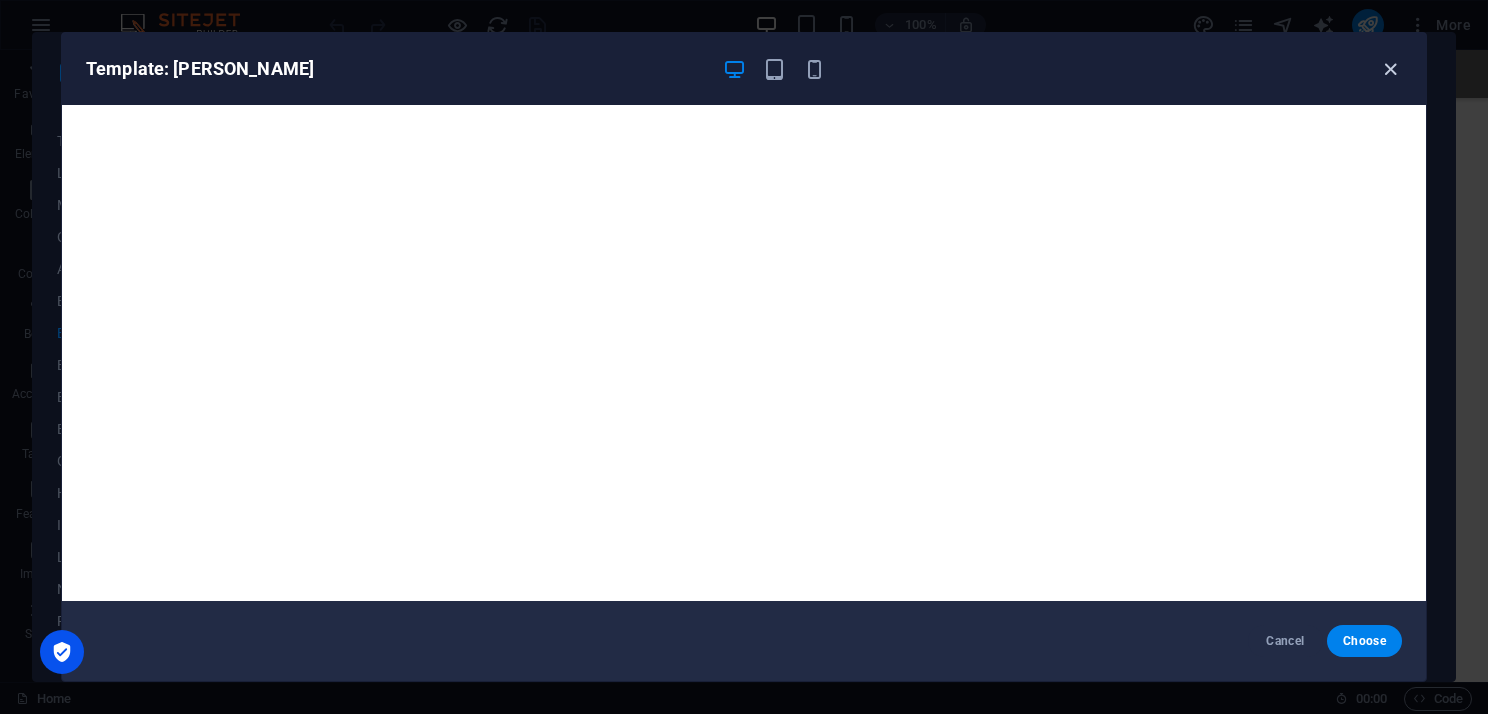 click at bounding box center [1390, 69] 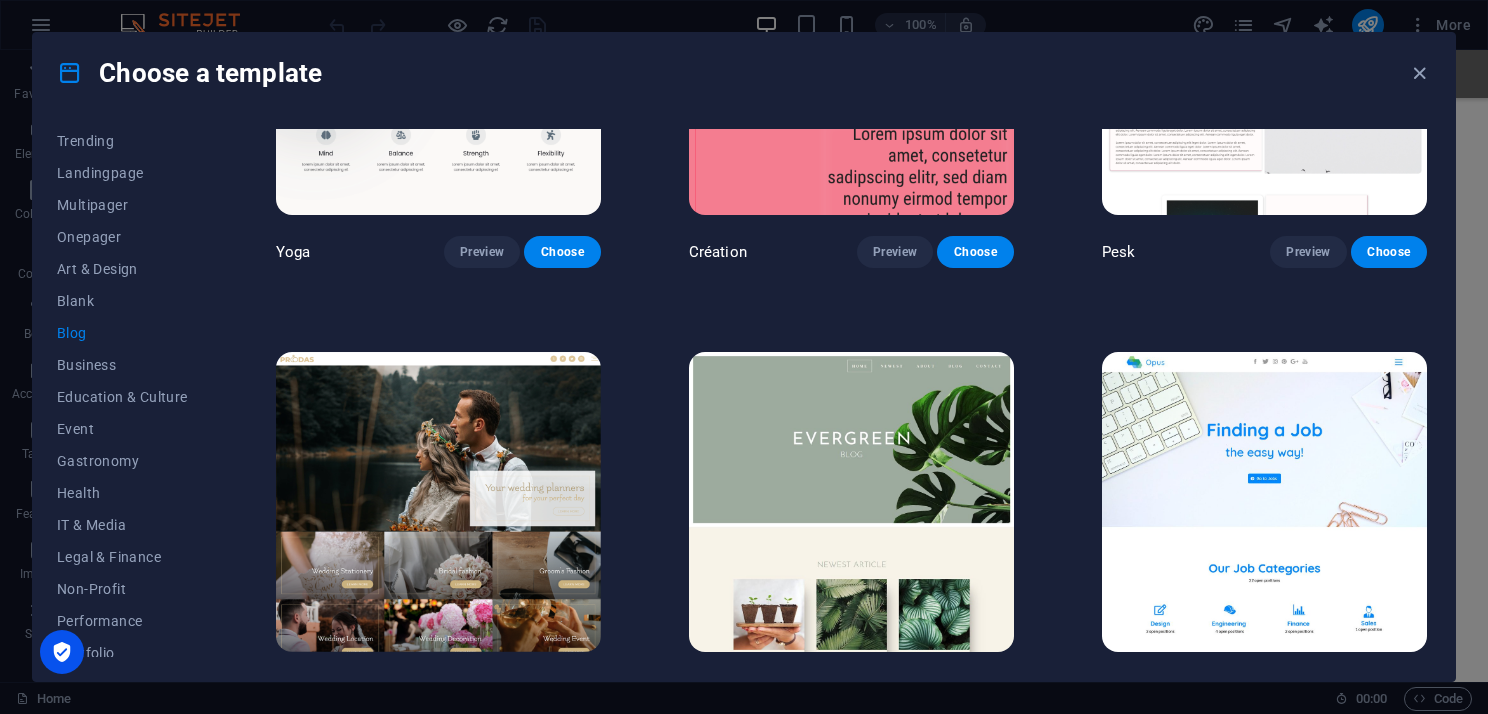 scroll, scrollTop: 2300, scrollLeft: 0, axis: vertical 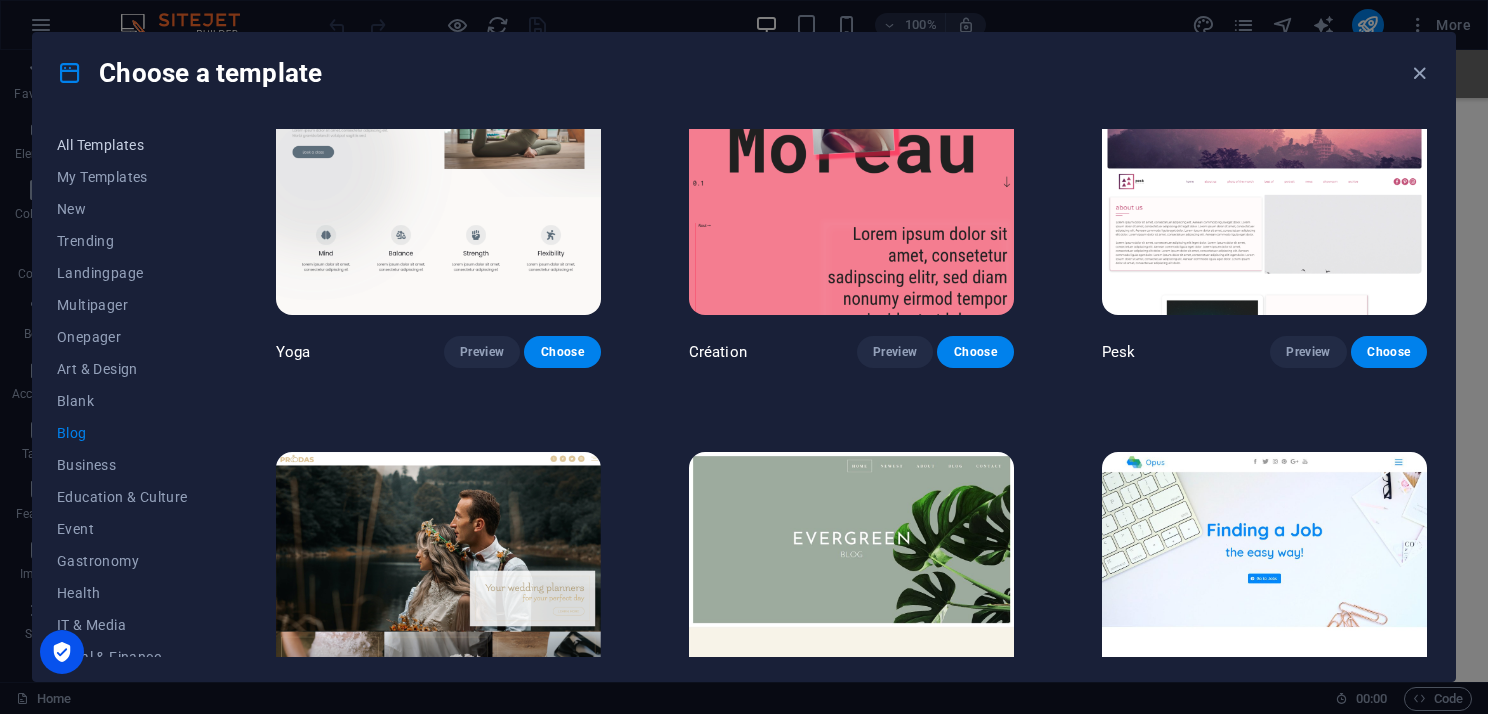 click on "All Templates" at bounding box center (122, 145) 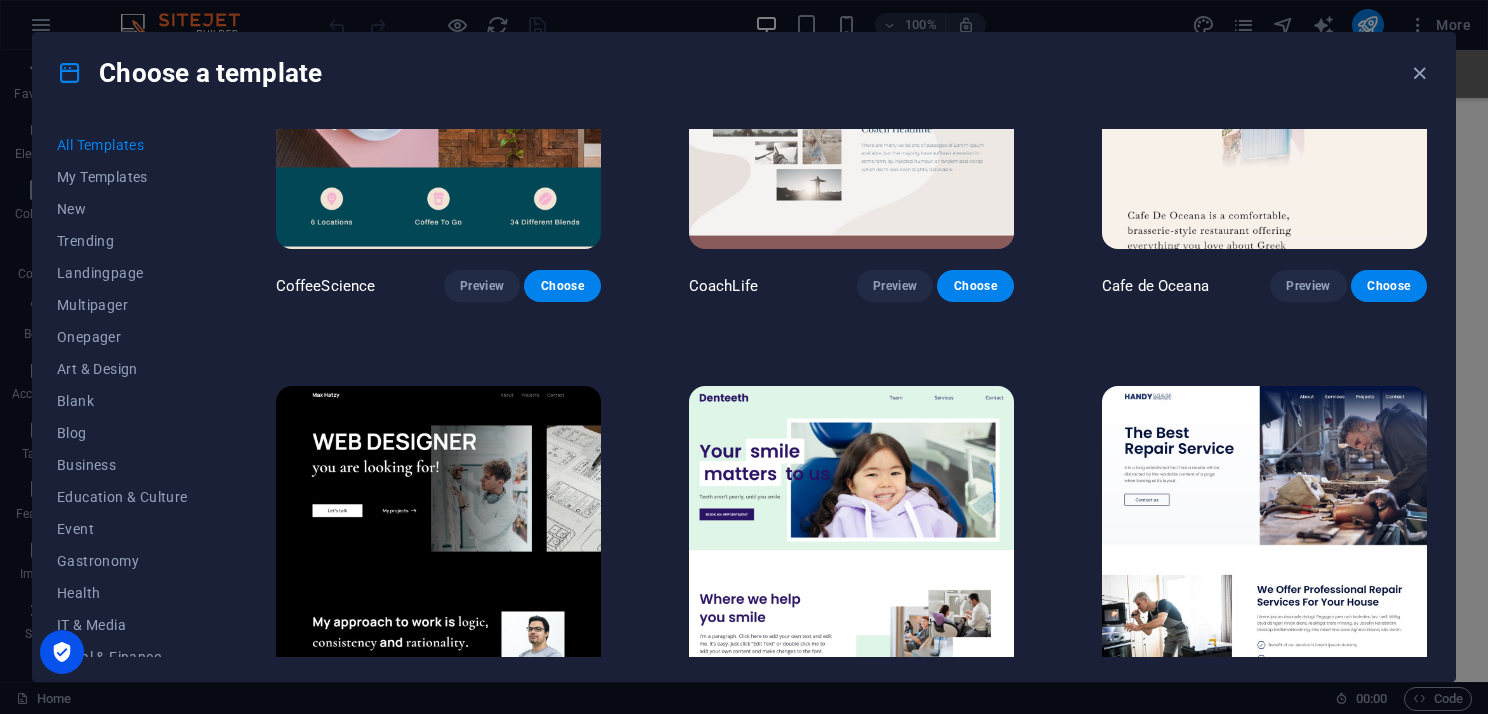 scroll, scrollTop: 4812, scrollLeft: 0, axis: vertical 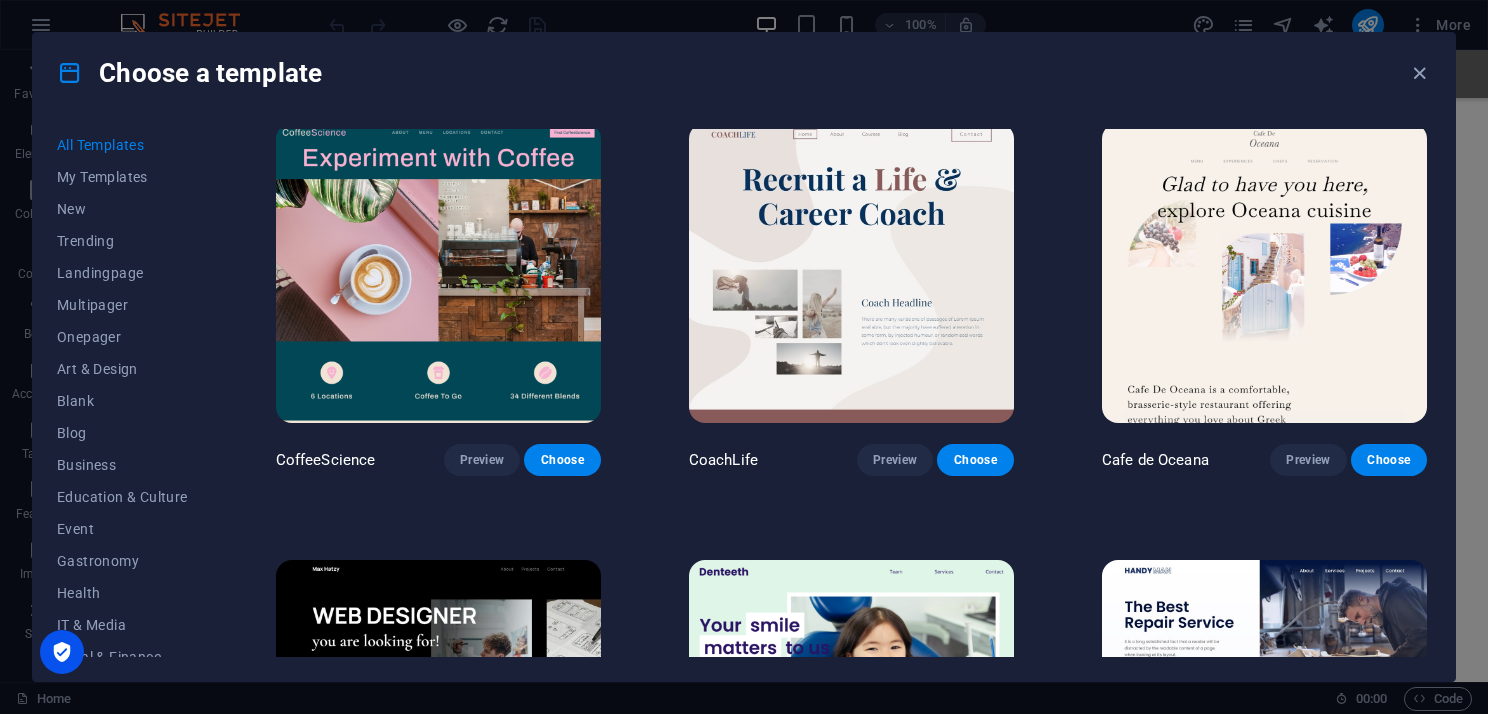 drag, startPoint x: 1480, startPoint y: 401, endPoint x: 1444, endPoint y: 268, distance: 137.78607 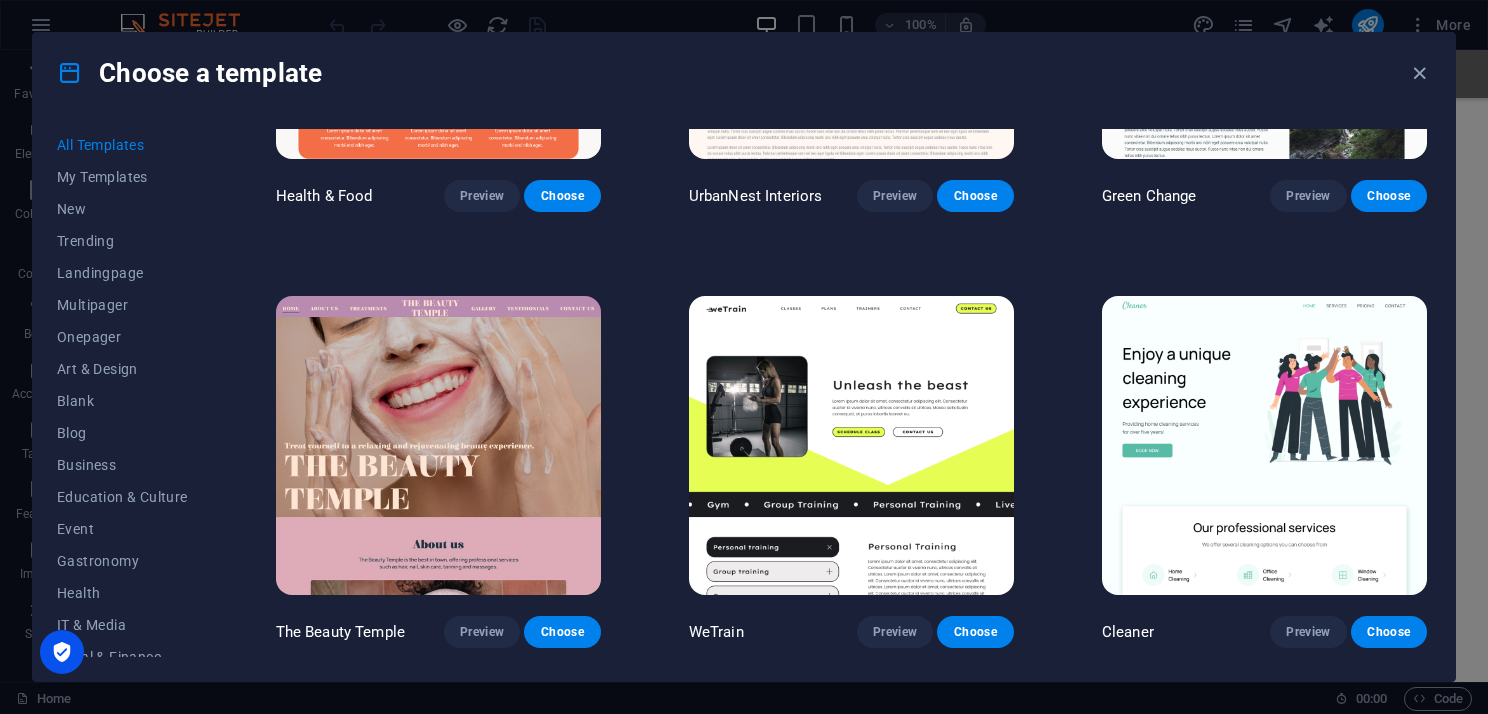 scroll, scrollTop: 1712, scrollLeft: 0, axis: vertical 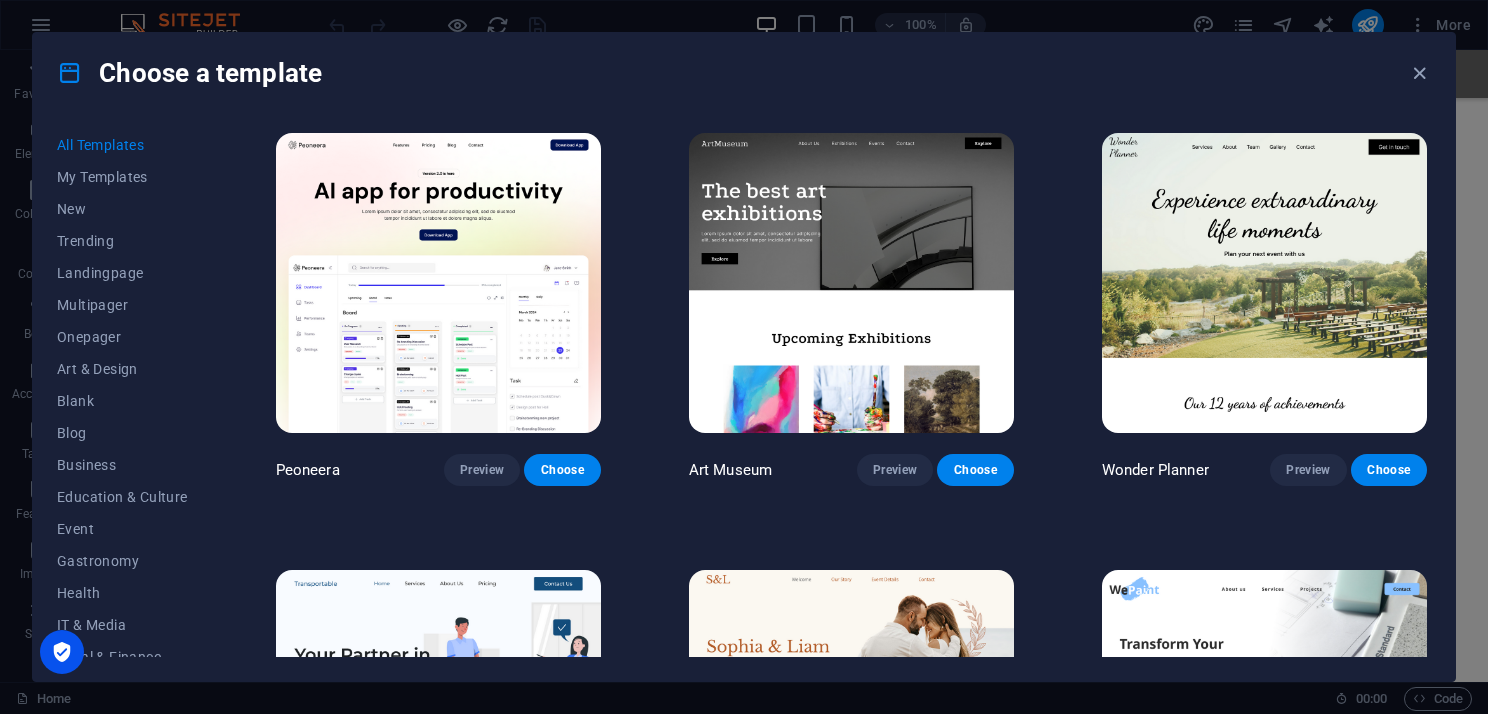 click at bounding box center (851, 283) 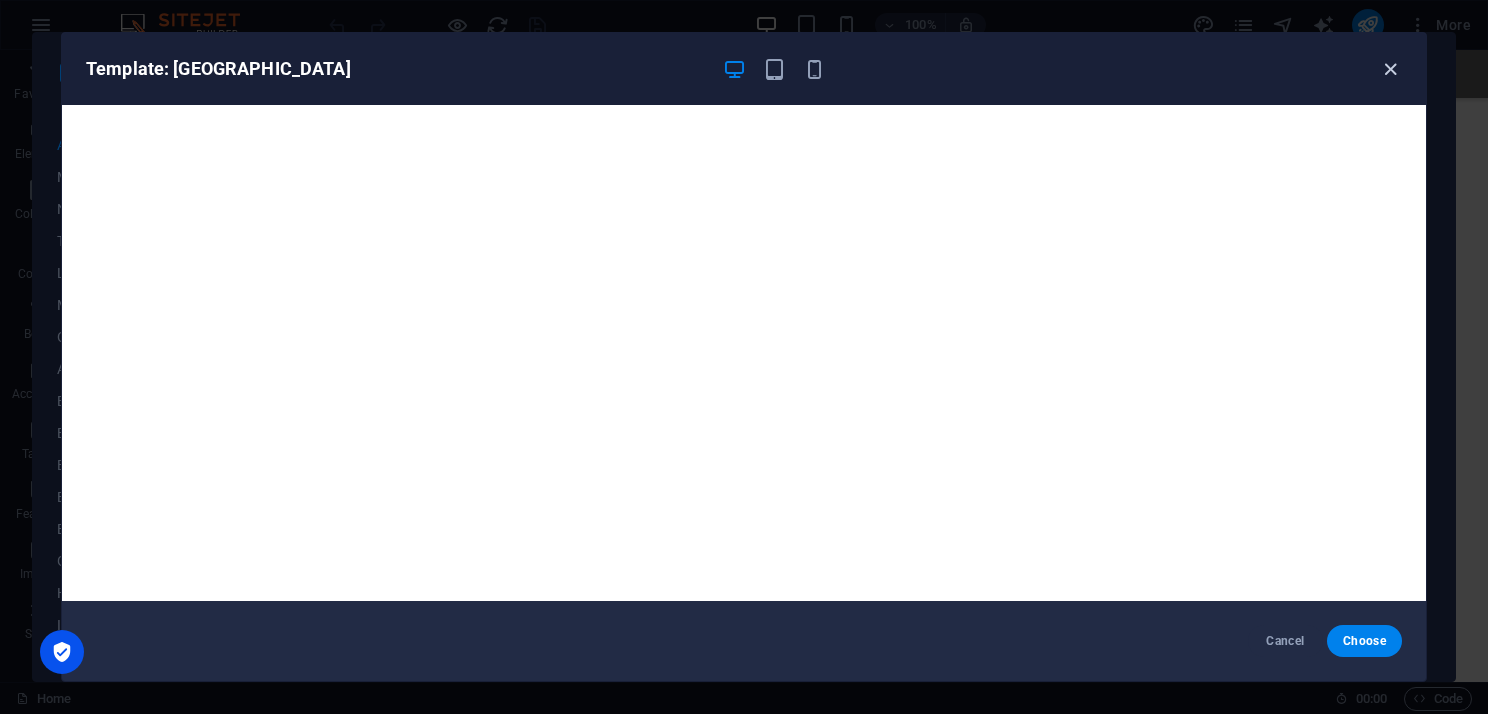 click at bounding box center (1390, 69) 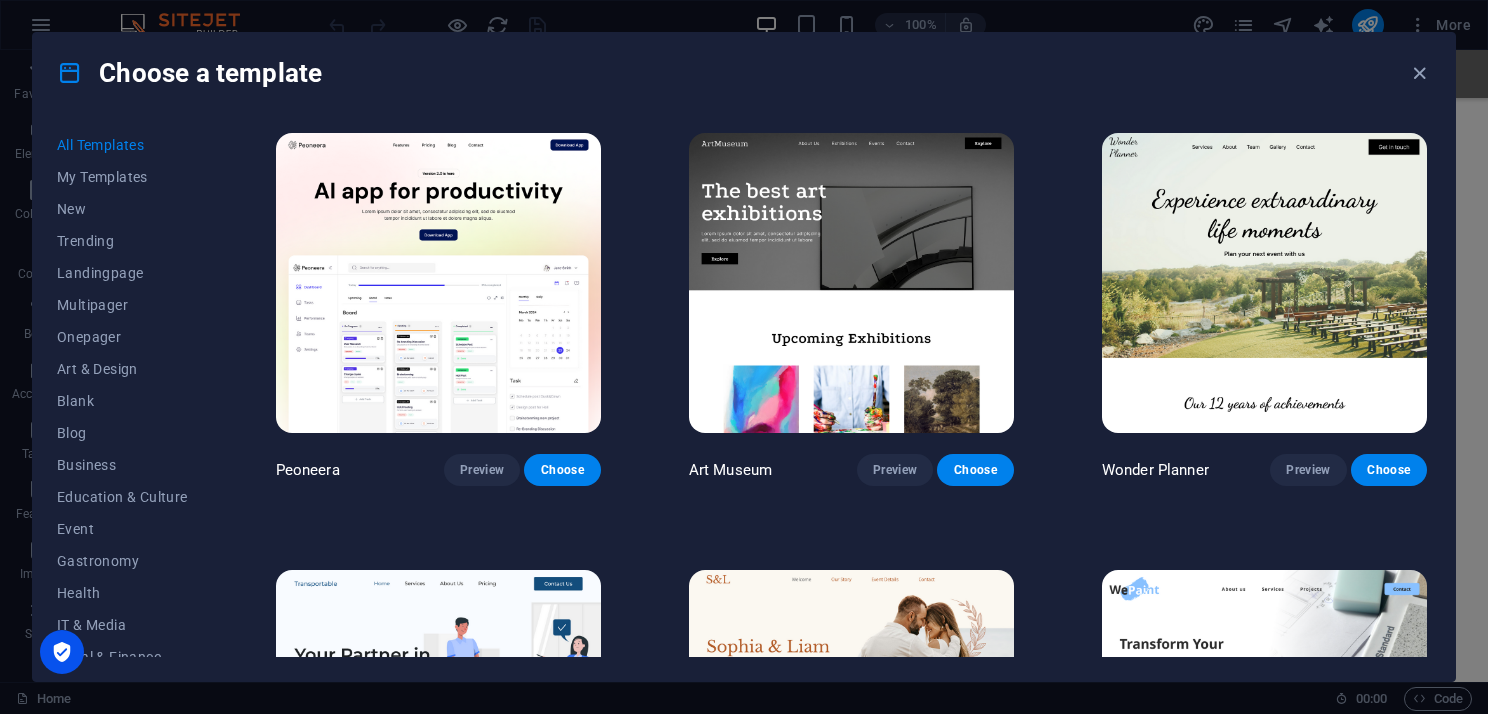 click at bounding box center (1264, 283) 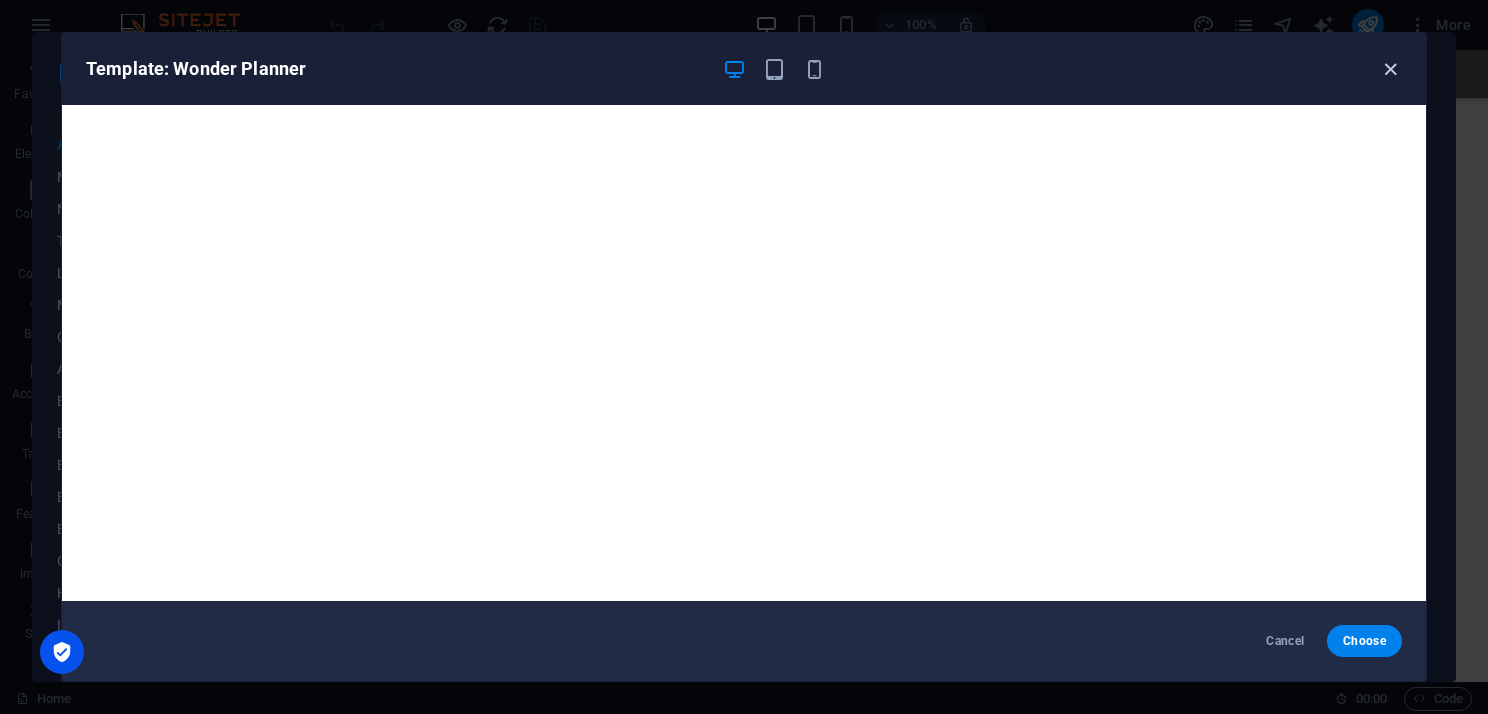 click at bounding box center (1390, 69) 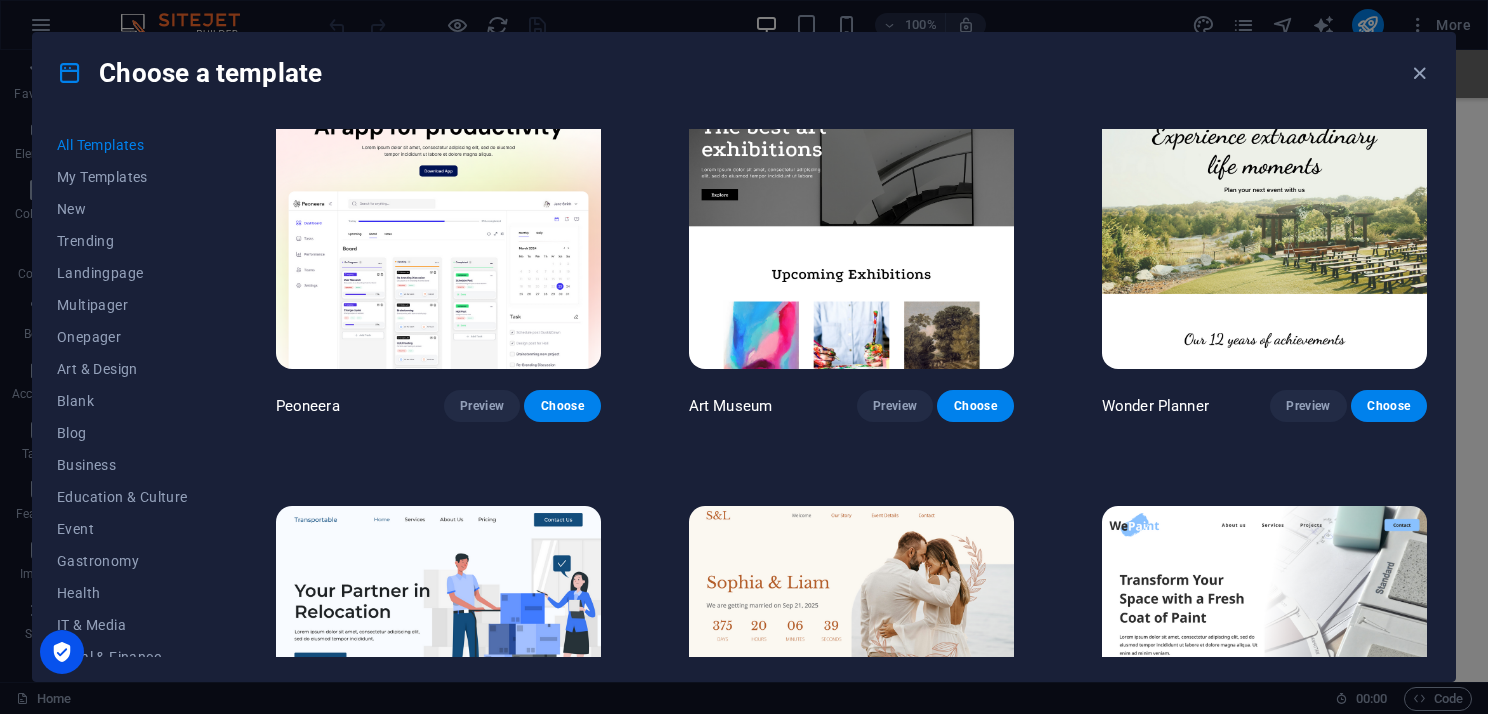 scroll, scrollTop: 200, scrollLeft: 0, axis: vertical 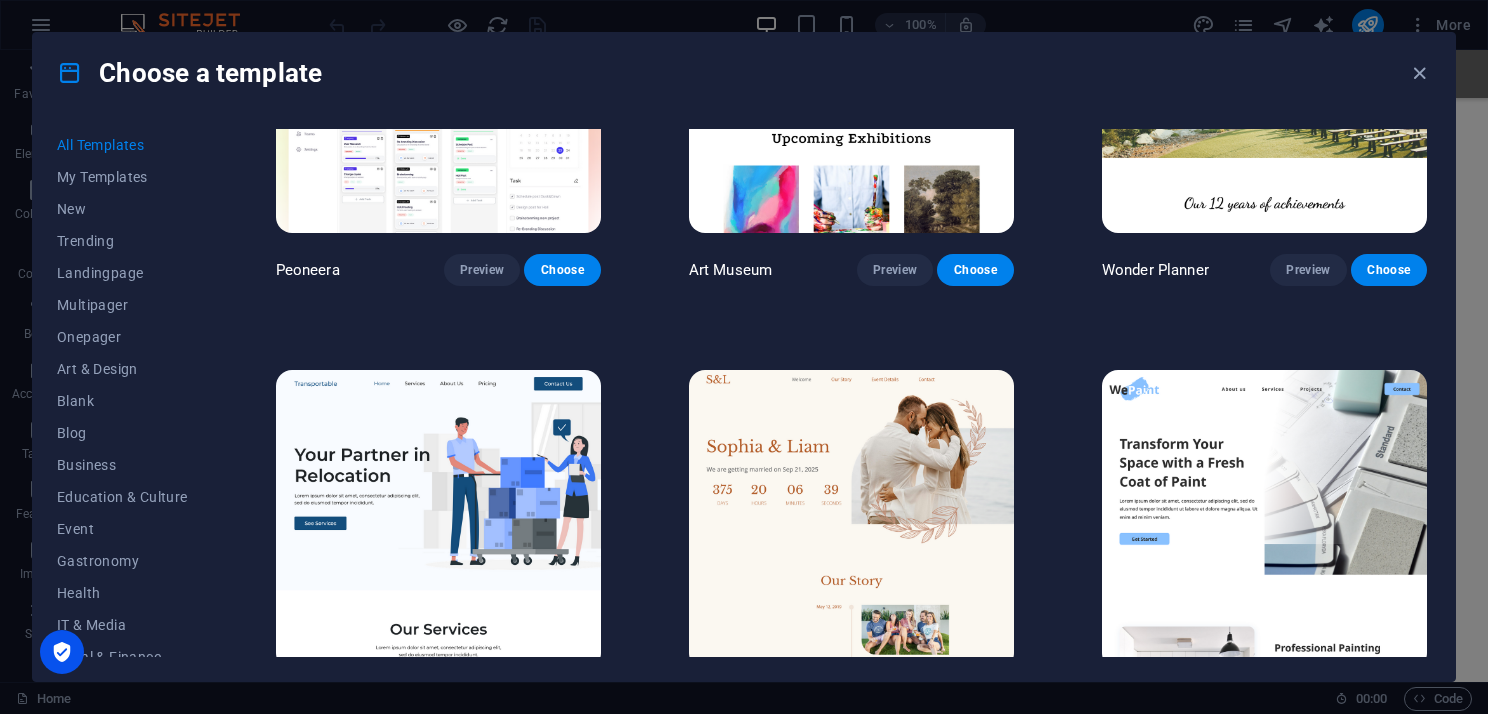 click at bounding box center [438, 520] 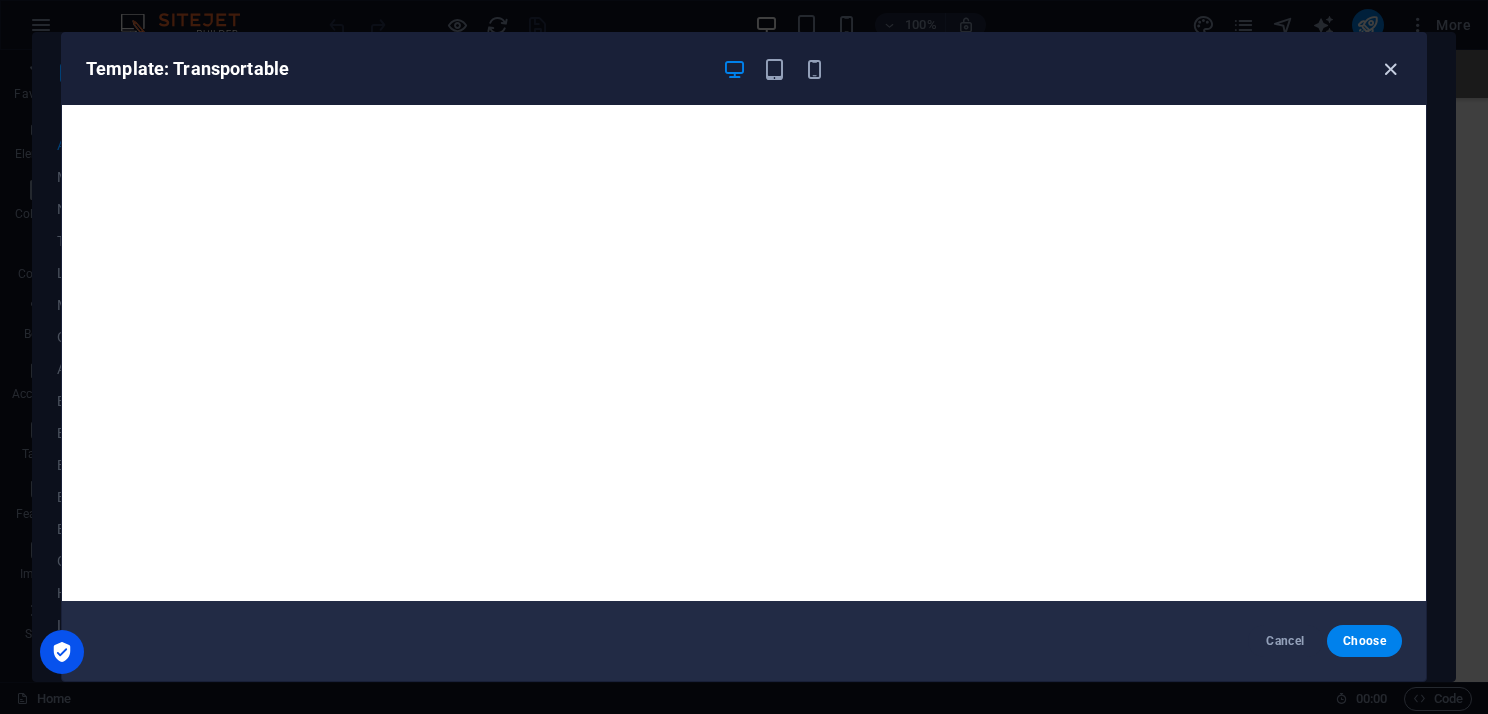 click at bounding box center (1390, 69) 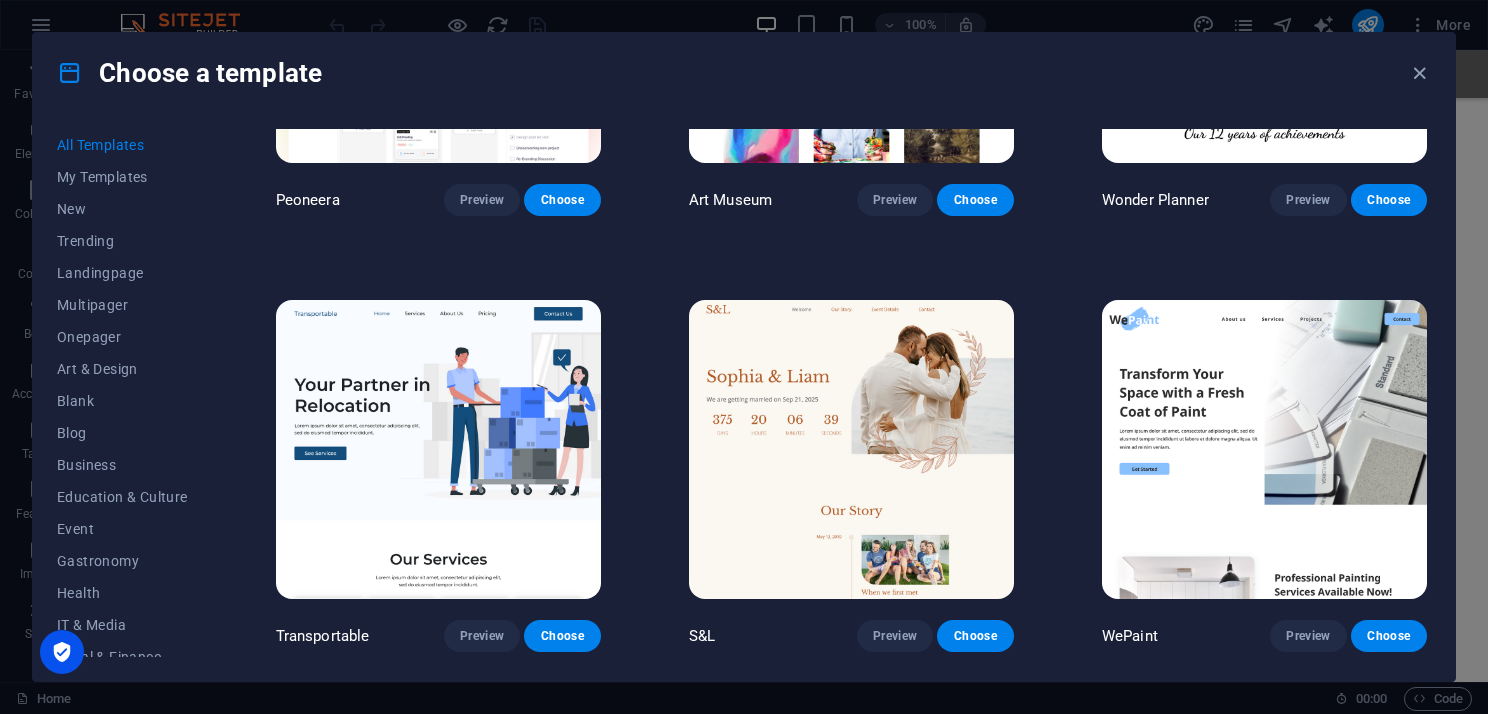 scroll, scrollTop: 300, scrollLeft: 0, axis: vertical 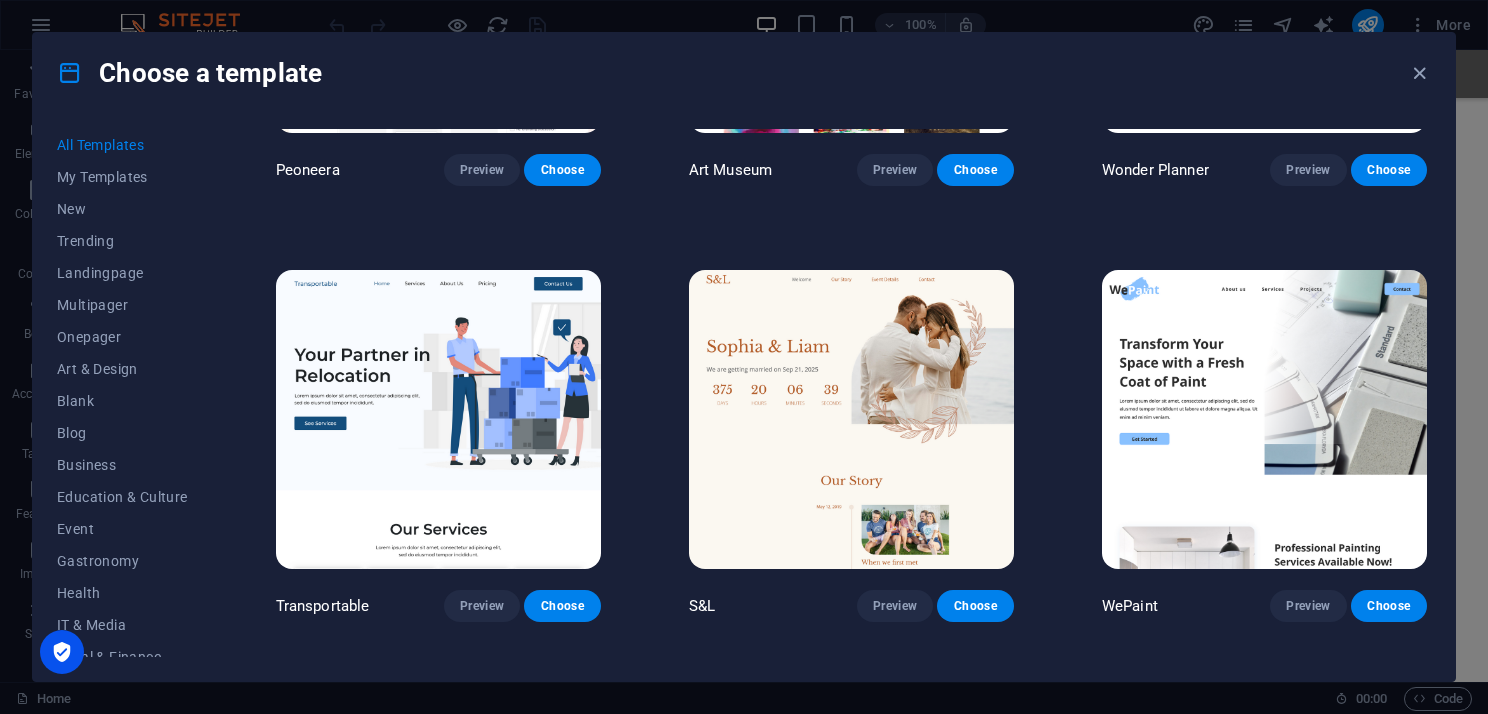 click at bounding box center (851, 420) 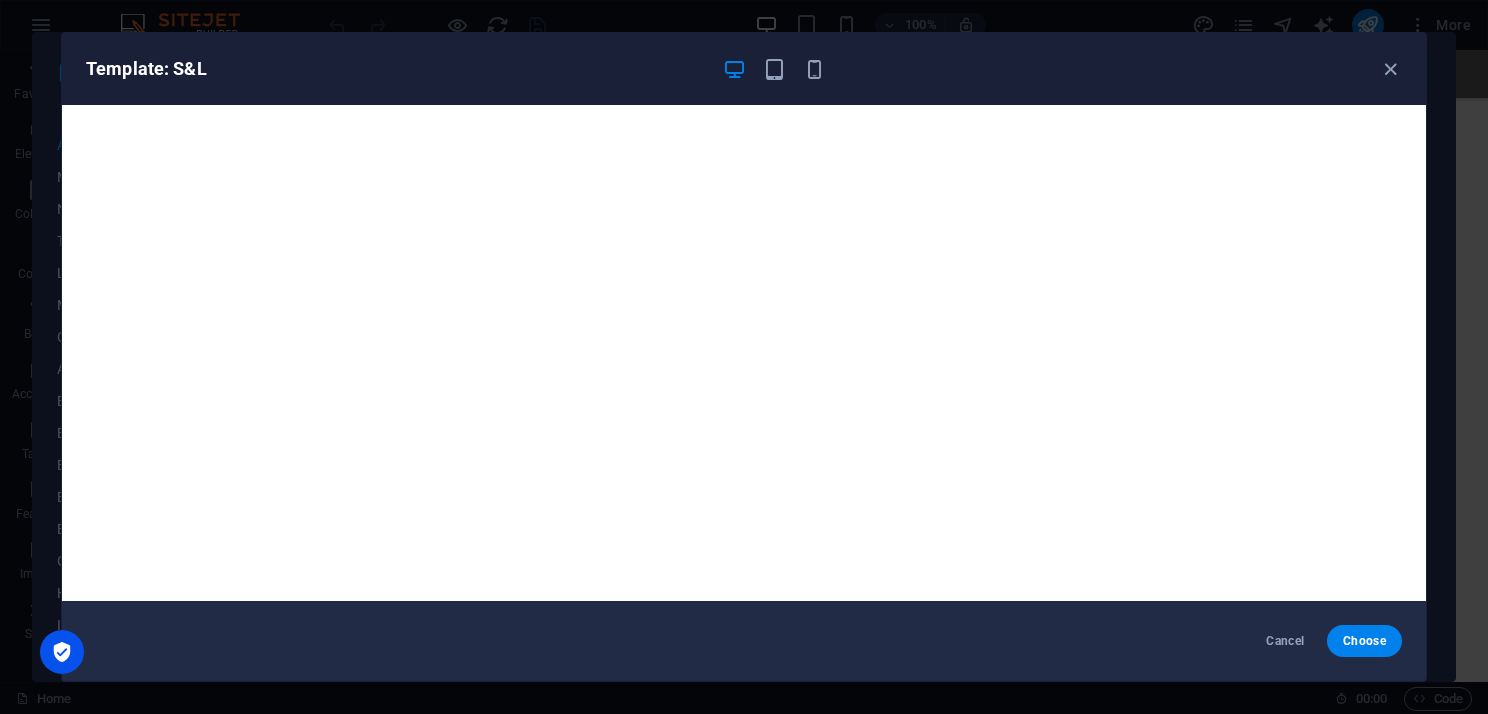 drag, startPoint x: 1397, startPoint y: 65, endPoint x: 1370, endPoint y: 84, distance: 33.01515 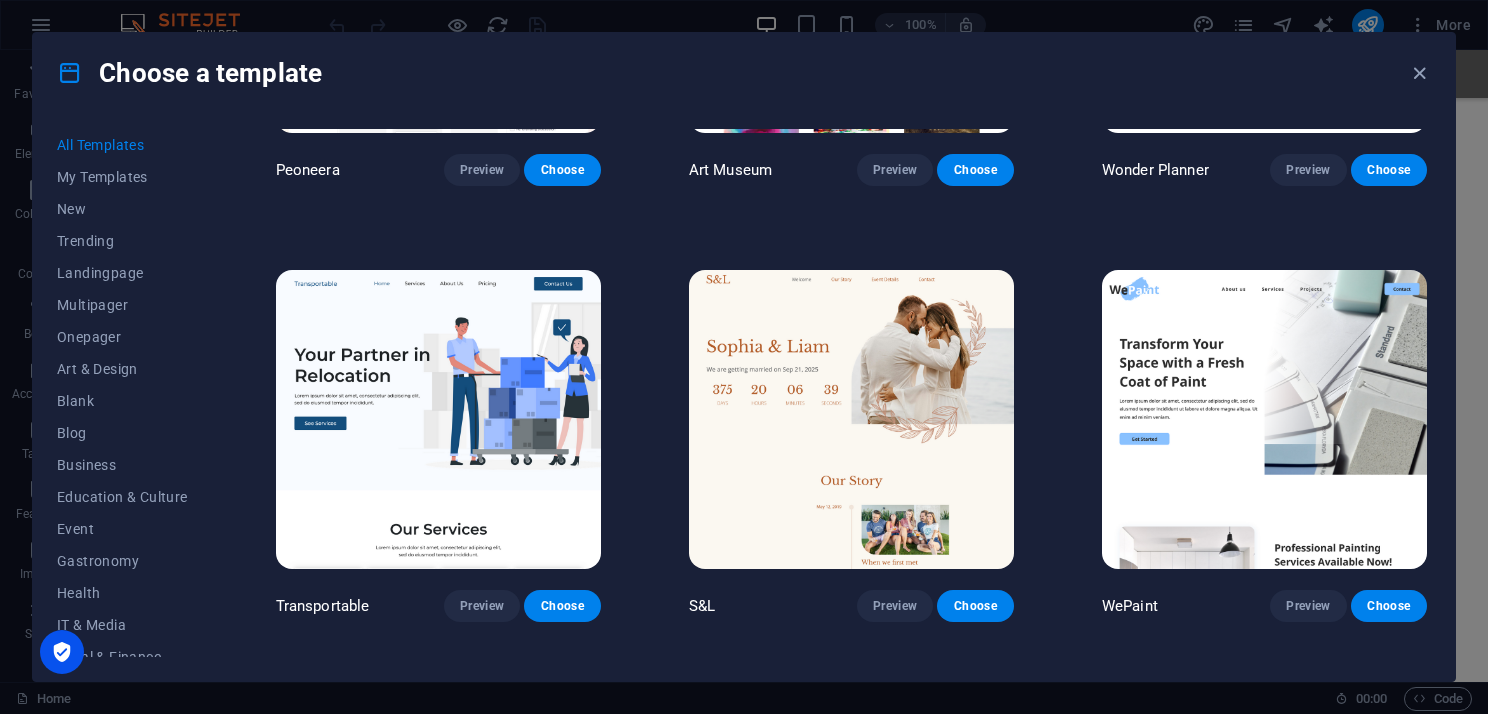 click at bounding box center (1264, 420) 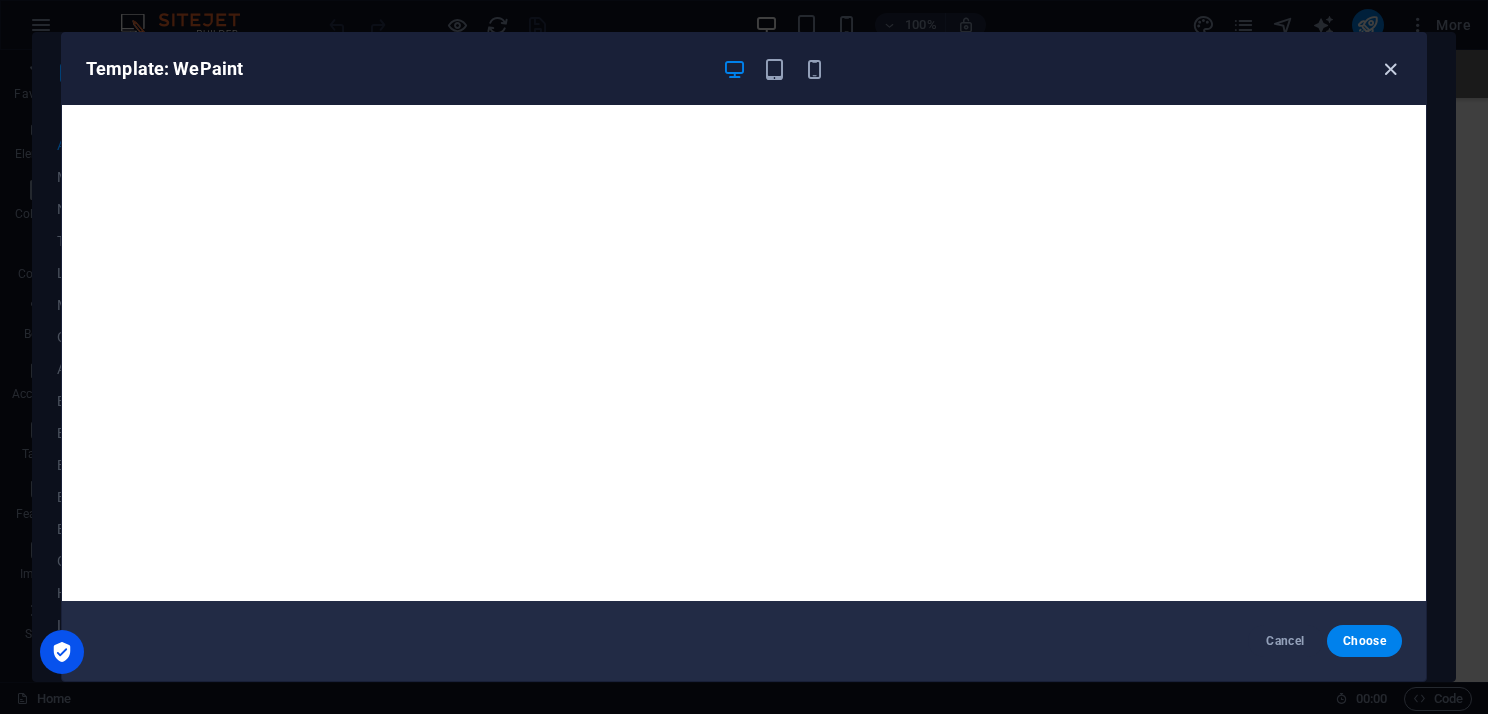 click at bounding box center (1390, 69) 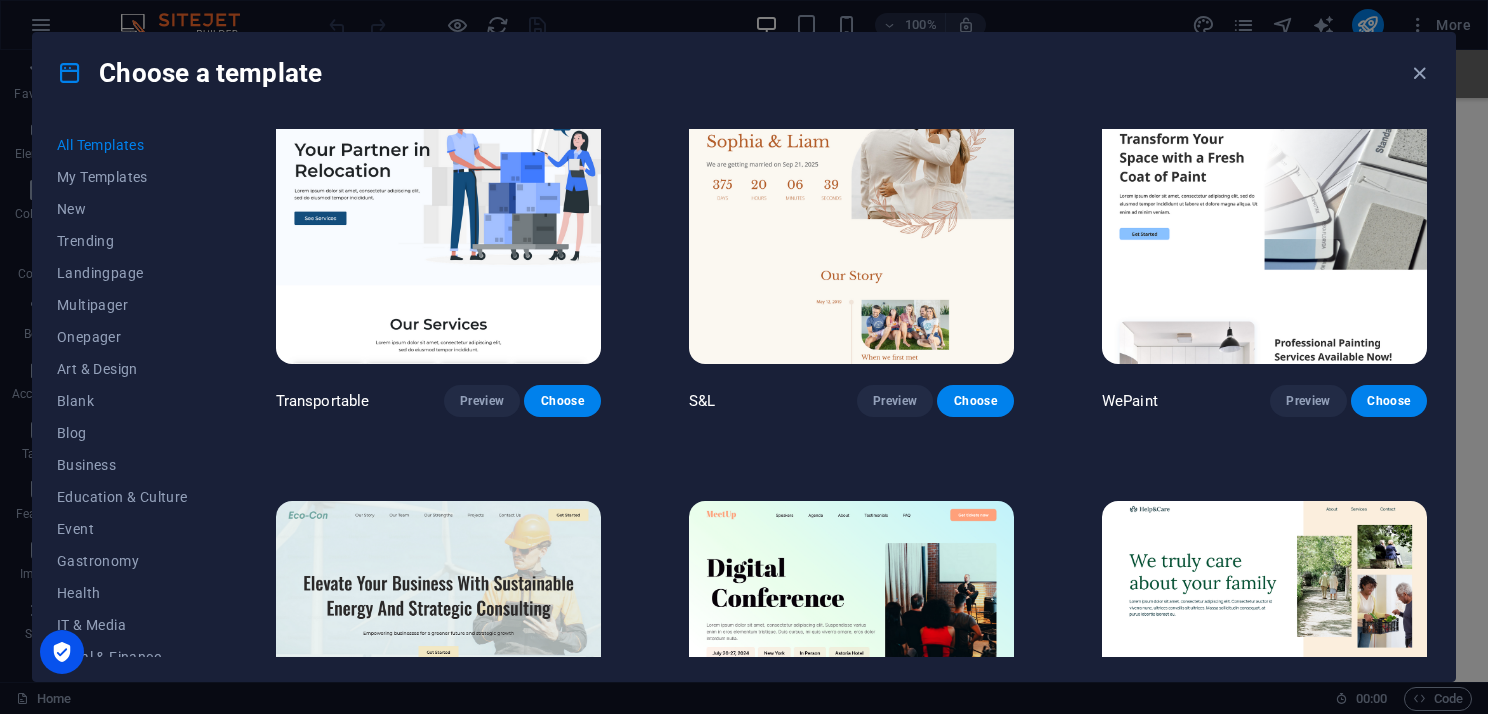 scroll, scrollTop: 600, scrollLeft: 0, axis: vertical 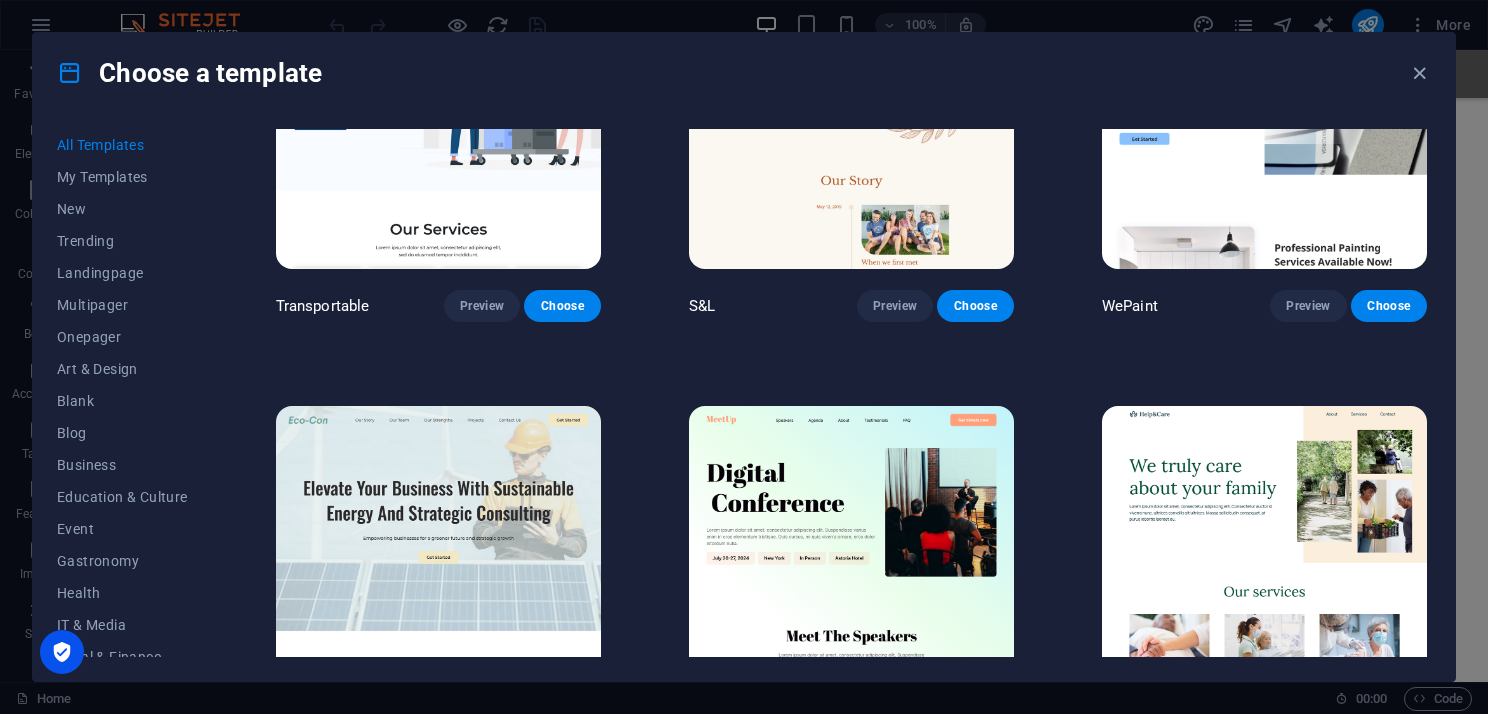 click at bounding box center (438, 556) 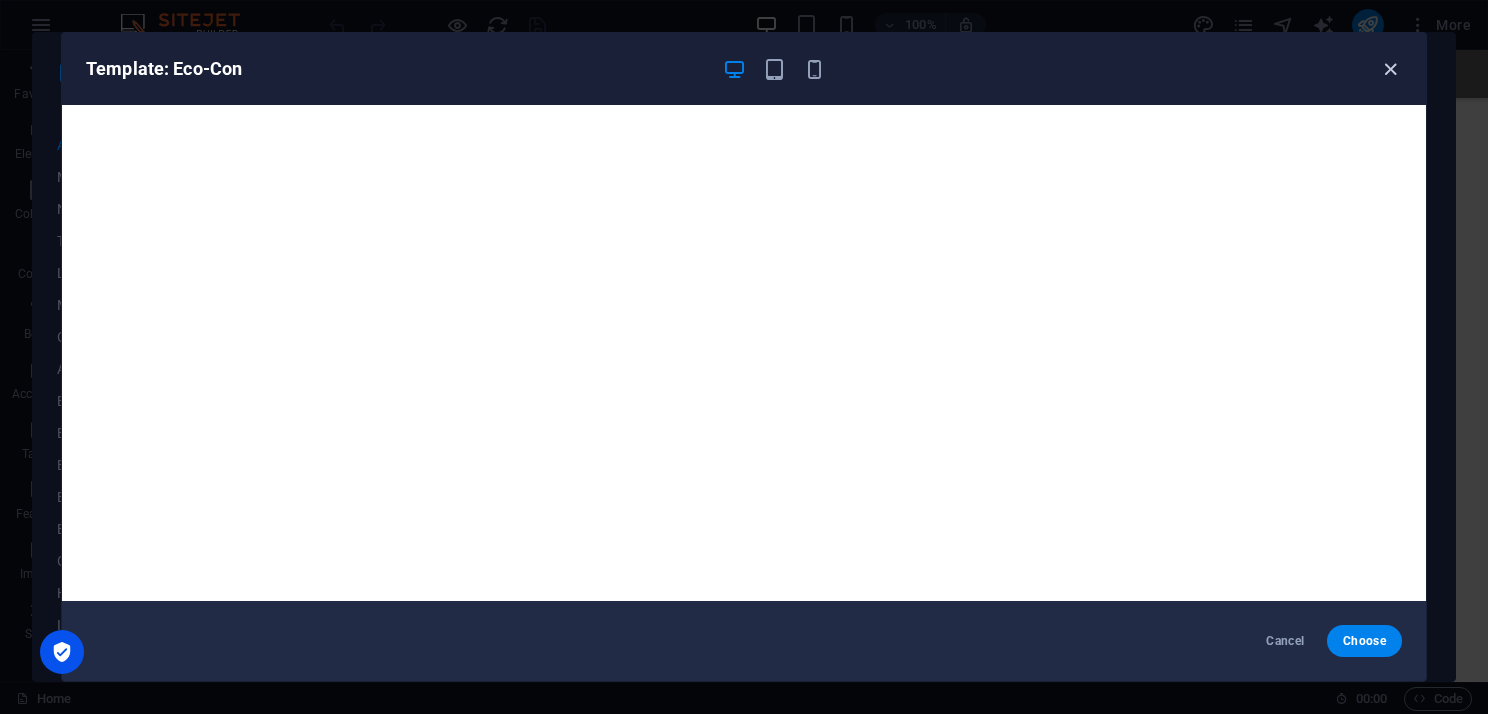 click at bounding box center (1390, 69) 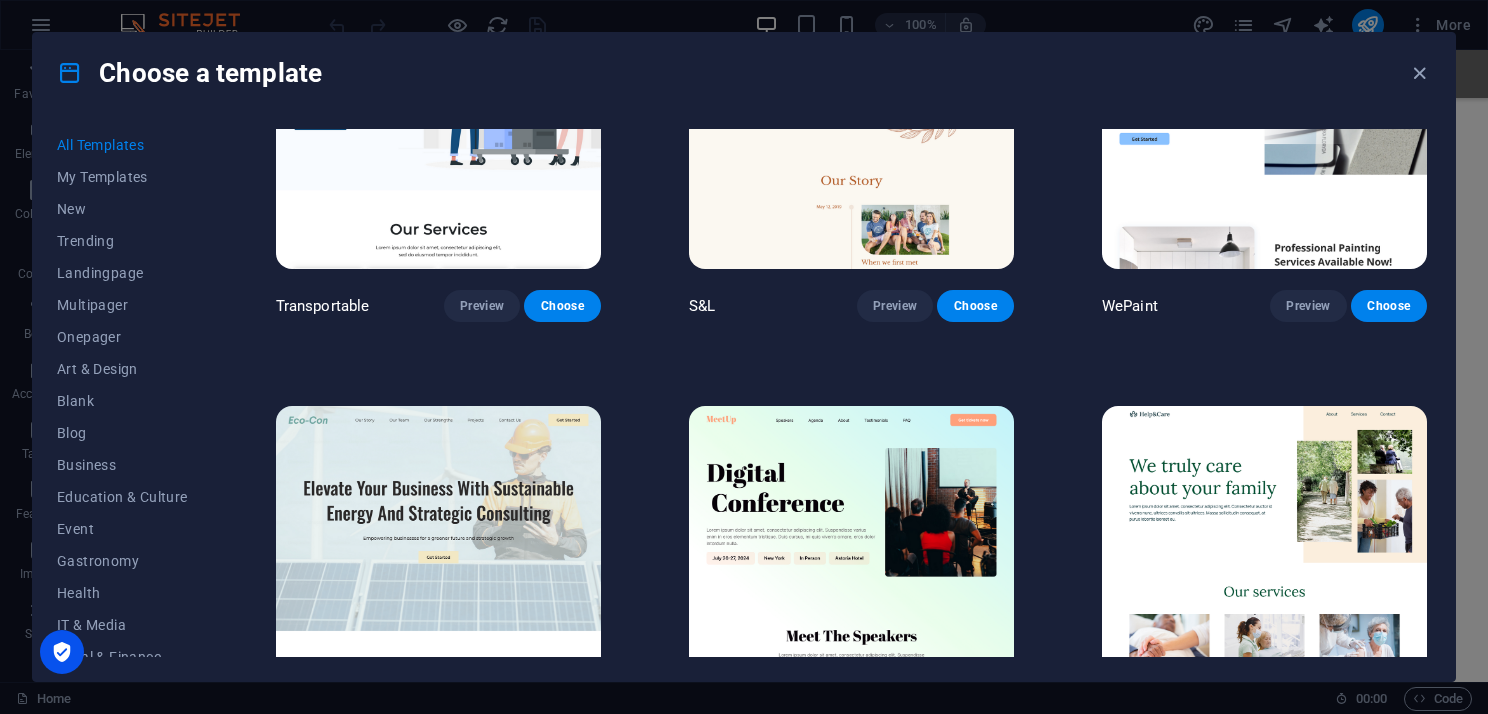 click at bounding box center [851, 556] 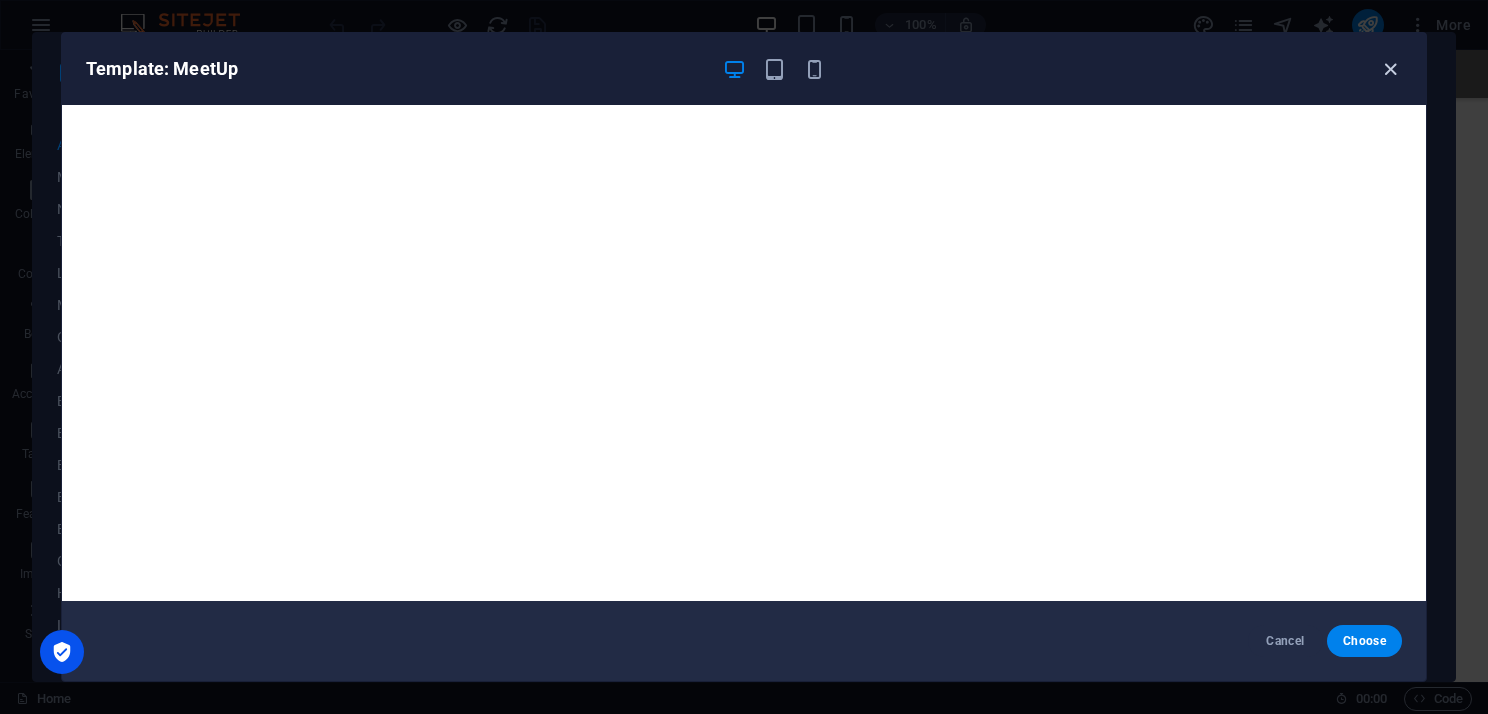click at bounding box center [1390, 69] 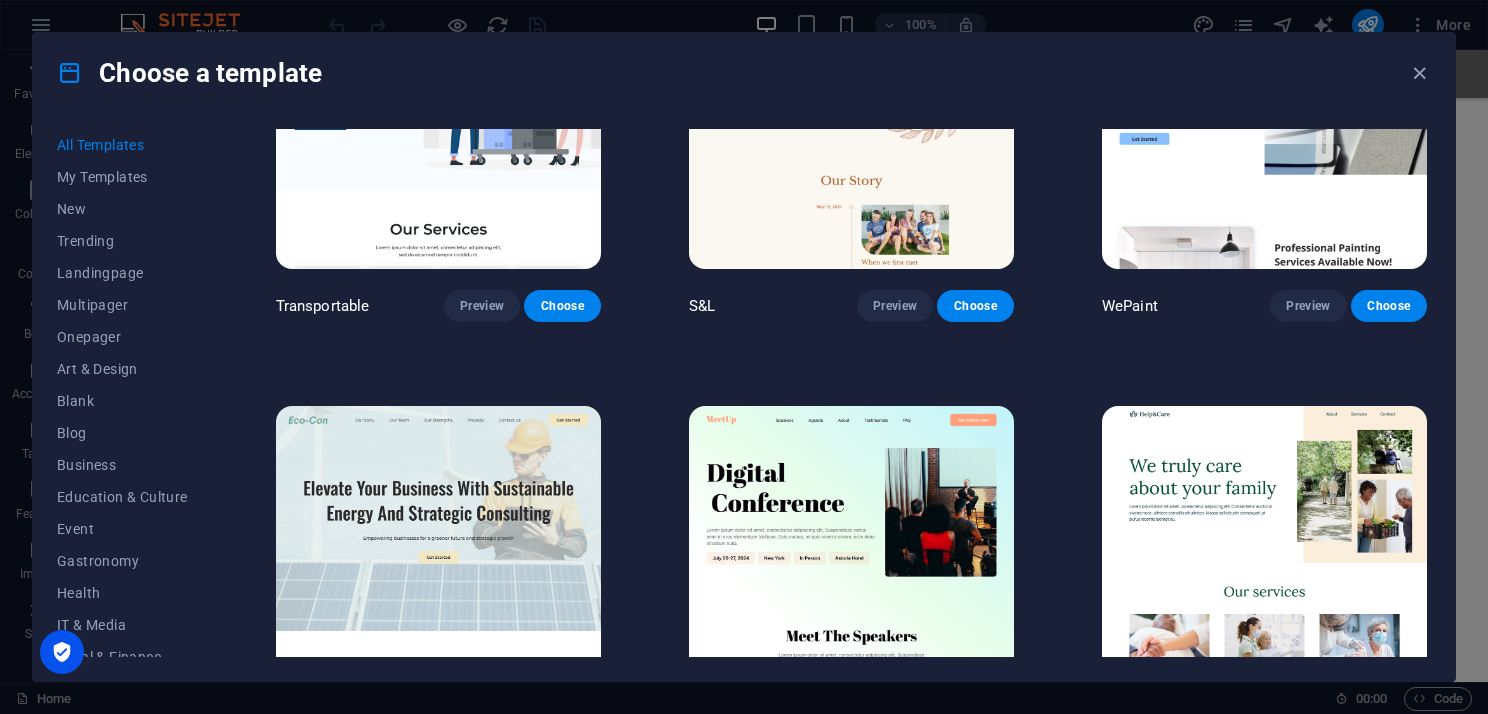 click at bounding box center [1264, 556] 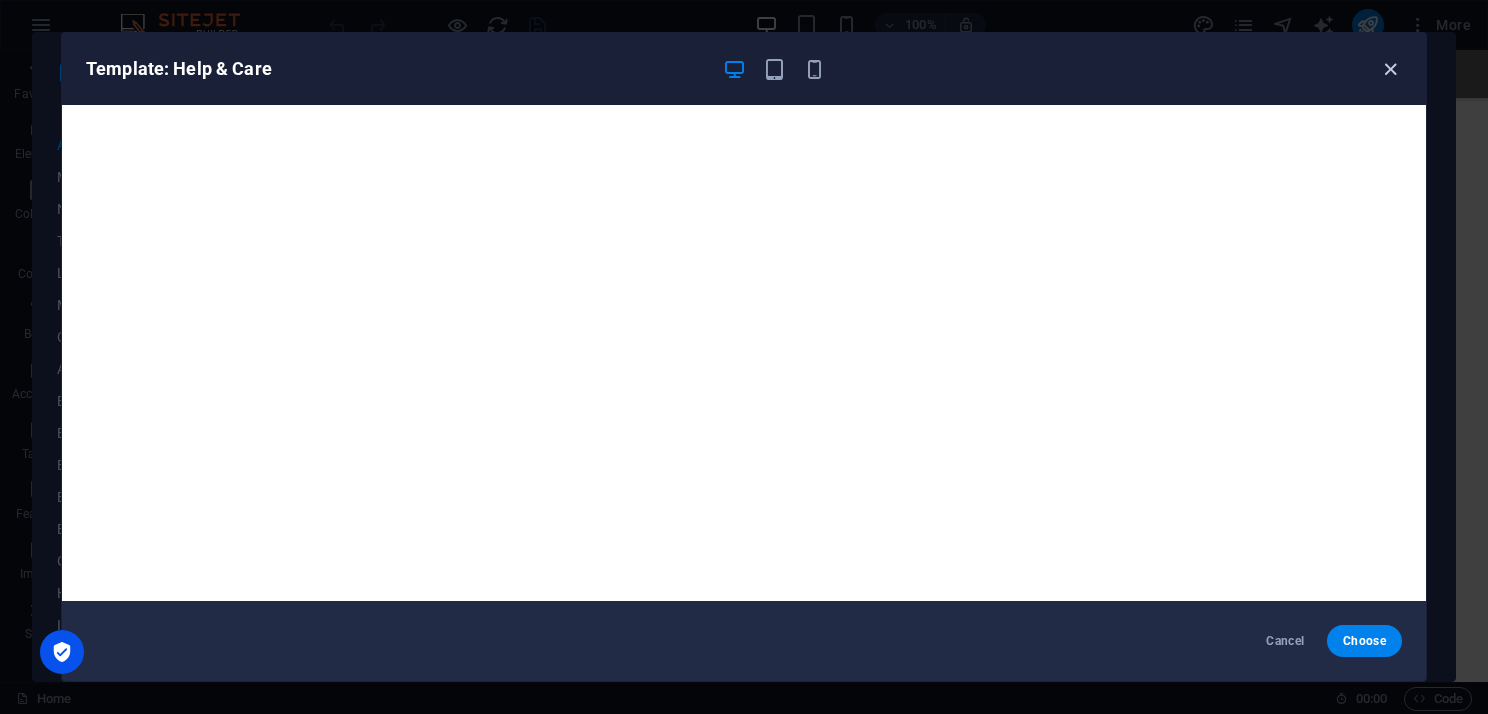 click at bounding box center (1390, 69) 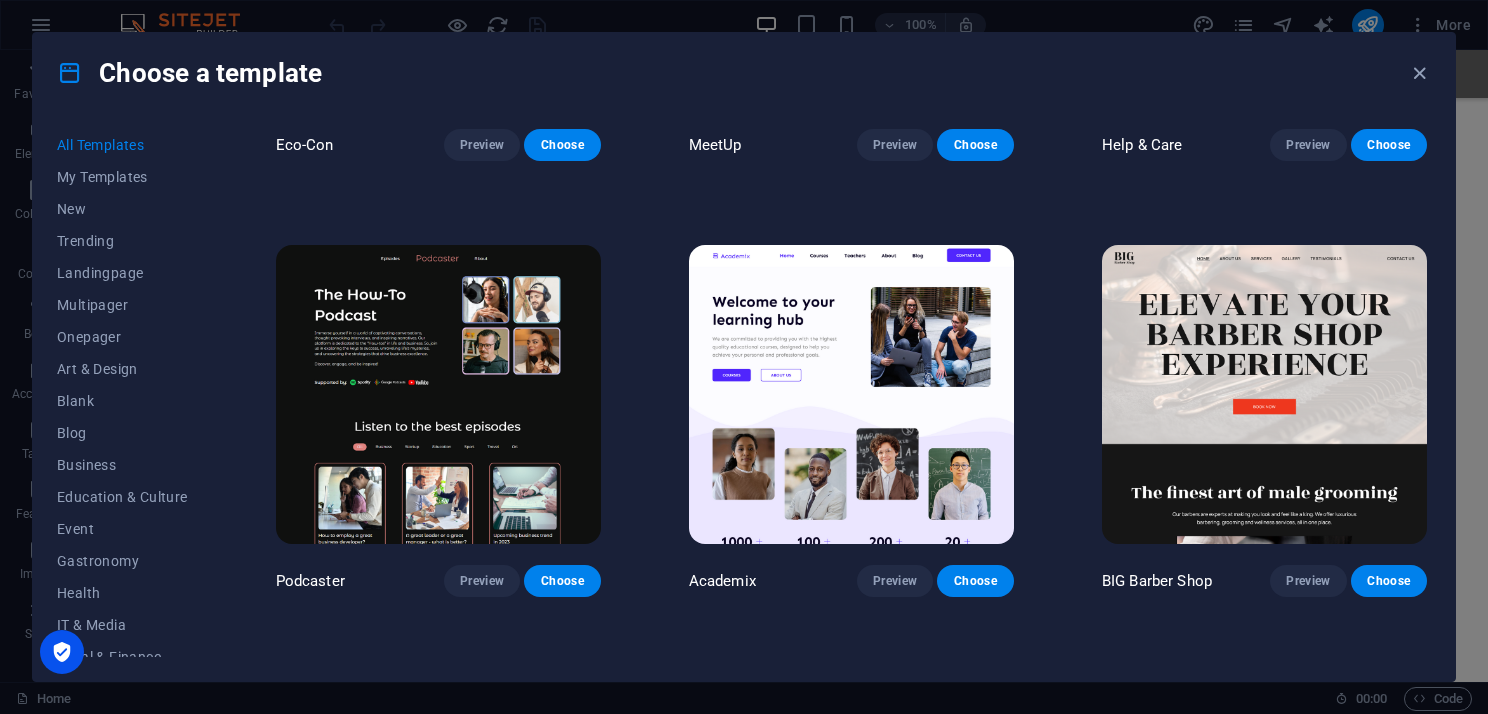 scroll, scrollTop: 1300, scrollLeft: 0, axis: vertical 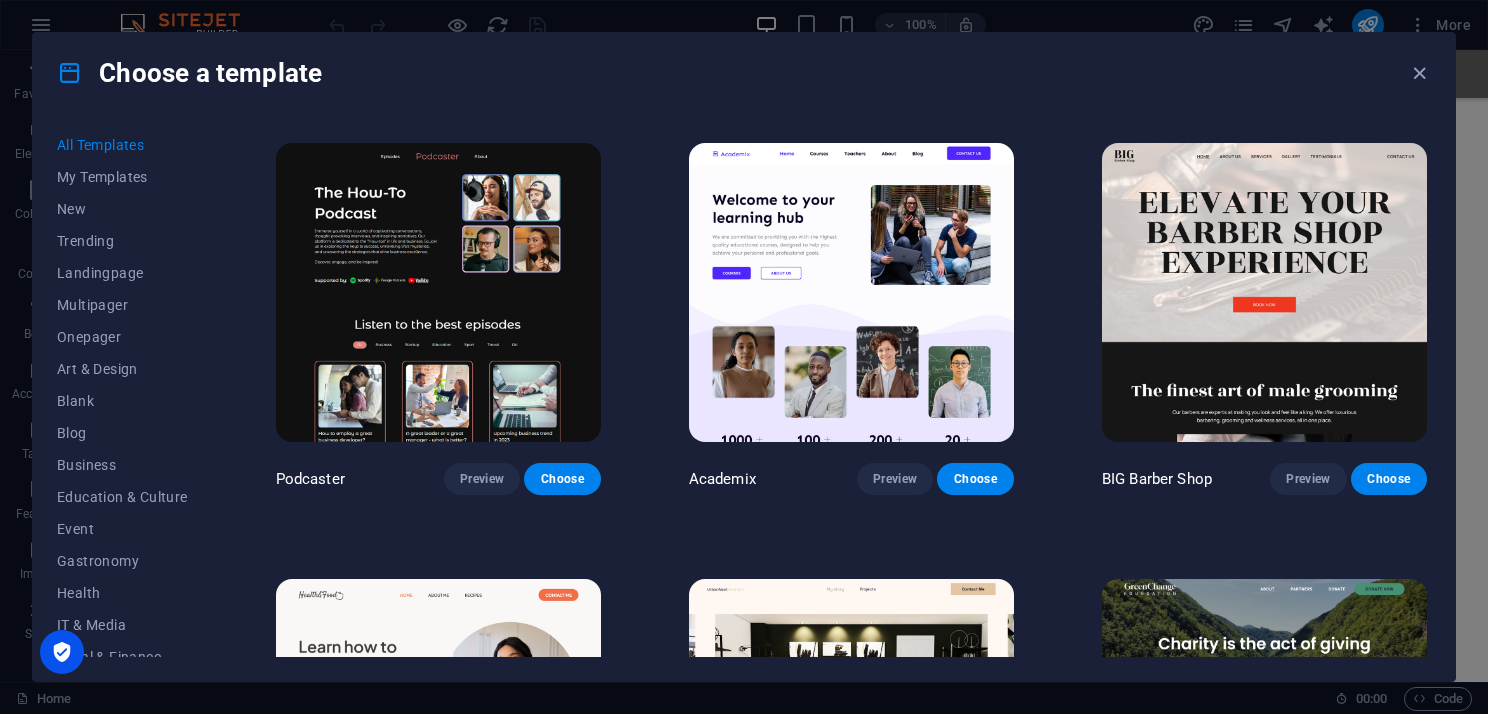 click at bounding box center (851, 293) 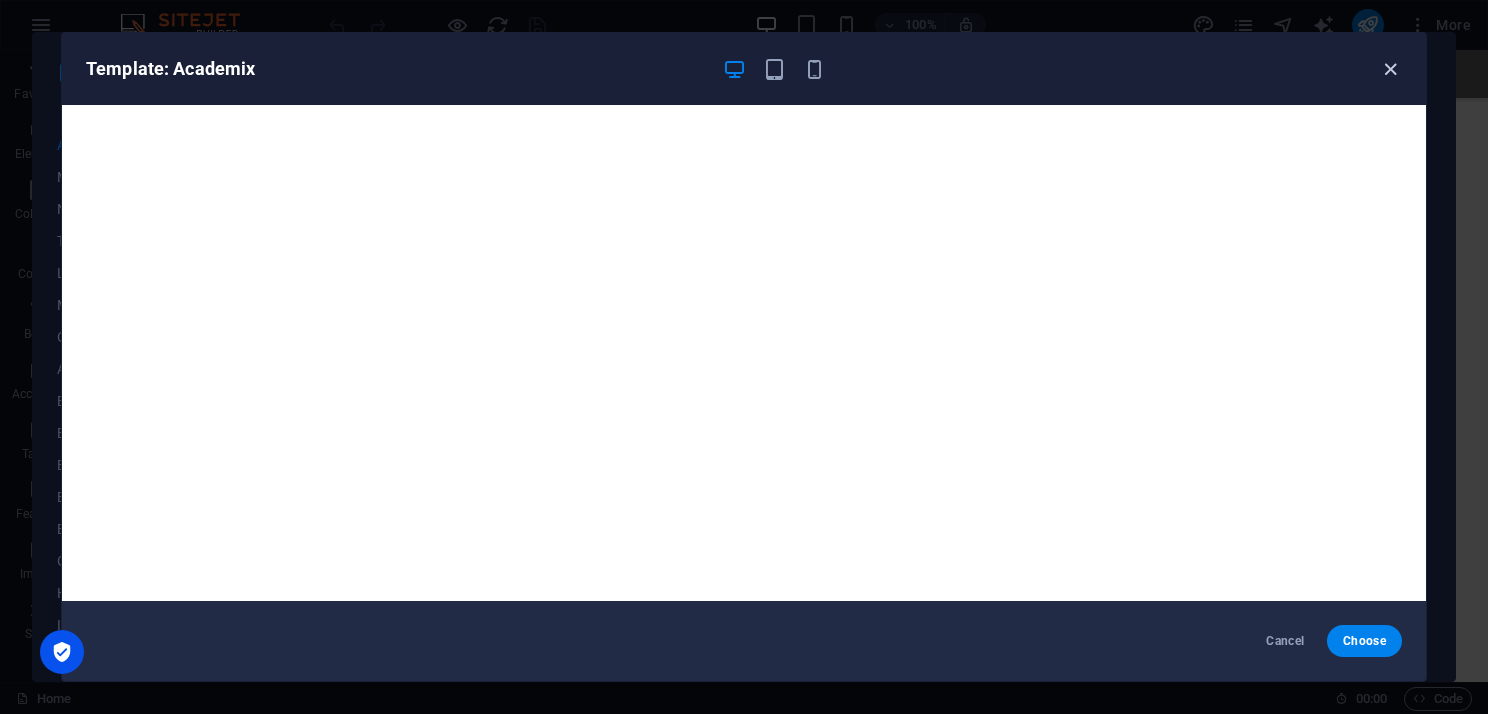 click at bounding box center [1390, 69] 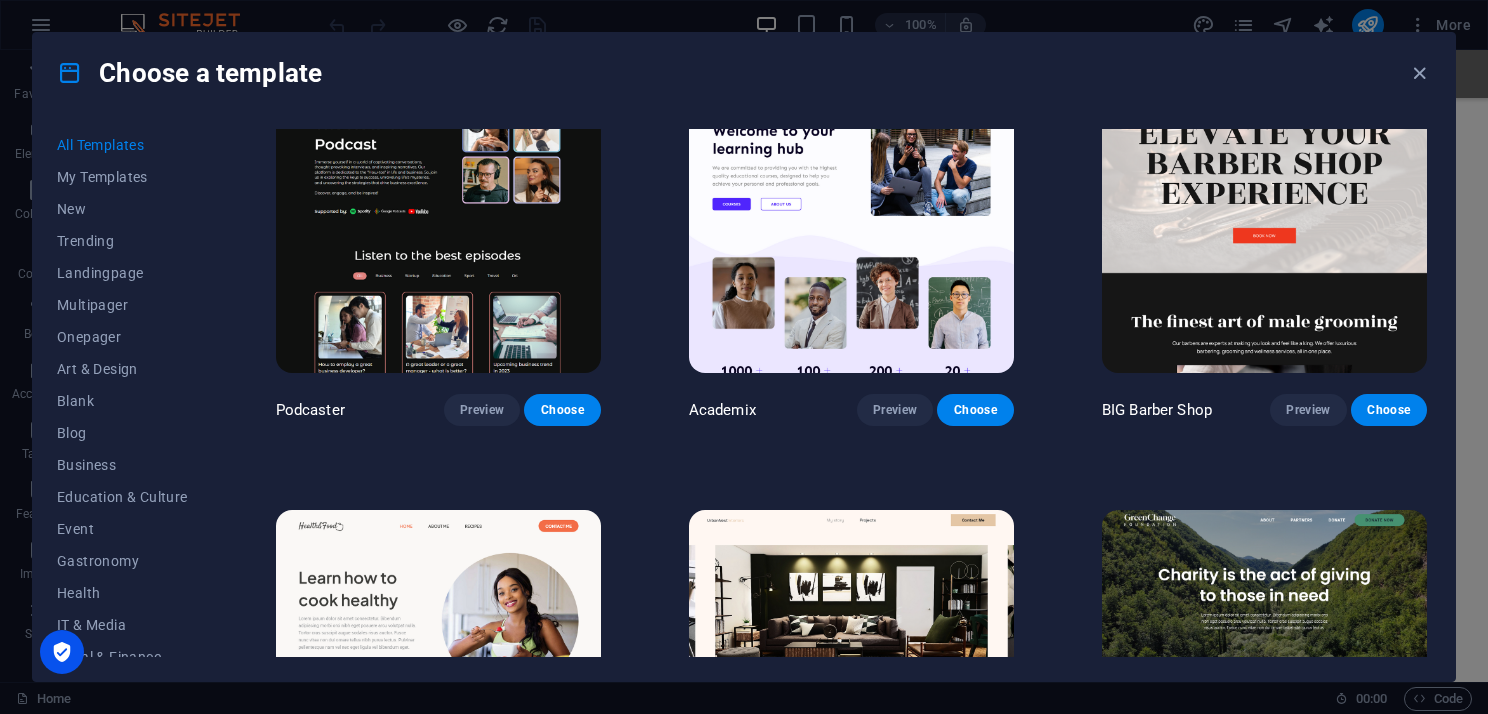 scroll, scrollTop: 1300, scrollLeft: 0, axis: vertical 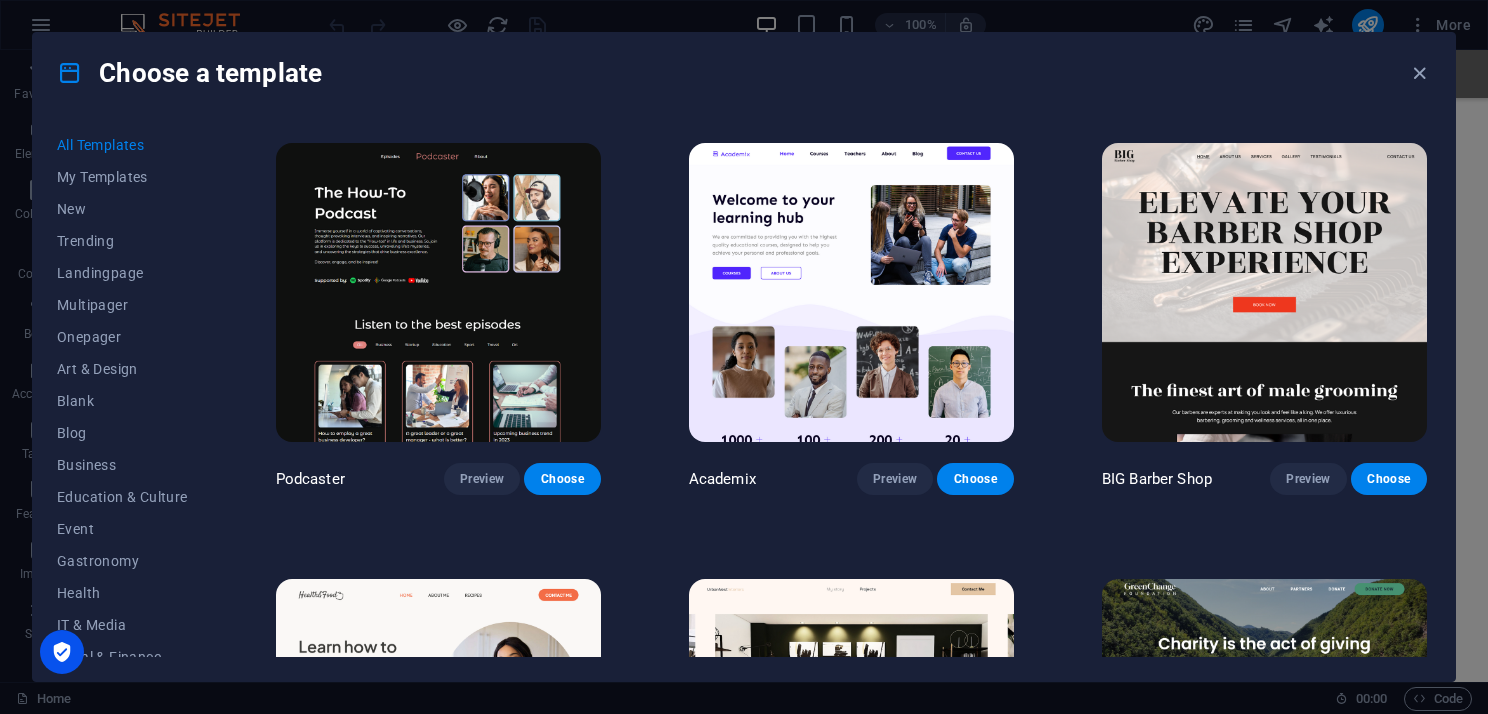 click at bounding box center (1264, 293) 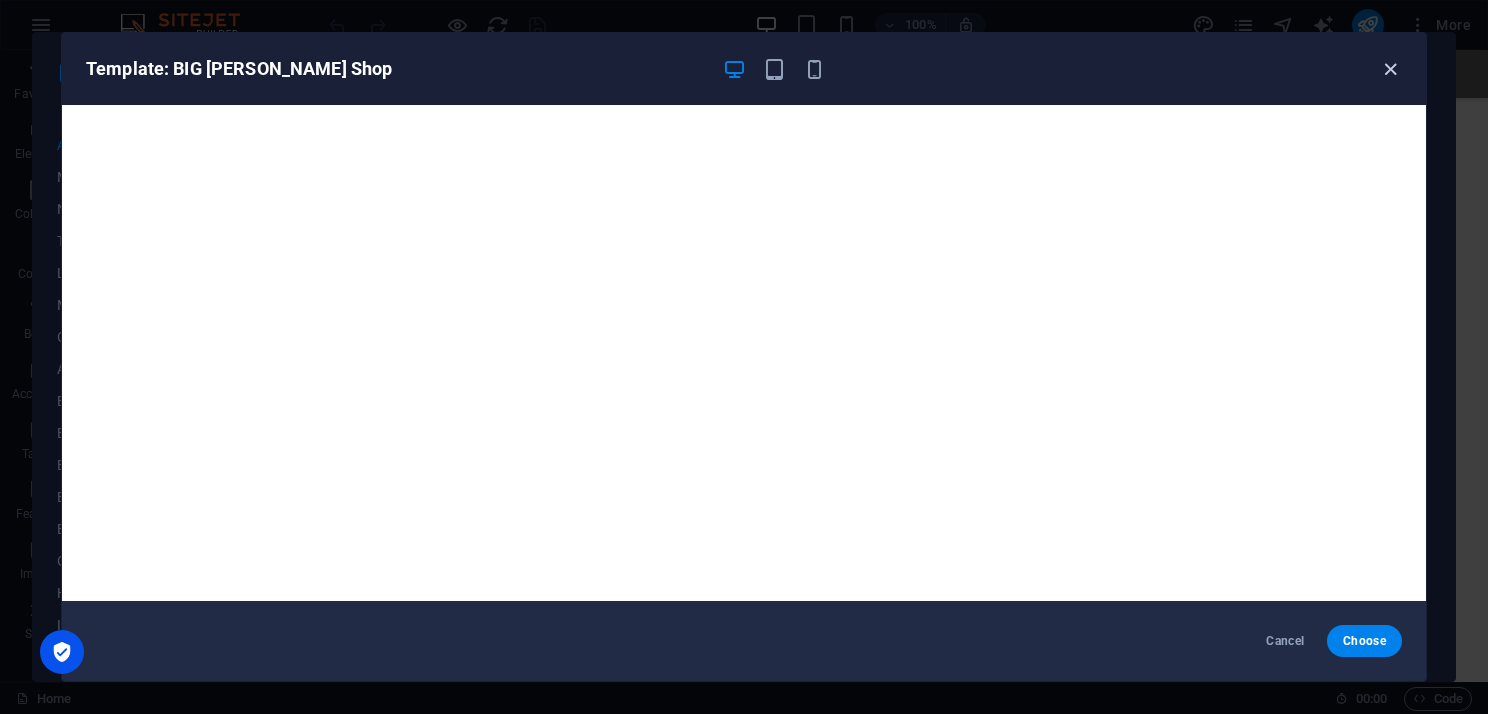 click at bounding box center (1390, 69) 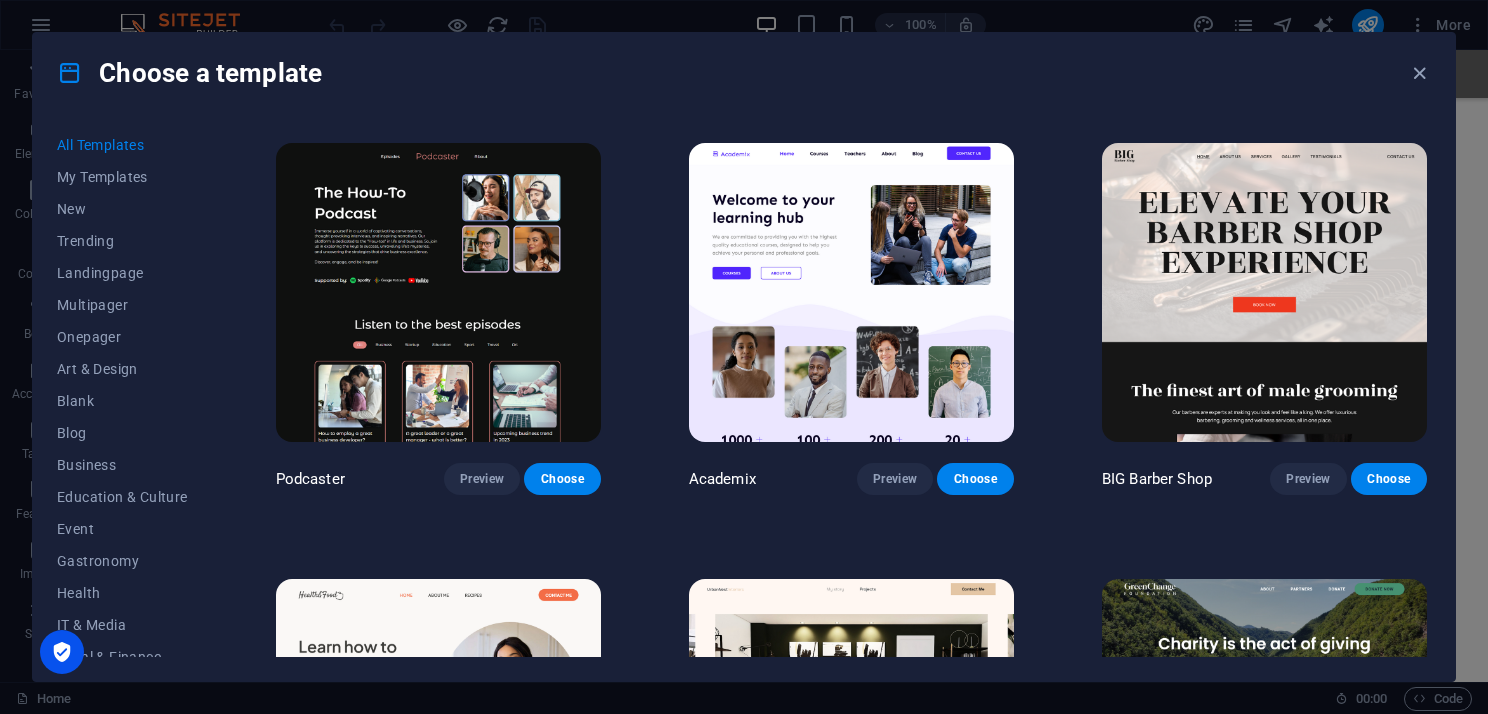 scroll, scrollTop: 1600, scrollLeft: 0, axis: vertical 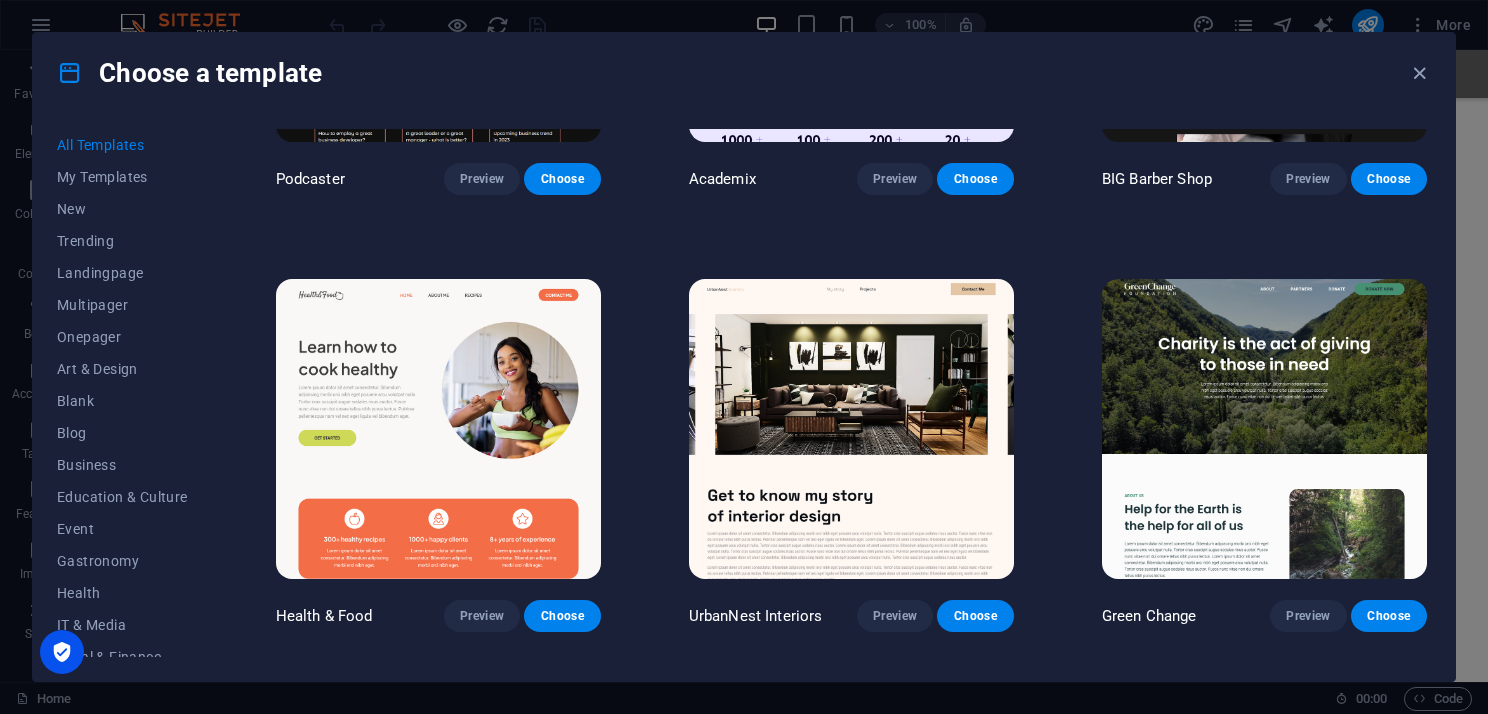 click at bounding box center [851, 429] 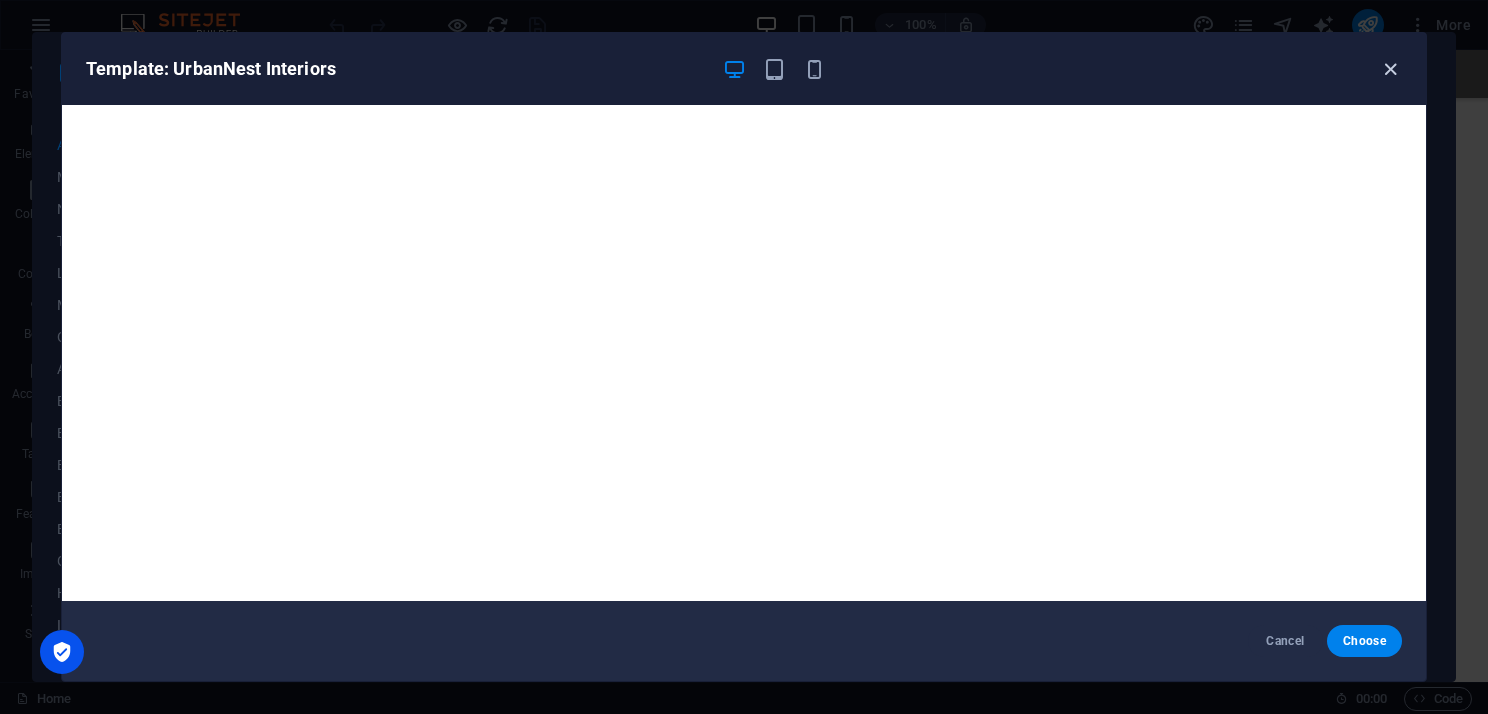click at bounding box center (1390, 69) 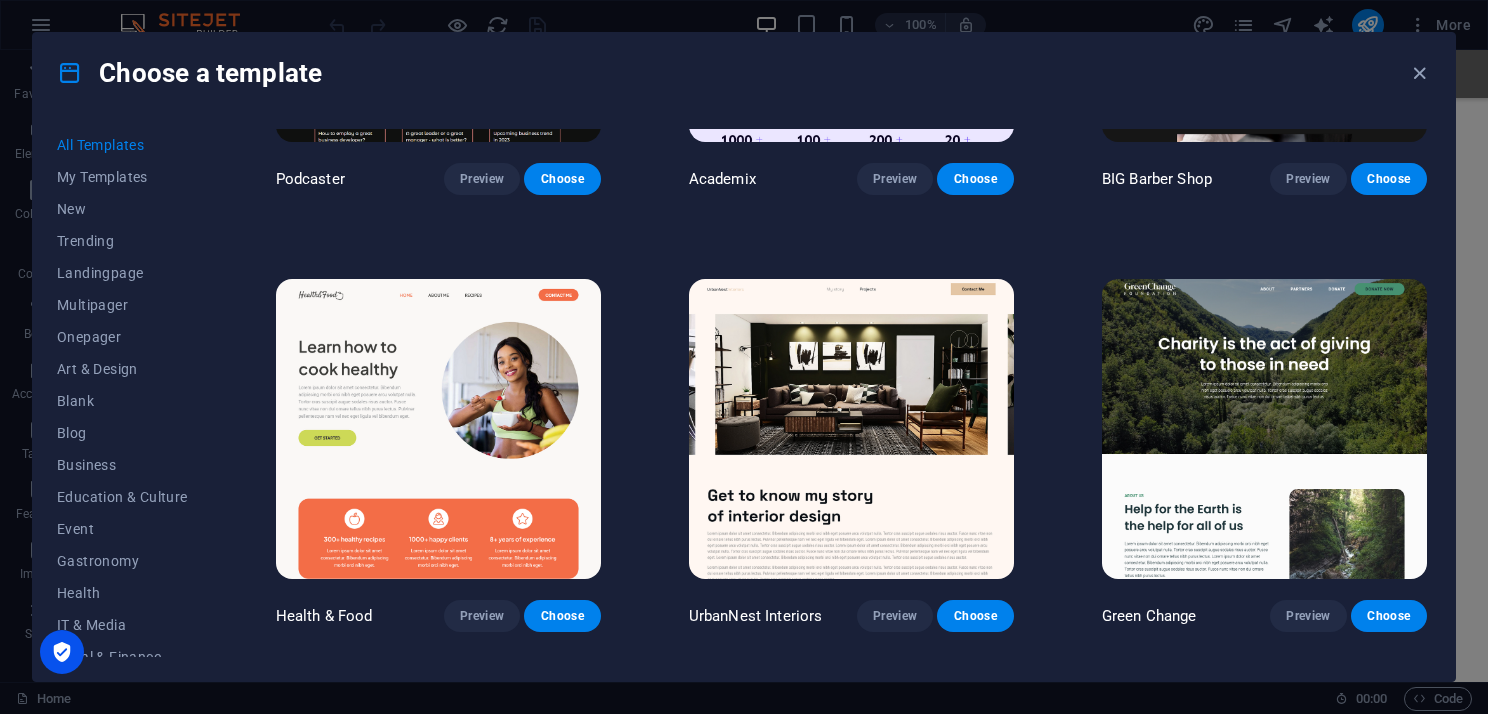 click at bounding box center [1264, 429] 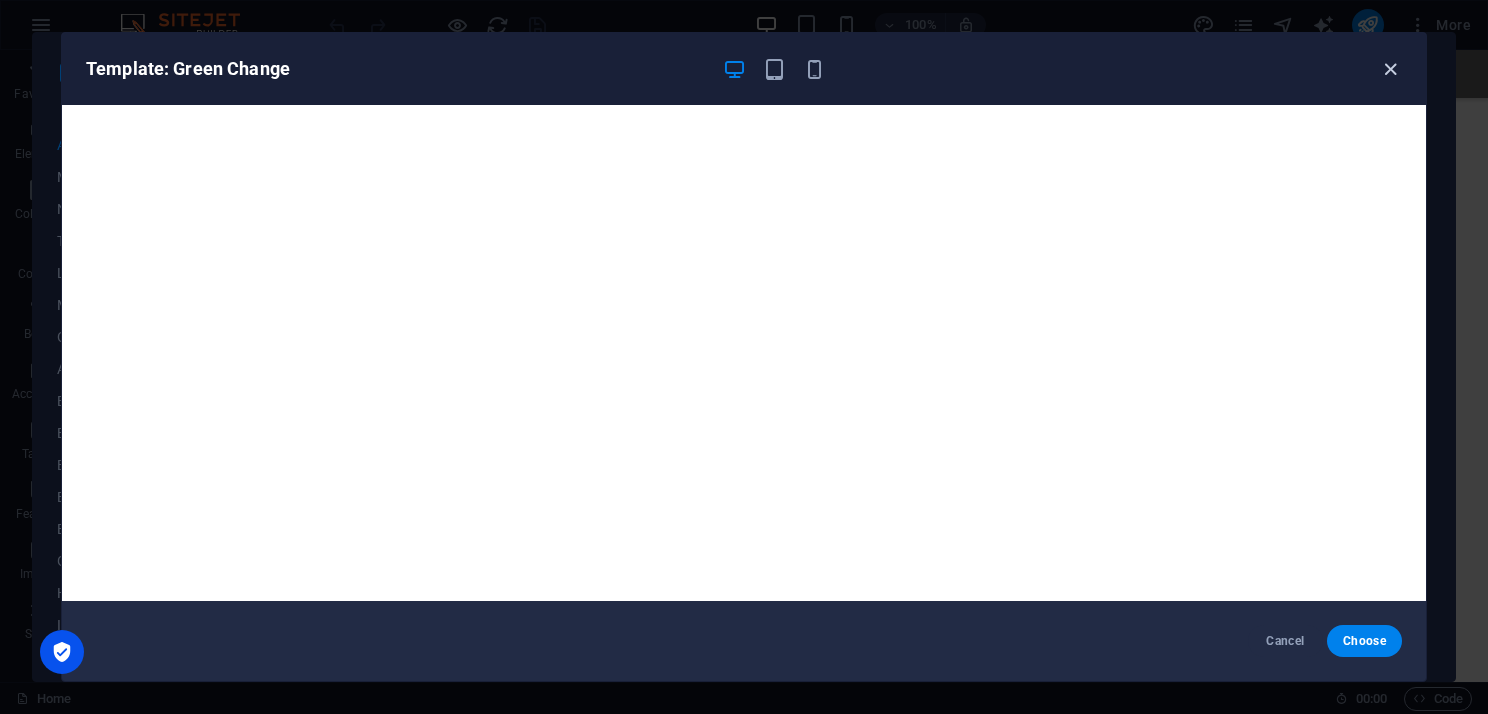 click at bounding box center (1390, 69) 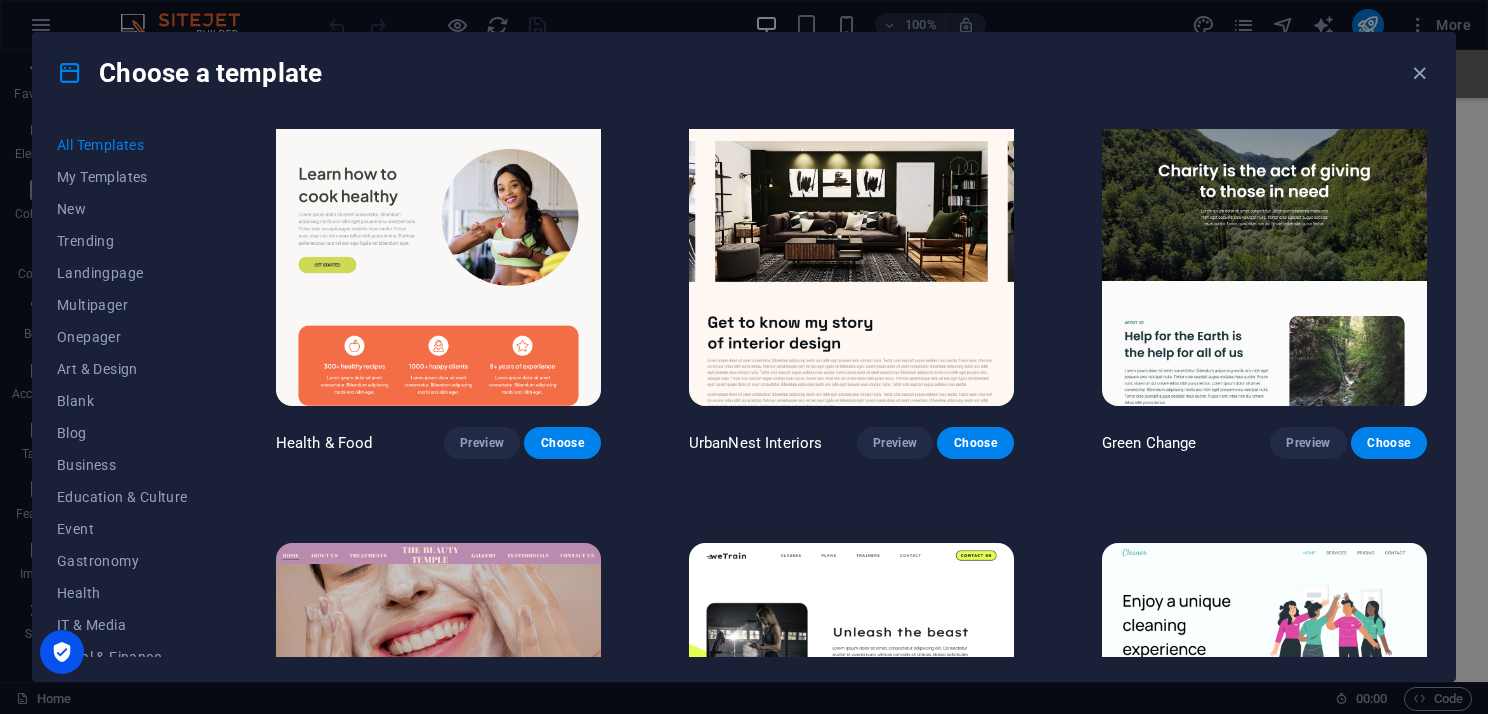 scroll, scrollTop: 1900, scrollLeft: 0, axis: vertical 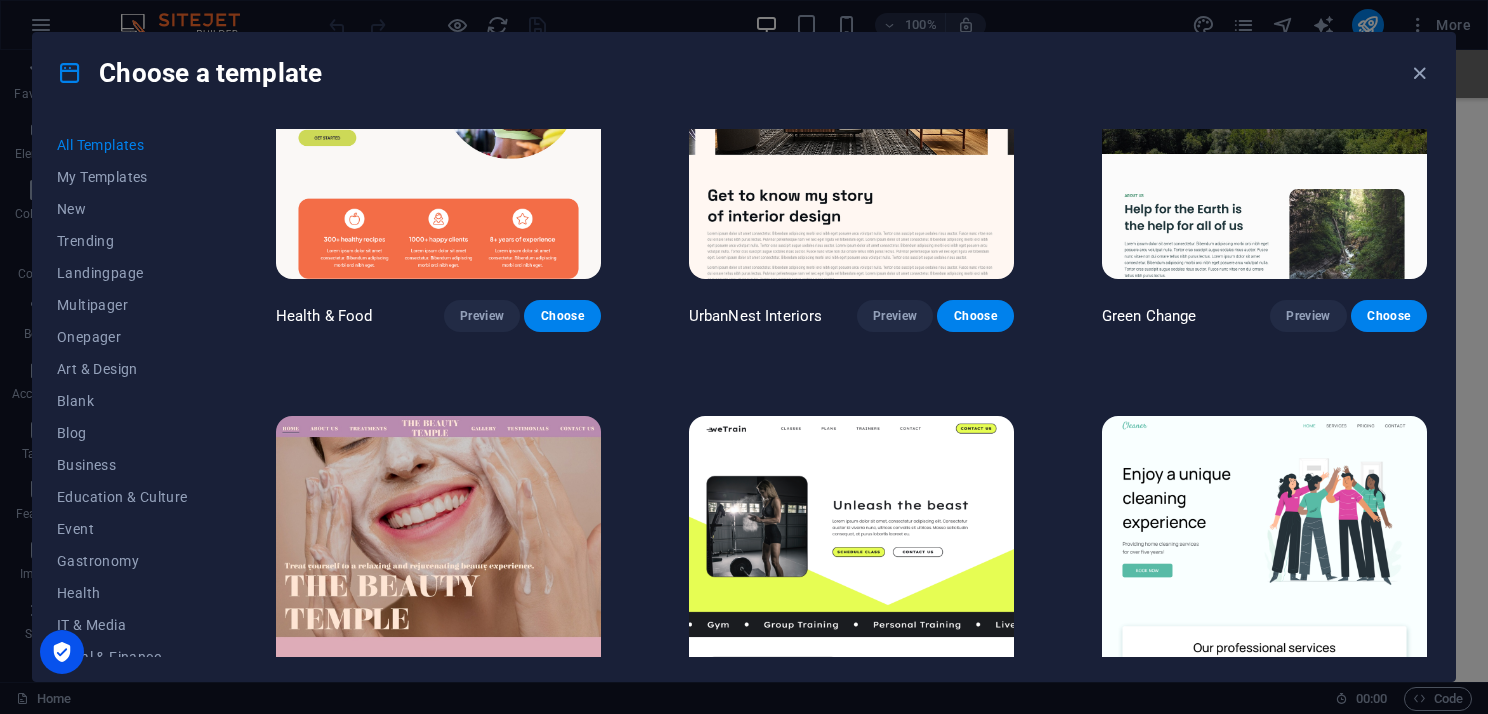 click at bounding box center (438, 566) 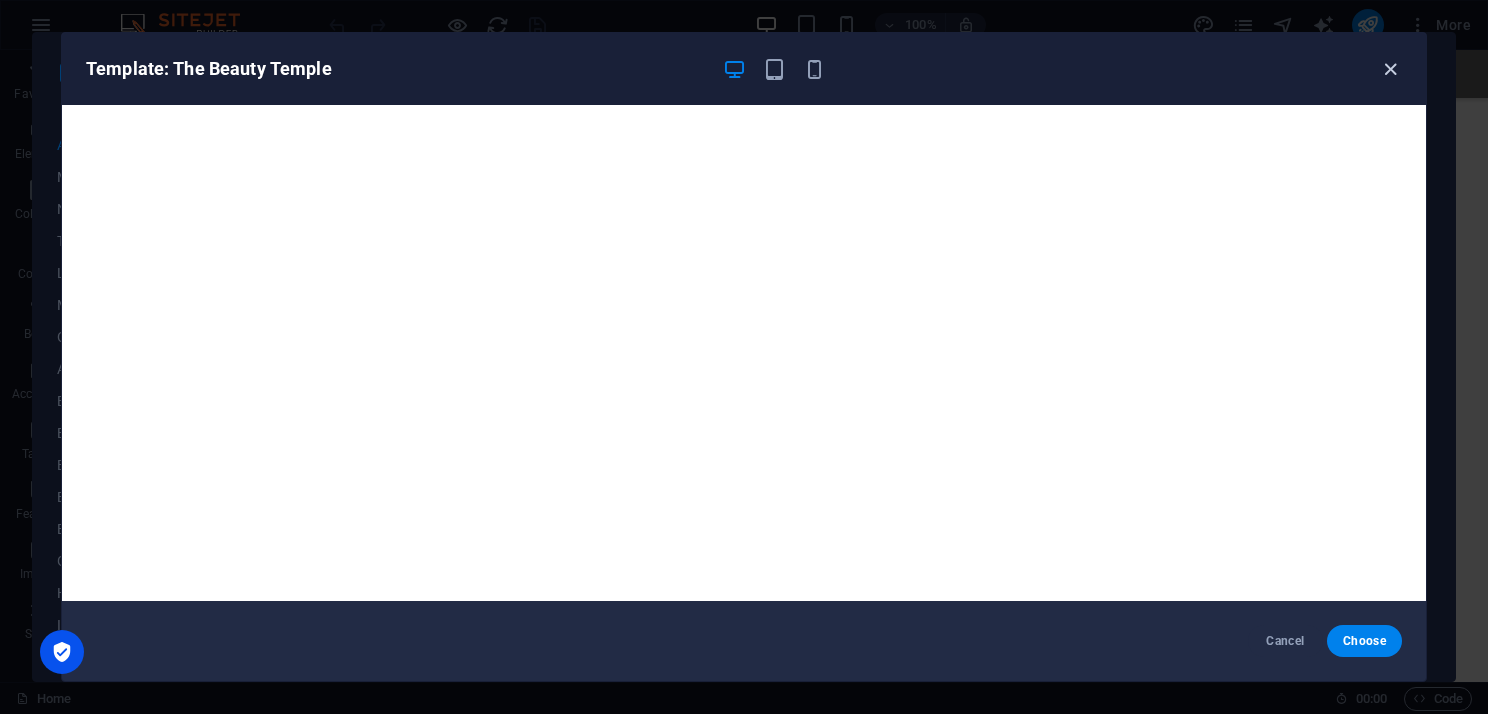 click at bounding box center [1390, 69] 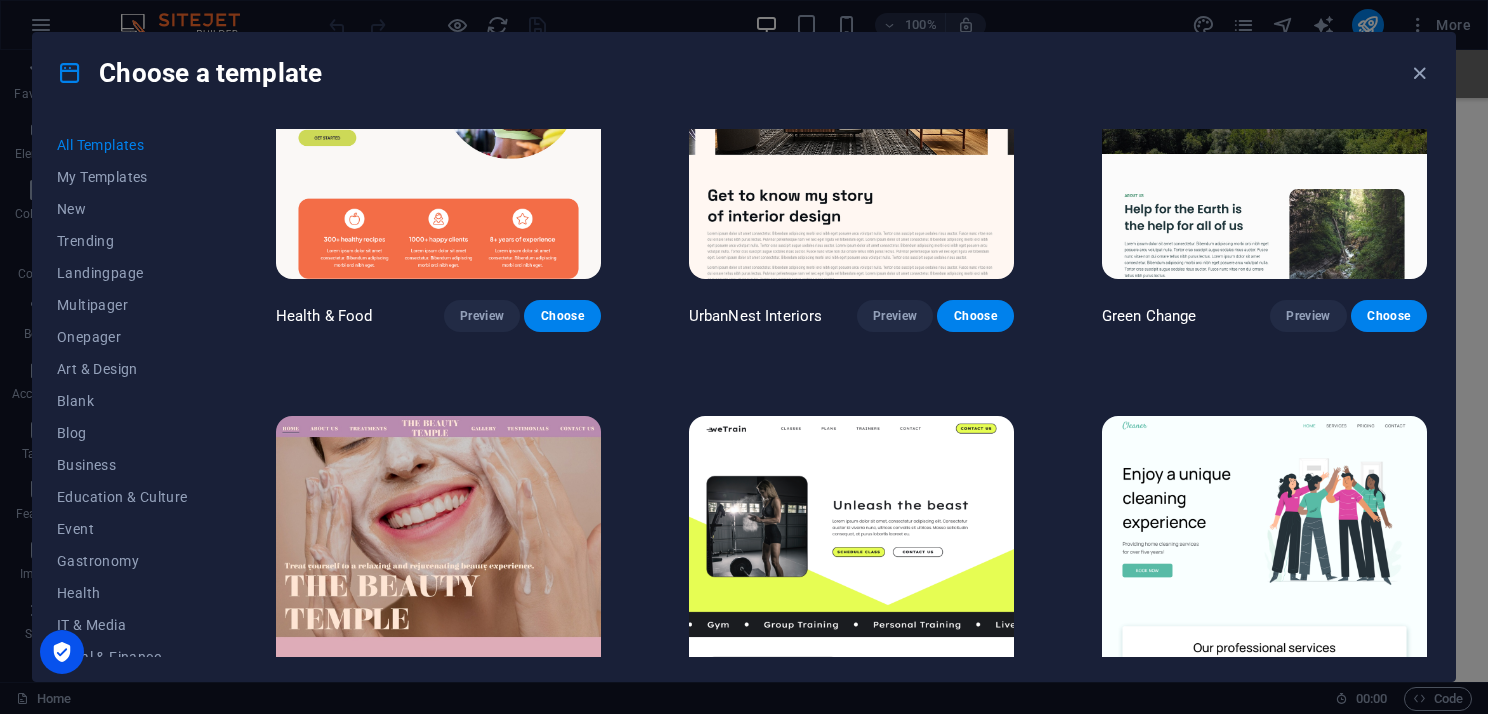 click at bounding box center (851, 566) 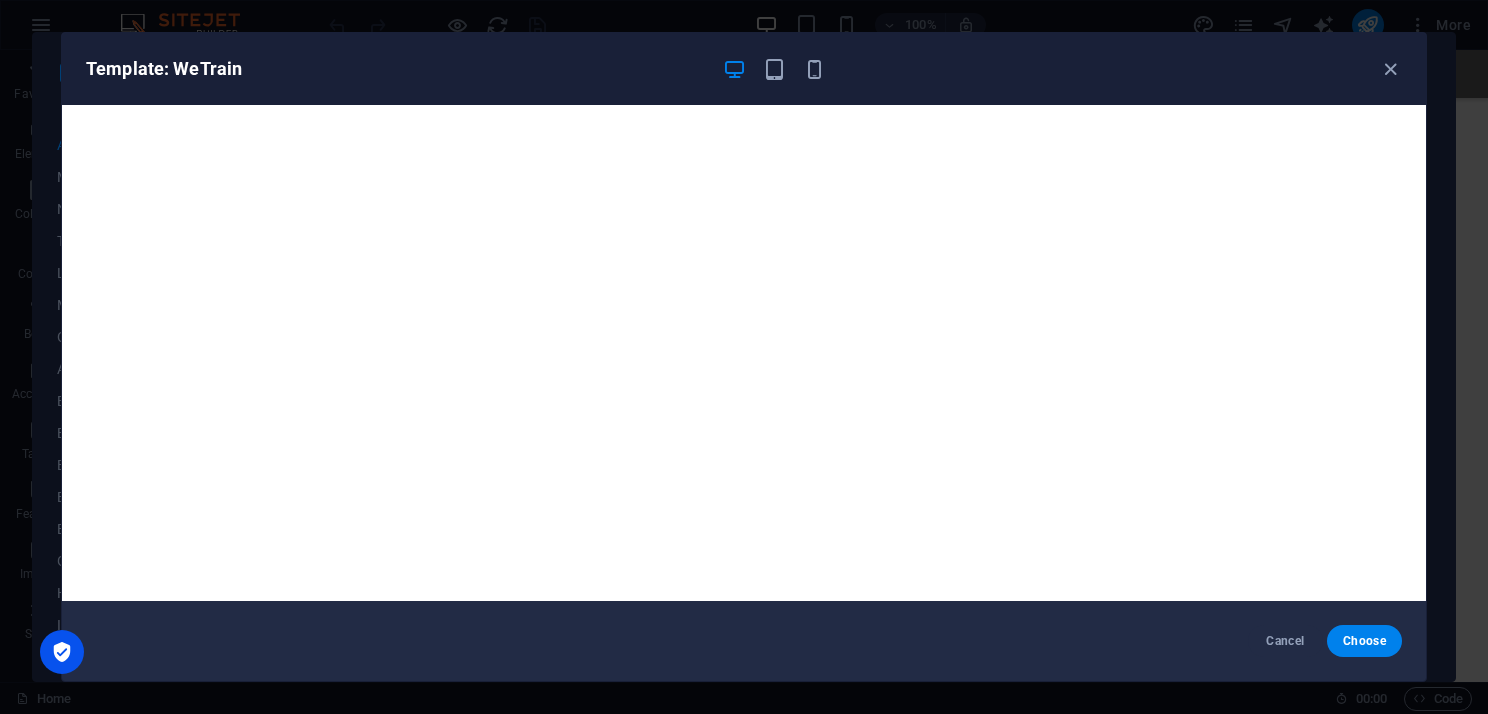 drag, startPoint x: 1390, startPoint y: 64, endPoint x: 1337, endPoint y: 104, distance: 66.4003 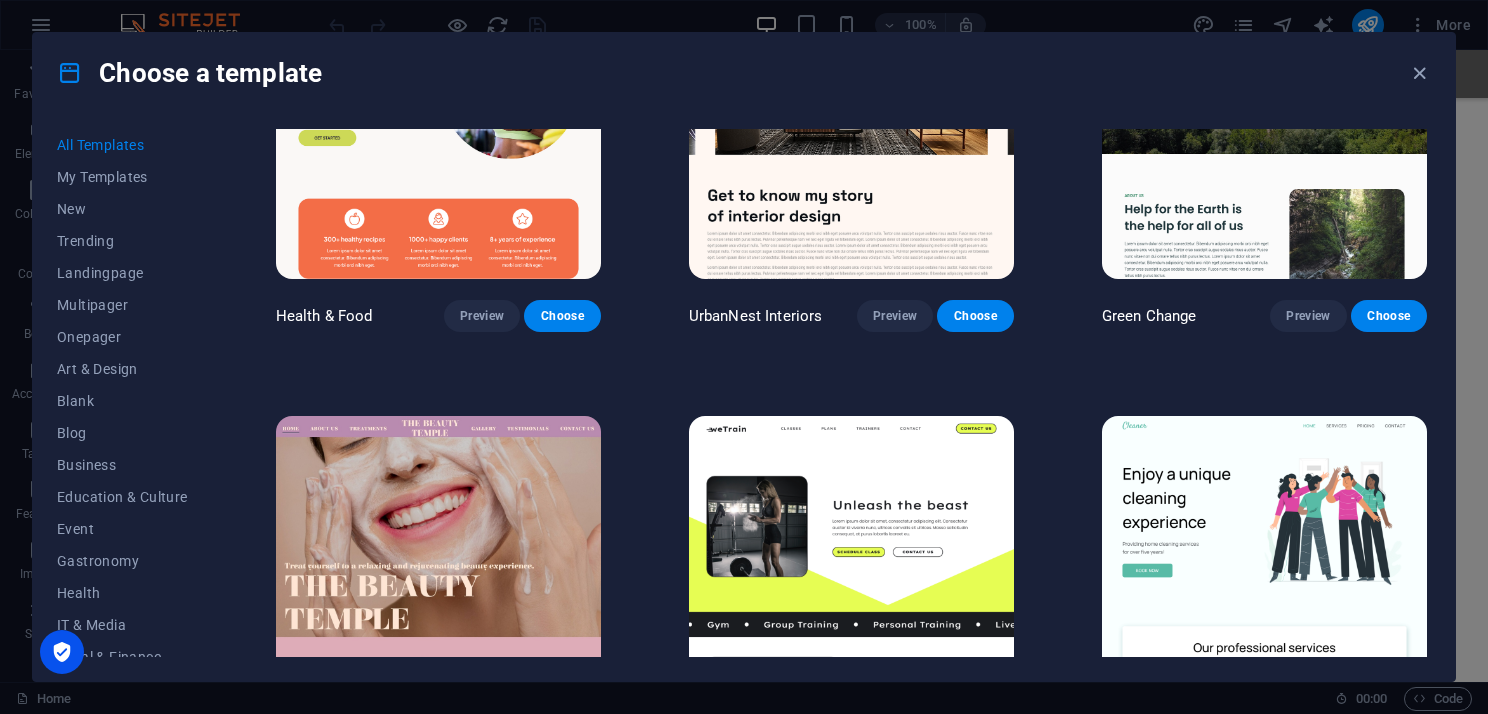 click at bounding box center (1264, 566) 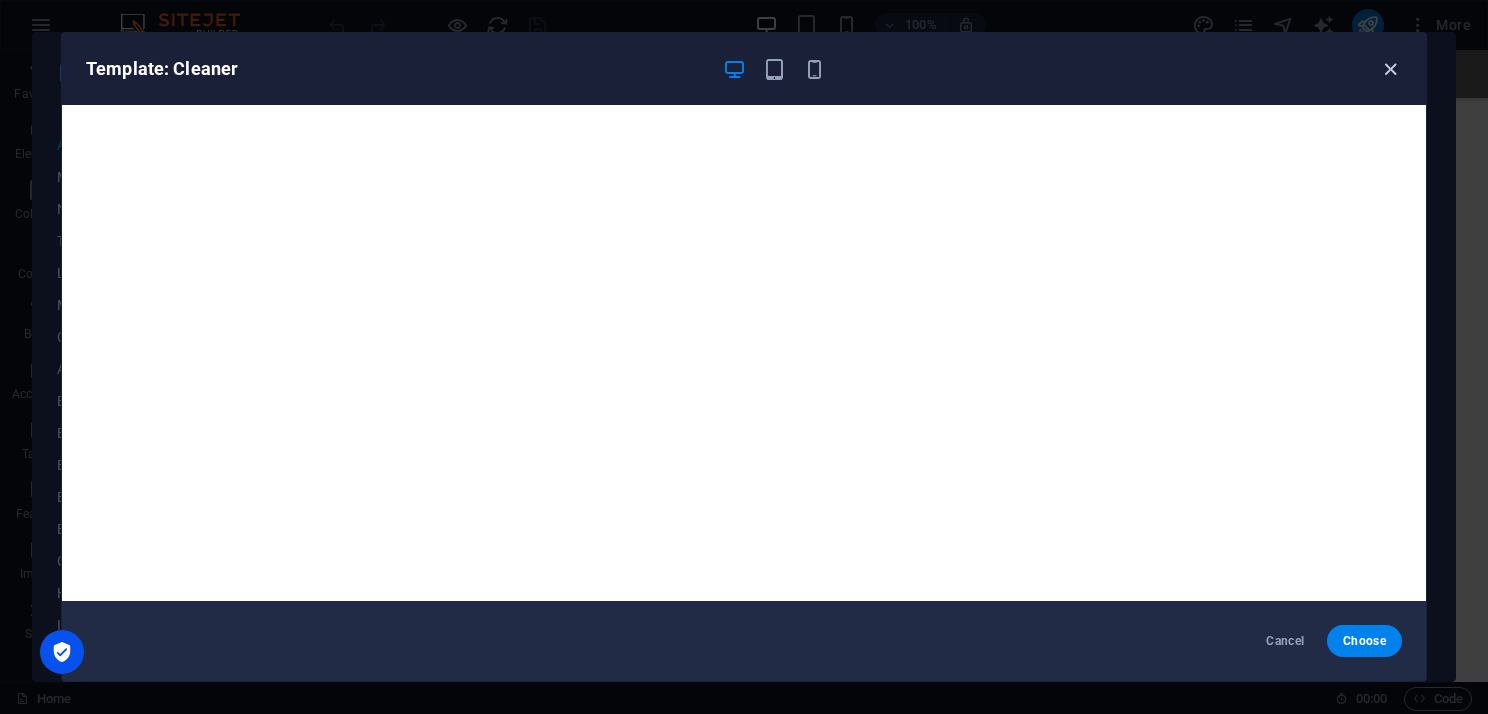 drag, startPoint x: 1390, startPoint y: 67, endPoint x: 1379, endPoint y: 74, distance: 13.038404 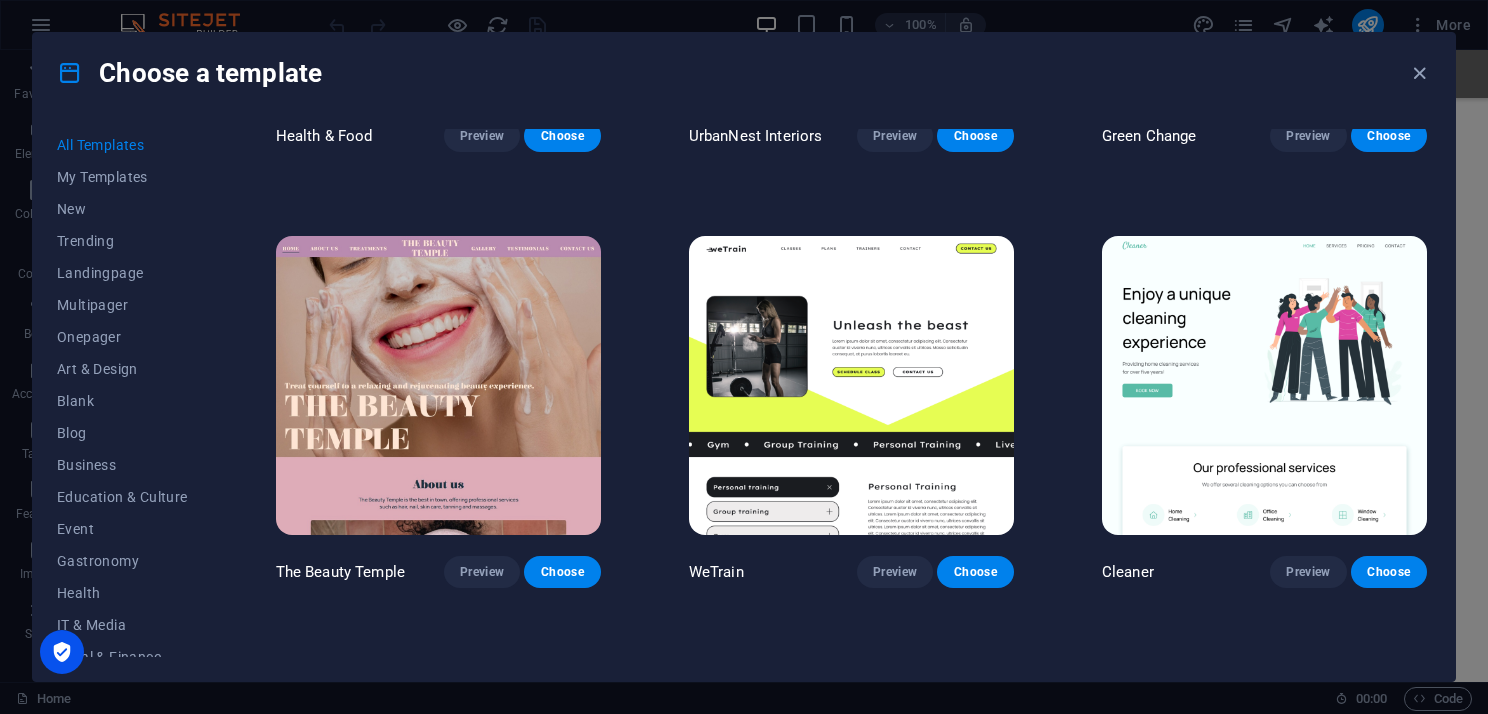 scroll, scrollTop: 2300, scrollLeft: 0, axis: vertical 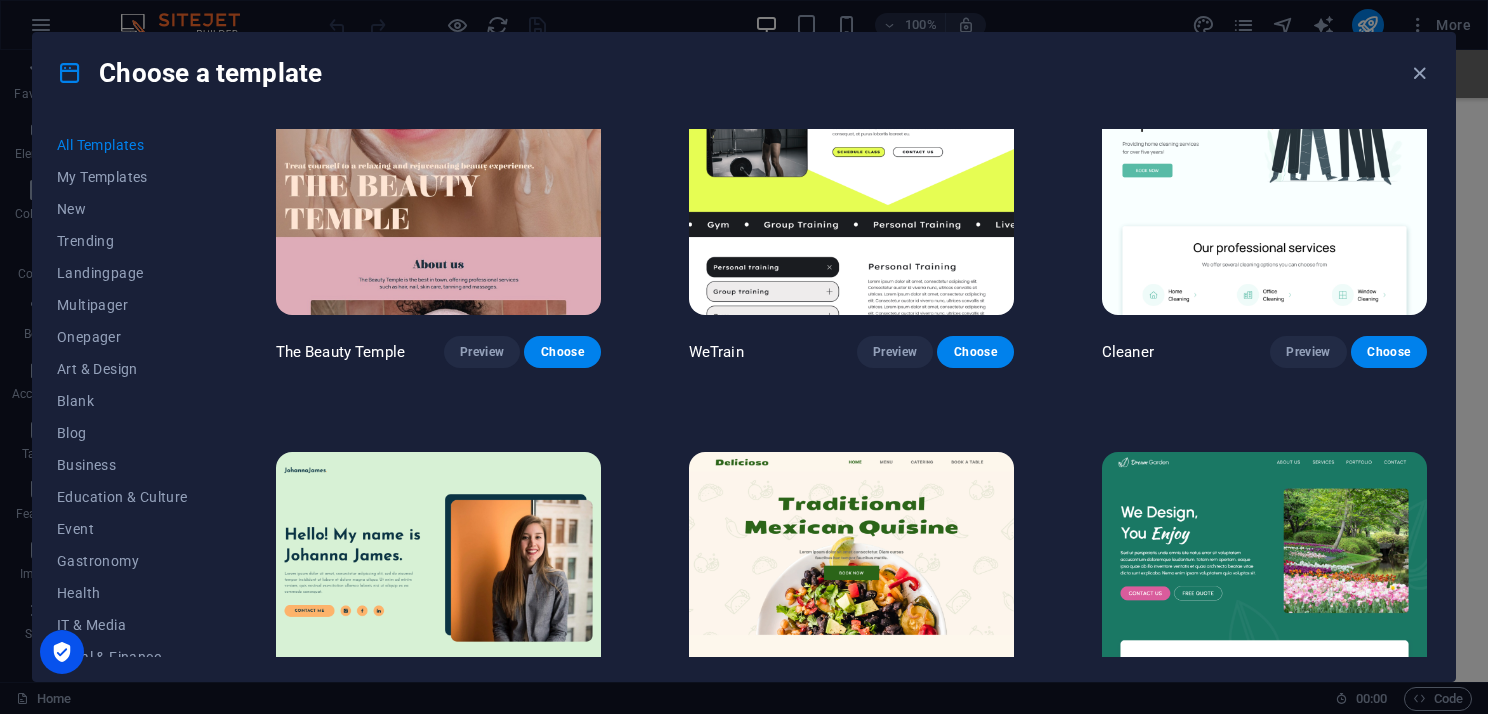 click at bounding box center (438, 602) 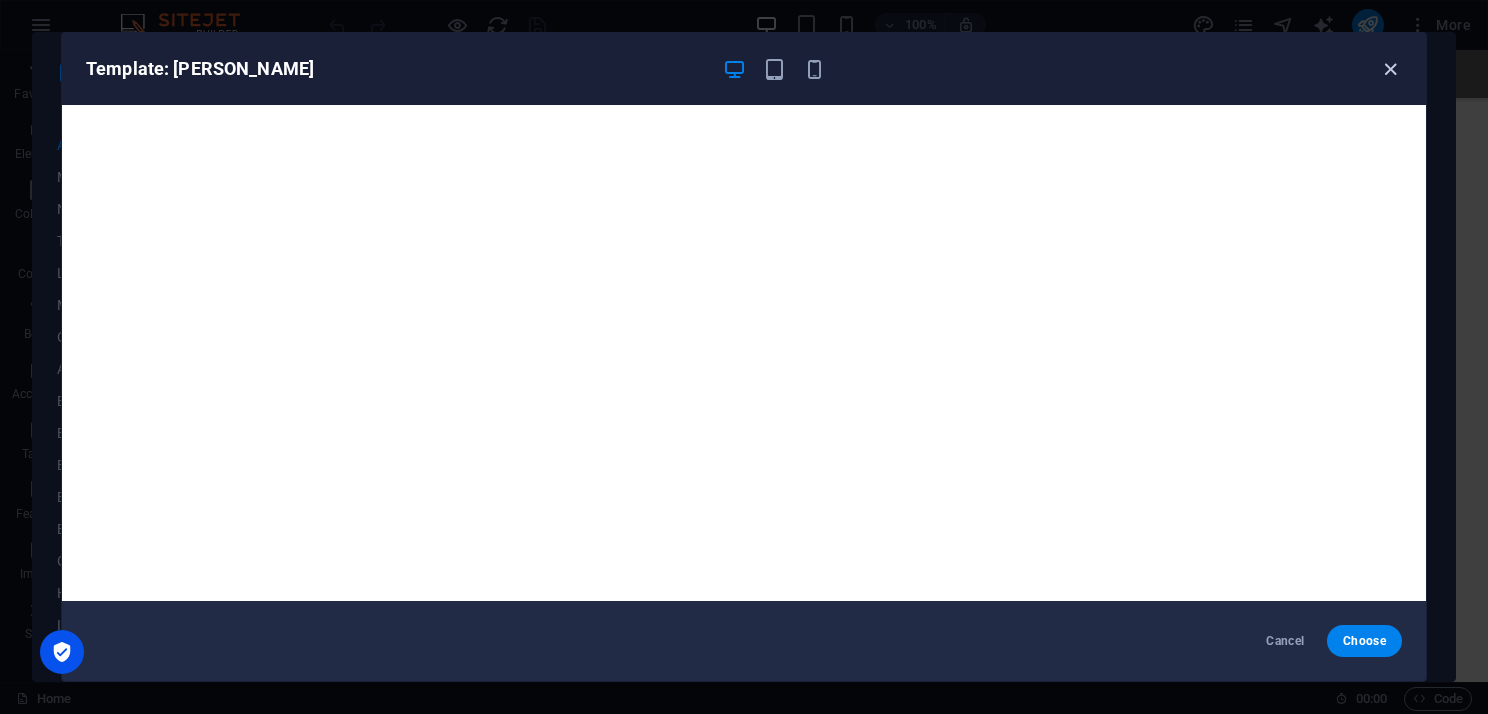 click at bounding box center (1390, 69) 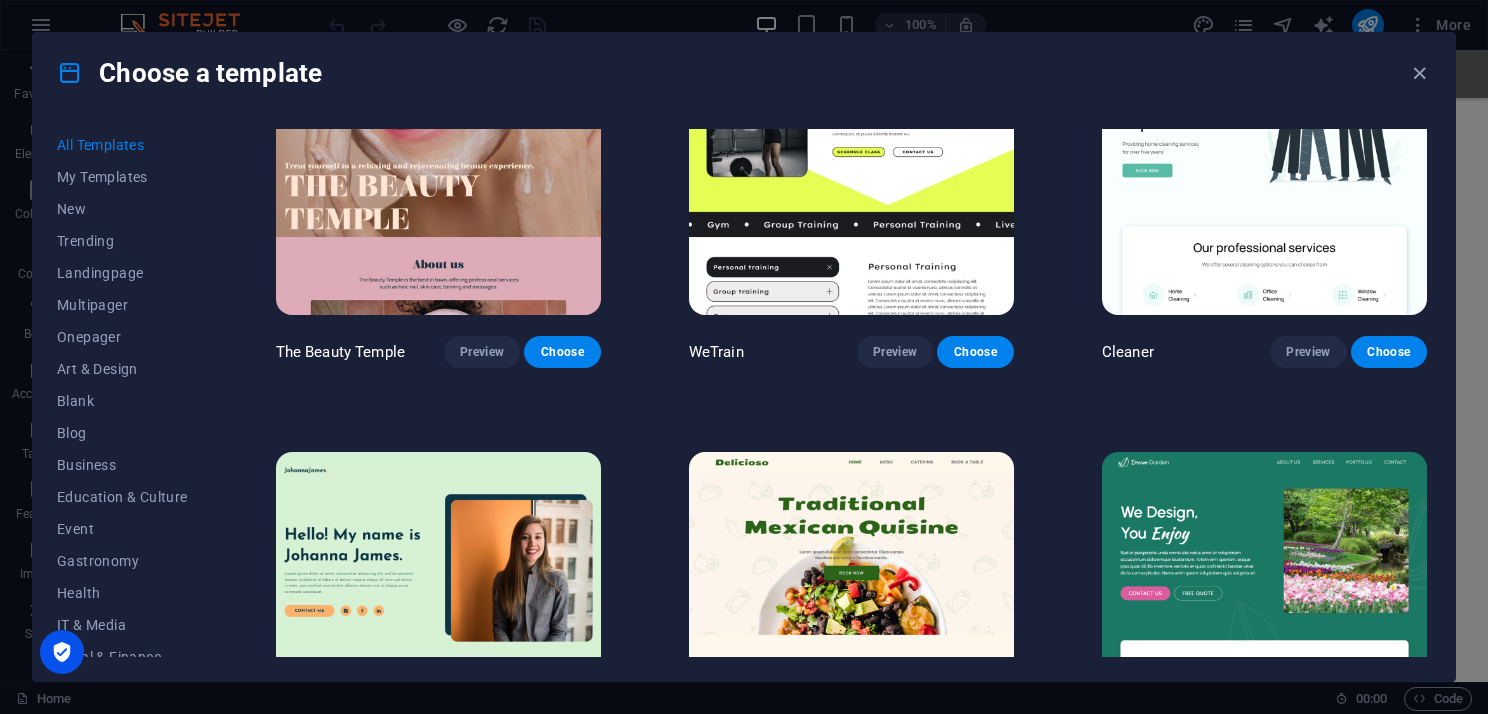 click at bounding box center (851, 602) 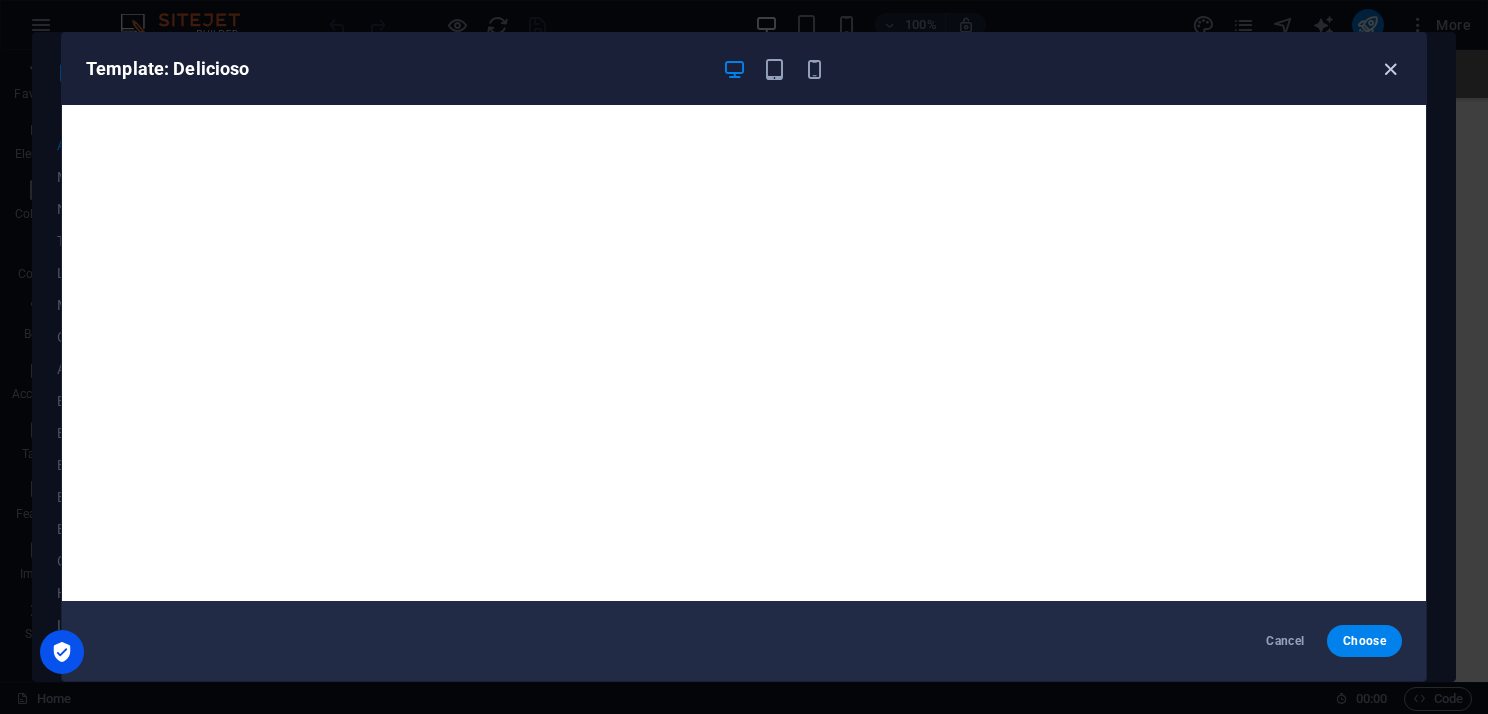 click at bounding box center (1390, 69) 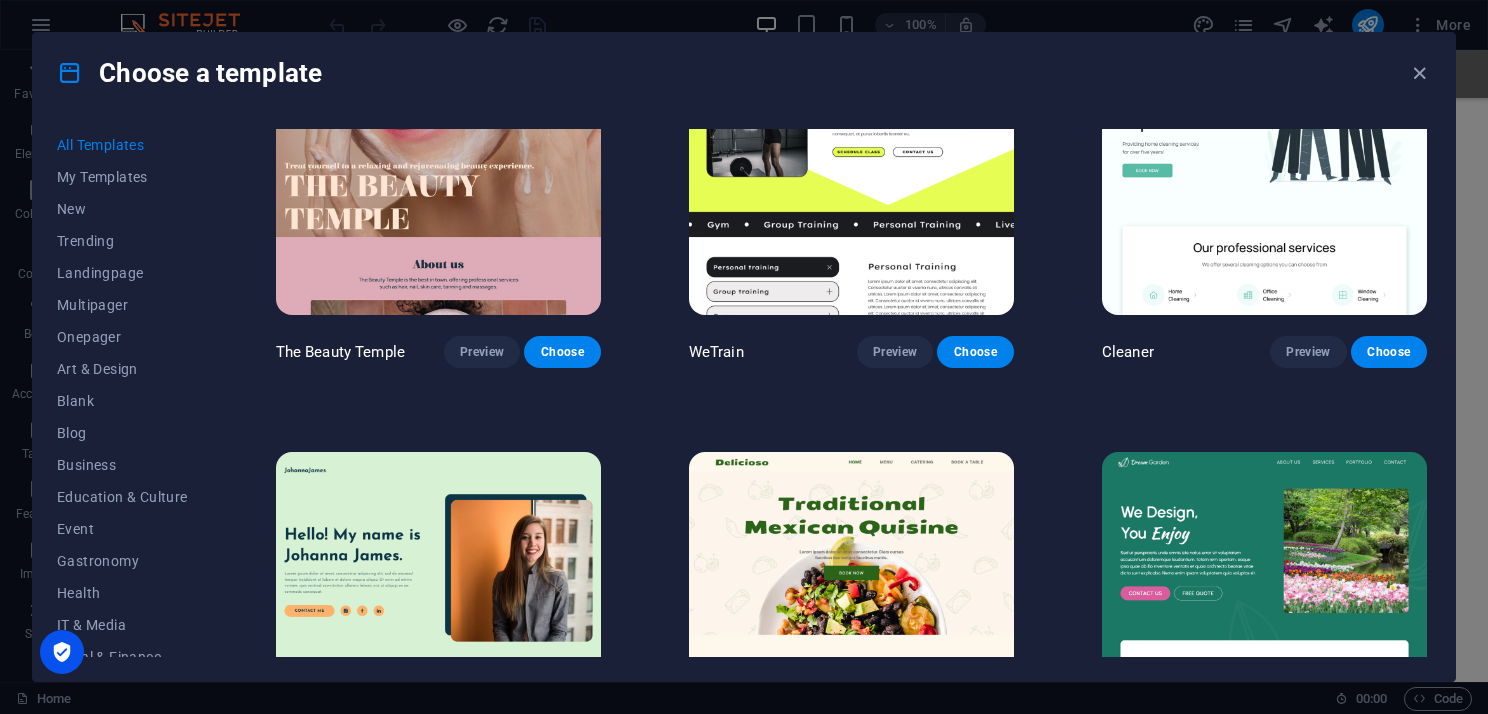 click at bounding box center (1264, 602) 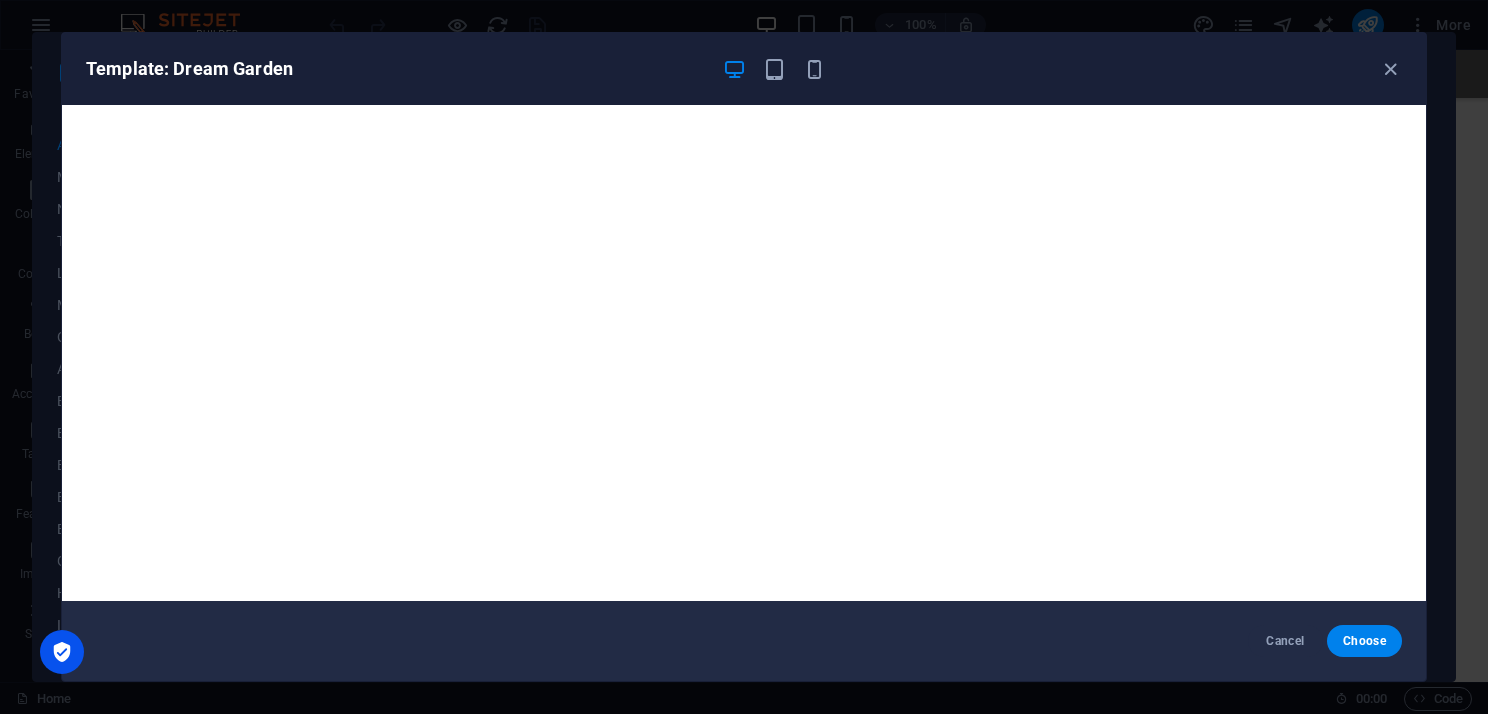 click at bounding box center [1390, 69] 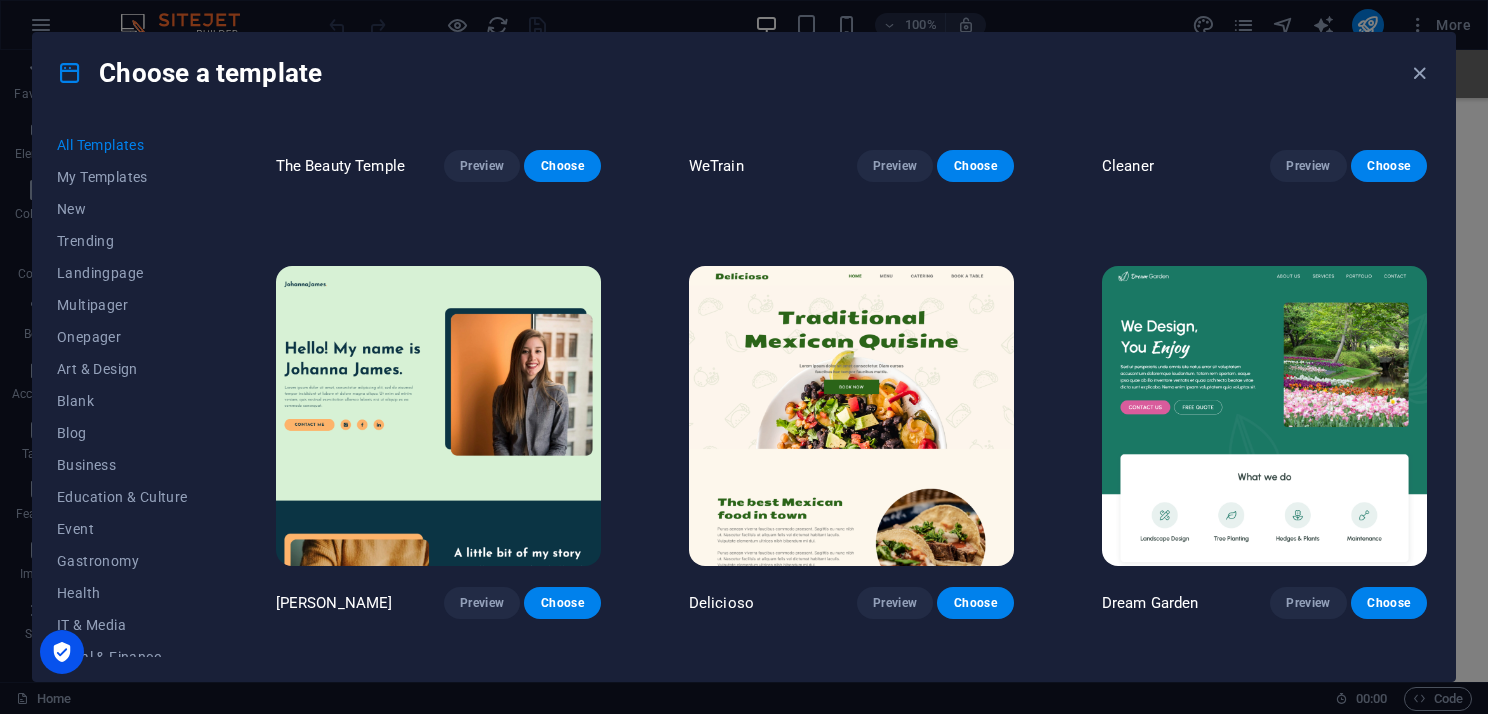 scroll, scrollTop: 2800, scrollLeft: 0, axis: vertical 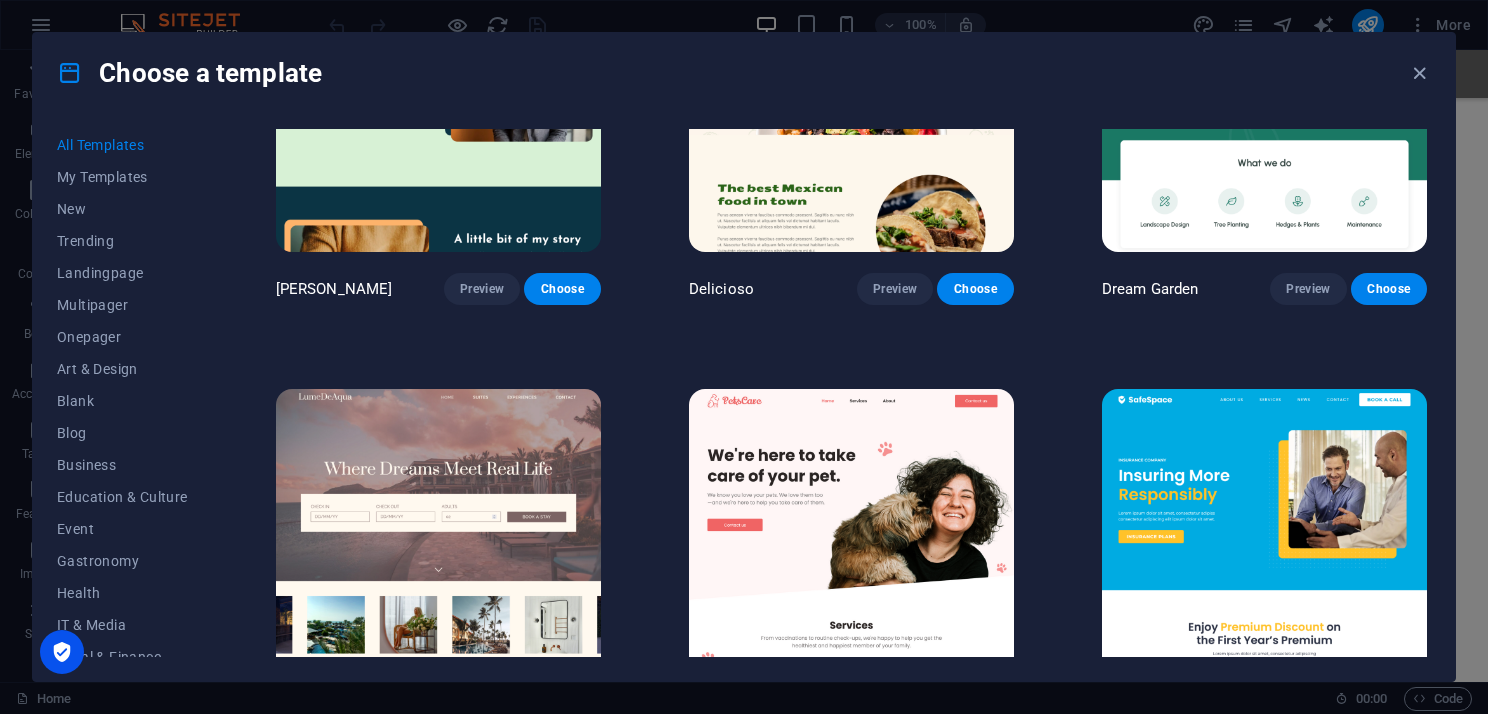 click at bounding box center (438, 539) 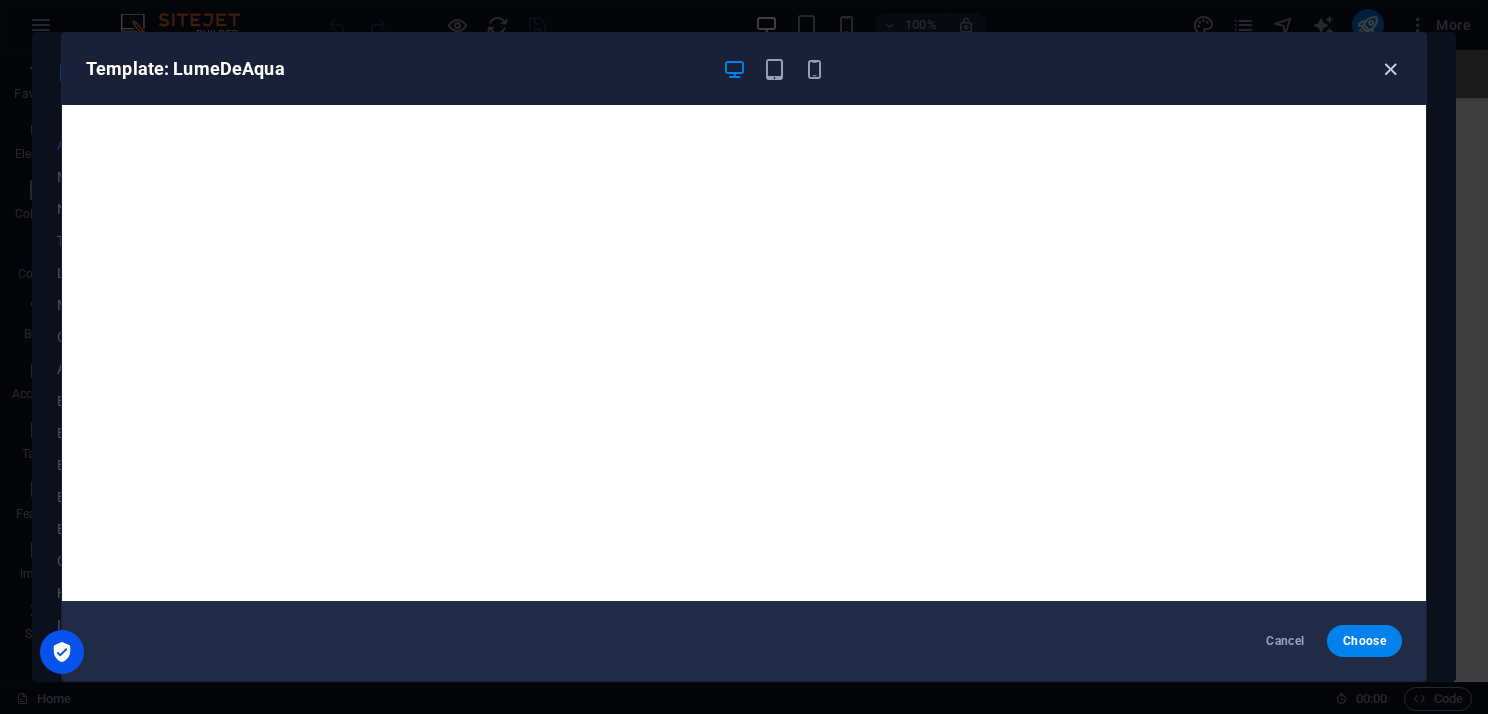 click at bounding box center (1390, 69) 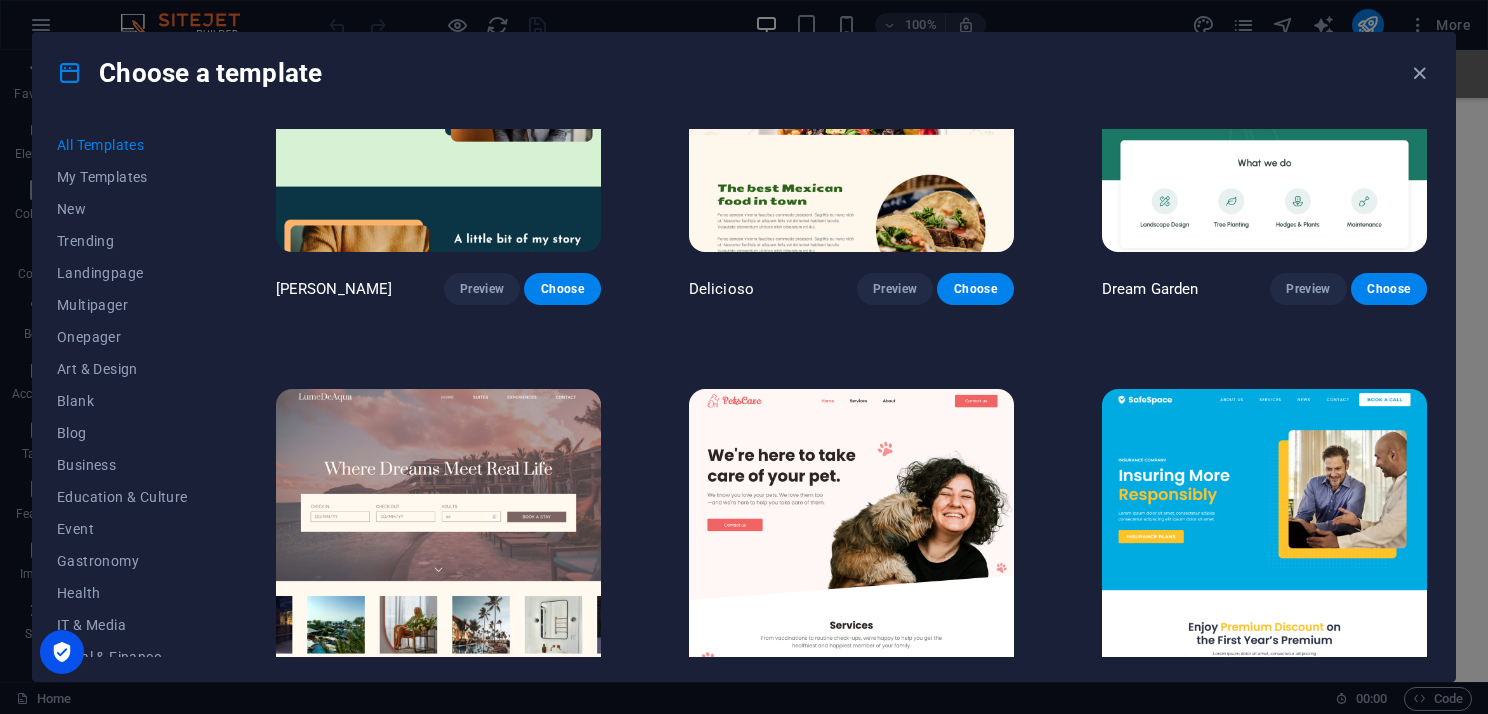 click at bounding box center [851, 539] 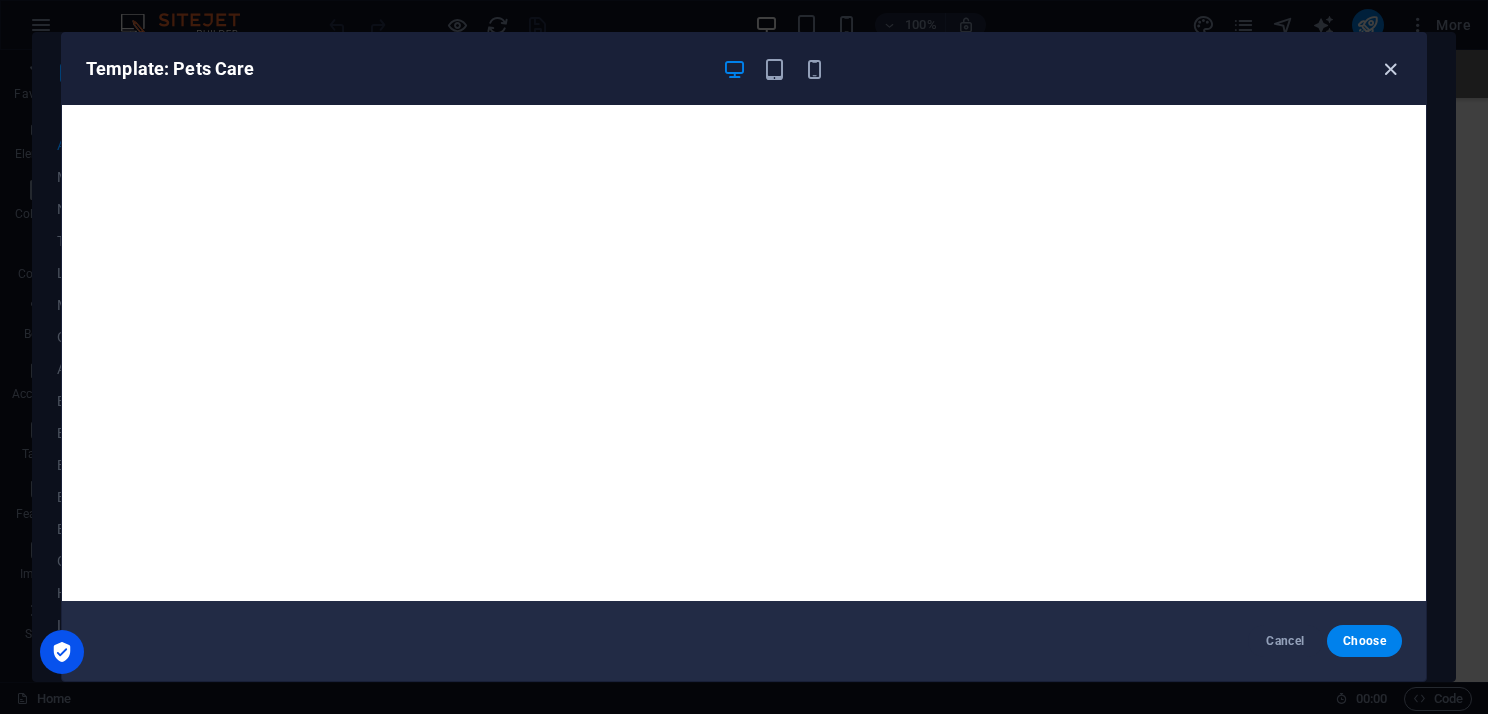 click at bounding box center [1390, 69] 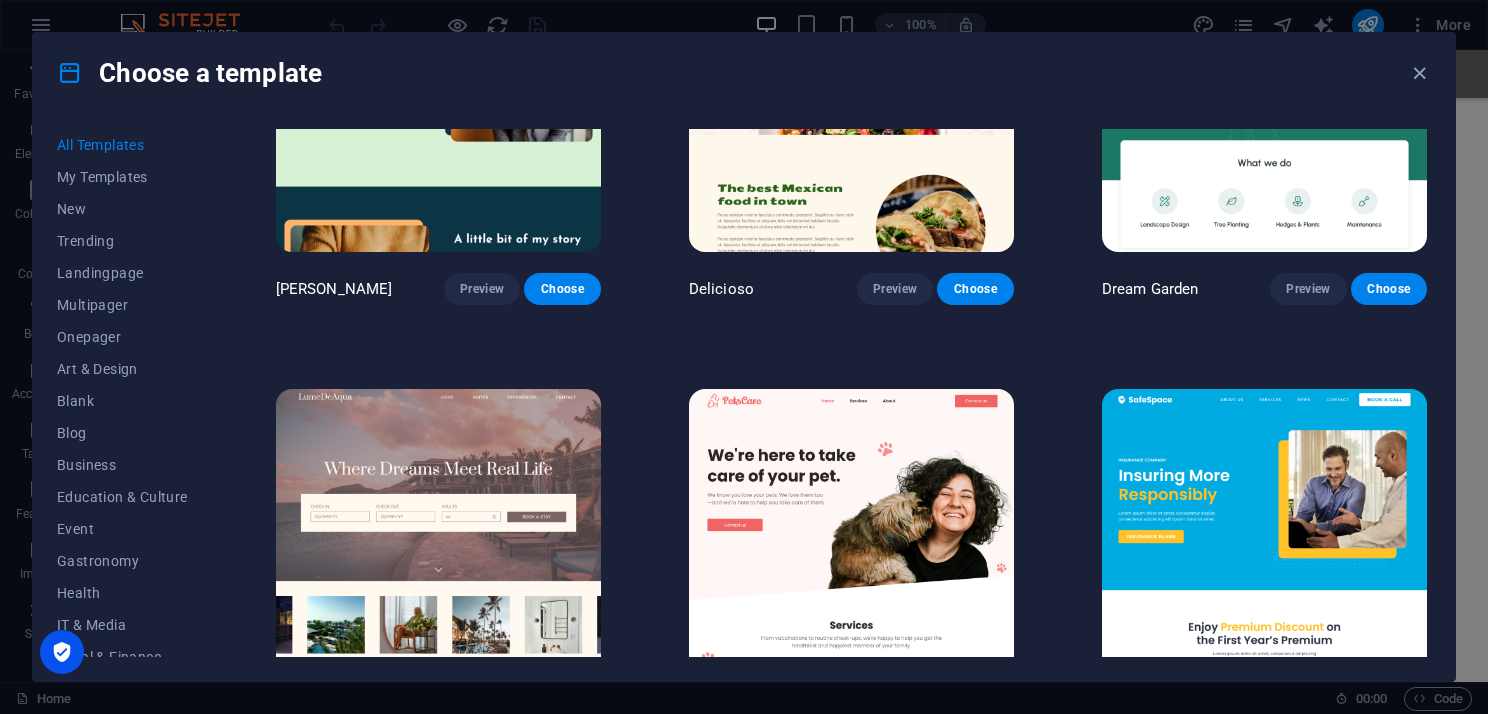 click at bounding box center (1264, 539) 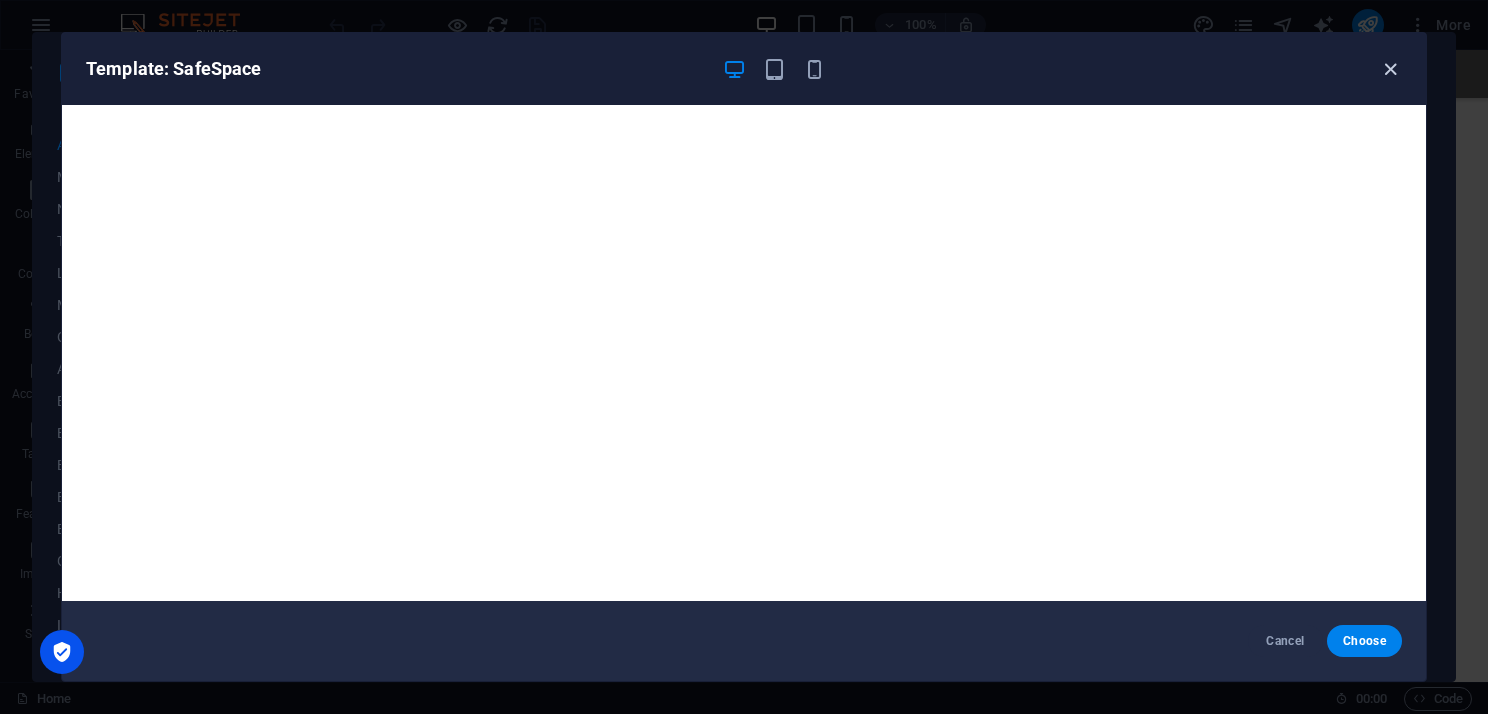 click at bounding box center [1390, 69] 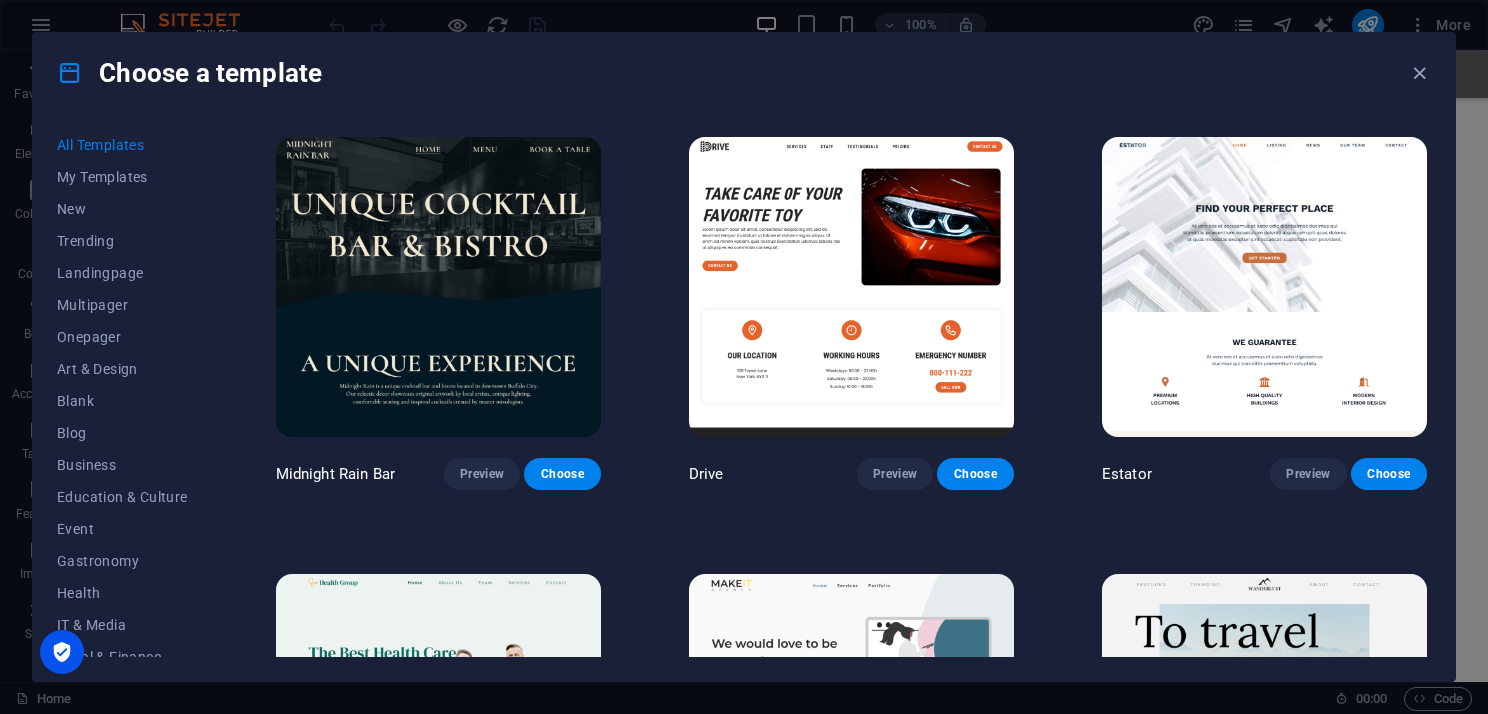 scroll, scrollTop: 3500, scrollLeft: 0, axis: vertical 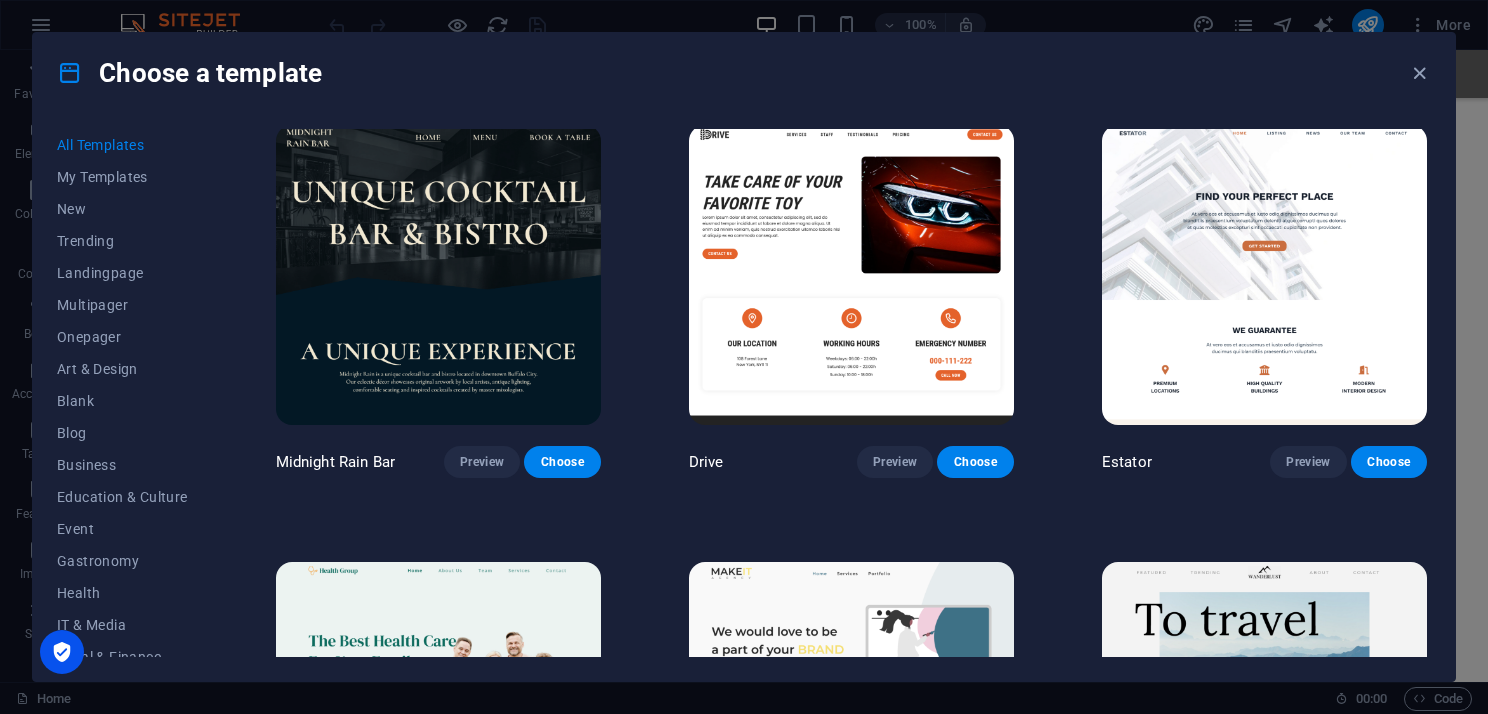 click at bounding box center [438, 275] 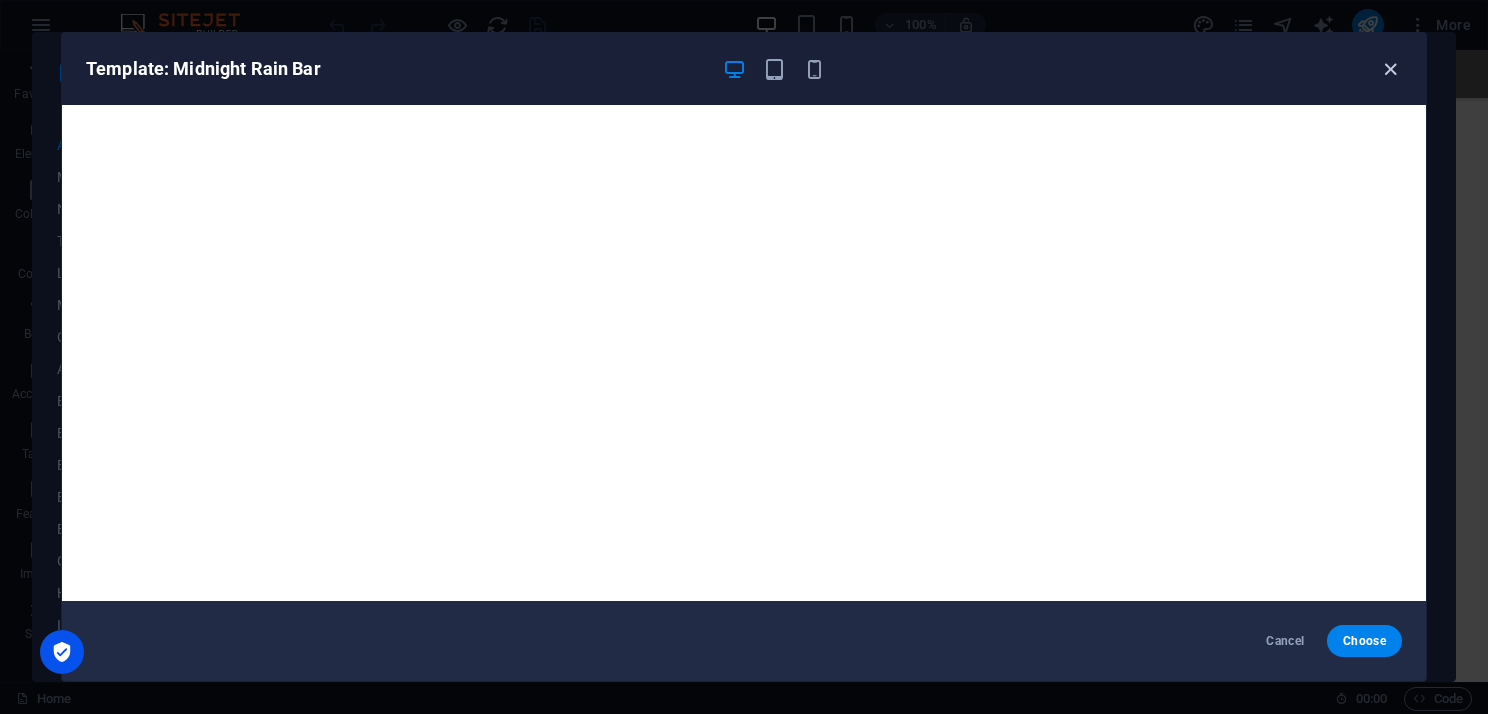 click at bounding box center (1390, 69) 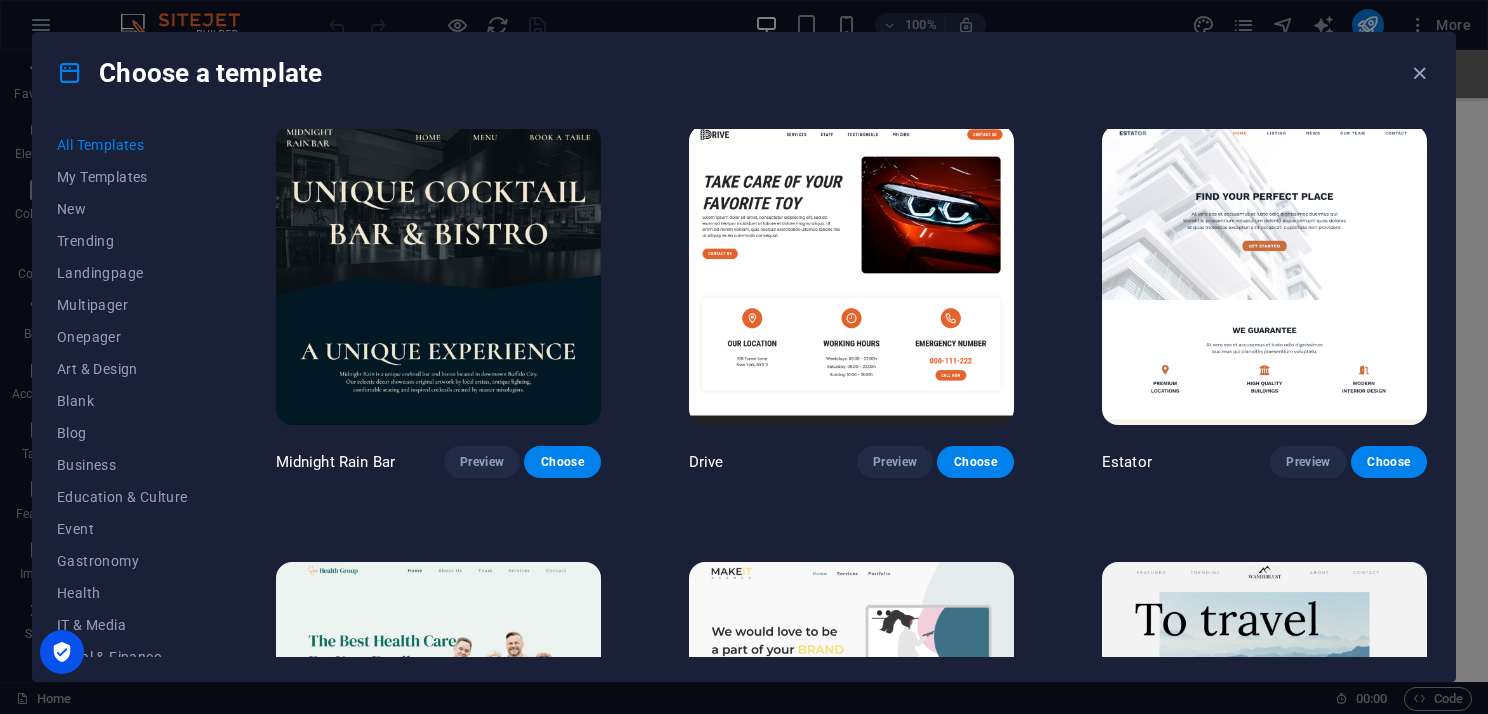 click at bounding box center (851, 275) 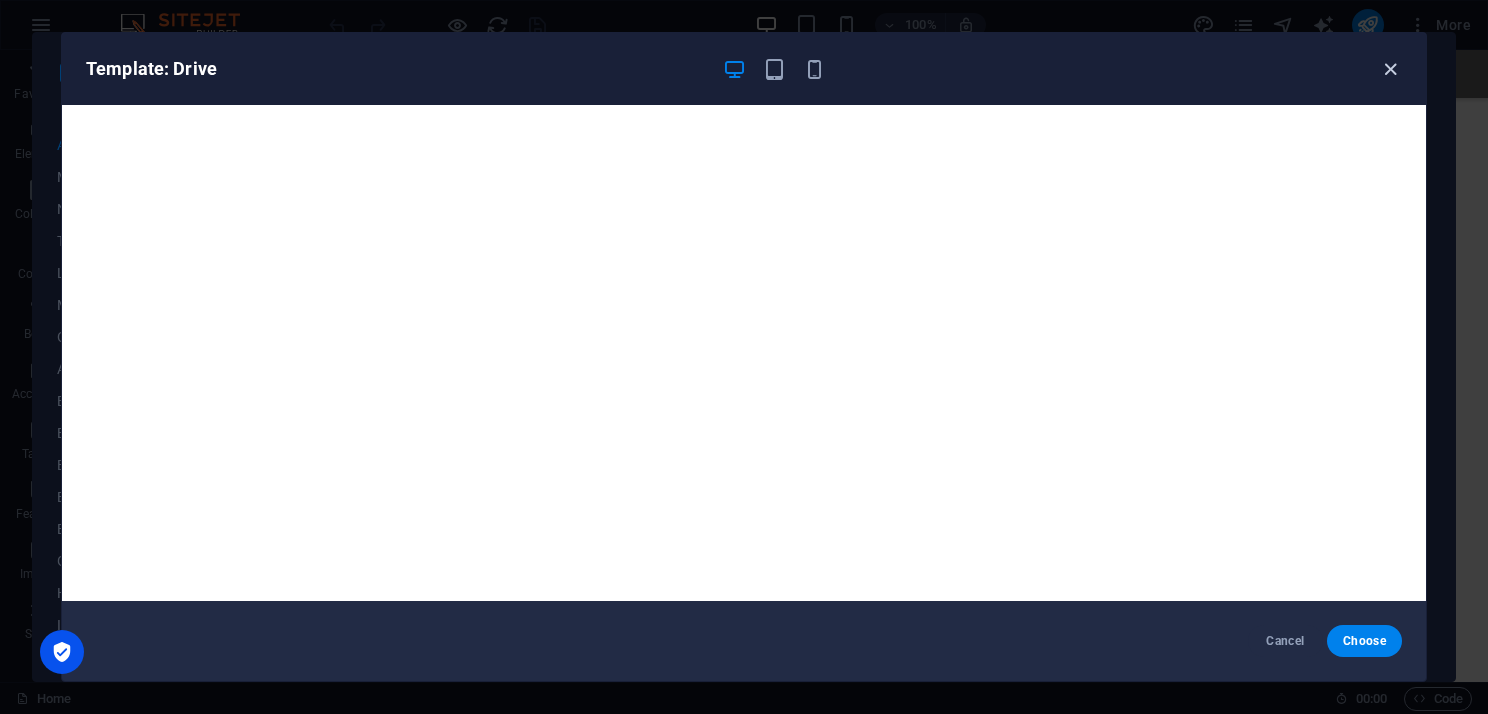 click at bounding box center [1390, 69] 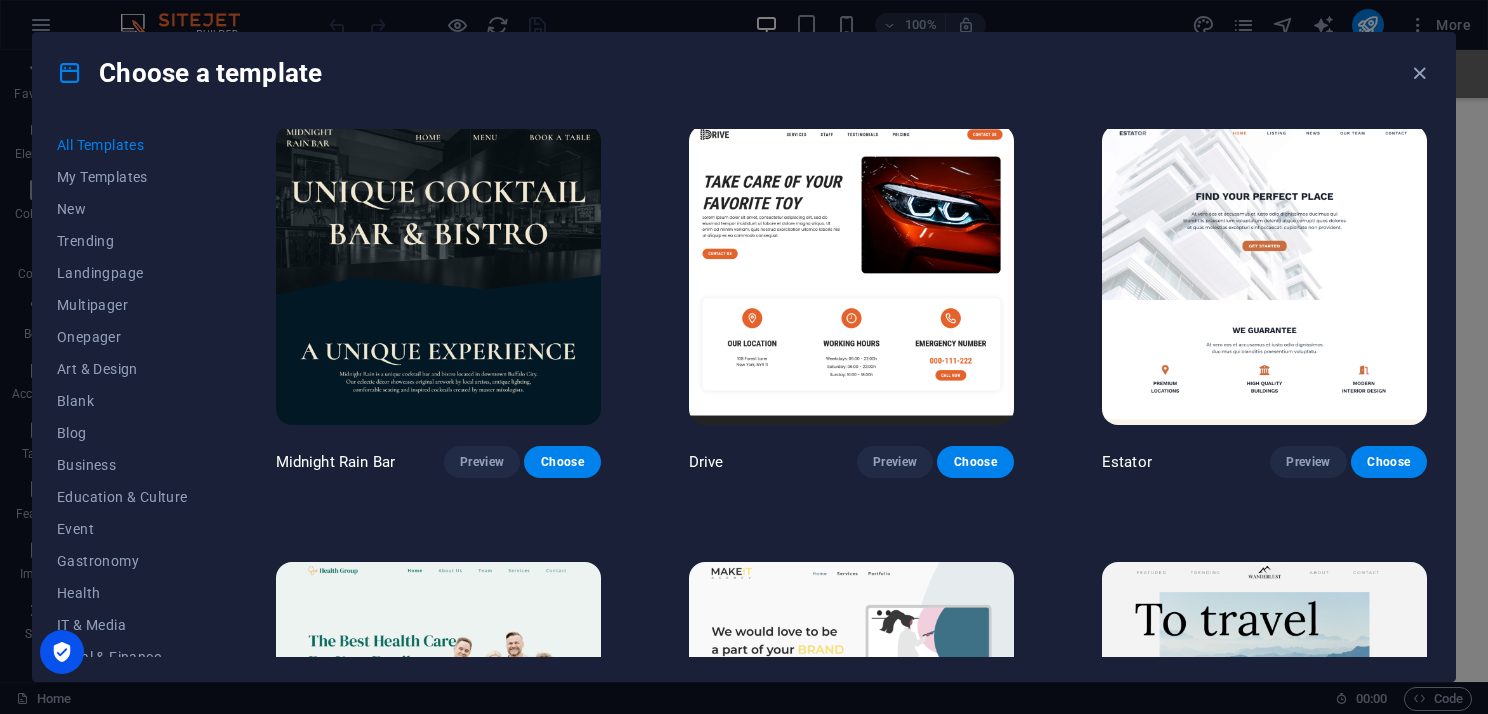 click at bounding box center (1264, 275) 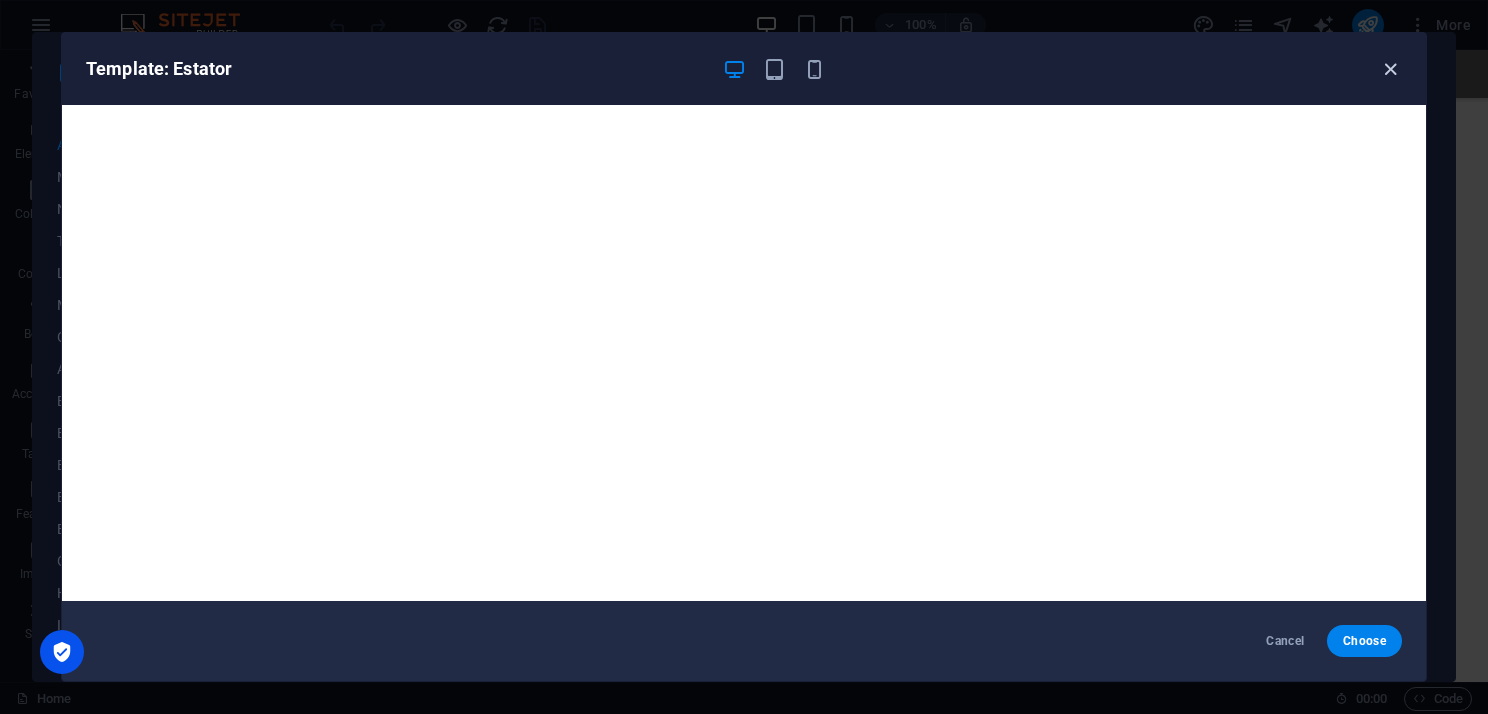 click at bounding box center [1390, 69] 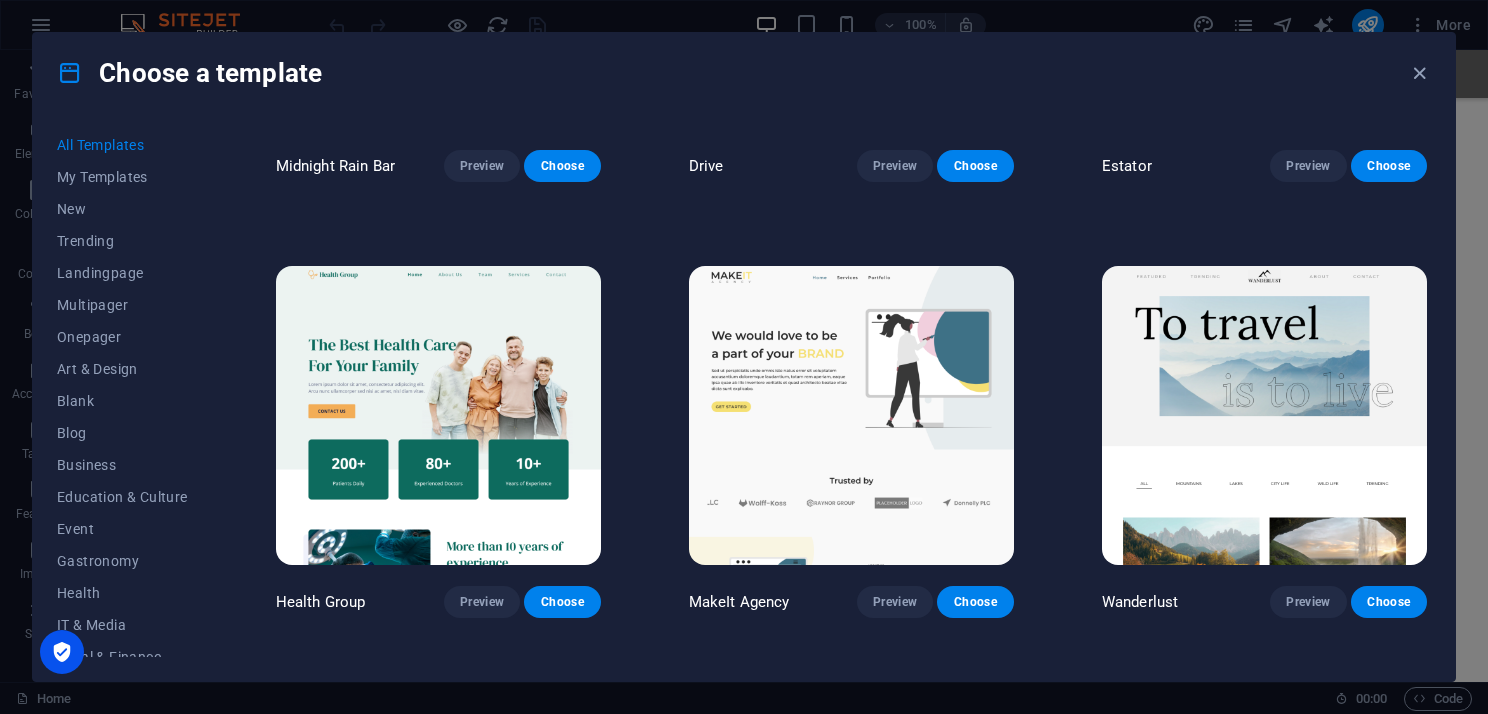 scroll, scrollTop: 3800, scrollLeft: 0, axis: vertical 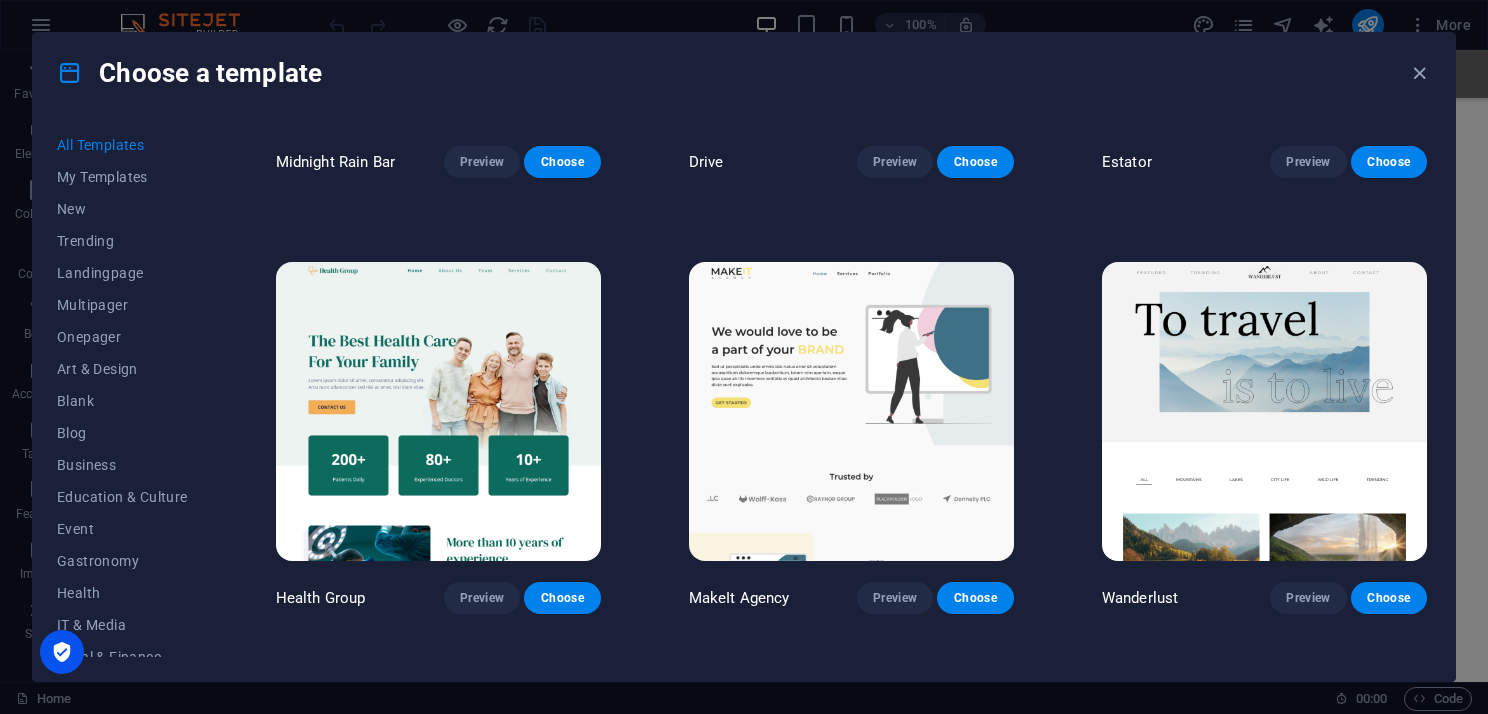 click at bounding box center [438, 412] 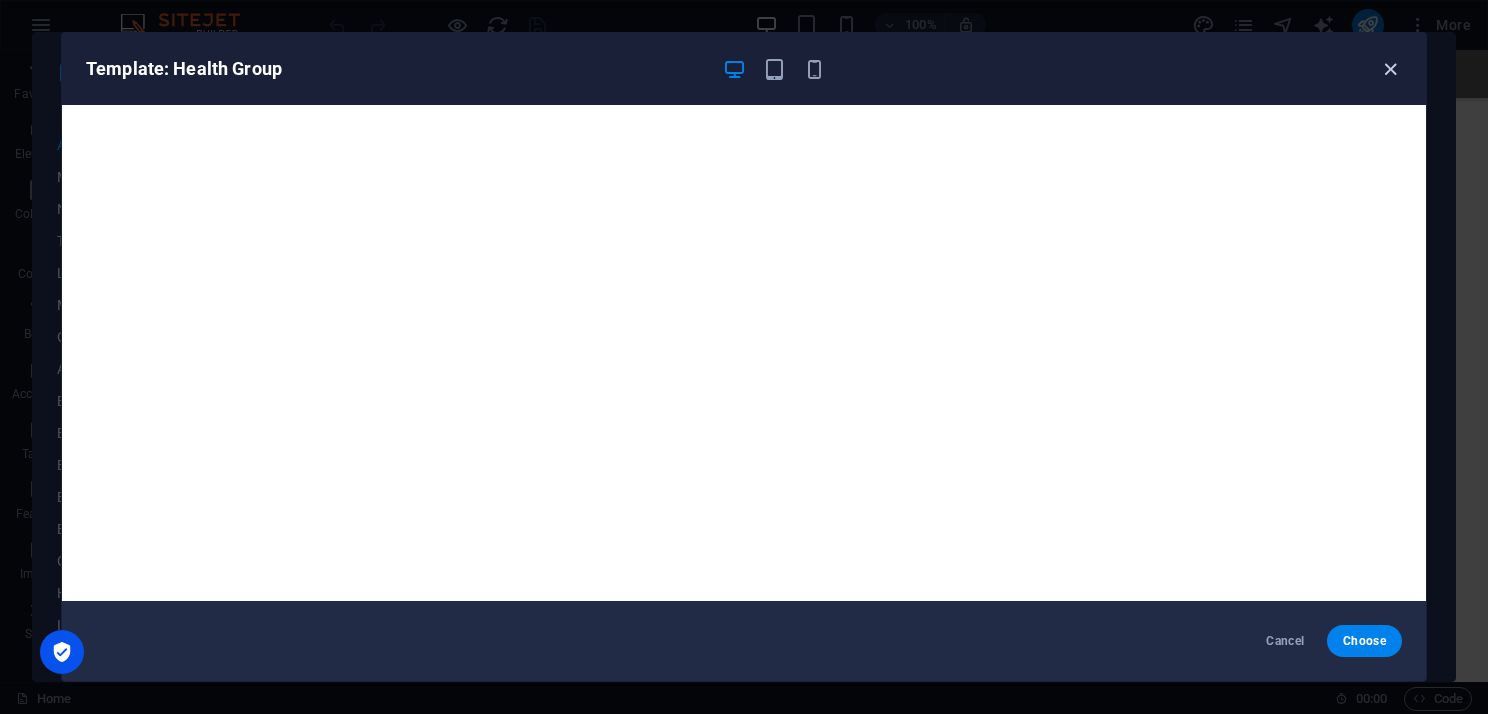 click at bounding box center (1390, 69) 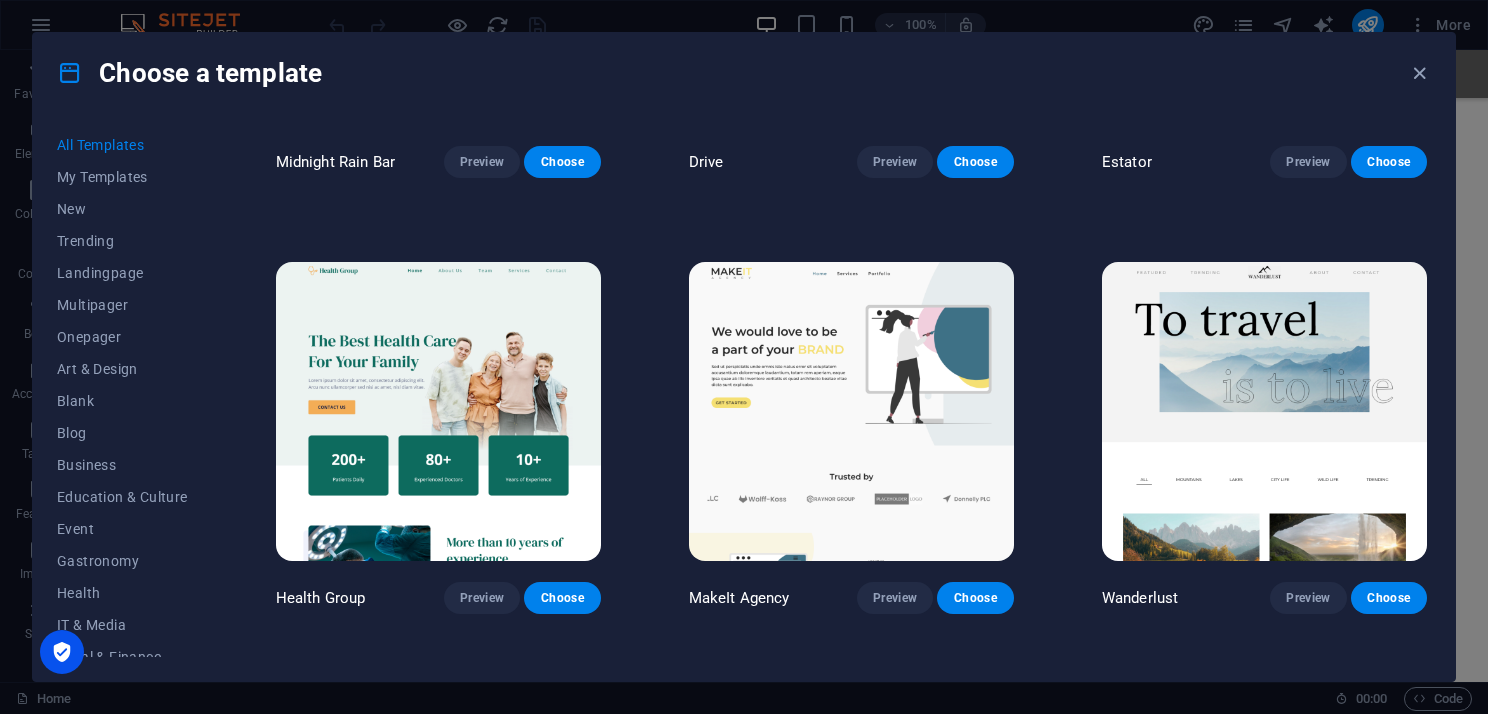 click at bounding box center [851, 412] 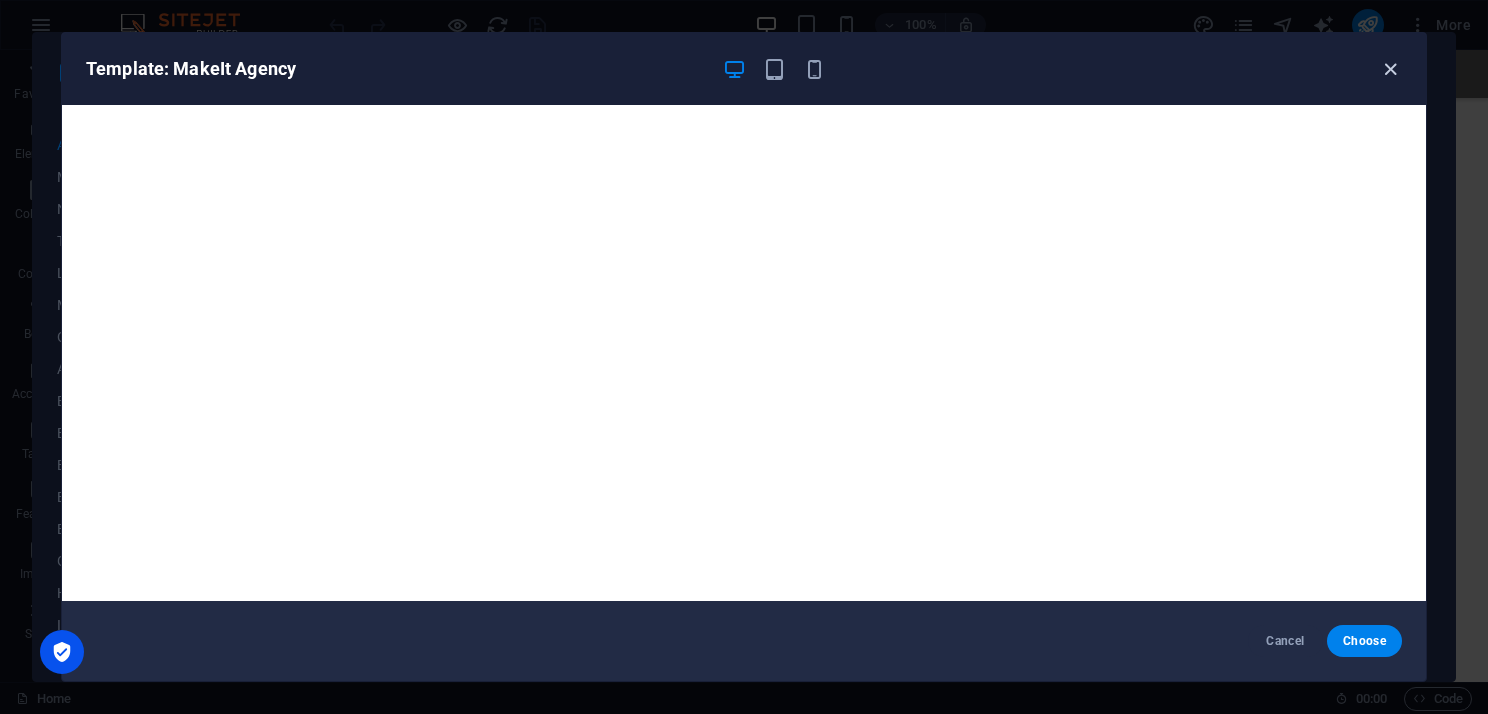 click at bounding box center (1390, 69) 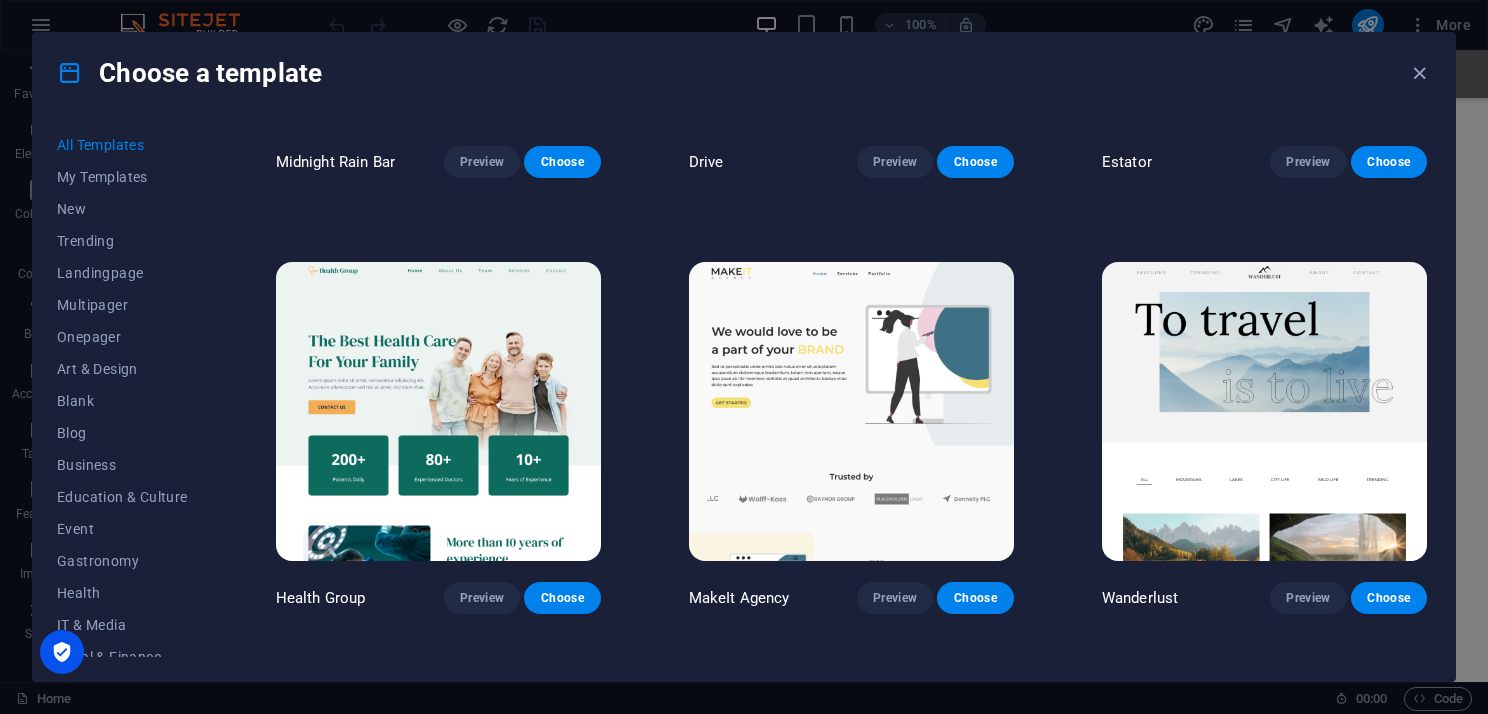 click at bounding box center (1264, 412) 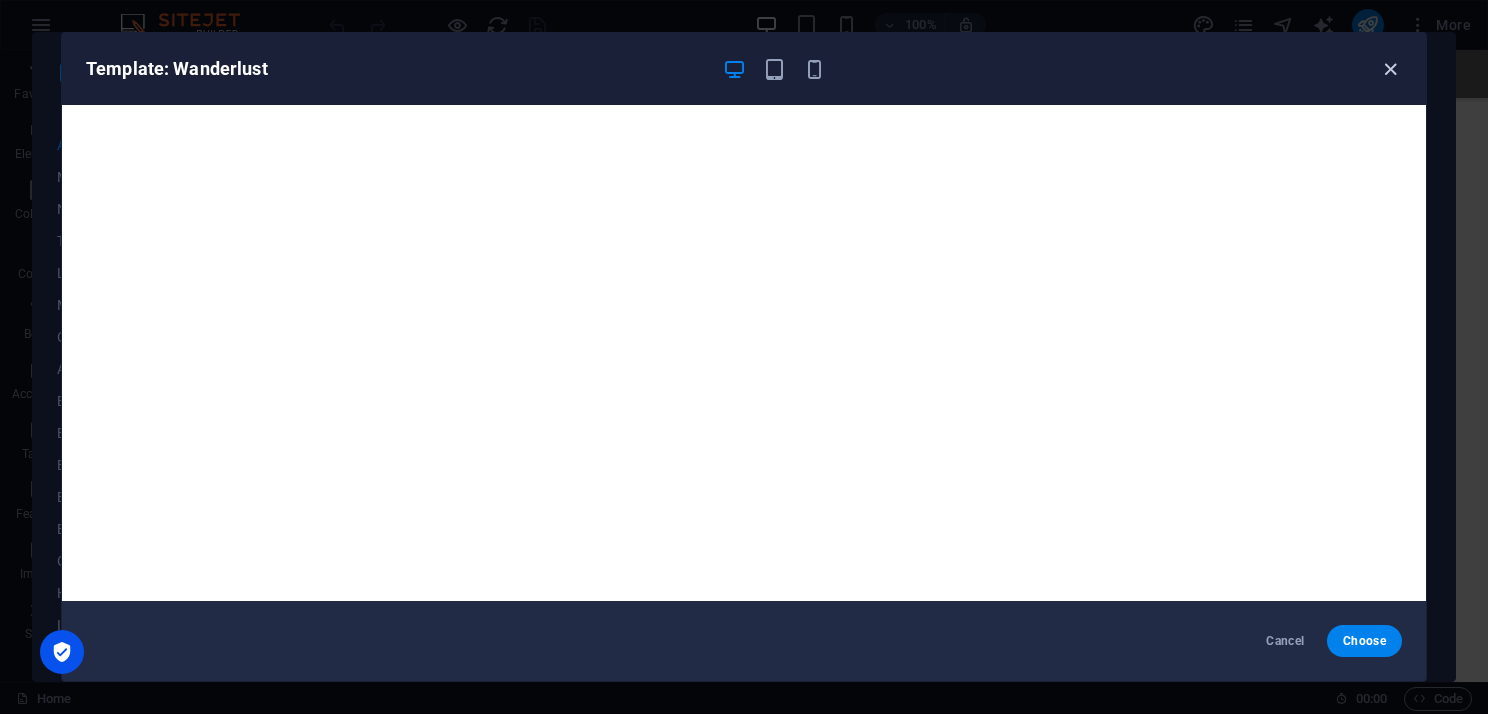 click at bounding box center (1390, 69) 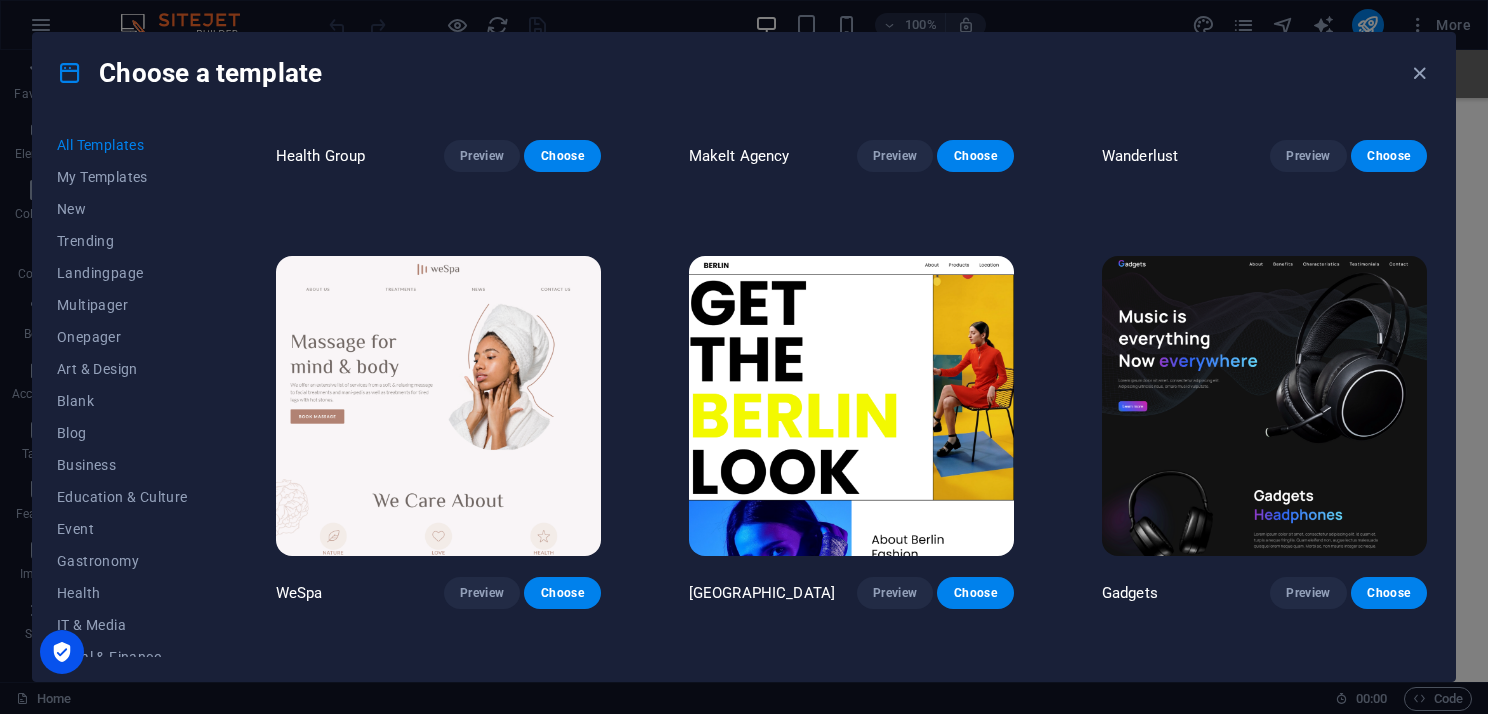 scroll, scrollTop: 4400, scrollLeft: 0, axis: vertical 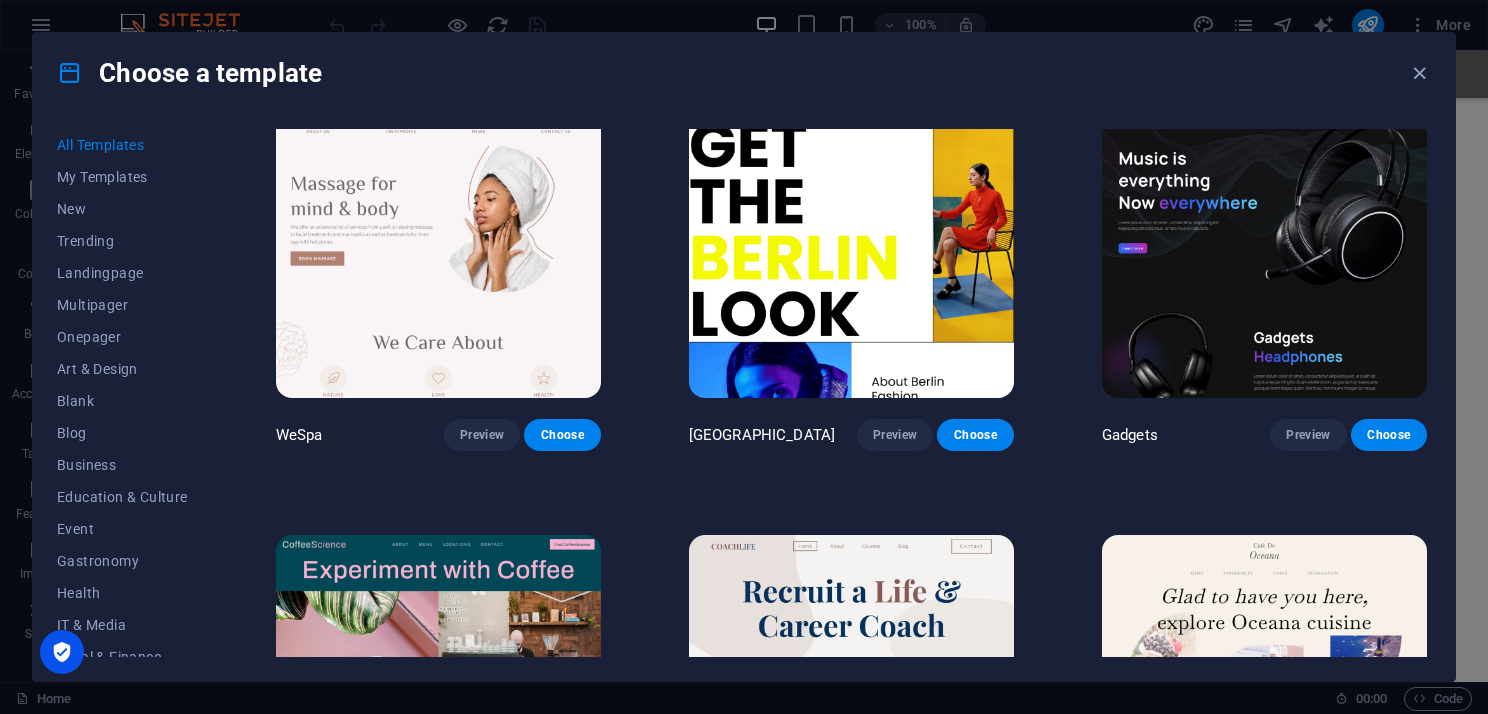 click at bounding box center (438, 248) 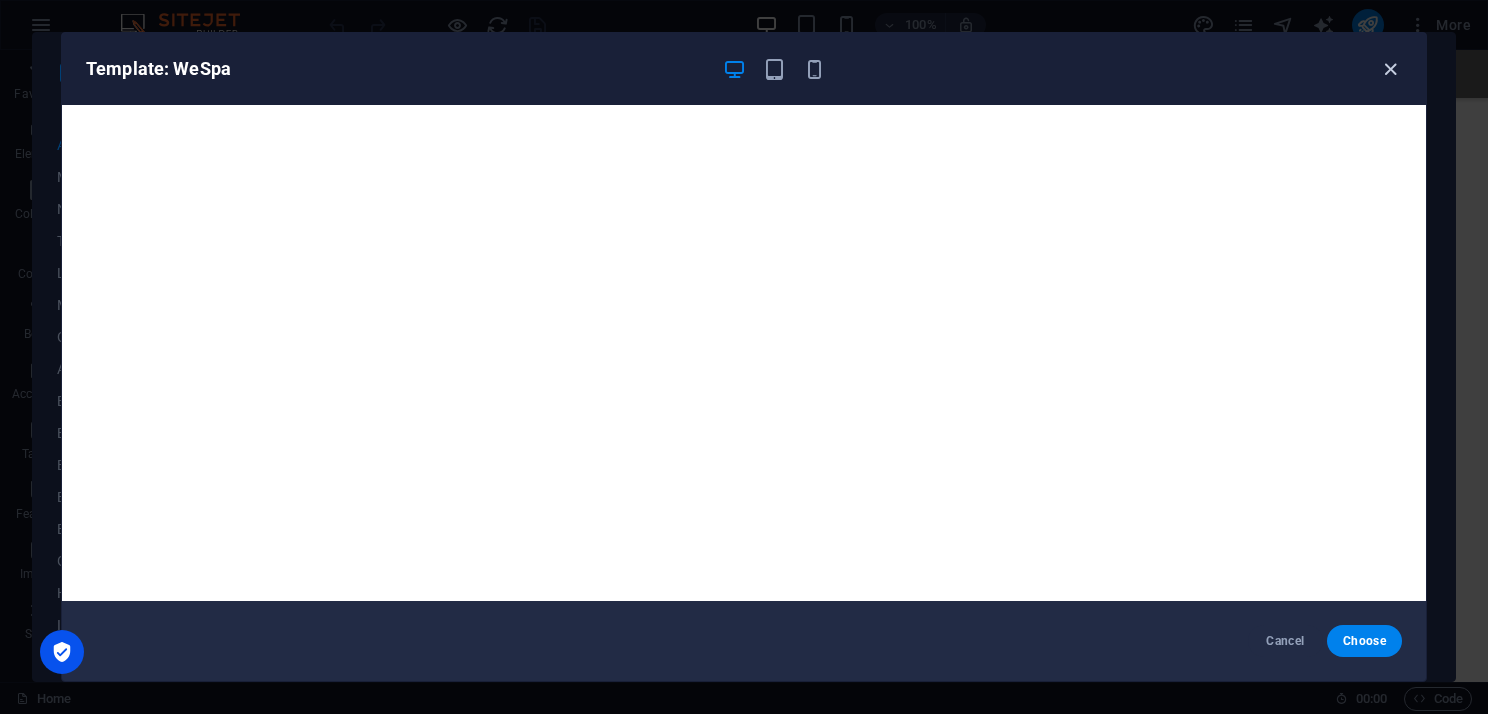 click at bounding box center [1390, 69] 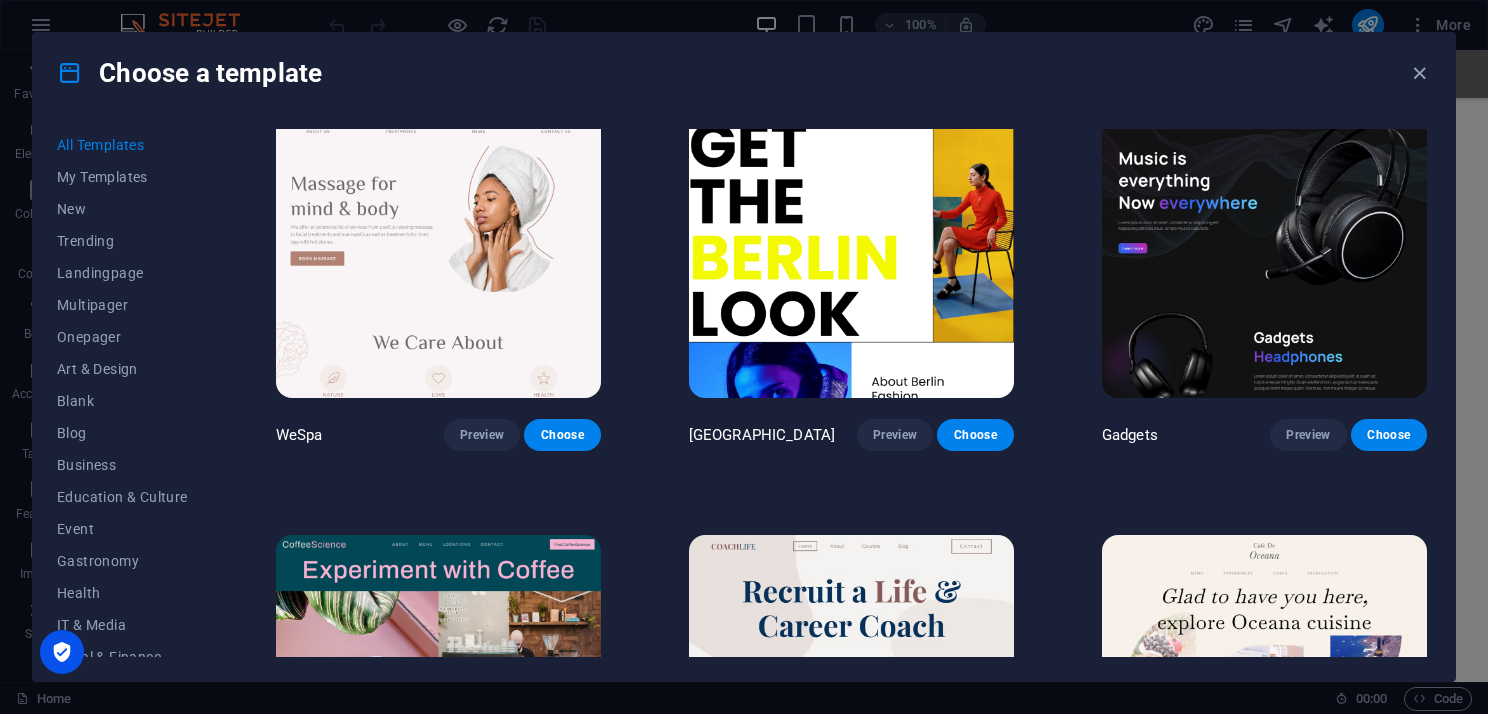click at bounding box center (851, 248) 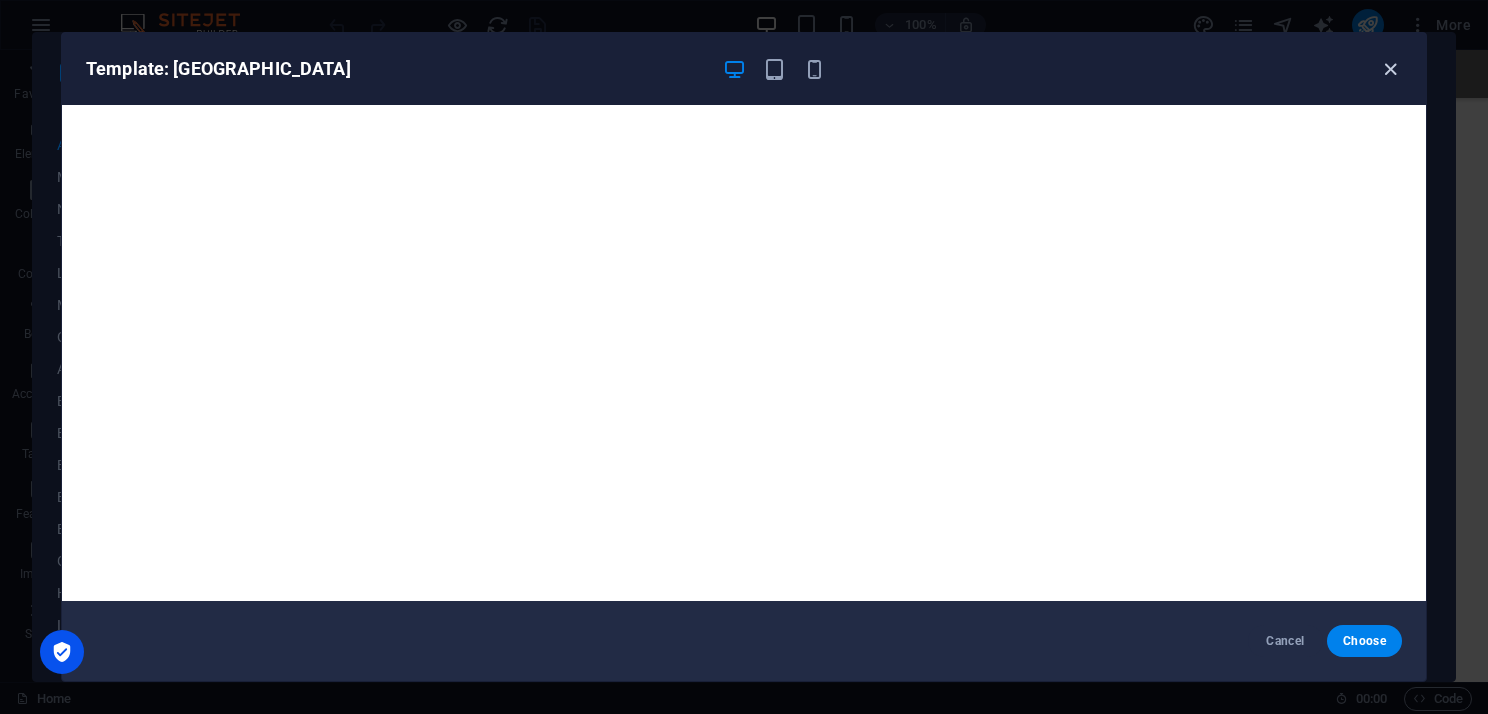 click at bounding box center [1390, 69] 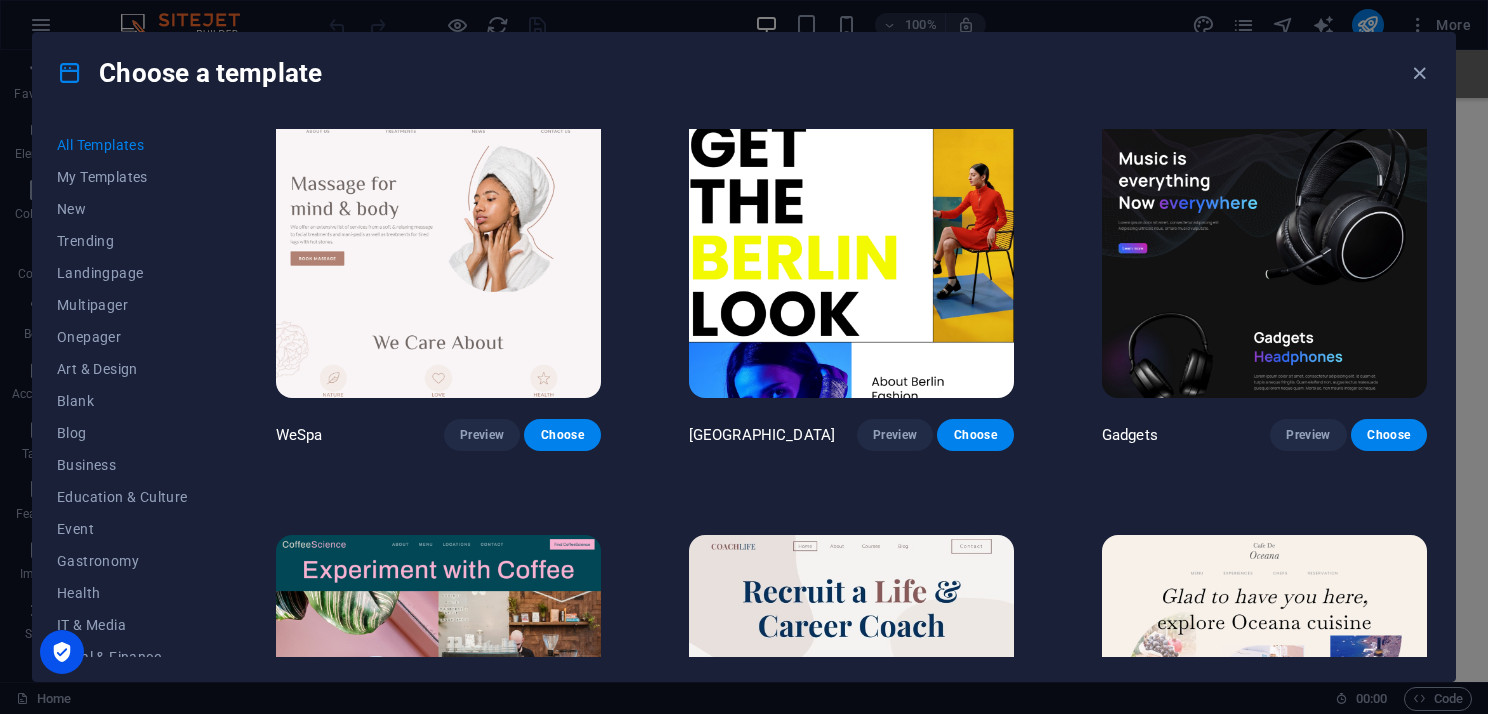 click at bounding box center [1264, 248] 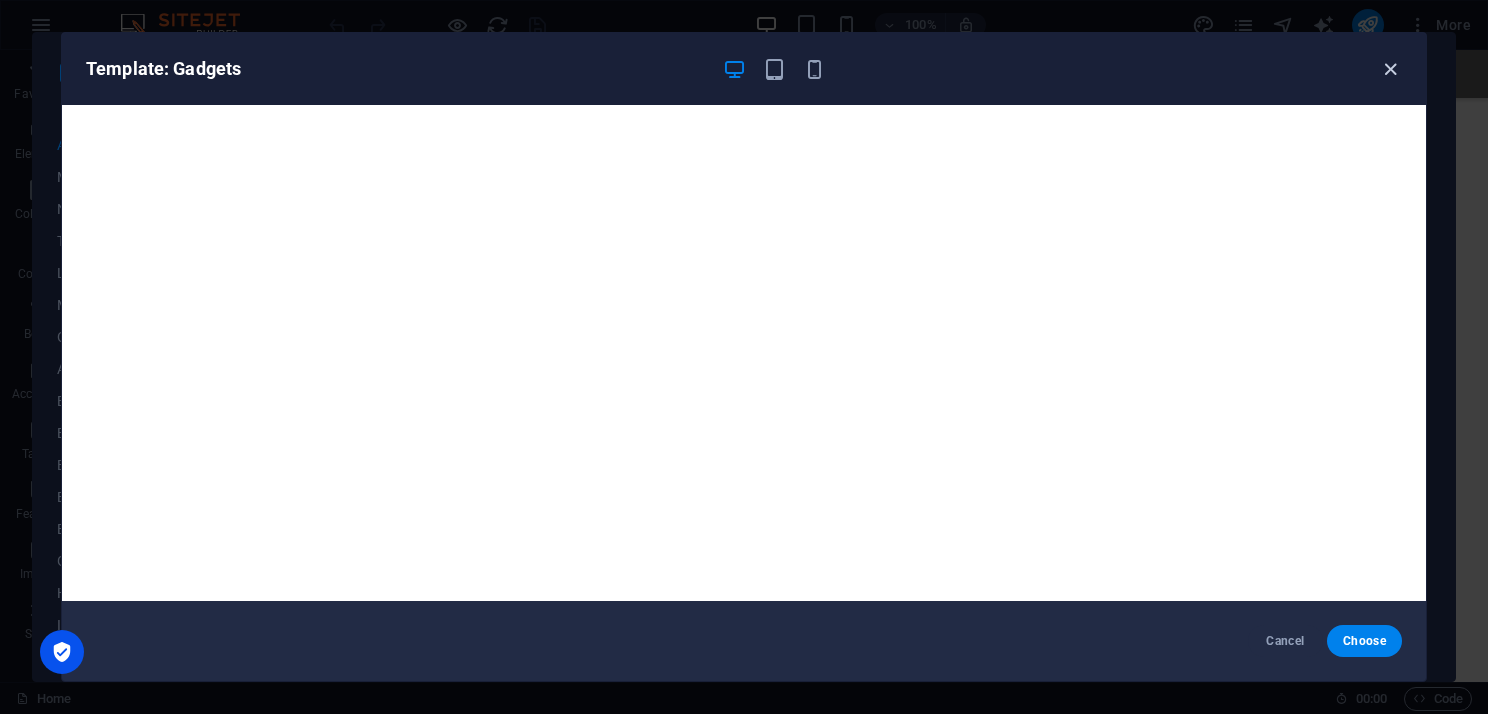 click at bounding box center [1390, 69] 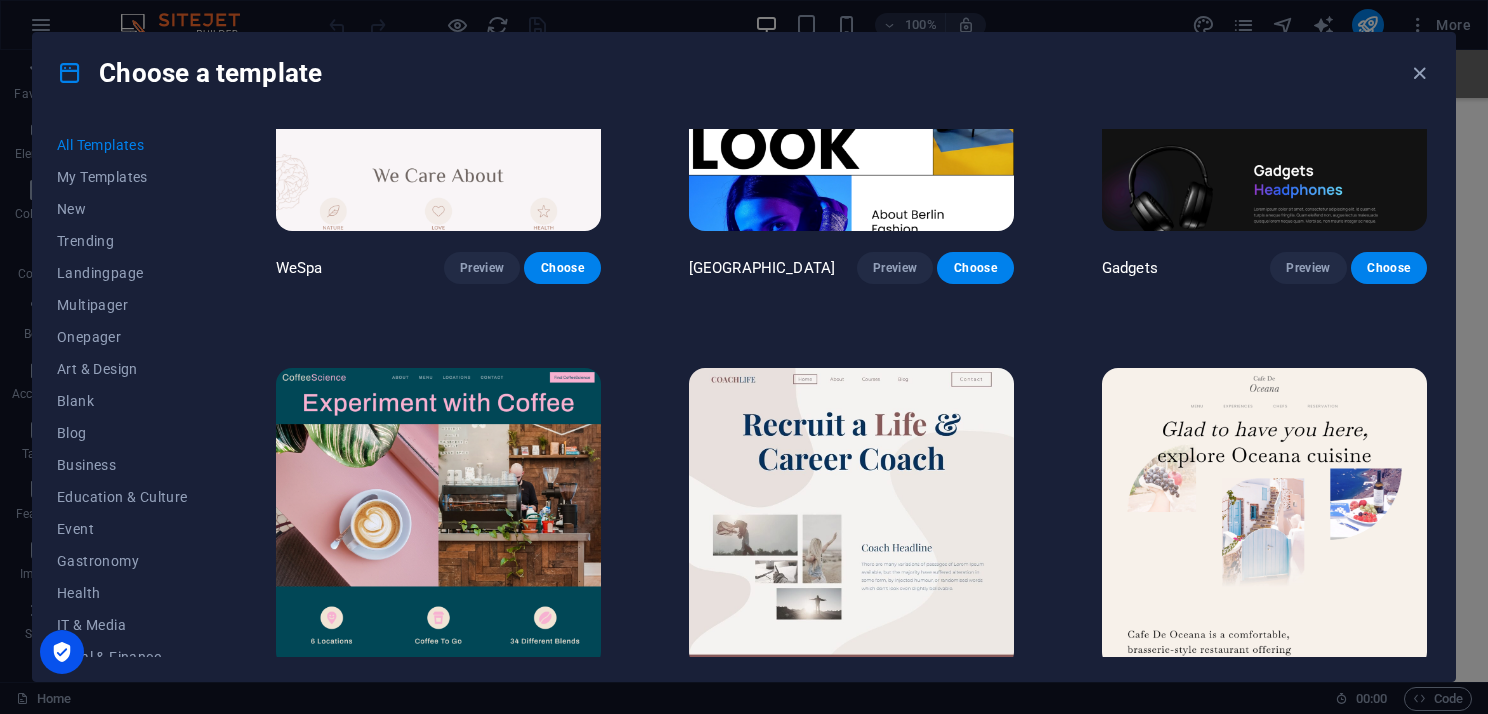 scroll, scrollTop: 4600, scrollLeft: 0, axis: vertical 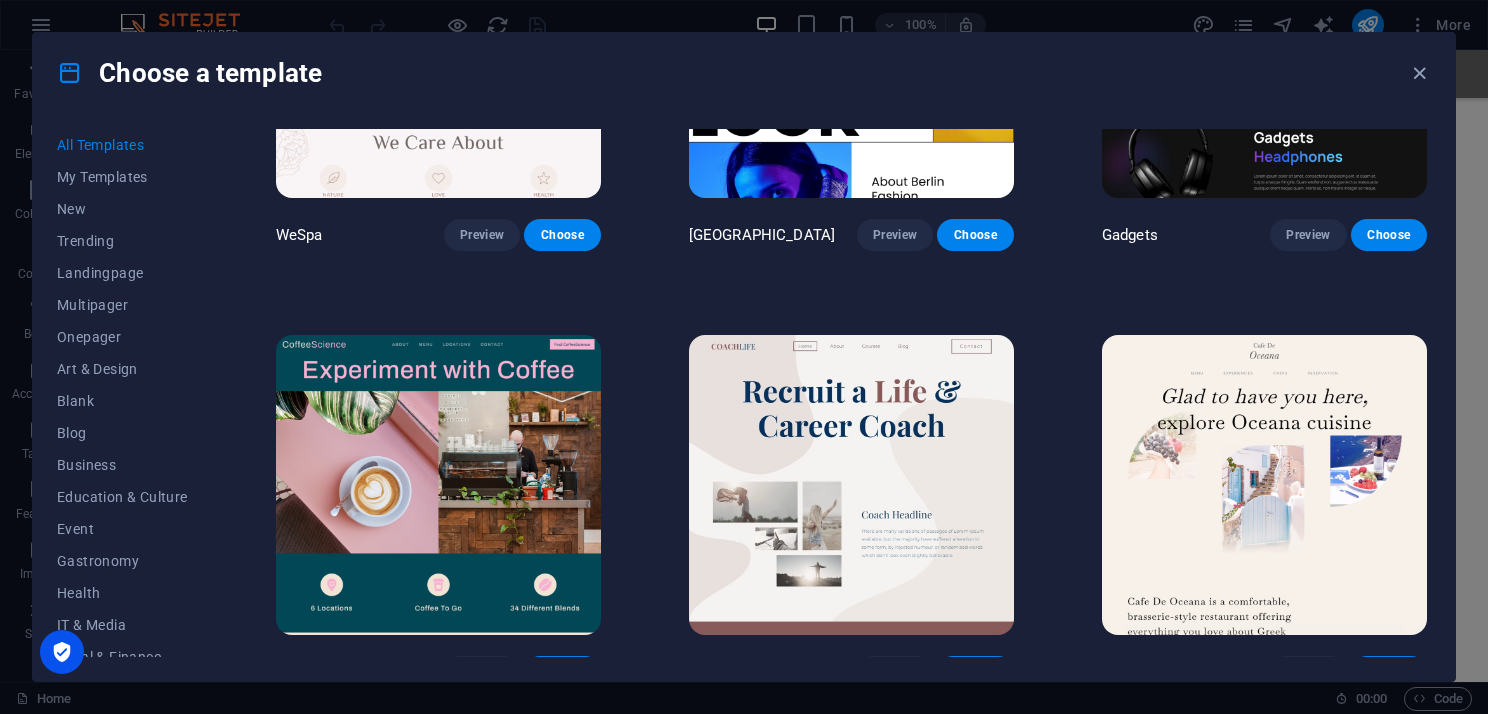 click at bounding box center [438, 485] 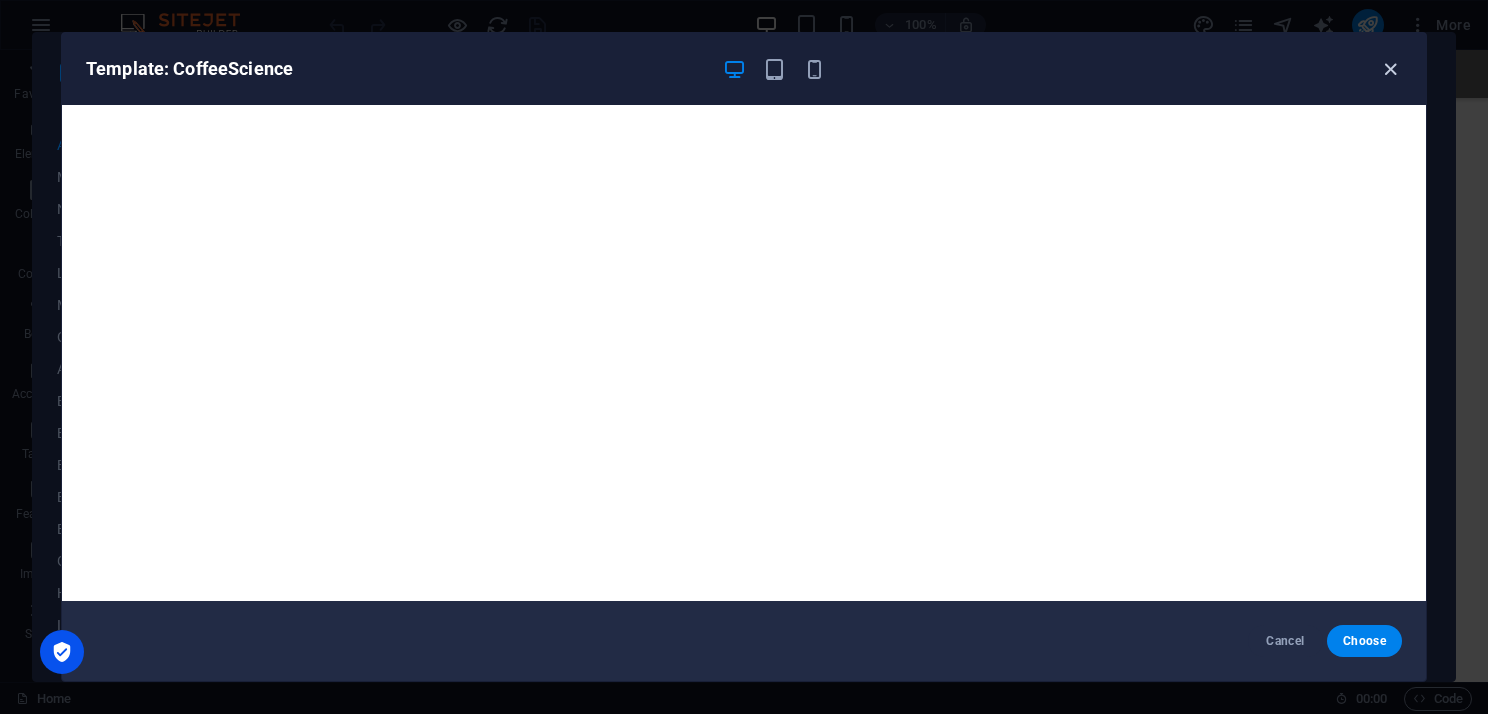 click at bounding box center [1390, 69] 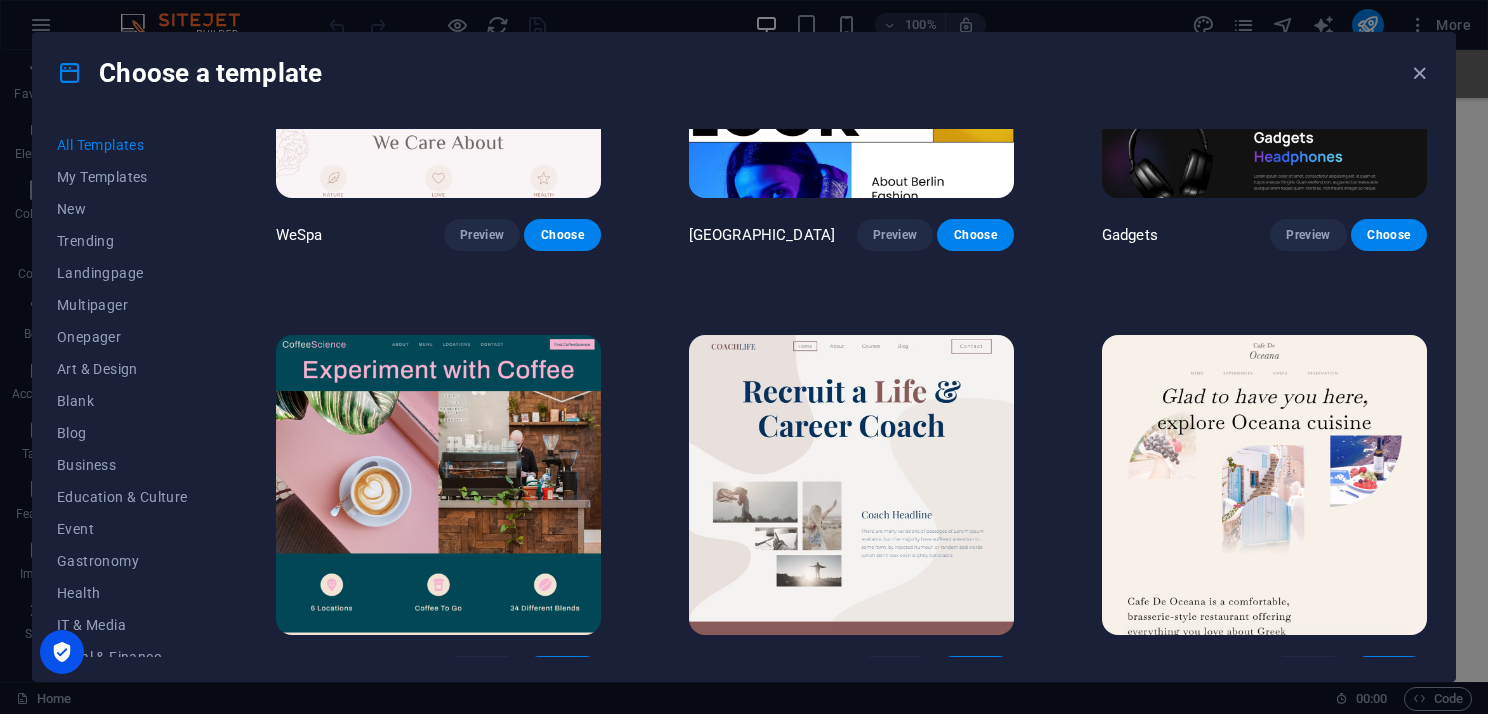 click at bounding box center (851, 485) 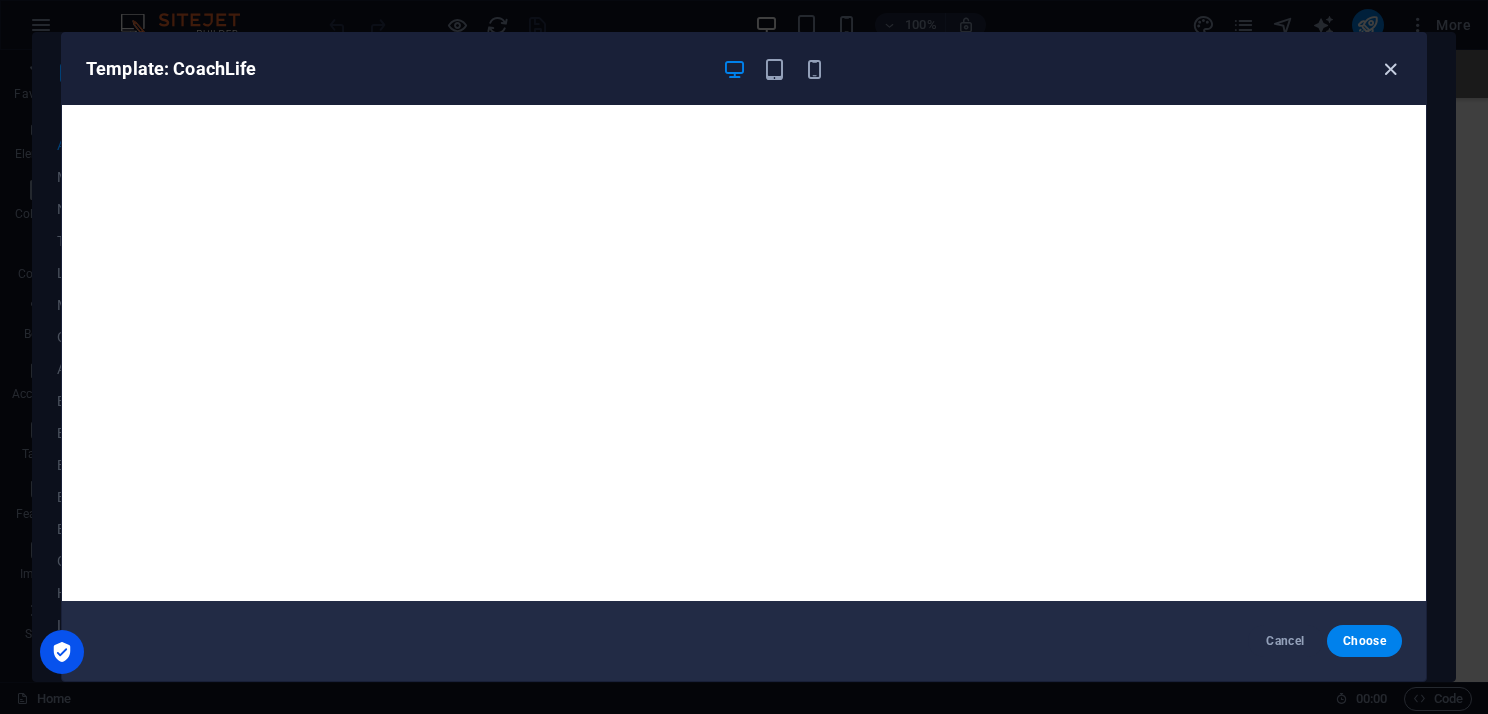 click at bounding box center (1390, 69) 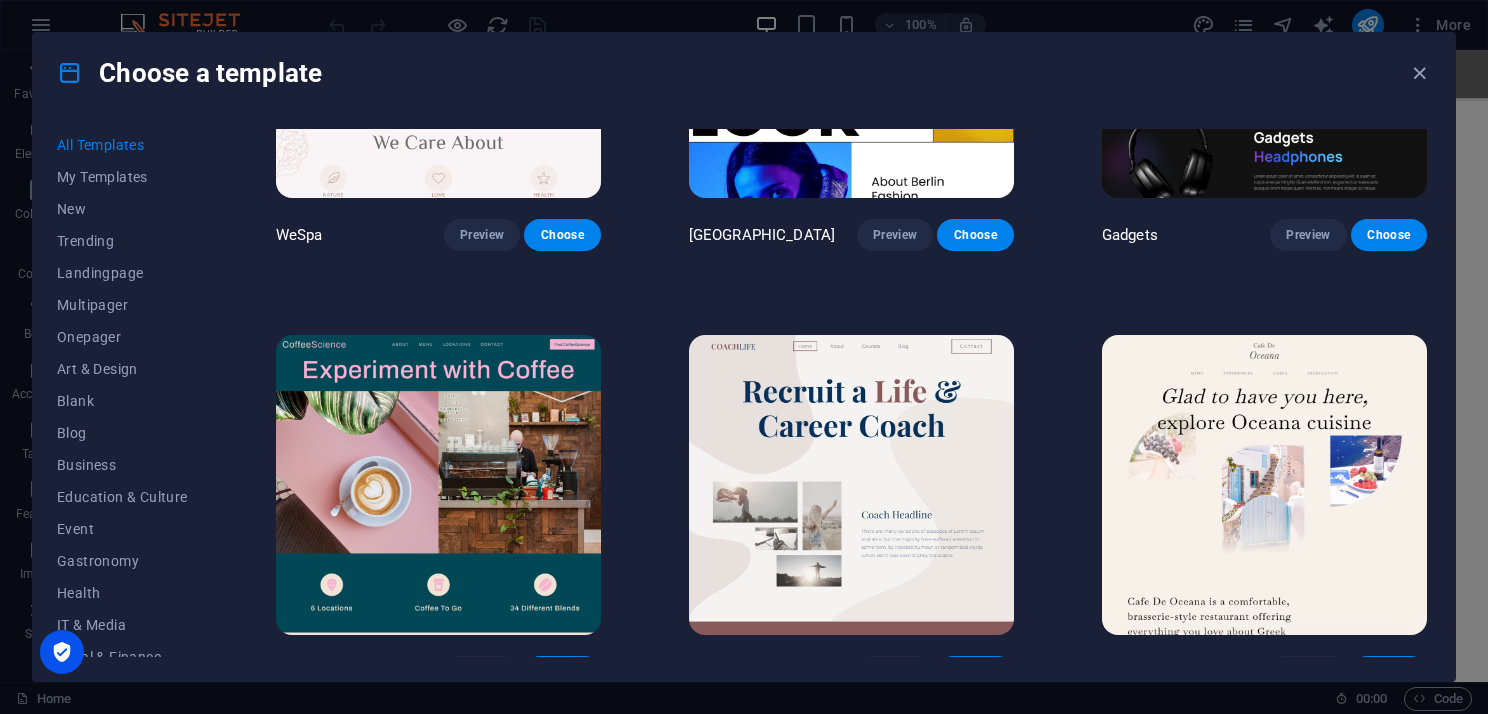 click at bounding box center (1264, 485) 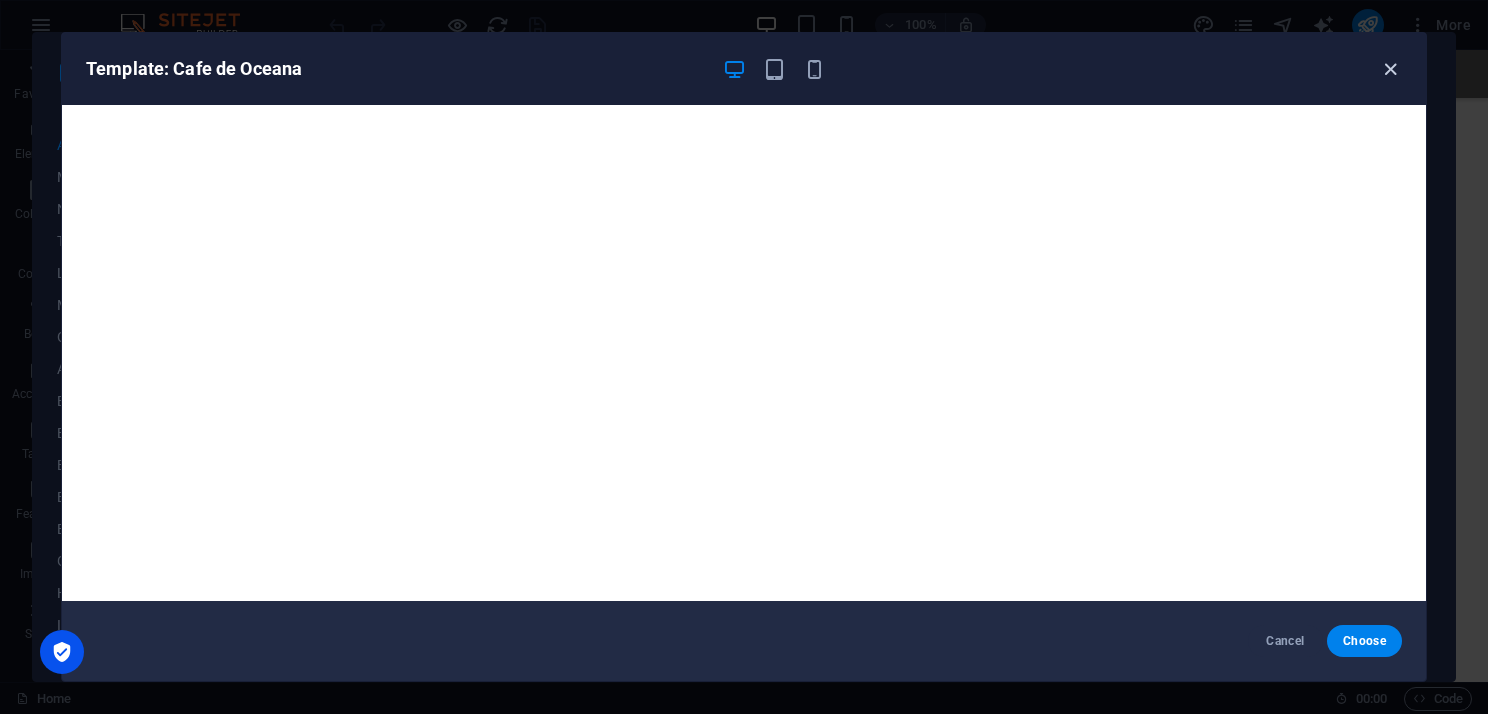click at bounding box center [1390, 69] 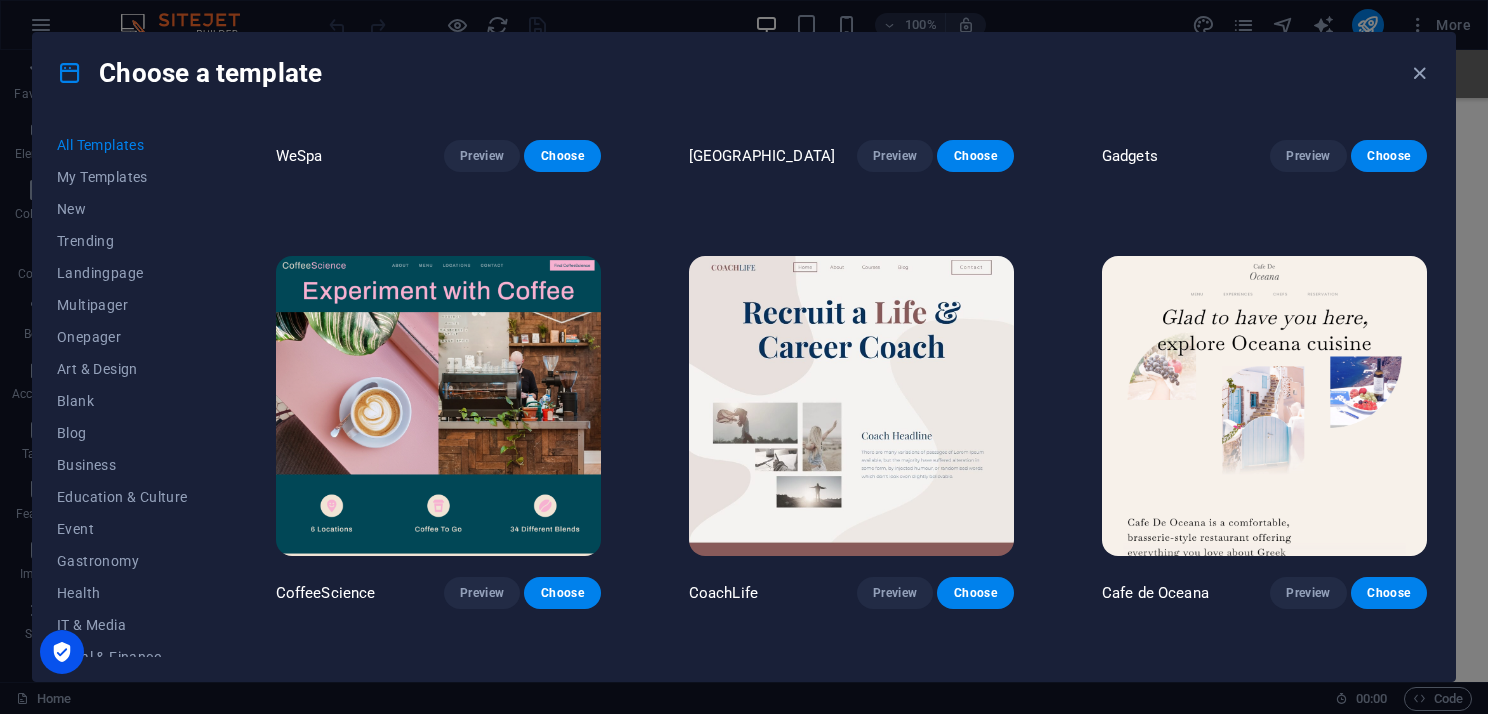 scroll, scrollTop: 5000, scrollLeft: 0, axis: vertical 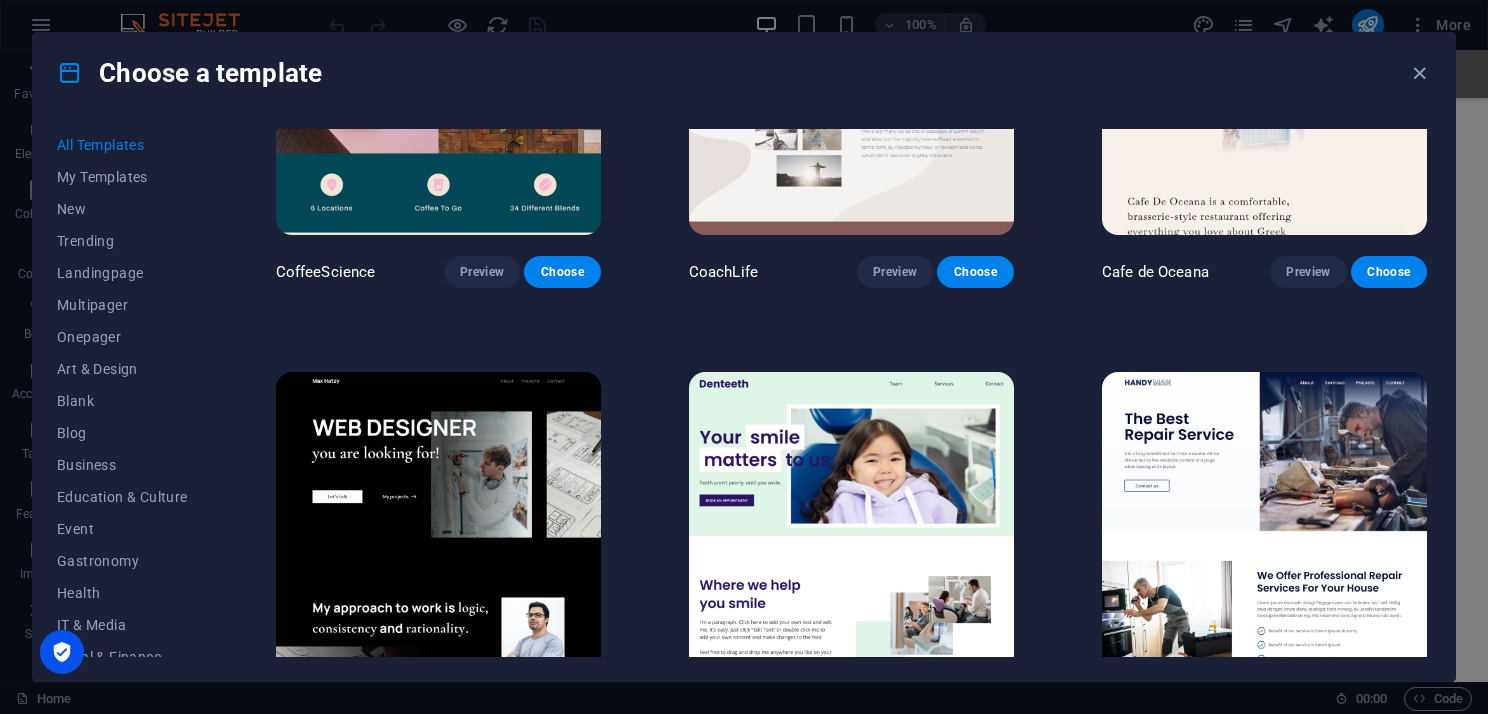click at bounding box center [438, 522] 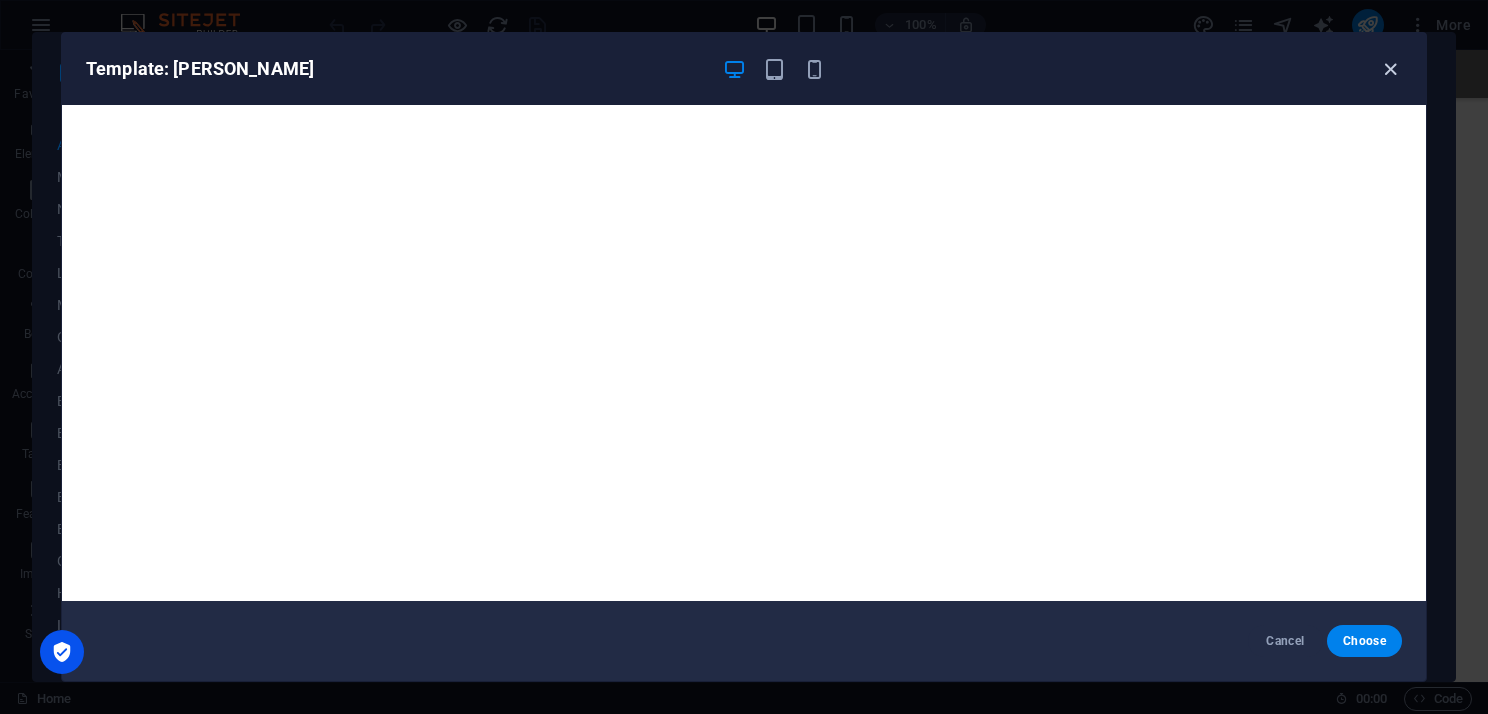 click at bounding box center [1390, 69] 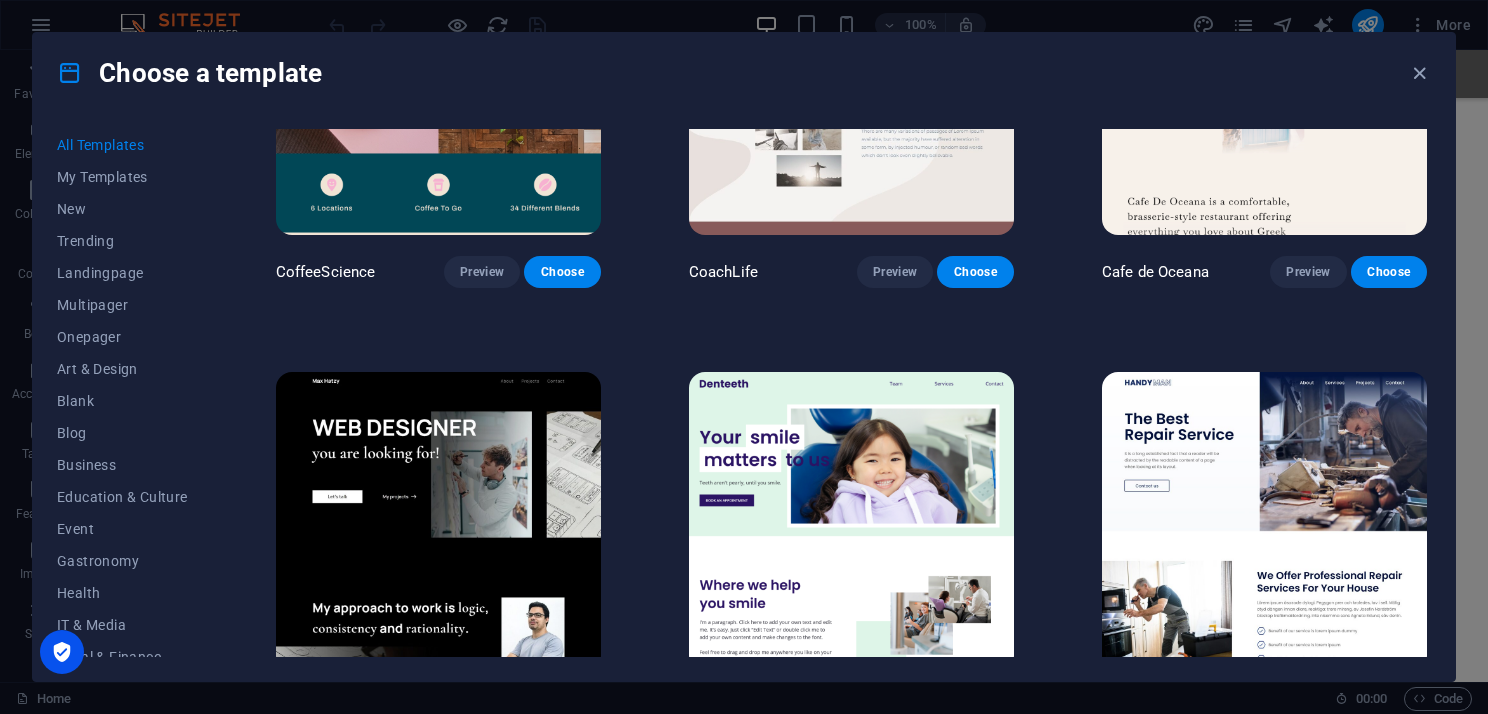 click at bounding box center [851, 522] 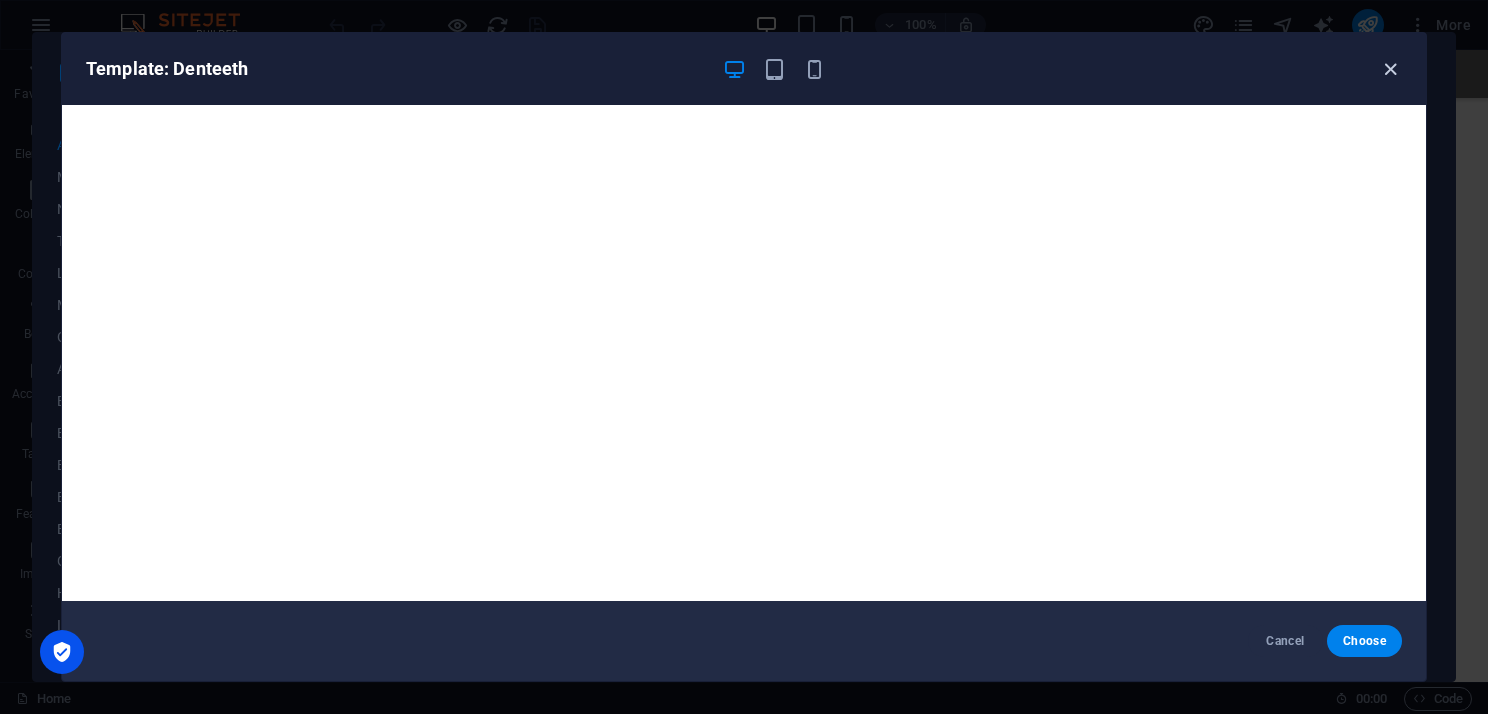 click at bounding box center [1390, 69] 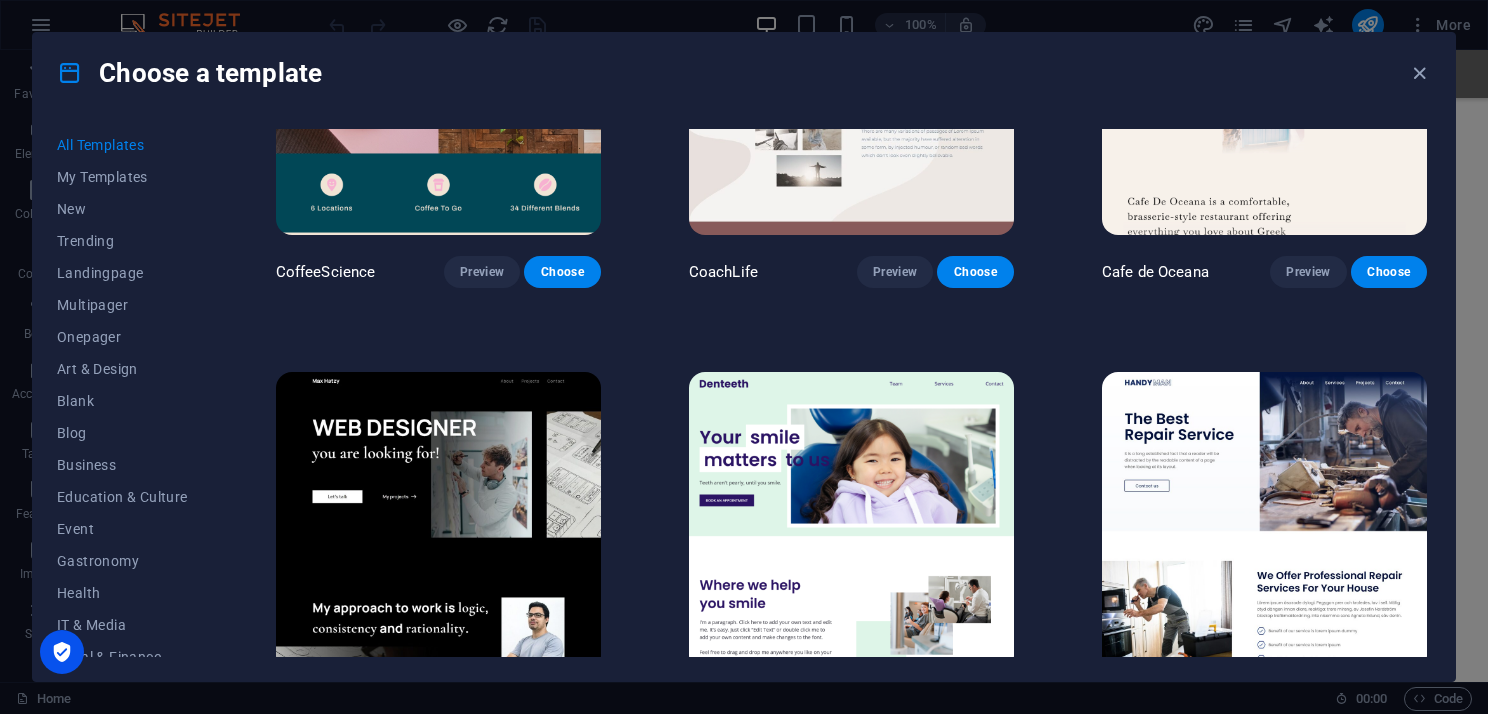 click at bounding box center [1264, 522] 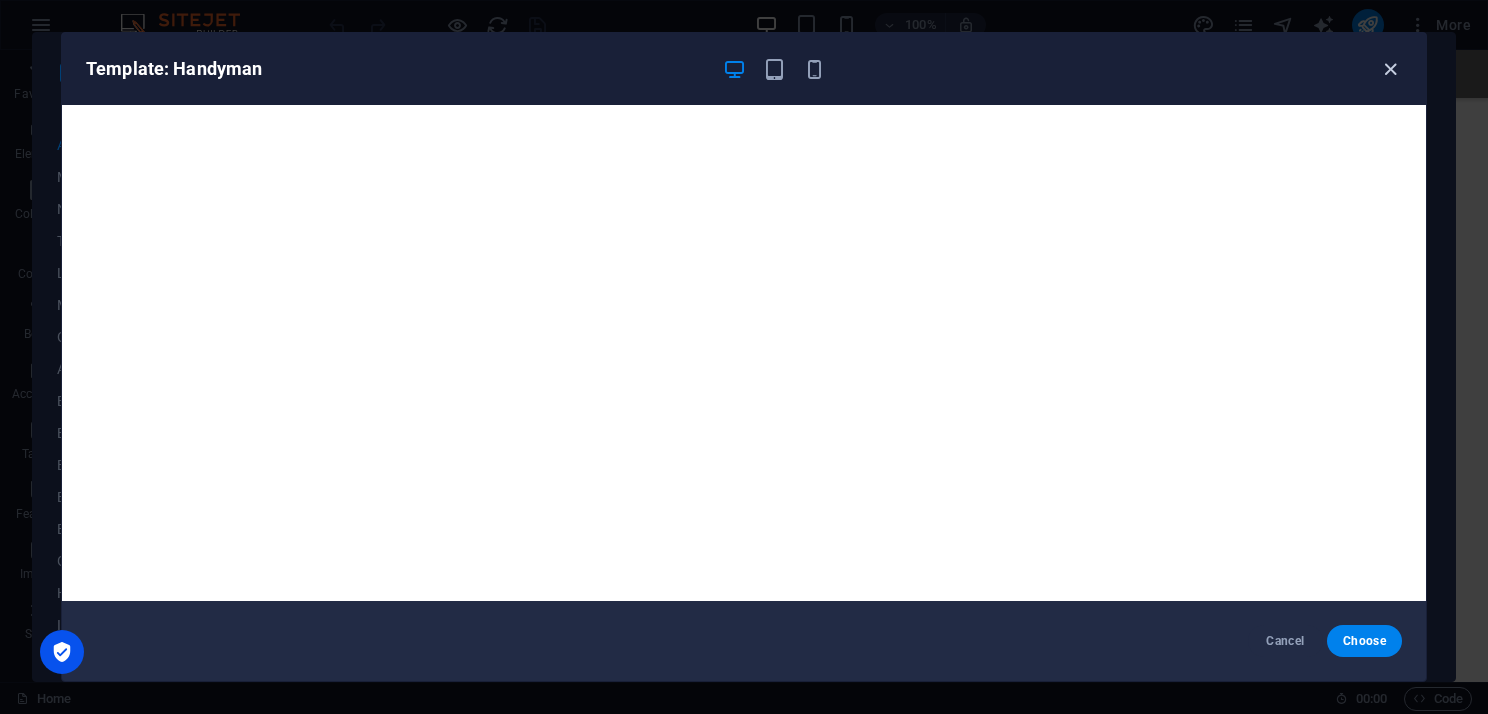 click at bounding box center (1390, 69) 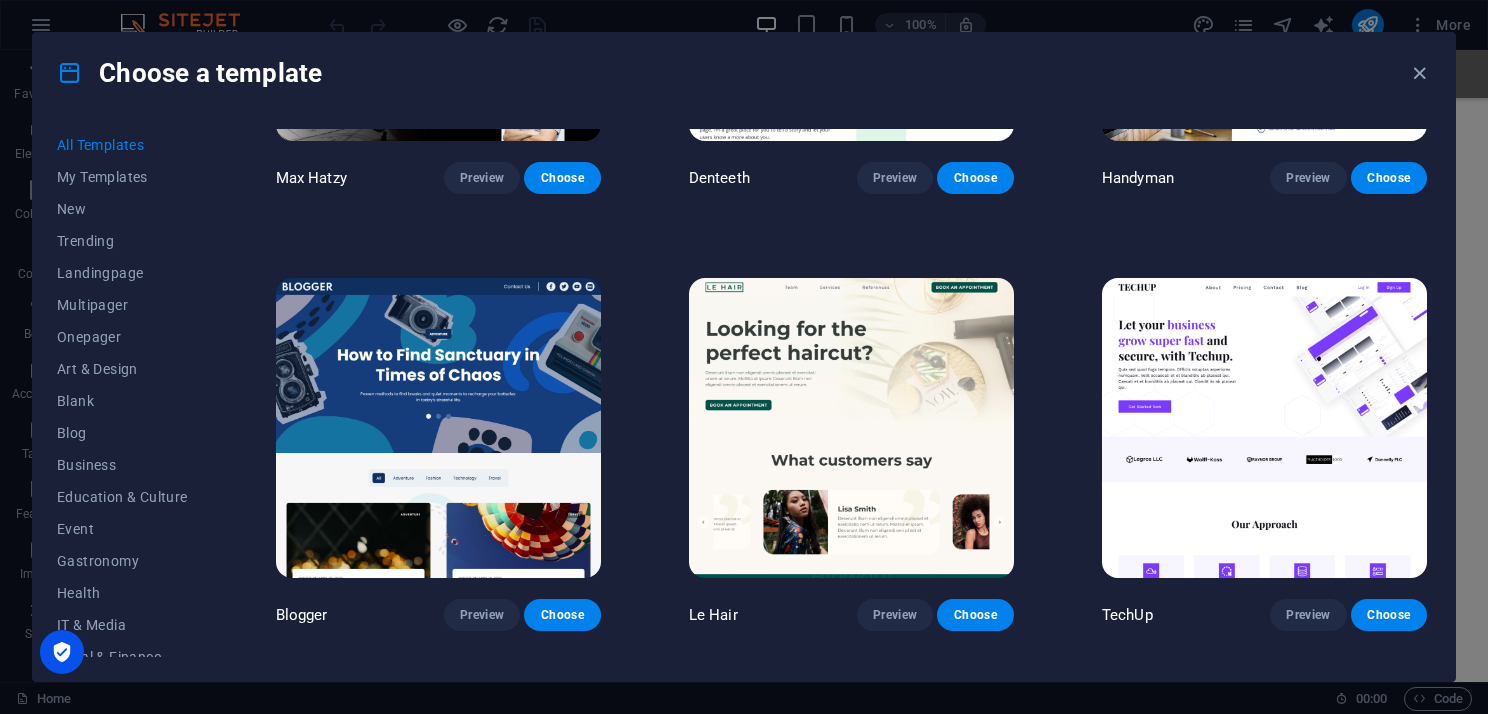 scroll, scrollTop: 5700, scrollLeft: 0, axis: vertical 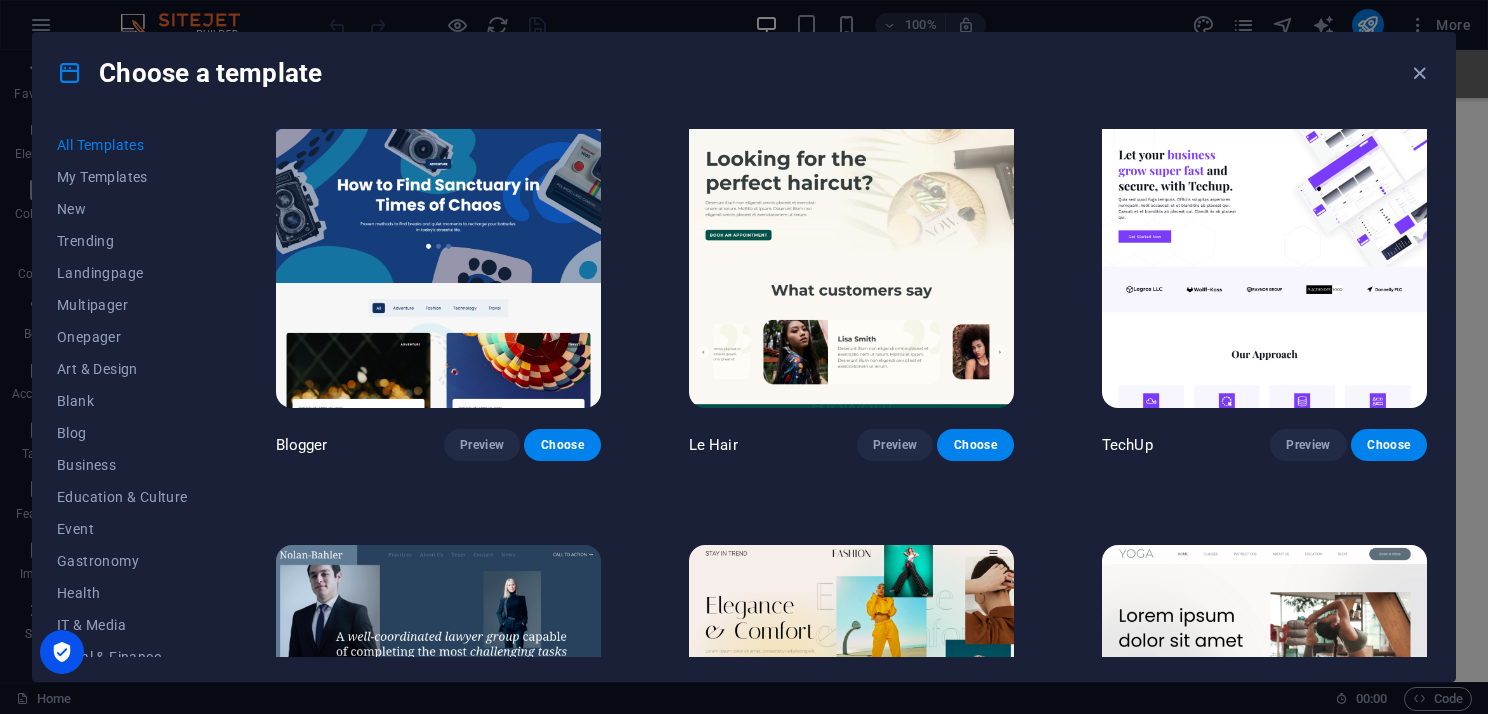 click at bounding box center (438, 258) 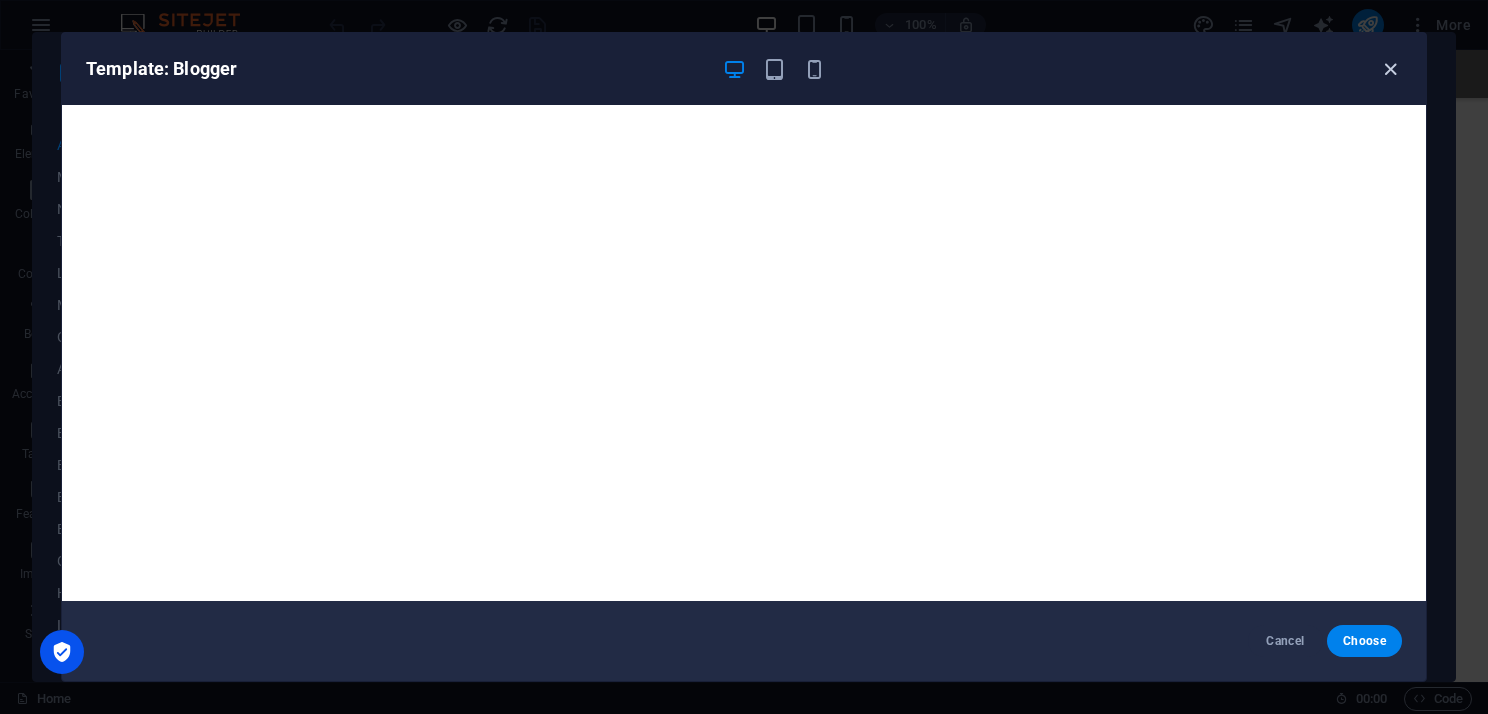 click at bounding box center [1390, 69] 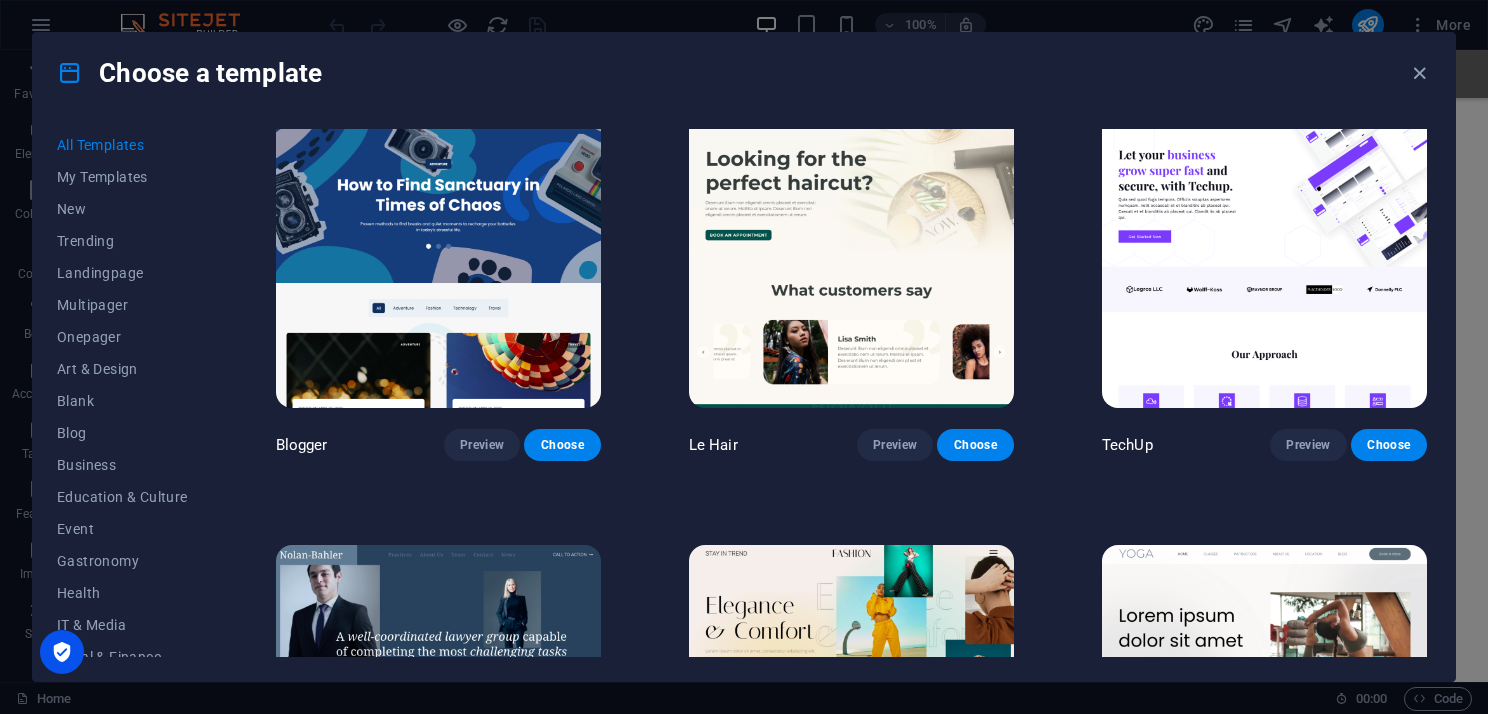 click at bounding box center (851, 258) 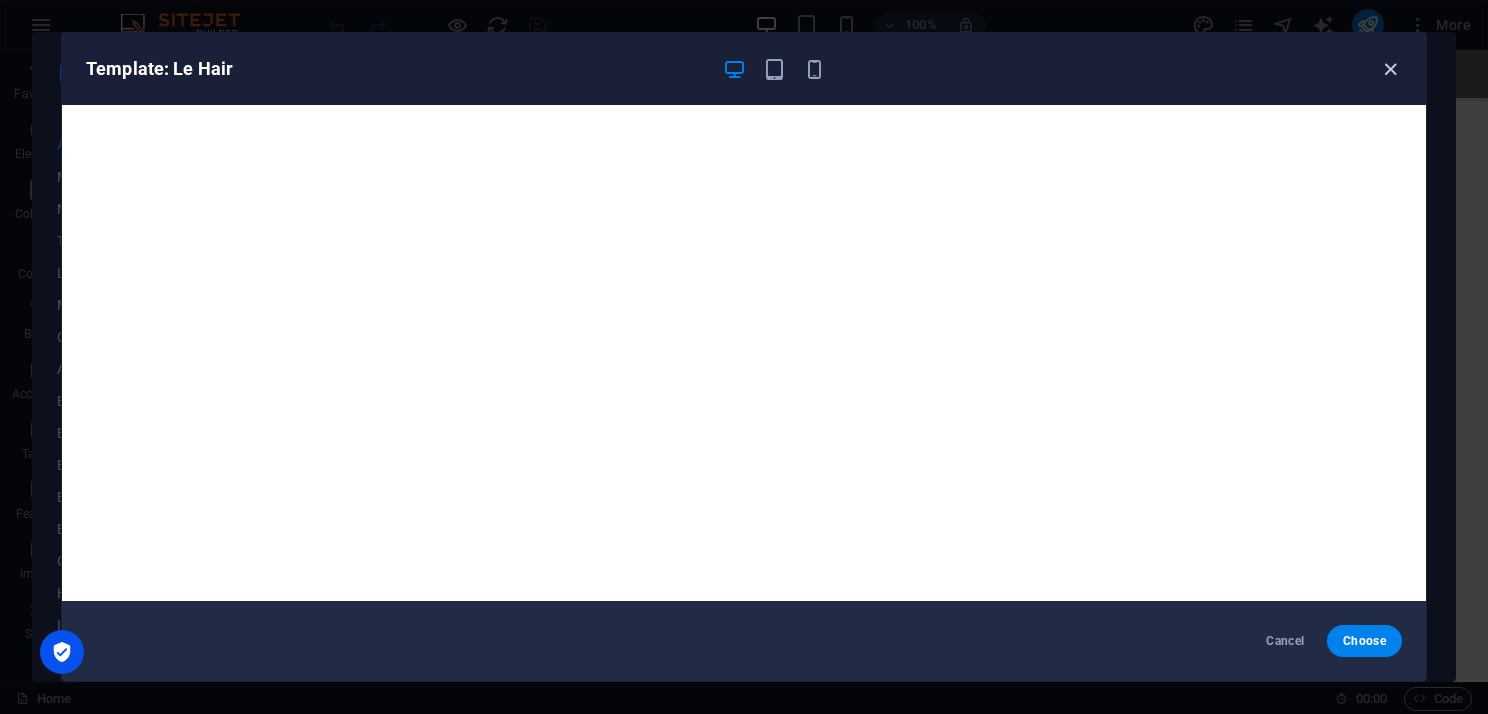 click at bounding box center (1390, 69) 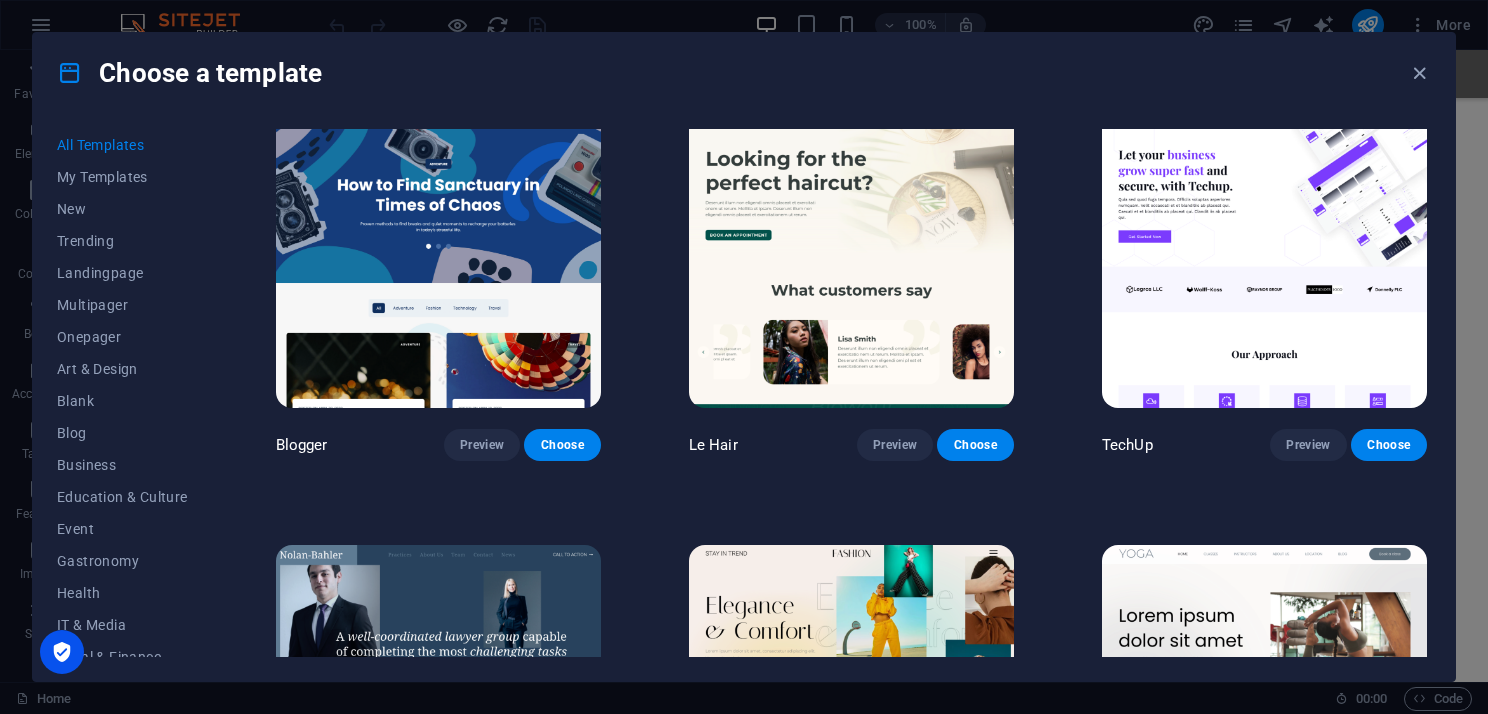 click at bounding box center [1264, 258] 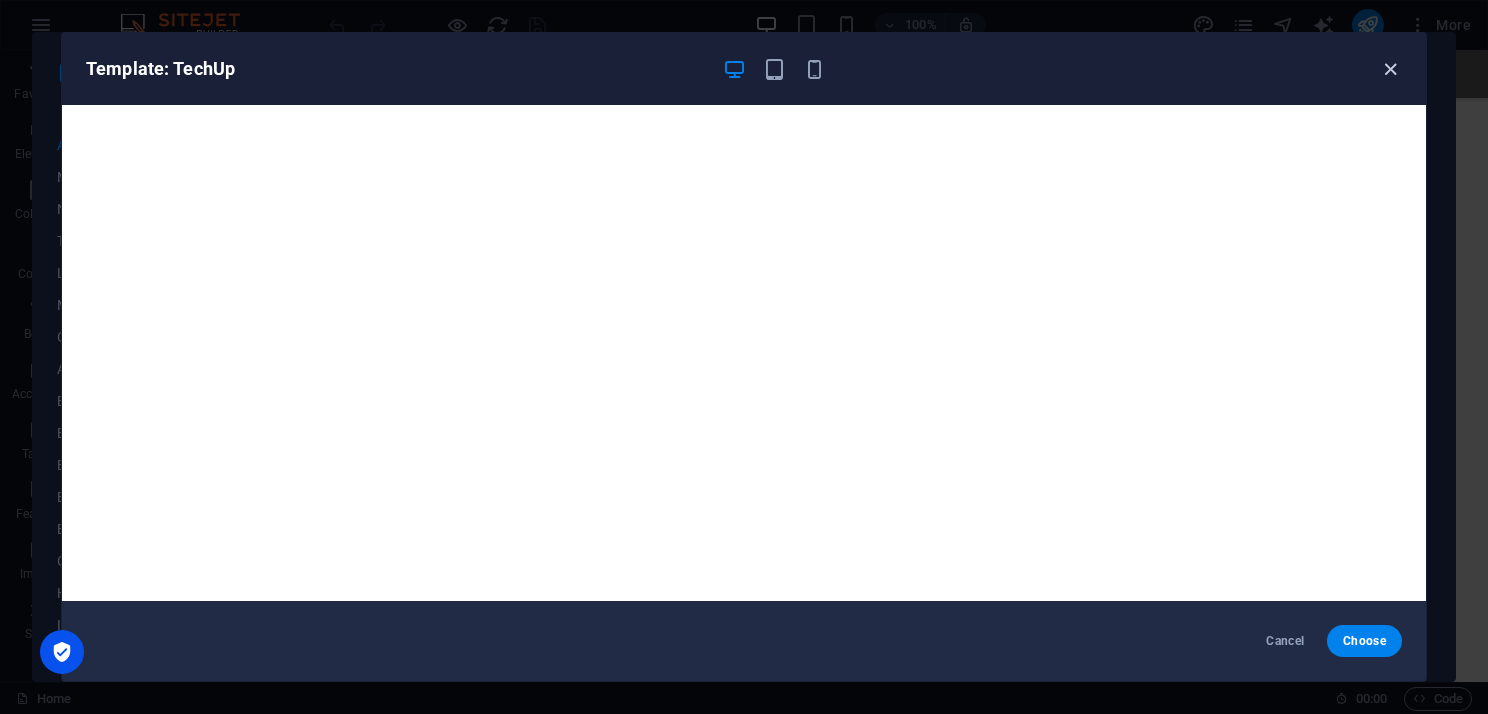 click at bounding box center [1390, 69] 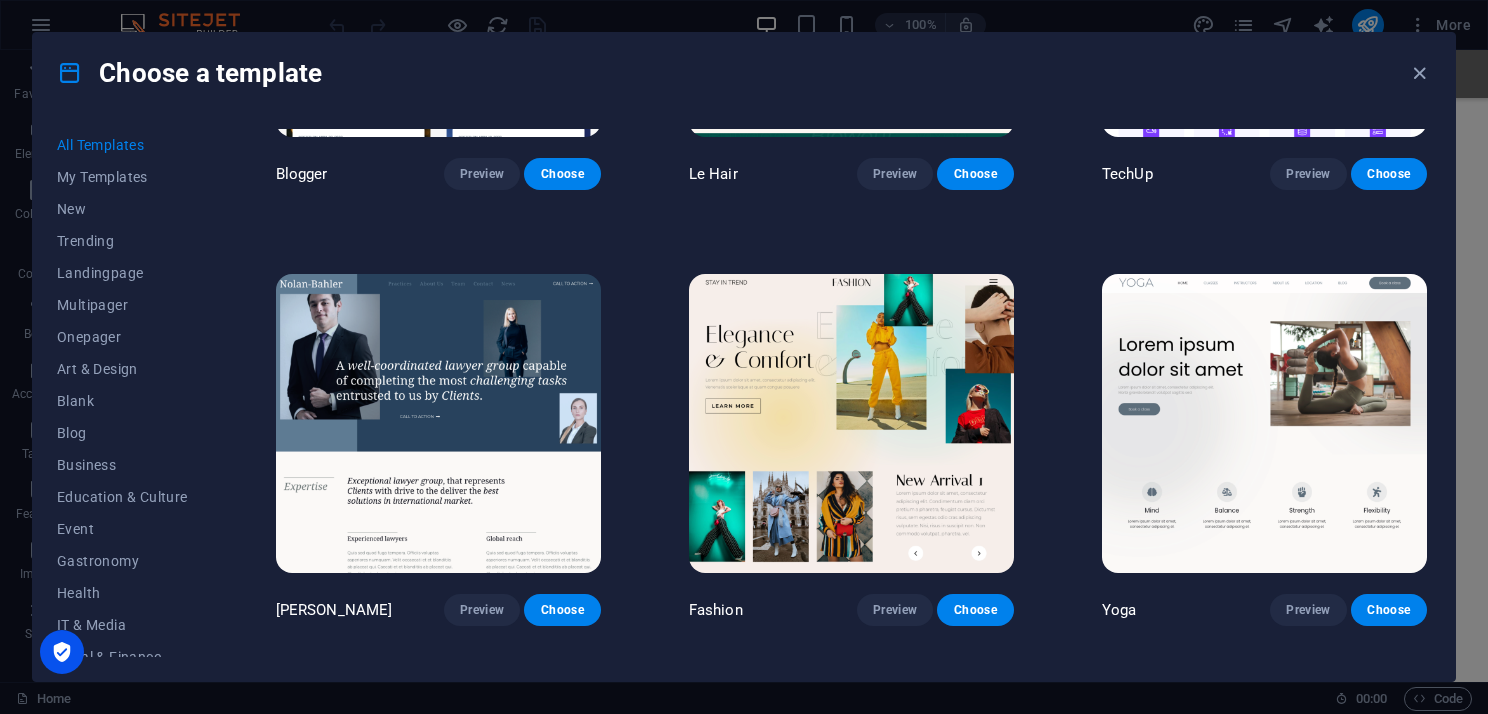 scroll, scrollTop: 6000, scrollLeft: 0, axis: vertical 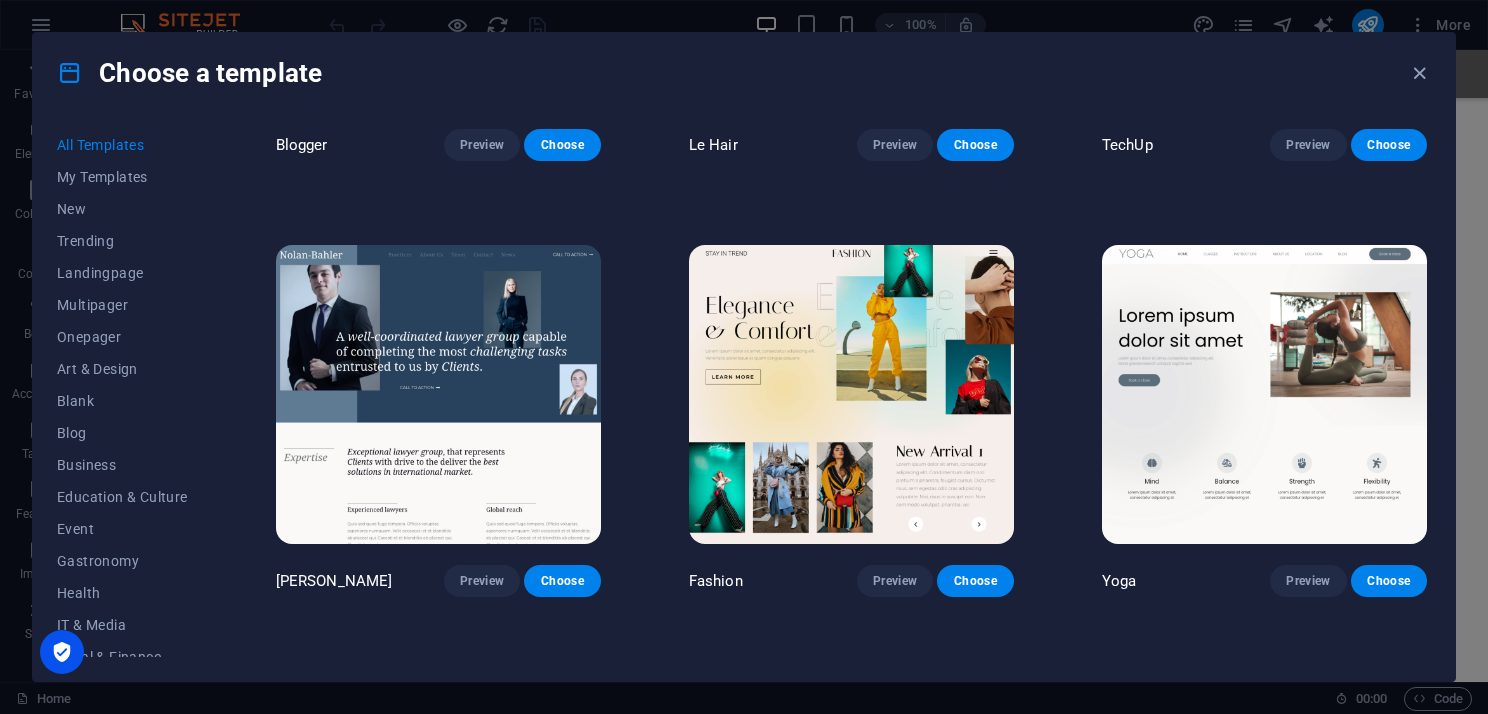 click at bounding box center (438, 395) 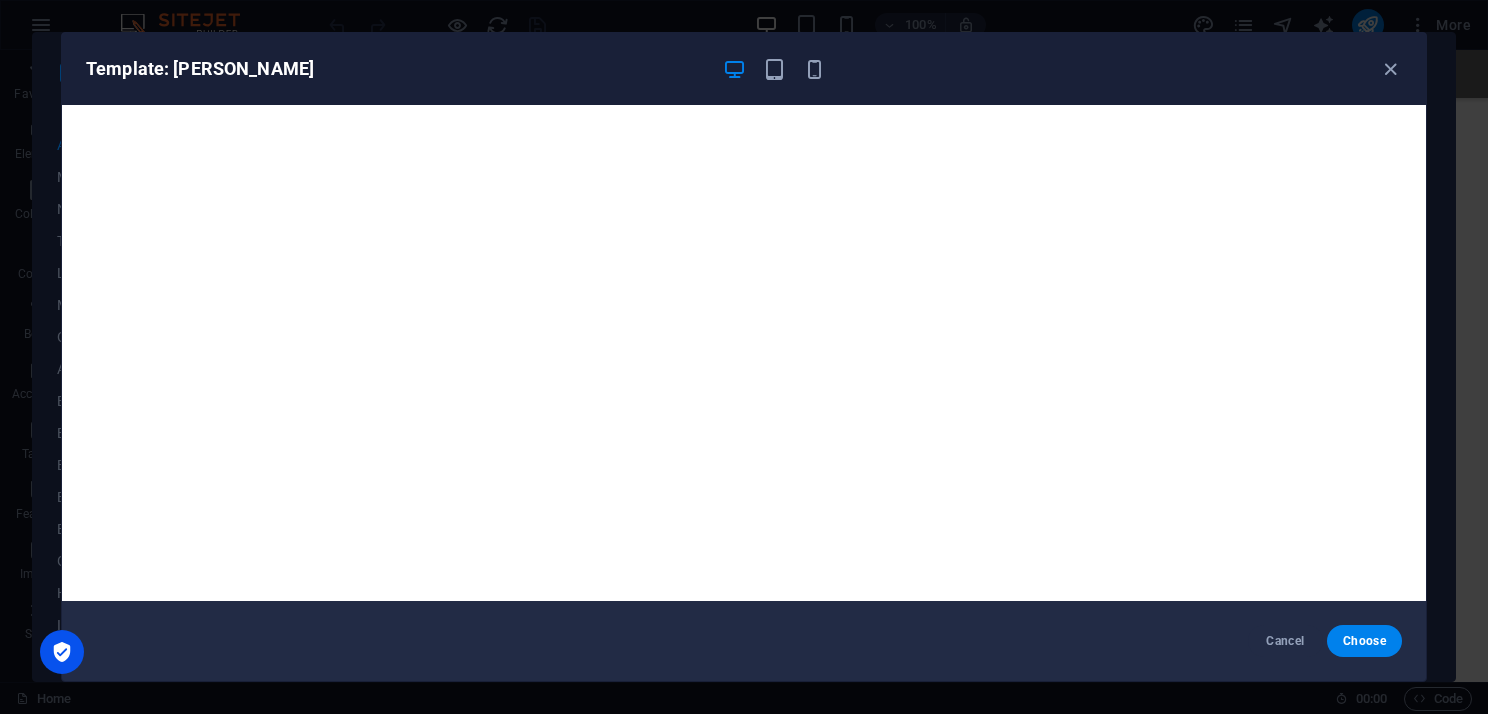 drag, startPoint x: 1392, startPoint y: 66, endPoint x: 1350, endPoint y: 76, distance: 43.174065 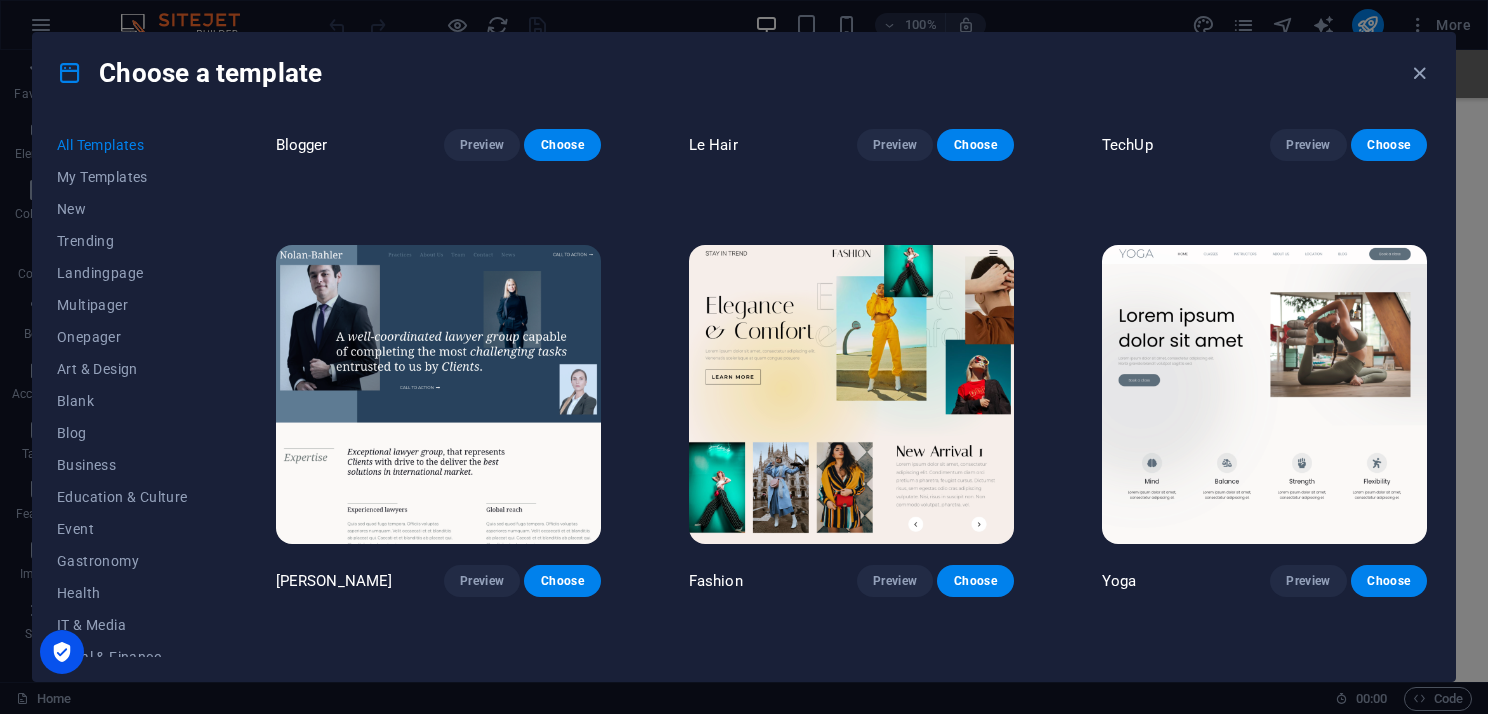 click at bounding box center (851, 395) 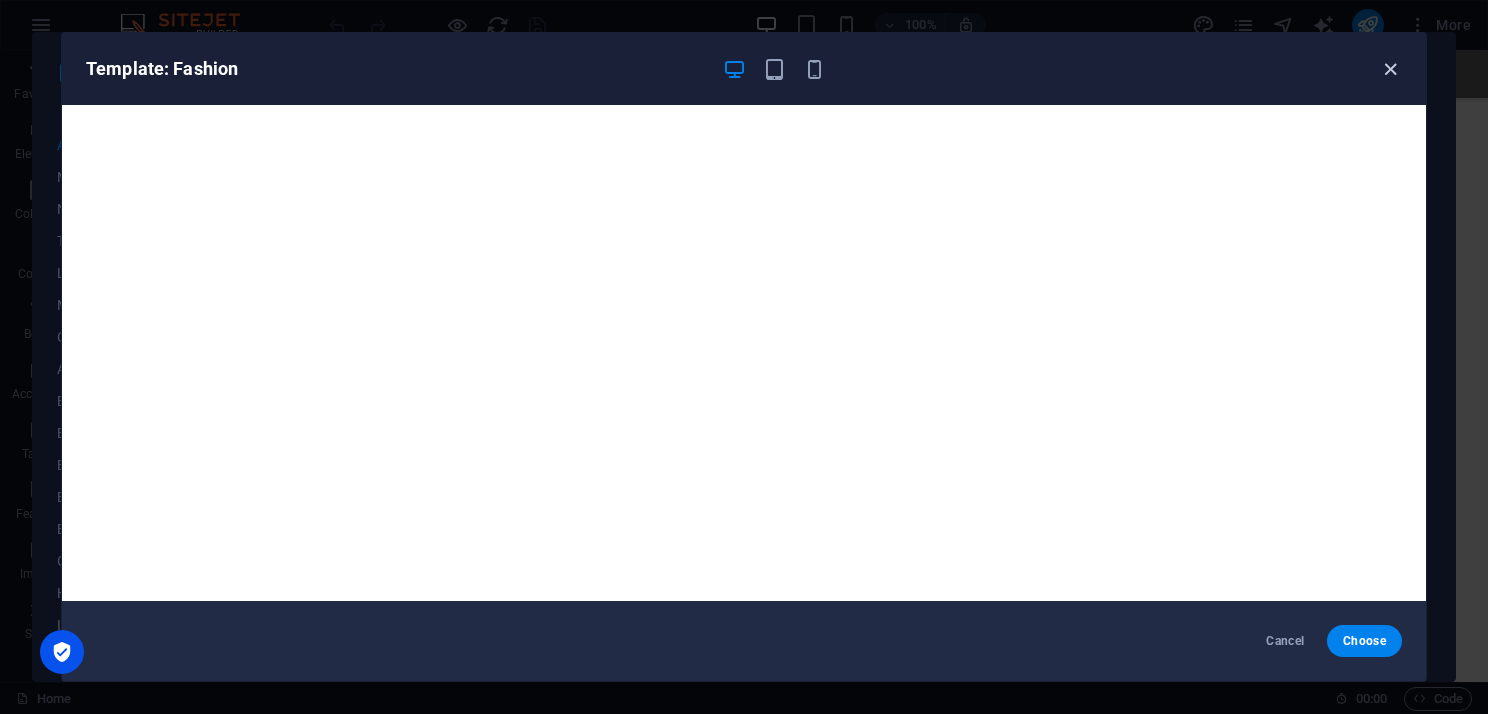 click at bounding box center (1390, 69) 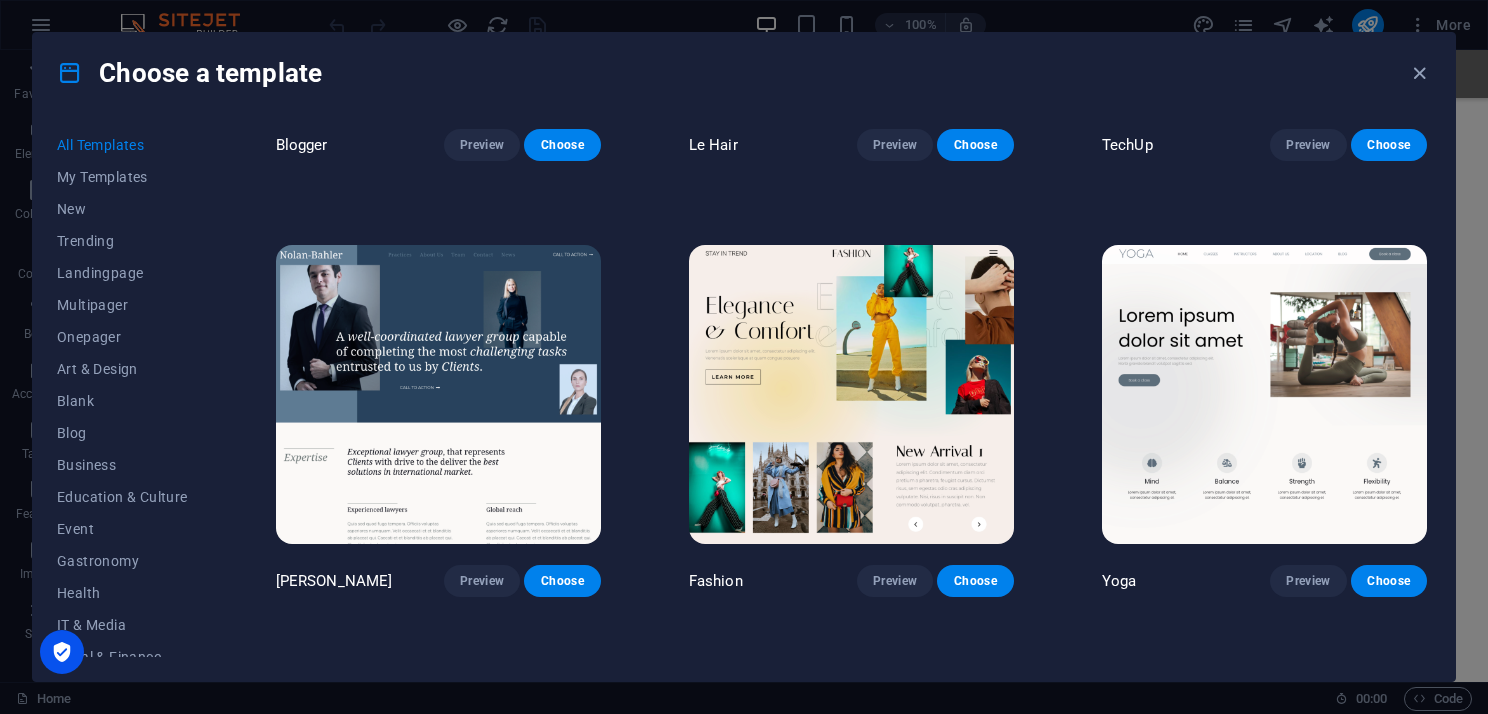 click at bounding box center (1264, 395) 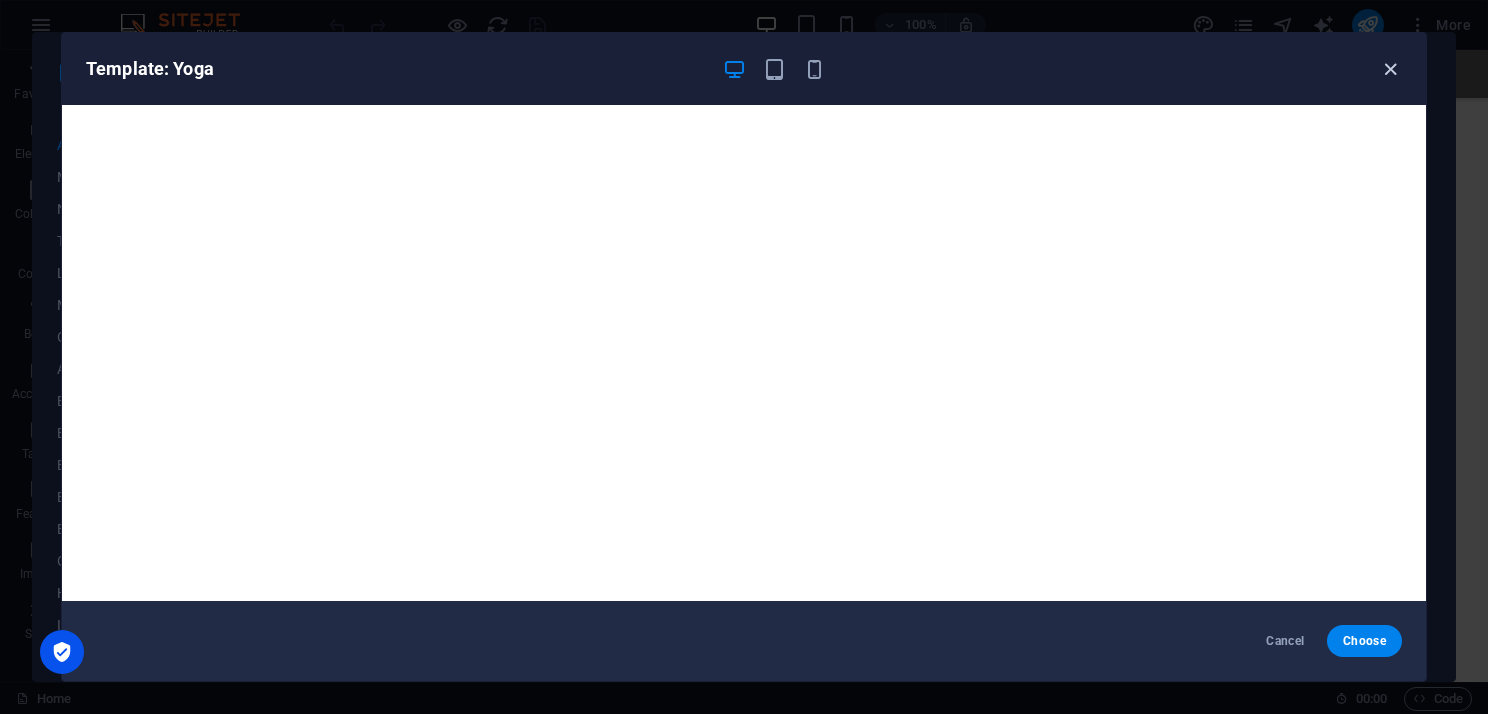 click at bounding box center (1390, 69) 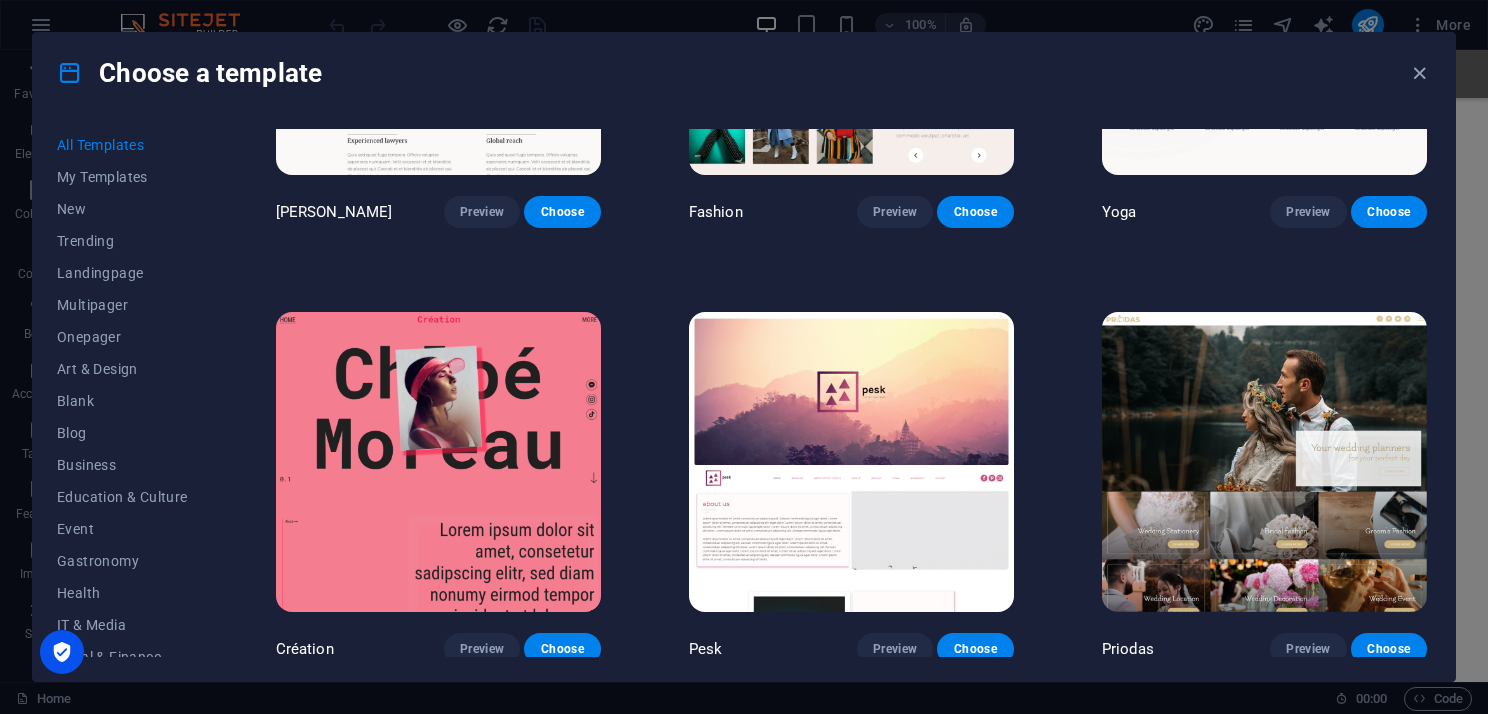 scroll, scrollTop: 6600, scrollLeft: 0, axis: vertical 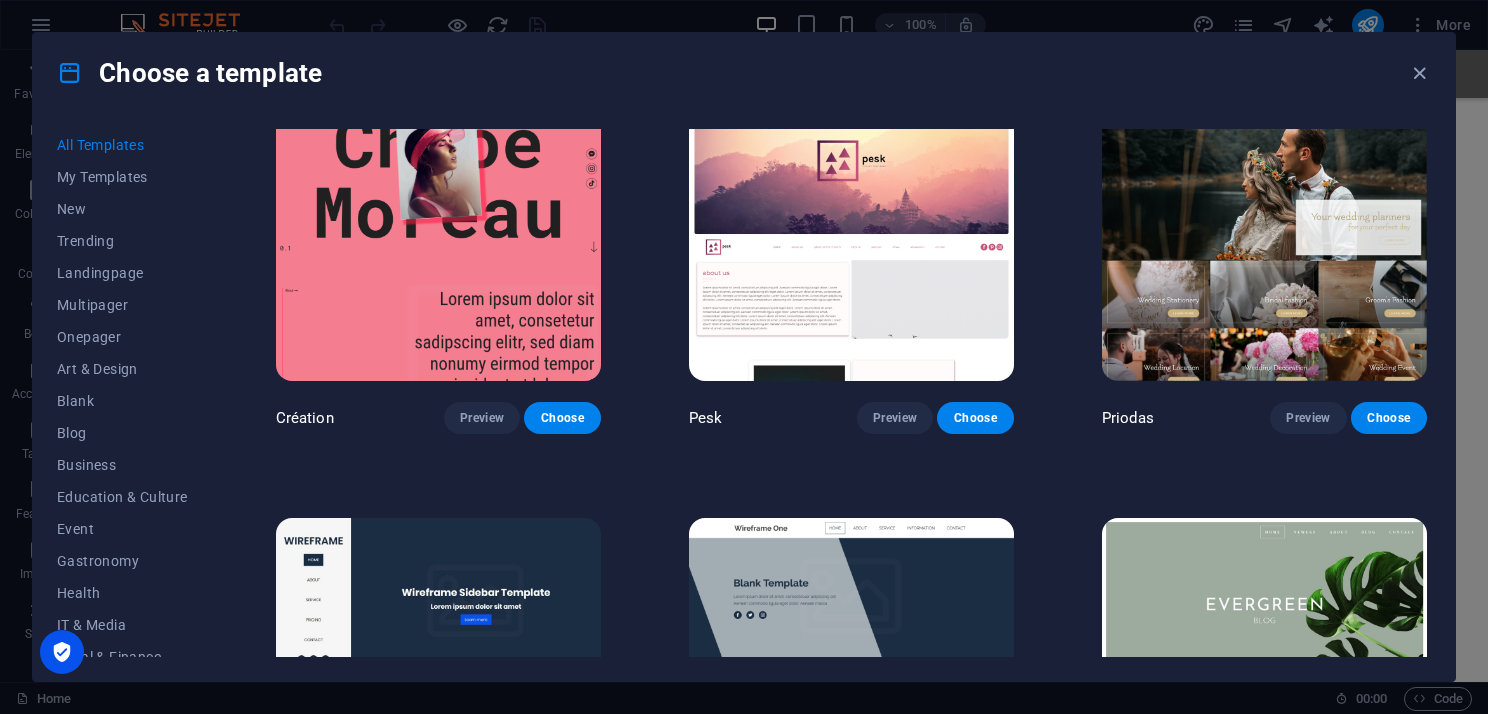 click at bounding box center [438, 231] 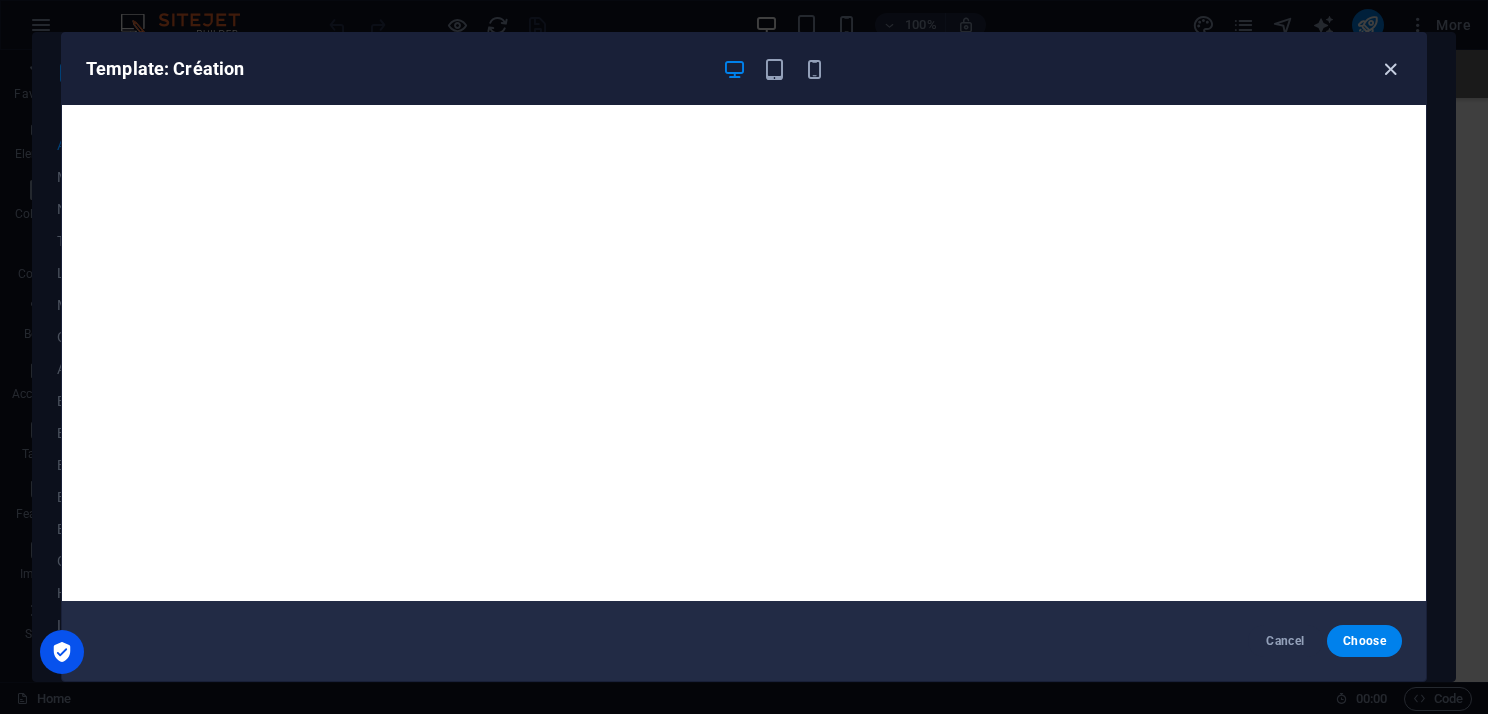 click at bounding box center (1390, 69) 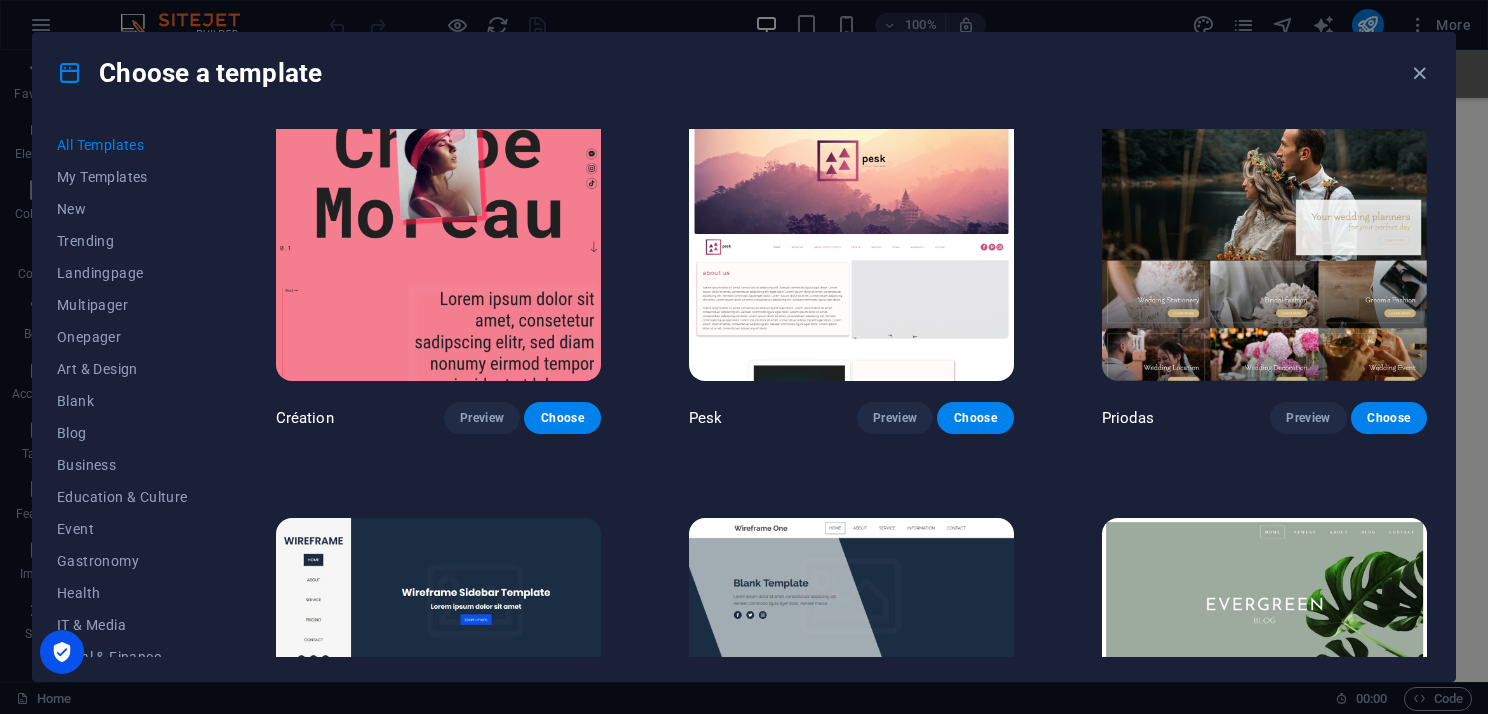 click at bounding box center (851, 231) 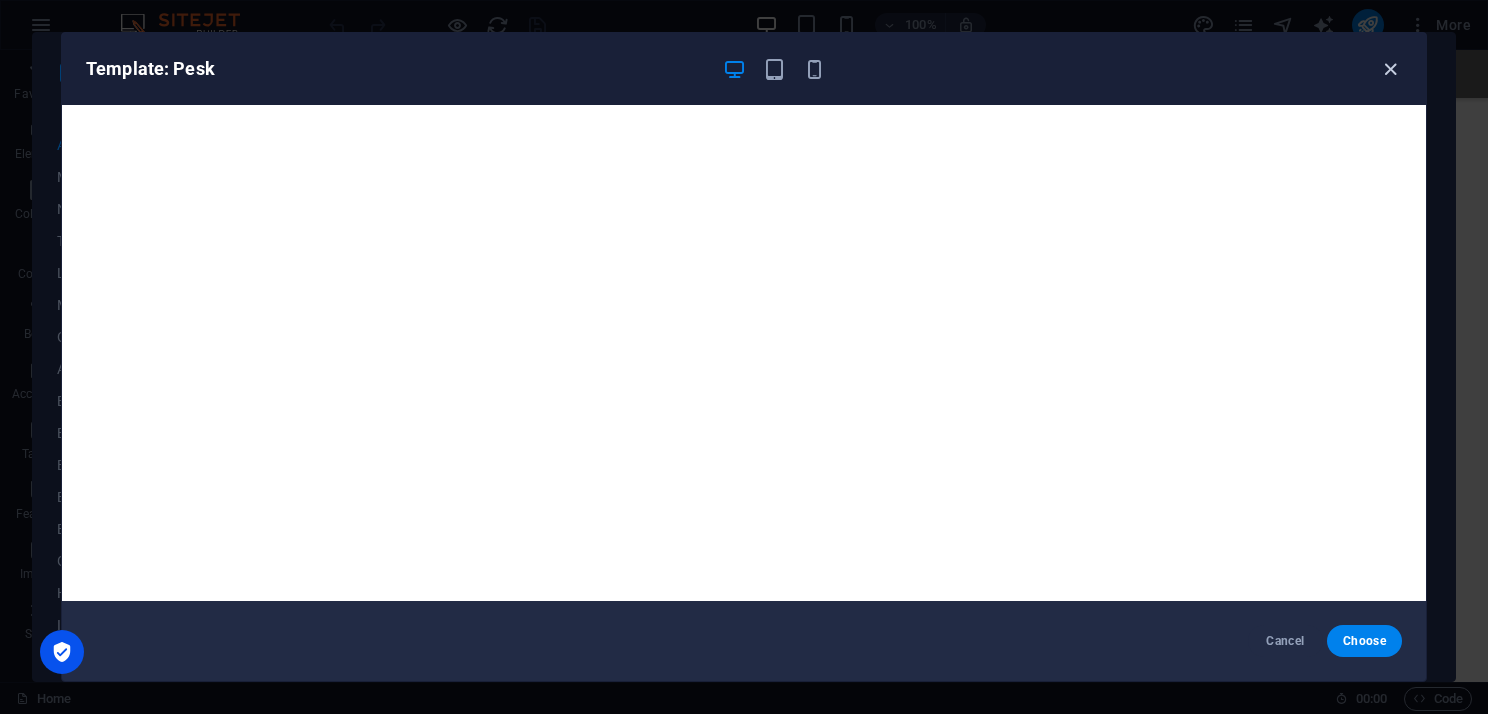 click at bounding box center [1390, 69] 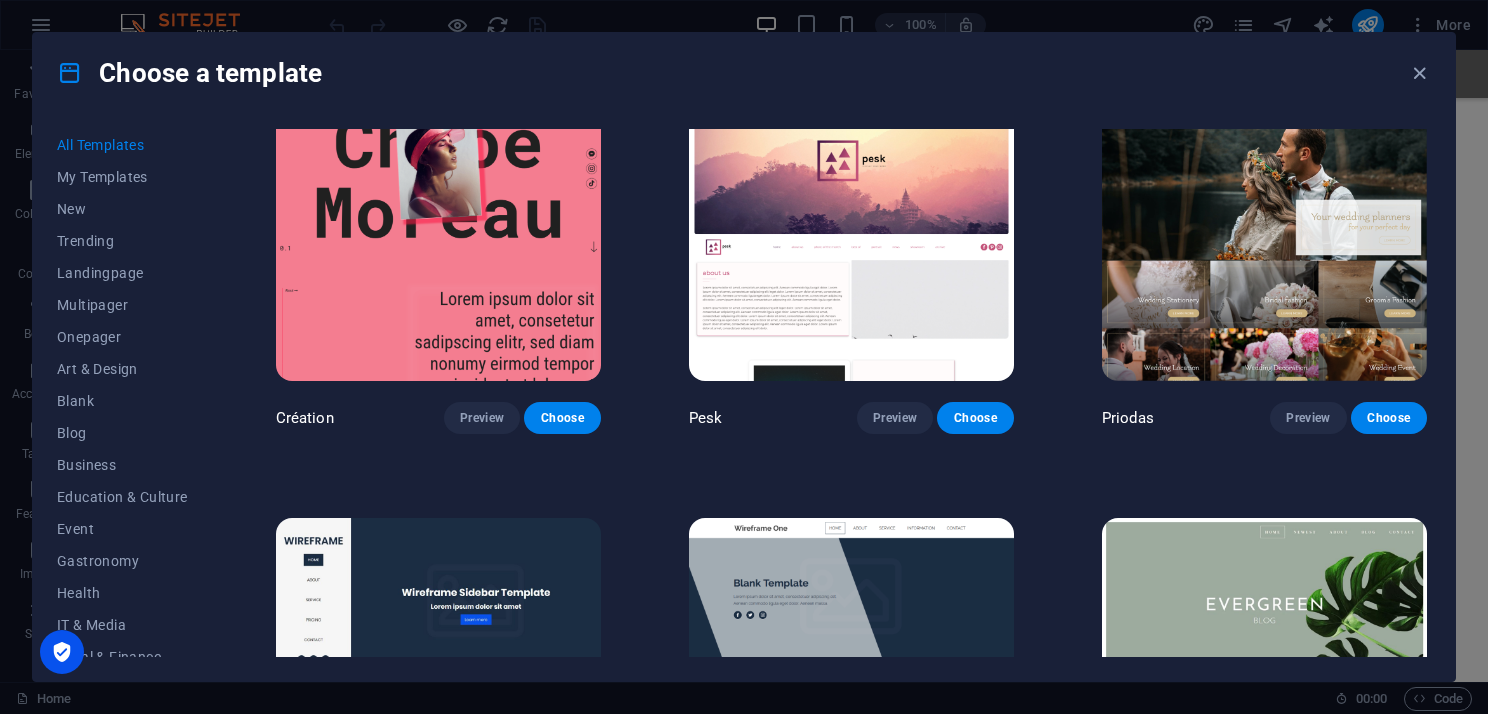 click at bounding box center [1264, 231] 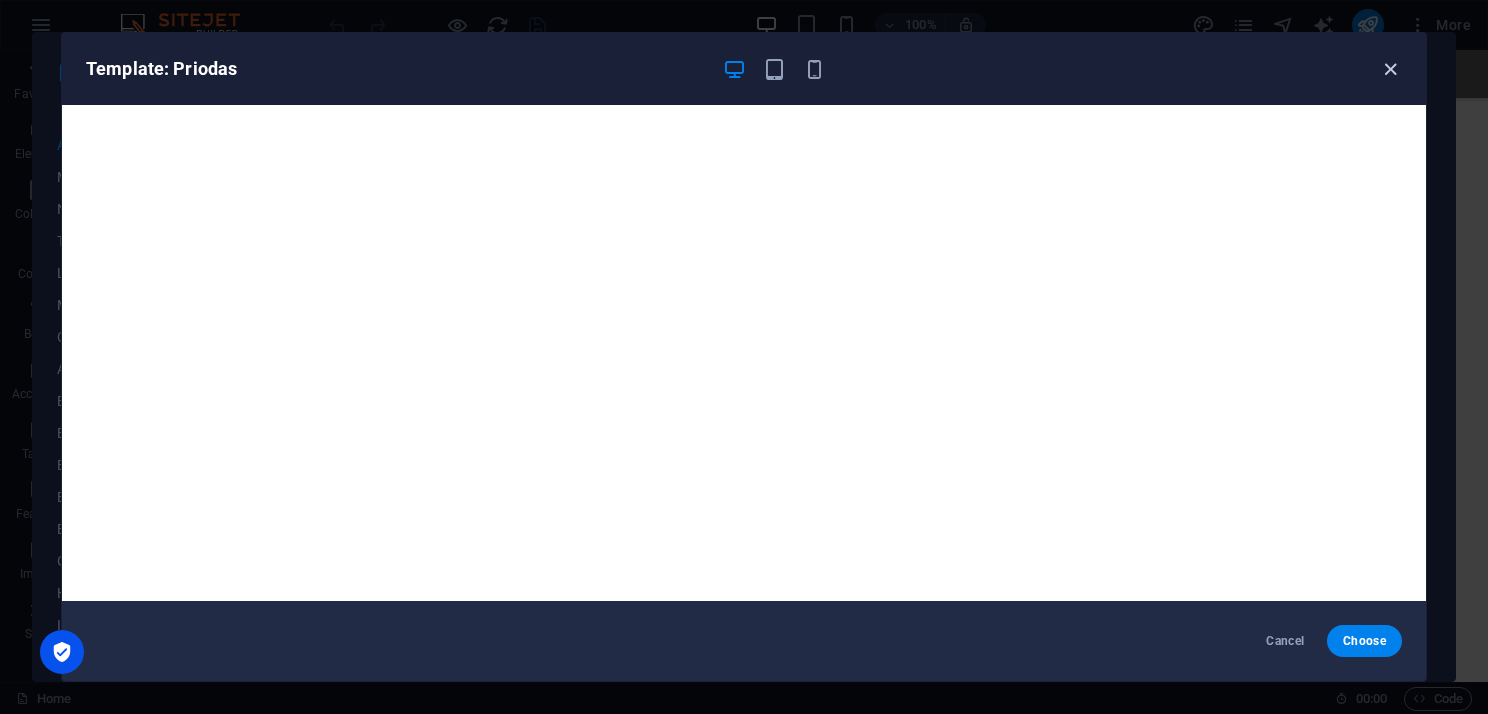 click at bounding box center [1390, 69] 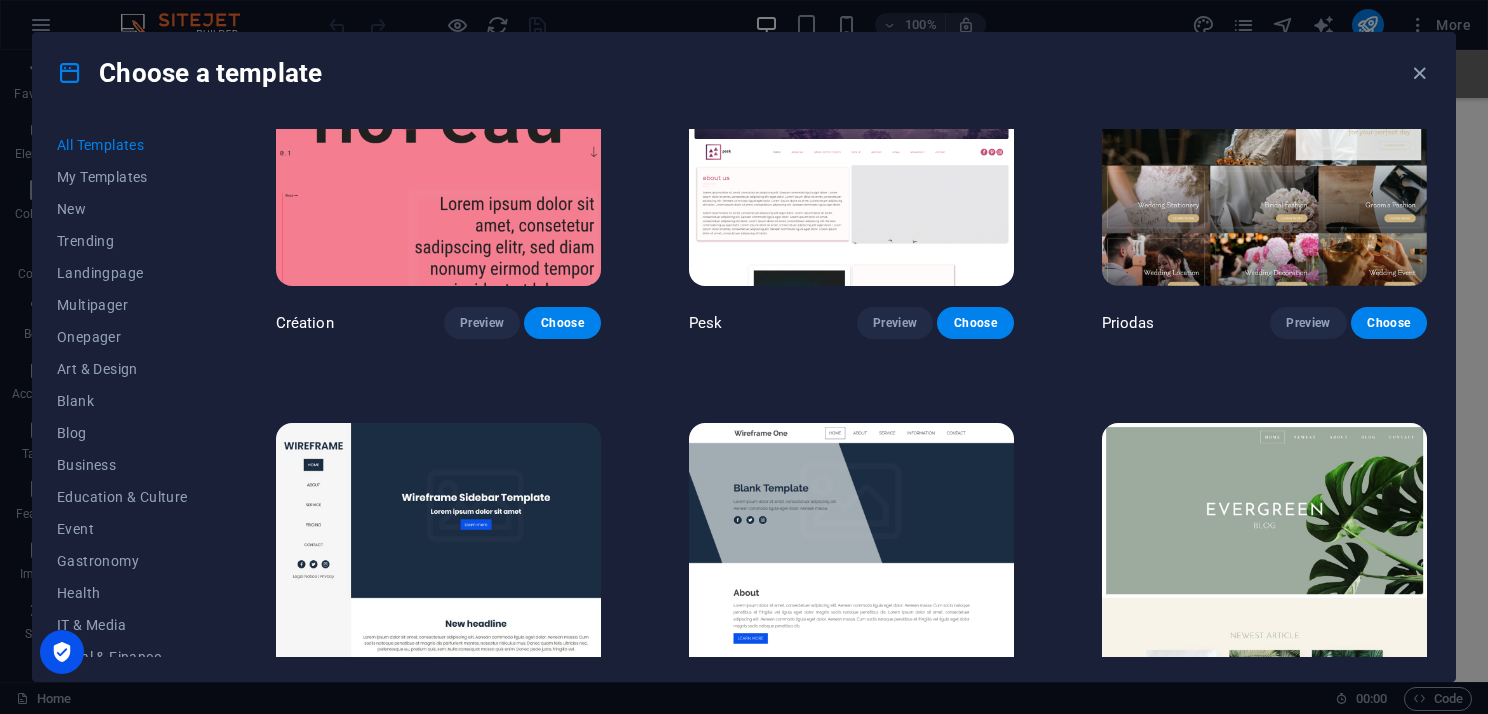 scroll, scrollTop: 6800, scrollLeft: 0, axis: vertical 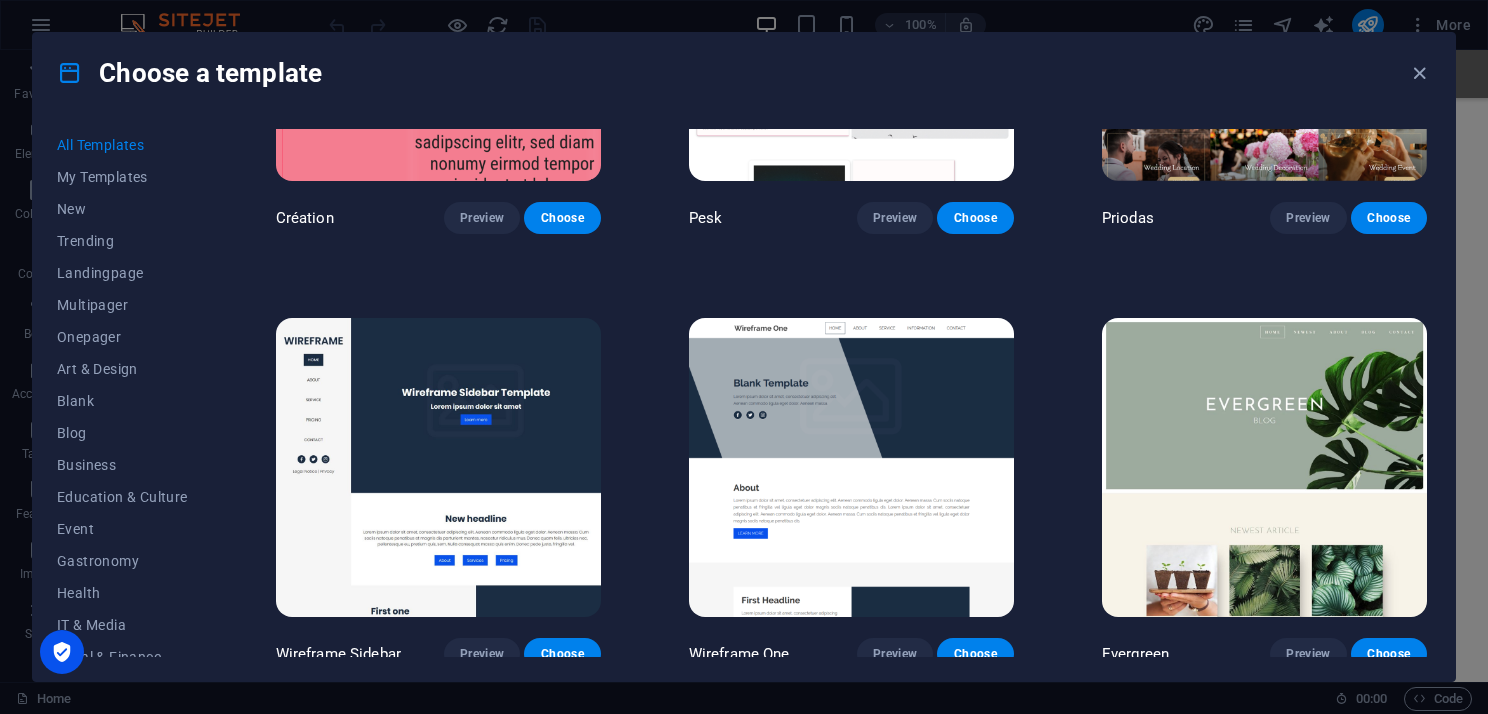 click at bounding box center (438, 468) 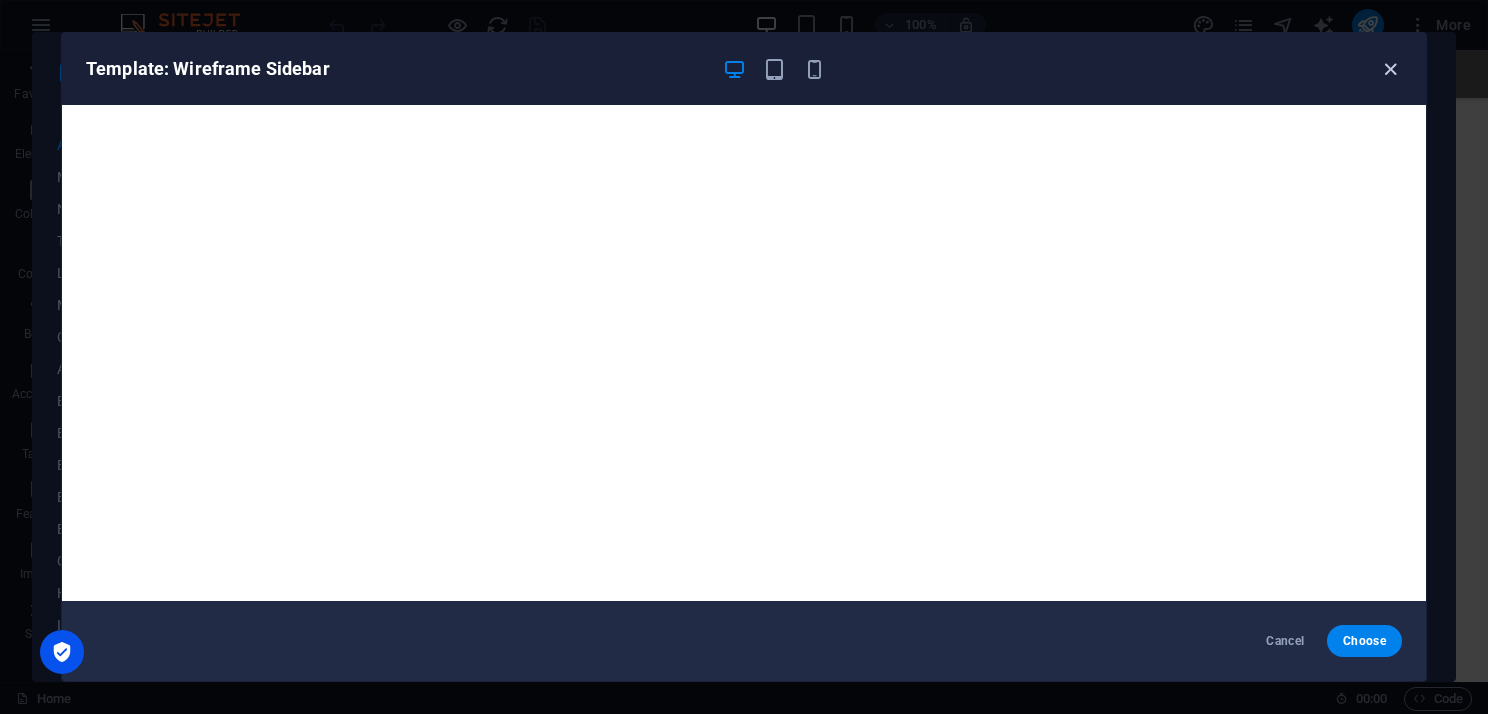 click at bounding box center (1390, 69) 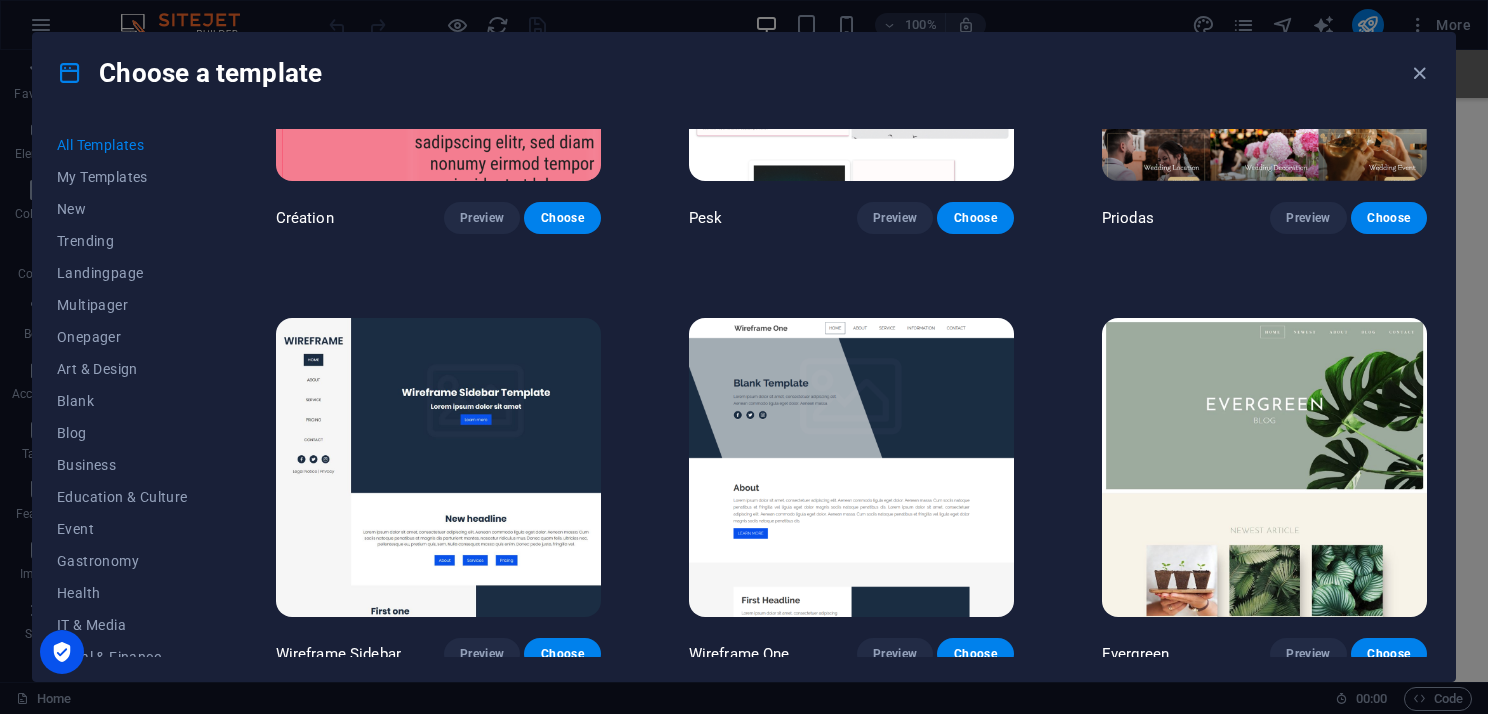click at bounding box center [851, 468] 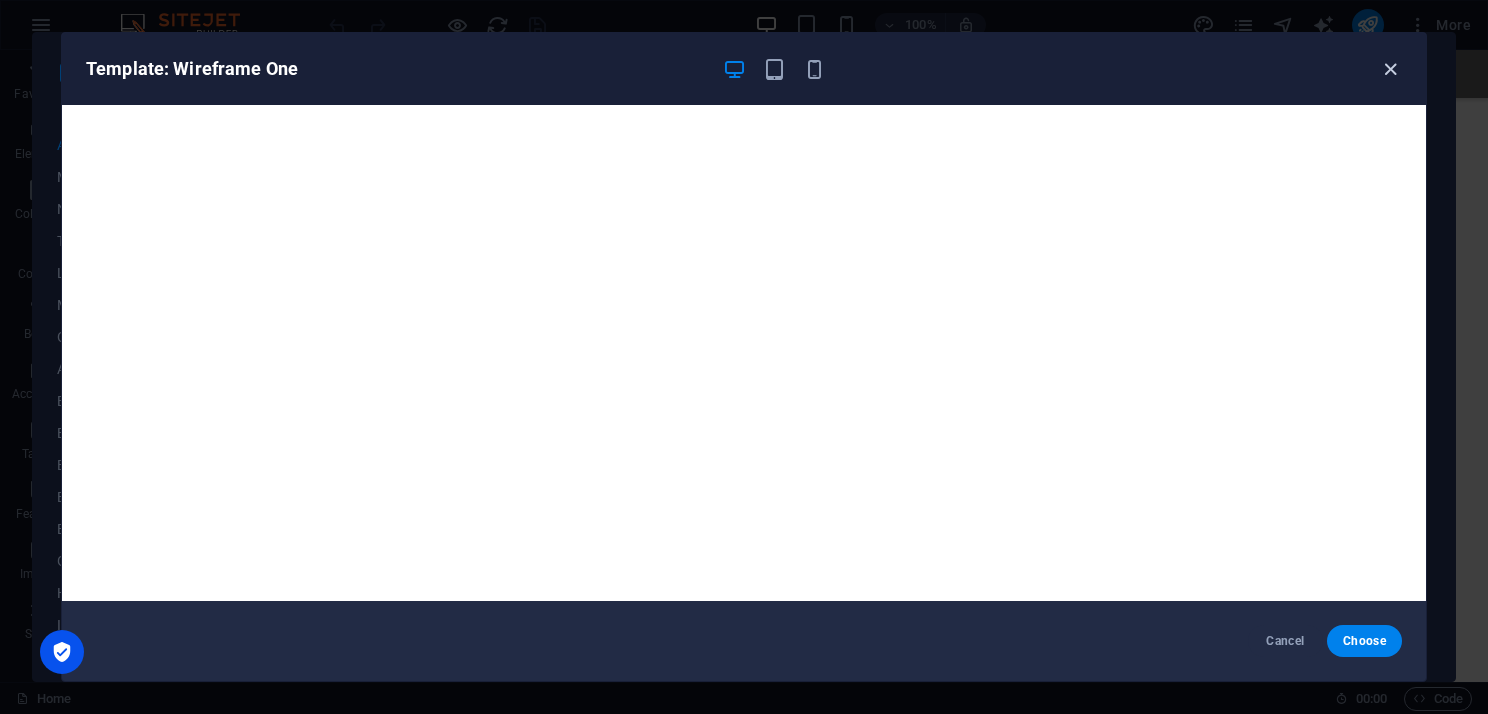 click at bounding box center (1390, 69) 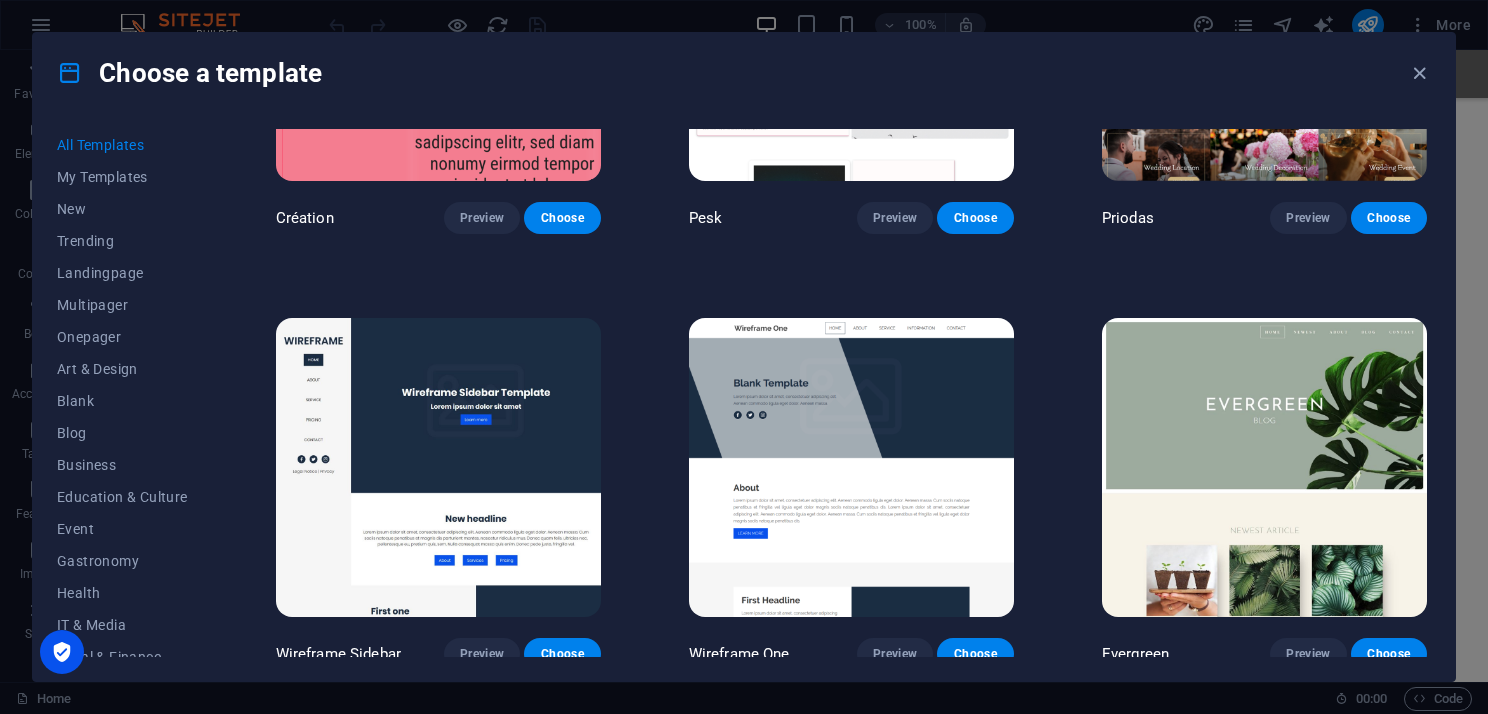 click at bounding box center [1264, 468] 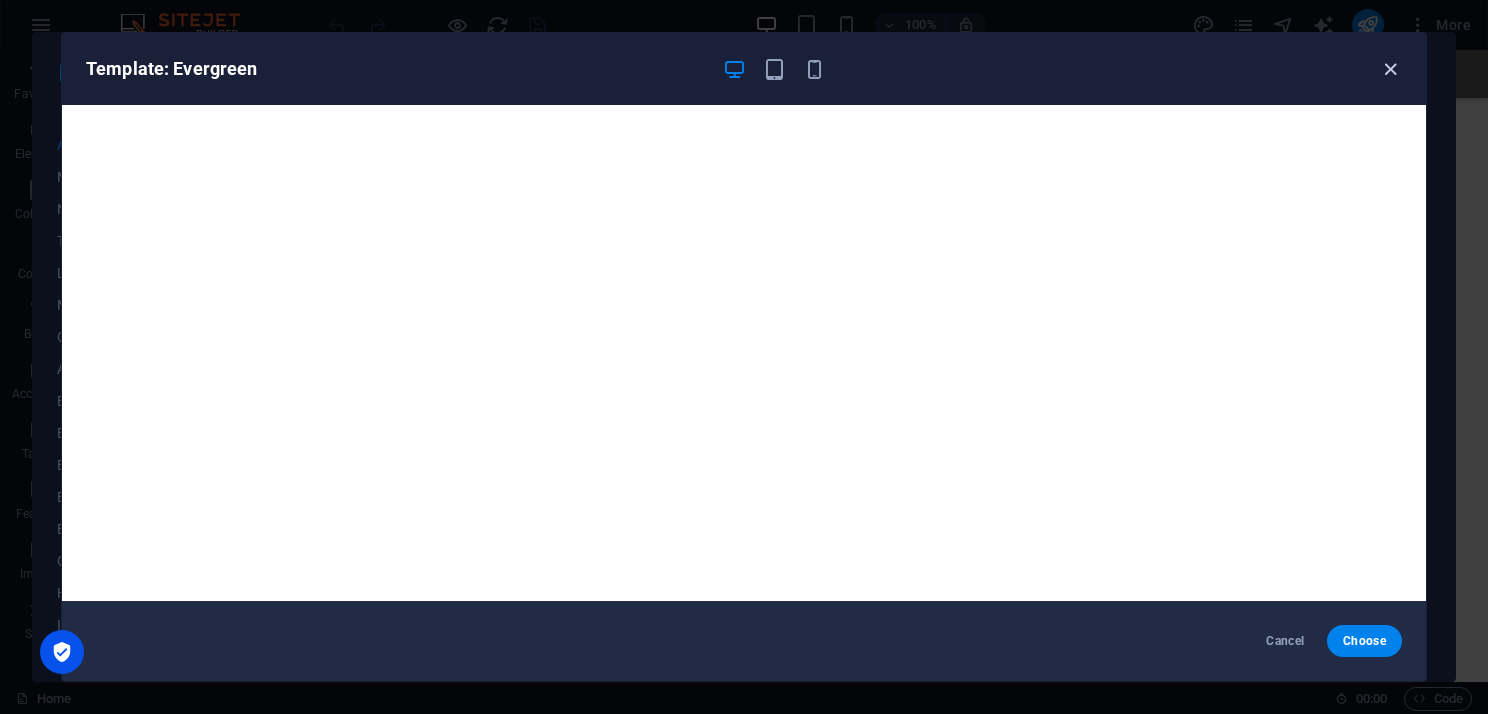 click at bounding box center [1390, 69] 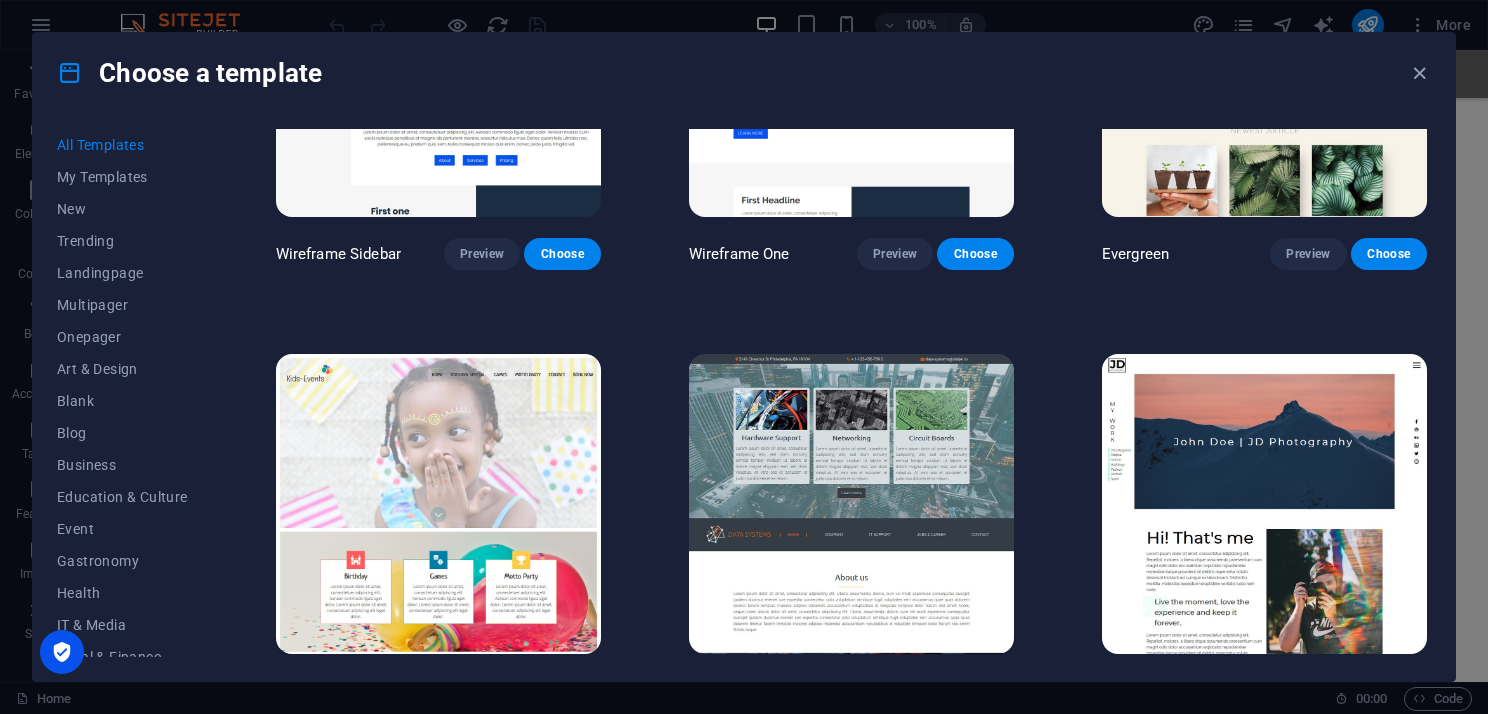 scroll, scrollTop: 7400, scrollLeft: 0, axis: vertical 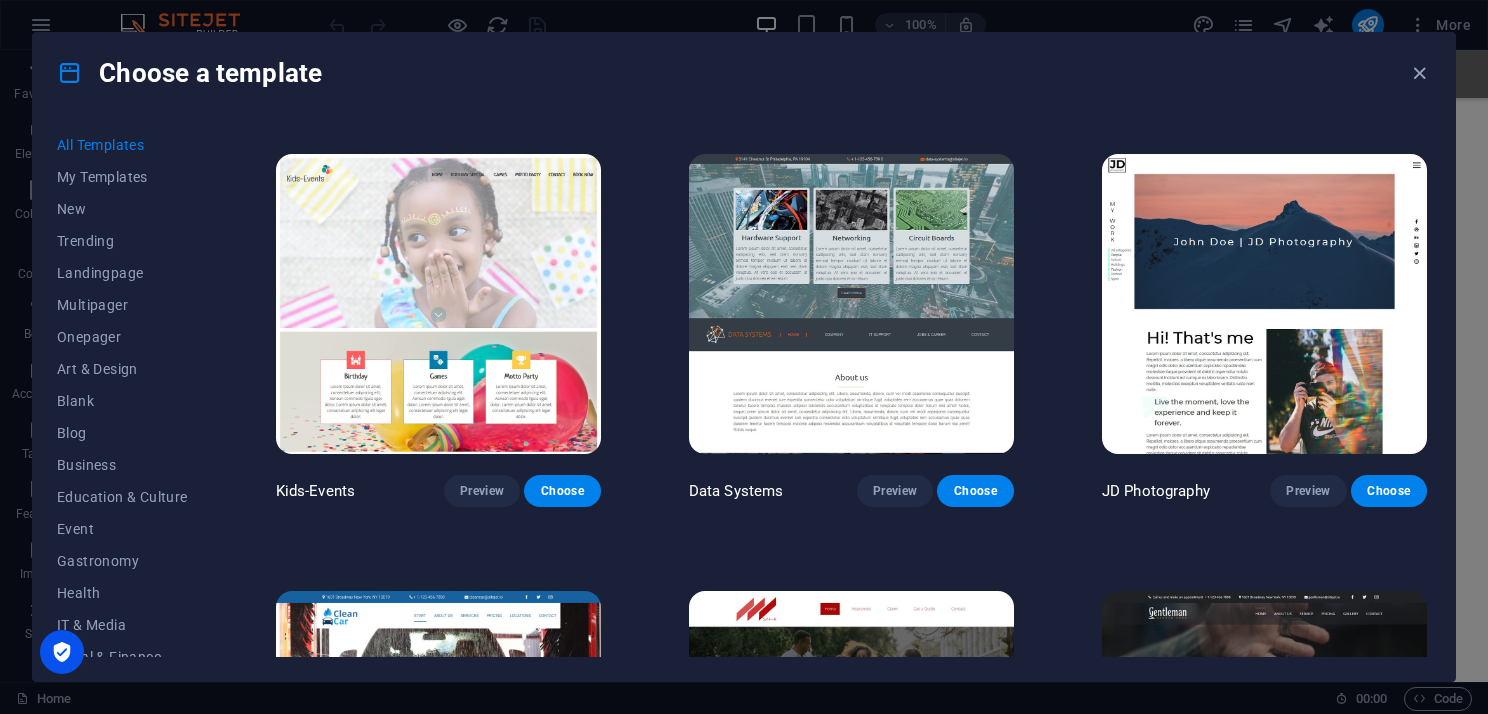 click at bounding box center (438, 304) 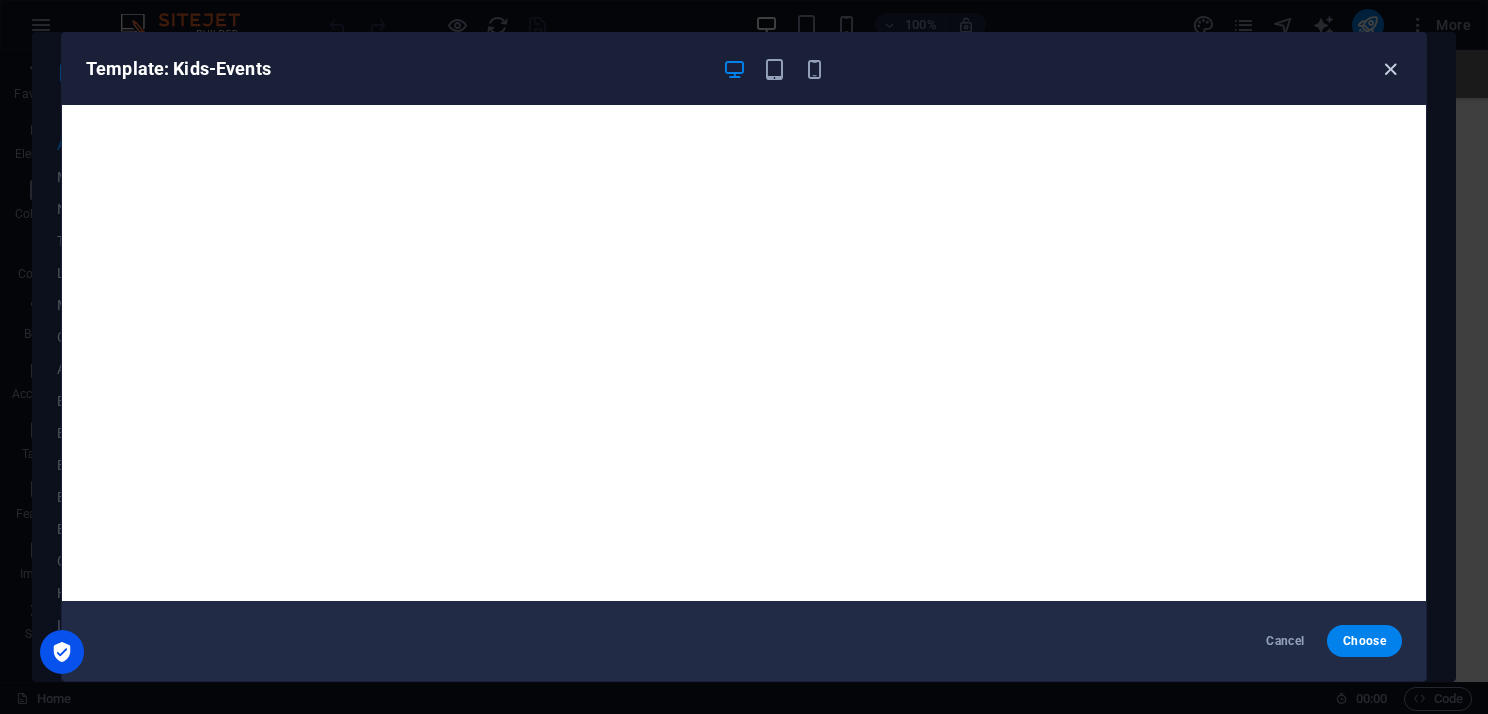 click at bounding box center (1390, 69) 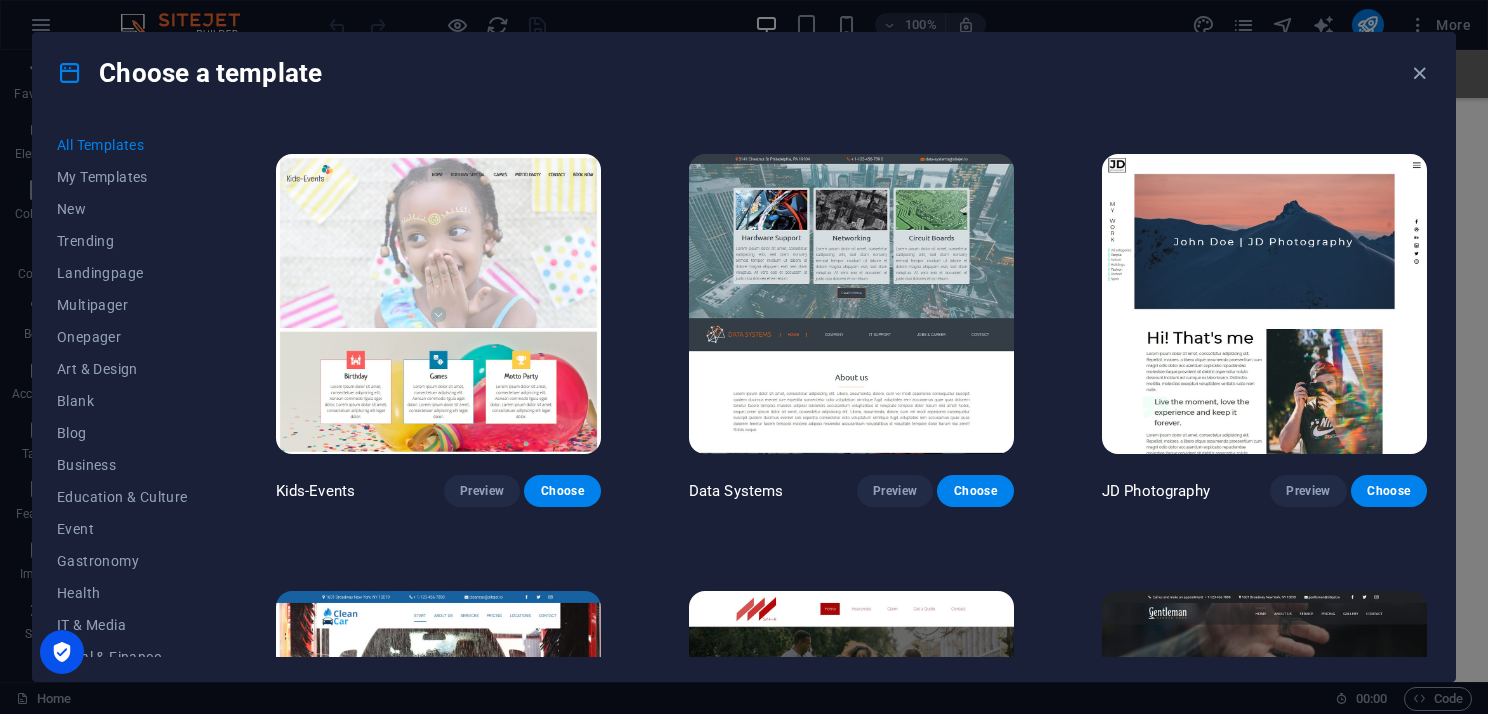 click at bounding box center (851, 304) 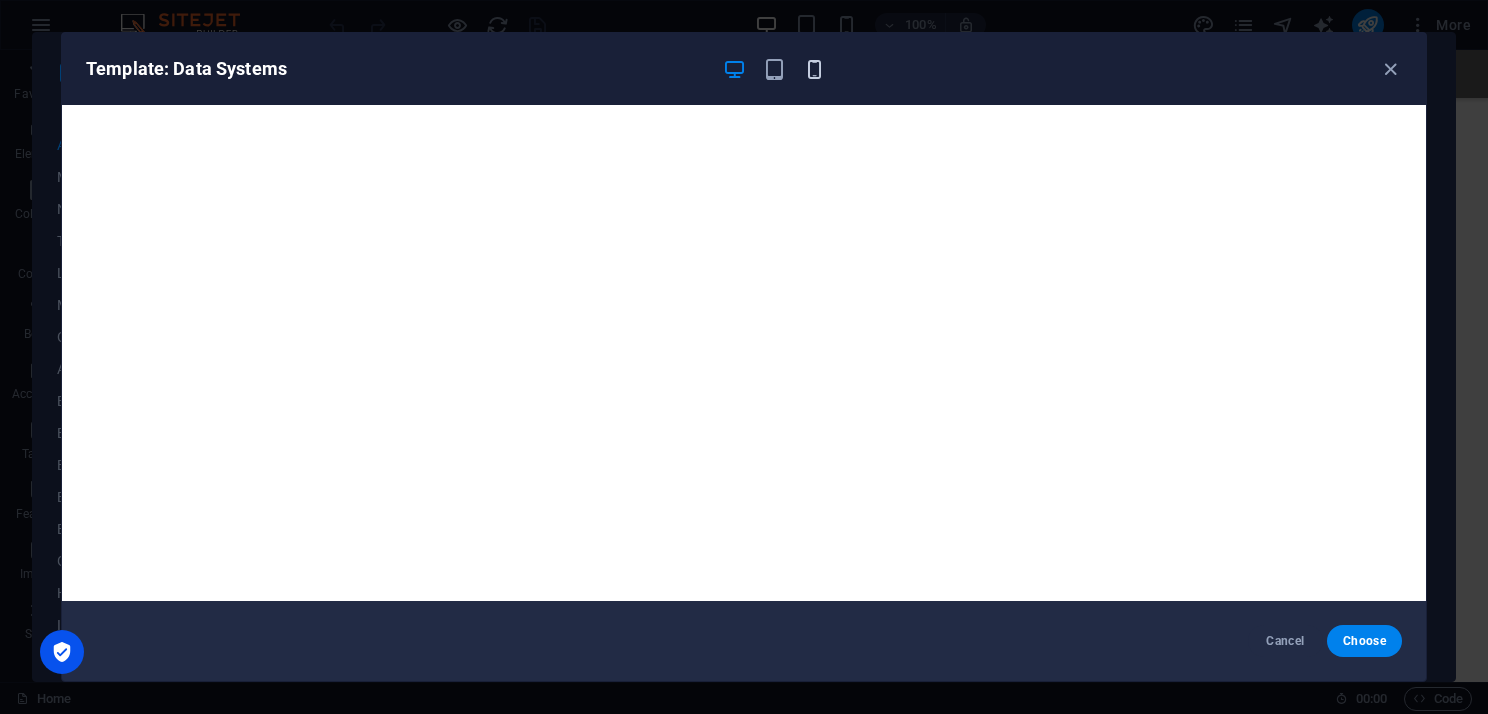 click at bounding box center (814, 69) 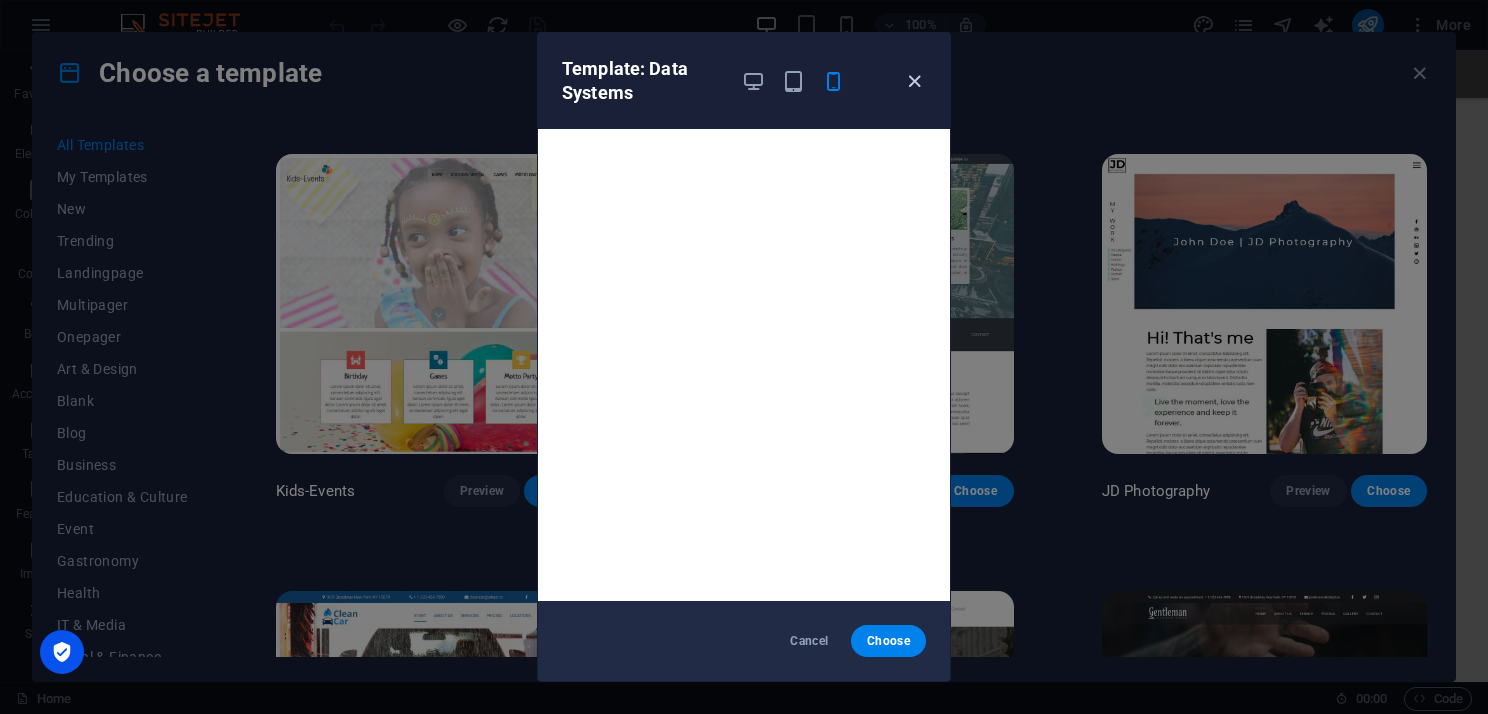 click at bounding box center [914, 81] 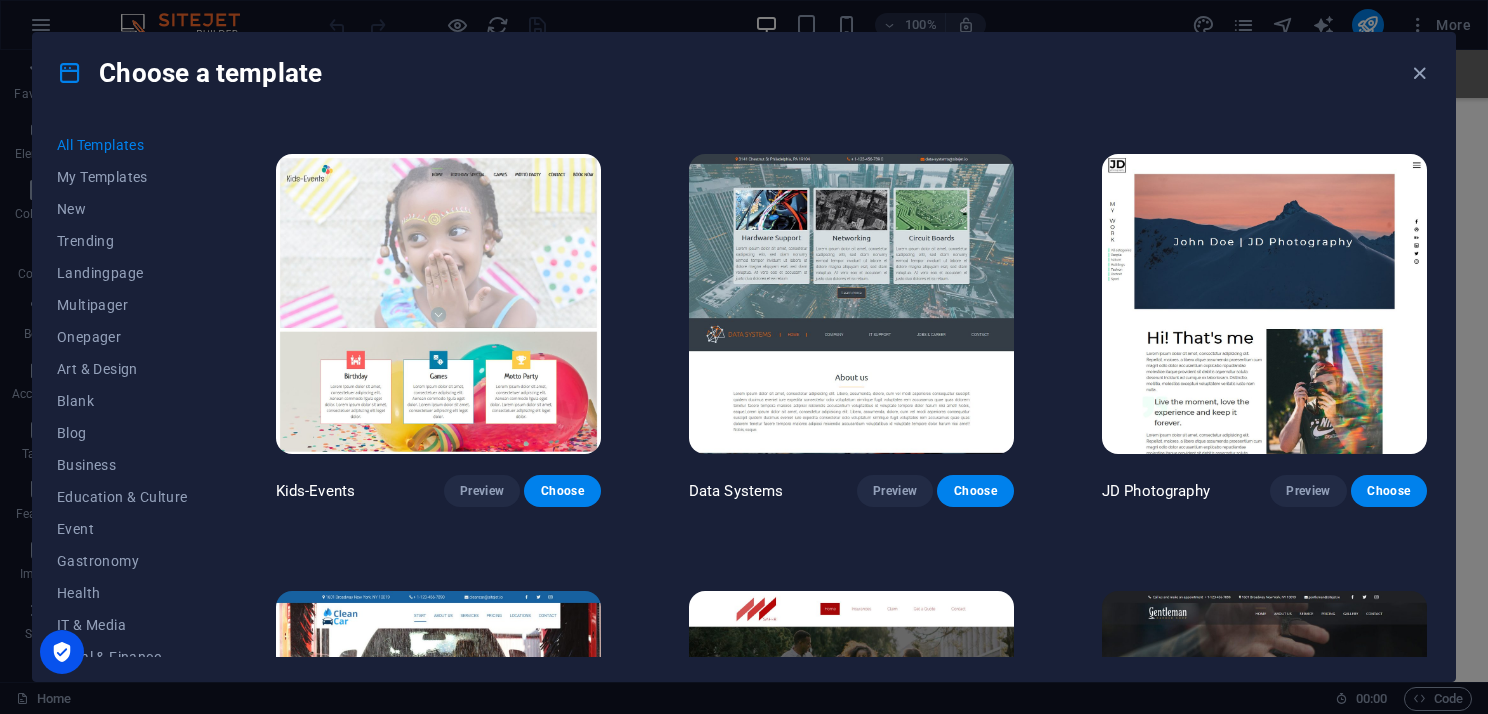click at bounding box center (1264, 304) 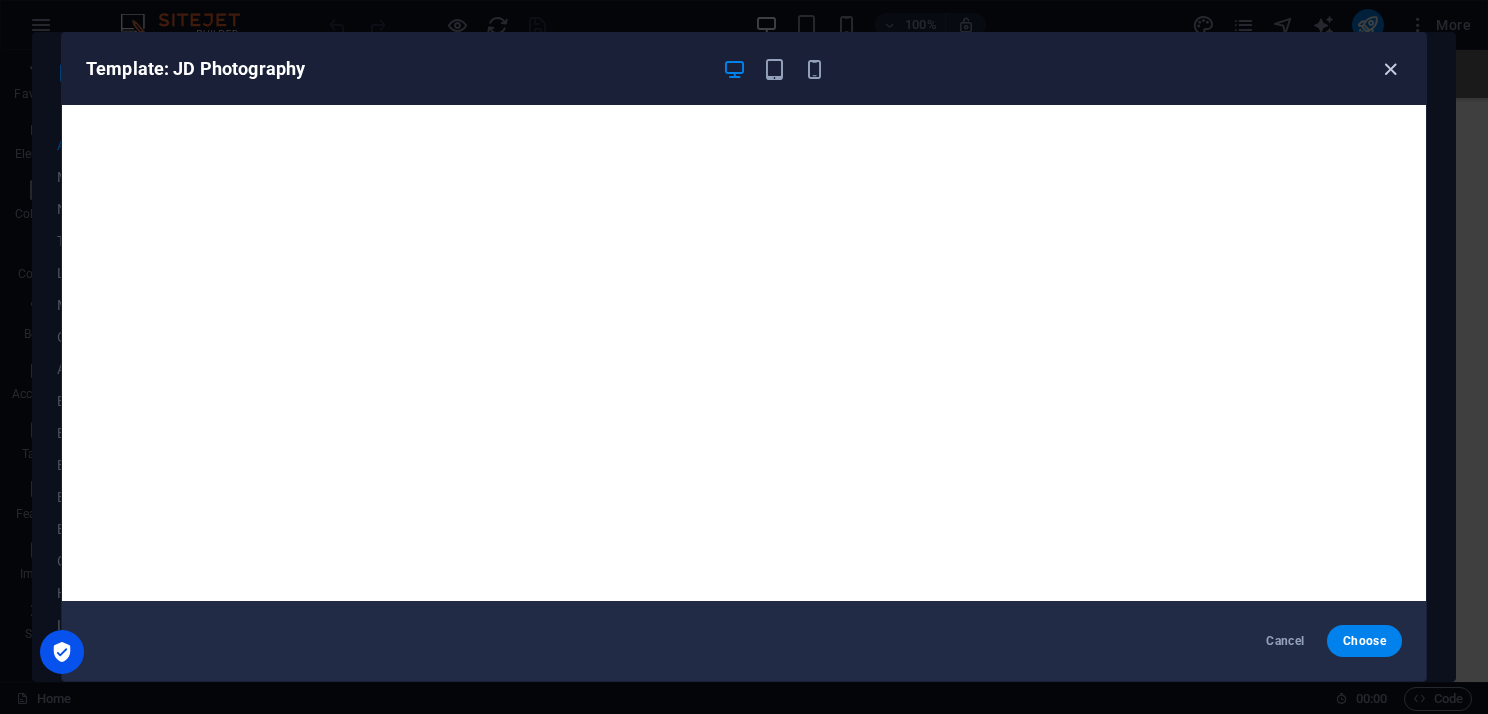 click at bounding box center (1390, 69) 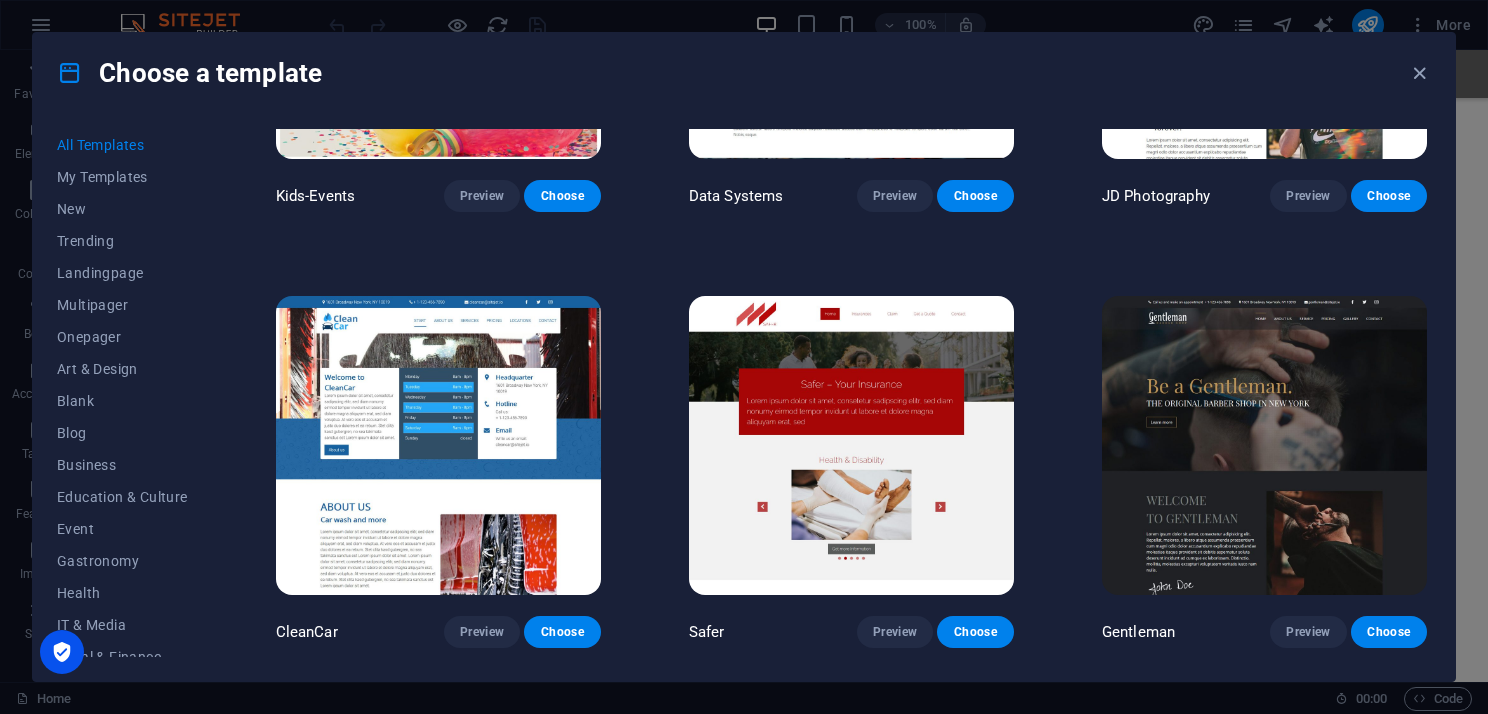 scroll, scrollTop: 7700, scrollLeft: 0, axis: vertical 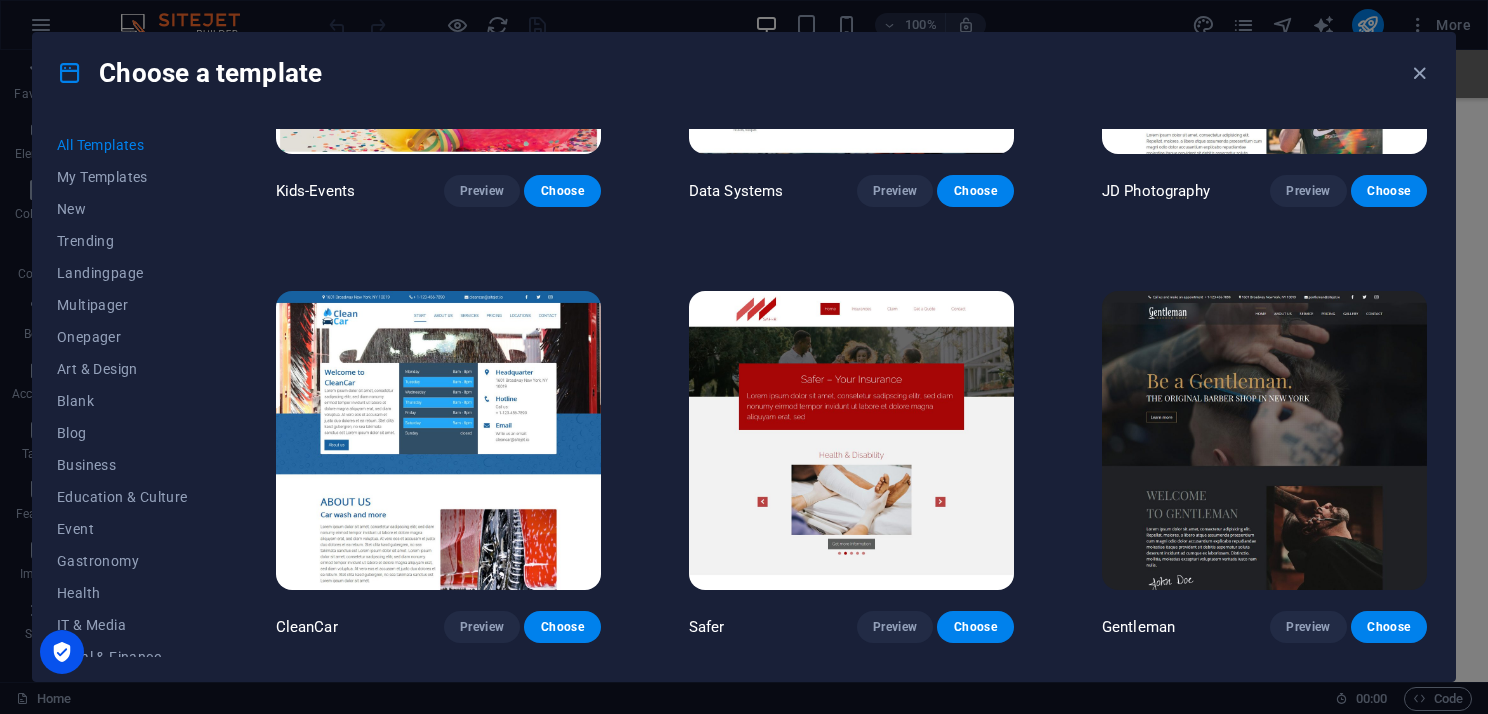 click at bounding box center (438, 441) 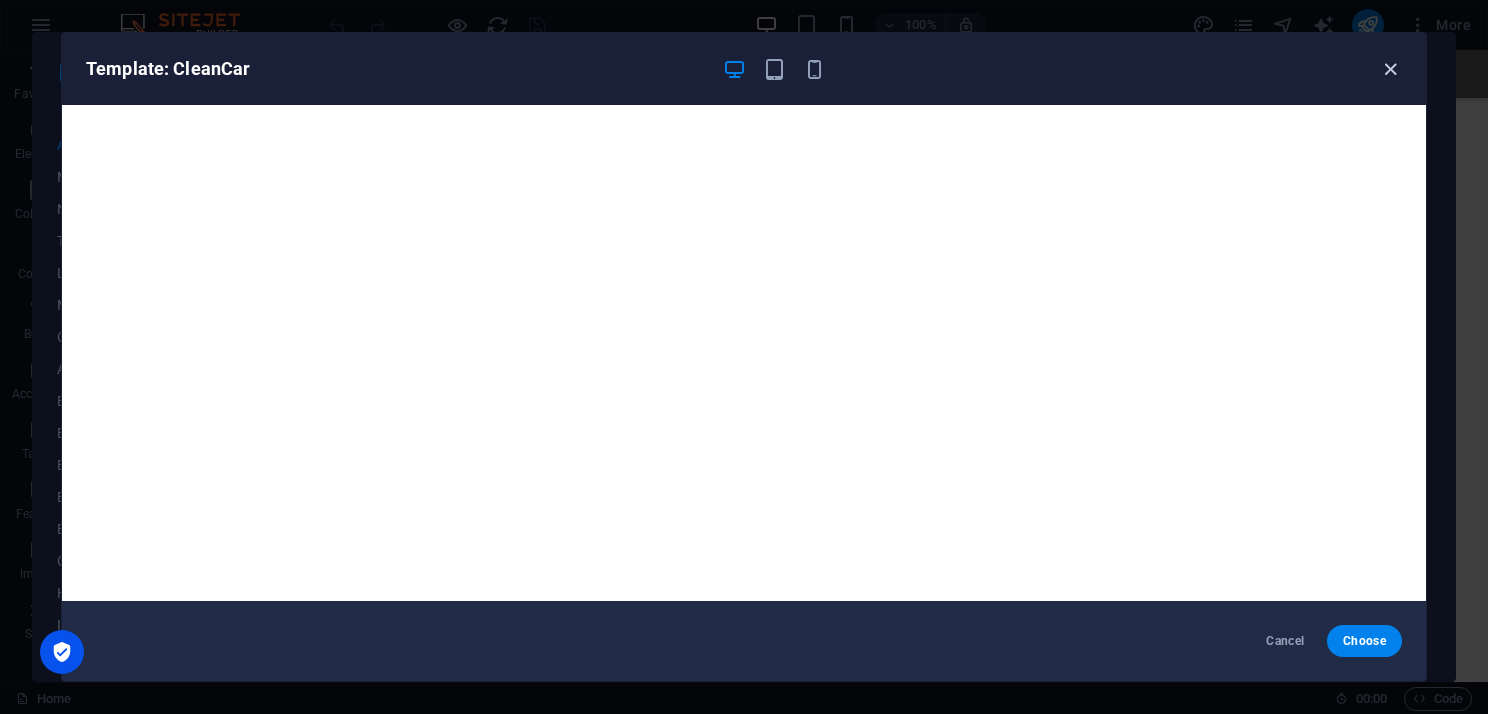 click at bounding box center (1390, 69) 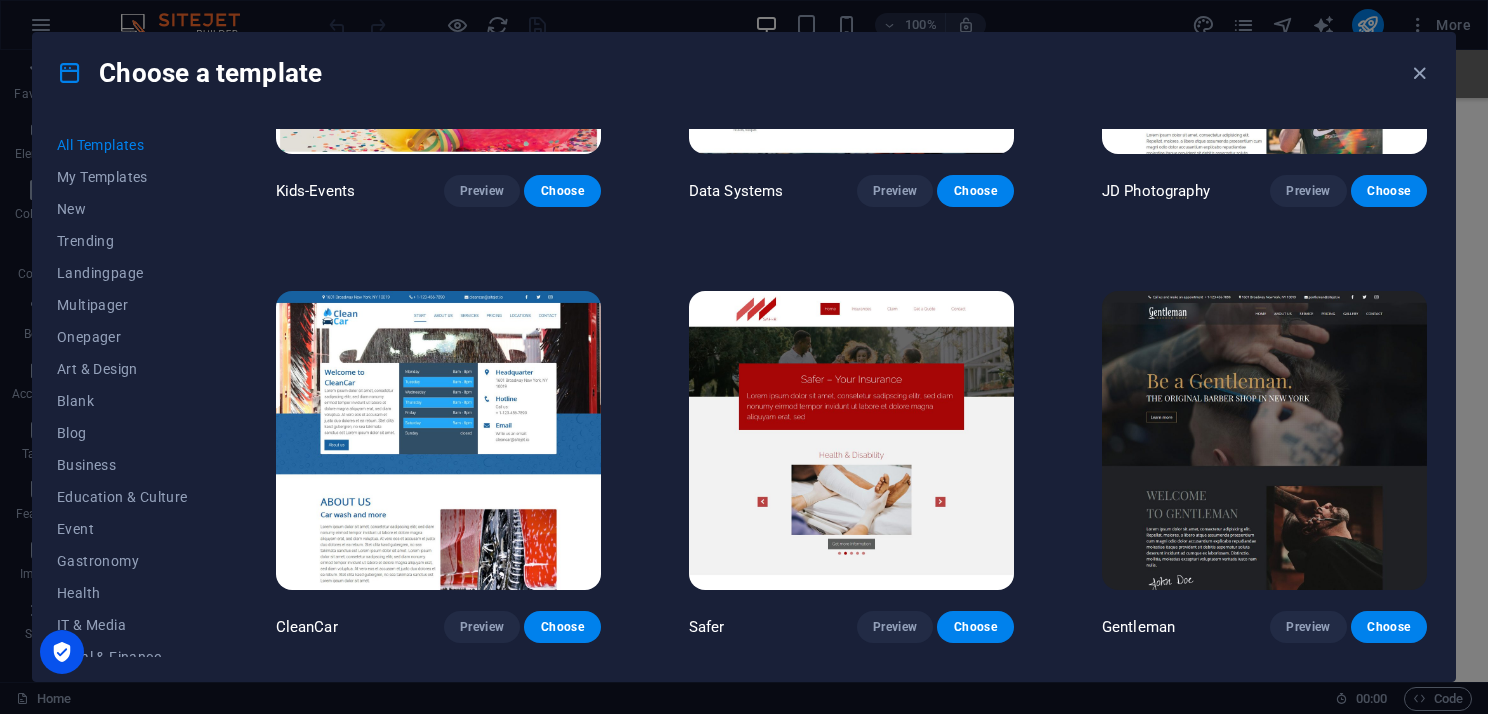 click at bounding box center [851, 441] 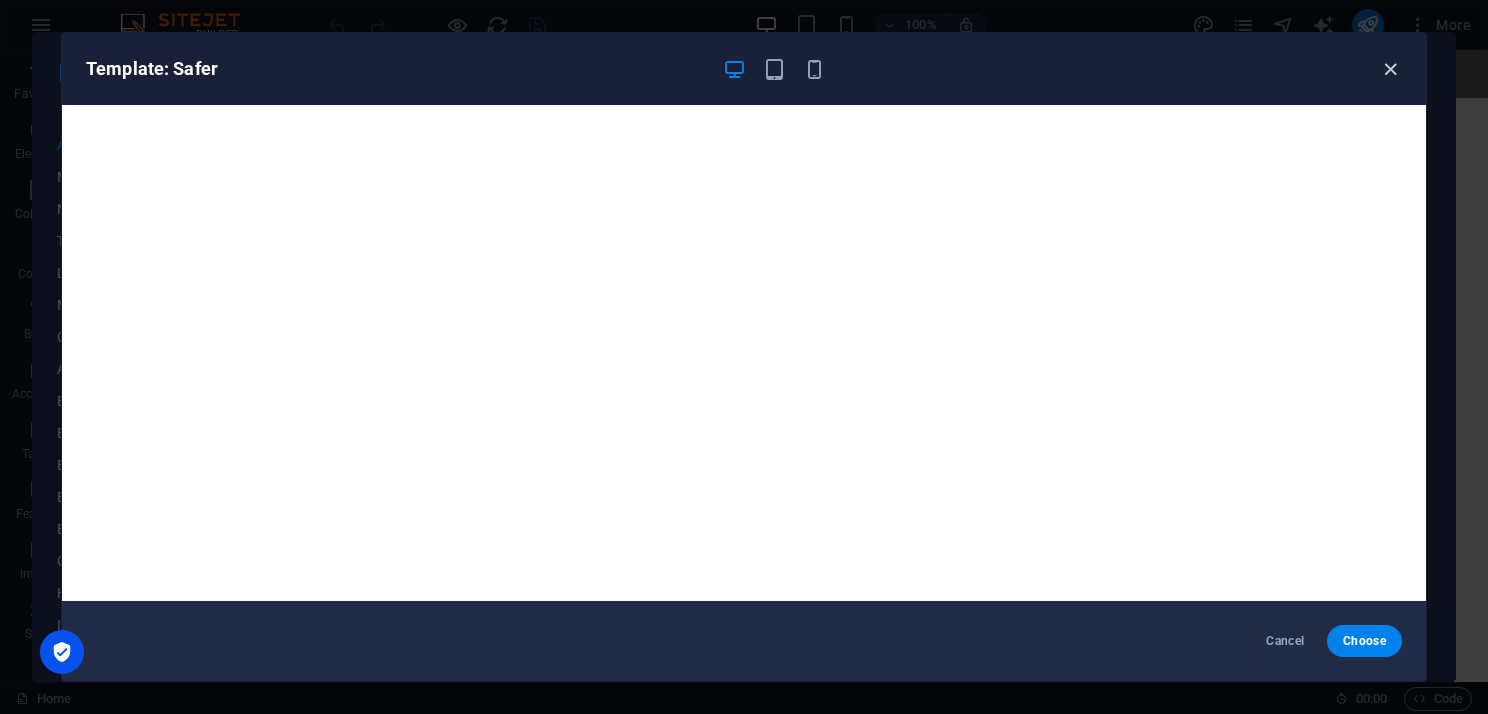 click on "Template: Safer" at bounding box center [744, 69] 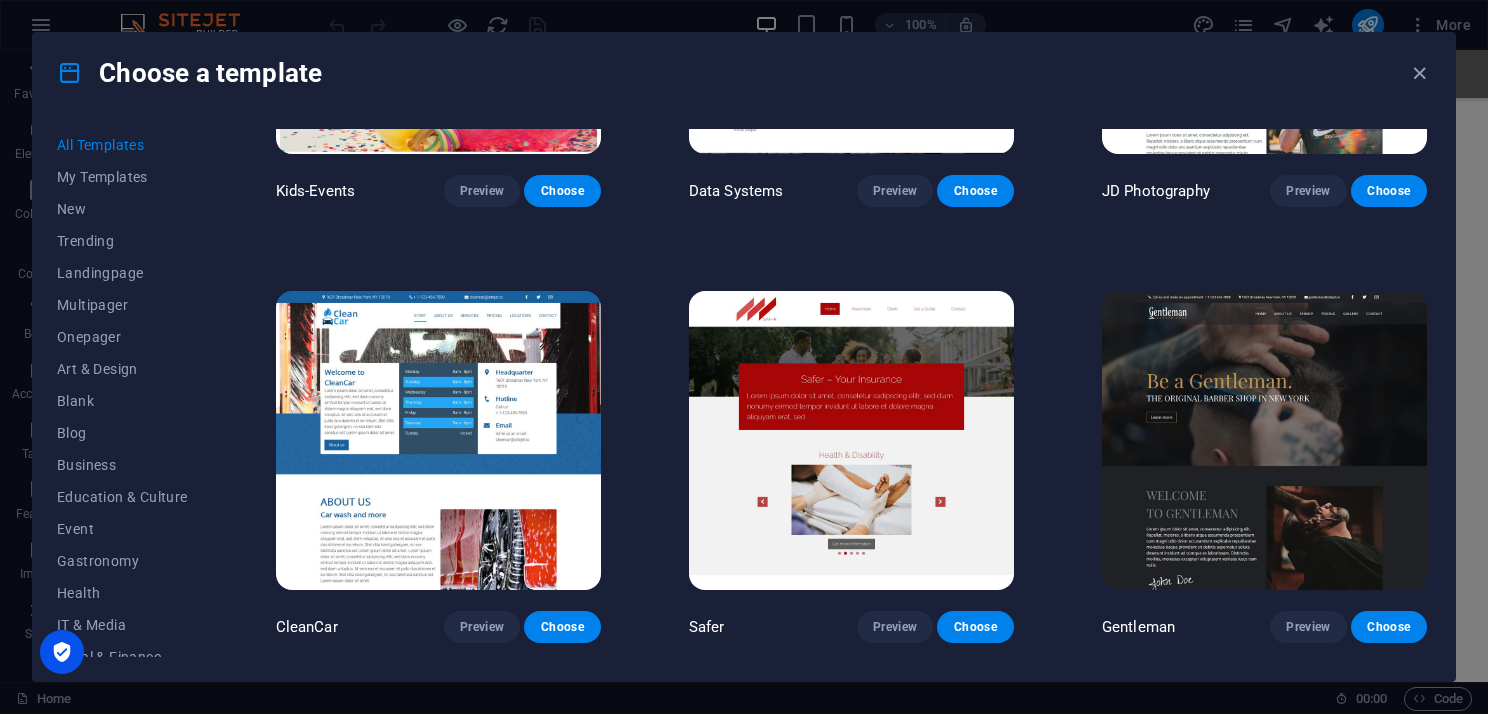 click at bounding box center (1264, 441) 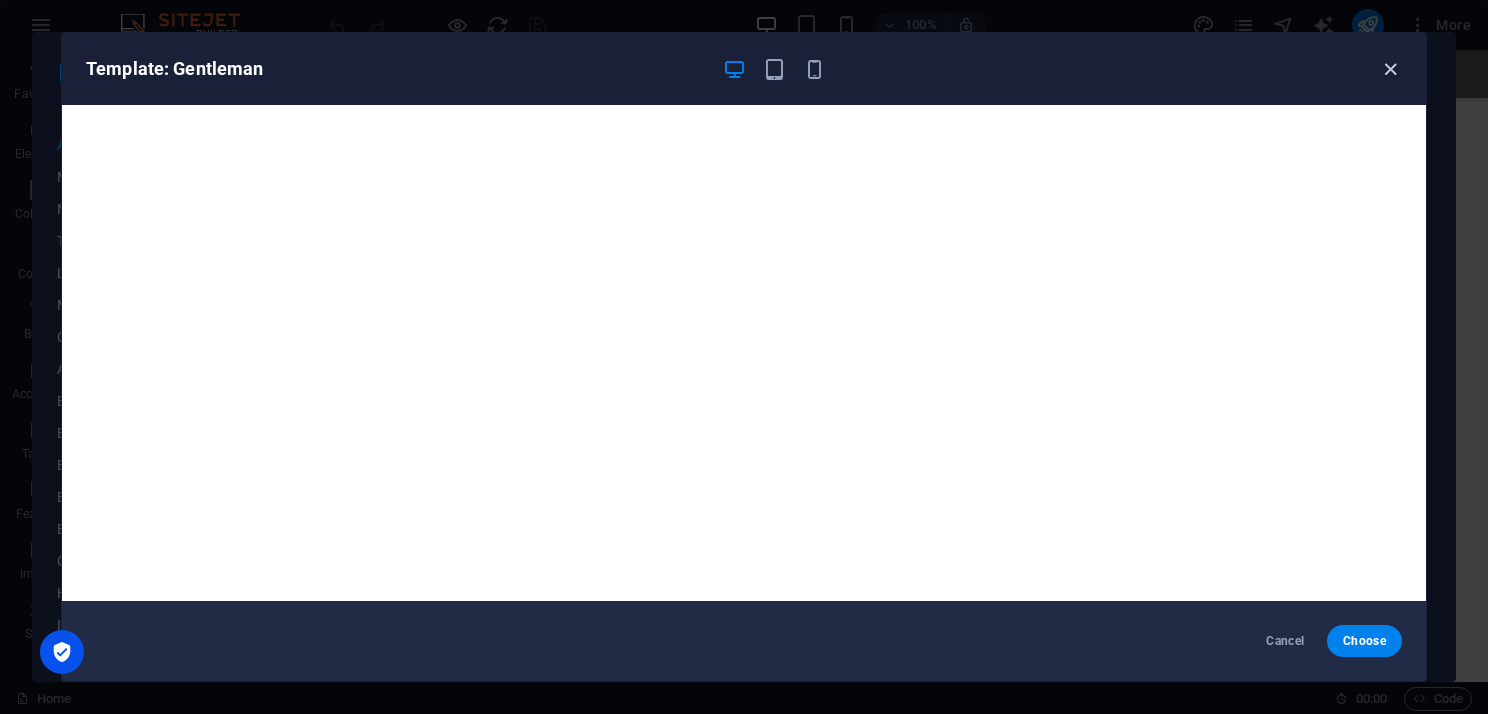 click at bounding box center (1390, 69) 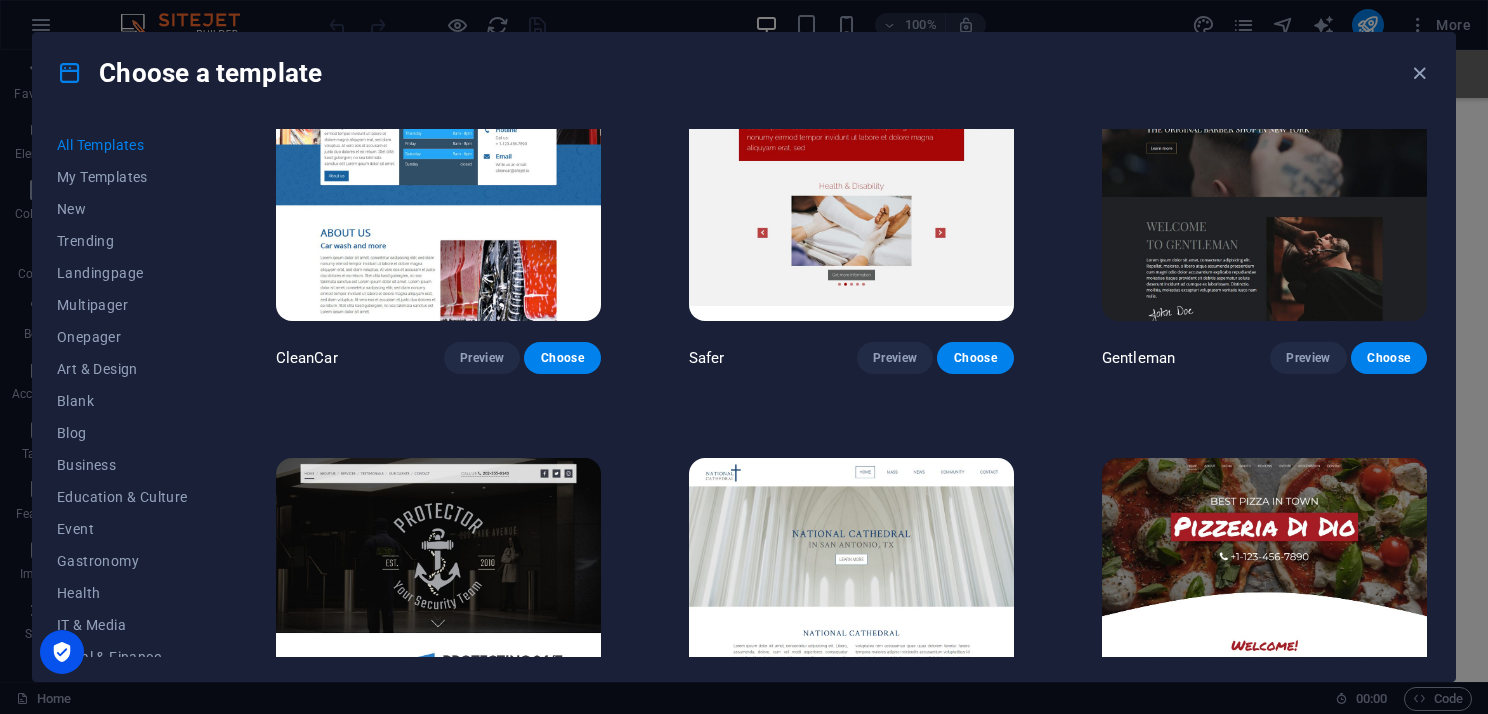 scroll, scrollTop: 8100, scrollLeft: 0, axis: vertical 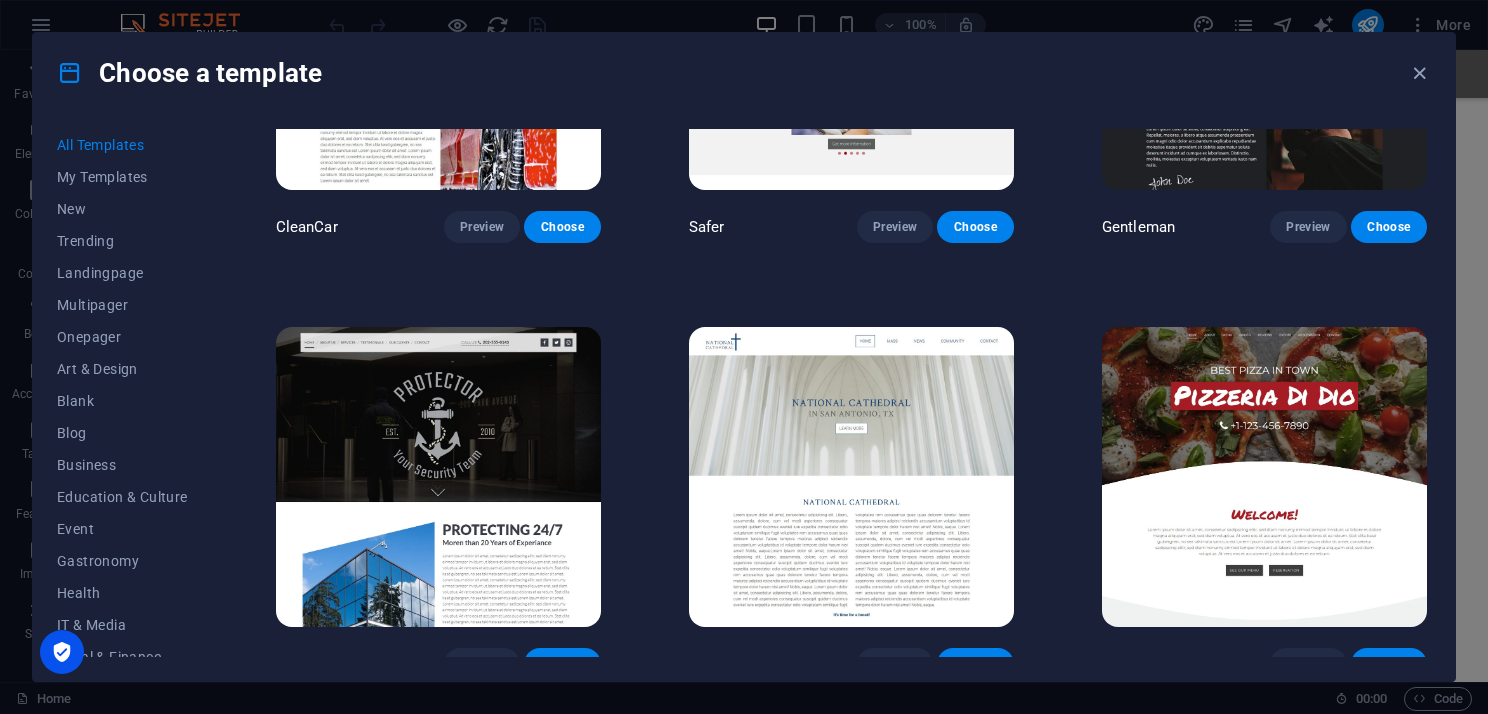 click at bounding box center (438, 477) 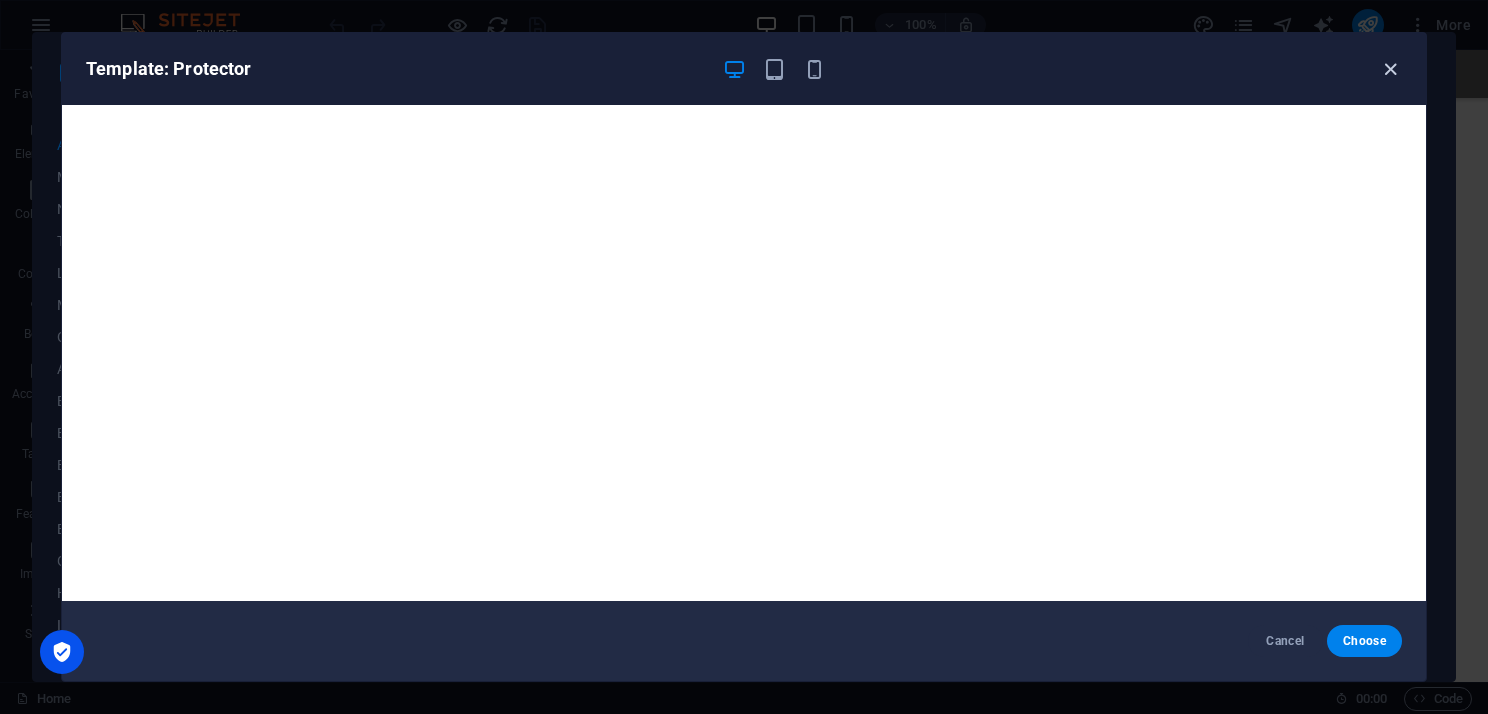 click at bounding box center (1390, 69) 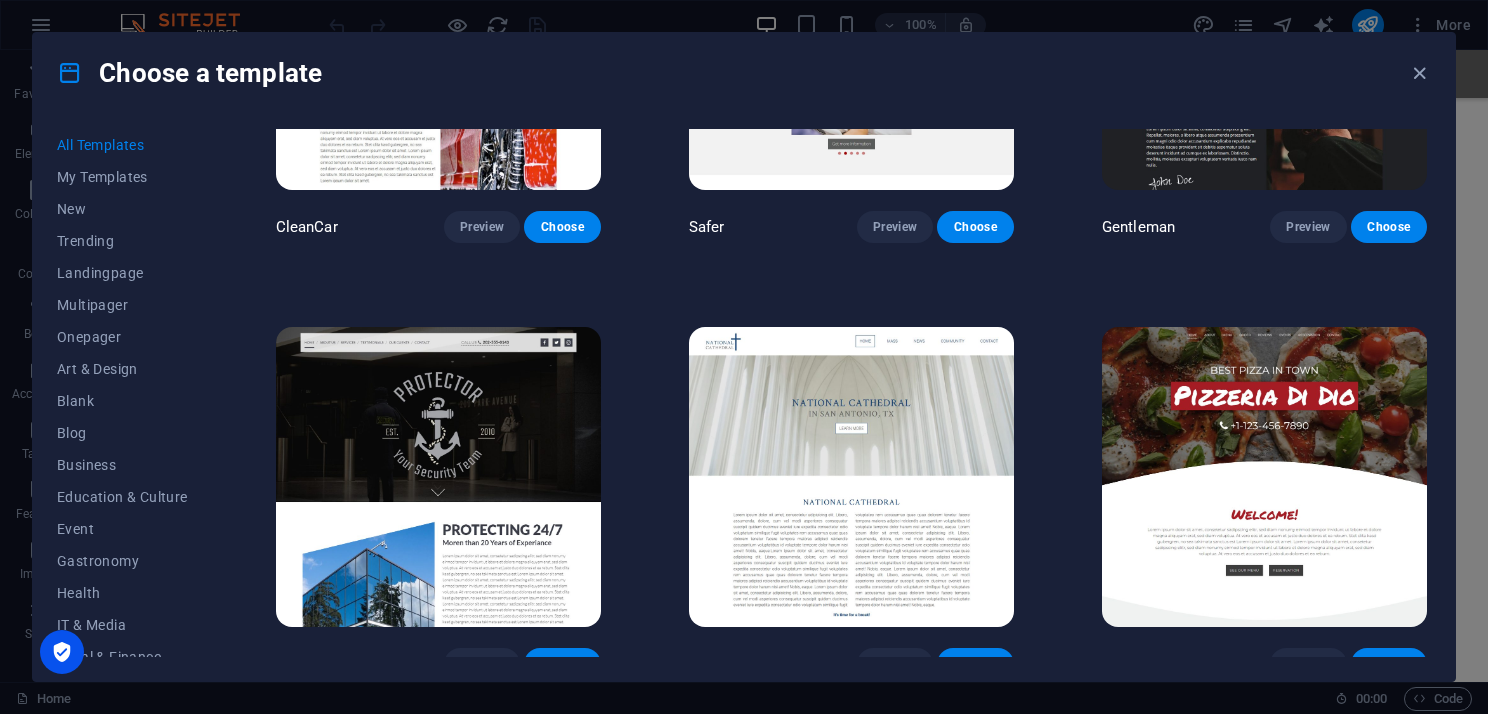 click at bounding box center (851, 477) 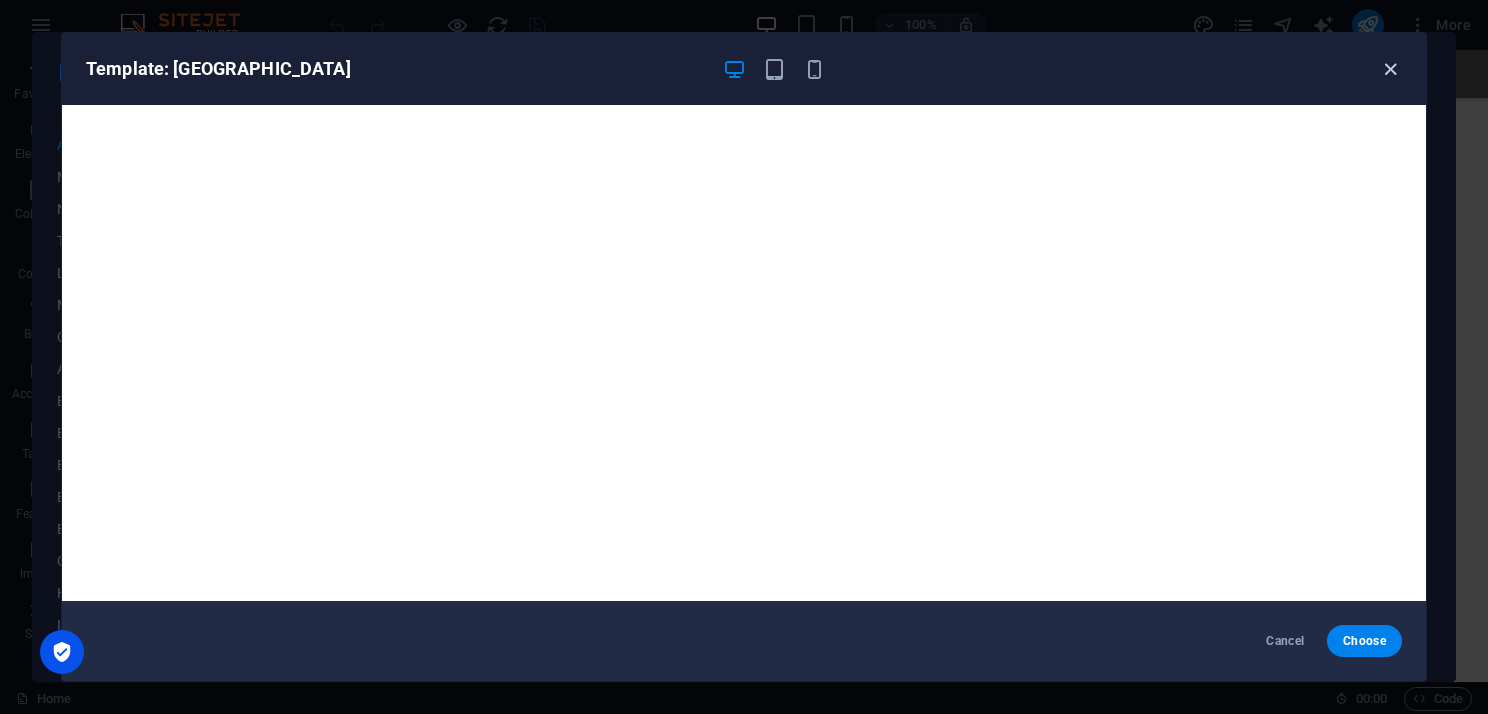 click at bounding box center (1390, 69) 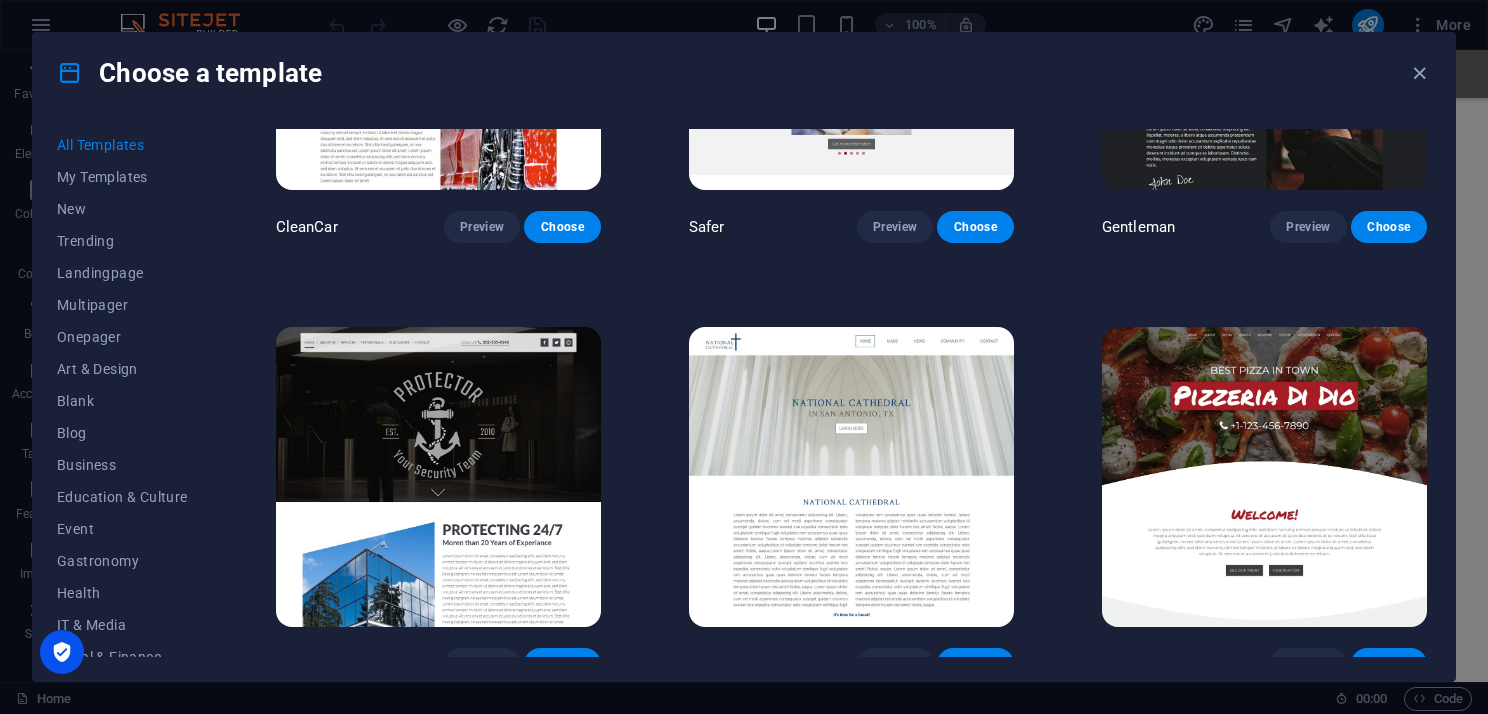 click at bounding box center [1264, 477] 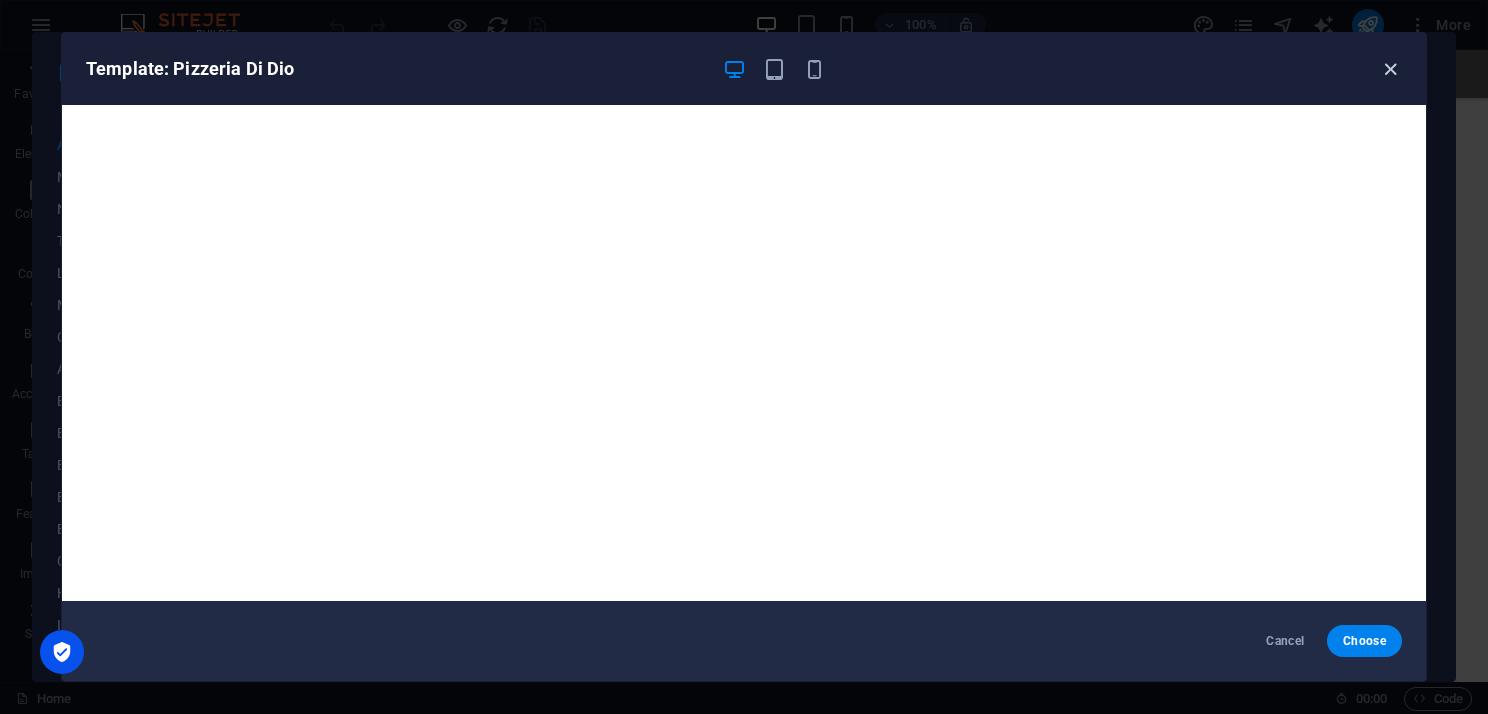 click at bounding box center (1390, 69) 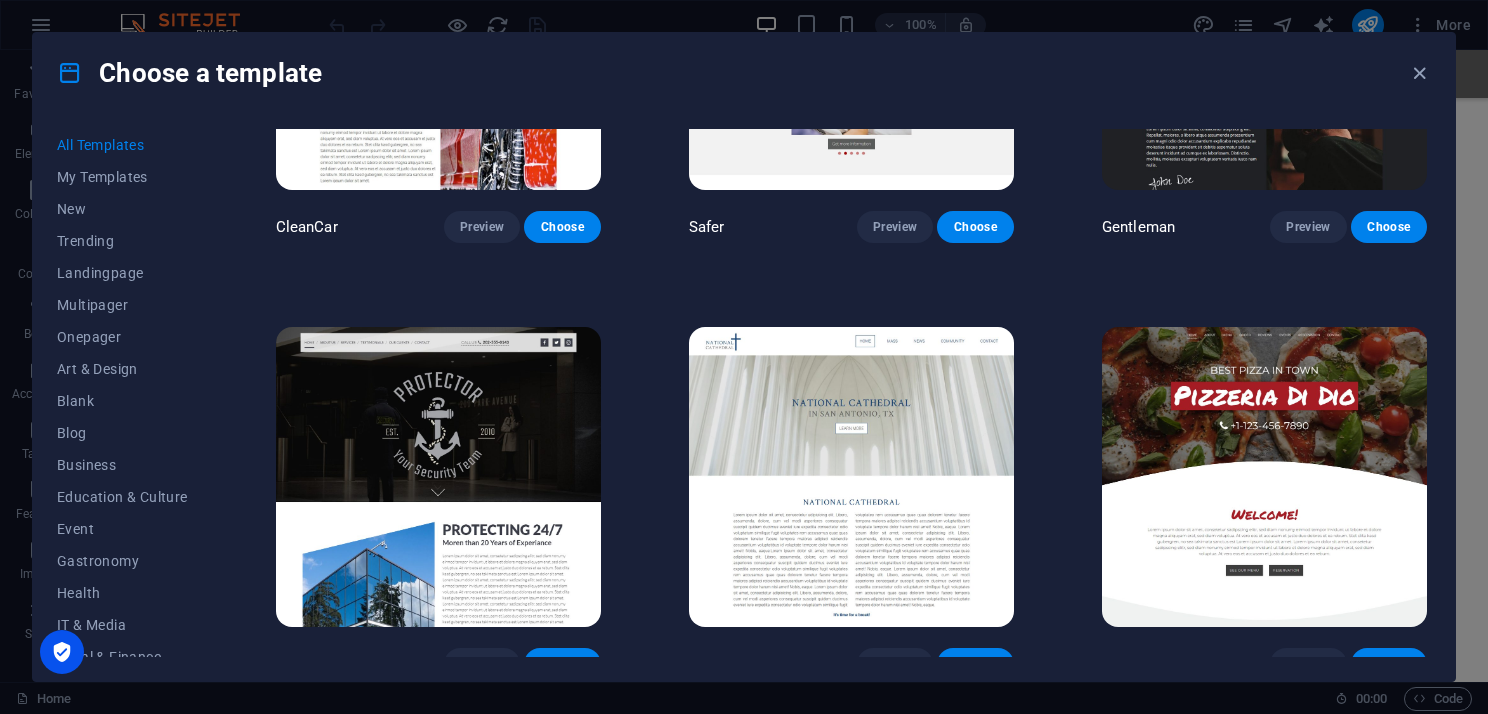 scroll, scrollTop: 8600, scrollLeft: 0, axis: vertical 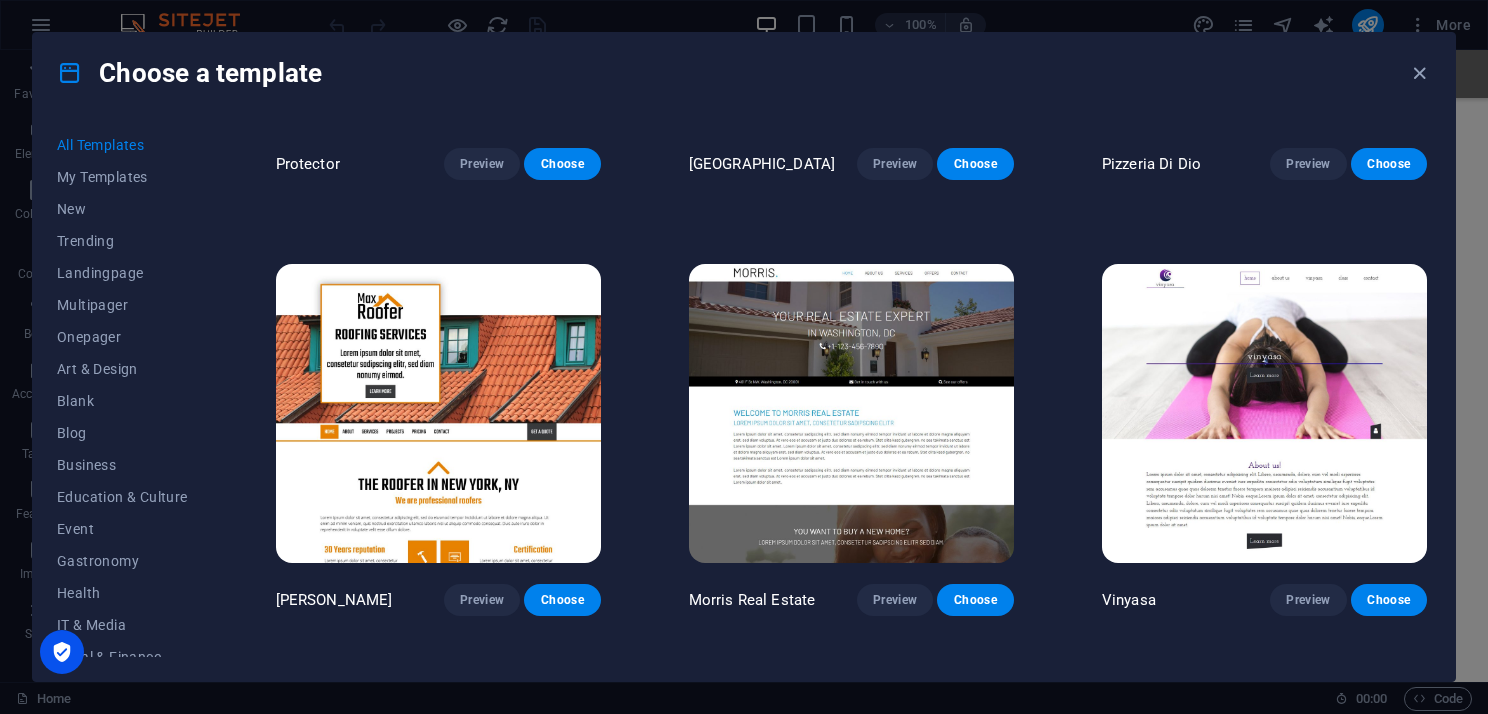 click at bounding box center [851, 414] 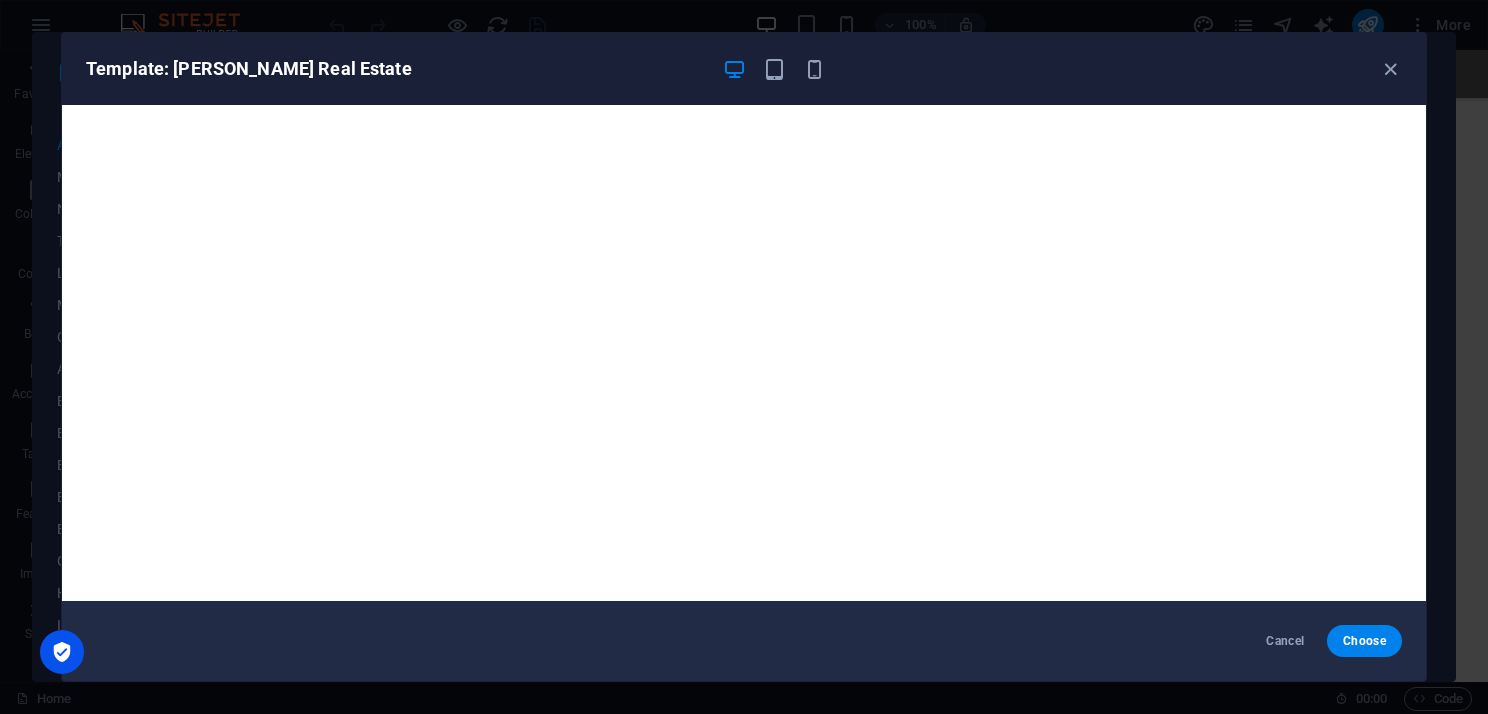 scroll, scrollTop: 5, scrollLeft: 0, axis: vertical 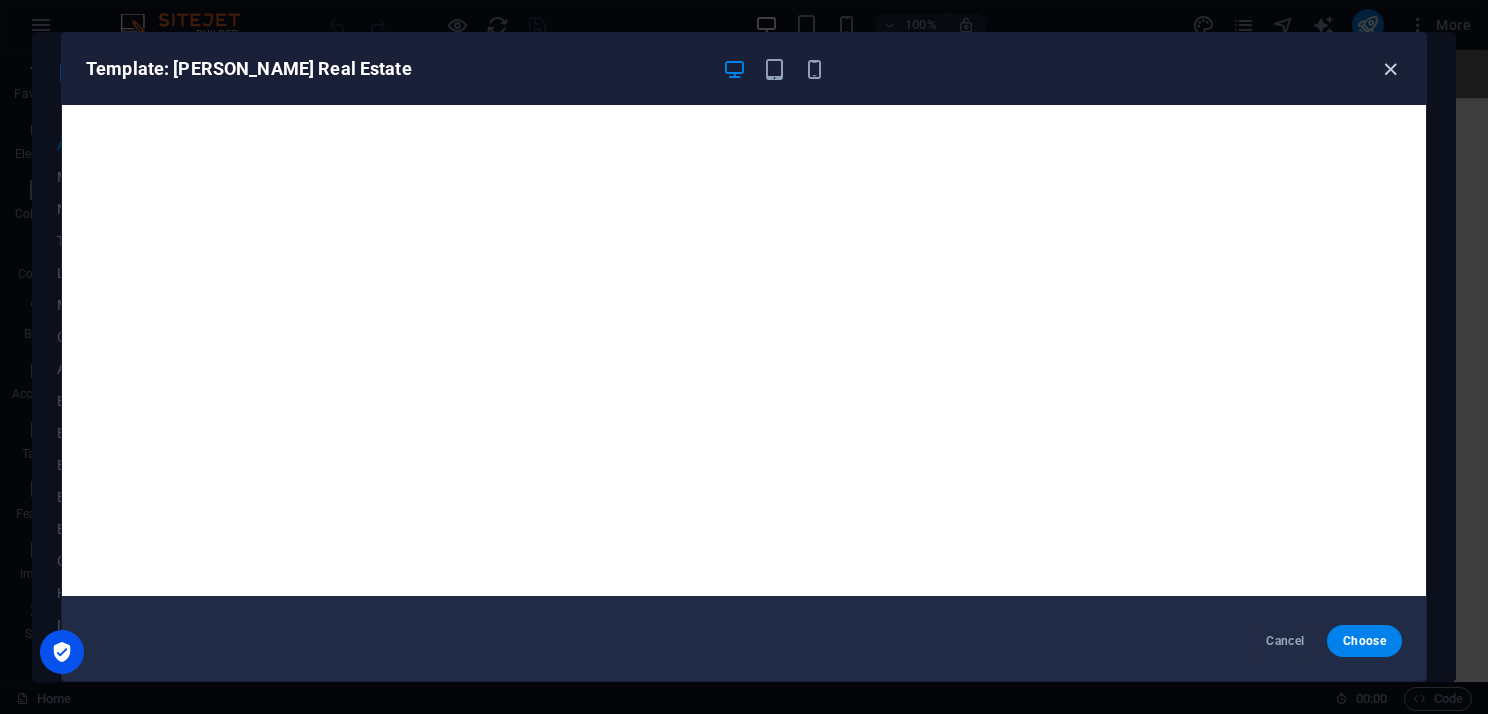 click at bounding box center (1390, 69) 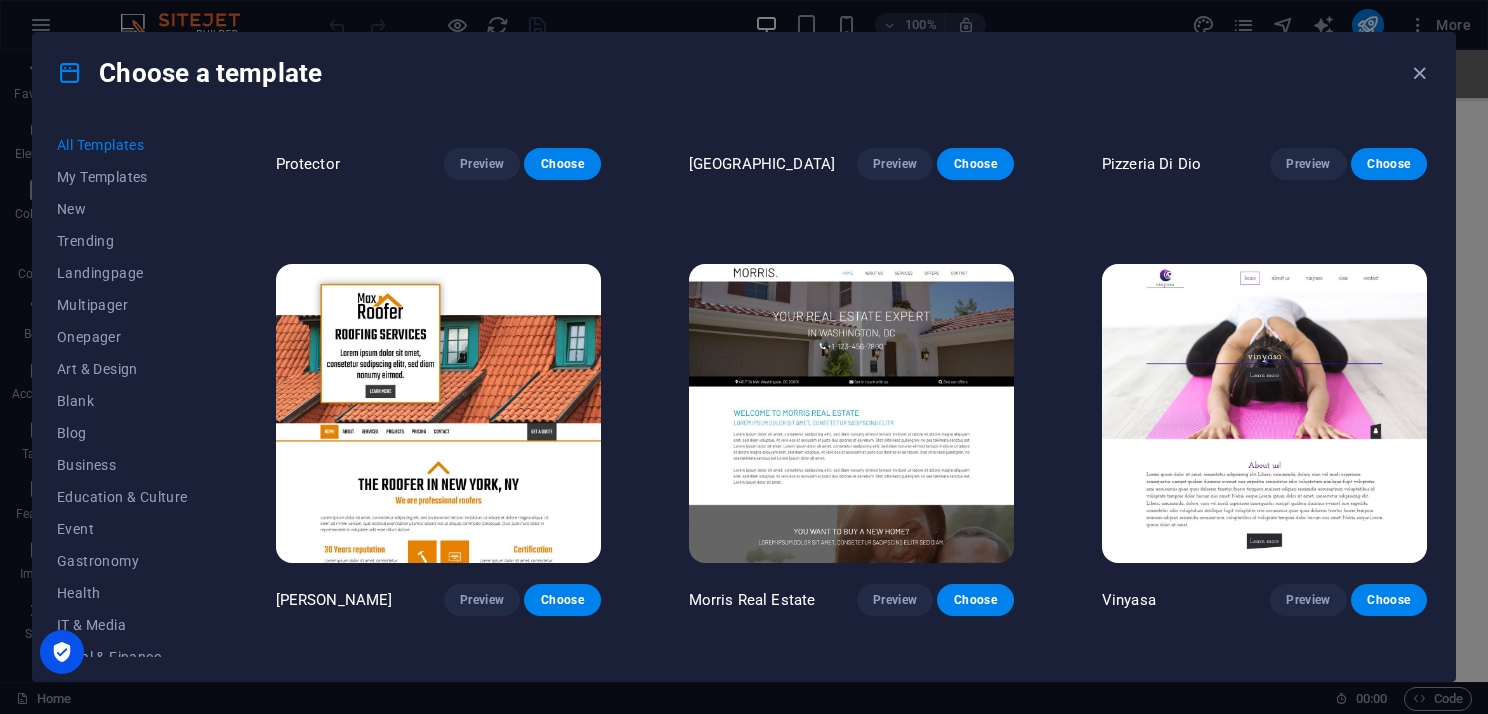 click at bounding box center (1264, 414) 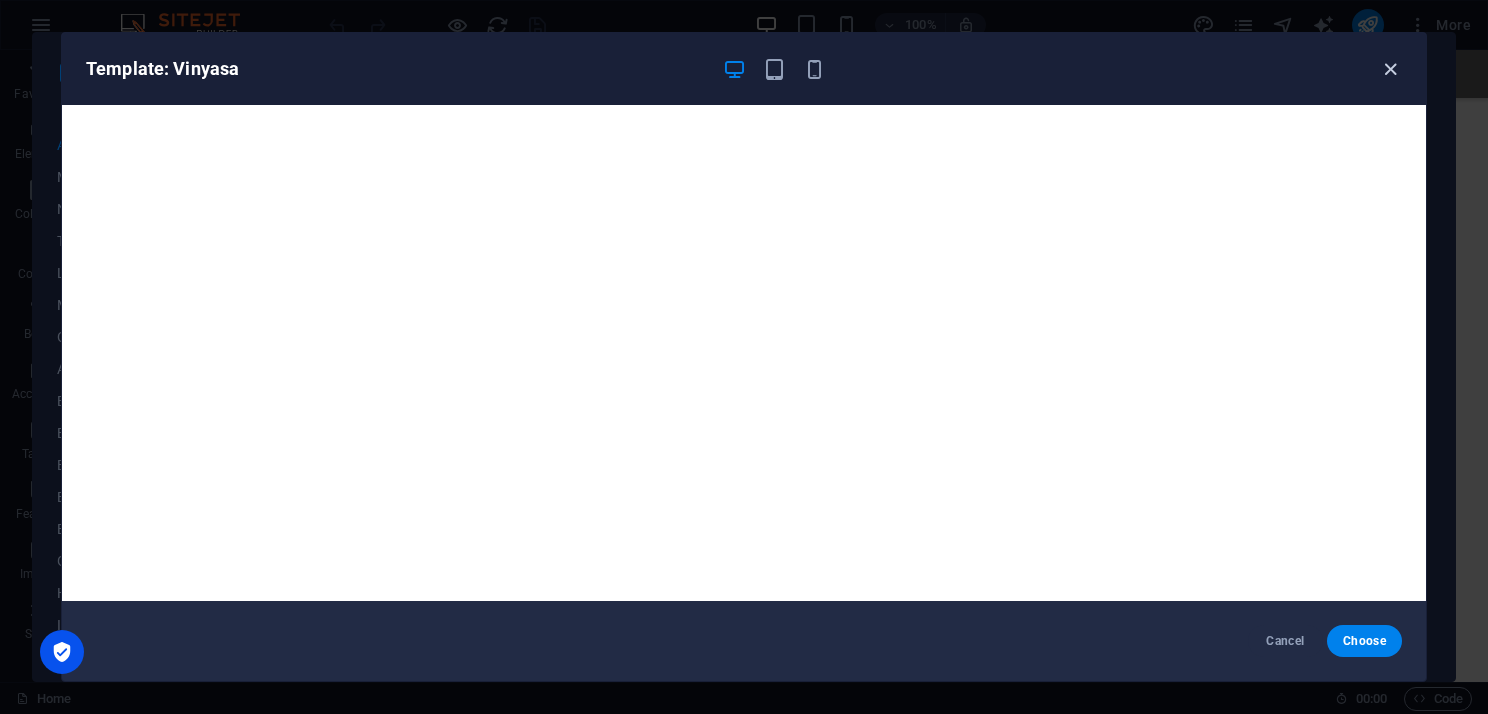 click at bounding box center (1390, 69) 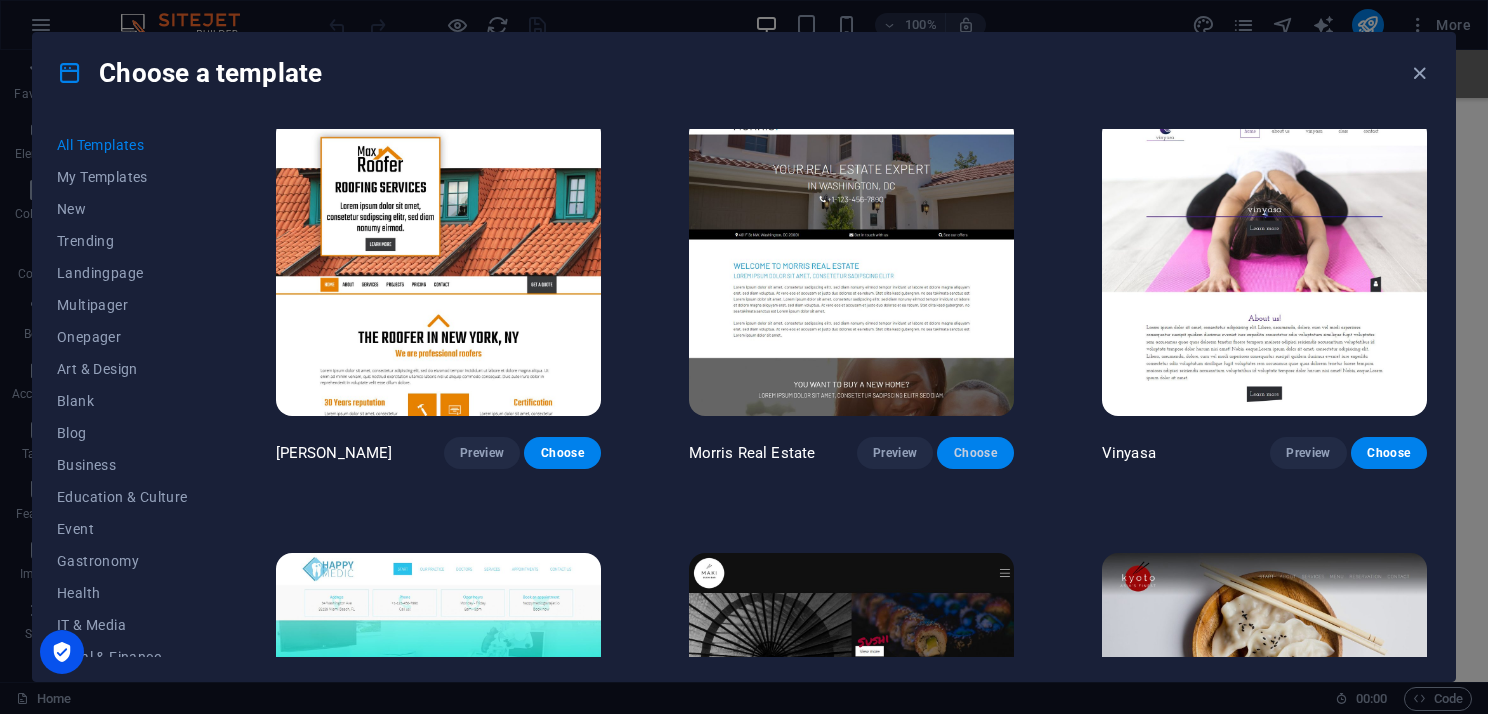 scroll, scrollTop: 9000, scrollLeft: 0, axis: vertical 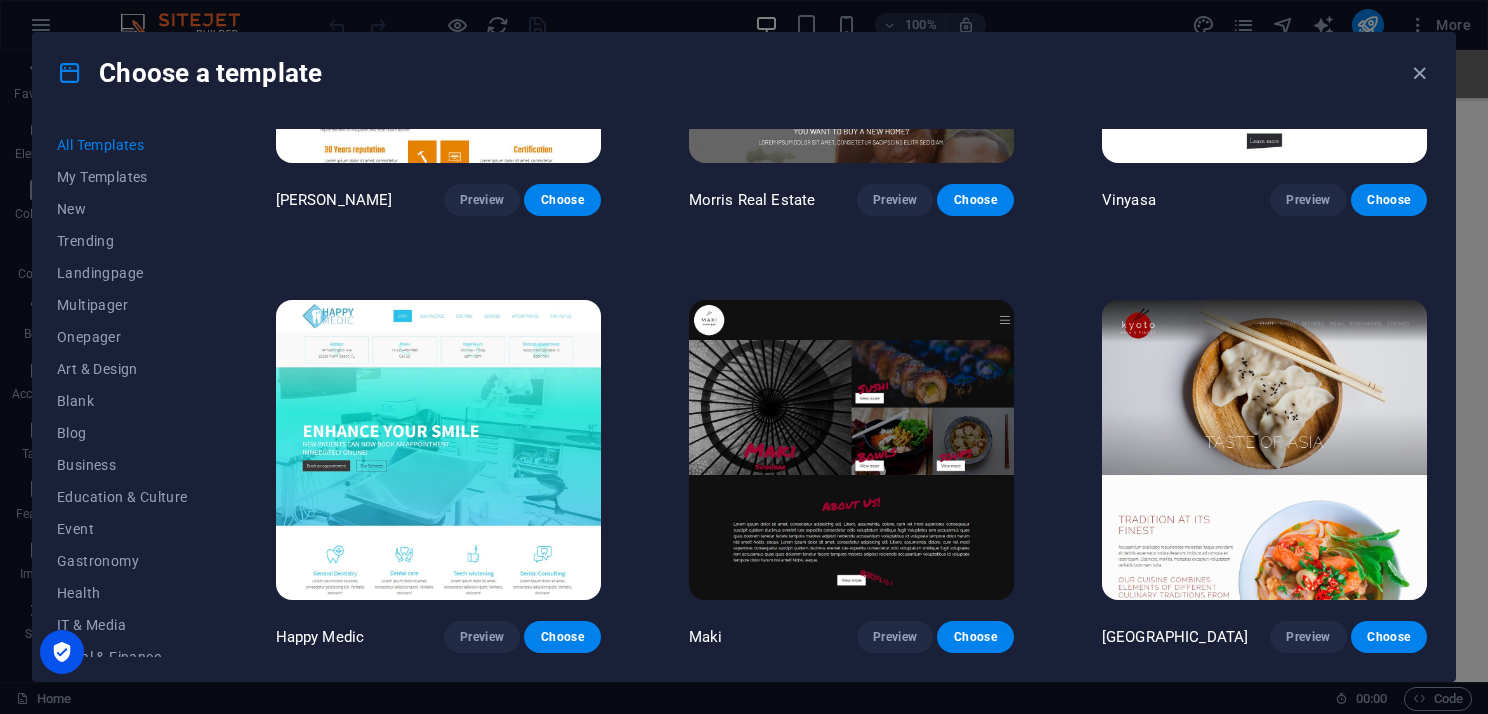 click at bounding box center (438, 450) 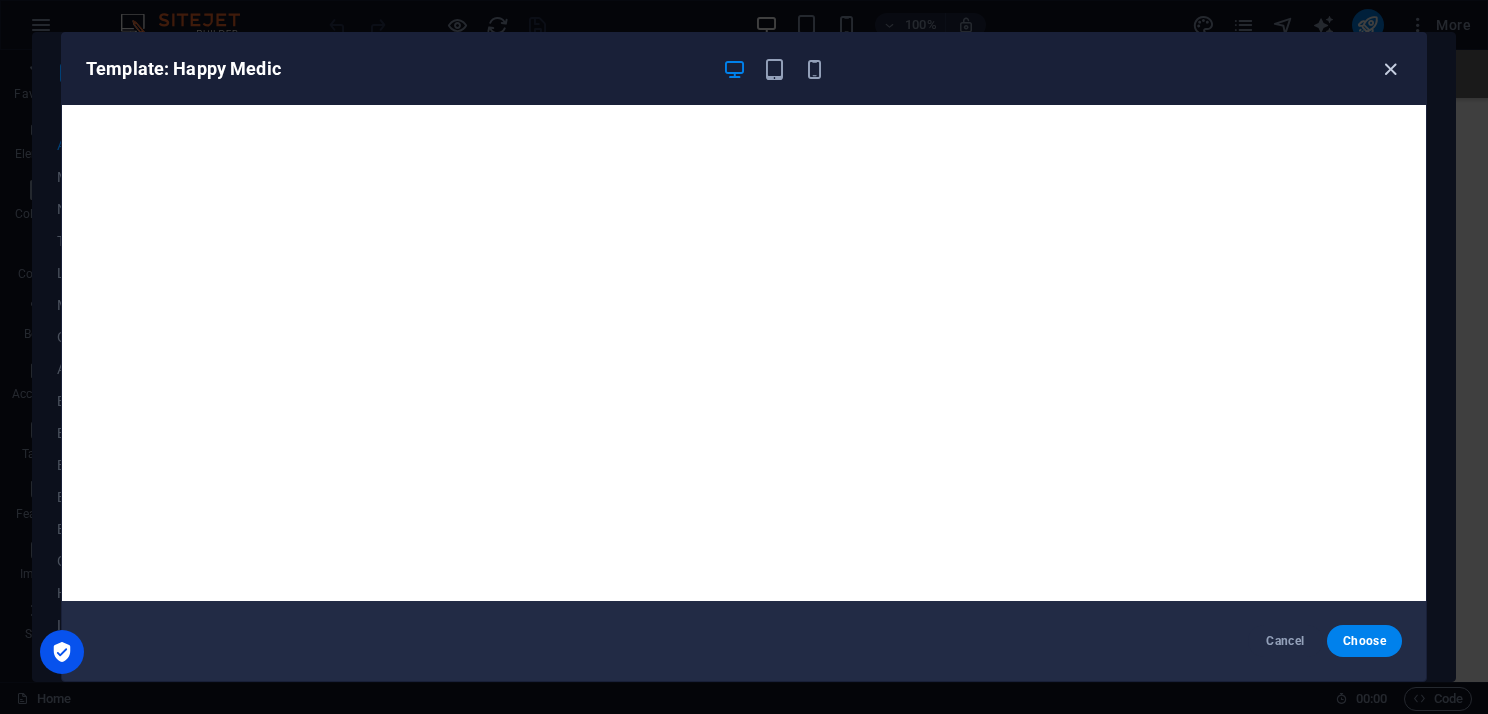 click at bounding box center [1390, 69] 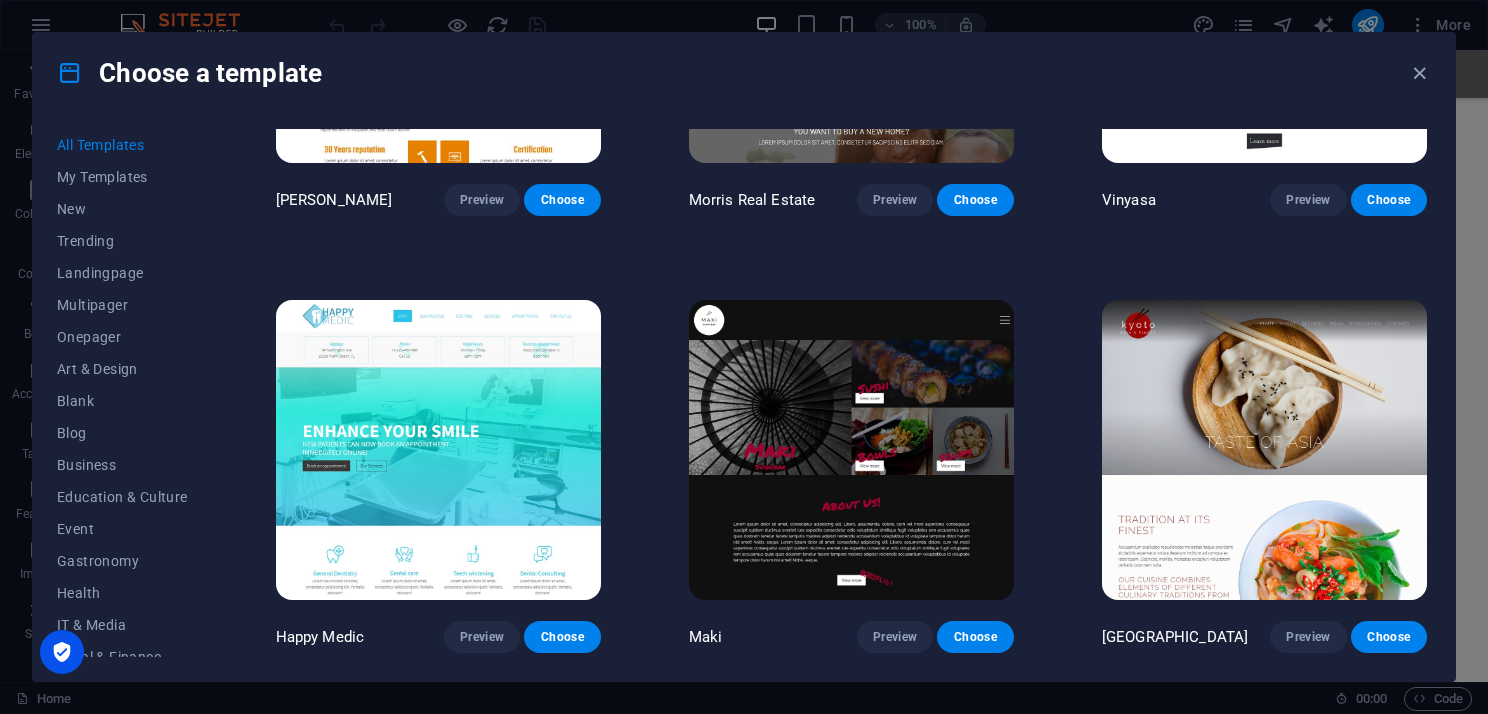 click at bounding box center [851, 450] 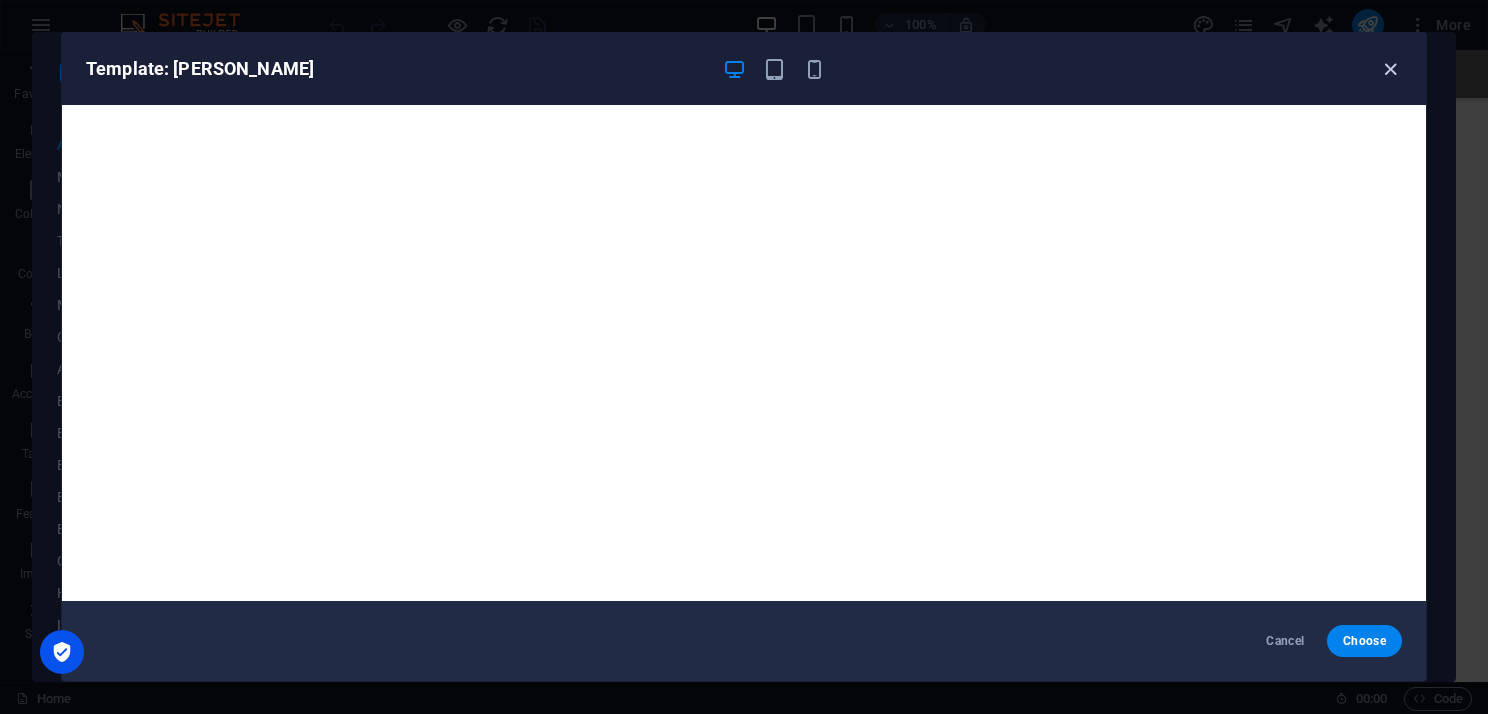 click at bounding box center (1390, 69) 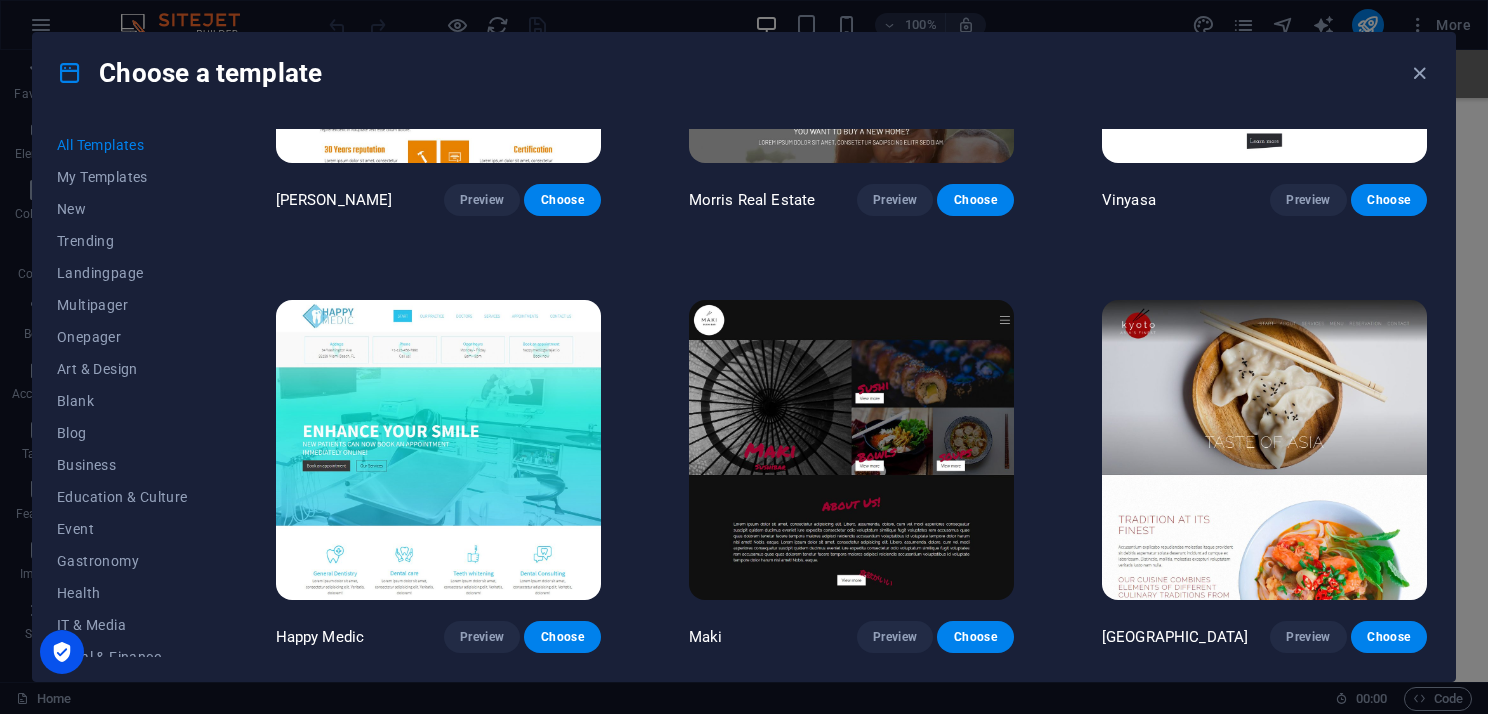 click at bounding box center [1264, 450] 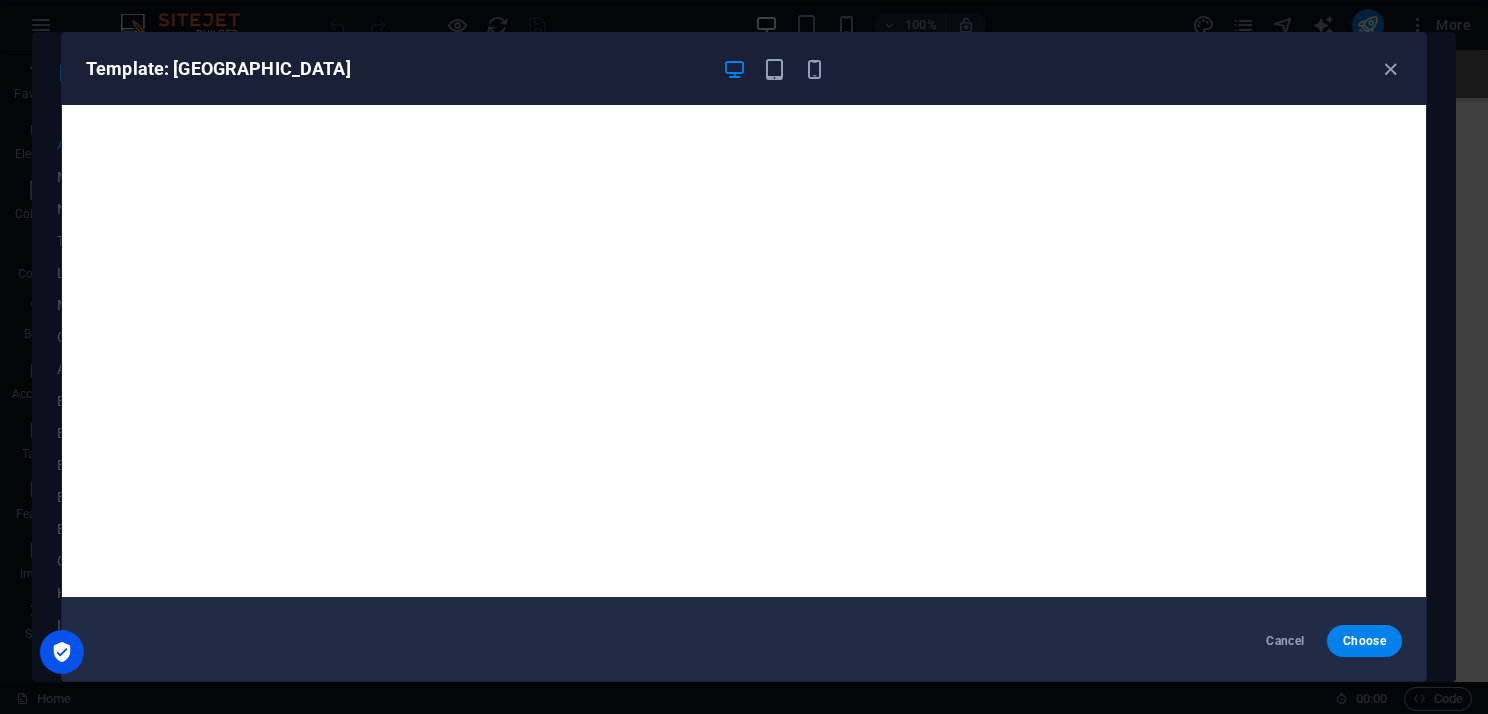scroll, scrollTop: 5, scrollLeft: 0, axis: vertical 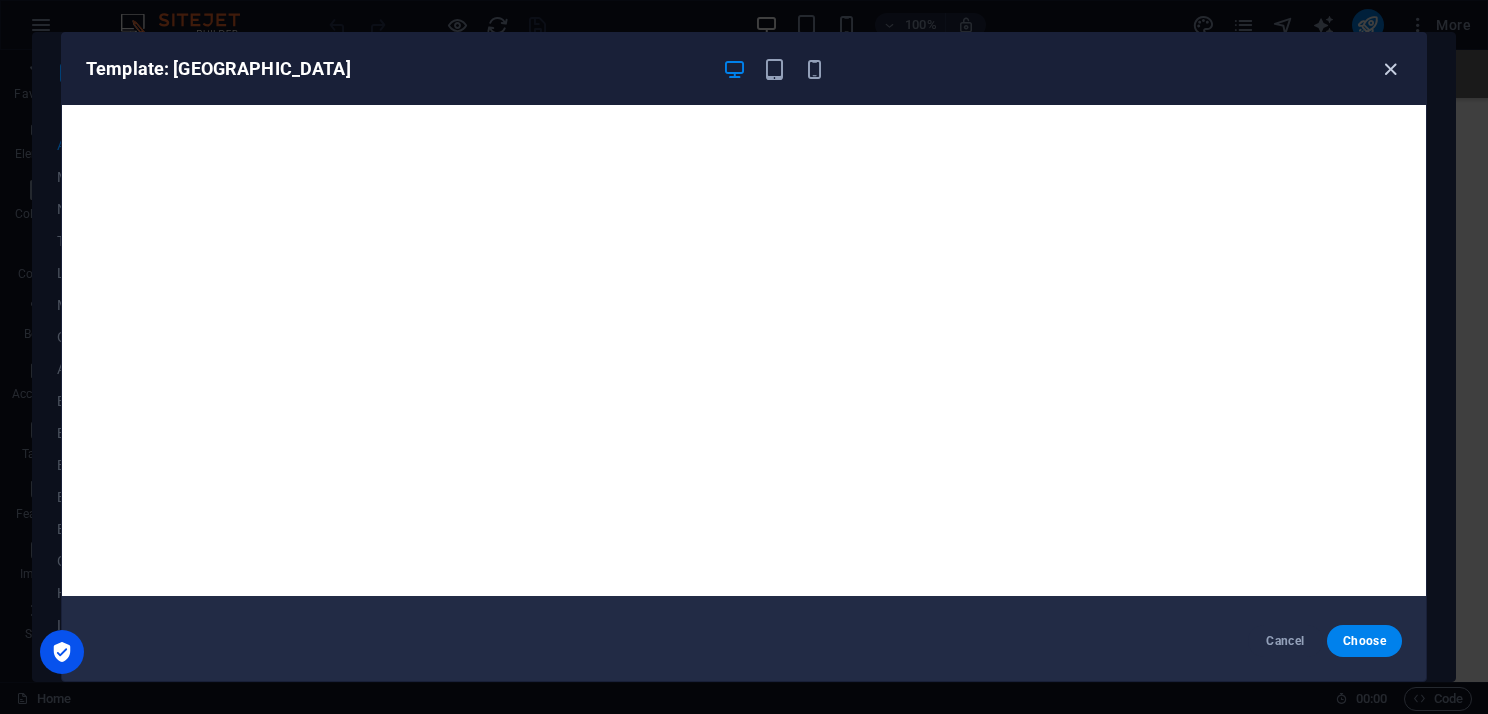 click at bounding box center (1390, 69) 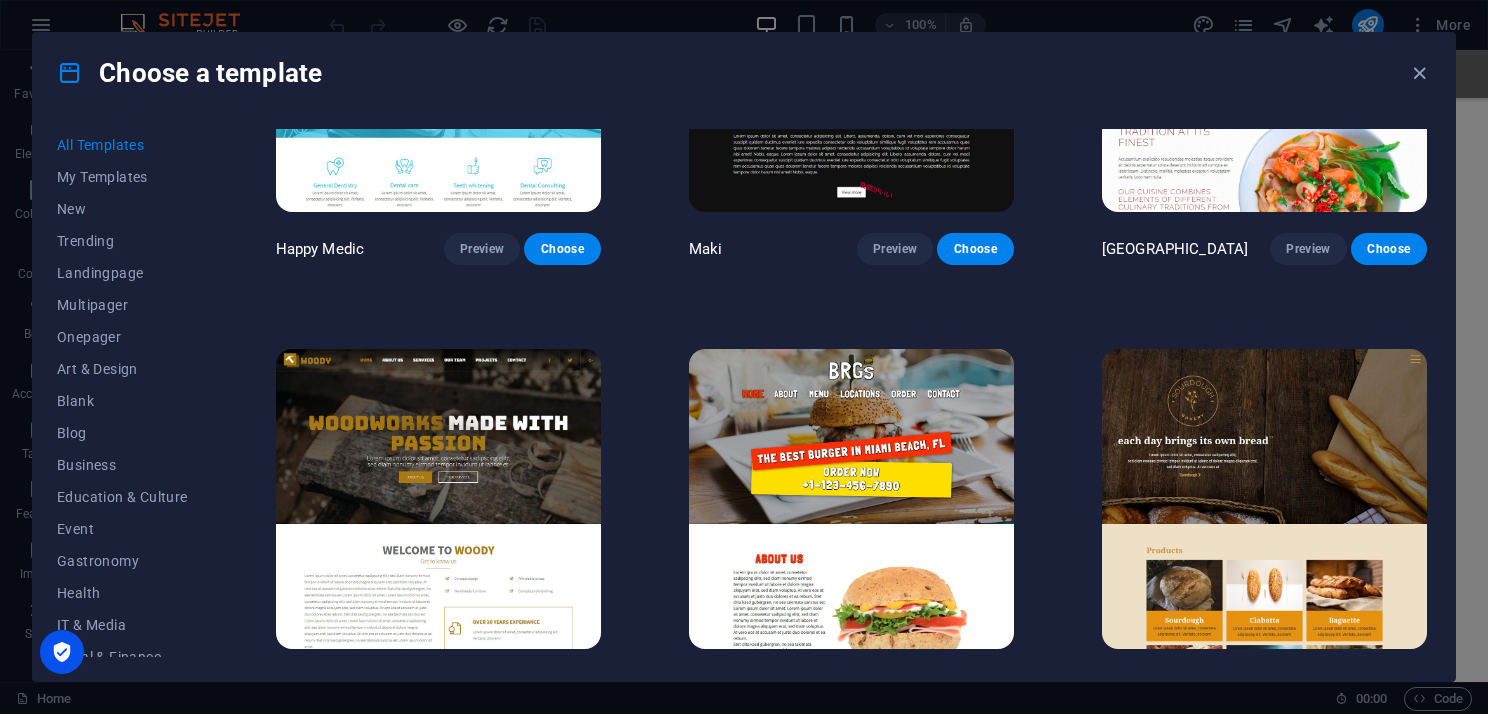 scroll, scrollTop: 9400, scrollLeft: 0, axis: vertical 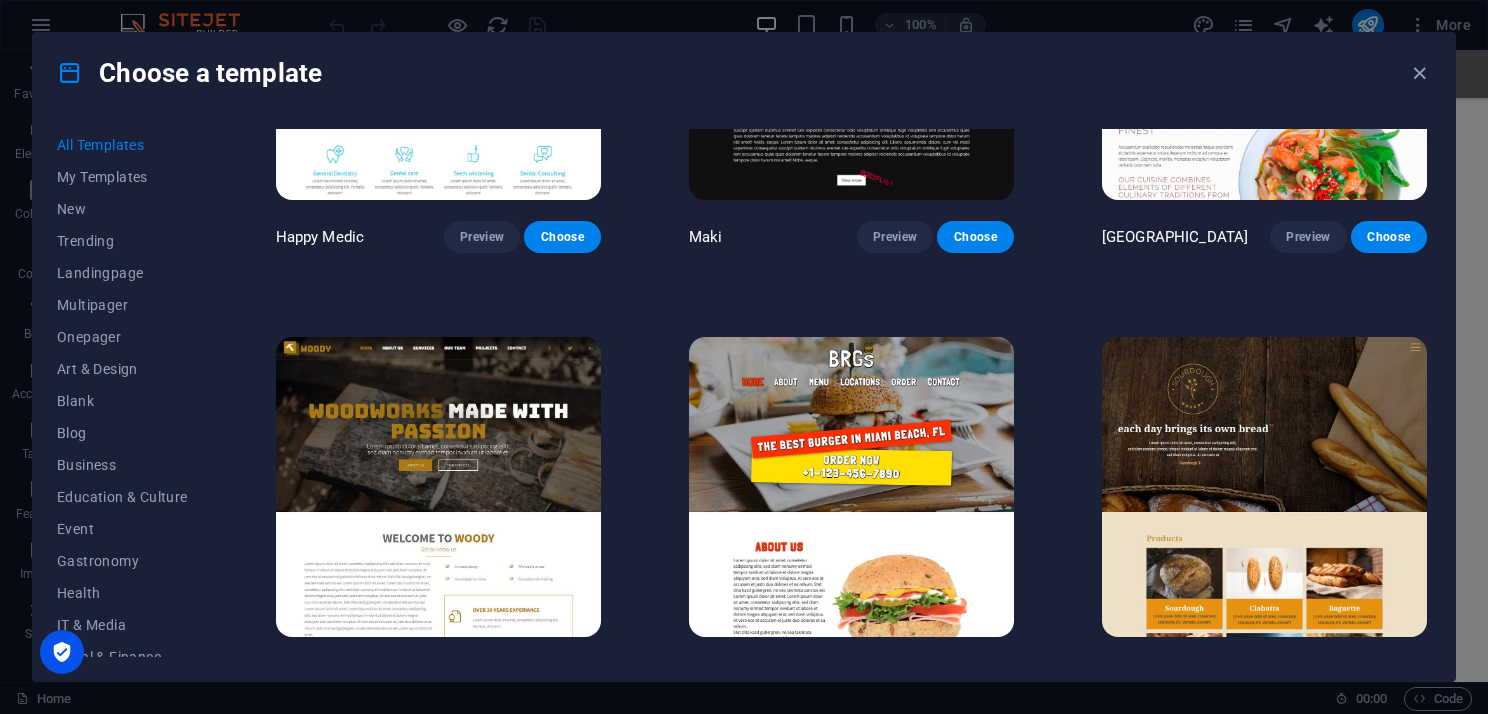 click at bounding box center (438, 487) 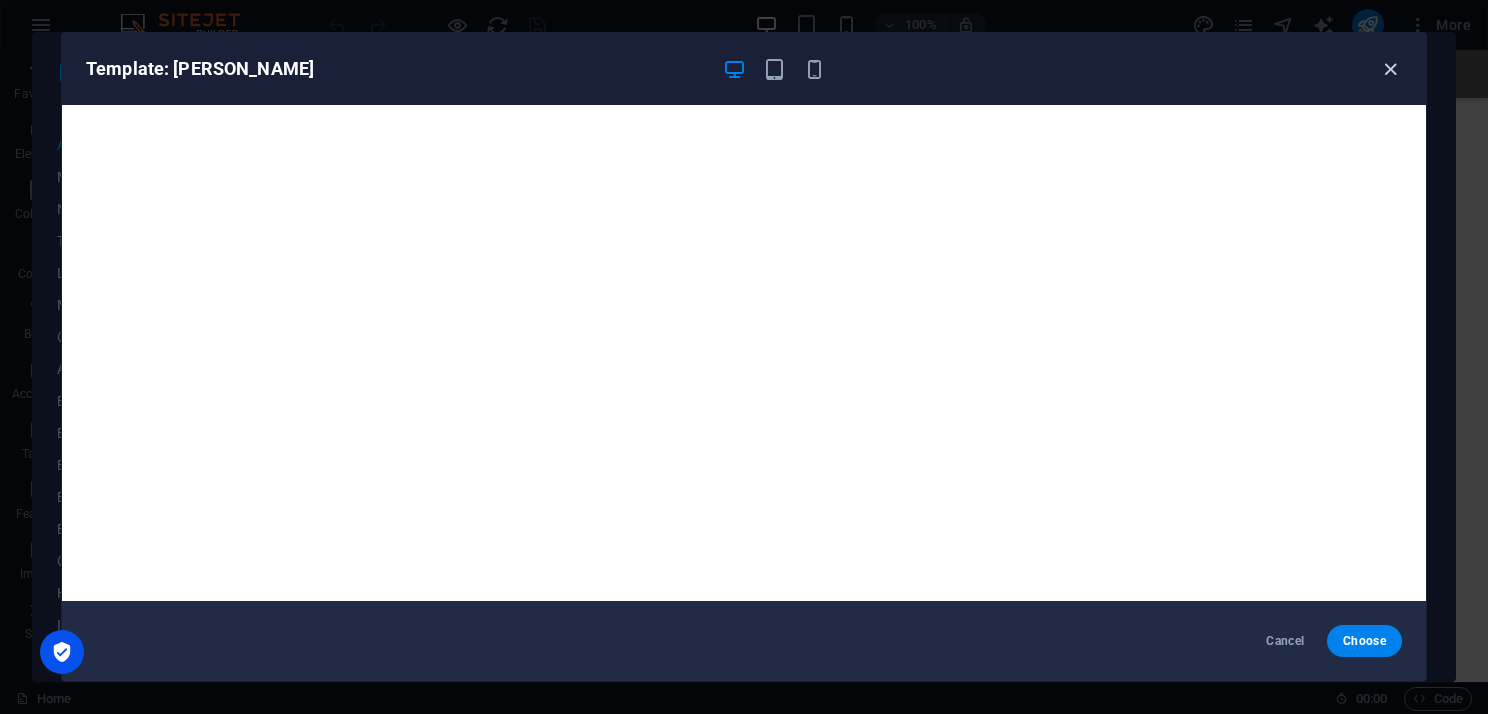 click at bounding box center (1390, 69) 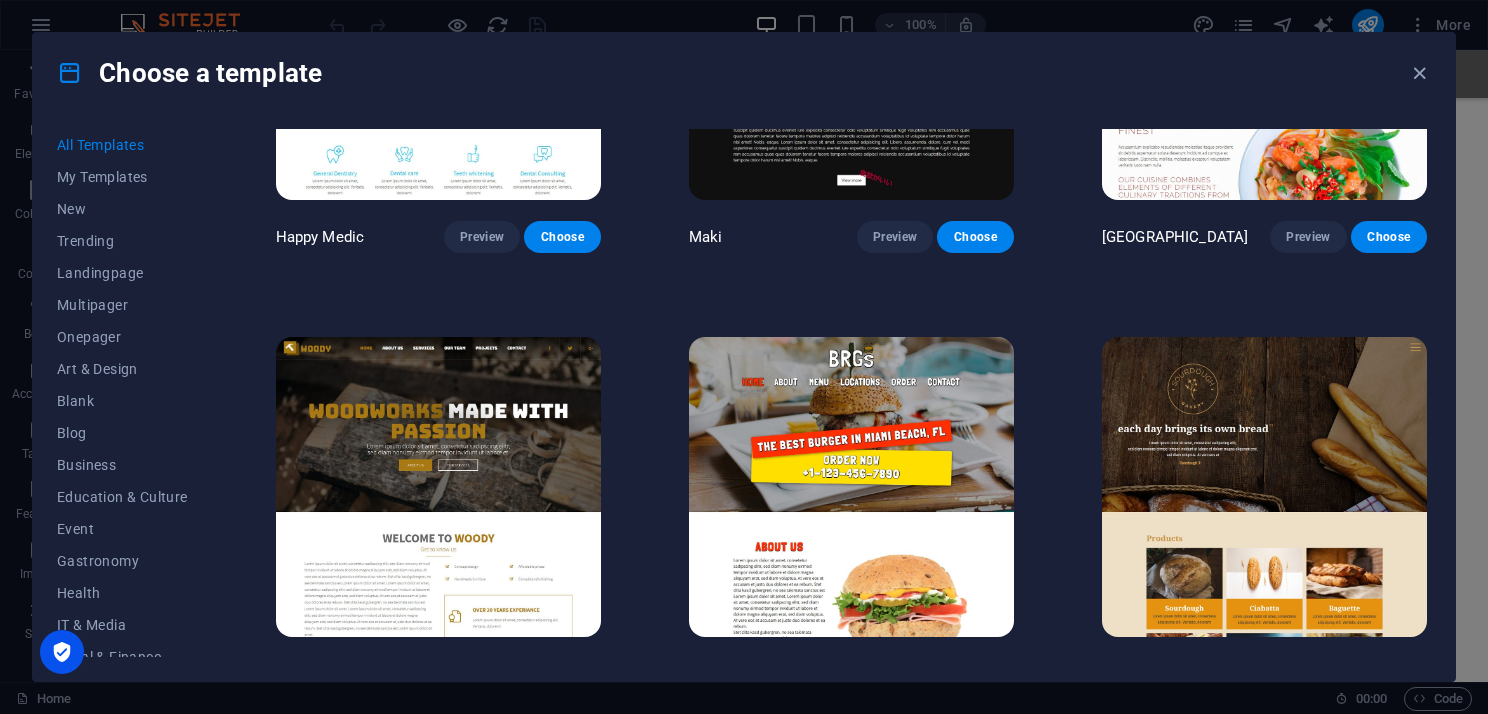 click at bounding box center (851, 487) 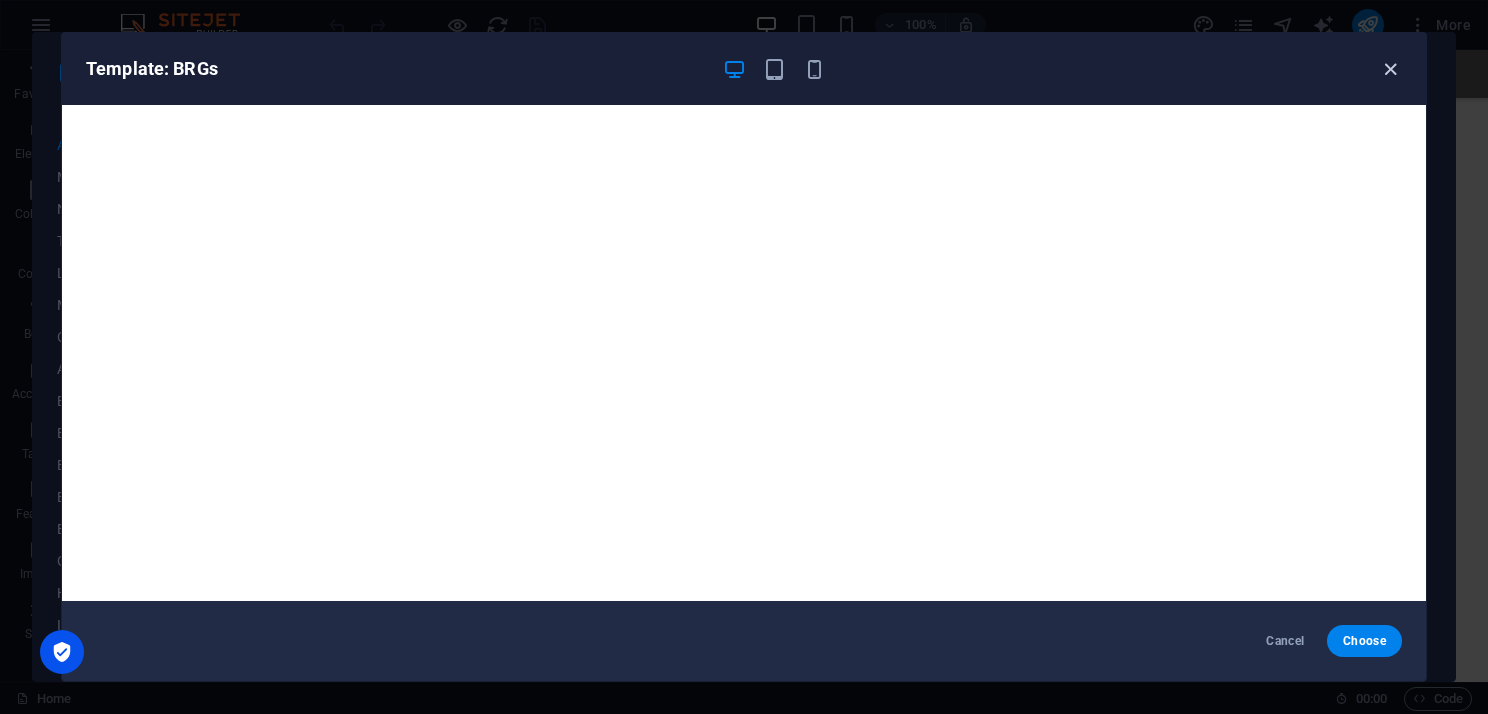 click at bounding box center [1390, 69] 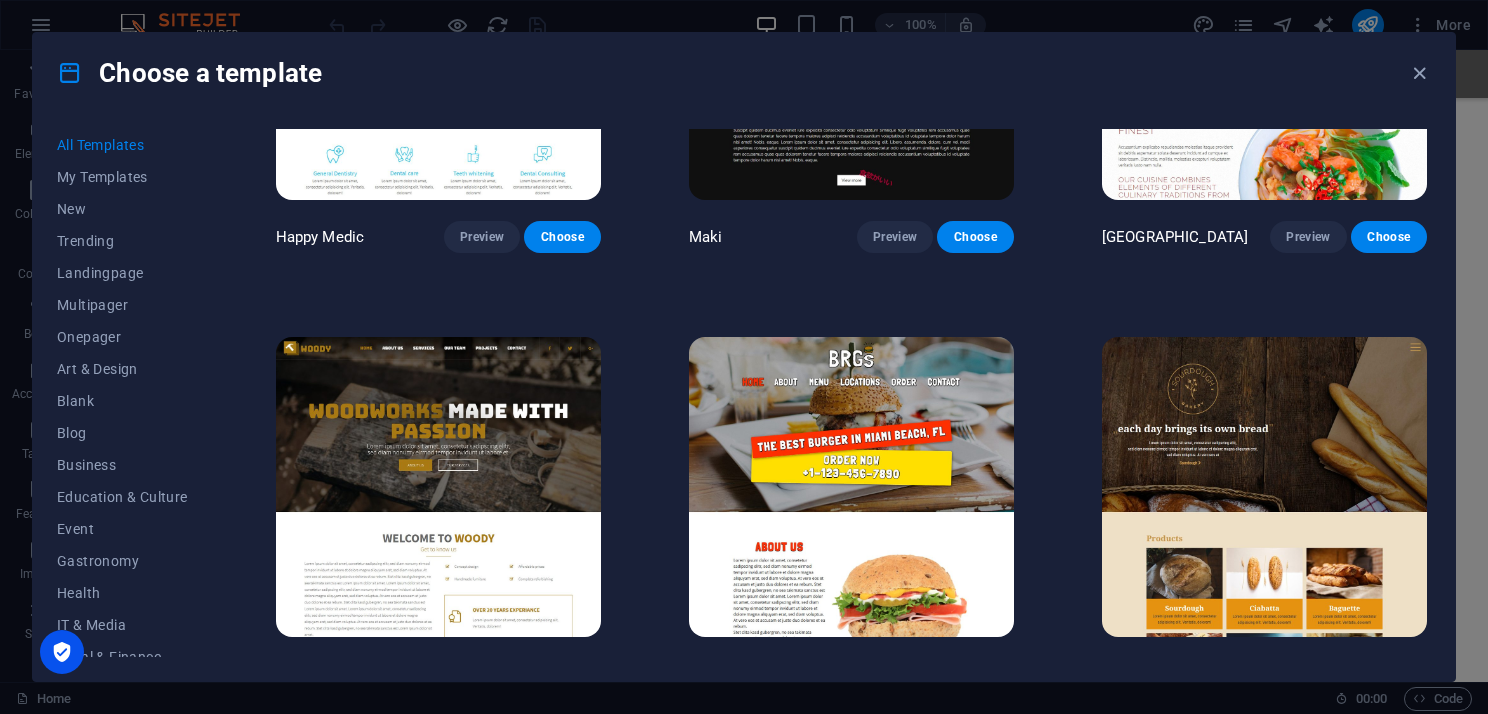 click at bounding box center (1264, 487) 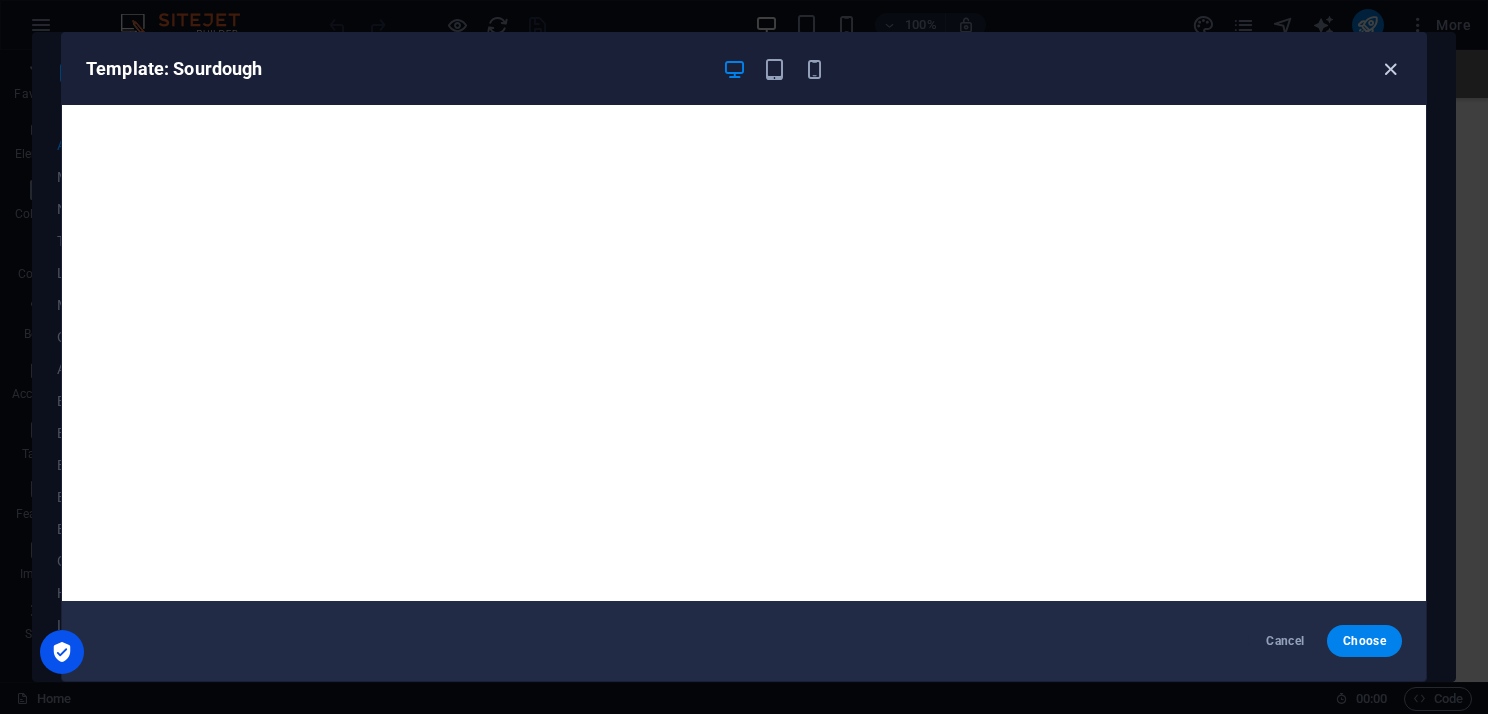 click at bounding box center (1390, 69) 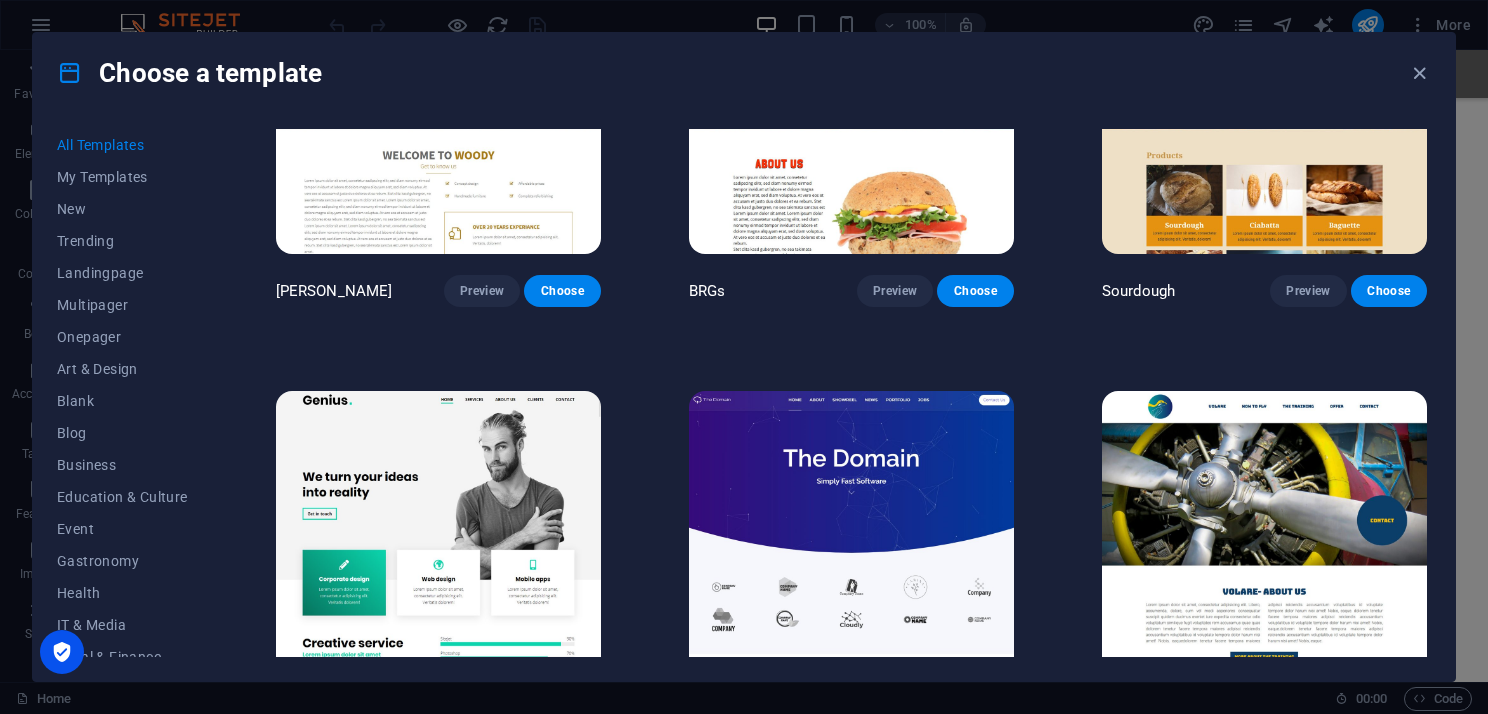 scroll, scrollTop: 9800, scrollLeft: 0, axis: vertical 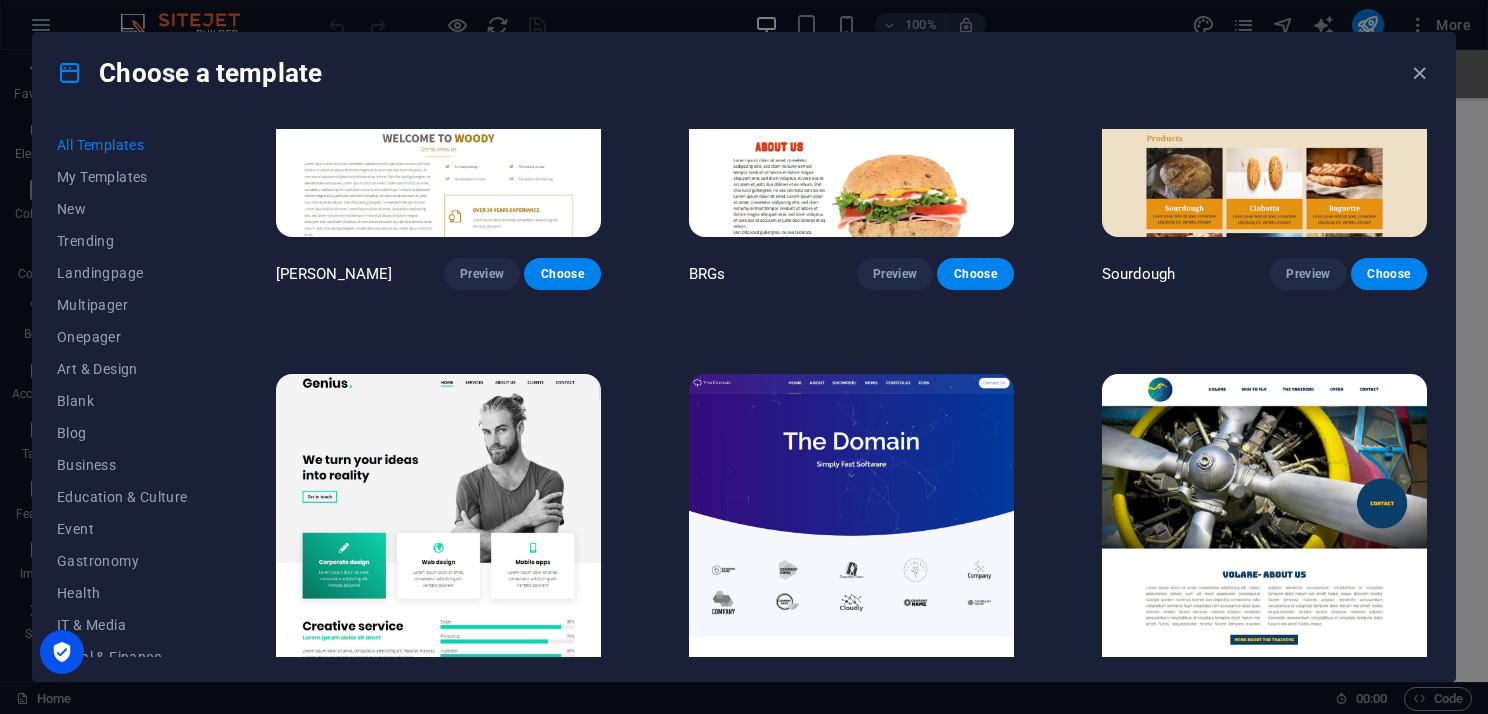 click at bounding box center (438, 524) 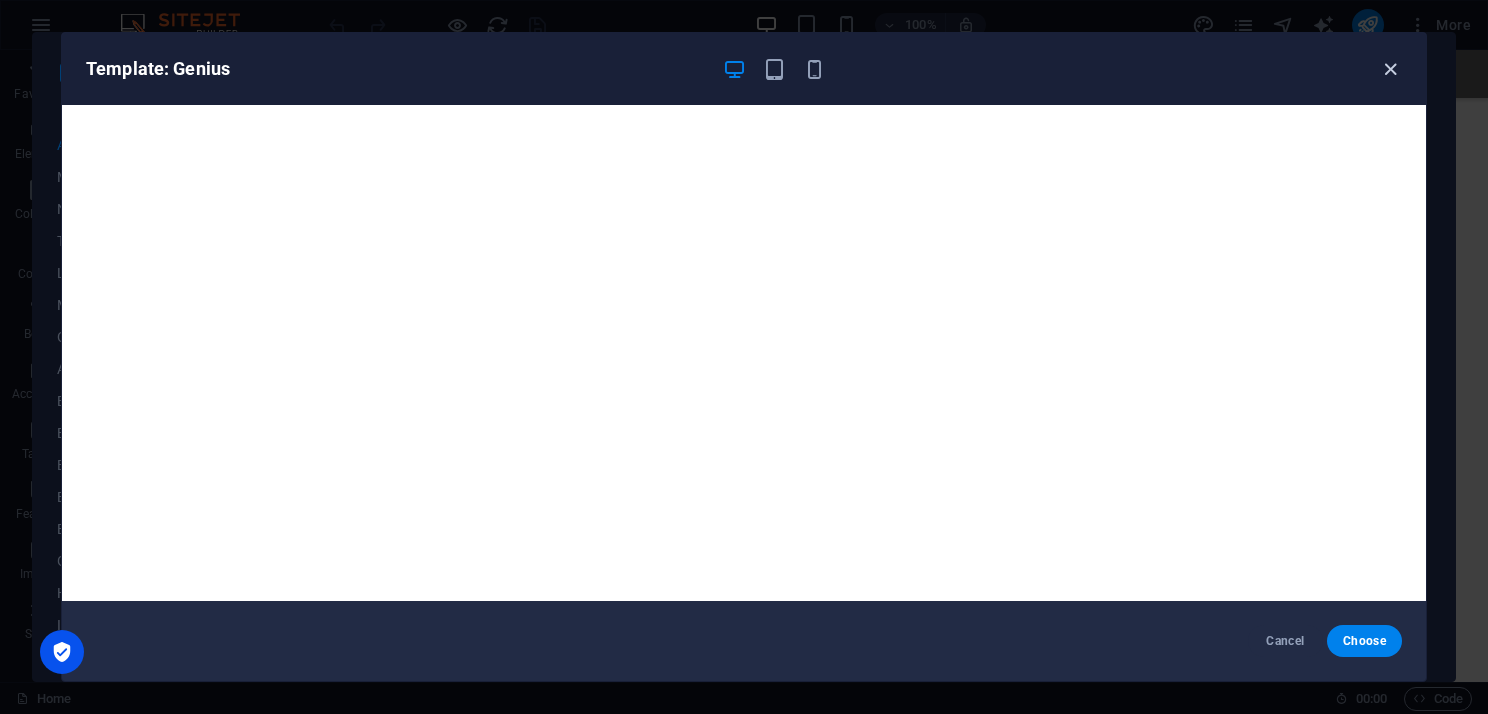 click at bounding box center (1390, 69) 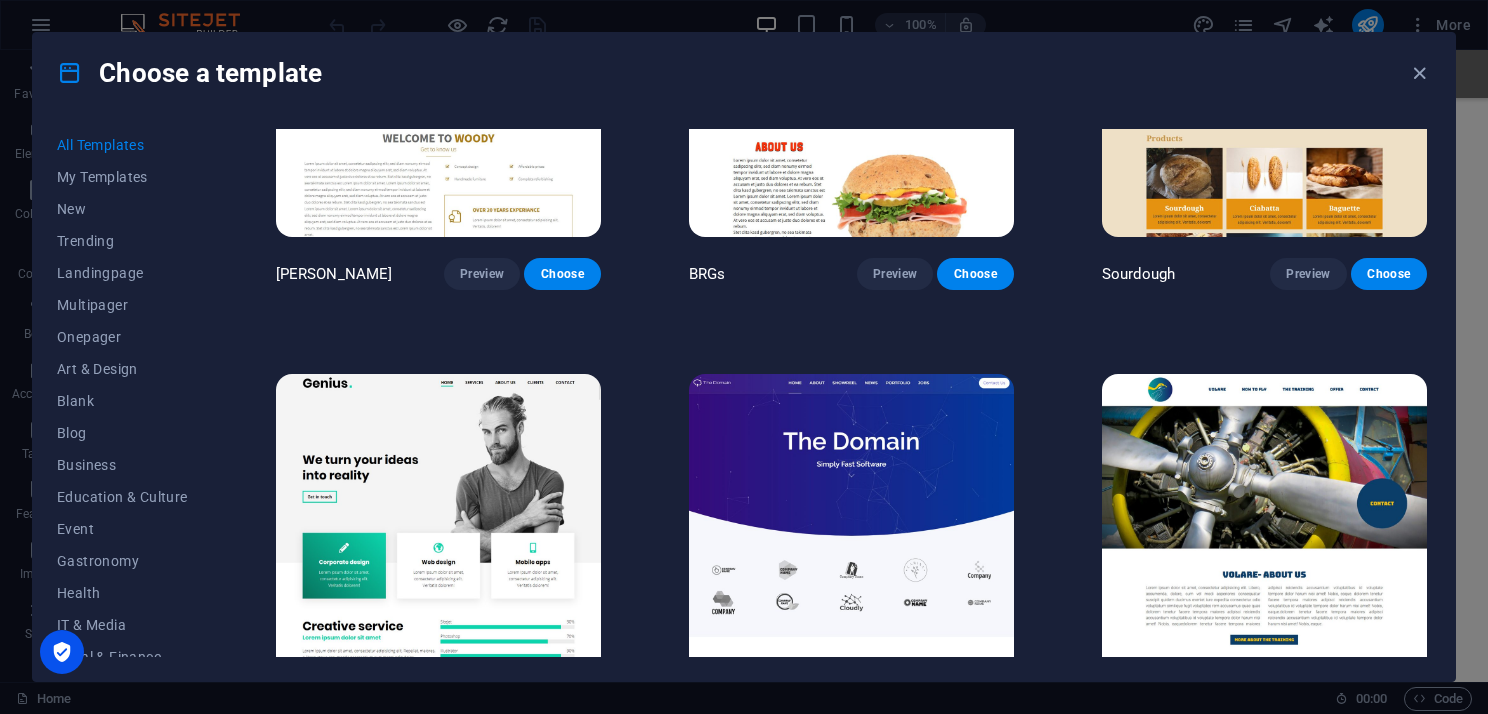 click at bounding box center (851, 524) 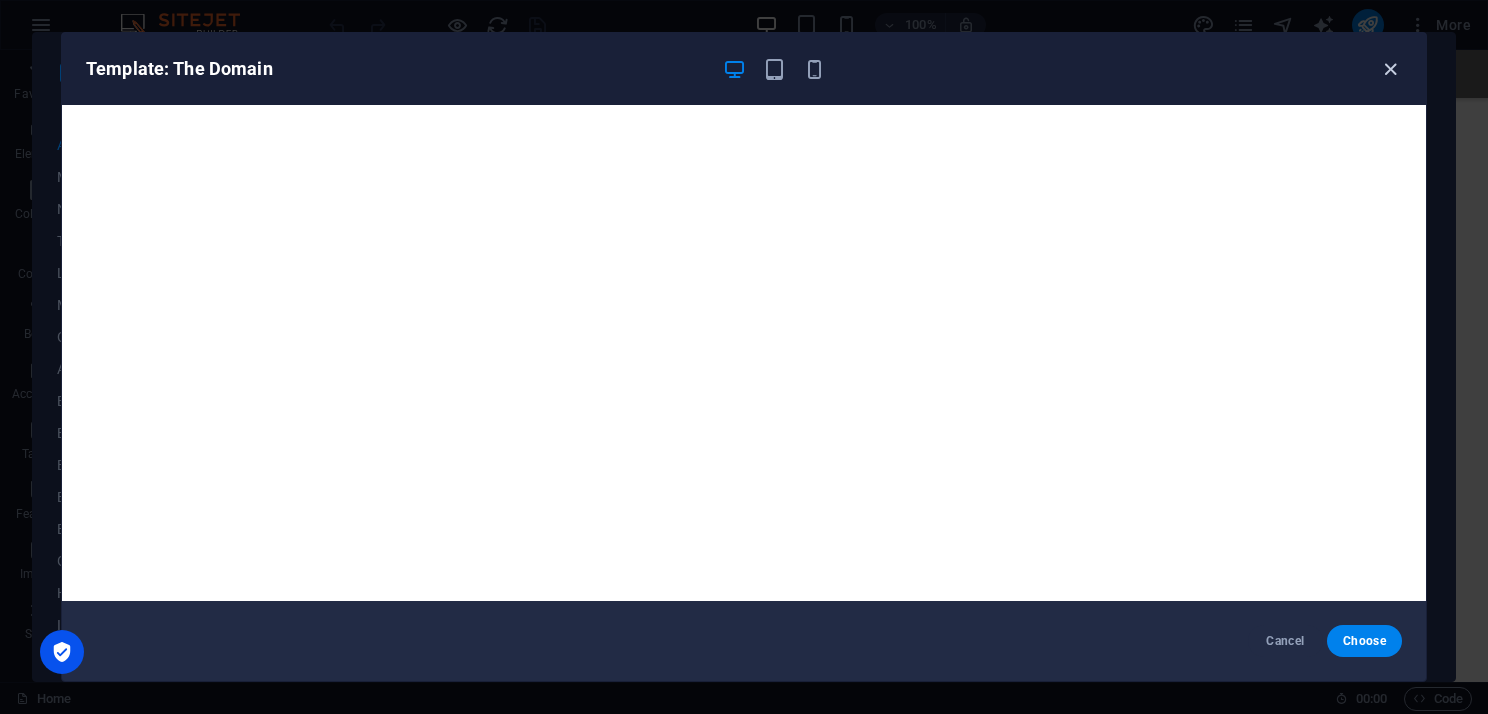 click at bounding box center (1390, 69) 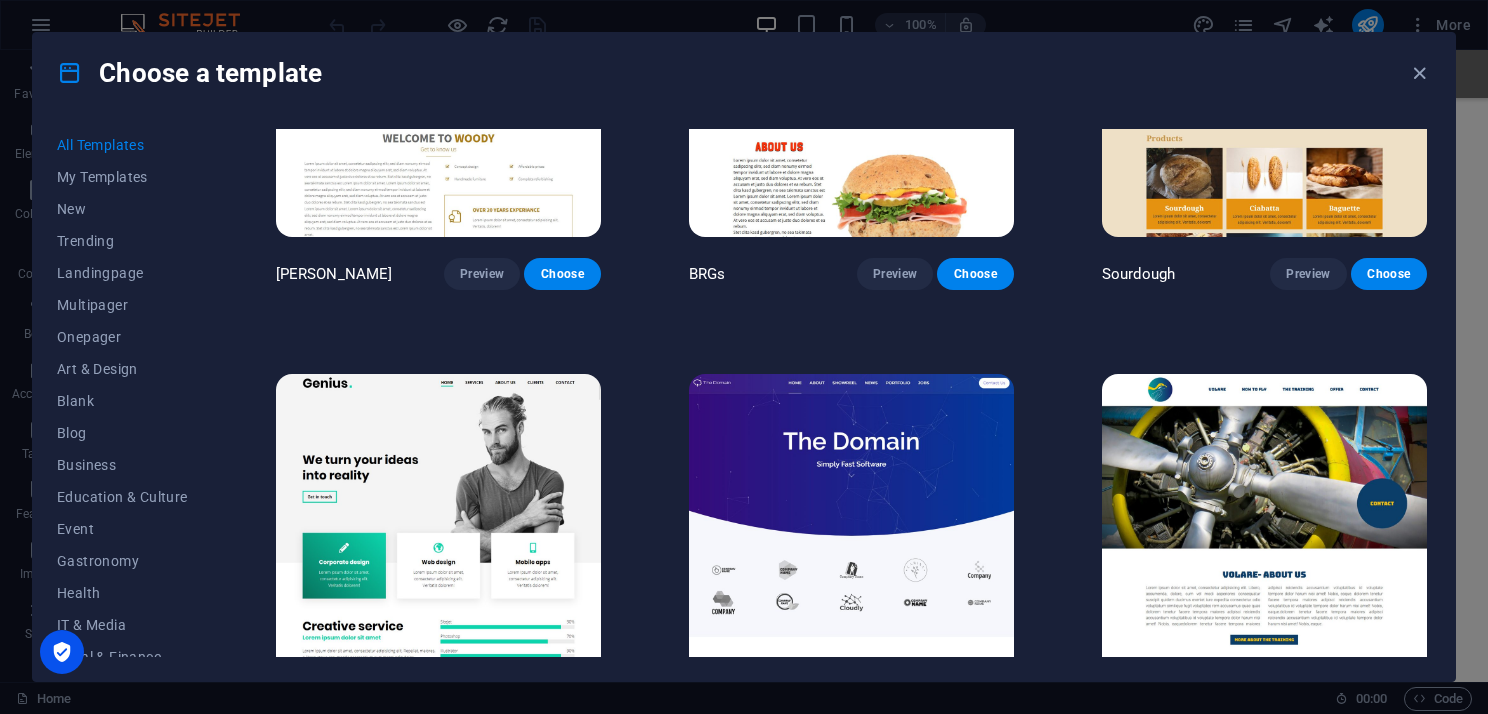 click at bounding box center (1264, 524) 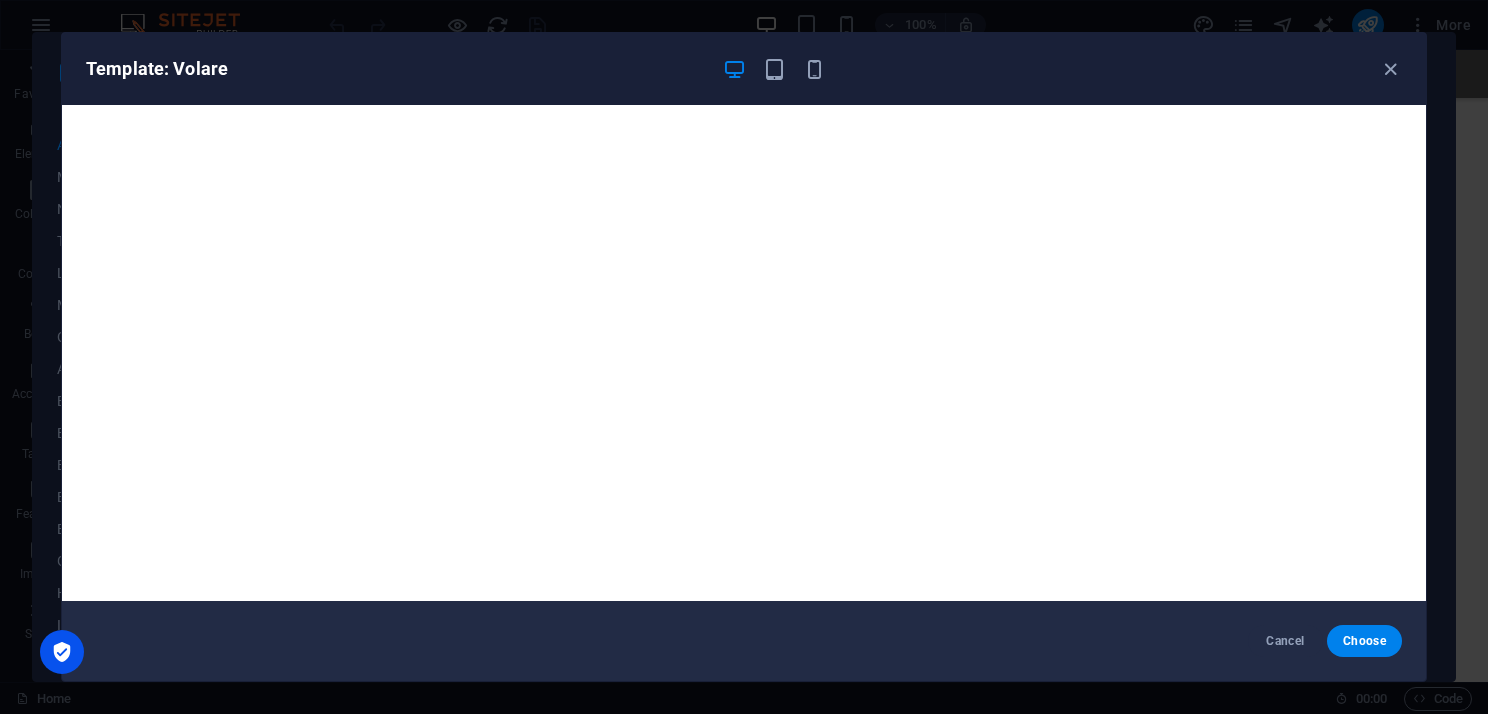 drag, startPoint x: 1396, startPoint y: 68, endPoint x: 1336, endPoint y: 84, distance: 62.0967 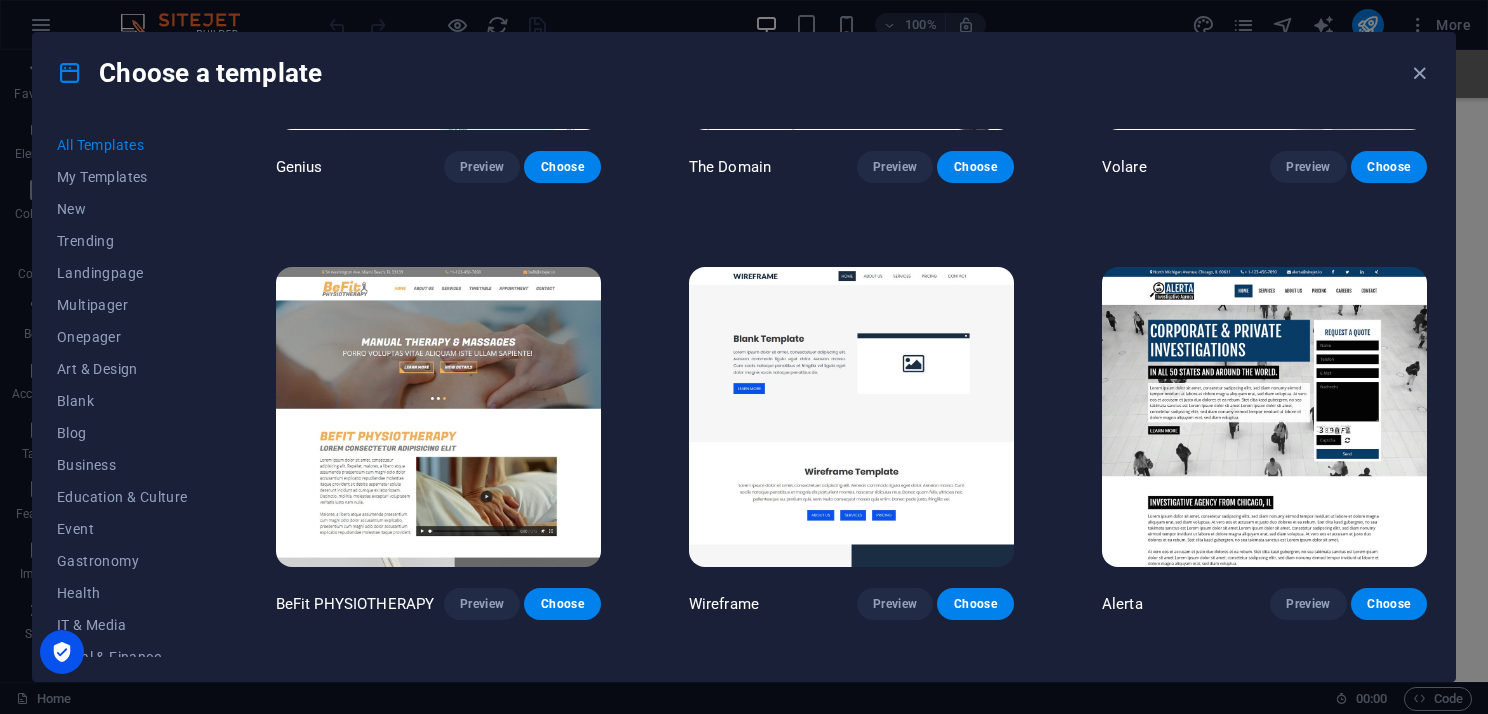 scroll, scrollTop: 10400, scrollLeft: 0, axis: vertical 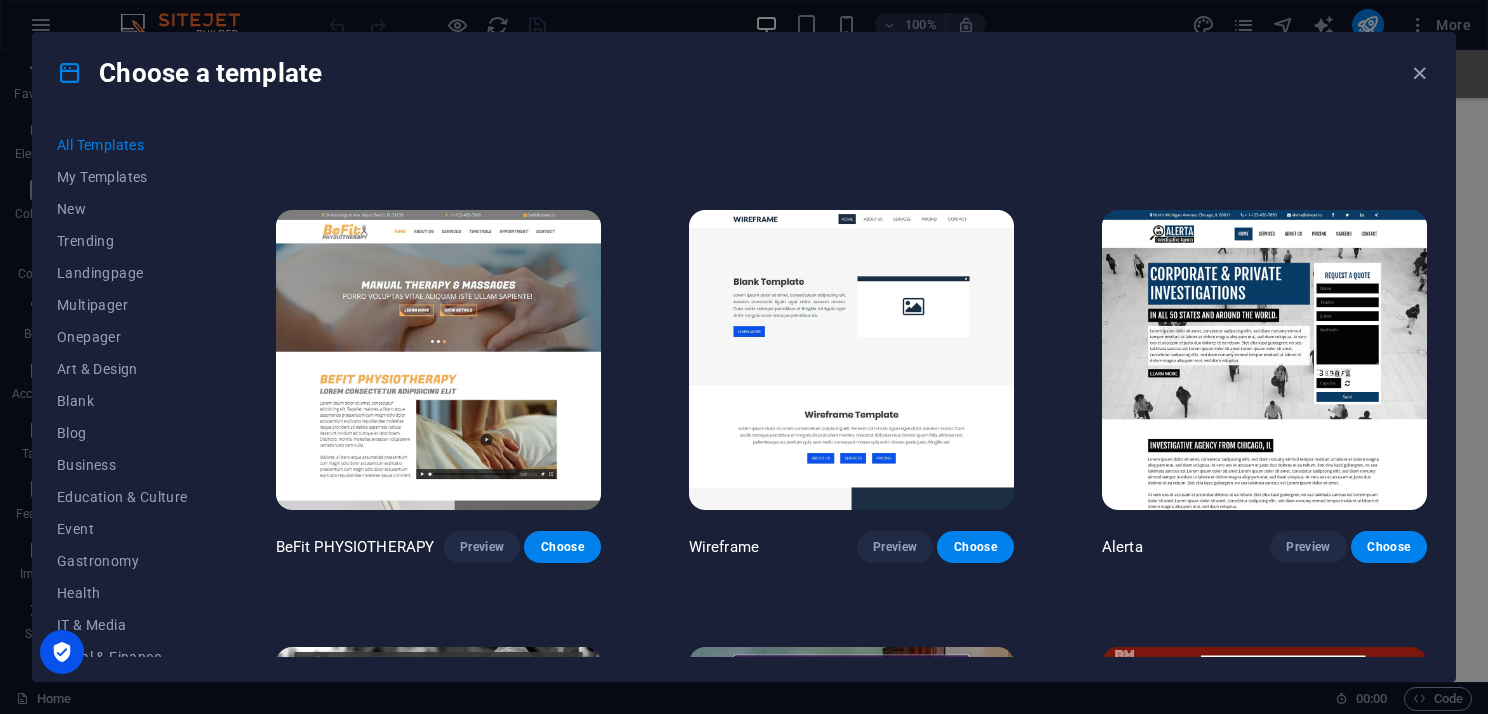 click at bounding box center [438, 360] 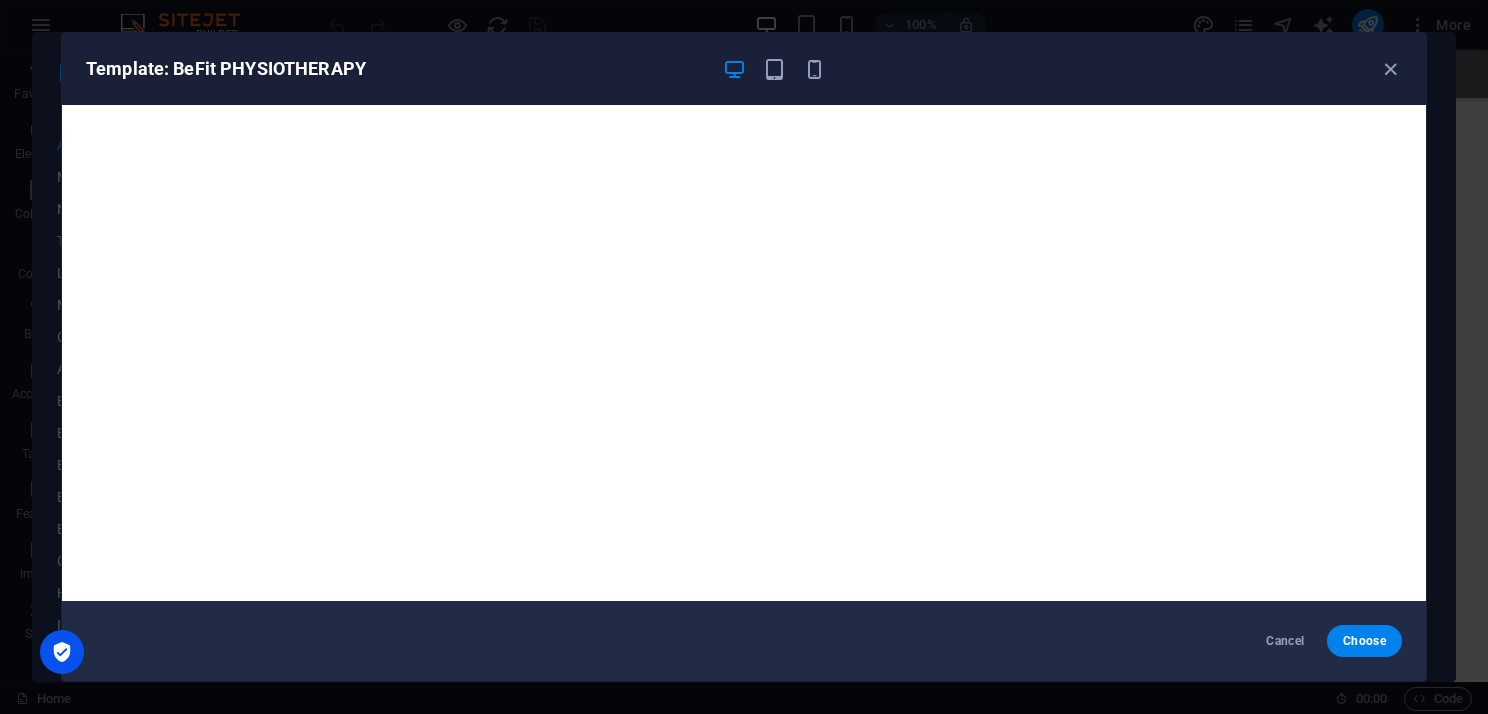 drag, startPoint x: 1396, startPoint y: 68, endPoint x: 1376, endPoint y: 75, distance: 21.189621 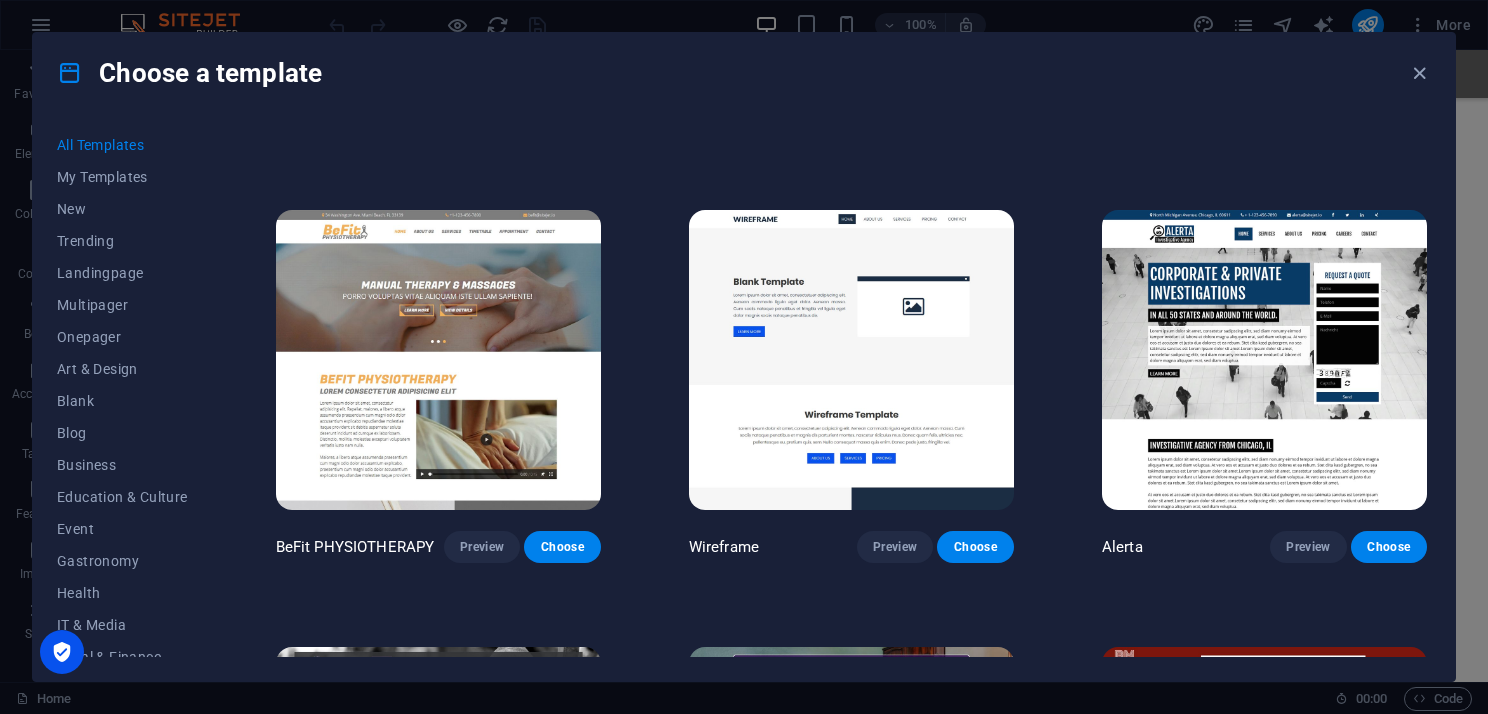 click at bounding box center (851, 360) 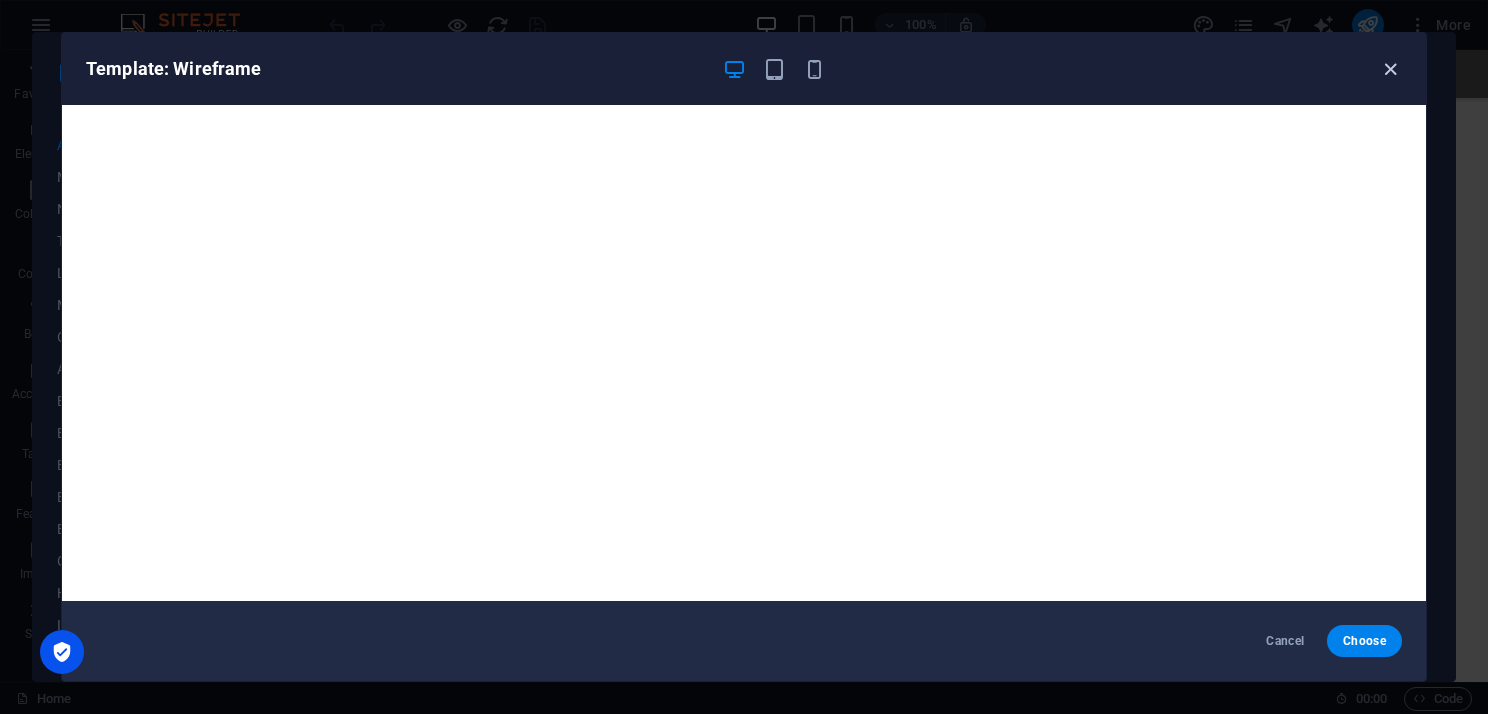 click at bounding box center (1390, 69) 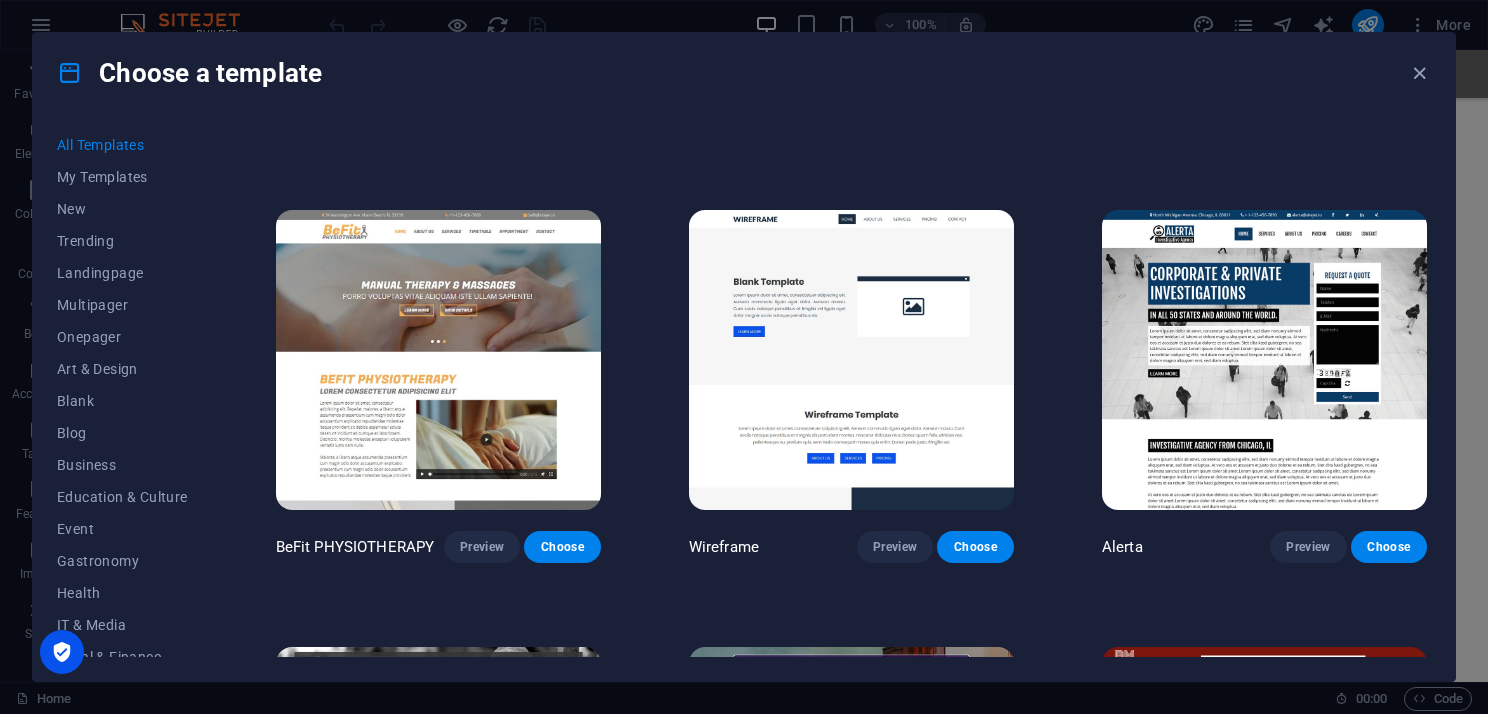 click at bounding box center (1264, 360) 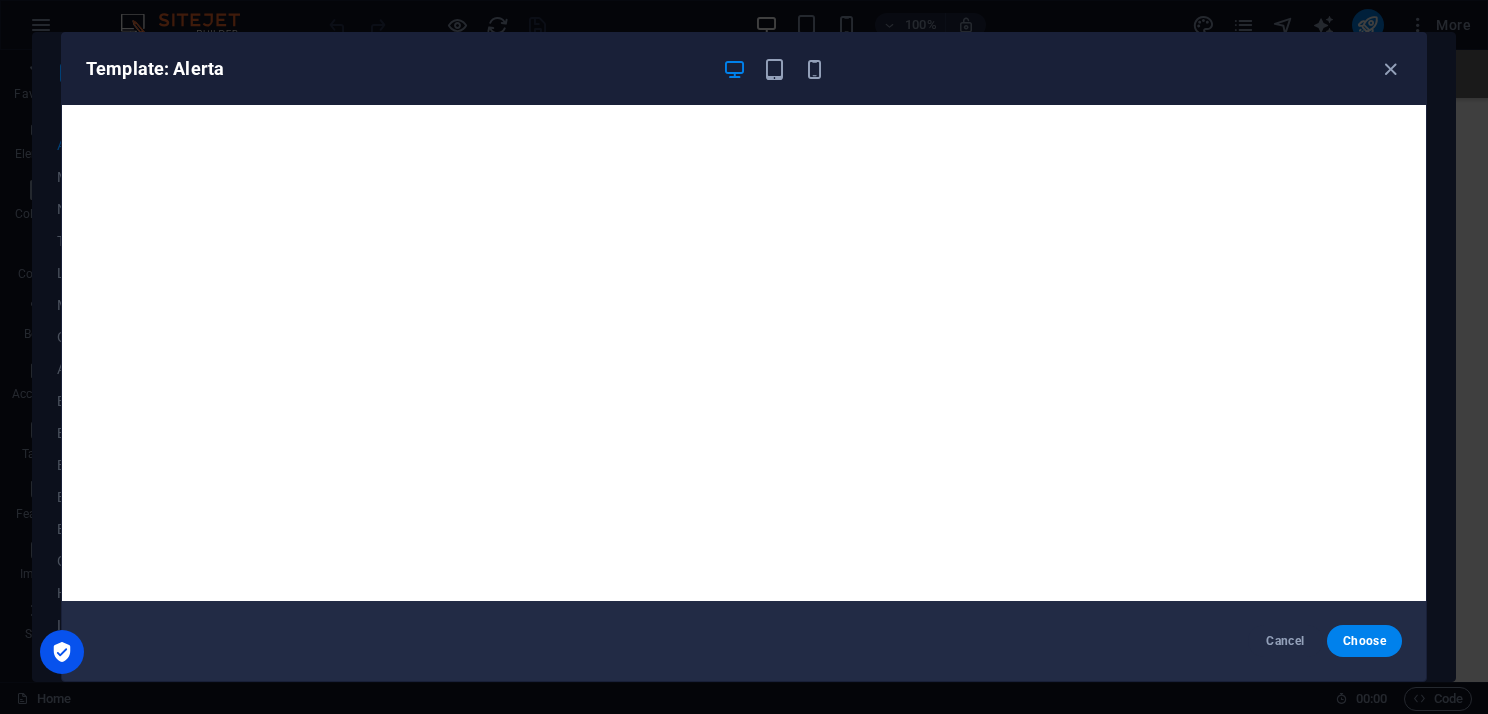 scroll, scrollTop: 5, scrollLeft: 0, axis: vertical 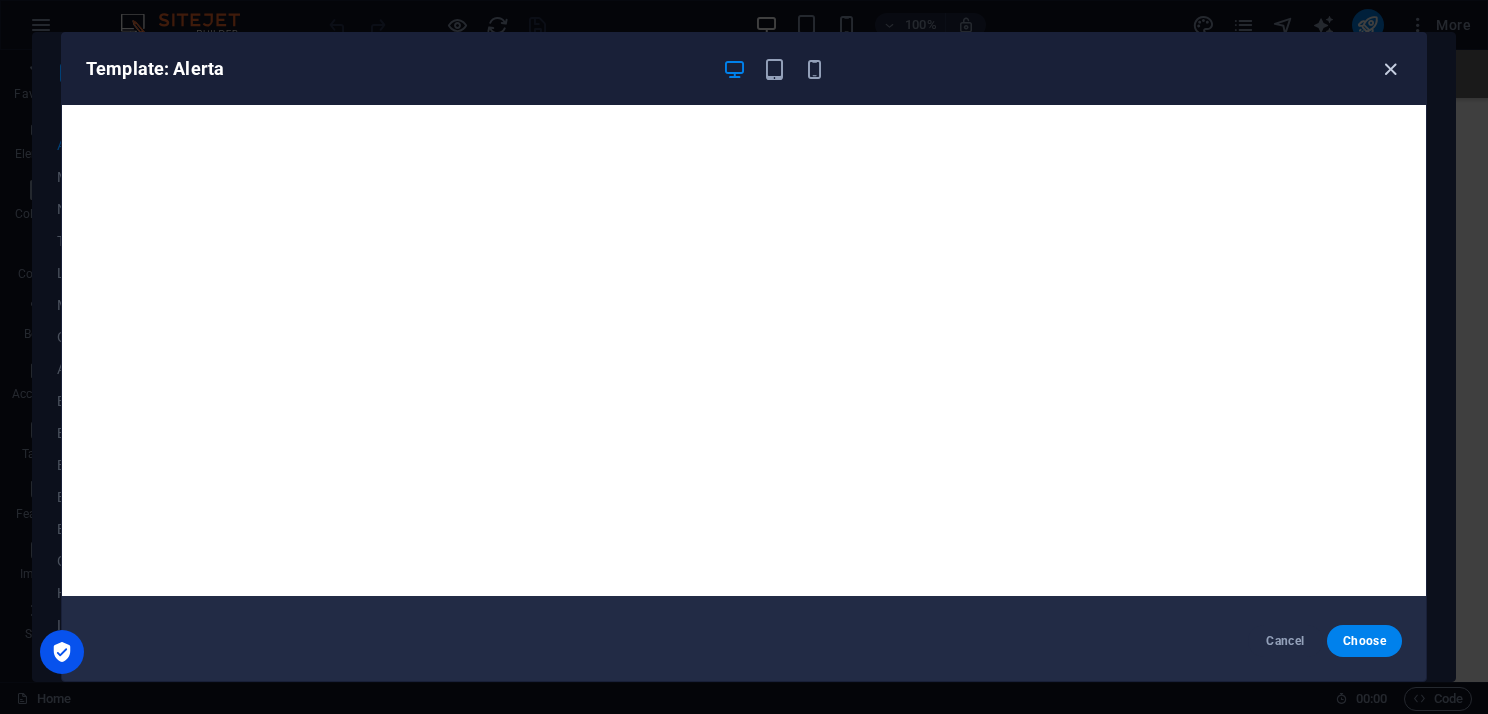 click at bounding box center [1390, 69] 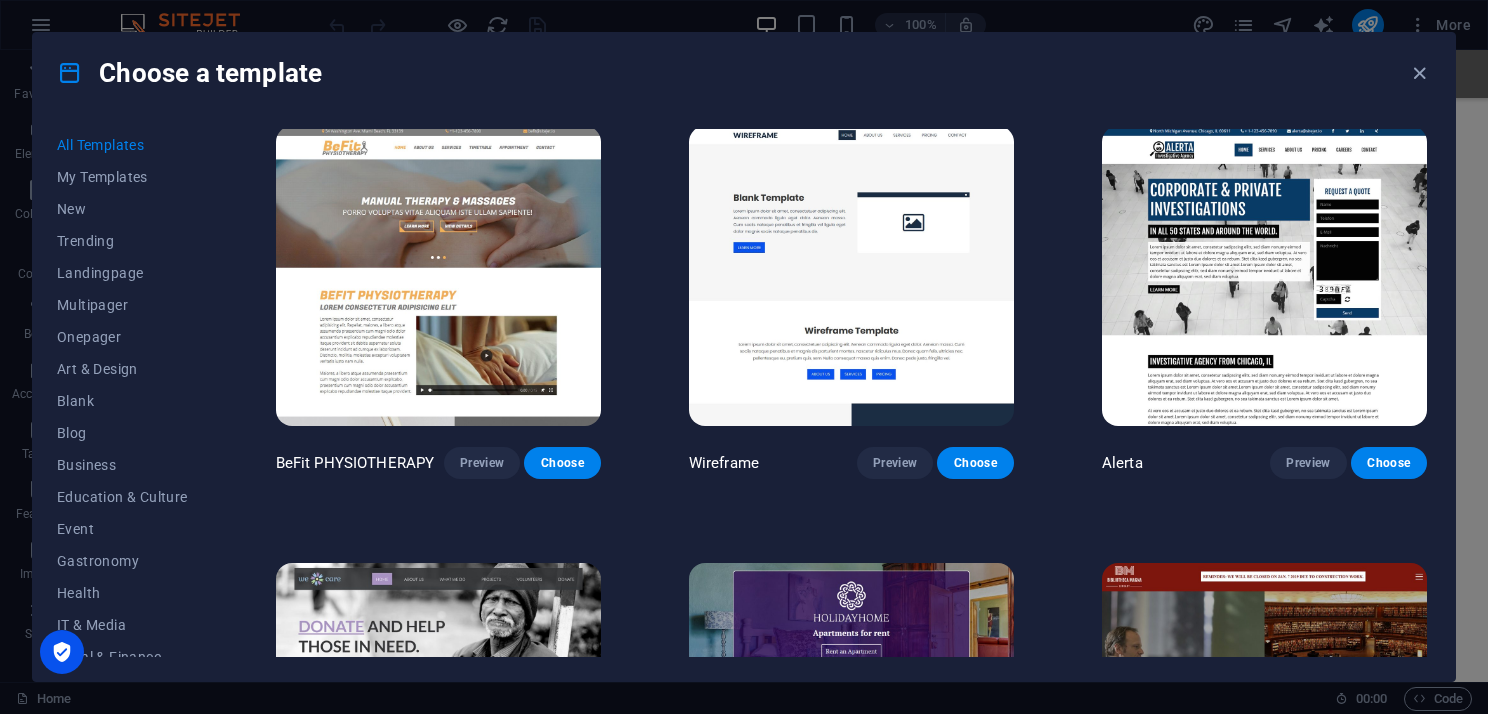 scroll, scrollTop: 10600, scrollLeft: 0, axis: vertical 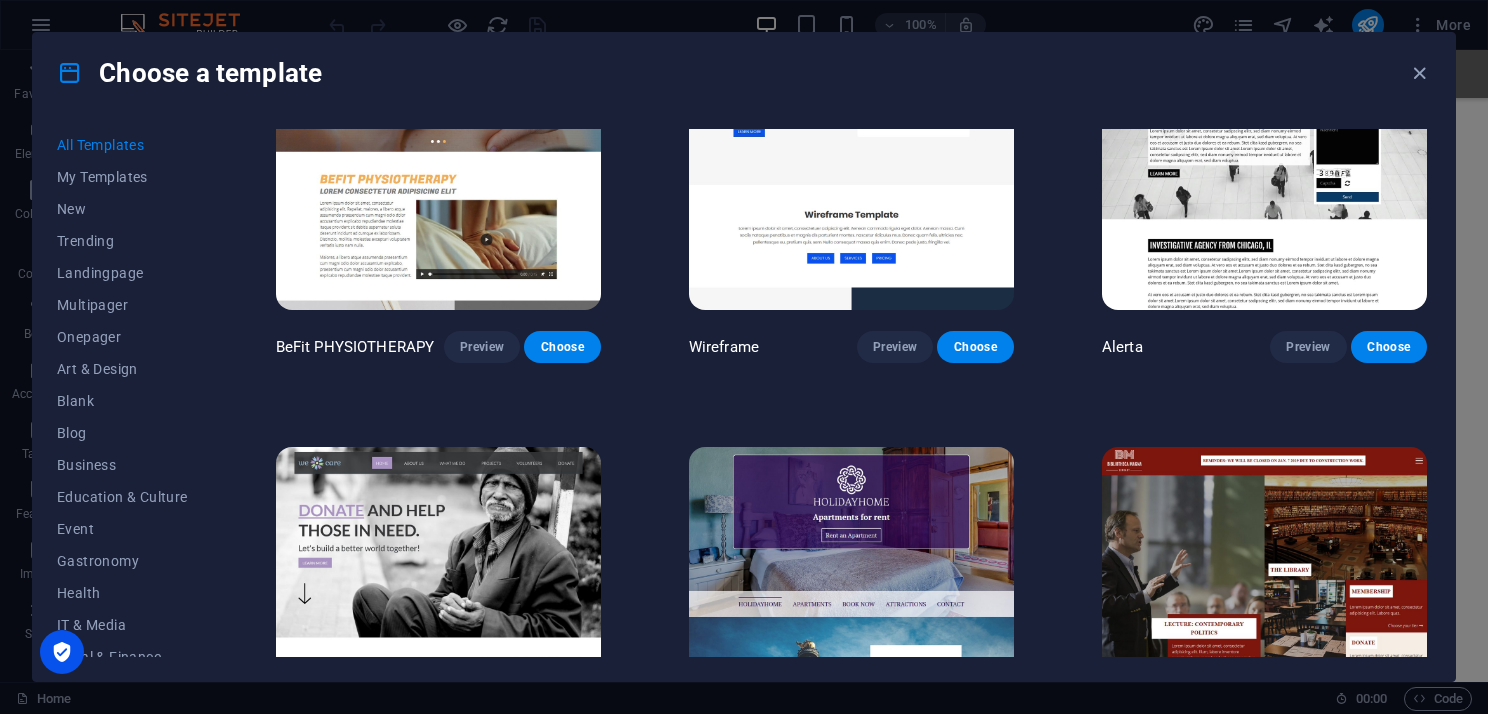 click at bounding box center [438, 597] 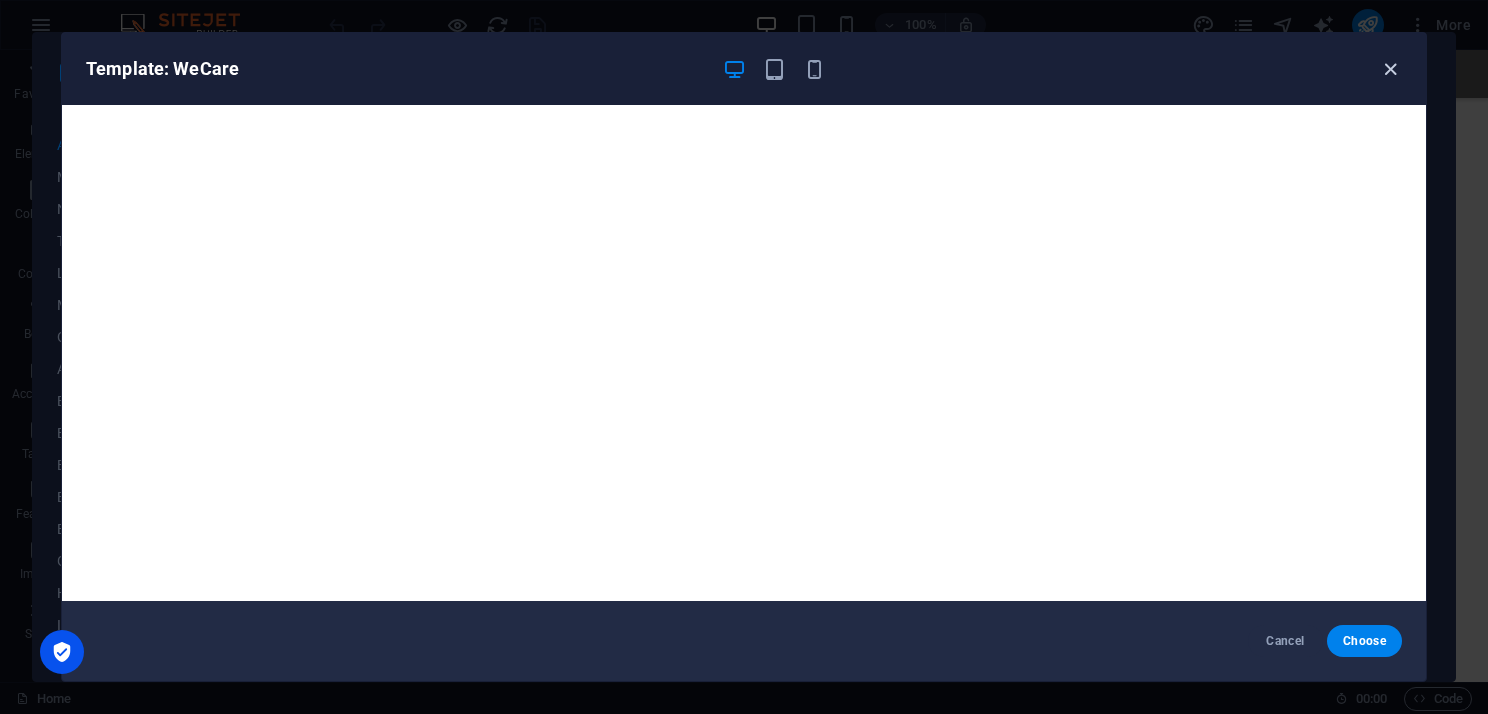 click at bounding box center (1390, 69) 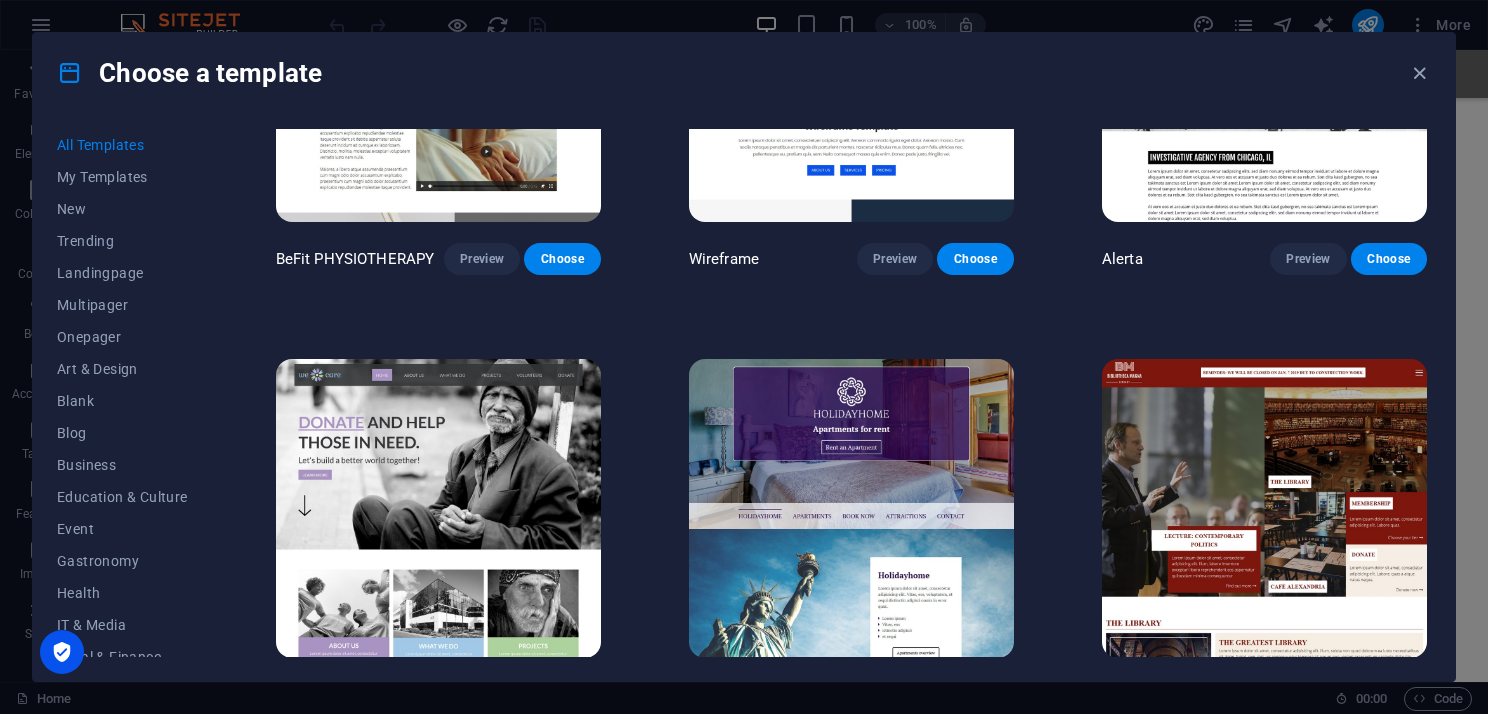 scroll, scrollTop: 10700, scrollLeft: 0, axis: vertical 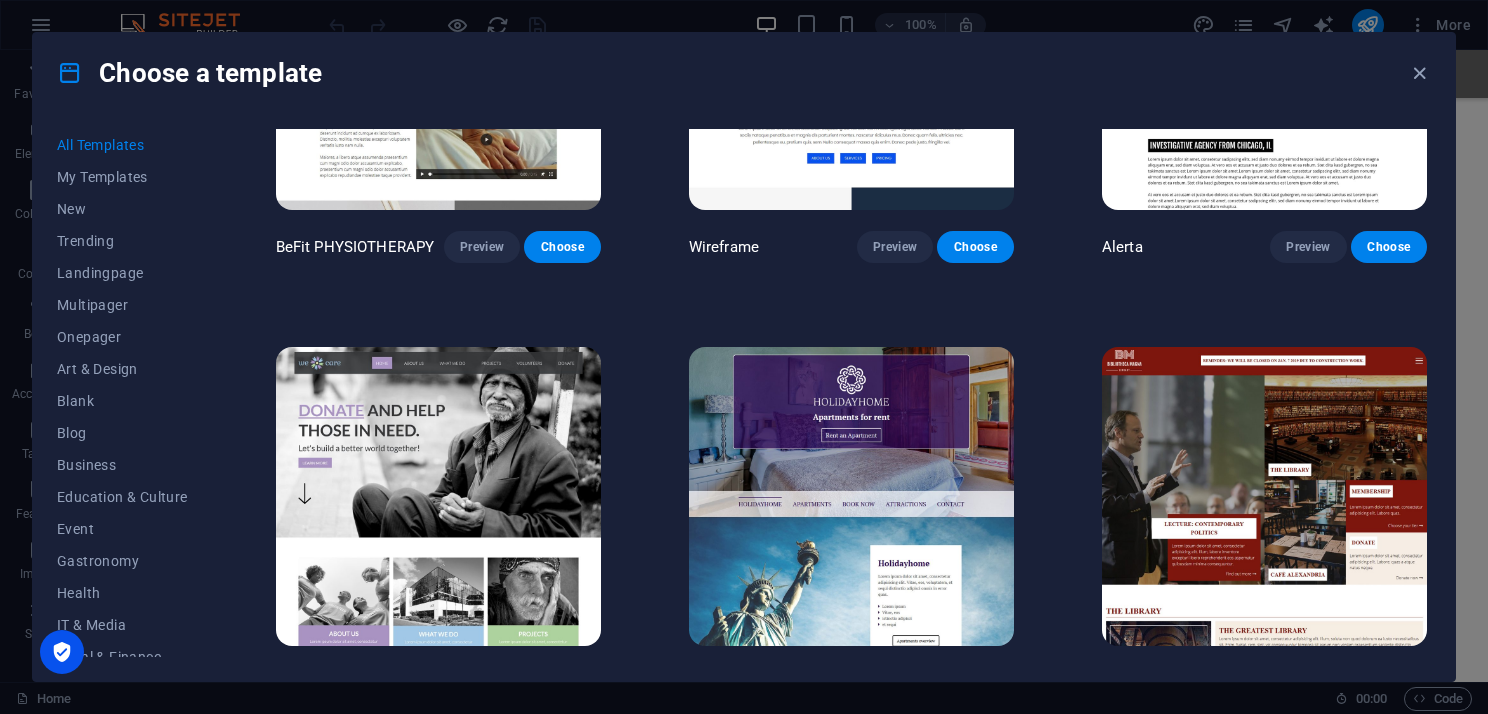 click at bounding box center (851, 497) 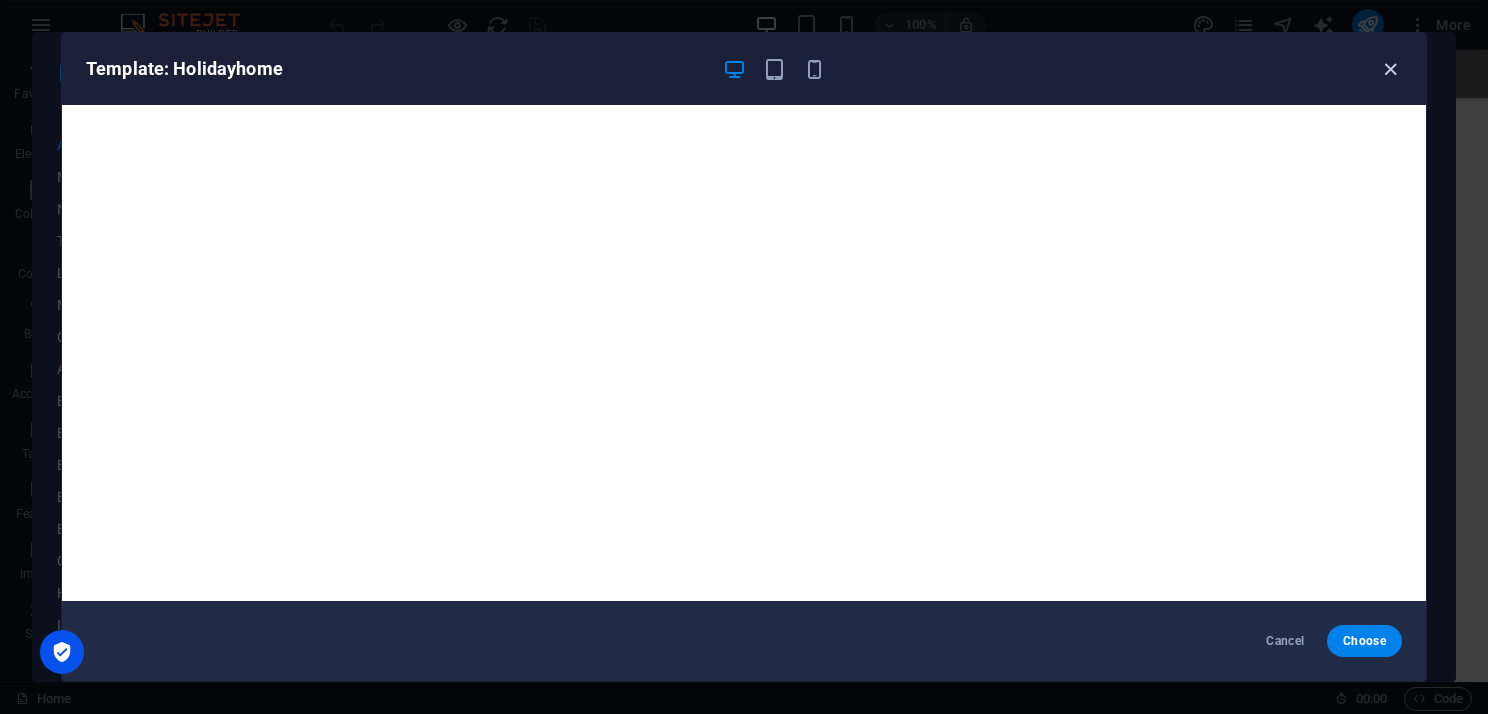 click at bounding box center [1390, 69] 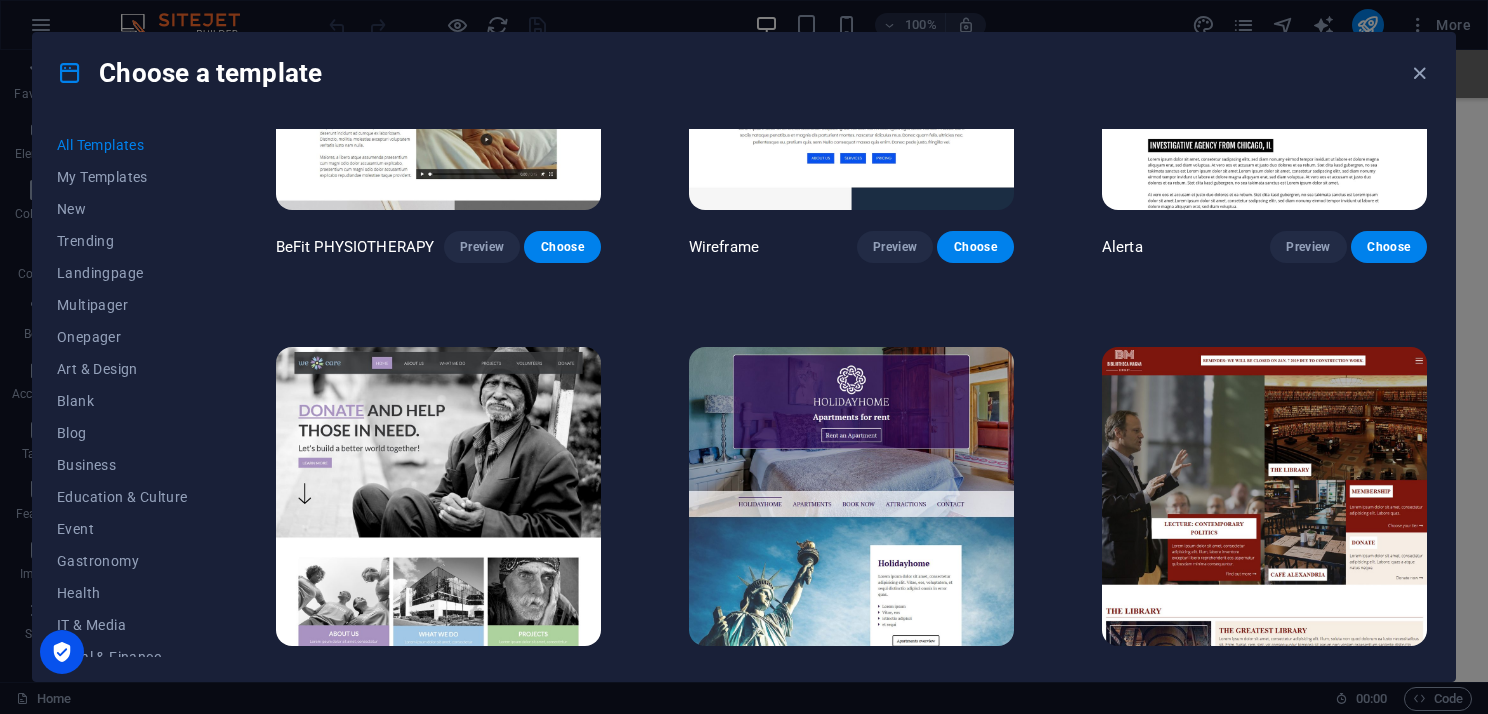 click at bounding box center [1264, 497] 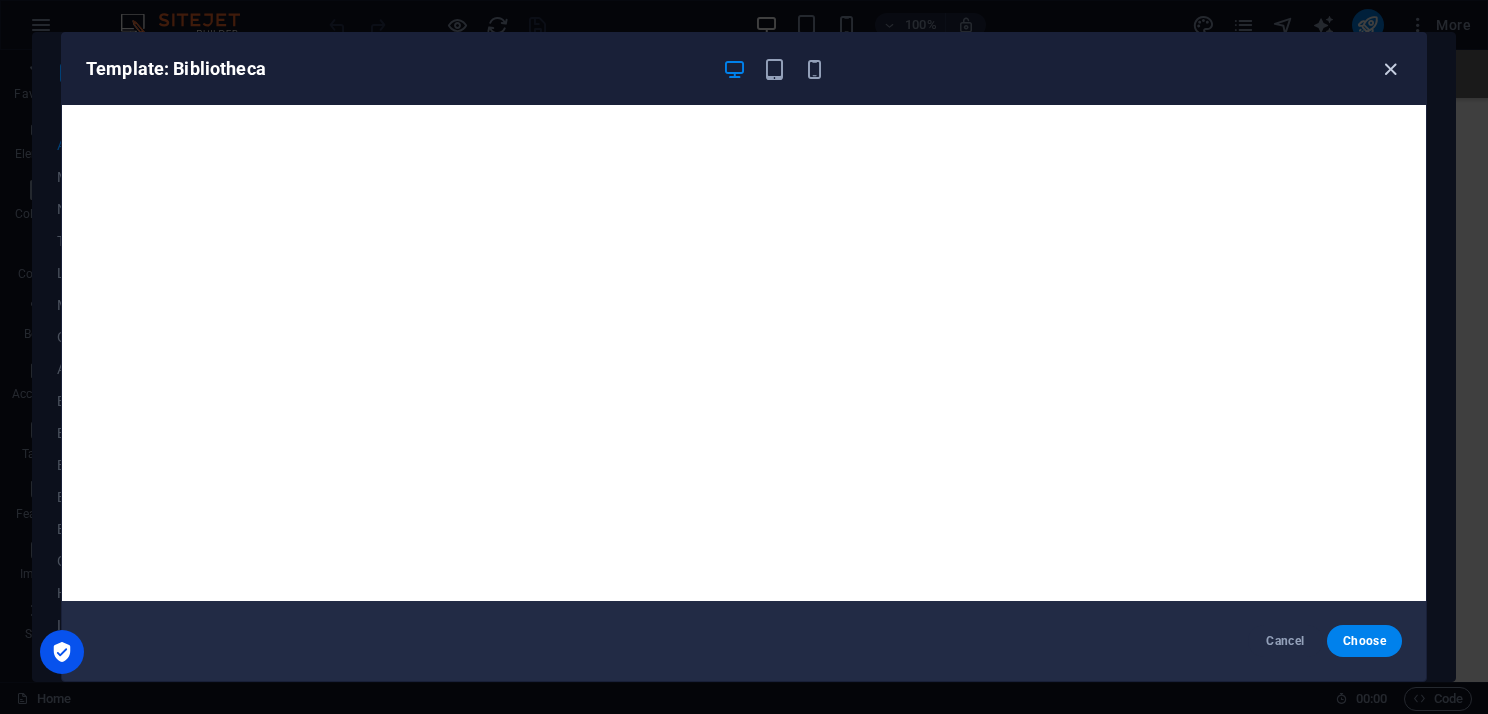 click at bounding box center [1390, 69] 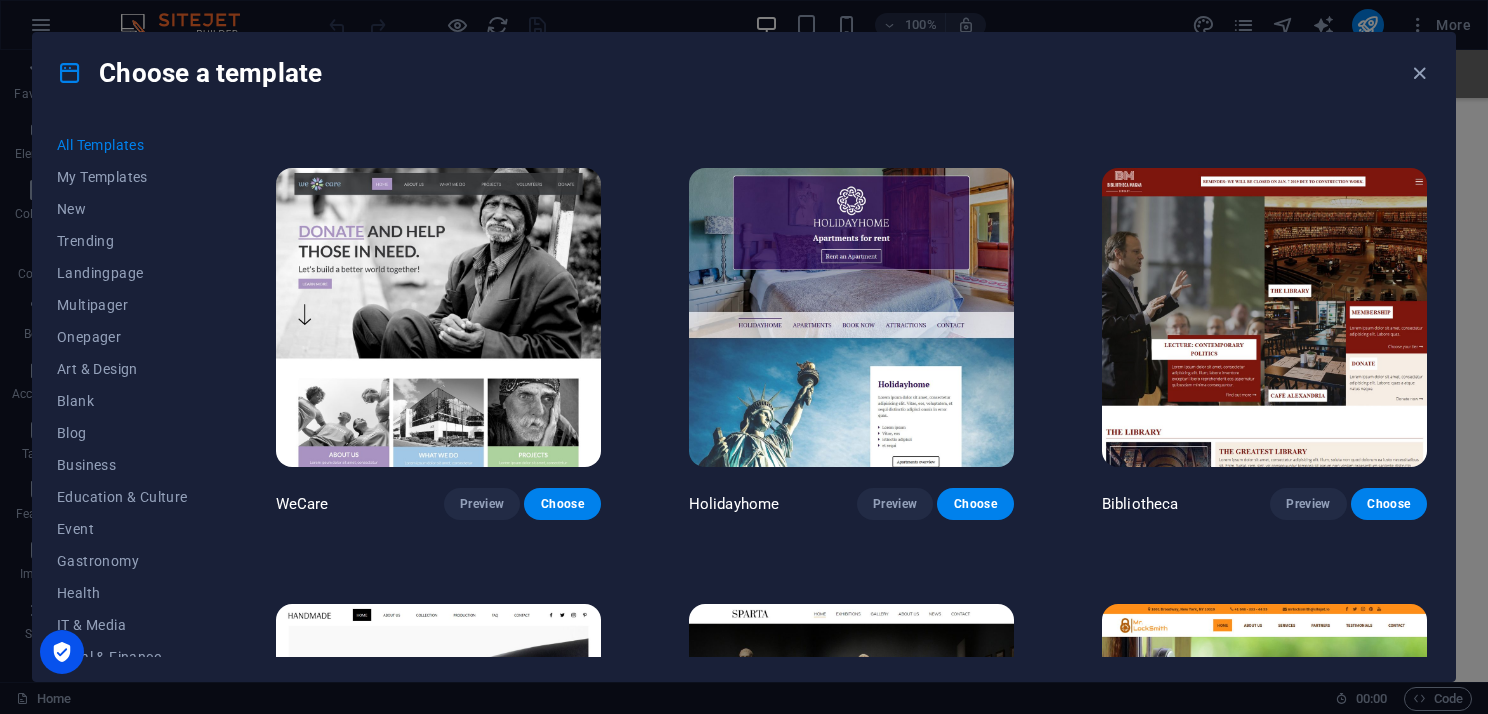 scroll, scrollTop: 11100, scrollLeft: 0, axis: vertical 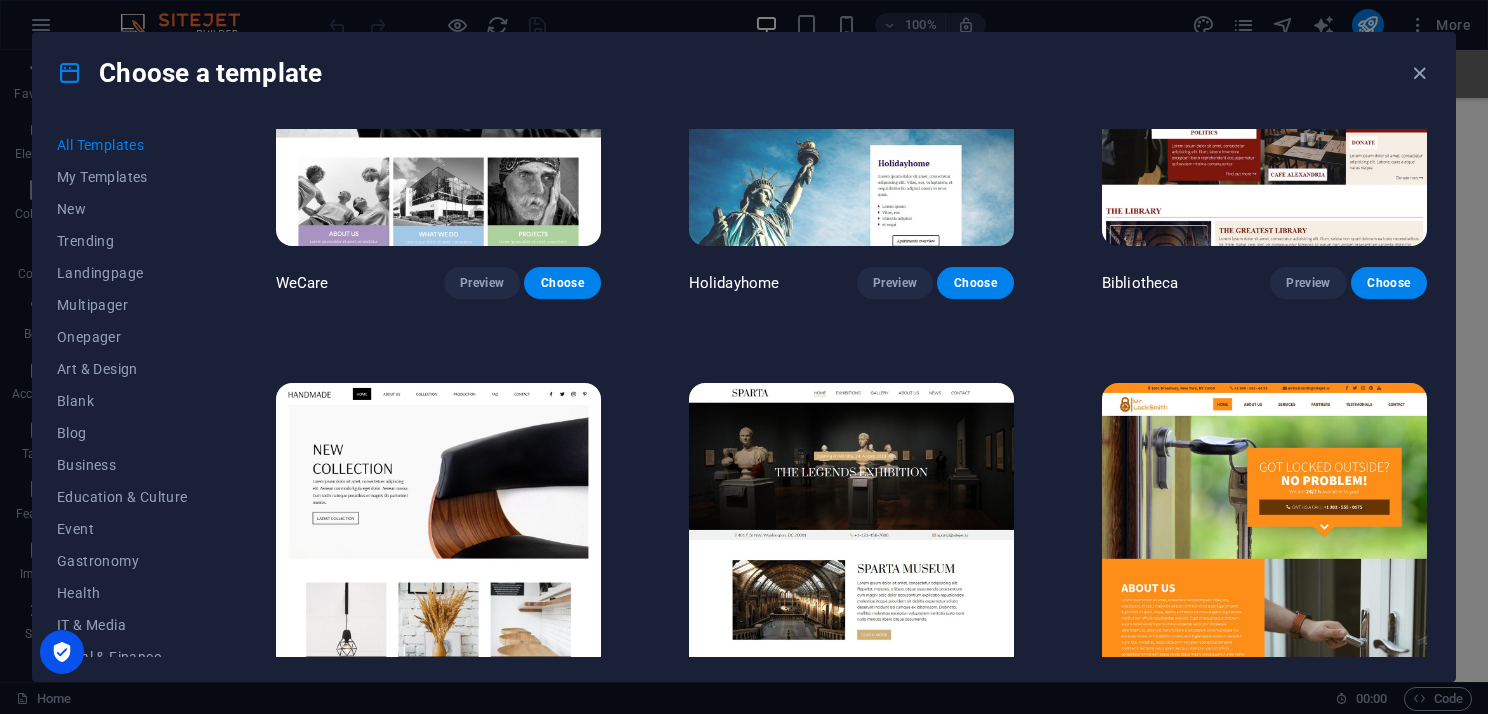 click at bounding box center [438, 533] 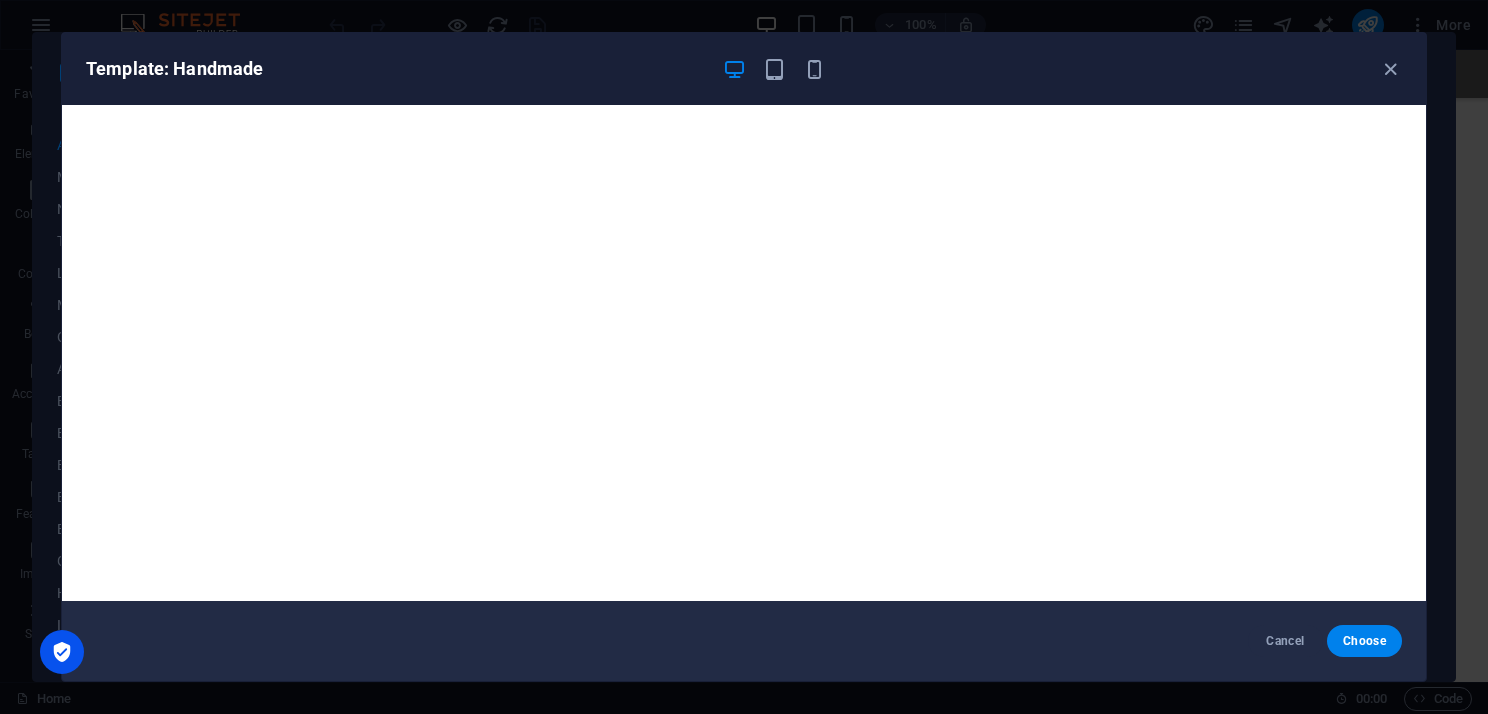 drag, startPoint x: 1392, startPoint y: 76, endPoint x: 1379, endPoint y: 80, distance: 13.601471 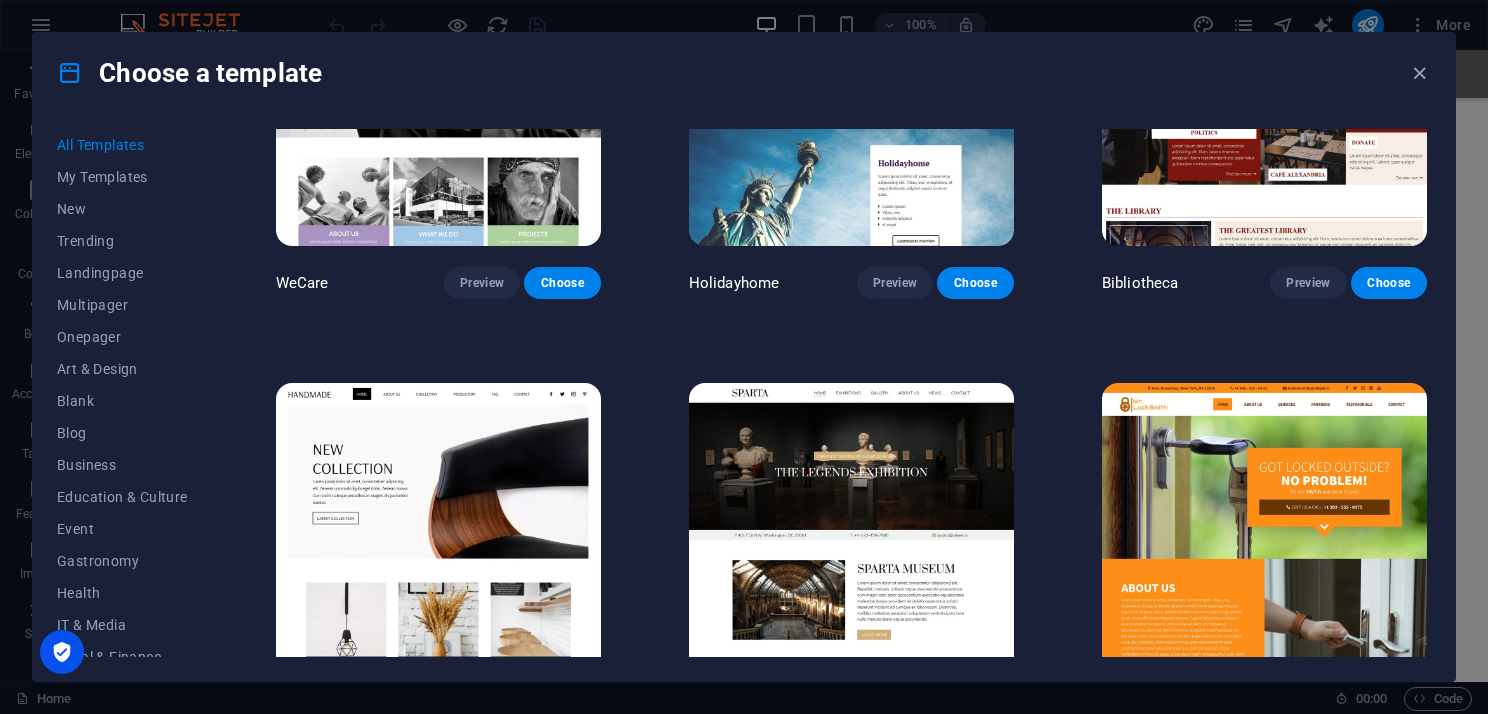 click at bounding box center [851, 533] 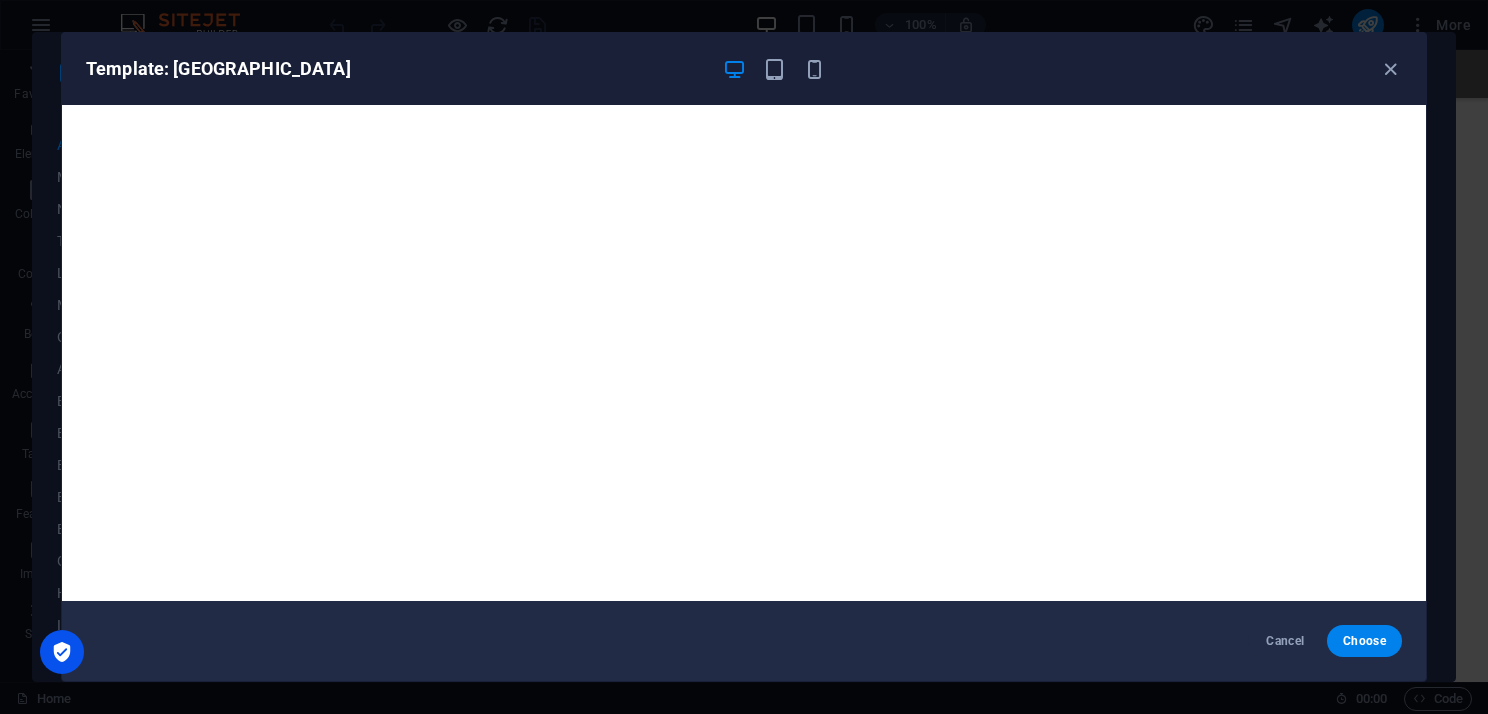 drag, startPoint x: 1395, startPoint y: 79, endPoint x: 1378, endPoint y: 84, distance: 17.720045 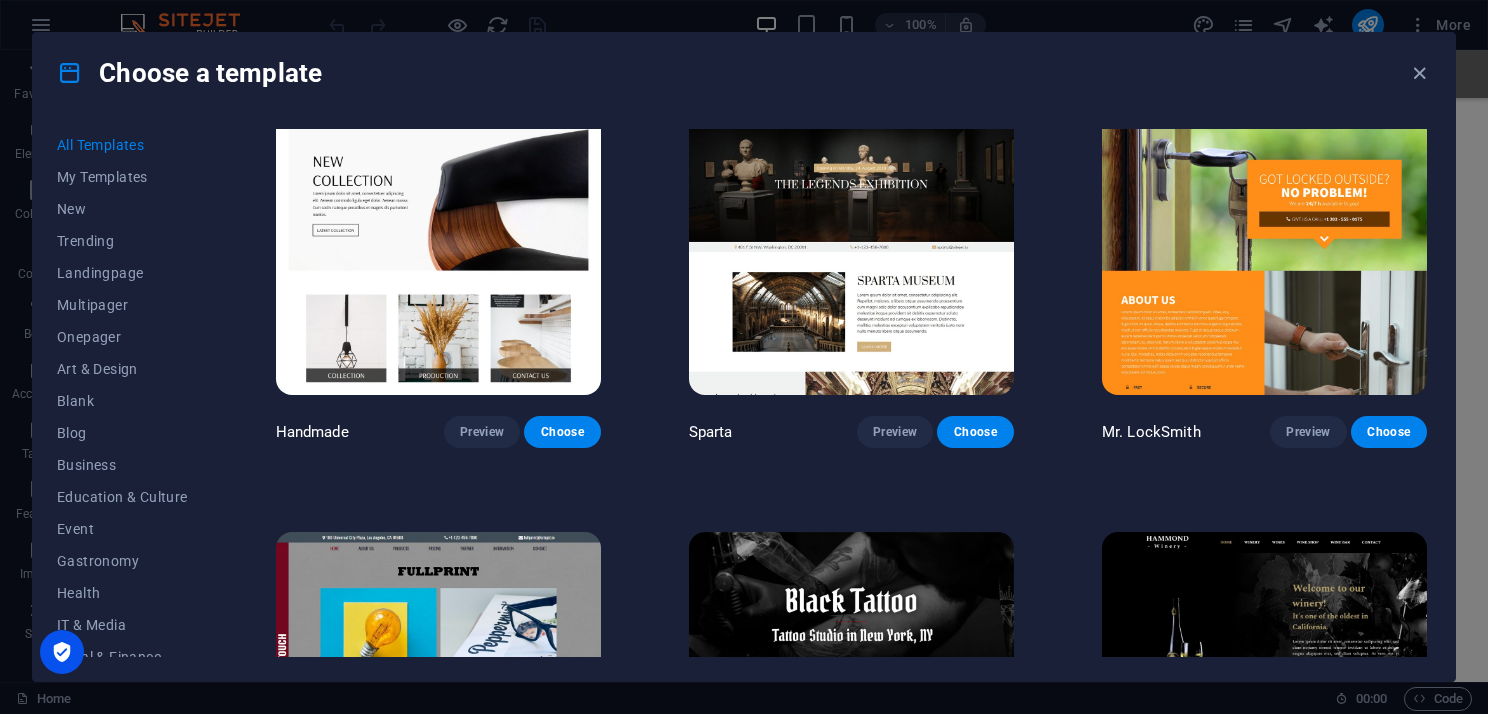 scroll, scrollTop: 11400, scrollLeft: 0, axis: vertical 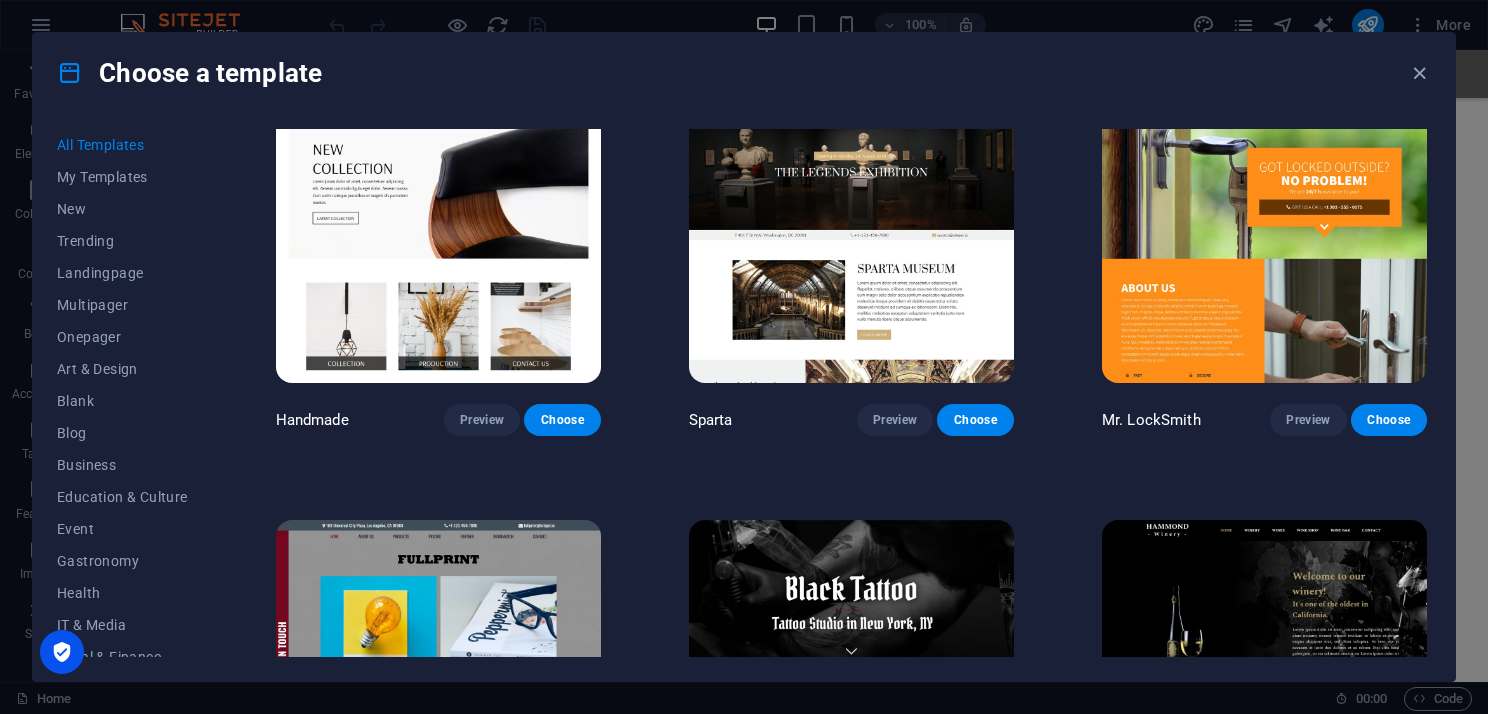 click at bounding box center (1264, 233) 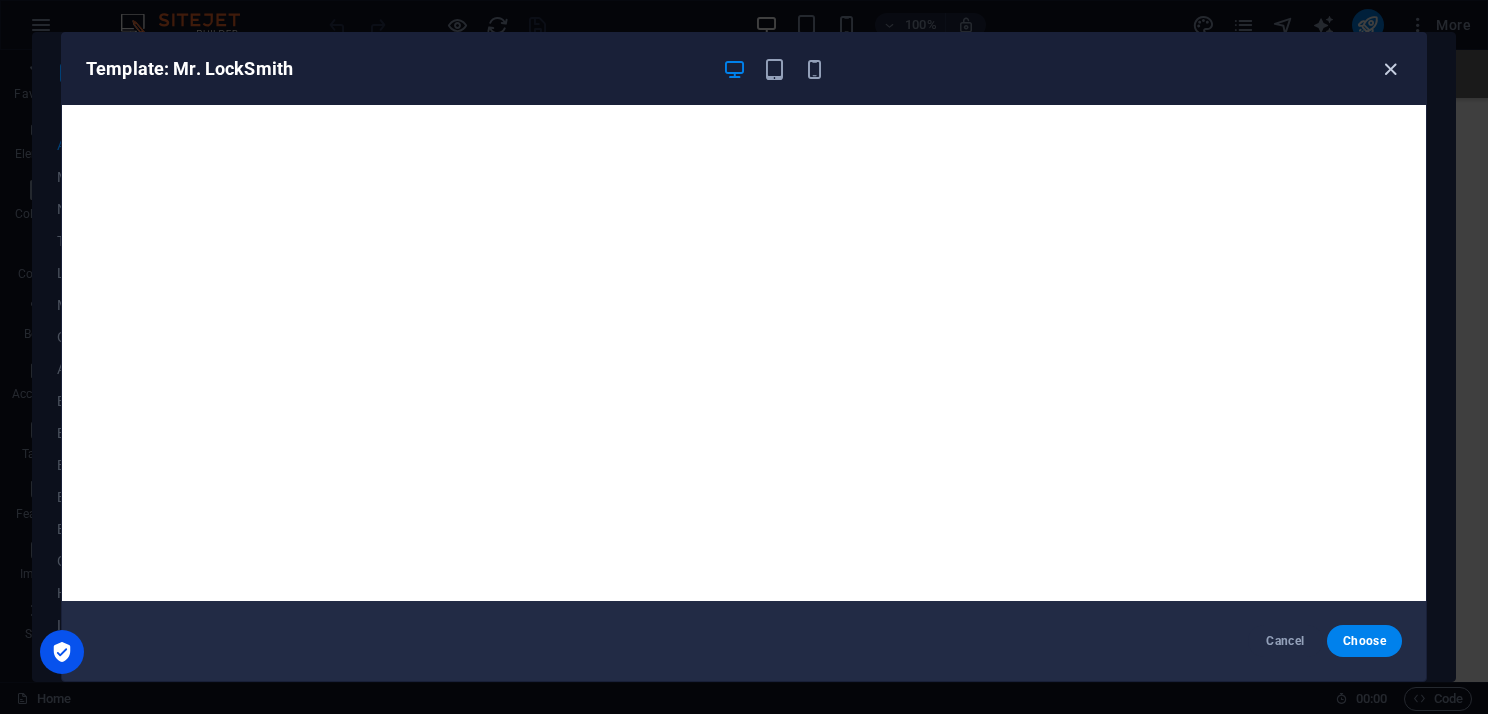 click at bounding box center (1390, 69) 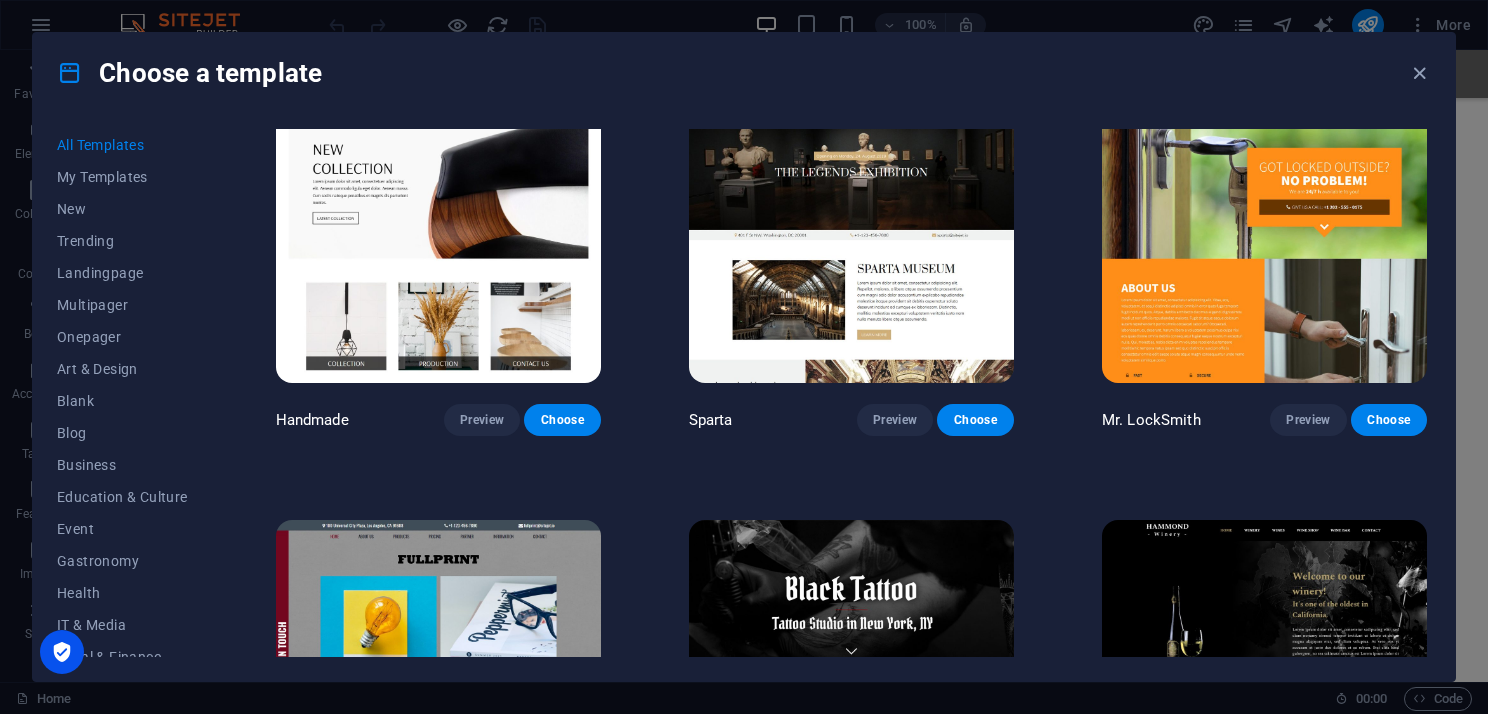 click at bounding box center [438, 670] 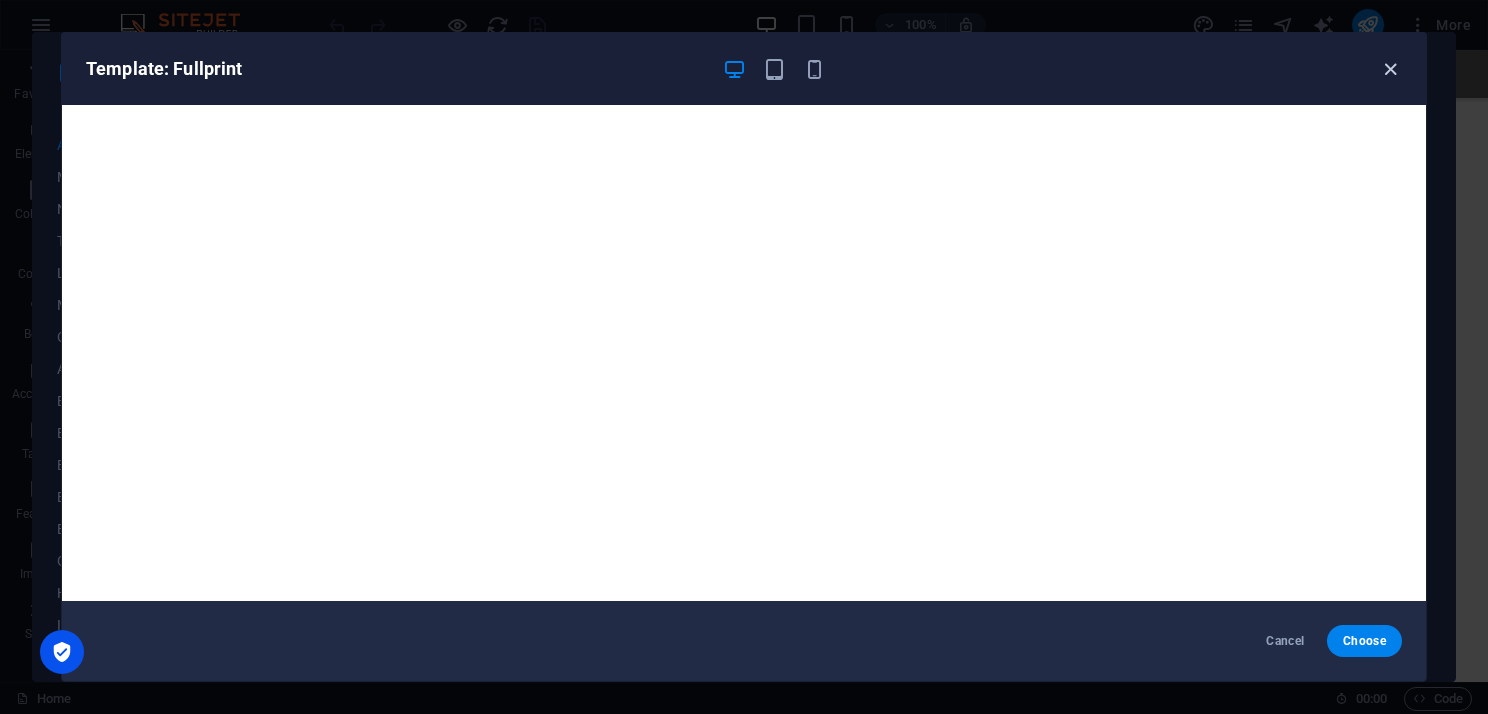 click at bounding box center (1390, 69) 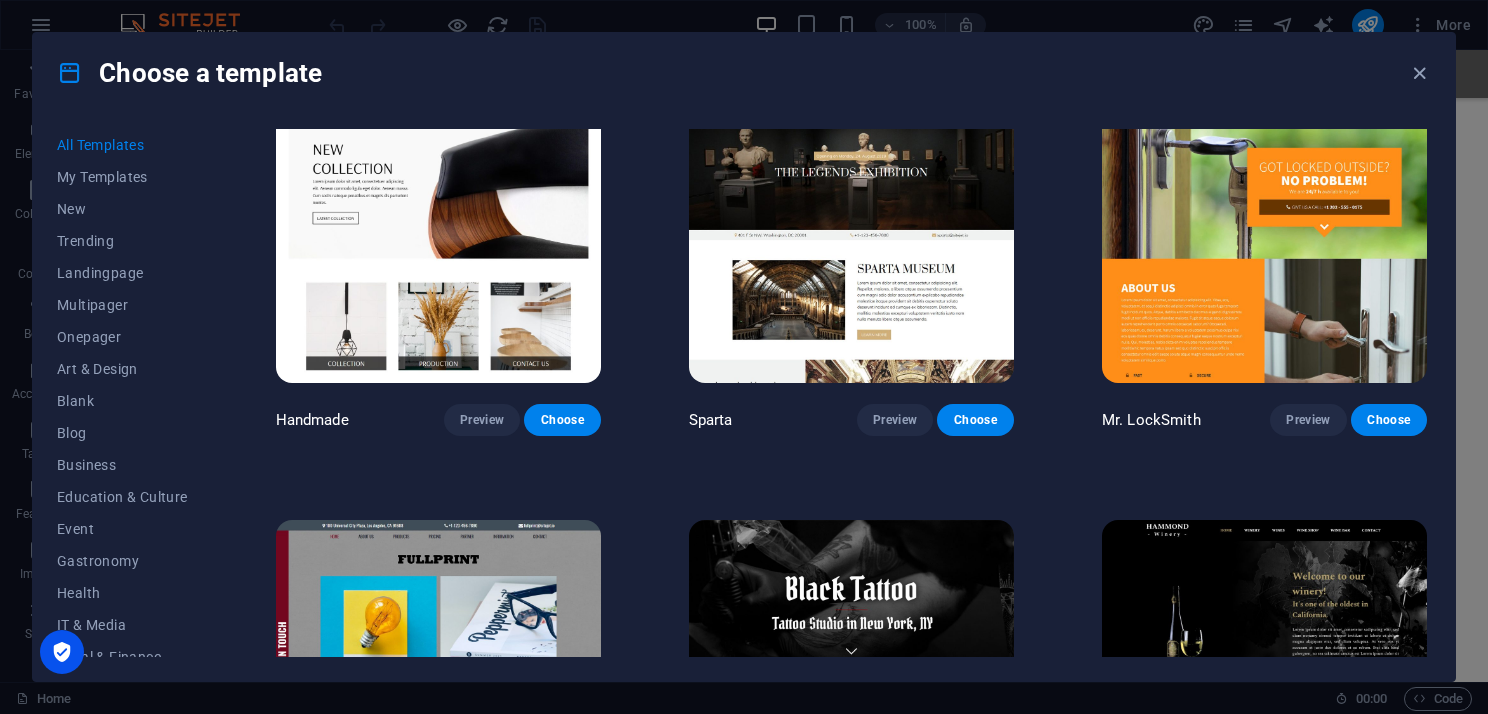 click at bounding box center (851, 670) 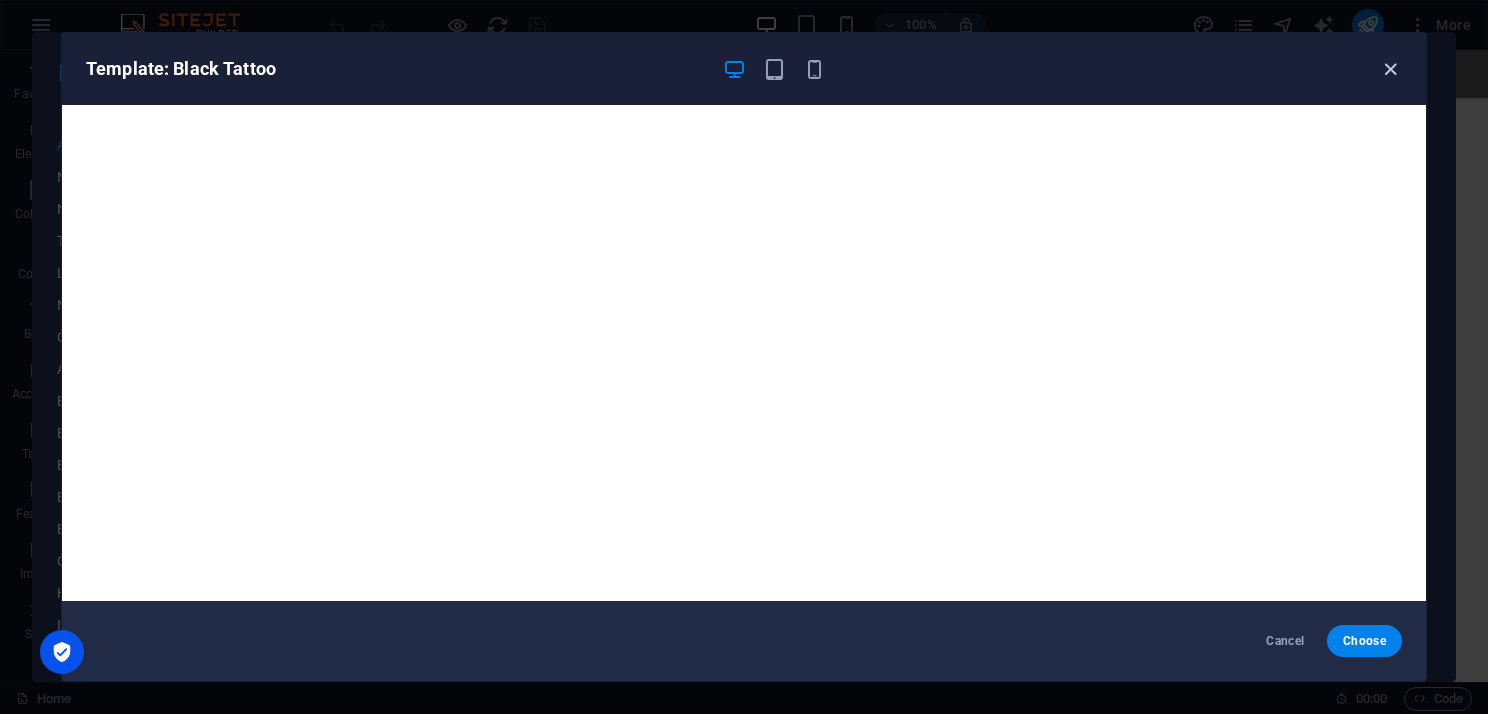click at bounding box center (1390, 69) 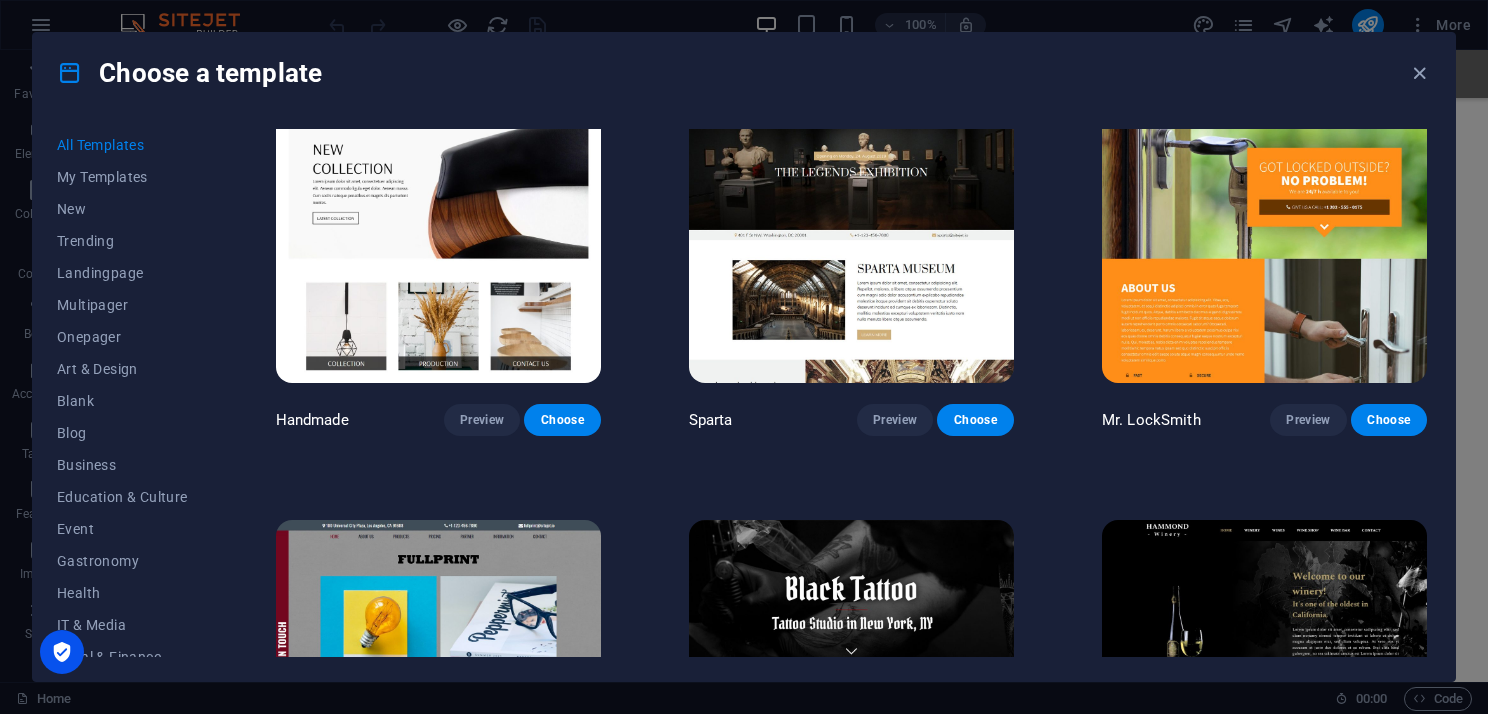 click at bounding box center (1264, 670) 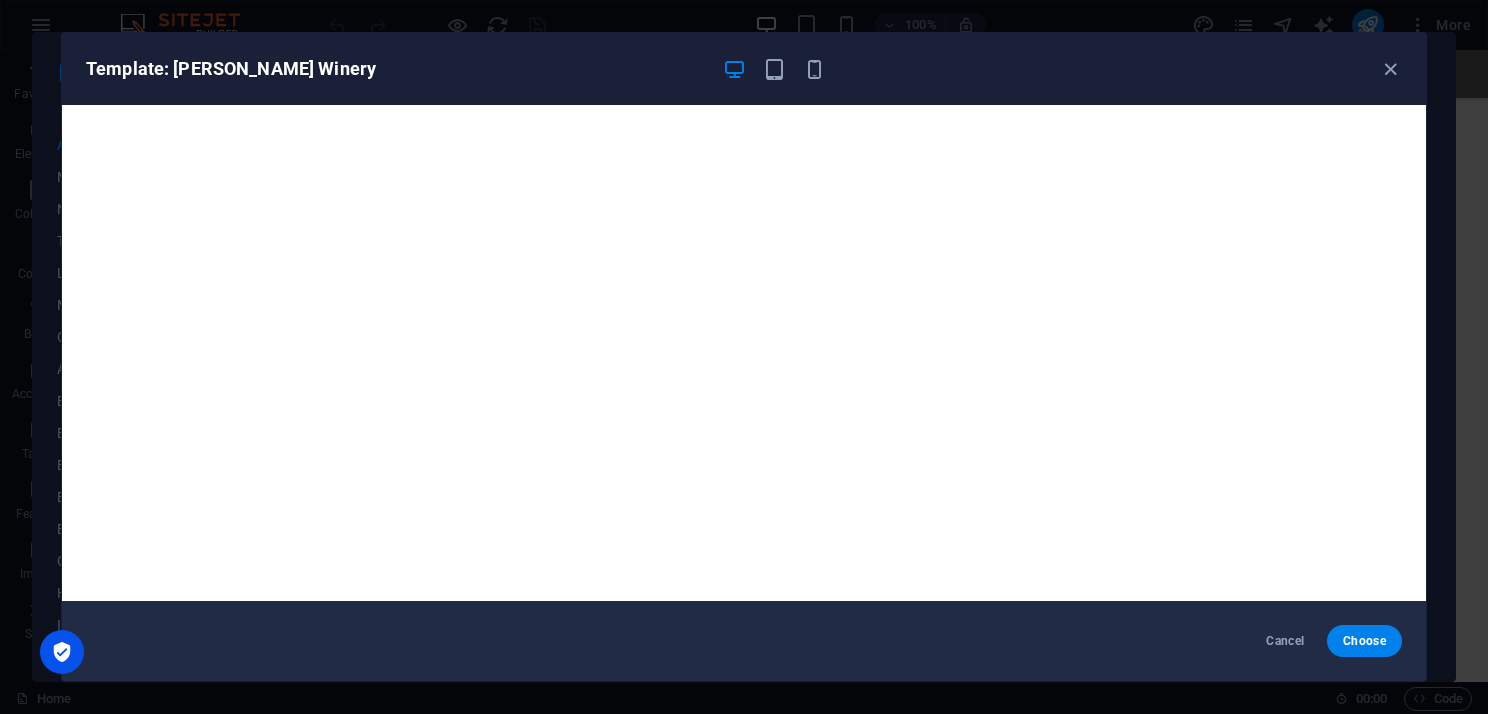 drag, startPoint x: 1383, startPoint y: 68, endPoint x: 1307, endPoint y: 106, distance: 84.97058 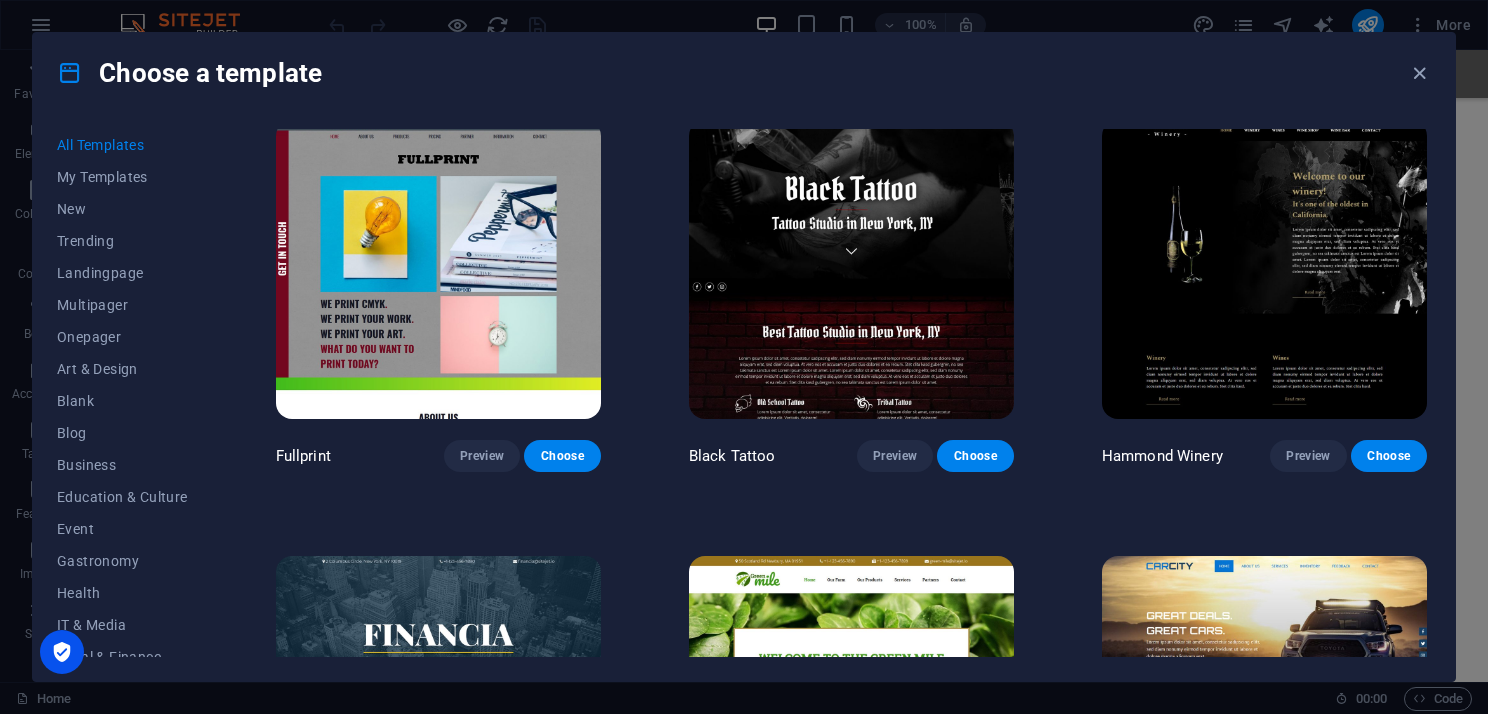 scroll, scrollTop: 12100, scrollLeft: 0, axis: vertical 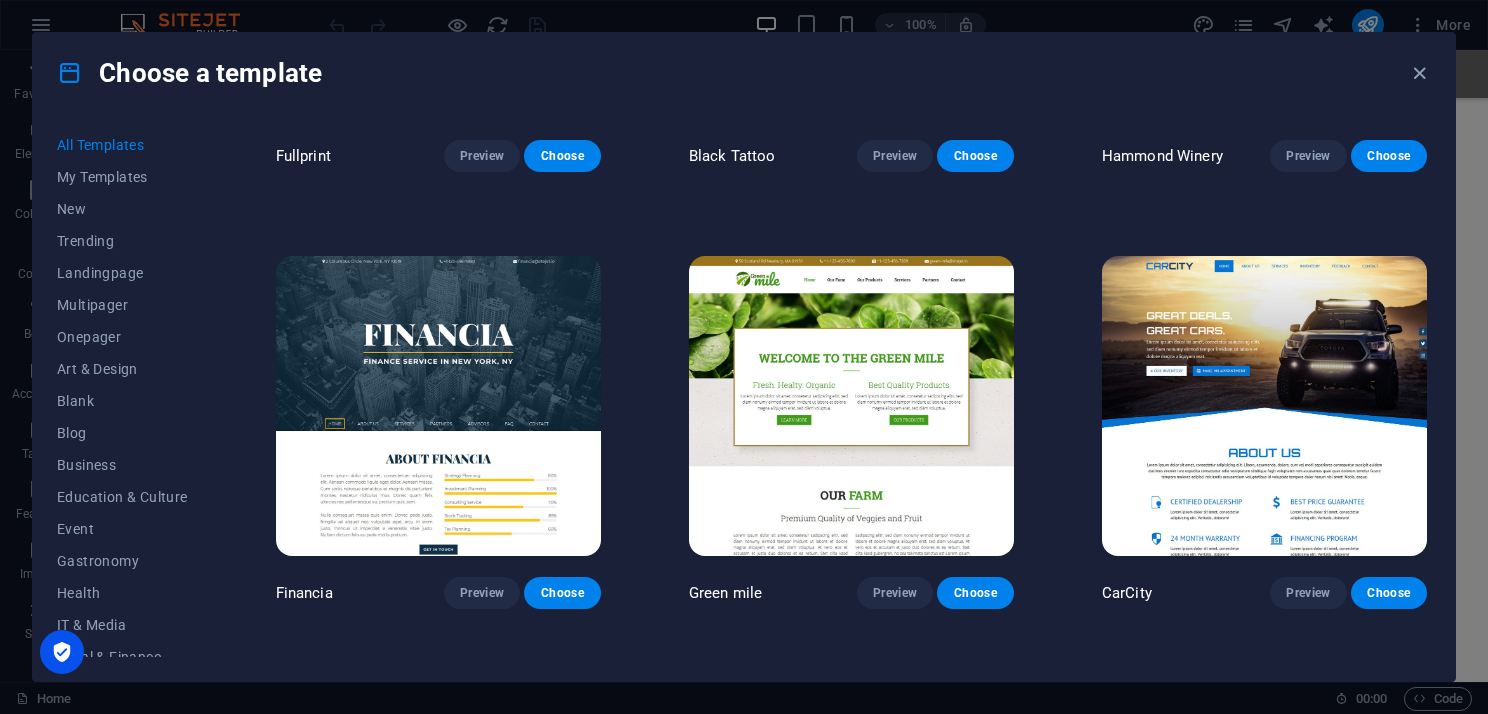 click at bounding box center (438, 406) 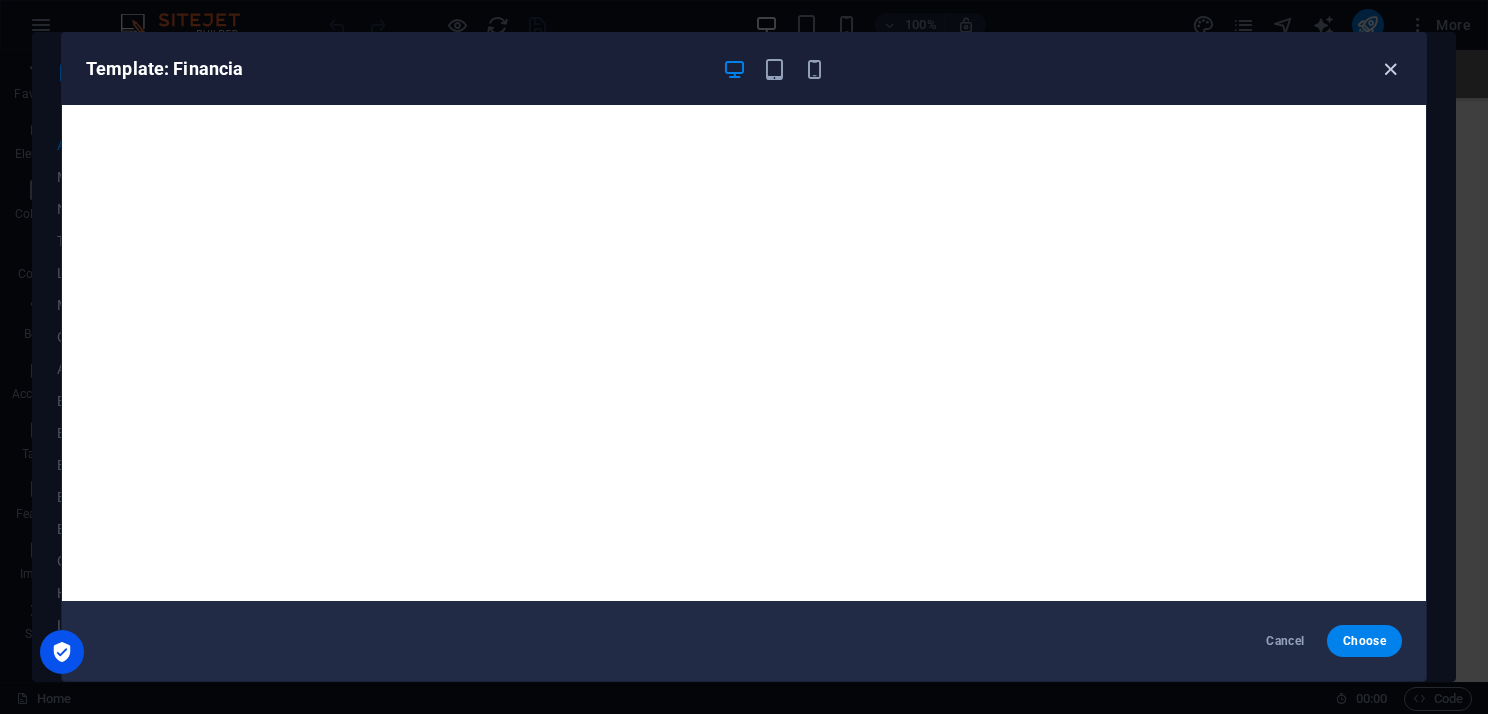 click at bounding box center (1390, 69) 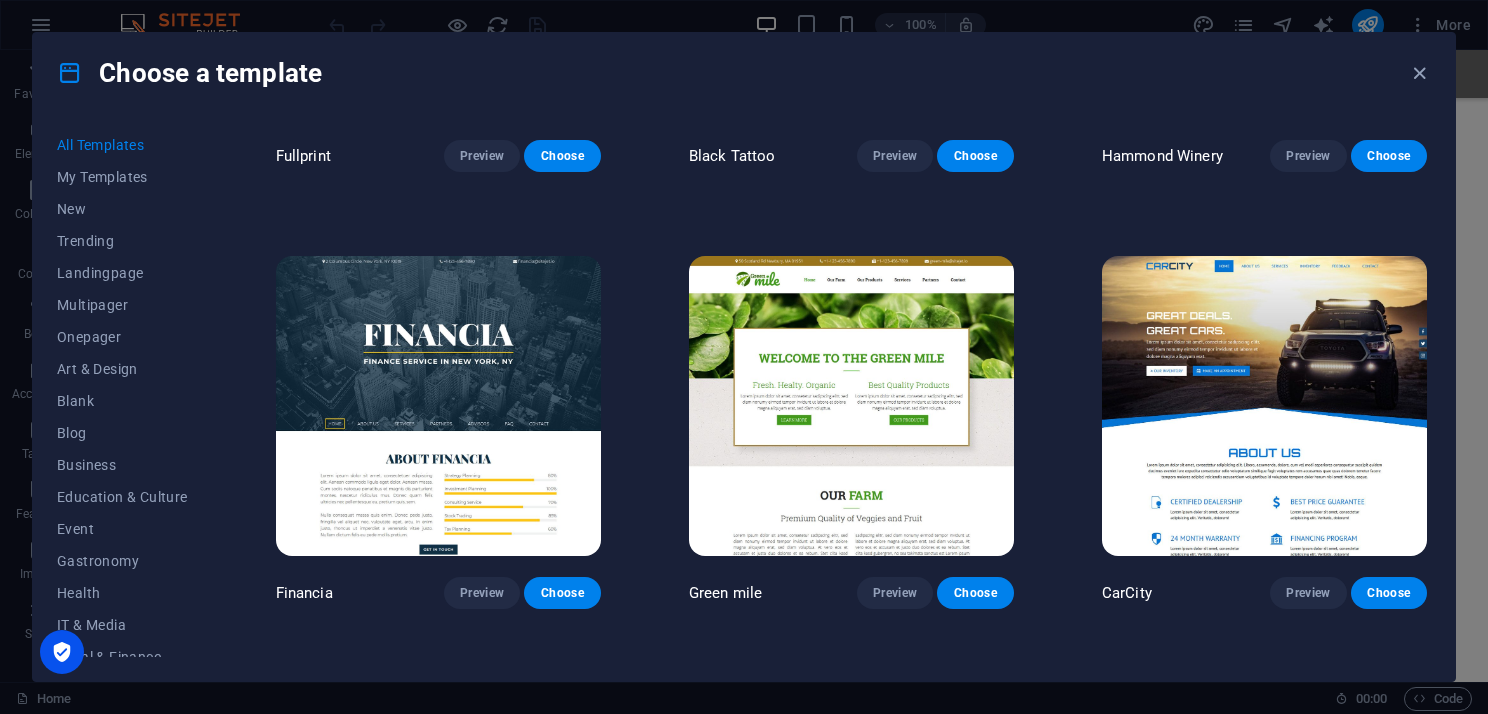 click at bounding box center [851, 406] 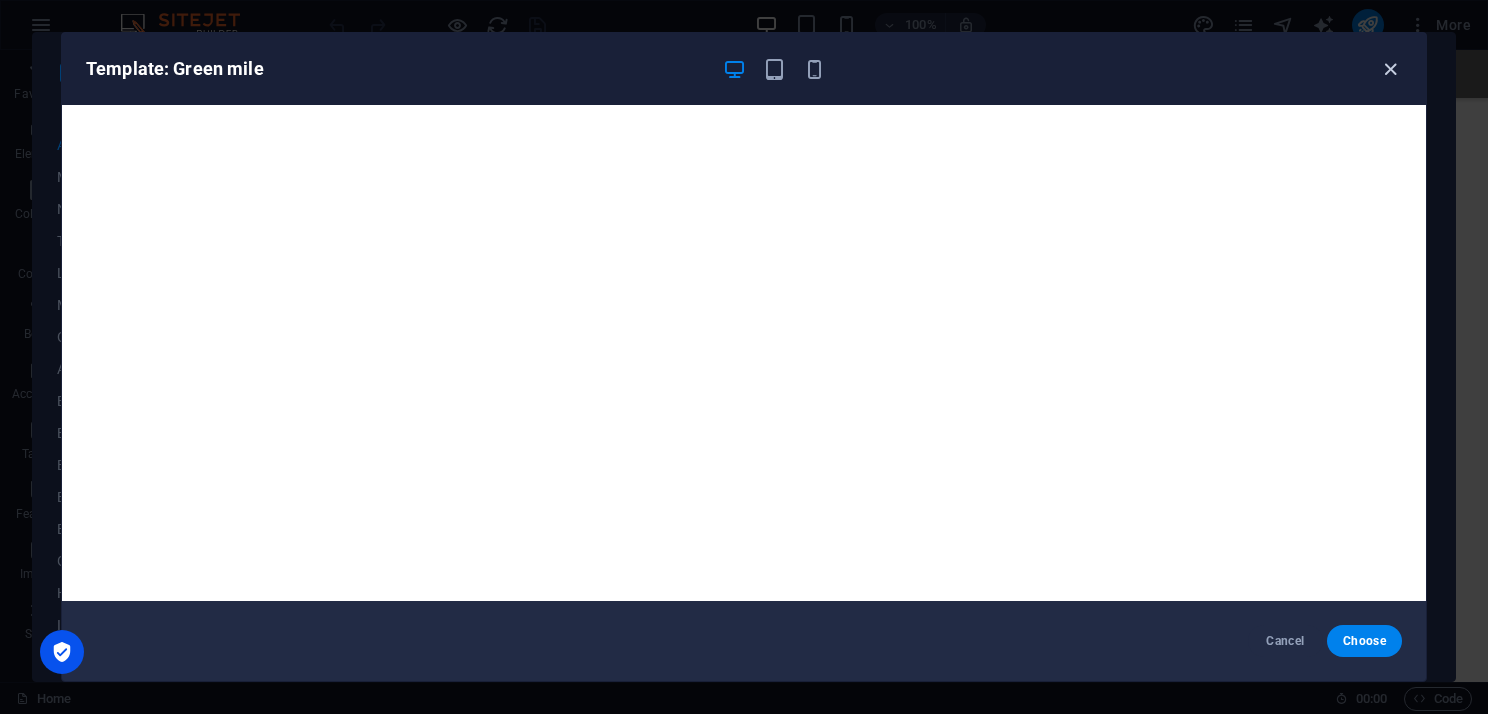 click at bounding box center [1390, 69] 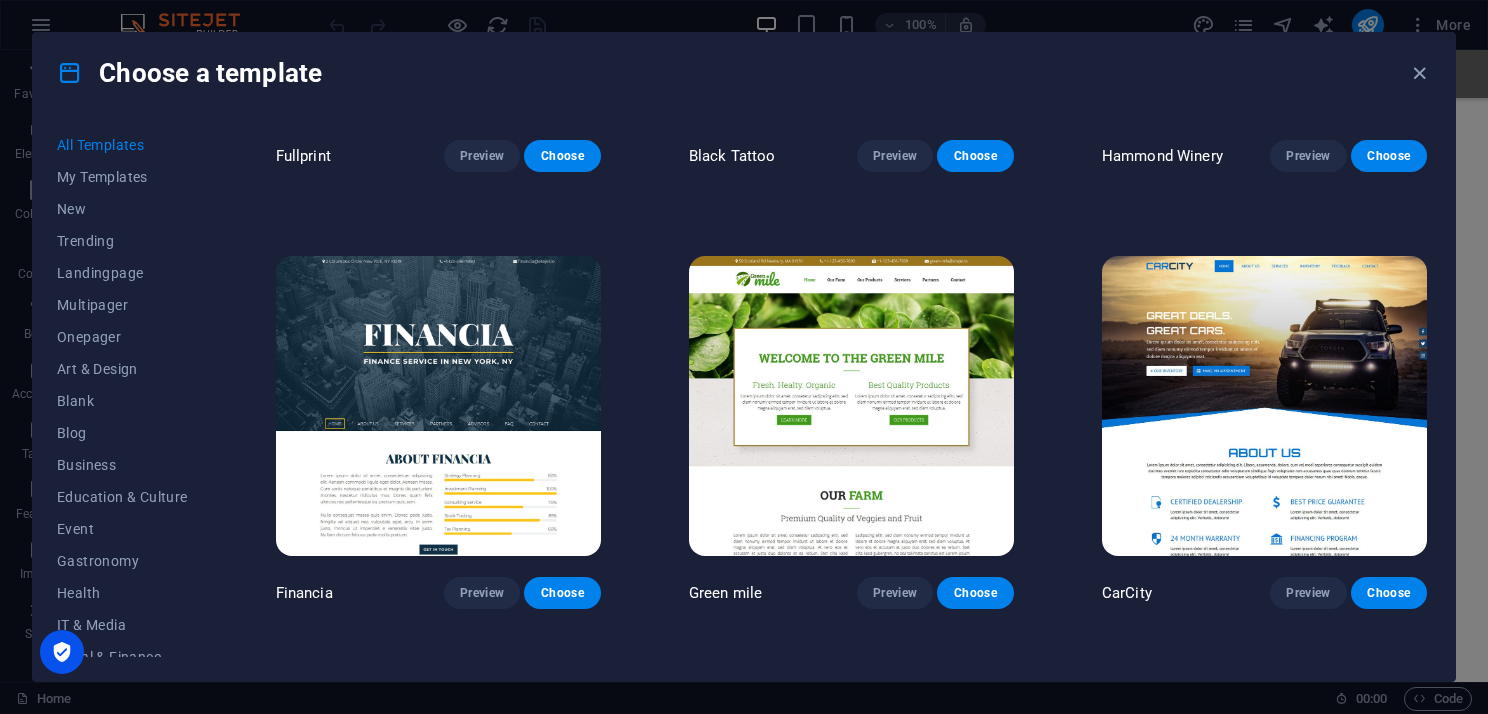 click at bounding box center (1264, 406) 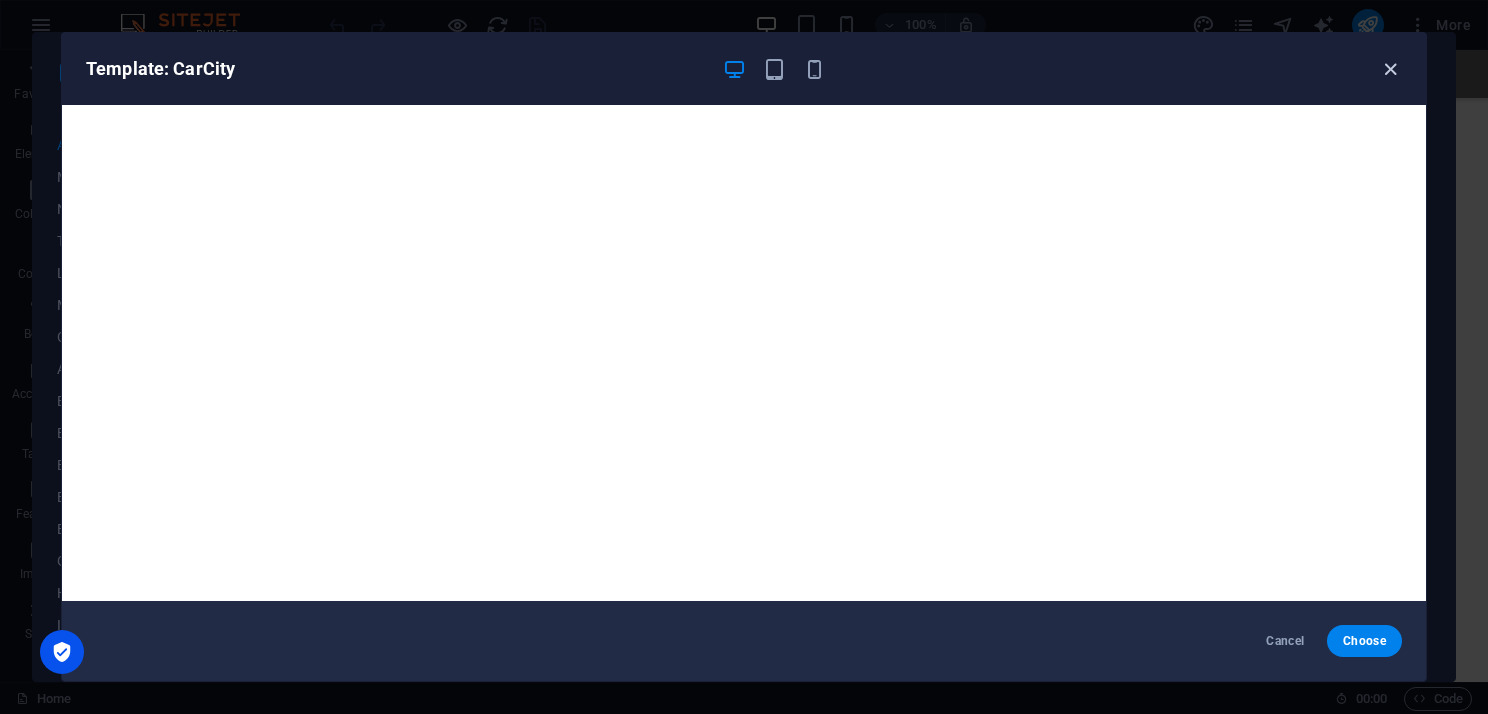 click at bounding box center [1390, 69] 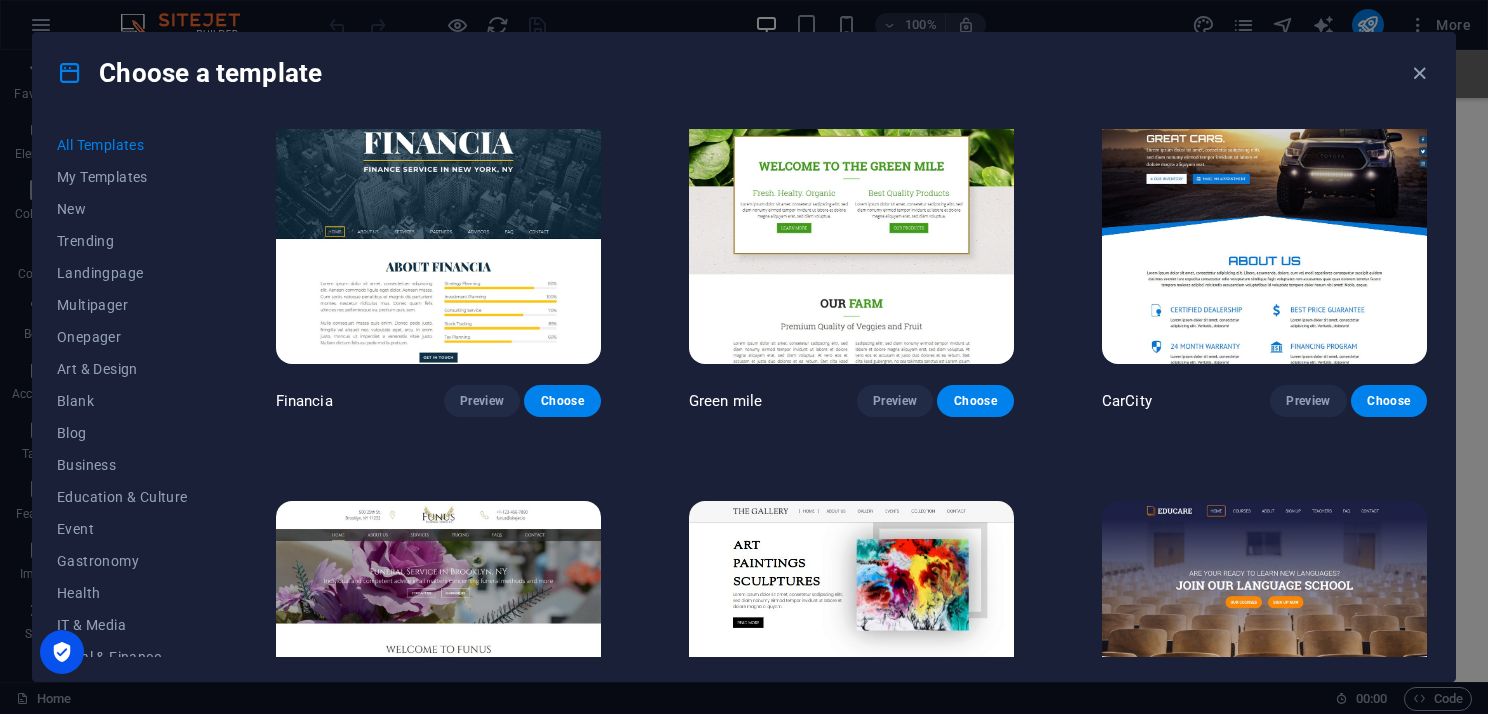 scroll, scrollTop: 12500, scrollLeft: 0, axis: vertical 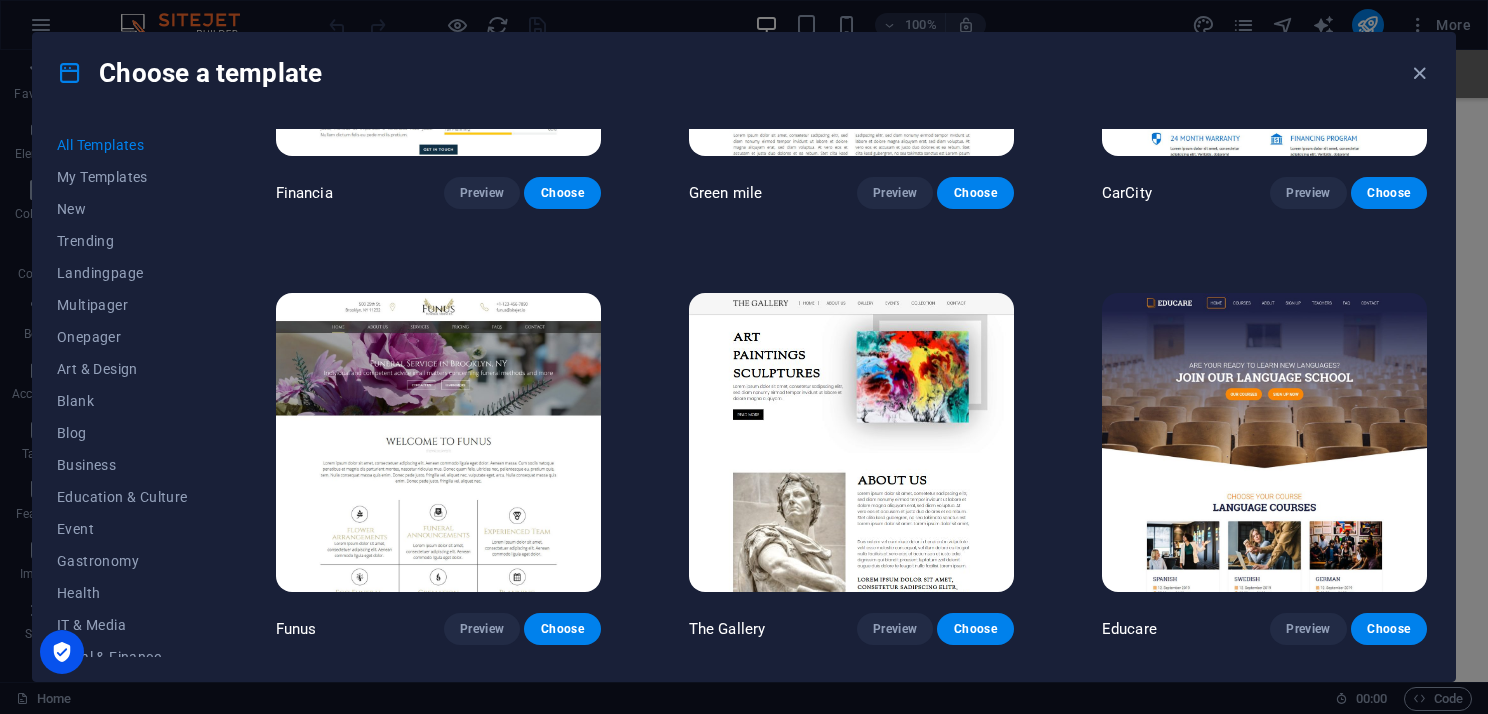 click at bounding box center (438, 443) 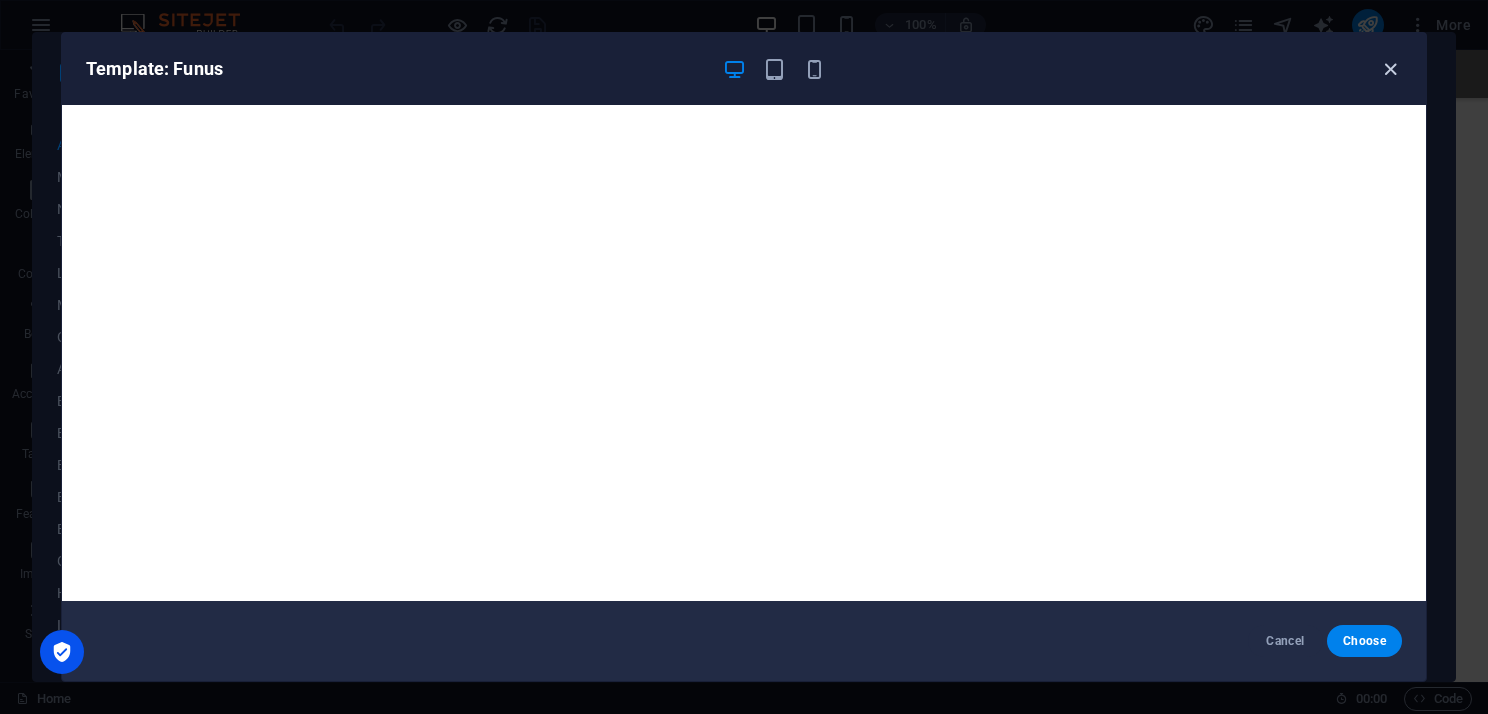 click at bounding box center (1390, 69) 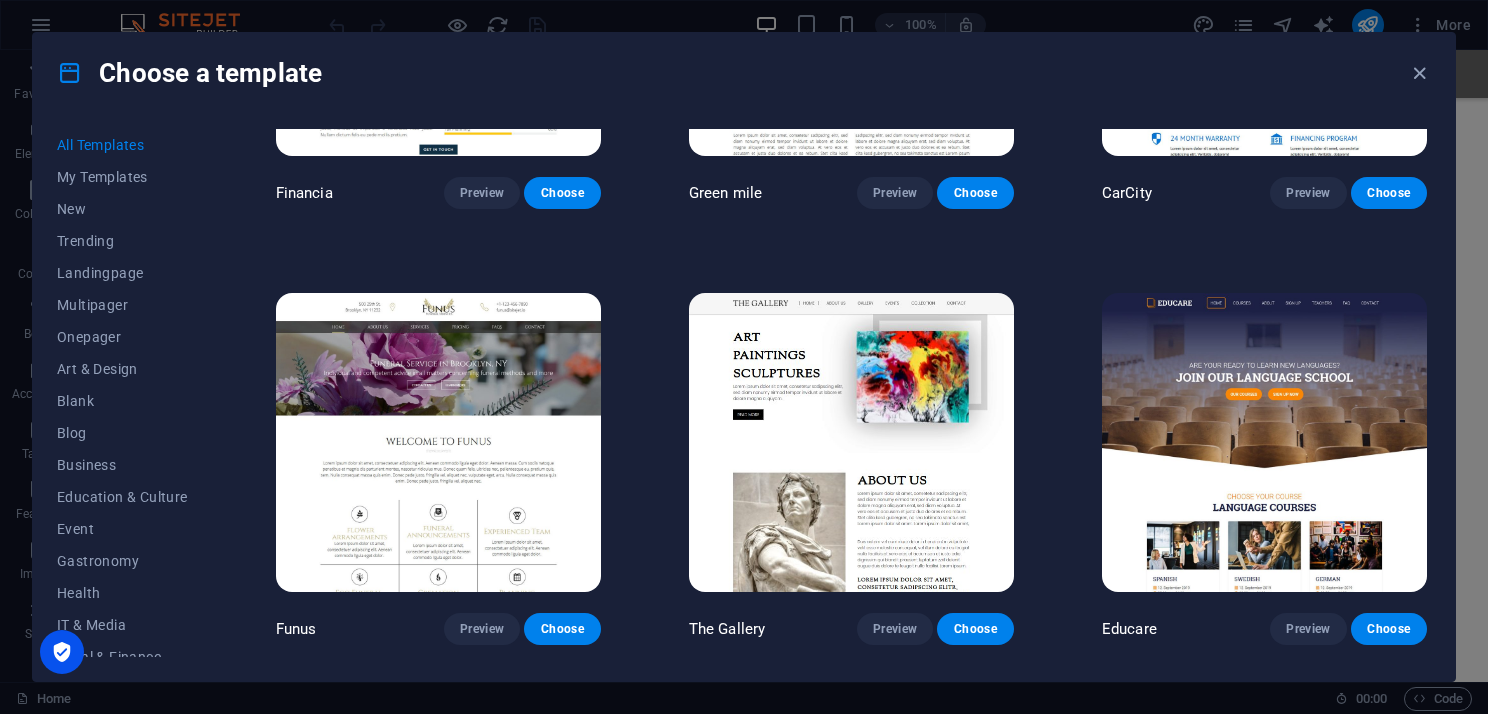 click at bounding box center (851, 443) 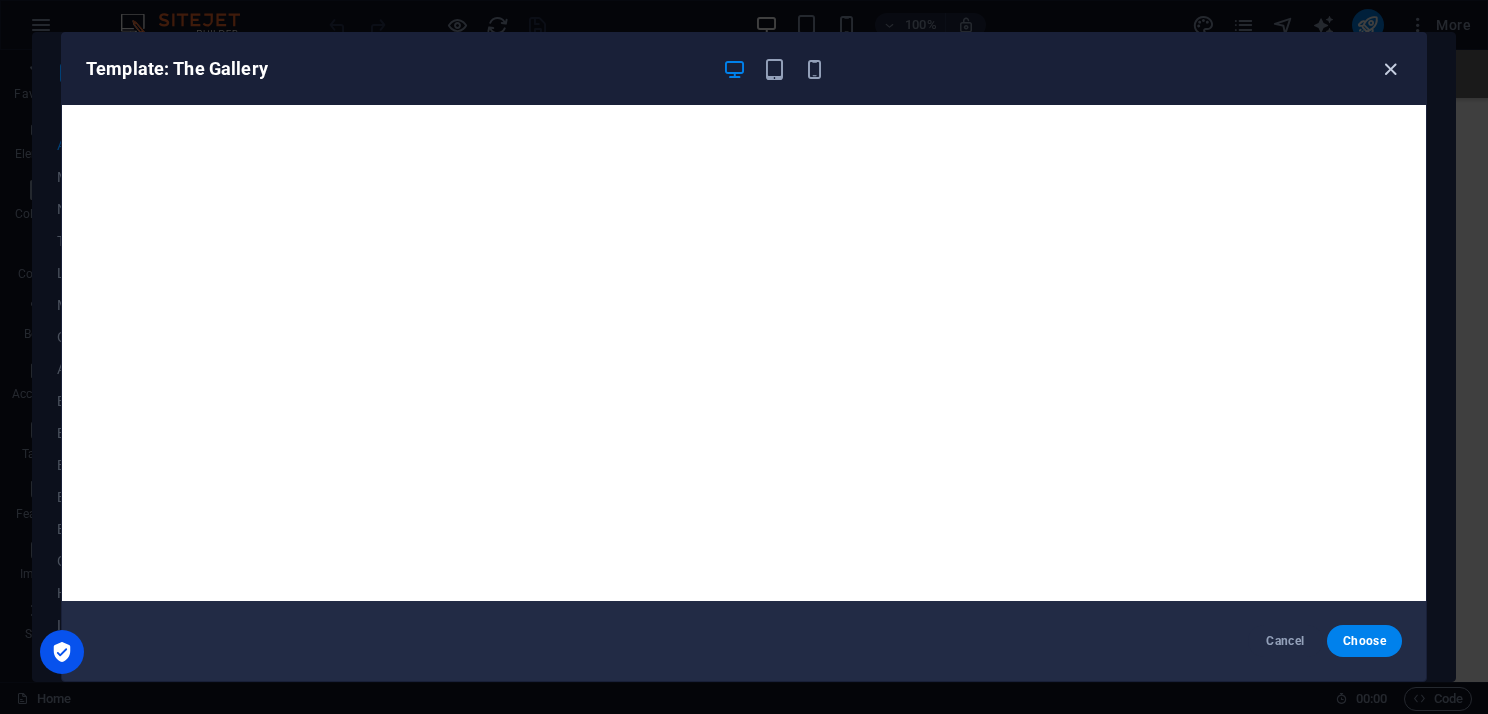 drag, startPoint x: 1400, startPoint y: 69, endPoint x: 1383, endPoint y: 73, distance: 17.464249 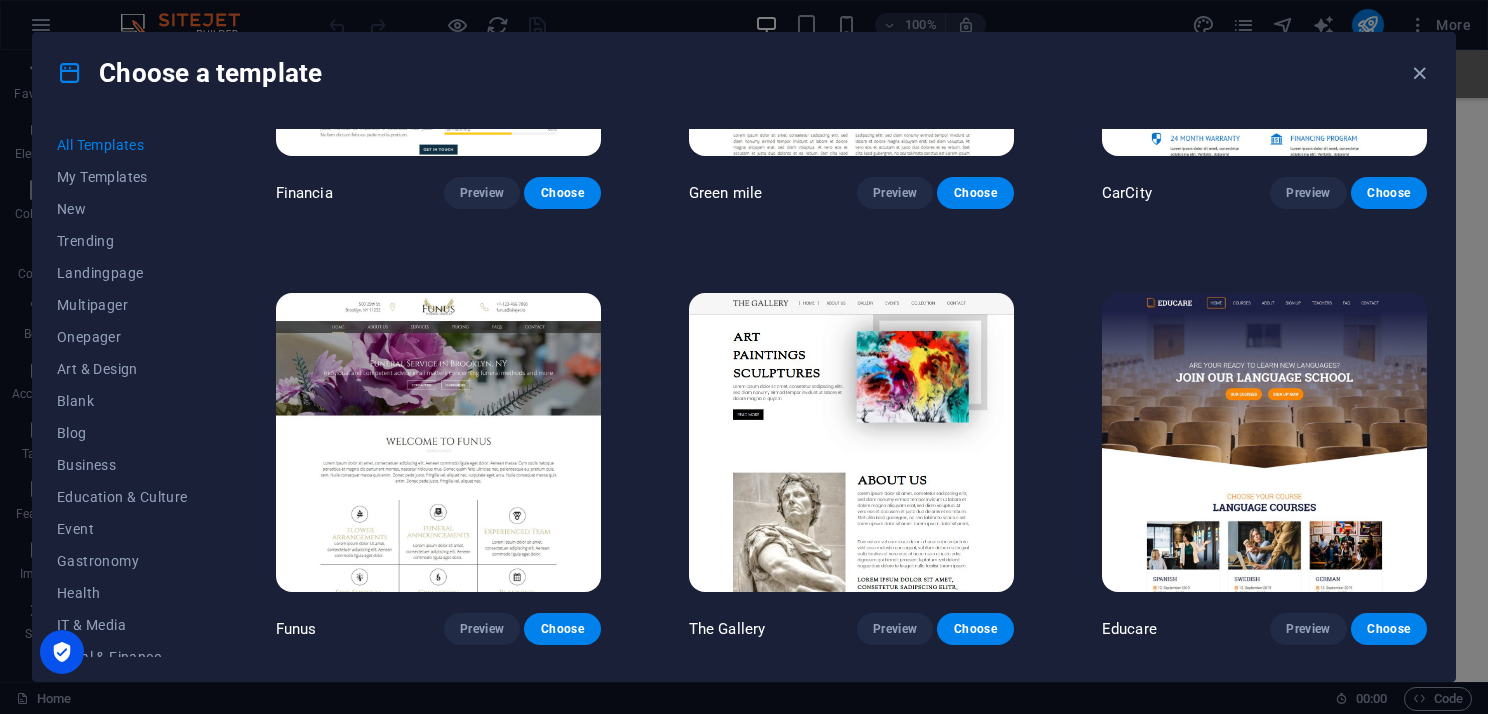 click at bounding box center [1264, 443] 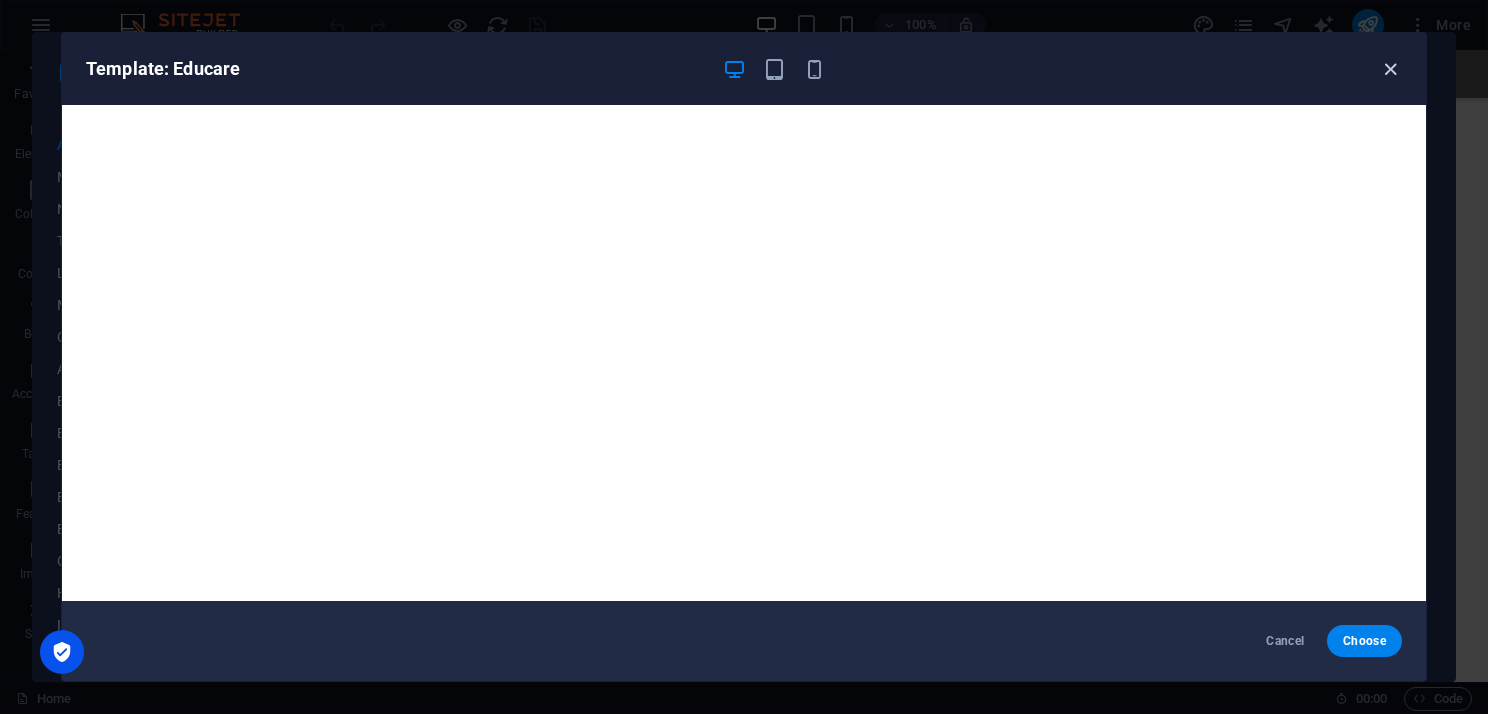 click at bounding box center [1390, 69] 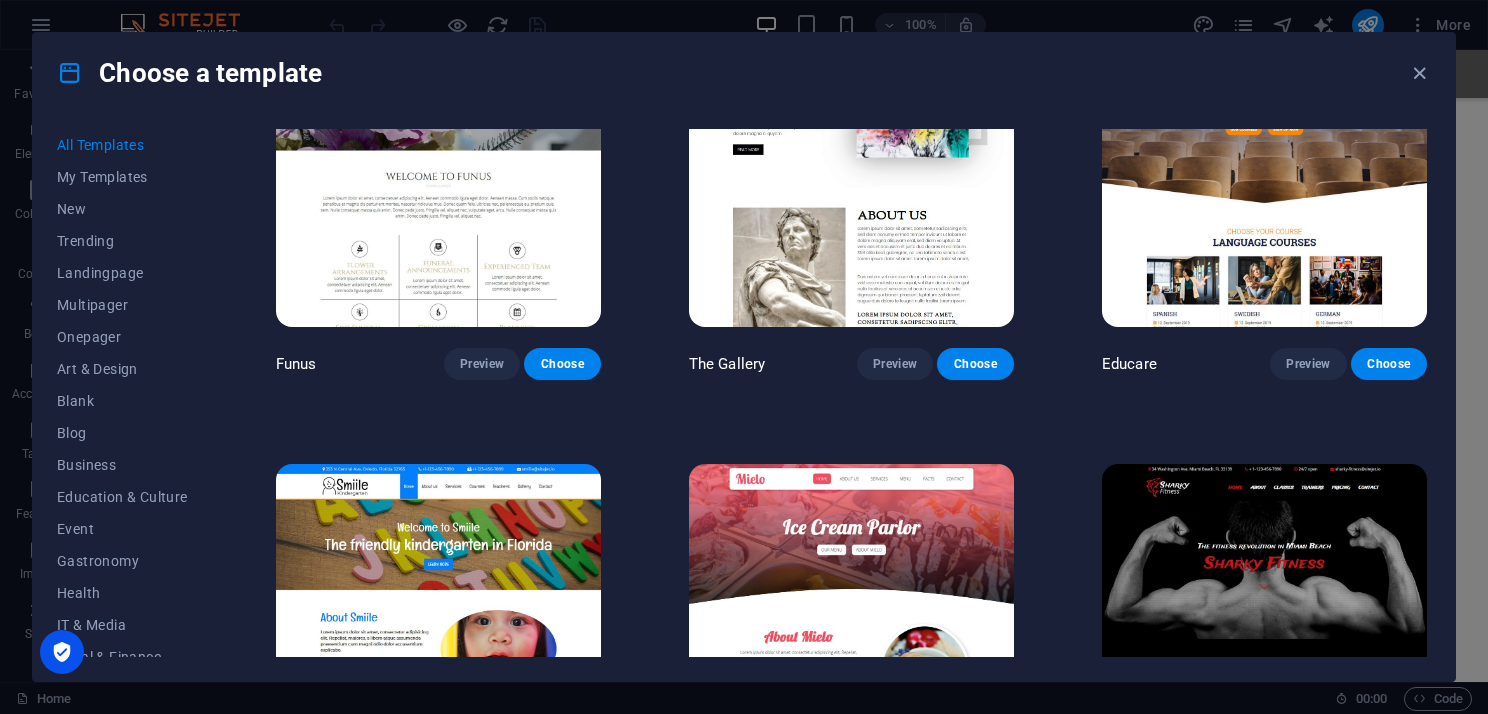 scroll, scrollTop: 12900, scrollLeft: 0, axis: vertical 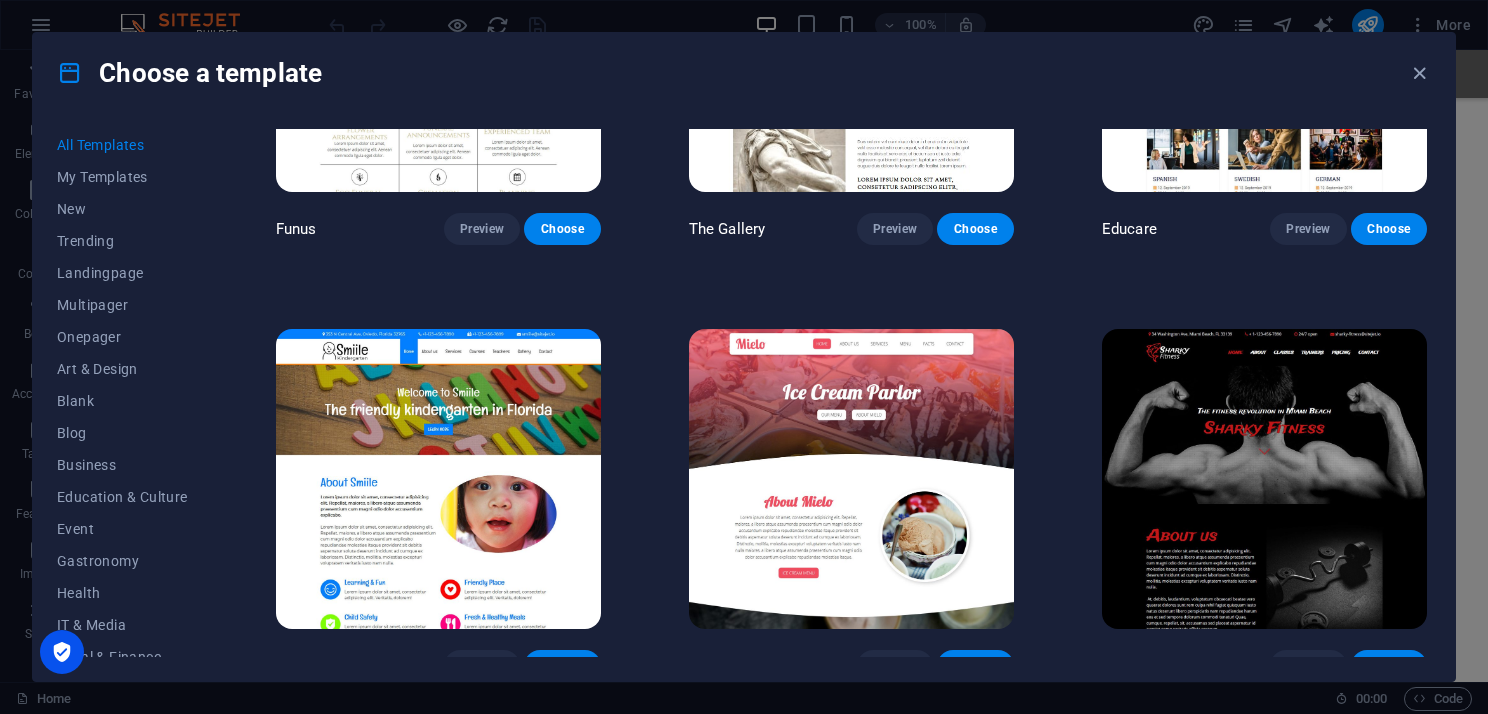 click at bounding box center (438, 479) 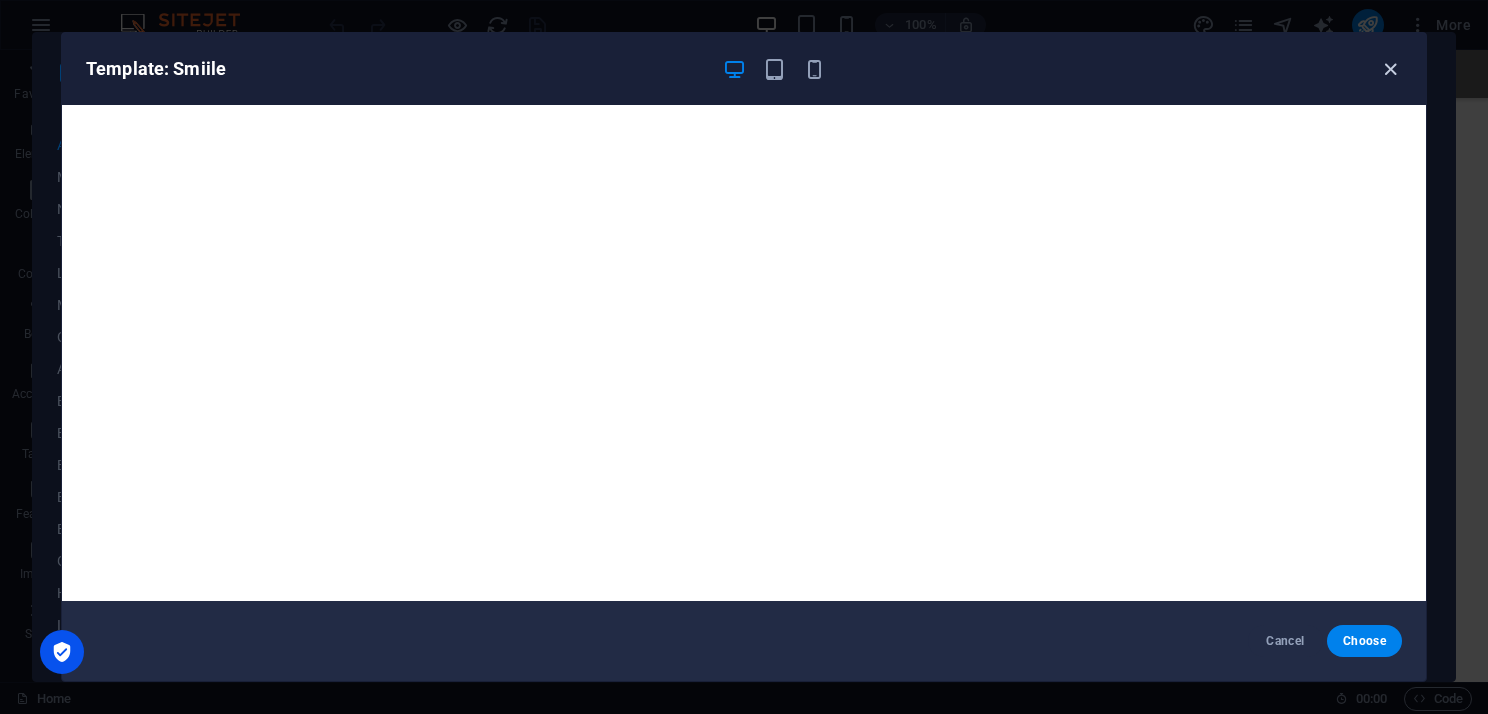 click at bounding box center [1390, 69] 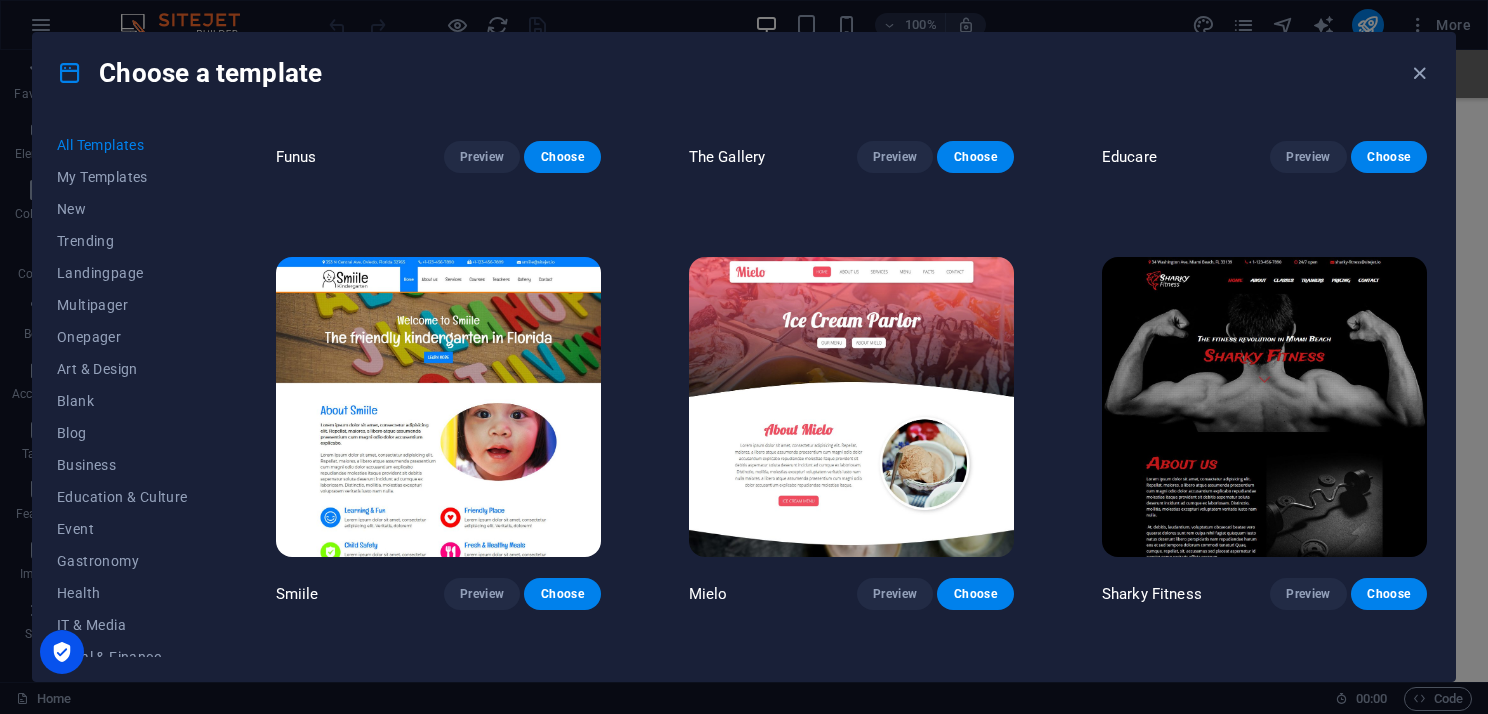 scroll, scrollTop: 13100, scrollLeft: 0, axis: vertical 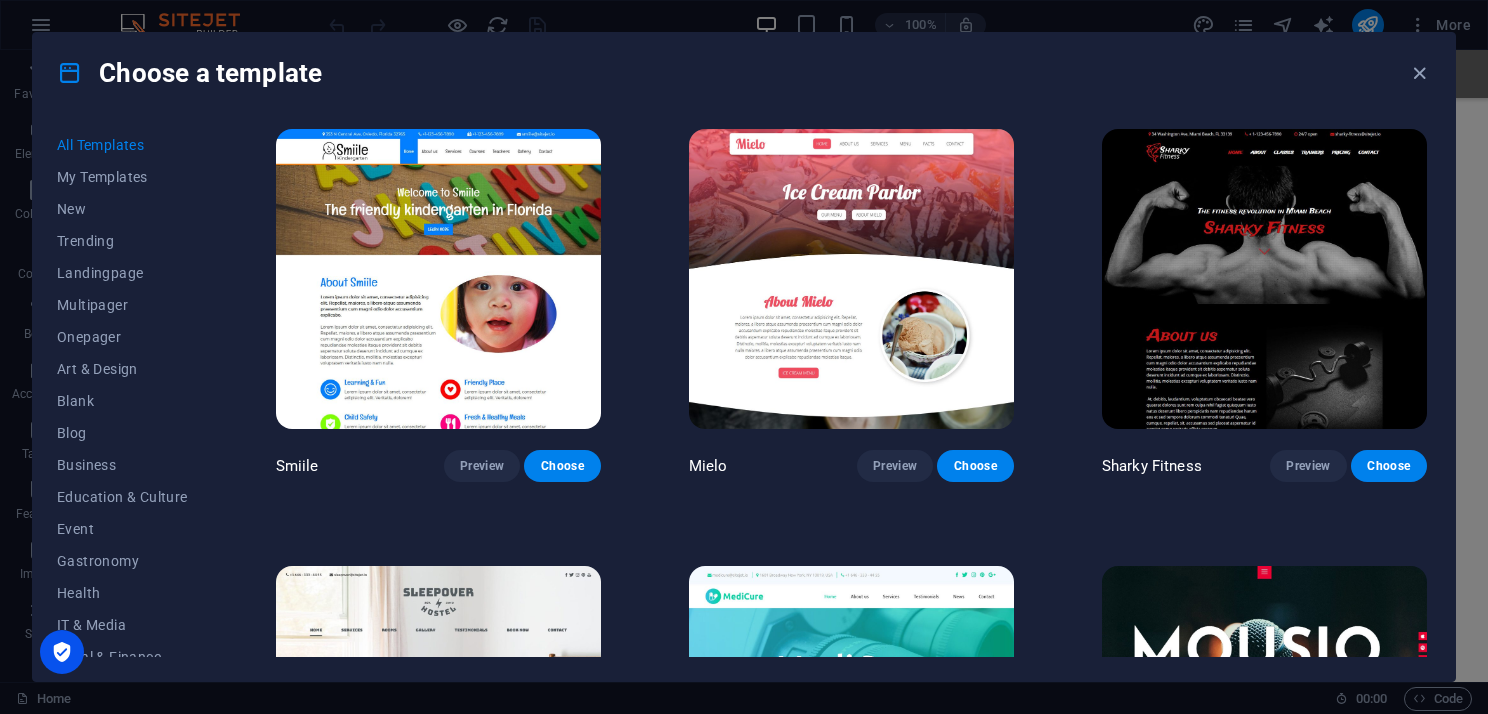 click at bounding box center [851, 279] 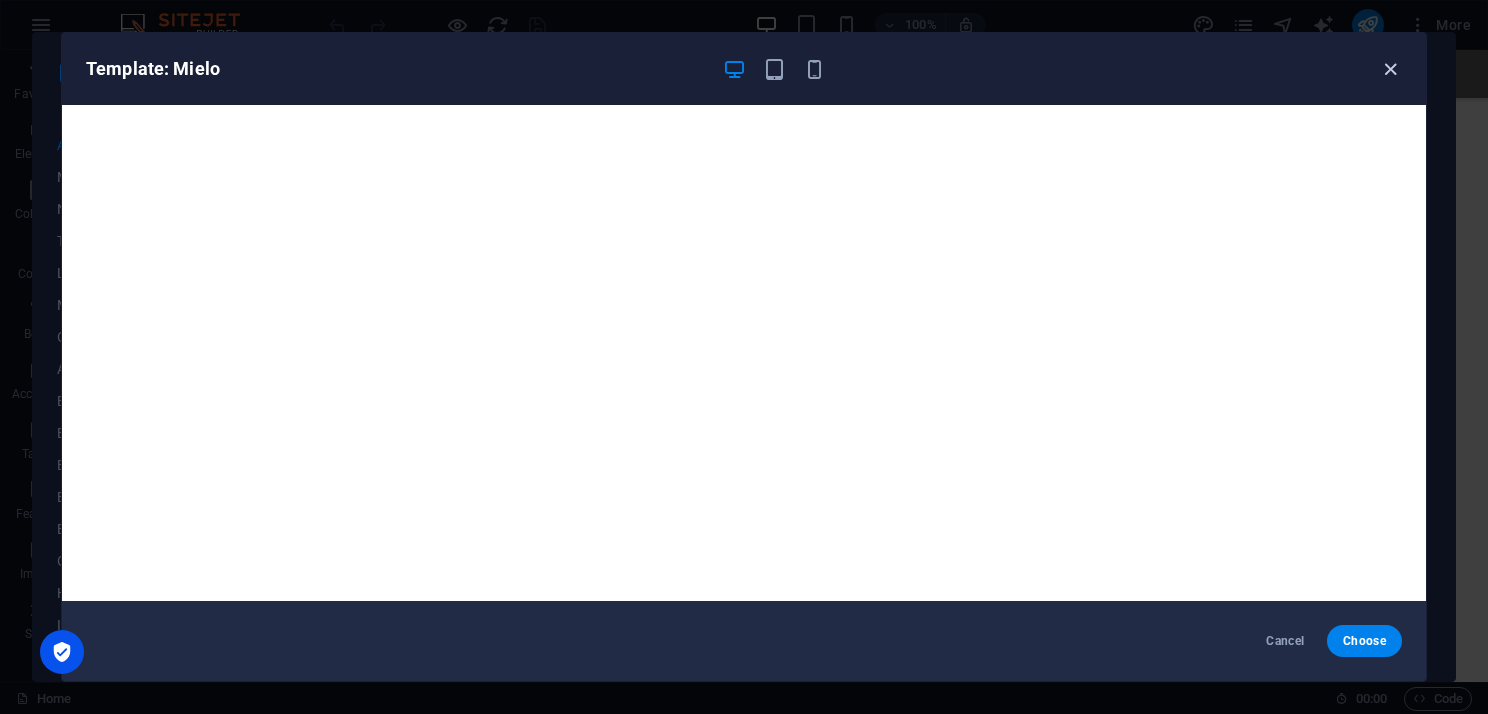 click at bounding box center [1390, 69] 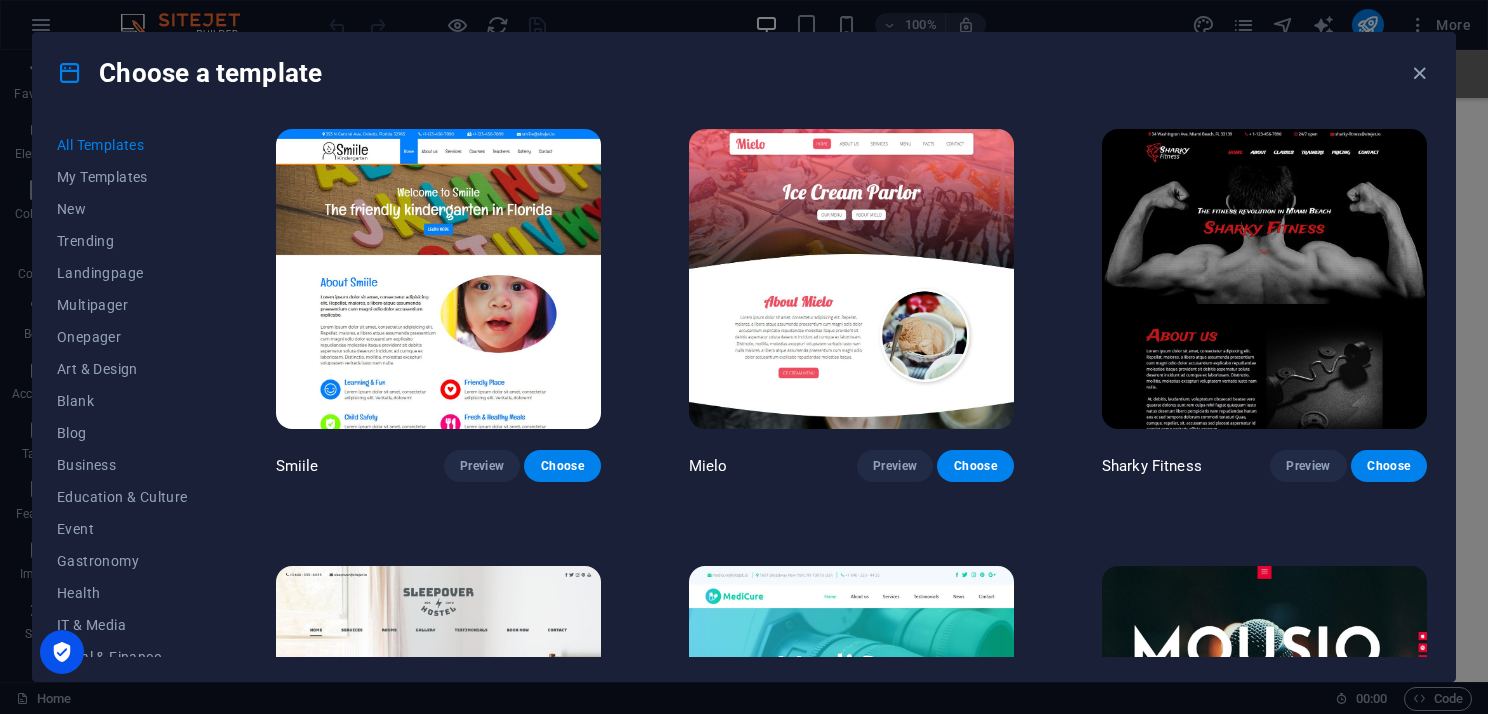click at bounding box center (1264, 279) 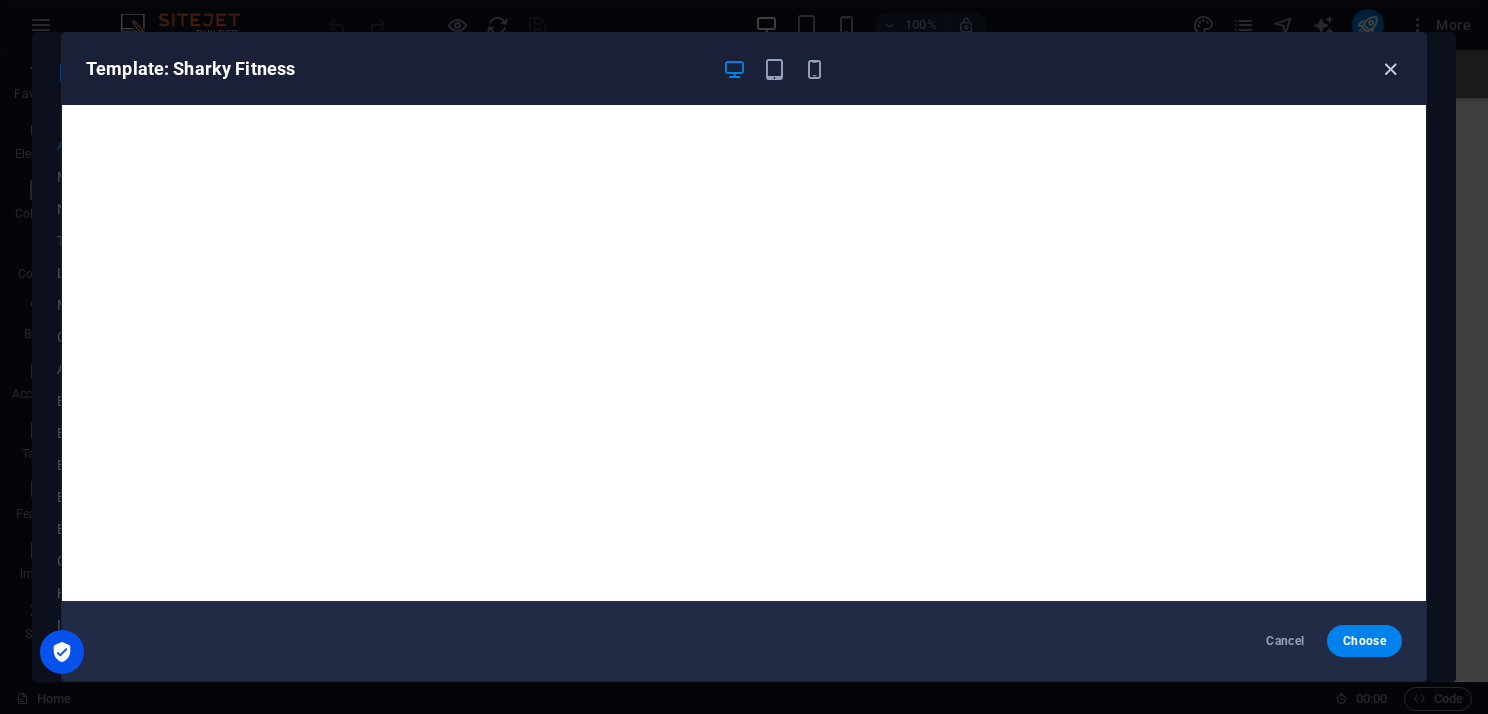 click at bounding box center (1390, 69) 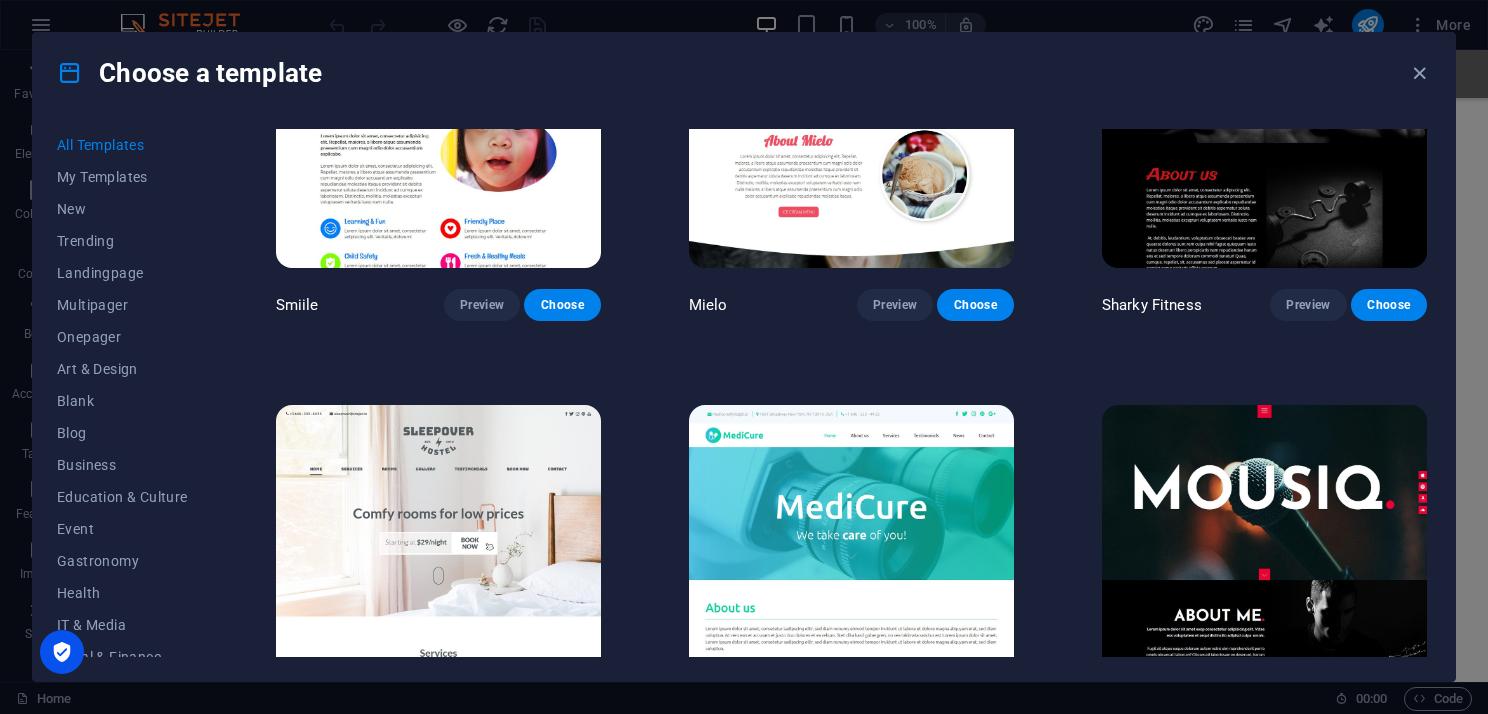 scroll, scrollTop: 13400, scrollLeft: 0, axis: vertical 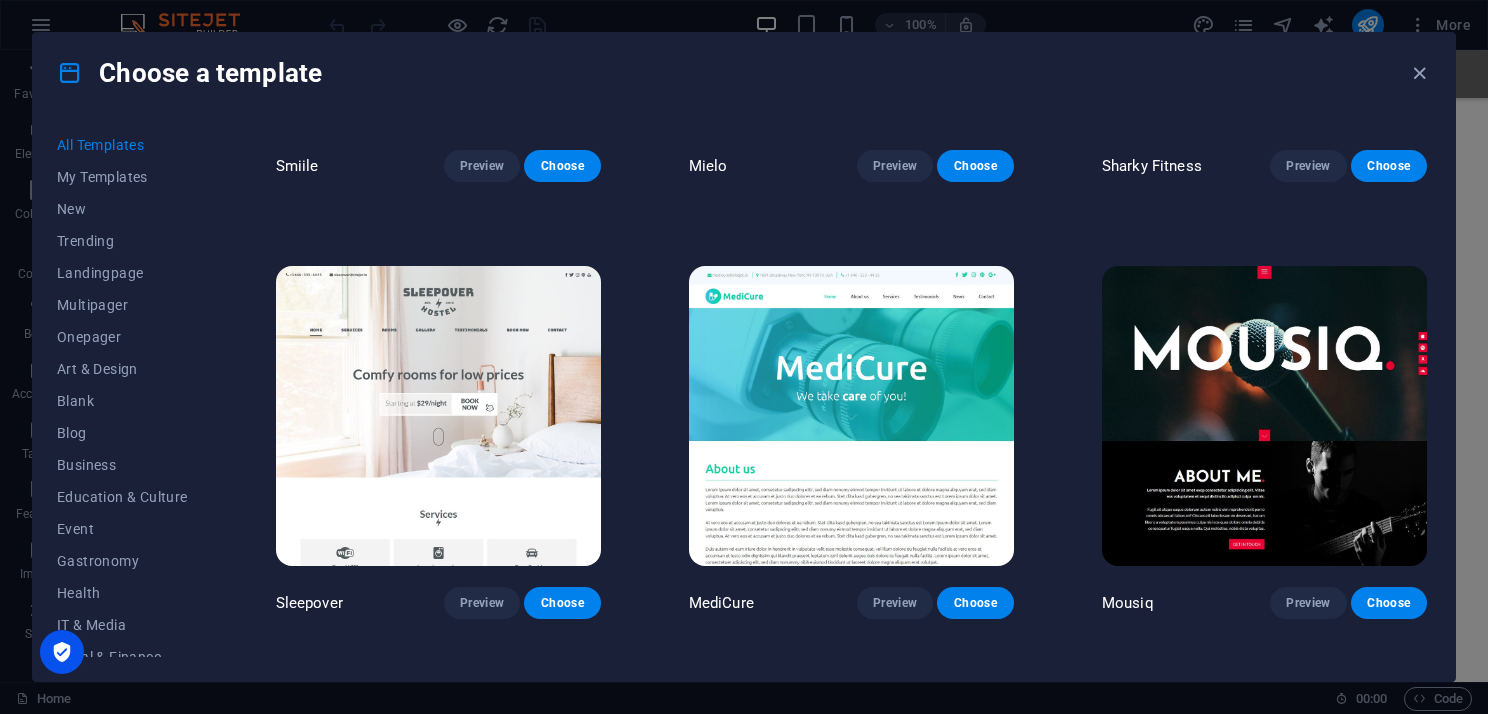 click at bounding box center [438, 416] 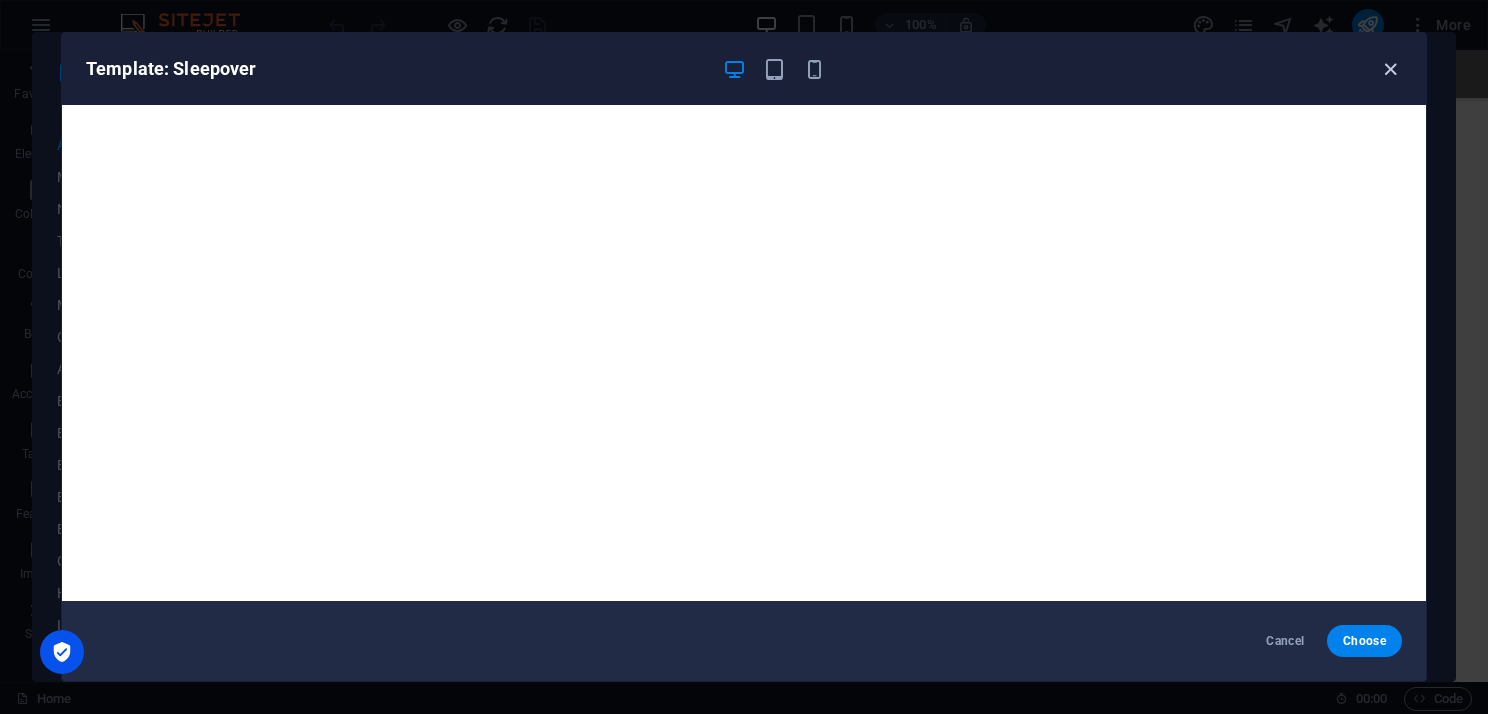 drag, startPoint x: 1393, startPoint y: 64, endPoint x: 1306, endPoint y: 112, distance: 99.36297 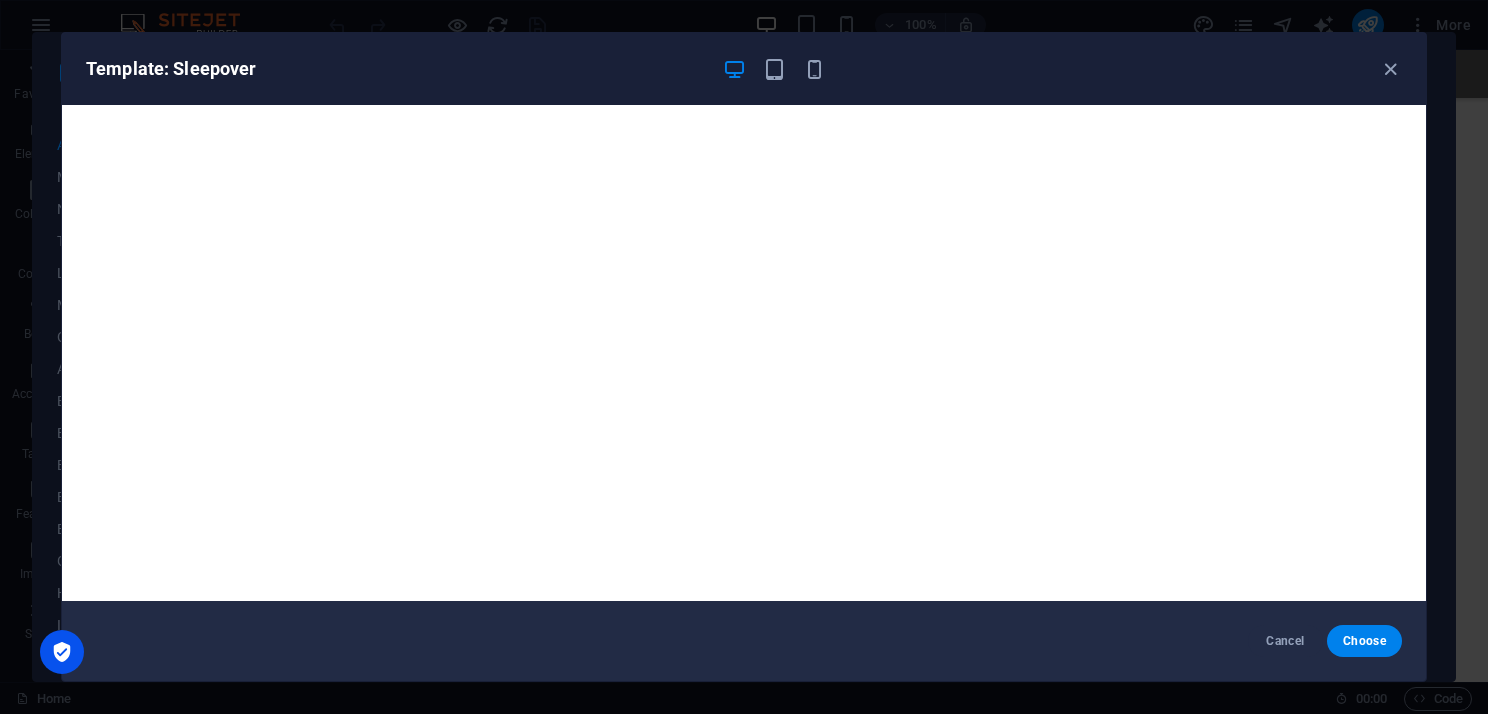 click at bounding box center (1390, 69) 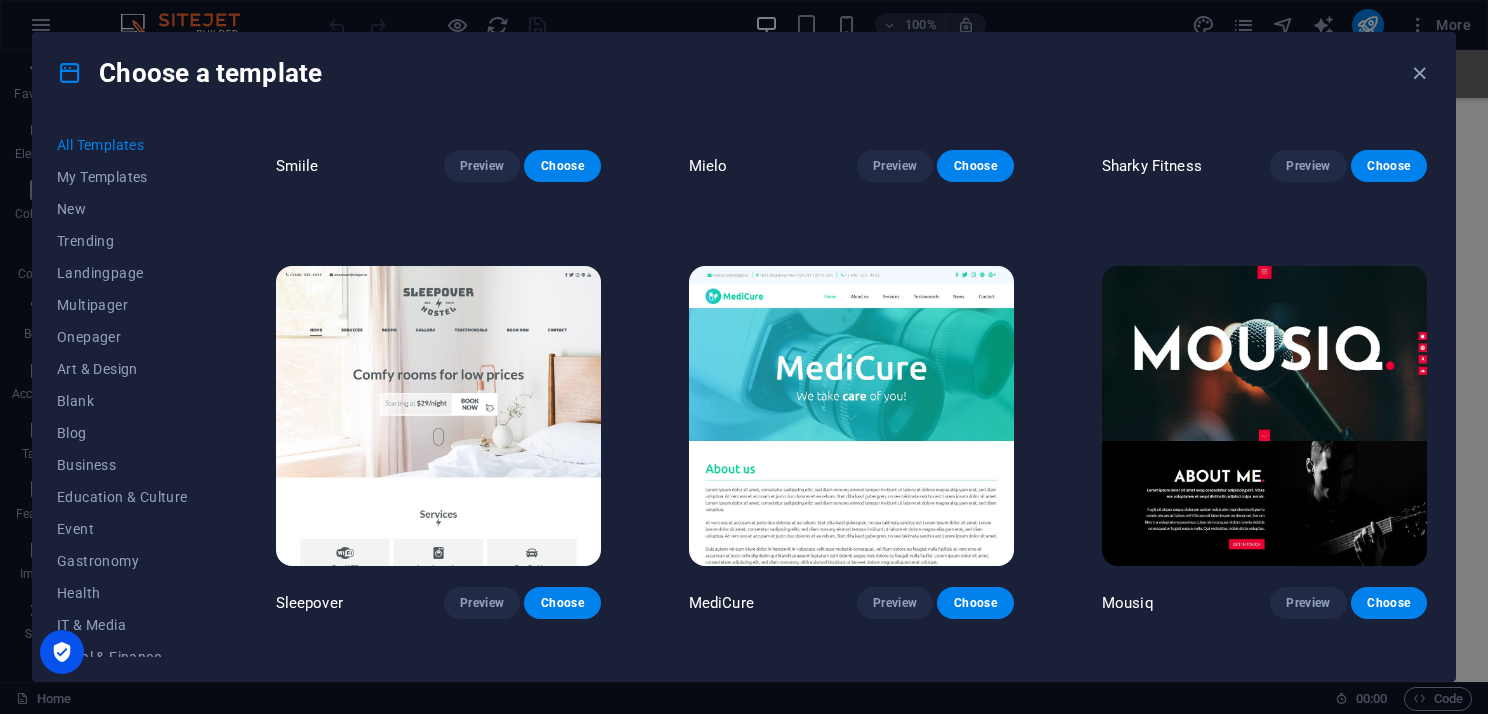 click at bounding box center [851, 416] 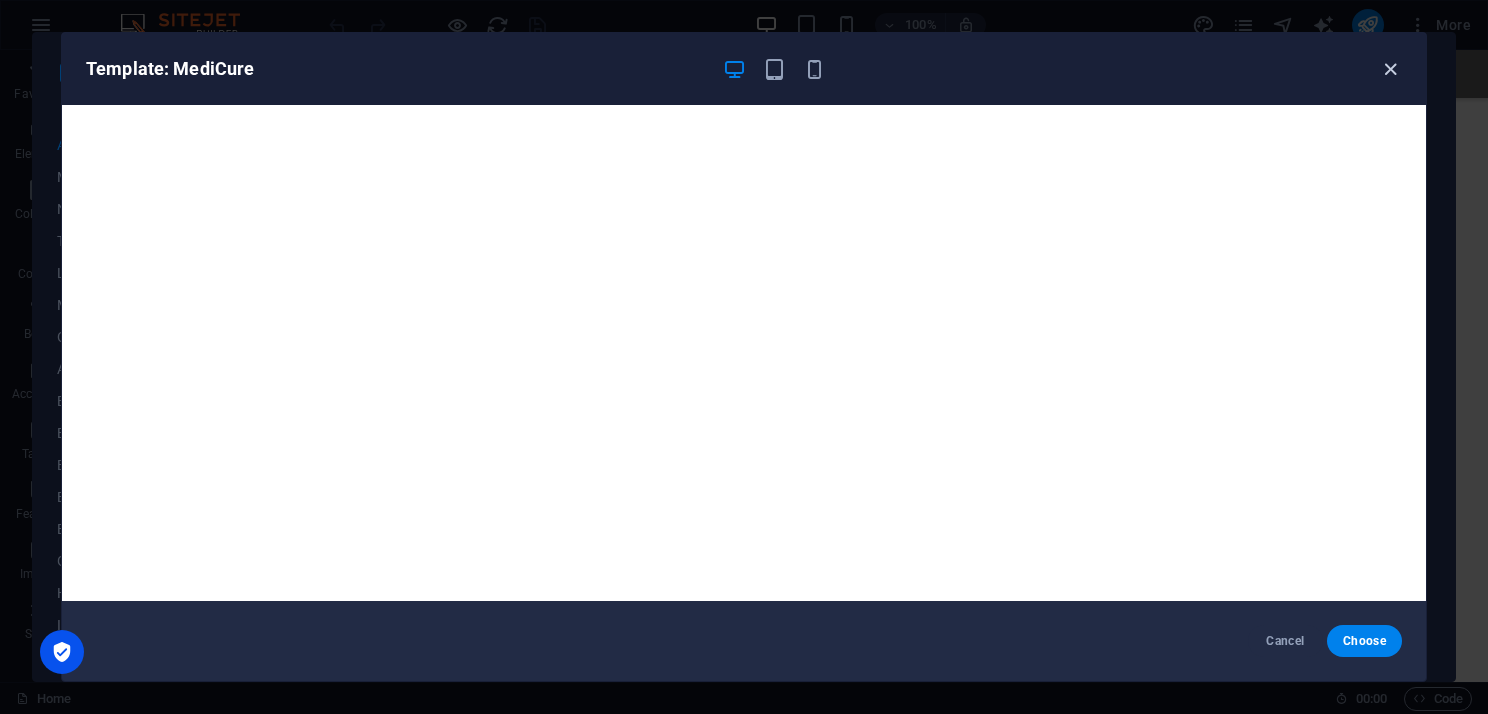 click at bounding box center [1390, 69] 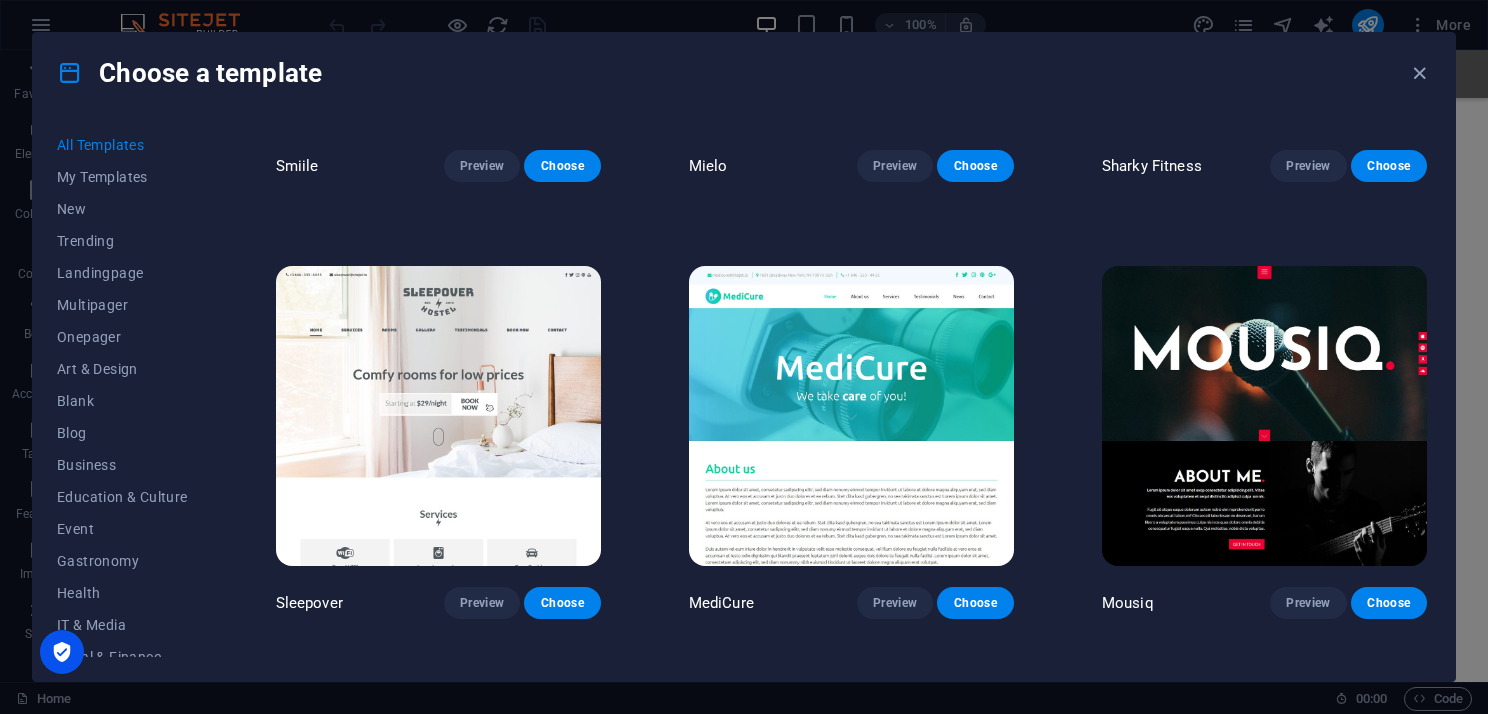 click at bounding box center (1264, 416) 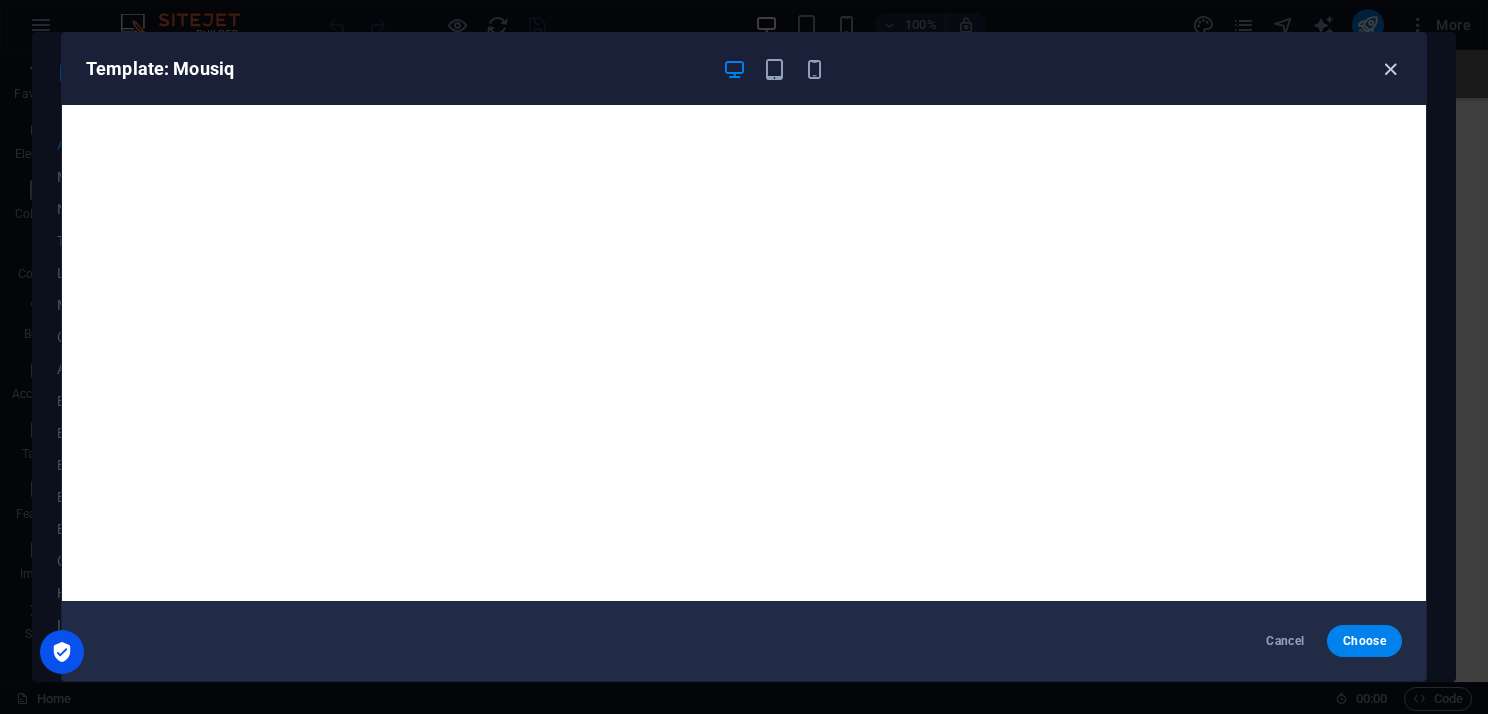 click at bounding box center (1390, 69) 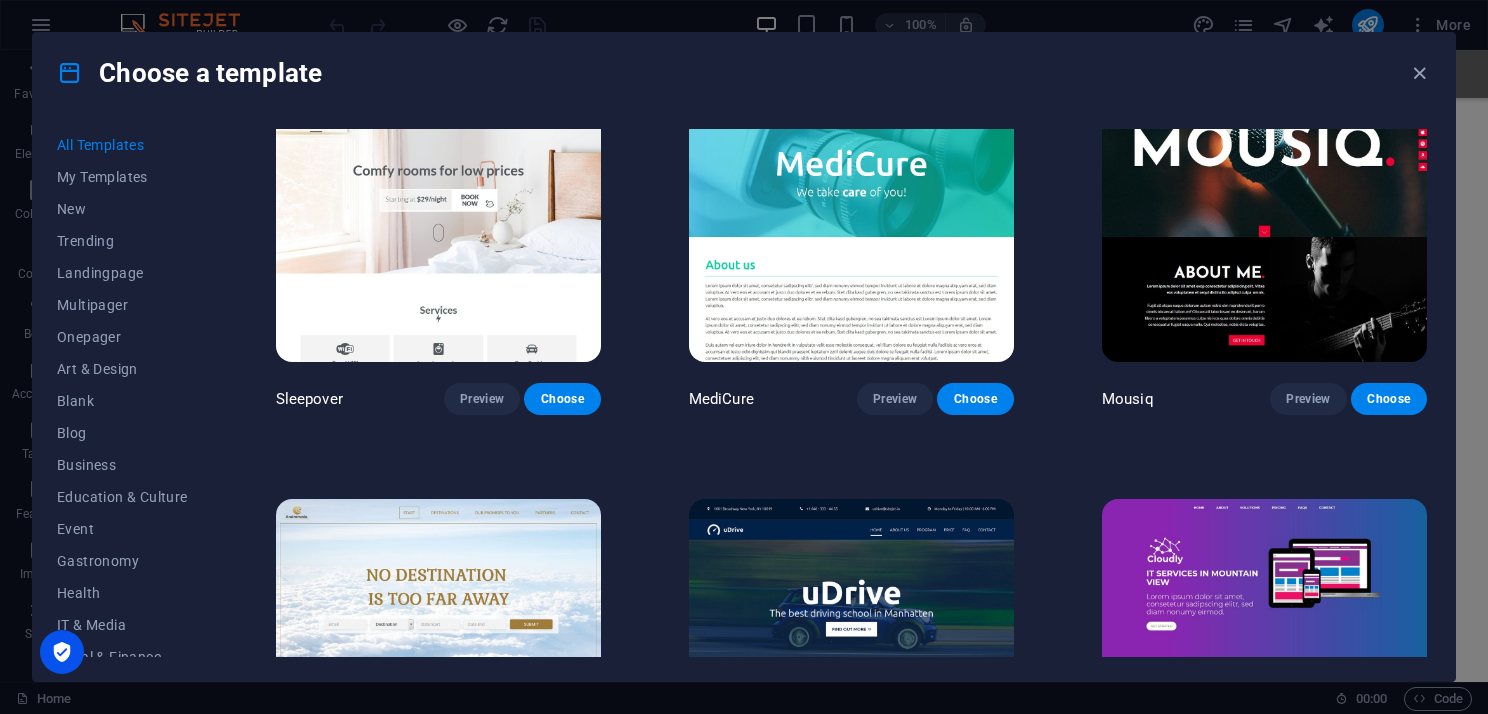 scroll, scrollTop: 13800, scrollLeft: 0, axis: vertical 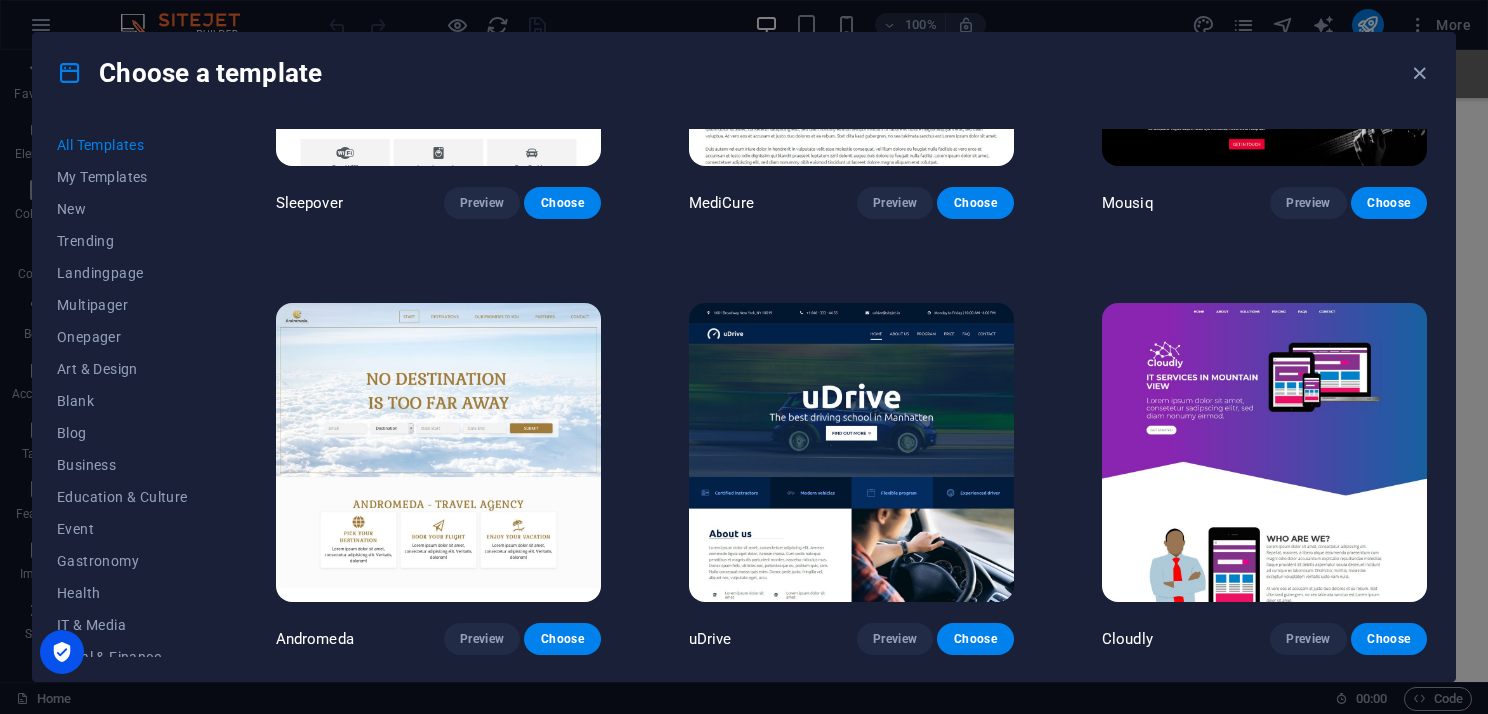 click at bounding box center (438, 453) 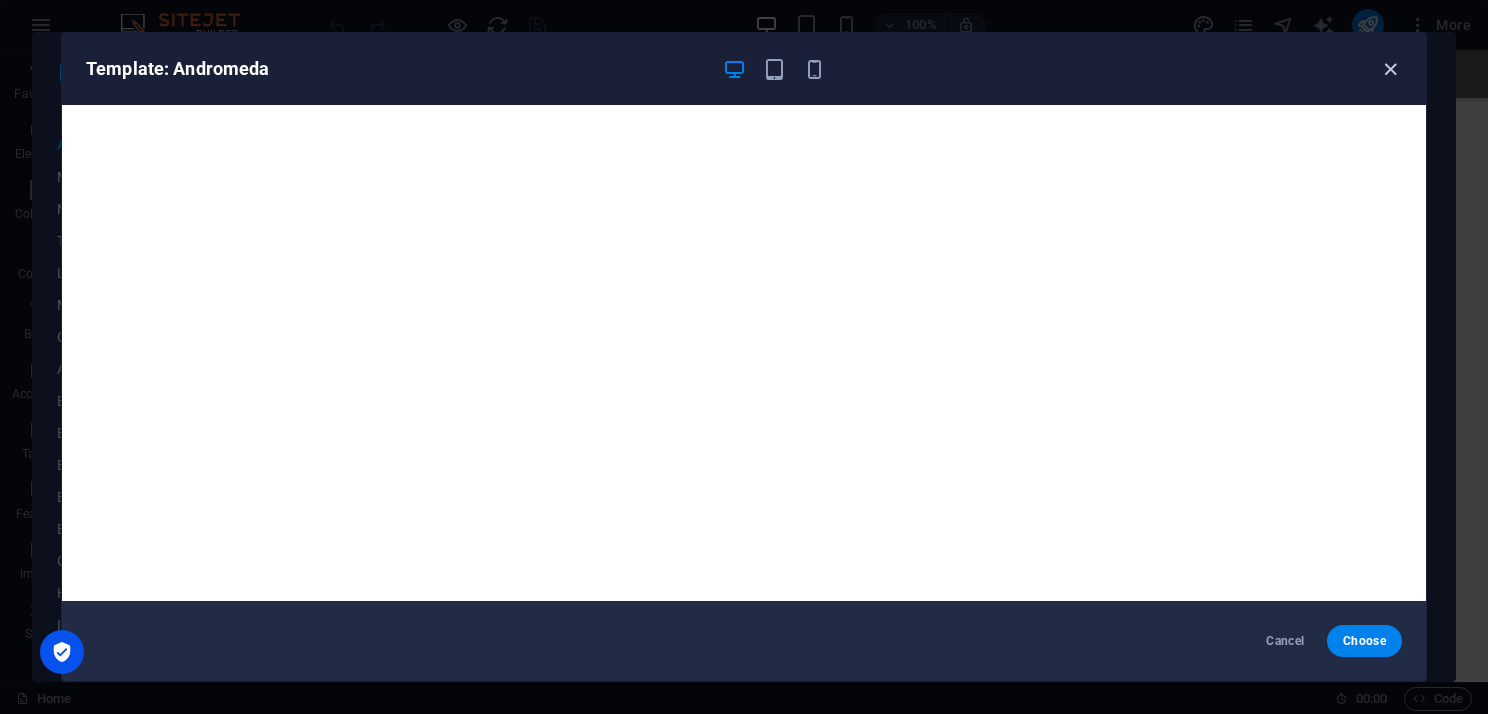click at bounding box center (1390, 69) 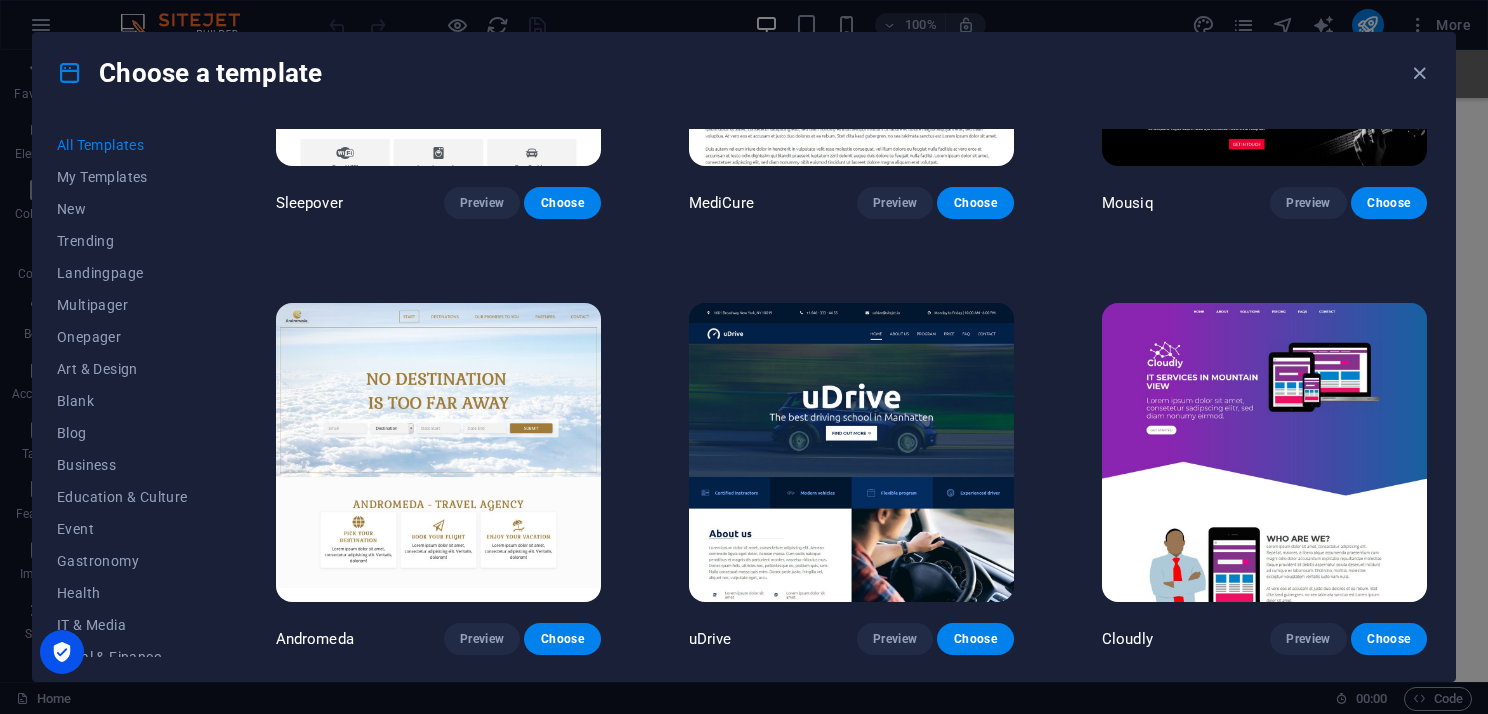 click at bounding box center (851, 453) 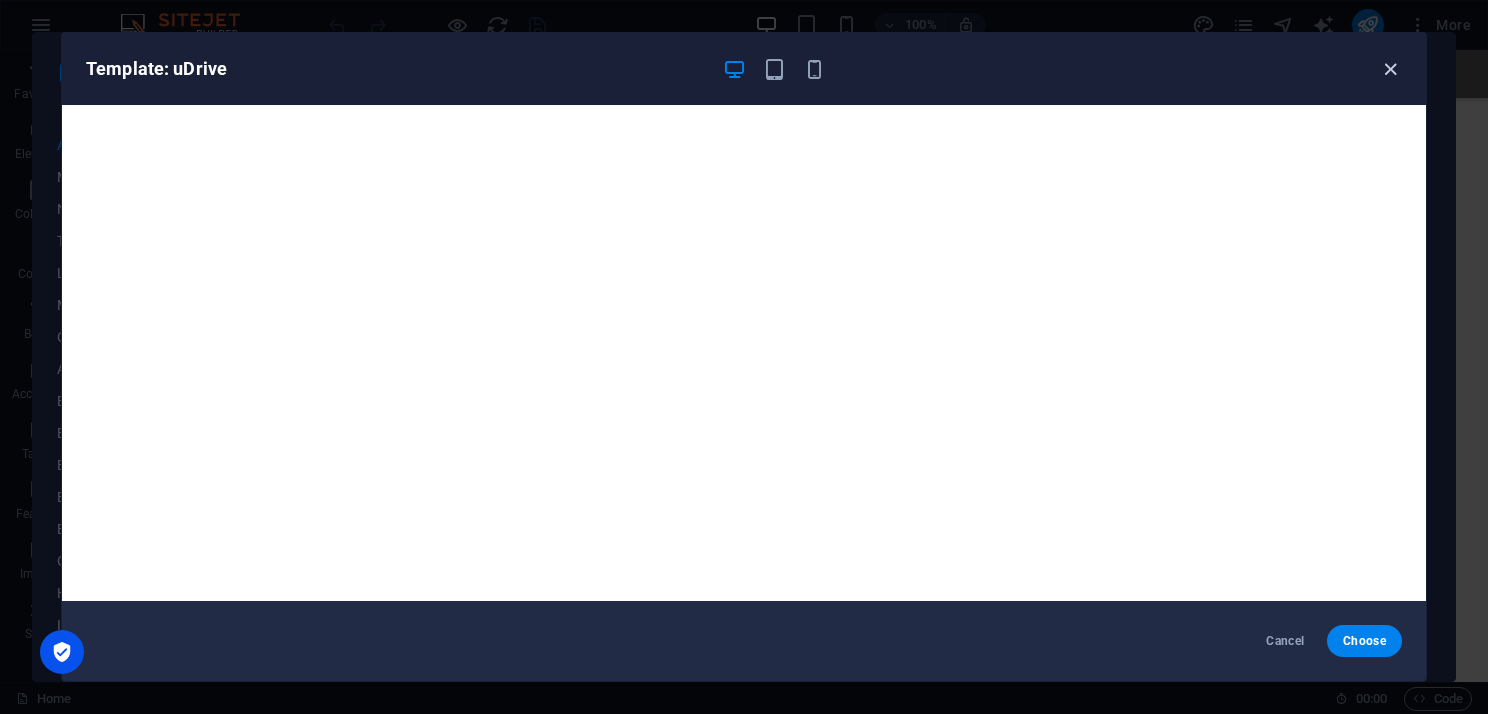 click at bounding box center [1390, 69] 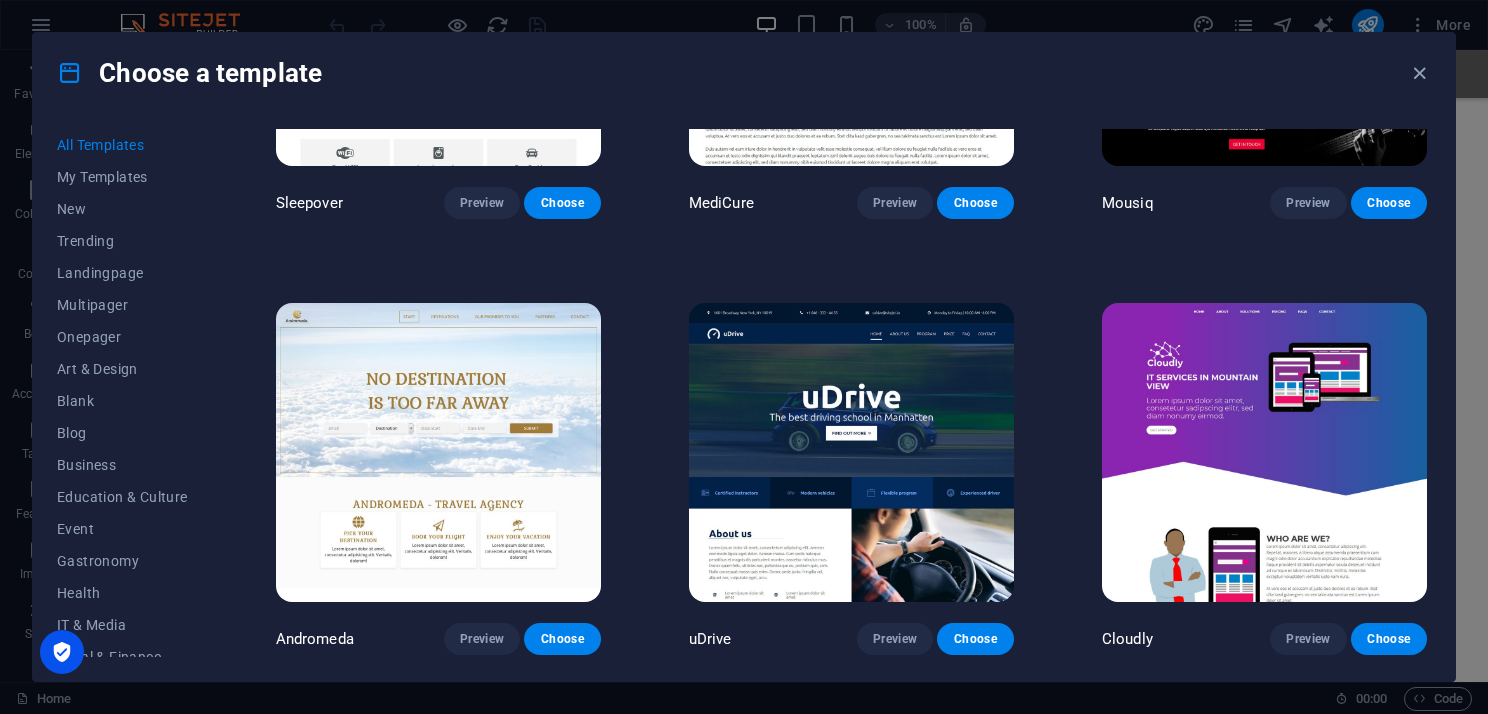 click at bounding box center [1264, 453] 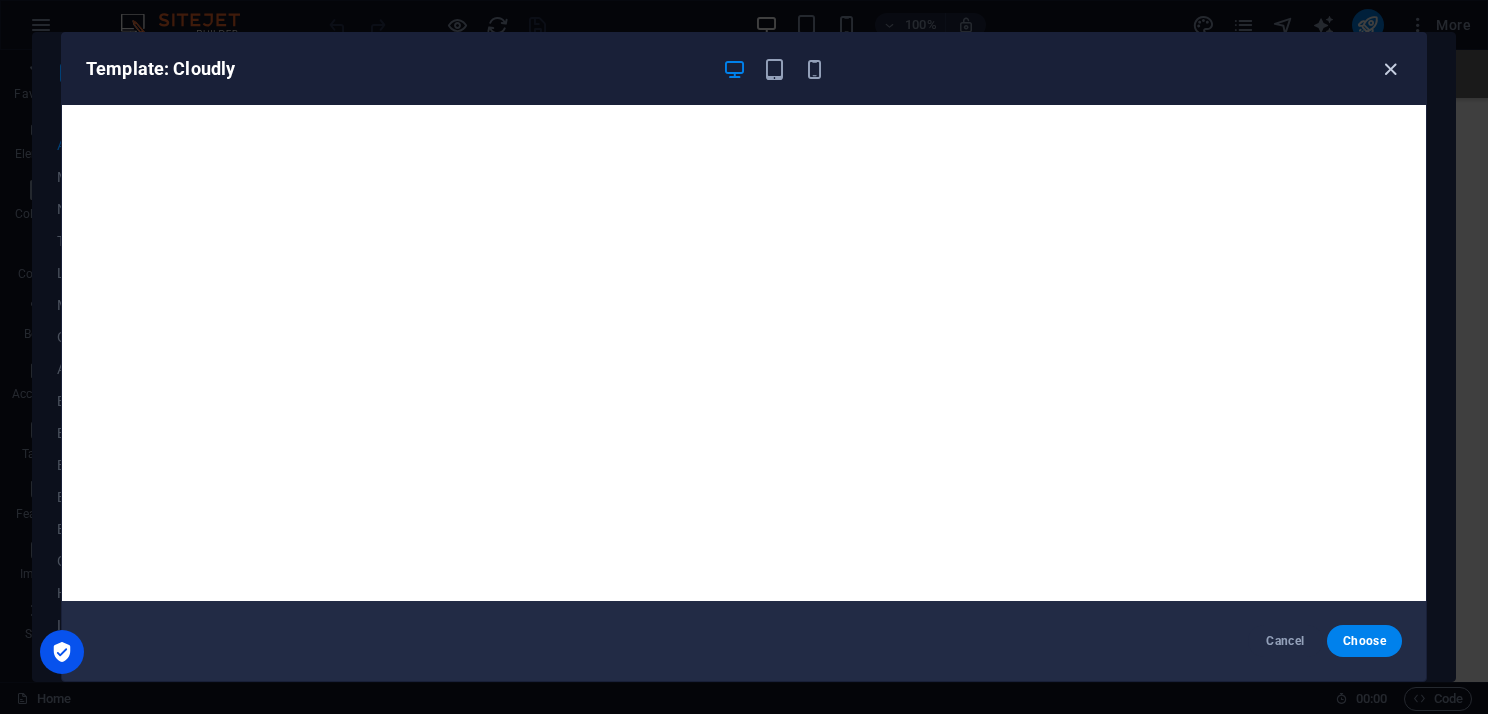 click at bounding box center [1390, 69] 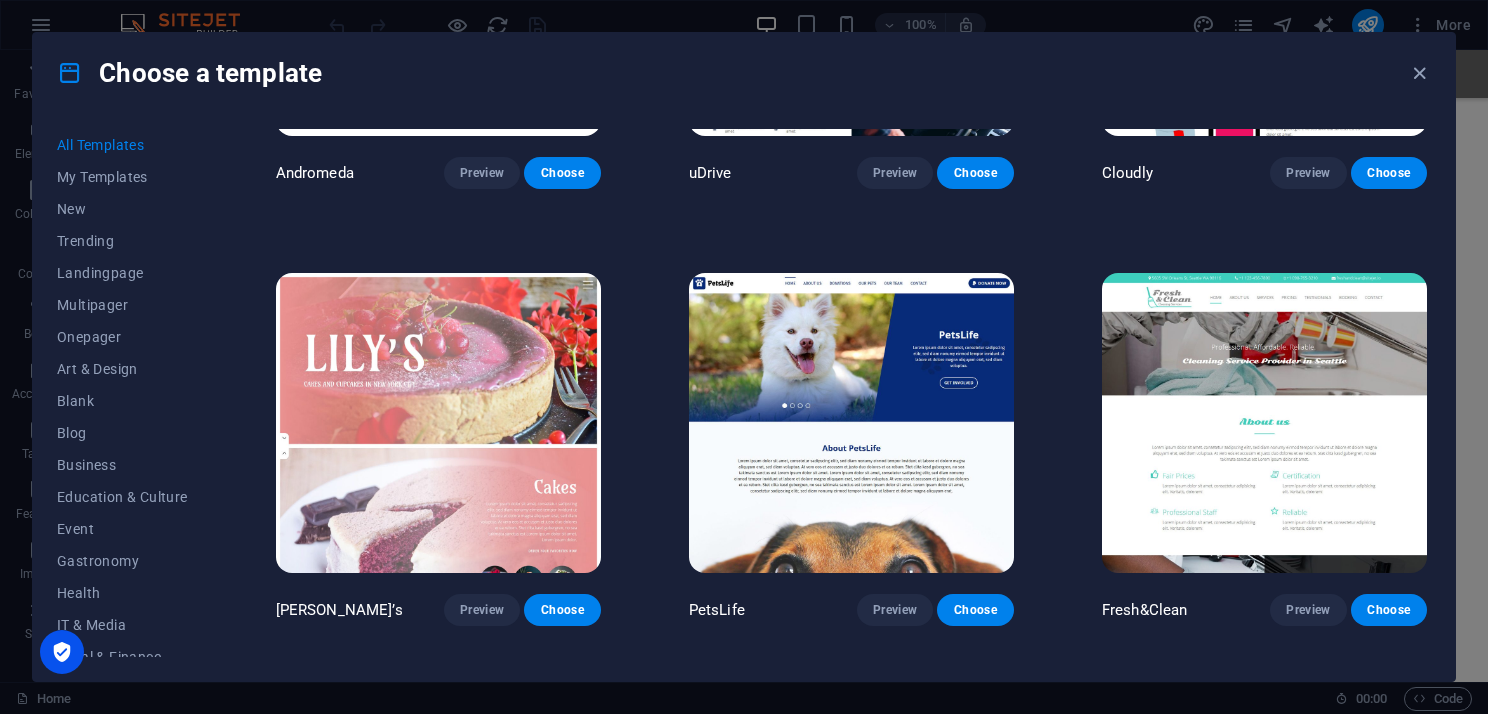 scroll, scrollTop: 14300, scrollLeft: 0, axis: vertical 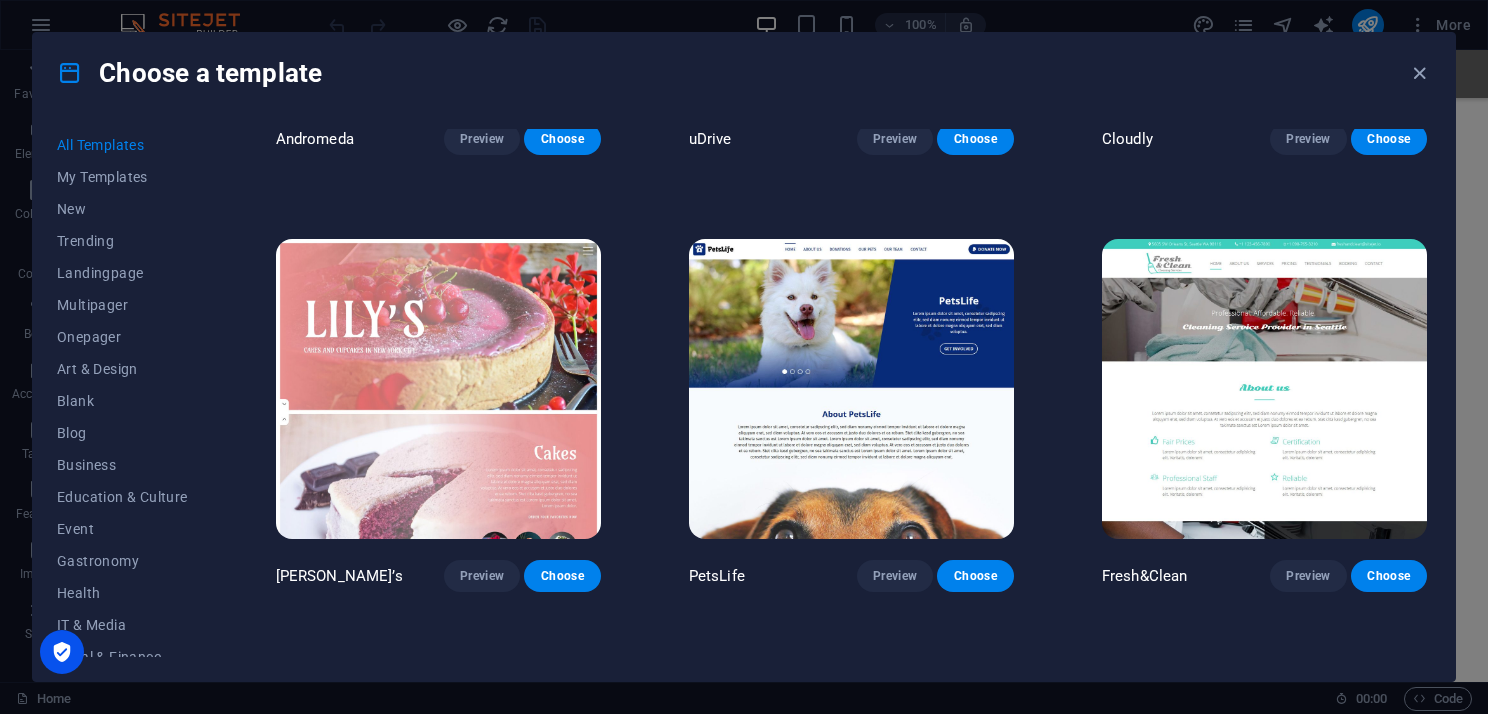 click at bounding box center (438, 389) 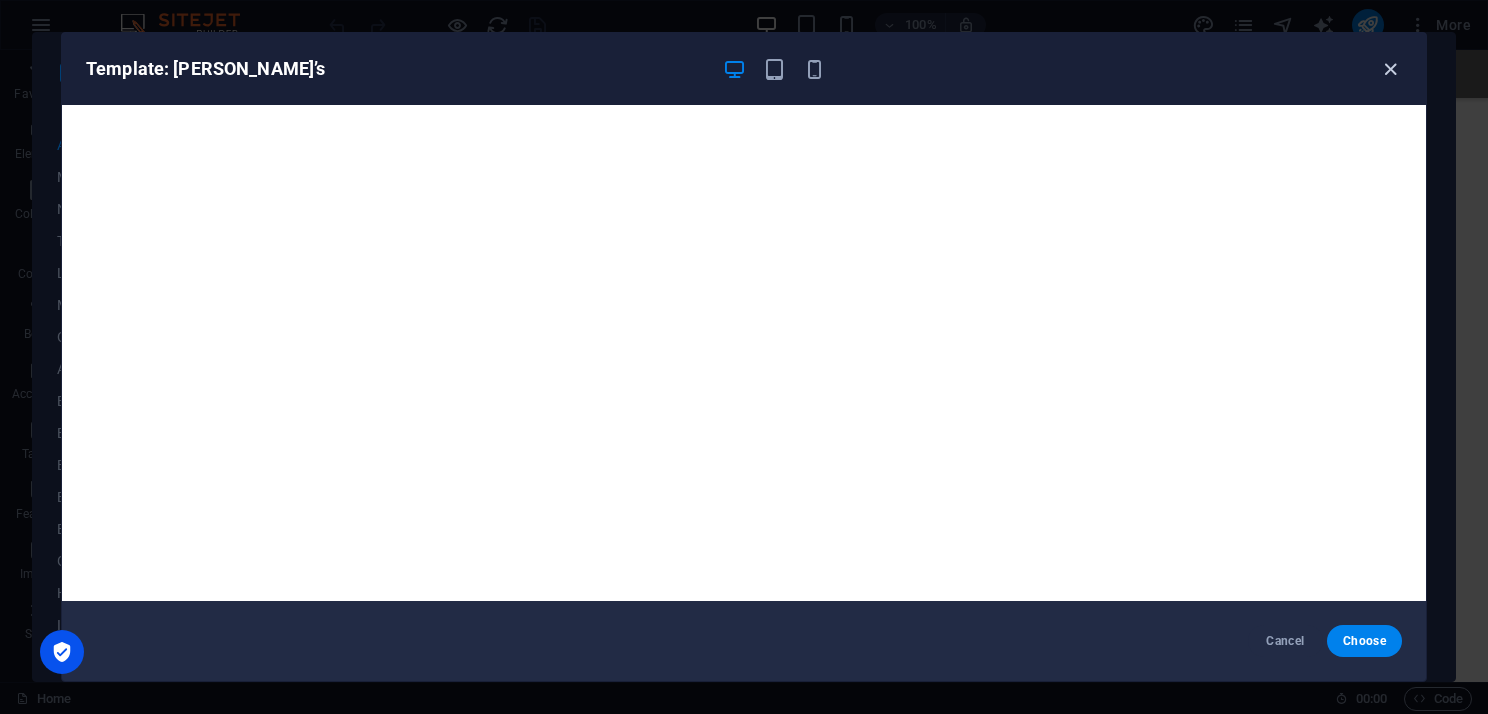 click at bounding box center [1390, 69] 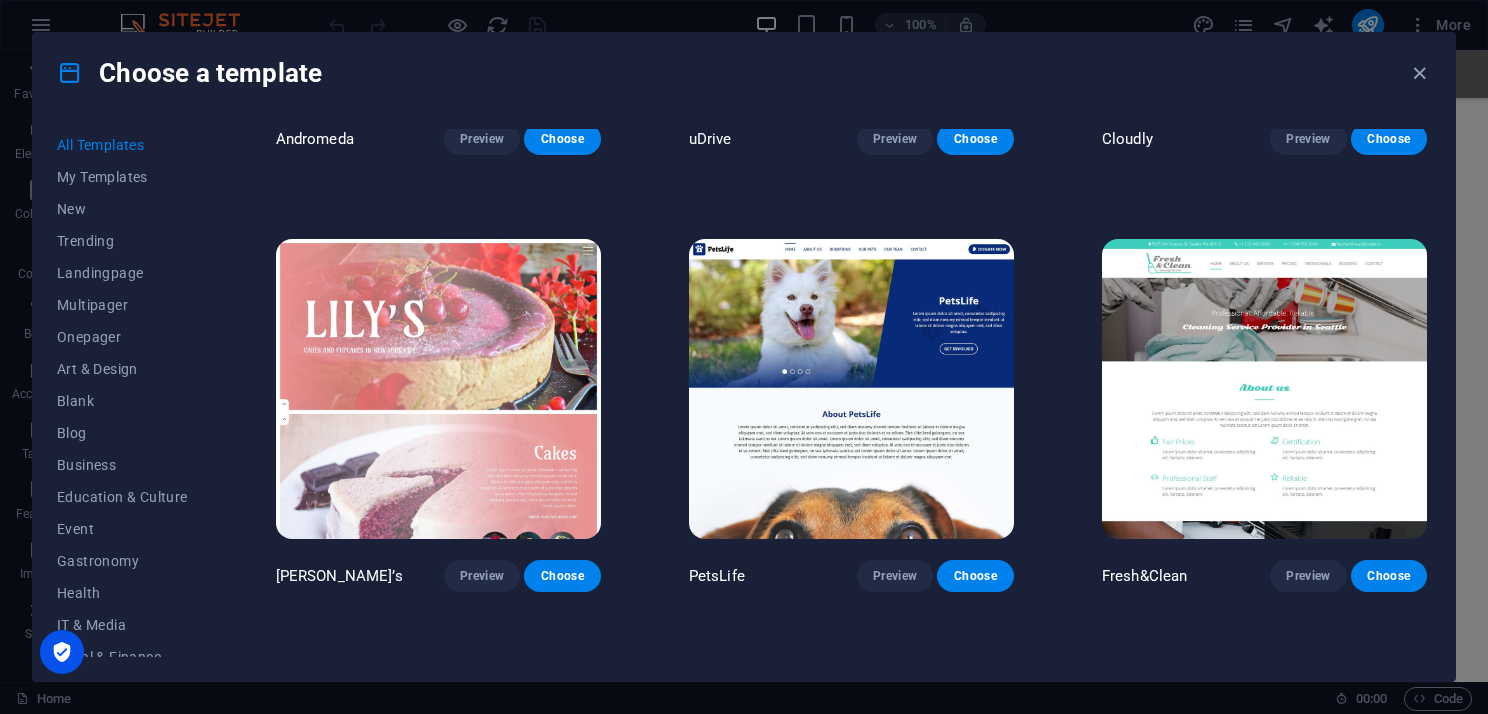 click at bounding box center (851, 389) 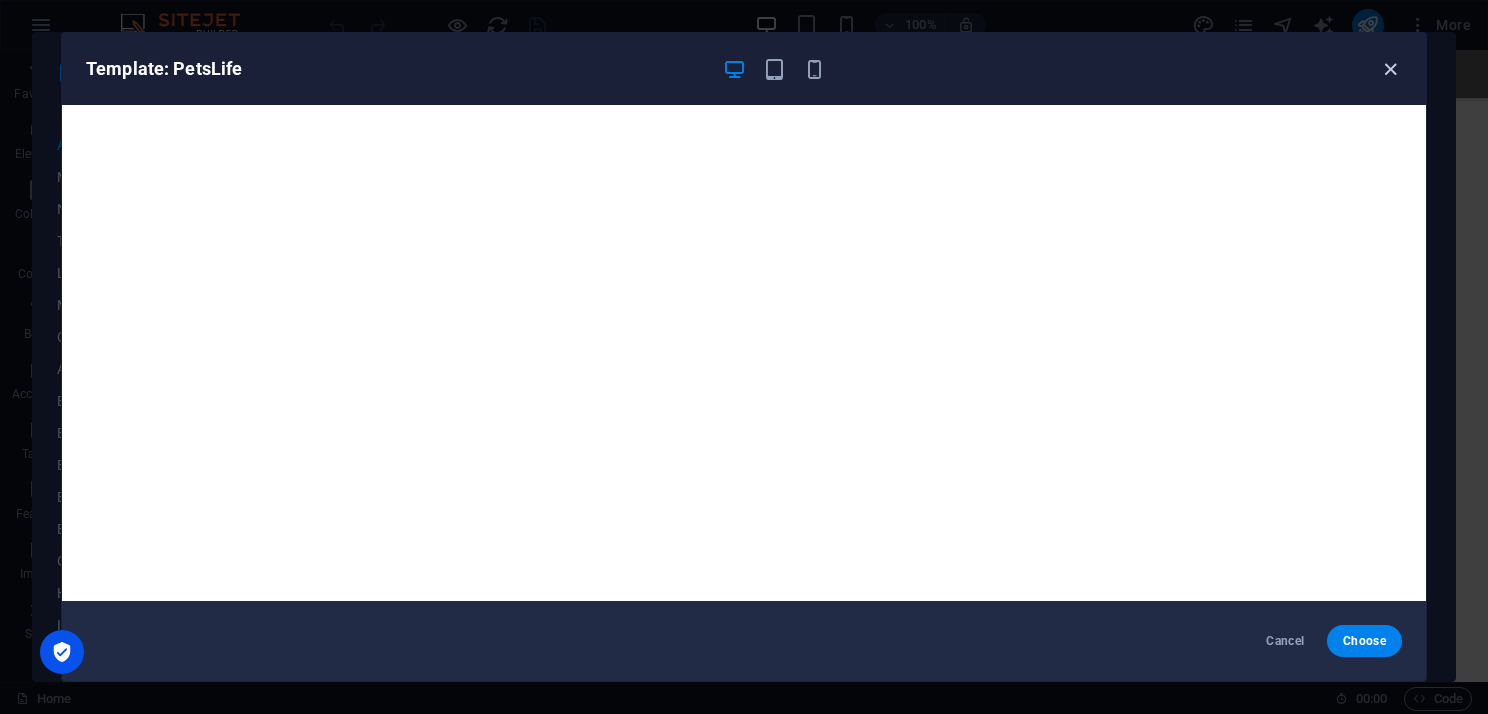 click at bounding box center (1390, 69) 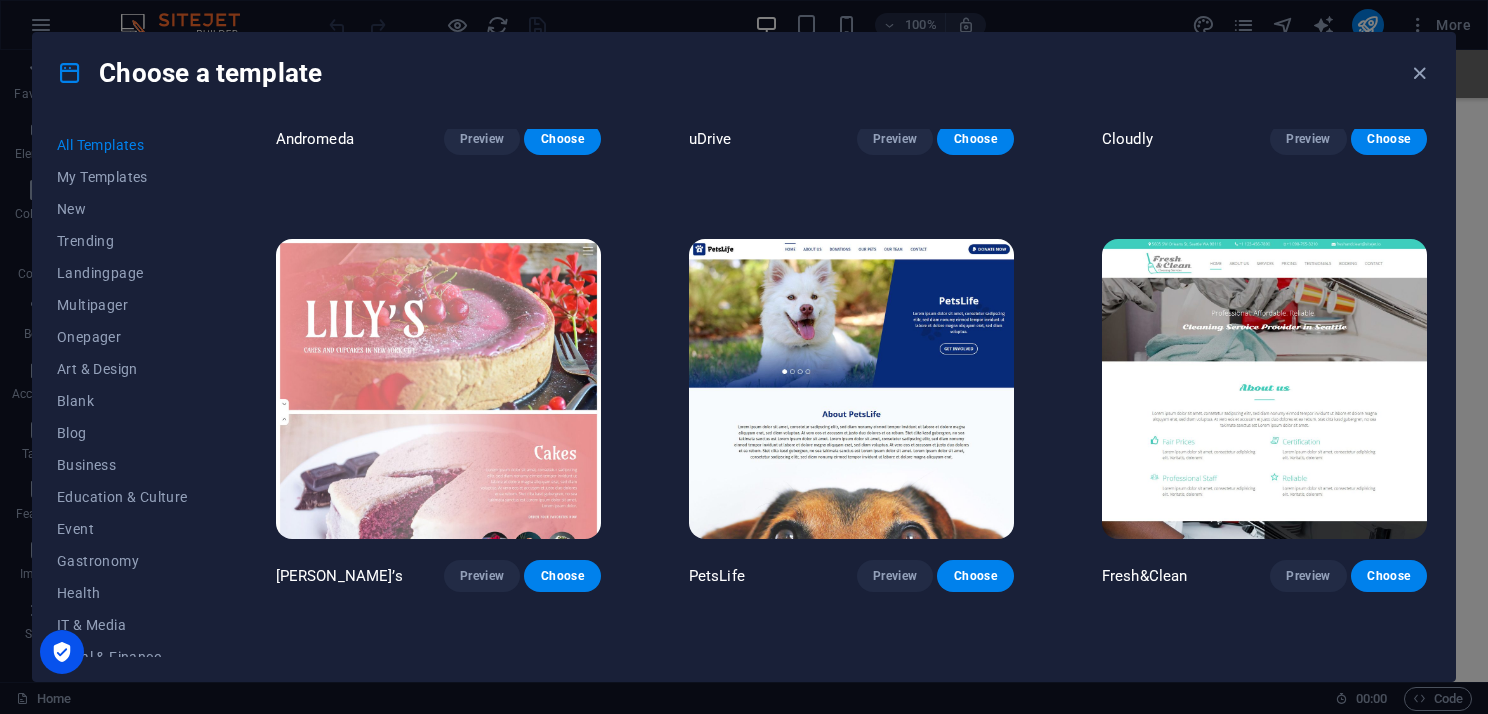 click at bounding box center [1264, 389] 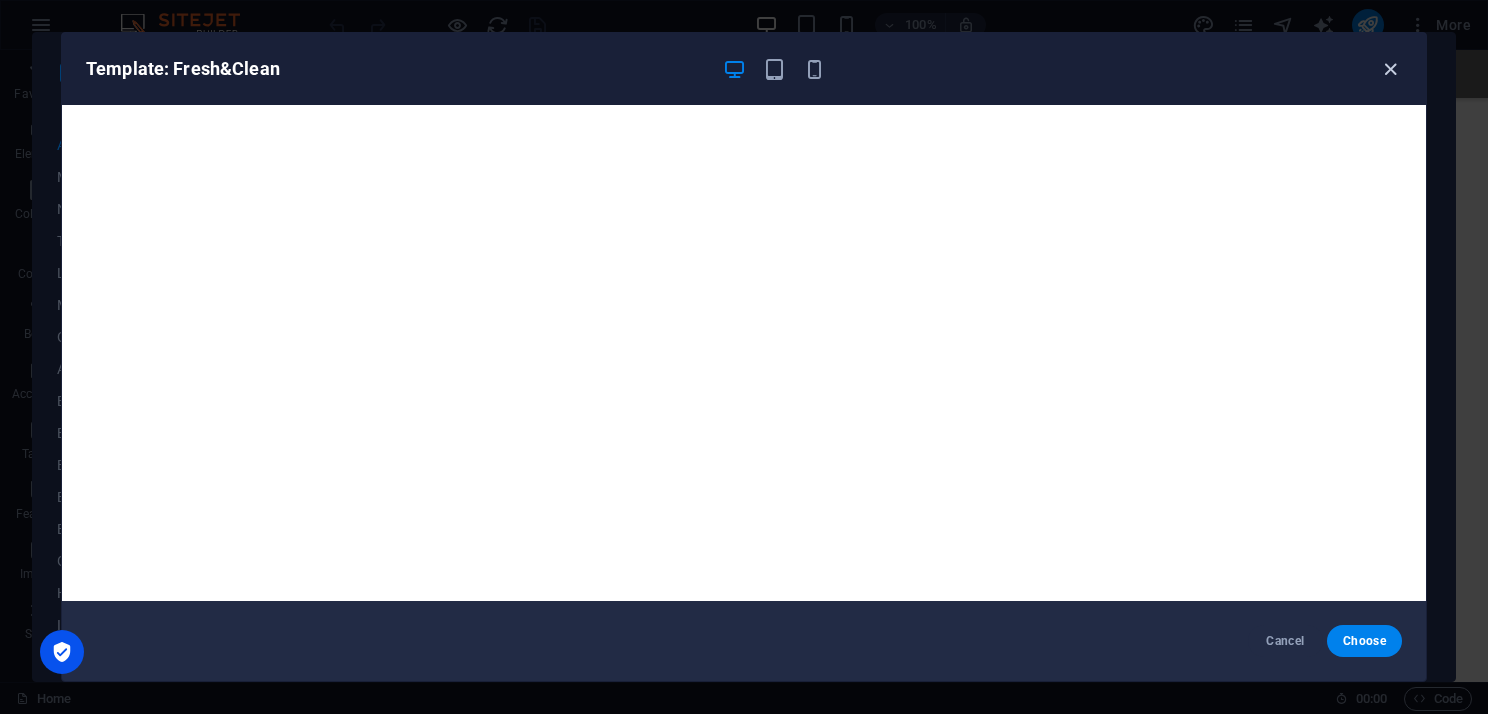 click at bounding box center (1390, 69) 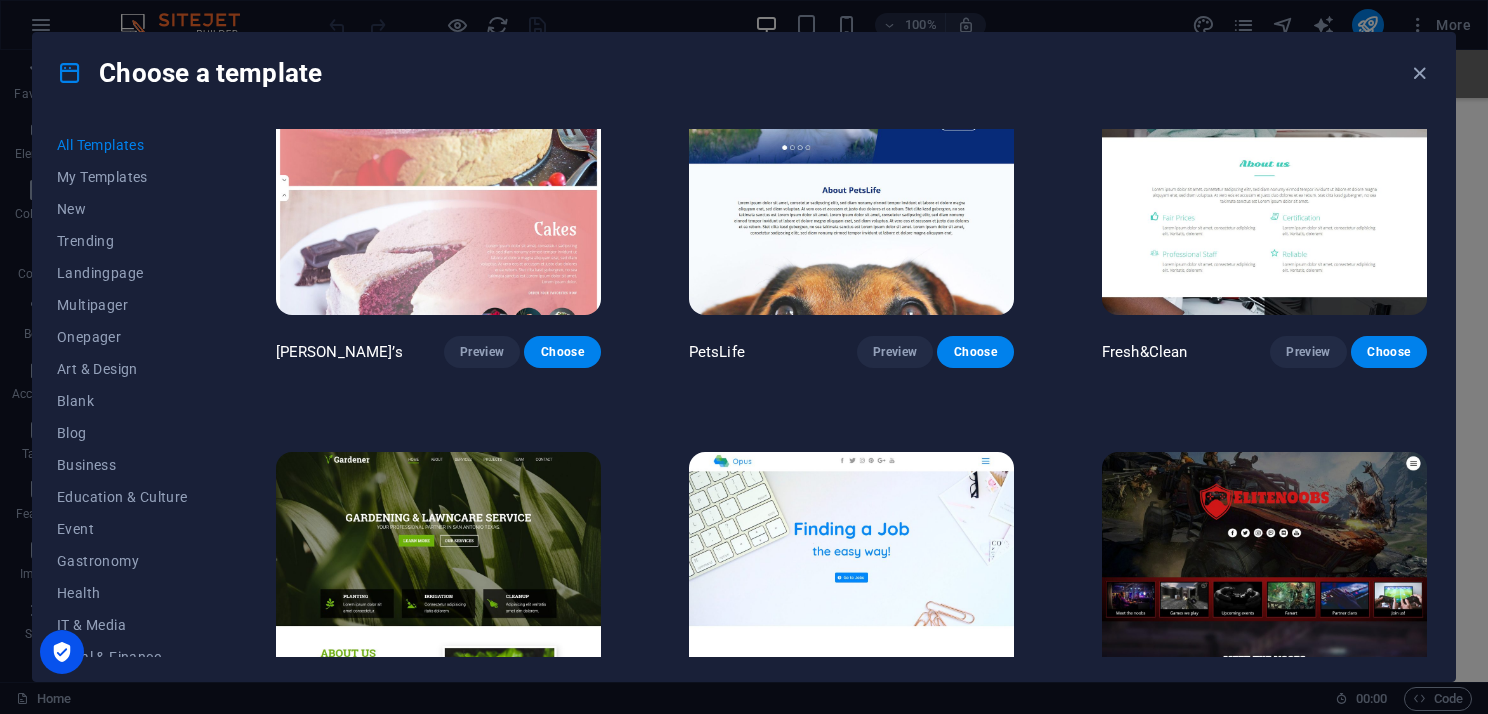 scroll, scrollTop: 14700, scrollLeft: 0, axis: vertical 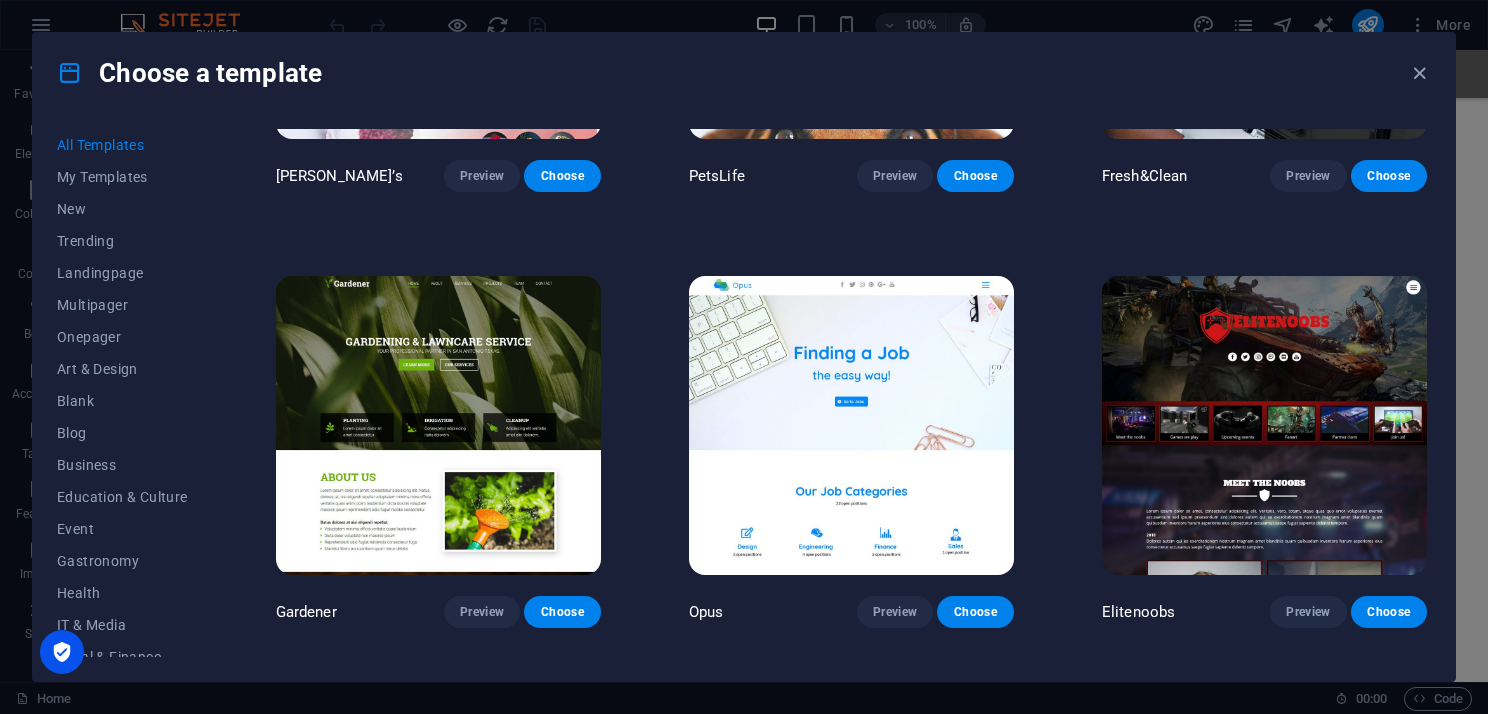 click at bounding box center (438, 426) 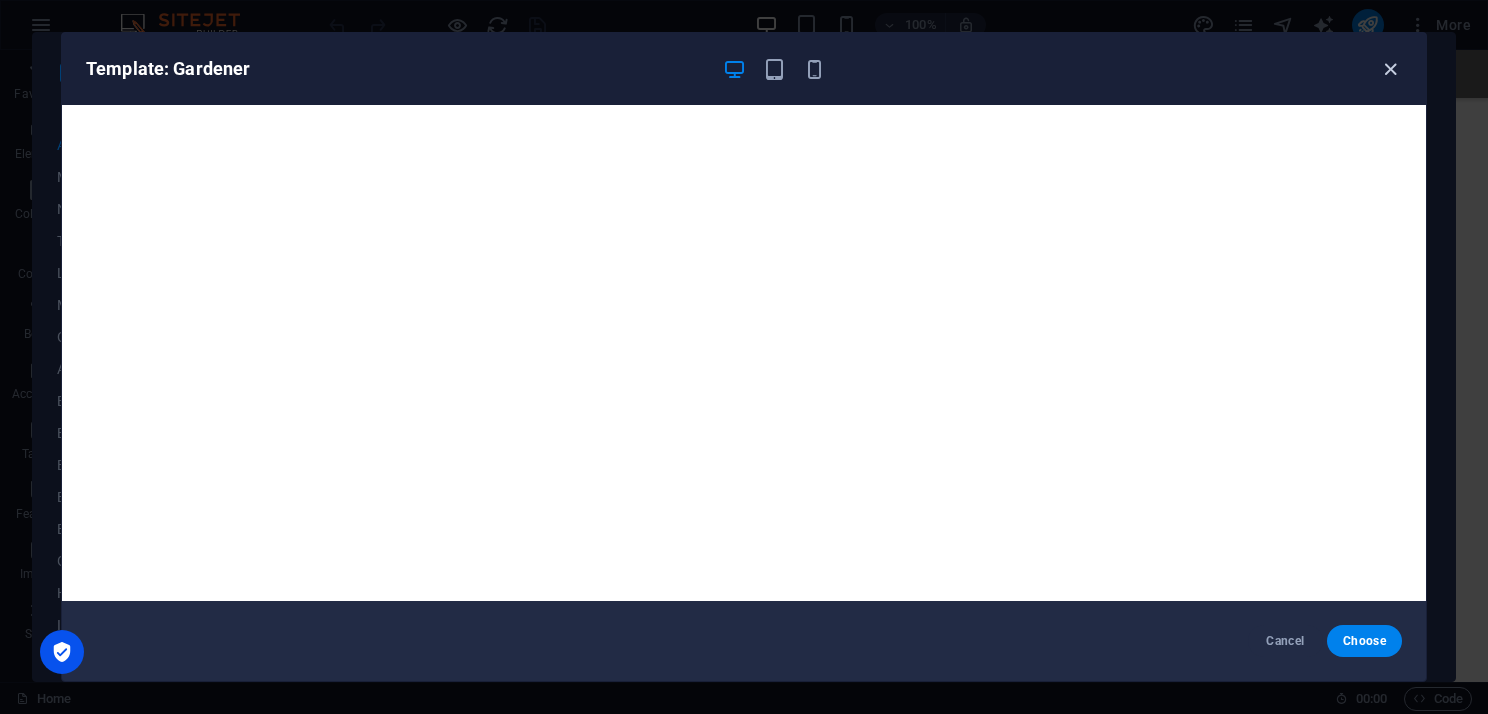 click at bounding box center [1390, 69] 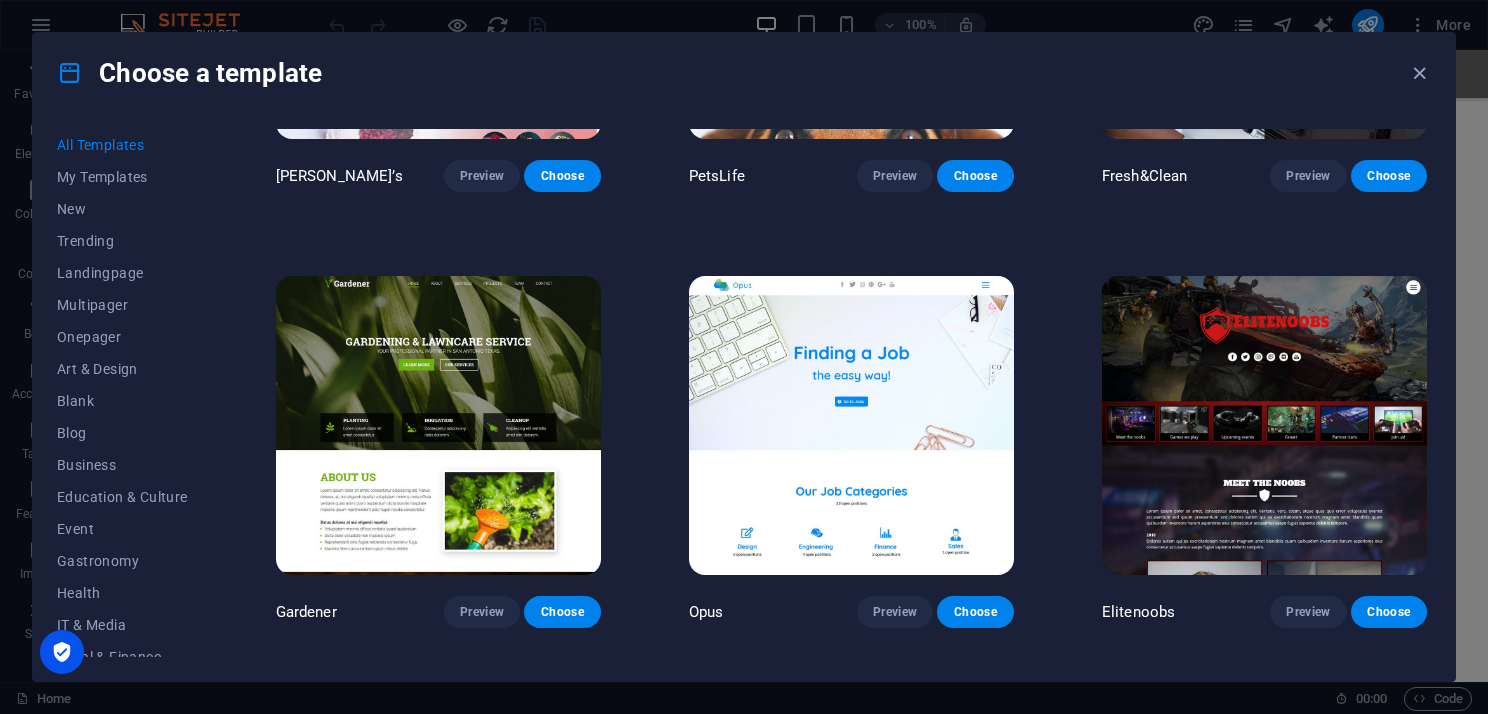 click at bounding box center (851, 426) 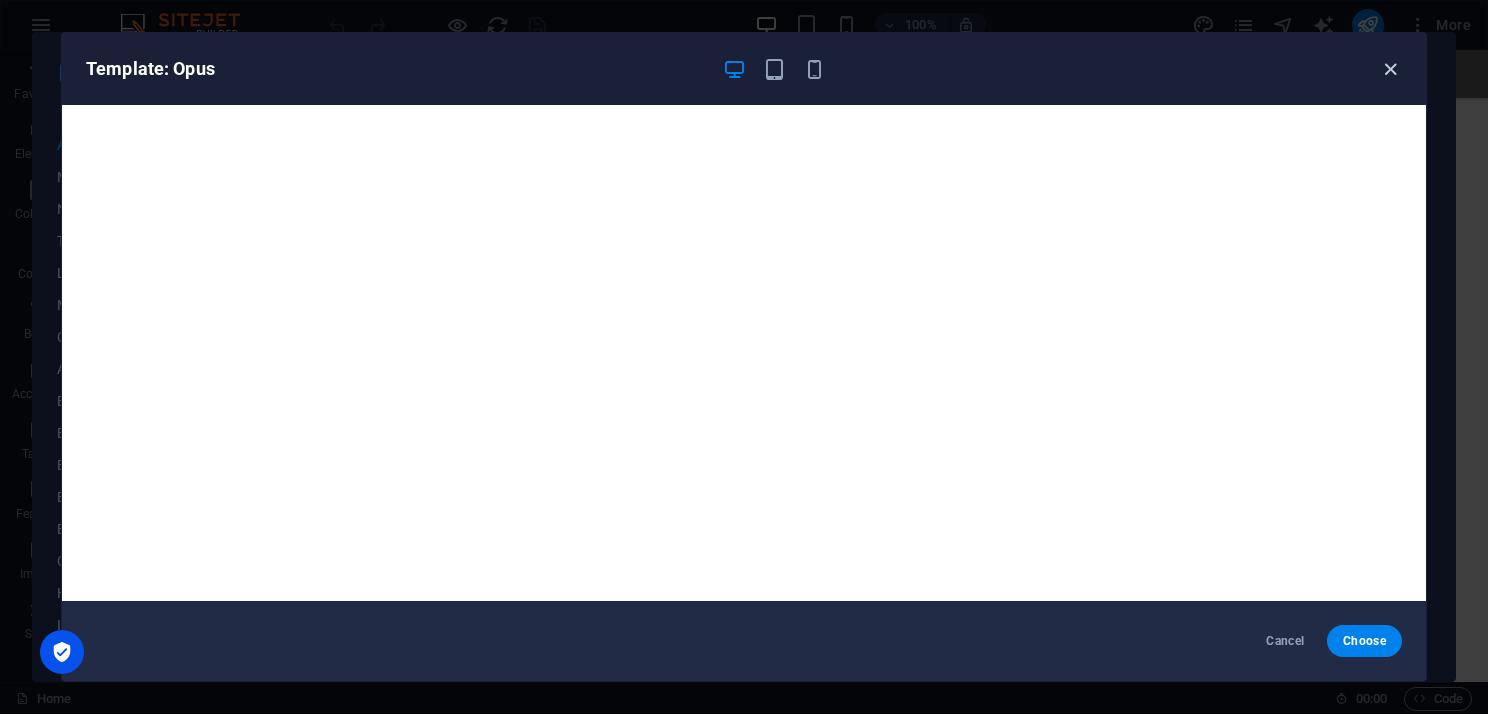 click at bounding box center (1390, 69) 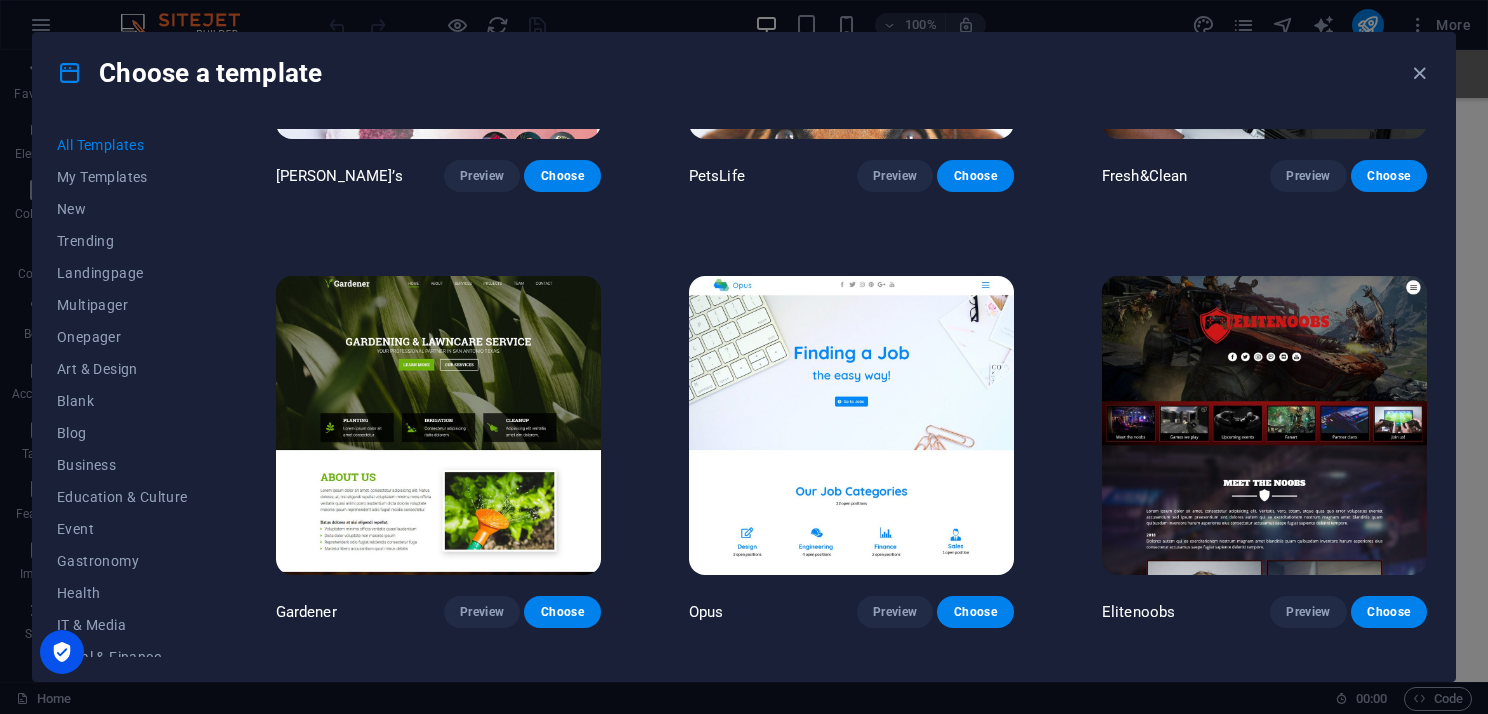 click at bounding box center [1264, 426] 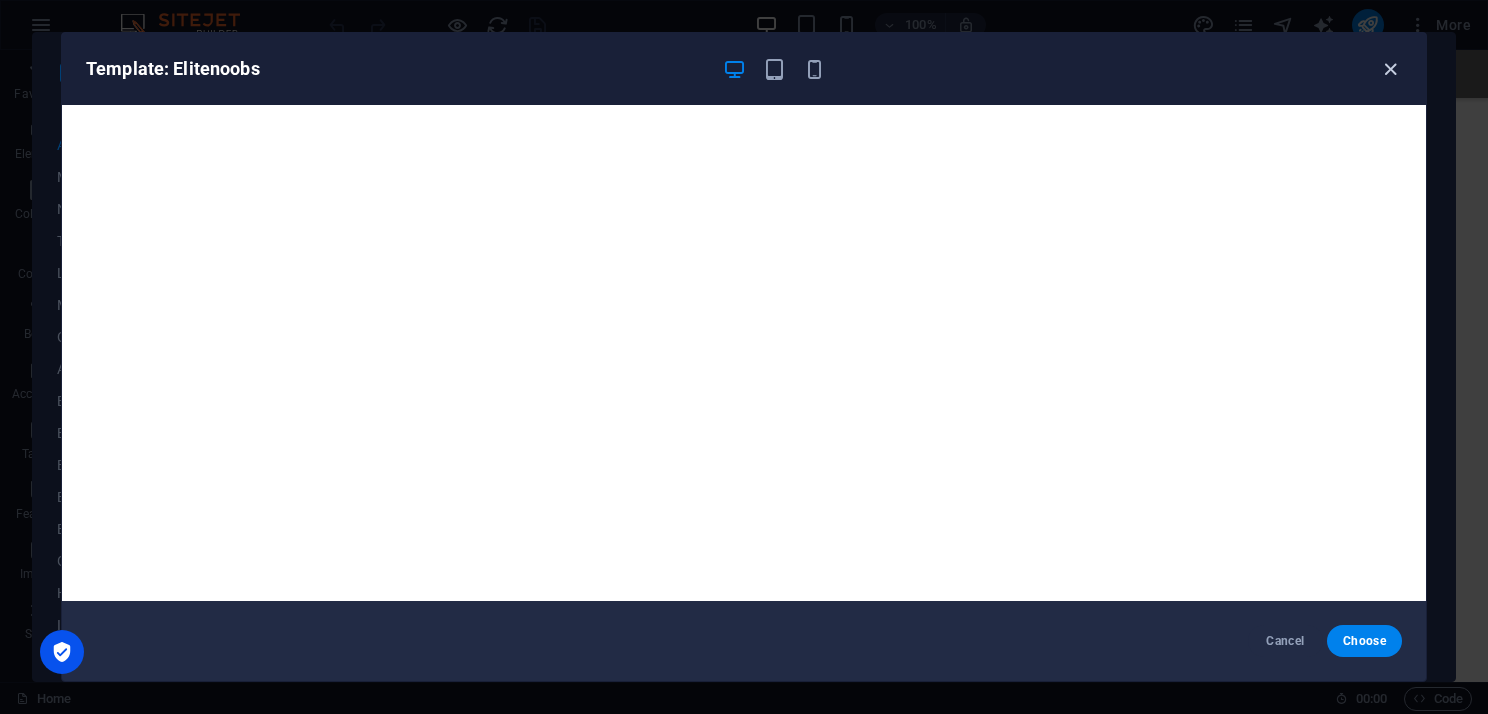 click at bounding box center (1390, 69) 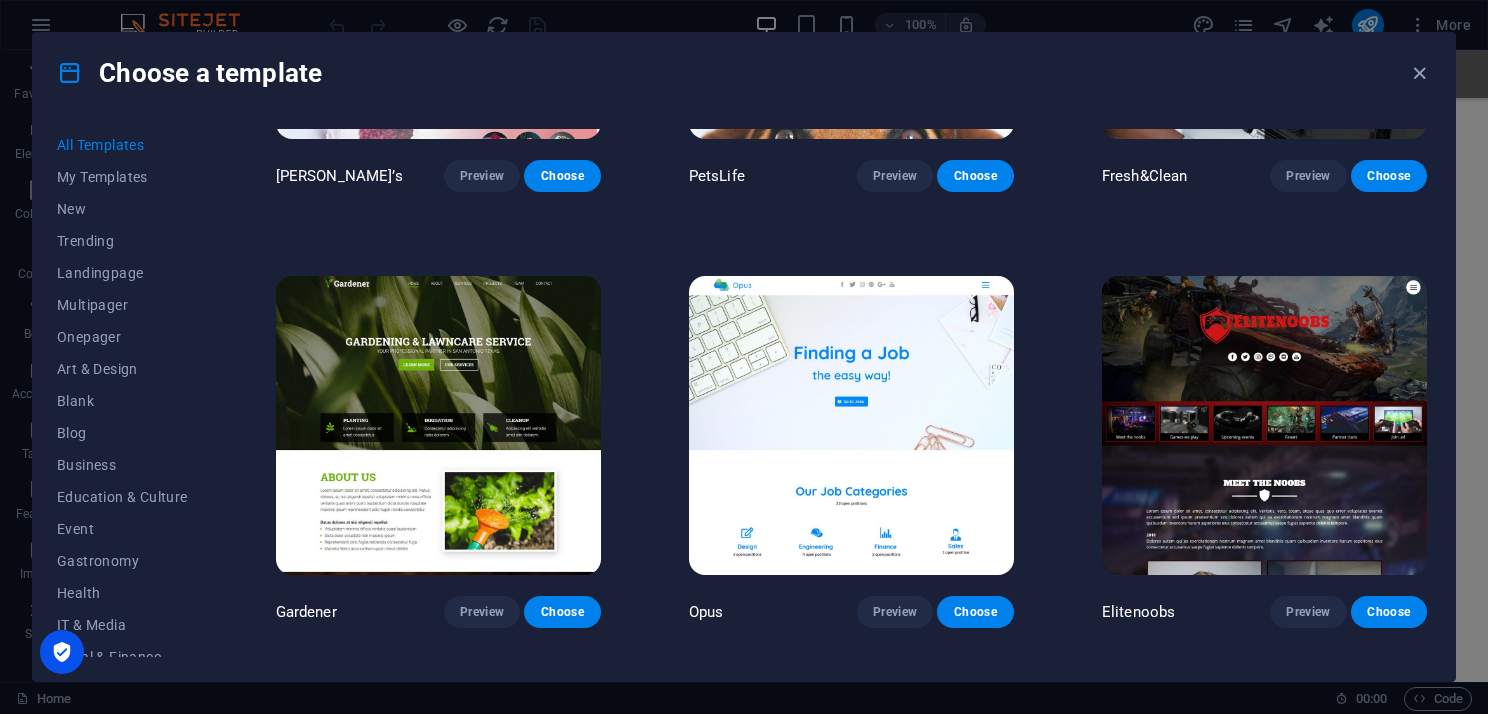 scroll, scrollTop: 15100, scrollLeft: 0, axis: vertical 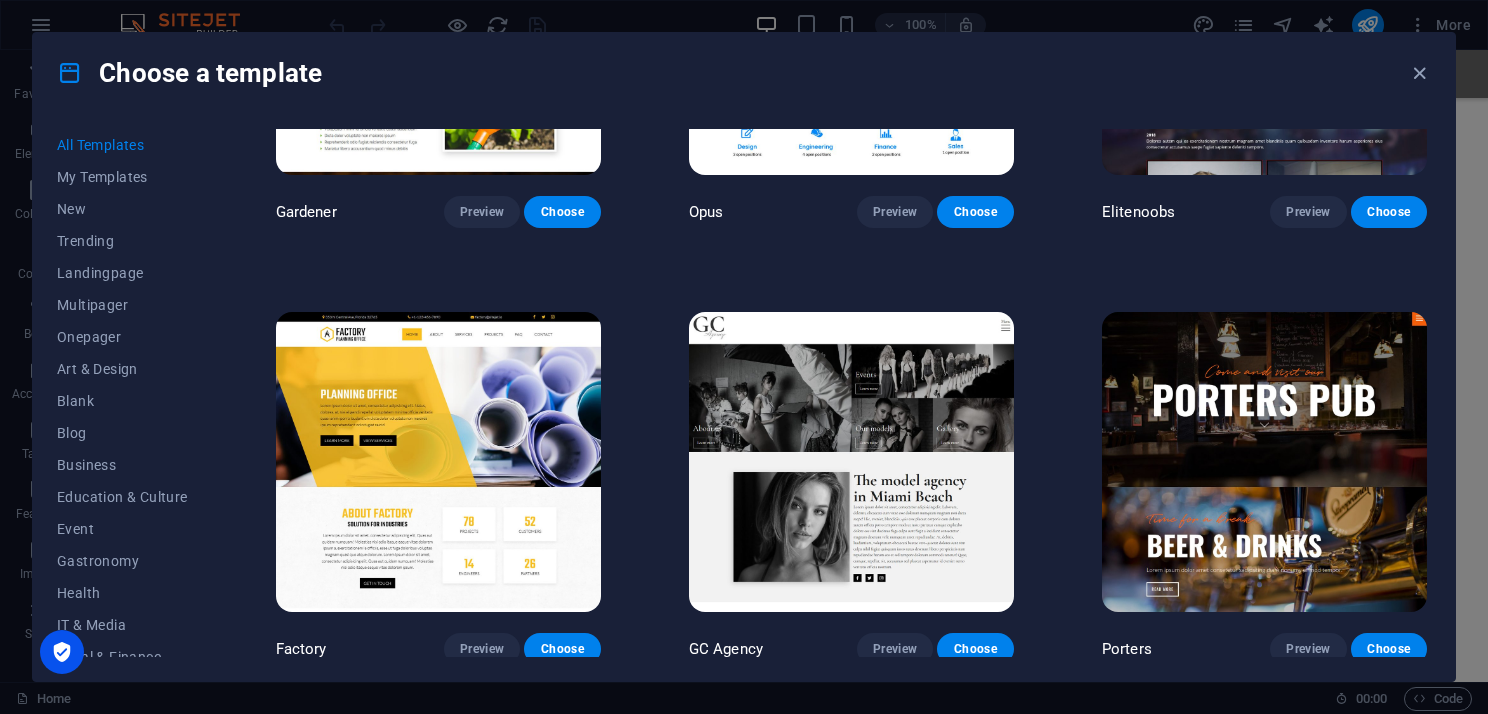 click at bounding box center (438, 462) 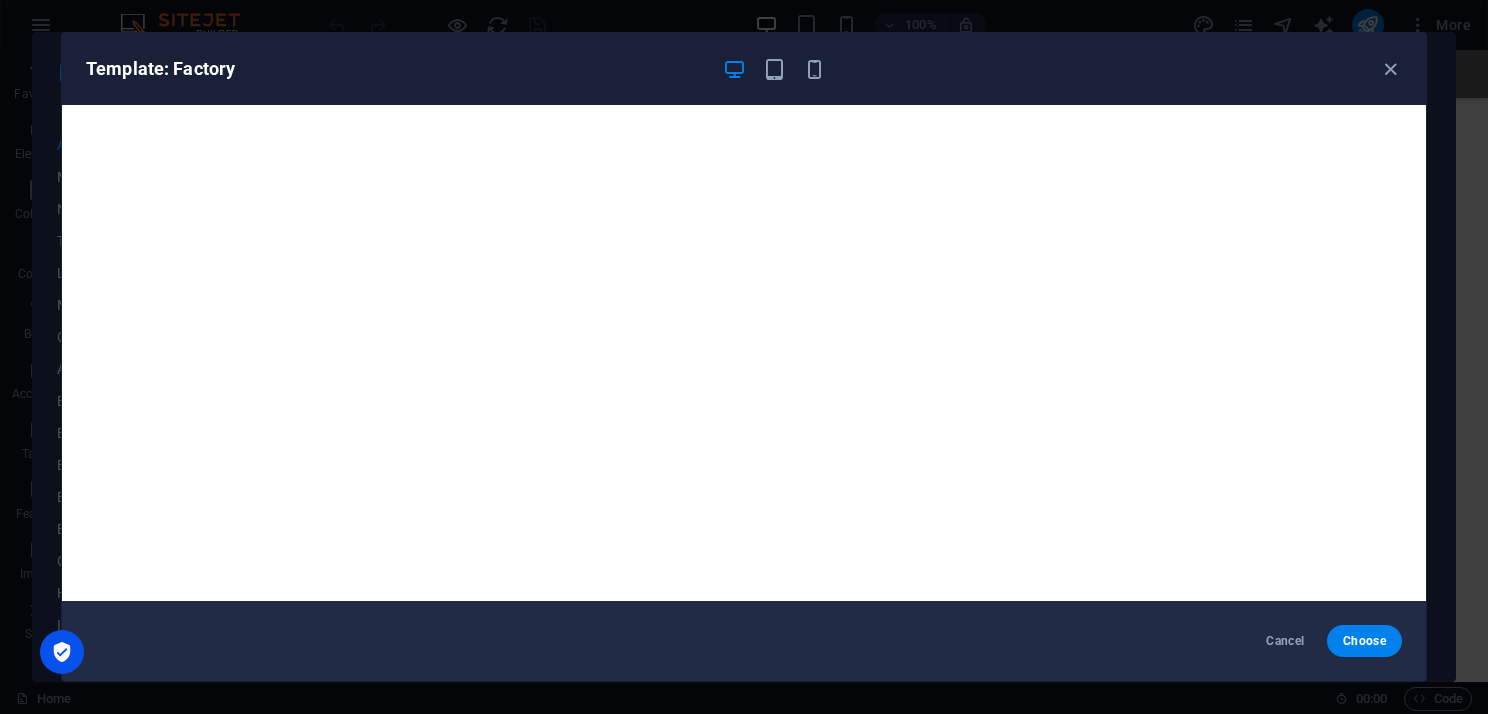 drag, startPoint x: 1389, startPoint y: 67, endPoint x: 1376, endPoint y: 71, distance: 13.601471 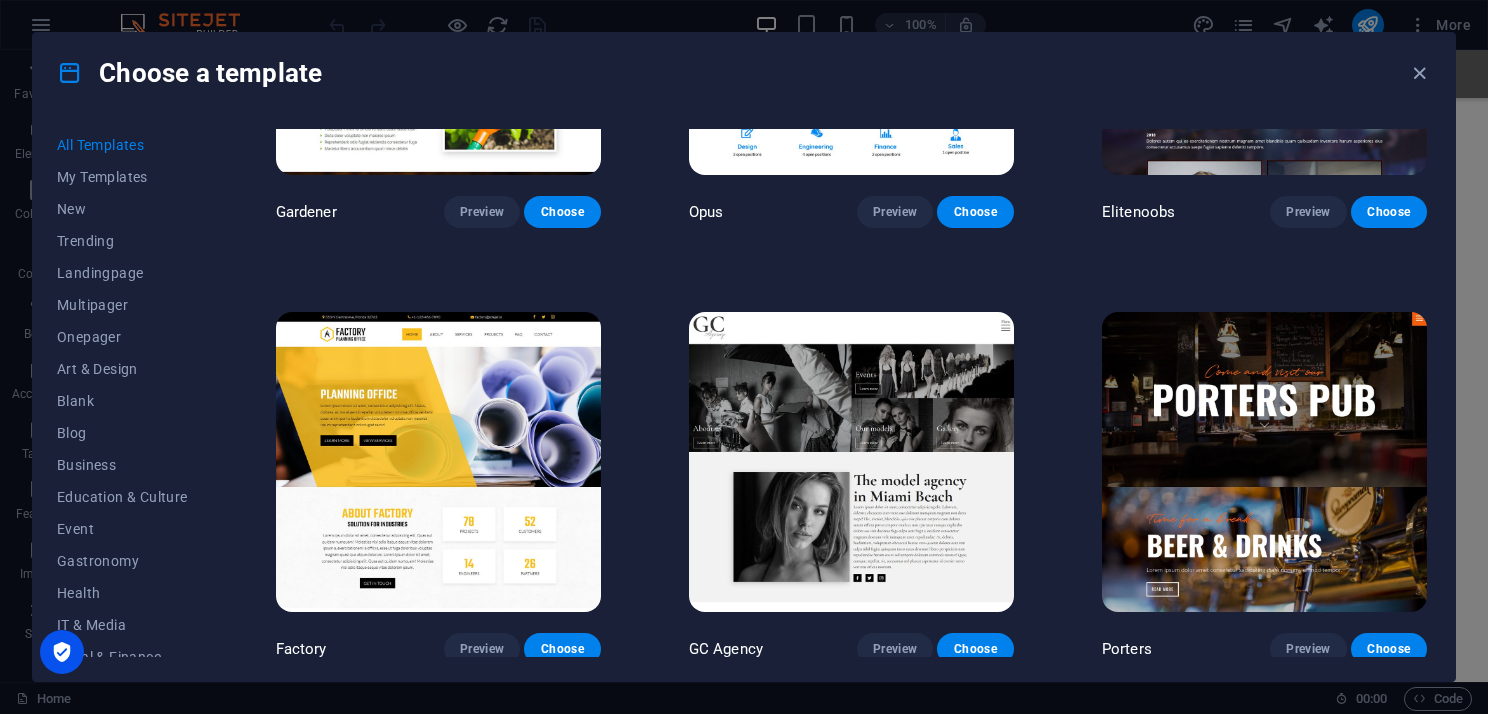 click at bounding box center [851, 462] 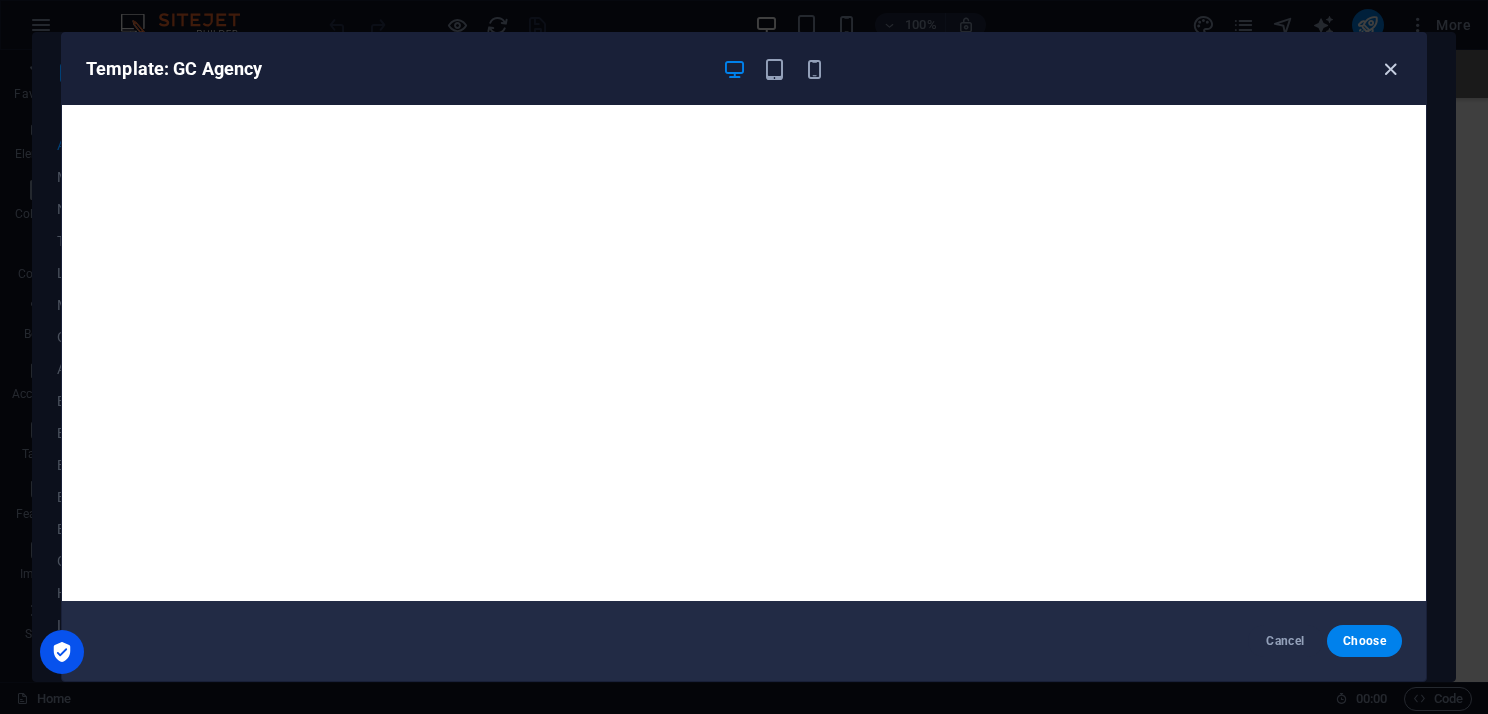 click at bounding box center (1390, 69) 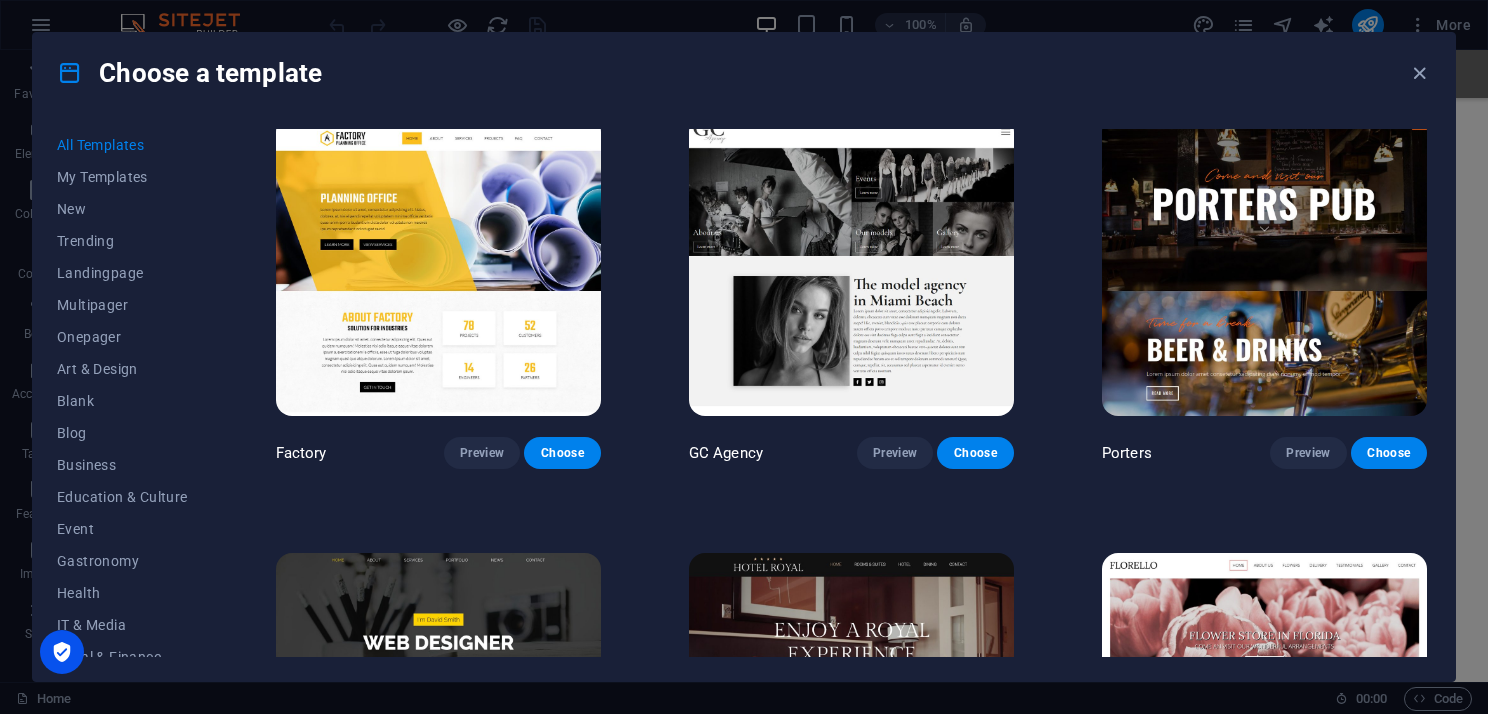 scroll, scrollTop: 15300, scrollLeft: 0, axis: vertical 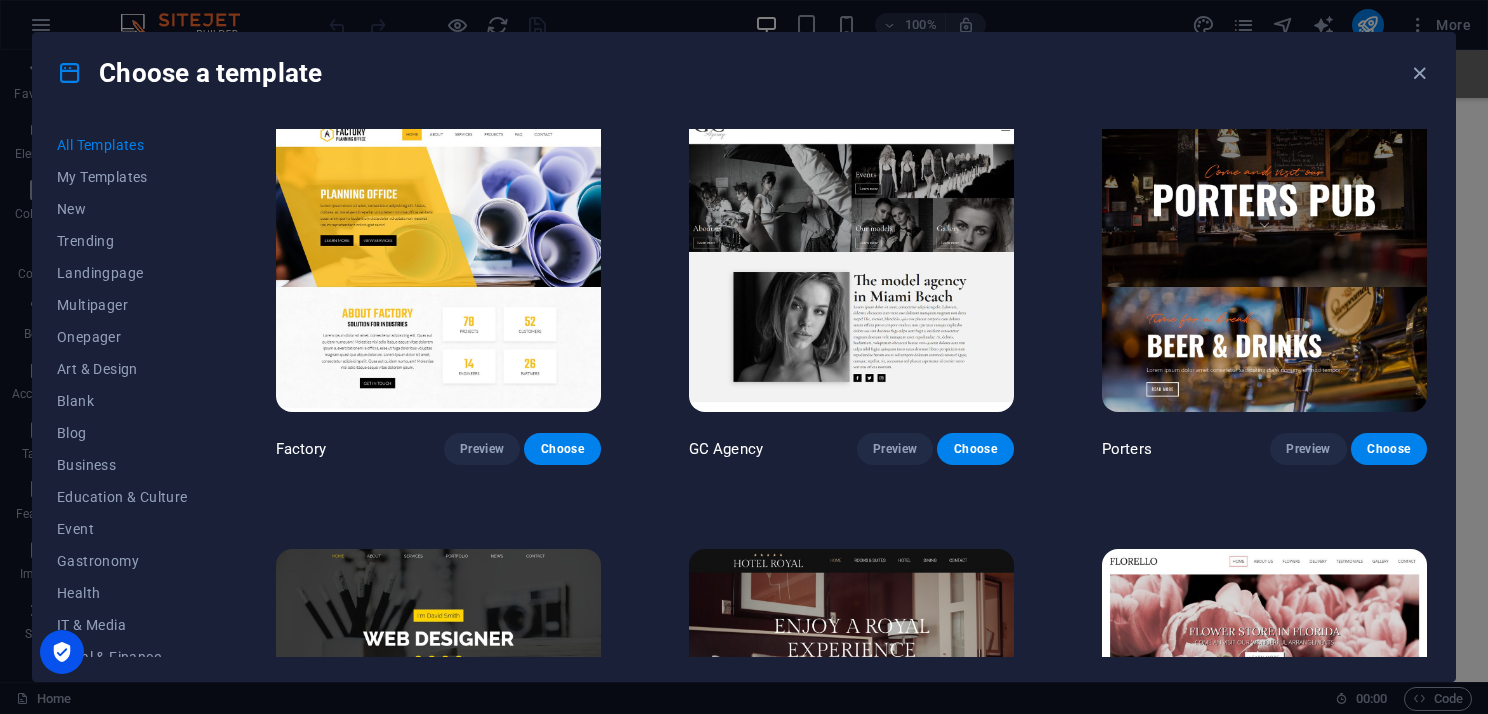 click at bounding box center (1264, 262) 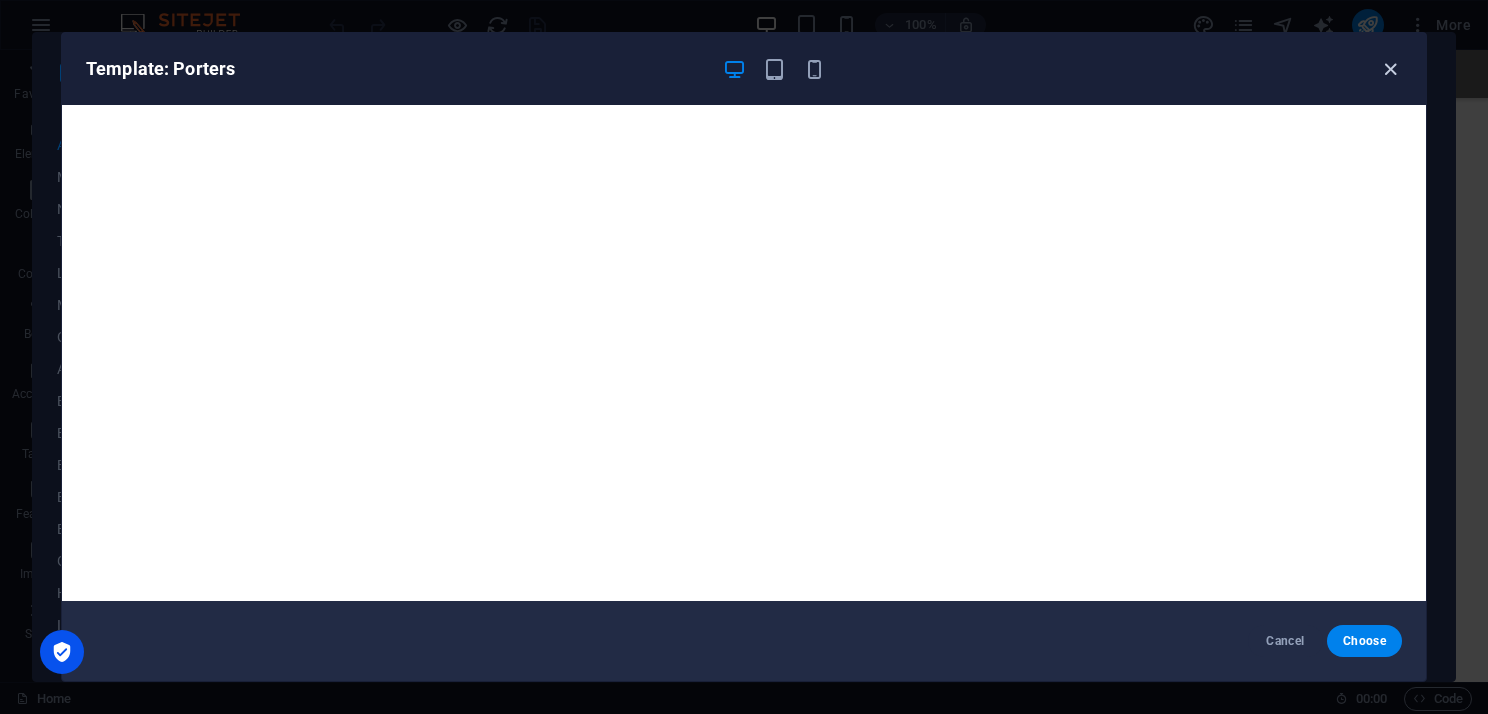 click at bounding box center [1390, 69] 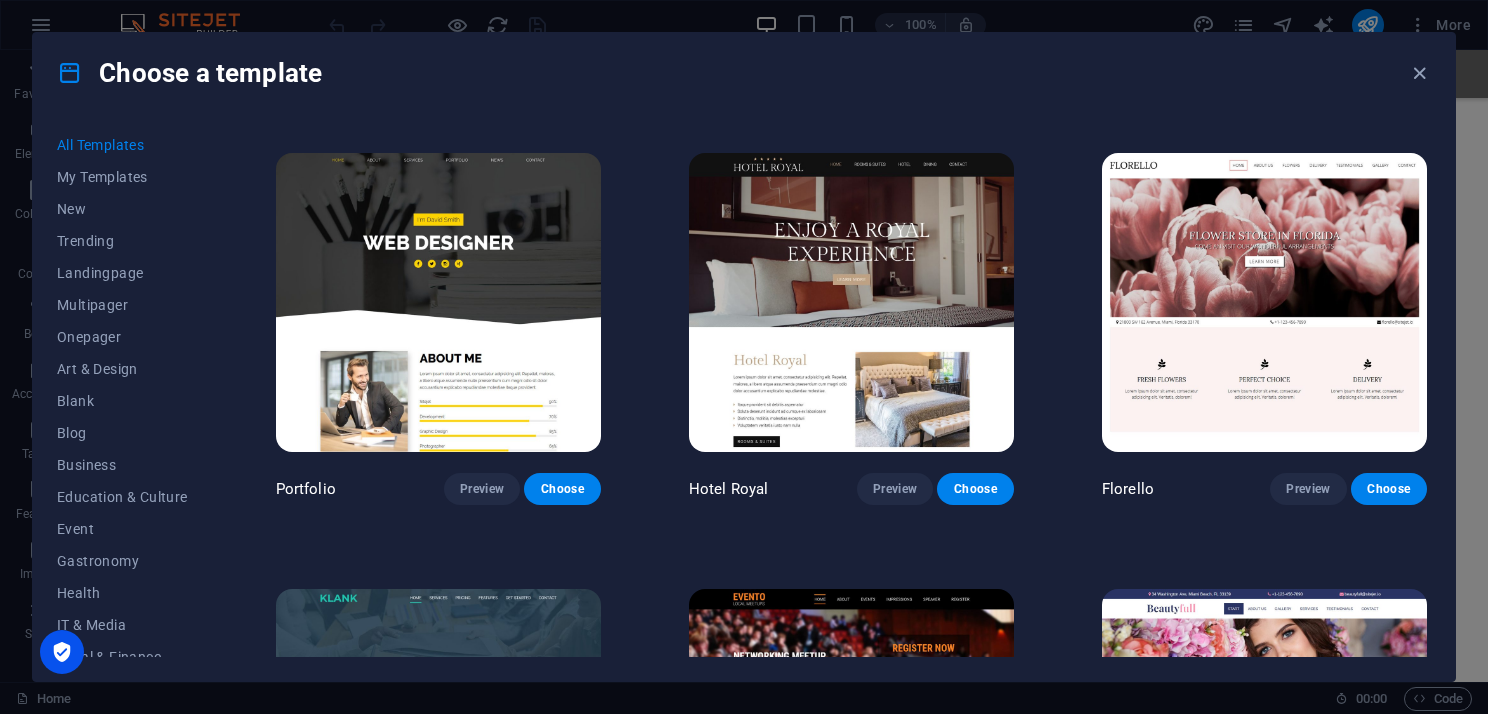scroll, scrollTop: 15700, scrollLeft: 0, axis: vertical 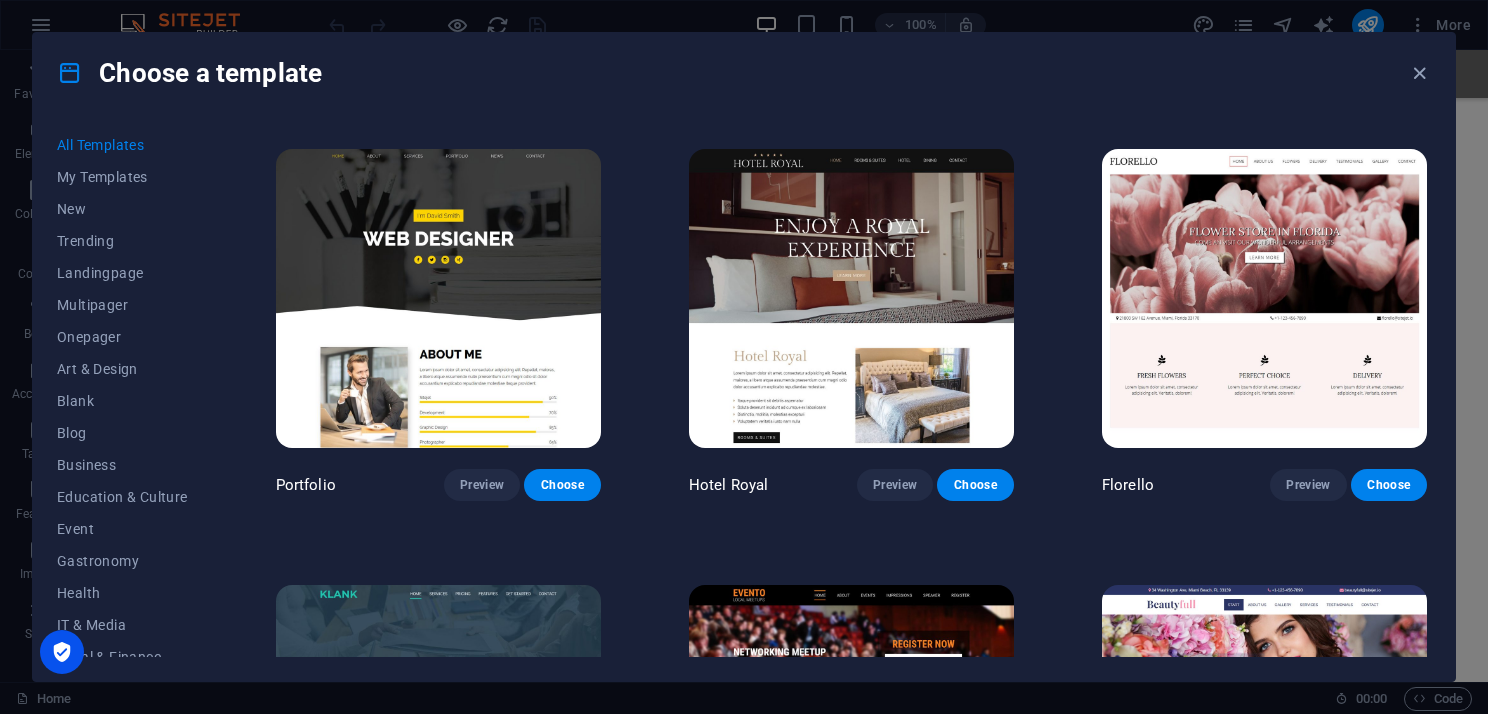 click at bounding box center [438, 299] 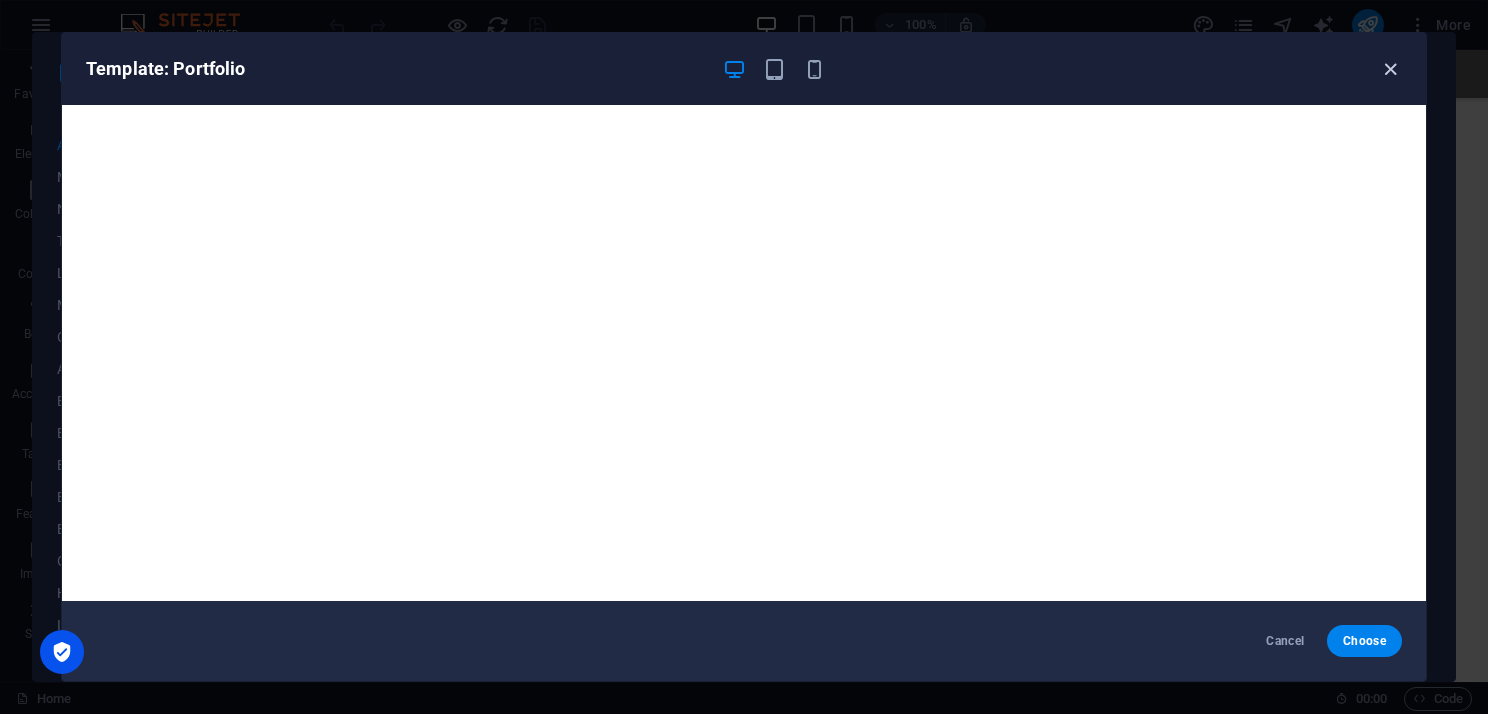 click at bounding box center [1390, 69] 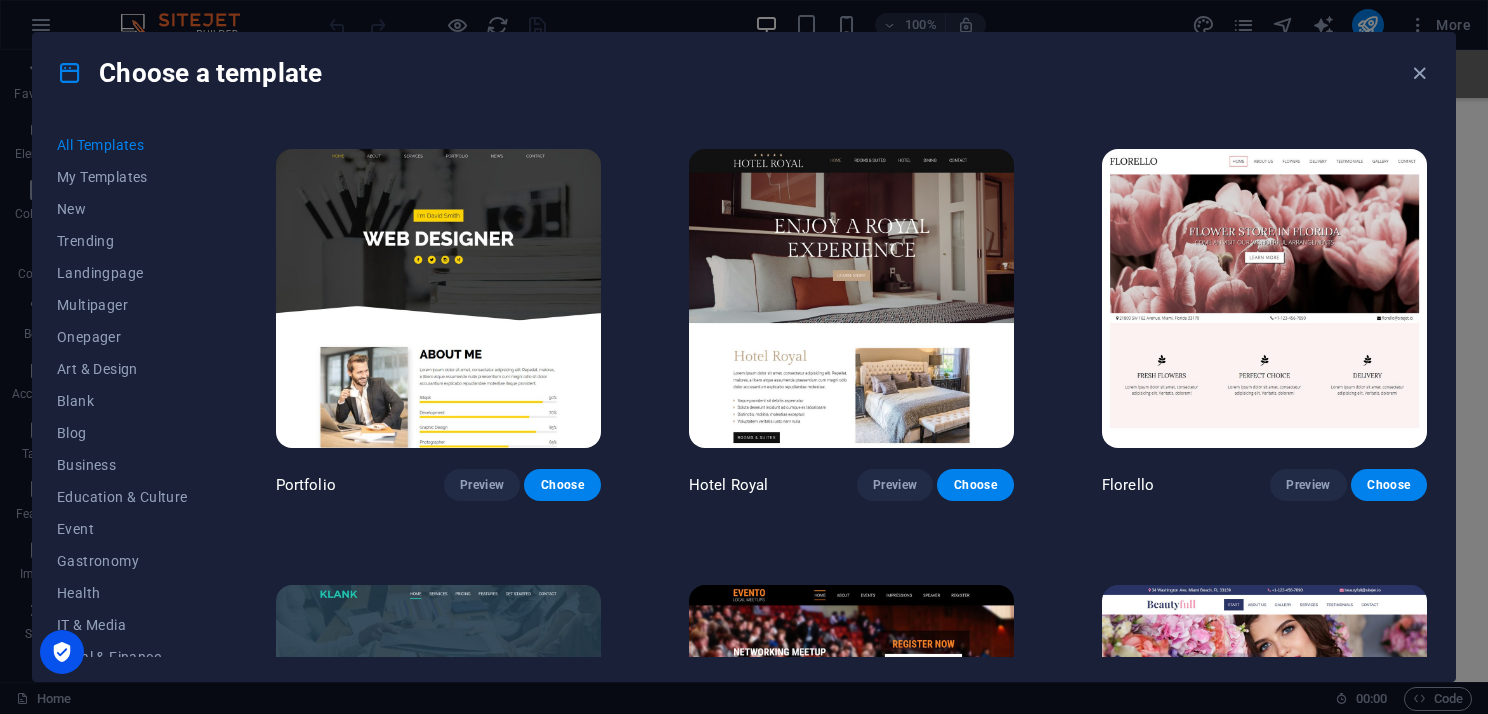 click at bounding box center (851, 299) 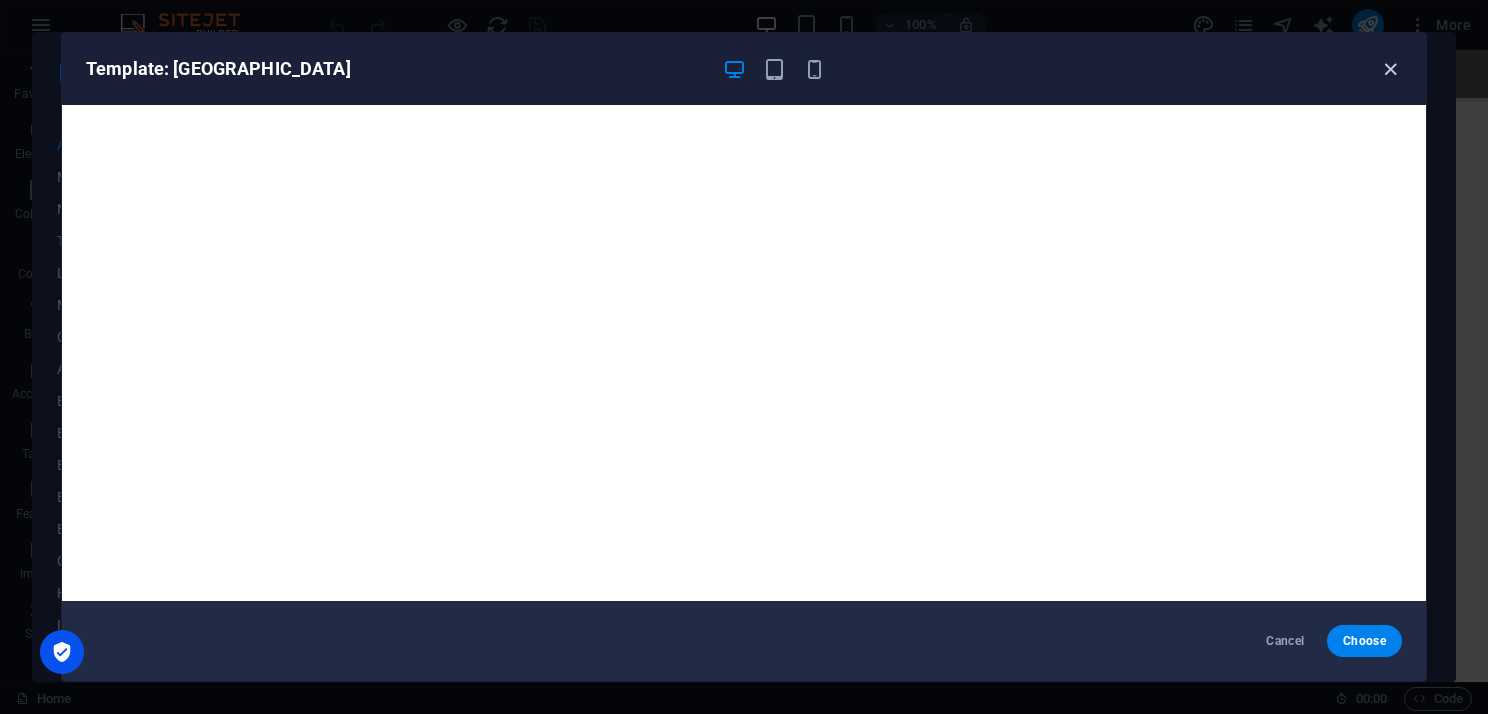 click at bounding box center [1390, 69] 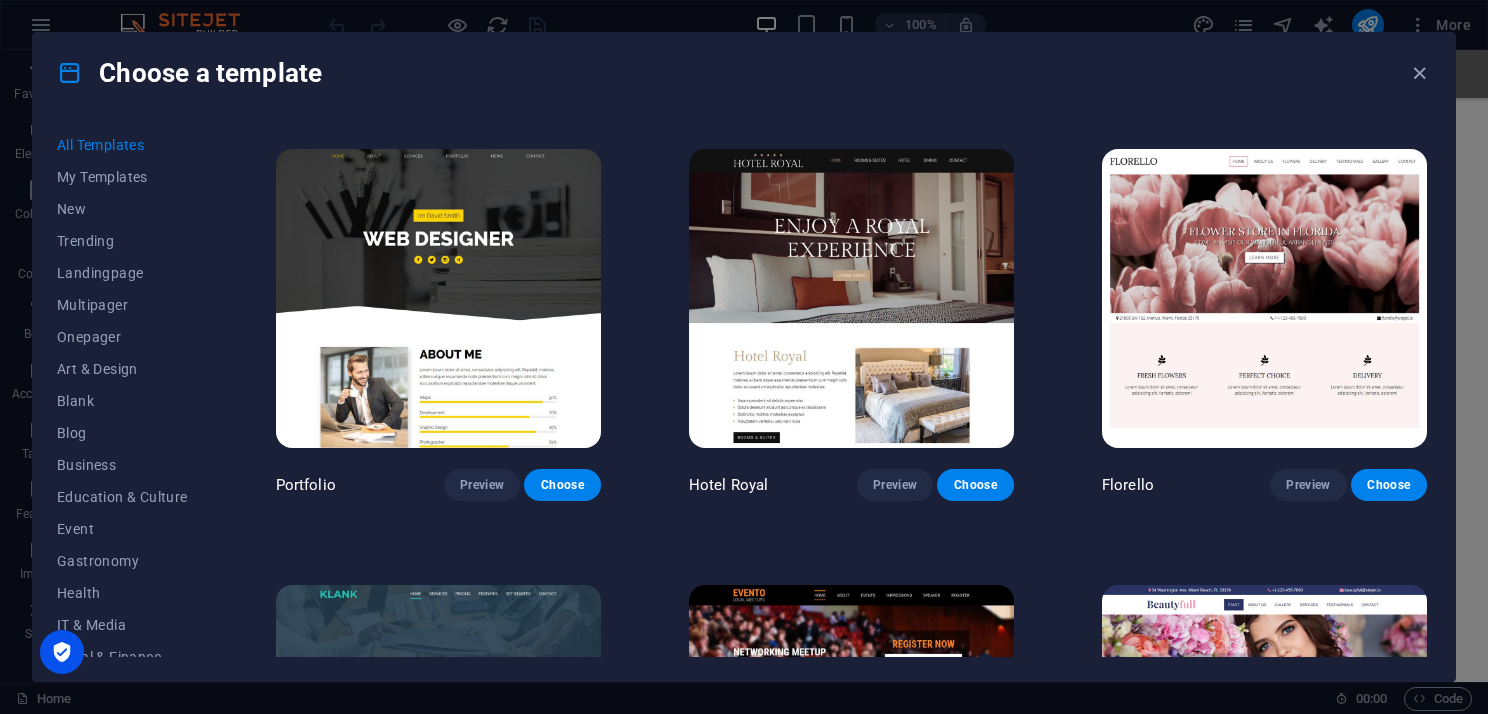click at bounding box center [1264, 299] 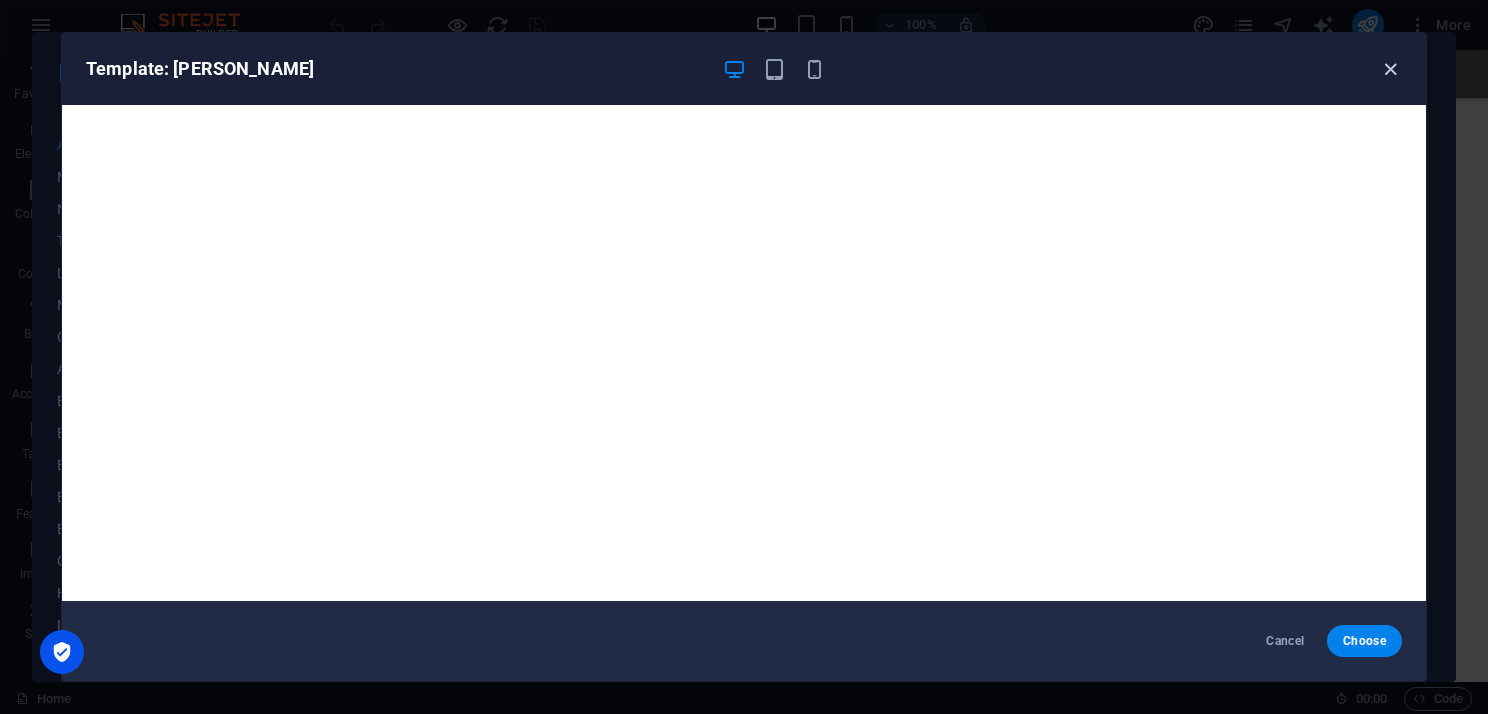 click at bounding box center [1390, 69] 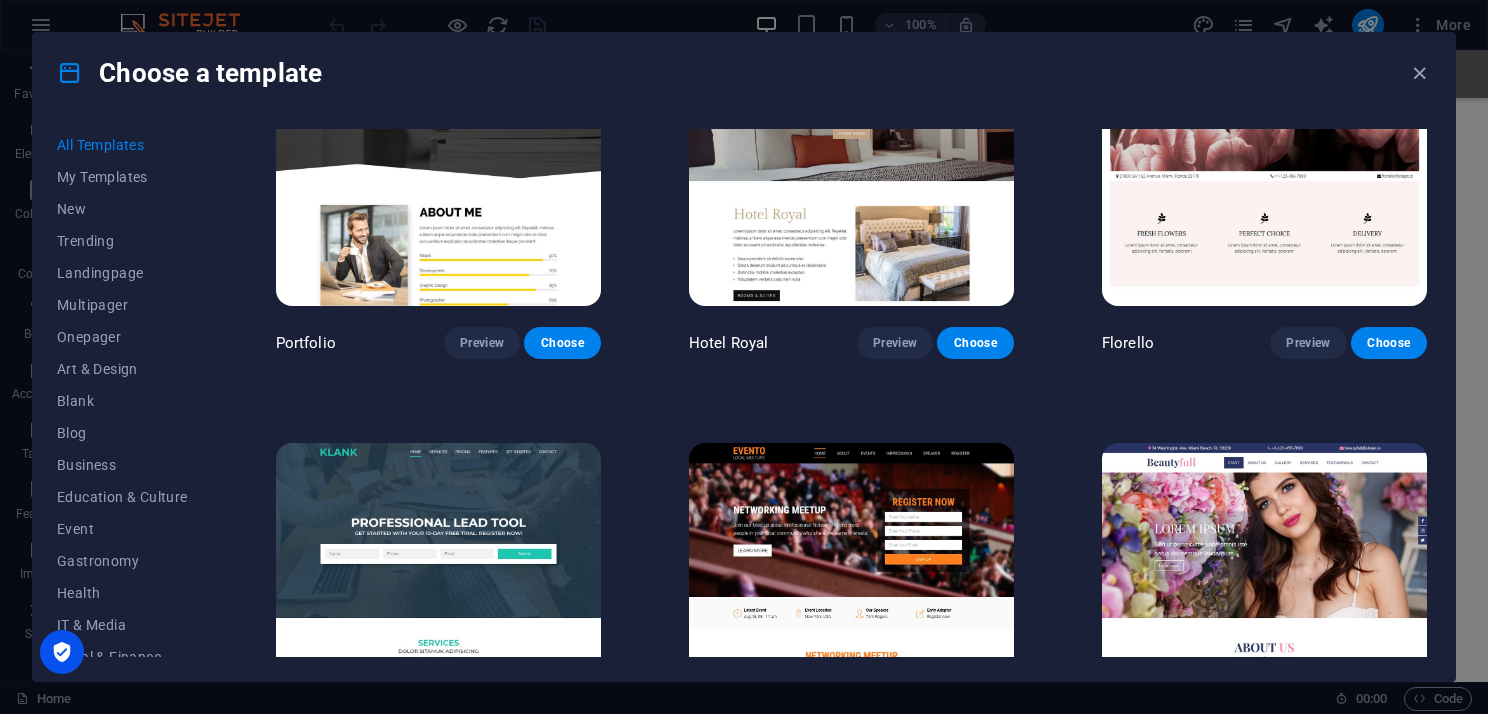 scroll, scrollTop: 16000, scrollLeft: 0, axis: vertical 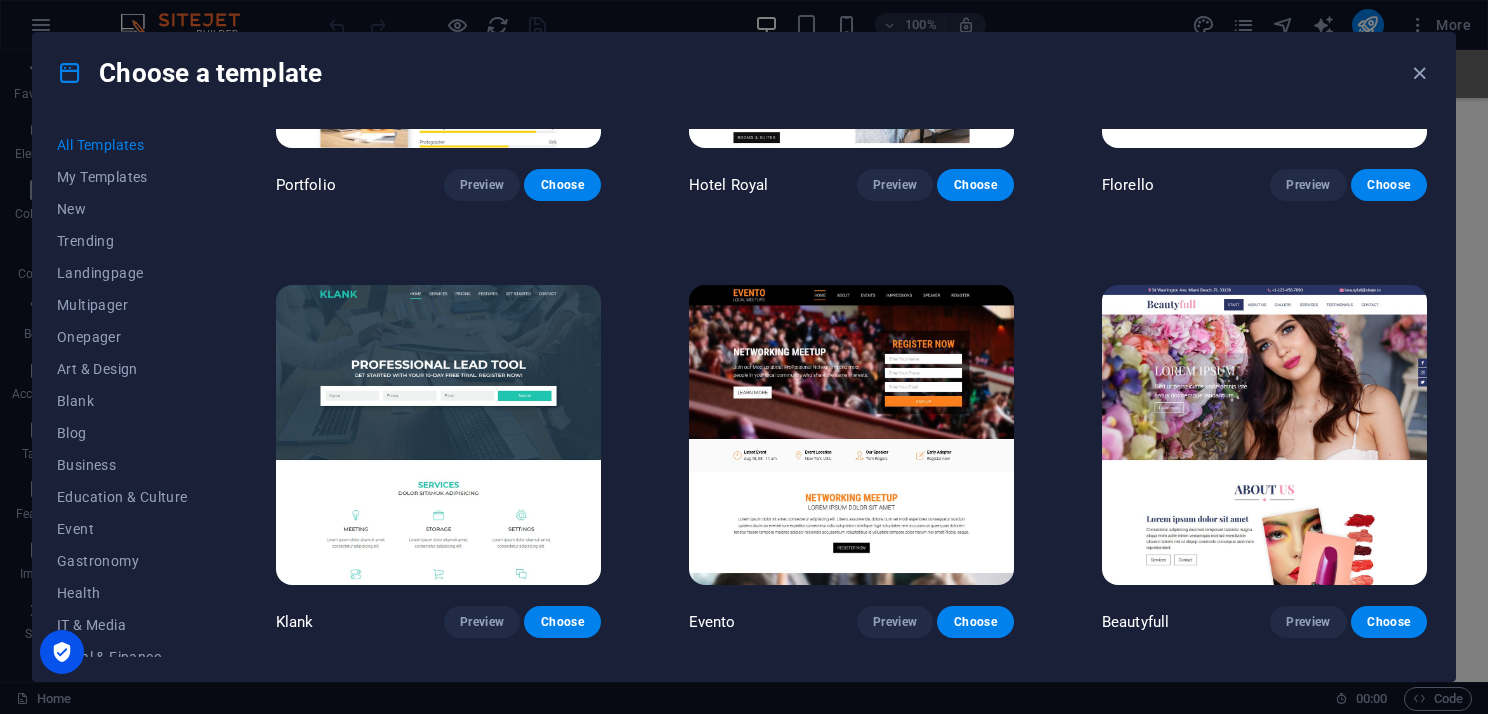 click at bounding box center [438, 435] 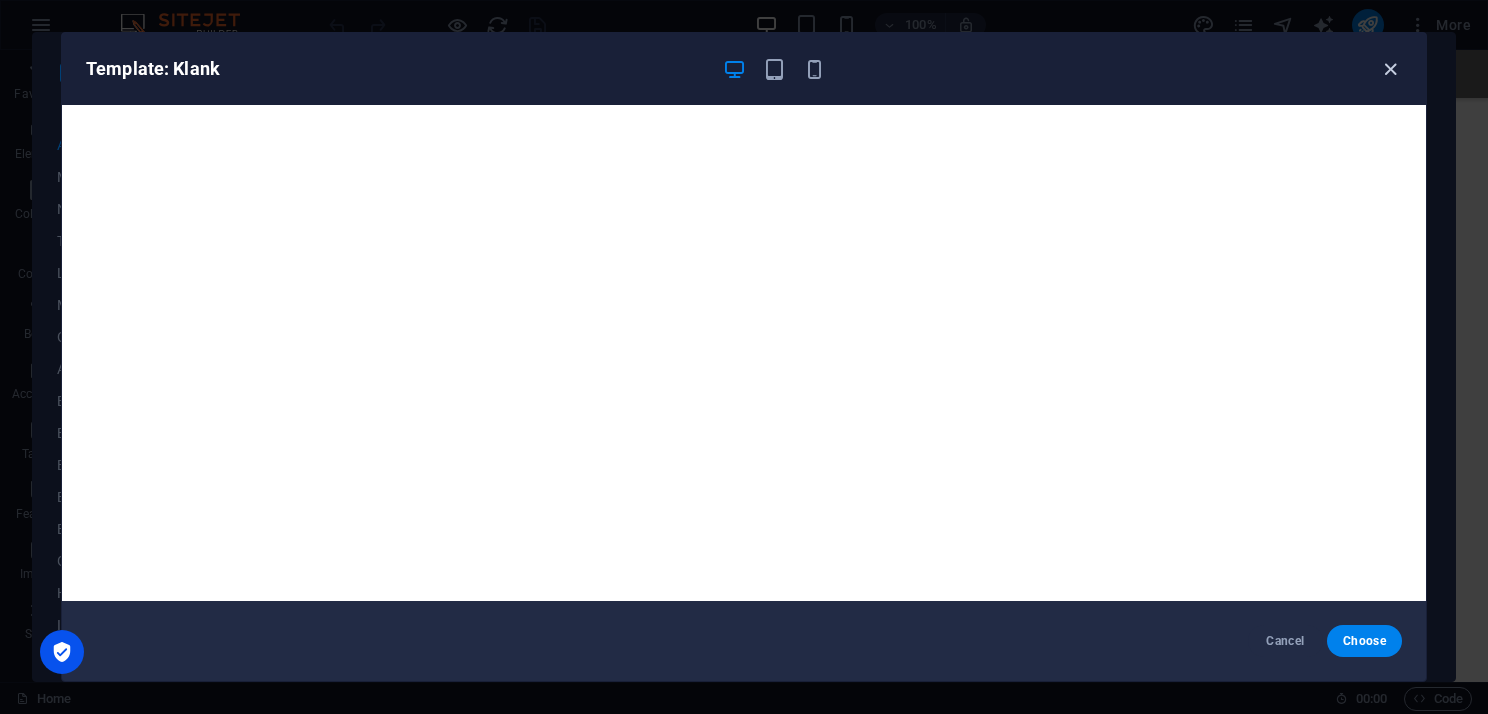 click at bounding box center [1390, 69] 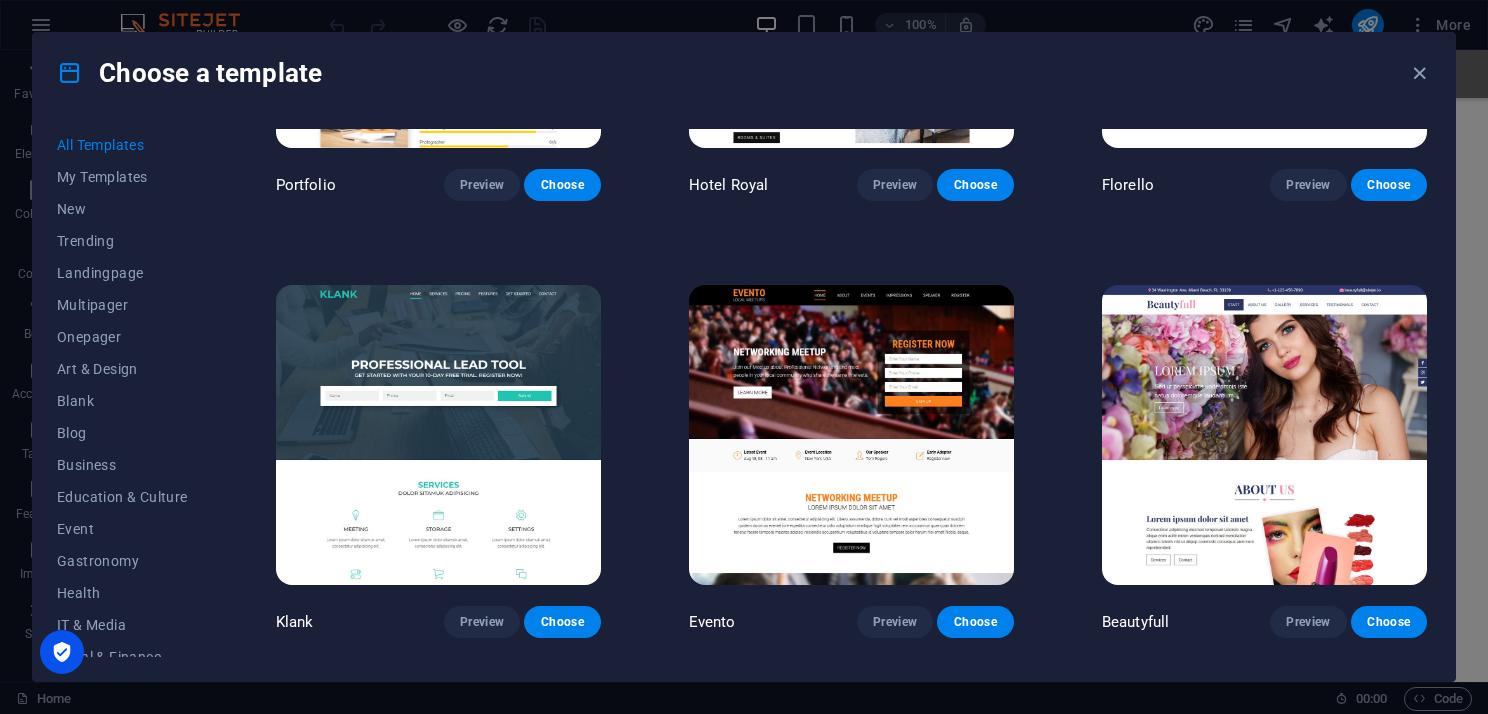 click at bounding box center [851, 435] 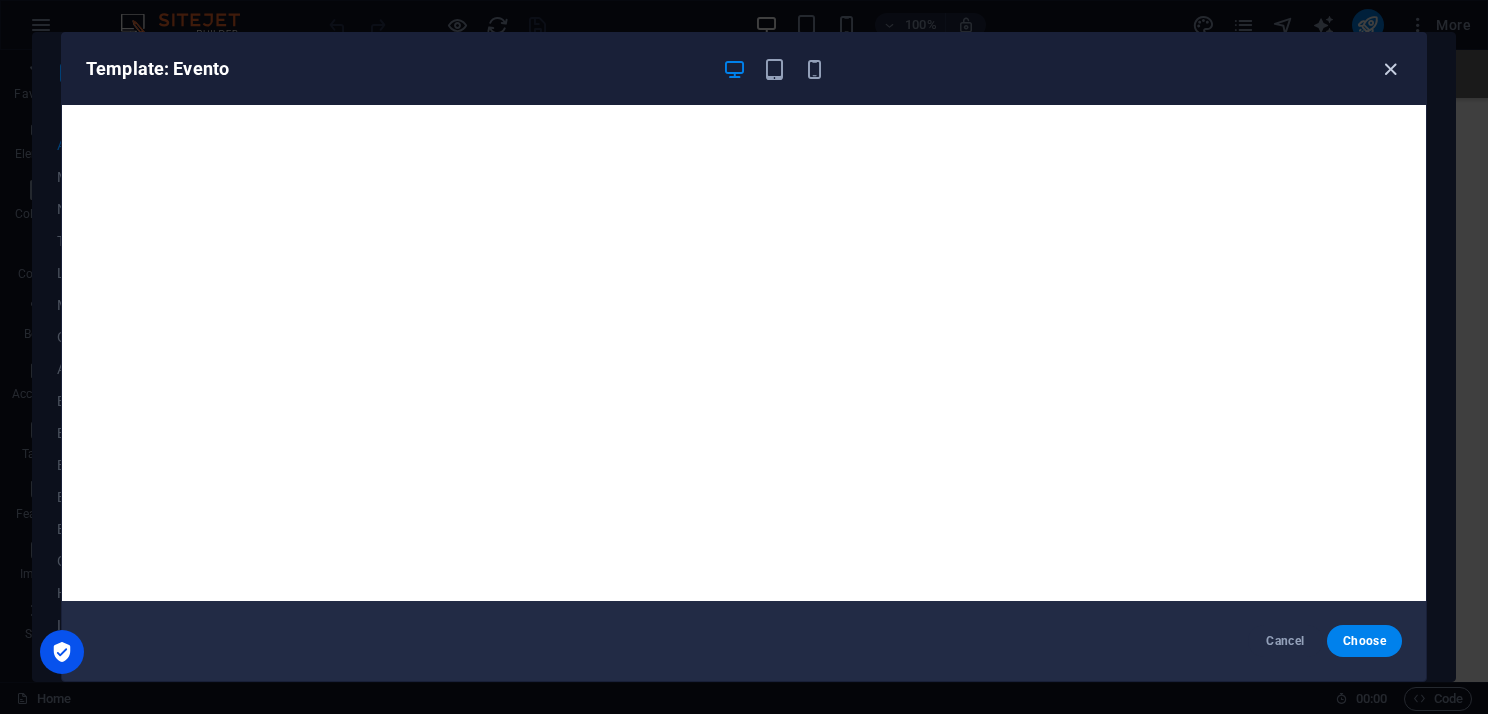 click at bounding box center [1390, 69] 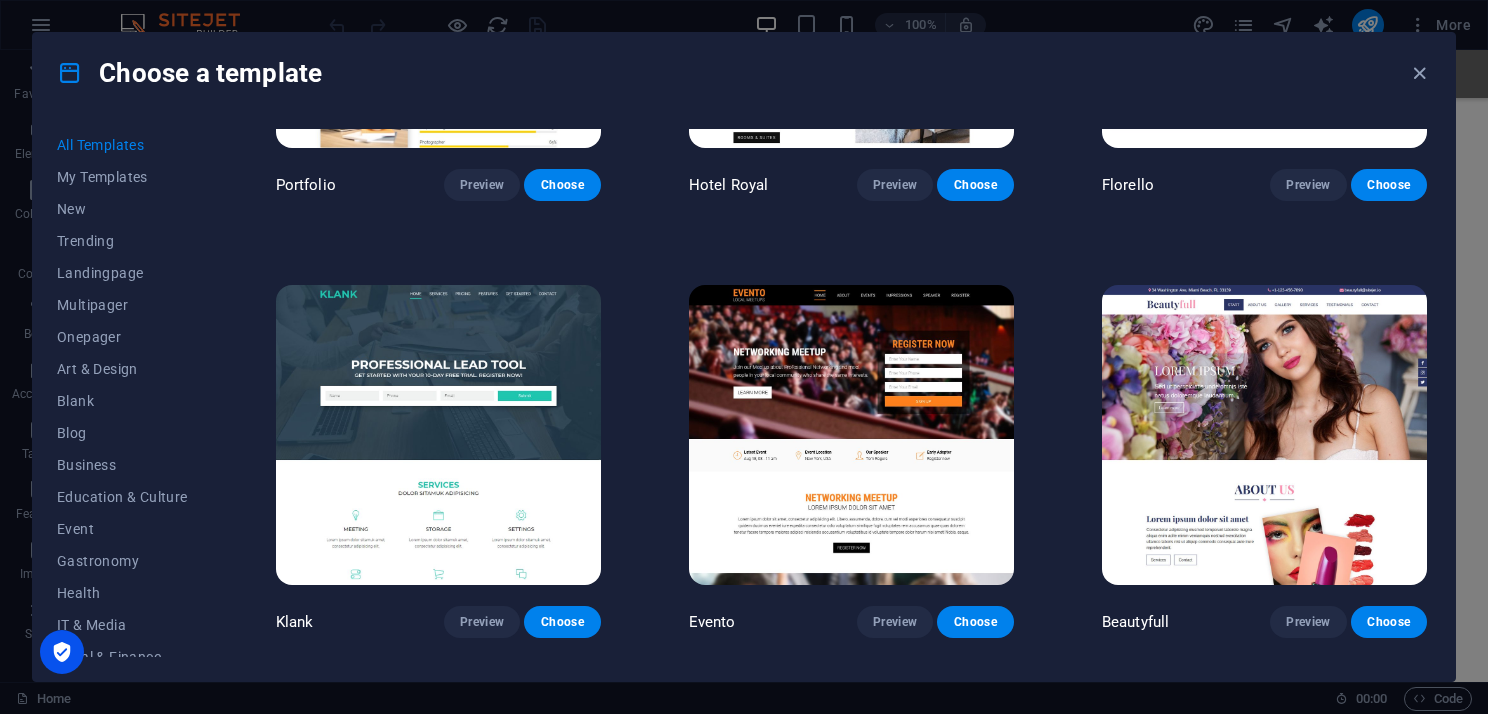 click at bounding box center [1264, 435] 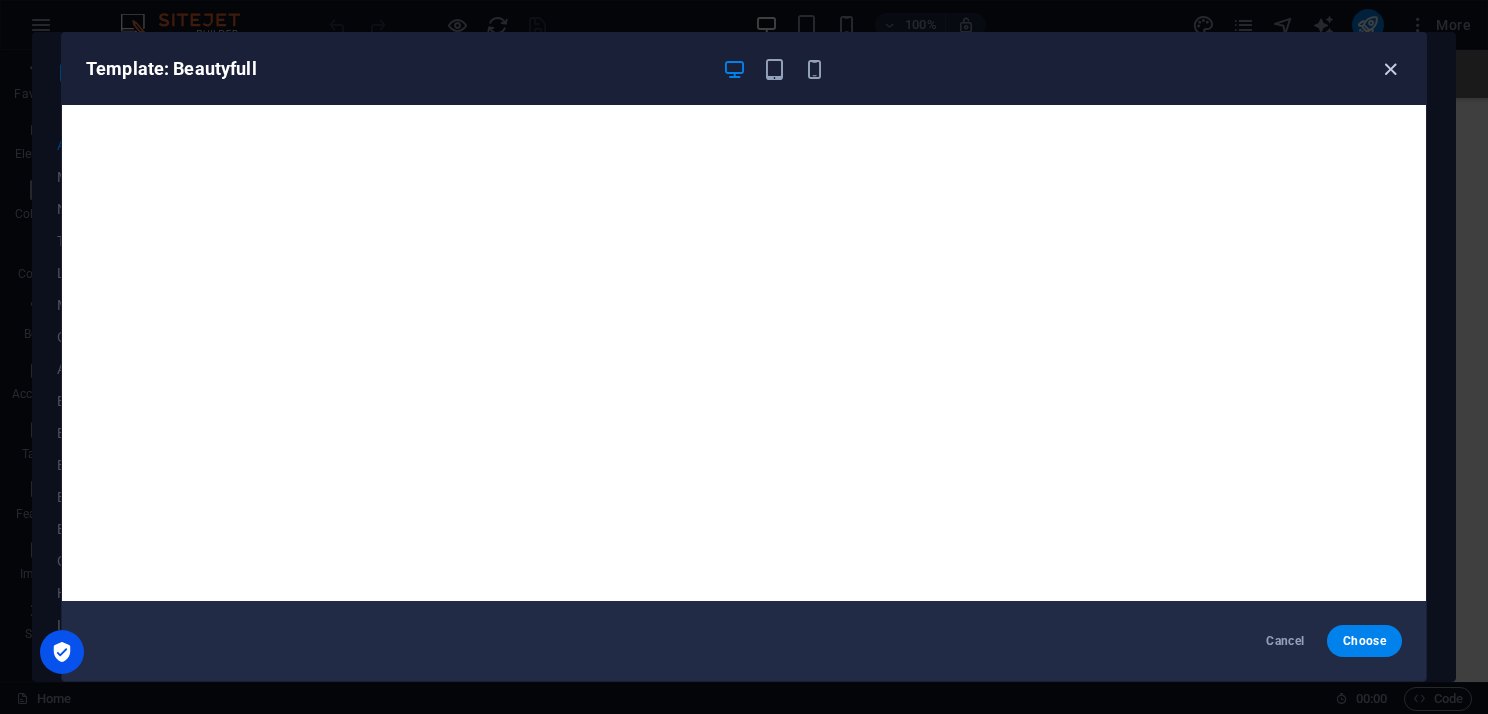 click at bounding box center (1390, 69) 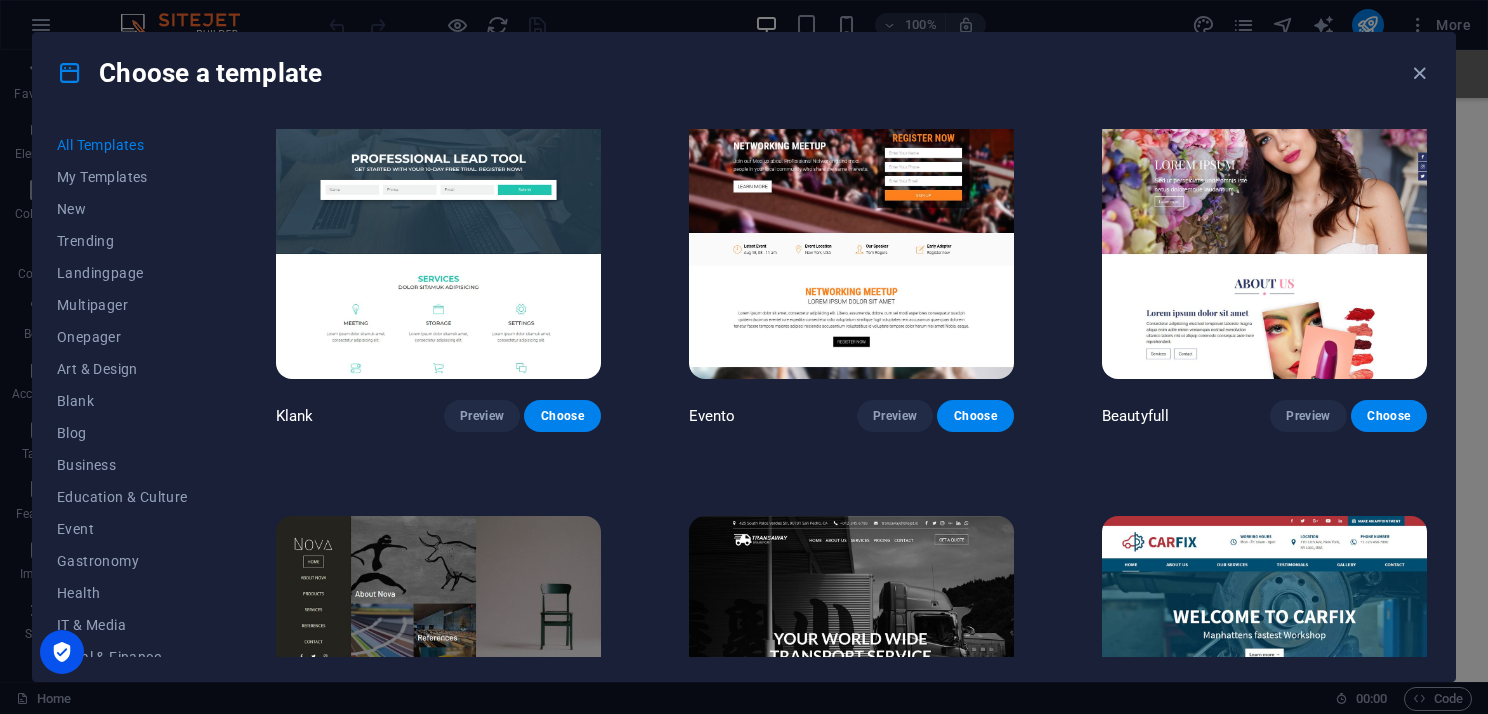 scroll, scrollTop: 16300, scrollLeft: 0, axis: vertical 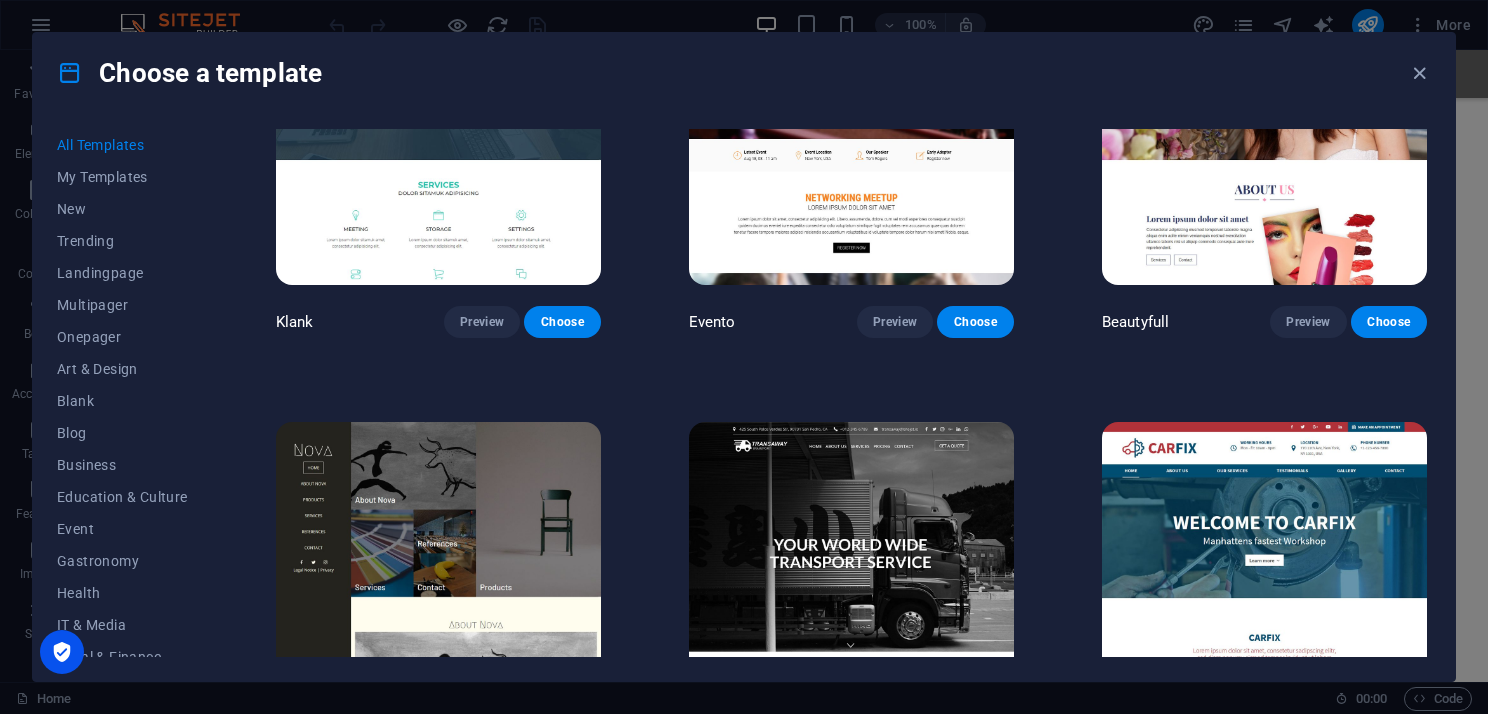 click at bounding box center [438, 572] 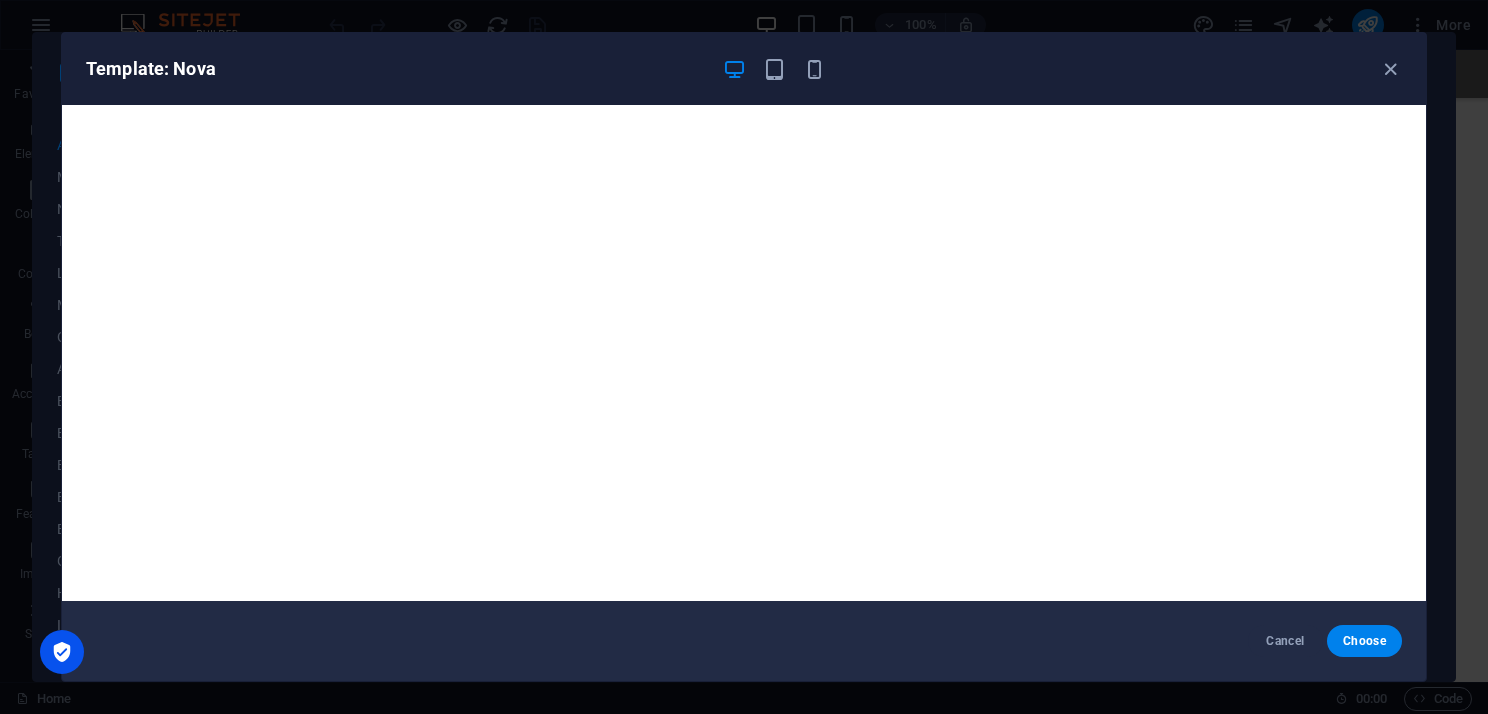 scroll, scrollTop: 0, scrollLeft: 0, axis: both 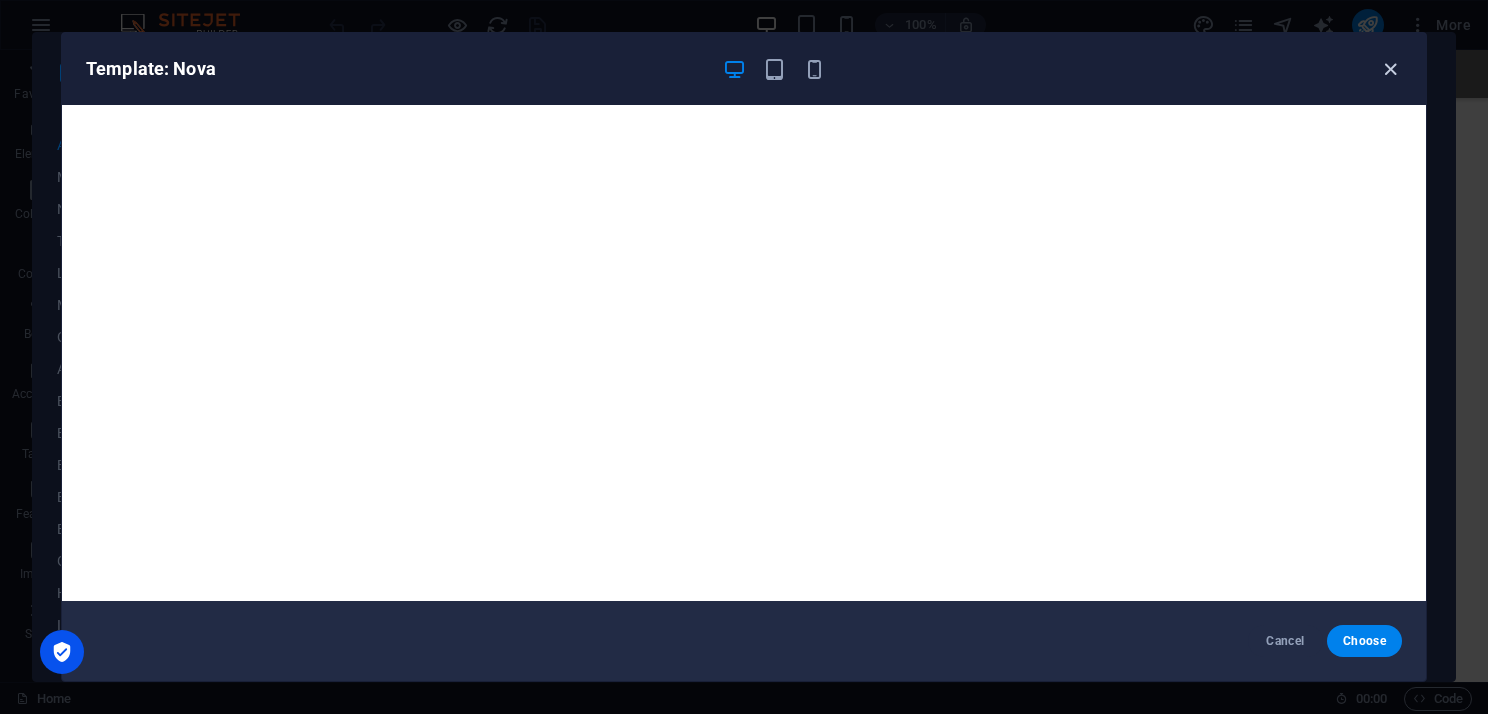 click at bounding box center (1390, 69) 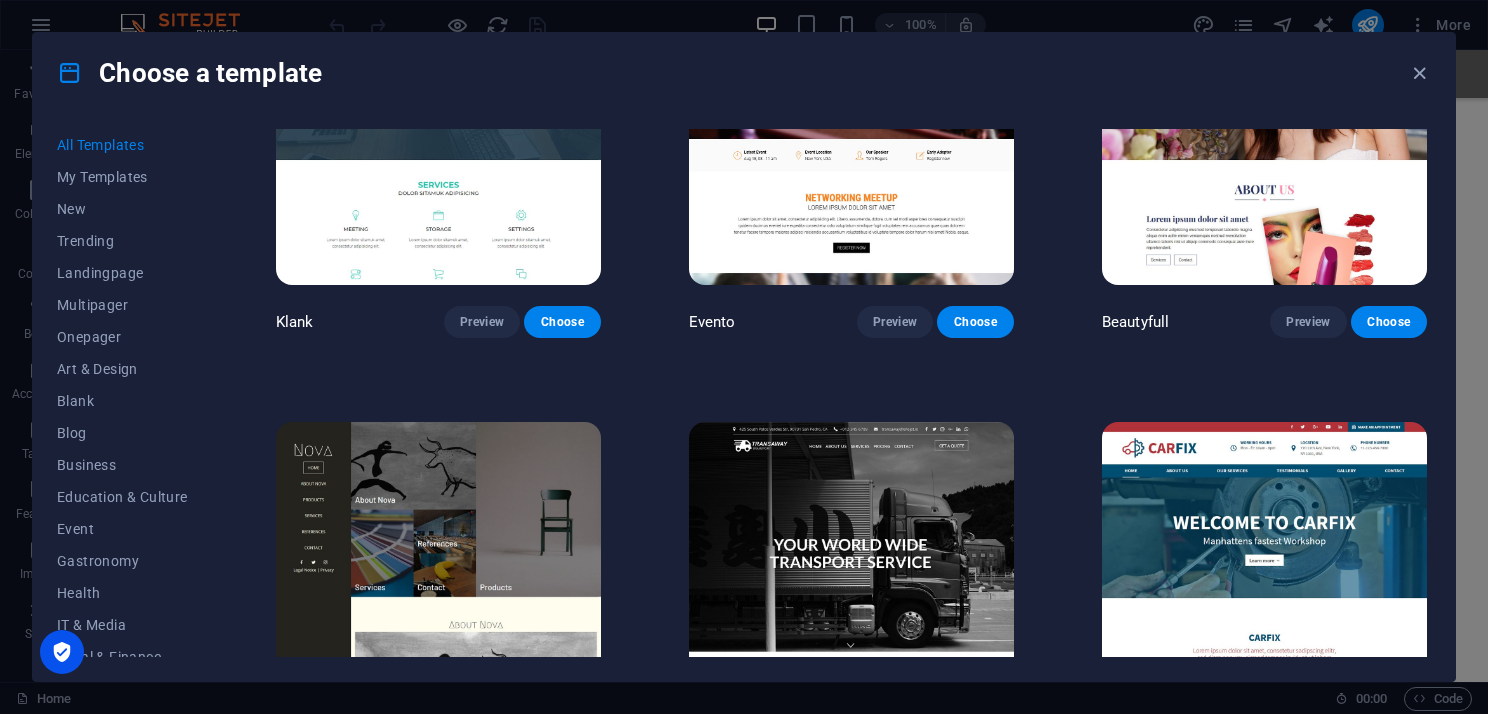 click at bounding box center (851, 572) 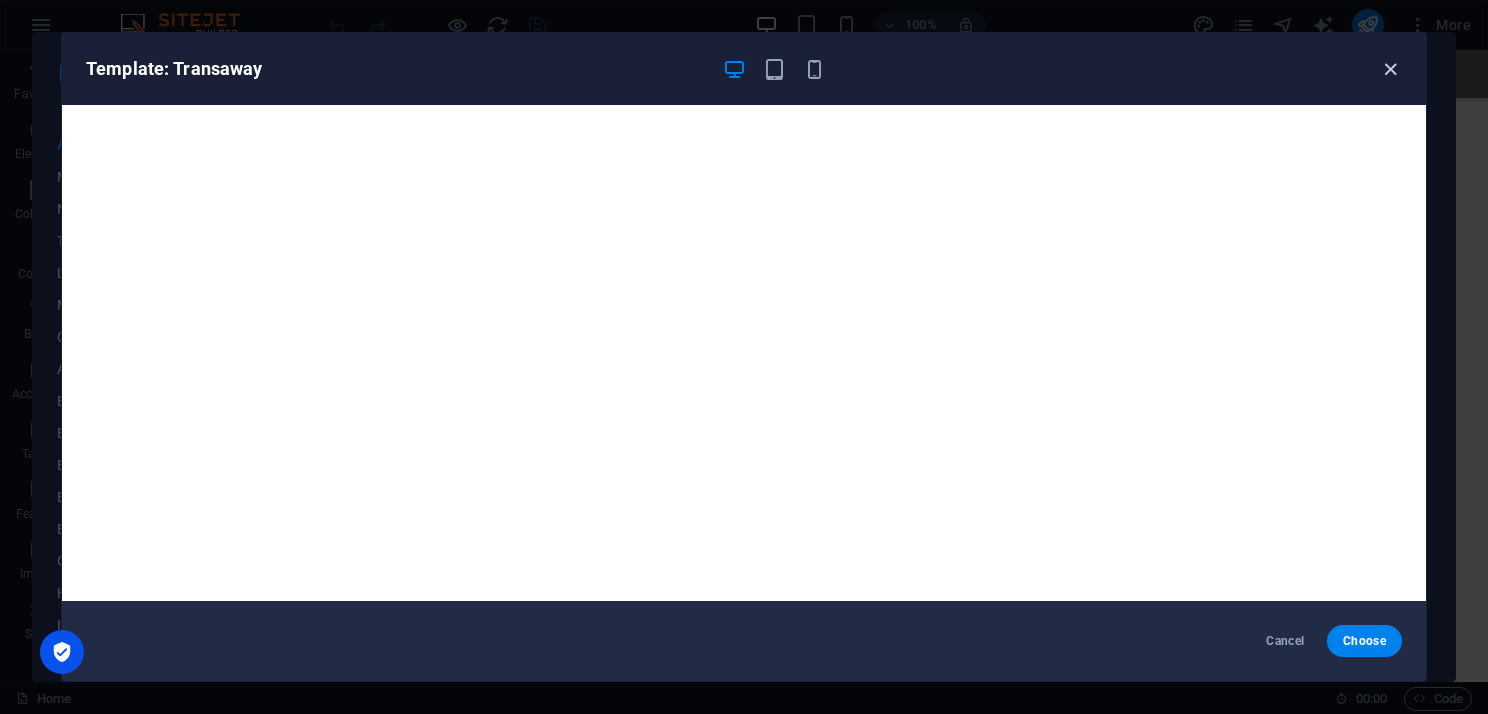 click at bounding box center [1390, 69] 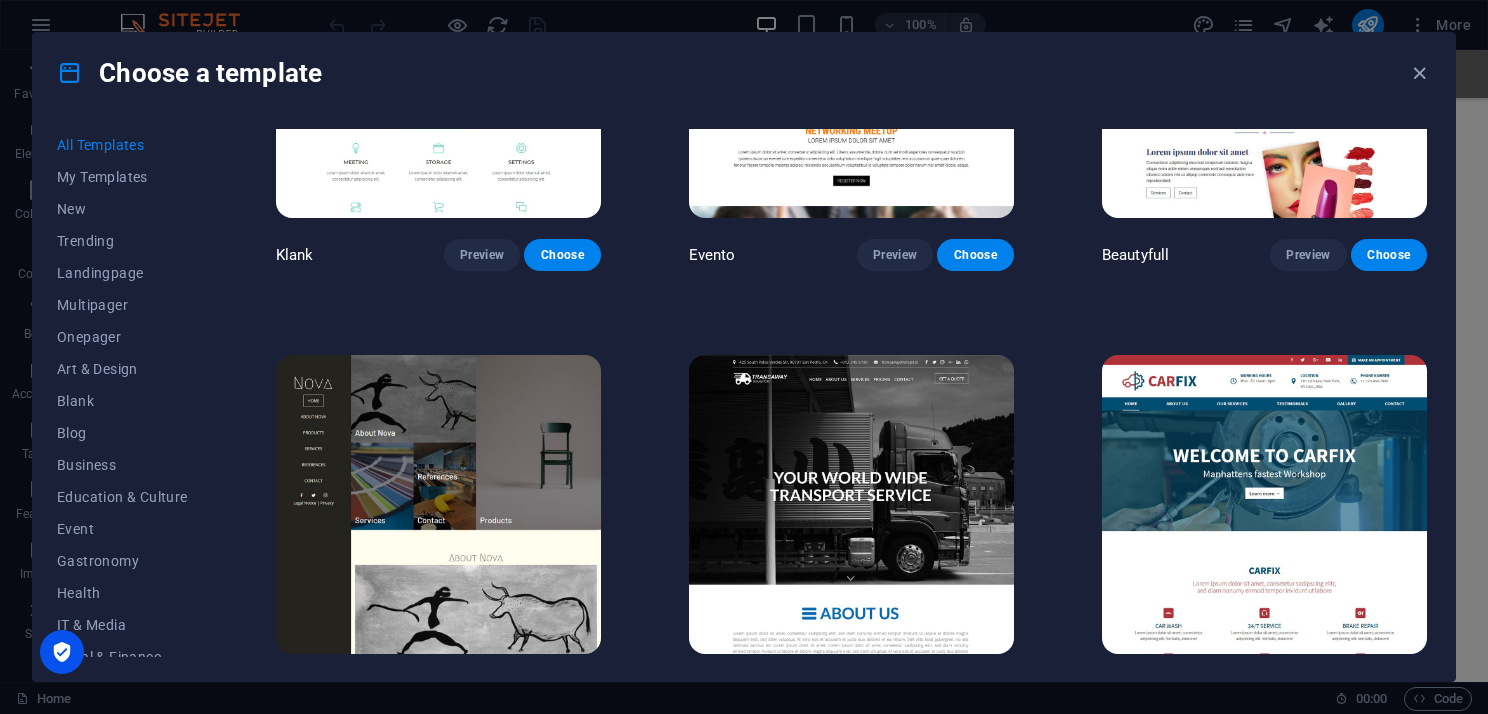 scroll, scrollTop: 16600, scrollLeft: 0, axis: vertical 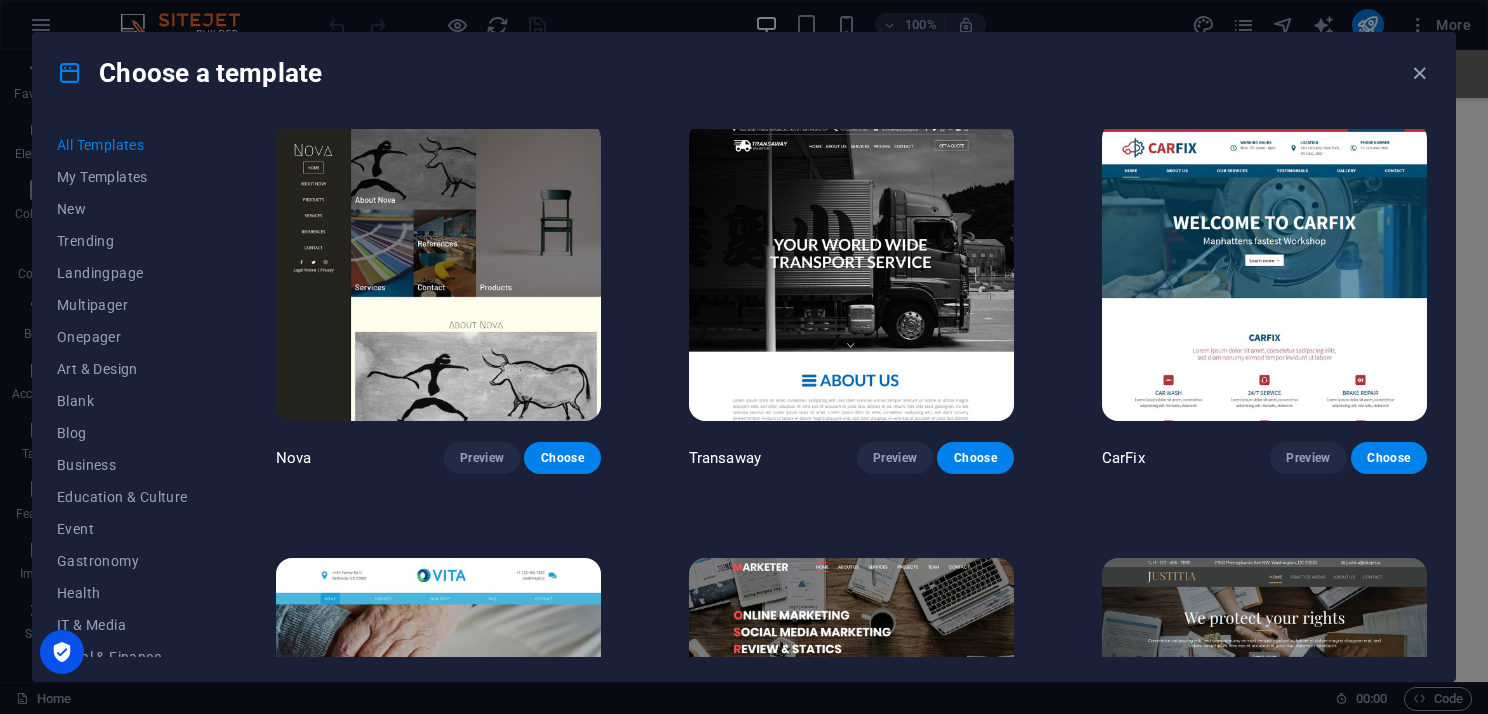 click at bounding box center (438, 708) 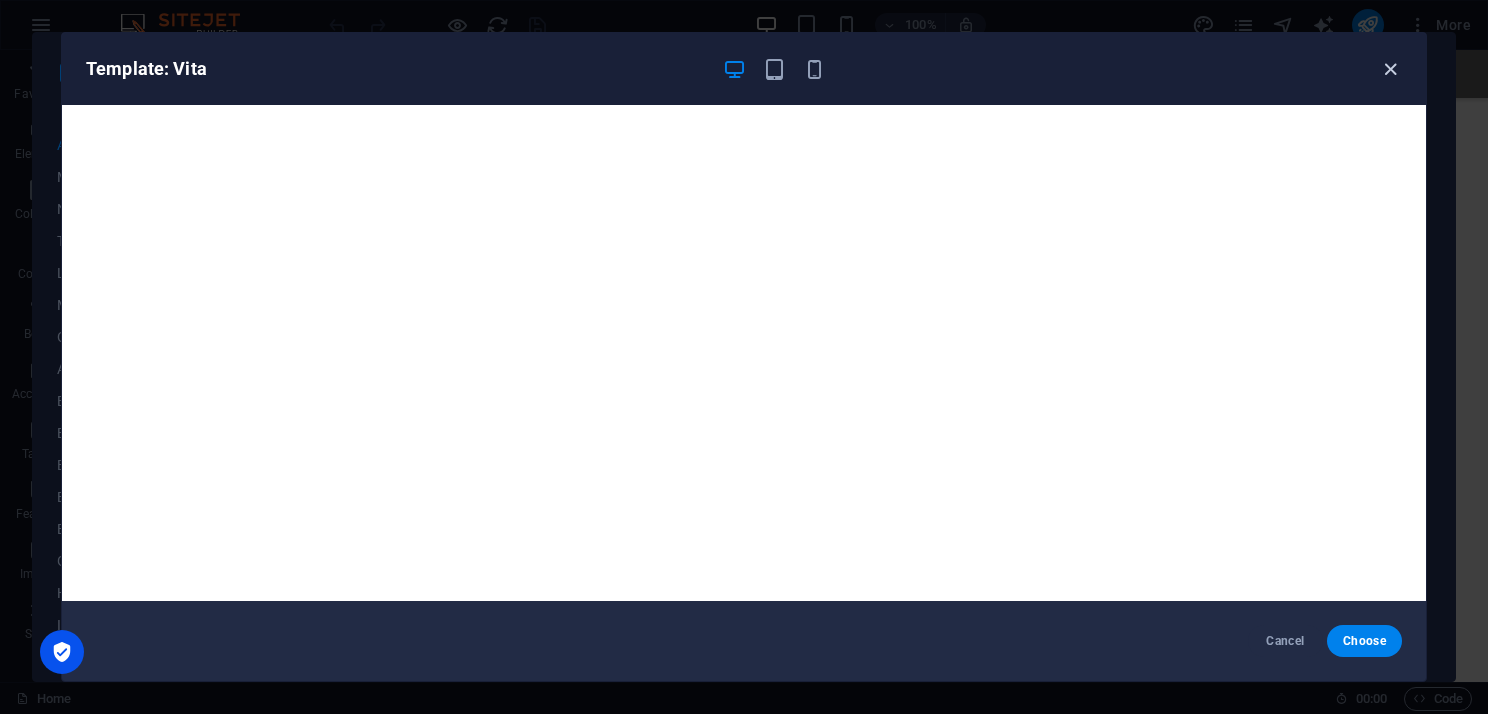 click at bounding box center (1390, 69) 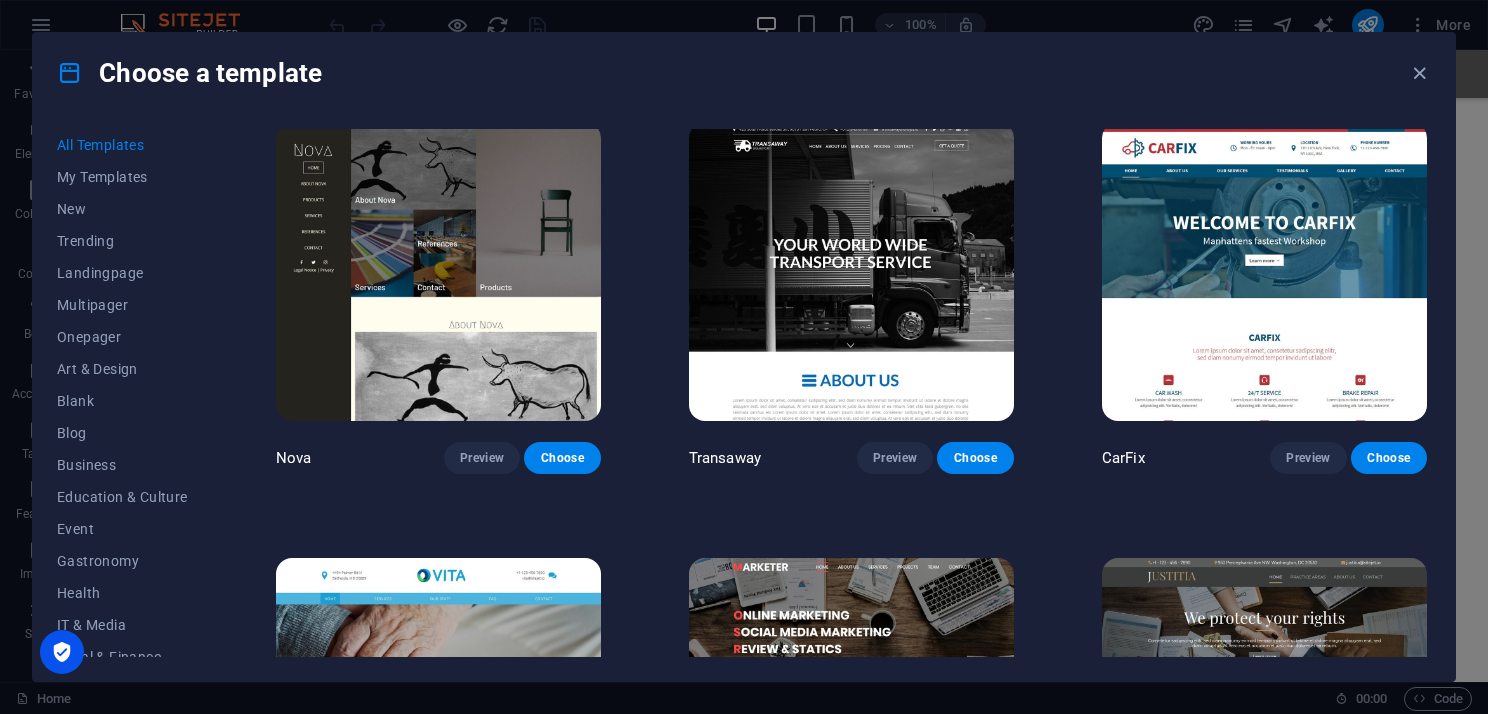 click at bounding box center [851, 272] 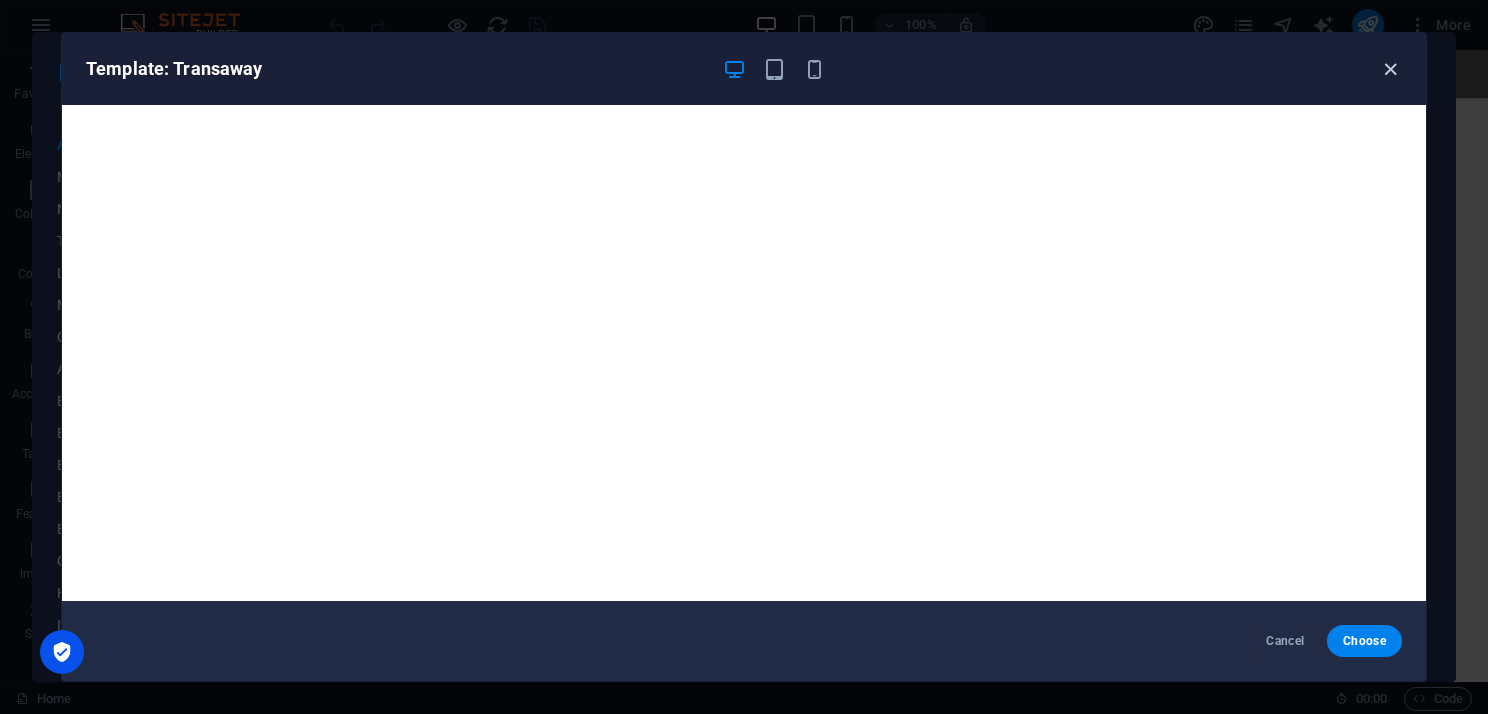 click at bounding box center [1390, 69] 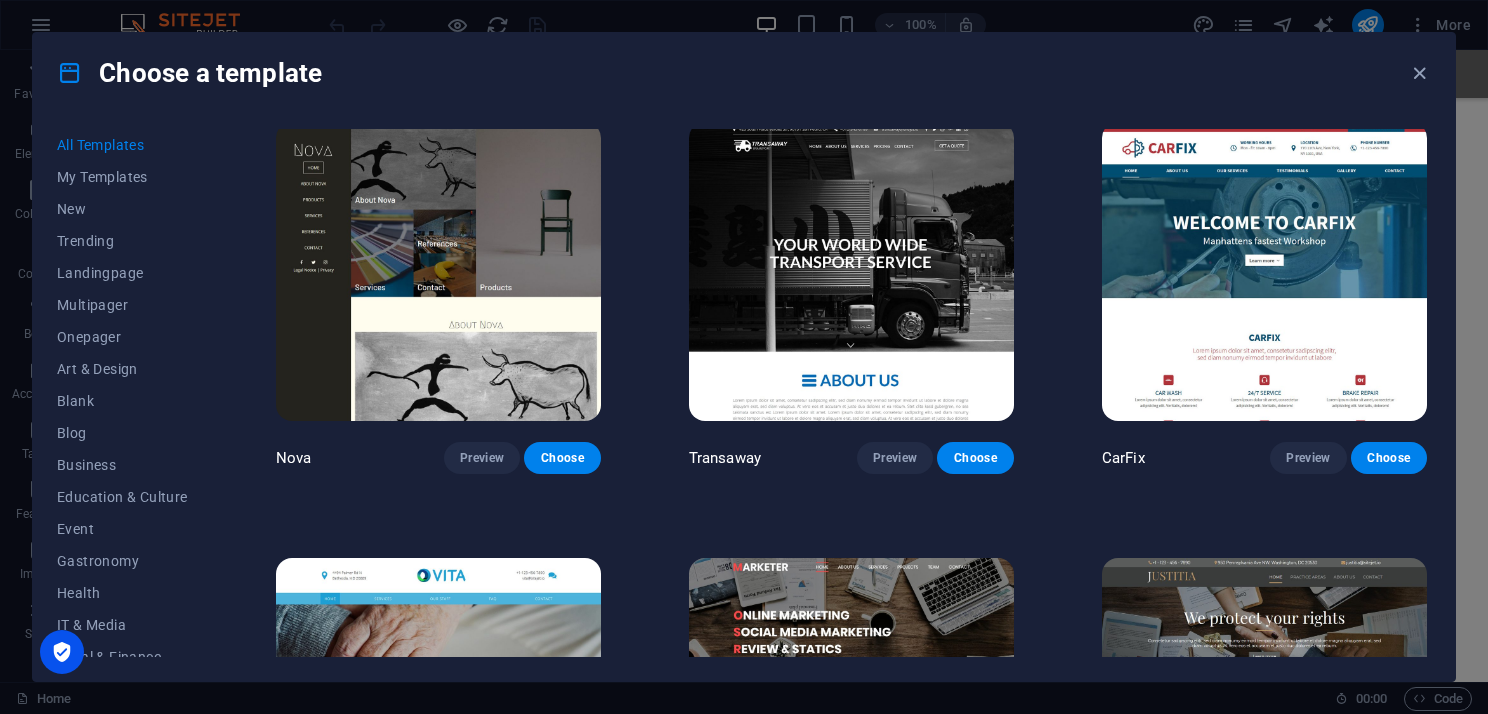 click at bounding box center [1264, 272] 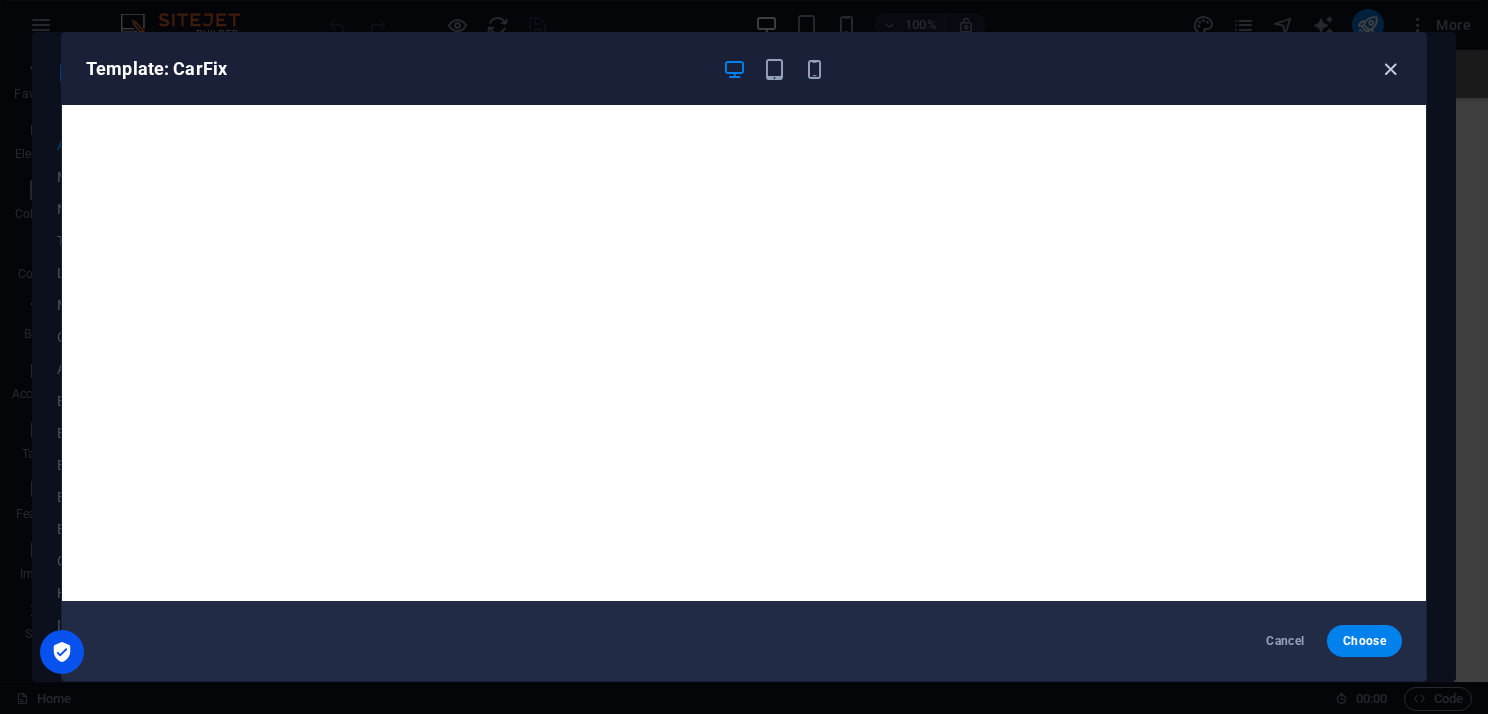 click at bounding box center (1390, 69) 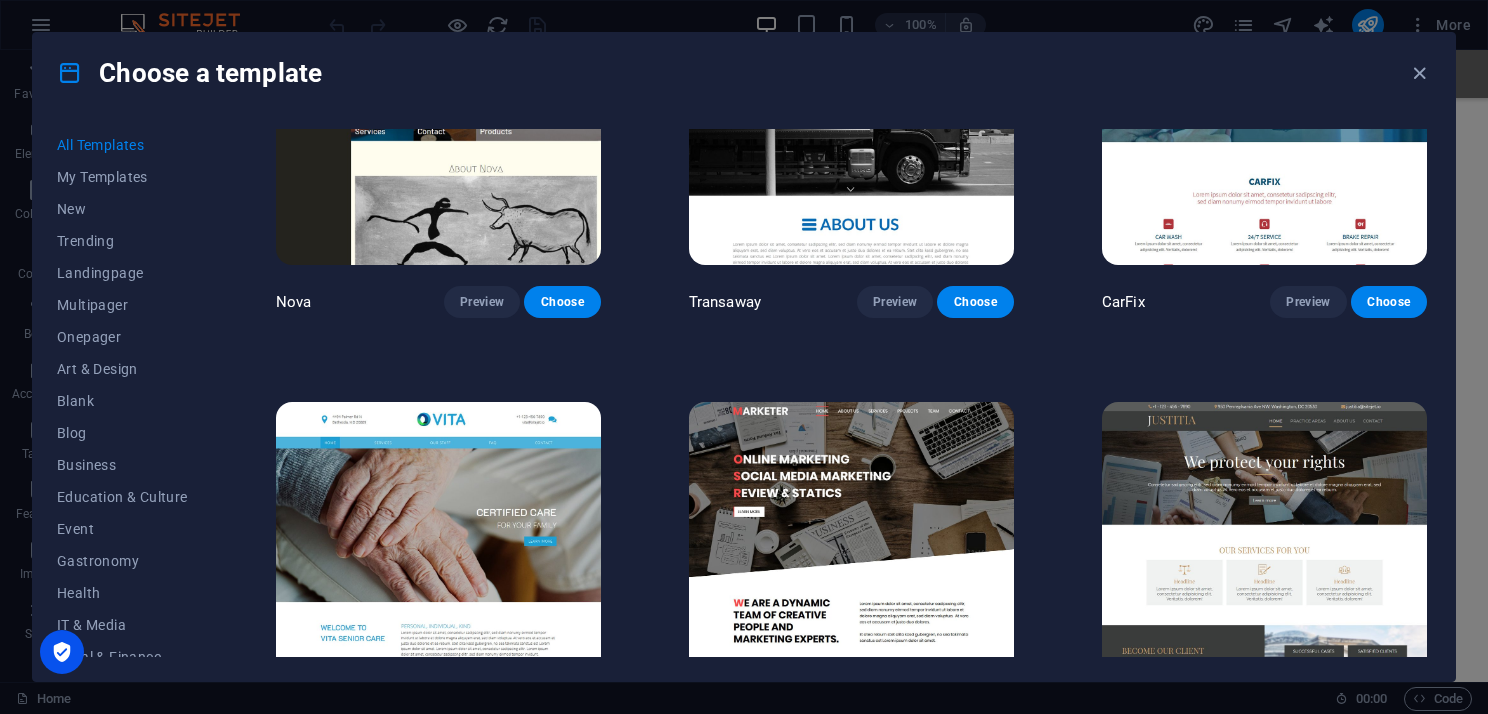 scroll, scrollTop: 16900, scrollLeft: 0, axis: vertical 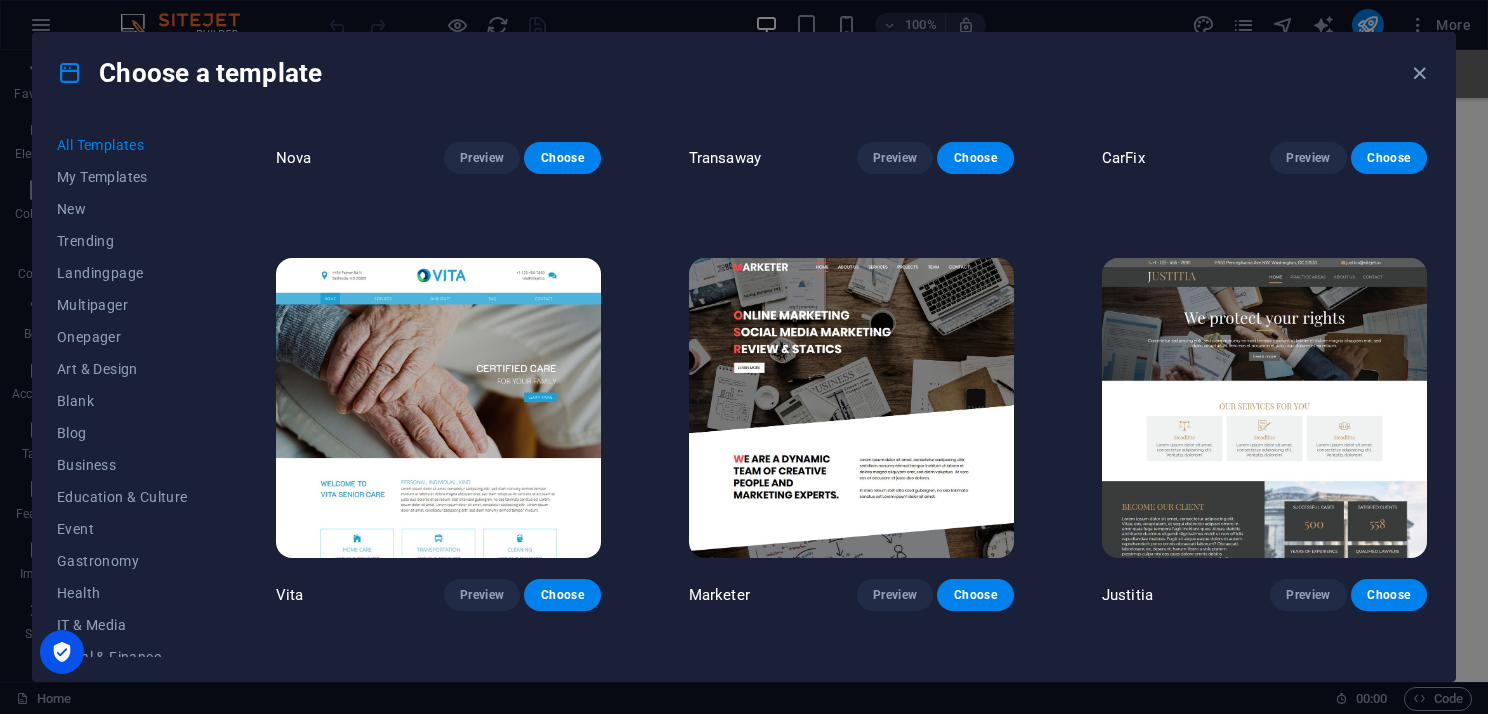 click at bounding box center (851, 408) 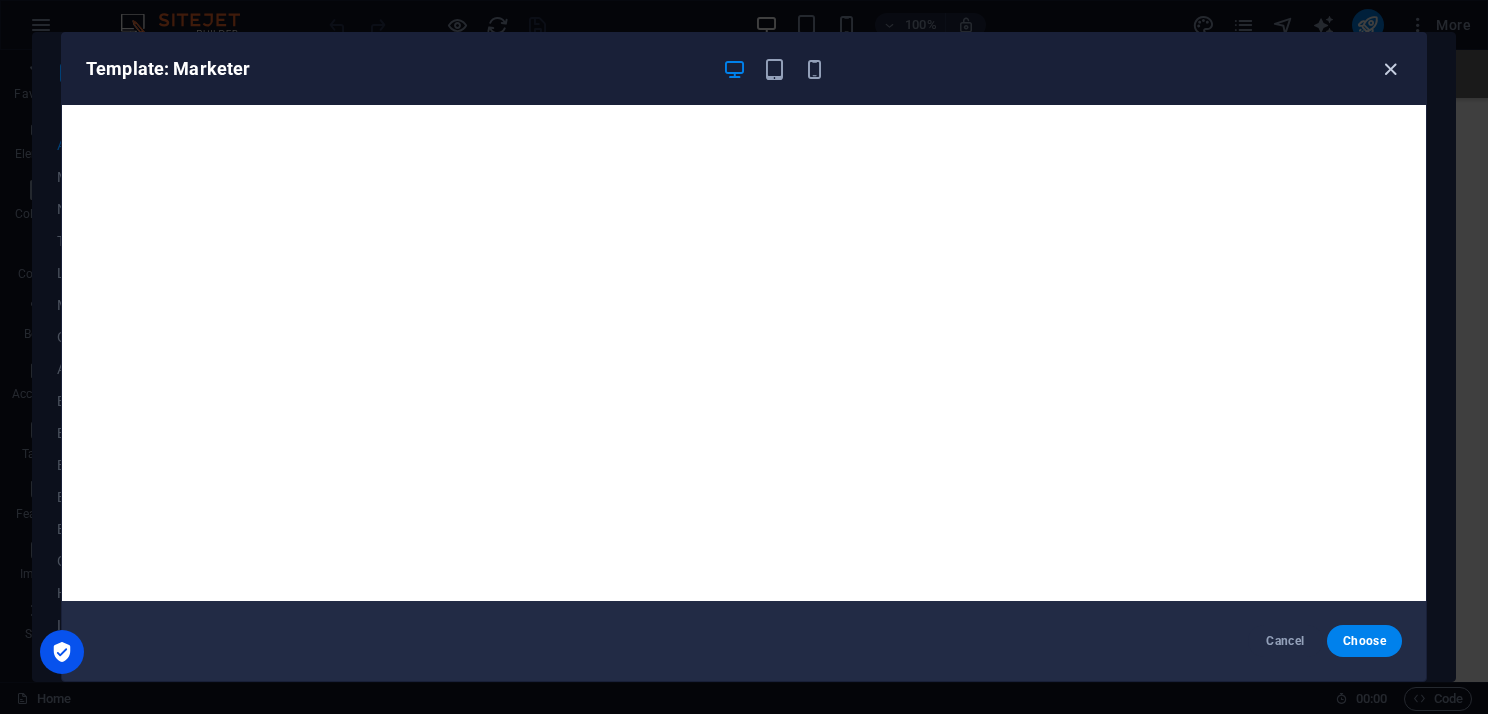 click at bounding box center (1390, 69) 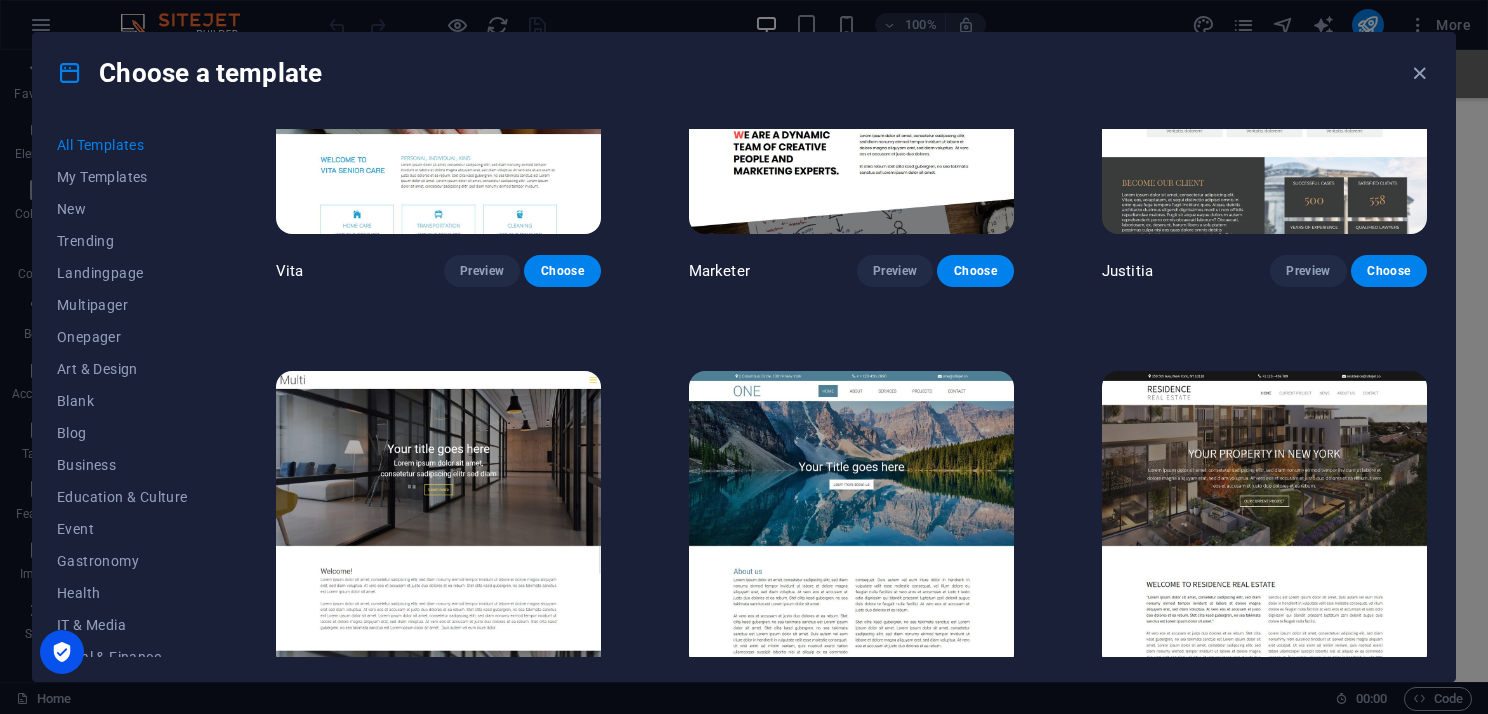 scroll, scrollTop: 17300, scrollLeft: 0, axis: vertical 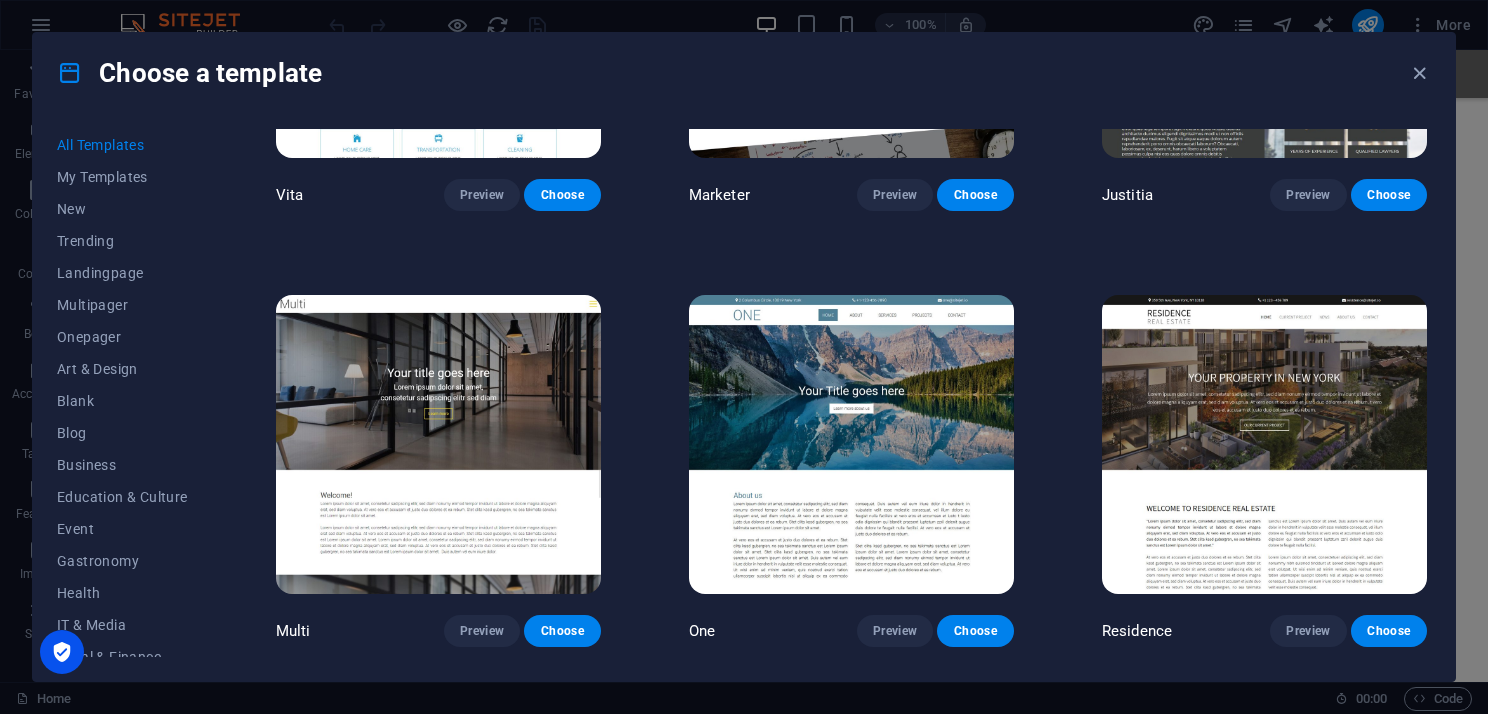 click at bounding box center [438, 445] 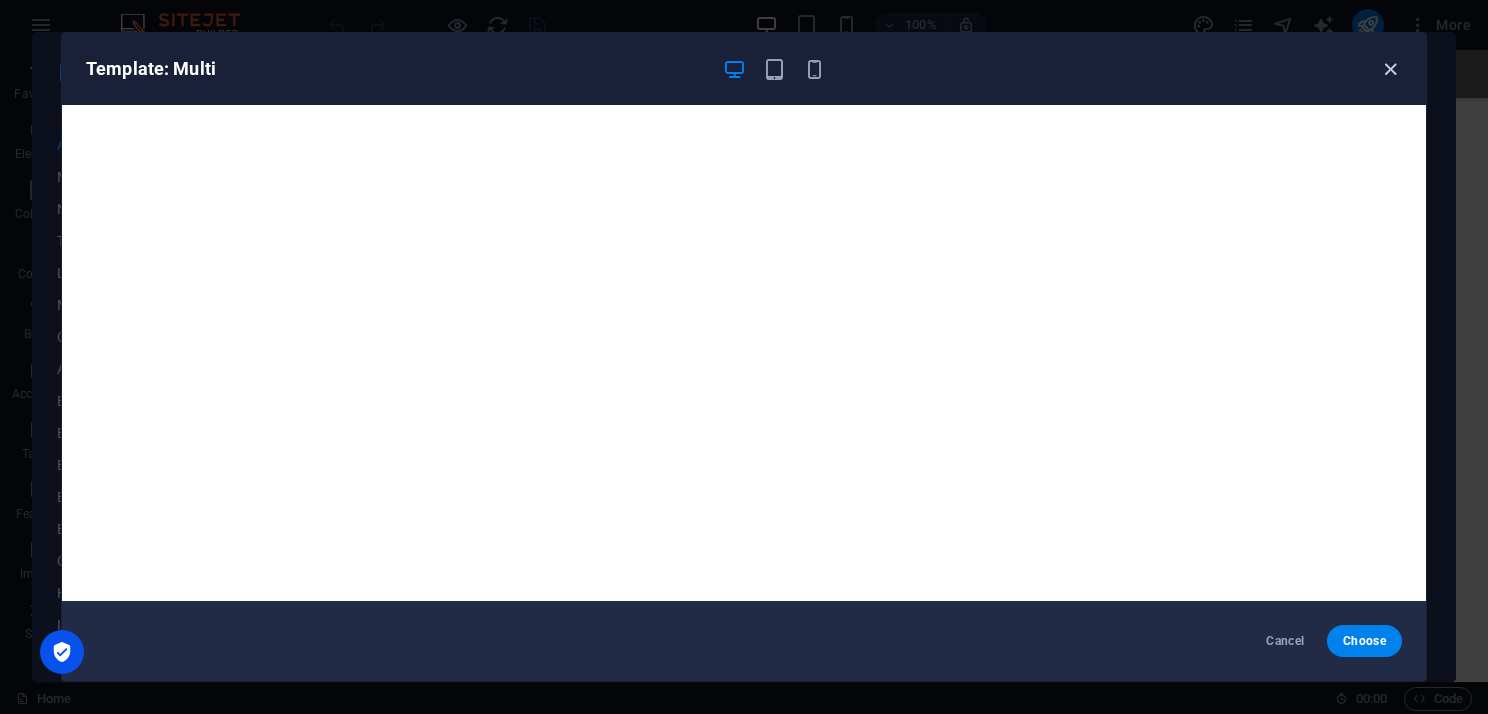 drag, startPoint x: 1400, startPoint y: 68, endPoint x: 1385, endPoint y: 72, distance: 15.524175 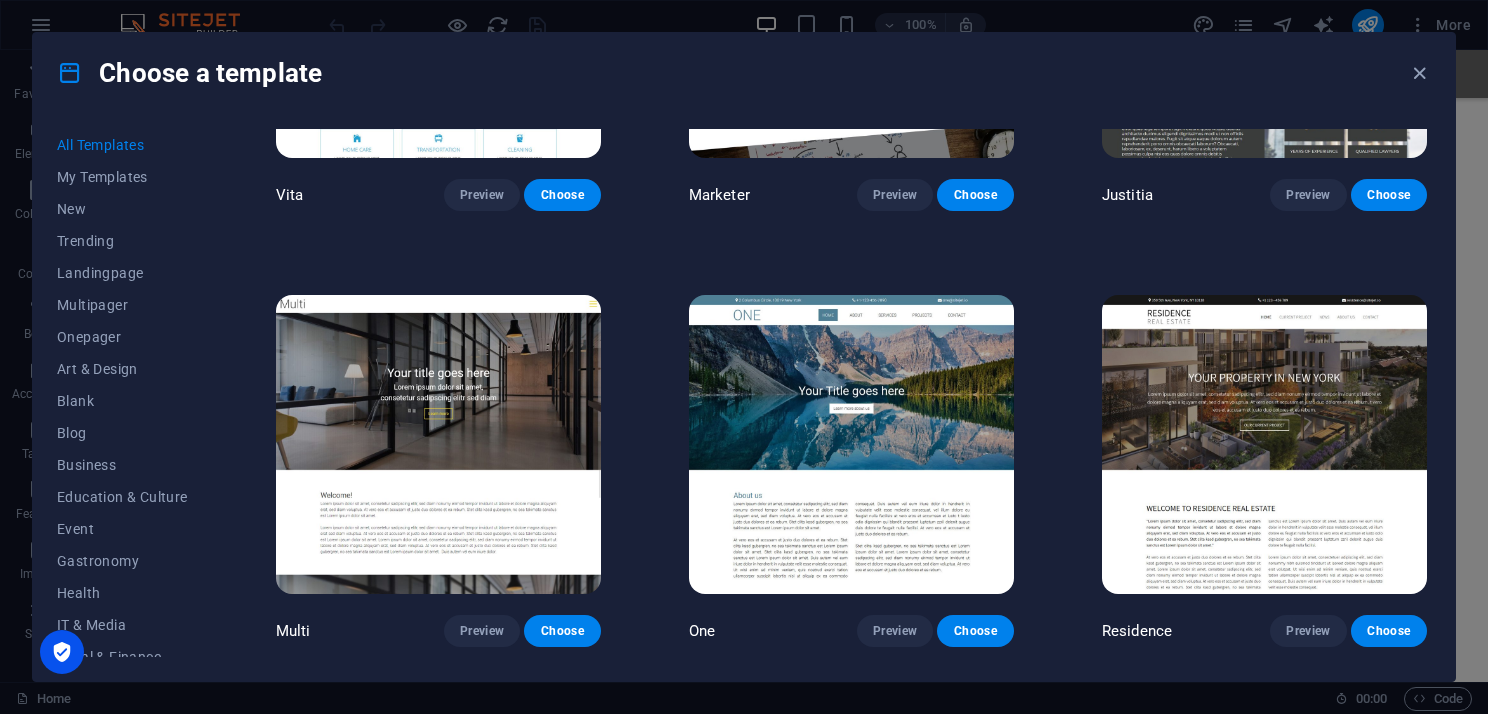 click at bounding box center (851, 445) 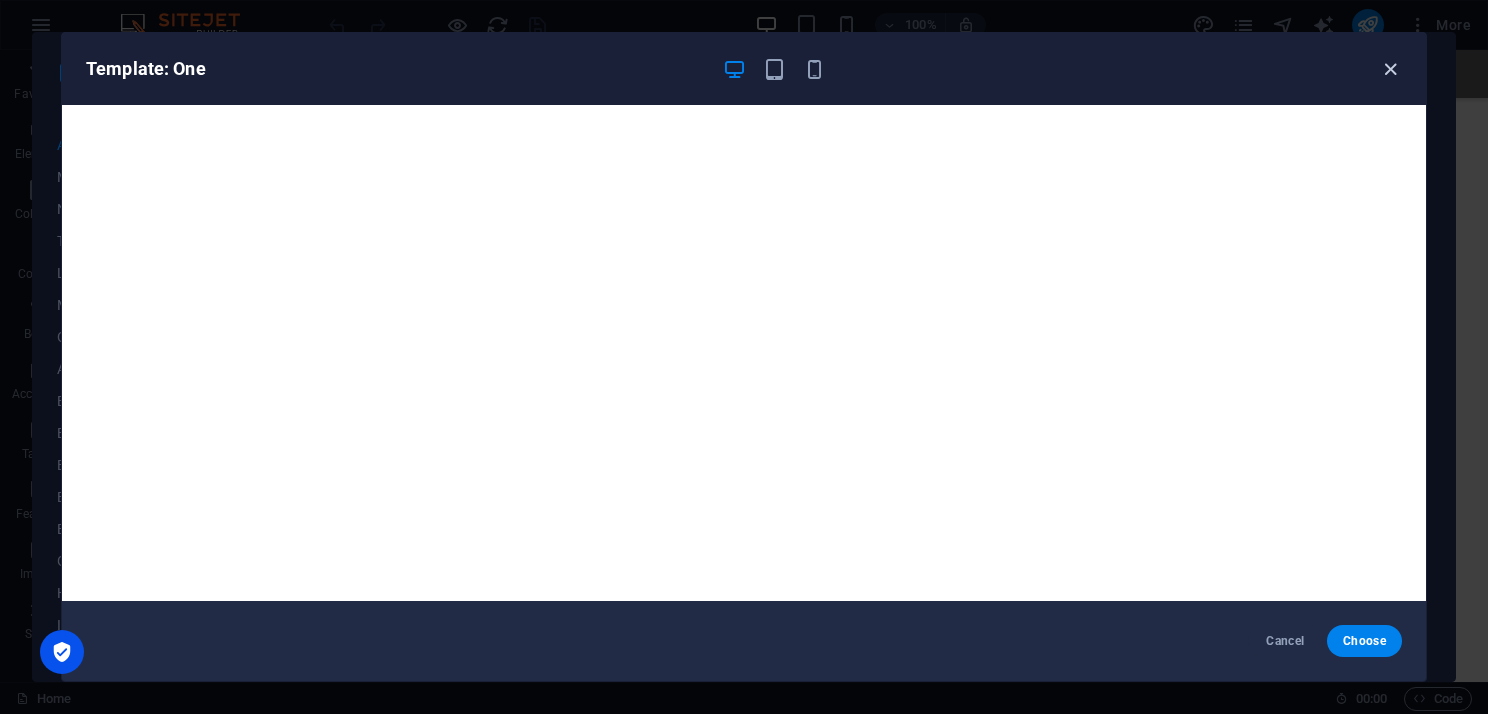 click at bounding box center [1390, 69] 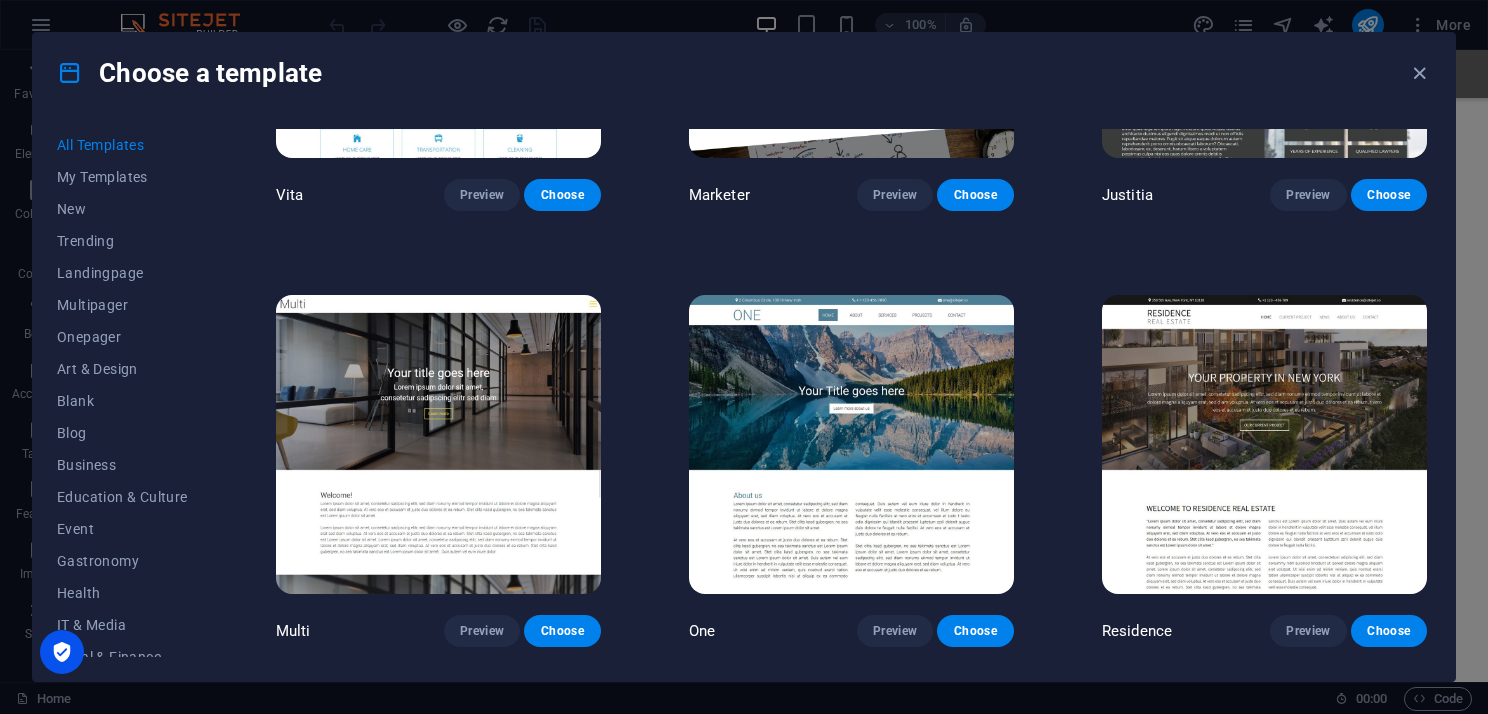 click at bounding box center [1264, 445] 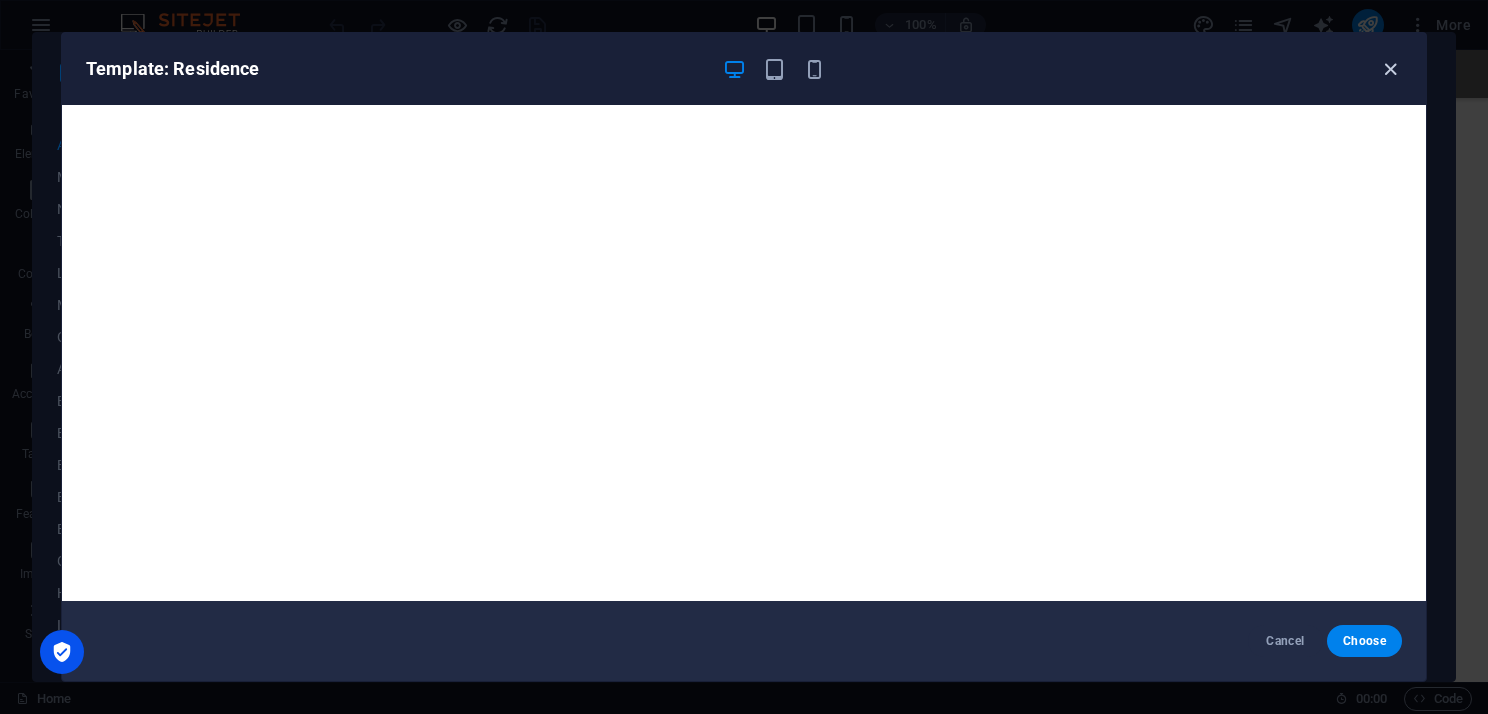 click at bounding box center (1390, 69) 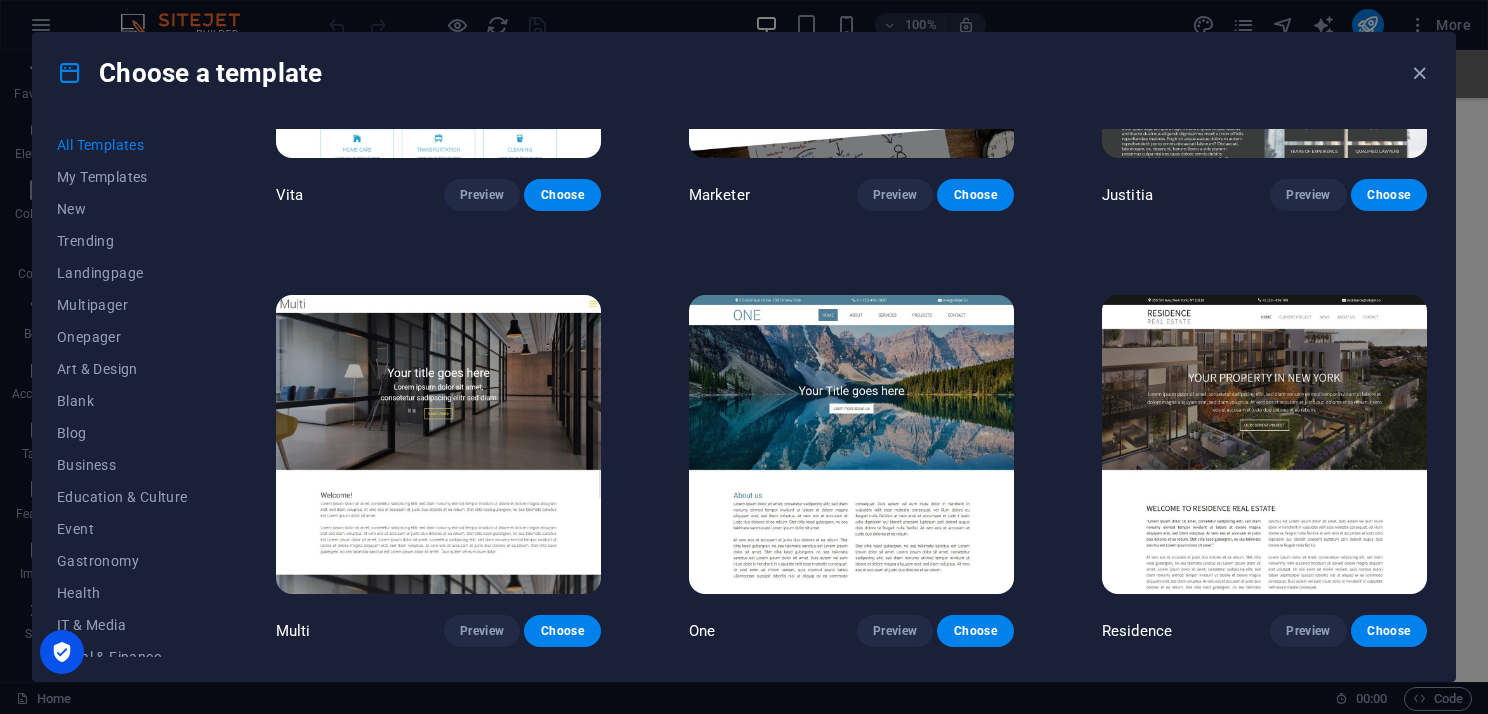 scroll, scrollTop: 17600, scrollLeft: 0, axis: vertical 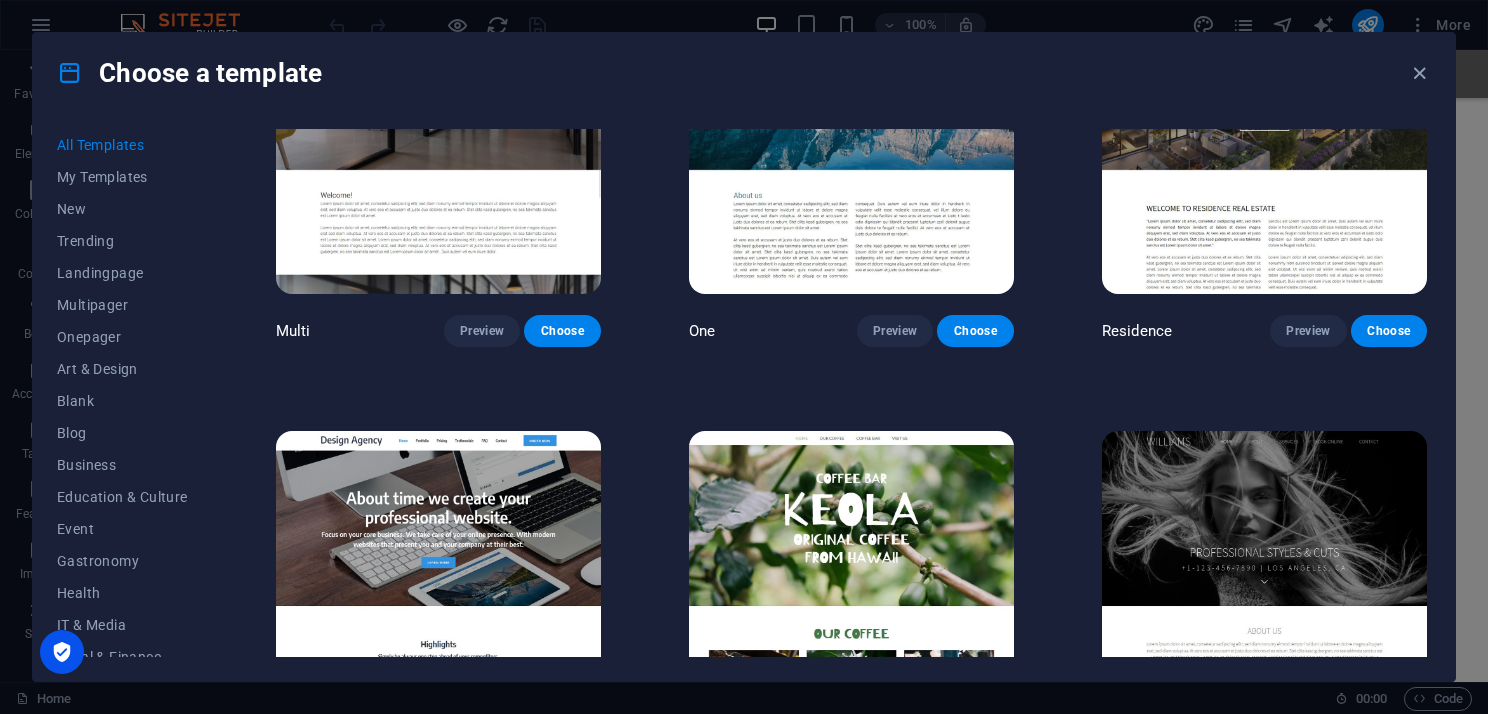 click at bounding box center (438, 581) 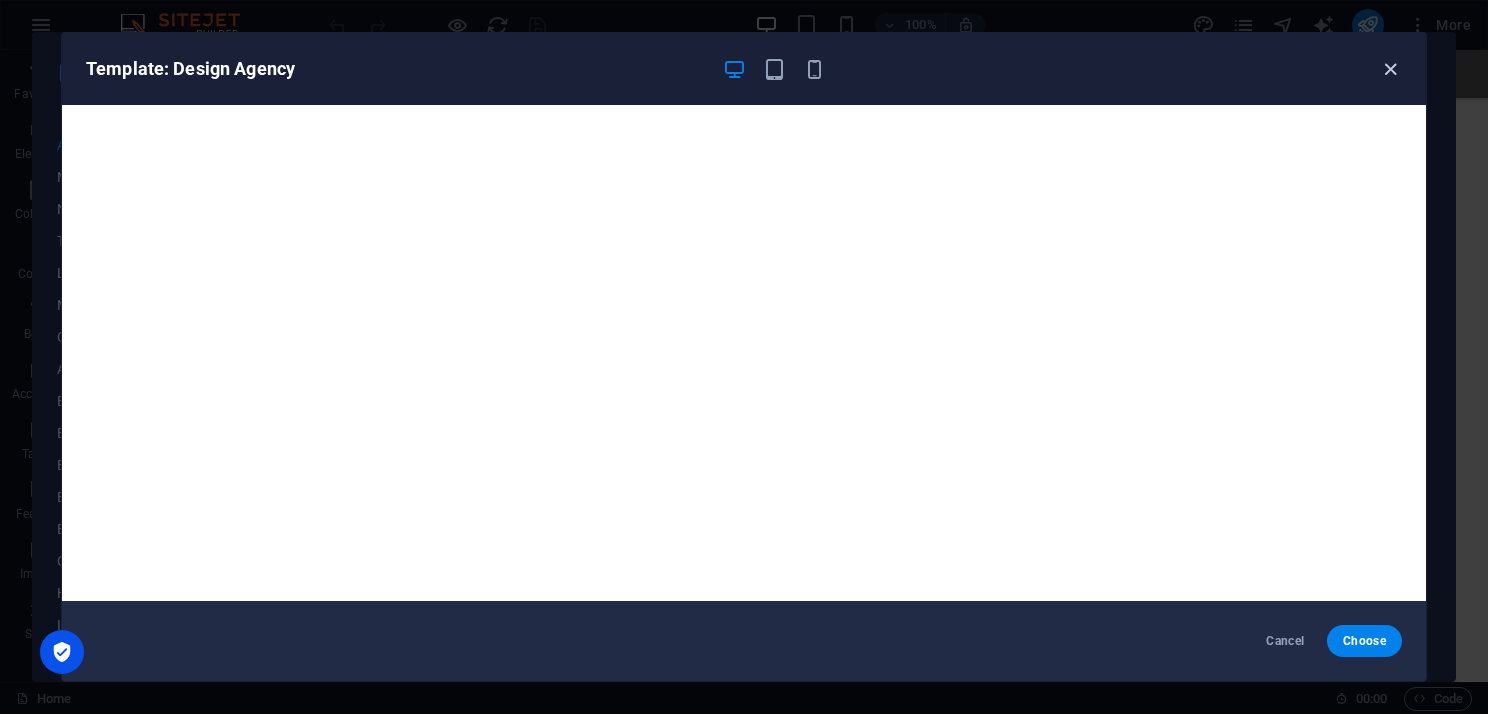click at bounding box center [1390, 69] 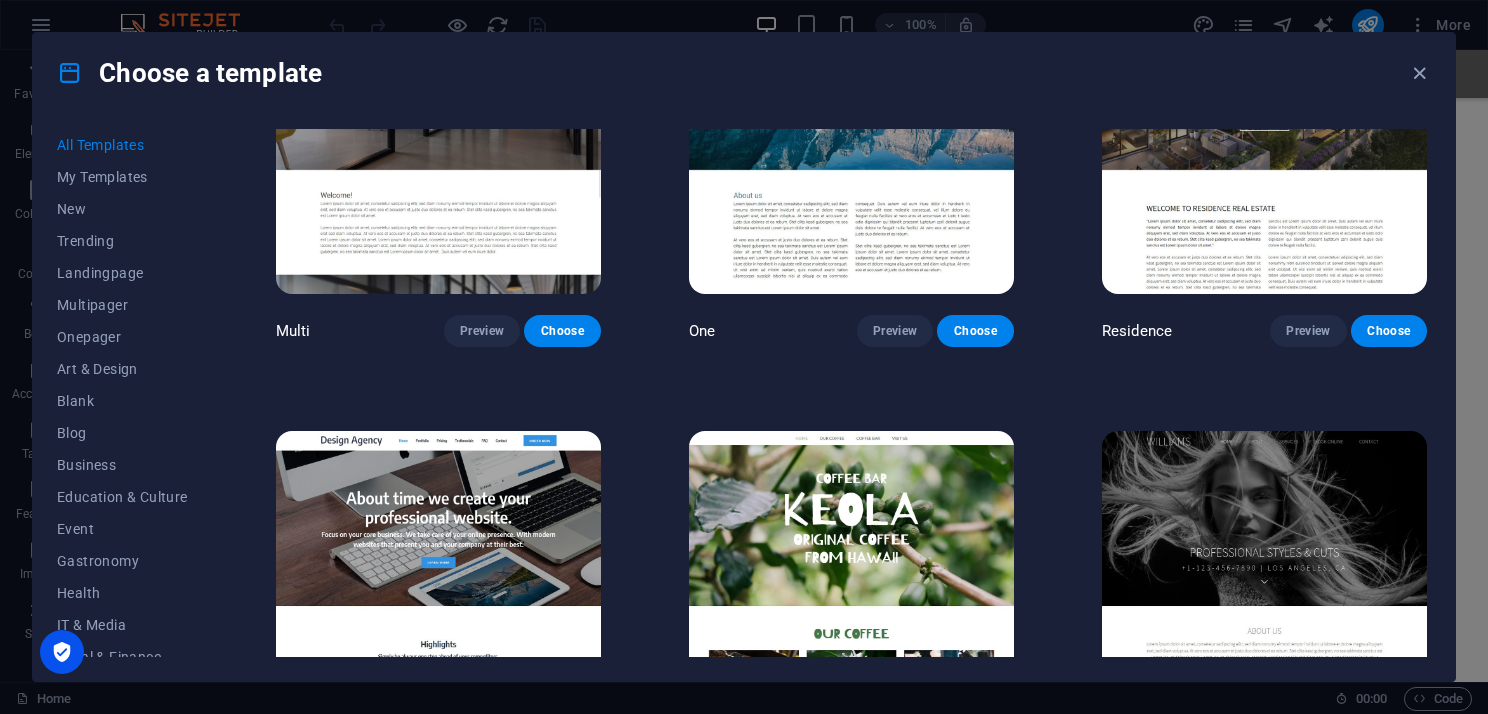 click at bounding box center (851, 581) 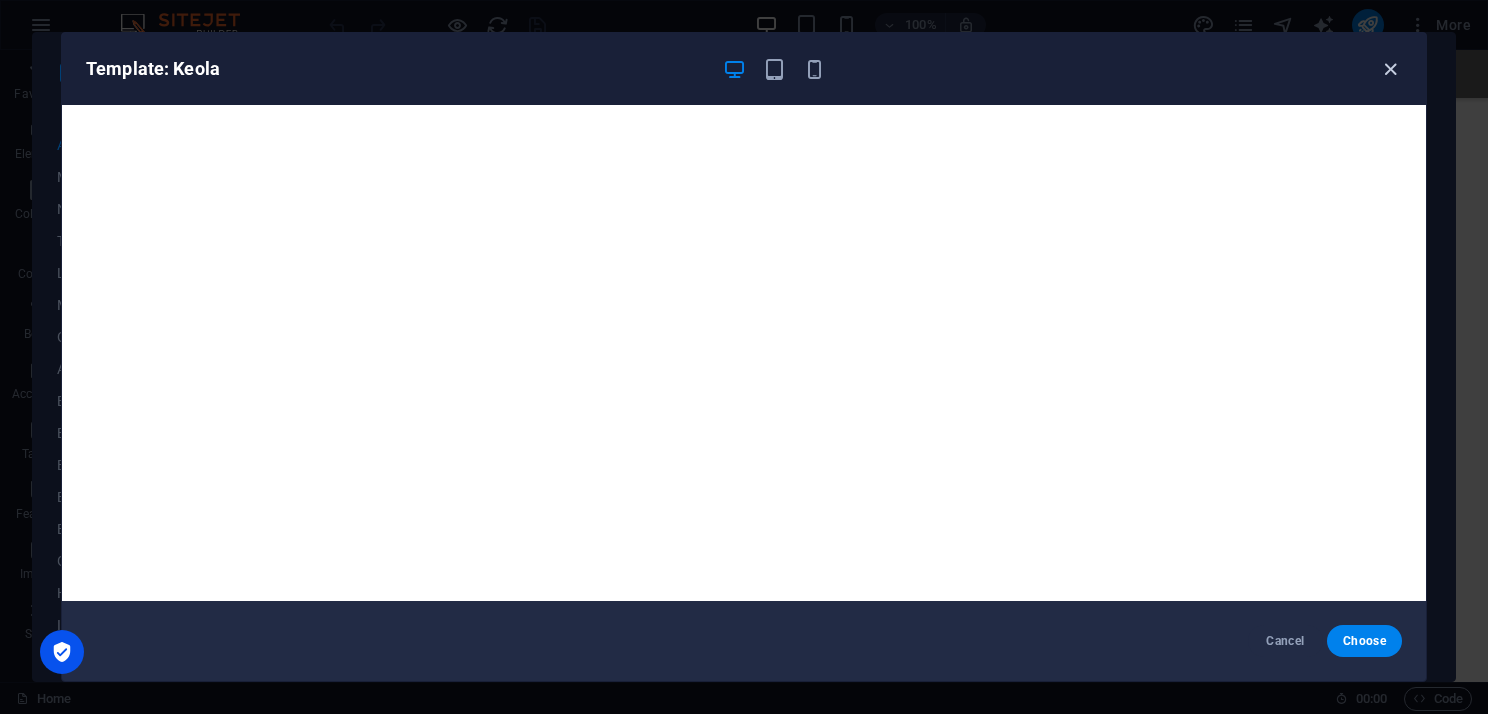 click at bounding box center (1390, 69) 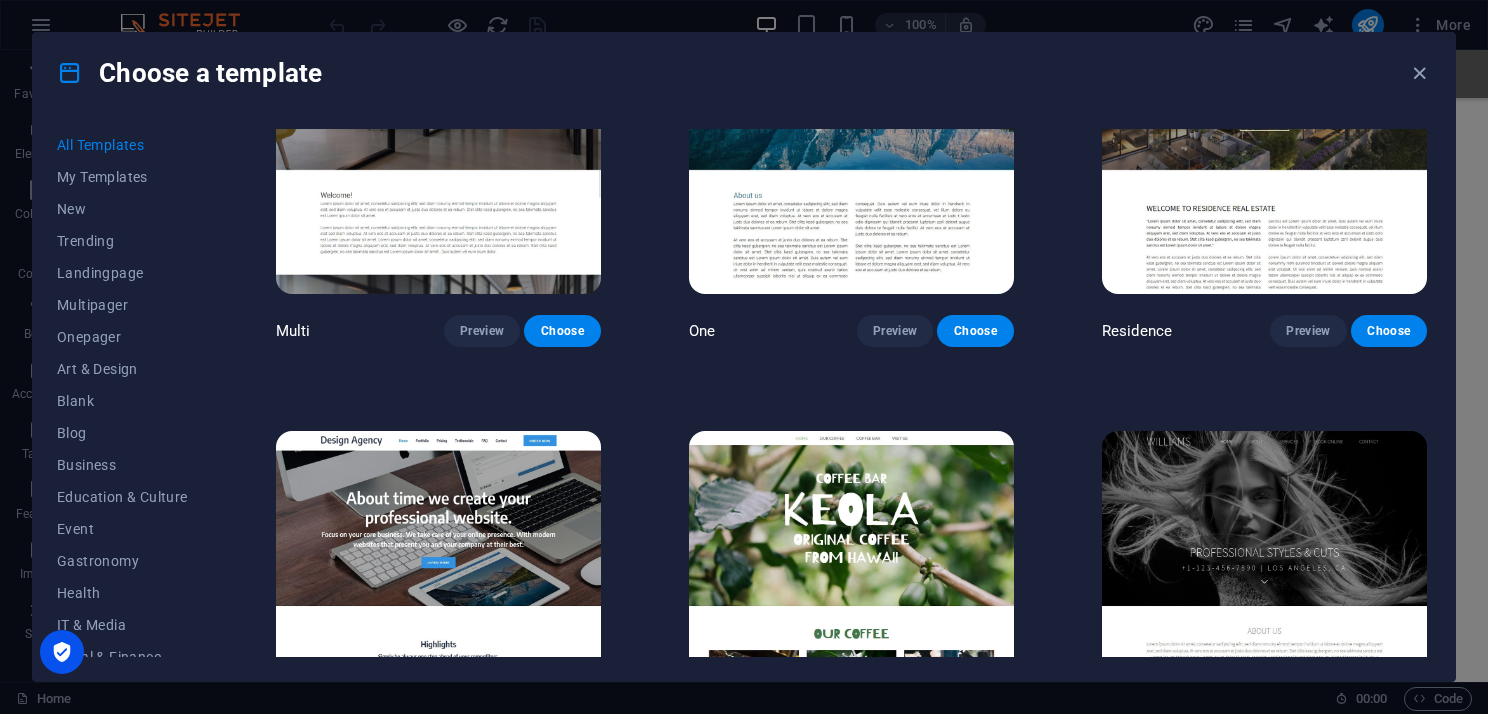 click at bounding box center (1264, 581) 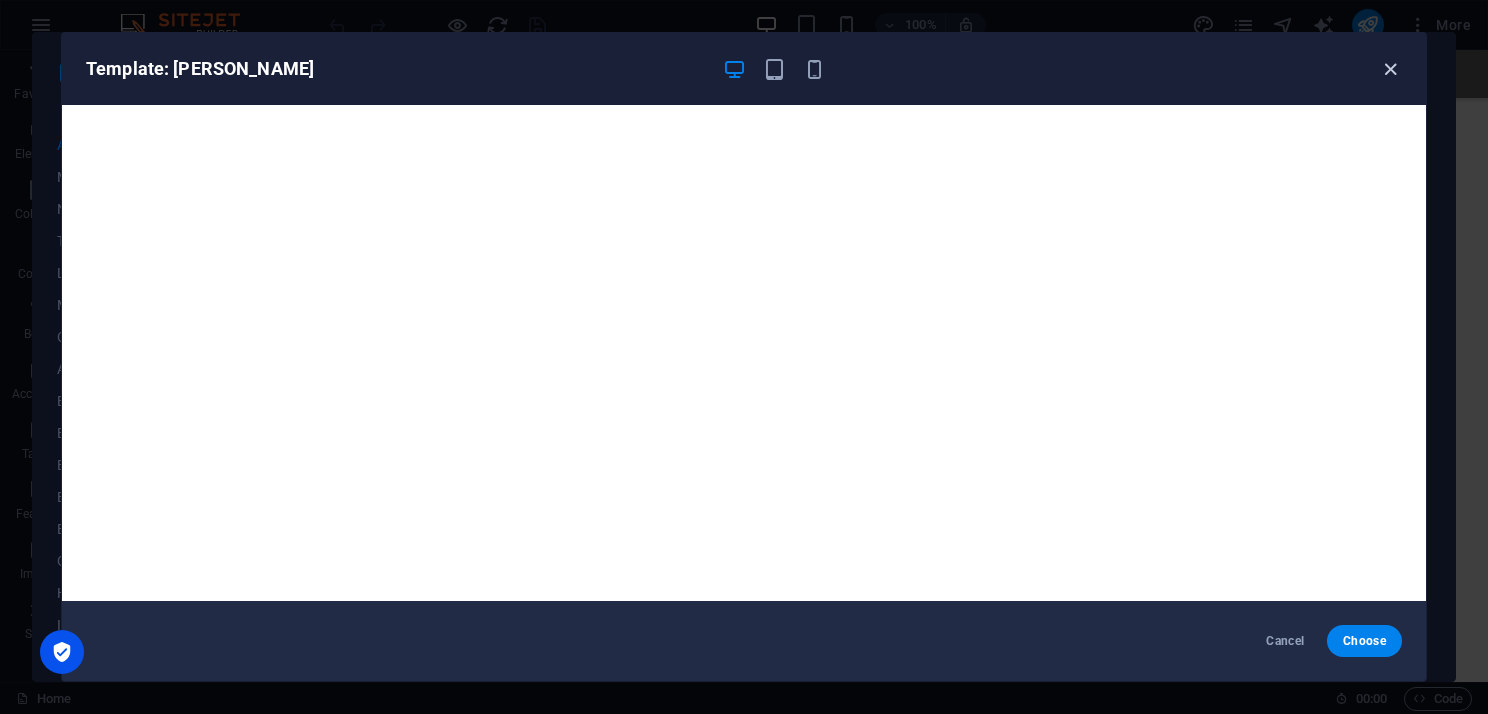 click at bounding box center [1390, 69] 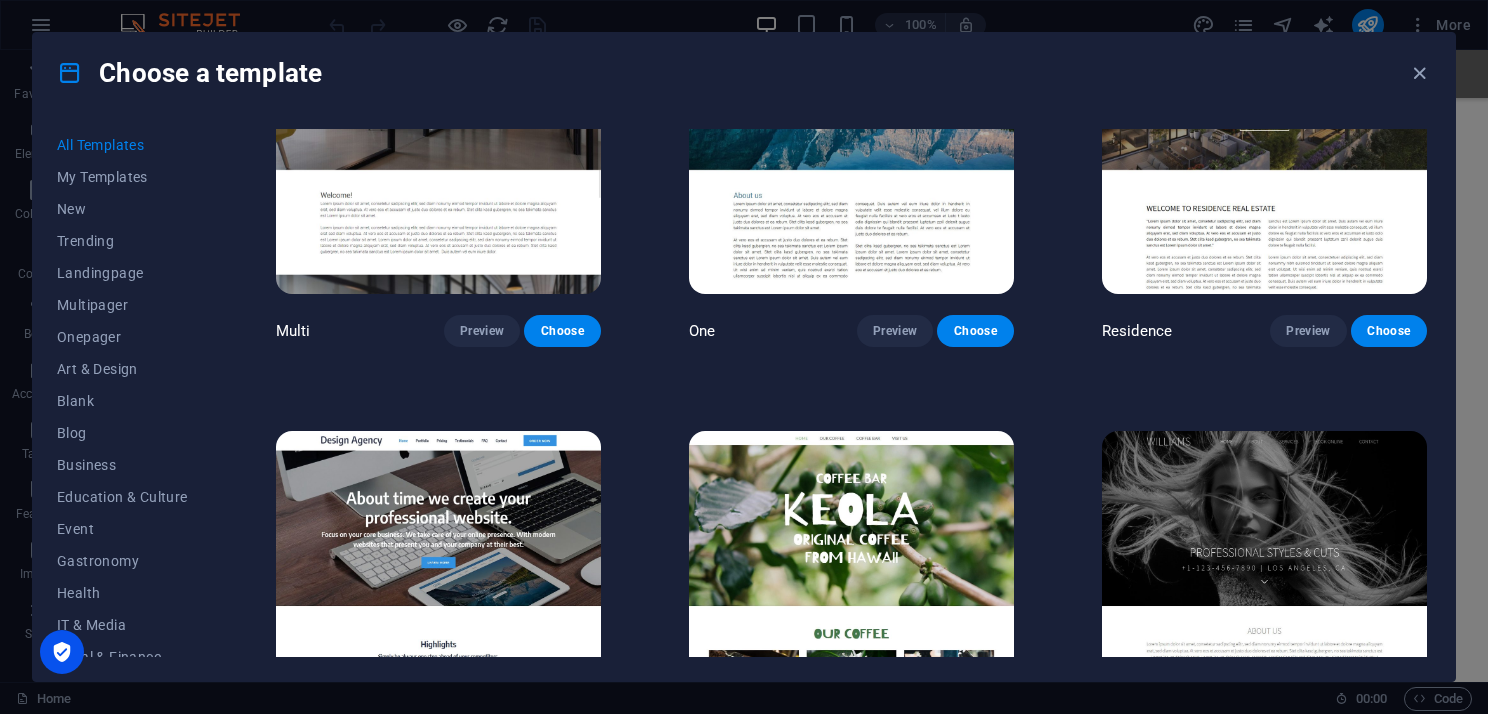 scroll, scrollTop: 18000, scrollLeft: 0, axis: vertical 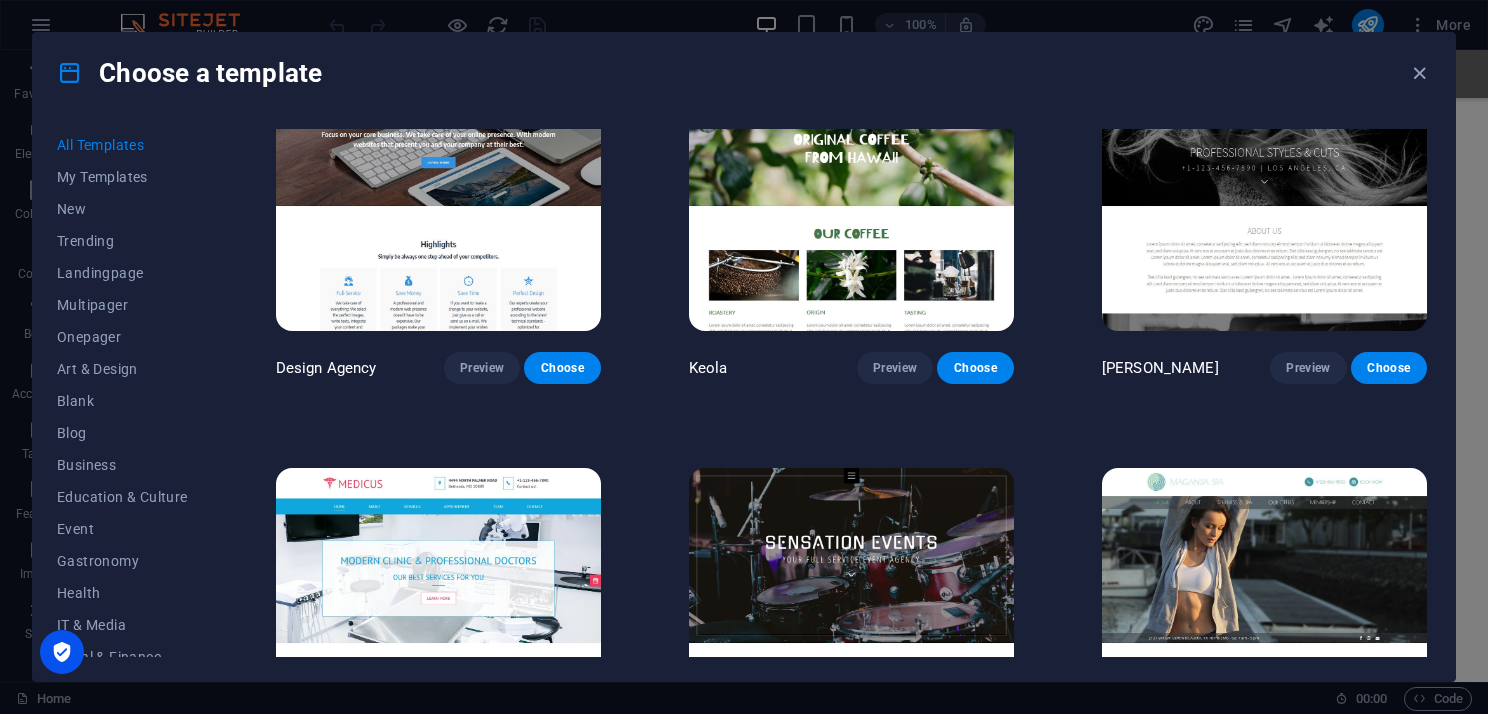click at bounding box center [438, 618] 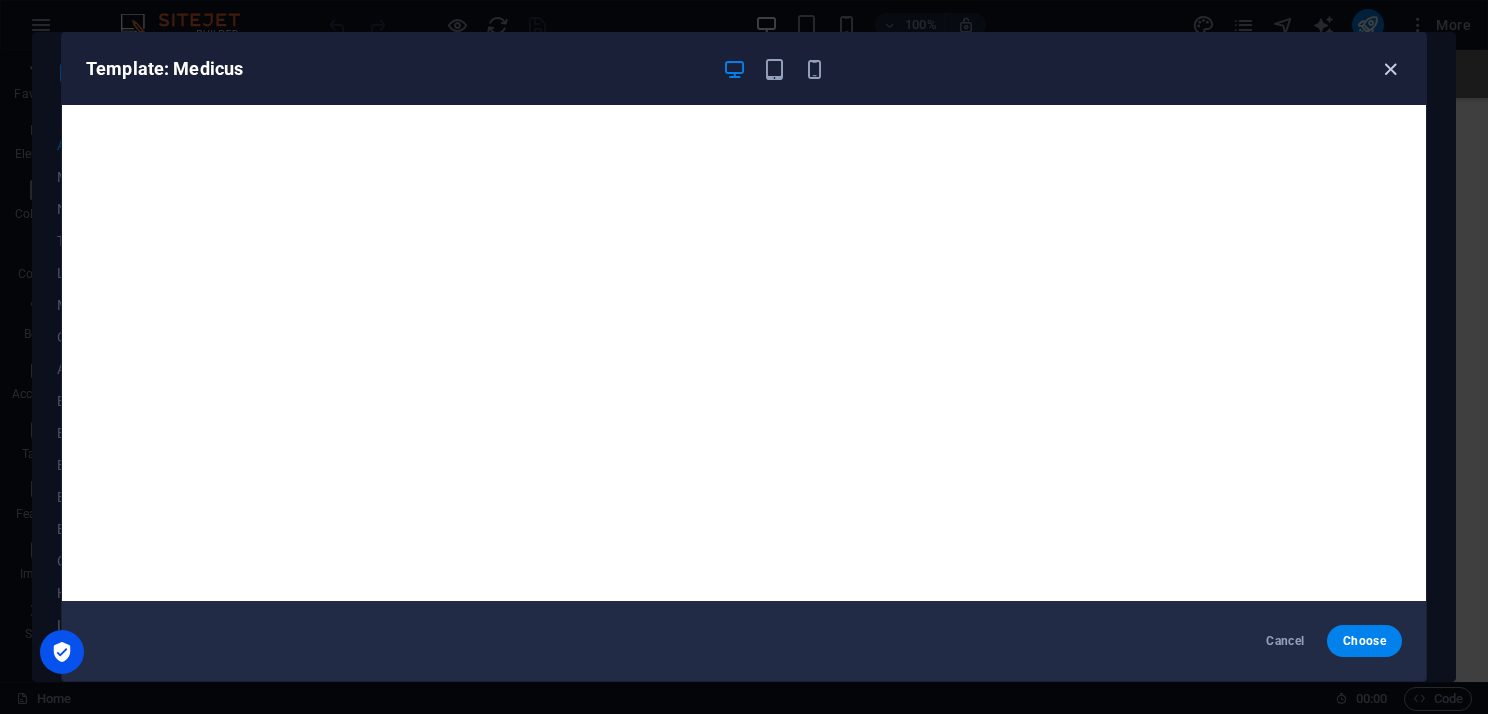 click at bounding box center (1390, 69) 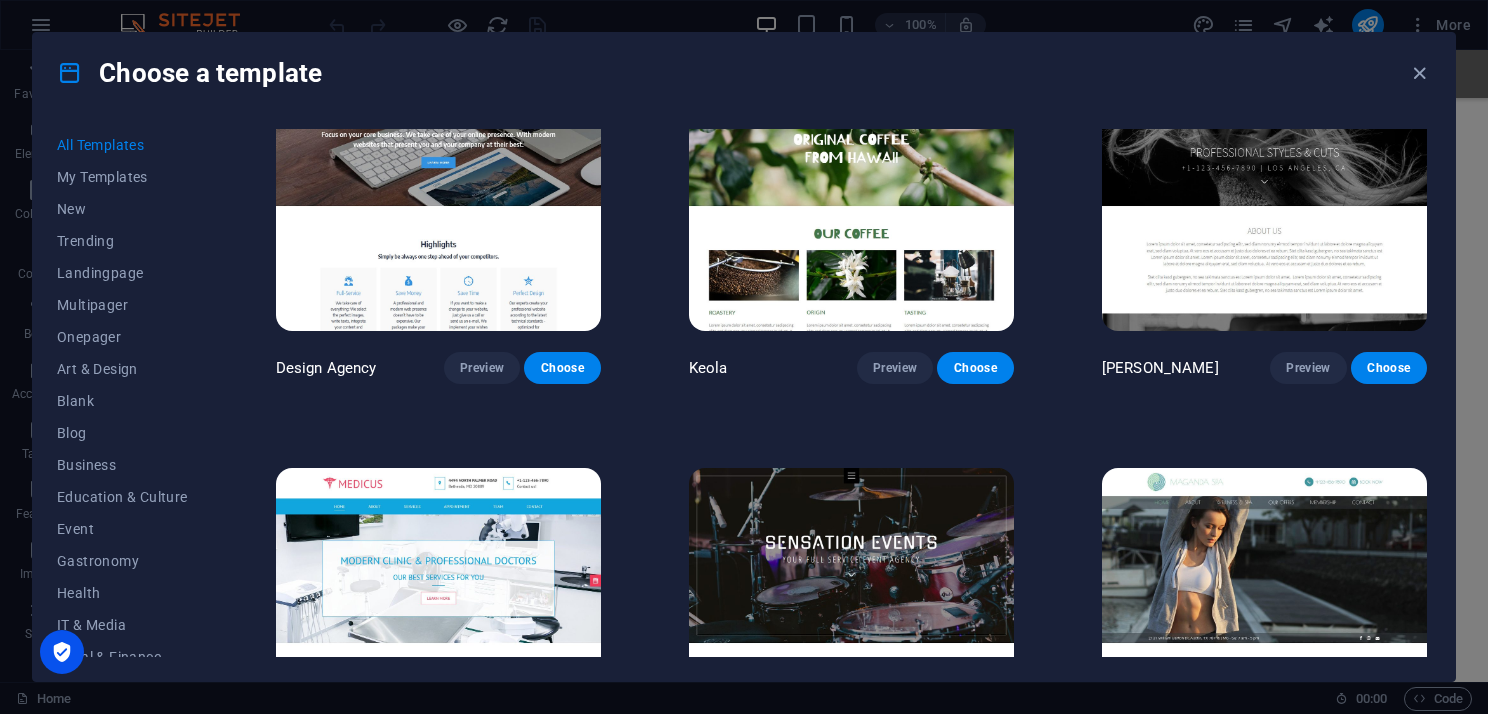 click at bounding box center (851, 618) 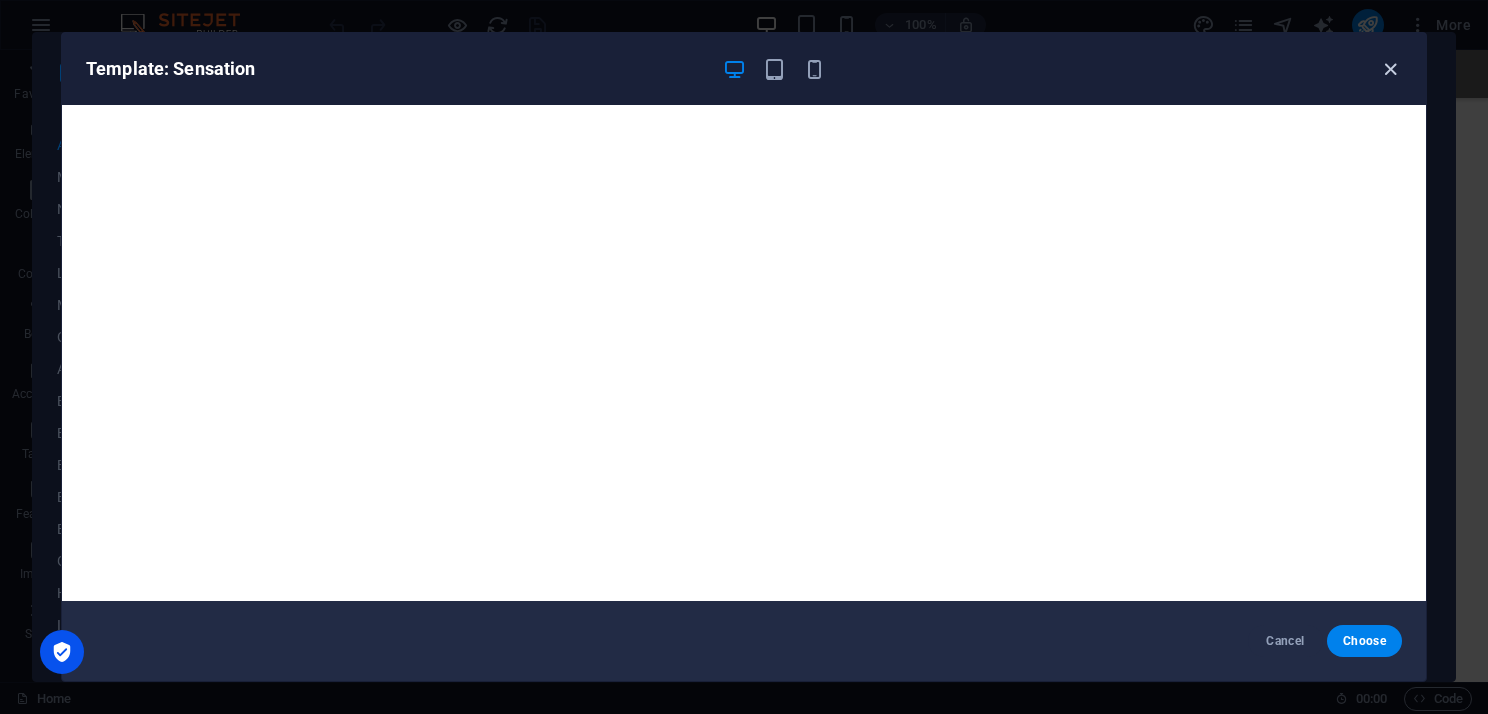 click at bounding box center [1390, 69] 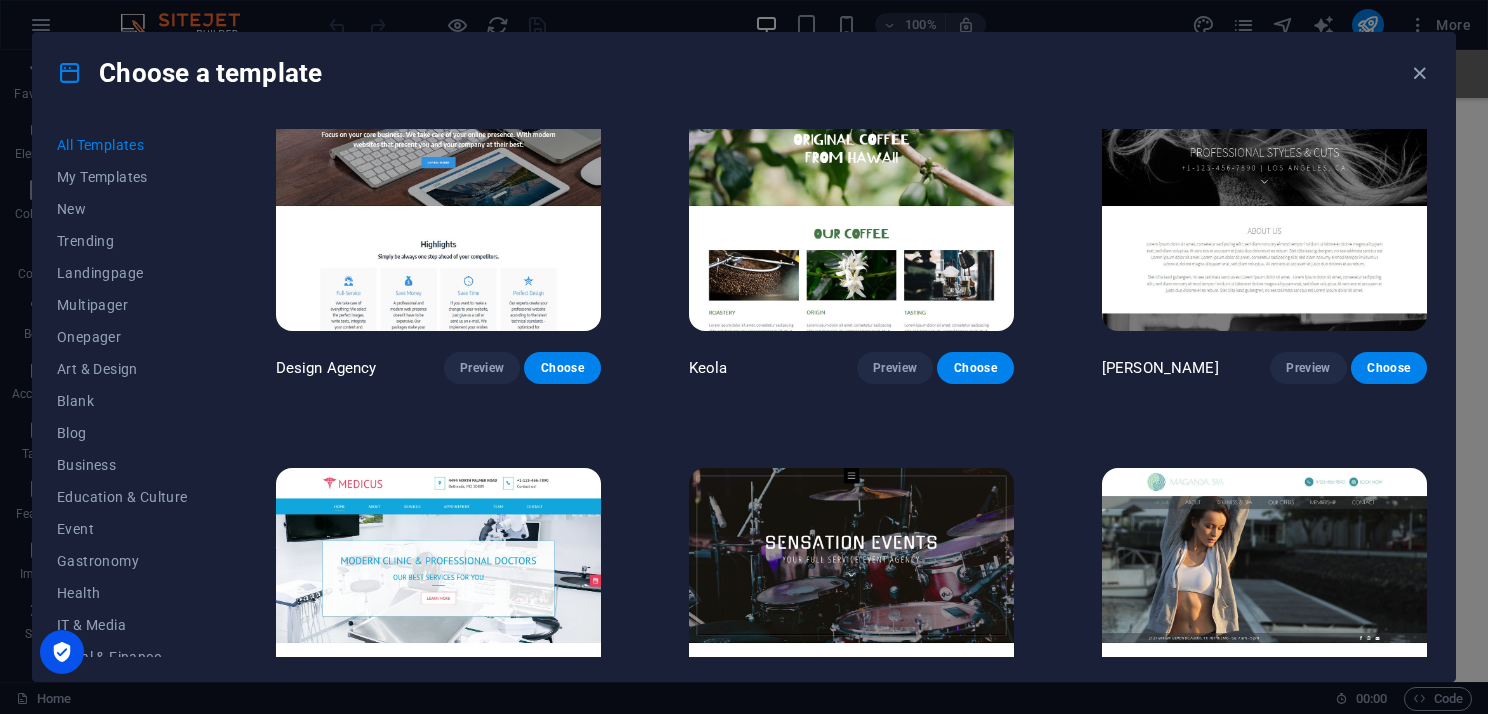 click at bounding box center (1264, 618) 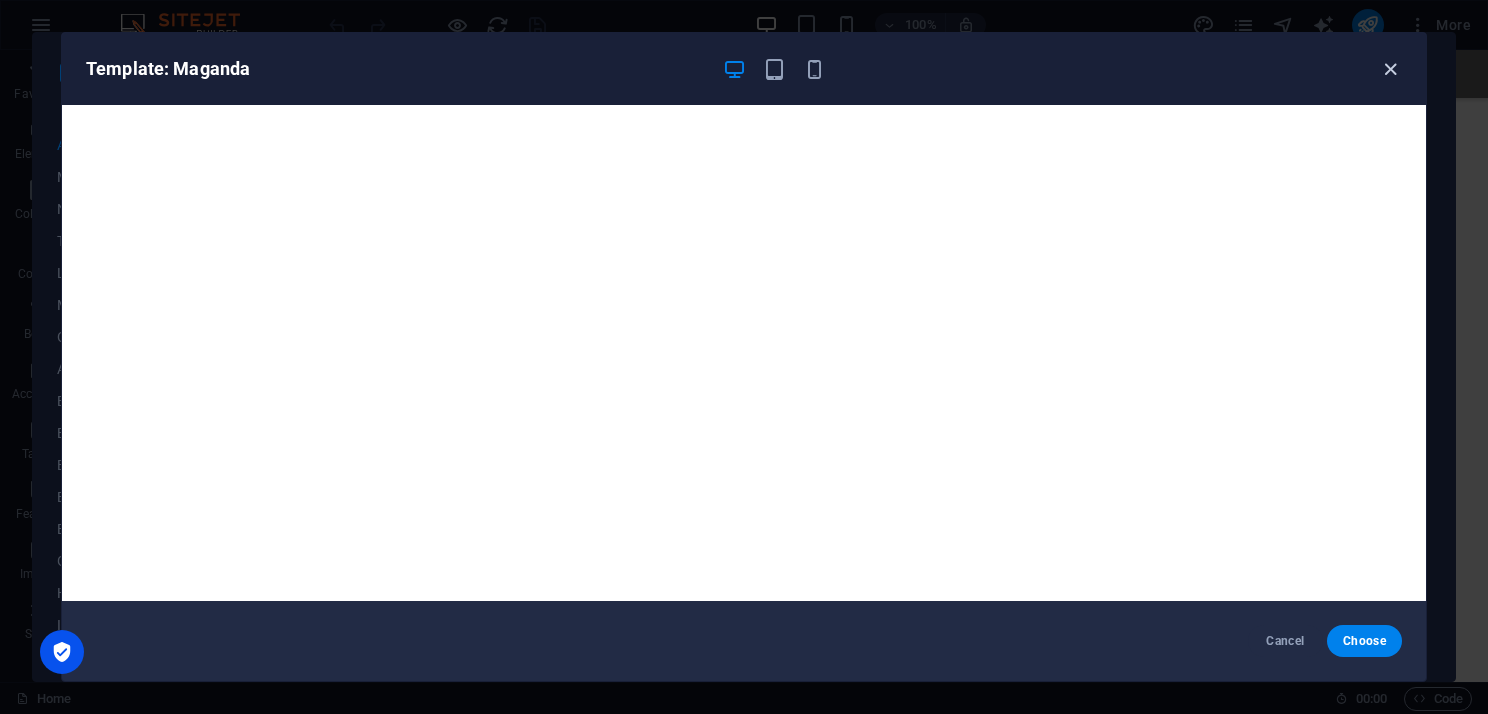 click at bounding box center (1390, 69) 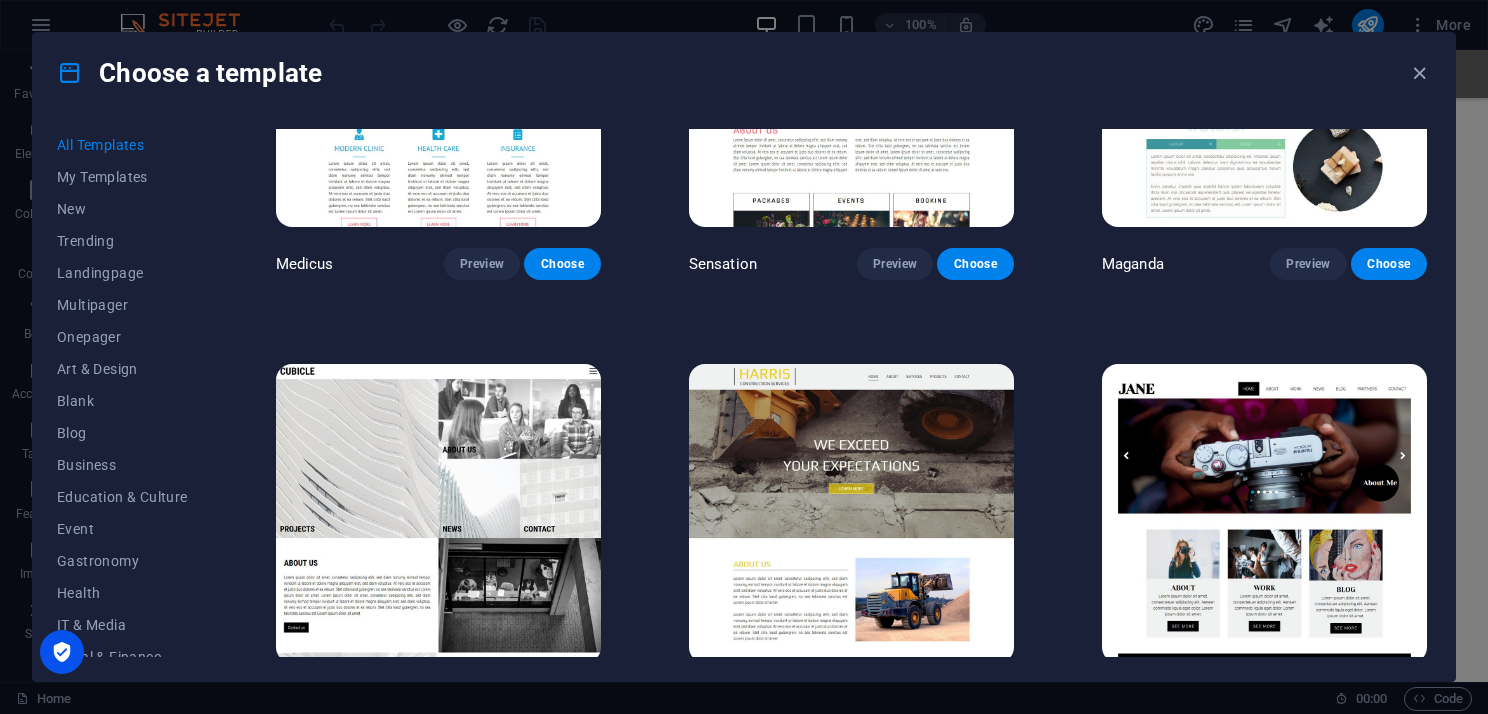 scroll, scrollTop: 18600, scrollLeft: 0, axis: vertical 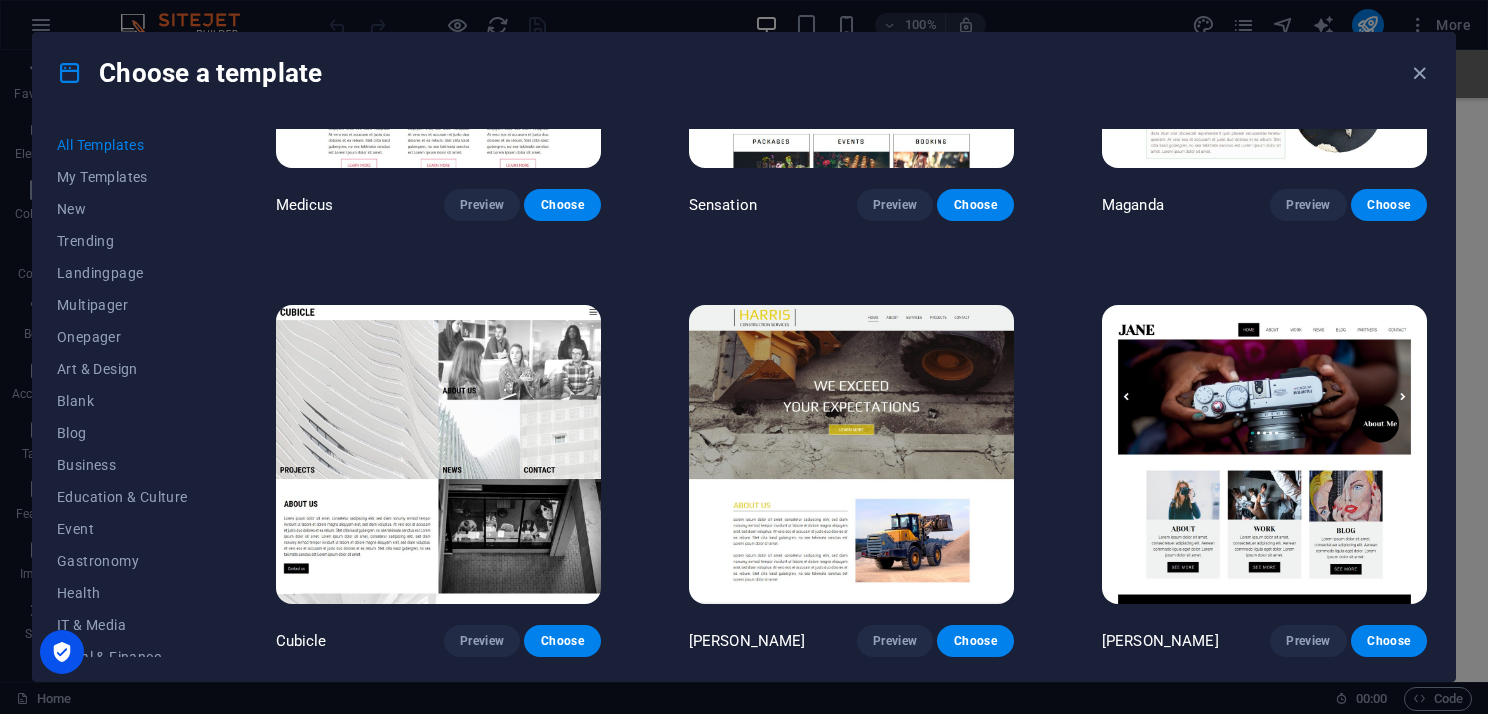 click at bounding box center (438, 455) 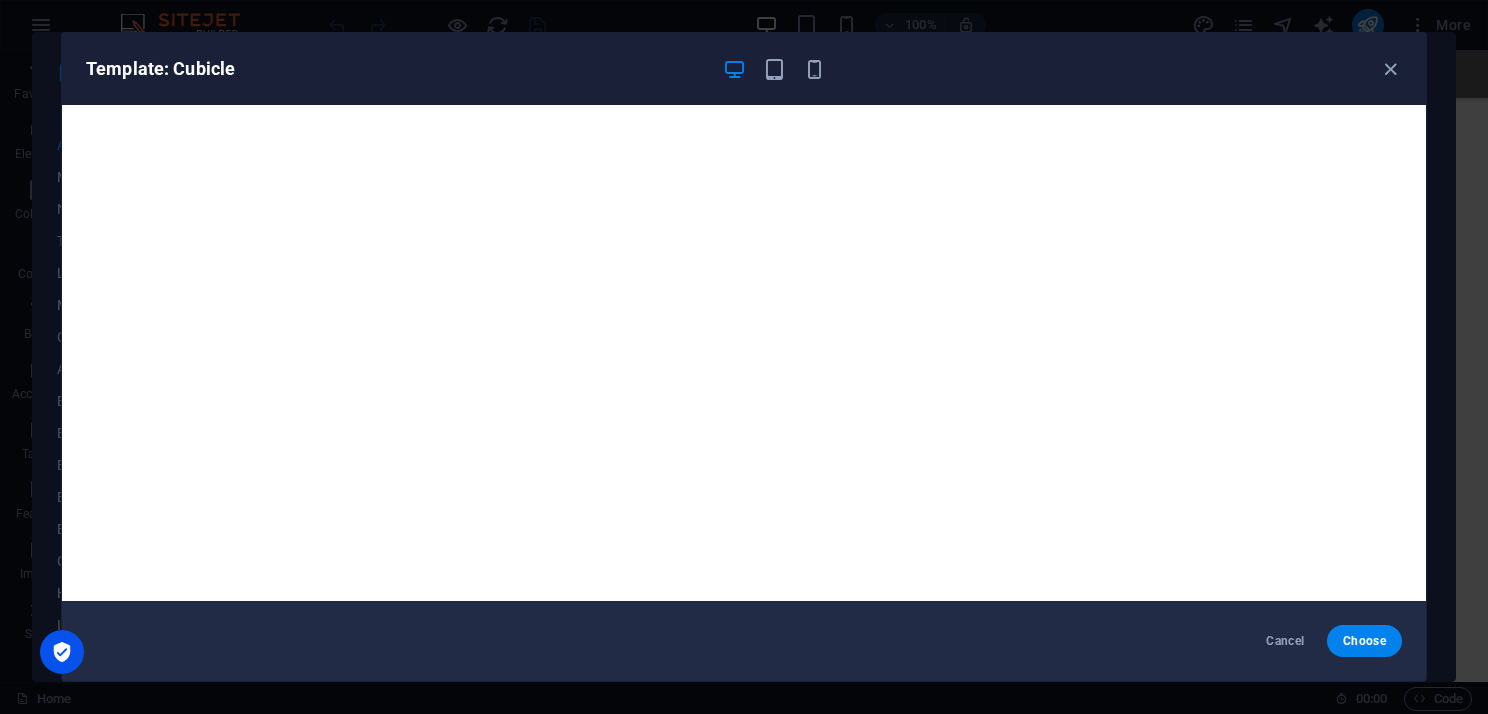 drag, startPoint x: 1382, startPoint y: 71, endPoint x: 1331, endPoint y: 99, distance: 58.18075 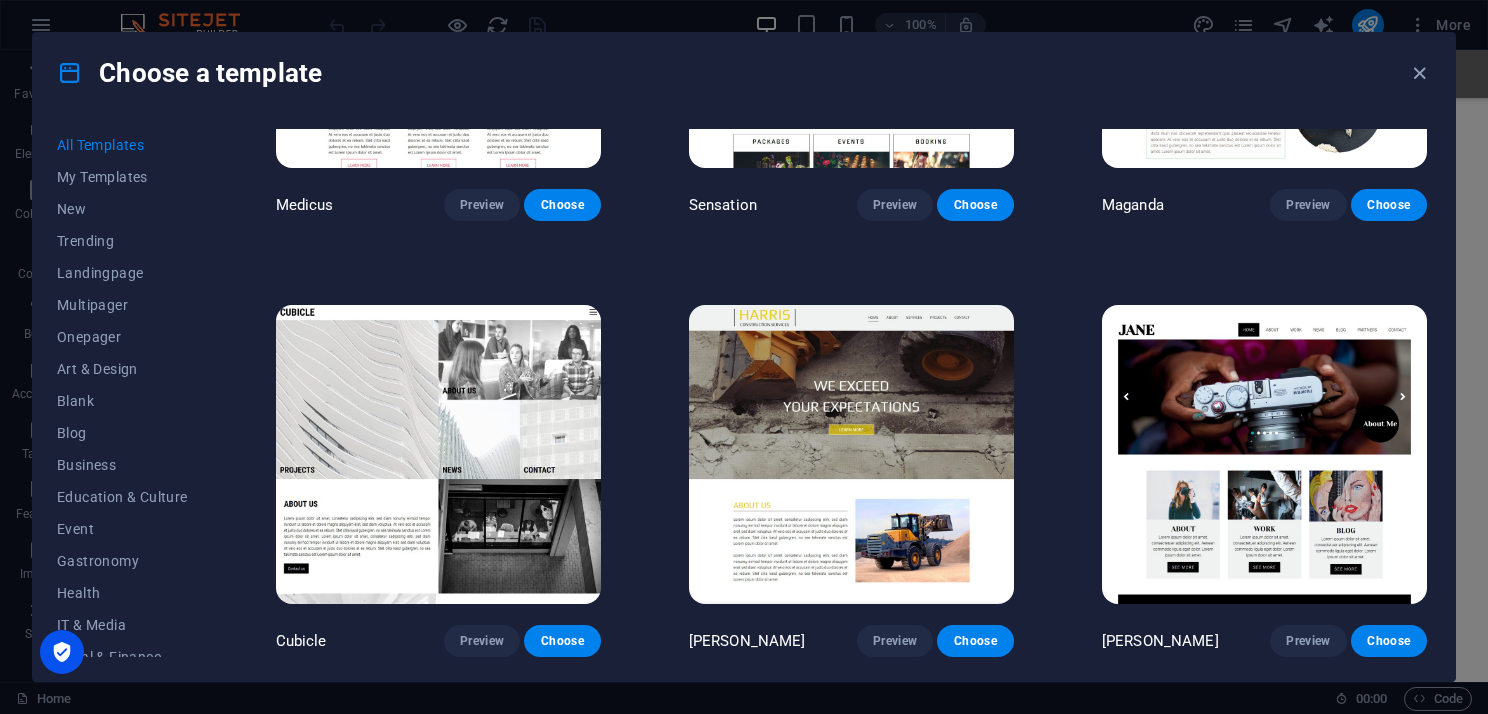 click at bounding box center [851, 455] 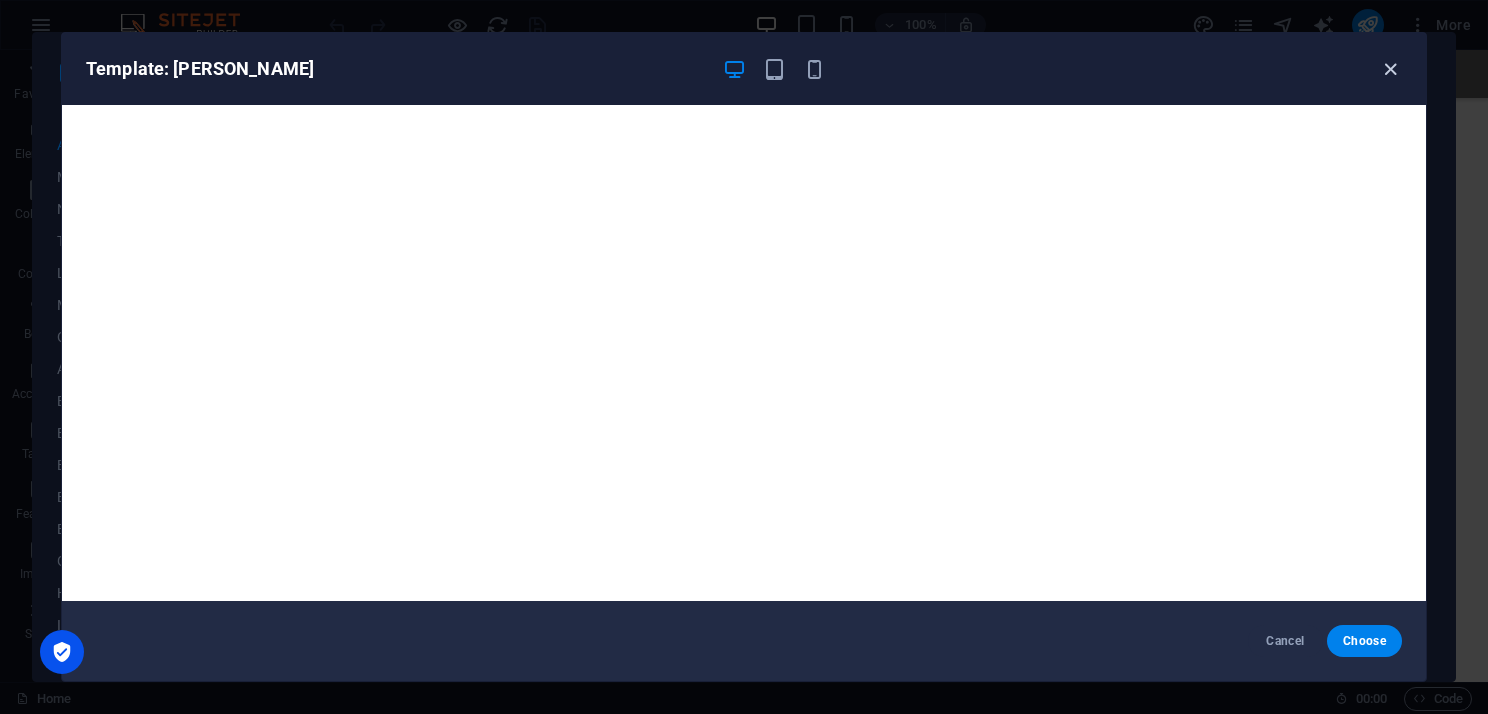 drag, startPoint x: 1396, startPoint y: 67, endPoint x: 1332, endPoint y: 108, distance: 76.00658 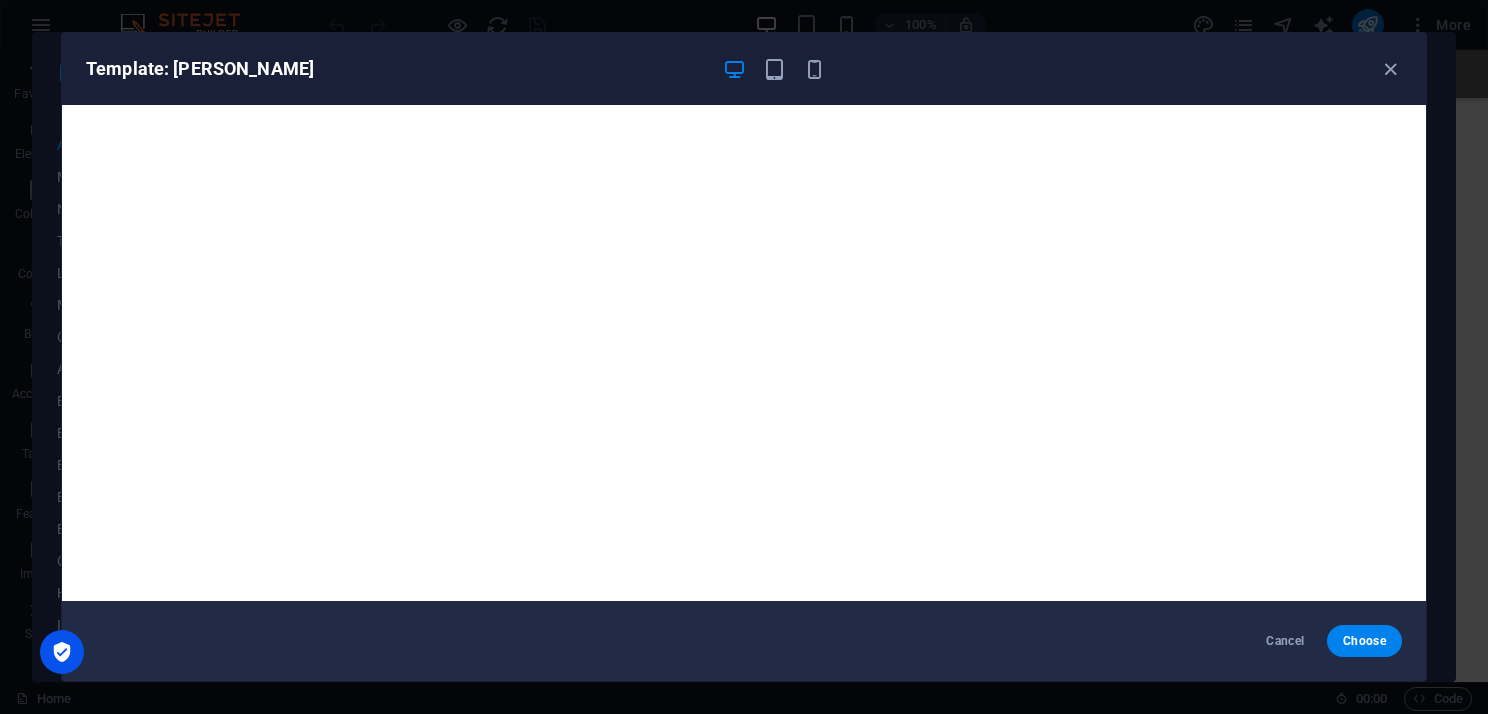 click at bounding box center [1390, 69] 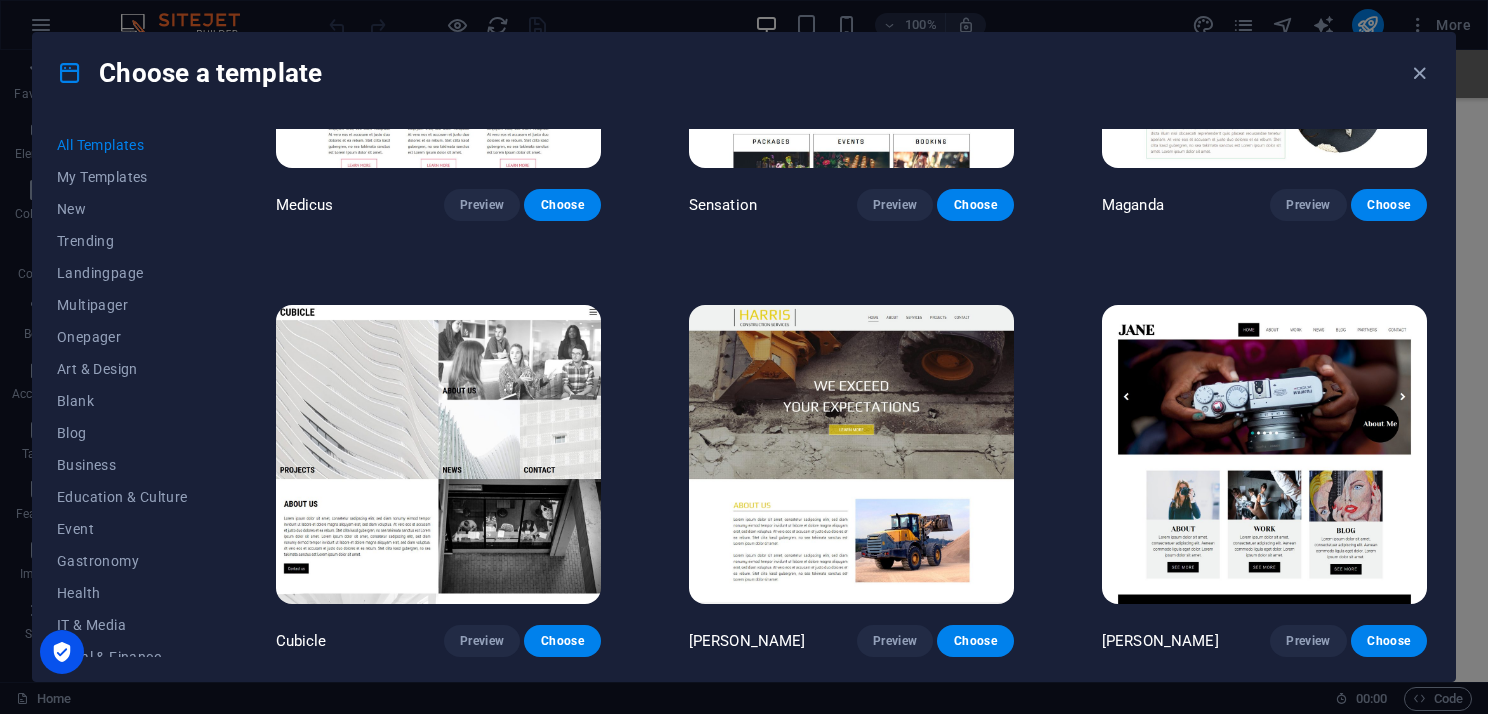 click at bounding box center (1264, 455) 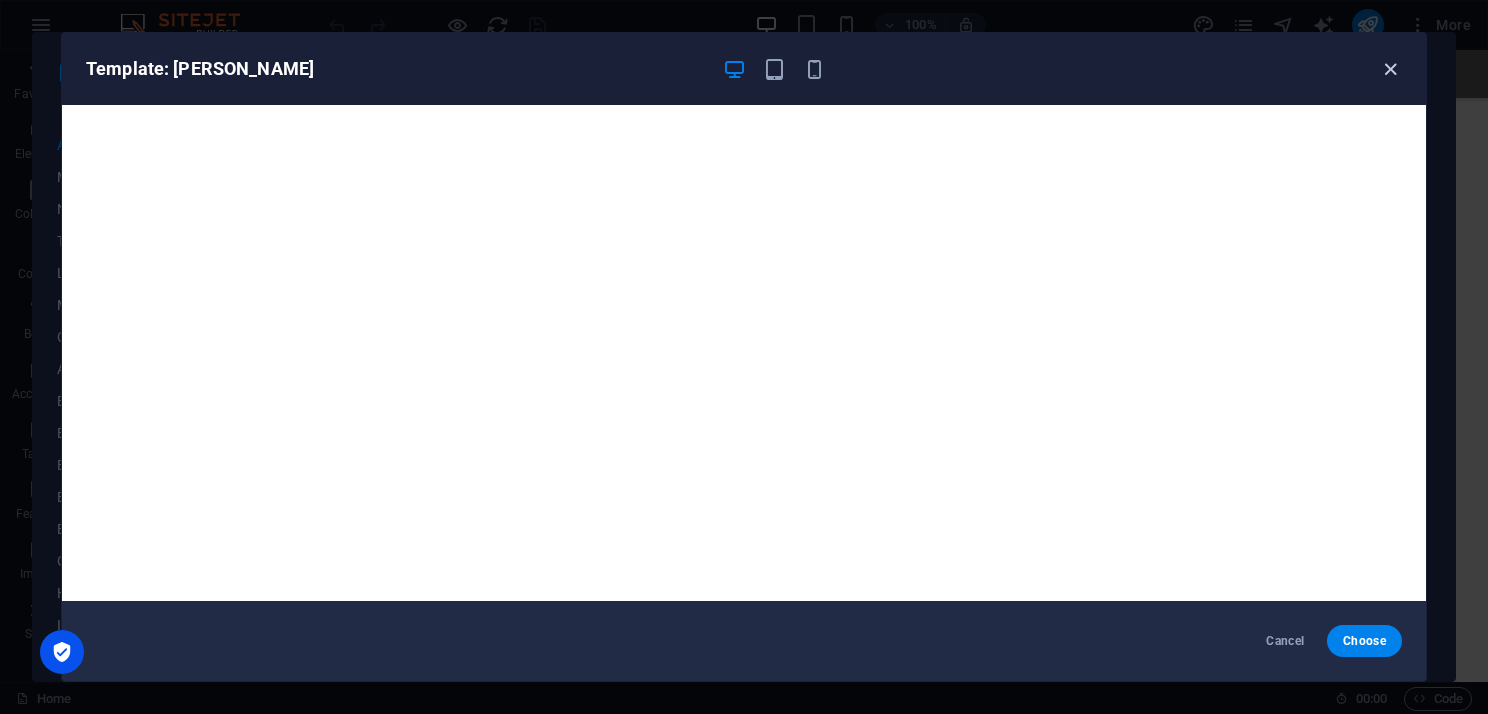 click at bounding box center (1390, 69) 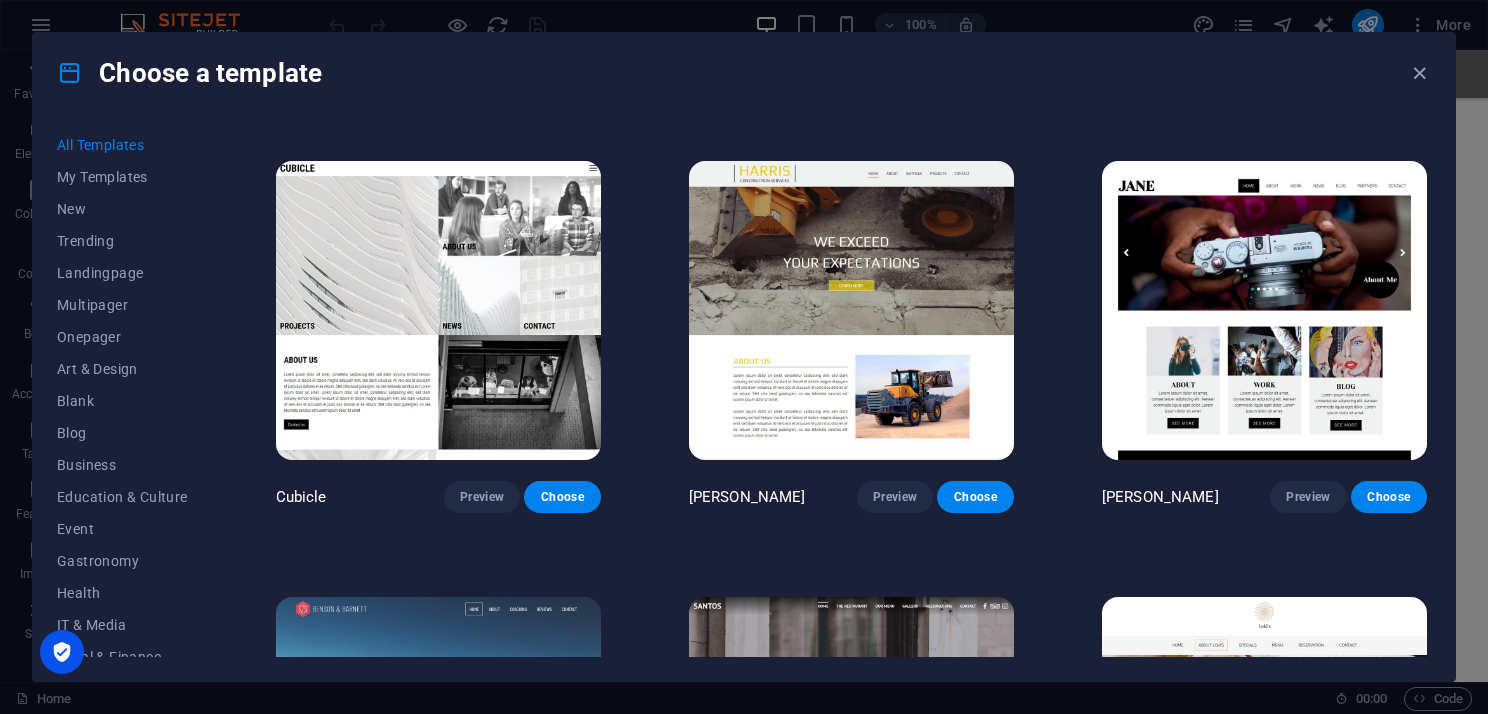 scroll, scrollTop: 18900, scrollLeft: 0, axis: vertical 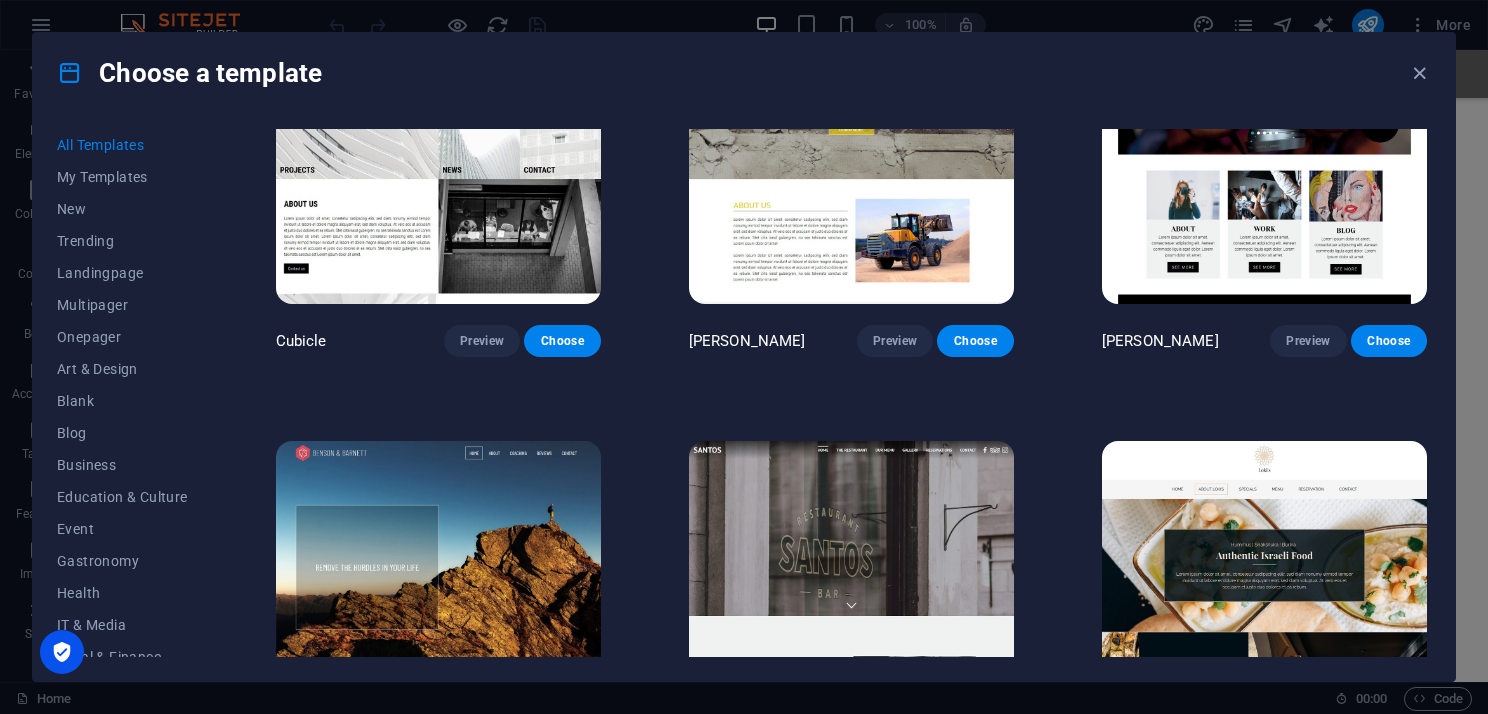 click at bounding box center [438, 591] 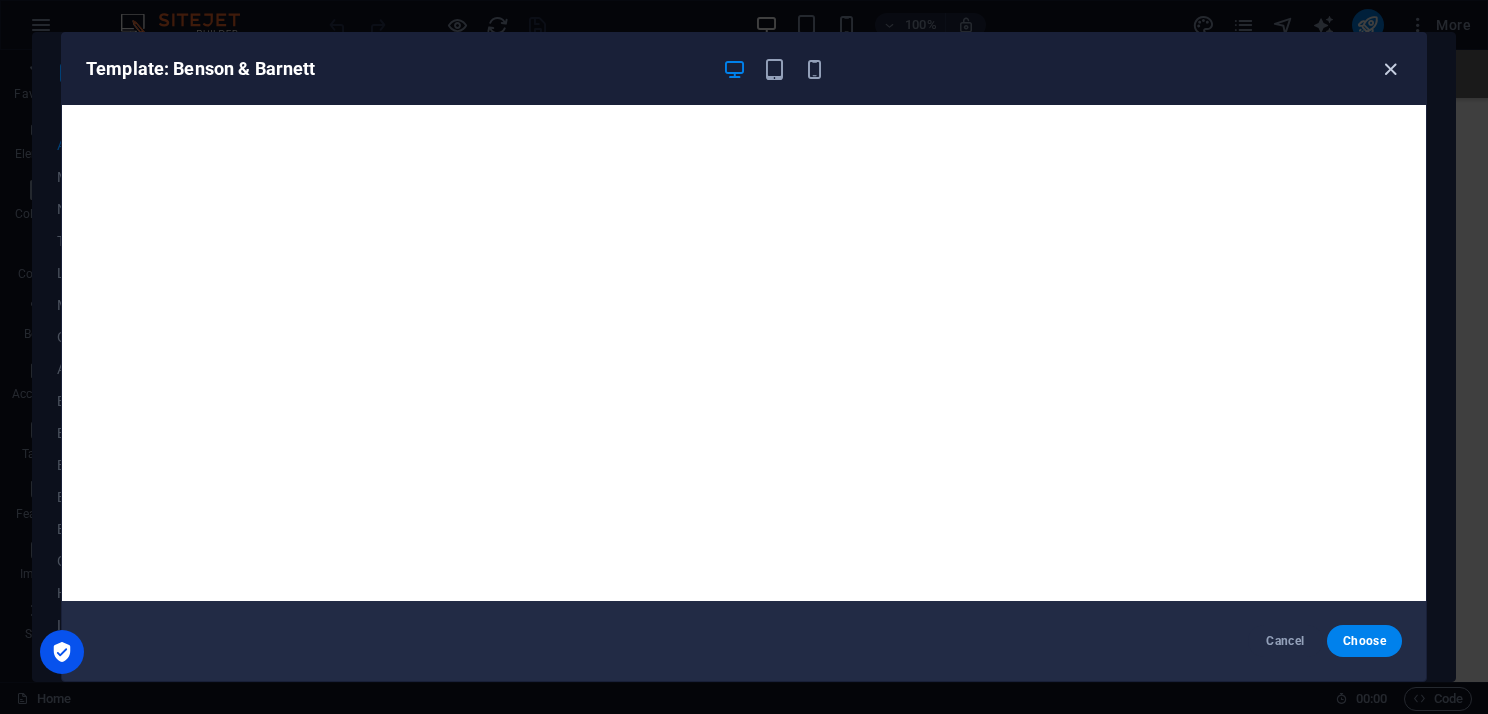 click at bounding box center (1390, 69) 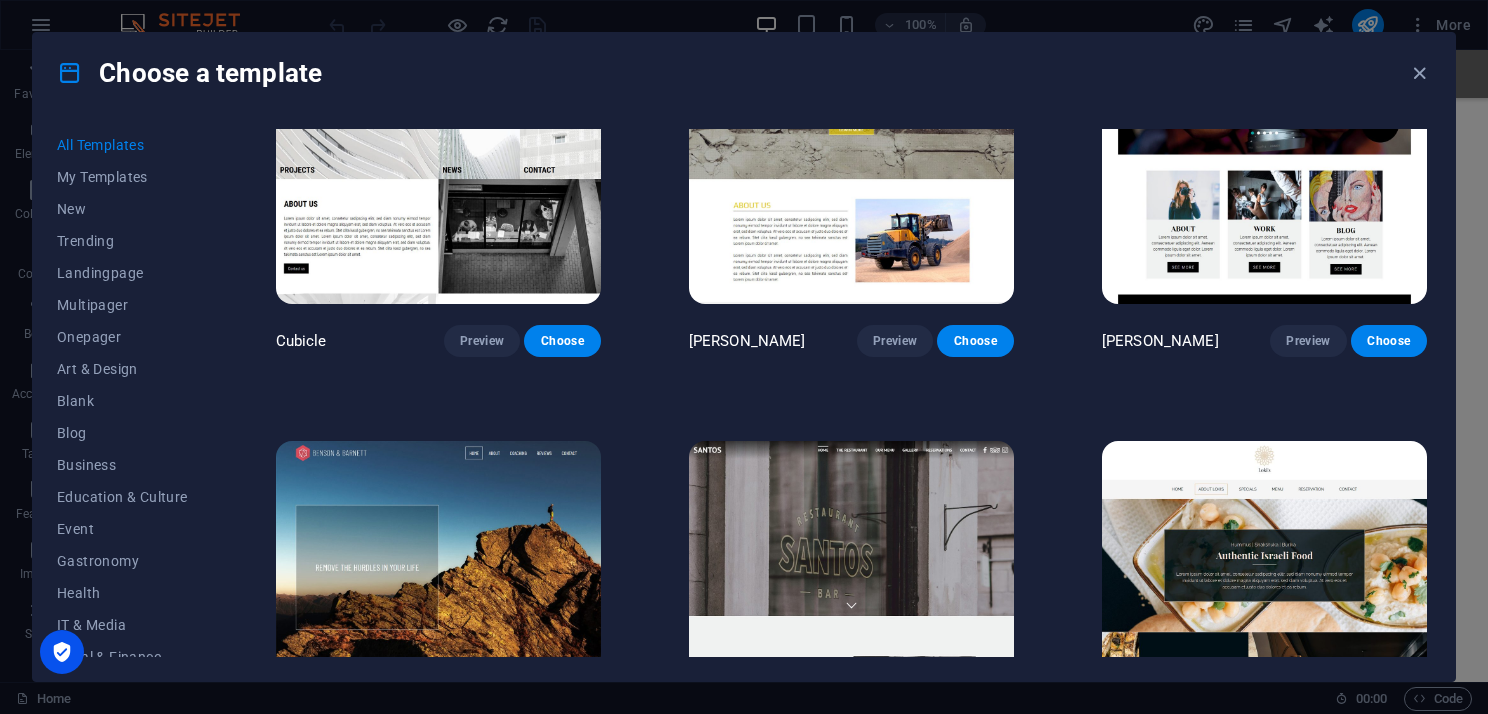 click at bounding box center [851, 591] 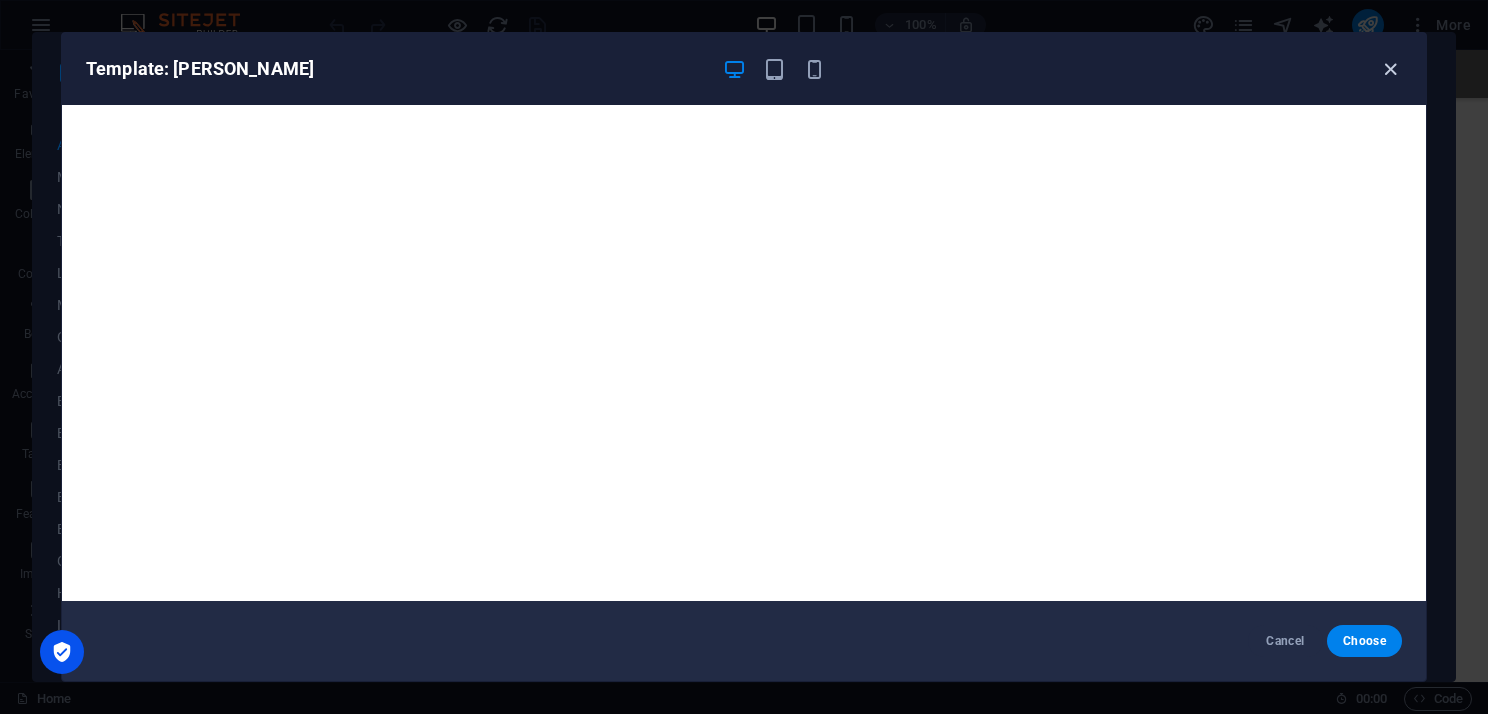 click at bounding box center (1390, 69) 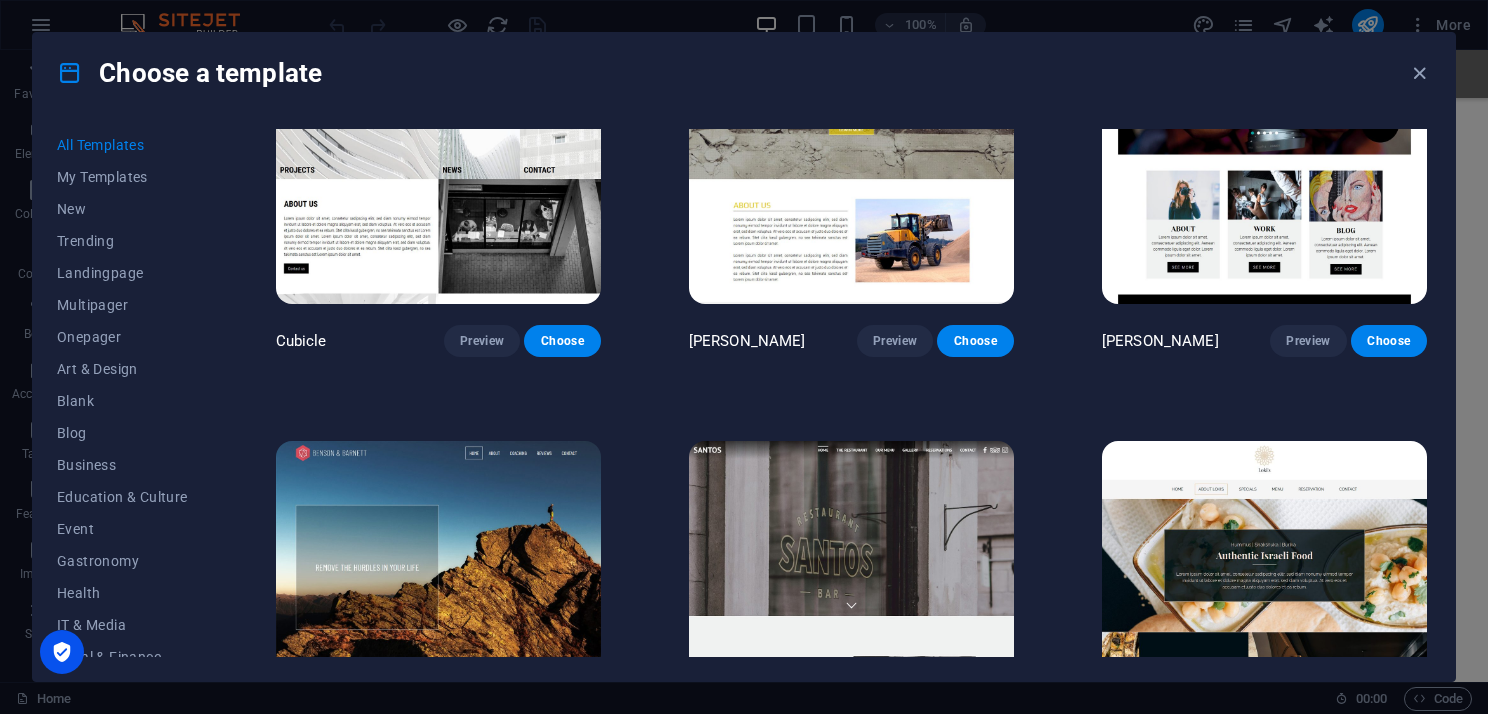 click at bounding box center [1264, 591] 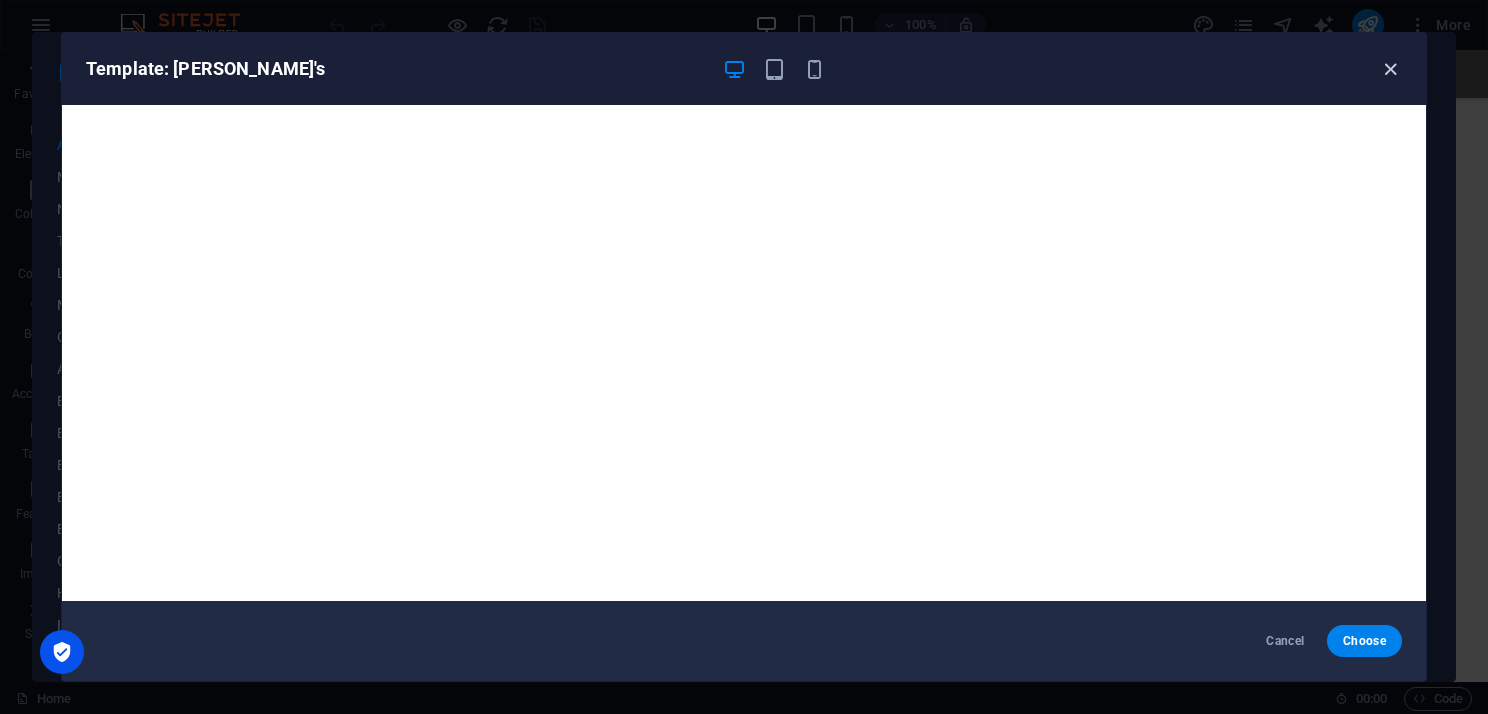 click at bounding box center [1390, 69] 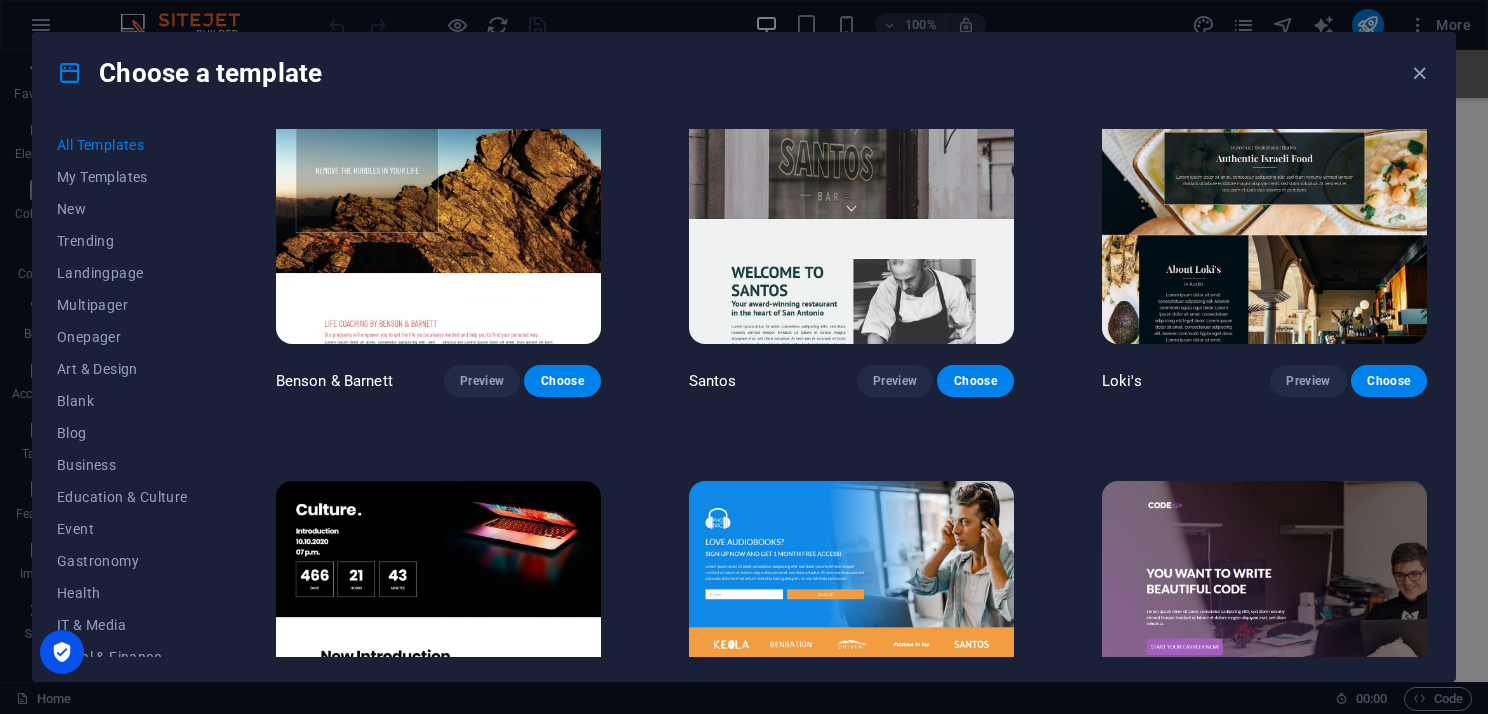 scroll, scrollTop: 19300, scrollLeft: 0, axis: vertical 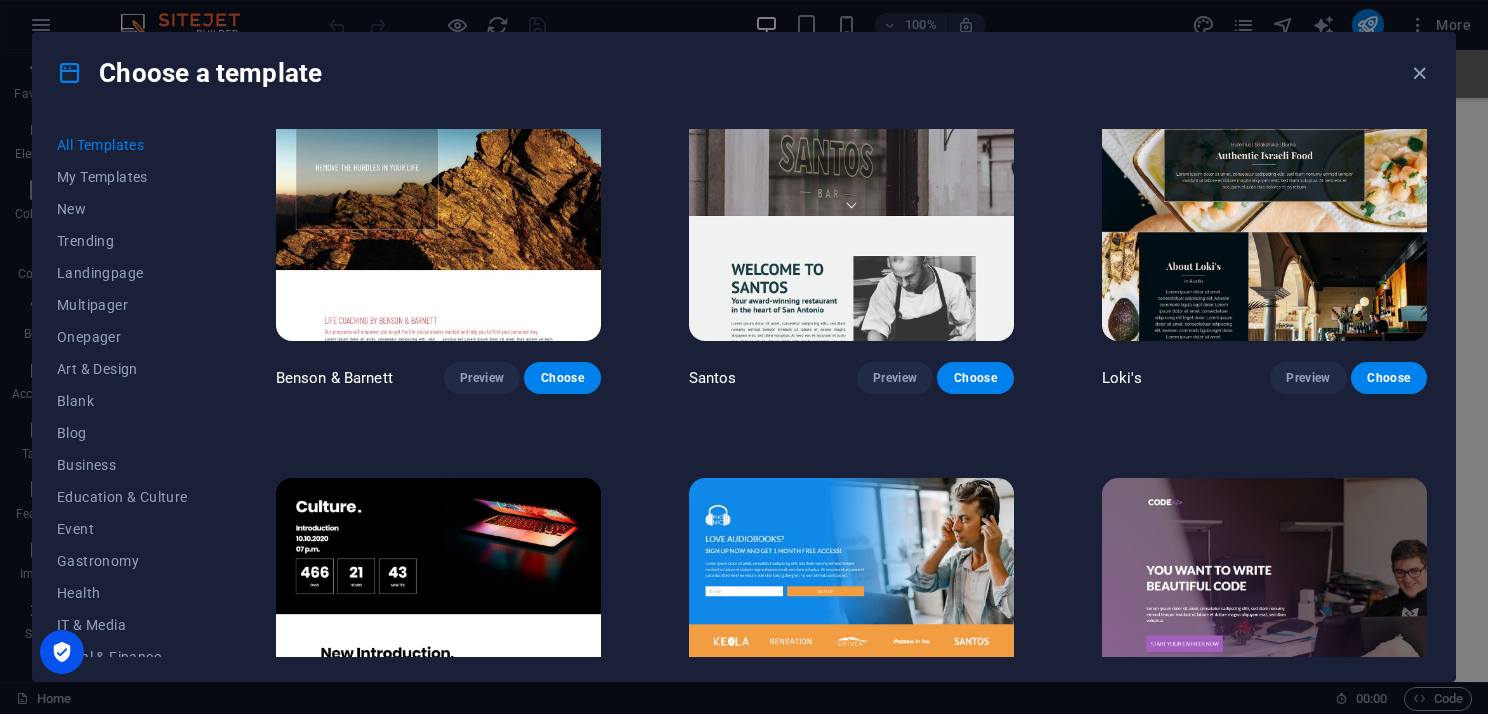 click at bounding box center (438, 628) 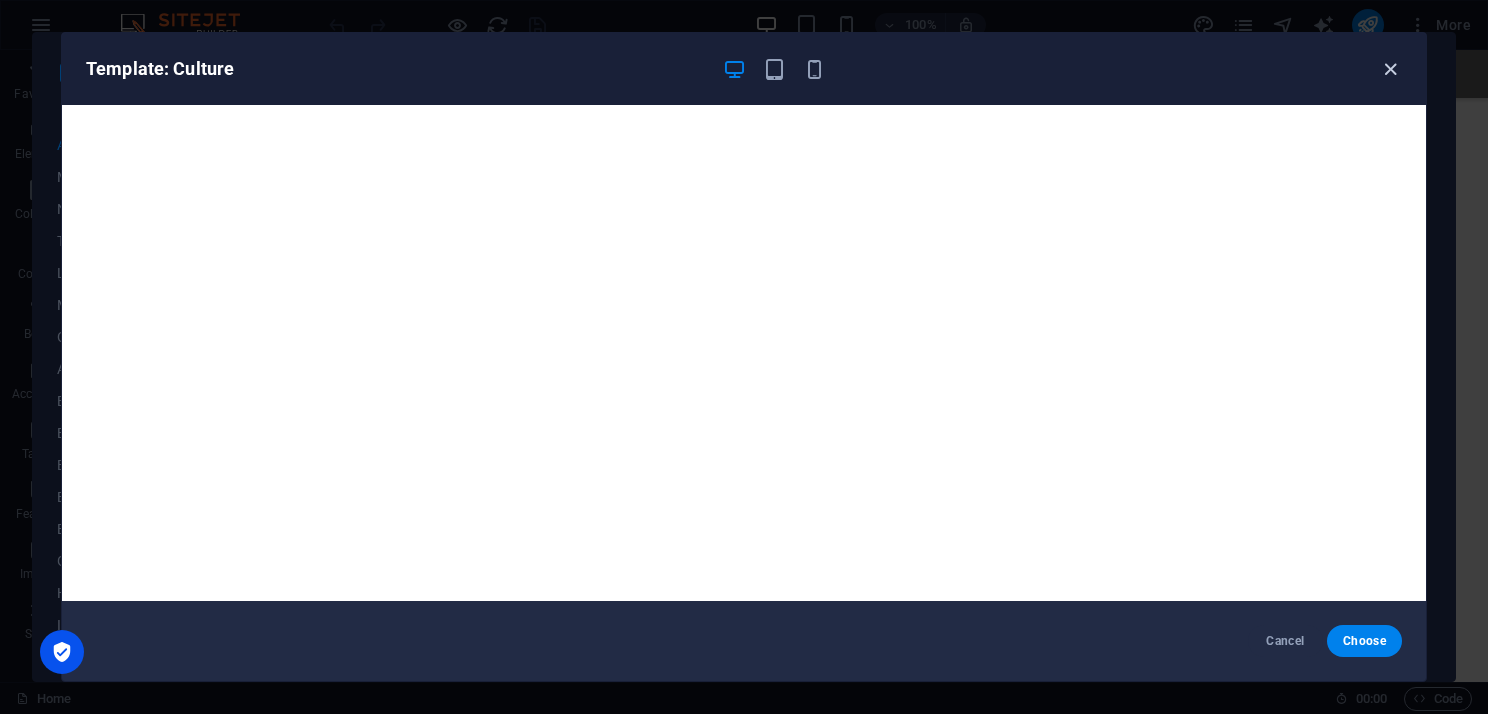 click at bounding box center (1390, 69) 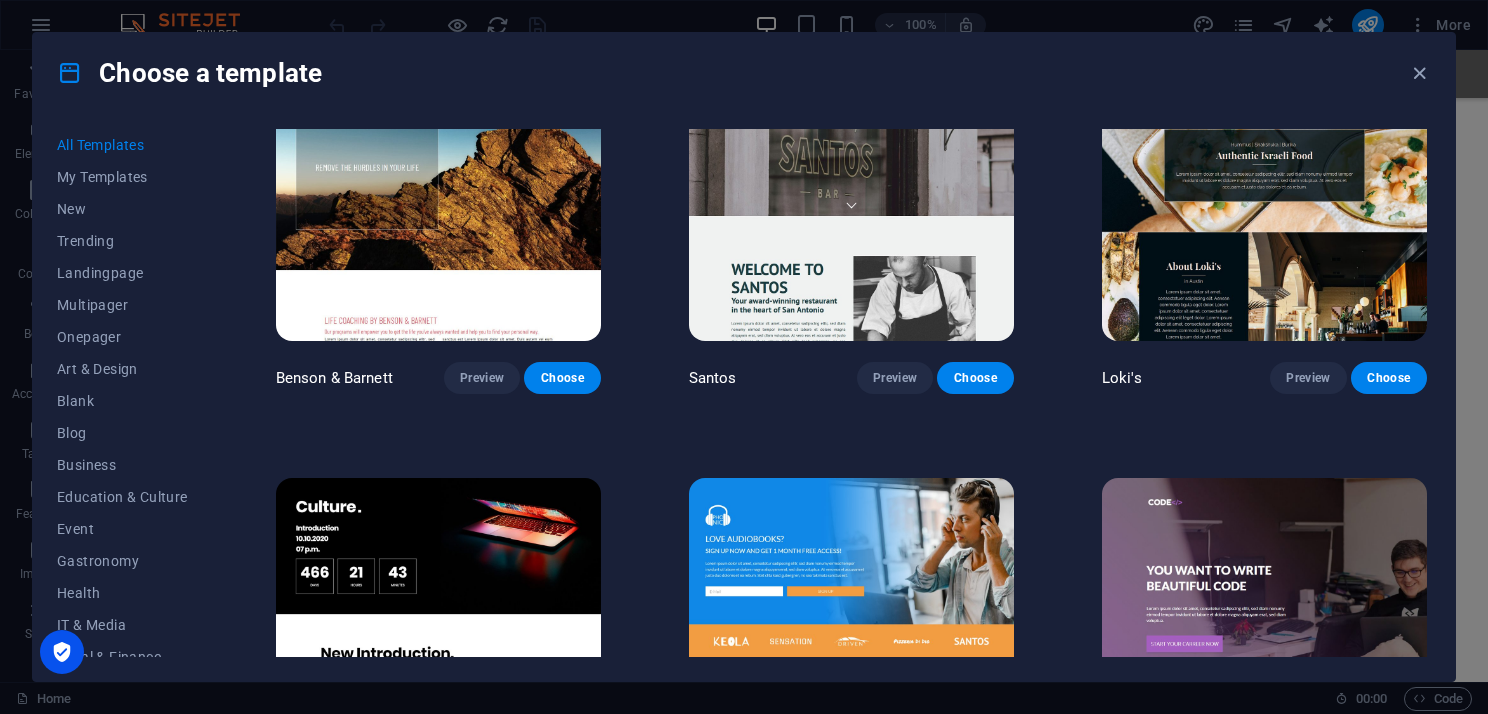 click at bounding box center (1264, 628) 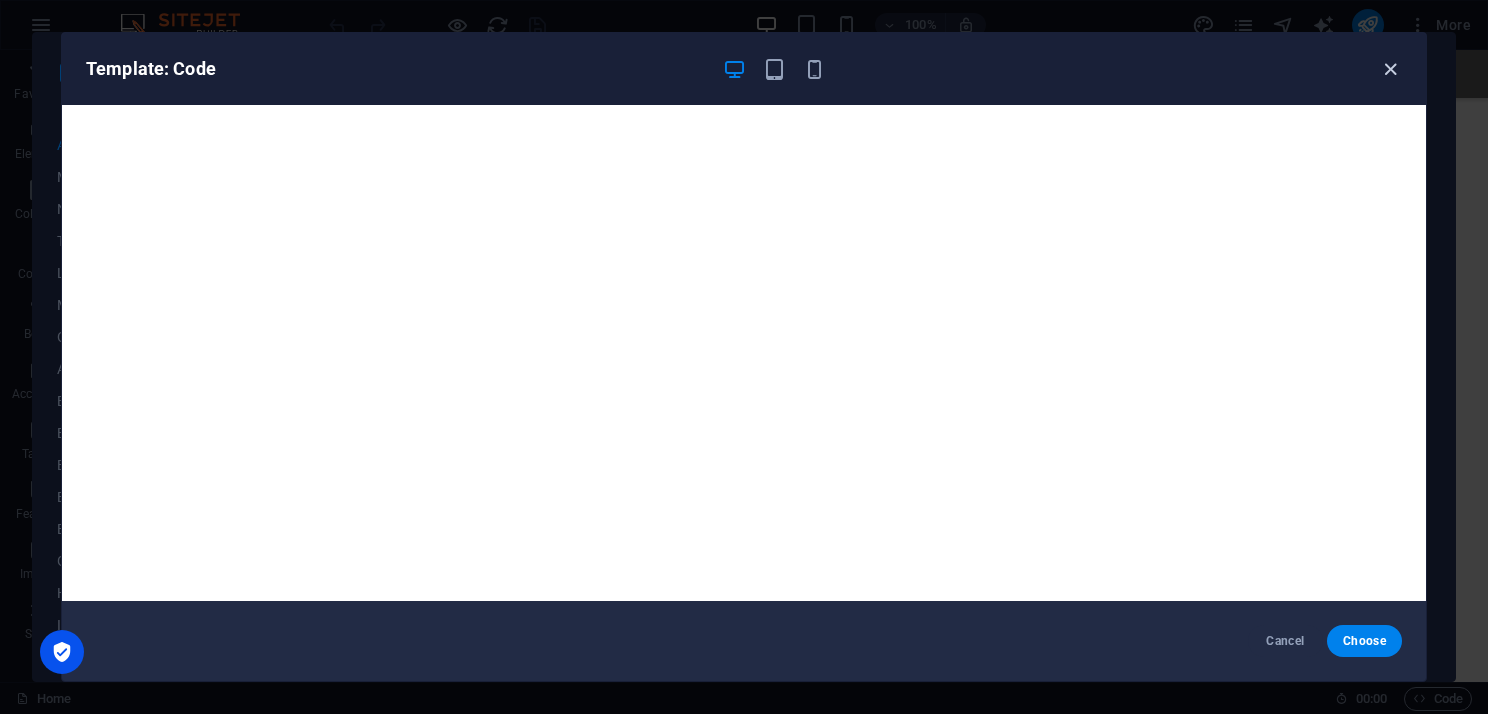 click at bounding box center [1390, 69] 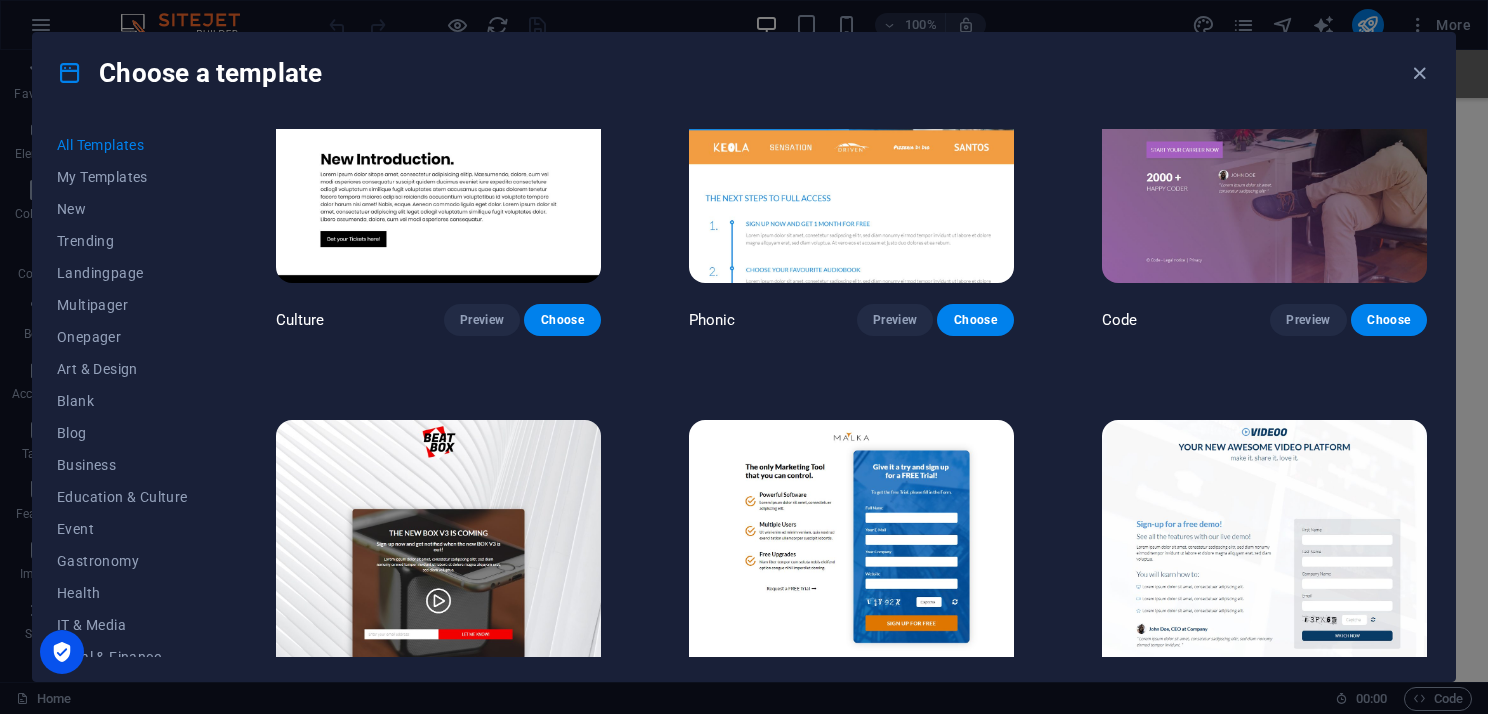 scroll, scrollTop: 19800, scrollLeft: 0, axis: vertical 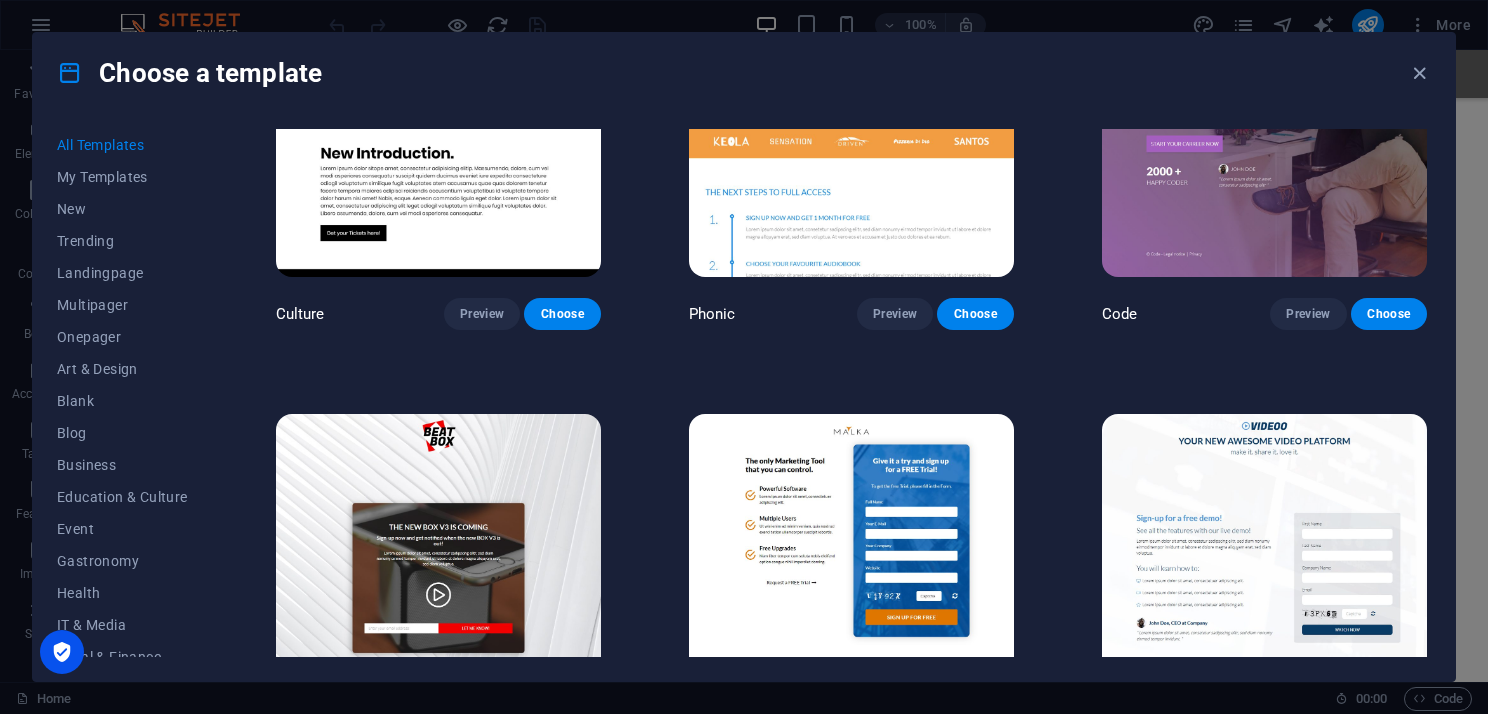 click at bounding box center [438, 564] 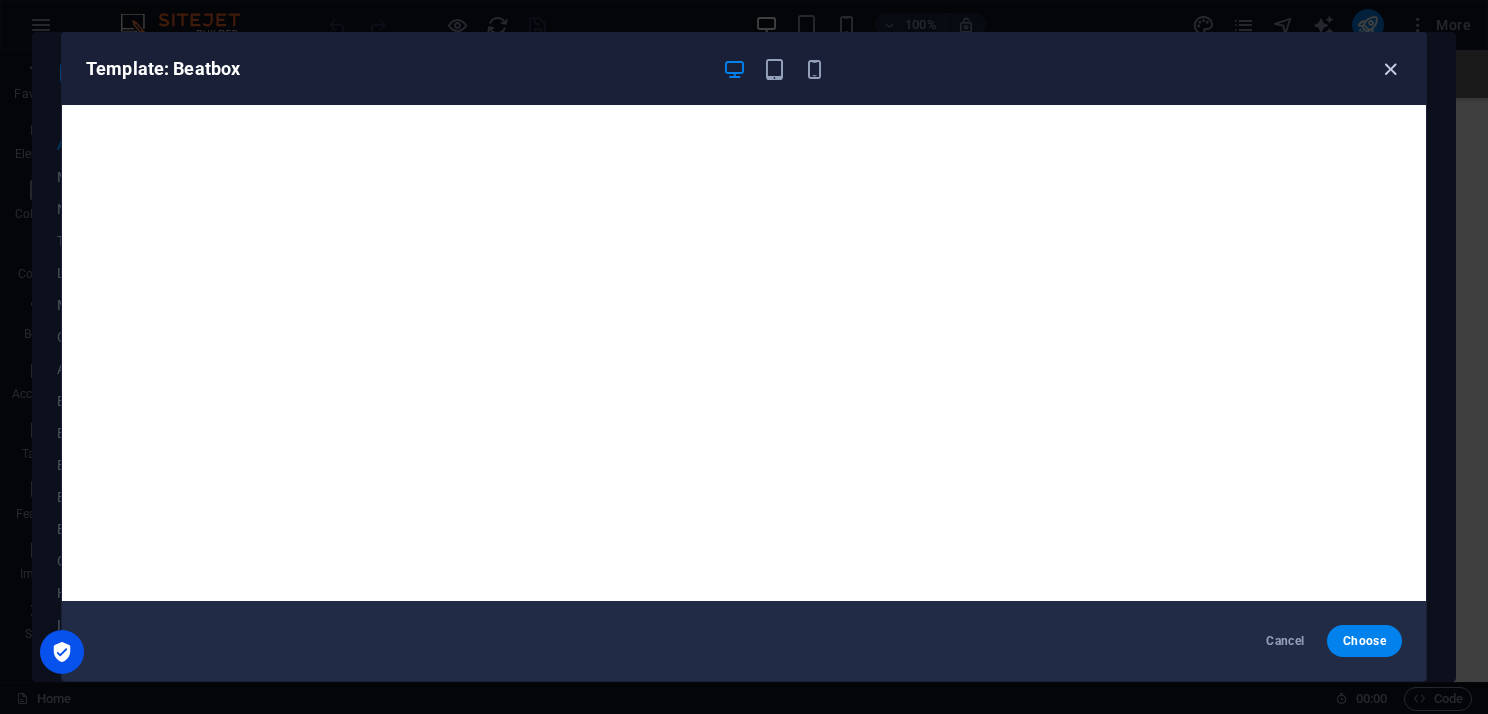 click at bounding box center (1390, 69) 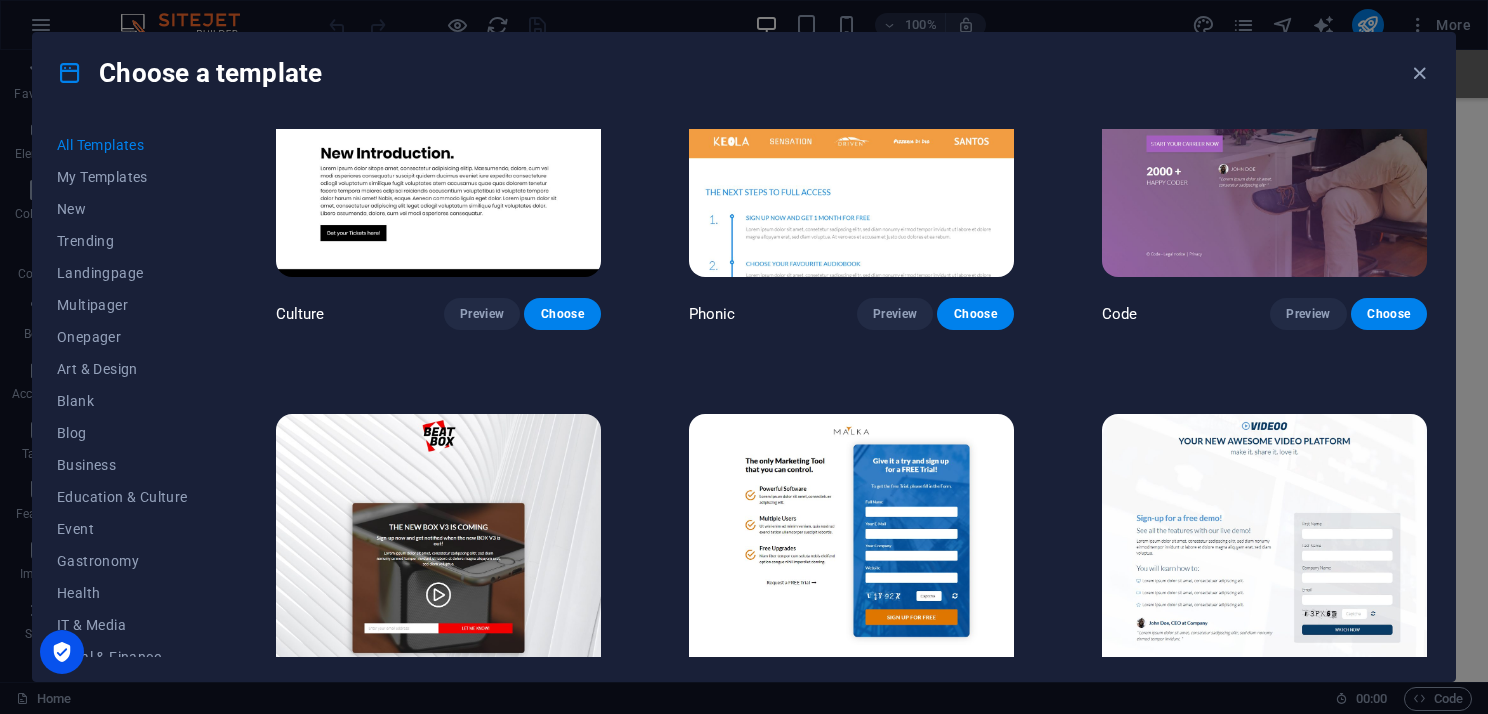 click at bounding box center [851, 564] 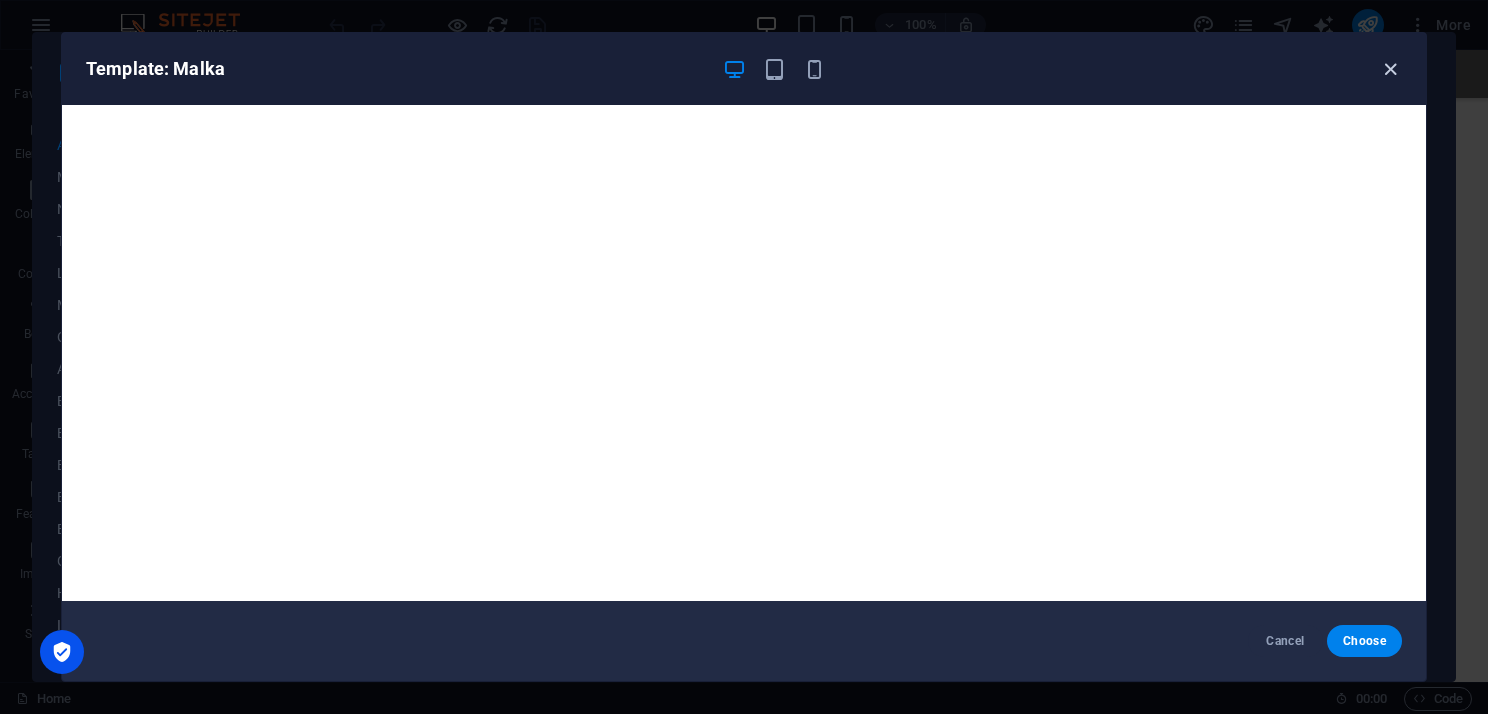 click at bounding box center (1390, 69) 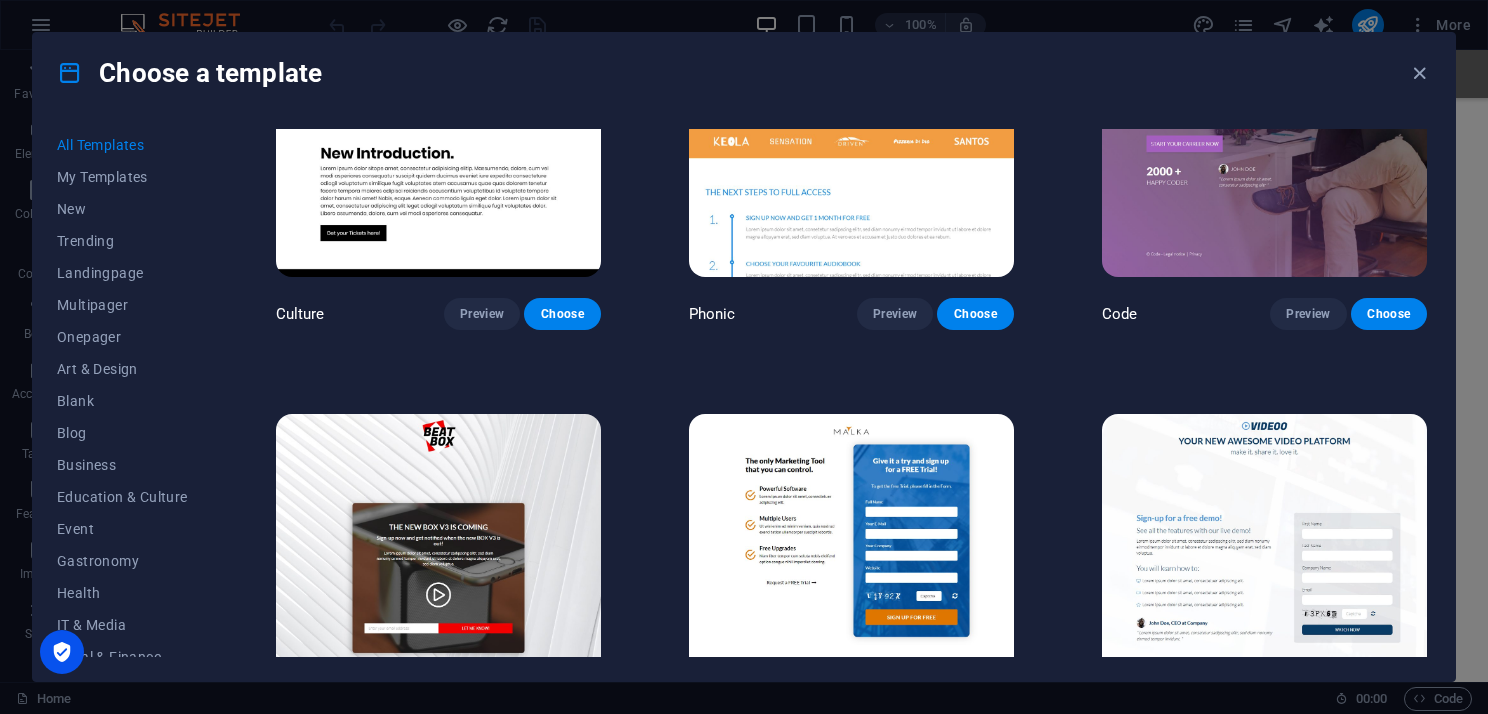 click at bounding box center (1264, 564) 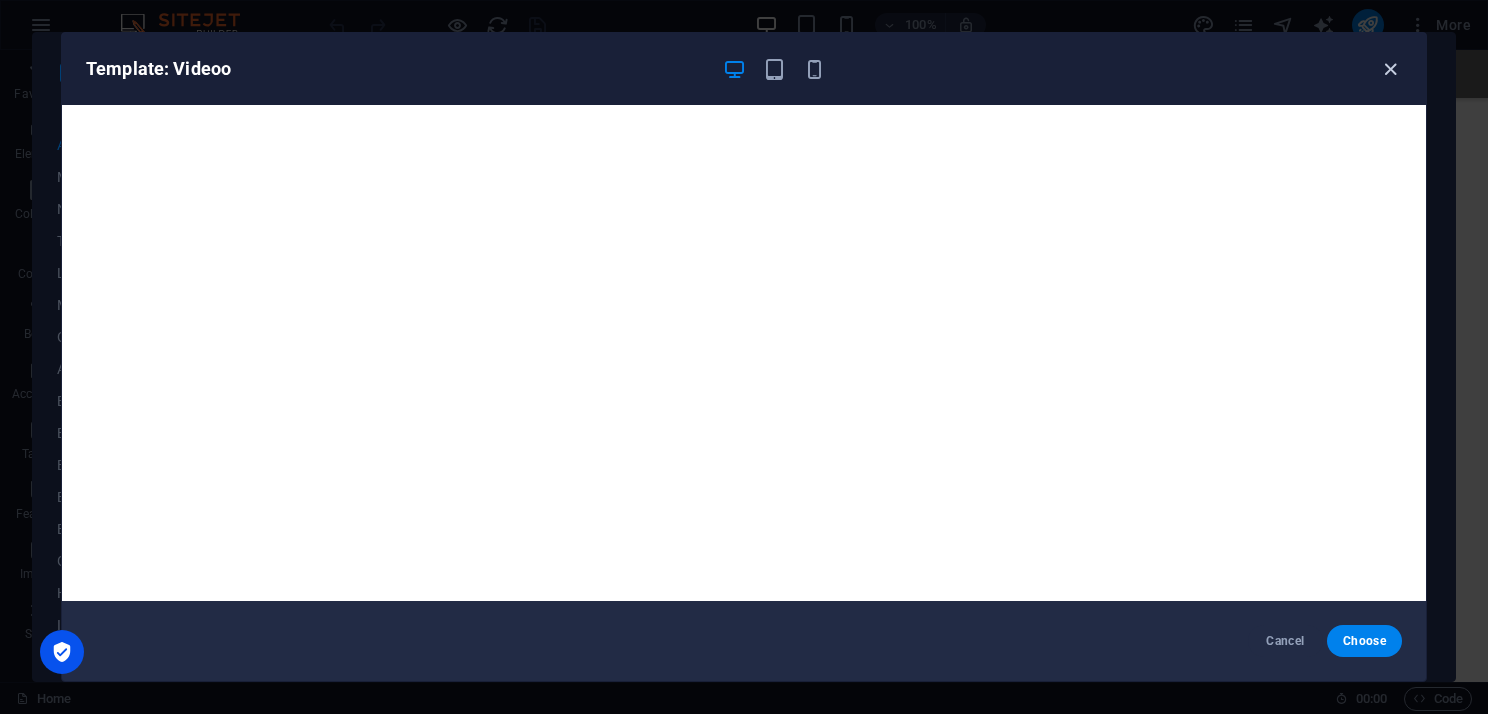 click at bounding box center [1390, 69] 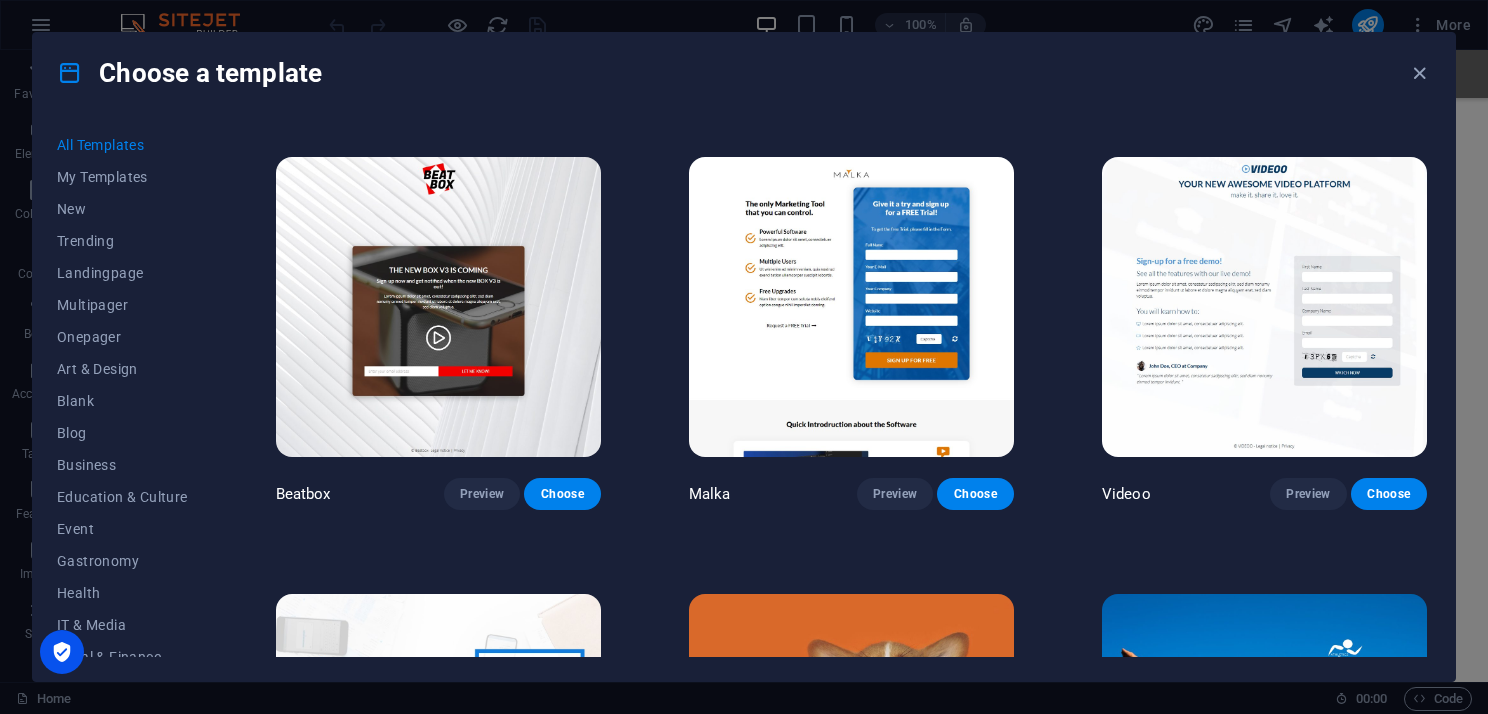 scroll, scrollTop: 20200, scrollLeft: 0, axis: vertical 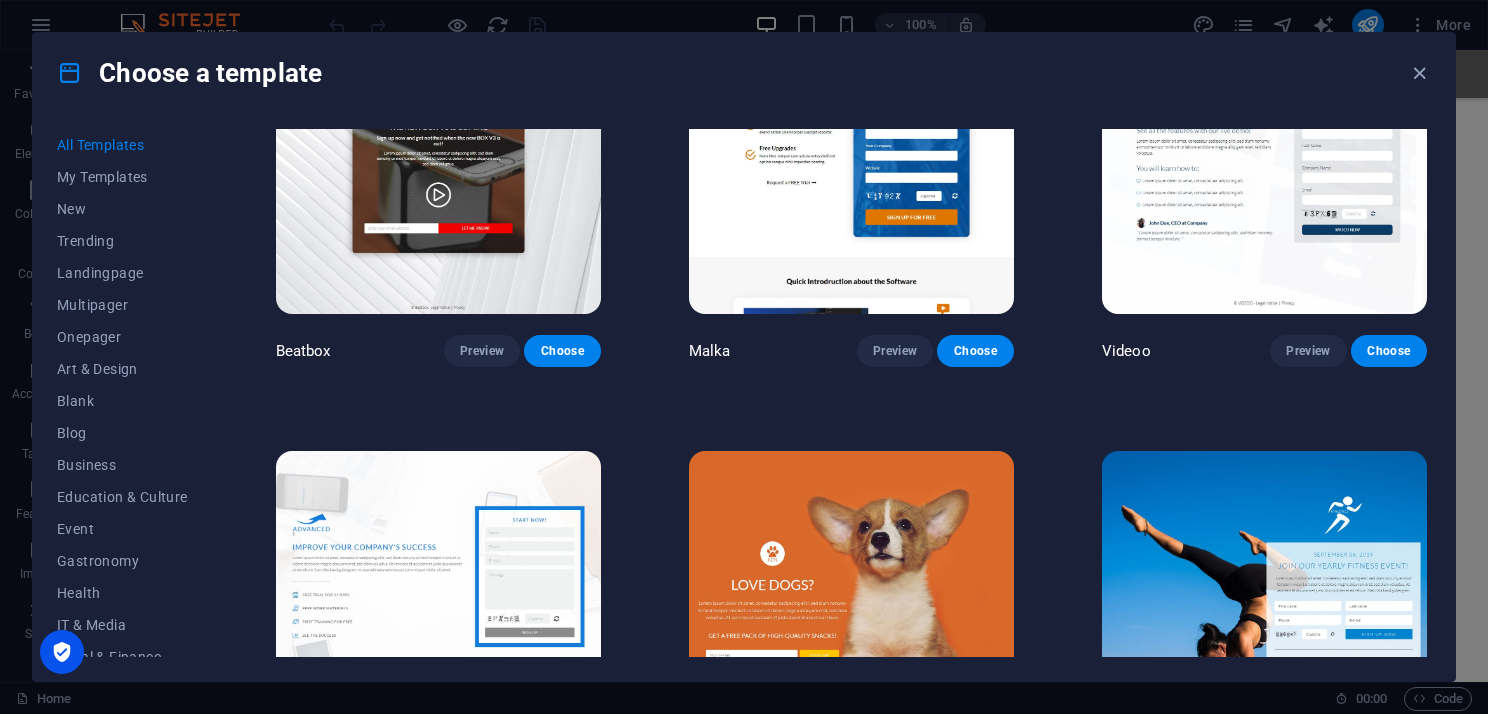 click at bounding box center [438, 601] 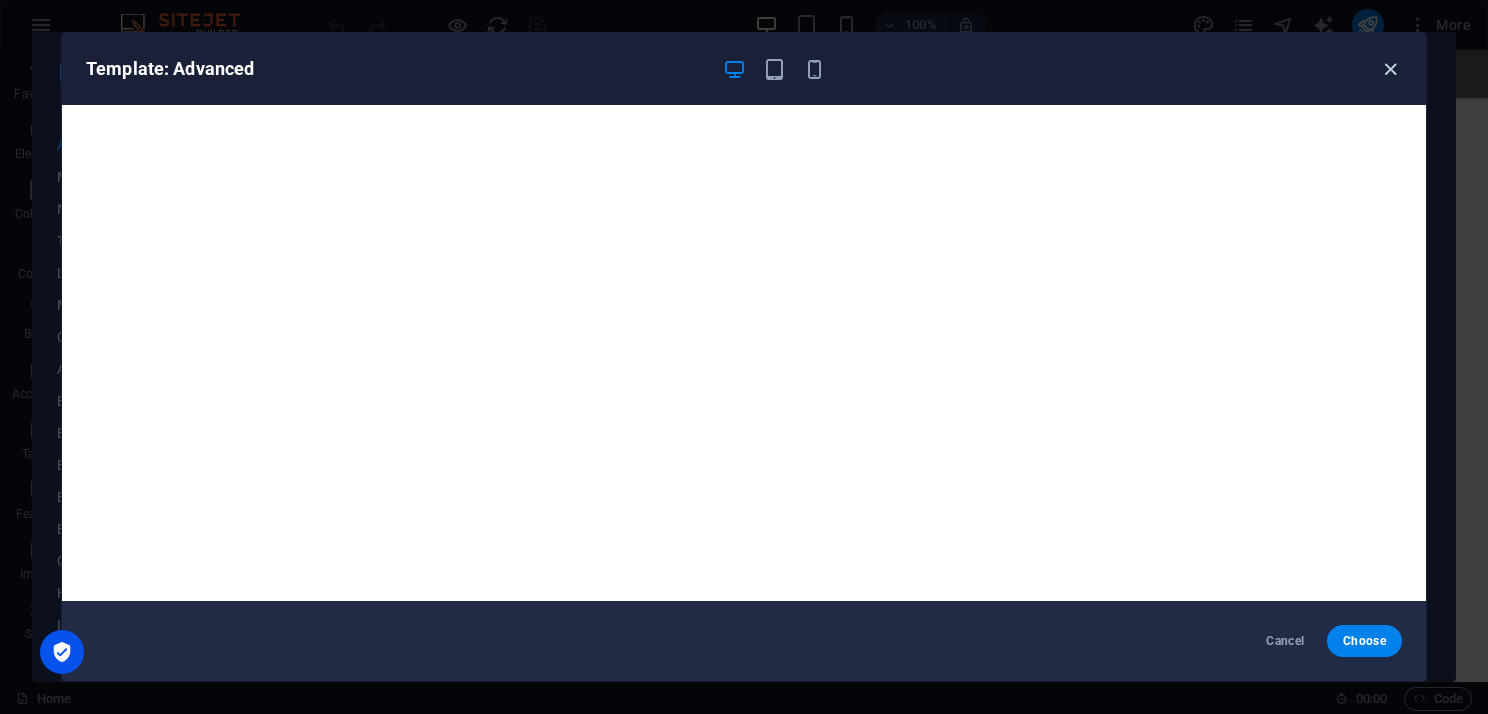 click at bounding box center (1390, 69) 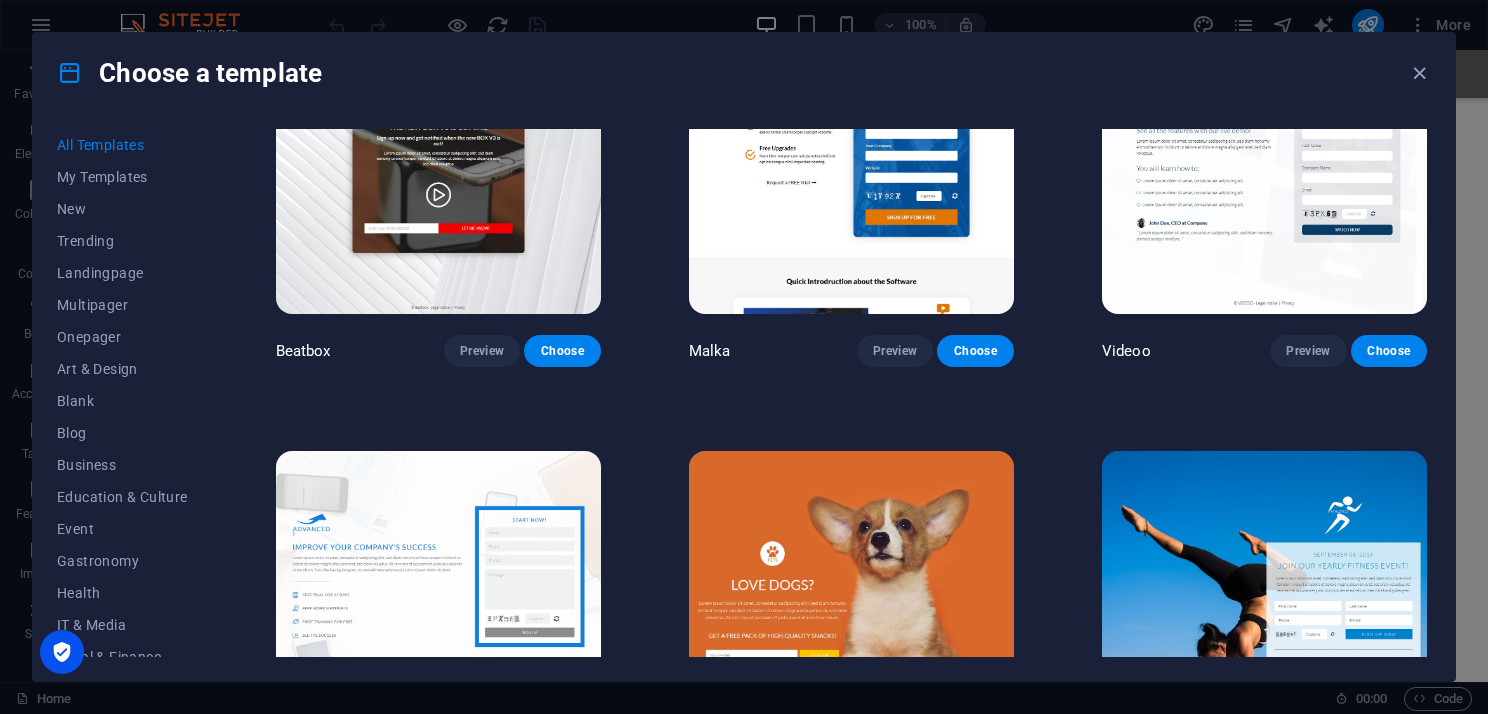 click at bounding box center [851, 601] 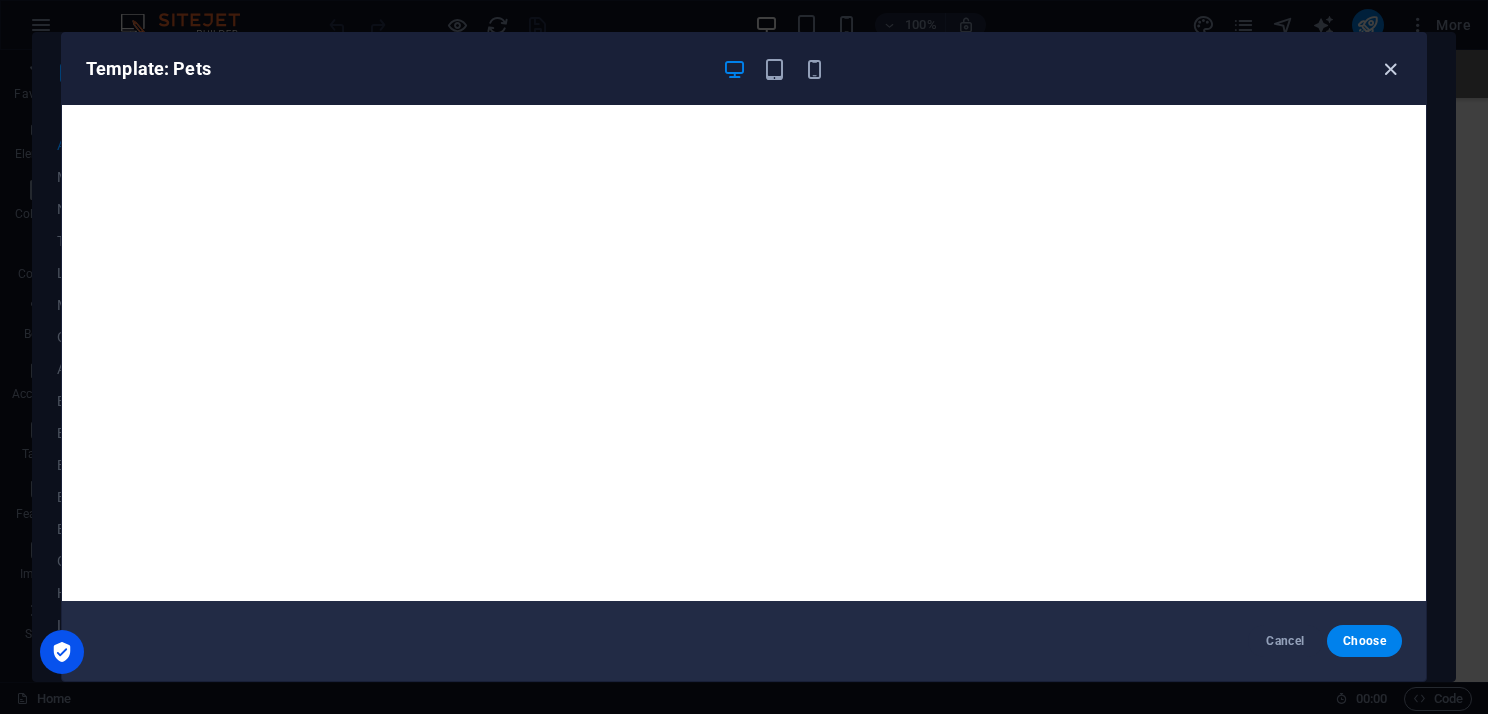 click at bounding box center [1390, 69] 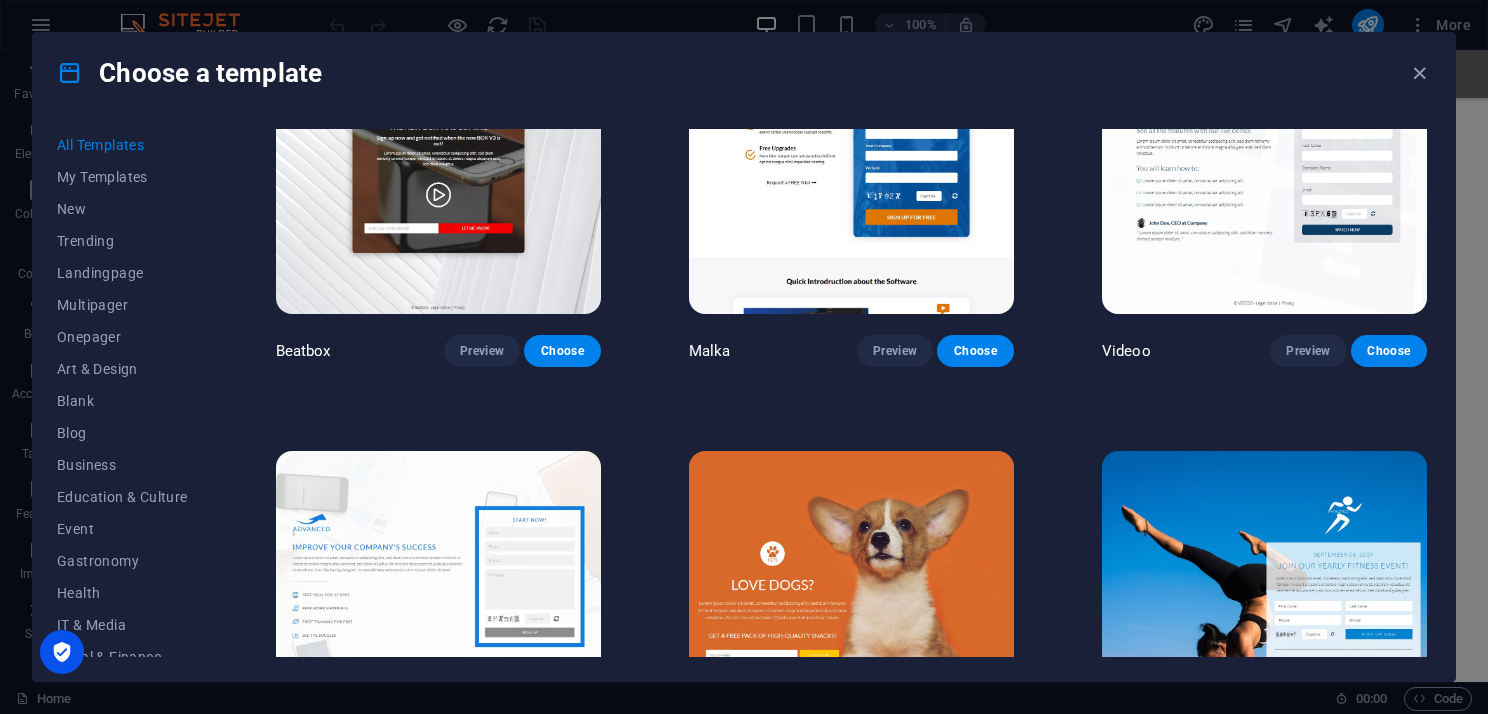 click at bounding box center (1264, 601) 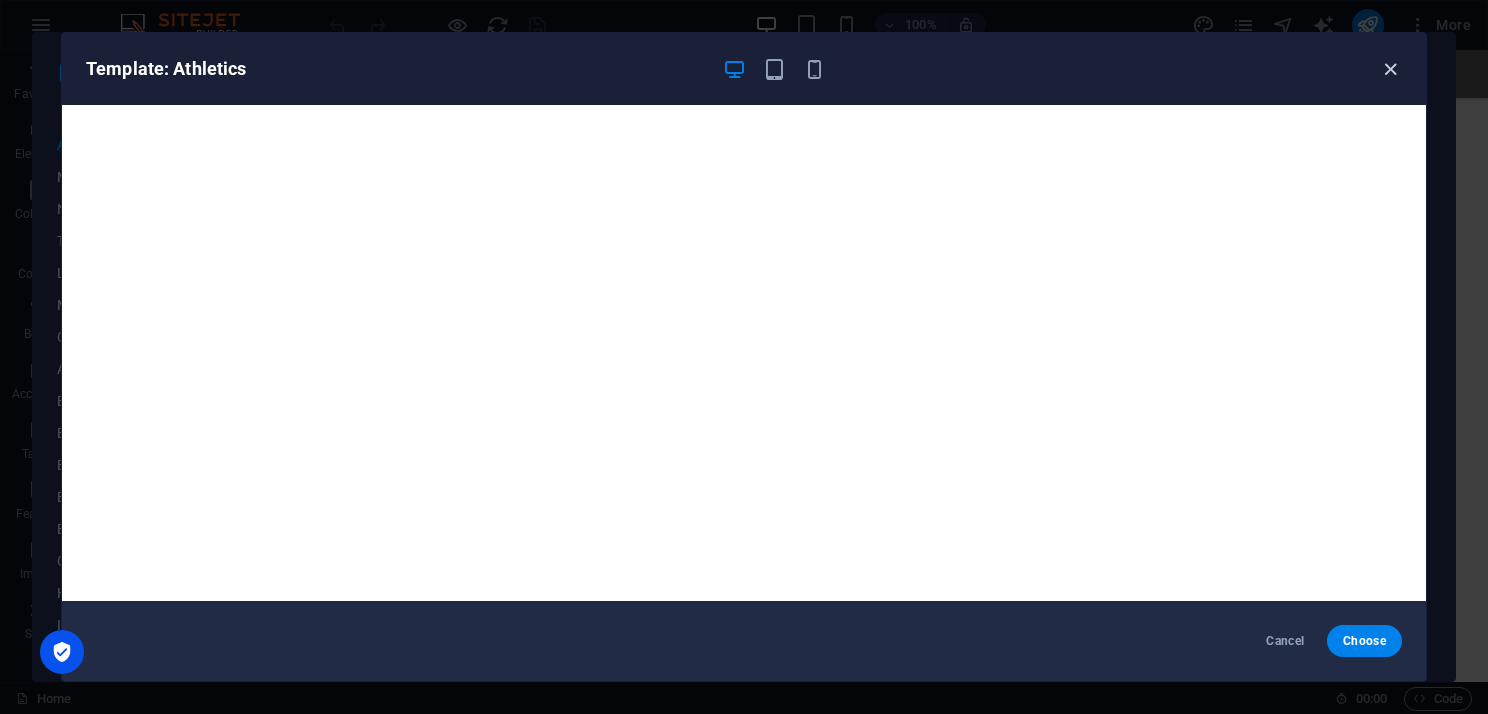 drag, startPoint x: 1399, startPoint y: 64, endPoint x: 1387, endPoint y: 70, distance: 13.416408 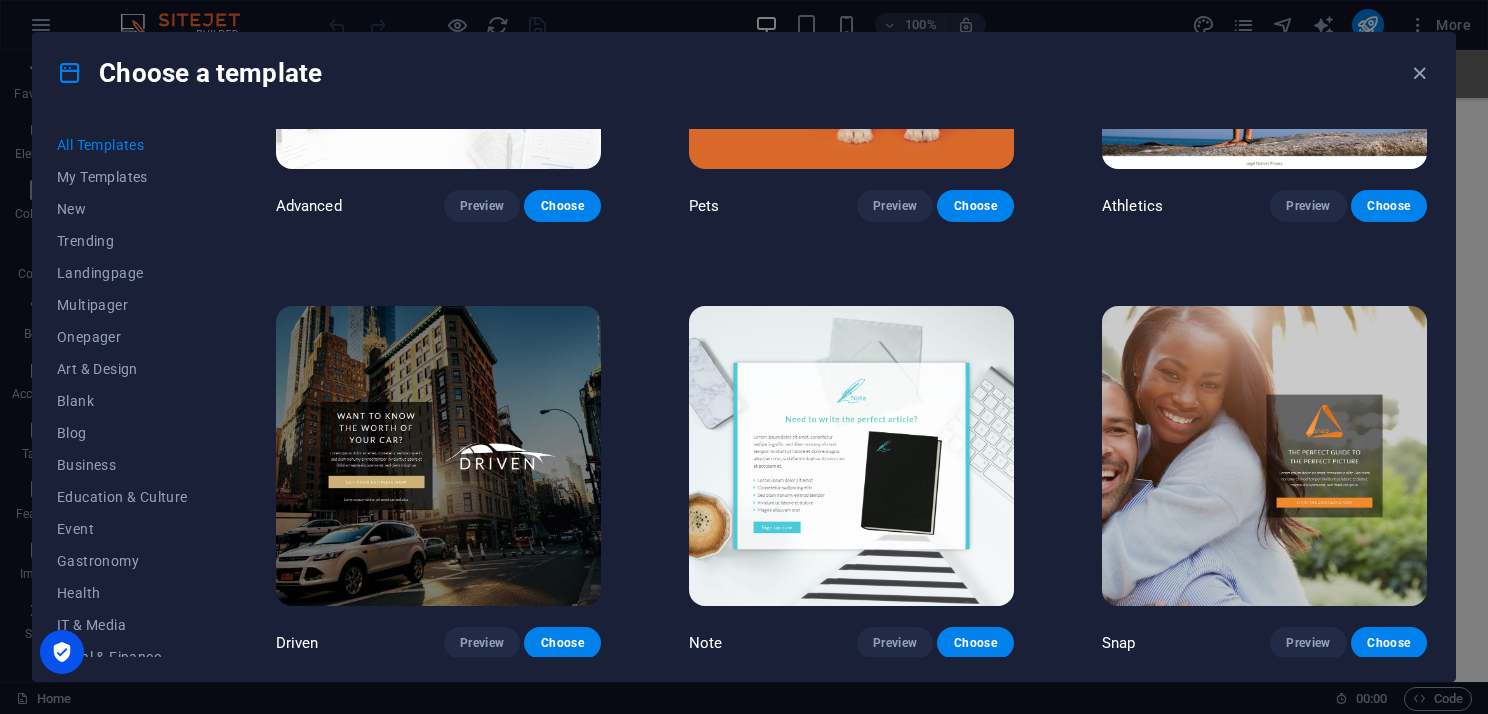 scroll, scrollTop: 20800, scrollLeft: 0, axis: vertical 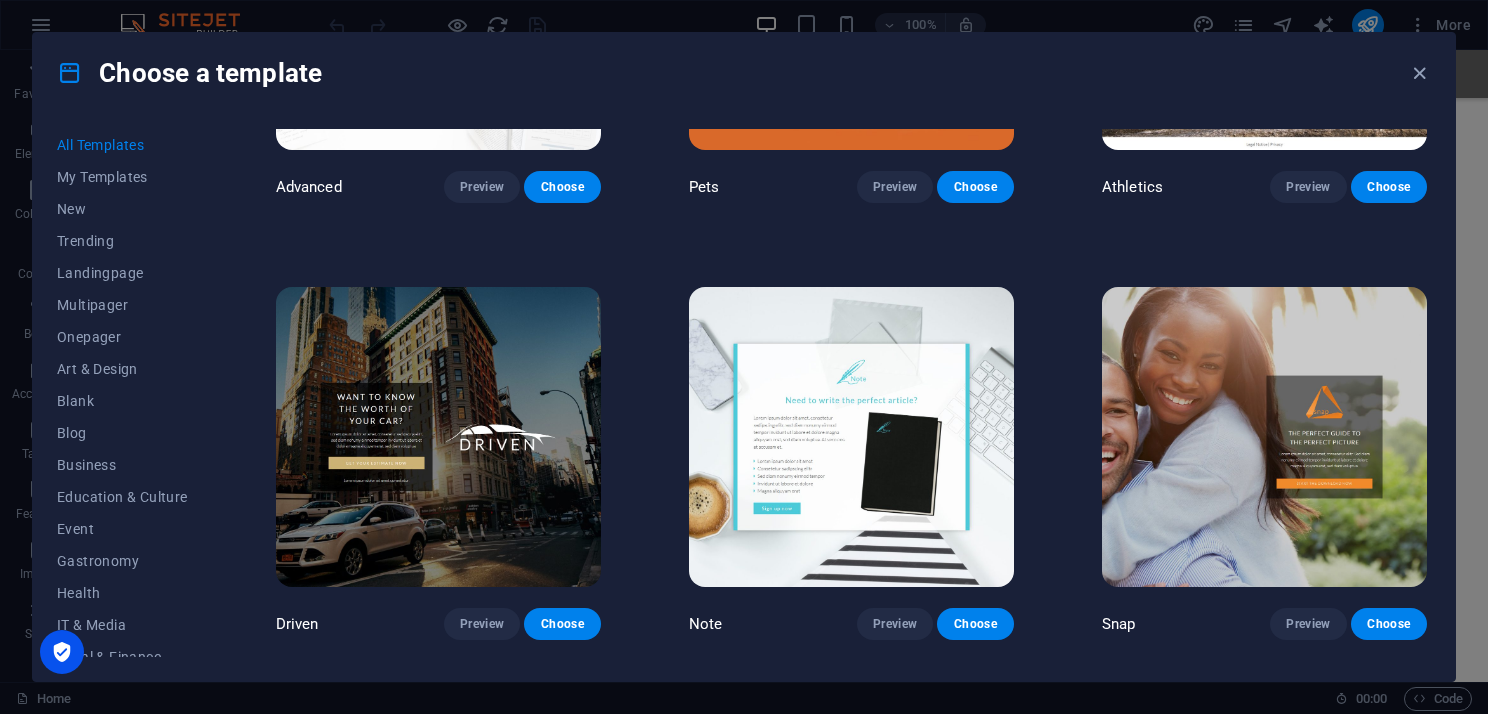 click at bounding box center [438, 437] 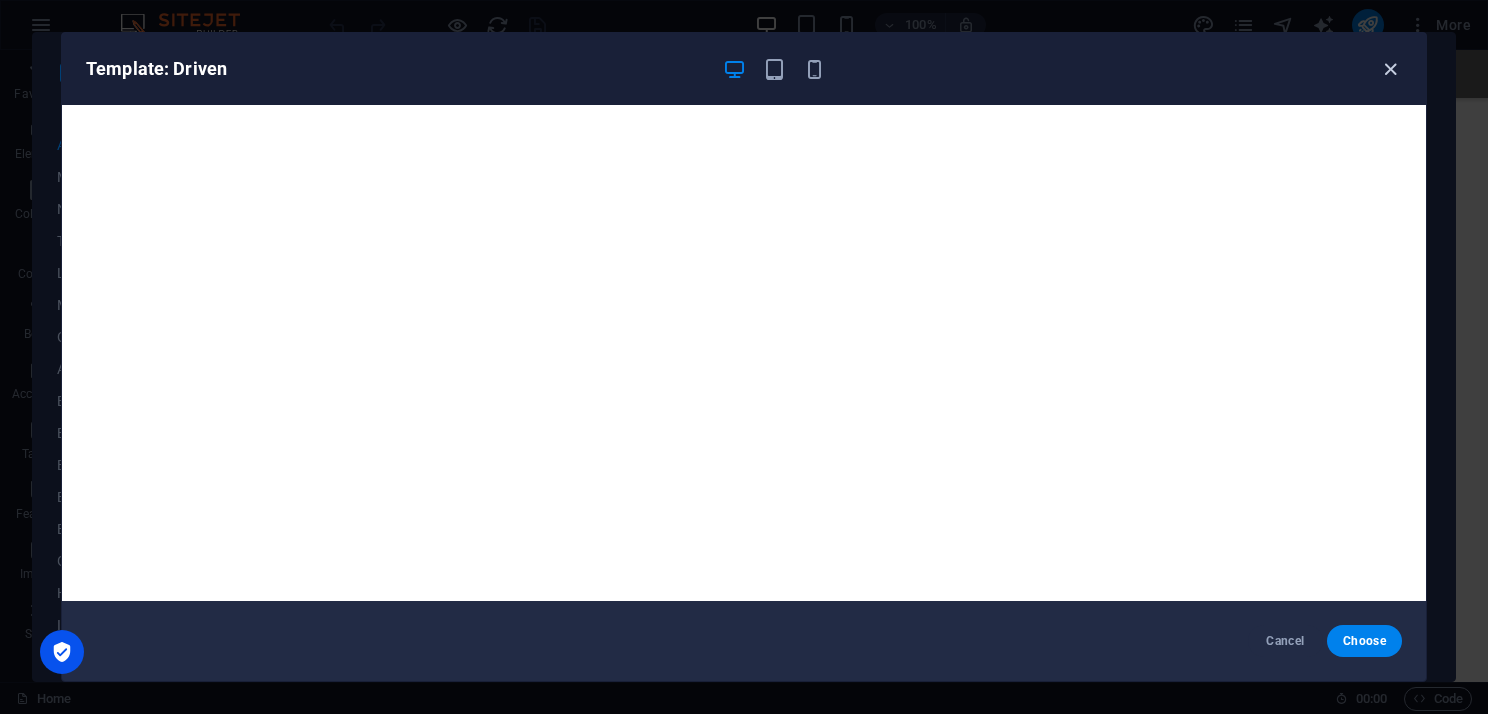 click at bounding box center (1390, 69) 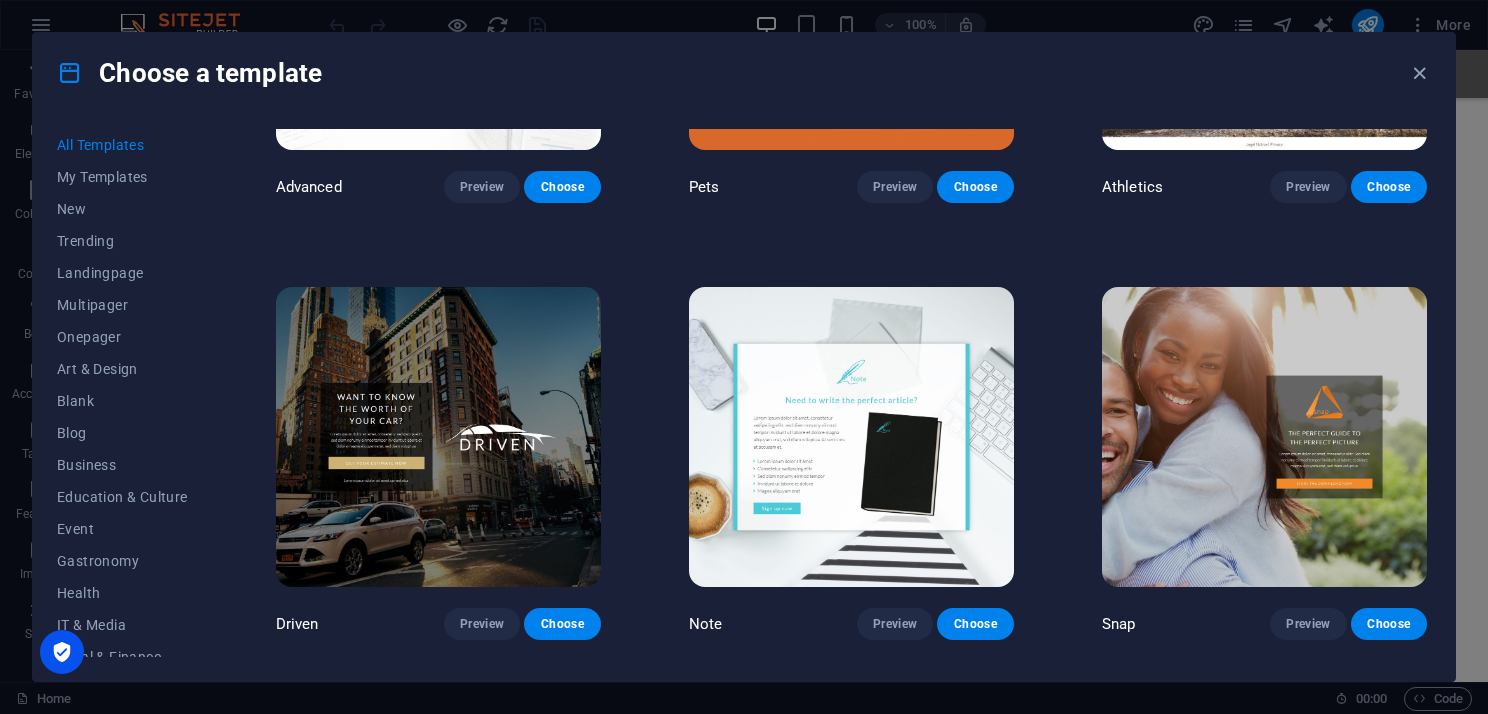 click at bounding box center [851, 437] 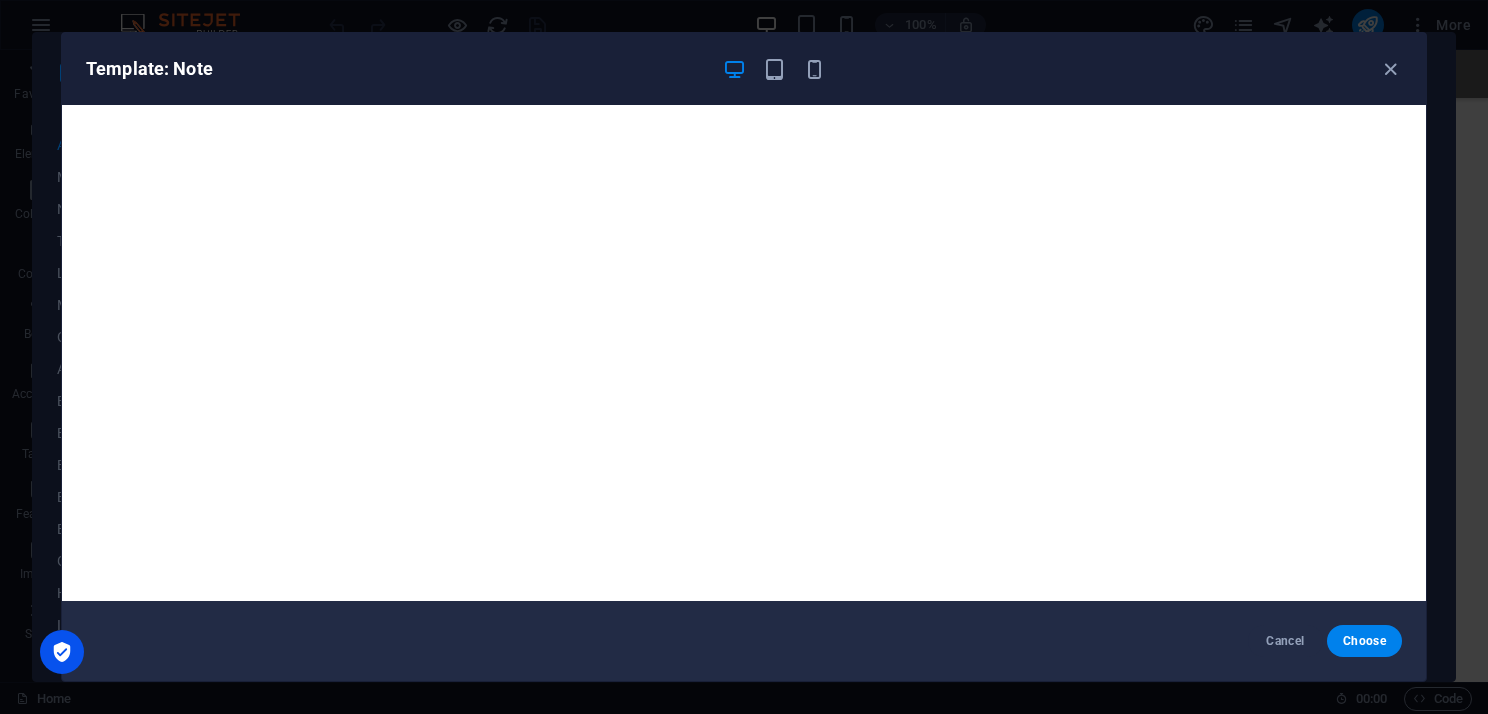 scroll, scrollTop: 5, scrollLeft: 0, axis: vertical 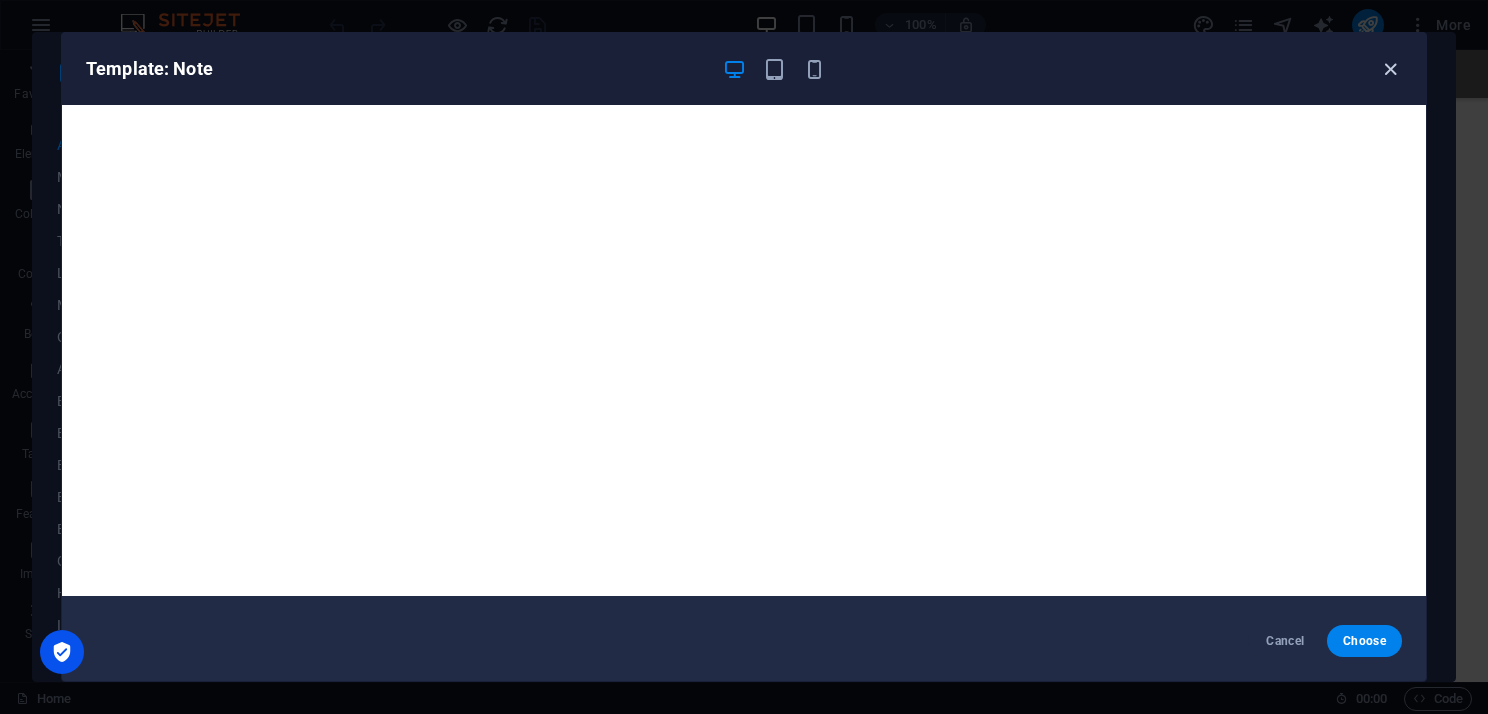 click at bounding box center (1390, 69) 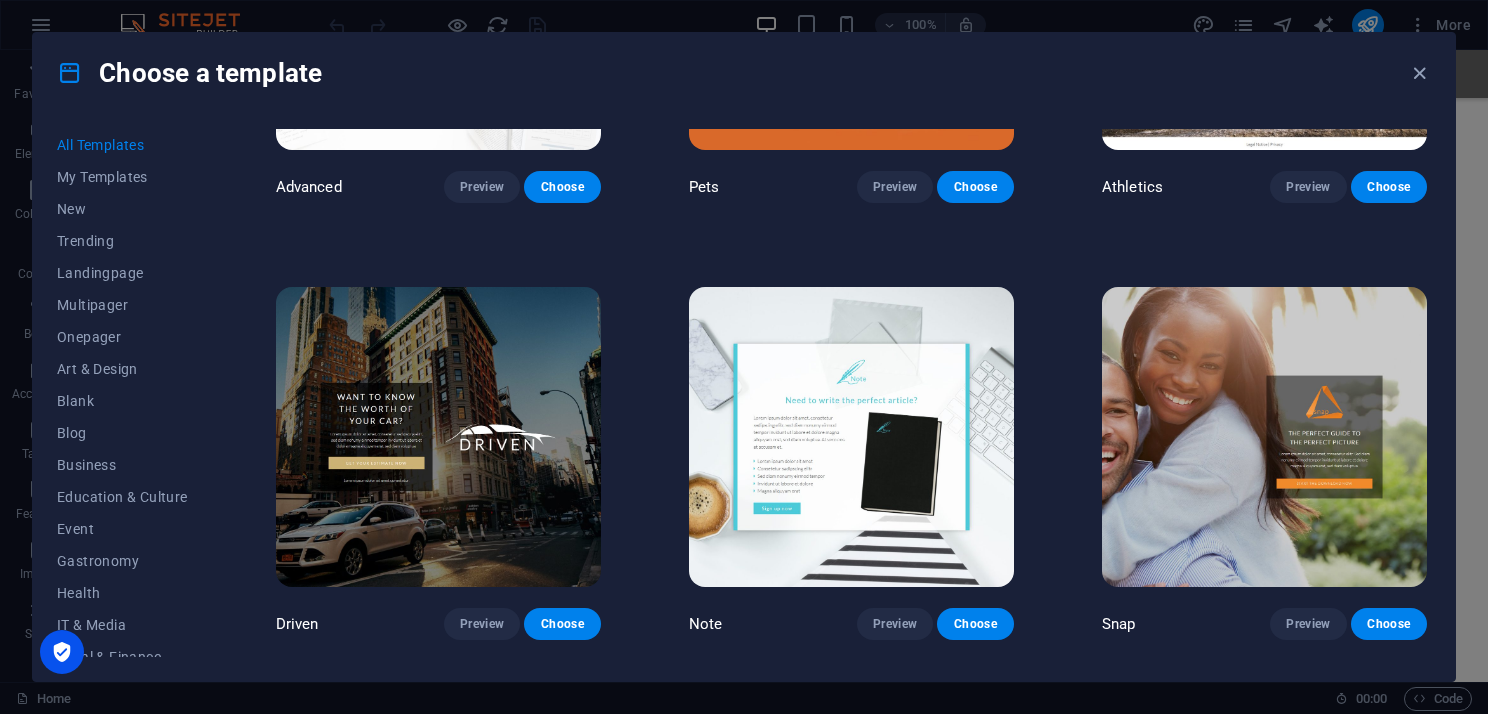 click at bounding box center (1264, 437) 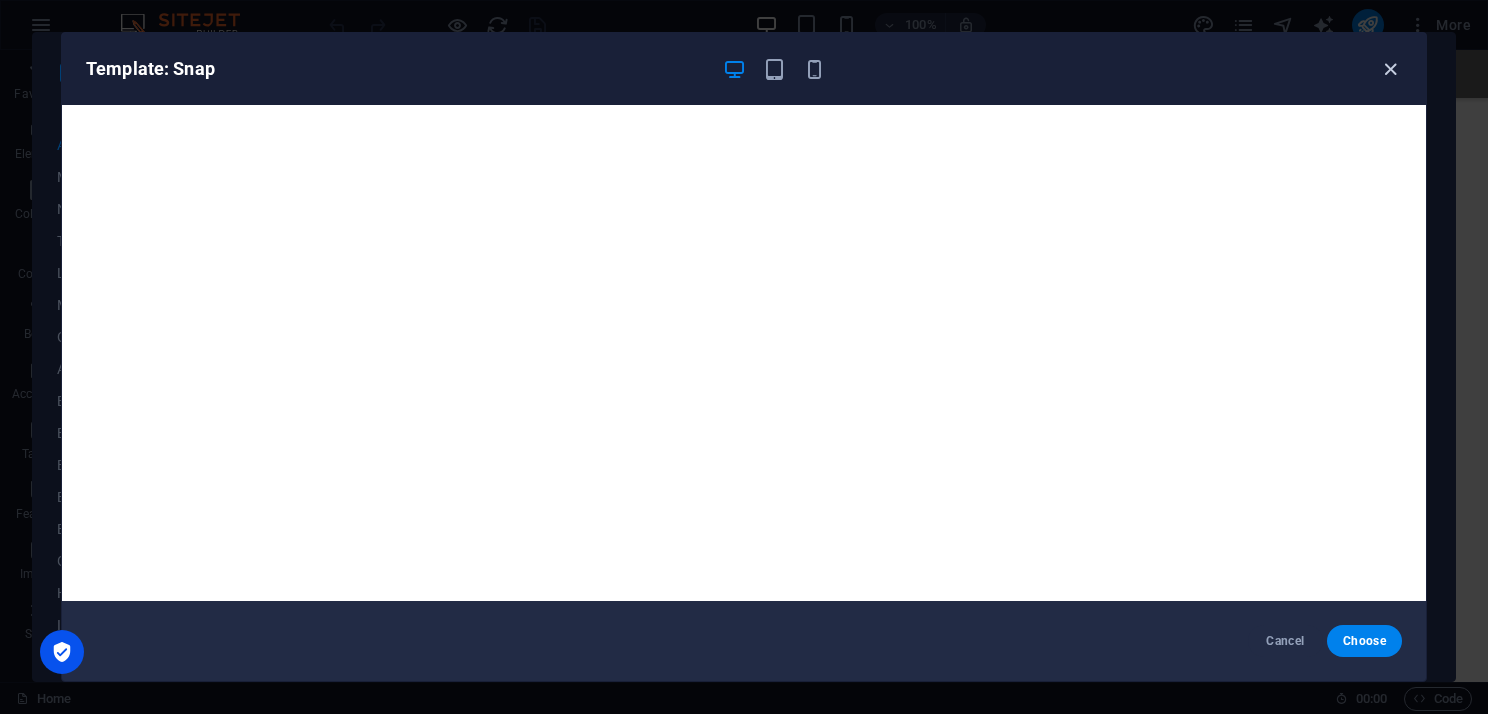 drag, startPoint x: 1398, startPoint y: 66, endPoint x: 1384, endPoint y: 72, distance: 15.231546 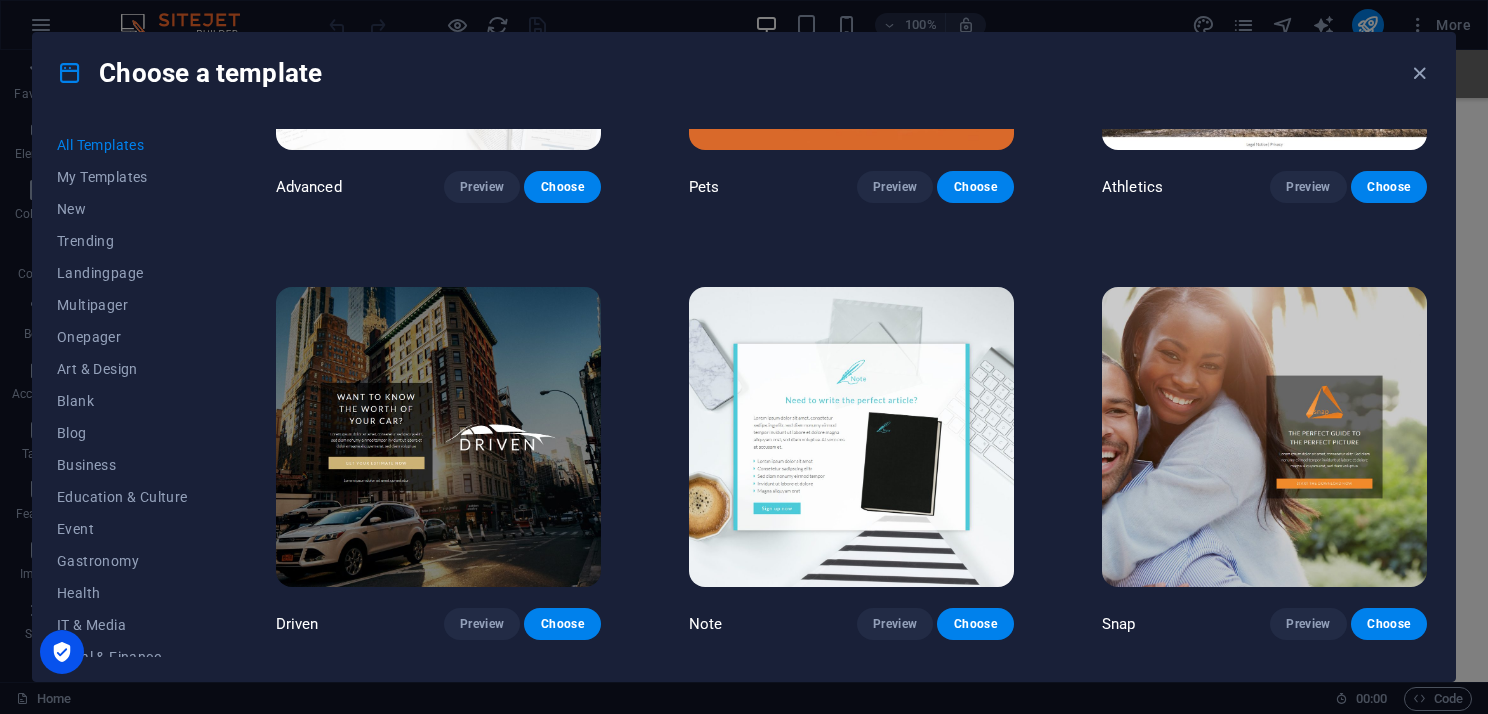scroll, scrollTop: 21300, scrollLeft: 0, axis: vertical 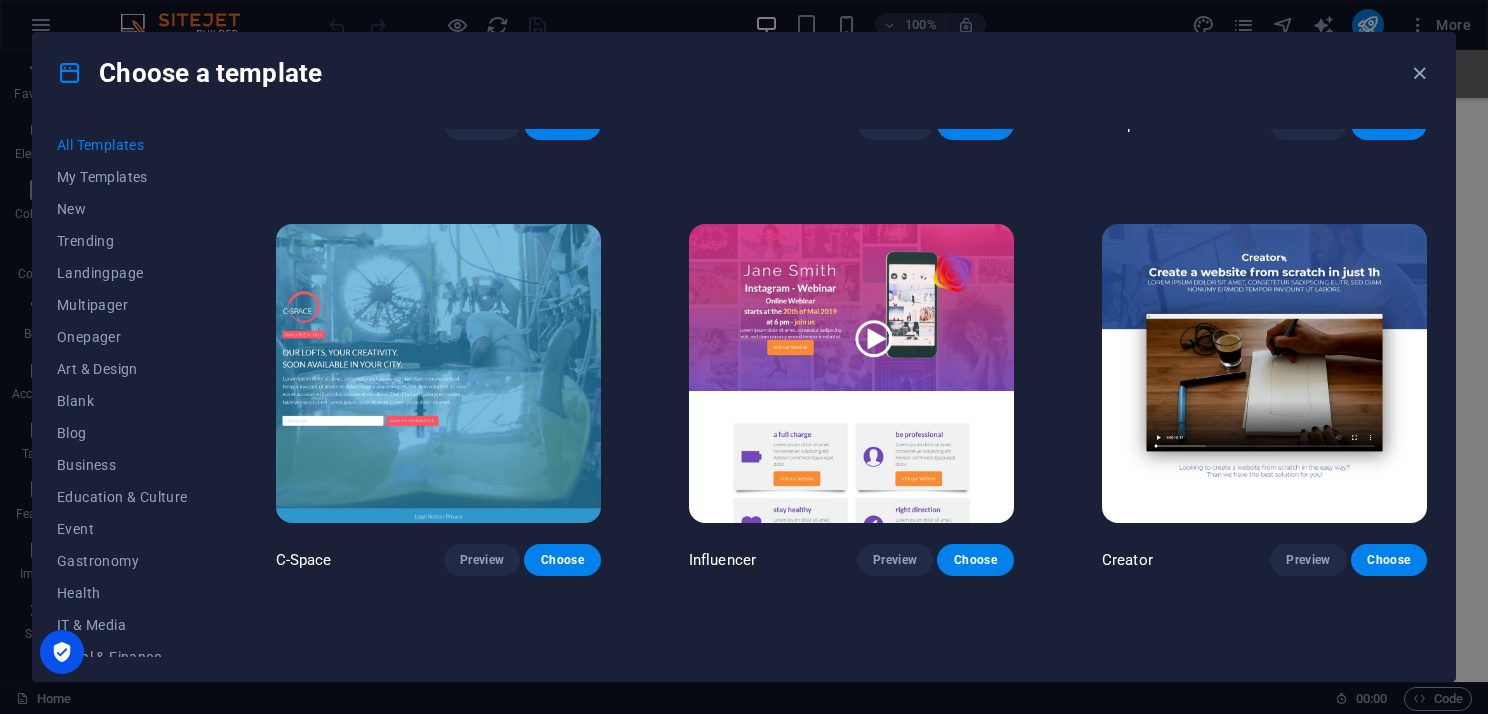 click at bounding box center [438, 374] 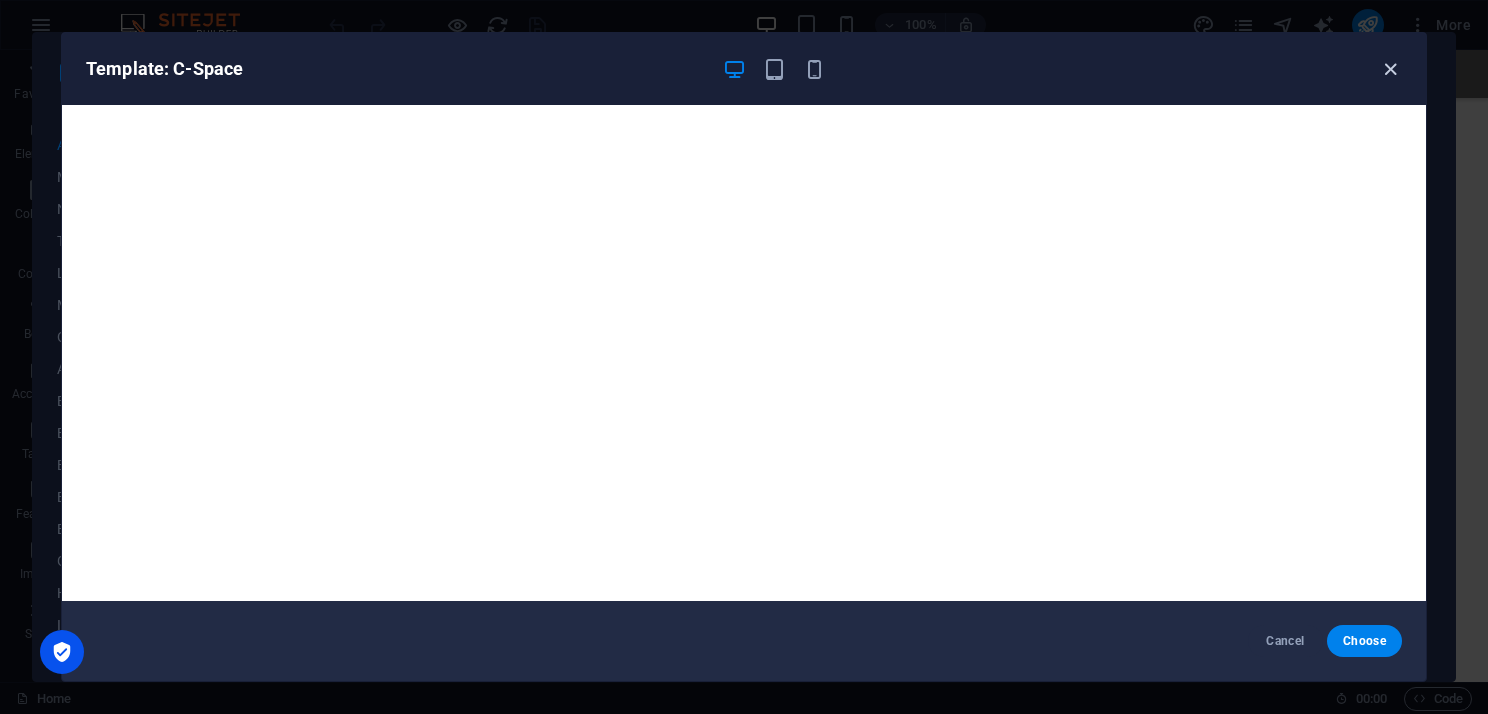 click at bounding box center (1390, 69) 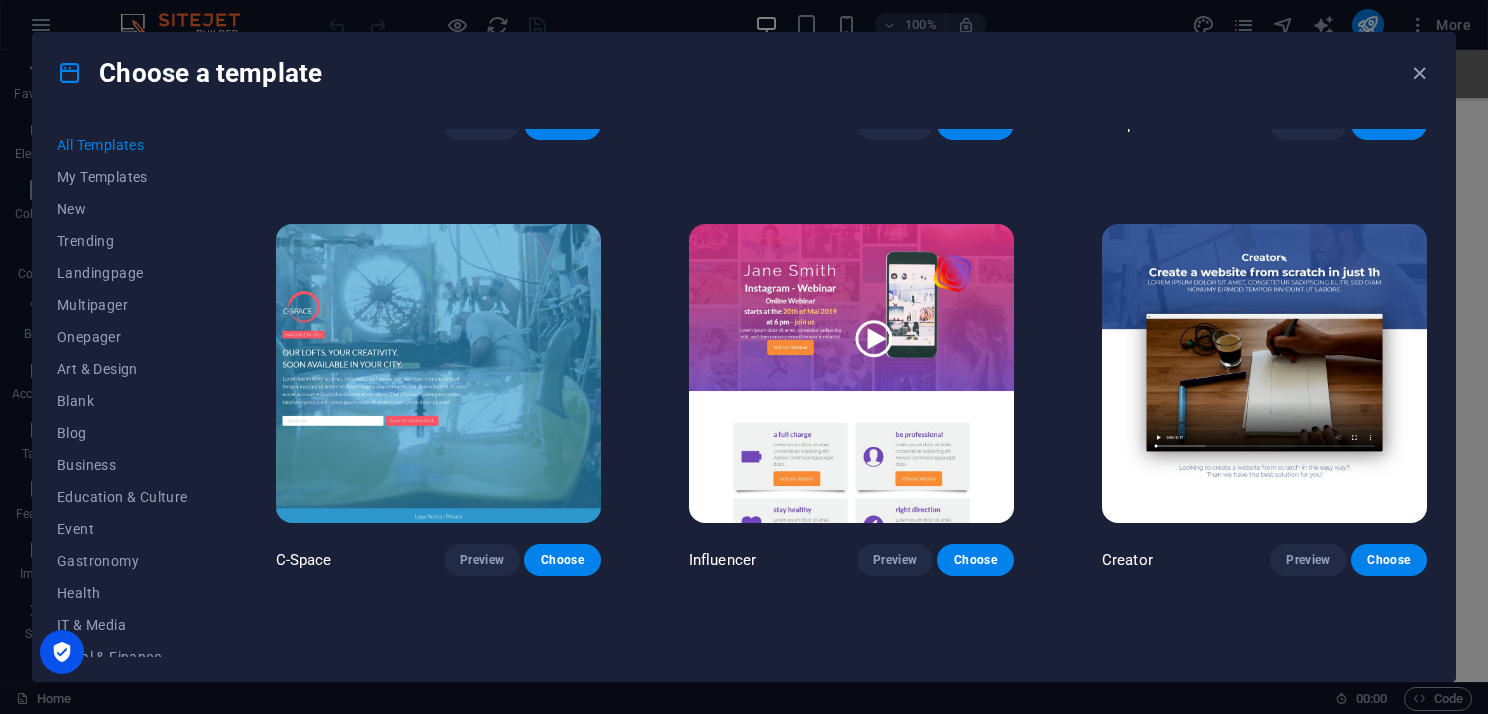click at bounding box center (851, 374) 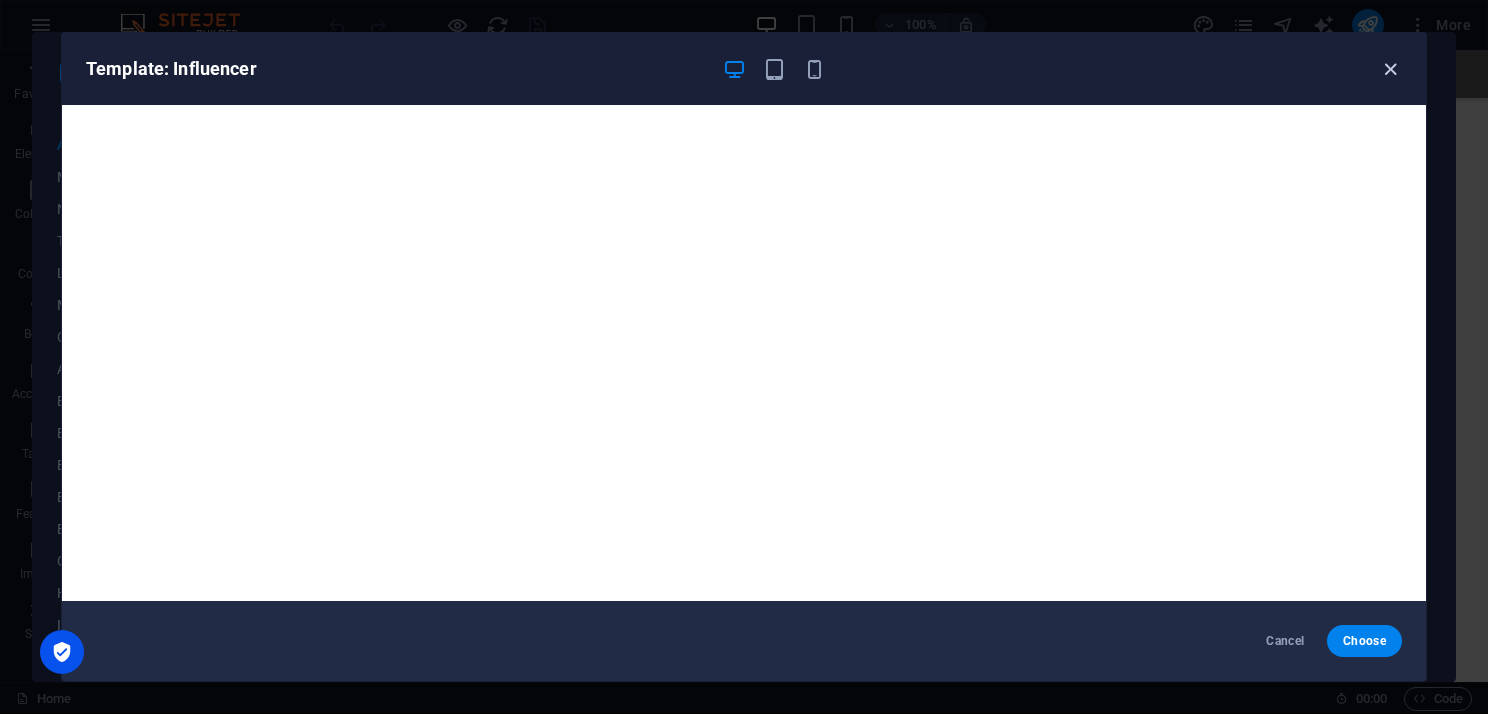 click at bounding box center (1390, 69) 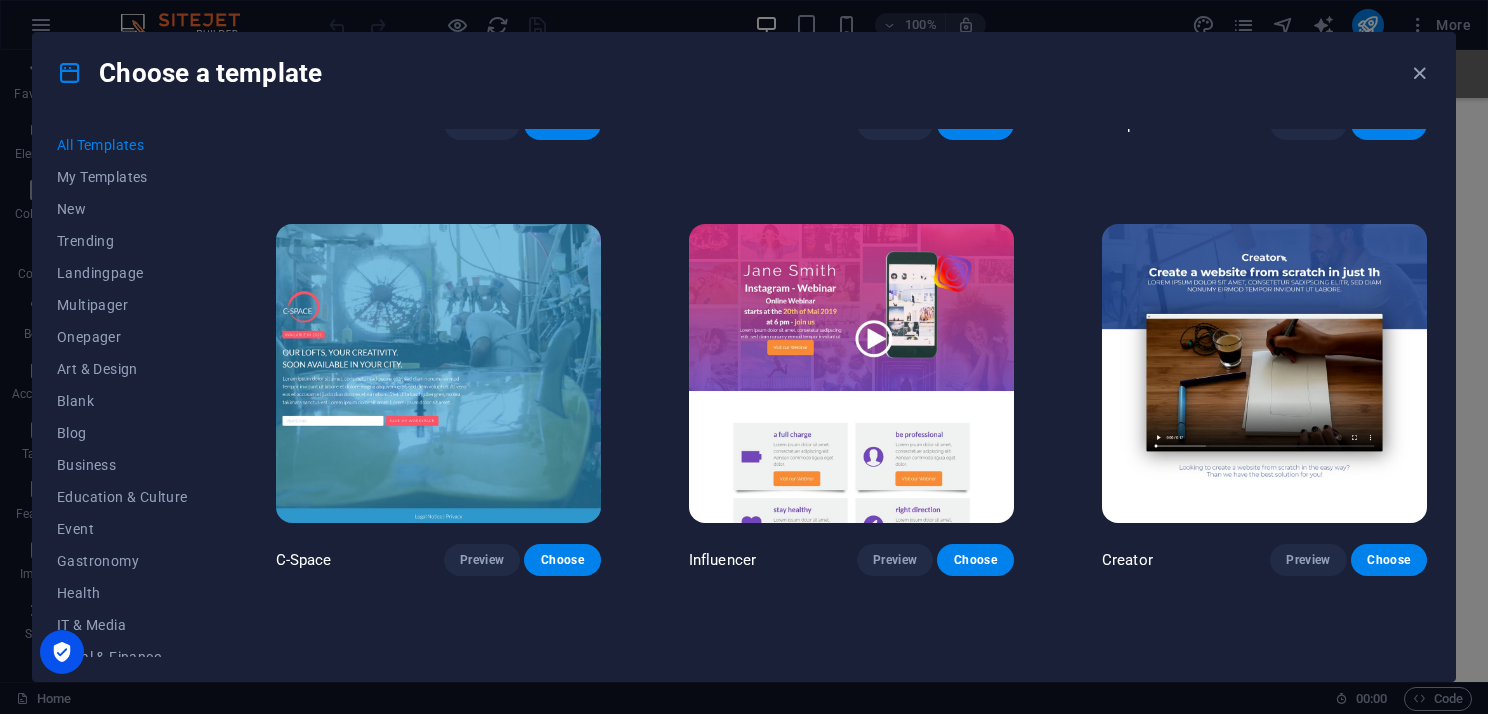 click at bounding box center (1264, 374) 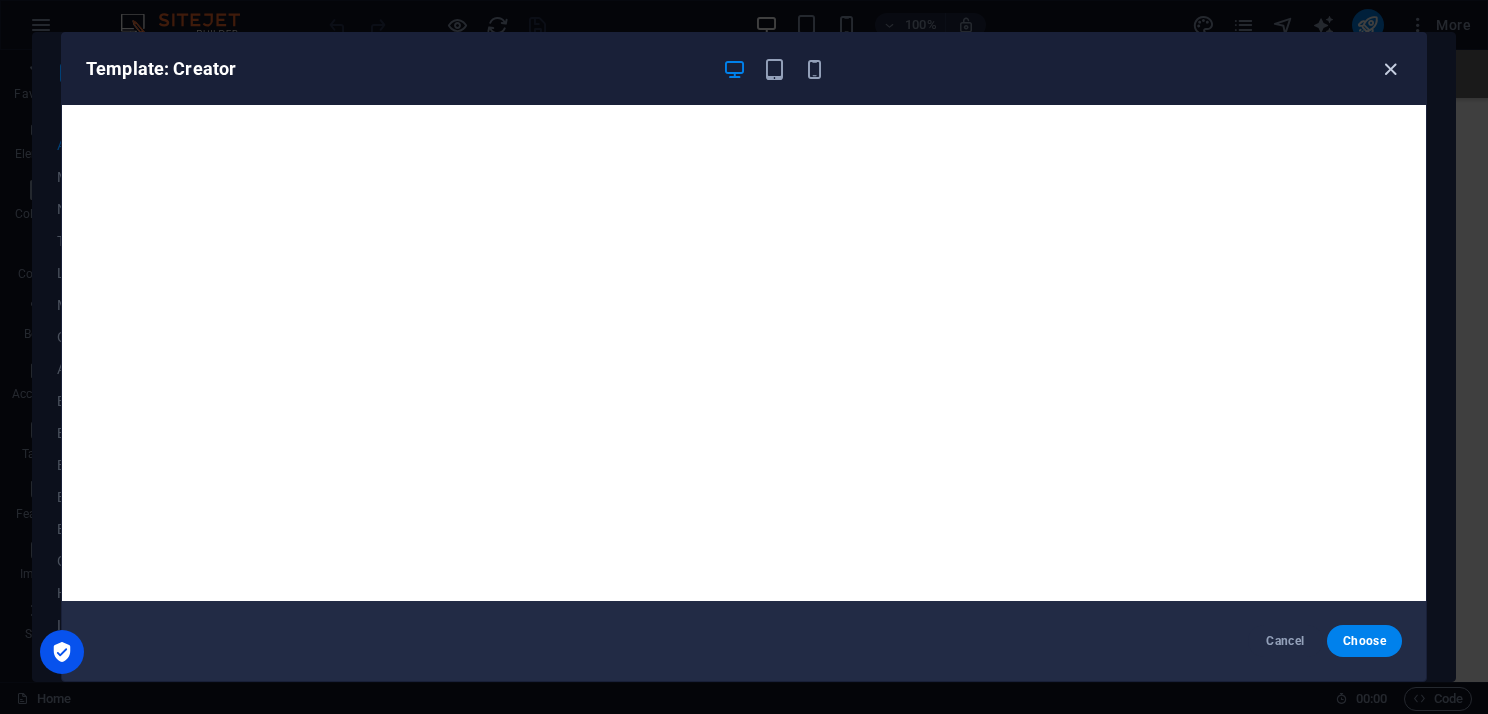click at bounding box center (1390, 69) 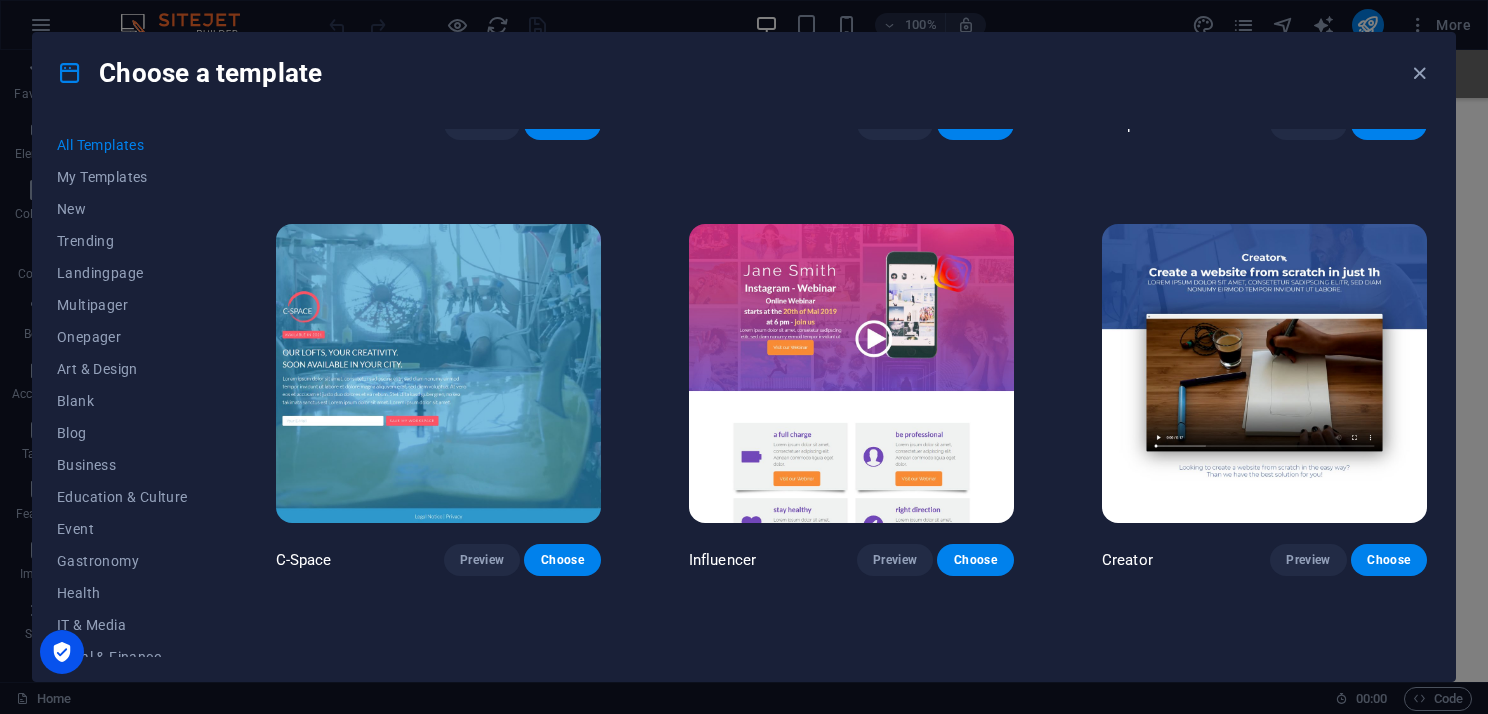 scroll, scrollTop: 21600, scrollLeft: 0, axis: vertical 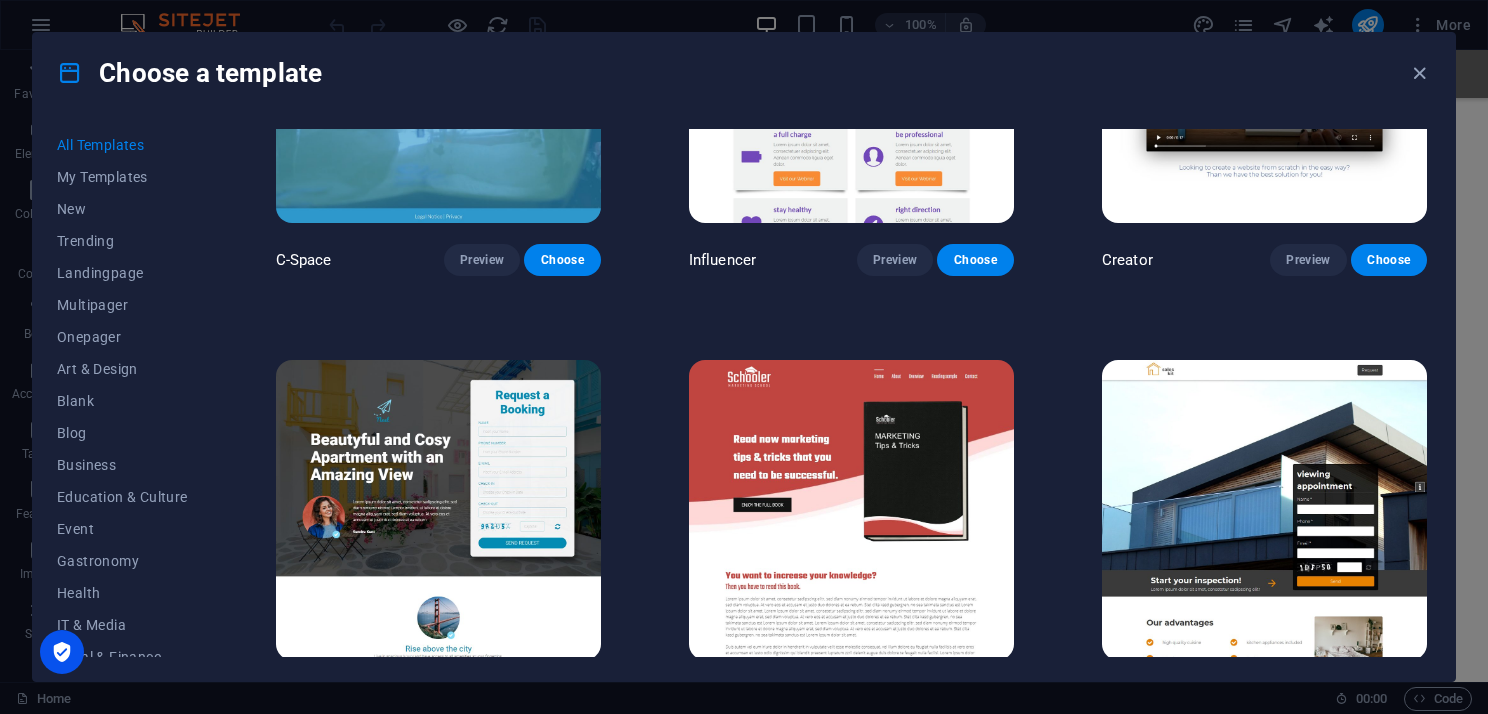 click at bounding box center (438, 510) 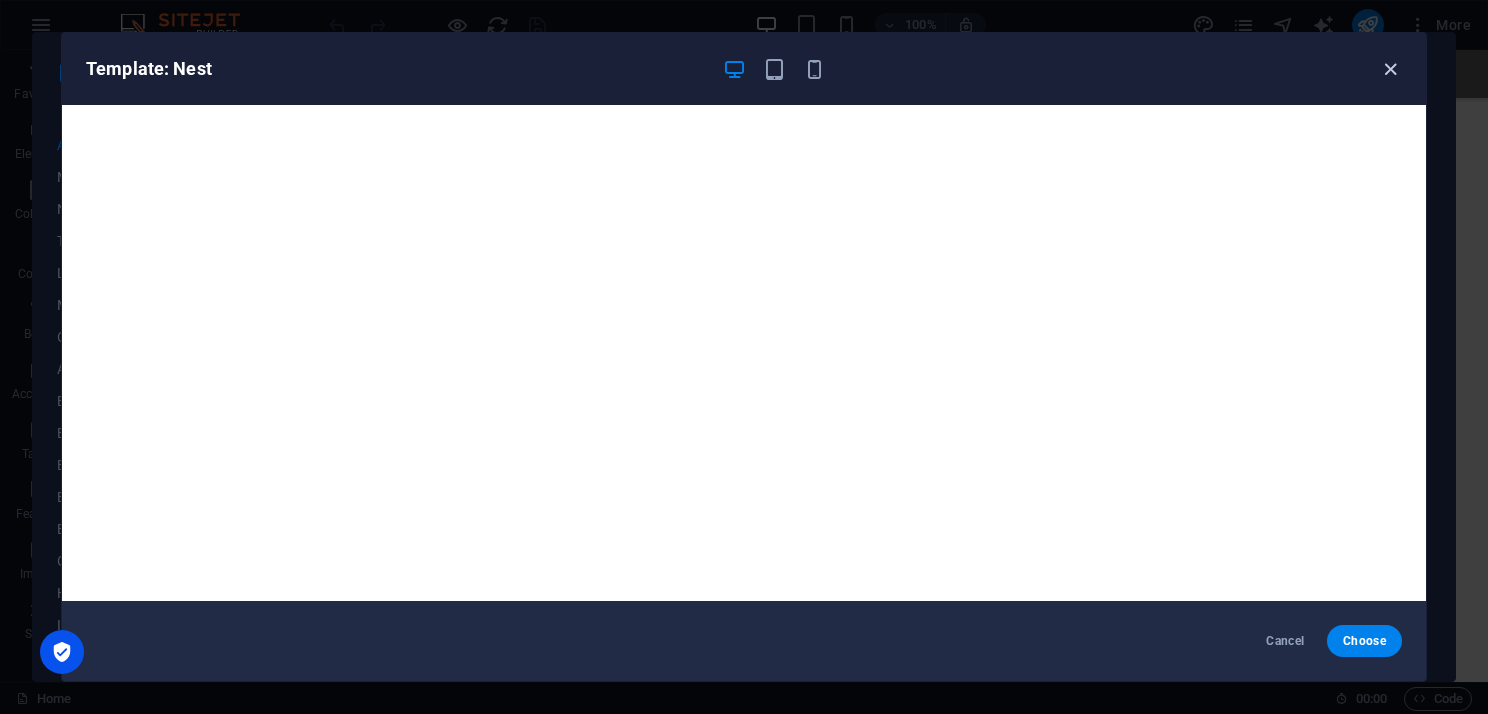 click at bounding box center [1390, 69] 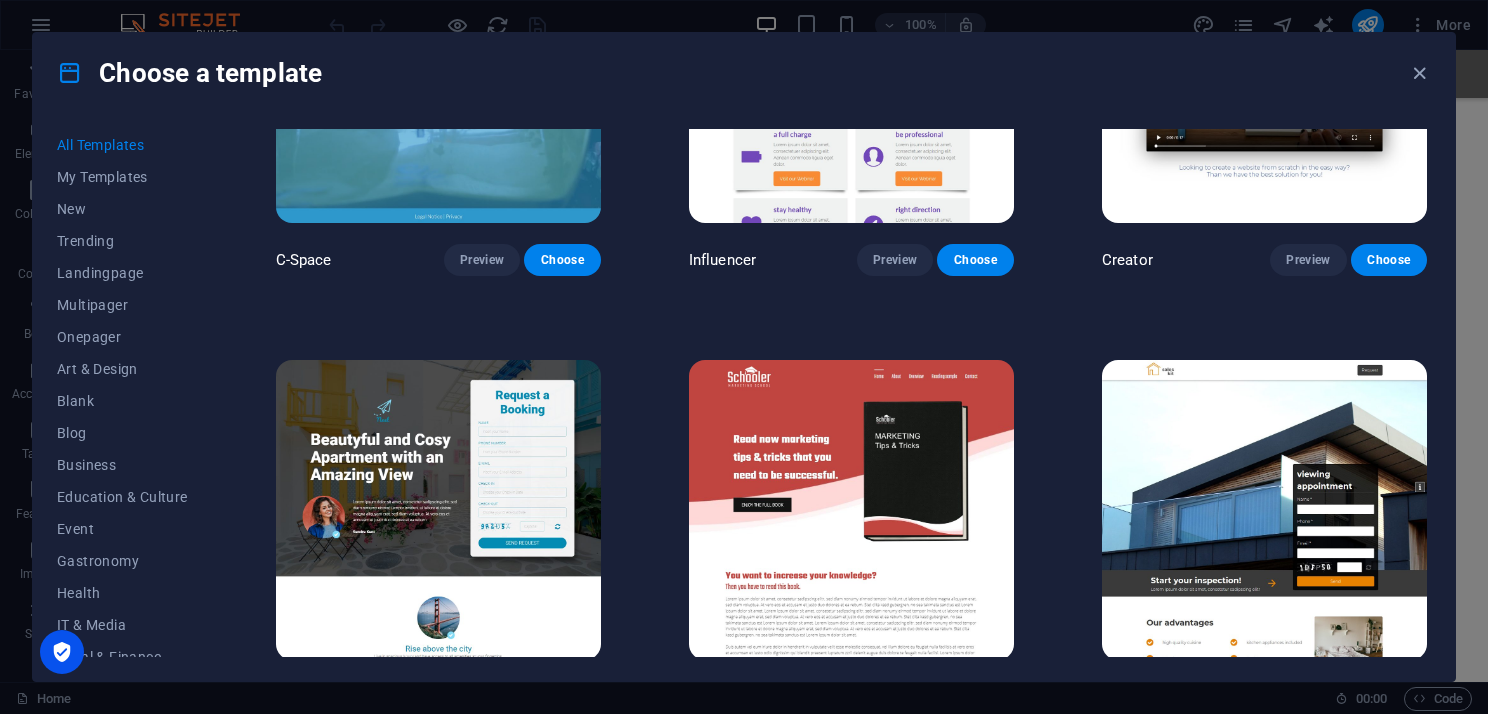 click at bounding box center [851, 510] 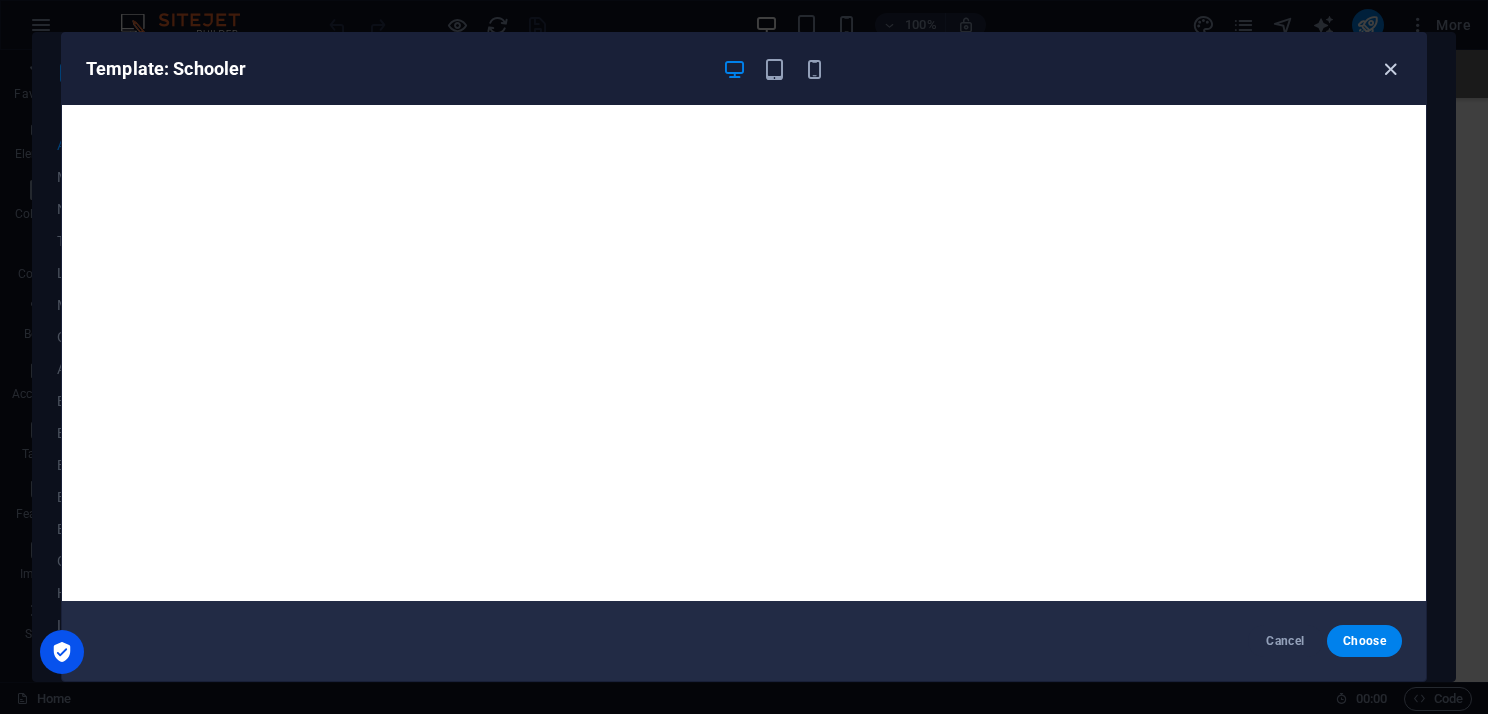 click at bounding box center [1390, 69] 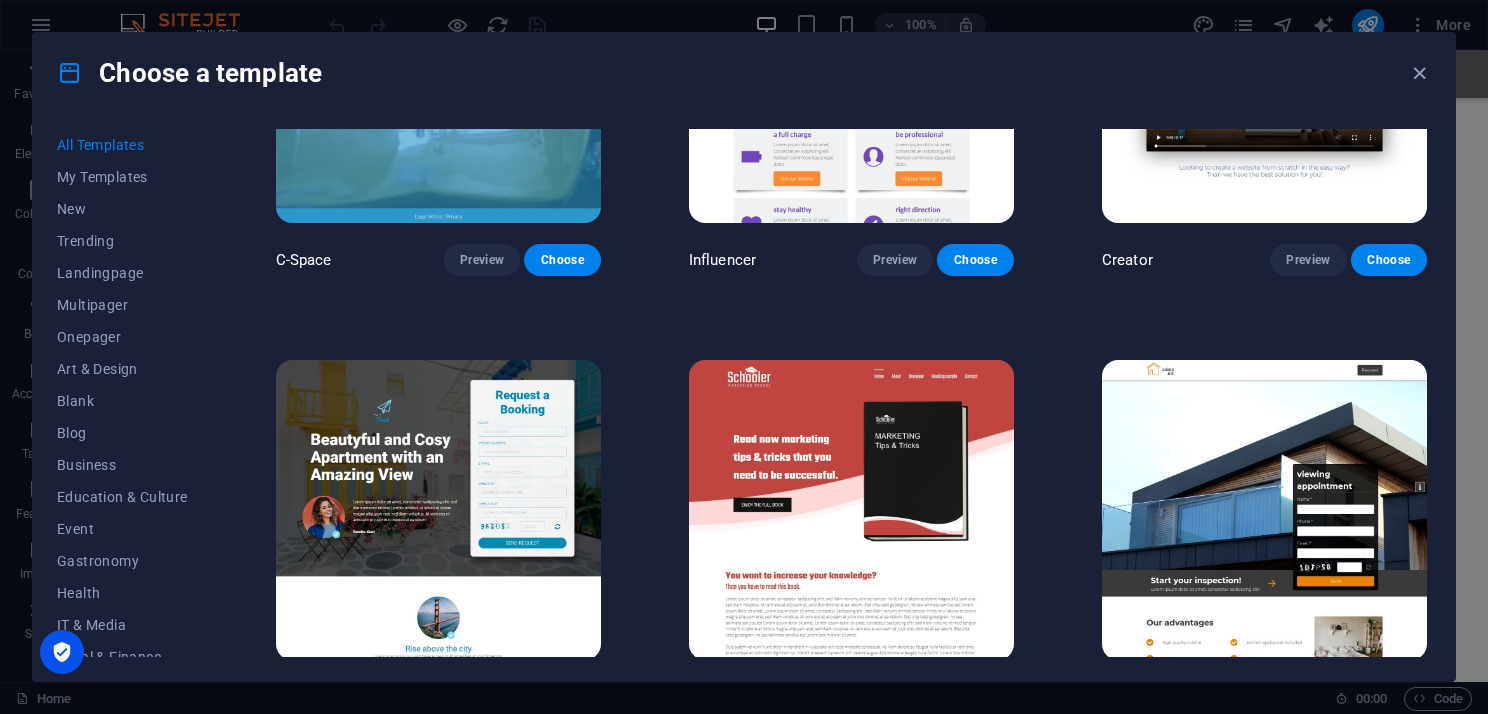 click at bounding box center (1264, 510) 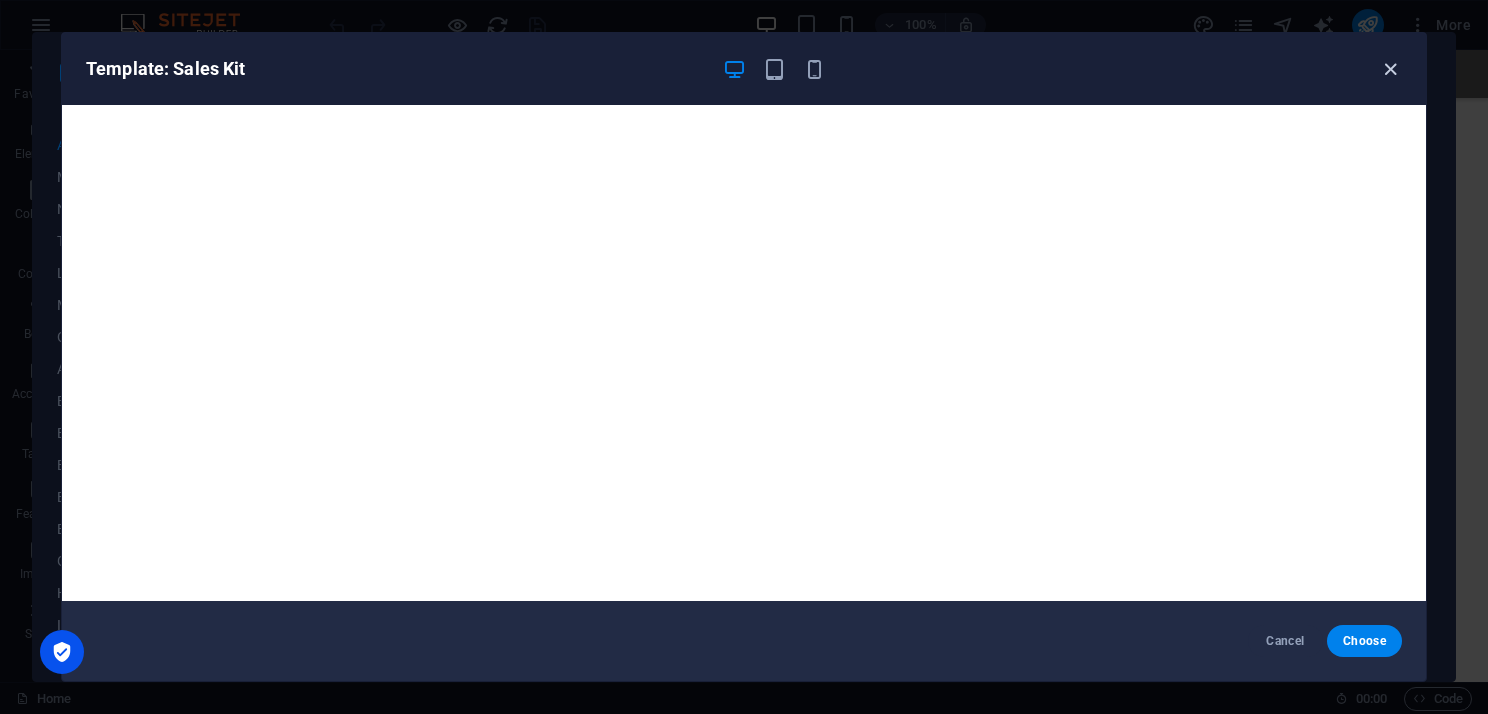 click at bounding box center (1390, 69) 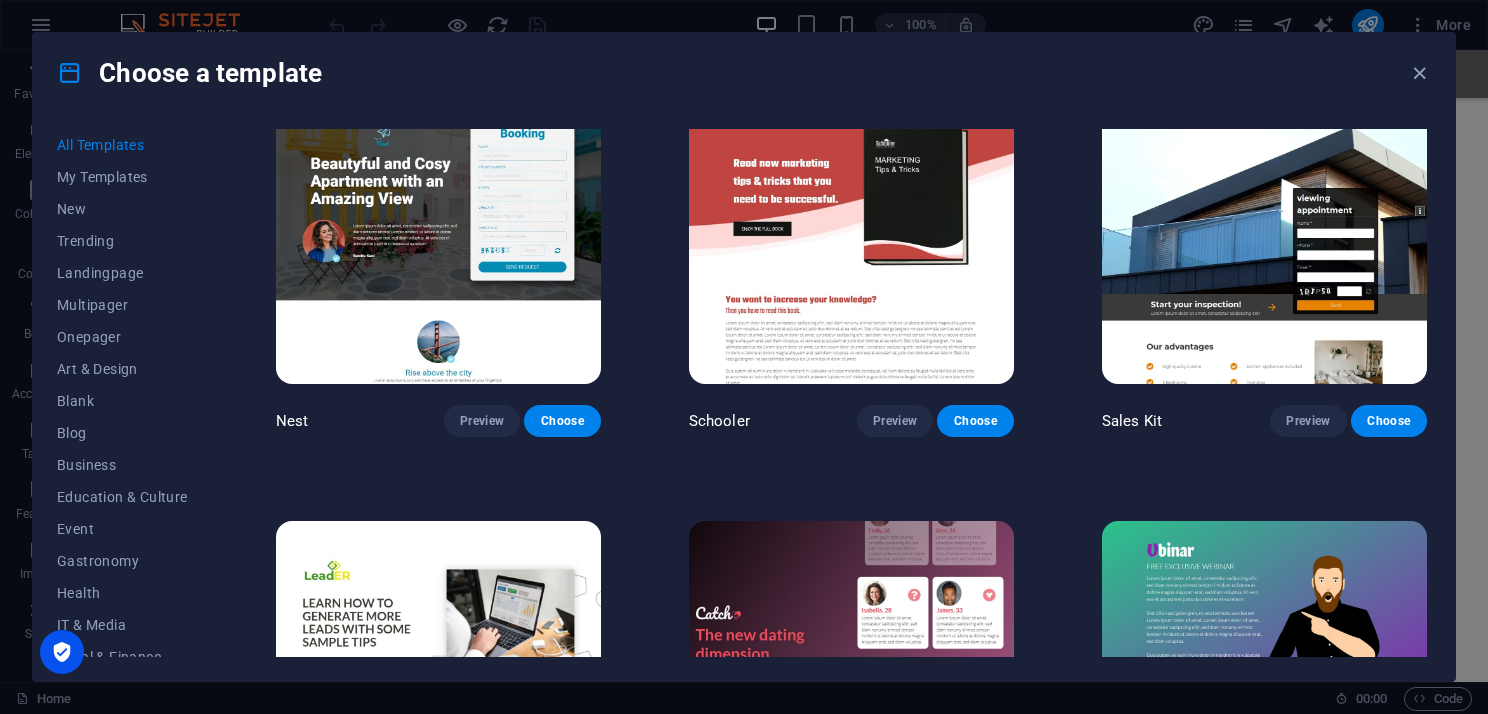 scroll, scrollTop: 22000, scrollLeft: 0, axis: vertical 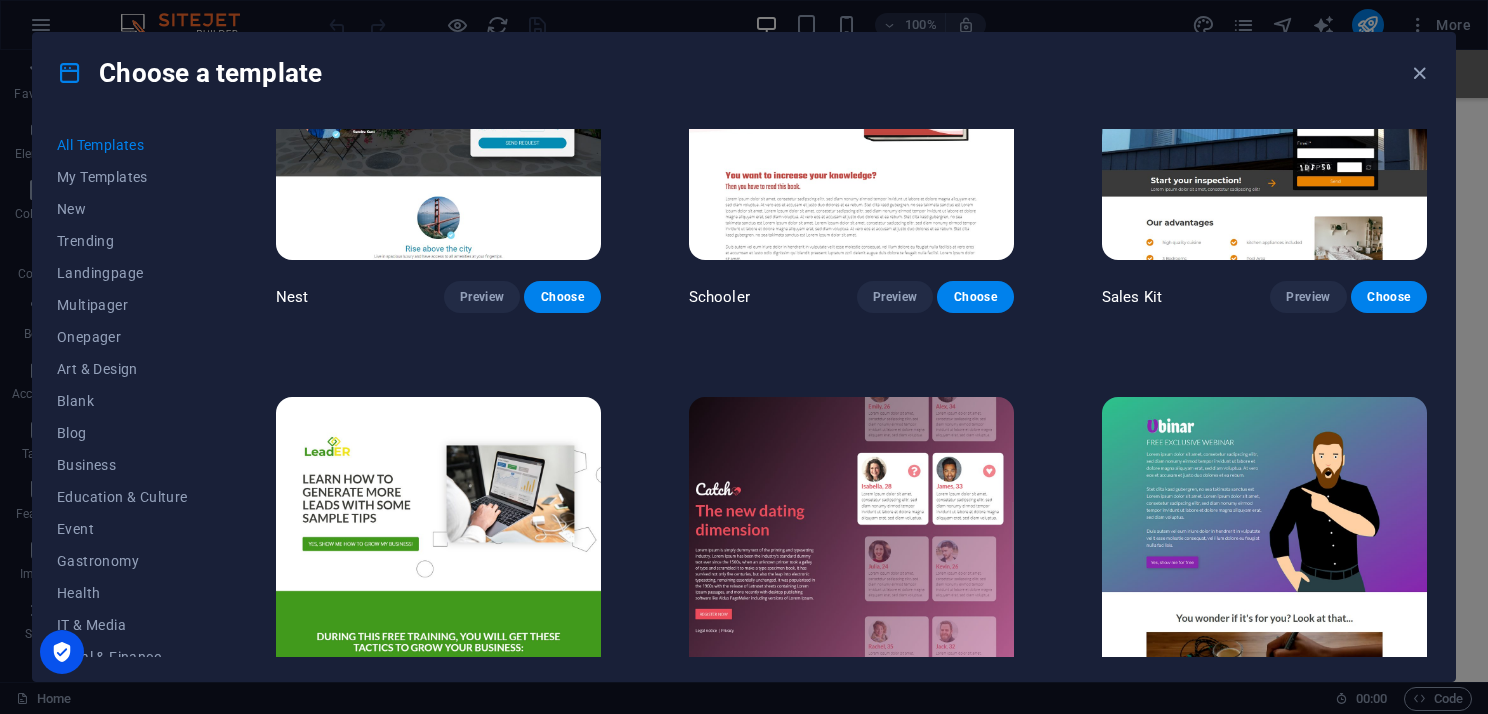 click at bounding box center [438, 547] 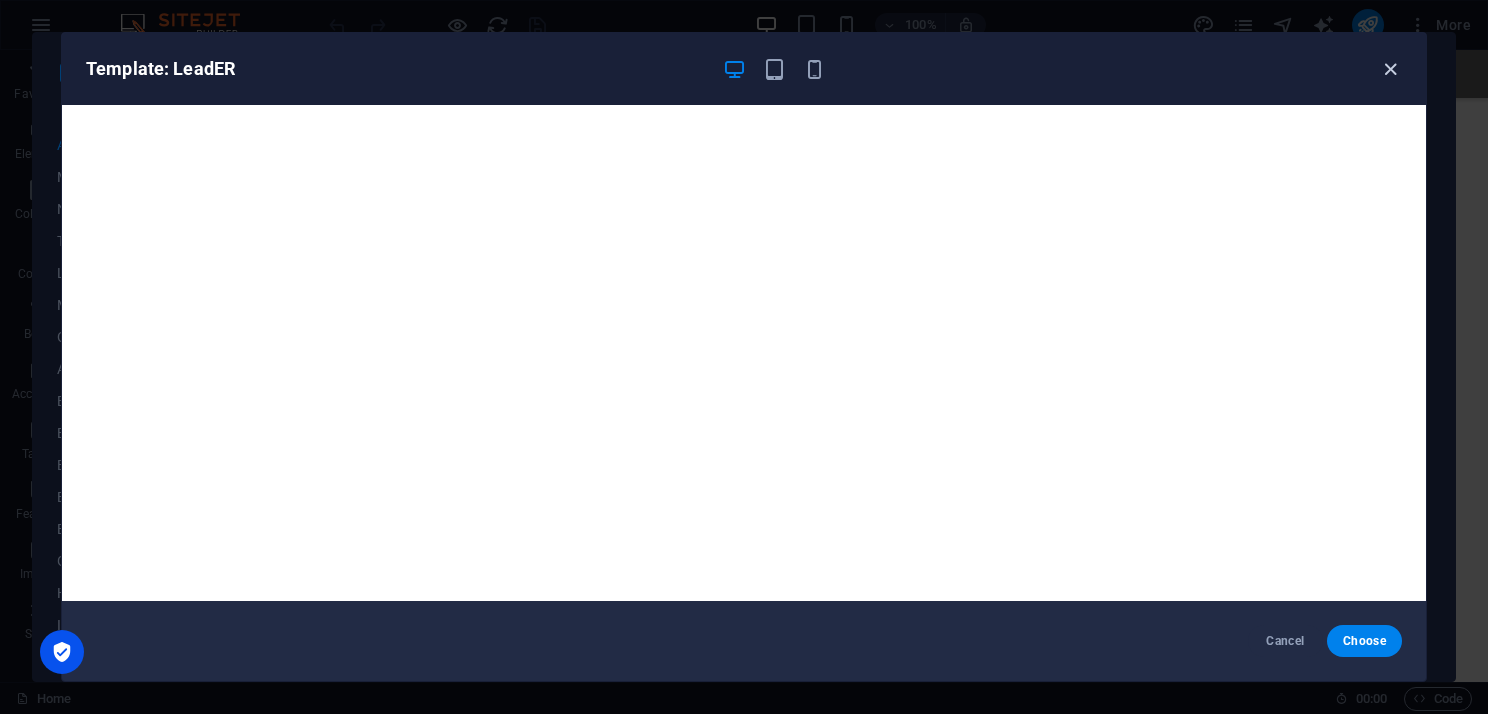 click at bounding box center (1390, 69) 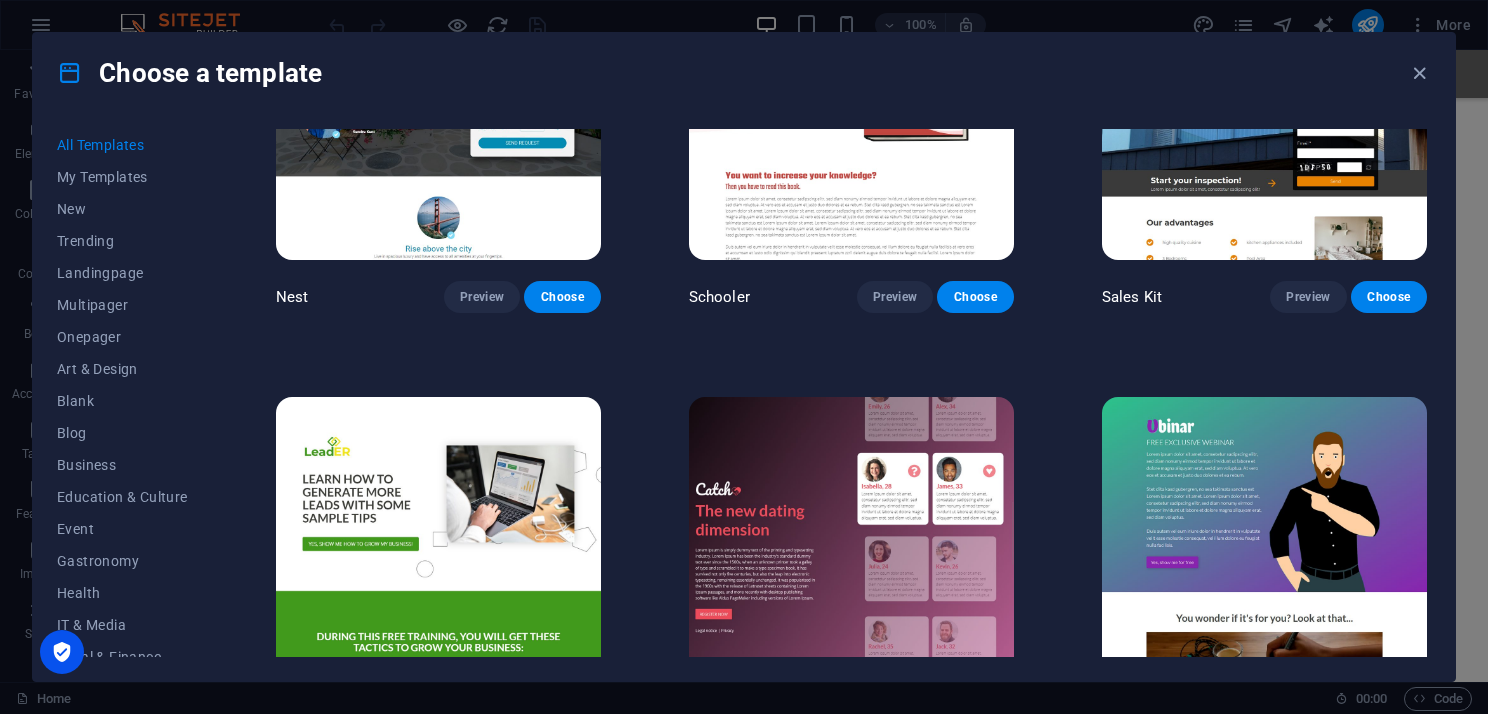 click at bounding box center (851, 547) 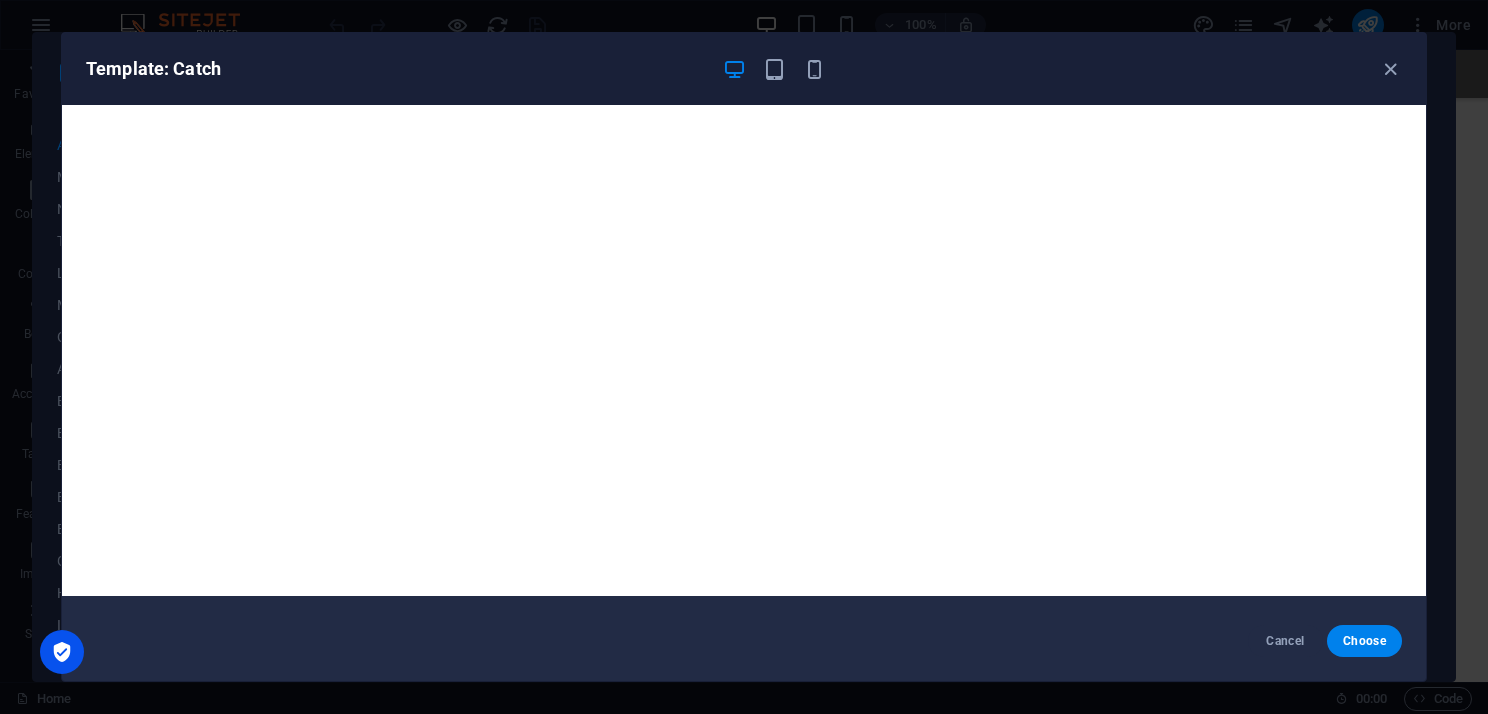 scroll, scrollTop: 0, scrollLeft: 0, axis: both 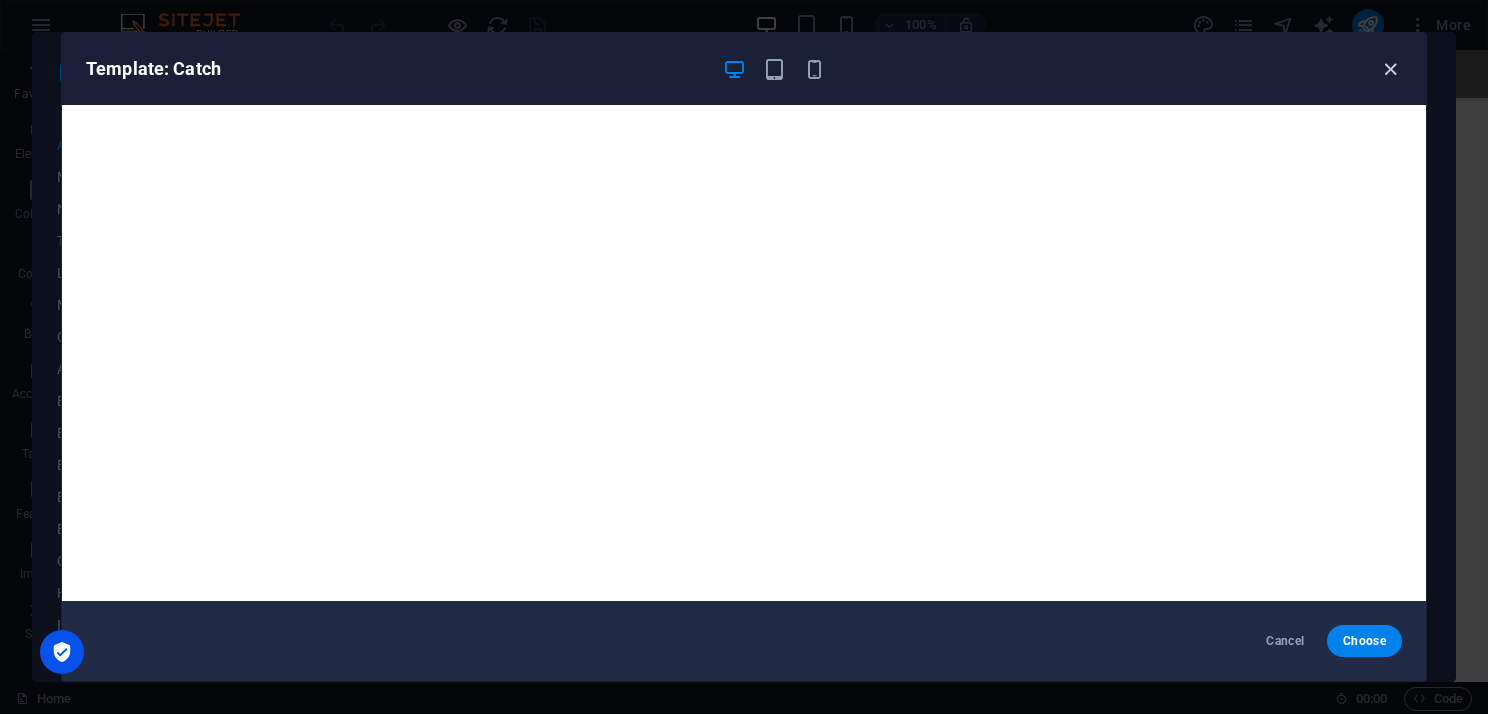 click at bounding box center (1390, 69) 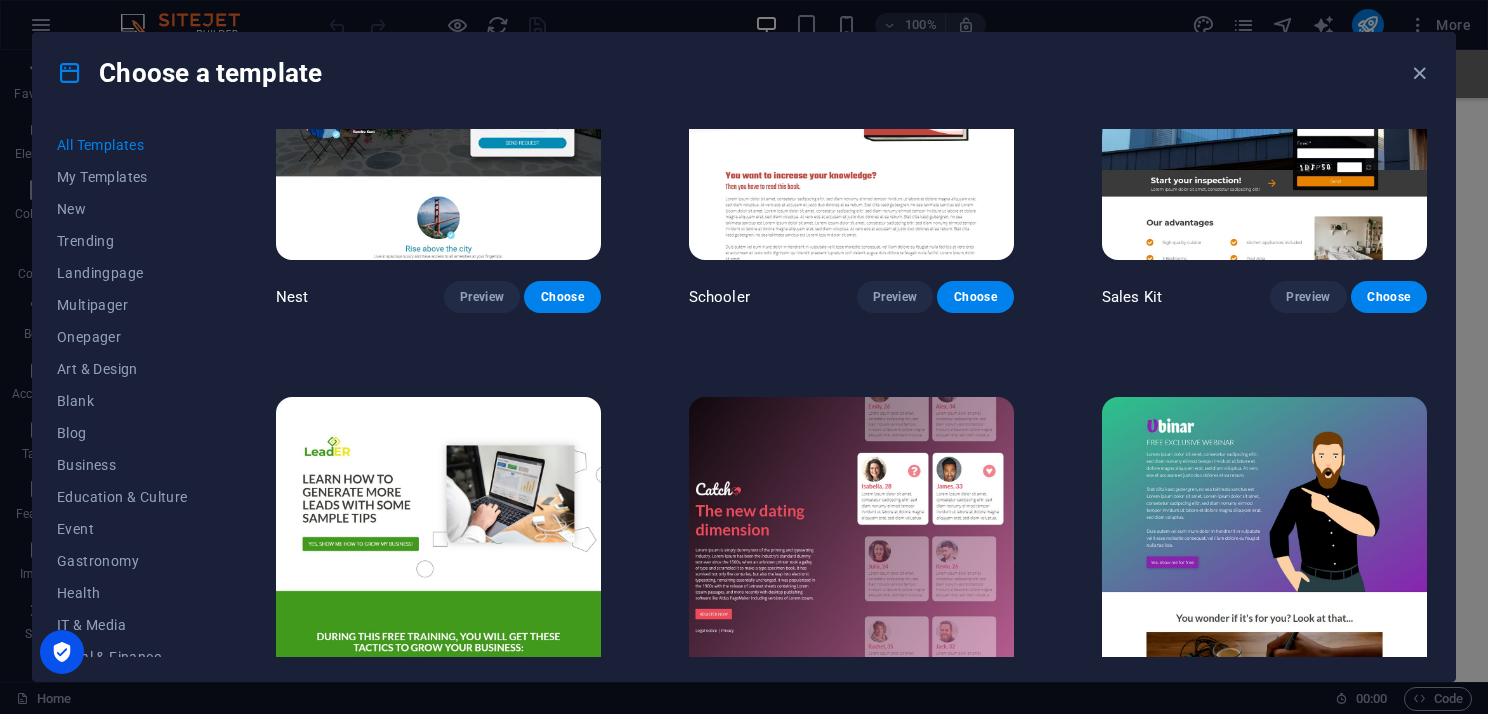 click at bounding box center [1264, 547] 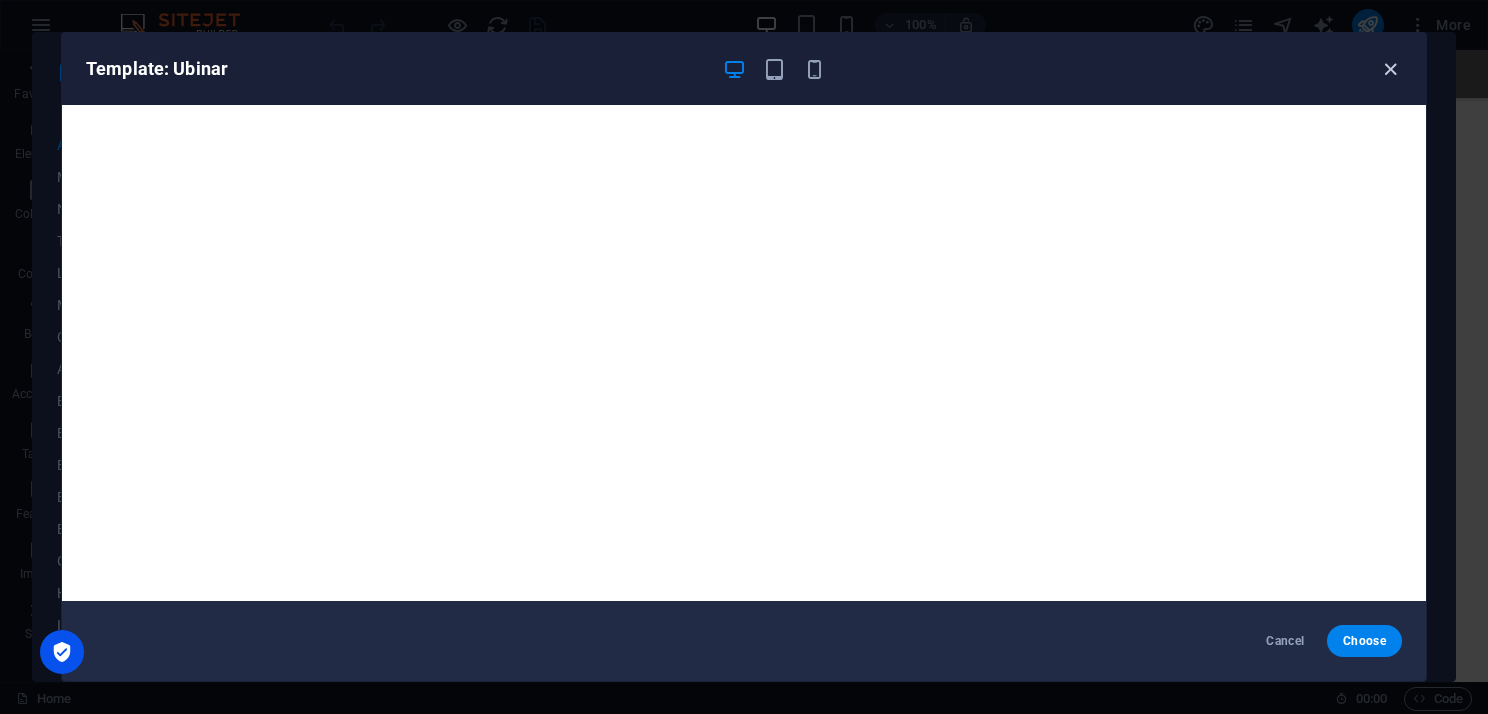 click at bounding box center (1390, 69) 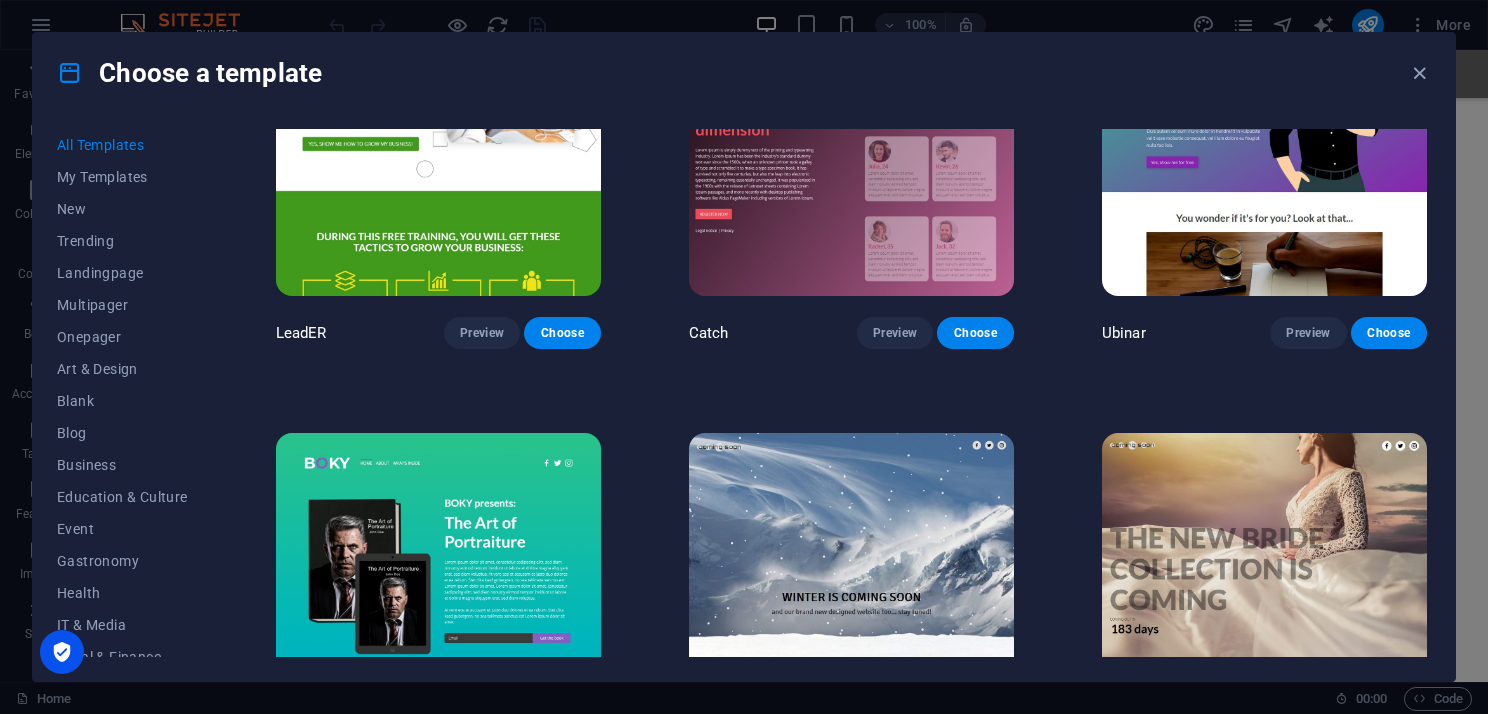 scroll, scrollTop: 22600, scrollLeft: 0, axis: vertical 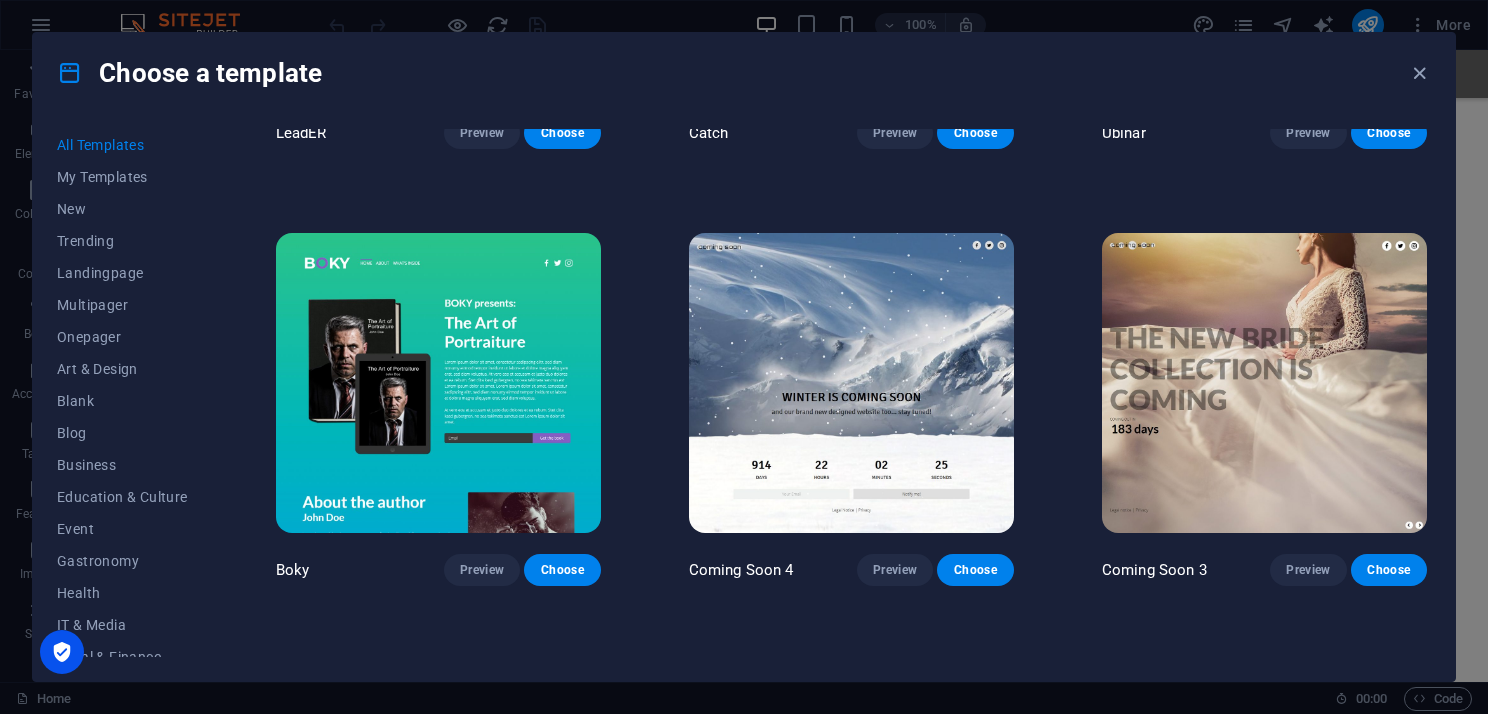 click at bounding box center (438, 383) 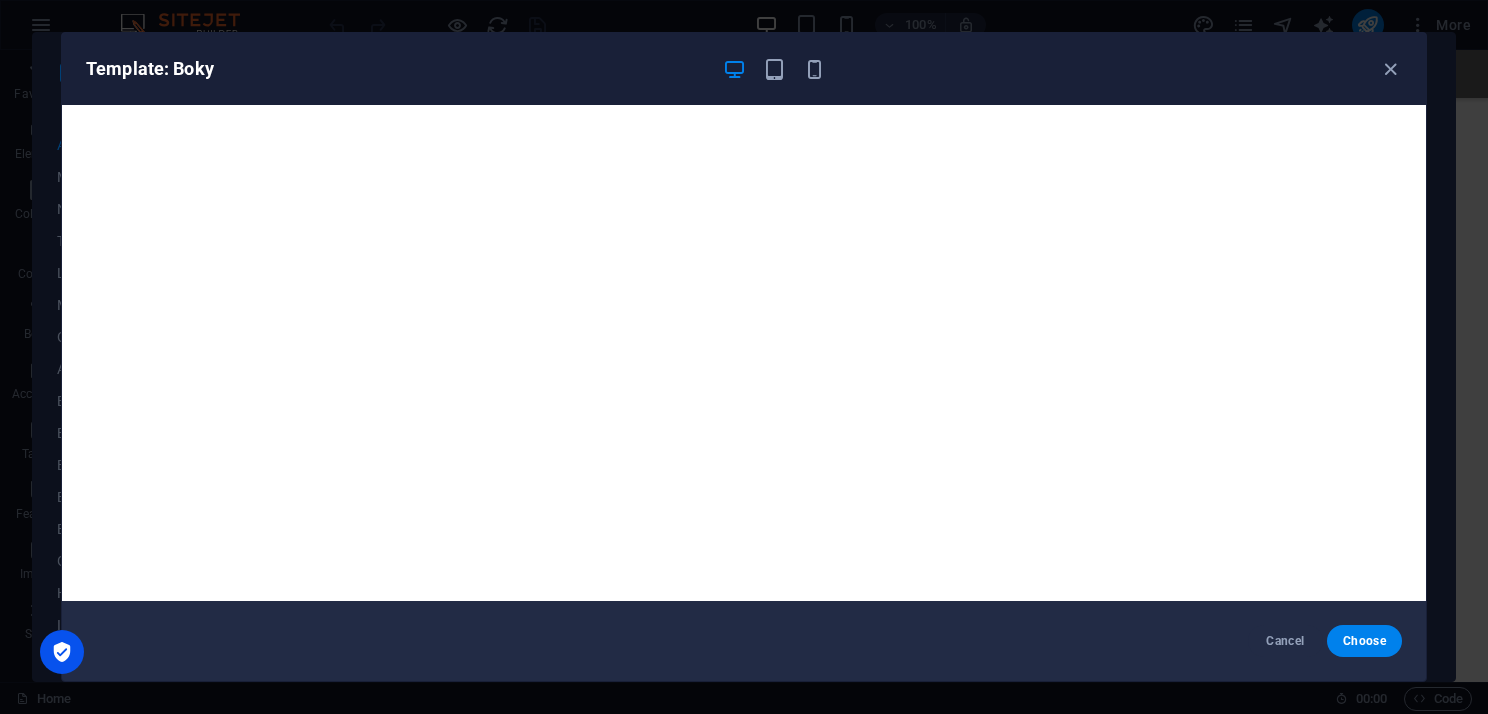 click on "Template: Boky" at bounding box center (744, 69) 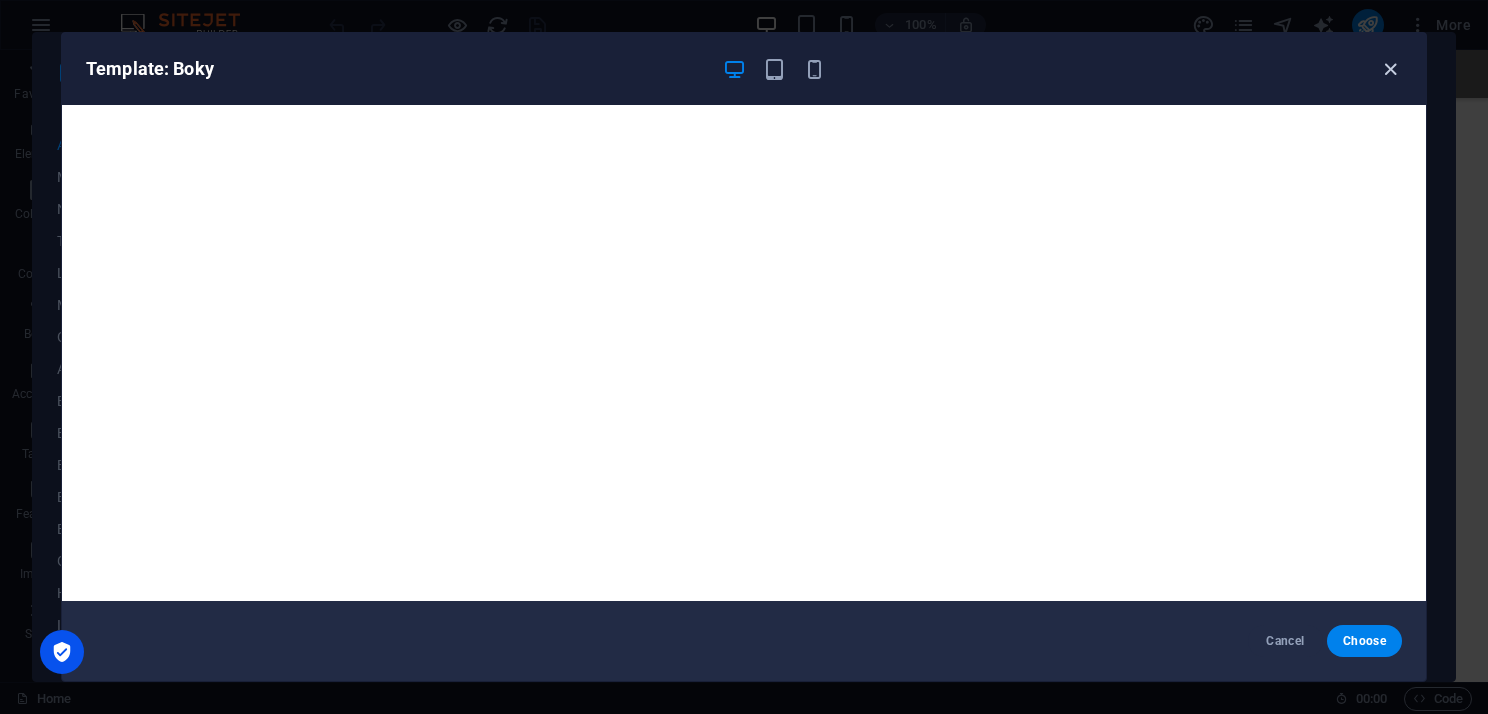 click at bounding box center [1390, 69] 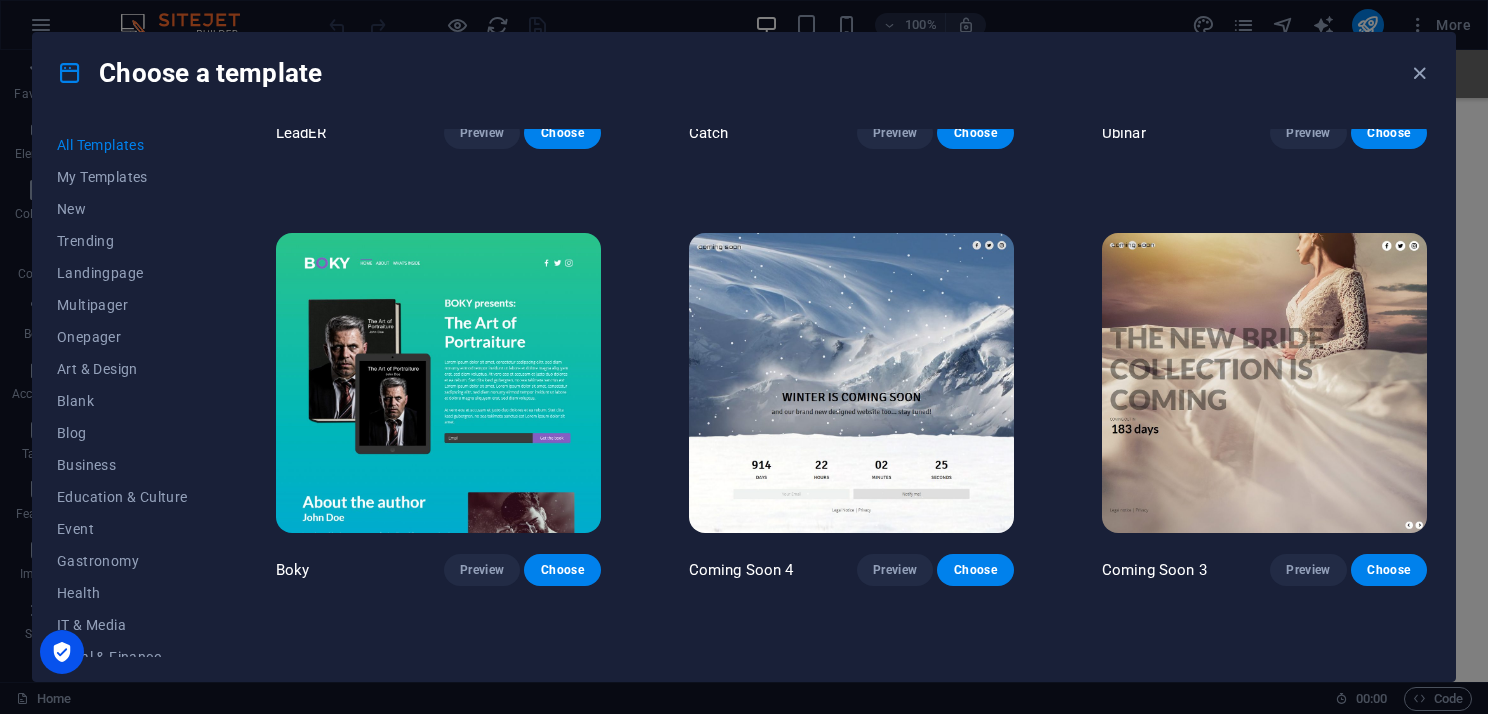 click at bounding box center (851, 383) 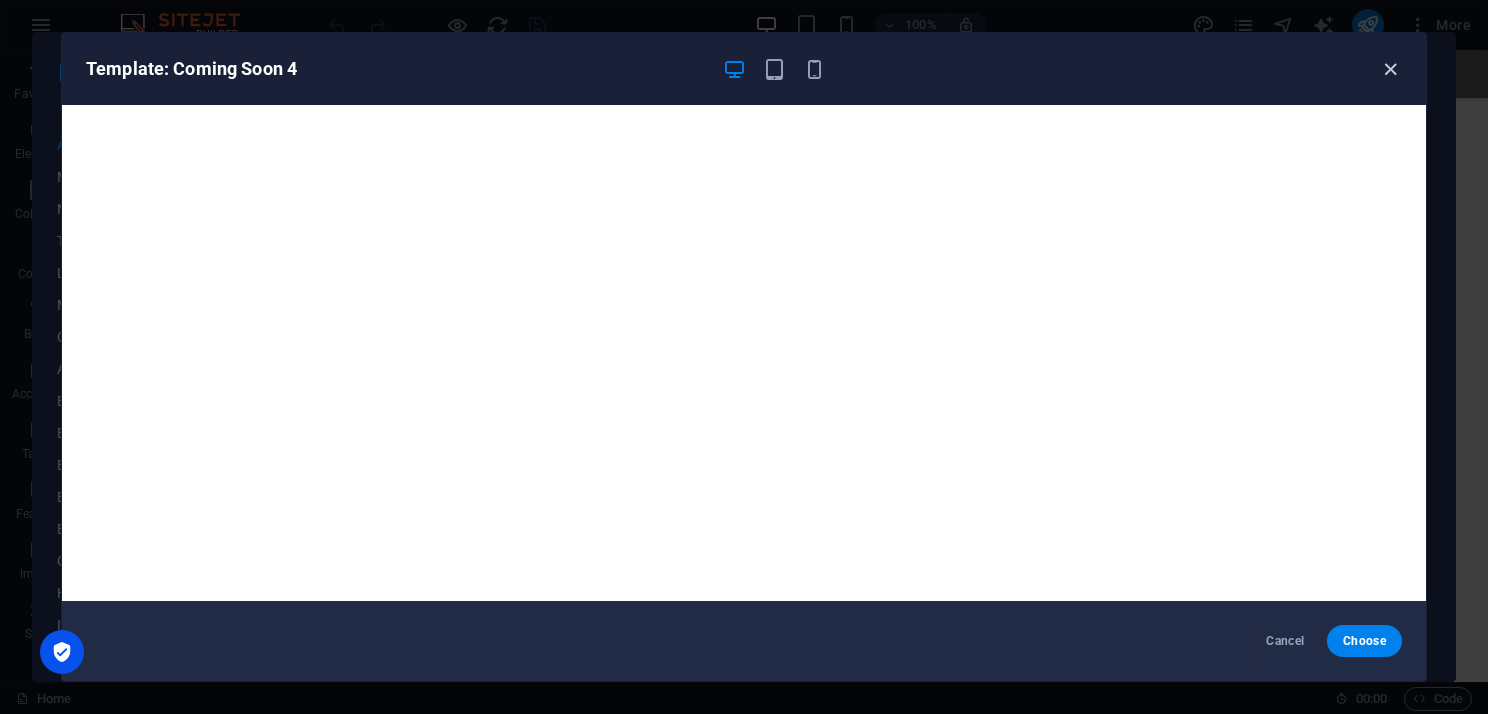 click at bounding box center (1390, 69) 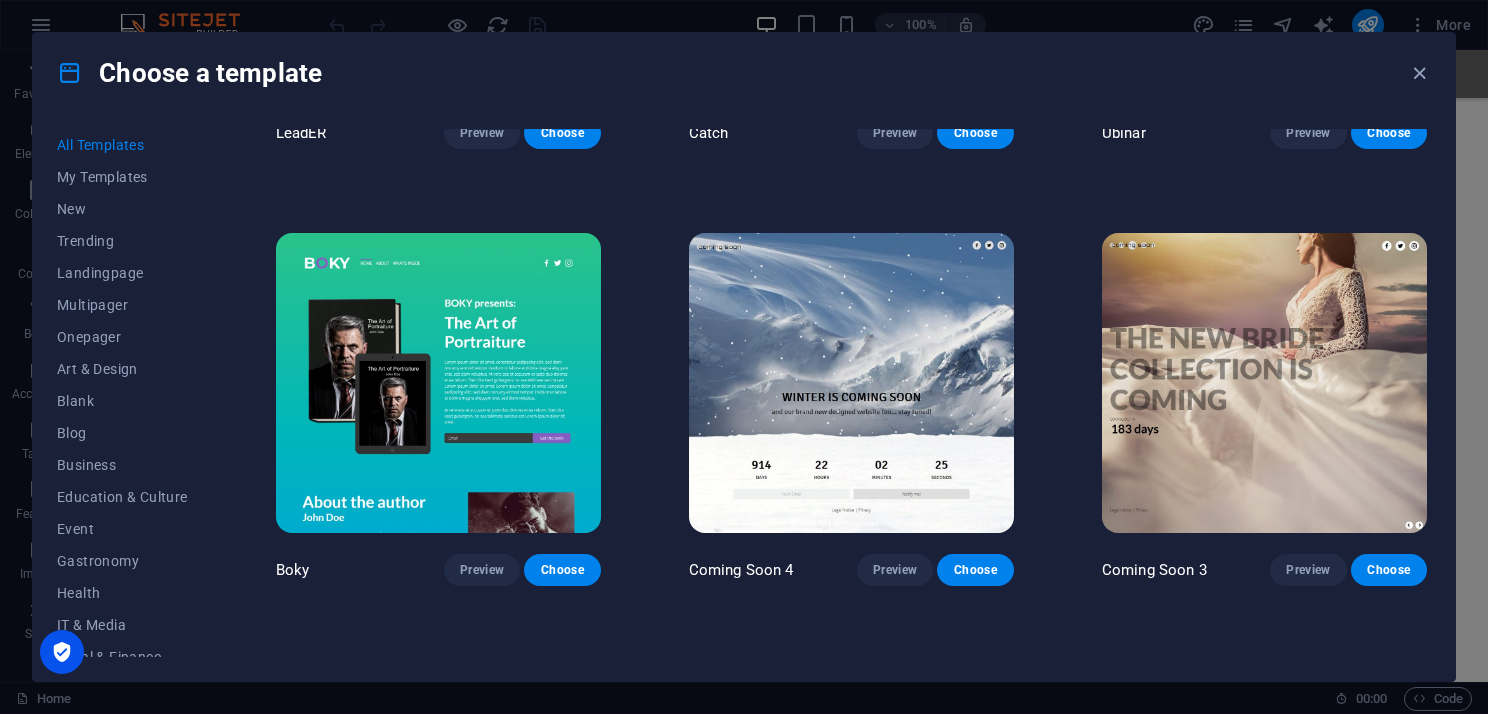 click at bounding box center (1264, 383) 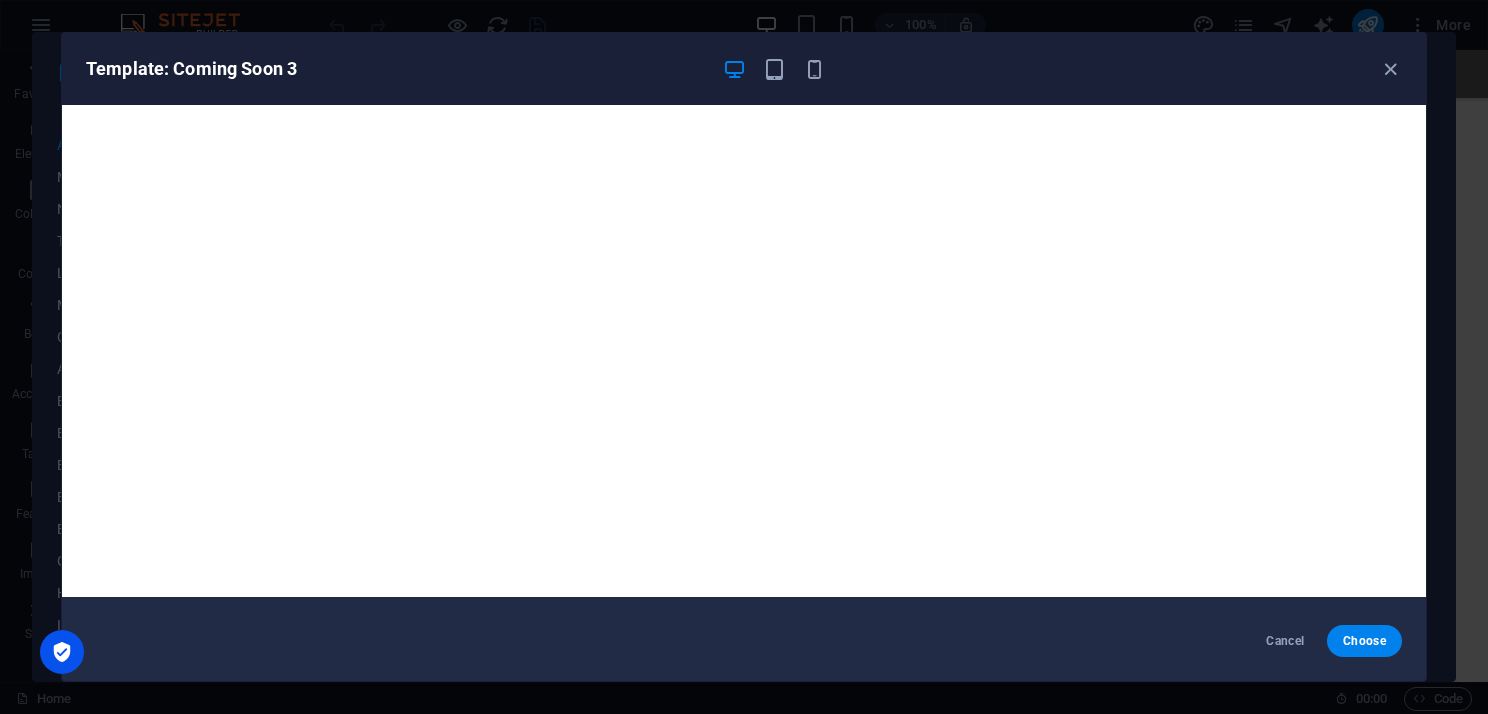 scroll, scrollTop: 5, scrollLeft: 0, axis: vertical 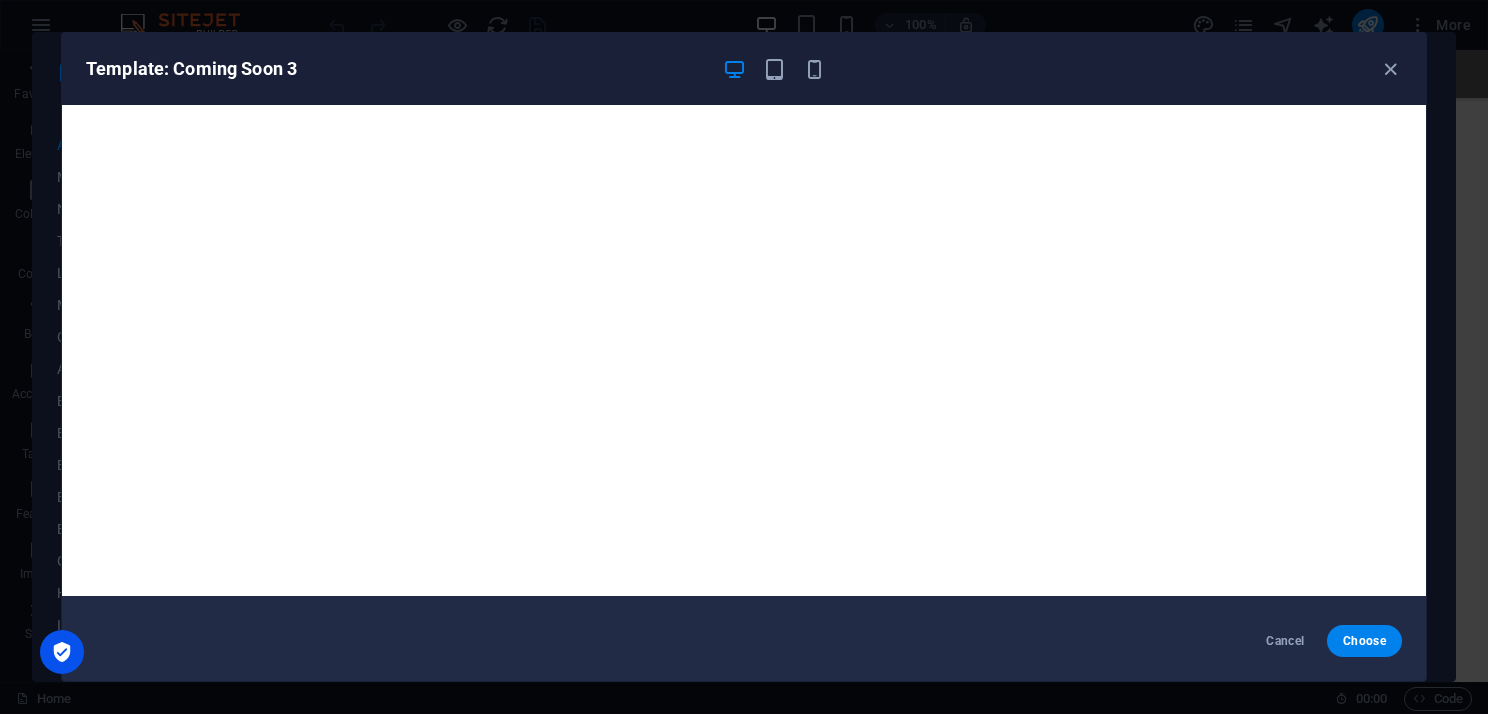 drag, startPoint x: 1395, startPoint y: 64, endPoint x: 1282, endPoint y: 108, distance: 121.264175 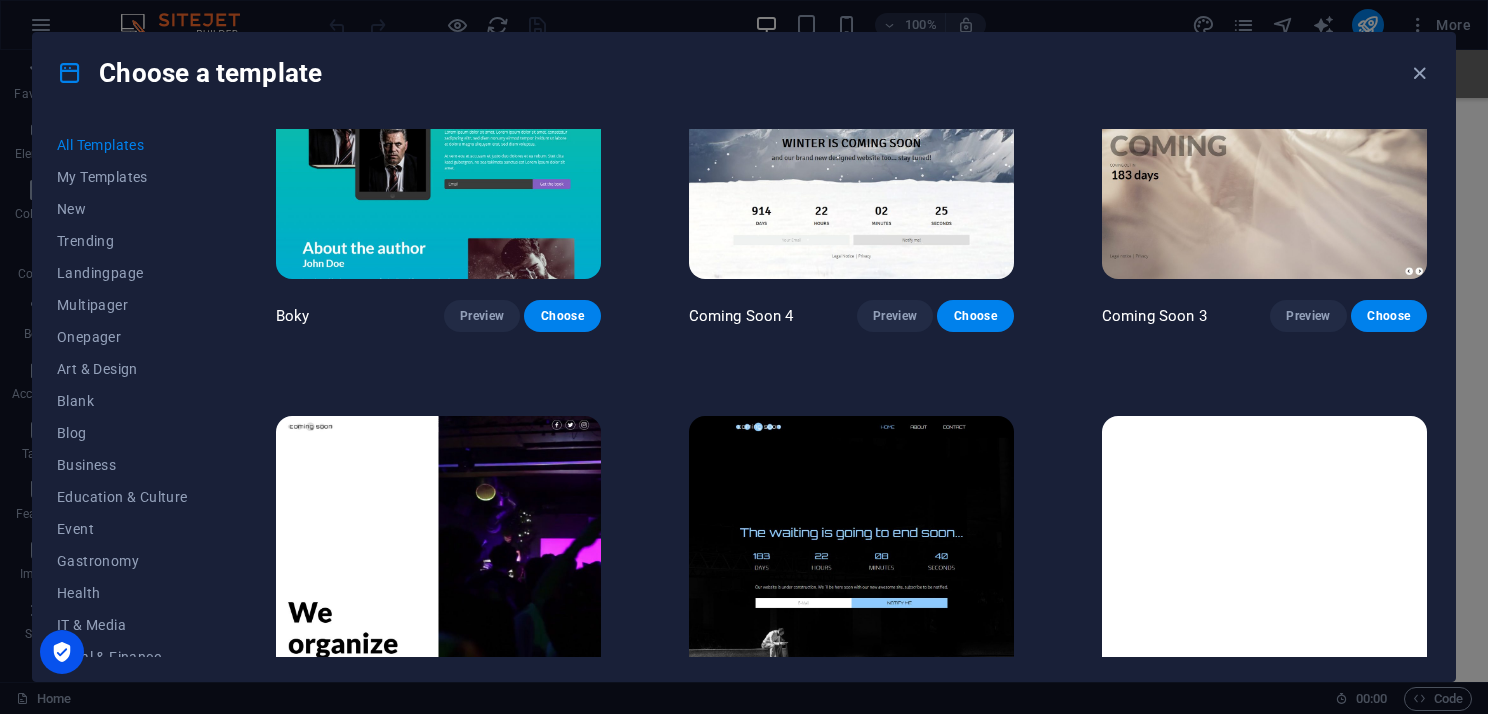 scroll, scrollTop: 22861, scrollLeft: 0, axis: vertical 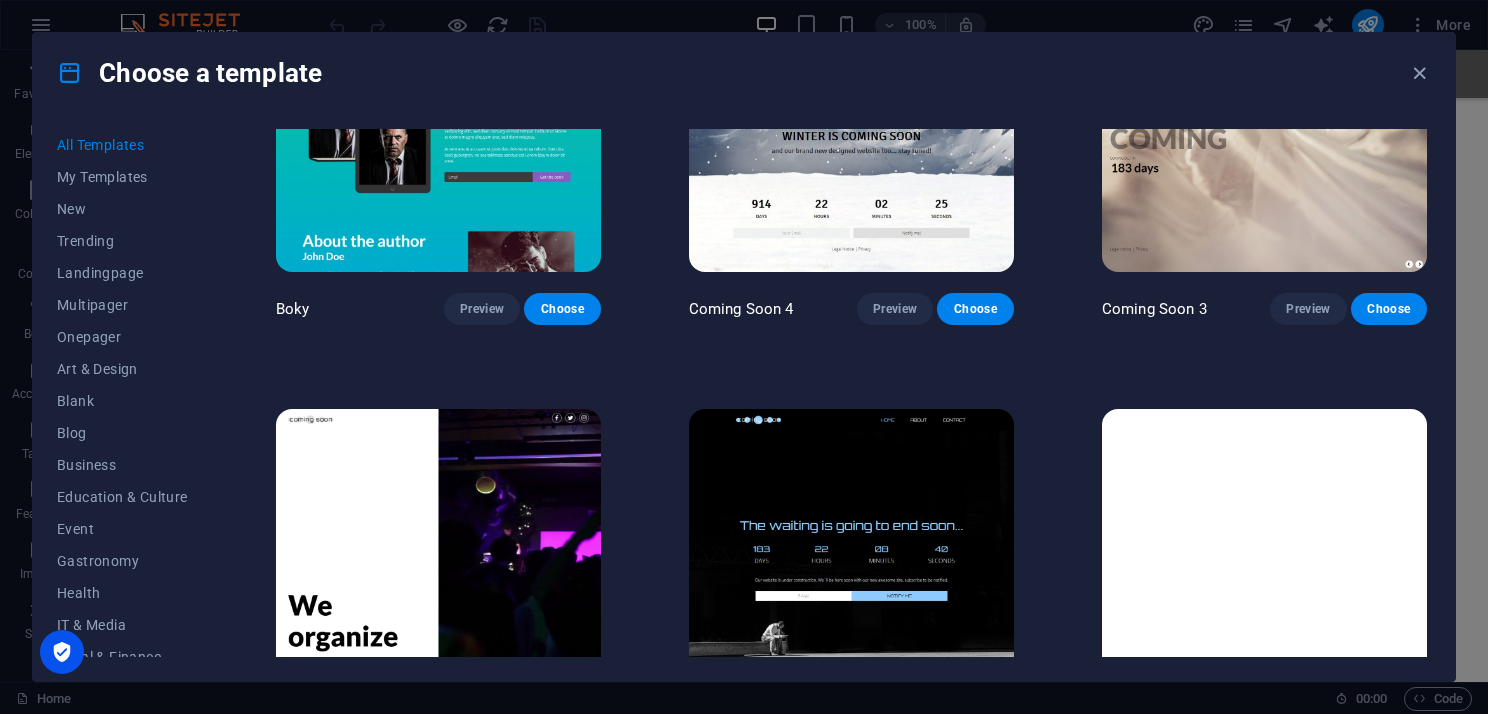 click at bounding box center (438, 559) 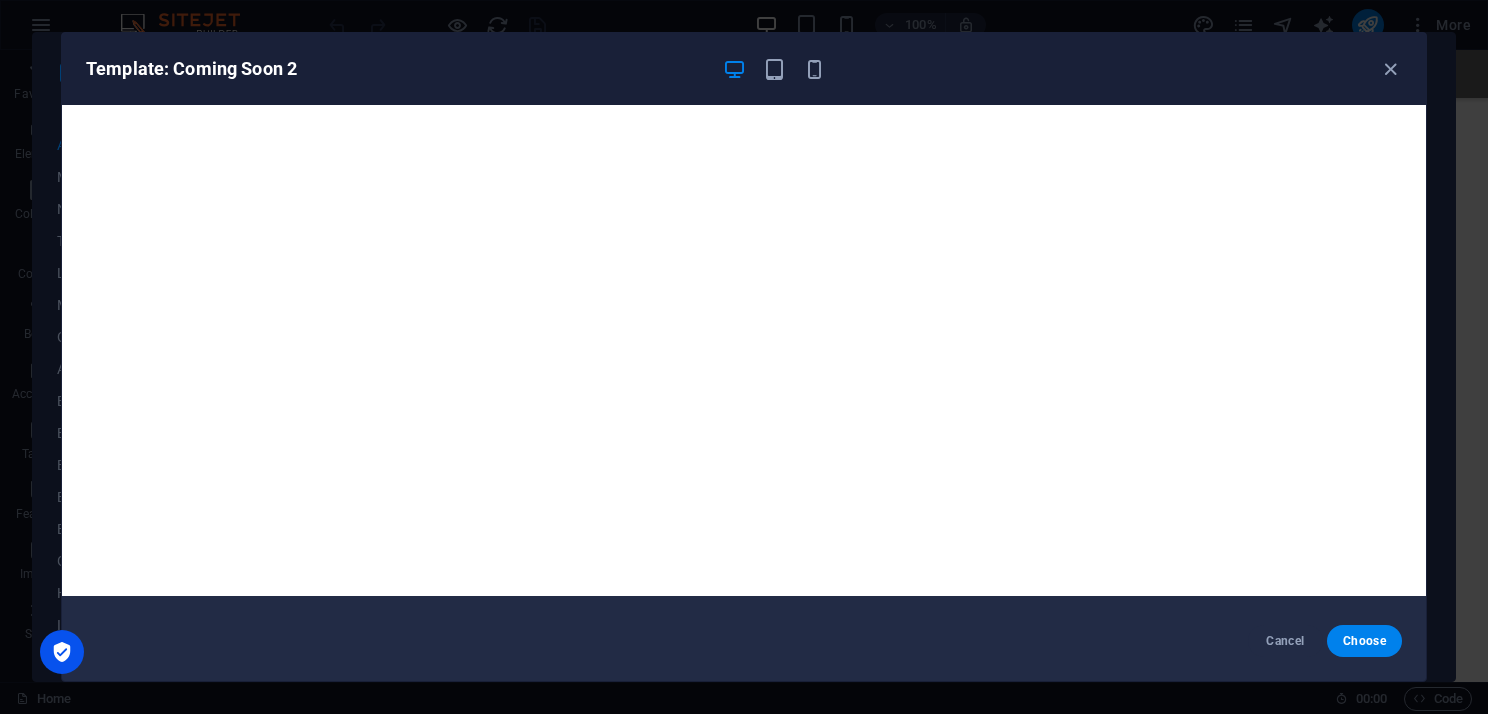 scroll, scrollTop: 0, scrollLeft: 0, axis: both 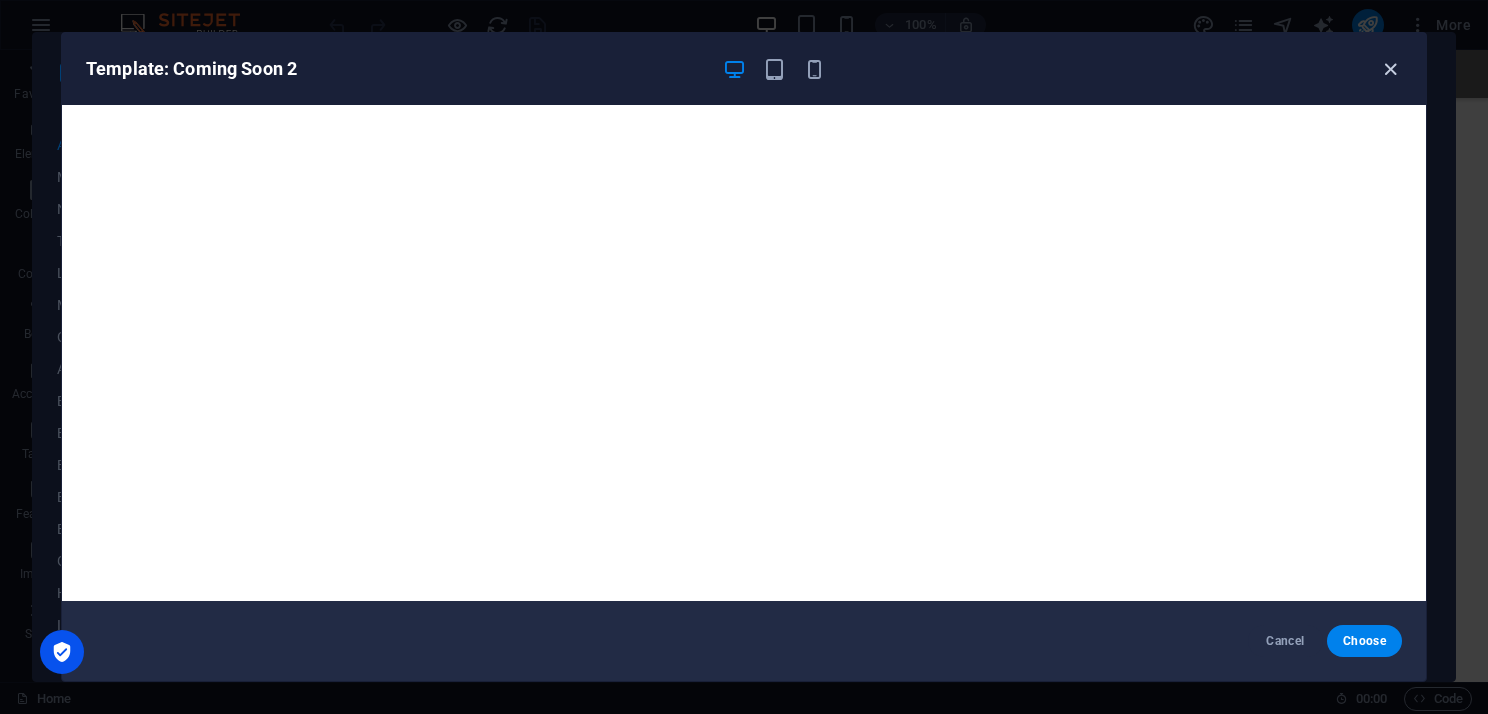 click at bounding box center [1390, 69] 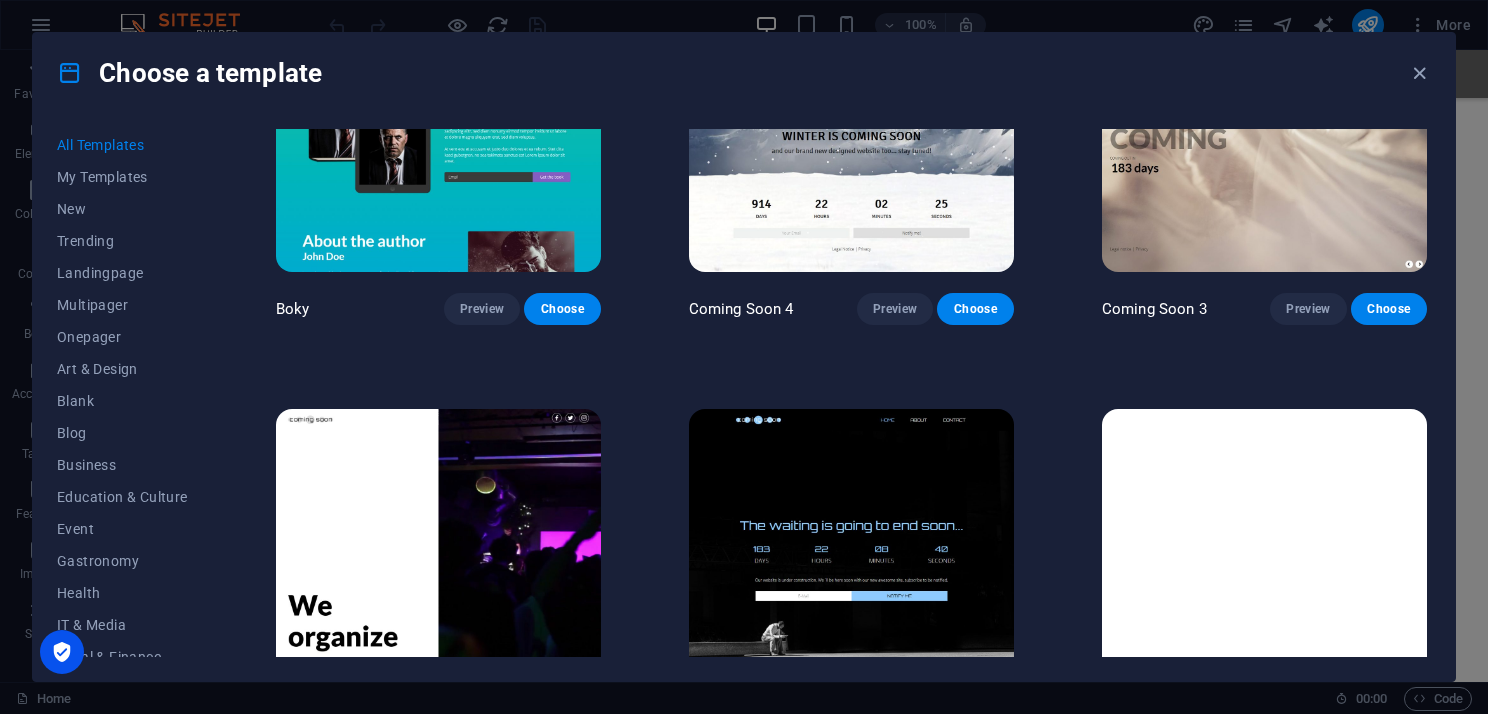 click at bounding box center (851, 559) 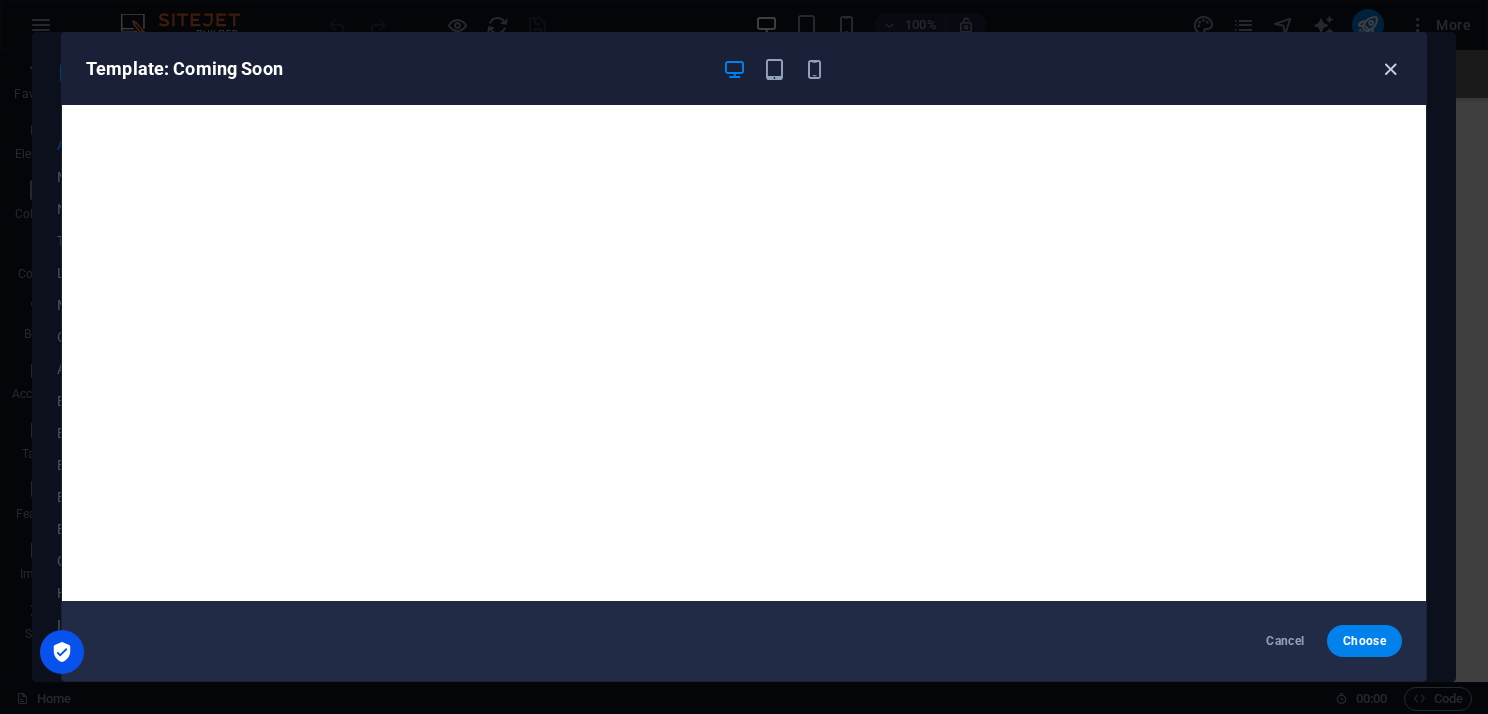 click at bounding box center [1390, 69] 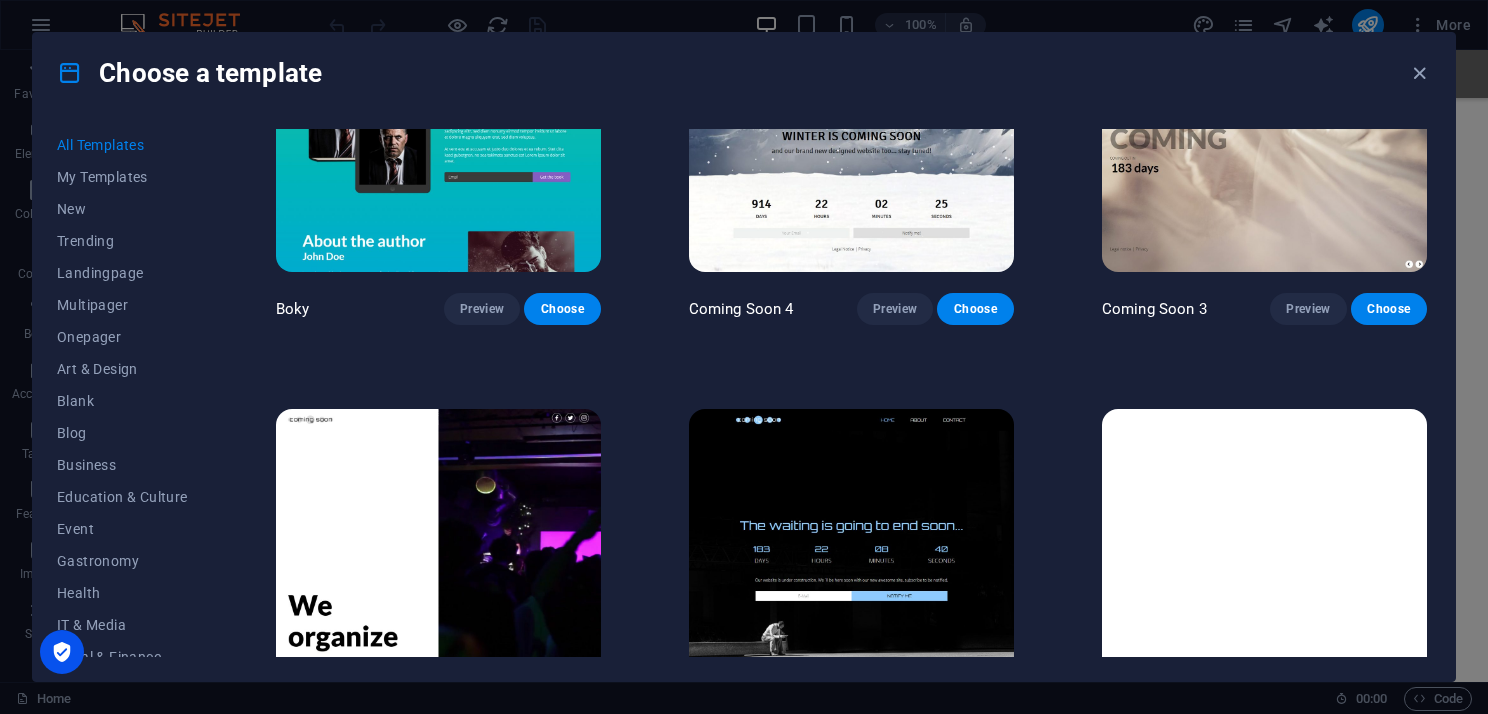 click at bounding box center (1264, 559) 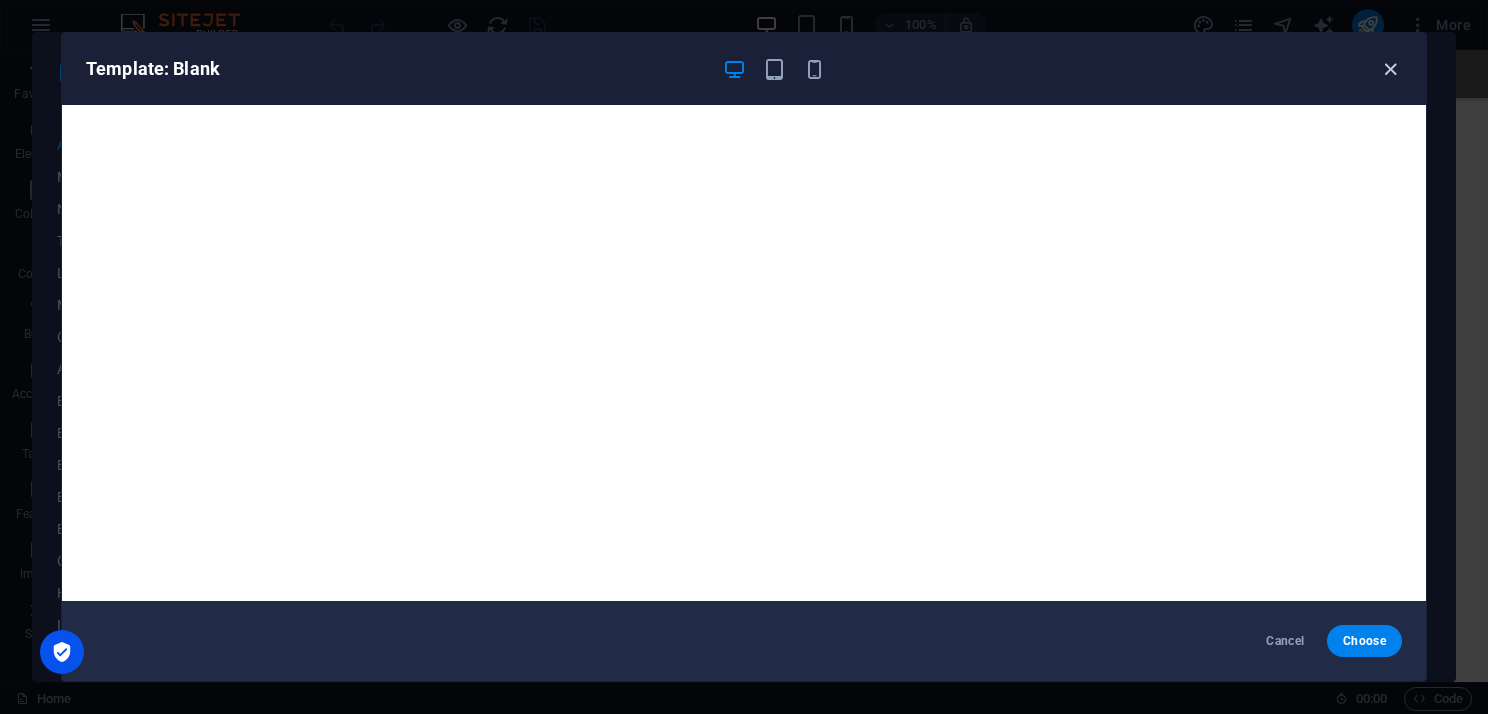 drag, startPoint x: 1393, startPoint y: 68, endPoint x: 1380, endPoint y: 74, distance: 14.3178215 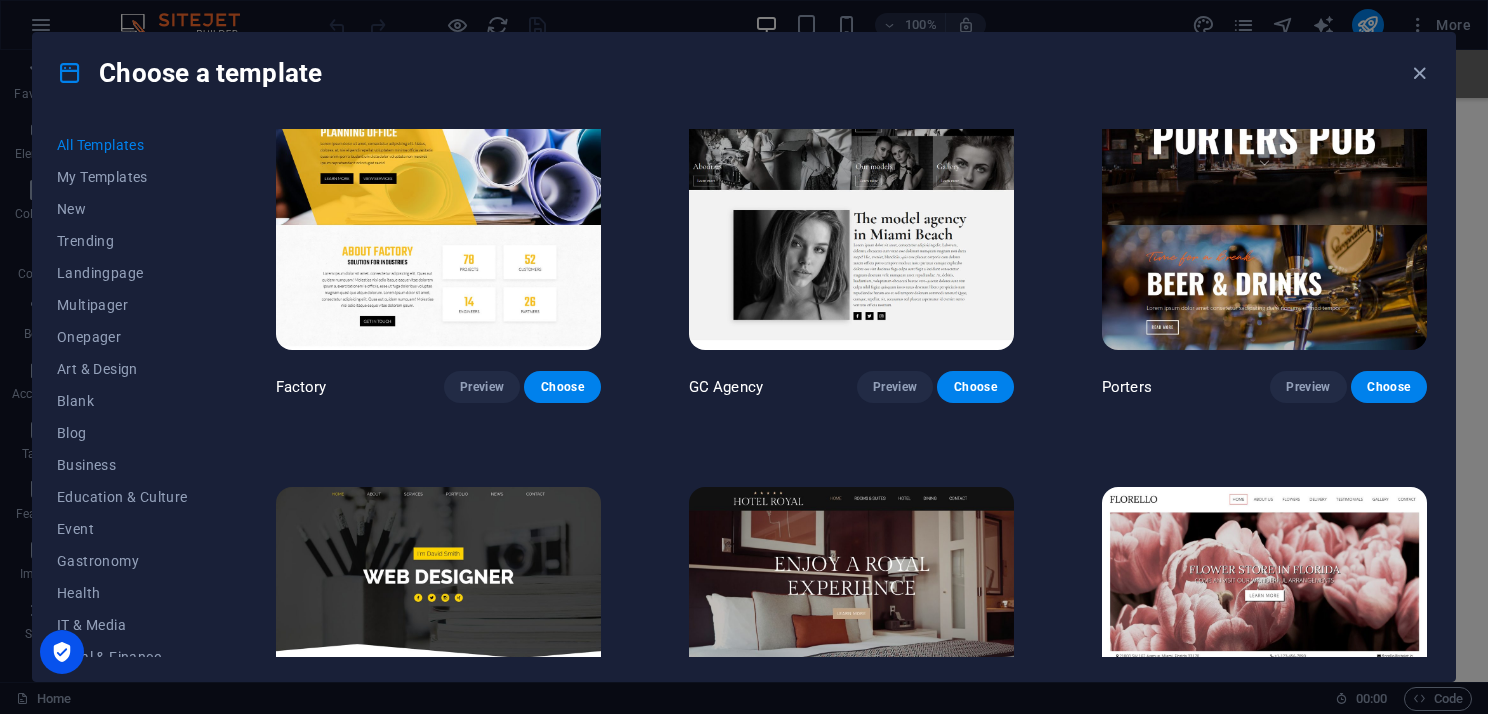 scroll, scrollTop: 15561, scrollLeft: 0, axis: vertical 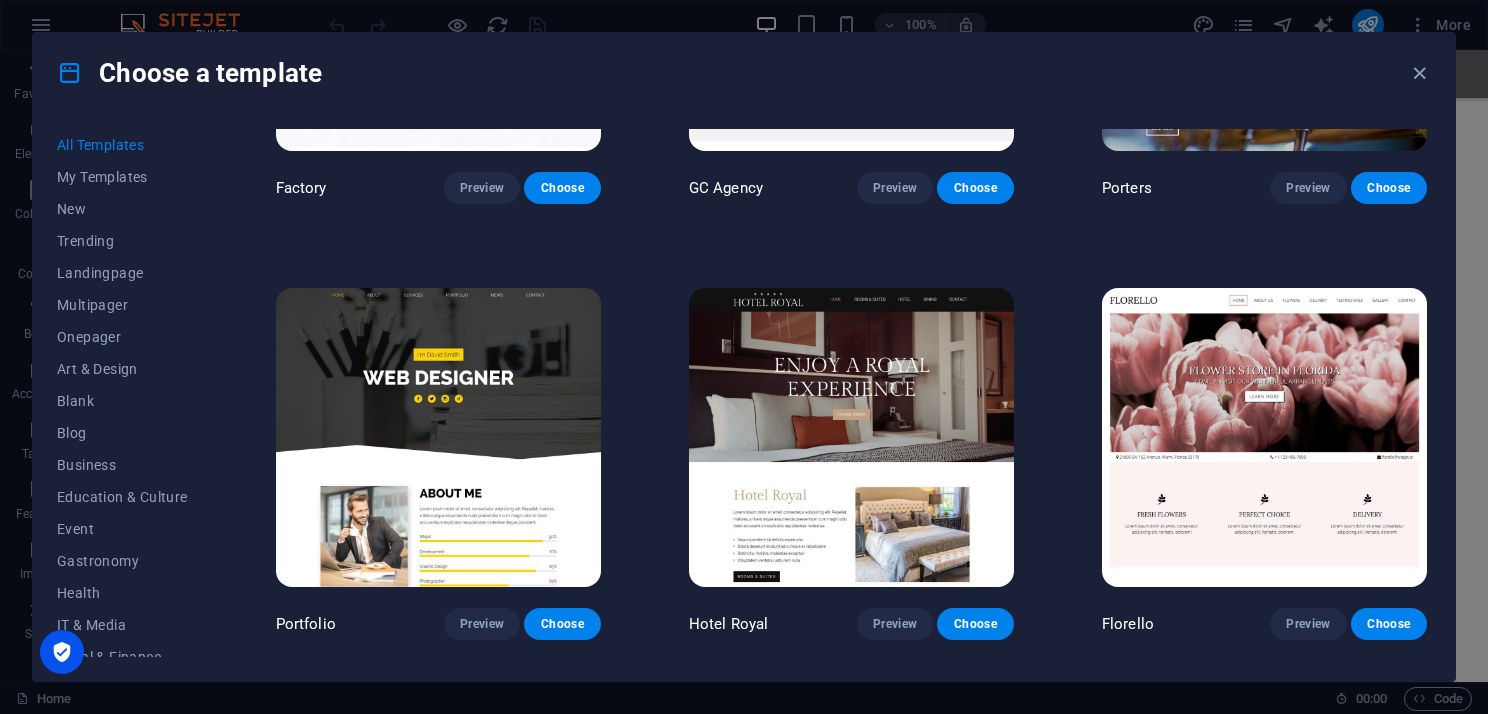 click at bounding box center [1264, 438] 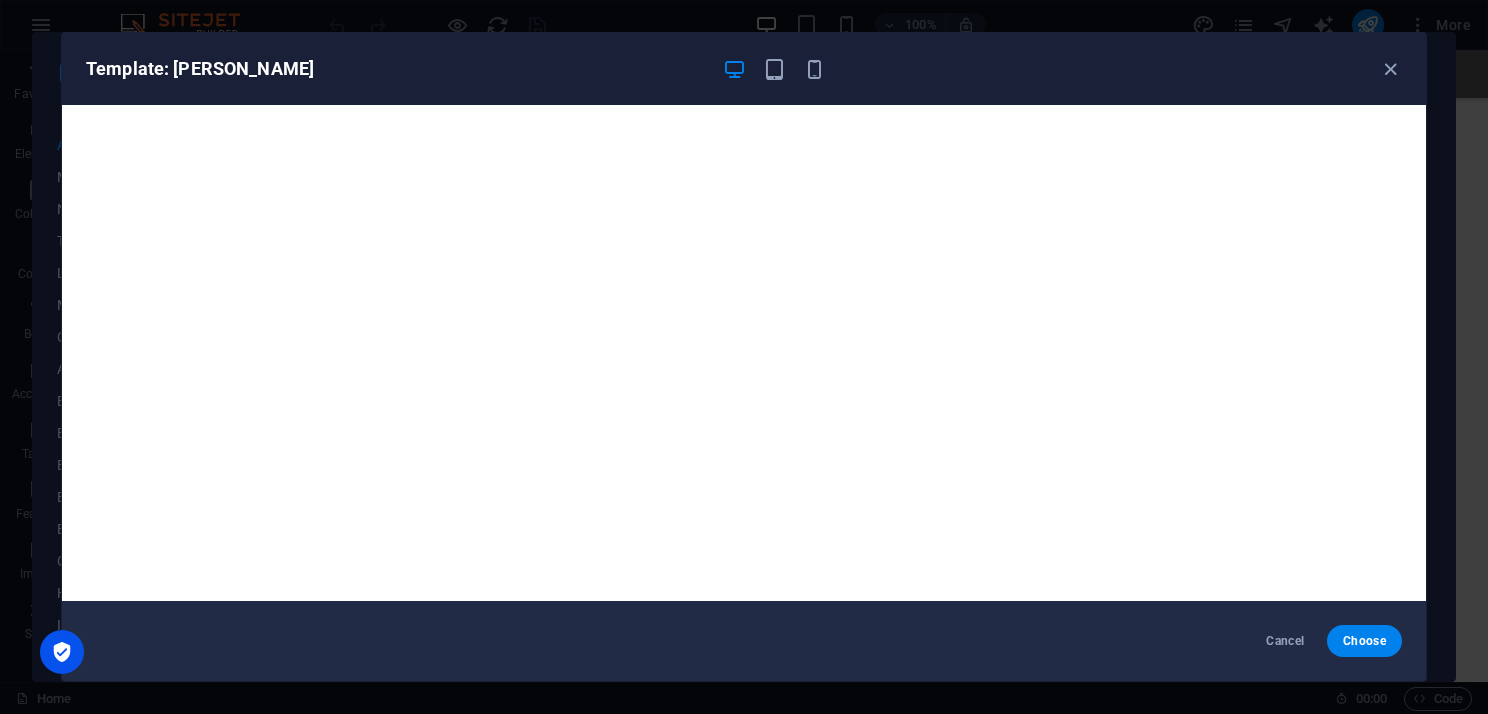 scroll, scrollTop: 5, scrollLeft: 0, axis: vertical 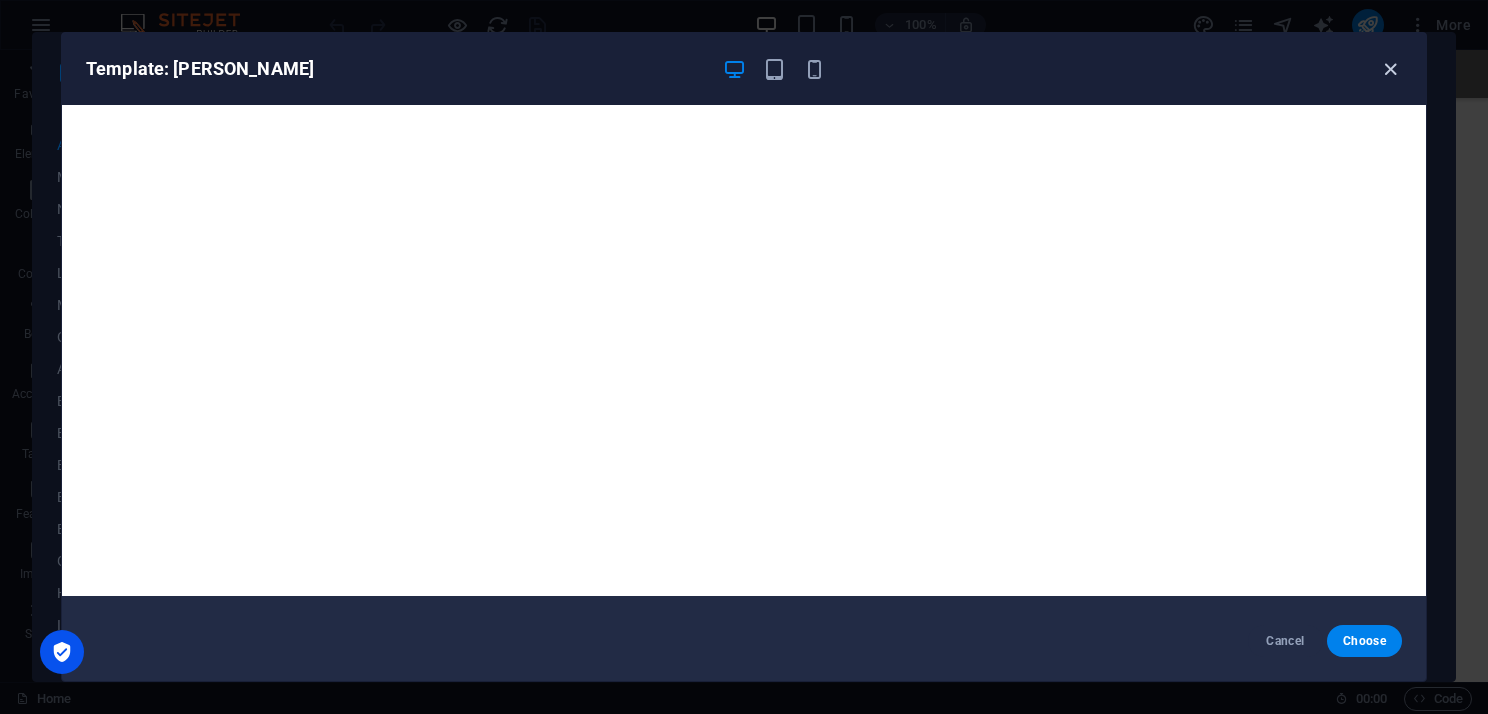 click at bounding box center [1390, 69] 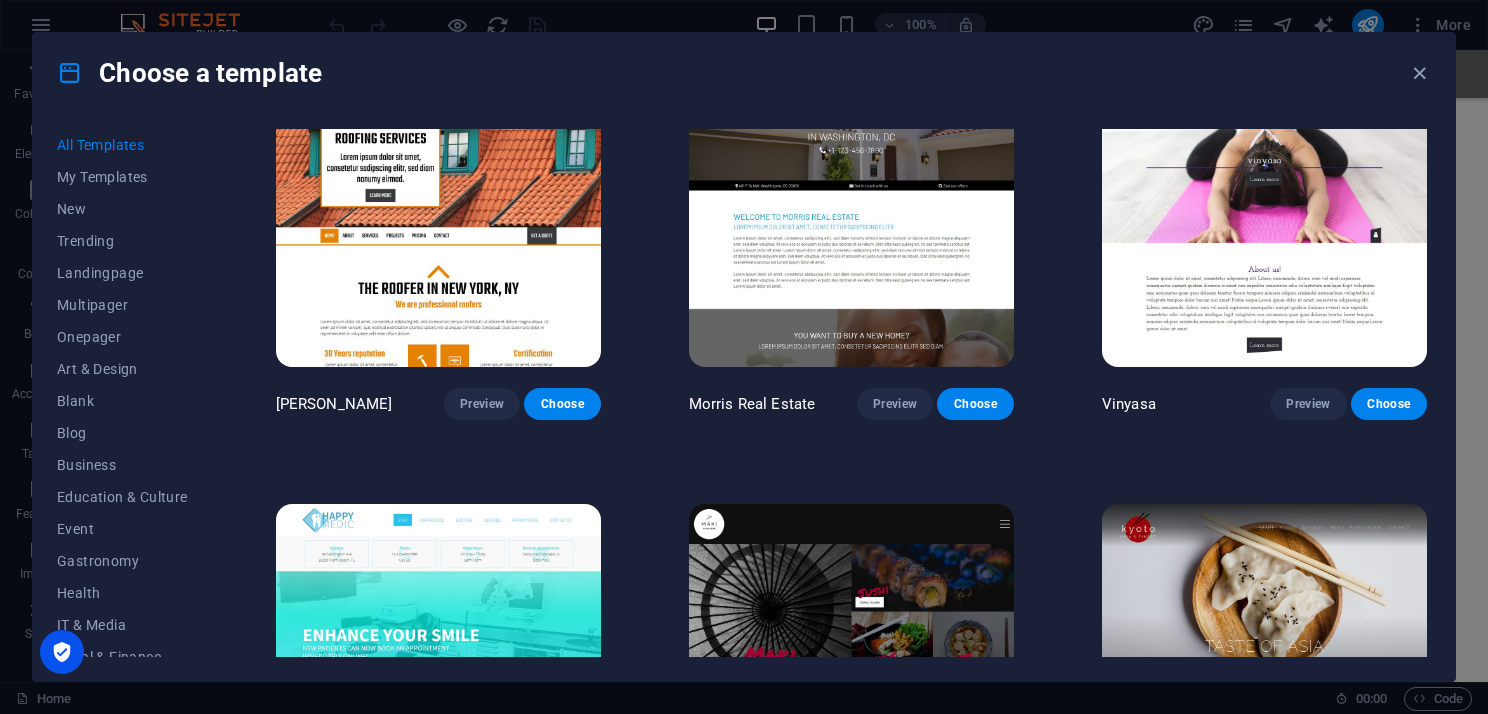 scroll, scrollTop: 8761, scrollLeft: 0, axis: vertical 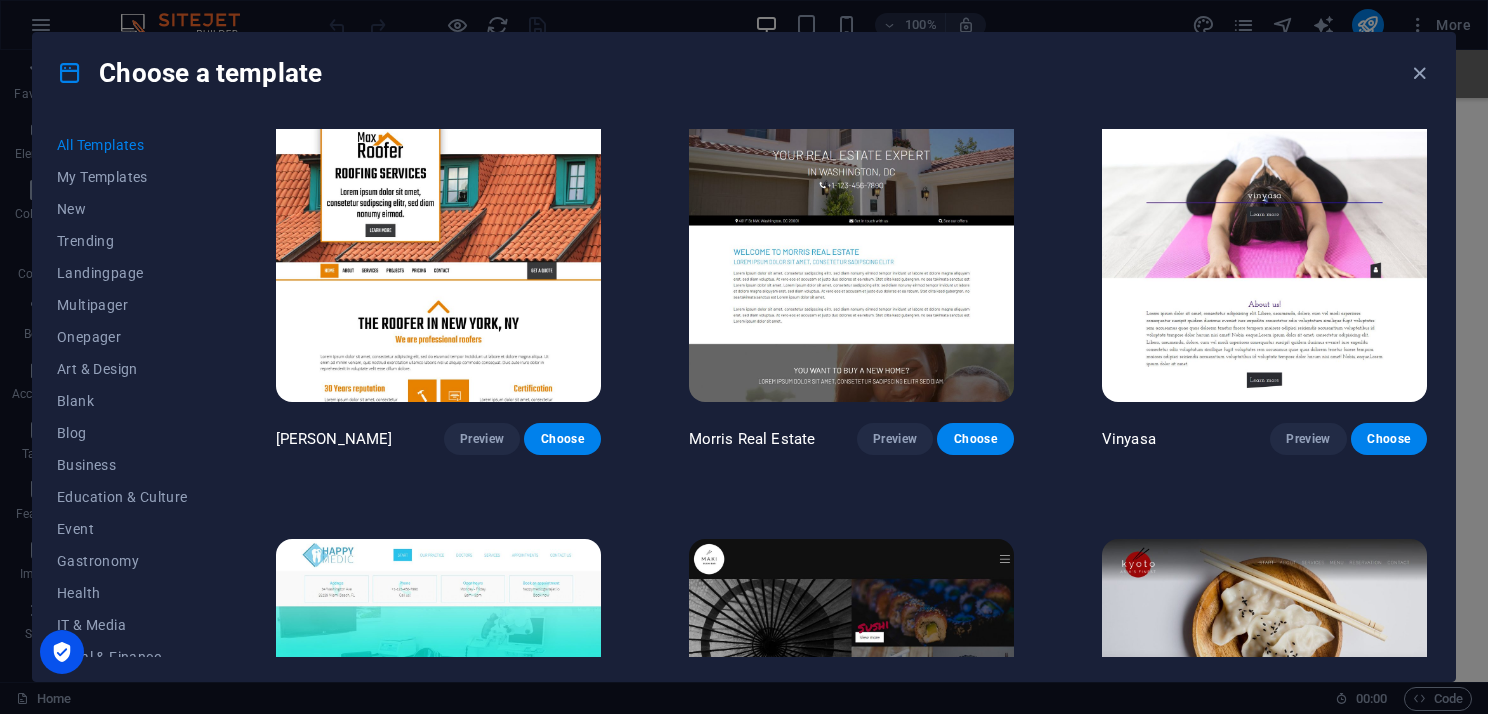 click at bounding box center [1264, 253] 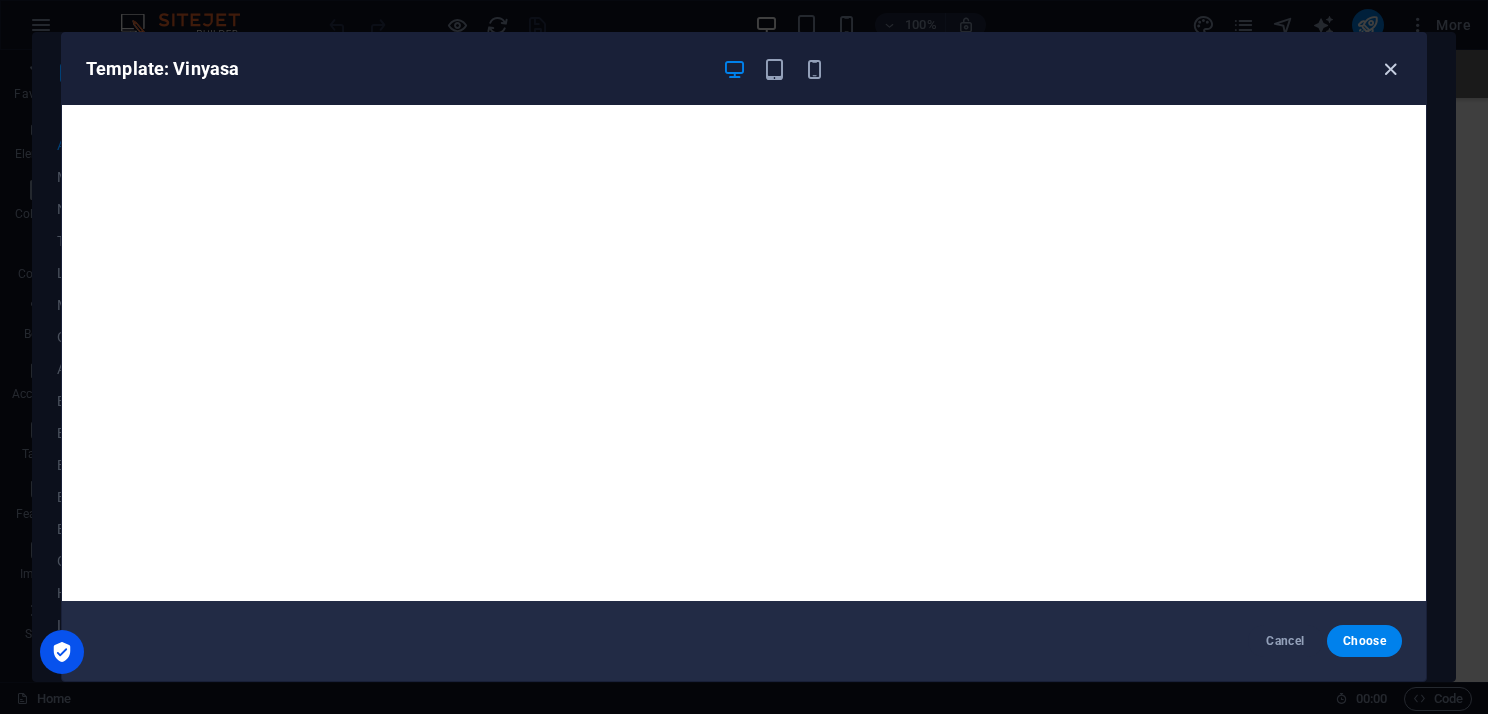 click at bounding box center (1390, 69) 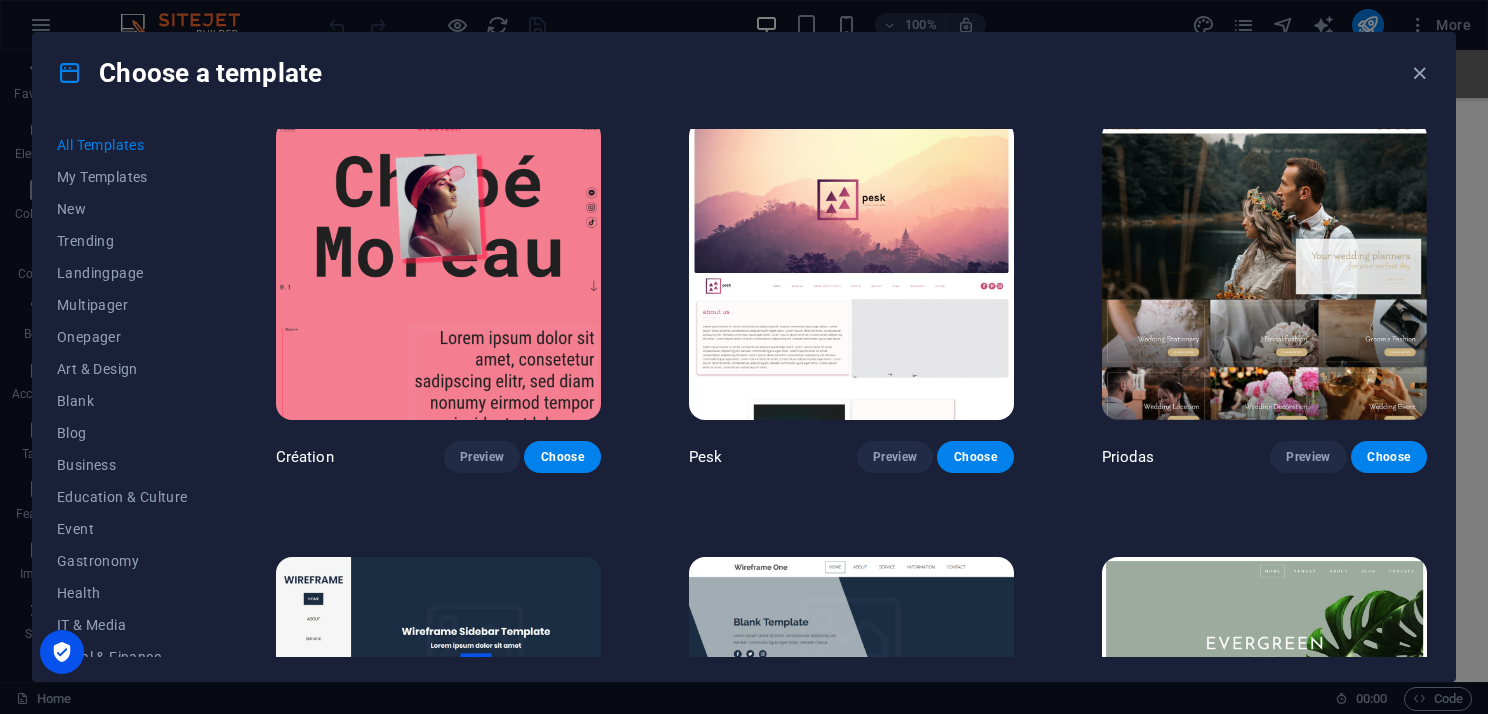 scroll, scrollTop: 6461, scrollLeft: 0, axis: vertical 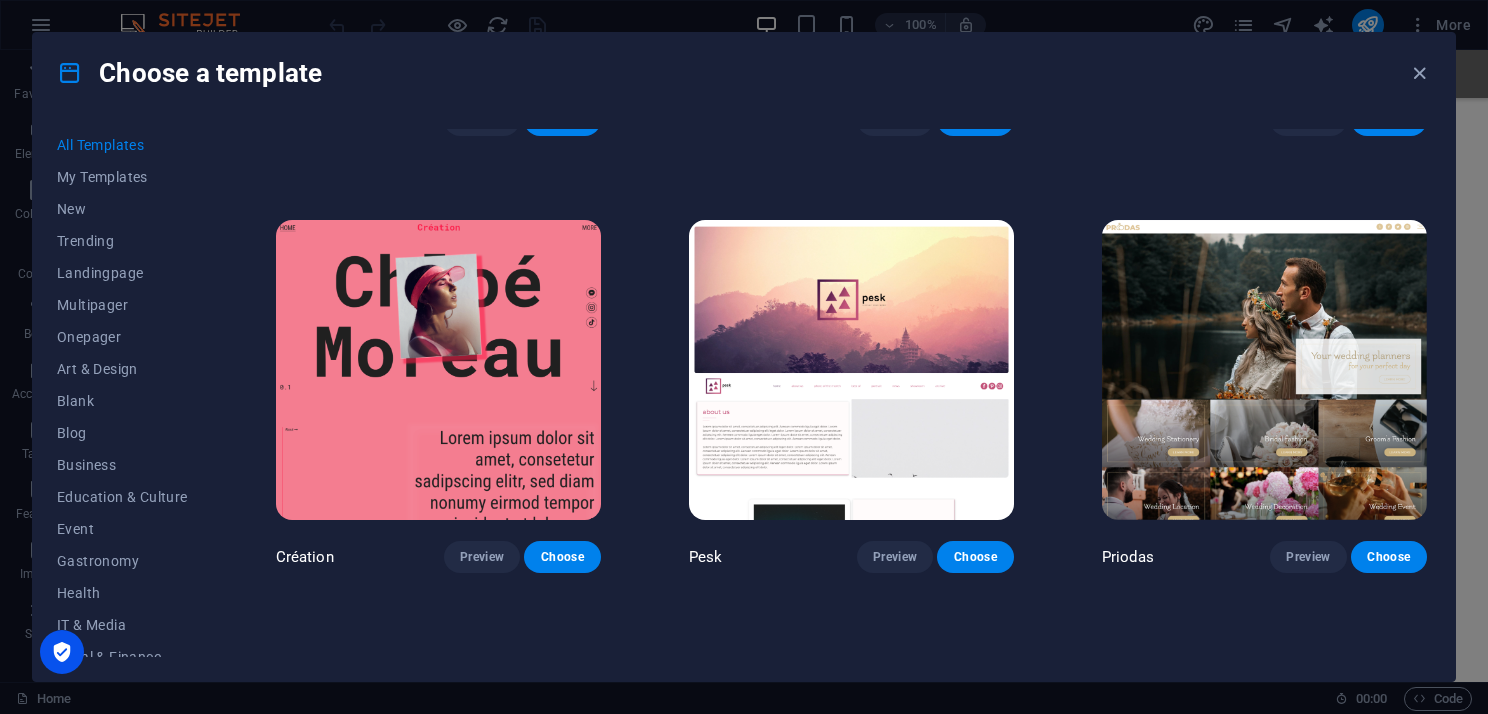 click at bounding box center (851, 370) 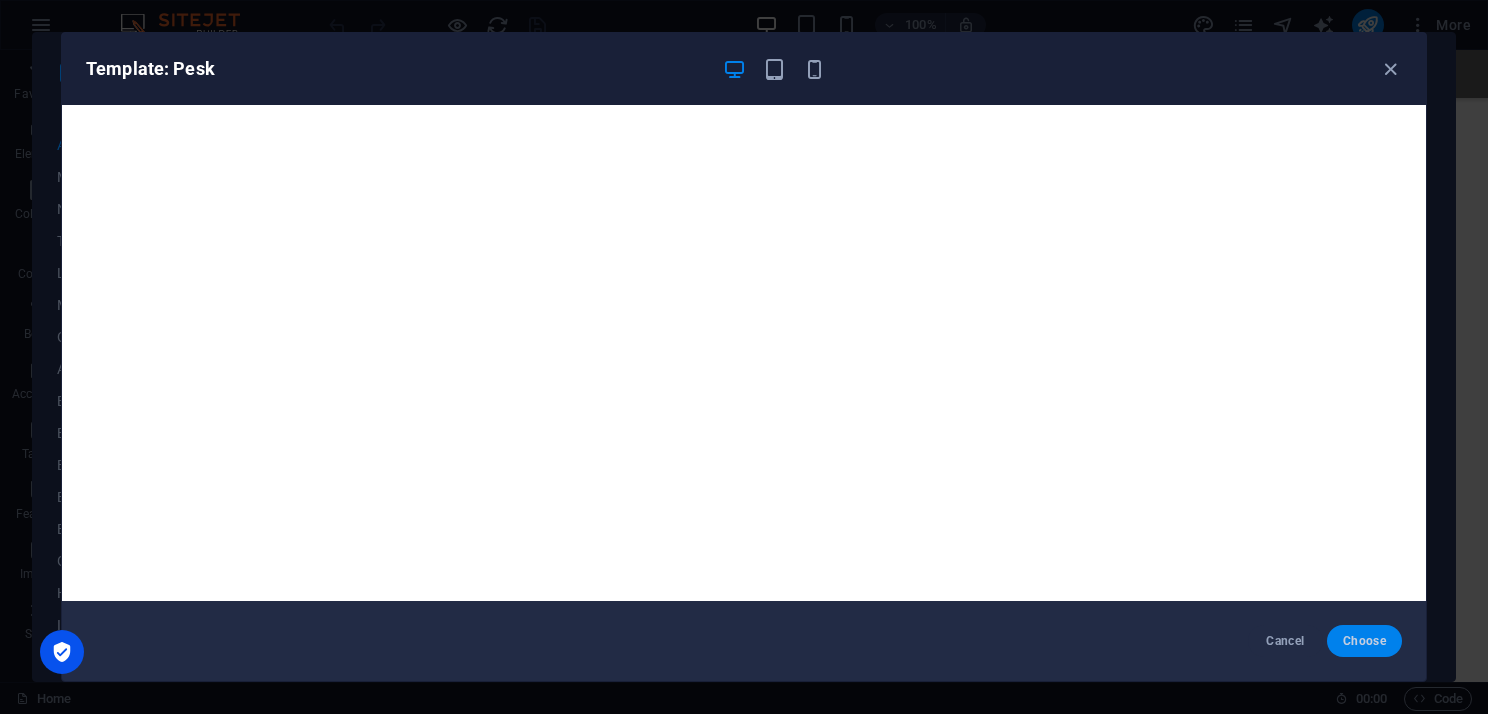 click on "Choose" at bounding box center (1364, 641) 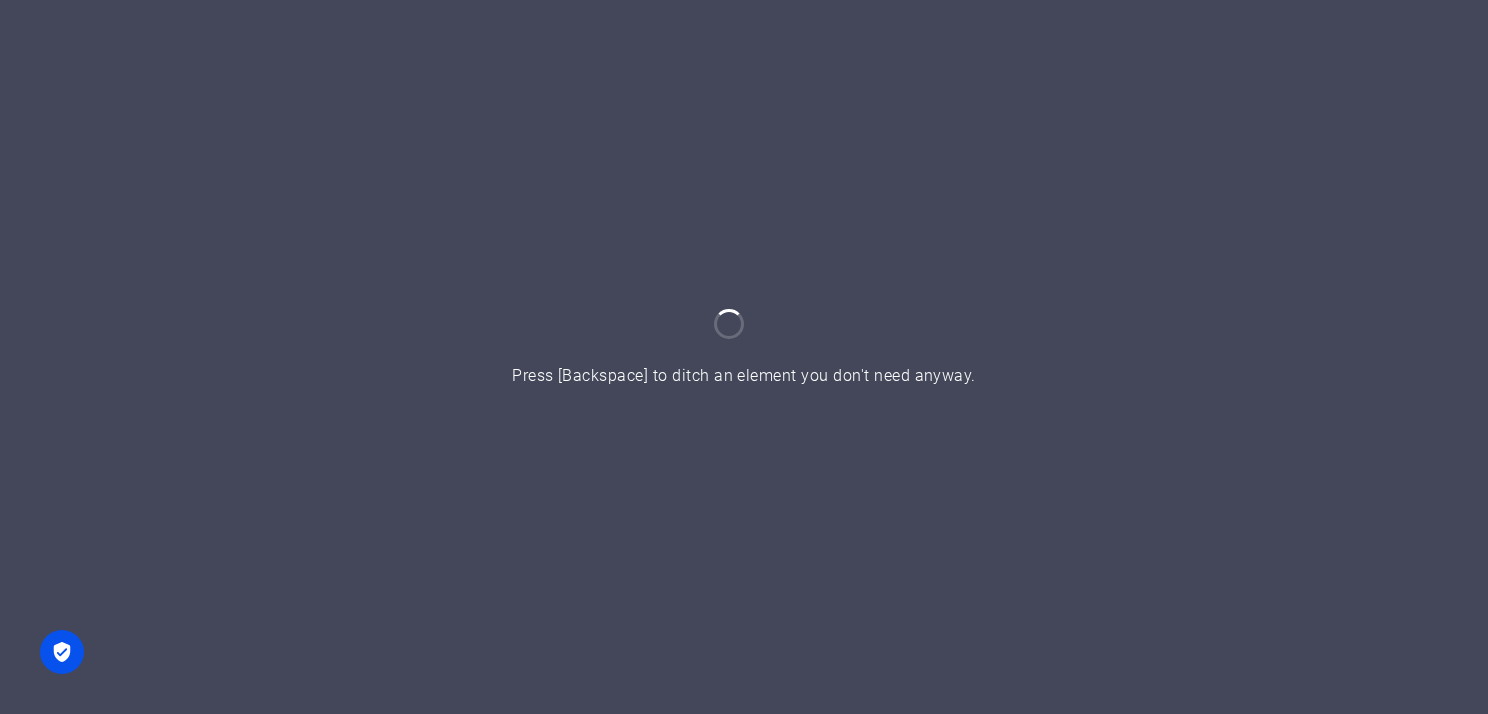 scroll, scrollTop: 0, scrollLeft: 0, axis: both 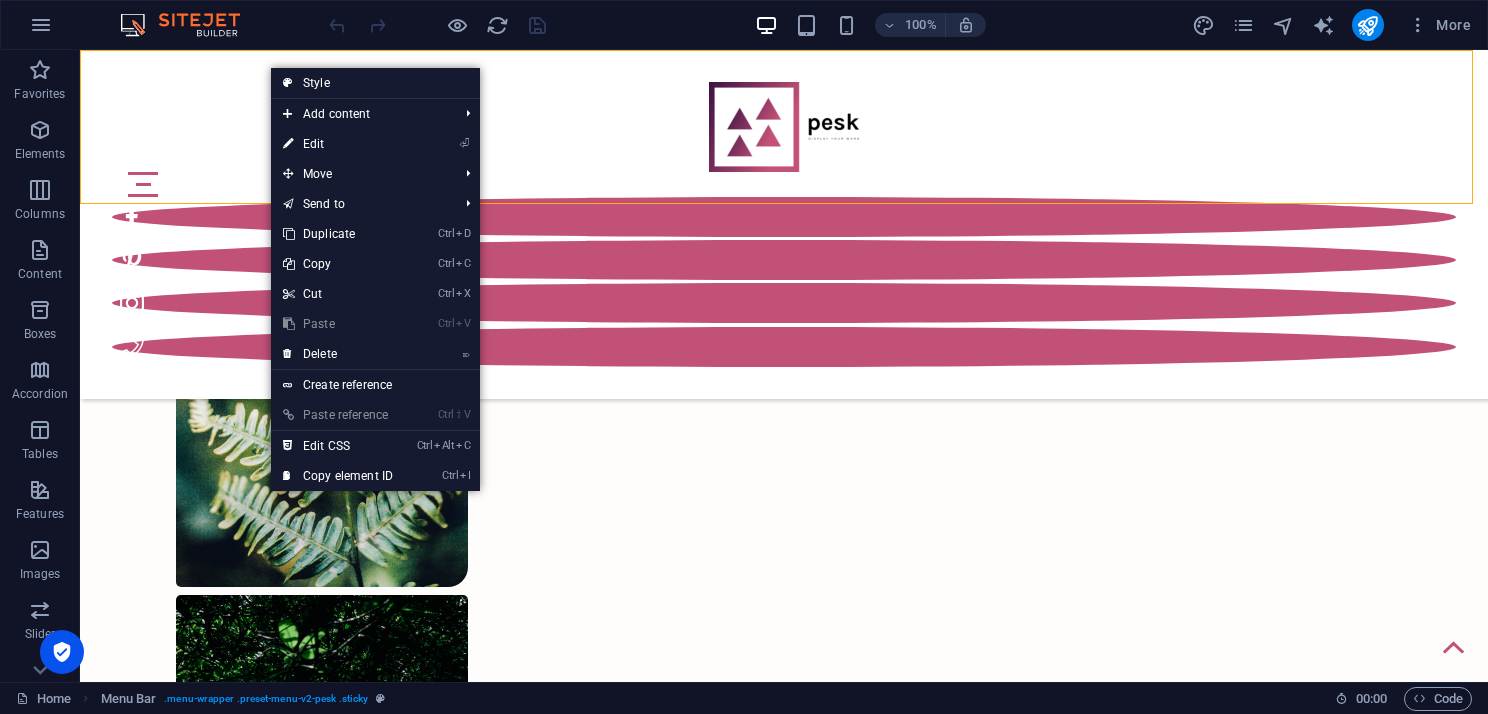 click on "Home About Us Photo of the month Best Of portrait News Showroom Archive" at bounding box center (784, 224) 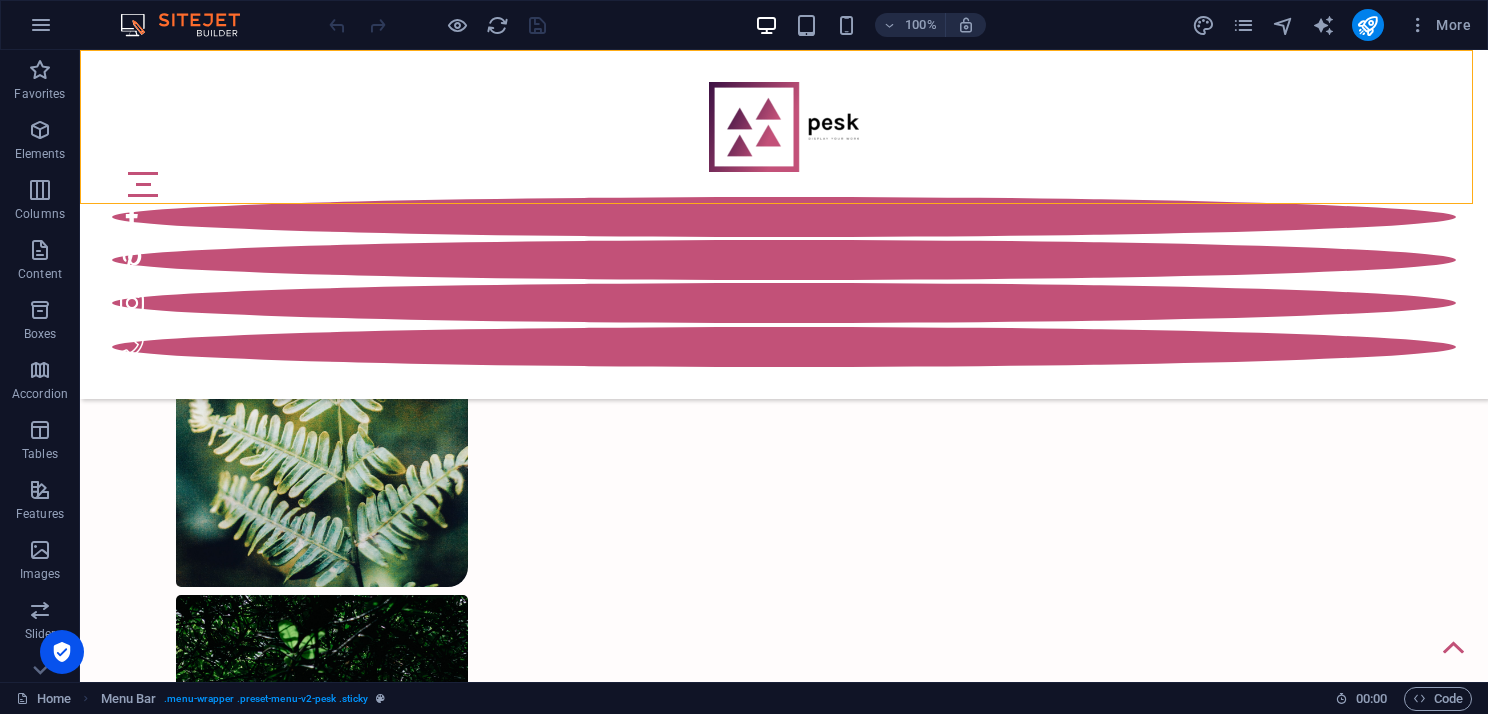 click on "Home About Us Photo of the month Best Of portrait News Showroom Archive" at bounding box center [784, 224] 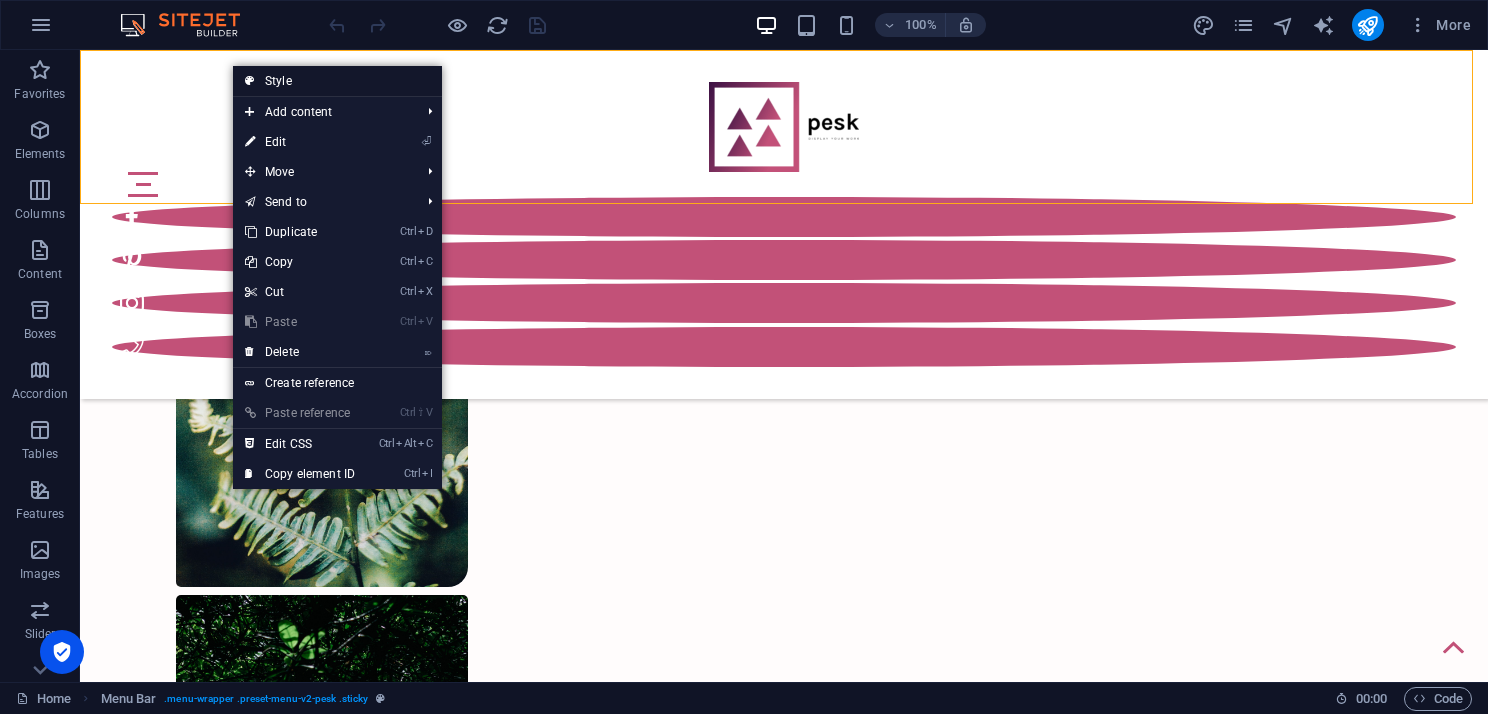 click on "Style" at bounding box center (337, 81) 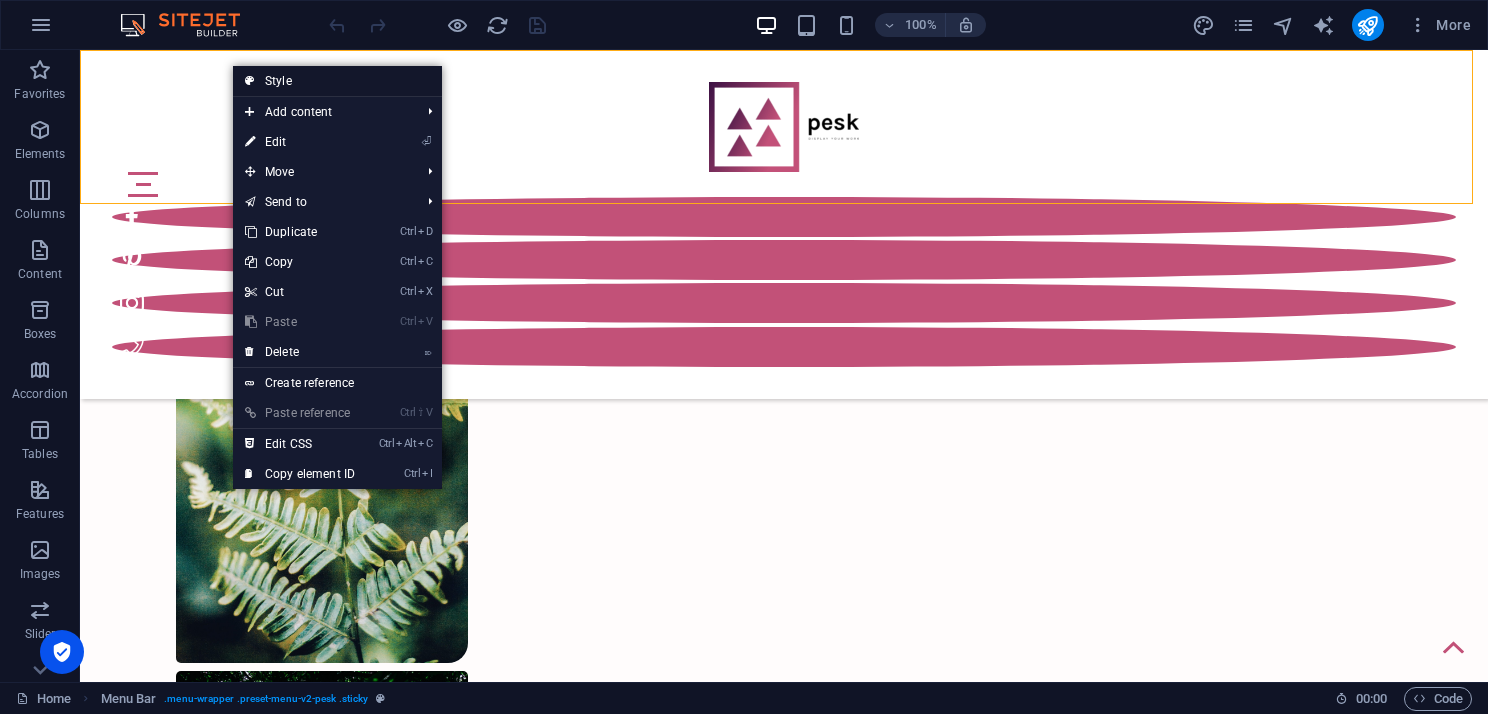 select on "rem" 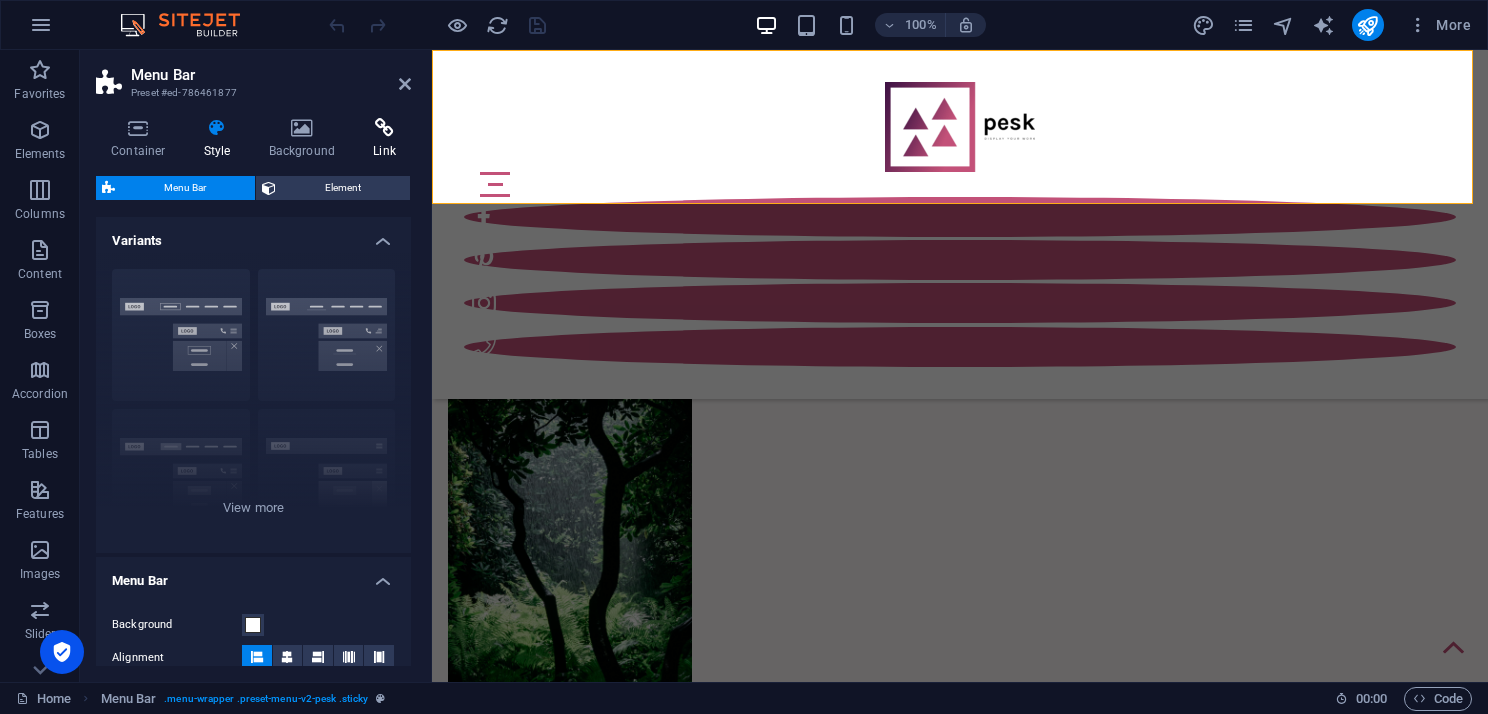 scroll, scrollTop: 5962, scrollLeft: 0, axis: vertical 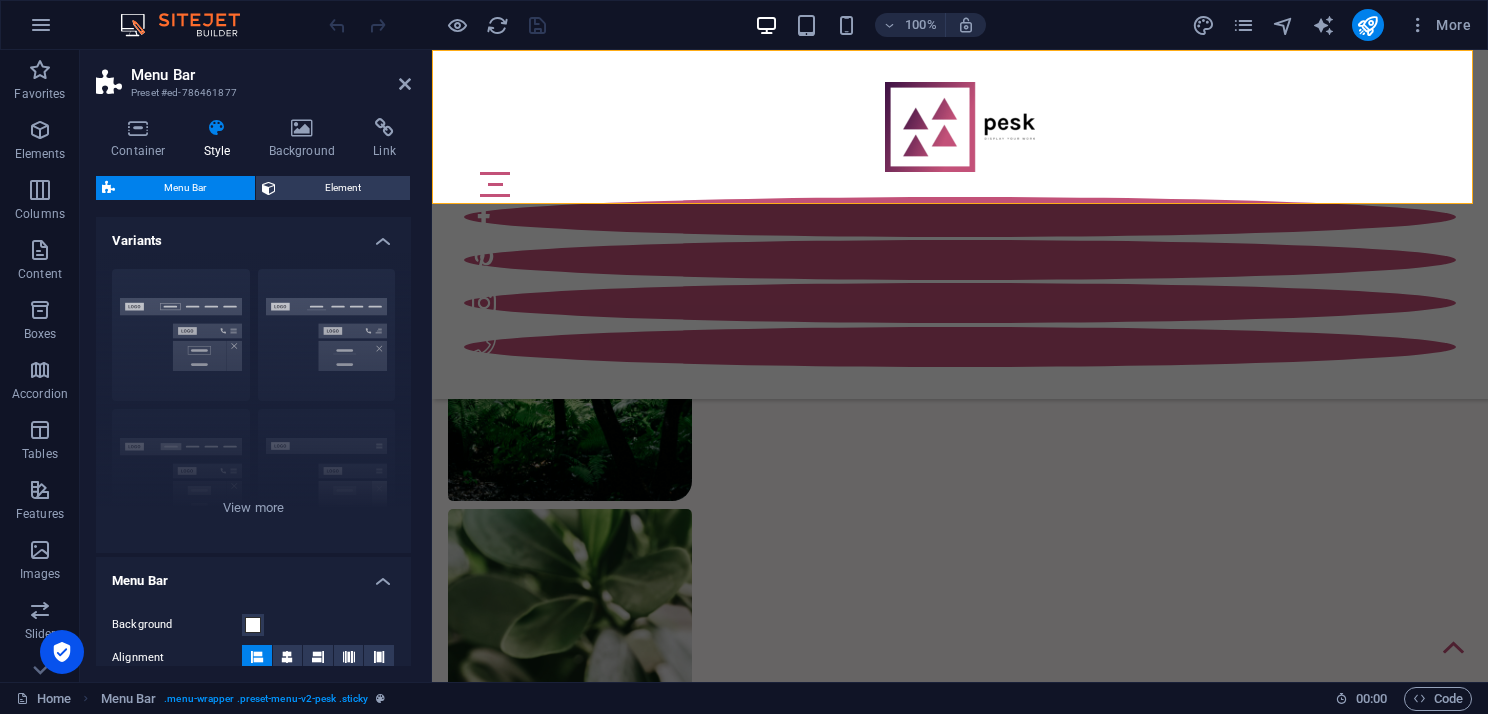 click on "Home About Us Photo of the month Best Of portrait News Showroom Archive" at bounding box center (960, 224) 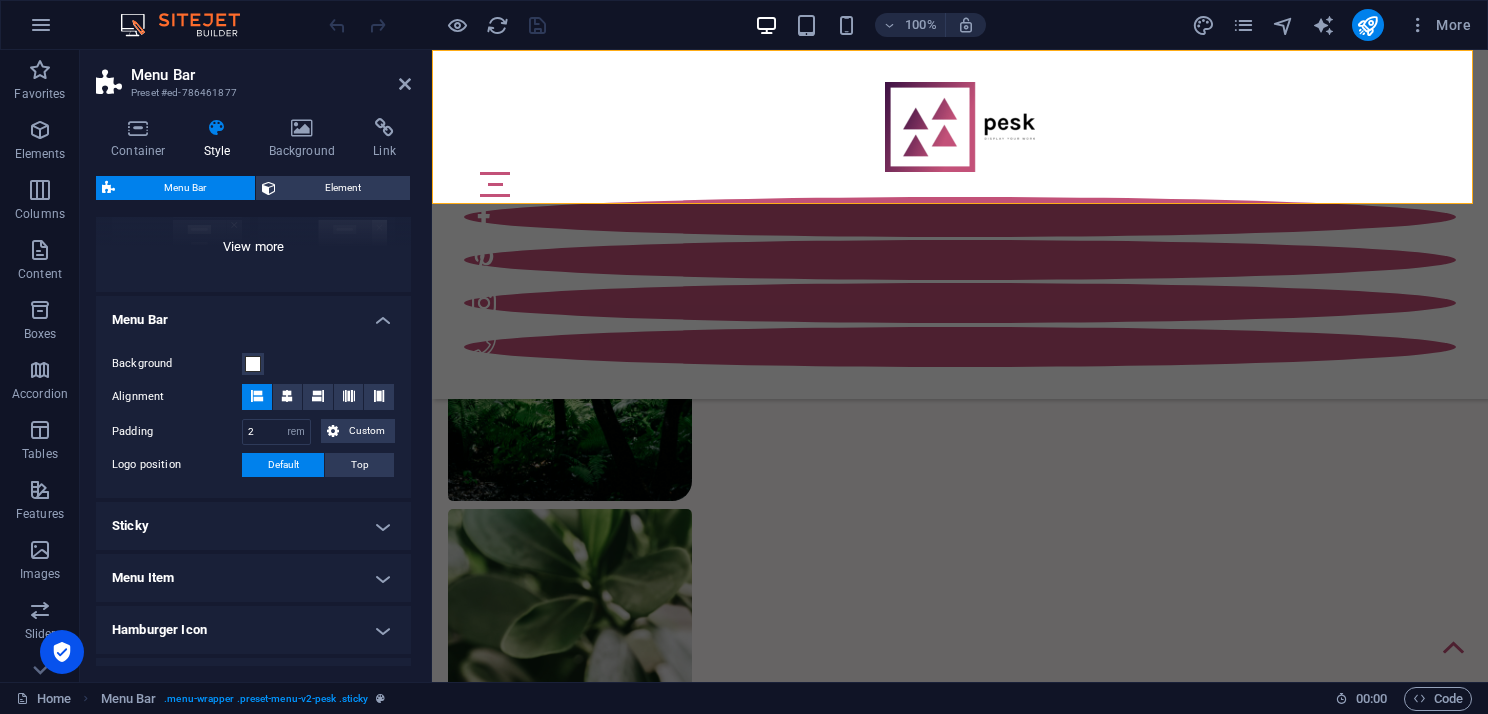 scroll, scrollTop: 300, scrollLeft: 0, axis: vertical 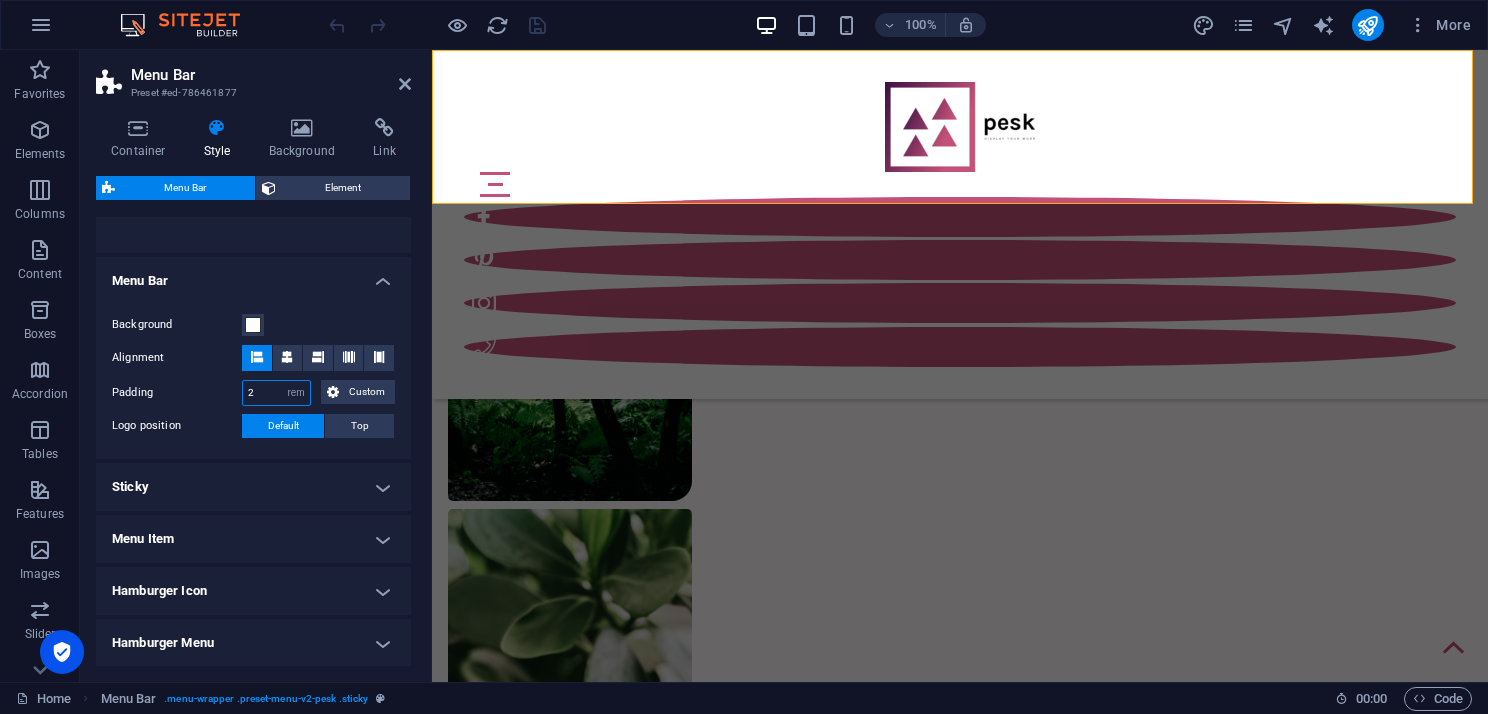 click on "2" at bounding box center (276, 393) 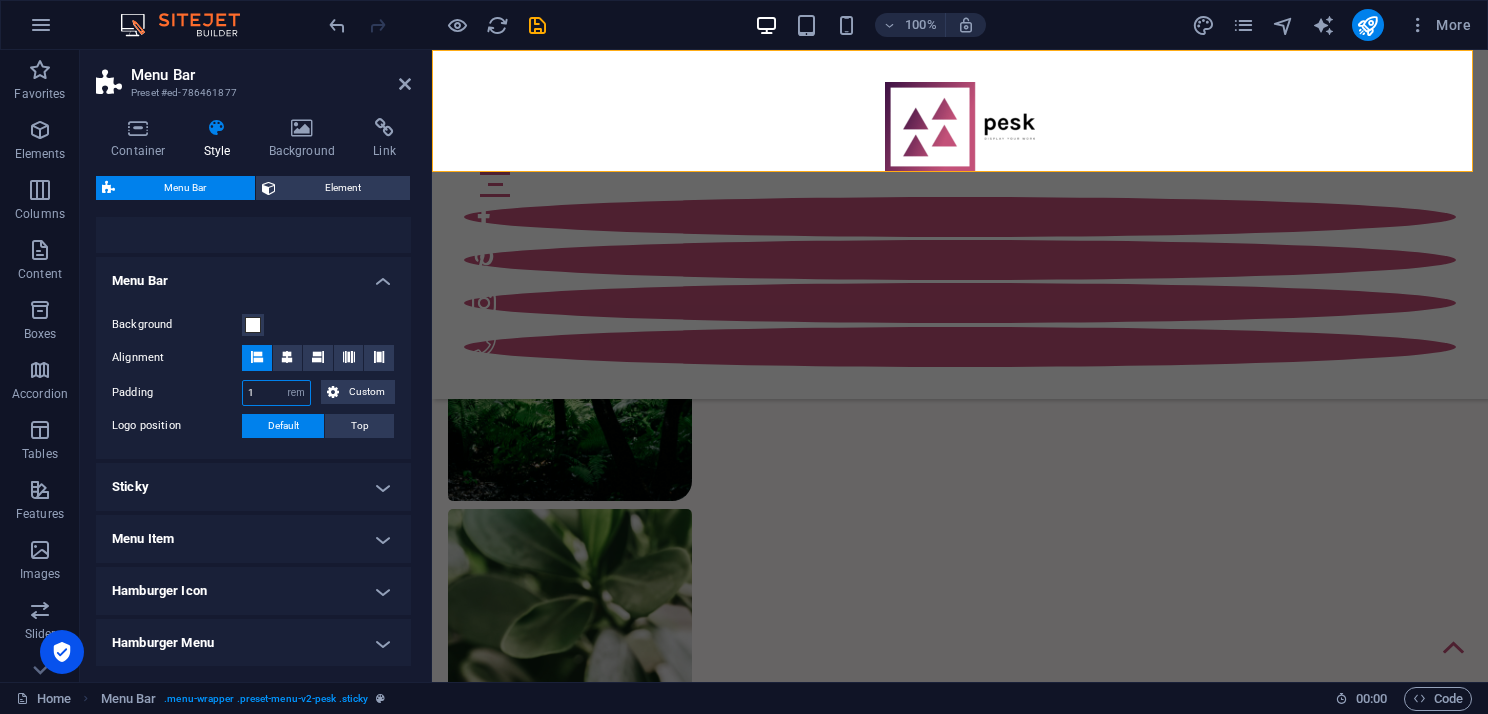 scroll, scrollTop: 5930, scrollLeft: 0, axis: vertical 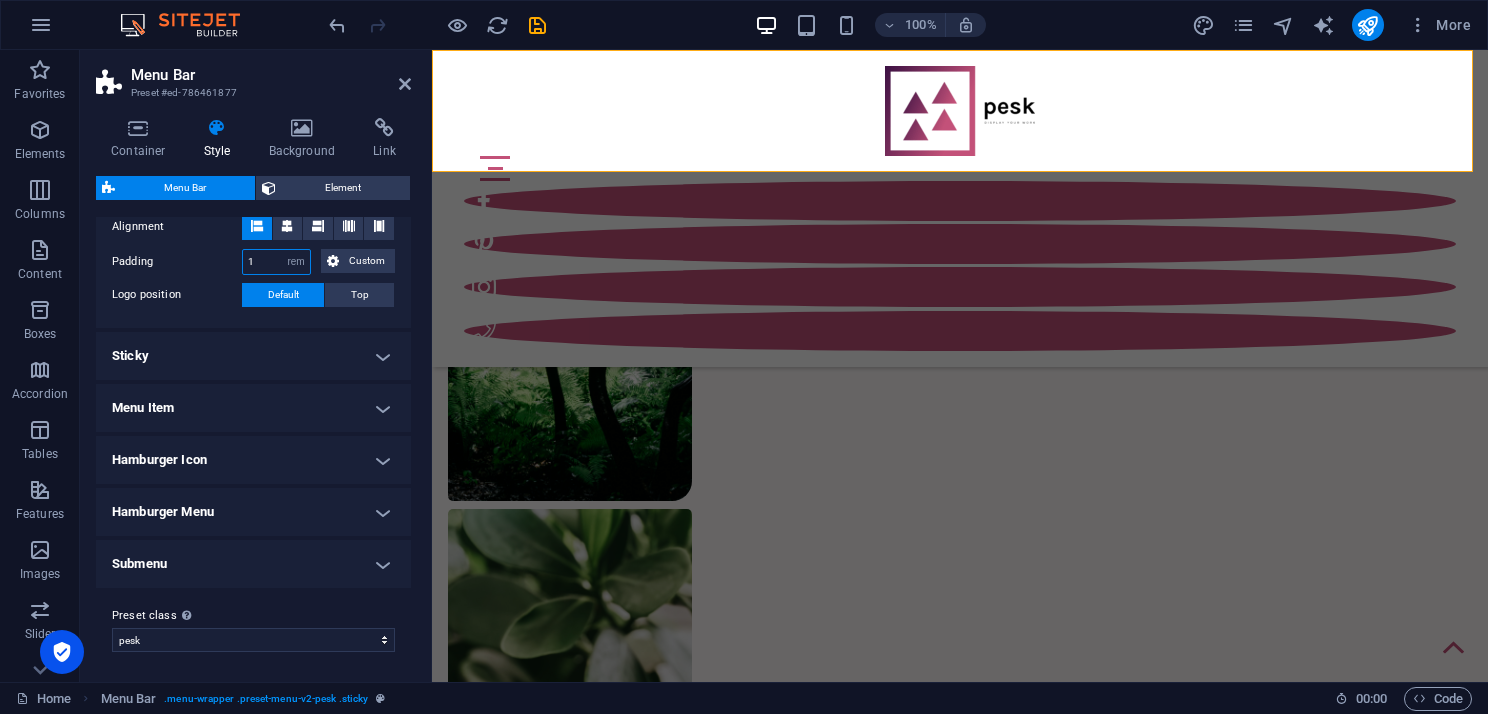 type on "1" 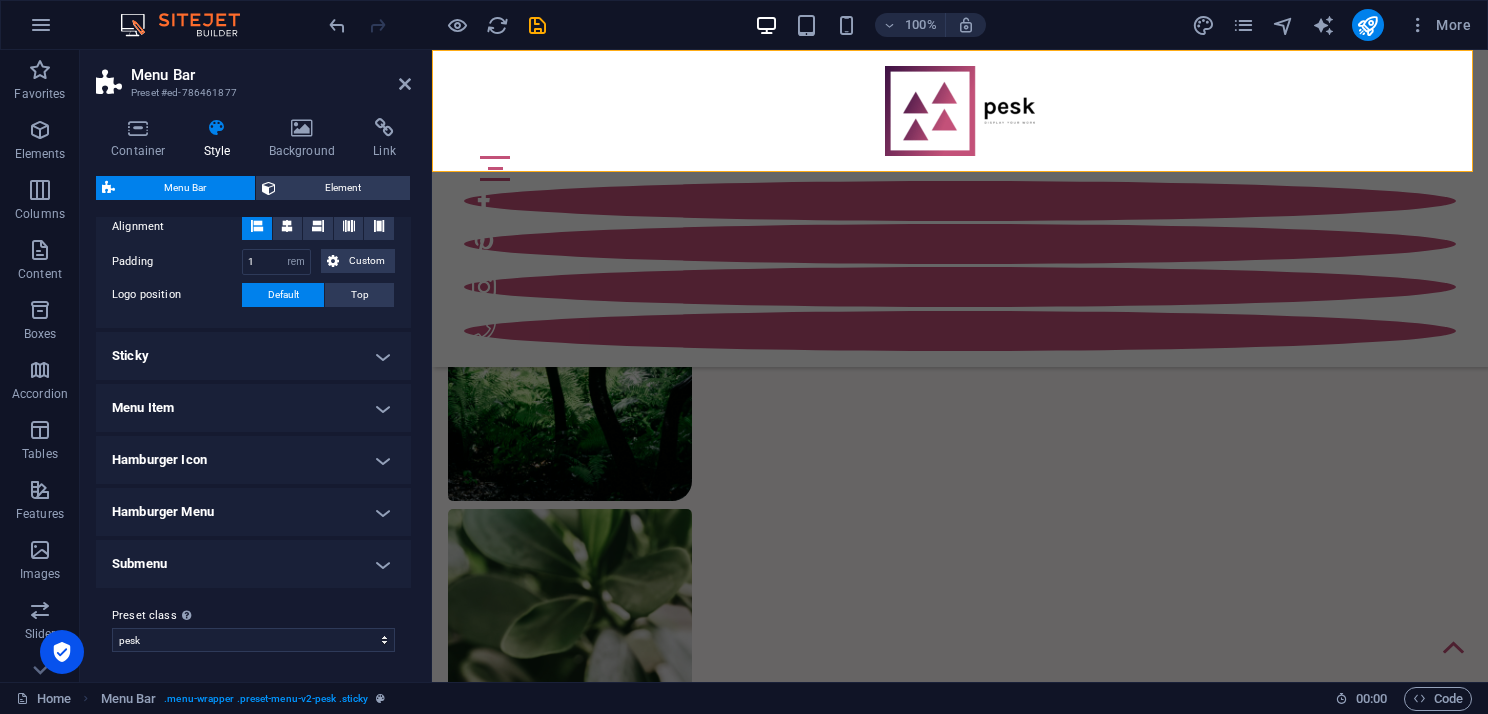 click on "Sticky" at bounding box center [253, 356] 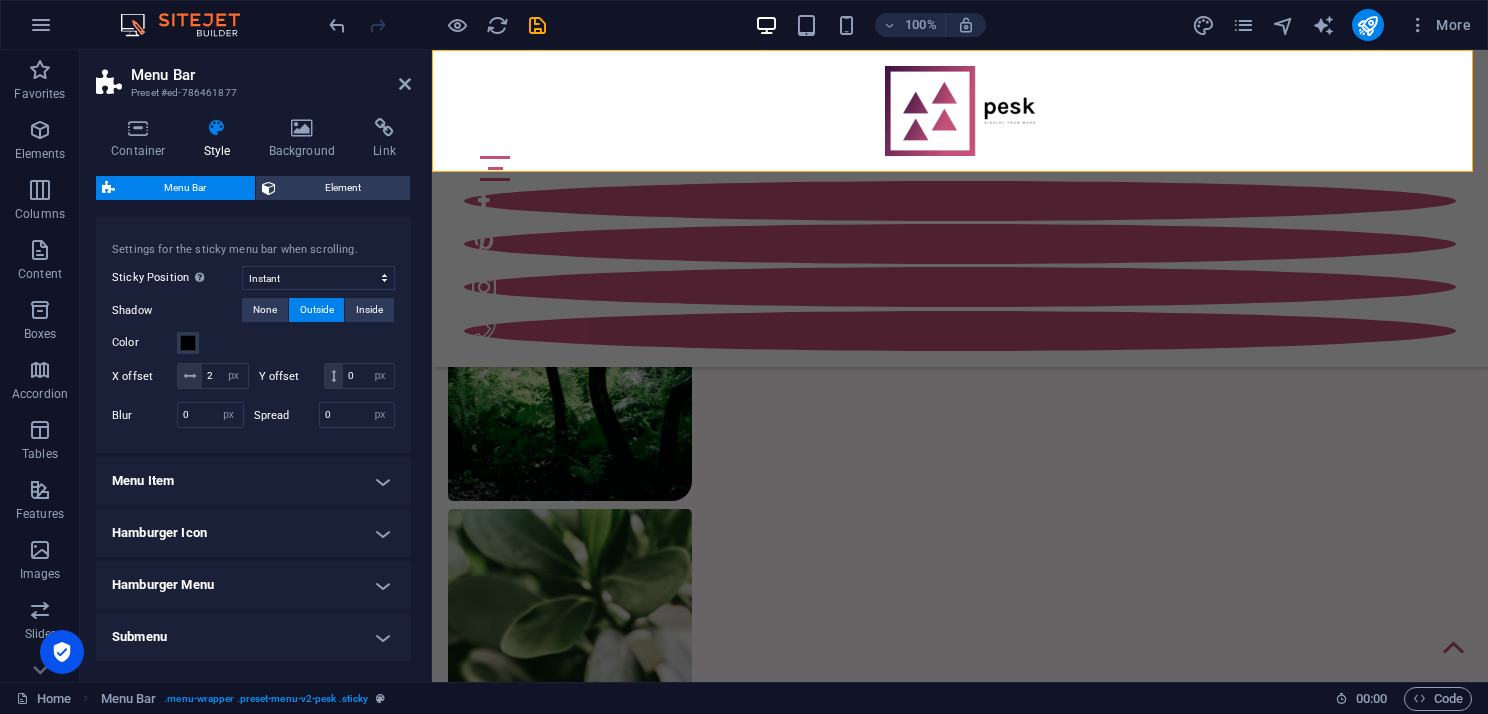 scroll, scrollTop: 631, scrollLeft: 0, axis: vertical 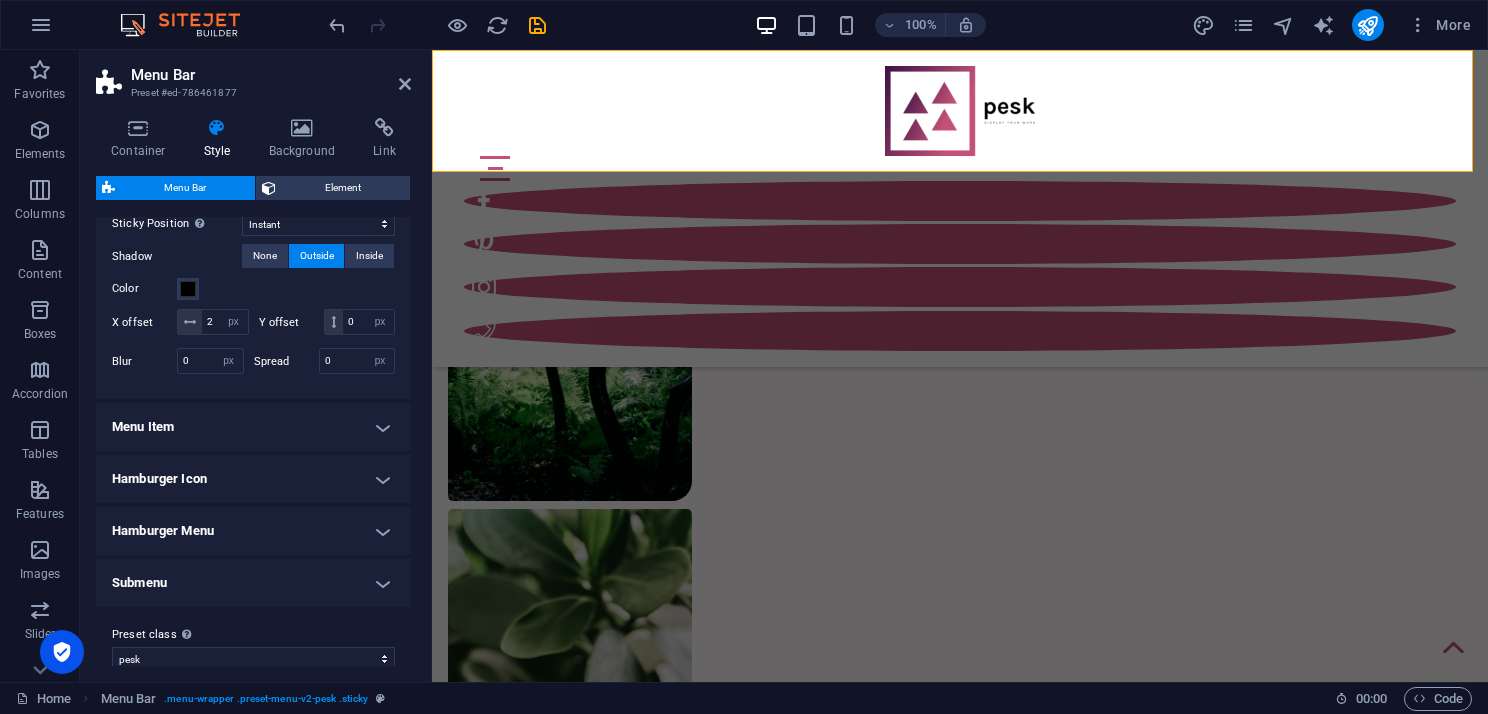 click on "Hamburger Icon" at bounding box center [253, 479] 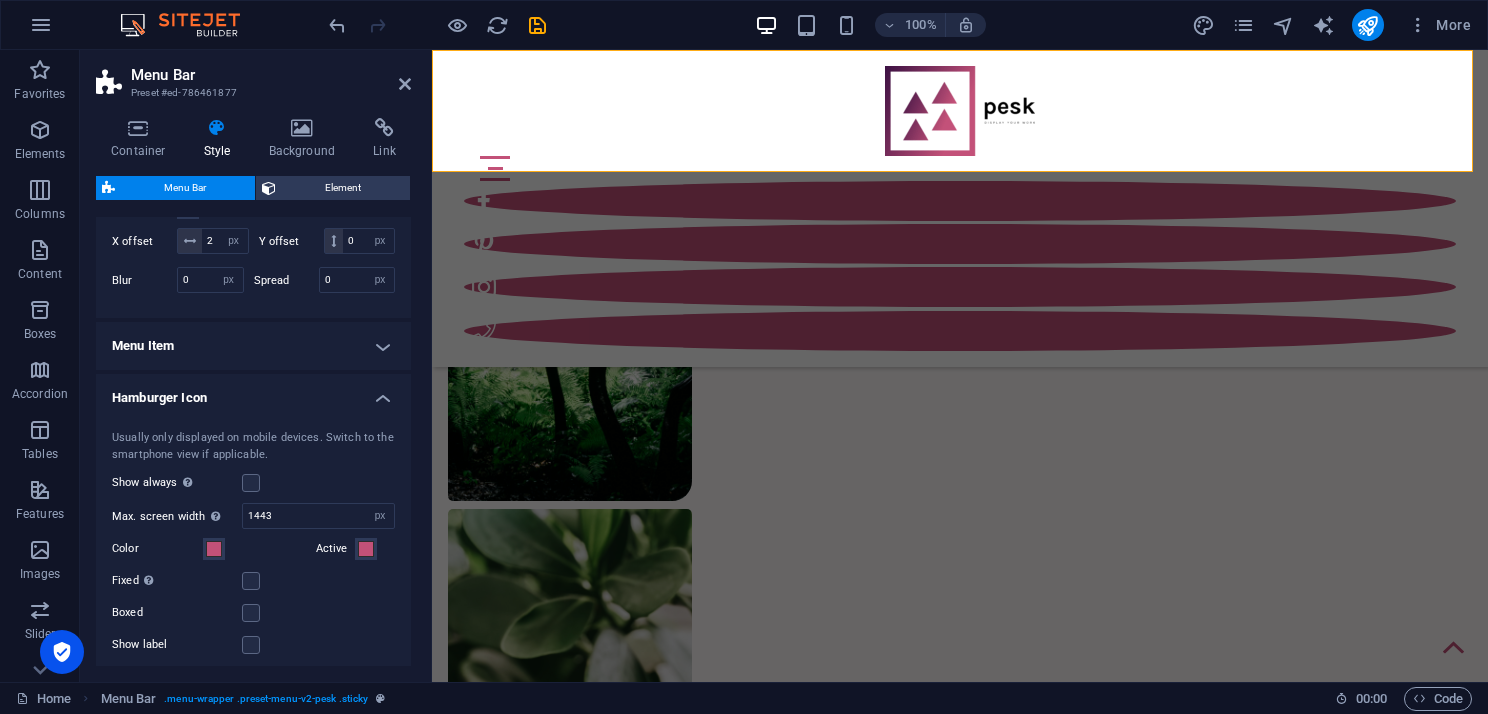 scroll, scrollTop: 831, scrollLeft: 0, axis: vertical 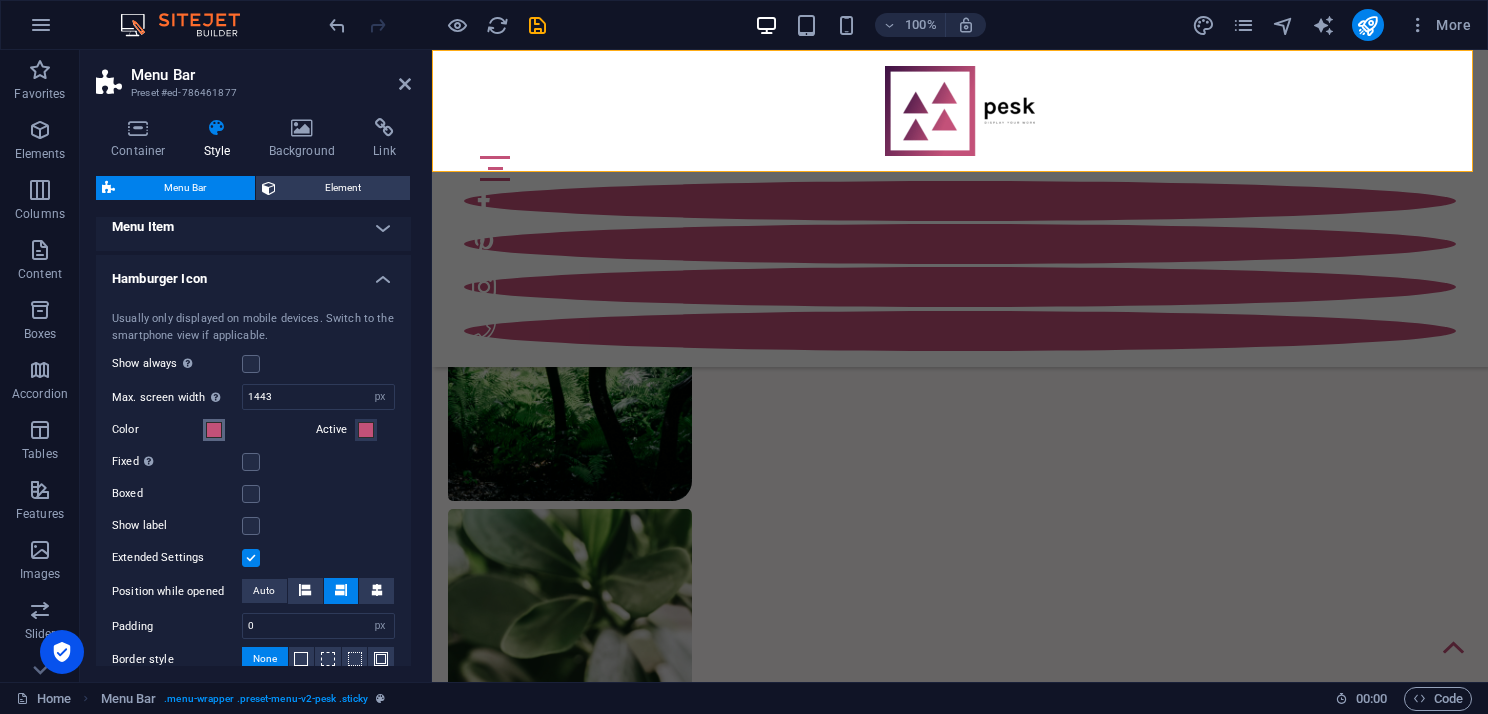 click at bounding box center [214, 430] 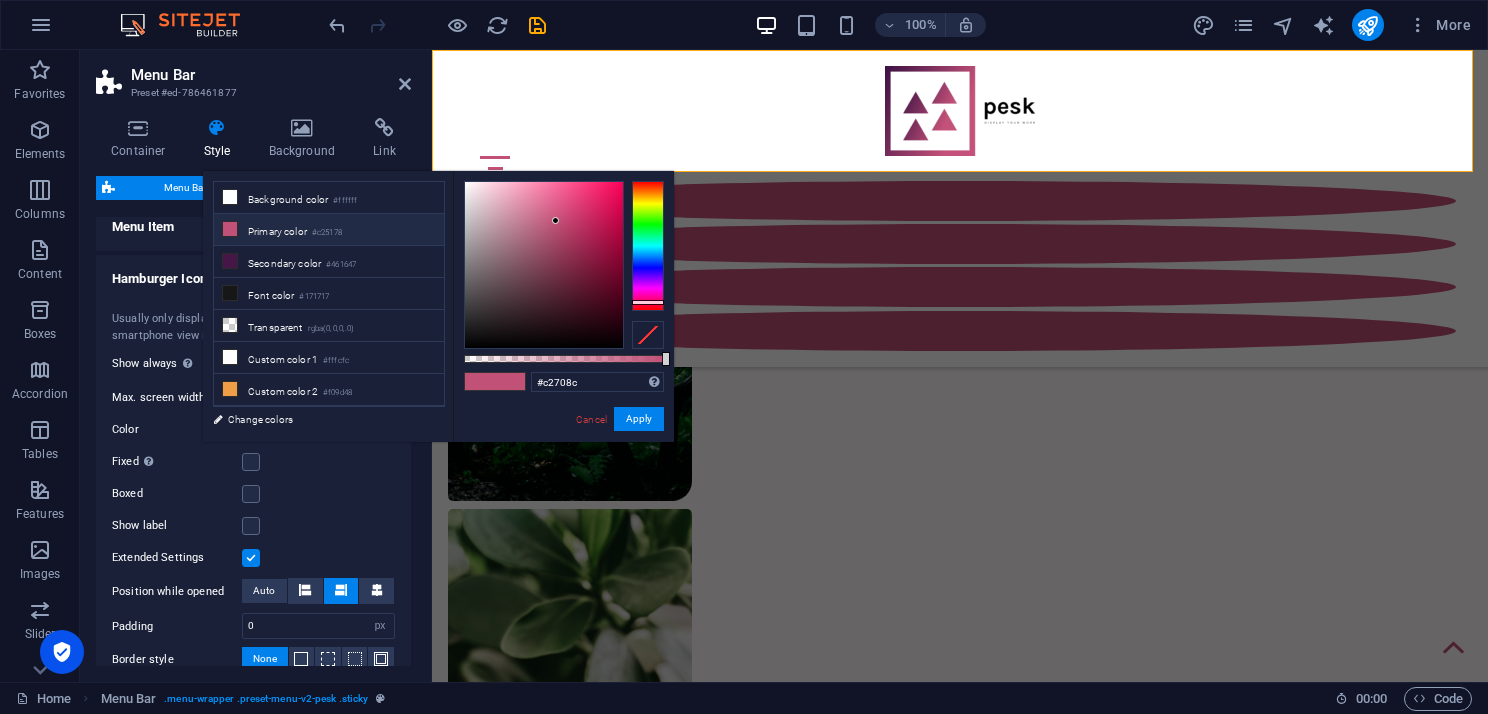 click at bounding box center [544, 265] 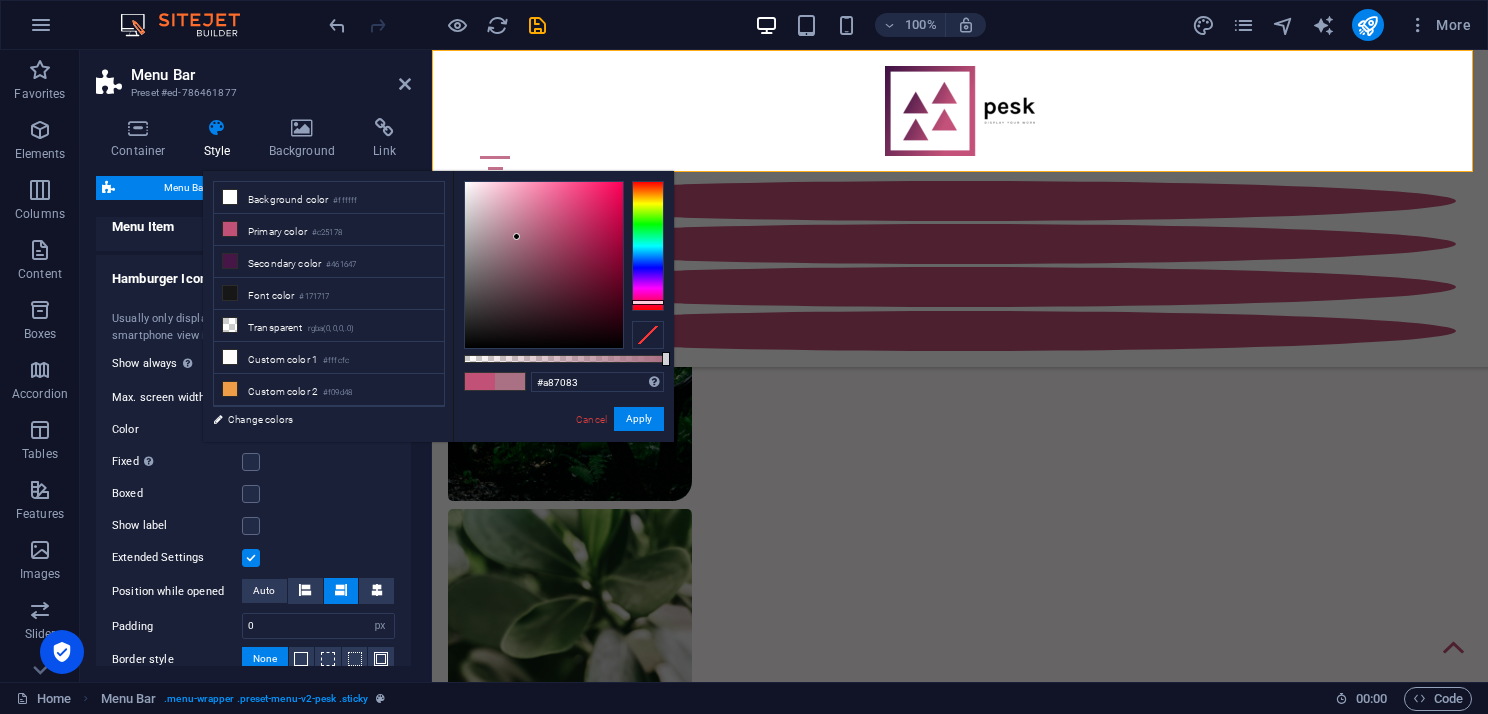 drag, startPoint x: 532, startPoint y: 225, endPoint x: 536, endPoint y: 286, distance: 61.13101 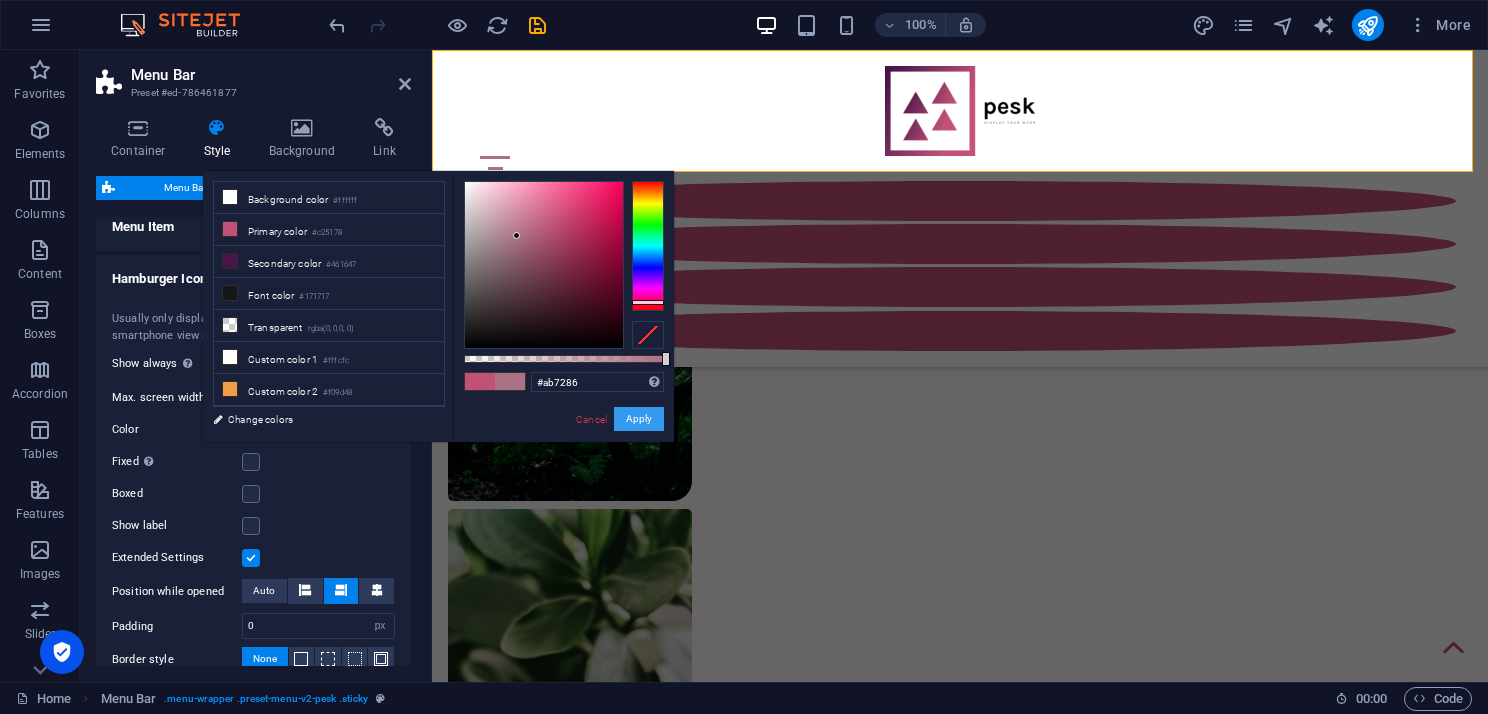 type on "#a87083" 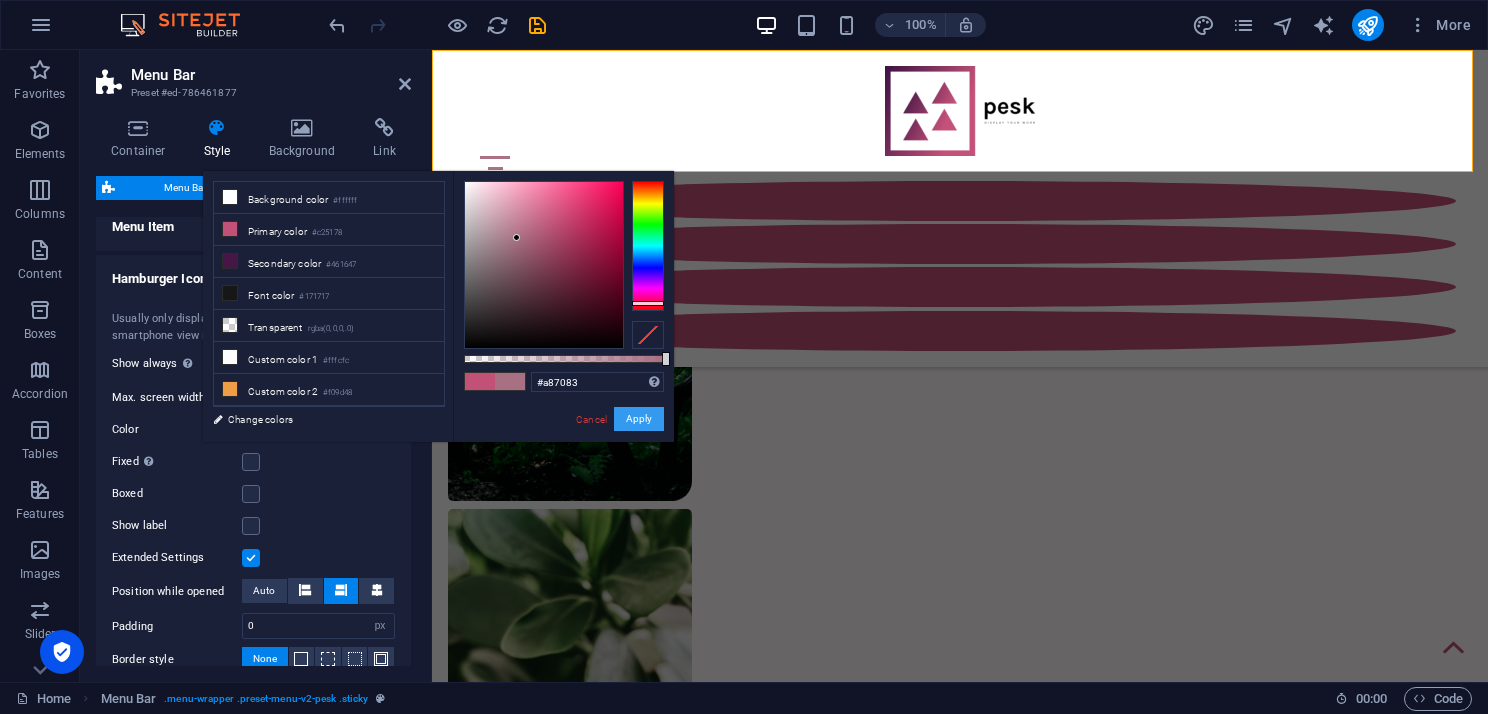 click on "Apply" at bounding box center (639, 419) 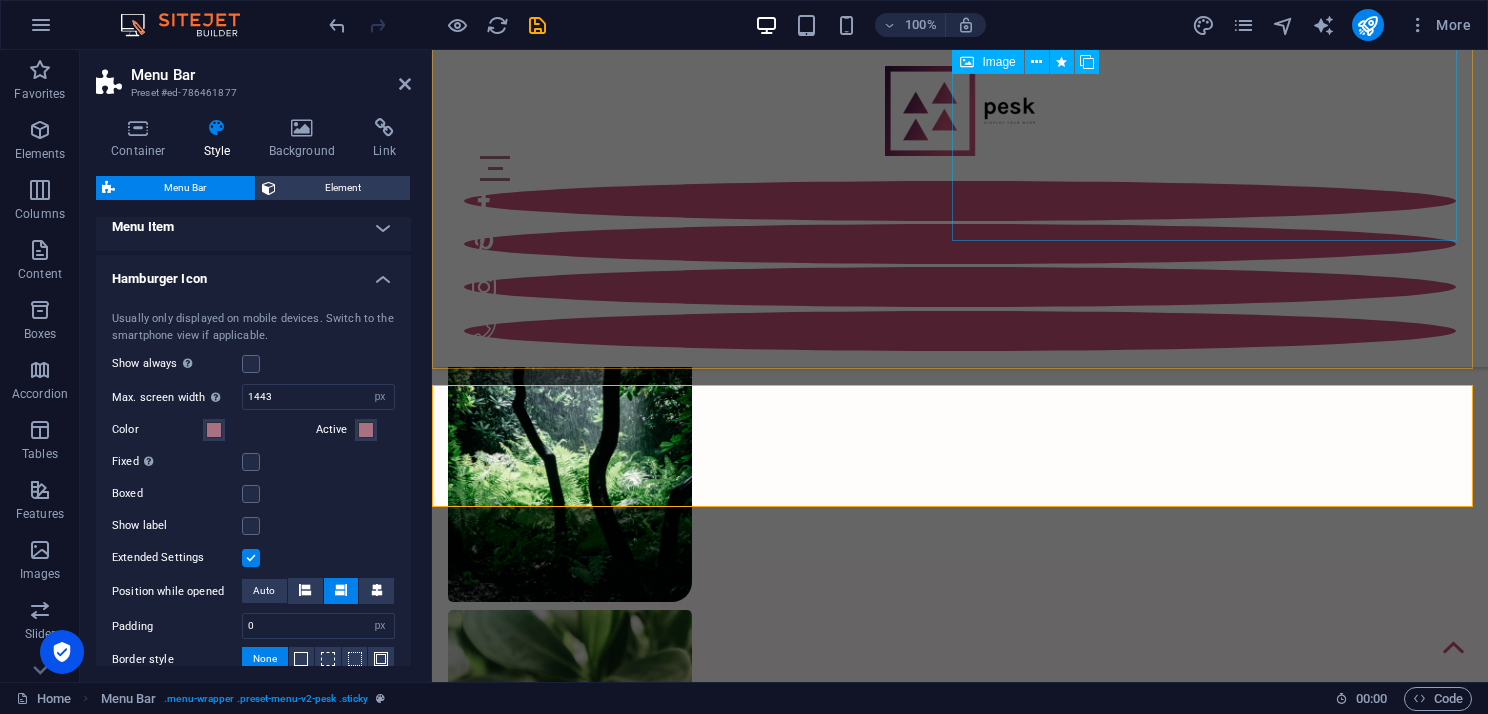scroll, scrollTop: 5830, scrollLeft: 0, axis: vertical 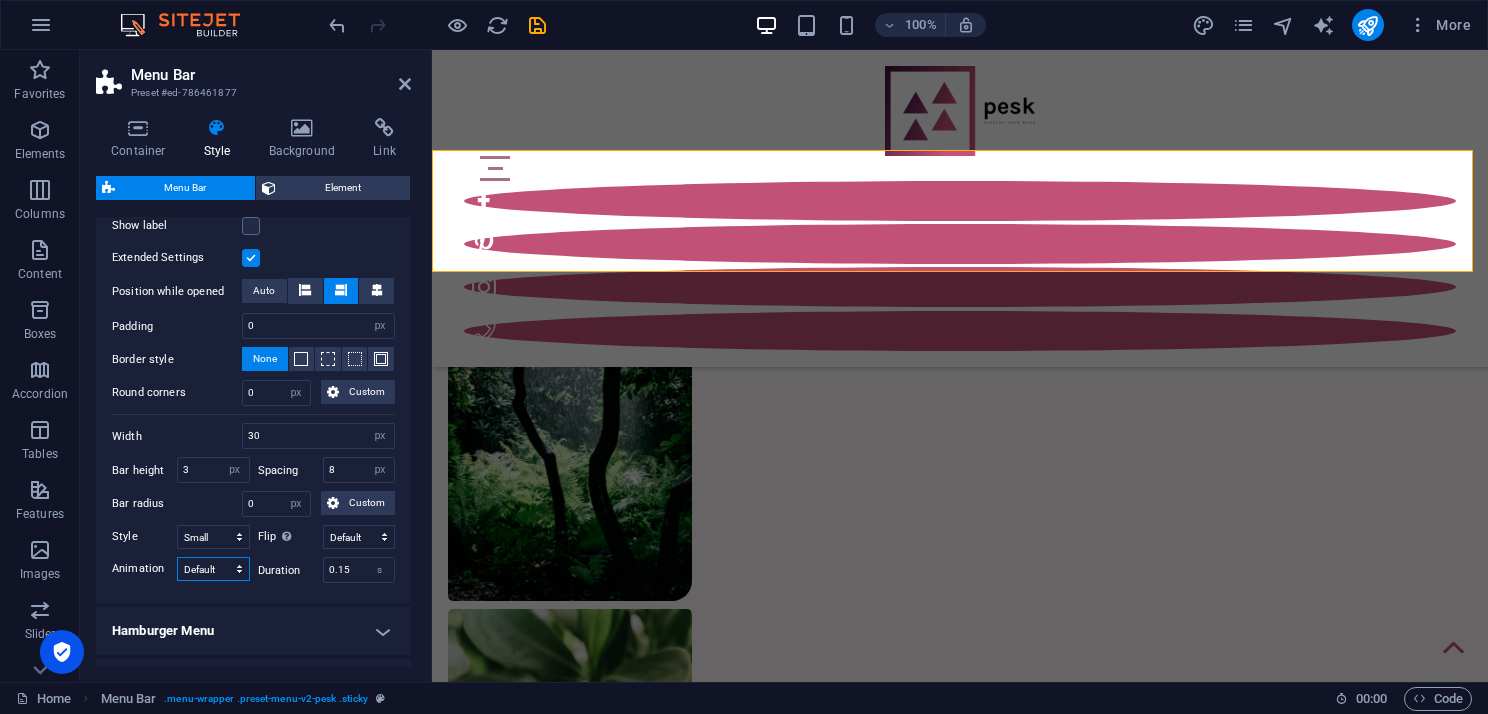click on "Default Squeeze Rotate Rotate fast Collapse Turn Minus" at bounding box center (213, 569) 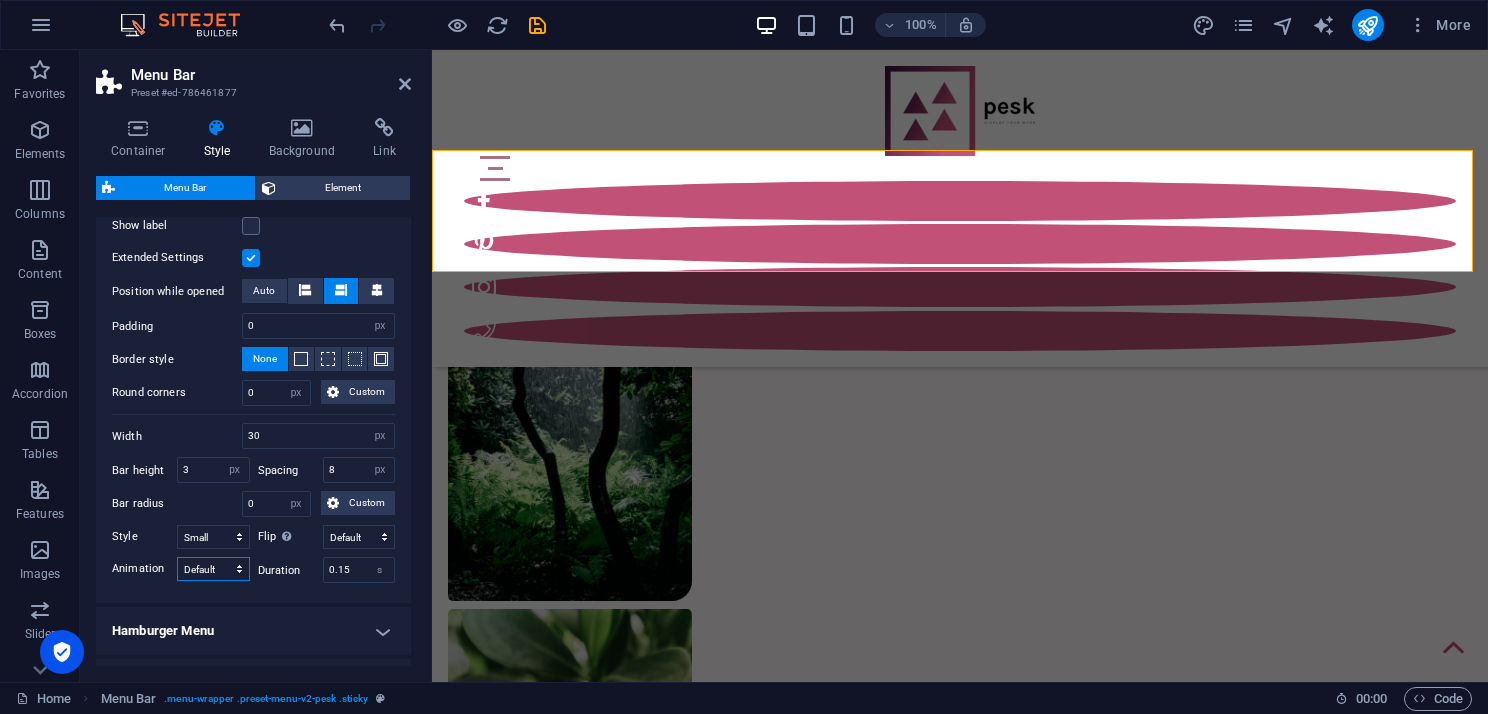 select on "squeeze" 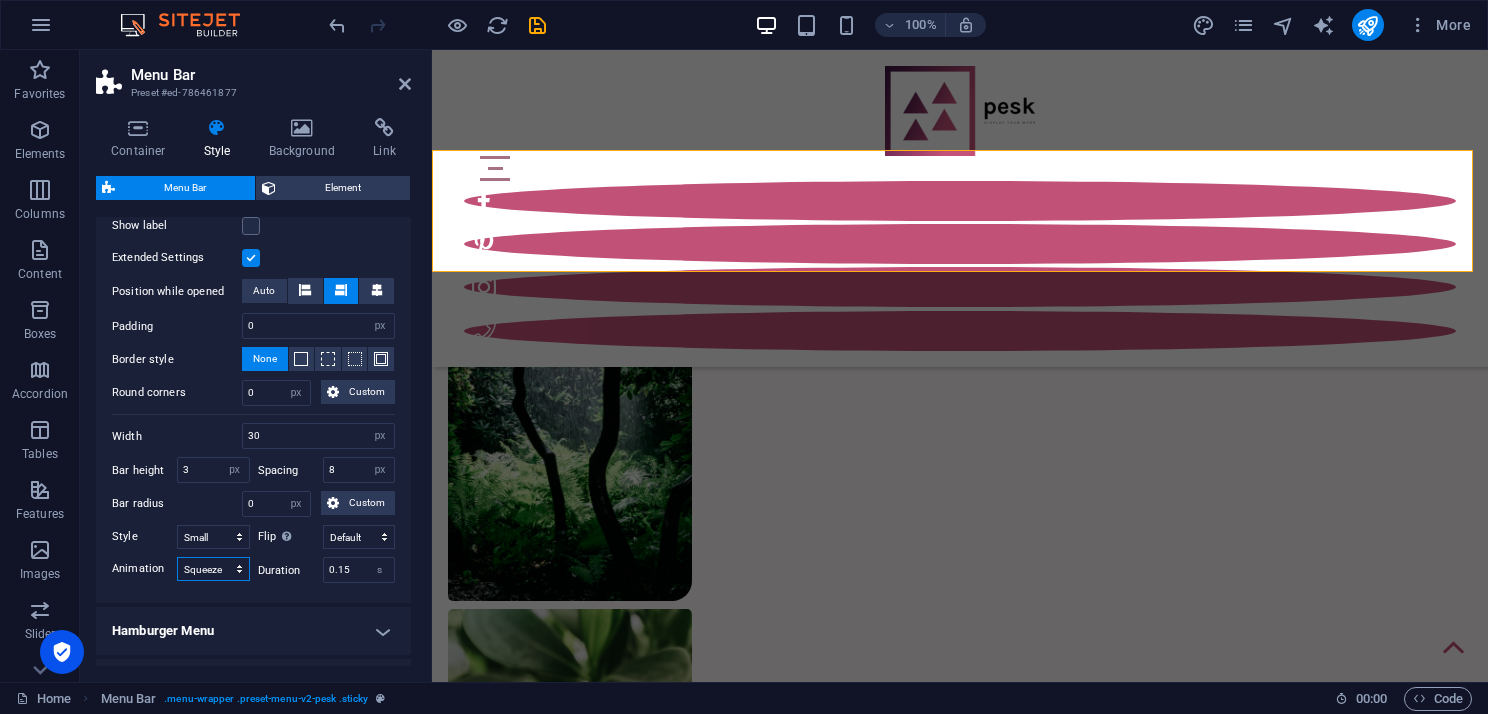 click on "Default Squeeze Rotate Rotate fast Collapse Turn Minus" at bounding box center (213, 569) 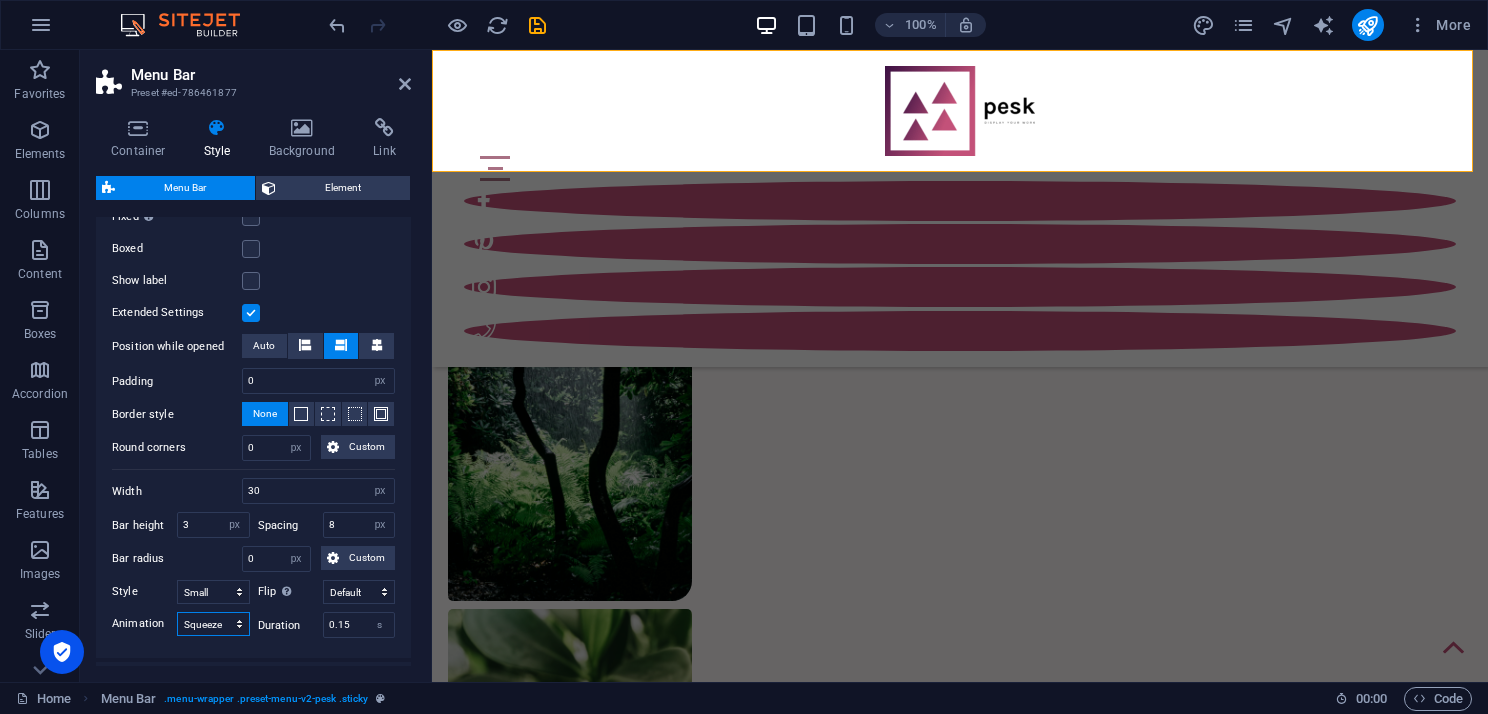 scroll, scrollTop: 872, scrollLeft: 0, axis: vertical 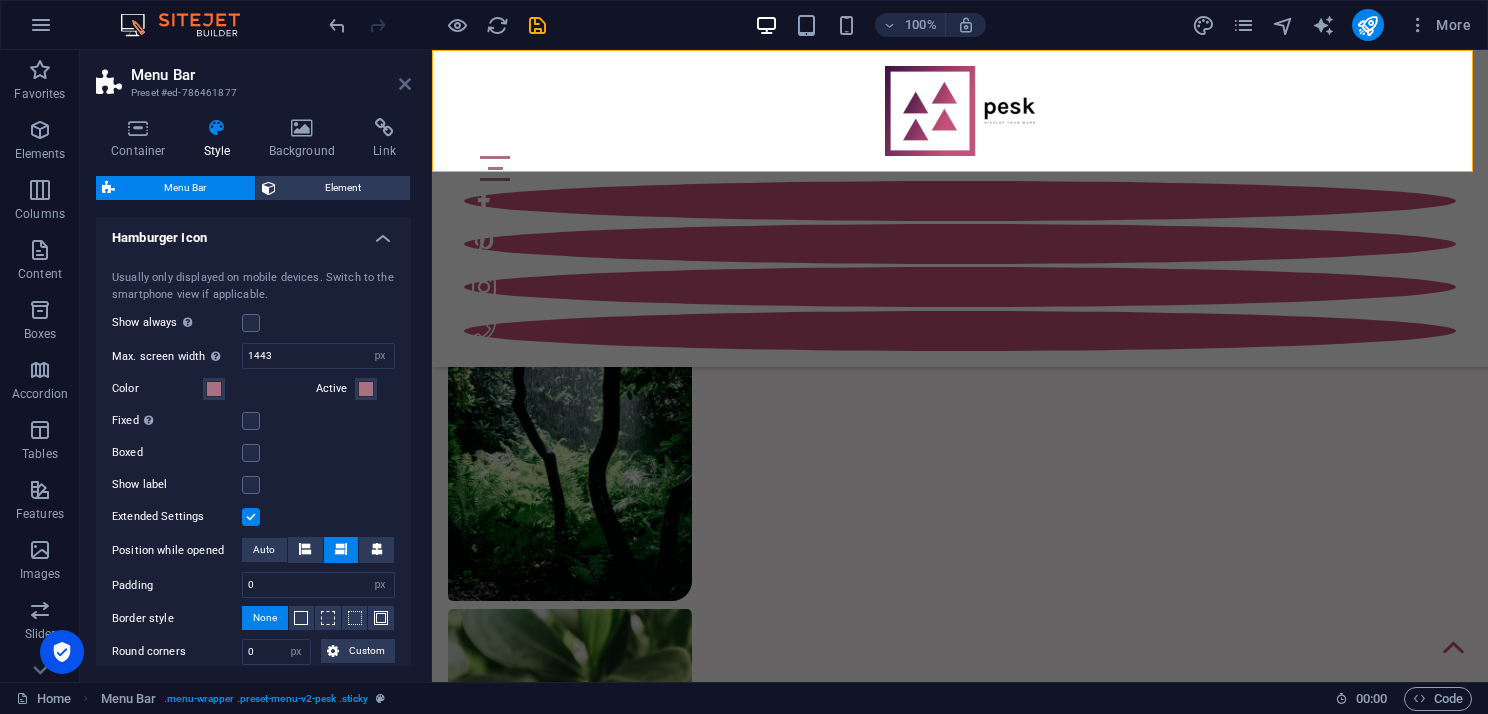 click at bounding box center (405, 84) 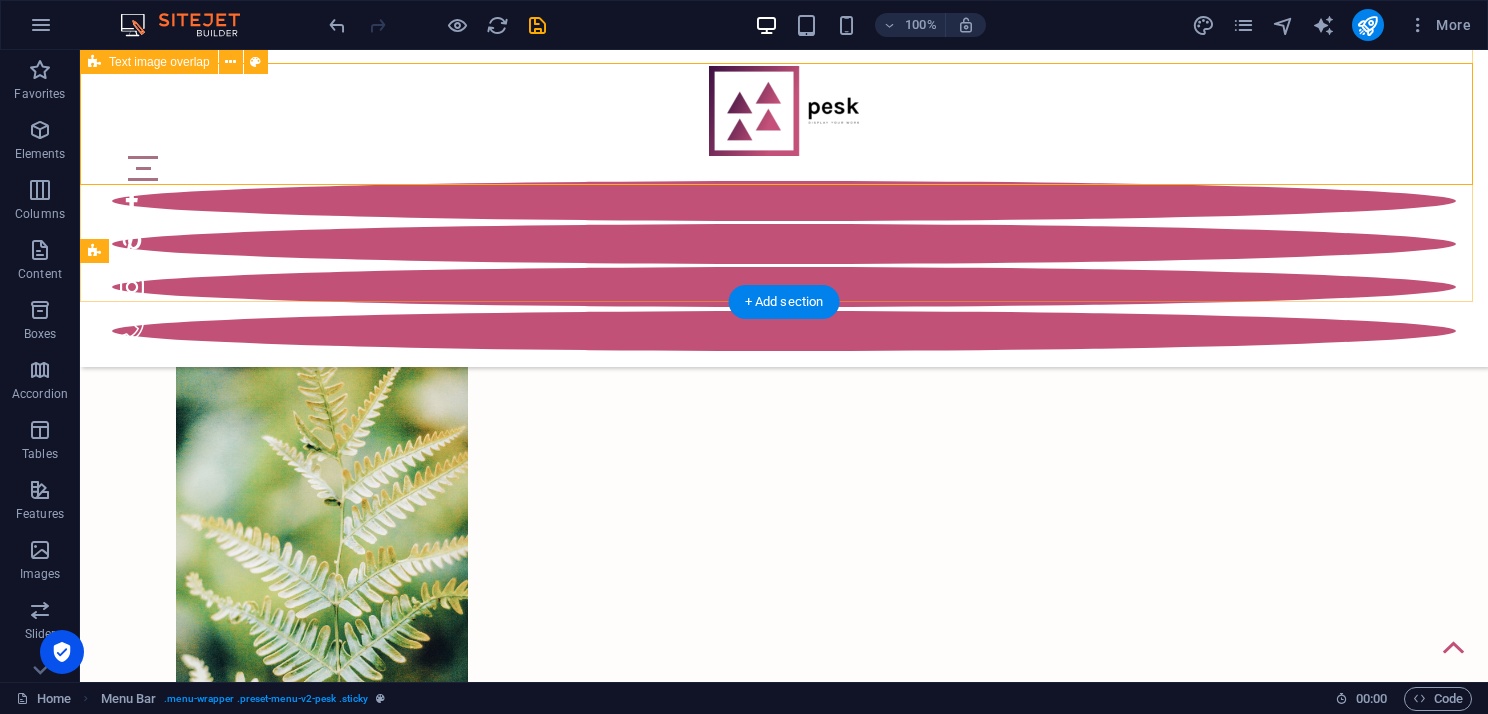 scroll, scrollTop: 5388, scrollLeft: 0, axis: vertical 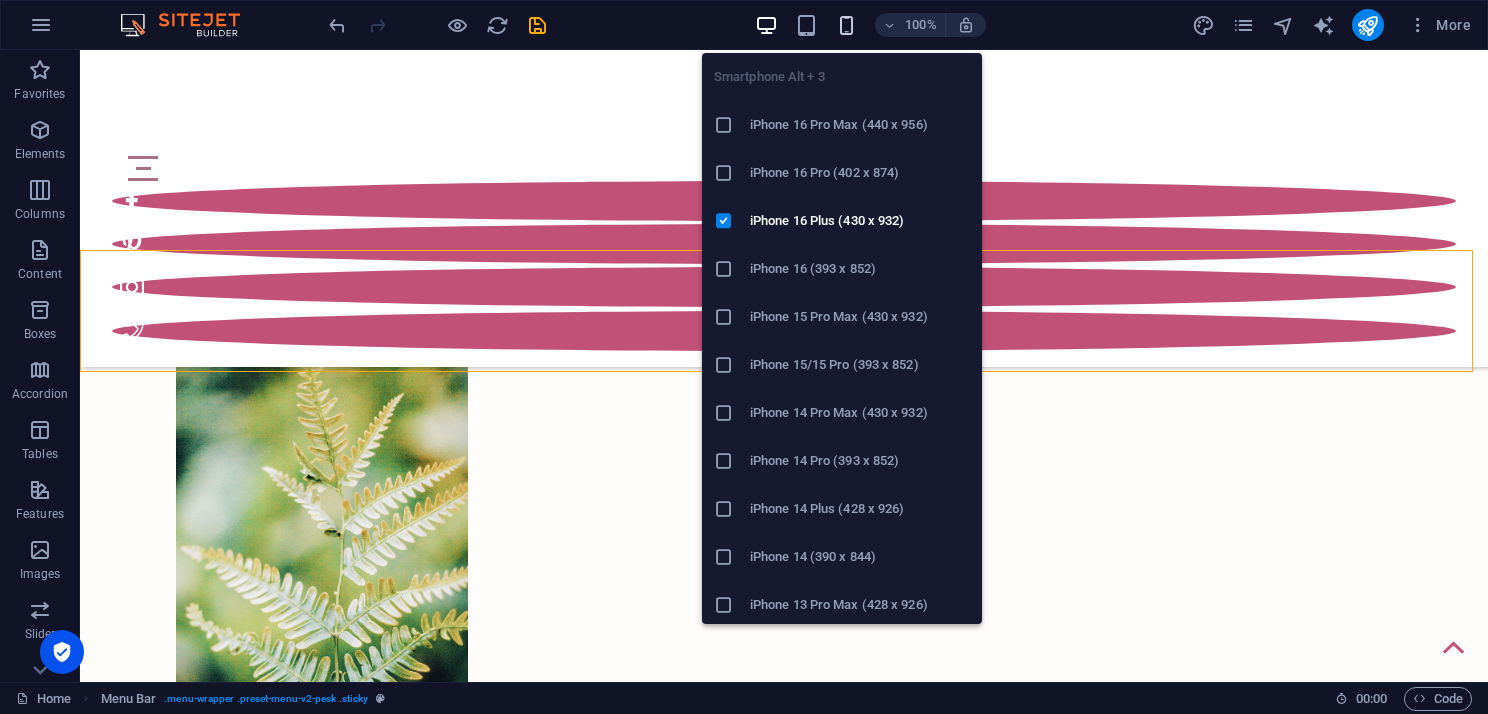 click at bounding box center (846, 25) 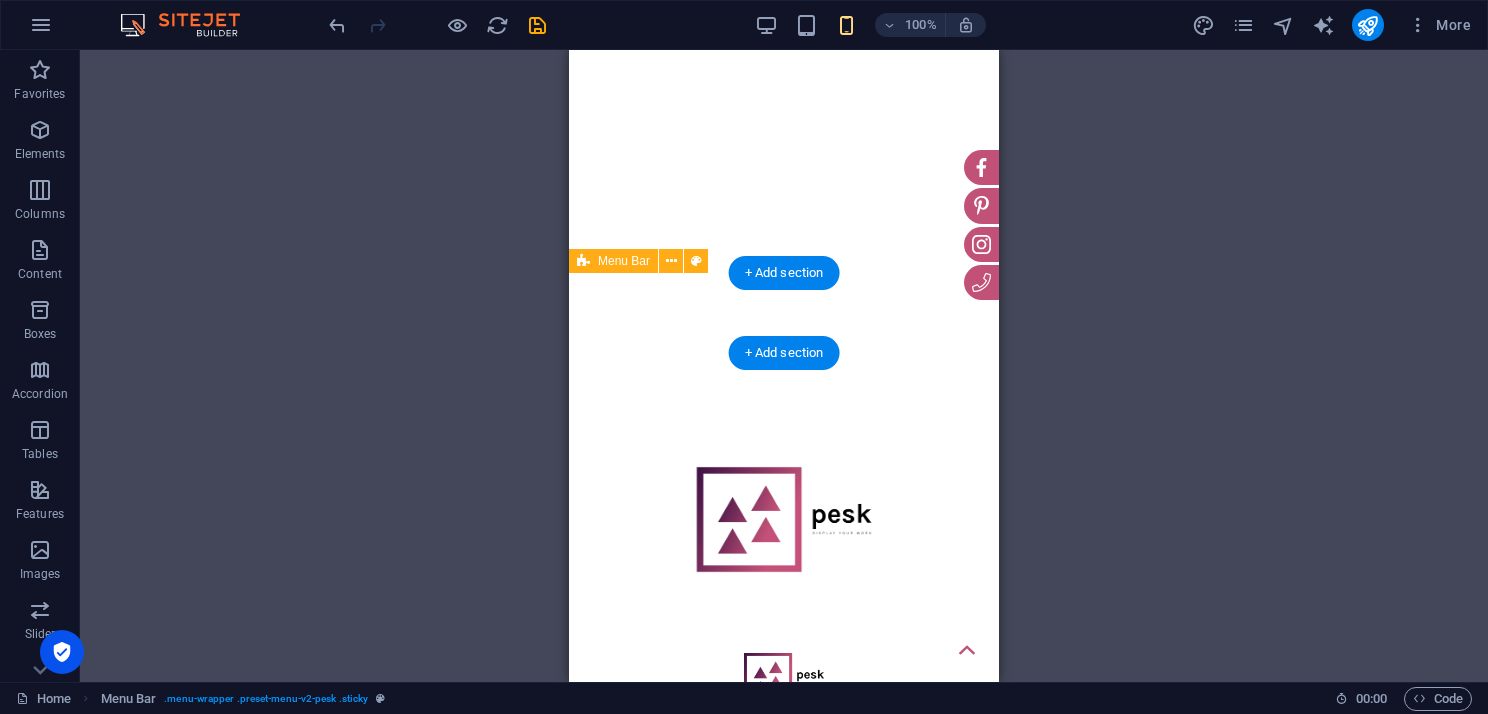 scroll, scrollTop: 0, scrollLeft: 0, axis: both 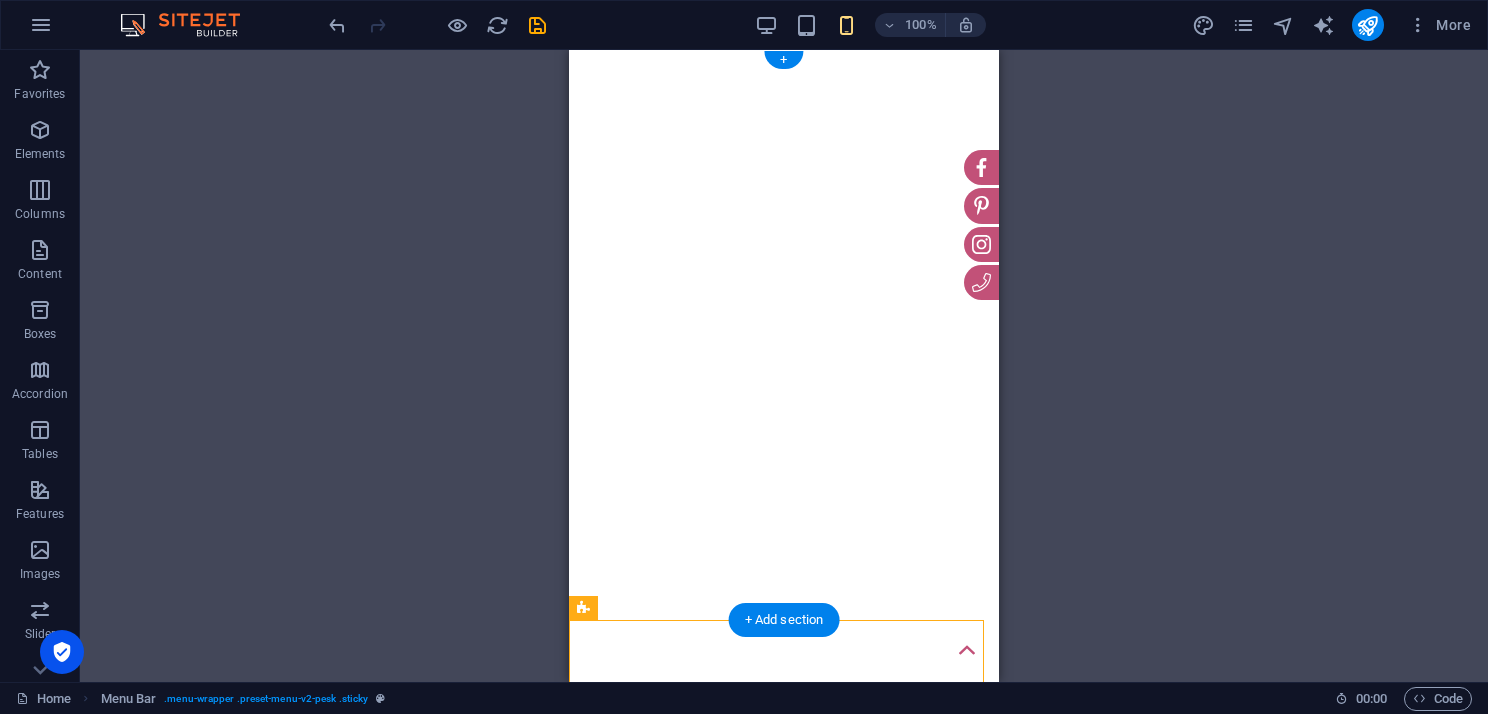 click at bounding box center [-55, 50] 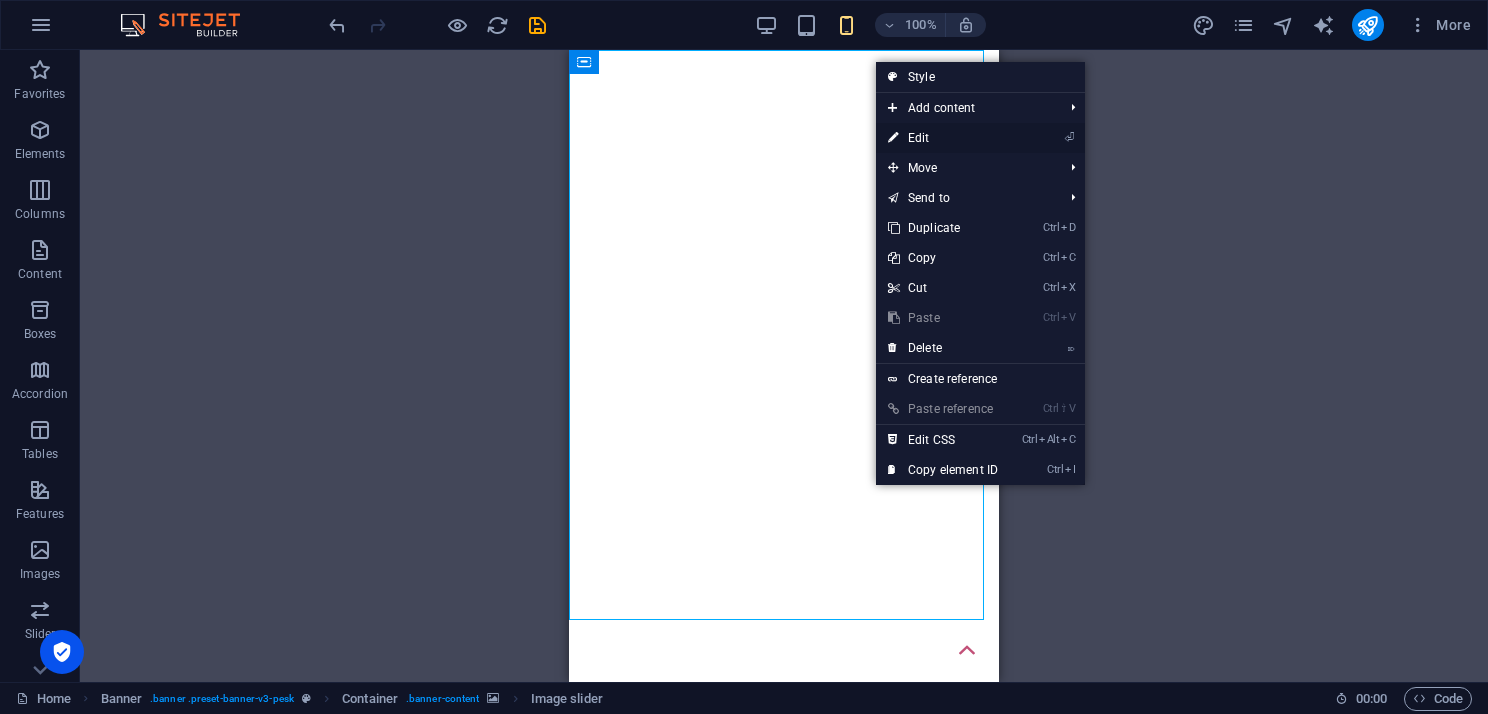 click on "⏎  Edit" at bounding box center [943, 138] 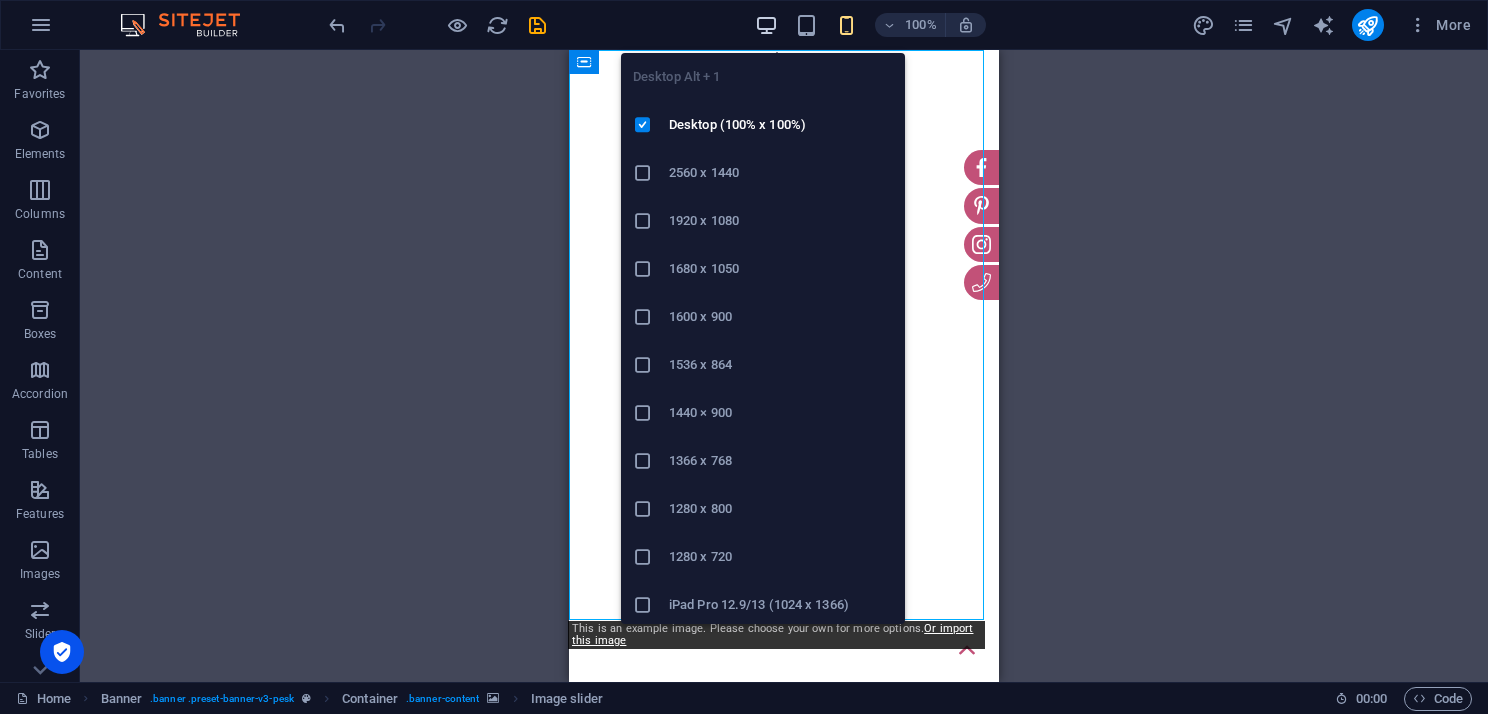 click at bounding box center (766, 25) 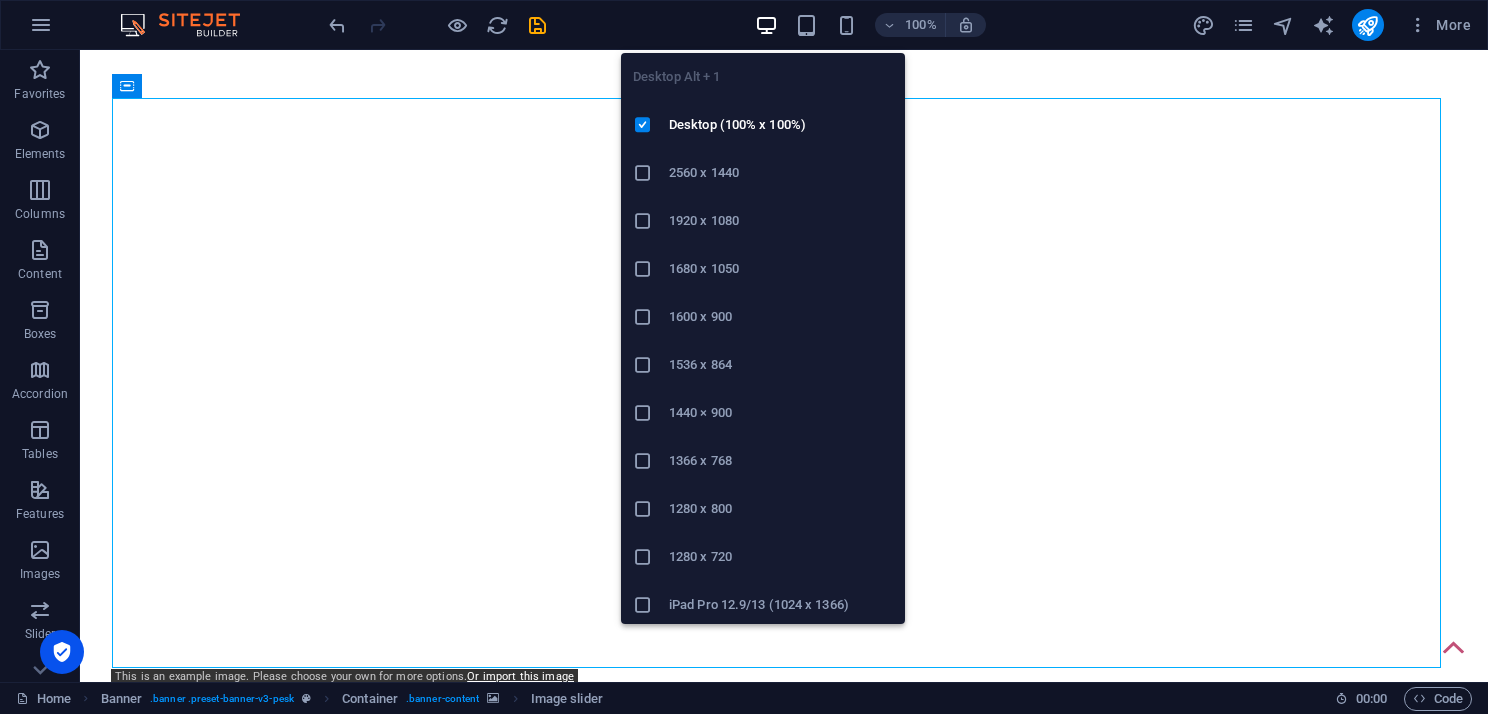 click at bounding box center (766, 25) 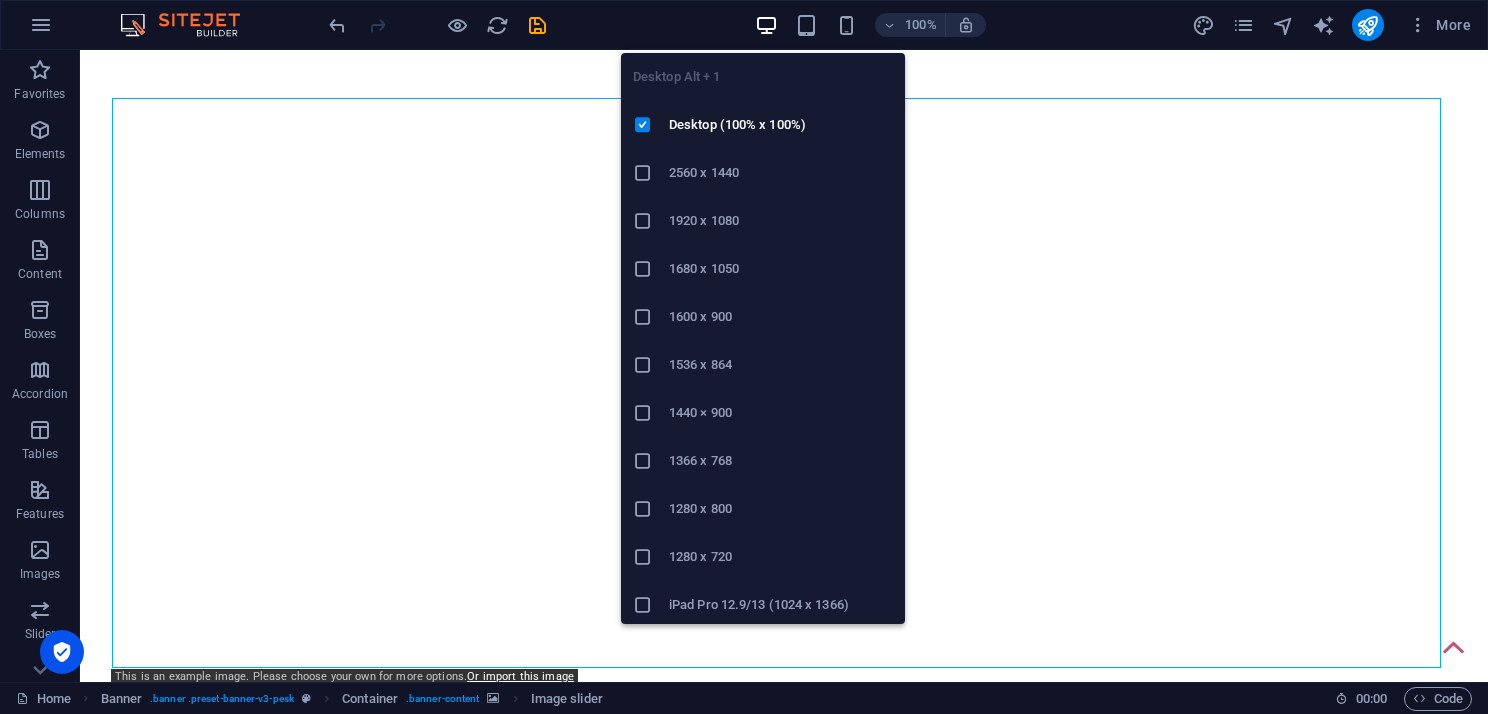 click at bounding box center (766, 25) 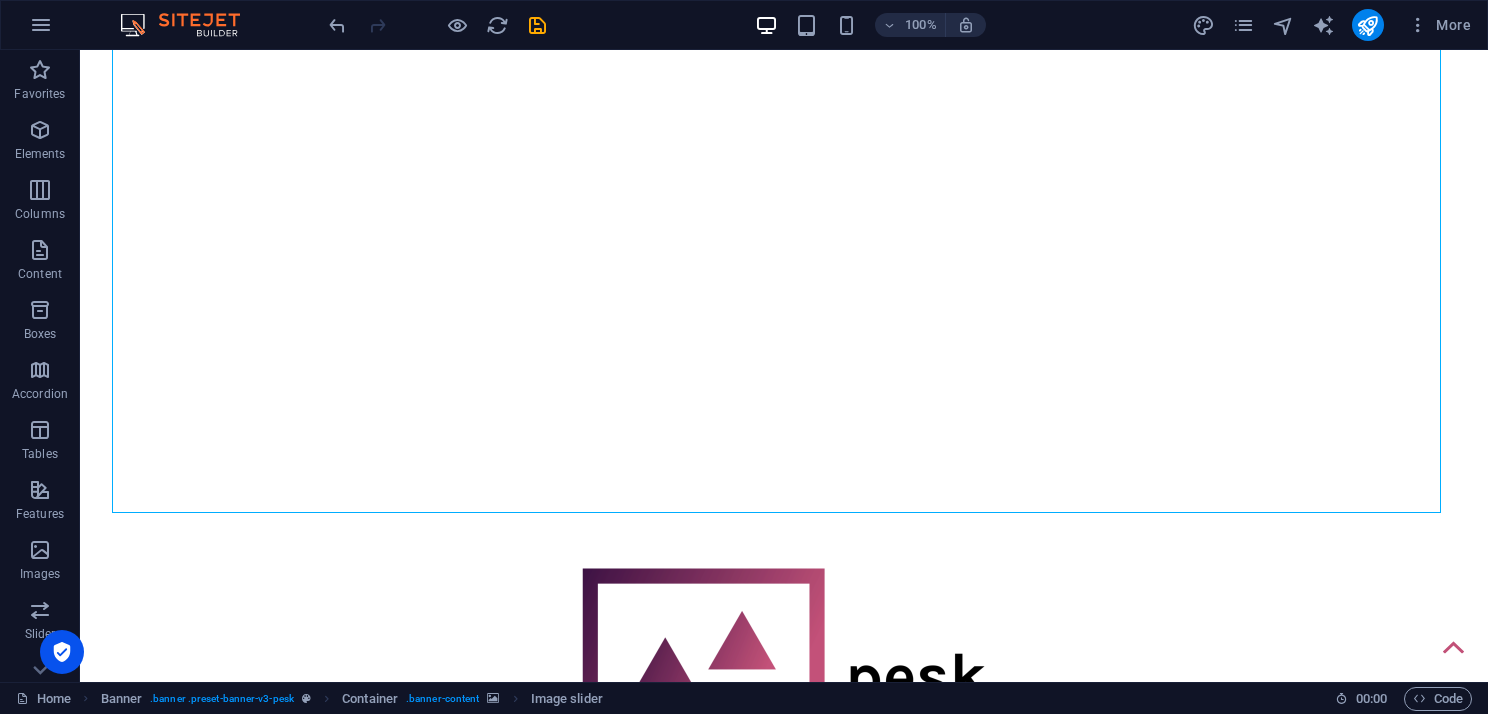 scroll, scrollTop: 0, scrollLeft: 0, axis: both 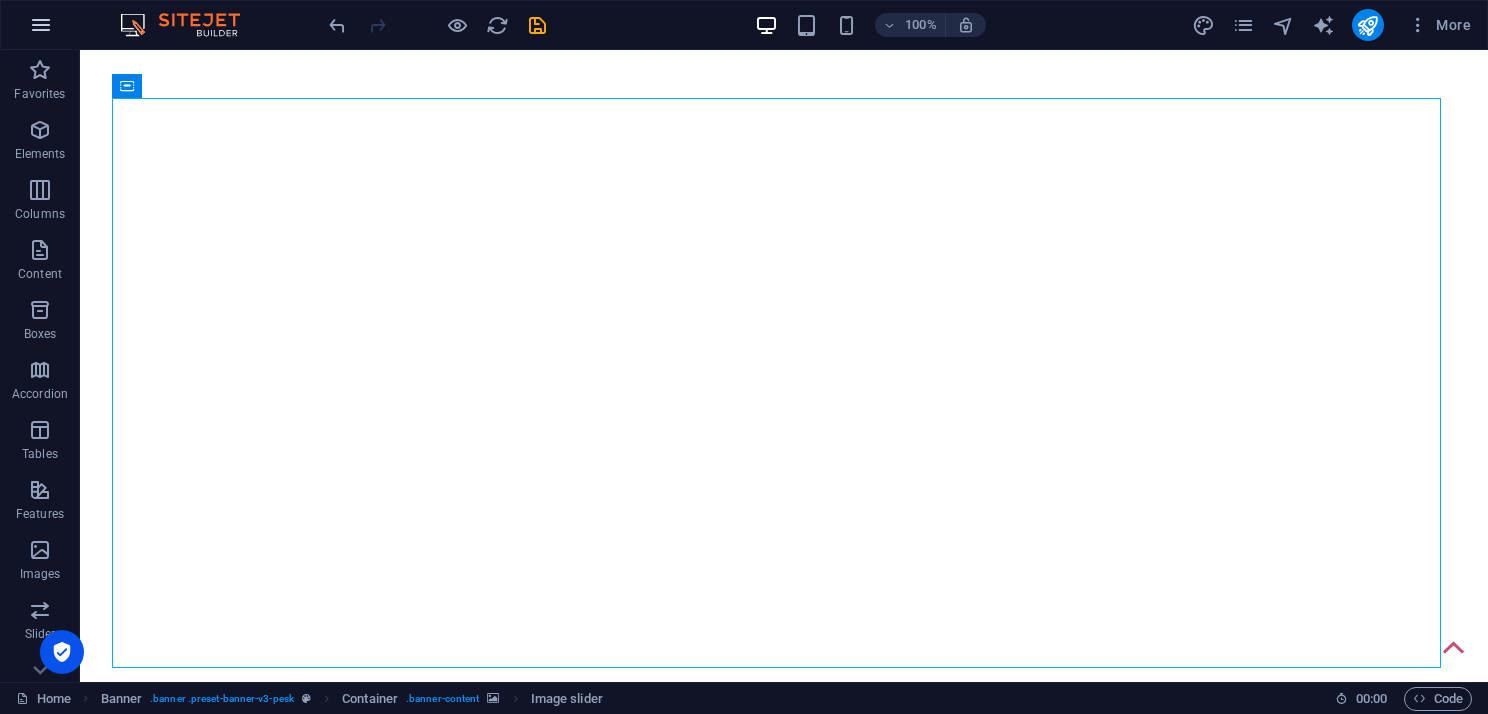 click at bounding box center (41, 25) 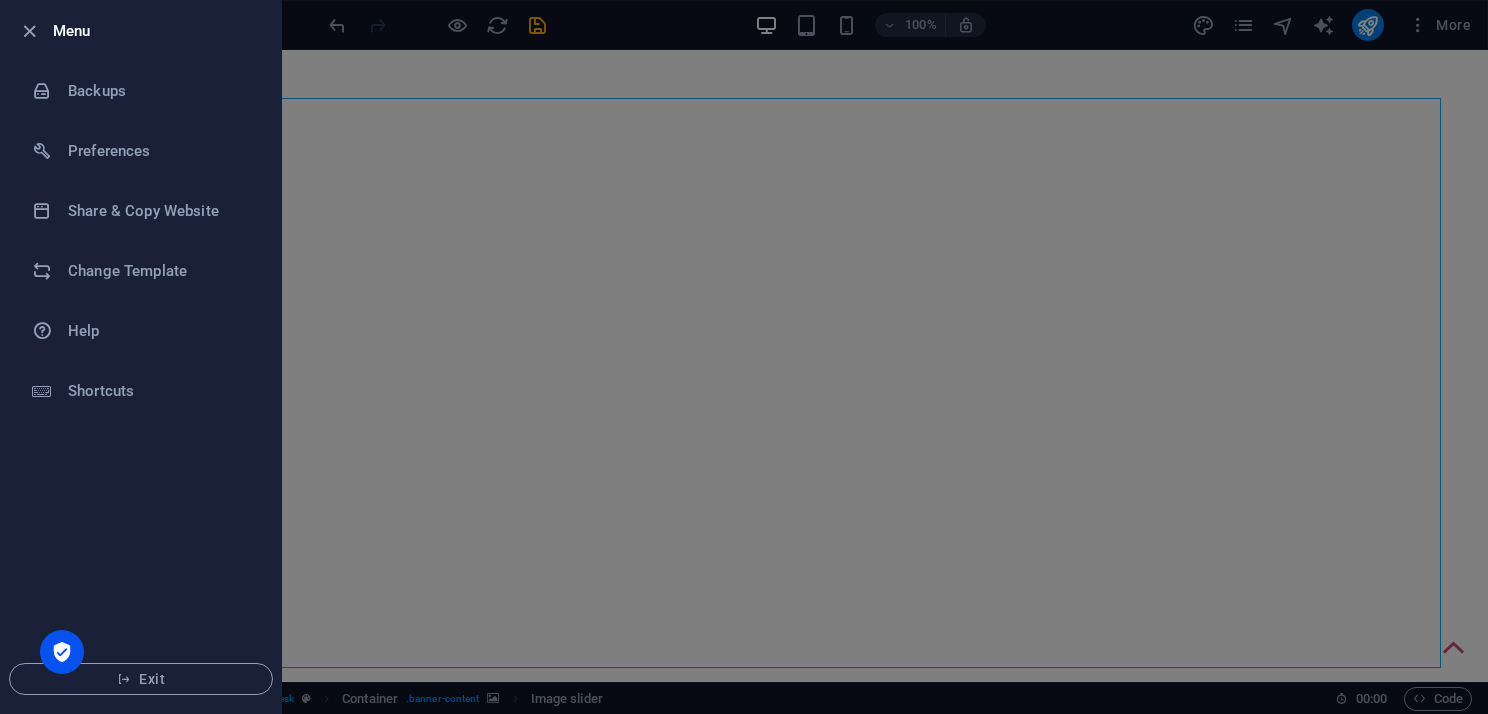 click at bounding box center (744, 357) 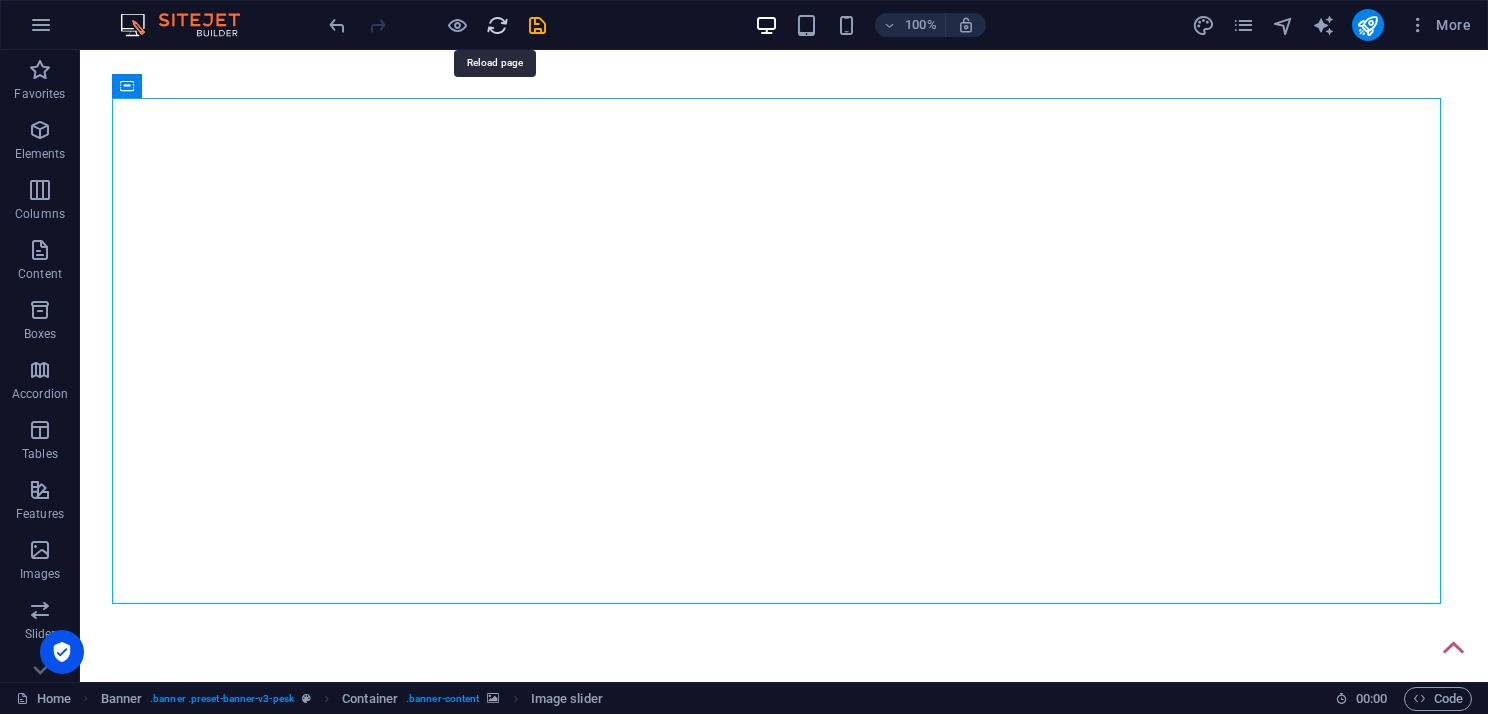 click at bounding box center (497, 25) 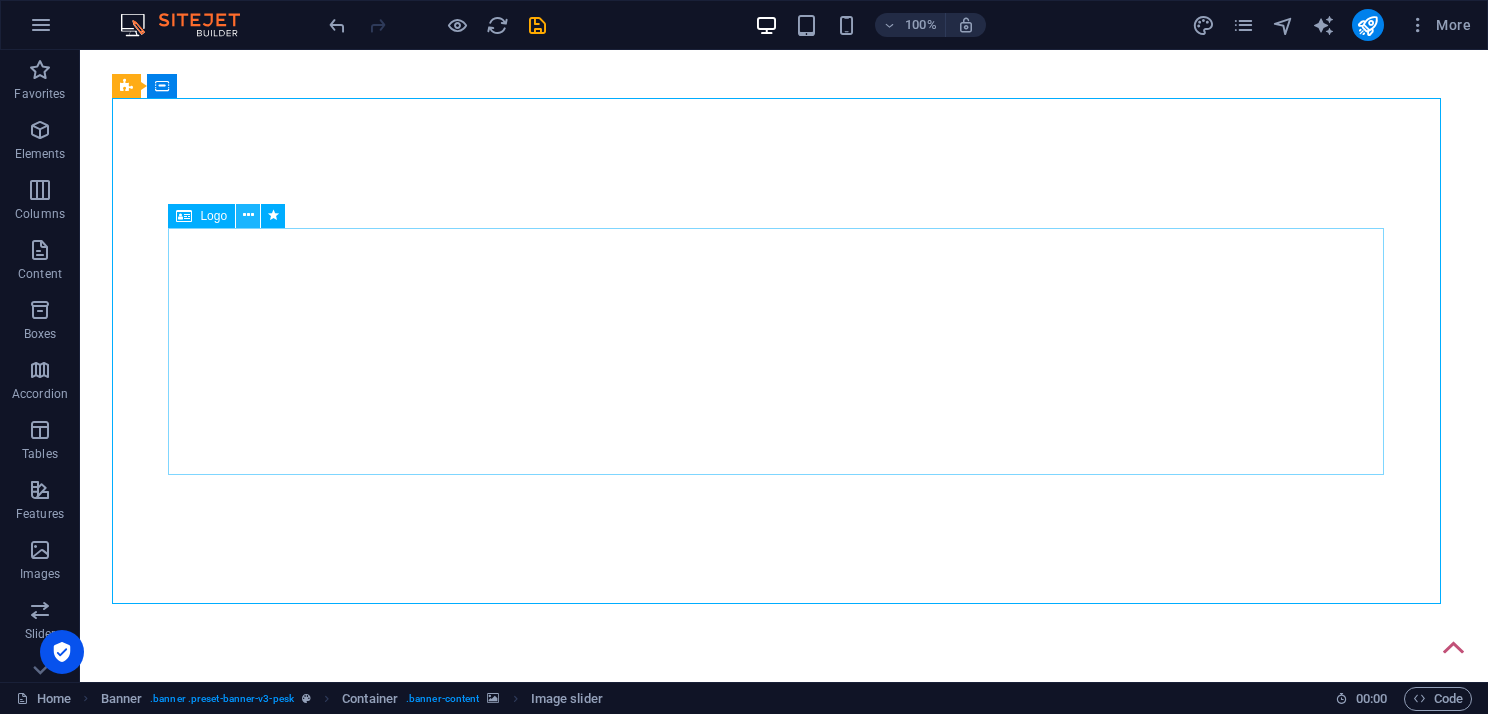 click at bounding box center (248, 215) 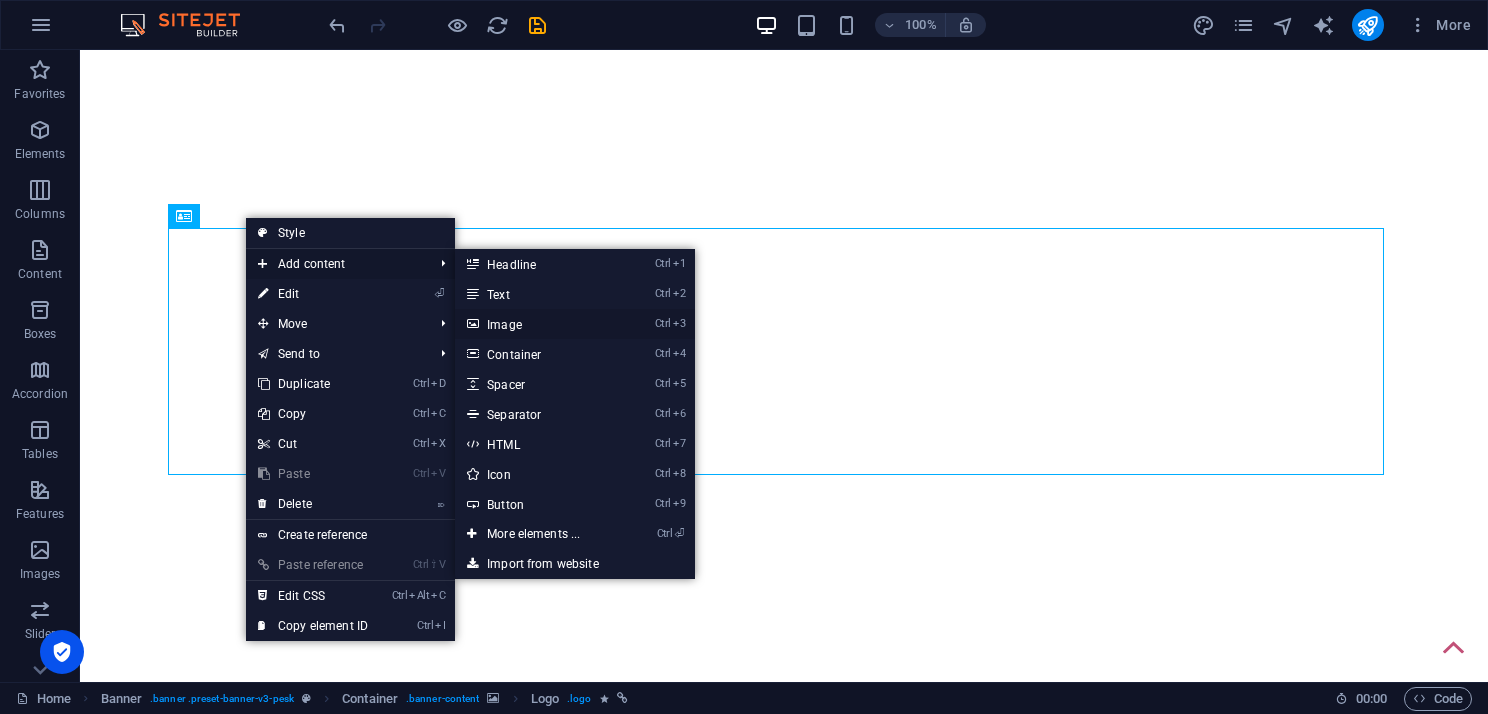click on "Ctrl 3  Image" at bounding box center [537, 324] 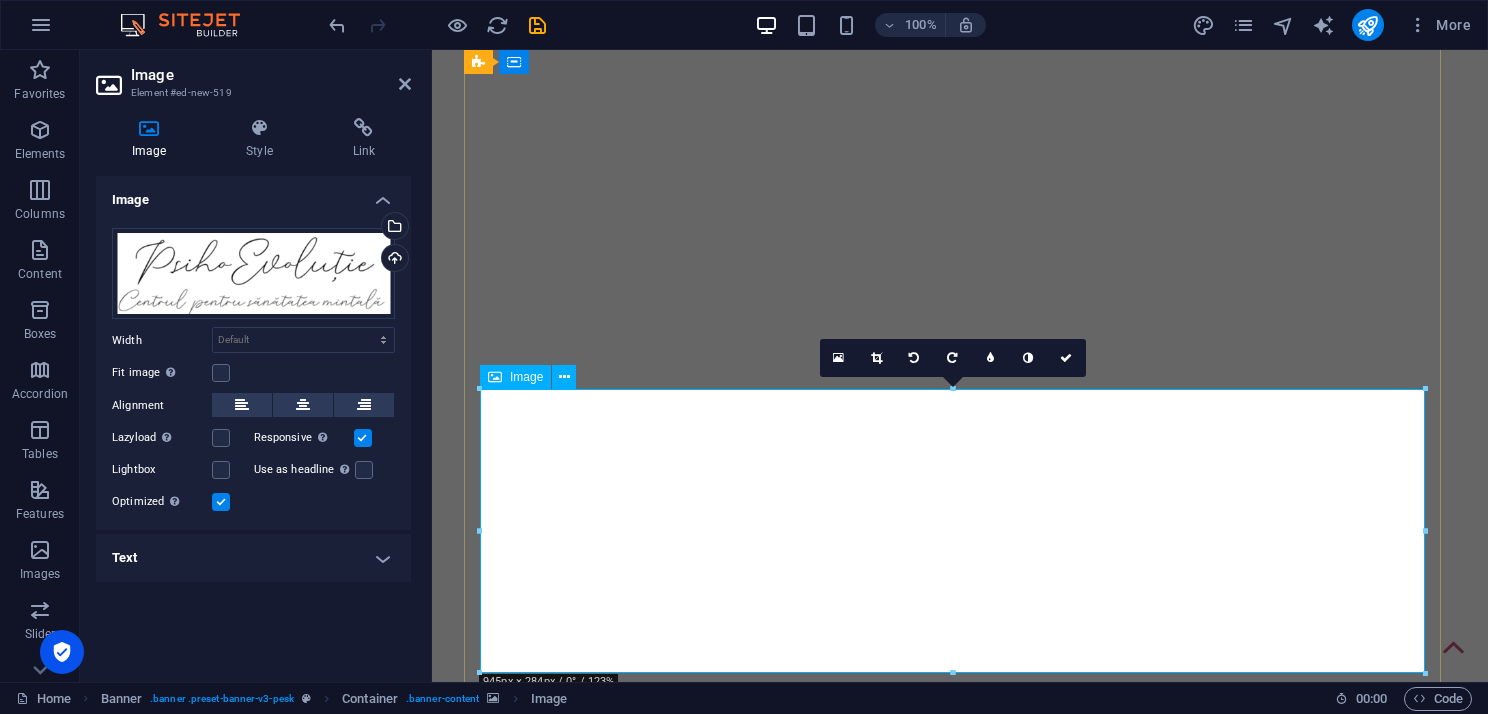 scroll, scrollTop: 200, scrollLeft: 0, axis: vertical 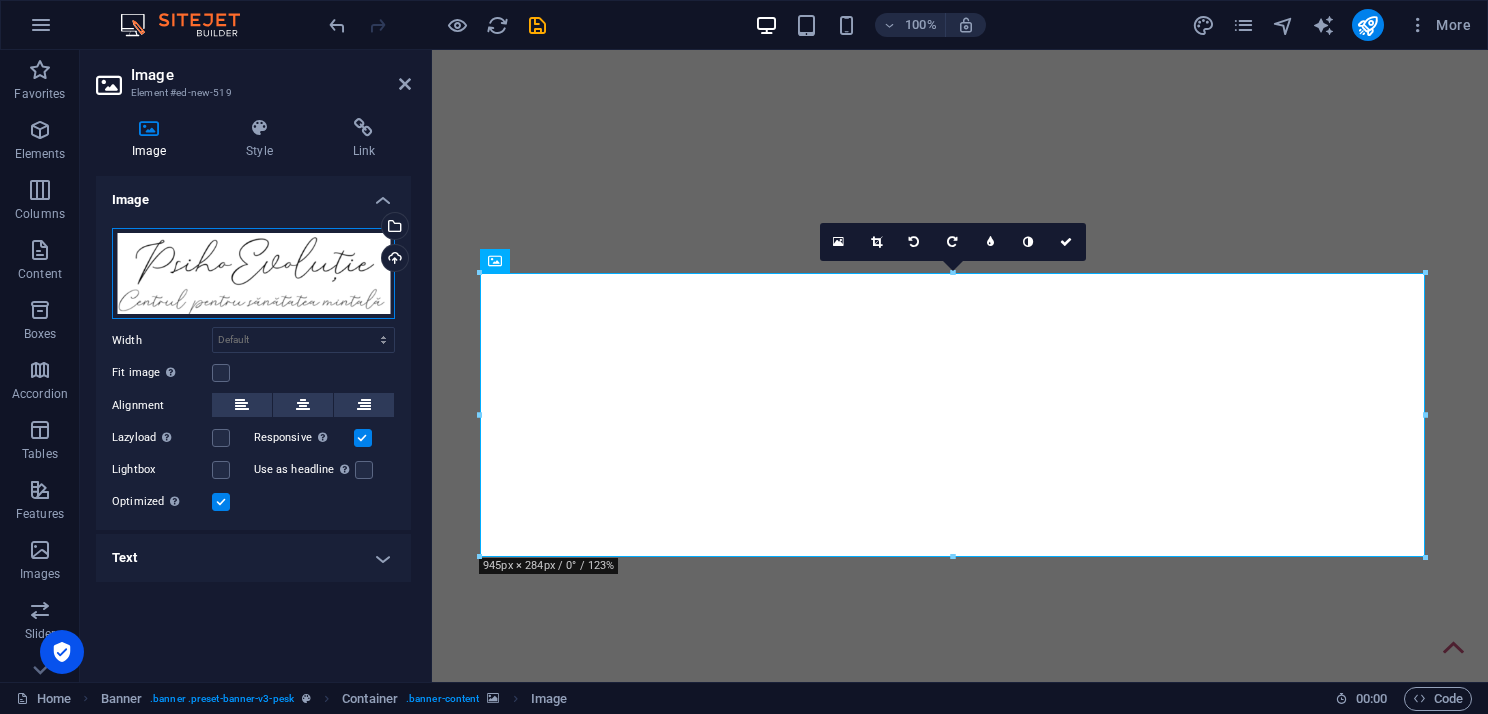 drag, startPoint x: 270, startPoint y: 271, endPoint x: 122, endPoint y: 287, distance: 148.86235 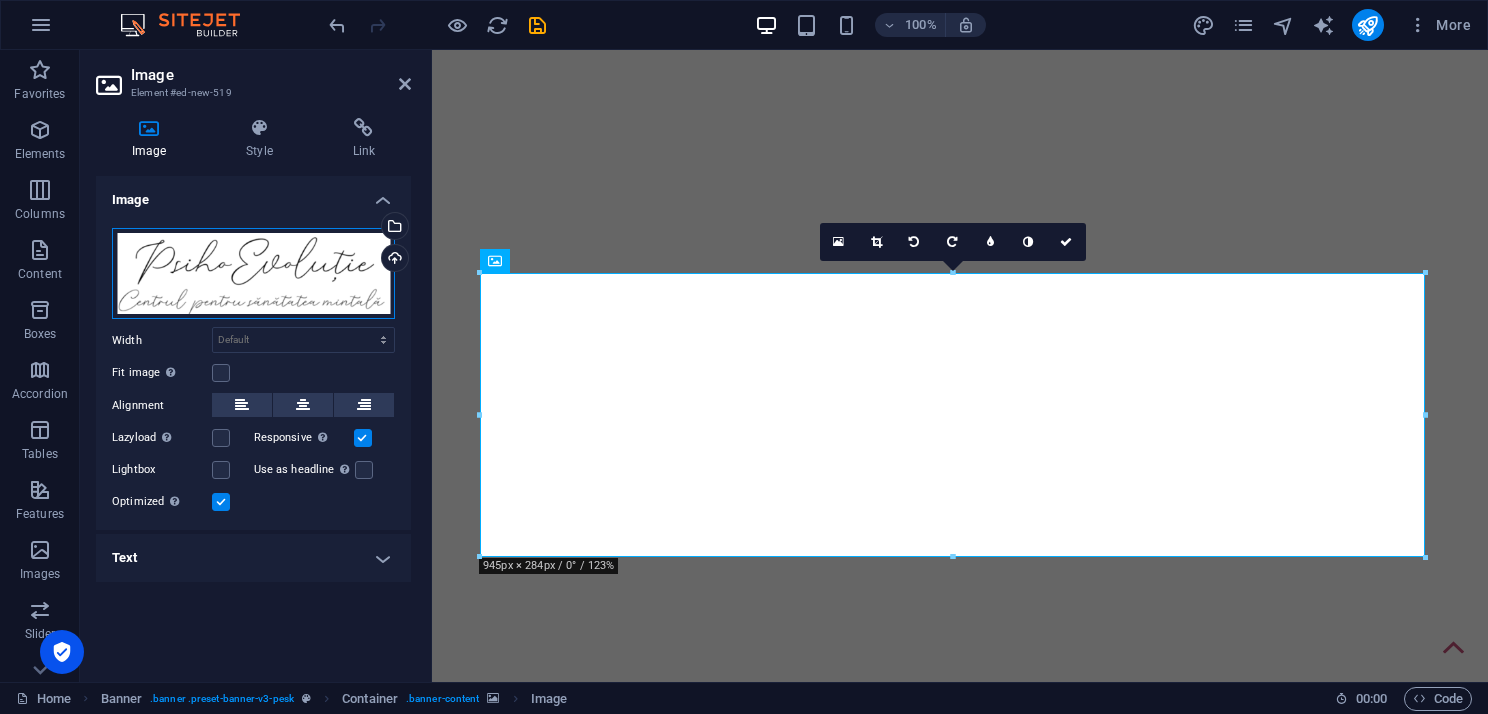 click on "Favorites Elements Columns Content Boxes Accordion Tables Features Images Slider Header Footer Forms Marketing Collections Image Element #ed-new-519 Image Style Link Image Drag files here, click to choose files or select files from Files or our free stock photos & videos Select files from the file manager, stock photos, or upload file(s) Upload Width Default auto px rem % em vh vw Fit image Automatically fit image to a fixed width and height Height Default auto px Alignment Lazyload Loading images after the page loads improves page speed. Responsive Automatically load retina image and smartphone optimized sizes. Lightbox Use as headline The image will be wrapped in an H1 headline tag. Useful for giving alternative text the weight of an H1 headline, e.g. for the logo. Leave unchecked if uncertain. Optimized Images are compressed to improve page speed. Position Direction Custom X offset 50 px rem % vh vw Y offset 50 px rem % vh vw Text Float No float Image left Image right Text Alternative text Image caption 8" at bounding box center (744, 366) 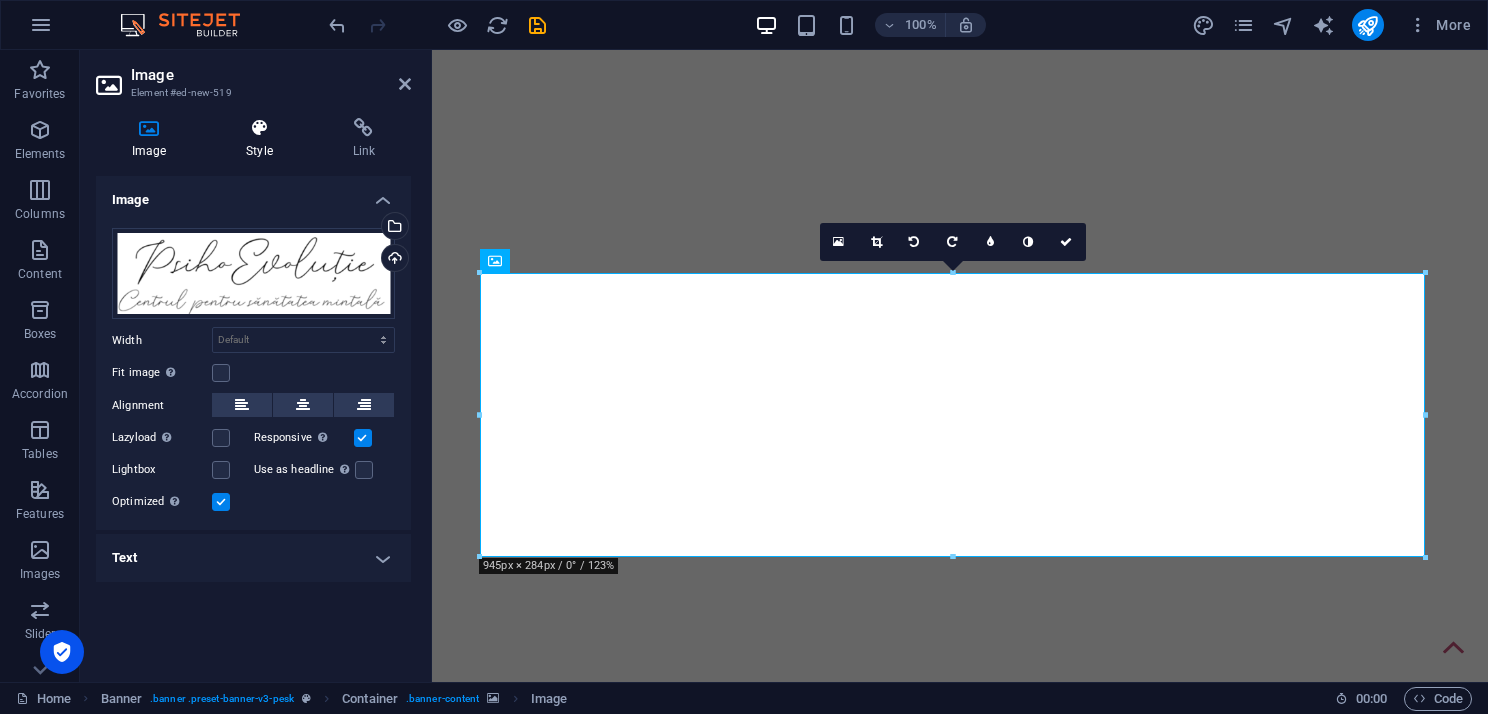 click at bounding box center (259, 128) 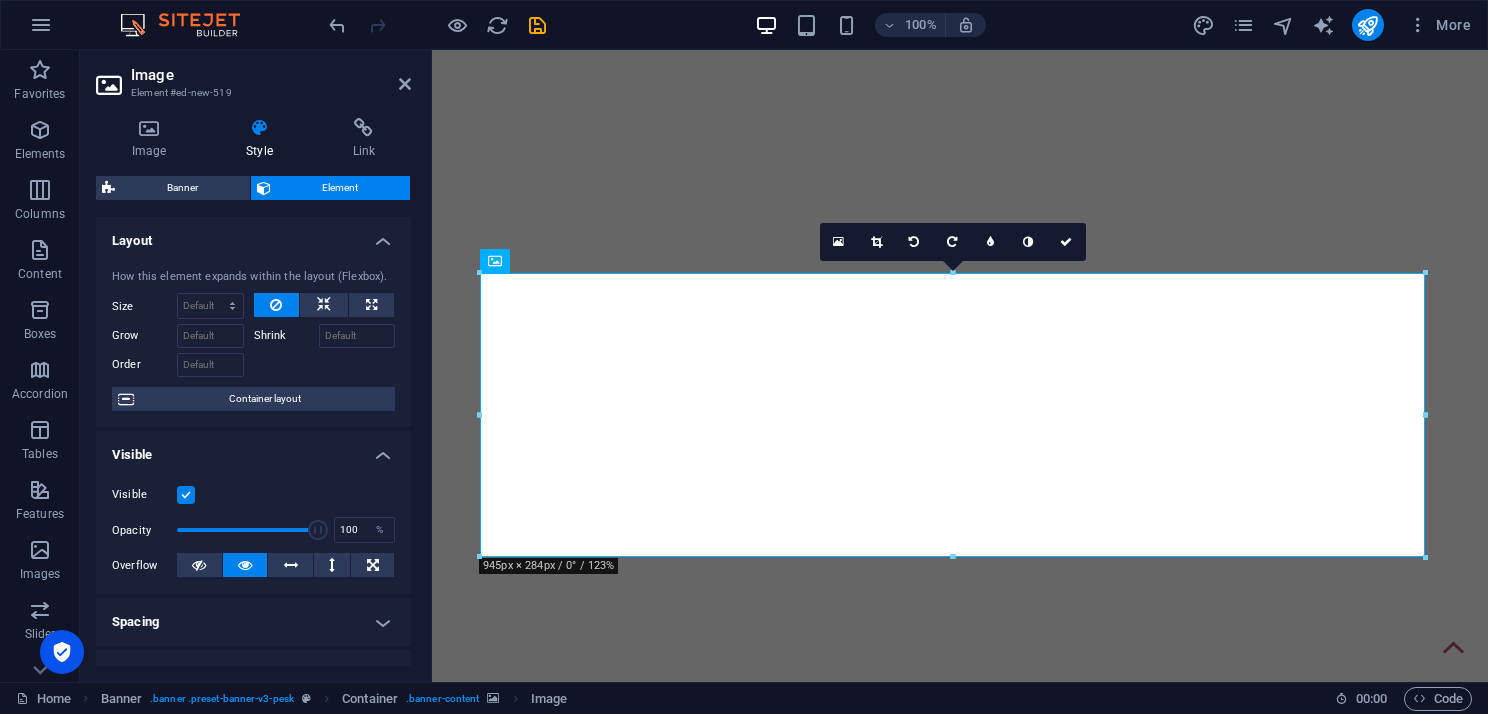 click at bounding box center [186, 495] 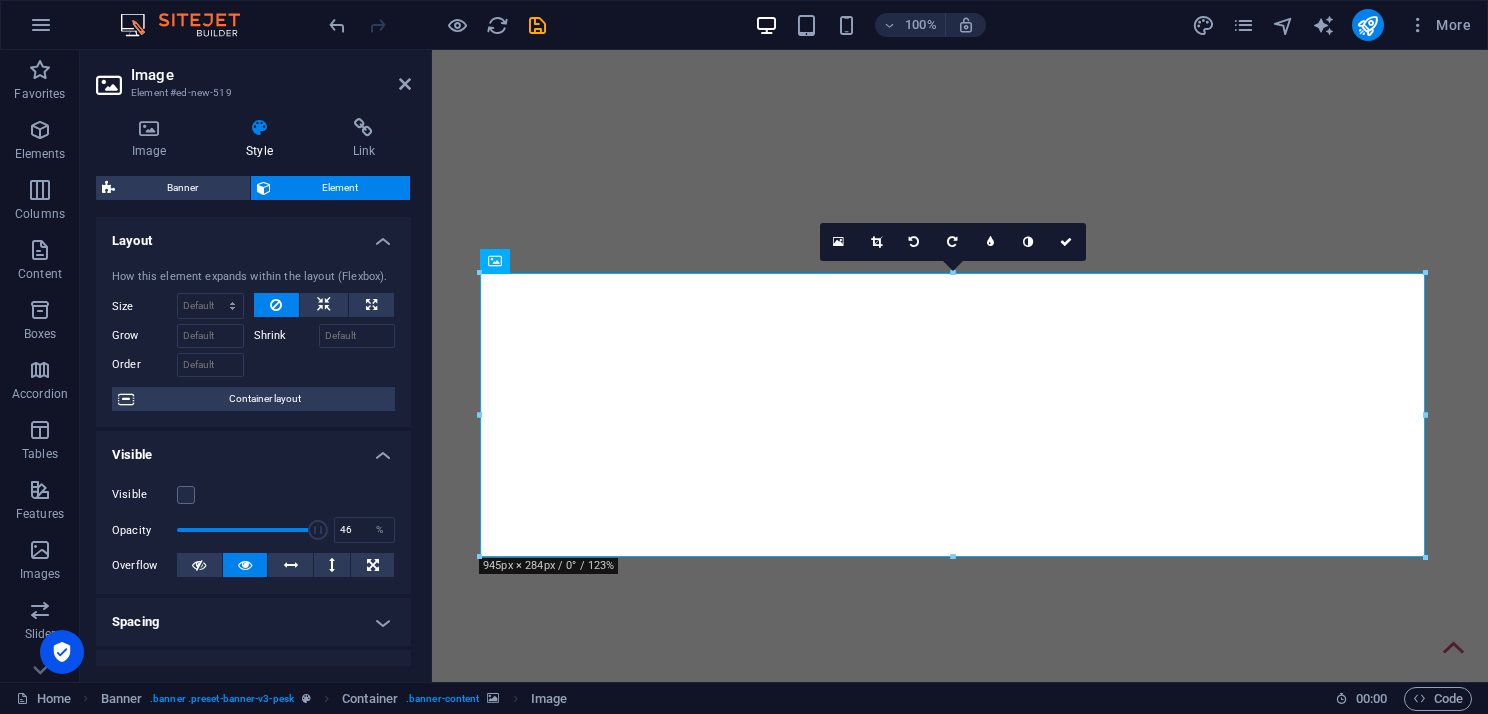 click at bounding box center (247, 530) 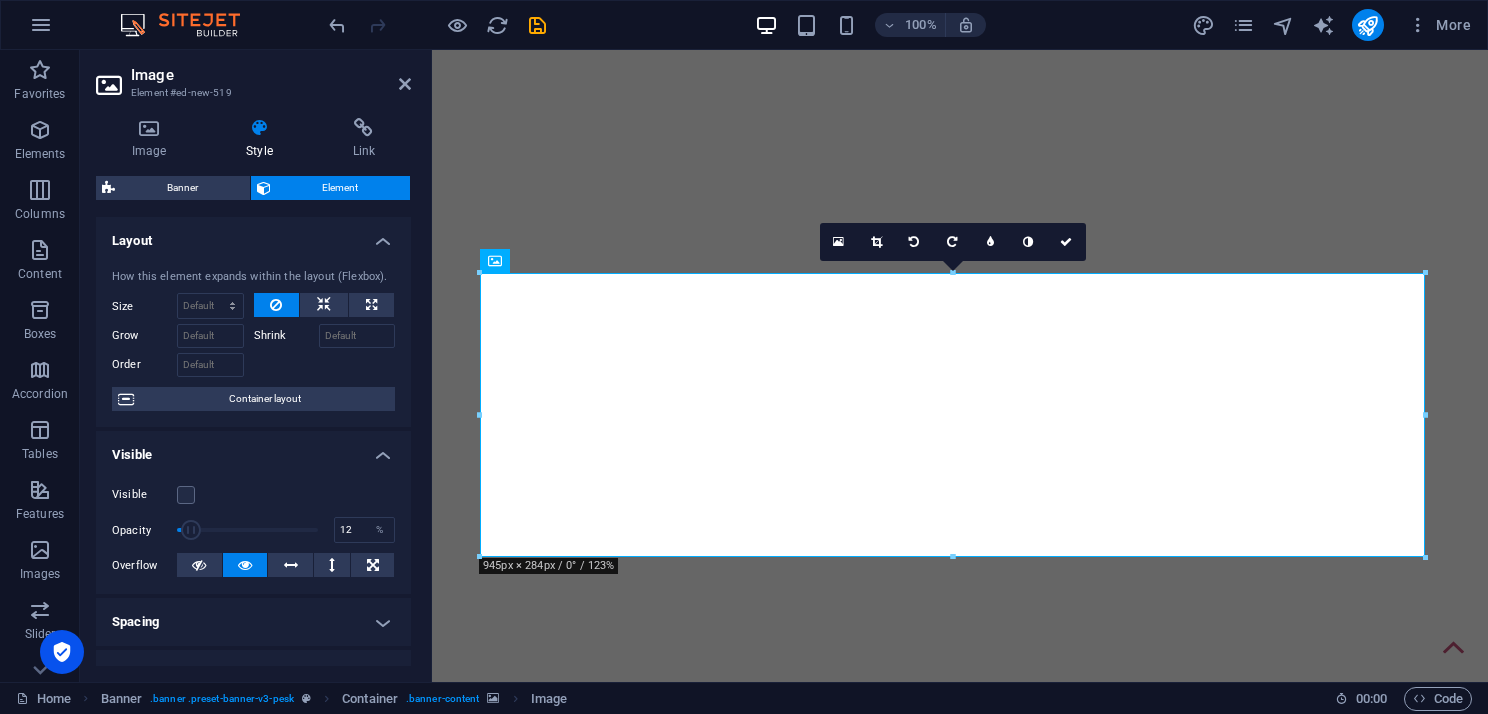 drag, startPoint x: 236, startPoint y: 529, endPoint x: 197, endPoint y: 528, distance: 39.012817 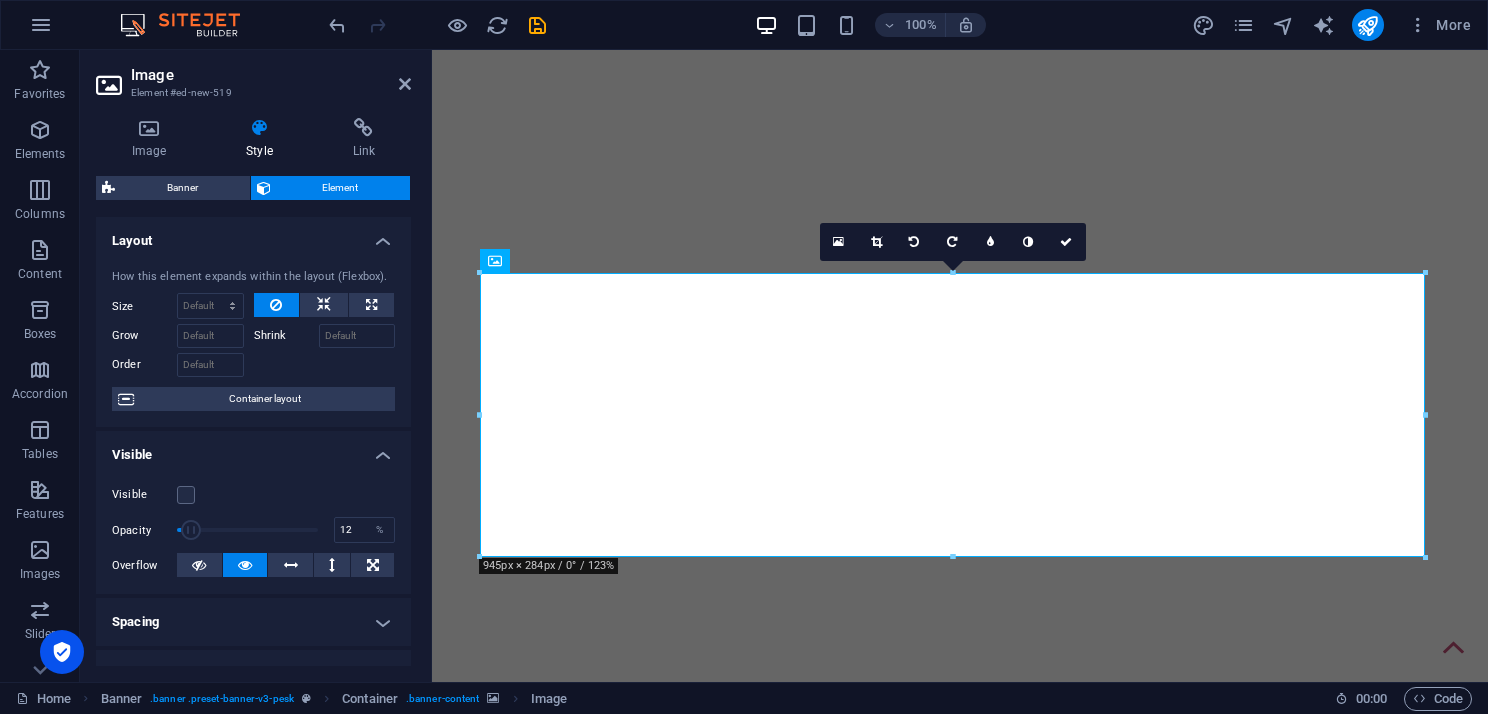 click at bounding box center [191, 530] 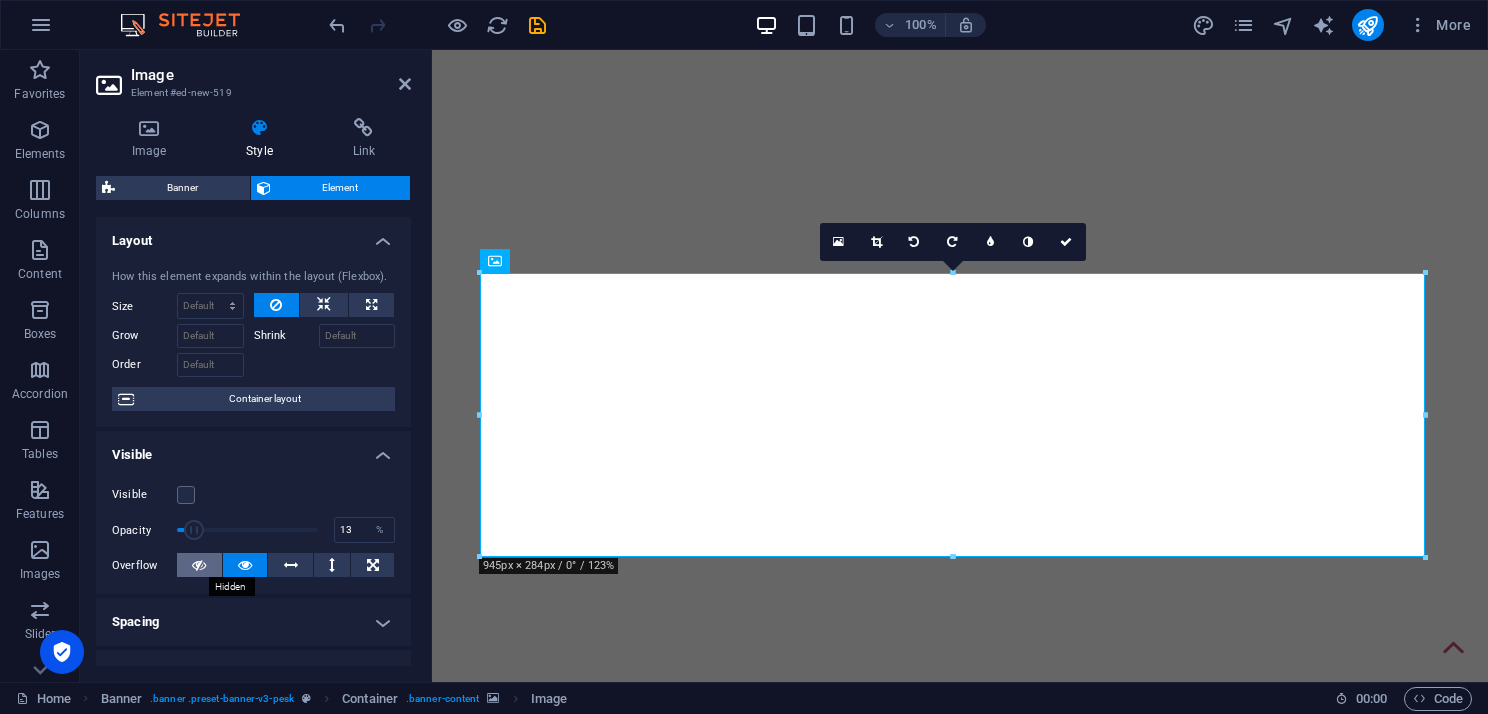 click at bounding box center (199, 565) 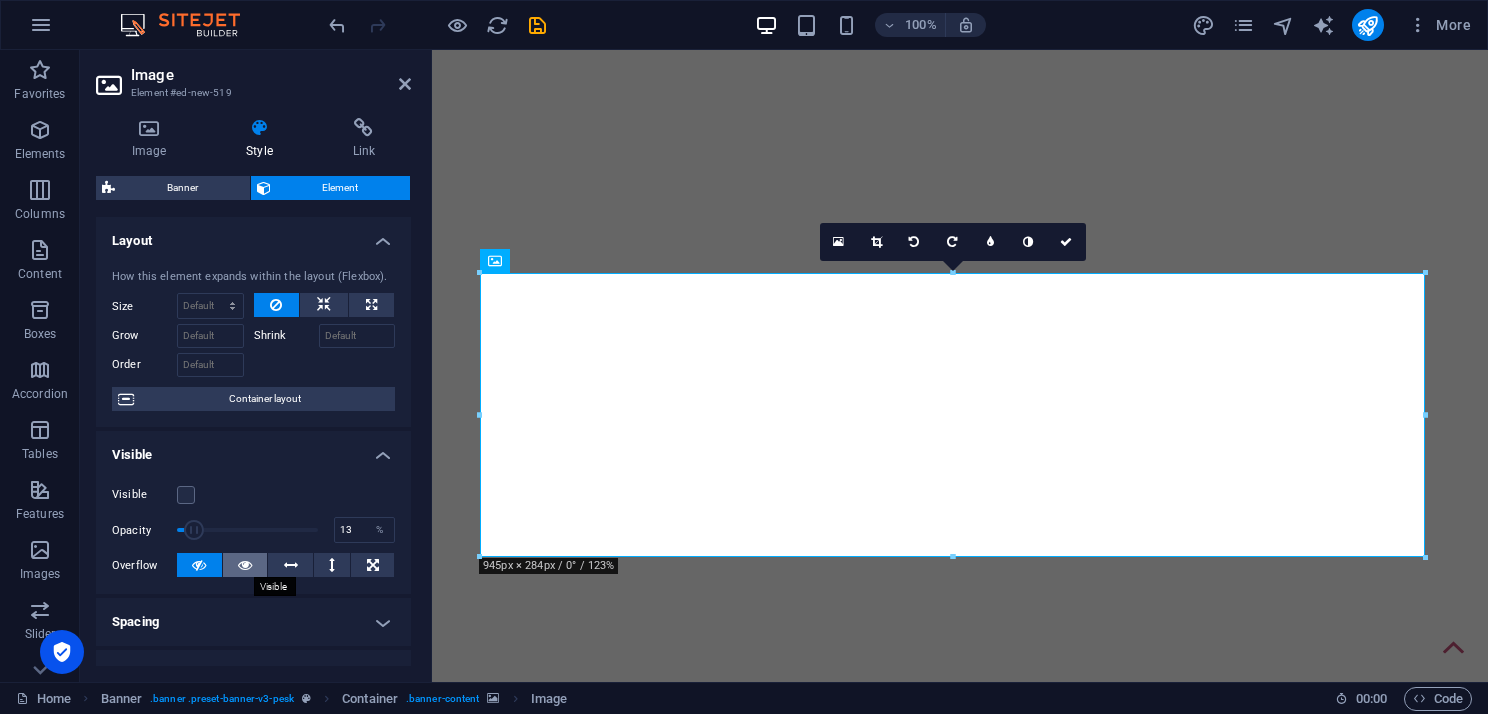 click at bounding box center (245, 565) 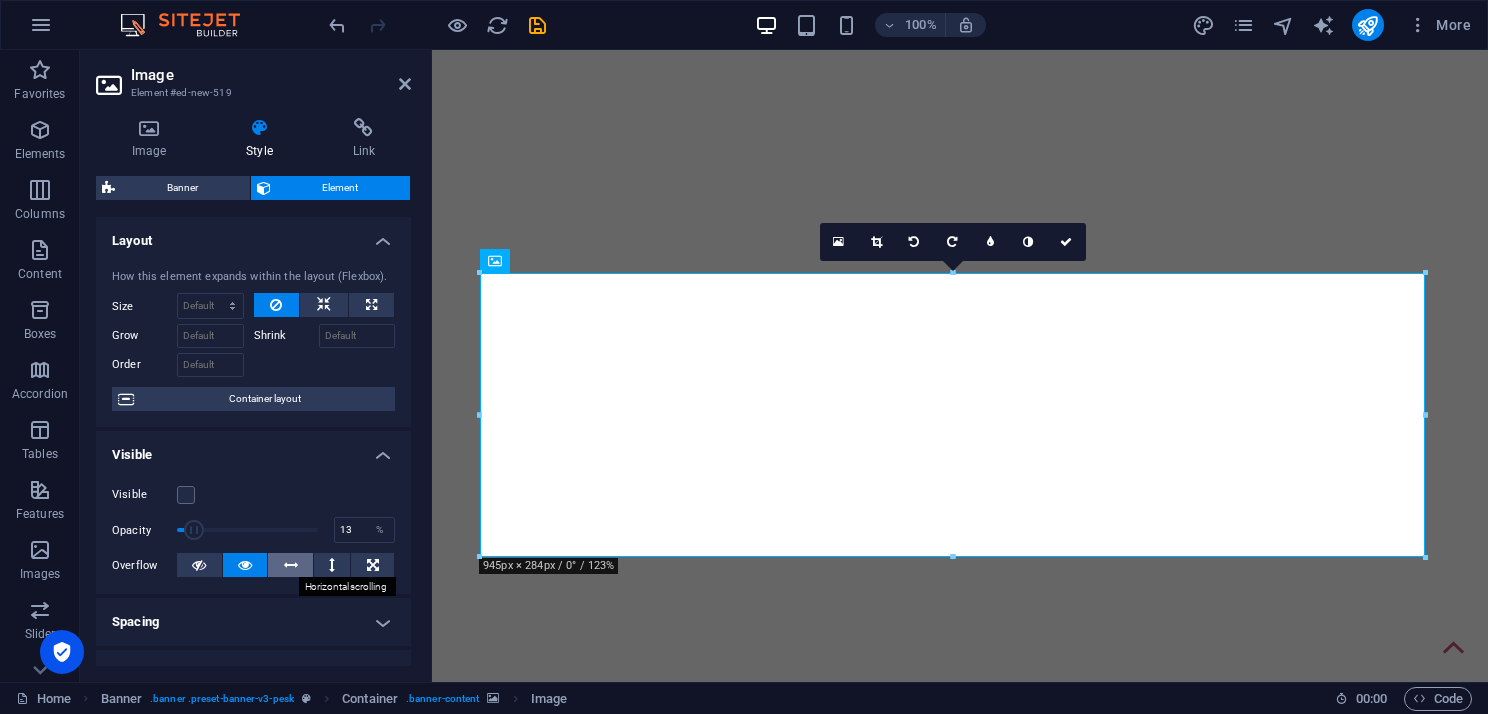 click at bounding box center [291, 565] 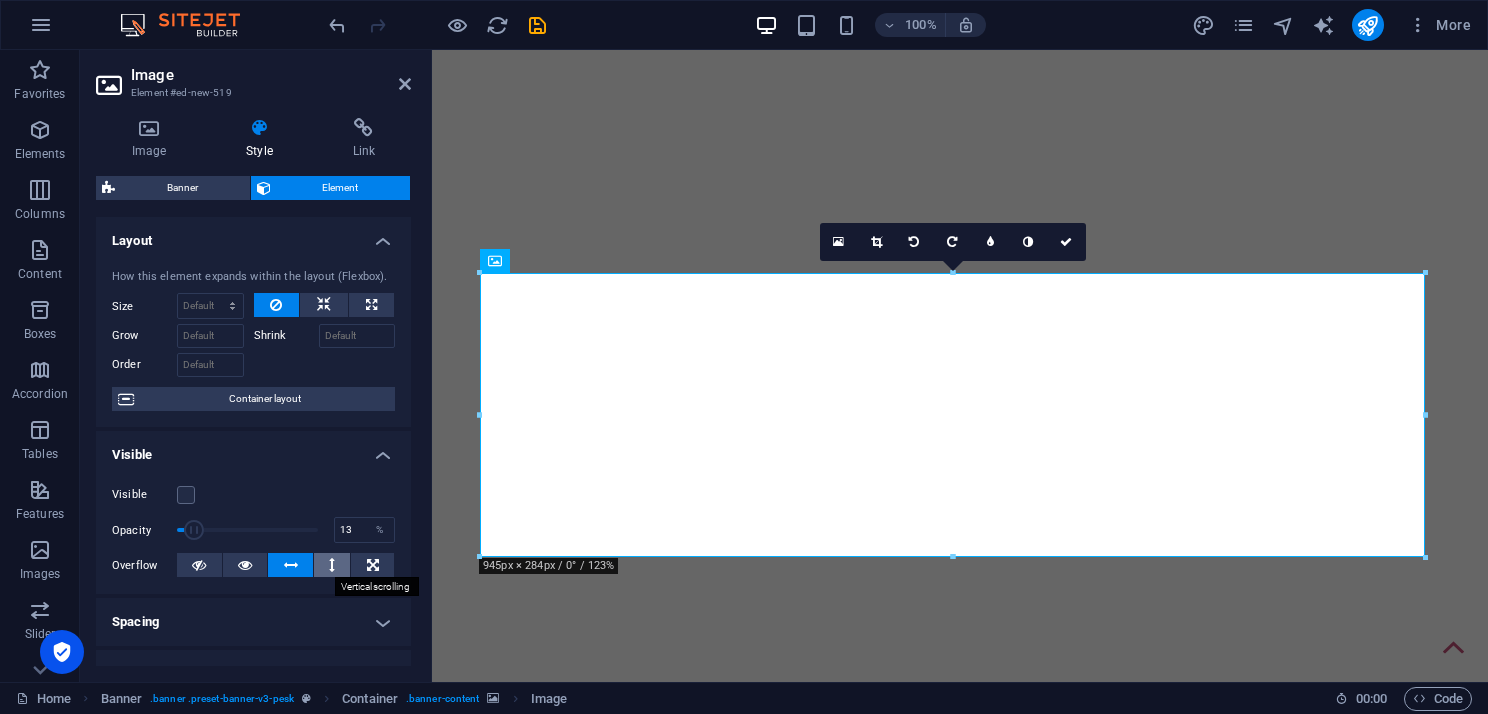 click at bounding box center (332, 565) 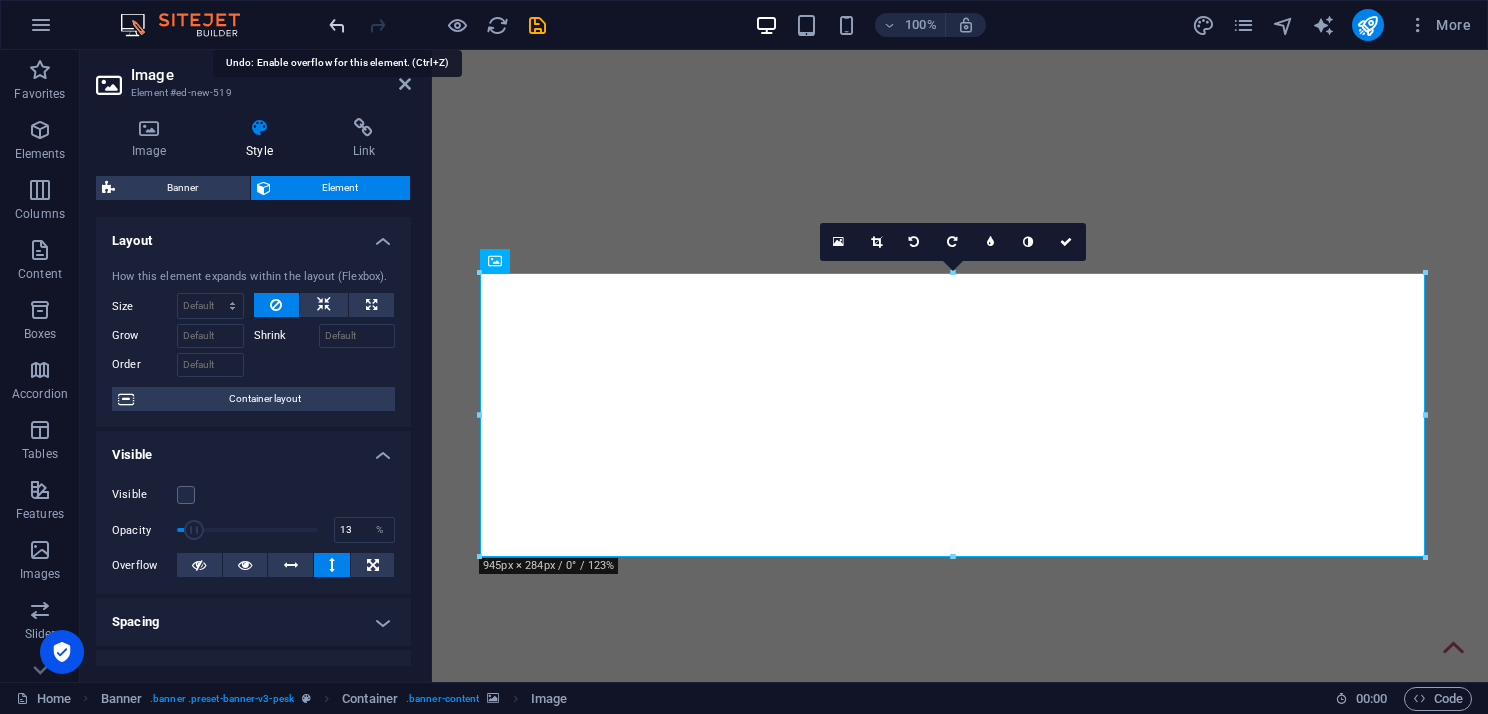 click at bounding box center (337, 25) 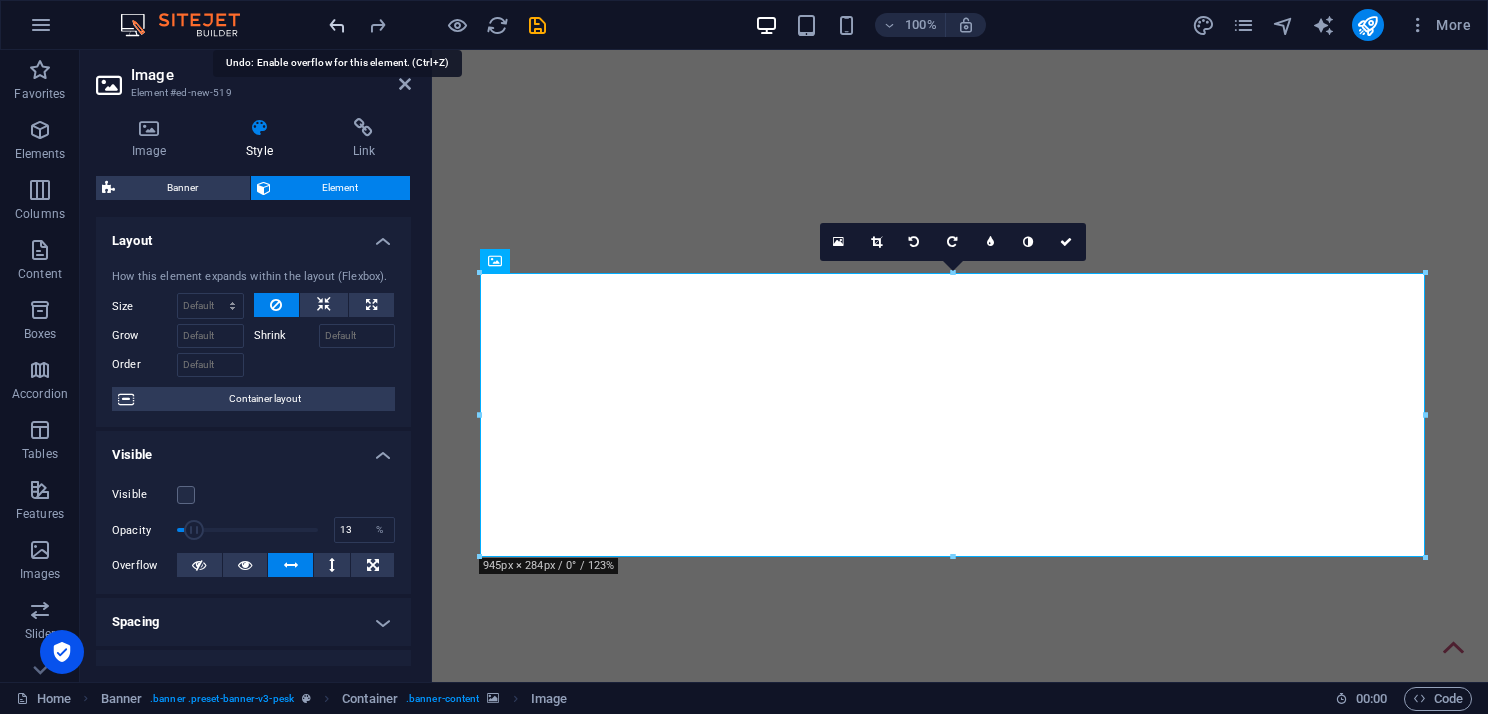 click at bounding box center [337, 25] 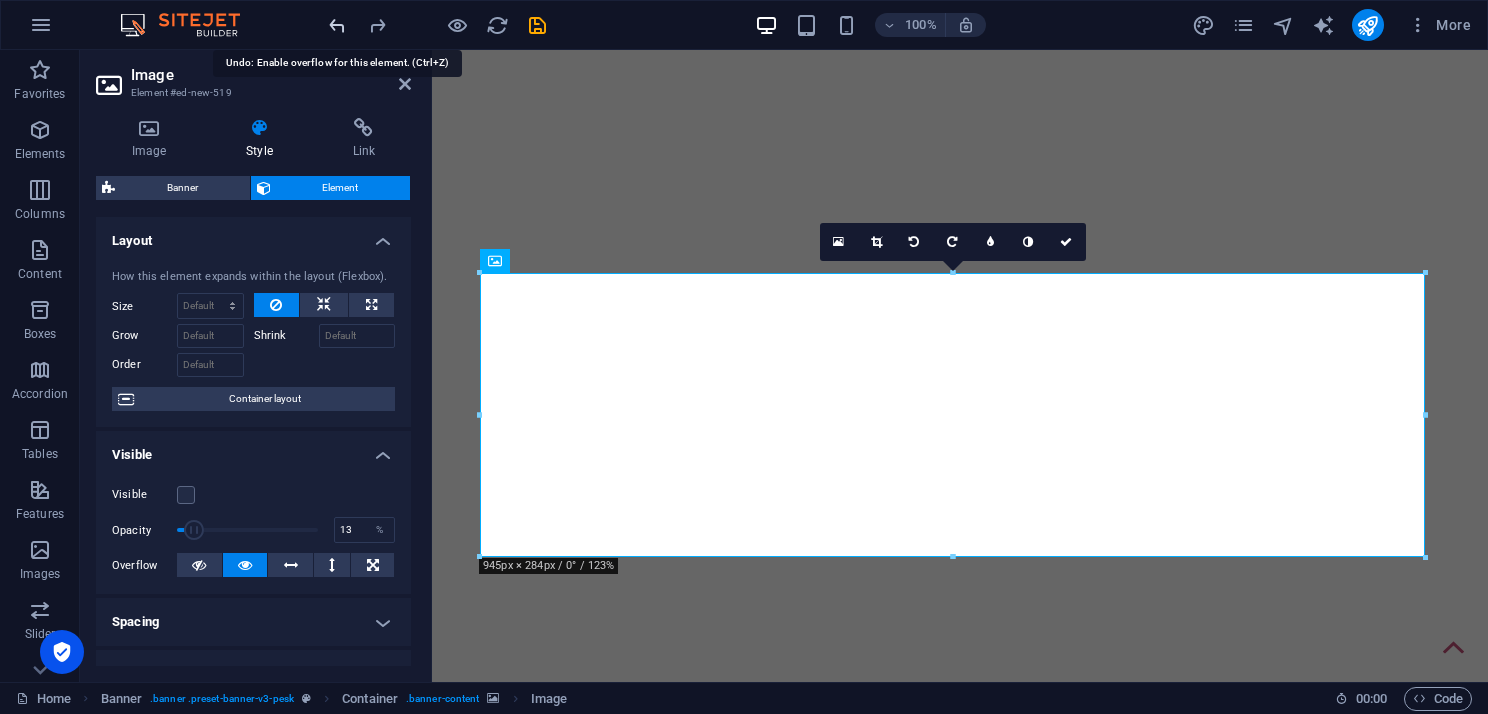 click at bounding box center [337, 25] 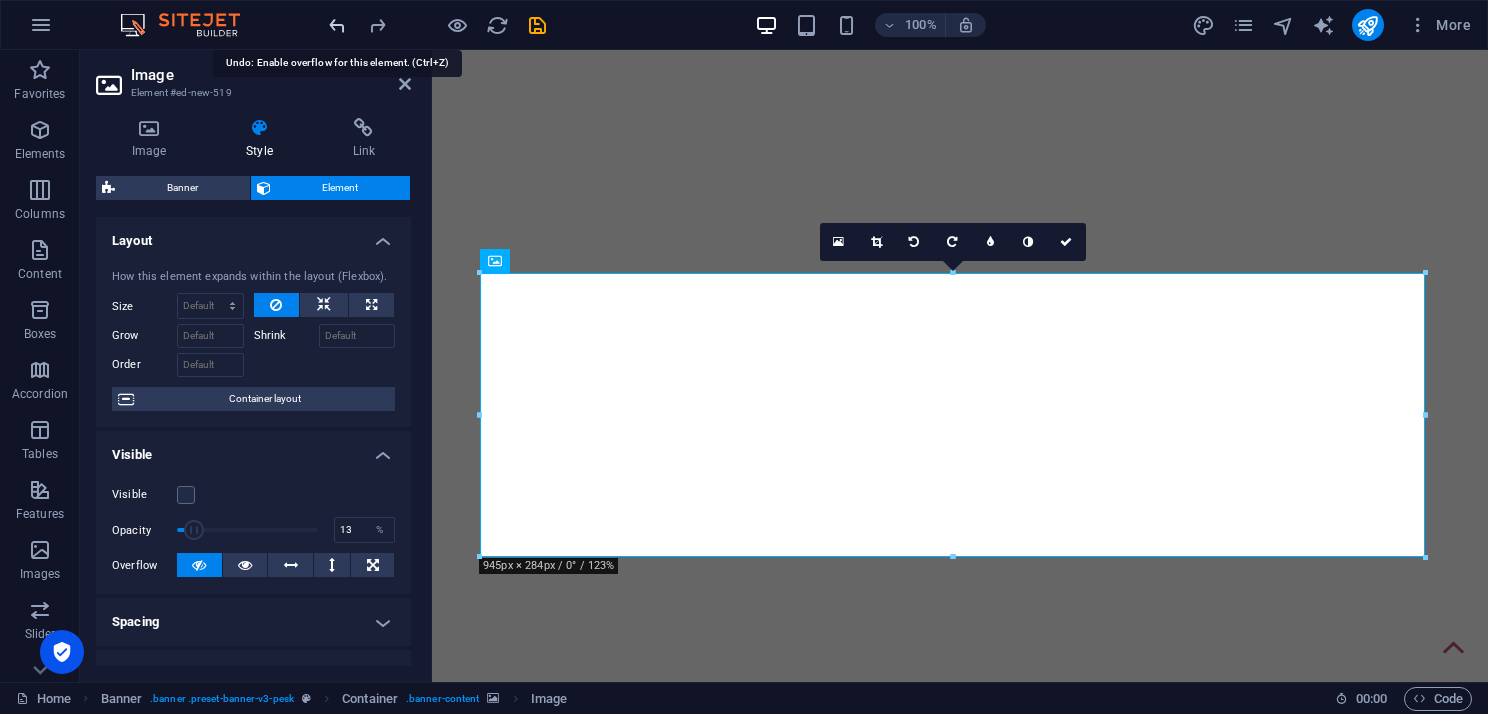click at bounding box center [337, 25] 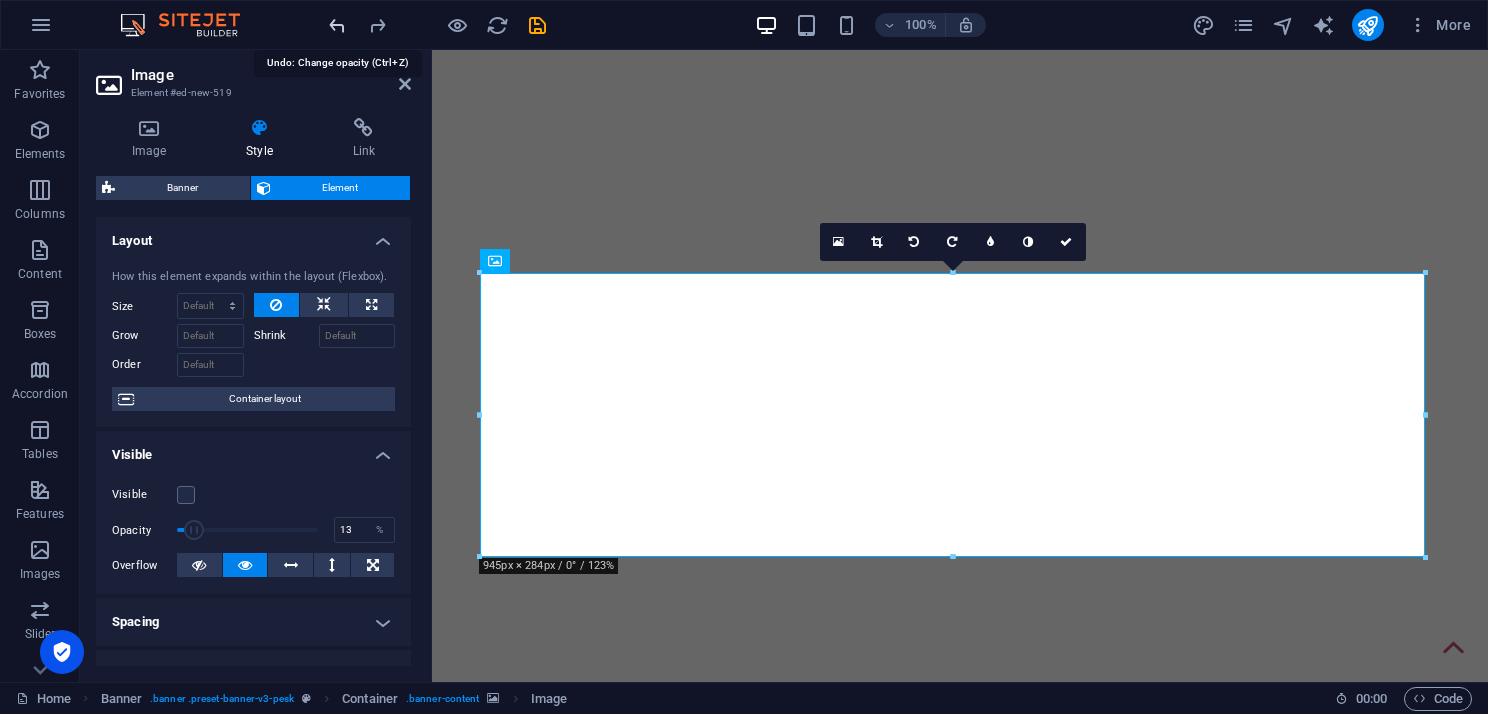 click at bounding box center [337, 25] 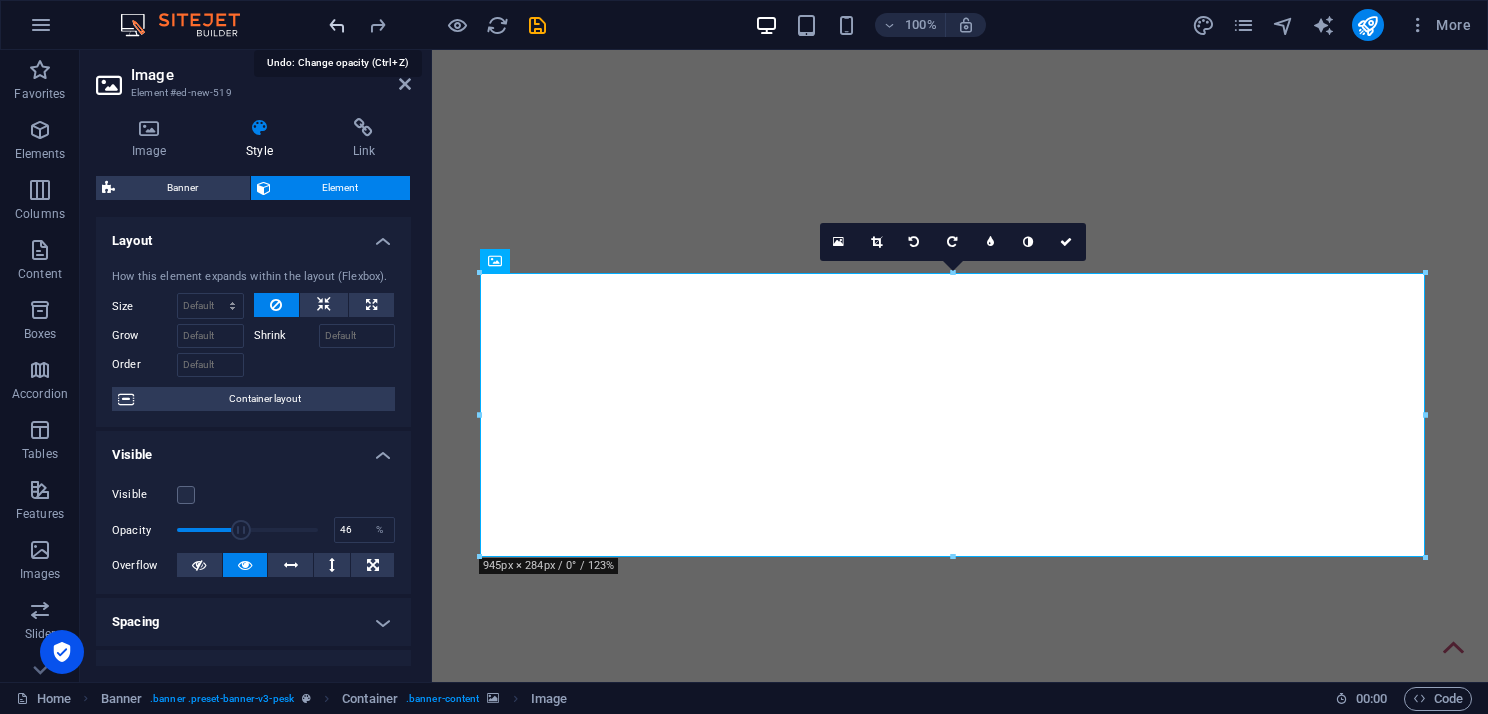click at bounding box center (337, 25) 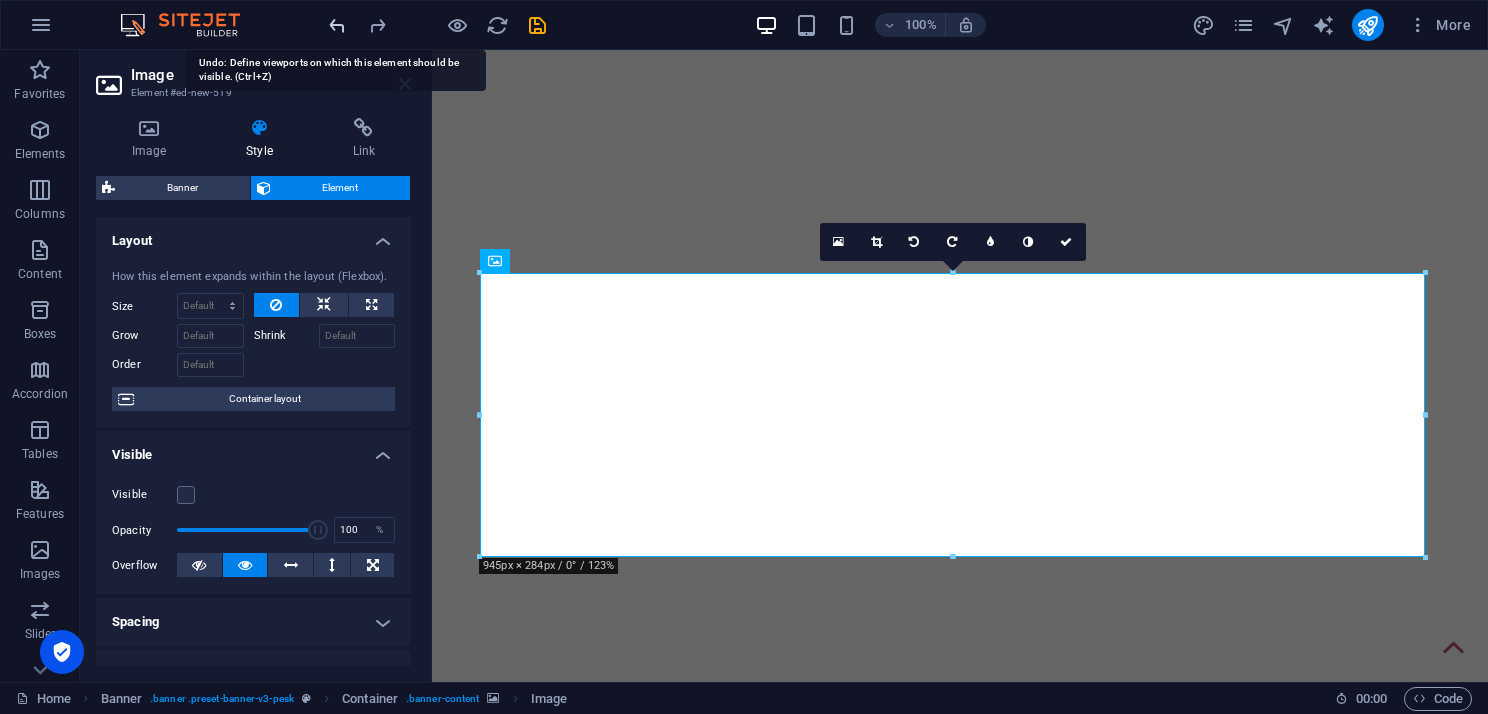 click at bounding box center (337, 25) 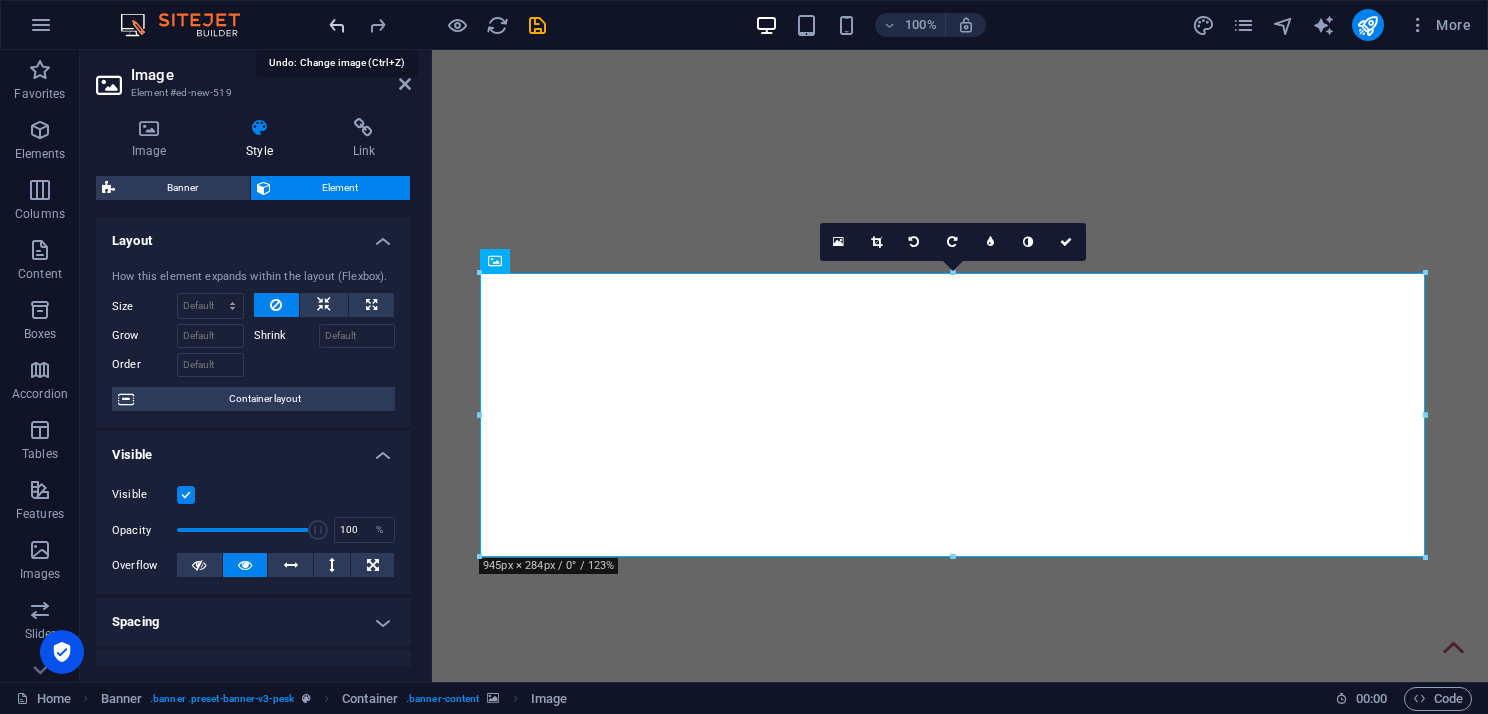 click at bounding box center [337, 25] 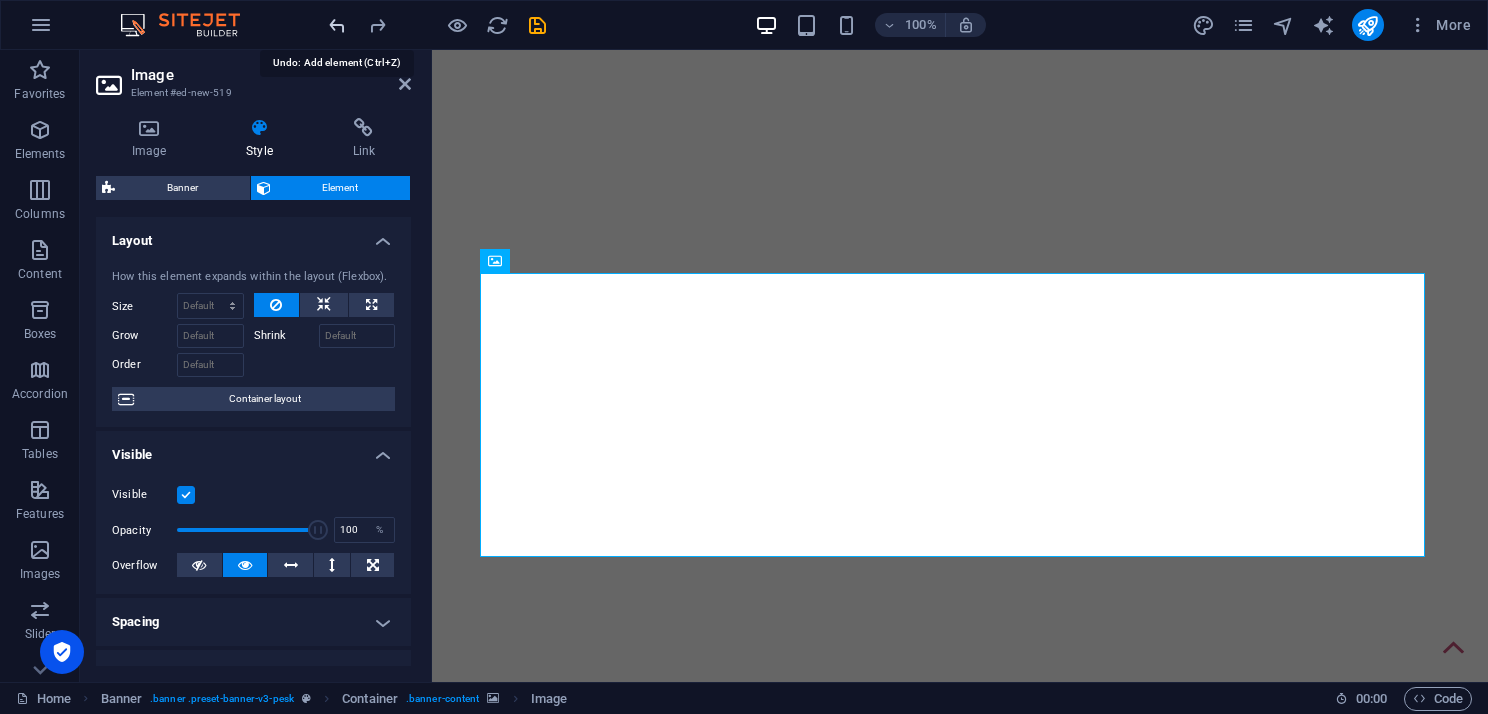 click at bounding box center (337, 25) 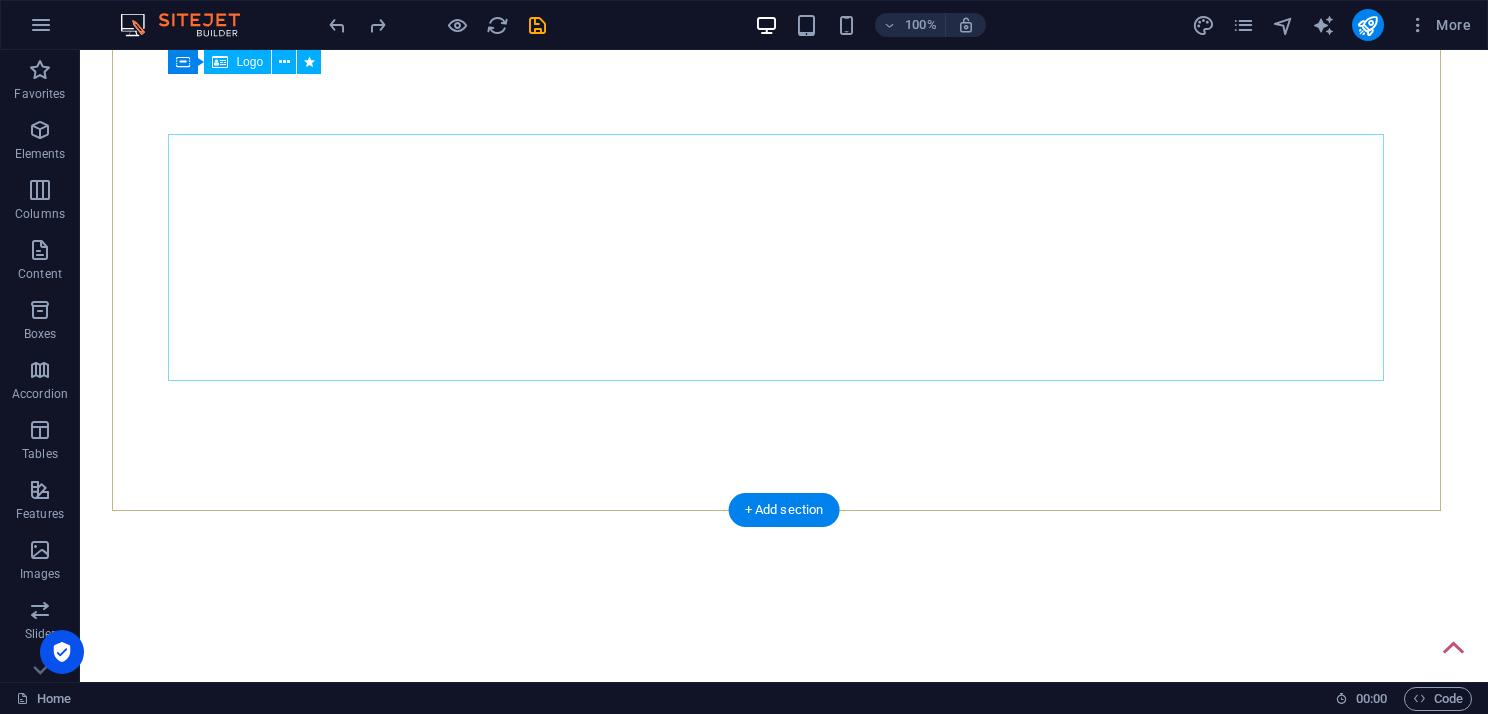 scroll, scrollTop: 0, scrollLeft: 0, axis: both 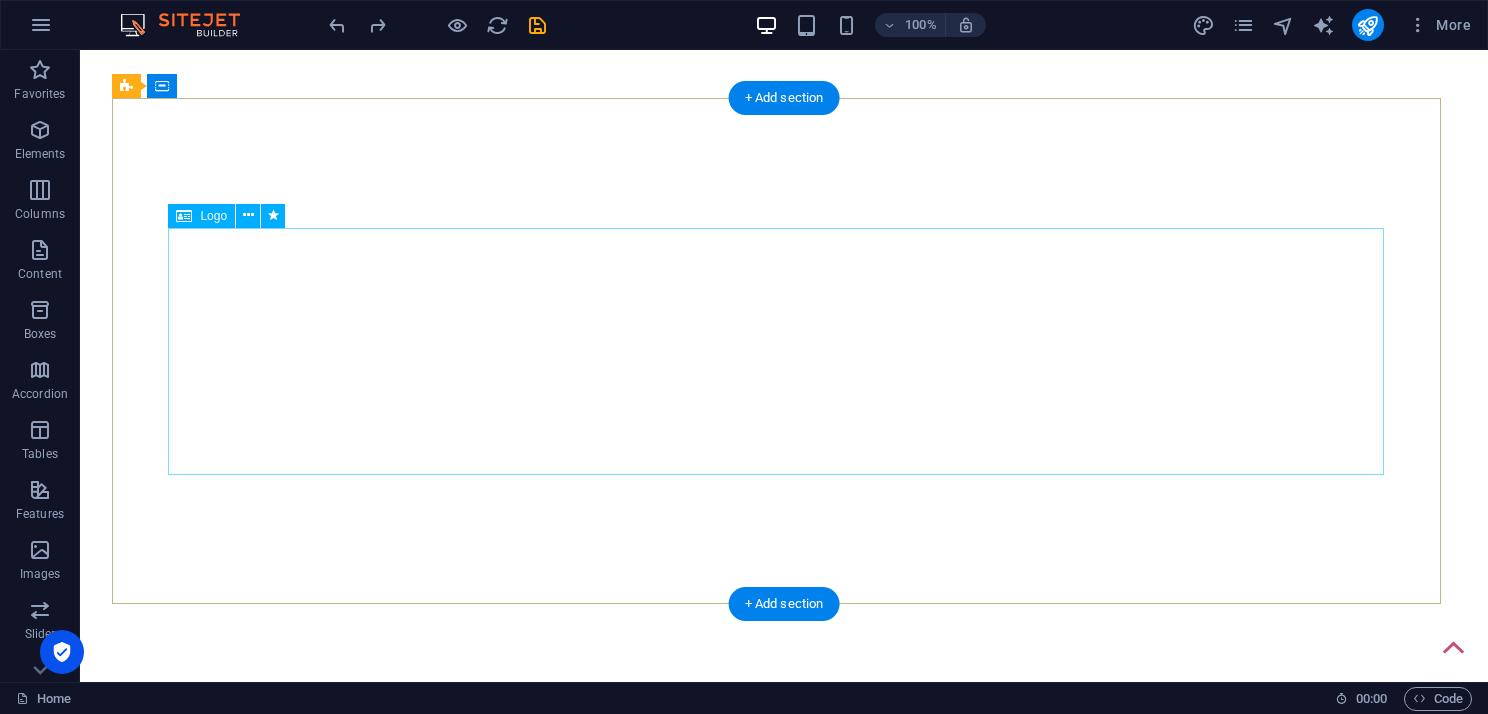 click at bounding box center [784, 855] 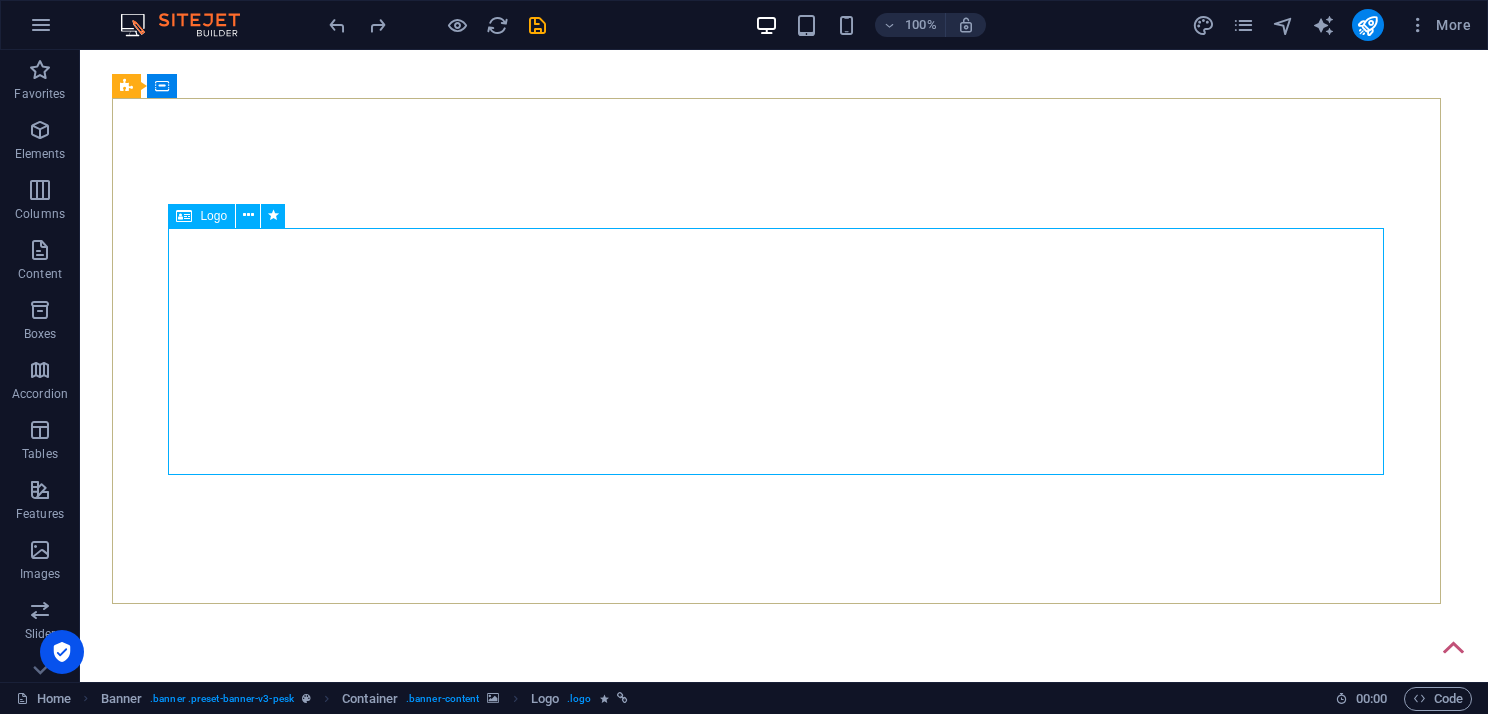 click on "Logo" at bounding box center [213, 216] 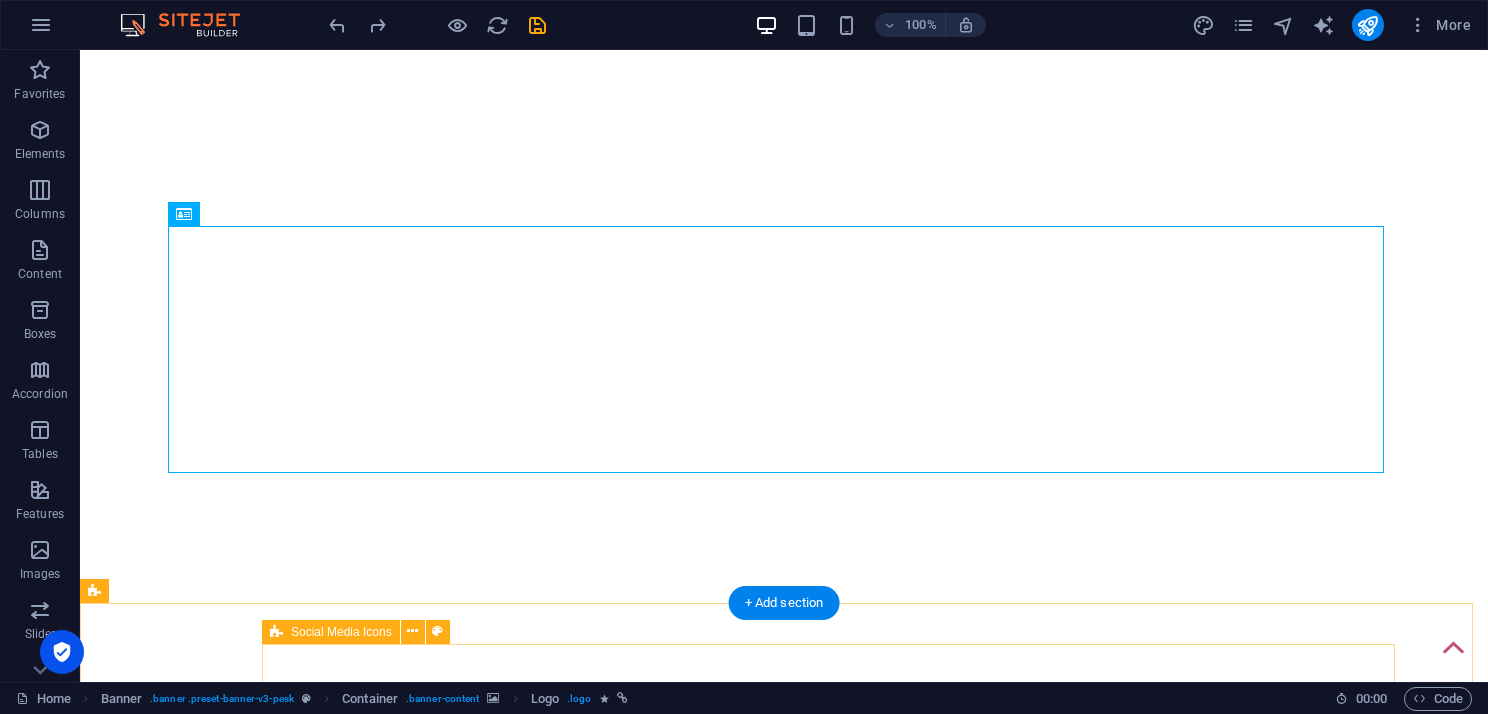 scroll, scrollTop: 0, scrollLeft: 0, axis: both 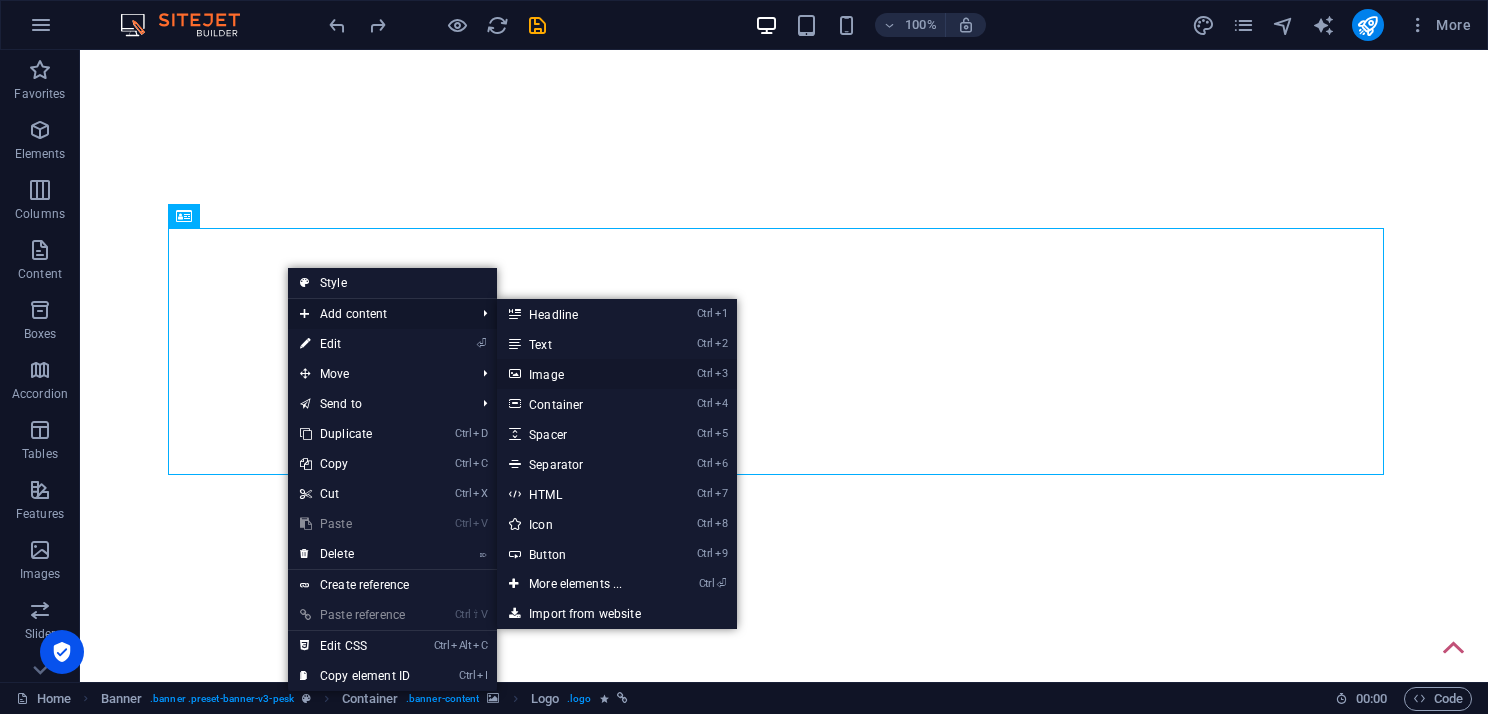 click on "Ctrl 3  Image" at bounding box center [579, 374] 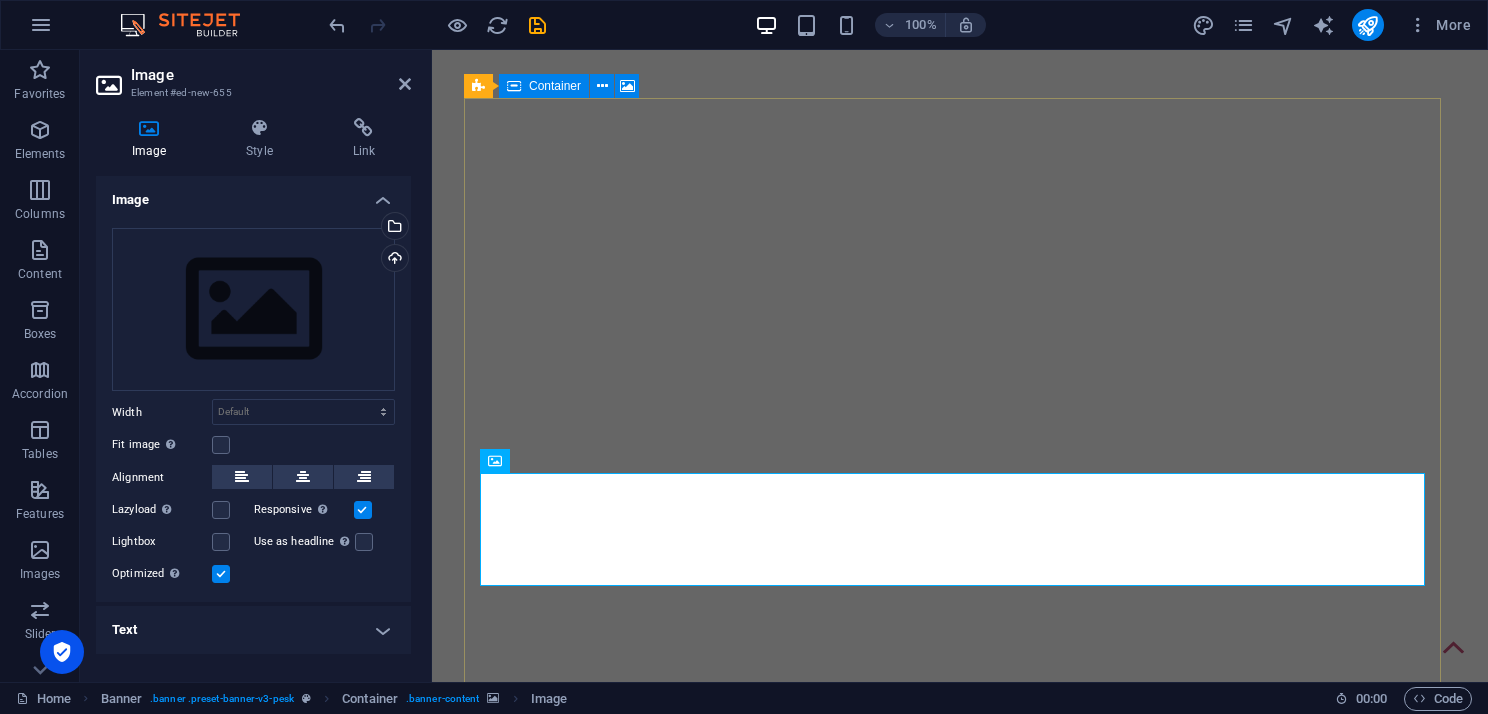 click at bounding box center [952, 98] 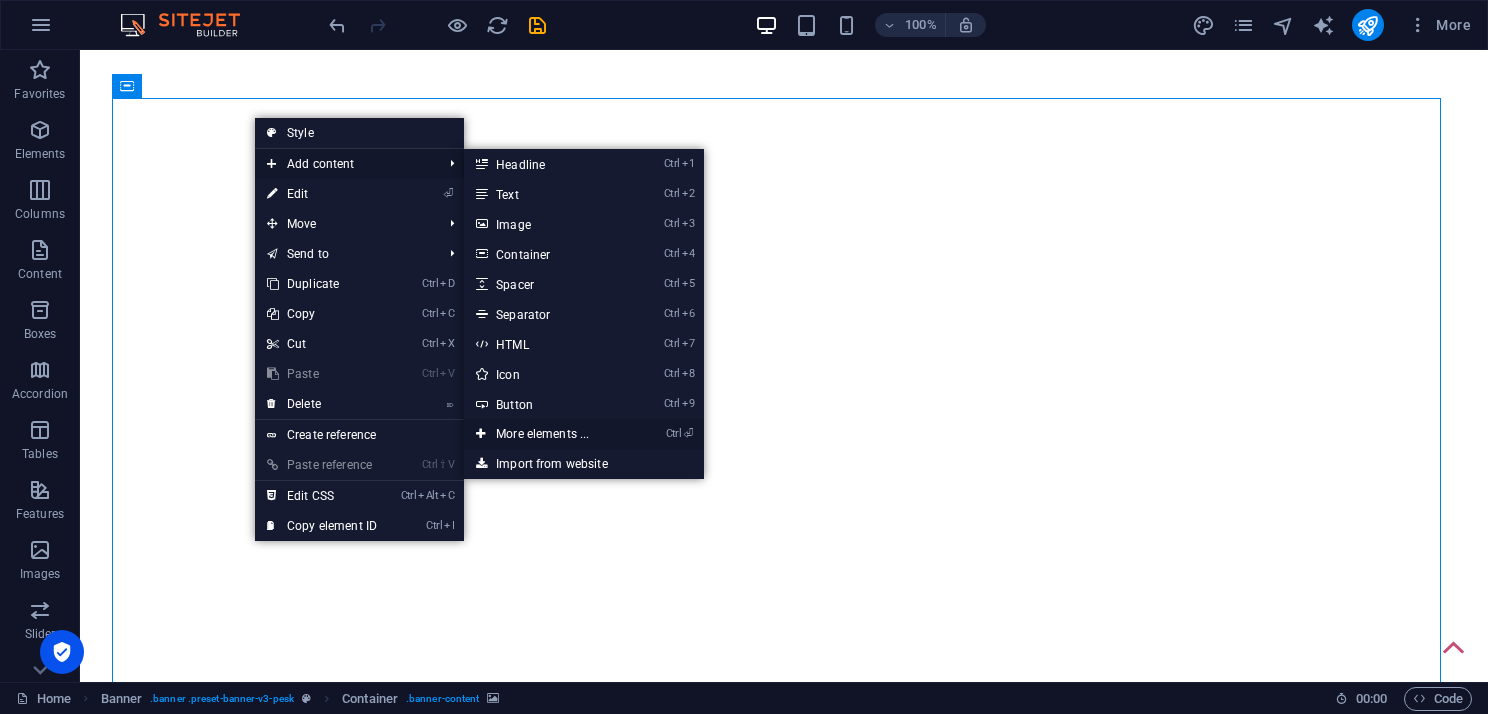 click on "Ctrl ⏎  More elements ..." at bounding box center (546, 434) 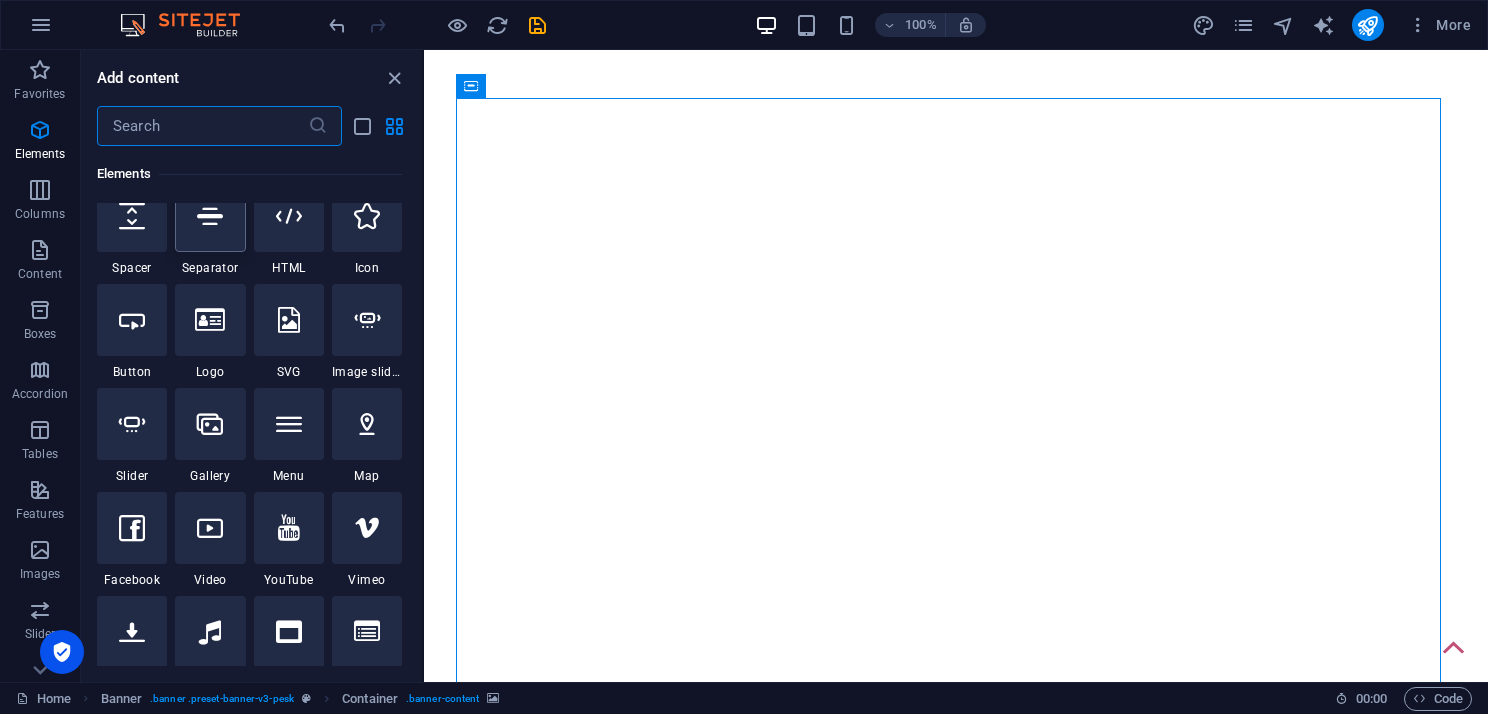 scroll, scrollTop: 412, scrollLeft: 0, axis: vertical 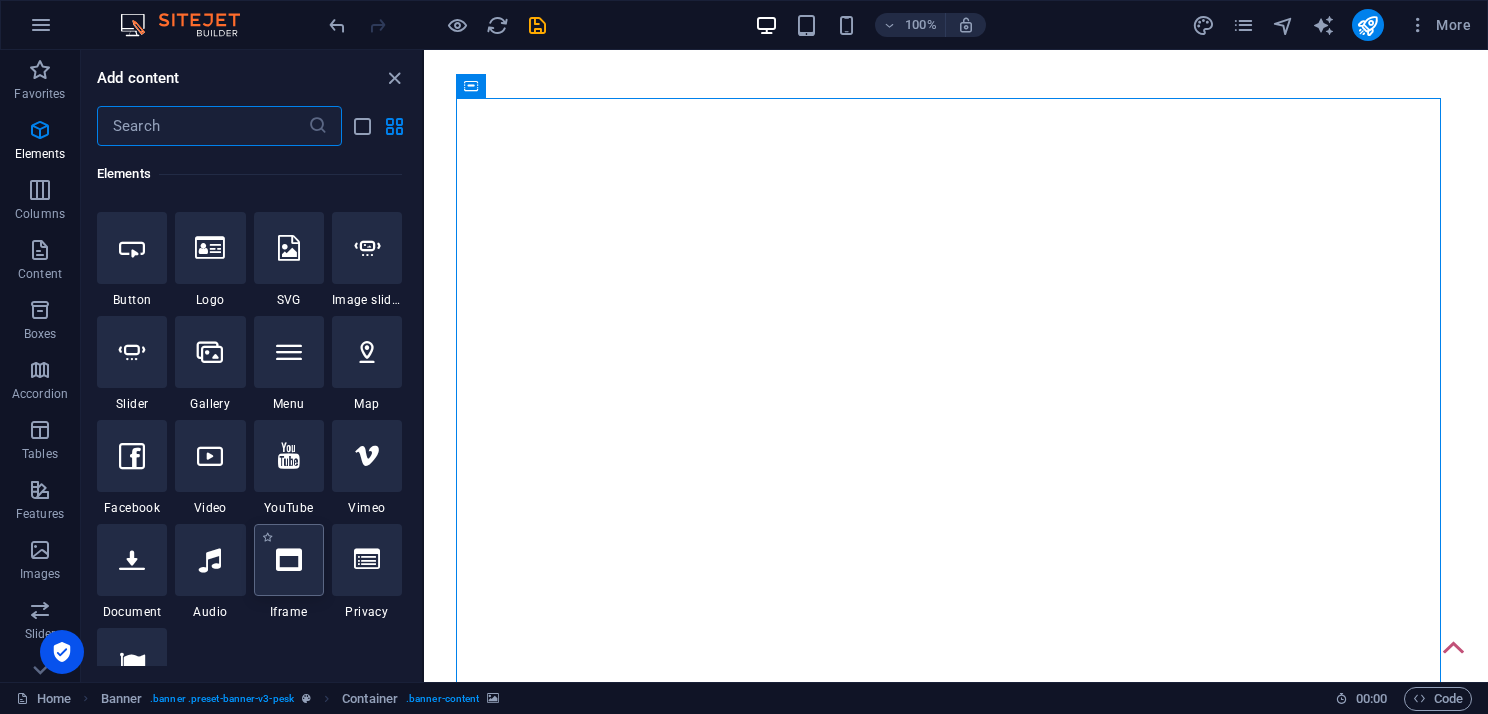 click at bounding box center [289, 560] 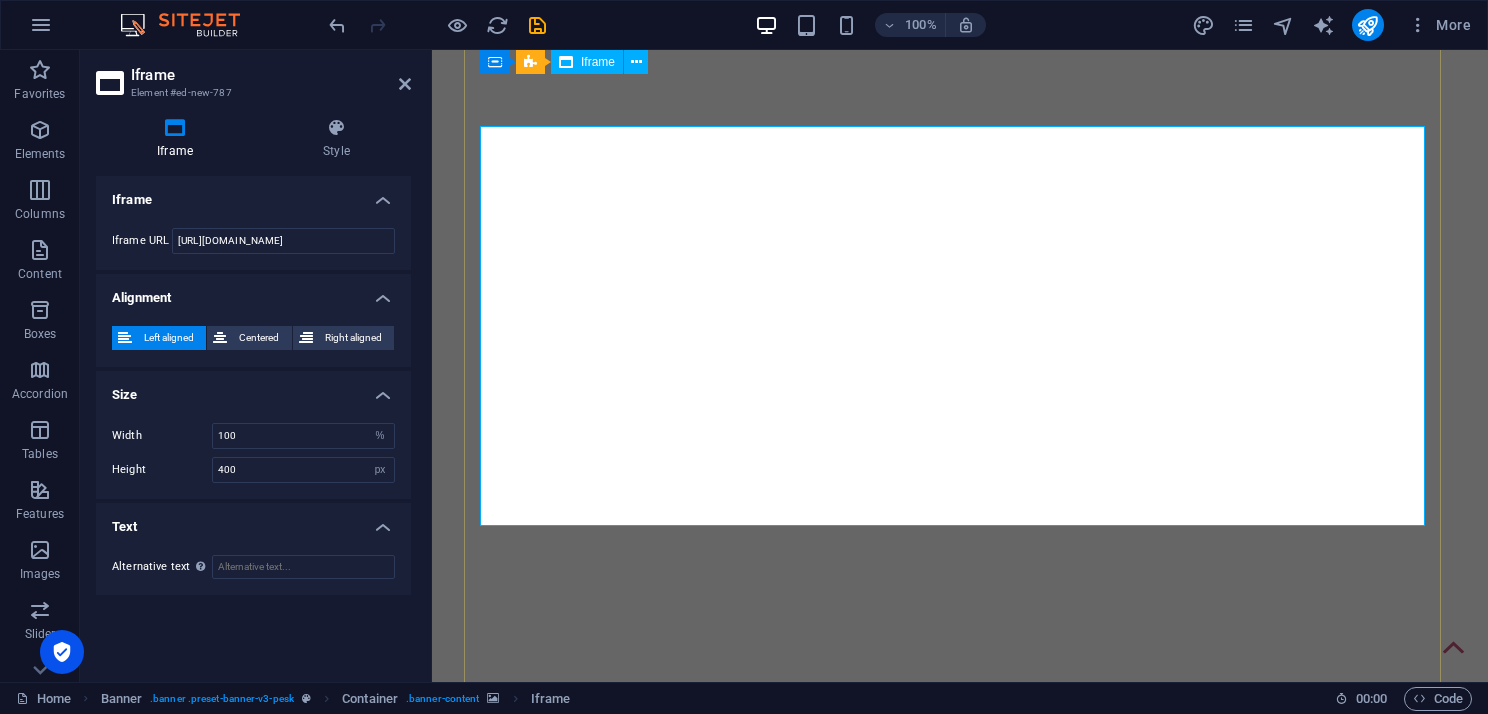 scroll, scrollTop: 0, scrollLeft: 0, axis: both 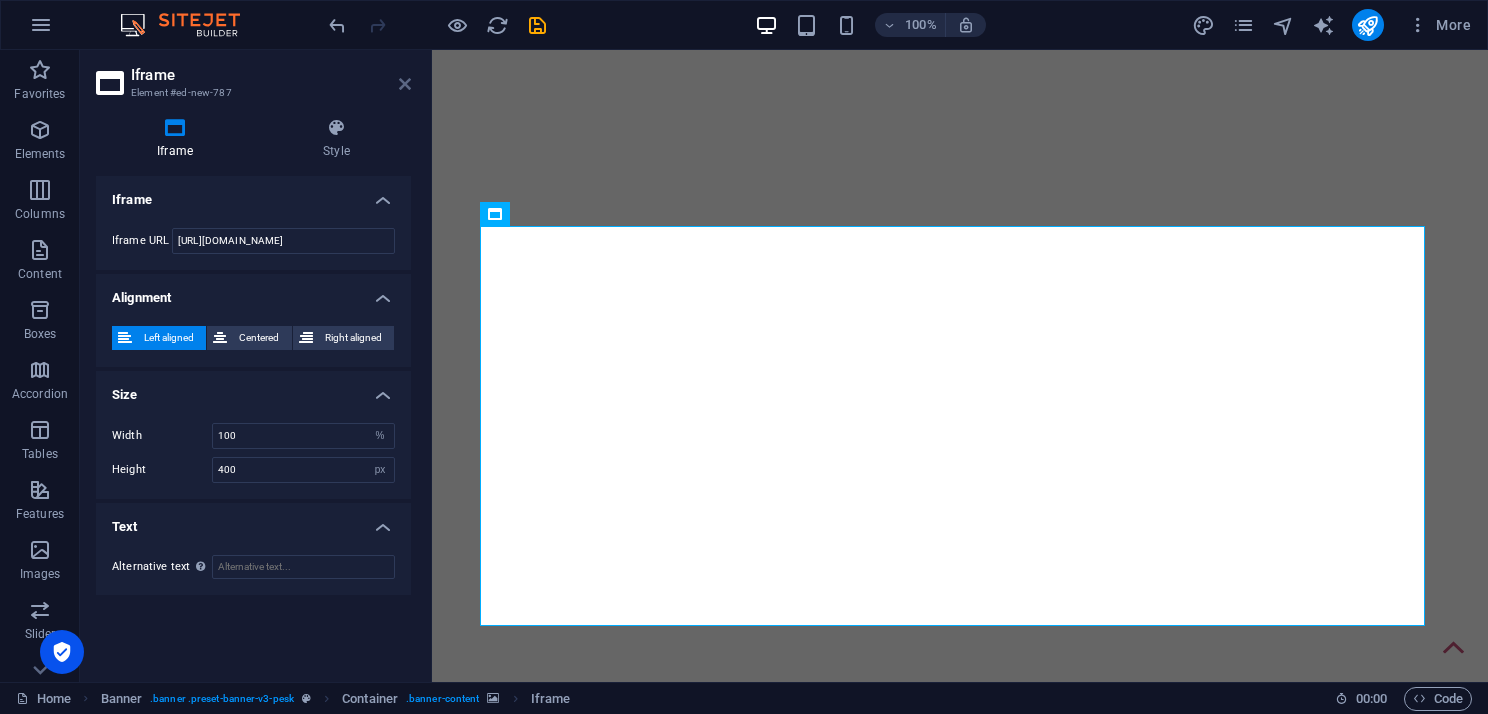 click at bounding box center [405, 84] 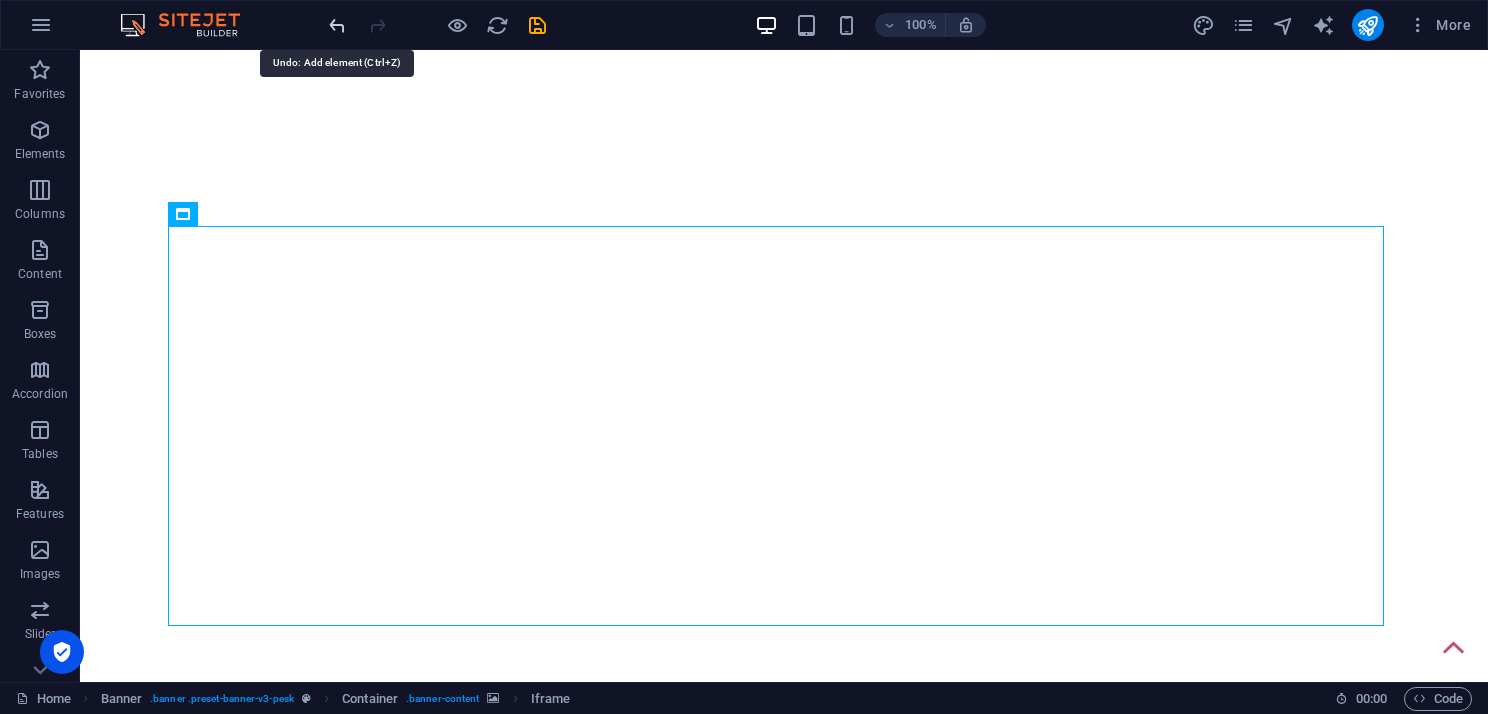 click at bounding box center [337, 25] 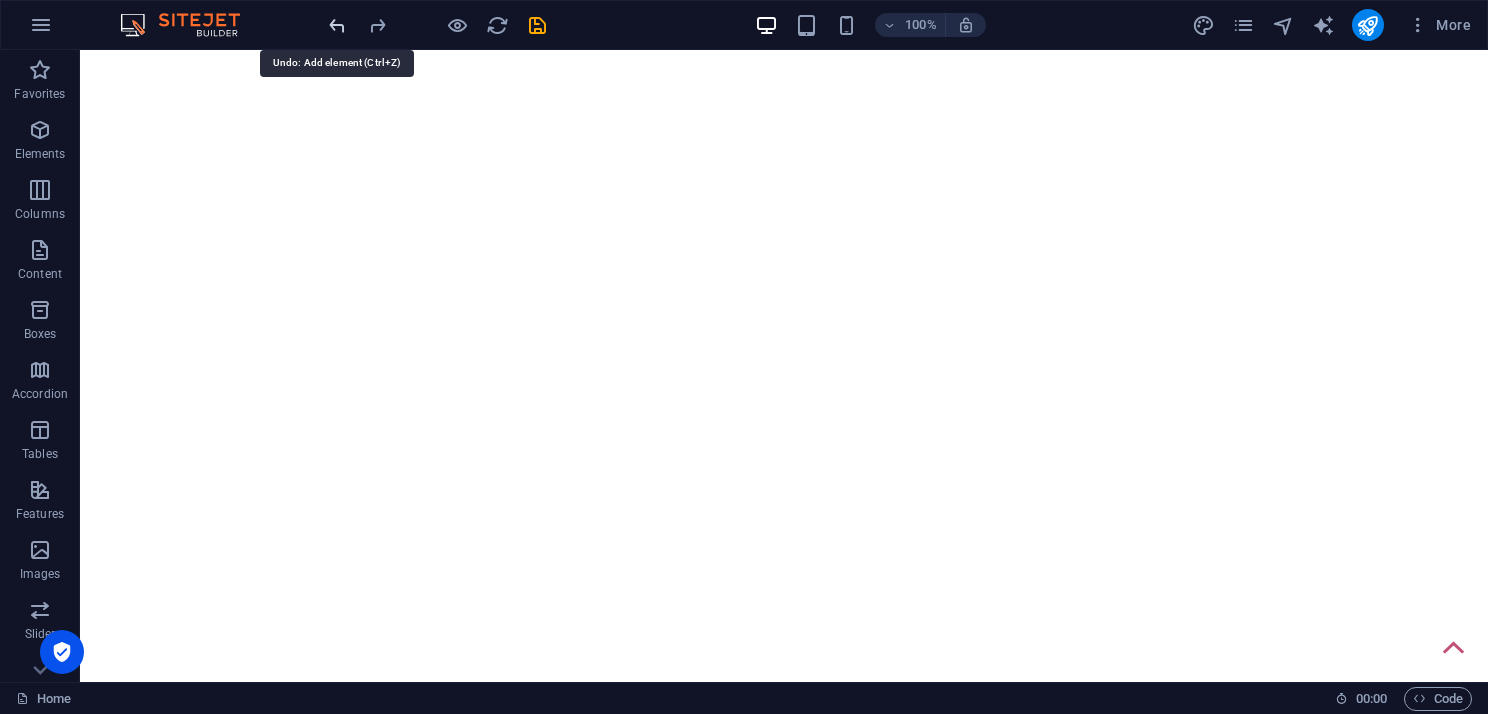 click at bounding box center [337, 25] 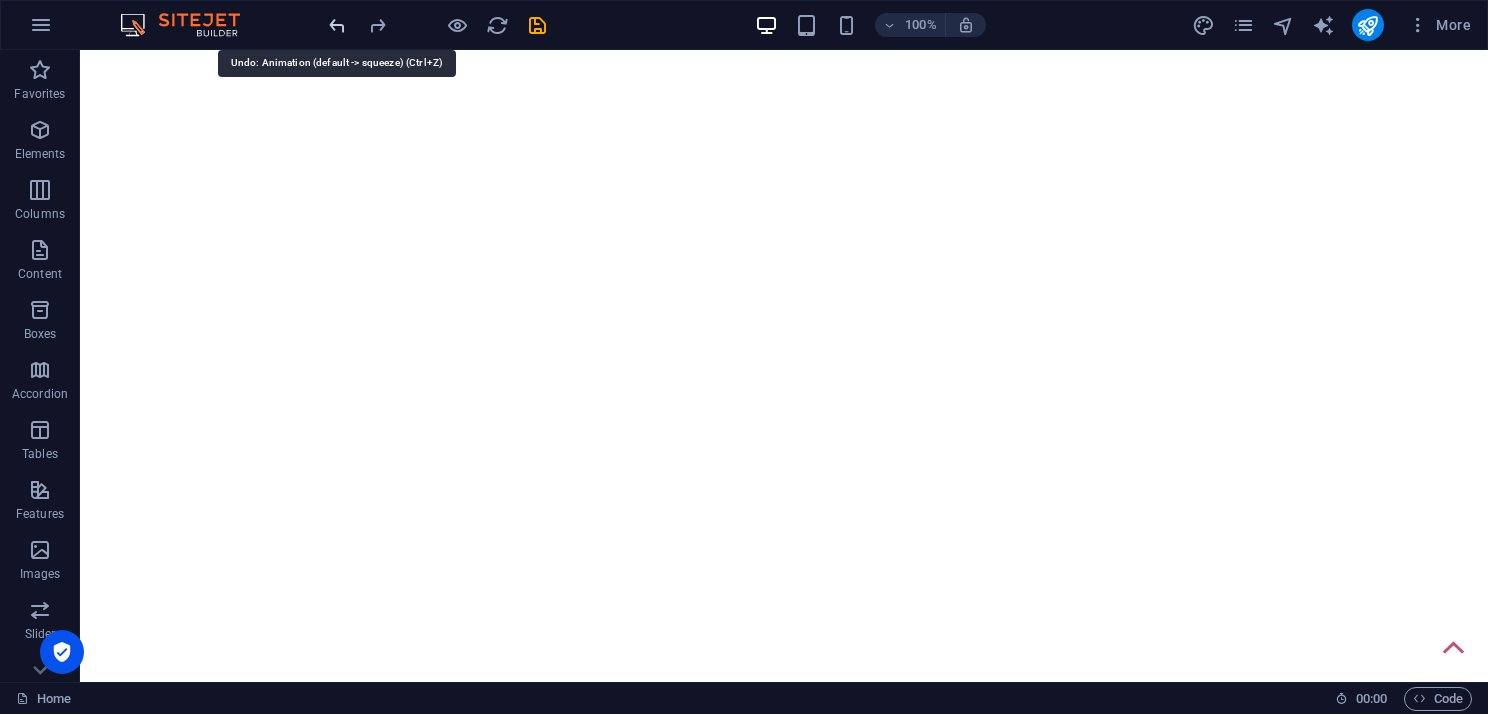click at bounding box center [337, 25] 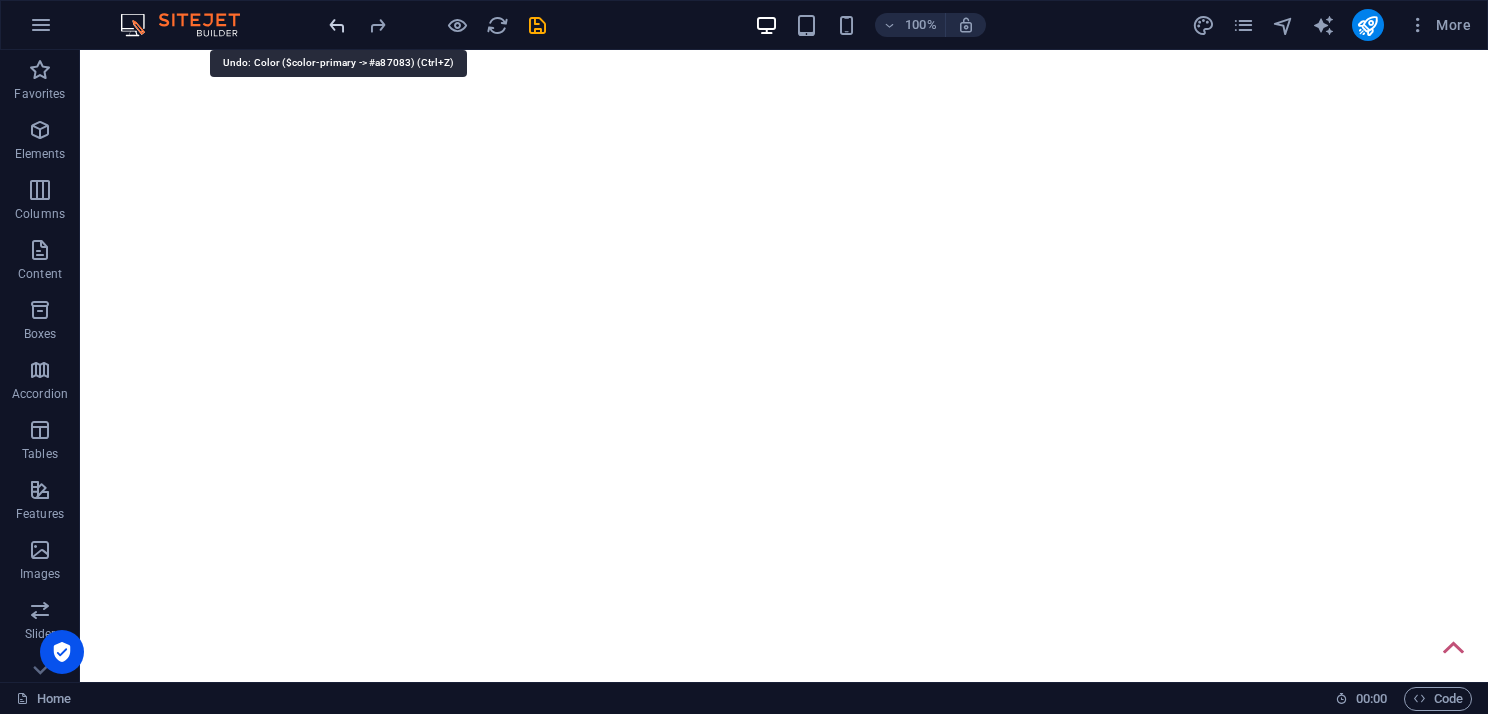 click at bounding box center [337, 25] 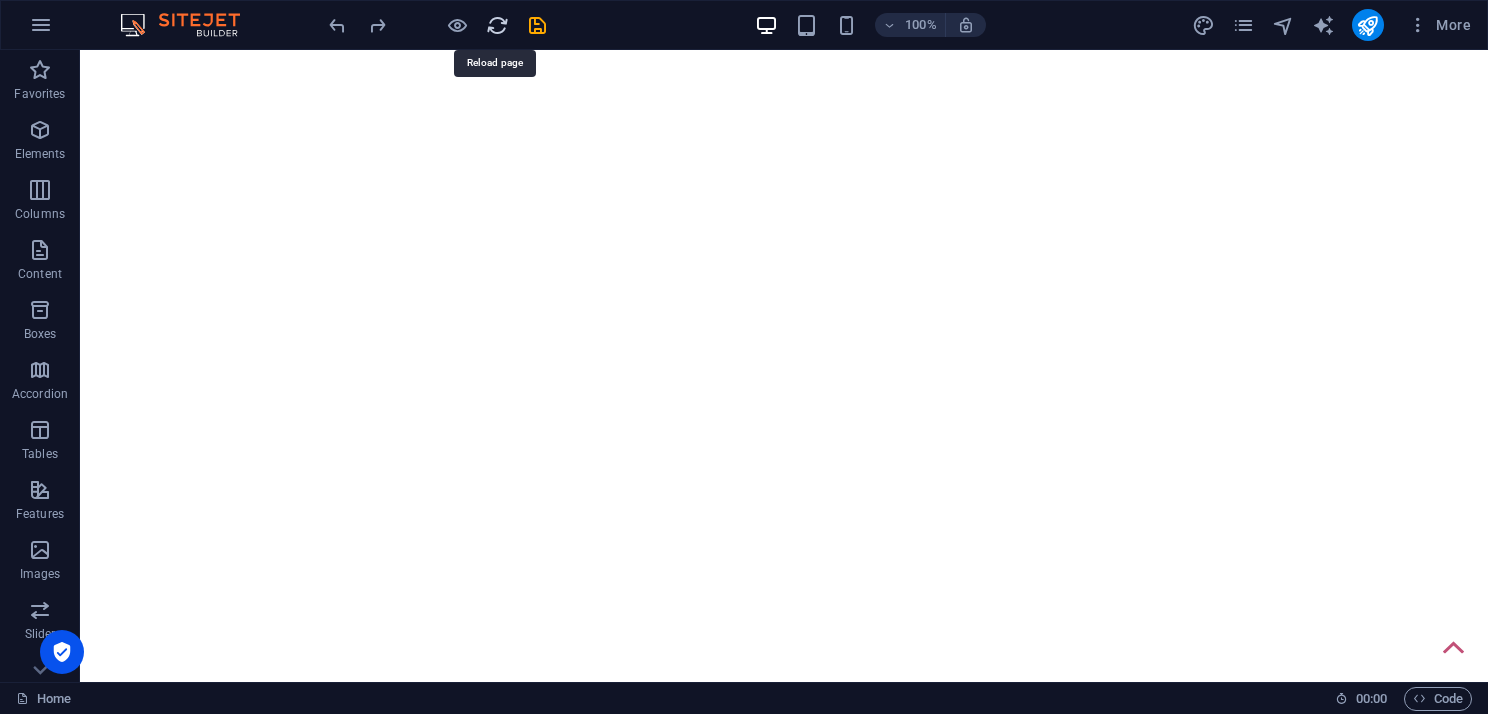 click at bounding box center (497, 25) 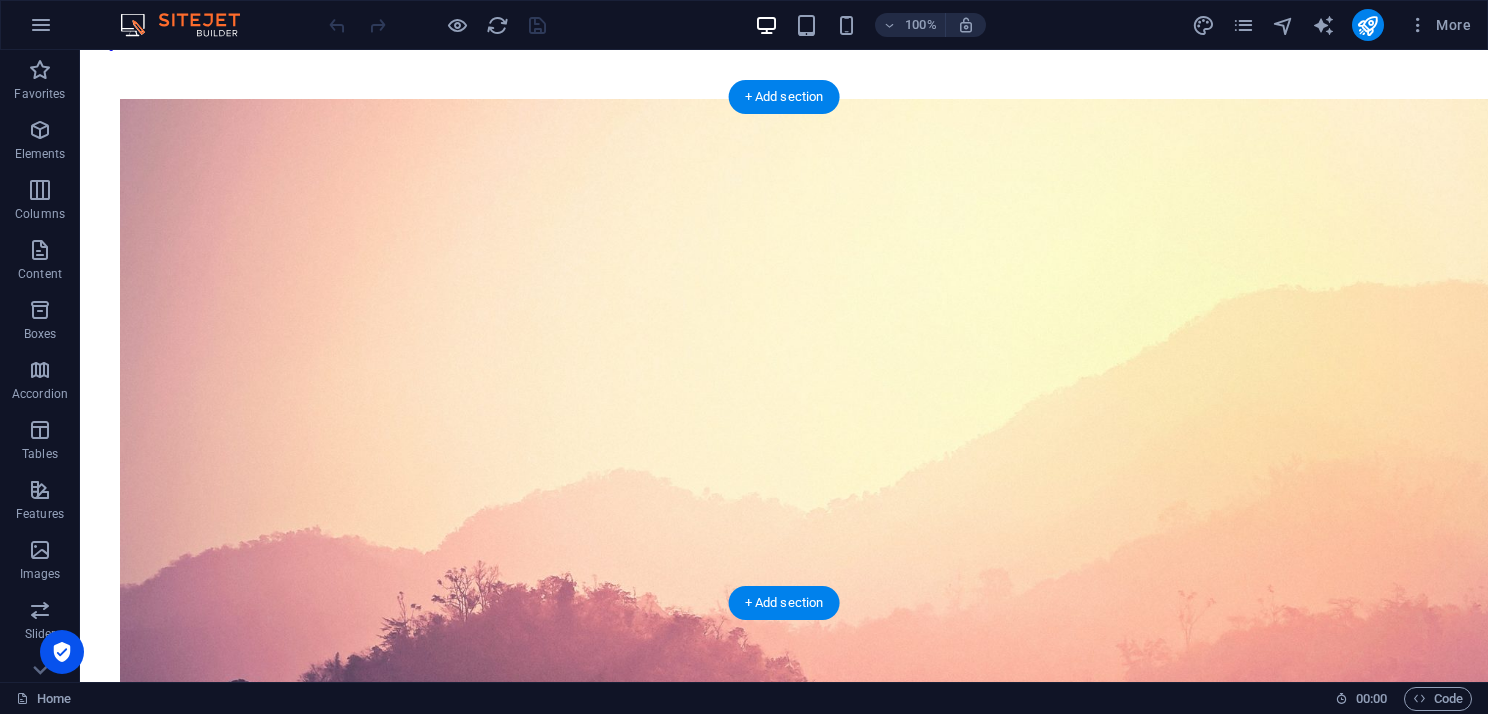 scroll, scrollTop: 0, scrollLeft: 0, axis: both 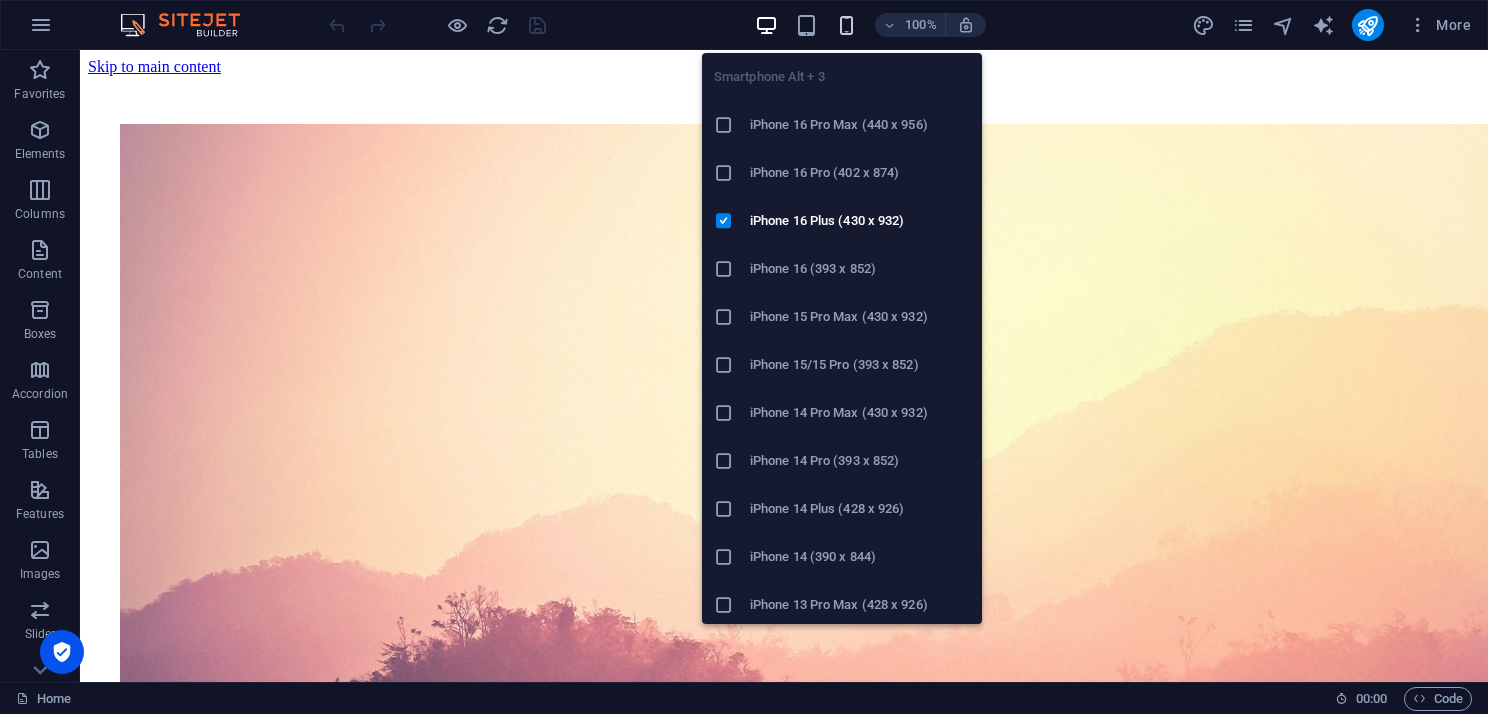click at bounding box center [846, 25] 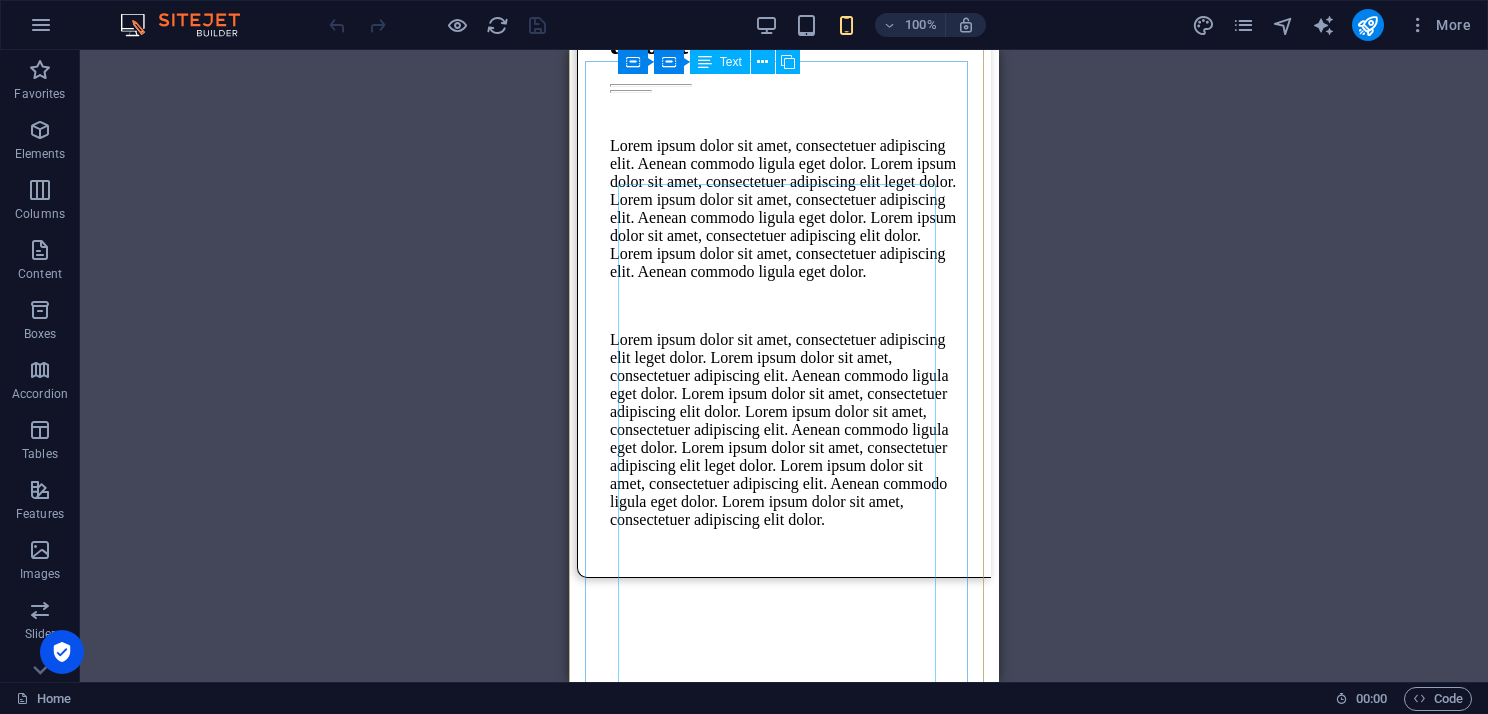 scroll, scrollTop: 700, scrollLeft: 0, axis: vertical 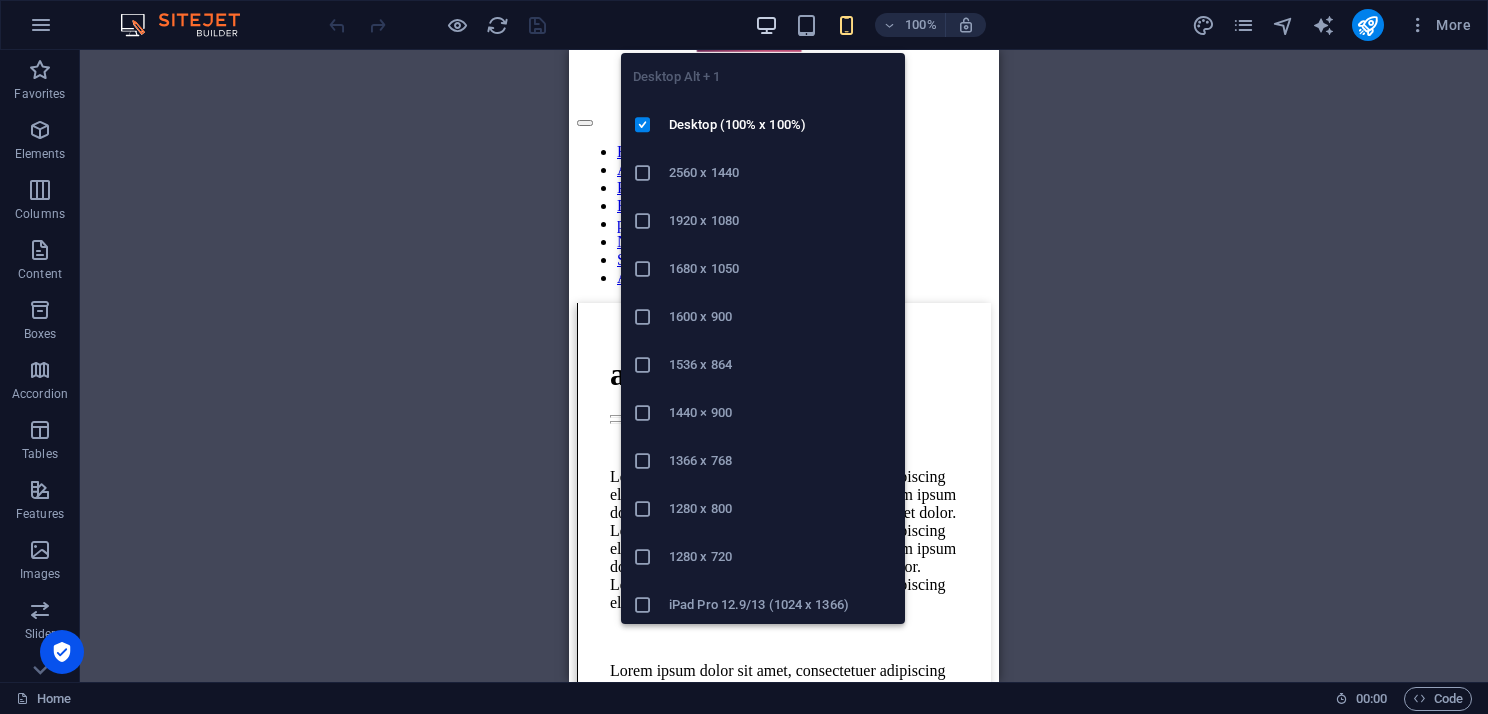 click at bounding box center (766, 25) 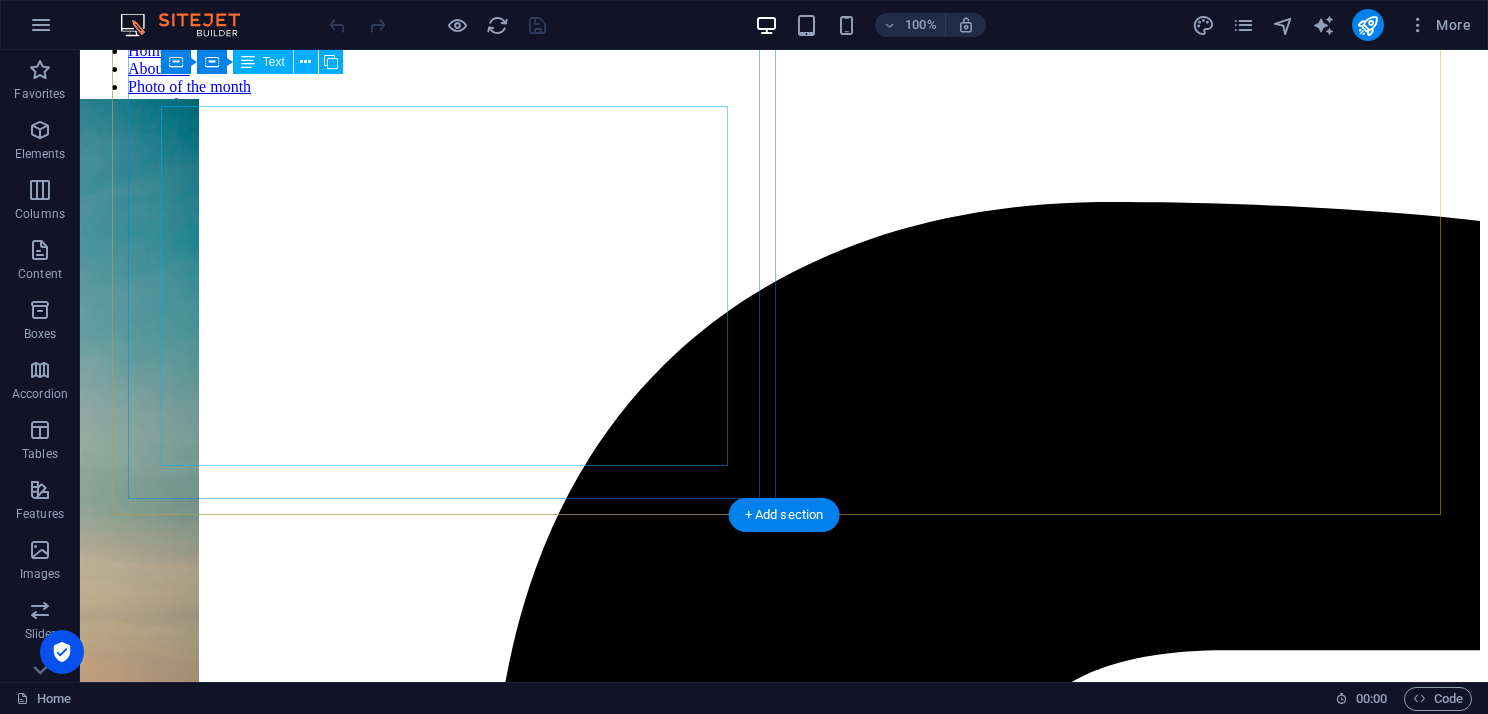 scroll, scrollTop: 774, scrollLeft: 0, axis: vertical 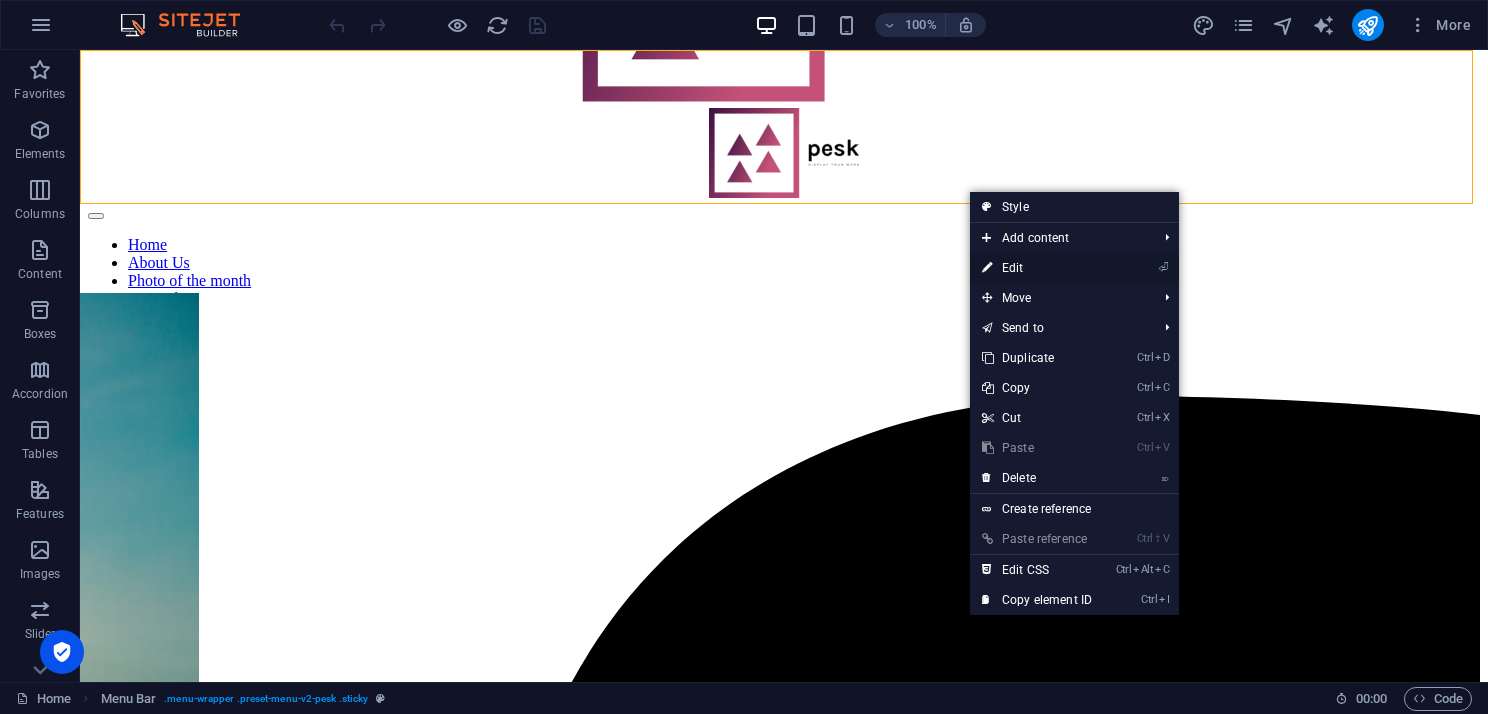 drag, startPoint x: 1016, startPoint y: 272, endPoint x: 545, endPoint y: 222, distance: 473.64648 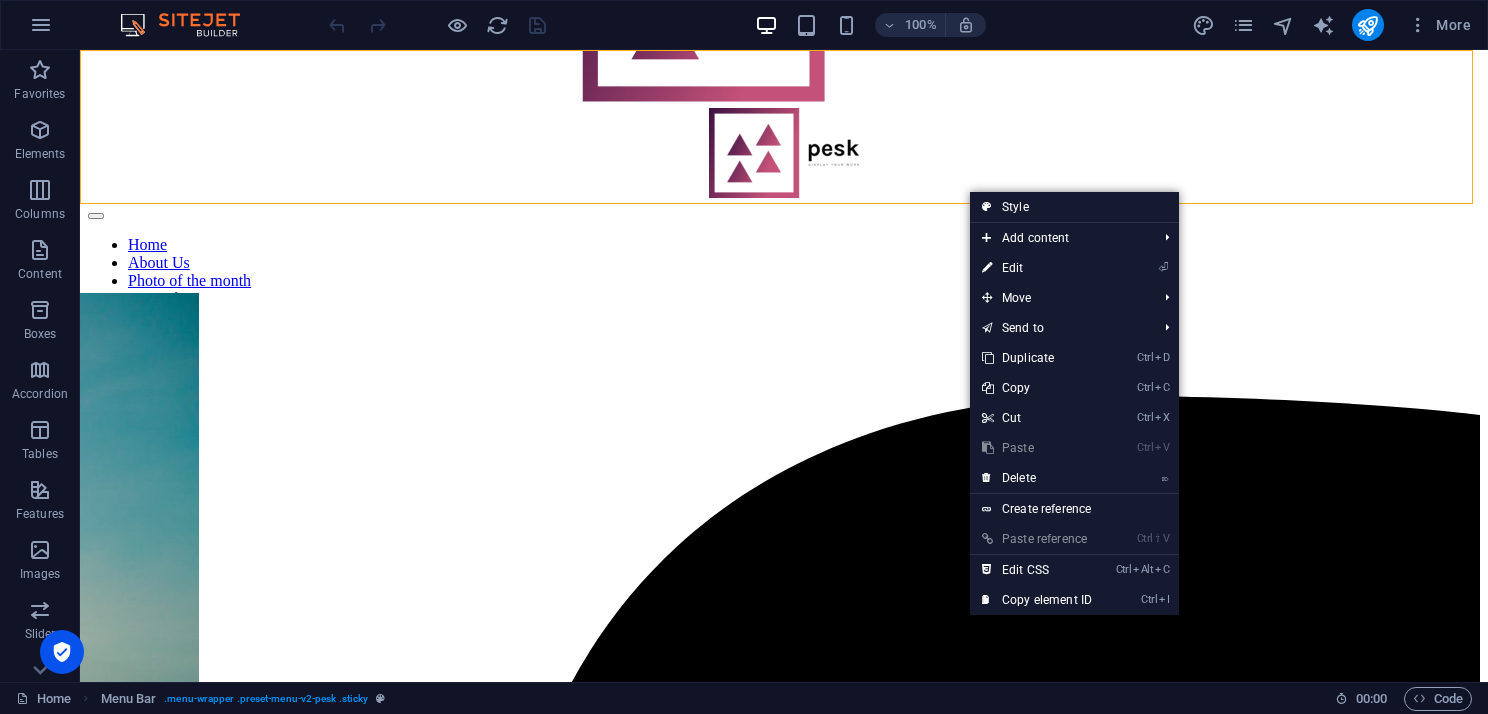 select on "header" 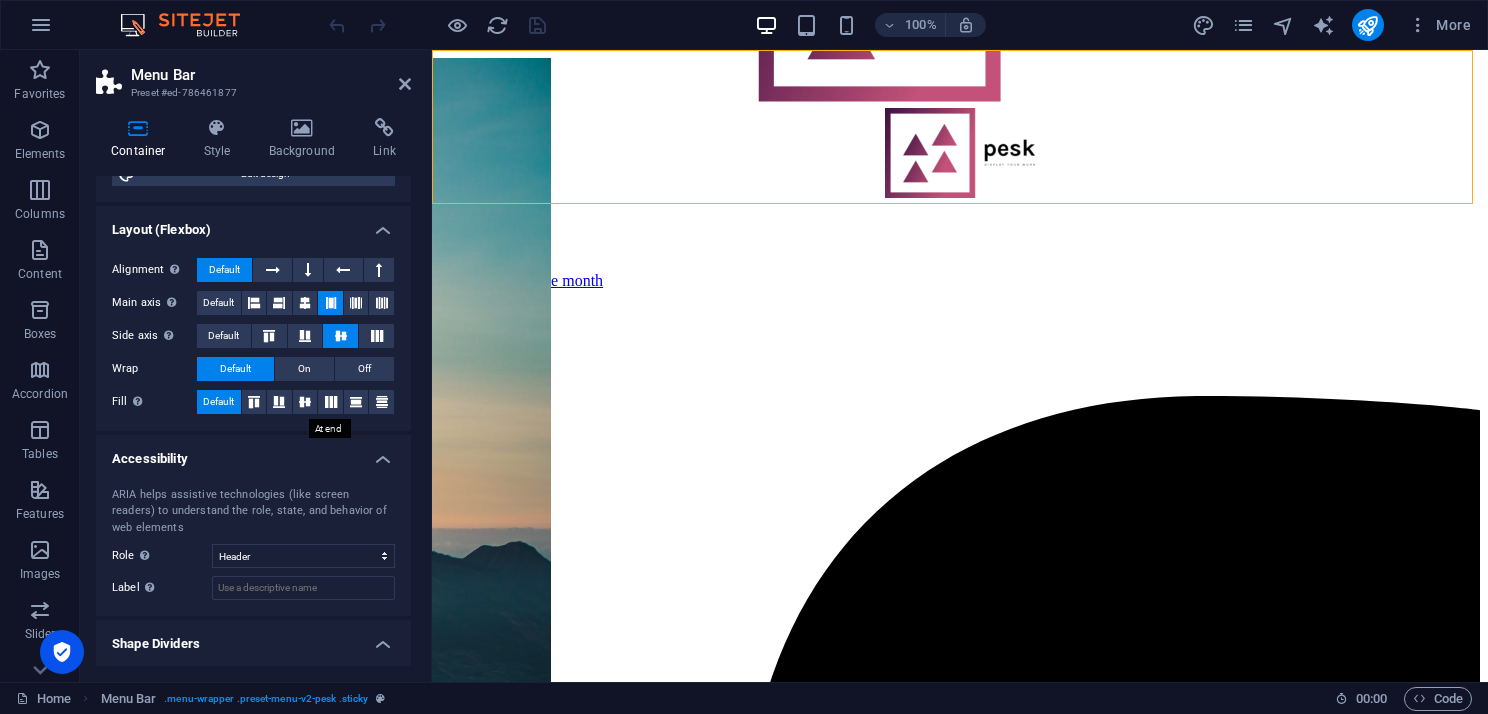 scroll, scrollTop: 300, scrollLeft: 0, axis: vertical 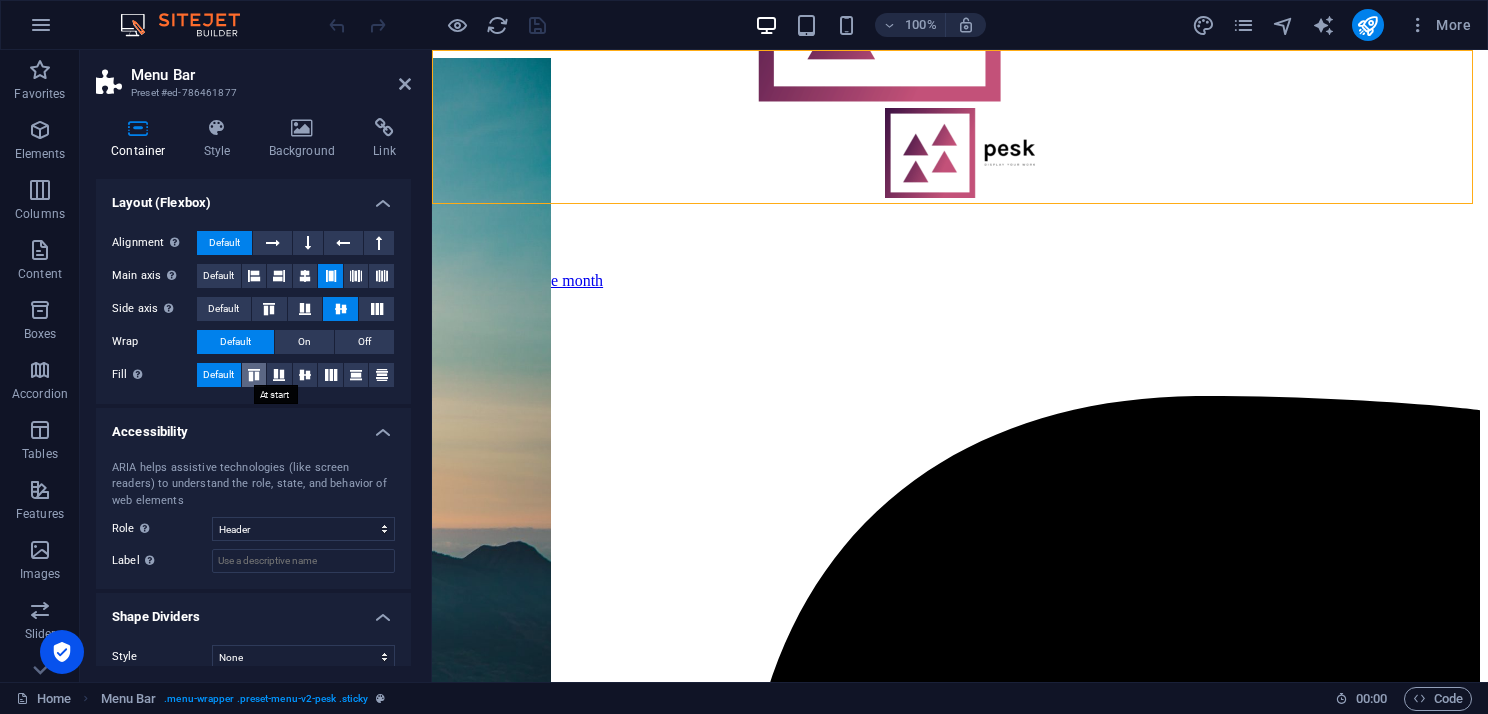 click at bounding box center (254, 375) 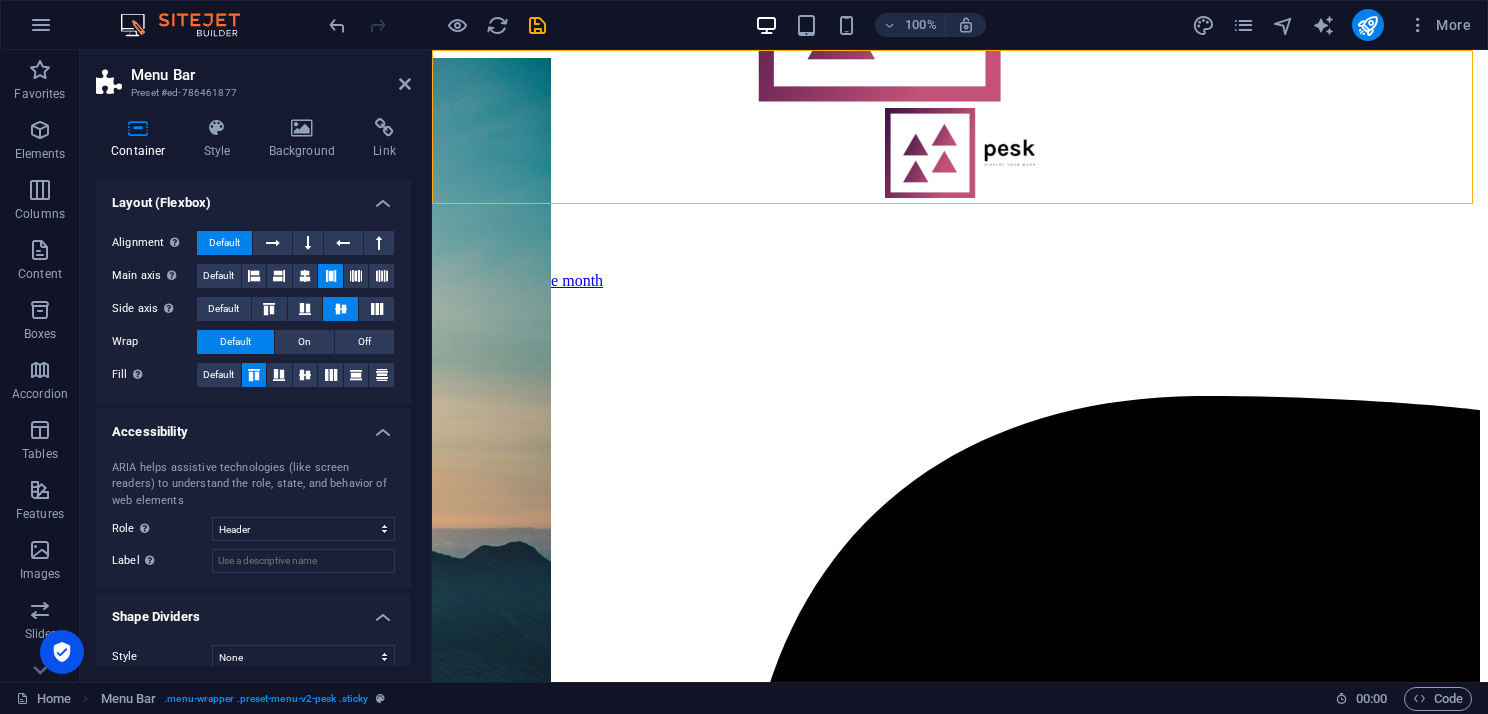 click at bounding box center [254, 375] 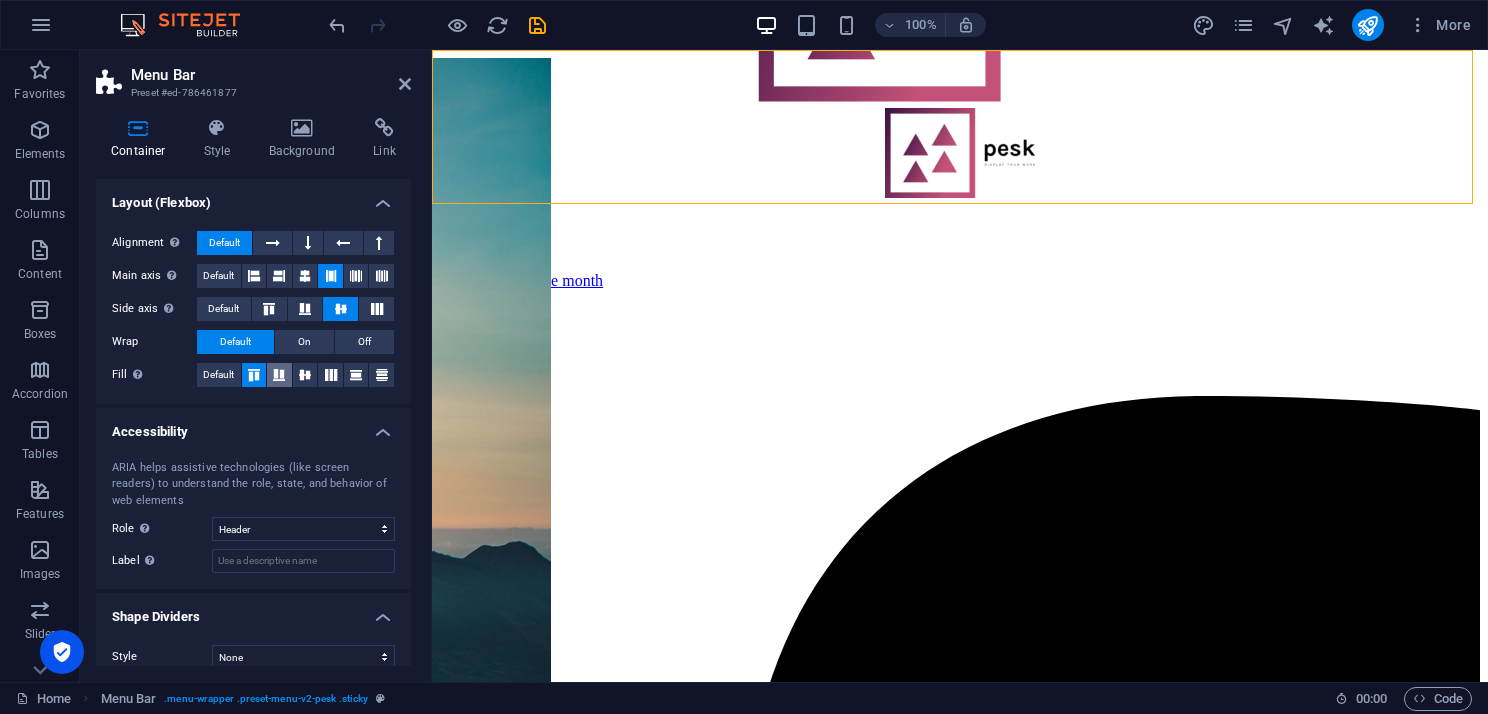 click at bounding box center (279, 375) 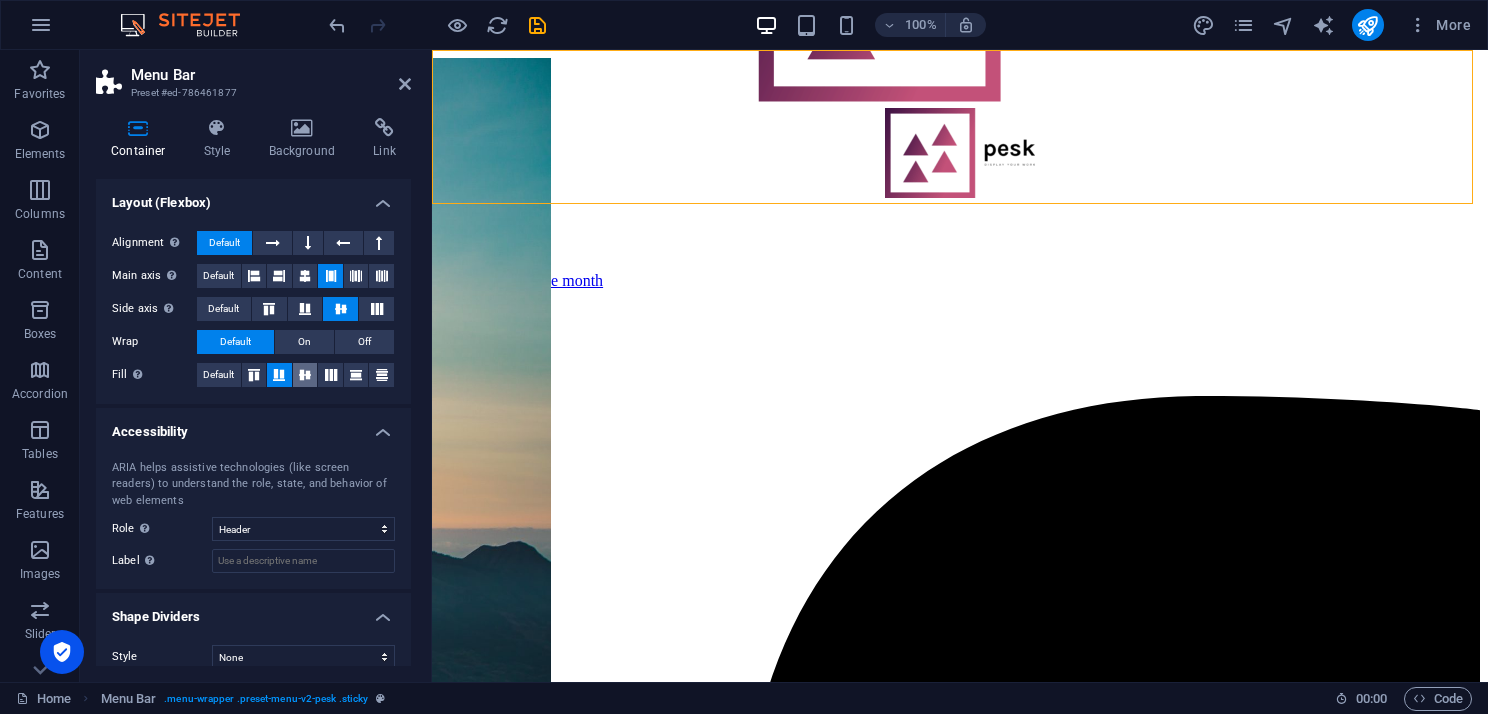 click at bounding box center (305, 375) 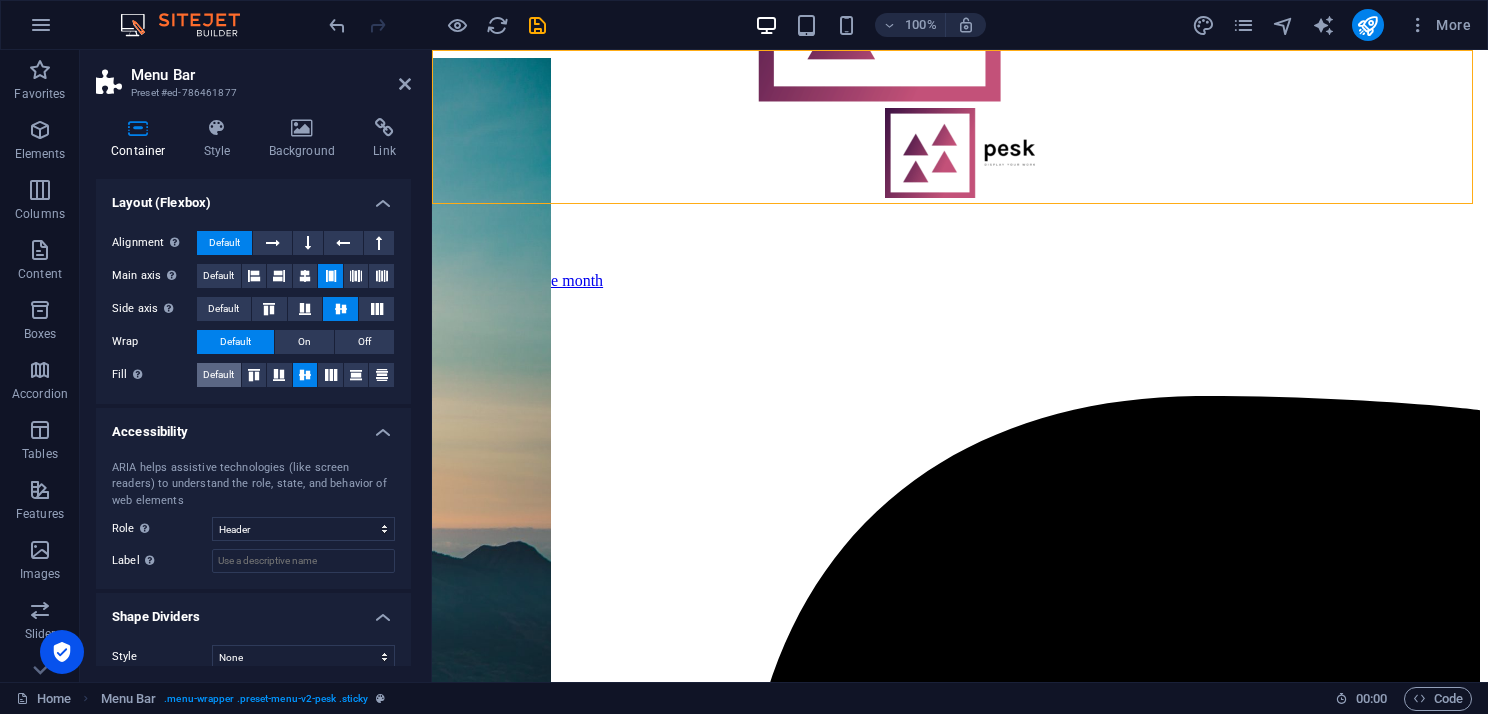 click on "Default" at bounding box center [218, 375] 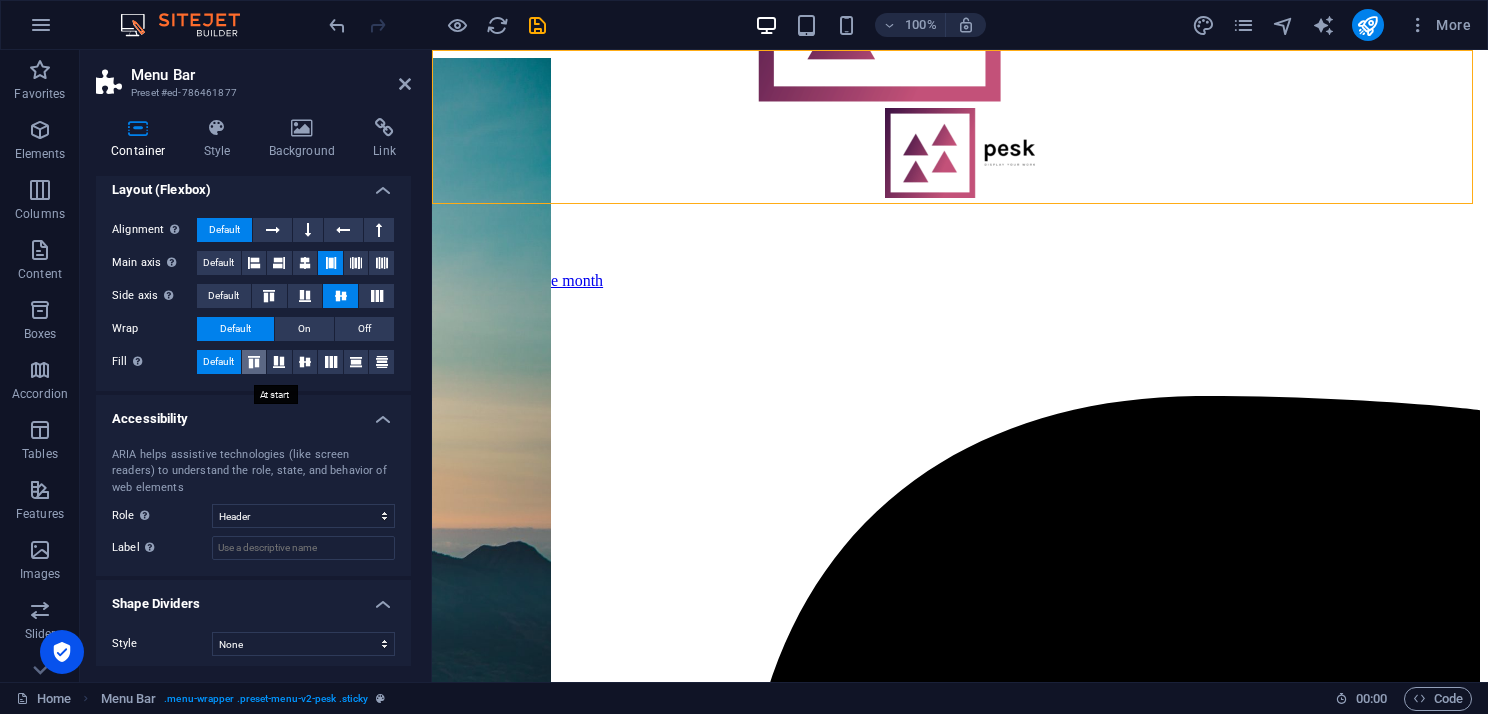scroll, scrollTop: 316, scrollLeft: 0, axis: vertical 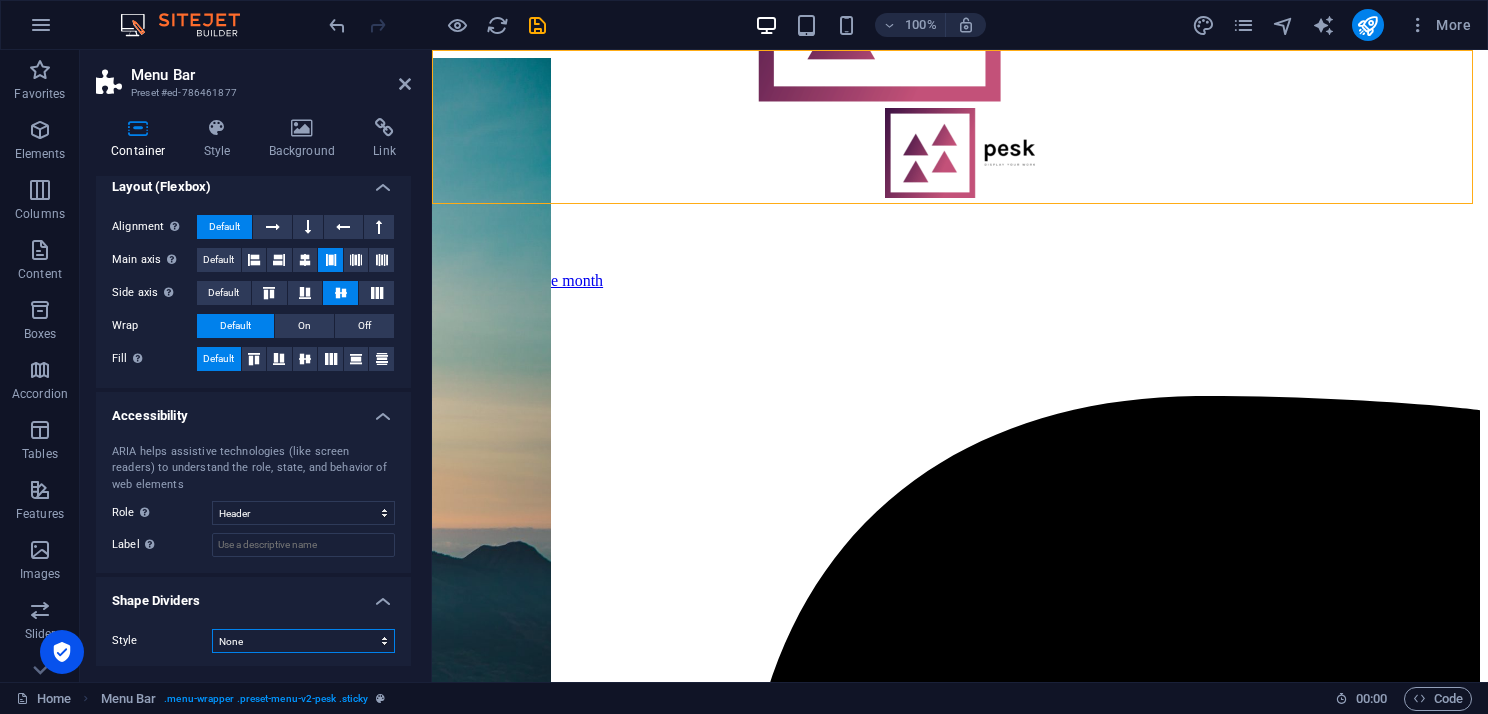 click on "None Triangle Square Diagonal Polygon 1 Polygon 2 Zigzag Multiple Zigzags Waves Multiple Waves Half Circle Circle Circle Shadow Blocks Hexagons Clouds Multiple Clouds Fan Pyramids Book Paint Drip Fire Shredded Paper Arrow" at bounding box center (303, 641) 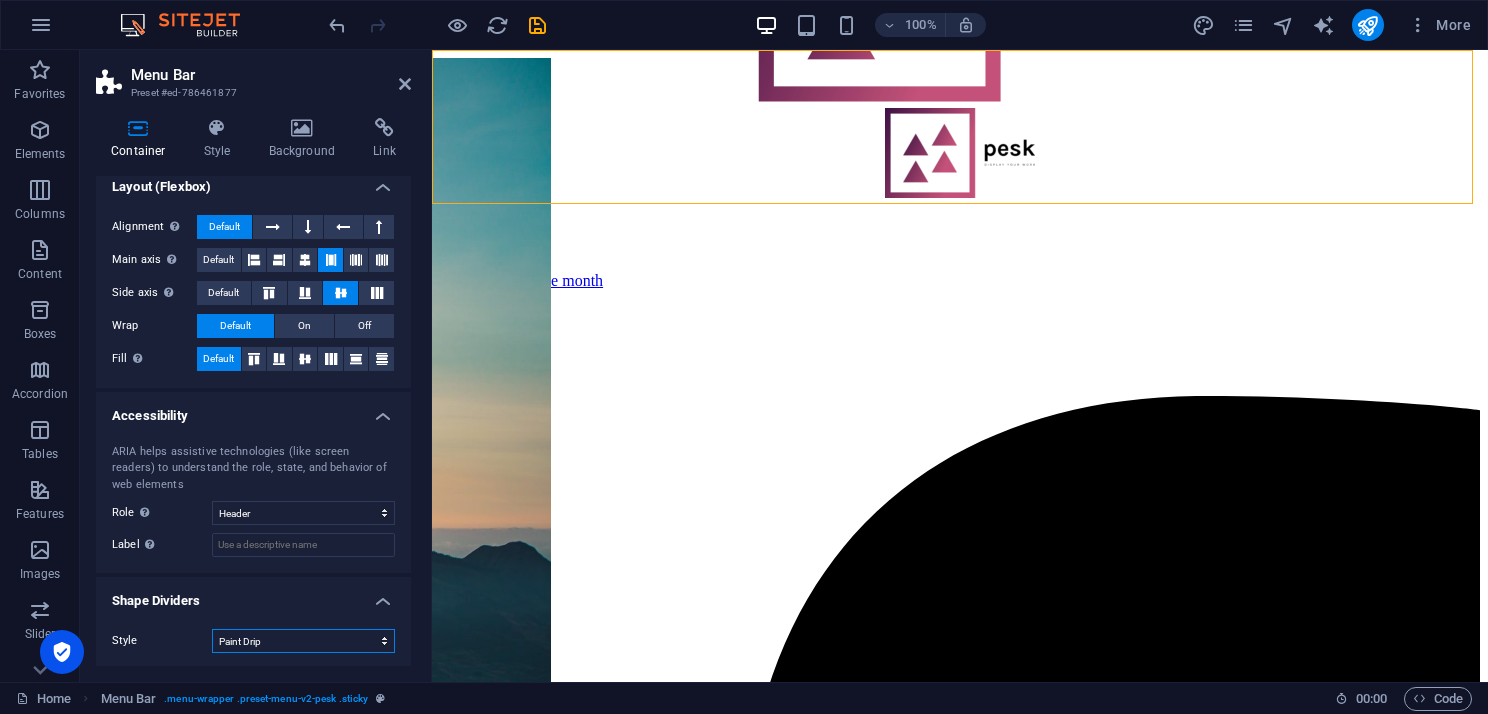 click on "None Triangle Square Diagonal Polygon 1 Polygon 2 Zigzag Multiple Zigzags Waves Multiple Waves Half Circle Circle Circle Shadow Blocks Hexagons Clouds Multiple Clouds Fan Pyramids Book Paint Drip Fire Shredded Paper Arrow" at bounding box center [303, 641] 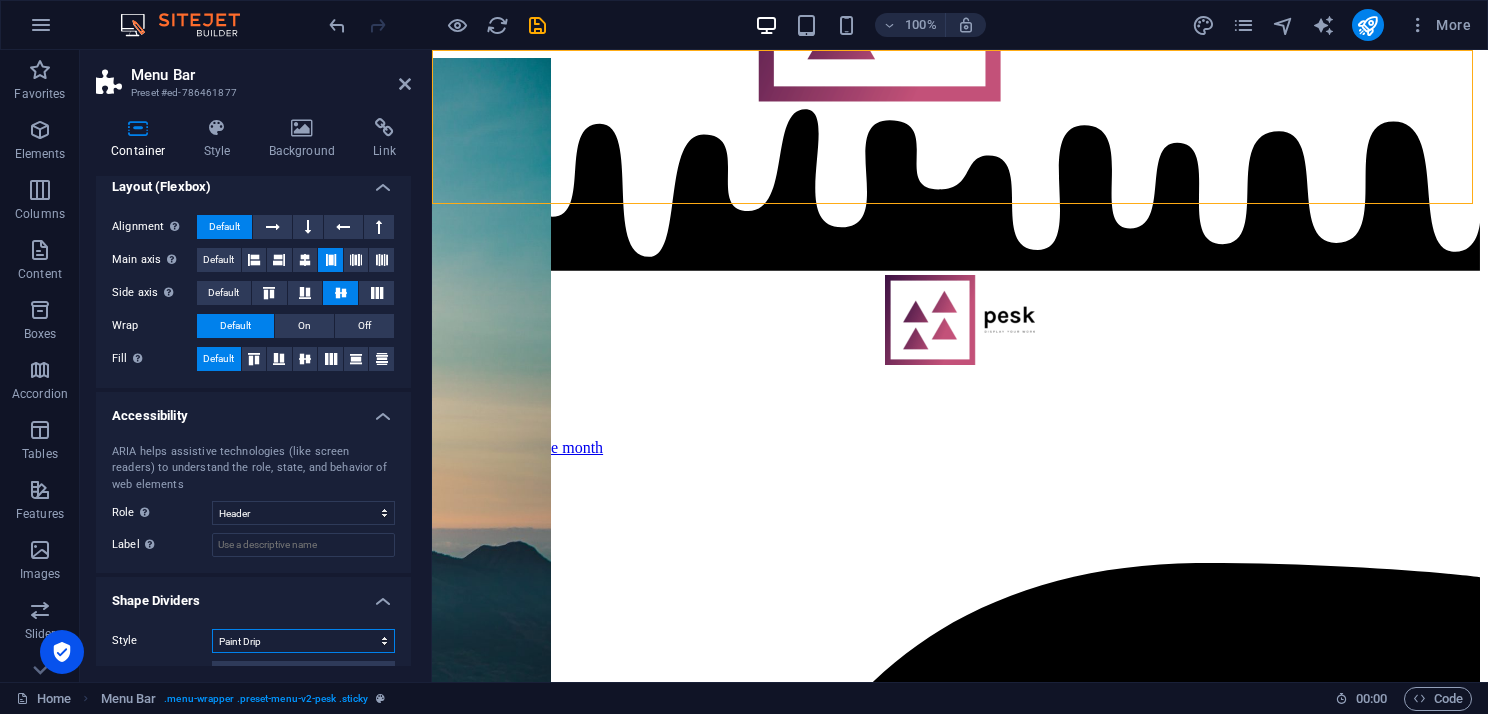 click on "None Triangle Square Diagonal Polygon 1 Polygon 2 Zigzag Multiple Zigzags Waves Multiple Waves Half Circle Circle Circle Shadow Blocks Hexagons Clouds Multiple Clouds Fan Pyramids Book Paint Drip Fire Shredded Paper Arrow" at bounding box center [303, 641] 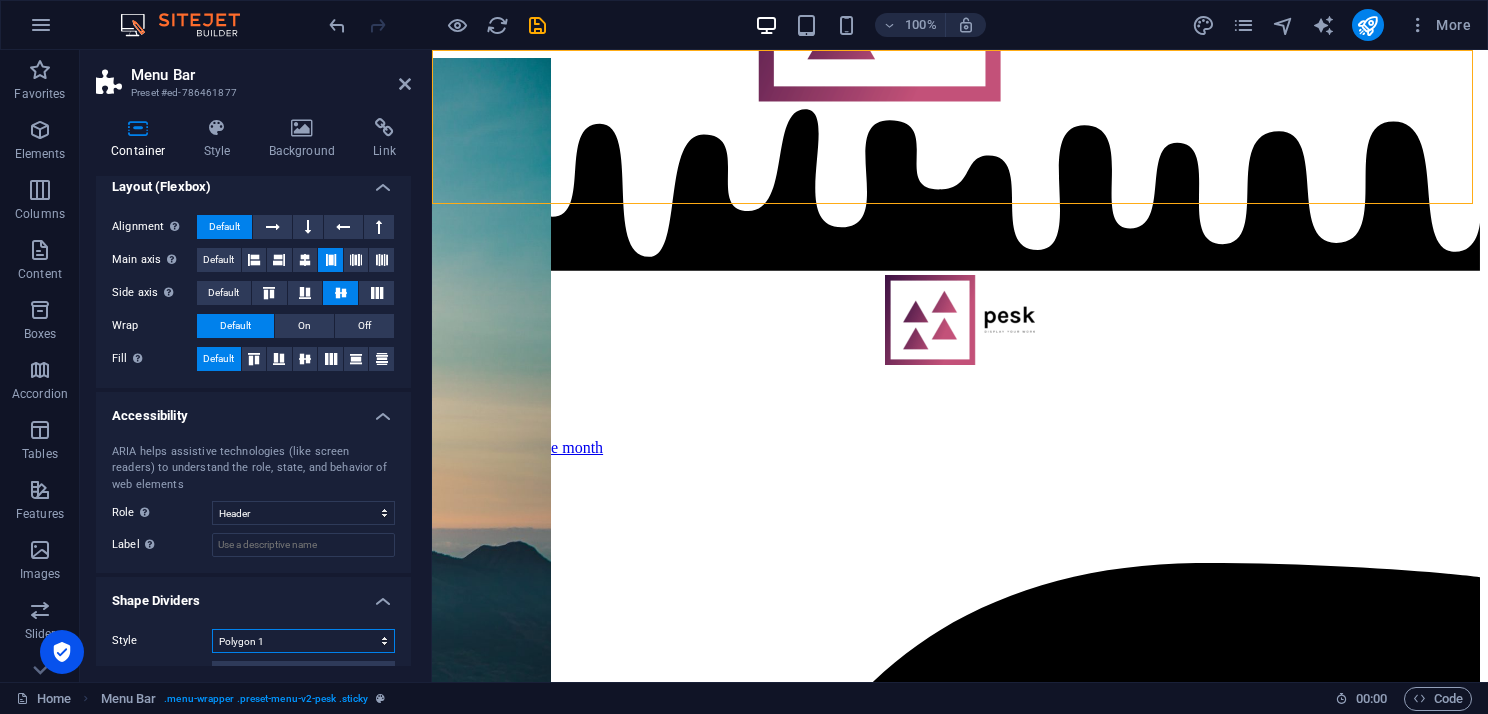 click on "None Triangle Square Diagonal Polygon 1 Polygon 2 Zigzag Multiple Zigzags Waves Multiple Waves Half Circle Circle Circle Shadow Blocks Hexagons Clouds Multiple Clouds Fan Pyramids Book Paint Drip Fire Shredded Paper Arrow" at bounding box center (303, 641) 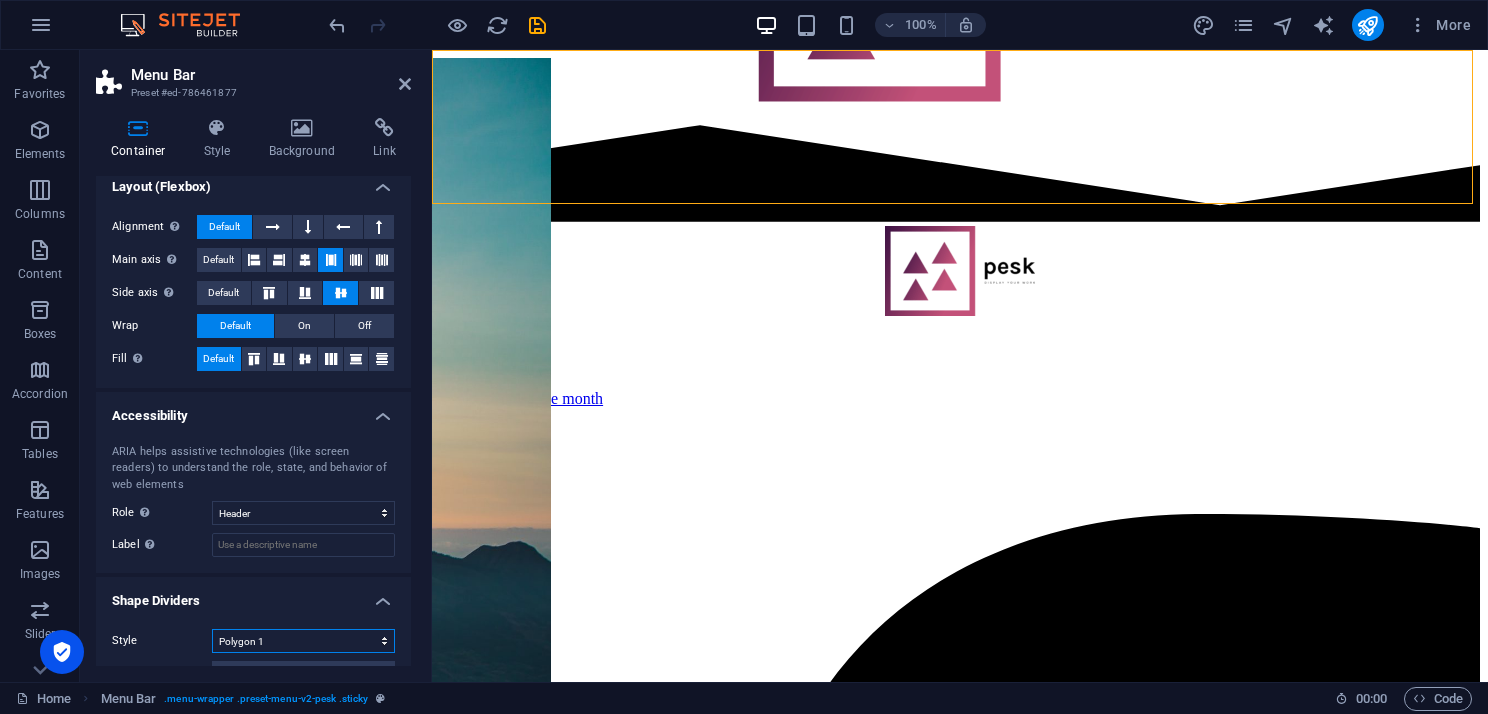 click on "None Triangle Square Diagonal Polygon 1 Polygon 2 Zigzag Multiple Zigzags Waves Multiple Waves Half Circle Circle Circle Shadow Blocks Hexagons Clouds Multiple Clouds Fan Pyramids Book Paint Drip Fire Shredded Paper Arrow" at bounding box center (303, 641) 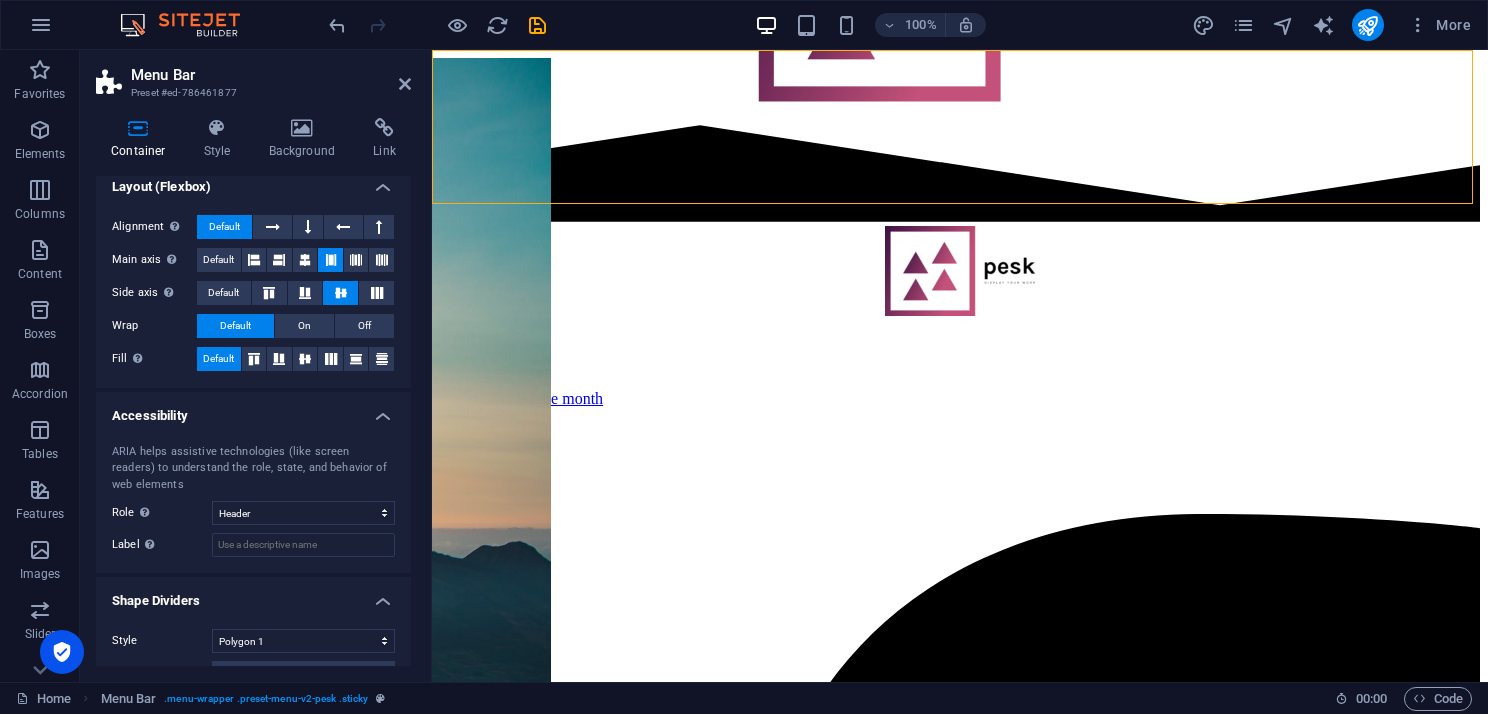 click on "Shape Dividers" at bounding box center (253, 595) 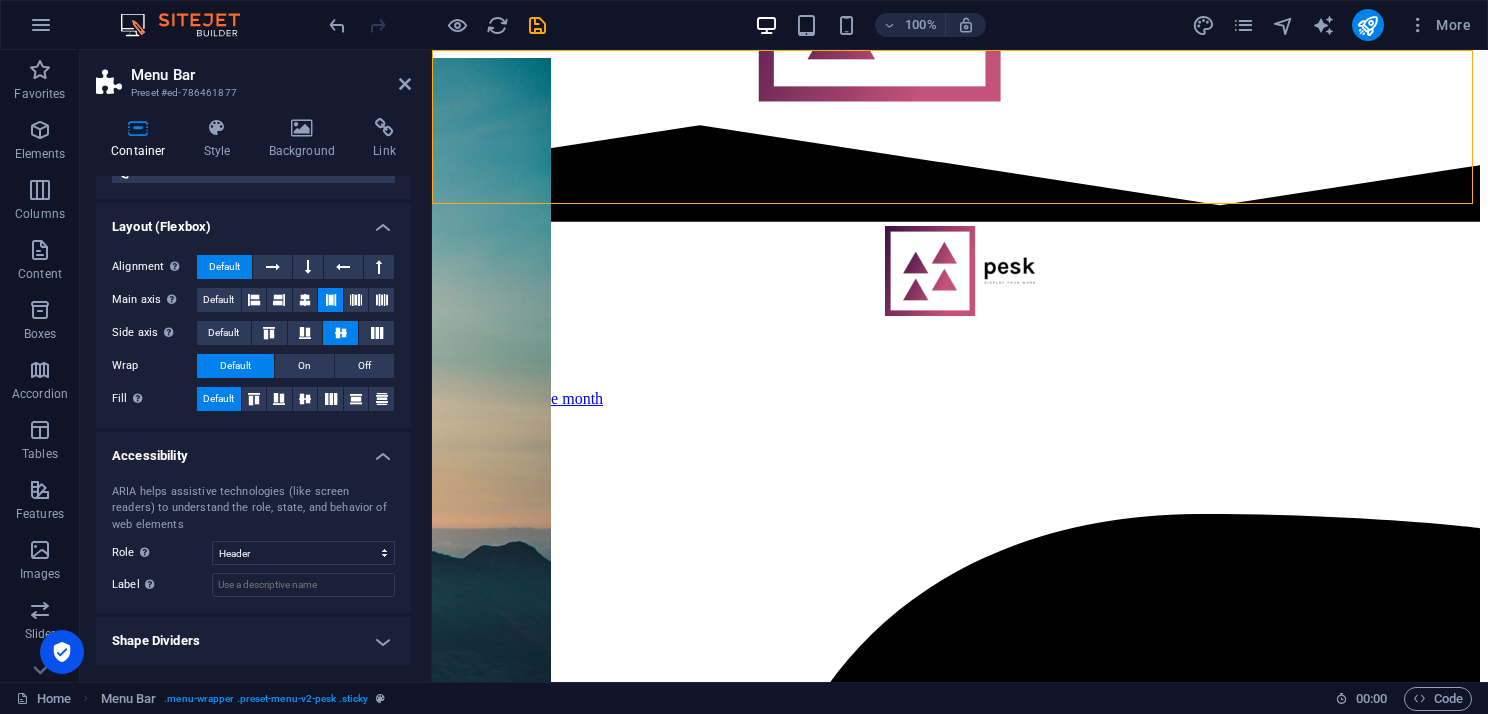 scroll, scrollTop: 272, scrollLeft: 0, axis: vertical 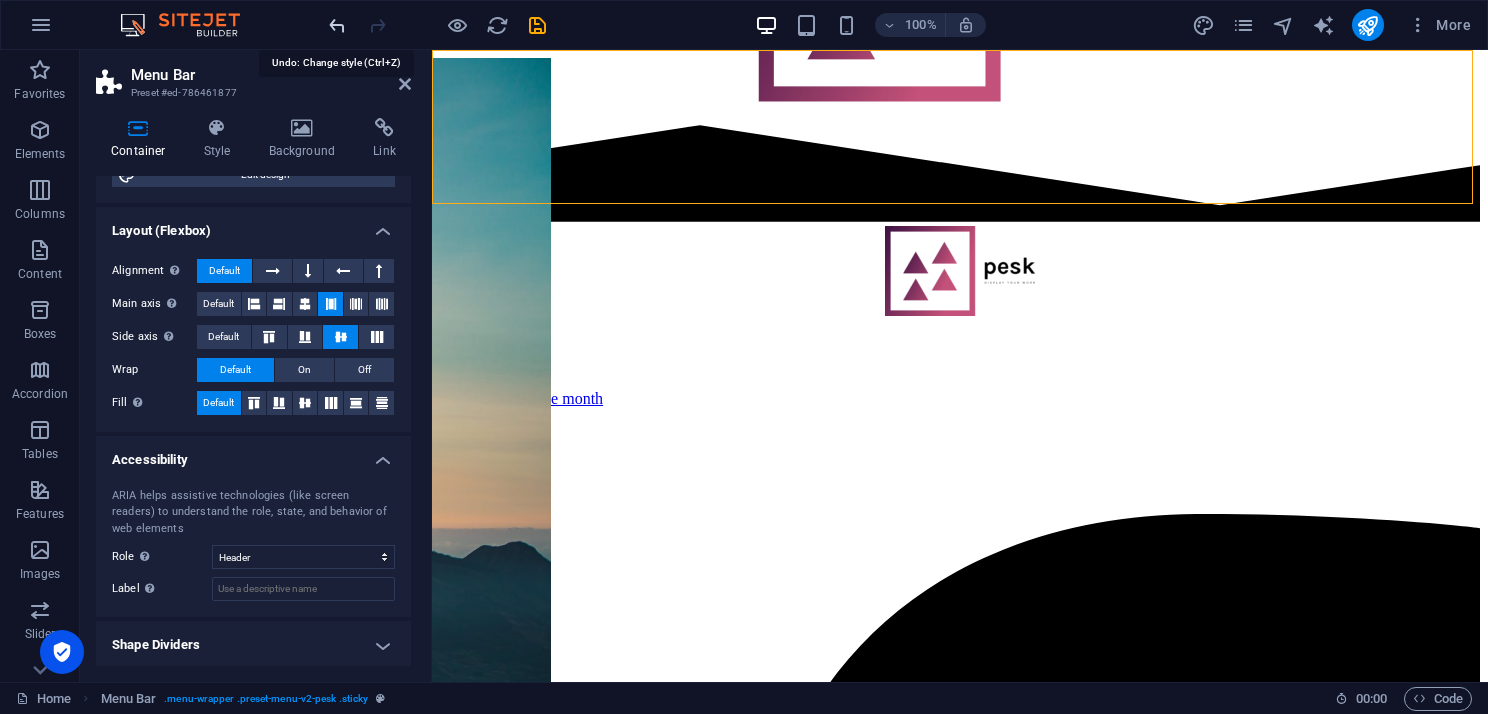 click at bounding box center [337, 25] 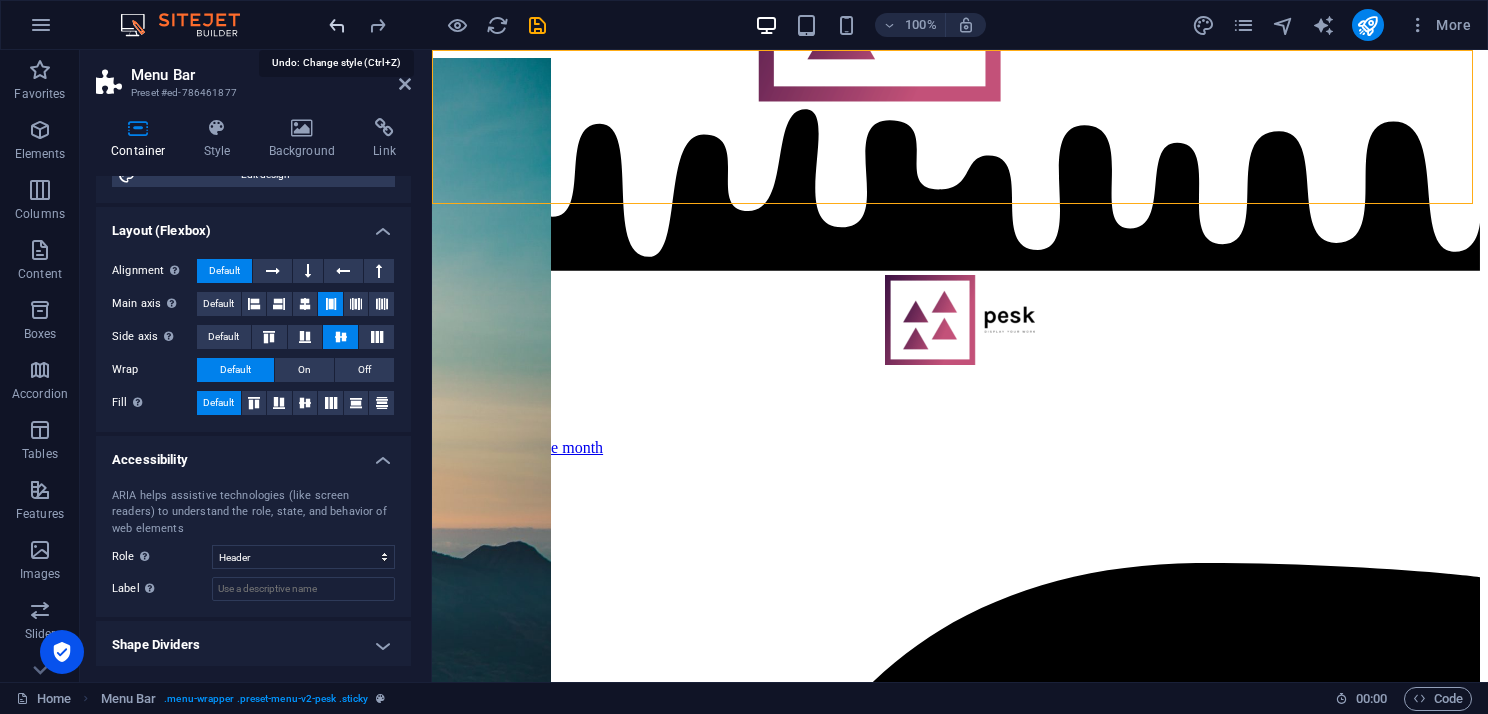 click at bounding box center [337, 25] 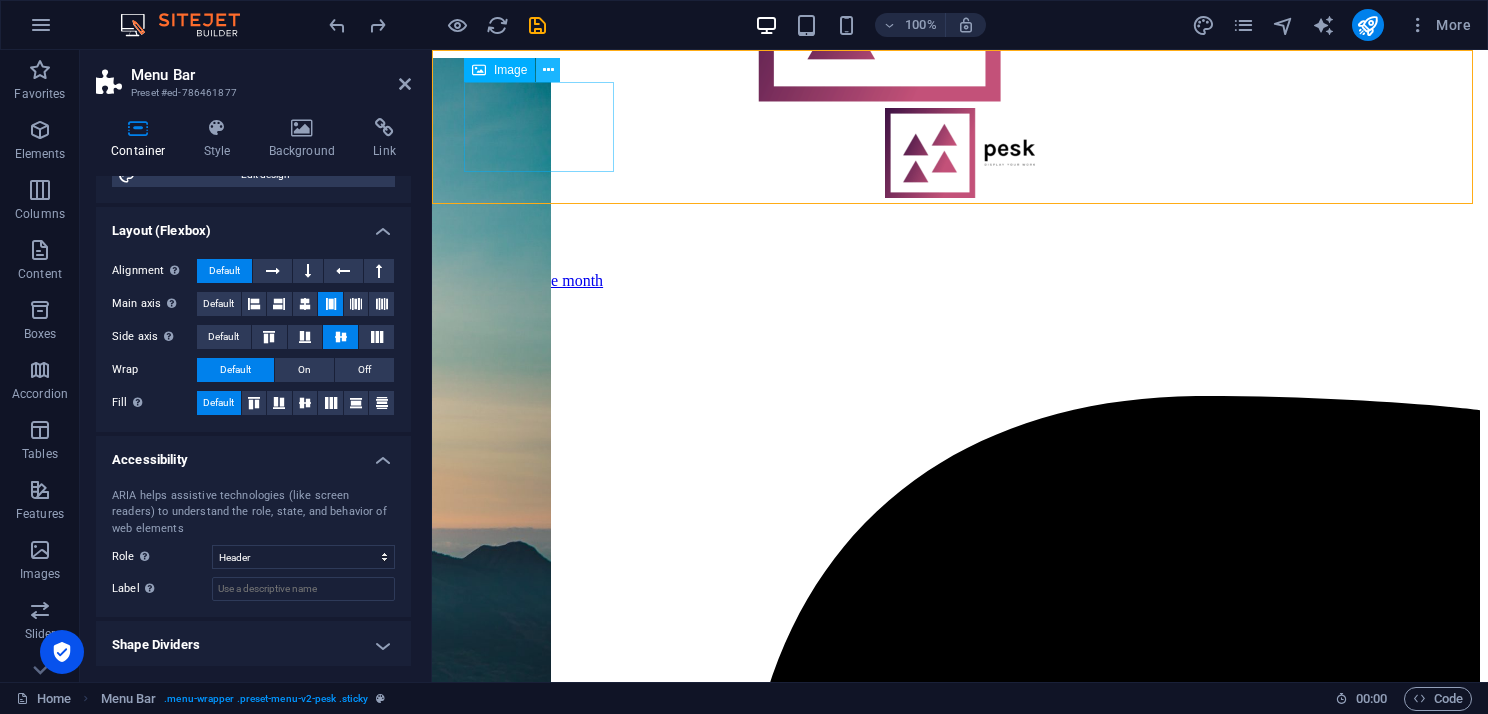 click at bounding box center [548, 70] 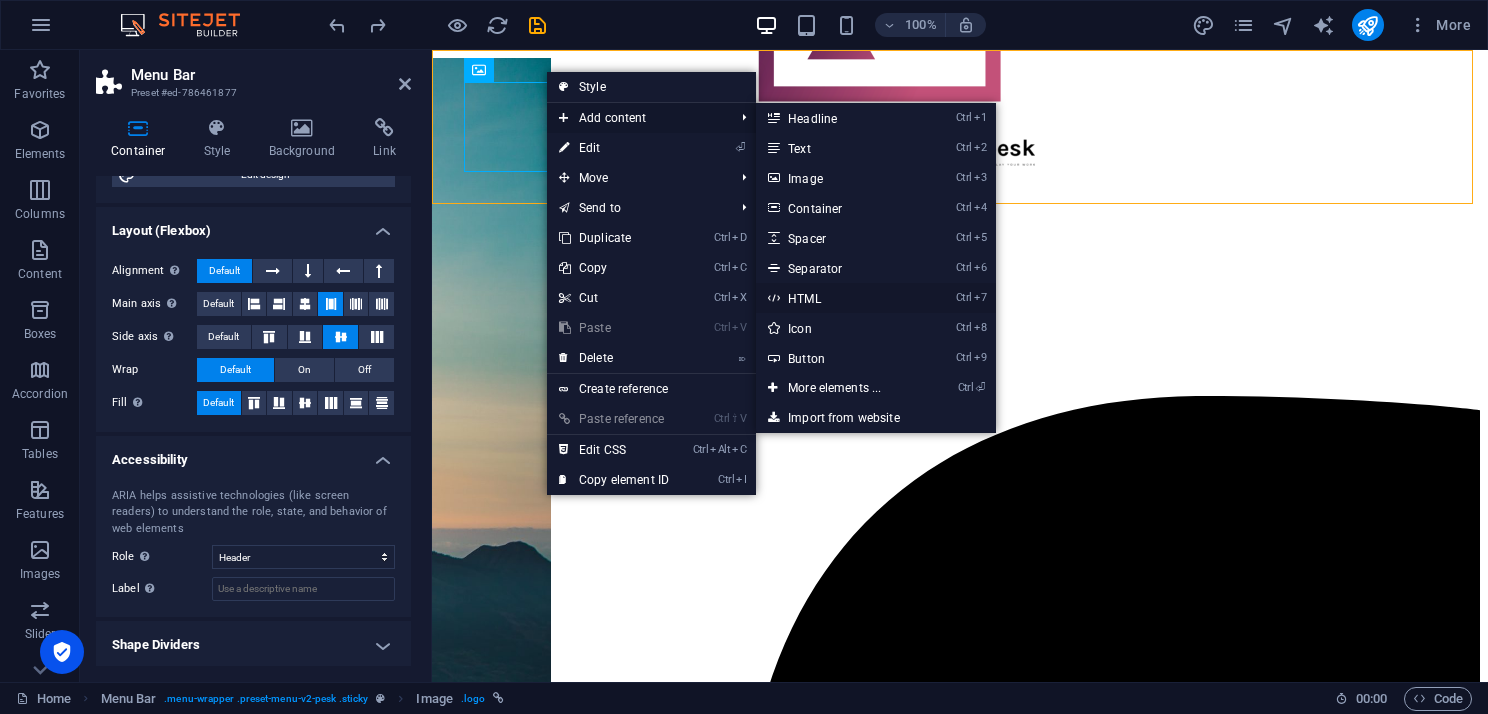 click on "Ctrl 7  HTML" at bounding box center (838, 298) 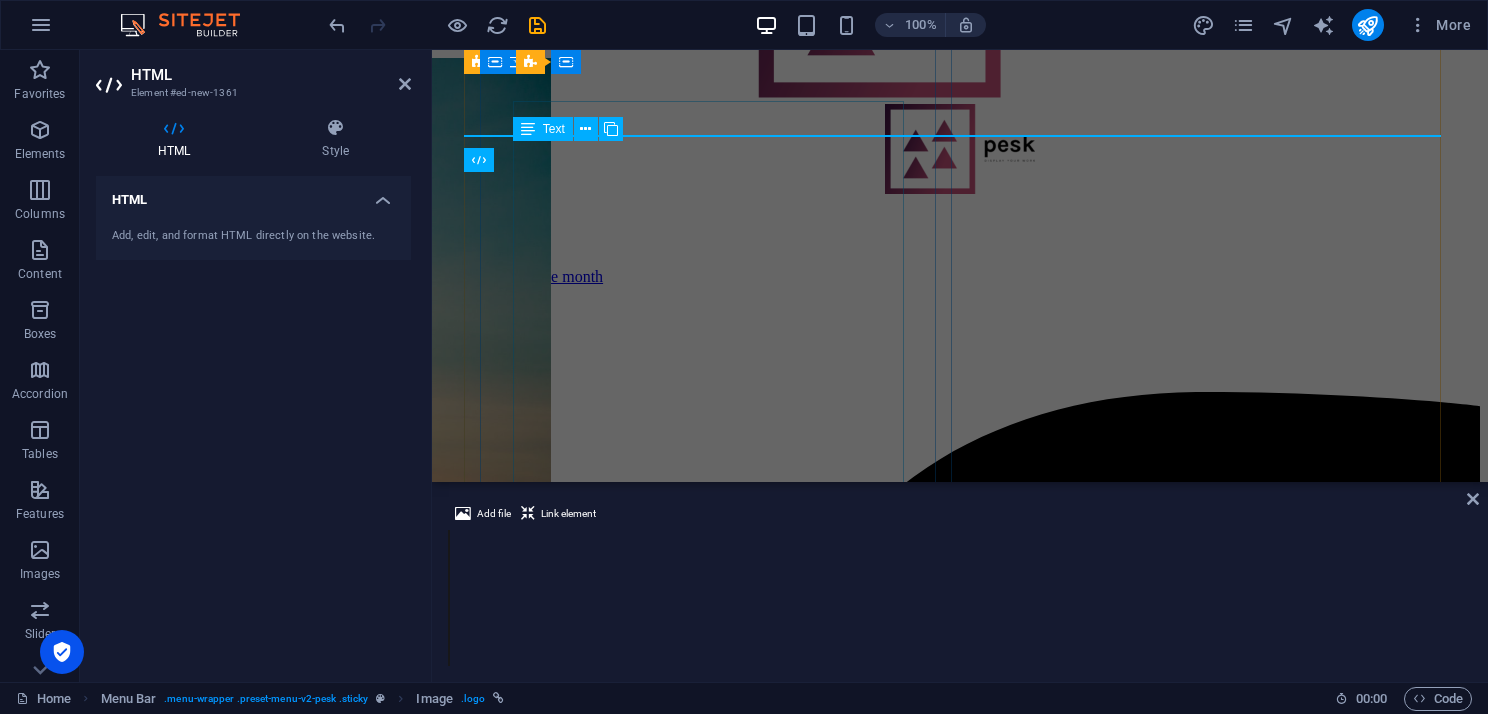 scroll, scrollTop: 811, scrollLeft: 0, axis: vertical 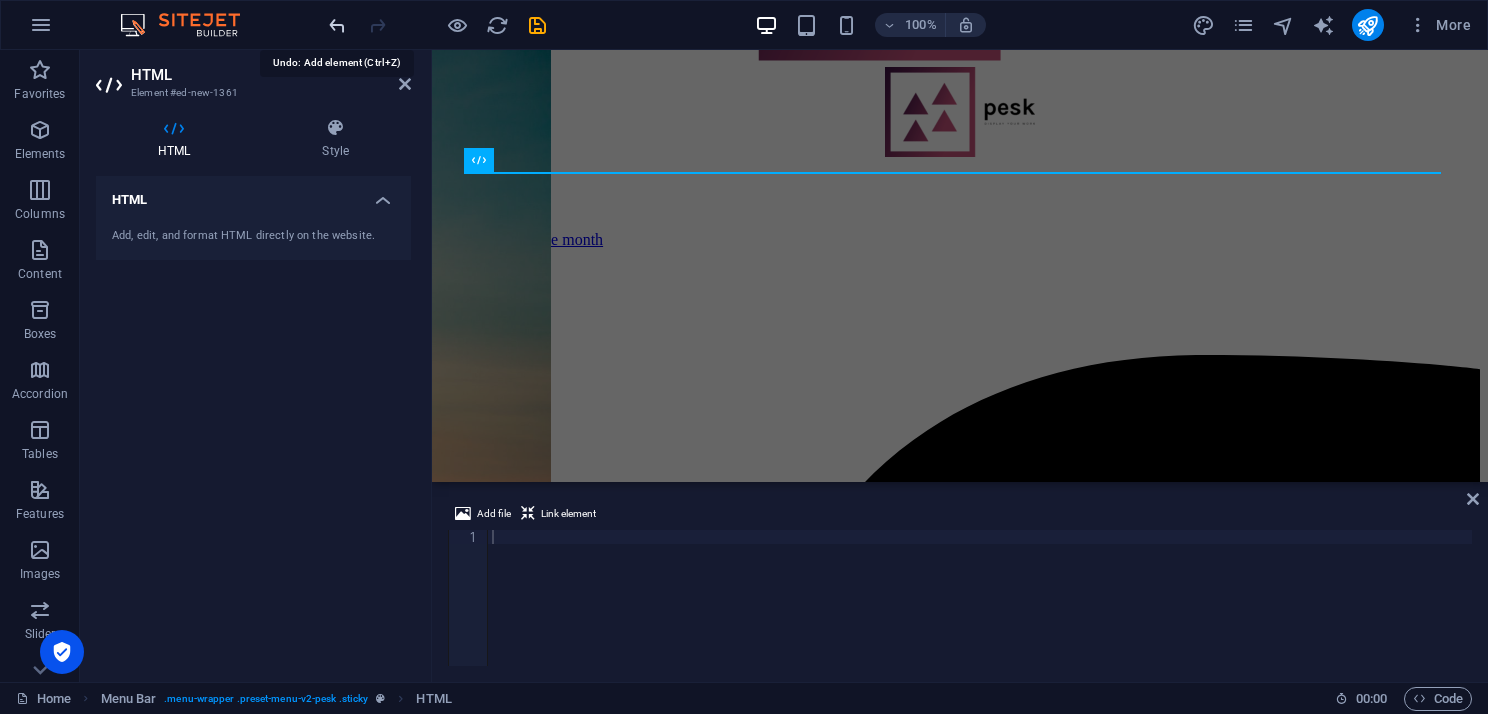 click at bounding box center (337, 25) 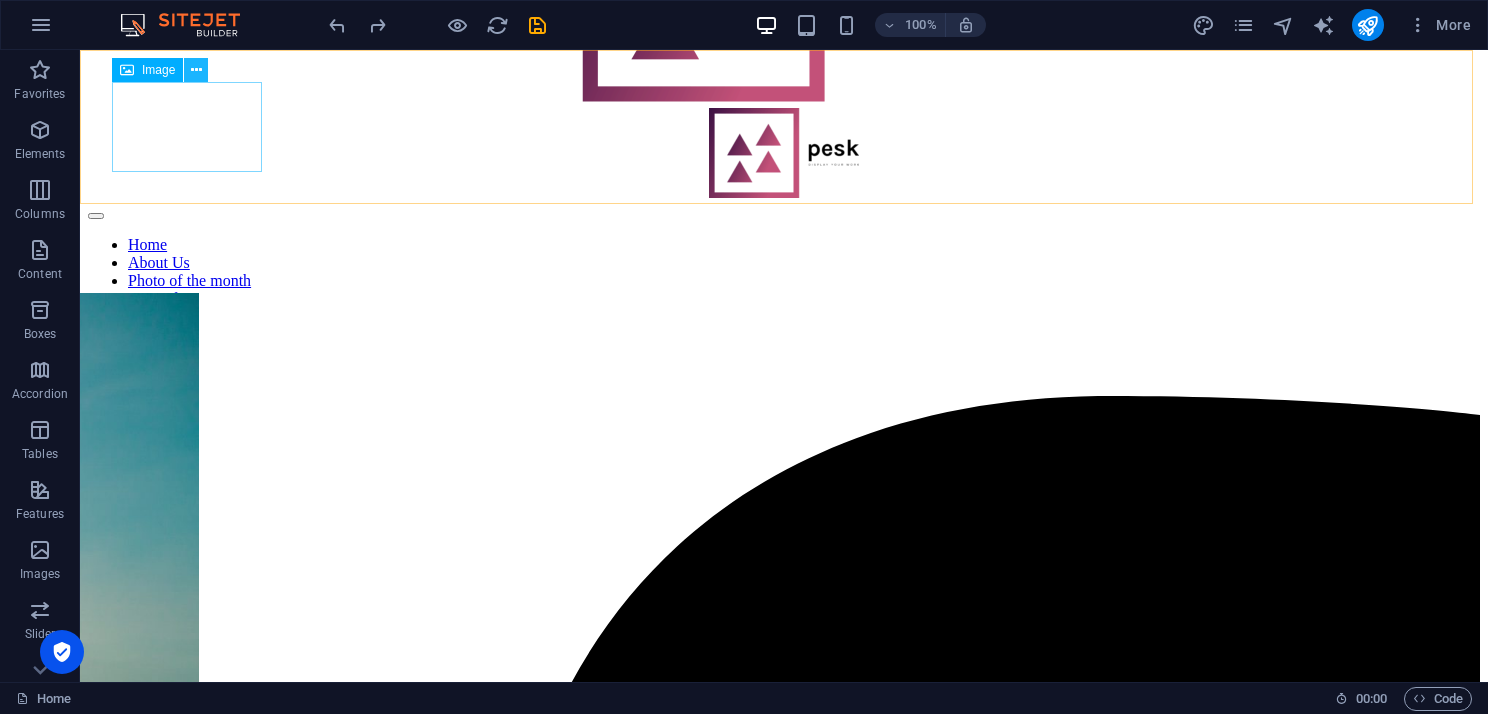click at bounding box center [196, 70] 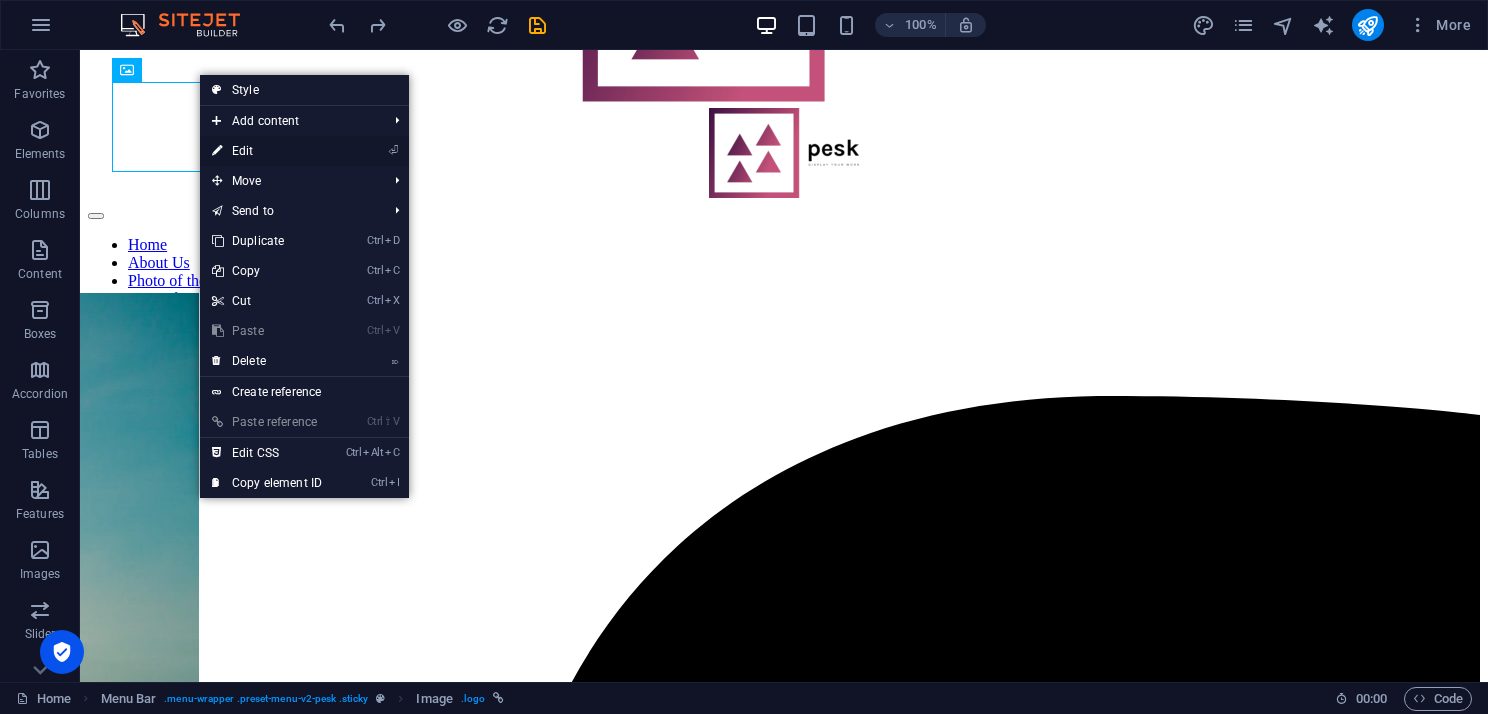 click on "⏎  Edit" at bounding box center (267, 151) 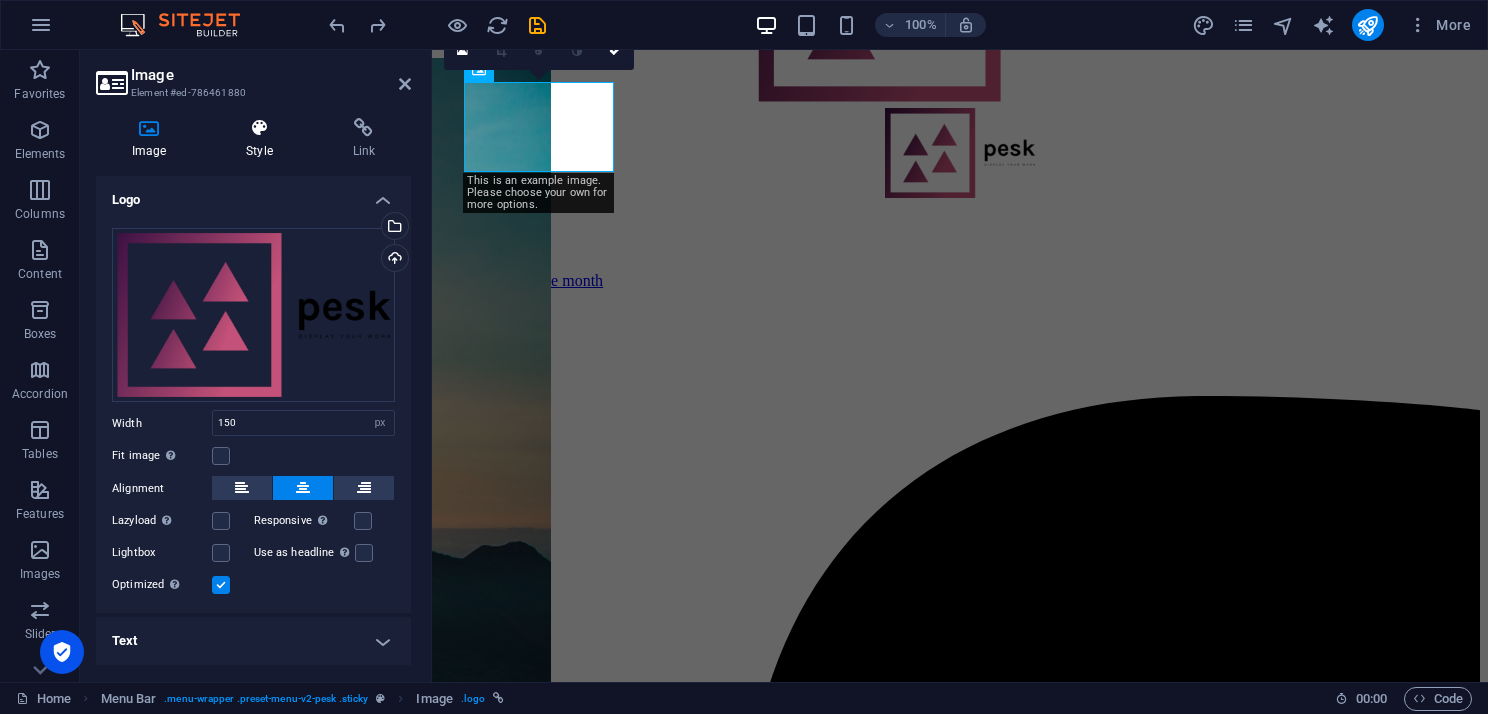 scroll, scrollTop: 773, scrollLeft: 0, axis: vertical 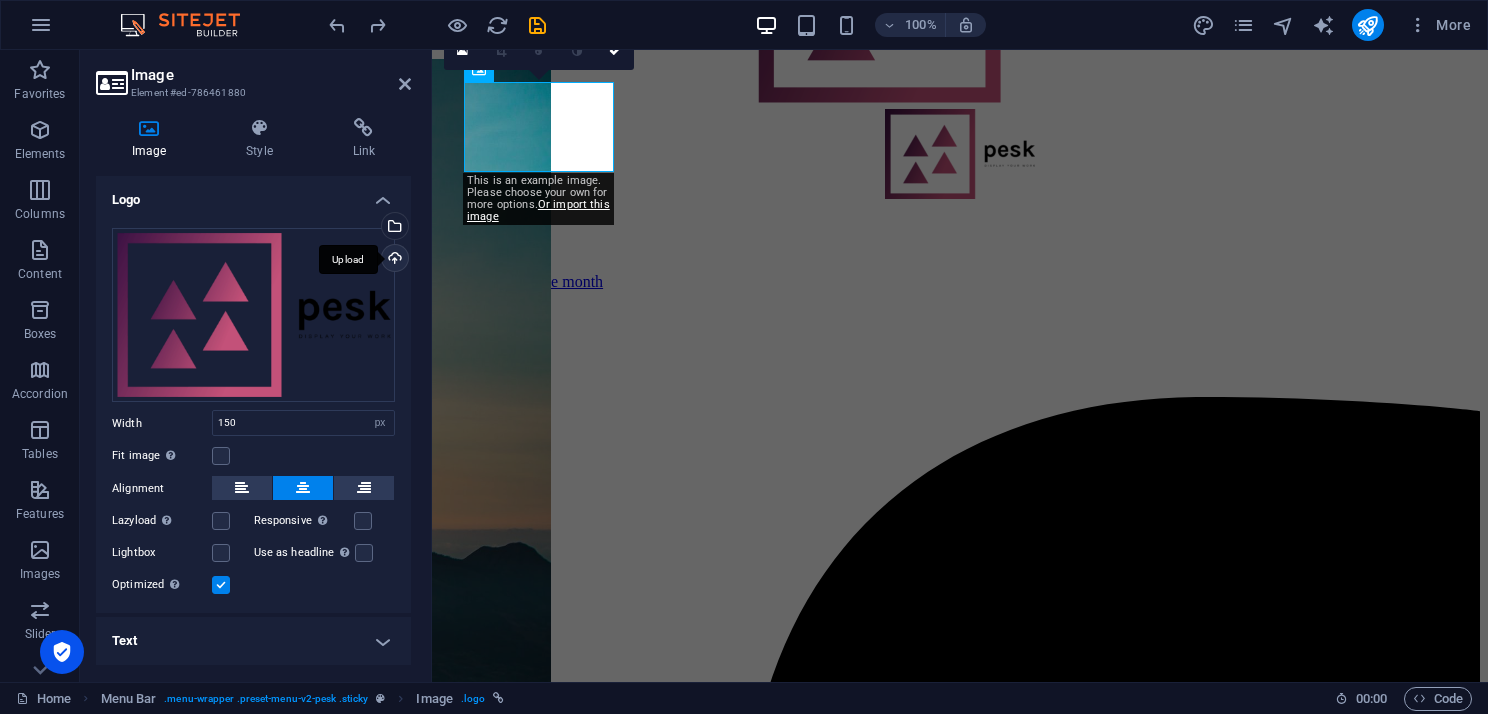 click on "Upload" at bounding box center (393, 260) 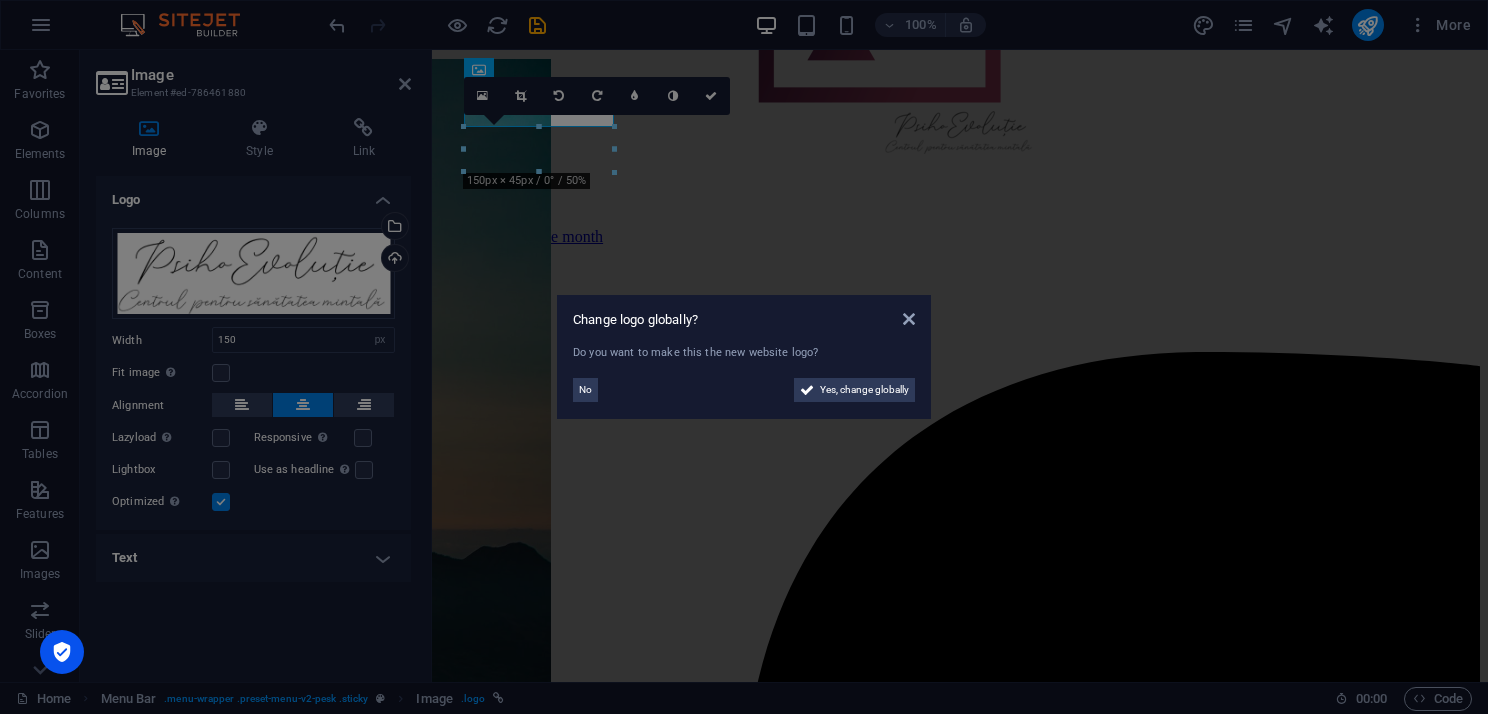 scroll, scrollTop: 728, scrollLeft: 0, axis: vertical 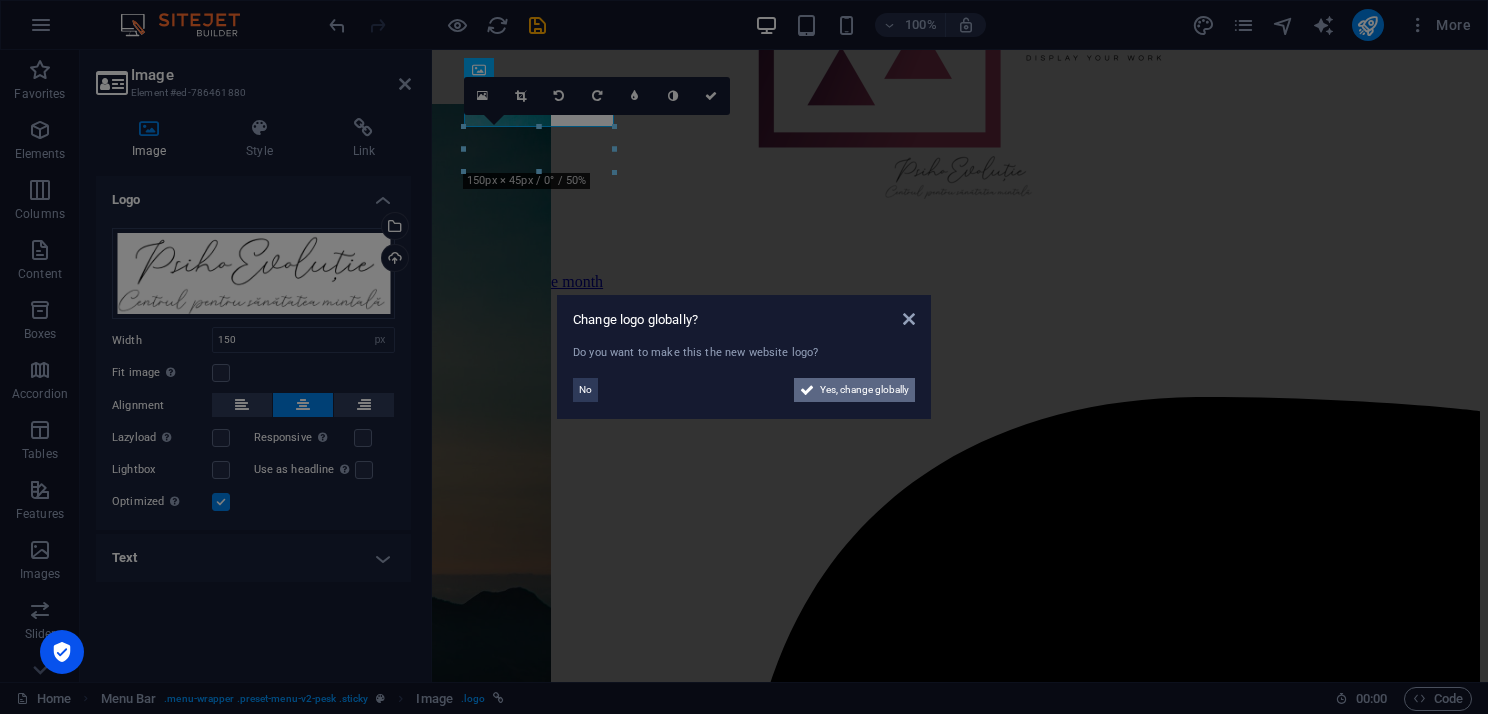 click on "Yes, change globally" at bounding box center [864, 390] 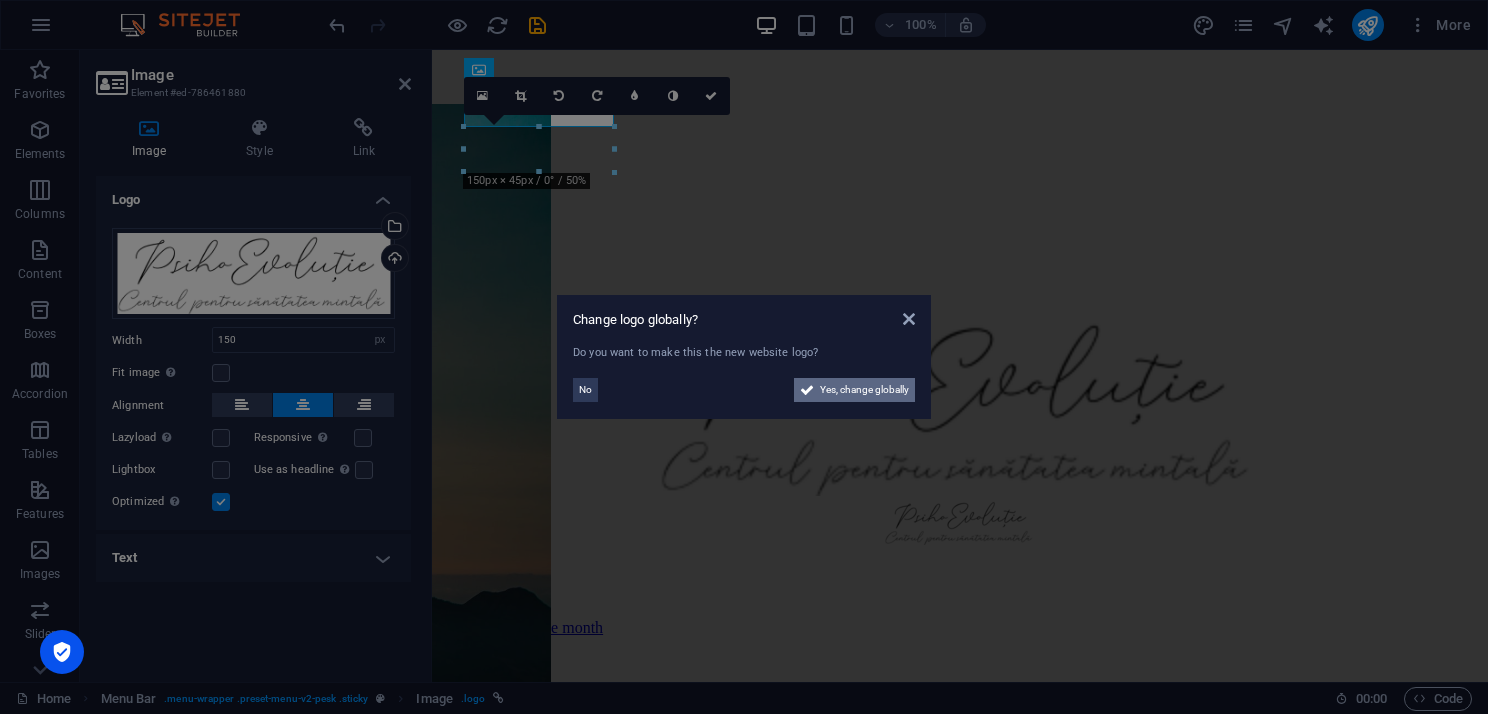 scroll, scrollTop: 1142, scrollLeft: 0, axis: vertical 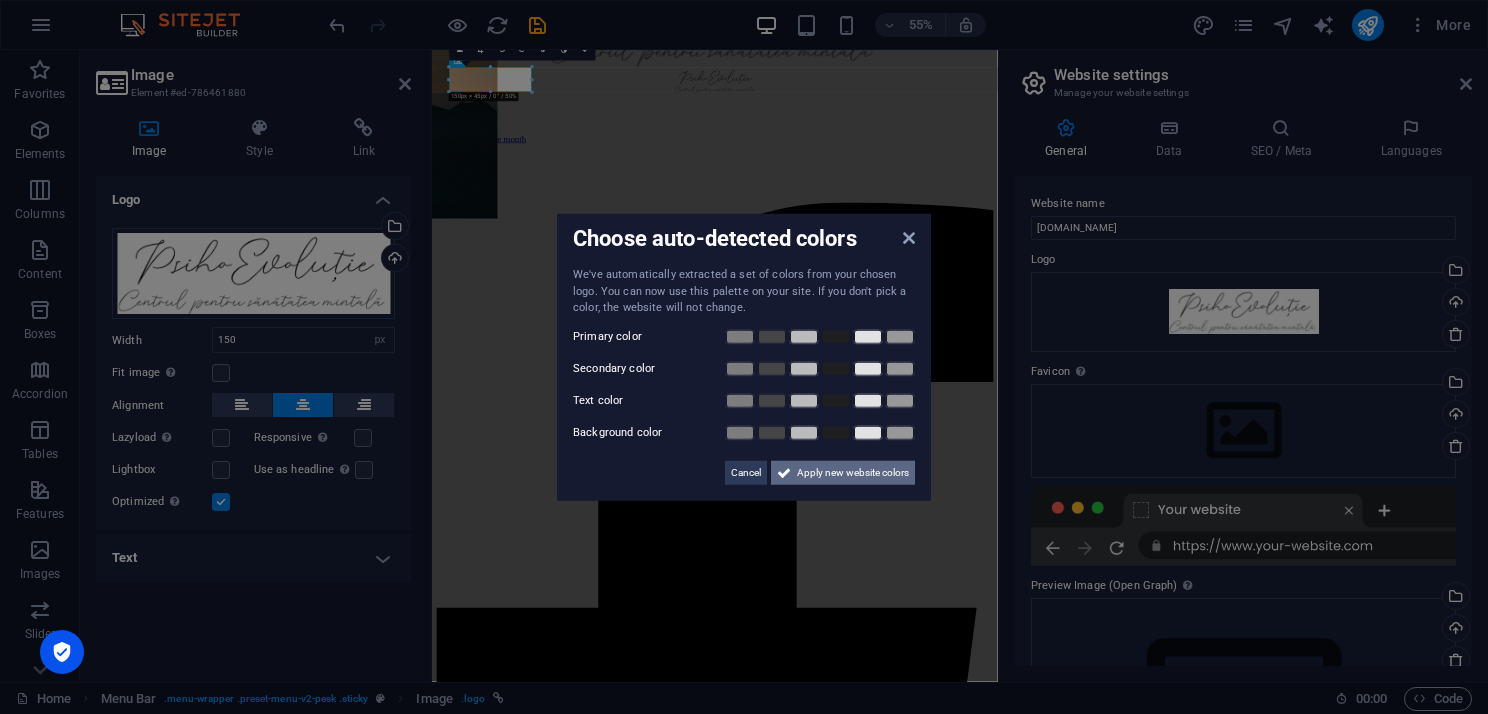 click on "Apply new website colors" at bounding box center [853, 472] 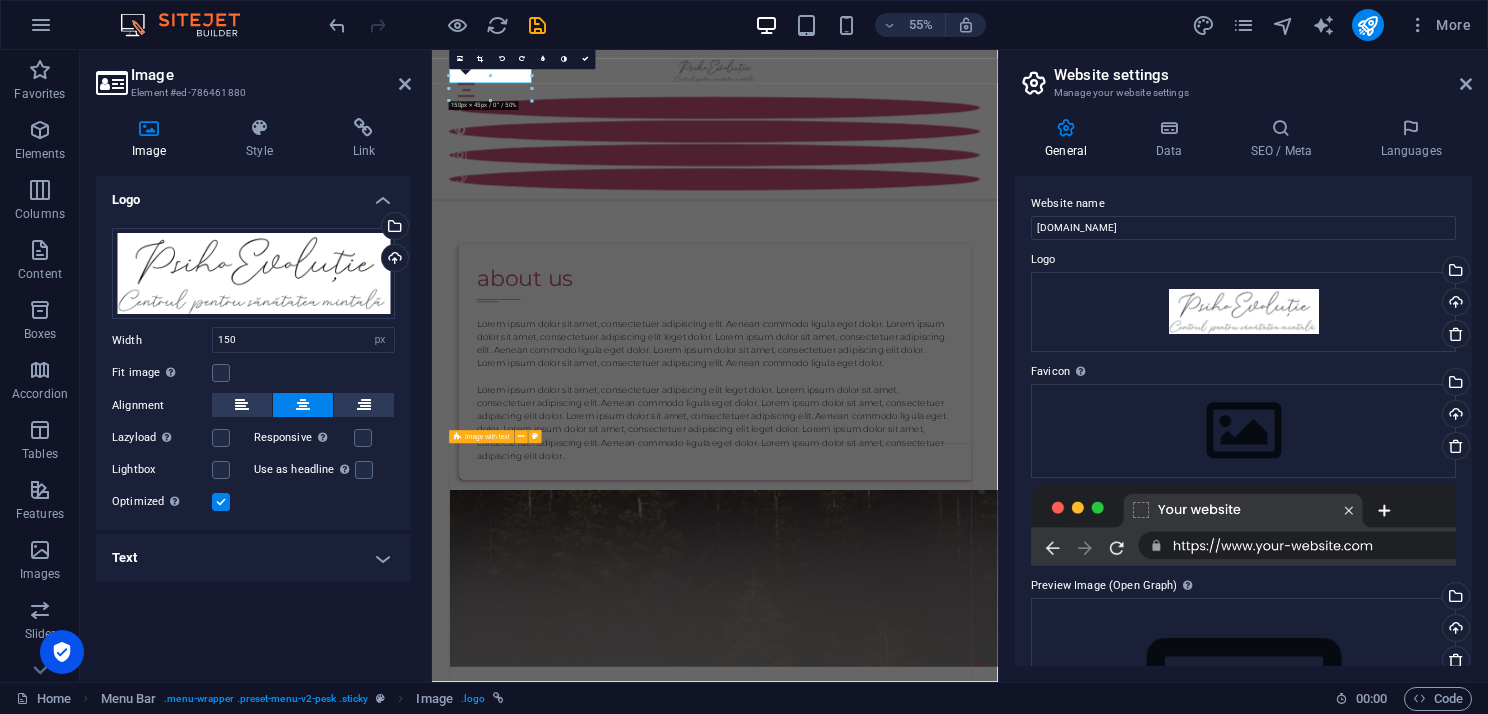 scroll, scrollTop: 1110, scrollLeft: 0, axis: vertical 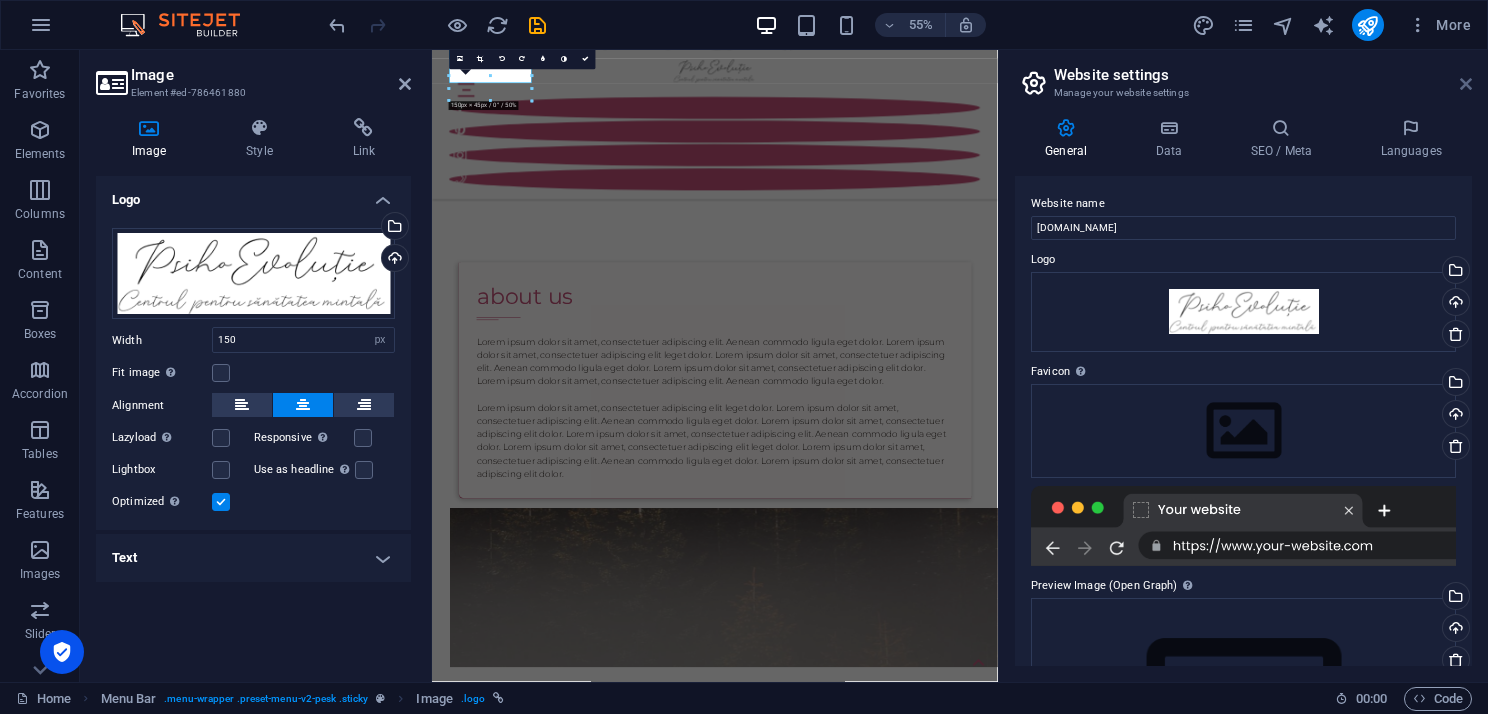 click at bounding box center [1466, 84] 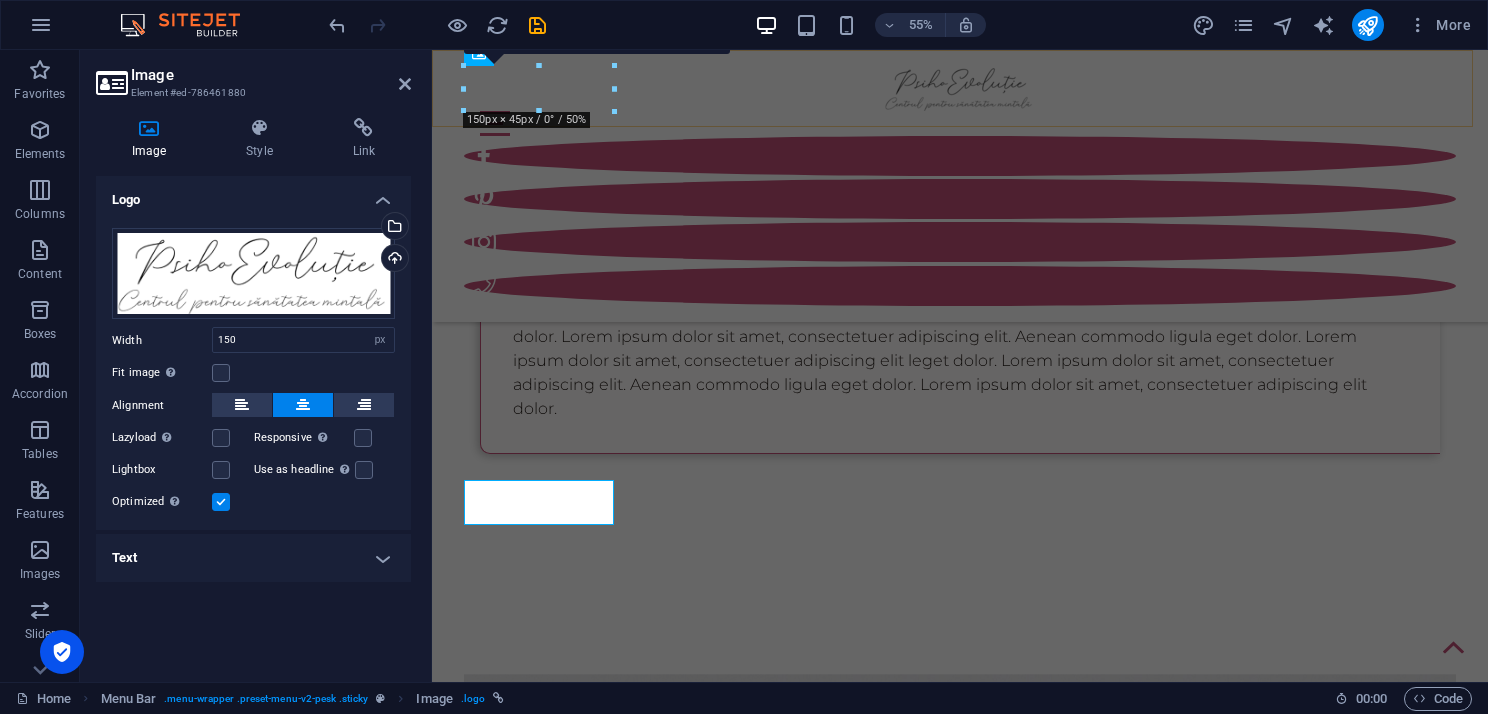 scroll, scrollTop: 696, scrollLeft: 0, axis: vertical 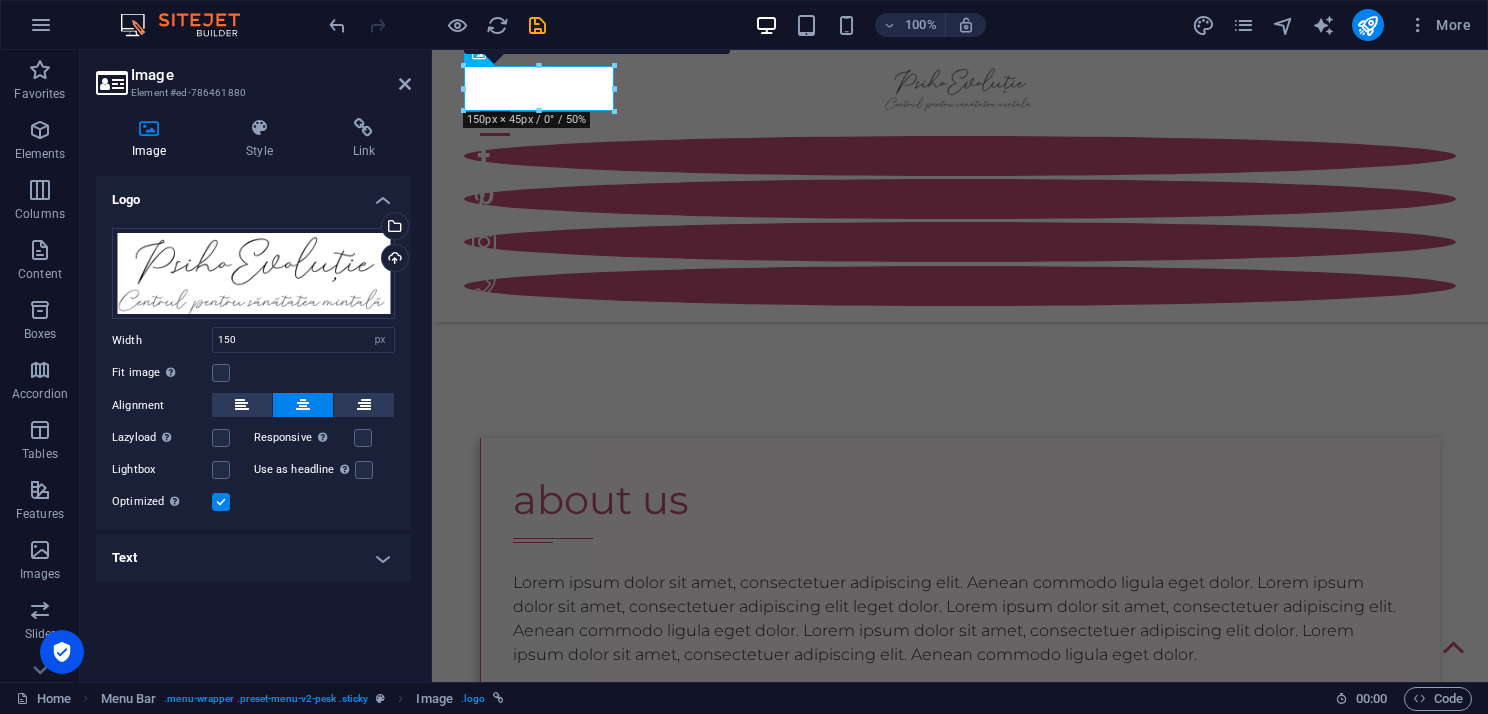 click on "Text" at bounding box center (253, 558) 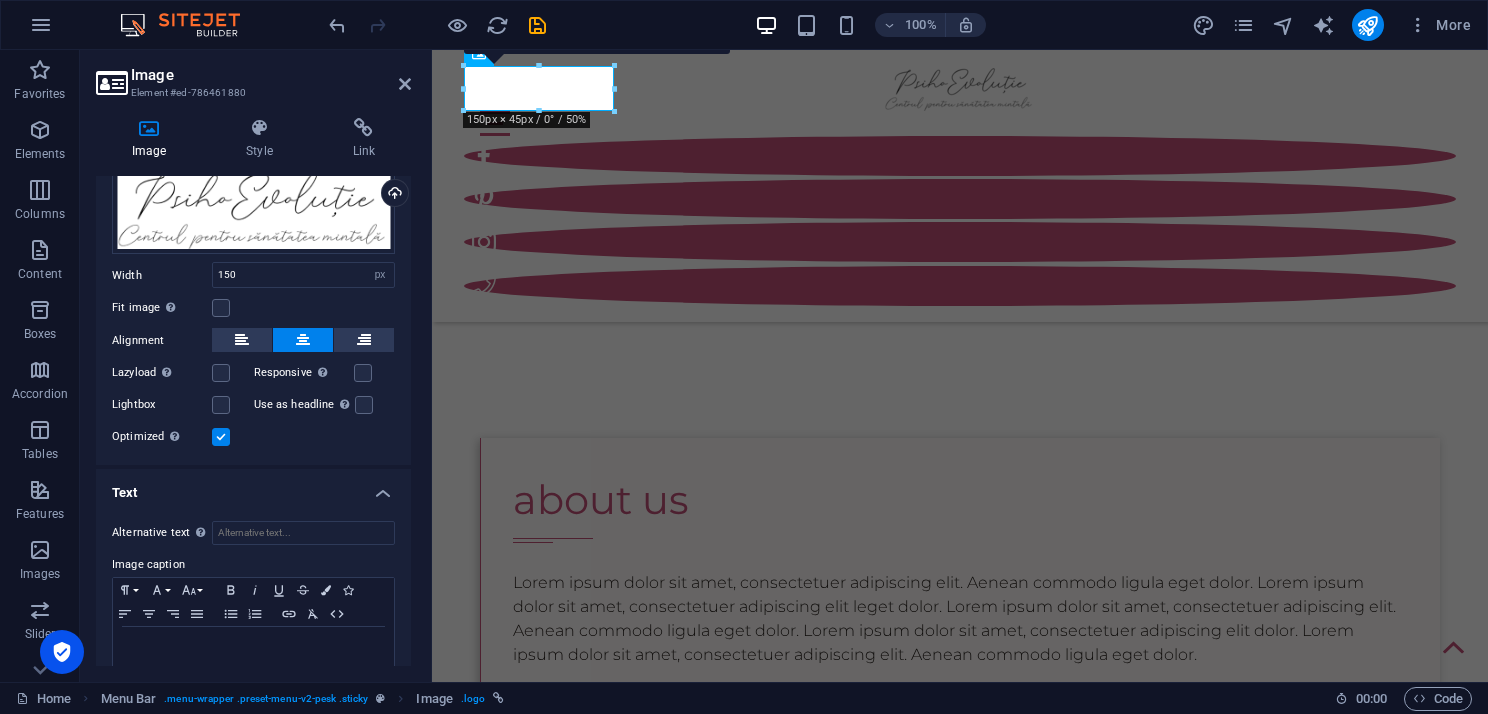 scroll, scrollTop: 101, scrollLeft: 0, axis: vertical 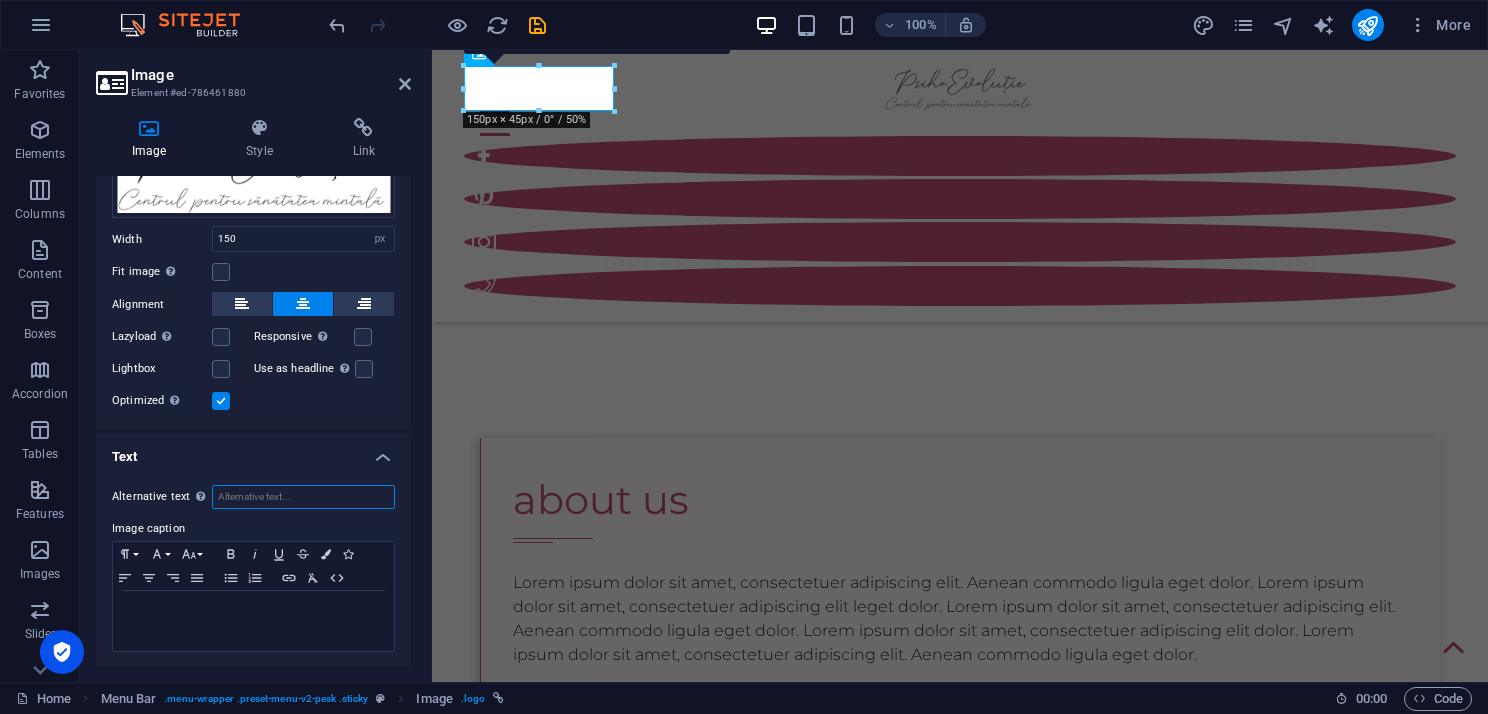 click on "Alternative text The alternative text is used by devices that cannot display images (e.g. image search engines) and should be added to every image to improve website accessibility." at bounding box center [303, 497] 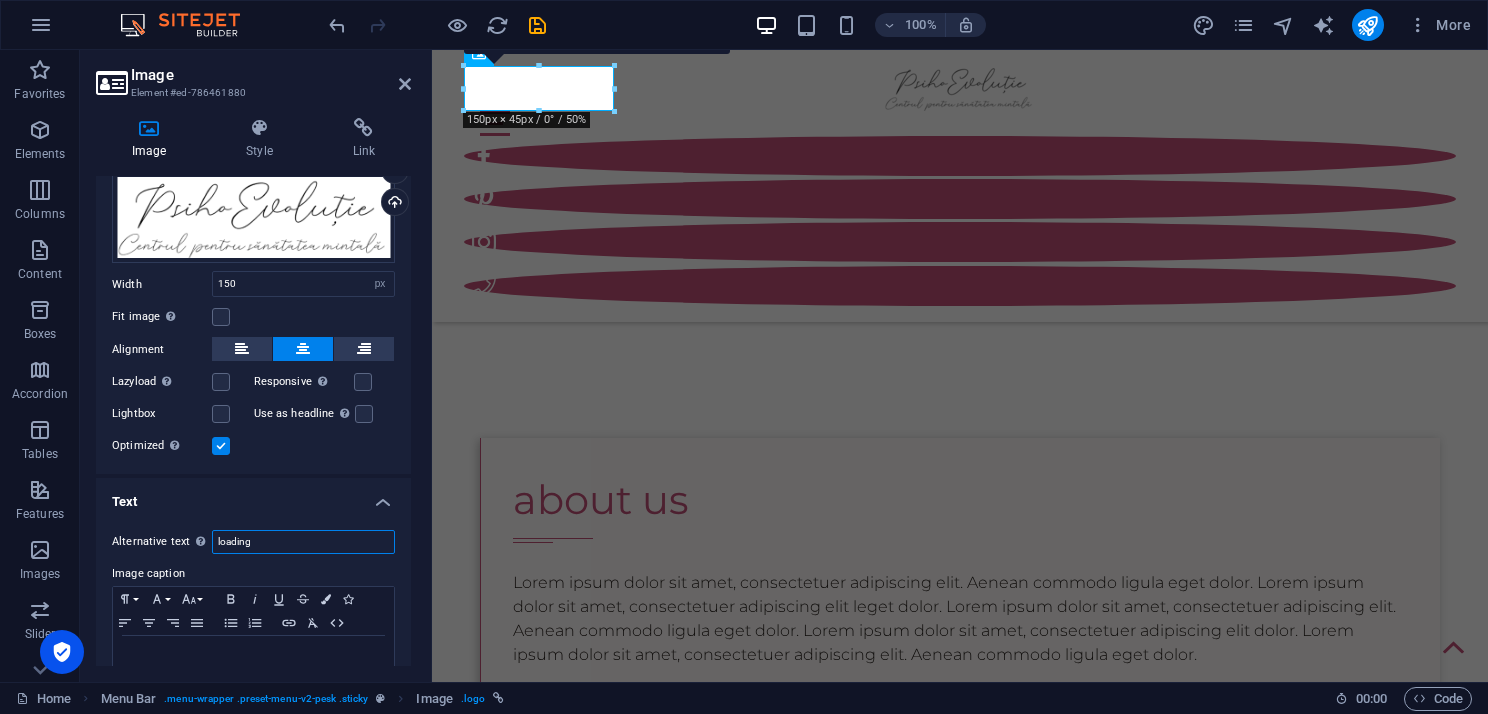 scroll, scrollTop: 0, scrollLeft: 0, axis: both 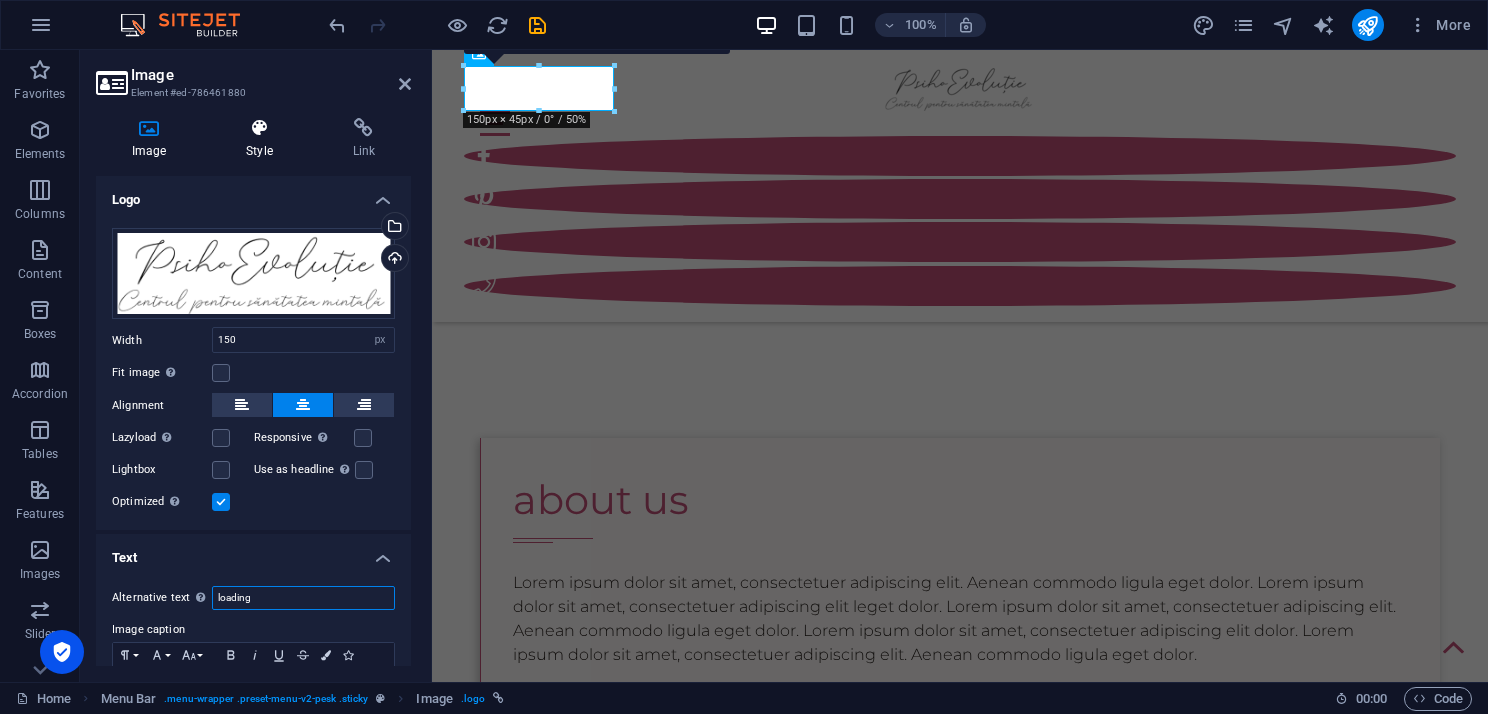 type on "loading" 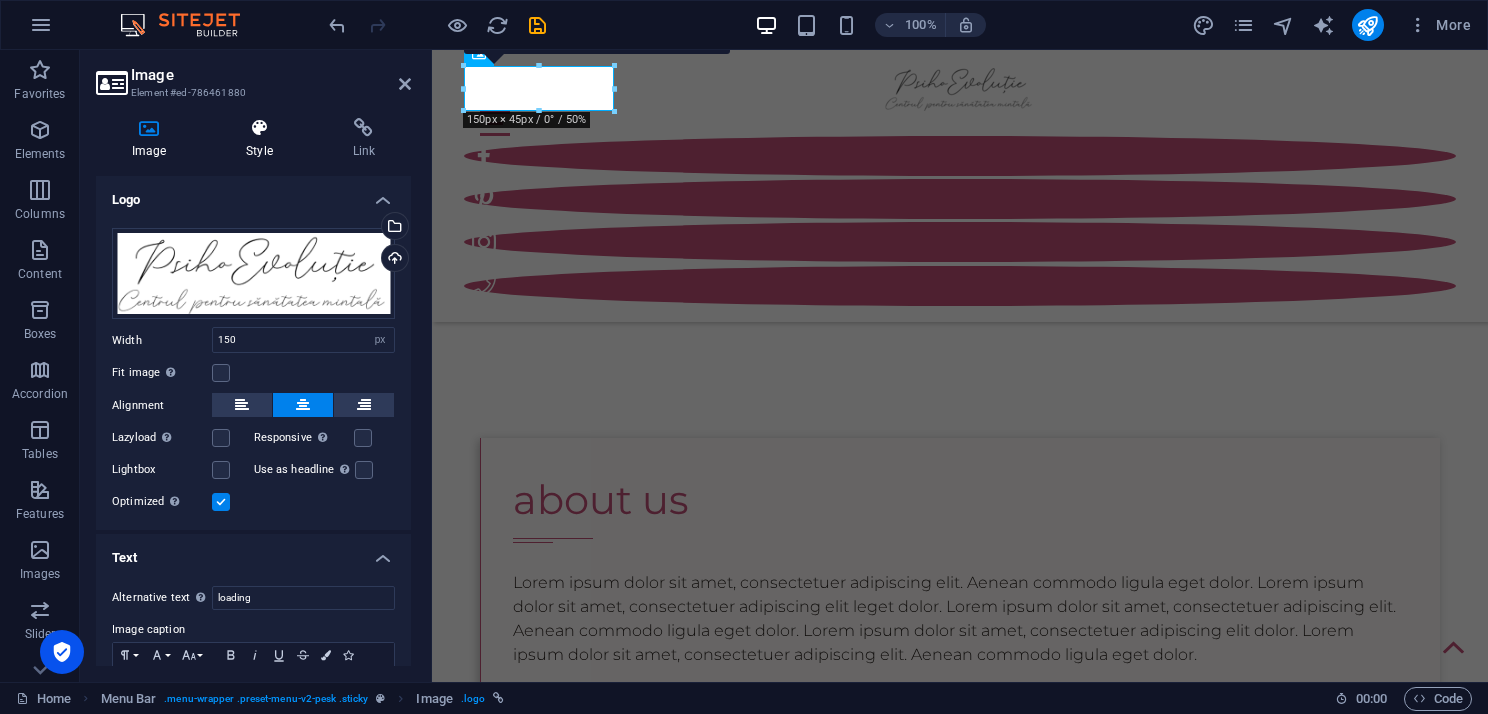 click at bounding box center [259, 128] 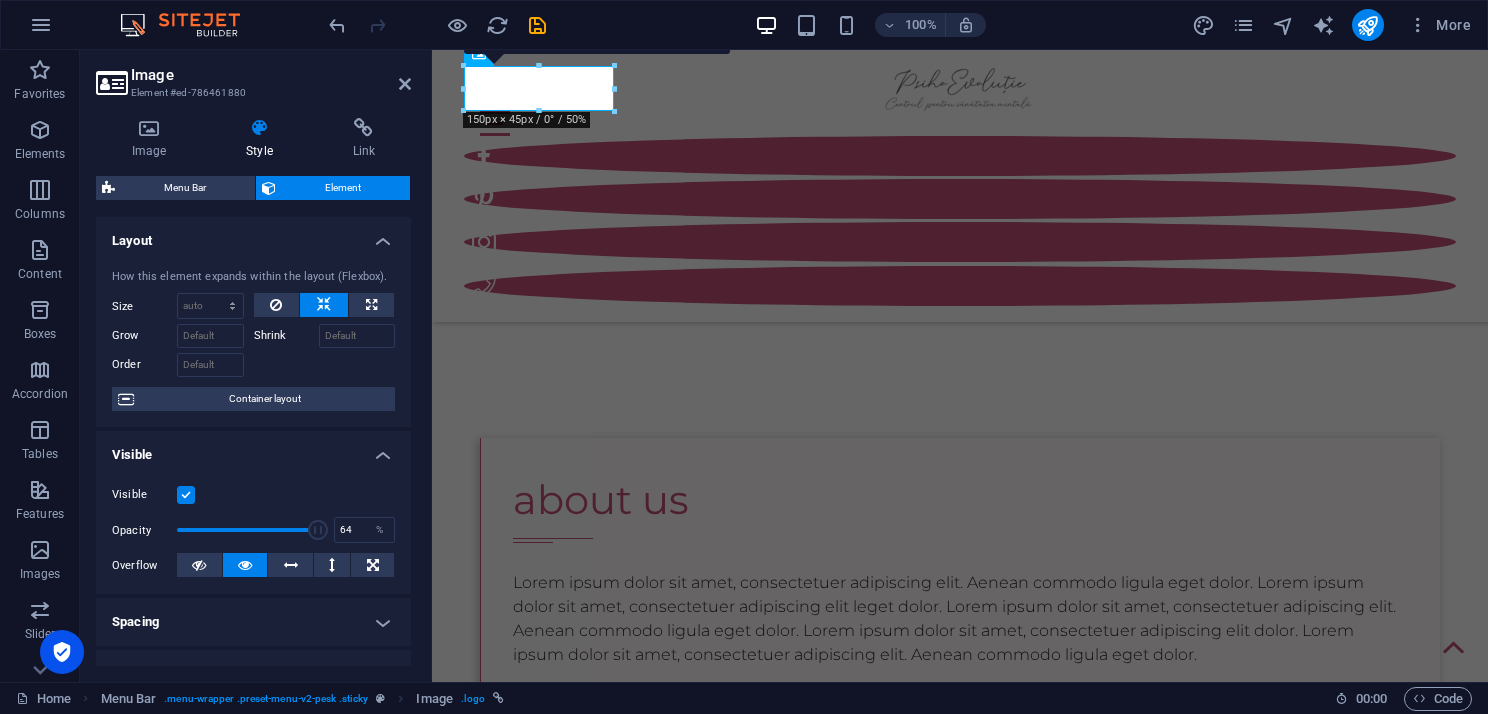 click at bounding box center (247, 530) 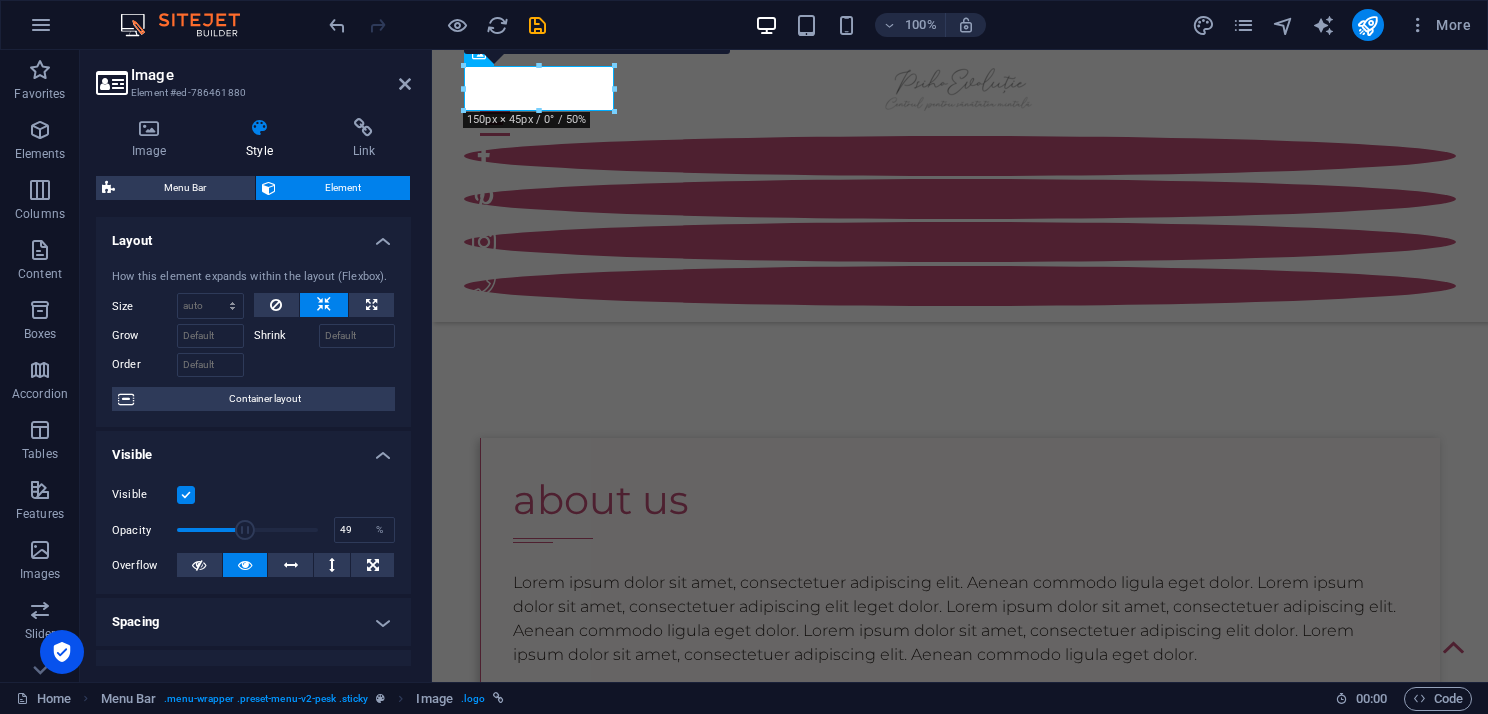 click at bounding box center [247, 530] 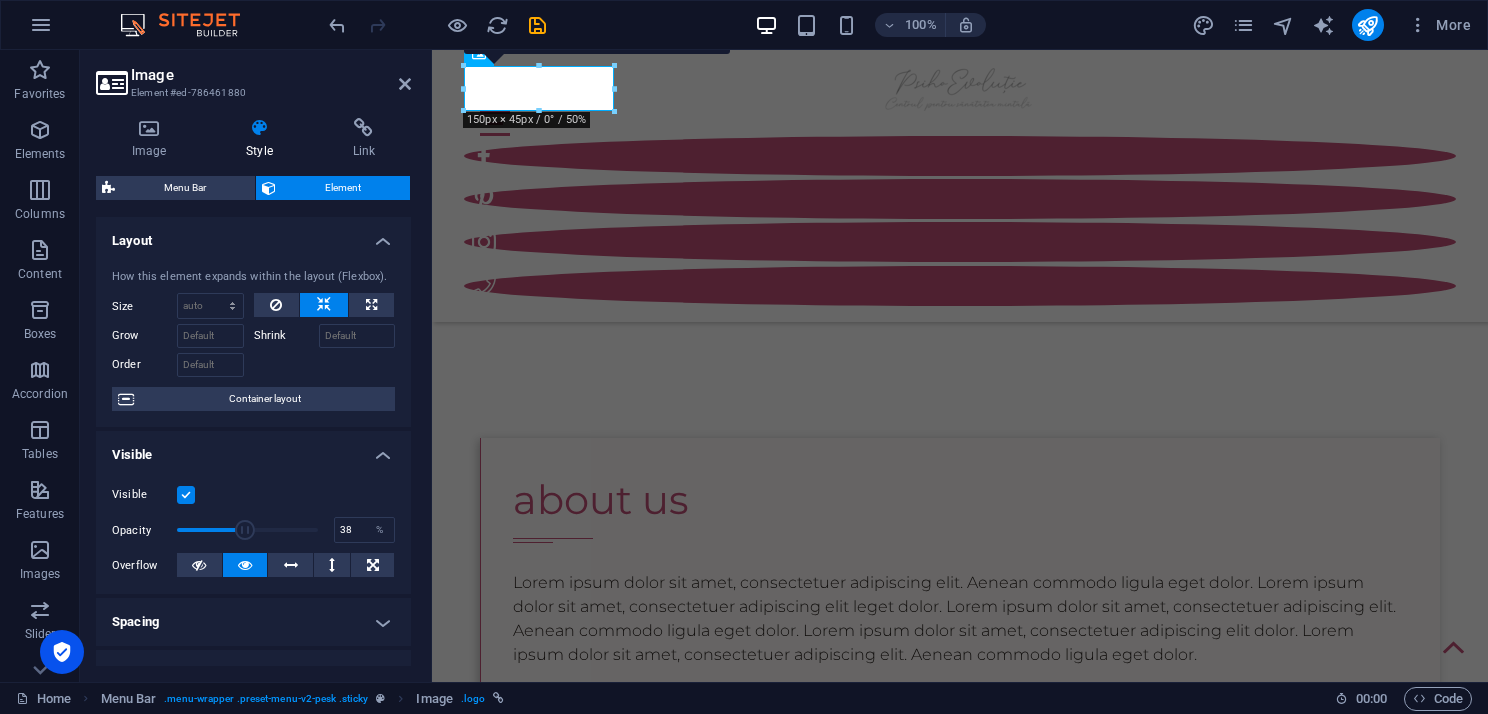type on "37" 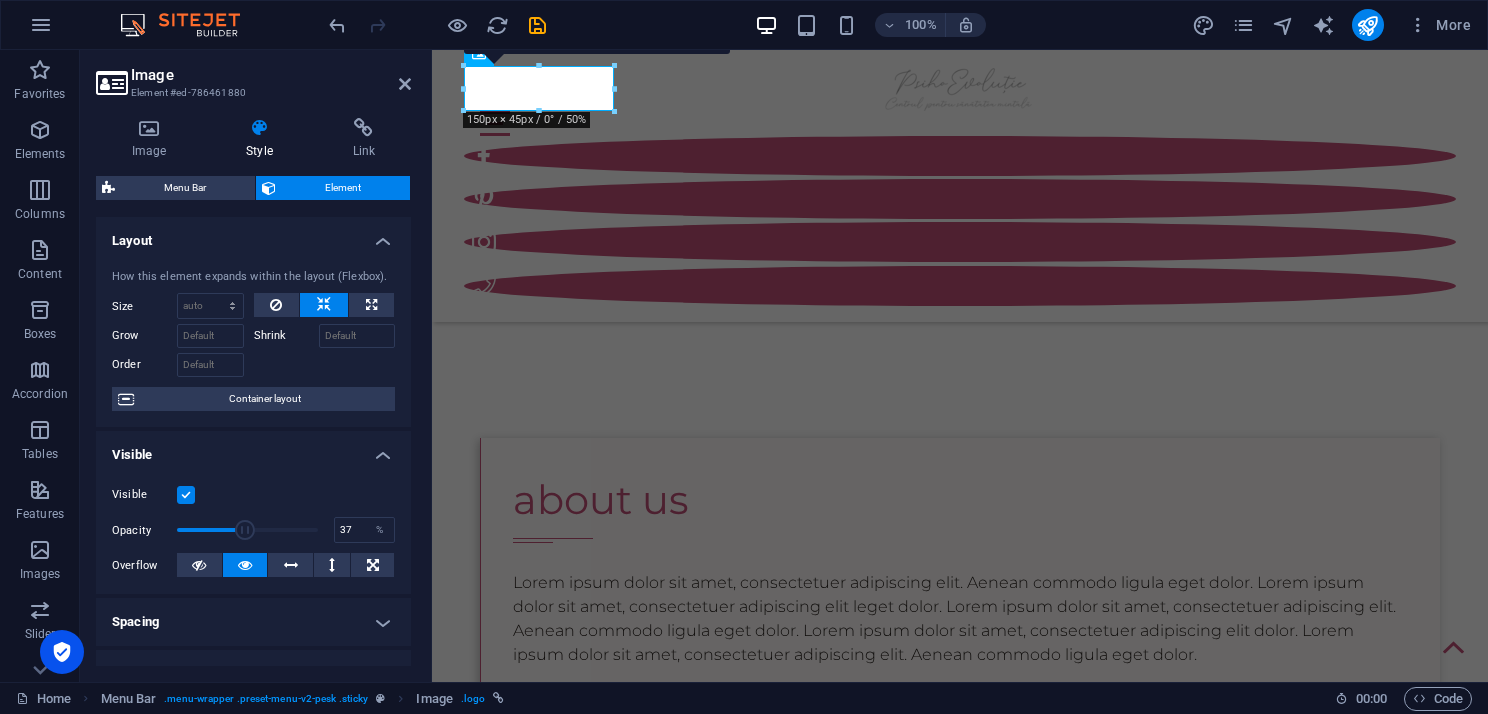 click at bounding box center [247, 530] 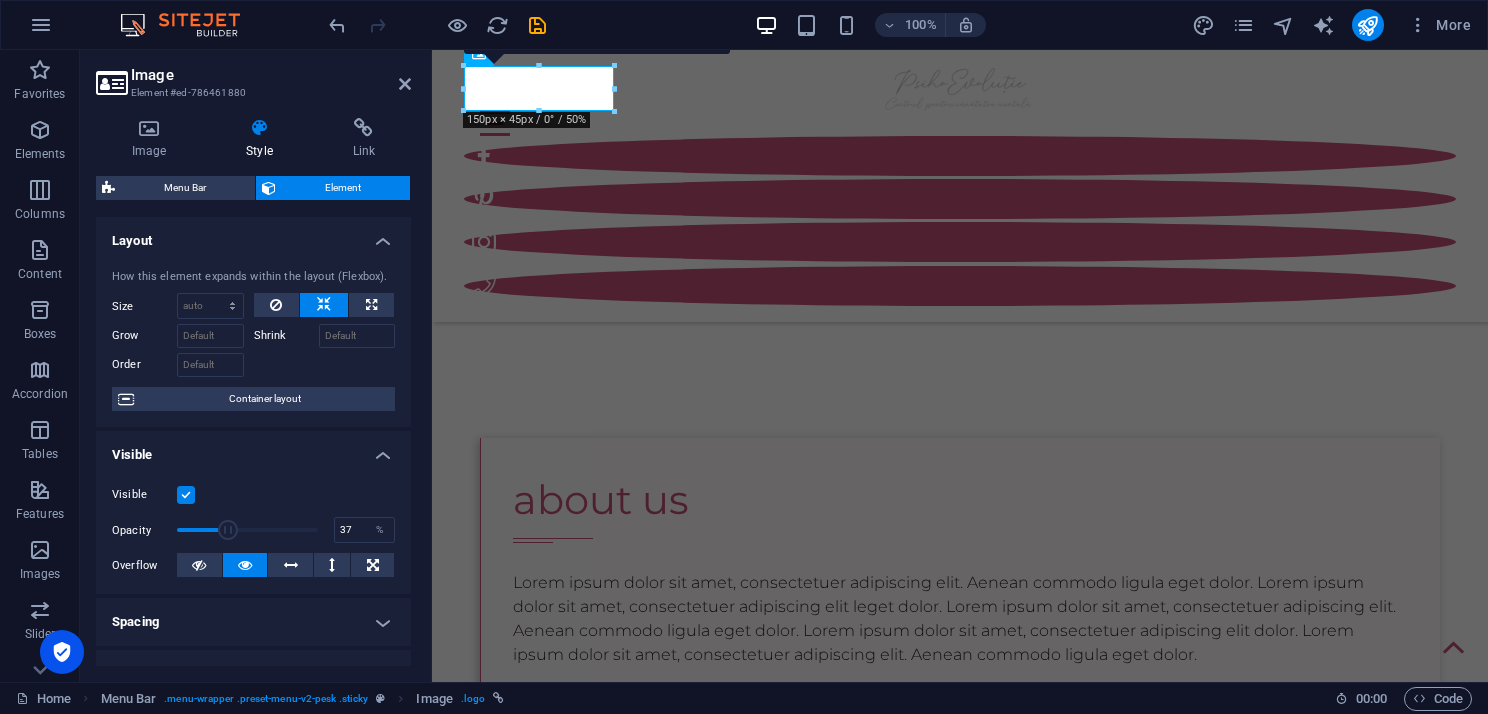 click at bounding box center [186, 495] 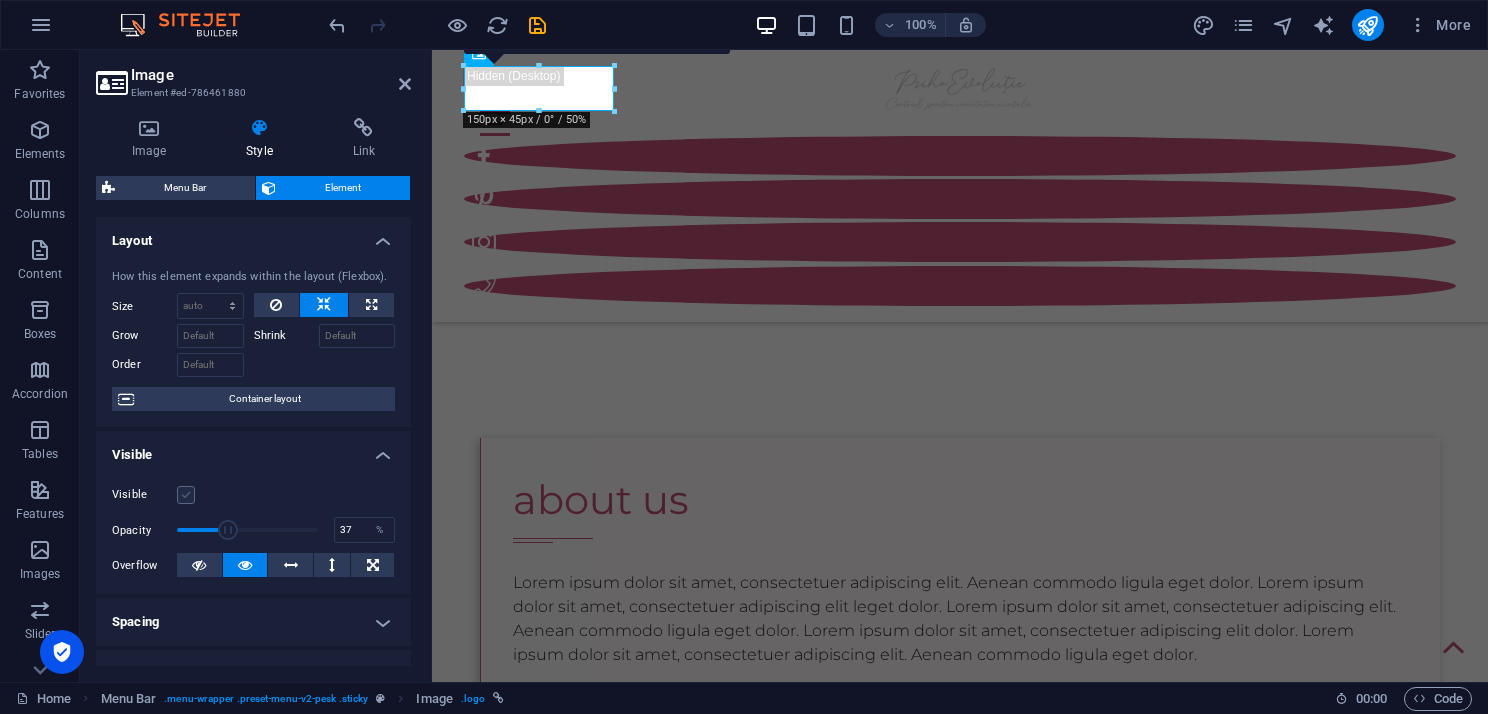 click at bounding box center [186, 495] 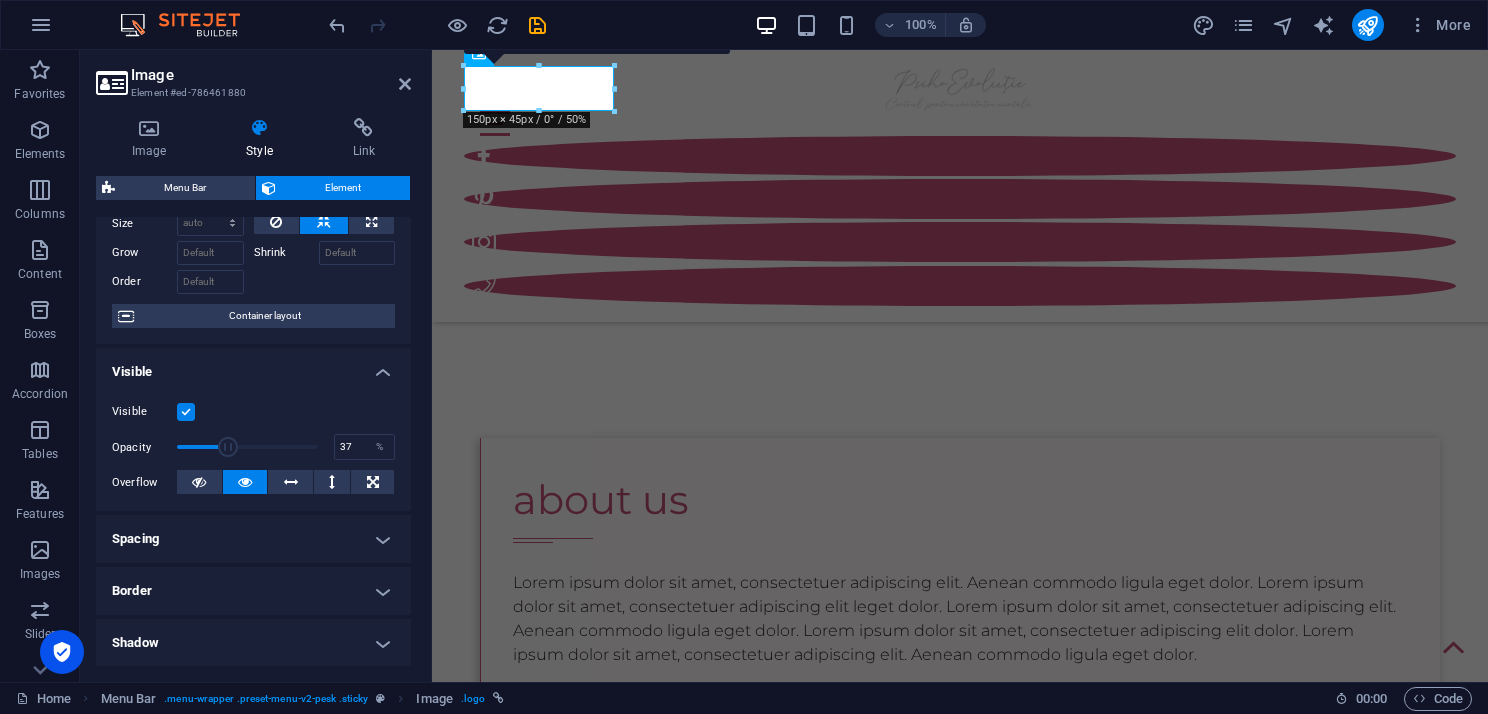 scroll, scrollTop: 200, scrollLeft: 0, axis: vertical 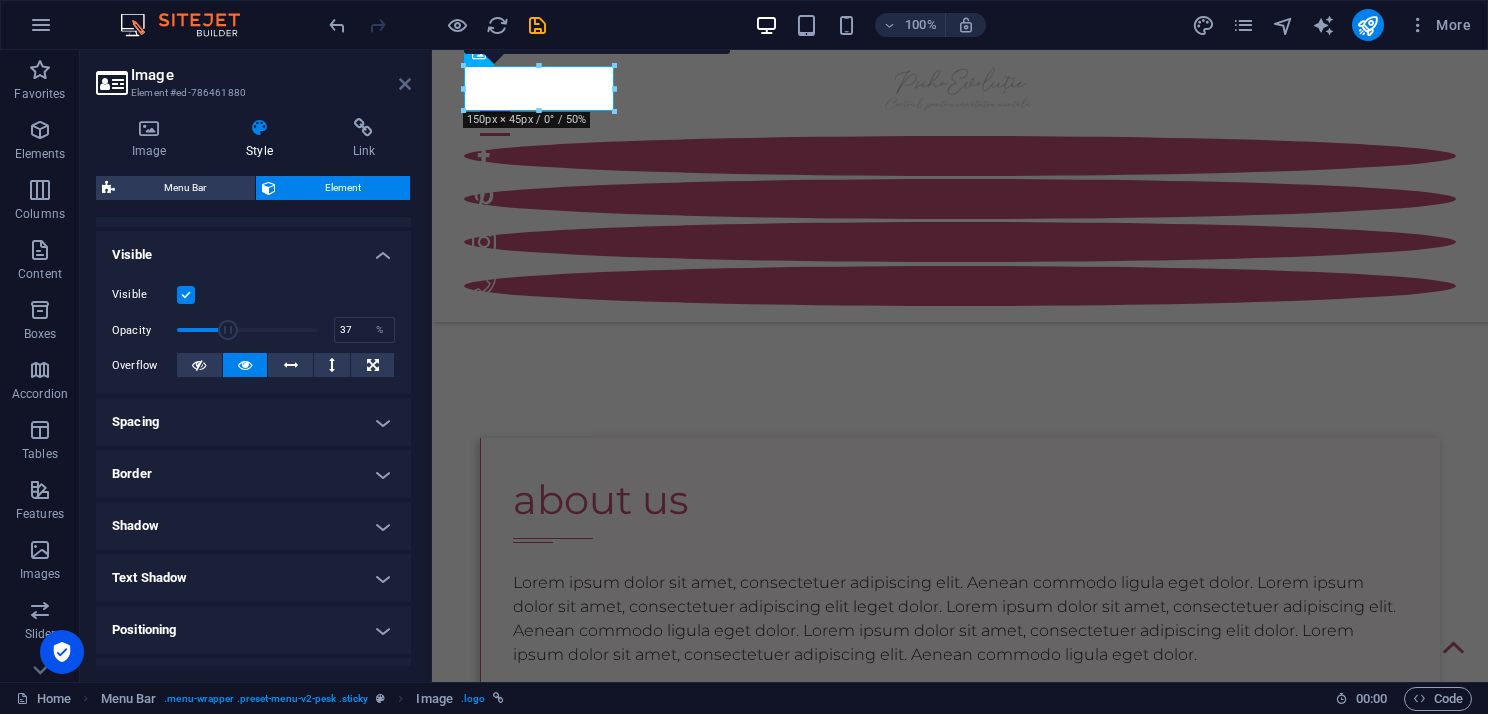 click at bounding box center (405, 84) 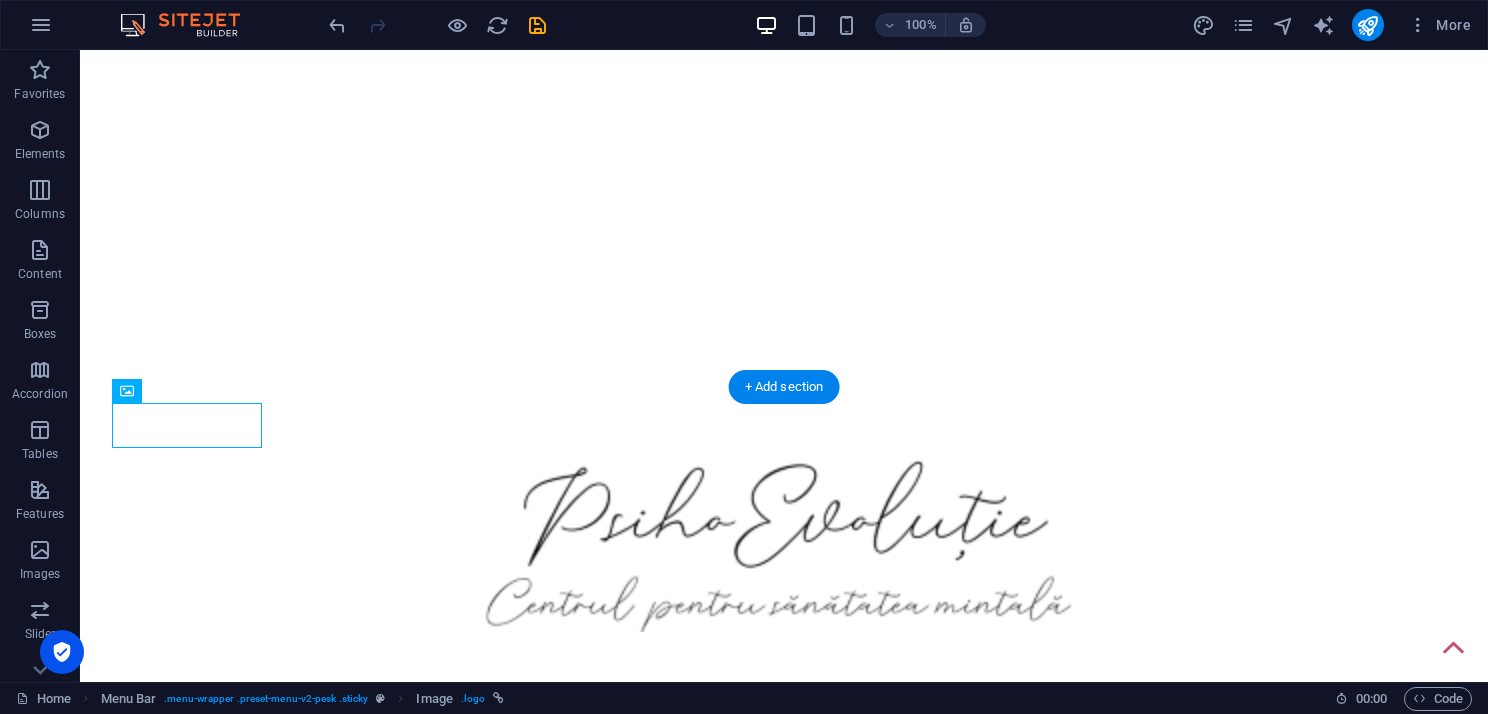 scroll, scrollTop: 300, scrollLeft: 0, axis: vertical 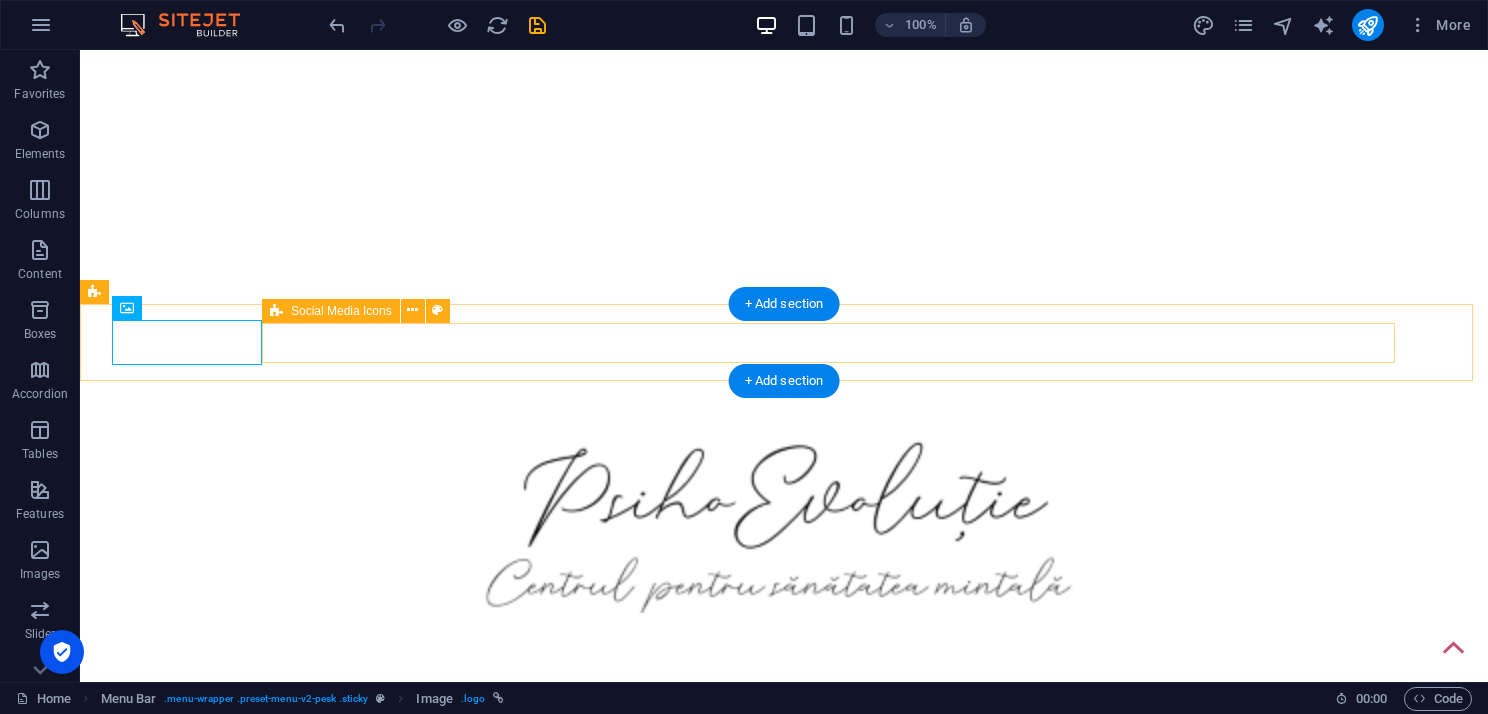 click at bounding box center [784, 912] 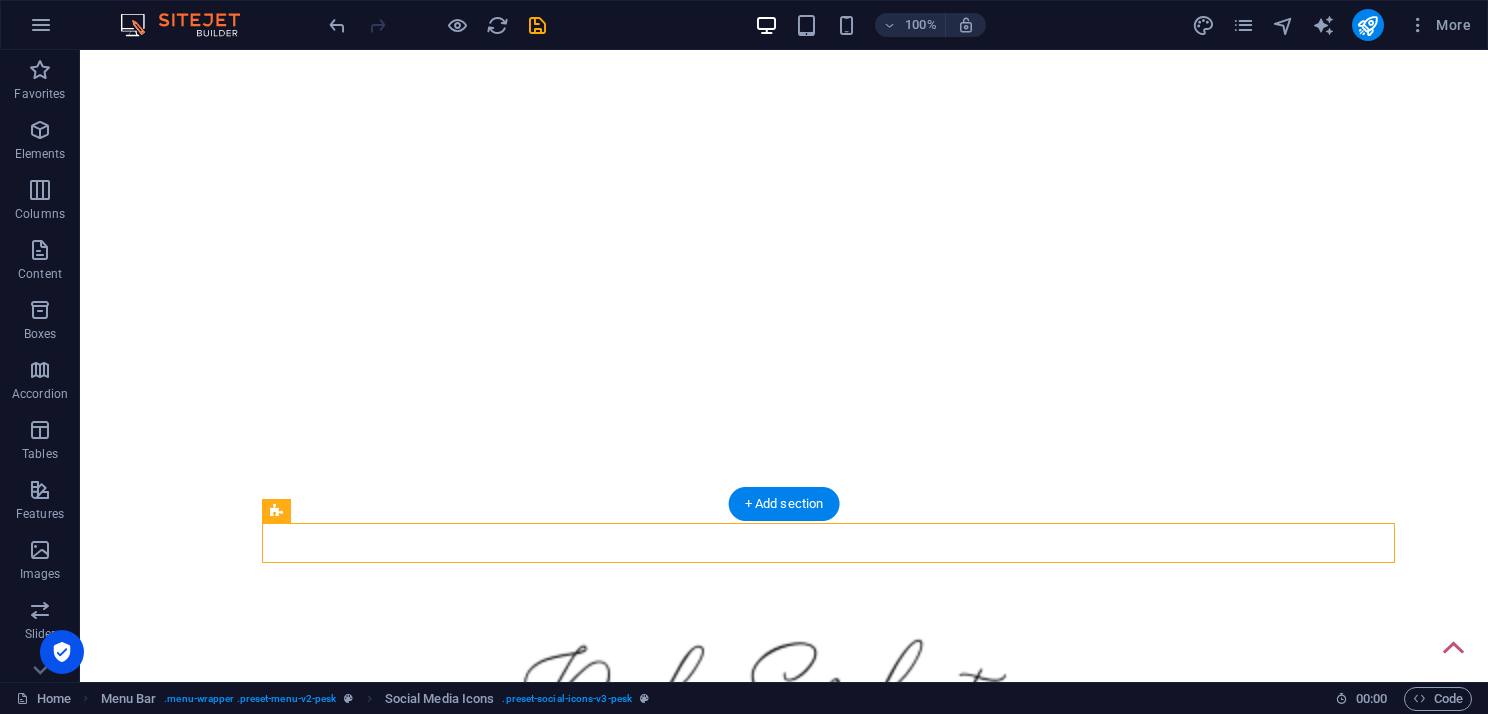 scroll, scrollTop: 100, scrollLeft: 0, axis: vertical 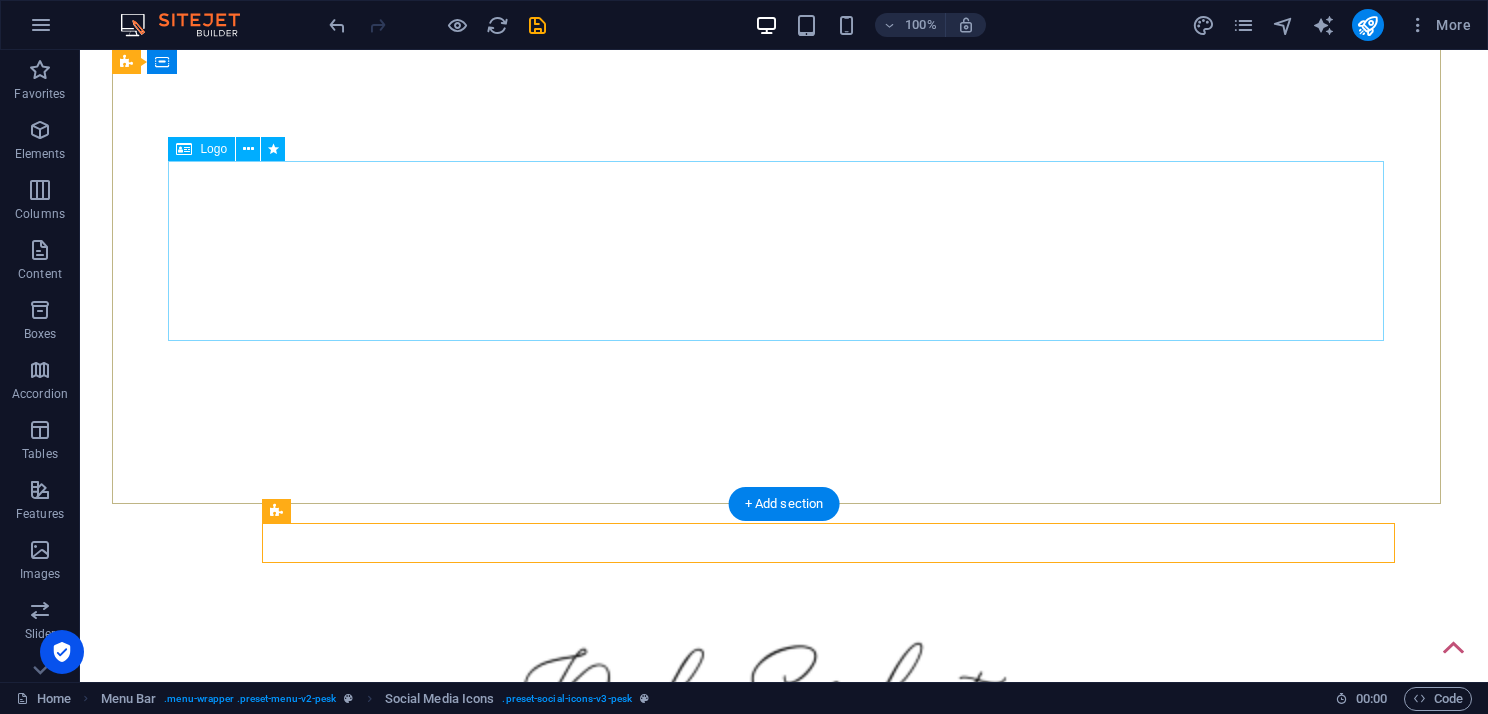 click at bounding box center [784, 723] 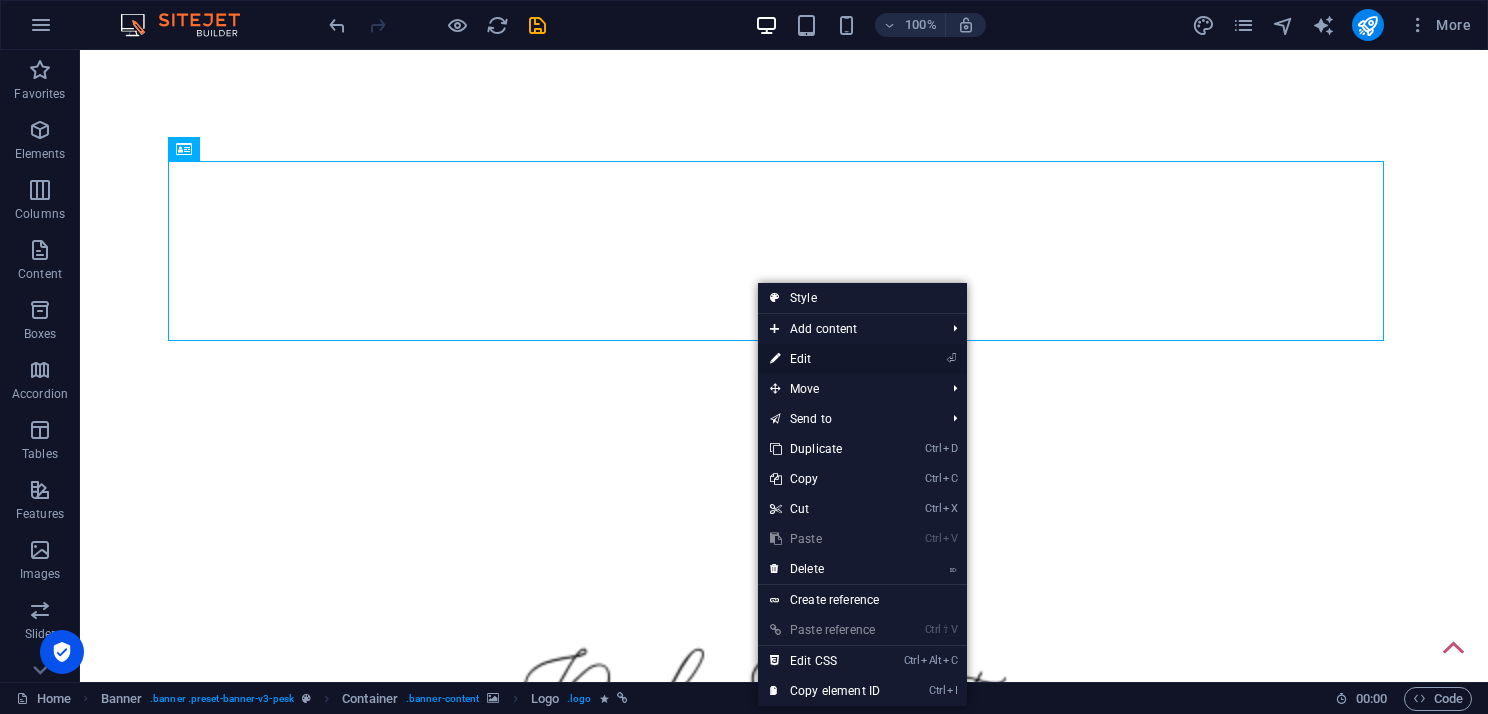 click on "⏎  Edit" at bounding box center (825, 359) 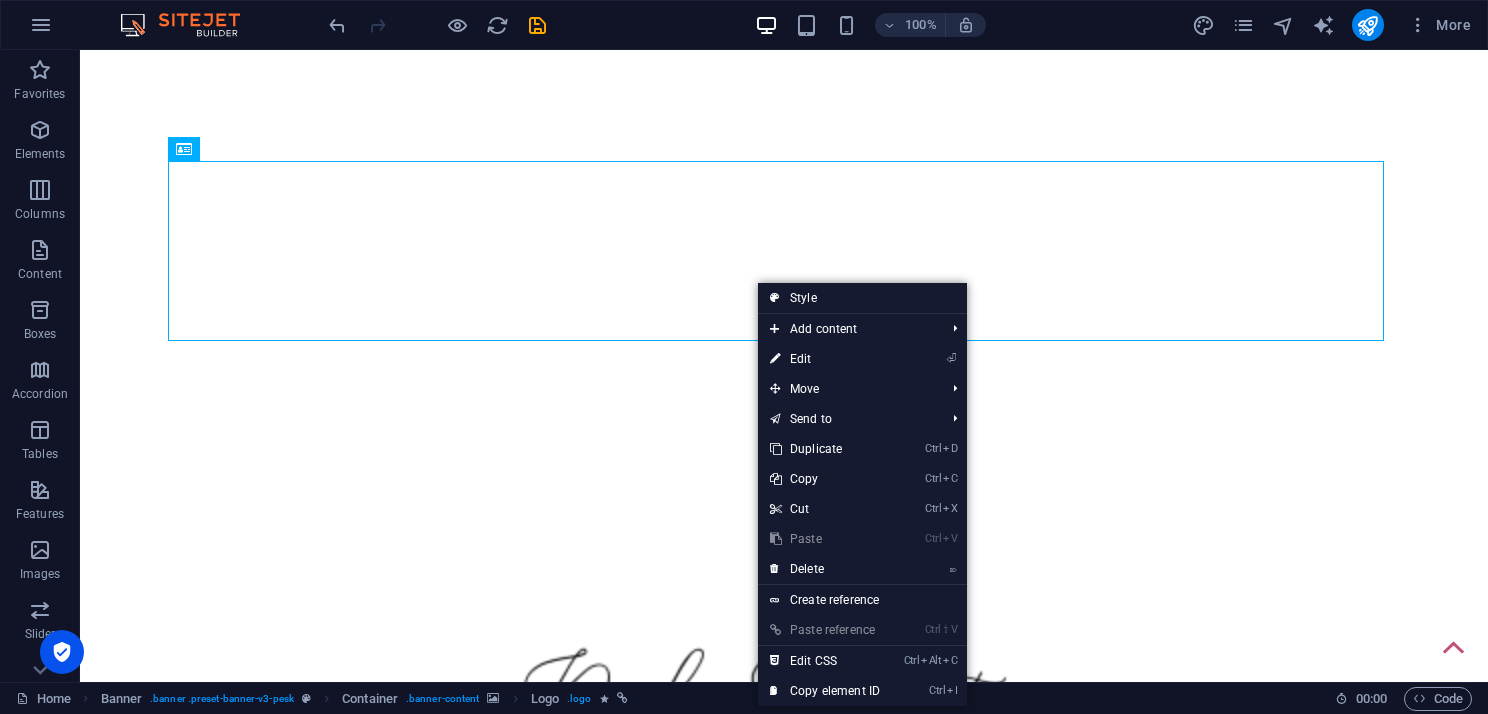 select on "px" 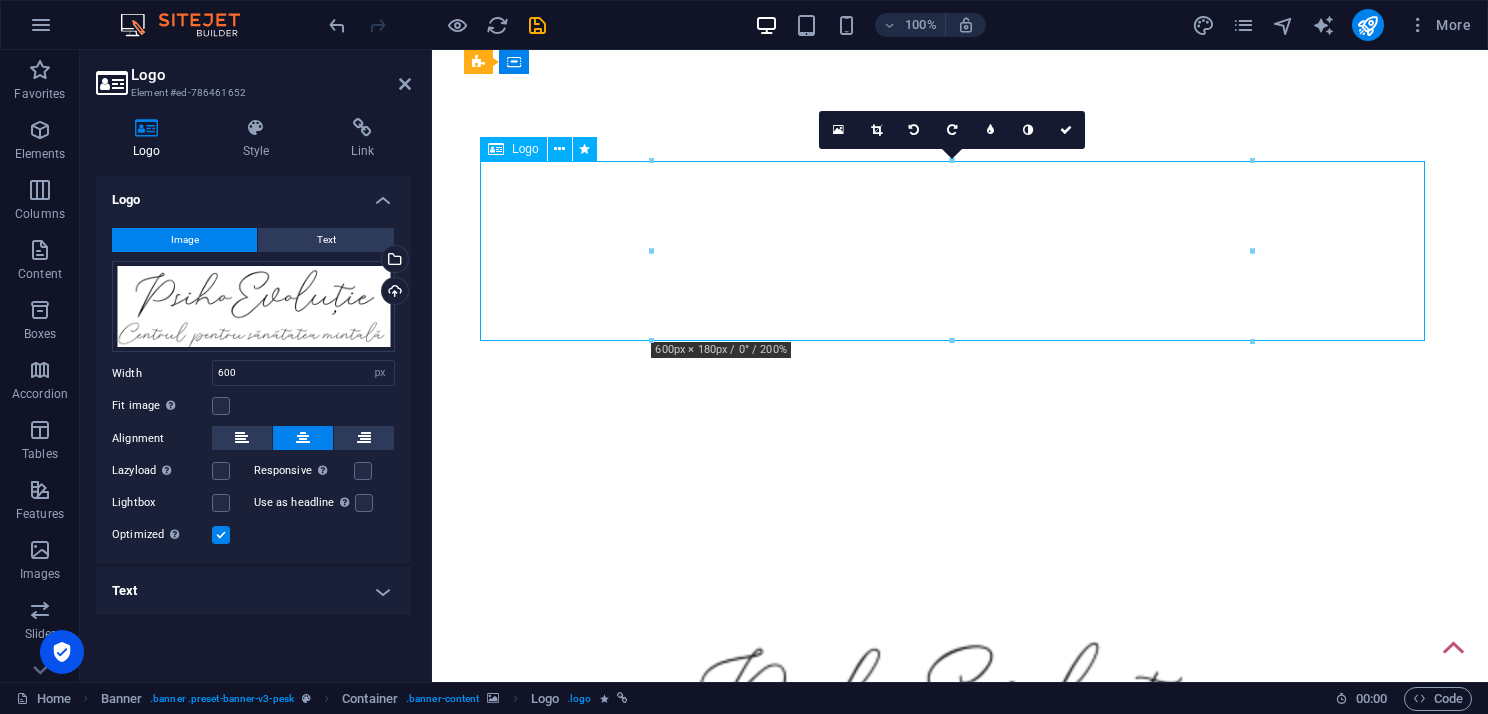drag, startPoint x: 708, startPoint y: 256, endPoint x: 658, endPoint y: 259, distance: 50.08992 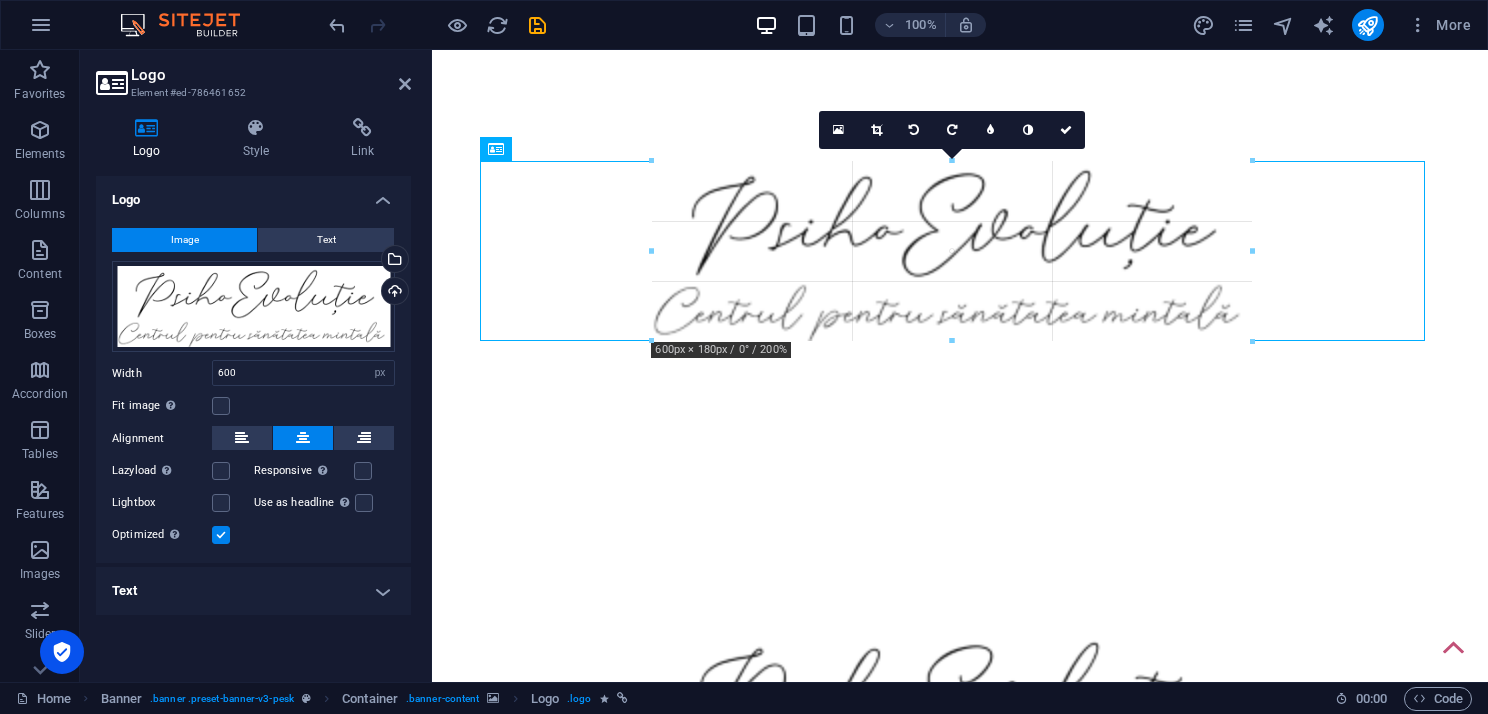 drag, startPoint x: 653, startPoint y: 248, endPoint x: 485, endPoint y: 249, distance: 168.00298 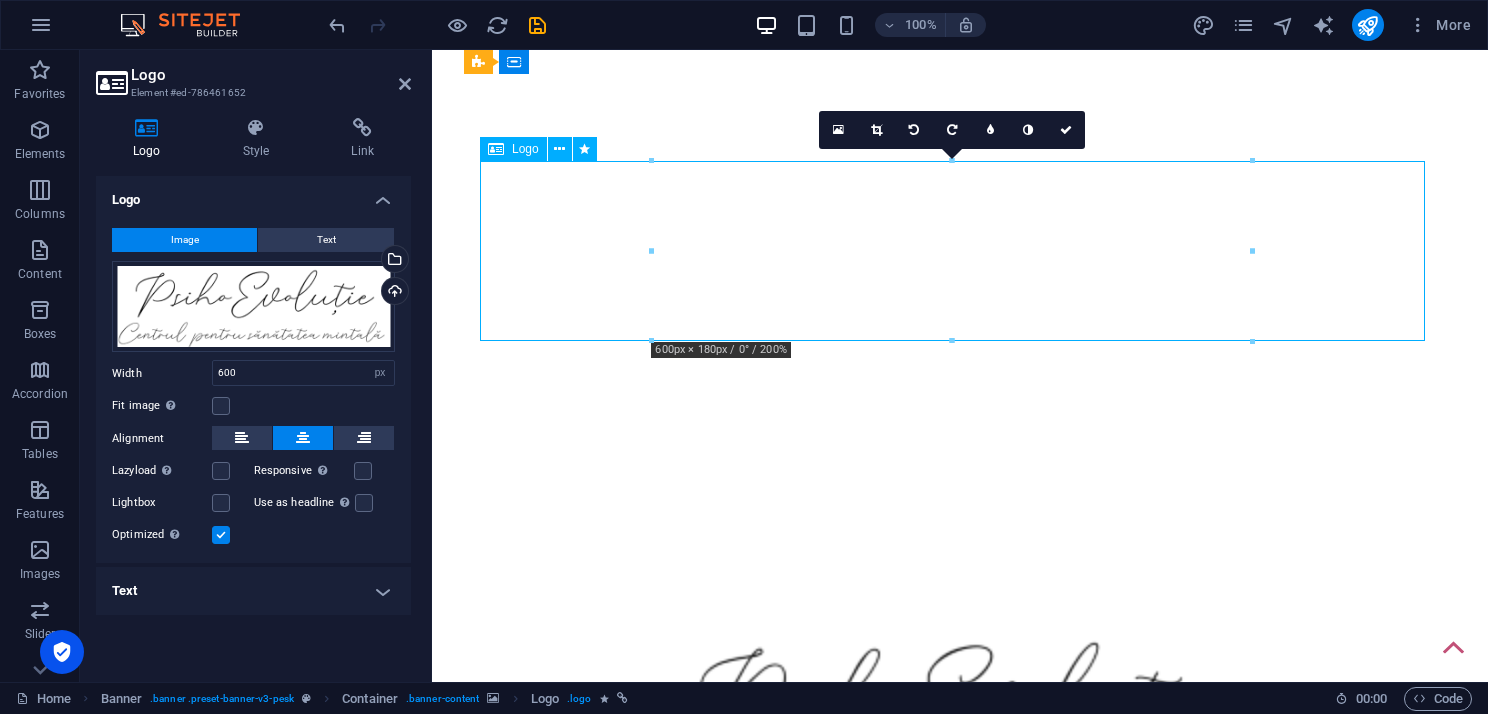 drag, startPoint x: 676, startPoint y: 180, endPoint x: 643, endPoint y: 184, distance: 33.24154 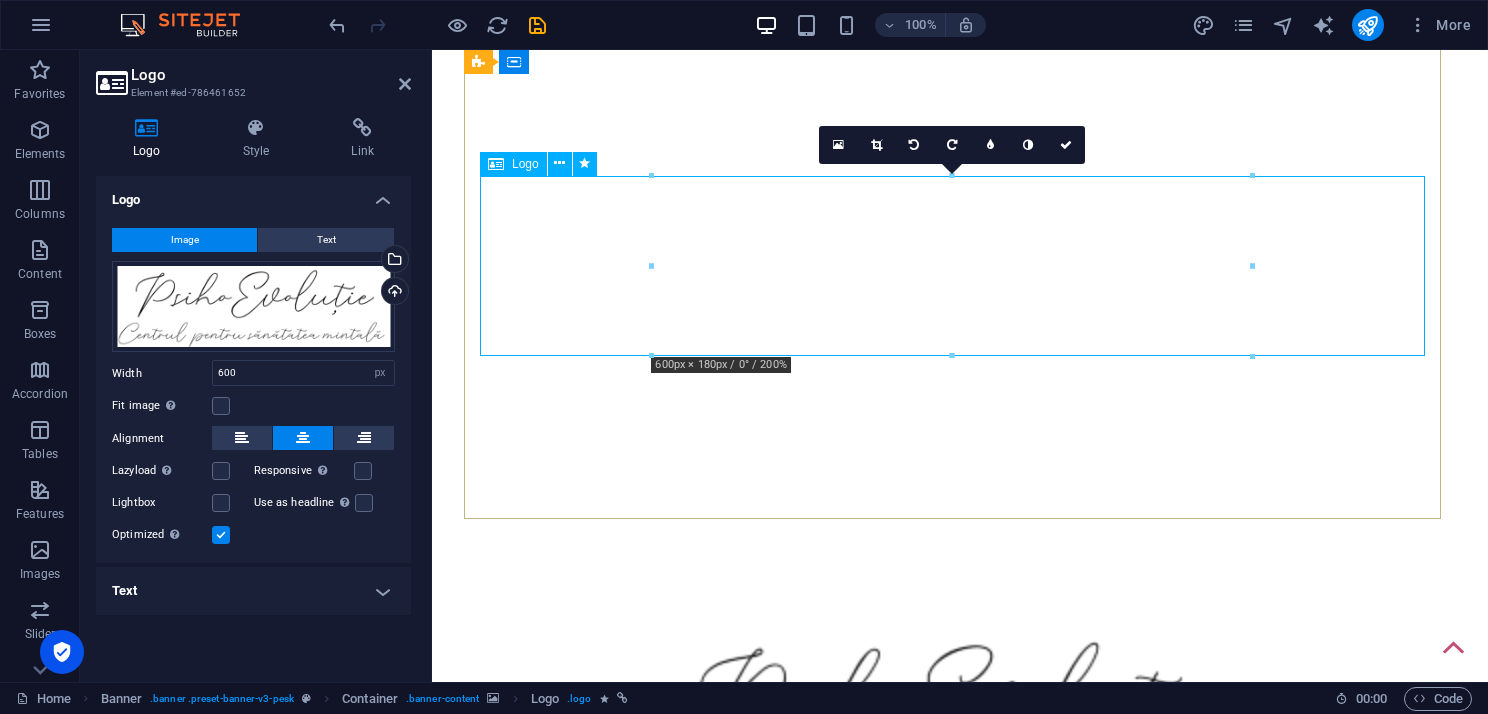 scroll, scrollTop: 0, scrollLeft: 0, axis: both 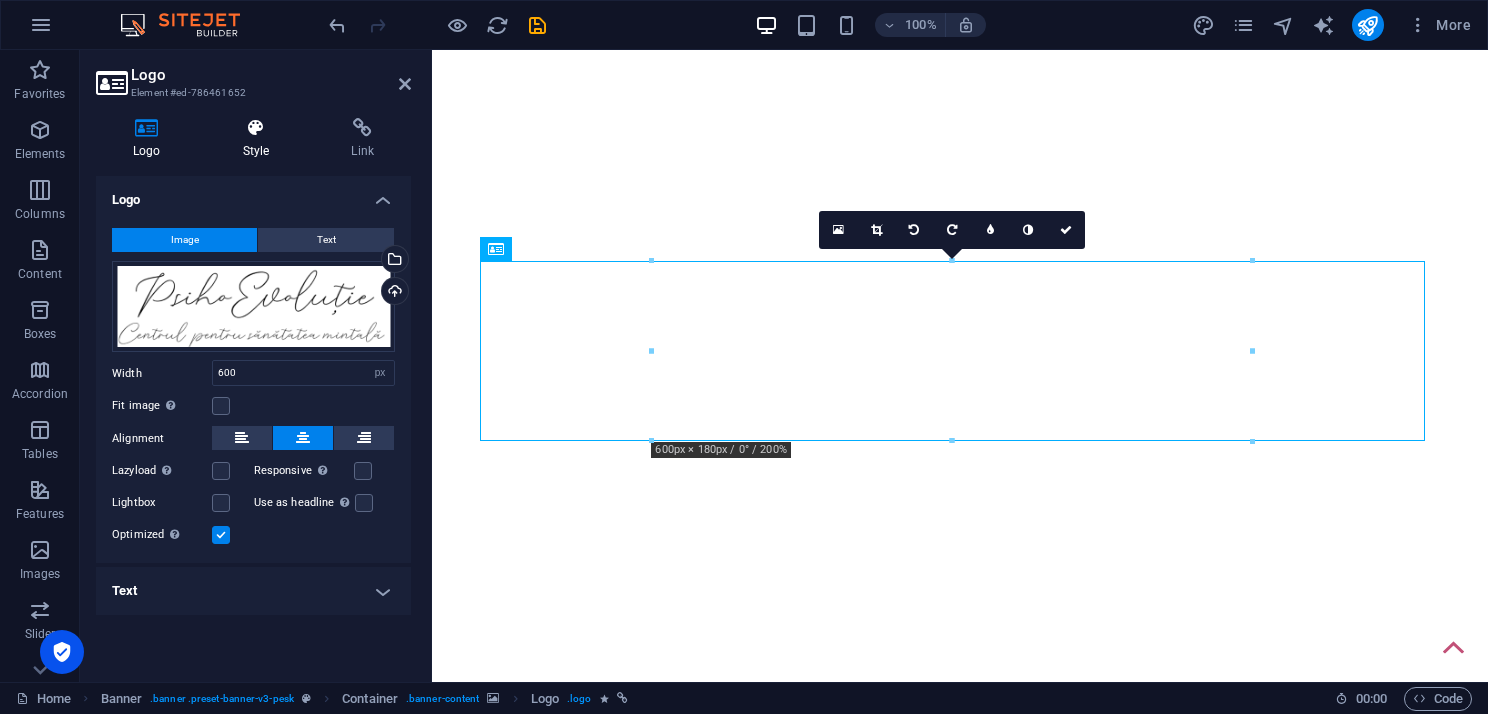 click at bounding box center [256, 128] 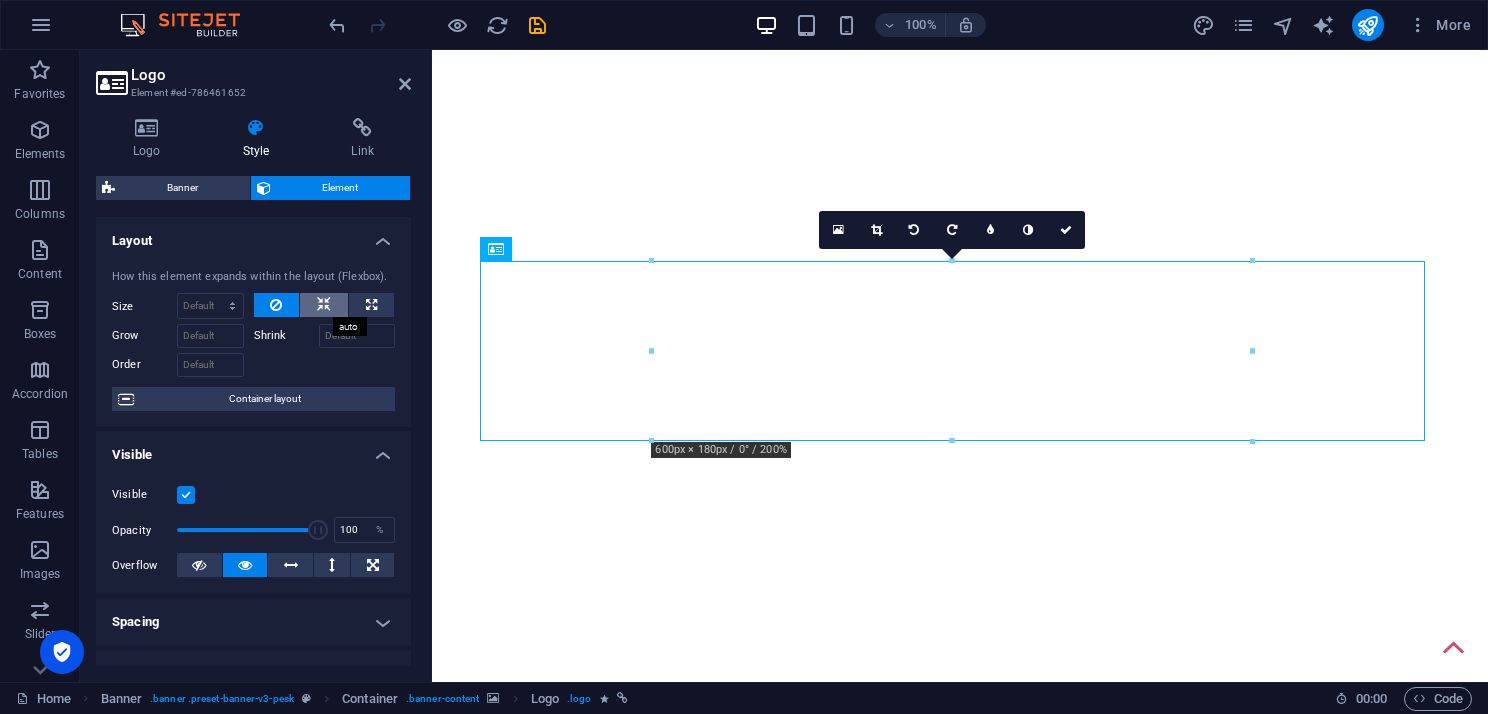click at bounding box center [324, 305] 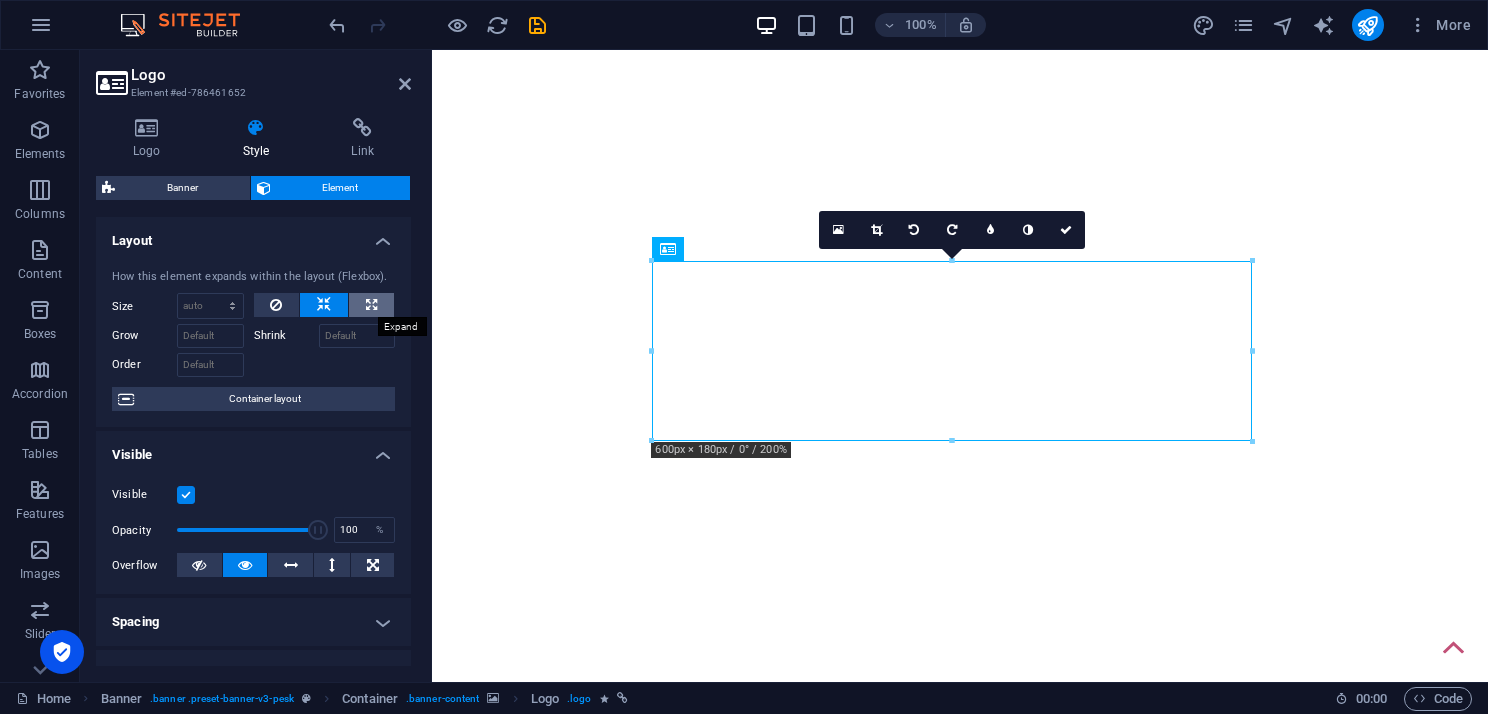 click at bounding box center [371, 305] 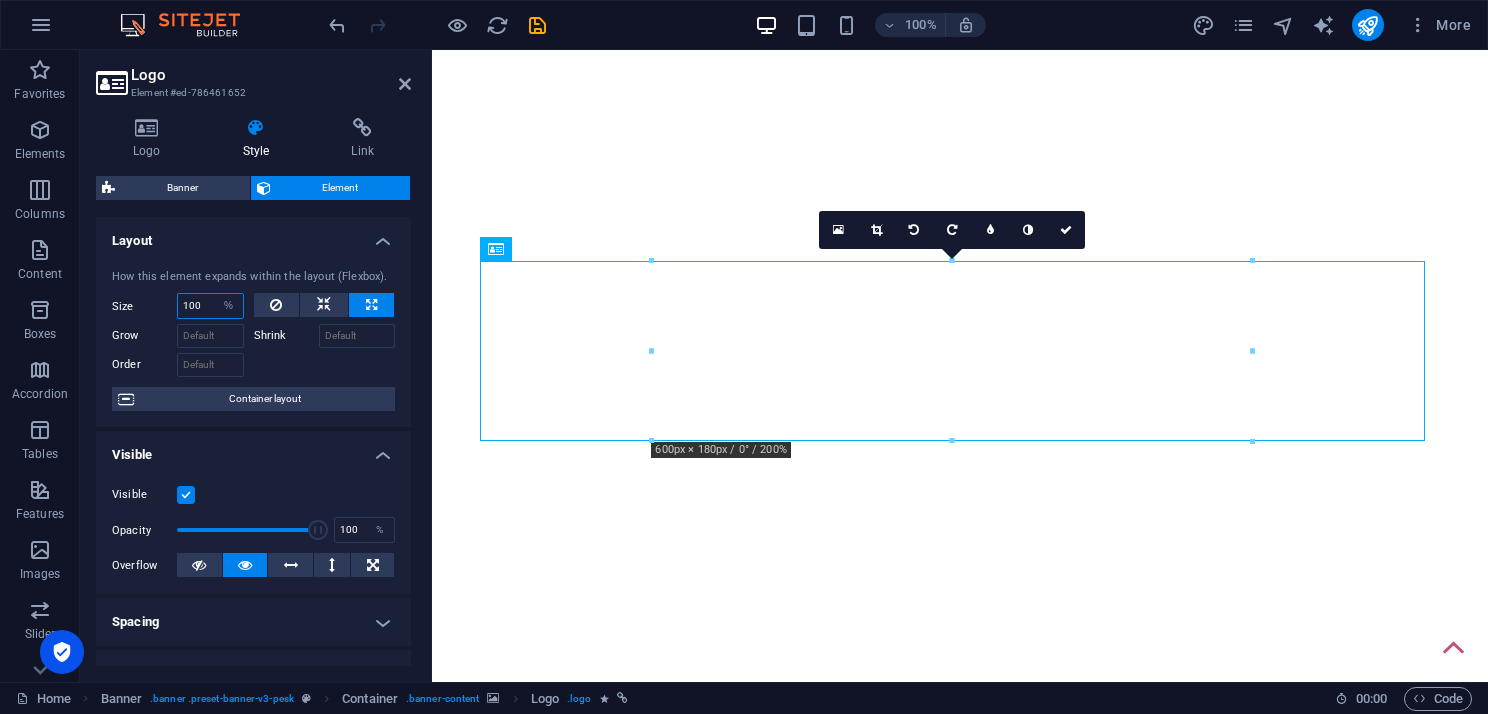 click on "100" at bounding box center (210, 306) 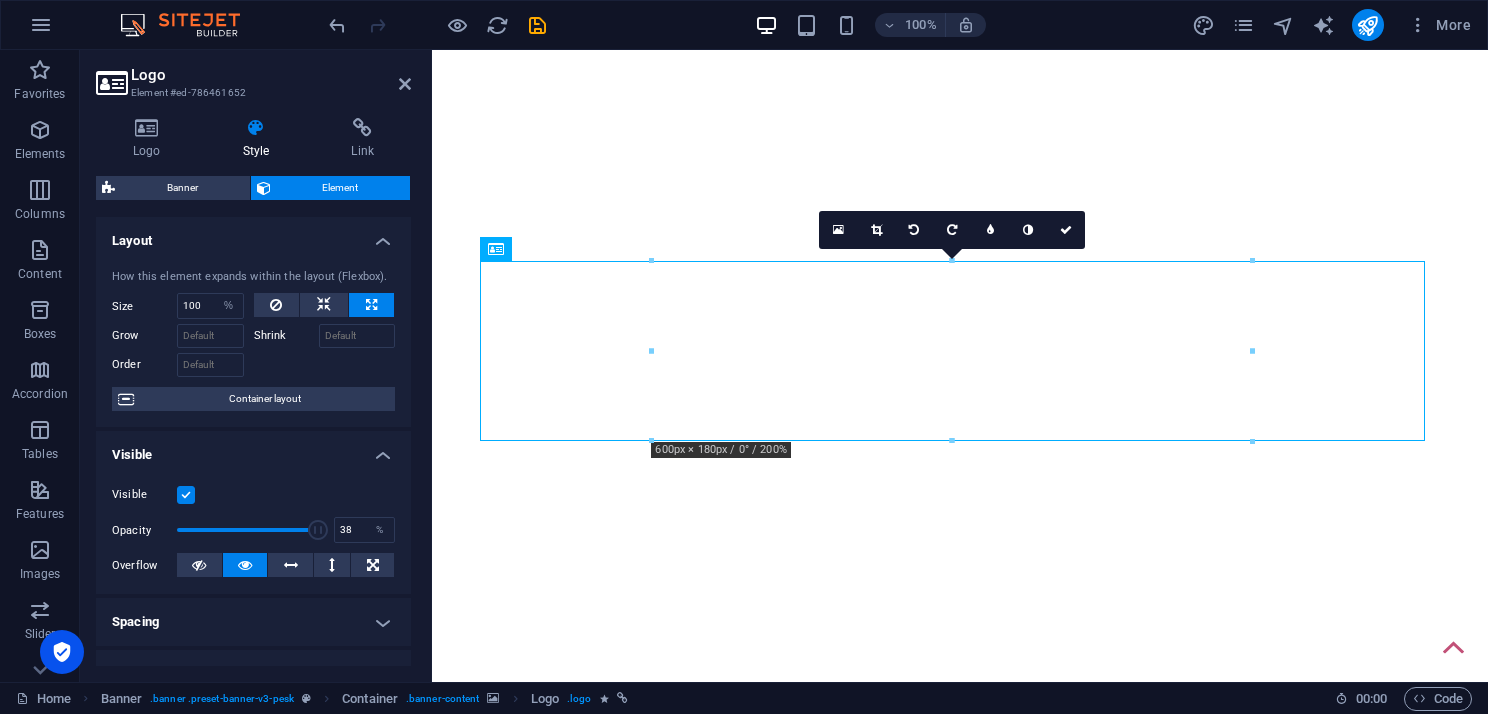 click at bounding box center (247, 530) 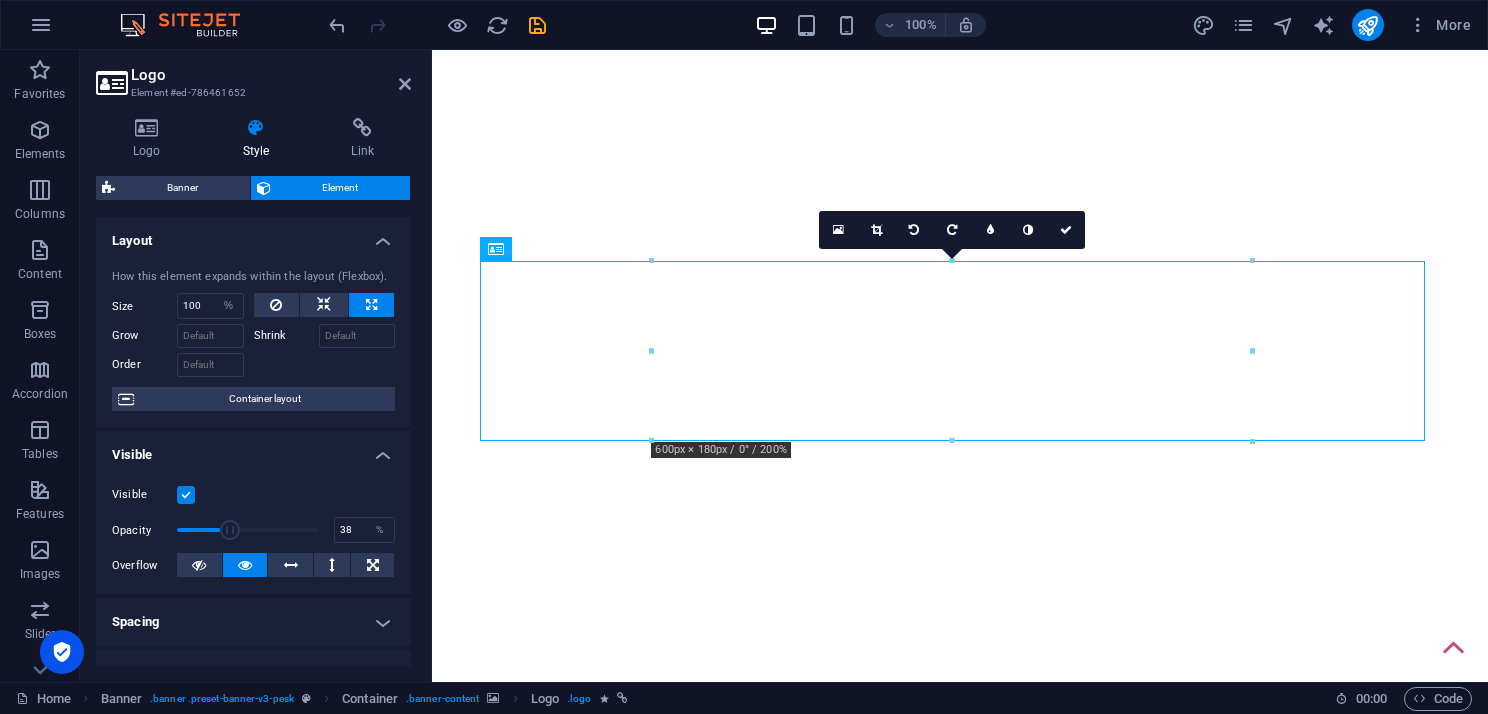 scroll, scrollTop: 100, scrollLeft: 0, axis: vertical 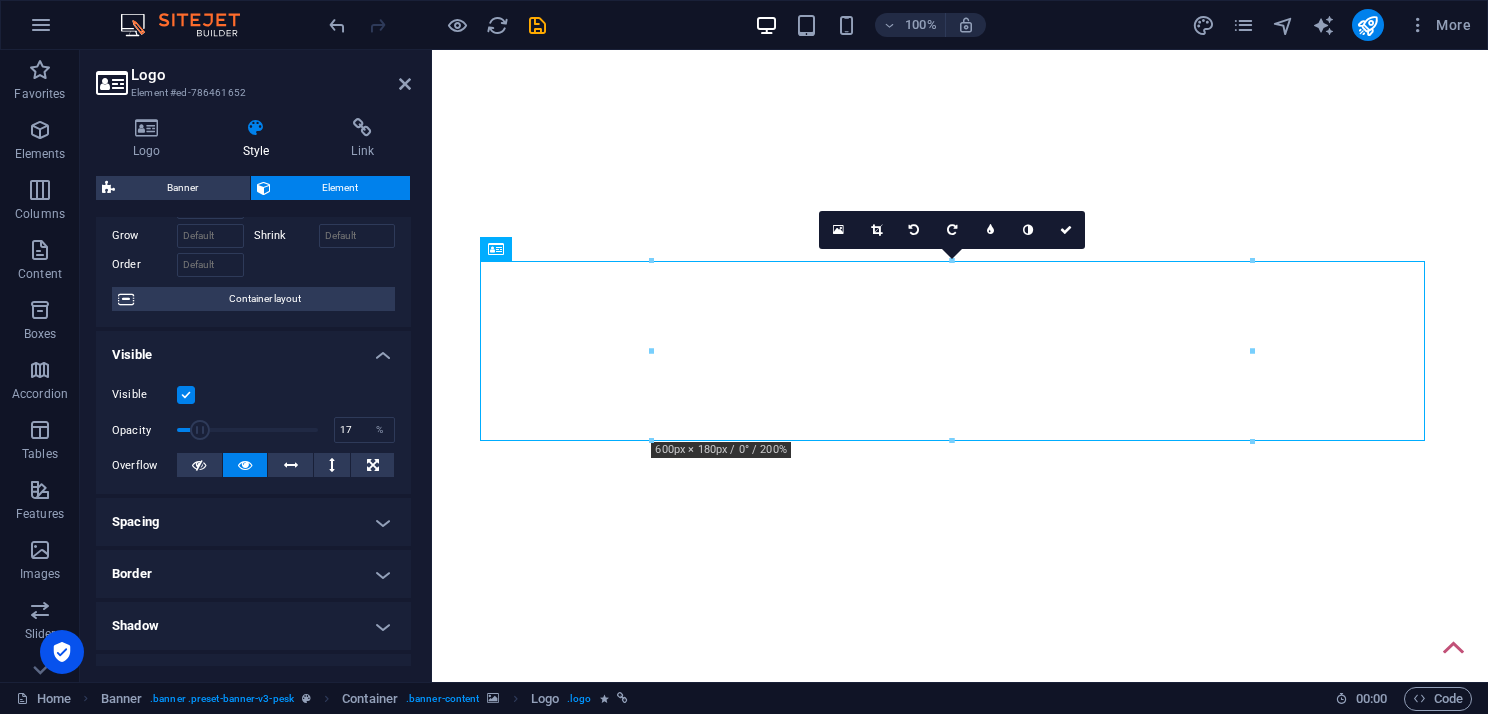 click at bounding box center [247, 430] 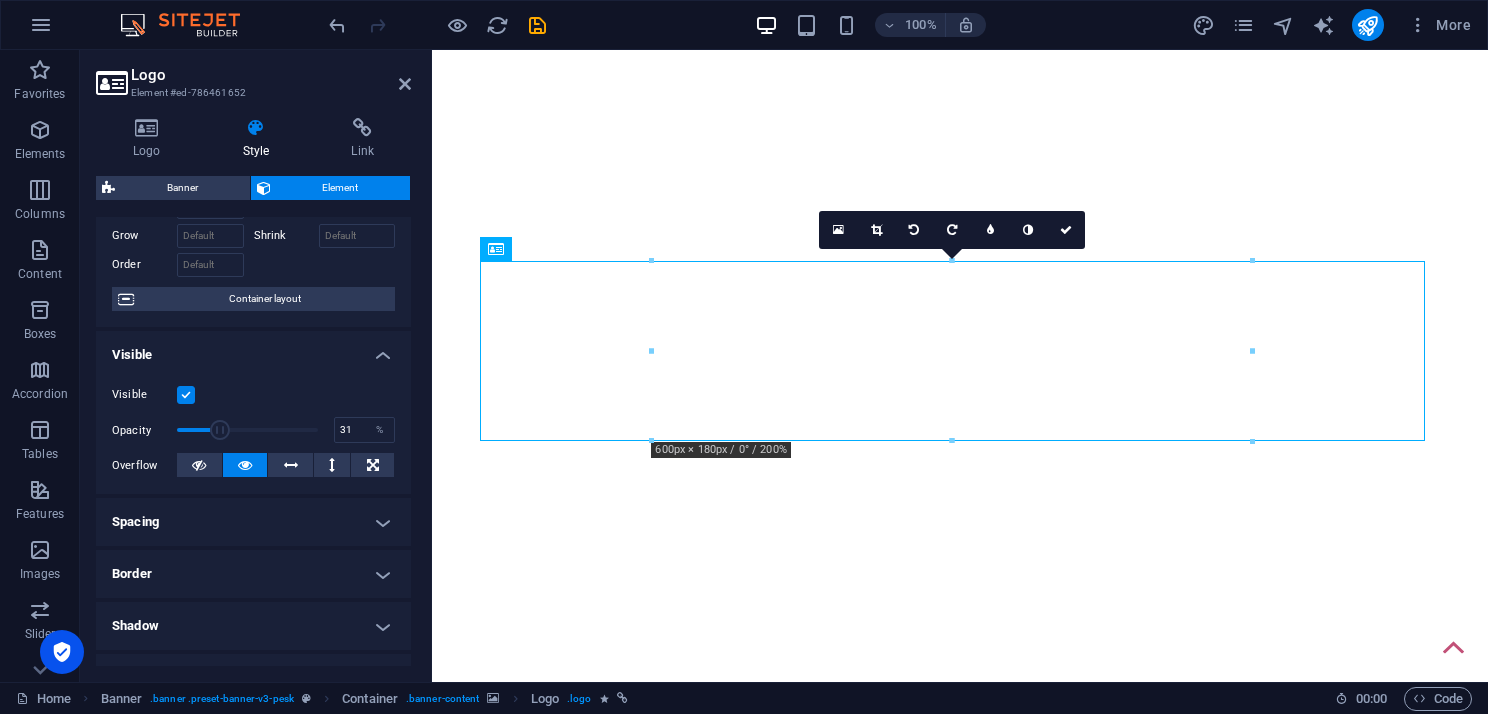 click at bounding box center [247, 430] 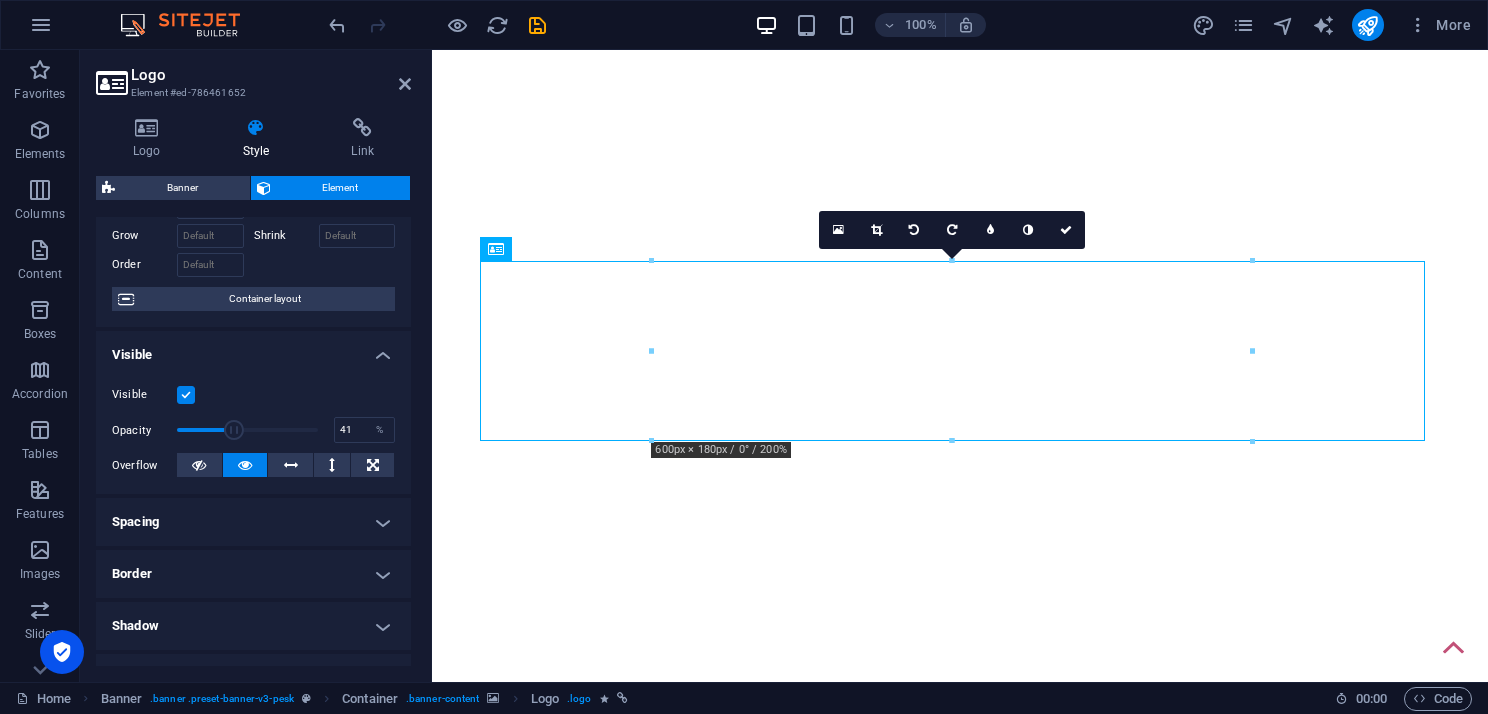 click at bounding box center (247, 430) 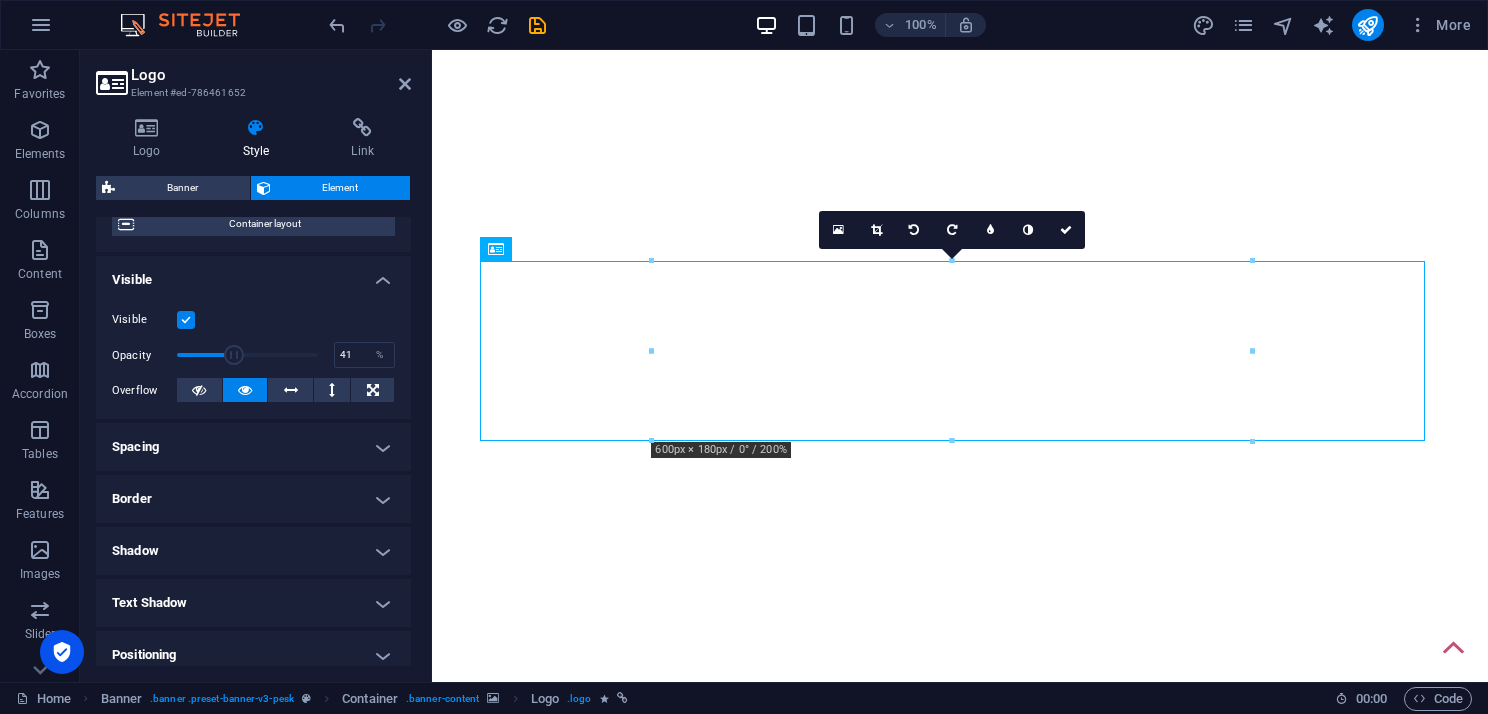 scroll, scrollTop: 200, scrollLeft: 0, axis: vertical 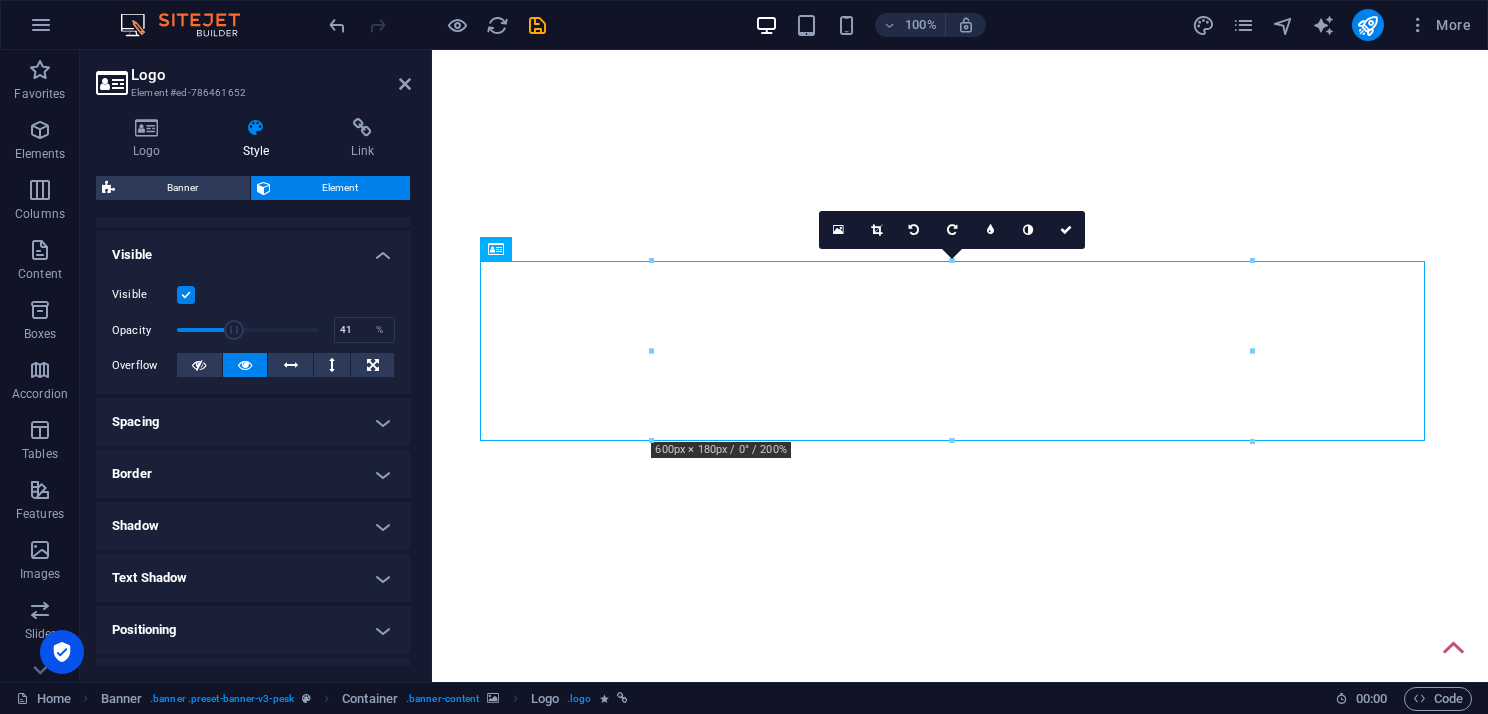 click on "Positioning" at bounding box center [253, 630] 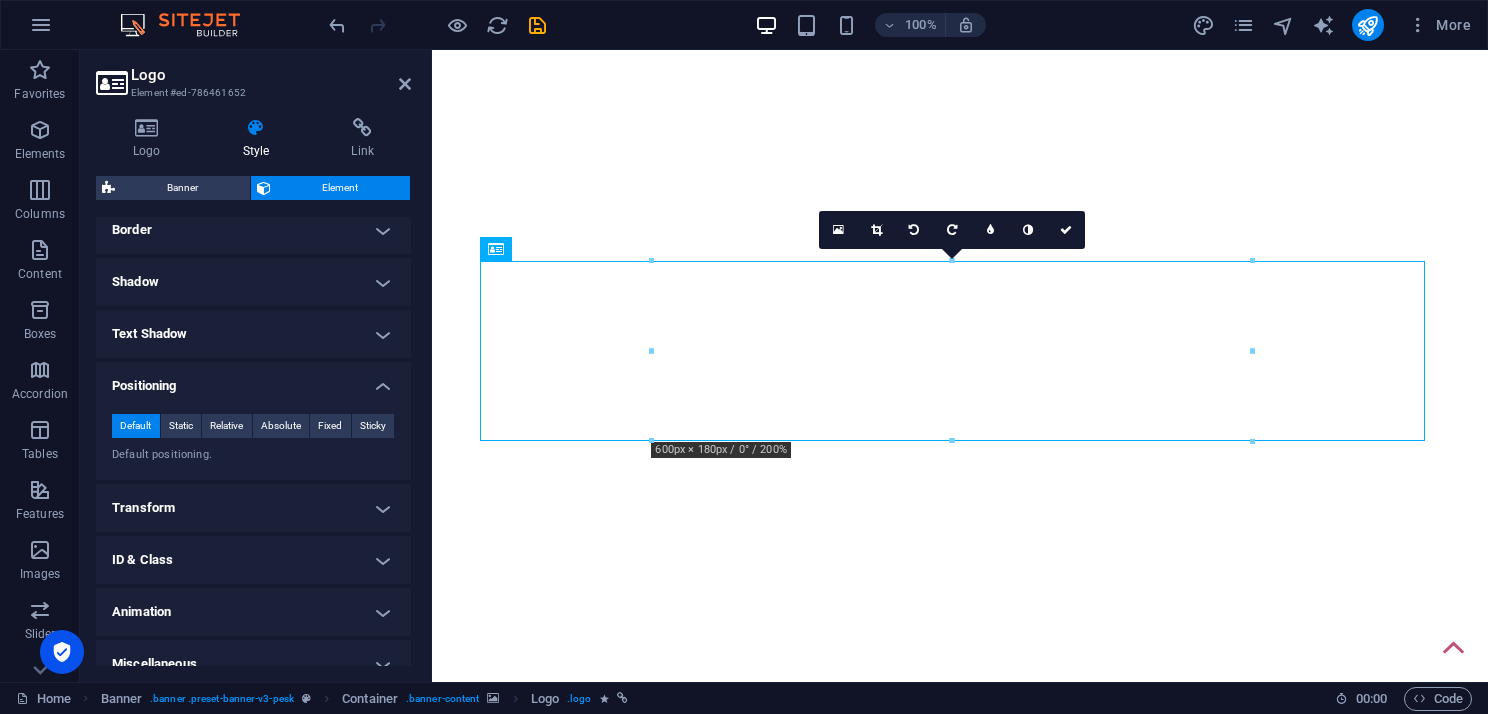 scroll, scrollTop: 464, scrollLeft: 0, axis: vertical 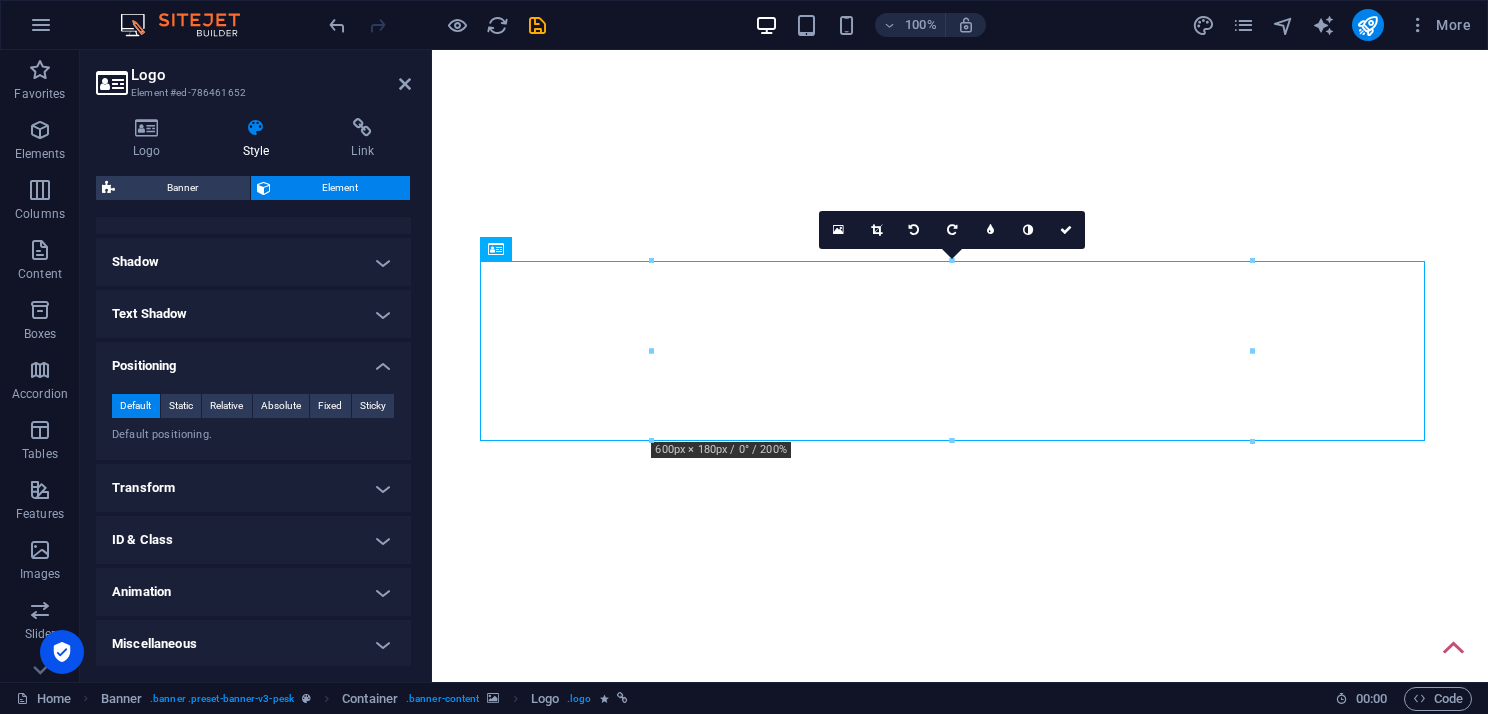 click on "Transform" at bounding box center [253, 488] 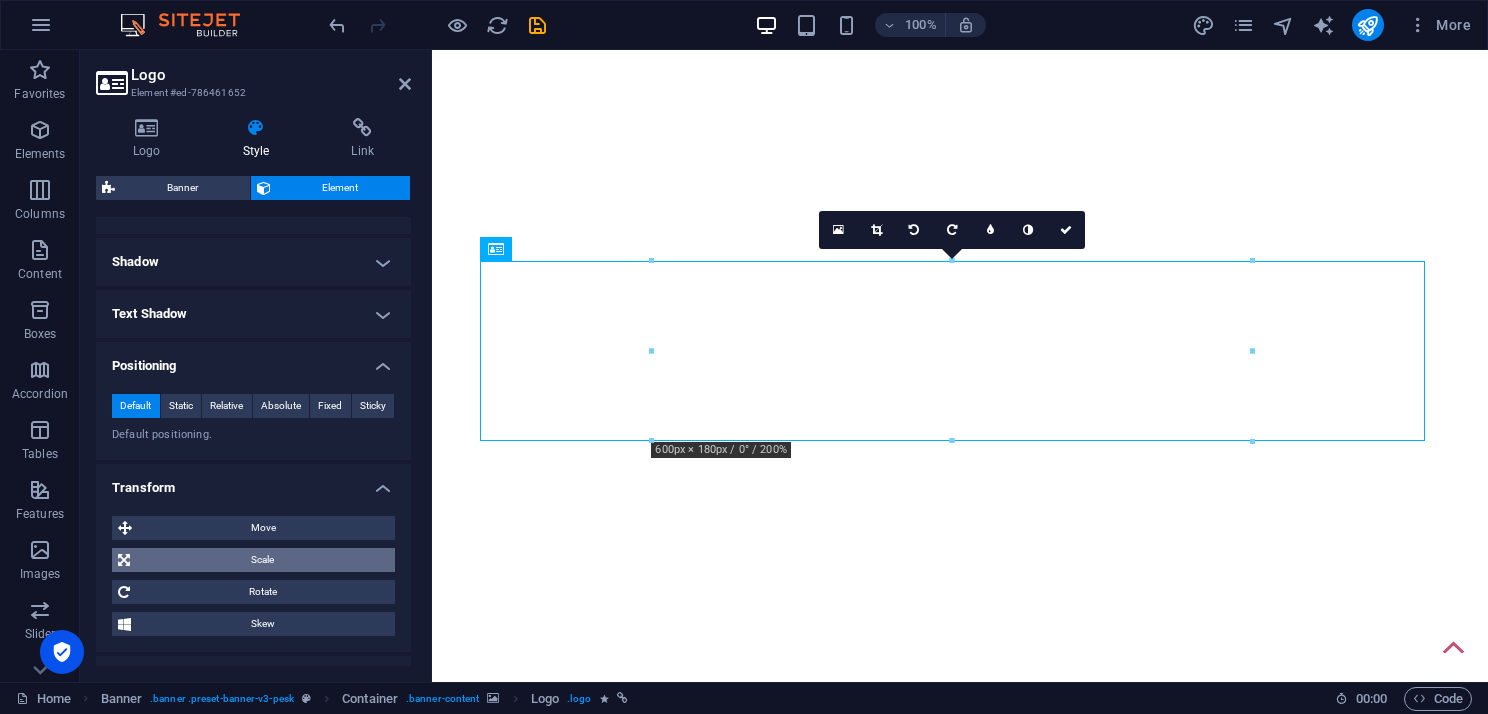 click on "Scale" at bounding box center (262, 560) 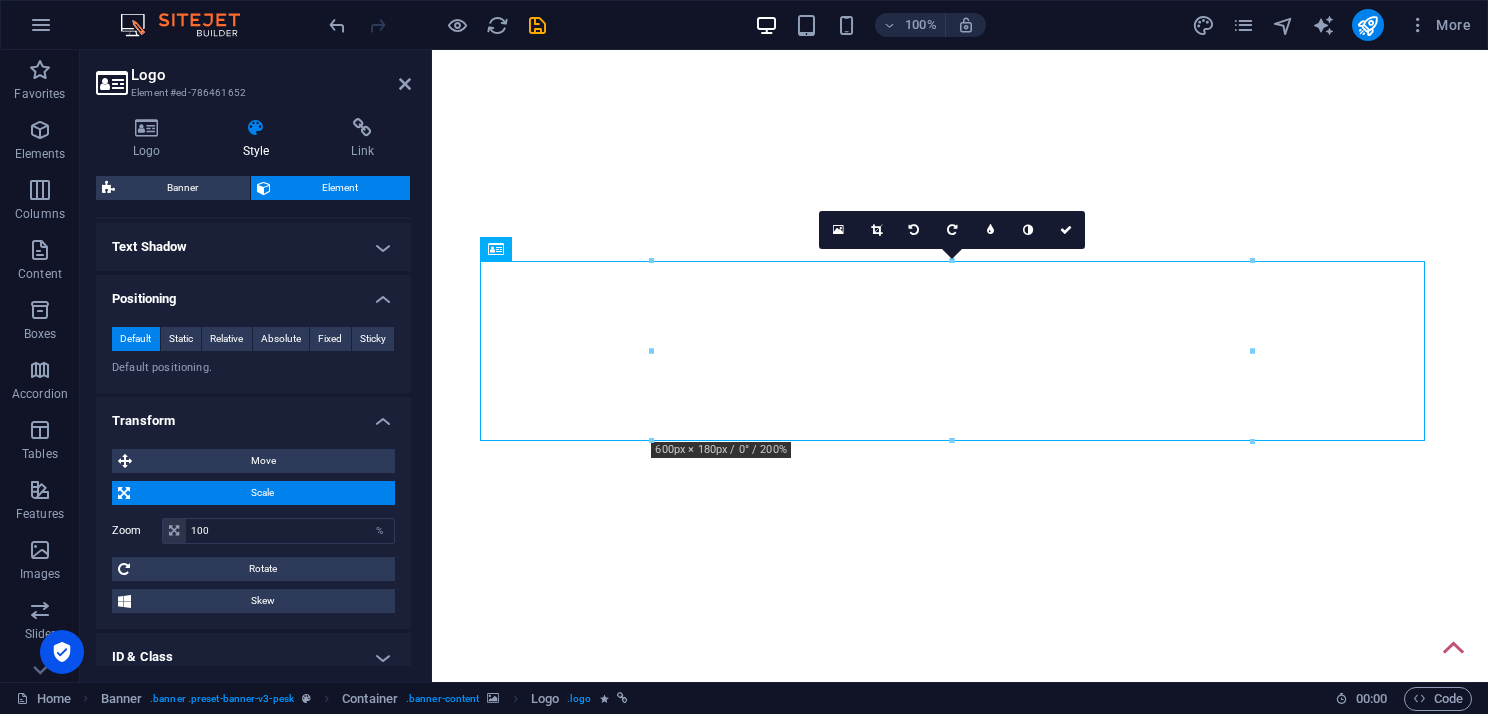 scroll, scrollTop: 564, scrollLeft: 0, axis: vertical 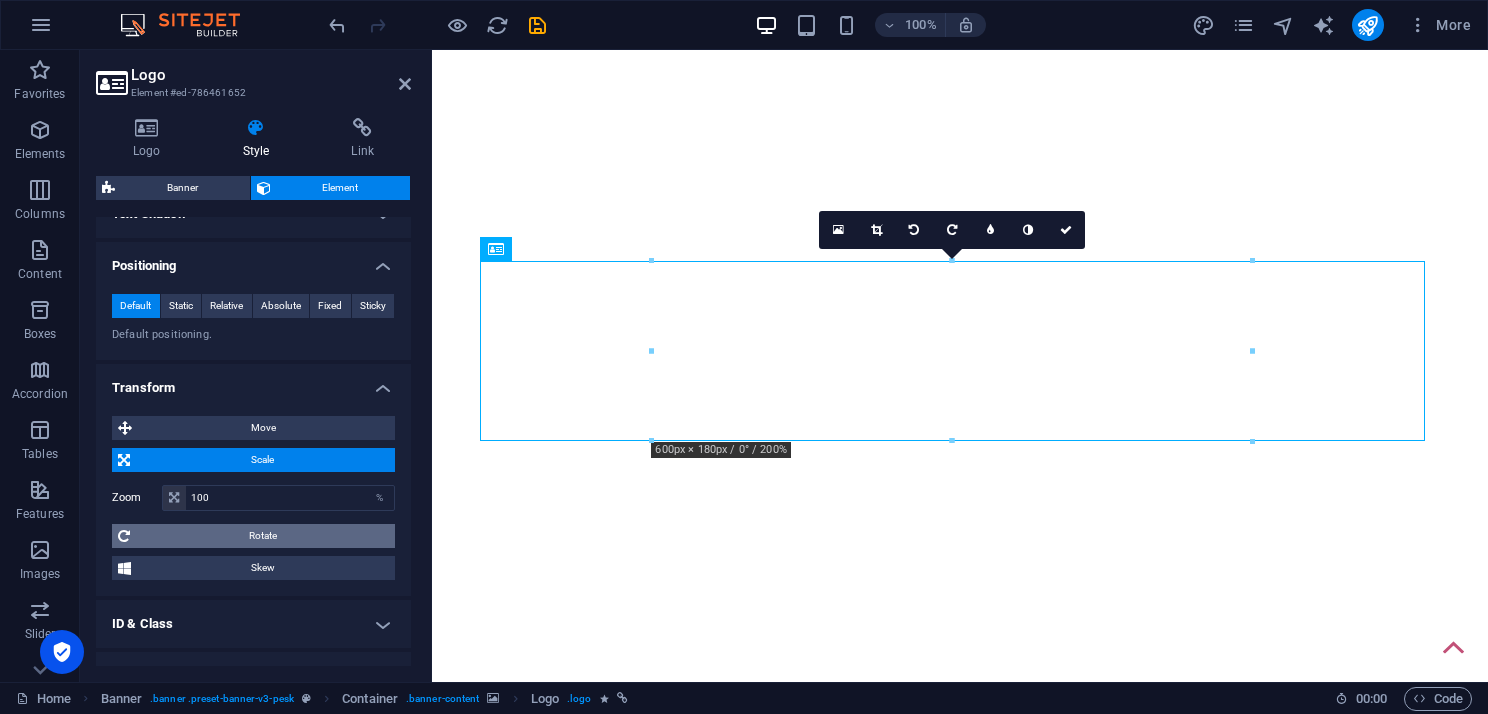 click on "Rotate" at bounding box center [262, 536] 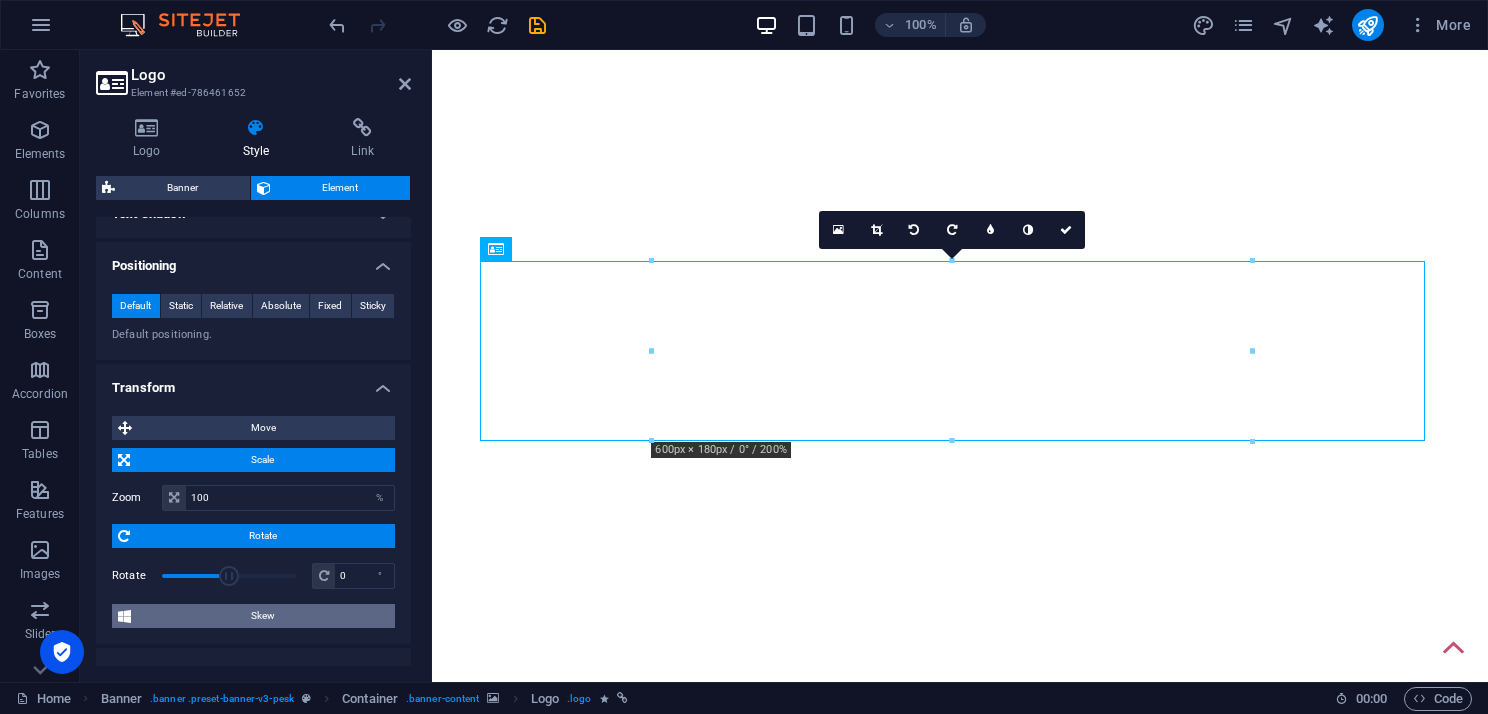 click on "Skew" at bounding box center [263, 616] 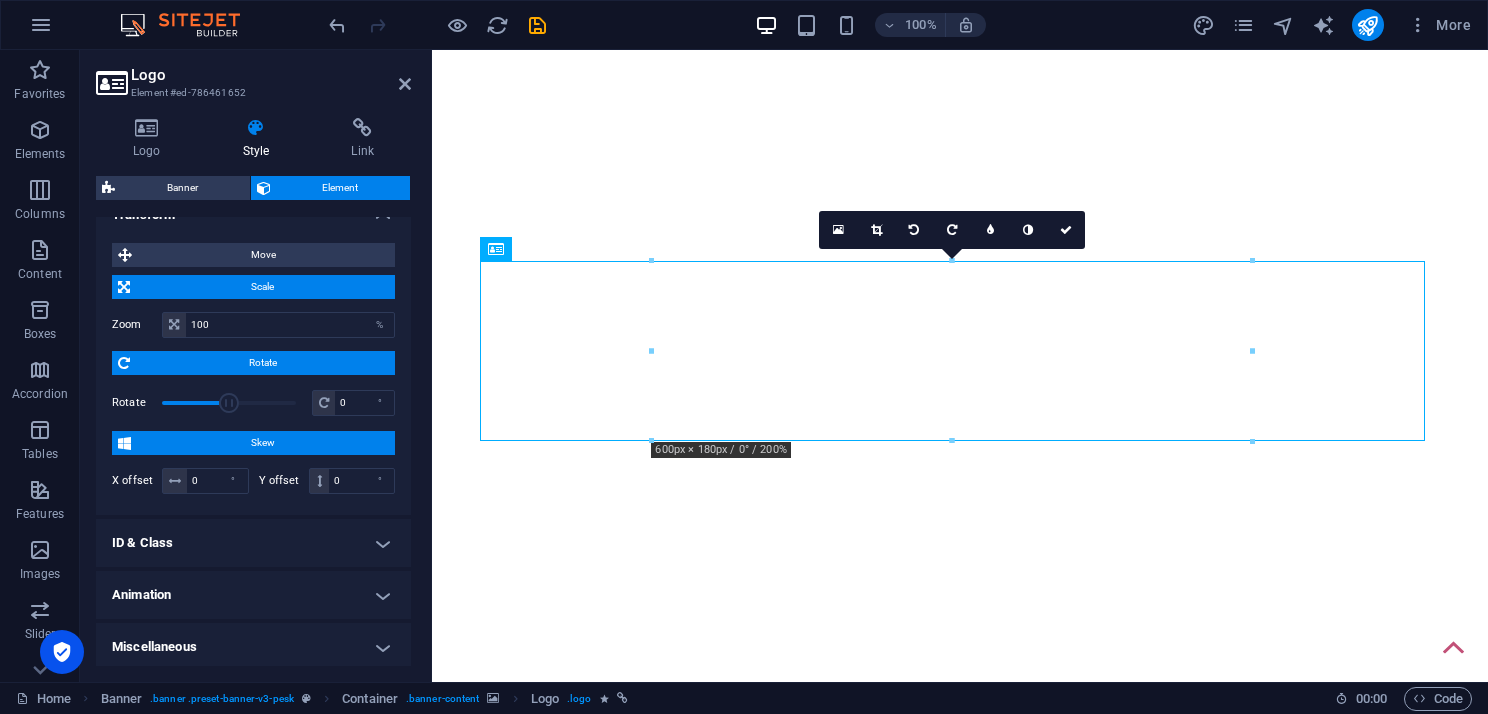 scroll, scrollTop: 740, scrollLeft: 0, axis: vertical 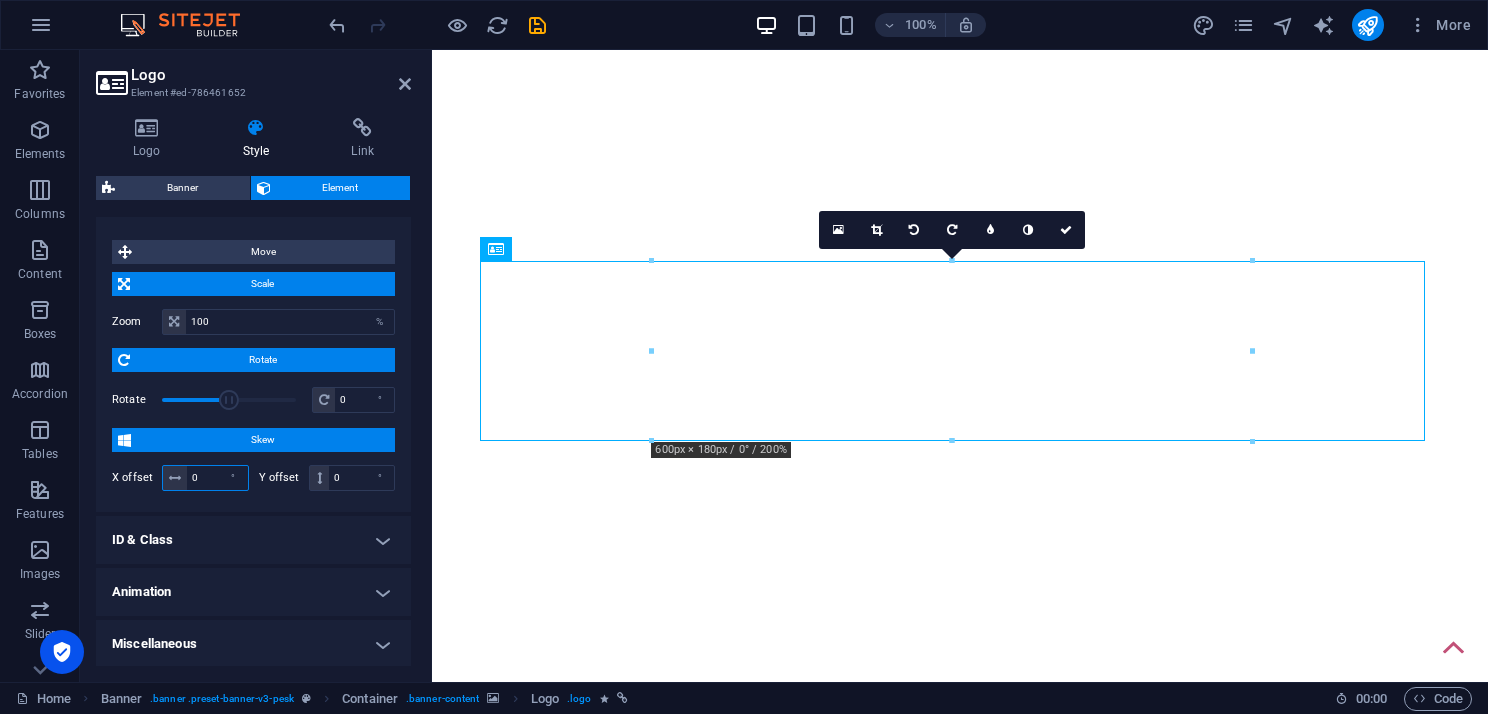 click on "0" at bounding box center [217, 478] 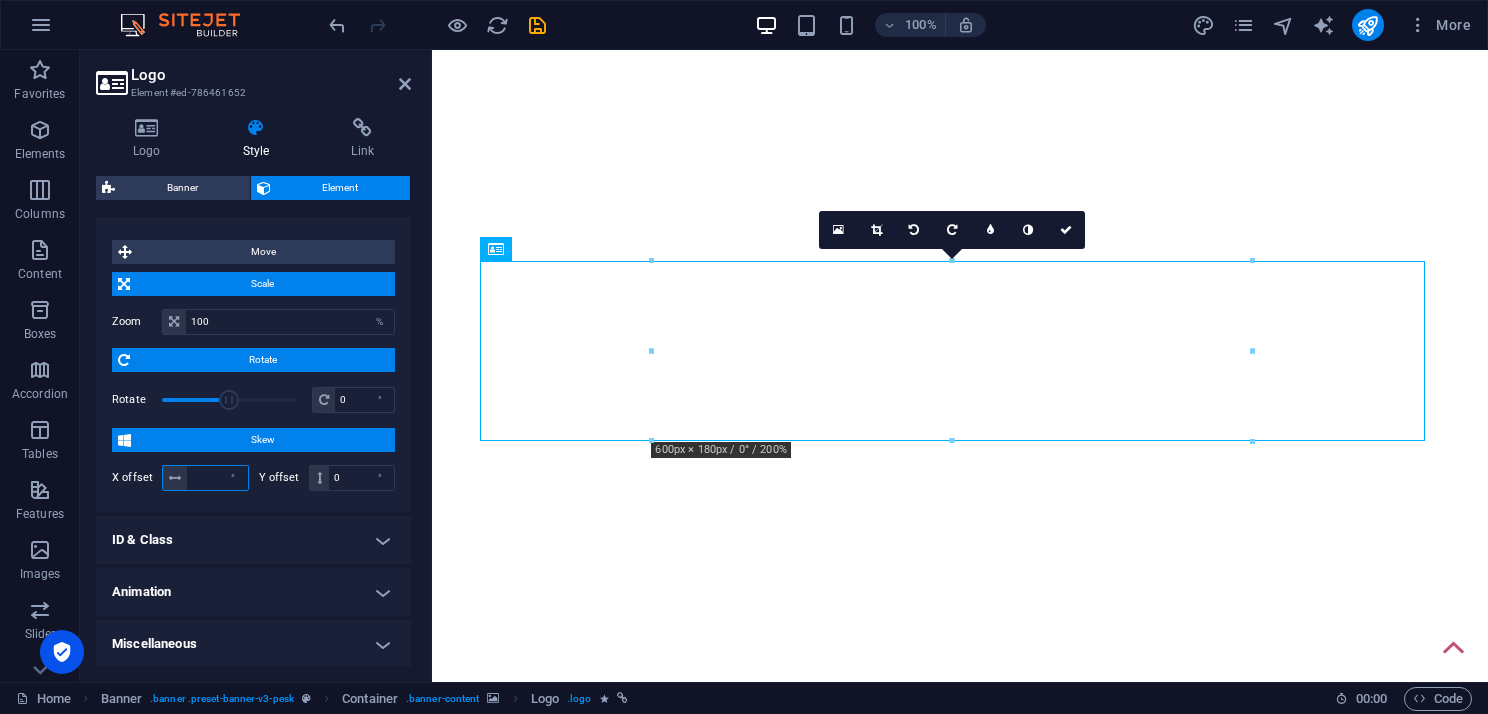 type on "4" 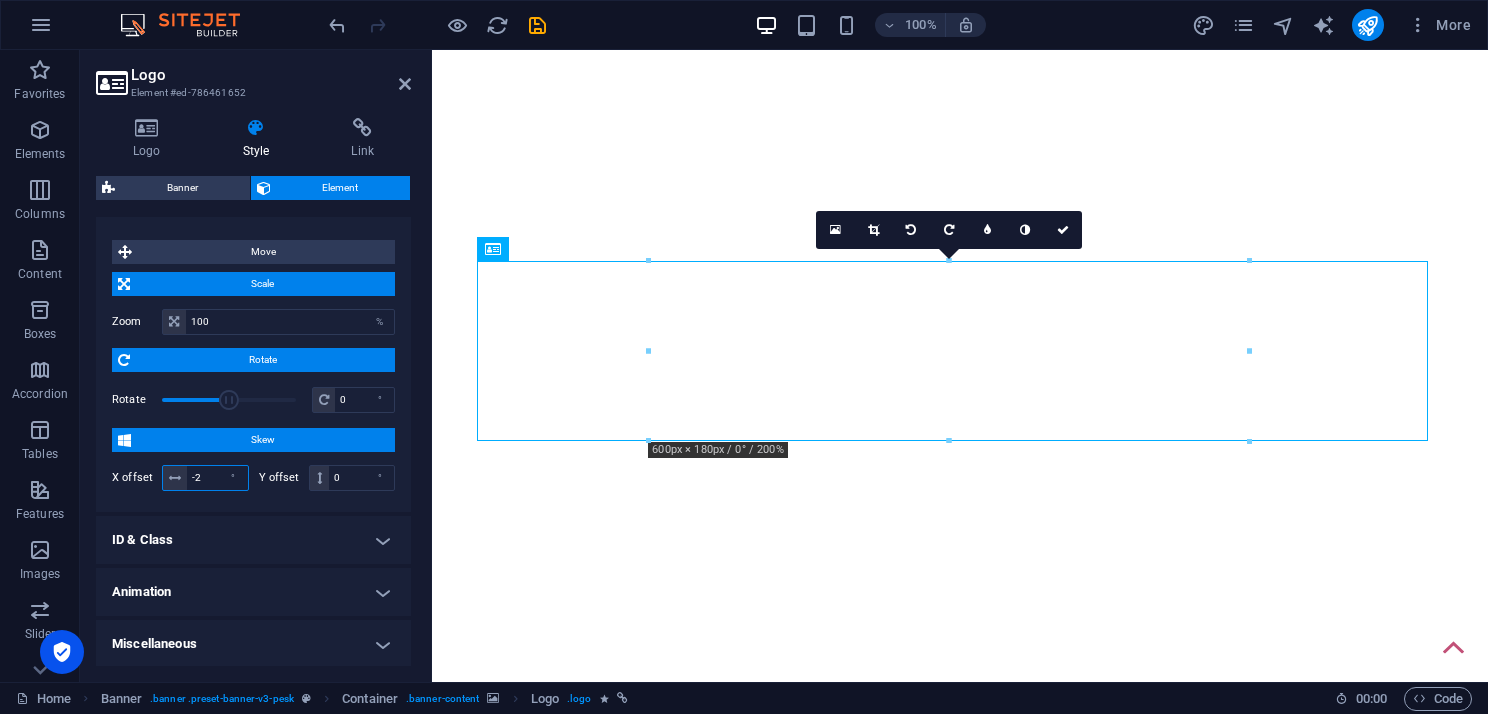 type on "-2" 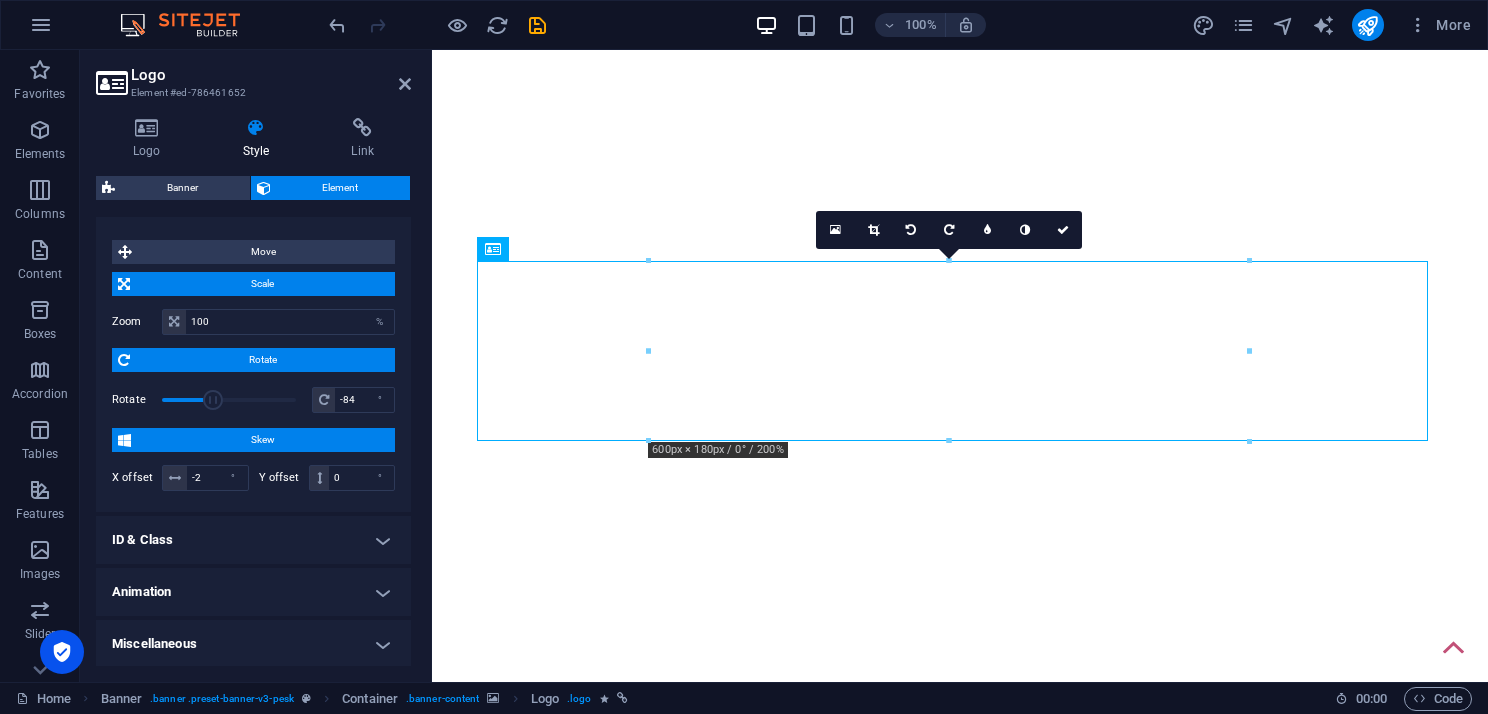 click at bounding box center [229, 400] 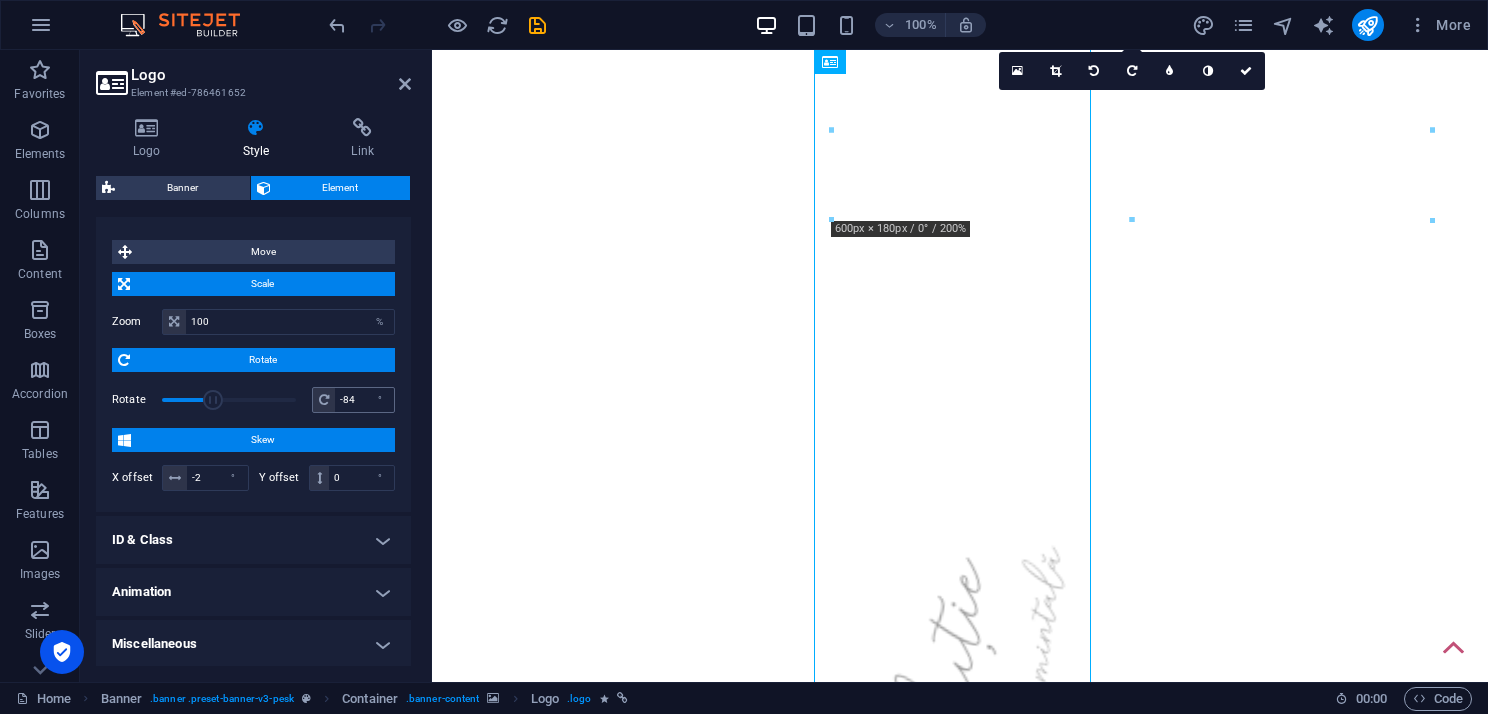 click at bounding box center (324, 400) 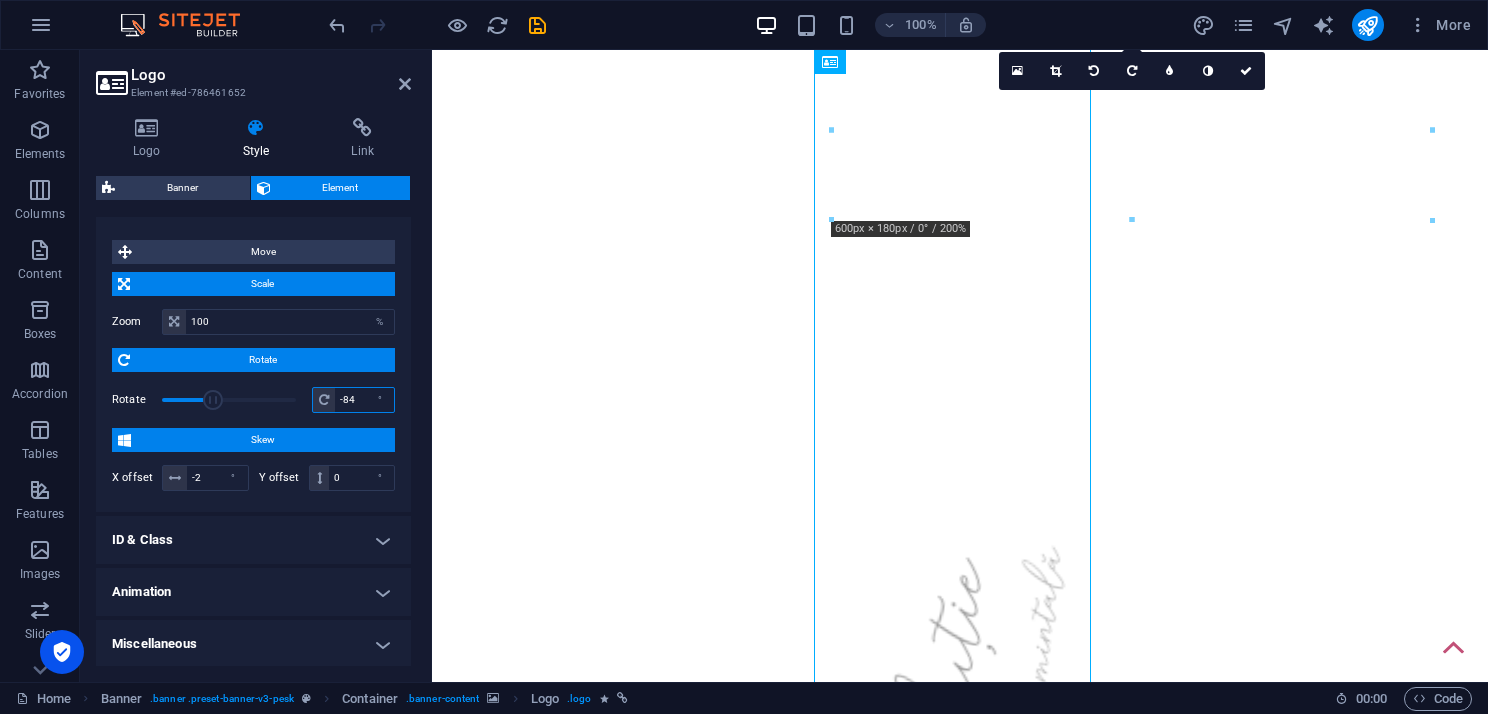 drag, startPoint x: 352, startPoint y: 401, endPoint x: 336, endPoint y: 400, distance: 16.03122 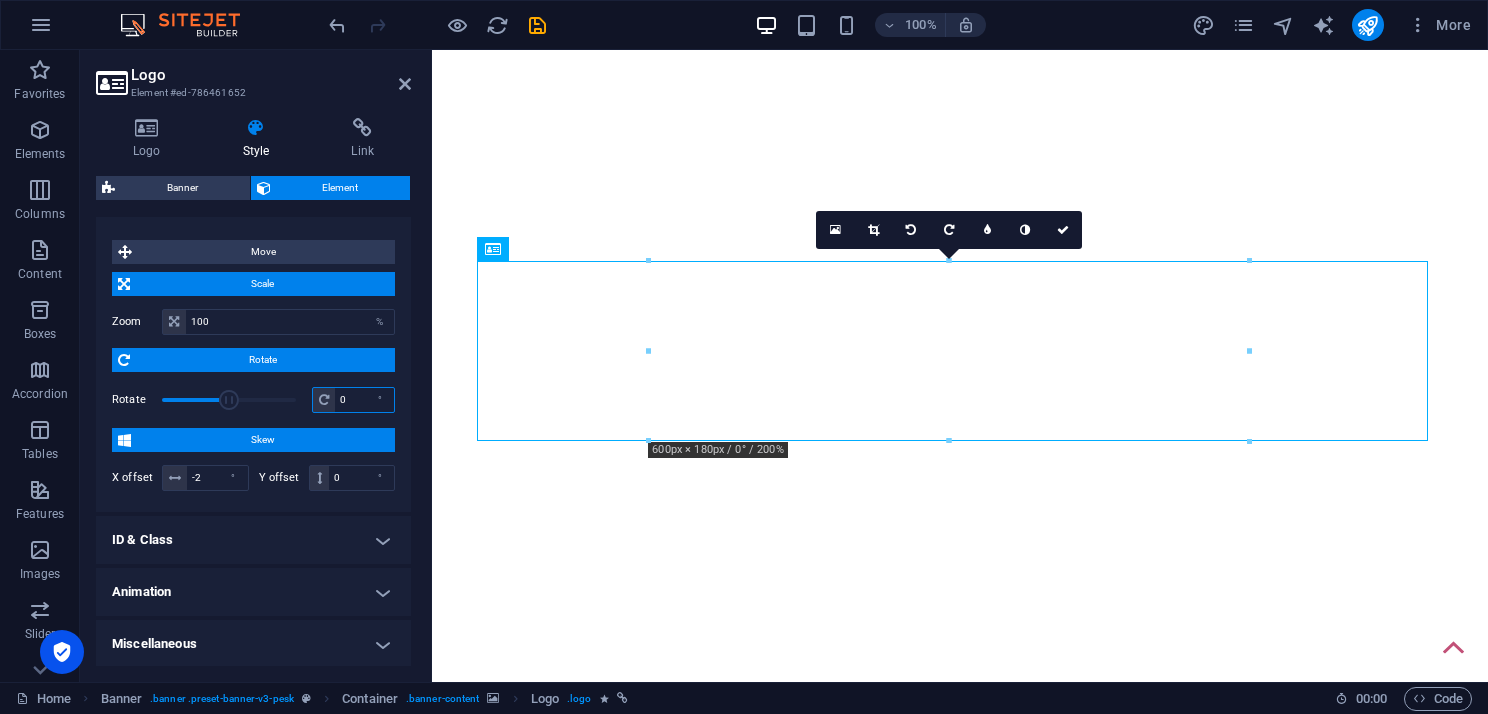 type on "0" 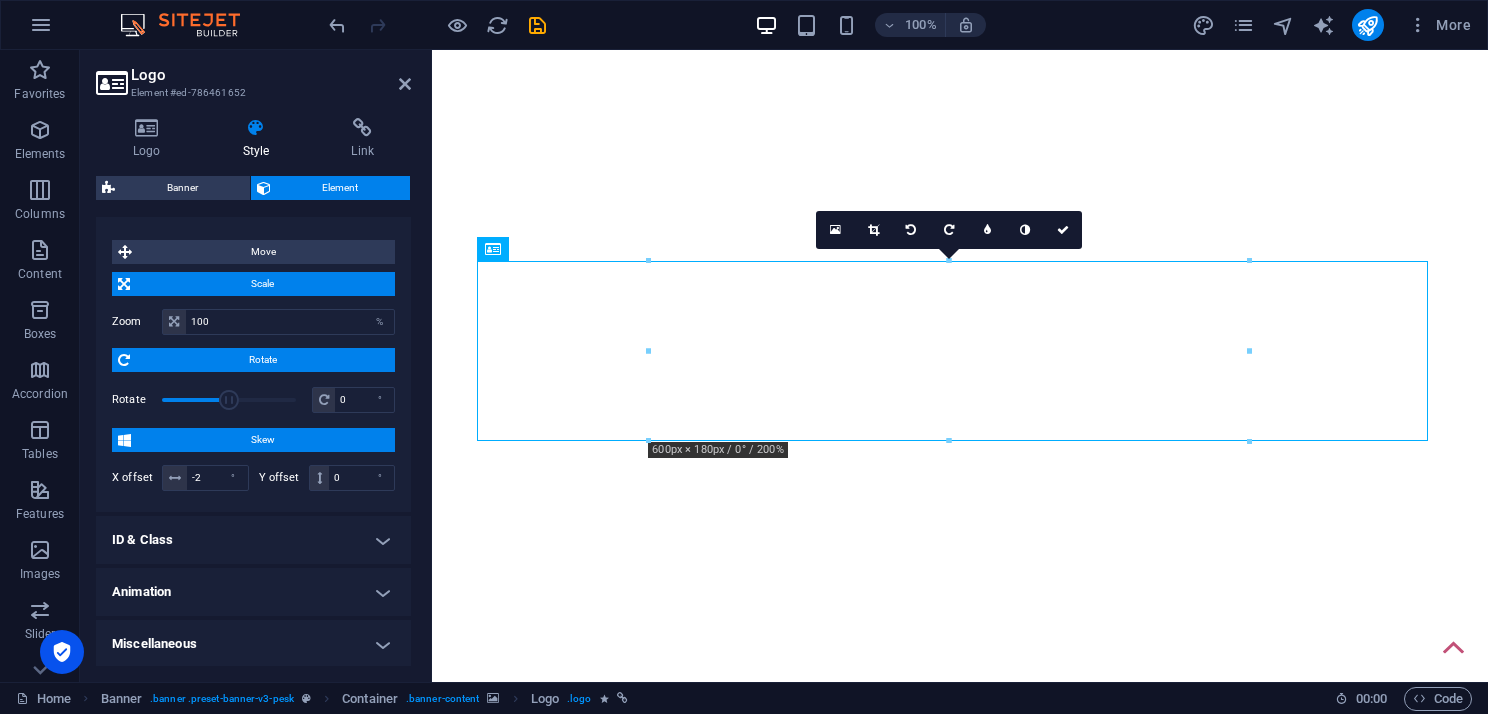 click on "Scale" at bounding box center [262, 284] 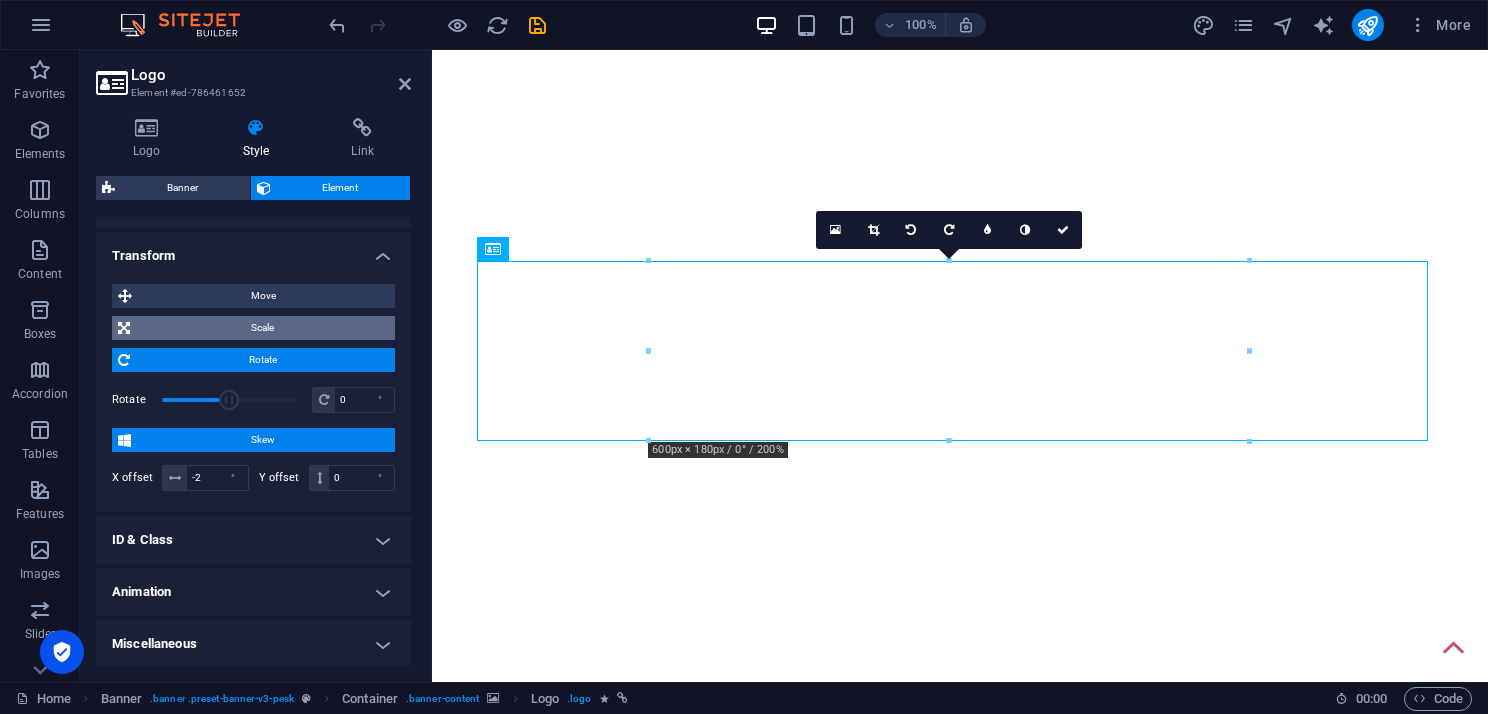 click on "Scale" at bounding box center [262, 328] 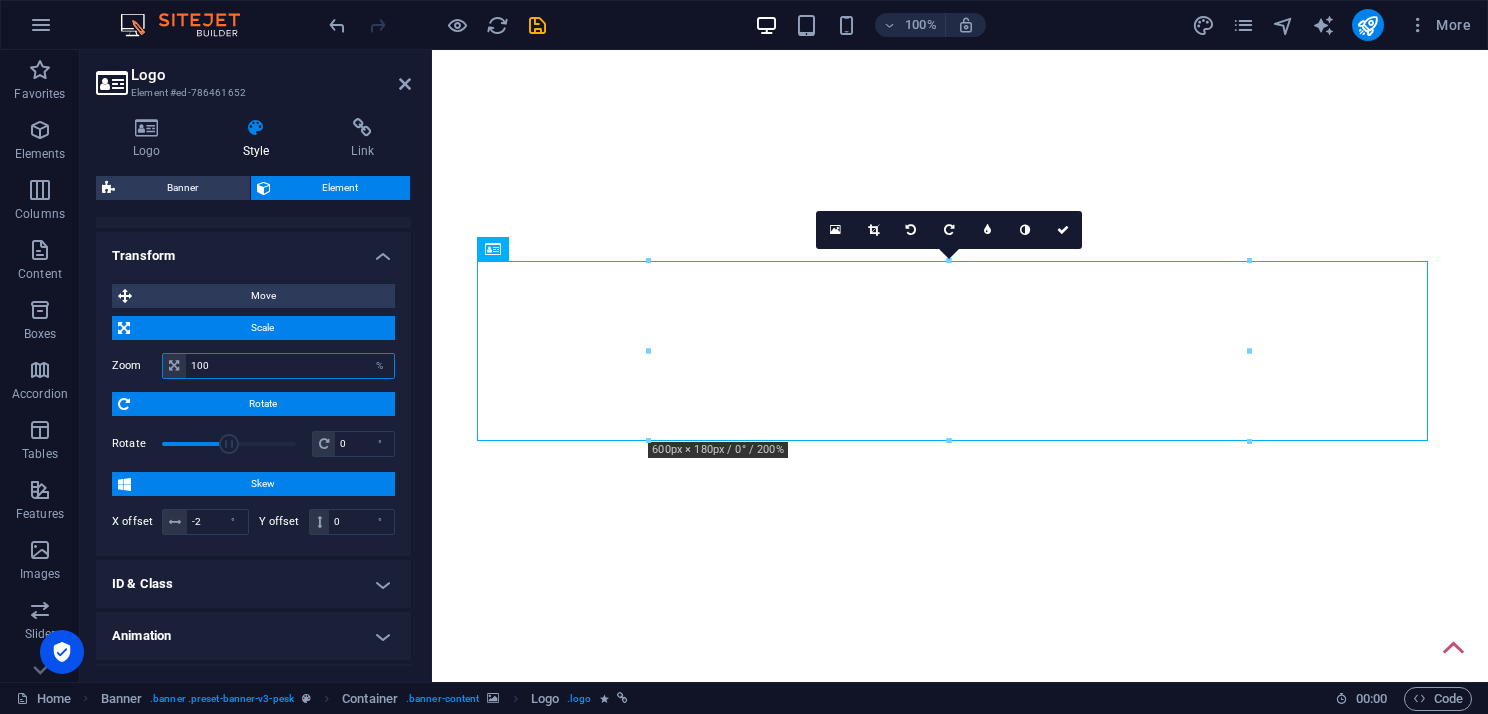 click on "100" at bounding box center (290, 366) 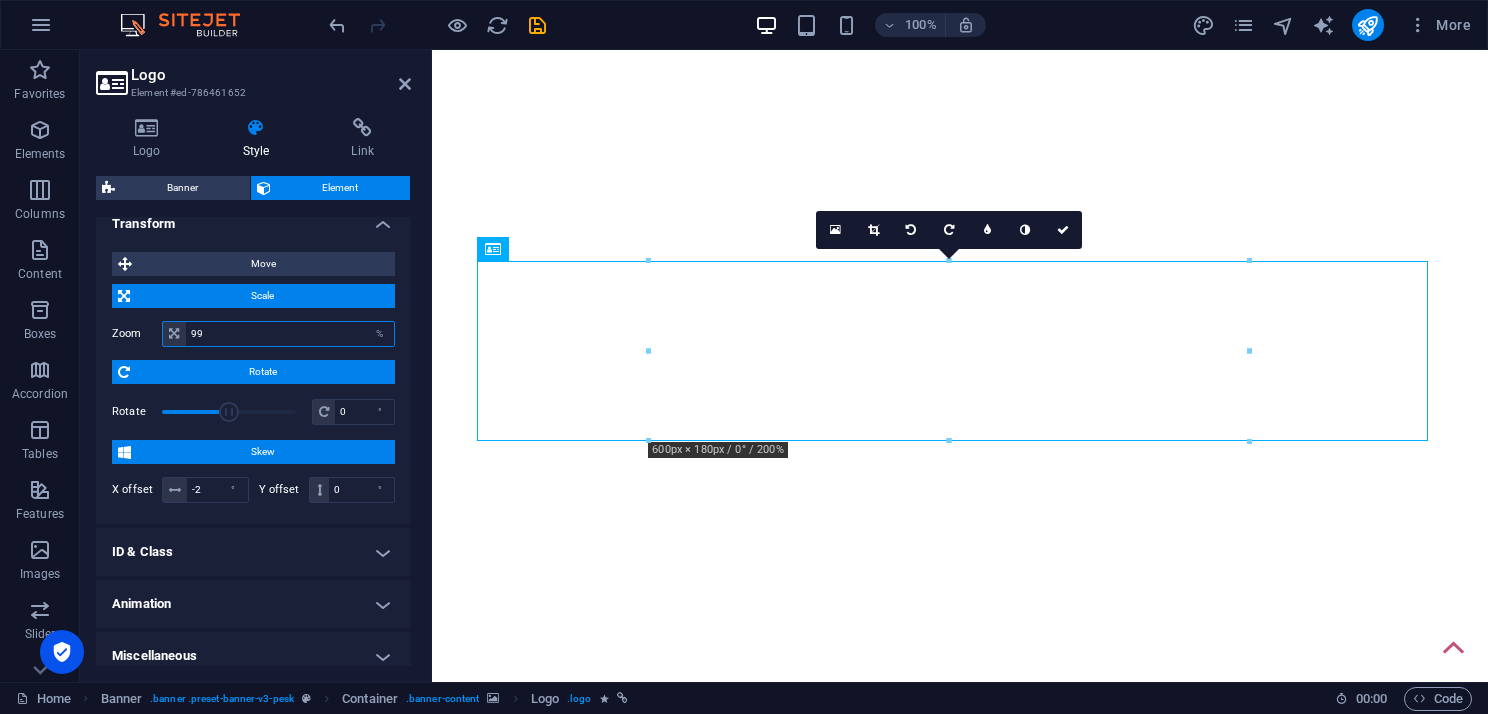 scroll, scrollTop: 740, scrollLeft: 0, axis: vertical 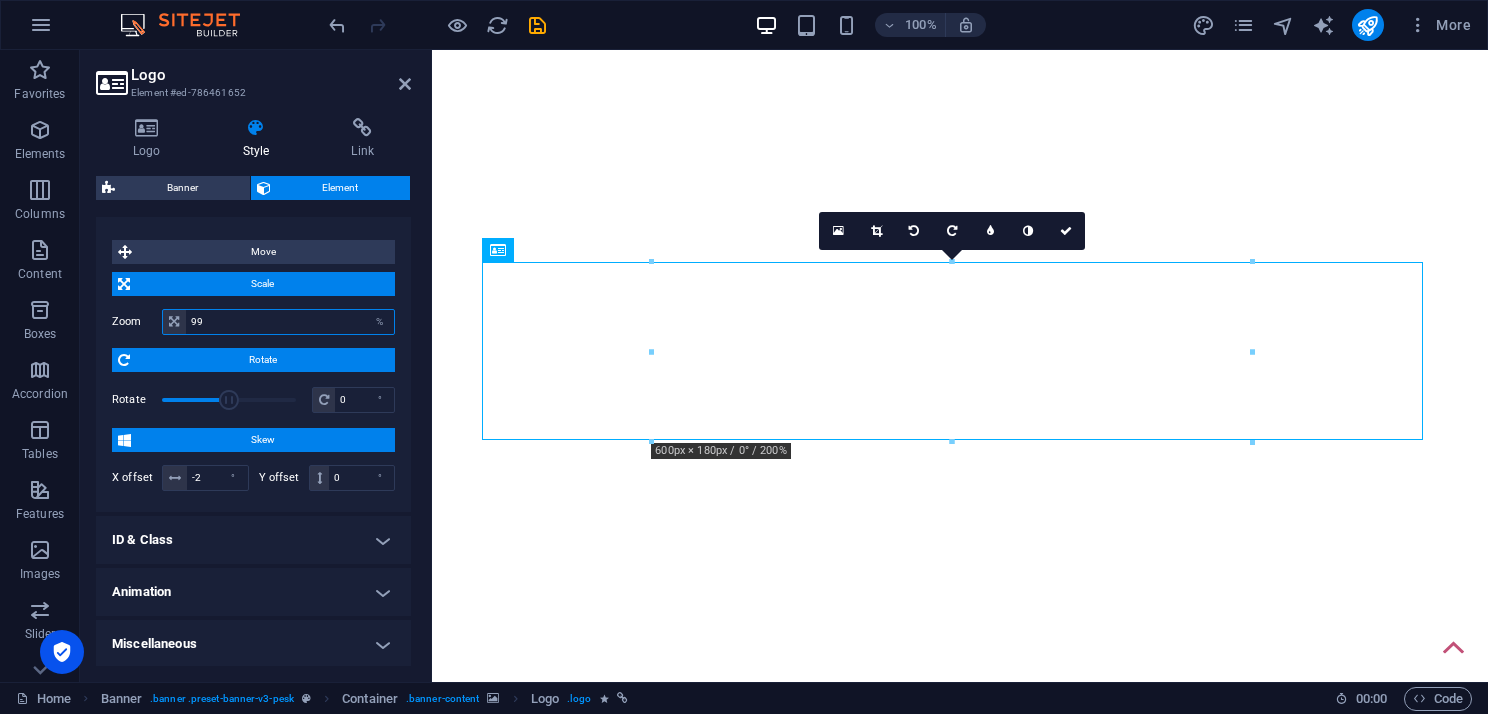 type on "99" 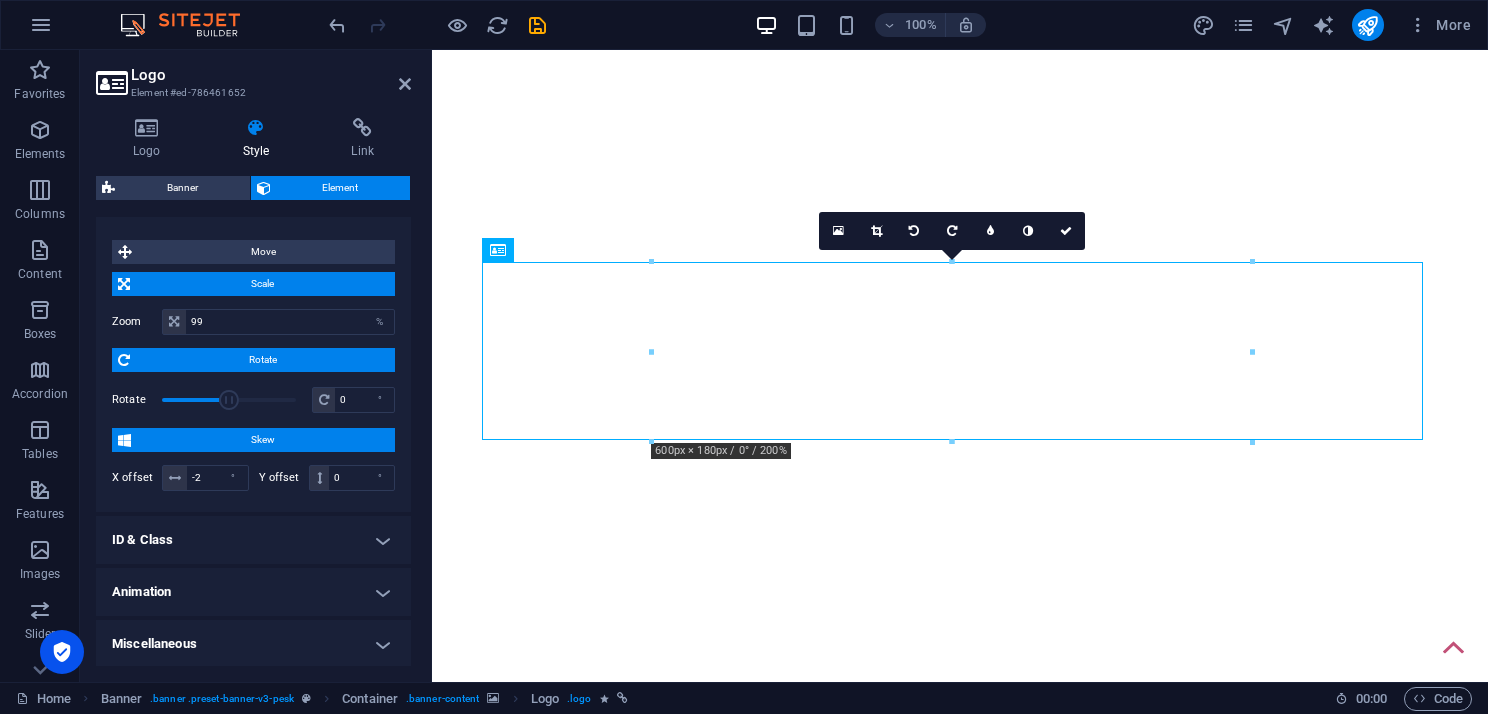 click on "ID & Class" at bounding box center (253, 540) 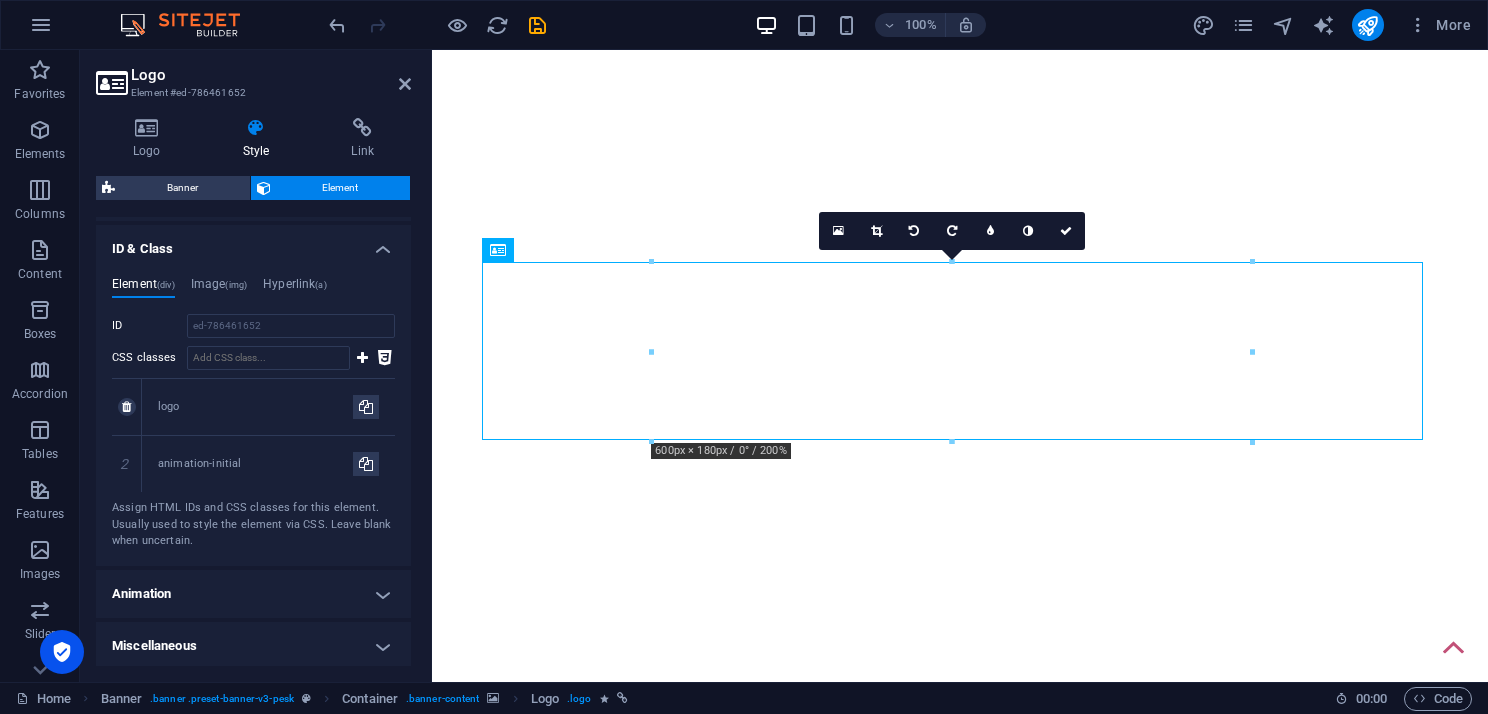 scroll, scrollTop: 1032, scrollLeft: 0, axis: vertical 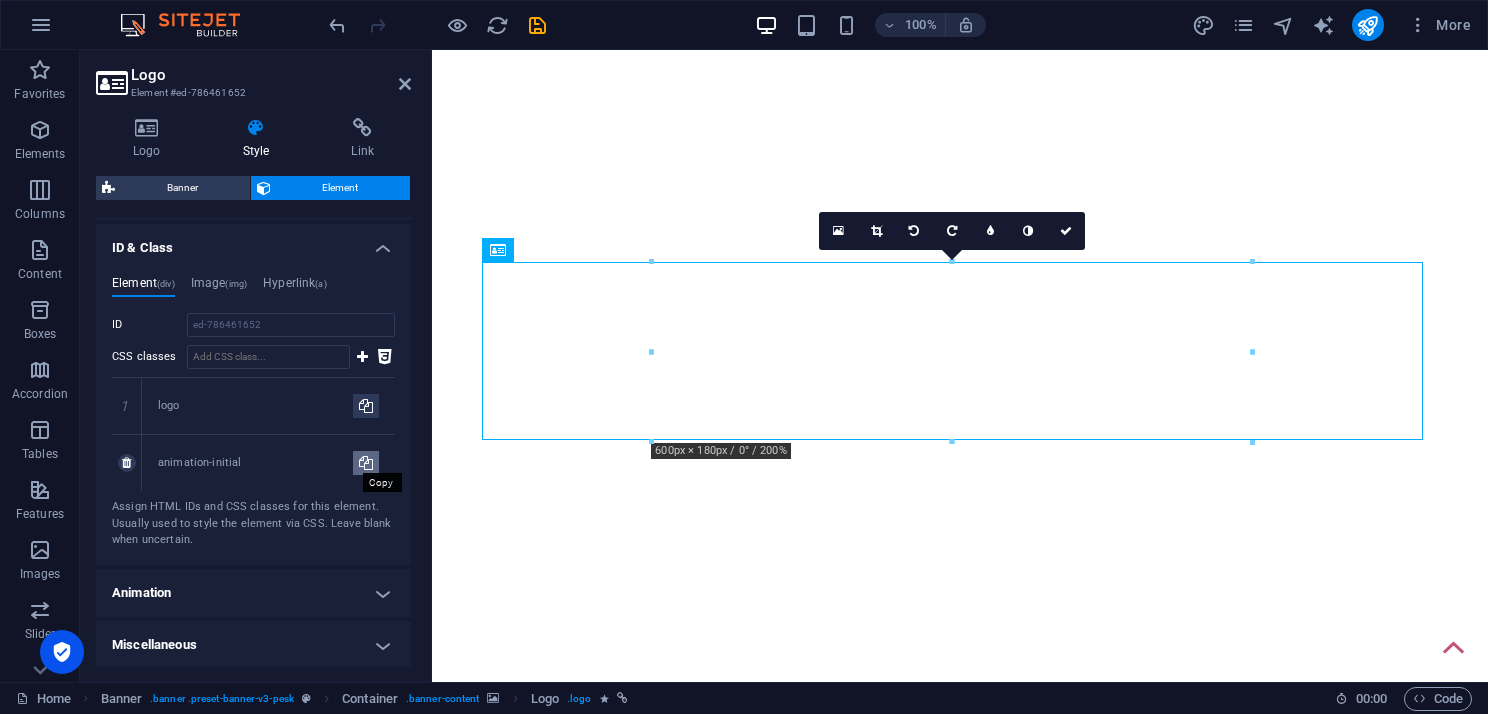 click at bounding box center (366, 463) 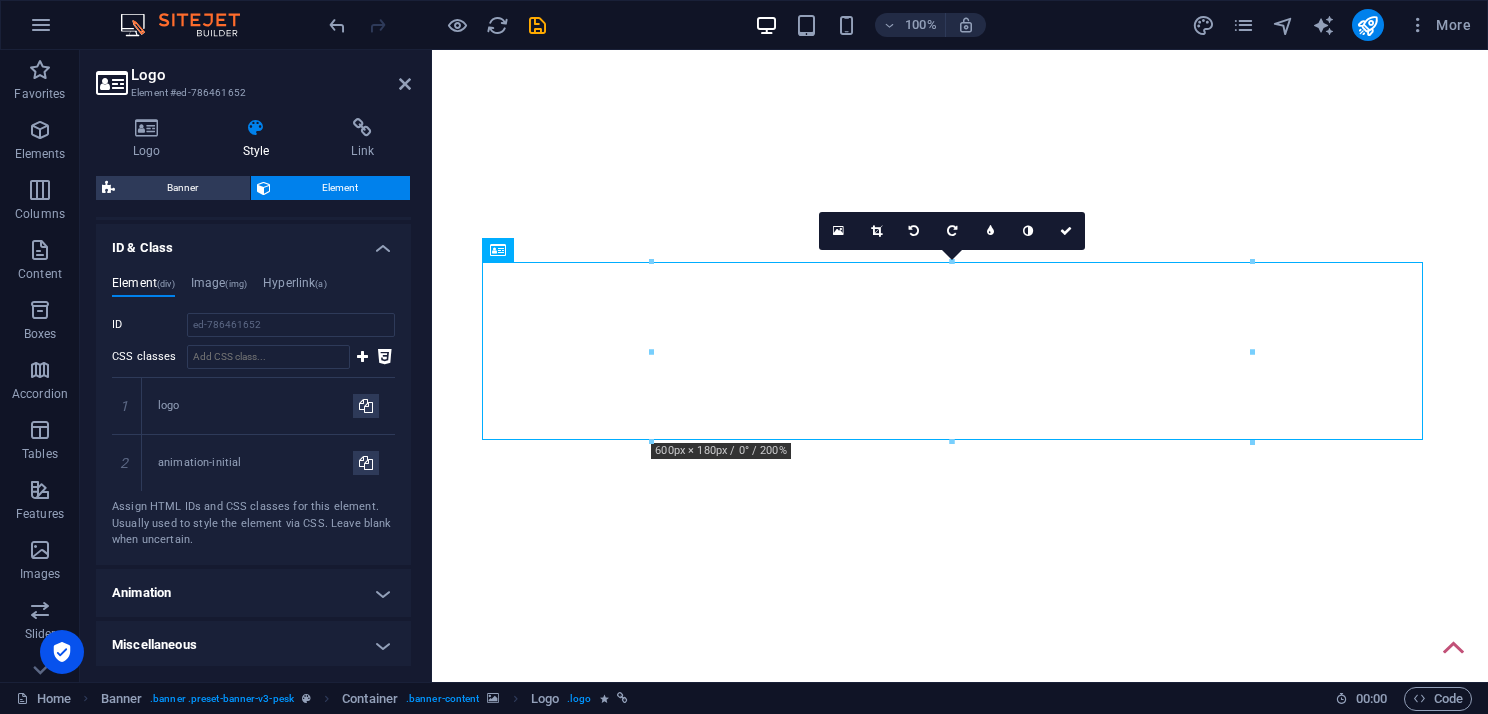 click on "Animation" at bounding box center (253, 593) 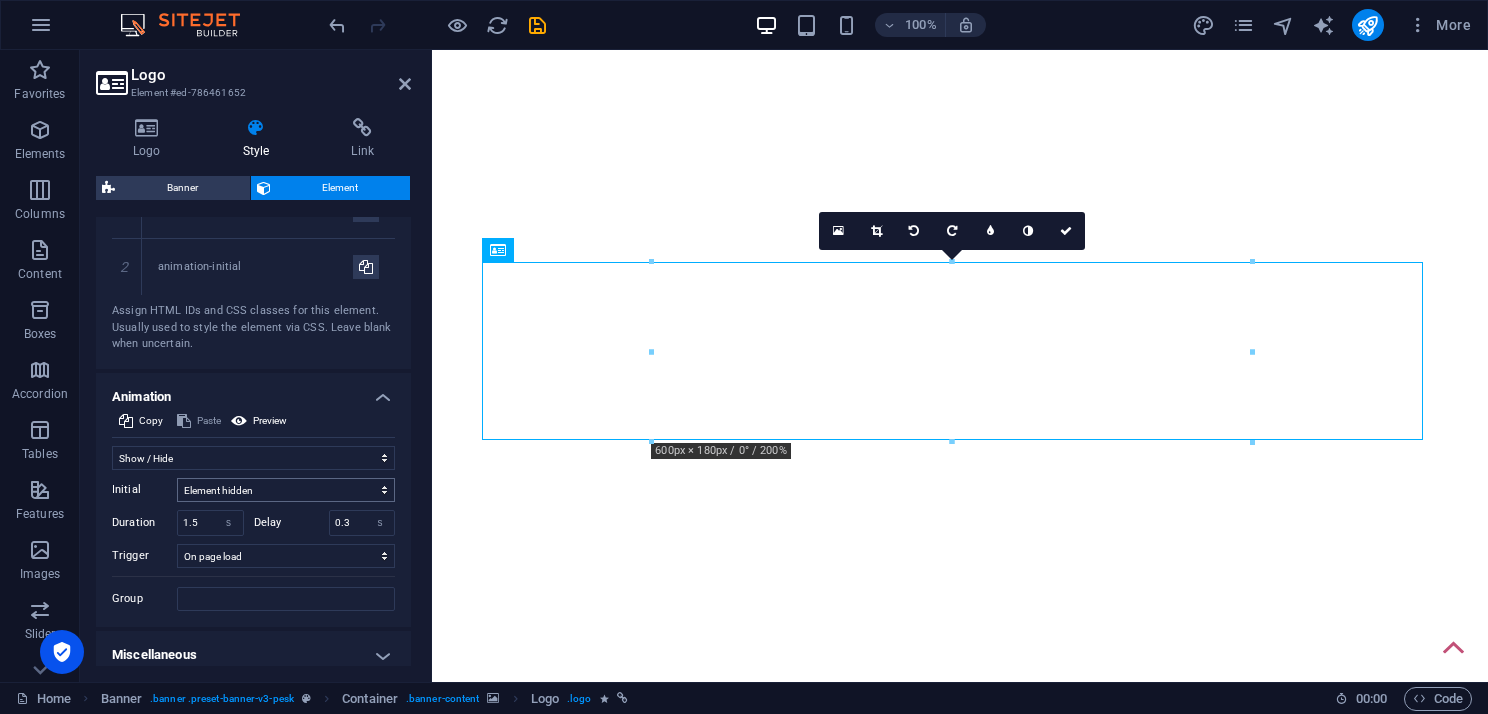 scroll, scrollTop: 1232, scrollLeft: 0, axis: vertical 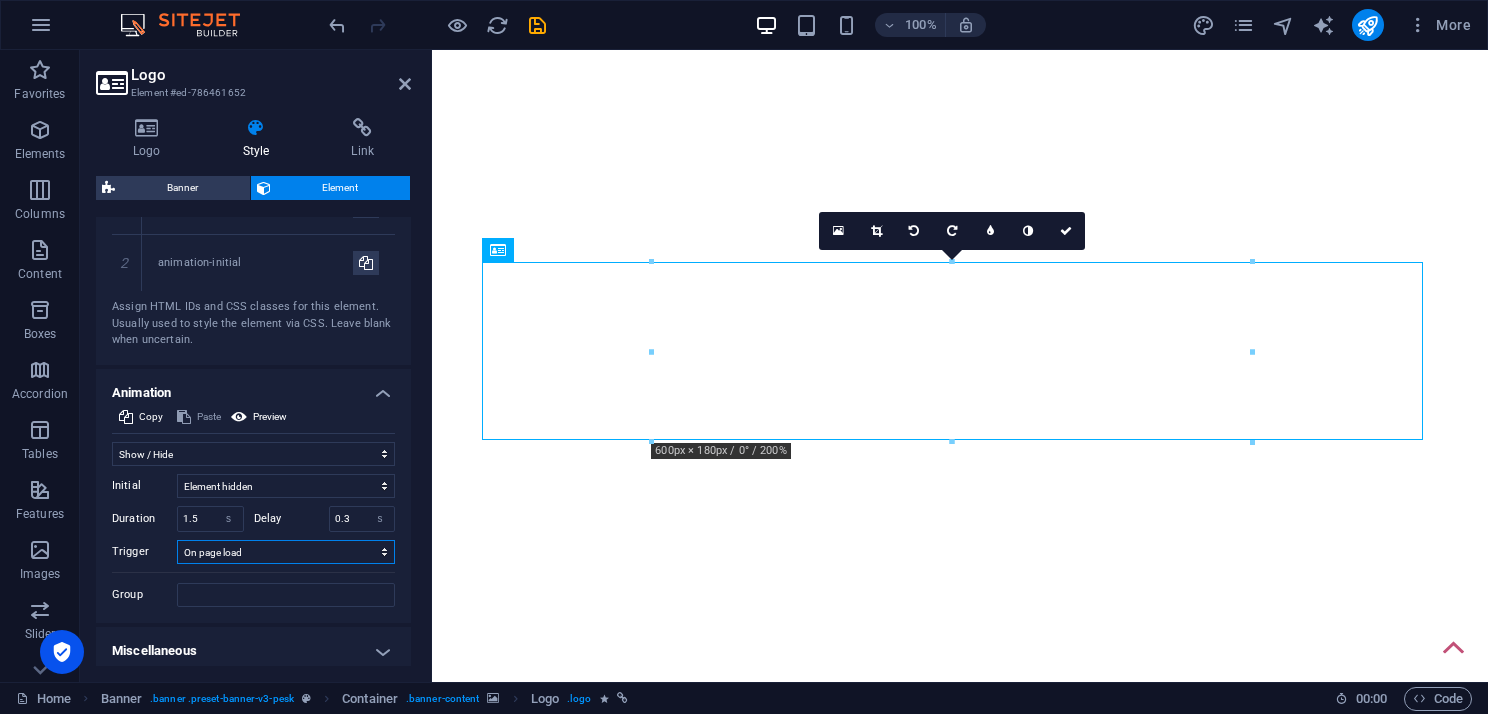 click on "No automatic trigger On page load Element scrolled into view" at bounding box center (286, 552) 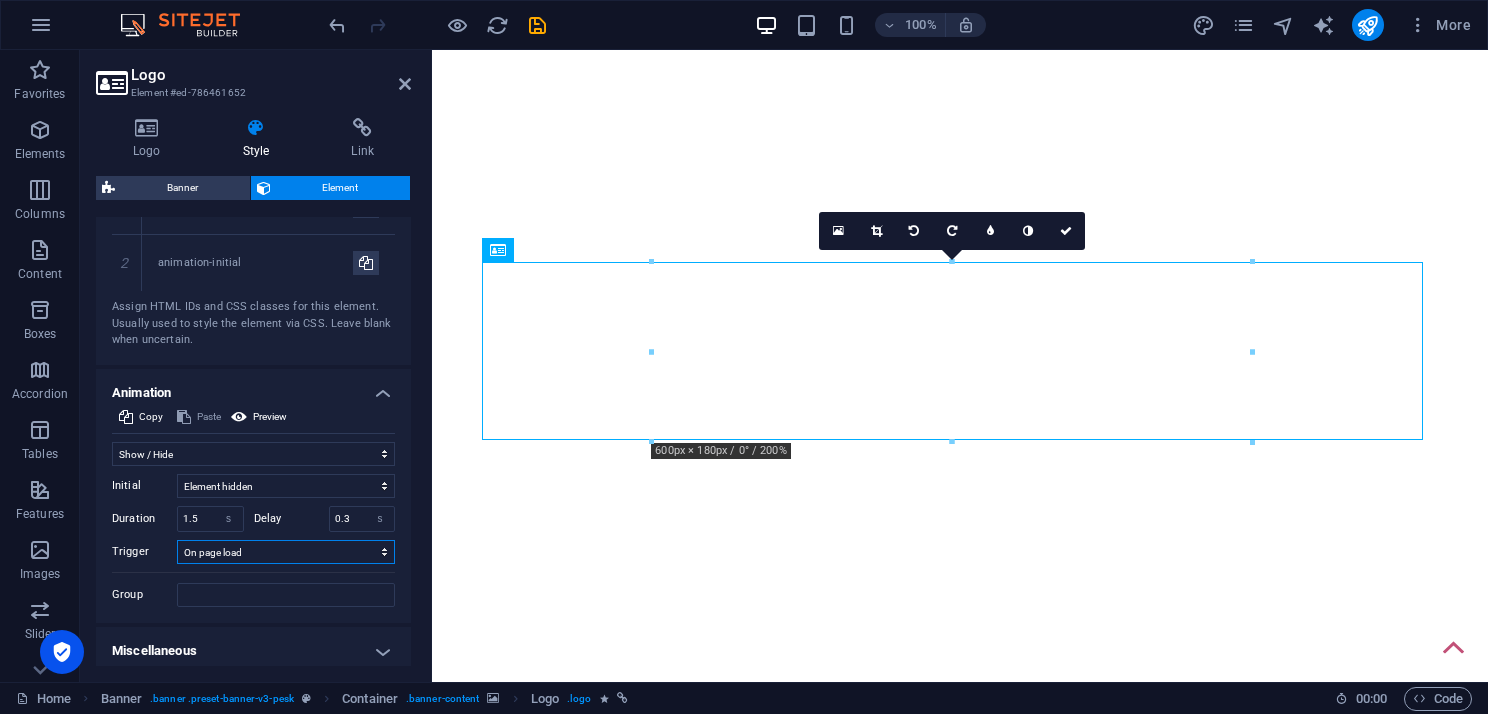select on "scroll" 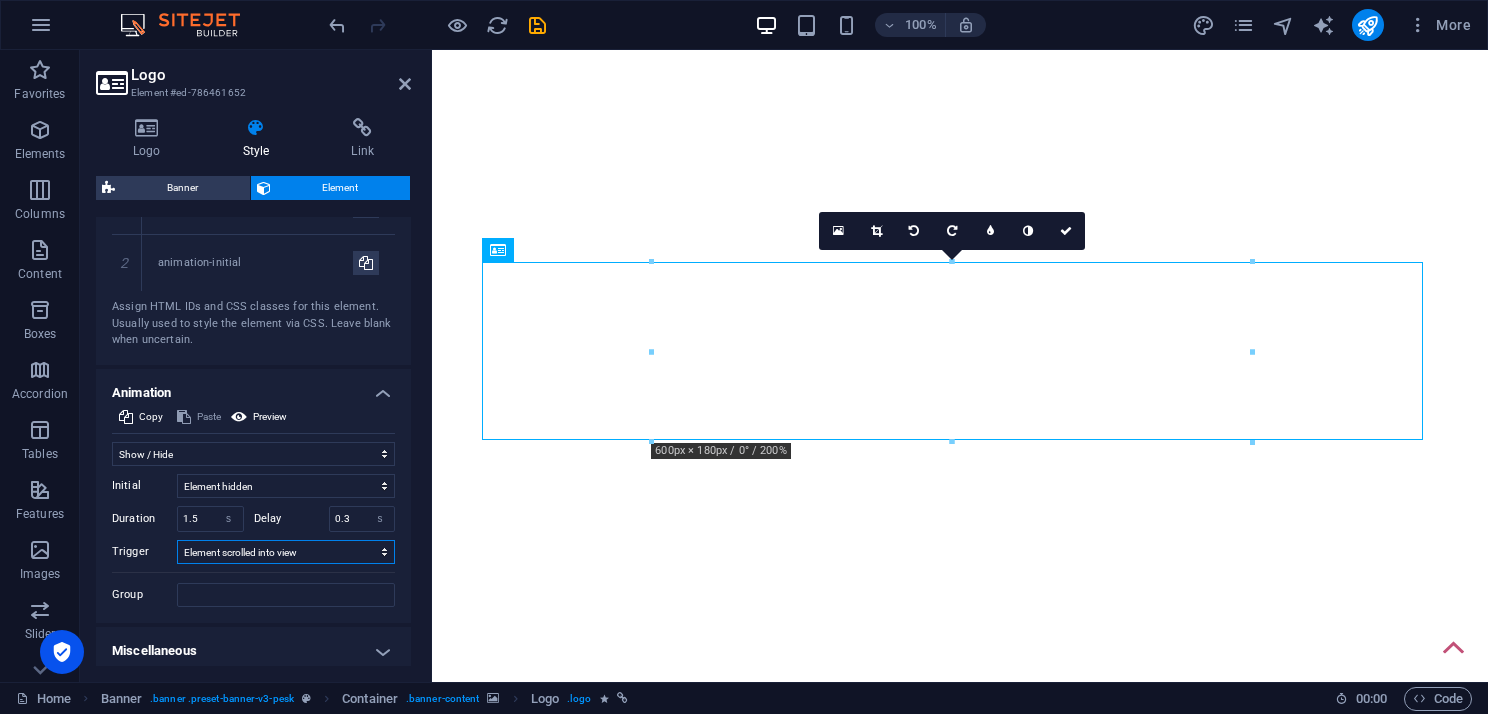 click on "No automatic trigger On page load Element scrolled into view" at bounding box center [286, 552] 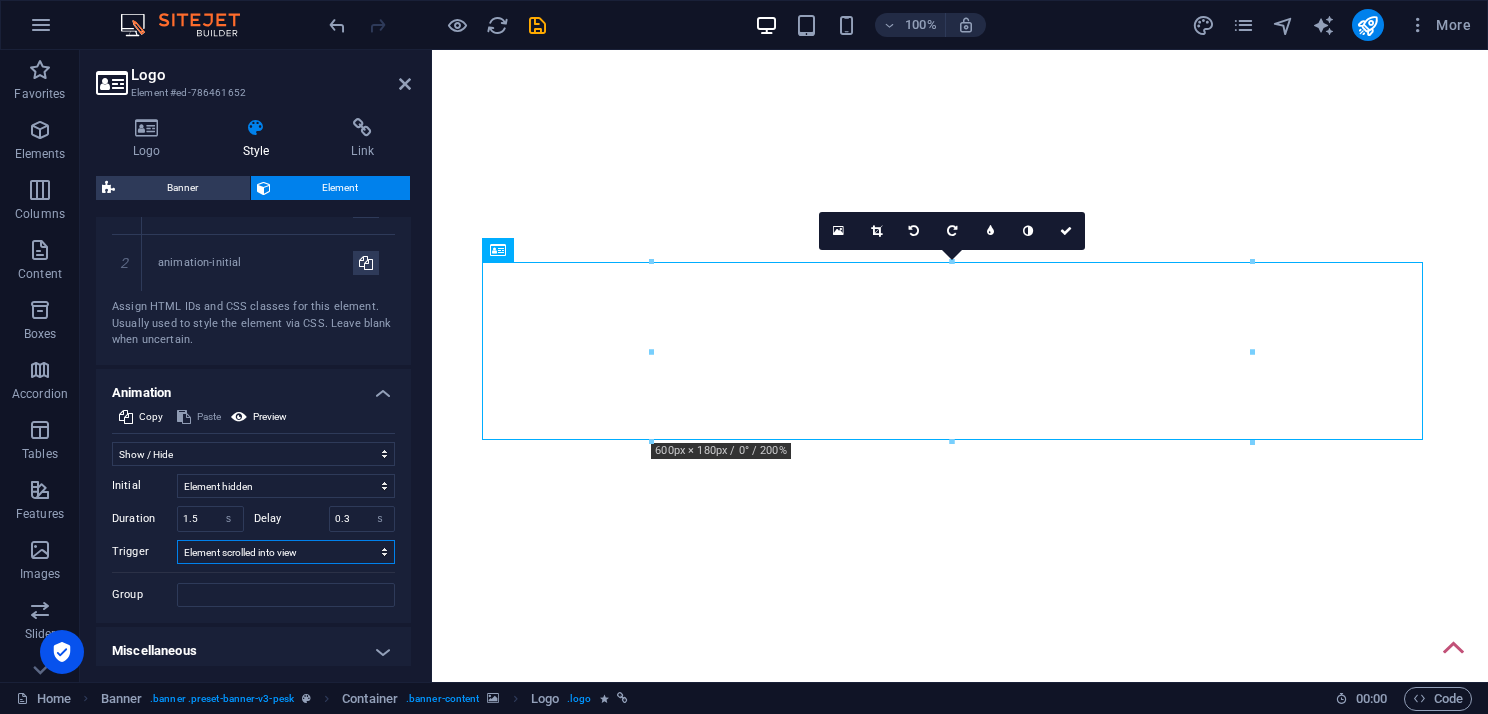 scroll, scrollTop: 1237, scrollLeft: 0, axis: vertical 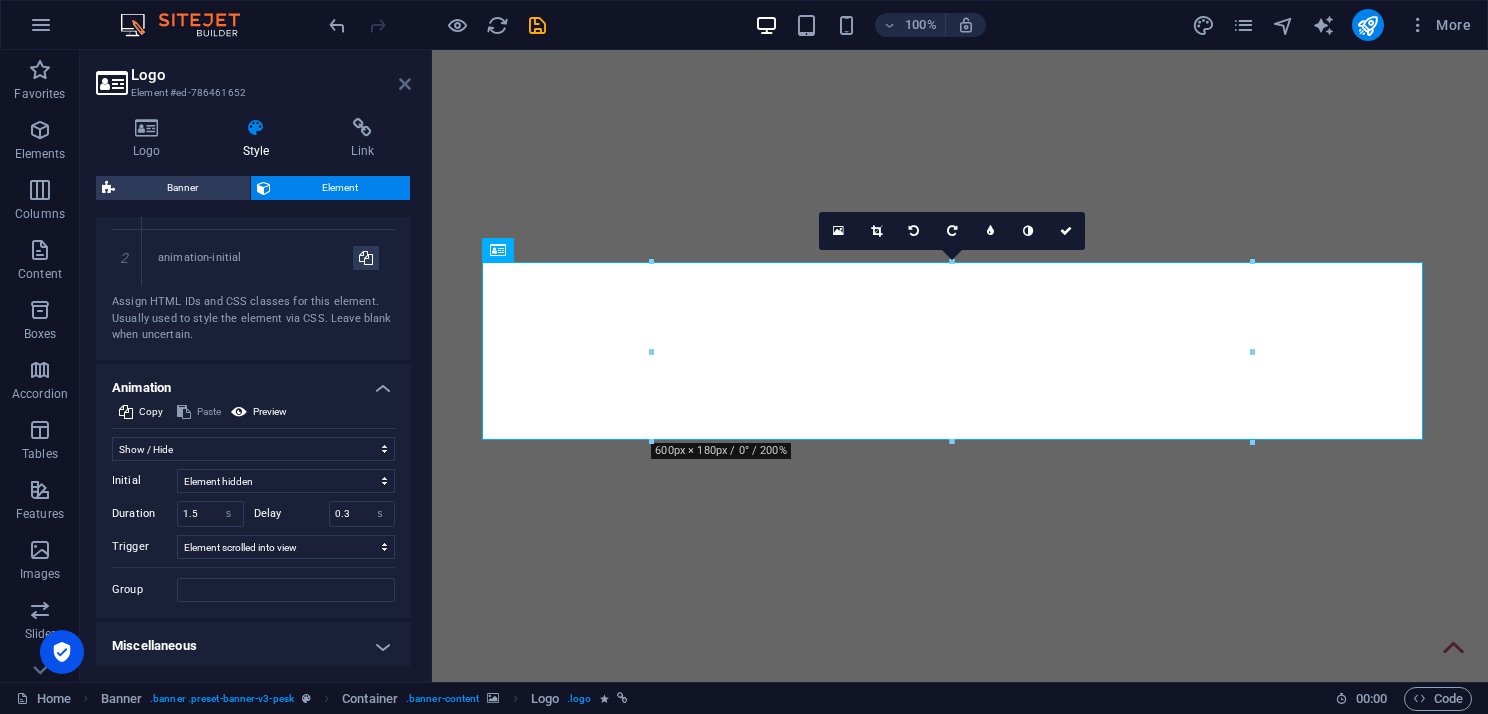 click at bounding box center (405, 84) 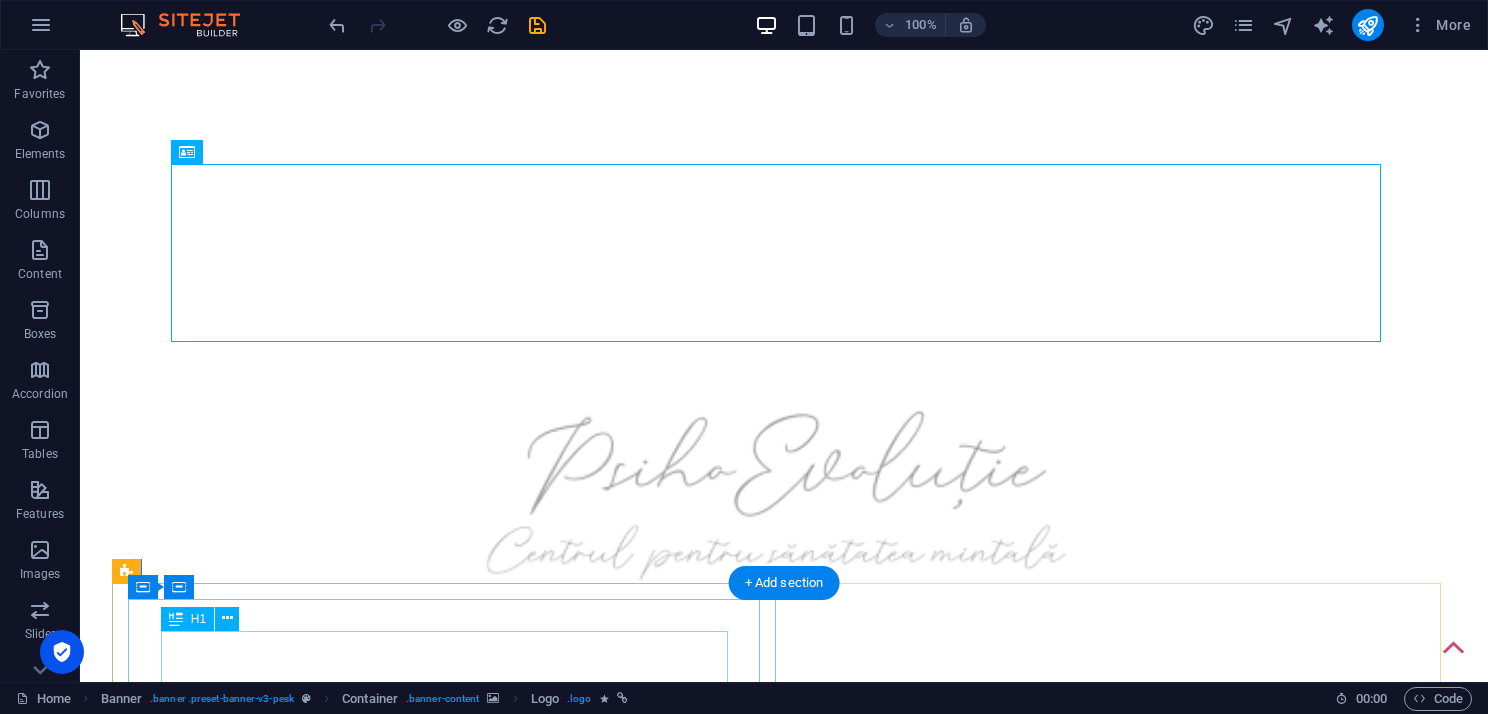 scroll, scrollTop: 0, scrollLeft: 0, axis: both 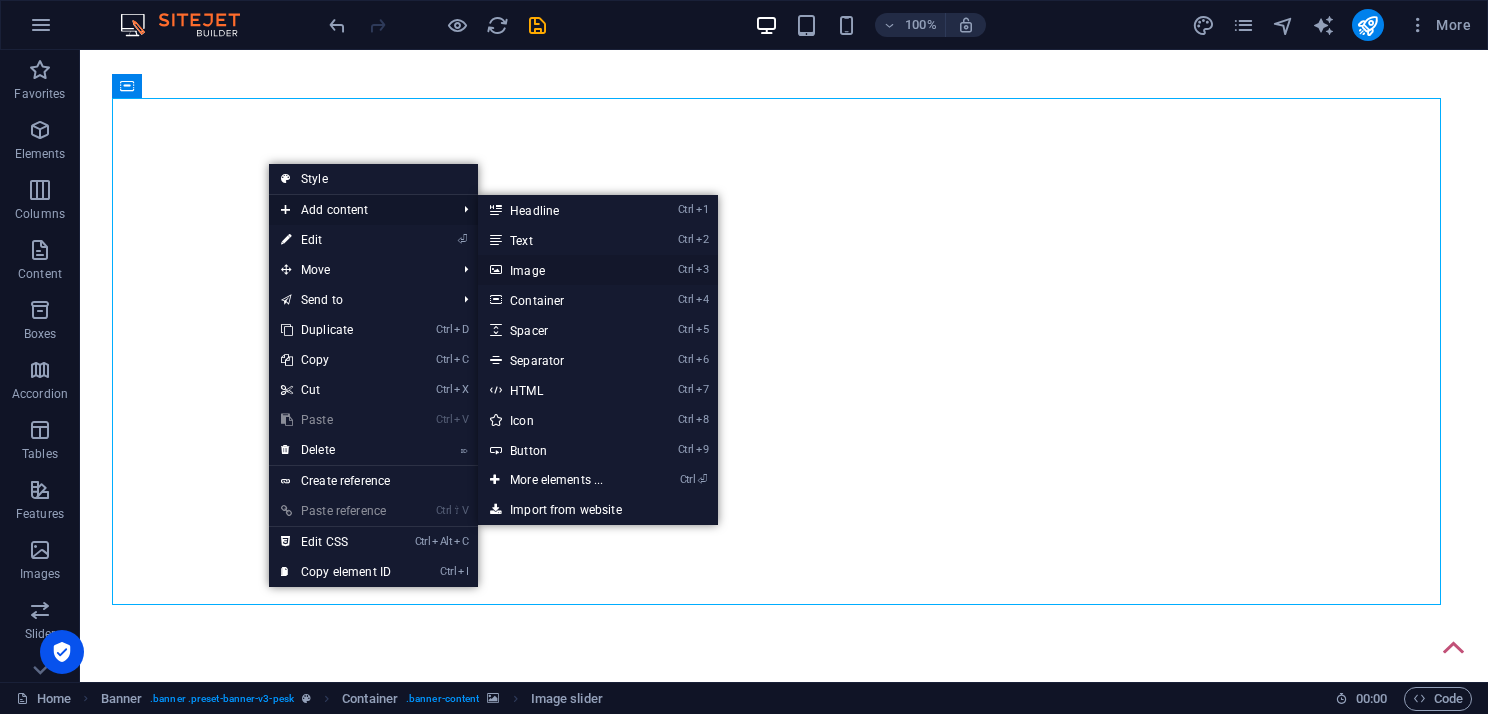 click on "Ctrl 3  Image" at bounding box center (560, 270) 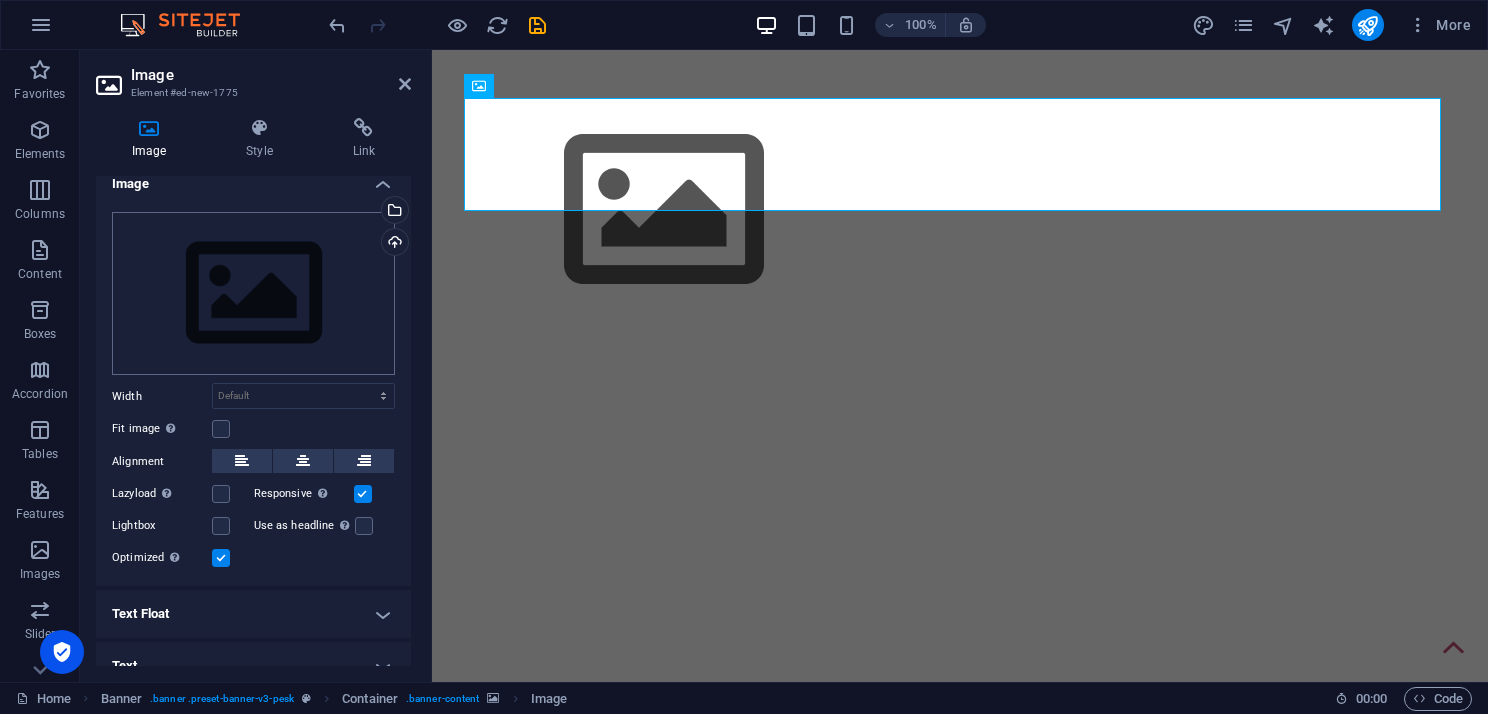 scroll, scrollTop: 0, scrollLeft: 0, axis: both 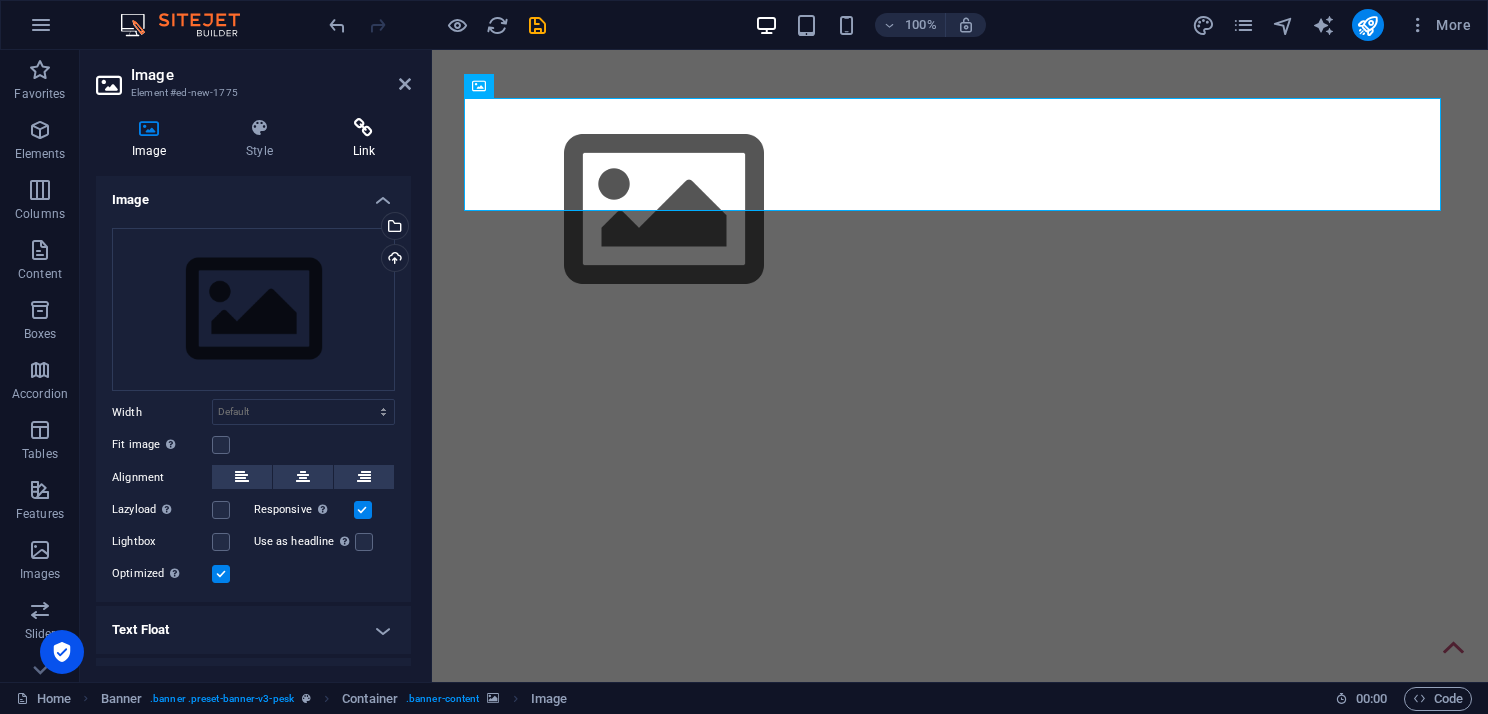 click at bounding box center [364, 128] 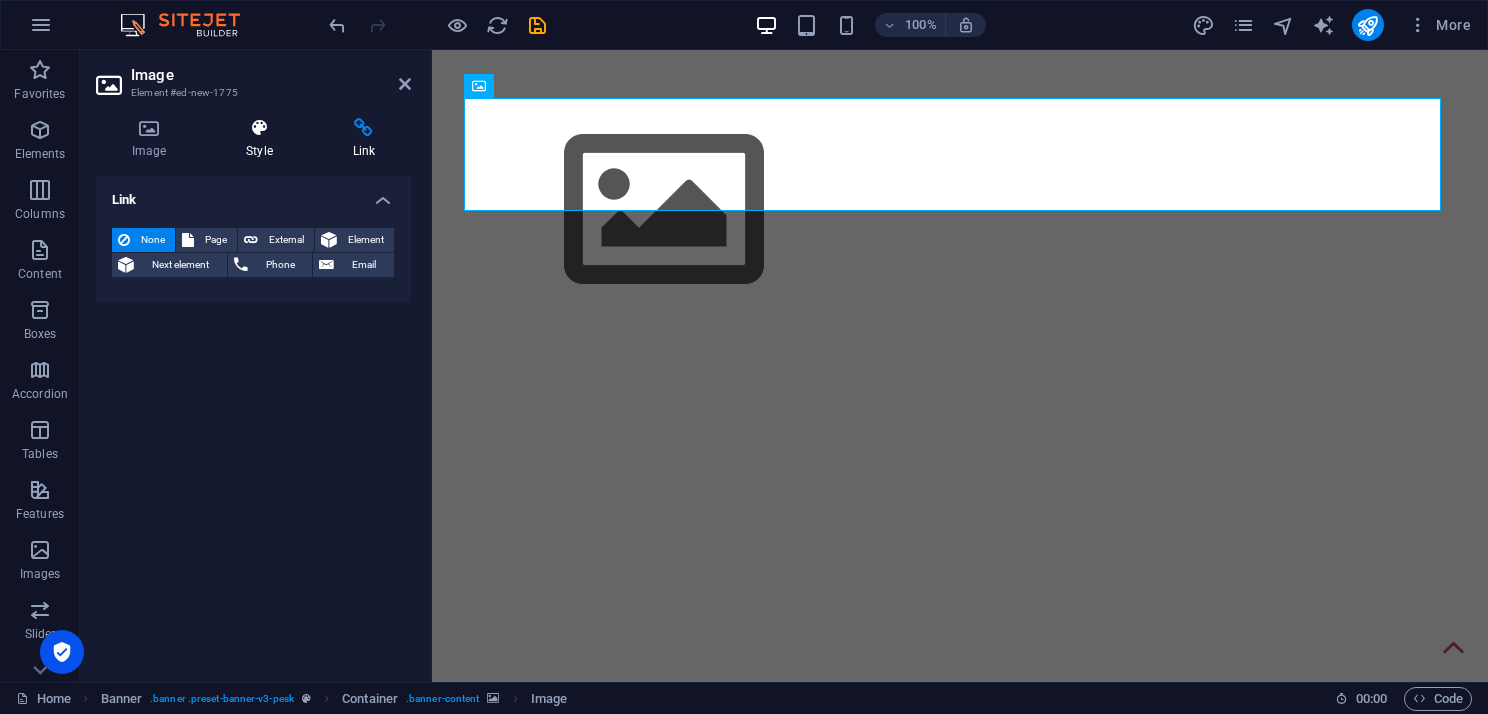 click at bounding box center [259, 128] 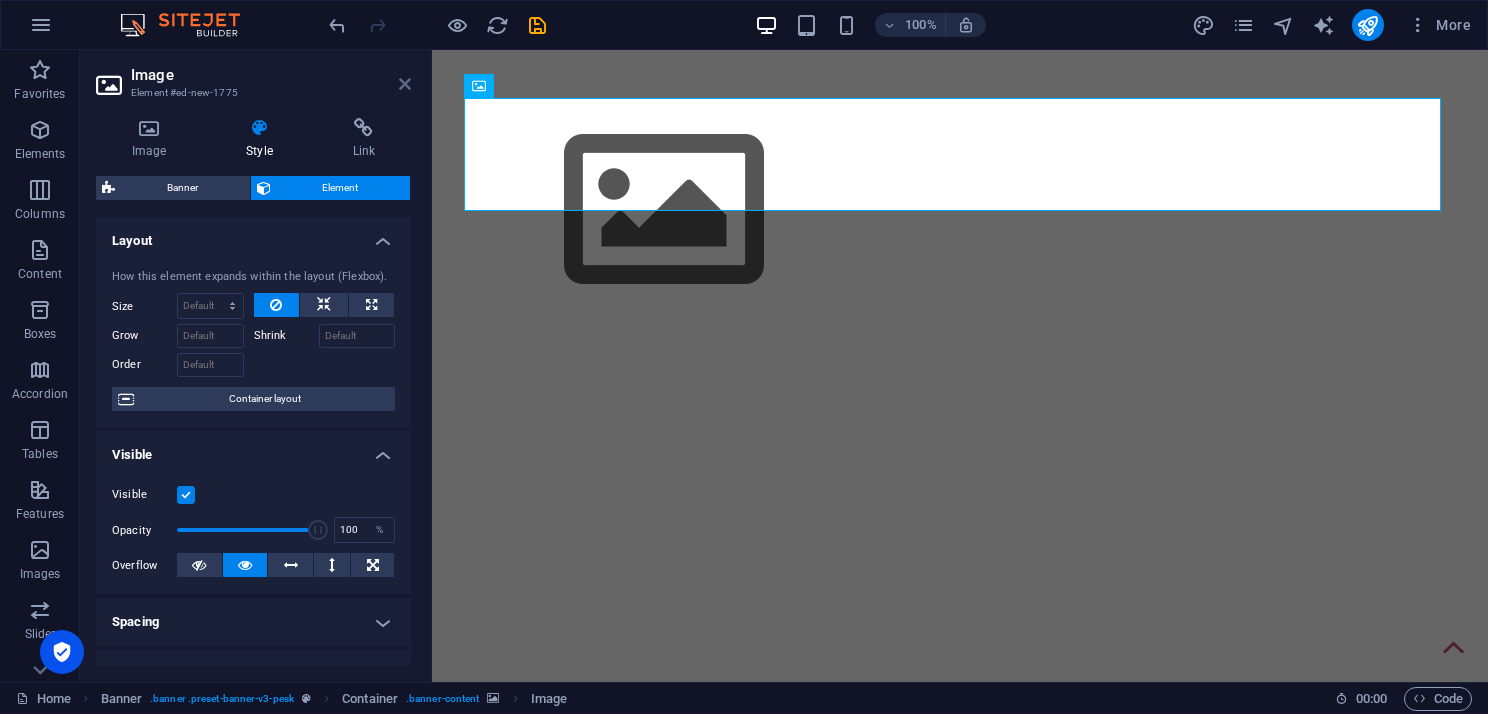click at bounding box center [405, 84] 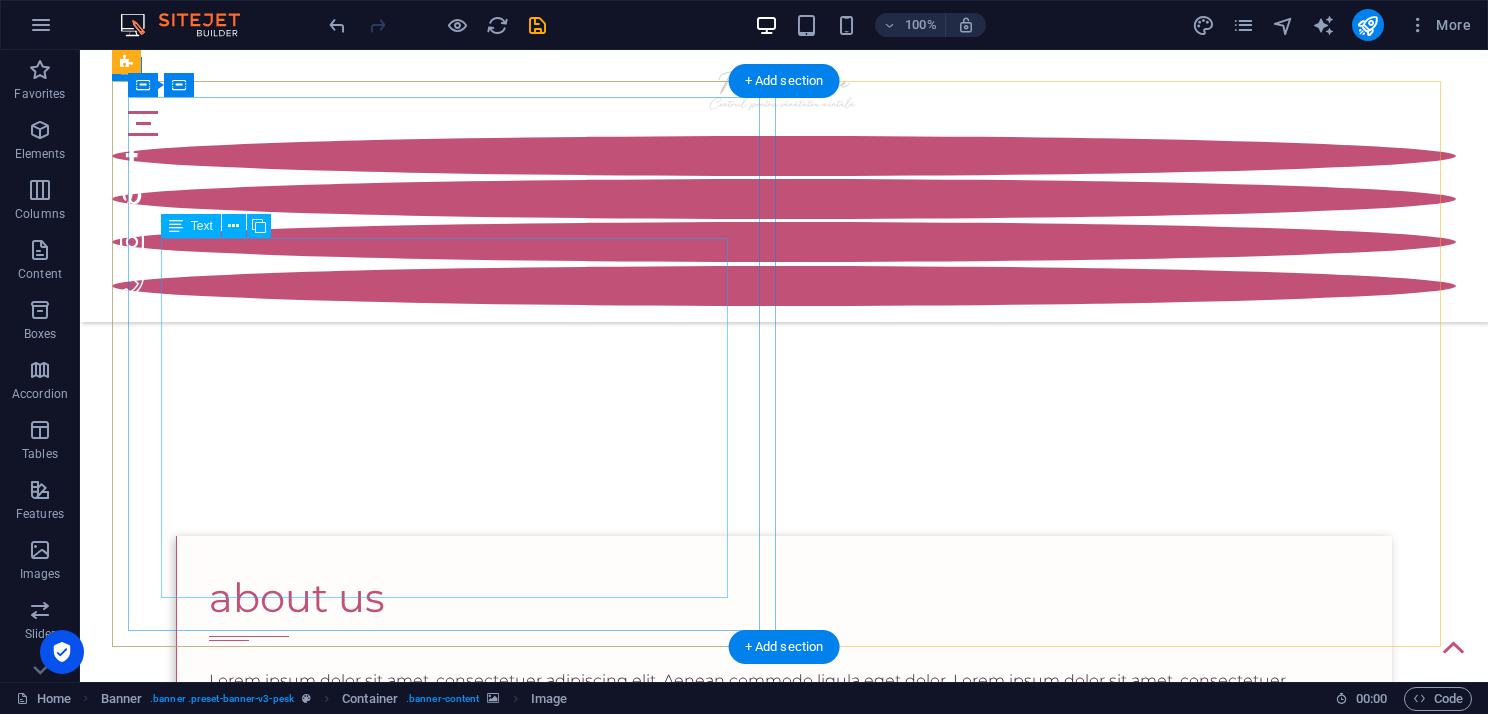 scroll, scrollTop: 200, scrollLeft: 0, axis: vertical 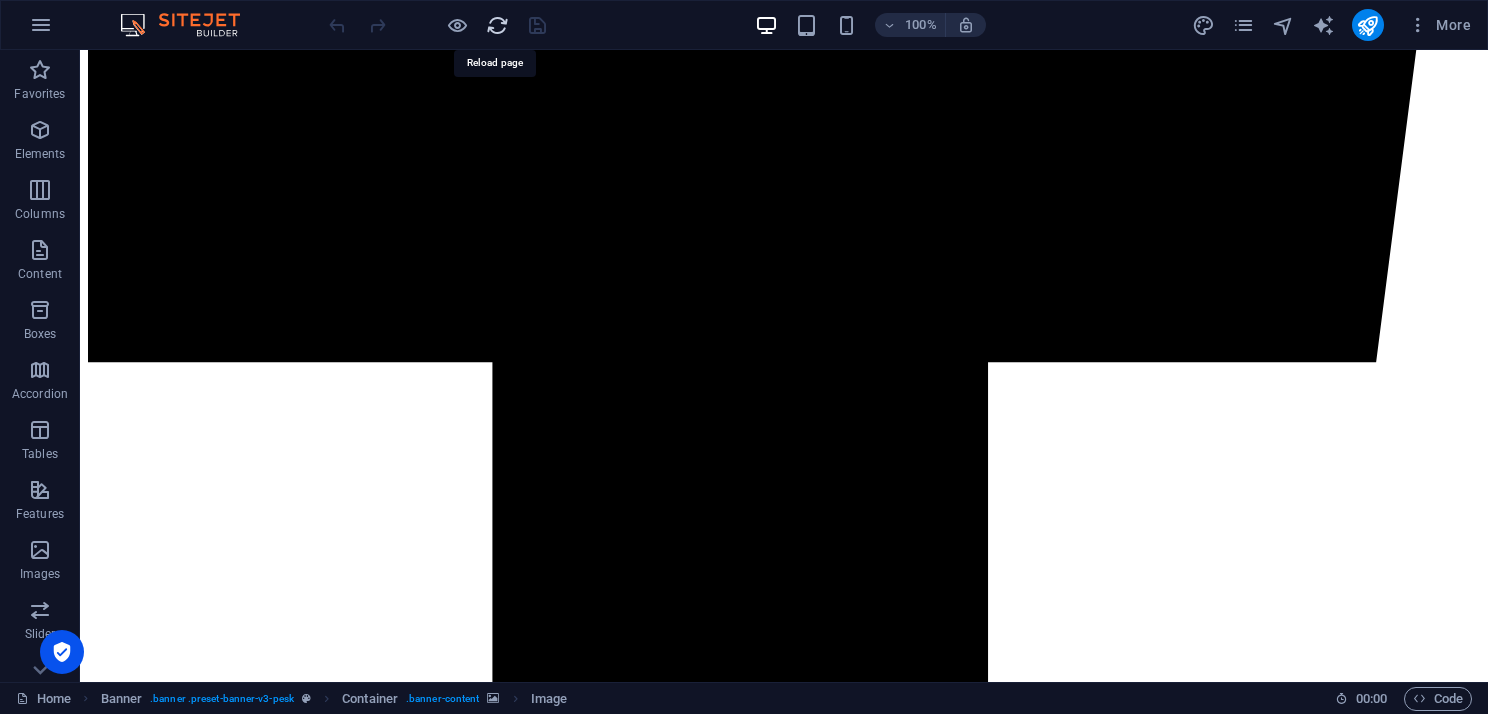 click at bounding box center [497, 25] 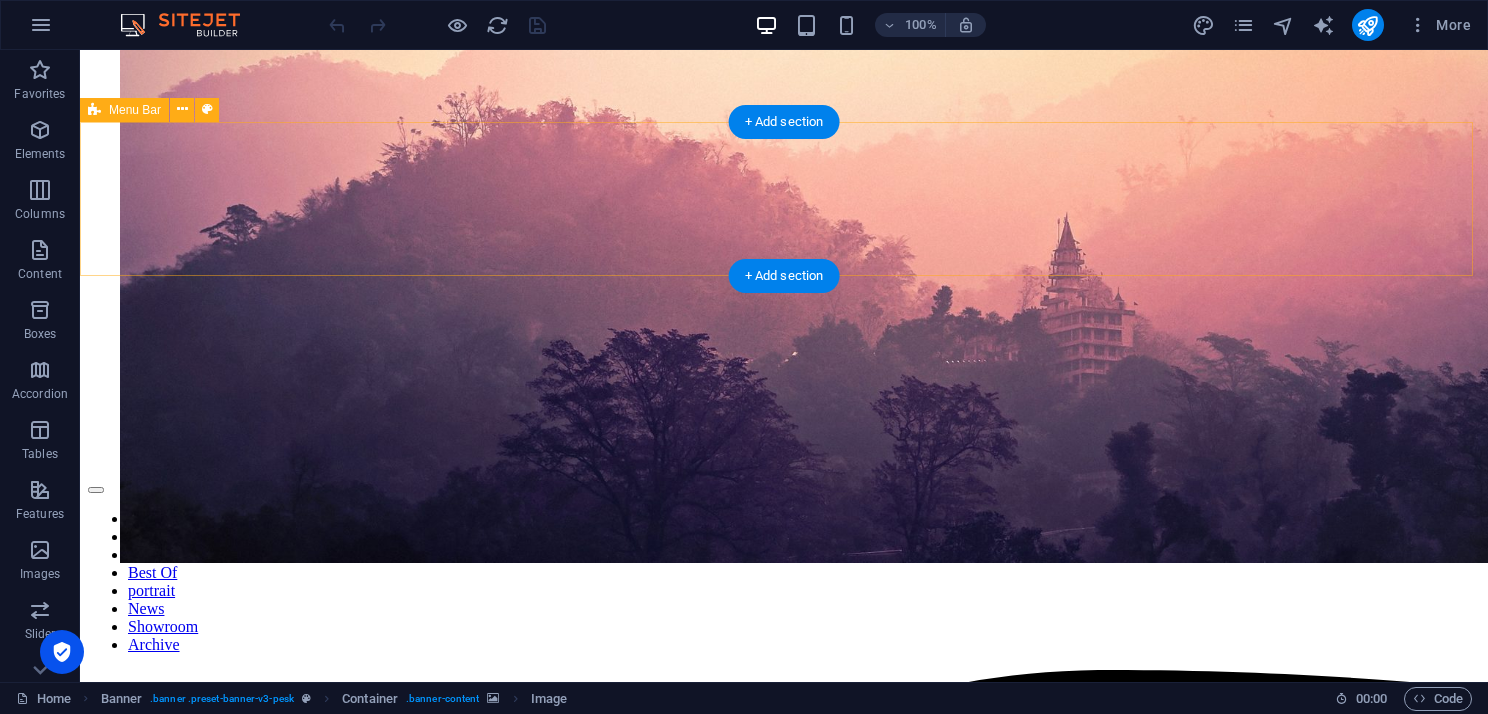 scroll, scrollTop: 0, scrollLeft: 0, axis: both 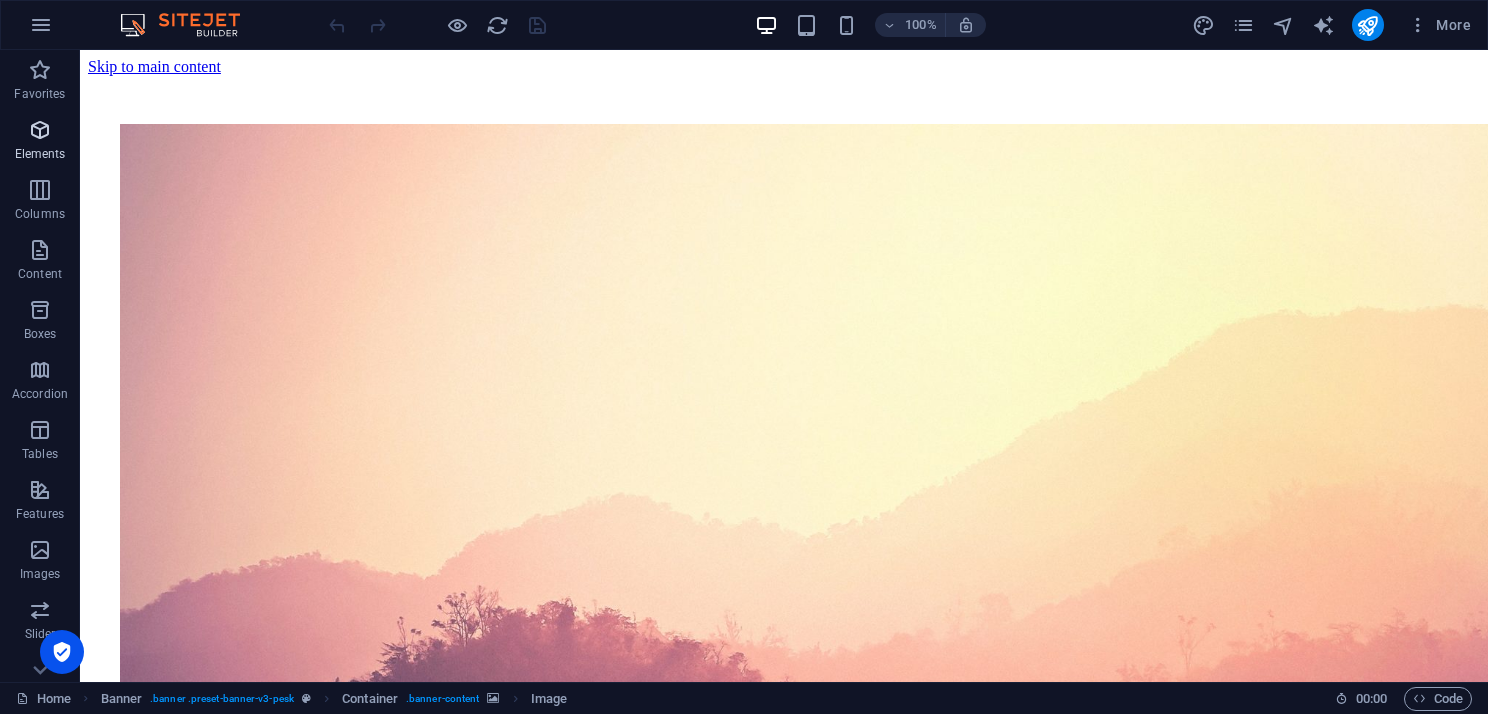 click at bounding box center [40, 130] 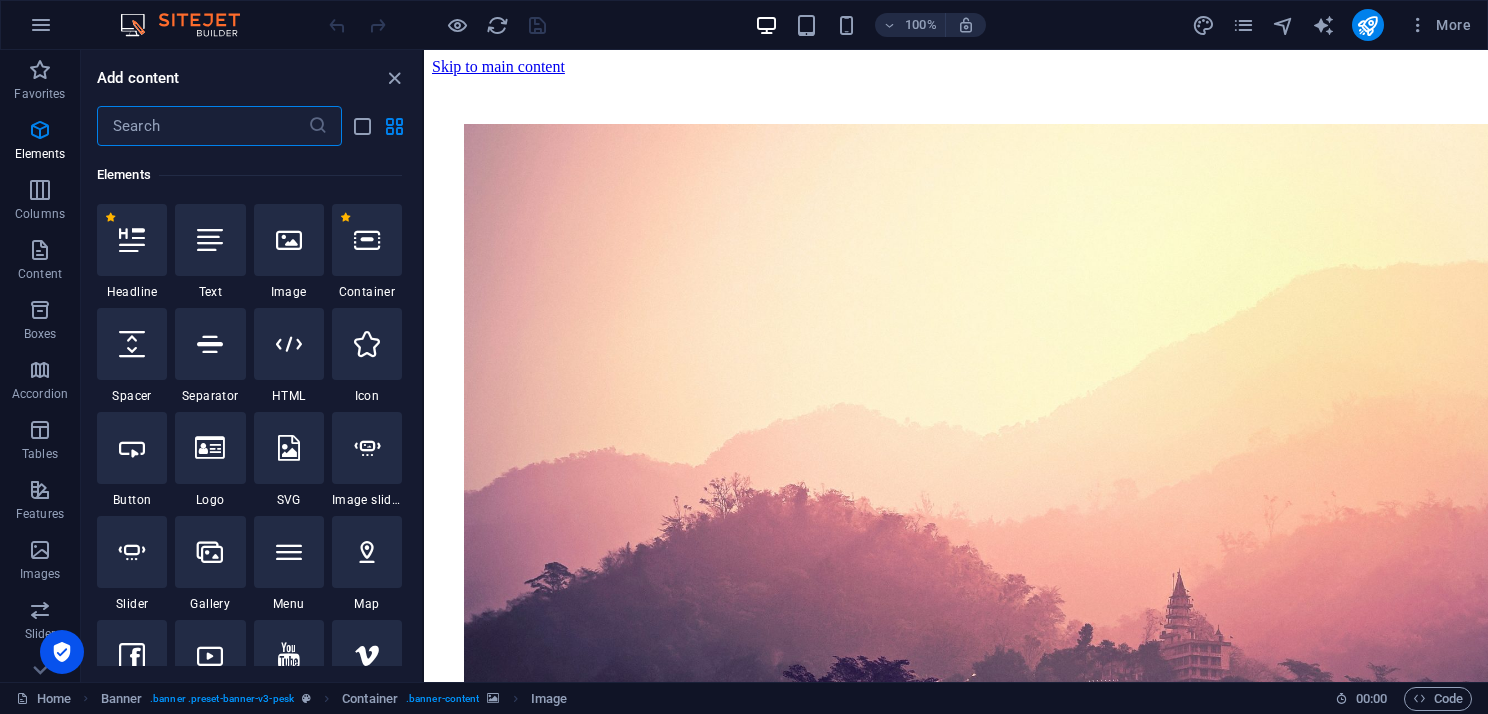 scroll, scrollTop: 212, scrollLeft: 0, axis: vertical 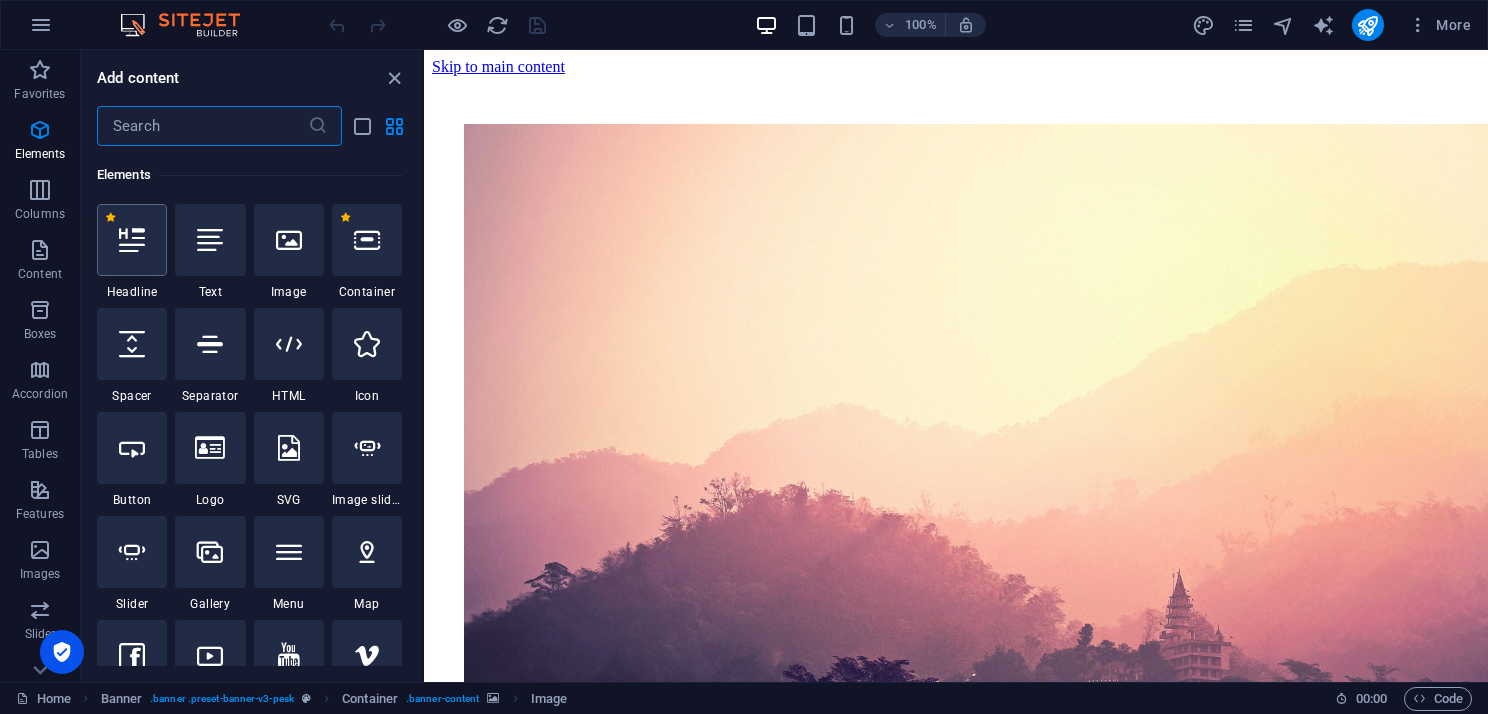 click at bounding box center [132, 240] 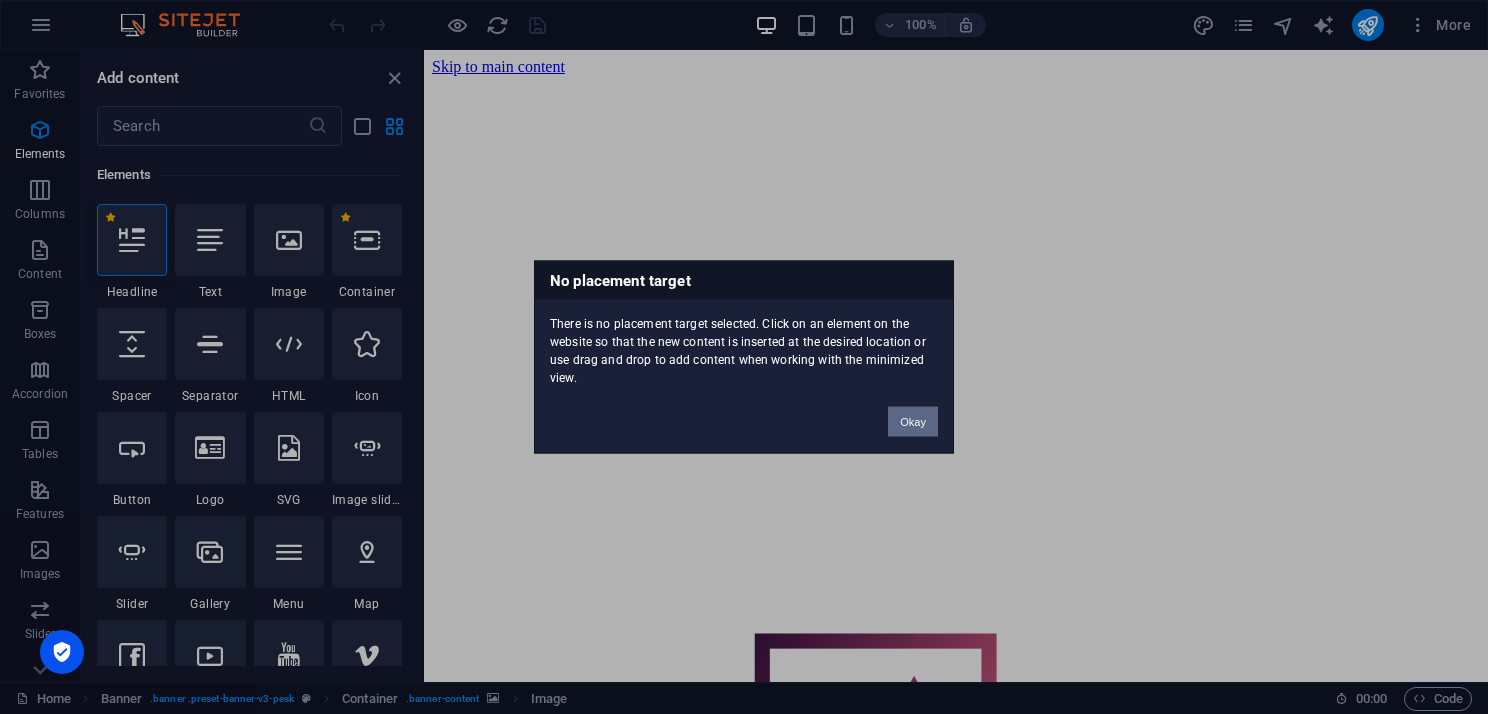 click on "Okay" at bounding box center (913, 422) 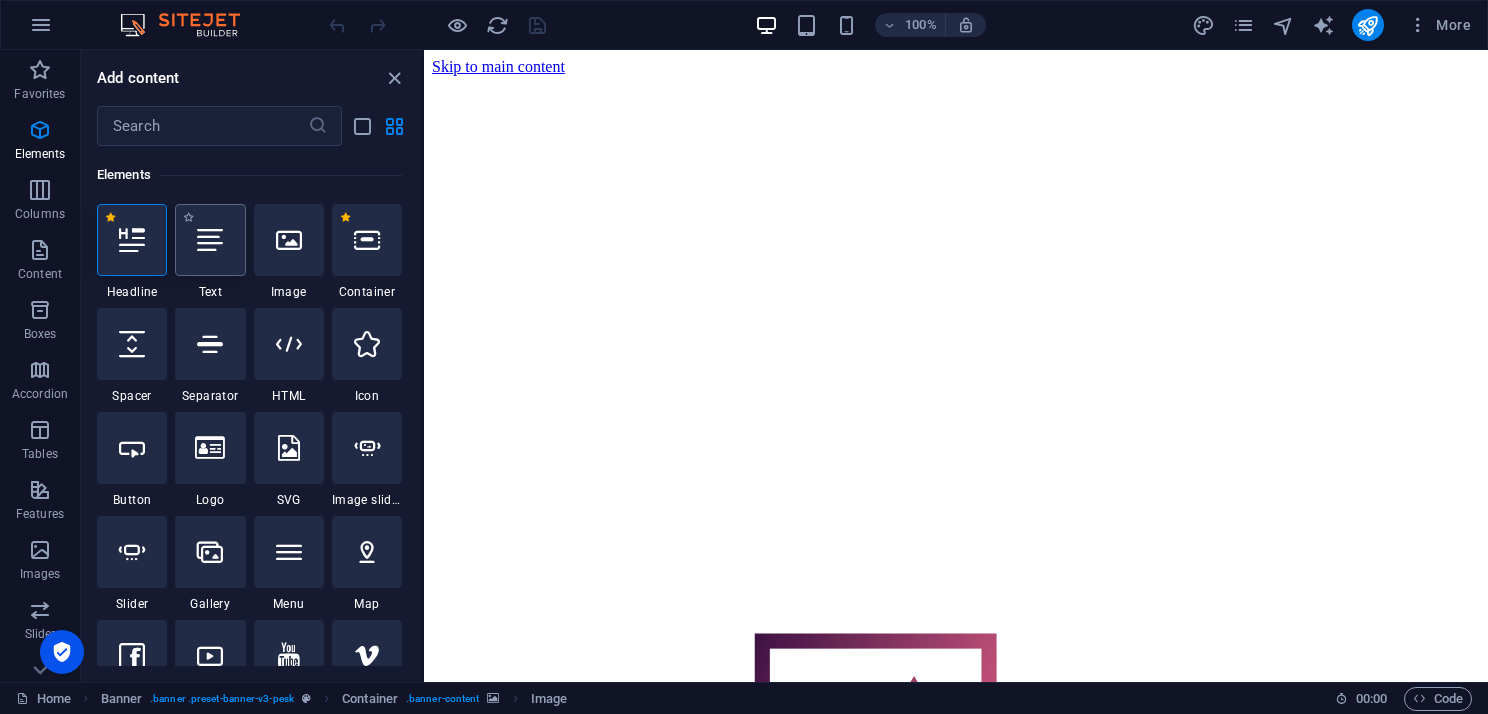 click at bounding box center (210, 240) 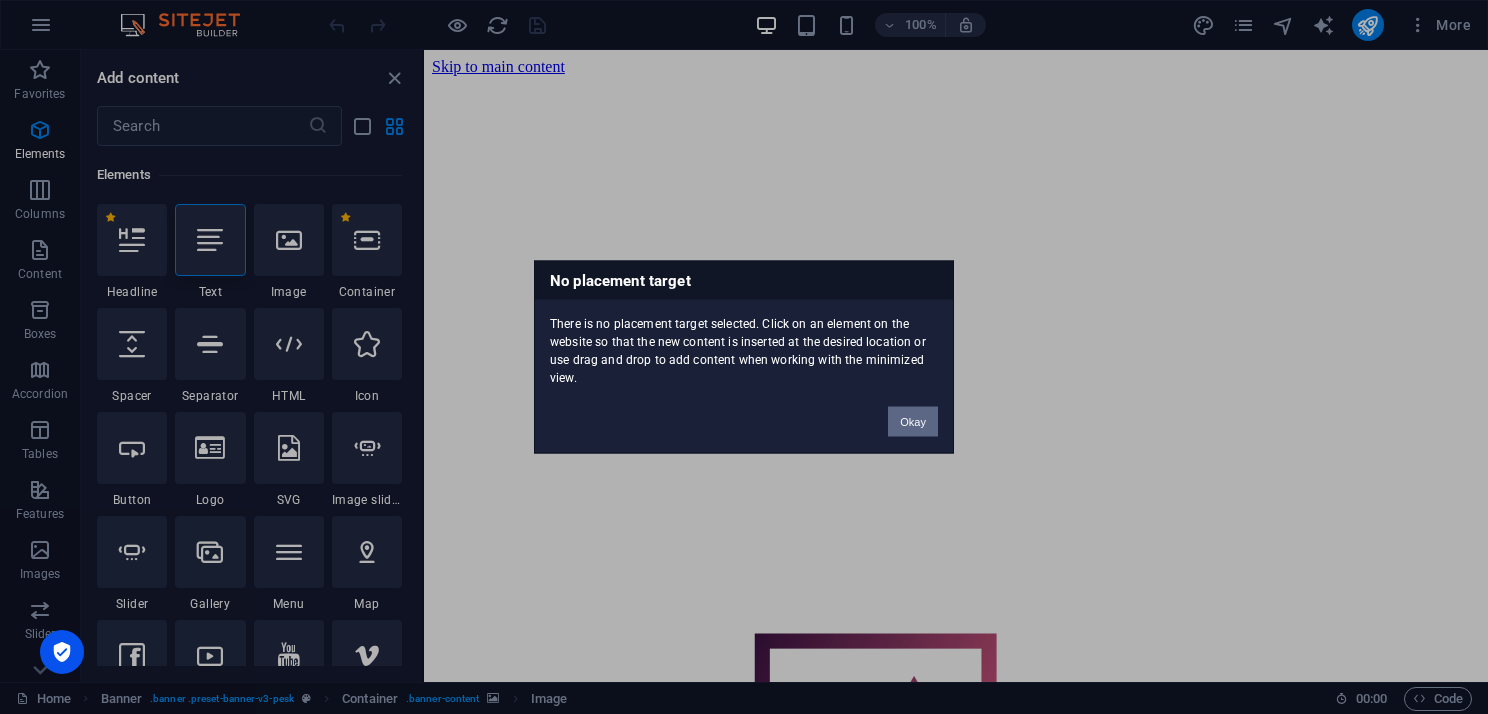 click on "Okay" at bounding box center [913, 422] 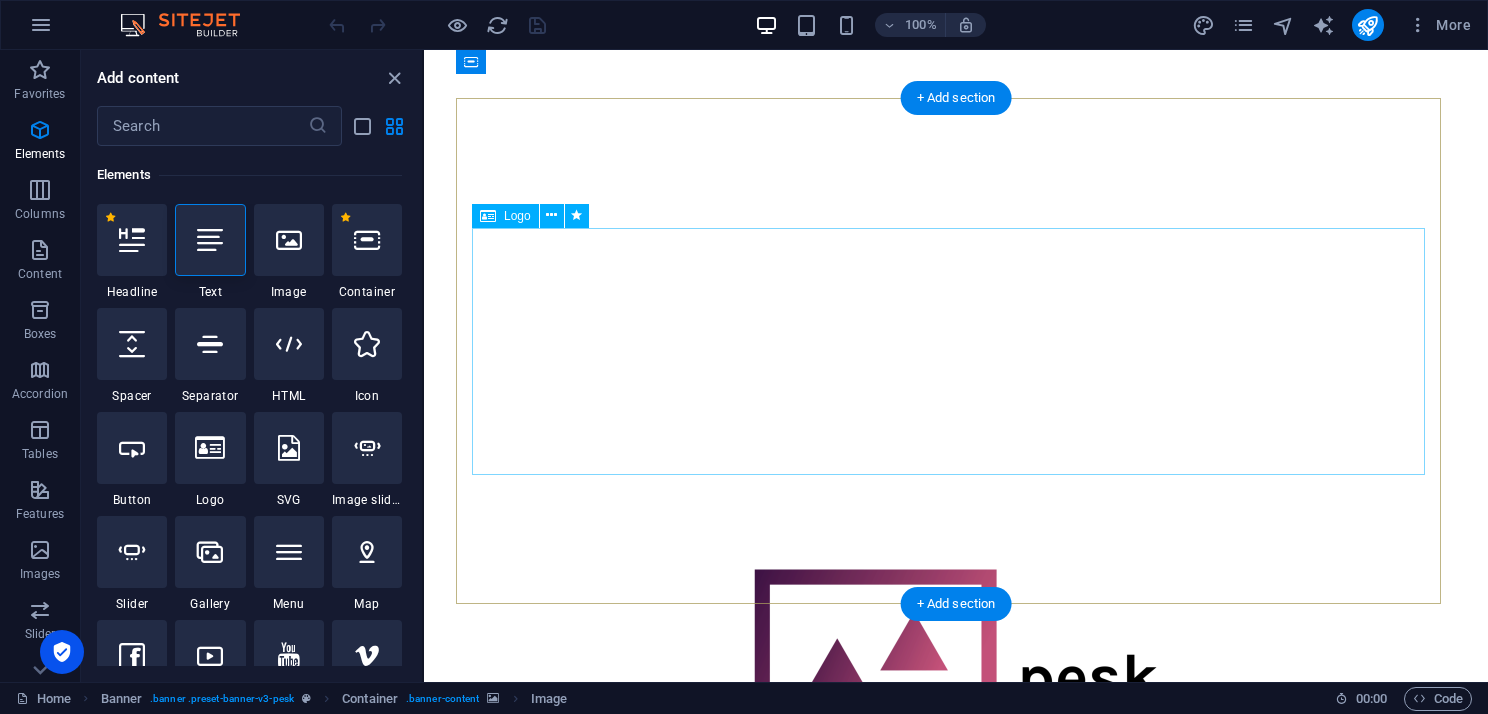 scroll, scrollTop: 0, scrollLeft: 0, axis: both 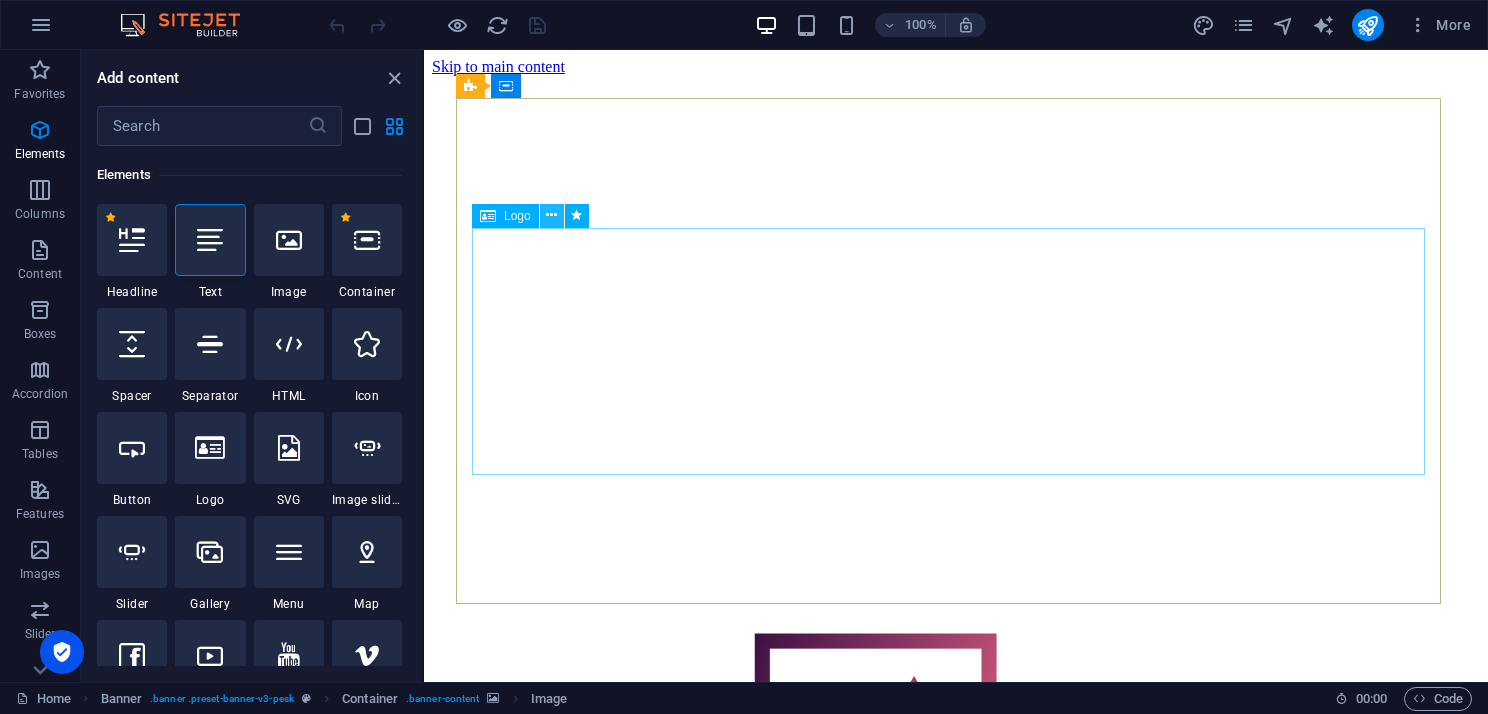 click at bounding box center [551, 215] 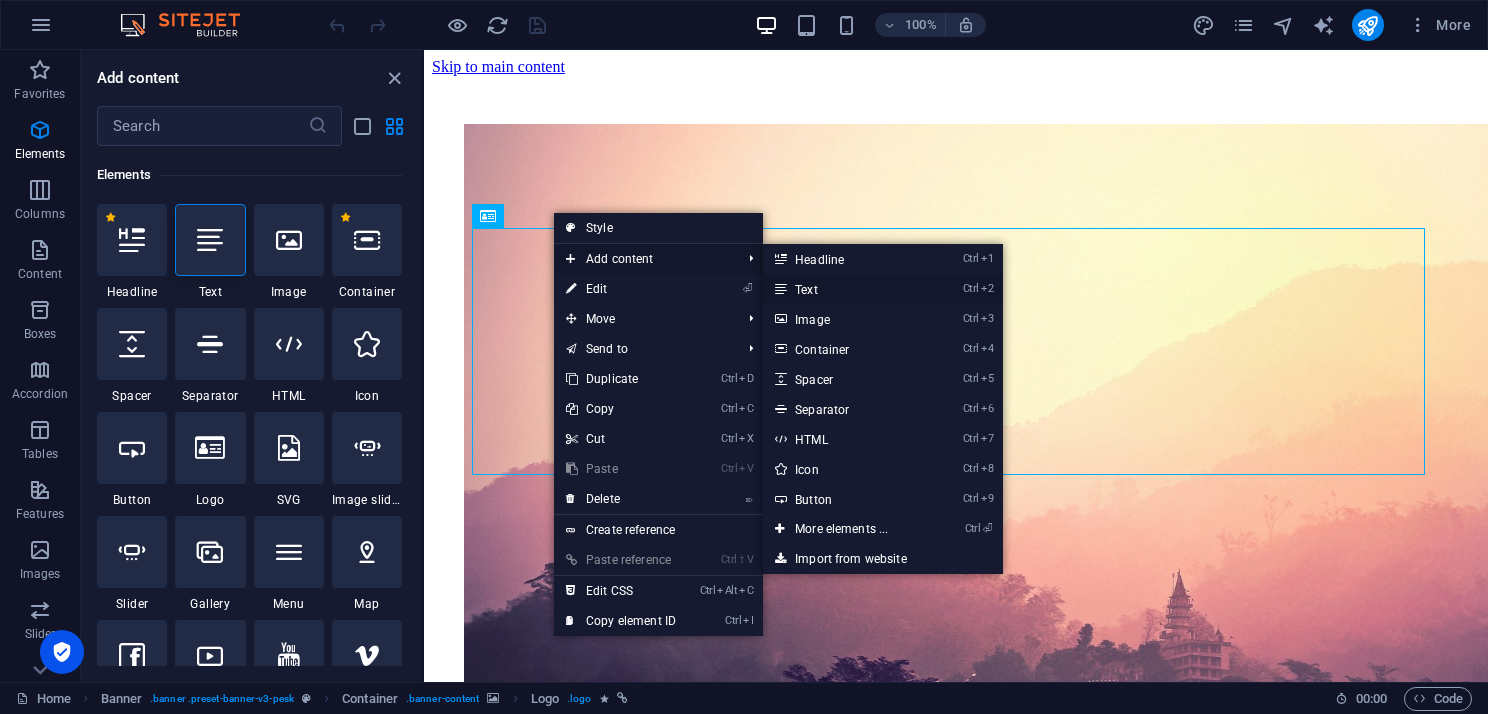 click on "Ctrl 2  Text" at bounding box center [845, 289] 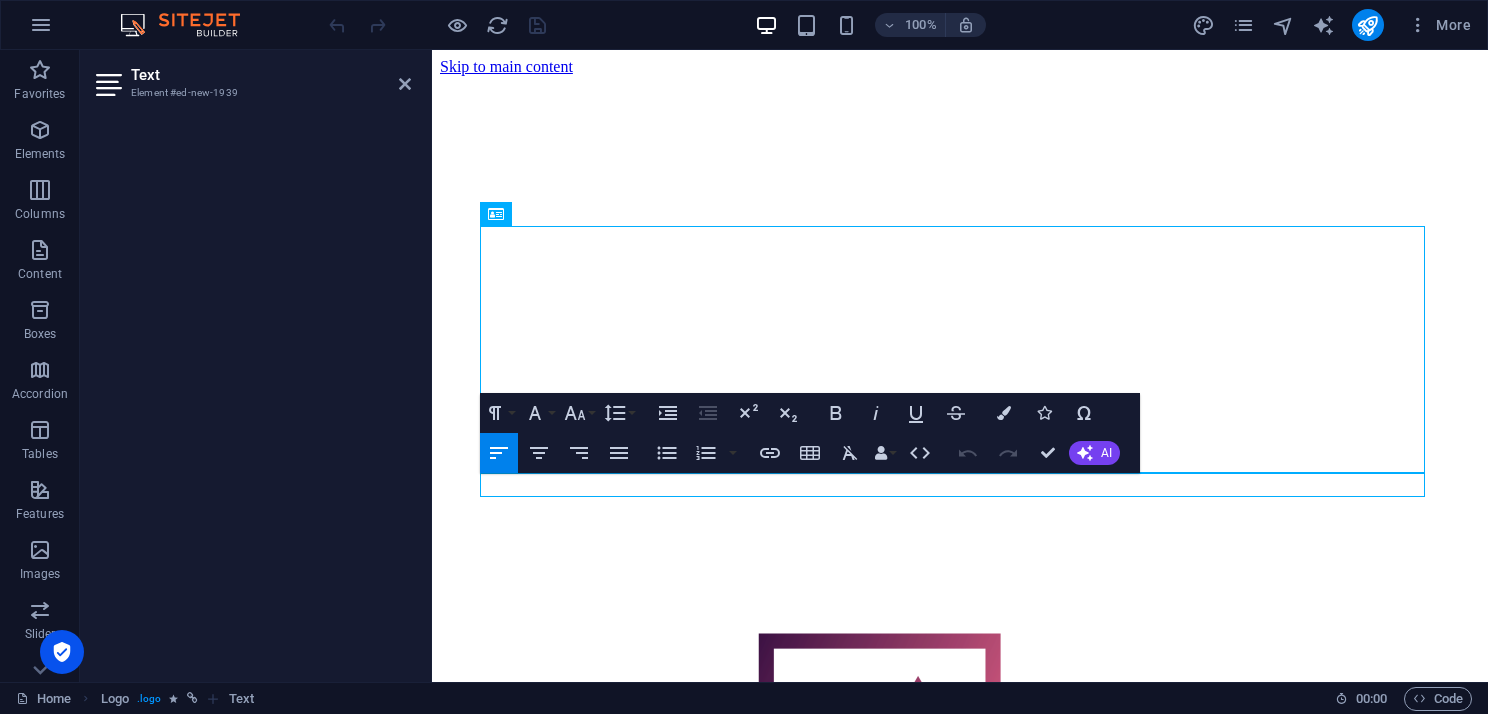 click on "Text Element #ed-new-1939" at bounding box center [256, 366] 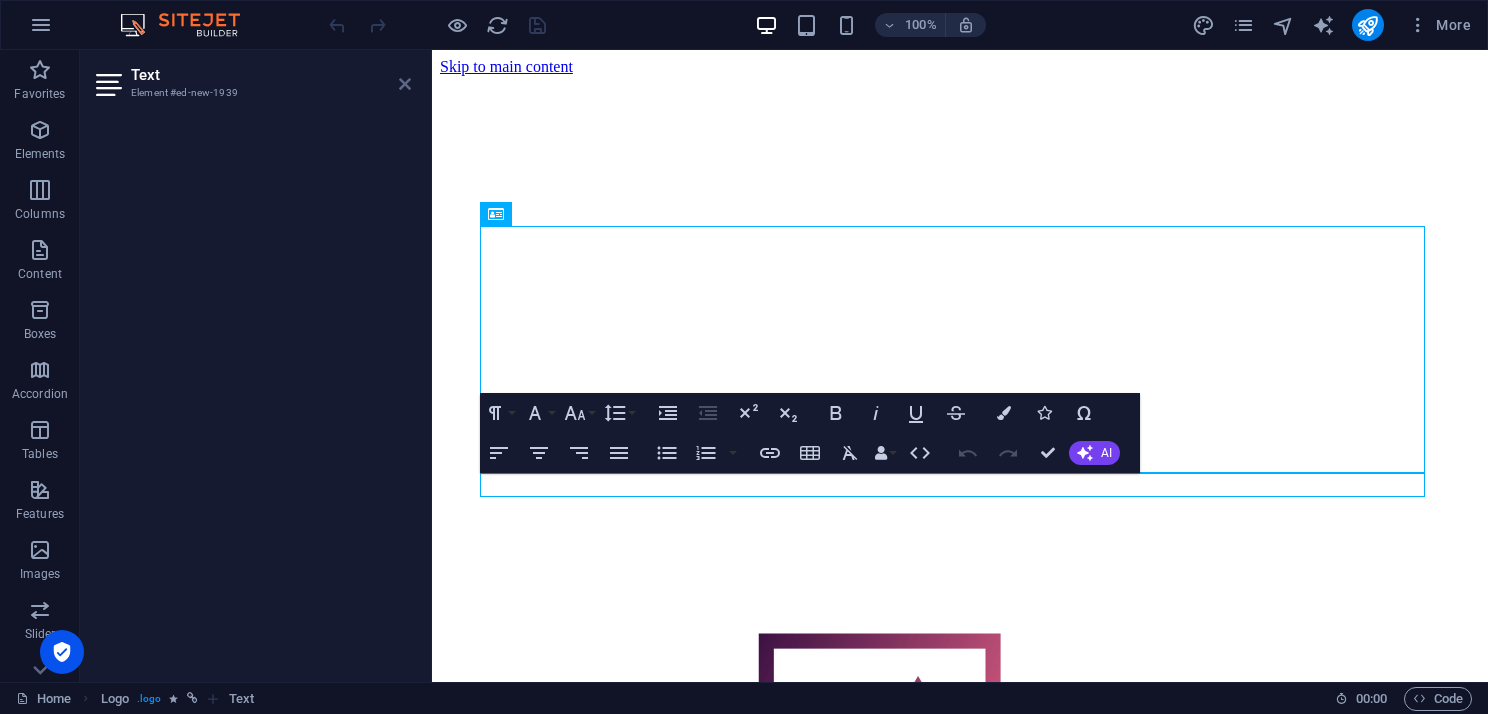 click at bounding box center [405, 84] 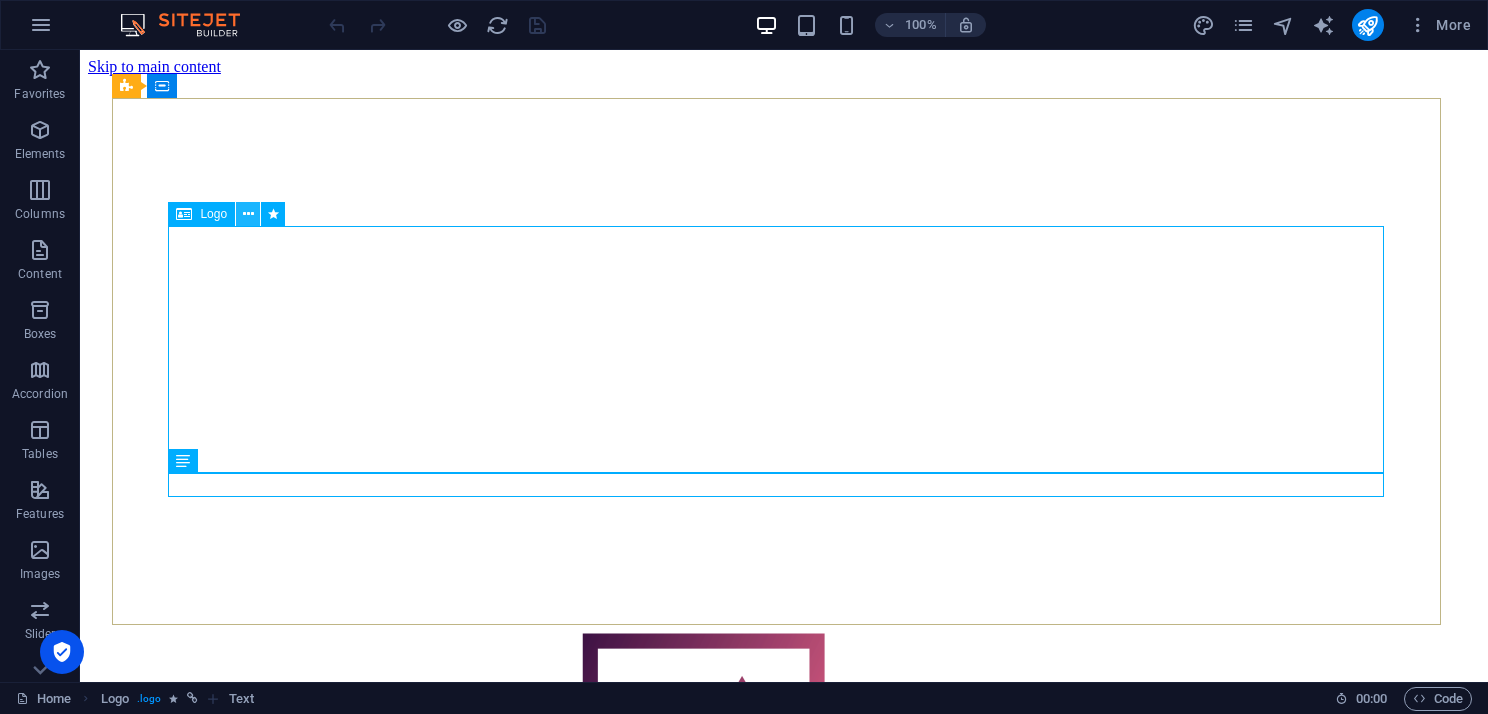 click at bounding box center (248, 214) 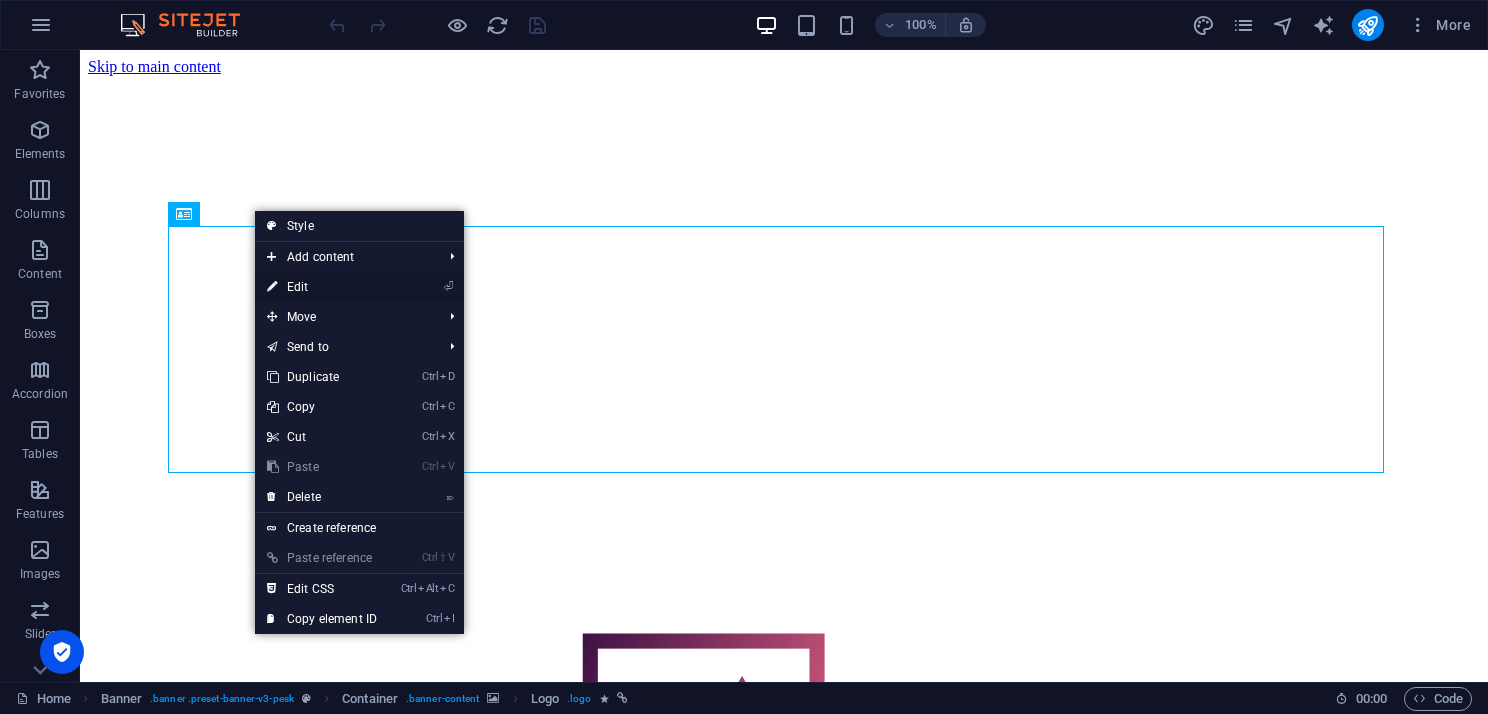 click on "⏎  Edit" at bounding box center (322, 287) 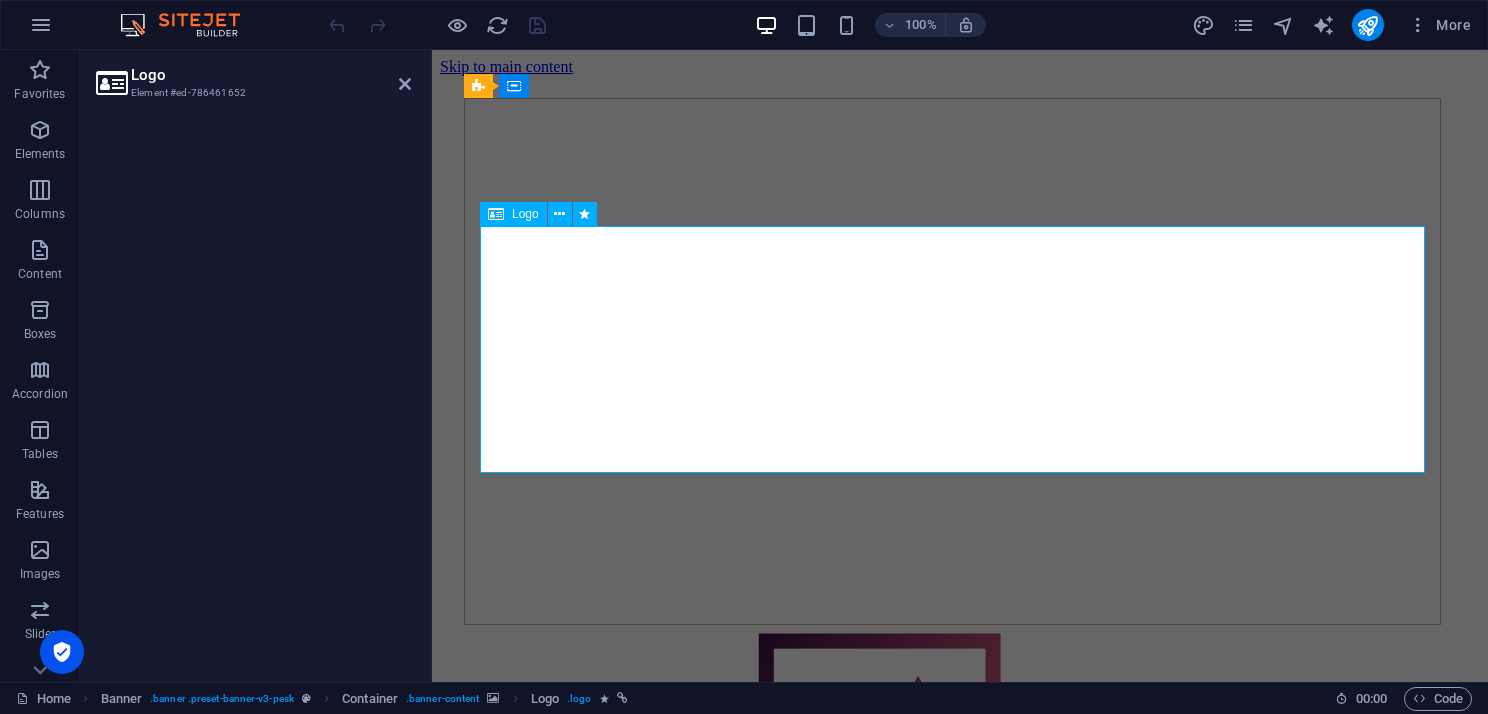 click at bounding box center [960, 756] 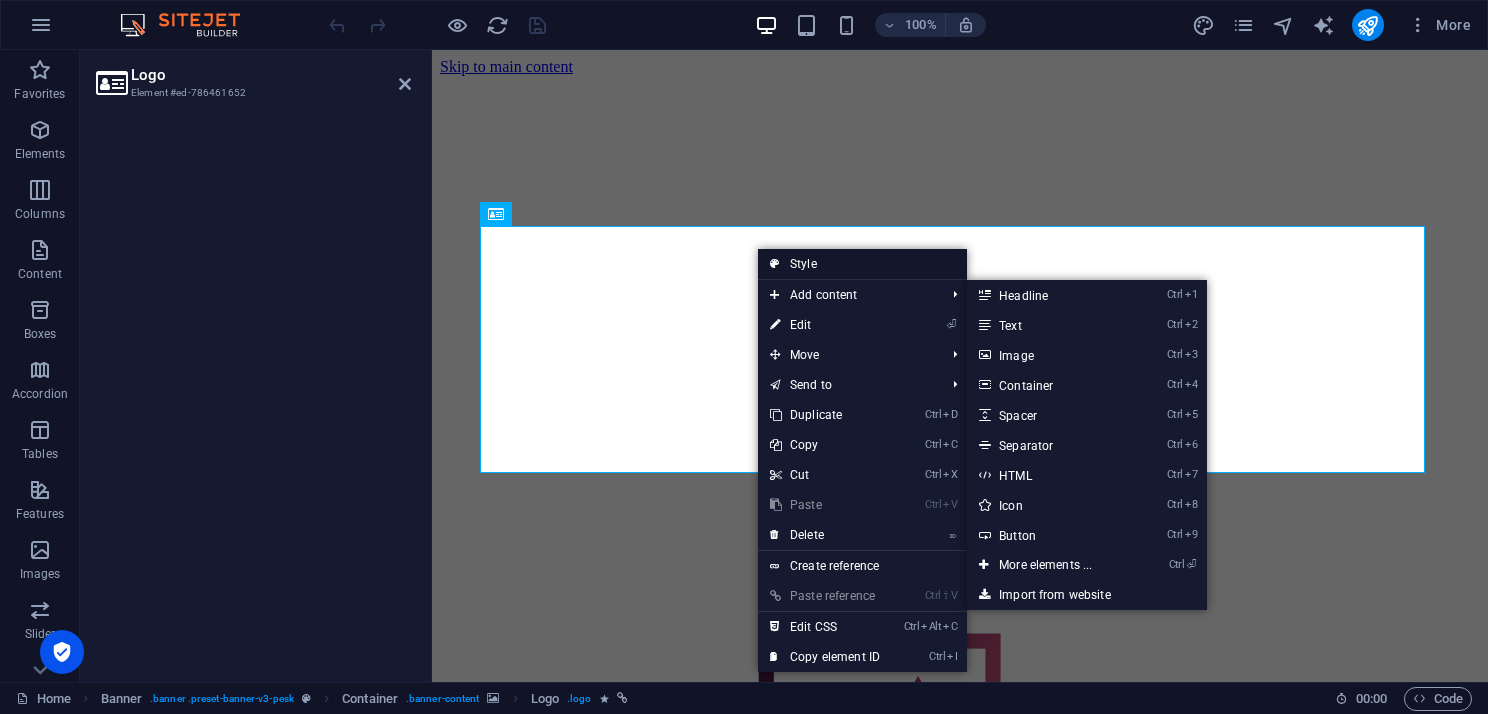 click on "Style" at bounding box center (862, 264) 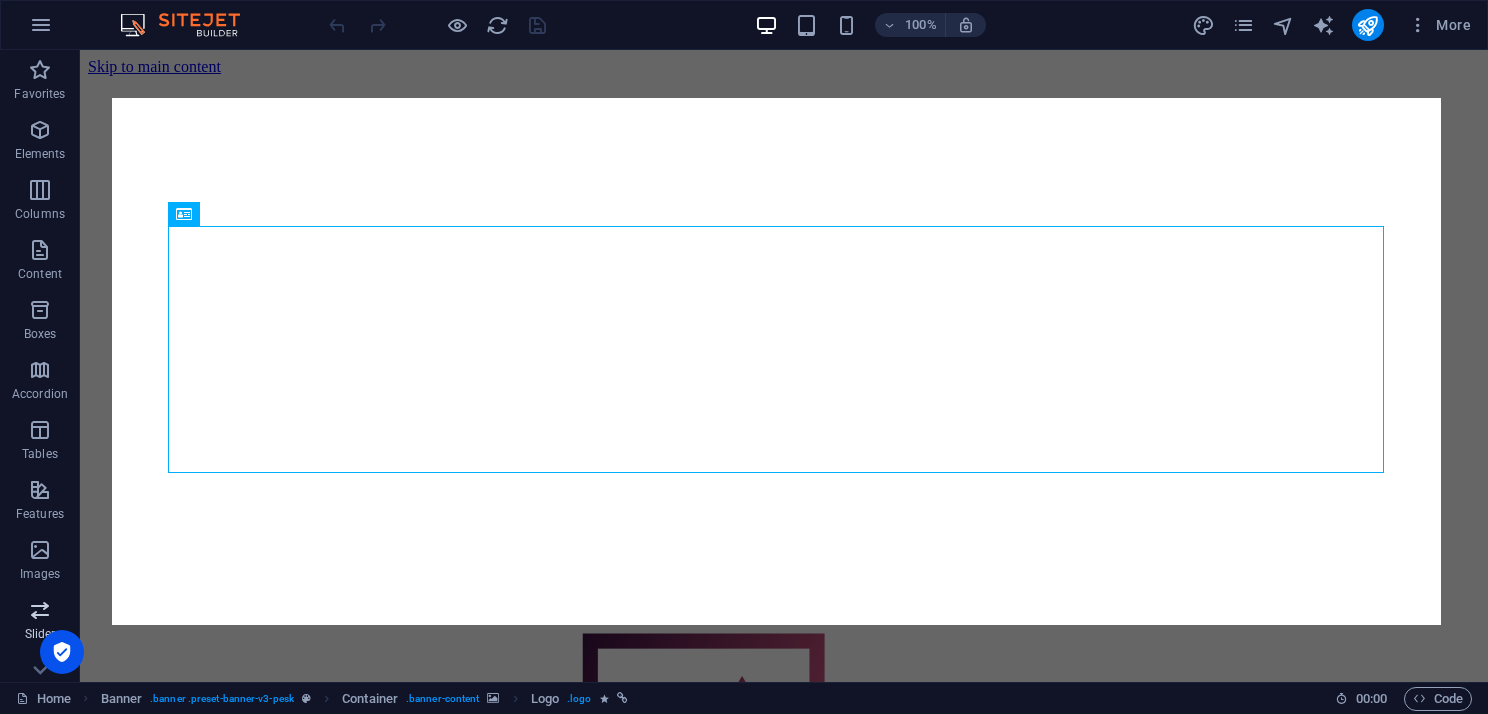 click at bounding box center [40, 610] 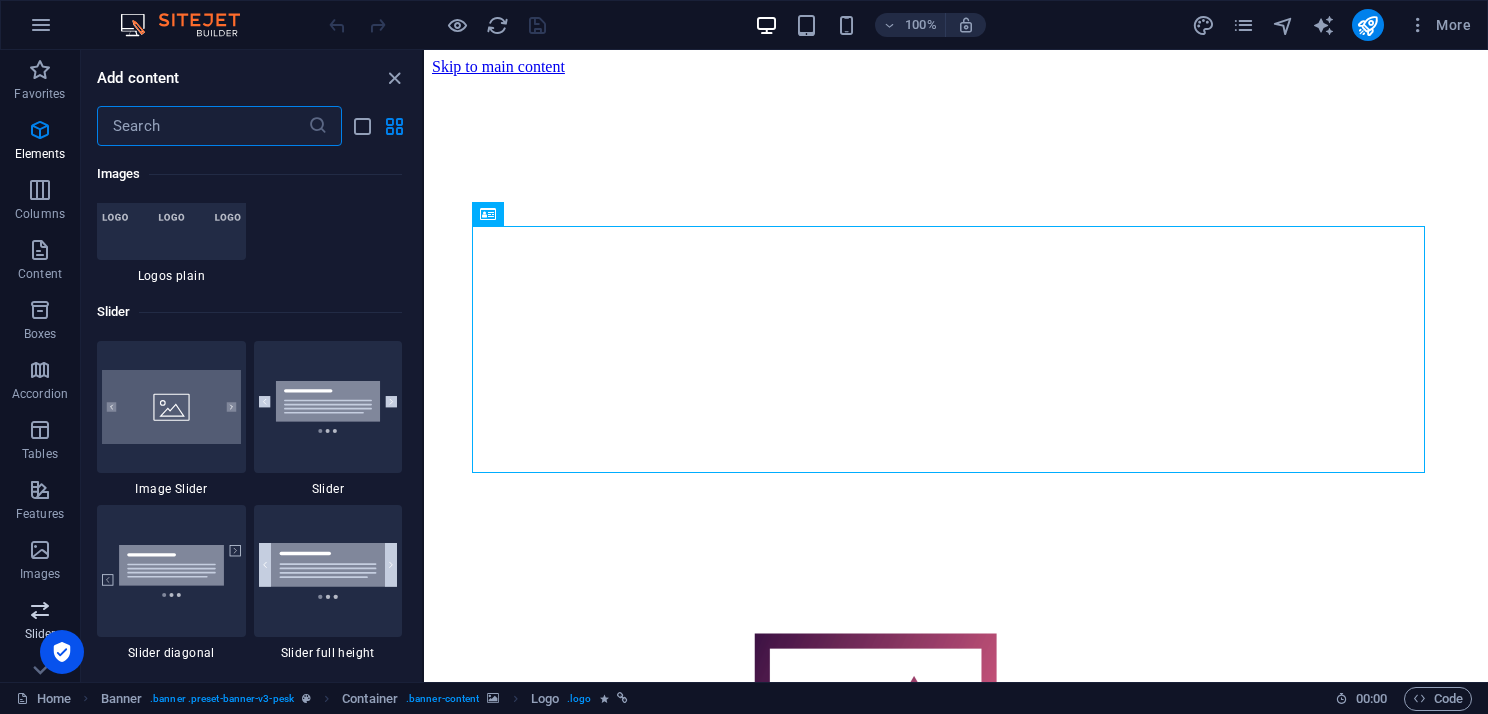 scroll, scrollTop: 11172, scrollLeft: 0, axis: vertical 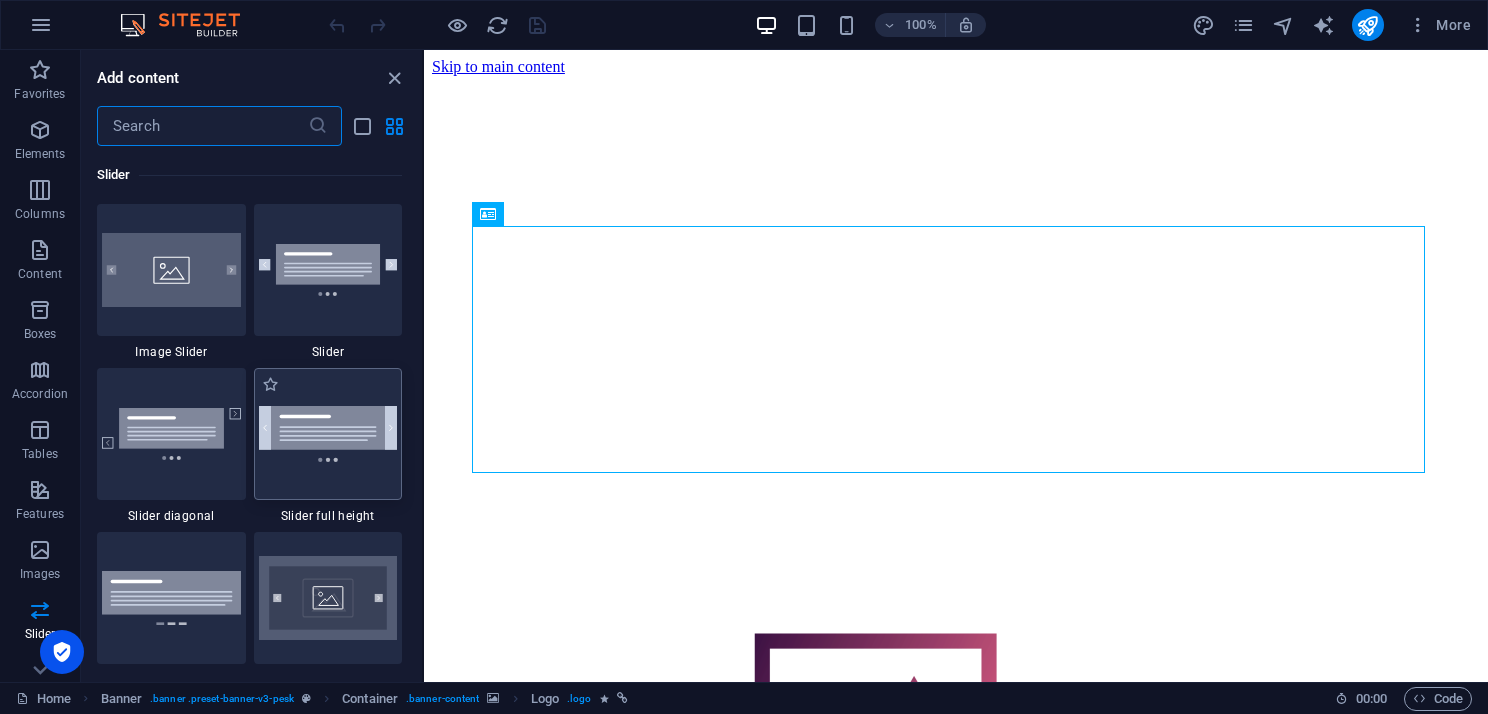 click at bounding box center [328, 433] 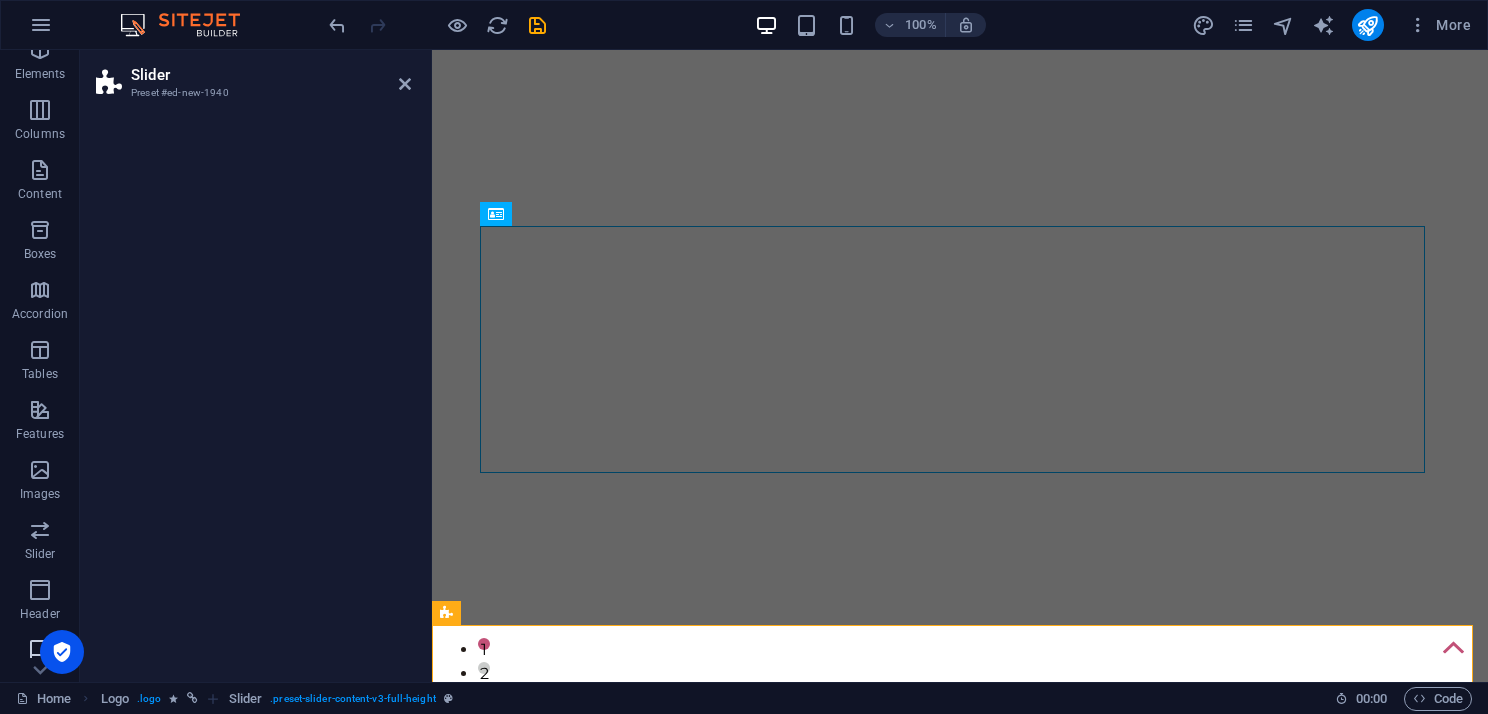 scroll, scrollTop: 200, scrollLeft: 0, axis: vertical 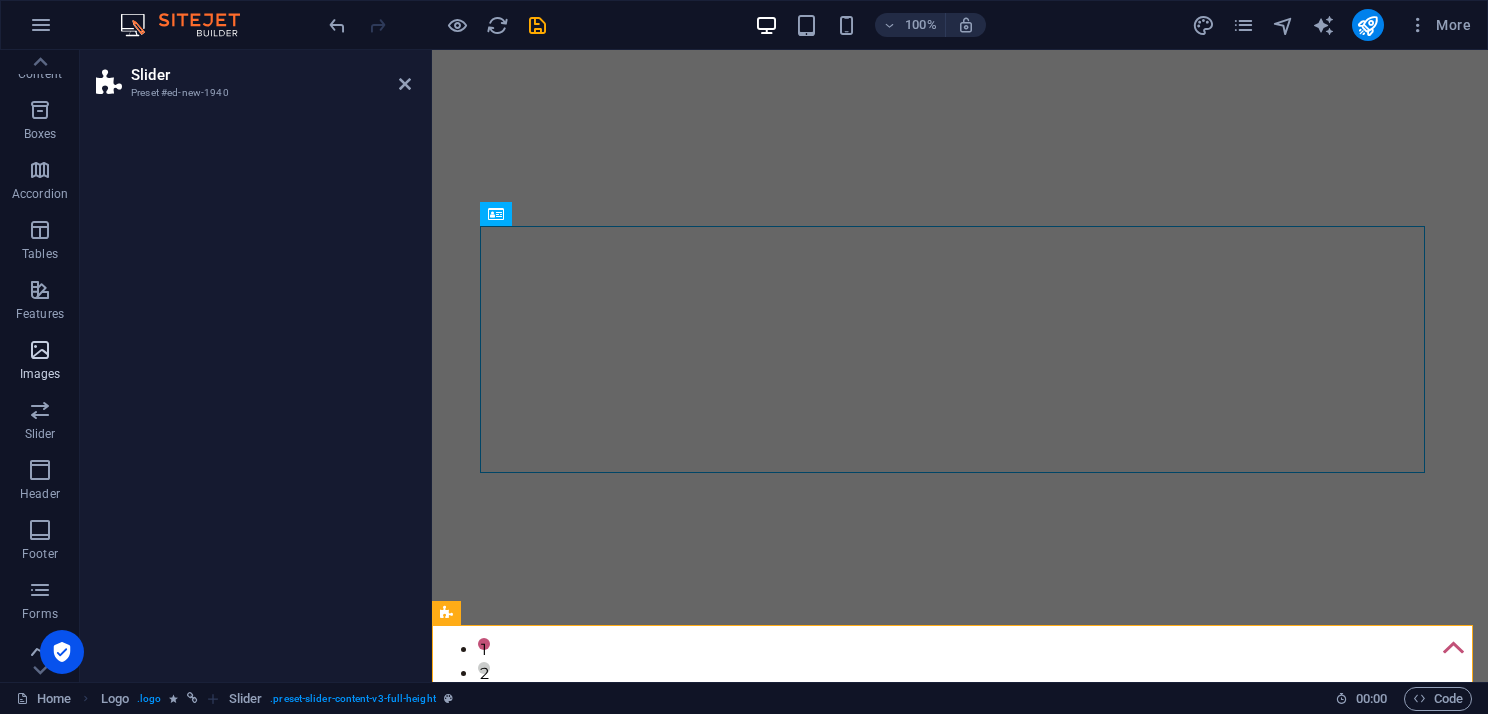 click at bounding box center (40, 350) 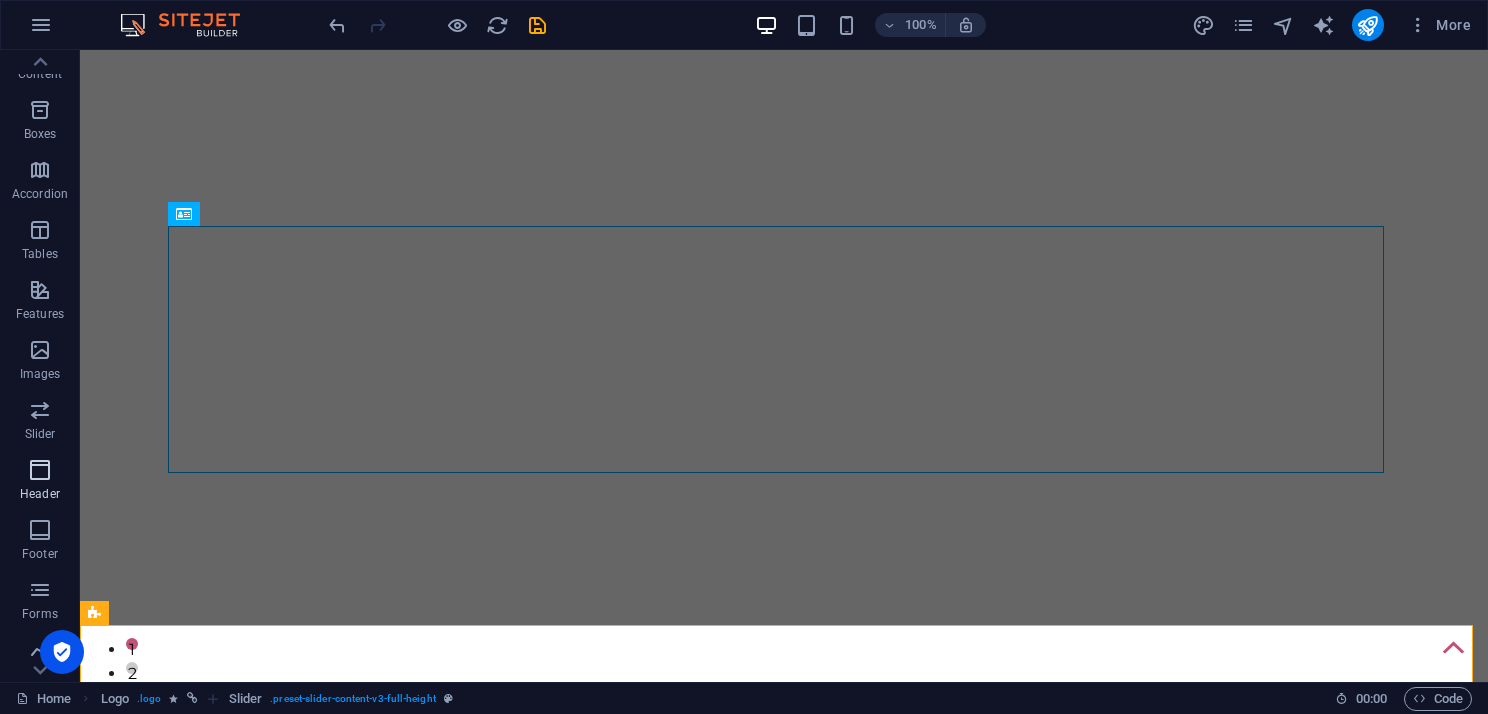 scroll, scrollTop: 267, scrollLeft: 0, axis: vertical 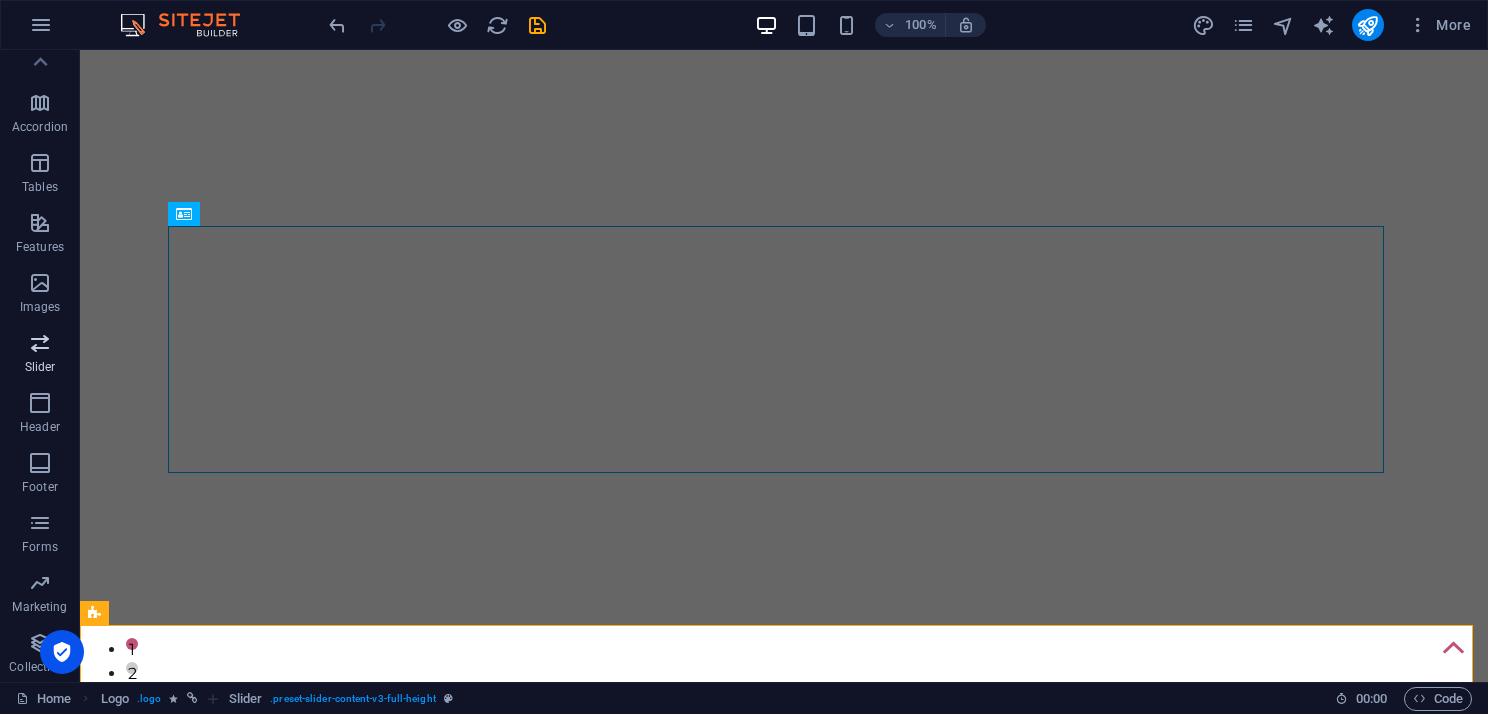 click on "Slider" at bounding box center (40, 355) 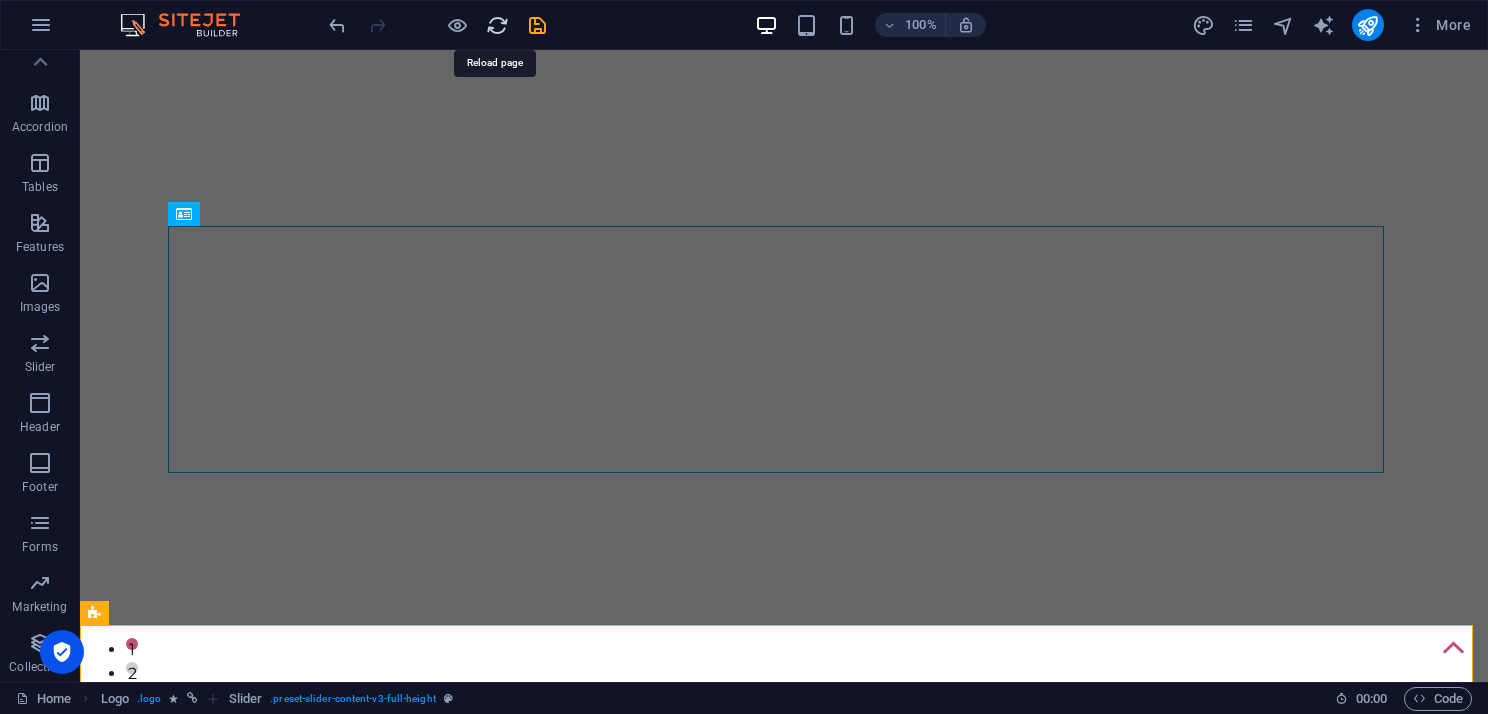 click at bounding box center (497, 25) 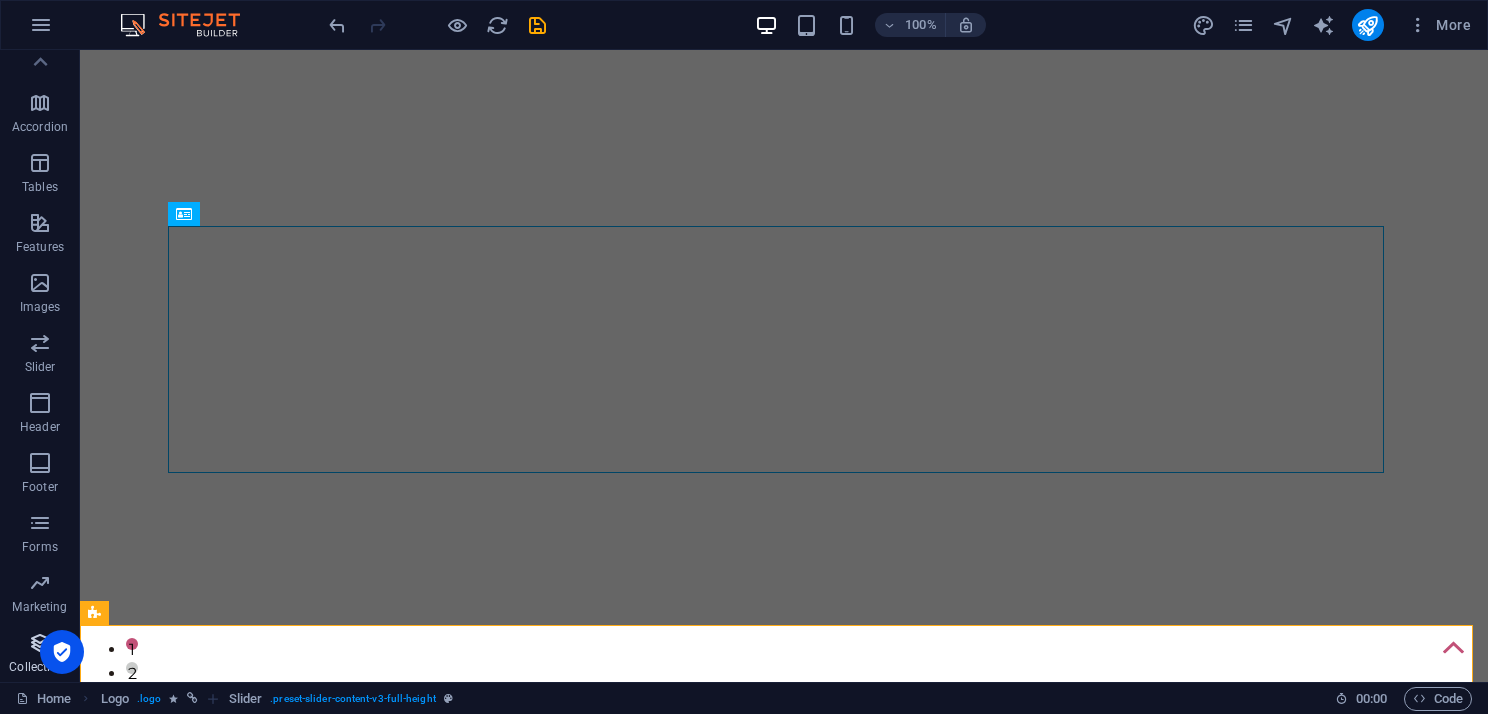 click at bounding box center (40, 643) 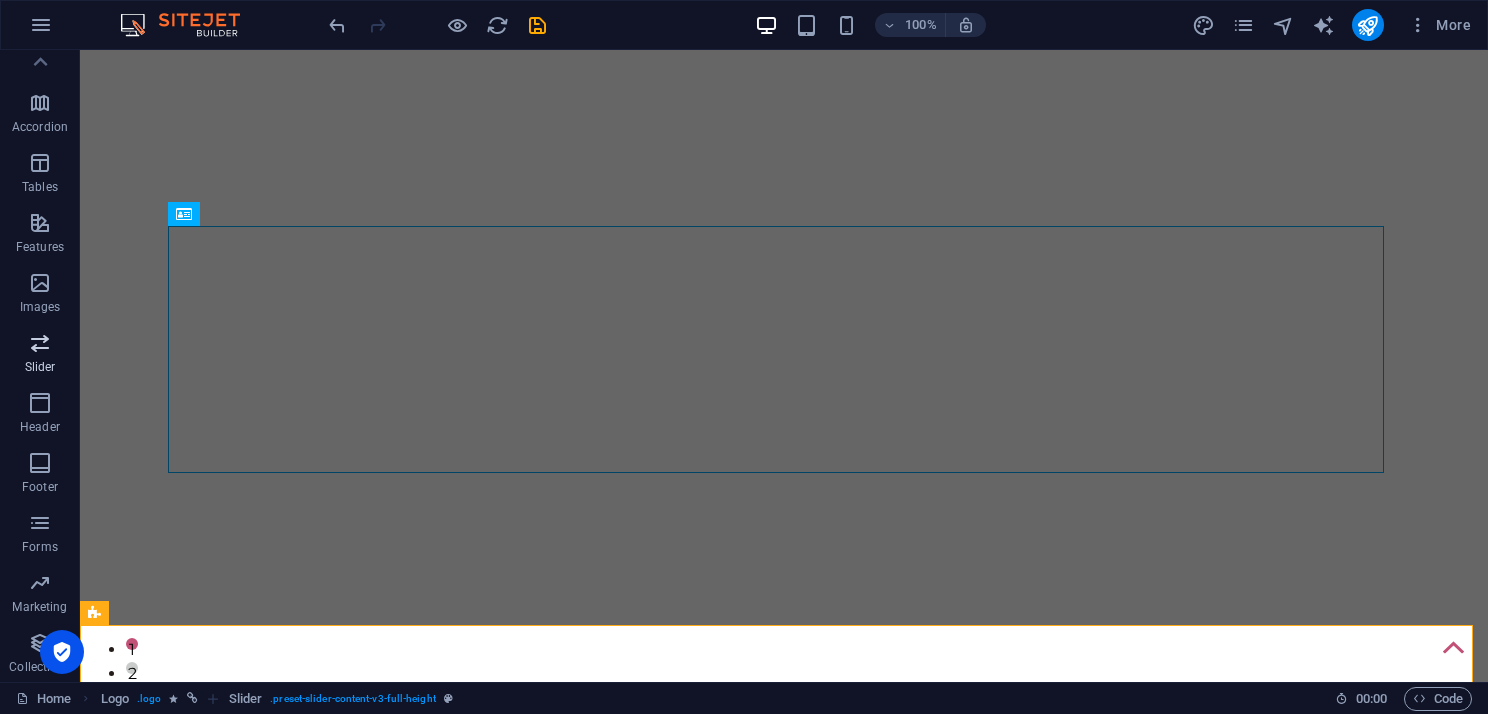 click at bounding box center [40, 343] 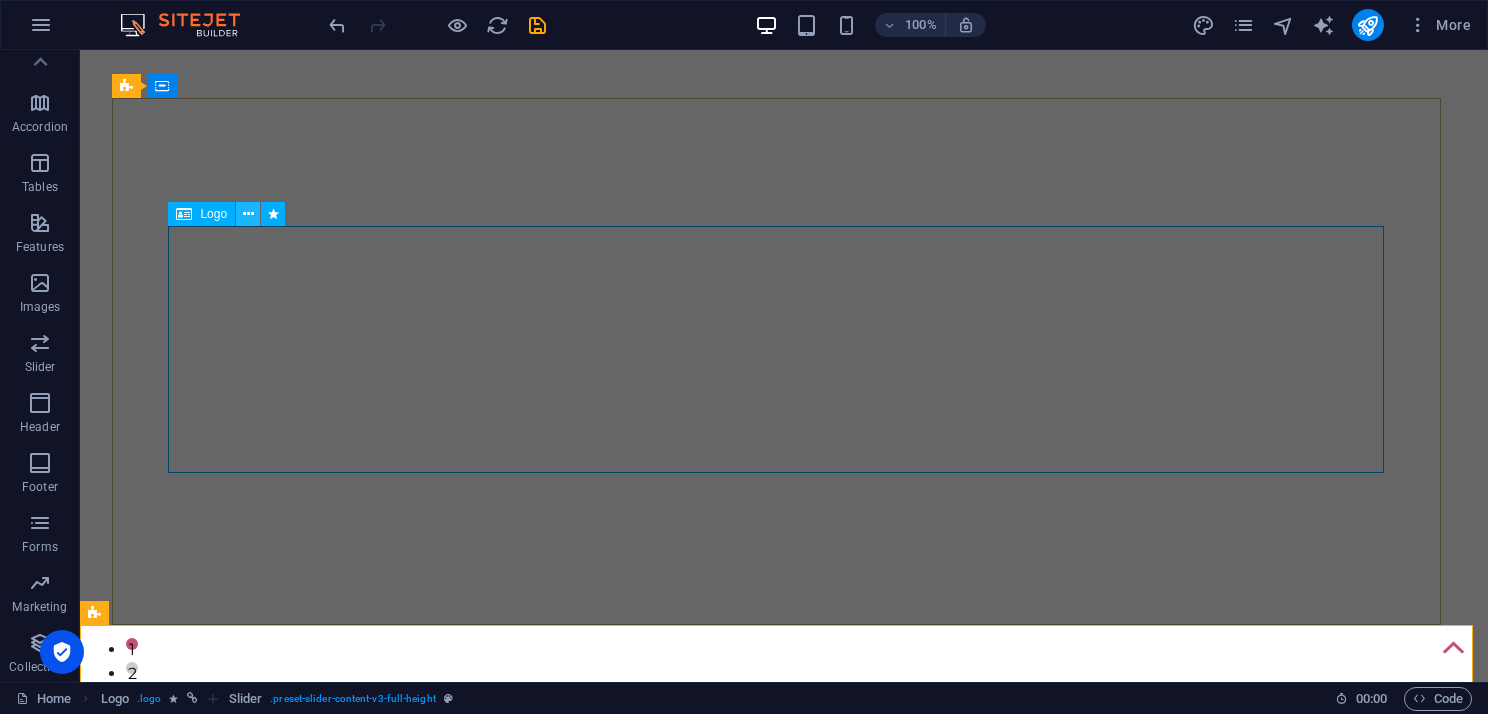 click at bounding box center (248, 214) 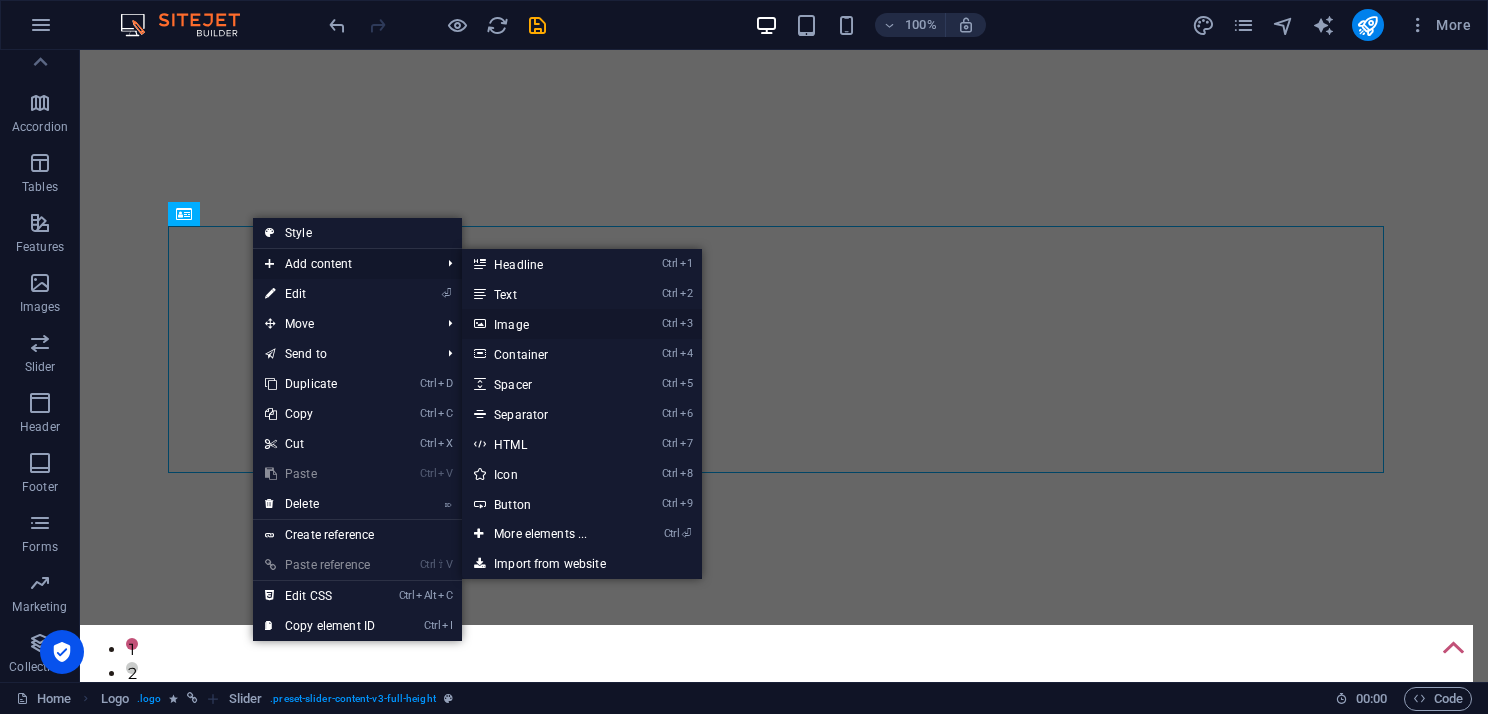 click on "Ctrl 3  Image" at bounding box center [544, 324] 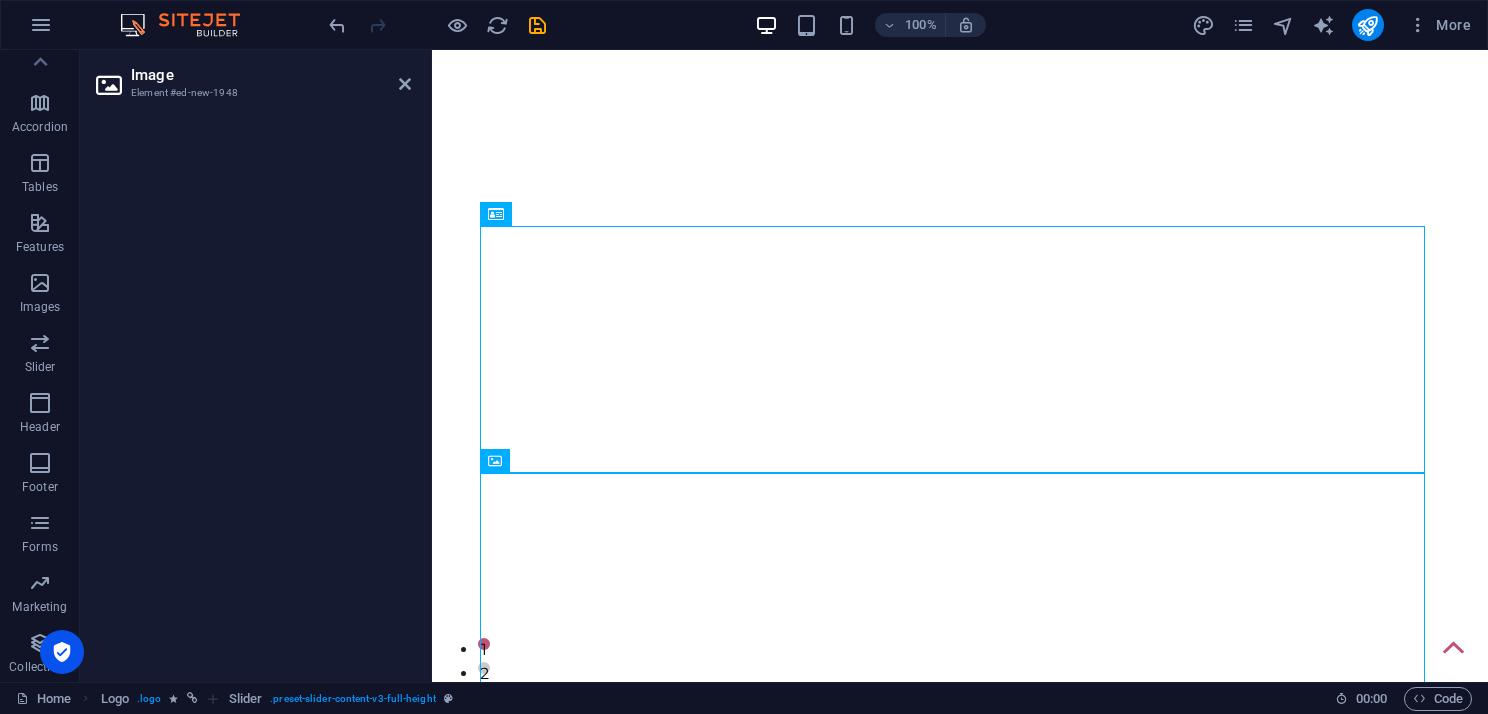 click on "Image" at bounding box center [271, 75] 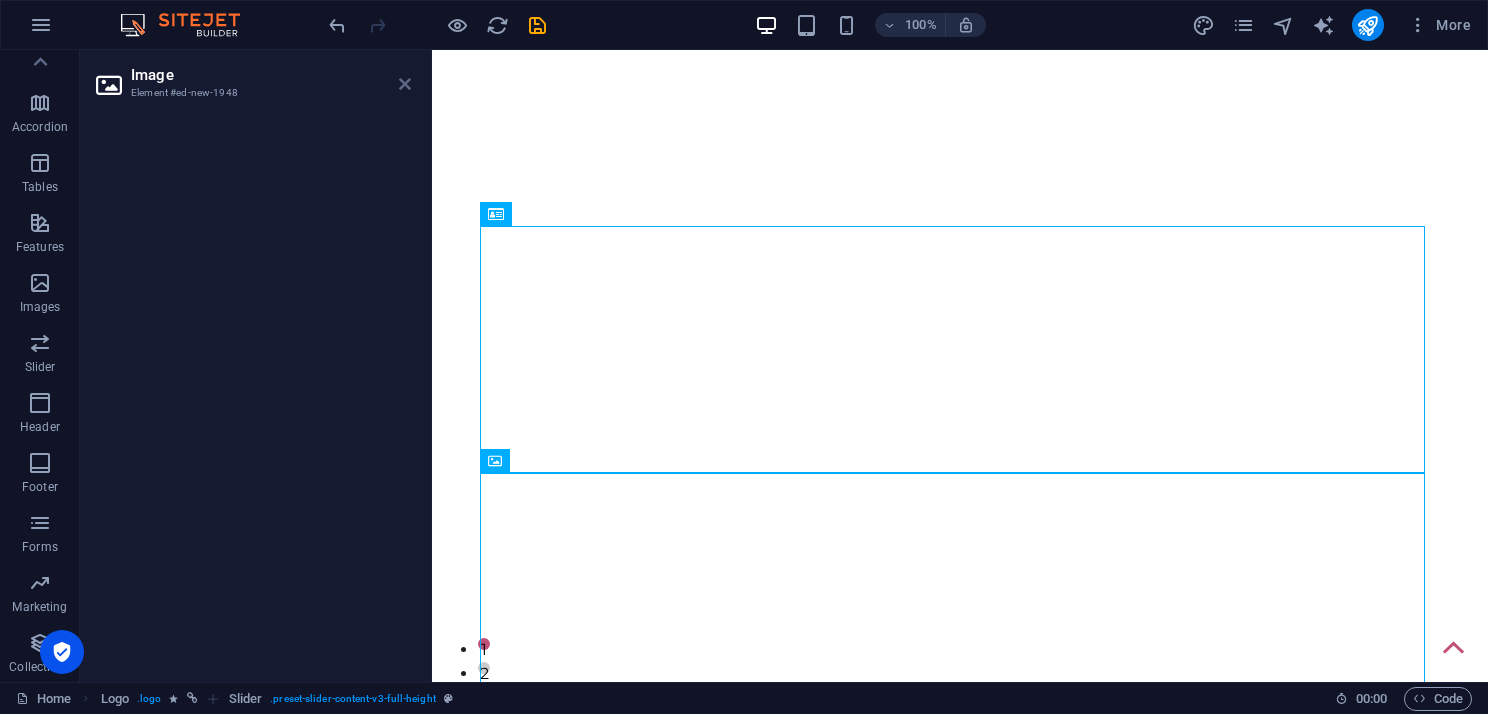 click at bounding box center [405, 84] 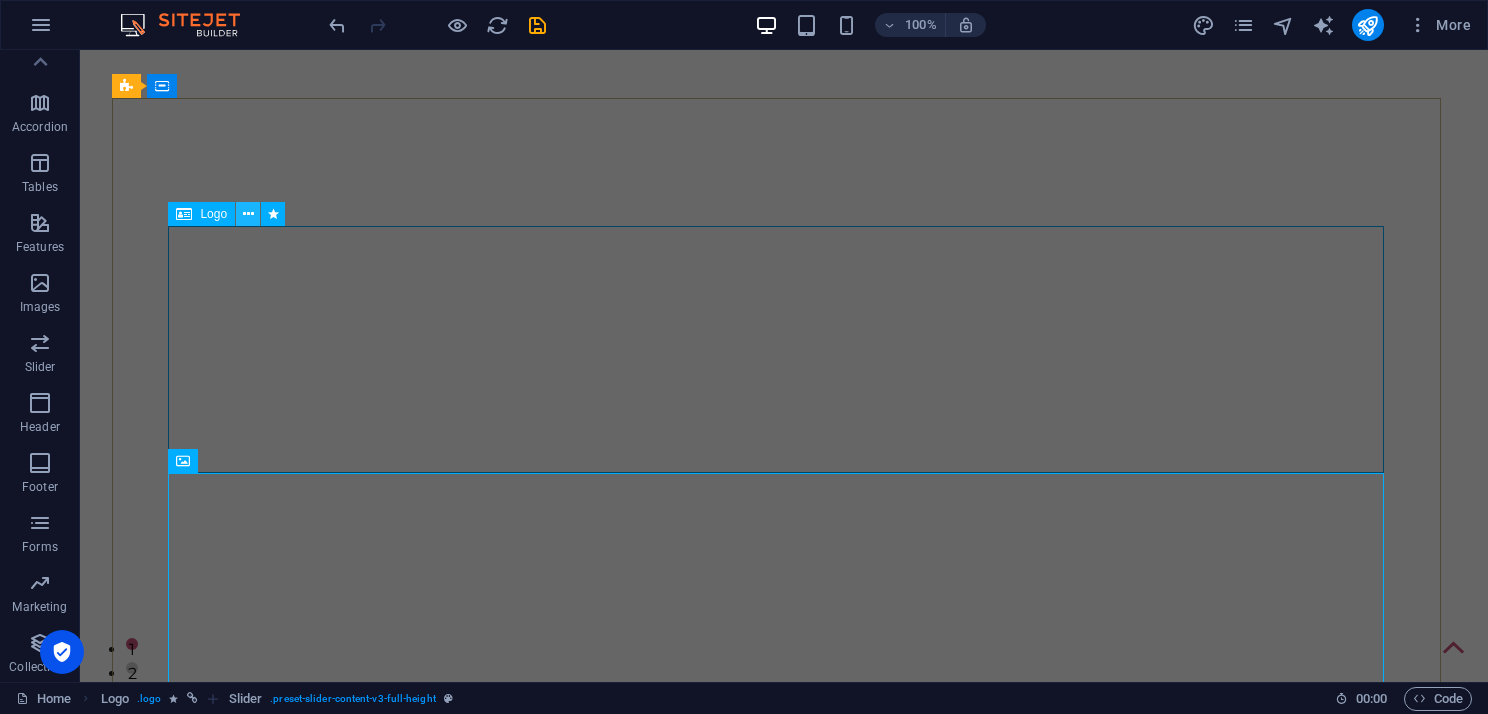 click at bounding box center [248, 214] 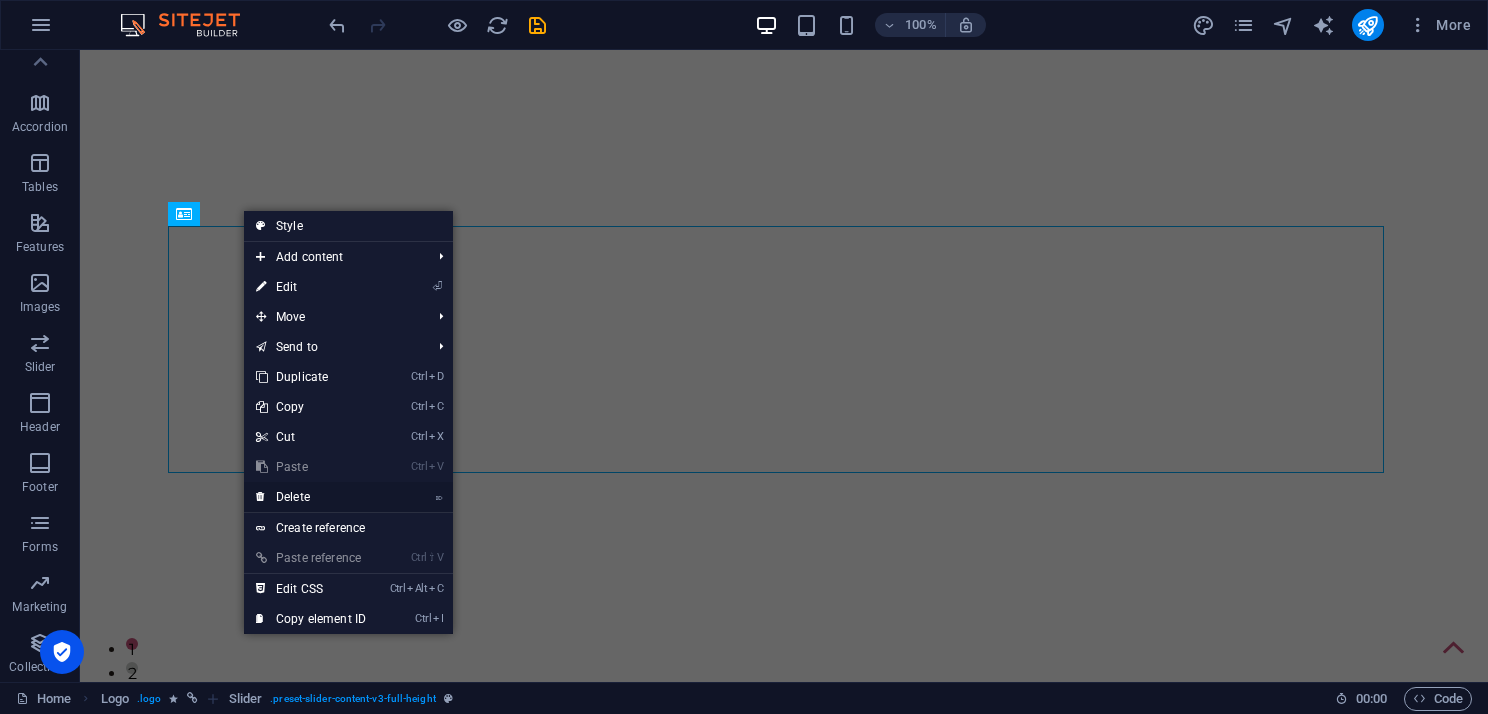 click on "⌦  Delete" at bounding box center [311, 497] 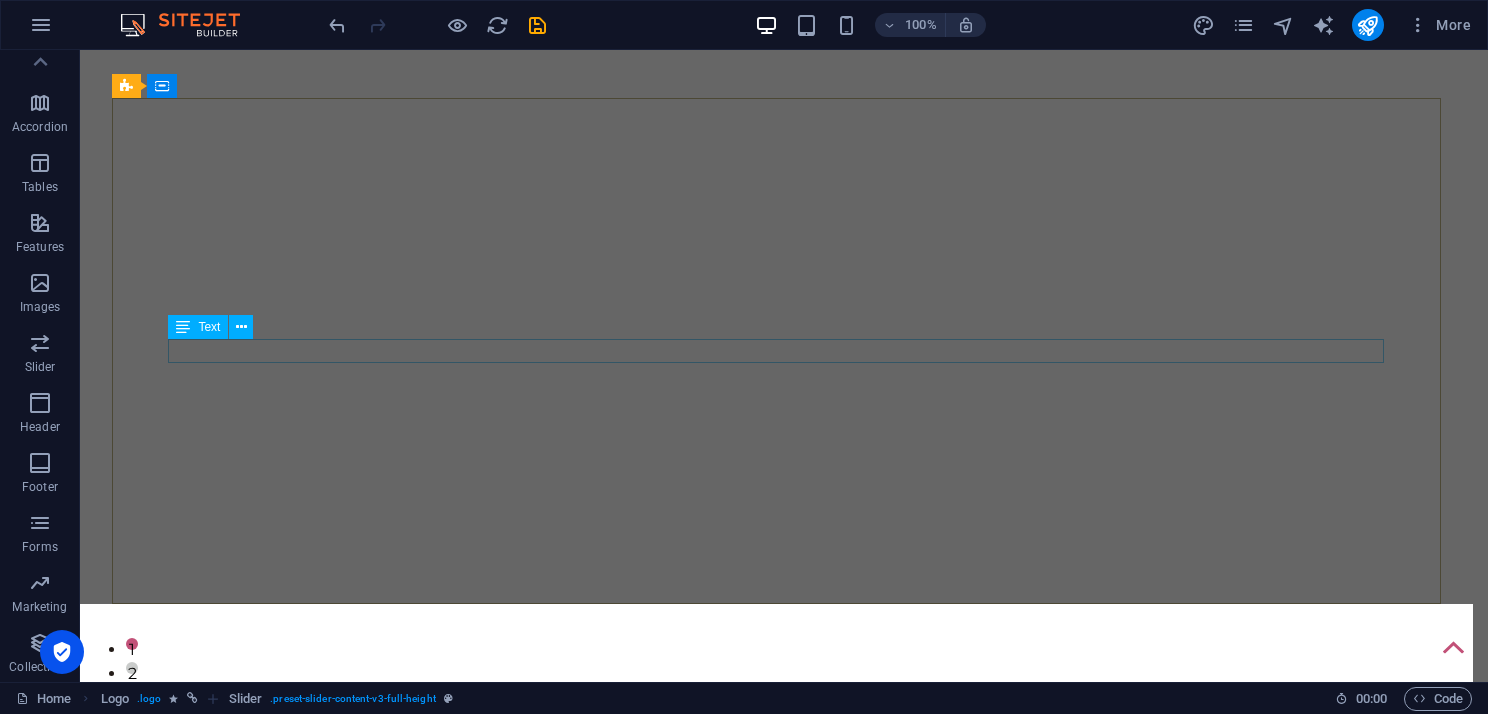 click on "New text element" at bounding box center [784, 745] 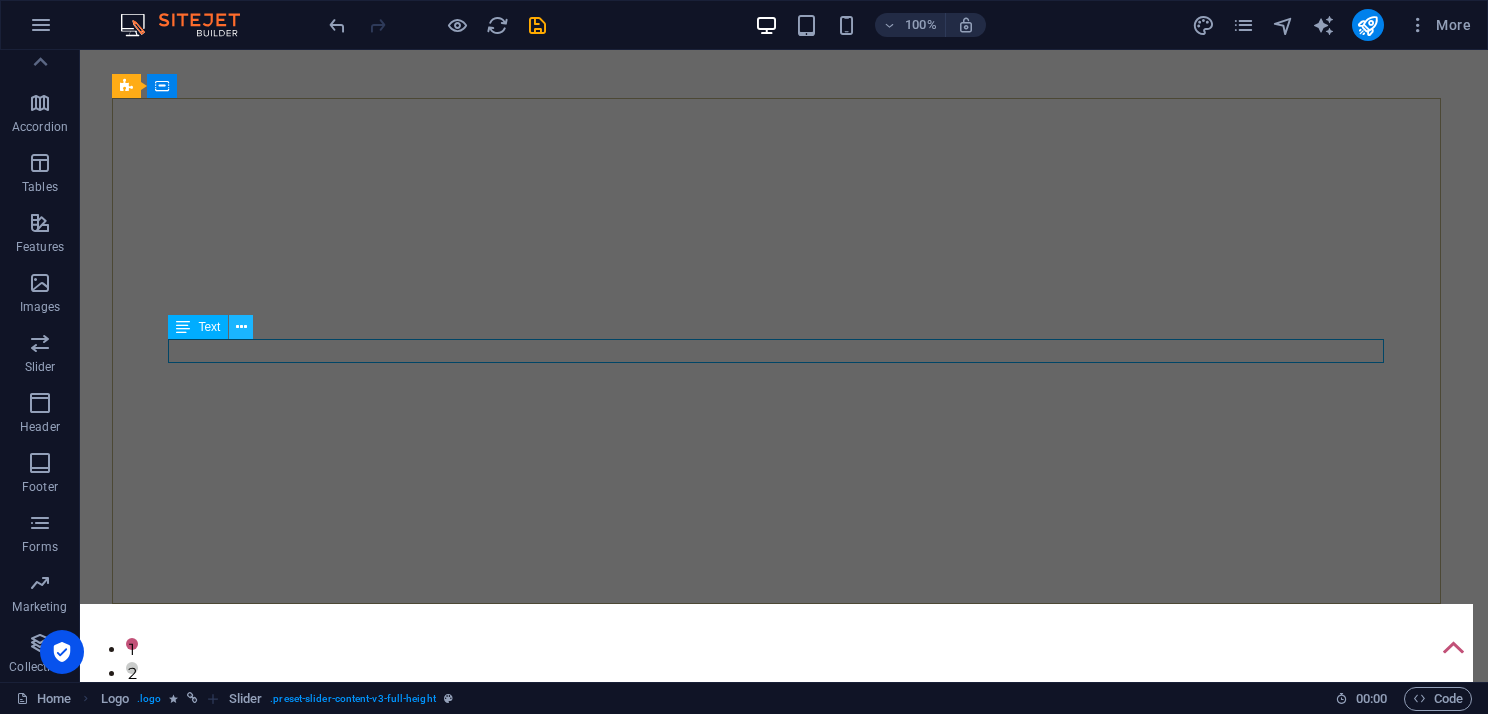 click at bounding box center (241, 327) 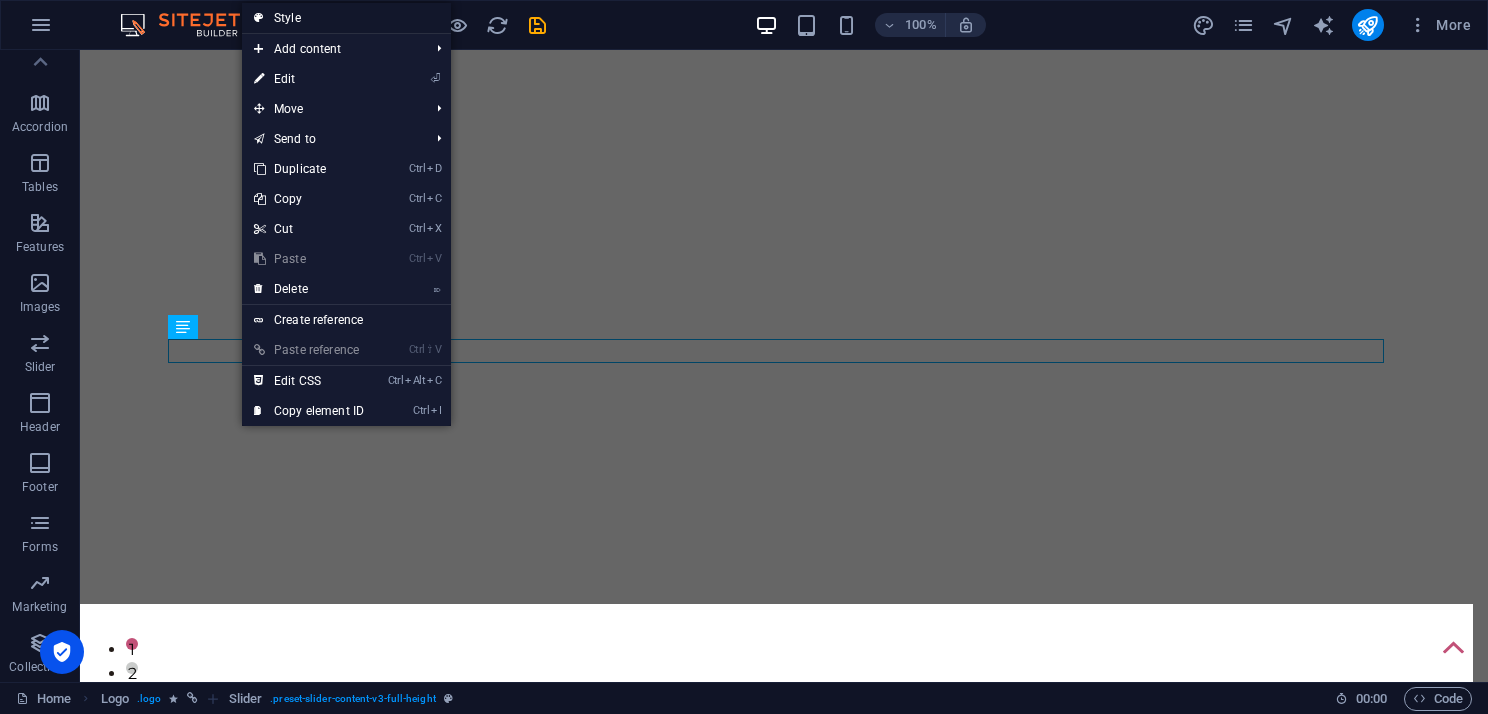 click on "Style" at bounding box center [346, 18] 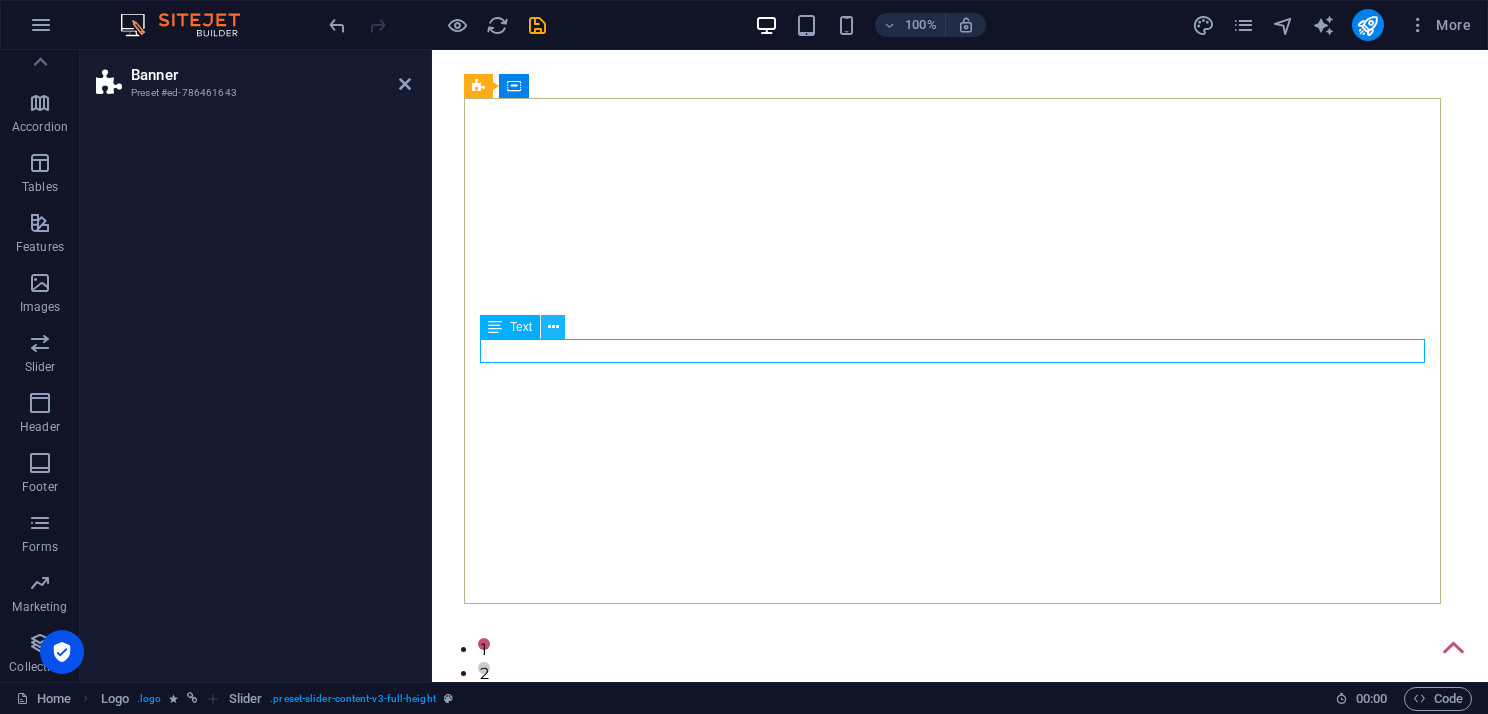 click at bounding box center [553, 327] 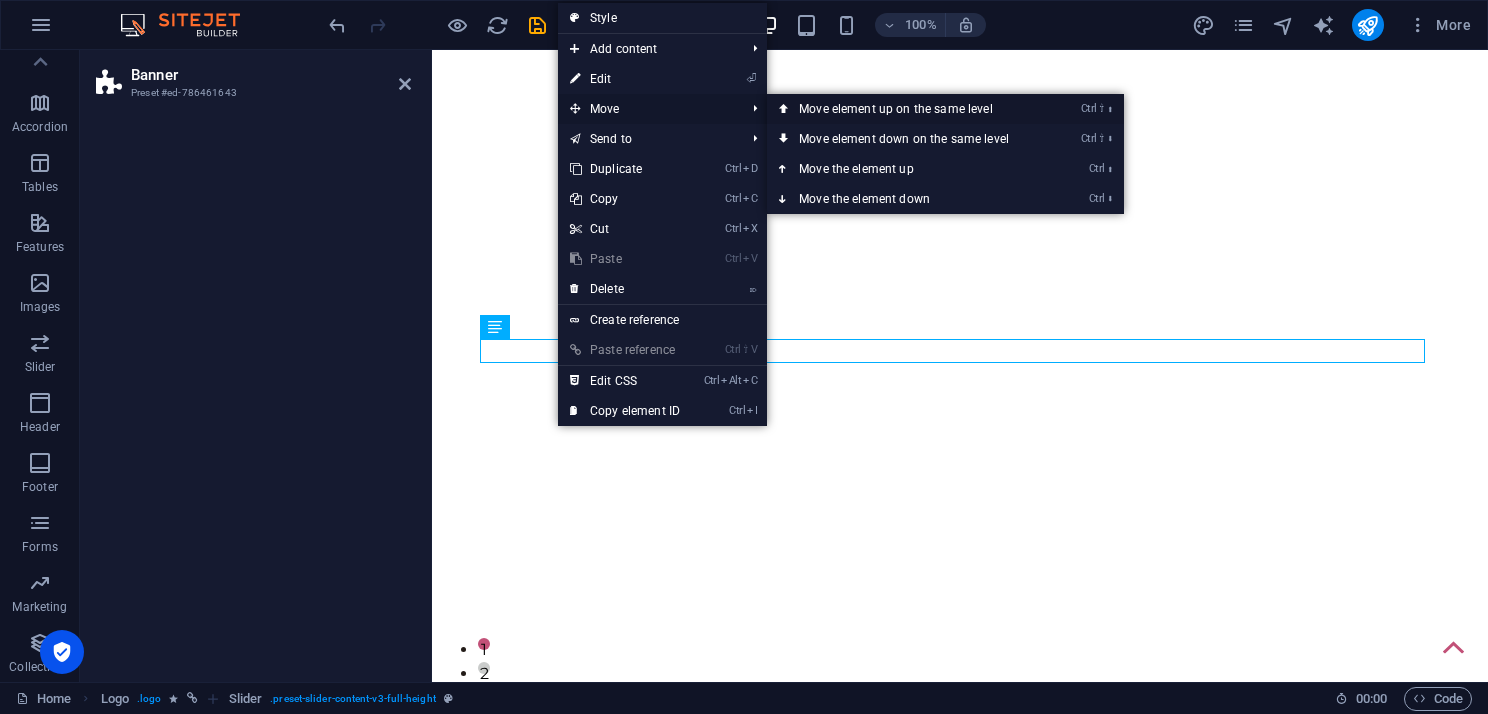 click on "Ctrl ⇧ ⬆  Move element up on the same level" at bounding box center [908, 109] 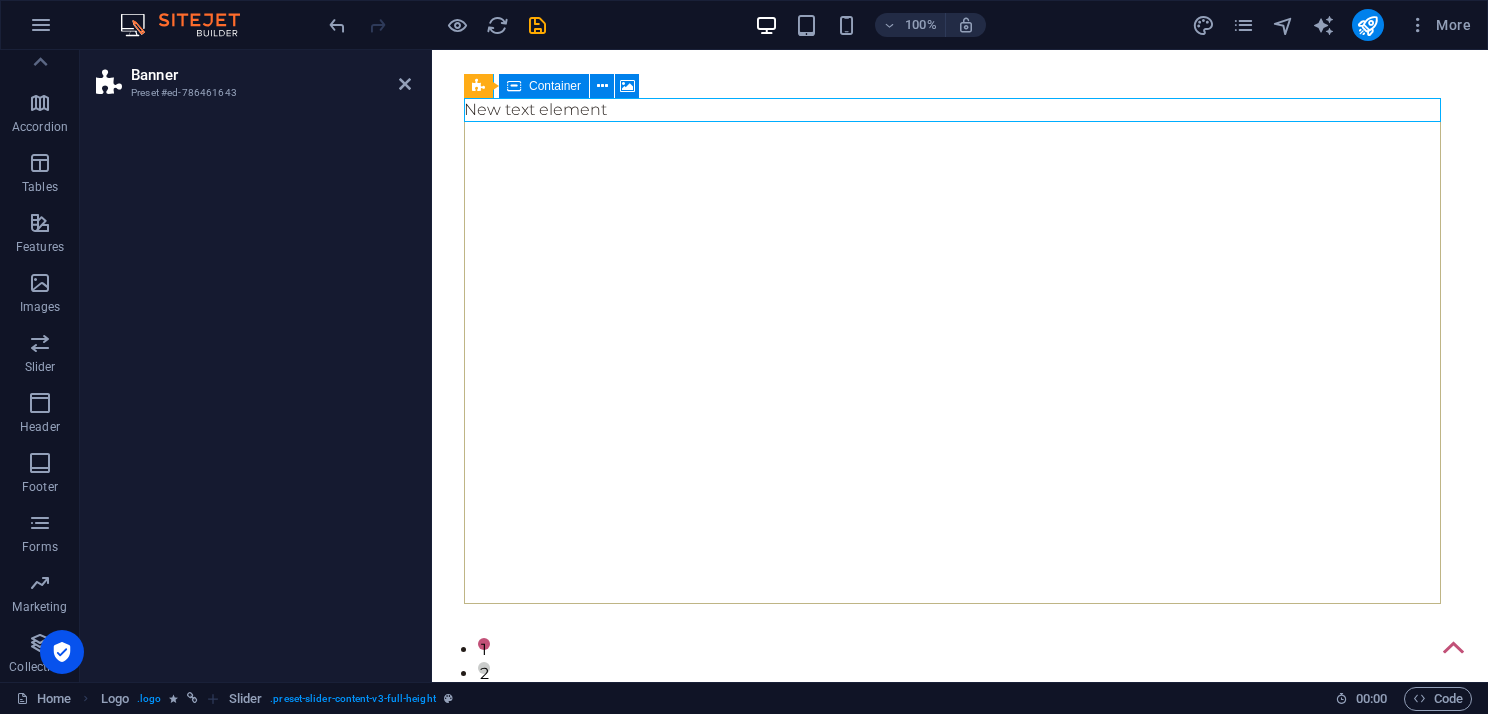 click on "Paste clipboard" at bounding box center [1014, 834] 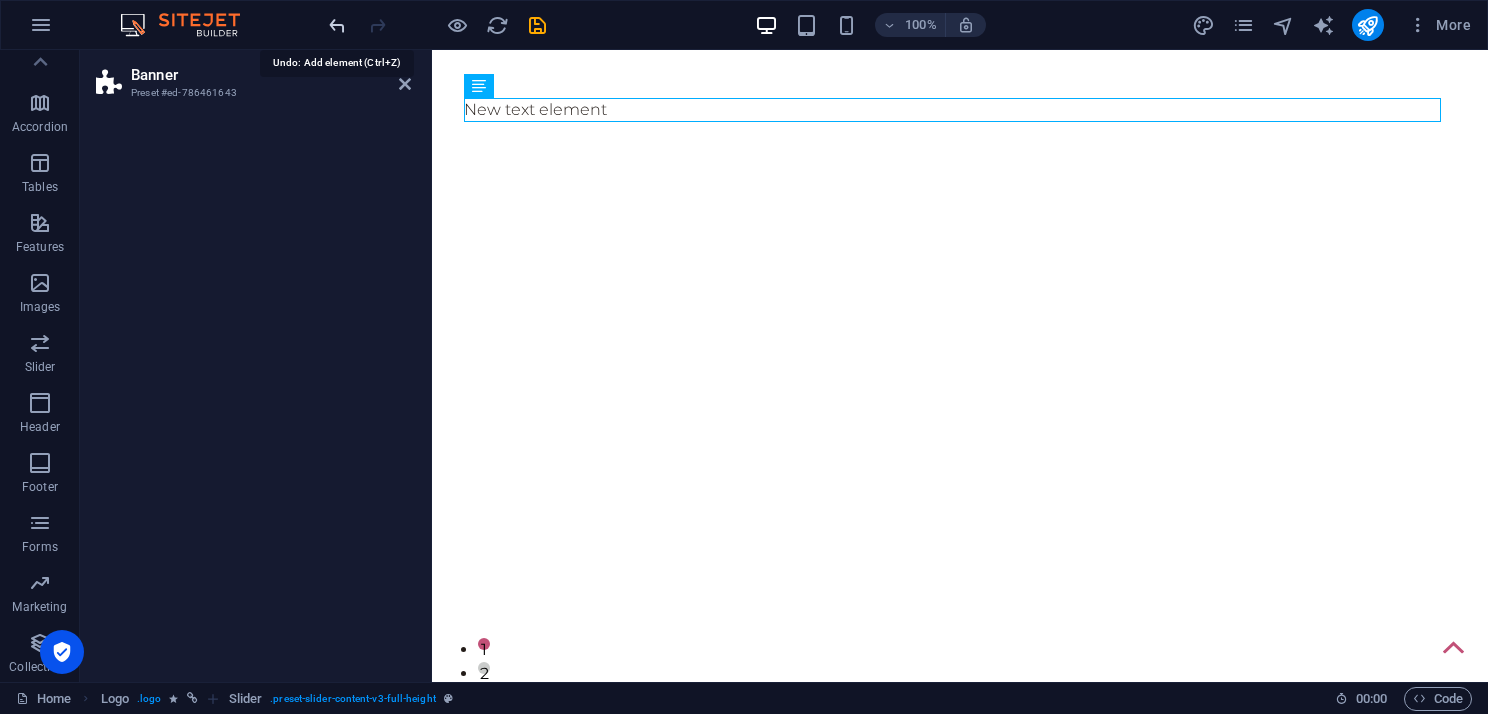 click at bounding box center (337, 25) 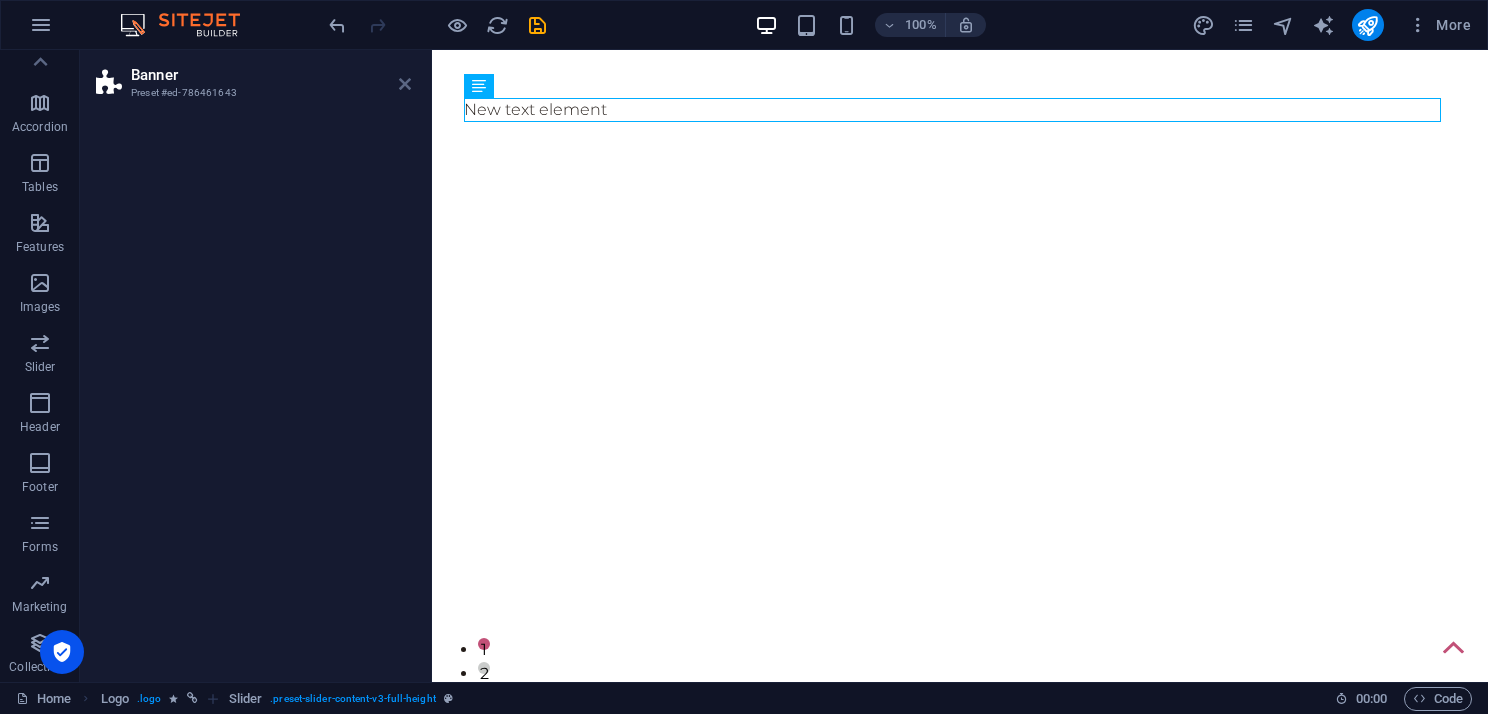 drag, startPoint x: 405, startPoint y: 83, endPoint x: 324, endPoint y: 30, distance: 96.79876 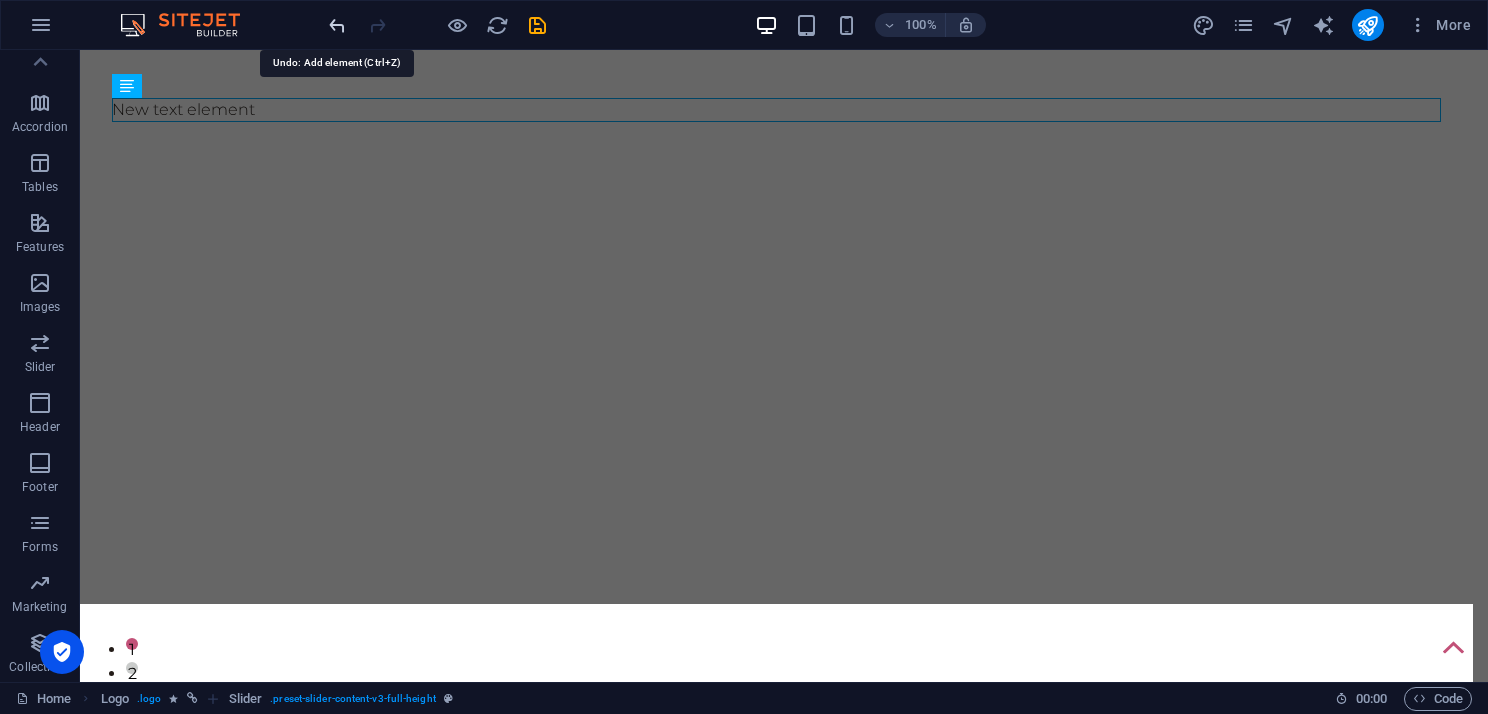 click at bounding box center (337, 25) 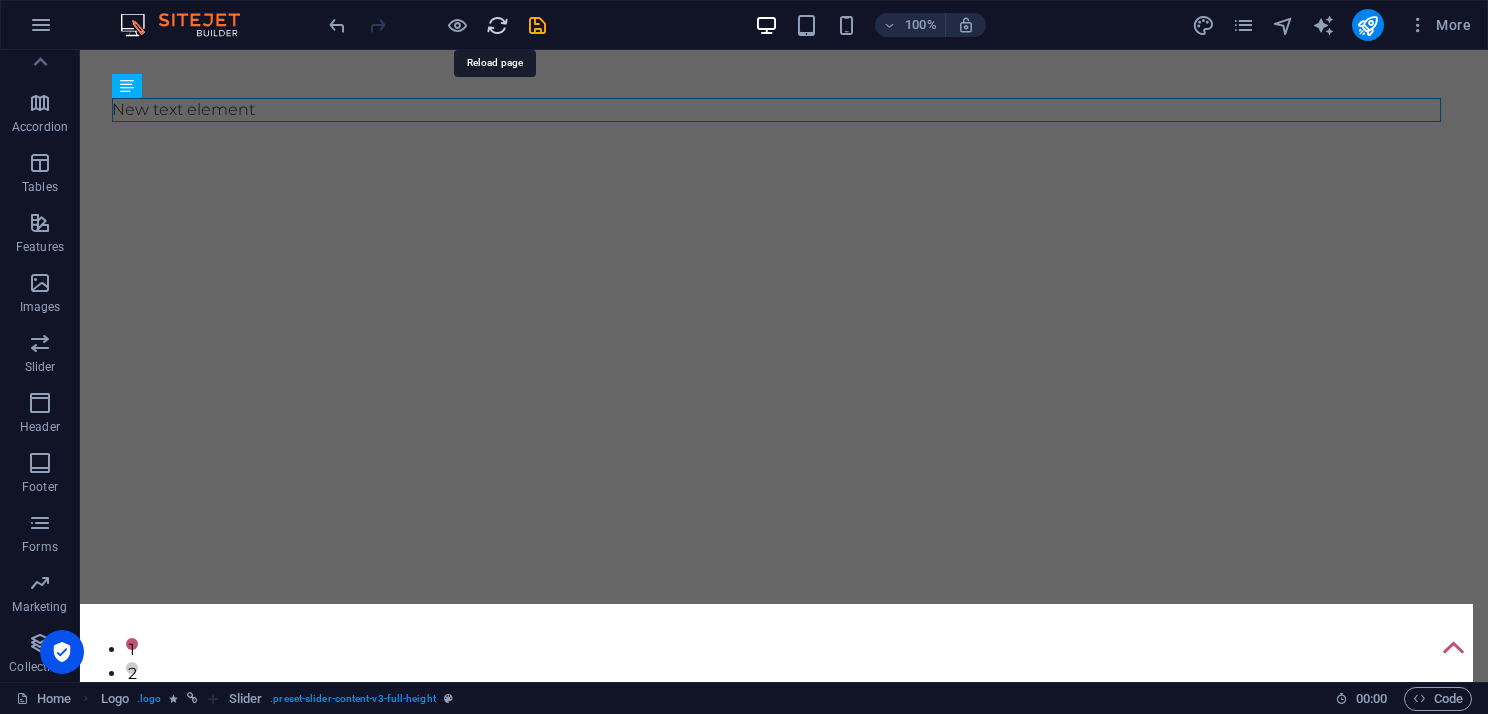 click at bounding box center [497, 25] 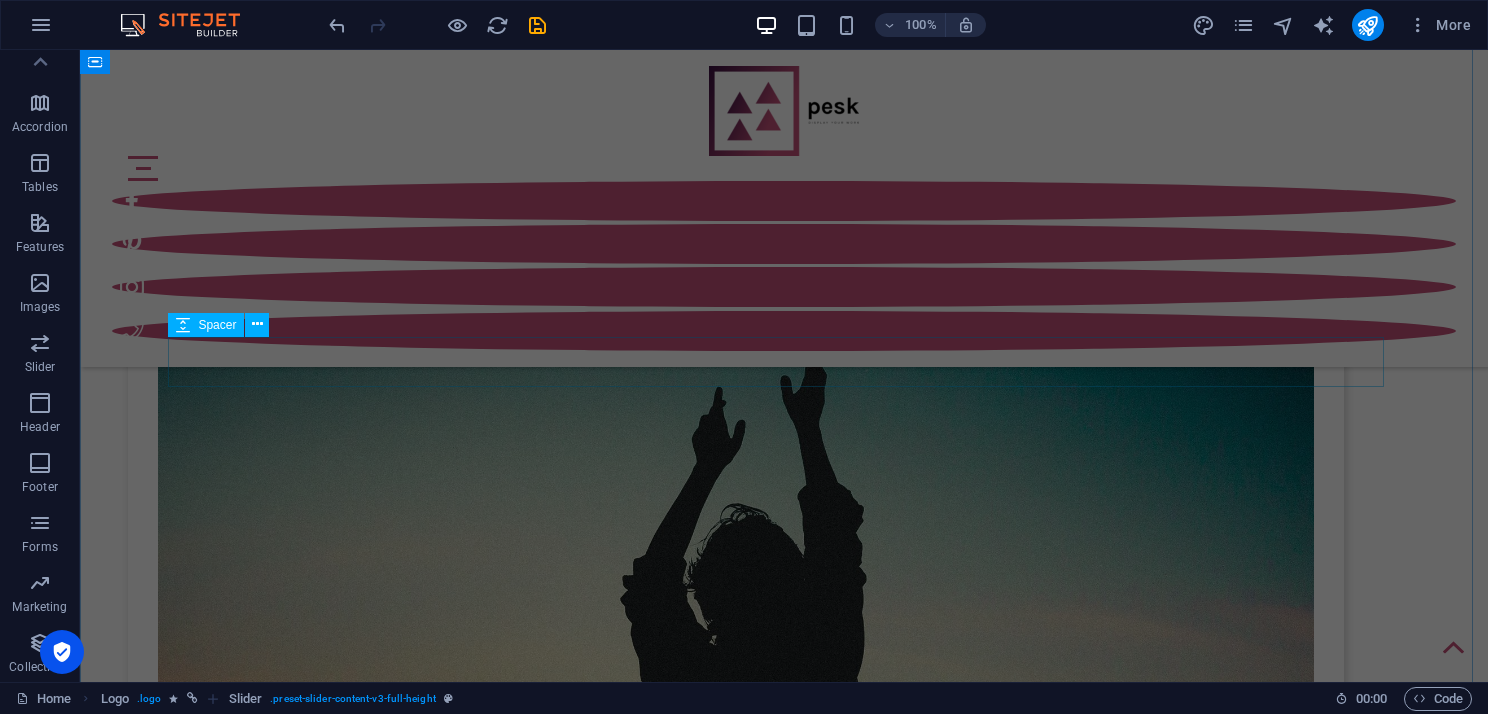 scroll, scrollTop: 3300, scrollLeft: 0, axis: vertical 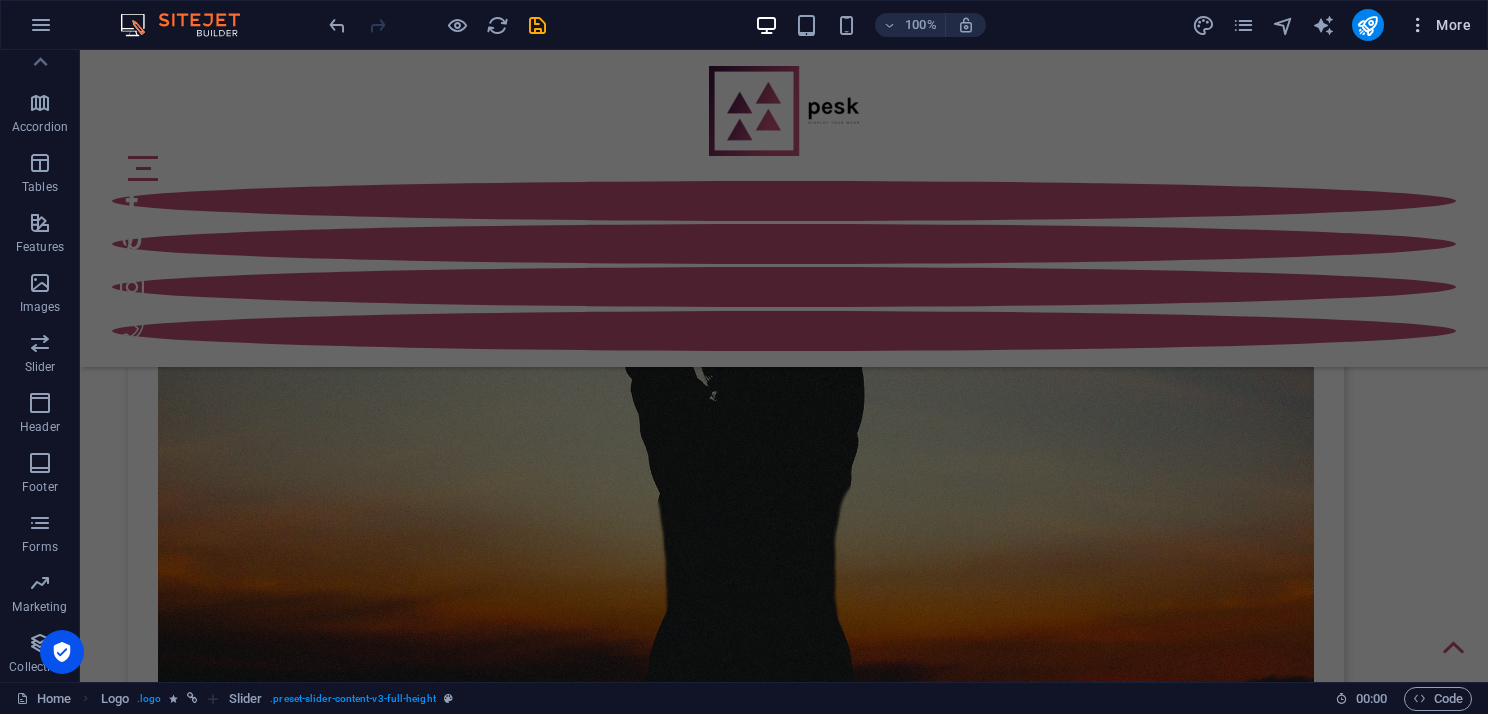 click on "More" at bounding box center [1439, 25] 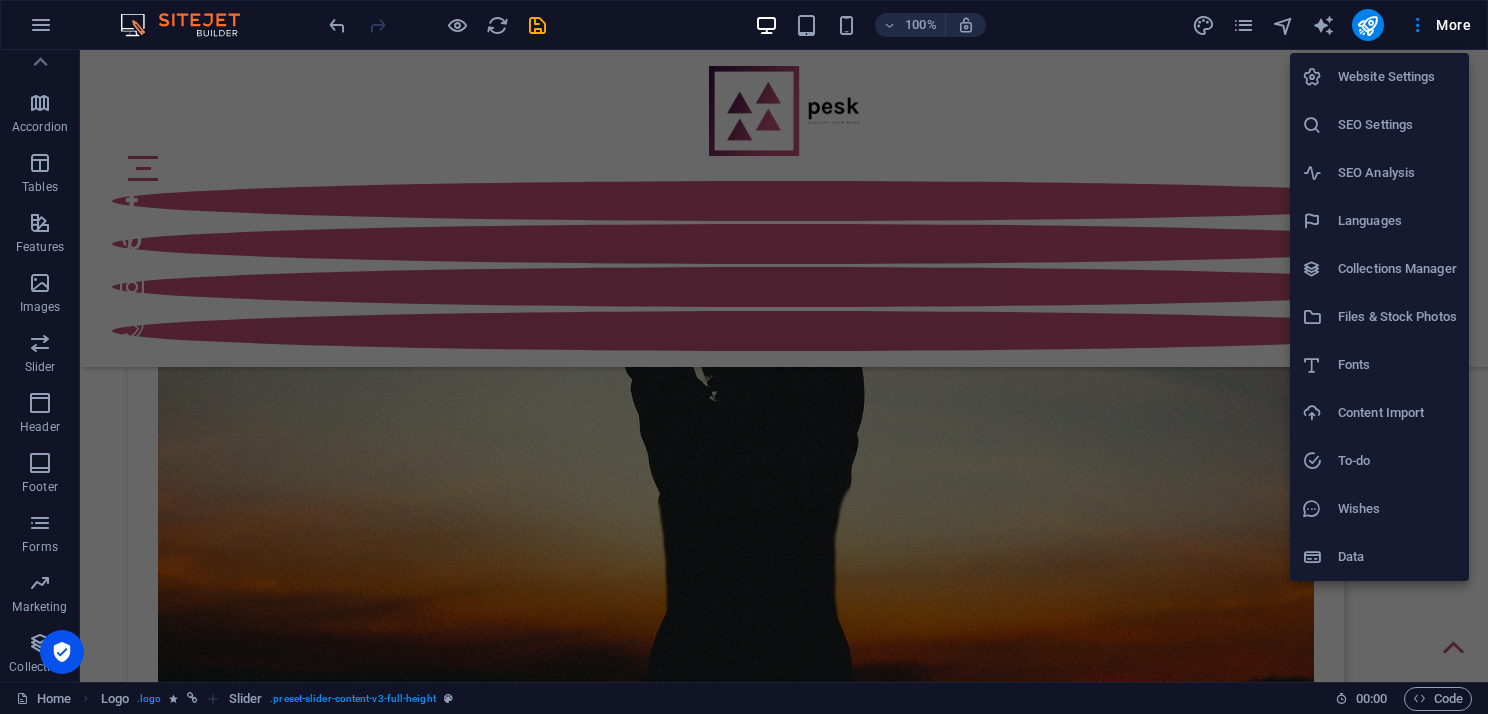 click on "Website Settings" at bounding box center [1397, 77] 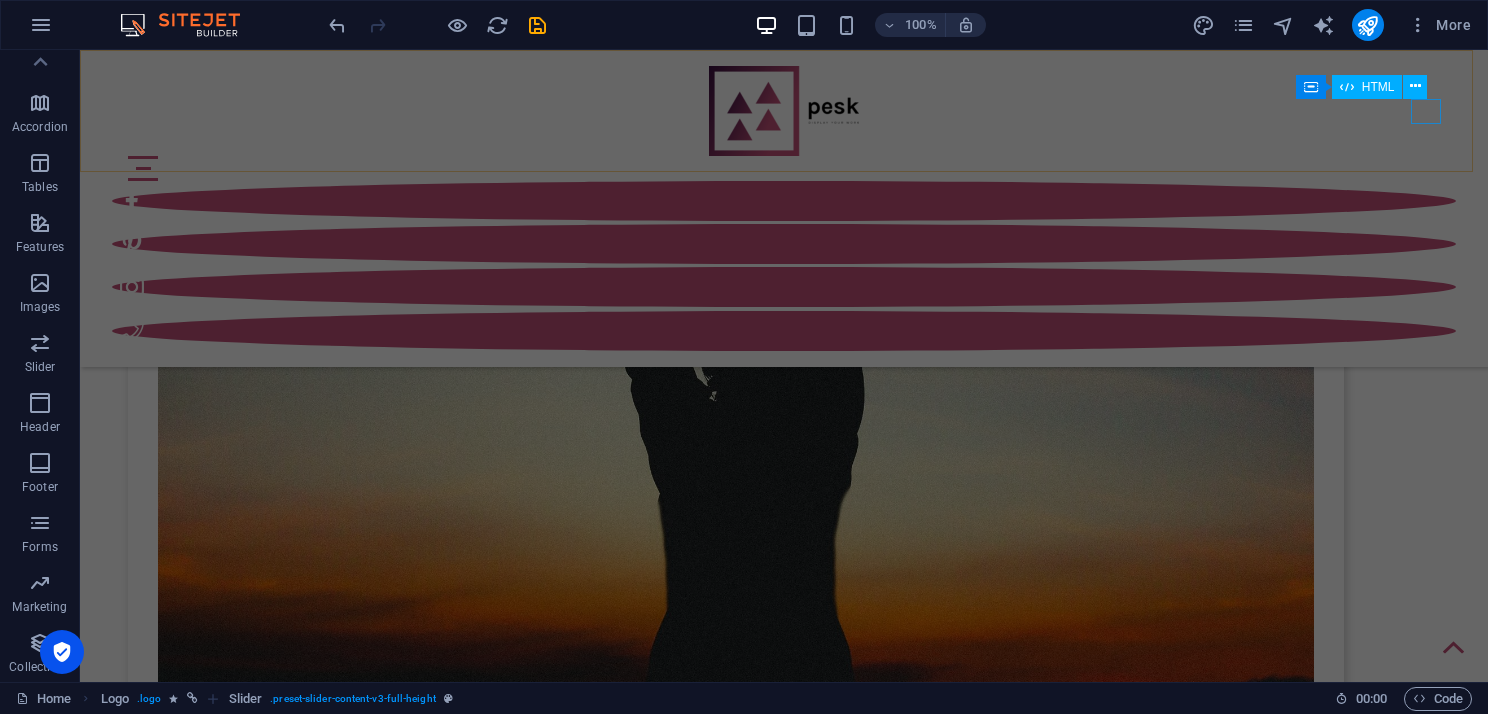click at bounding box center [792, 168] 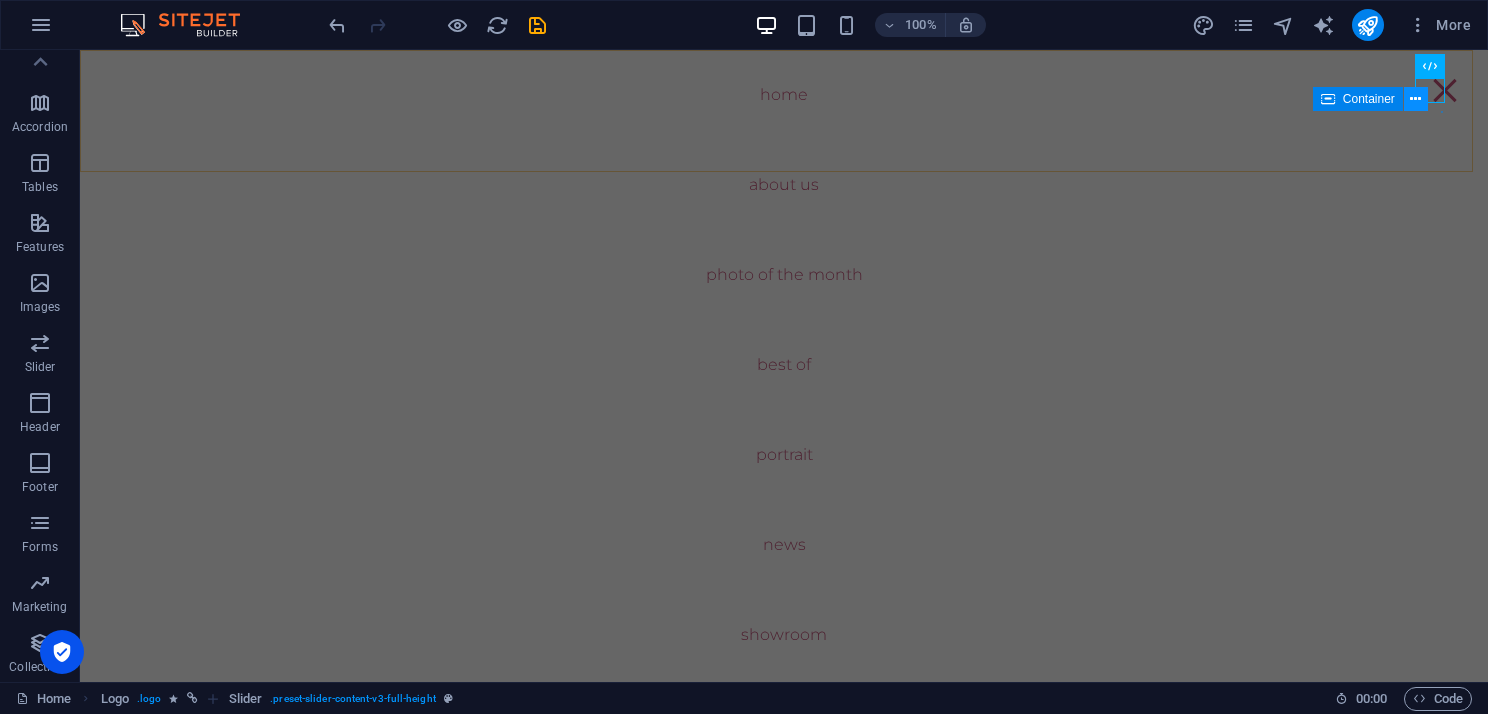 click at bounding box center (1415, 99) 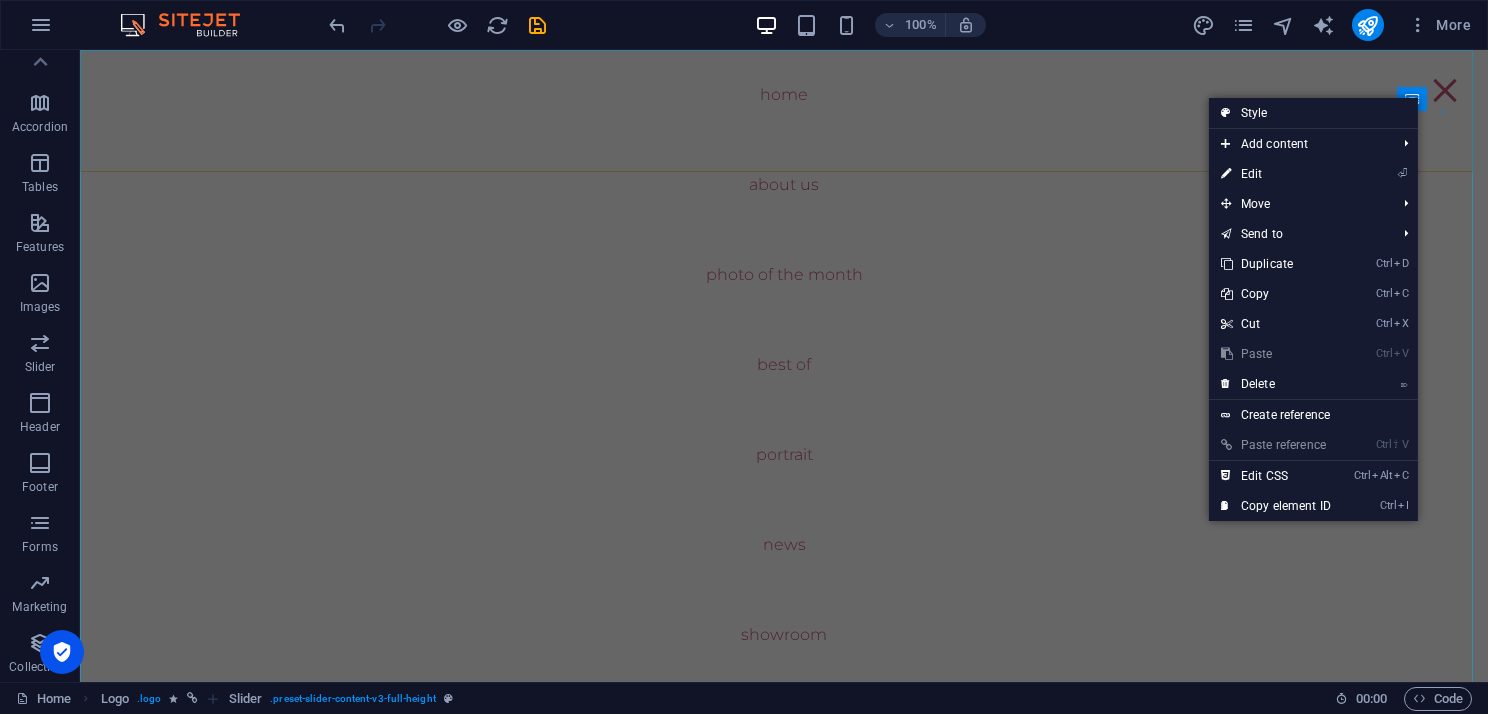 click on "Home About Us Photo of the month Best Of portrait News Showroom Archive" at bounding box center [784, 366] 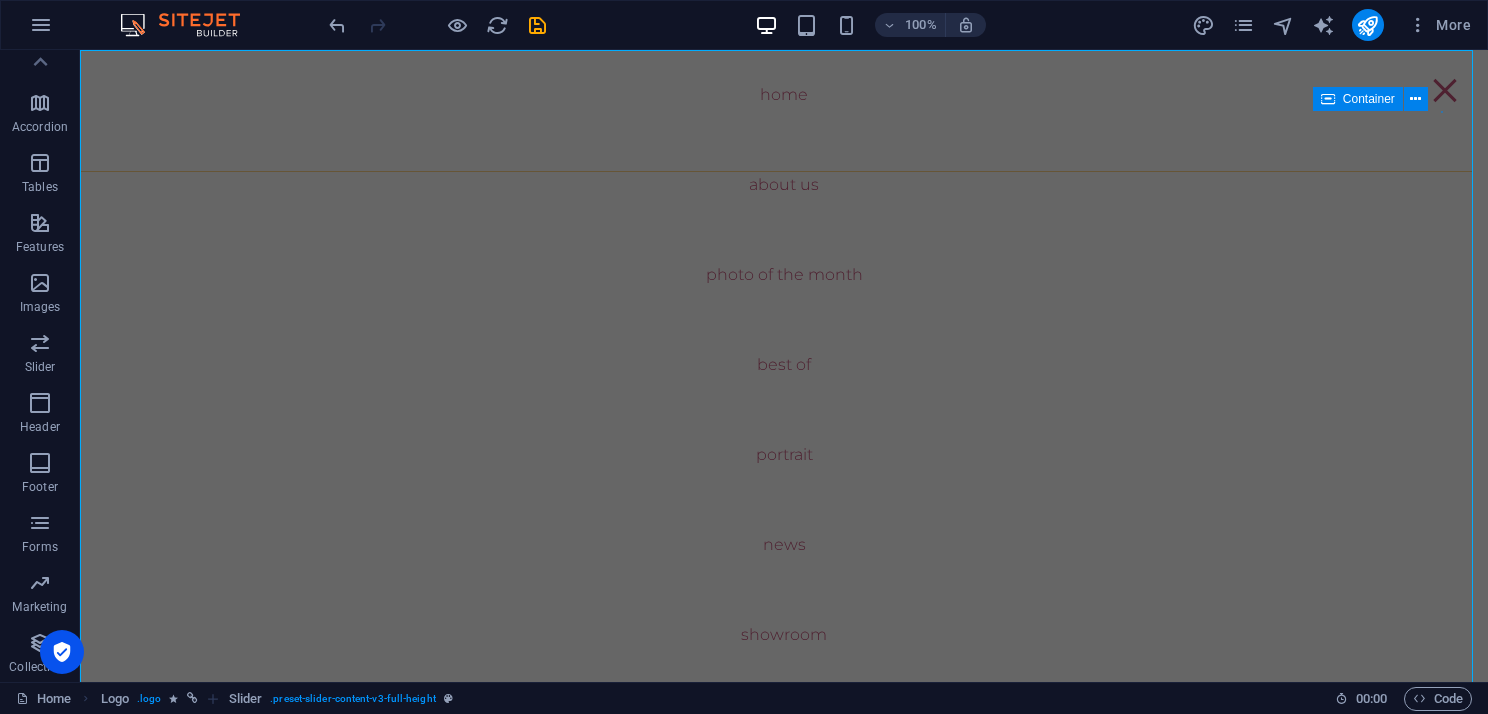 click on "Container" at bounding box center [1377, 99] 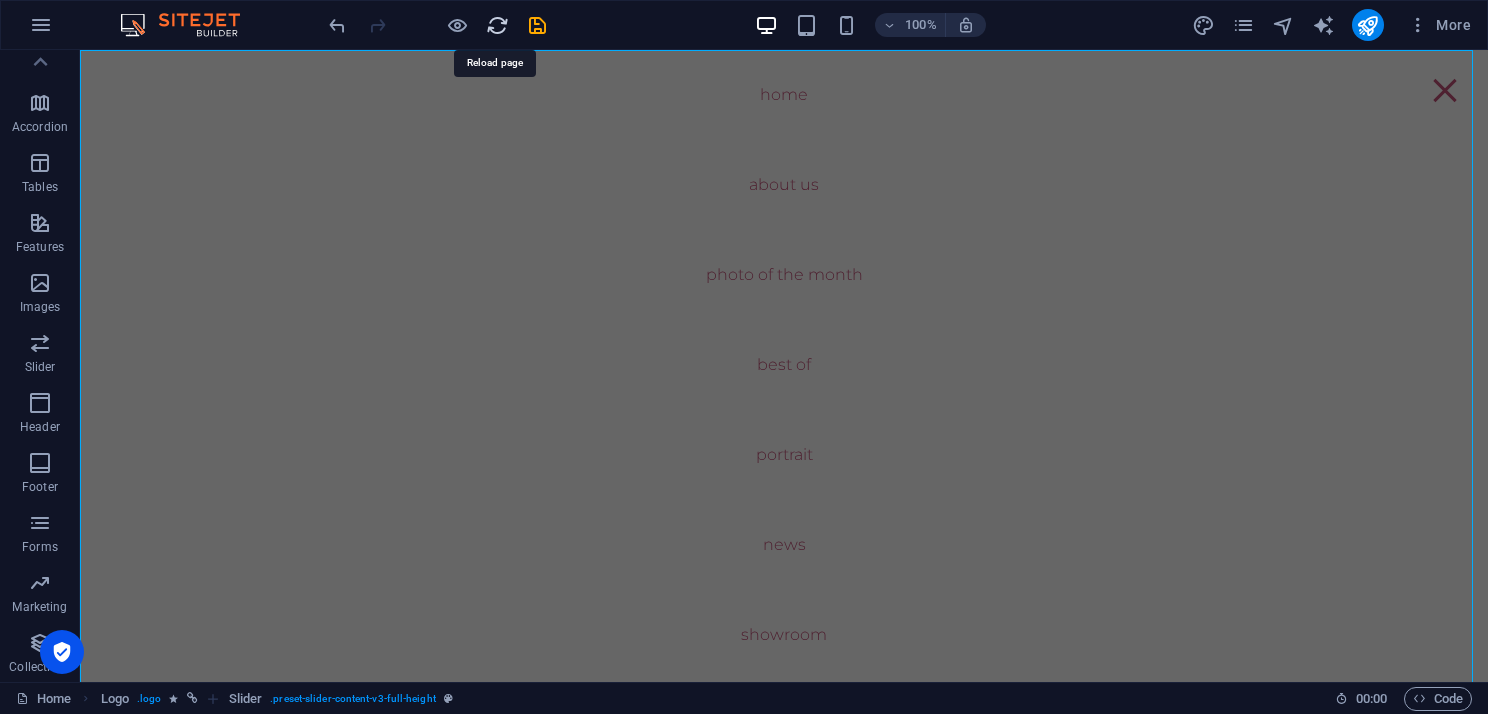 click at bounding box center (497, 25) 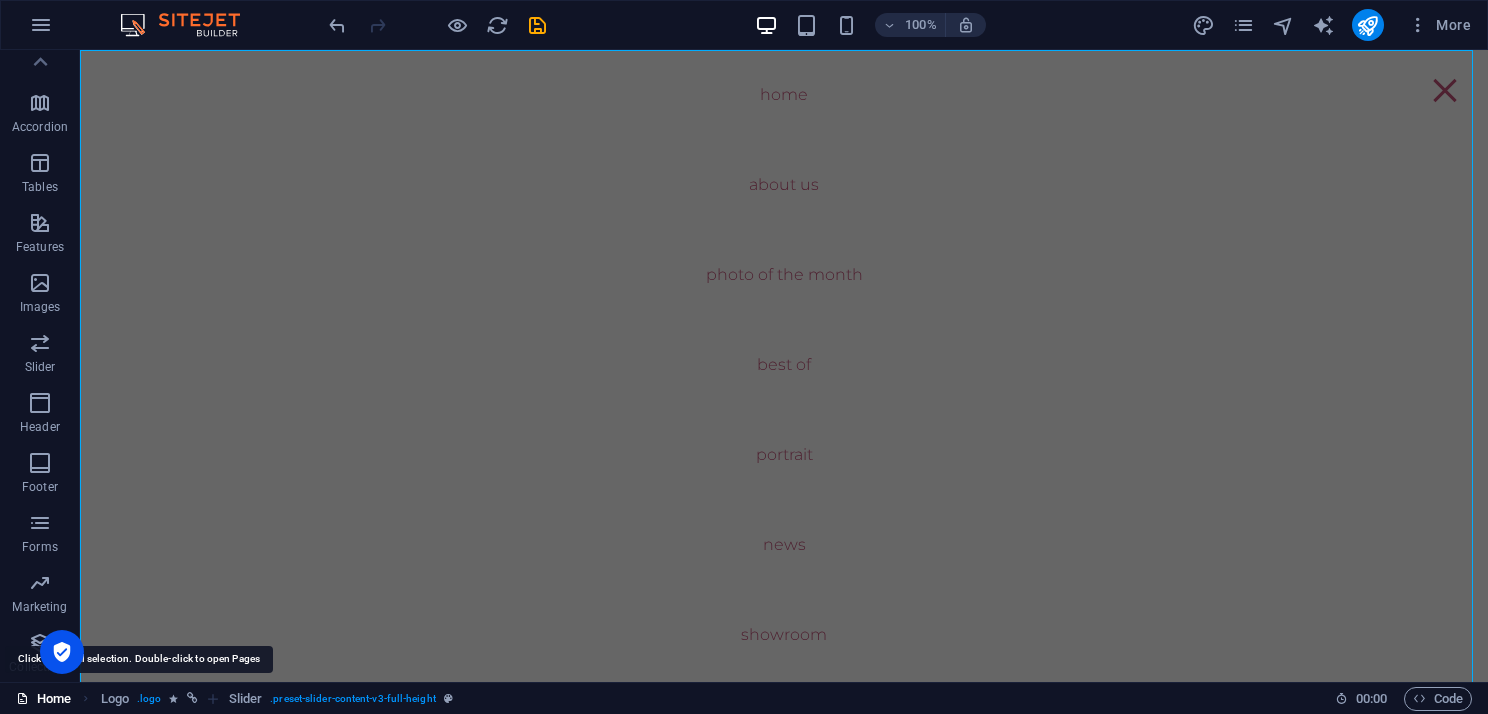 click on "Home" at bounding box center (43, 699) 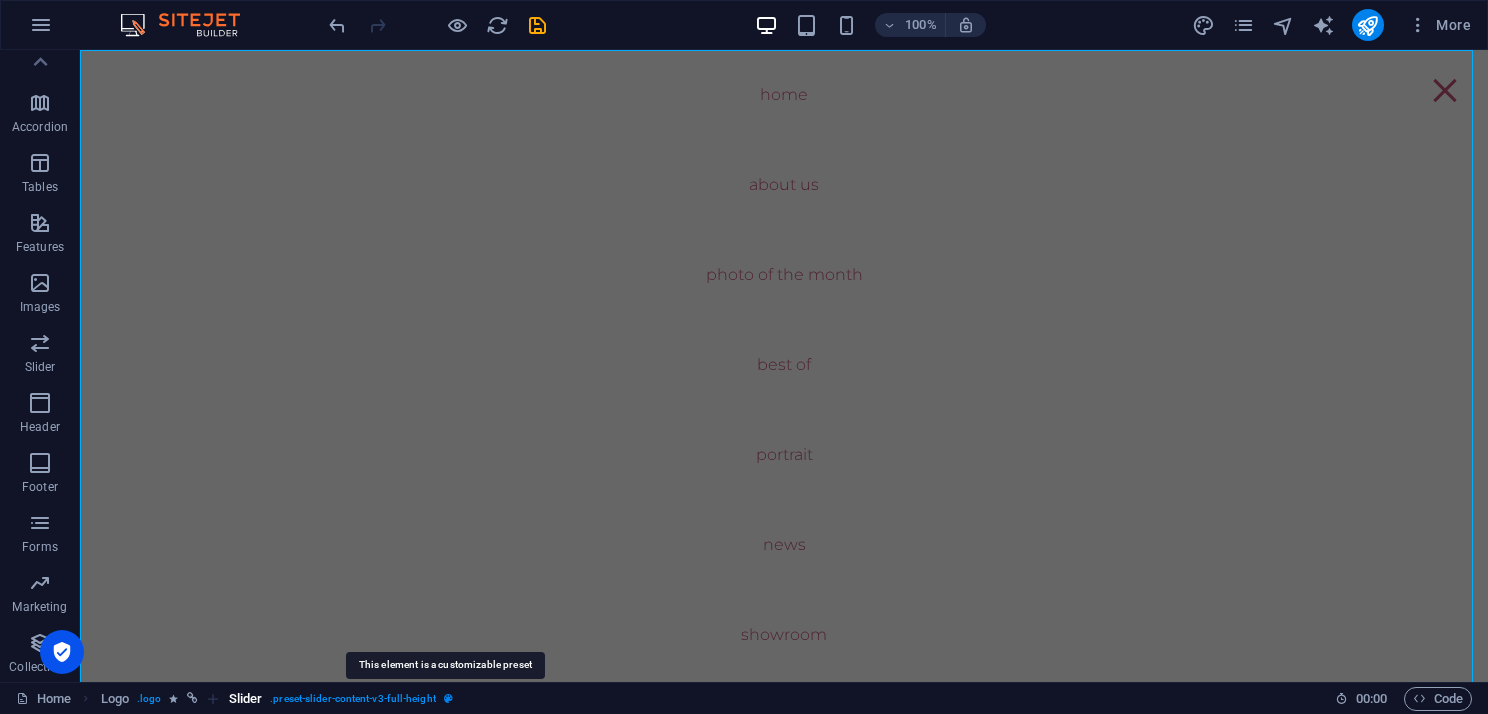 click at bounding box center [448, 698] 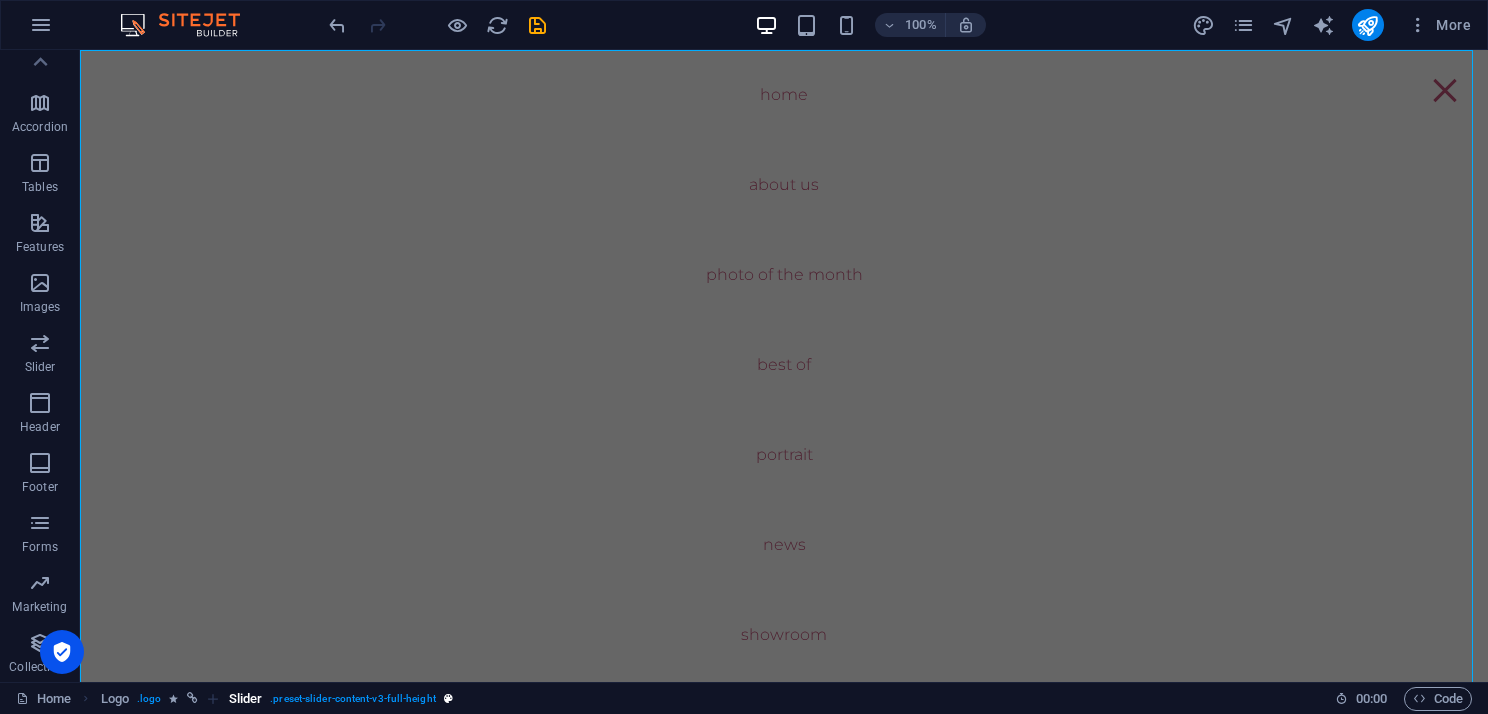 click on ". preset-slider-content-v3-full-height" at bounding box center (352, 699) 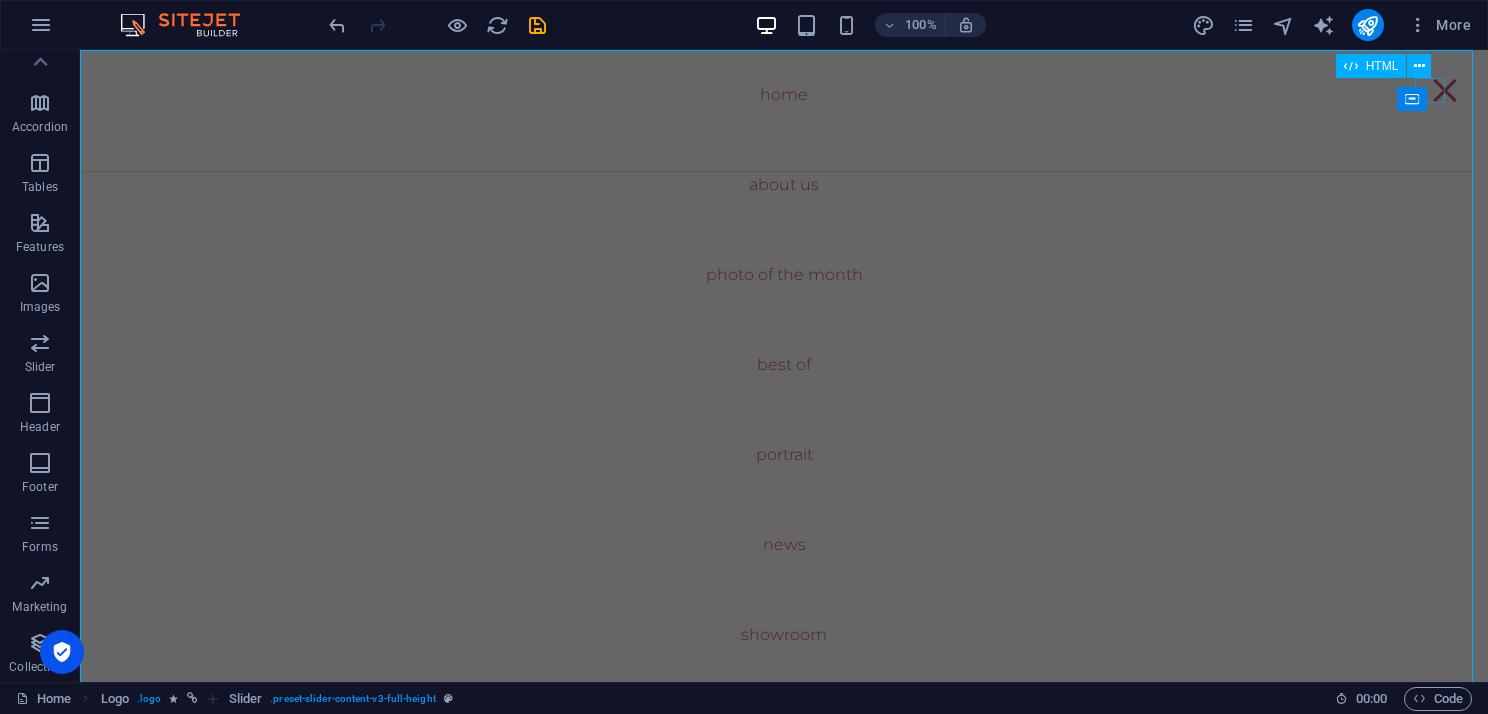 click at bounding box center (1445, 90) 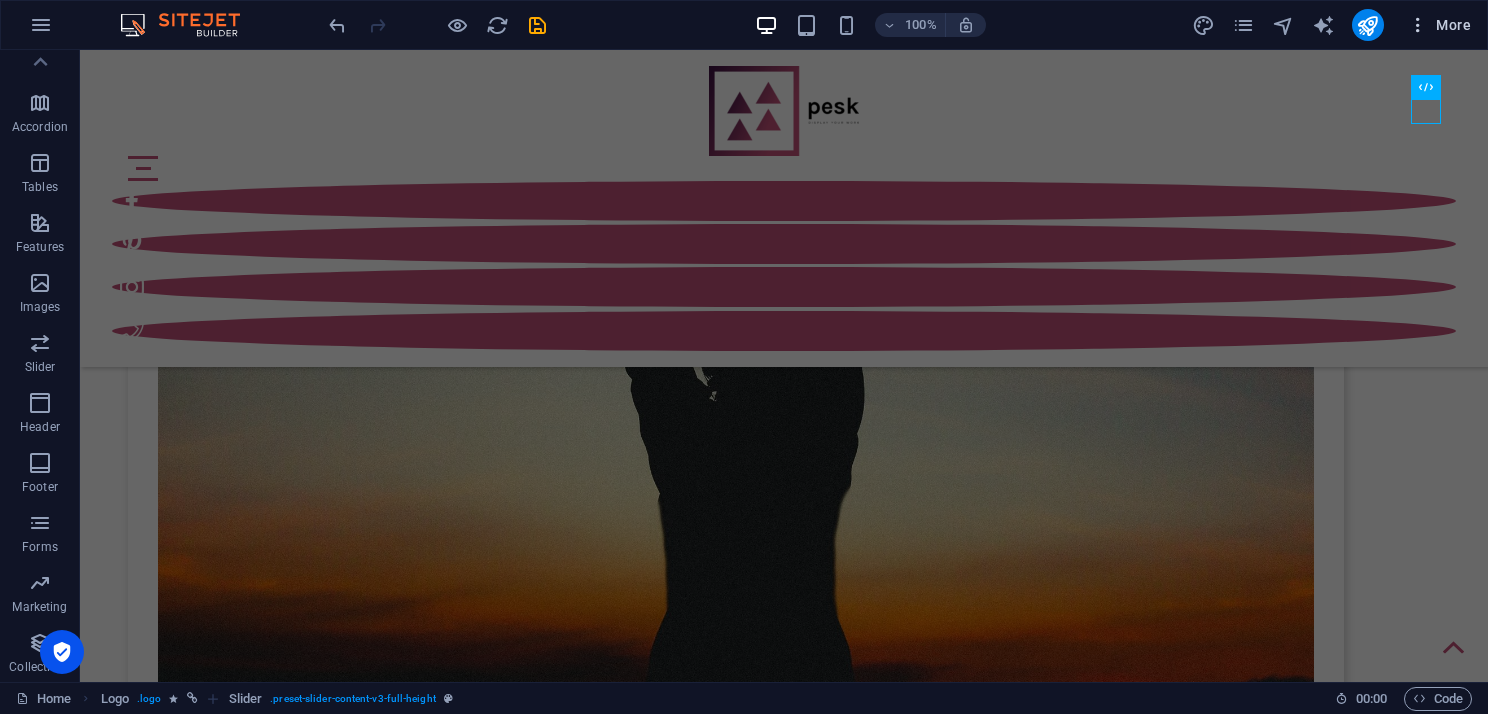 click at bounding box center [1418, 25] 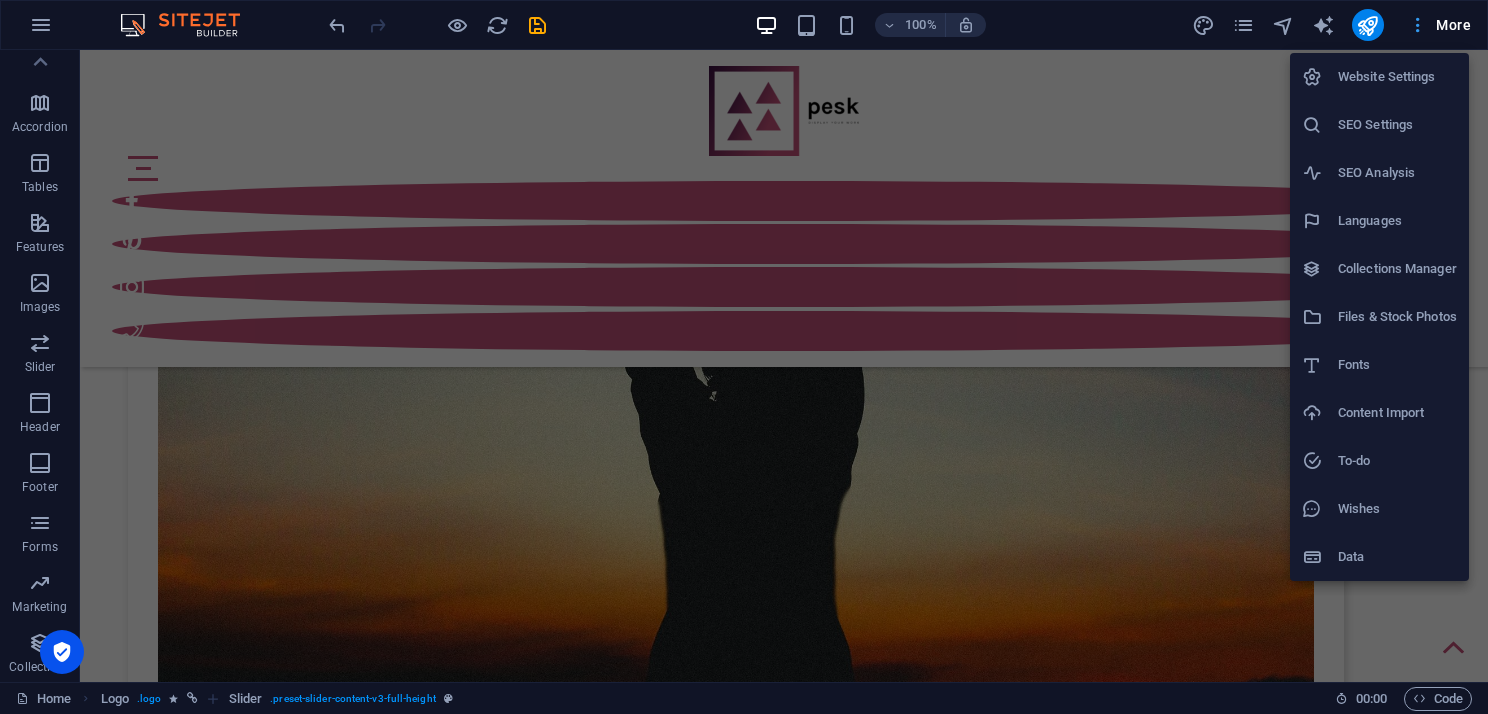 click at bounding box center [744, 357] 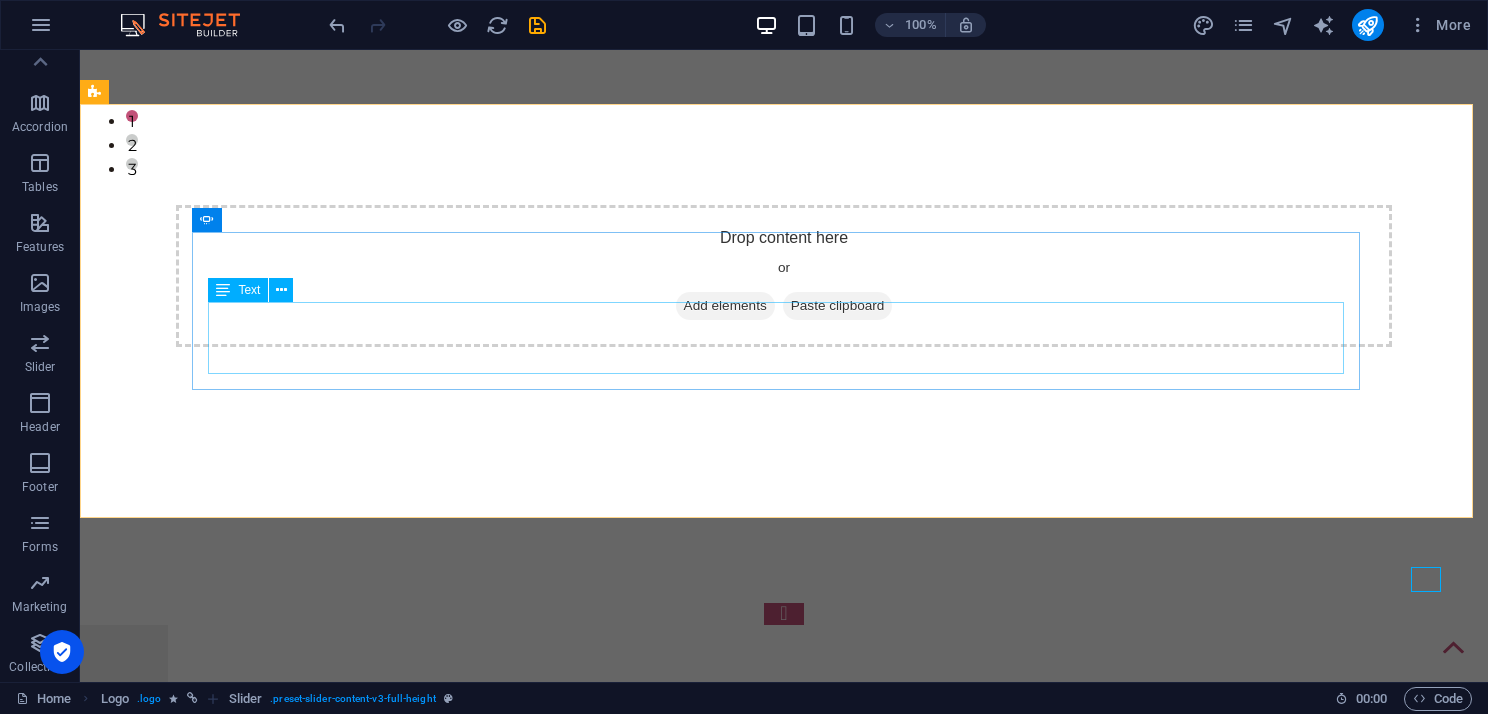scroll, scrollTop: 500, scrollLeft: 0, axis: vertical 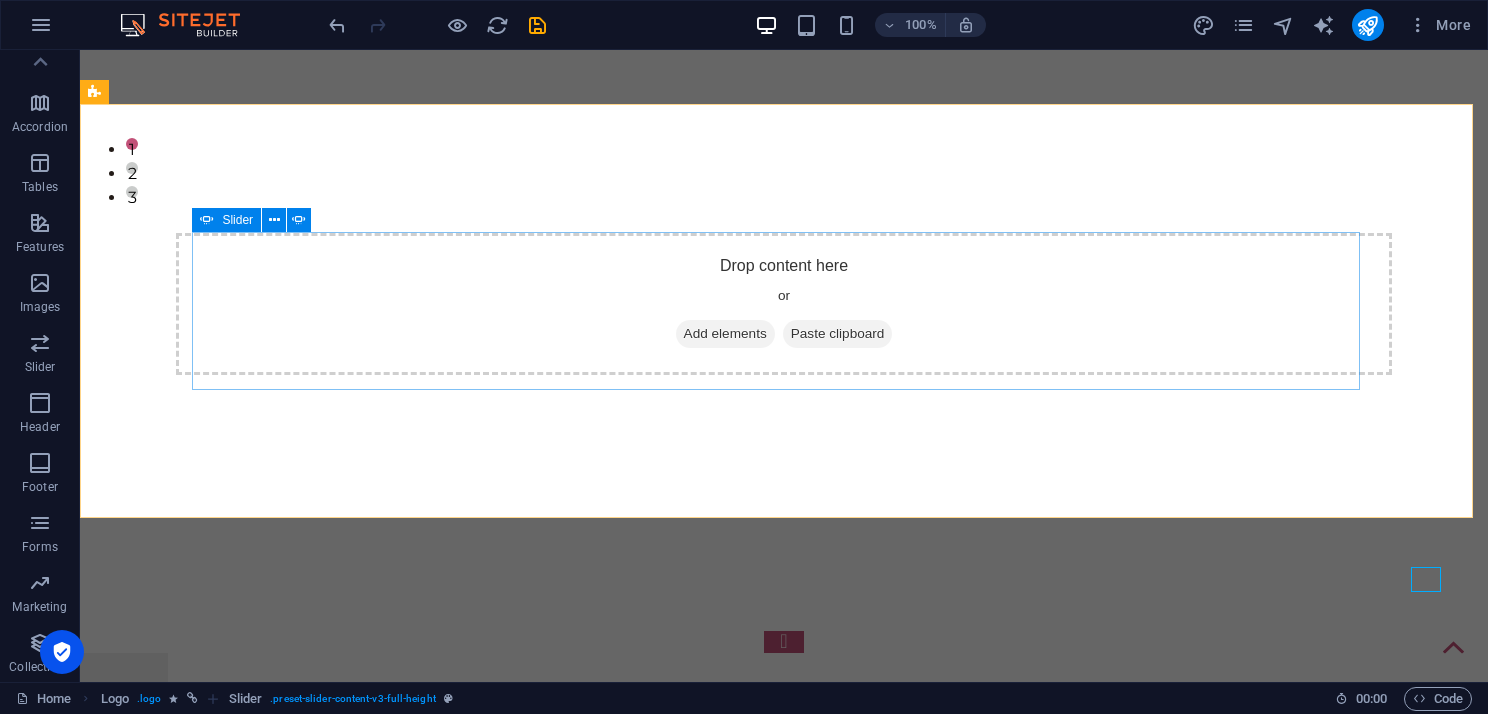 click at bounding box center (784, 822) 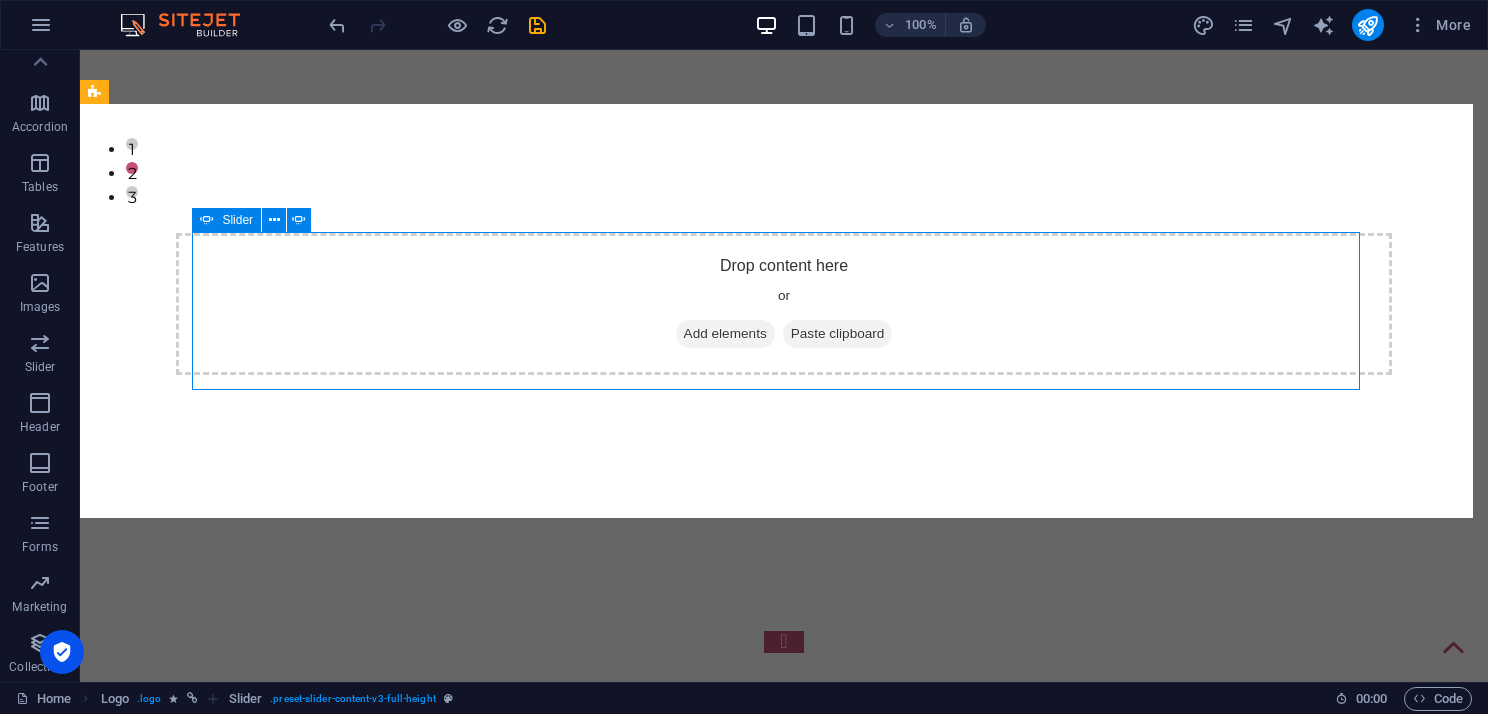 click at bounding box center (784, 822) 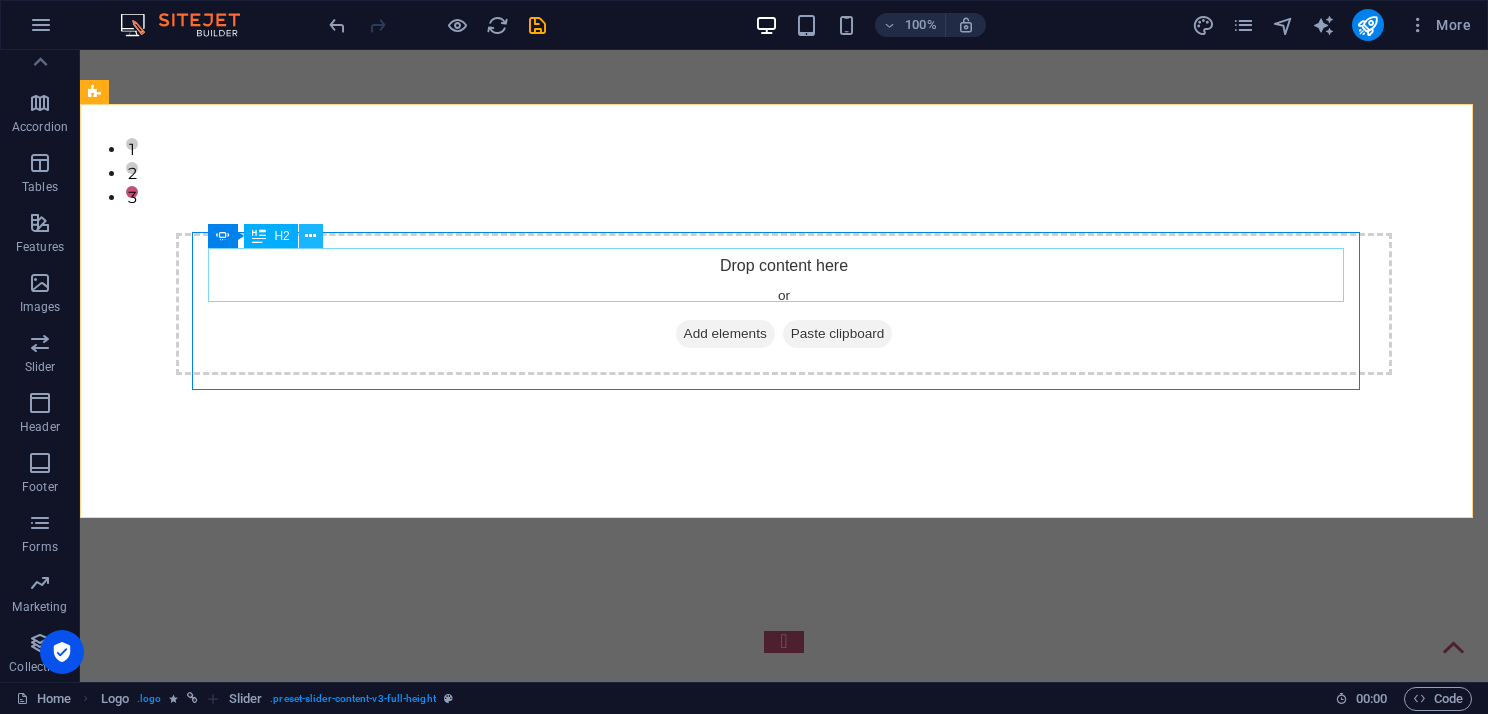 click at bounding box center (310, 236) 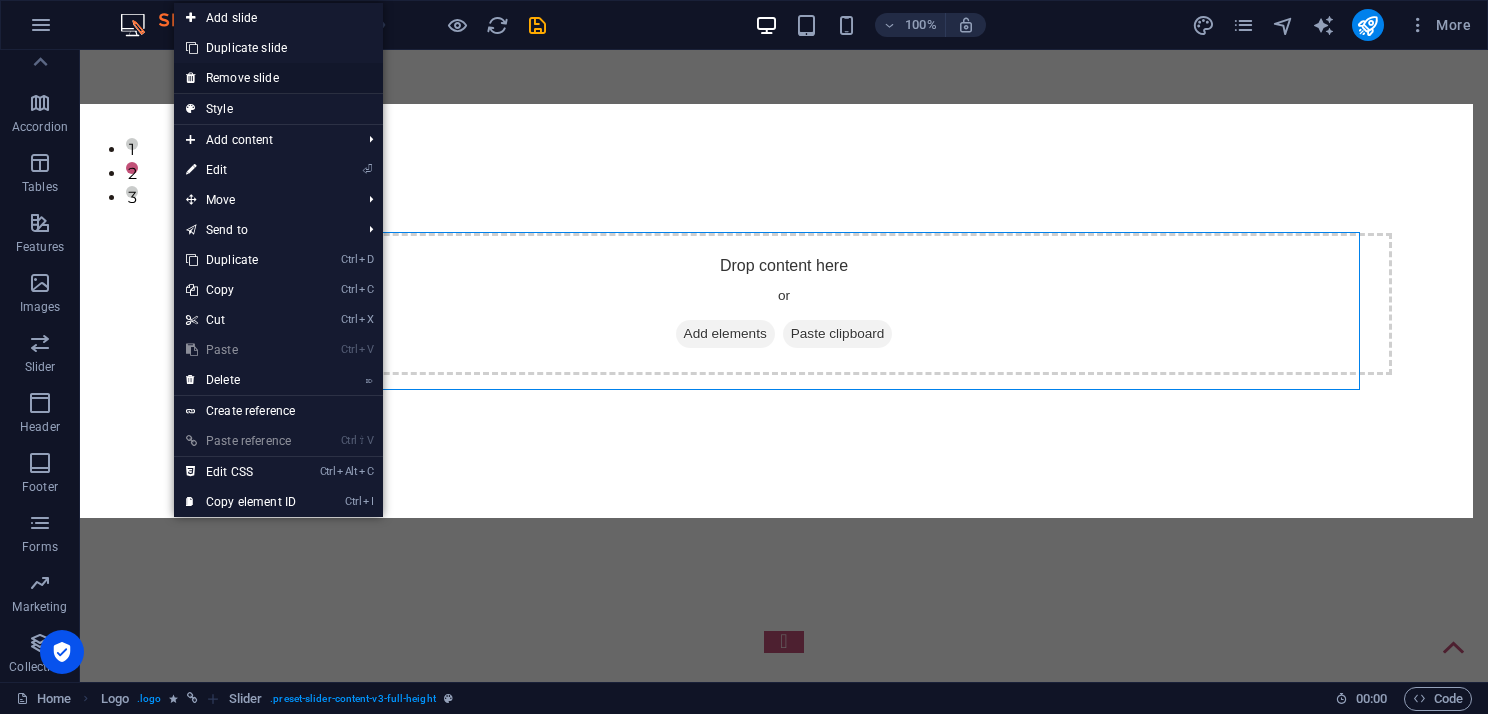 click on "Remove slide" at bounding box center (278, 78) 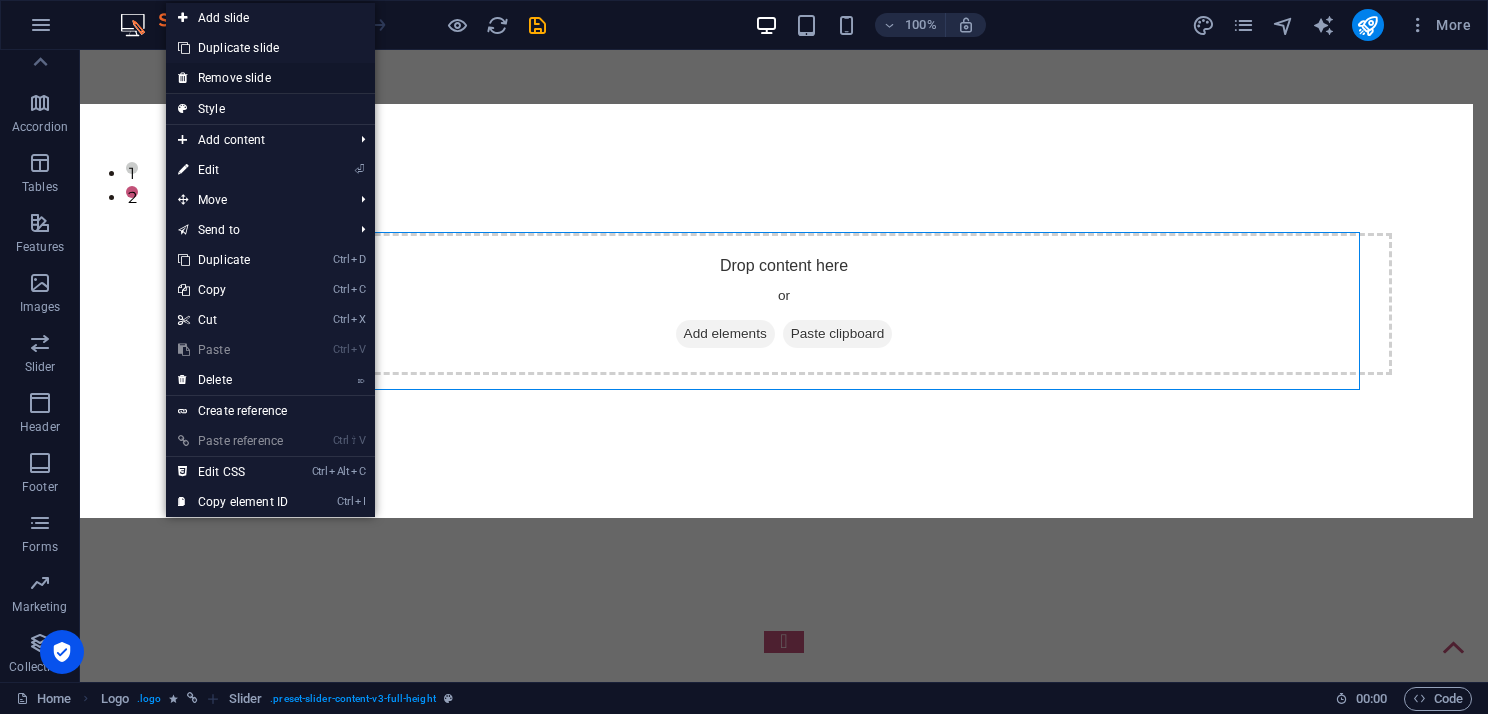 click on "Remove slide" at bounding box center [270, 78] 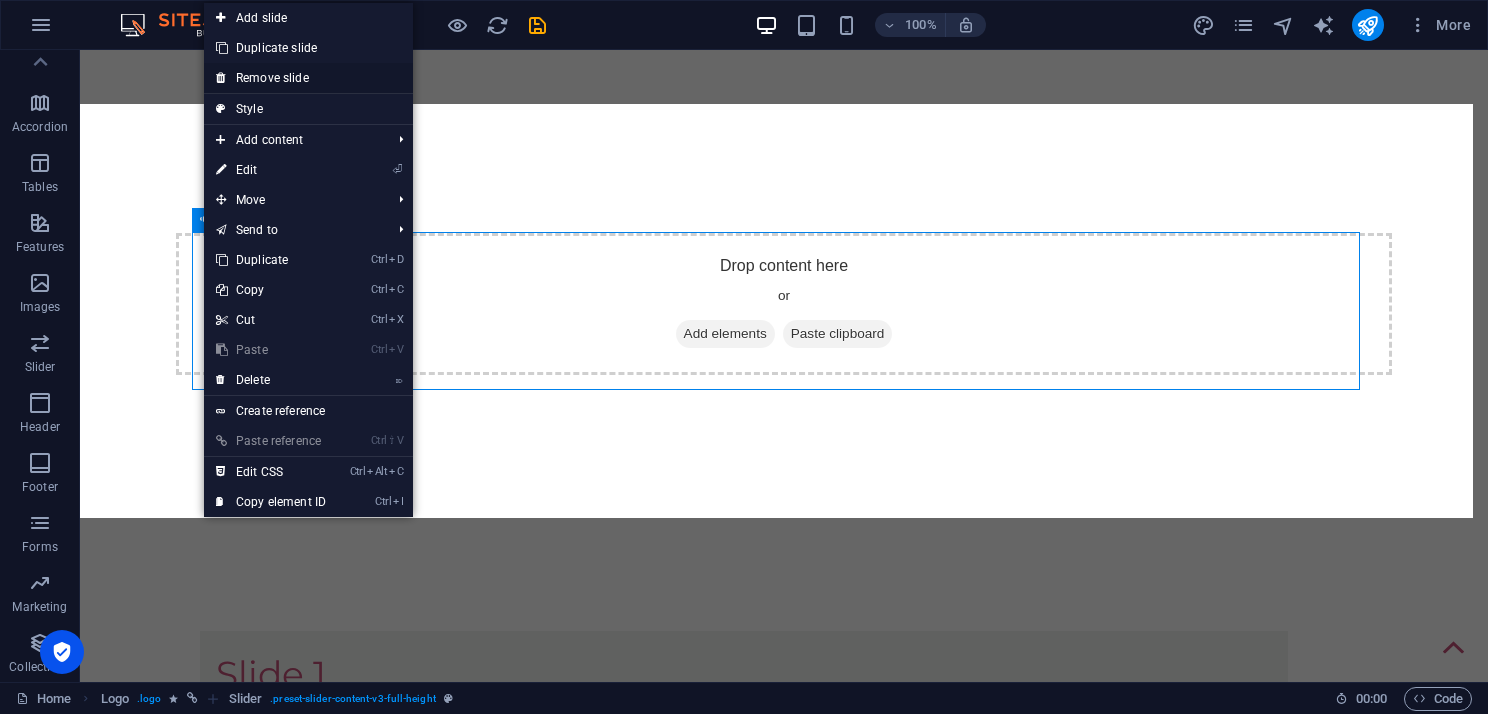 click on "Remove slide" at bounding box center [308, 78] 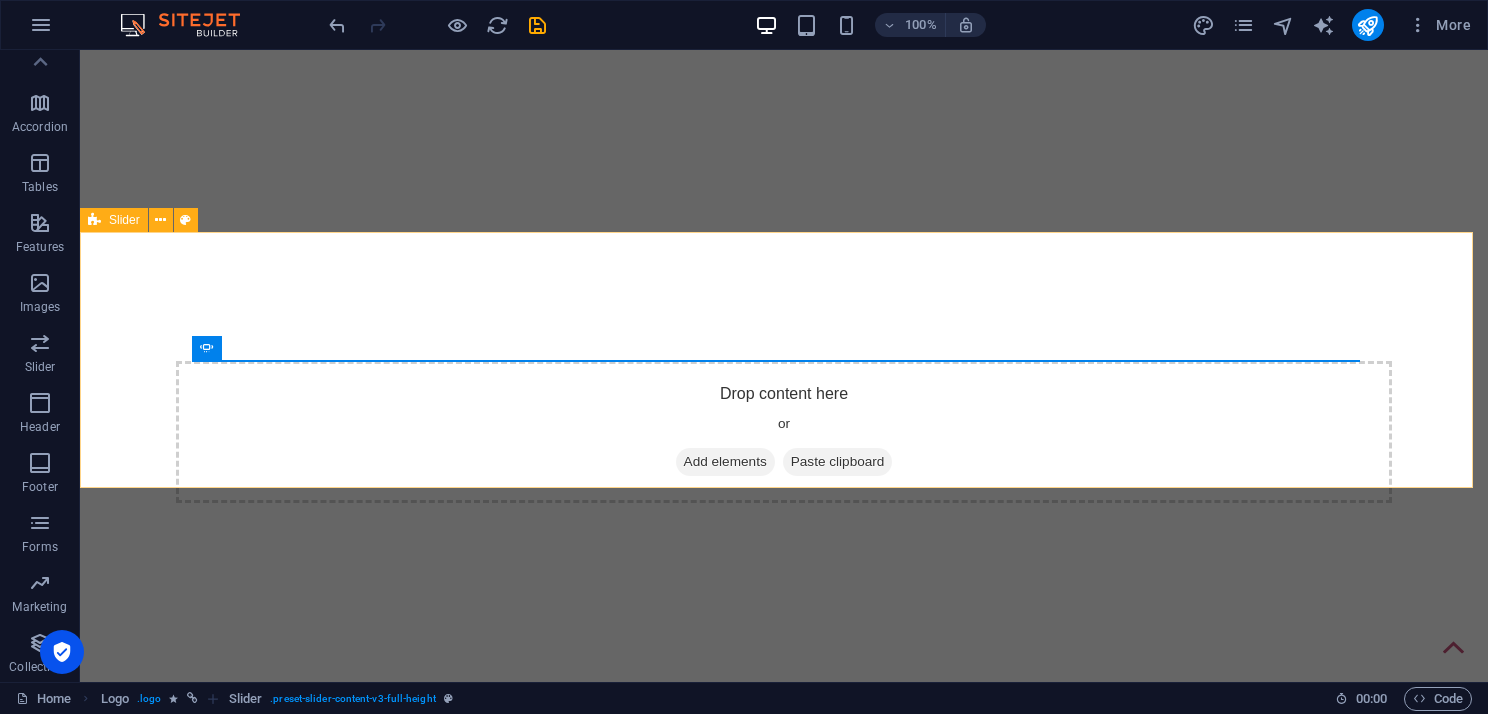 scroll, scrollTop: 200, scrollLeft: 0, axis: vertical 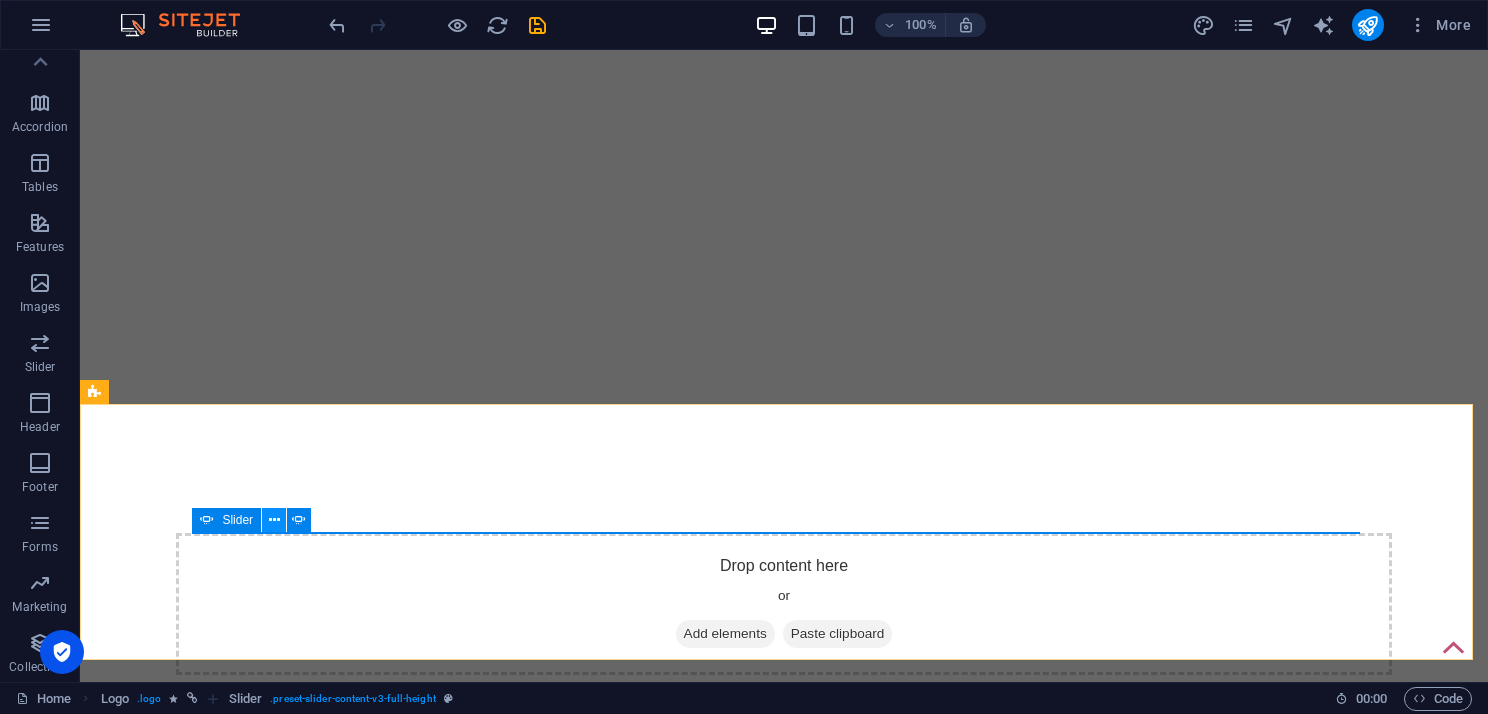 click at bounding box center (274, 520) 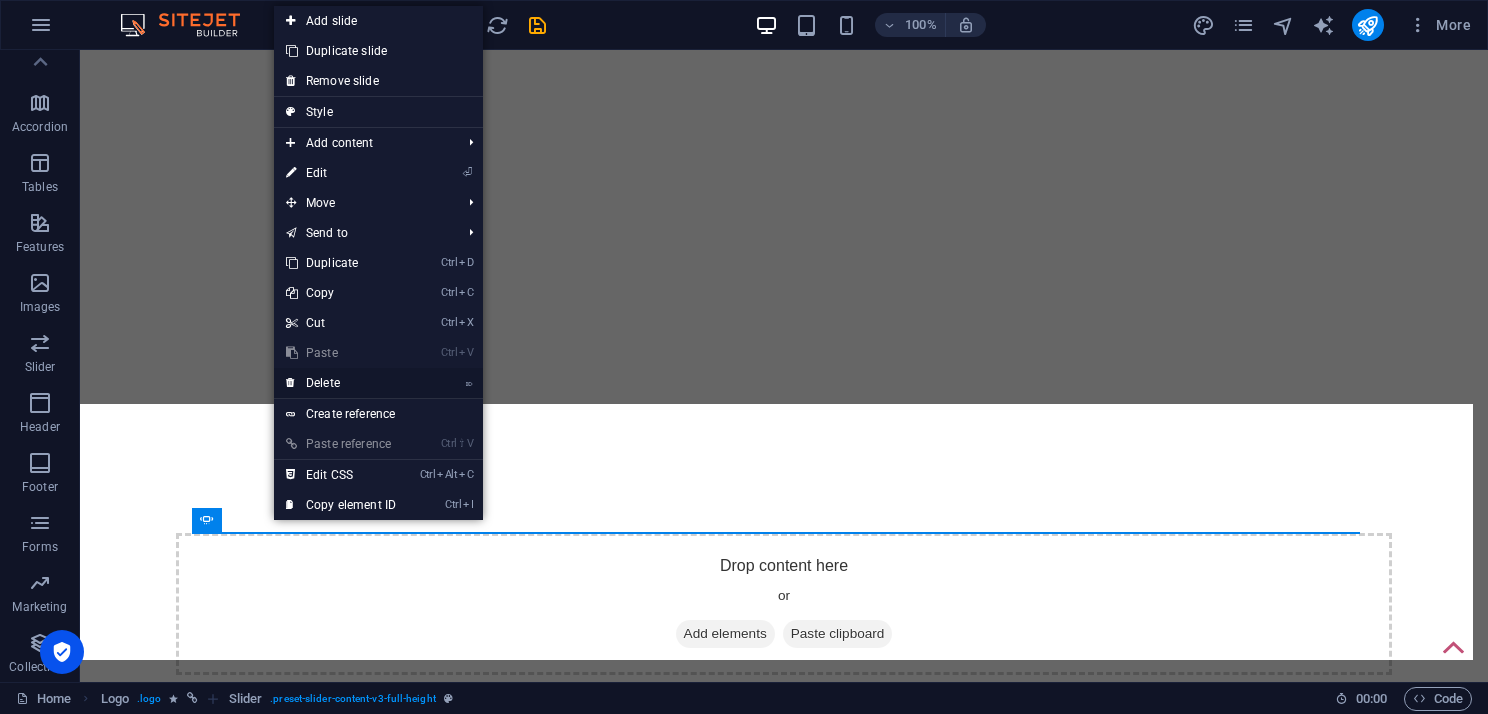 drag, startPoint x: 336, startPoint y: 380, endPoint x: 263, endPoint y: 331, distance: 87.92042 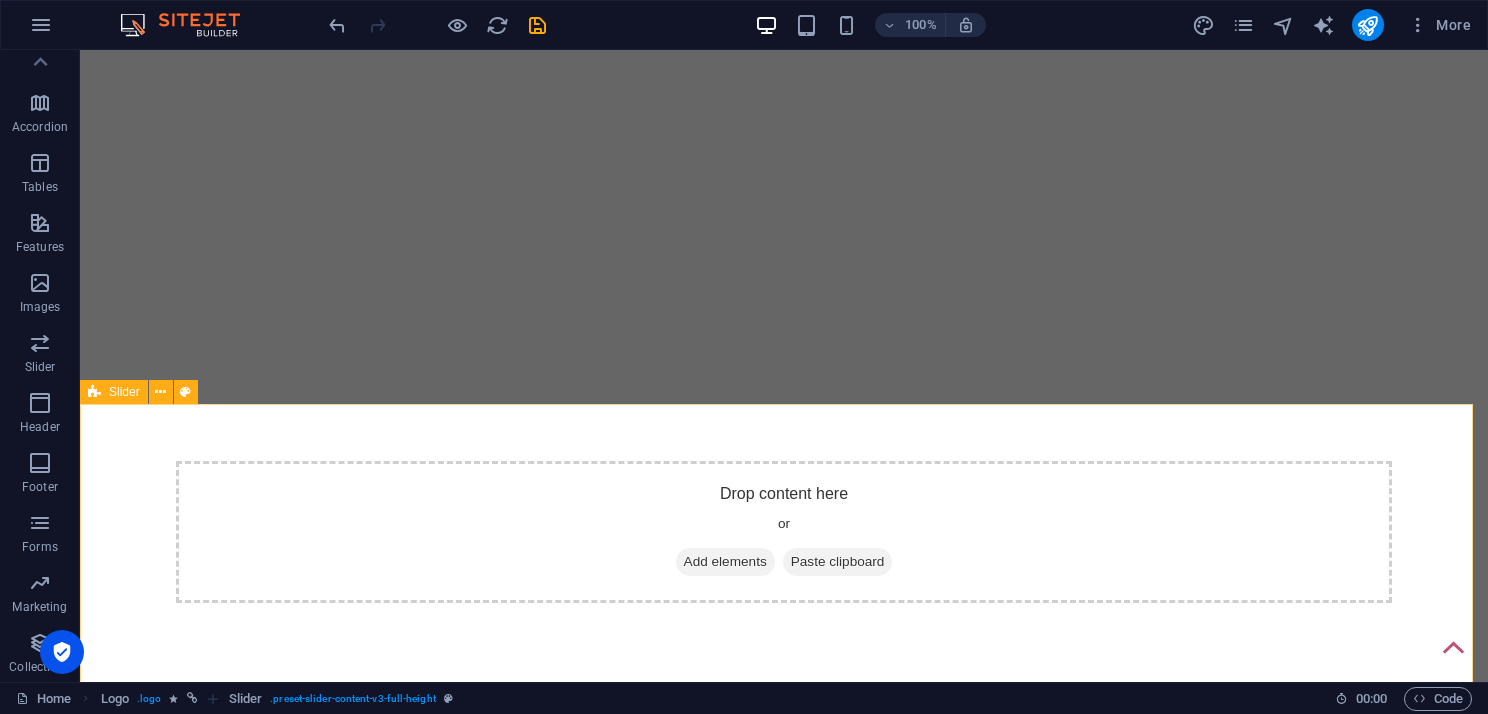 scroll, scrollTop: 300, scrollLeft: 0, axis: vertical 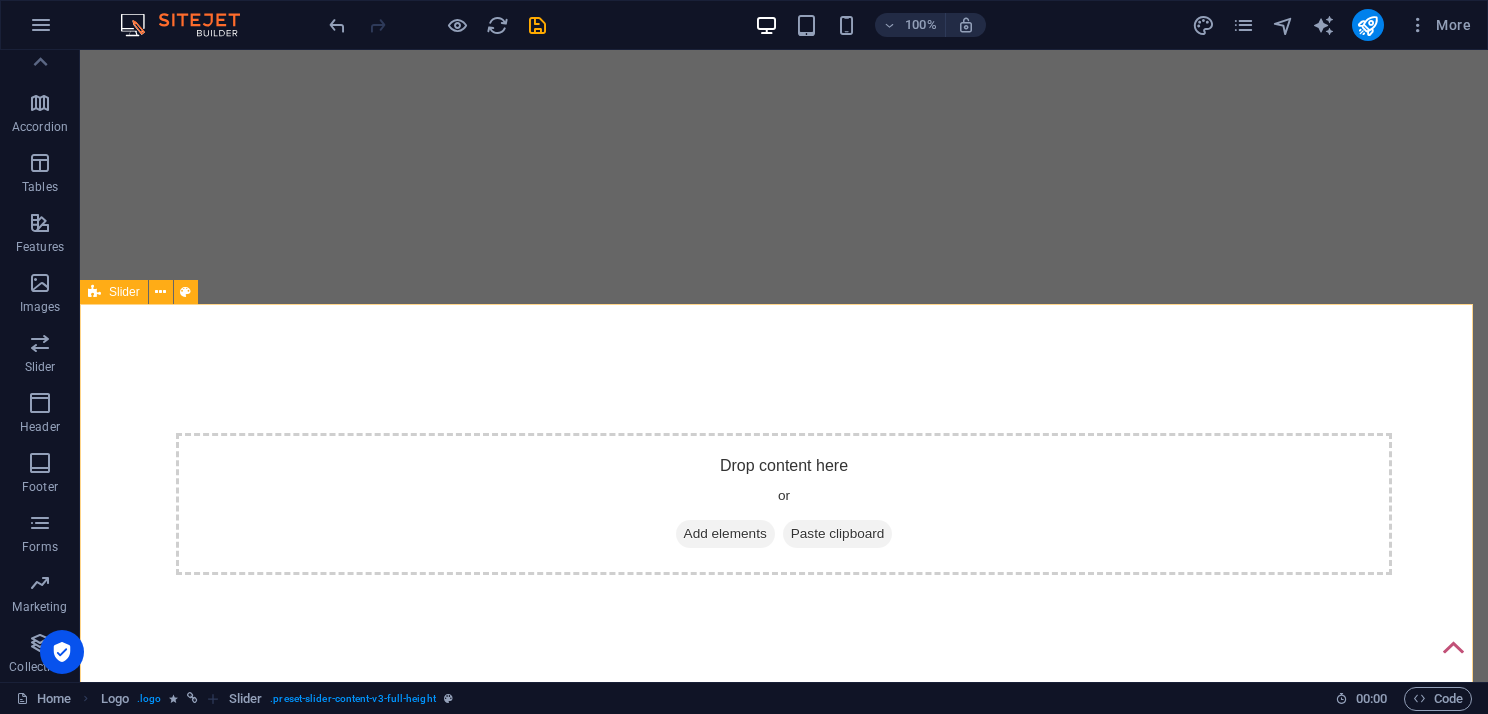 click on "Add elements" at bounding box center [725, 932] 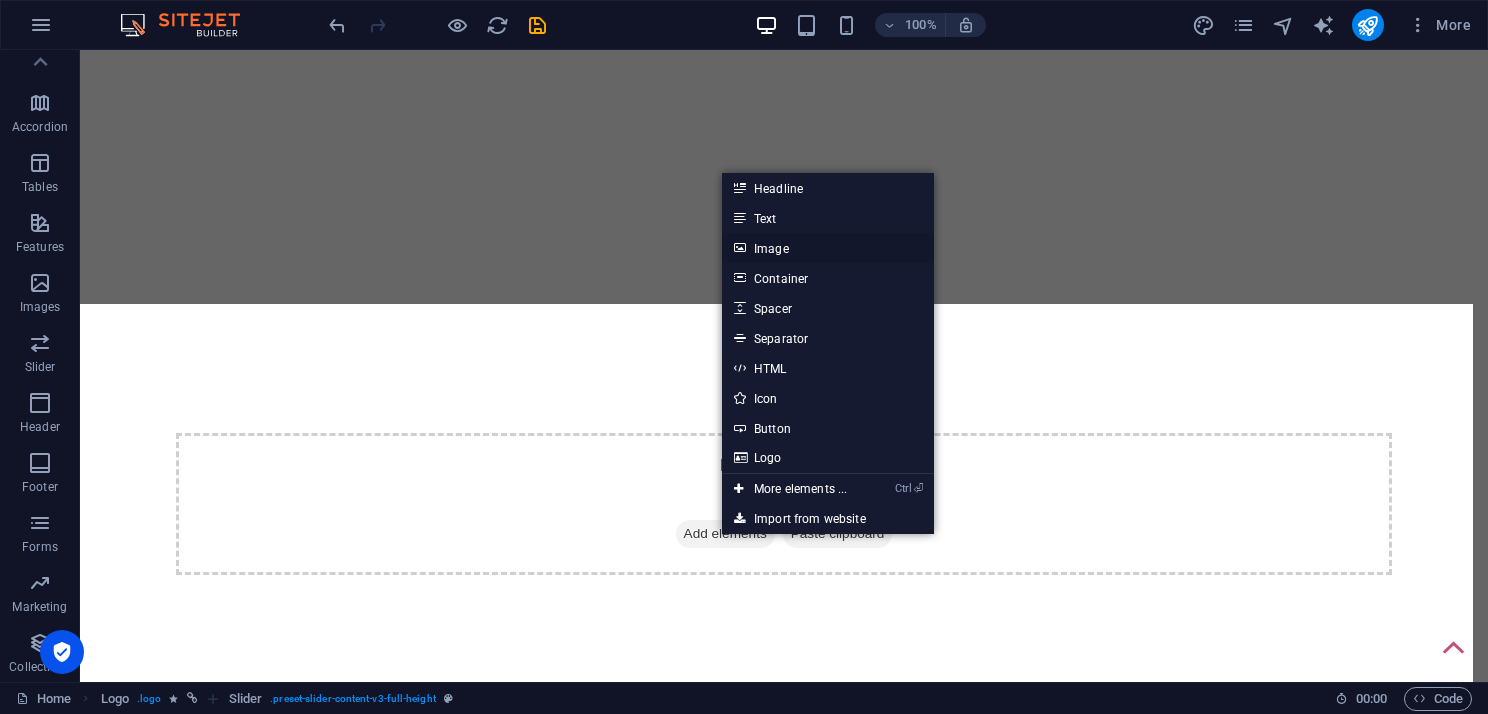 click on "Image" at bounding box center [828, 248] 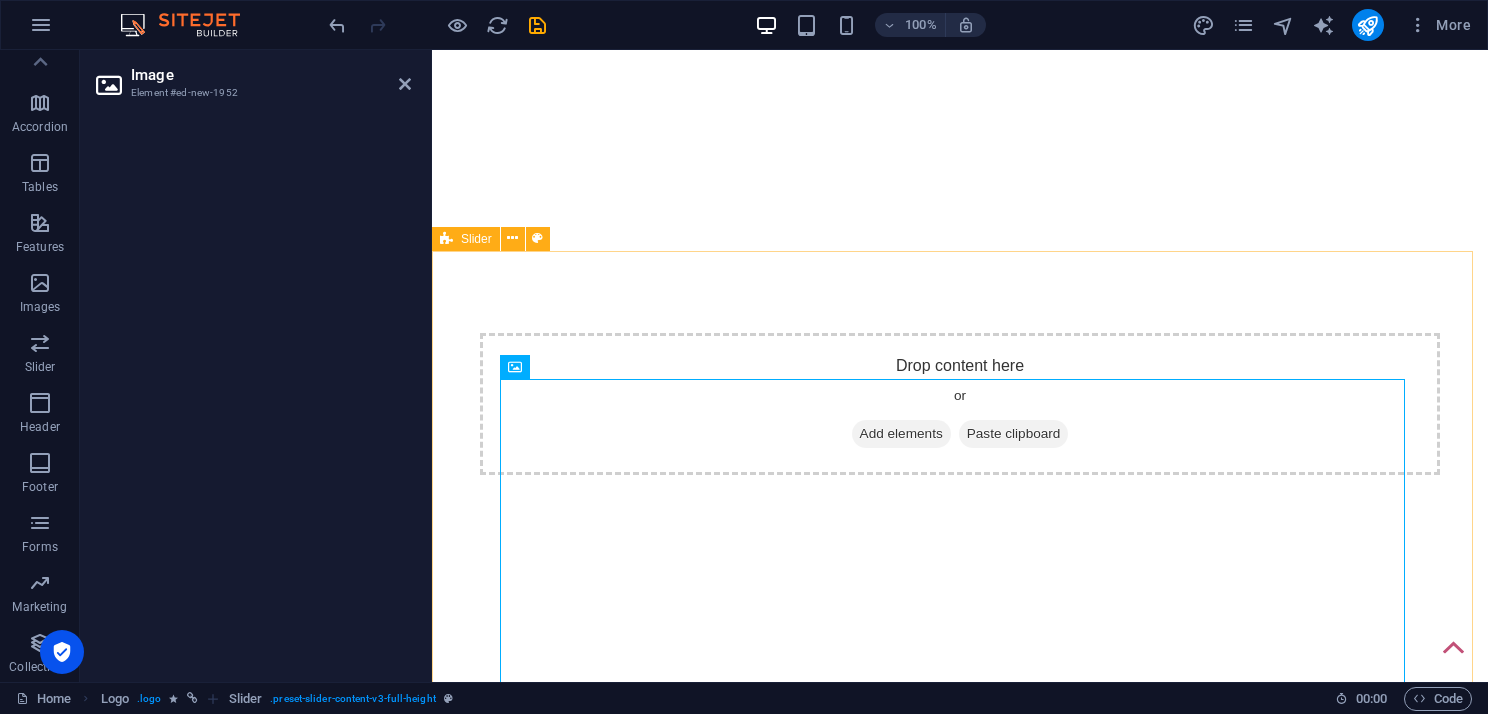 scroll, scrollTop: 100, scrollLeft: 0, axis: vertical 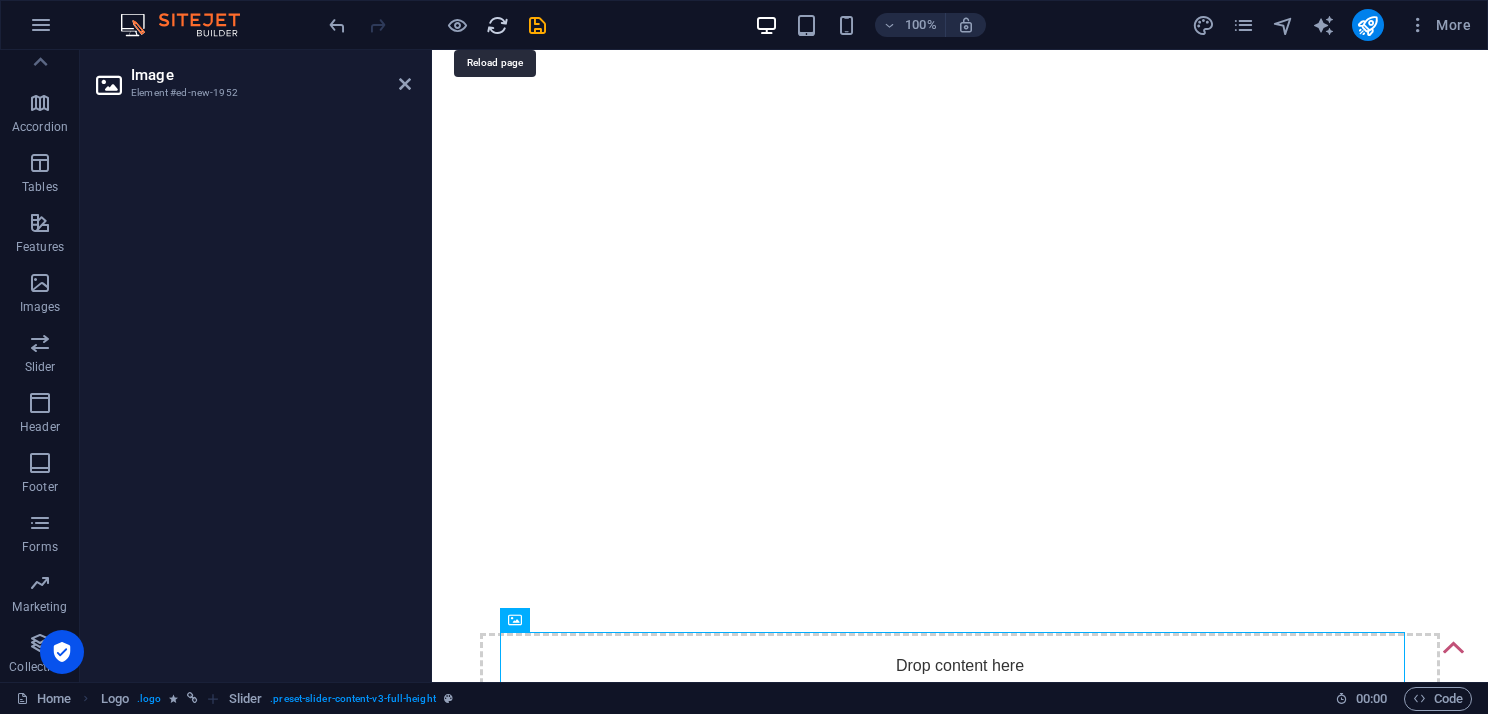 click at bounding box center (497, 25) 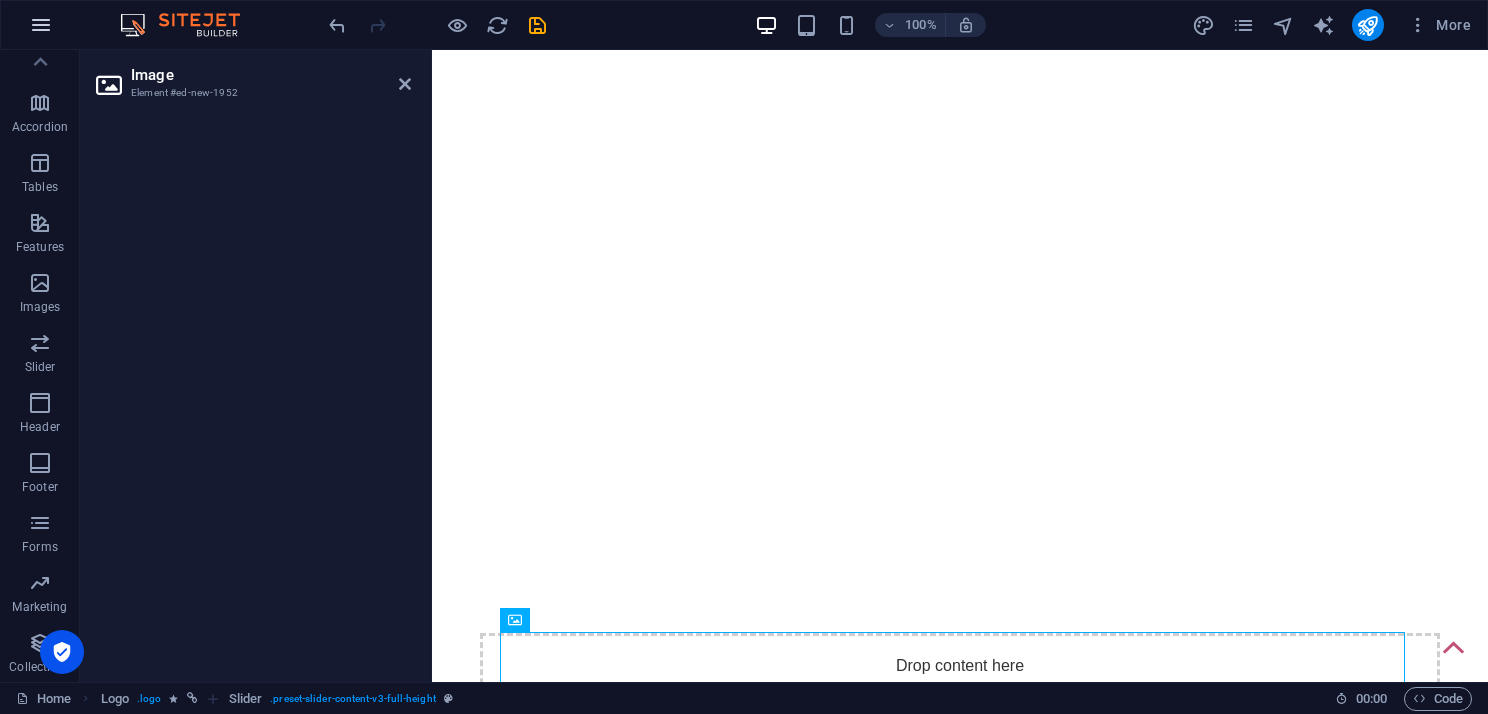 click at bounding box center (41, 25) 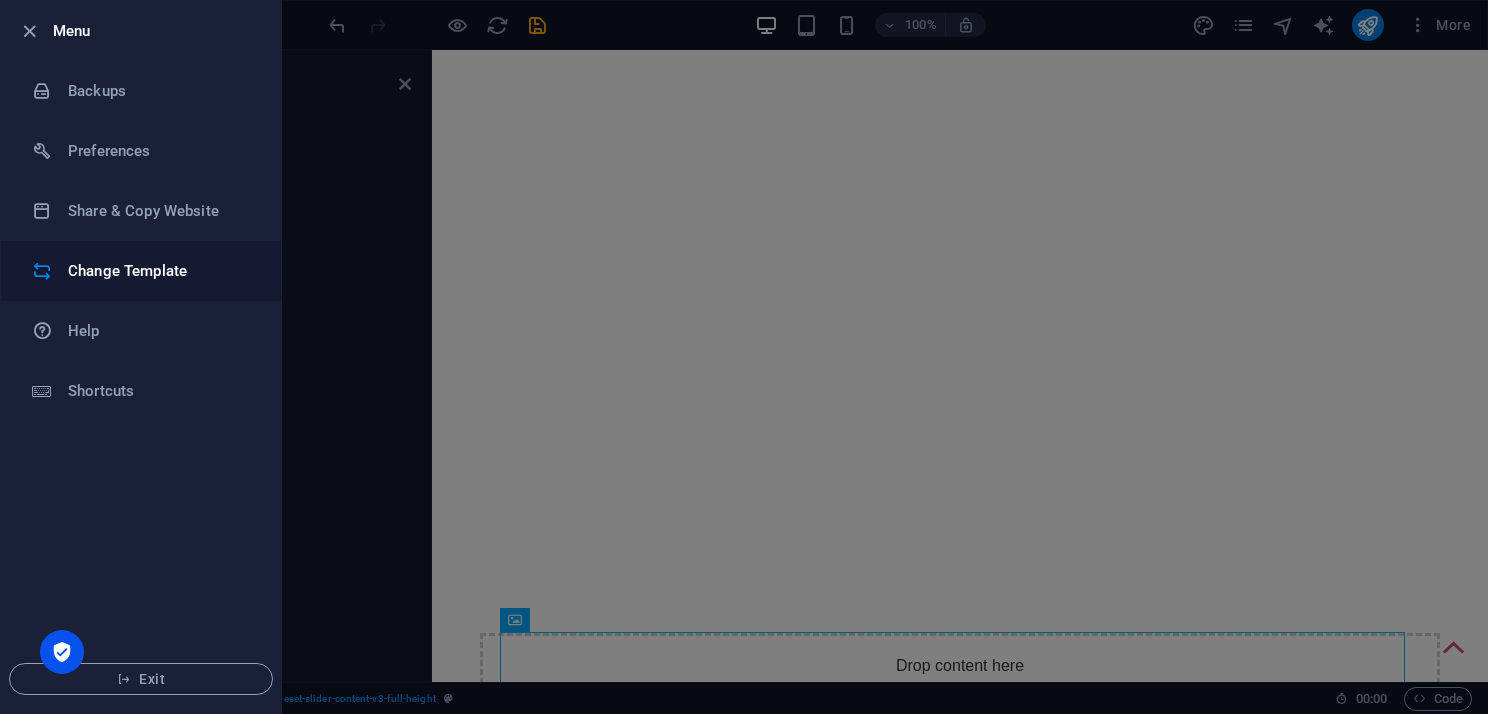 click on "Change Template" at bounding box center [160, 271] 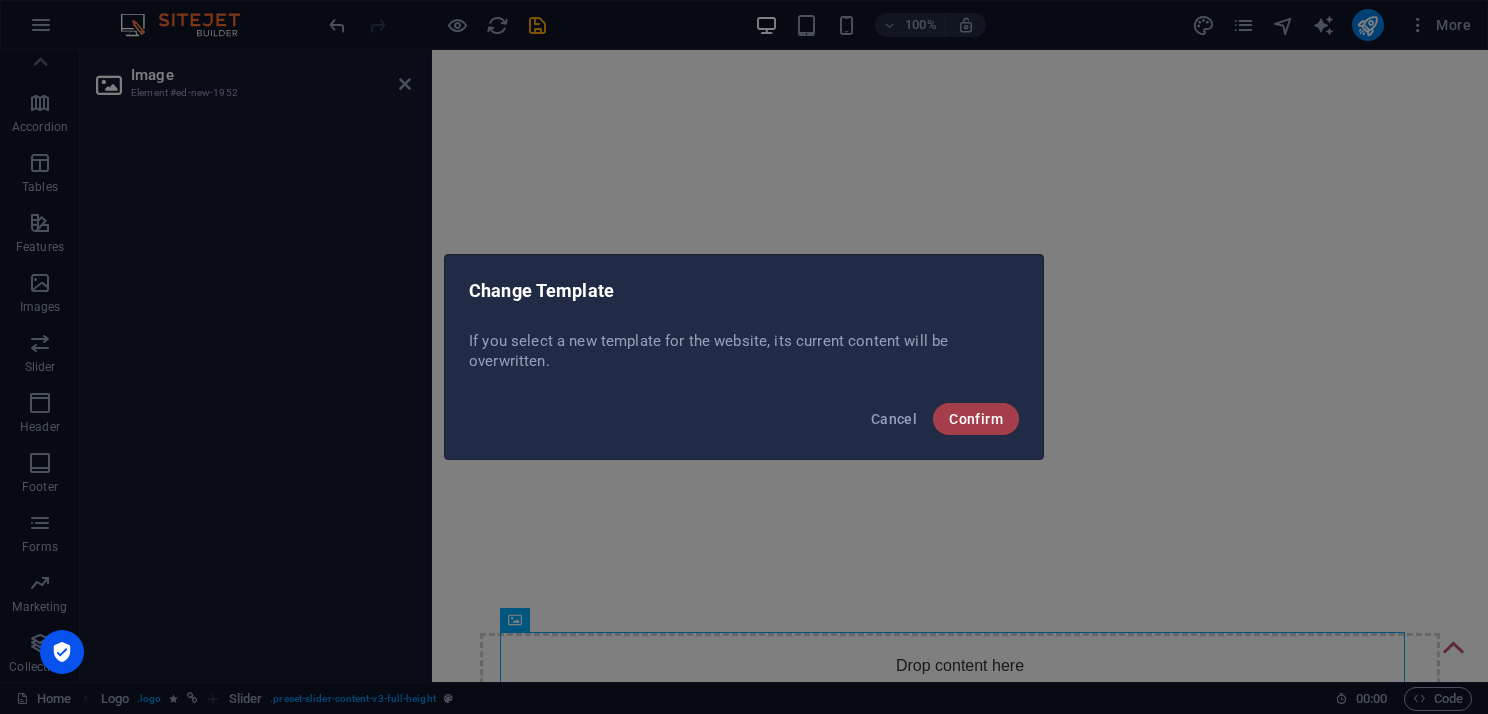 click on "Confirm" at bounding box center (976, 419) 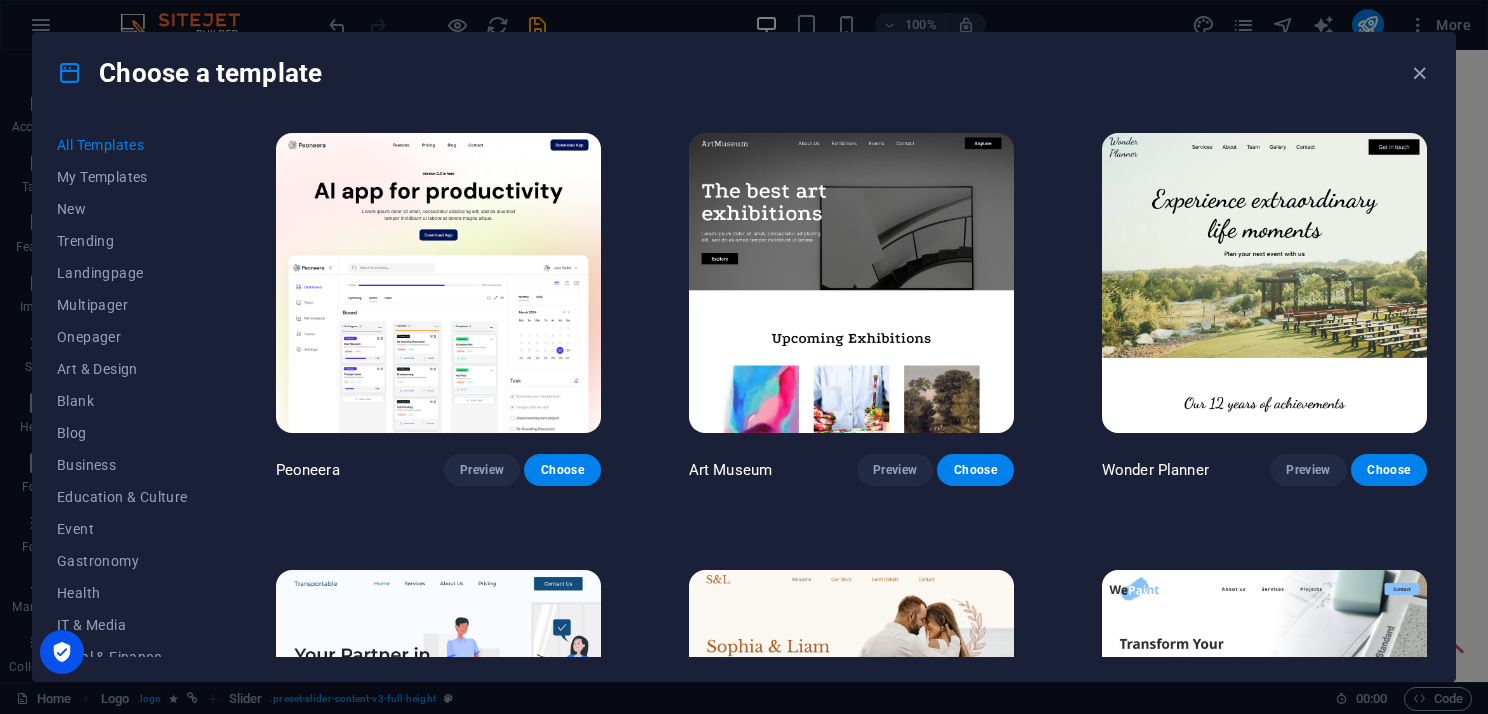 click at bounding box center (1264, 283) 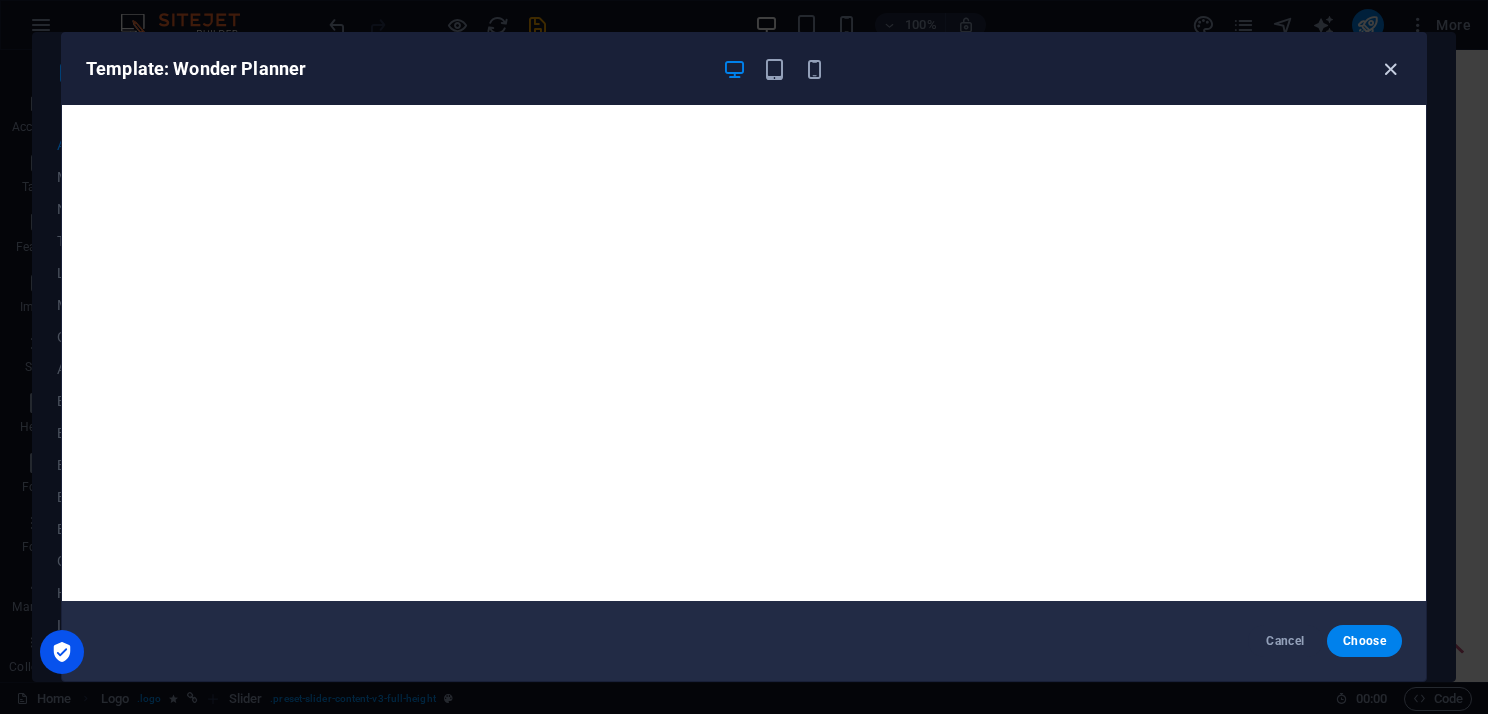 click at bounding box center [1390, 69] 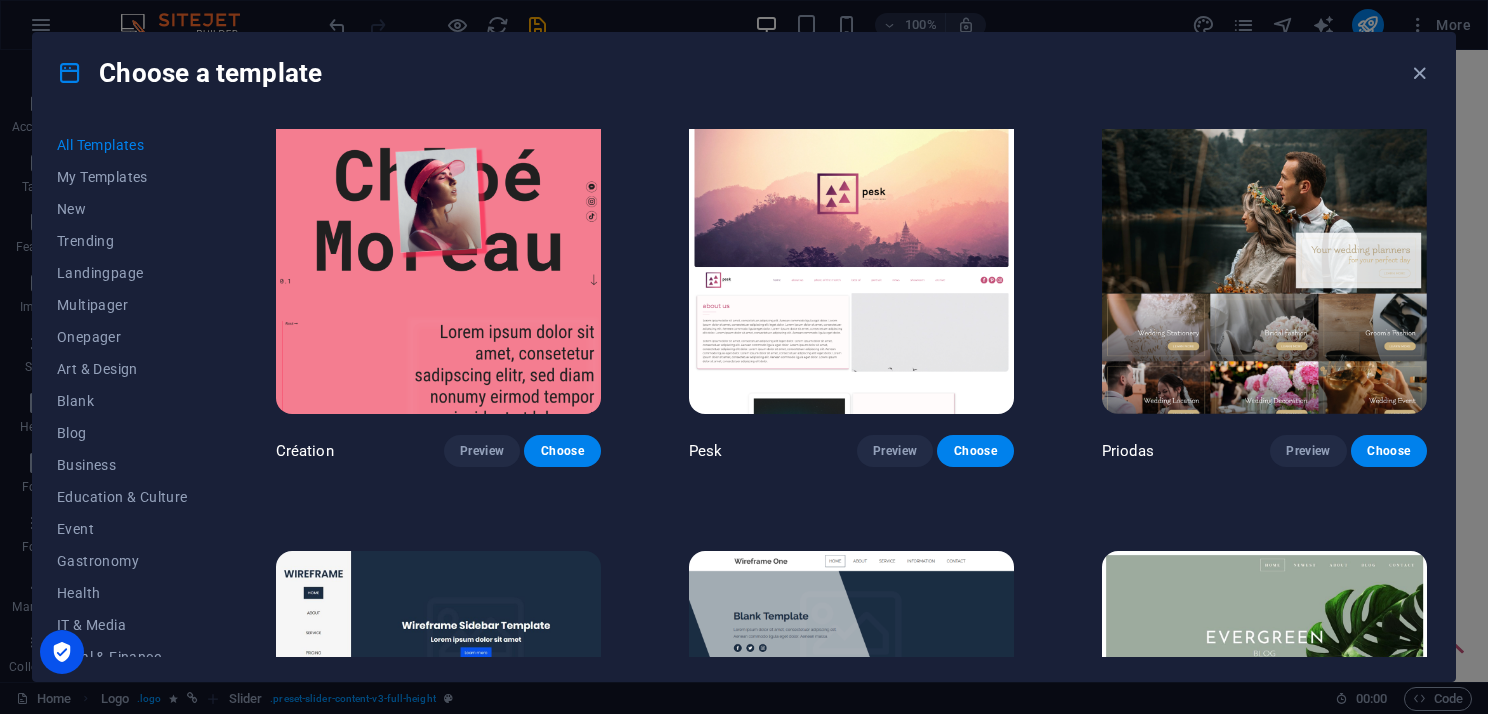 scroll, scrollTop: 6600, scrollLeft: 0, axis: vertical 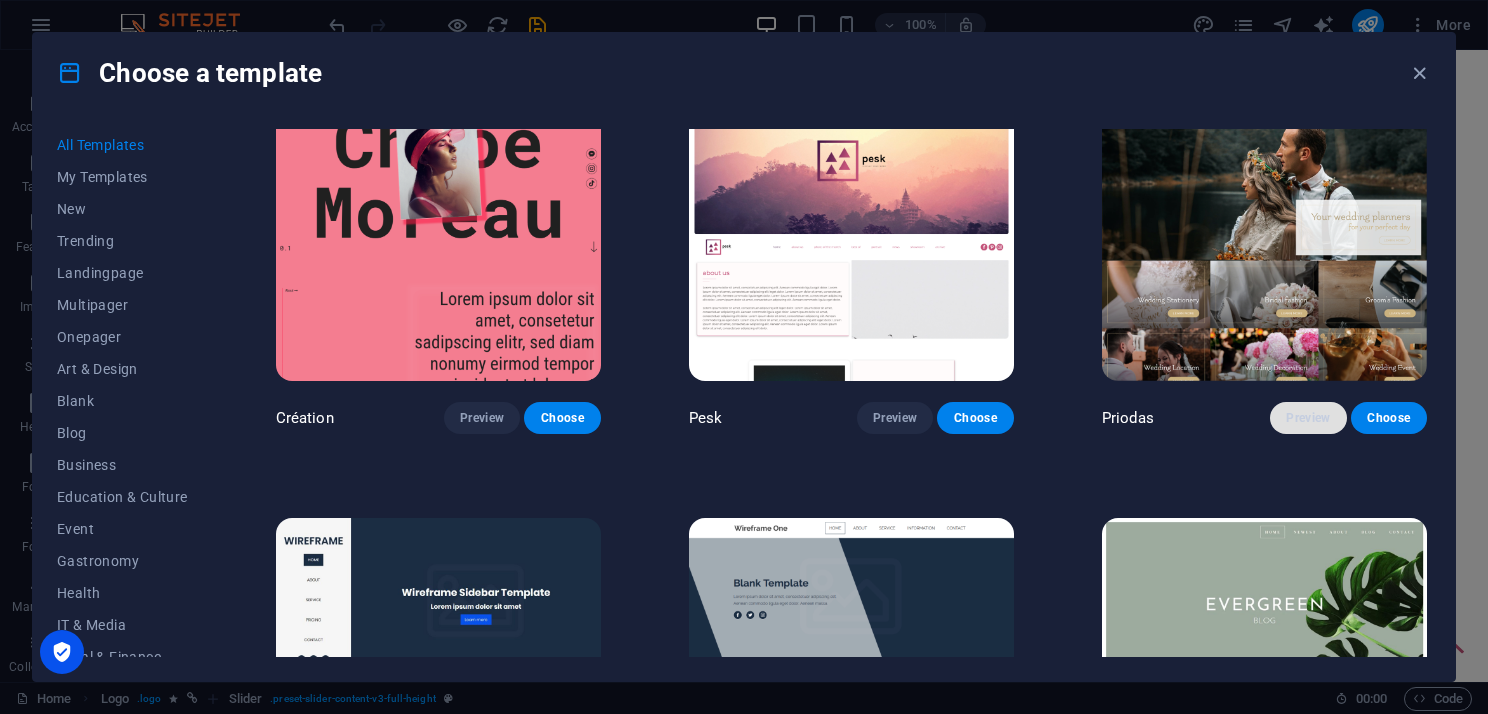click on "Preview" at bounding box center [1308, 418] 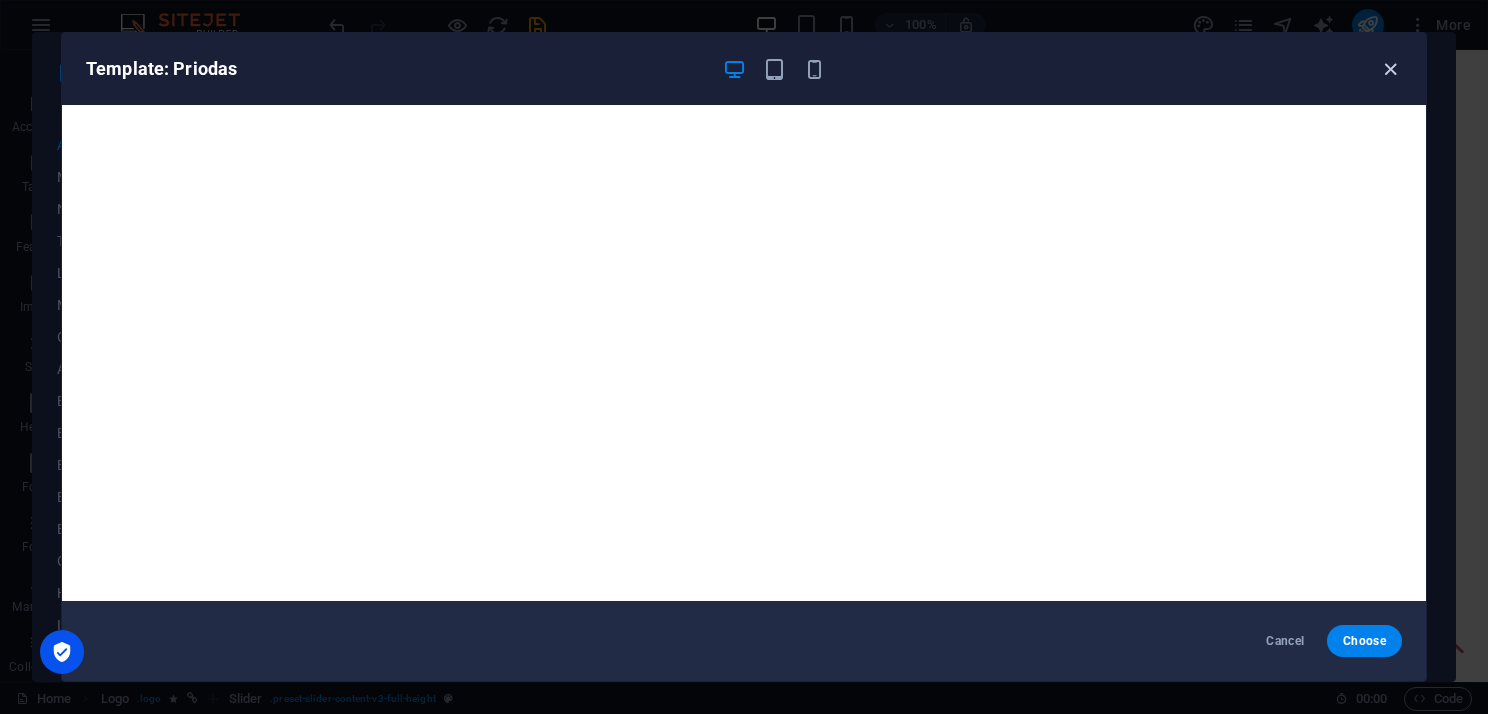 click at bounding box center [1390, 69] 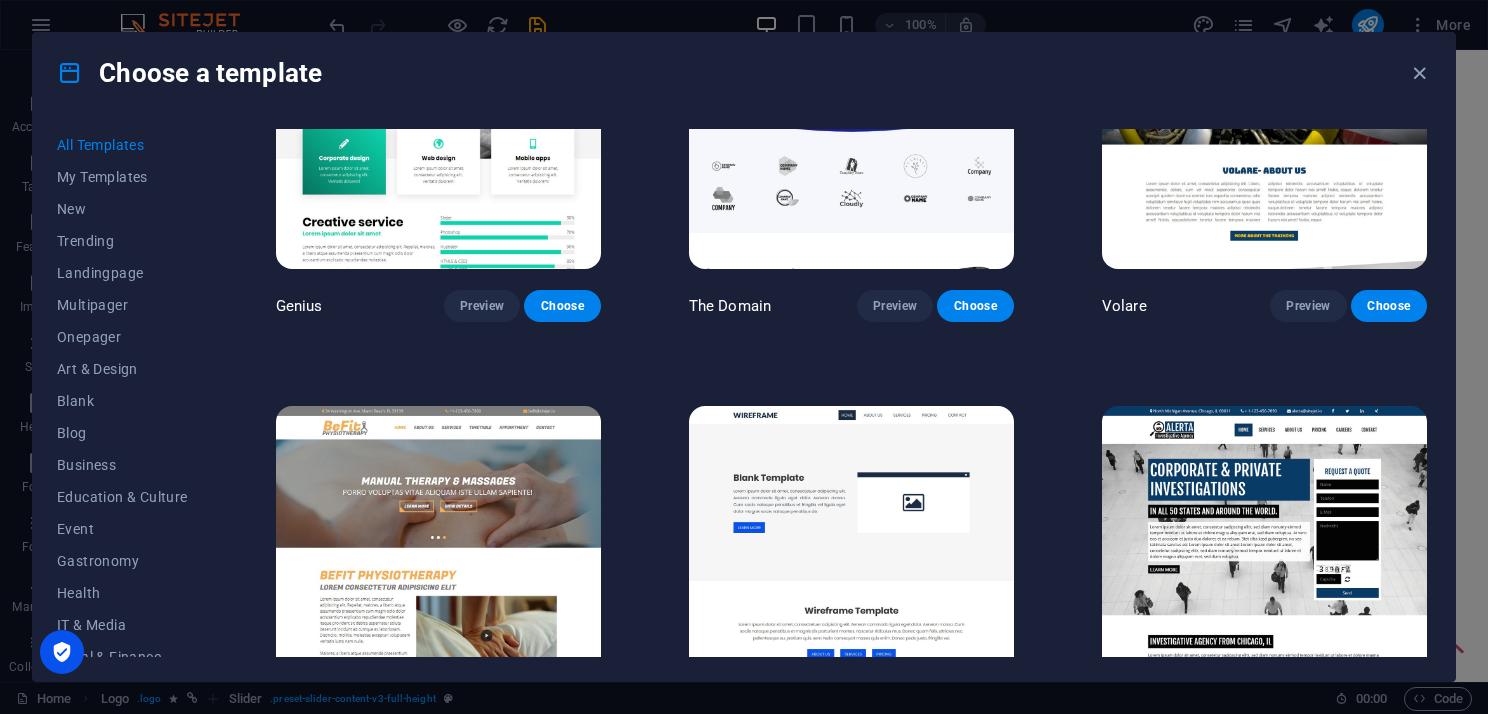 scroll, scrollTop: 10300, scrollLeft: 0, axis: vertical 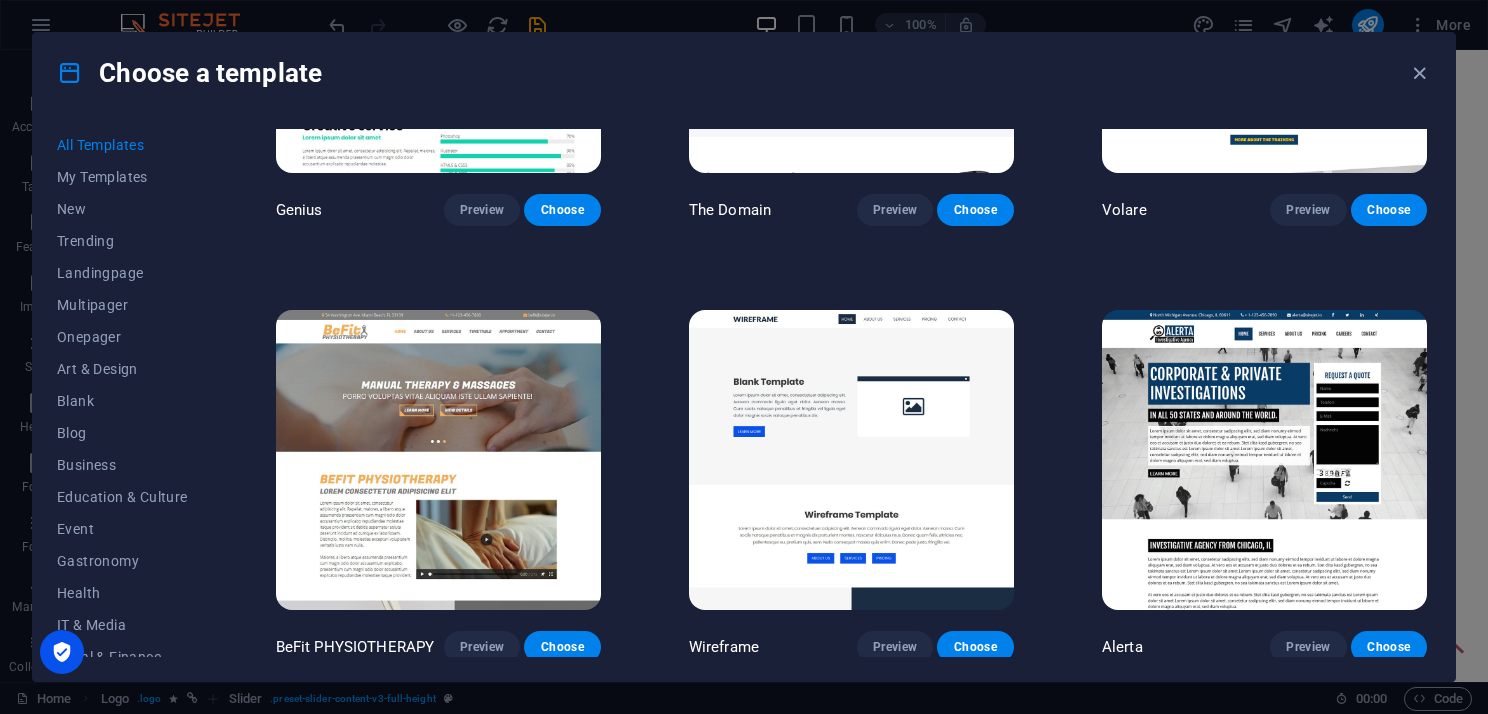 click at bounding box center [438, 460] 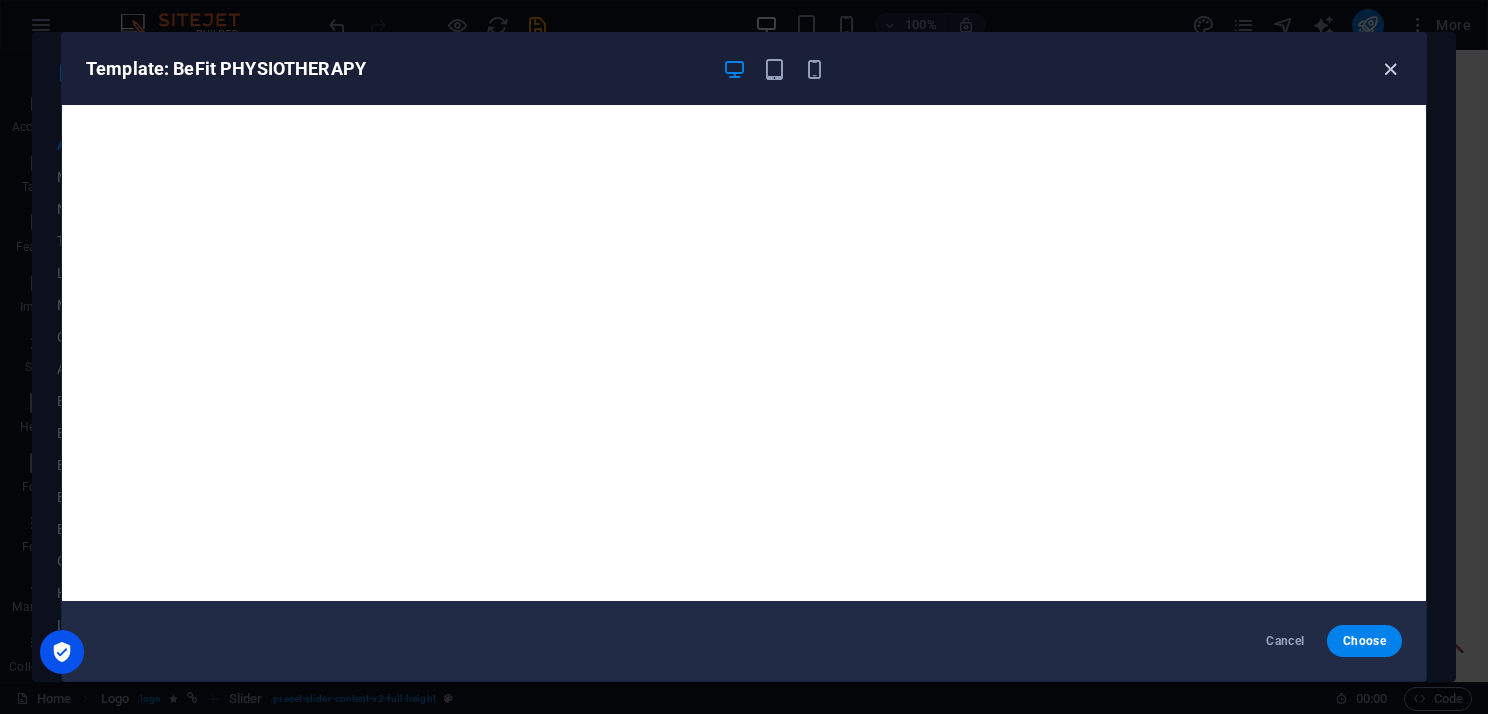 click at bounding box center [1390, 69] 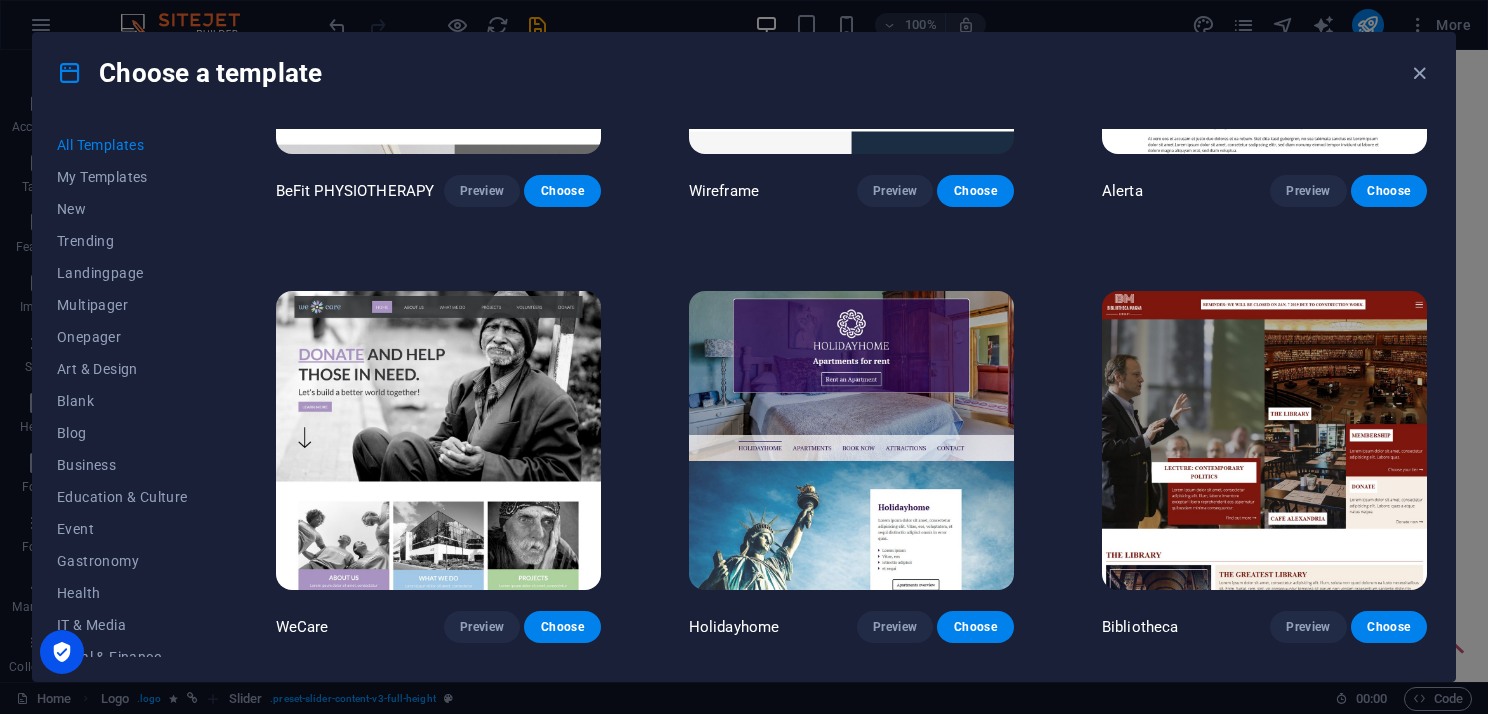 scroll, scrollTop: 10900, scrollLeft: 0, axis: vertical 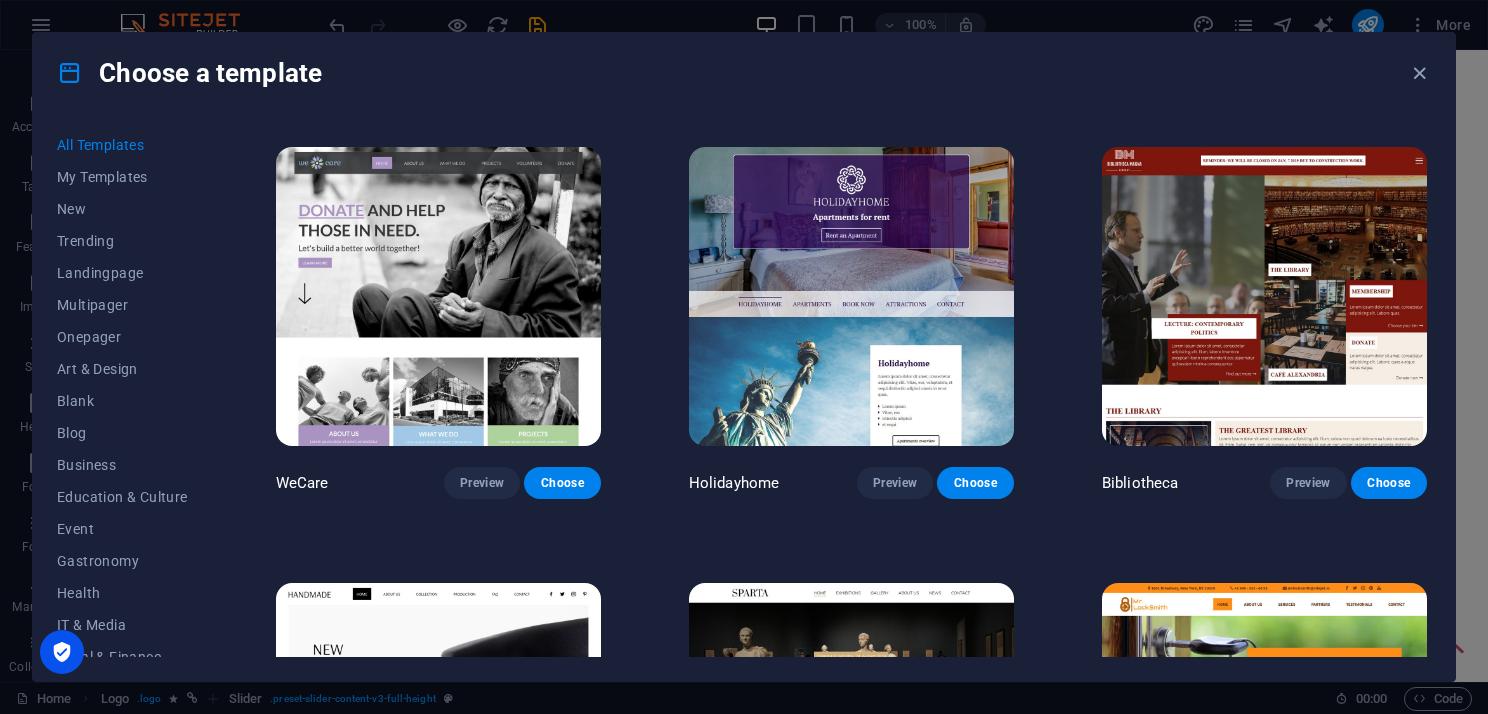 click at bounding box center (1264, 297) 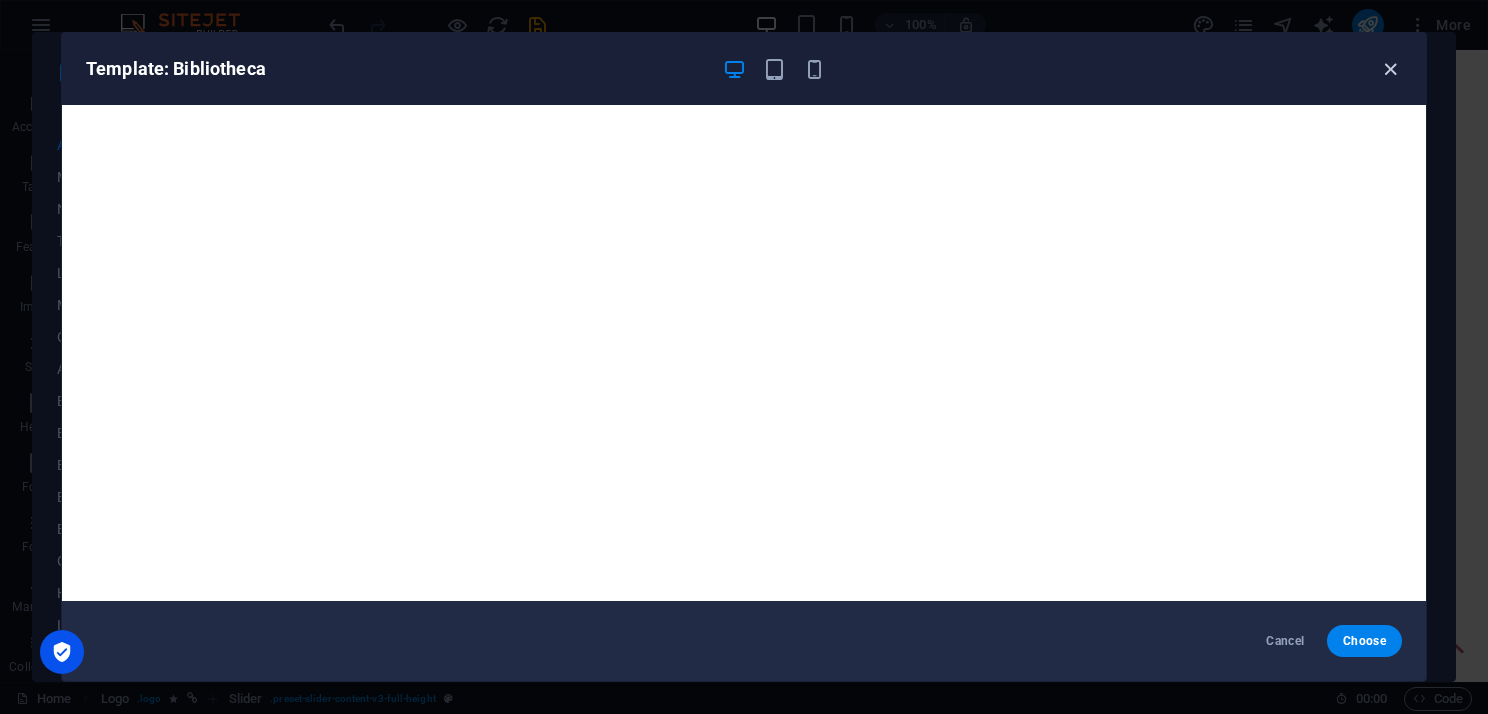 click at bounding box center (1390, 69) 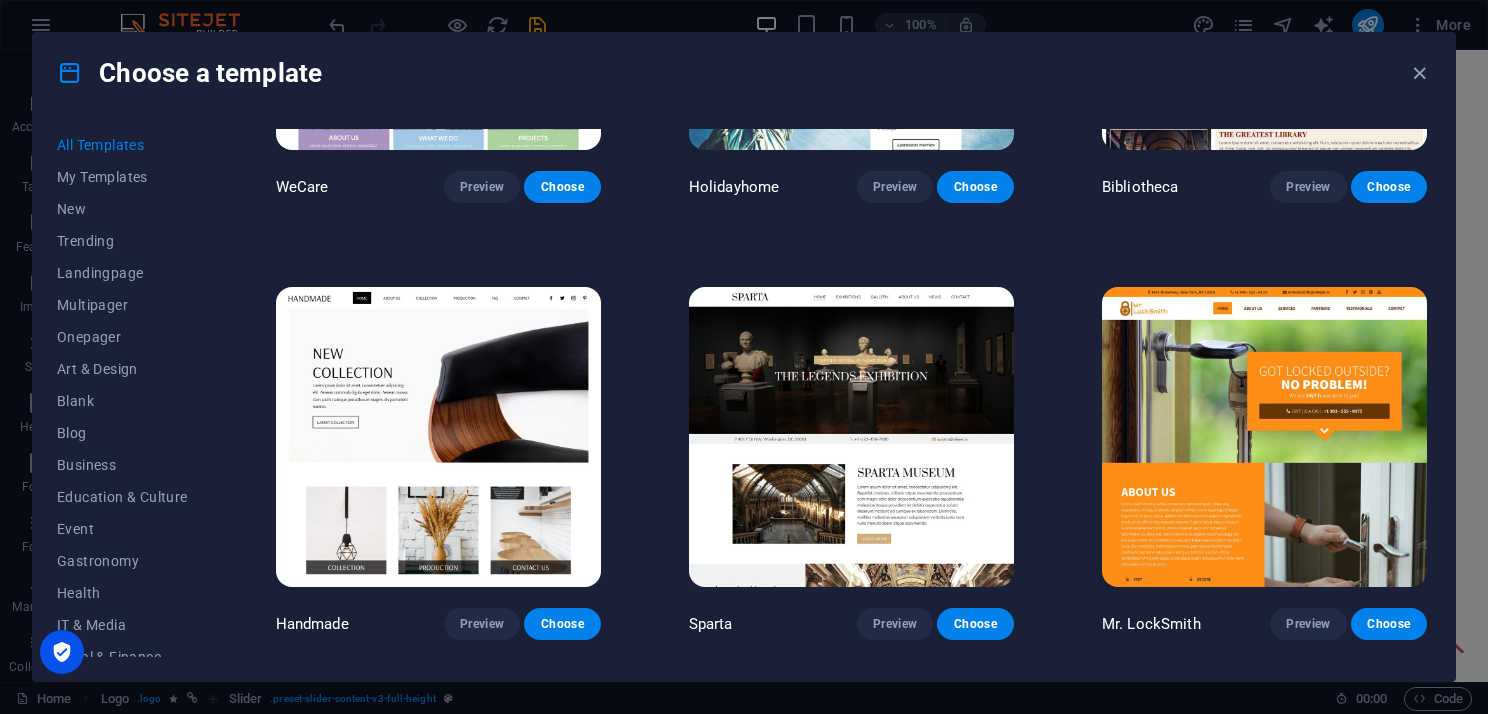 scroll, scrollTop: 11200, scrollLeft: 0, axis: vertical 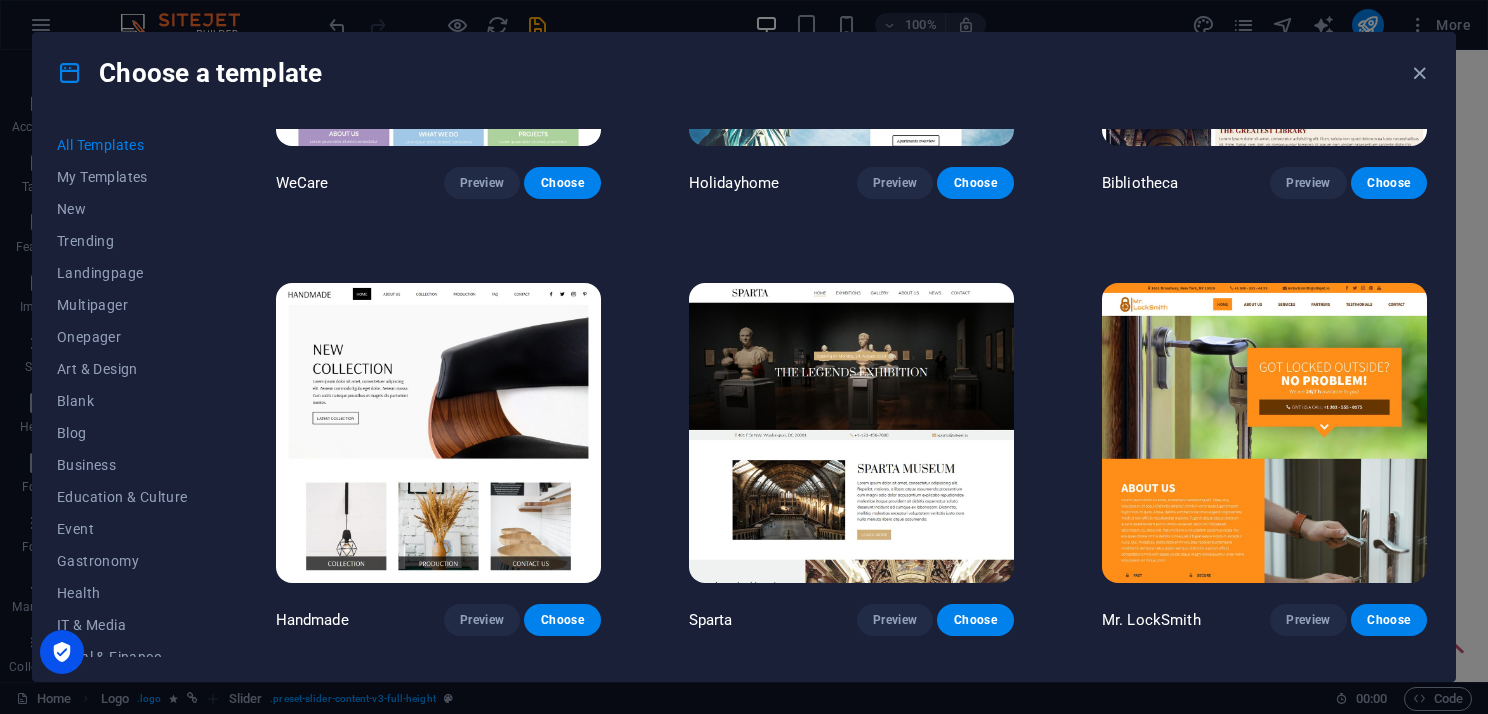 click at bounding box center (851, 433) 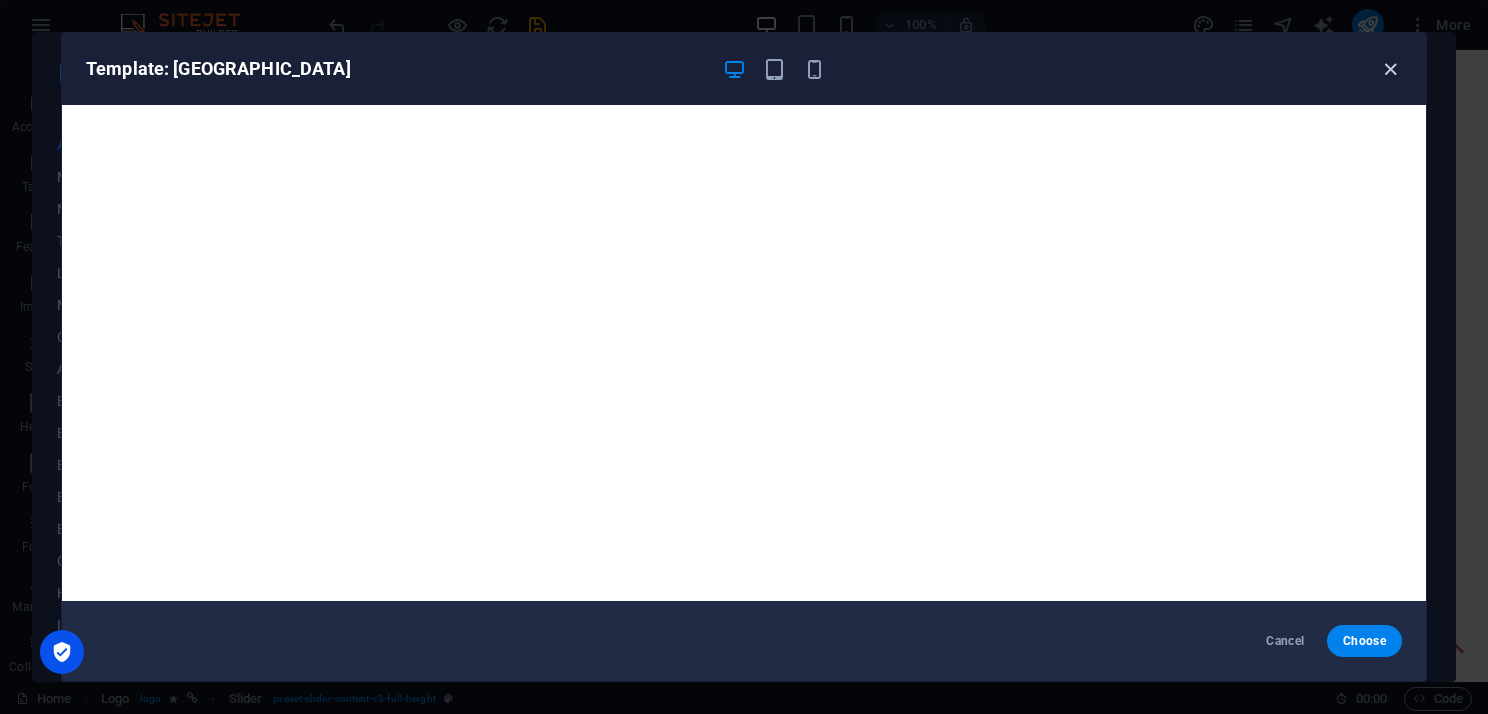 click at bounding box center [1390, 69] 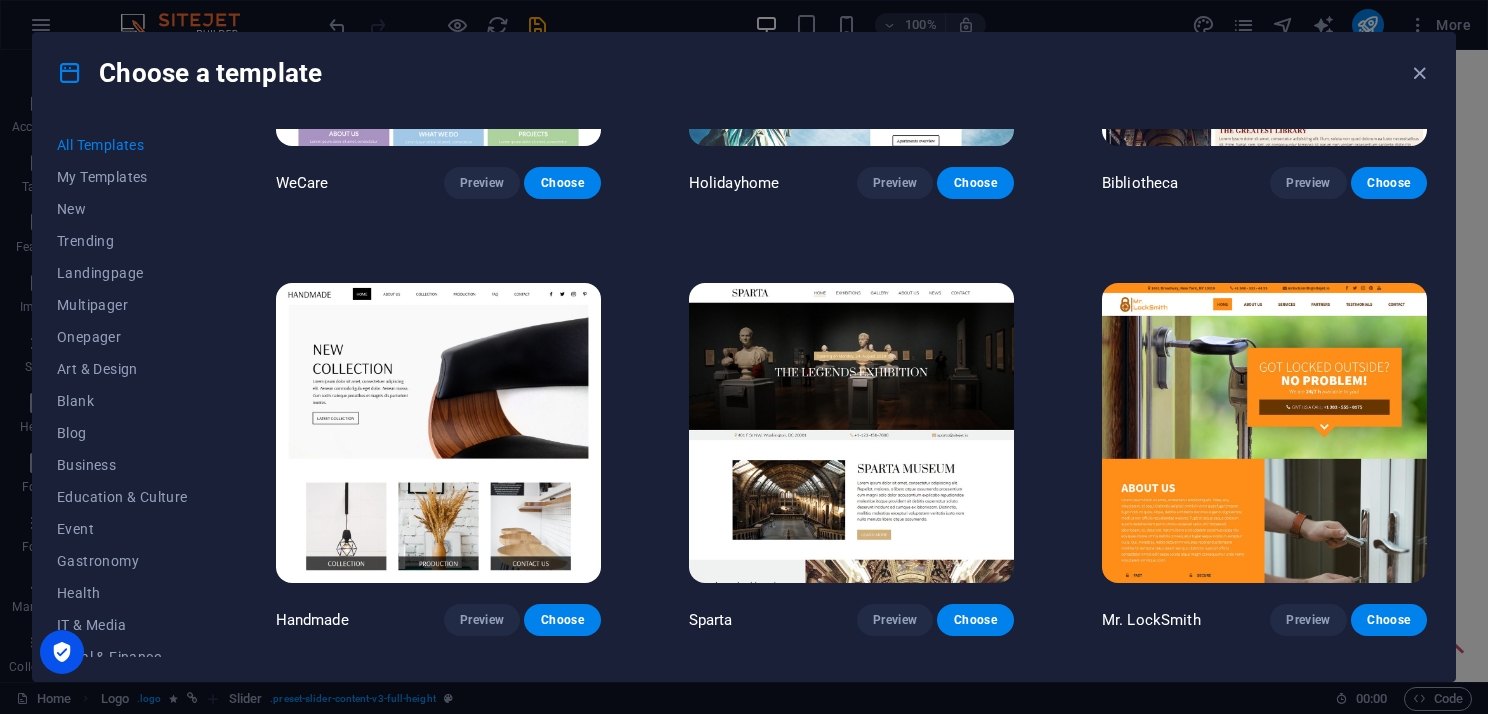 click at bounding box center [1264, 433] 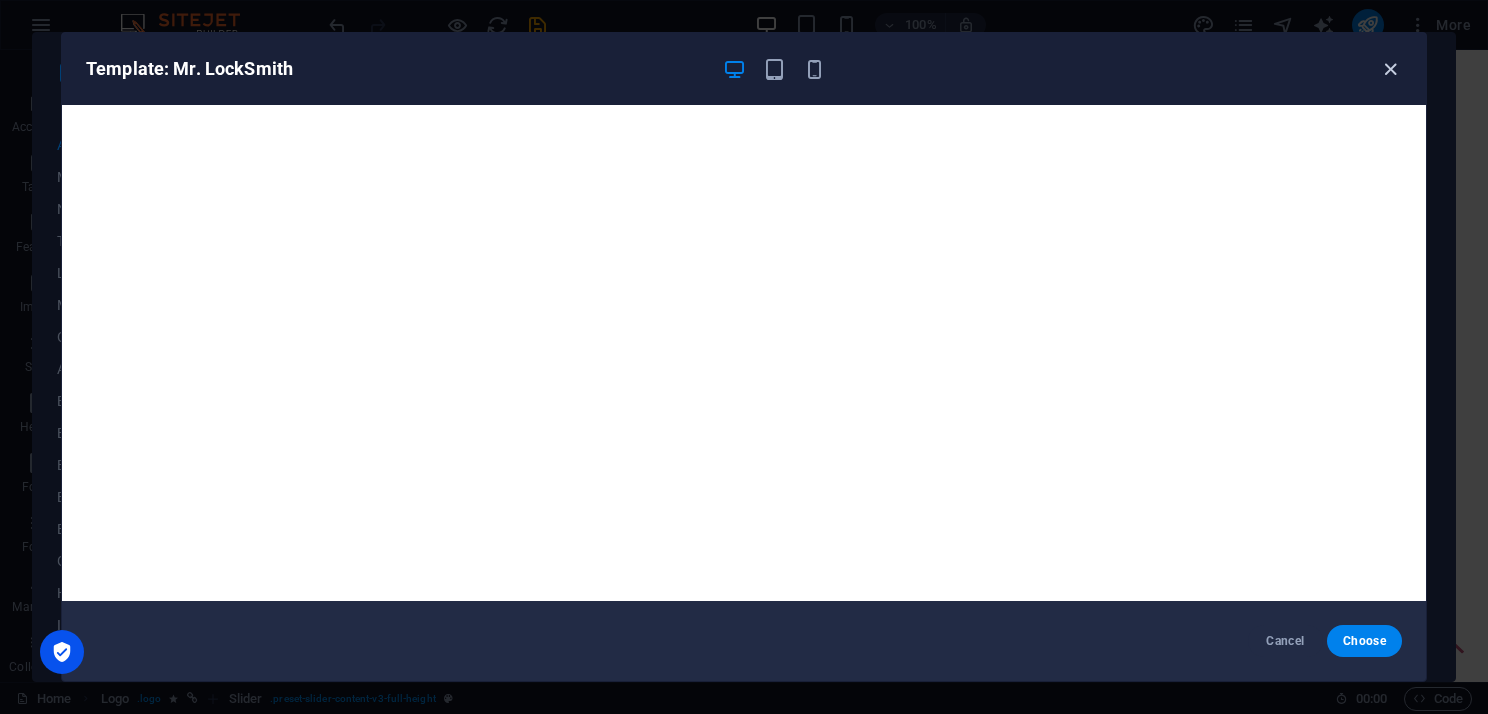 click at bounding box center (1390, 69) 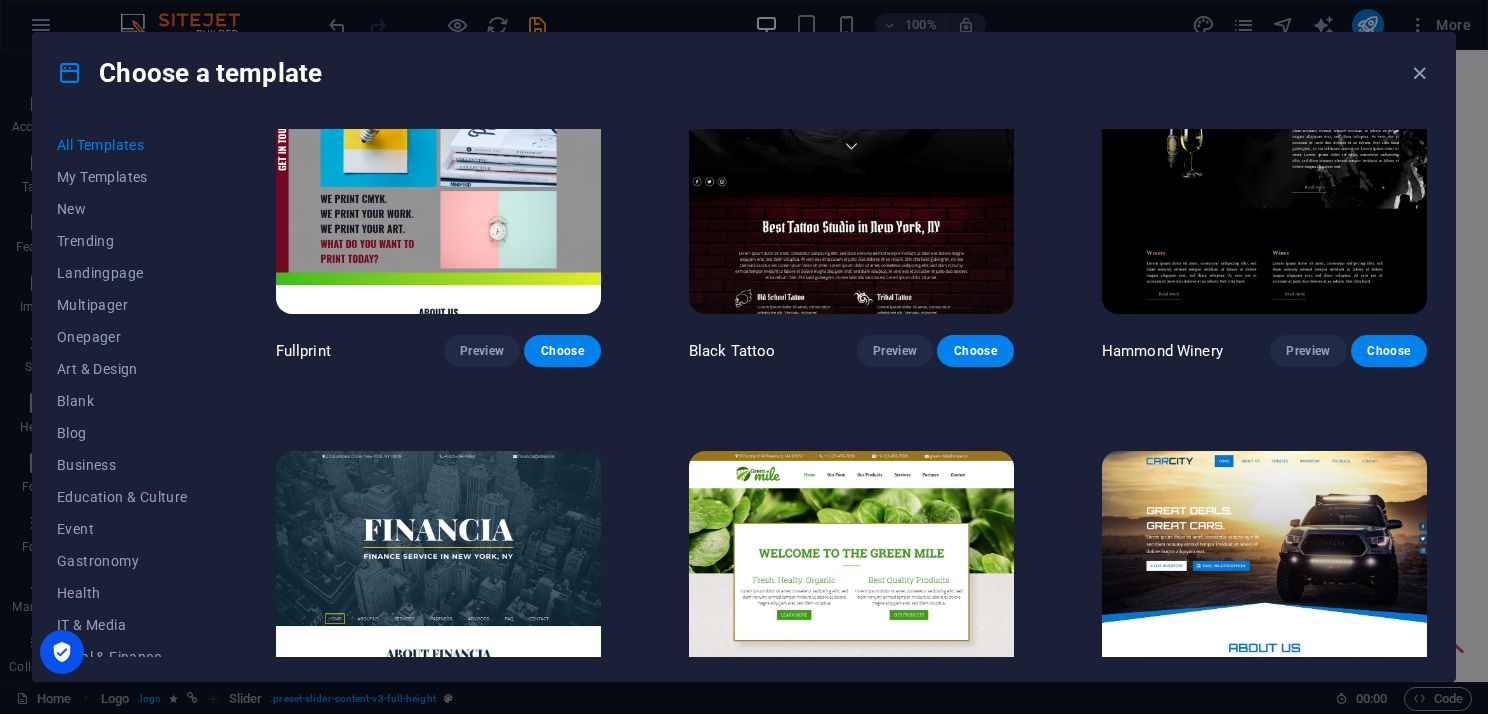 scroll, scrollTop: 12100, scrollLeft: 0, axis: vertical 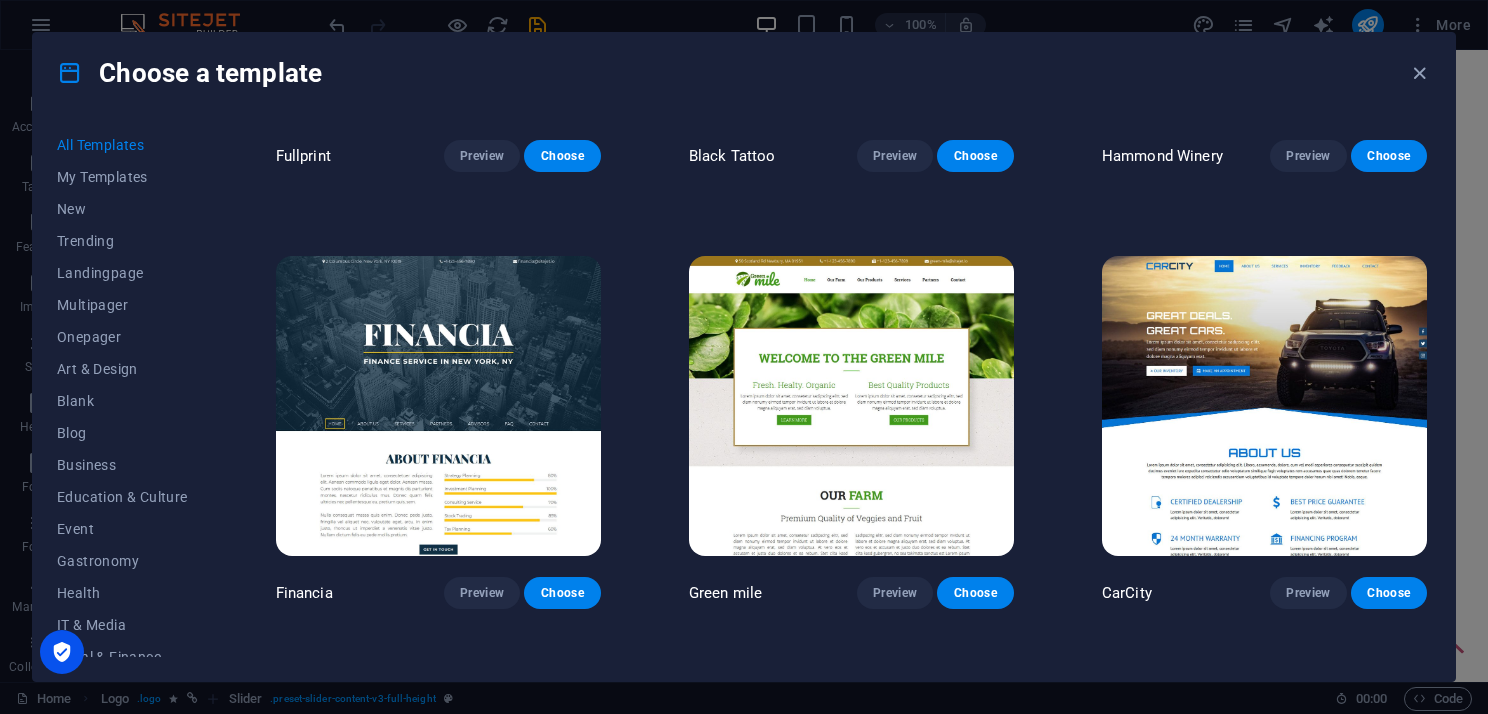 click at bounding box center [438, 406] 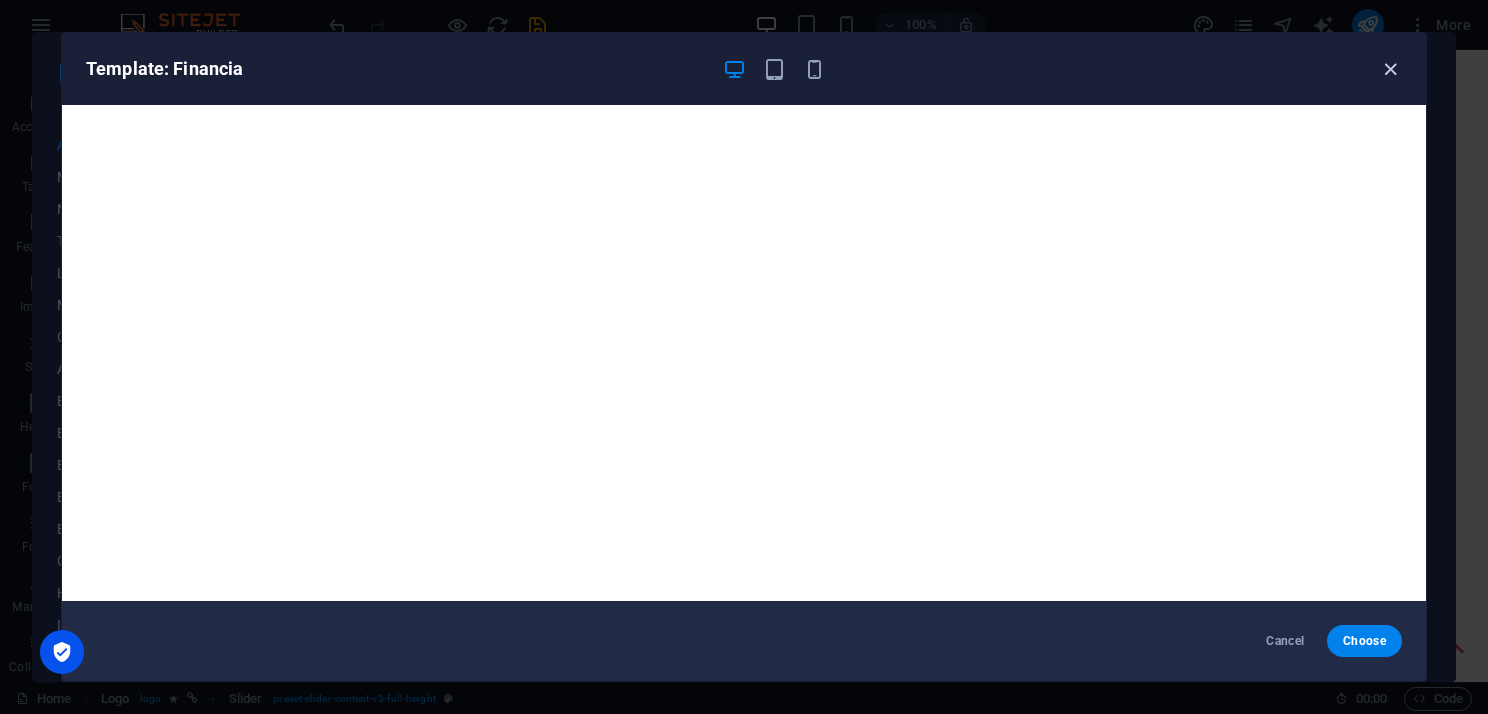 click at bounding box center [1390, 69] 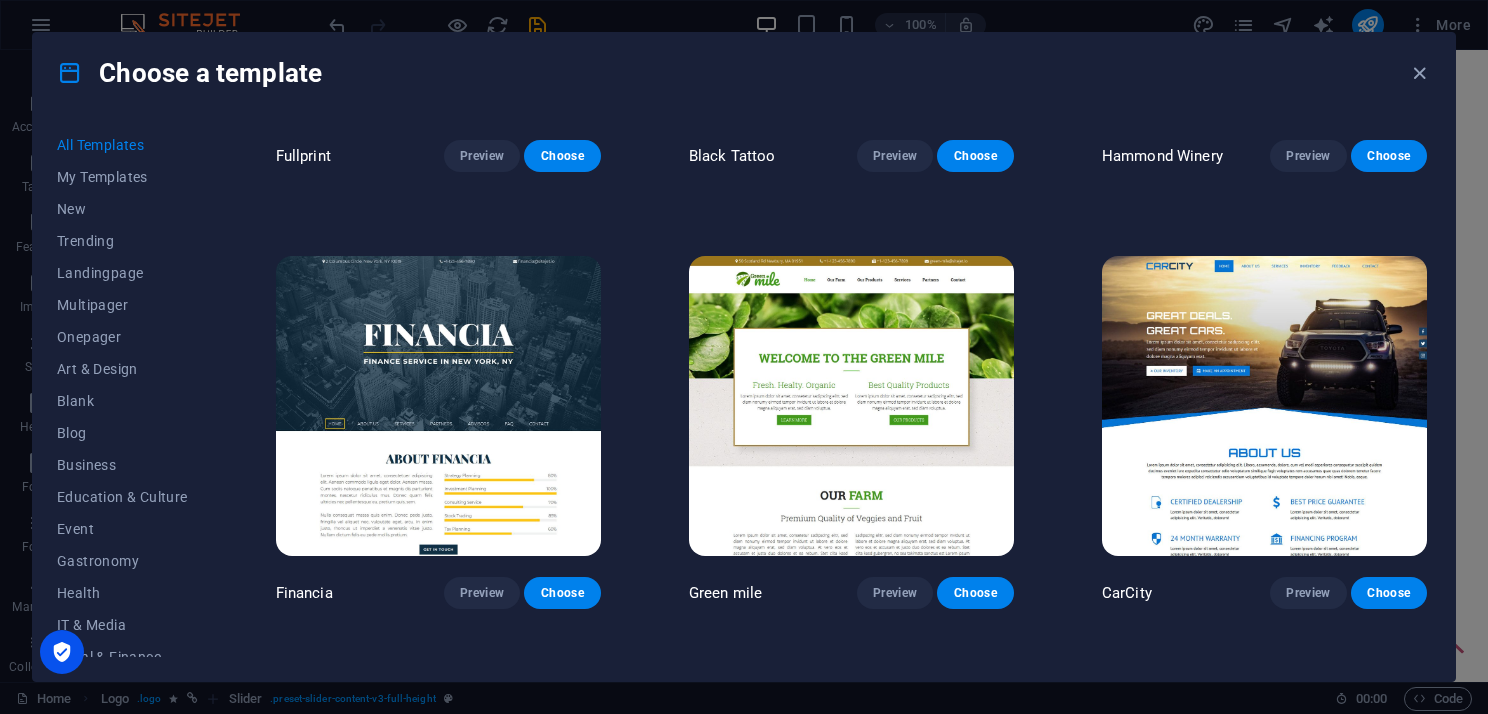 click at bounding box center (851, 406) 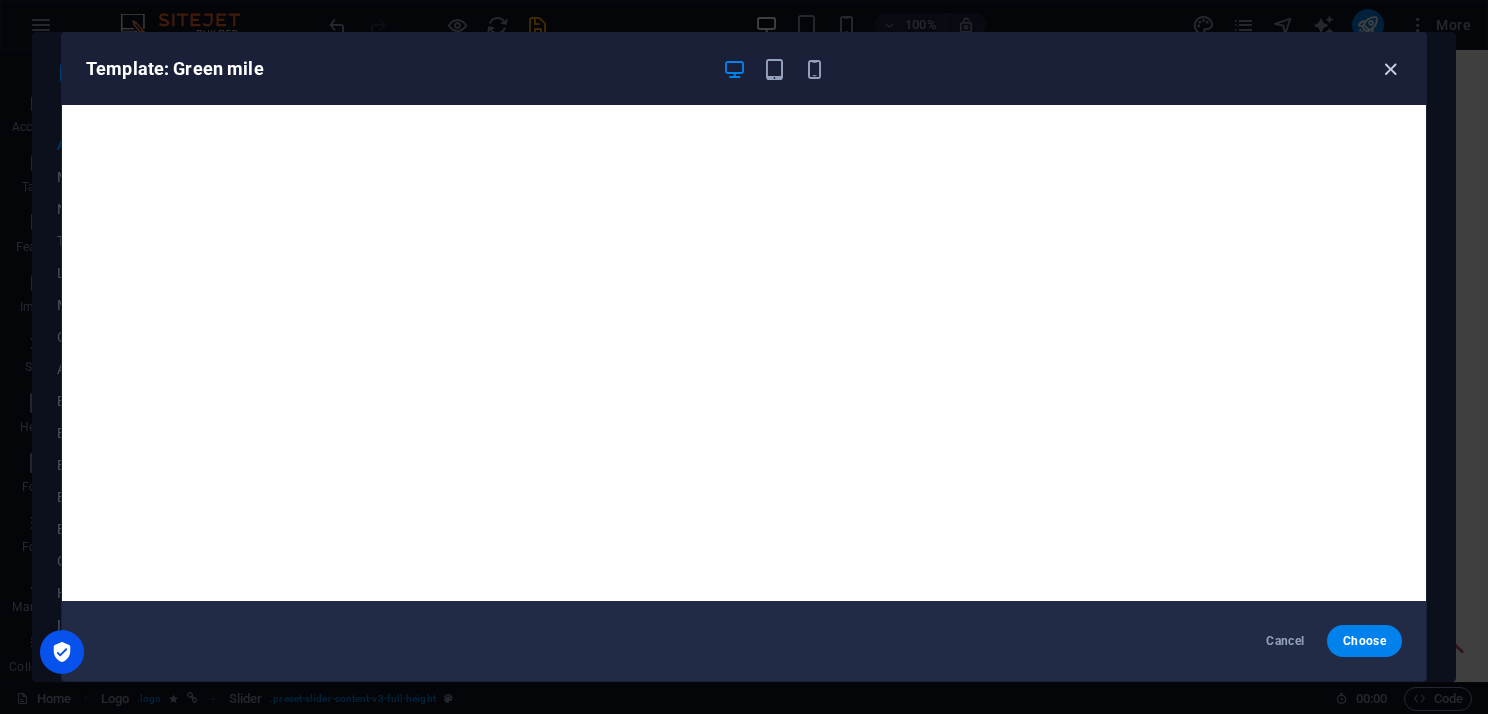 click at bounding box center [1390, 69] 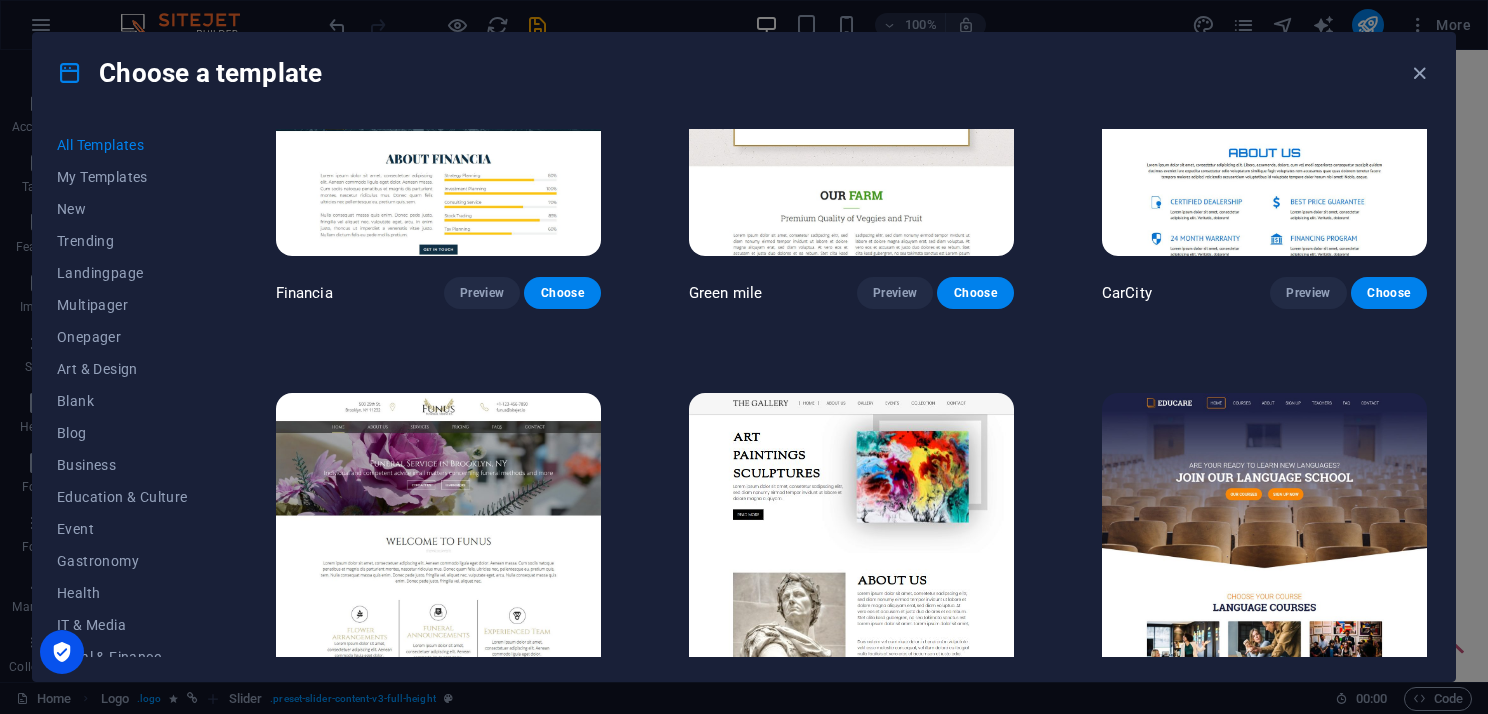 scroll, scrollTop: 12600, scrollLeft: 0, axis: vertical 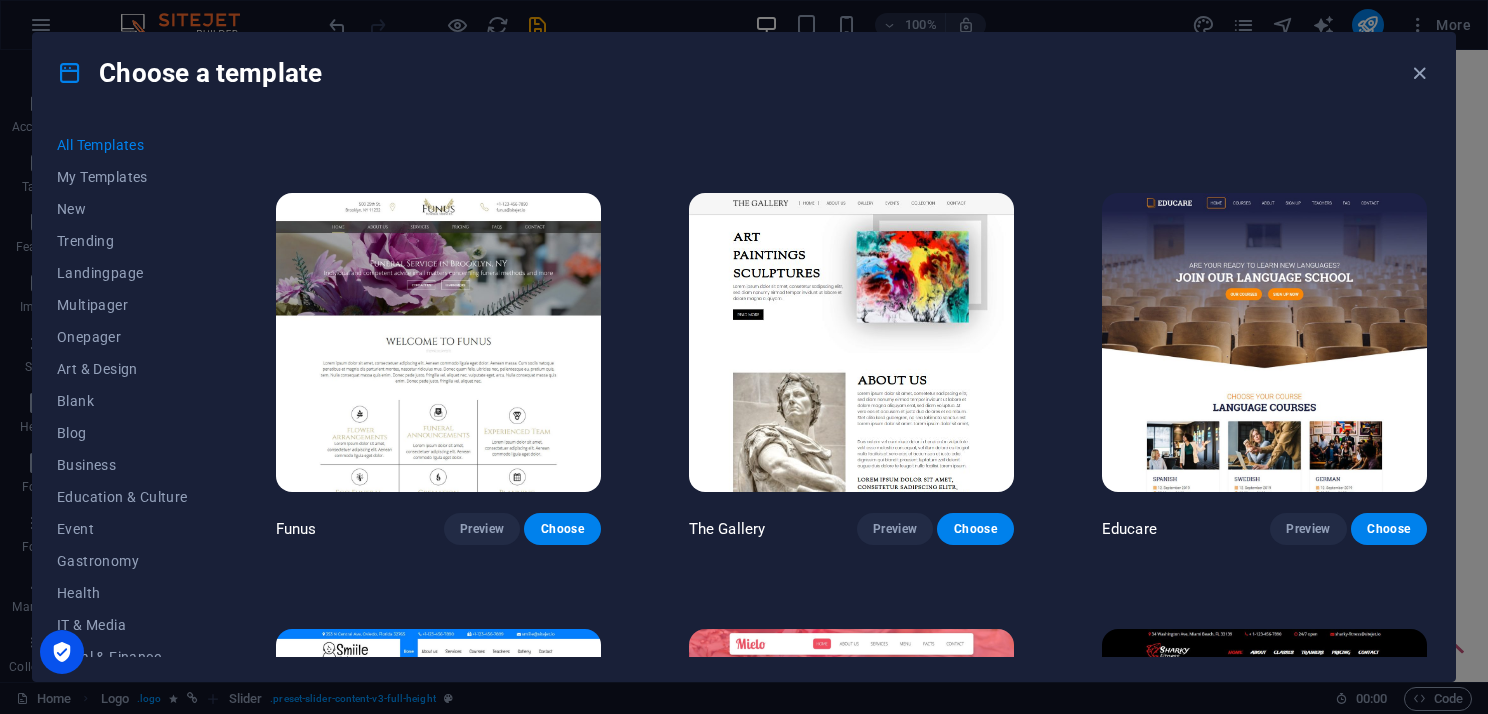 click at bounding box center (438, 343) 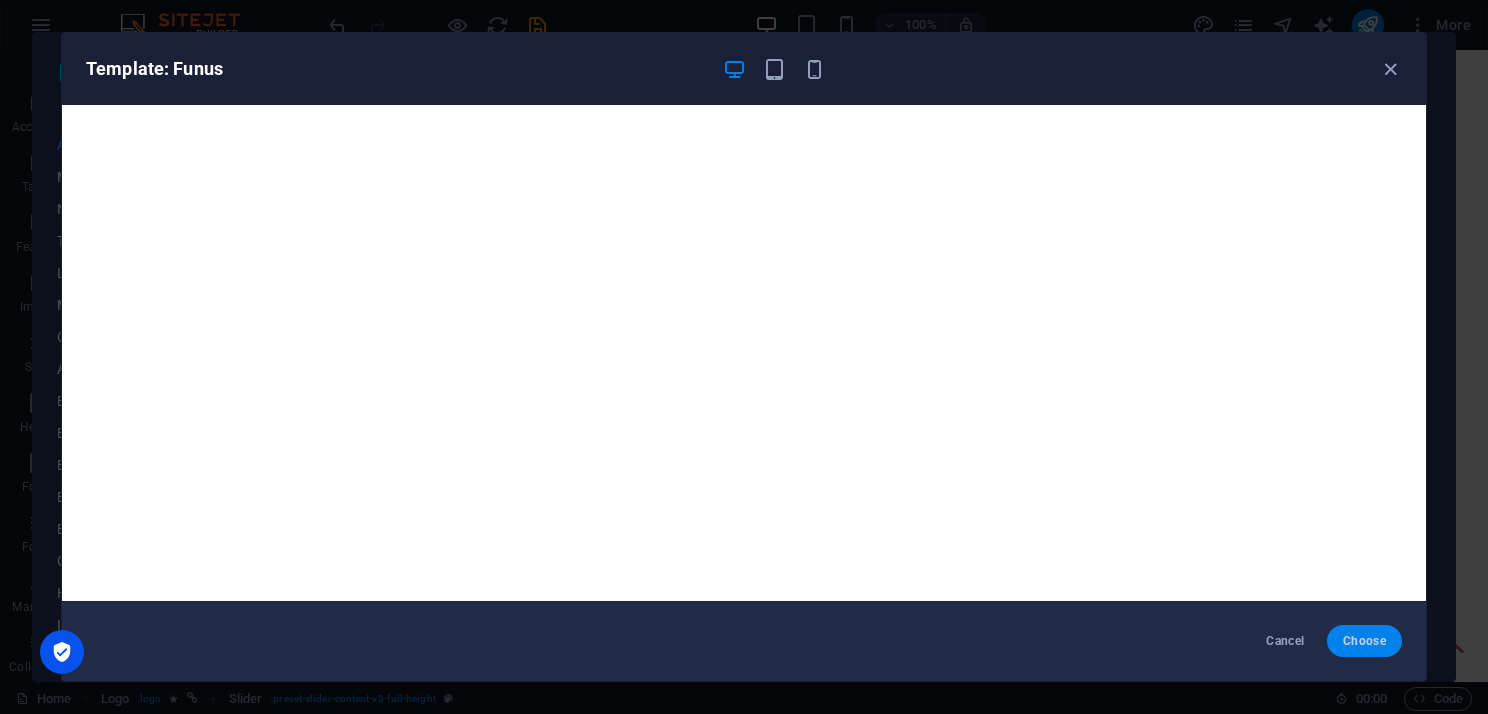 click on "Choose" at bounding box center (1364, 641) 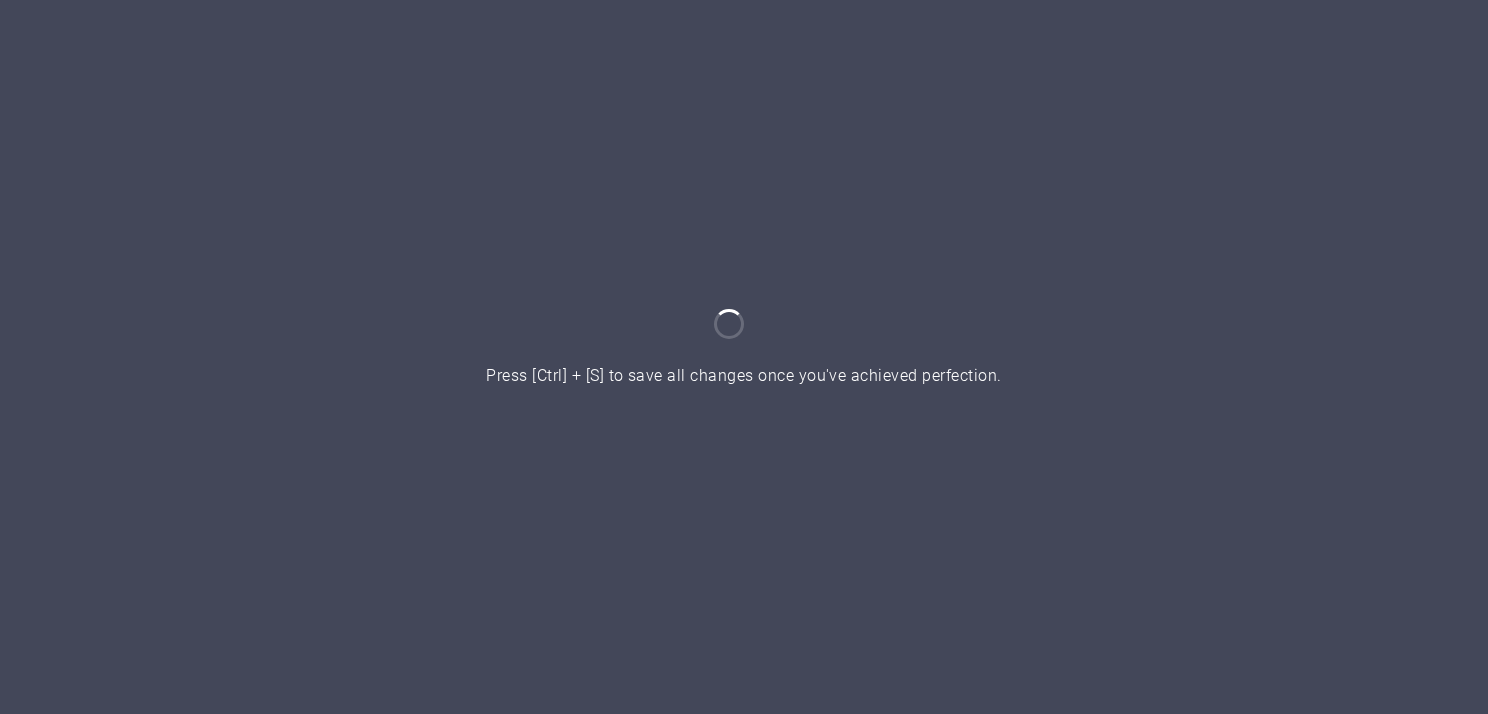 scroll, scrollTop: 0, scrollLeft: 0, axis: both 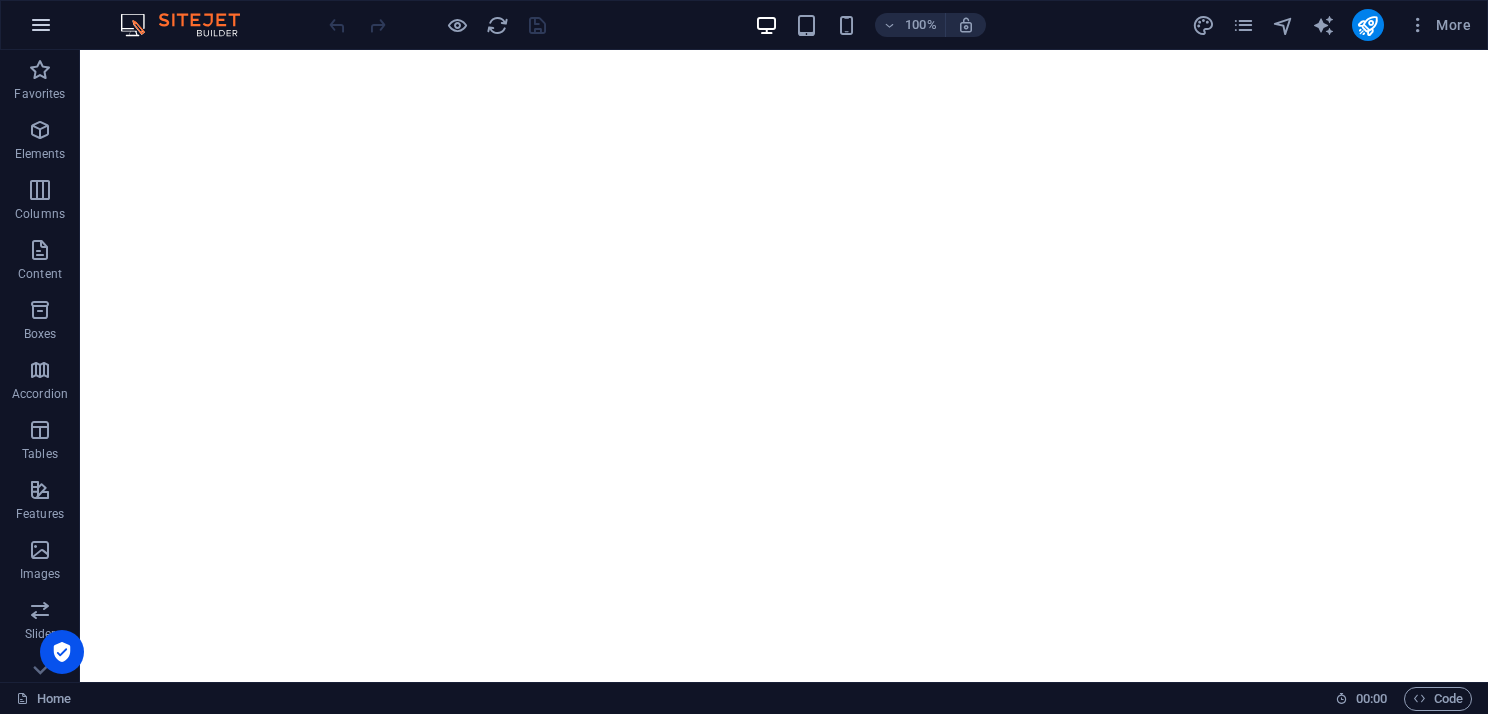 click at bounding box center [41, 25] 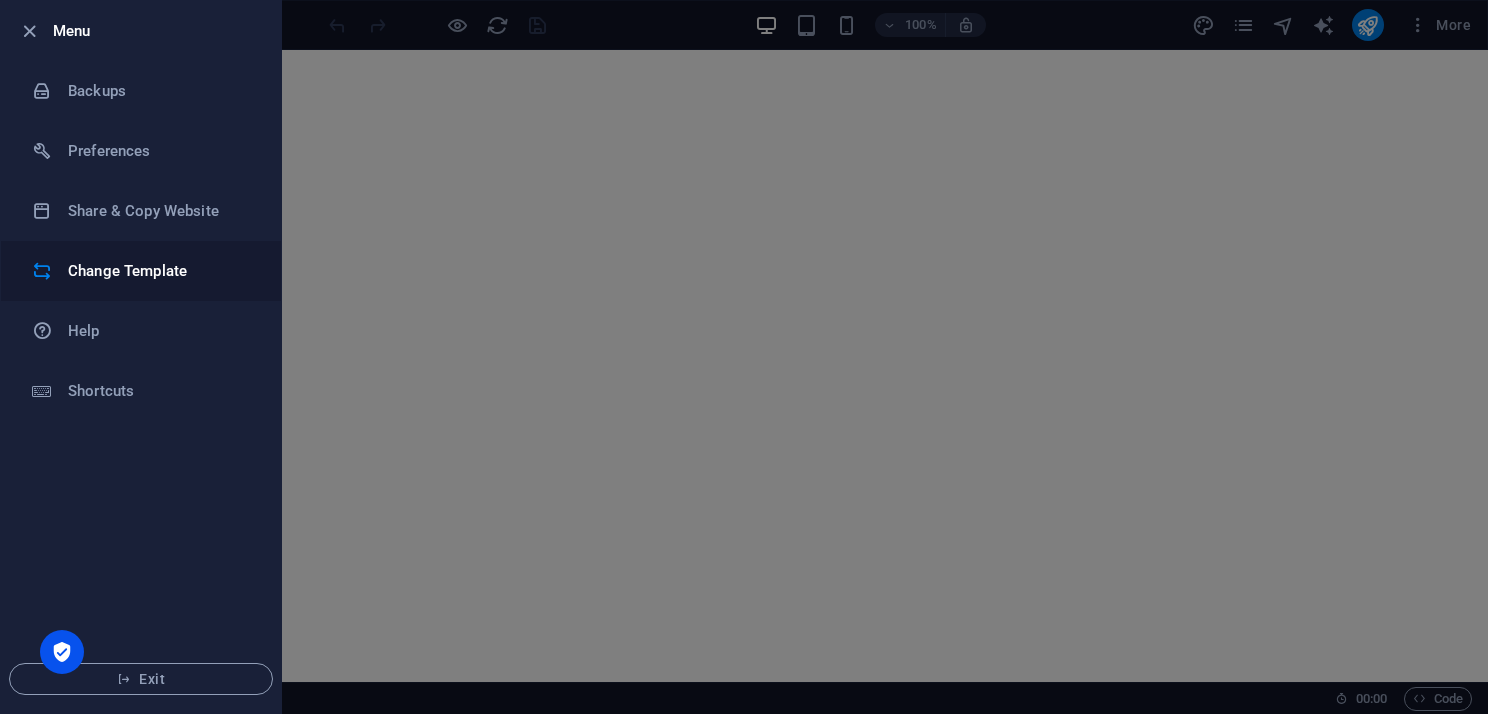 click on "Change Template" 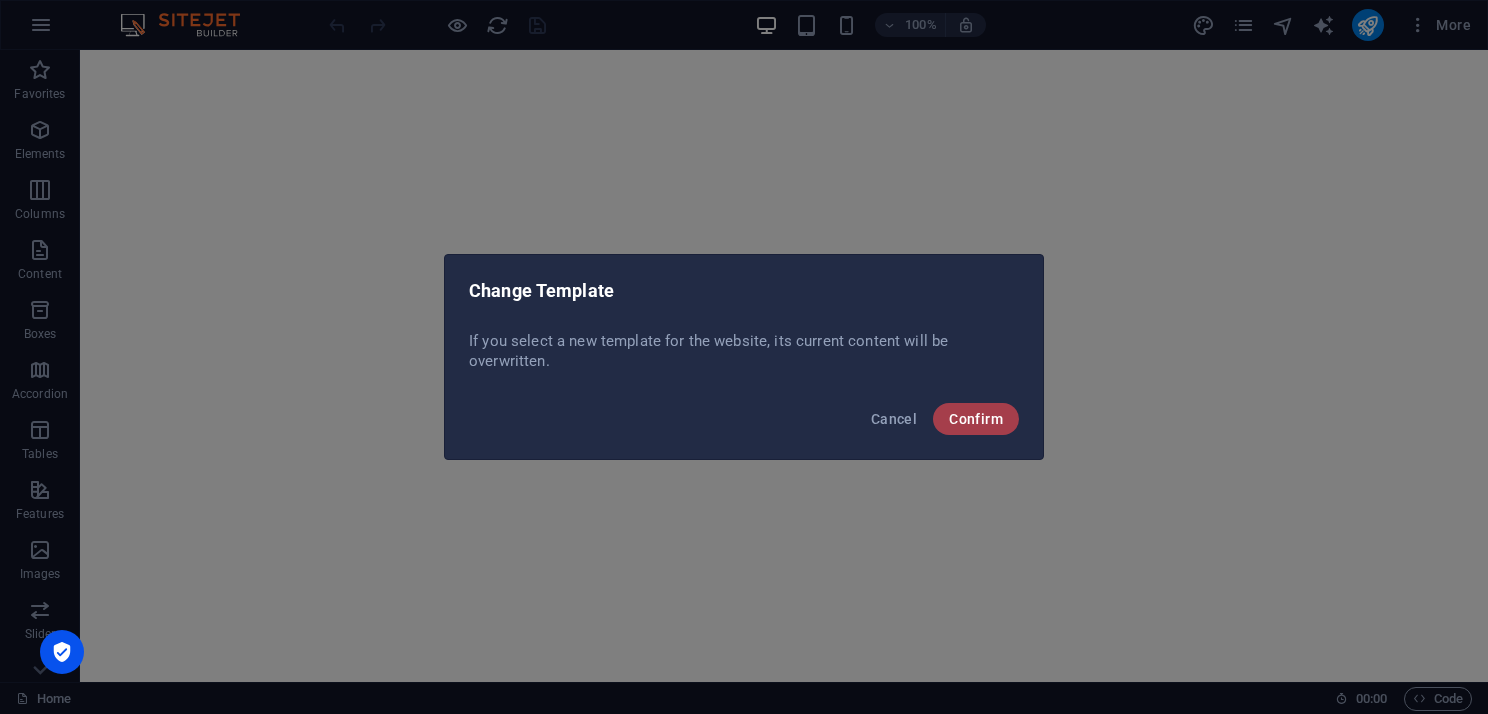 click on "Confirm" 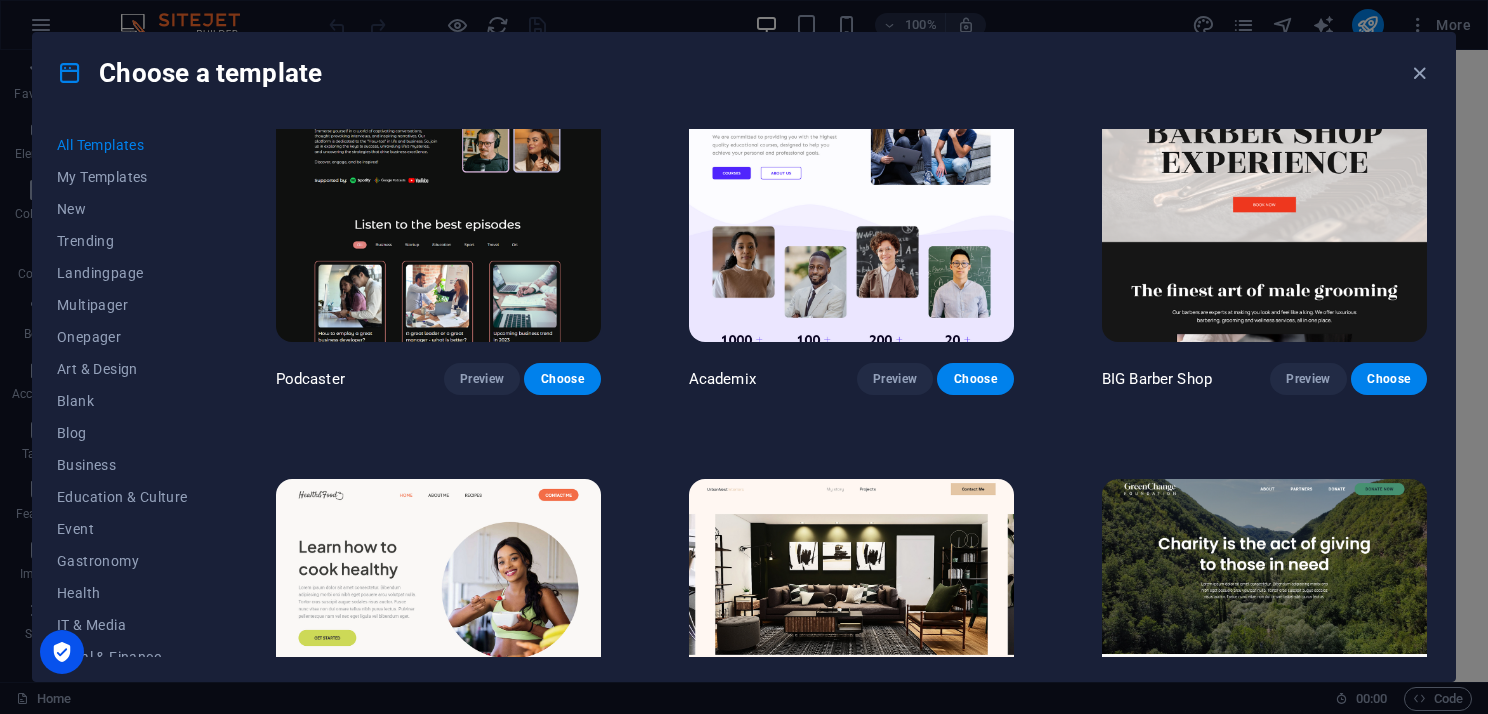 scroll, scrollTop: 1300, scrollLeft: 0, axis: vertical 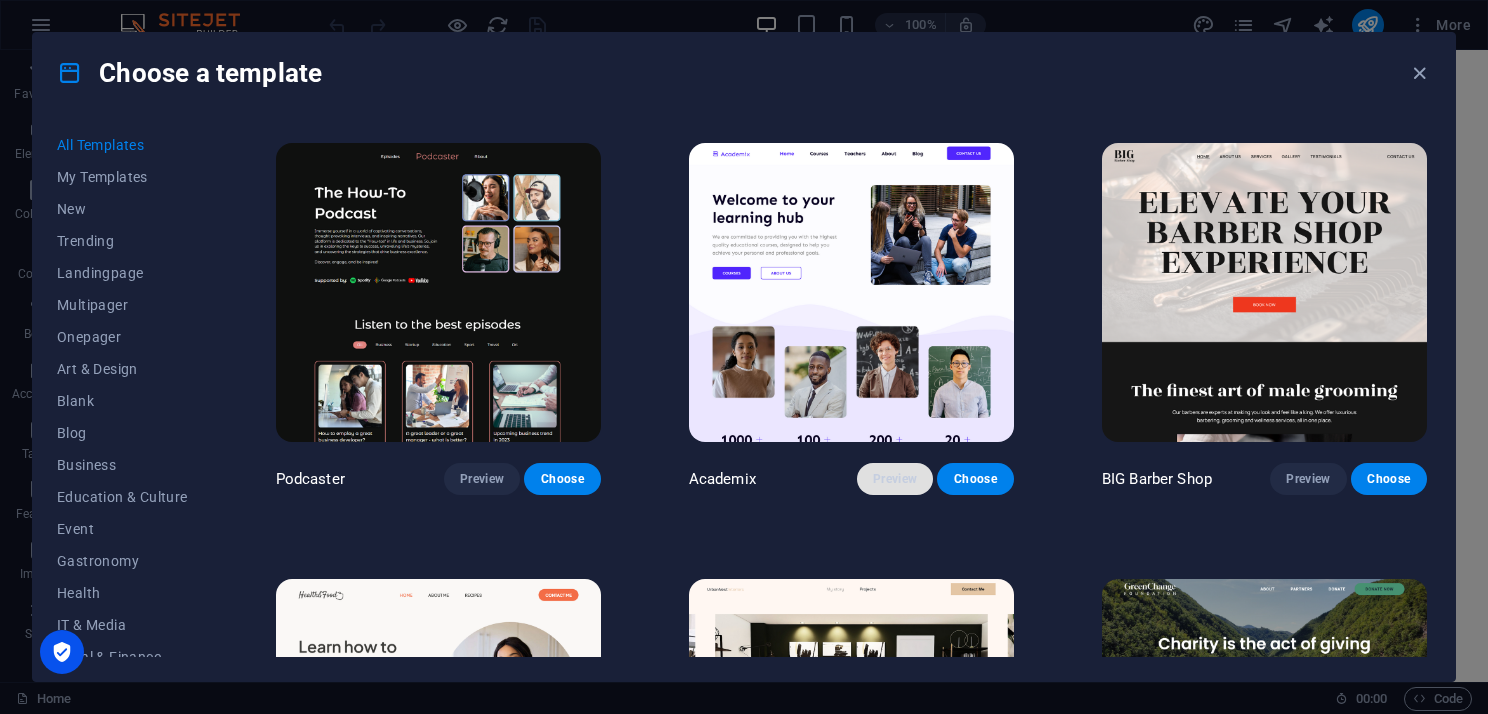 click on "Preview" 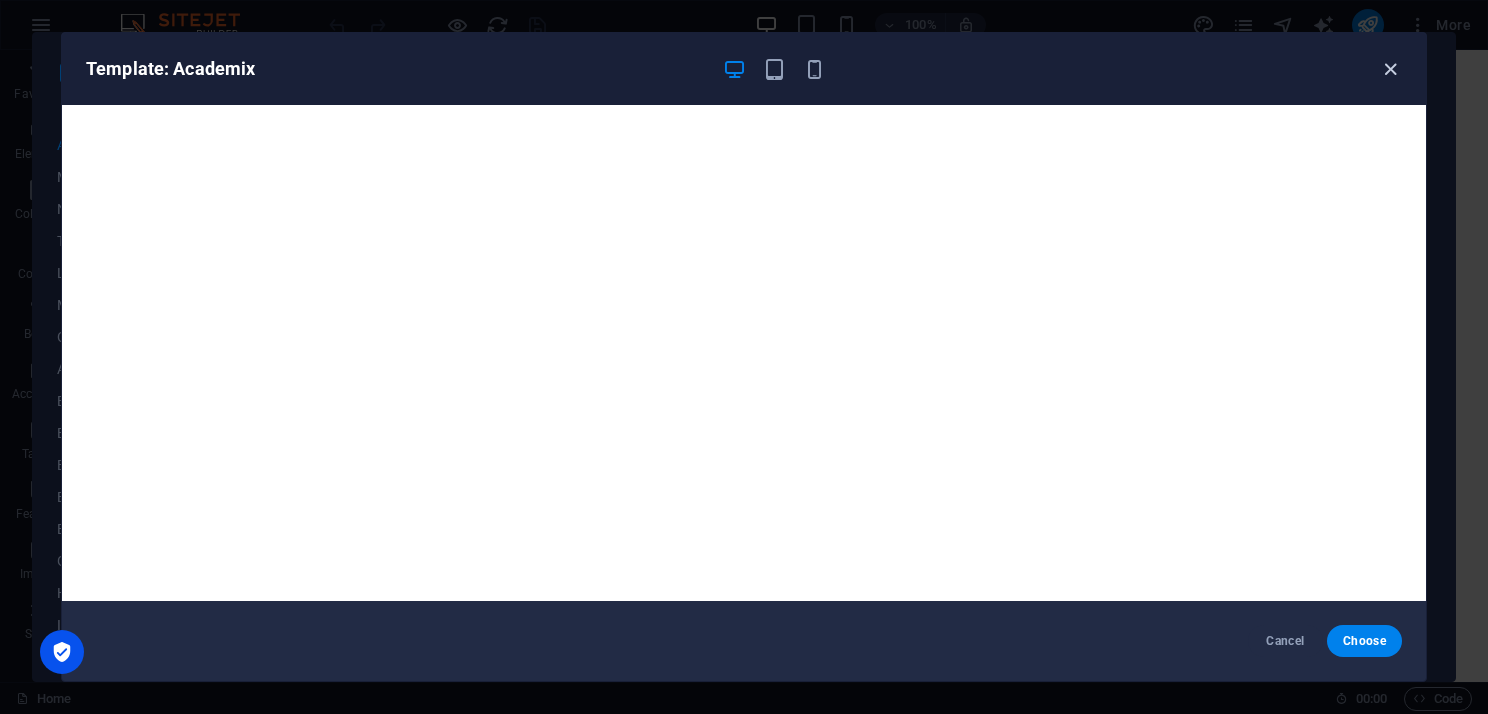 click 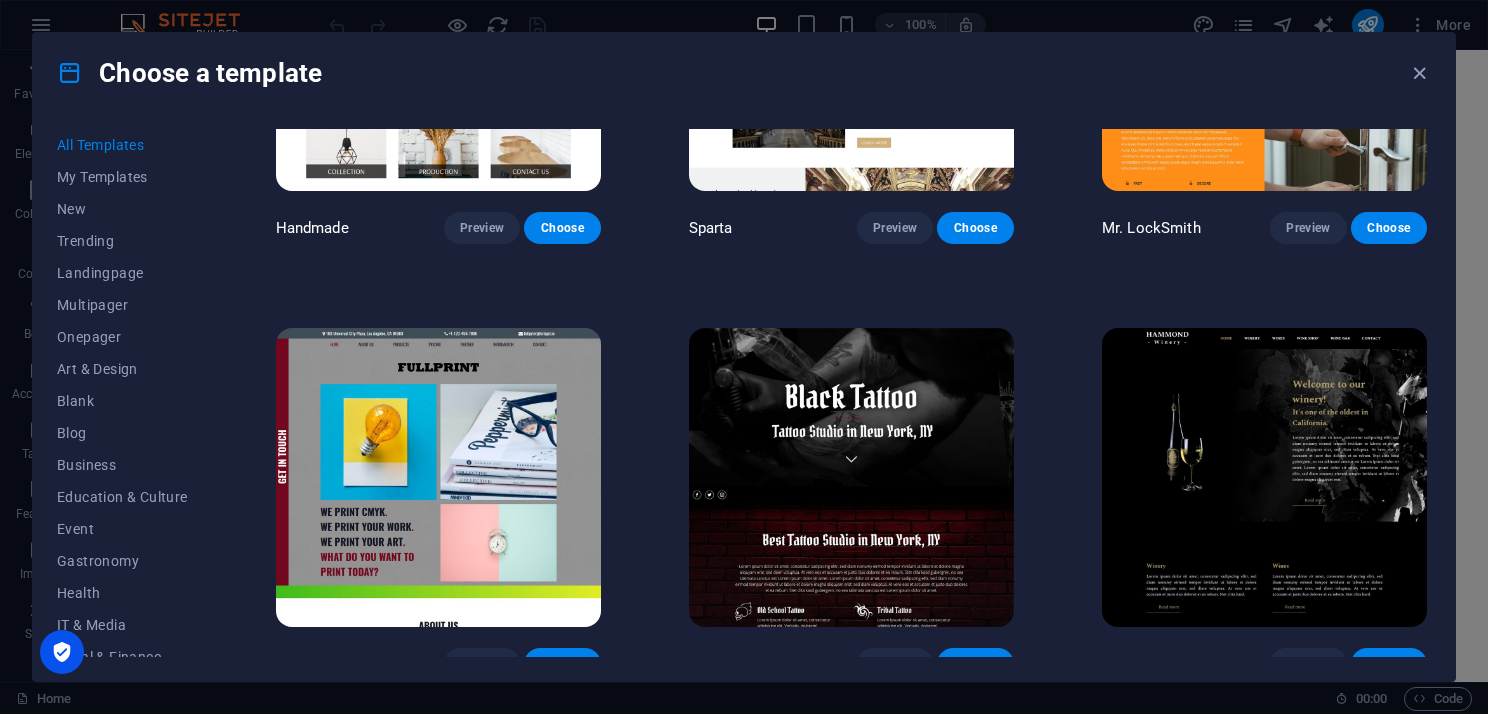 scroll, scrollTop: 11600, scrollLeft: 0, axis: vertical 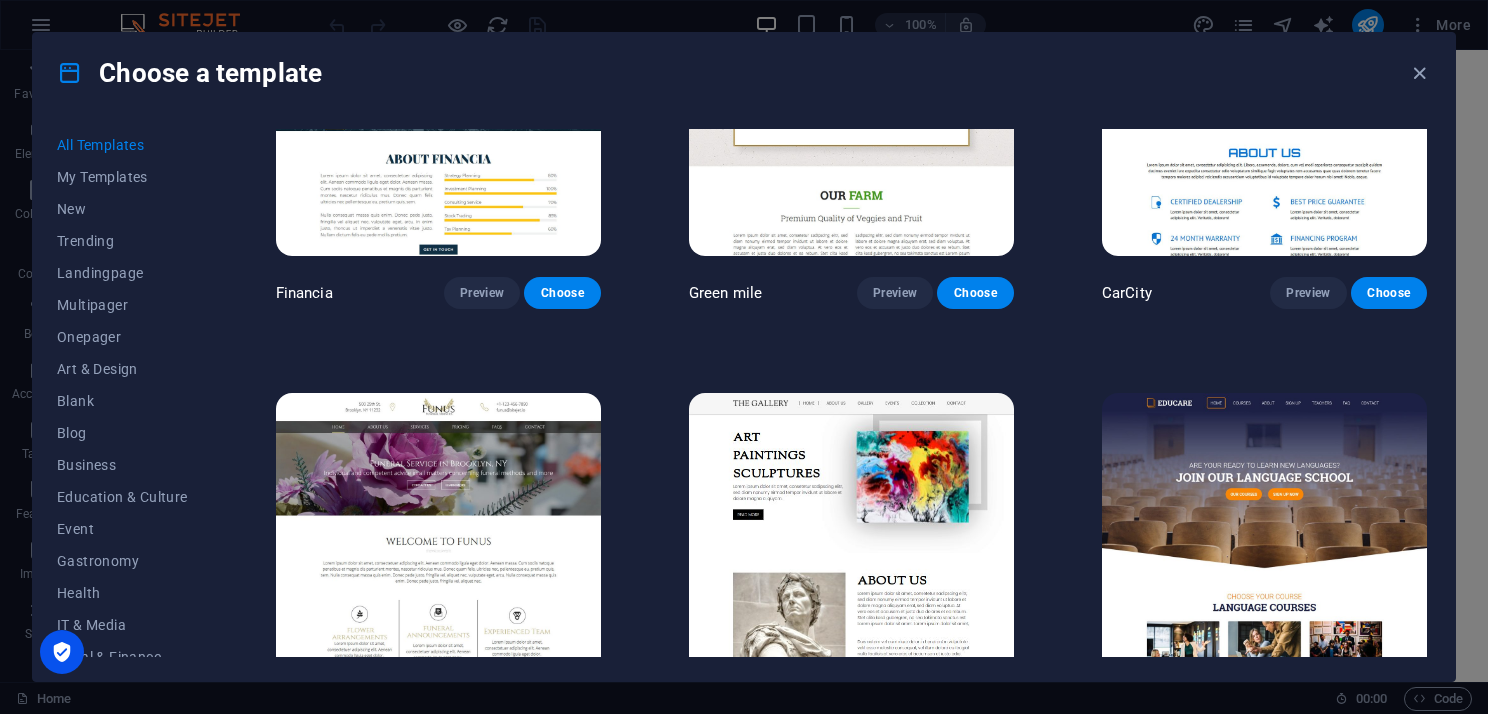 click 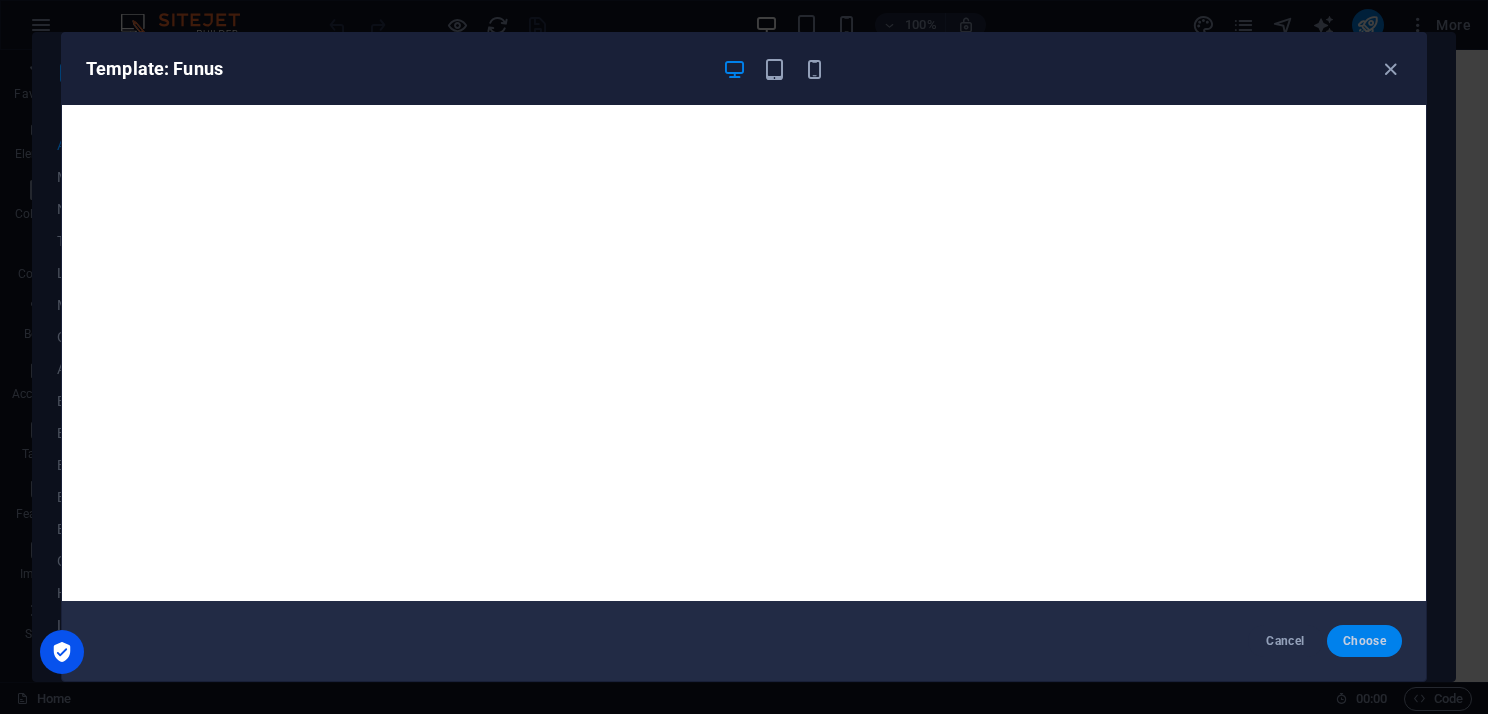 click on "Choose" 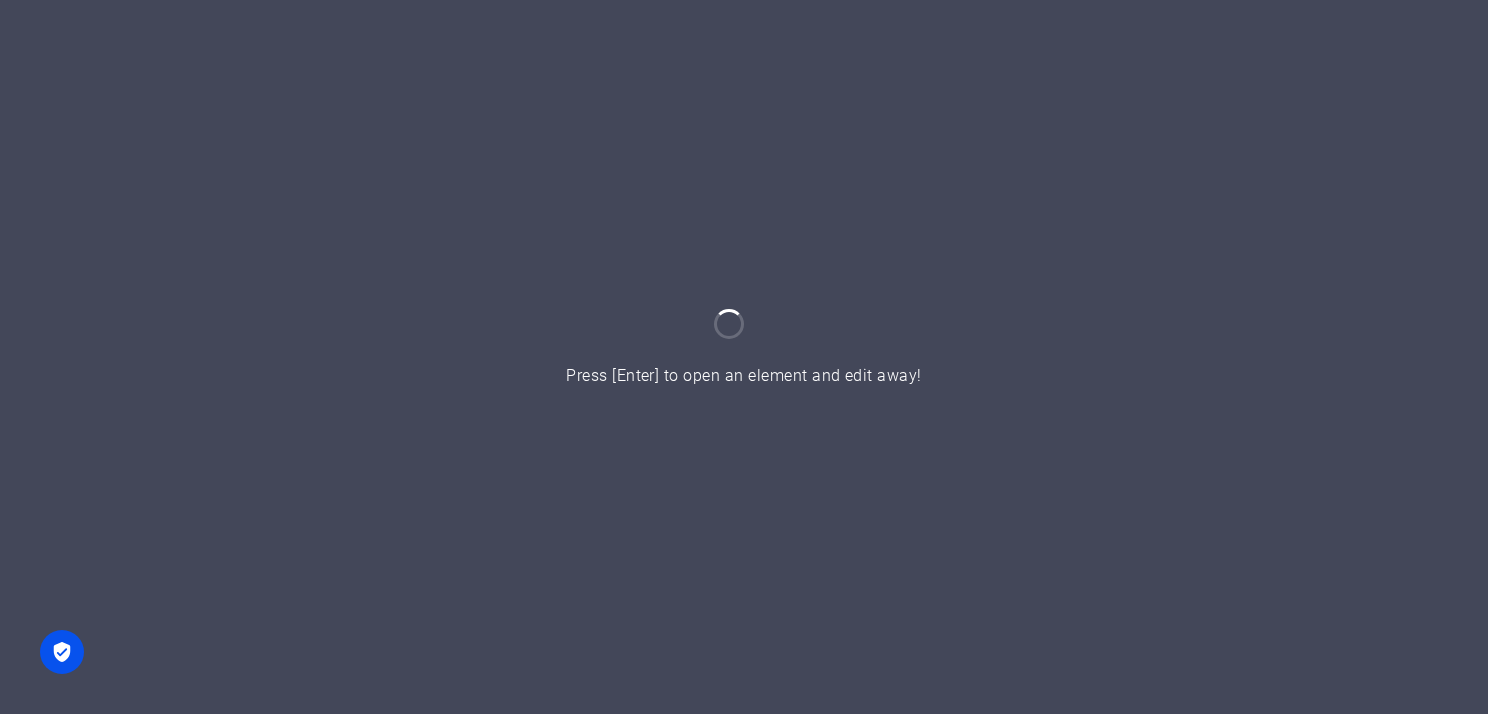 scroll, scrollTop: 0, scrollLeft: 0, axis: both 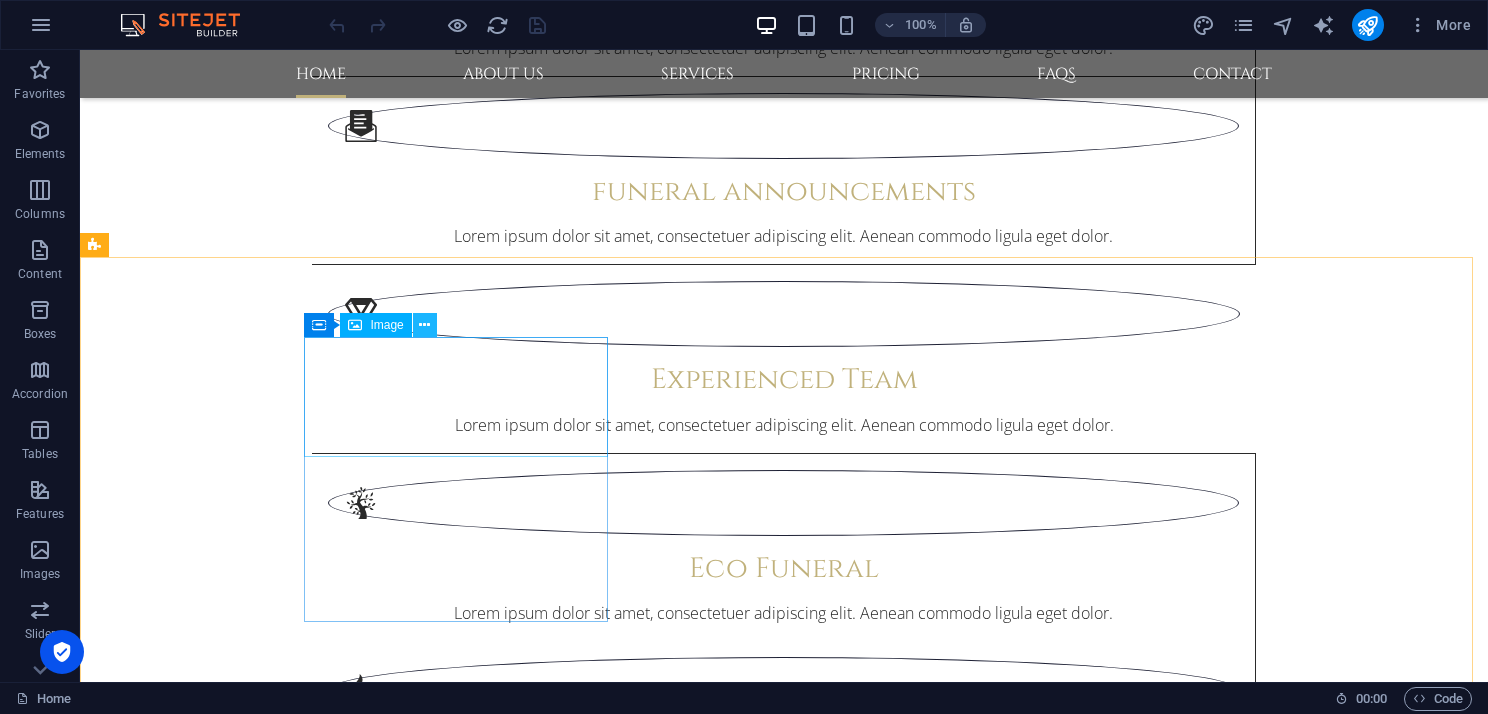 click at bounding box center [424, 325] 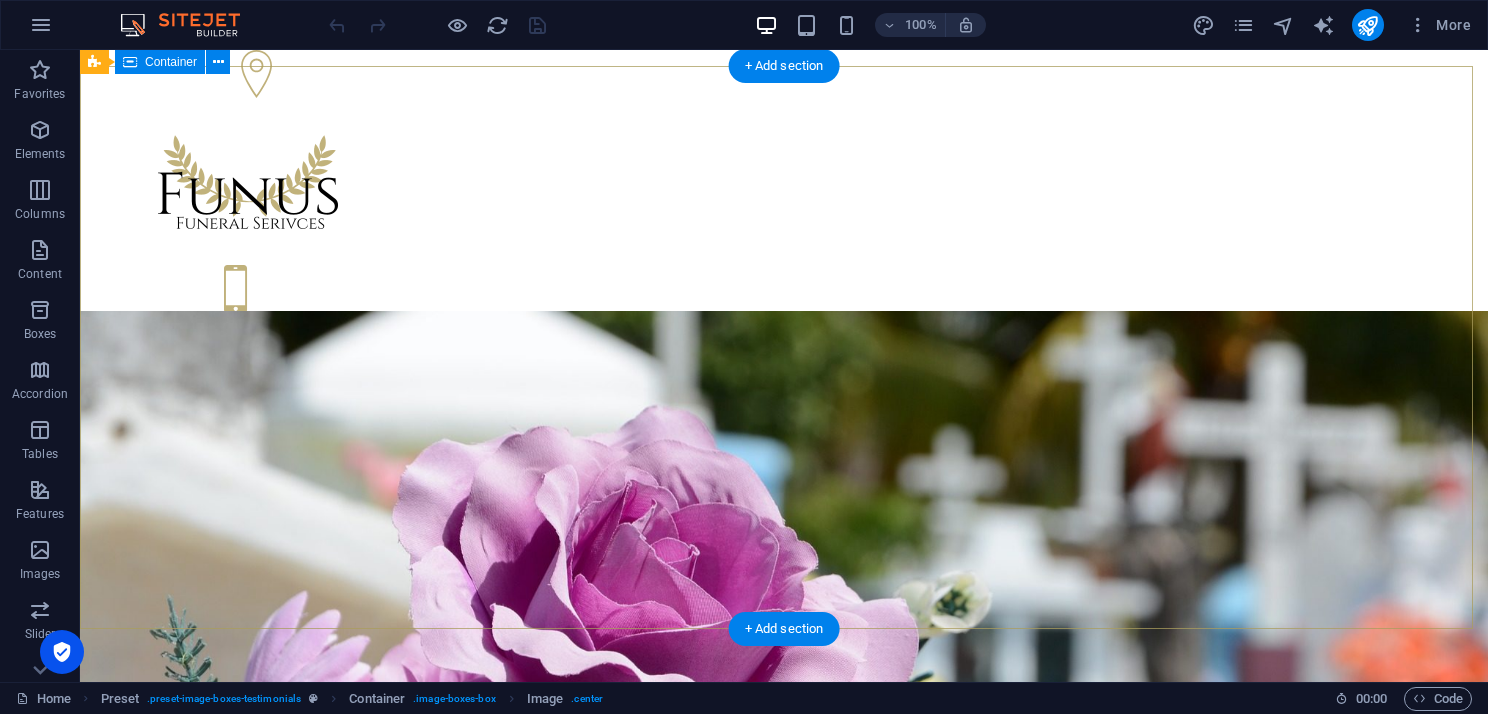 scroll, scrollTop: 0, scrollLeft: 0, axis: both 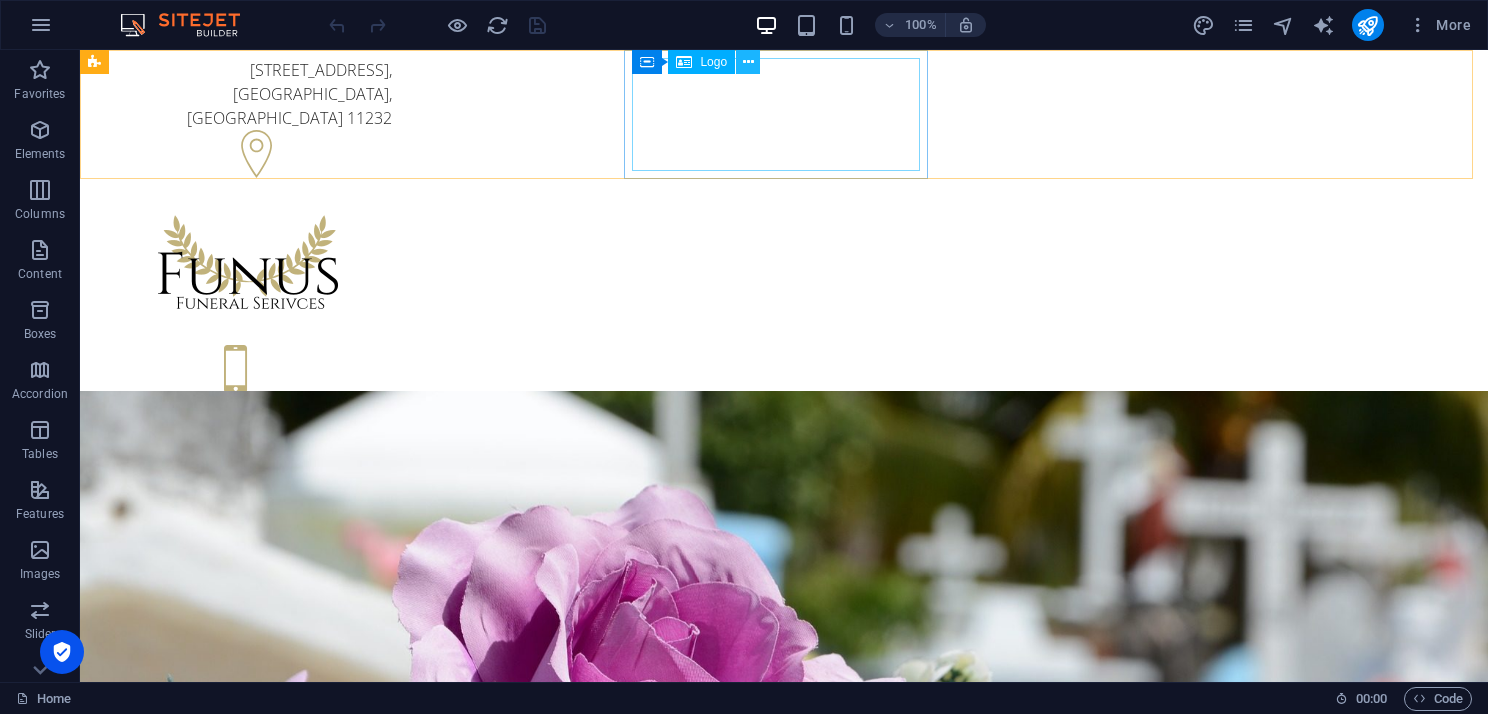 click at bounding box center [748, 62] 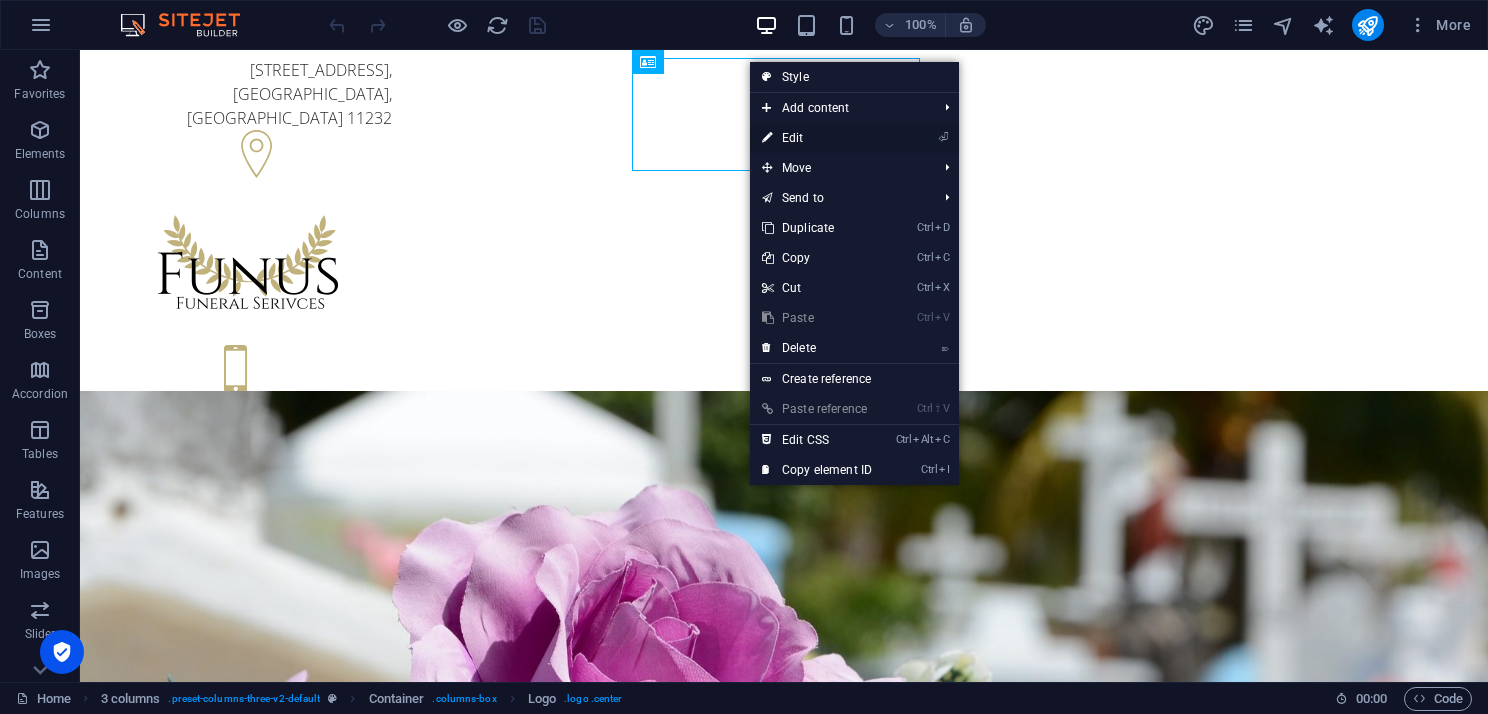 click on "⏎  Edit" at bounding box center (817, 138) 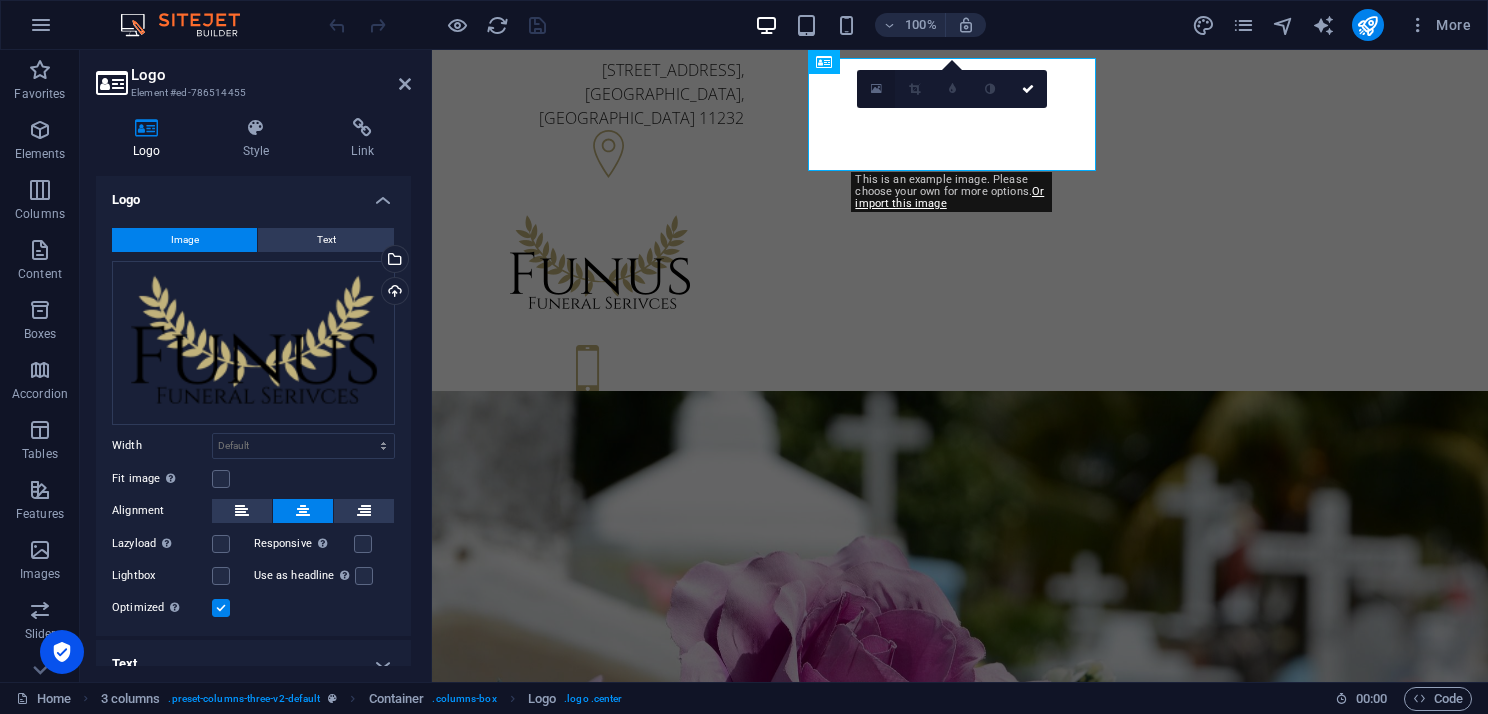 click at bounding box center [876, 89] 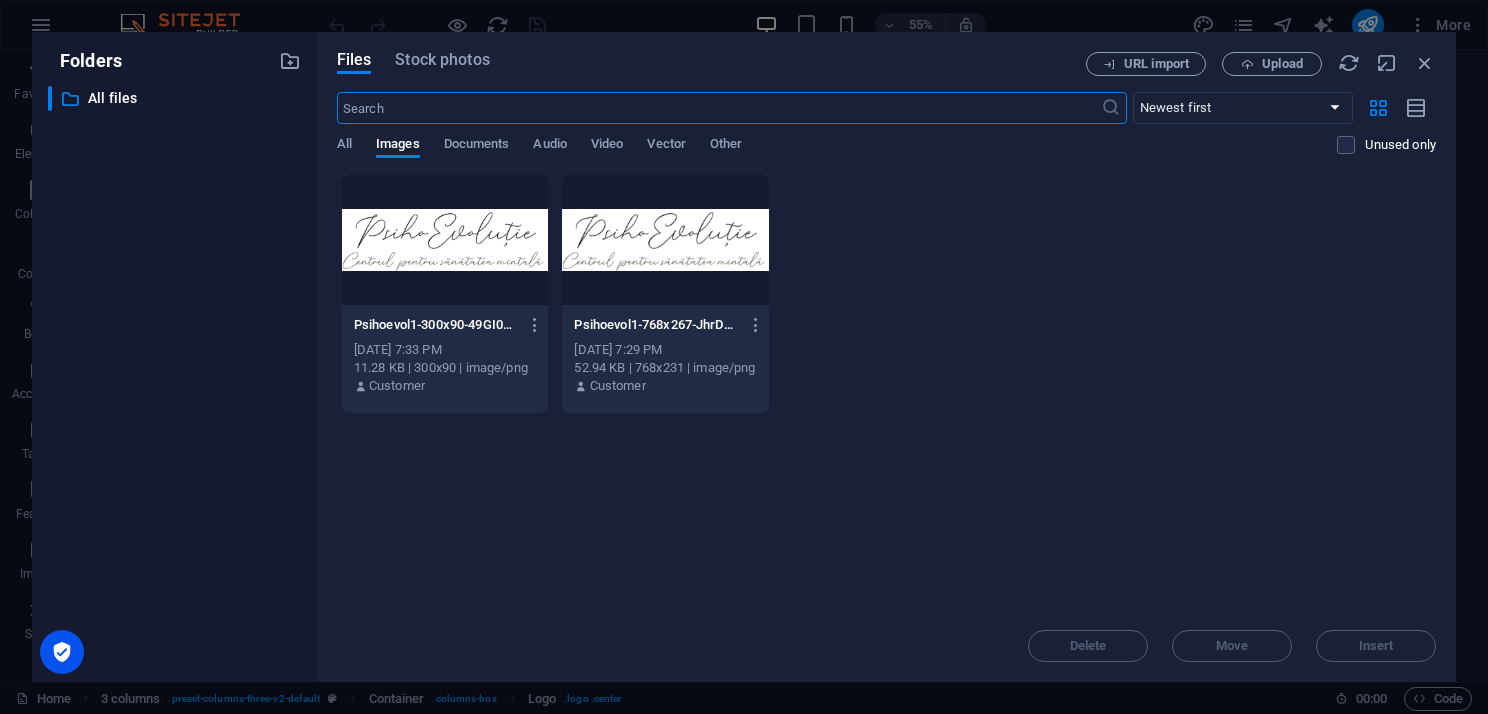 click at bounding box center [445, 240] 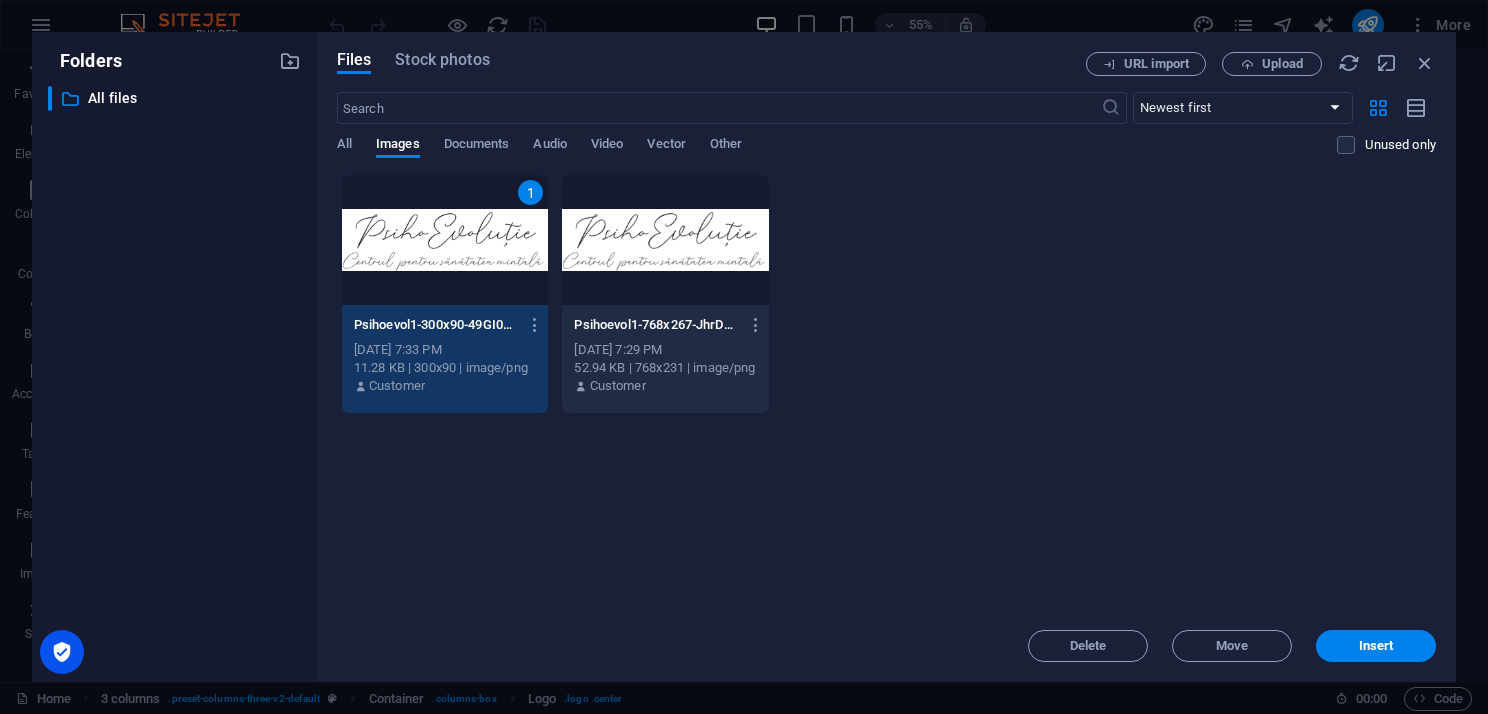 click on "1" at bounding box center (445, 240) 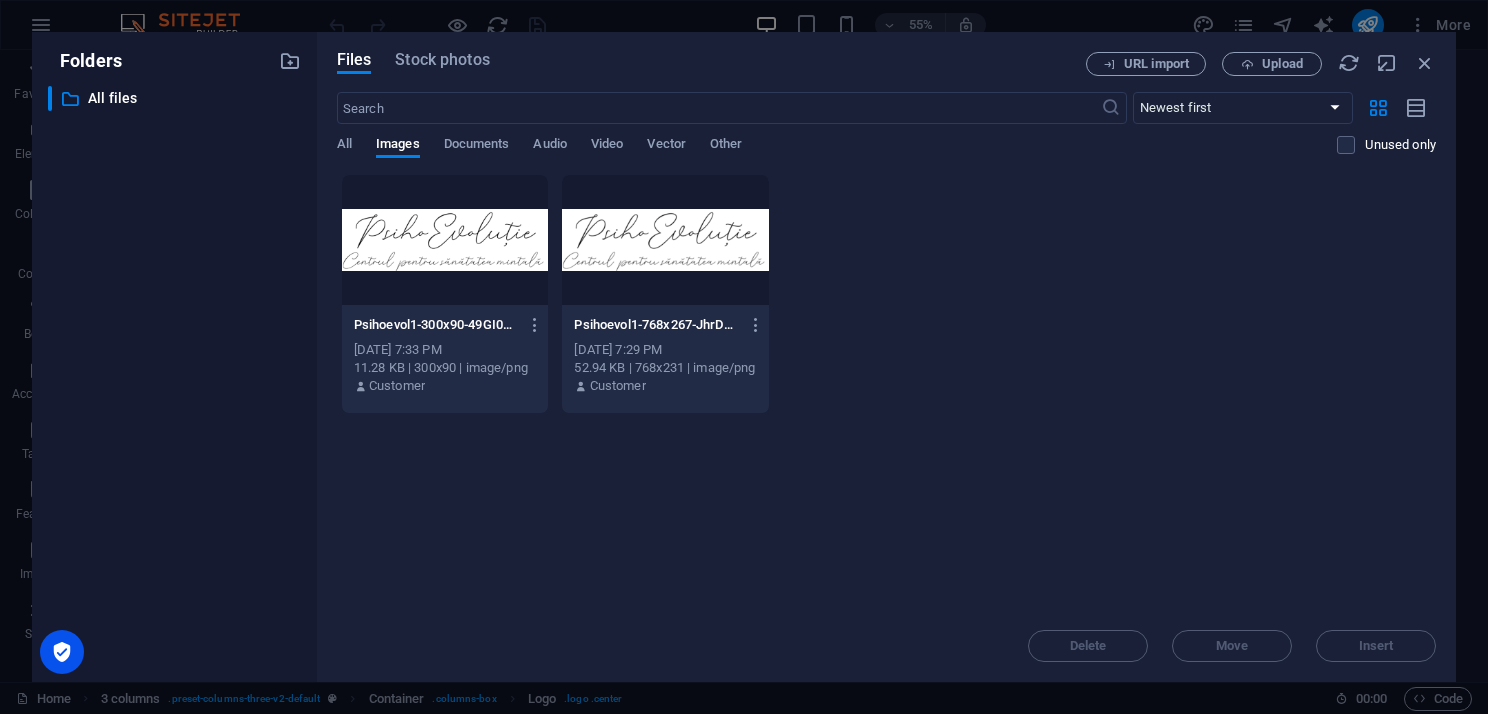 click at bounding box center [445, 240] 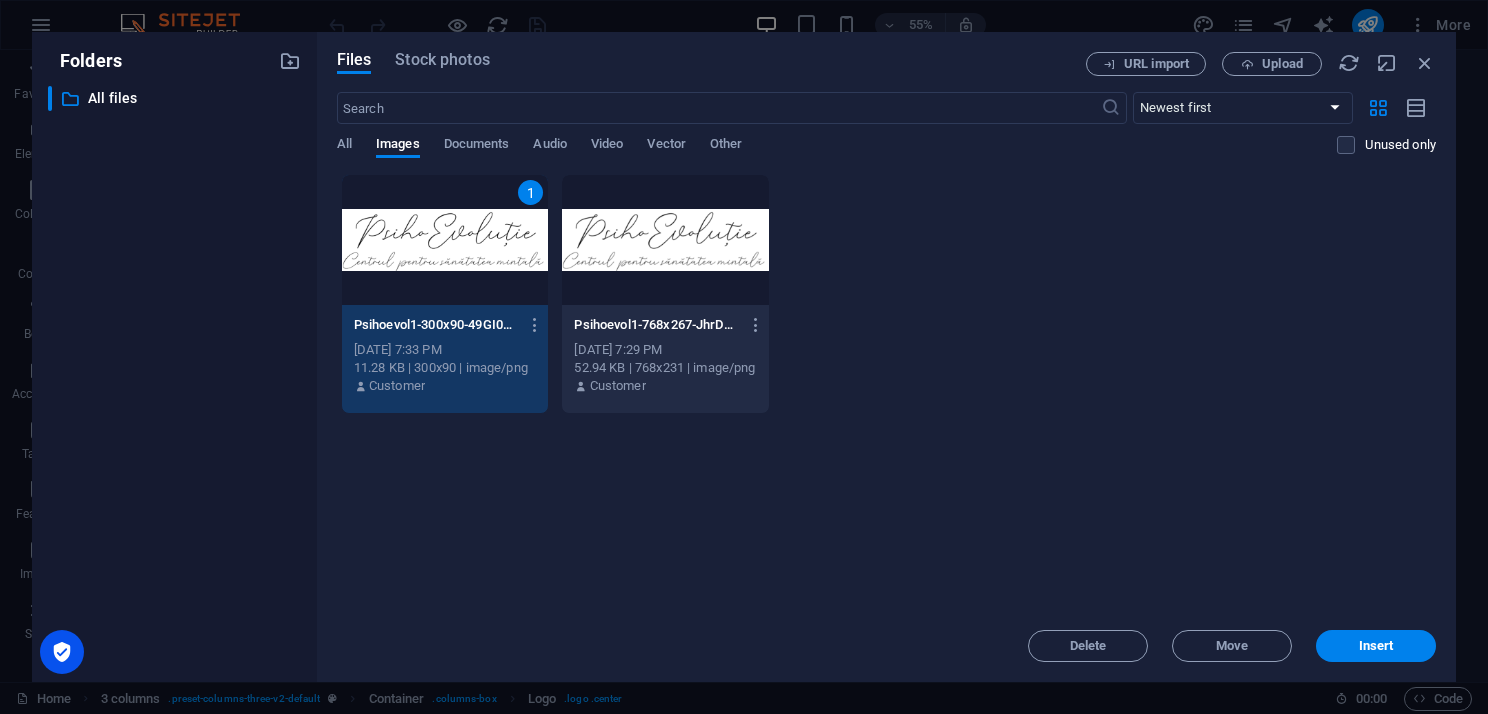 click on "1" at bounding box center [445, 240] 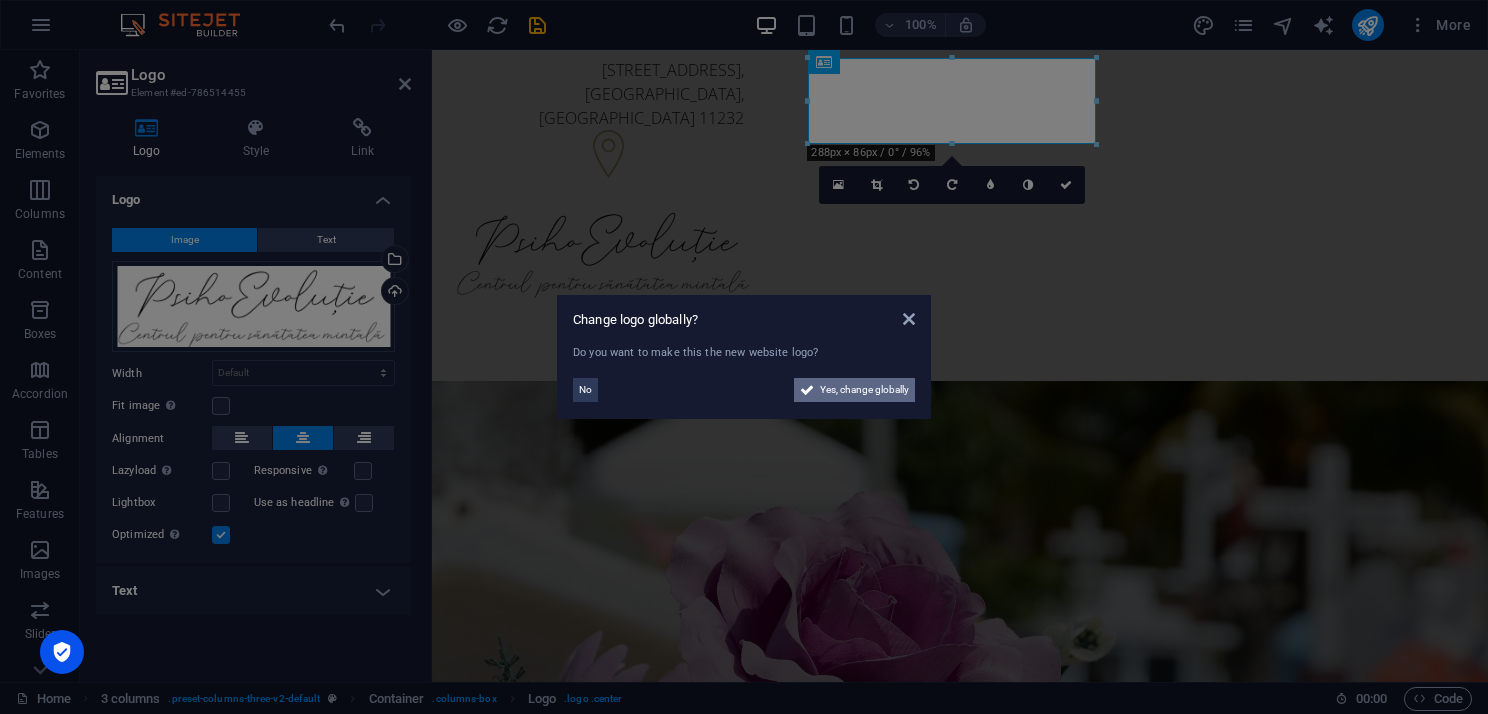 click on "Yes, change globally" at bounding box center (864, 390) 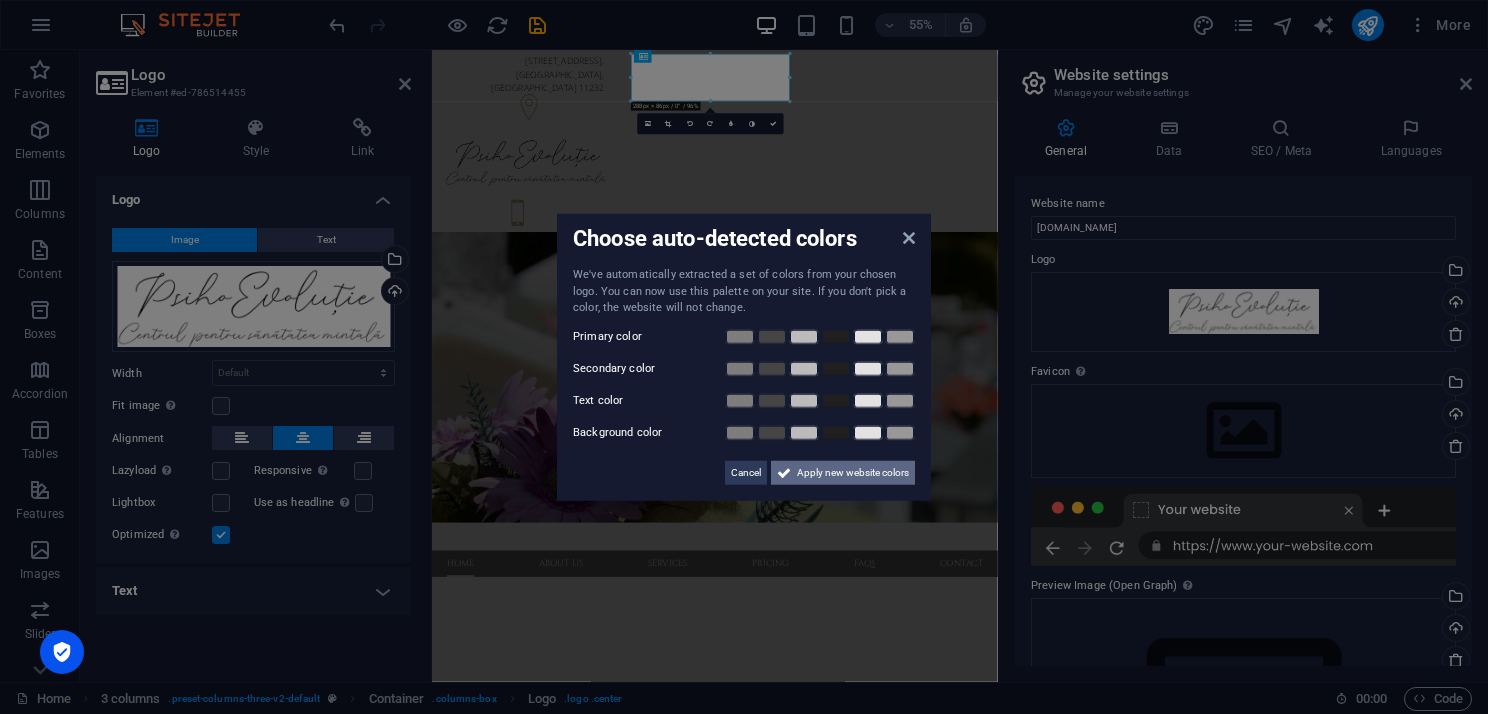 click on "Apply new website colors" at bounding box center (853, 472) 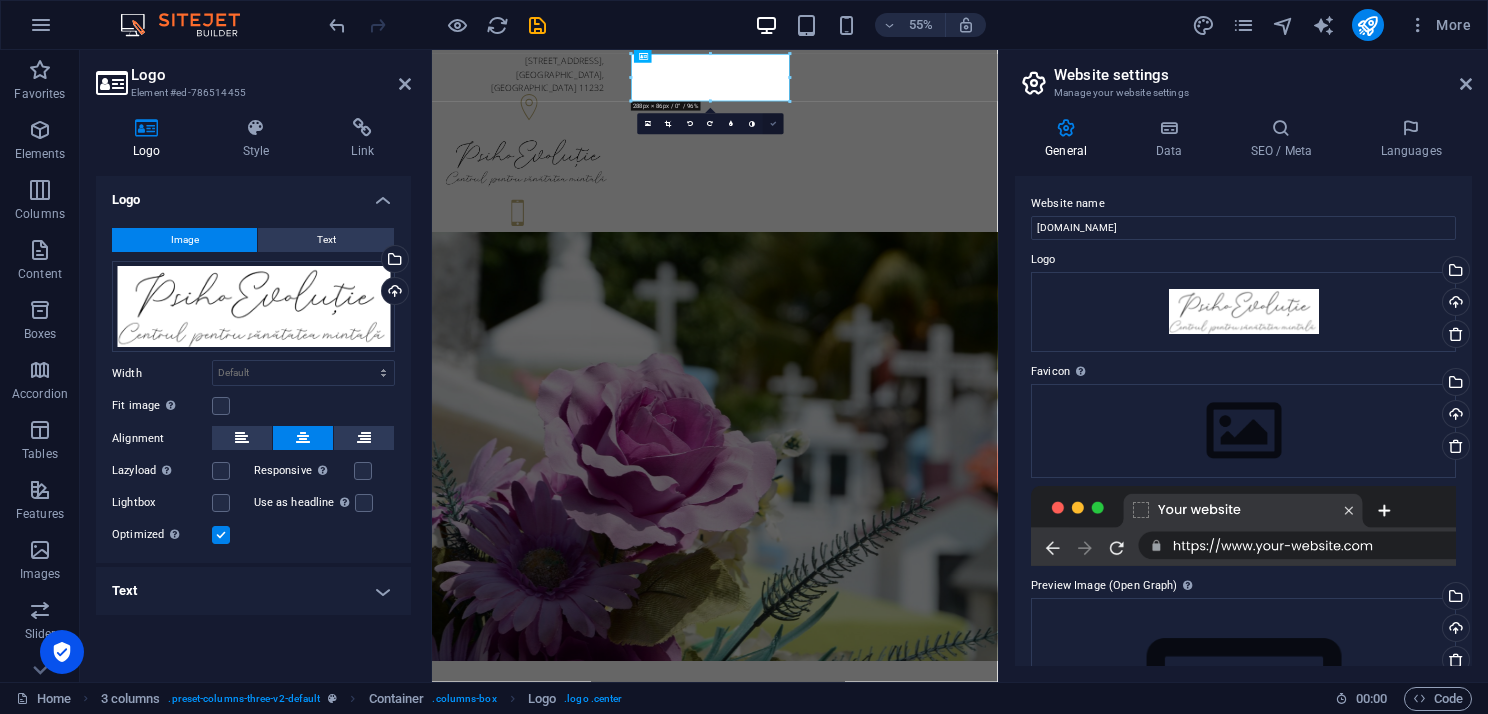 click at bounding box center [773, 124] 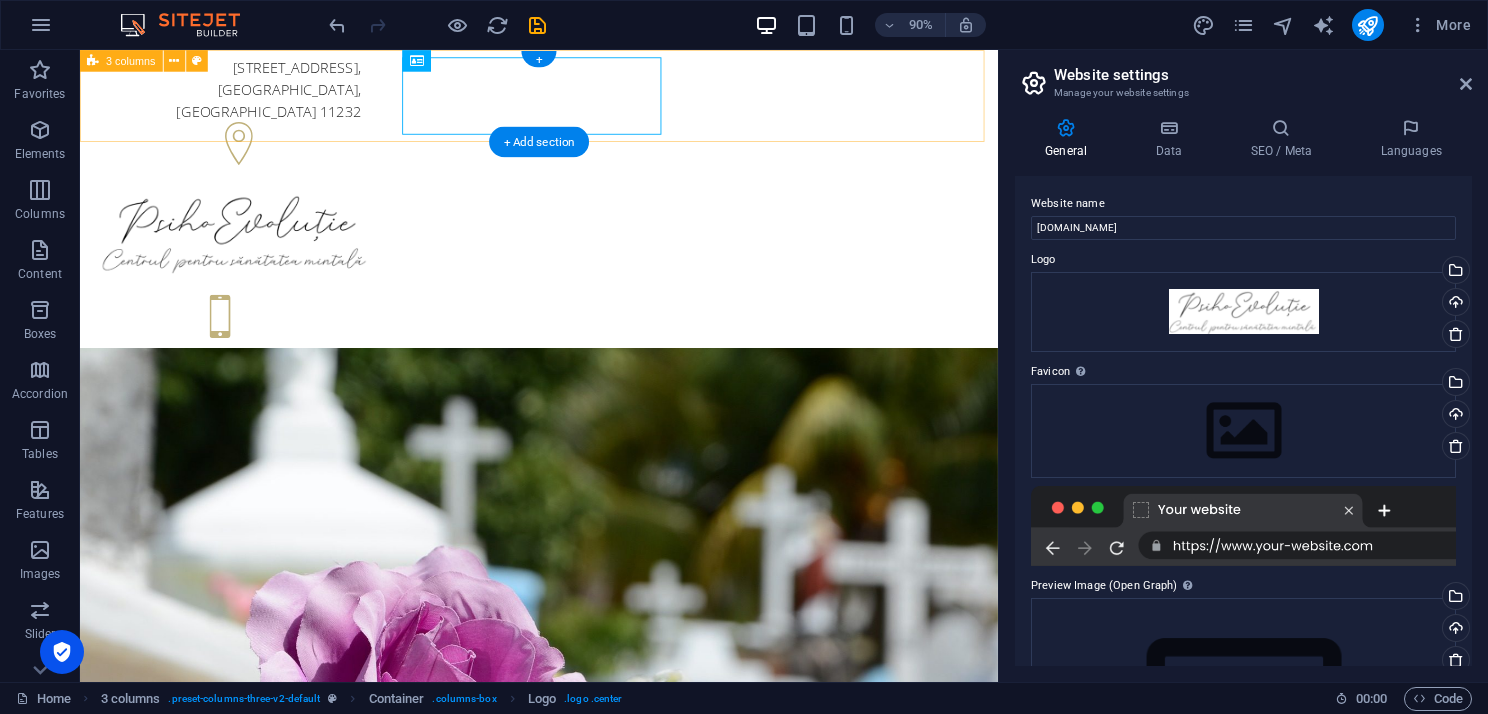 click on "[STREET_ADDRESS] +1-123-456-7890 +1-123-456-7890" at bounding box center (590, 241) 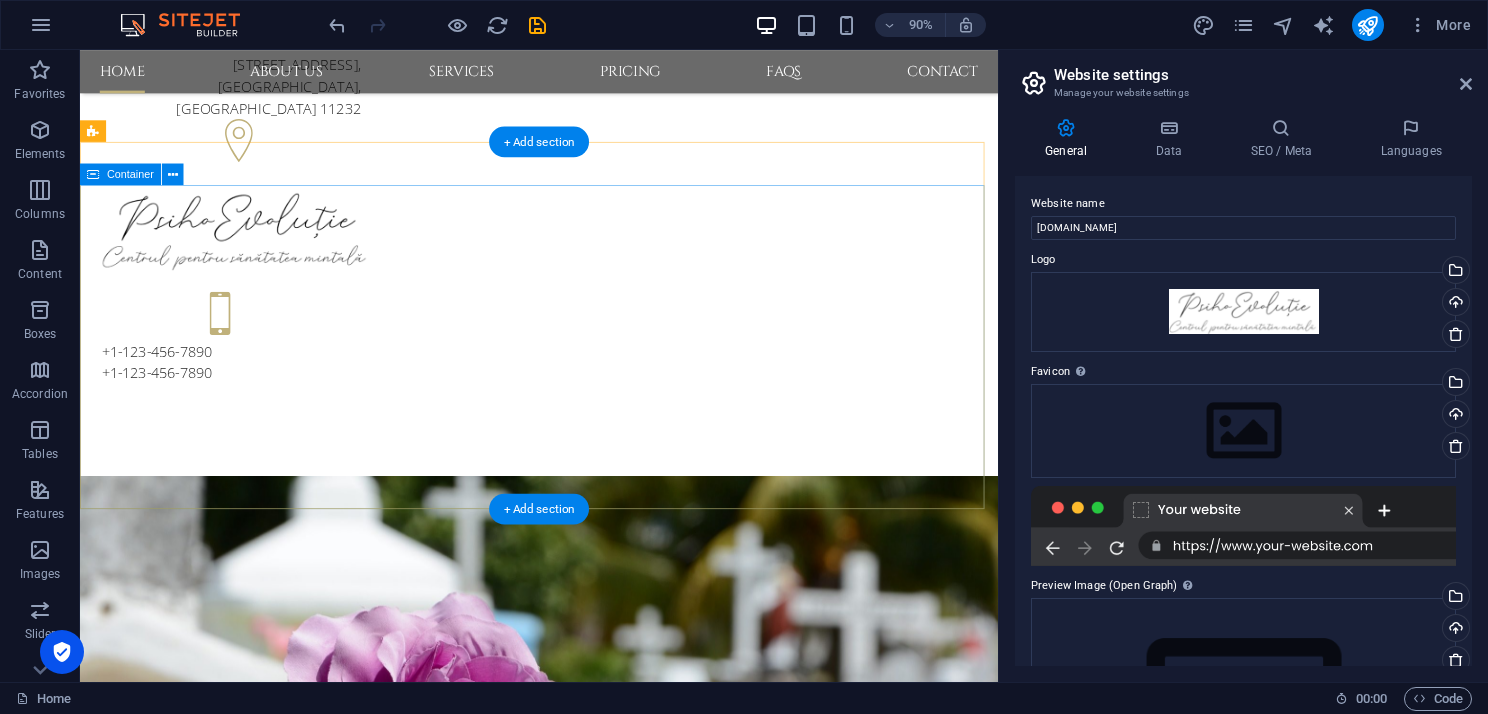 scroll, scrollTop: 0, scrollLeft: 0, axis: both 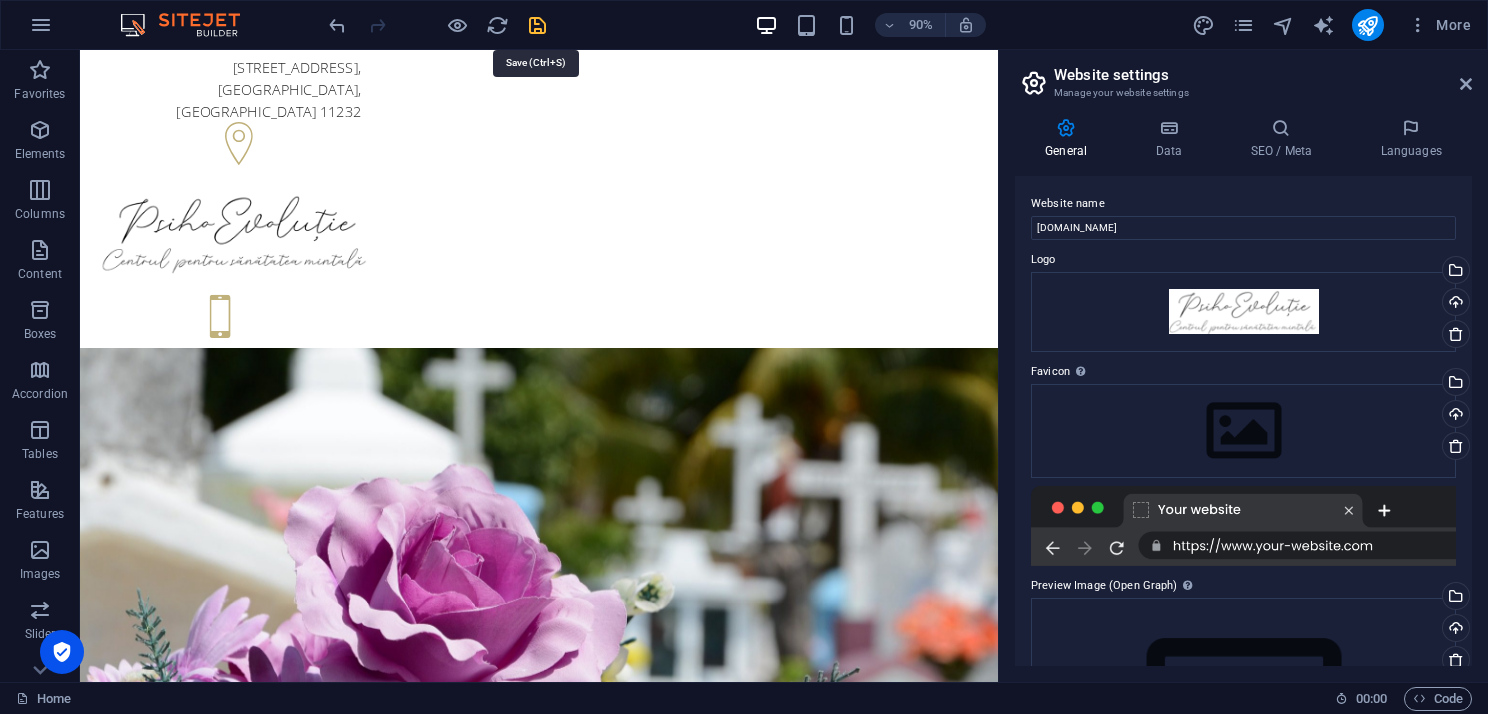 click at bounding box center (537, 25) 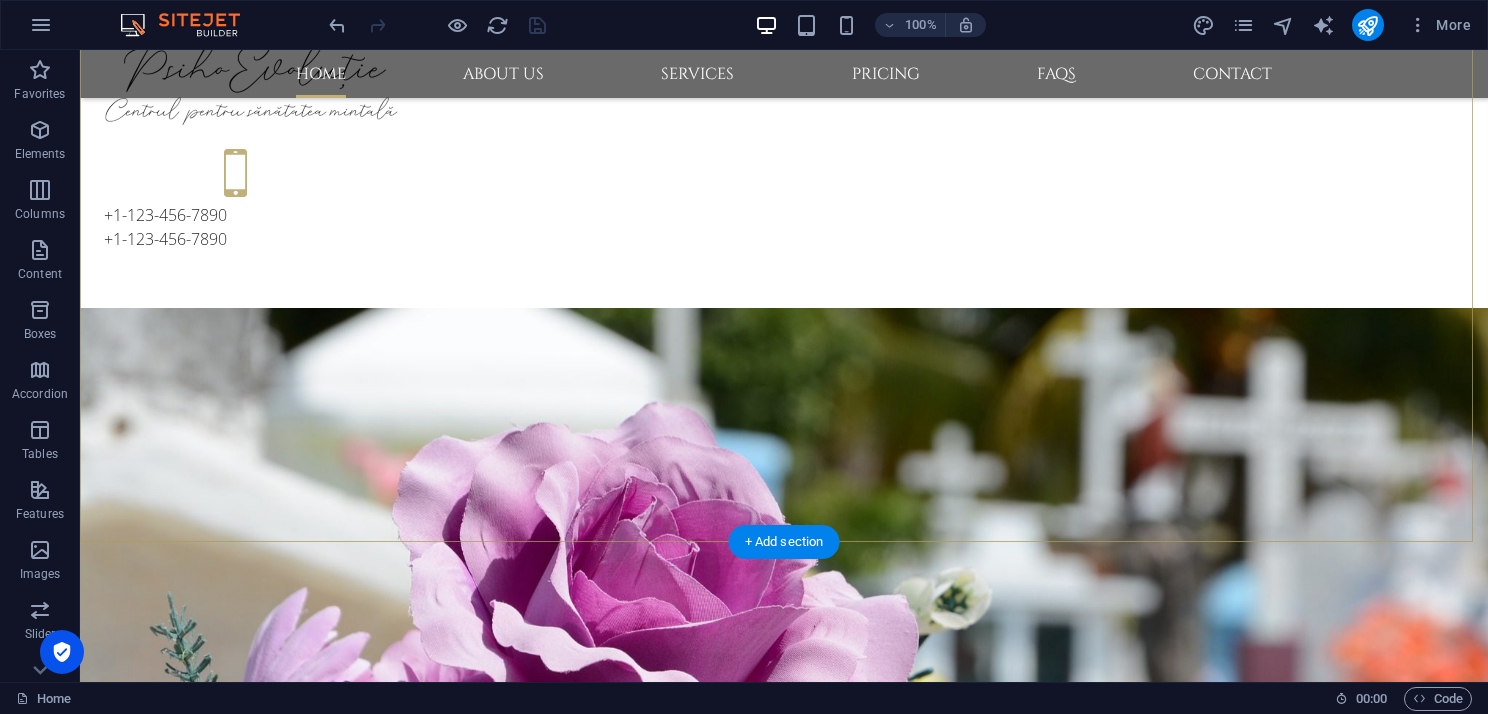 scroll, scrollTop: 200, scrollLeft: 0, axis: vertical 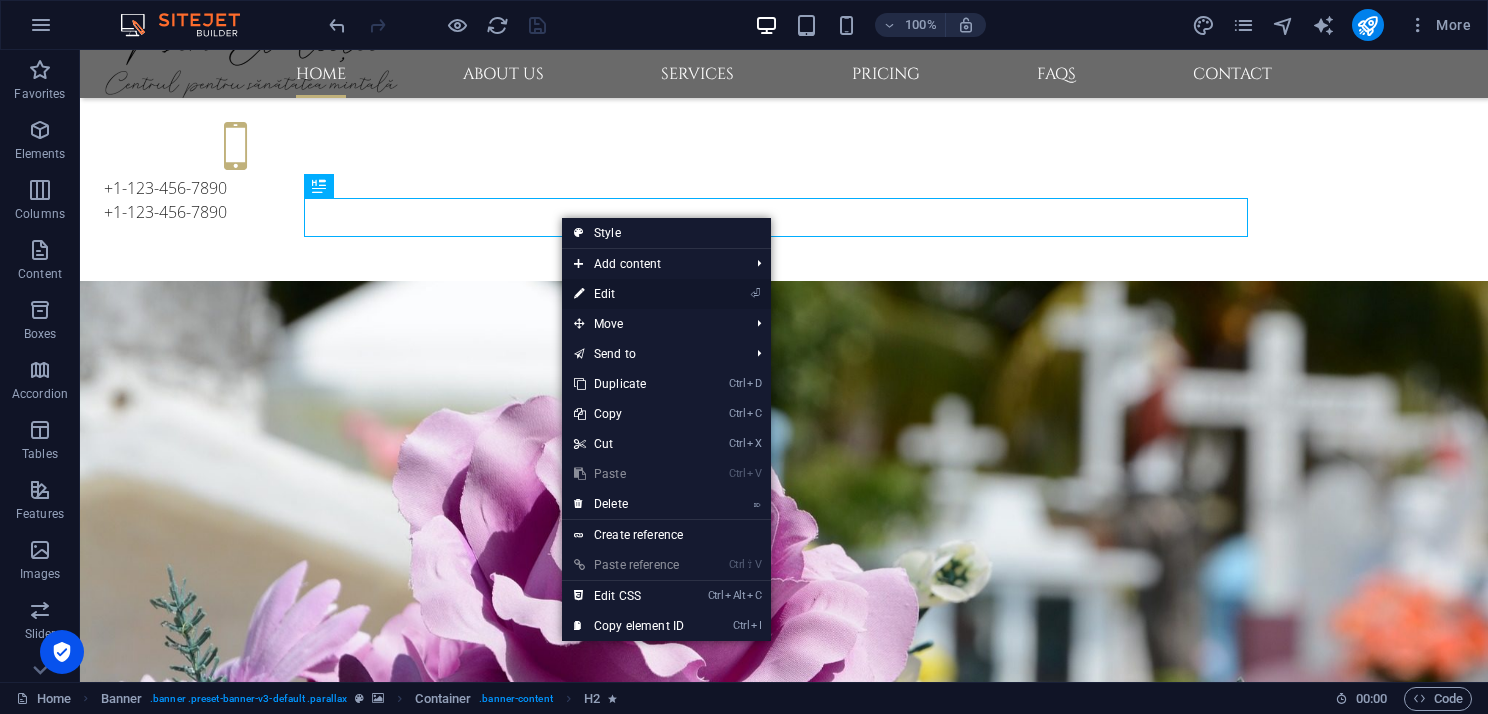 click on "⏎  Edit" at bounding box center (629, 294) 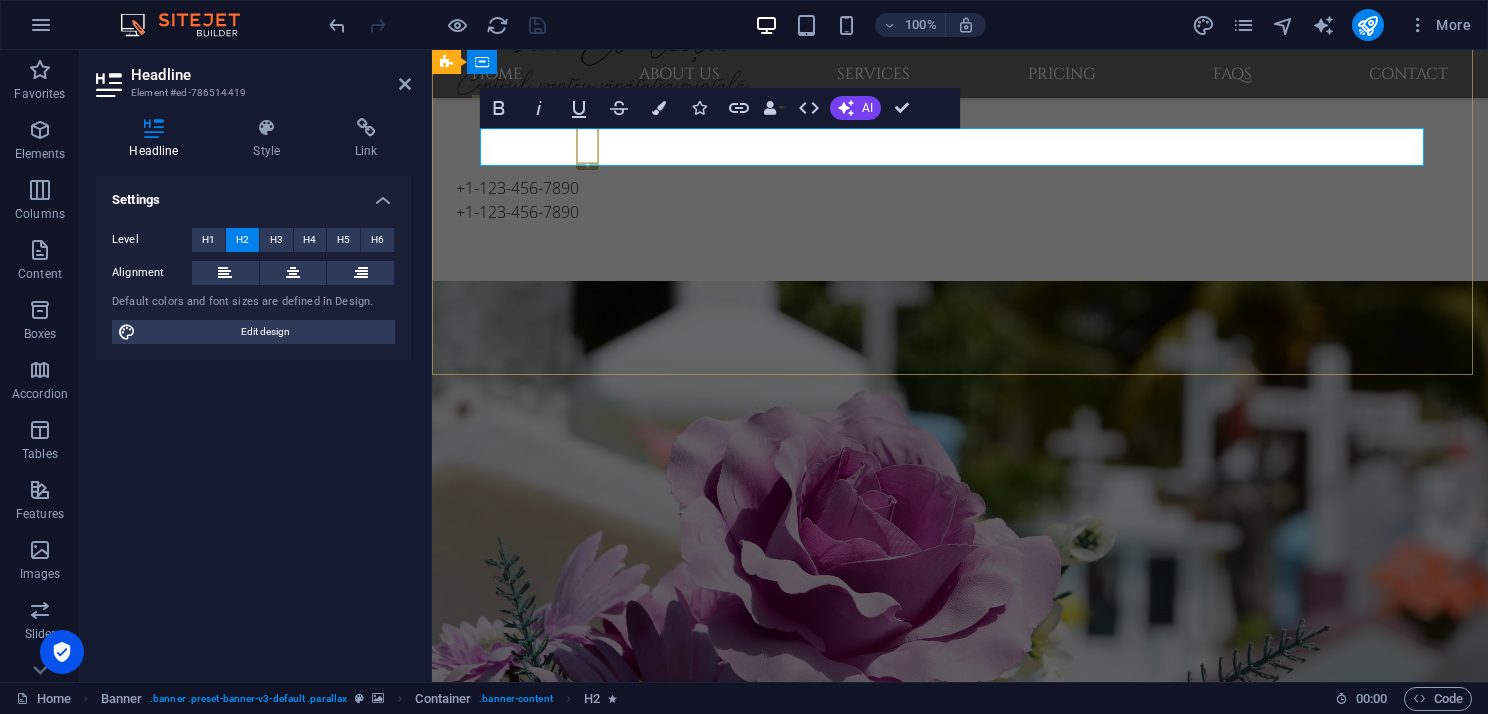 type 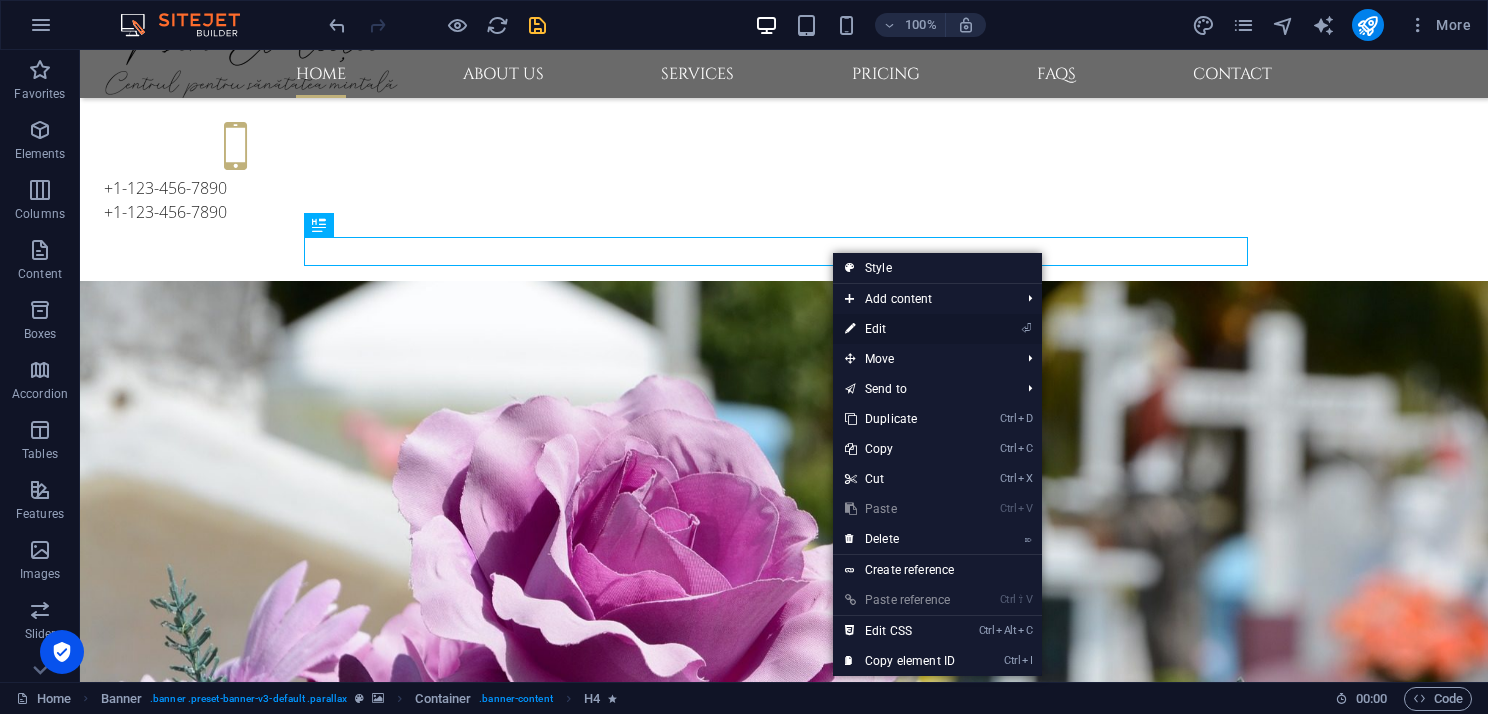 click on "⏎  Edit" at bounding box center [900, 329] 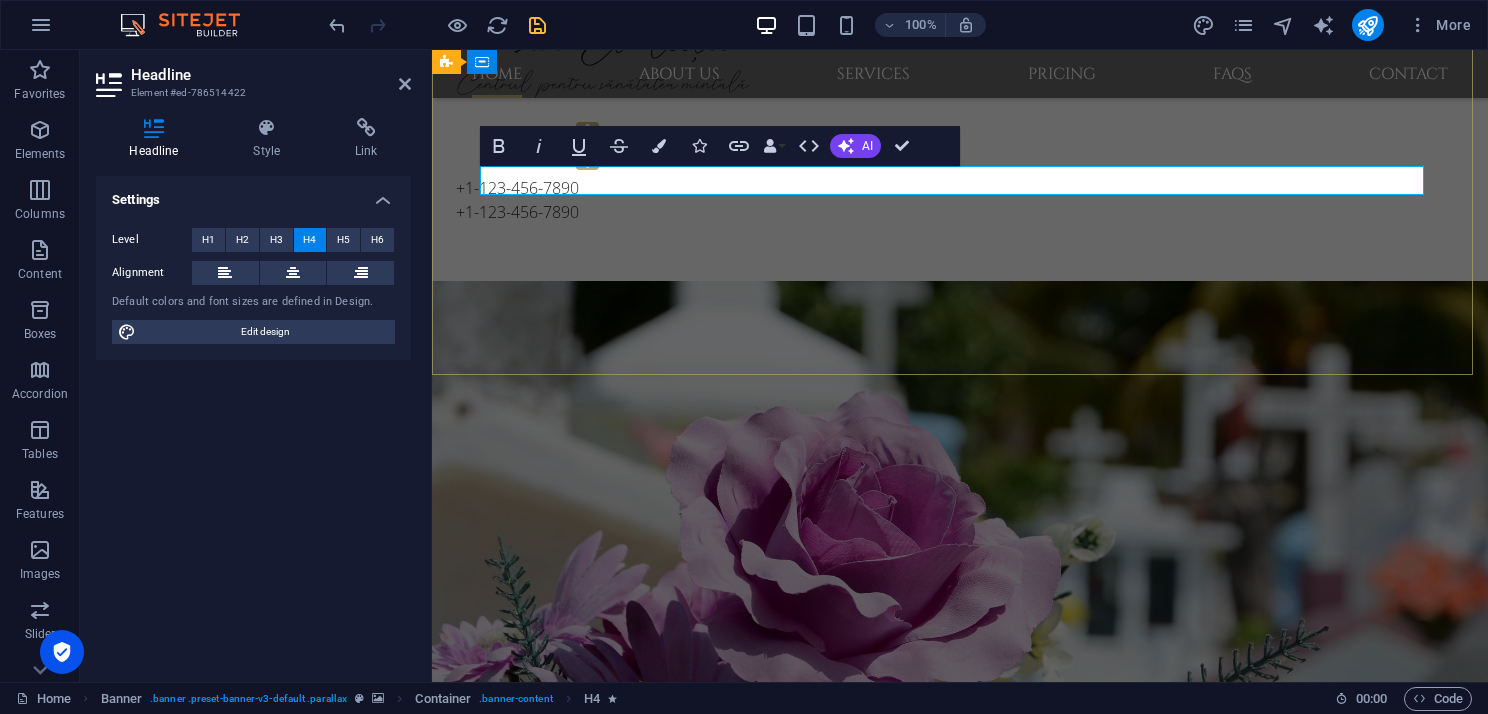 type 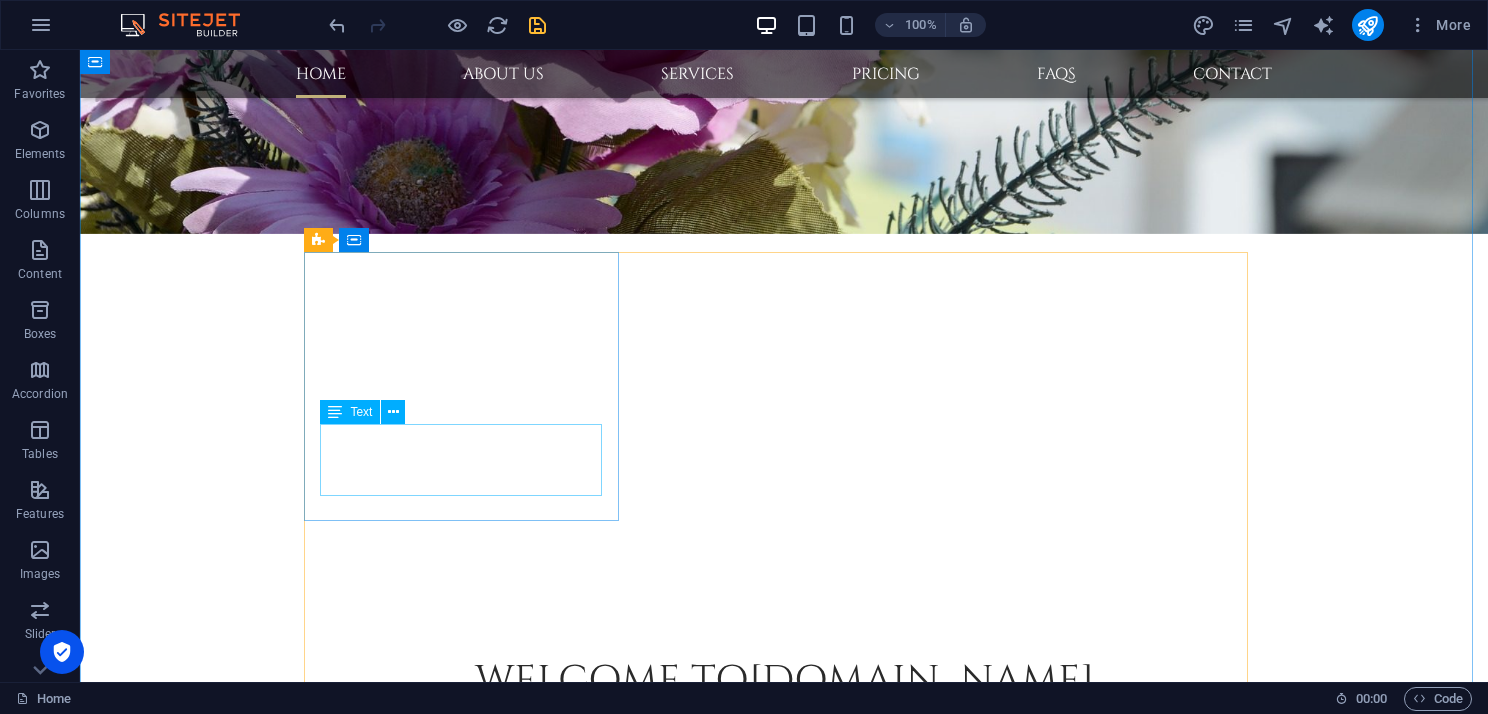 scroll, scrollTop: 800, scrollLeft: 0, axis: vertical 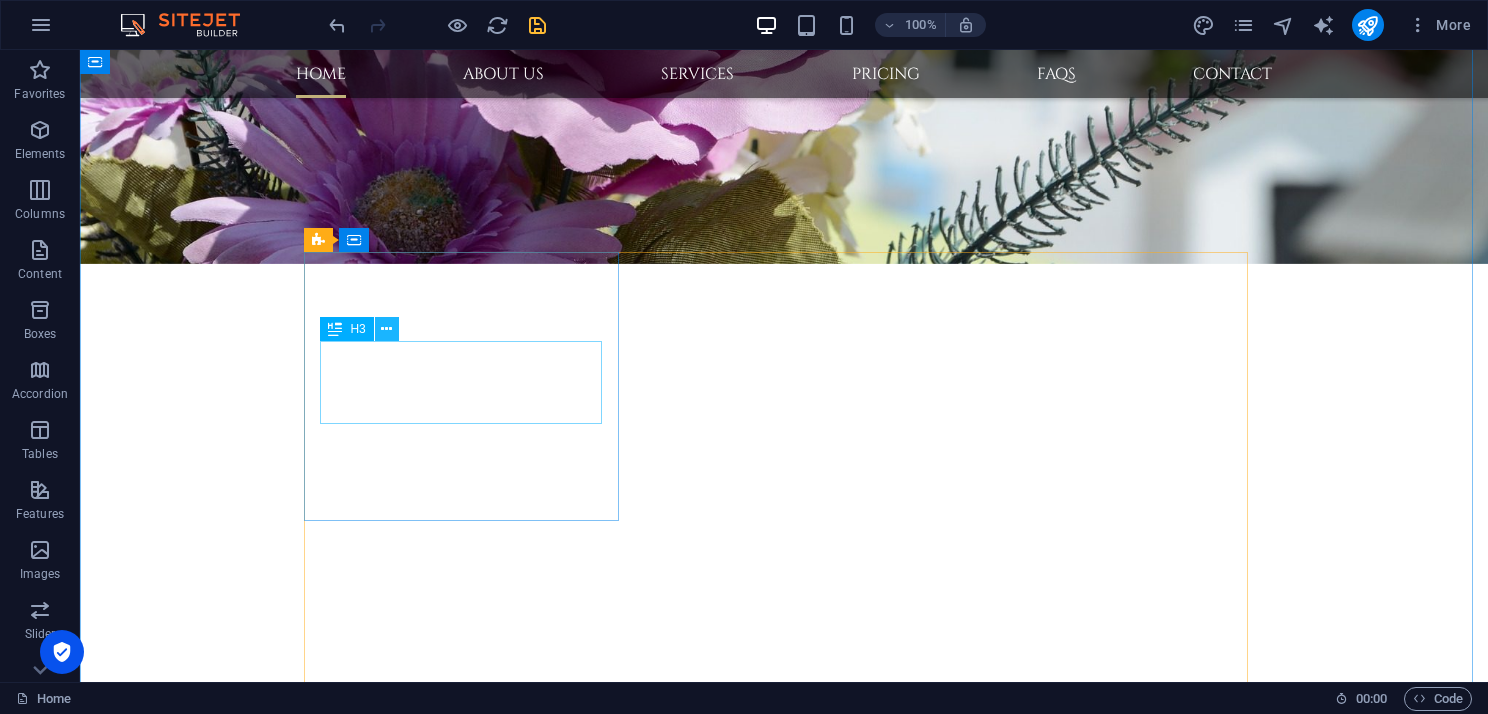 click at bounding box center (386, 329) 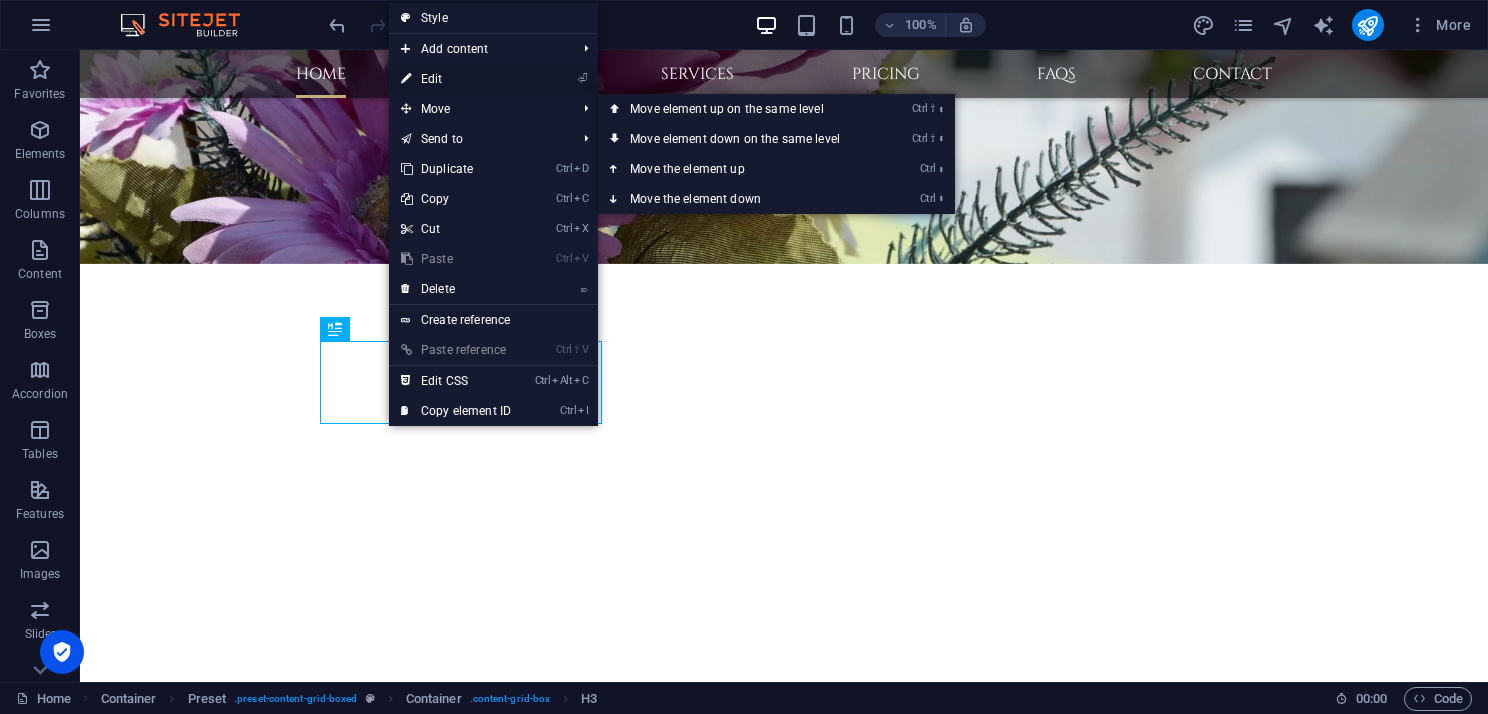 click on "⏎  Edit" at bounding box center (456, 79) 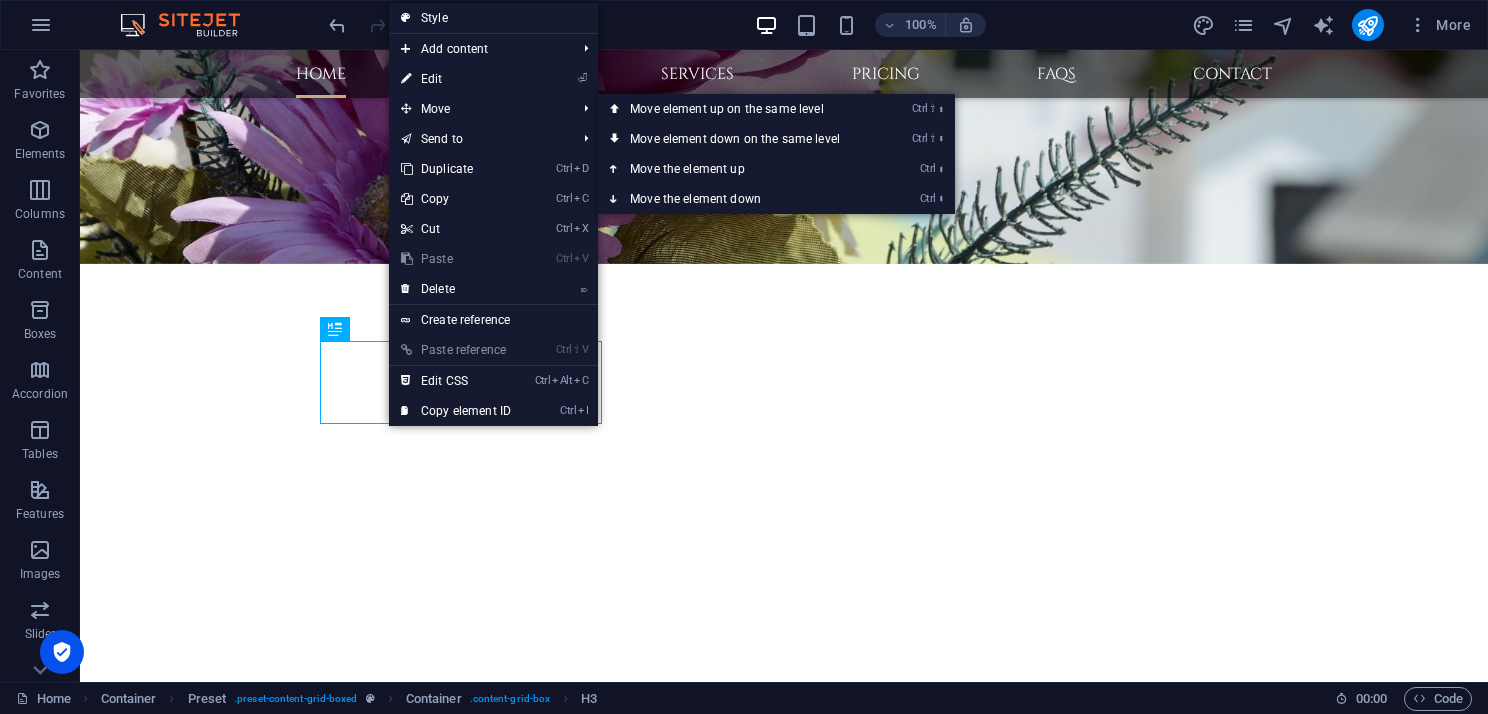 scroll, scrollTop: 659, scrollLeft: 0, axis: vertical 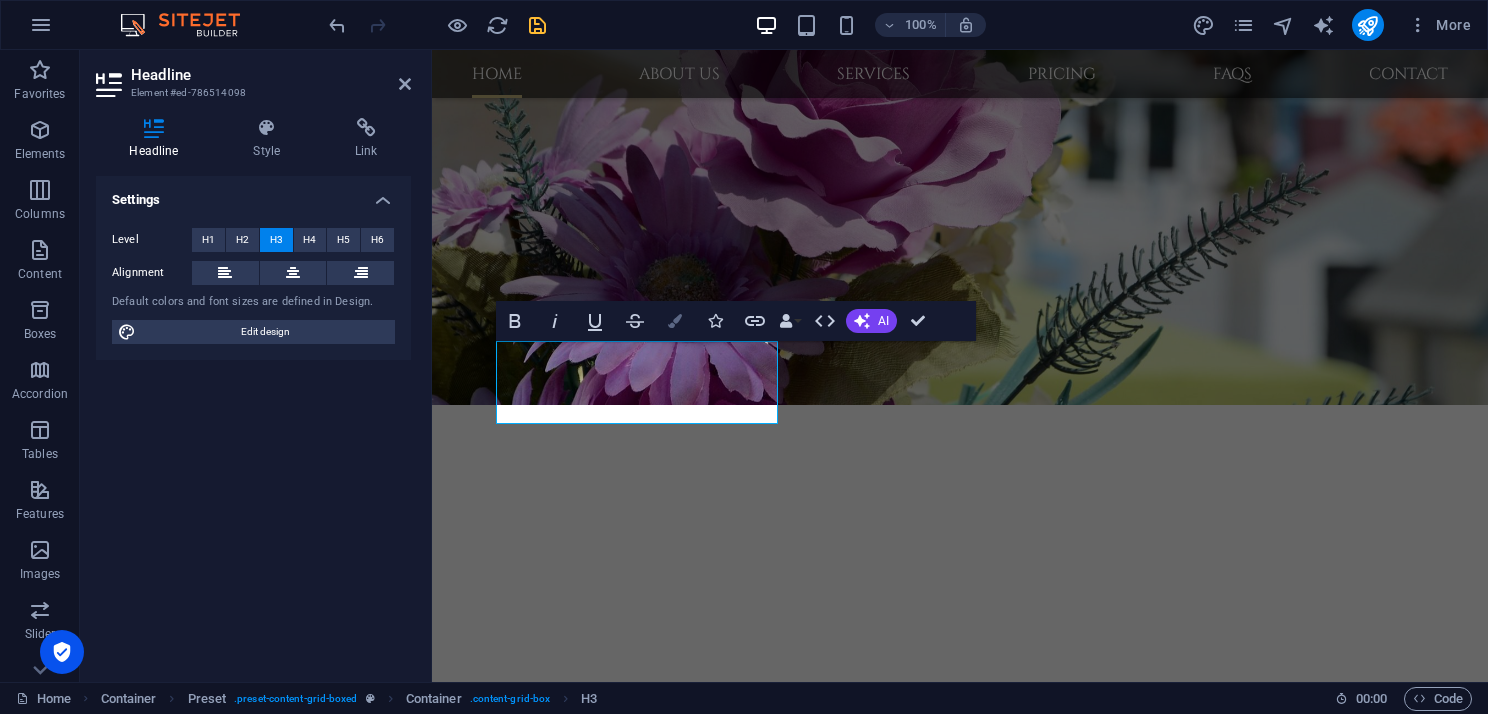 type 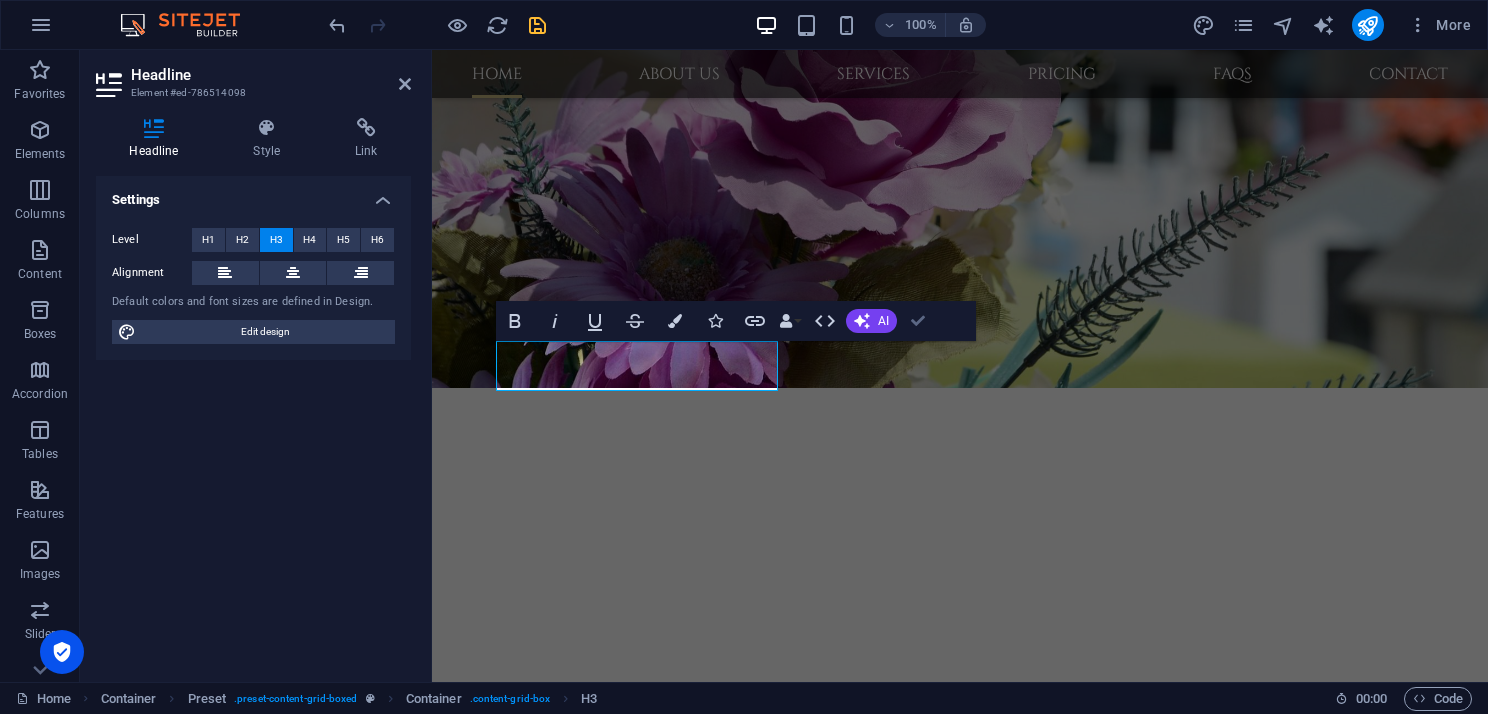 scroll, scrollTop: 816, scrollLeft: 0, axis: vertical 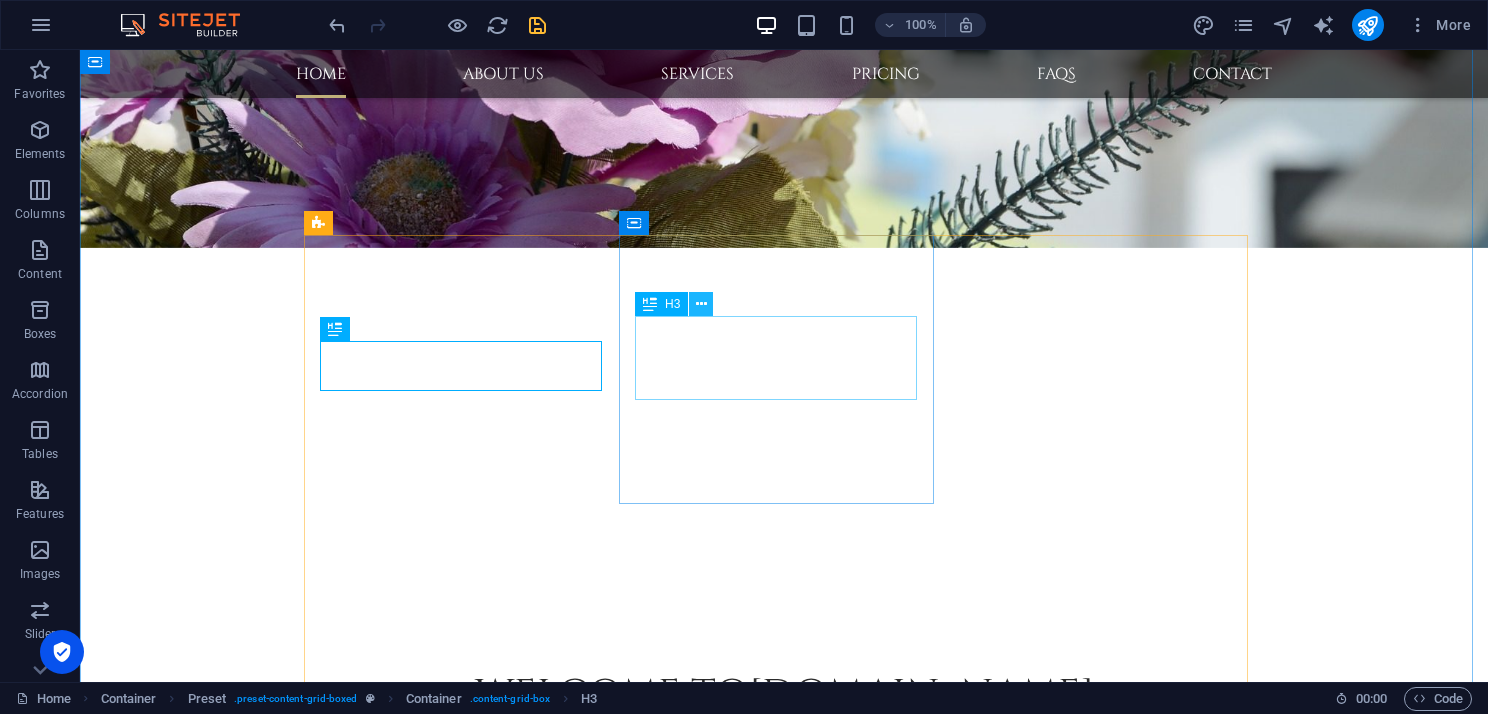 click at bounding box center (701, 304) 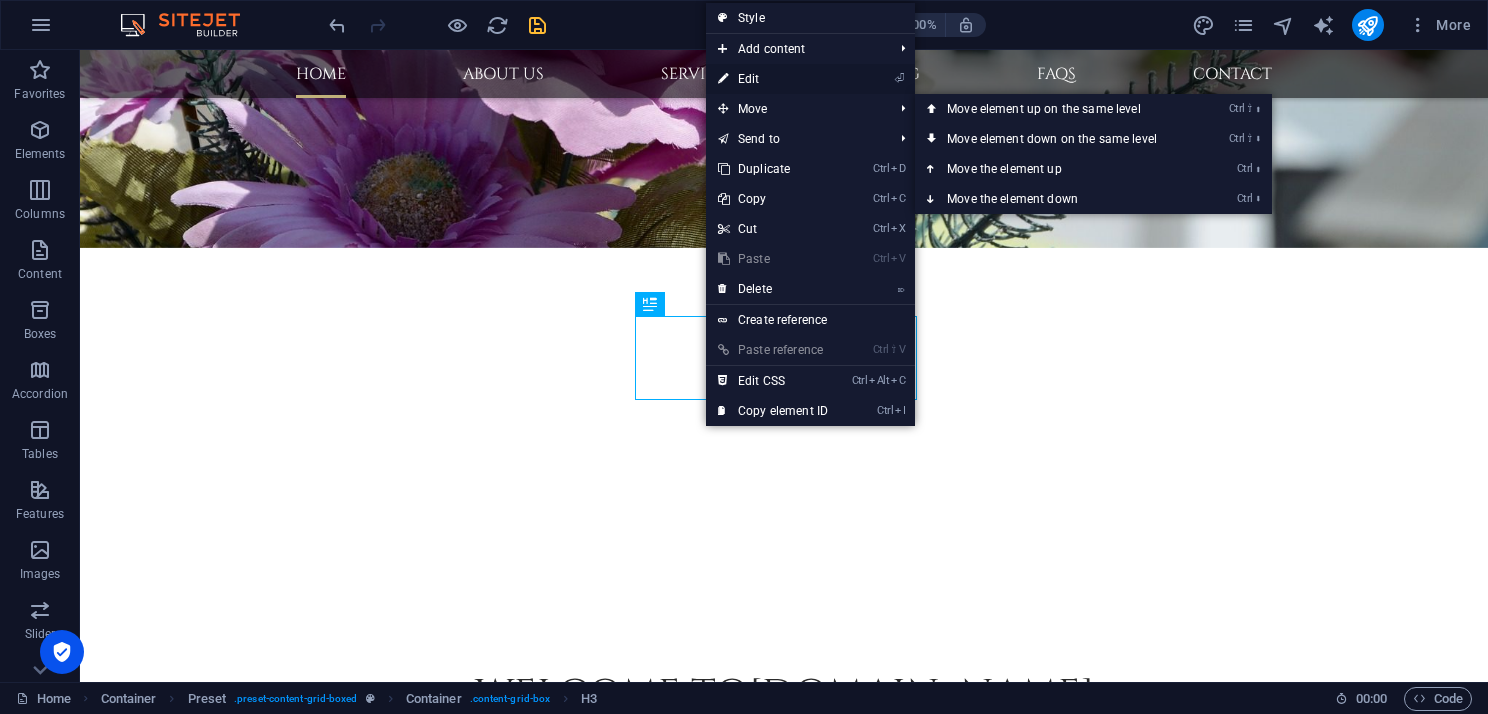 click on "⏎  Edit" at bounding box center (773, 79) 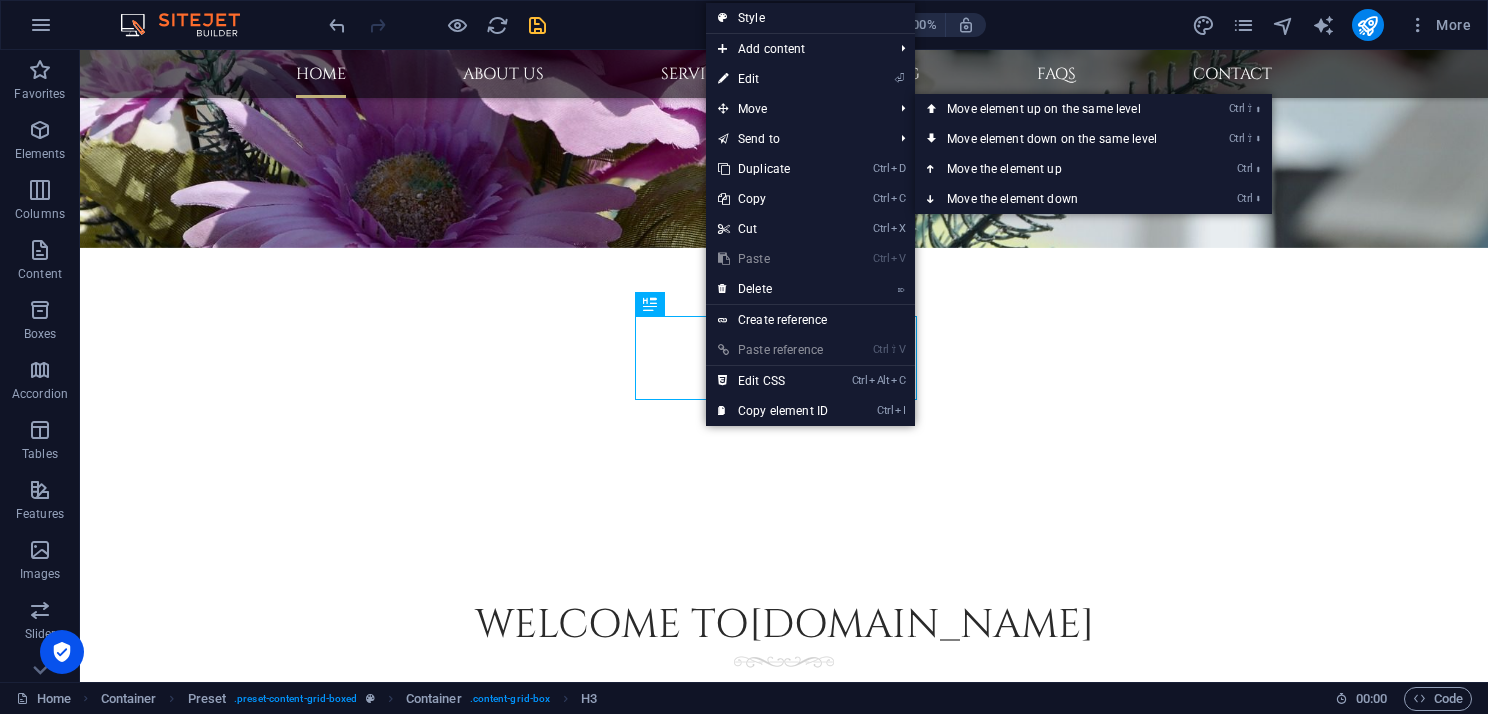 scroll, scrollTop: 676, scrollLeft: 0, axis: vertical 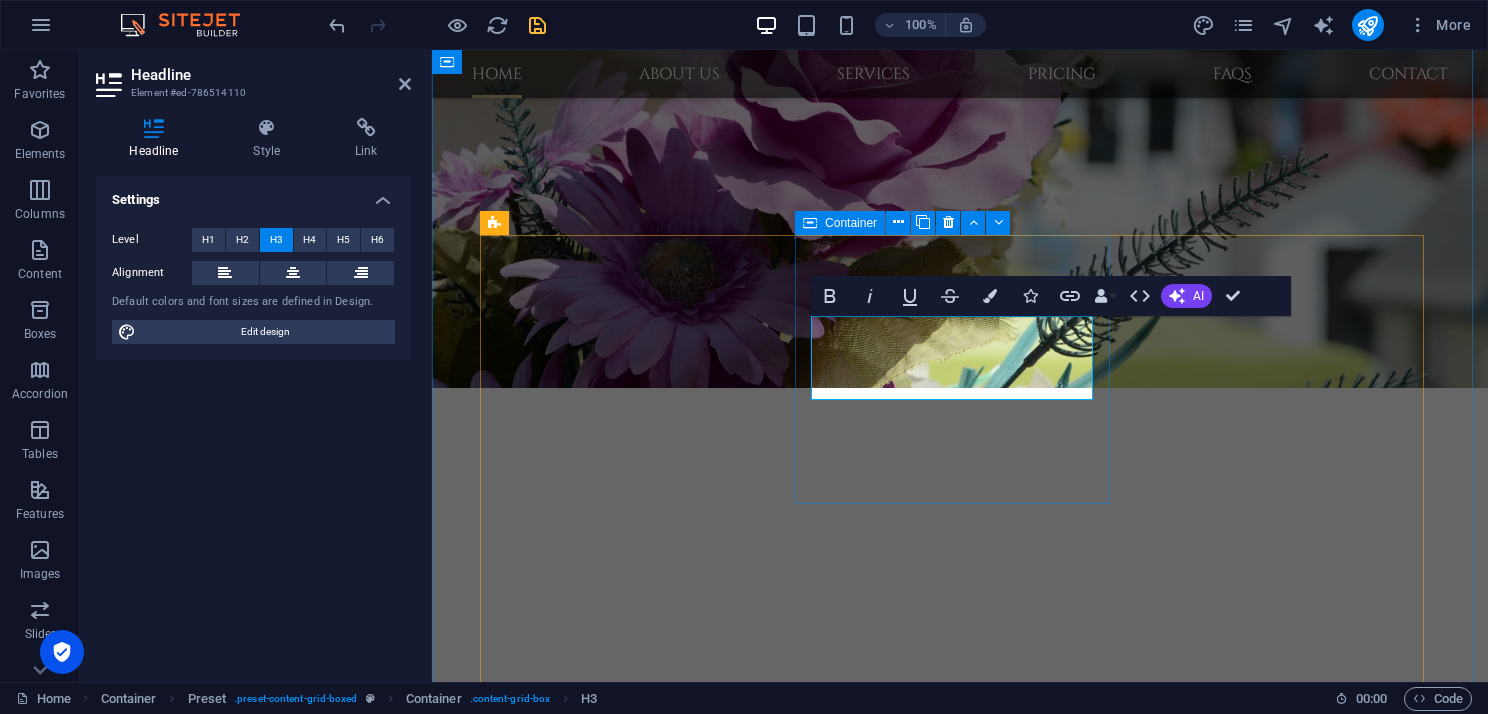 type 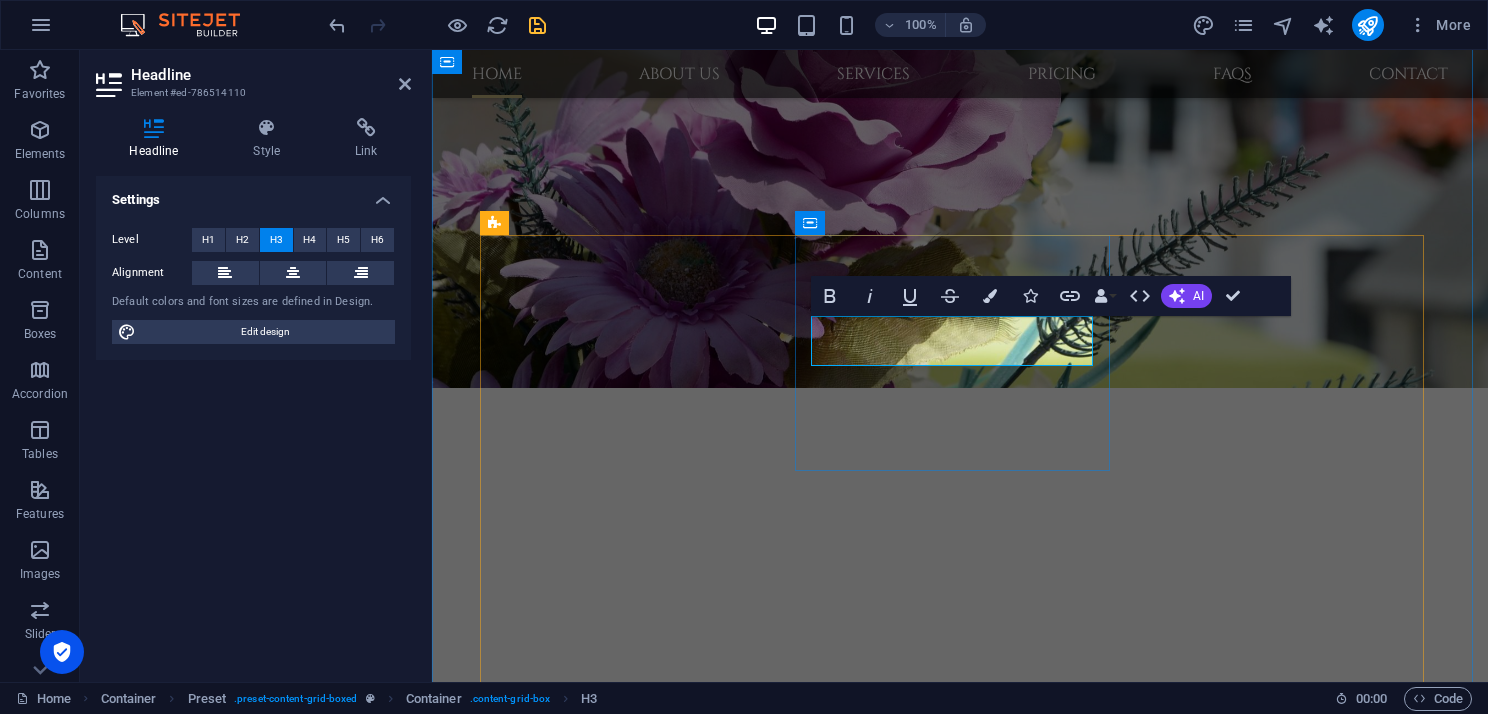 drag, startPoint x: 840, startPoint y: 344, endPoint x: 1084, endPoint y: 336, distance: 244.13112 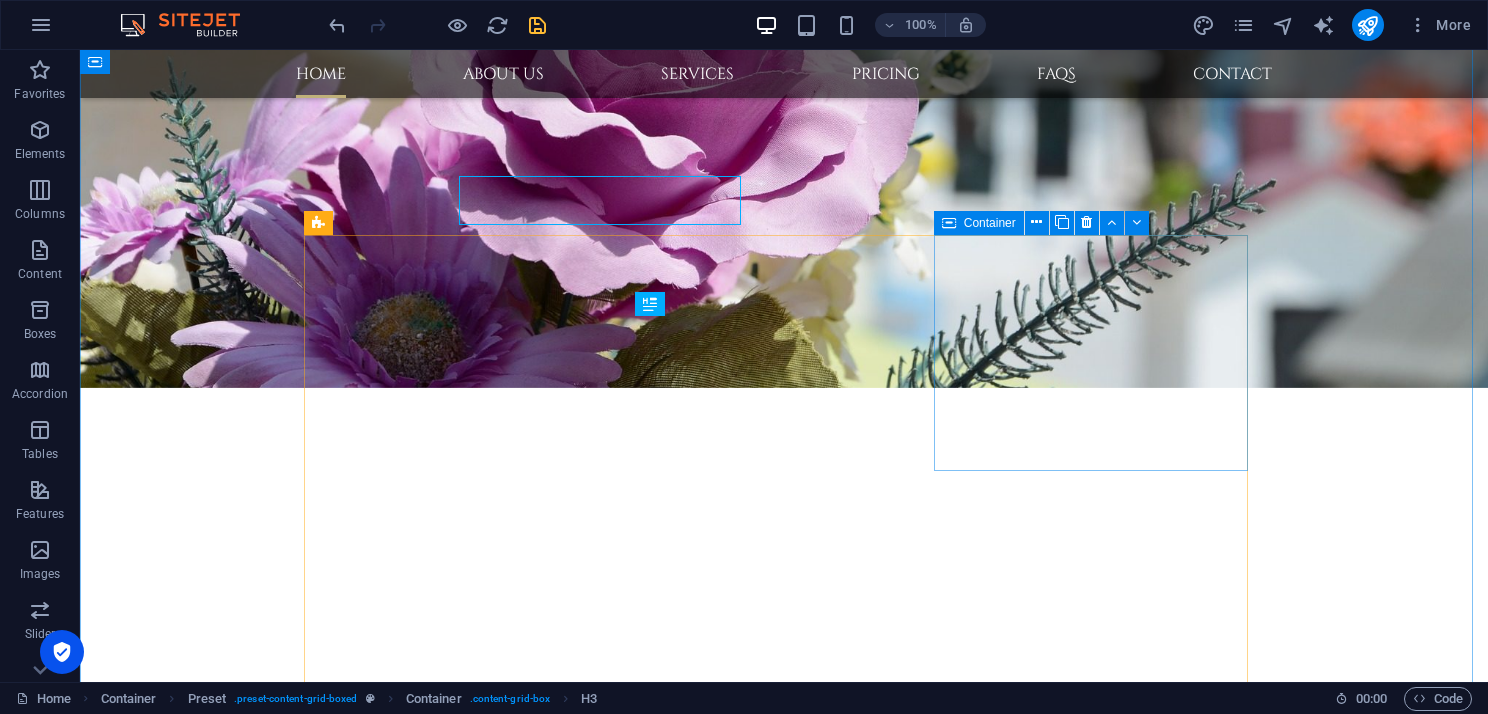 scroll, scrollTop: 816, scrollLeft: 0, axis: vertical 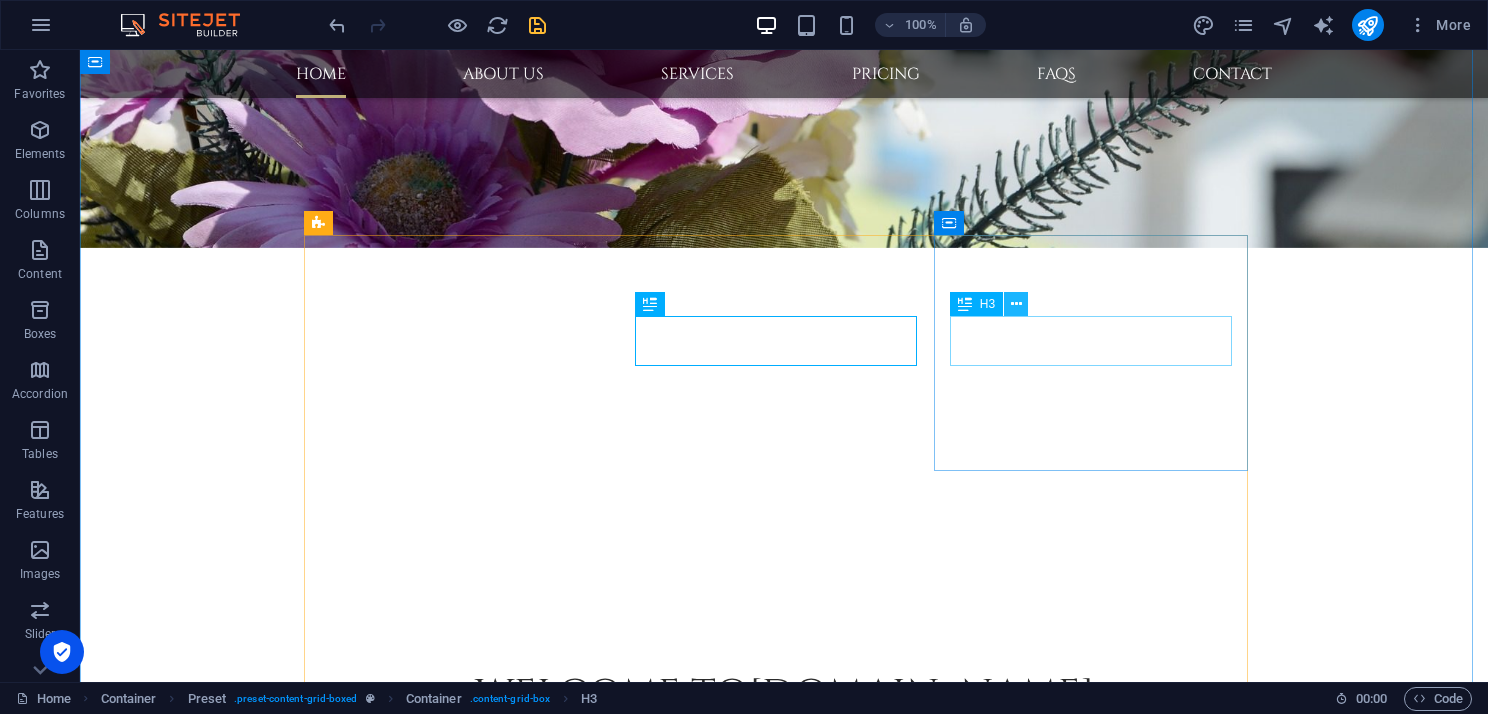 click at bounding box center [1016, 304] 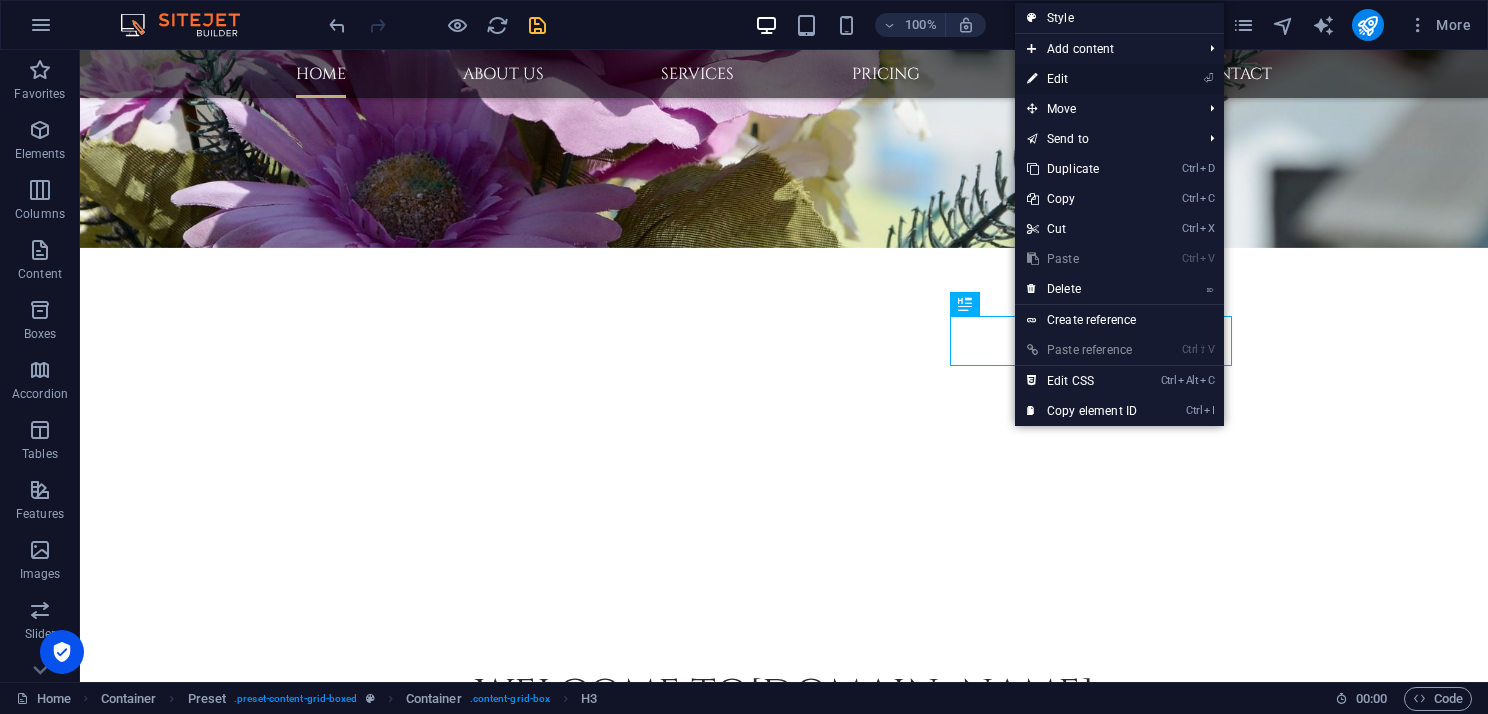 click on "⏎  Edit" at bounding box center [1082, 79] 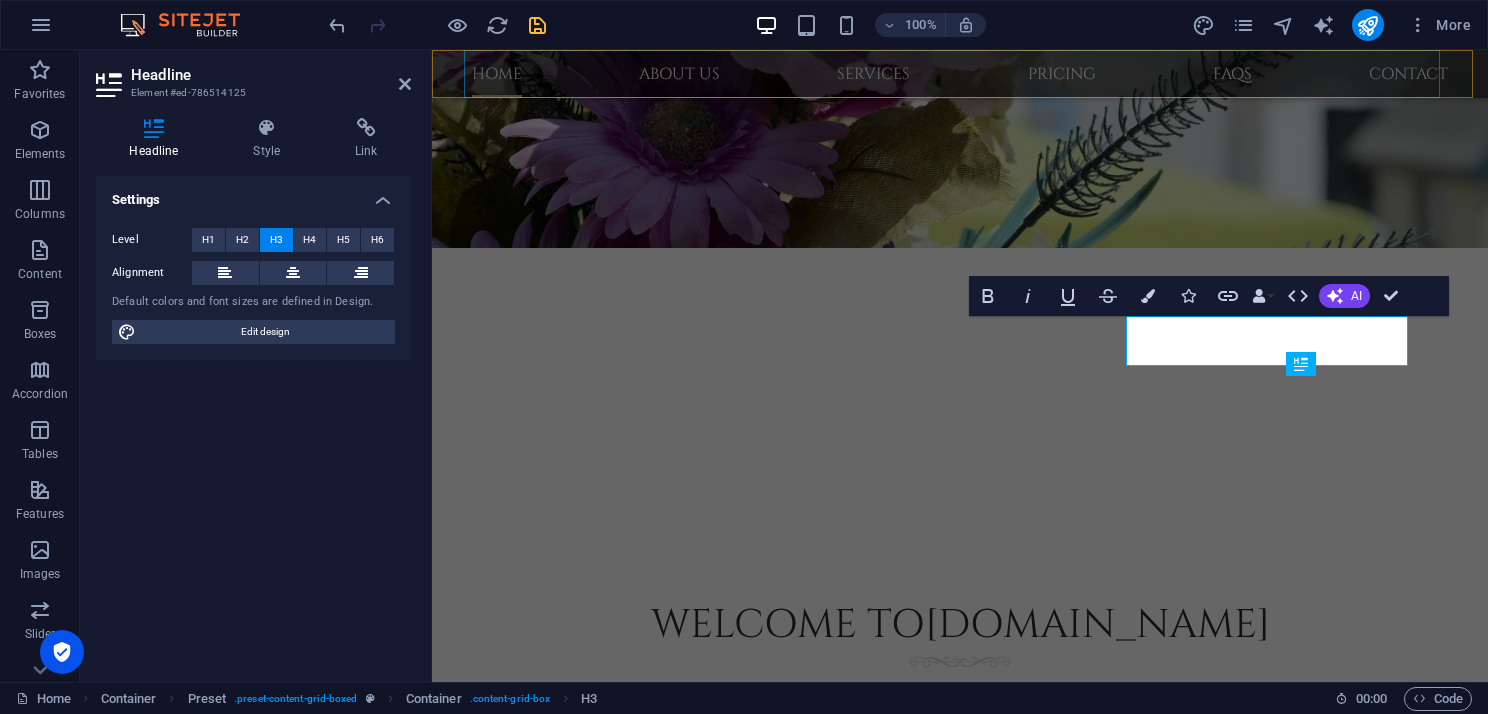 scroll, scrollTop: 676, scrollLeft: 0, axis: vertical 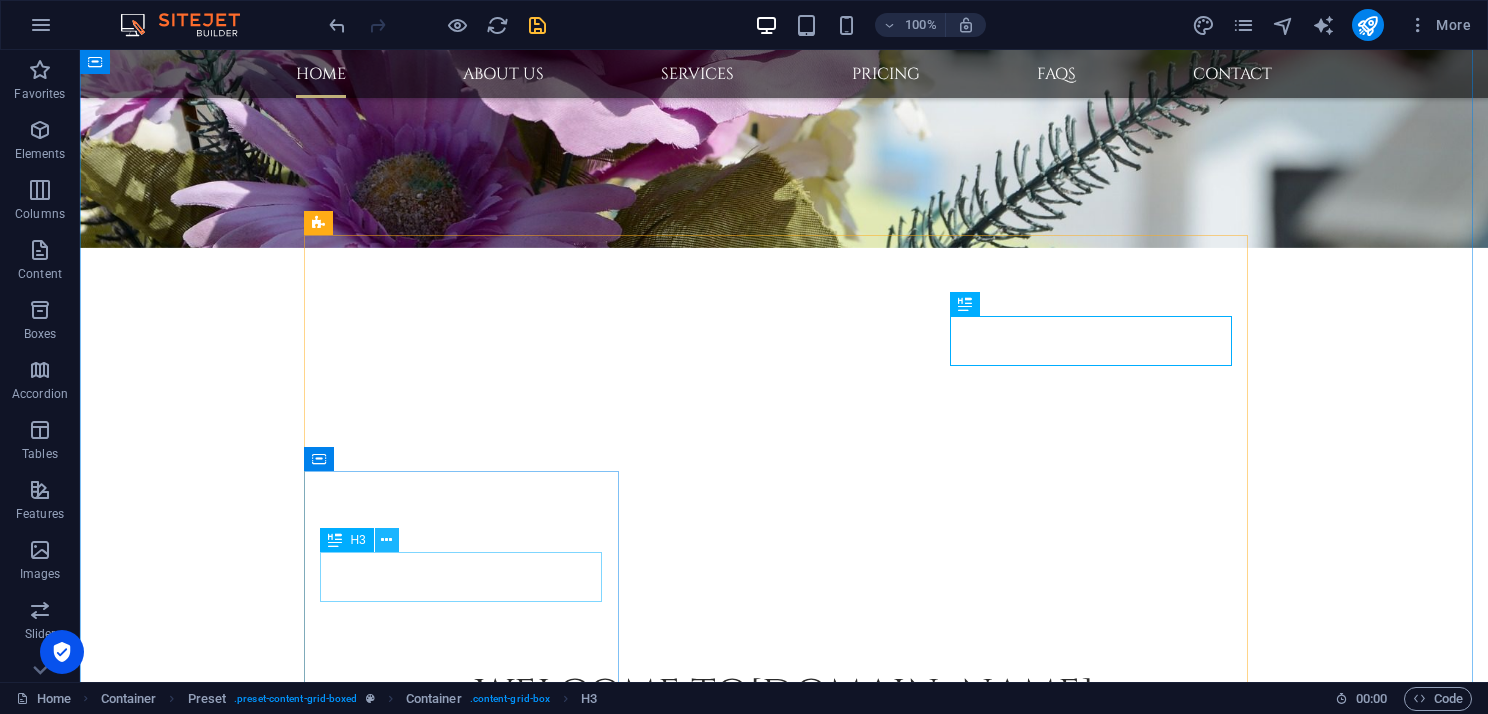 click at bounding box center [386, 540] 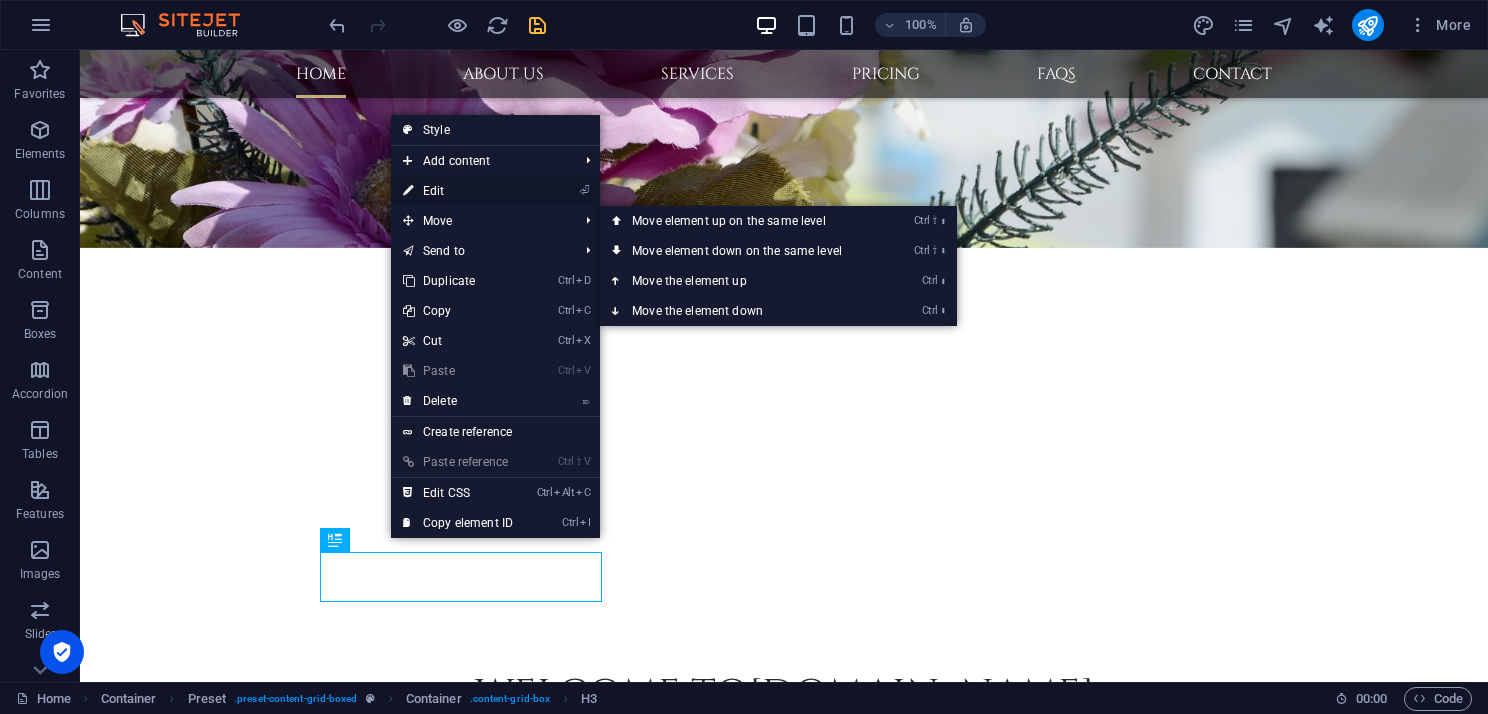 click on "⏎  Edit" at bounding box center (458, 191) 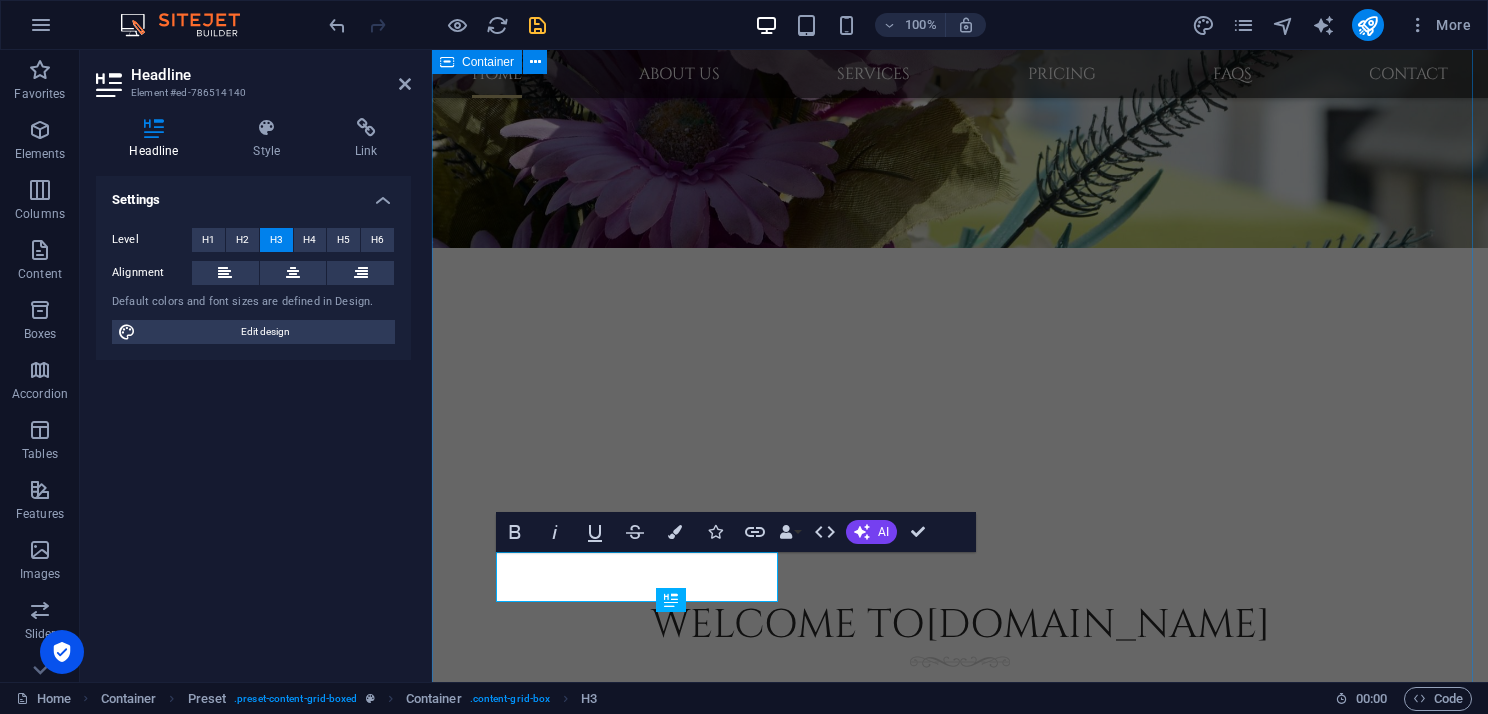 scroll, scrollTop: 676, scrollLeft: 0, axis: vertical 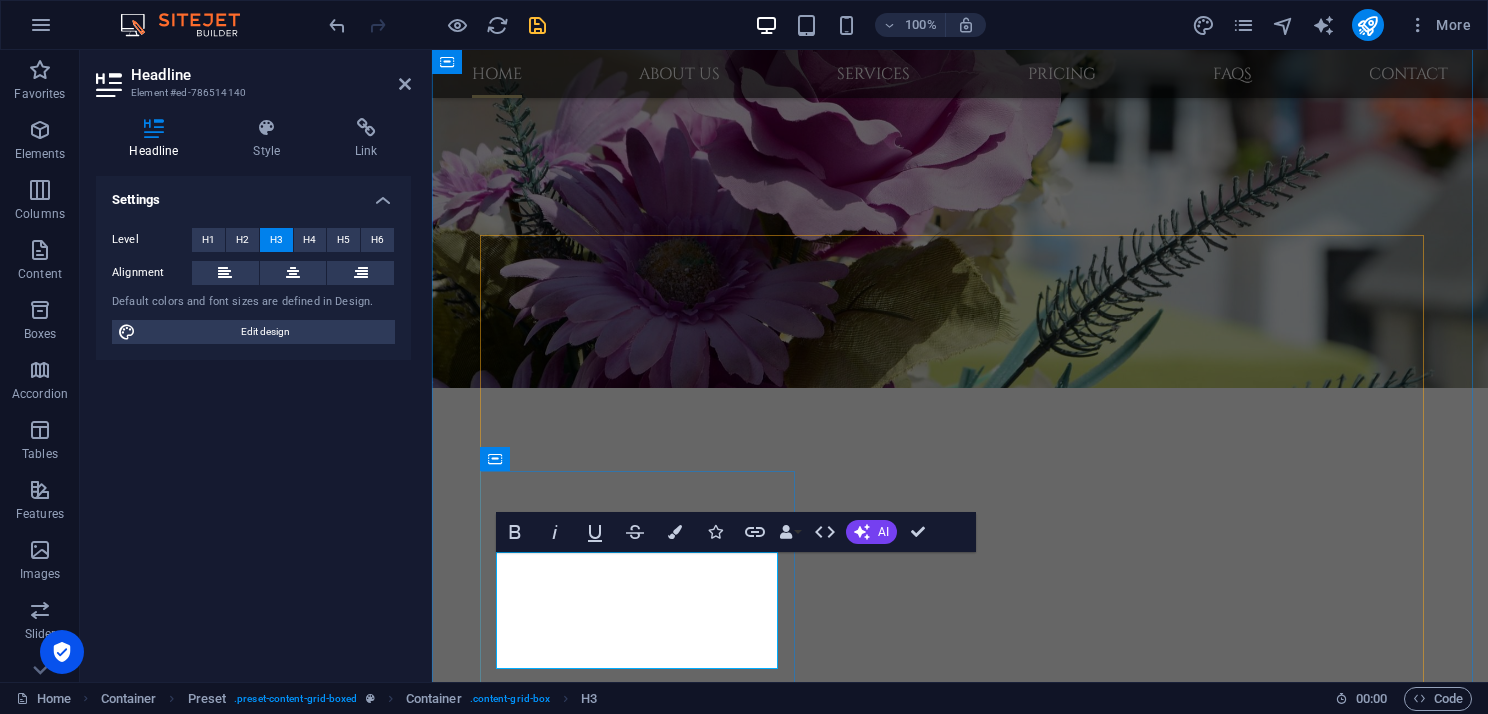 drag, startPoint x: 652, startPoint y: 616, endPoint x: 720, endPoint y: 643, distance: 73.1642 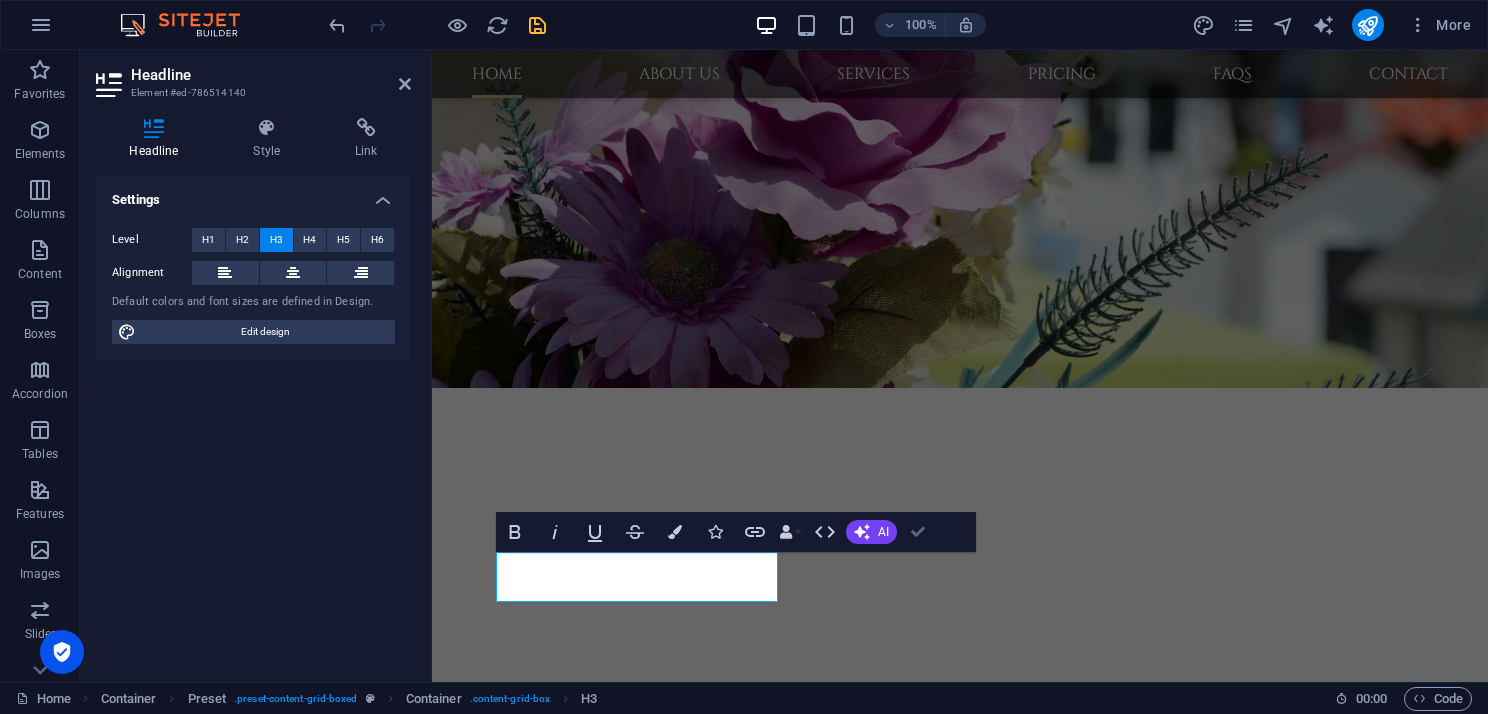 drag, startPoint x: 913, startPoint y: 527, endPoint x: 832, endPoint y: 479, distance: 94.15413 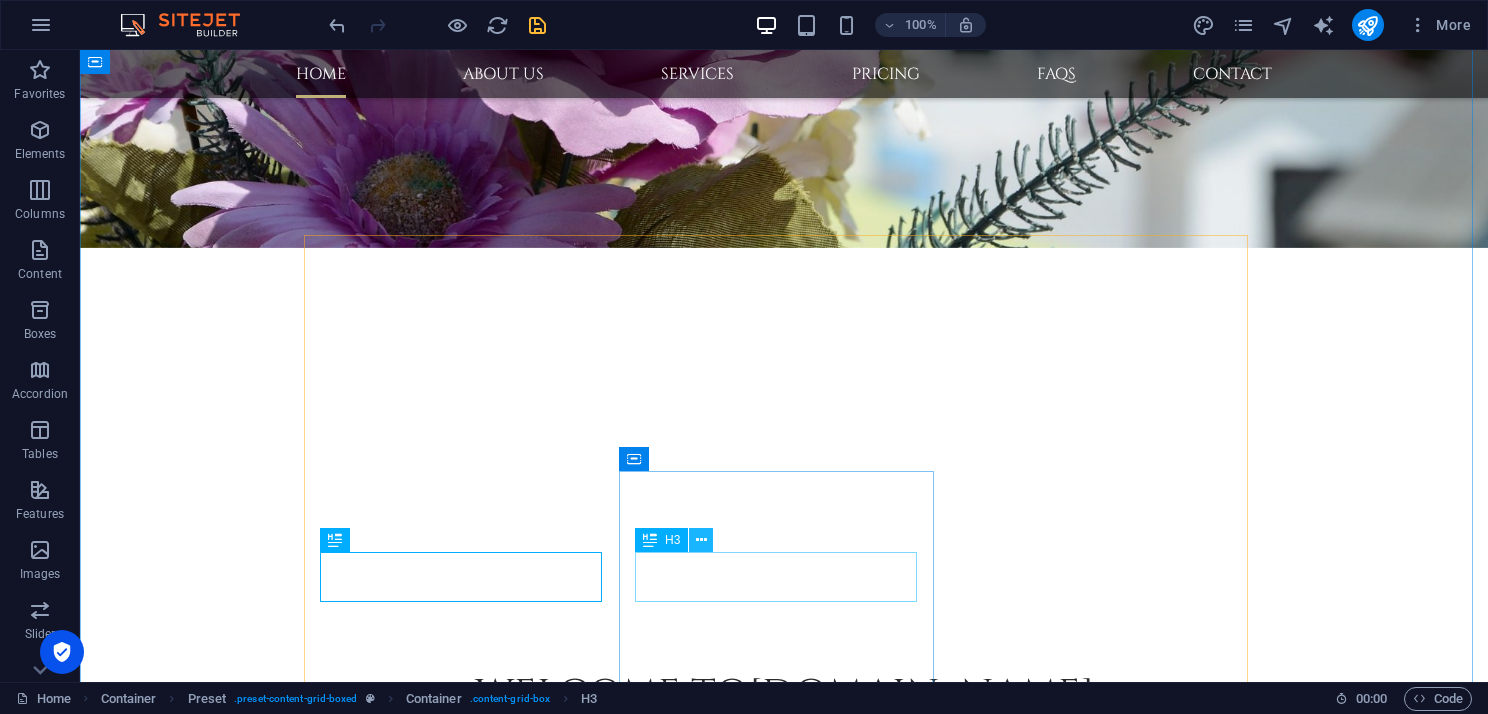 click at bounding box center (701, 540) 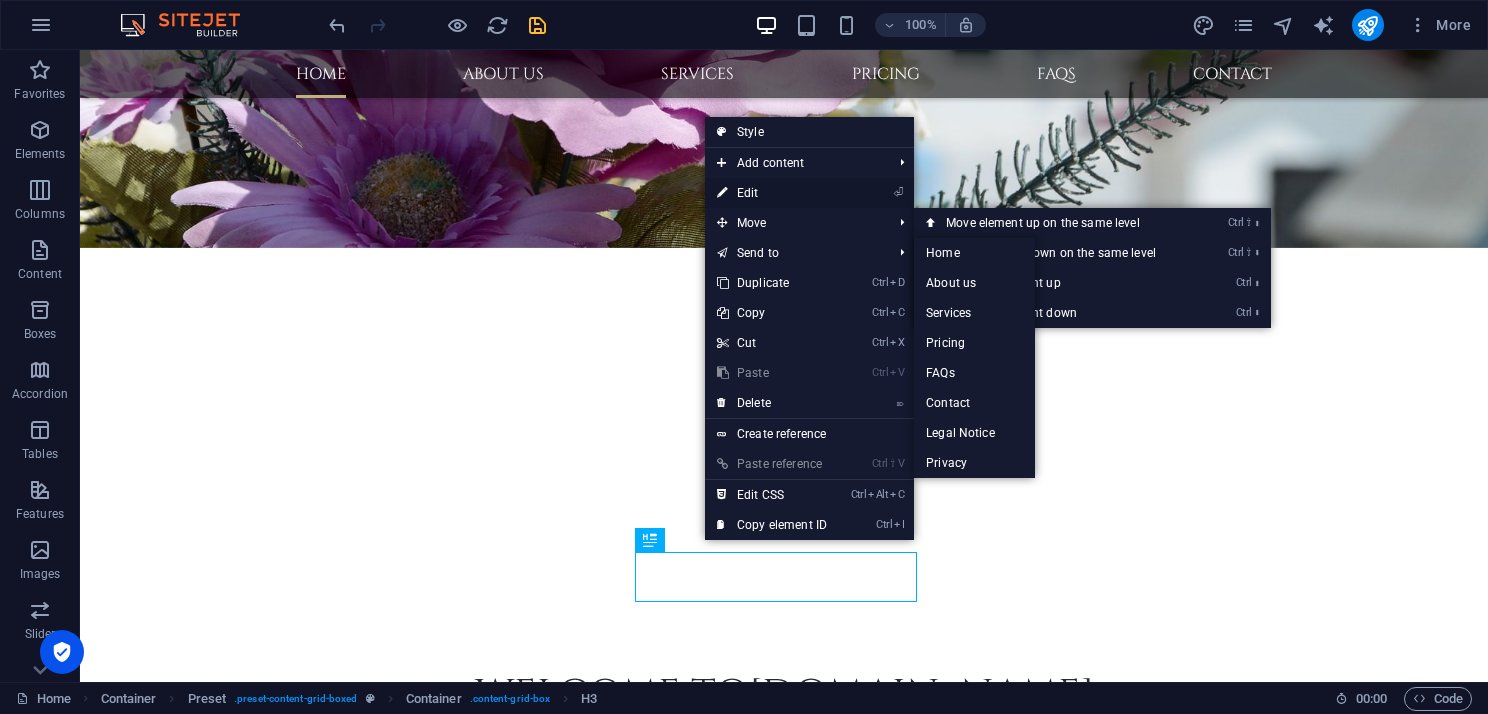 click on "⏎  Edit" at bounding box center [772, 193] 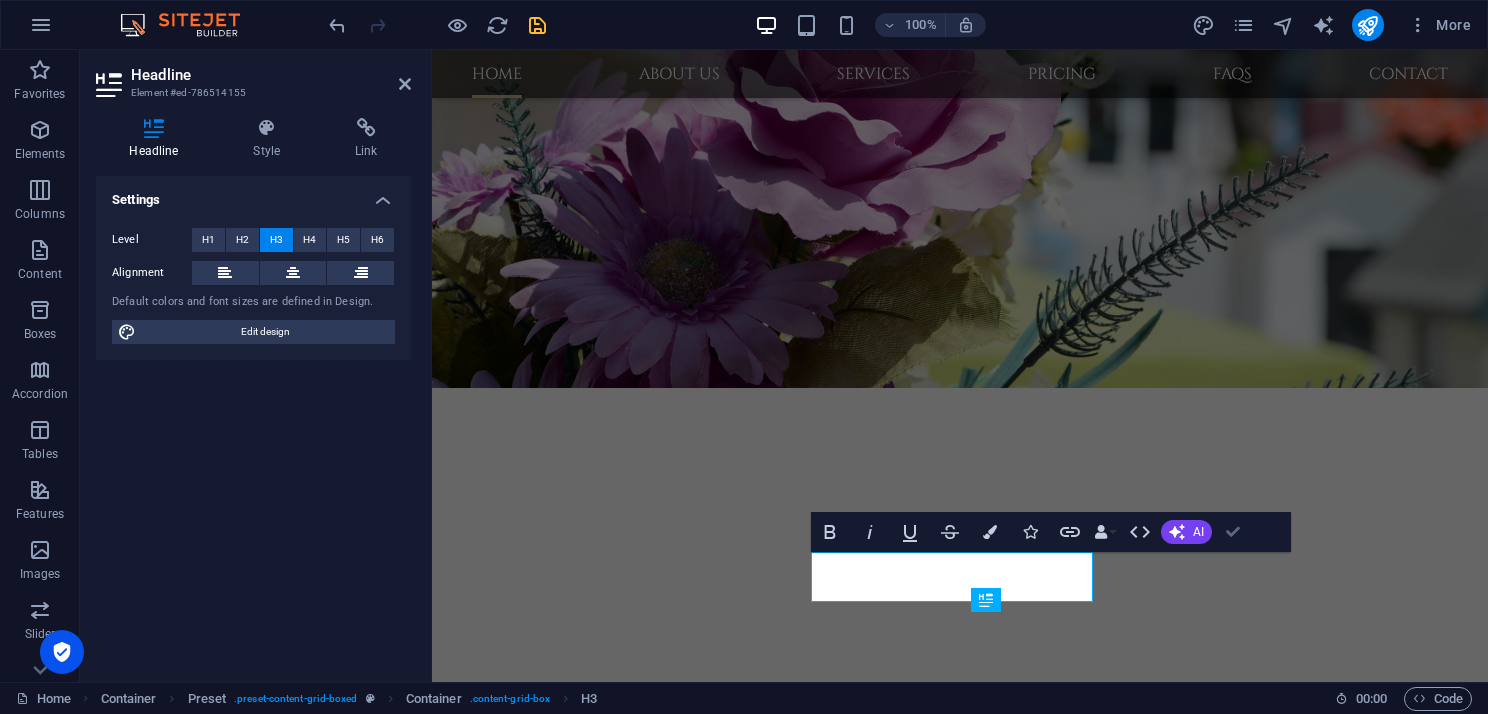 scroll, scrollTop: 816, scrollLeft: 0, axis: vertical 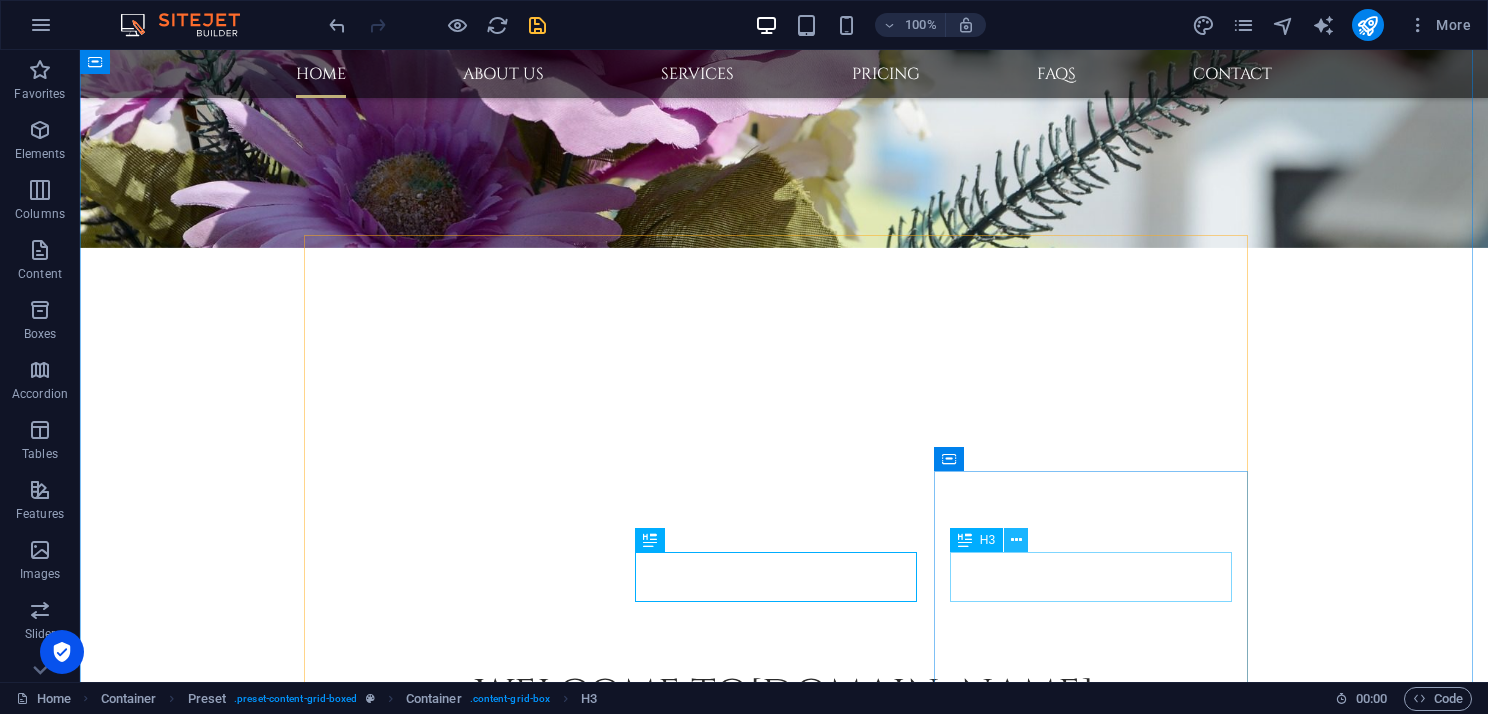 click at bounding box center [1016, 540] 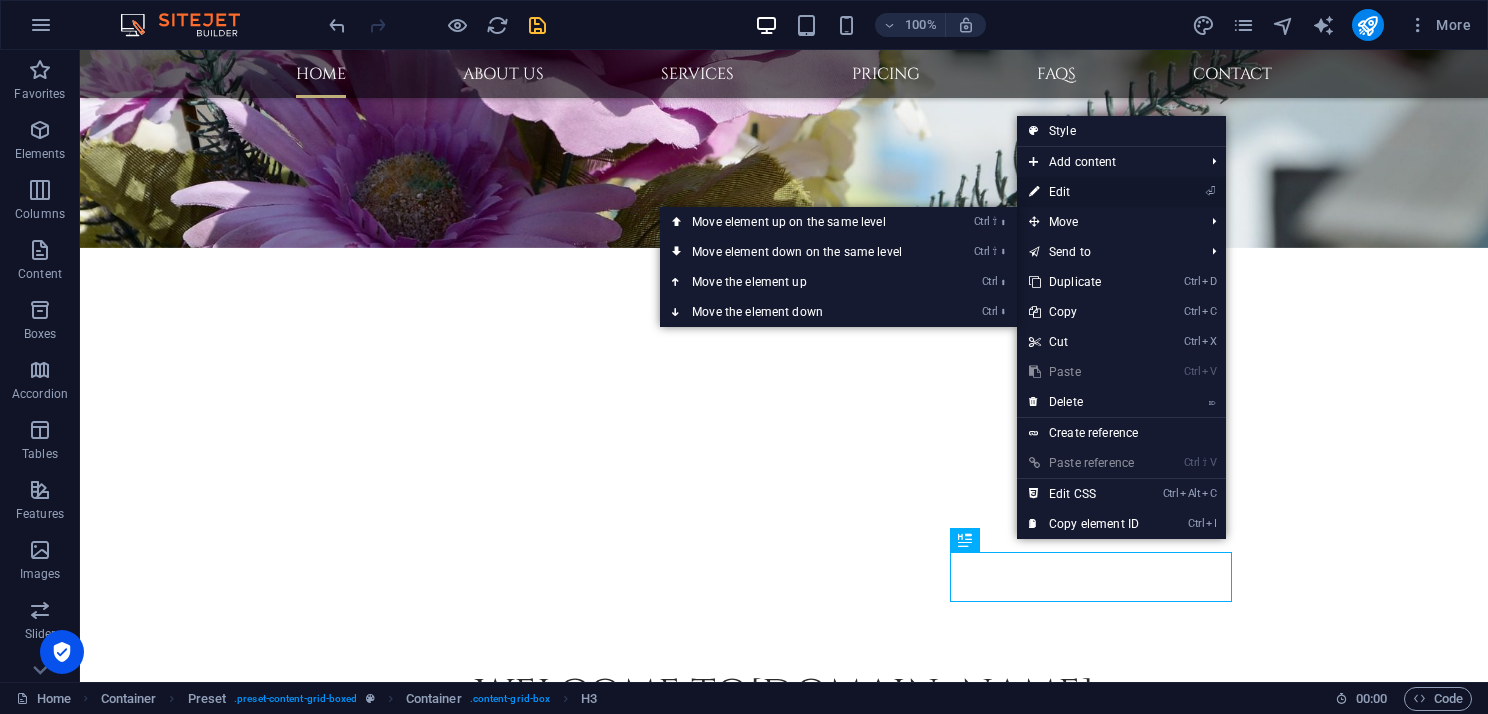 click on "⏎  Edit" at bounding box center [1084, 192] 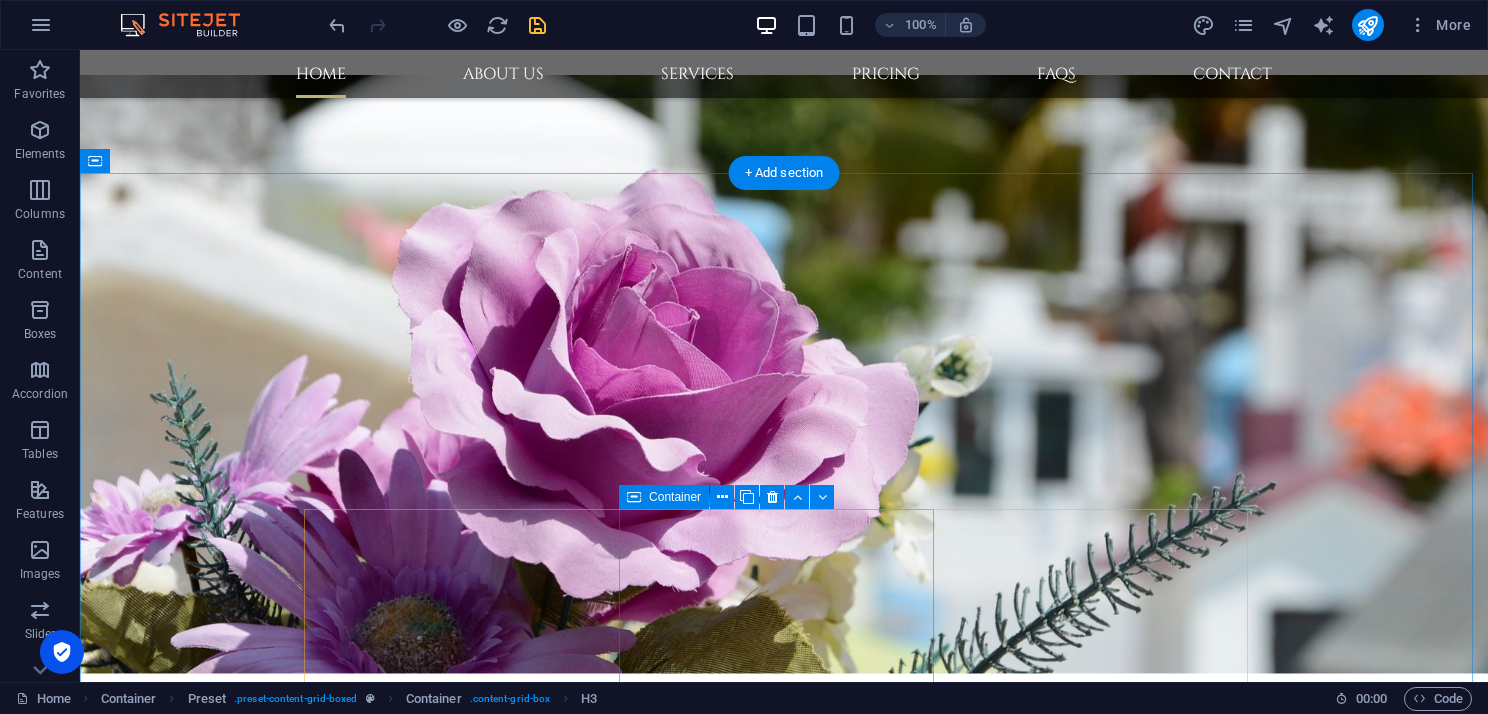 scroll, scrollTop: 516, scrollLeft: 0, axis: vertical 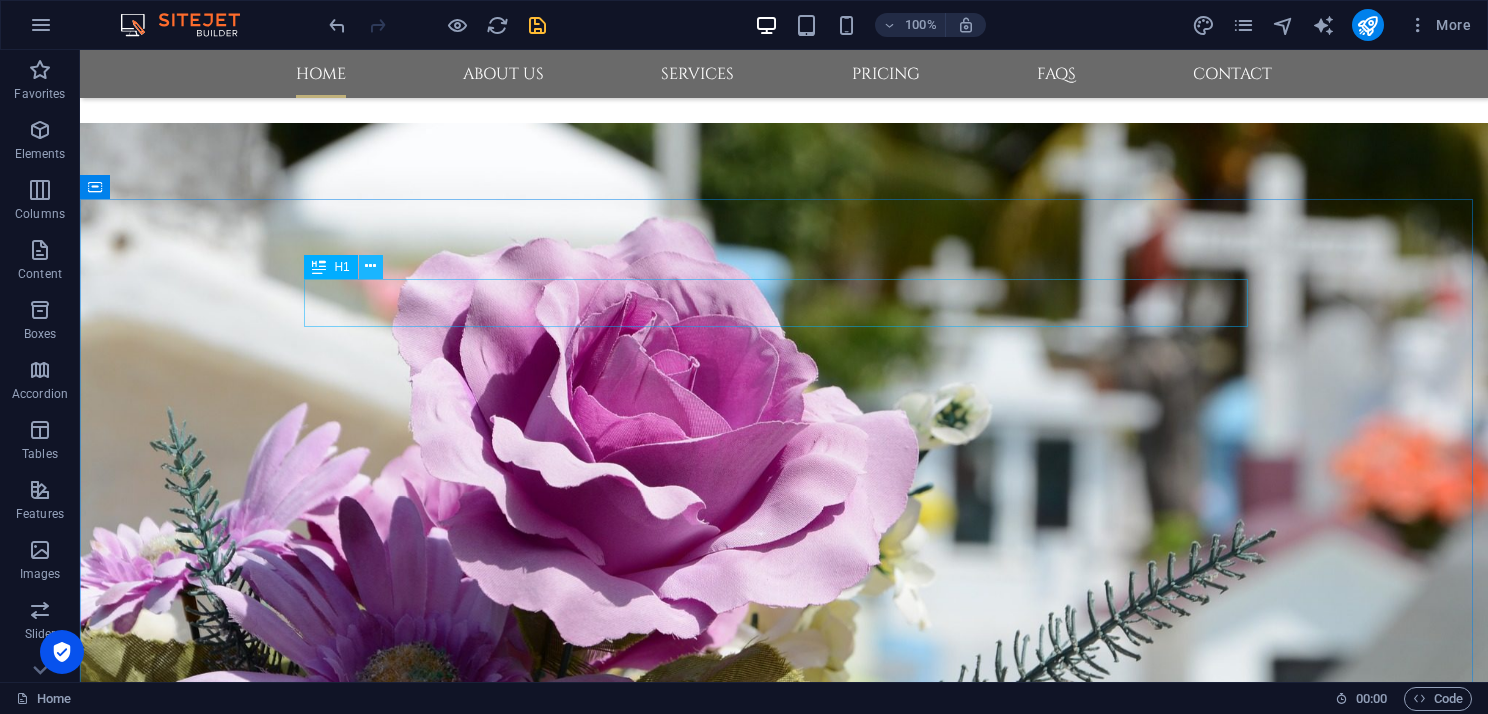 click at bounding box center (370, 266) 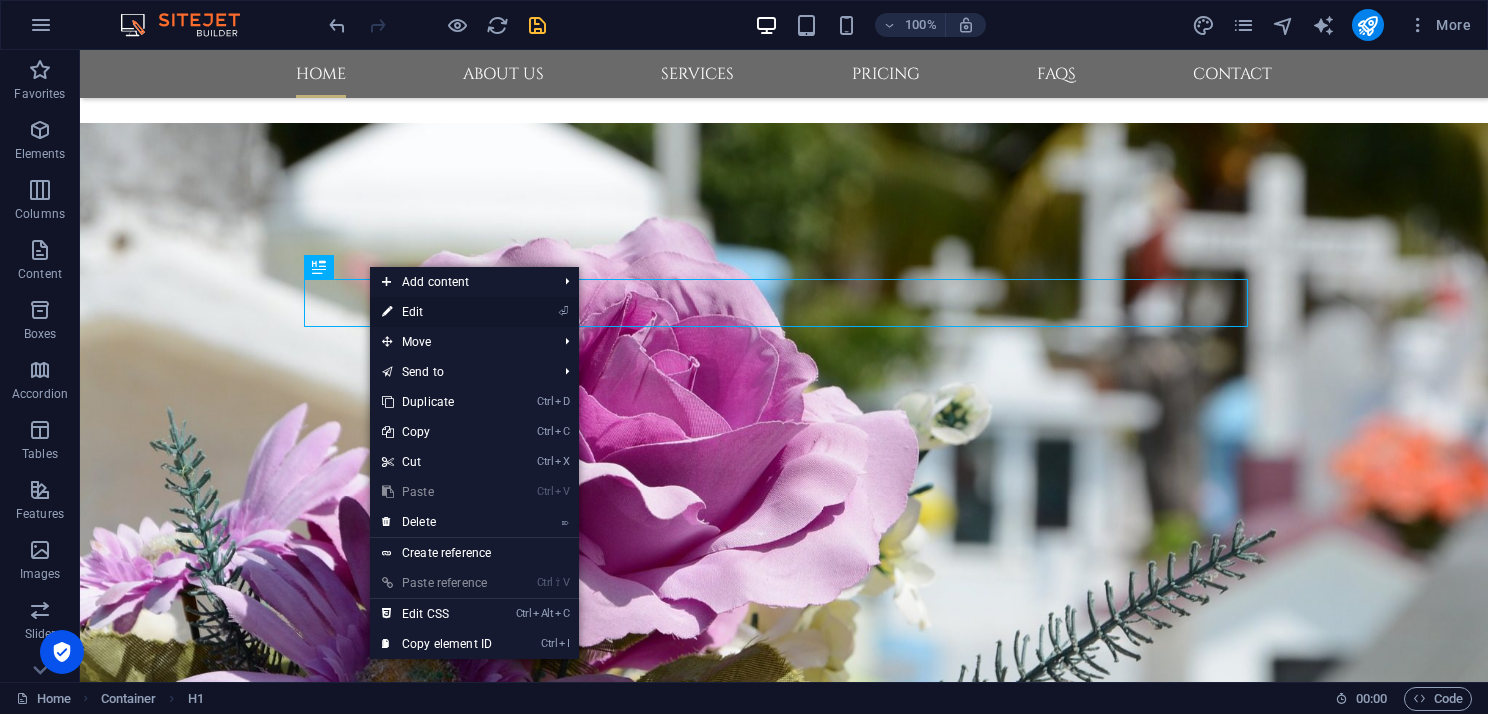 drag, startPoint x: 432, startPoint y: 310, endPoint x: 1, endPoint y: 259, distance: 434.00693 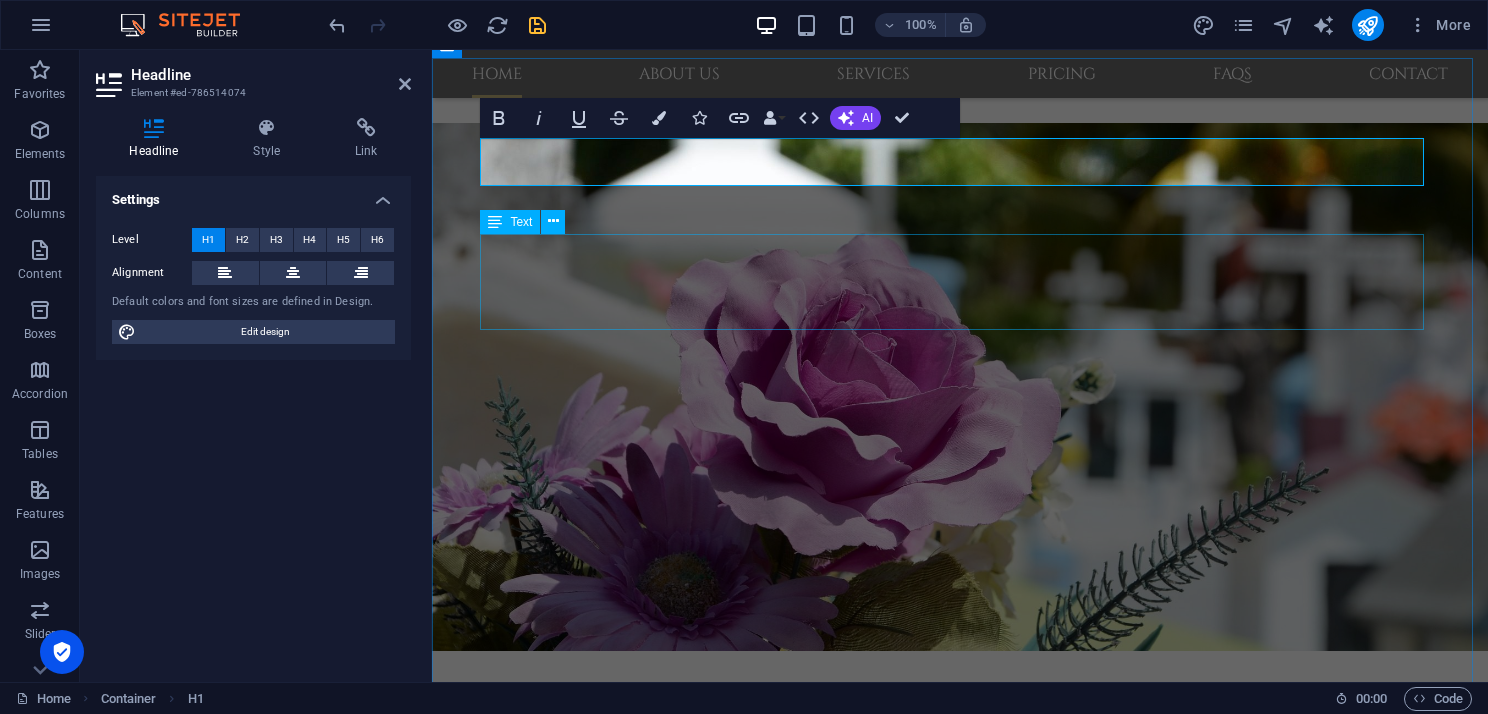 type 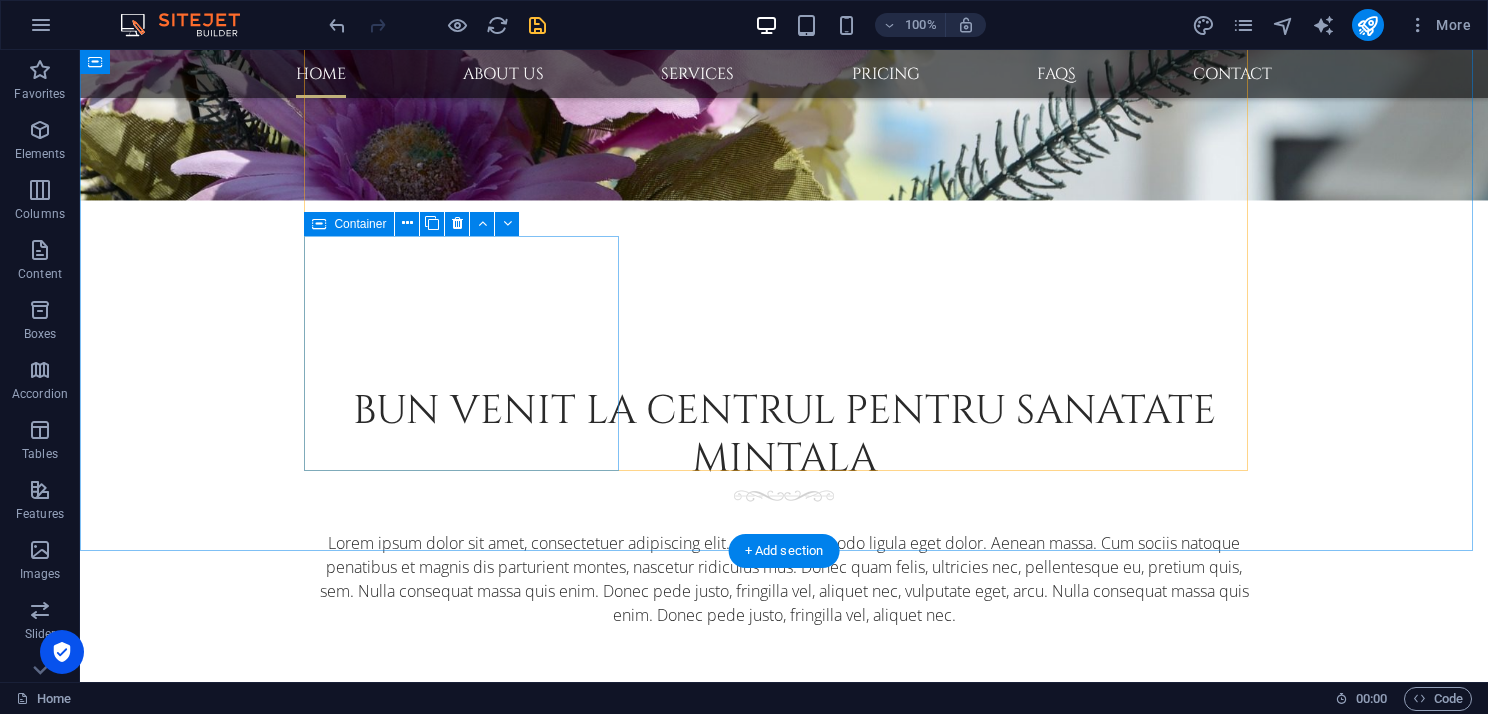 scroll, scrollTop: 1400, scrollLeft: 0, axis: vertical 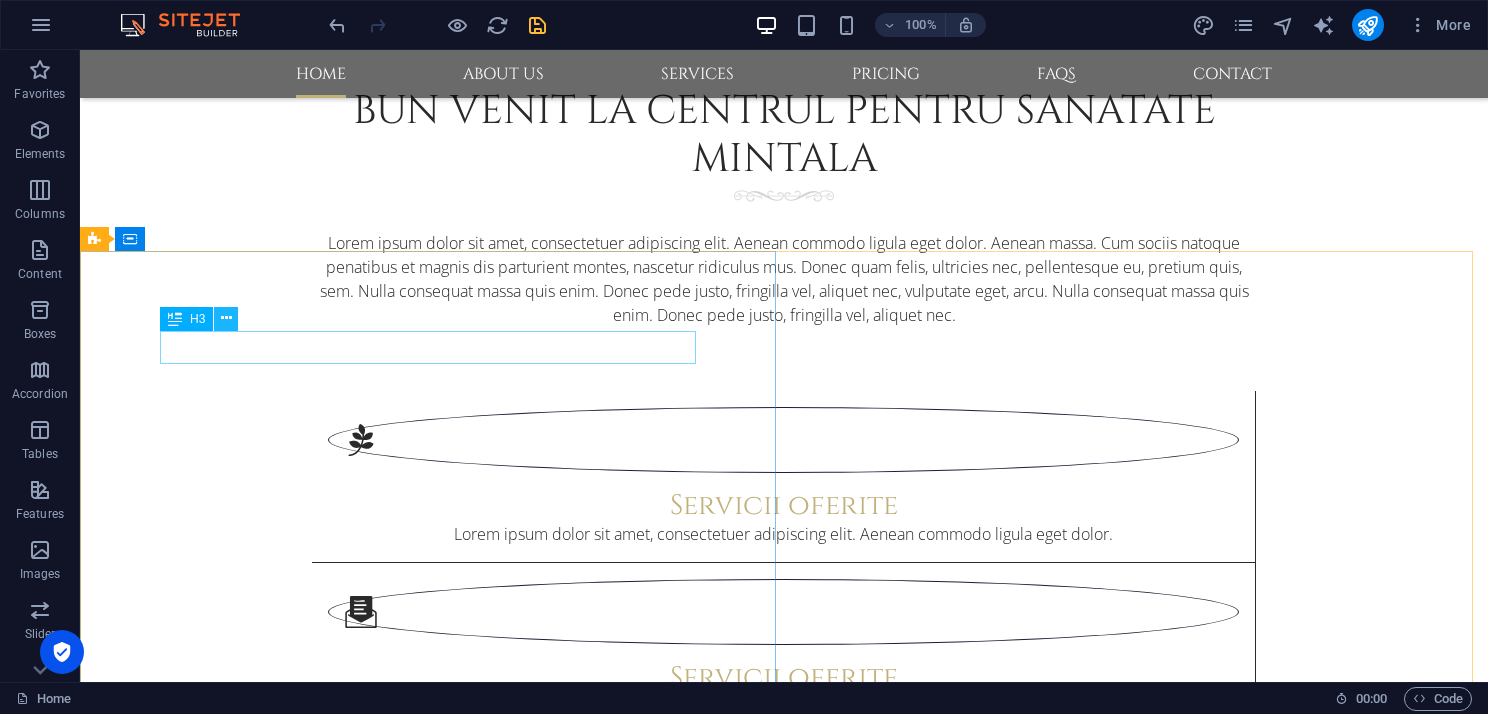 click at bounding box center [226, 318] 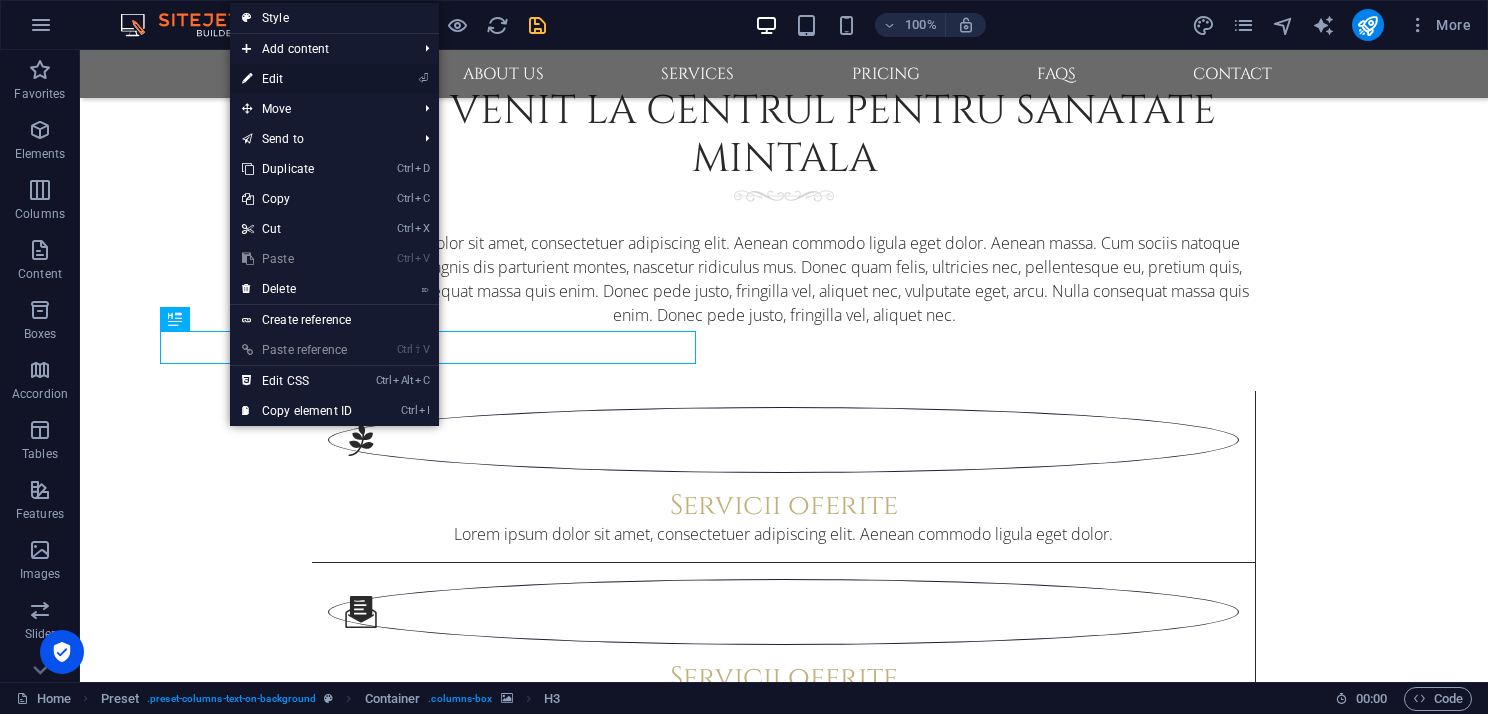 click on "⏎  Edit" at bounding box center (297, 79) 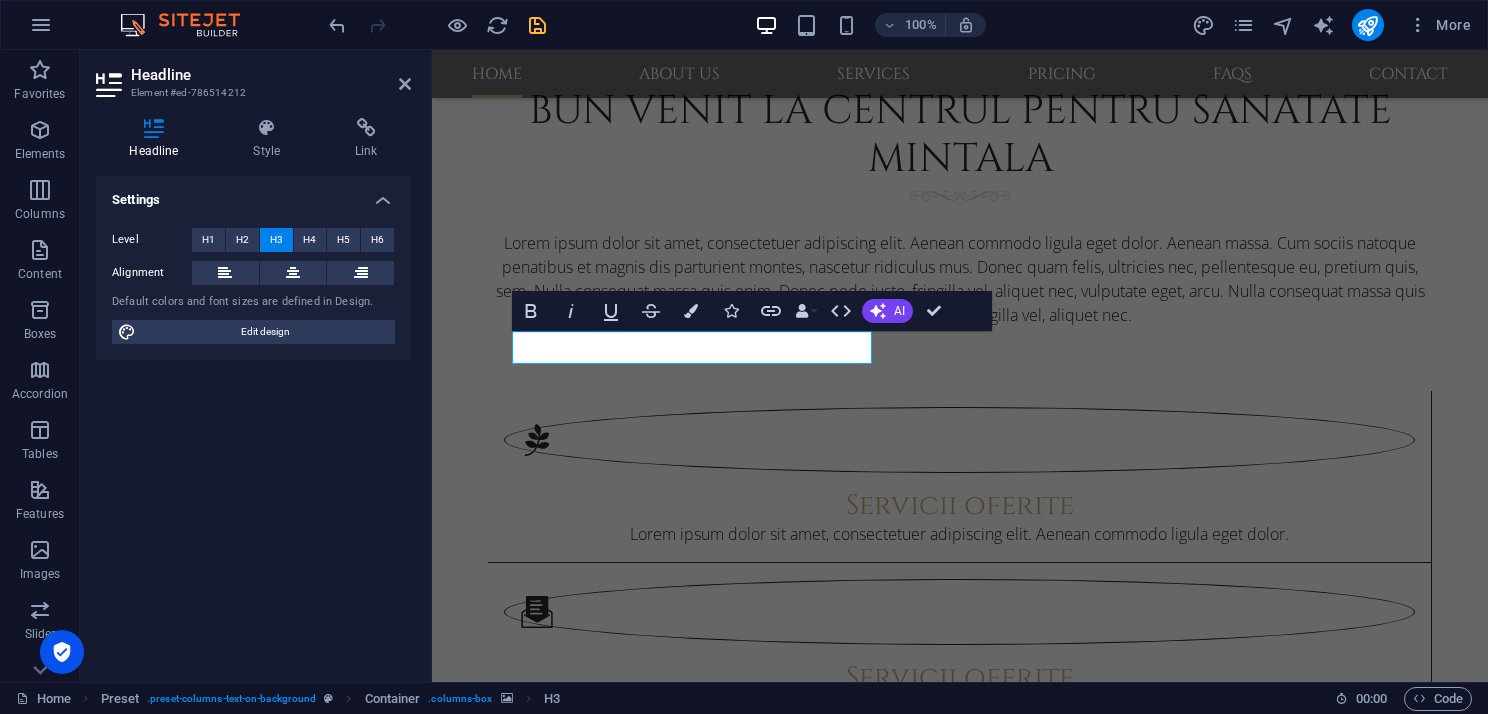 scroll, scrollTop: 1259, scrollLeft: 0, axis: vertical 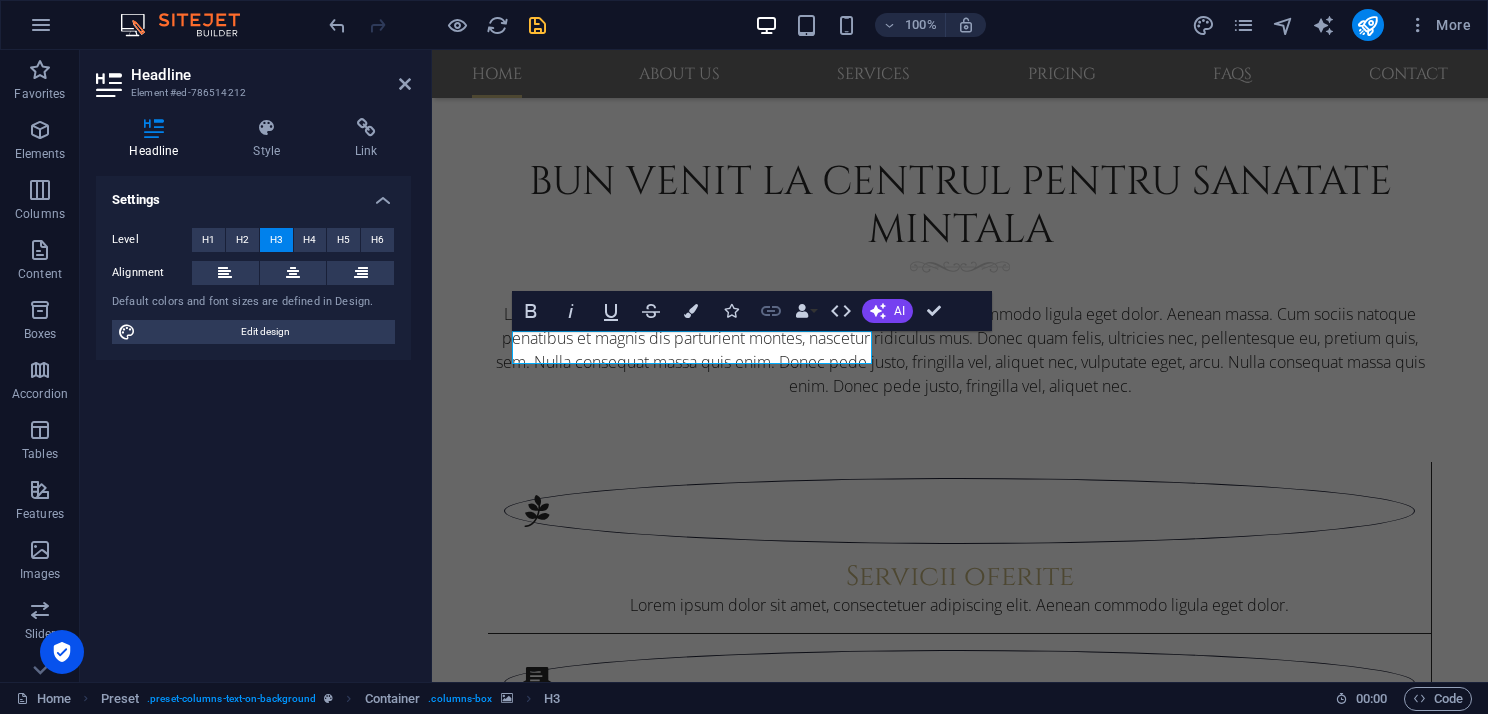 type 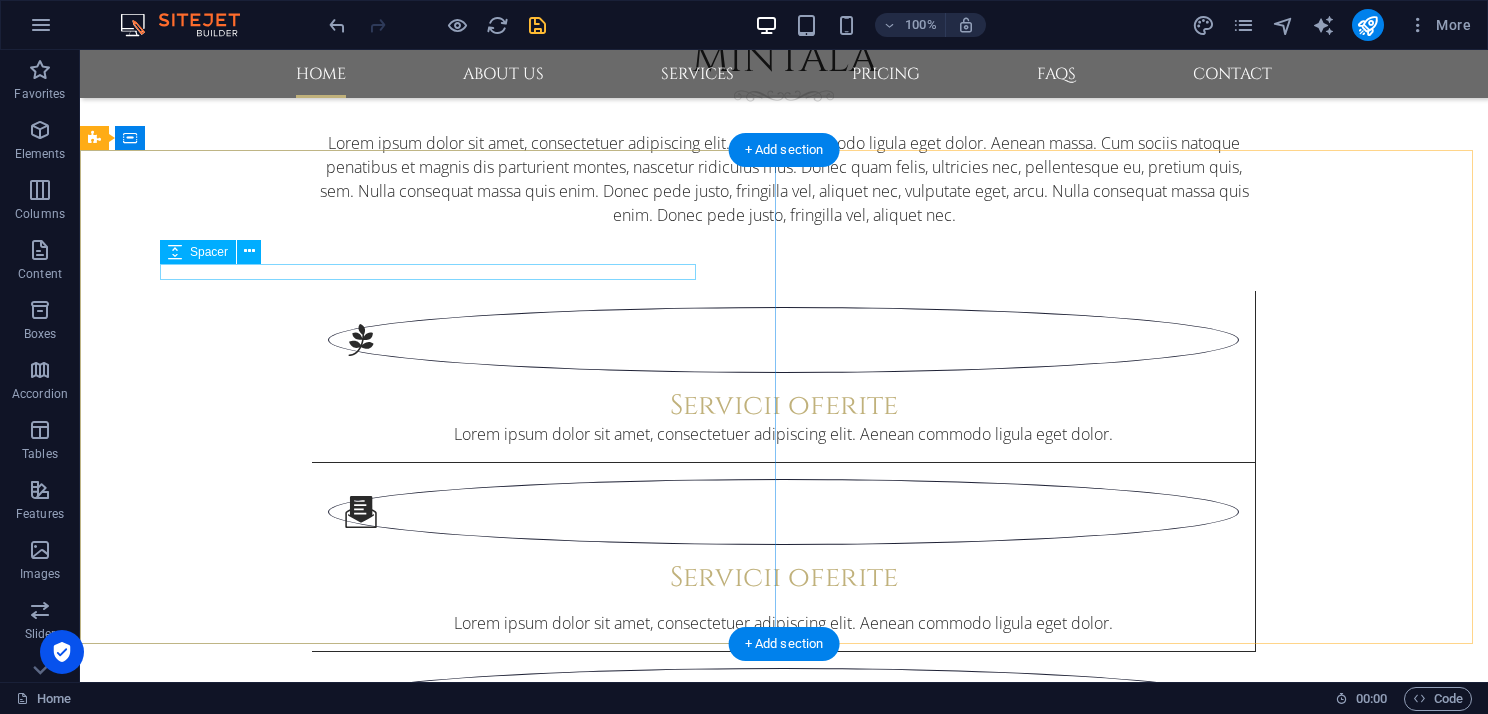 scroll, scrollTop: 1500, scrollLeft: 0, axis: vertical 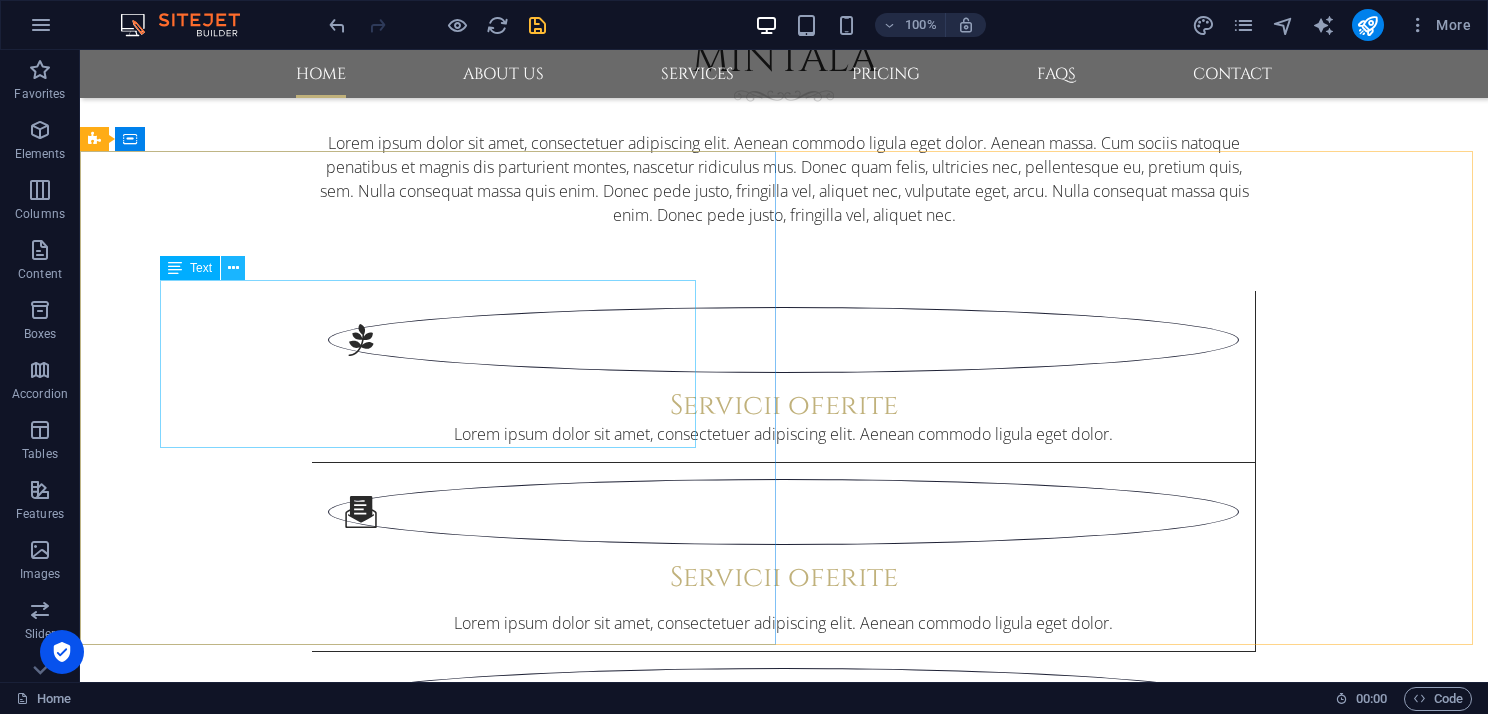 click at bounding box center (233, 268) 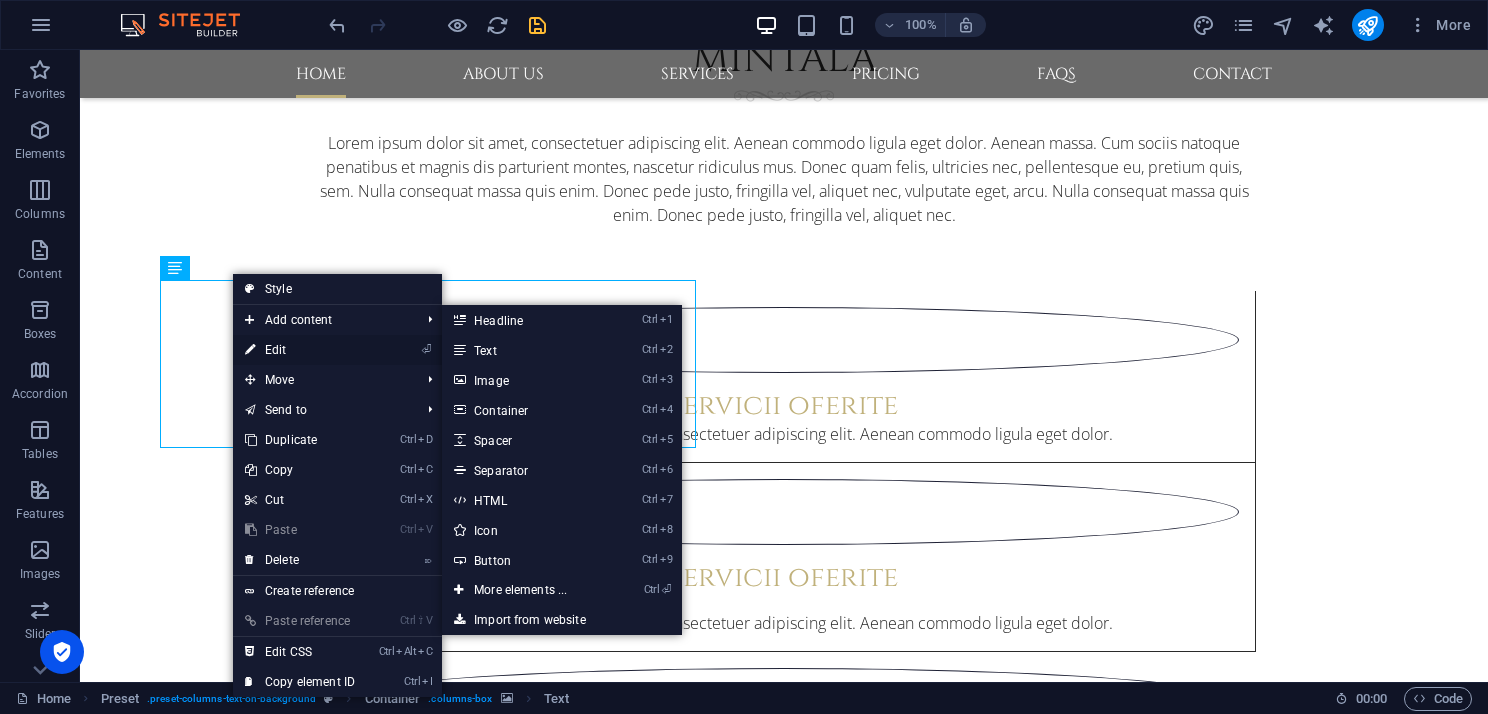 click on "⏎  Edit" at bounding box center [300, 350] 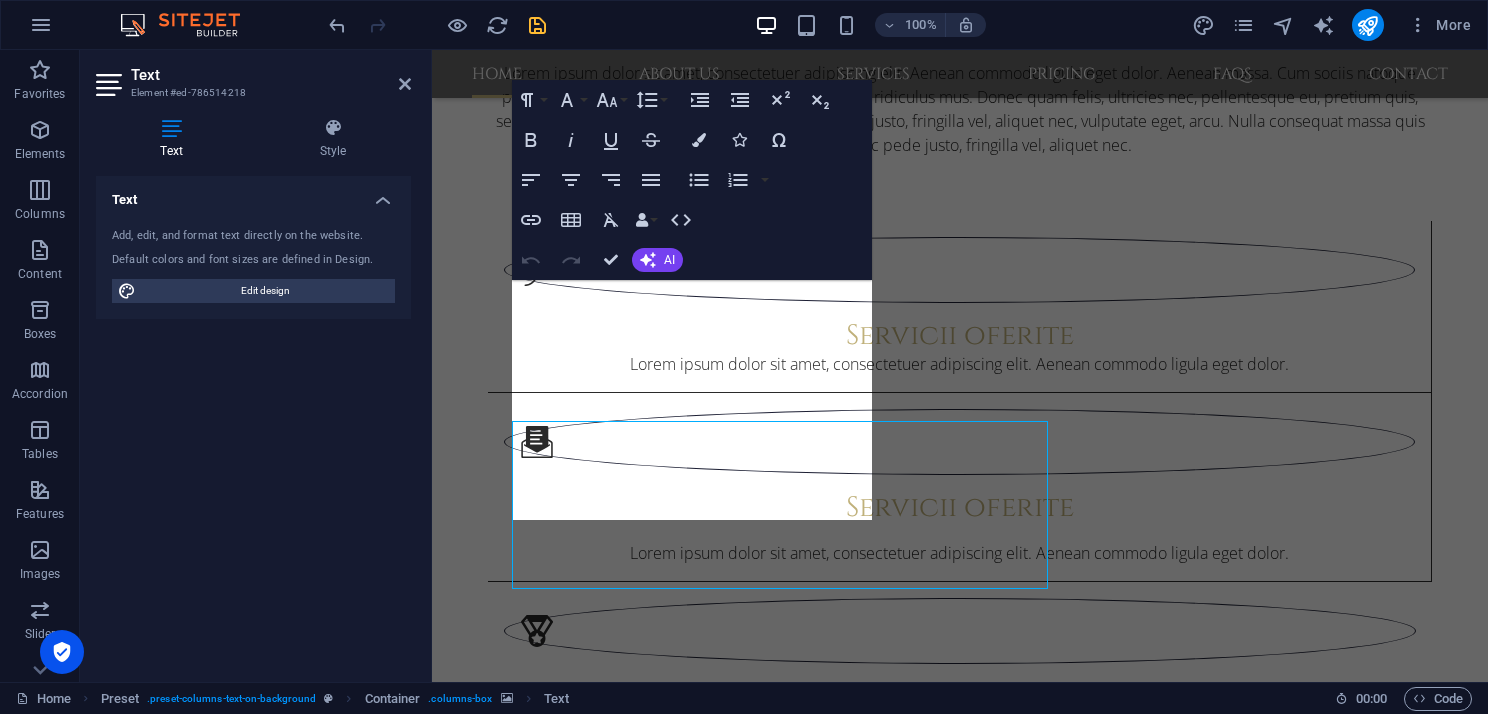 scroll, scrollTop: 1359, scrollLeft: 0, axis: vertical 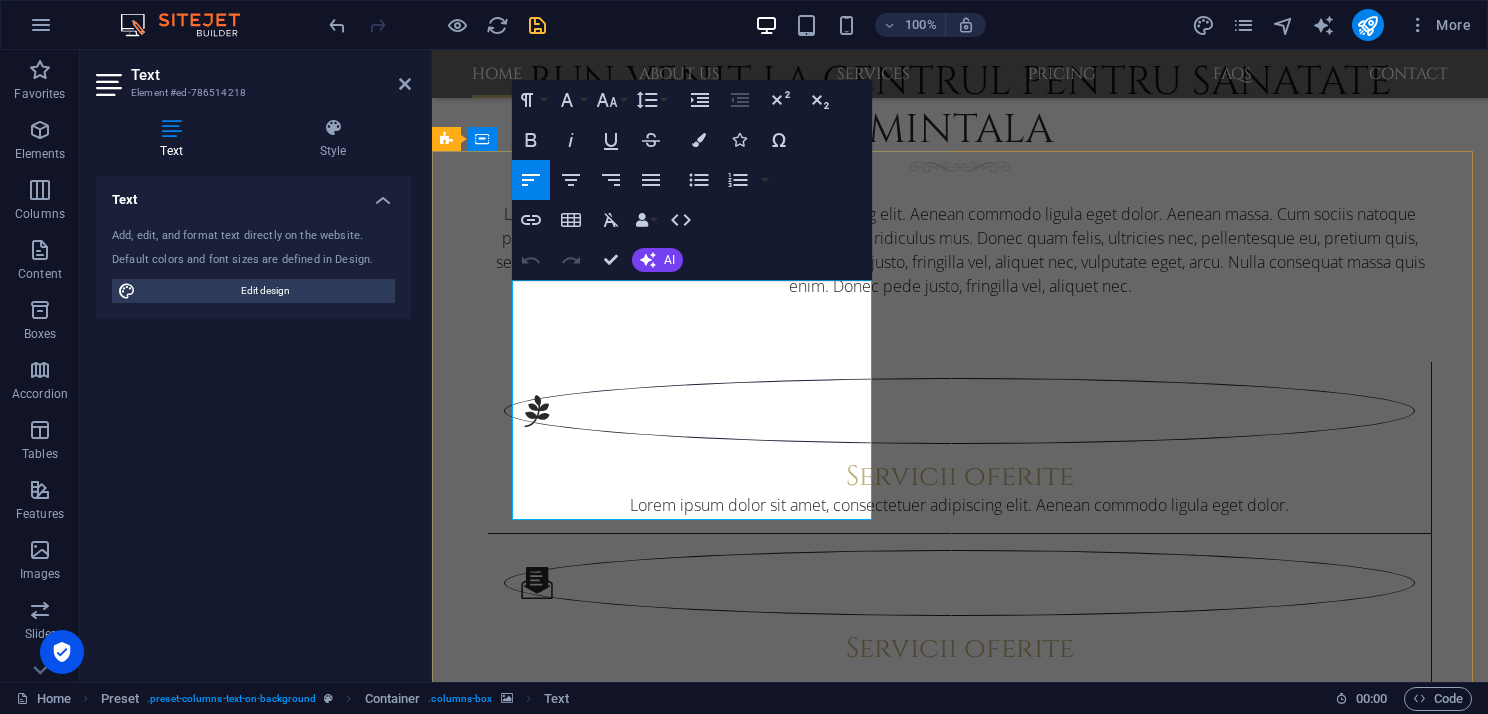 drag, startPoint x: 515, startPoint y: 292, endPoint x: 624, endPoint y: 338, distance: 118.308914 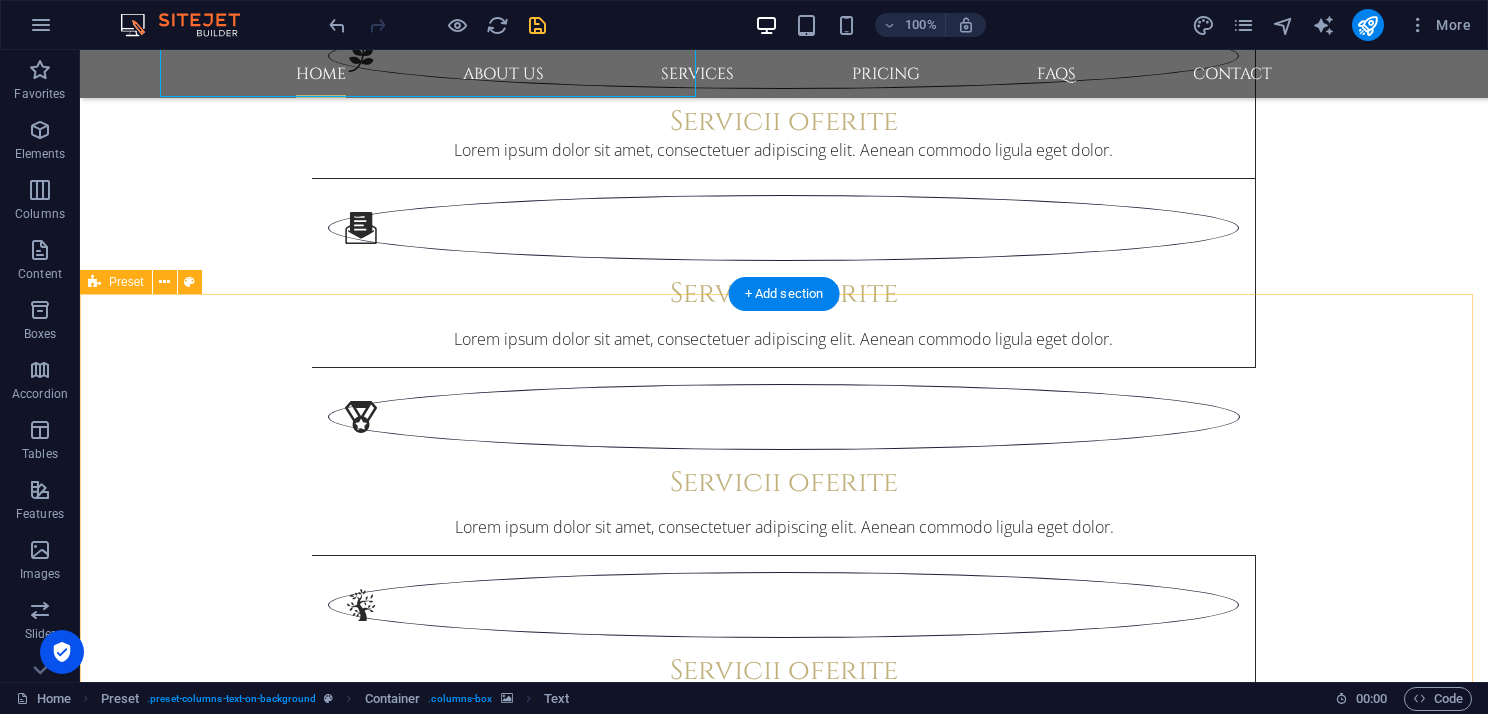scroll, scrollTop: 1900, scrollLeft: 0, axis: vertical 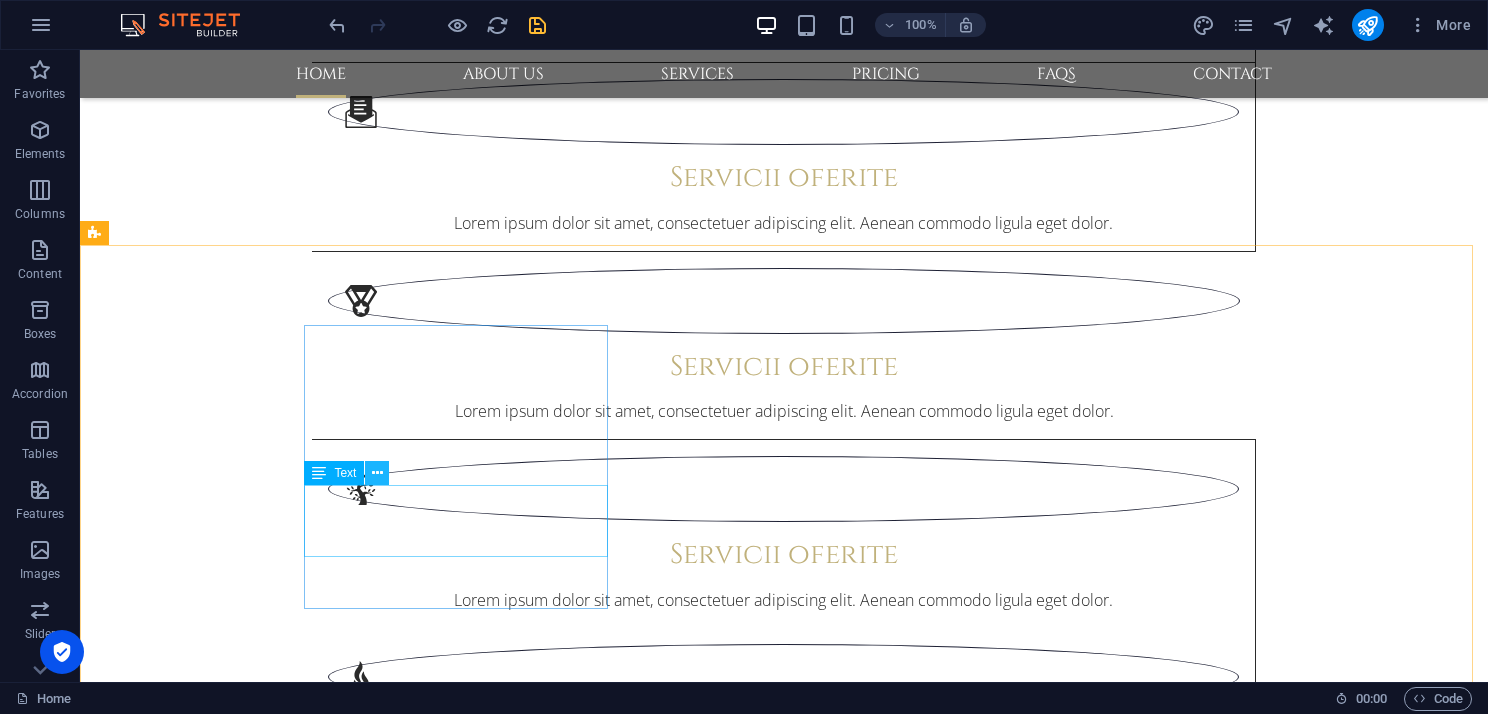 click at bounding box center [377, 473] 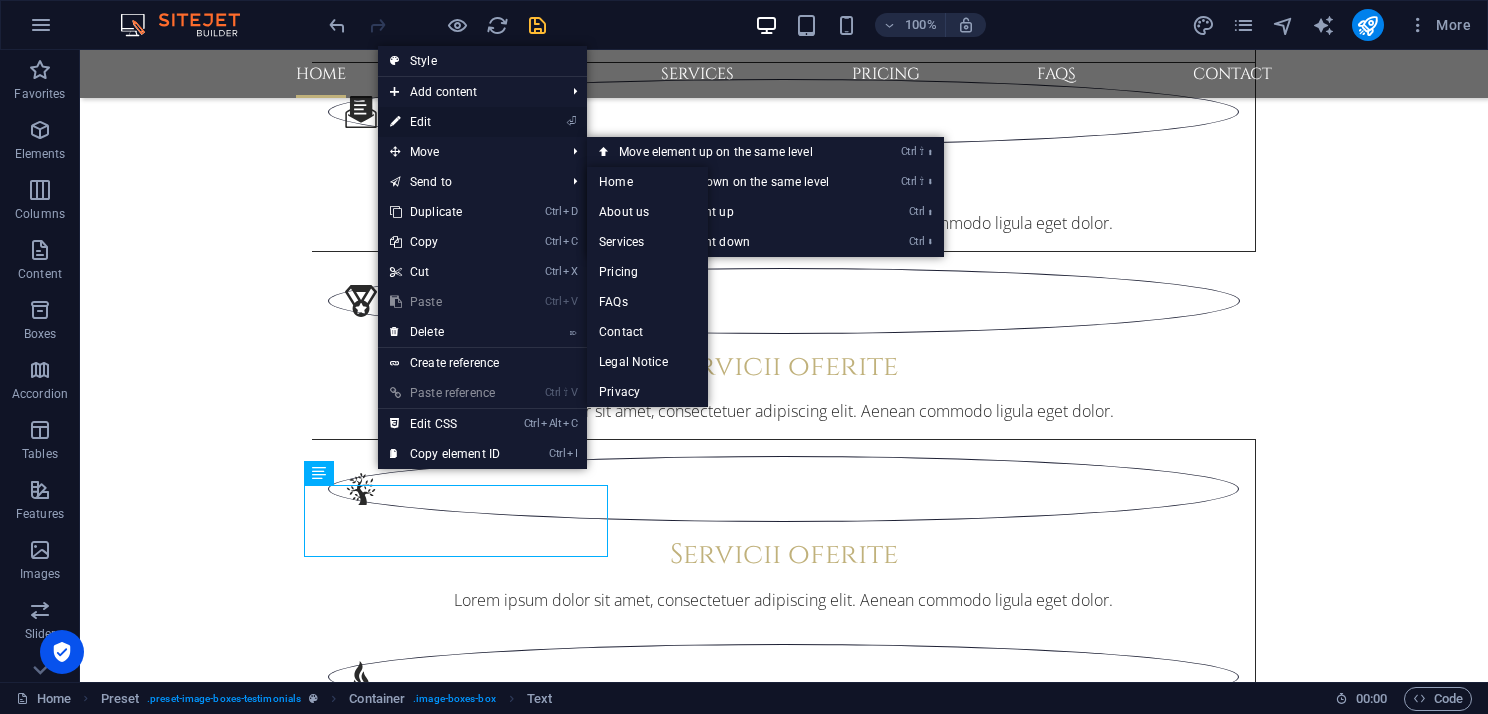 click on "⏎  Edit" at bounding box center (445, 122) 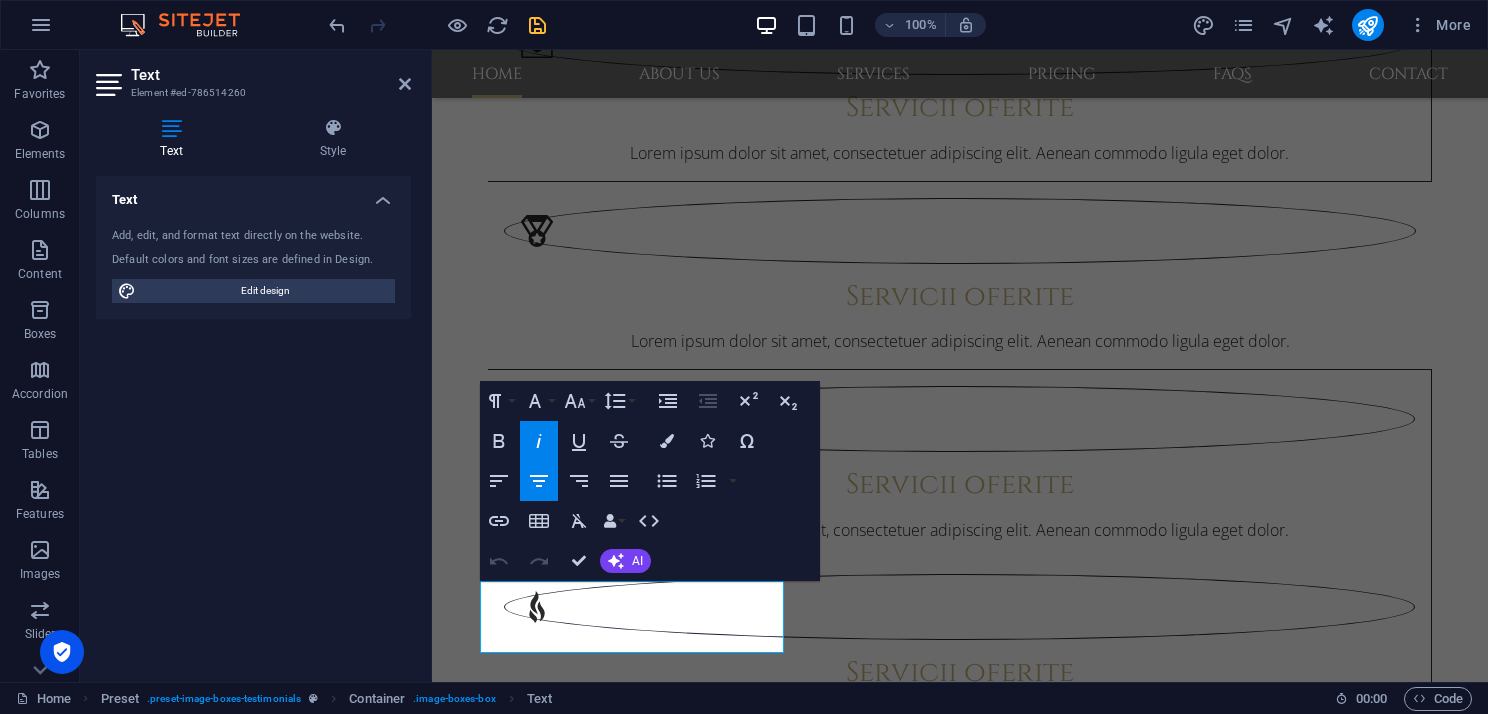 scroll, scrollTop: 1759, scrollLeft: 0, axis: vertical 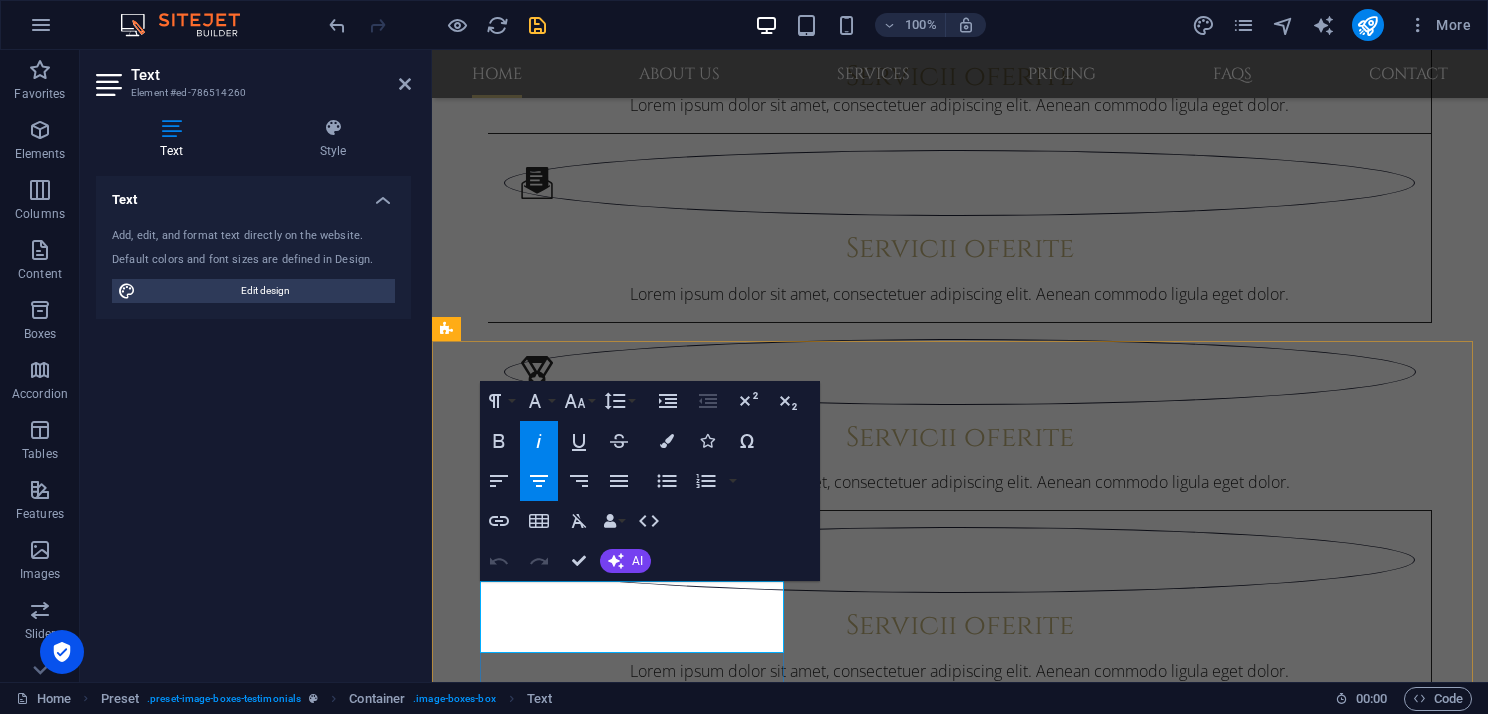 drag, startPoint x: 502, startPoint y: 590, endPoint x: 685, endPoint y: 636, distance: 188.69287 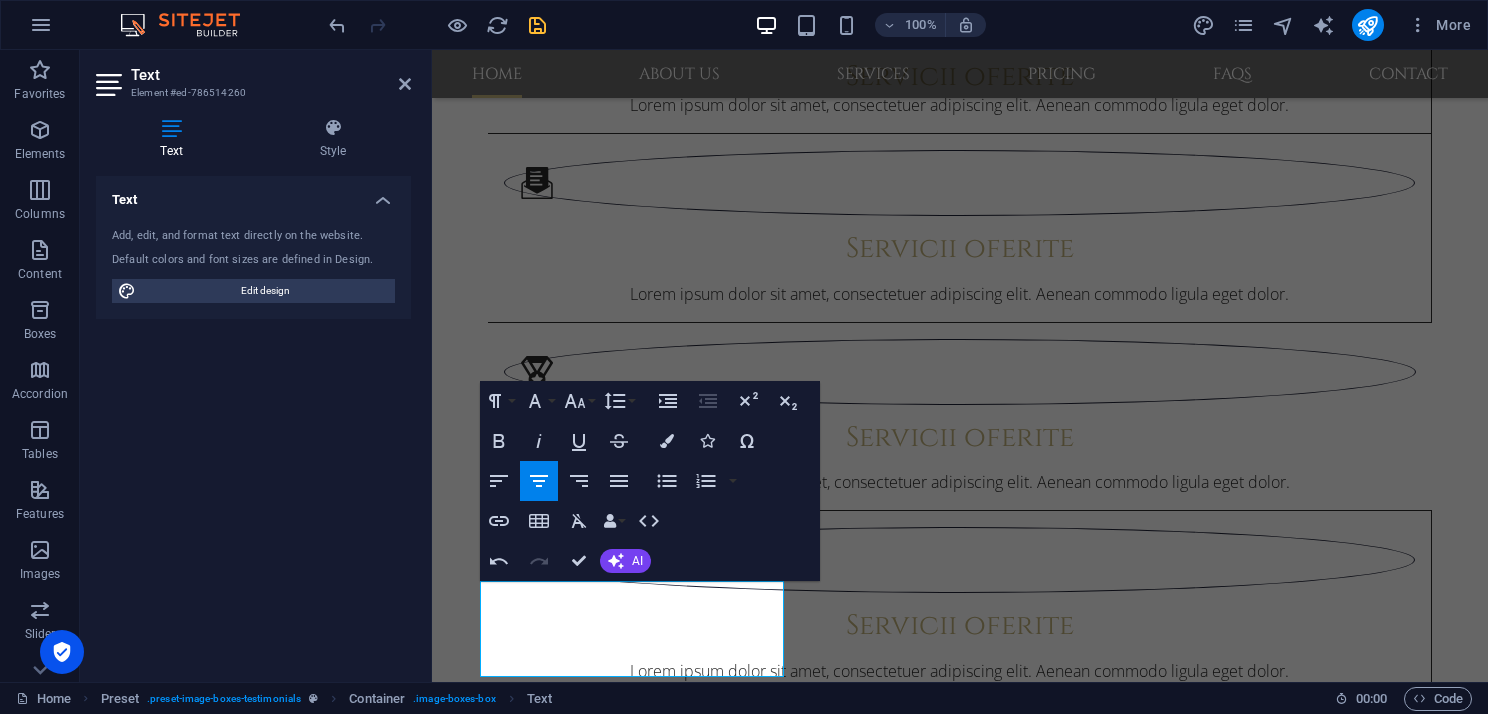 scroll, scrollTop: 1804, scrollLeft: 0, axis: vertical 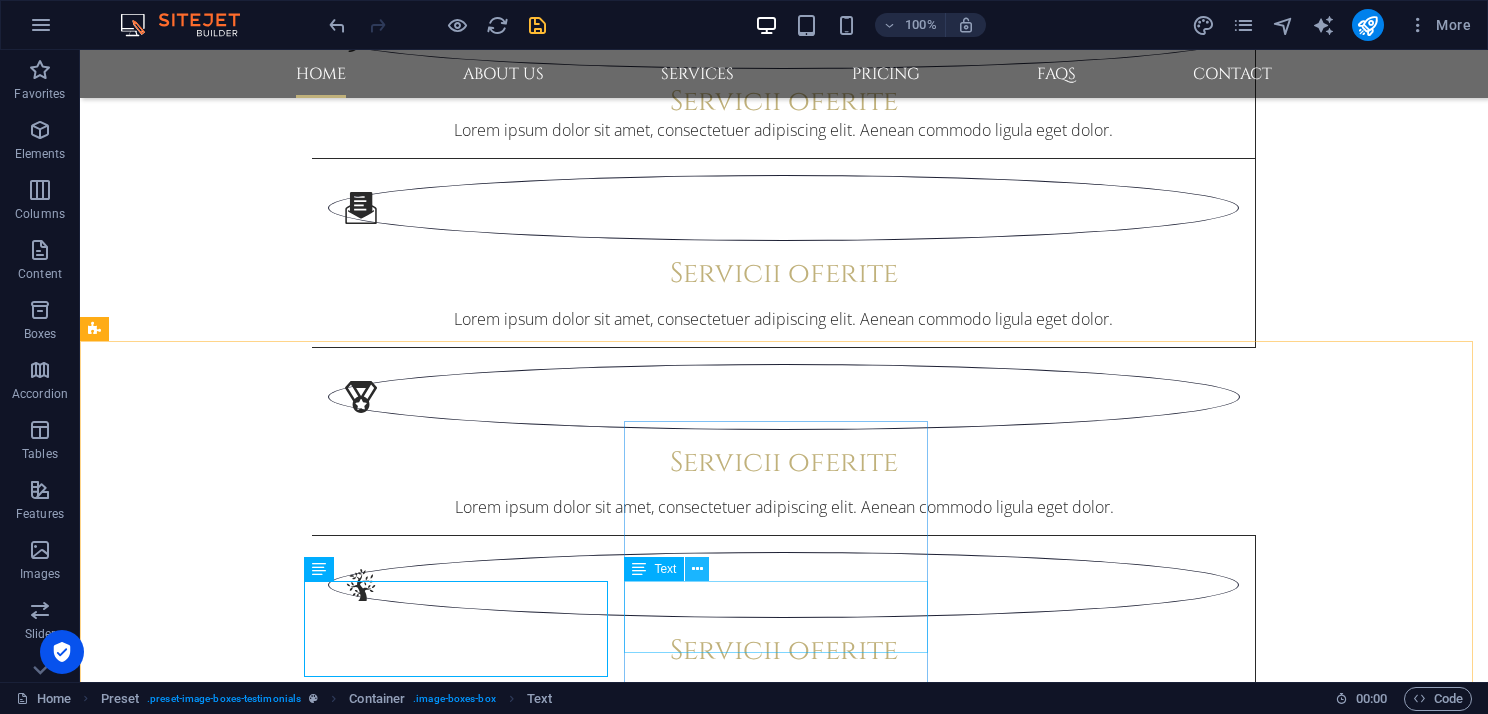 click at bounding box center (697, 569) 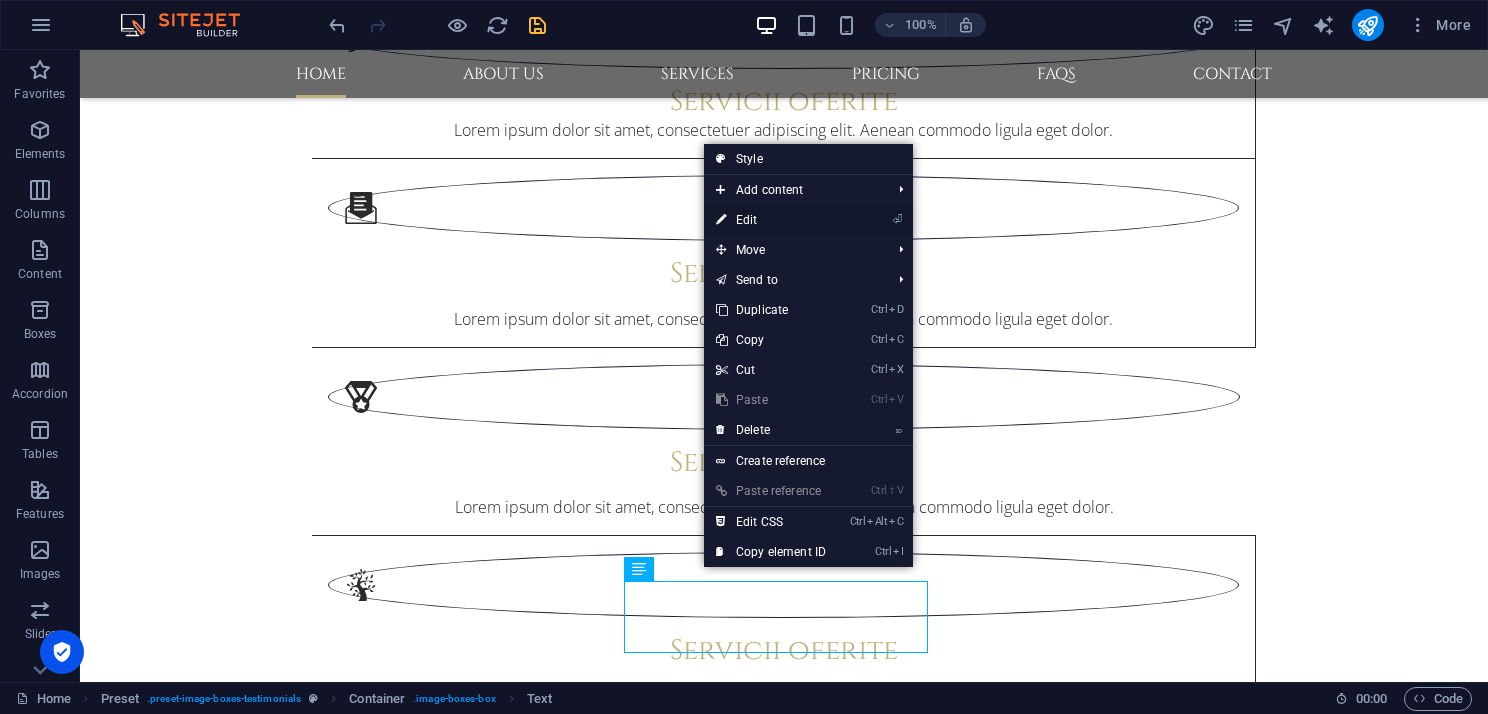 click on "⏎  Edit" at bounding box center (771, 220) 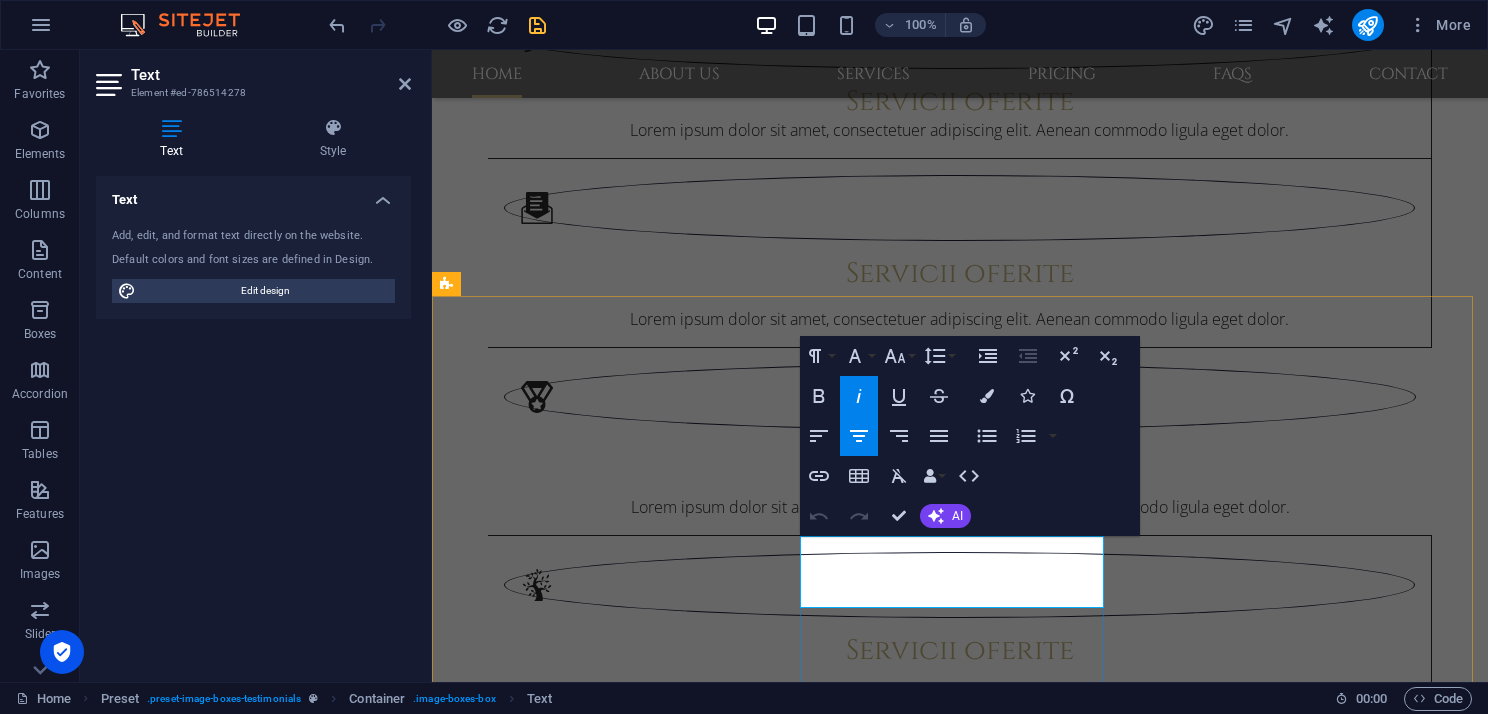 drag, startPoint x: 849, startPoint y: 548, endPoint x: 1007, endPoint y: 595, distance: 164.84235 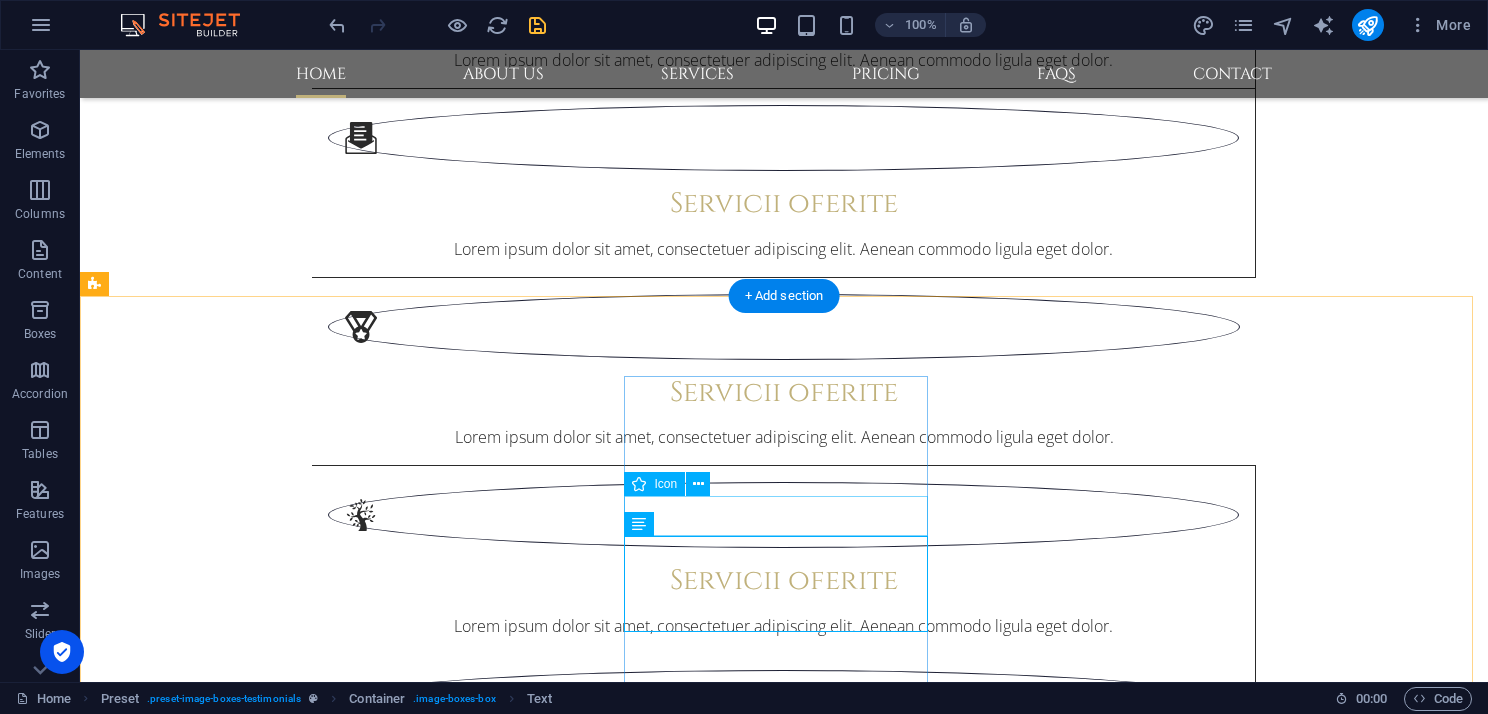 scroll, scrollTop: 1848, scrollLeft: 0, axis: vertical 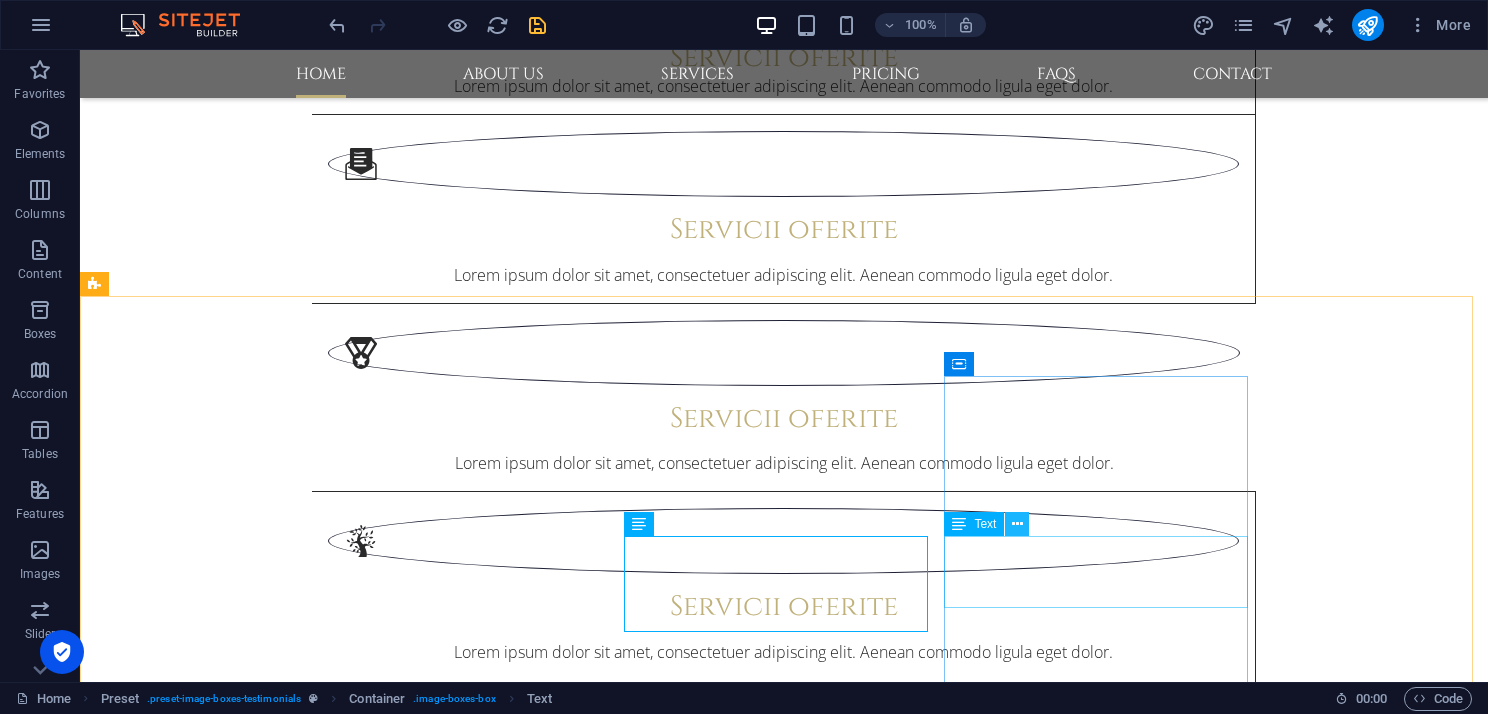 click at bounding box center [1017, 524] 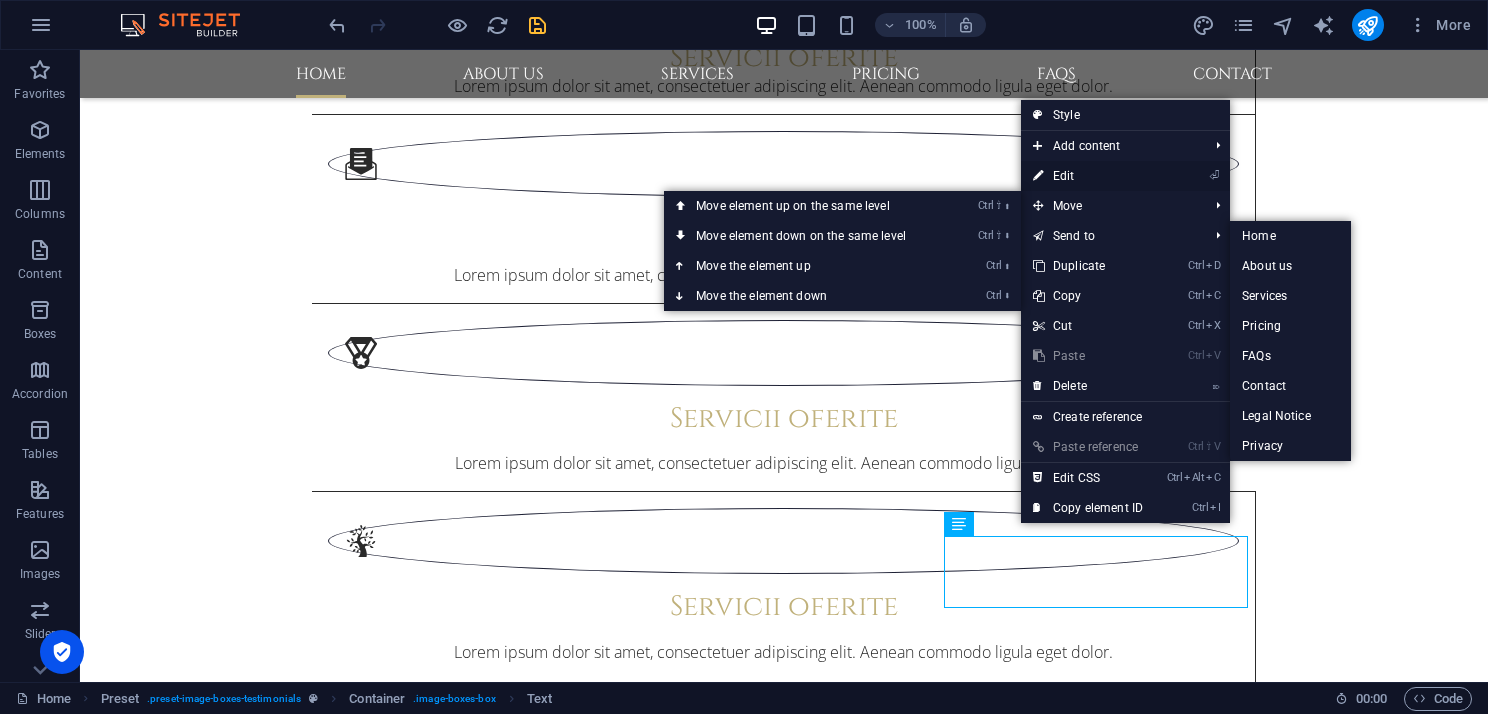 click on "⏎  Edit" at bounding box center (1088, 176) 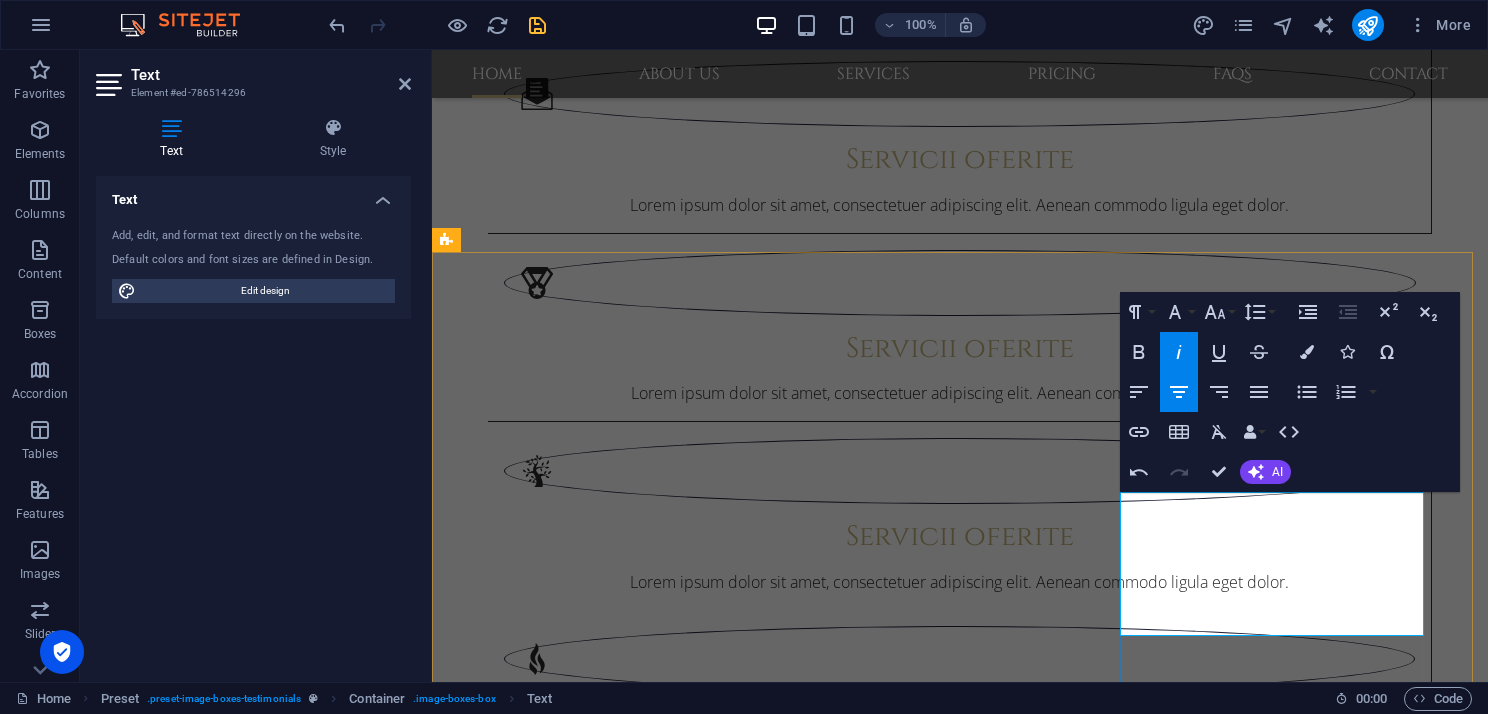 drag, startPoint x: 1168, startPoint y: 501, endPoint x: 1384, endPoint y: 620, distance: 246.61102 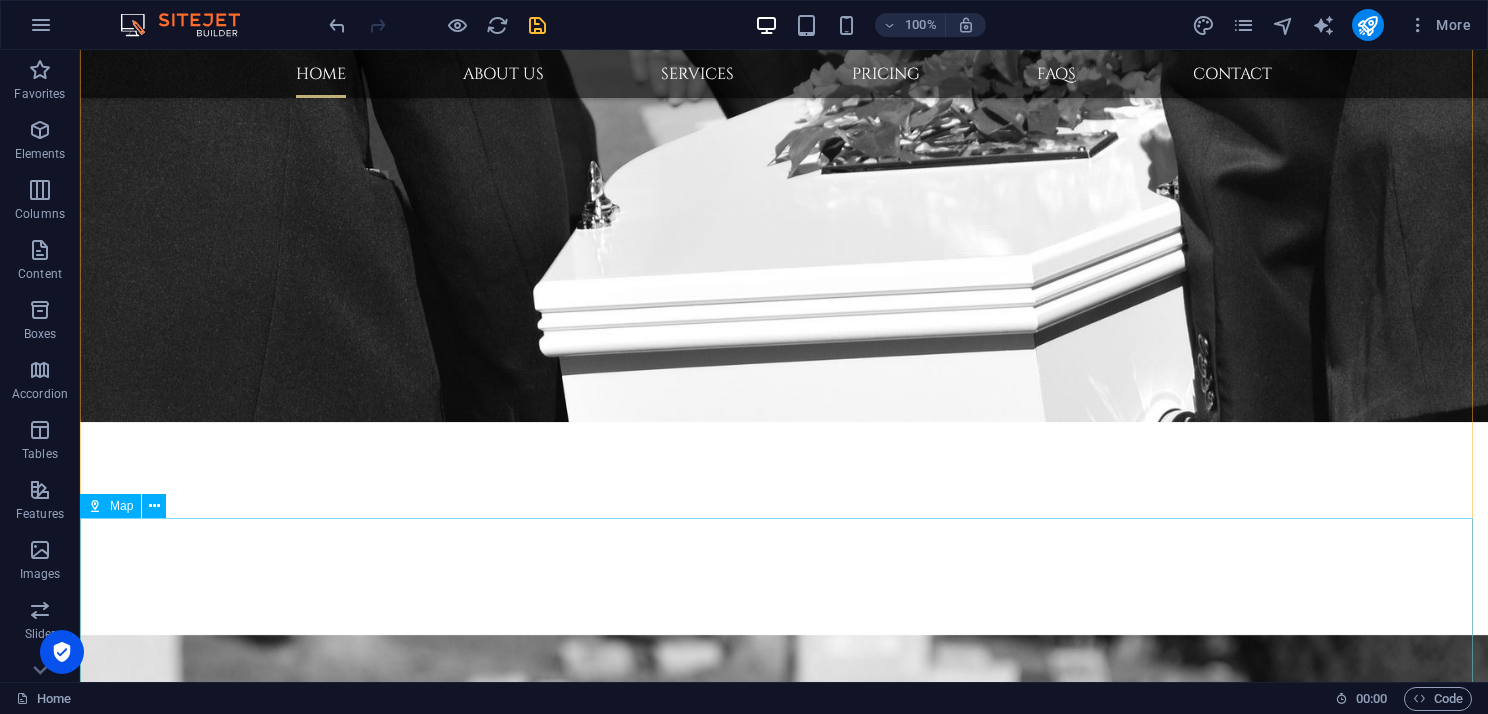 scroll, scrollTop: 3093, scrollLeft: 0, axis: vertical 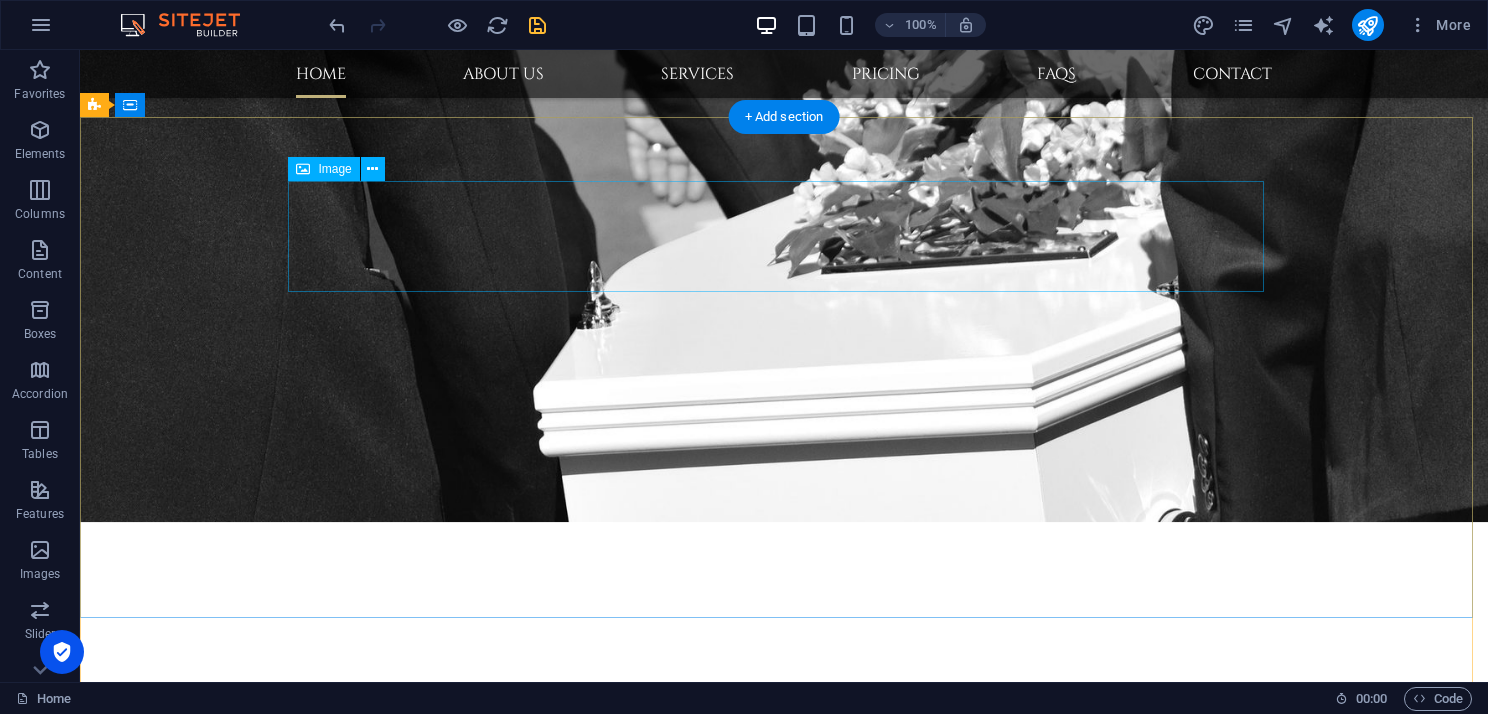 click at bounding box center [568, 4017] 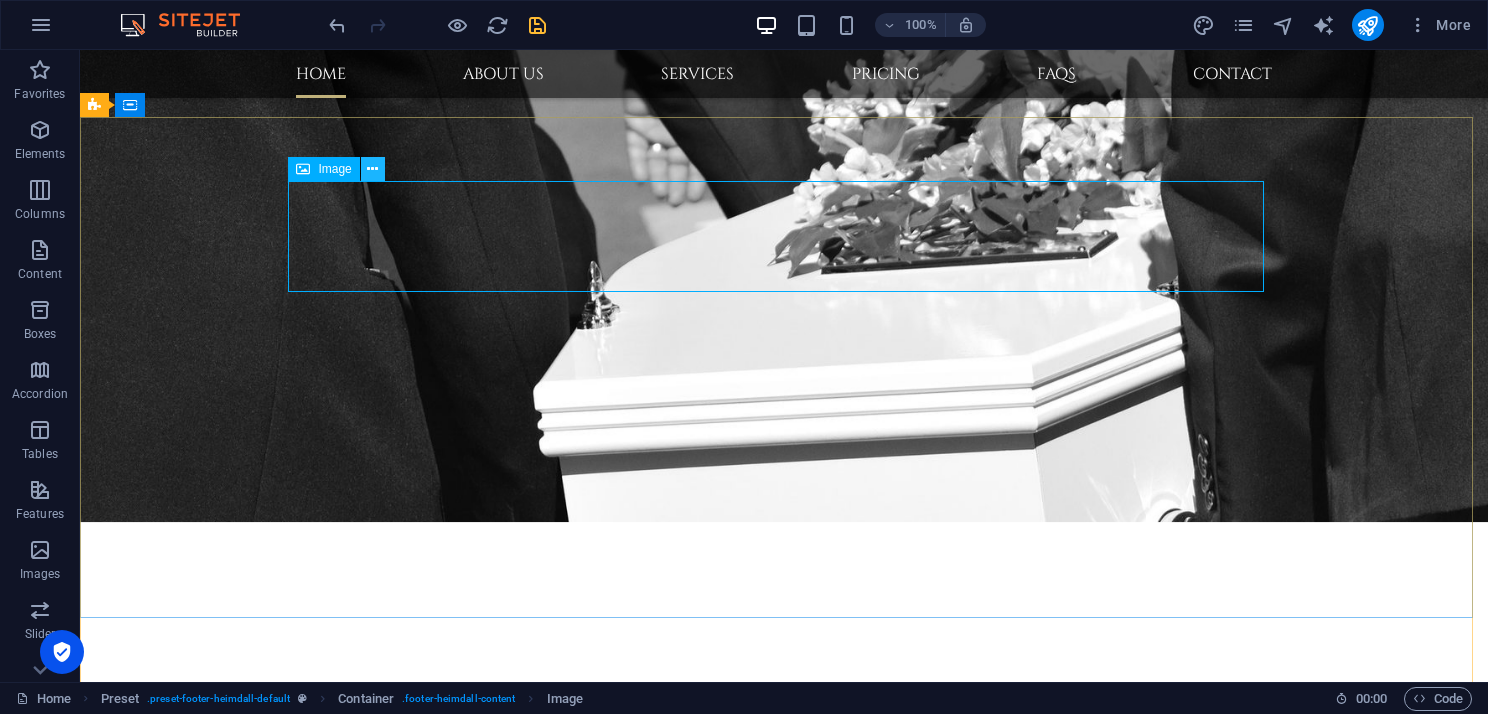 click at bounding box center [372, 169] 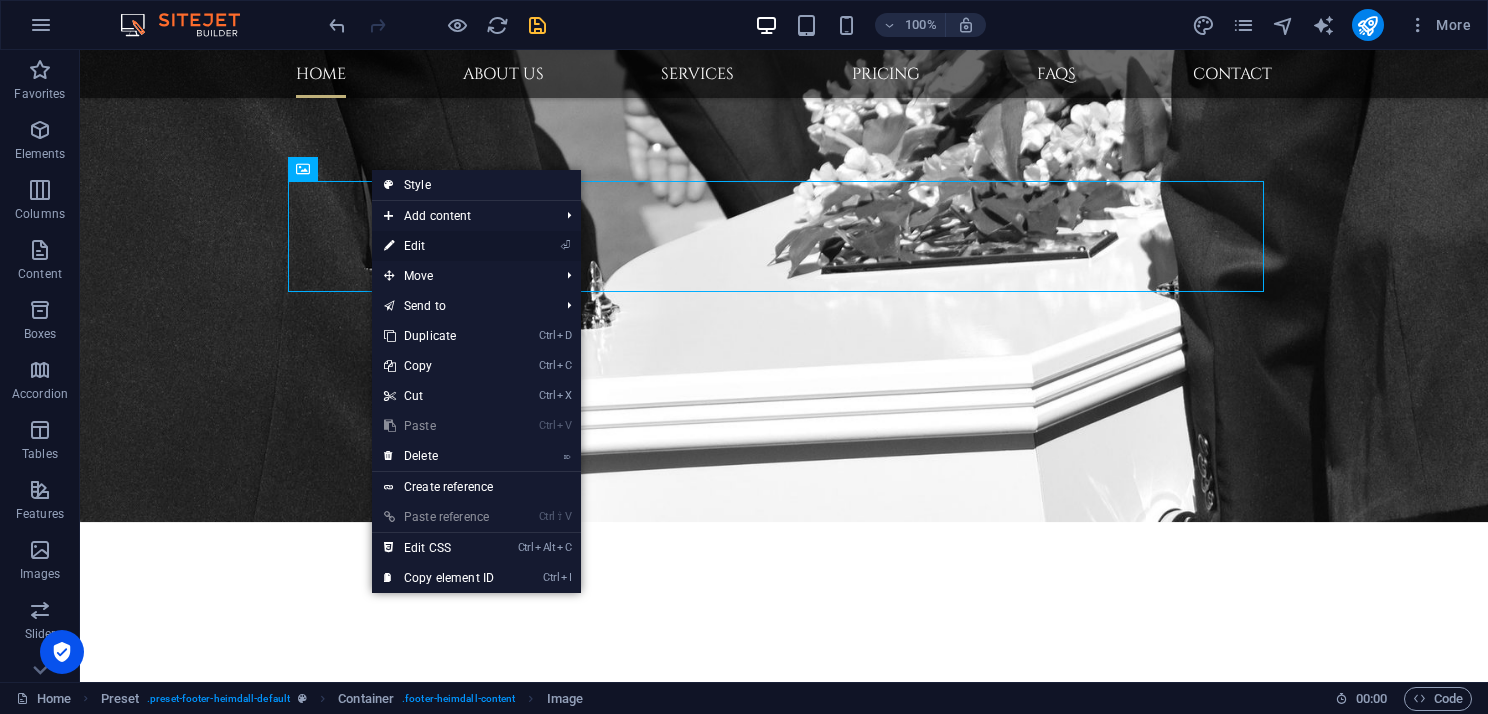 click on "⏎  Edit" at bounding box center [439, 246] 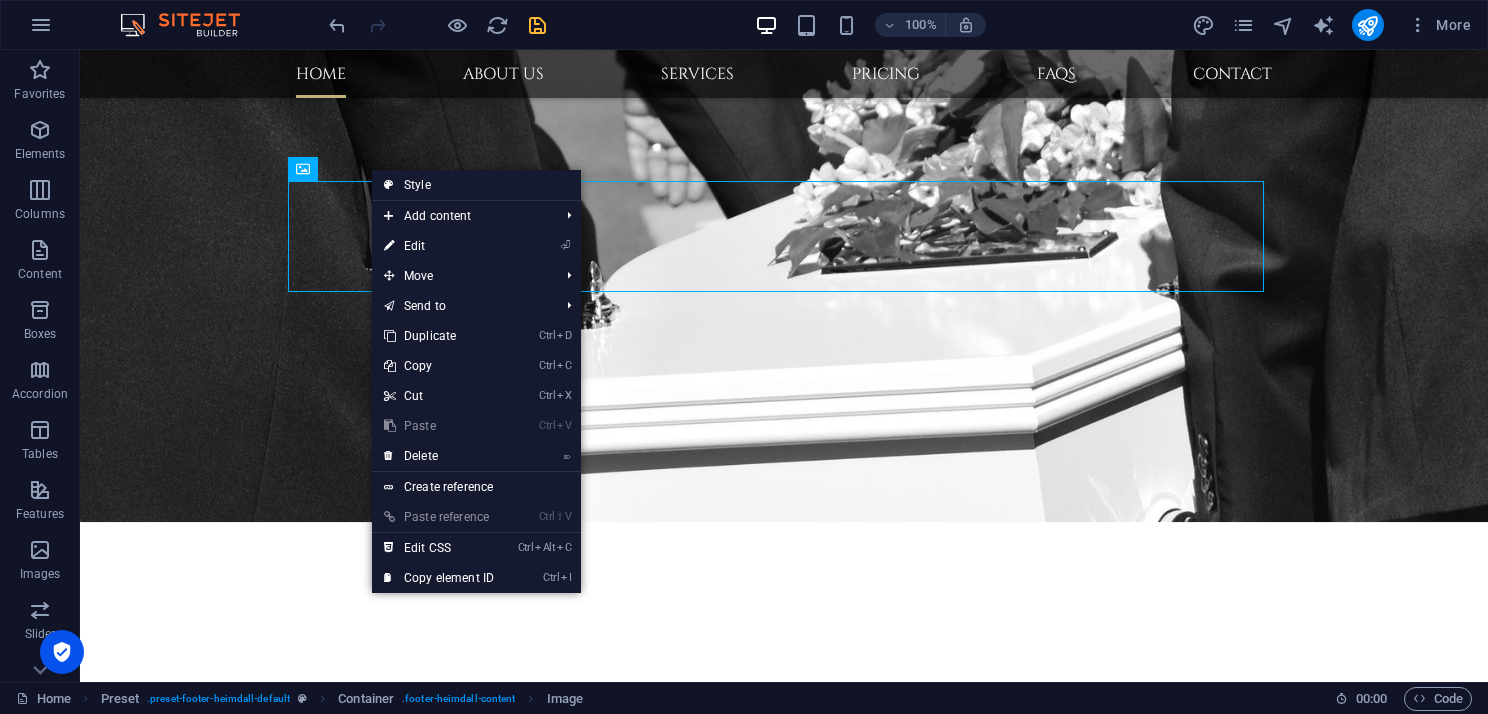 scroll, scrollTop: 3048, scrollLeft: 0, axis: vertical 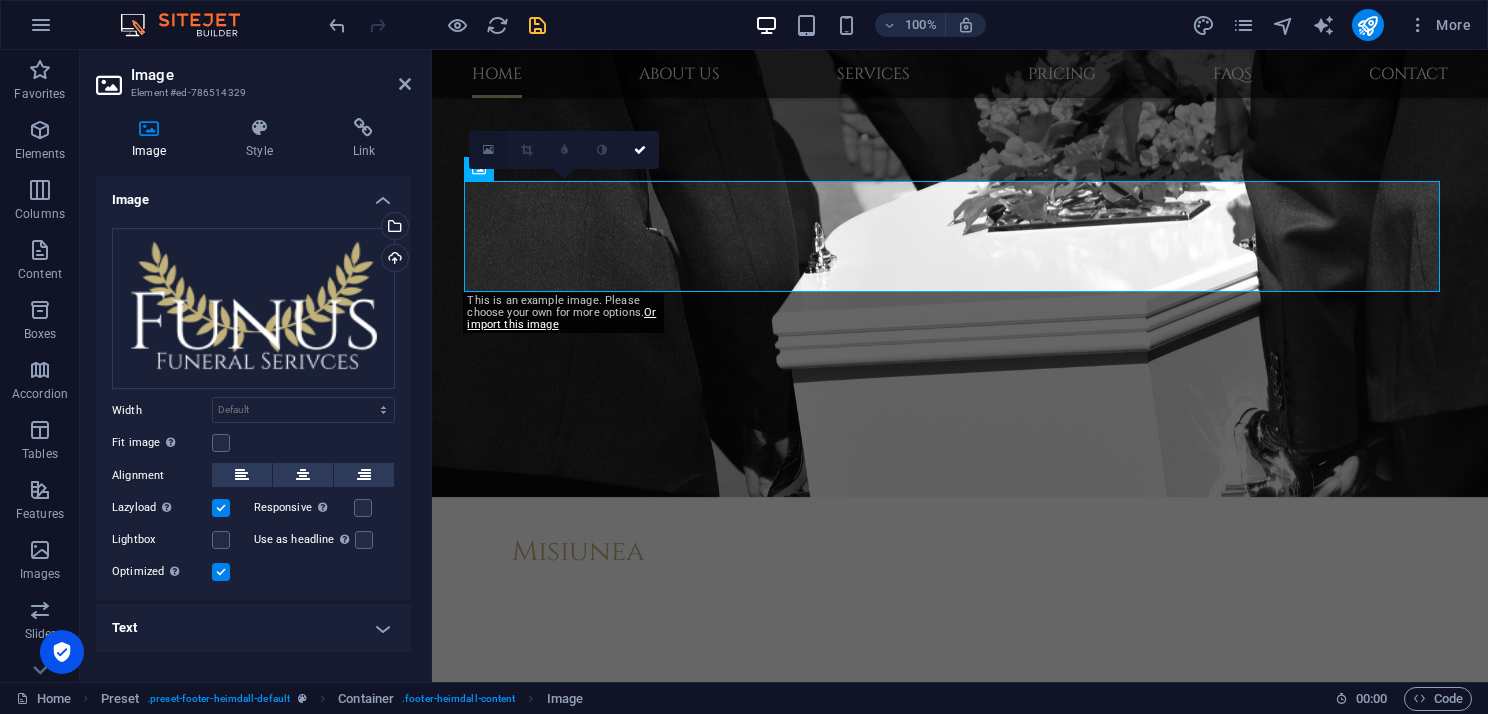 click at bounding box center [488, 150] 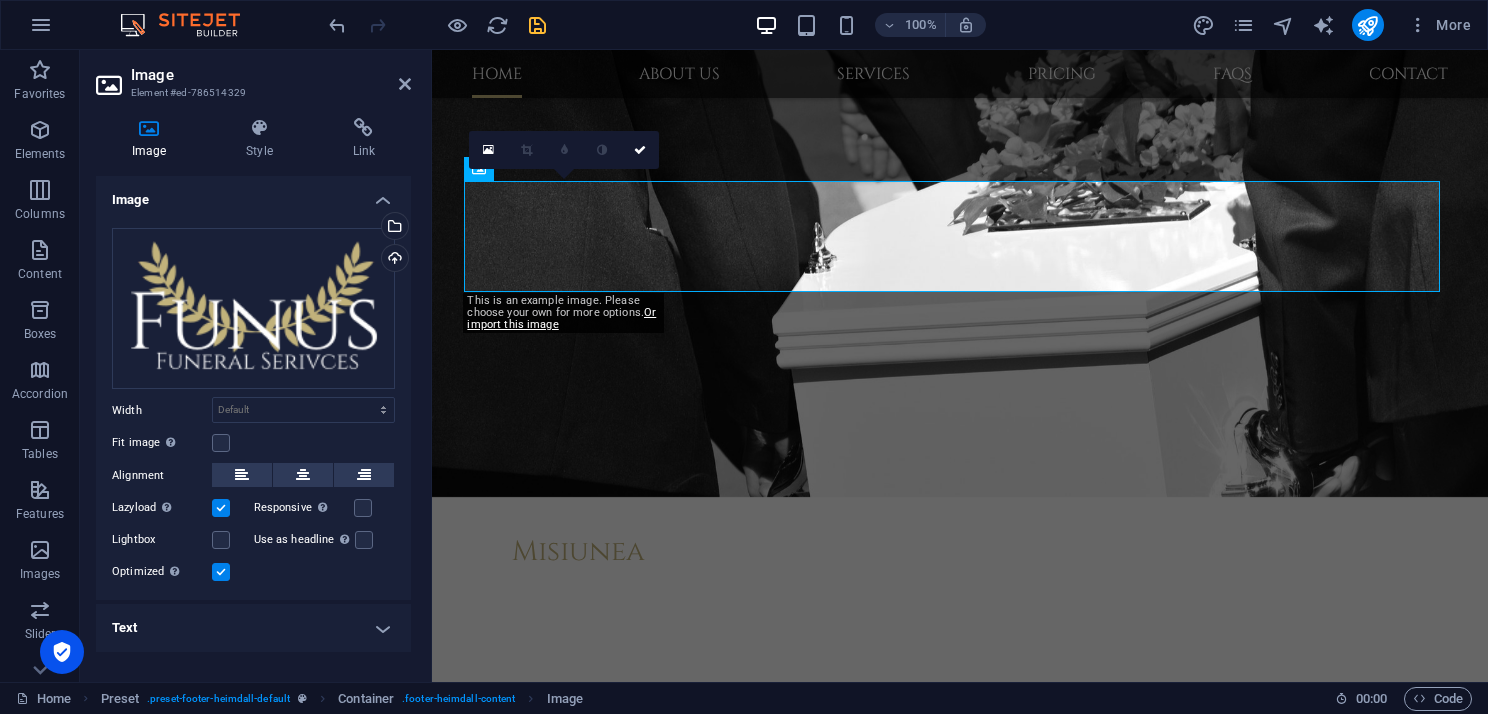 scroll, scrollTop: 2680, scrollLeft: 0, axis: vertical 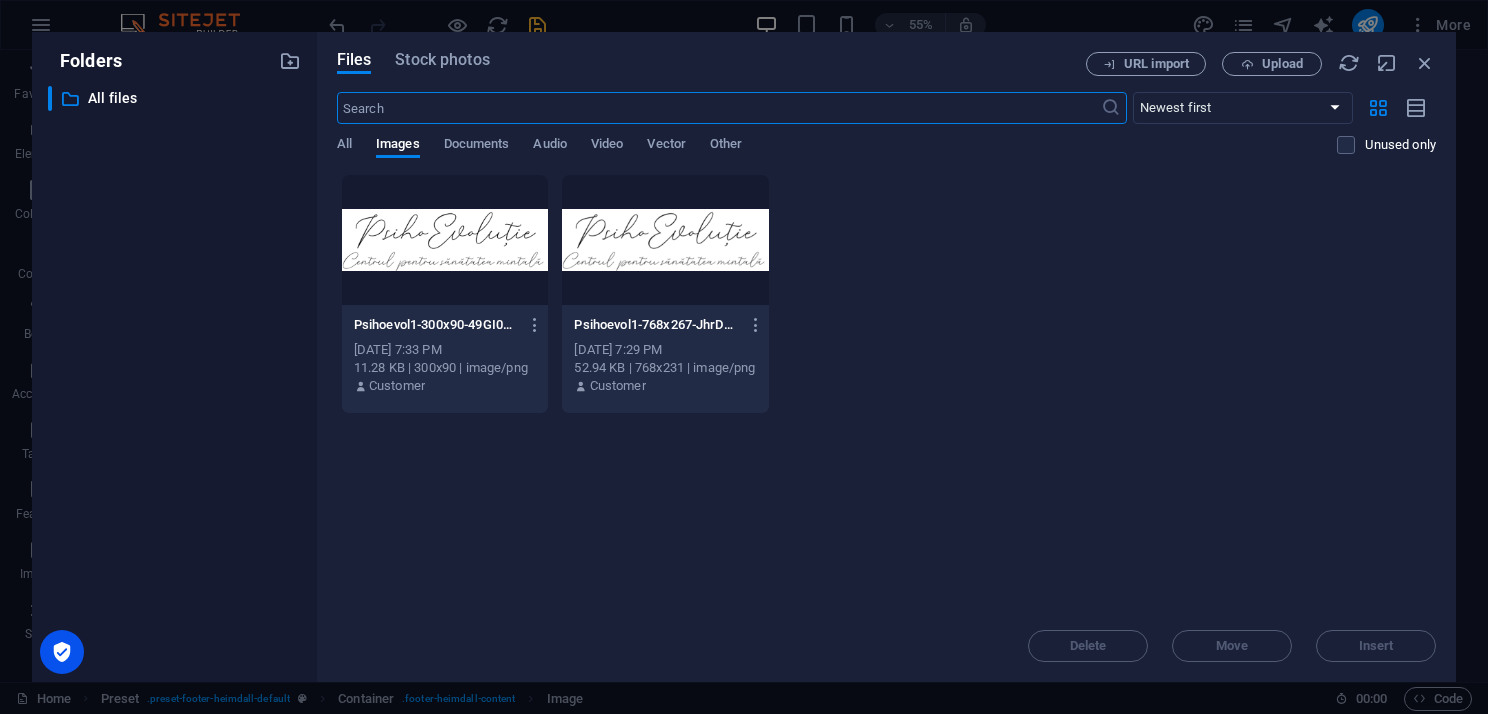 click at bounding box center (445, 240) 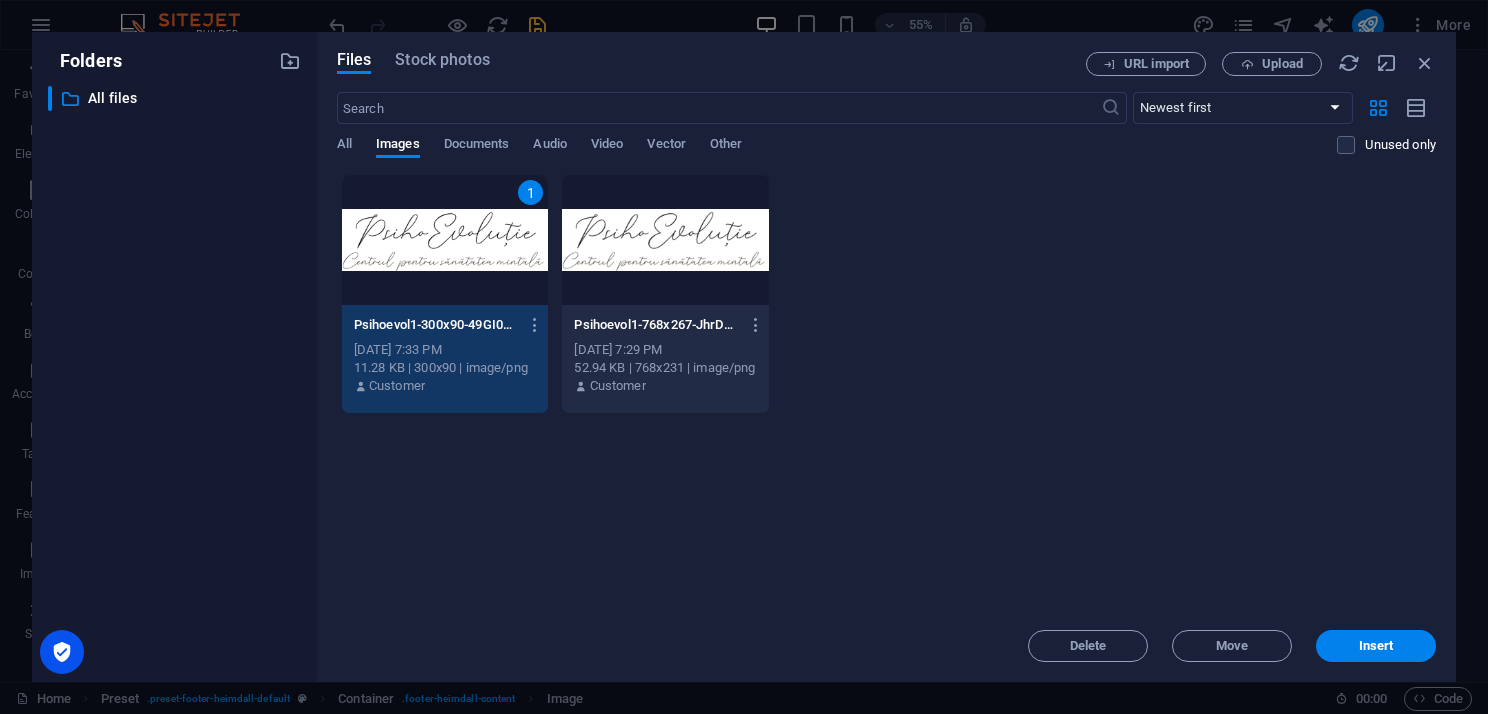 drag, startPoint x: 470, startPoint y: 248, endPoint x: 39, endPoint y: 195, distance: 434.24646 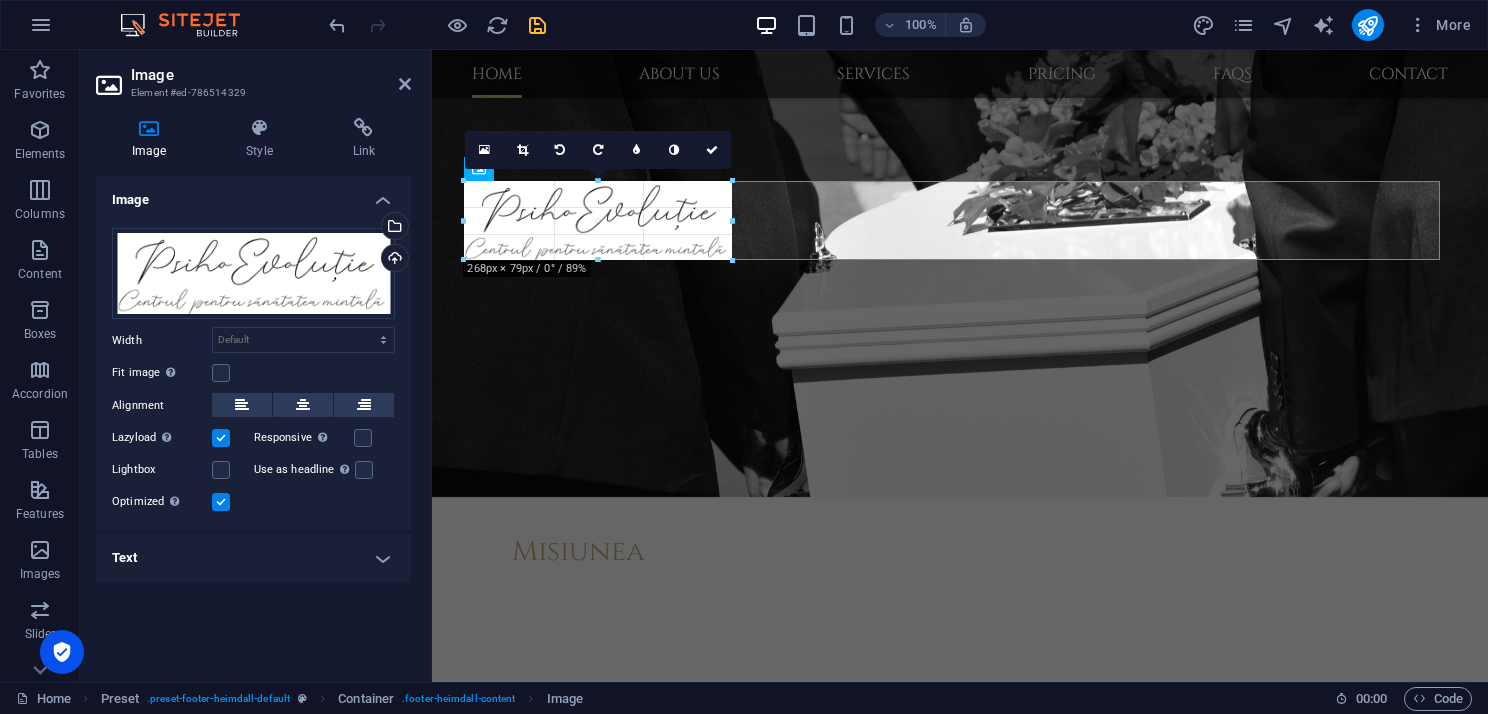 drag, startPoint x: 765, startPoint y: 228, endPoint x: 732, endPoint y: 238, distance: 34.48188 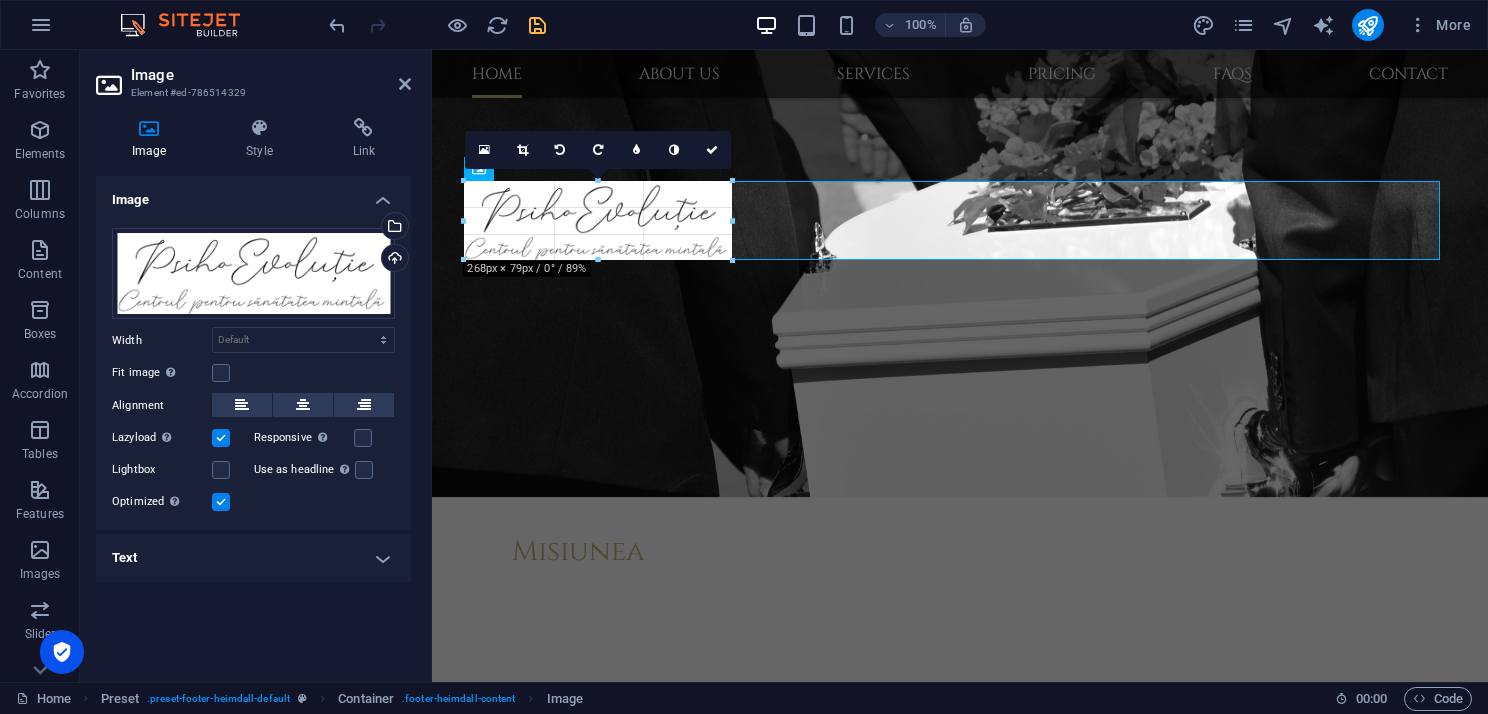 type on "268" 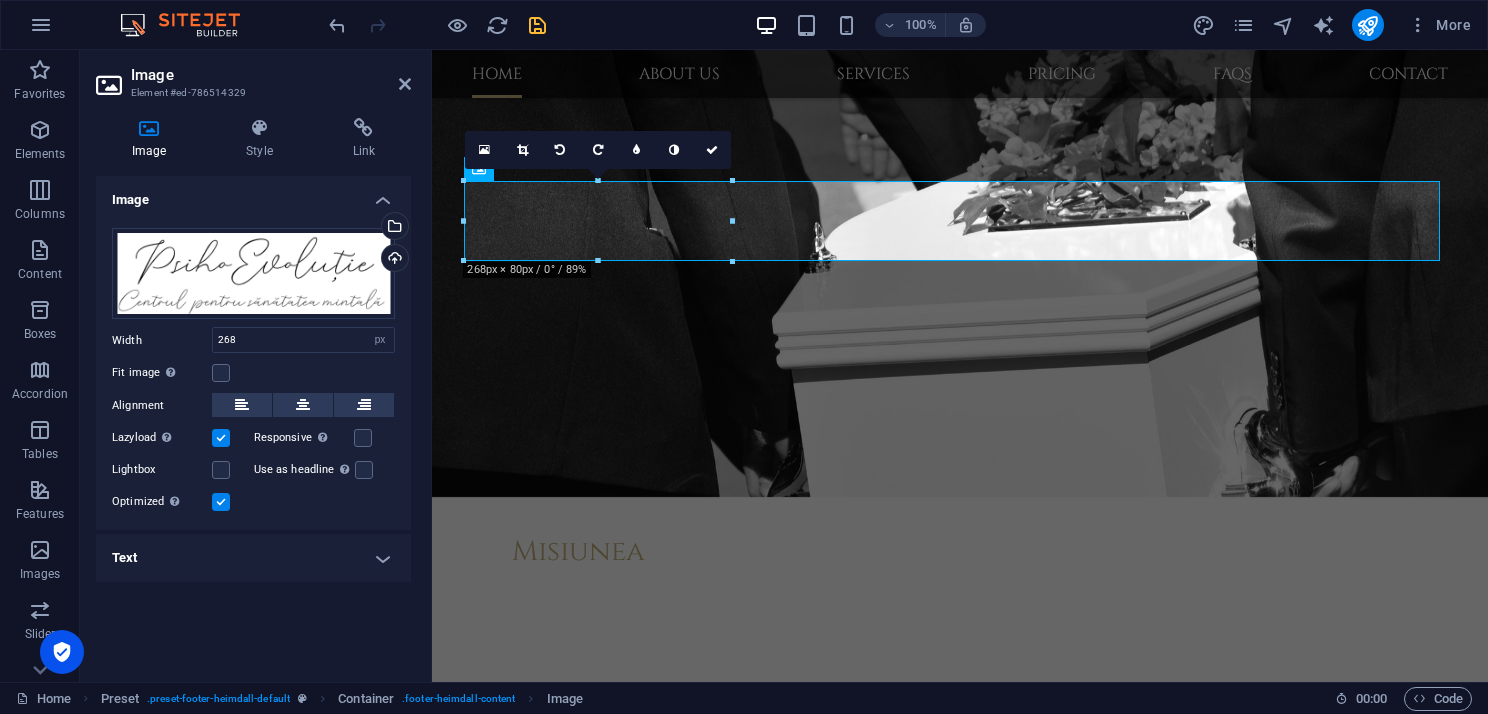 click on "Text" at bounding box center (253, 558) 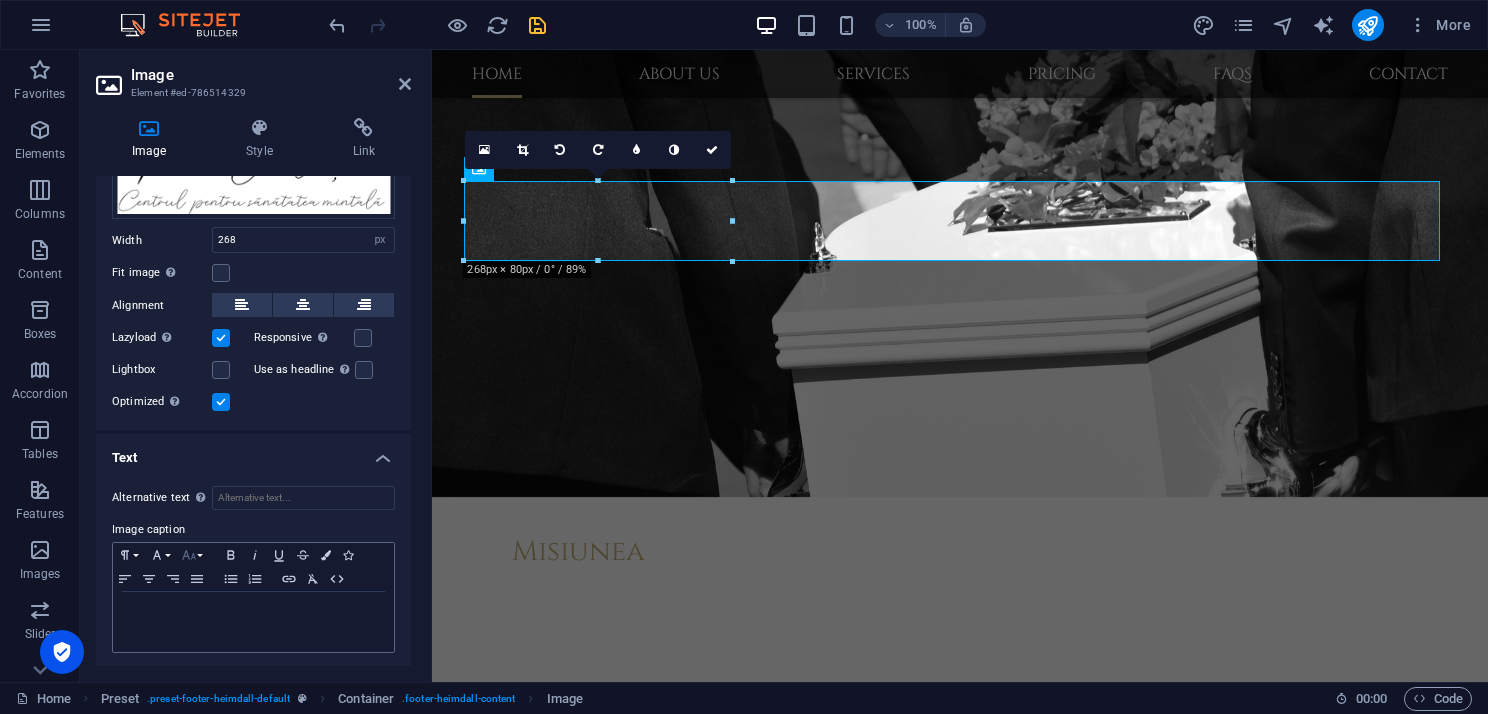 scroll, scrollTop: 101, scrollLeft: 0, axis: vertical 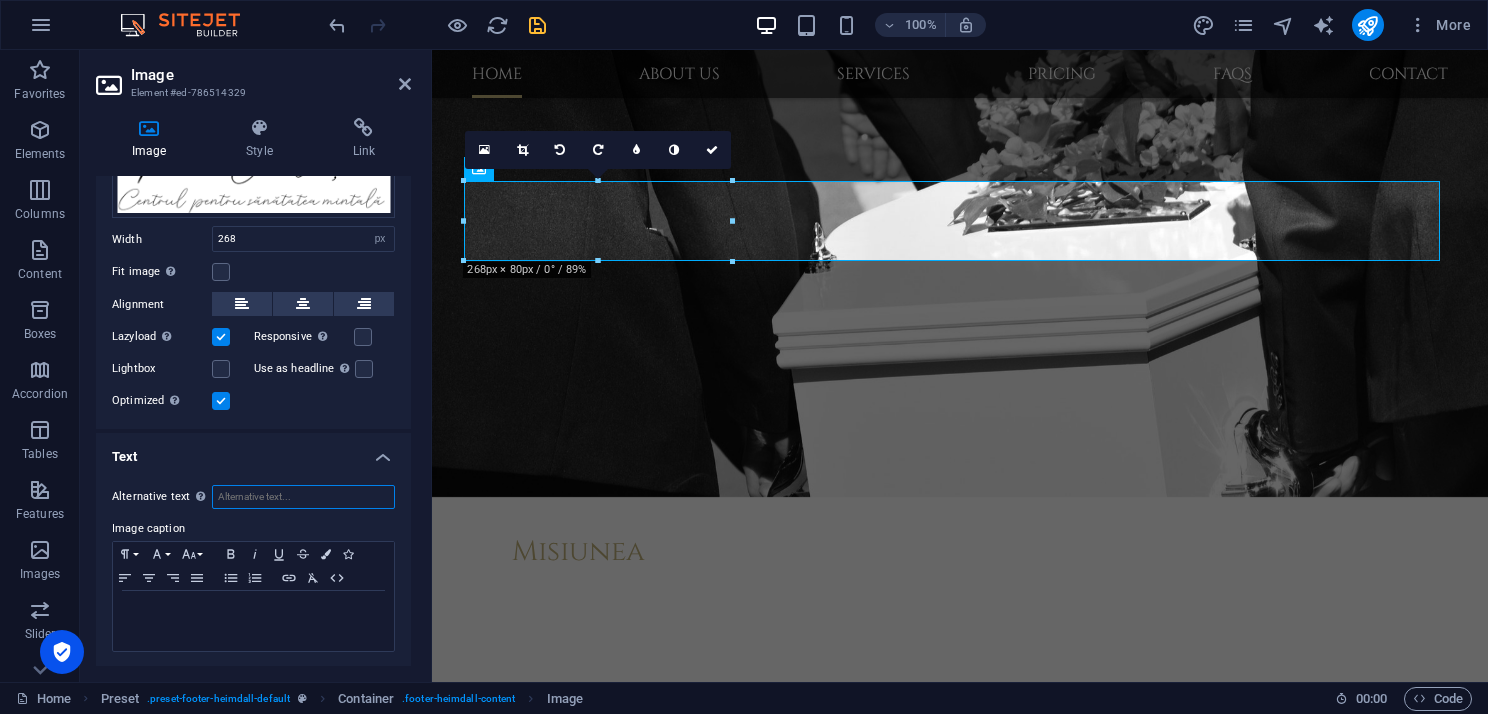 click on "Alternative text The alternative text is used by devices that cannot display images (e.g. image search engines) and should be added to every image to improve website accessibility." at bounding box center (303, 497) 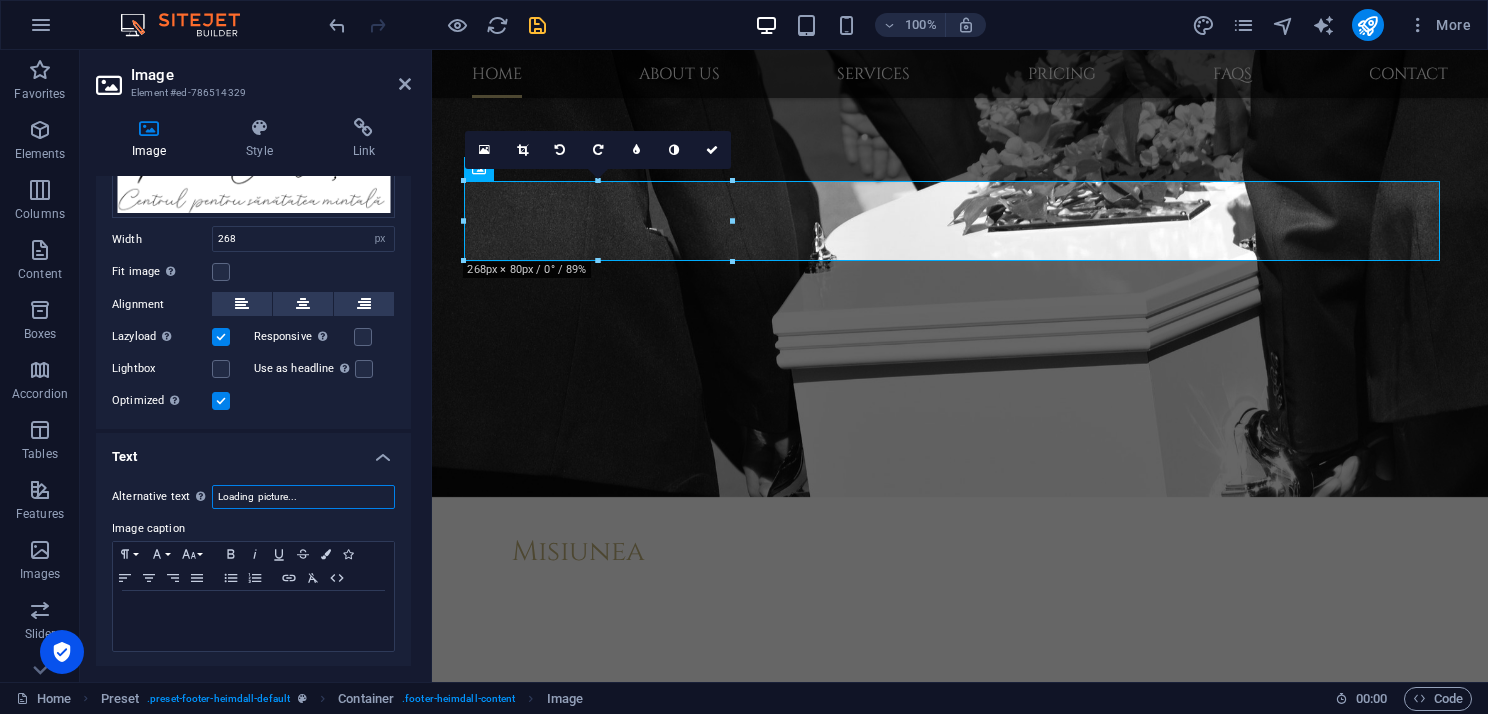 type on "Loading  picture..." 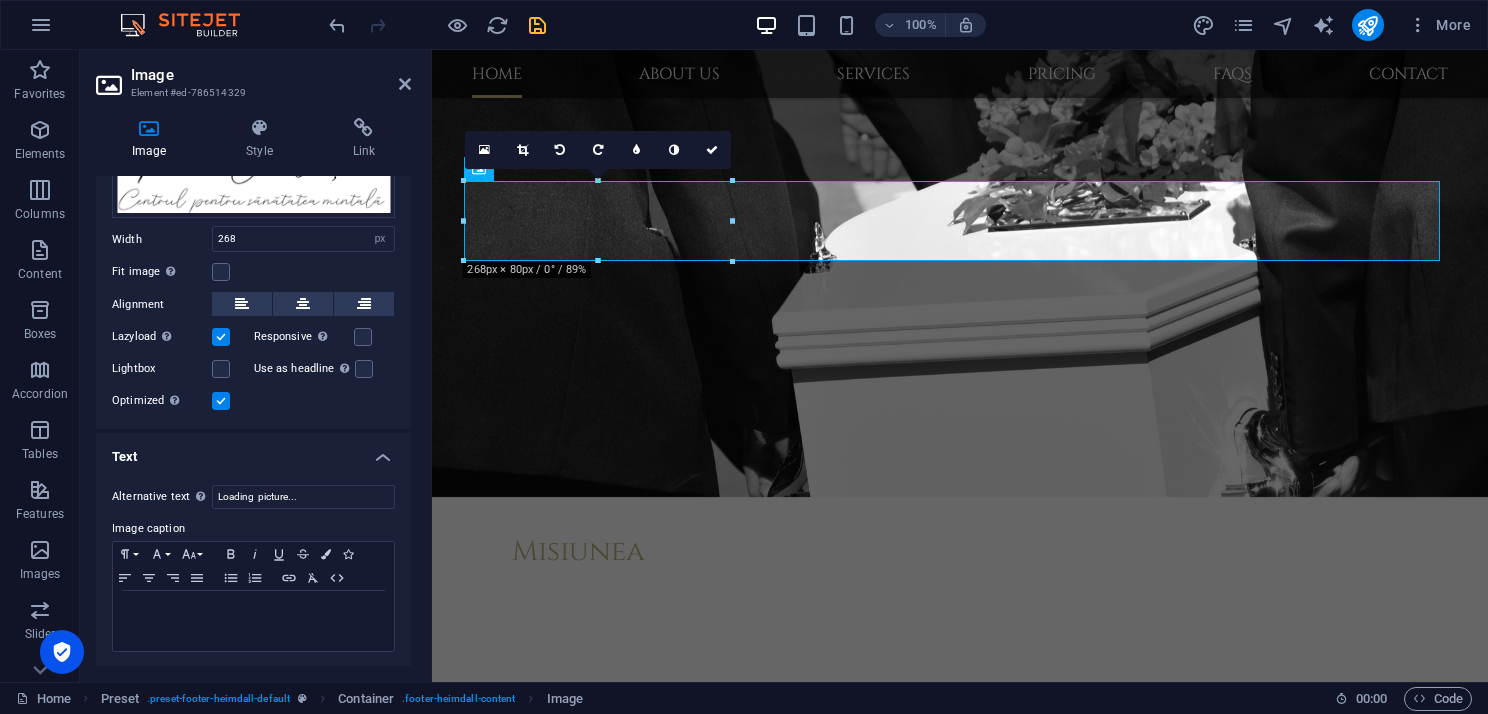 click on "Alternative text The alternative text is used by devices that cannot display images (e.g. image search engines) and should be added to every image to improve website accessibility. Loading  picture... Image caption Paragraph Format Normal Heading 1 Heading 2 Heading 3 Heading 4 Heading 5 Heading 6 Code Font Family Arial [US_STATE] Impact Tahoma Times New Roman Verdana Cinzel Open Sans Font Size 8 9 10 11 12 14 18 24 30 36 48 60 72 96 Bold Italic Underline Strikethrough Colors Icons Align Left Align Center Align Right Align Justify Unordered List Ordered List Insert Link Clear Formatting HTML" at bounding box center (253, 569) 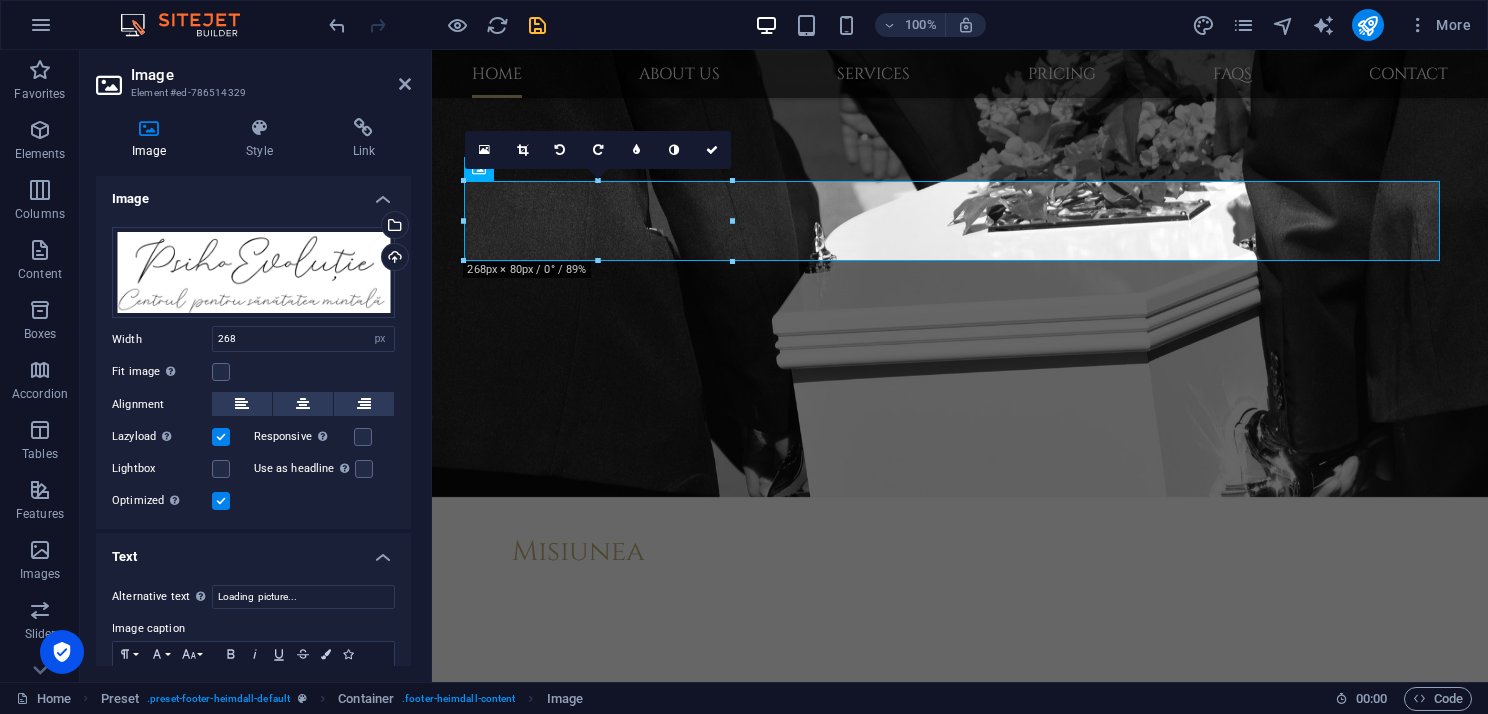 scroll, scrollTop: 0, scrollLeft: 0, axis: both 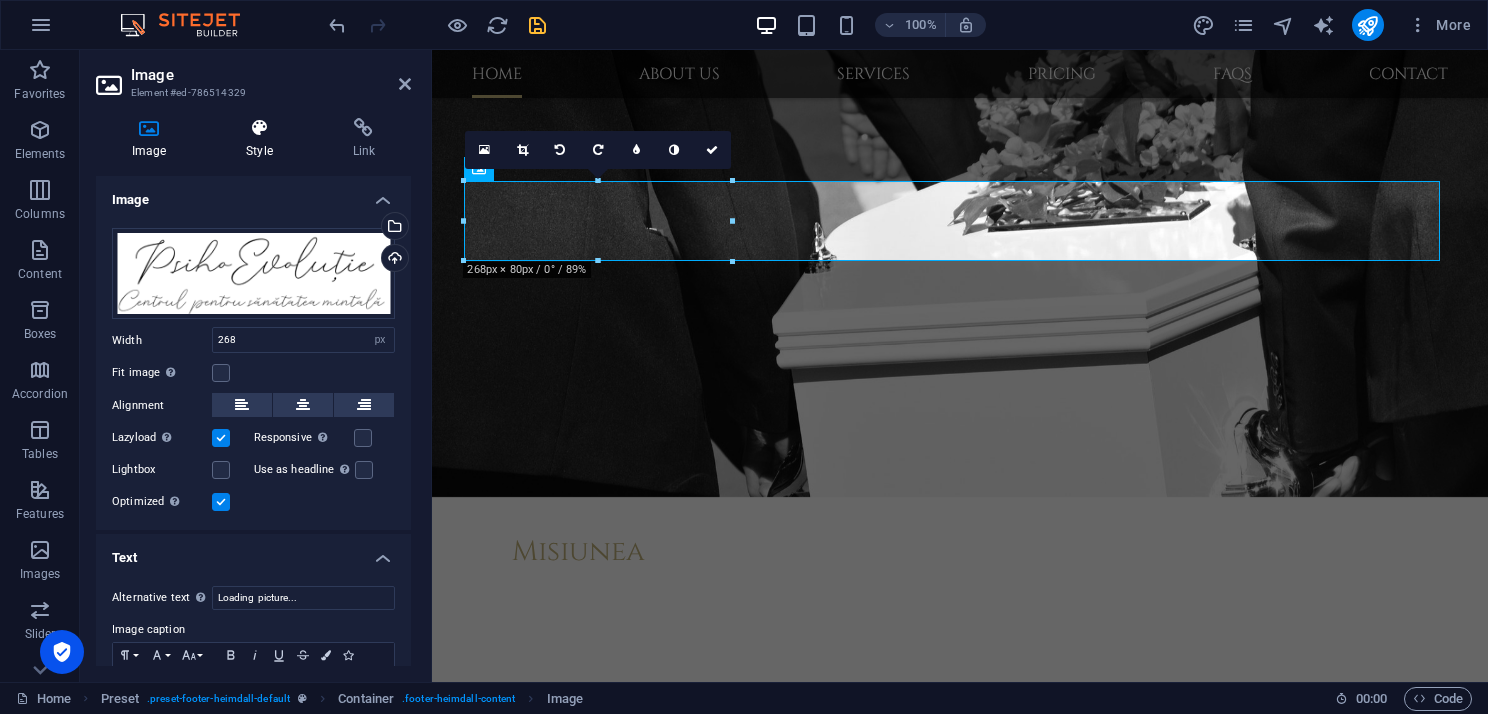 click at bounding box center (259, 128) 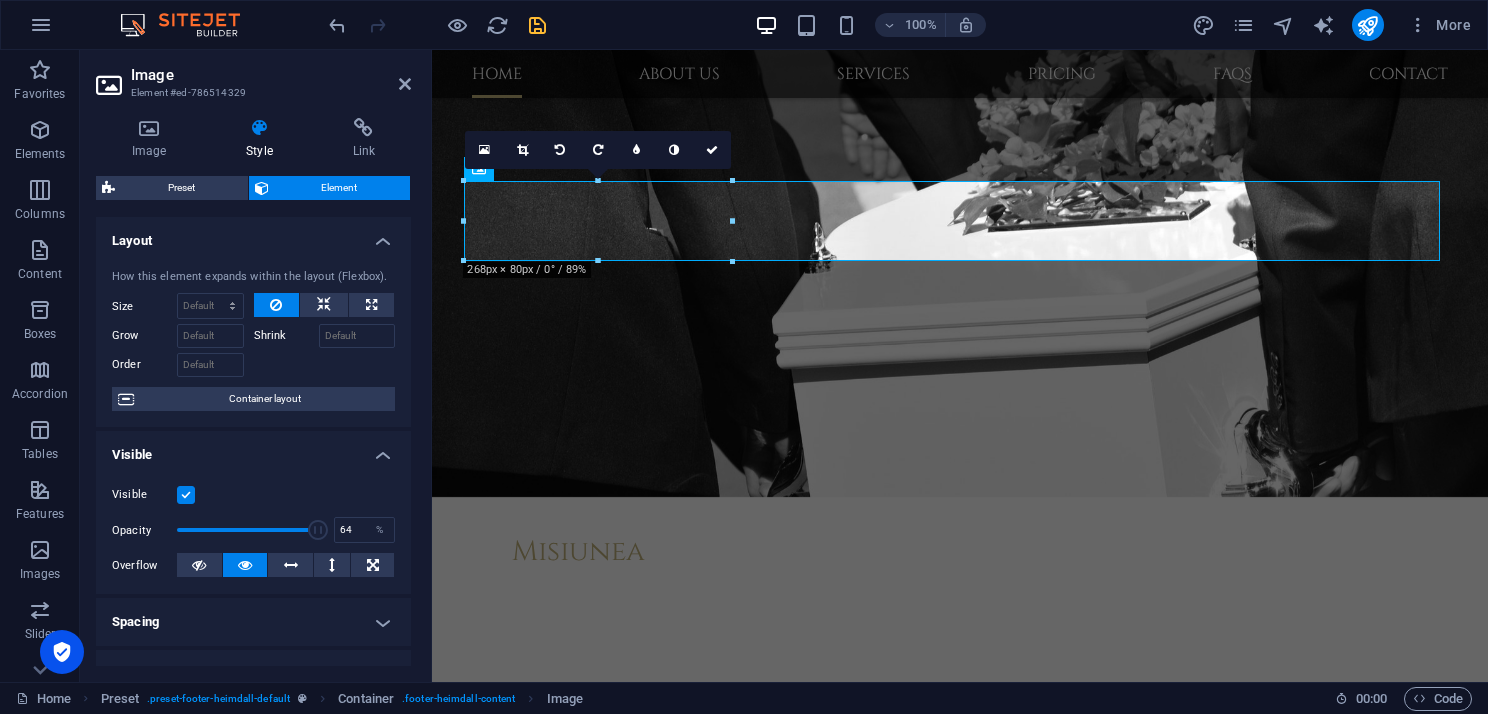 click at bounding box center (247, 530) 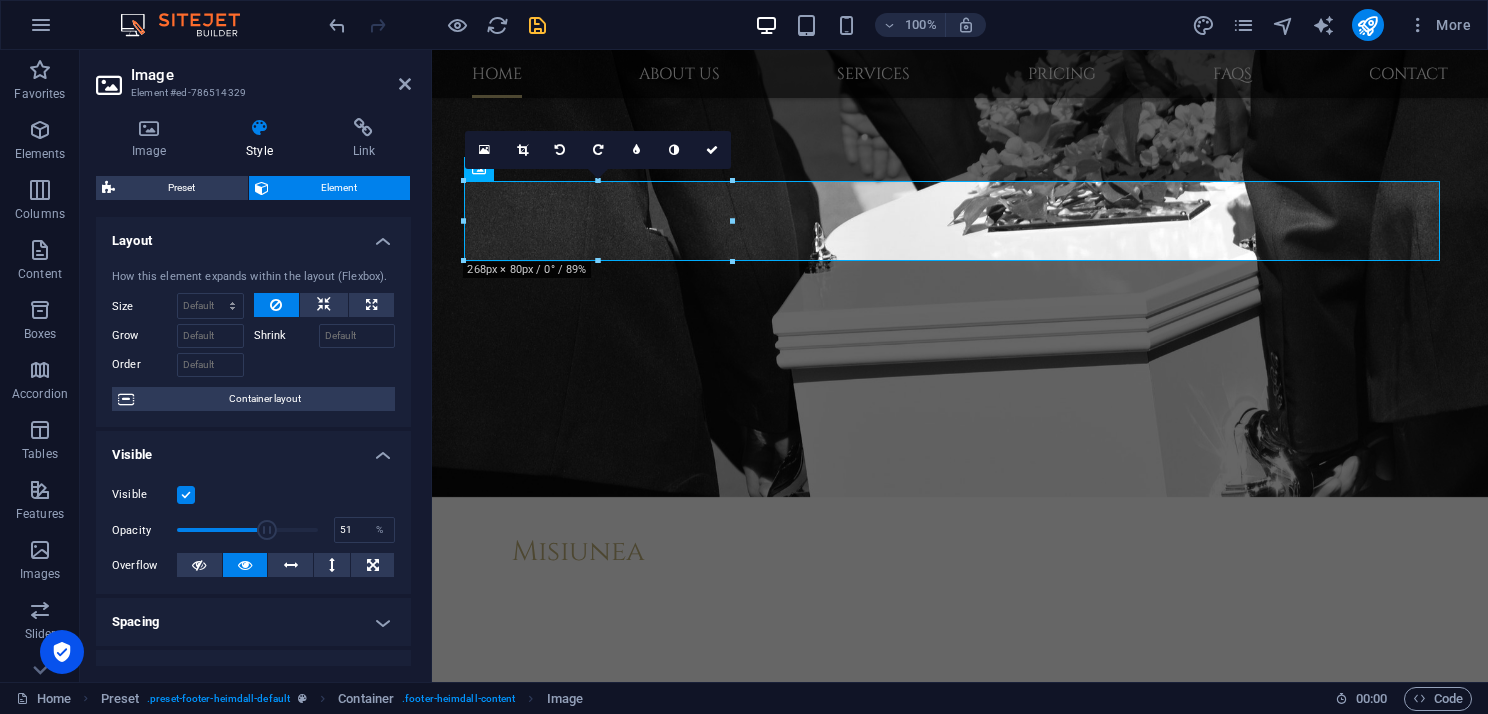 click at bounding box center [247, 530] 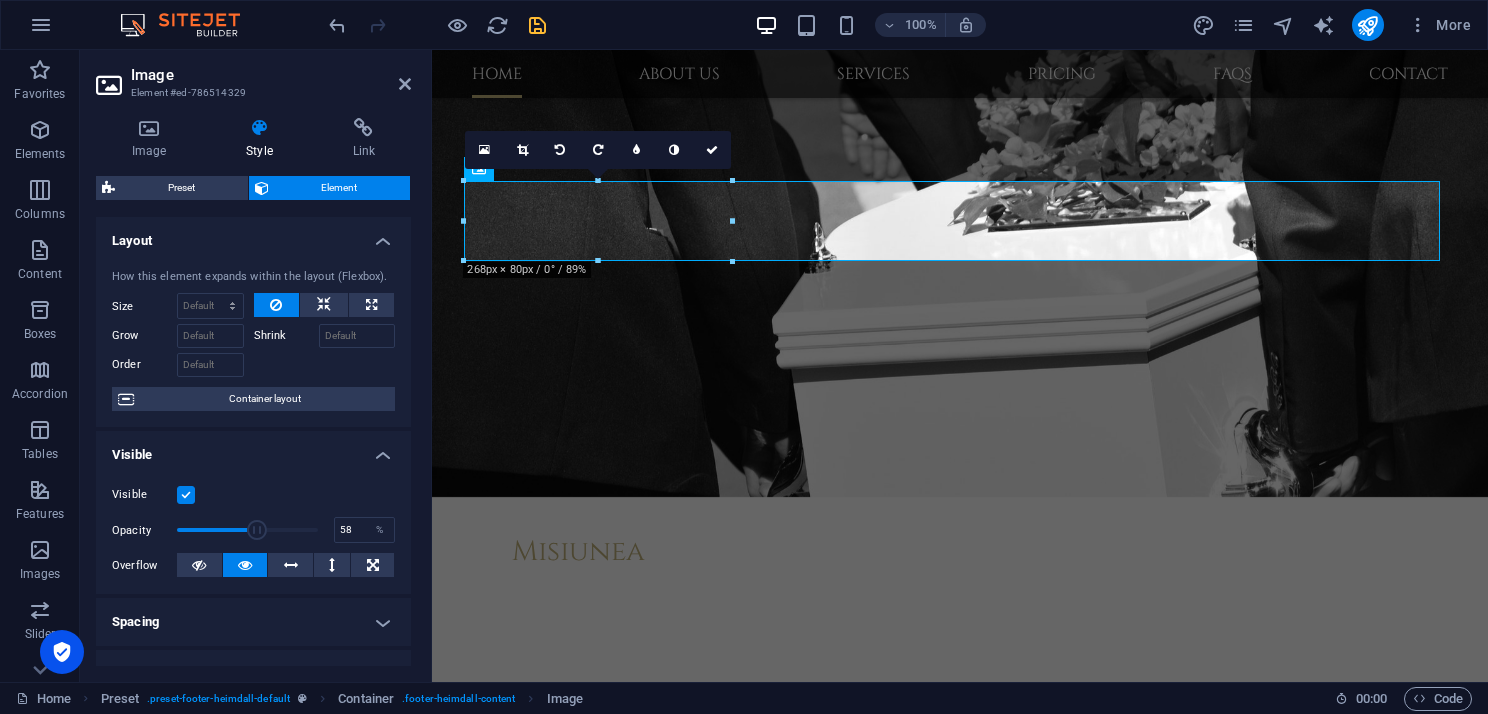 type on "59" 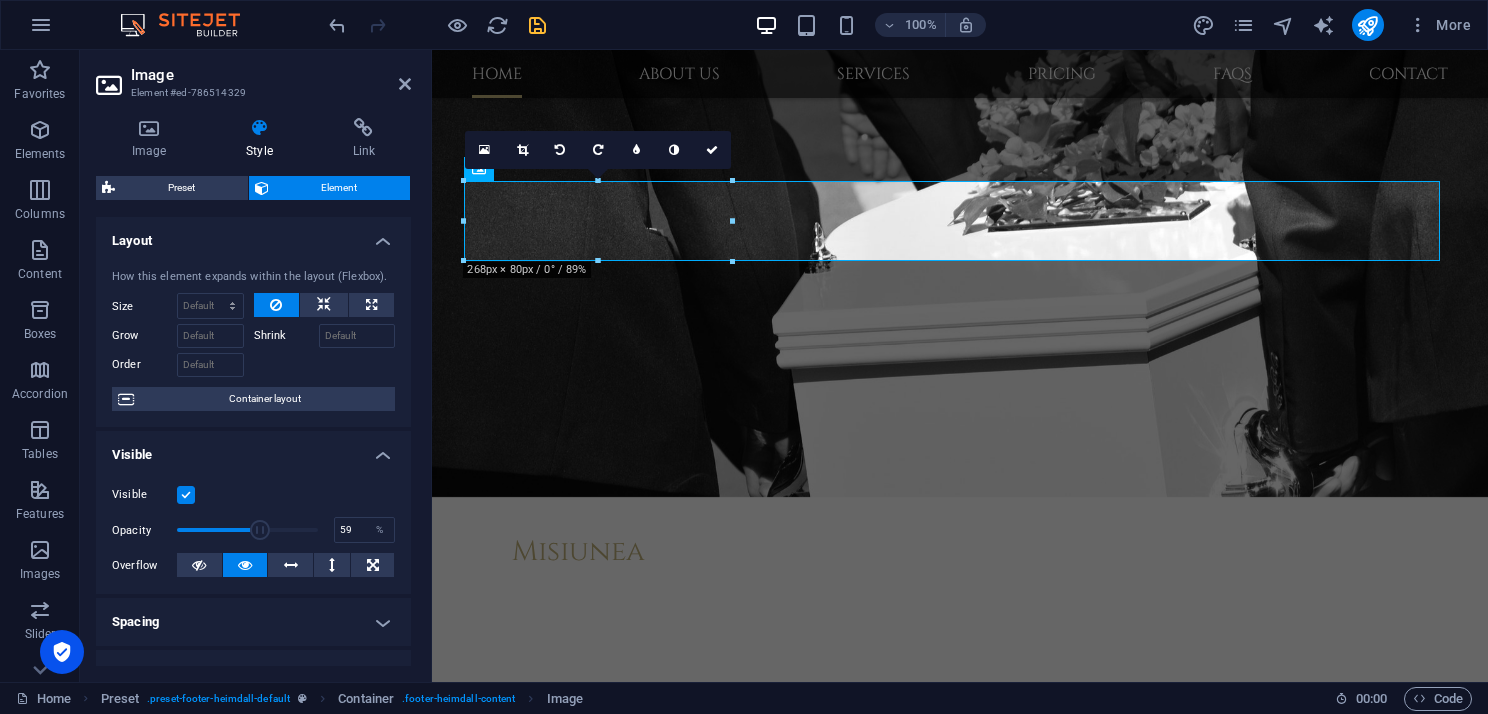 click at bounding box center (260, 530) 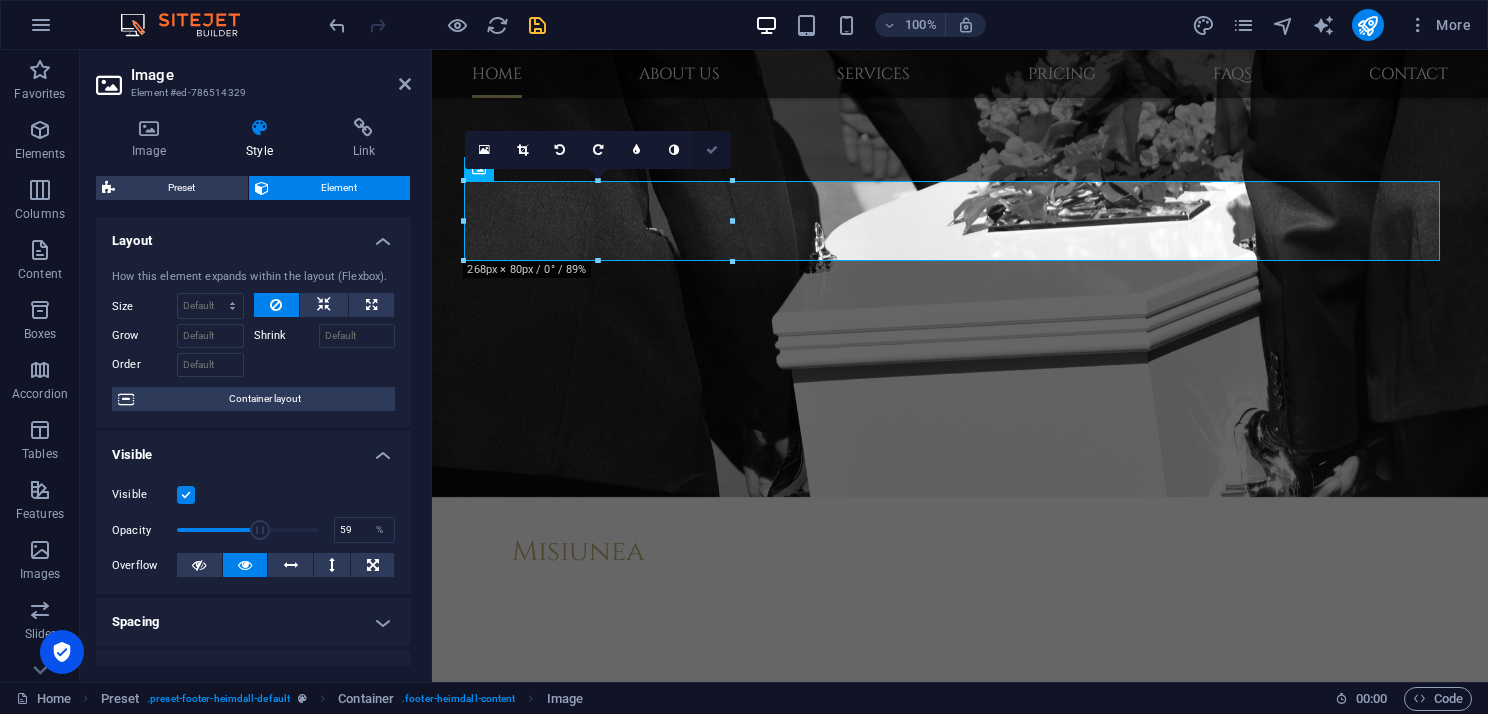 click at bounding box center [712, 150] 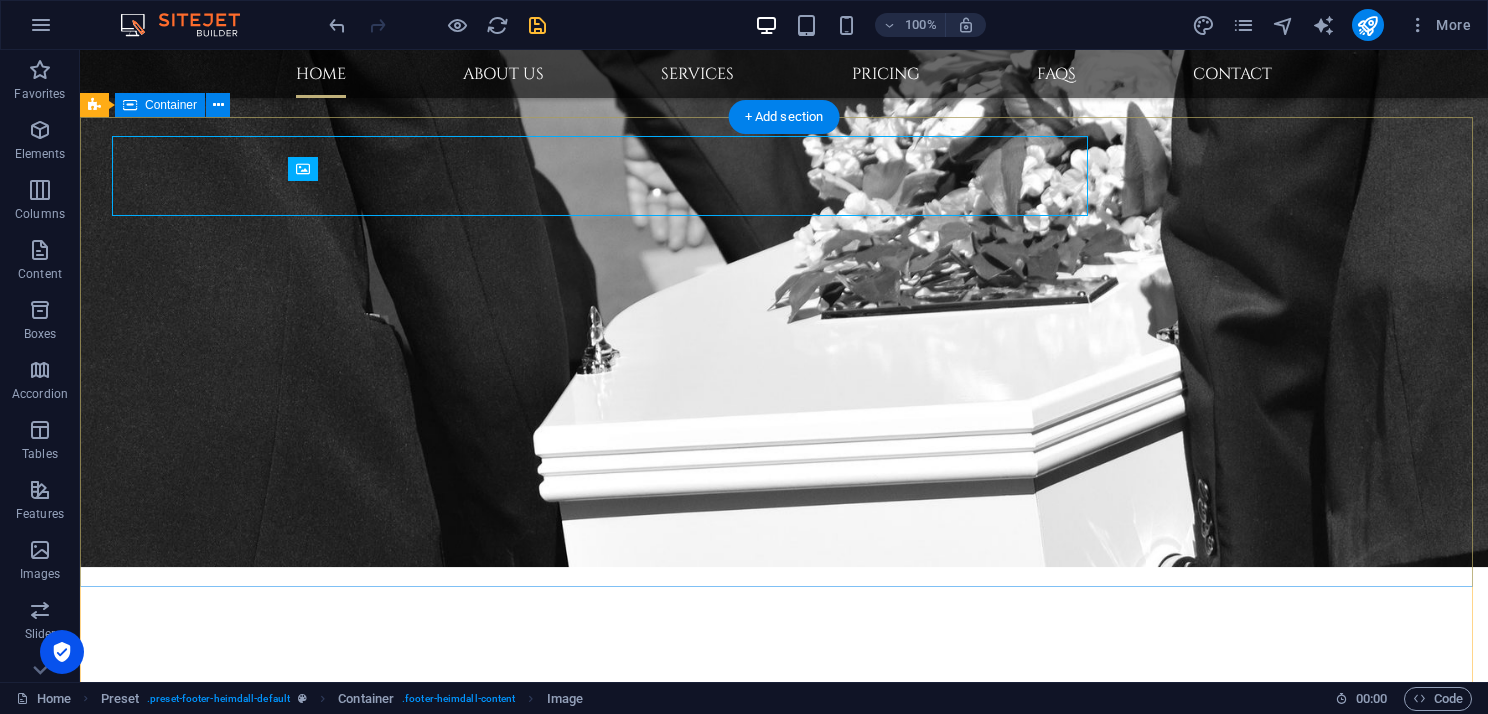 scroll, scrollTop: 3093, scrollLeft: 0, axis: vertical 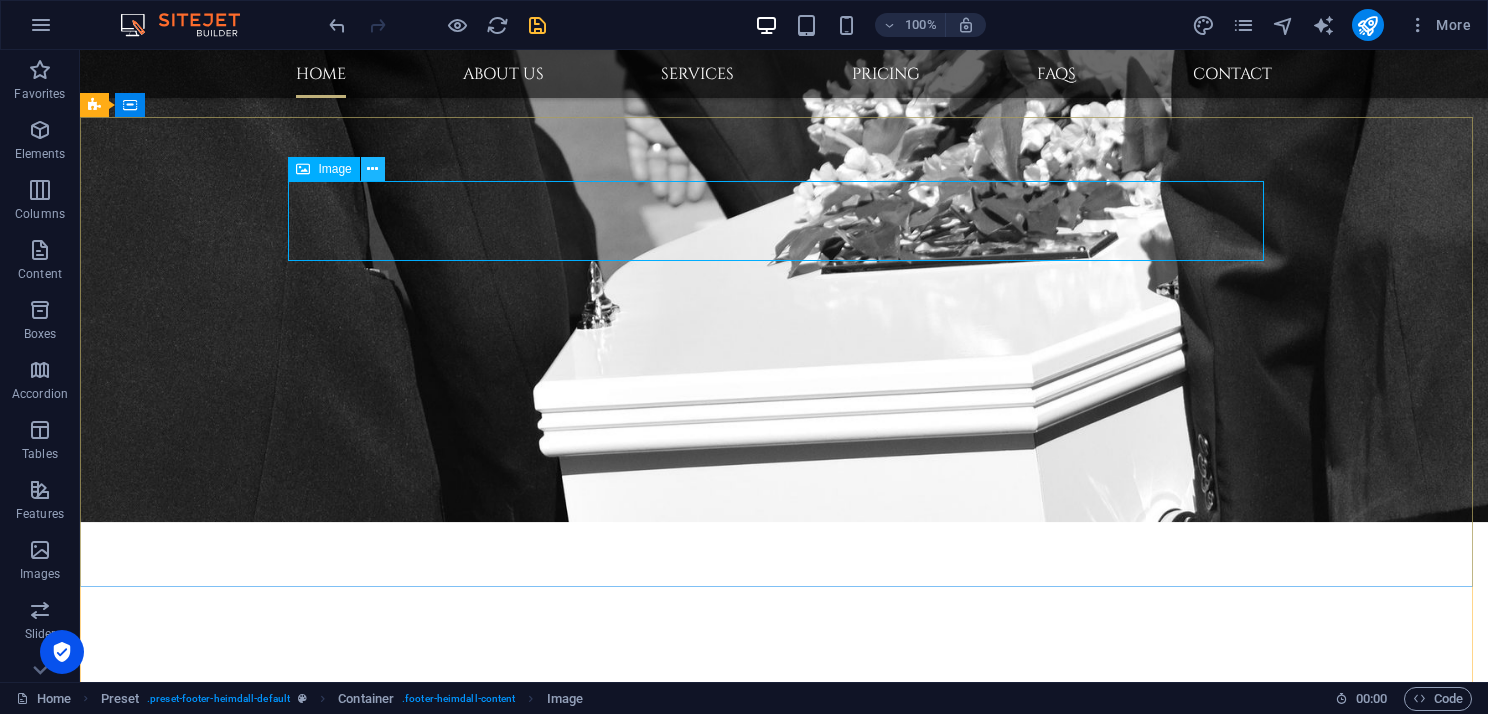 click at bounding box center [372, 169] 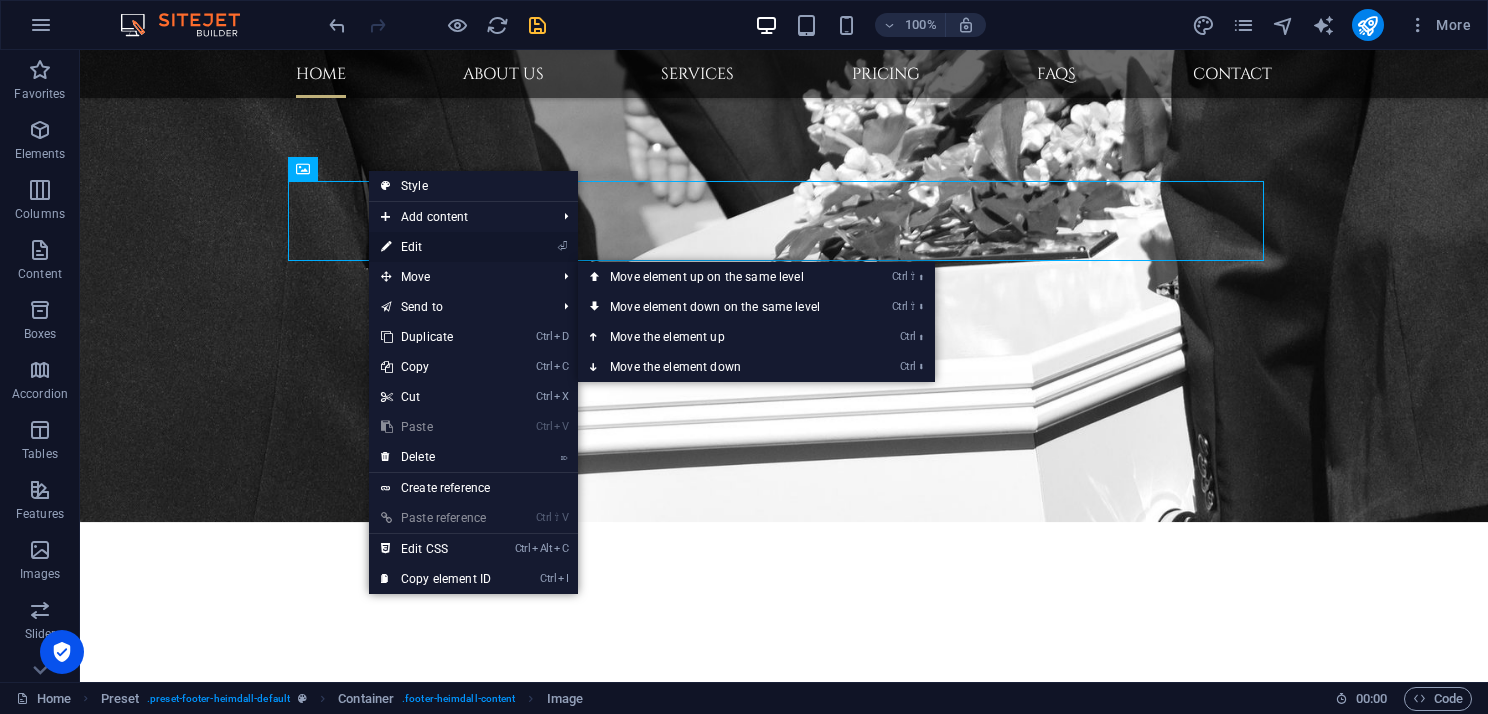 click on "⏎  Edit" at bounding box center [436, 247] 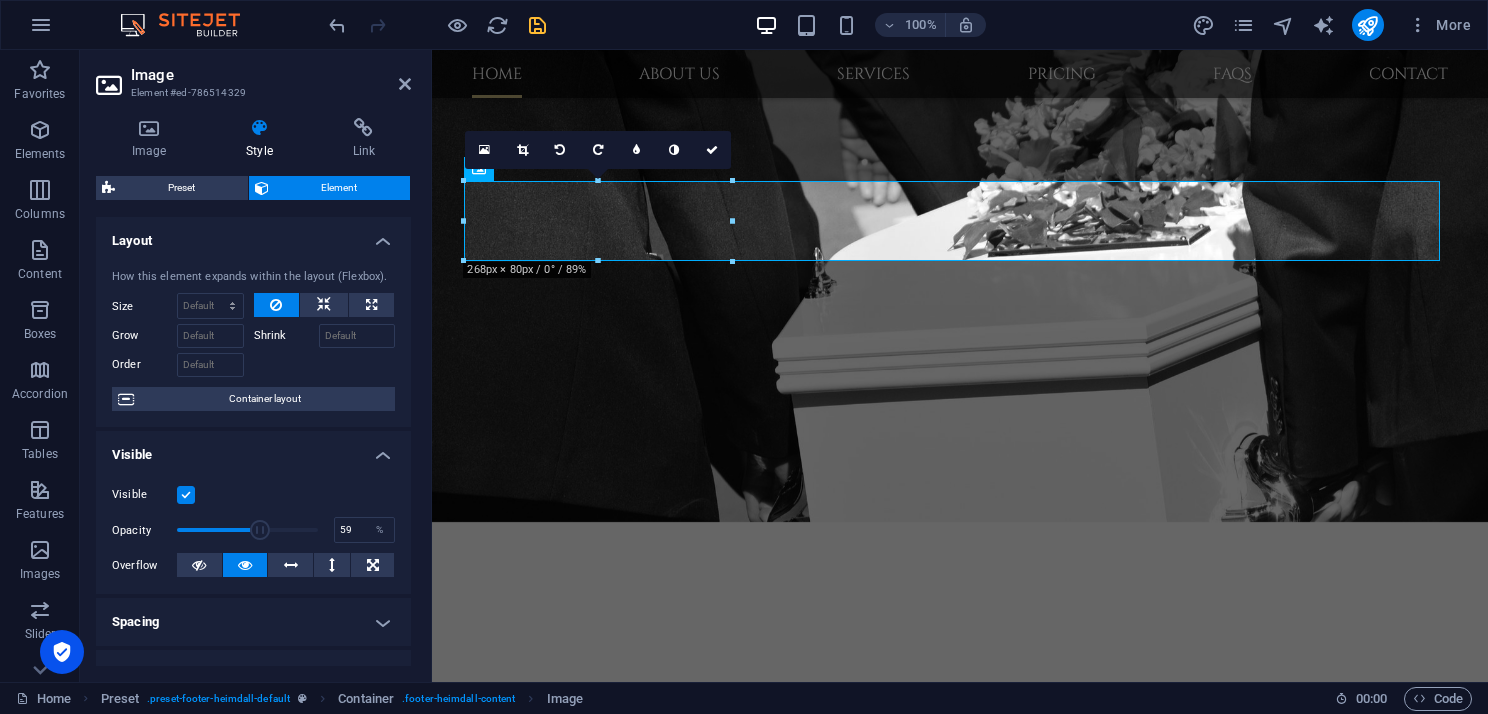 scroll, scrollTop: 3048, scrollLeft: 0, axis: vertical 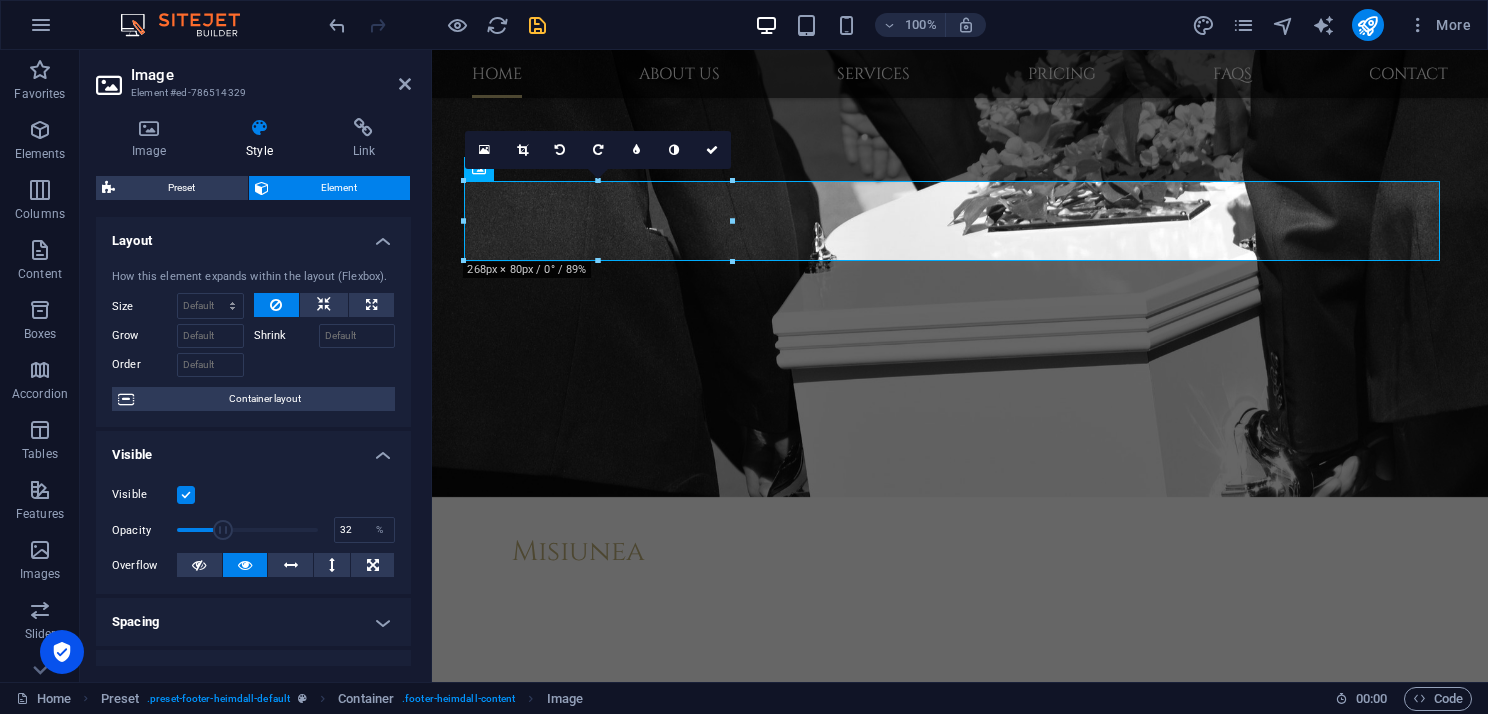 drag, startPoint x: 254, startPoint y: 528, endPoint x: 218, endPoint y: 526, distance: 36.05551 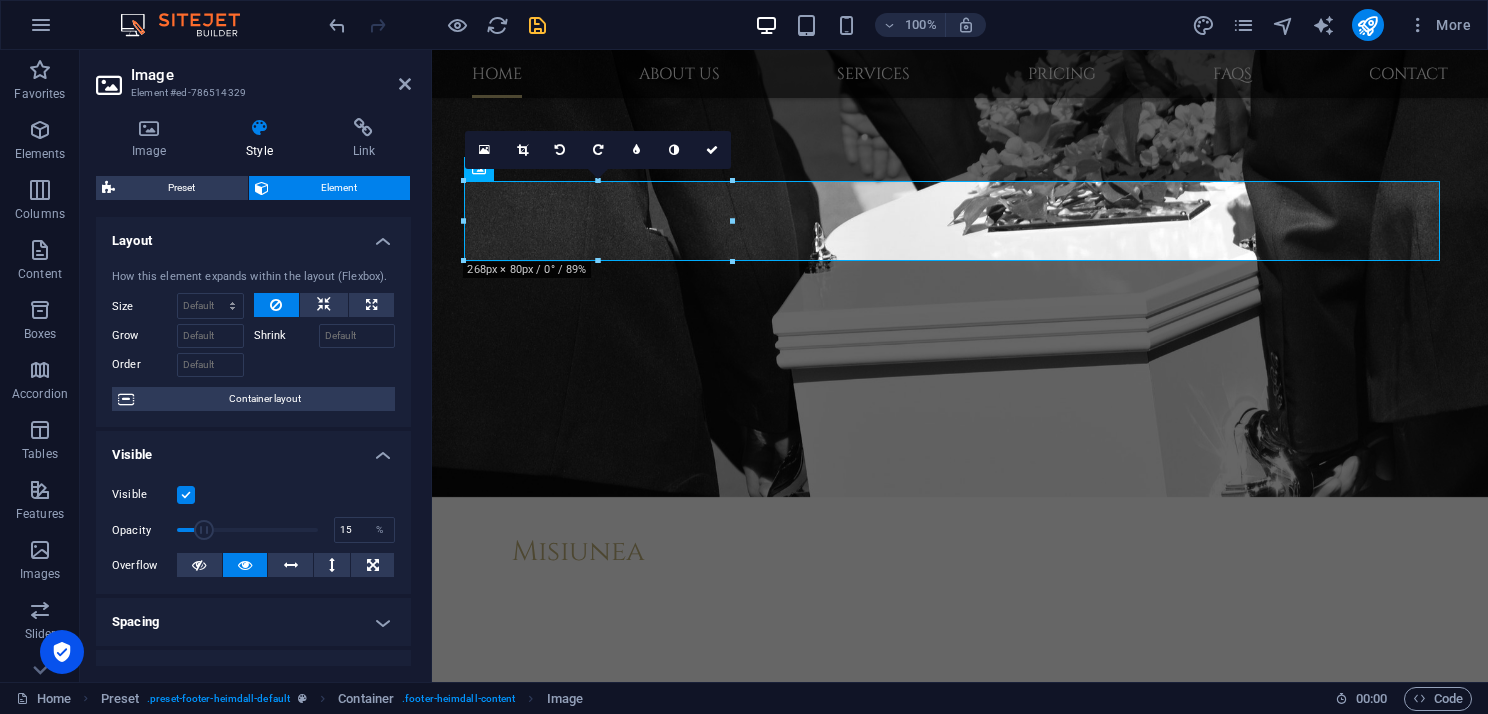 drag, startPoint x: 214, startPoint y: 526, endPoint x: 196, endPoint y: 524, distance: 18.110771 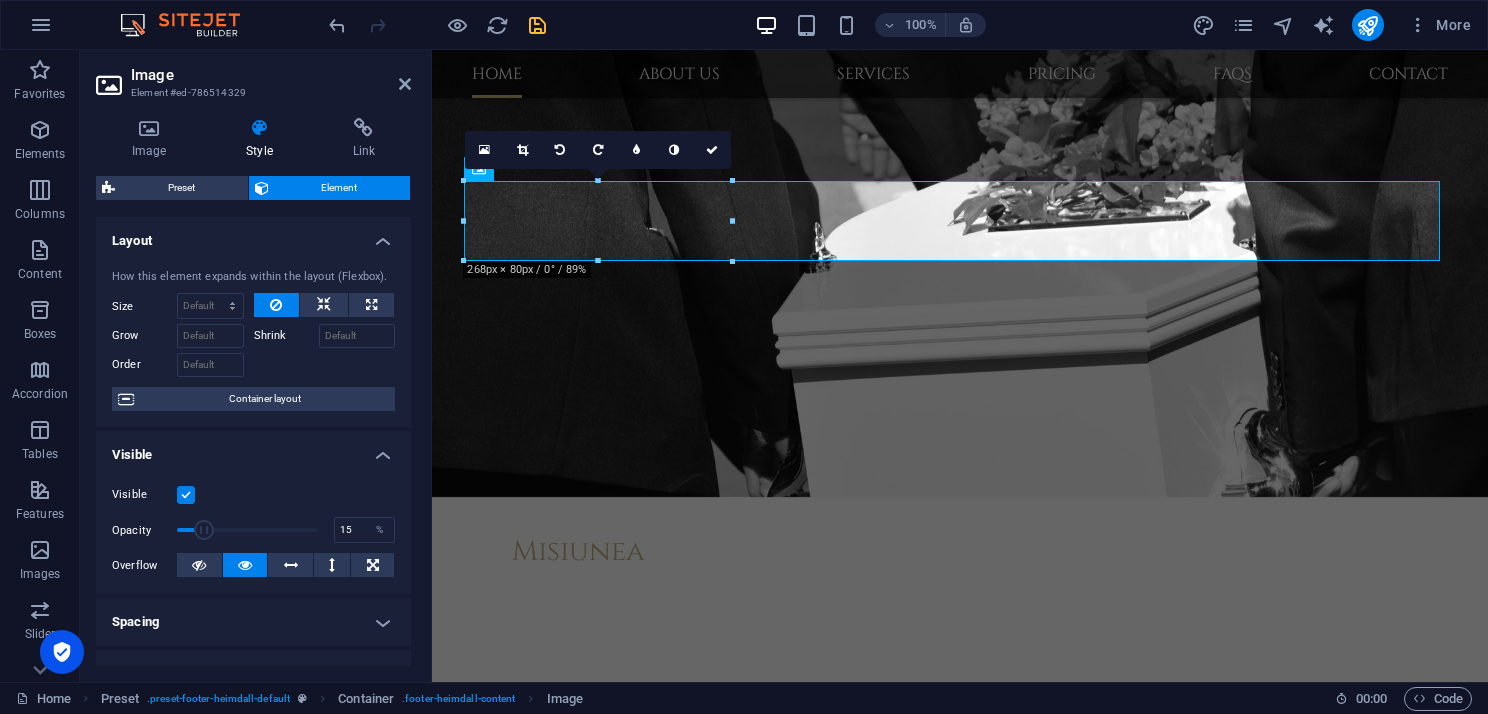 click at bounding box center [204, 530] 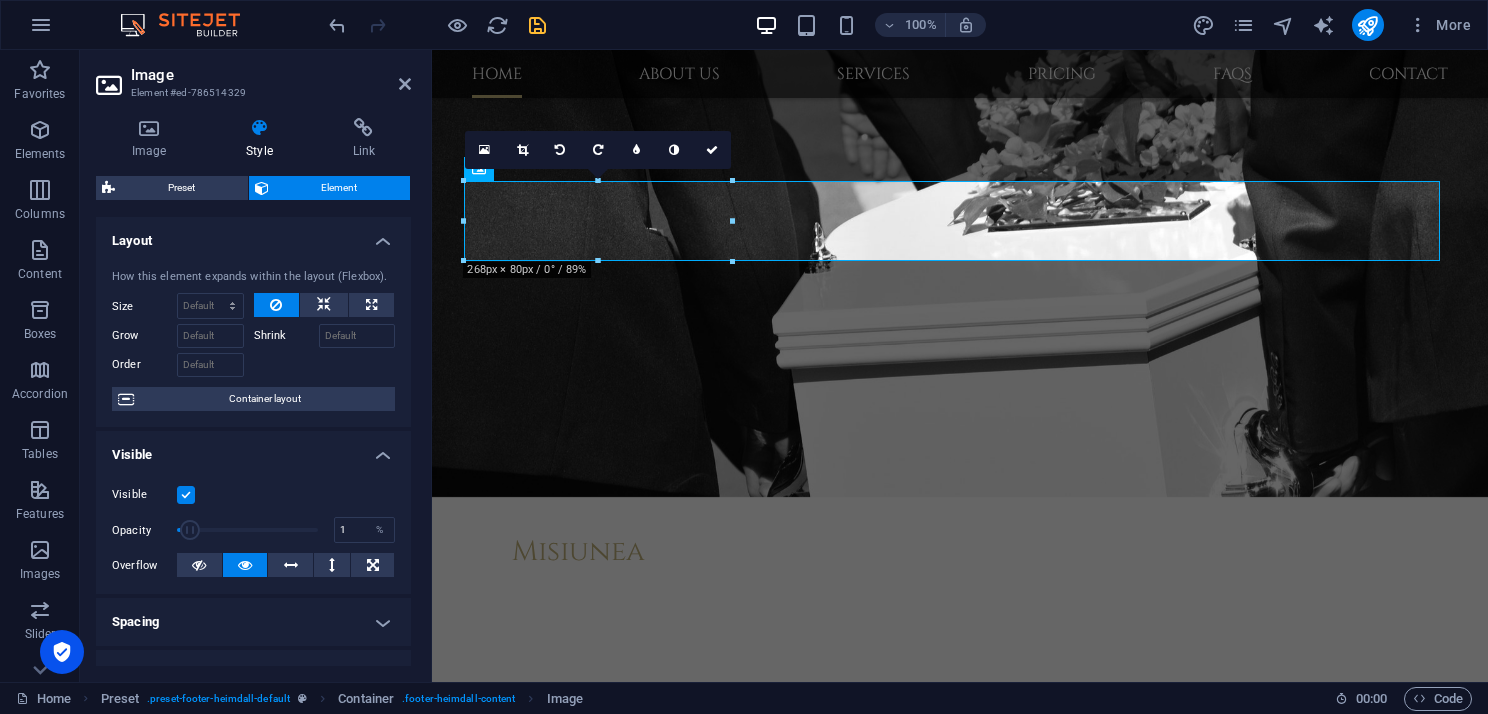drag, startPoint x: 192, startPoint y: 524, endPoint x: 170, endPoint y: 524, distance: 22 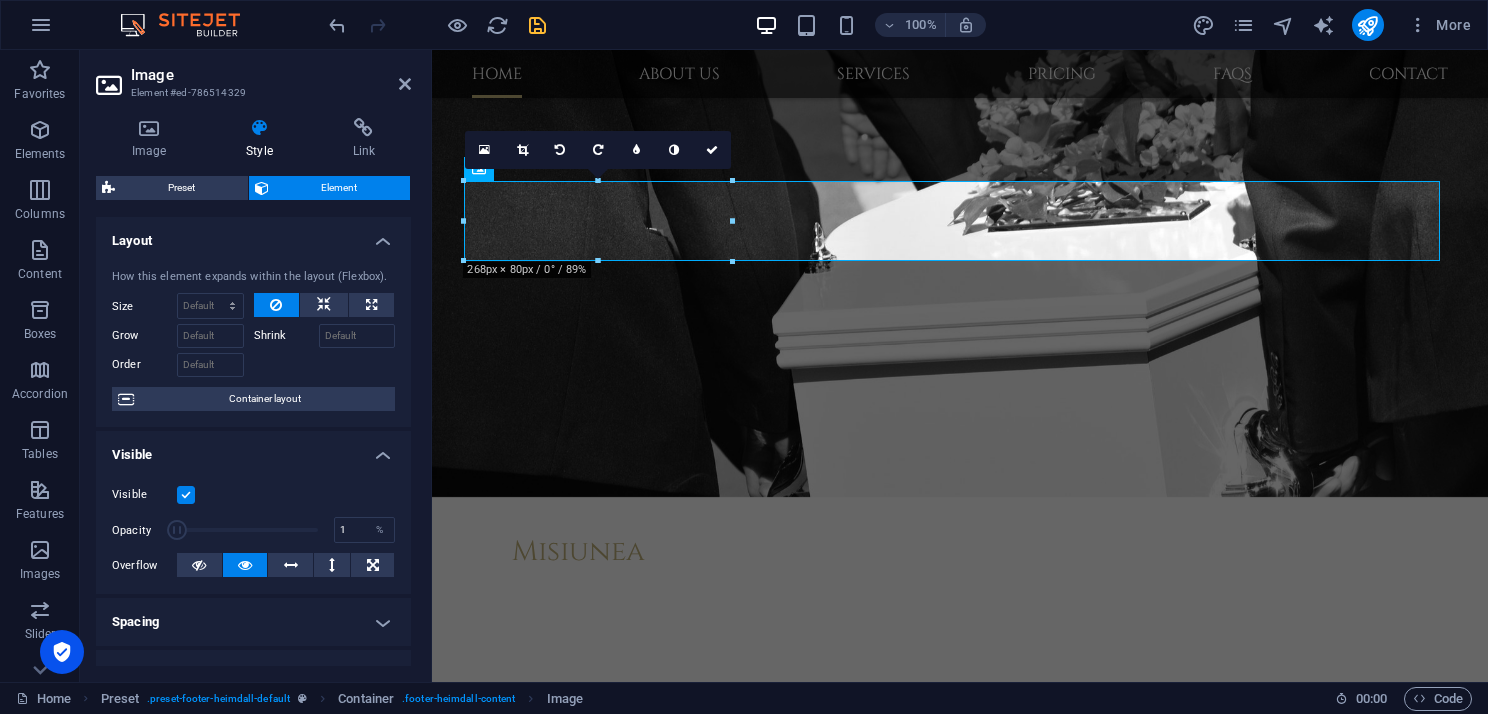 click at bounding box center (177, 530) 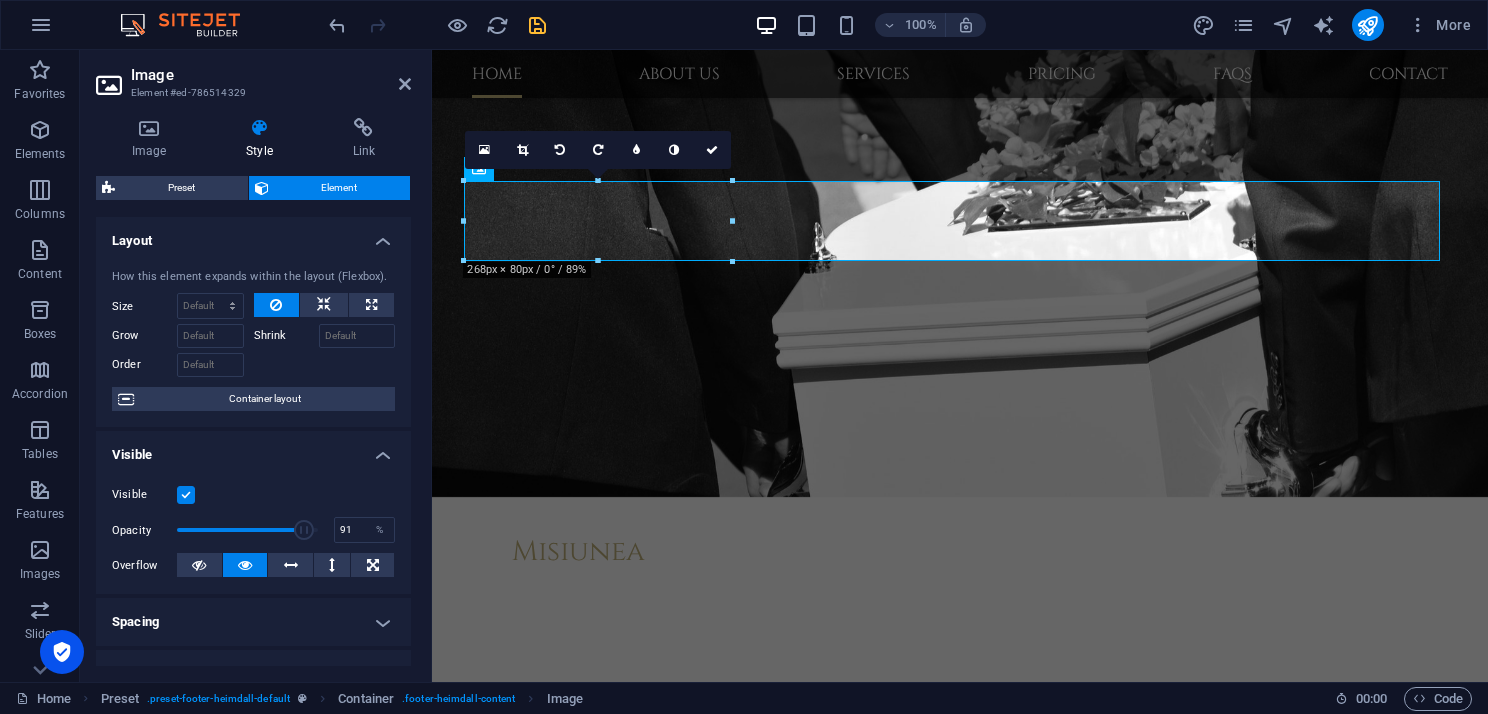 type on "92" 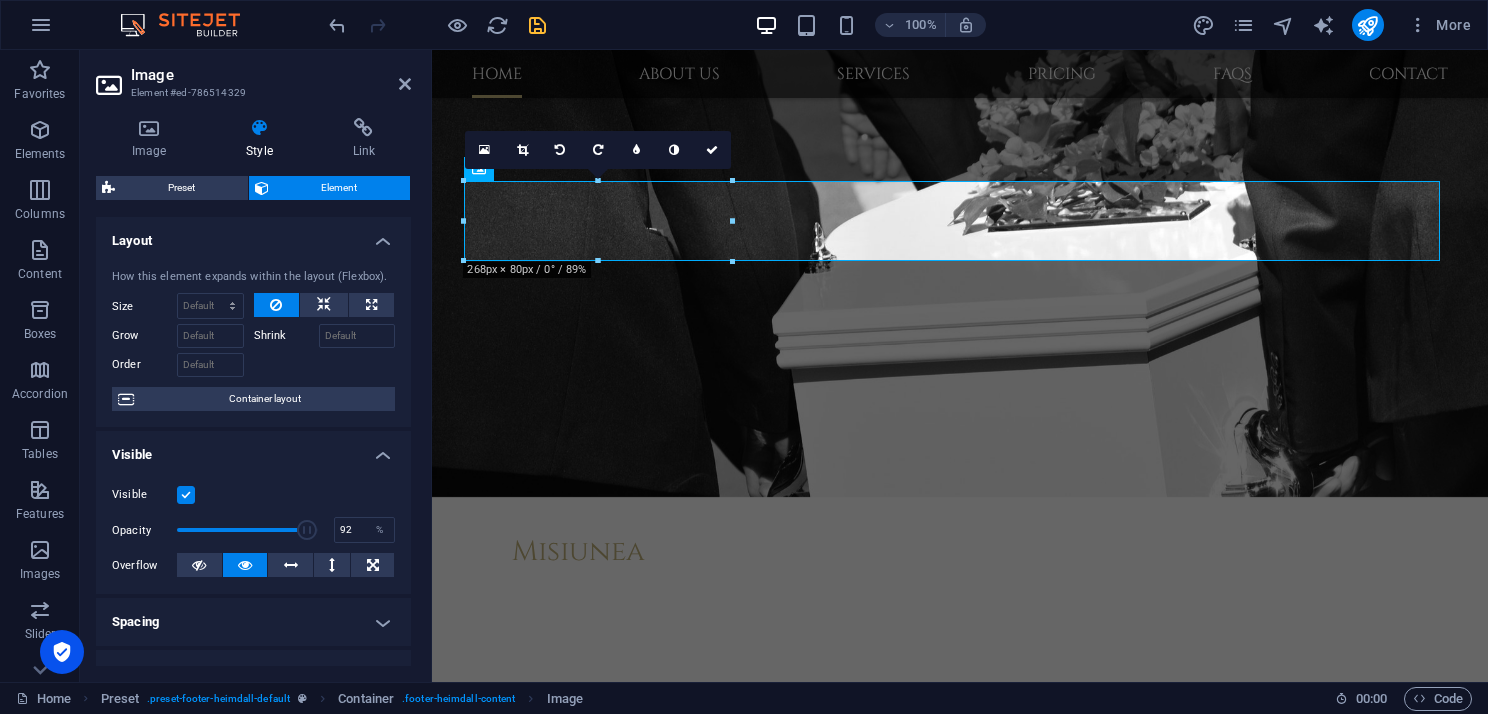 drag, startPoint x: 180, startPoint y: 532, endPoint x: 303, endPoint y: 540, distance: 123.25989 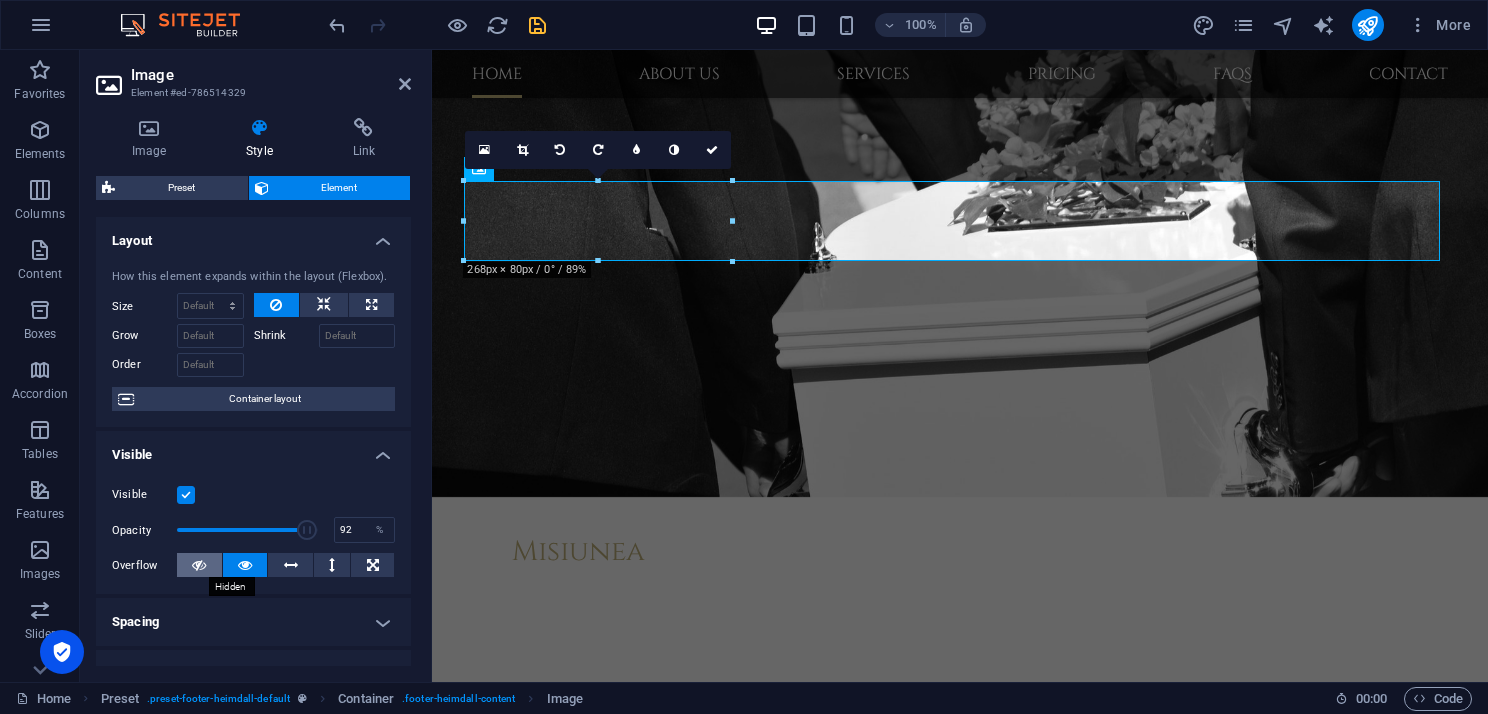 click at bounding box center [199, 565] 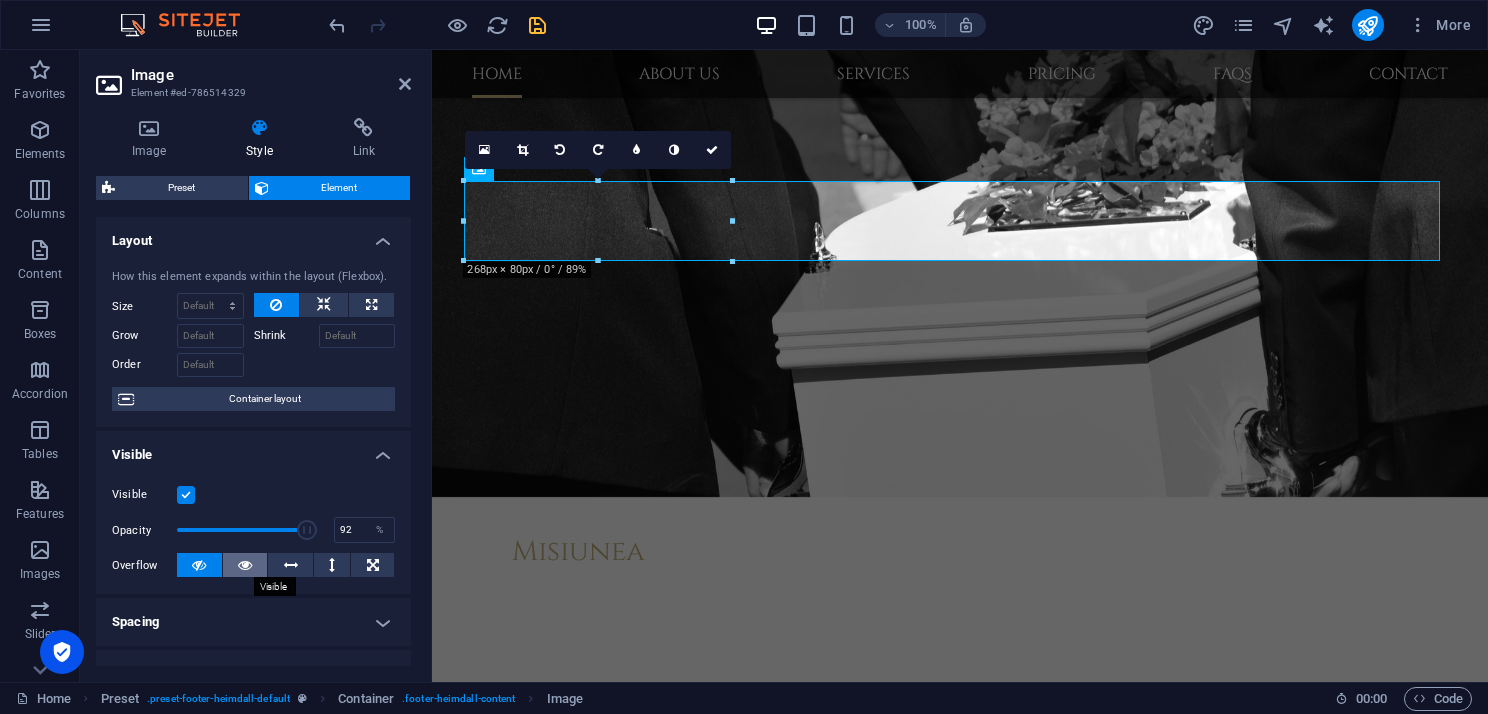 click at bounding box center (245, 565) 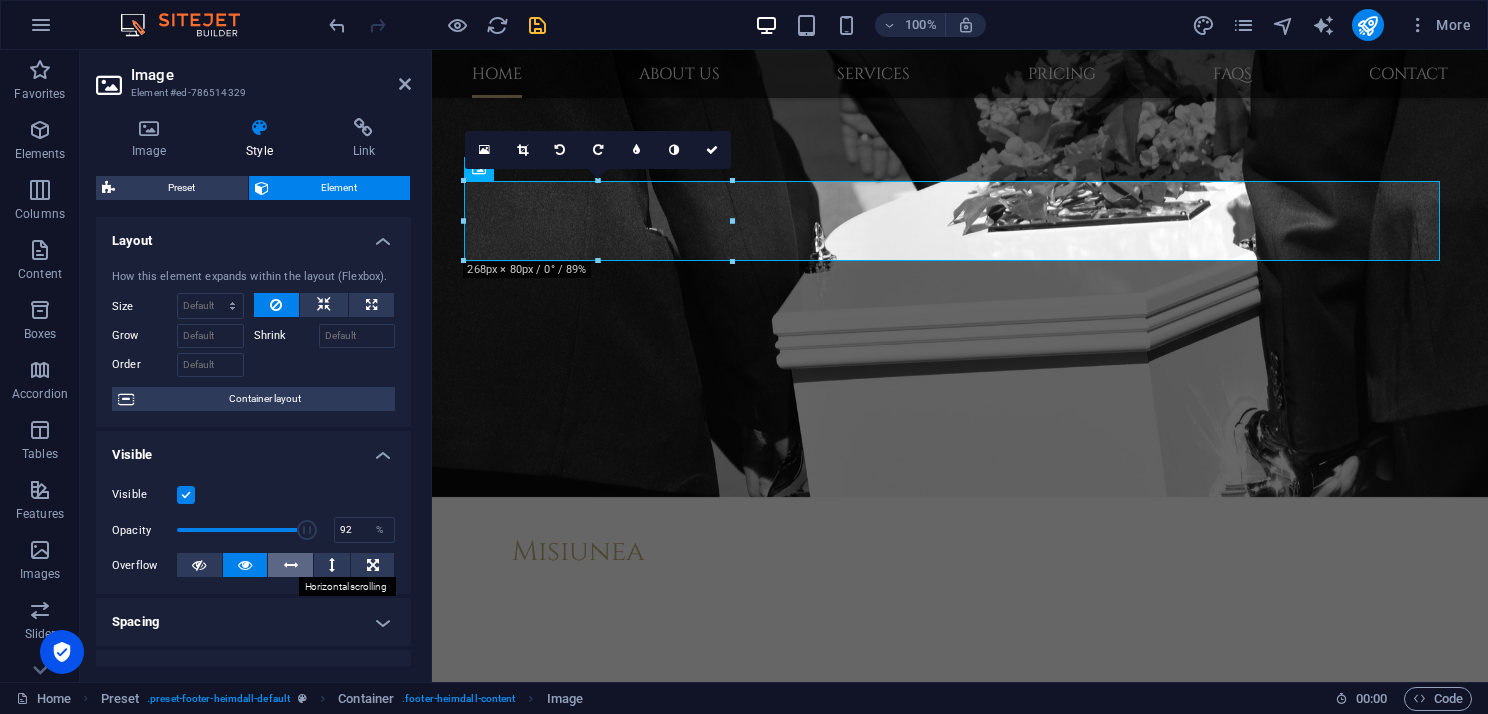 click at bounding box center [291, 565] 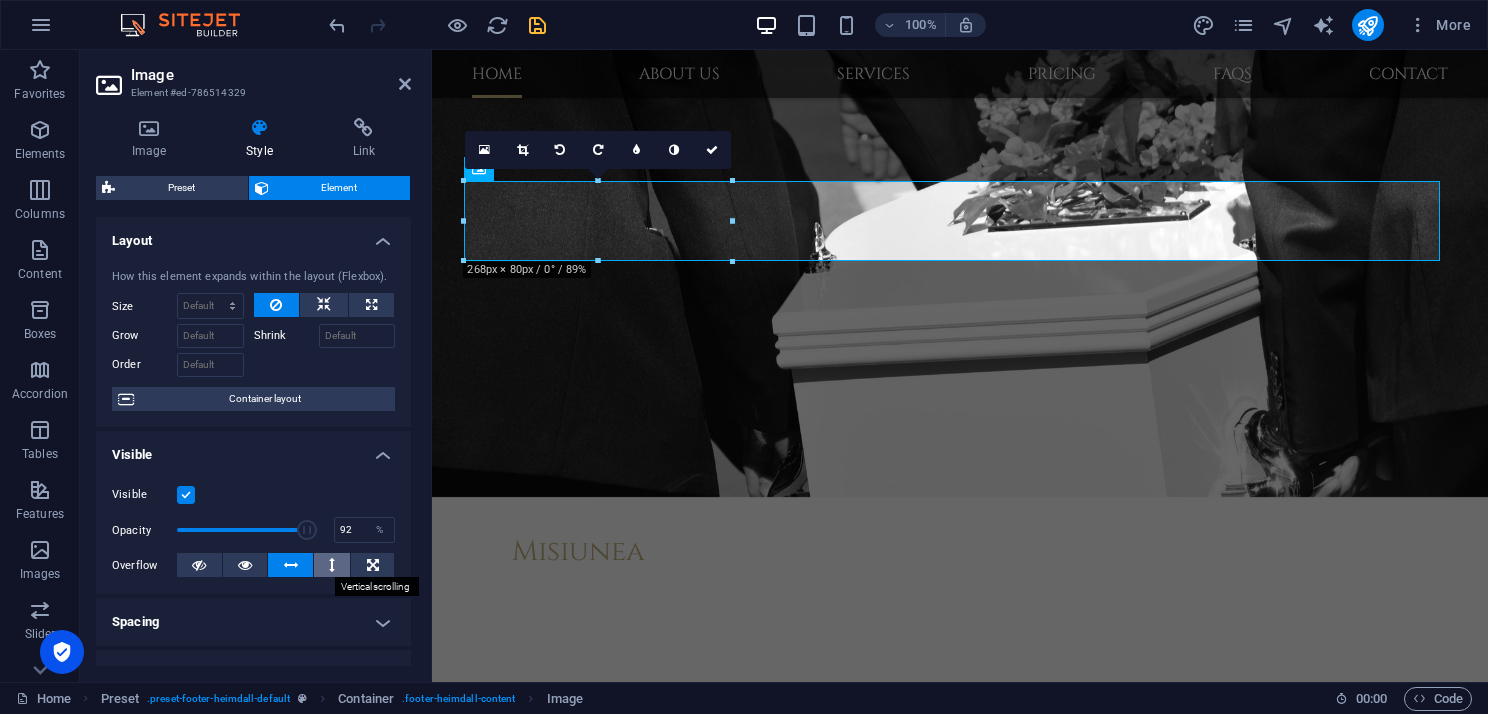 click at bounding box center (332, 565) 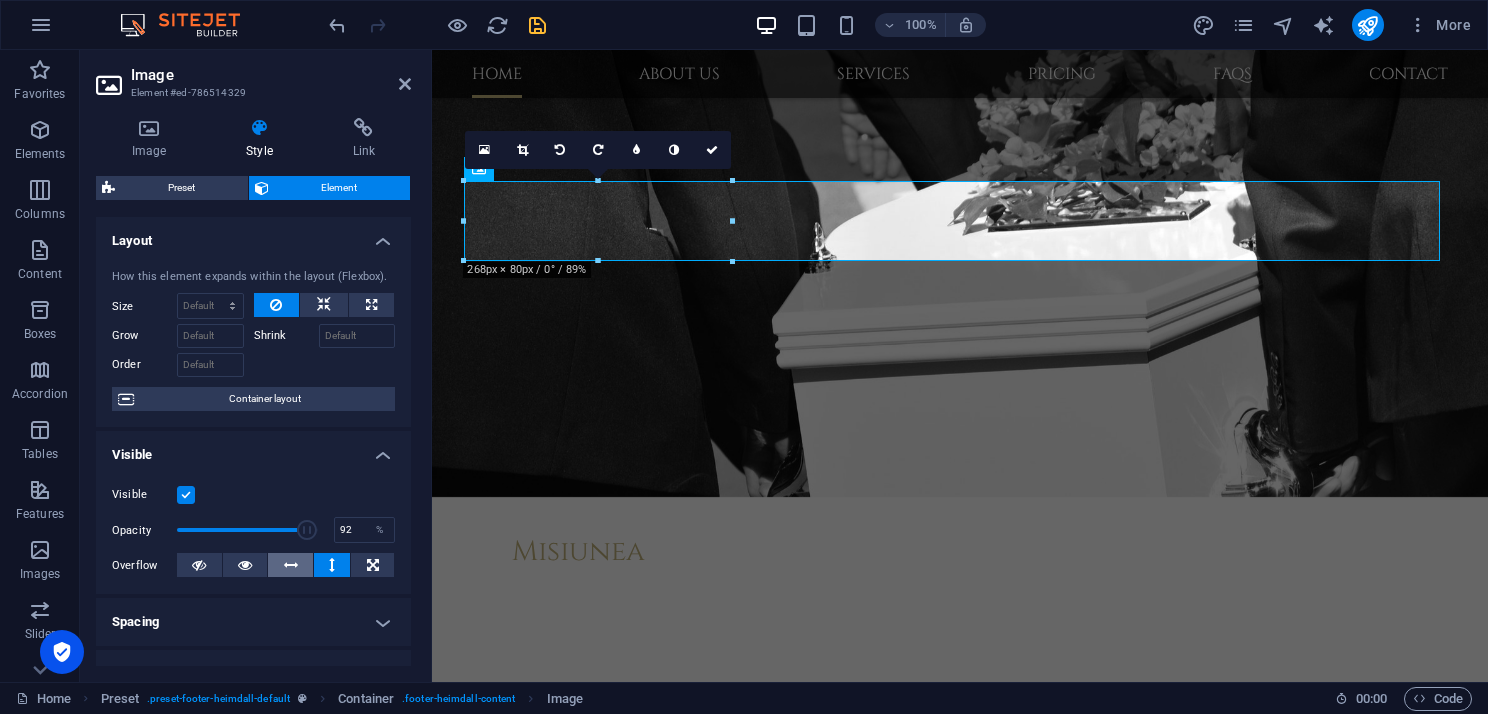 drag, startPoint x: 289, startPoint y: 565, endPoint x: 275, endPoint y: 565, distance: 14 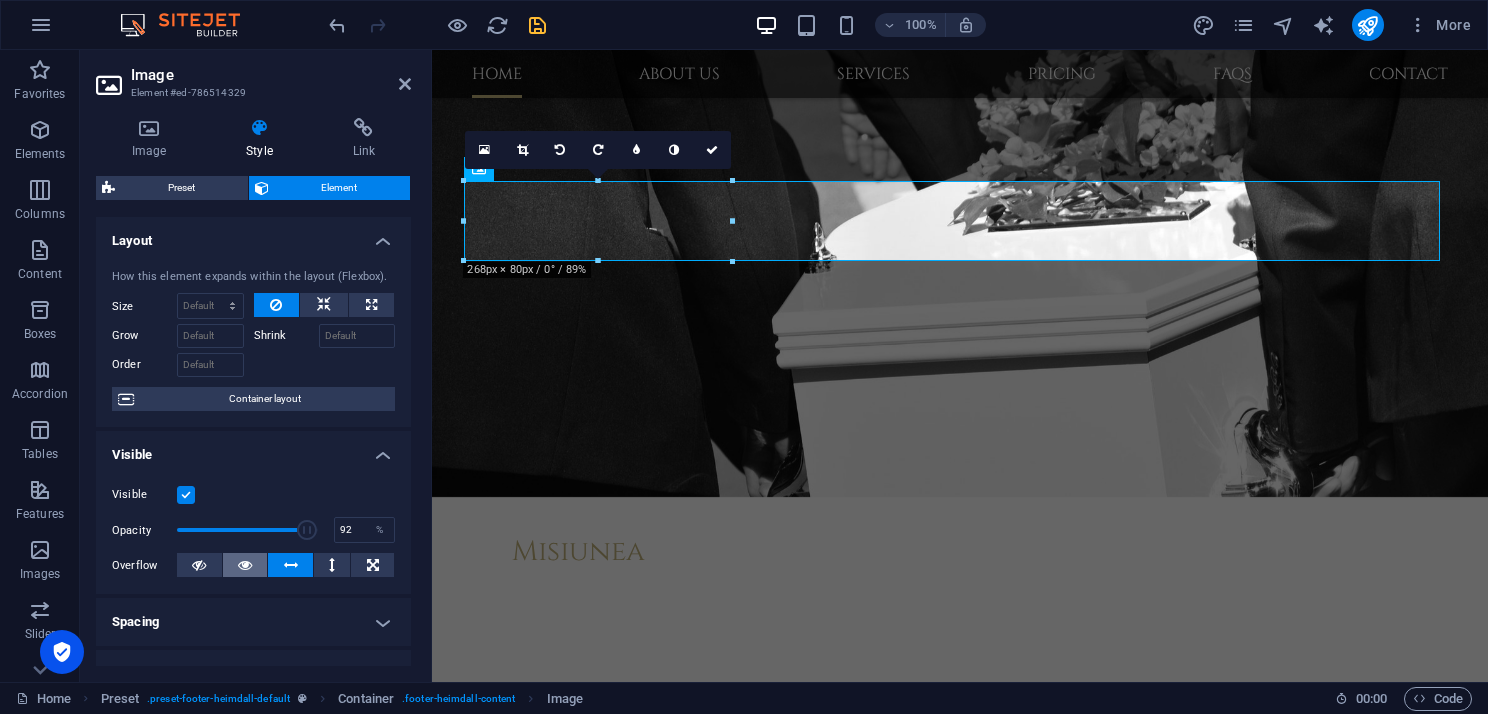 click at bounding box center [245, 565] 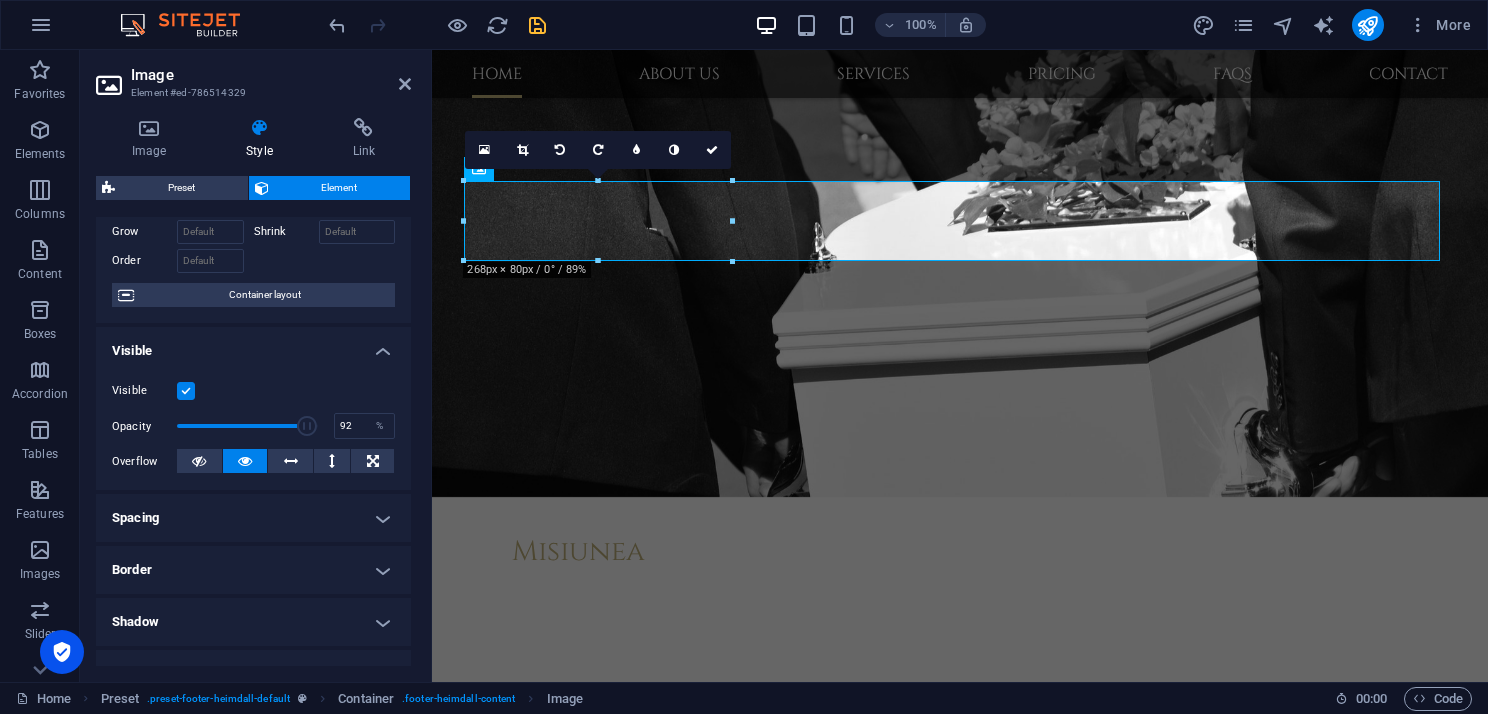 scroll, scrollTop: 200, scrollLeft: 0, axis: vertical 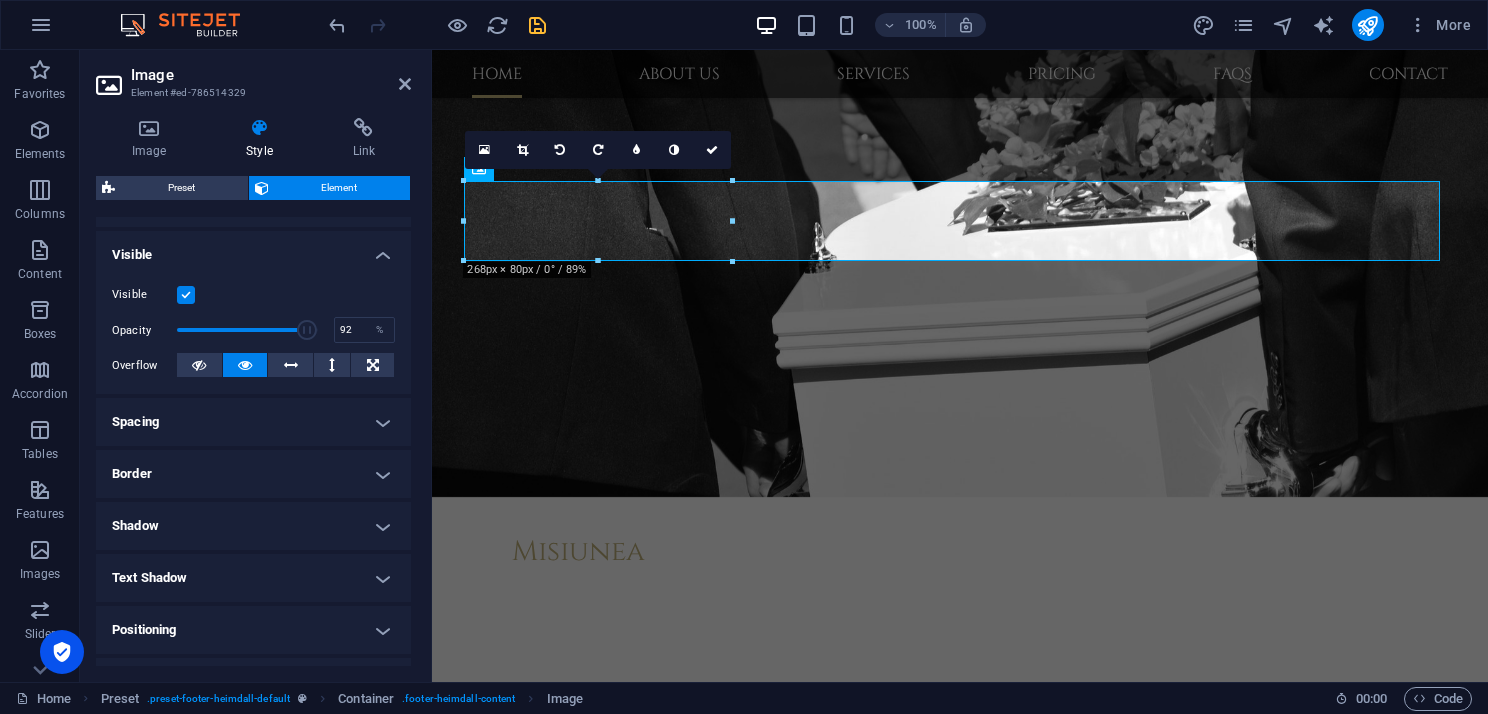 click on "Shadow" at bounding box center (253, 526) 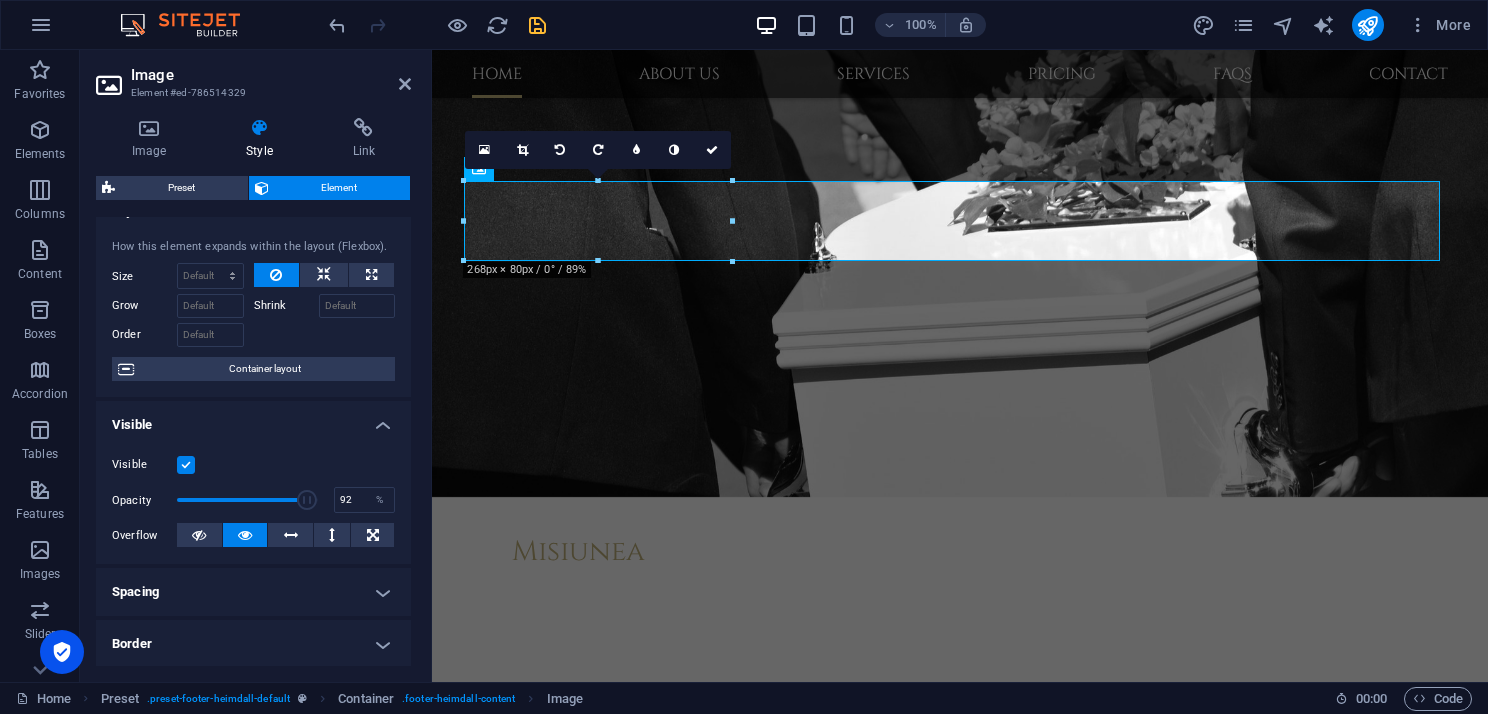 scroll, scrollTop: 0, scrollLeft: 0, axis: both 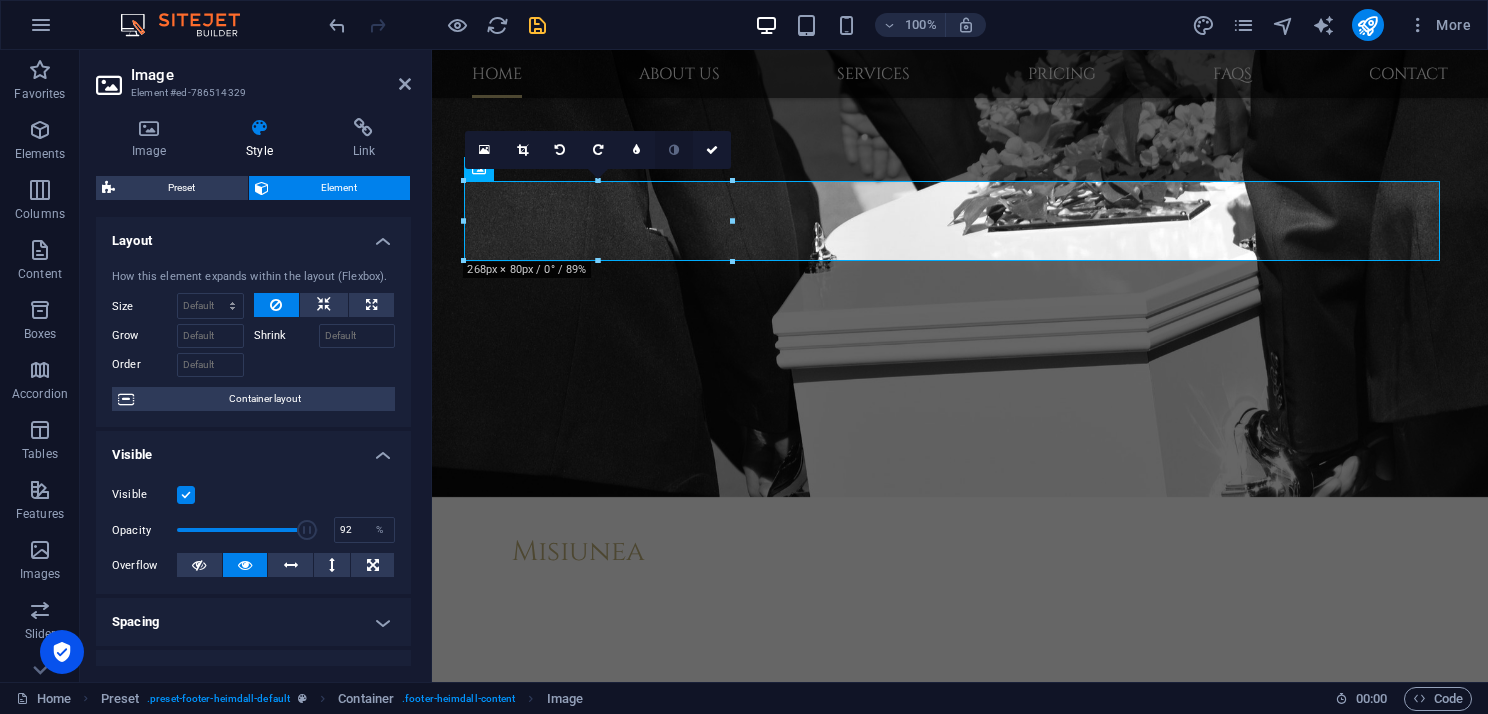 click at bounding box center (674, 150) 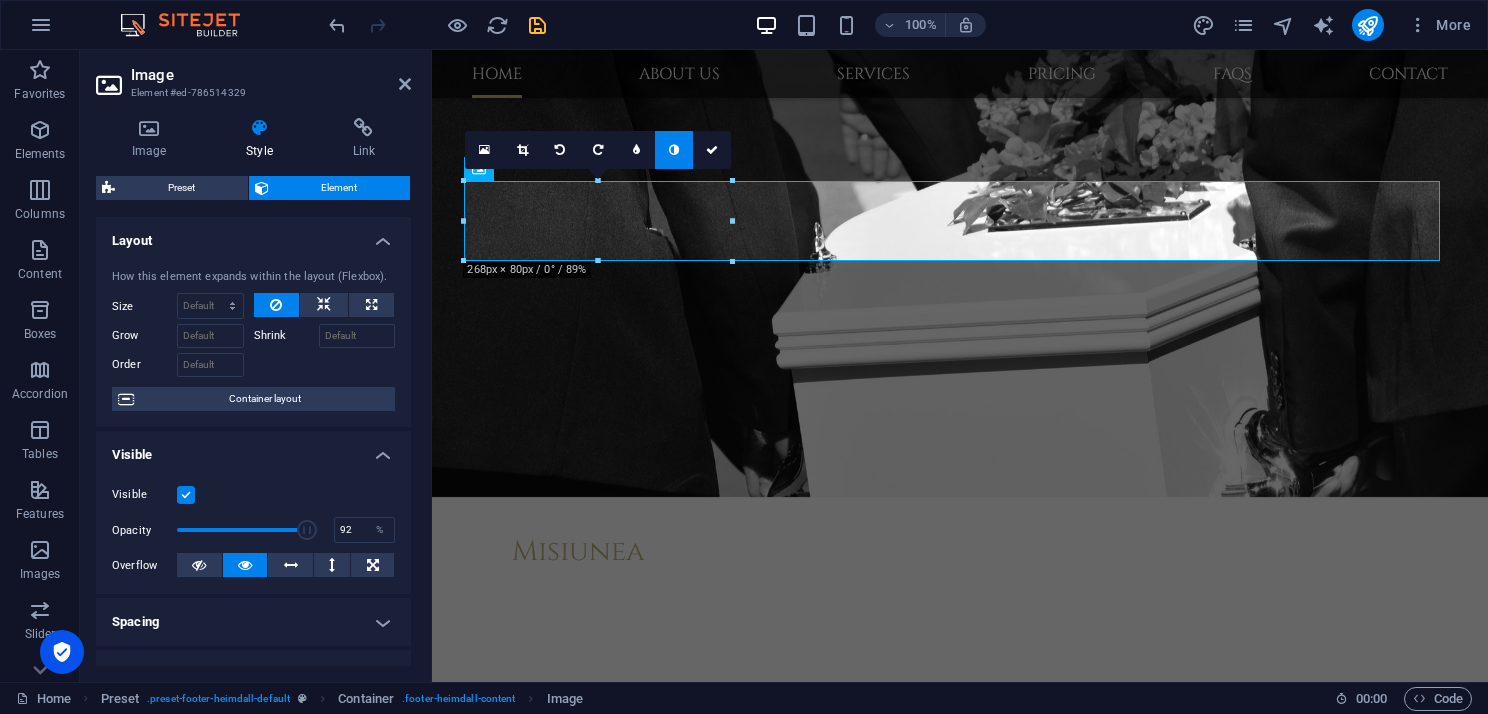 click at bounding box center [674, 150] 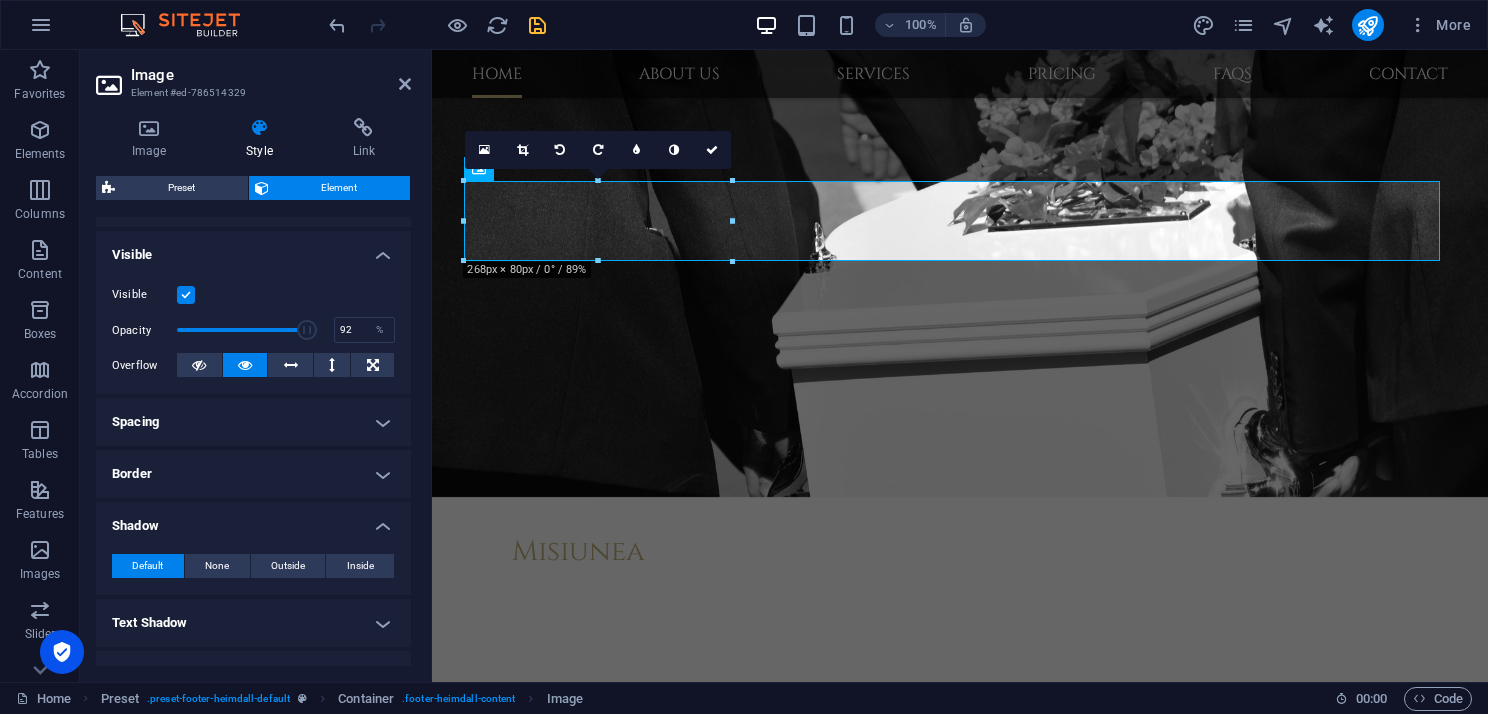 scroll, scrollTop: 400, scrollLeft: 0, axis: vertical 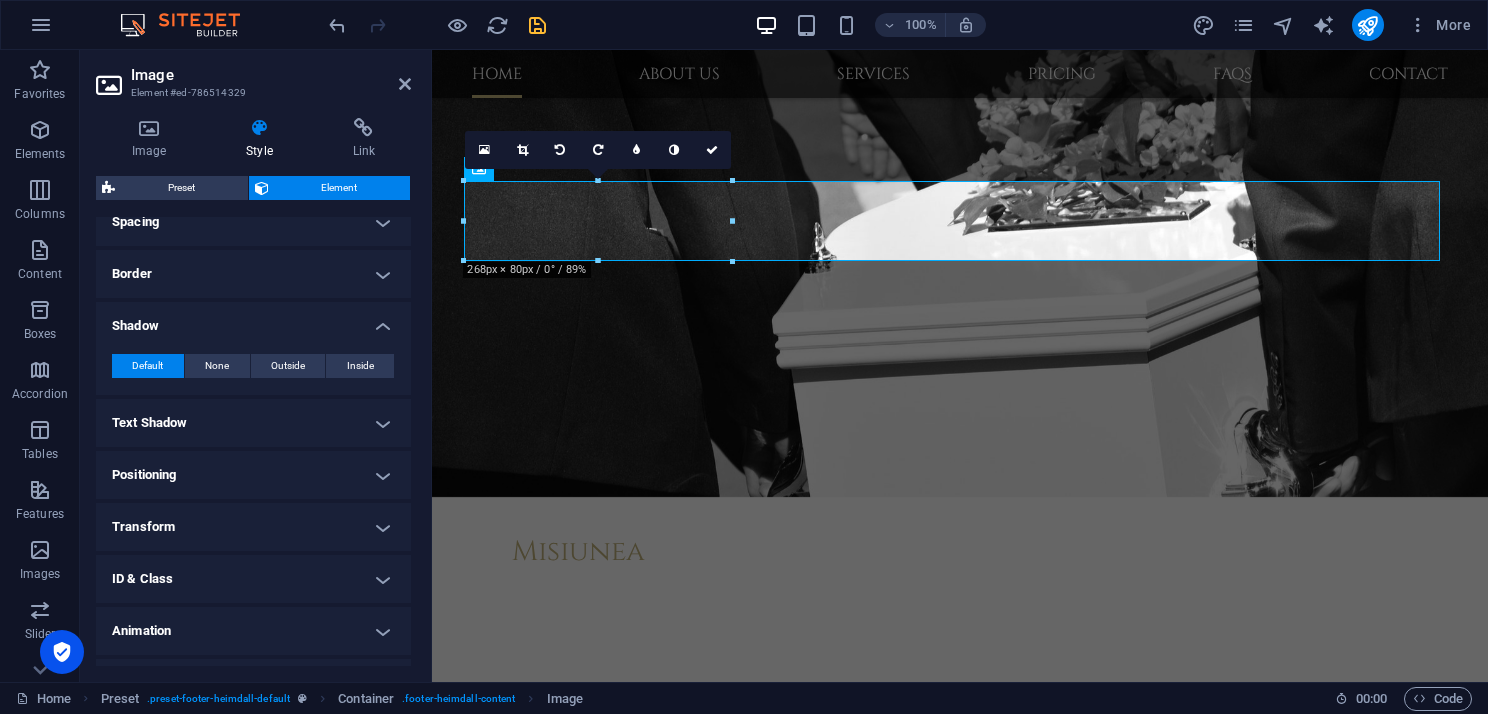 click on "Transform" at bounding box center (253, 527) 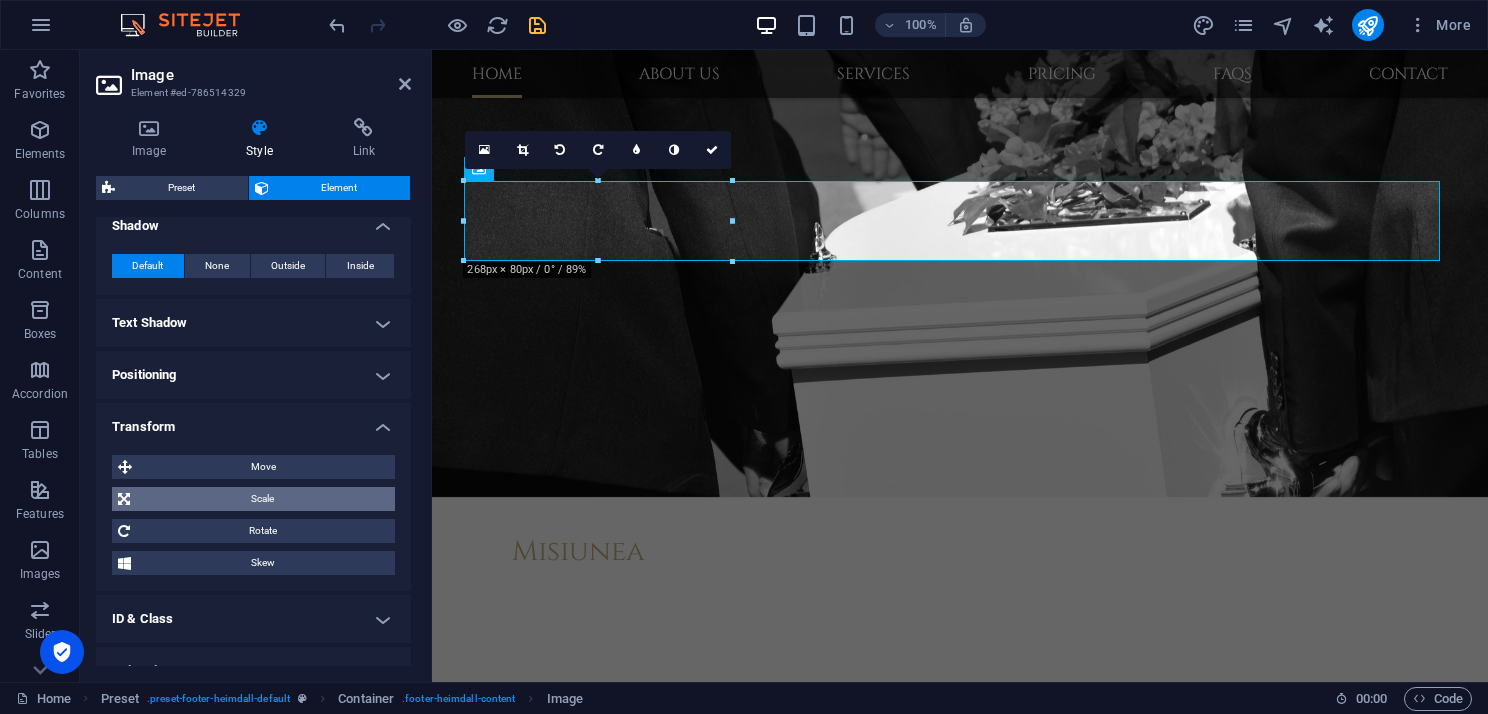 scroll, scrollTop: 580, scrollLeft: 0, axis: vertical 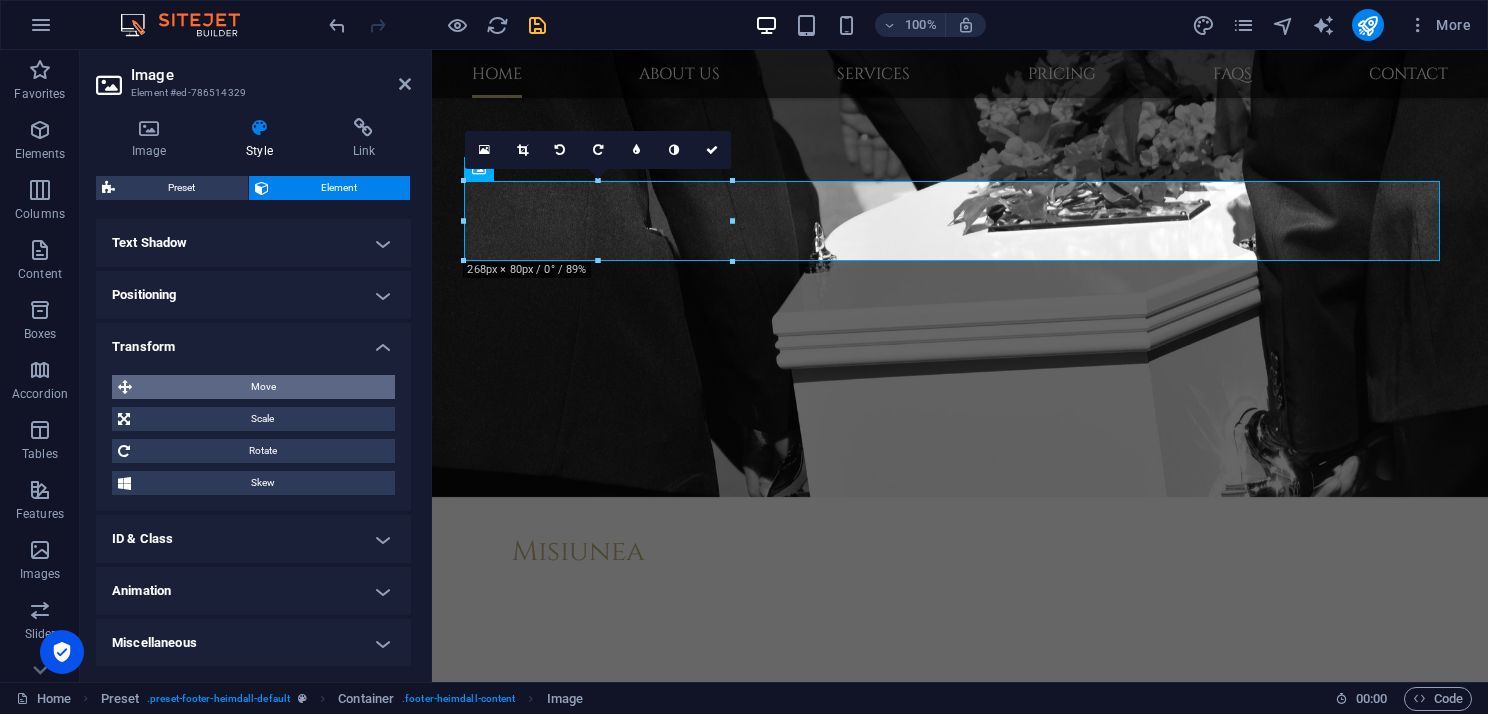 click on "Move" at bounding box center (263, 387) 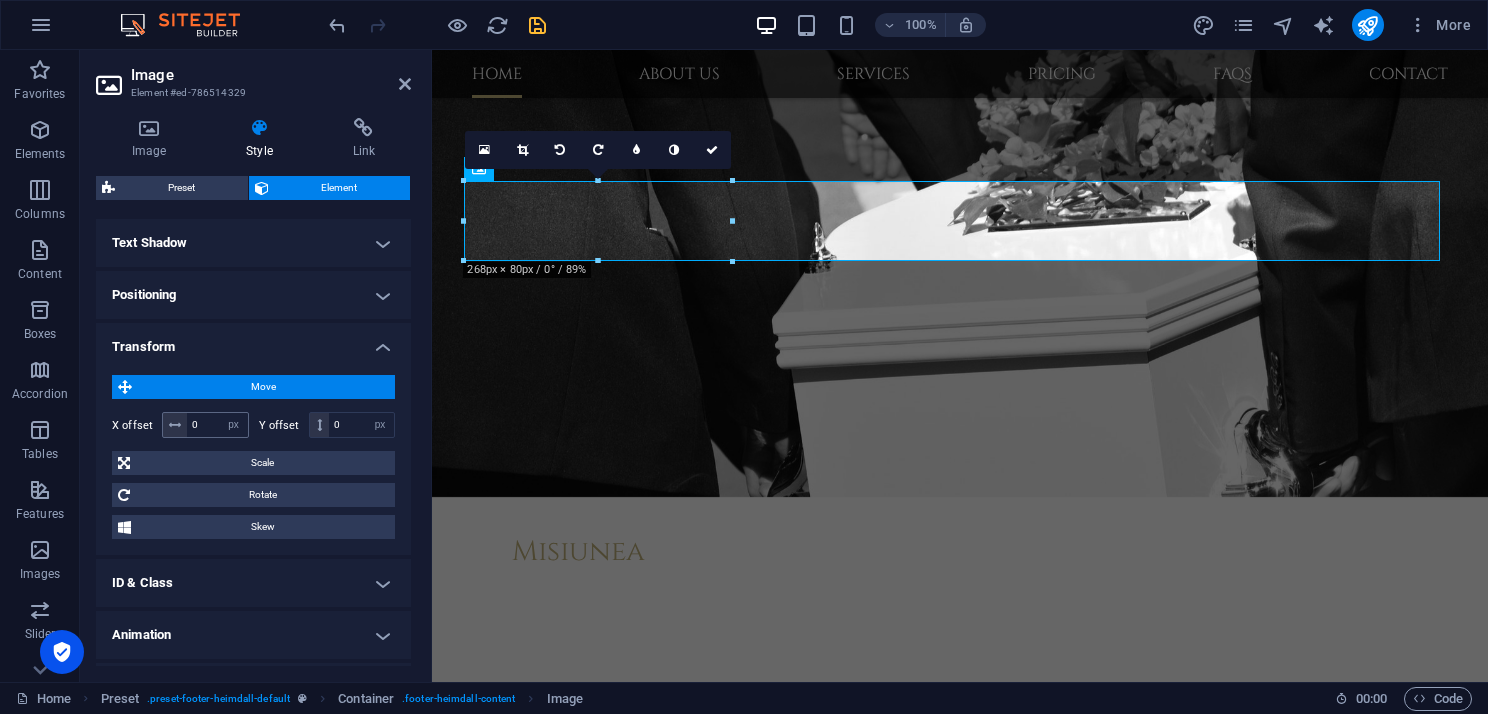 click at bounding box center [175, 425] 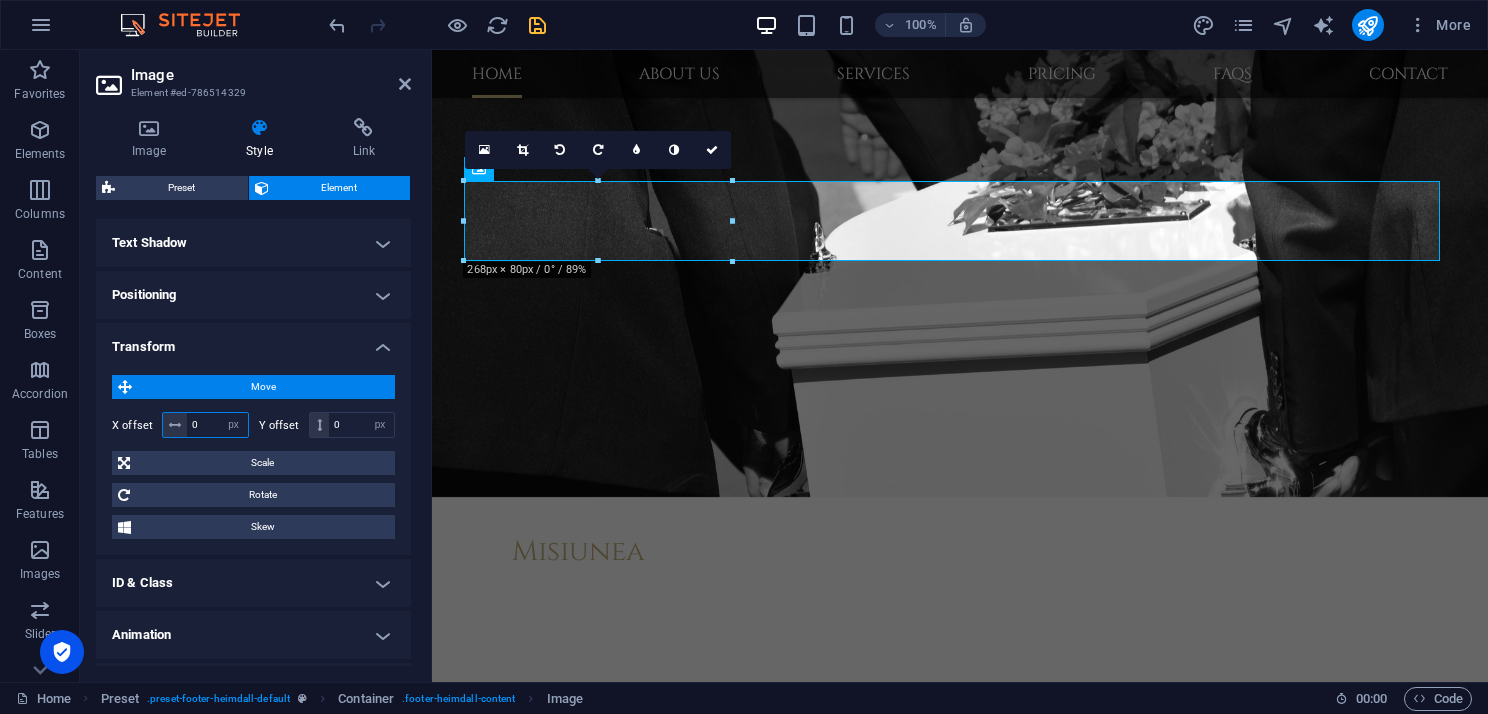 click on "0" at bounding box center (217, 425) 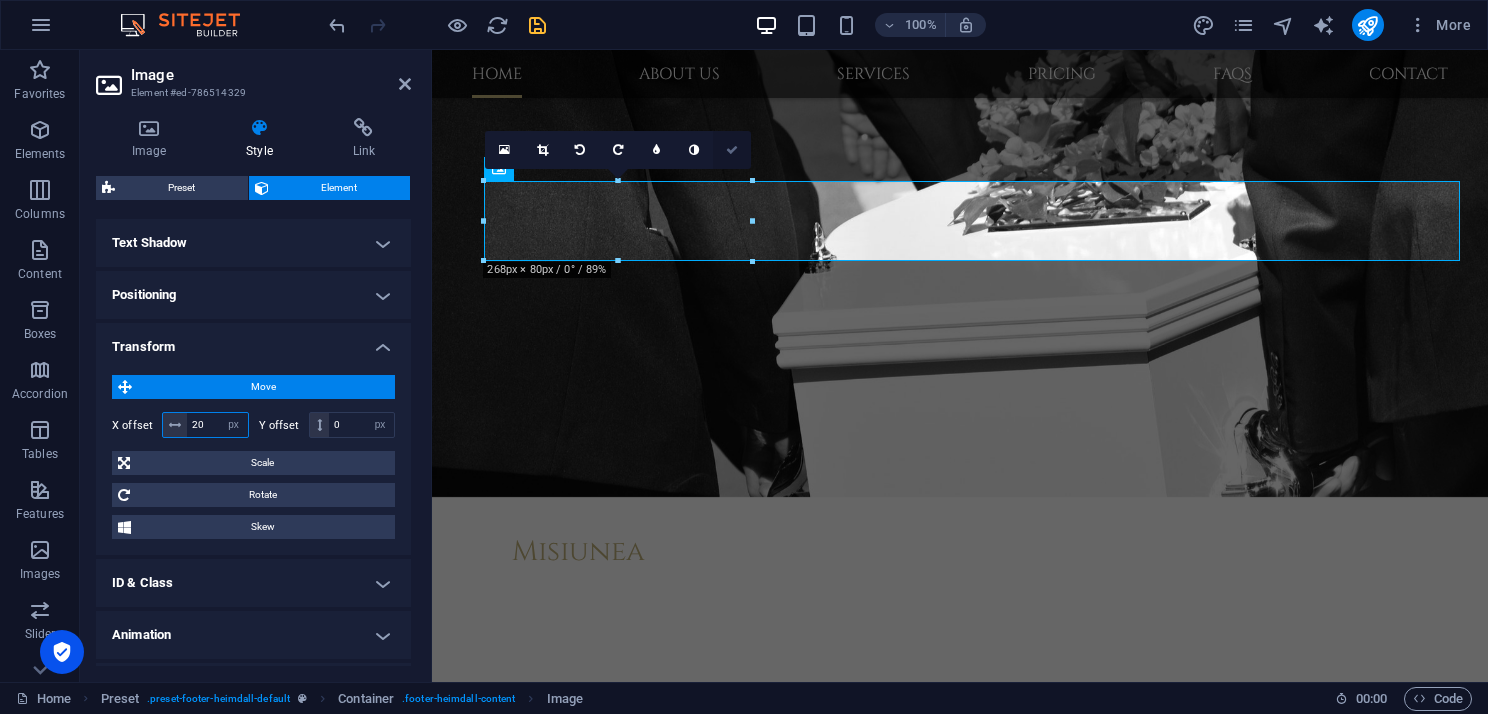 type on "20" 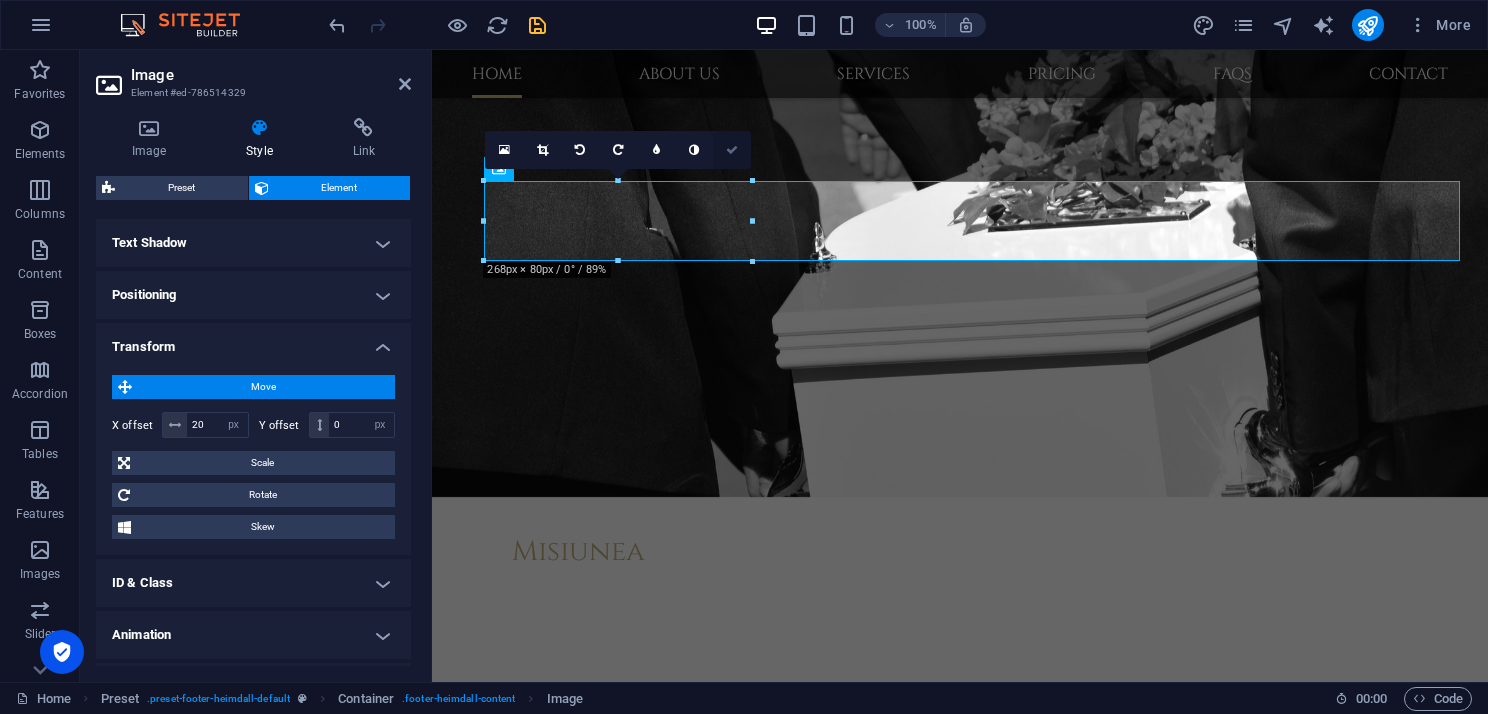 click at bounding box center [732, 150] 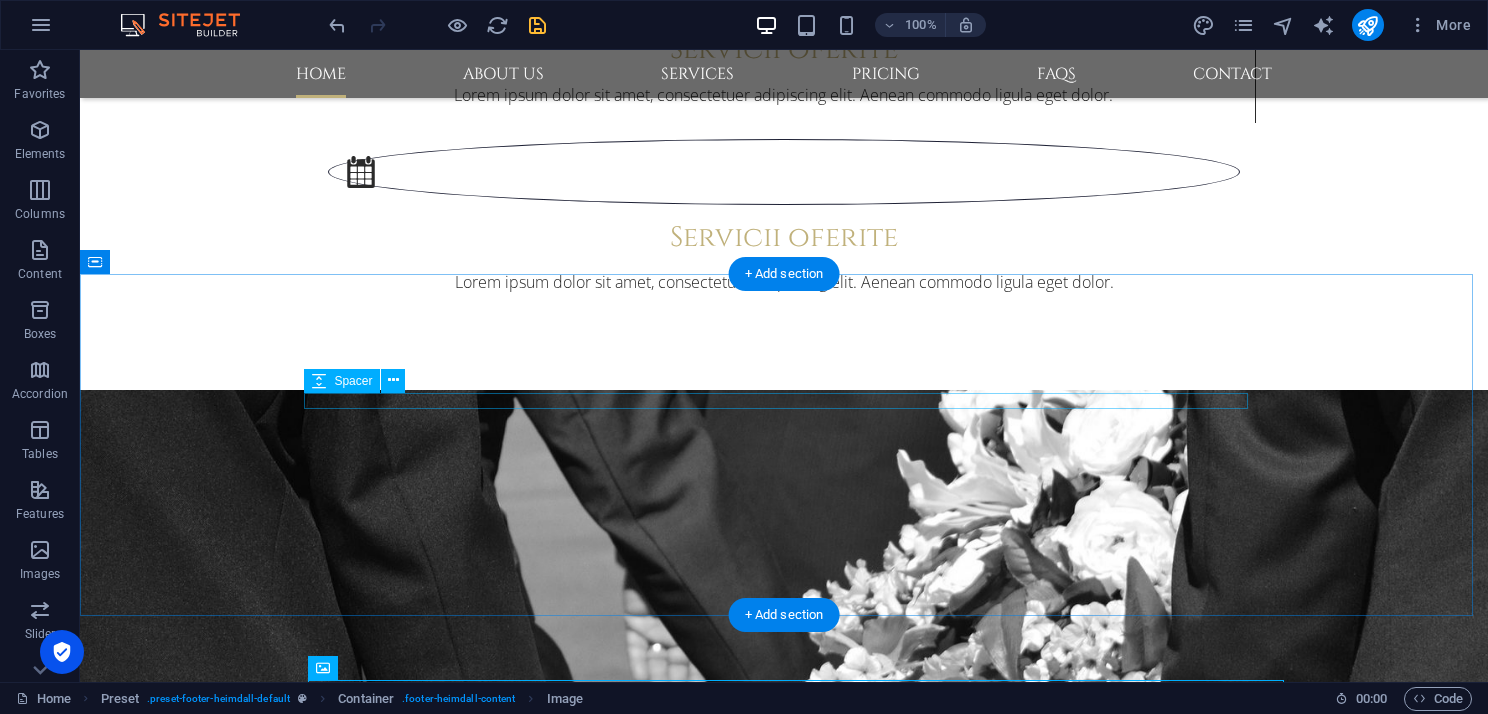 scroll, scrollTop: 2993, scrollLeft: 0, axis: vertical 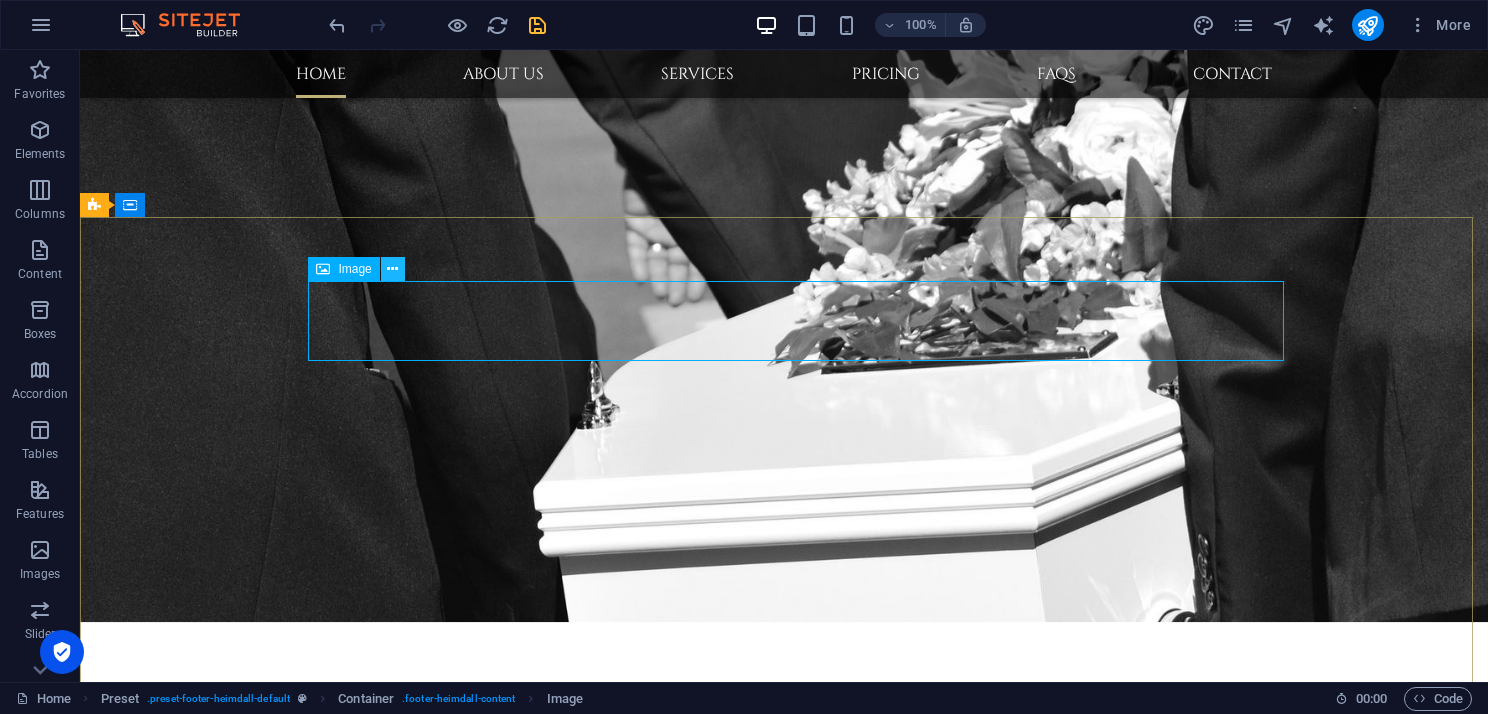 click at bounding box center (393, 269) 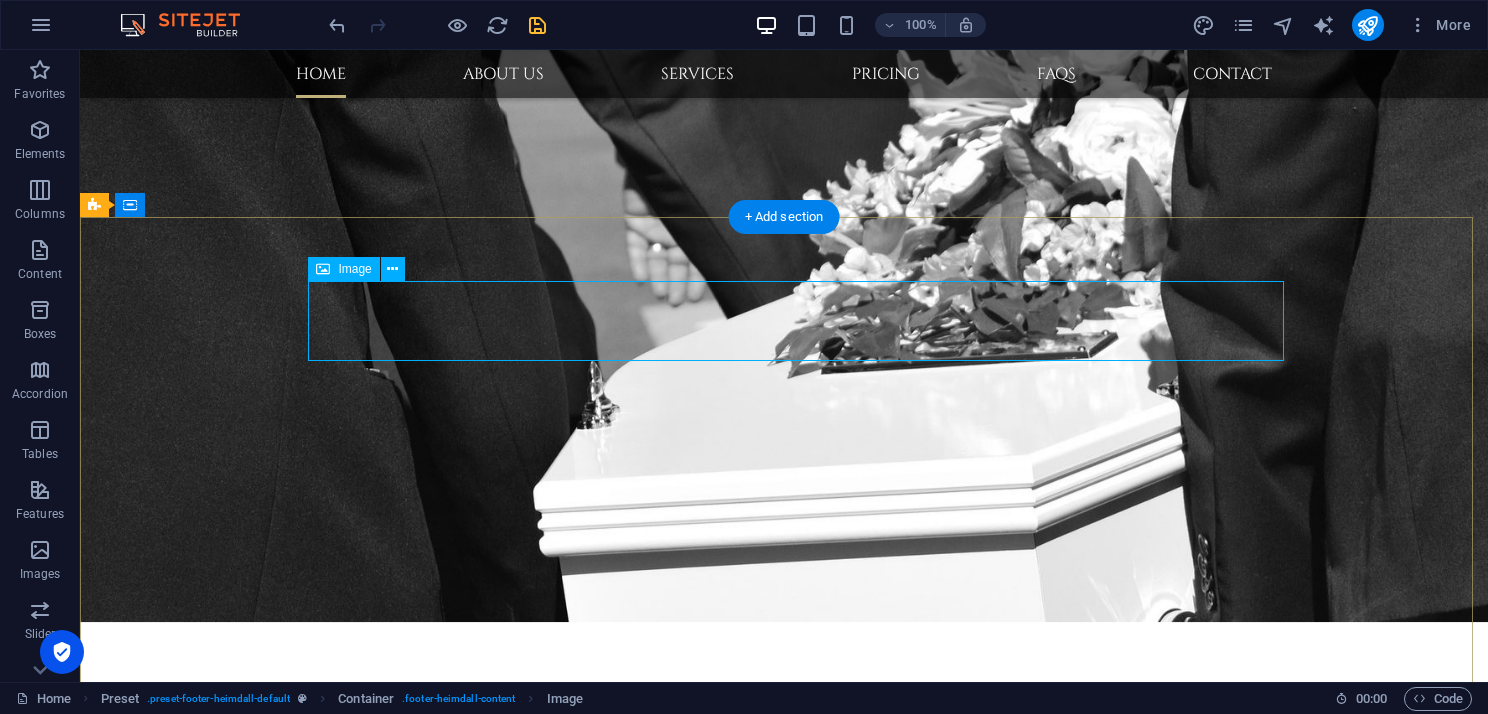 click at bounding box center (588, 4102) 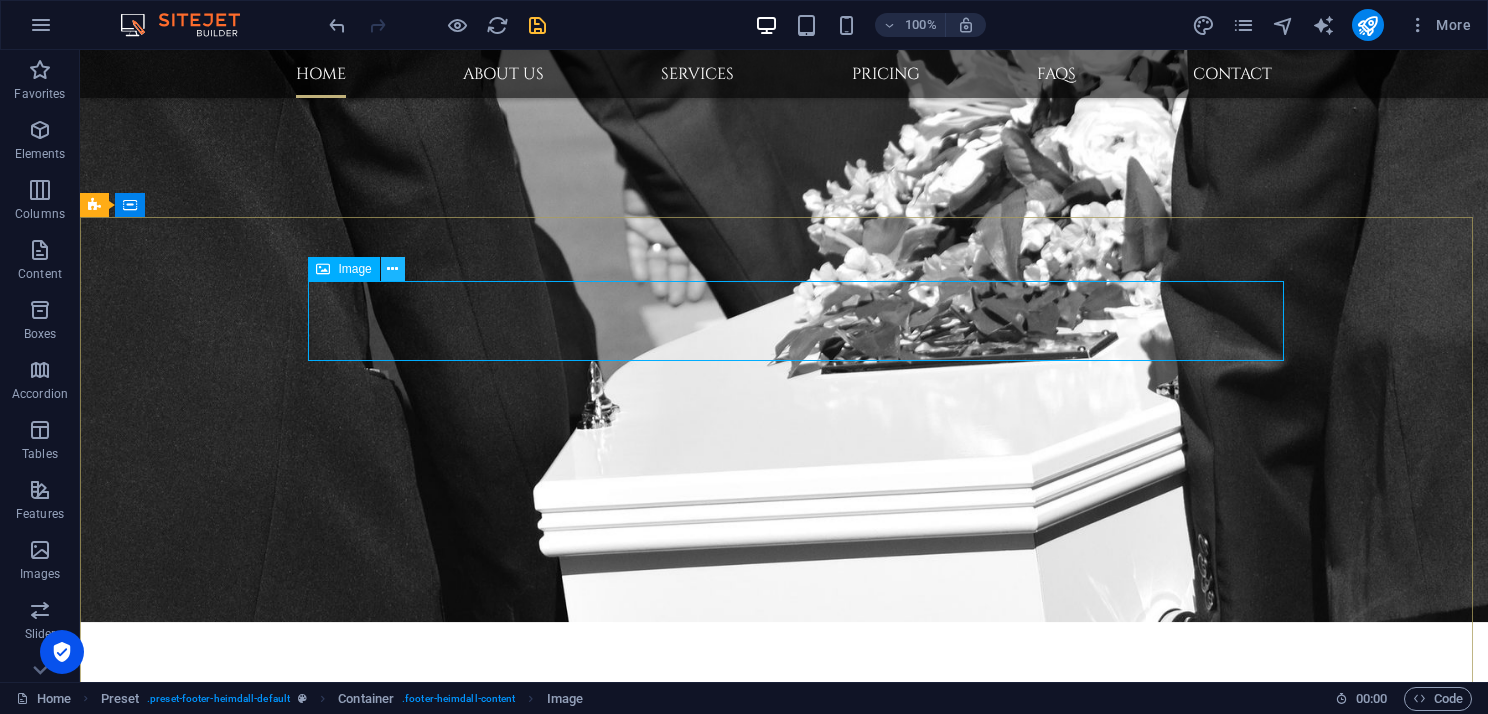 click at bounding box center (392, 269) 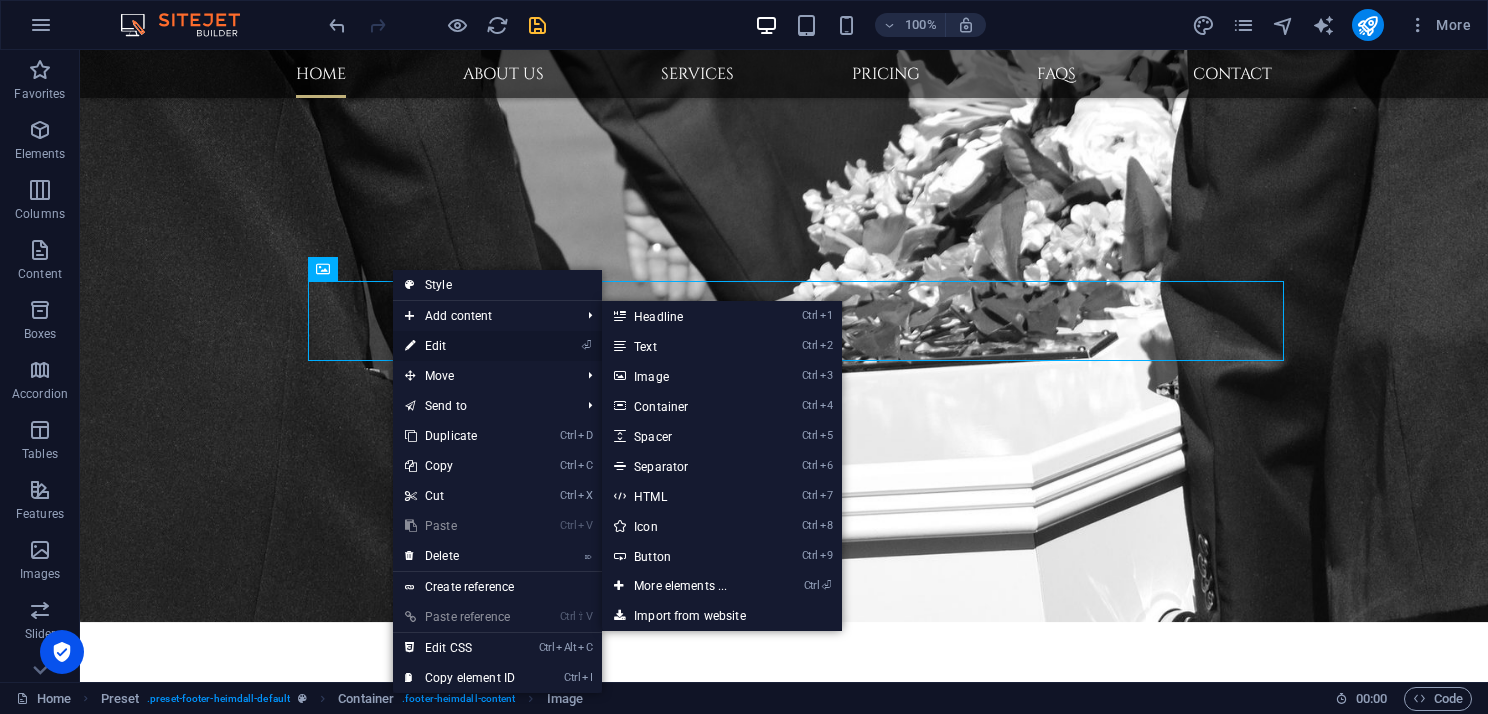 click on "⏎  Edit" at bounding box center (460, 346) 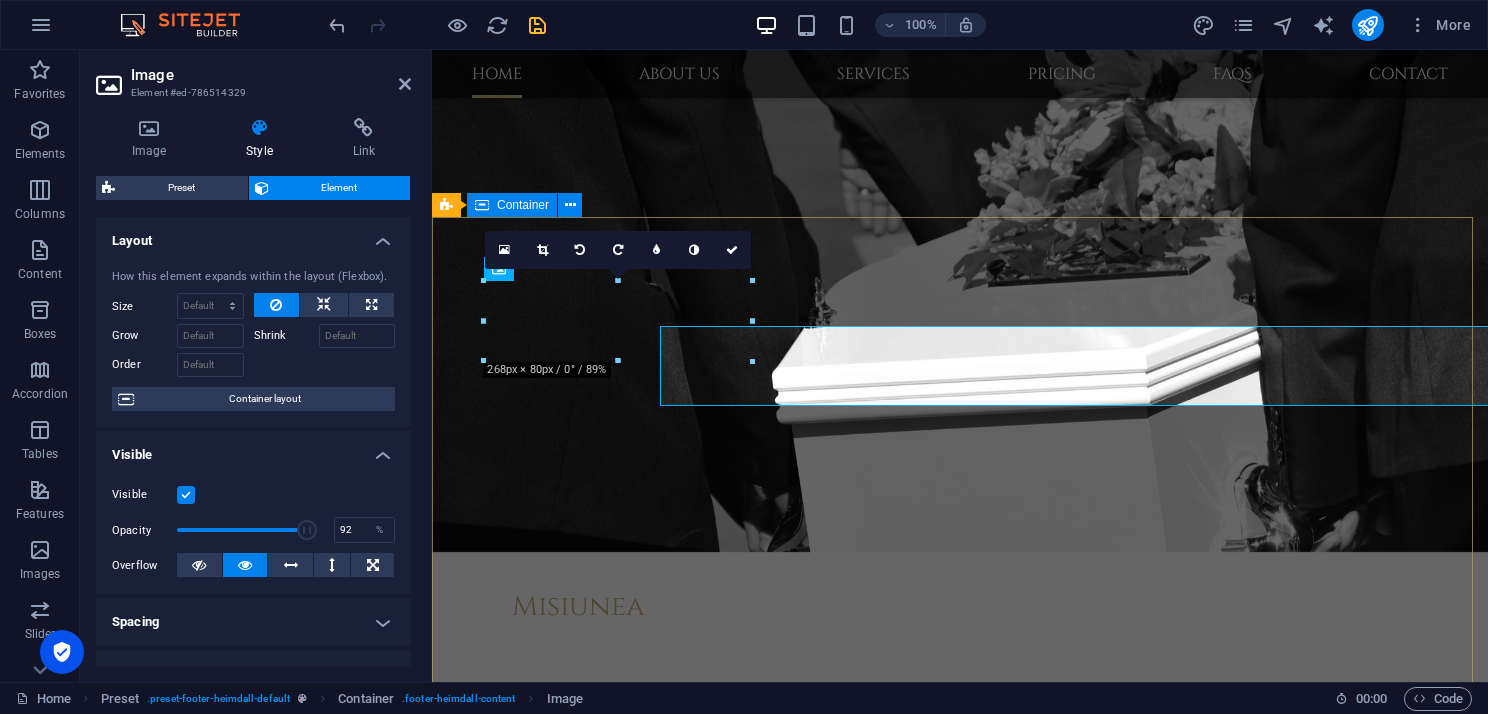 scroll, scrollTop: 2948, scrollLeft: 0, axis: vertical 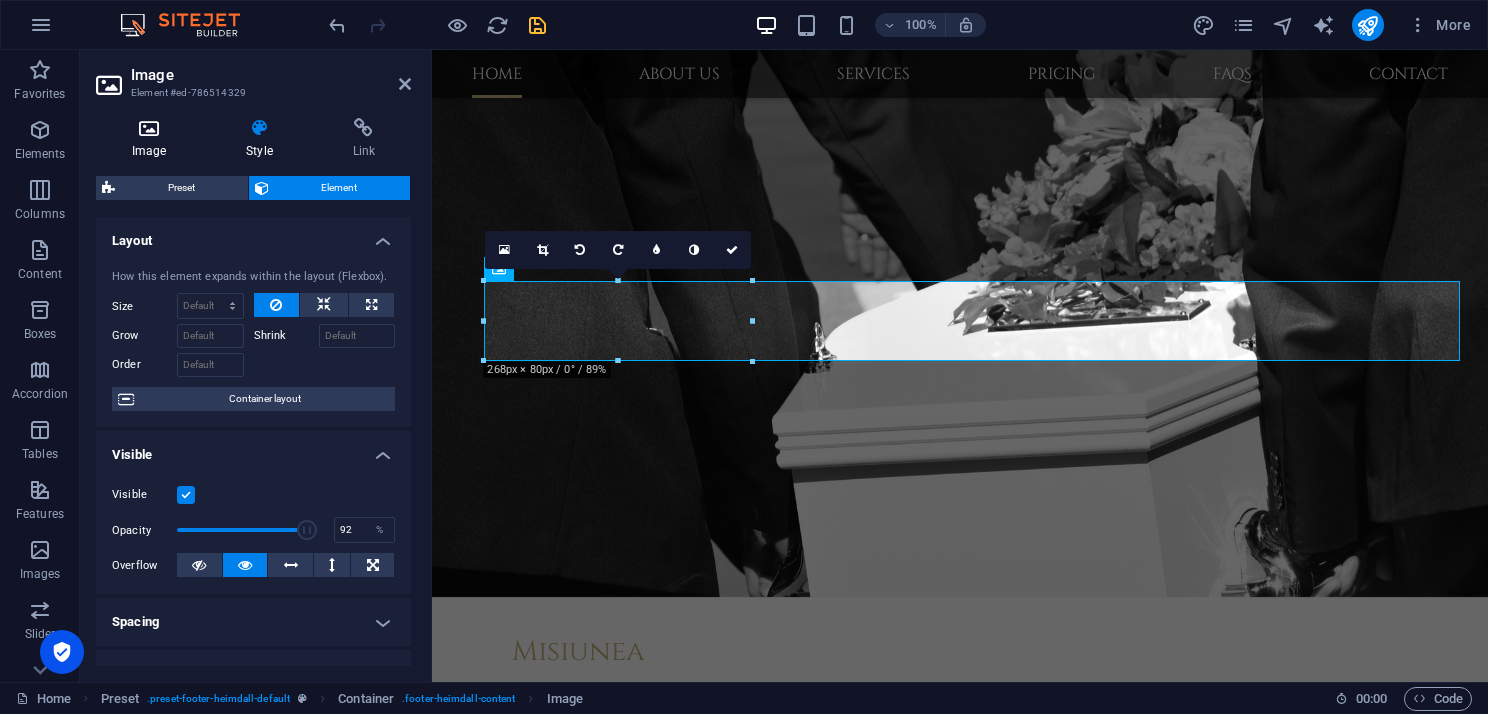 click at bounding box center [149, 128] 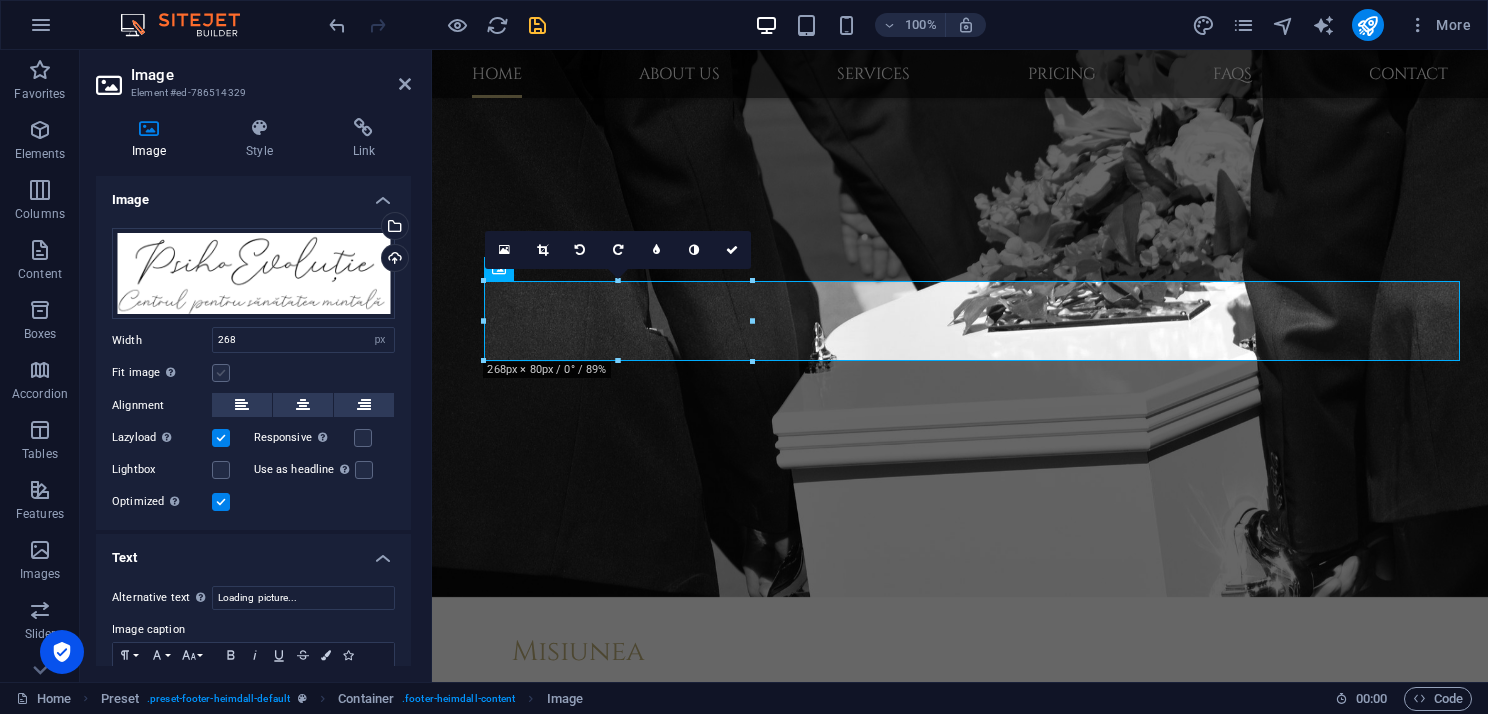 click at bounding box center (221, 373) 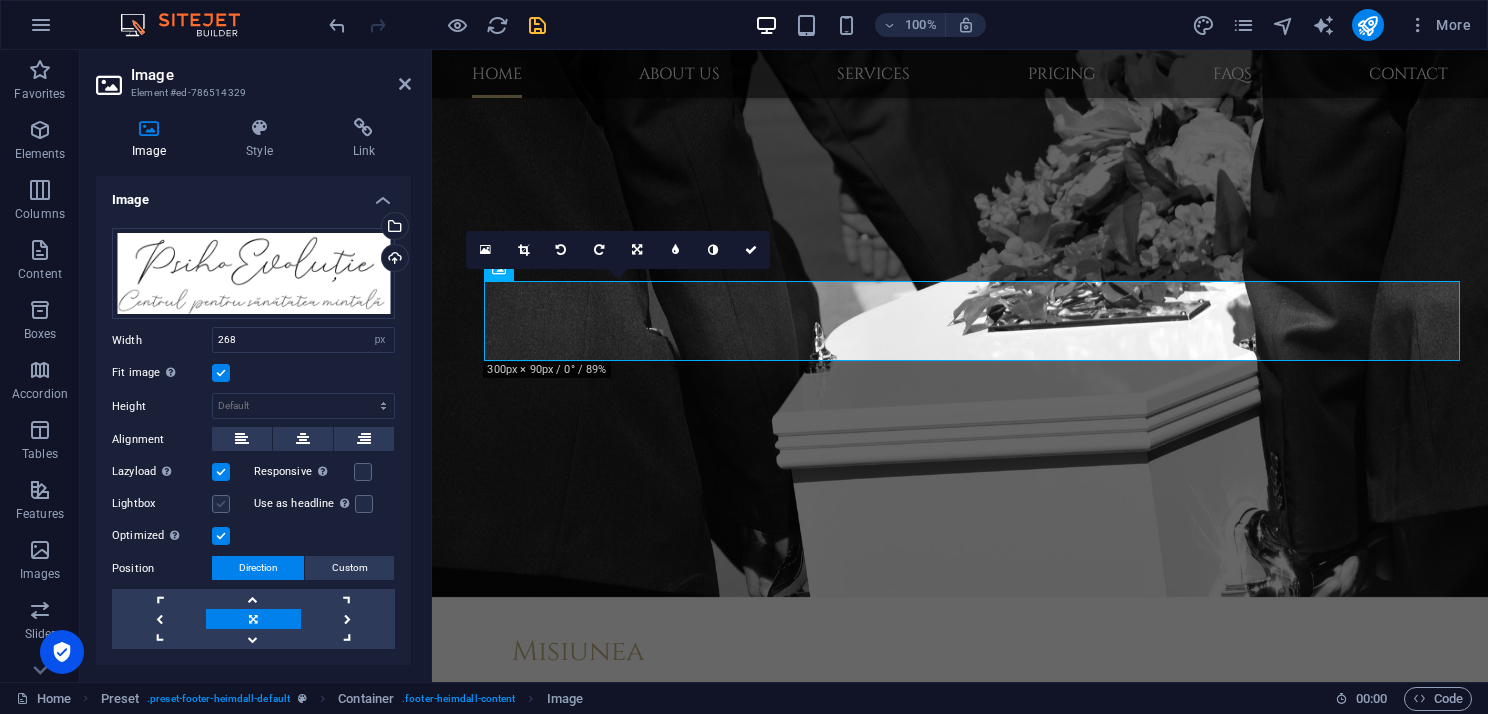 click at bounding box center [221, 504] 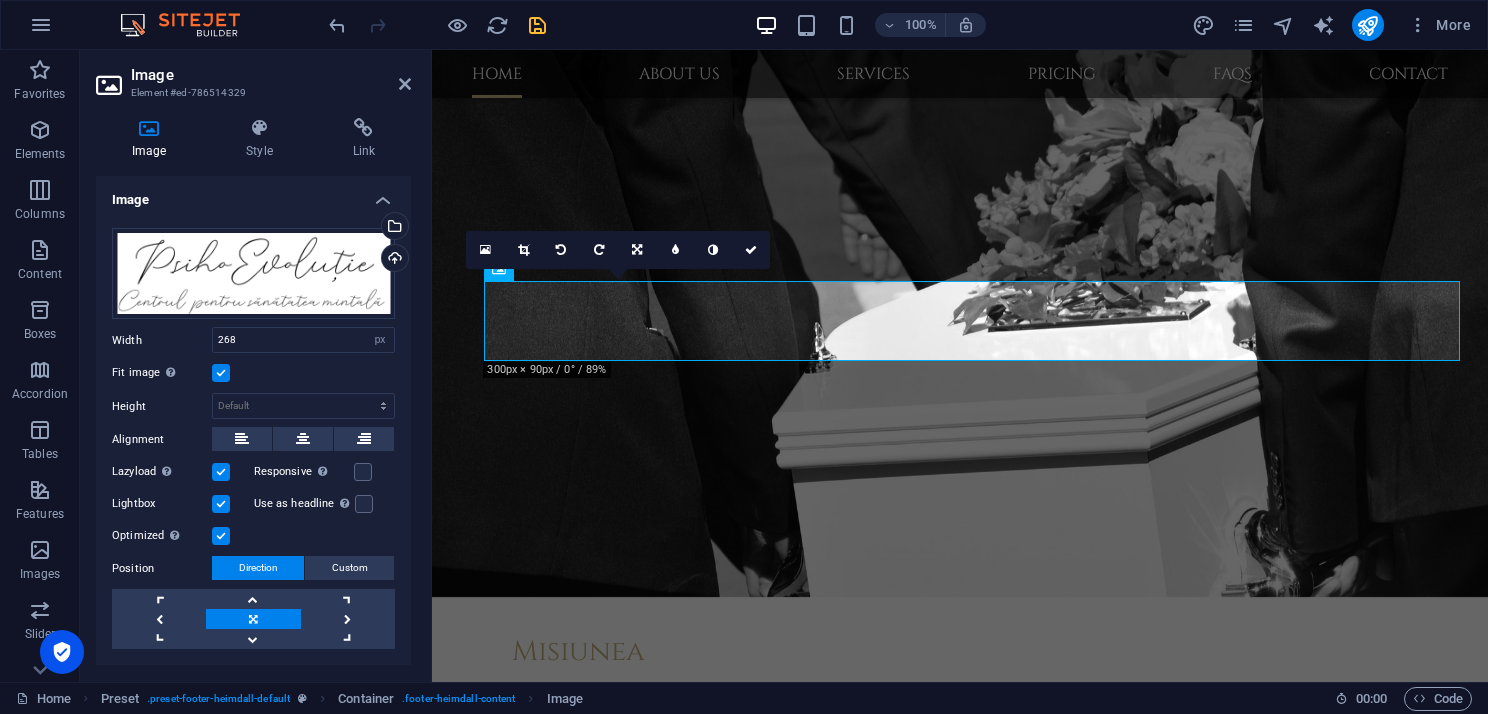 click at bounding box center (221, 504) 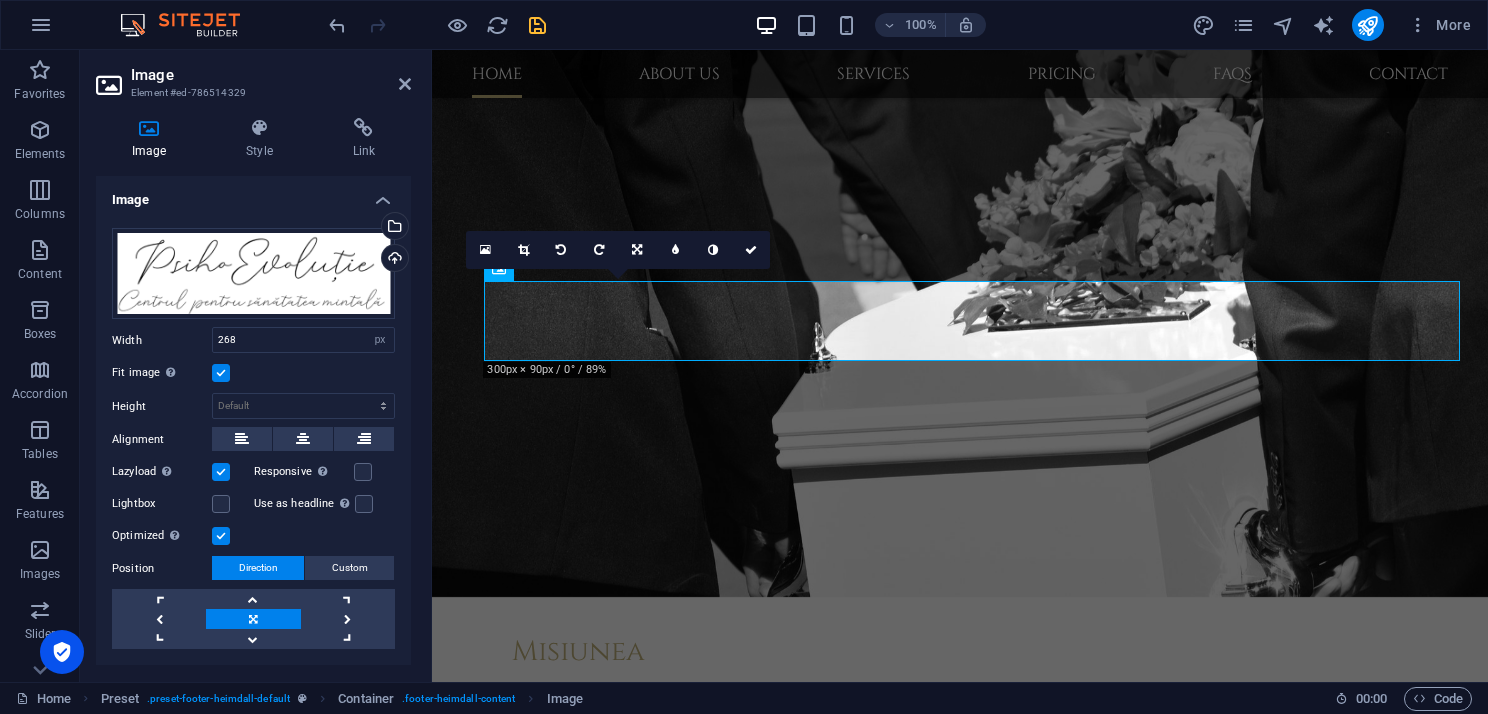 click at bounding box center (221, 472) 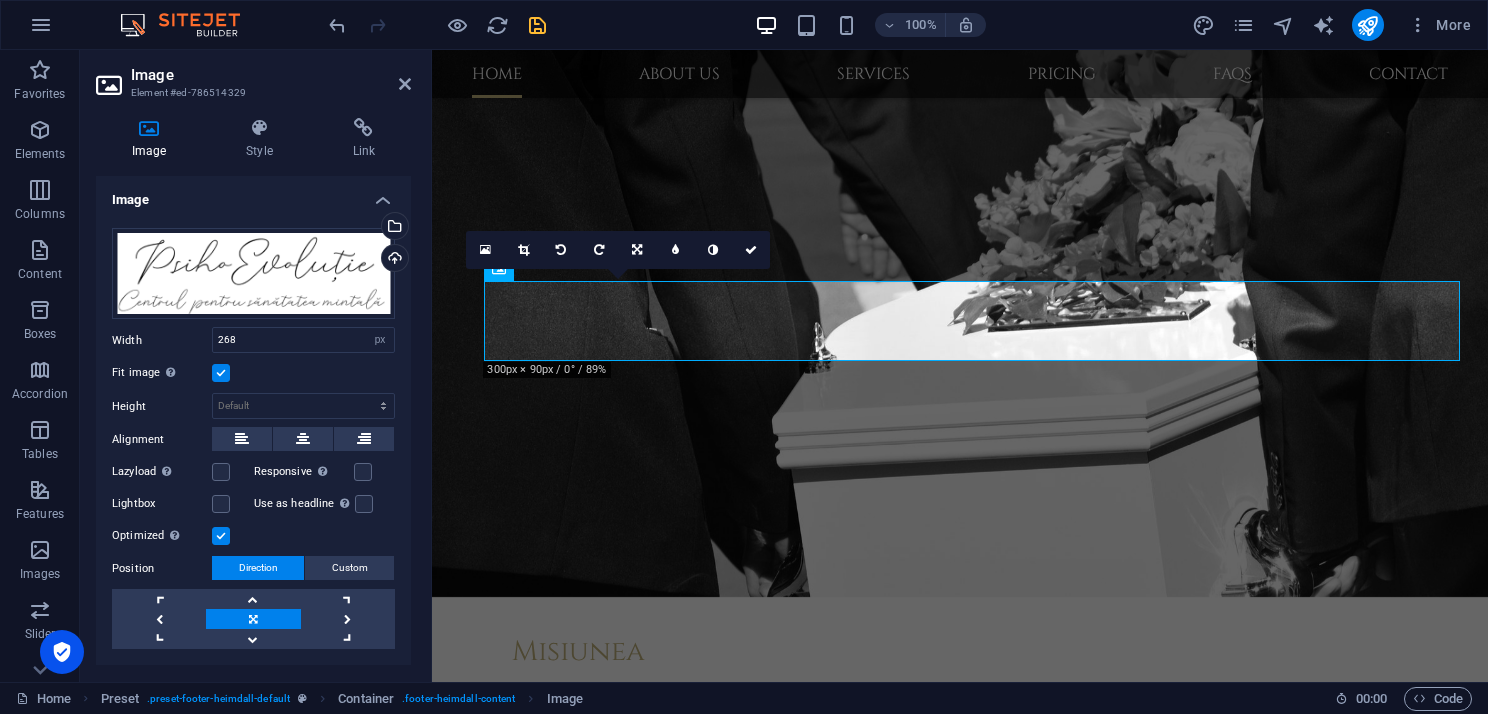 click at bounding box center (221, 536) 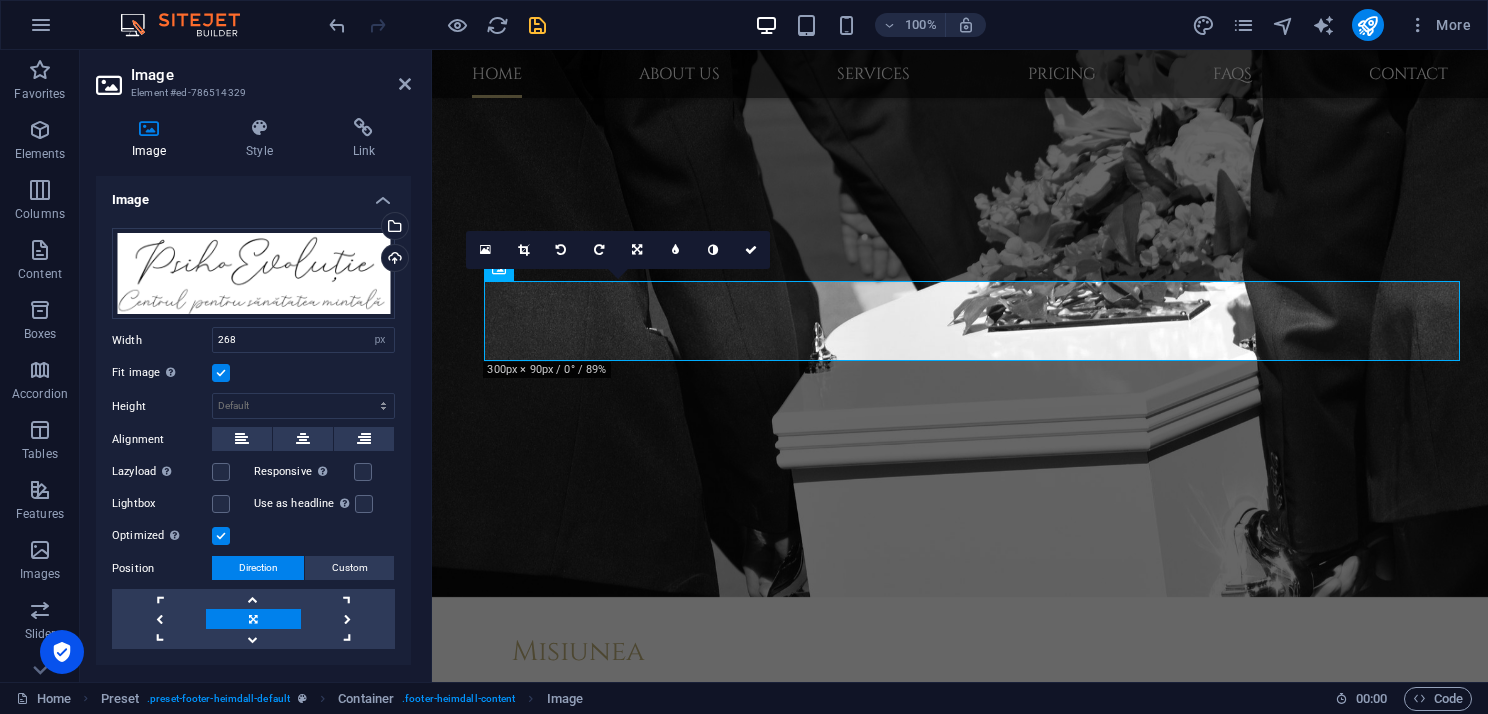 click on "Optimized Images are compressed to improve page speed." at bounding box center [0, 0] 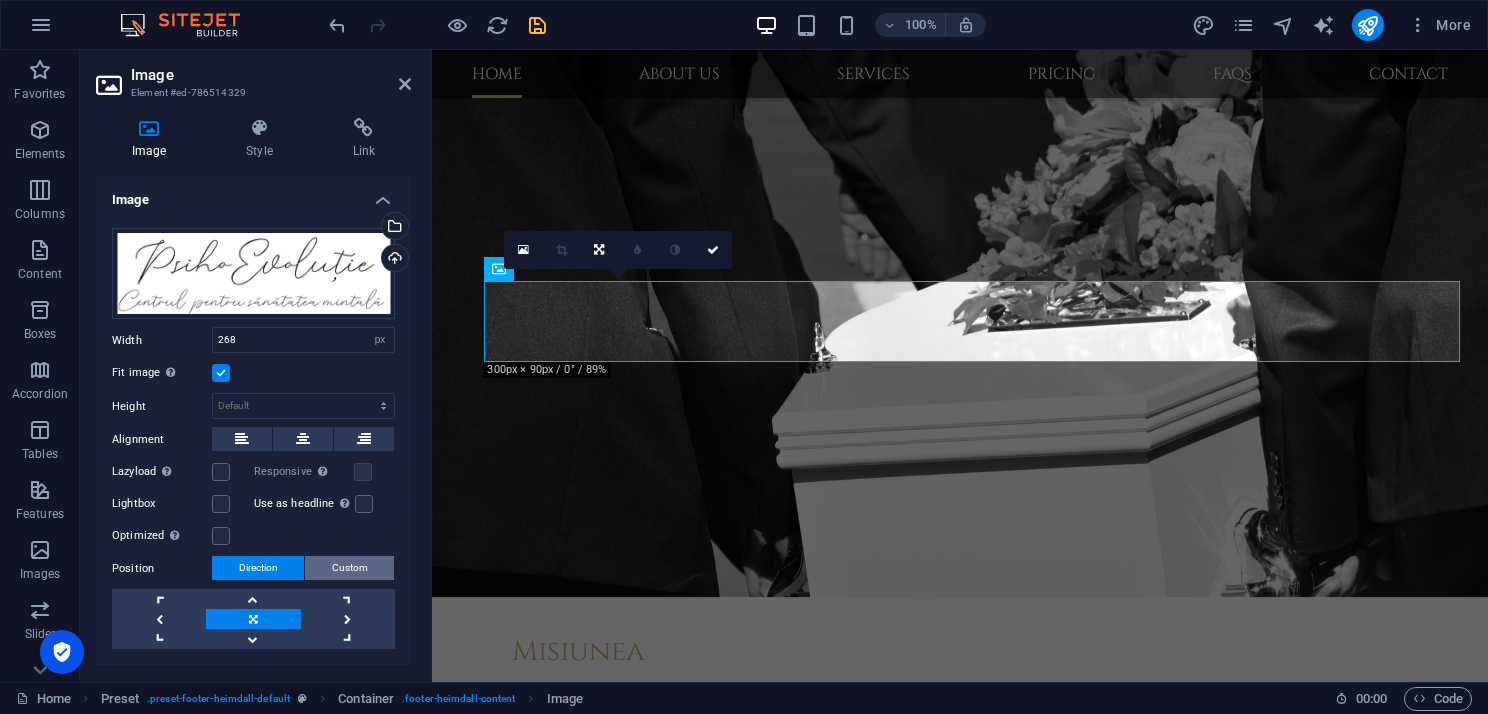 click on "Custom" at bounding box center [350, 568] 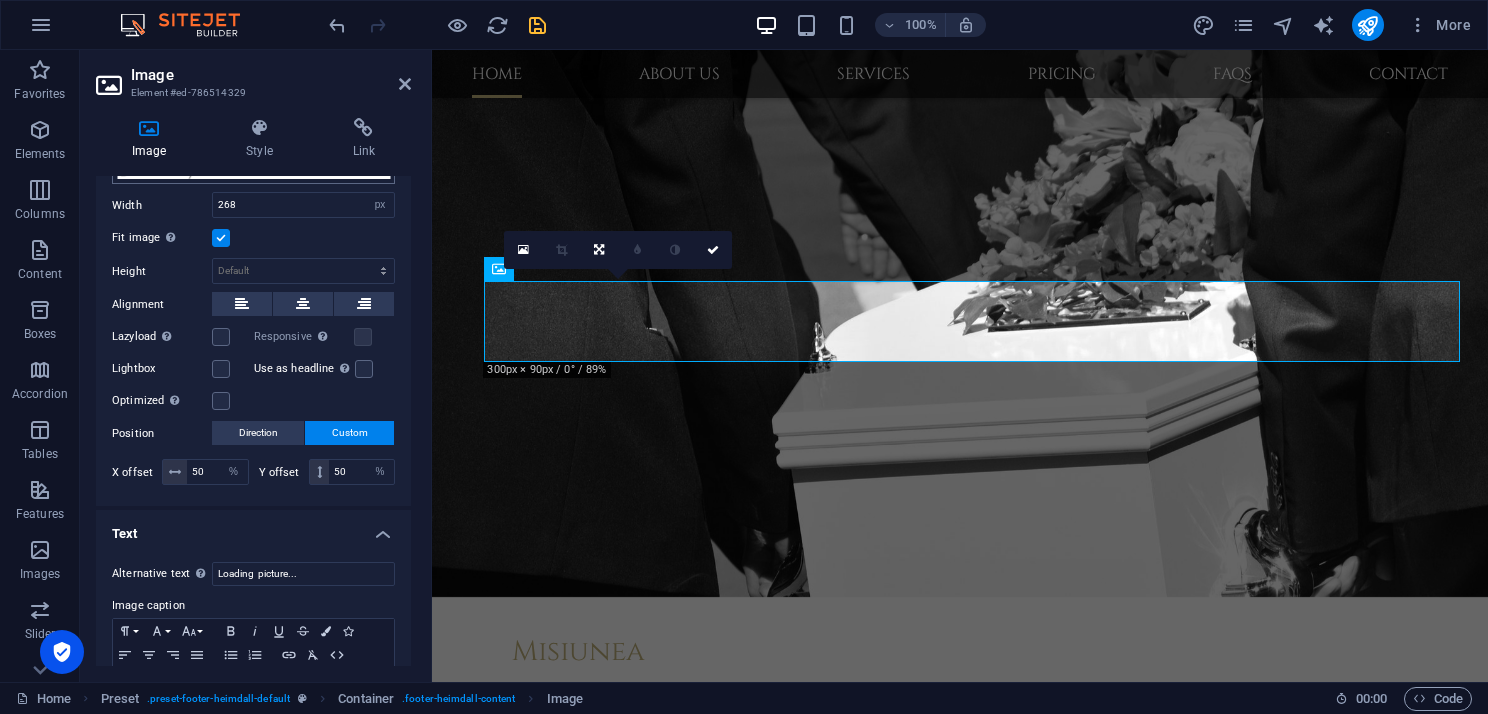 scroll, scrollTop: 0, scrollLeft: 0, axis: both 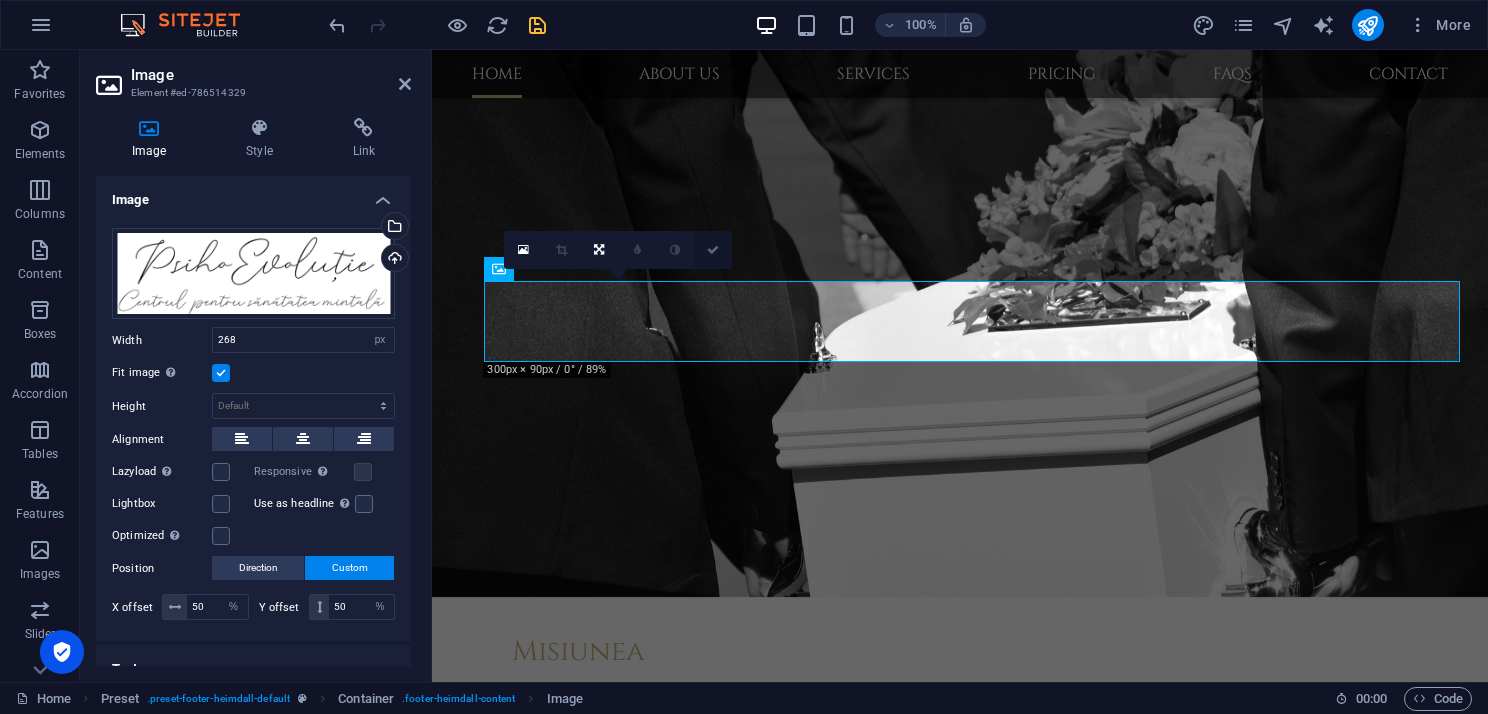 click at bounding box center (713, 250) 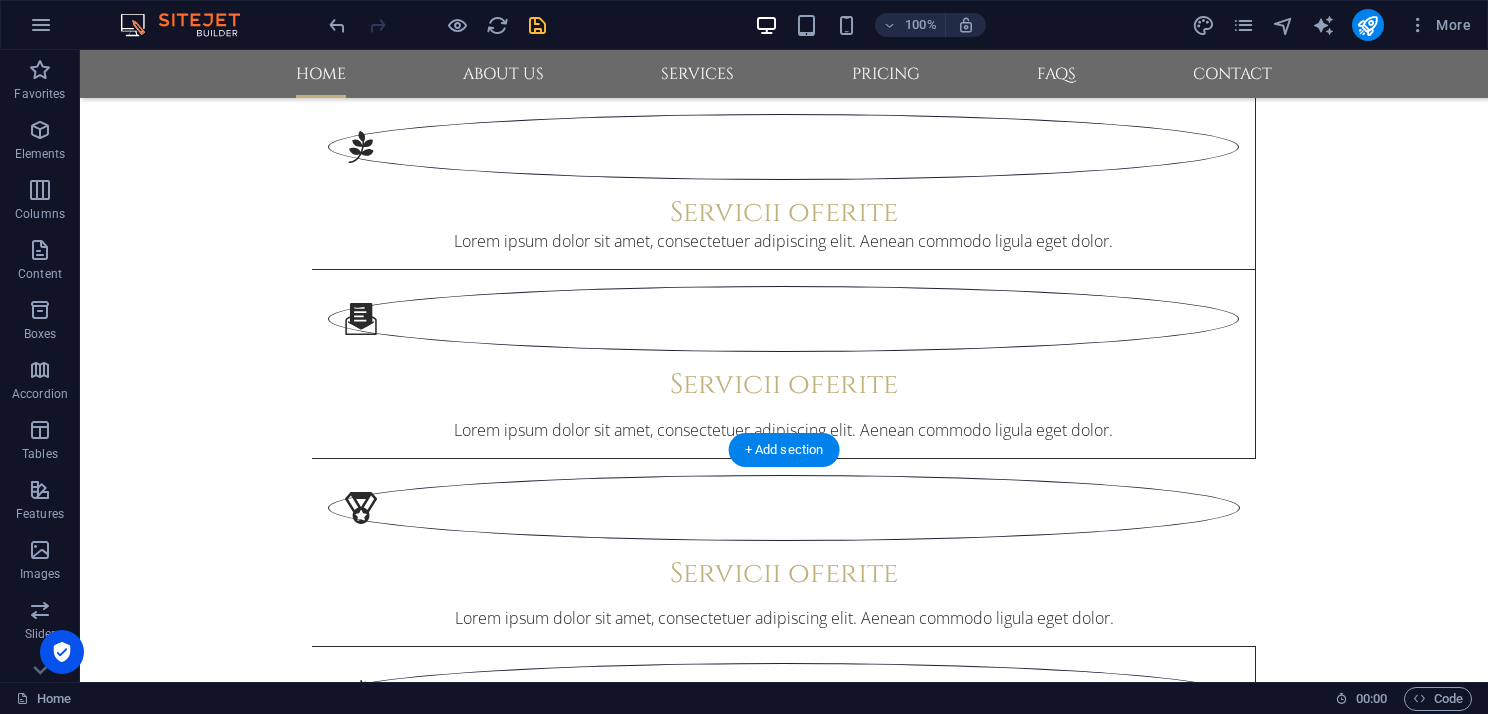 scroll, scrollTop: 1993, scrollLeft: 0, axis: vertical 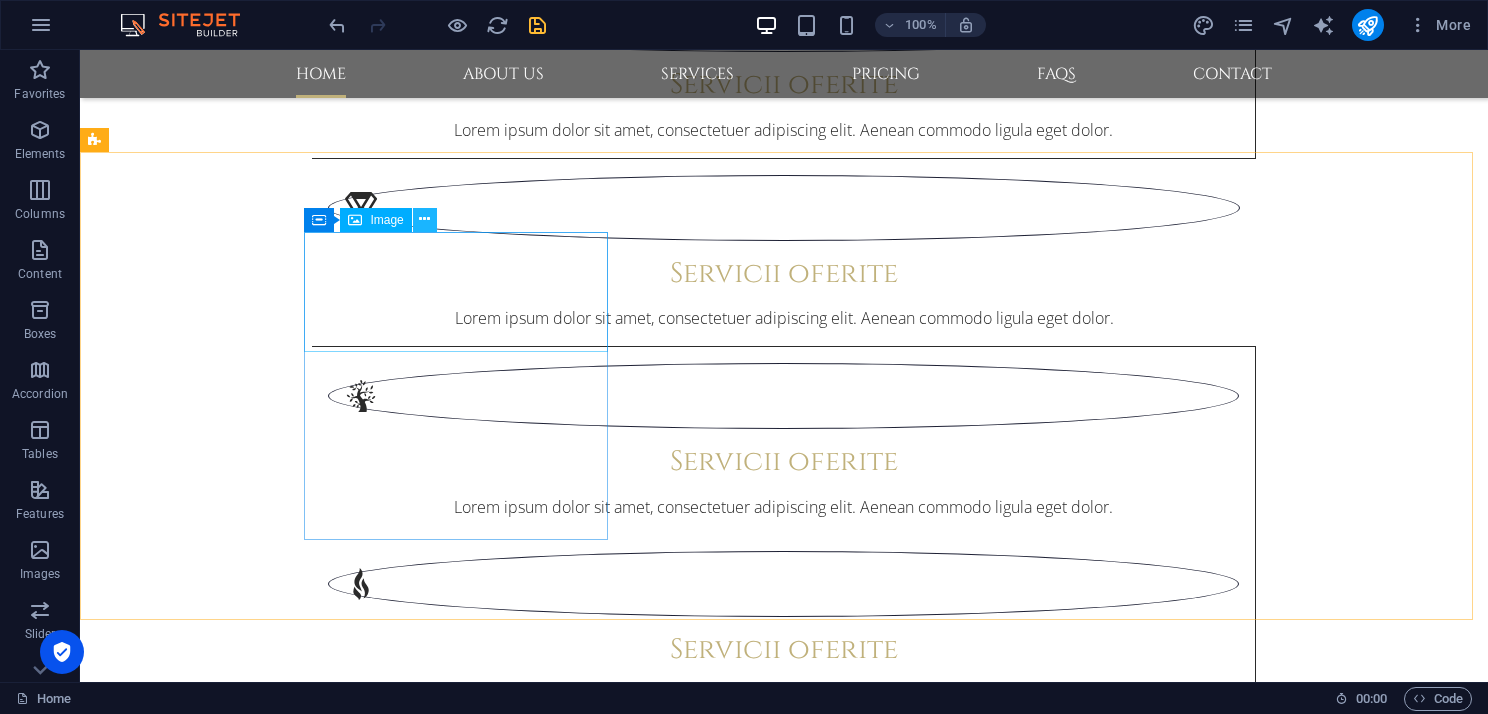 click at bounding box center (425, 220) 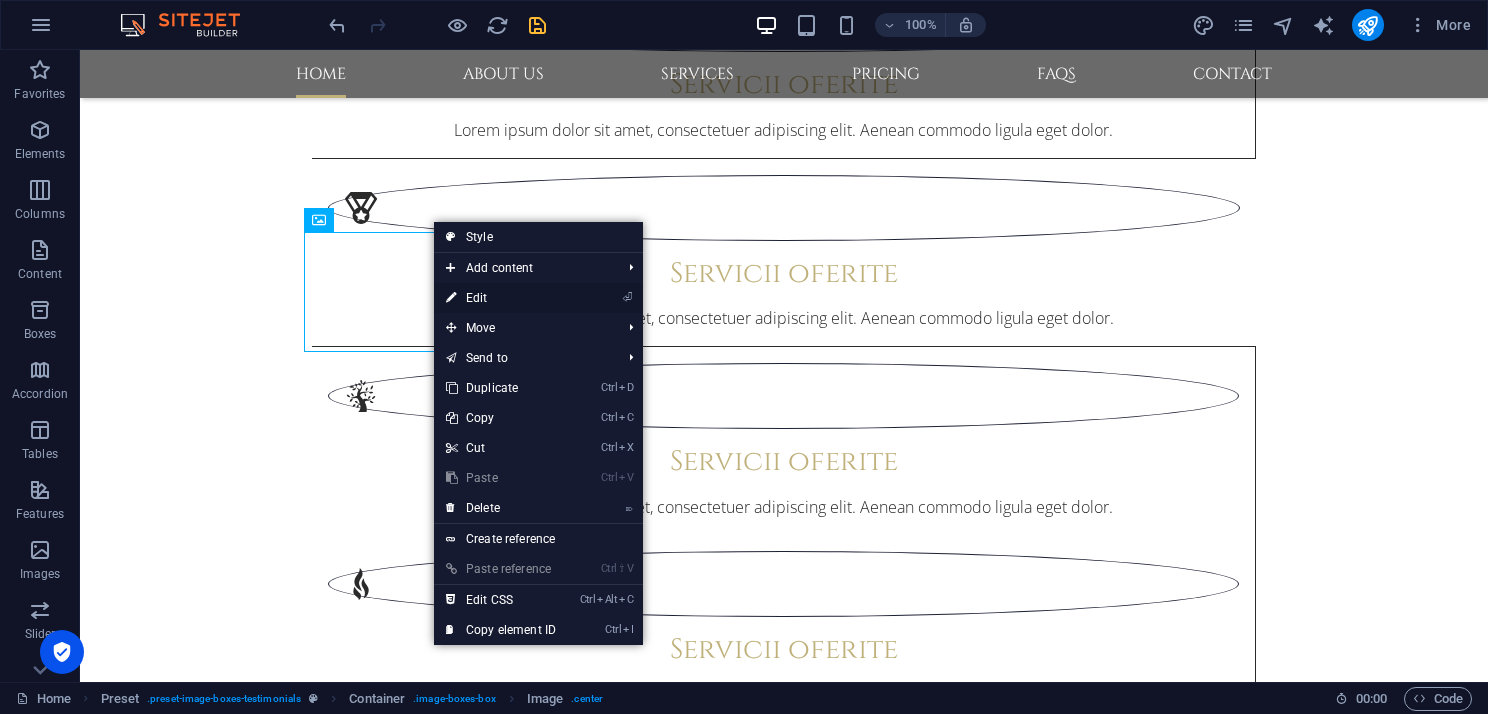click on "⏎  Edit" at bounding box center [501, 298] 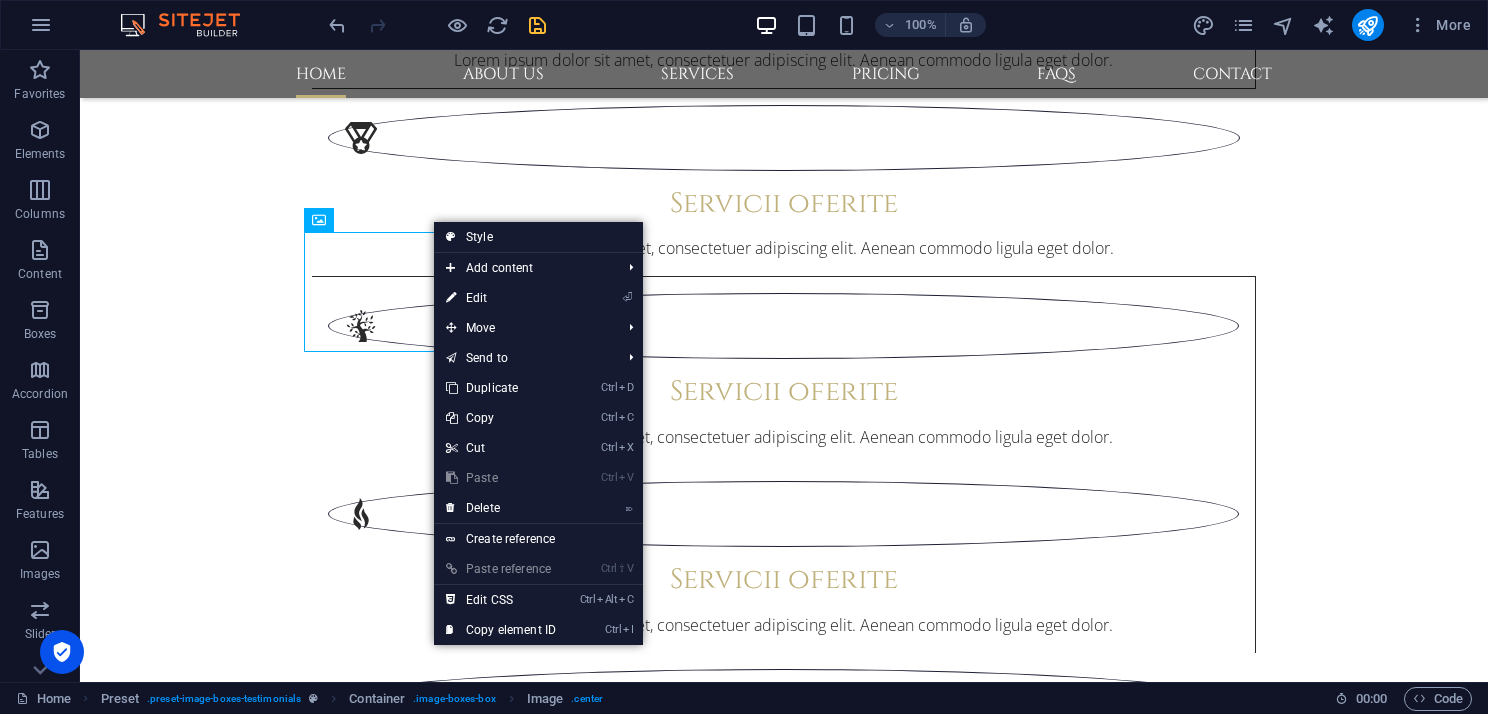 scroll, scrollTop: 1852, scrollLeft: 0, axis: vertical 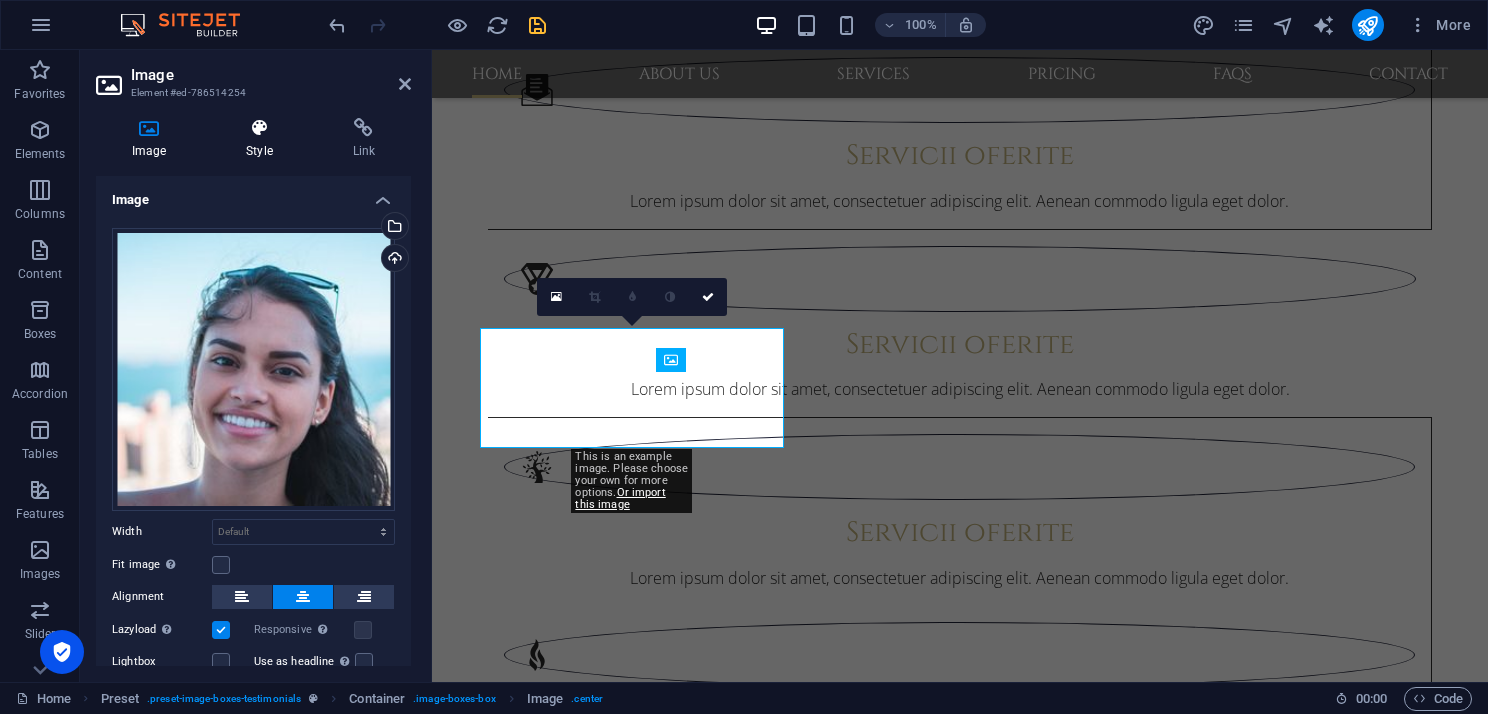 click at bounding box center (259, 128) 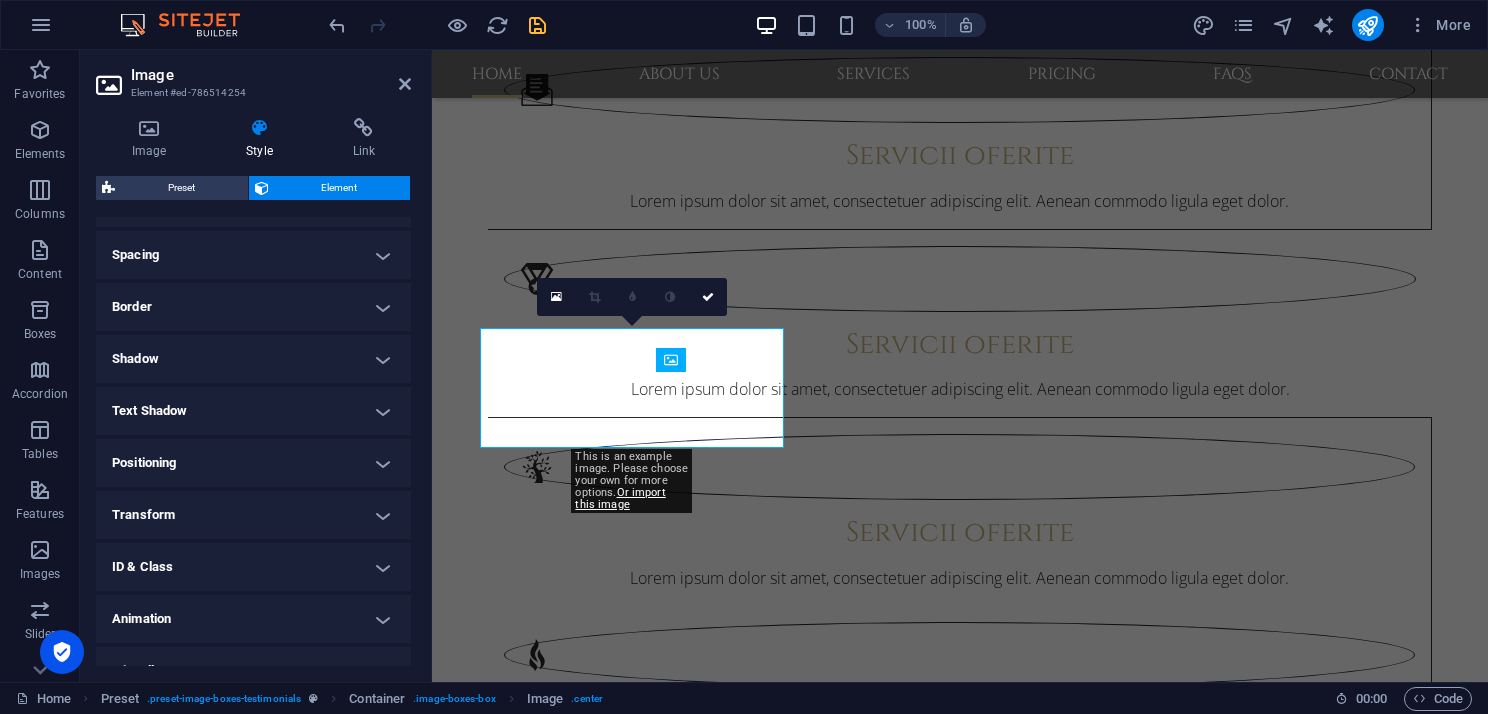 scroll, scrollTop: 395, scrollLeft: 0, axis: vertical 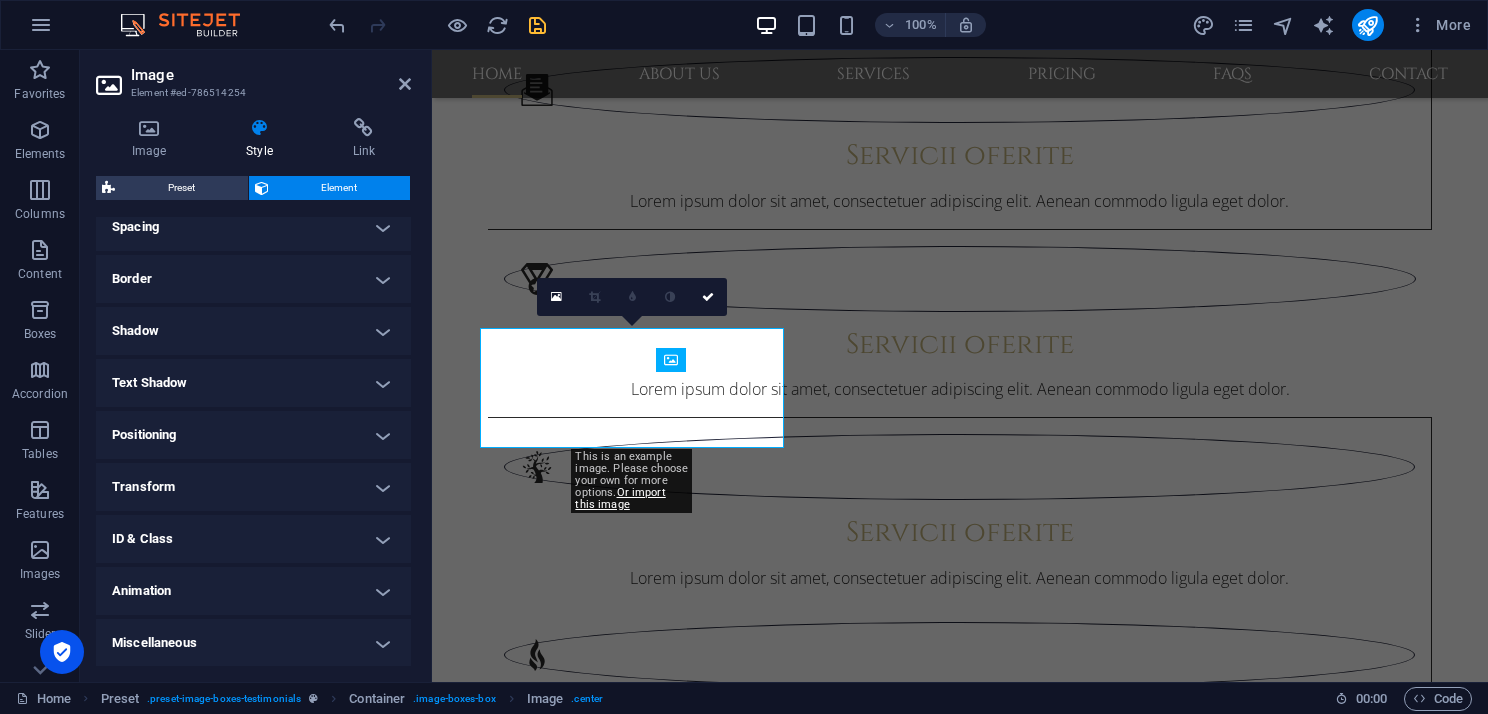 click on "Transform" at bounding box center (253, 487) 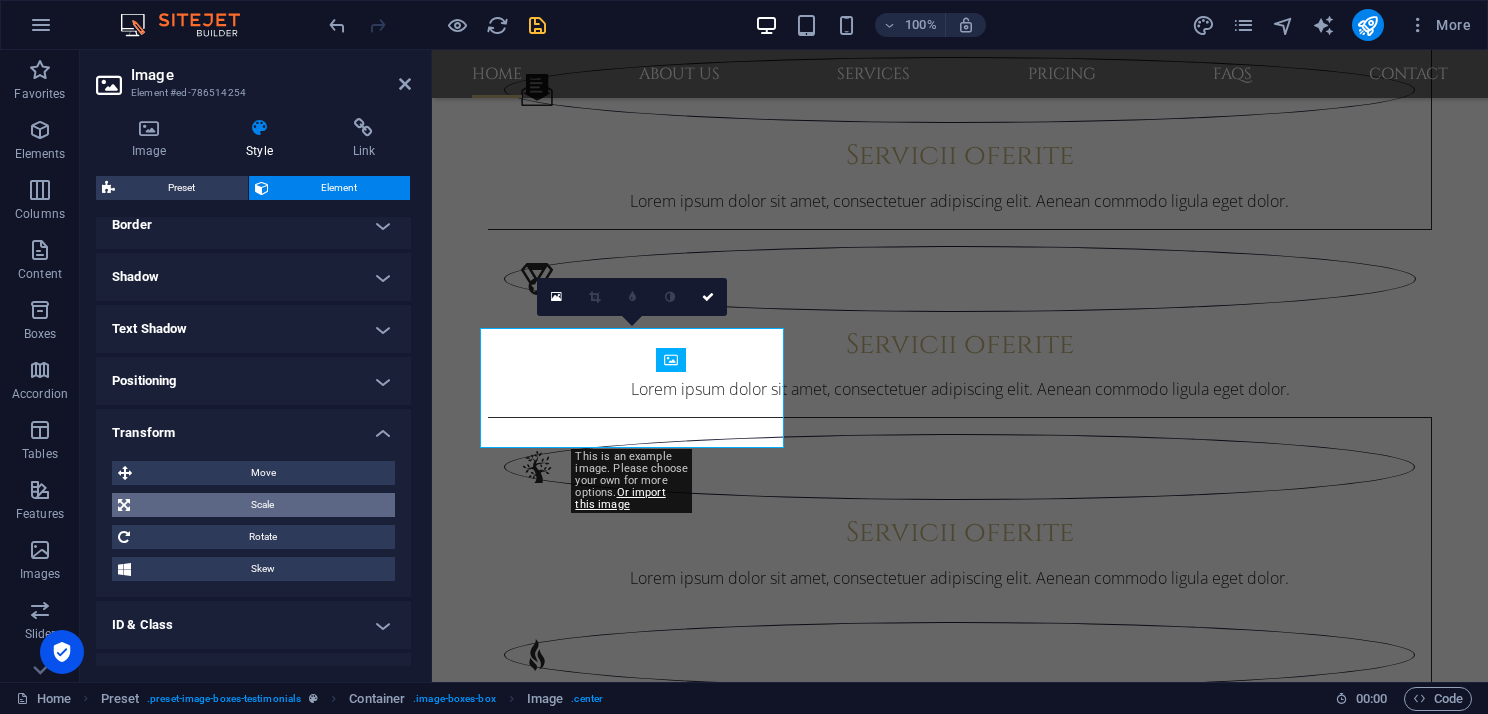 scroll, scrollTop: 495, scrollLeft: 0, axis: vertical 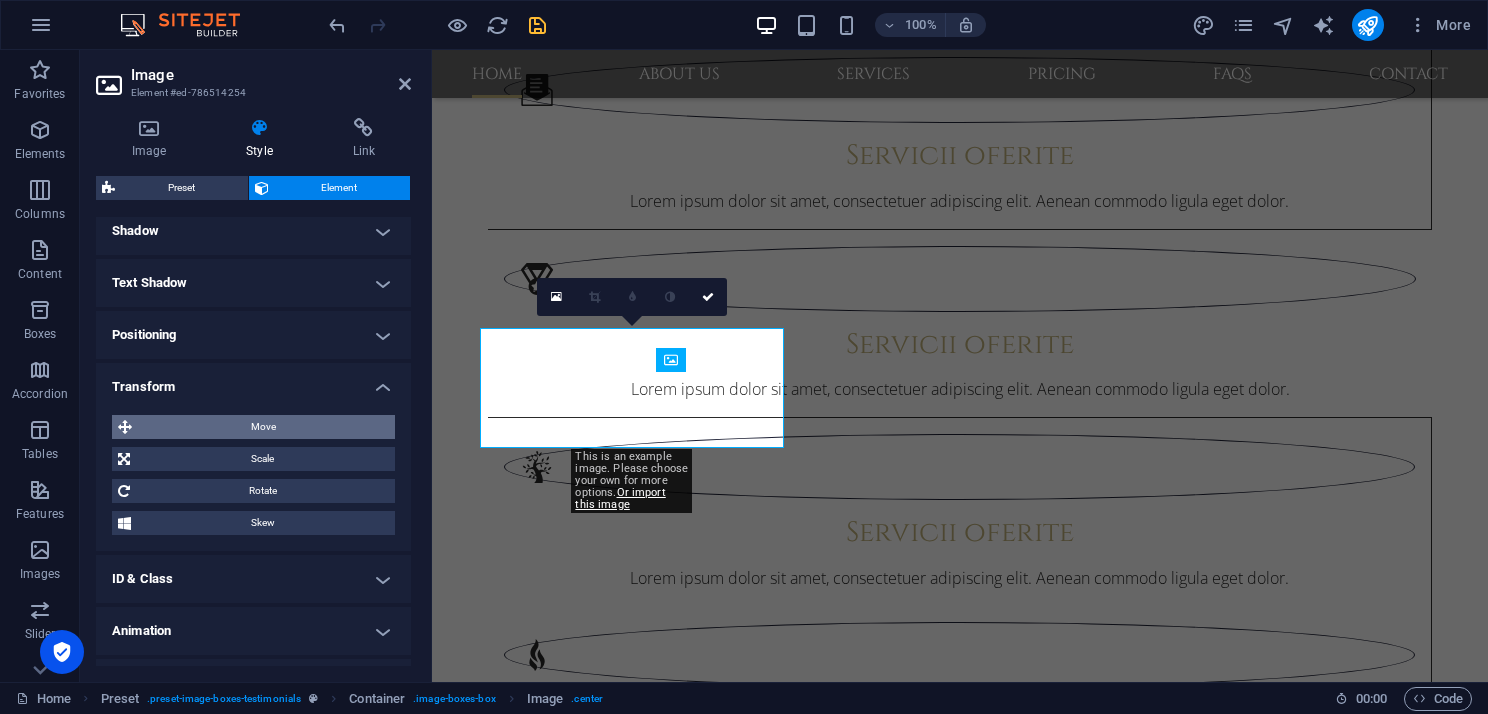 click on "Move" at bounding box center [263, 427] 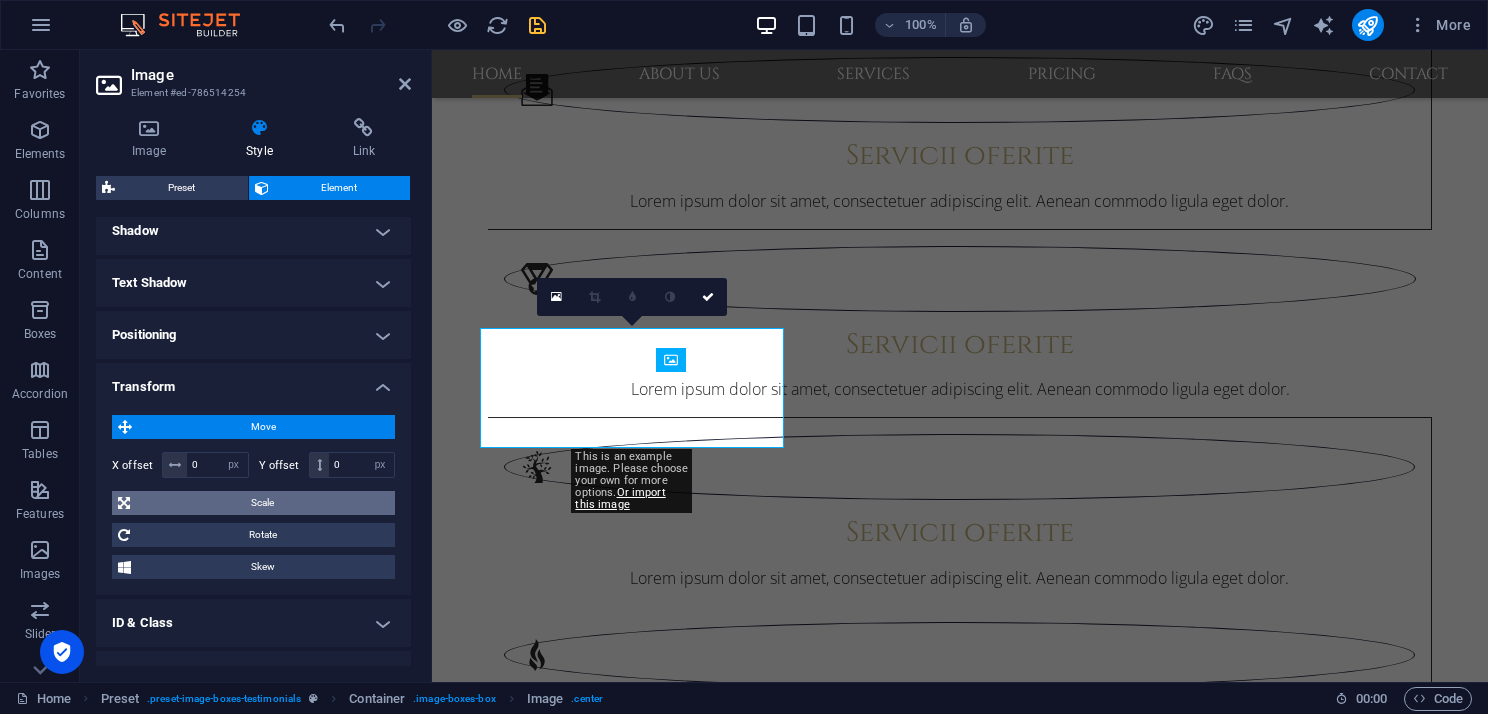 click on "Scale" at bounding box center [262, 503] 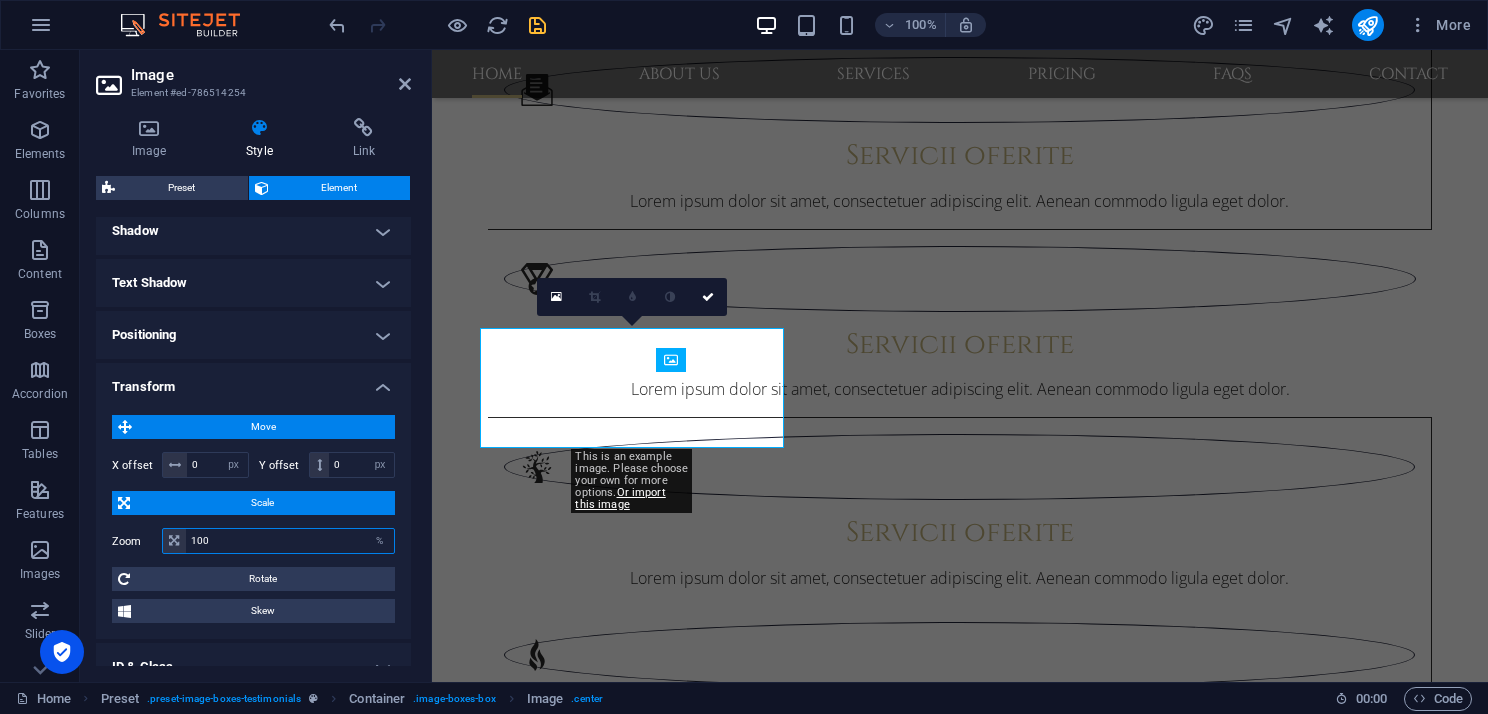 drag, startPoint x: 190, startPoint y: 540, endPoint x: 213, endPoint y: 540, distance: 23 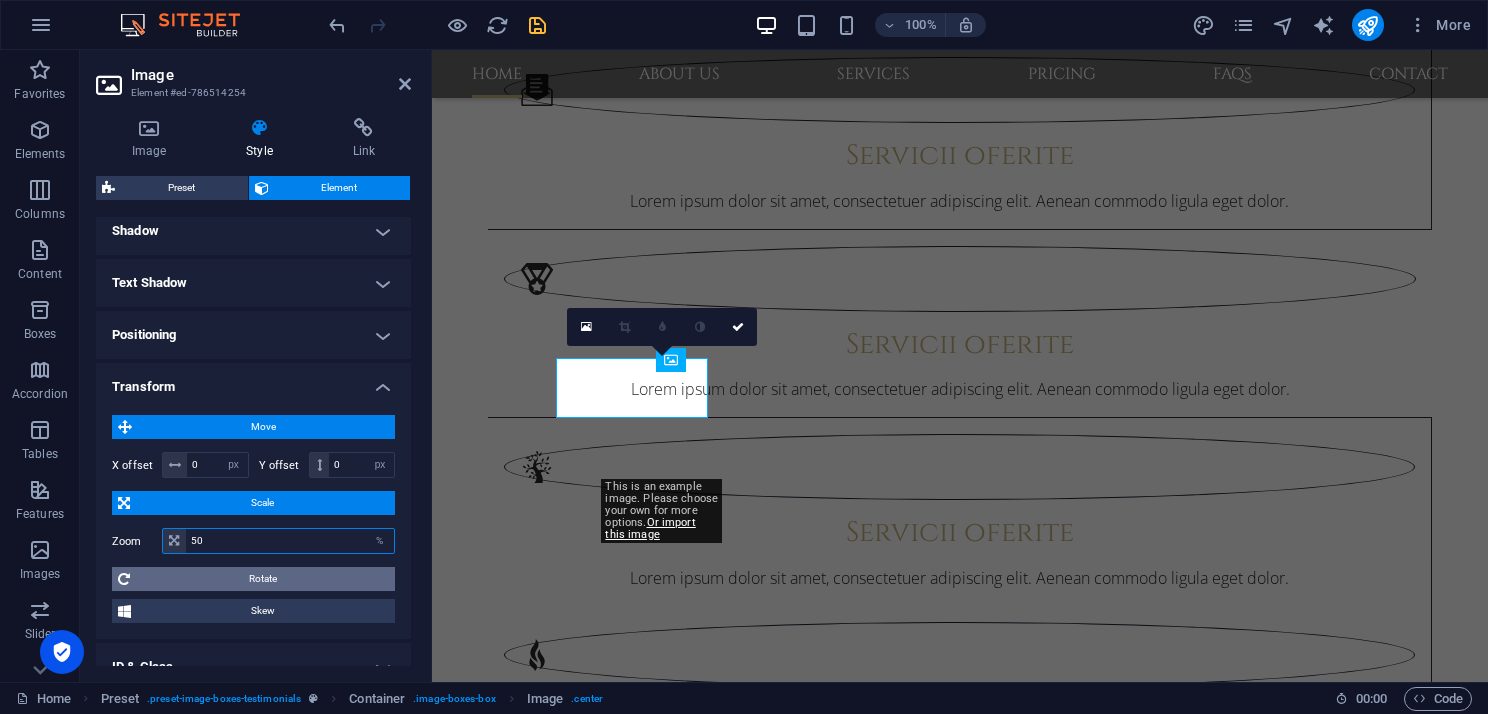 type on "50" 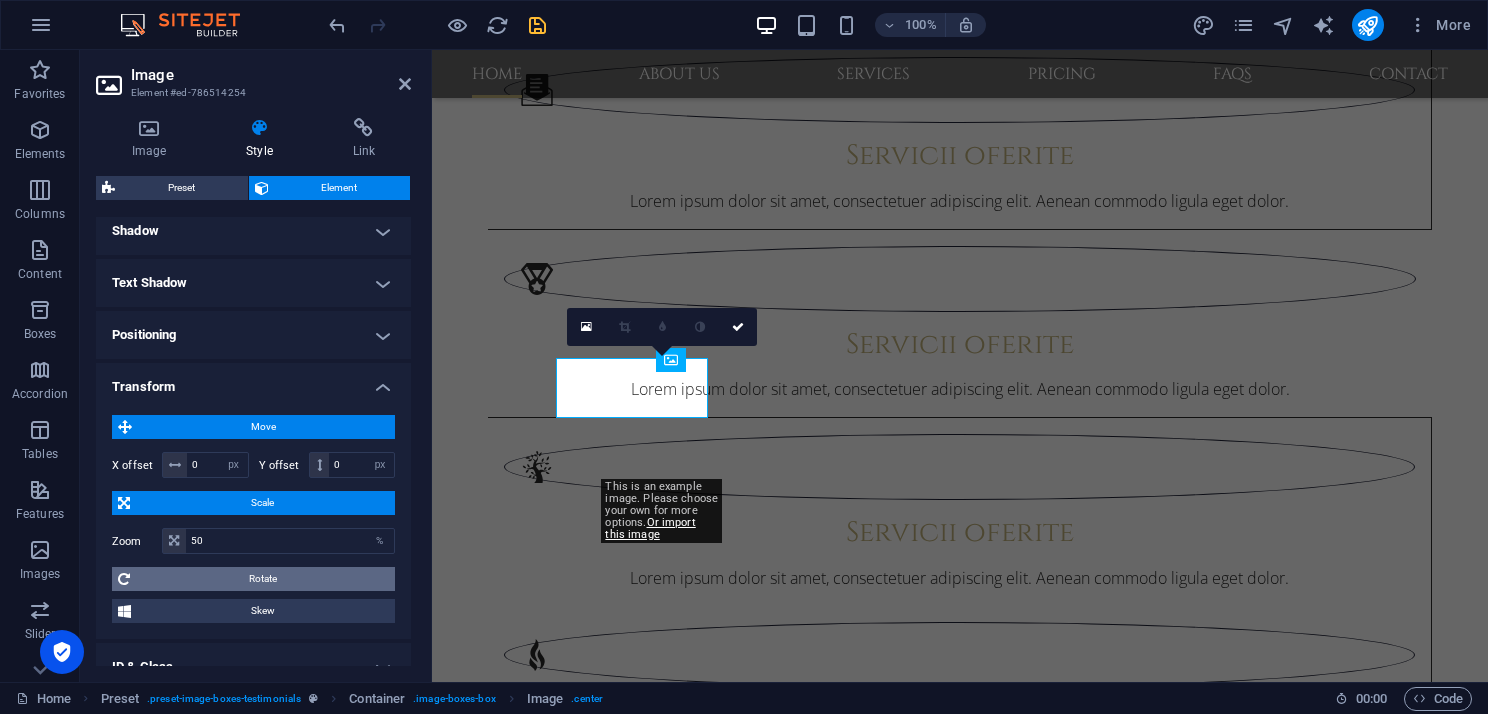 click on "Rotate" at bounding box center (262, 579) 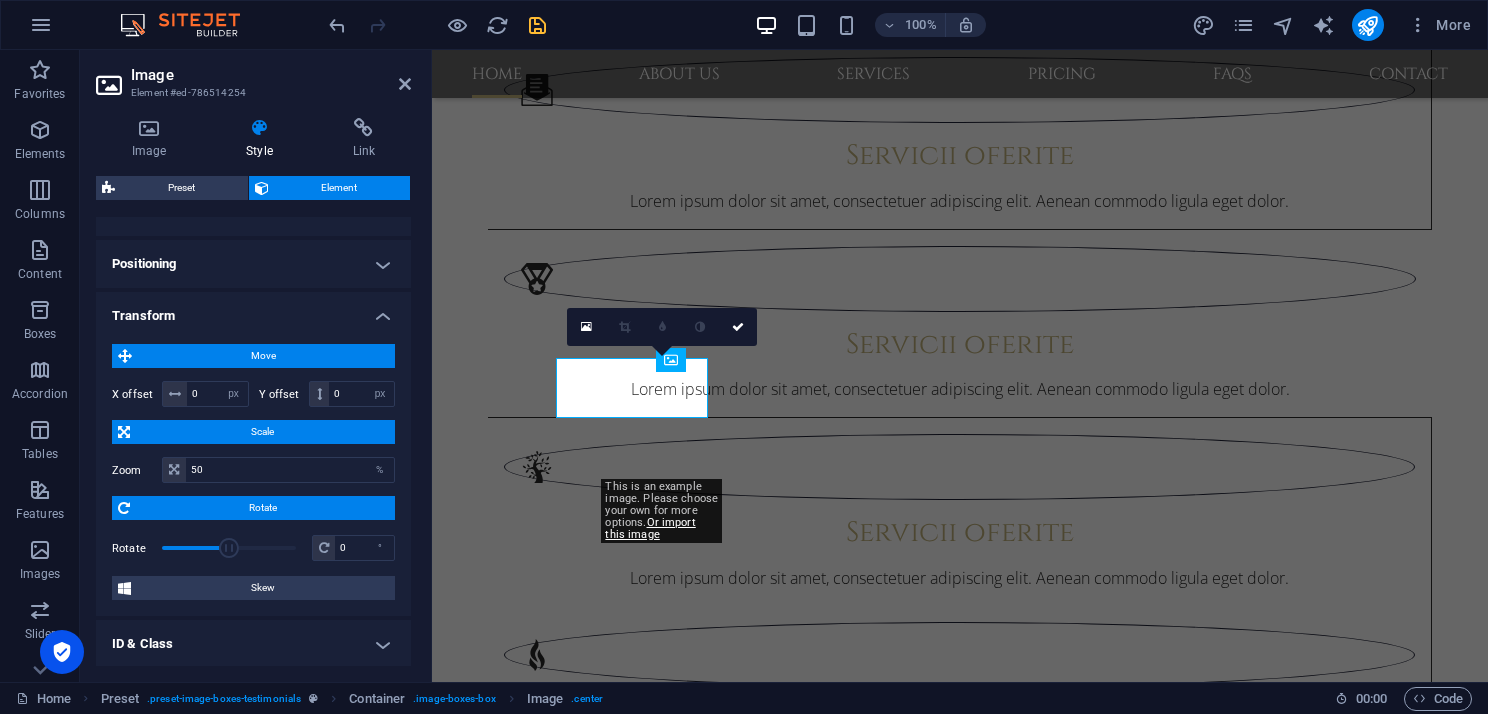 scroll, scrollTop: 595, scrollLeft: 0, axis: vertical 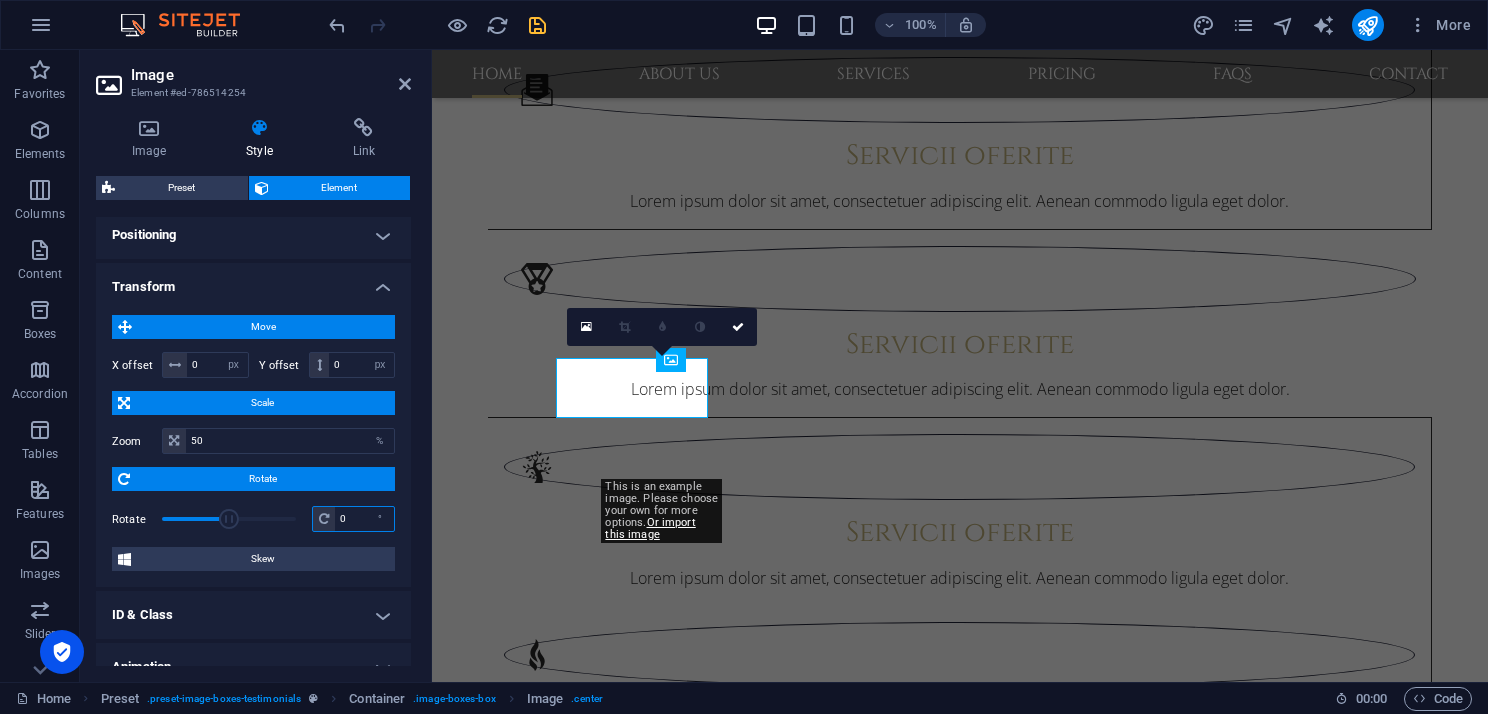drag, startPoint x: 348, startPoint y: 520, endPoint x: 334, endPoint y: 519, distance: 14.035668 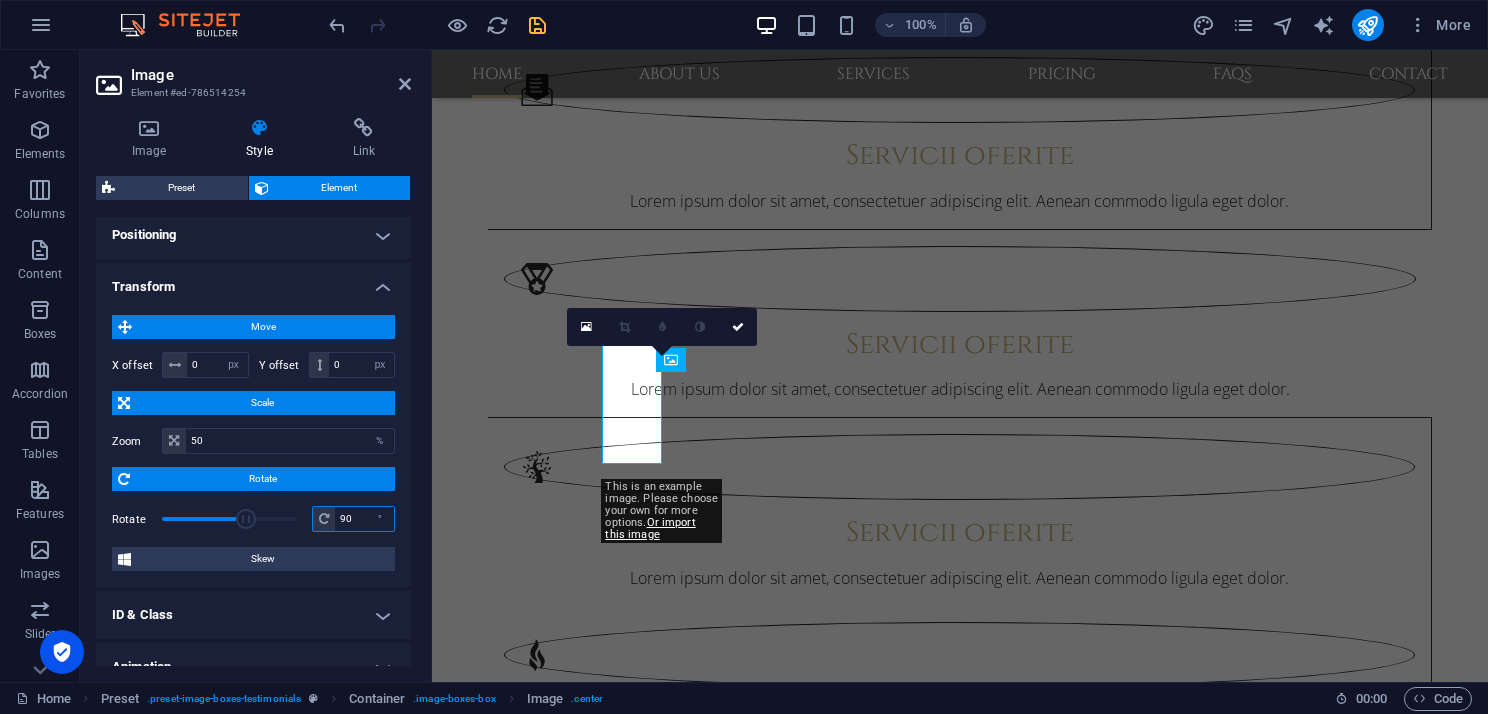 drag, startPoint x: 338, startPoint y: 516, endPoint x: 351, endPoint y: 516, distance: 13 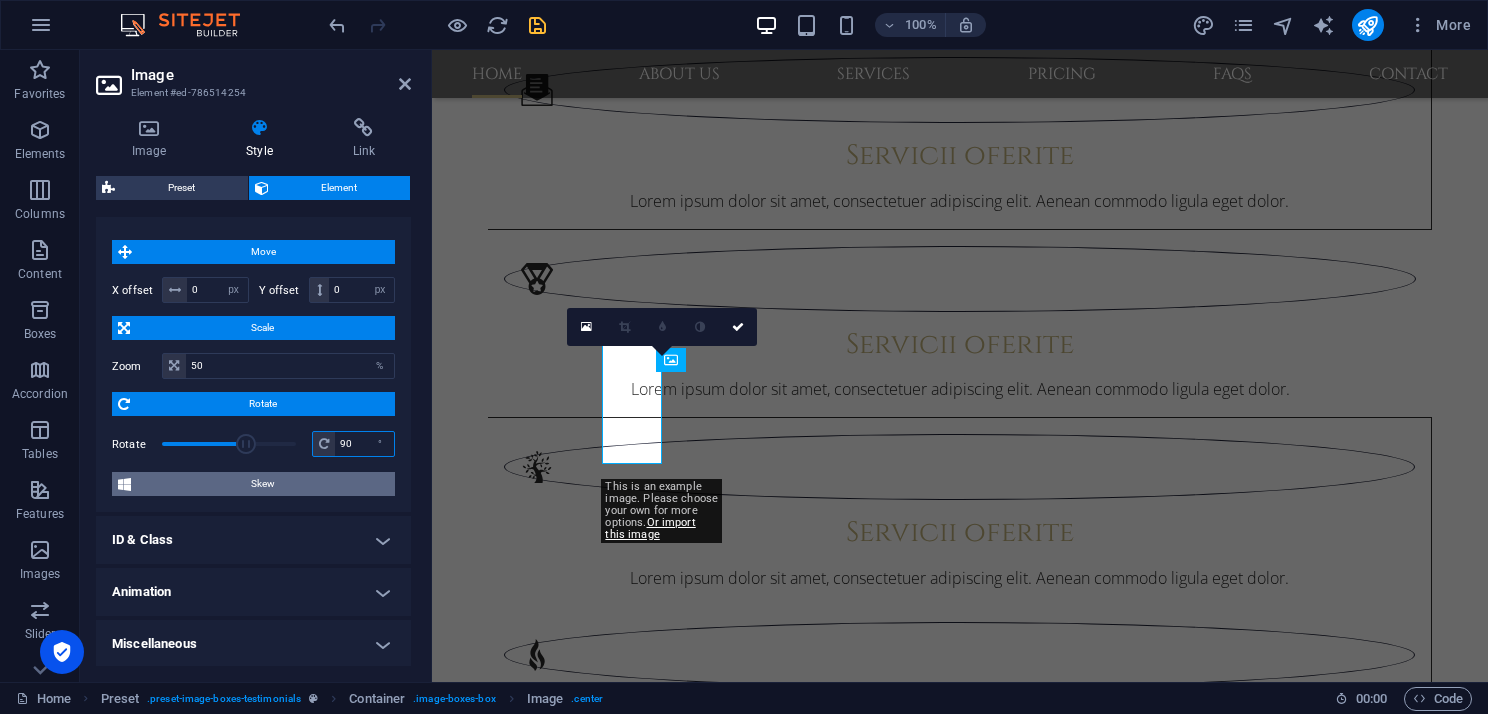 type on "0" 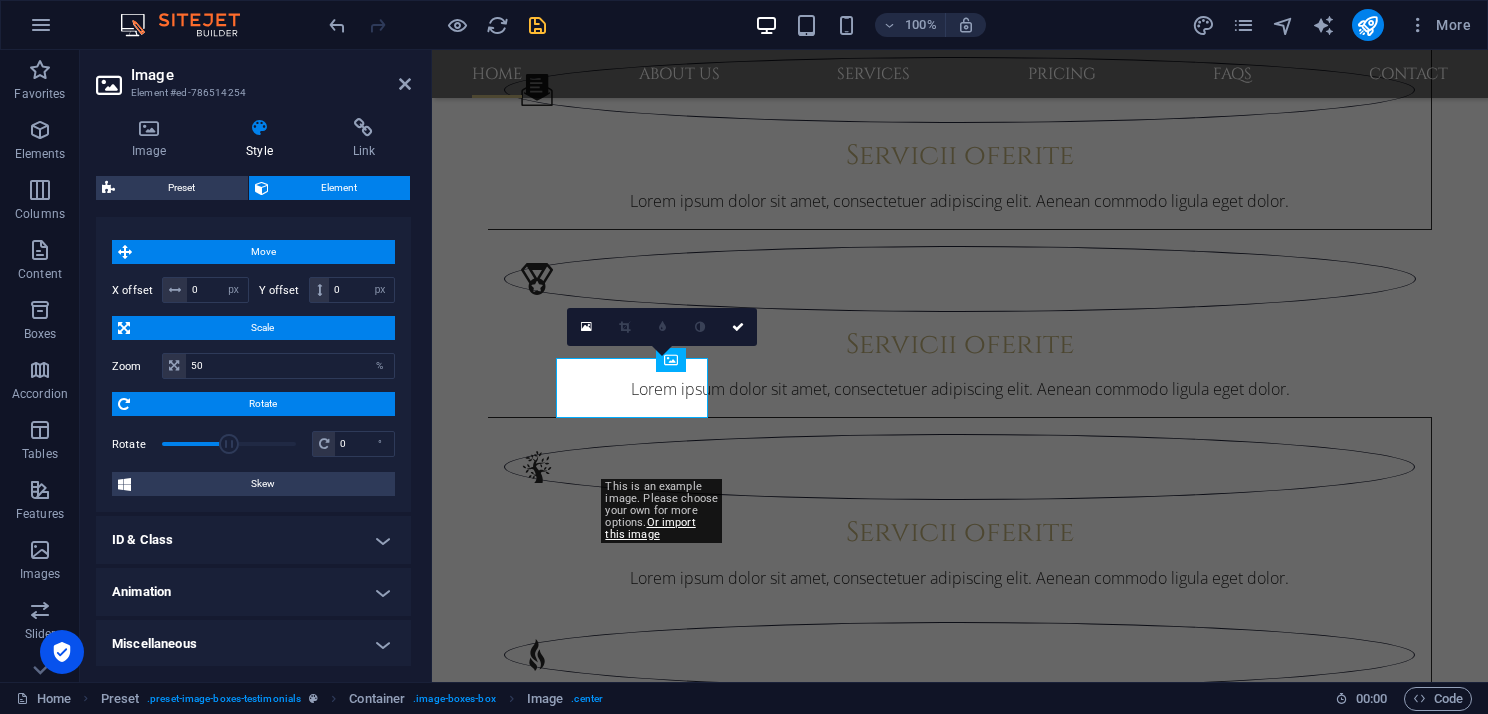 click on "ID & Class" at bounding box center (253, 540) 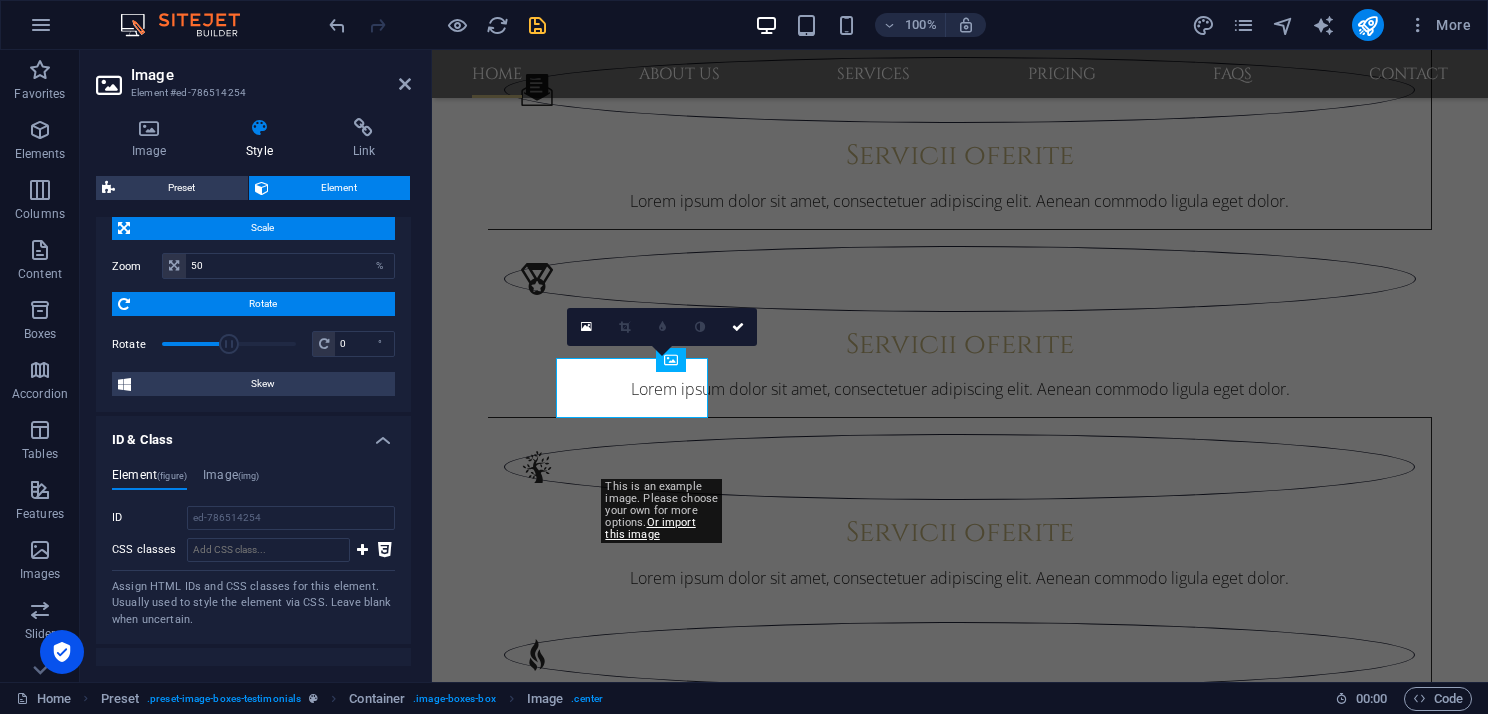 scroll, scrollTop: 850, scrollLeft: 0, axis: vertical 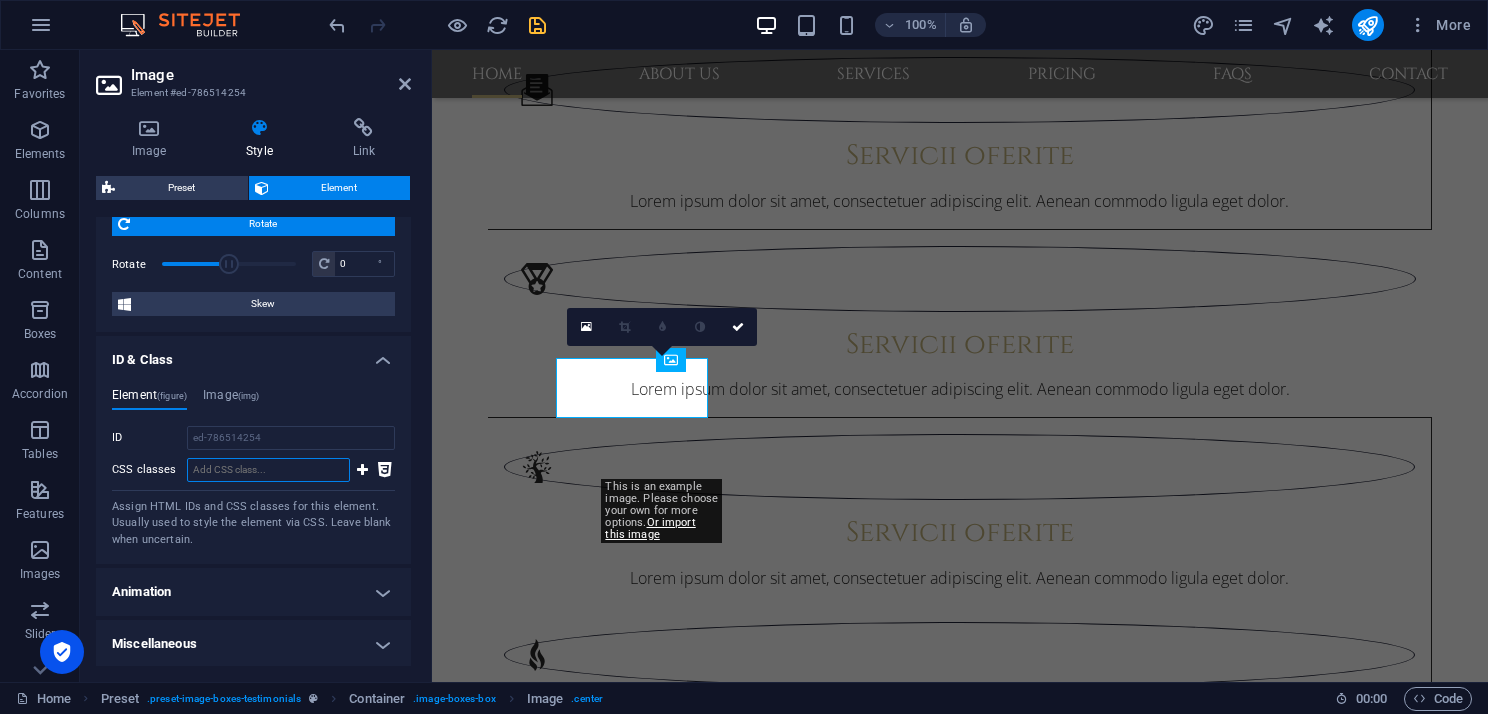 drag, startPoint x: 192, startPoint y: 465, endPoint x: 269, endPoint y: 464, distance: 77.00649 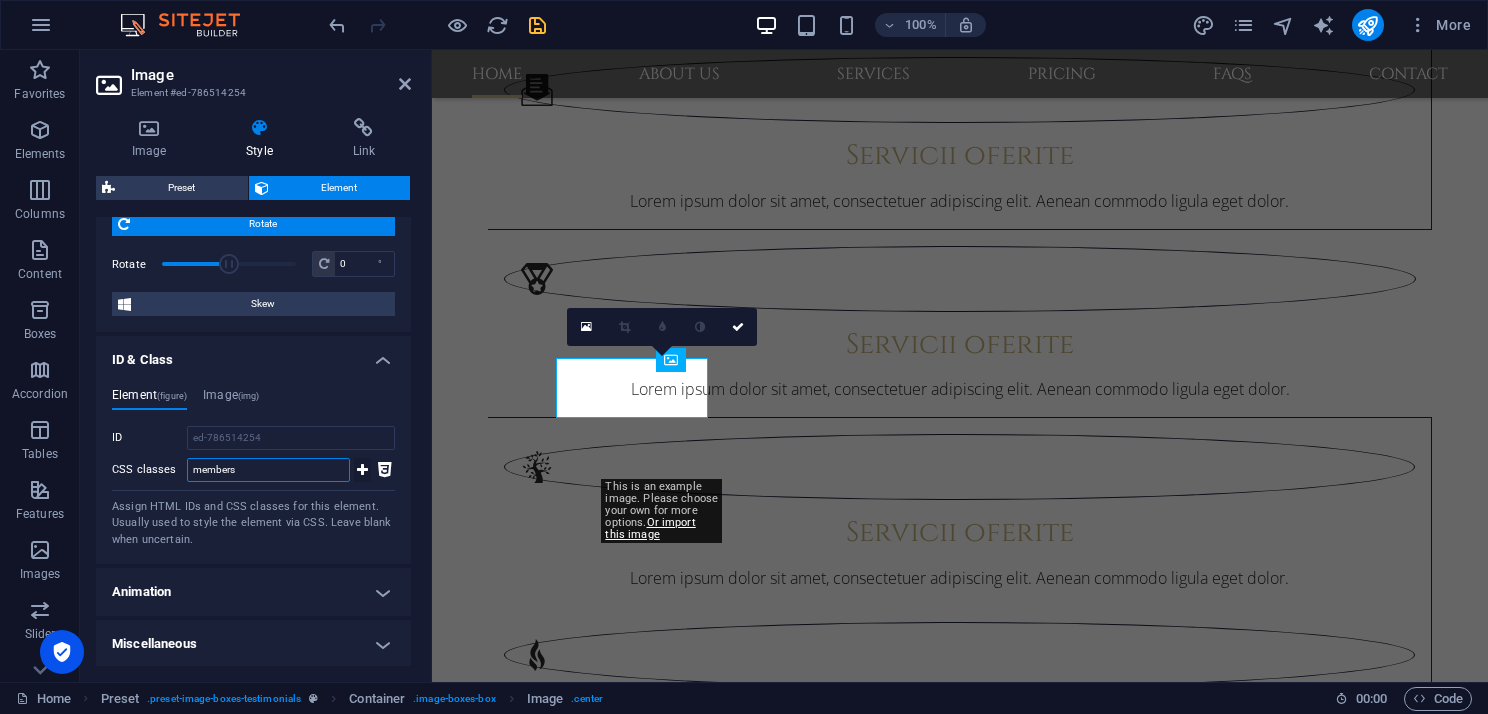 type on "members" 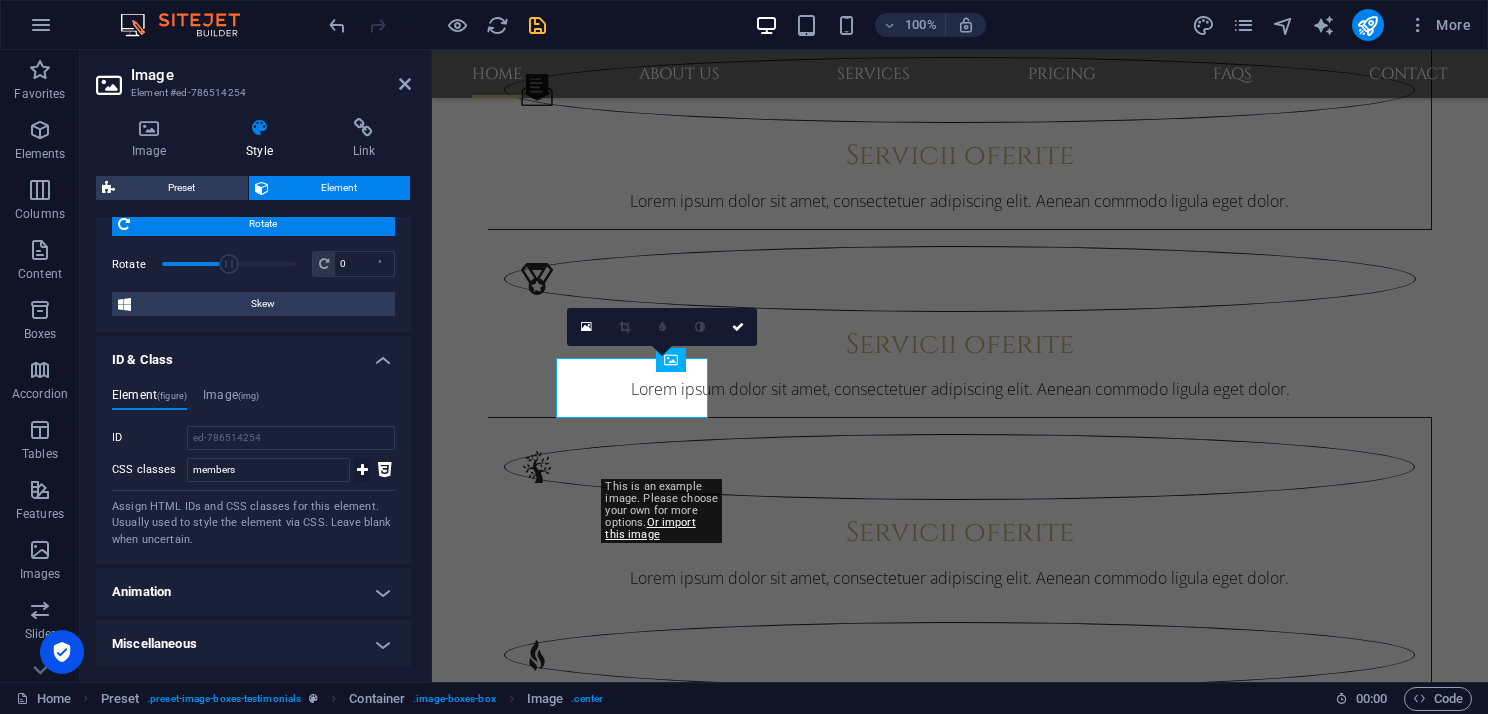 click at bounding box center (362, 470) 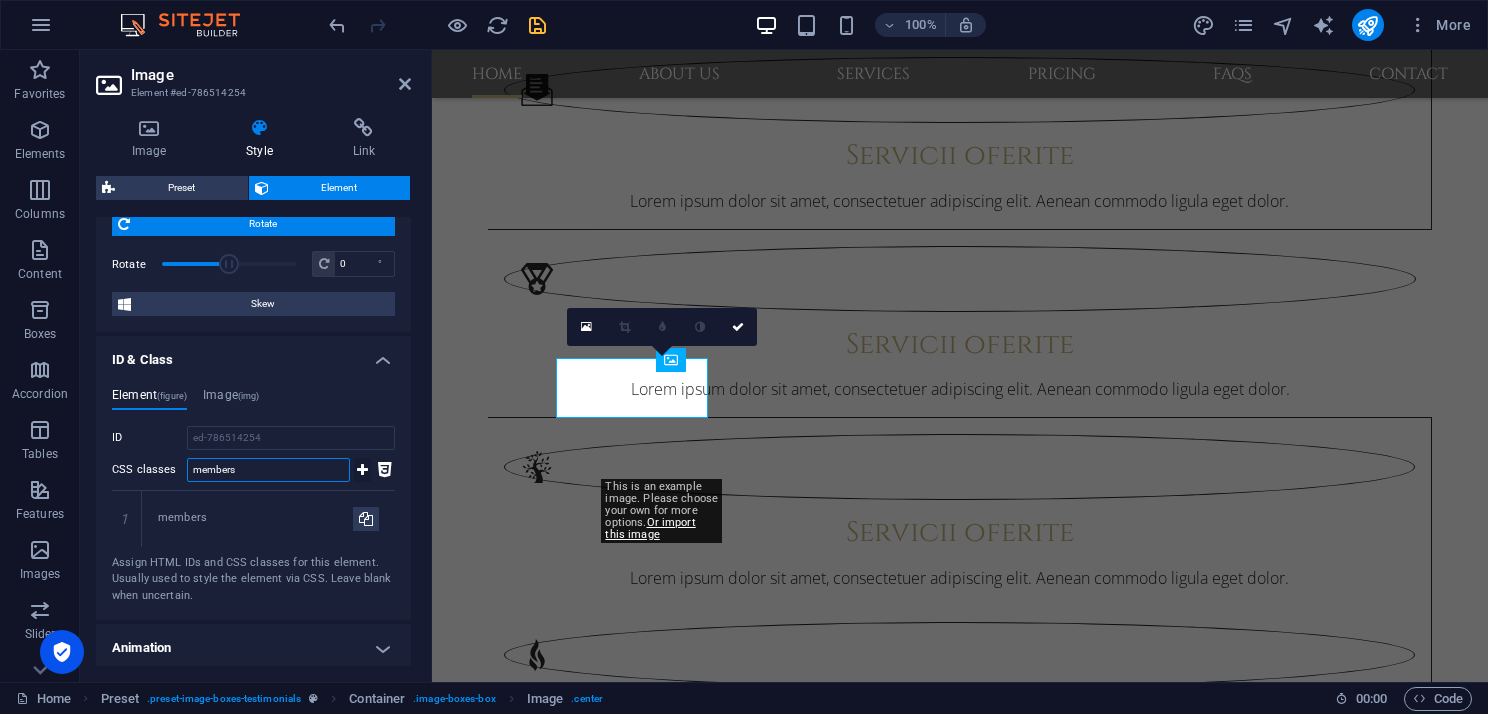 type 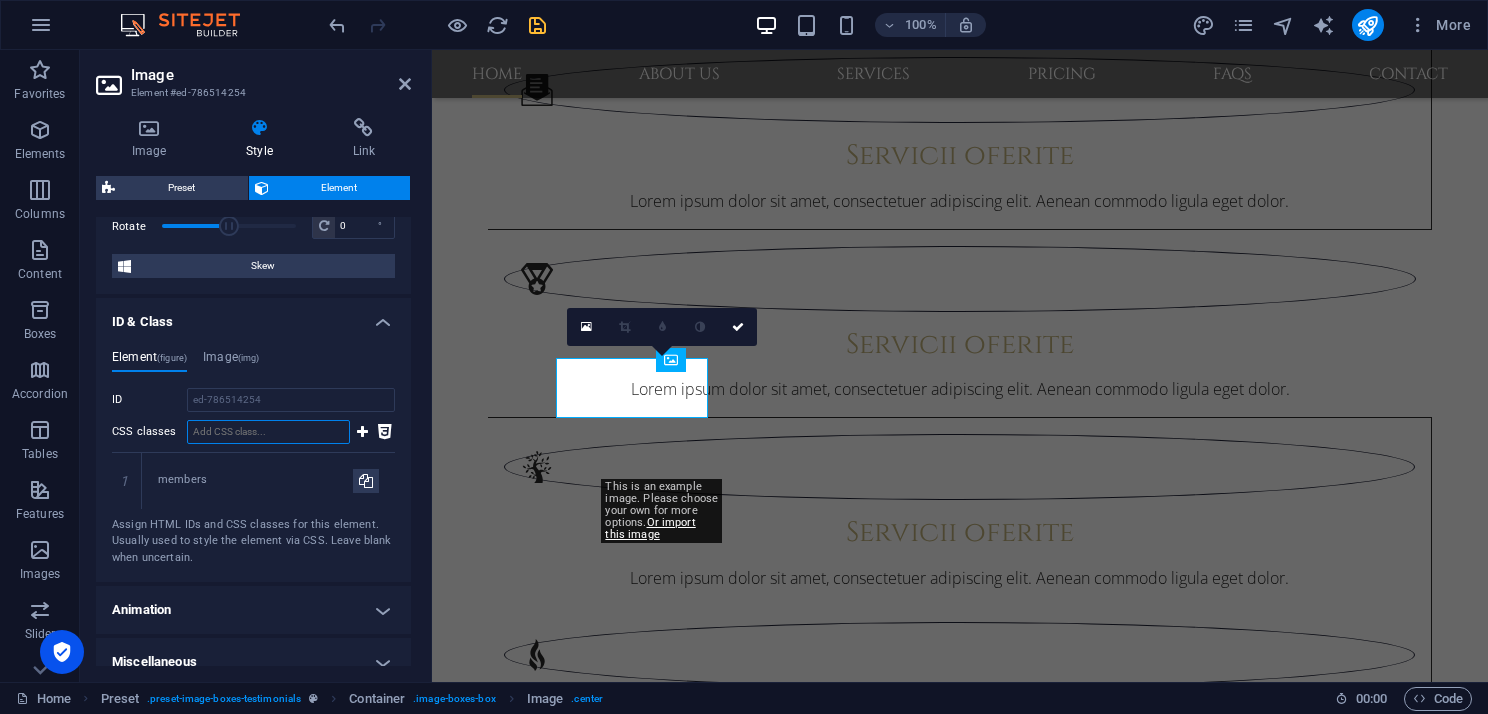 scroll, scrollTop: 906, scrollLeft: 0, axis: vertical 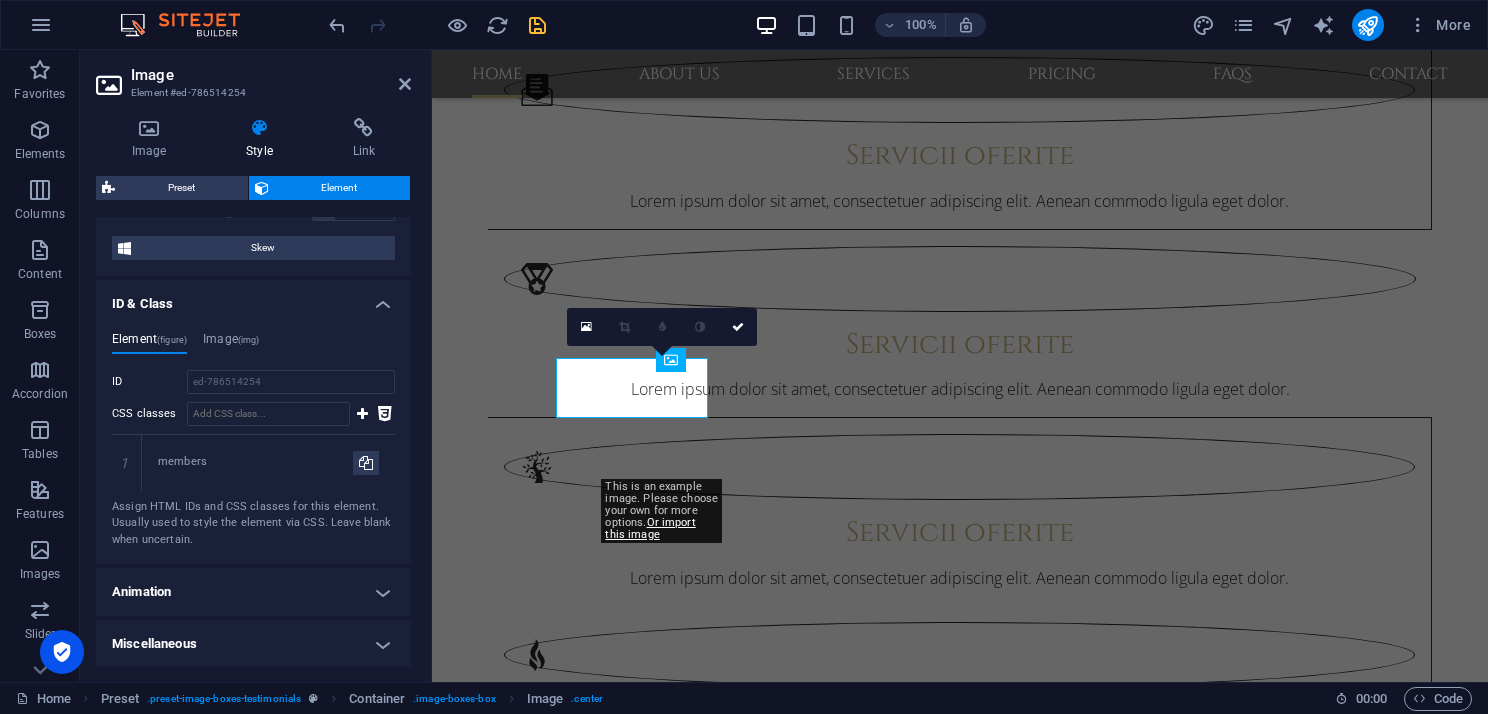 click on "Animation" at bounding box center [253, 592] 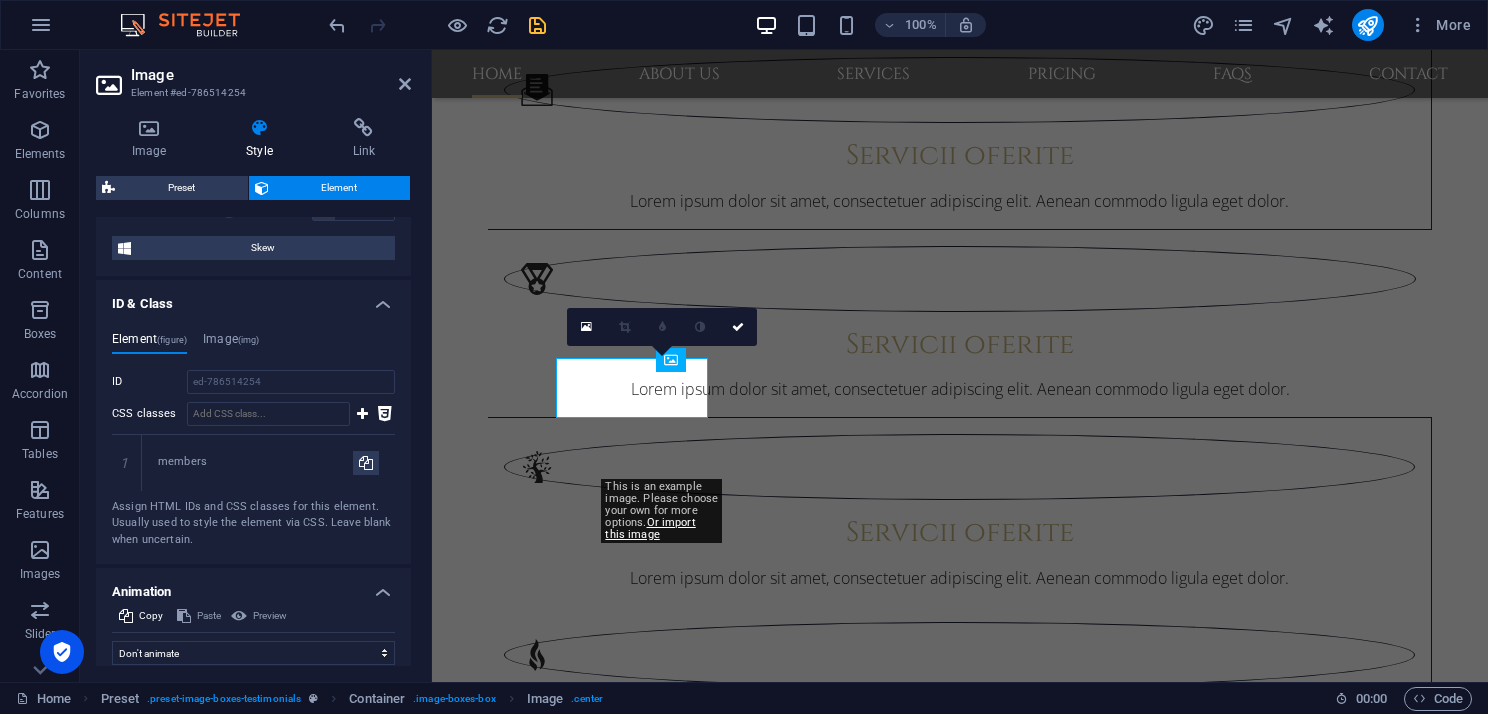 scroll, scrollTop: 971, scrollLeft: 0, axis: vertical 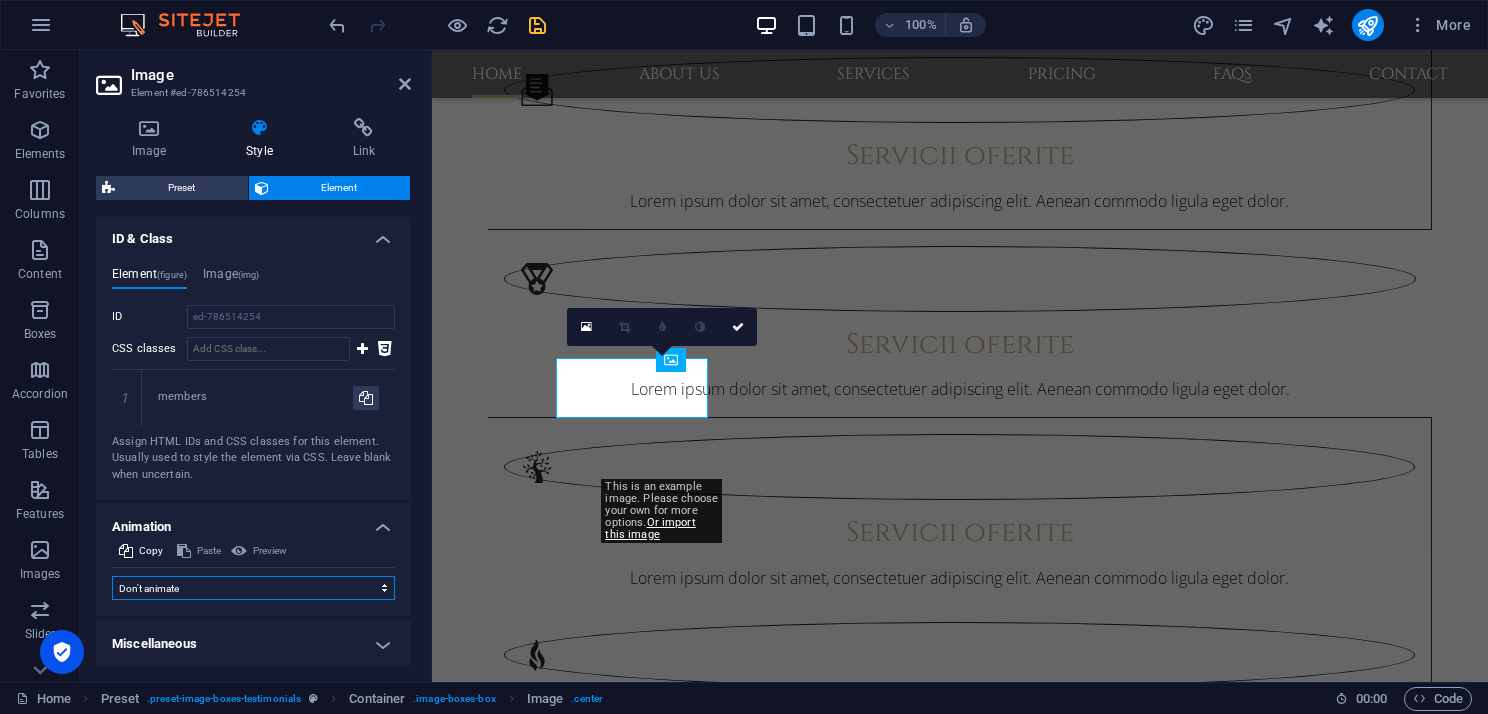 click on "Don't animate Show / Hide Slide up/down Zoom in/out Slide left to right Slide right to left Slide top to bottom Slide bottom to top Pulse Blink Open as overlay" at bounding box center (253, 588) 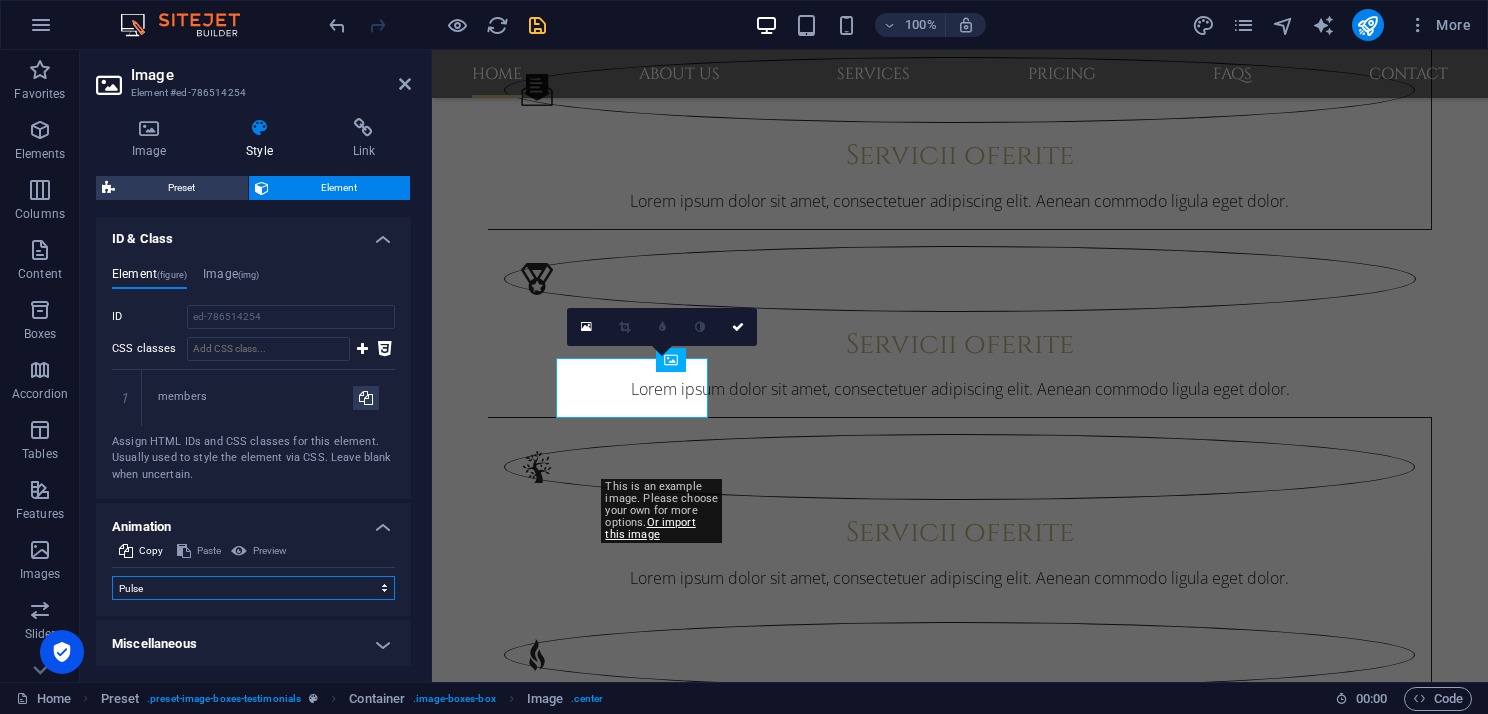 click on "Don't animate Show / Hide Slide up/down Zoom in/out Slide left to right Slide right to left Slide top to bottom Slide bottom to top Pulse Blink Open as overlay" at bounding box center [253, 588] 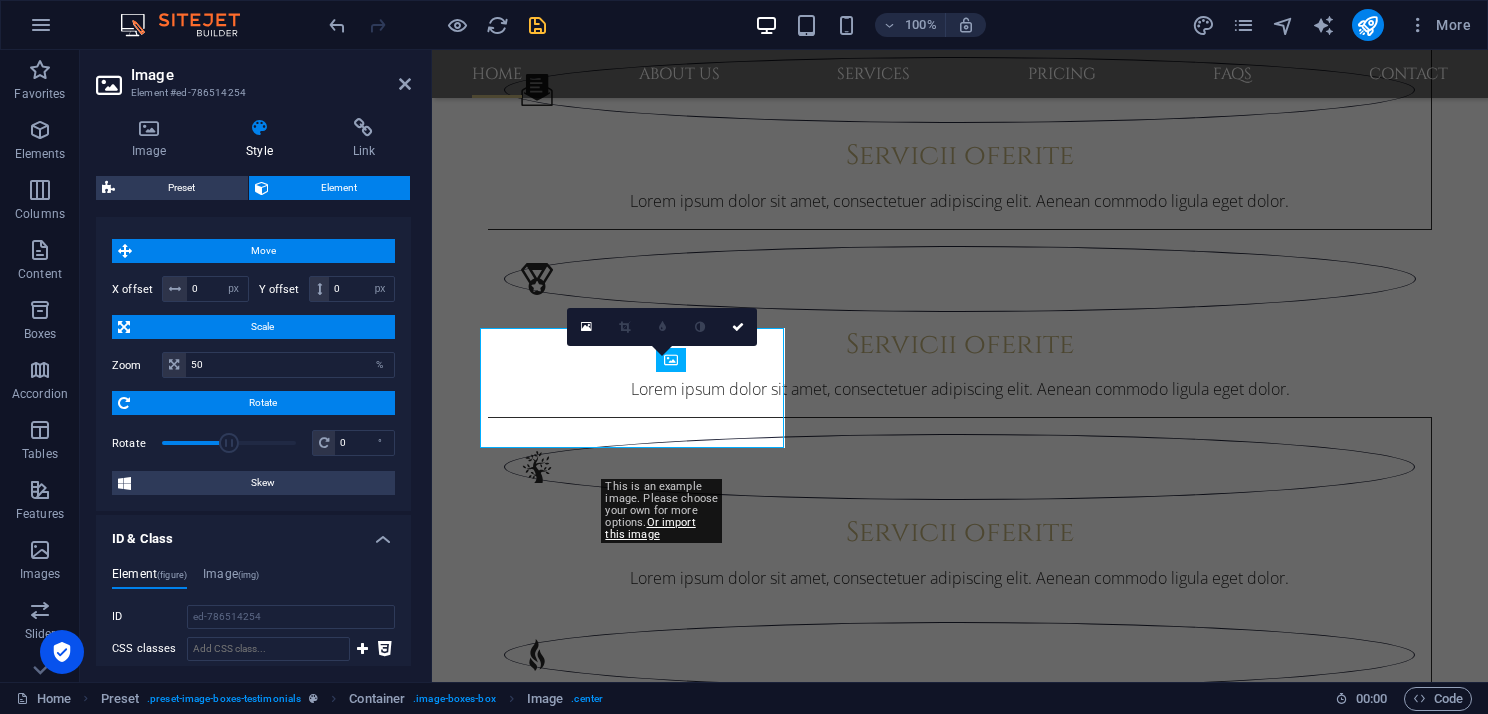 scroll, scrollTop: 571, scrollLeft: 0, axis: vertical 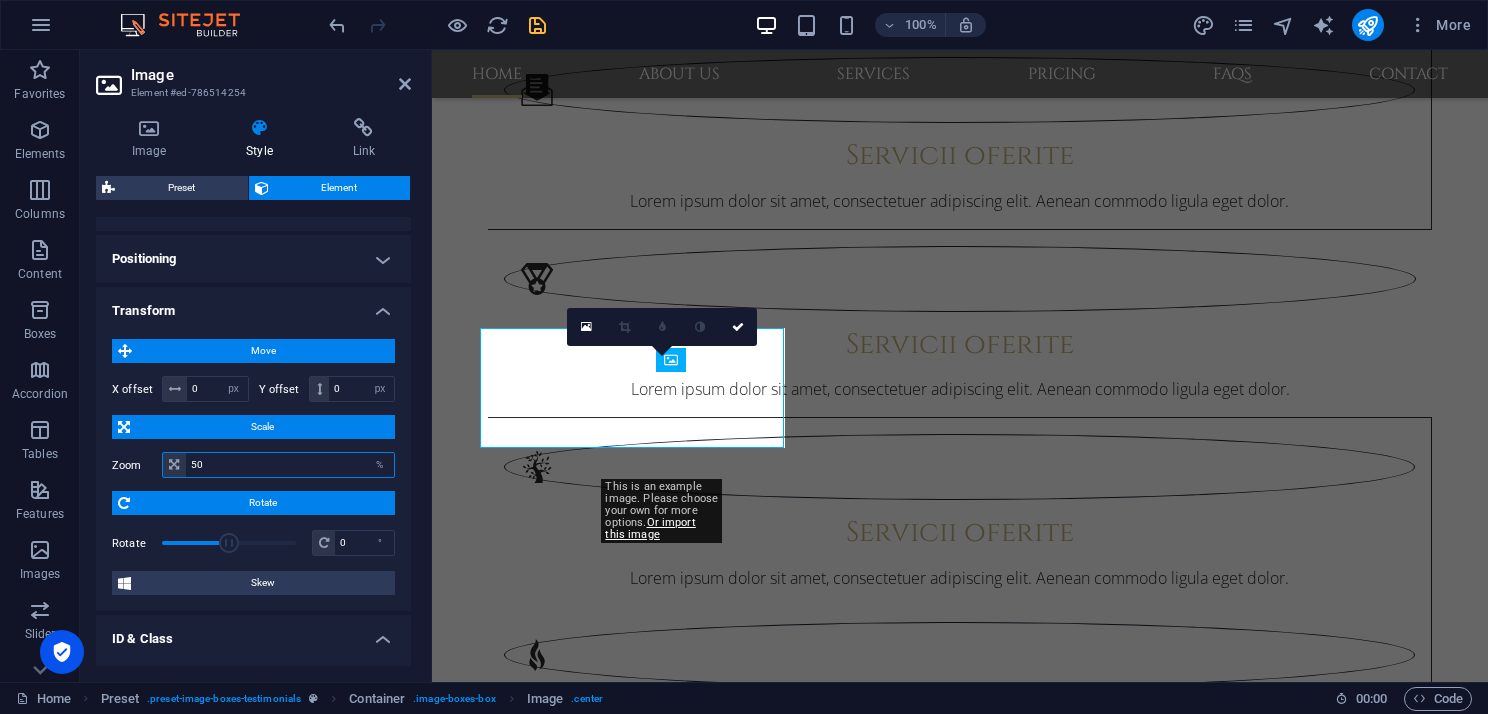 drag, startPoint x: 208, startPoint y: 460, endPoint x: 184, endPoint y: 461, distance: 24.020824 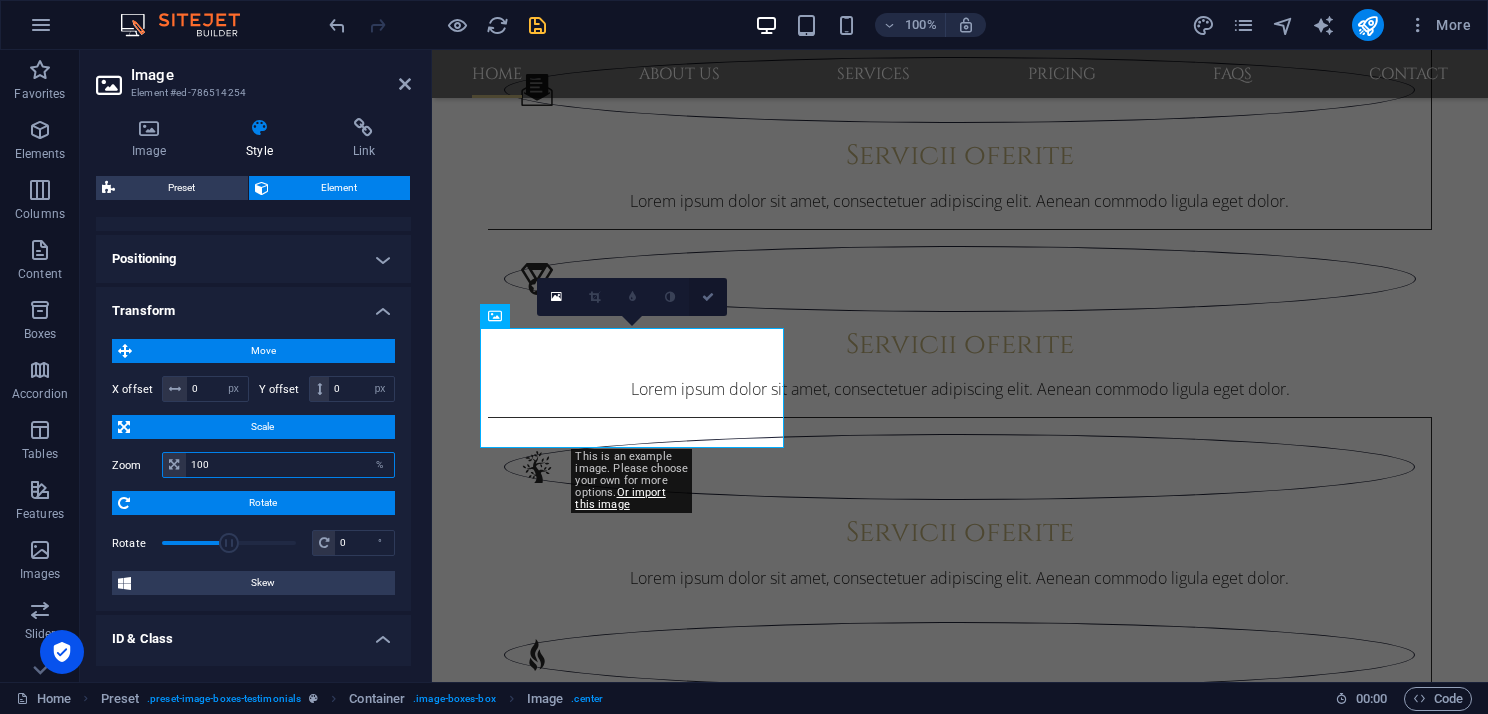 type on "100" 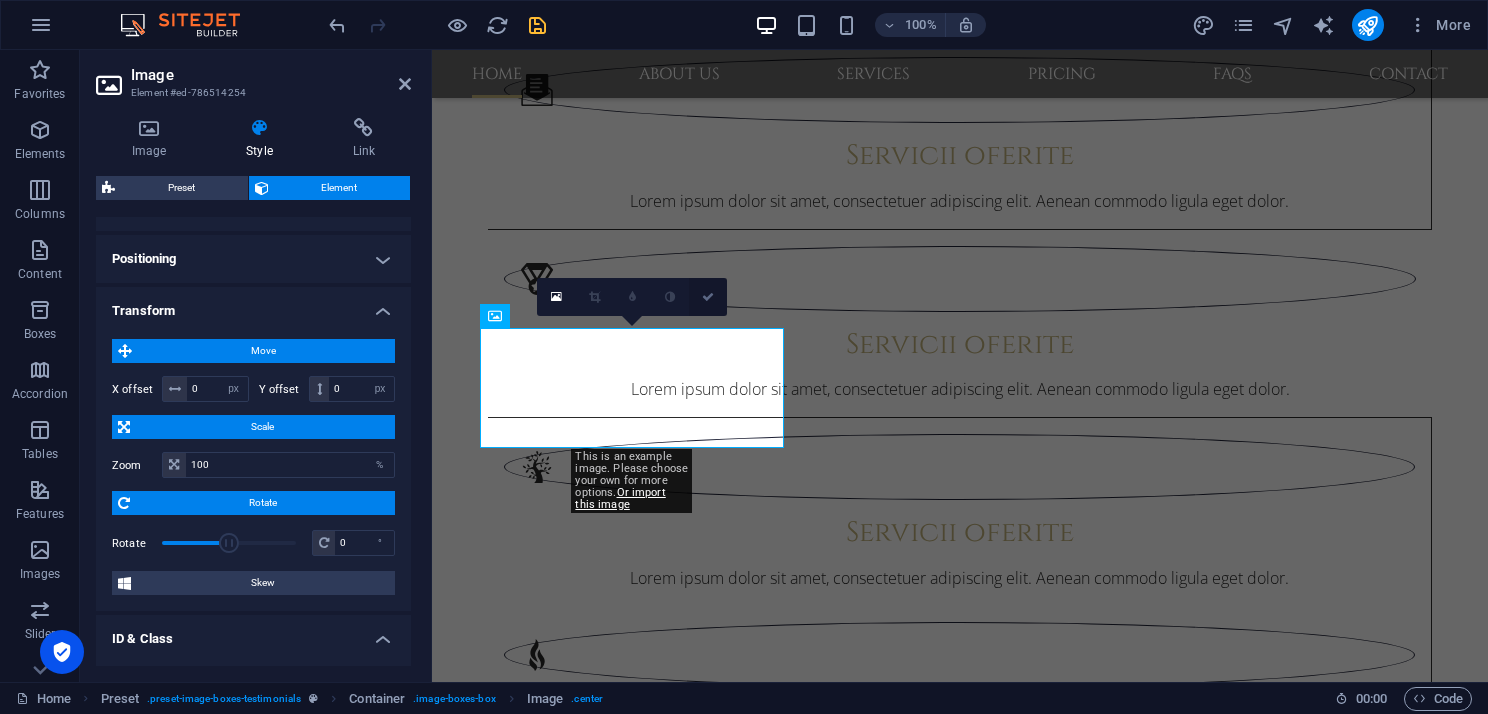 click at bounding box center (708, 297) 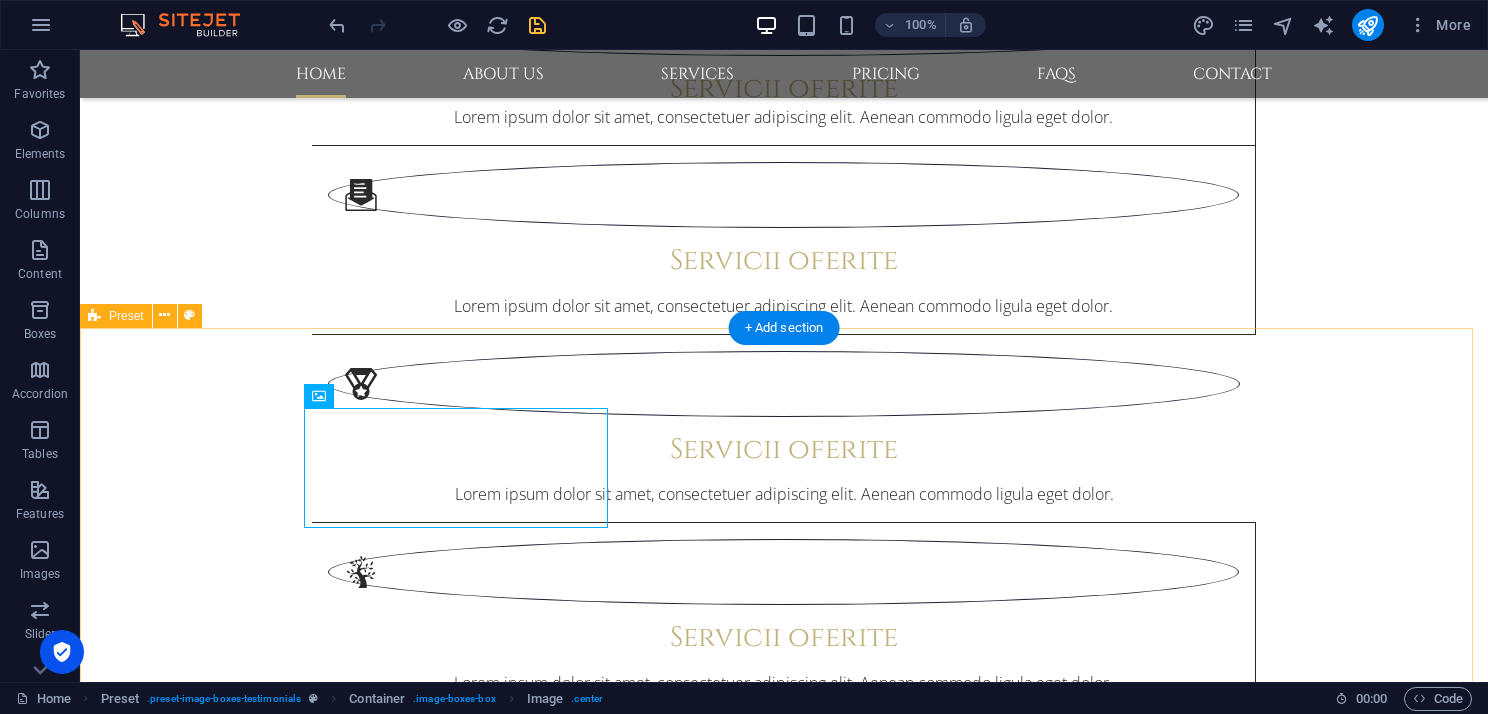 scroll, scrollTop: 1952, scrollLeft: 0, axis: vertical 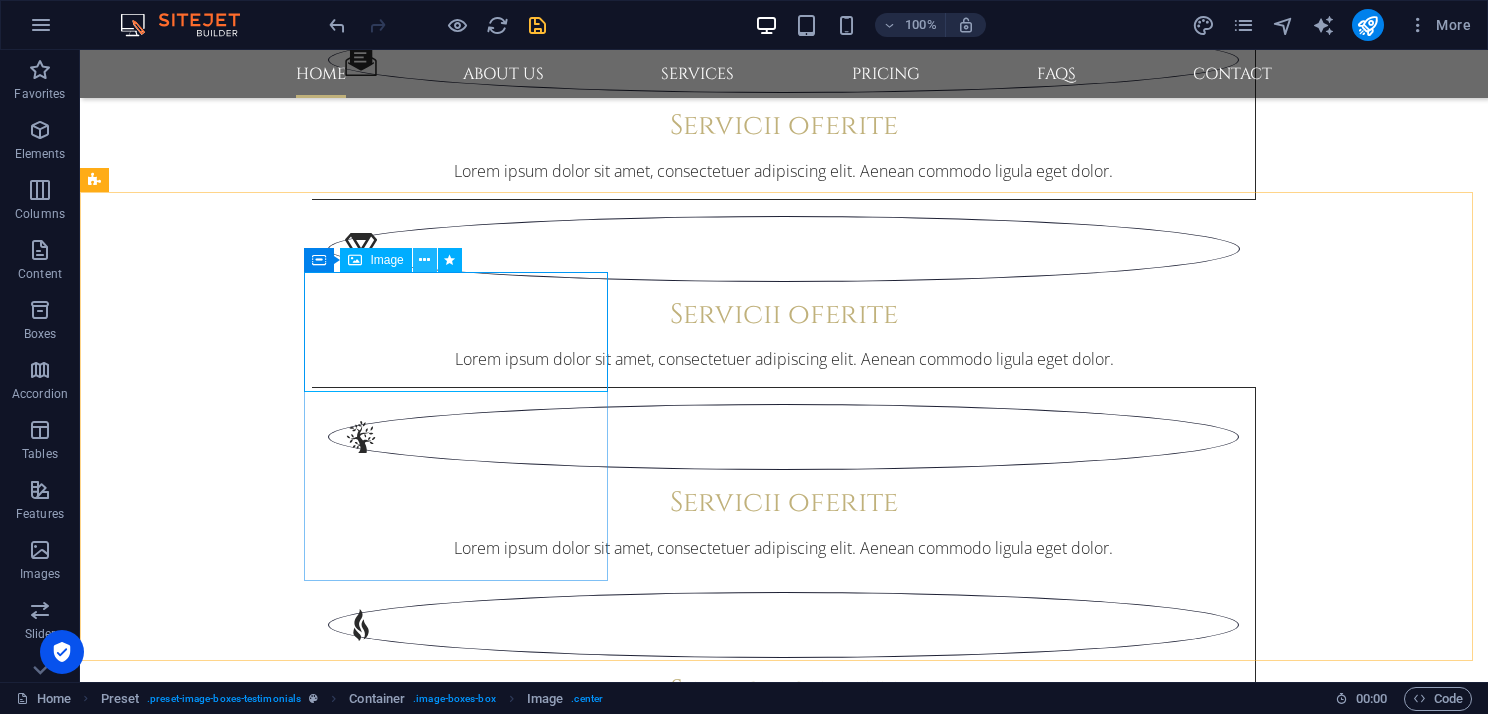 click at bounding box center (424, 260) 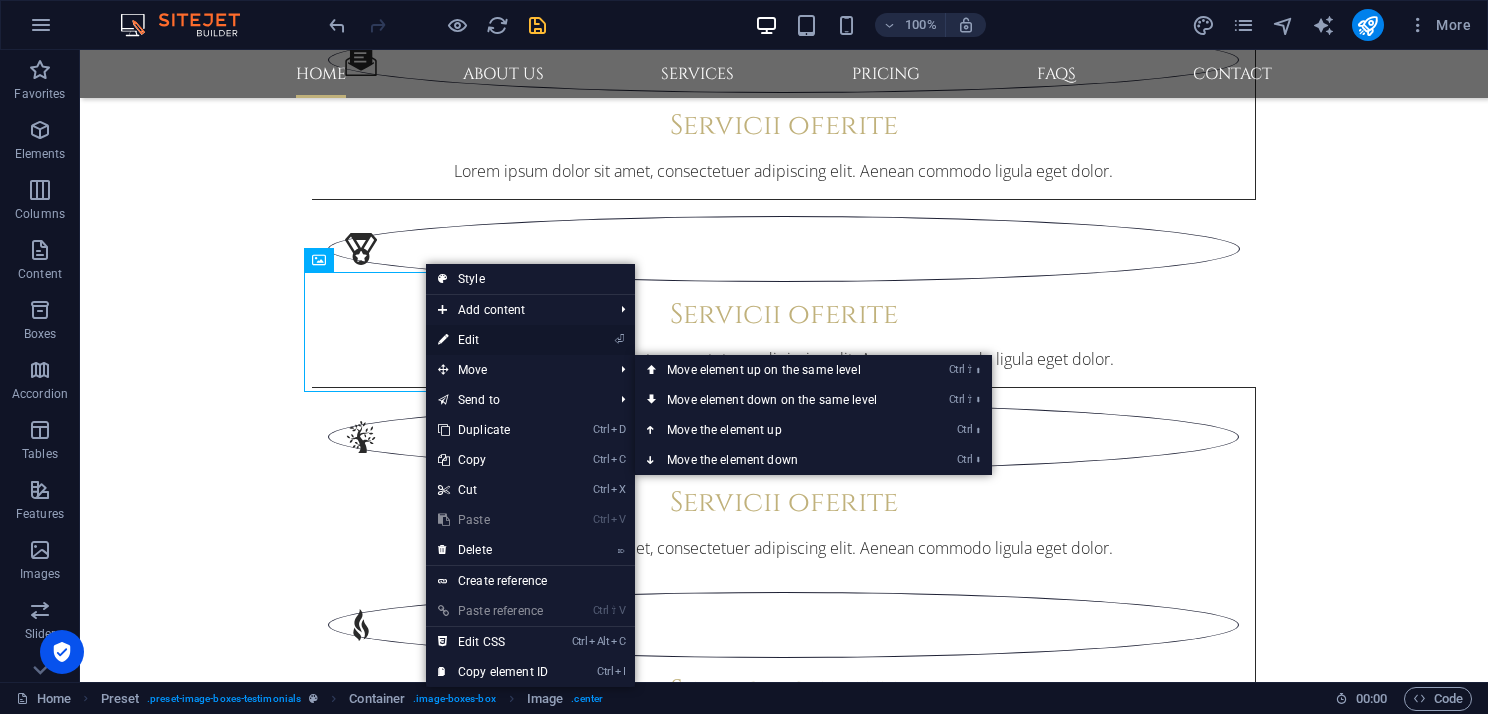click on "⏎  Edit" at bounding box center [493, 340] 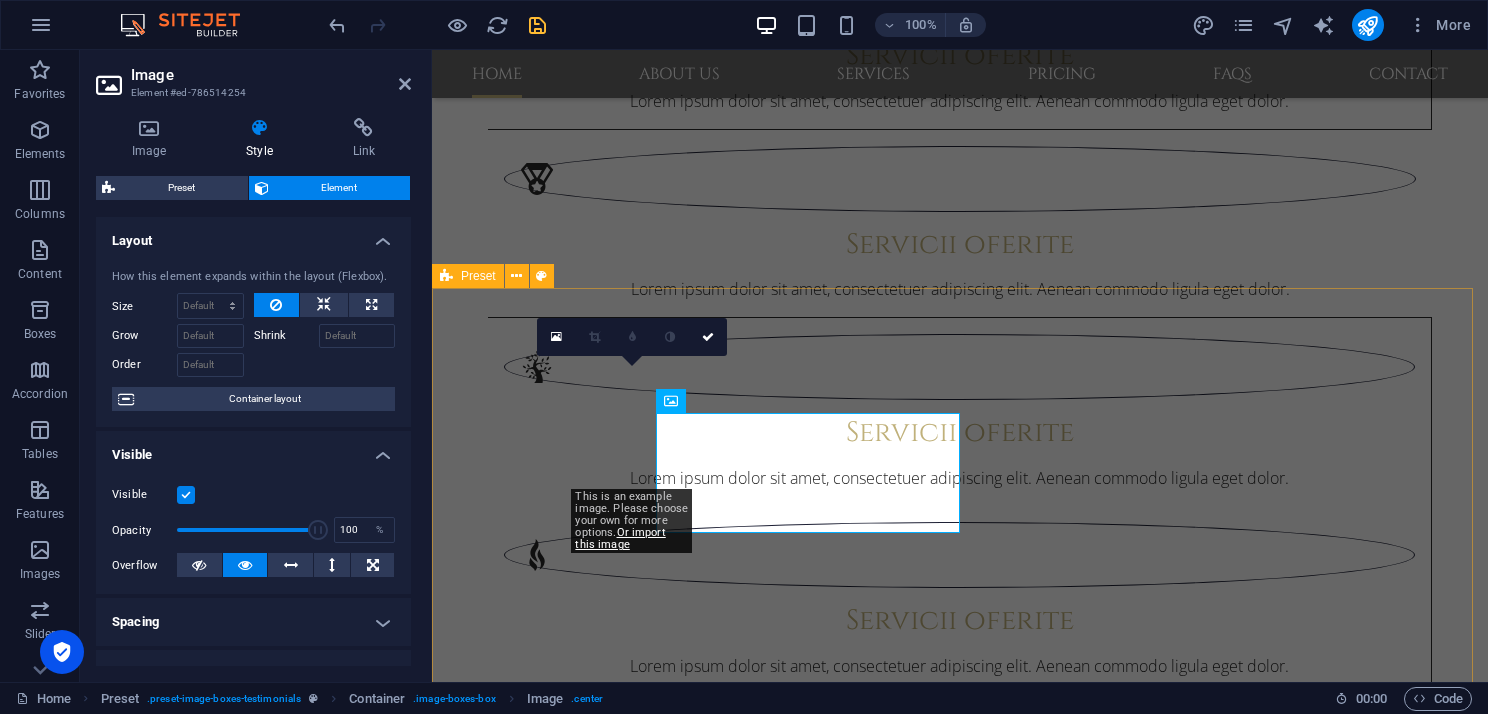 scroll, scrollTop: 1812, scrollLeft: 0, axis: vertical 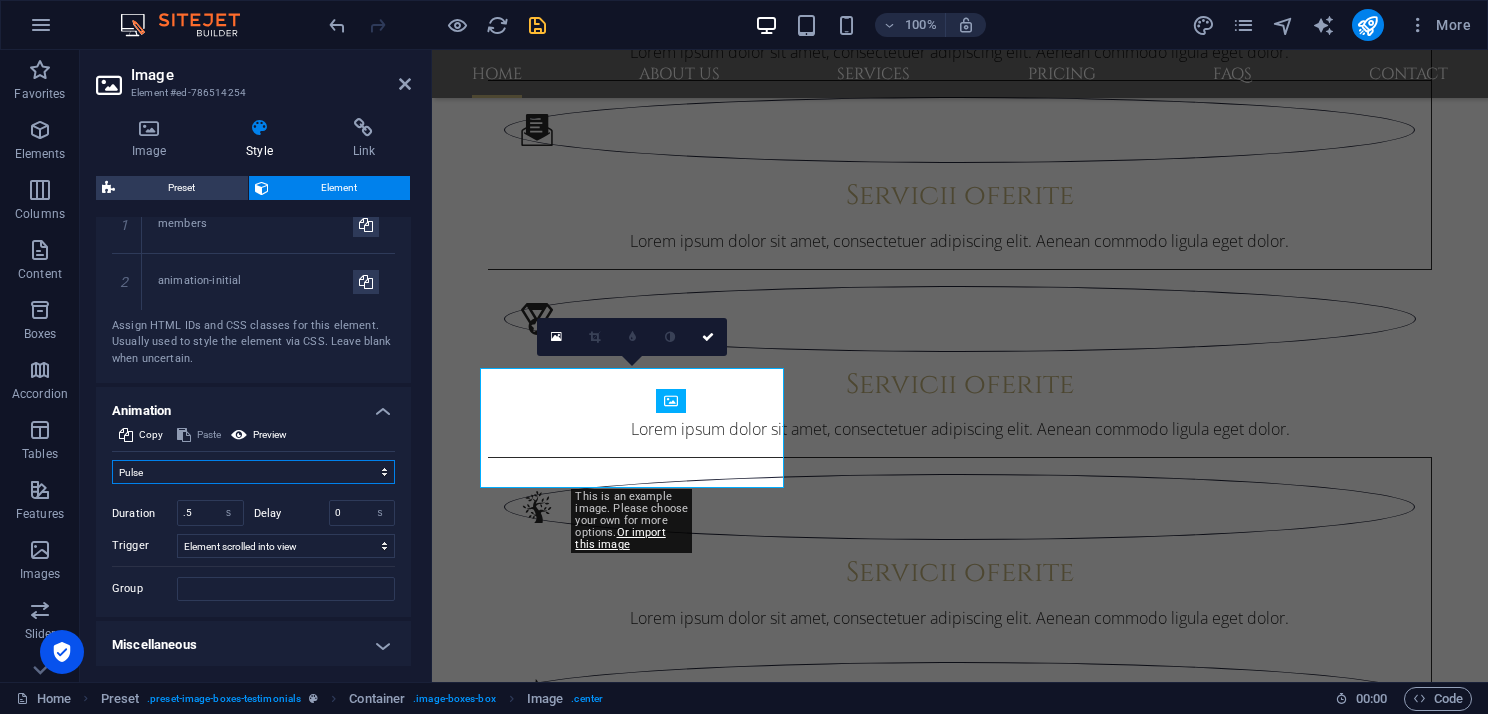click on "Don't animate Show / Hide Slide up/down Zoom in/out Slide left to right Slide right to left Slide top to bottom Slide bottom to top Pulse Blink Open as overlay" at bounding box center [253, 472] 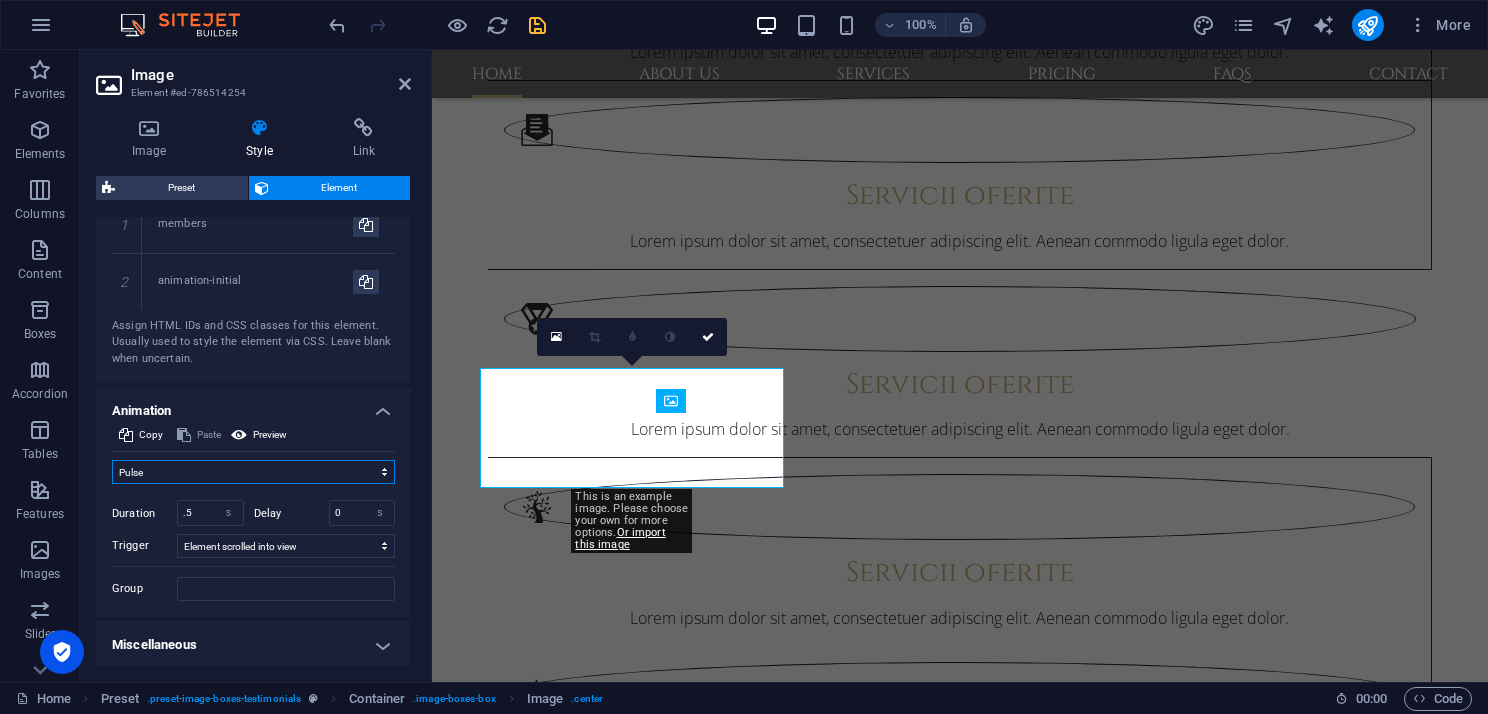 select on "shrink" 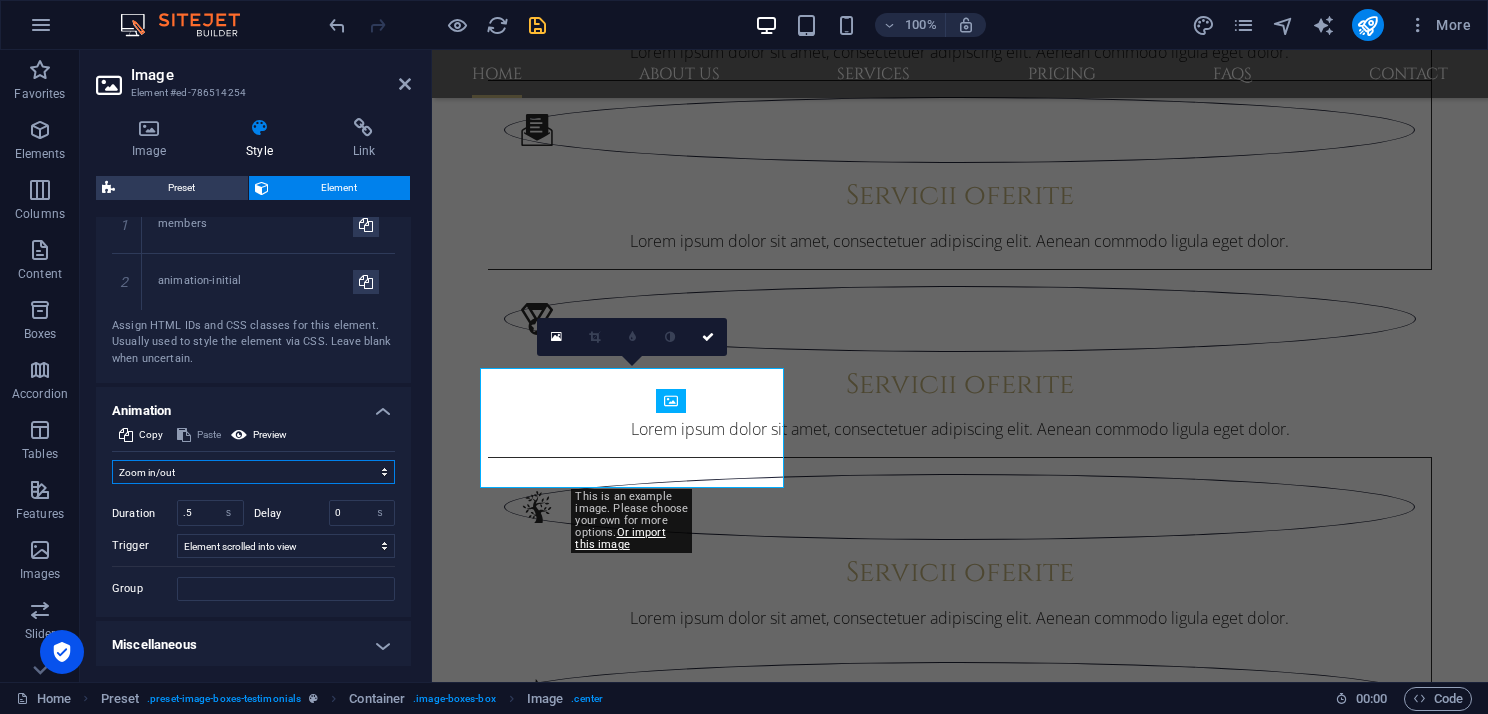 click on "Don't animate Show / Hide Slide up/down Zoom in/out Slide left to right Slide right to left Slide top to bottom Slide bottom to top Pulse Blink Open as overlay" at bounding box center [253, 472] 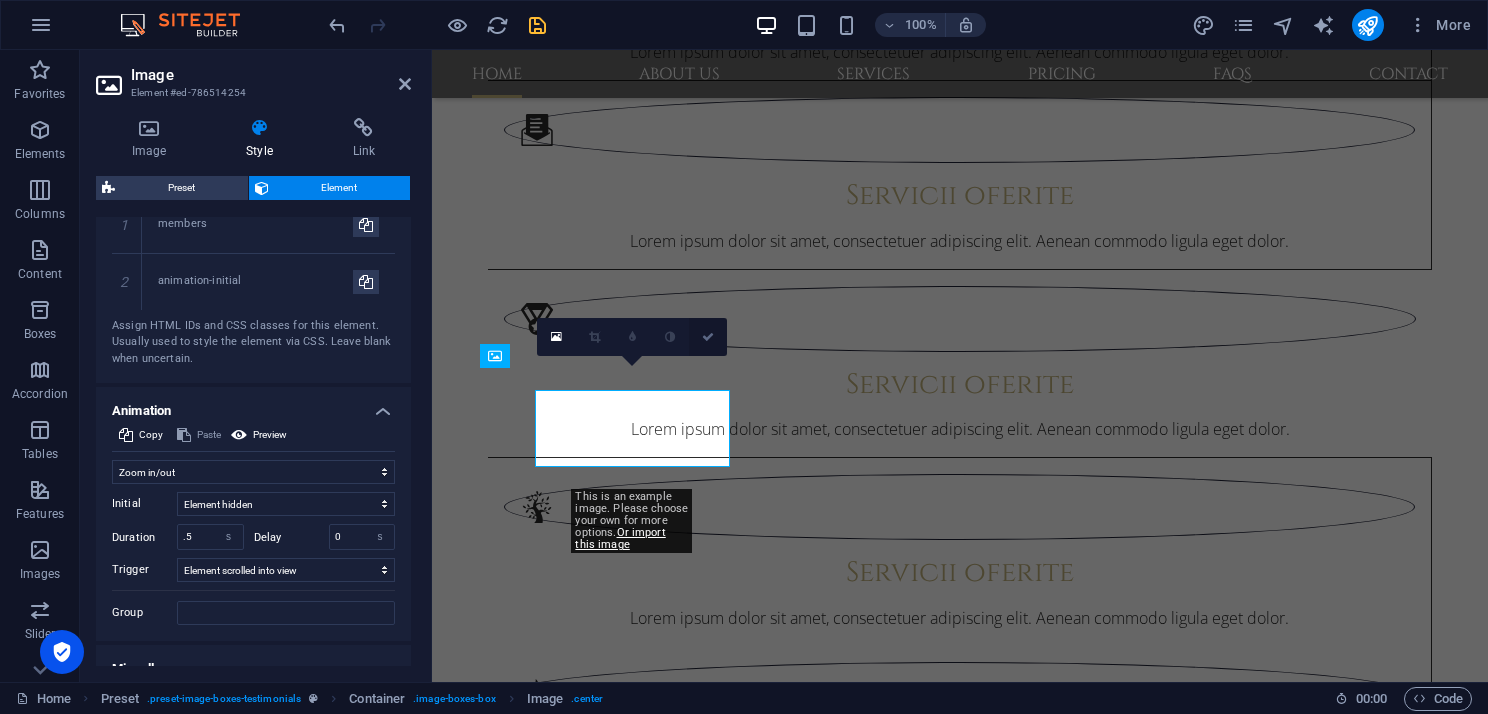 click at bounding box center (708, 337) 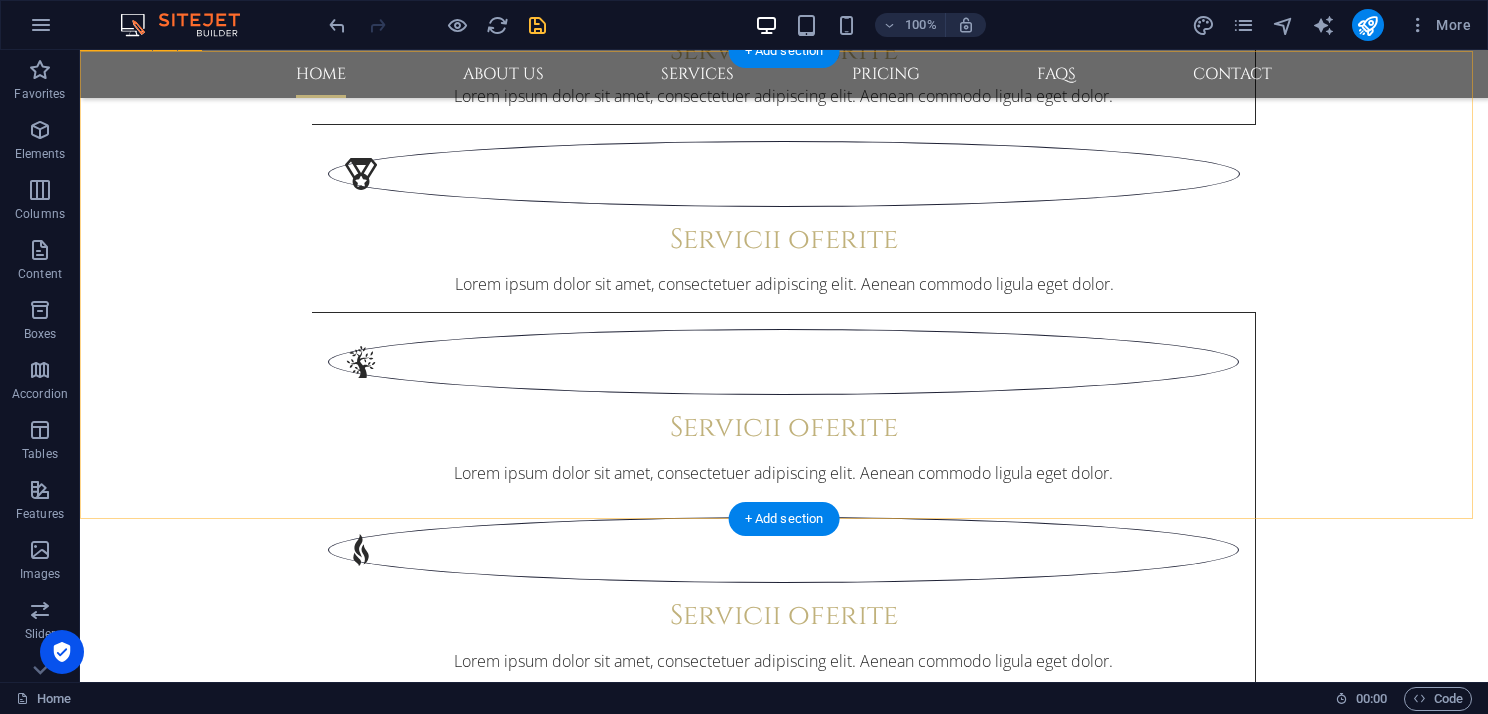 scroll, scrollTop: 1912, scrollLeft: 0, axis: vertical 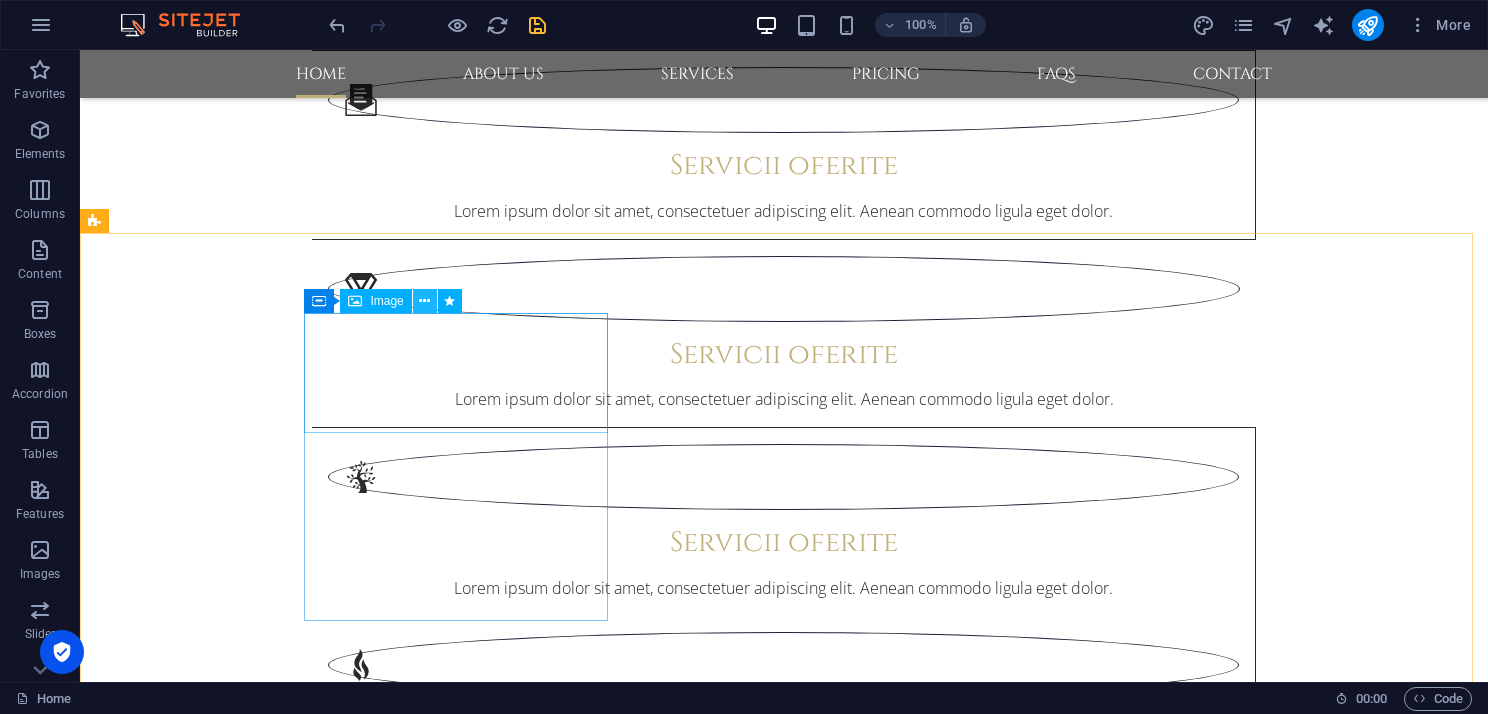 click at bounding box center [424, 301] 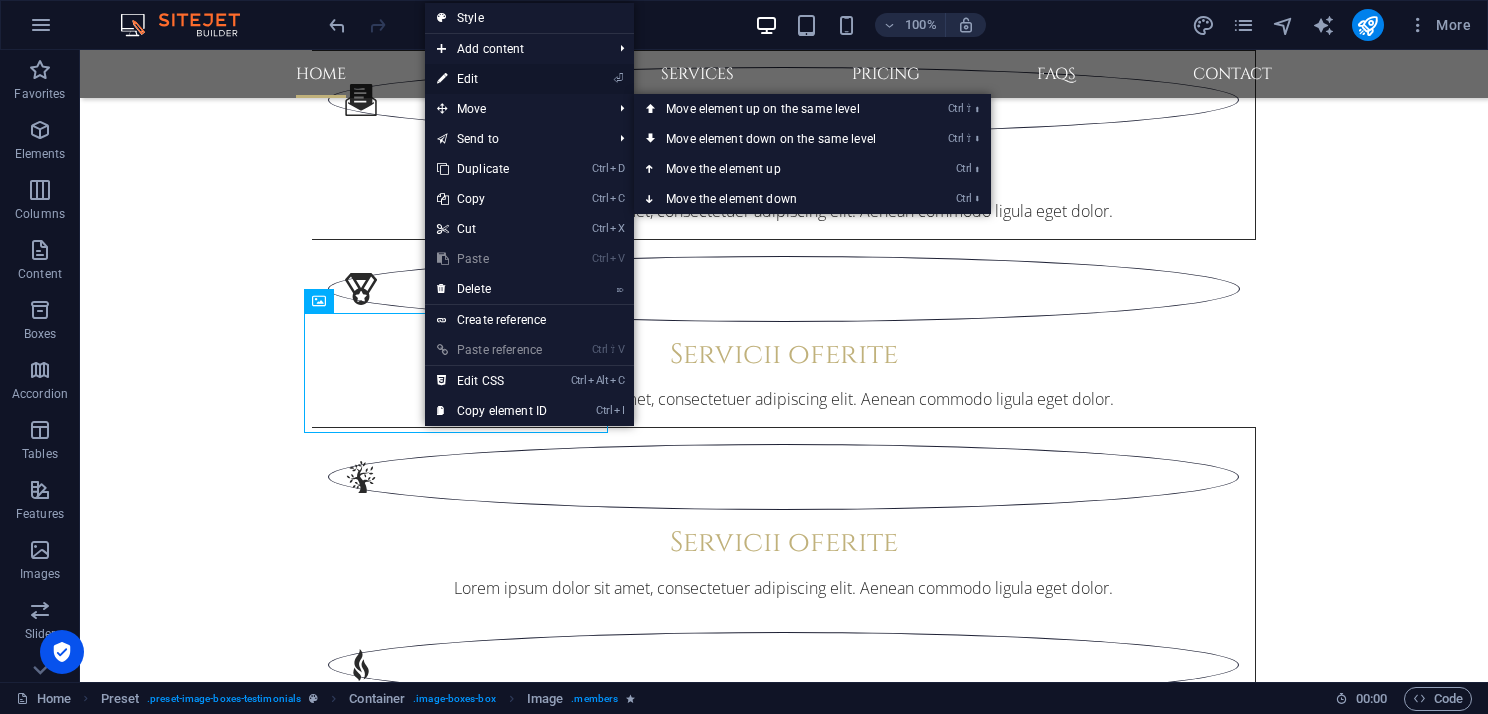 click on "⏎  Edit" at bounding box center (492, 79) 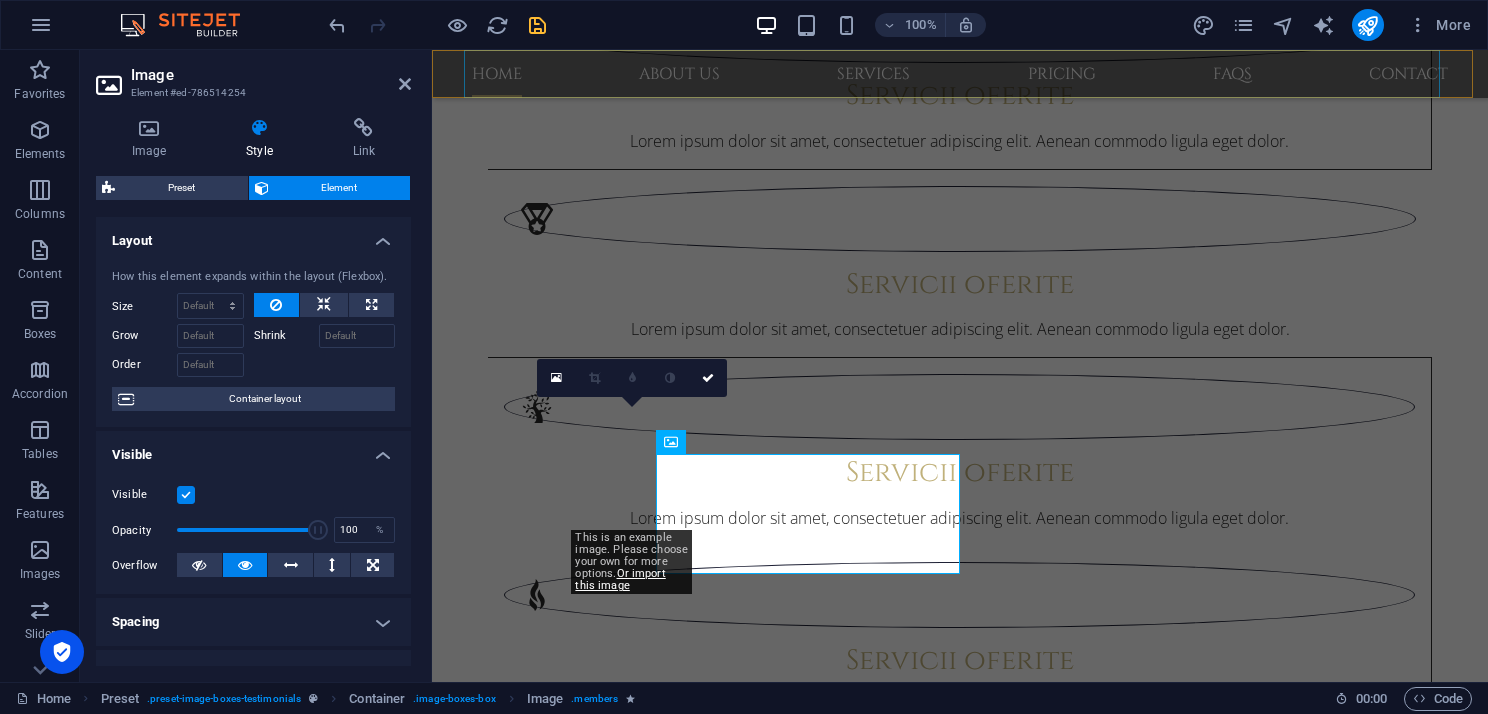 scroll, scrollTop: 1771, scrollLeft: 0, axis: vertical 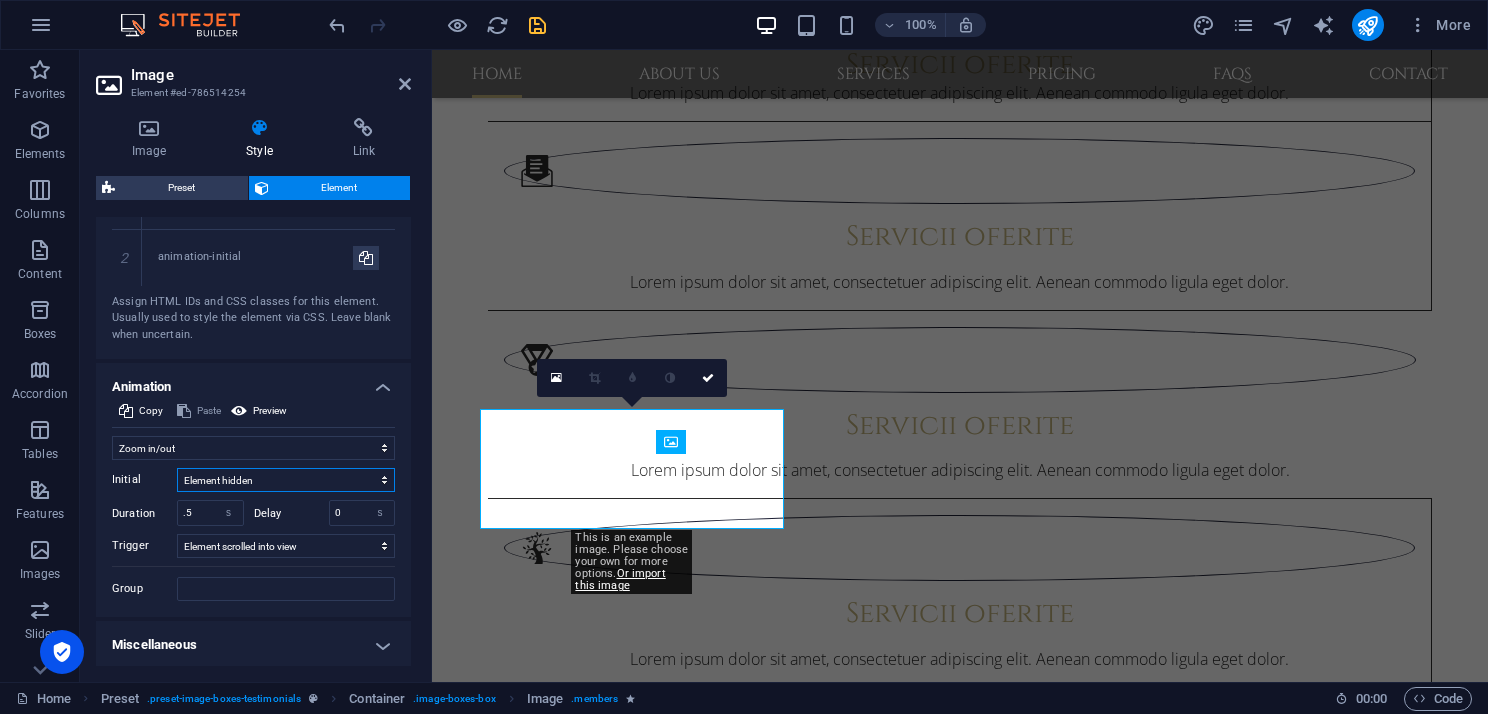click on "Element hidden Element shown" at bounding box center [286, 480] 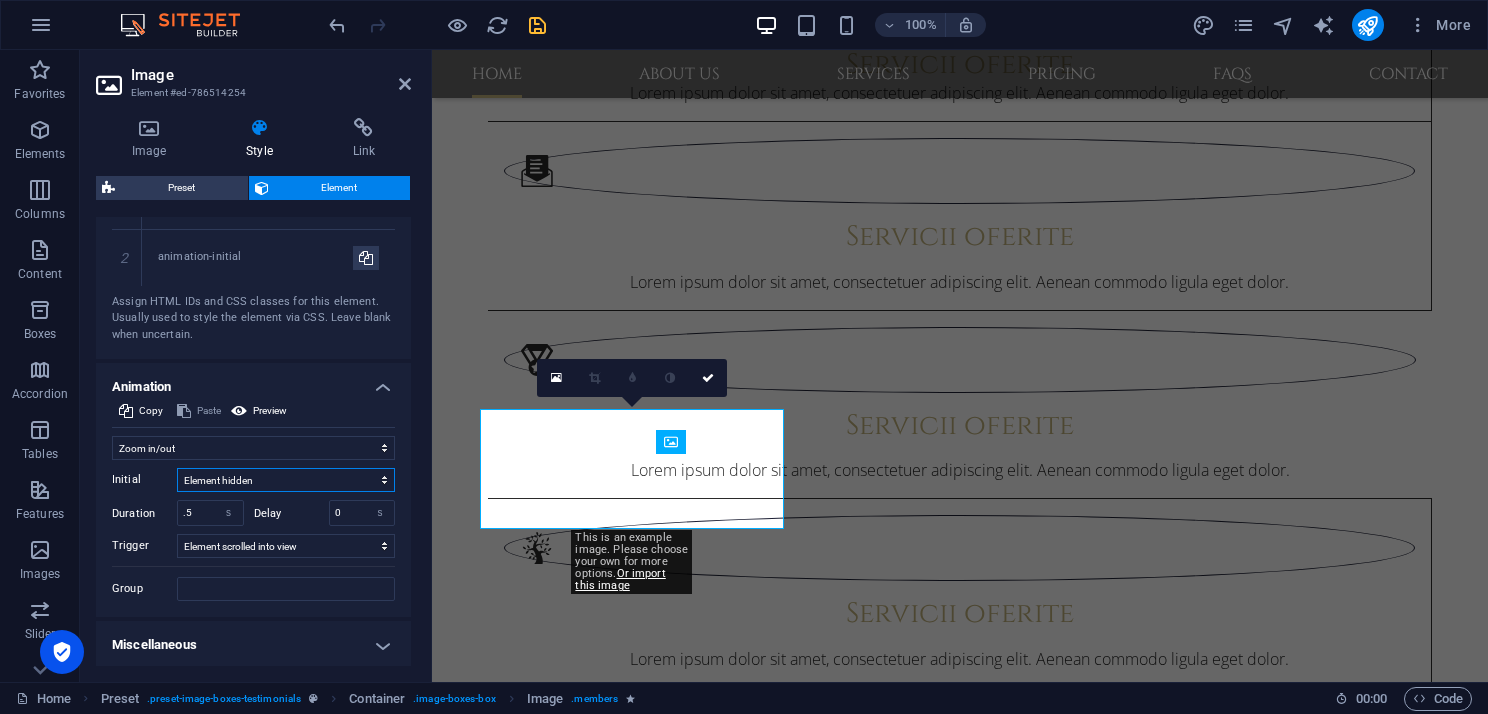 click on "Element hidden Element shown" at bounding box center (286, 480) 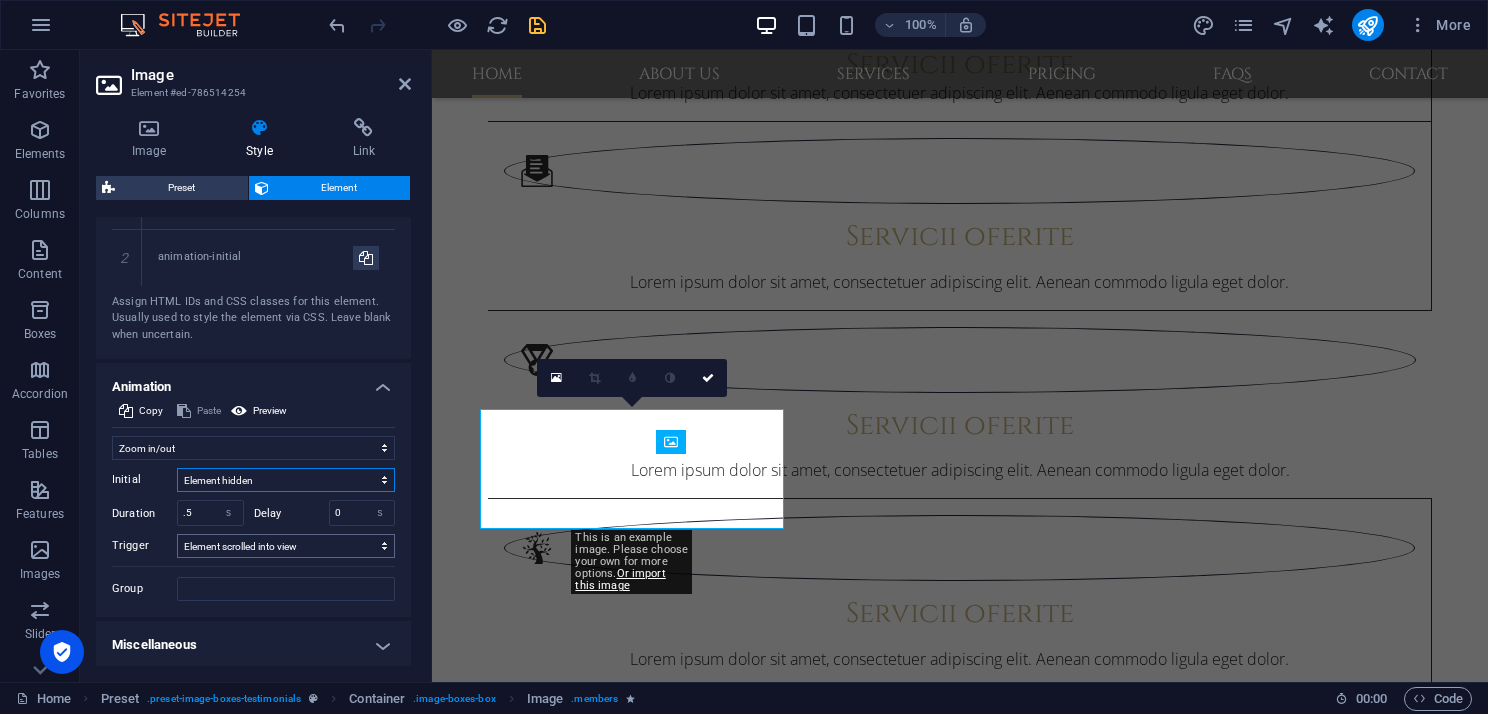select on "show" 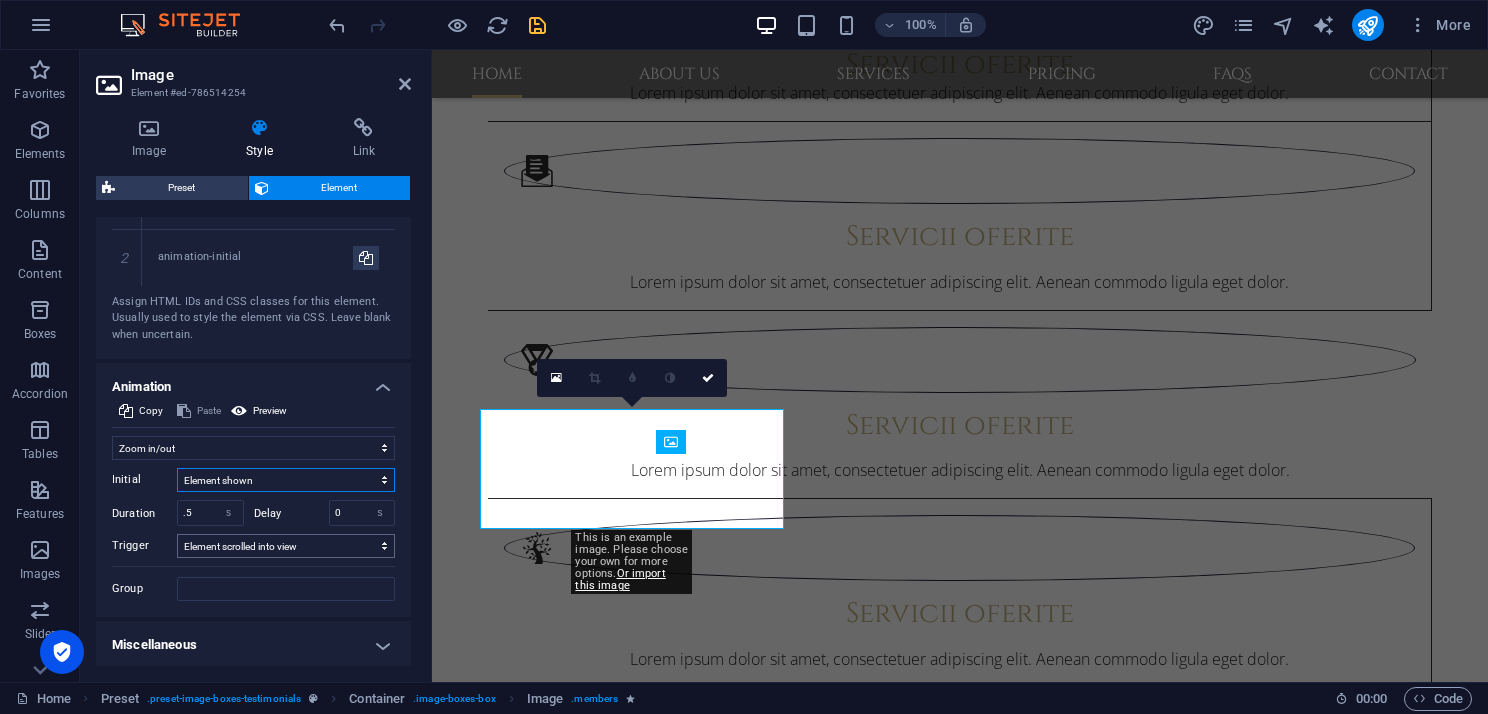 click on "Element hidden Element shown" at bounding box center [286, 480] 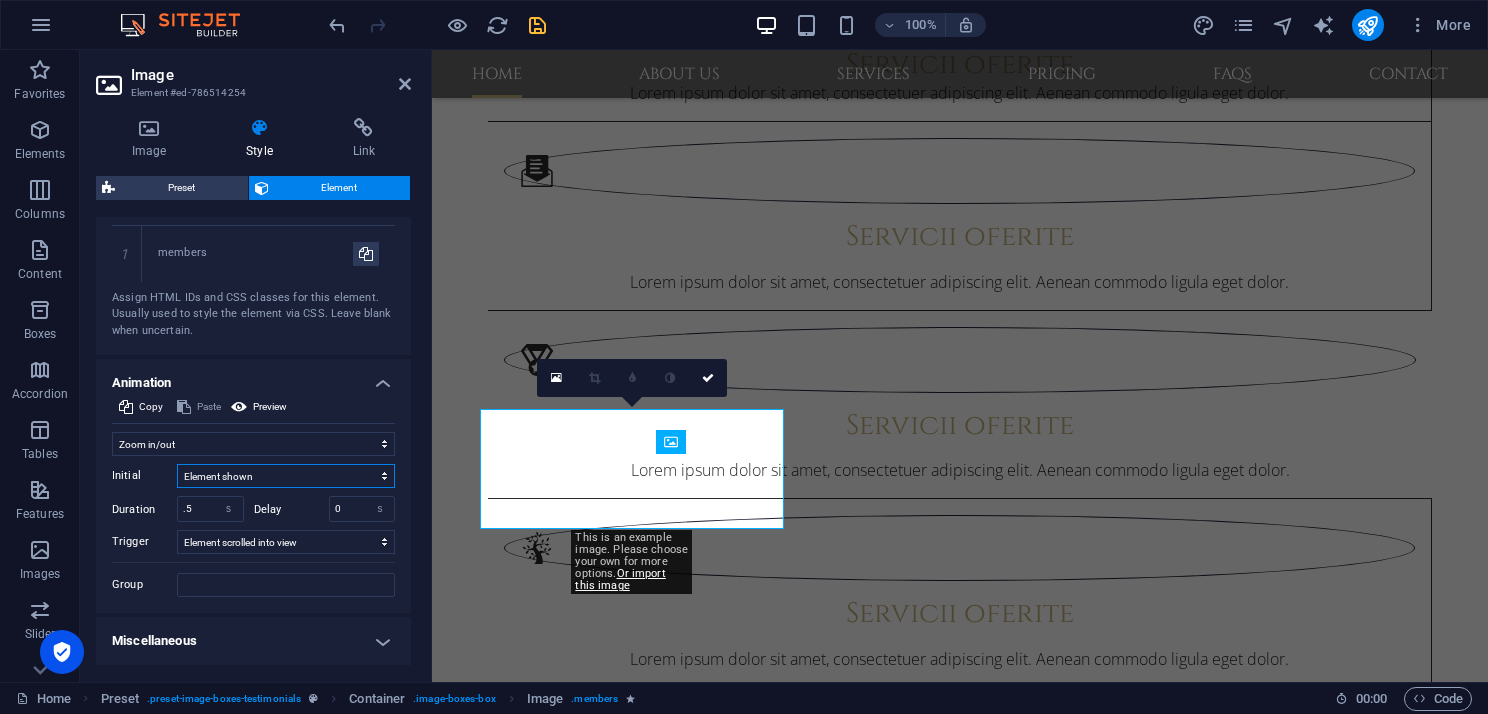 scroll, scrollTop: 1112, scrollLeft: 0, axis: vertical 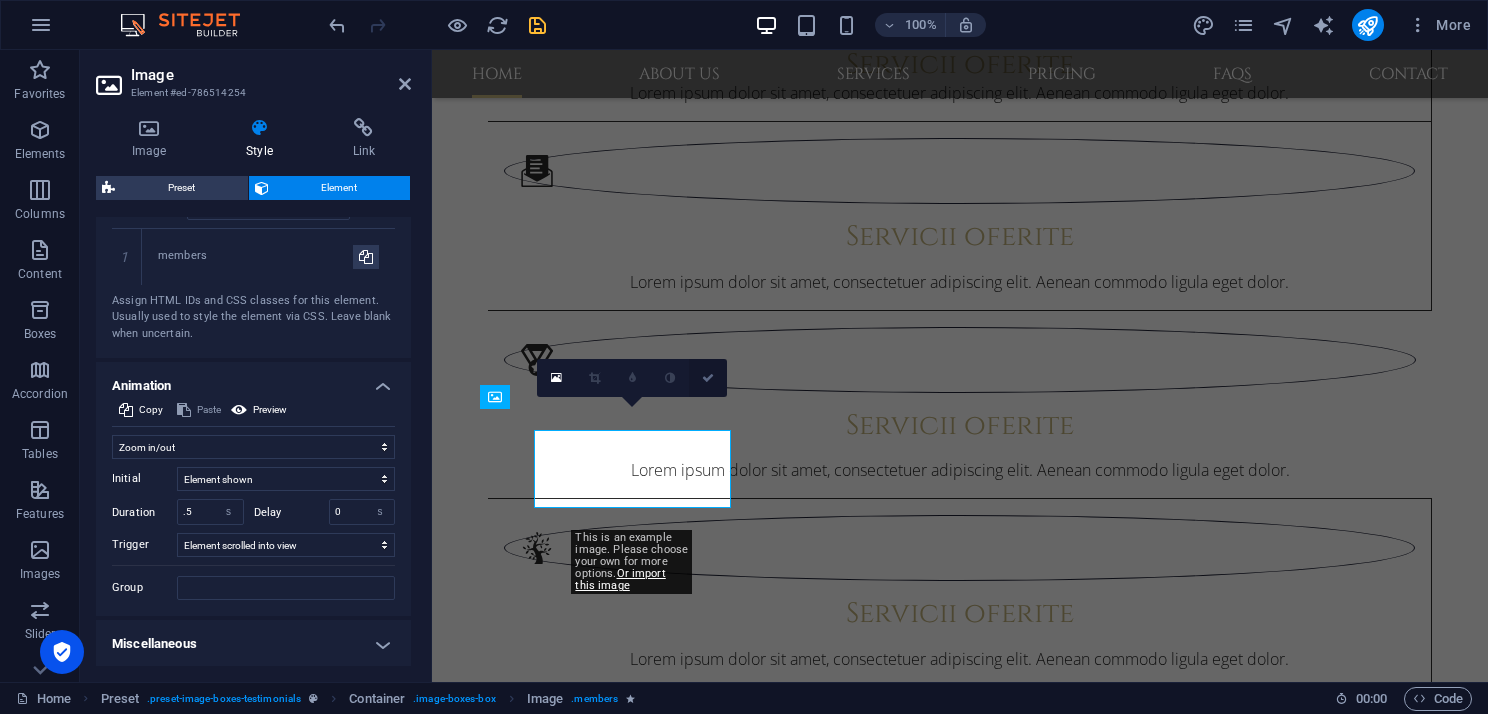 click at bounding box center [708, 378] 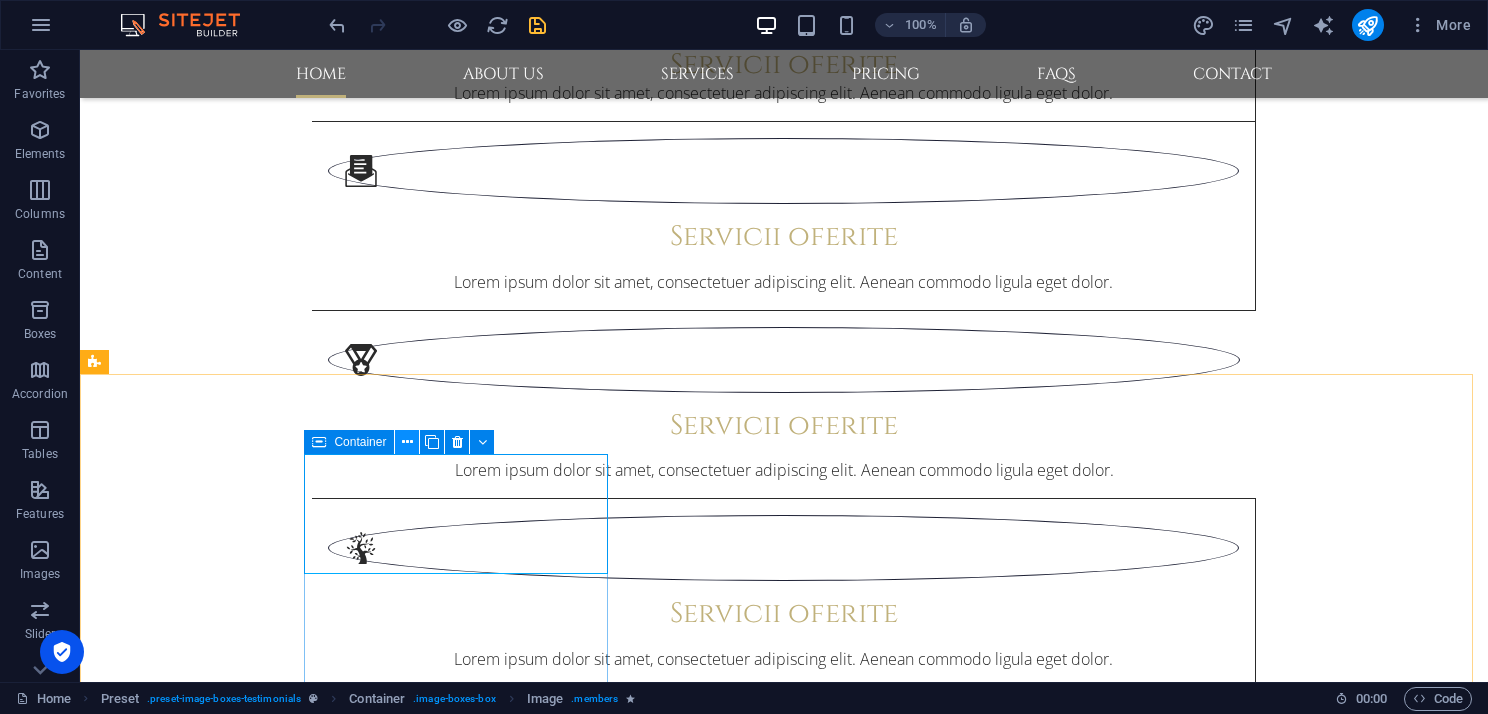 click at bounding box center [407, 442] 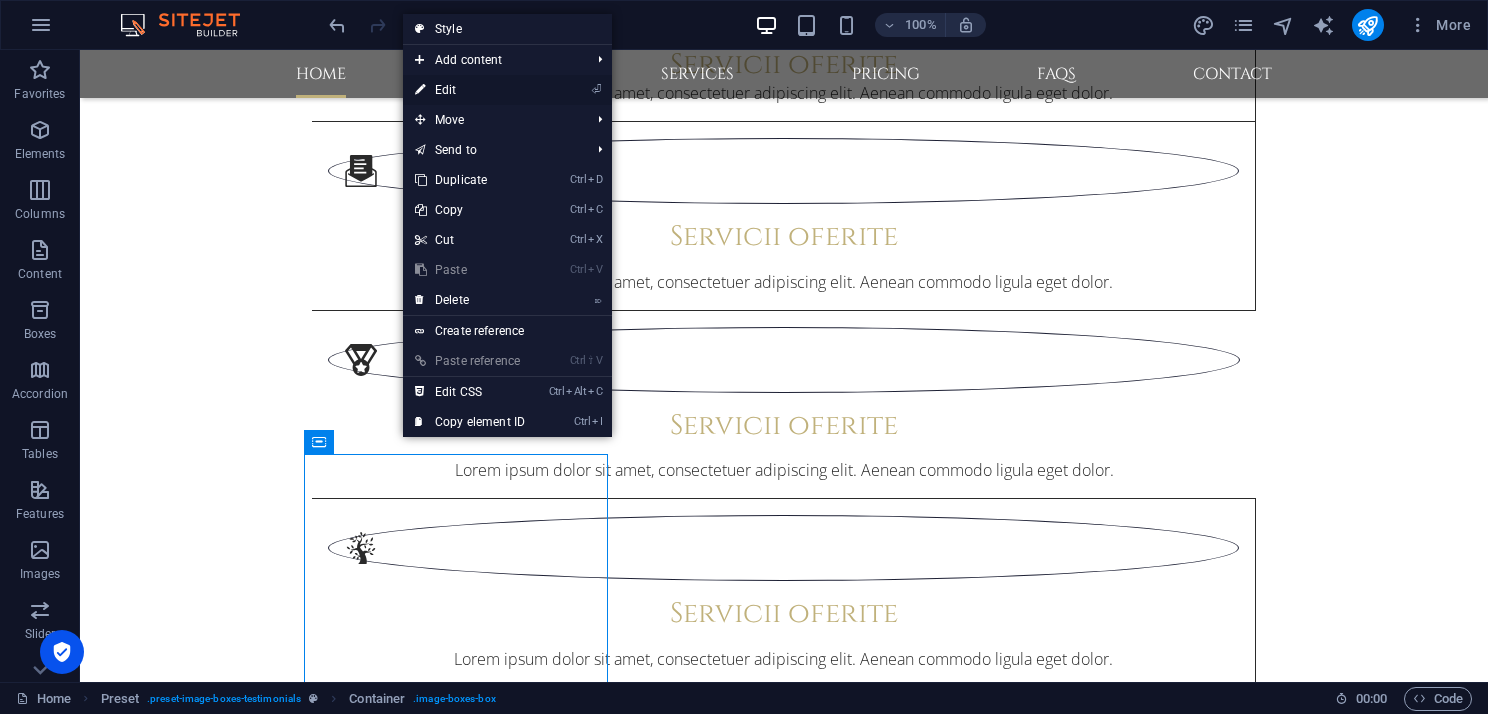 click on "⏎  Edit" at bounding box center [470, 90] 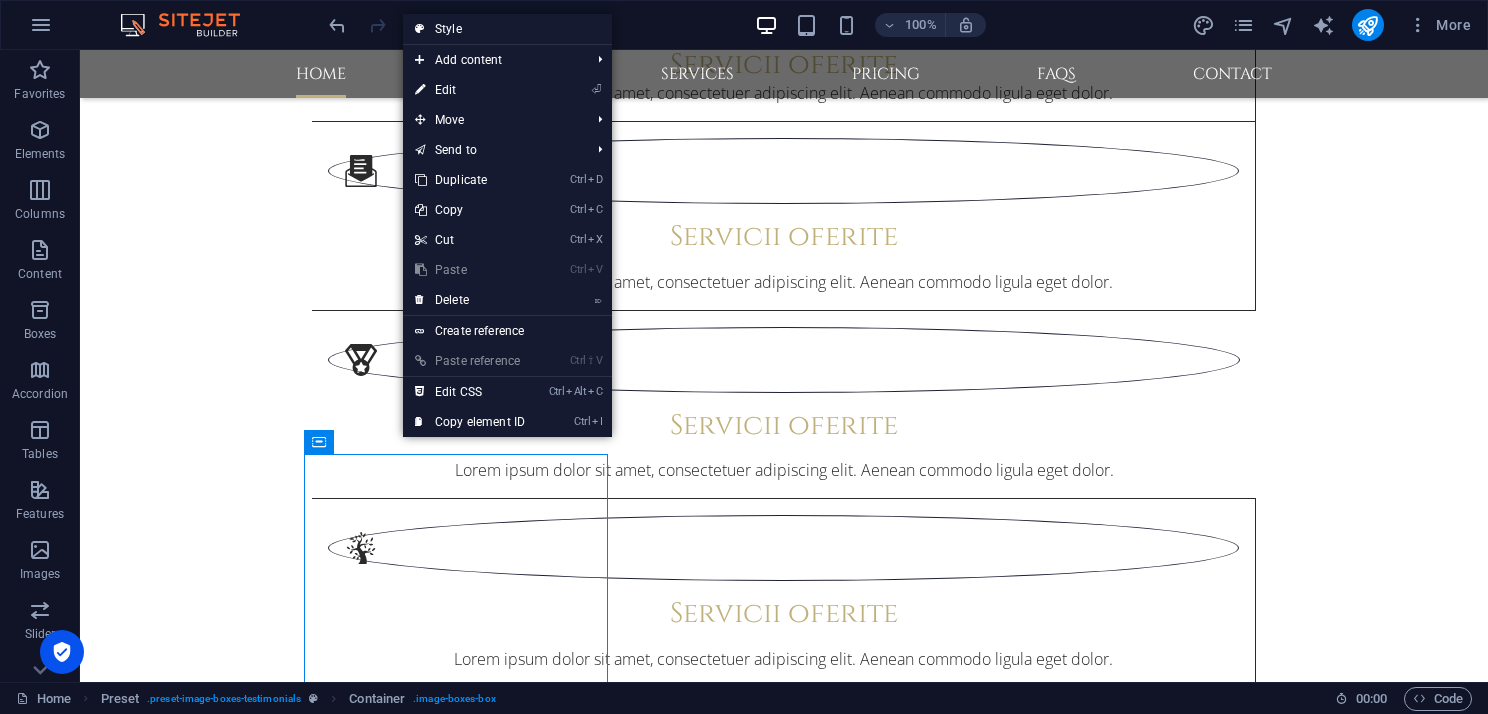 scroll, scrollTop: 1630, scrollLeft: 0, axis: vertical 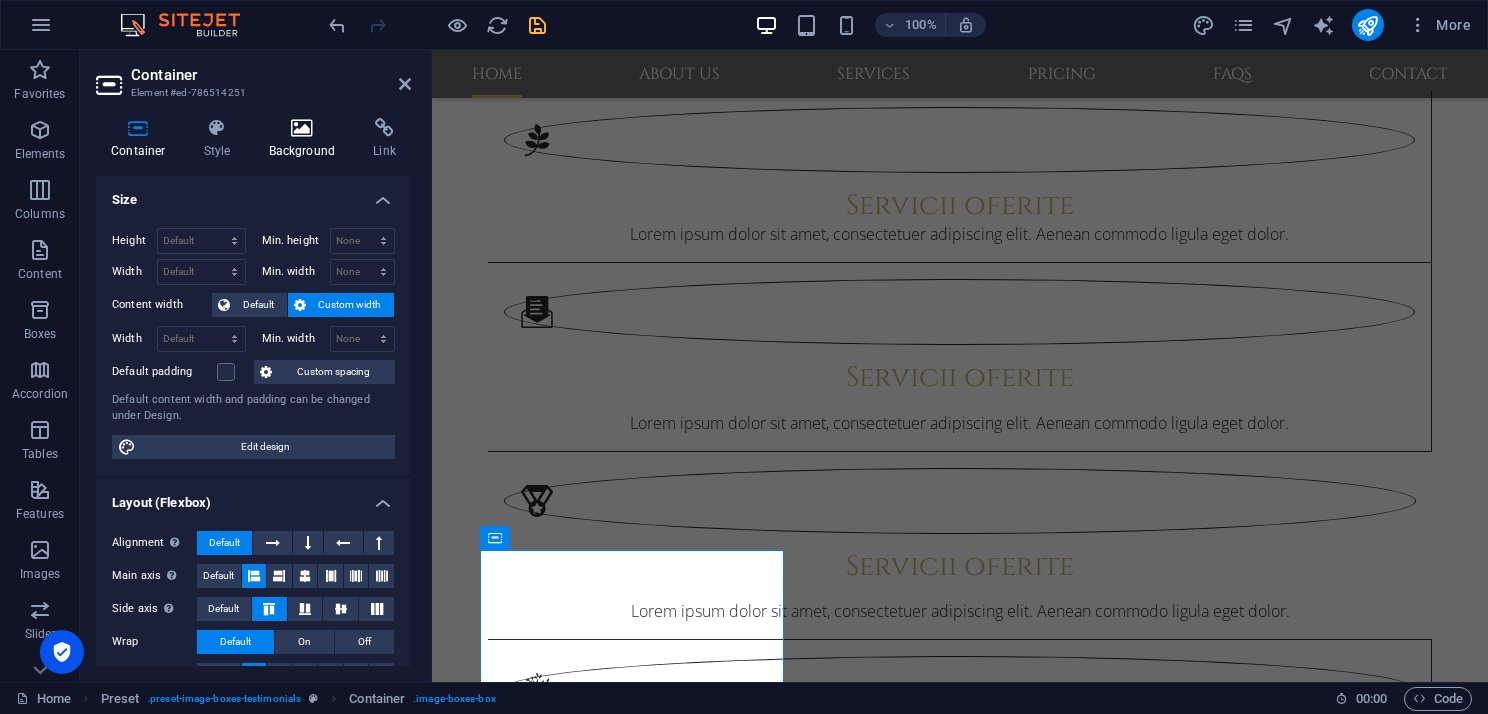 click at bounding box center [302, 128] 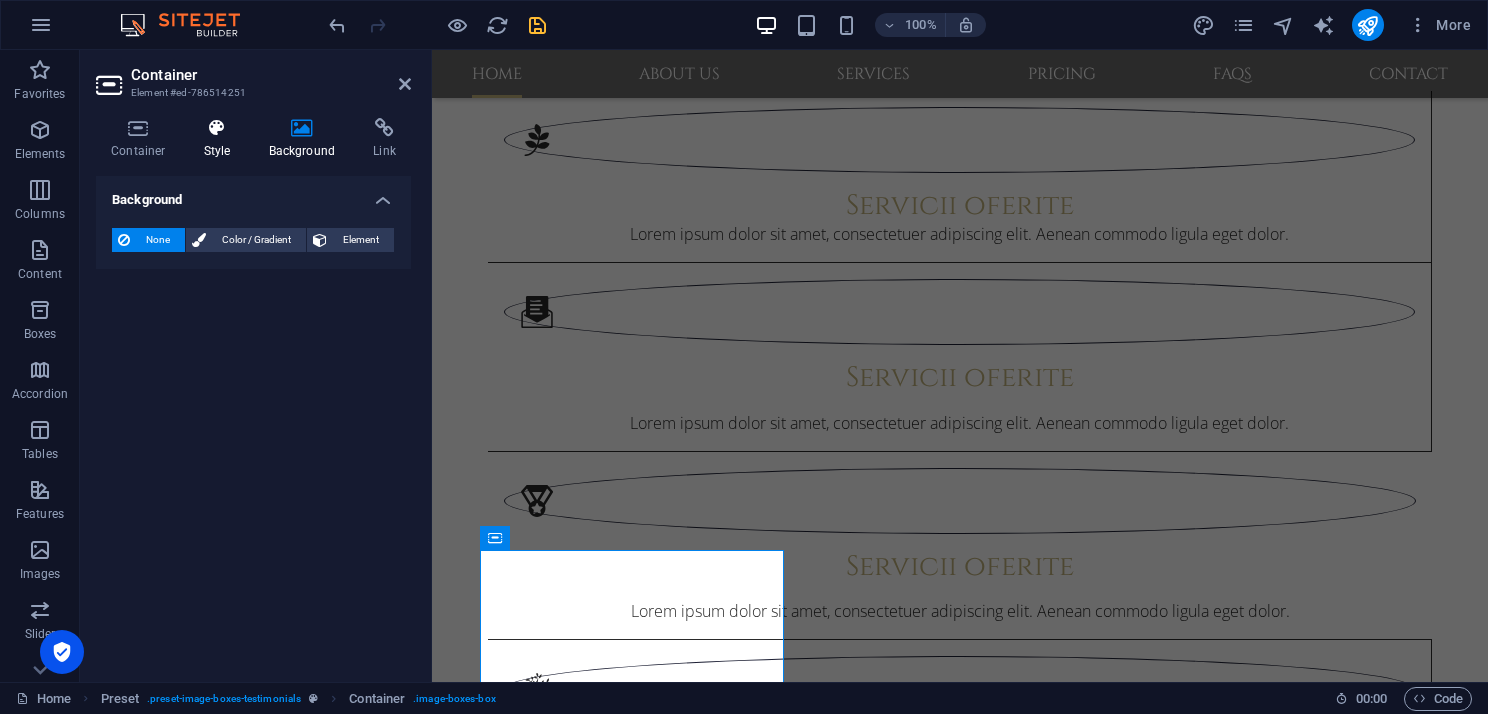 click at bounding box center [217, 128] 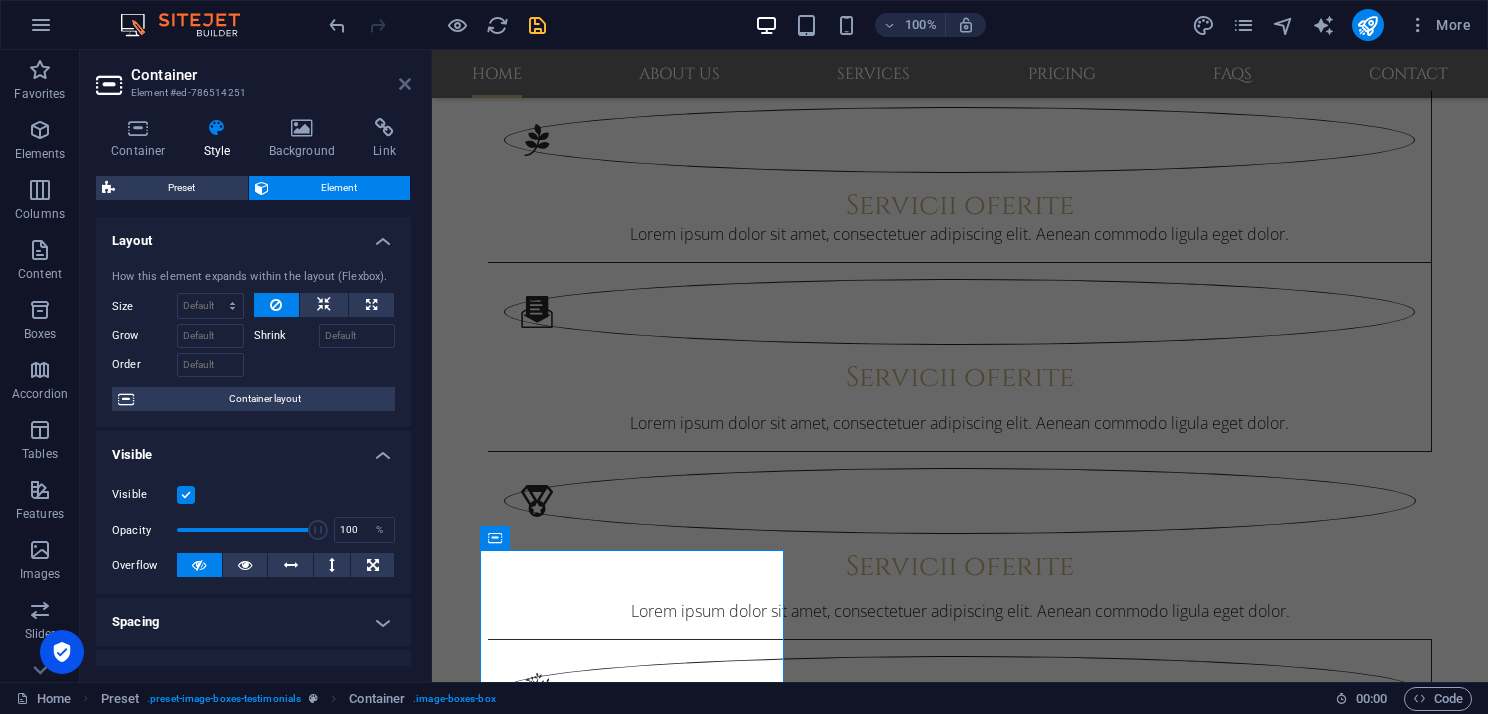 click at bounding box center [405, 84] 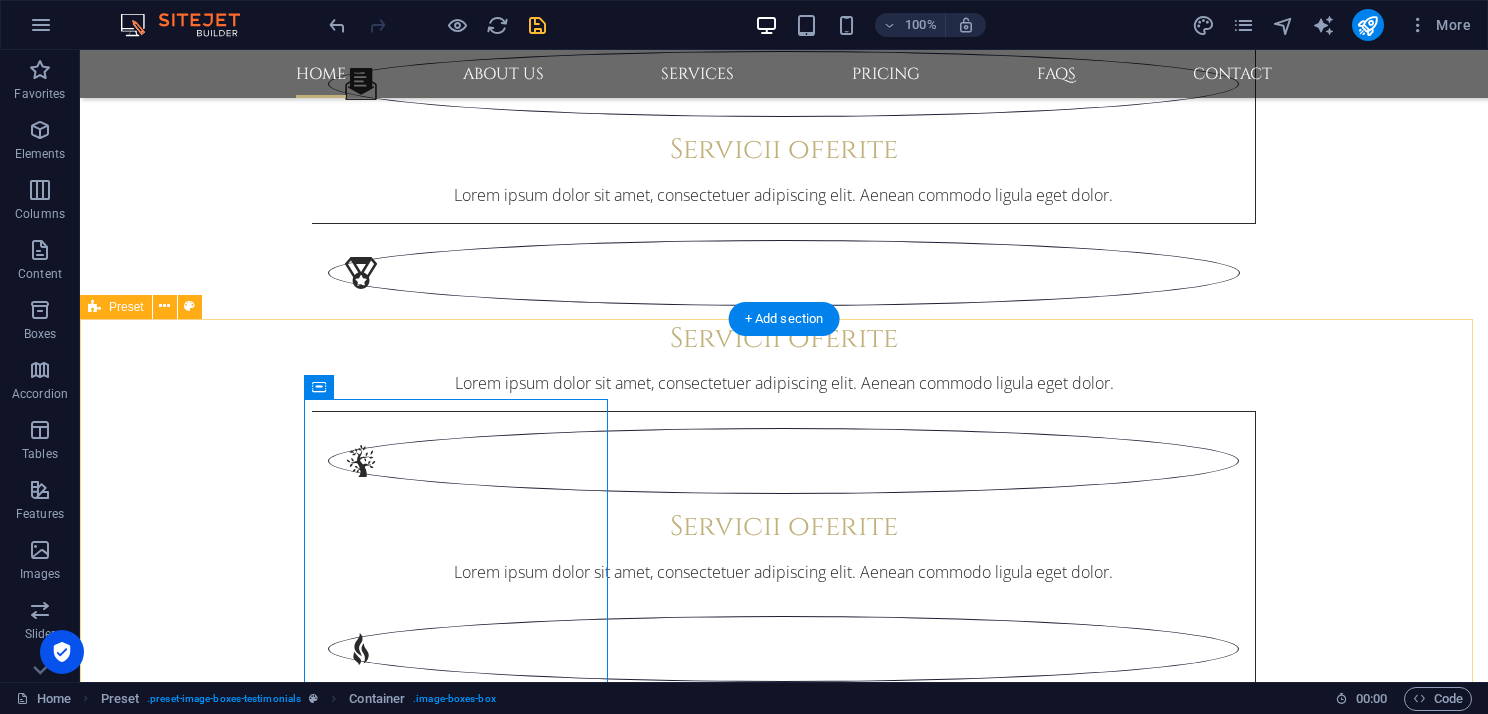 scroll, scrollTop: 1930, scrollLeft: 0, axis: vertical 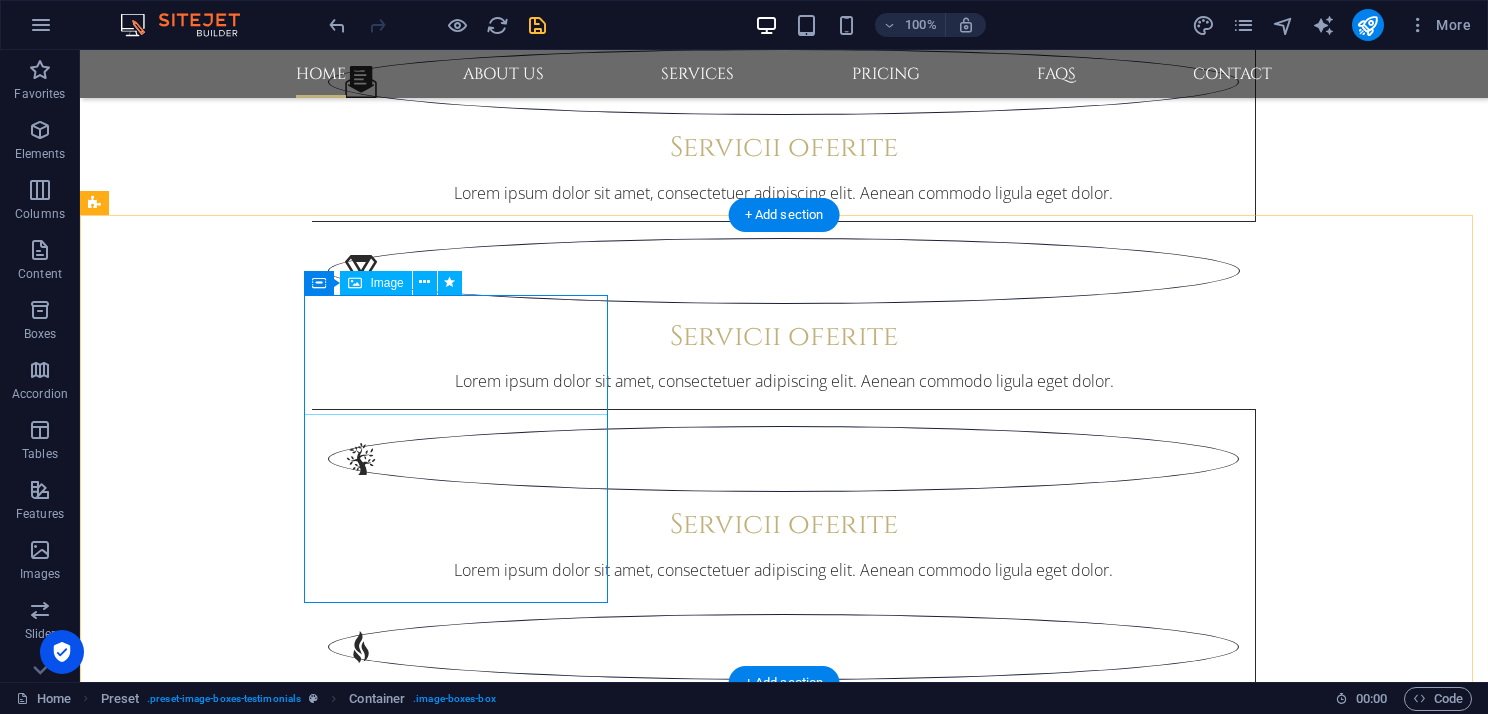 click at bounding box center [568, 2907] 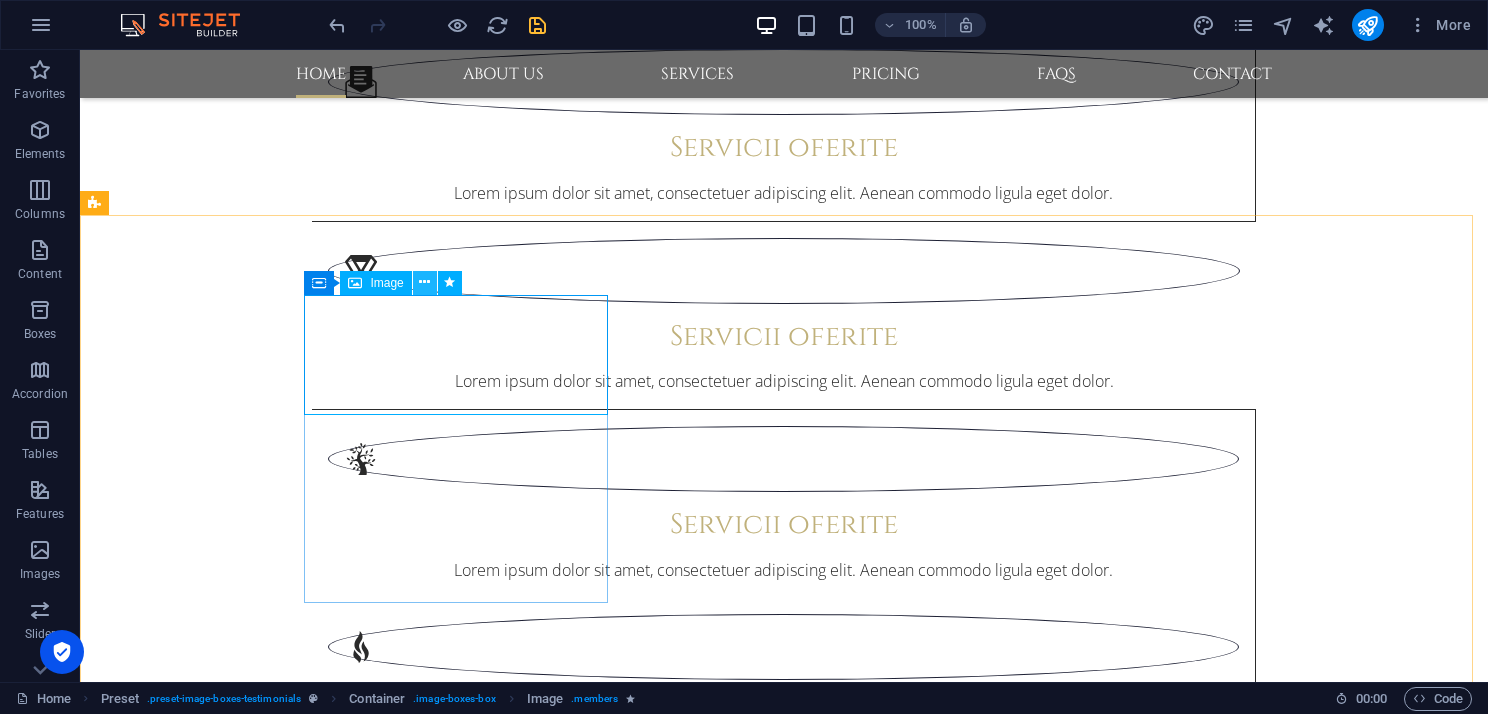 click at bounding box center [424, 282] 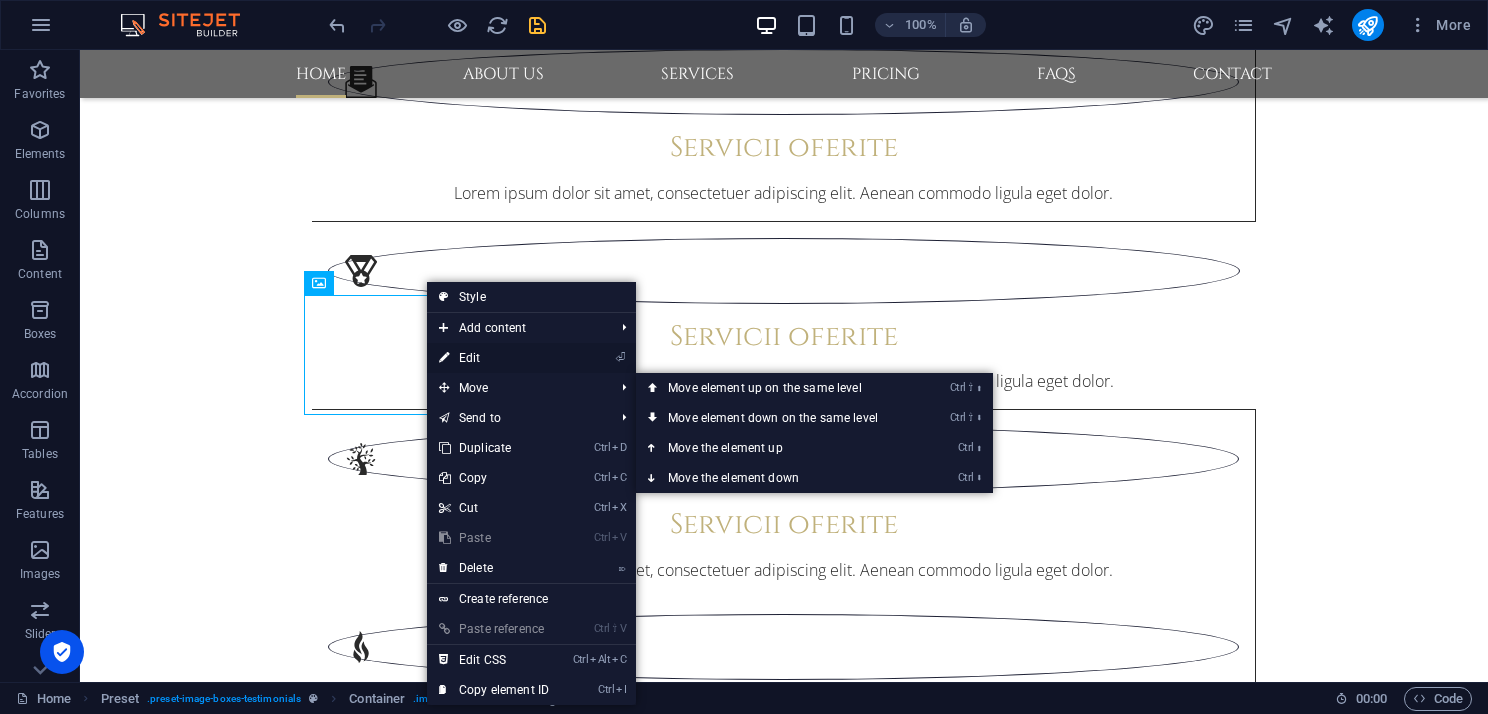 click on "⏎  Edit" at bounding box center [494, 358] 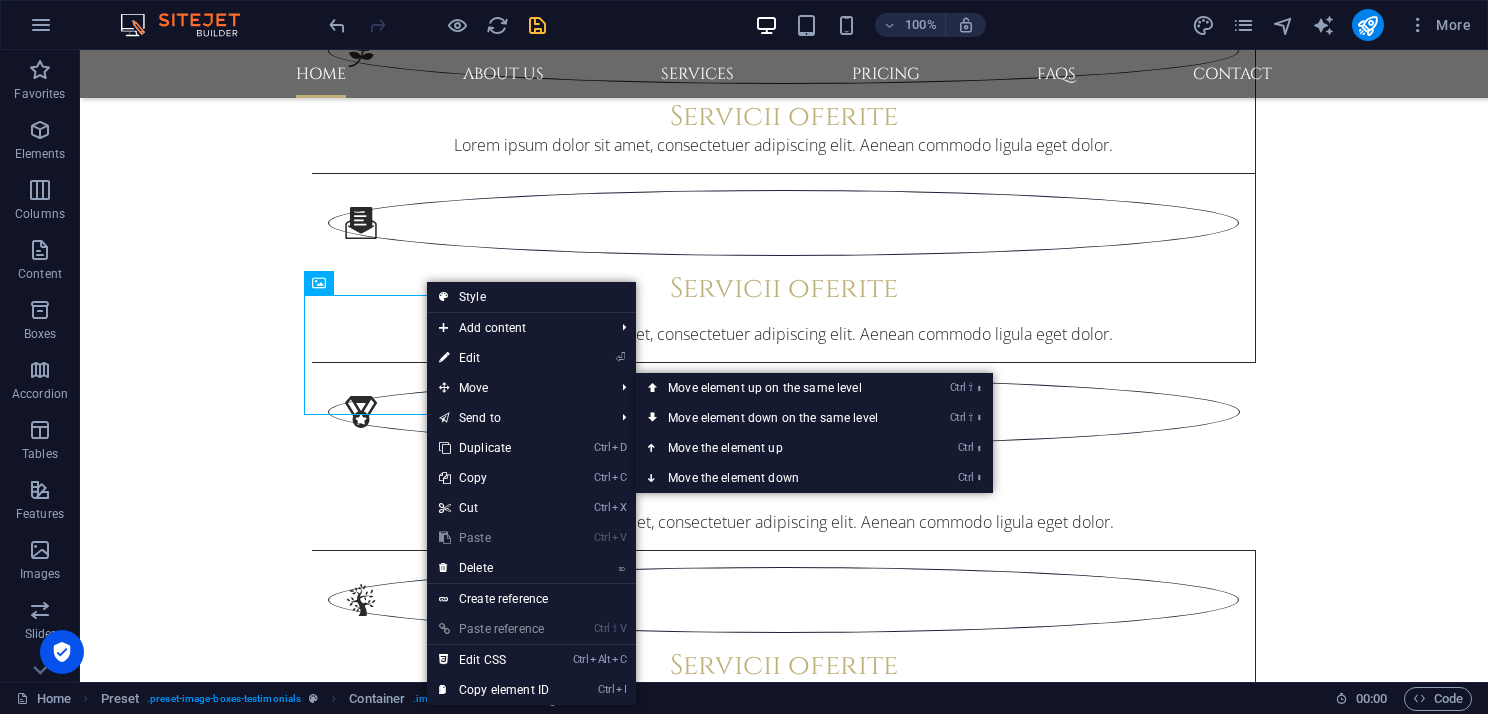 select on "px" 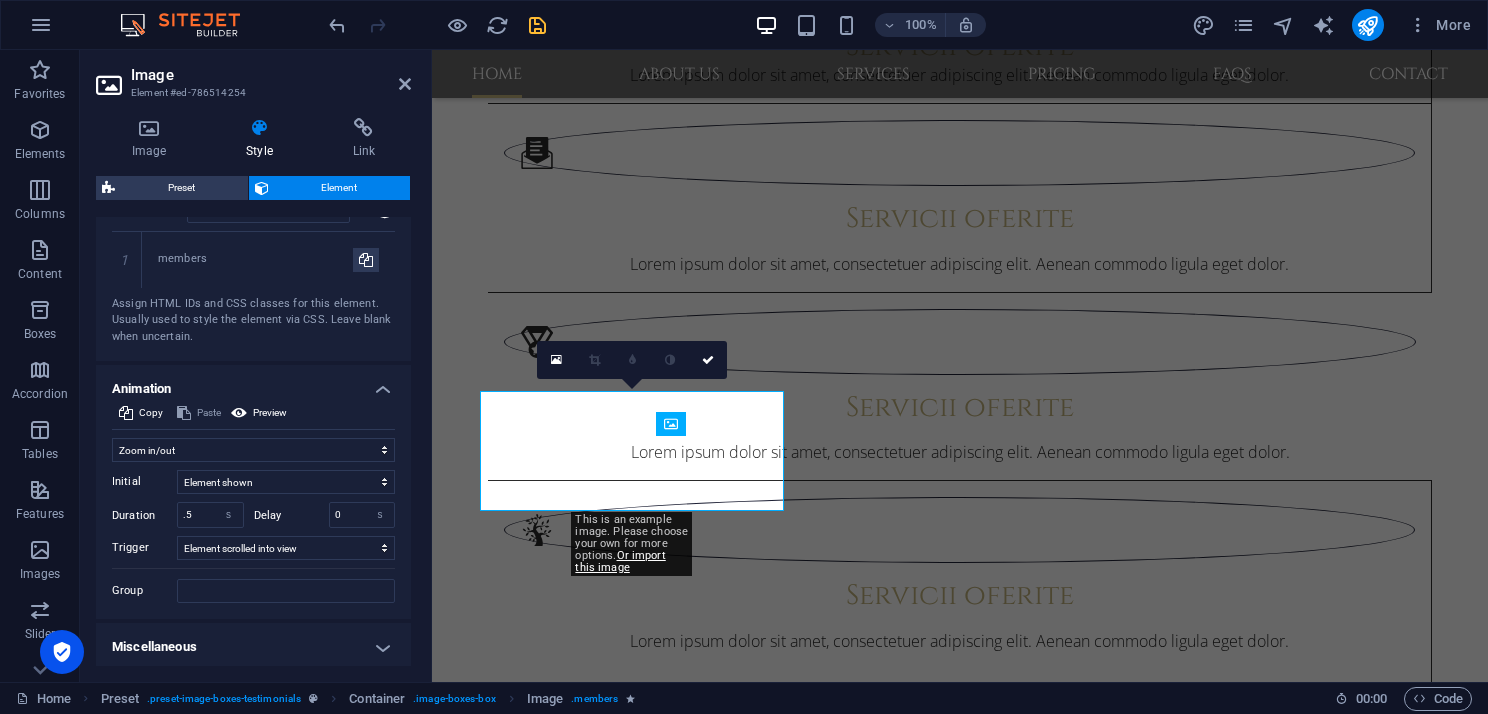scroll, scrollTop: 1111, scrollLeft: 0, axis: vertical 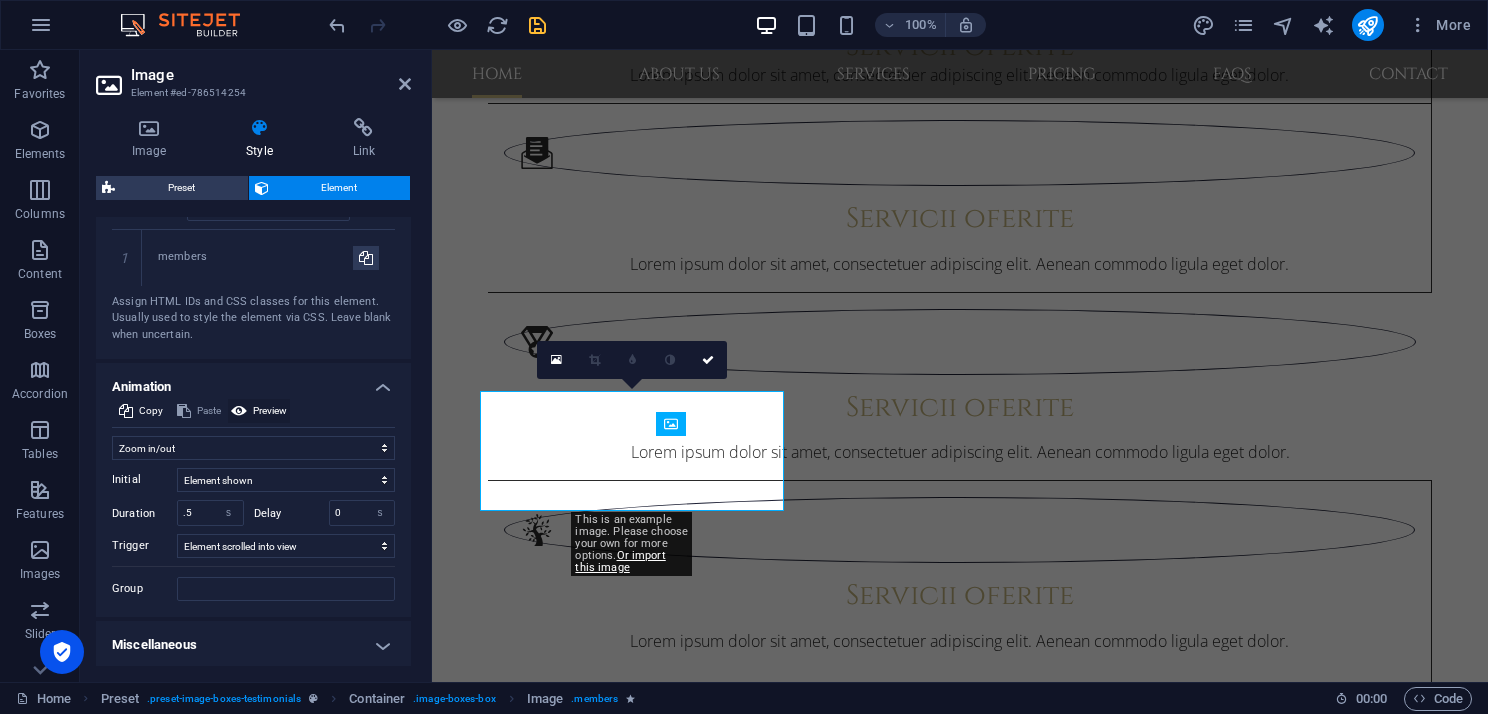 click on "Preview" at bounding box center [270, 411] 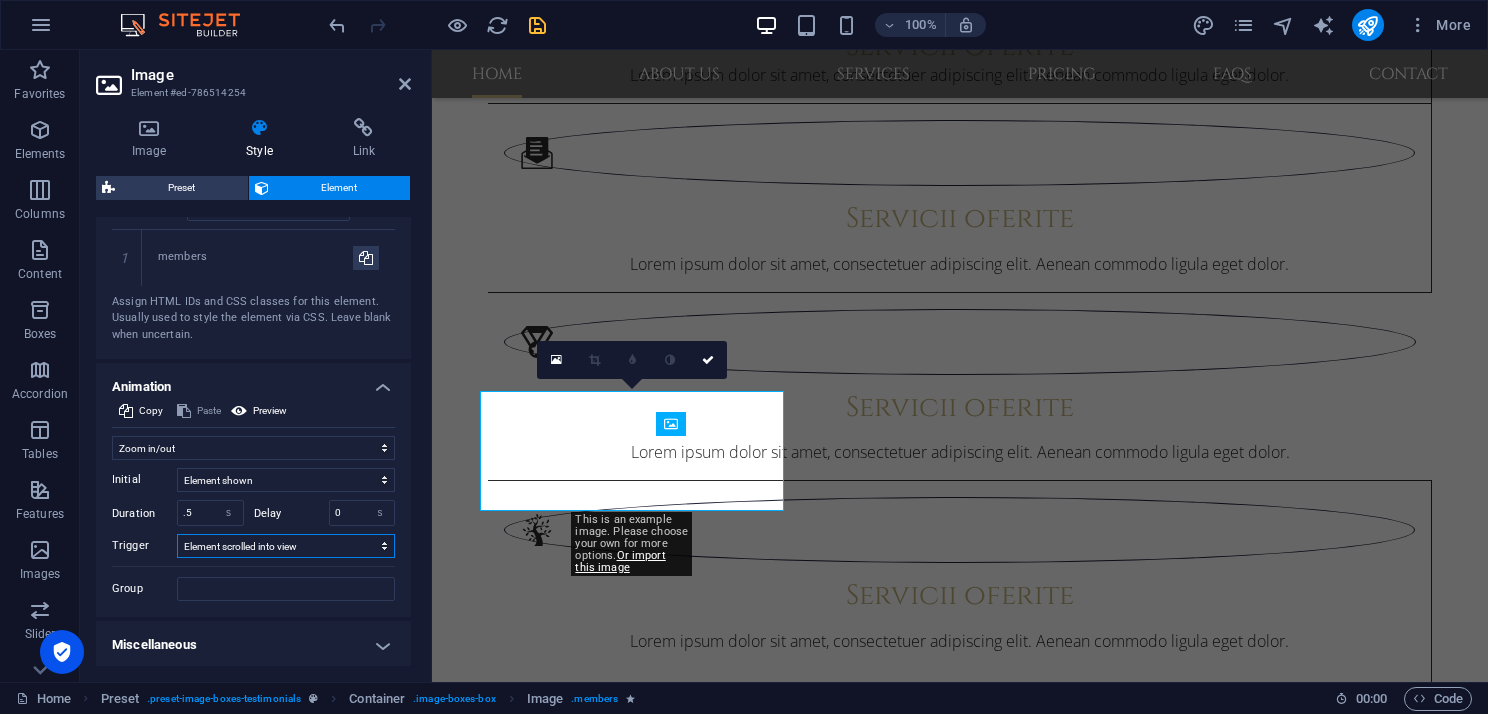 click on "No automatic trigger On page load Element scrolled into view" at bounding box center [286, 546] 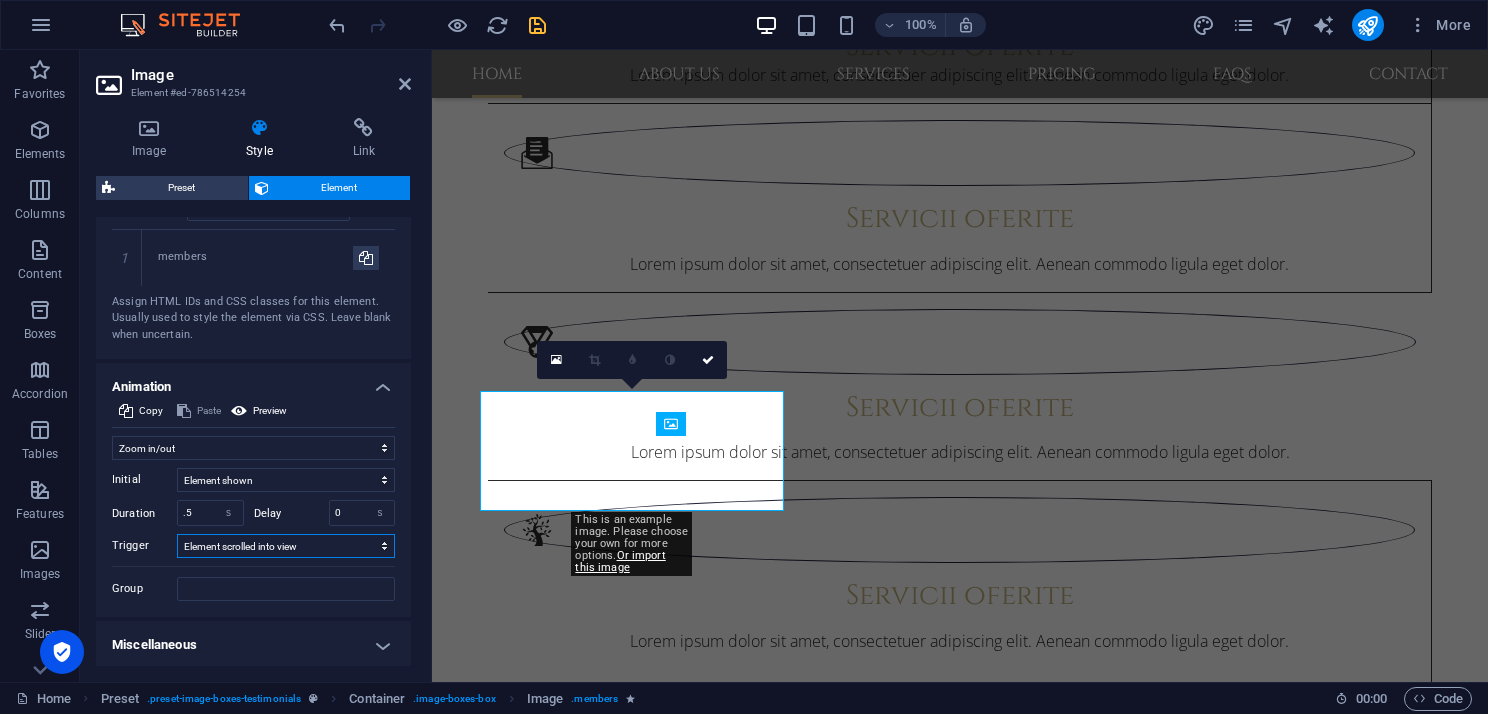 click on "No automatic trigger On page load Element scrolled into view" at bounding box center [286, 546] 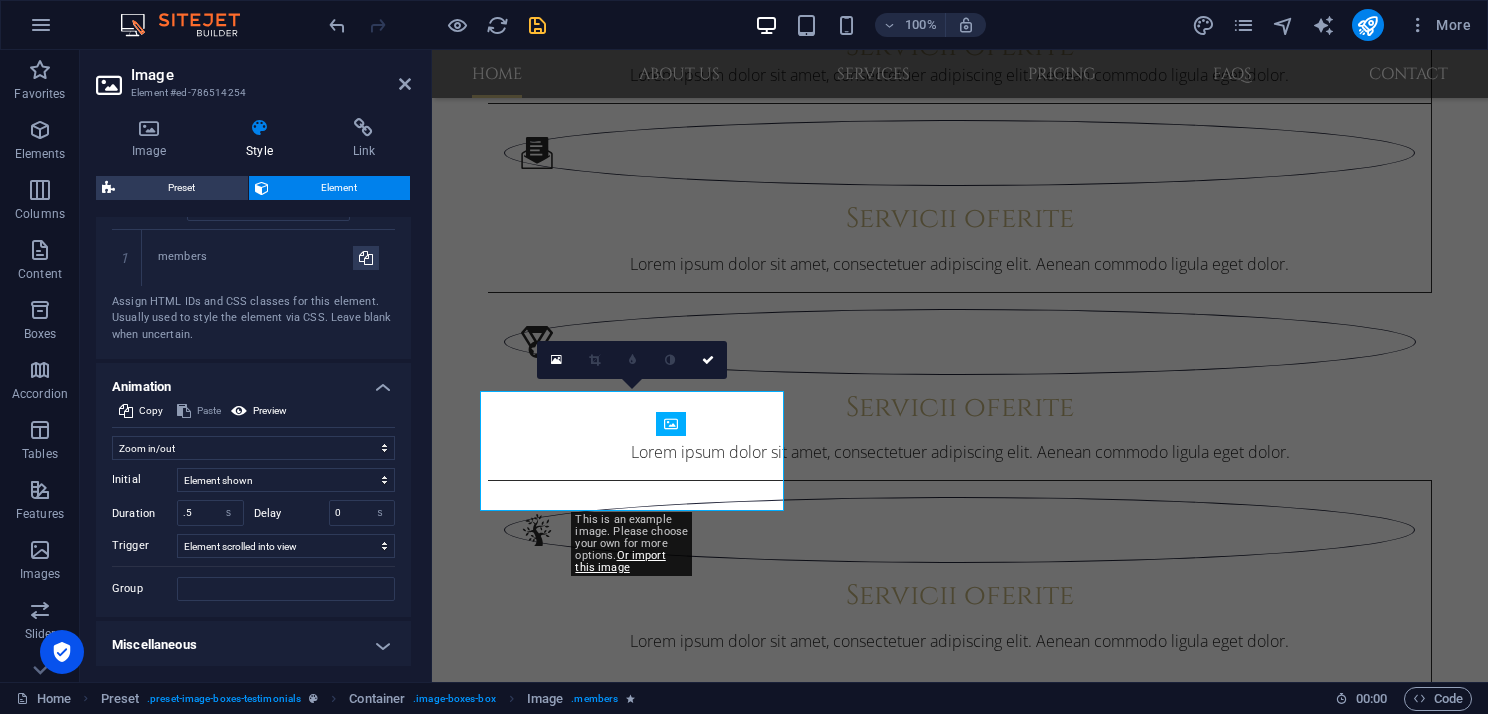 click on "Miscellaneous" at bounding box center (253, 645) 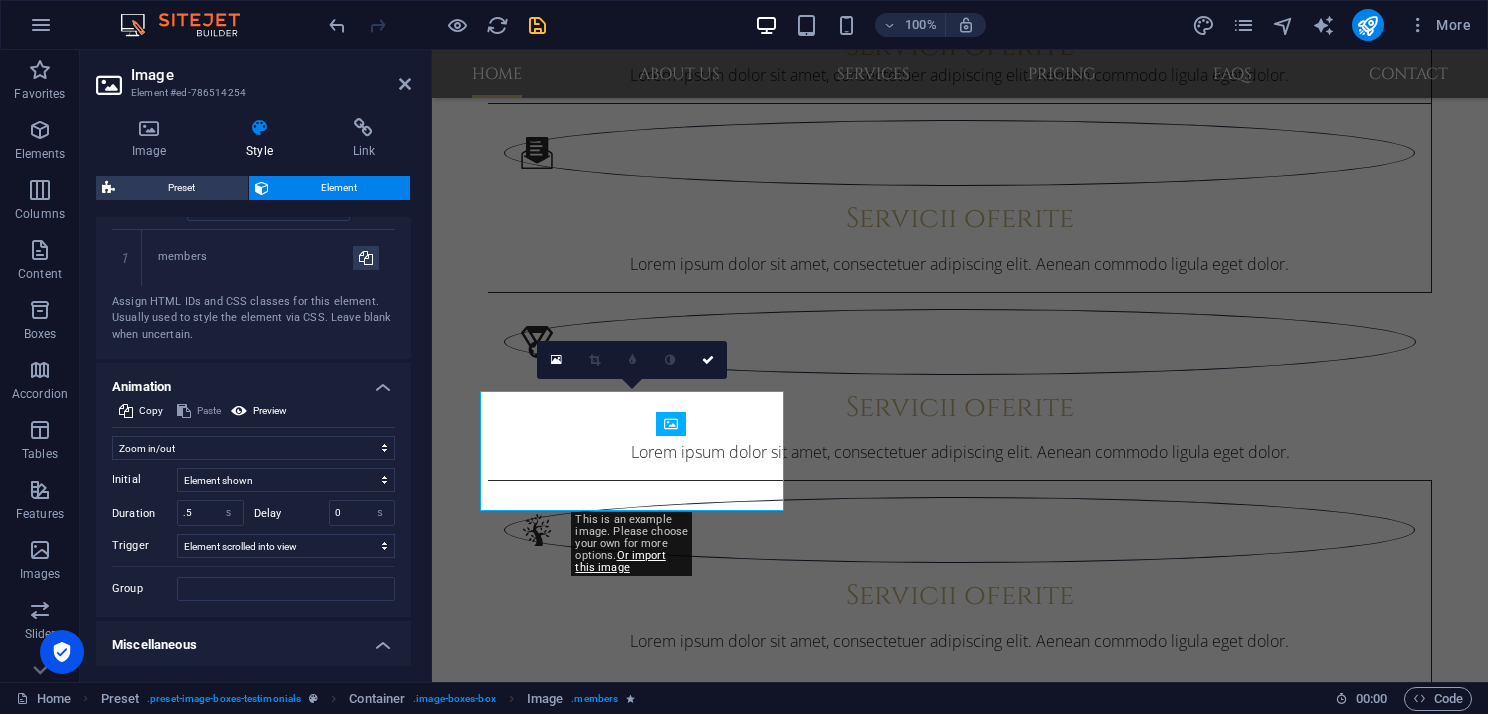 click on "Miscellaneous" at bounding box center (253, 639) 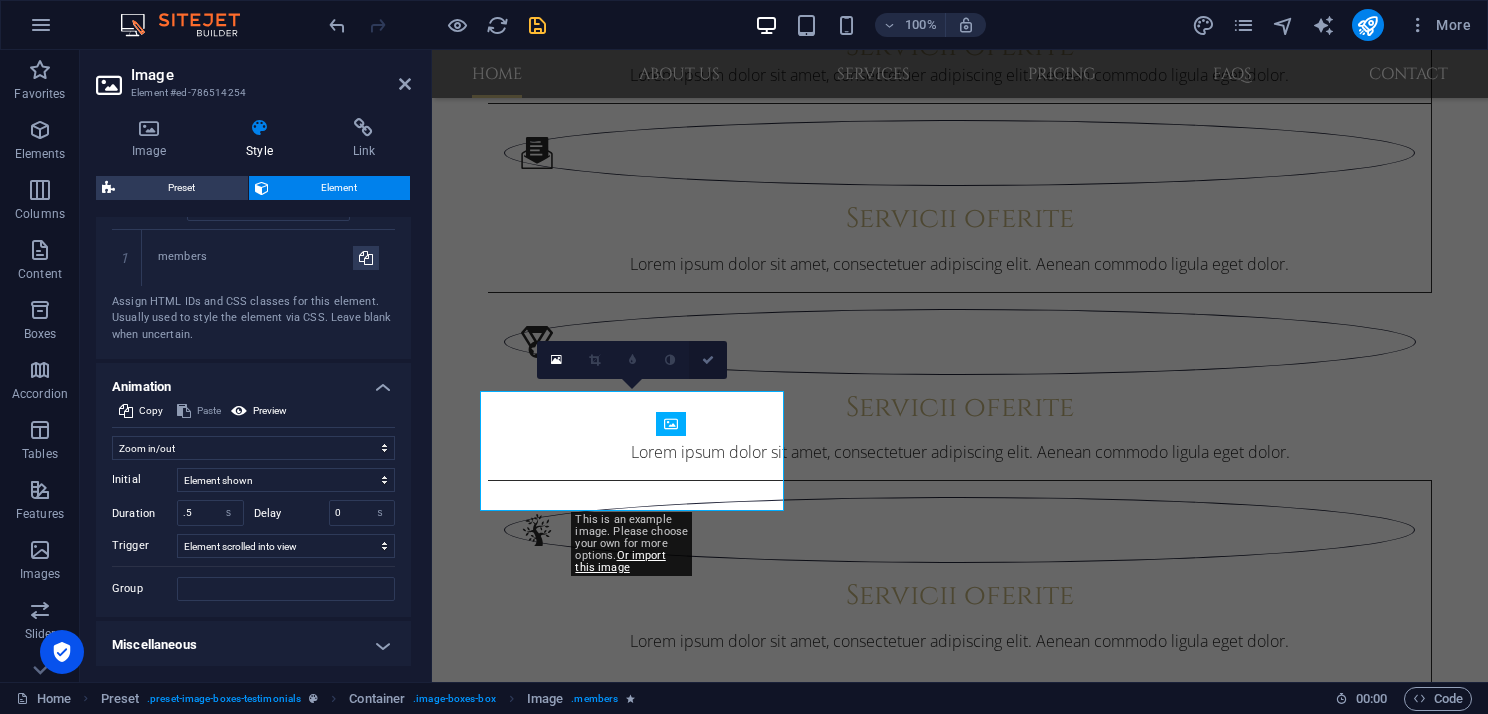 click at bounding box center (708, 360) 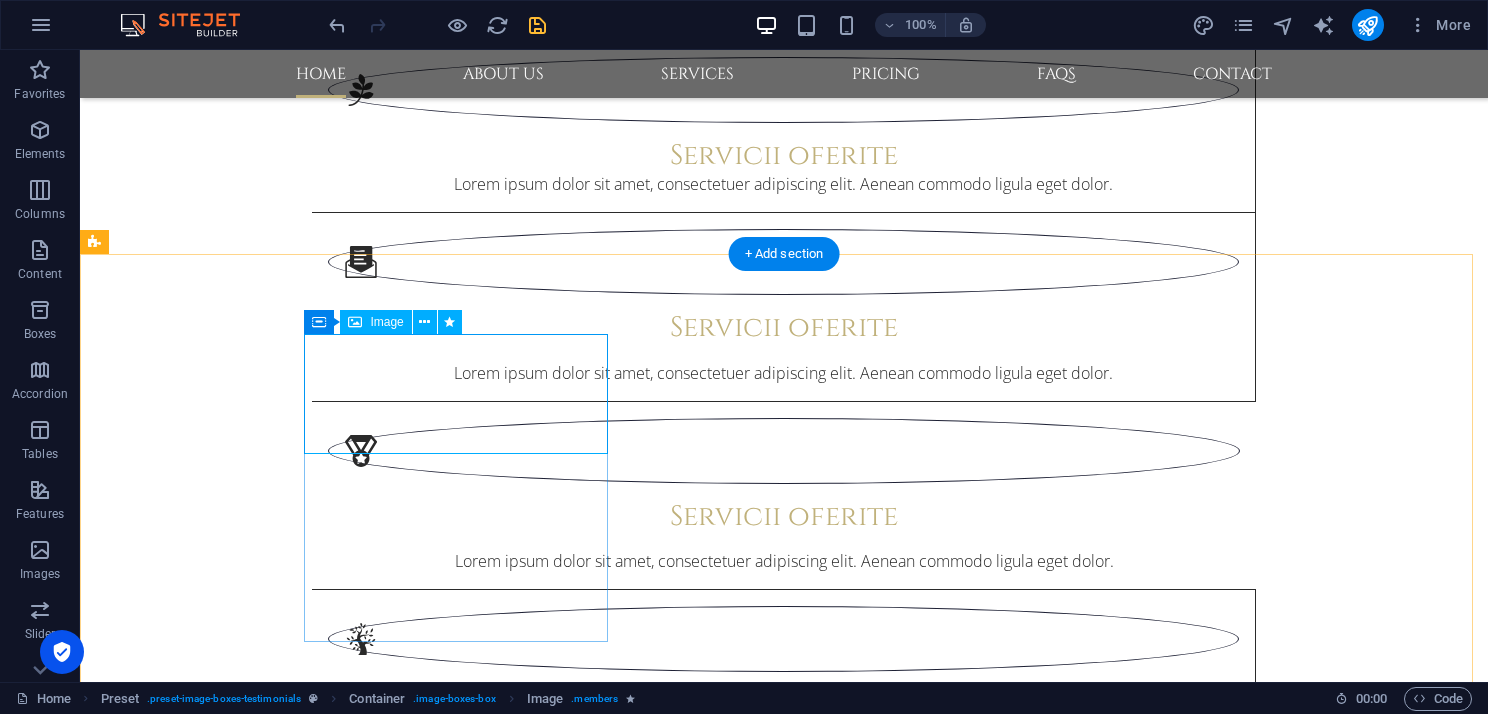 scroll, scrollTop: 1730, scrollLeft: 0, axis: vertical 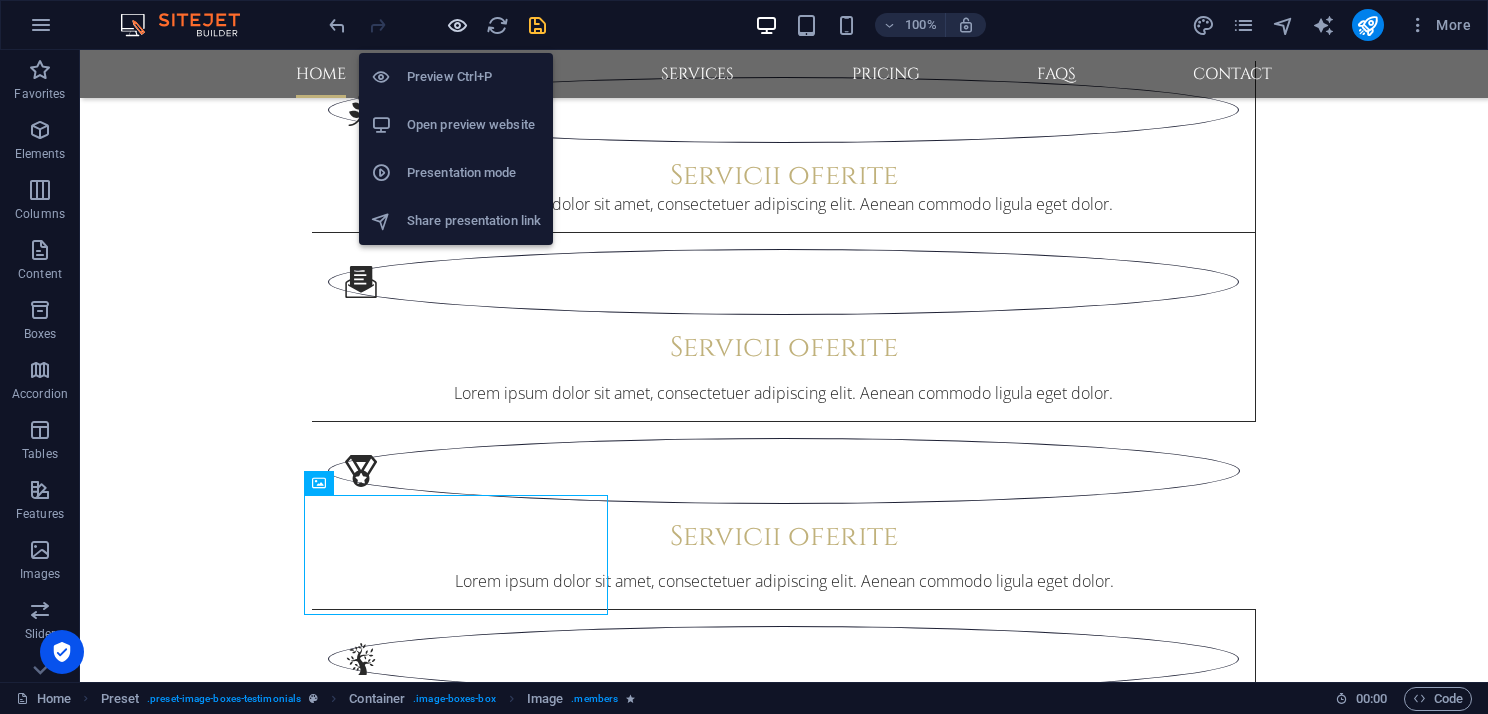 click at bounding box center [457, 25] 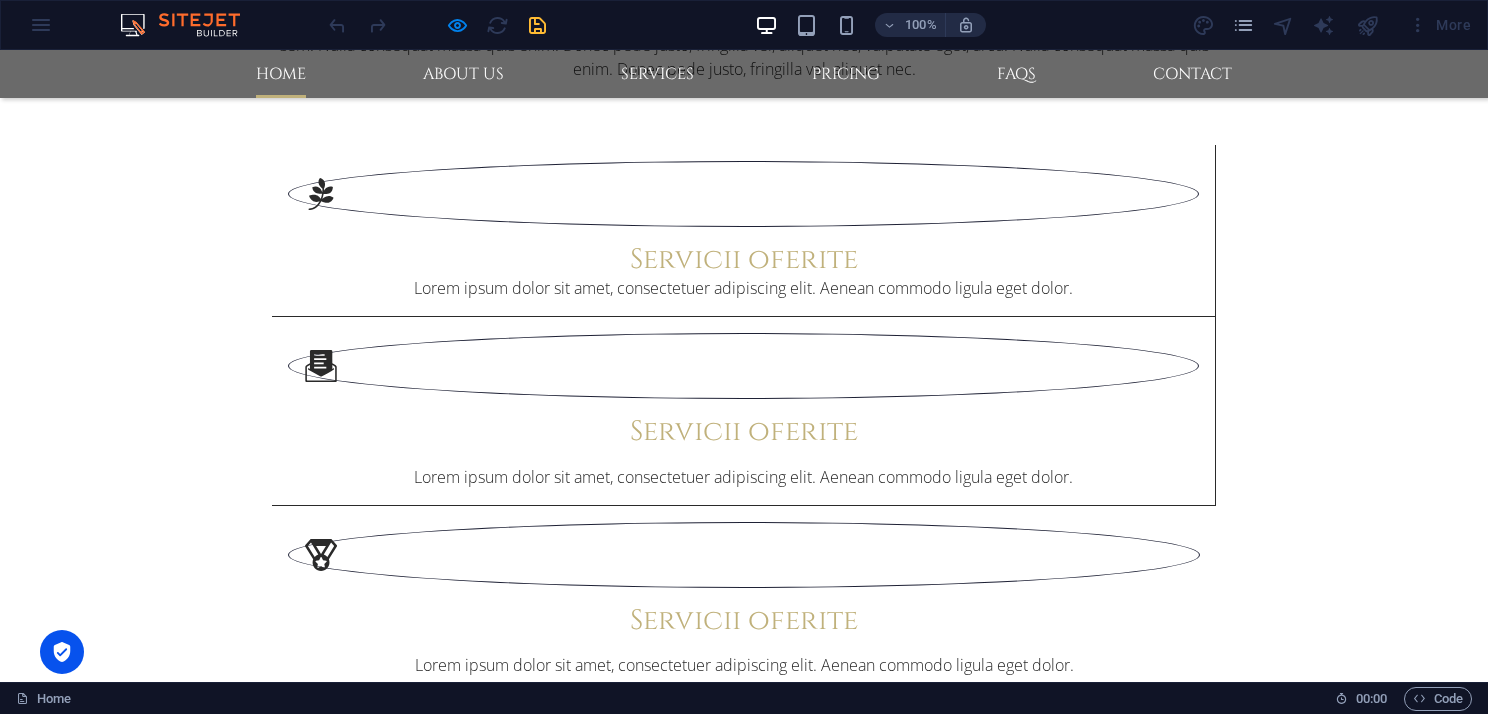 scroll, scrollTop: 1762, scrollLeft: 0, axis: vertical 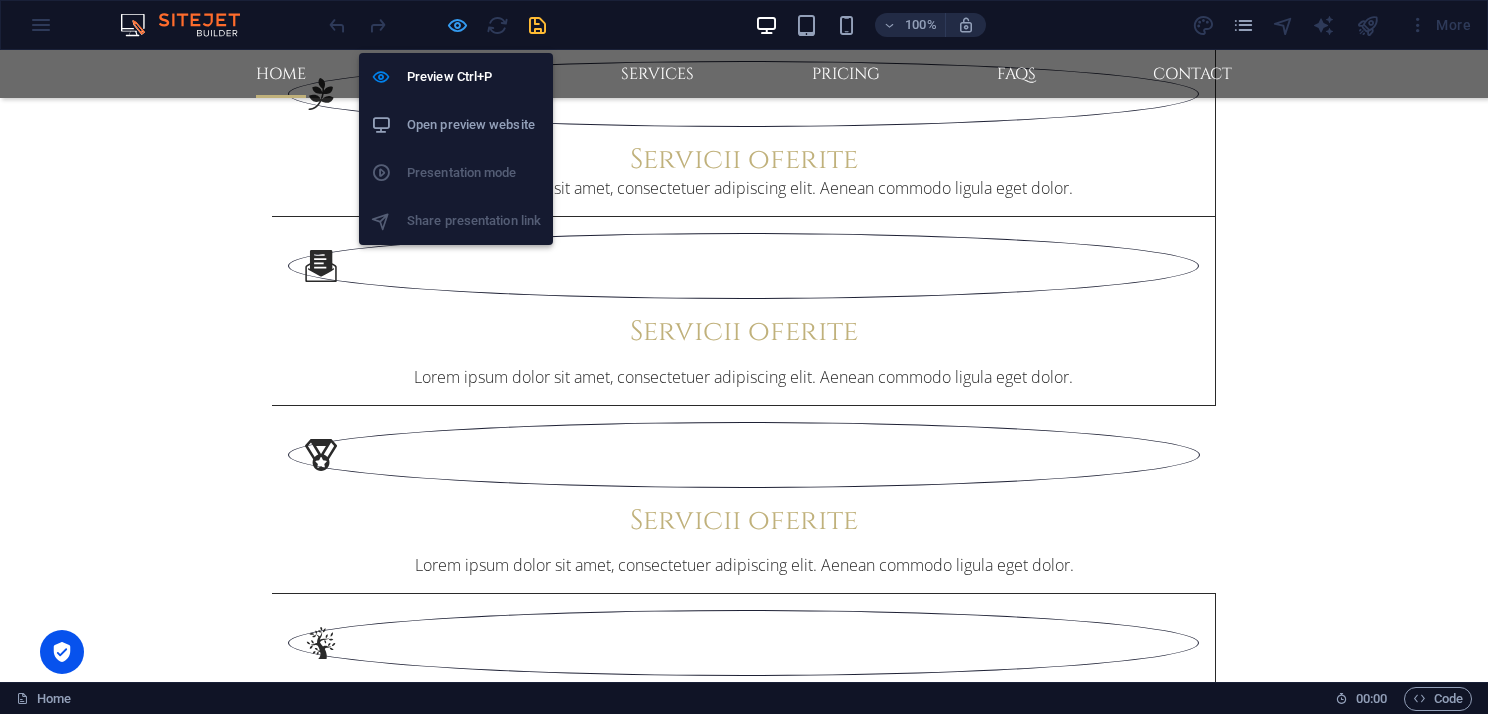 click at bounding box center [457, 25] 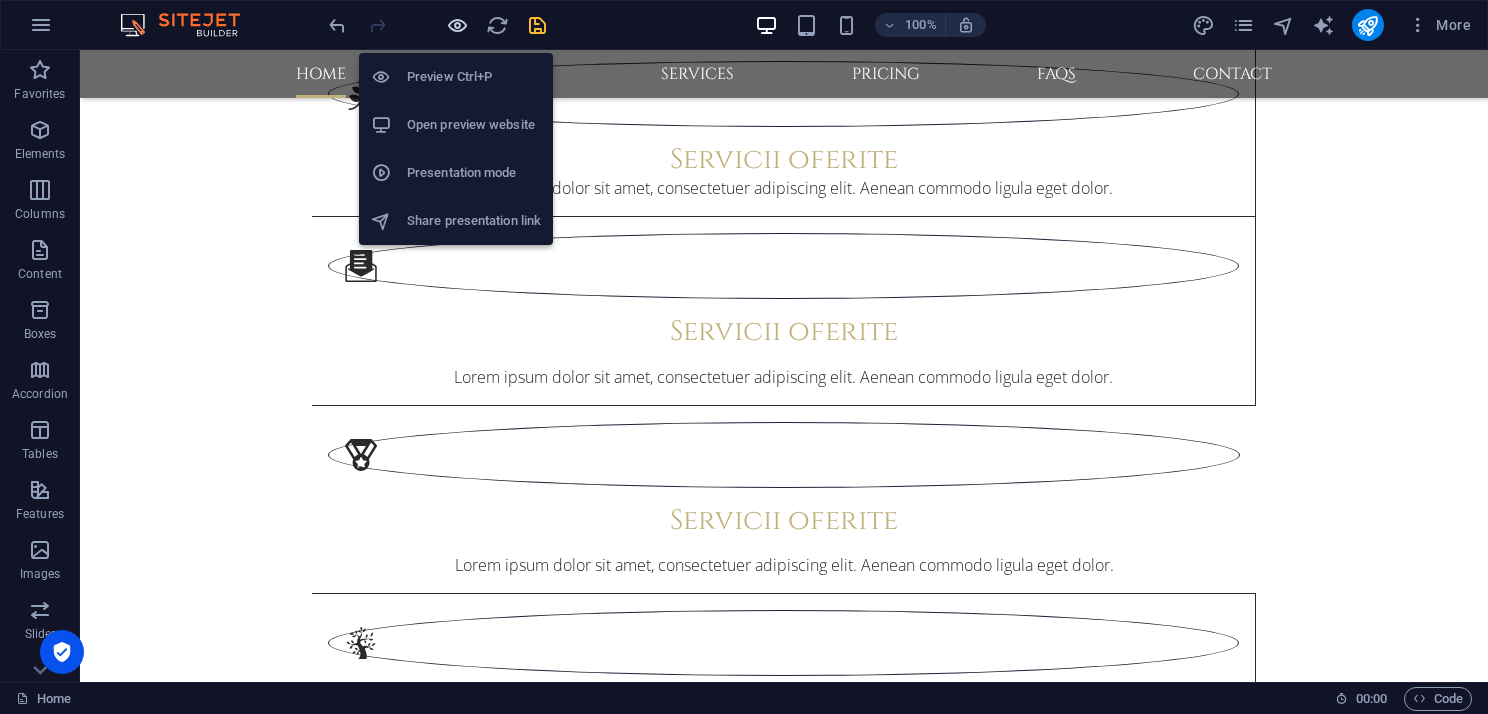click at bounding box center (457, 25) 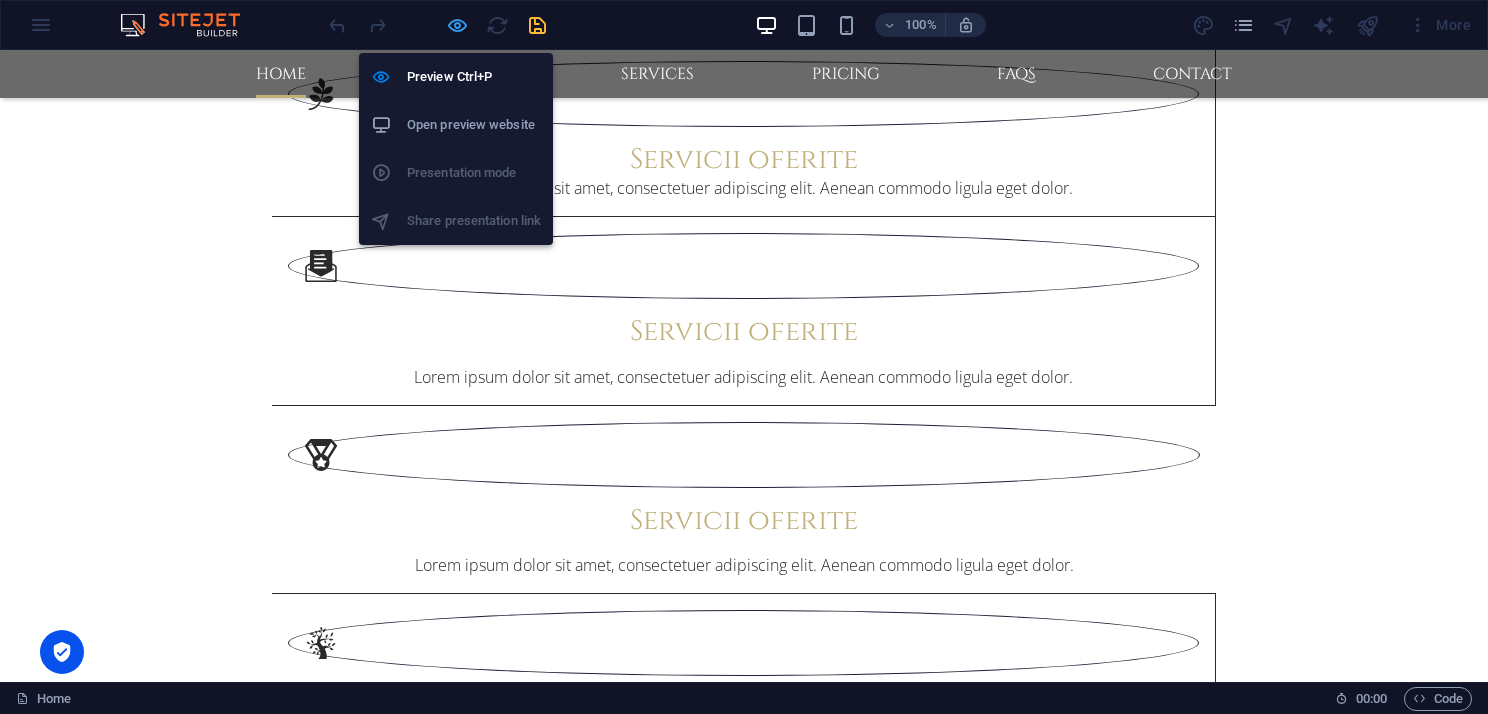 scroll, scrollTop: 1794, scrollLeft: 0, axis: vertical 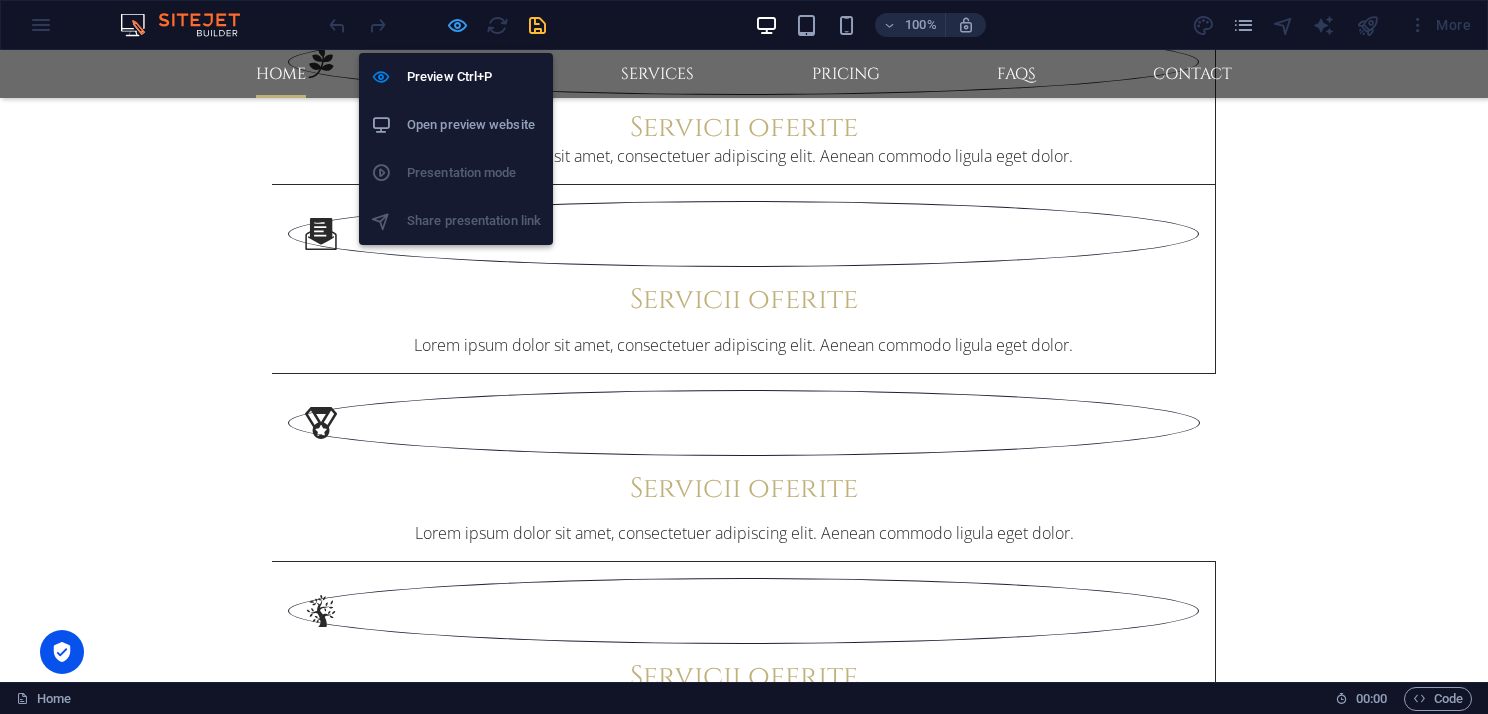 click at bounding box center (457, 25) 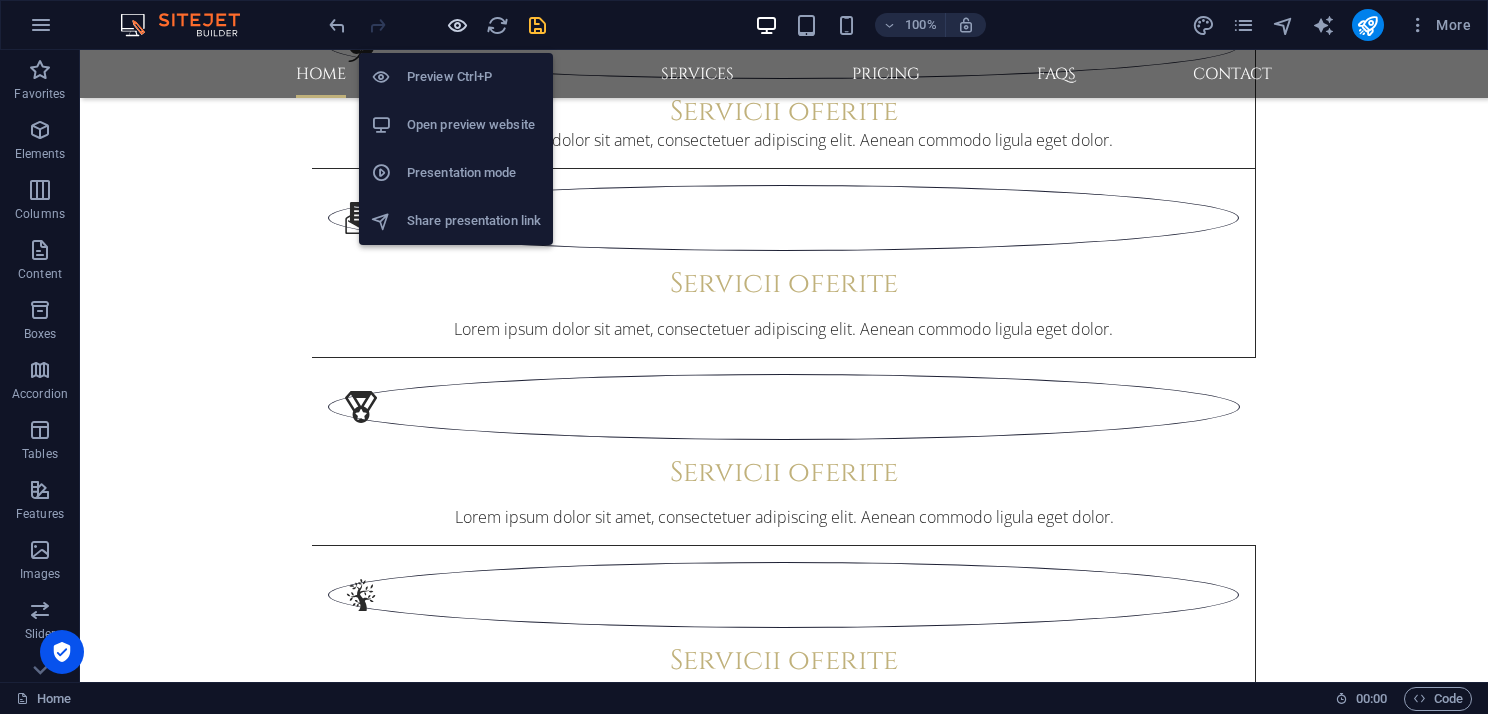 click at bounding box center [457, 25] 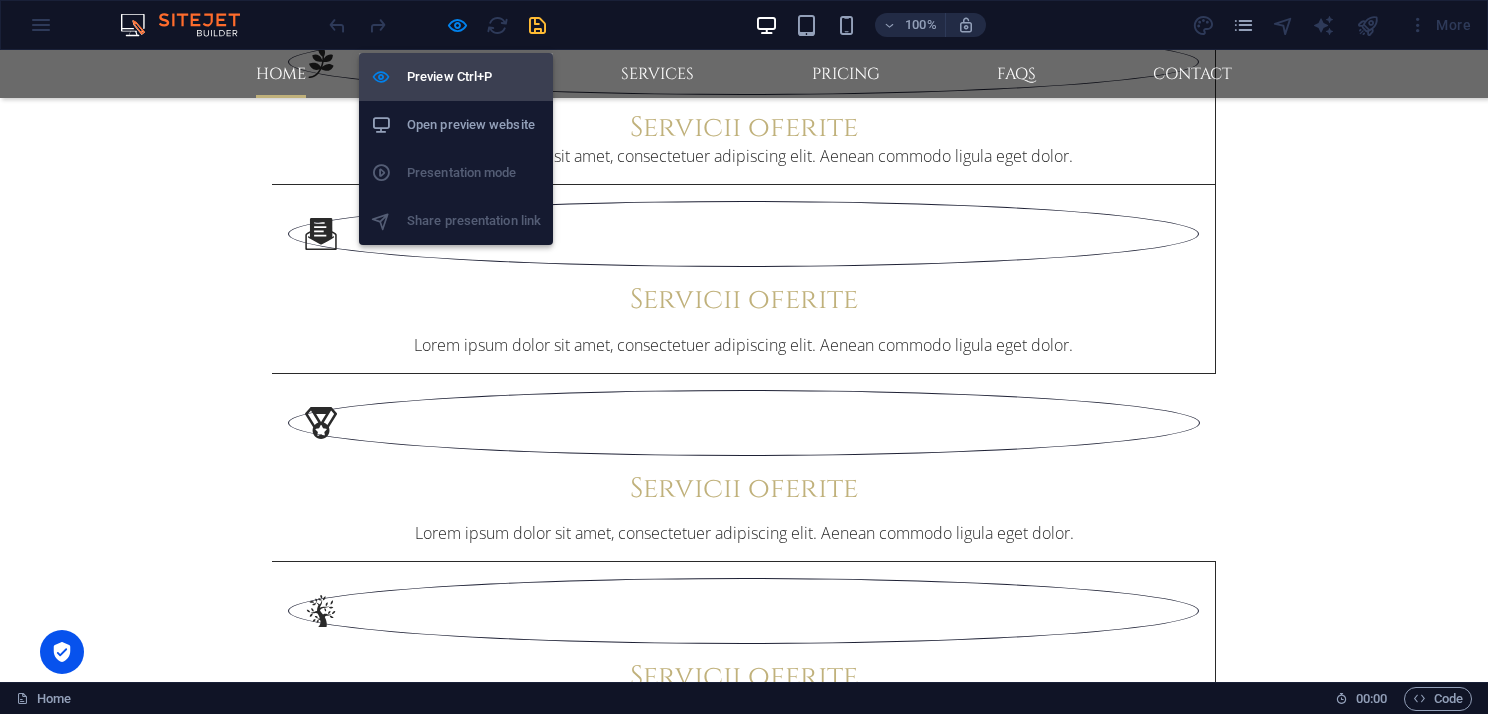 click on "Preview Ctrl+P" at bounding box center (474, 77) 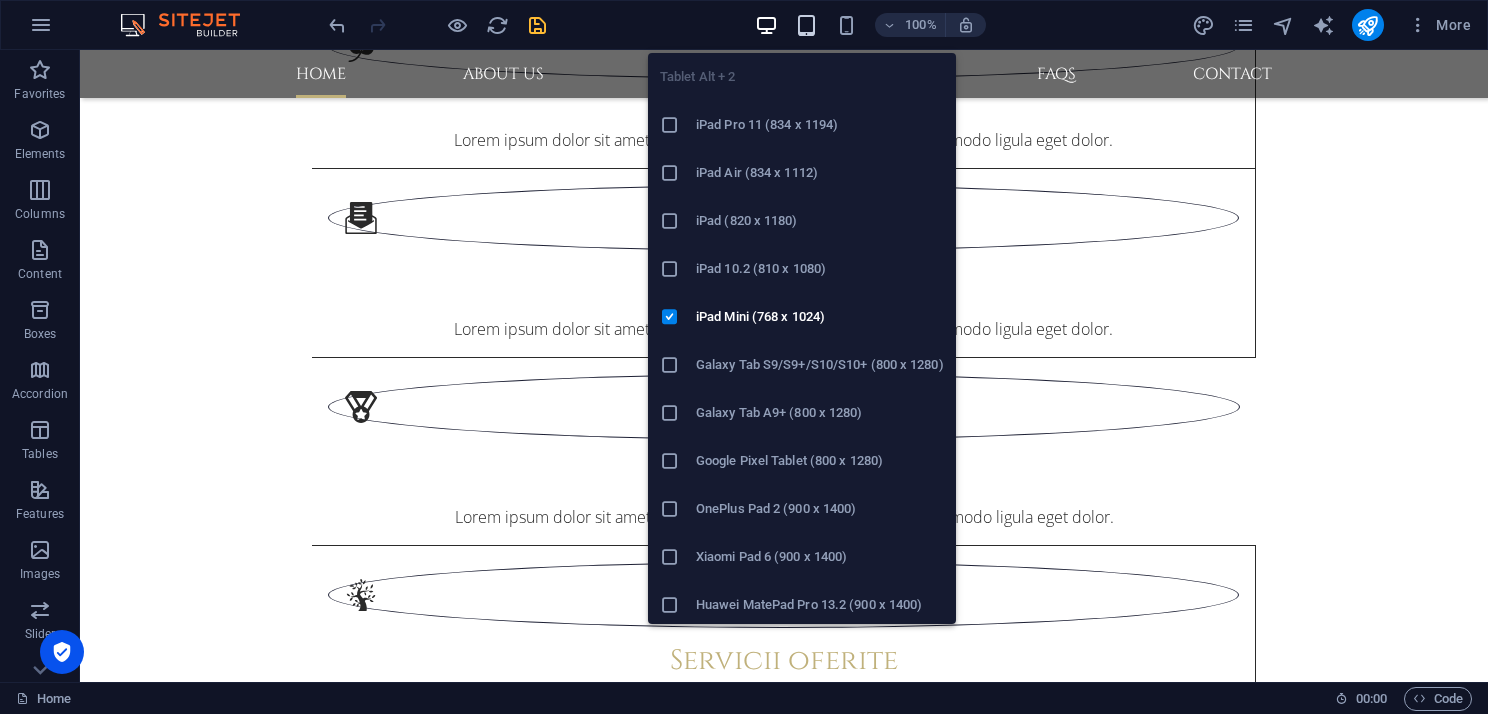 click at bounding box center (806, 25) 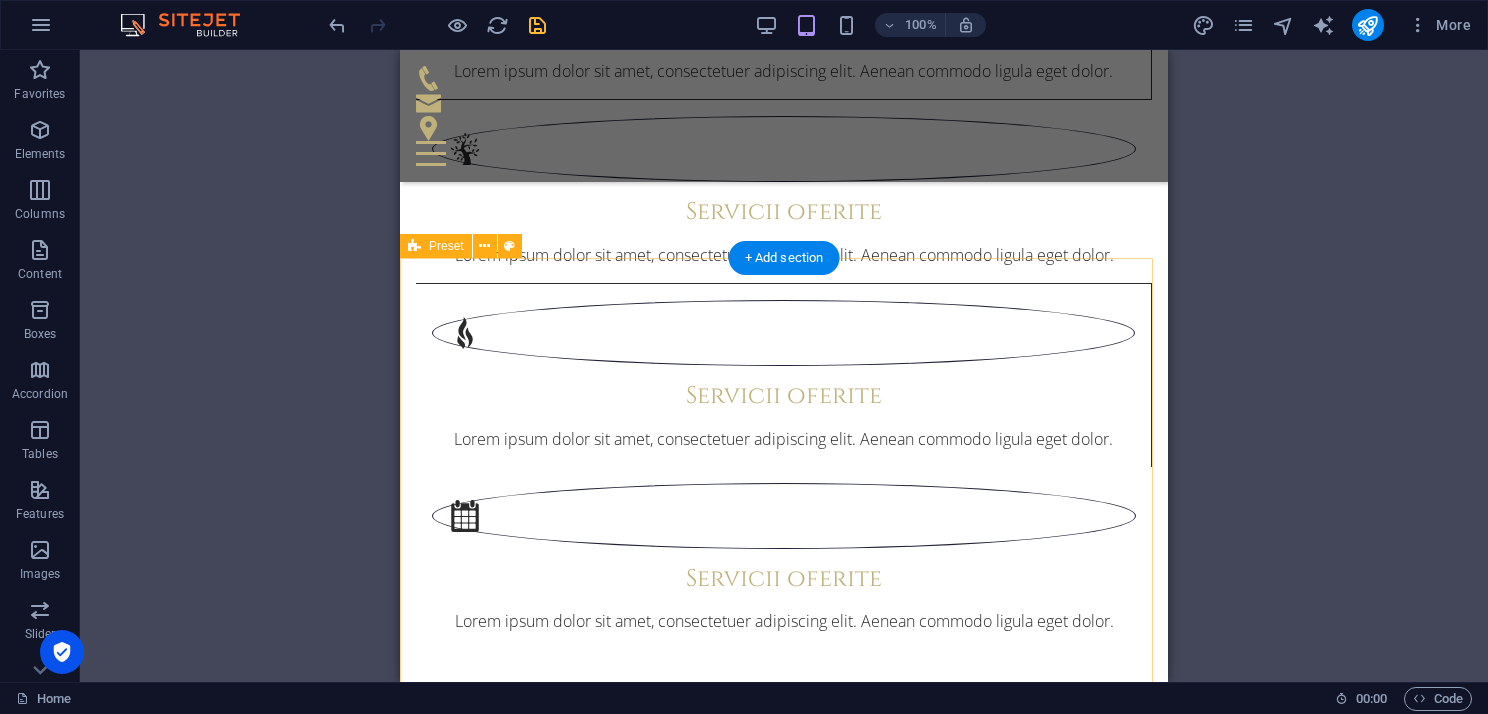 scroll, scrollTop: 2284, scrollLeft: 0, axis: vertical 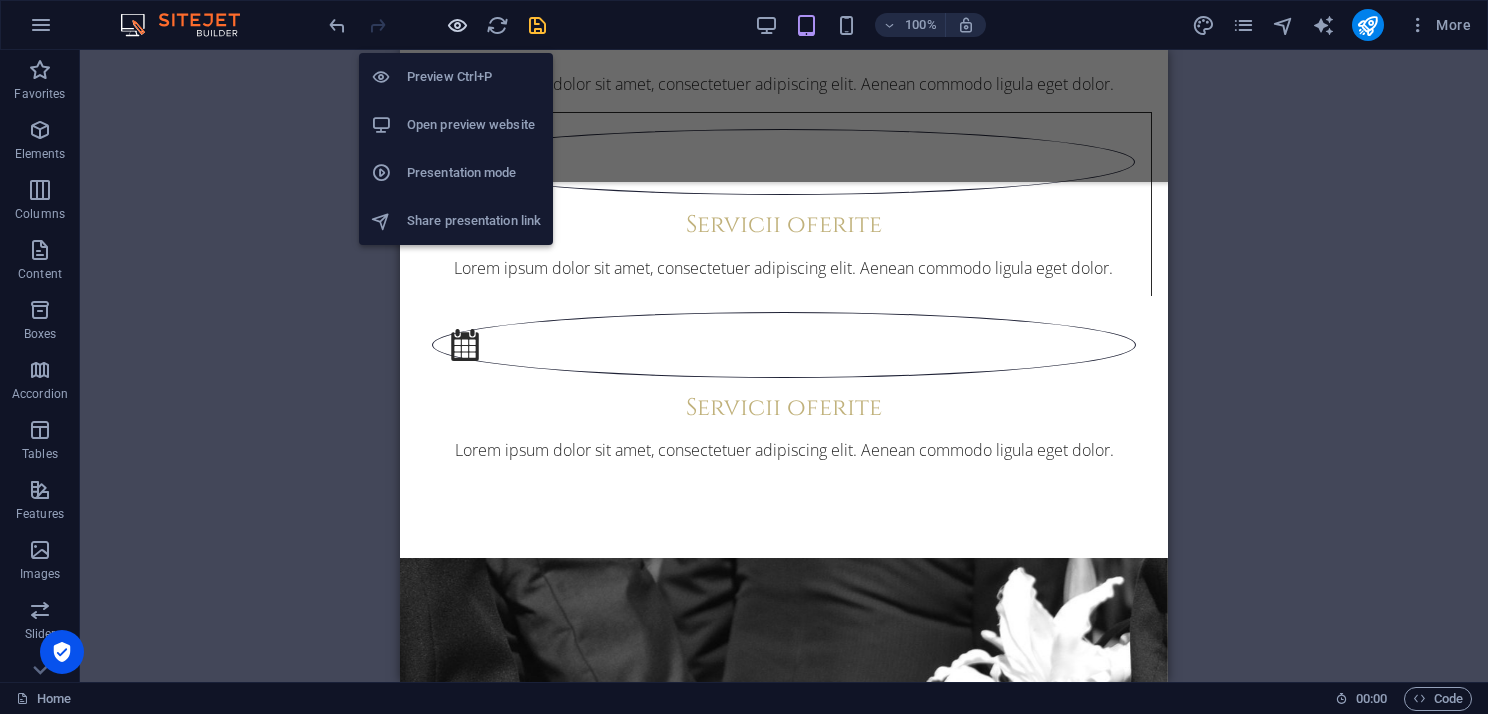 click at bounding box center (457, 25) 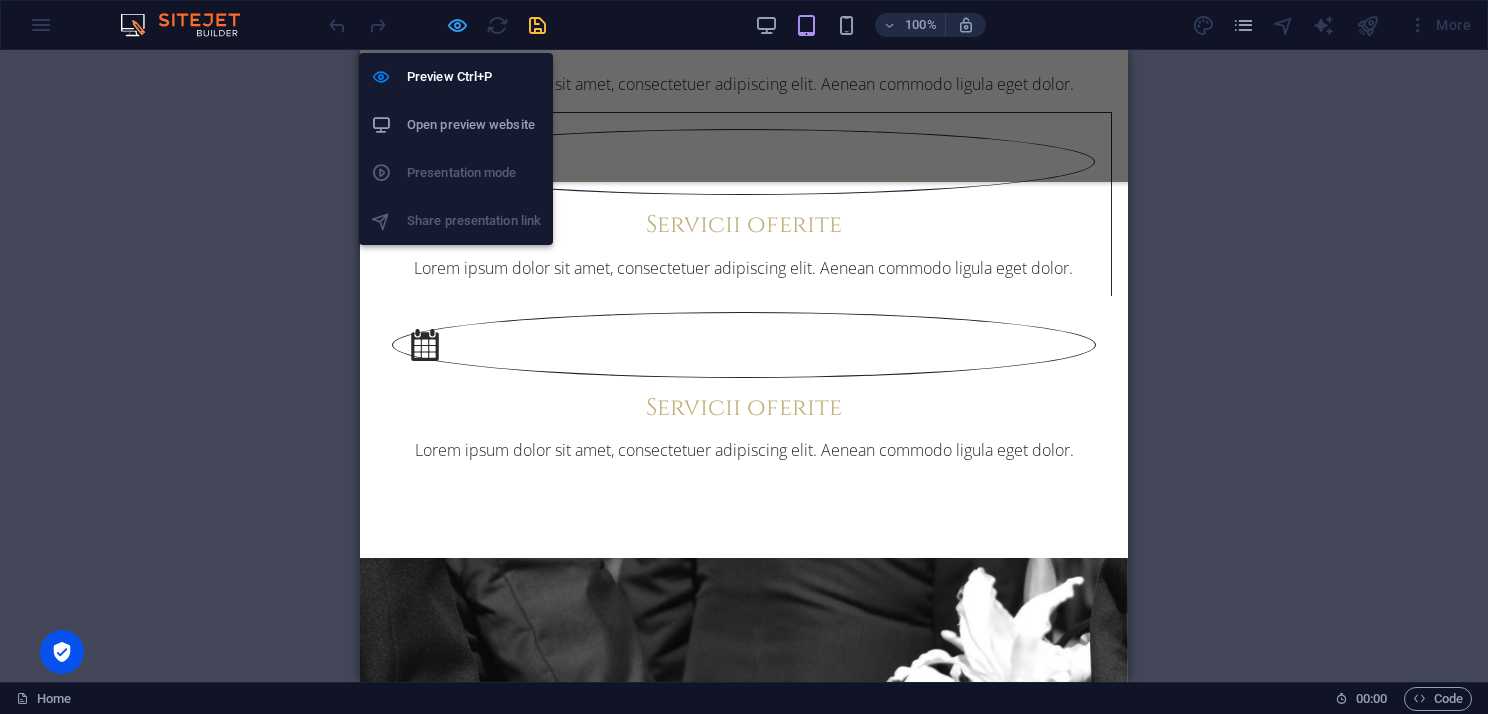 click at bounding box center (457, 25) 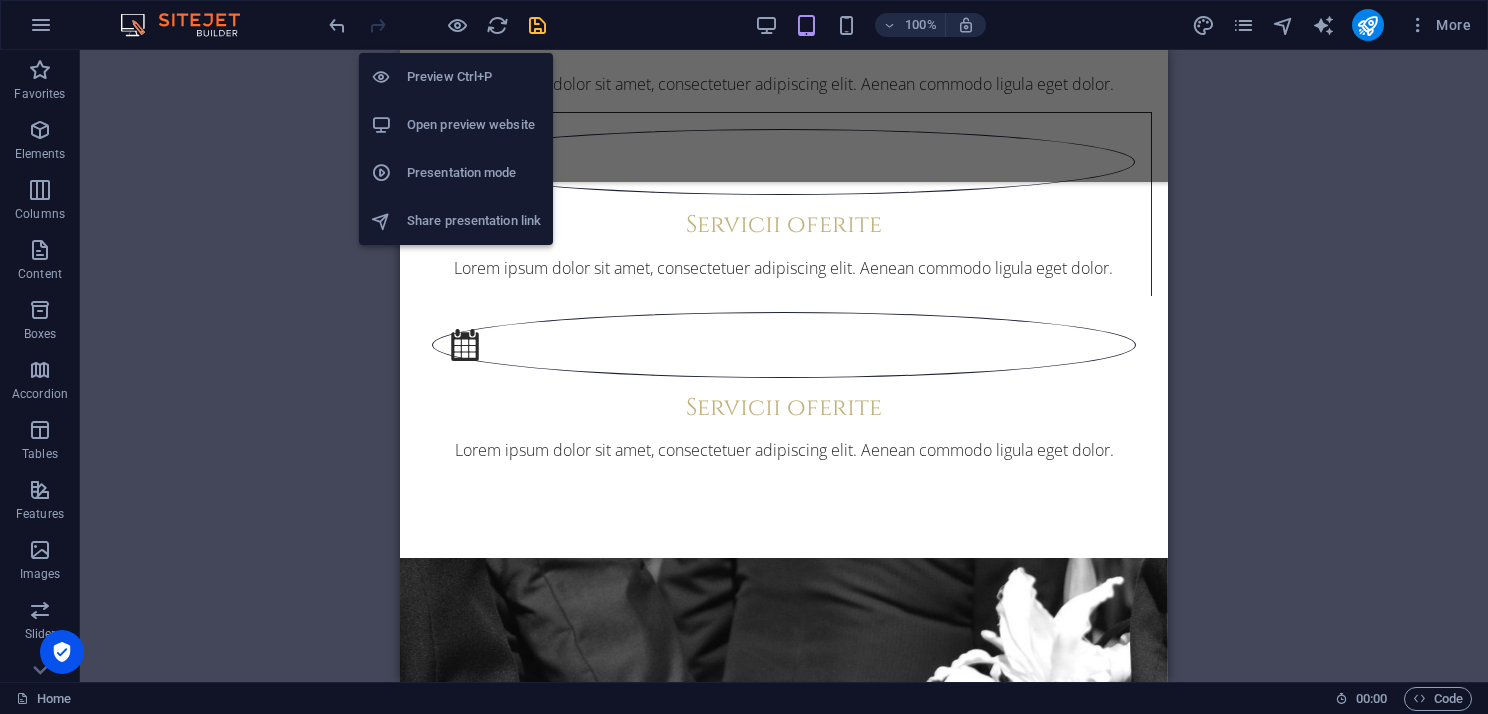 click on "Preview Ctrl+P" at bounding box center (474, 77) 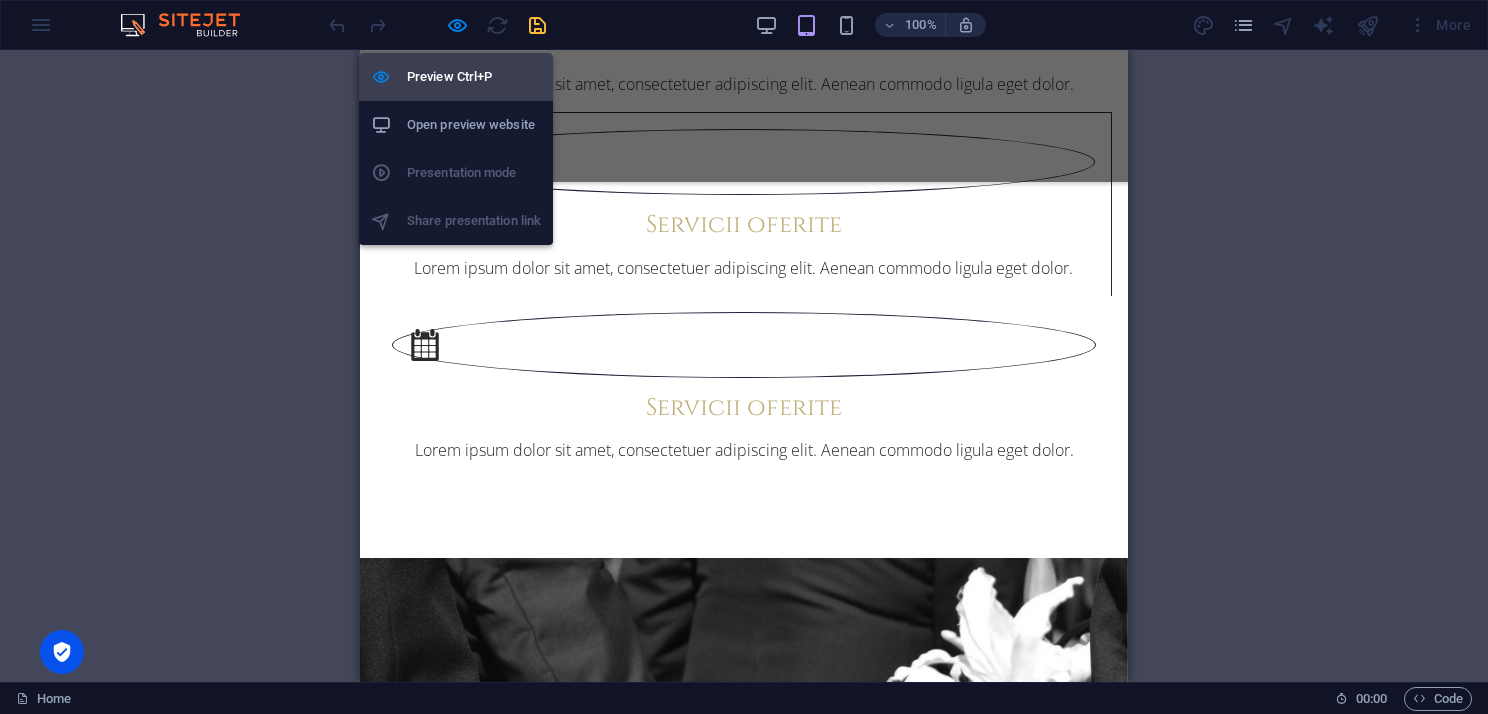 click on "Preview Ctrl+P" at bounding box center (474, 77) 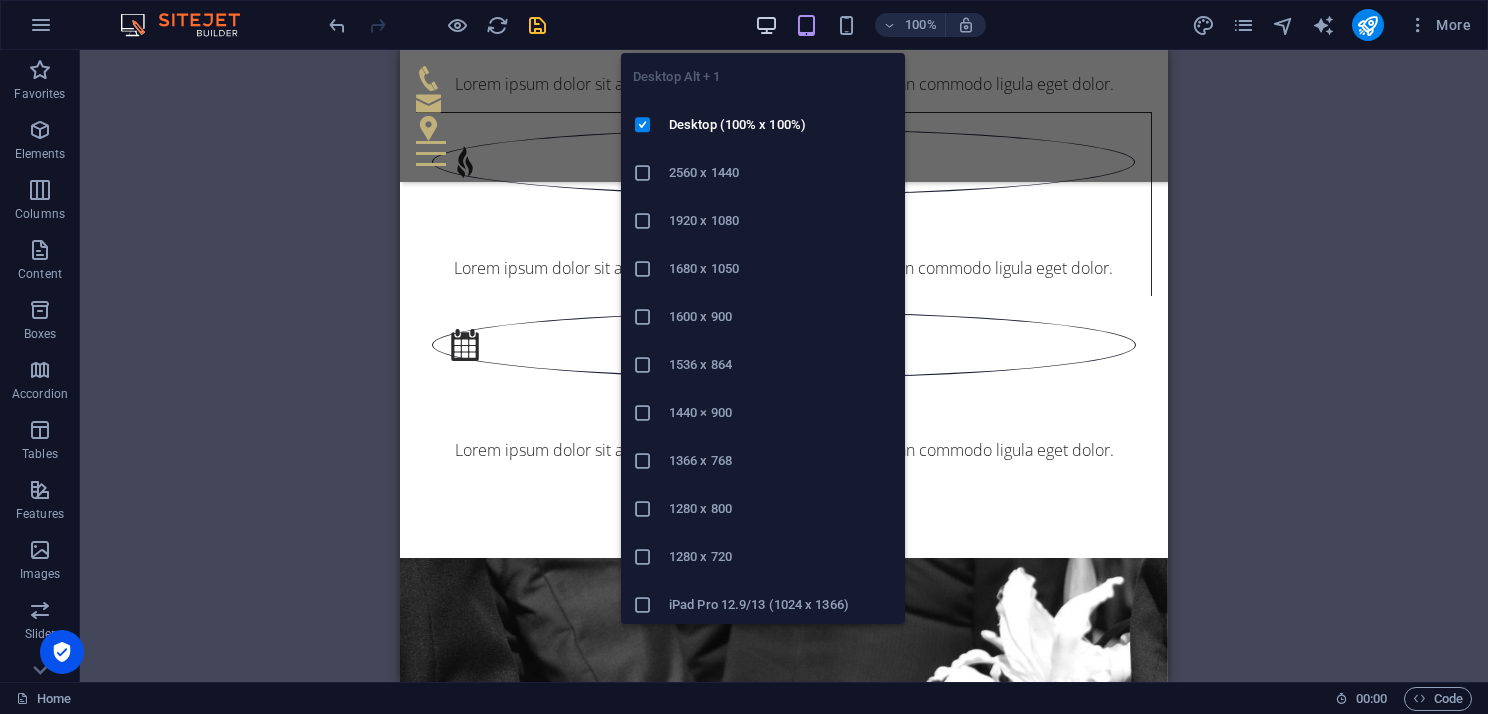 click at bounding box center (766, 25) 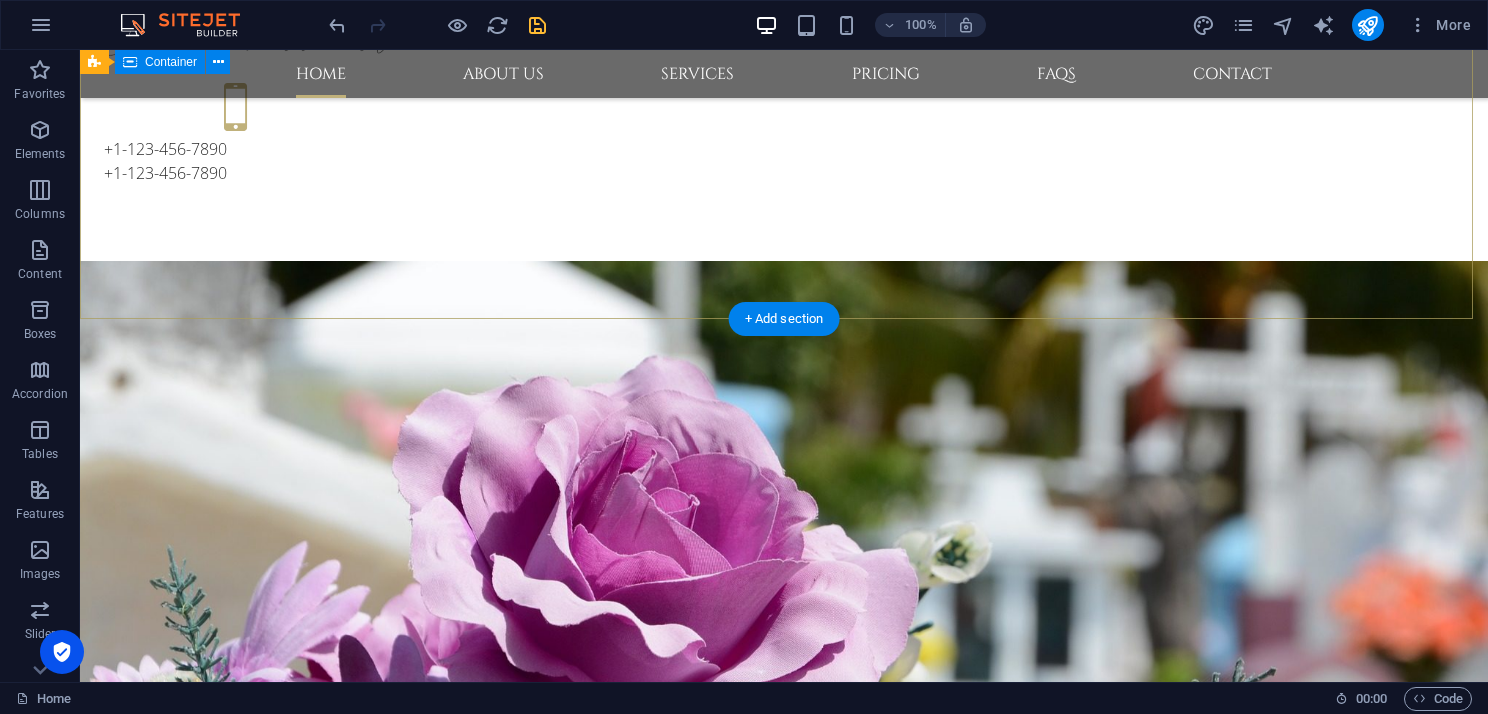 scroll, scrollTop: 0, scrollLeft: 0, axis: both 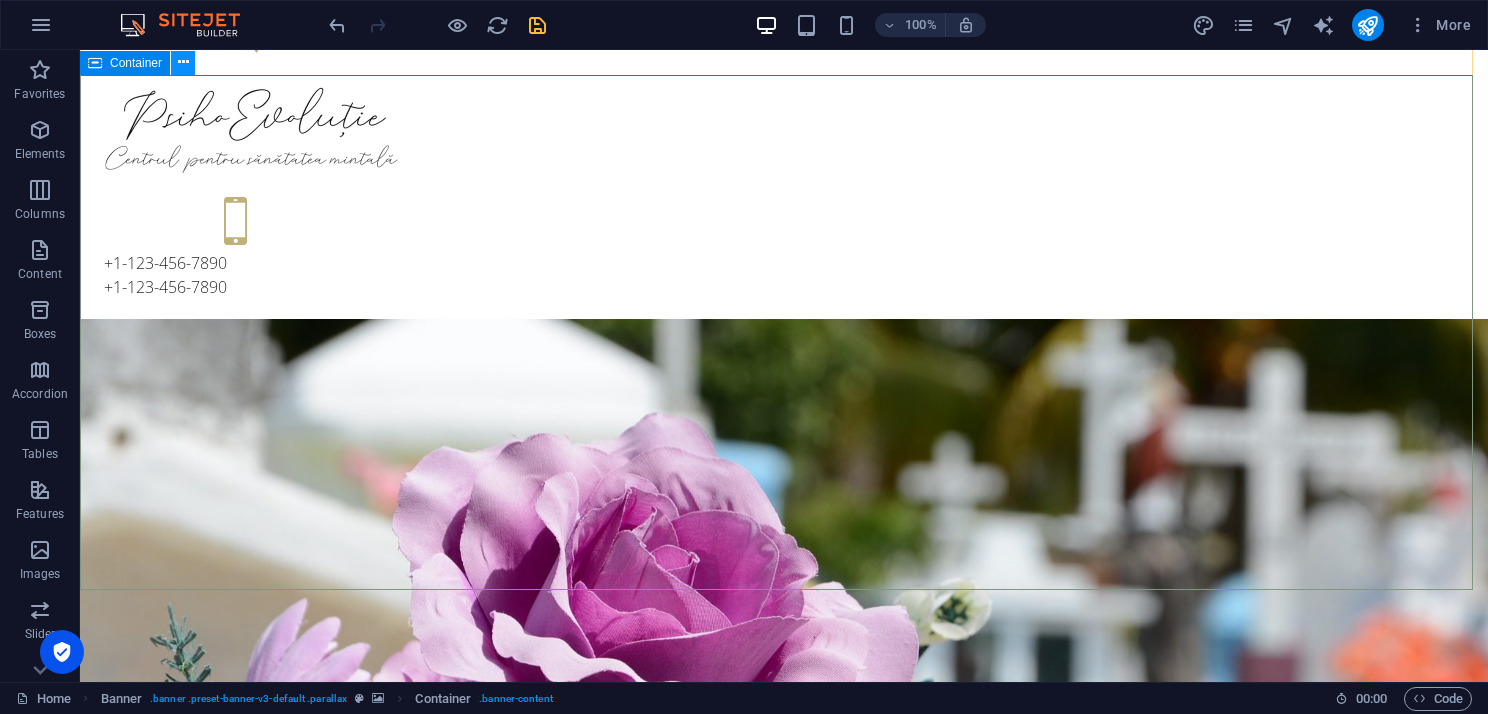 click at bounding box center [183, 62] 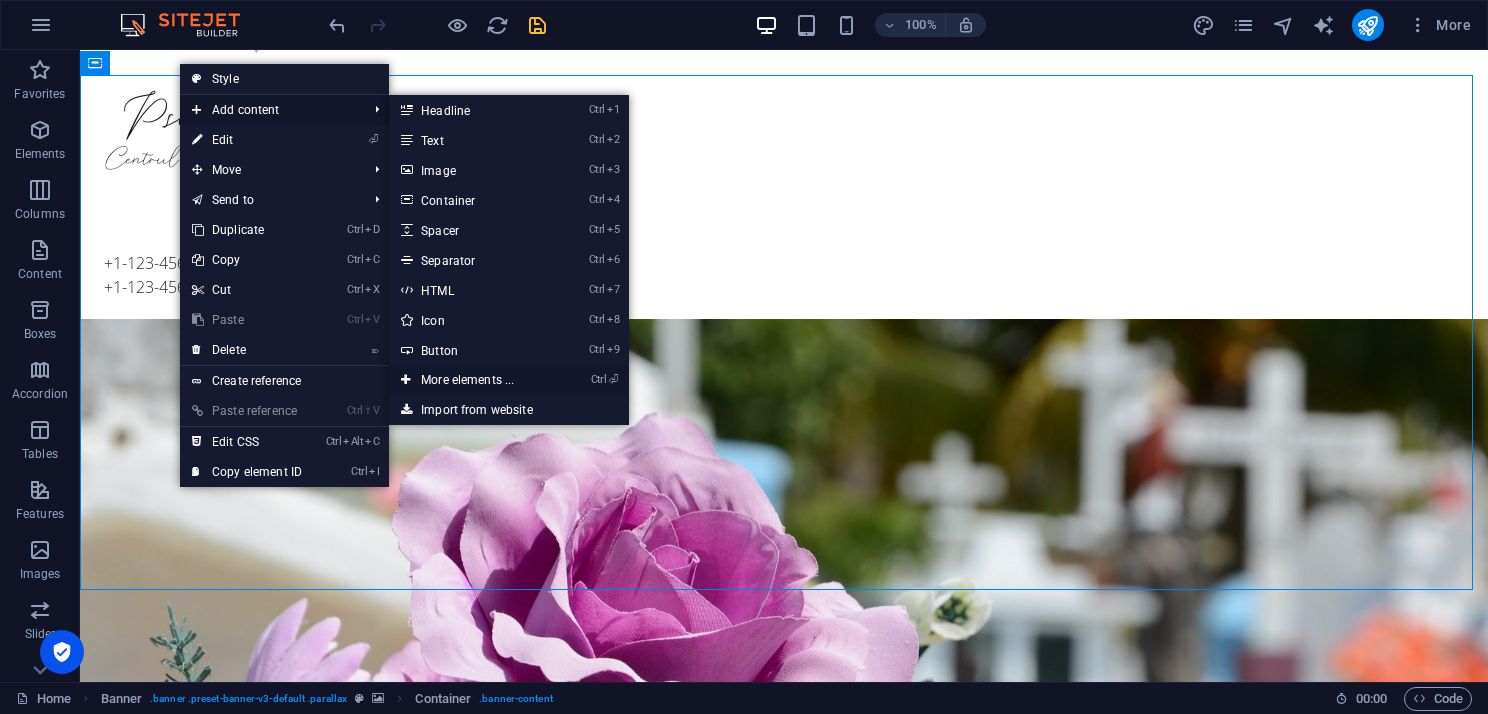 click on "Ctrl ⏎  More elements ..." at bounding box center [471, 380] 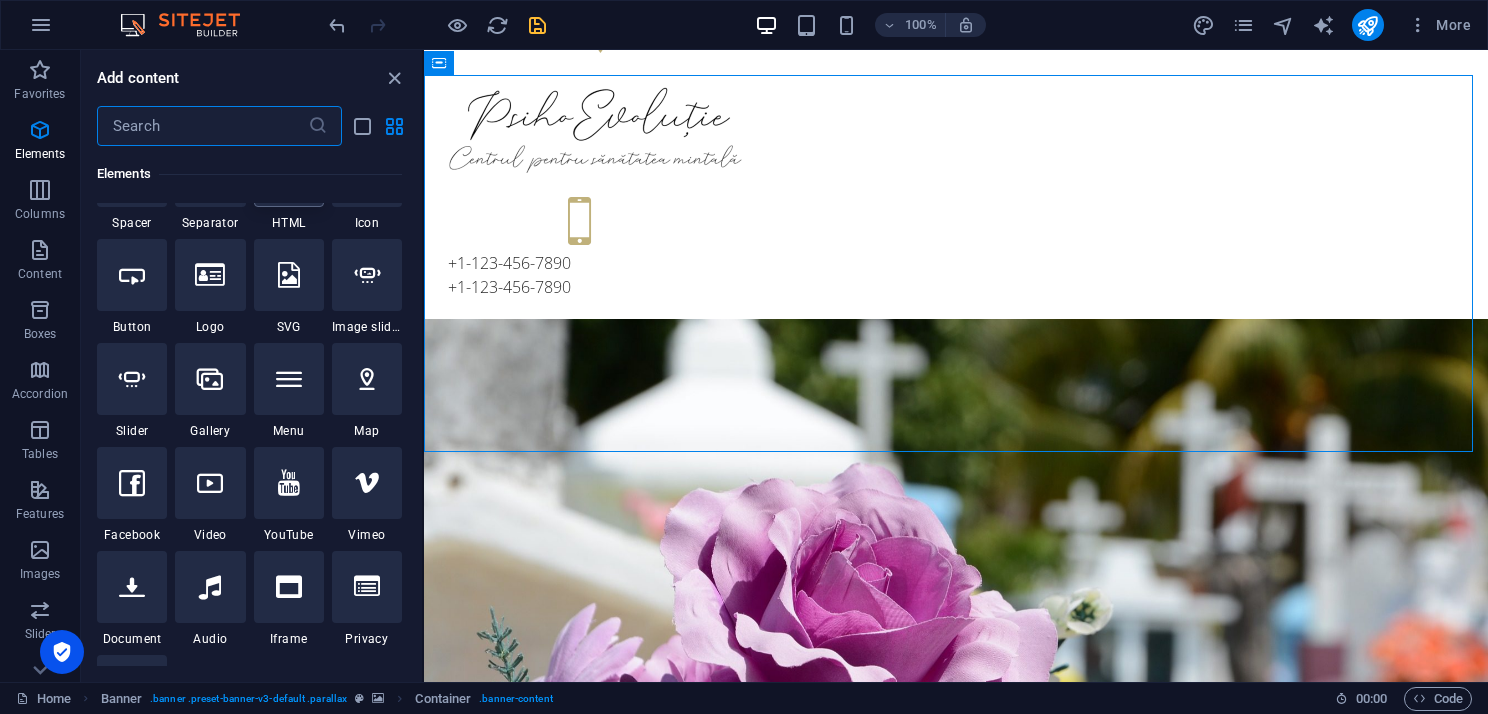 scroll, scrollTop: 412, scrollLeft: 0, axis: vertical 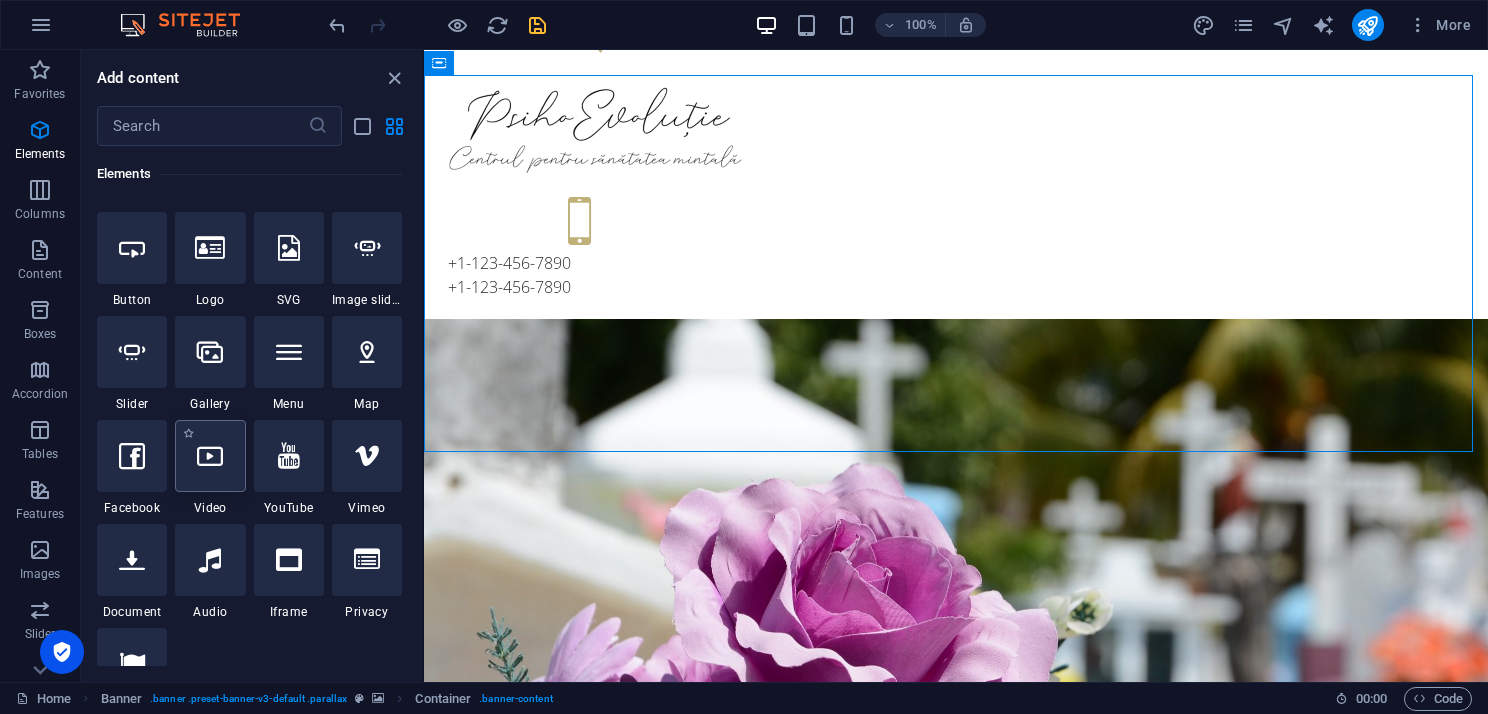 click at bounding box center (210, 456) 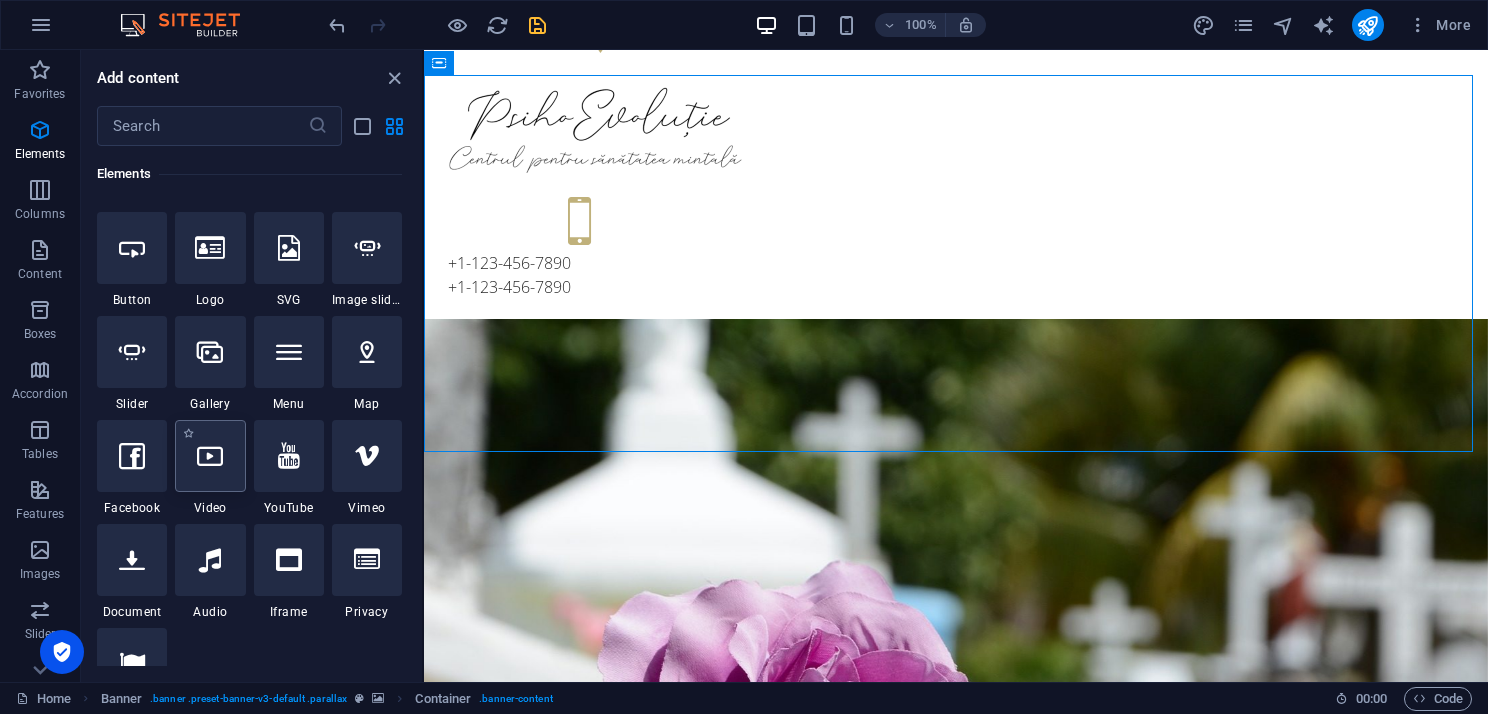 select on "%" 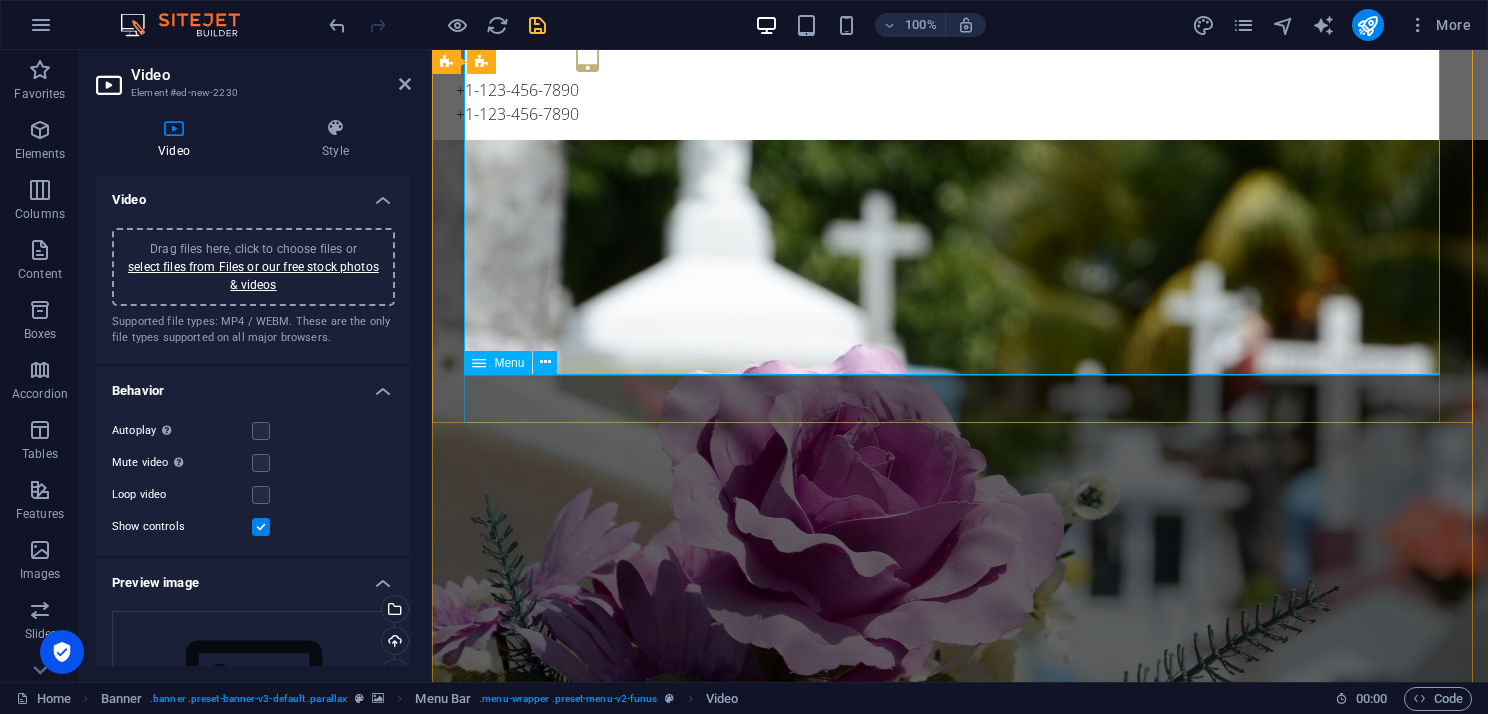 scroll, scrollTop: 100, scrollLeft: 0, axis: vertical 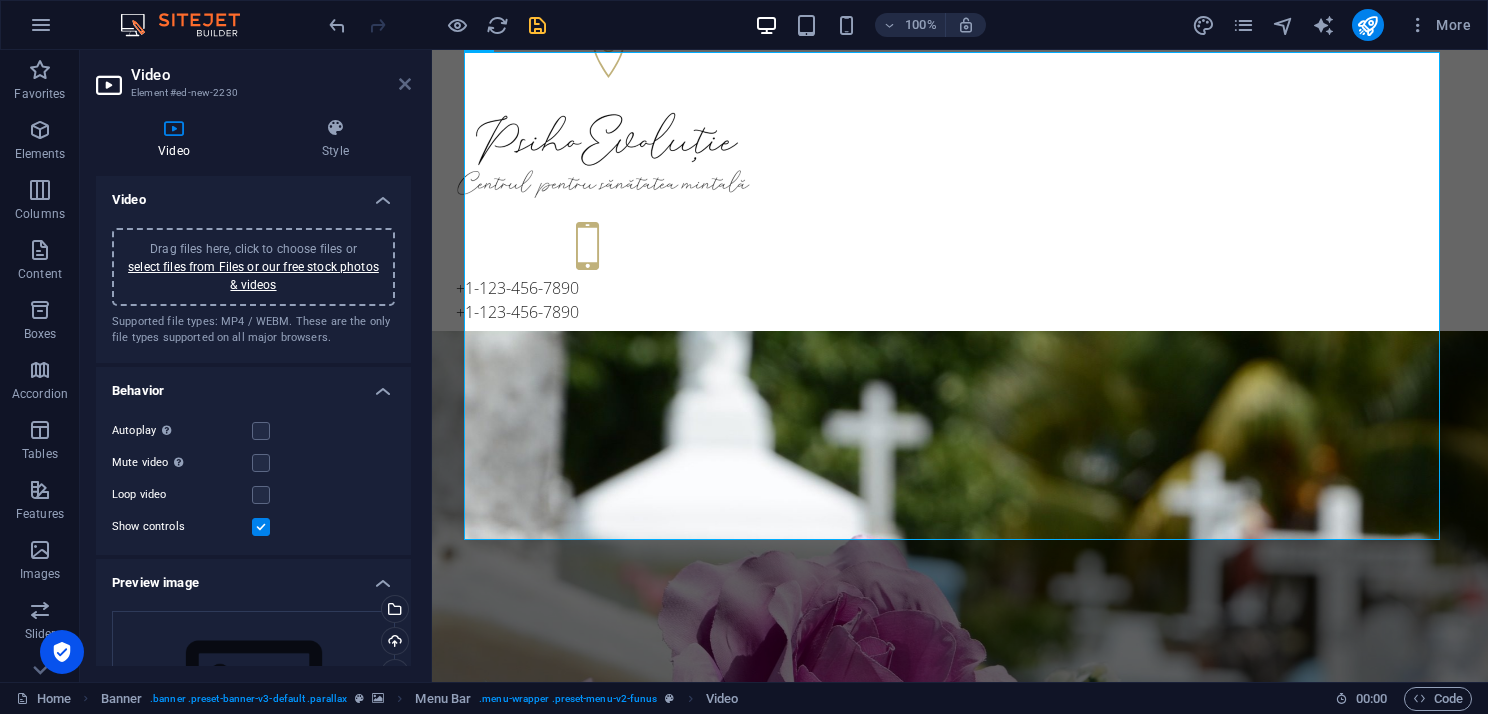 click at bounding box center [405, 84] 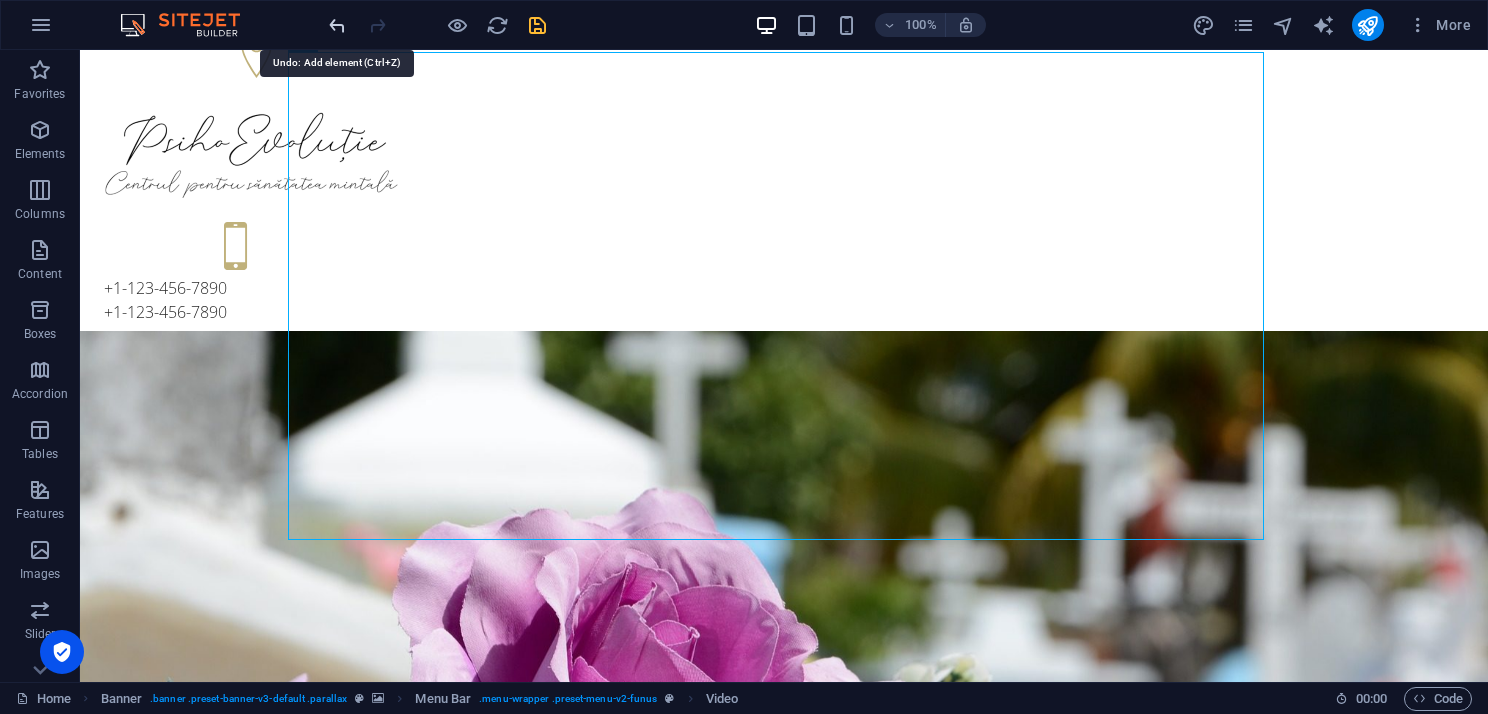 click at bounding box center (337, 25) 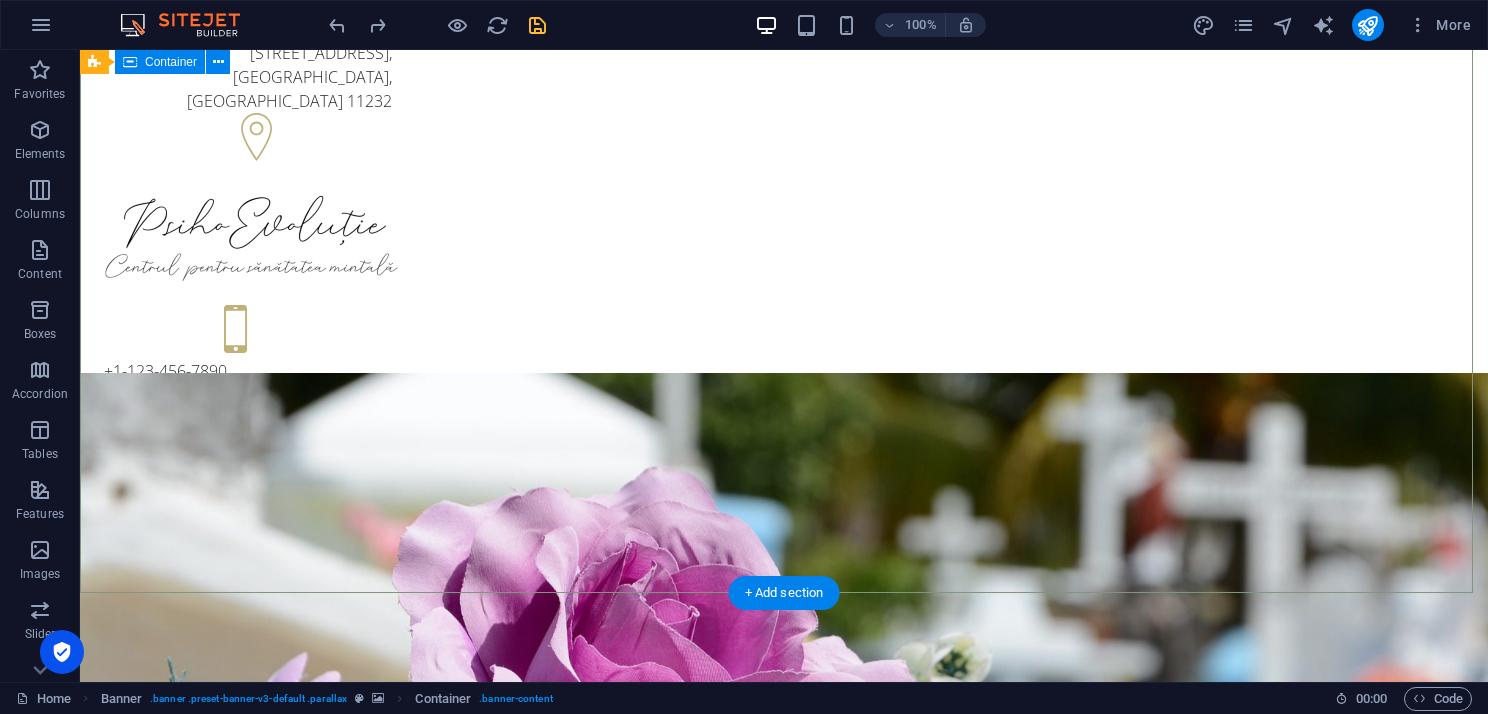 scroll, scrollTop: 0, scrollLeft: 0, axis: both 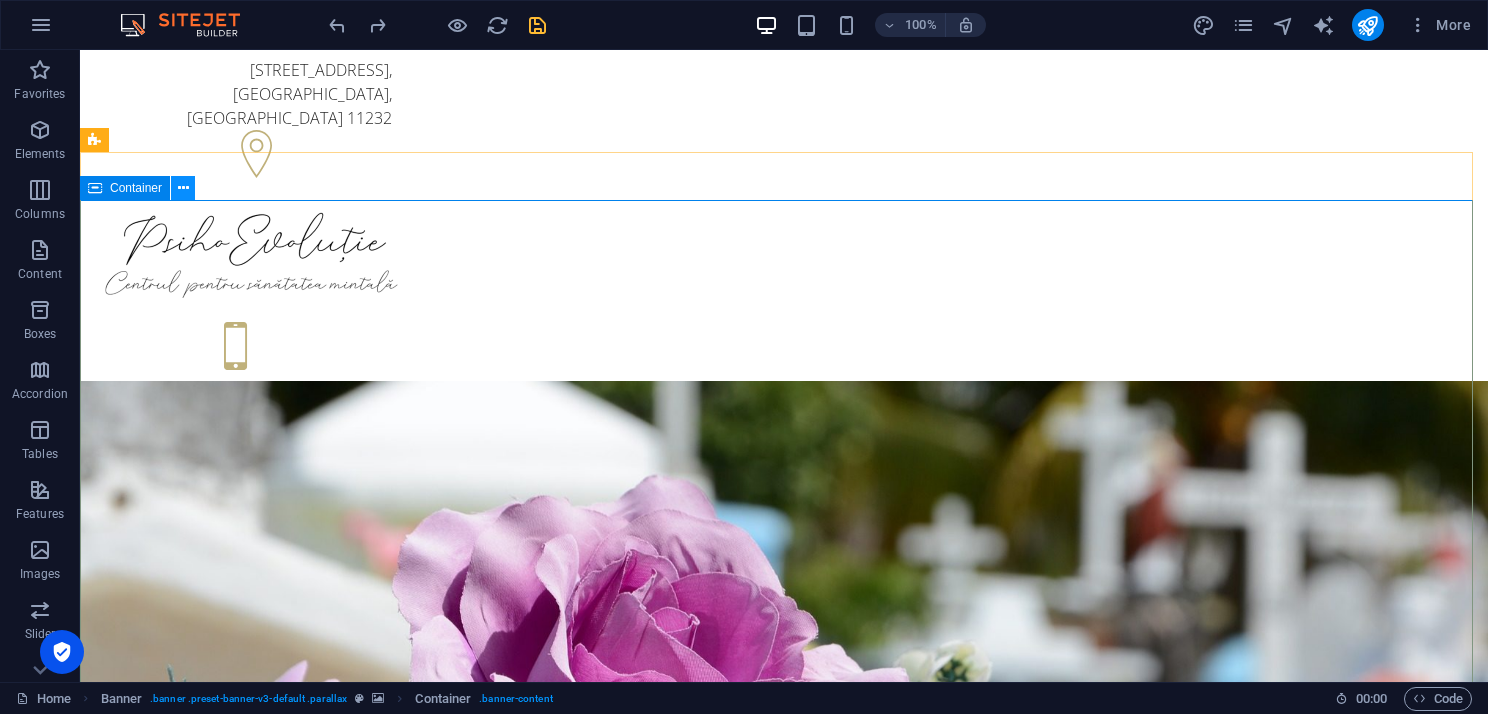 click at bounding box center (183, 188) 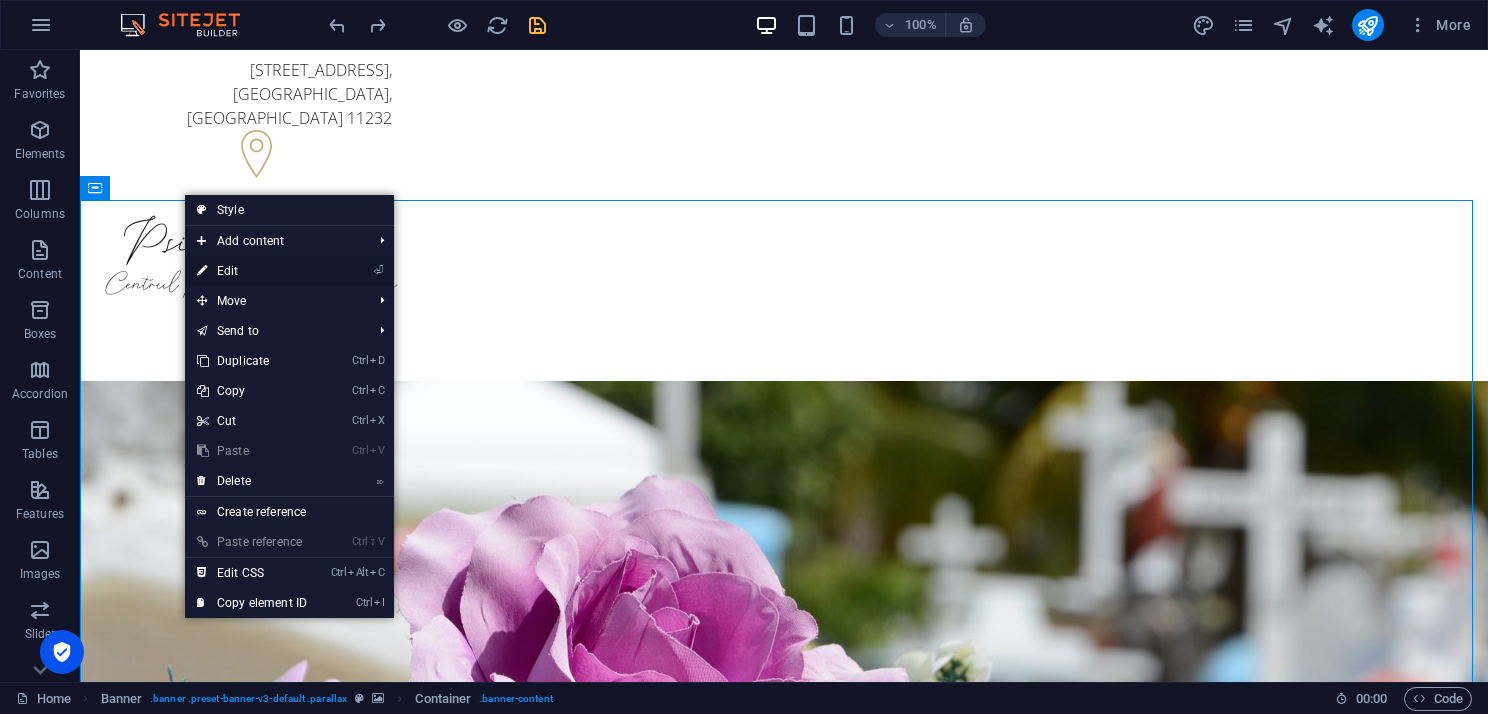 click on "⏎  Edit" at bounding box center (252, 271) 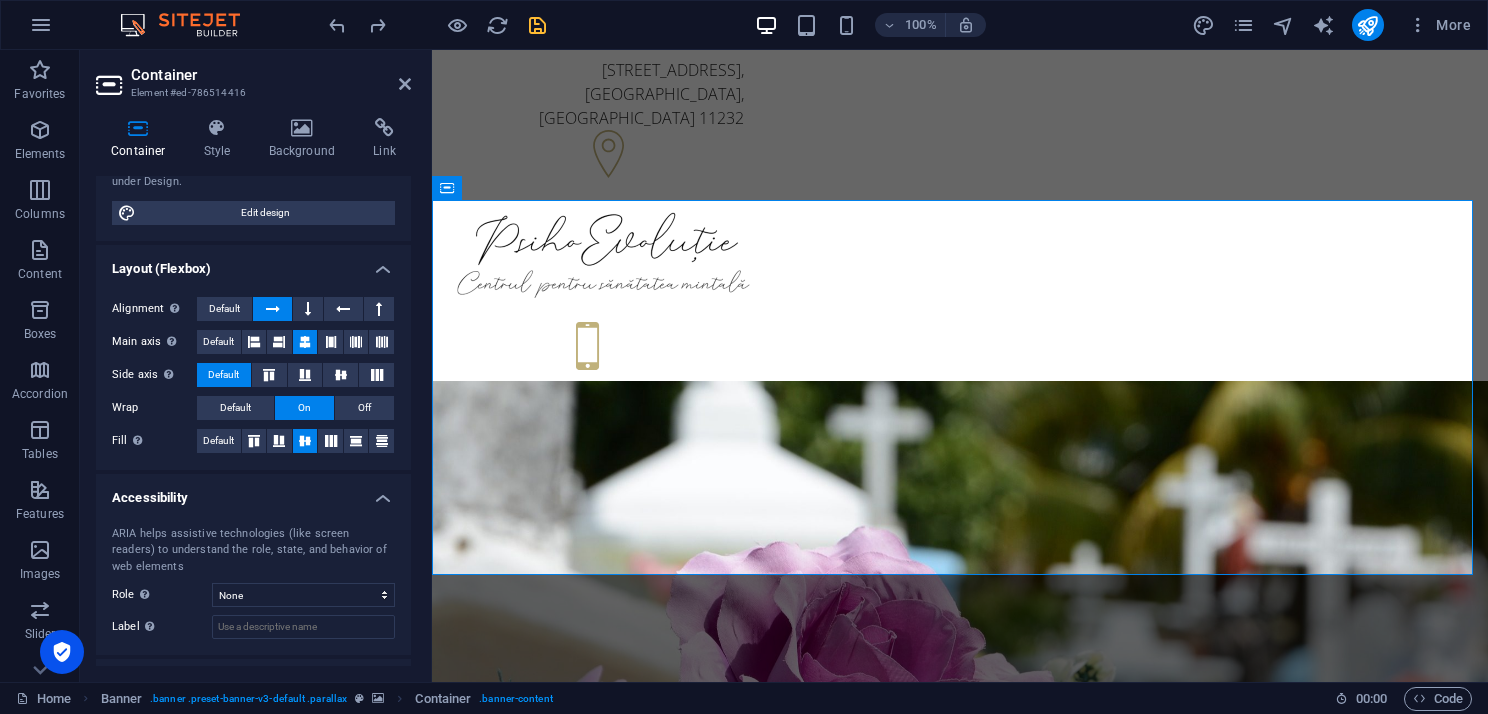 scroll, scrollTop: 283, scrollLeft: 0, axis: vertical 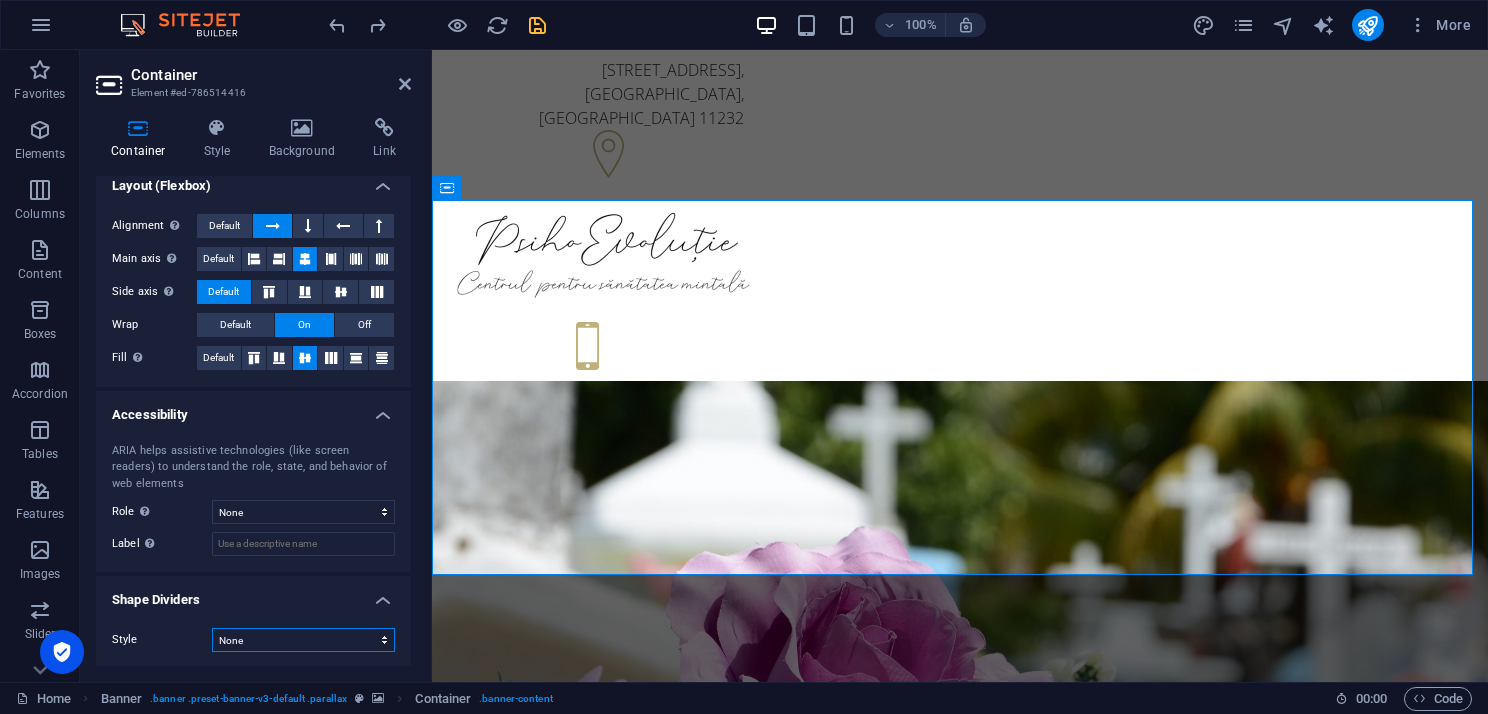 click on "None Triangle Square Diagonal Polygon 1 Polygon 2 Zigzag Multiple Zigzags Waves Multiple Waves Half Circle Circle Circle Shadow Blocks Hexagons Clouds Multiple Clouds Fan Pyramids Book Paint Drip Fire Shredded Paper Arrow" at bounding box center [303, 640] 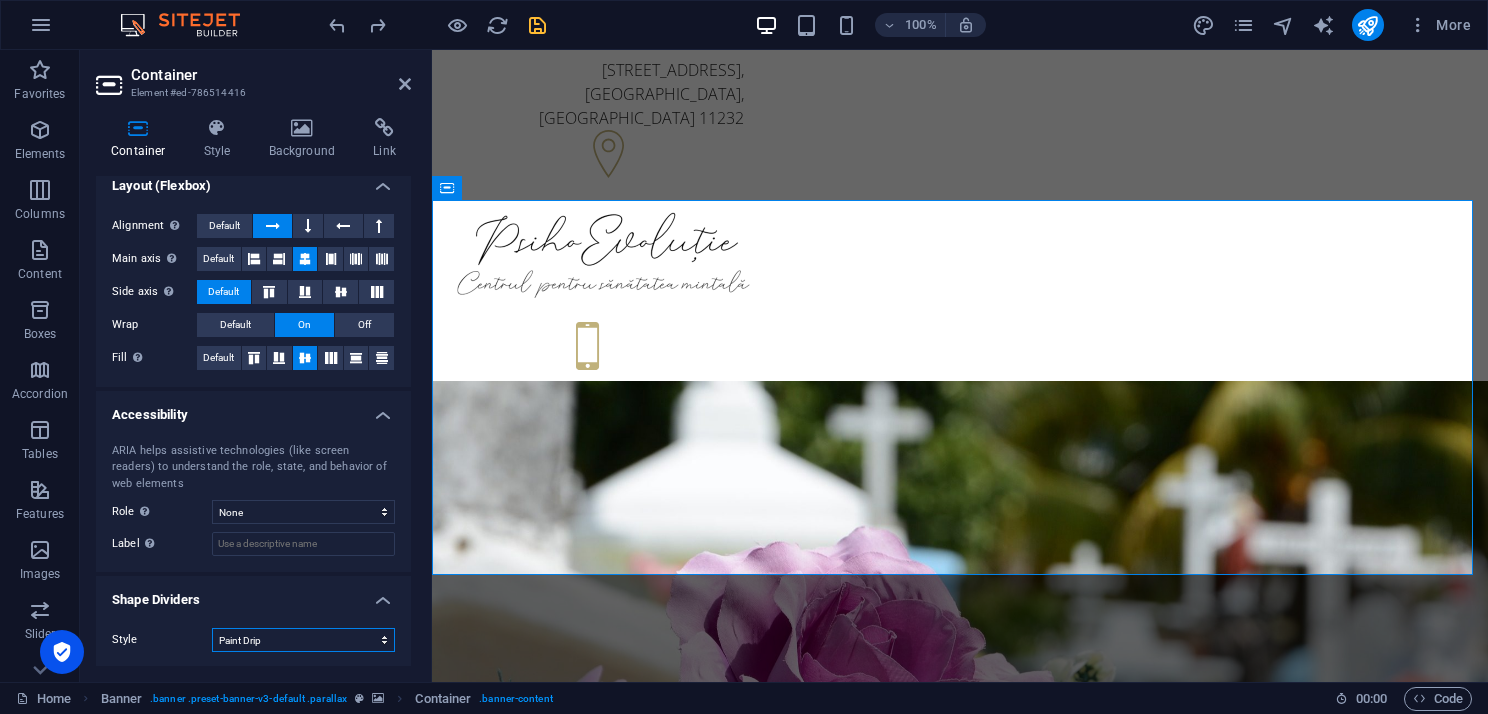 click on "None Triangle Square Diagonal Polygon 1 Polygon 2 Zigzag Multiple Zigzags Waves Multiple Waves Half Circle Circle Circle Shadow Blocks Hexagons Clouds Multiple Clouds Fan Pyramids Book Paint Drip Fire Shredded Paper Arrow" at bounding box center [303, 640] 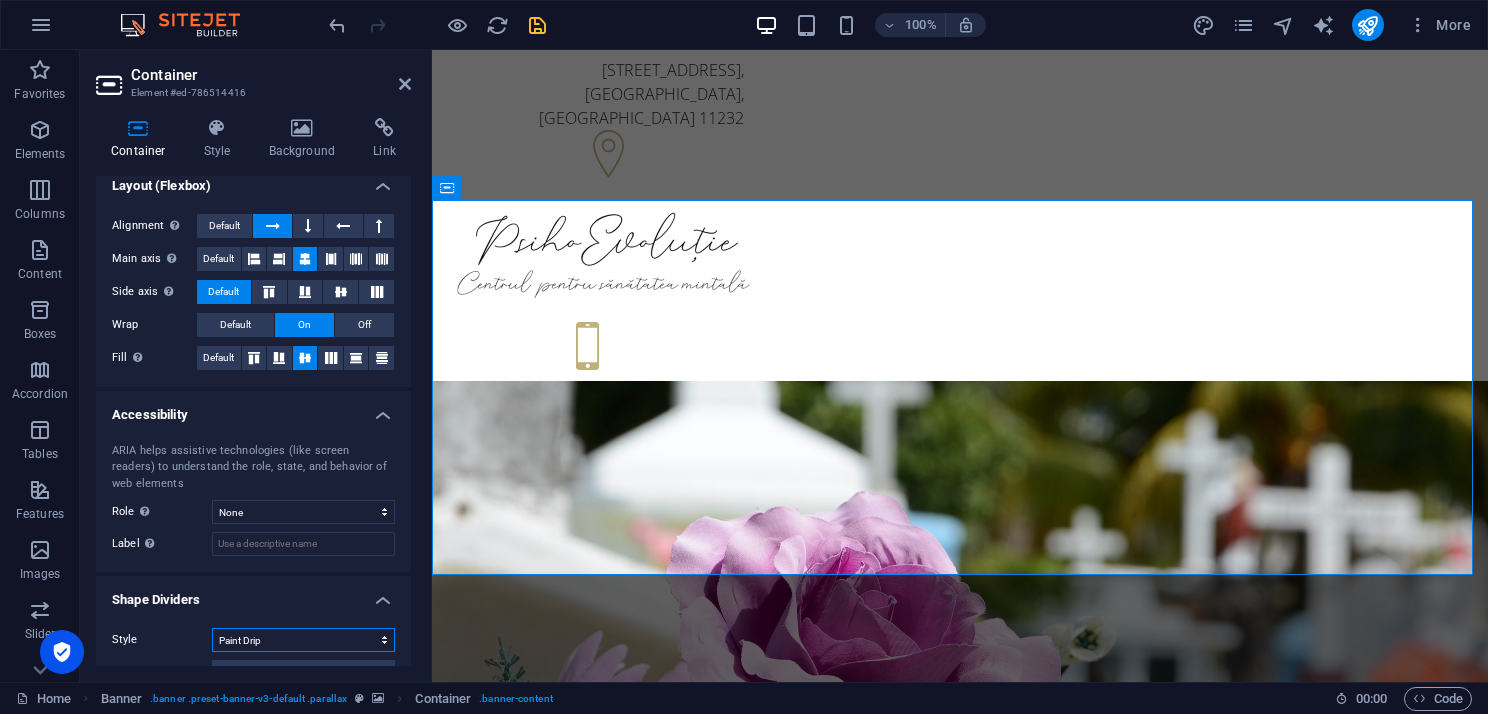 click on "None Triangle Square Diagonal Polygon 1 Polygon 2 Zigzag Multiple Zigzags Waves Multiple Waves Half Circle Circle Circle Shadow Blocks Hexagons Clouds Multiple Clouds Fan Pyramids Book Paint Drip Fire Shredded Paper Arrow" at bounding box center (303, 640) 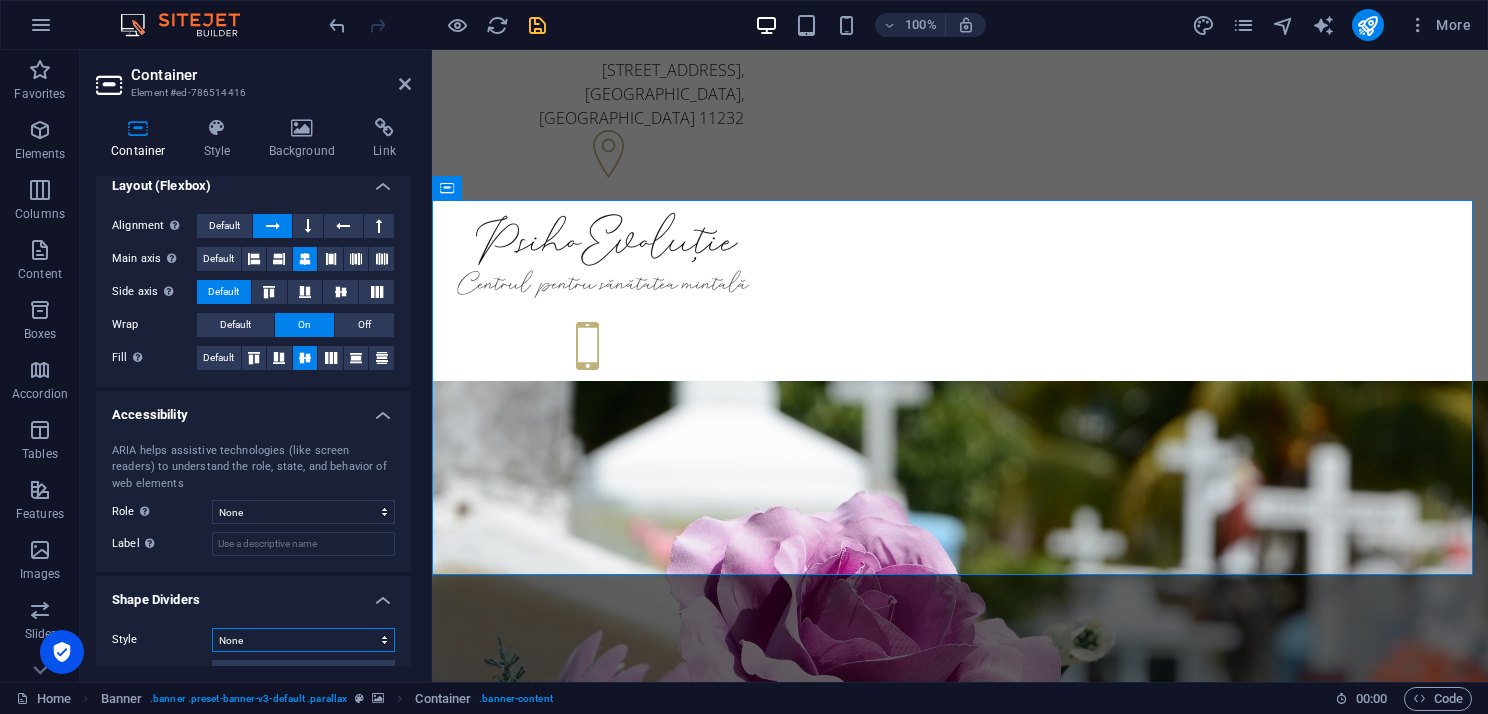 click on "None Triangle Square Diagonal Polygon 1 Polygon 2 Zigzag Multiple Zigzags Waves Multiple Waves Half Circle Circle Circle Shadow Blocks Hexagons Clouds Multiple Clouds Fan Pyramids Book Paint Drip Fire Shredded Paper Arrow" at bounding box center [303, 640] 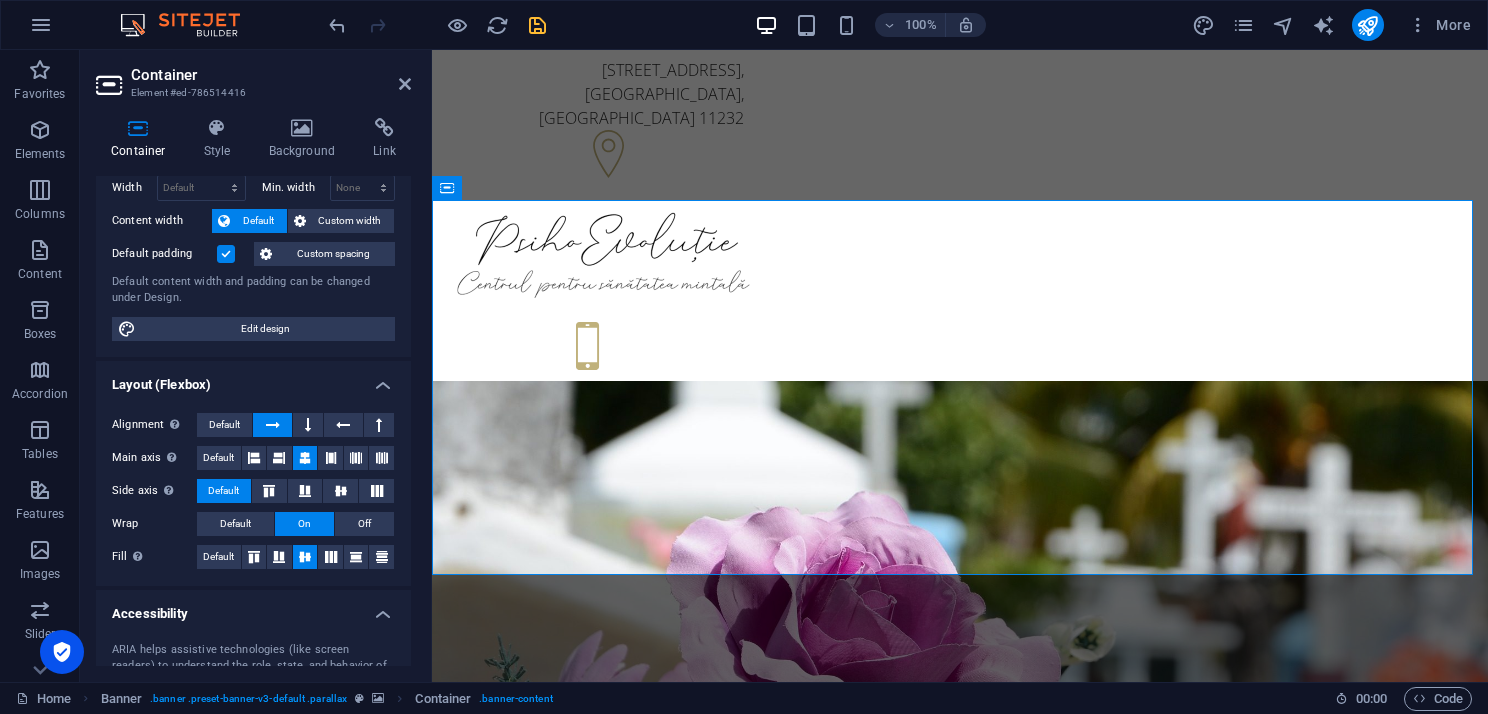 scroll, scrollTop: 0, scrollLeft: 0, axis: both 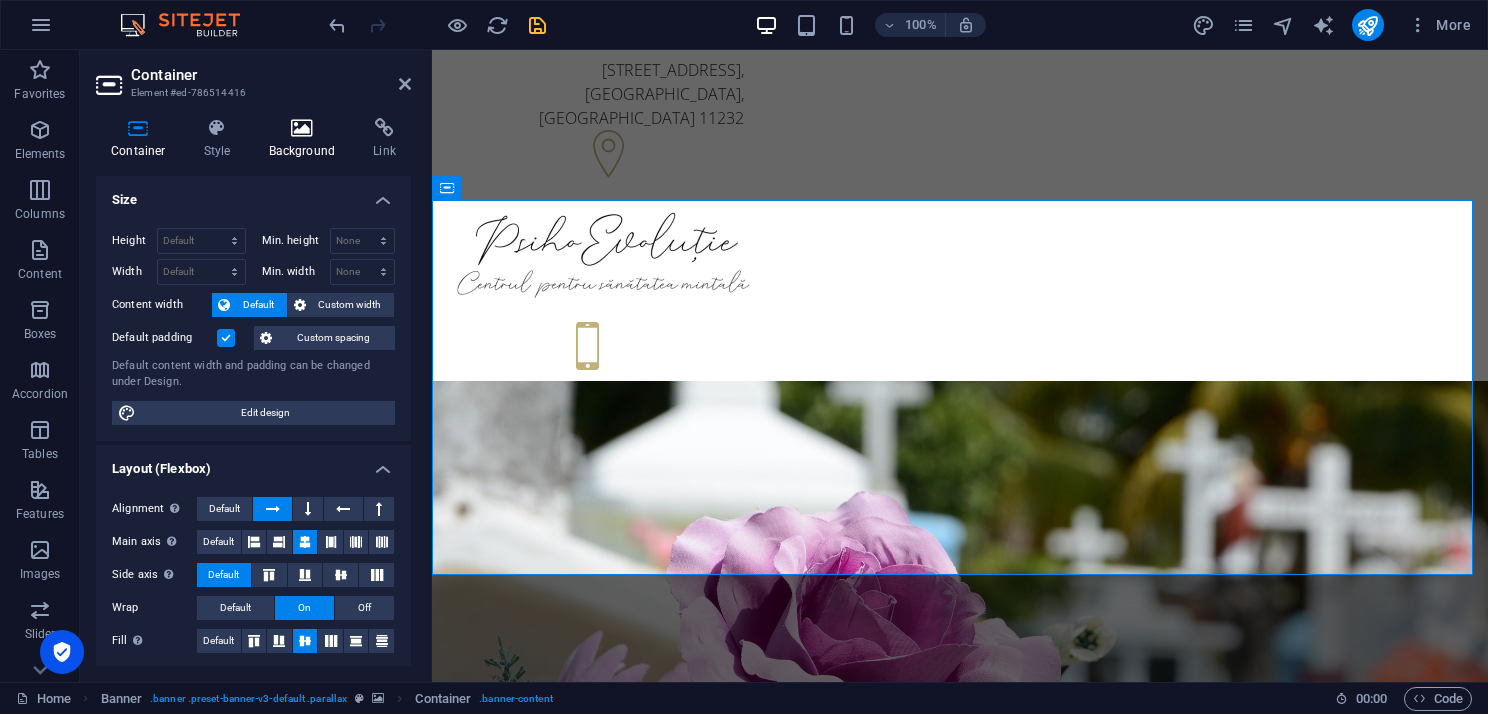 click at bounding box center [302, 128] 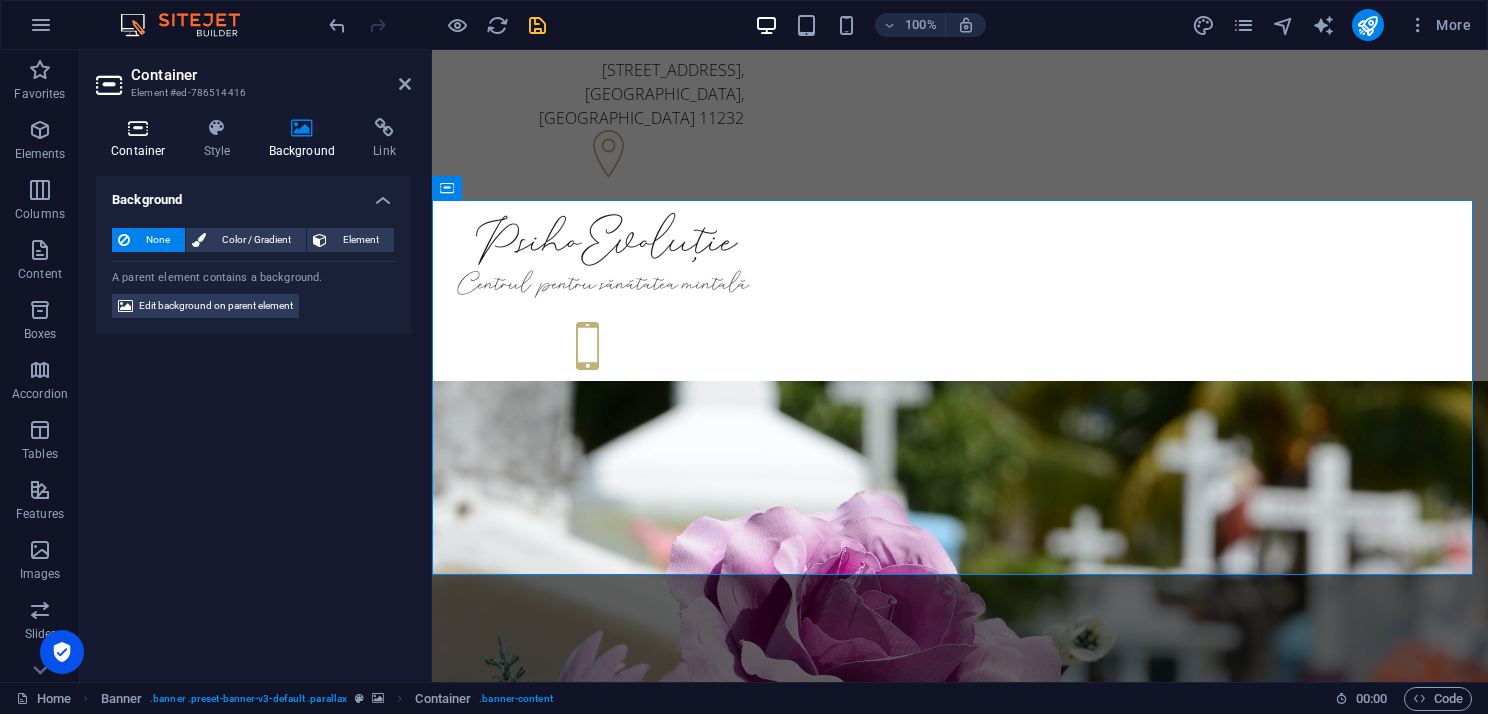 click at bounding box center (138, 128) 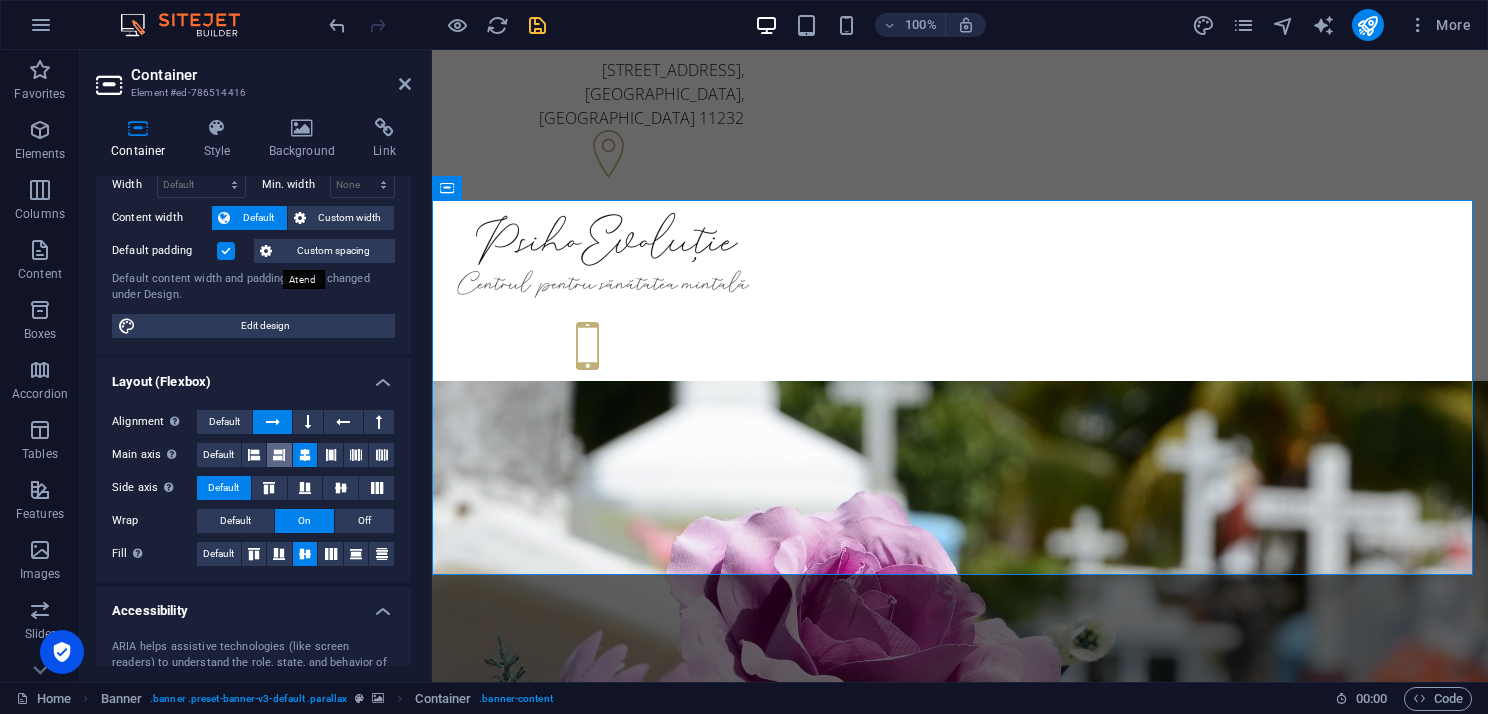 scroll, scrollTop: 83, scrollLeft: 0, axis: vertical 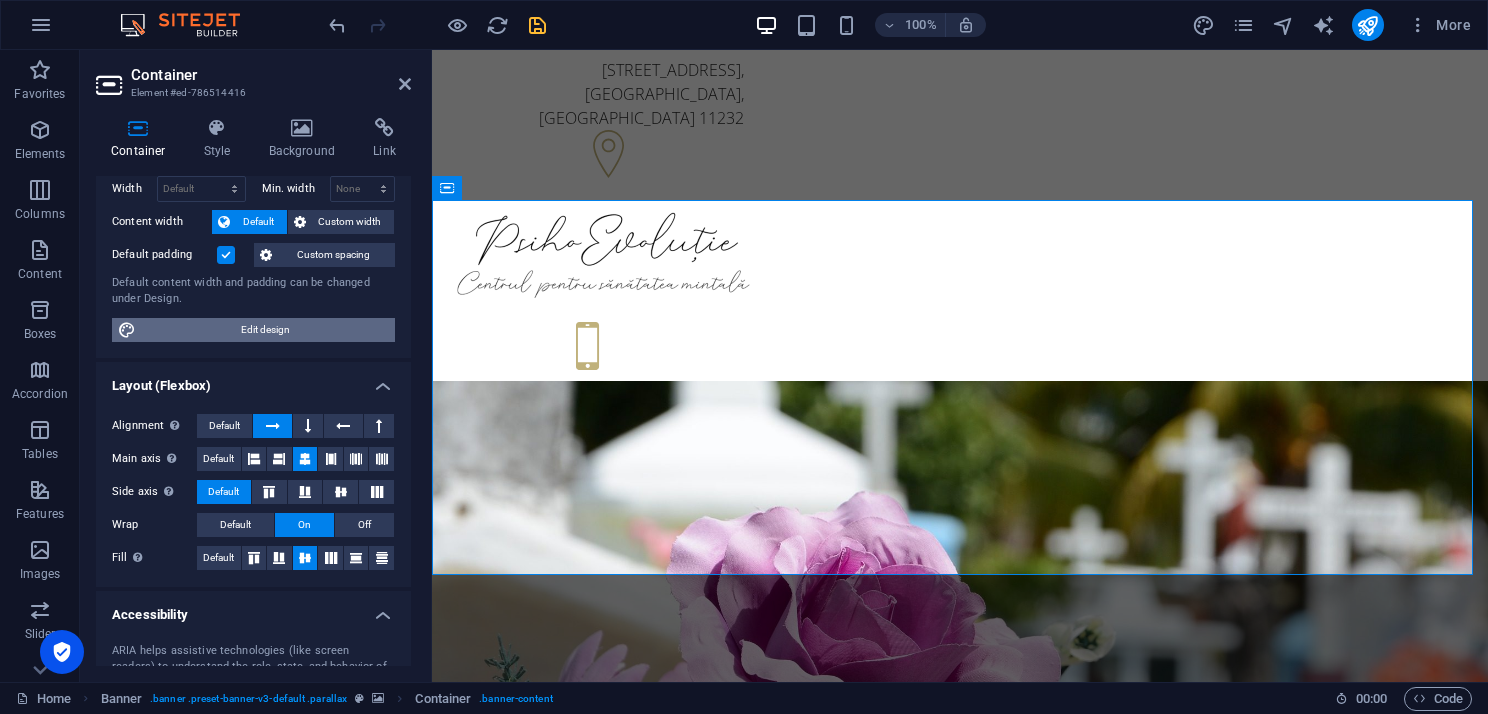 click on "Edit design" at bounding box center [265, 330] 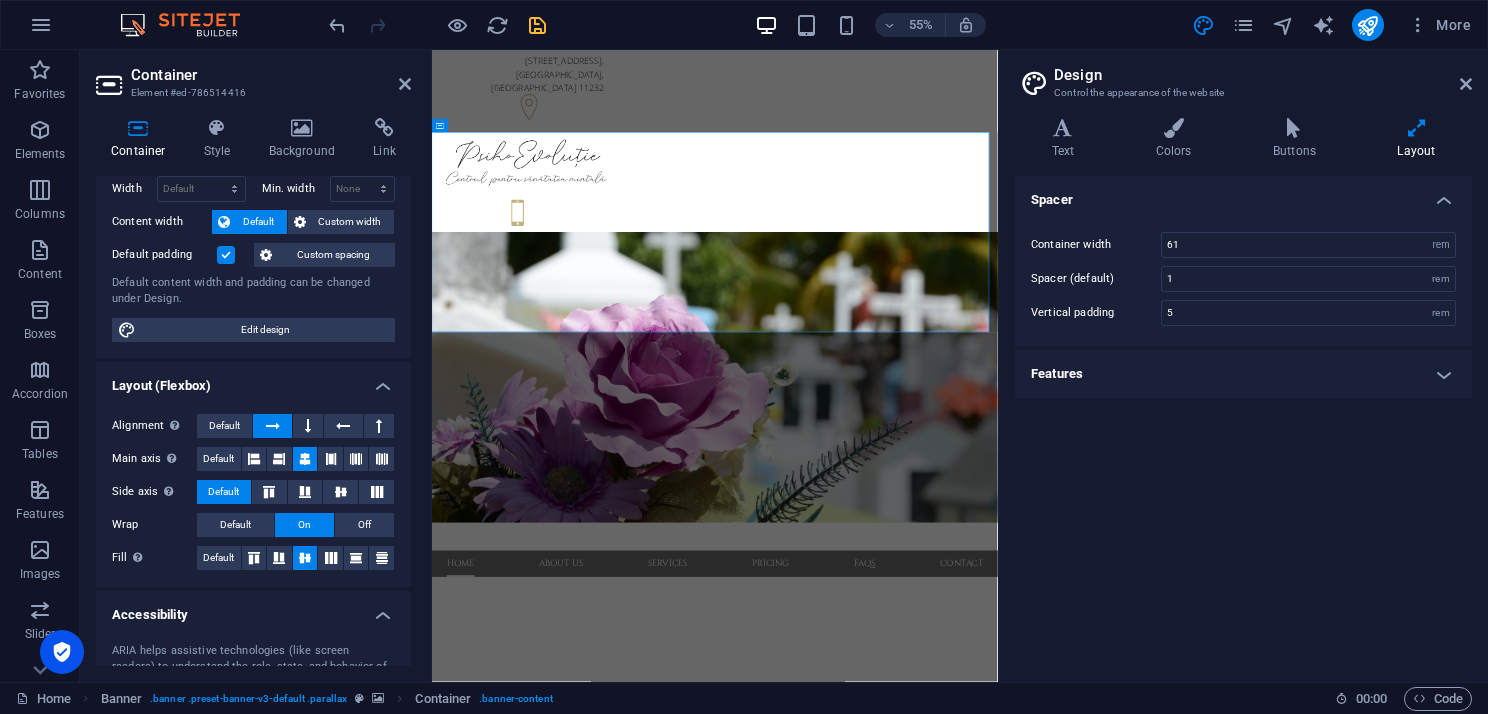 click at bounding box center (1416, 128) 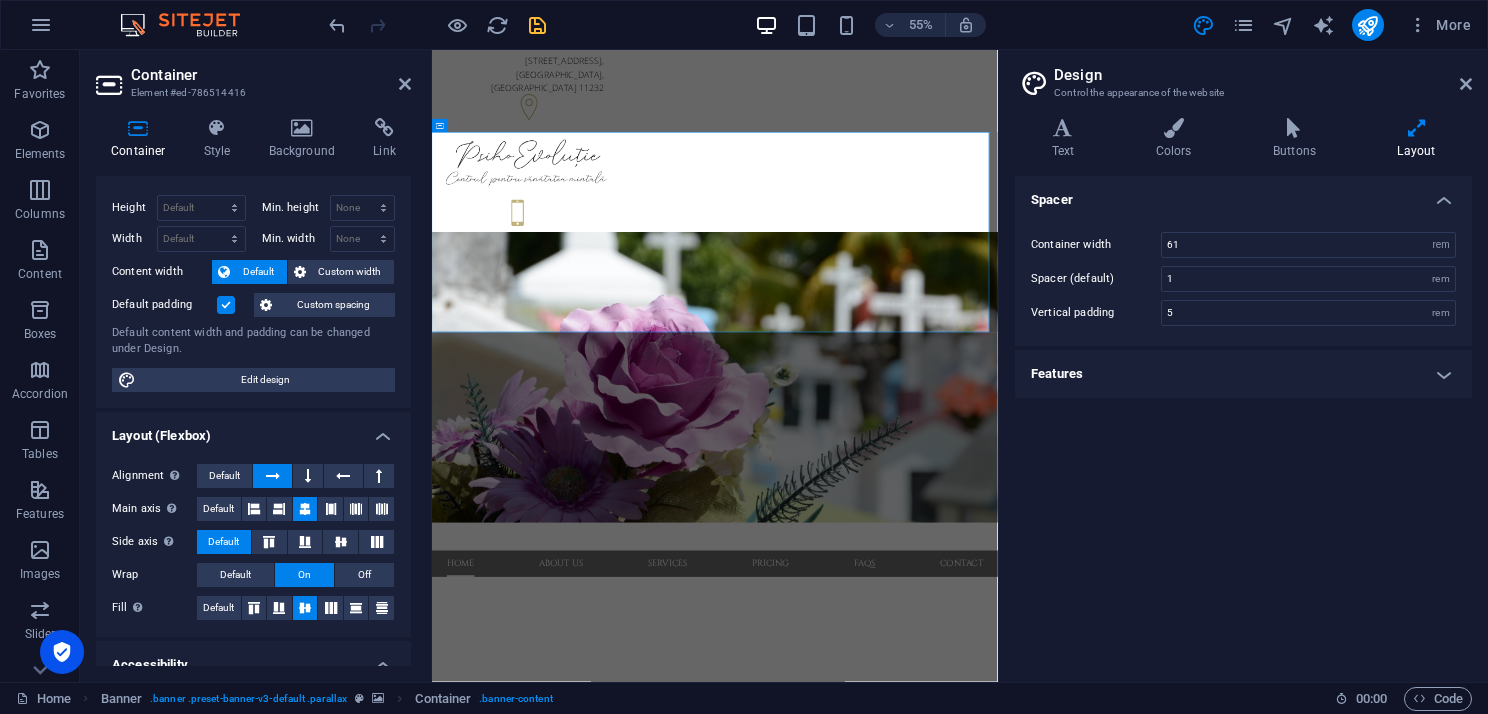 scroll, scrollTop: 0, scrollLeft: 0, axis: both 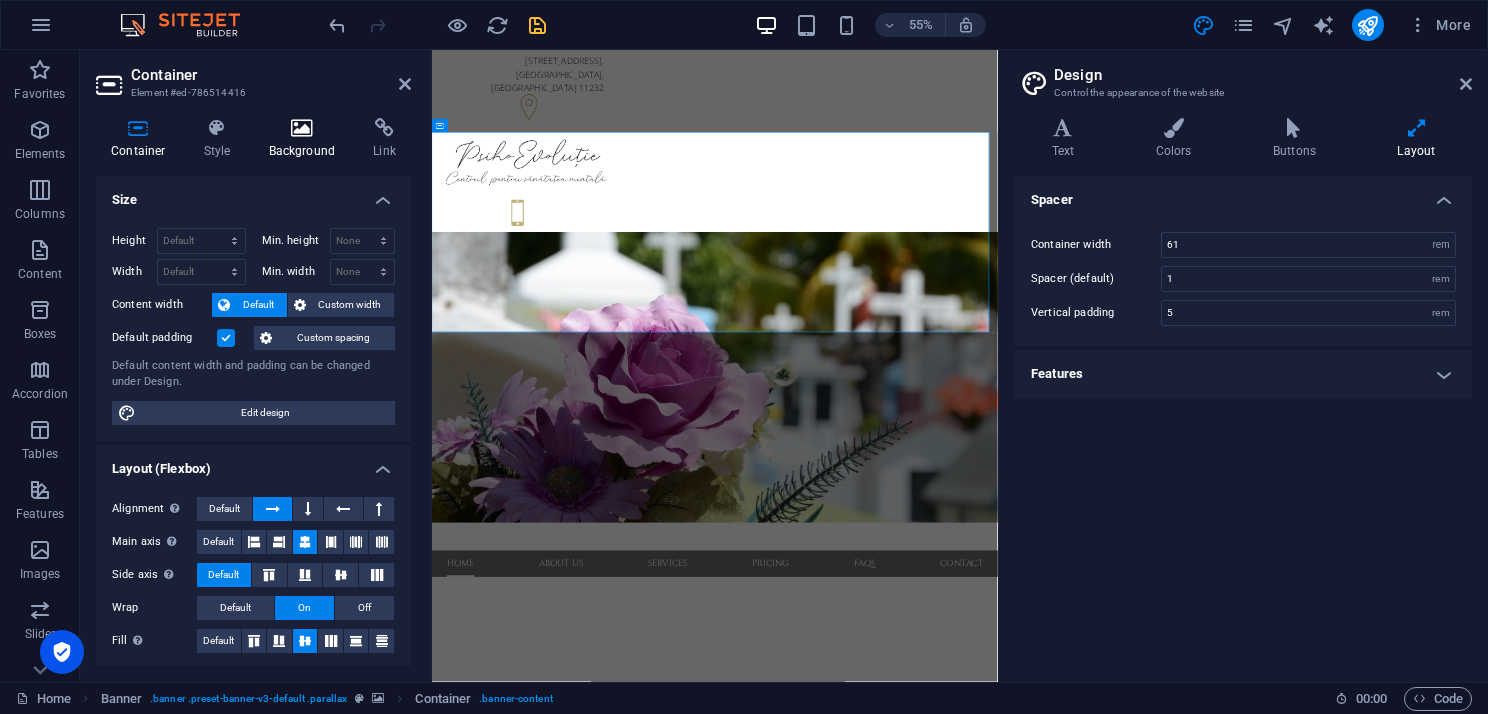 click at bounding box center (302, 128) 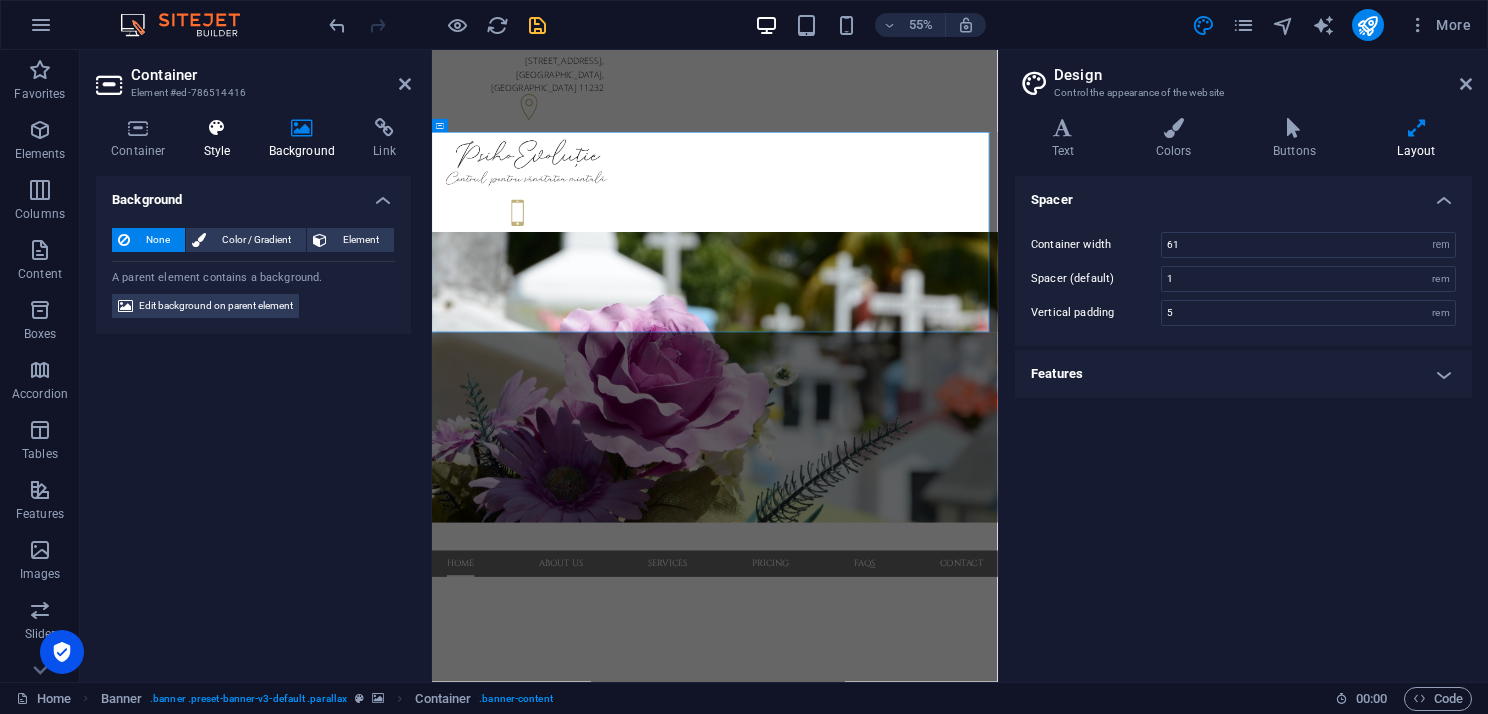click at bounding box center [217, 128] 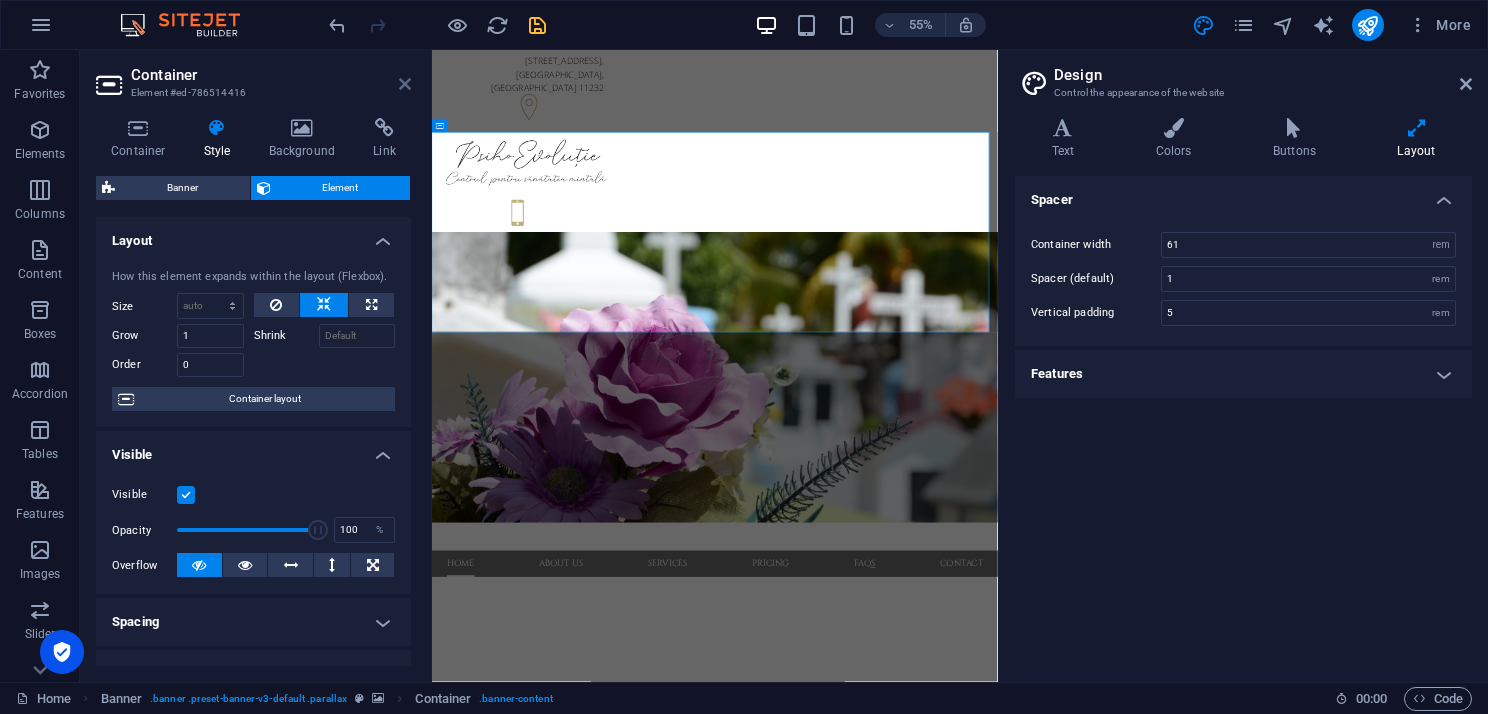 click at bounding box center [405, 84] 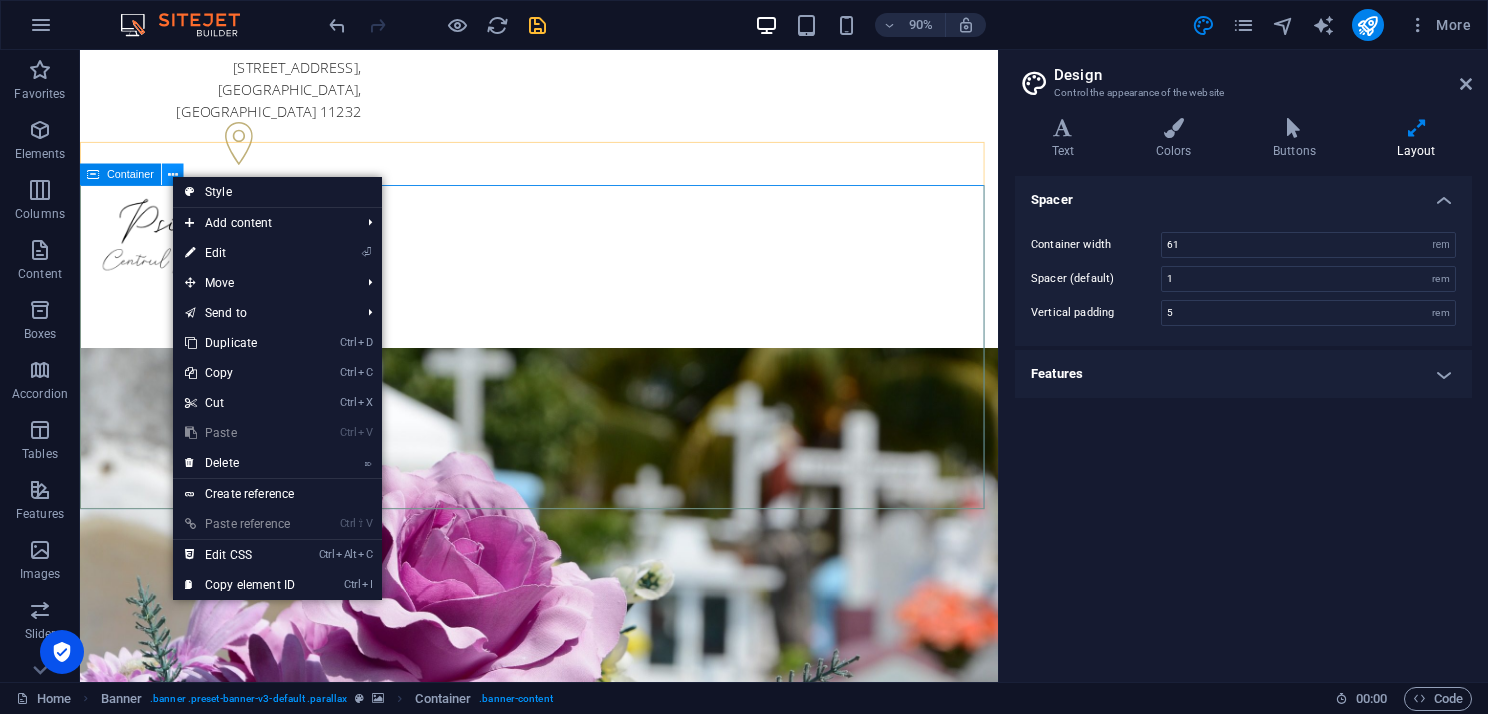 click at bounding box center (173, 174) 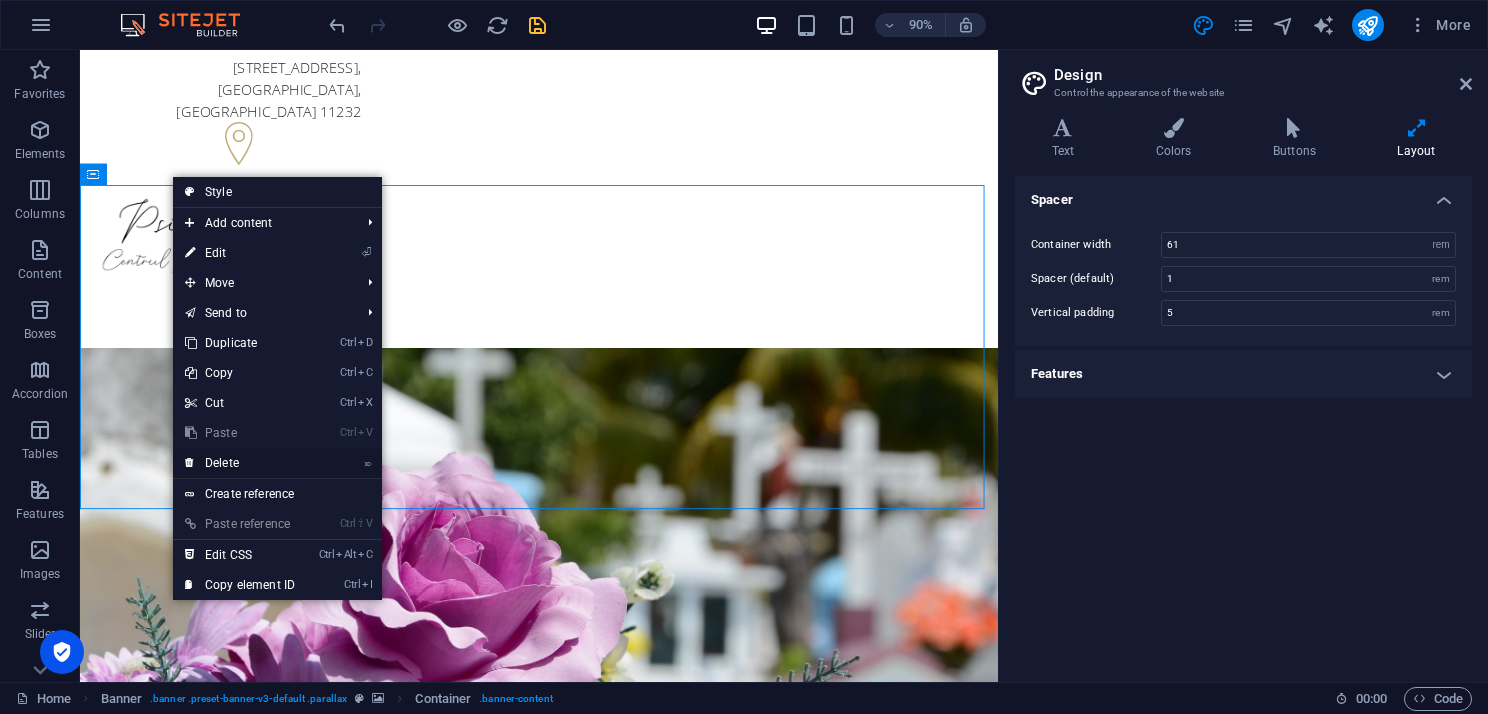 click on "⌦  Delete" at bounding box center (240, 463) 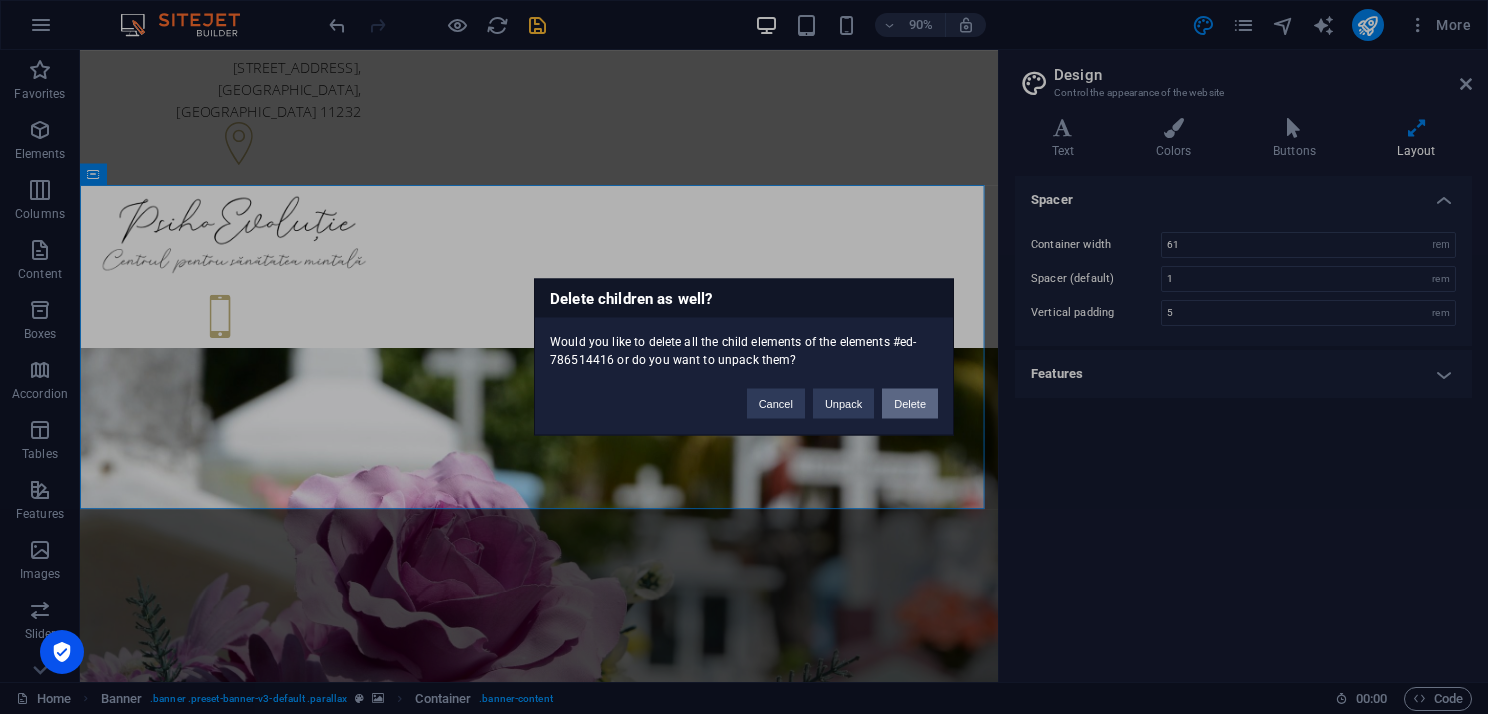 click on "Delete" at bounding box center (910, 404) 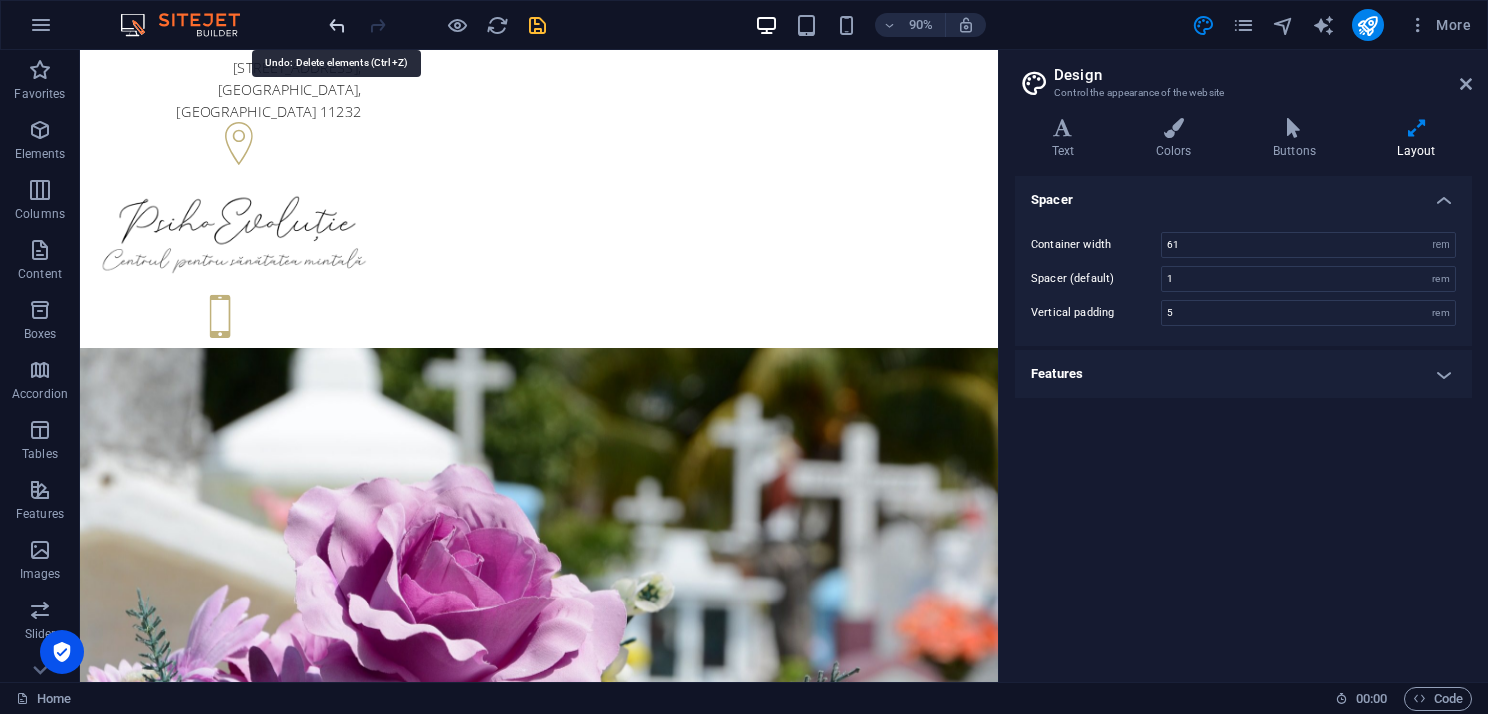 click at bounding box center (337, 25) 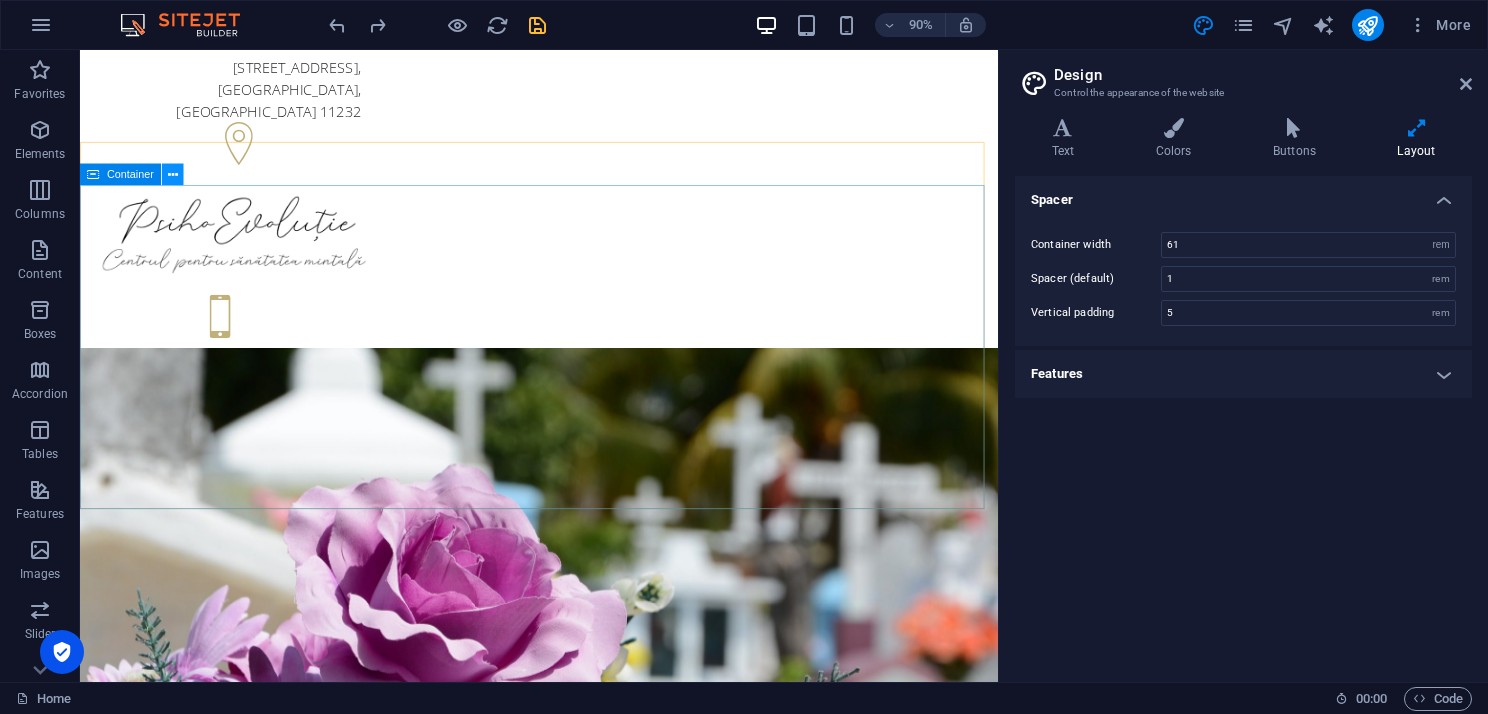 click at bounding box center [173, 174] 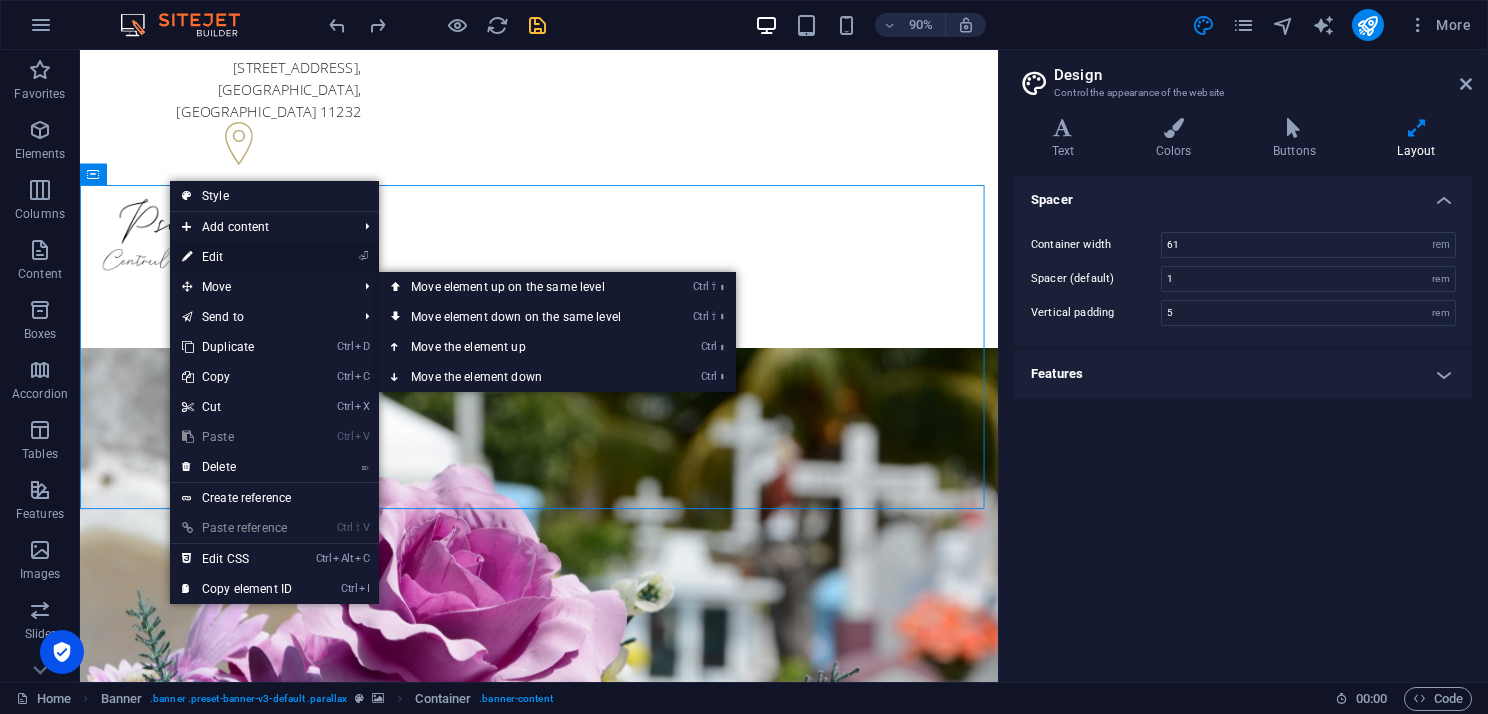 click on "⏎  Edit" at bounding box center (237, 257) 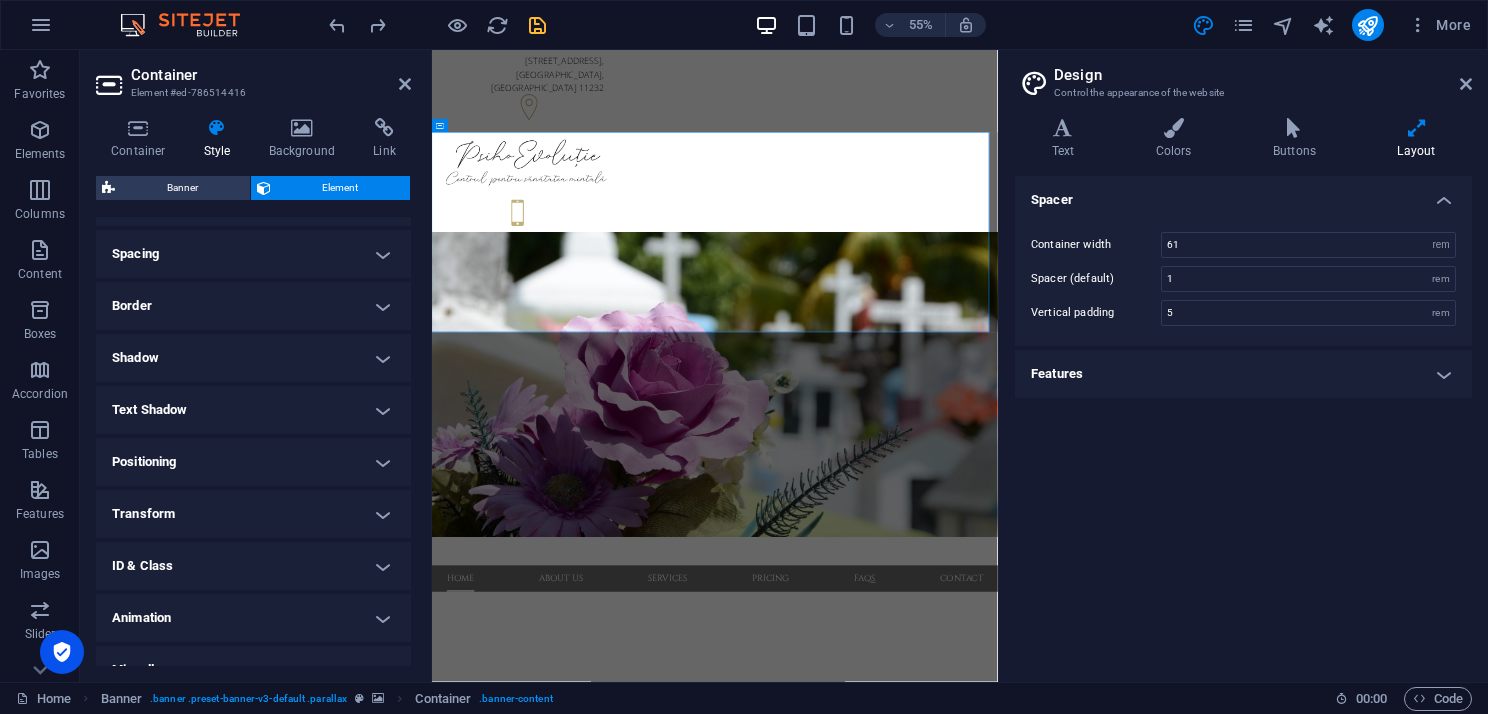 scroll, scrollTop: 395, scrollLeft: 0, axis: vertical 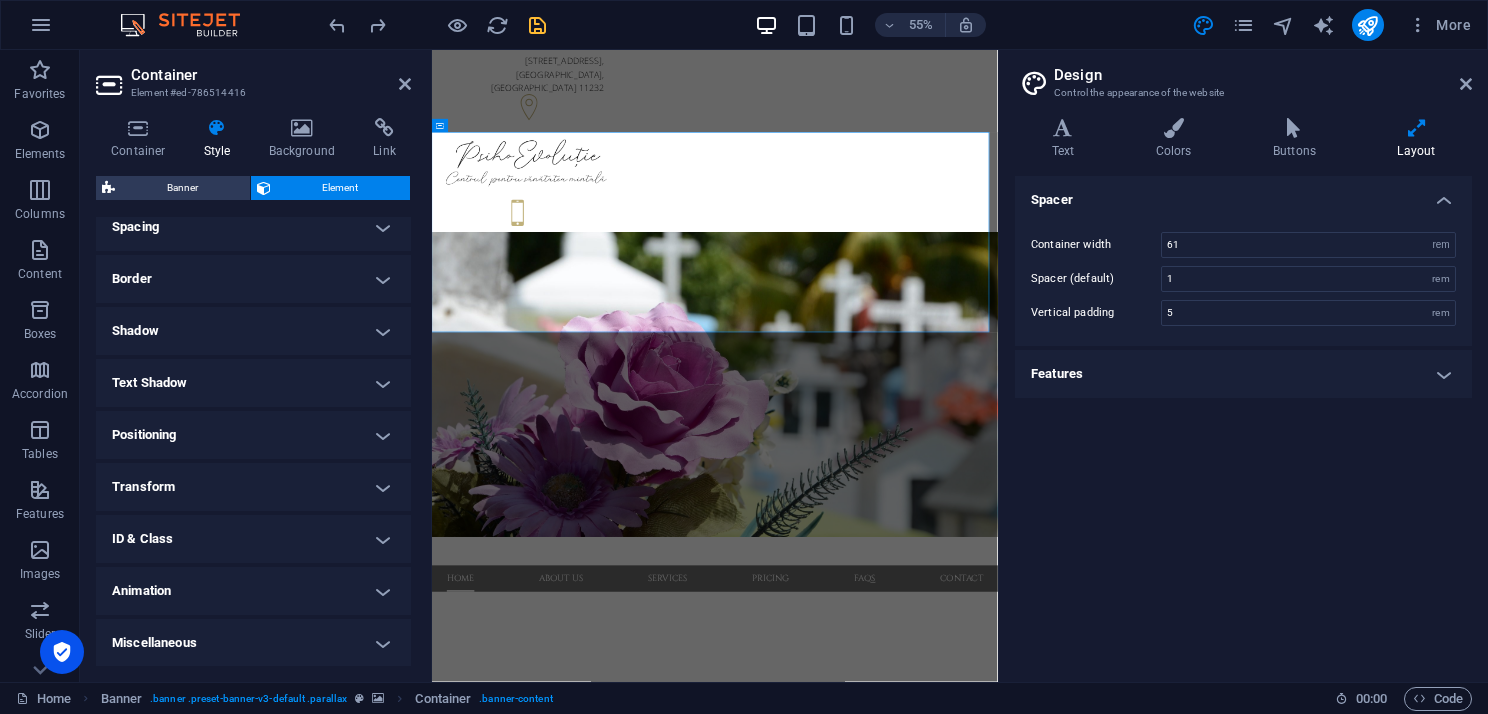 click on "Animation" at bounding box center (253, 591) 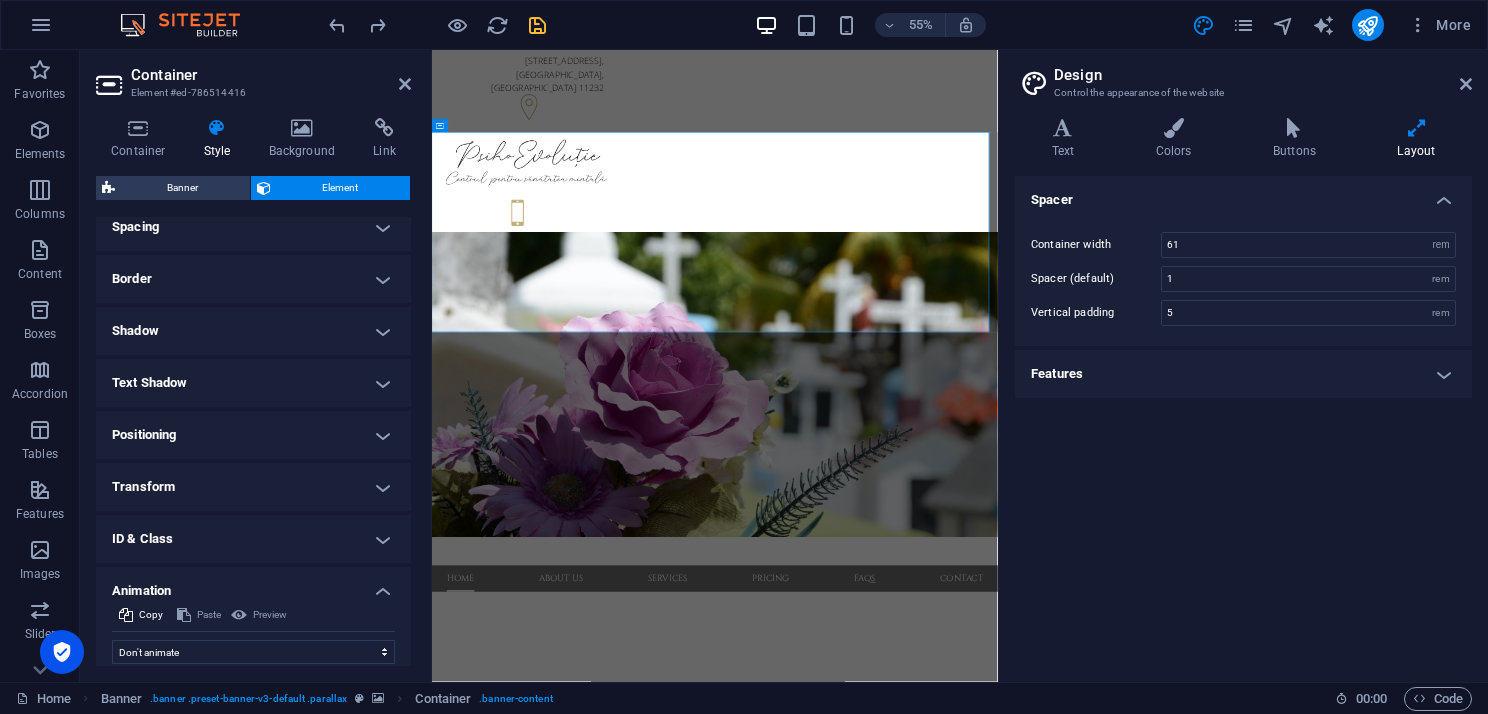 scroll, scrollTop: 460, scrollLeft: 0, axis: vertical 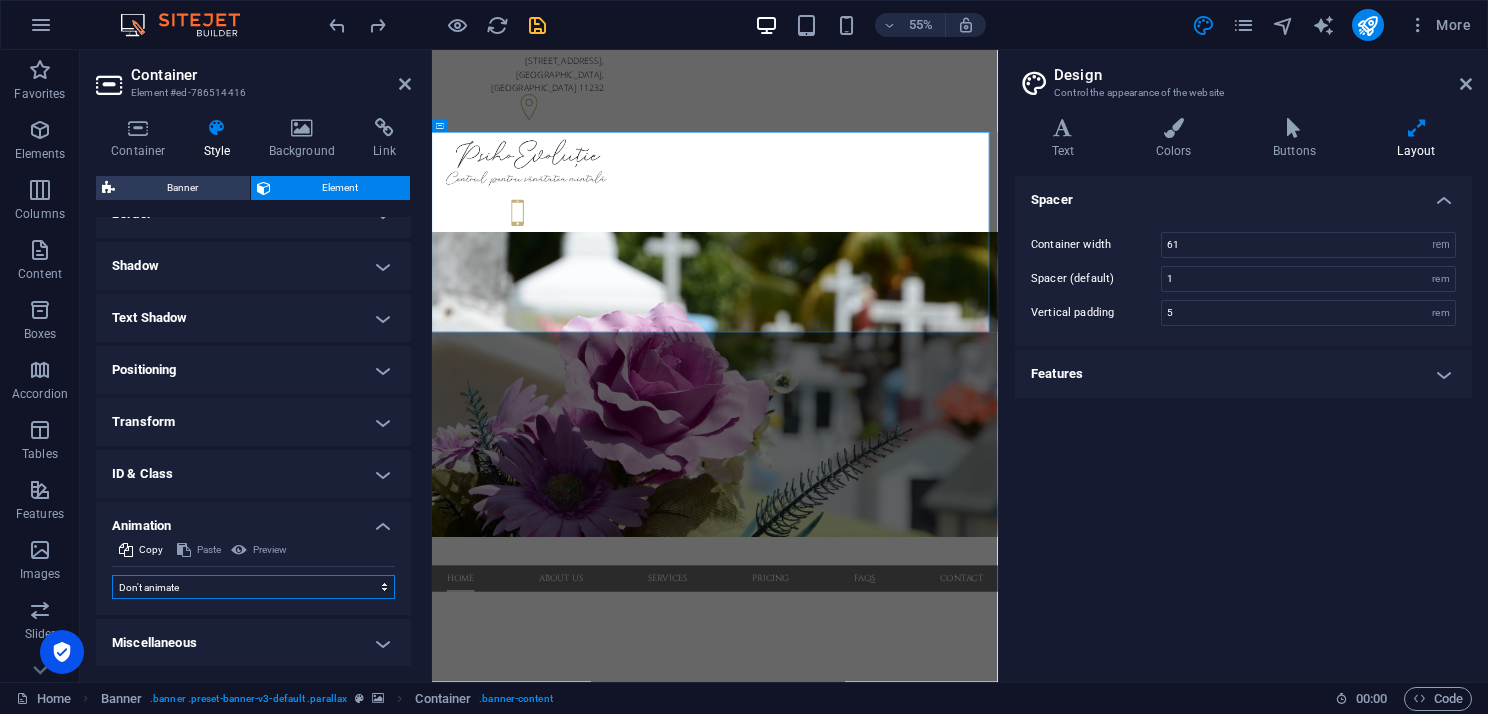 click on "Don't animate Show / Hide Slide up/down Zoom in/out Slide left to right Slide right to left Slide top to bottom Slide bottom to top Pulse Blink Open as overlay" at bounding box center [253, 587] 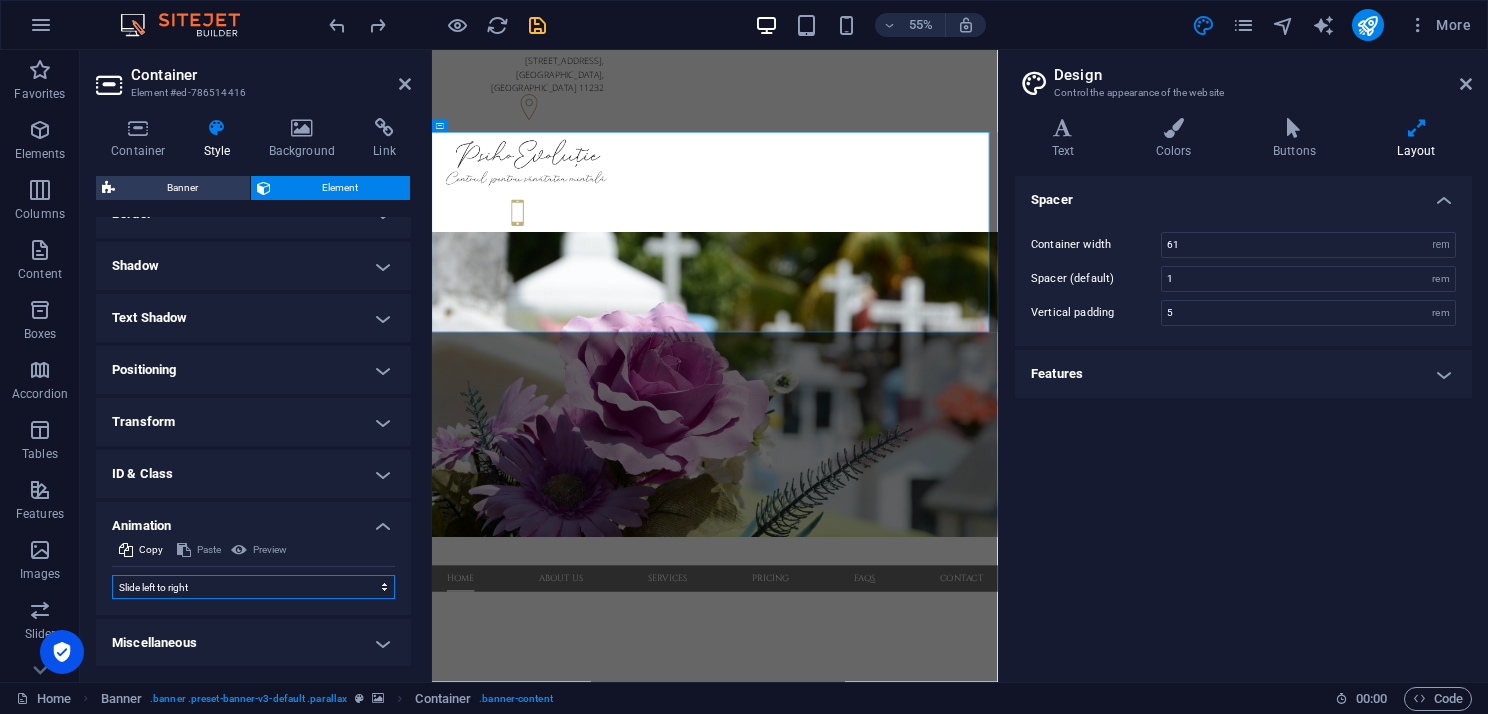 click on "Don't animate Show / Hide Slide up/down Zoom in/out Slide left to right Slide right to left Slide top to bottom Slide bottom to top Pulse Blink Open as overlay" at bounding box center (253, 587) 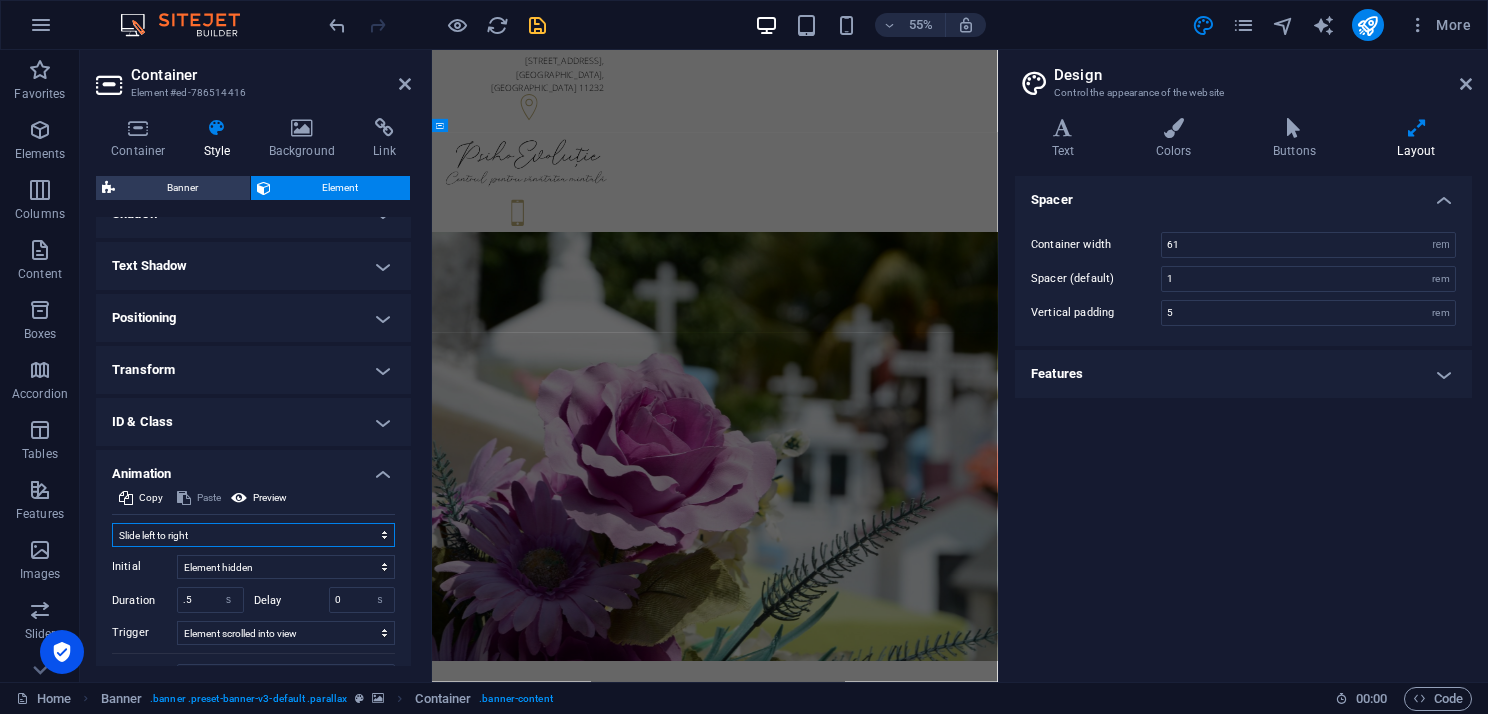 scroll, scrollTop: 600, scrollLeft: 0, axis: vertical 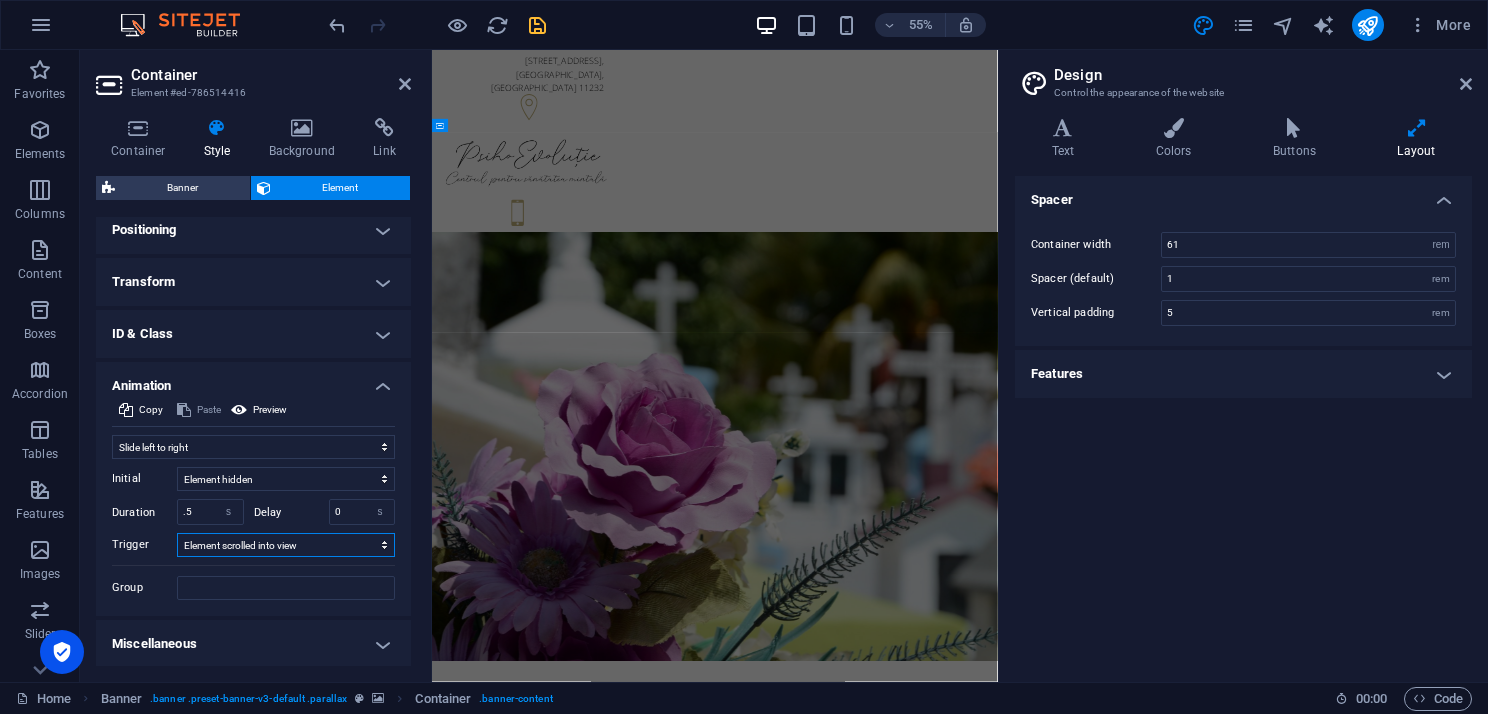 click on "No automatic trigger On page load Element scrolled into view" at bounding box center (286, 545) 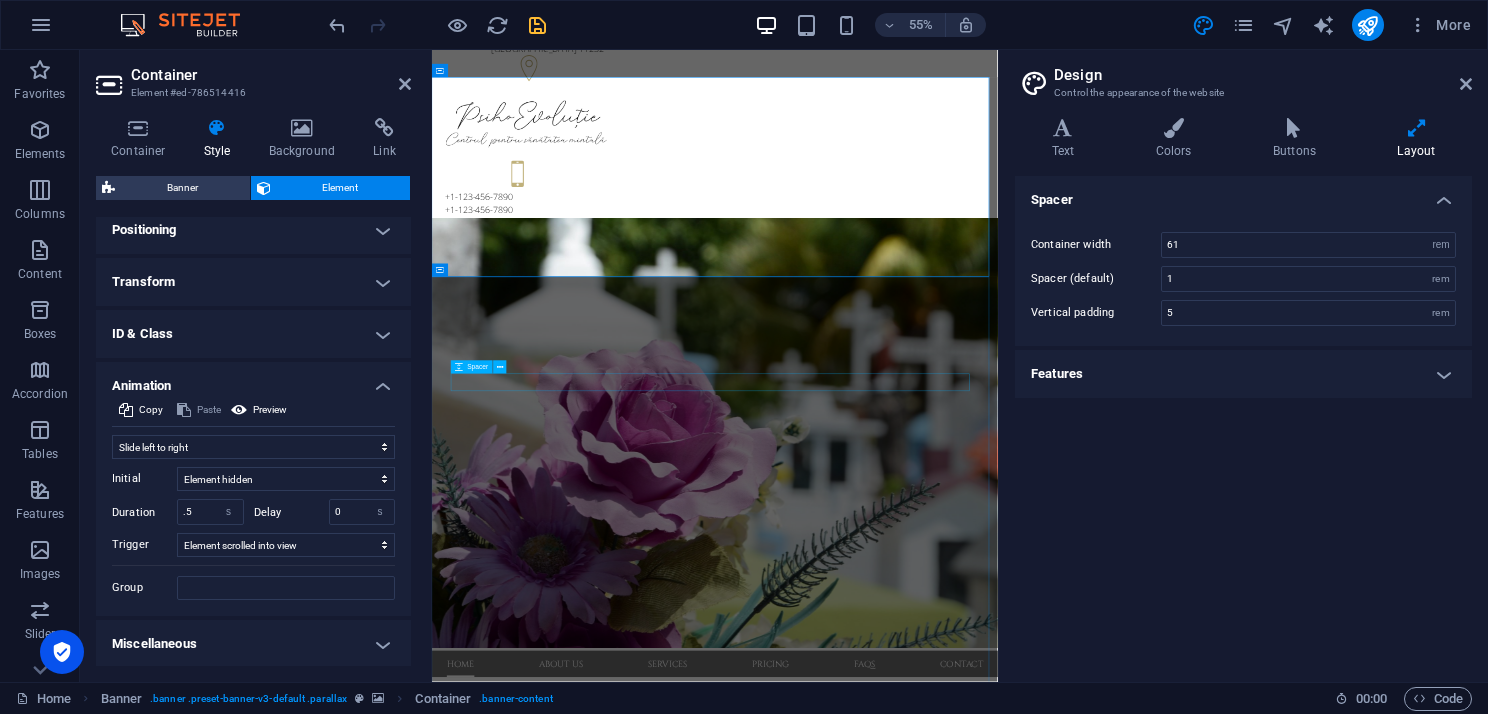 scroll, scrollTop: 0, scrollLeft: 0, axis: both 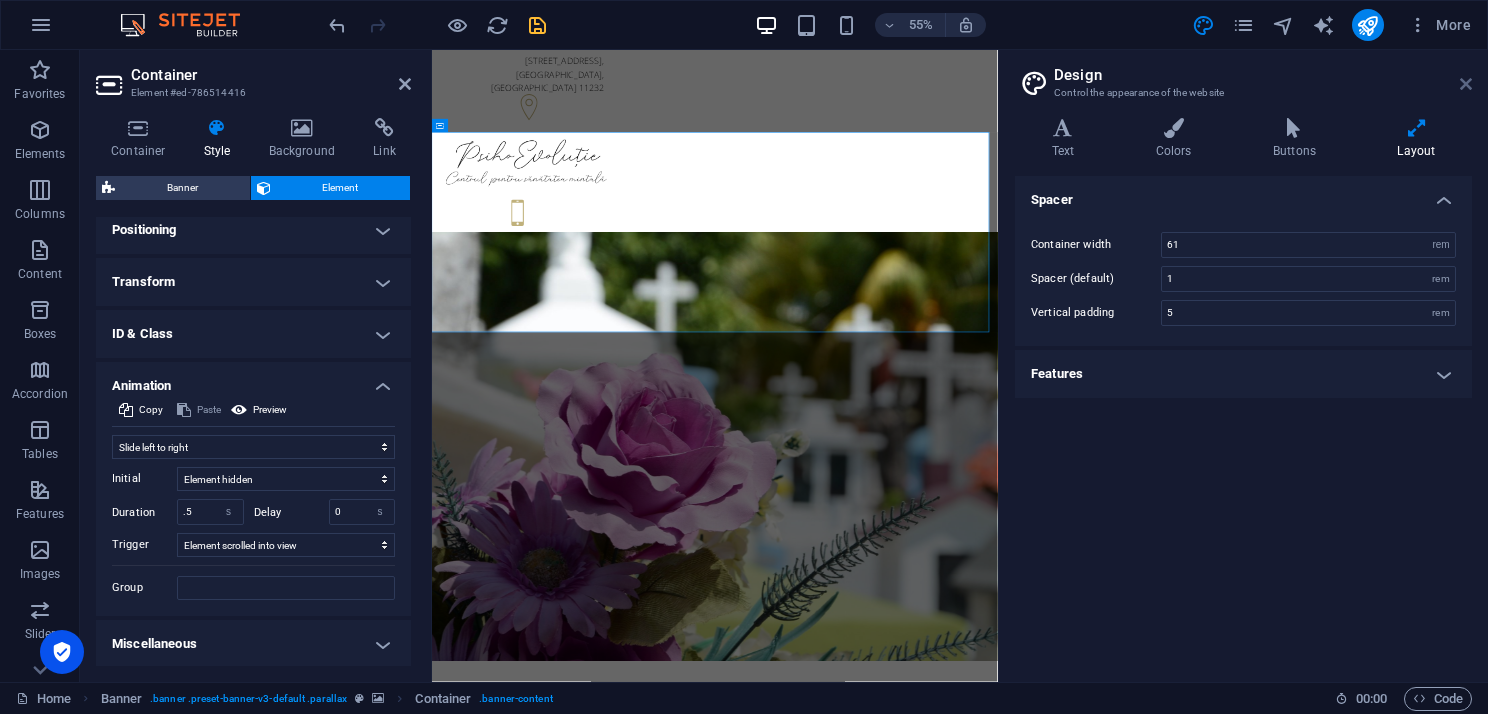 click at bounding box center (1466, 84) 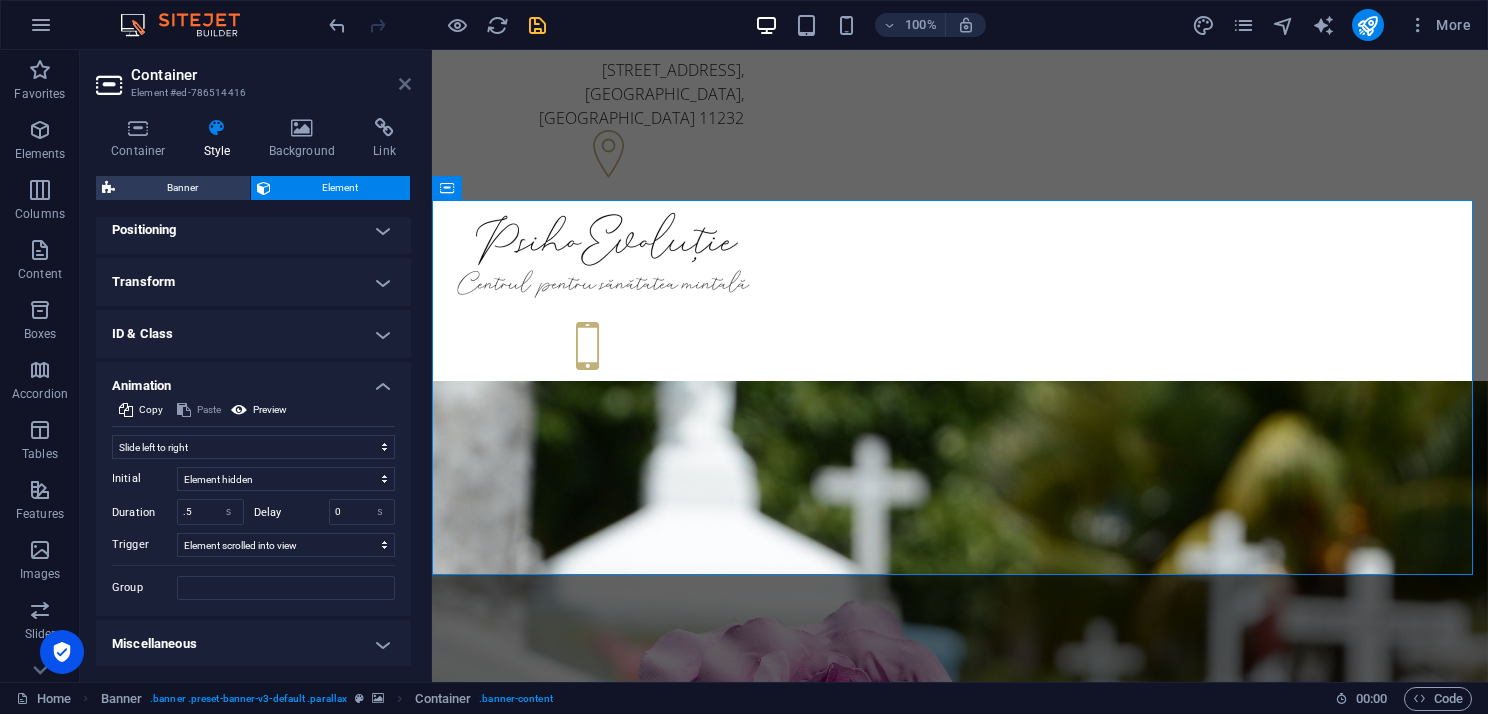 click at bounding box center [405, 84] 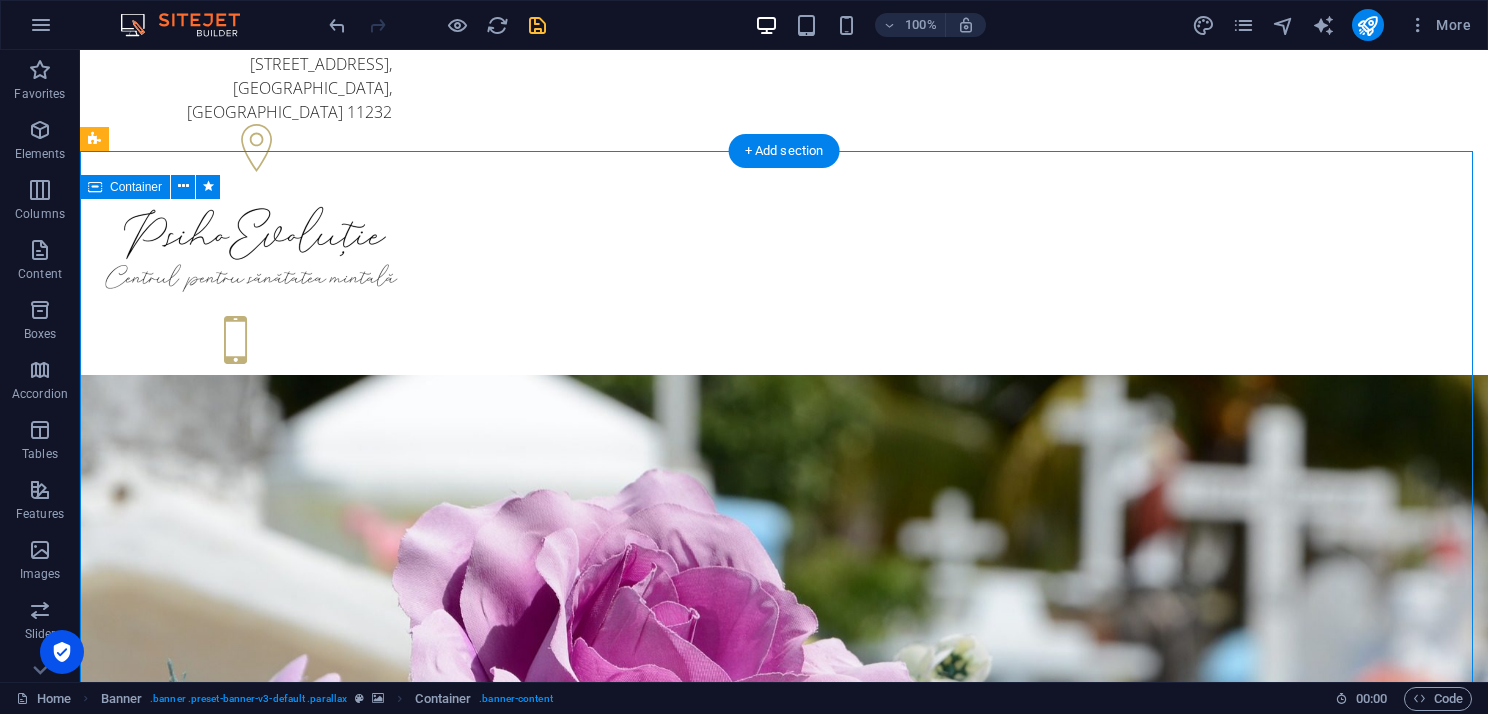 scroll, scrollTop: 0, scrollLeft: 0, axis: both 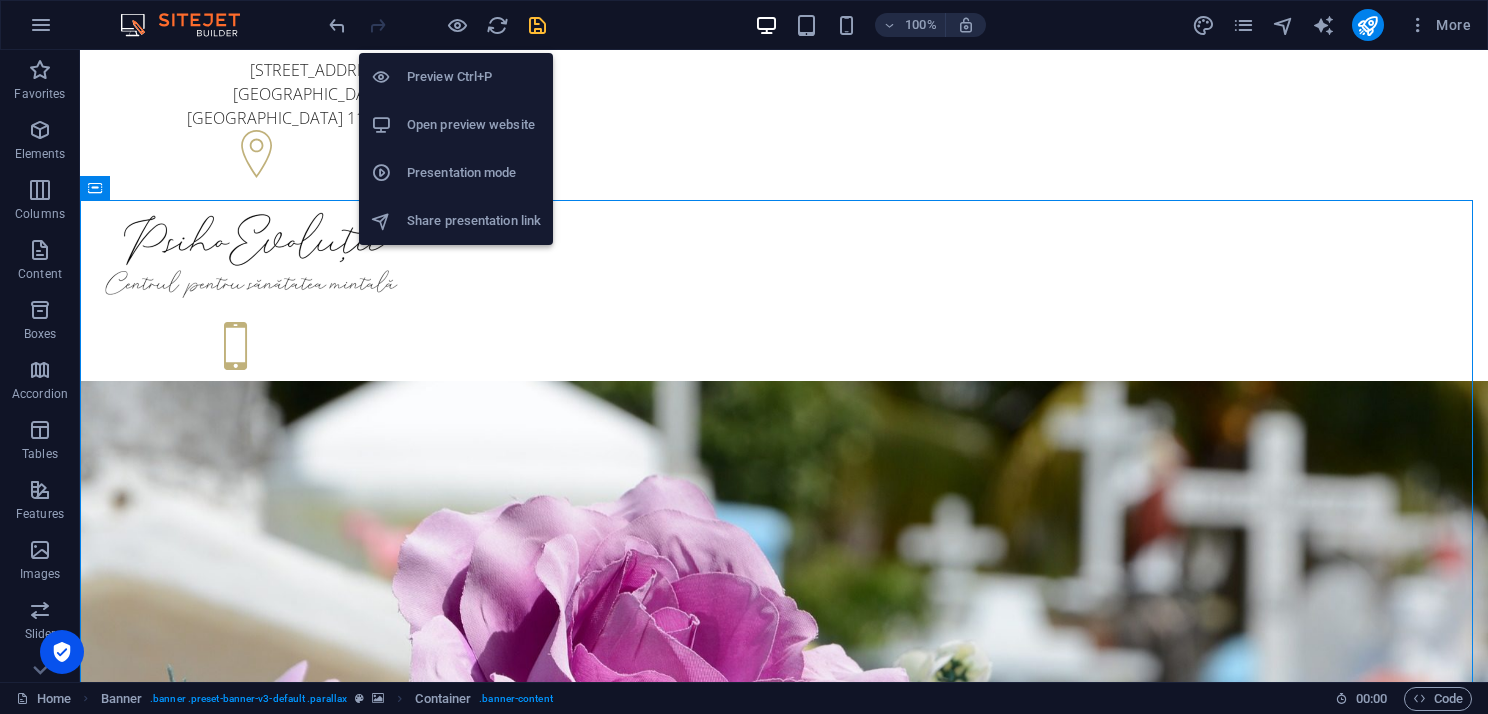 click on "Preview Ctrl+P" at bounding box center (474, 77) 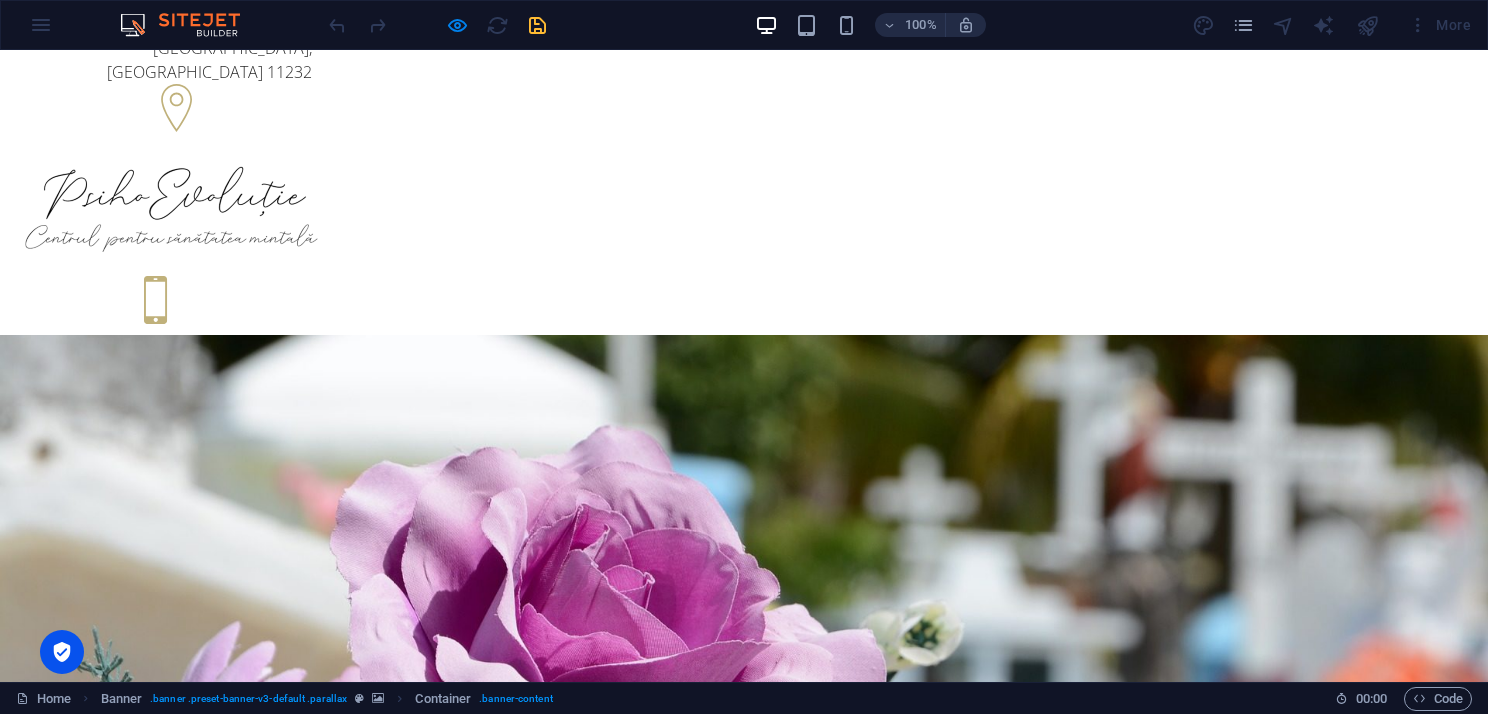 scroll, scrollTop: 0, scrollLeft: 0, axis: both 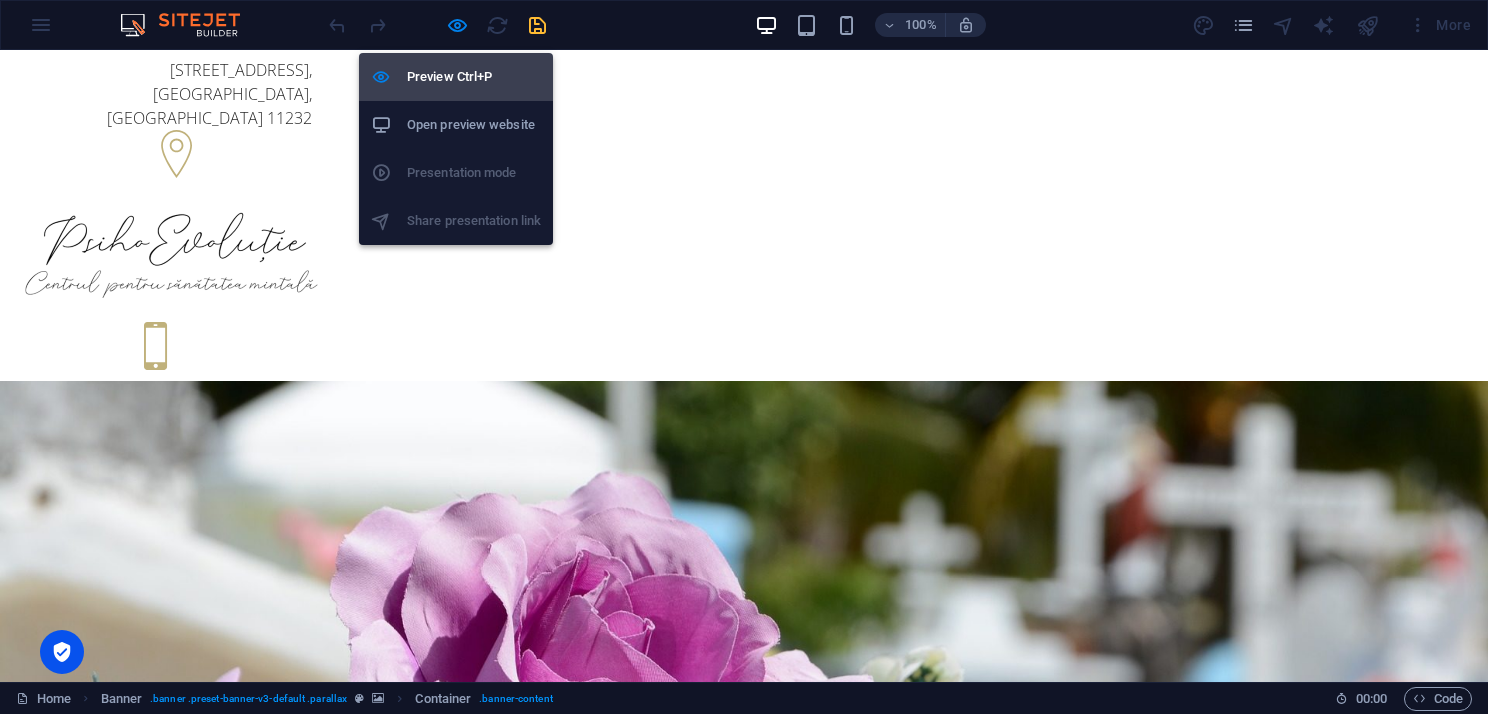click on "Preview Ctrl+P" at bounding box center (474, 77) 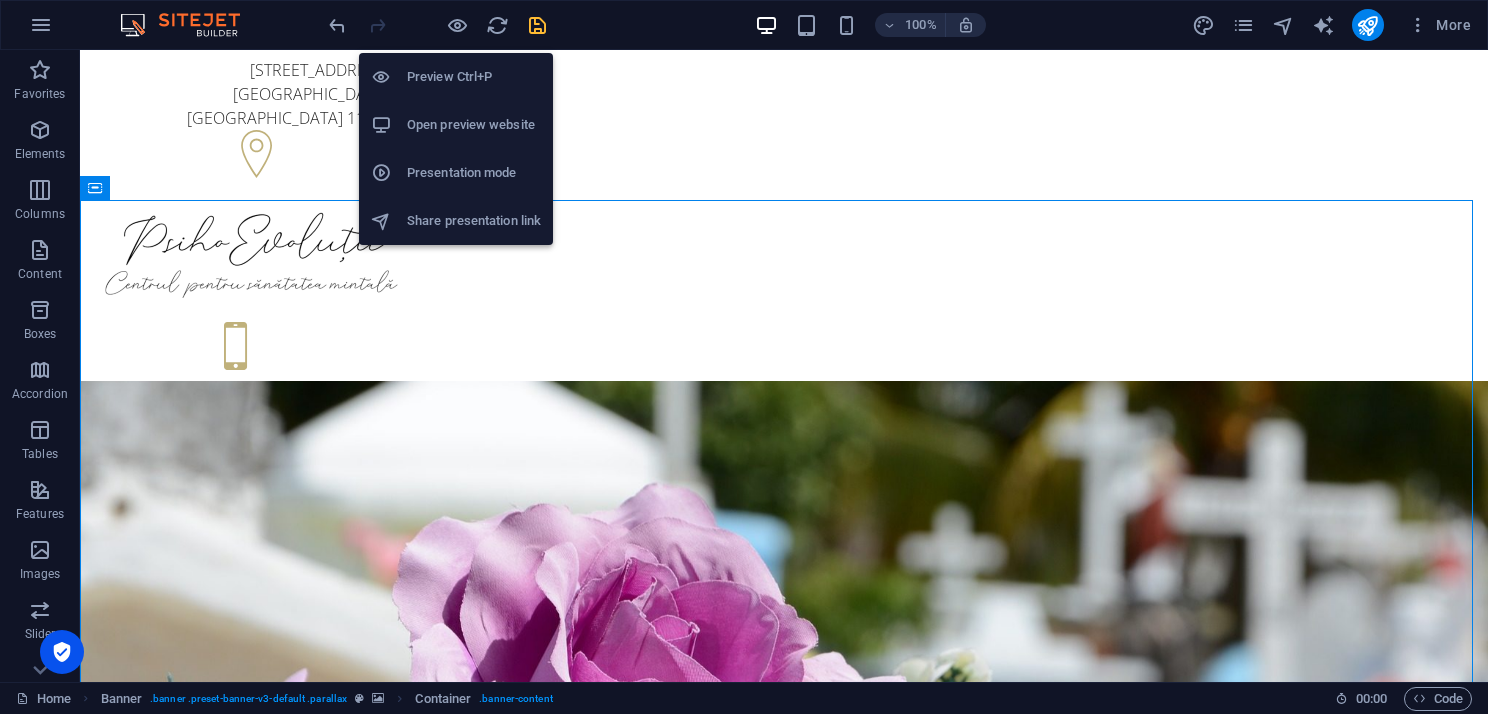 click on "Open preview website" at bounding box center [474, 125] 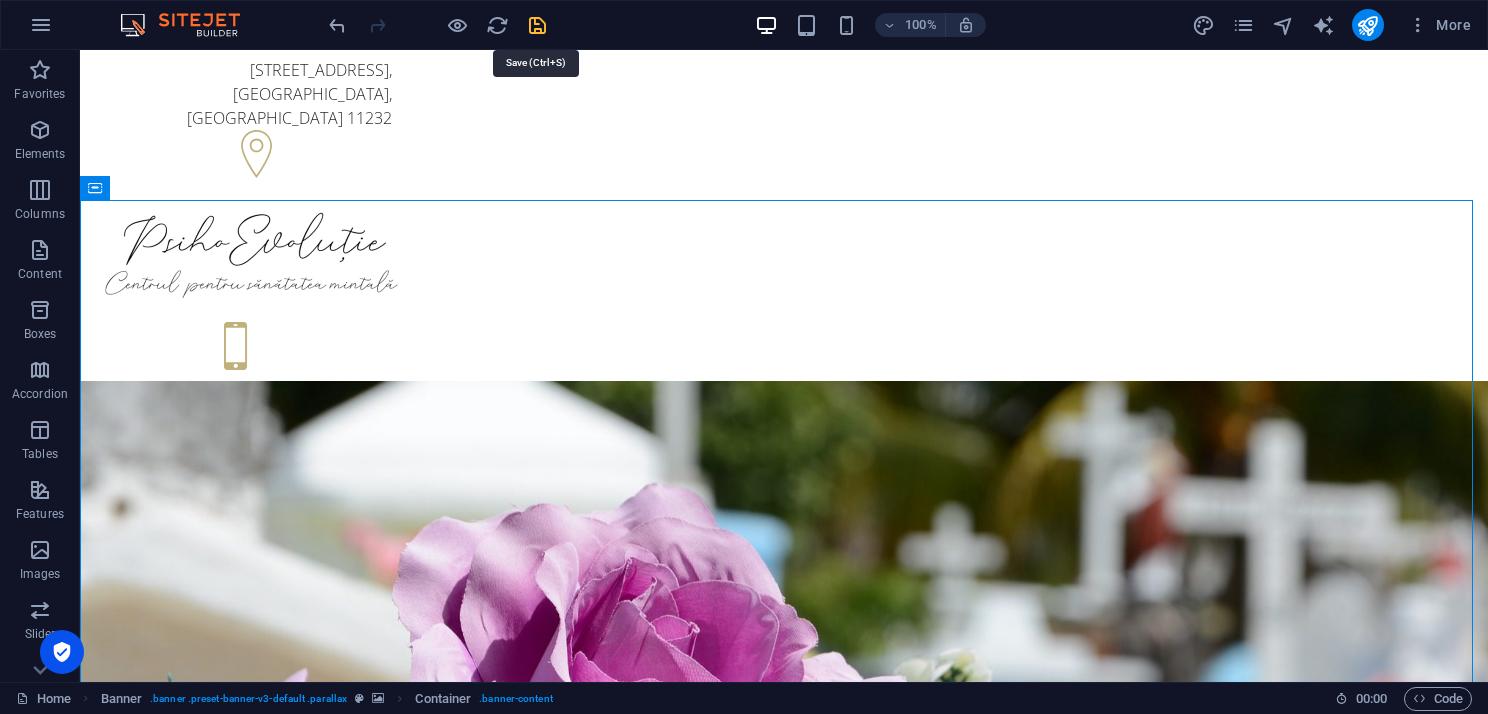 click at bounding box center (537, 25) 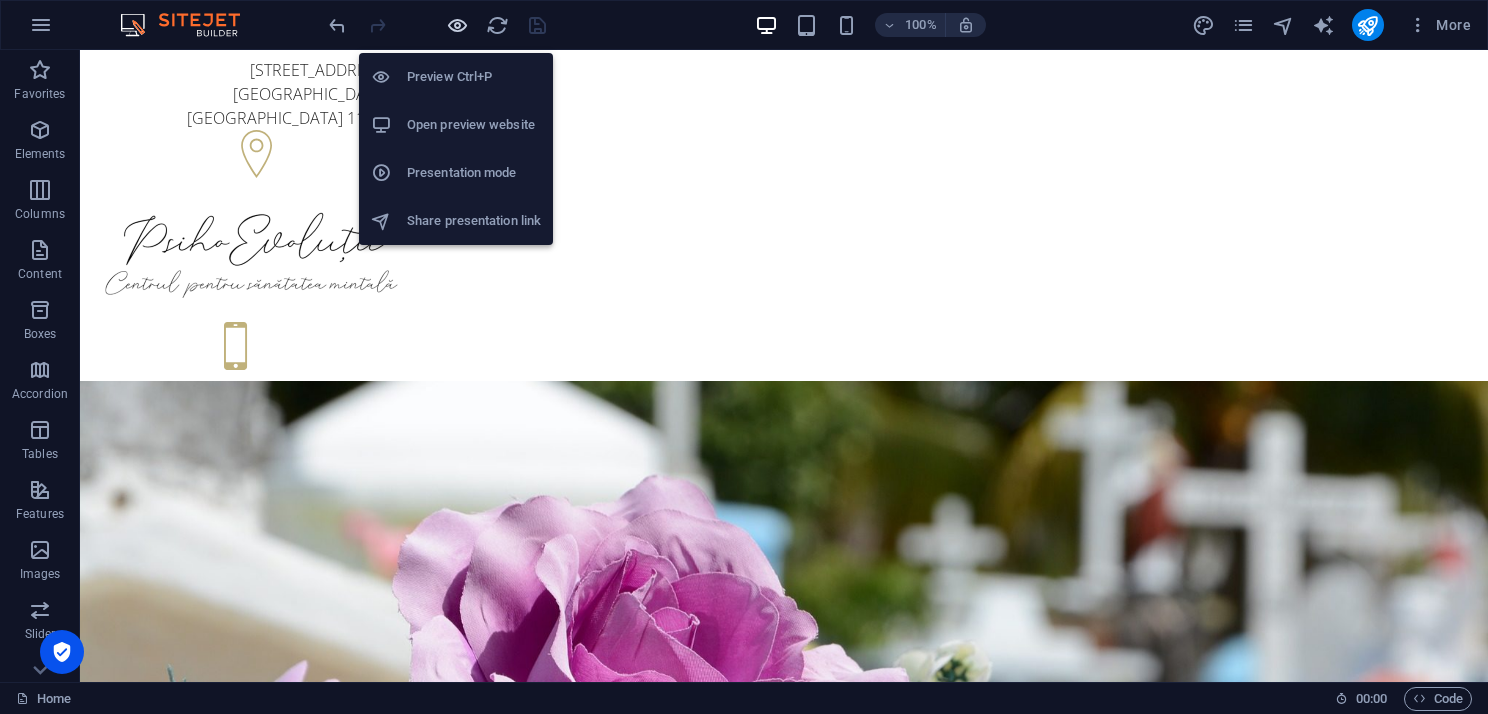 click at bounding box center (457, 25) 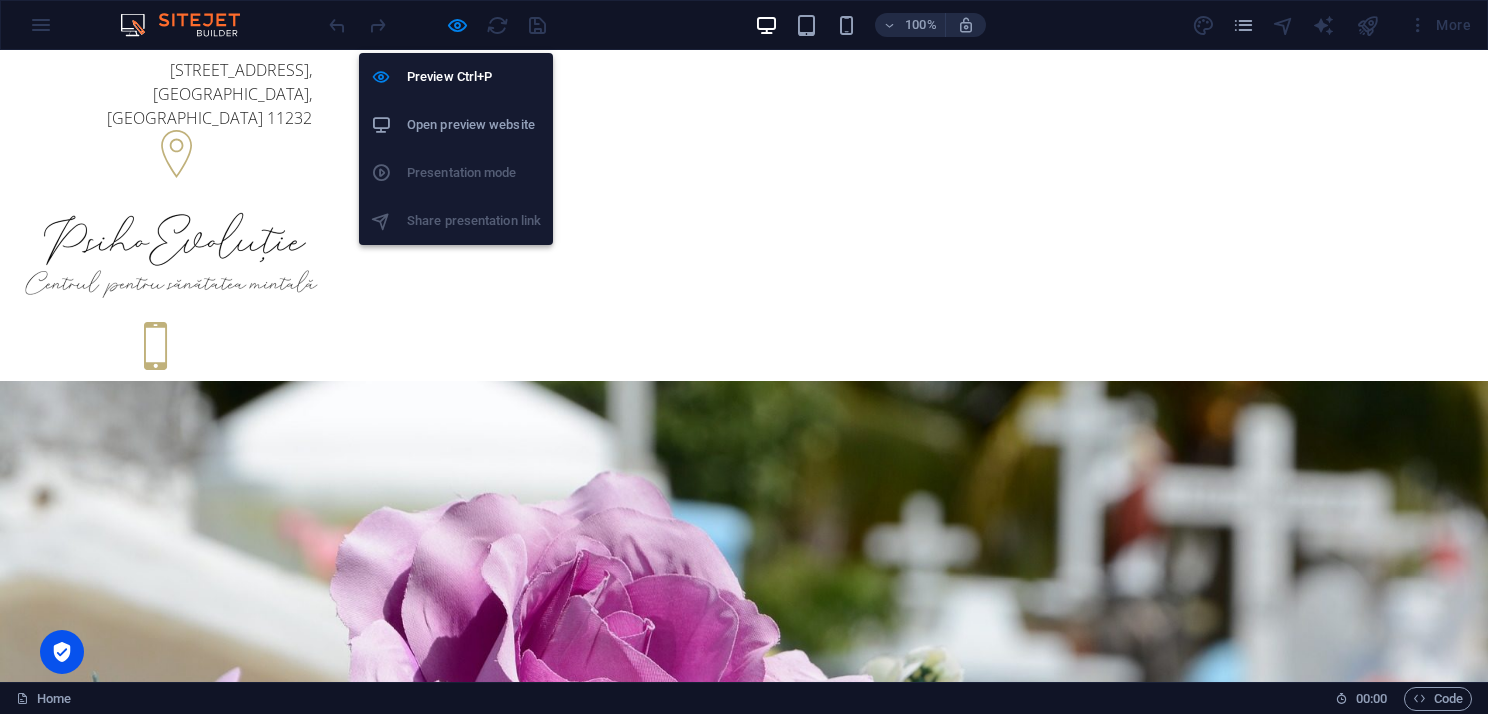 click on "Open preview website" at bounding box center (474, 125) 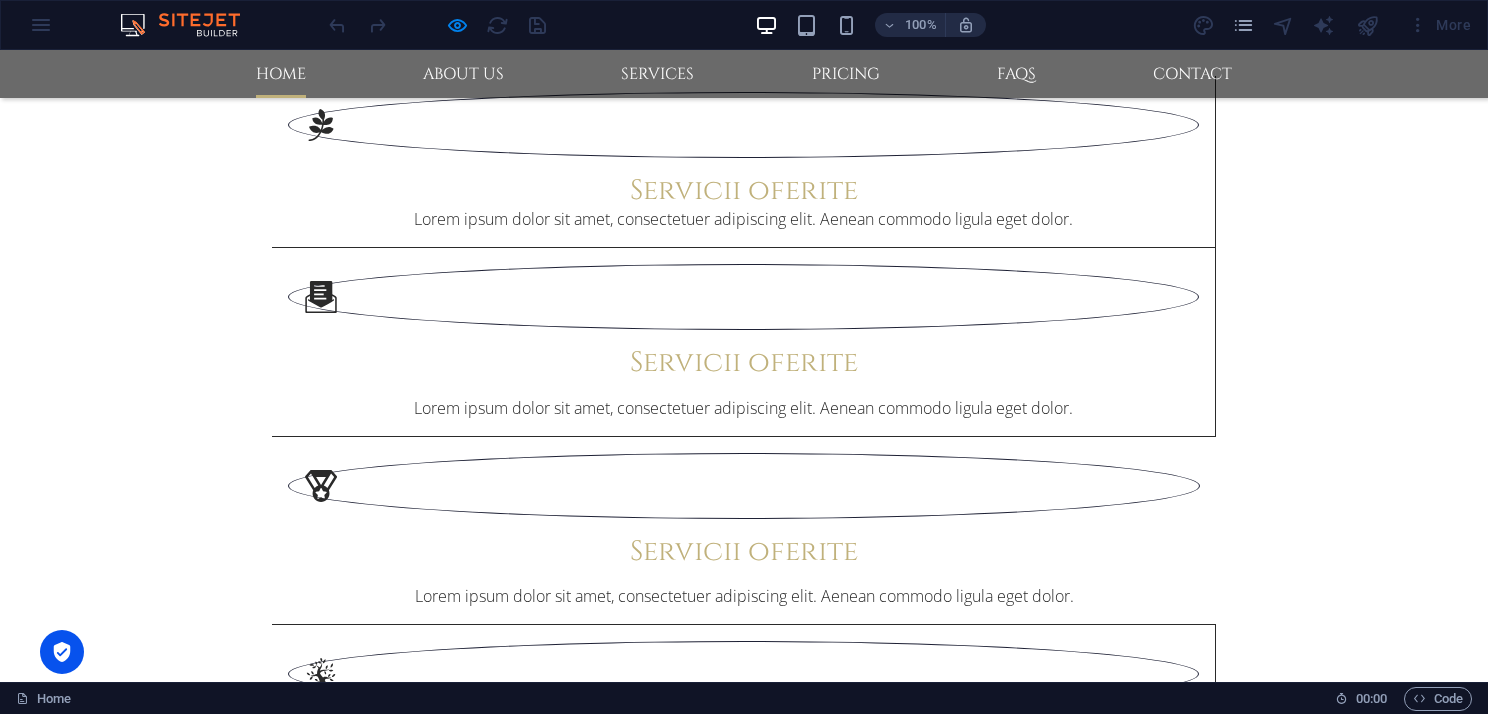 scroll, scrollTop: 2000, scrollLeft: 0, axis: vertical 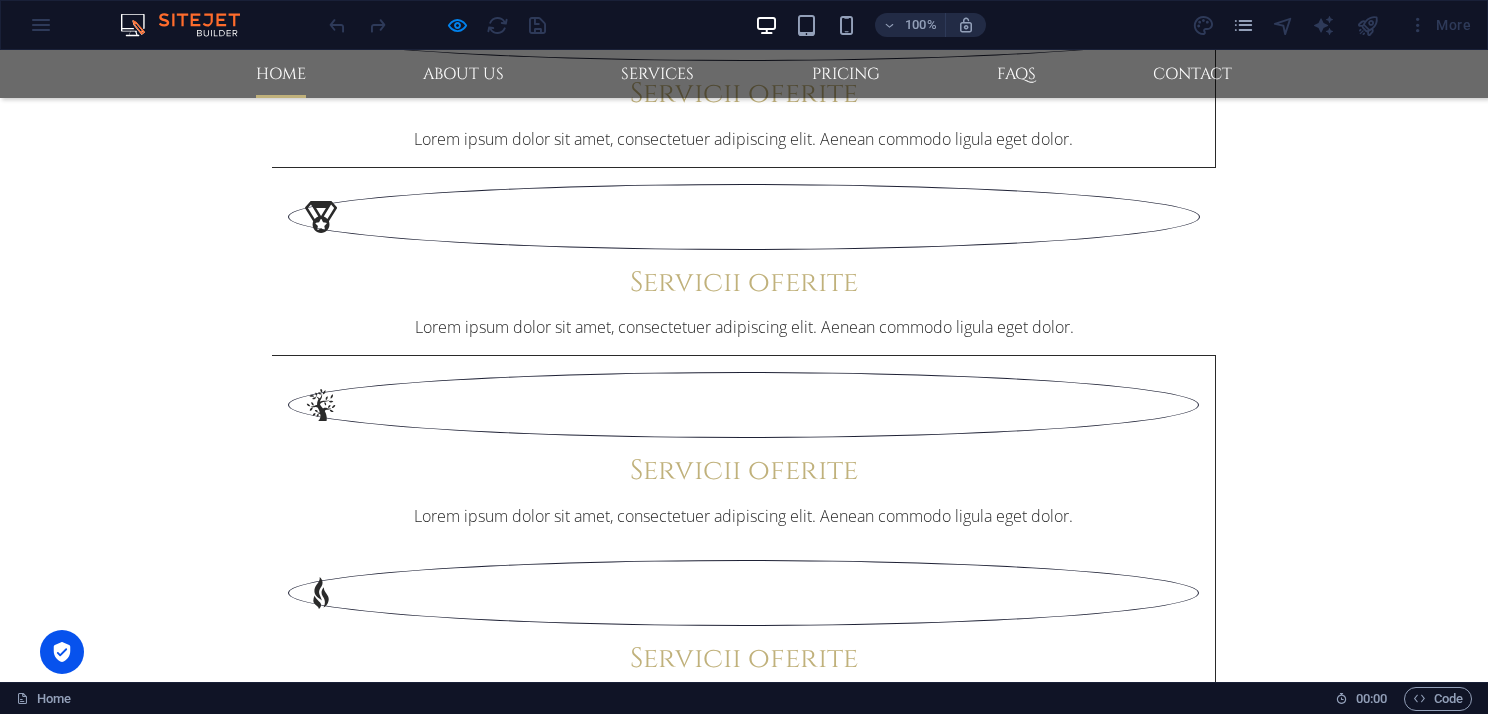 click at bounding box center (488, 2805) 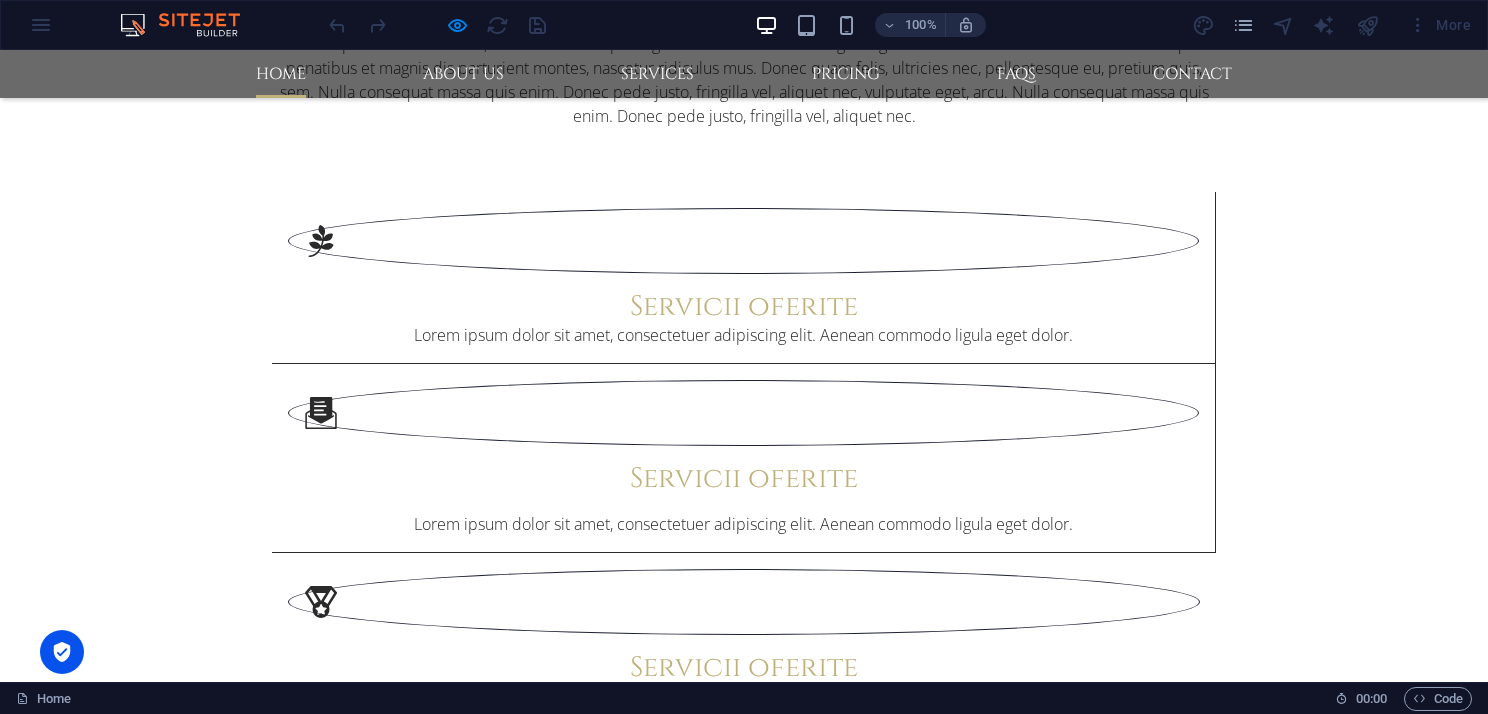 scroll, scrollTop: 1600, scrollLeft: 0, axis: vertical 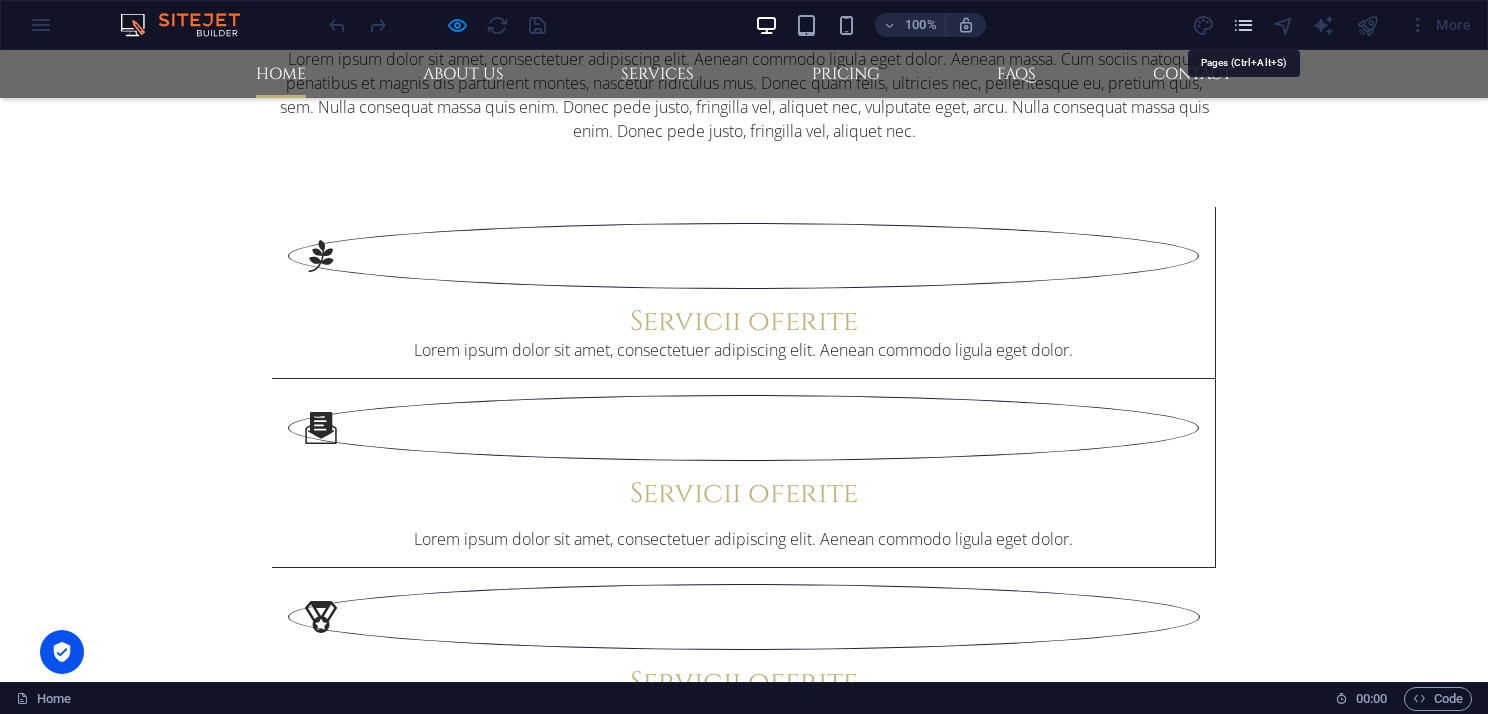 click at bounding box center (1243, 25) 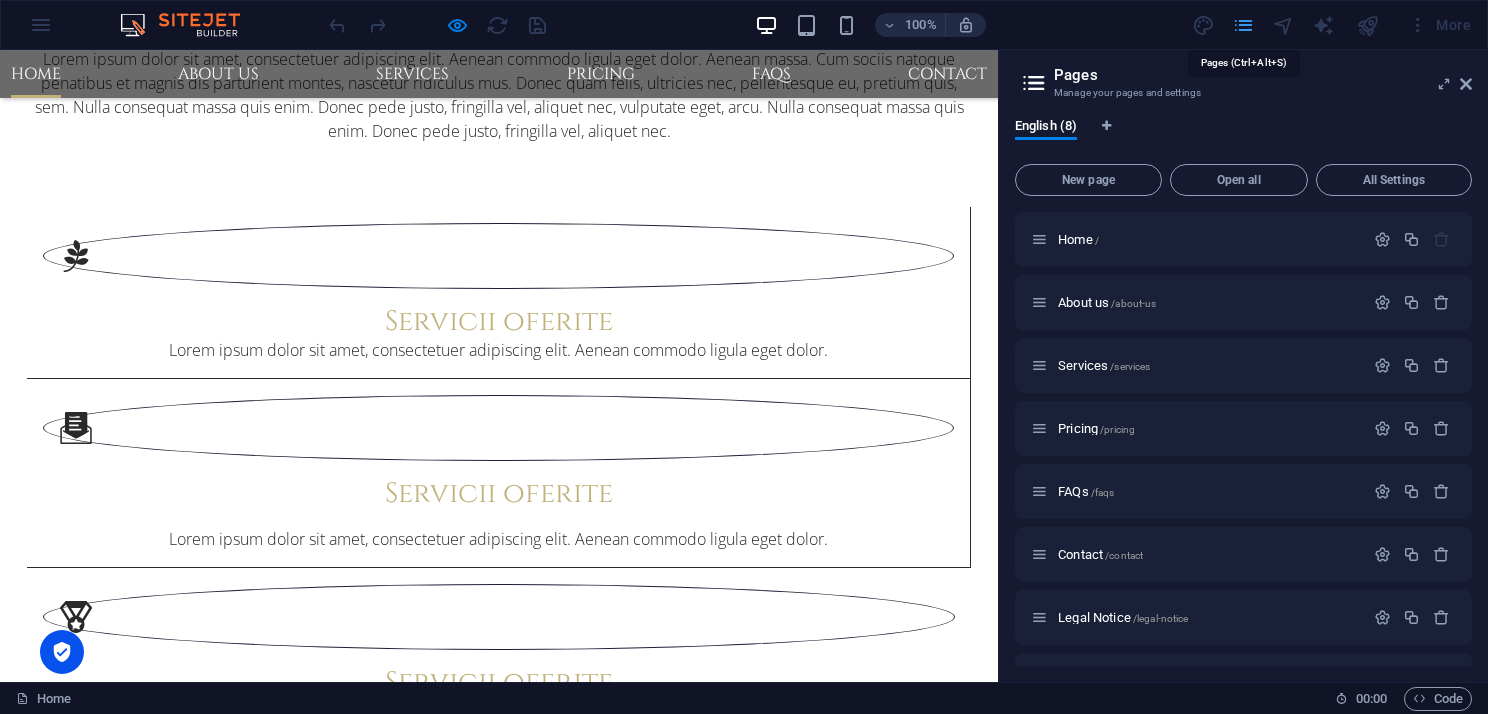 scroll, scrollTop: 1404, scrollLeft: 0, axis: vertical 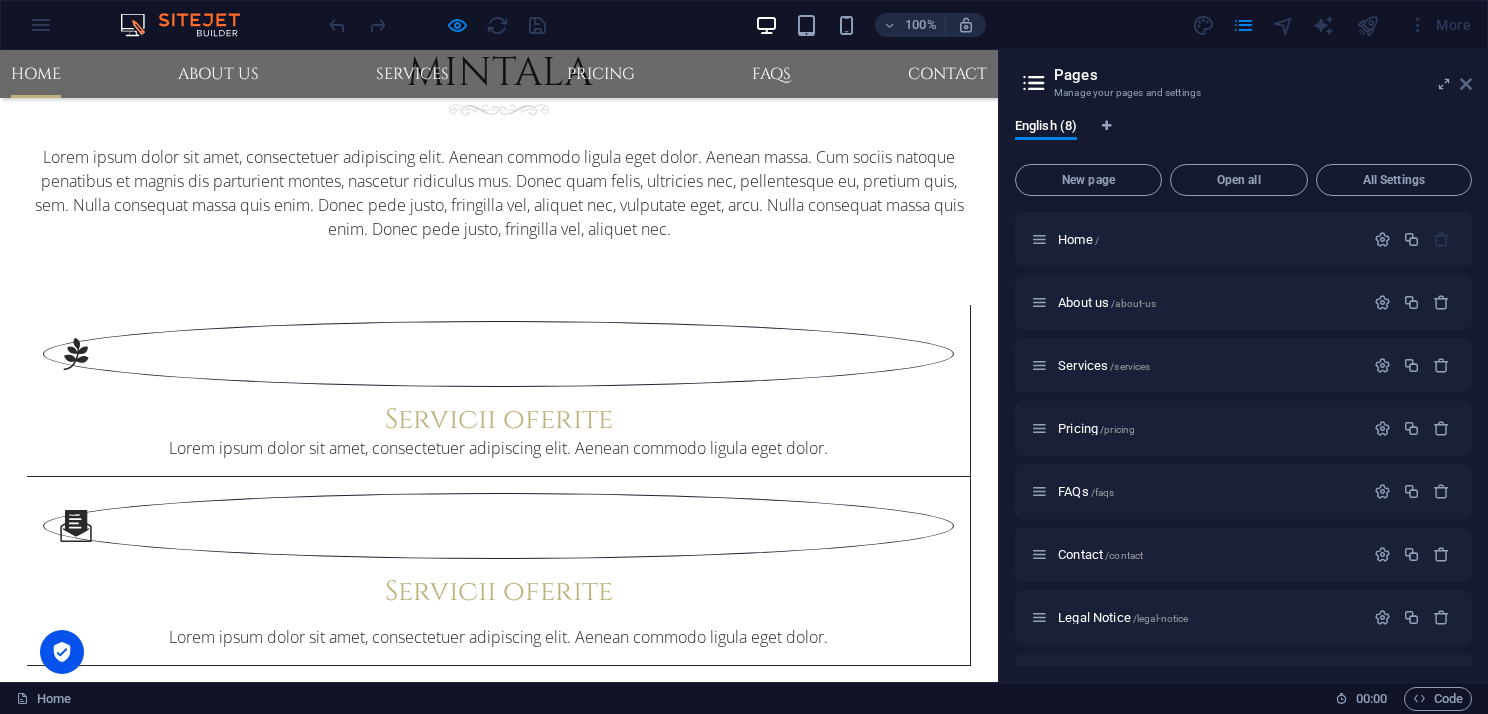 click at bounding box center (1466, 84) 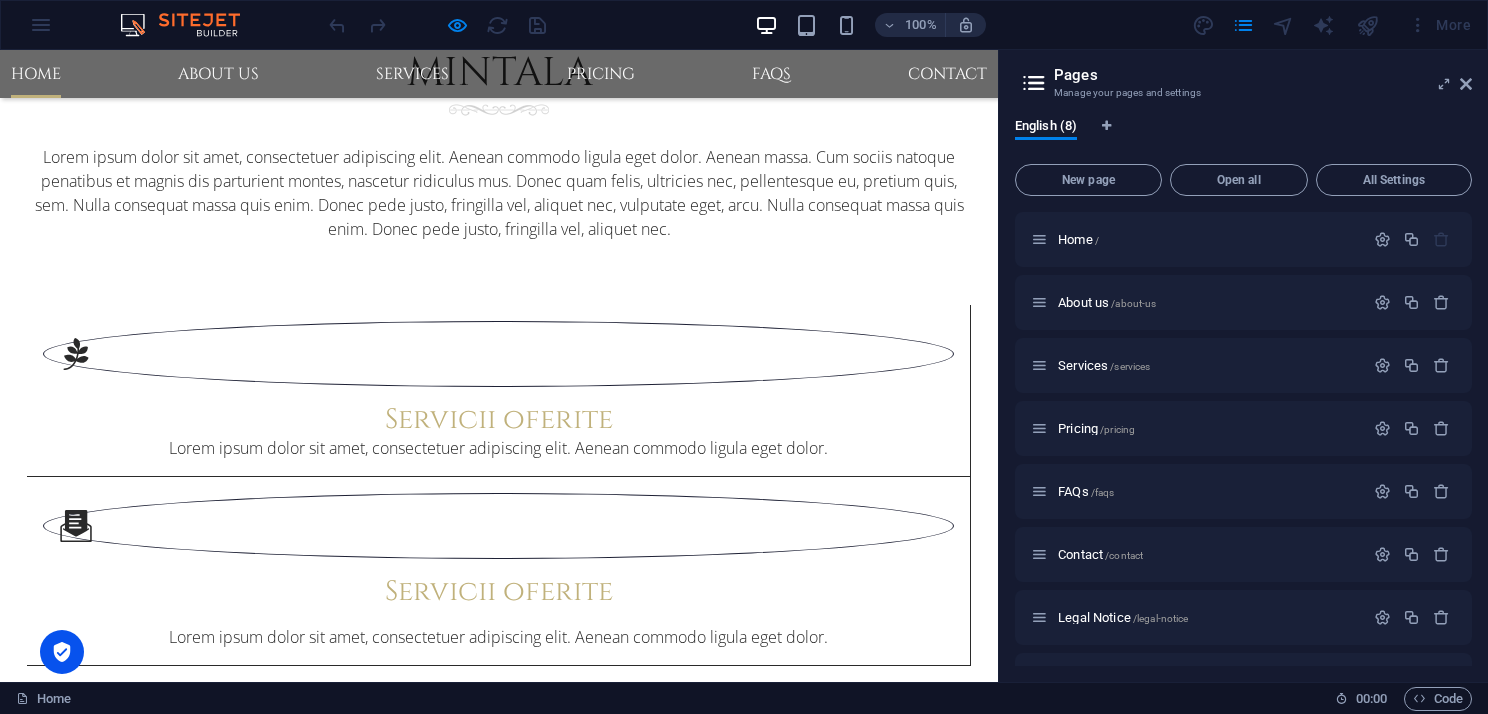 scroll, scrollTop: 1600, scrollLeft: 0, axis: vertical 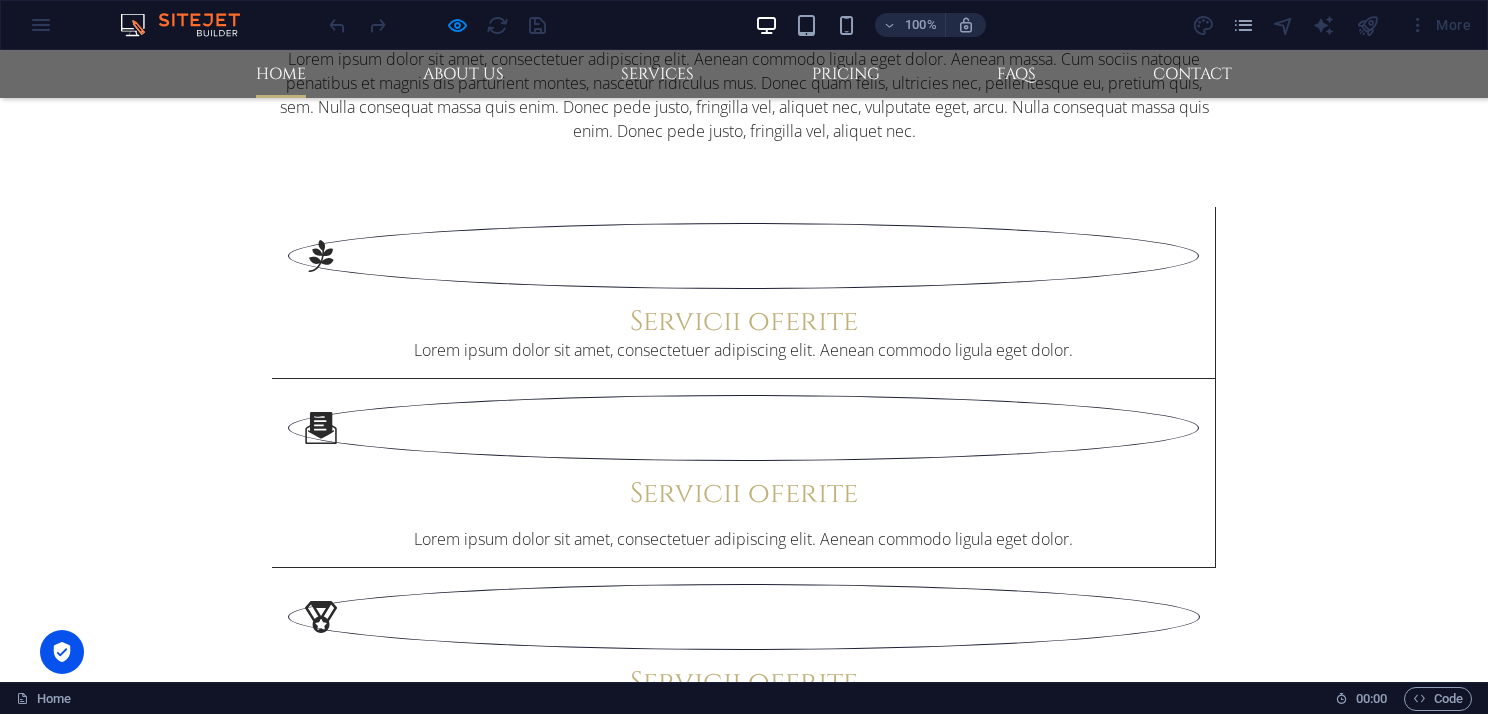 click on "More" at bounding box center [1439, 25] 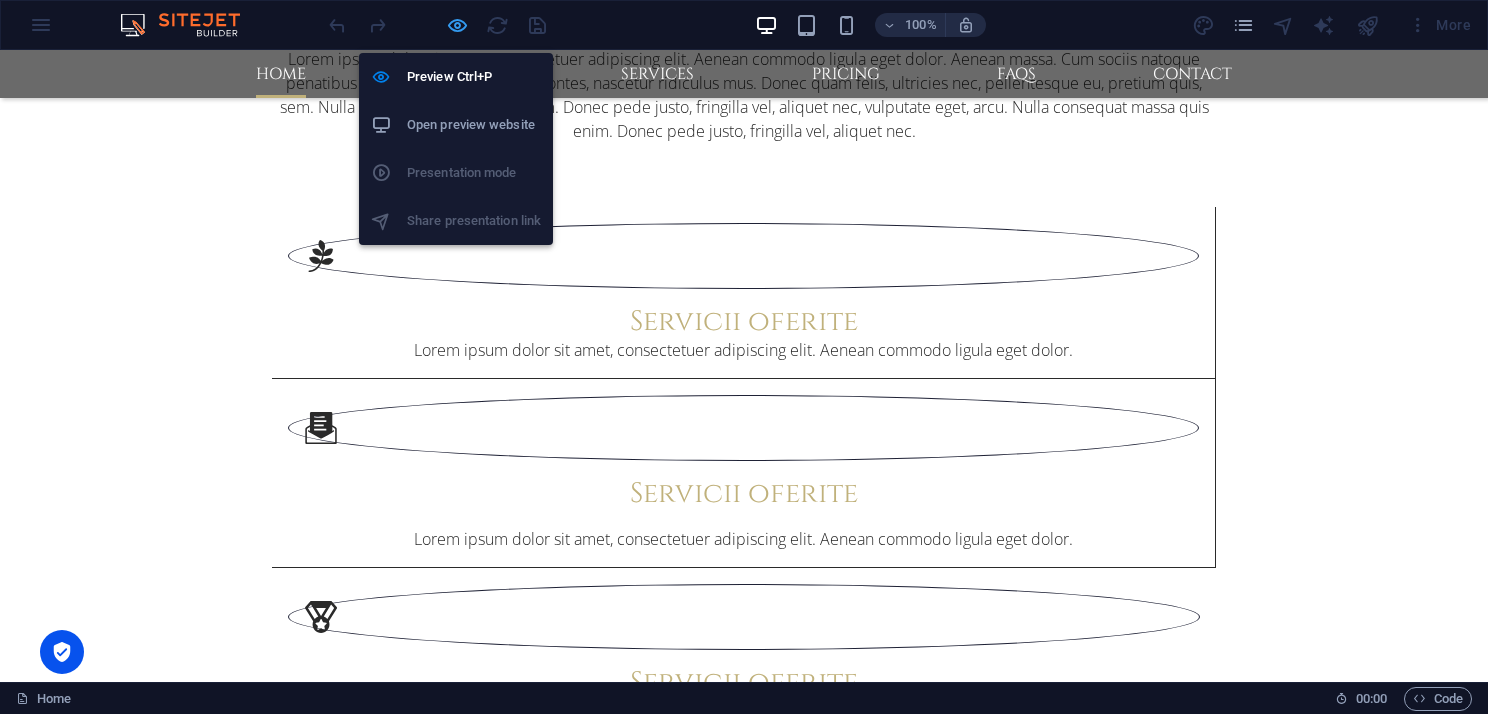 click at bounding box center [457, 25] 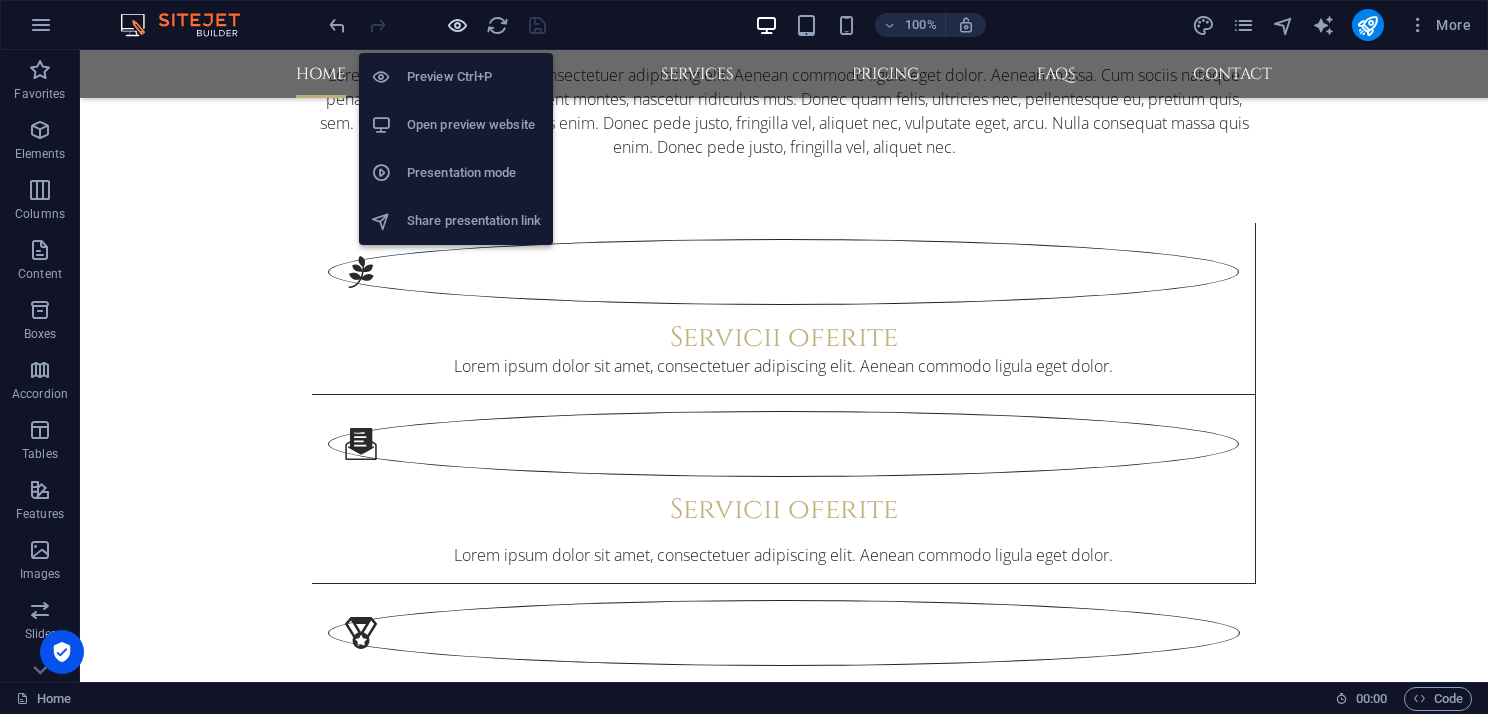 click at bounding box center (457, 25) 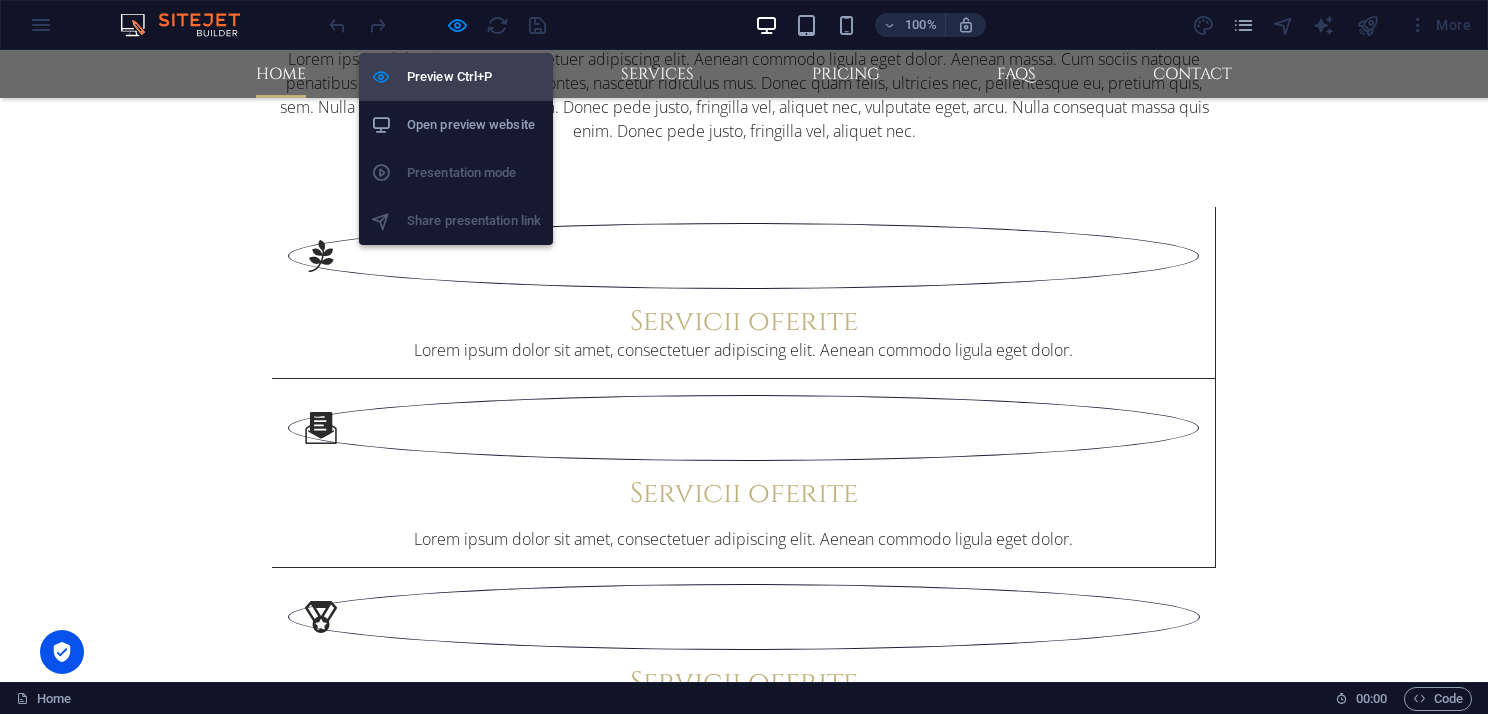 click on "Preview Ctrl+P" at bounding box center (474, 77) 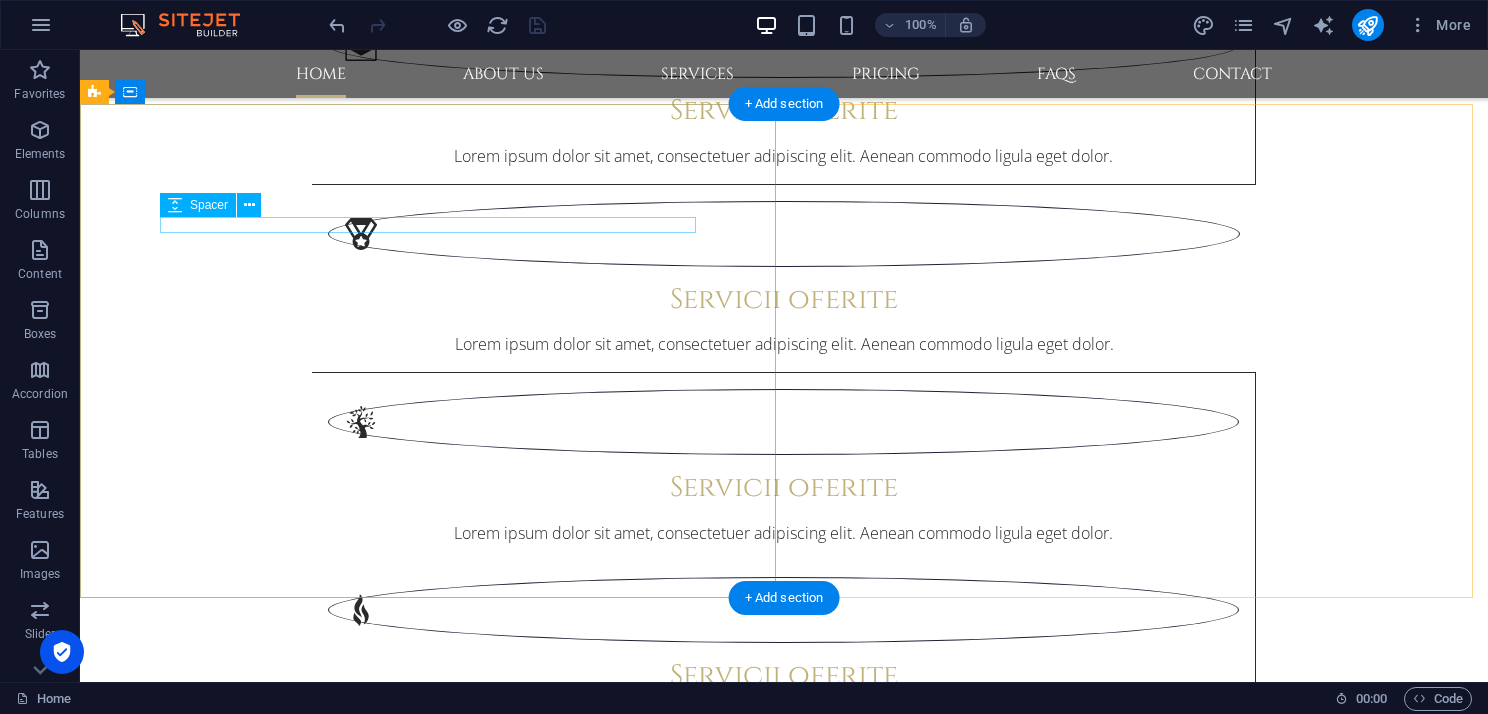 scroll, scrollTop: 2000, scrollLeft: 0, axis: vertical 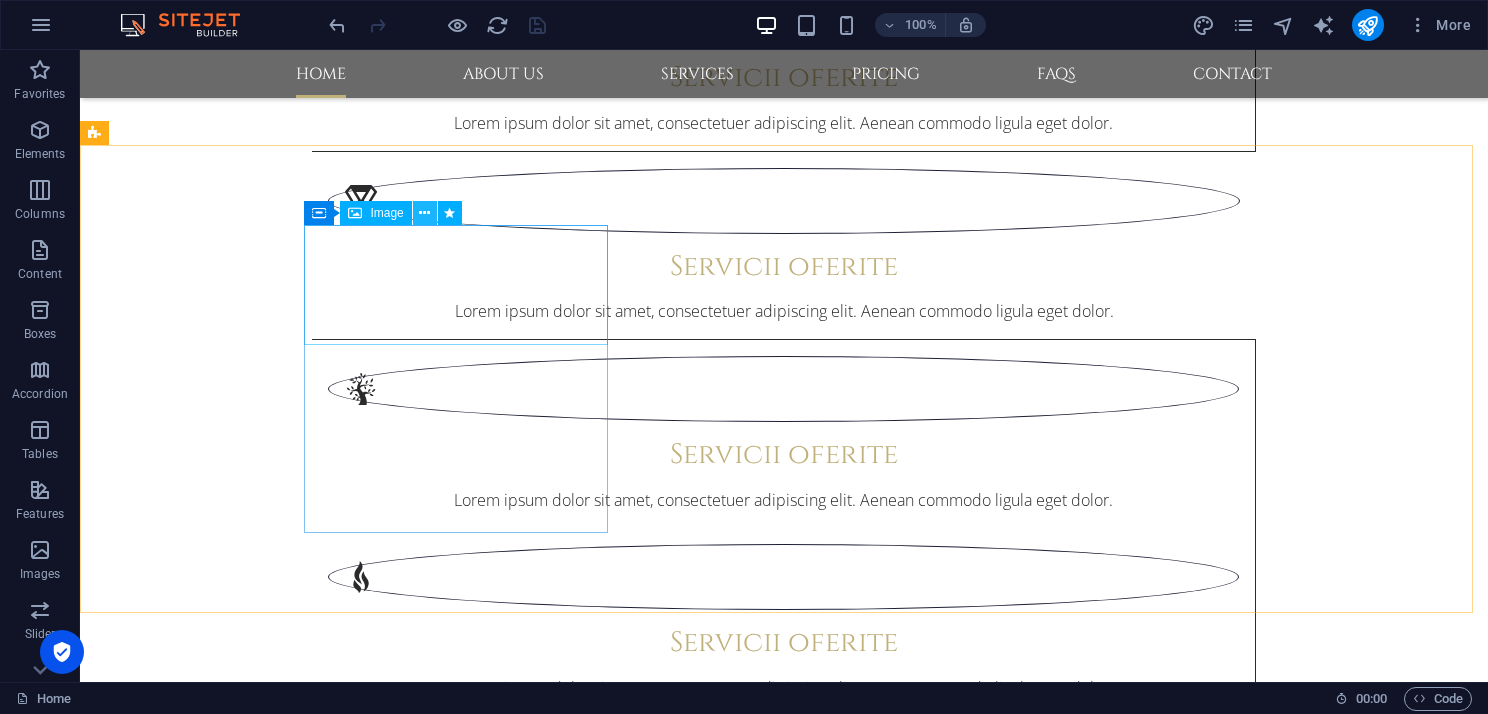 click at bounding box center [424, 213] 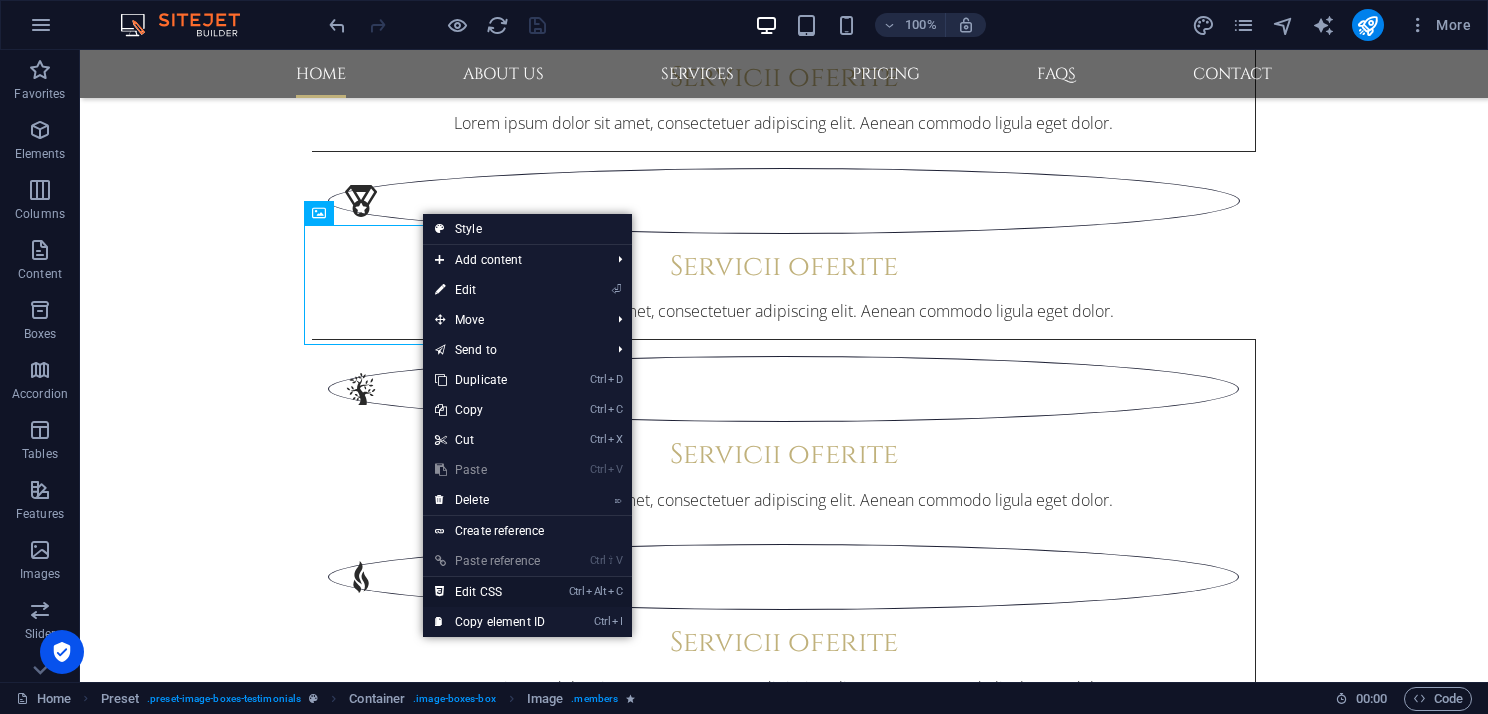 click on "Ctrl Alt C  Edit CSS" at bounding box center [490, 592] 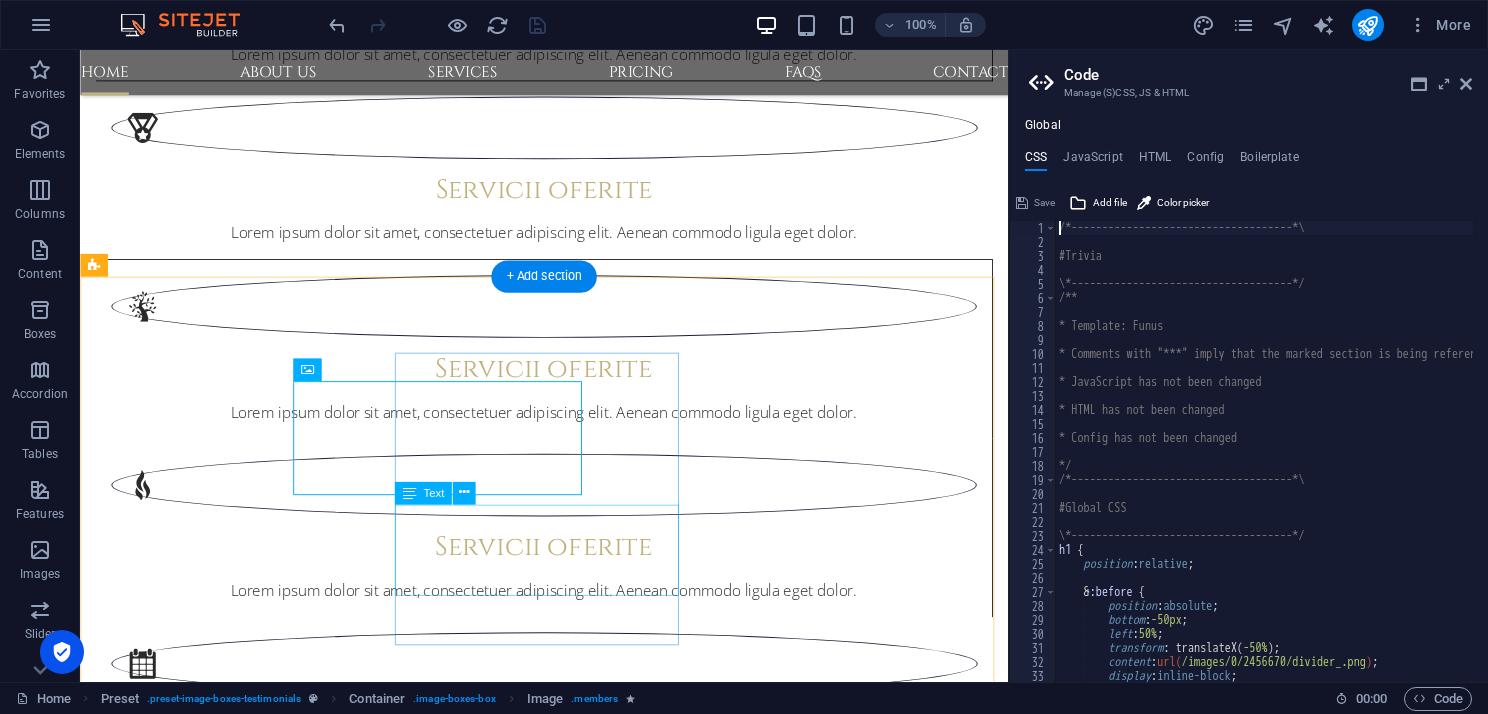 type on "margin: 0 auto;" 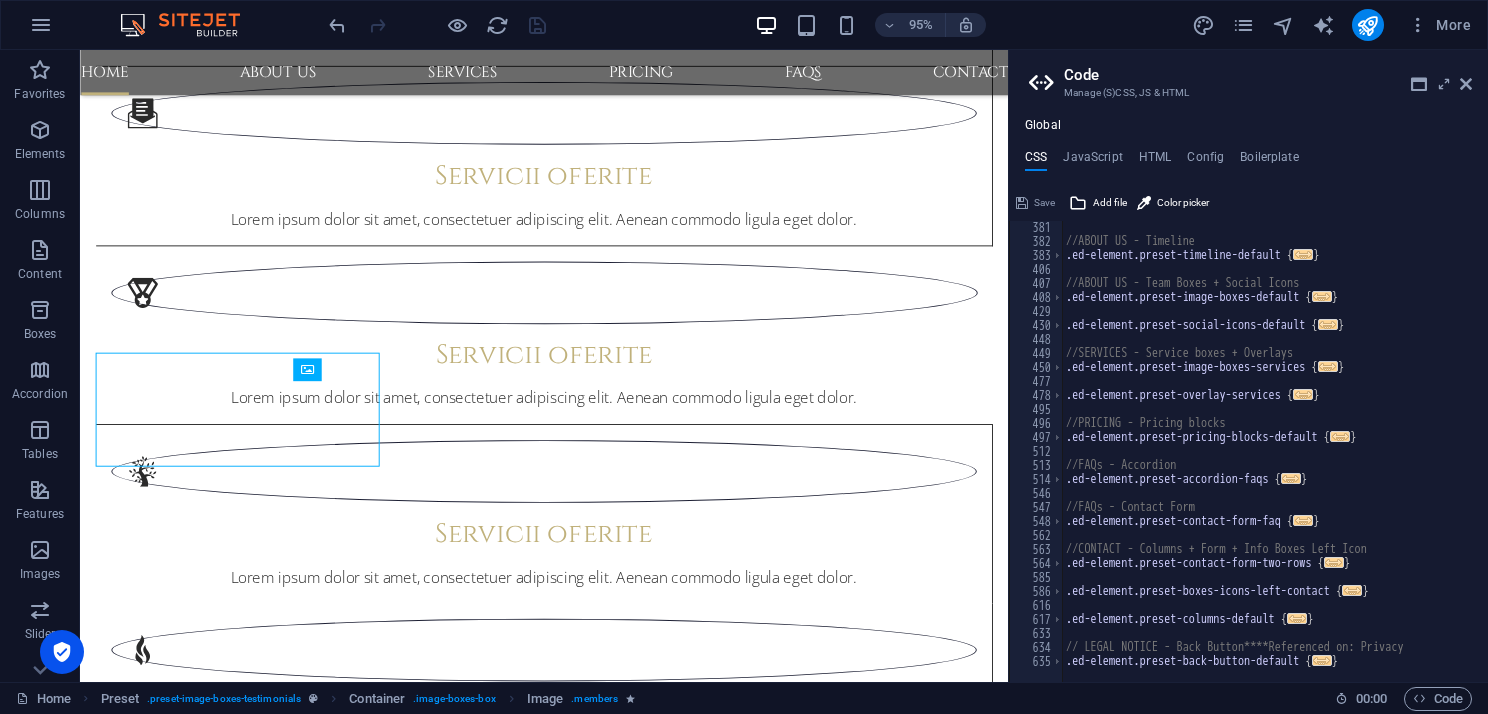 scroll, scrollTop: 1504, scrollLeft: 0, axis: vertical 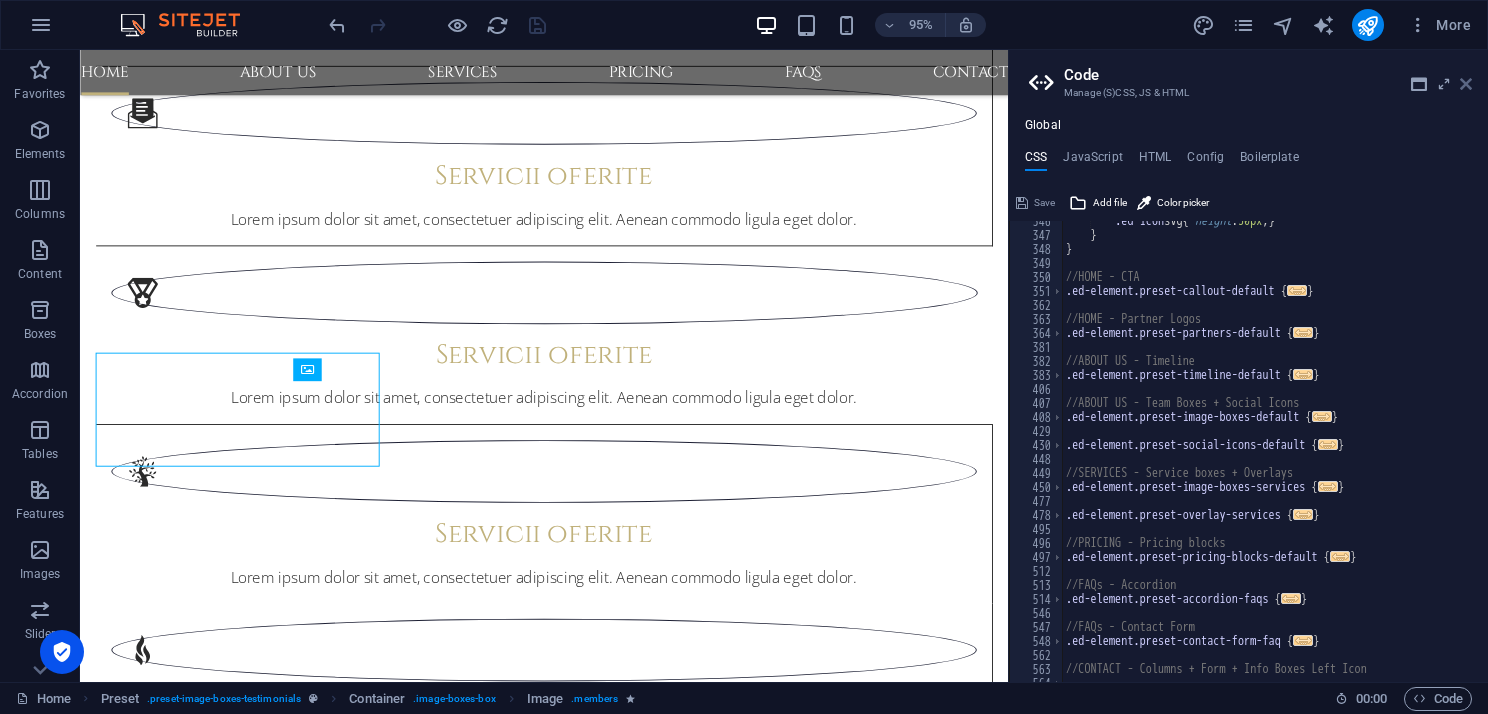 click at bounding box center [1466, 84] 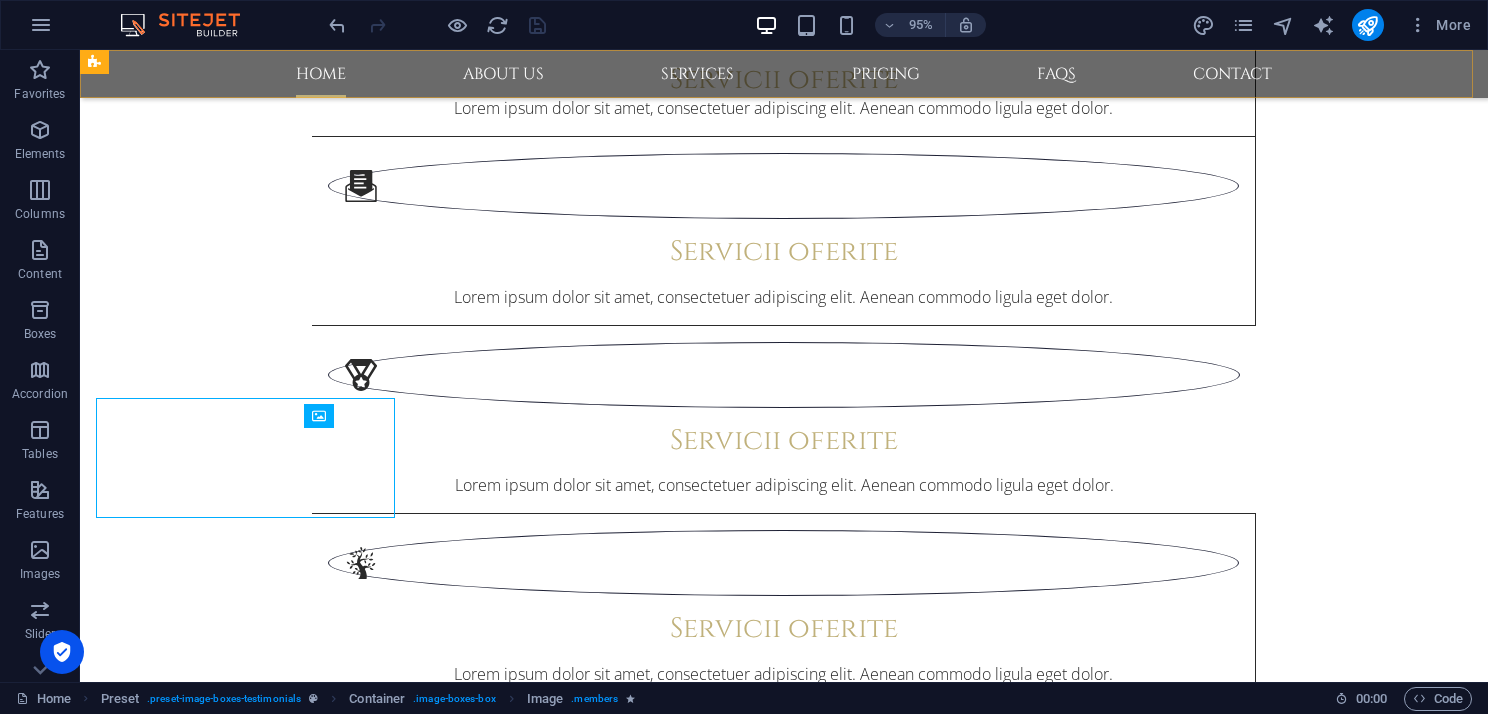 scroll, scrollTop: 1796, scrollLeft: 0, axis: vertical 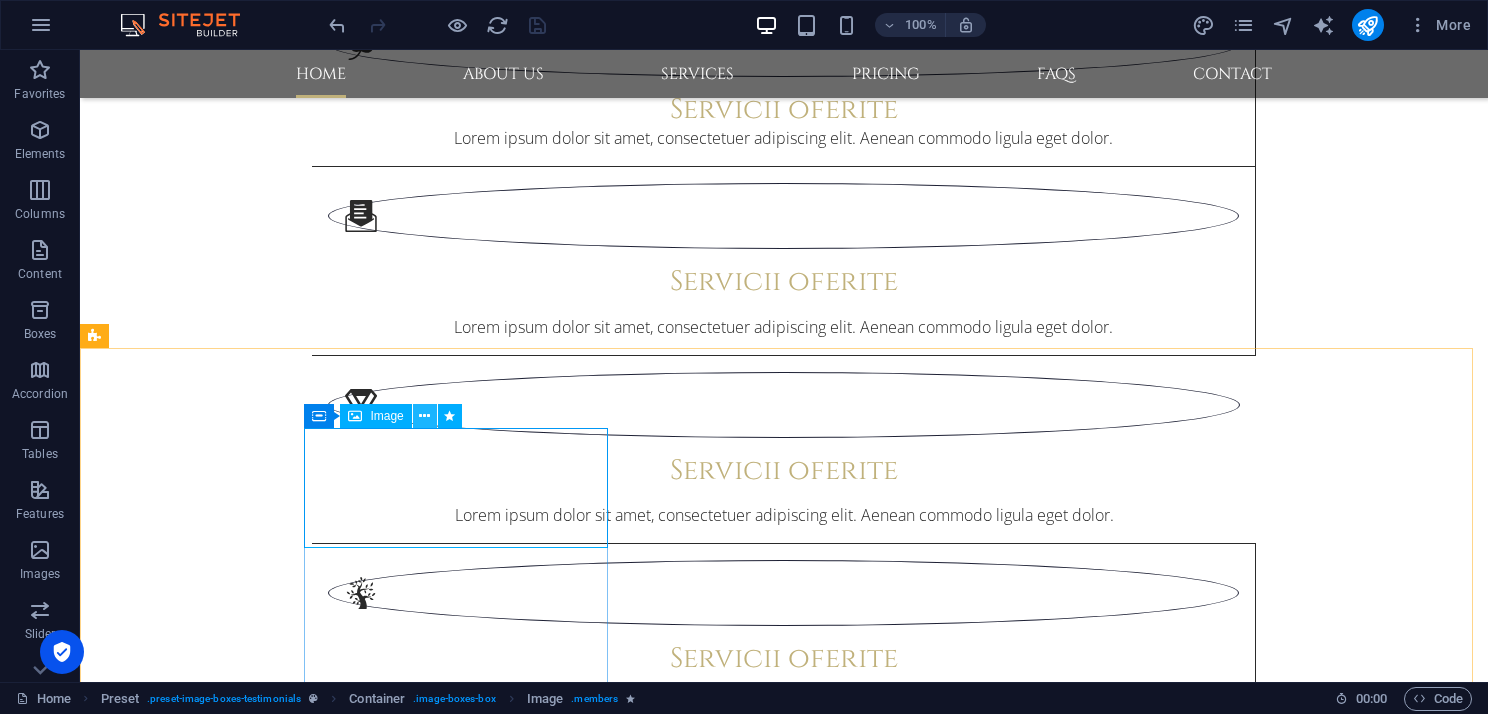 click at bounding box center (424, 416) 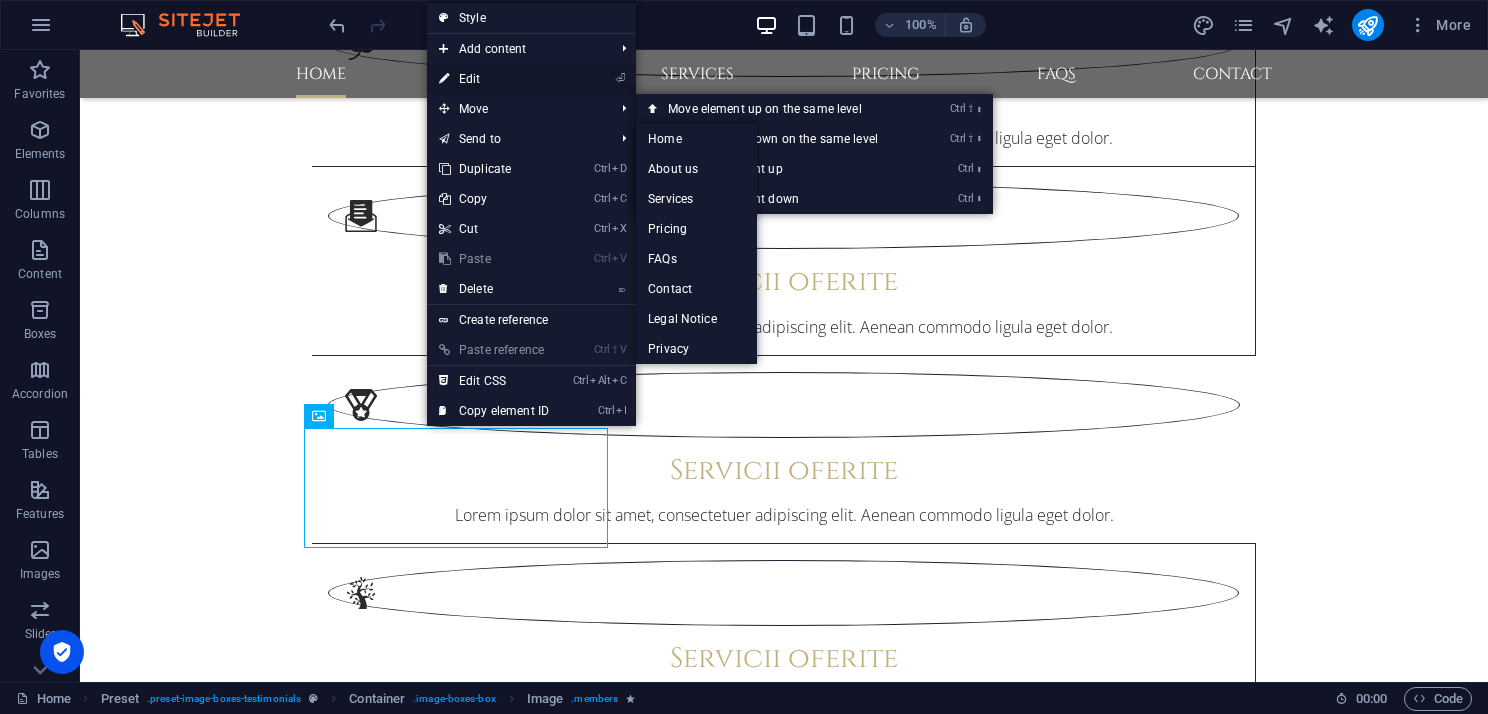 click on "⏎  Edit" at bounding box center [494, 79] 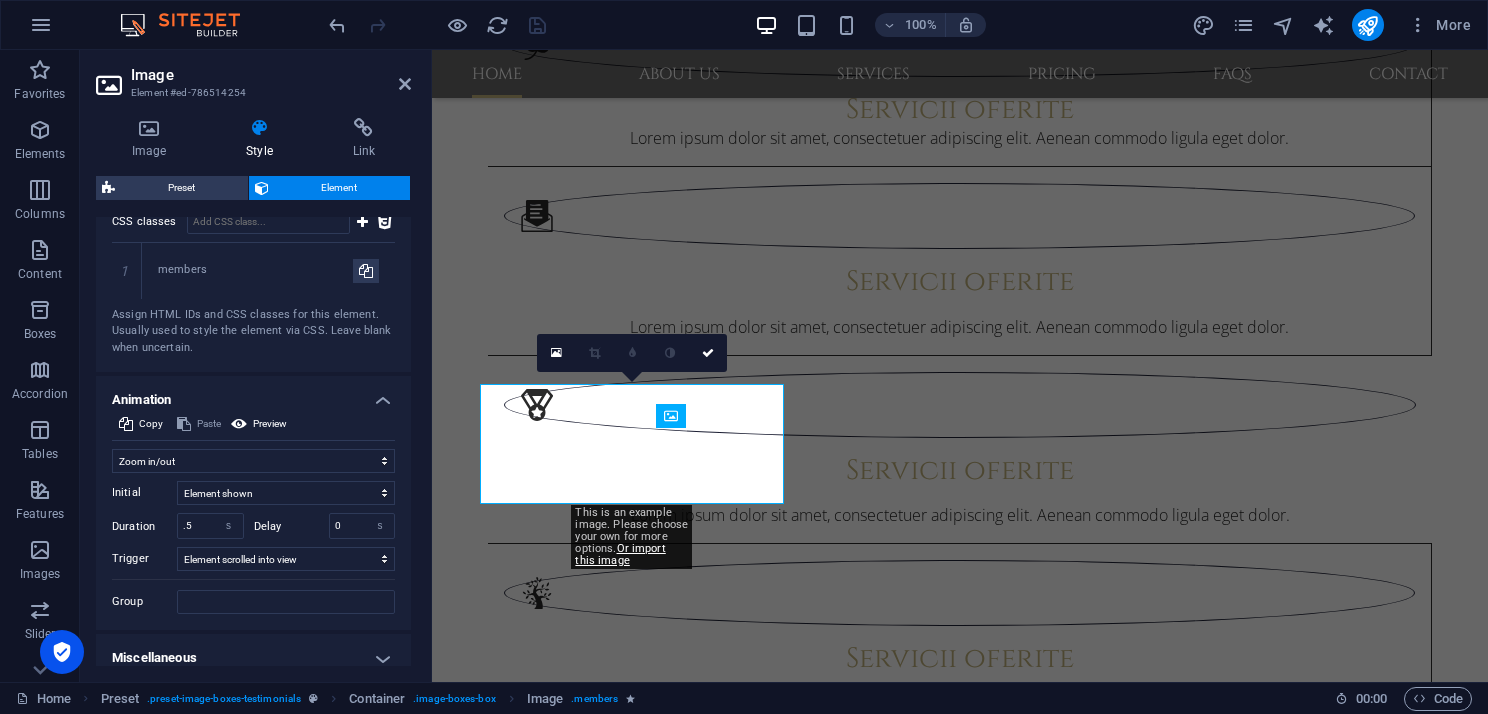 scroll, scrollTop: 1111, scrollLeft: 0, axis: vertical 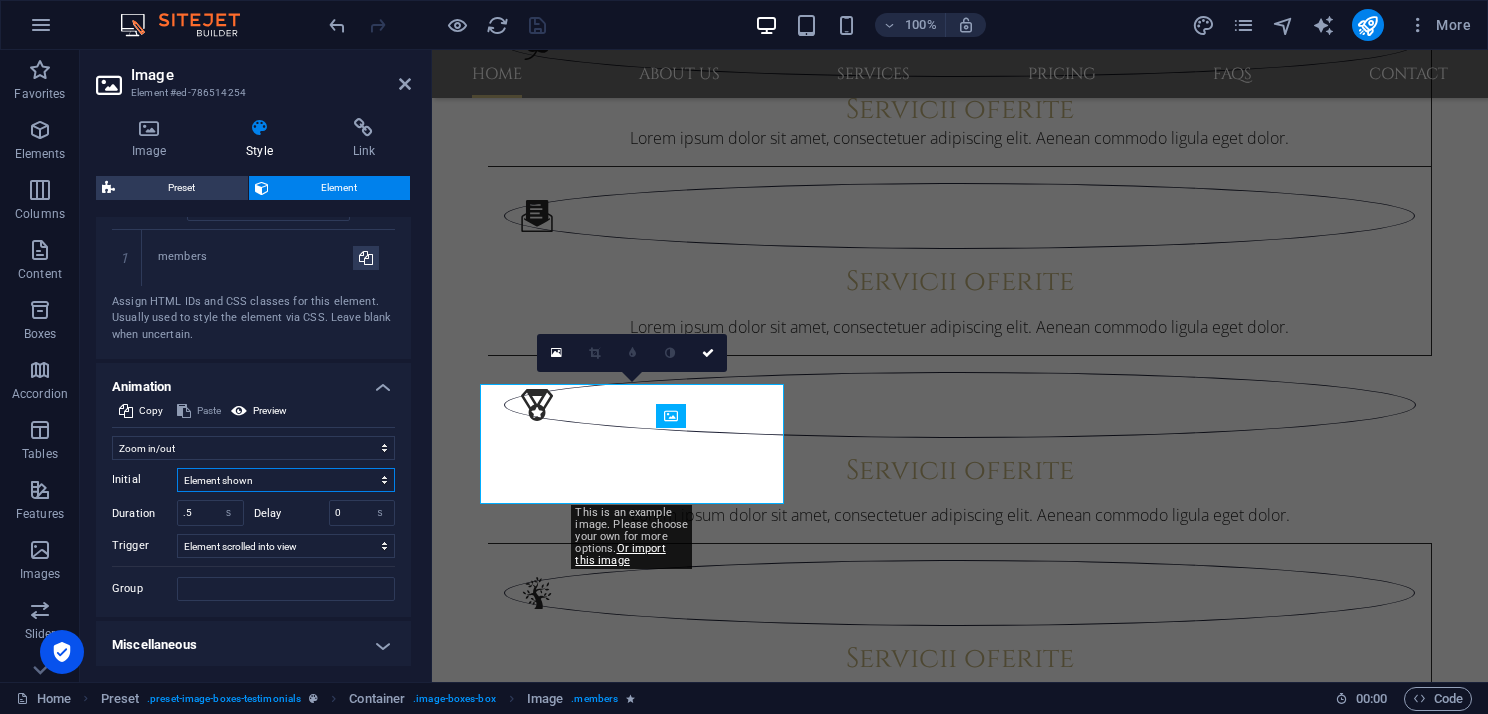 click on "Element hidden Element shown" at bounding box center (286, 480) 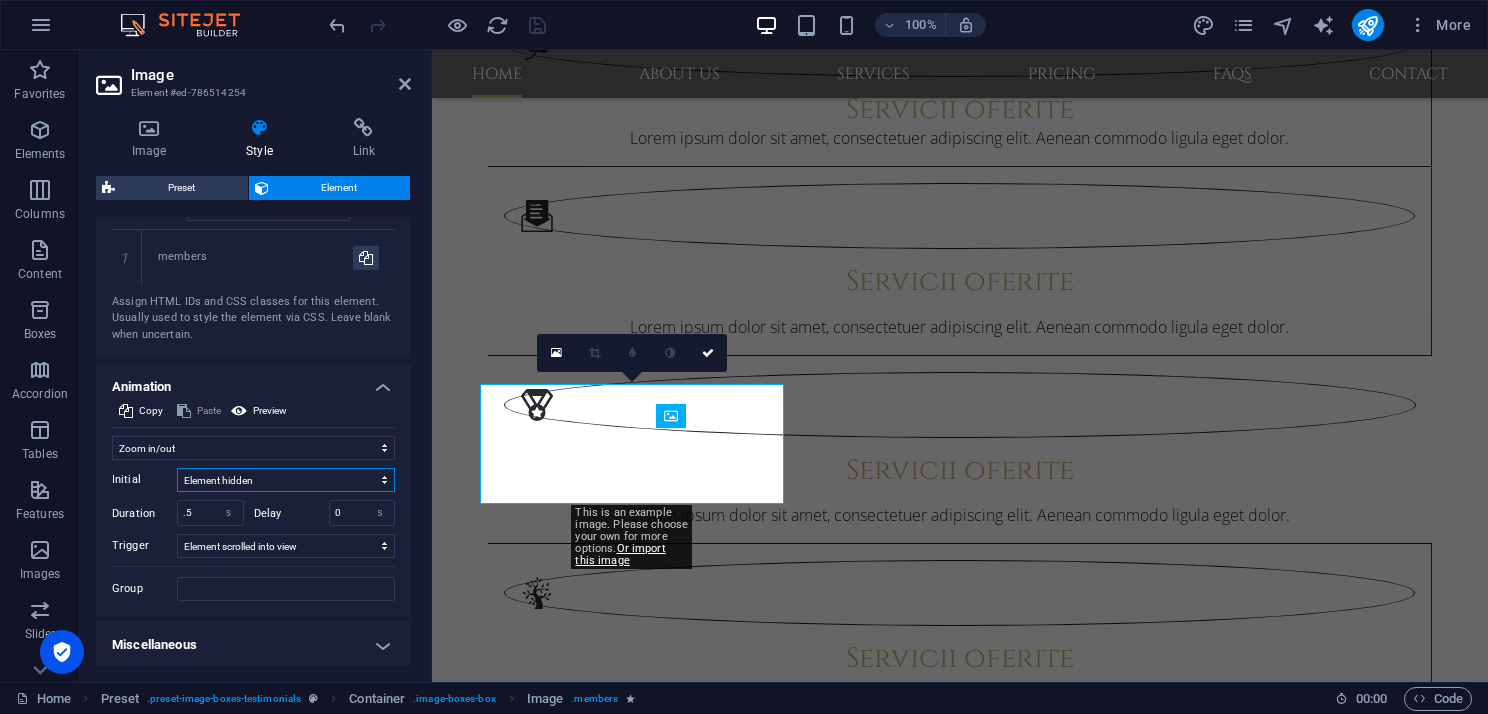 click on "Element hidden Element shown" at bounding box center (286, 480) 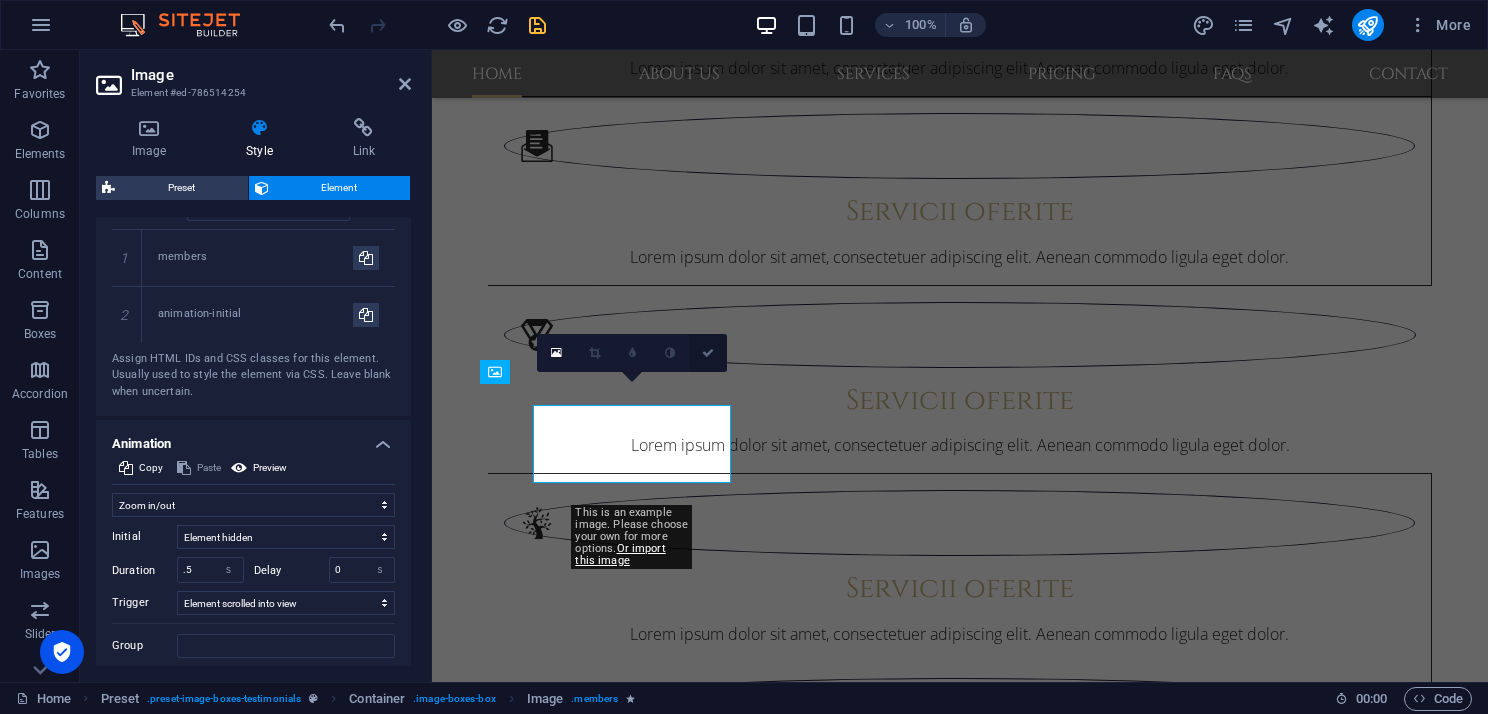 click at bounding box center (708, 353) 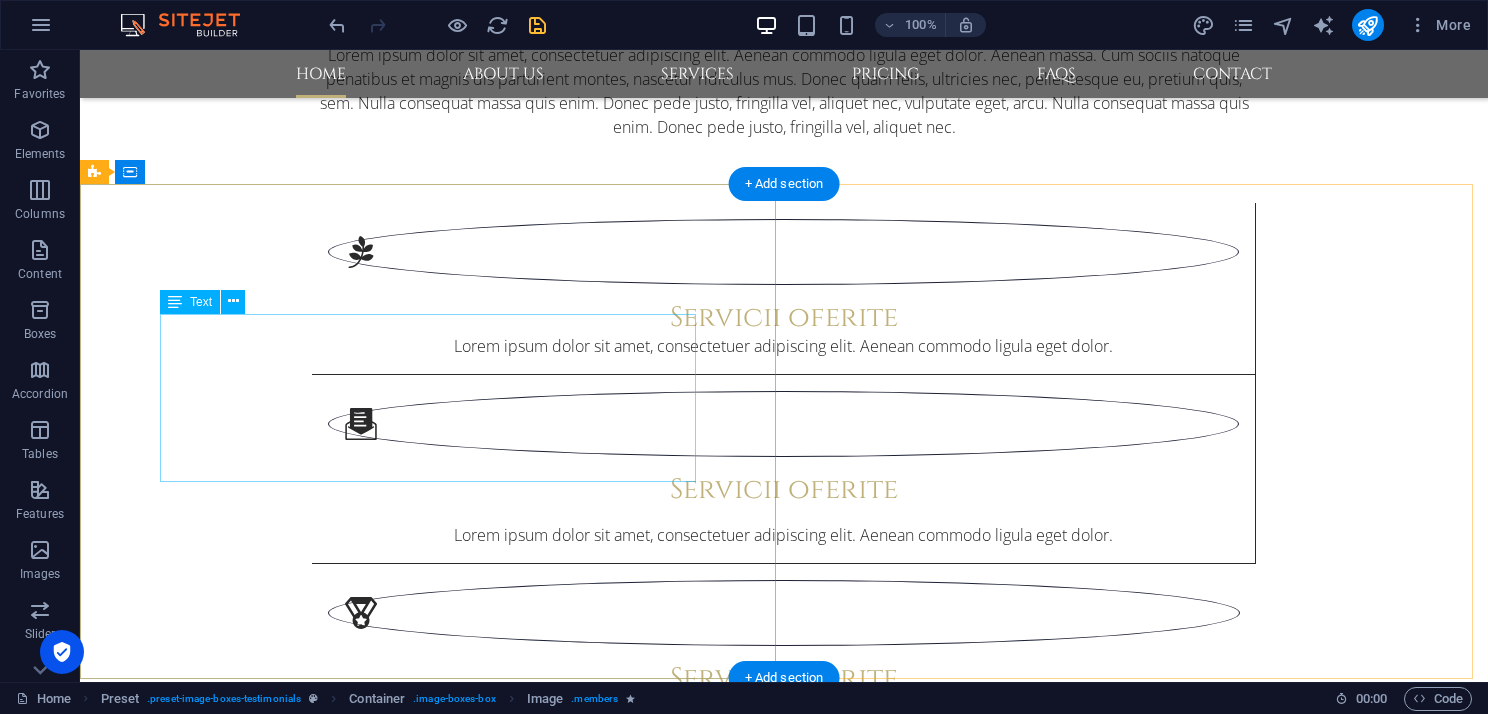 scroll, scrollTop: 1896, scrollLeft: 0, axis: vertical 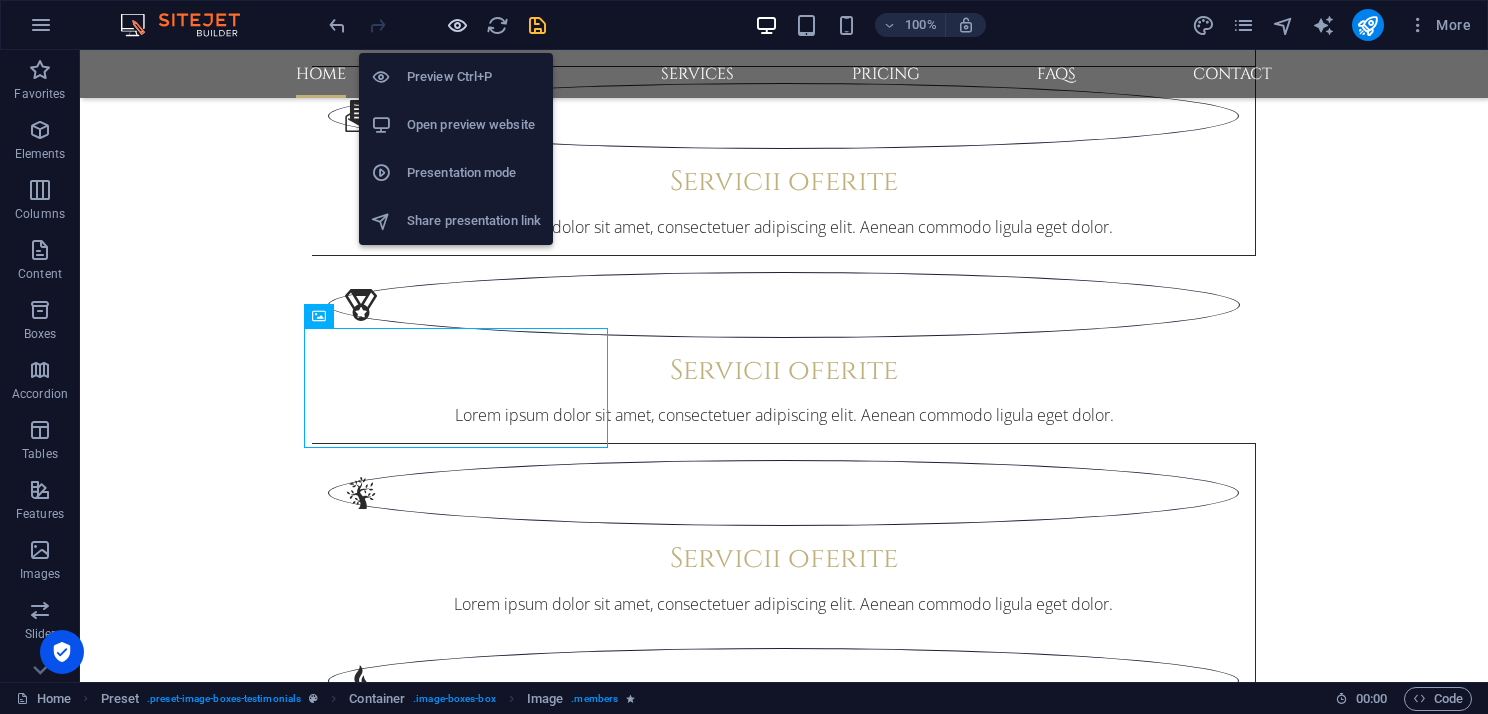 click at bounding box center [457, 25] 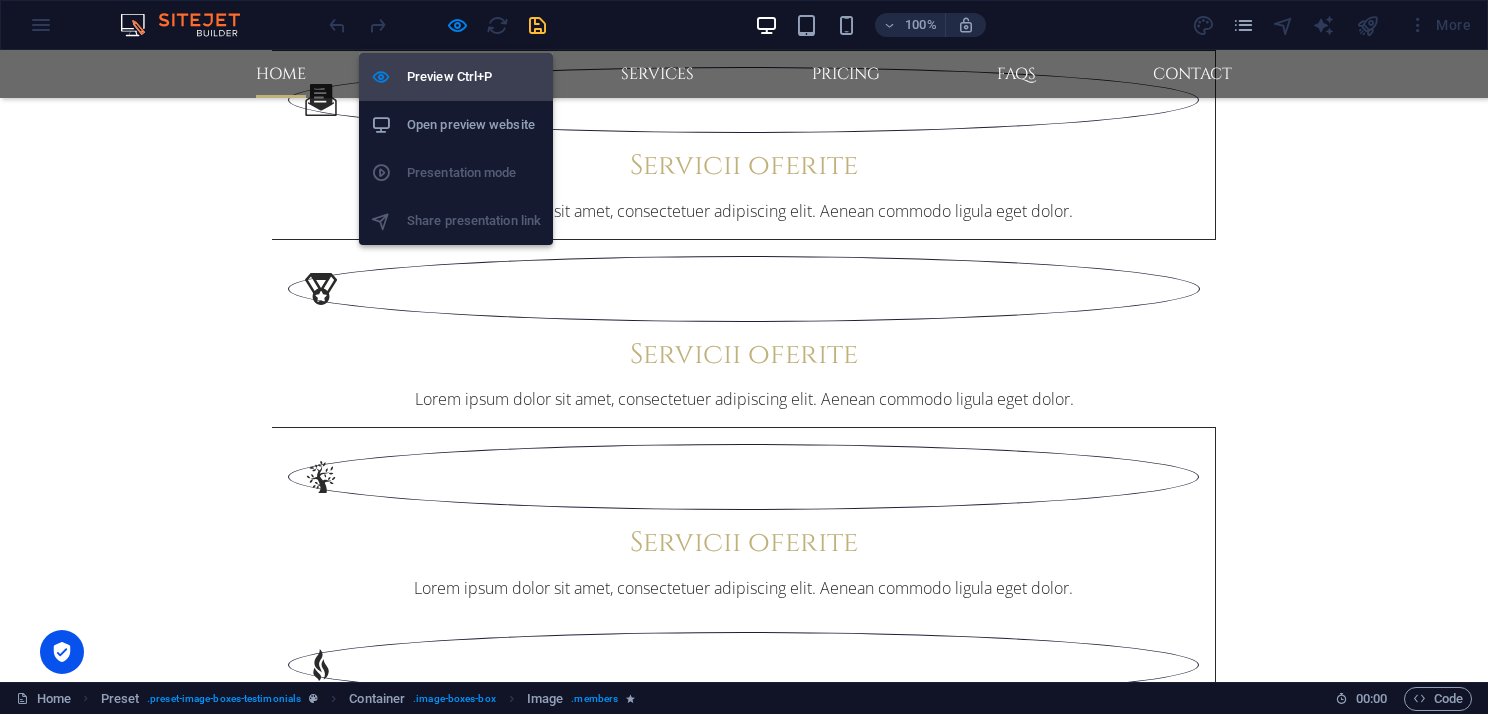 click on "Preview Ctrl+P" at bounding box center (474, 77) 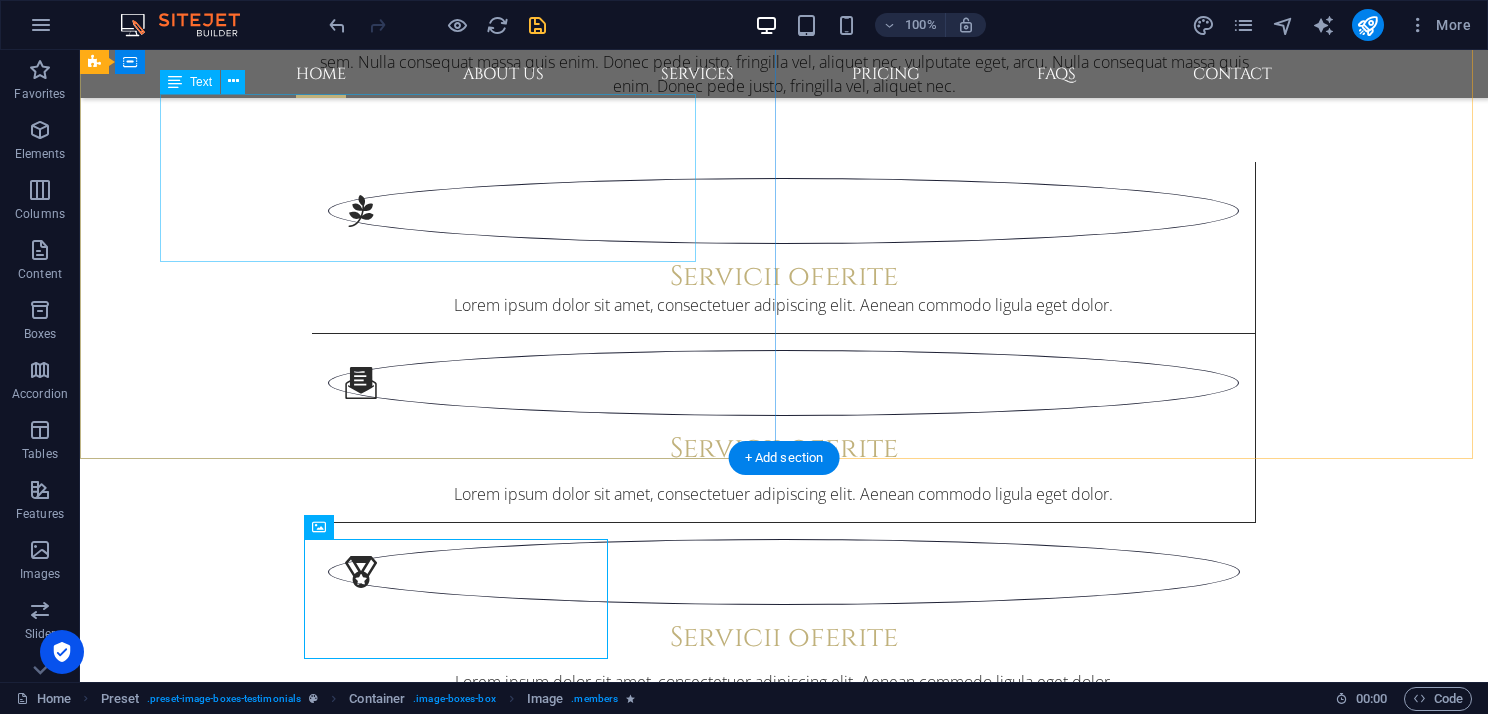 scroll, scrollTop: 1628, scrollLeft: 0, axis: vertical 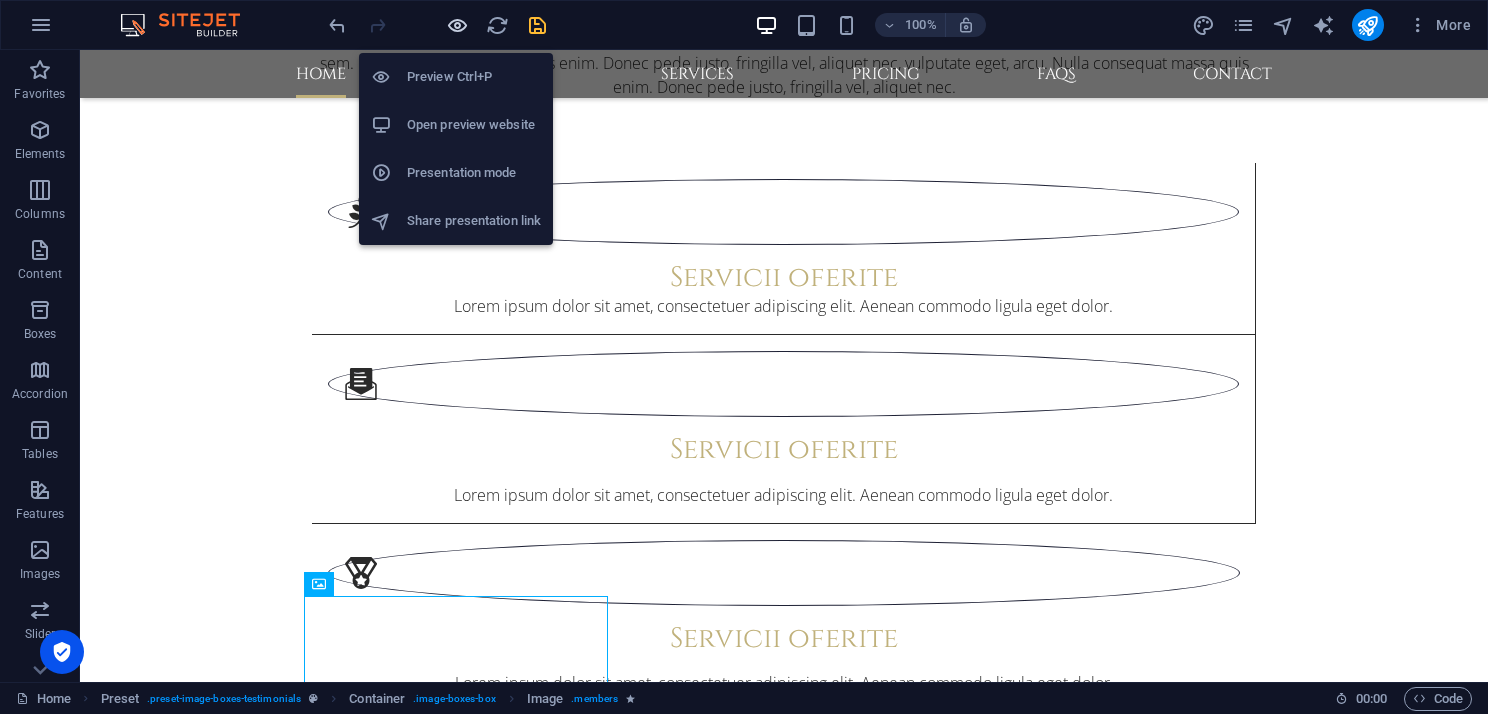 click at bounding box center (457, 25) 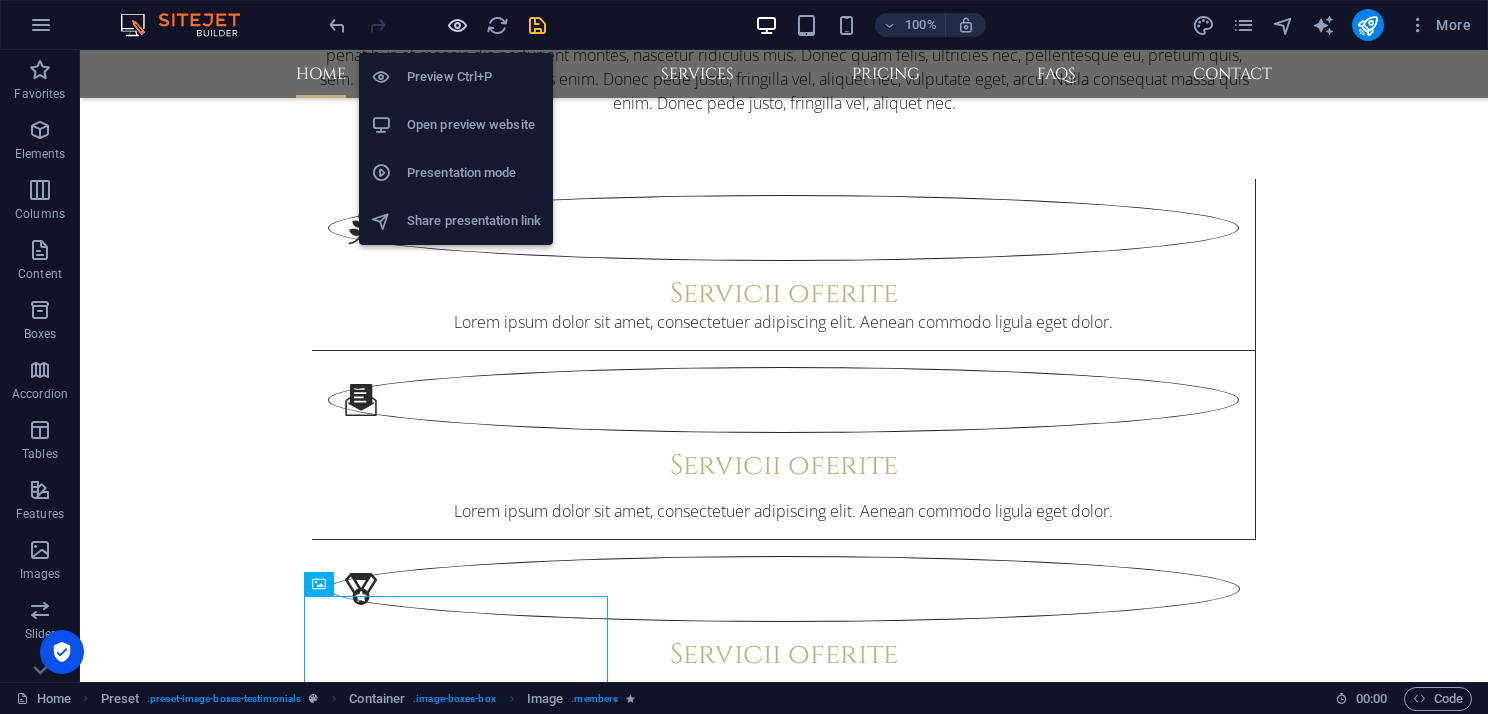 scroll, scrollTop: 1660, scrollLeft: 0, axis: vertical 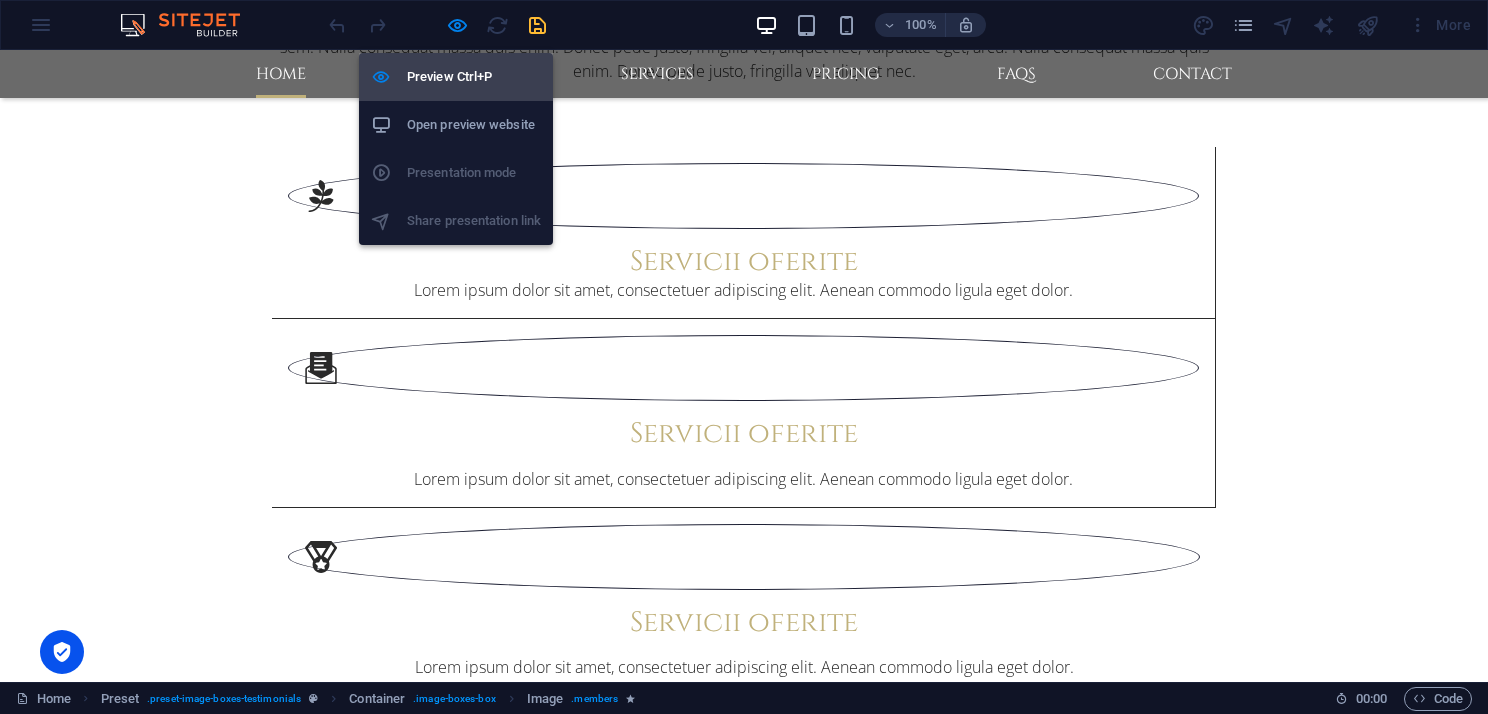 click on "Preview Ctrl+P" at bounding box center (474, 77) 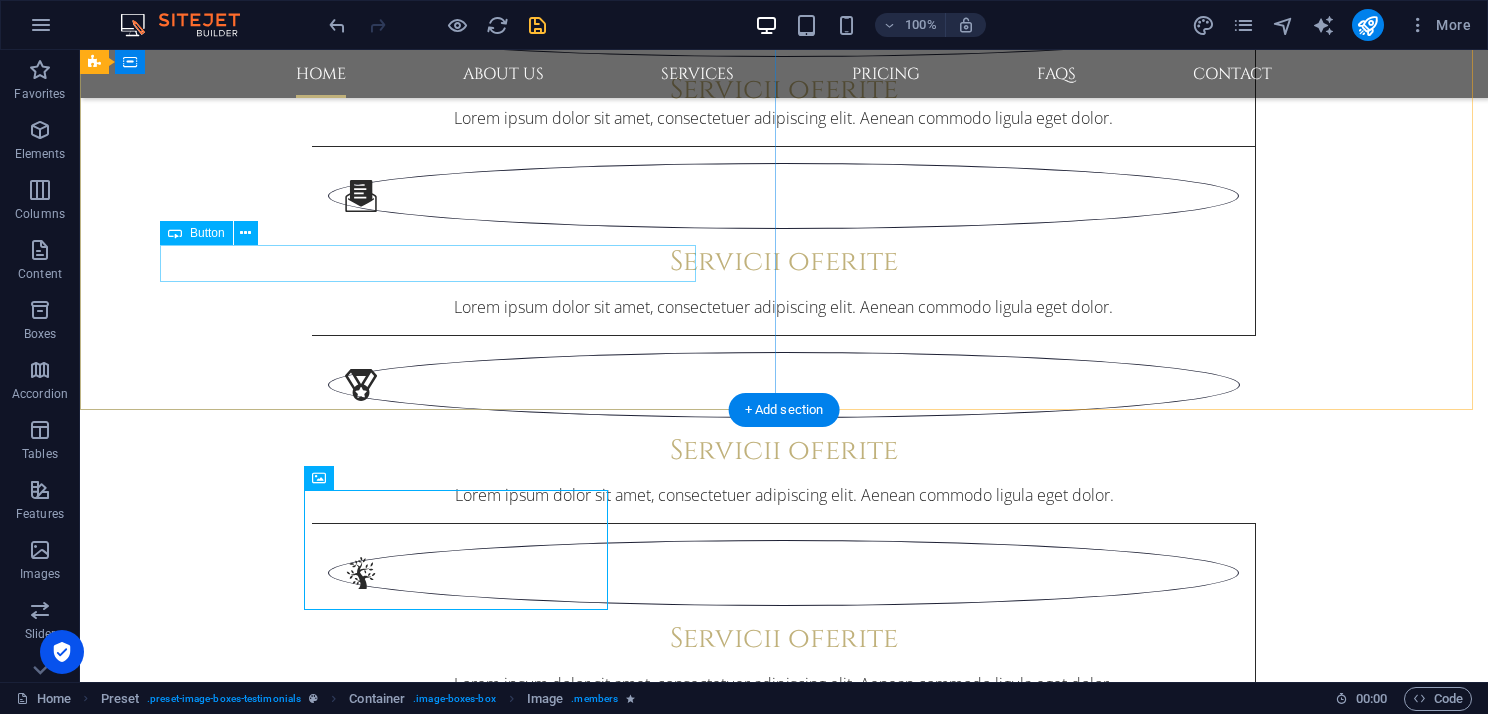 scroll, scrollTop: 2060, scrollLeft: 0, axis: vertical 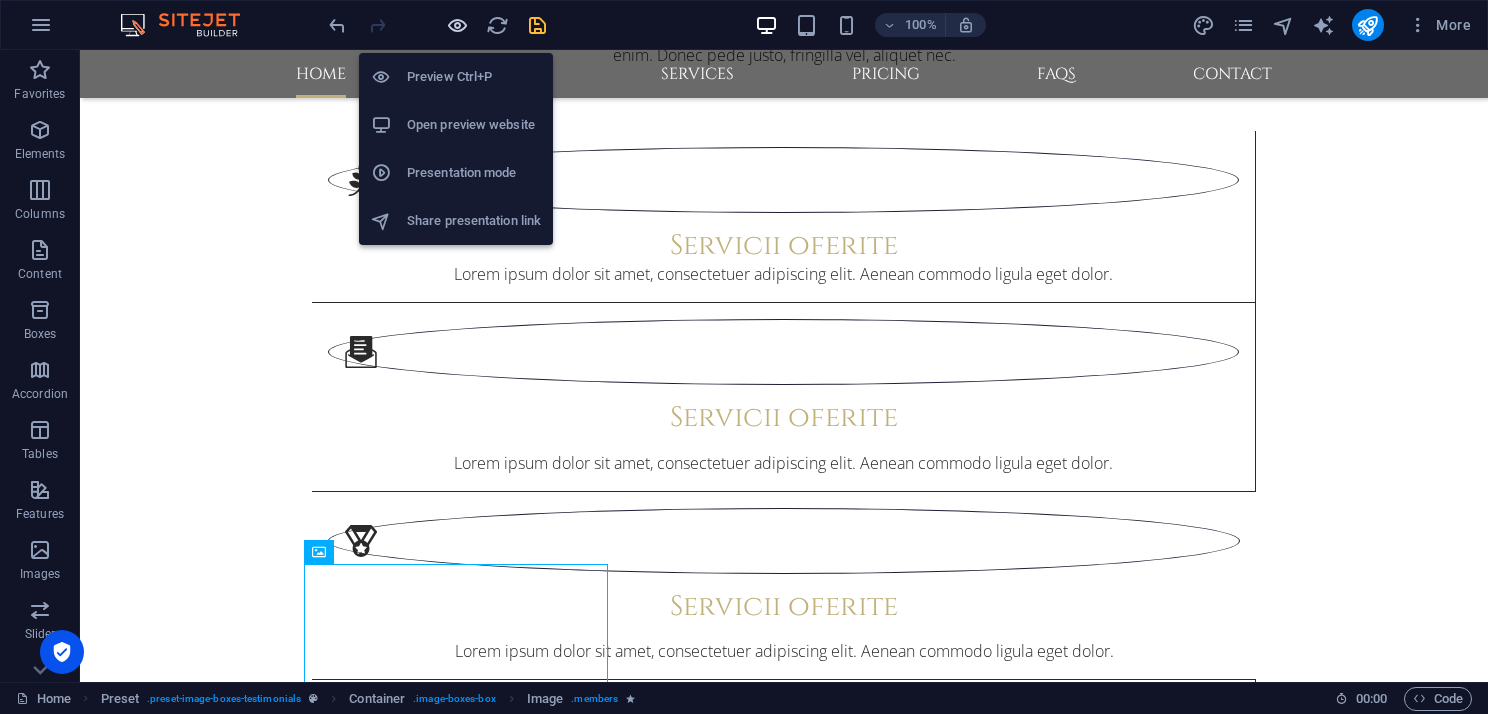 click at bounding box center (457, 25) 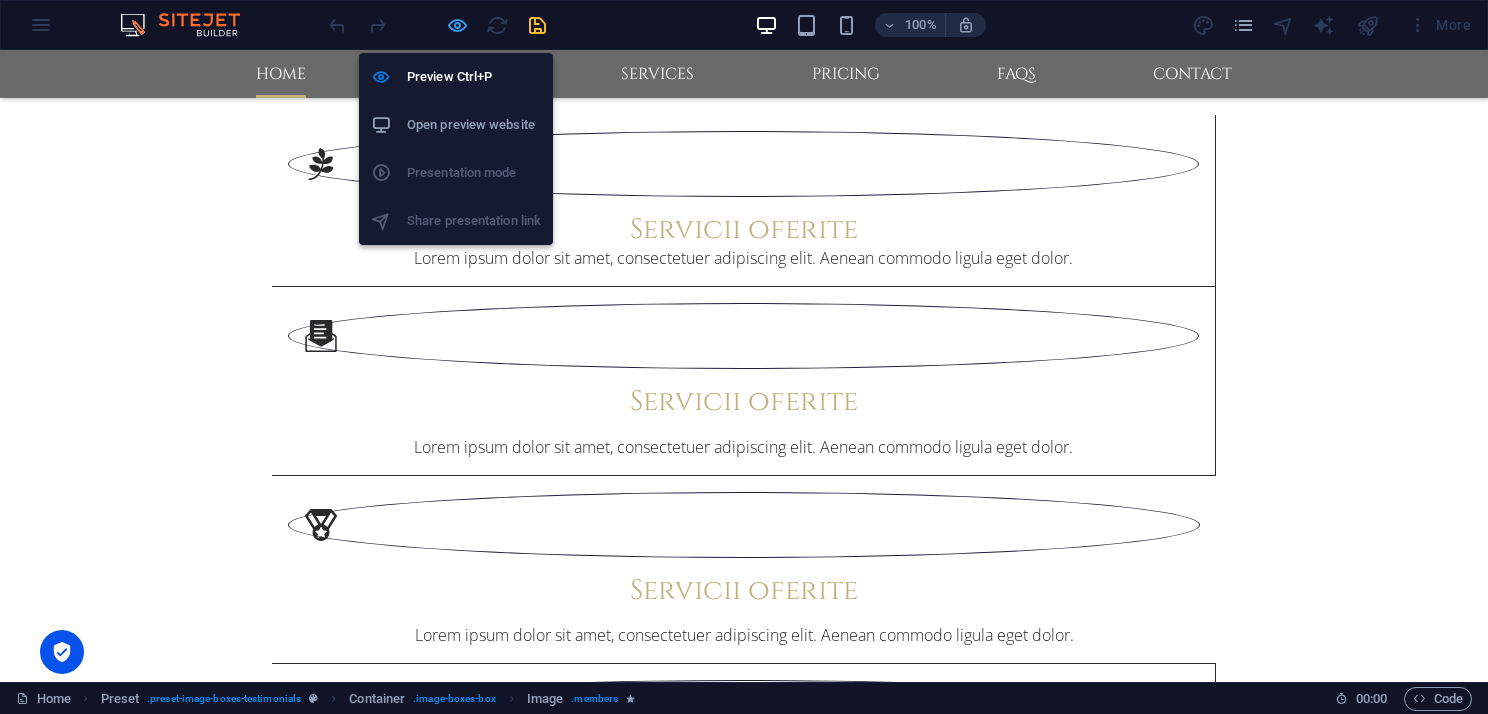 click at bounding box center [457, 25] 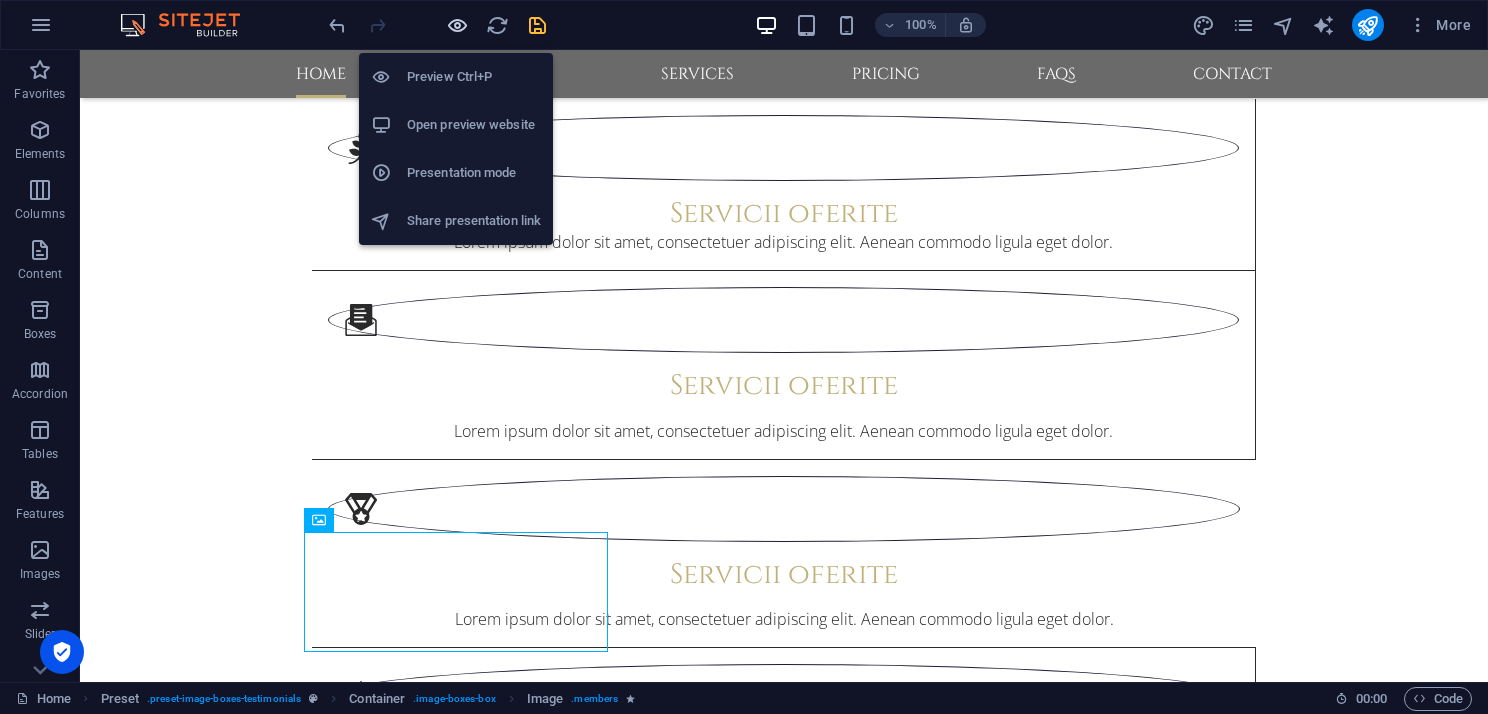click at bounding box center (457, 25) 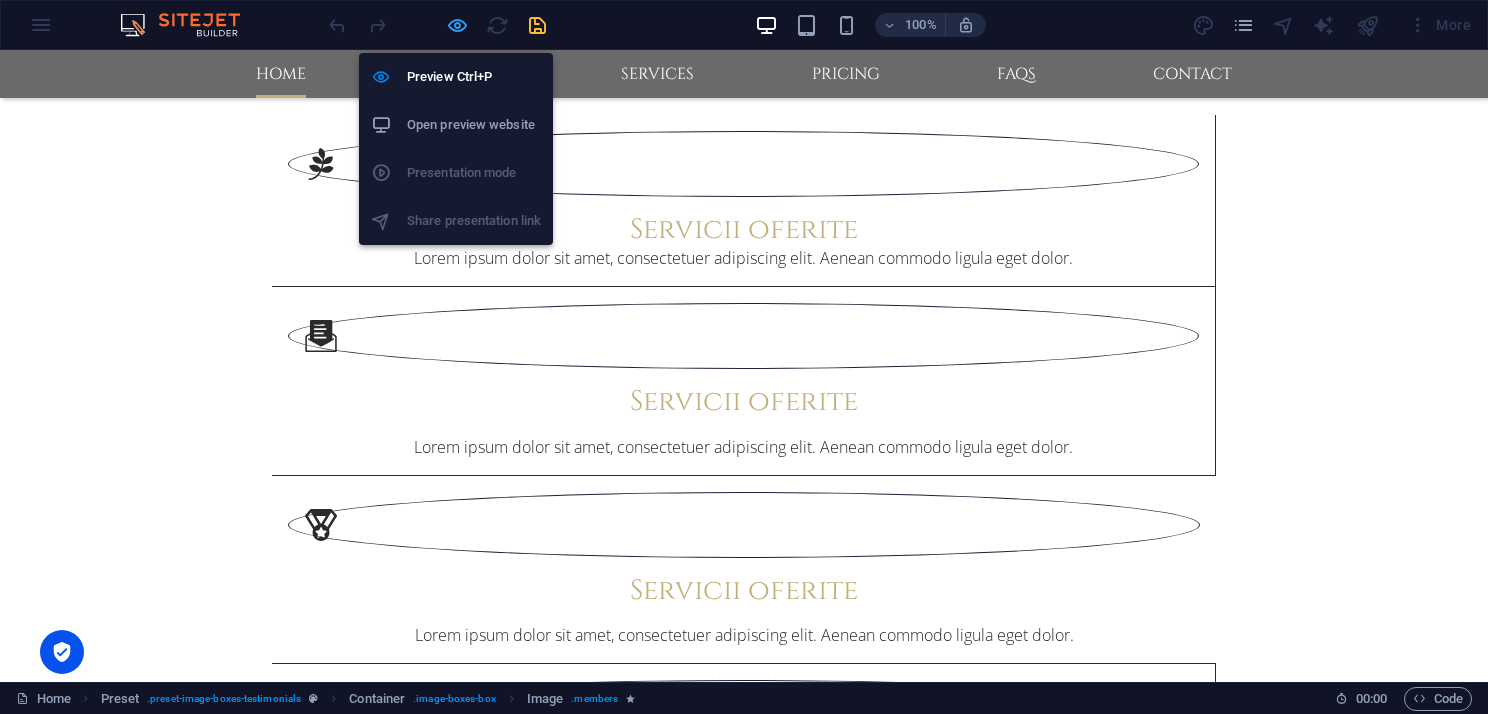 click at bounding box center (457, 25) 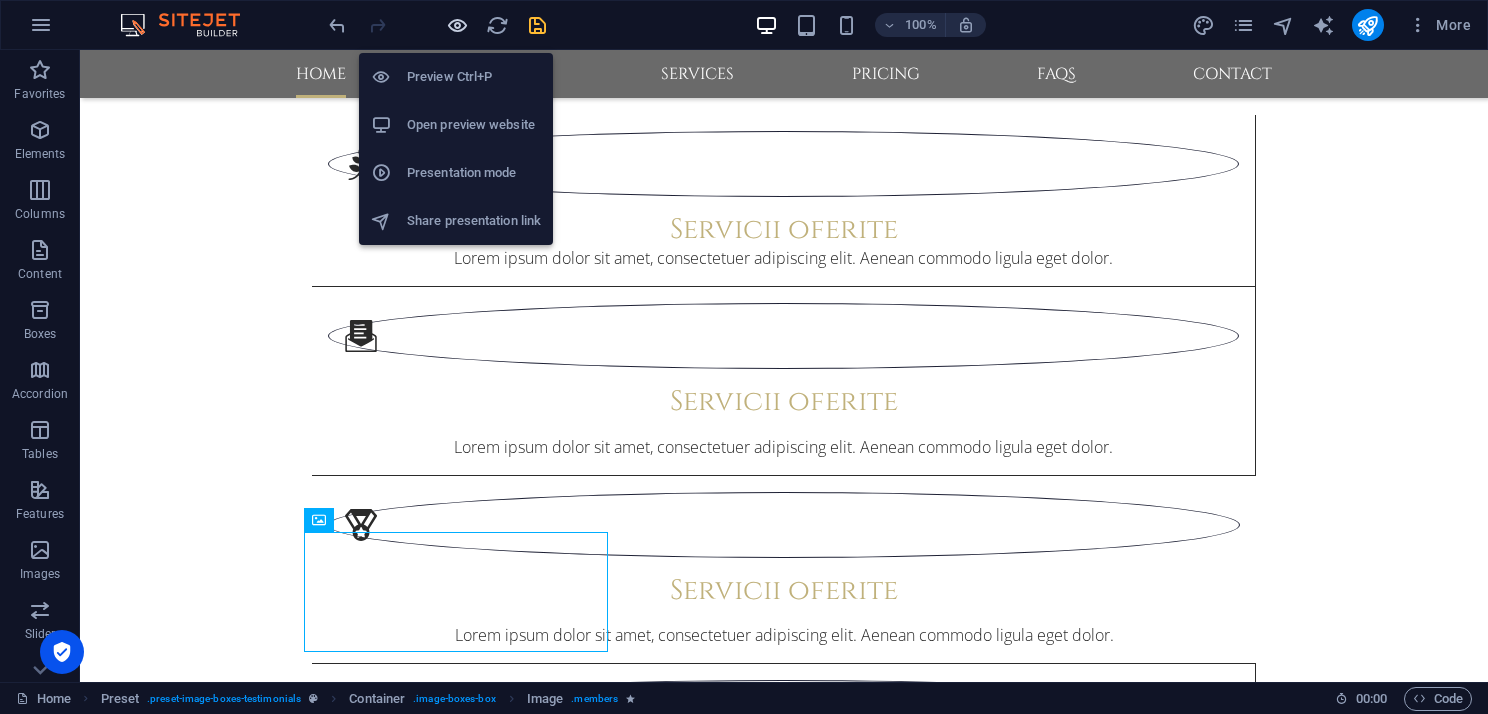 click at bounding box center (457, 25) 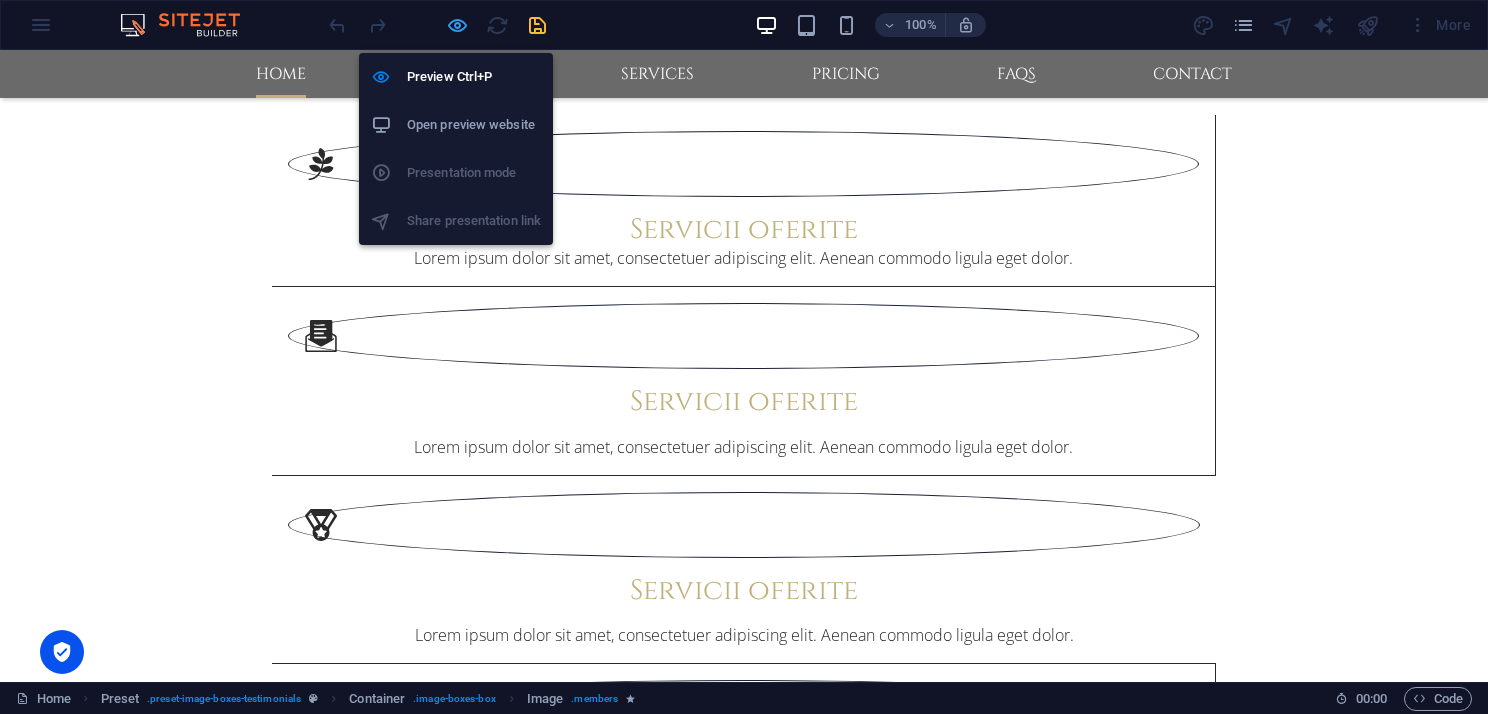 scroll, scrollTop: 1724, scrollLeft: 0, axis: vertical 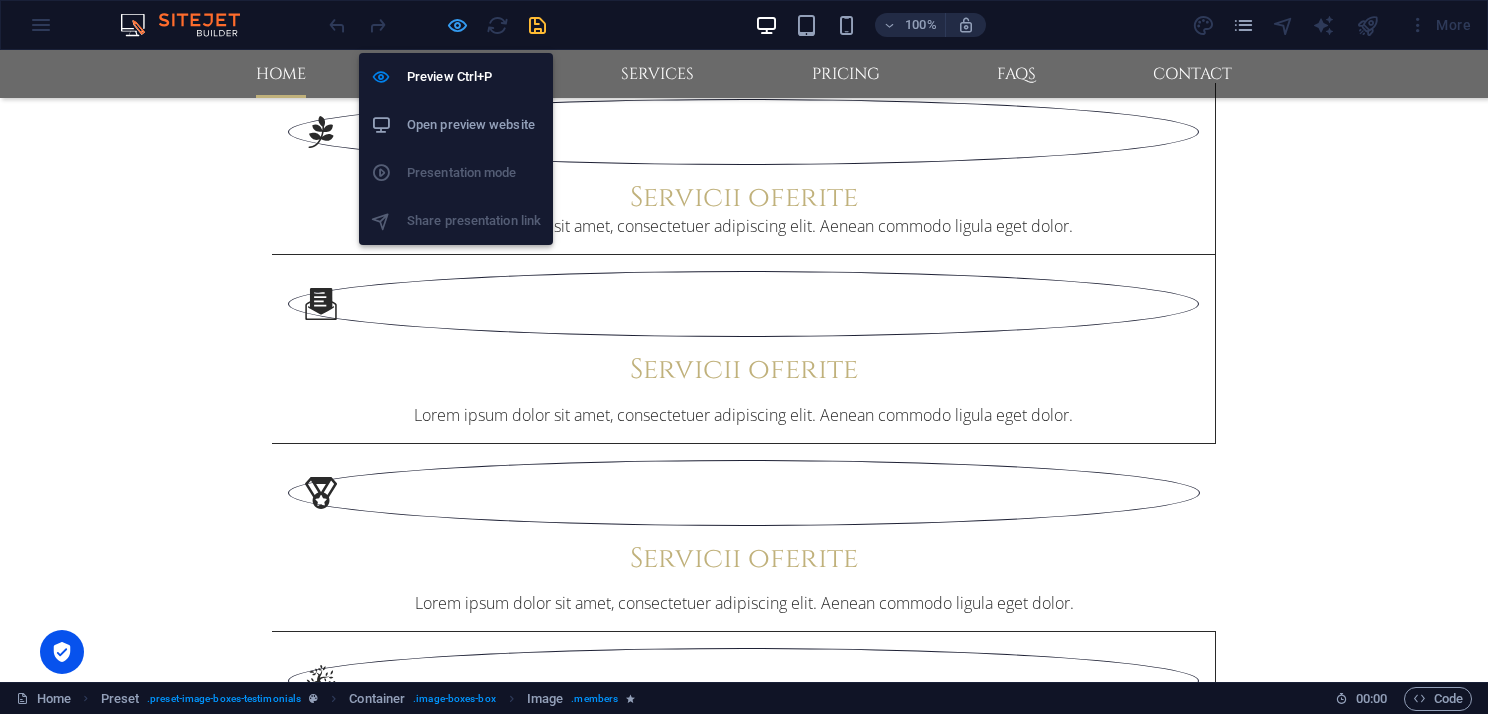 click at bounding box center [457, 25] 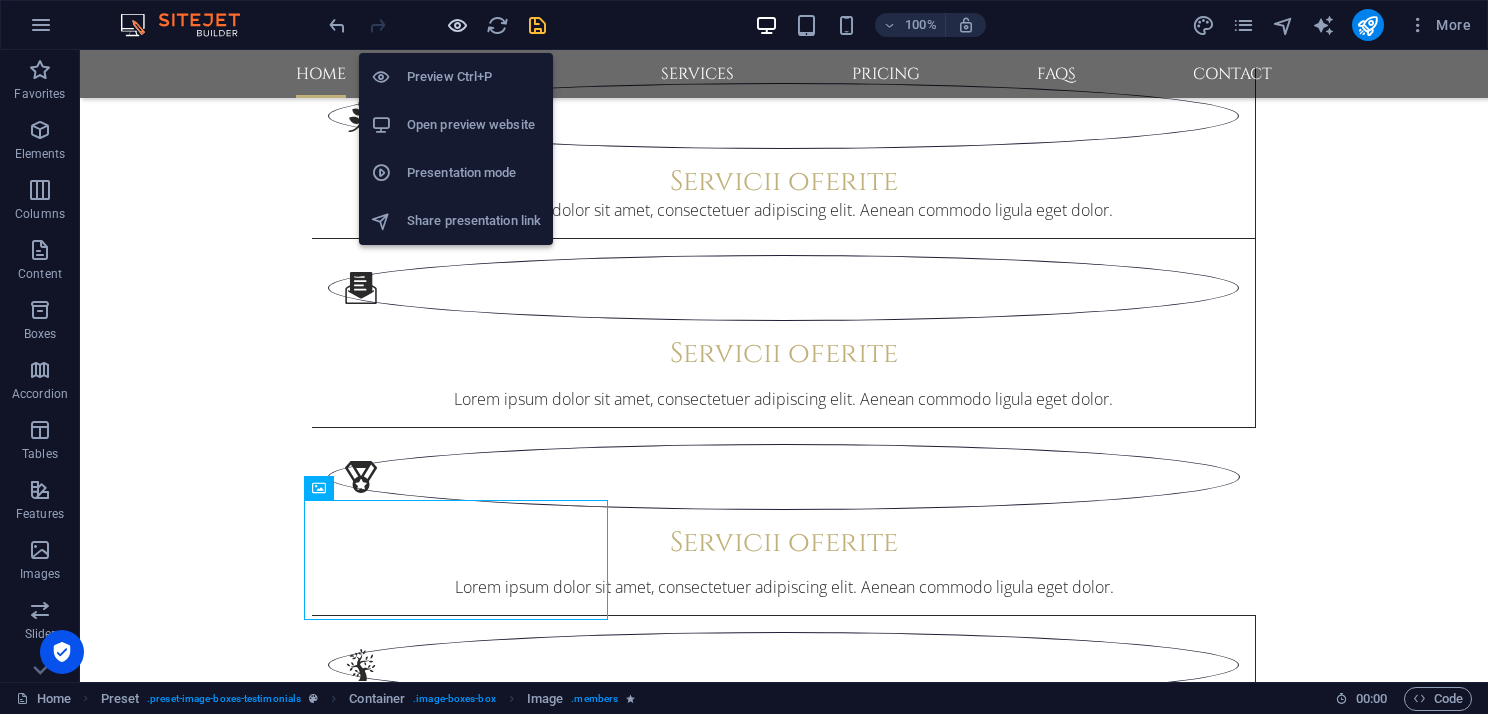 click at bounding box center (457, 25) 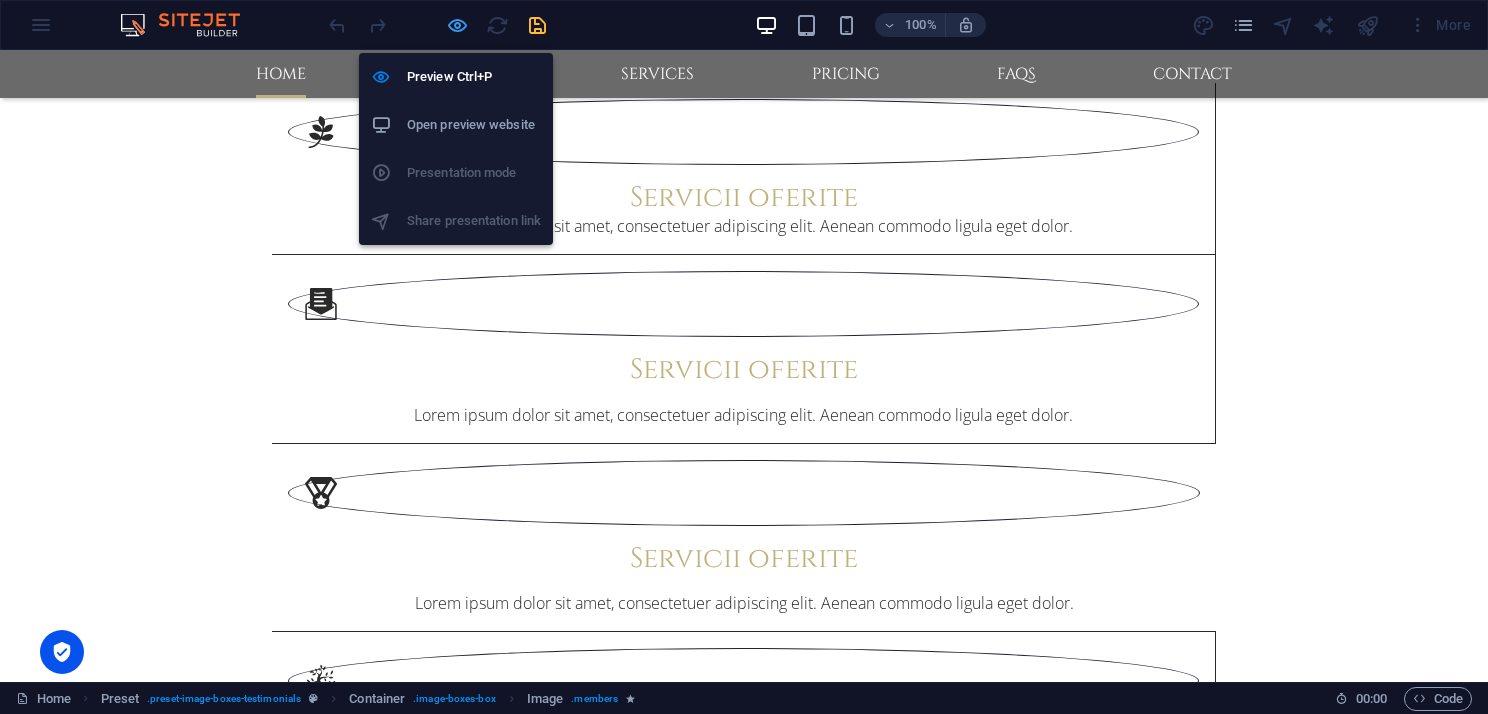 click at bounding box center (457, 25) 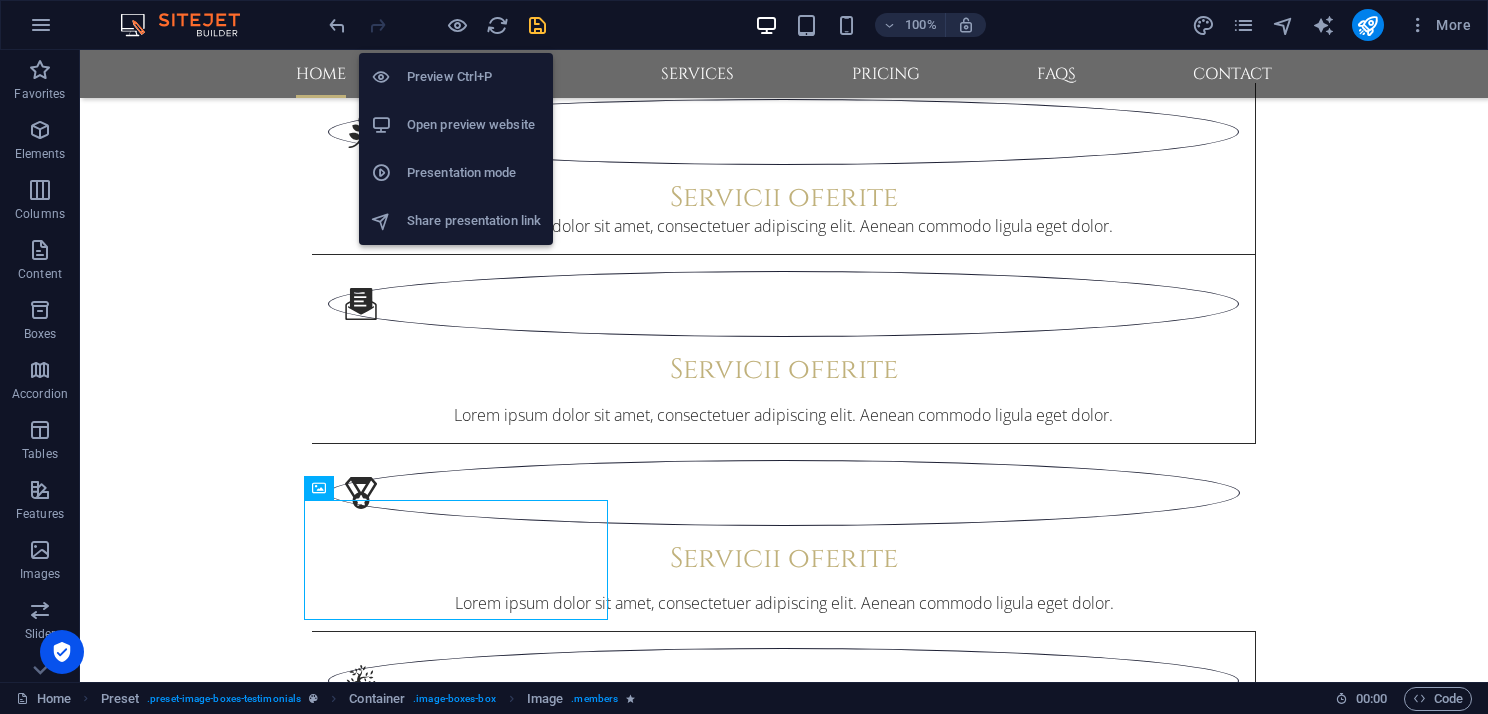 click on "Preview Ctrl+P" at bounding box center (474, 77) 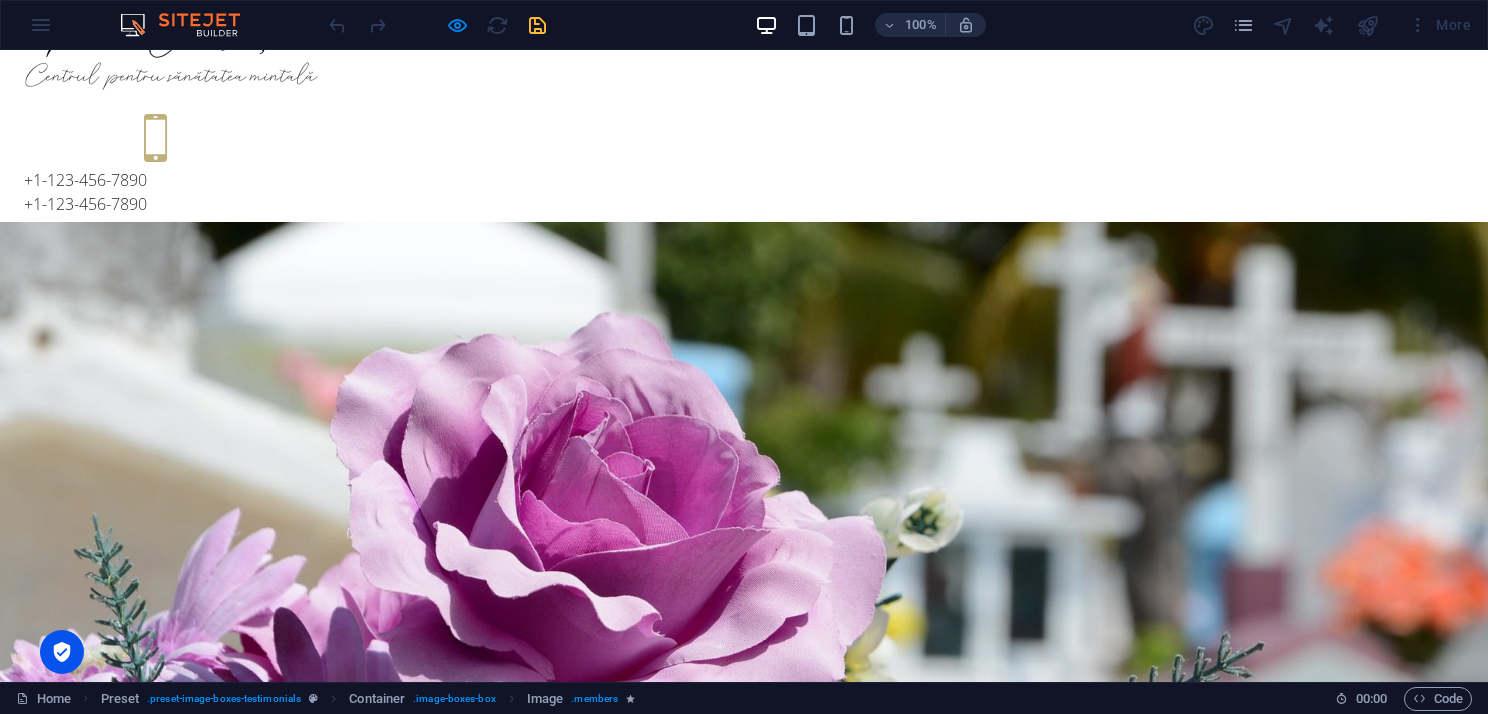 scroll, scrollTop: 0, scrollLeft: 0, axis: both 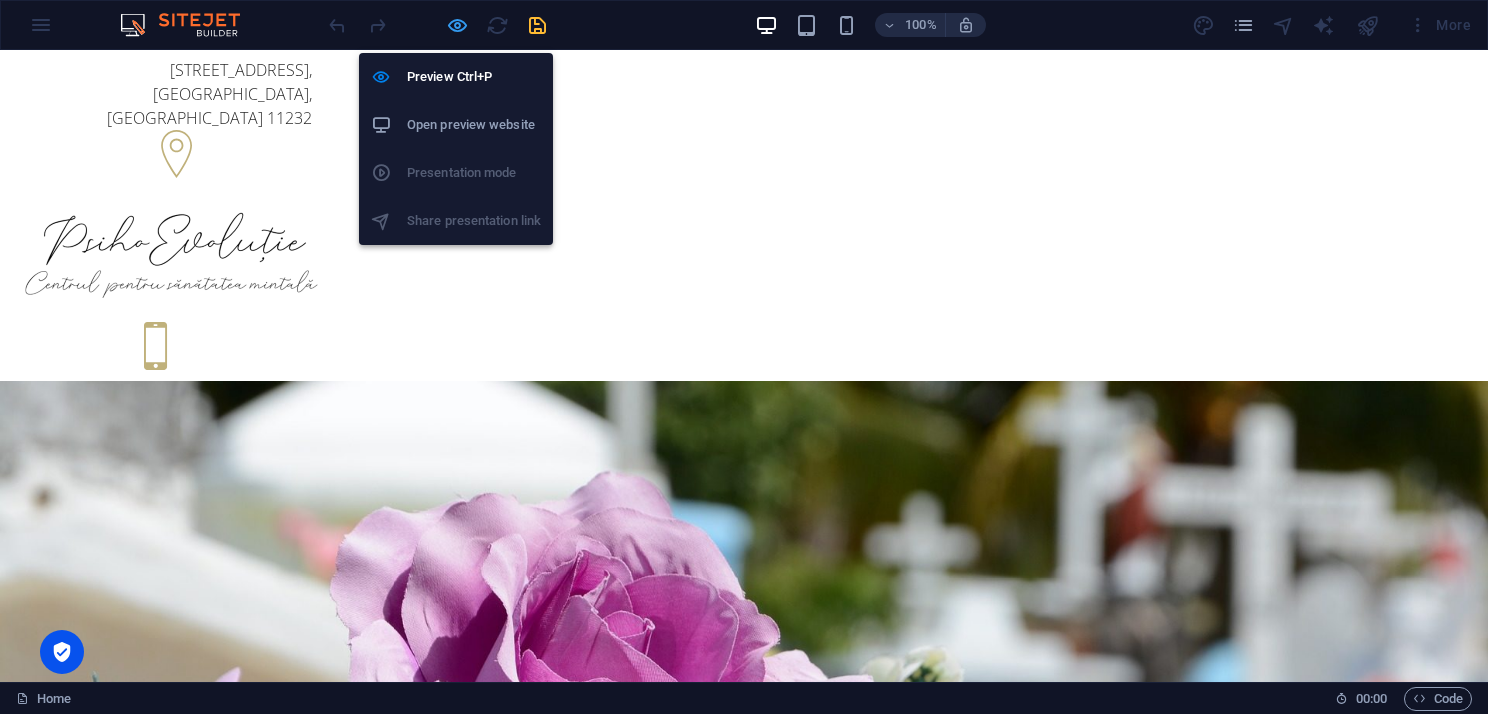 click at bounding box center [457, 25] 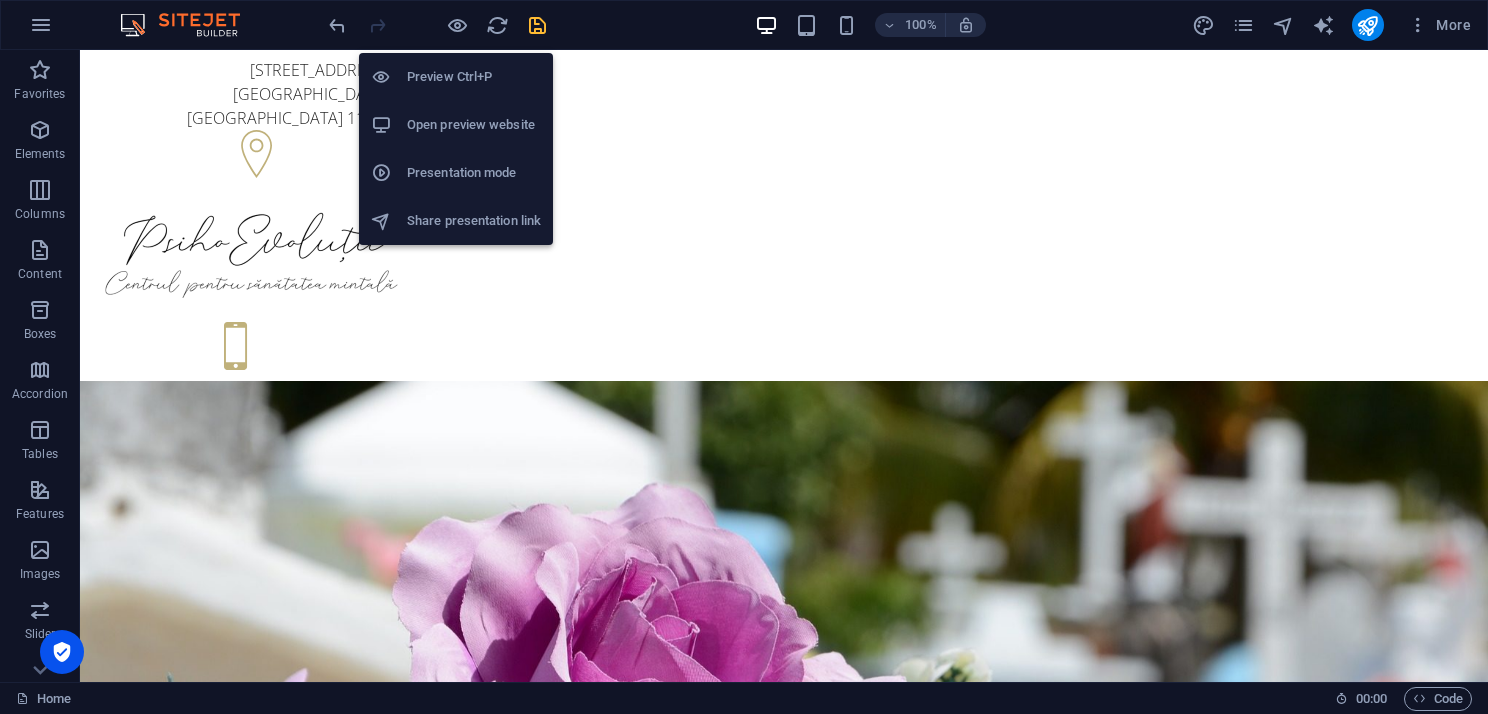 click on "Presentation mode" at bounding box center (474, 173) 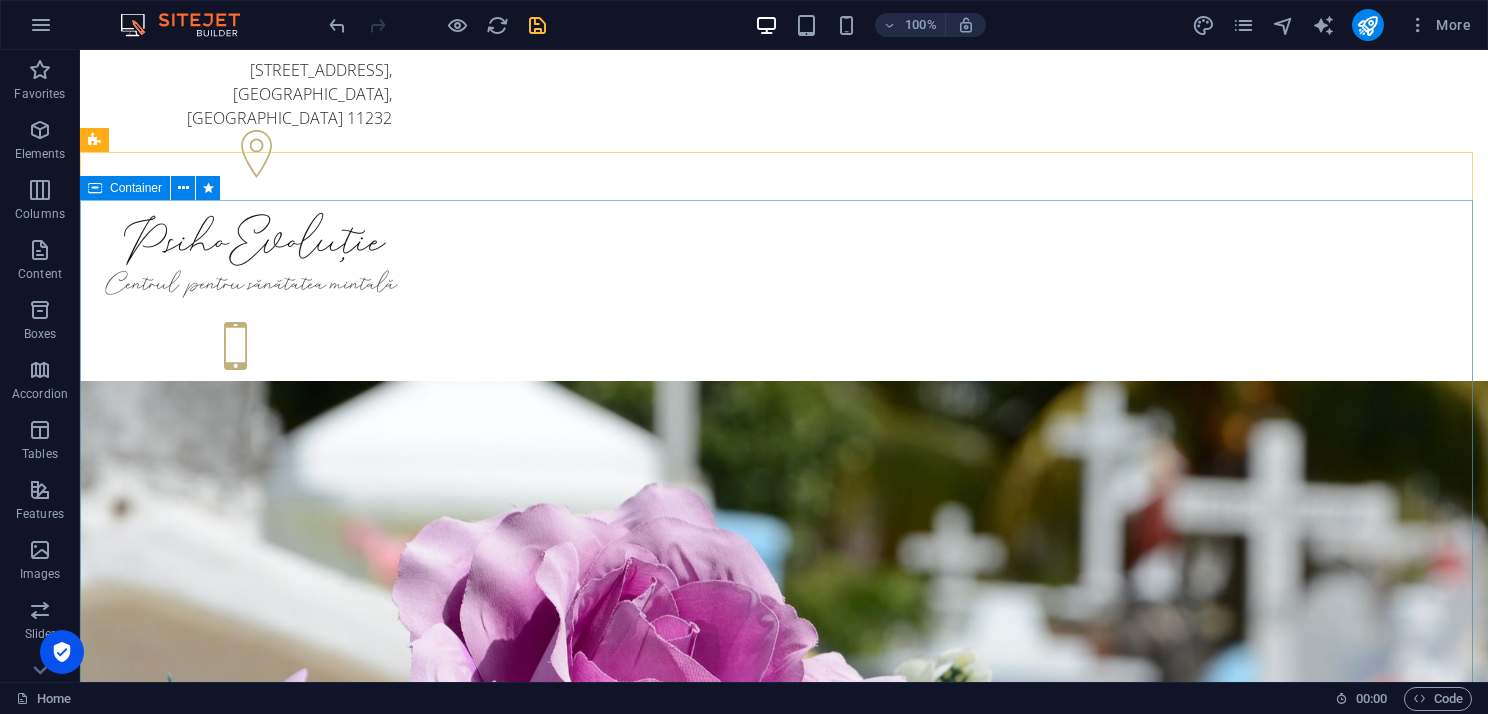 click at bounding box center (95, 188) 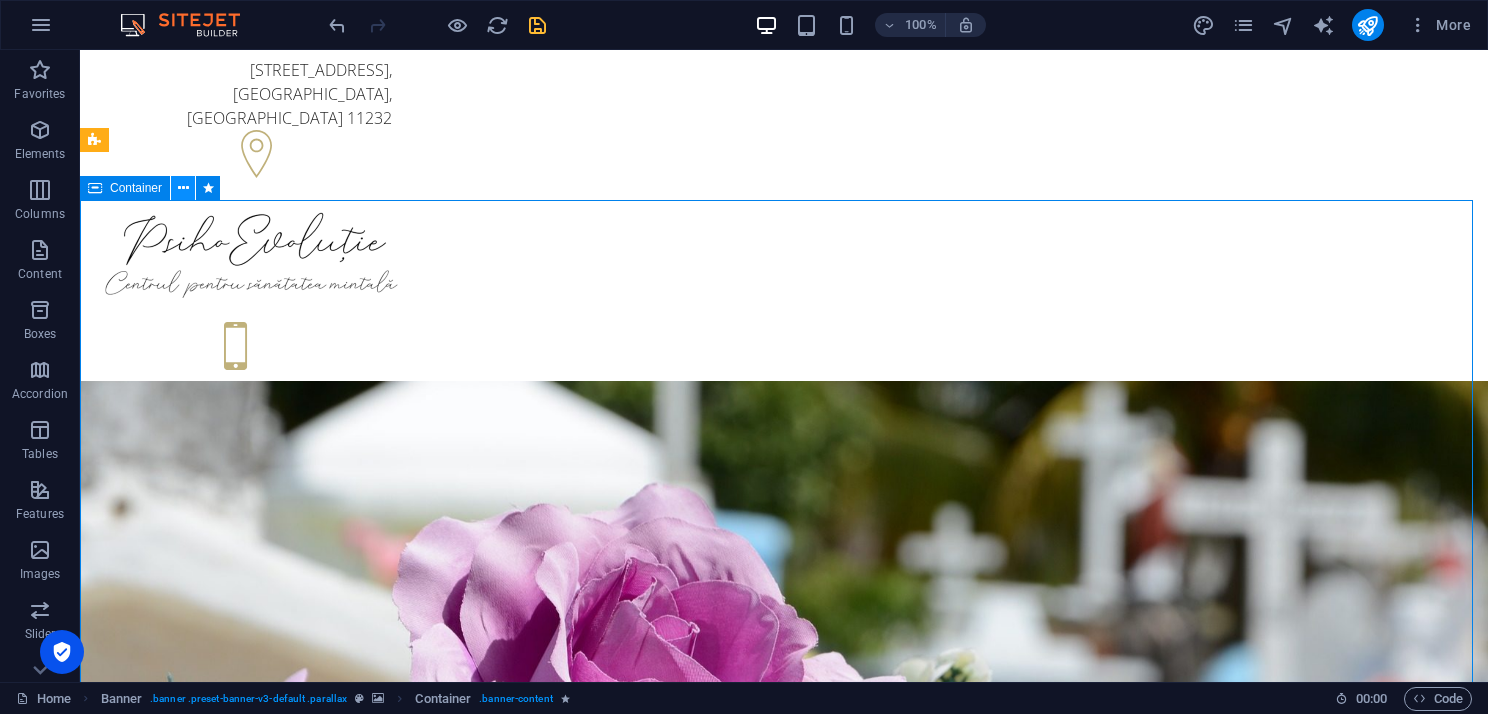click at bounding box center (183, 188) 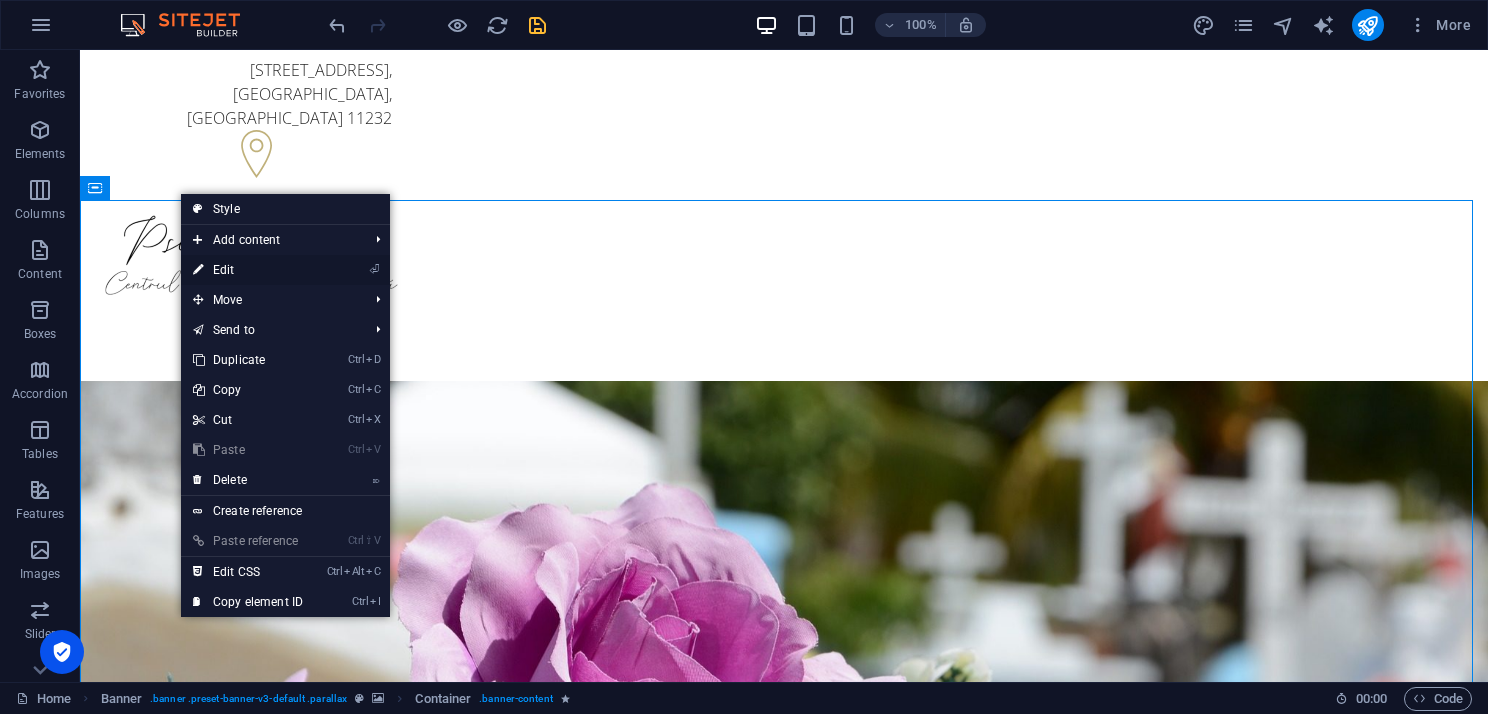 click on "⏎  Edit" at bounding box center [248, 270] 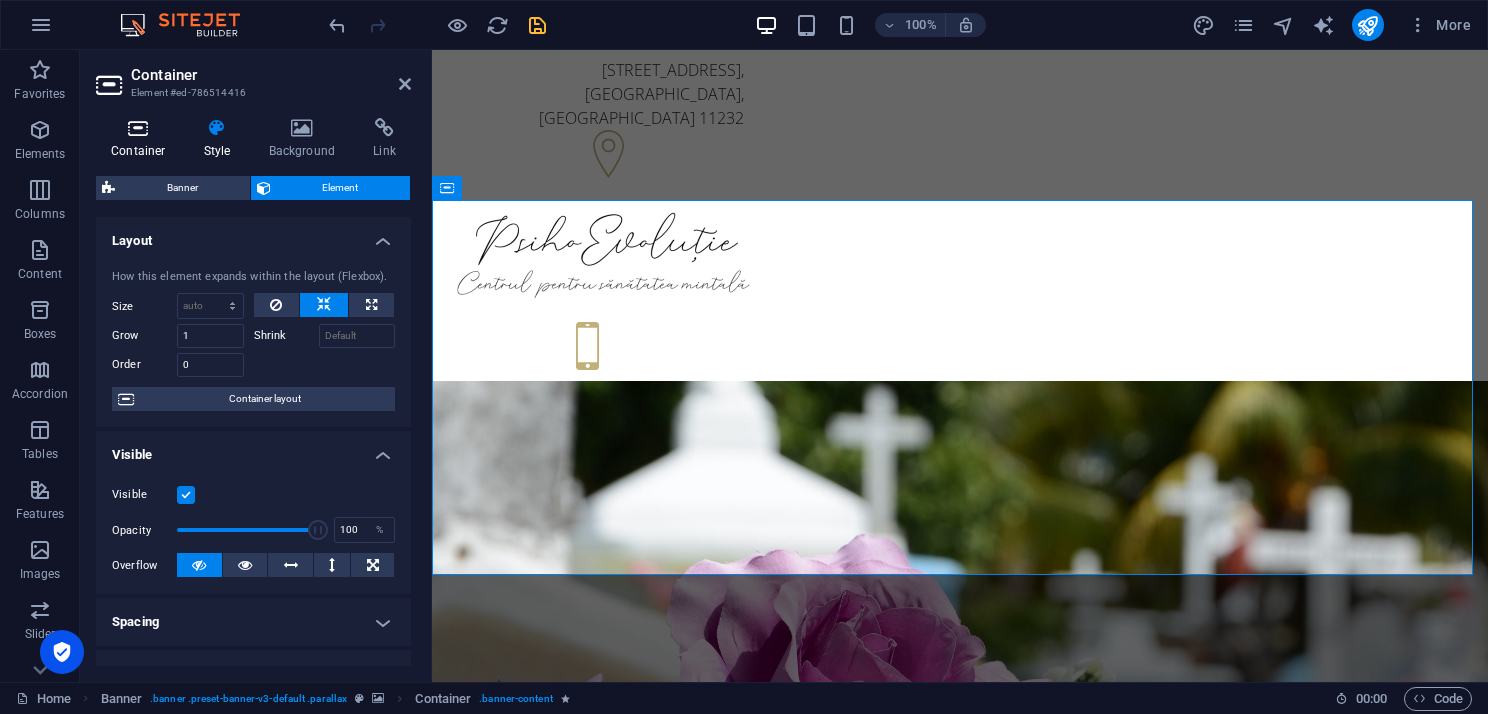 click at bounding box center [138, 128] 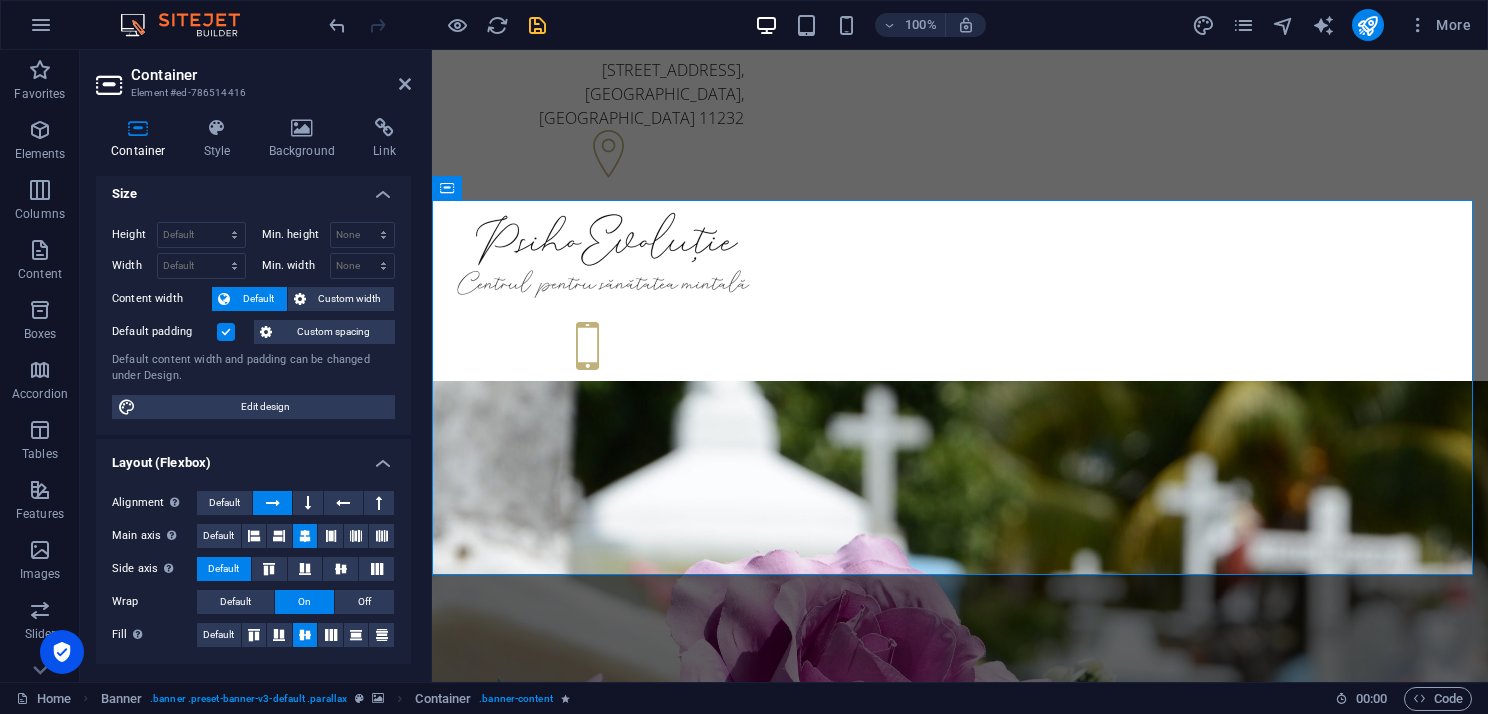 scroll, scrollTop: 0, scrollLeft: 0, axis: both 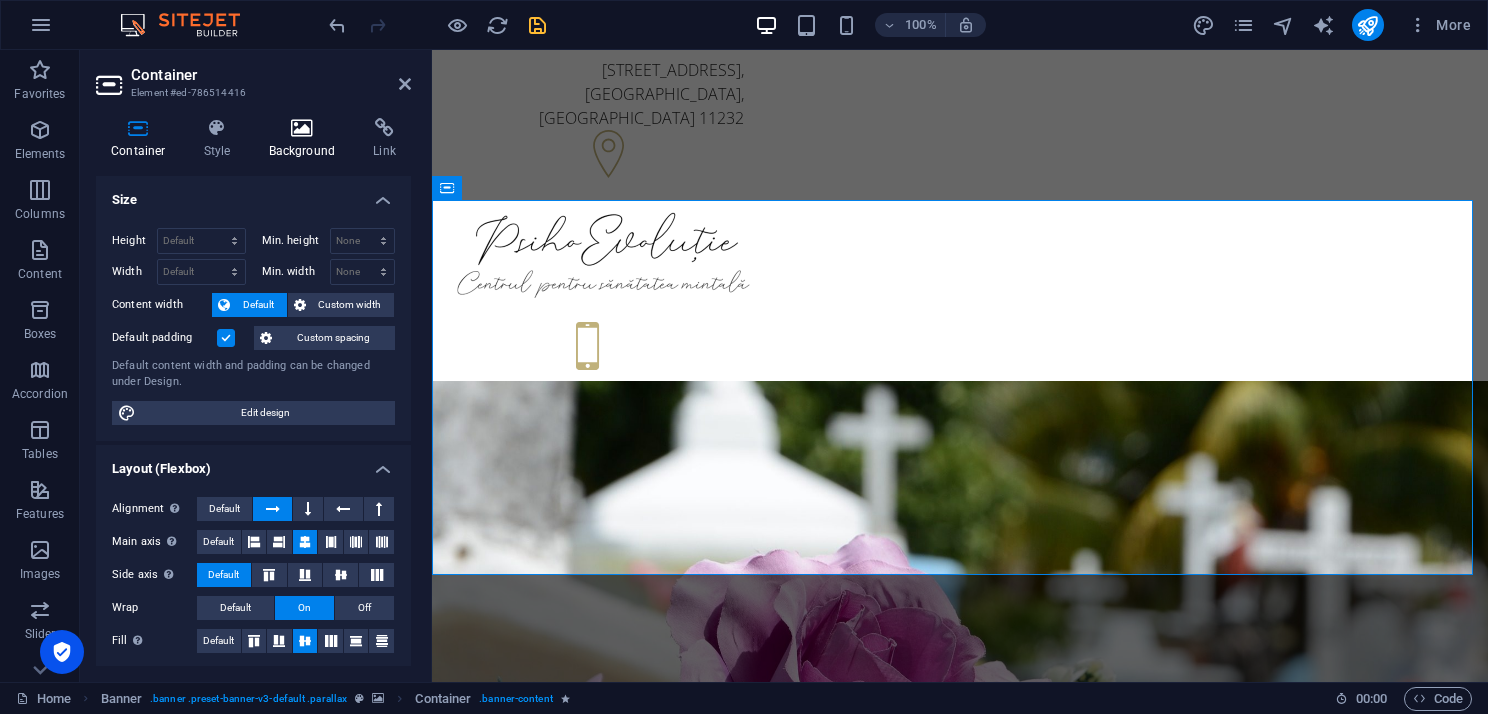 click at bounding box center (302, 128) 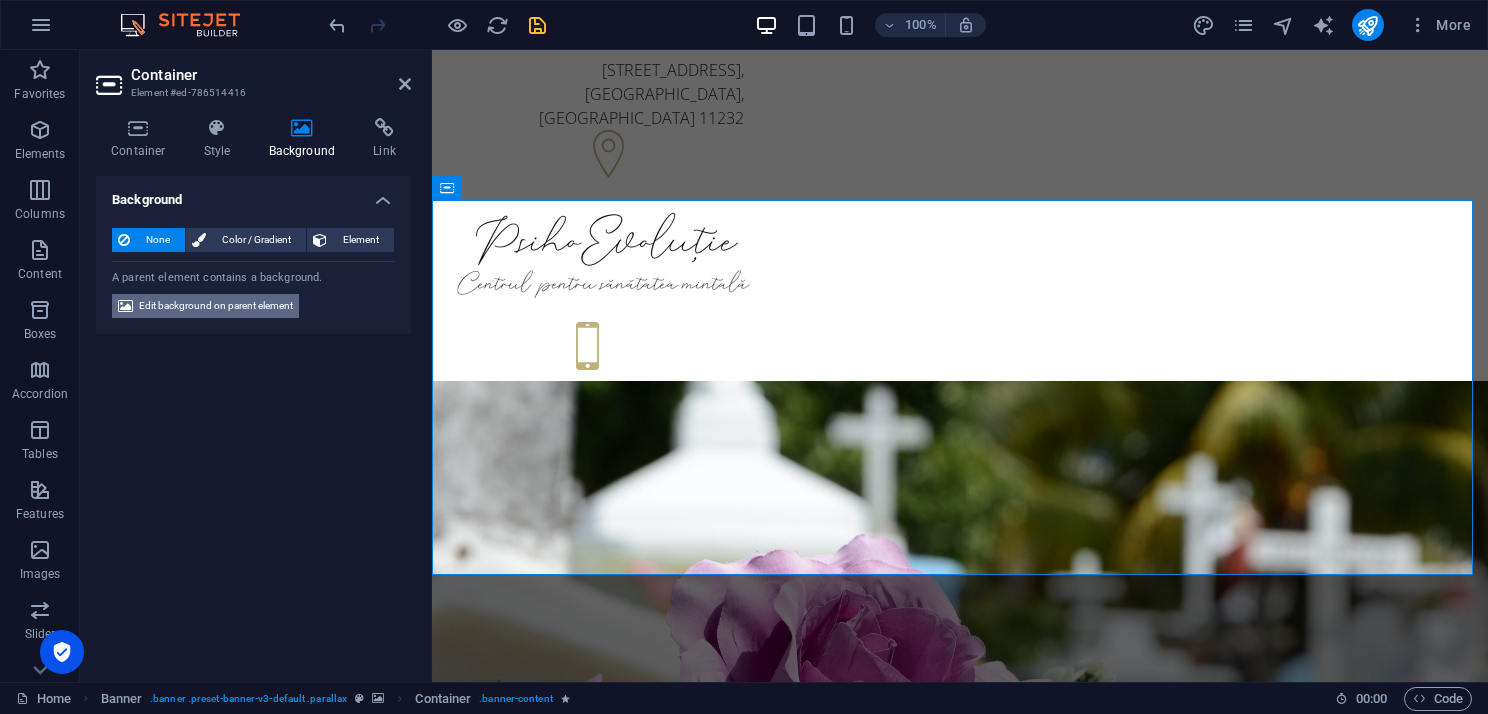 click on "Edit background on parent element" at bounding box center (216, 306) 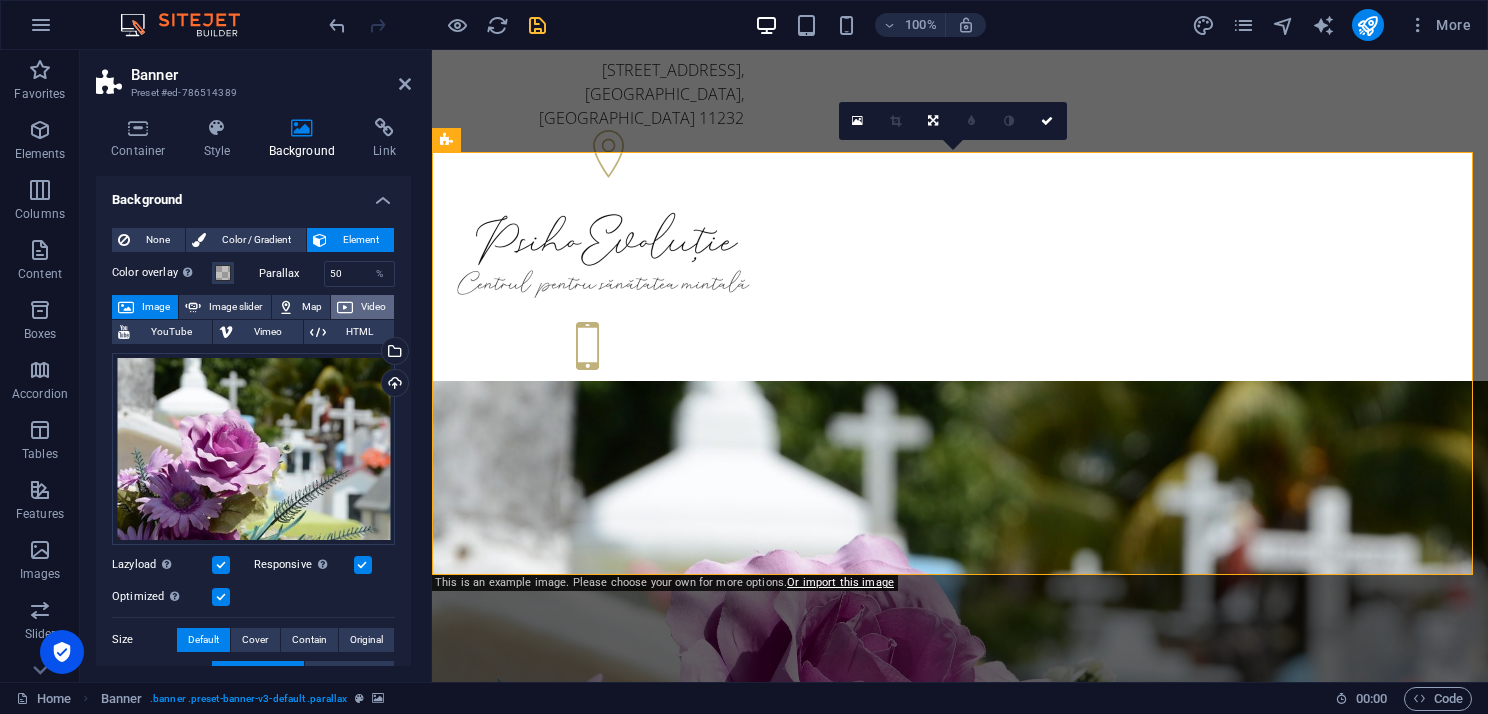 click on "Video" at bounding box center [373, 307] 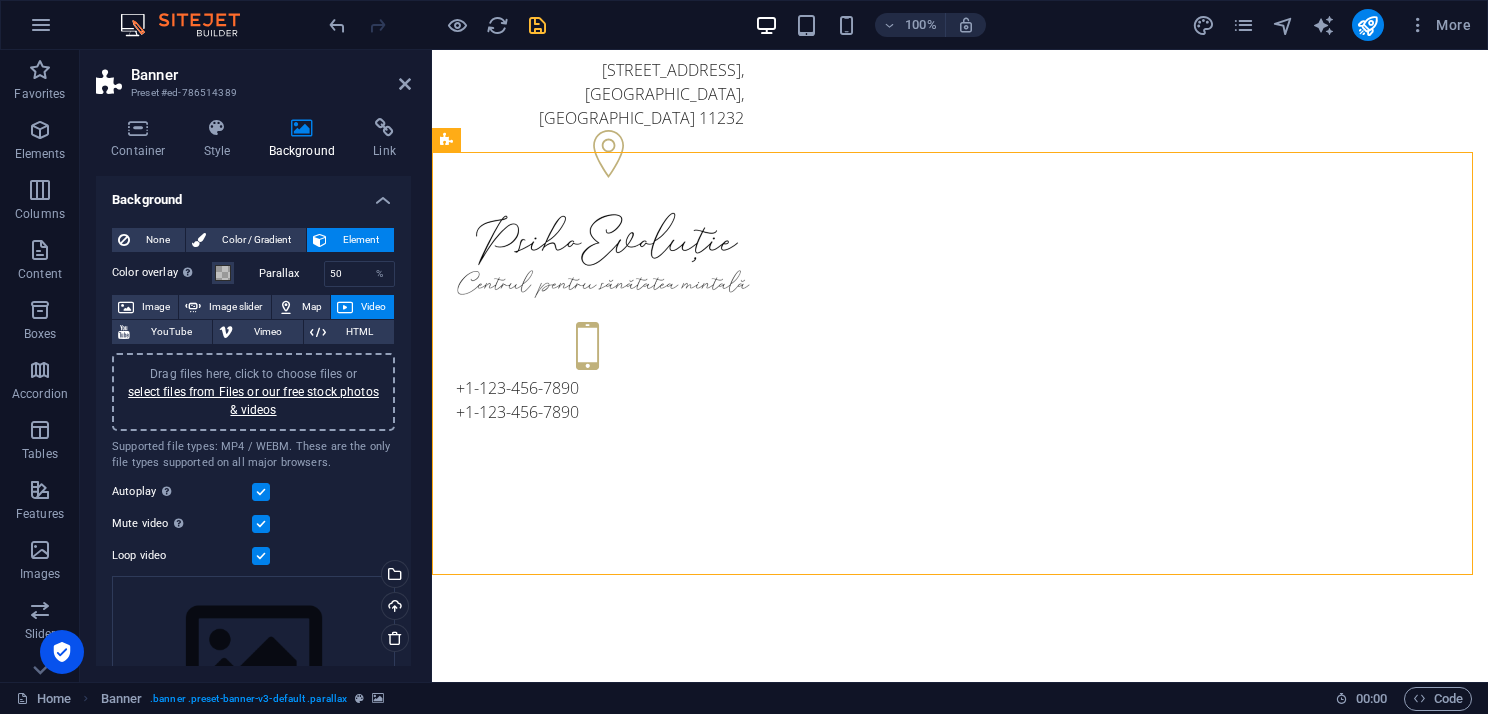 click on "Video" at bounding box center (373, 307) 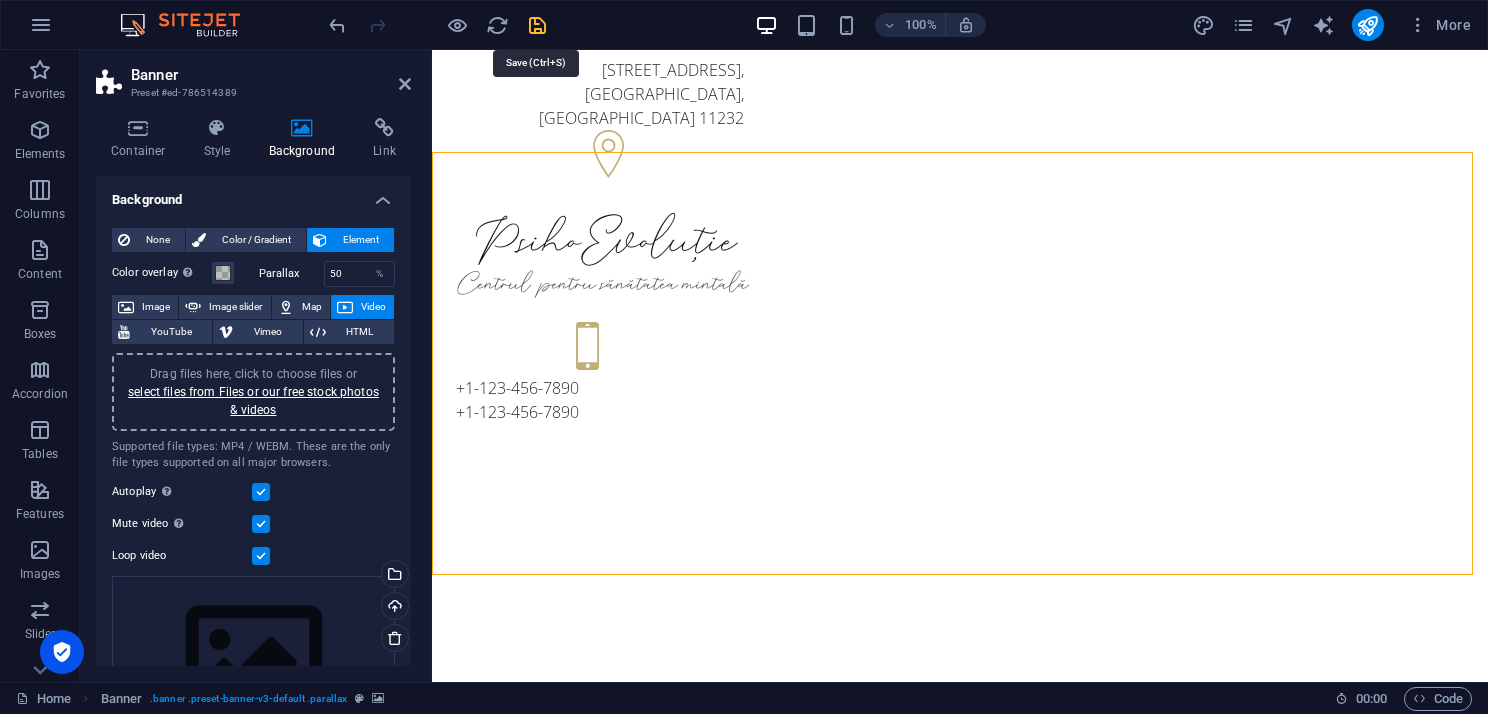 click at bounding box center (537, 25) 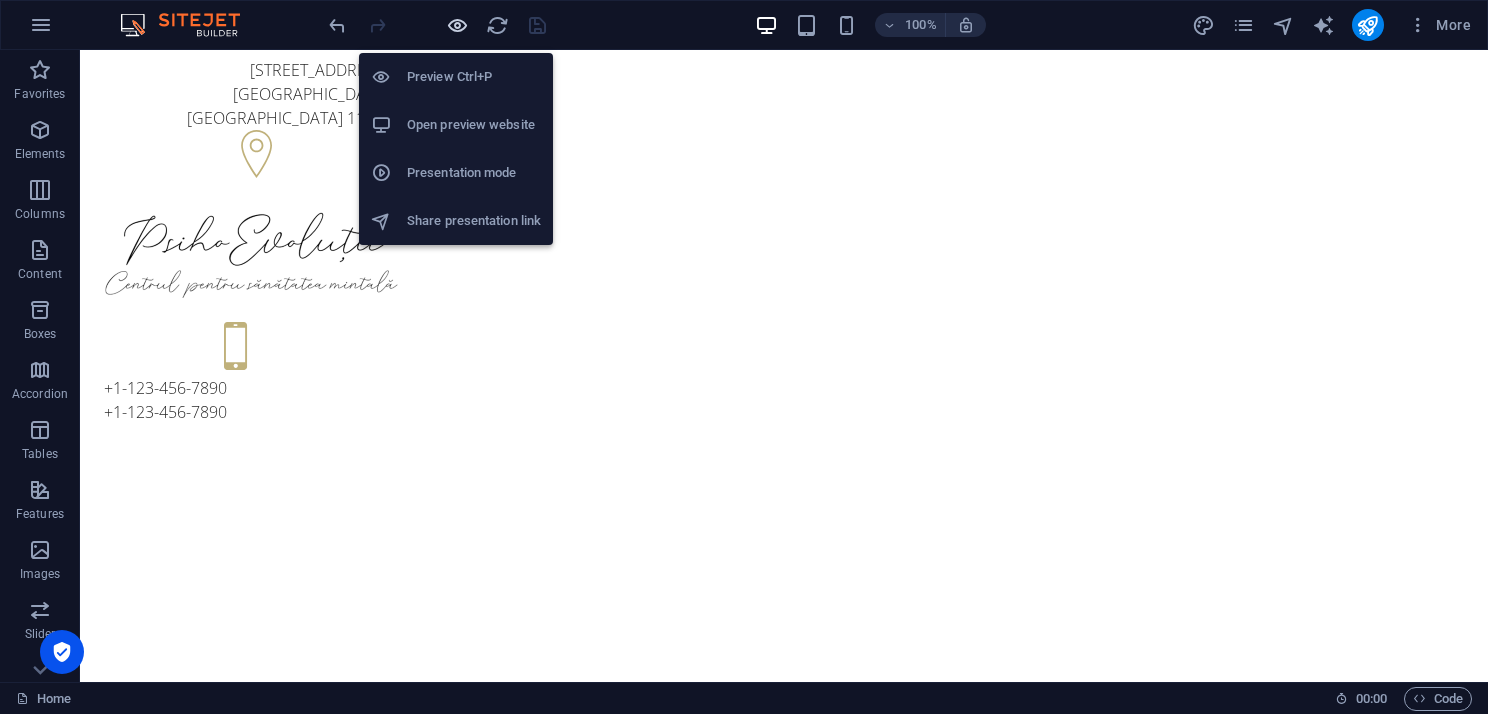 click at bounding box center [457, 25] 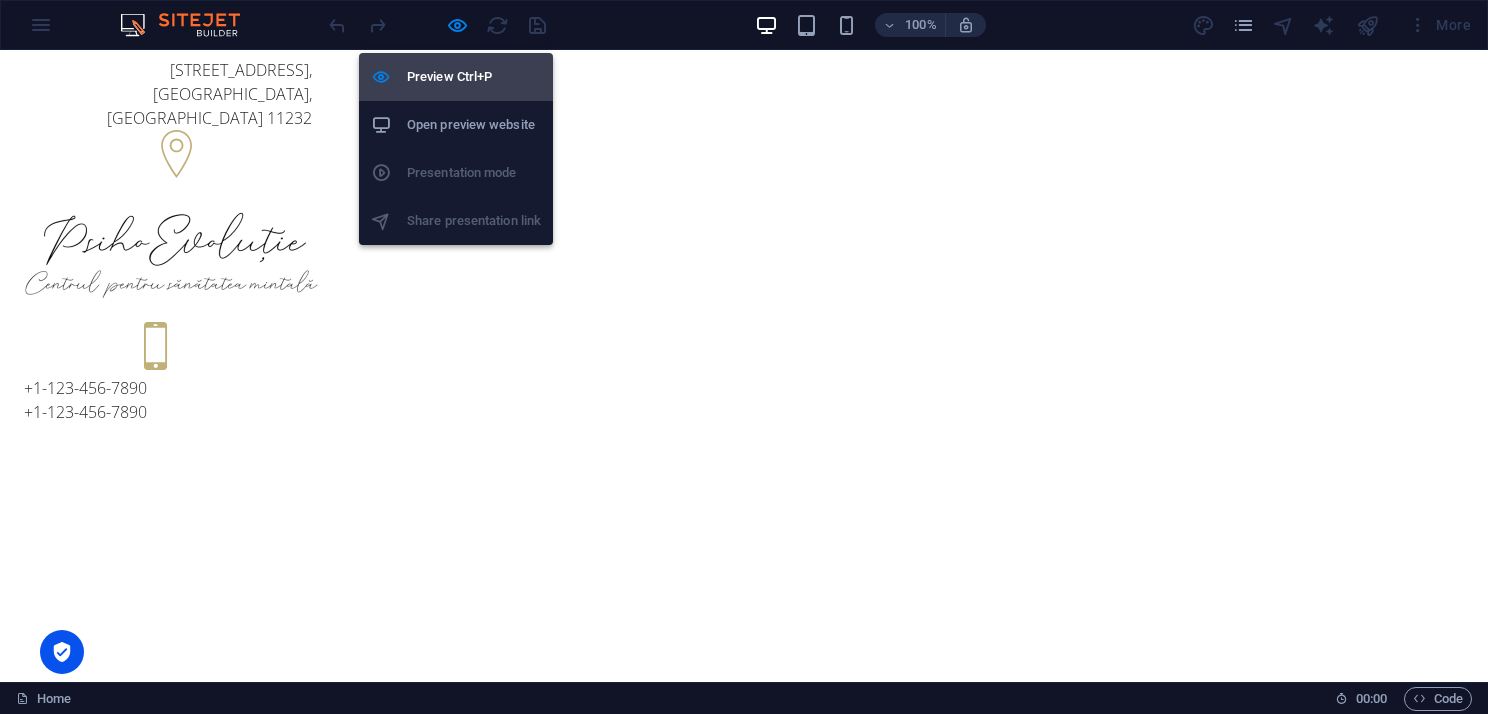 click on "Preview Ctrl+P" at bounding box center (474, 77) 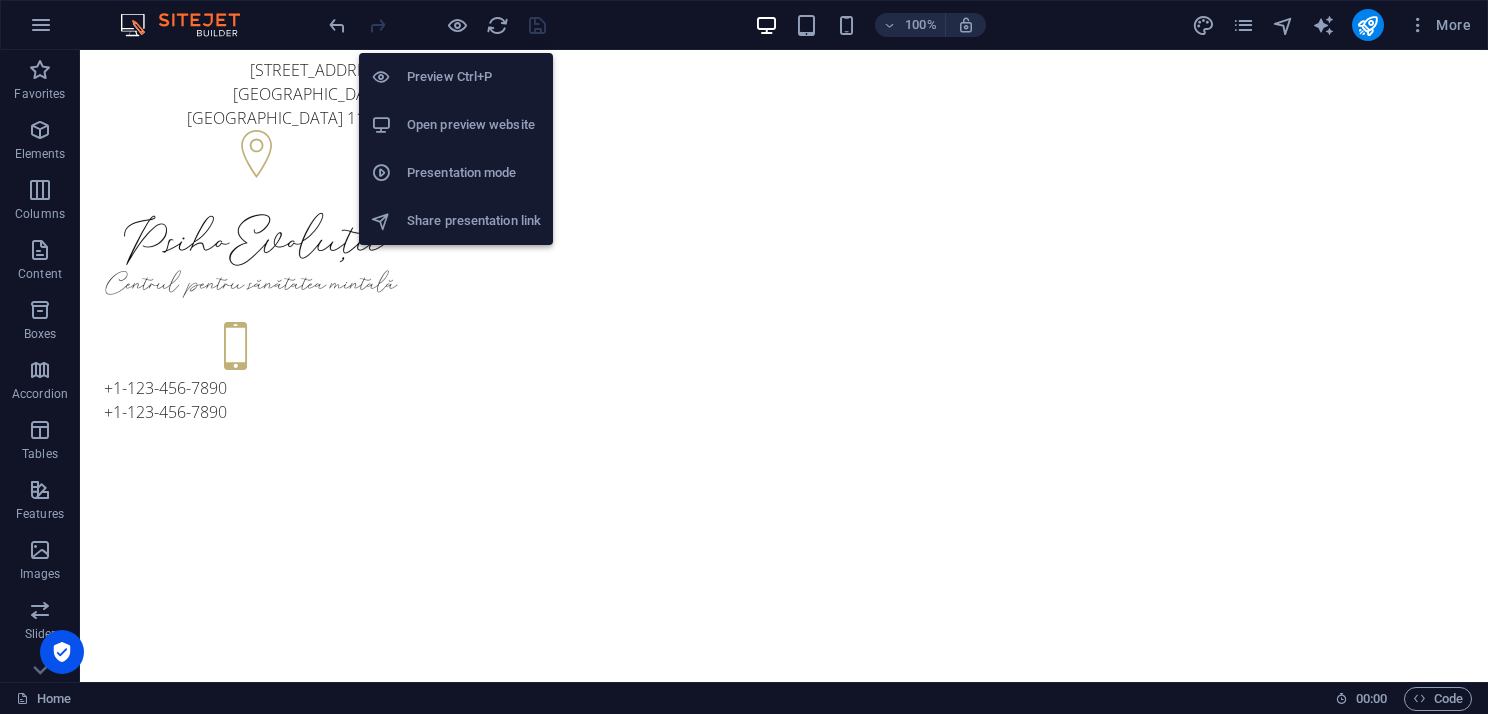 click on "Open preview website" at bounding box center (474, 125) 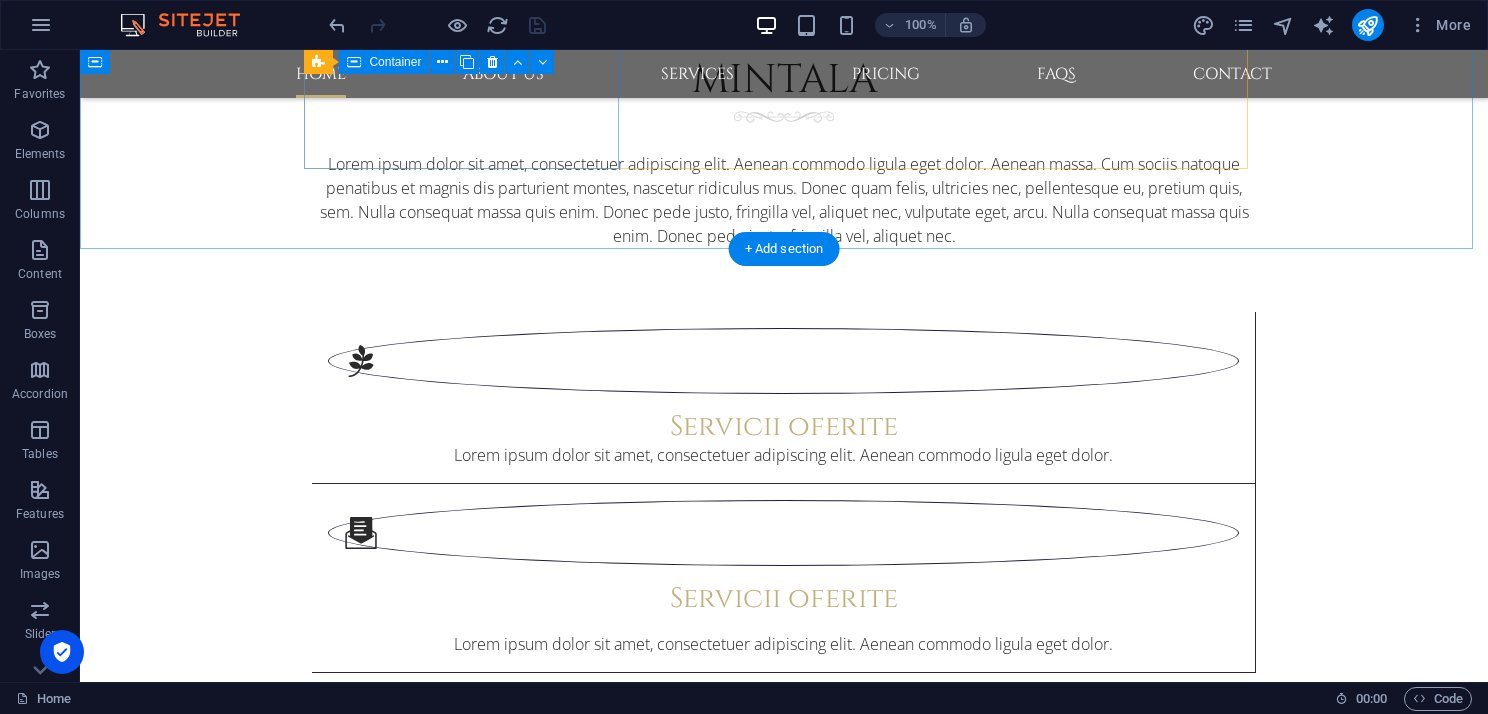 scroll, scrollTop: 1400, scrollLeft: 0, axis: vertical 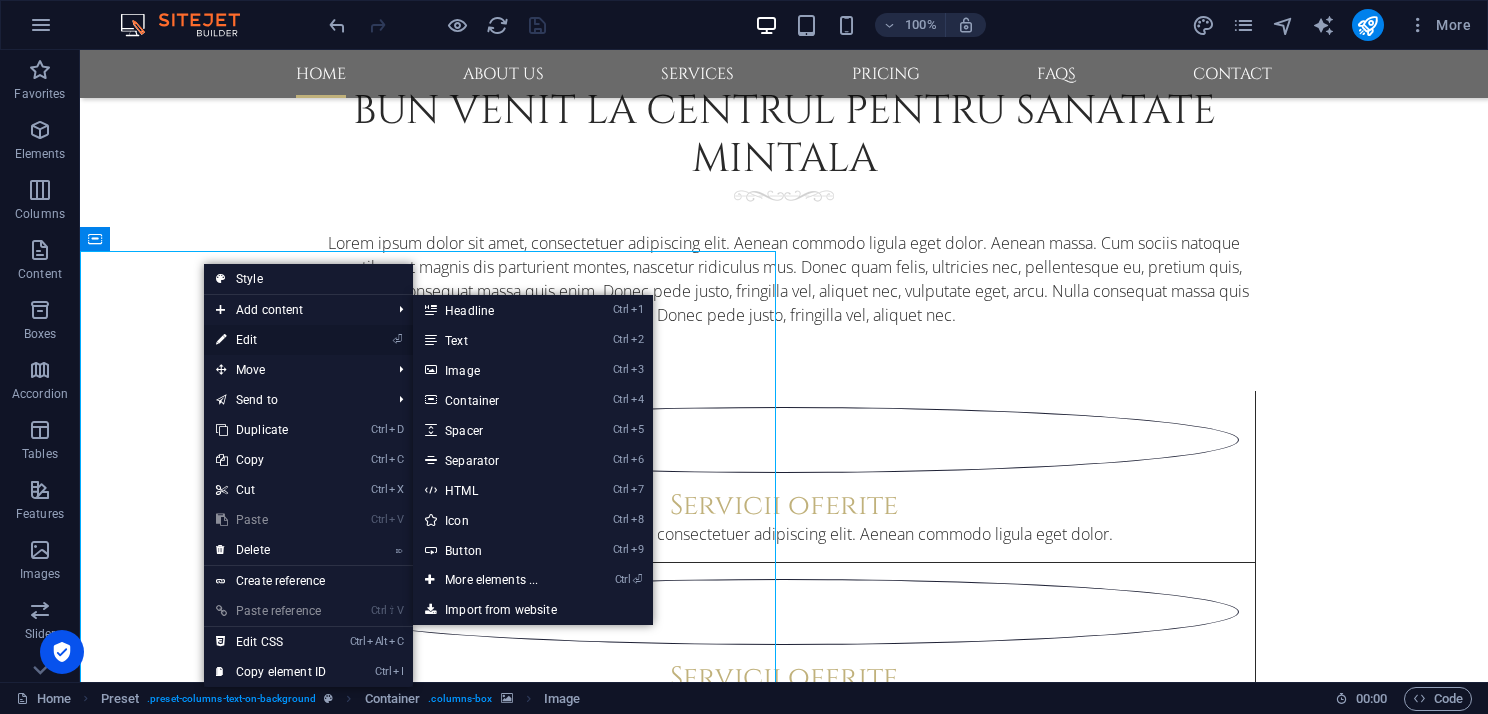 click on "⏎  Edit" at bounding box center (271, 340) 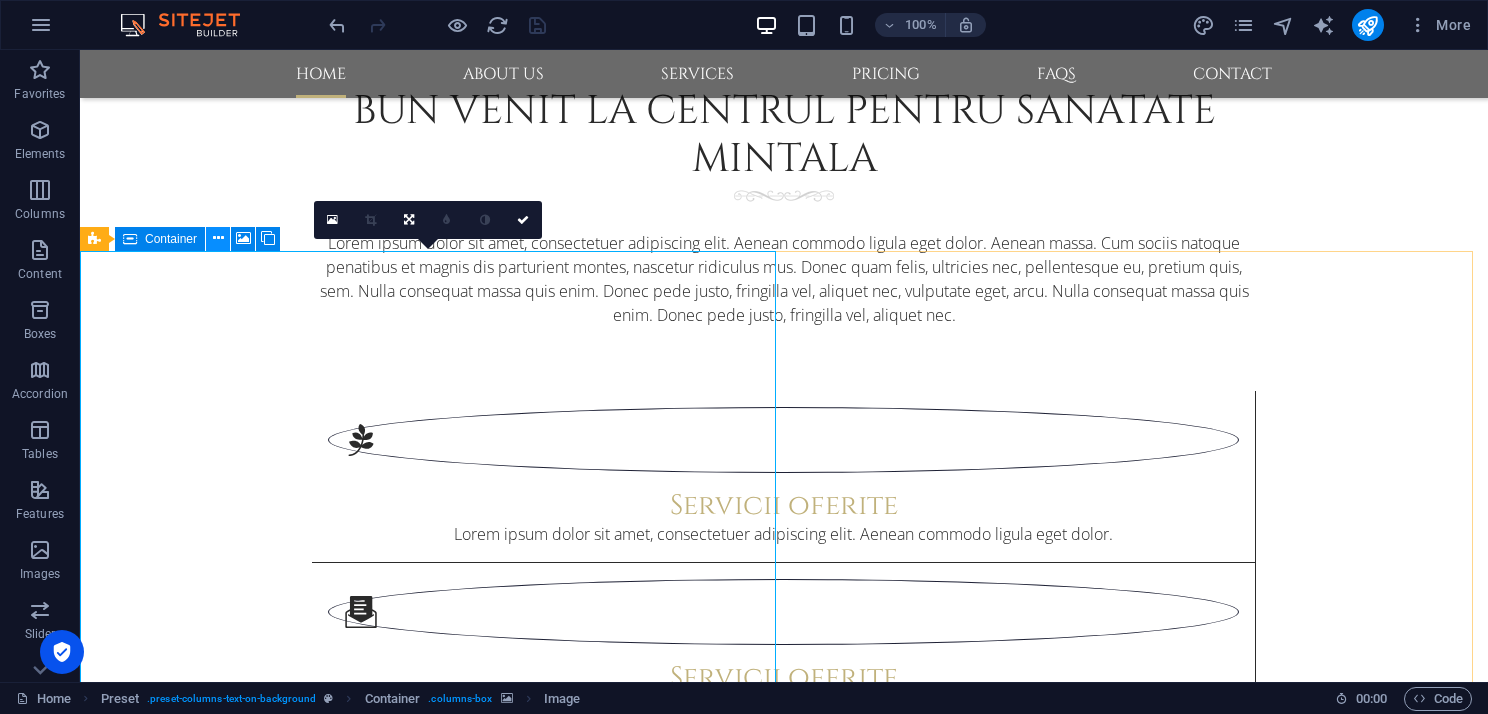 click at bounding box center (218, 239) 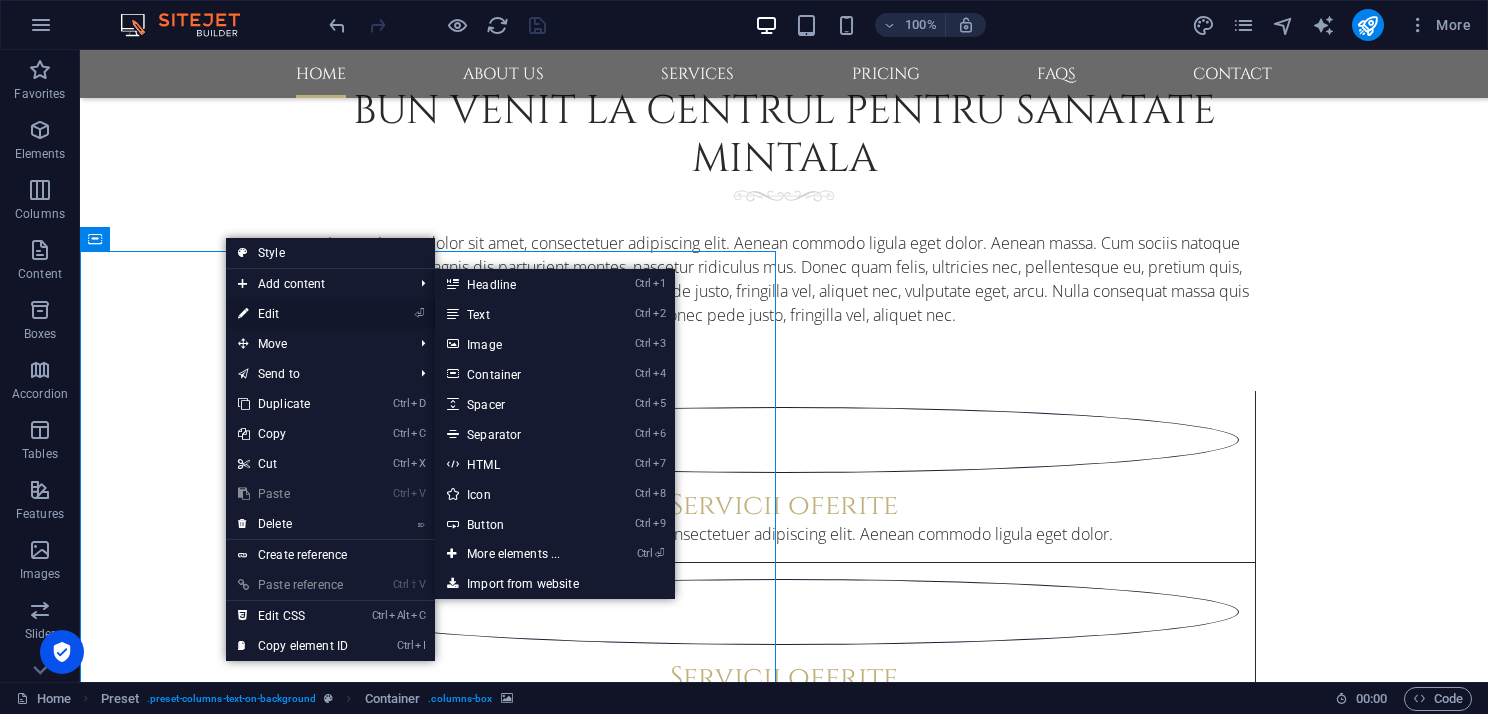 click on "⏎  Edit" at bounding box center [293, 314] 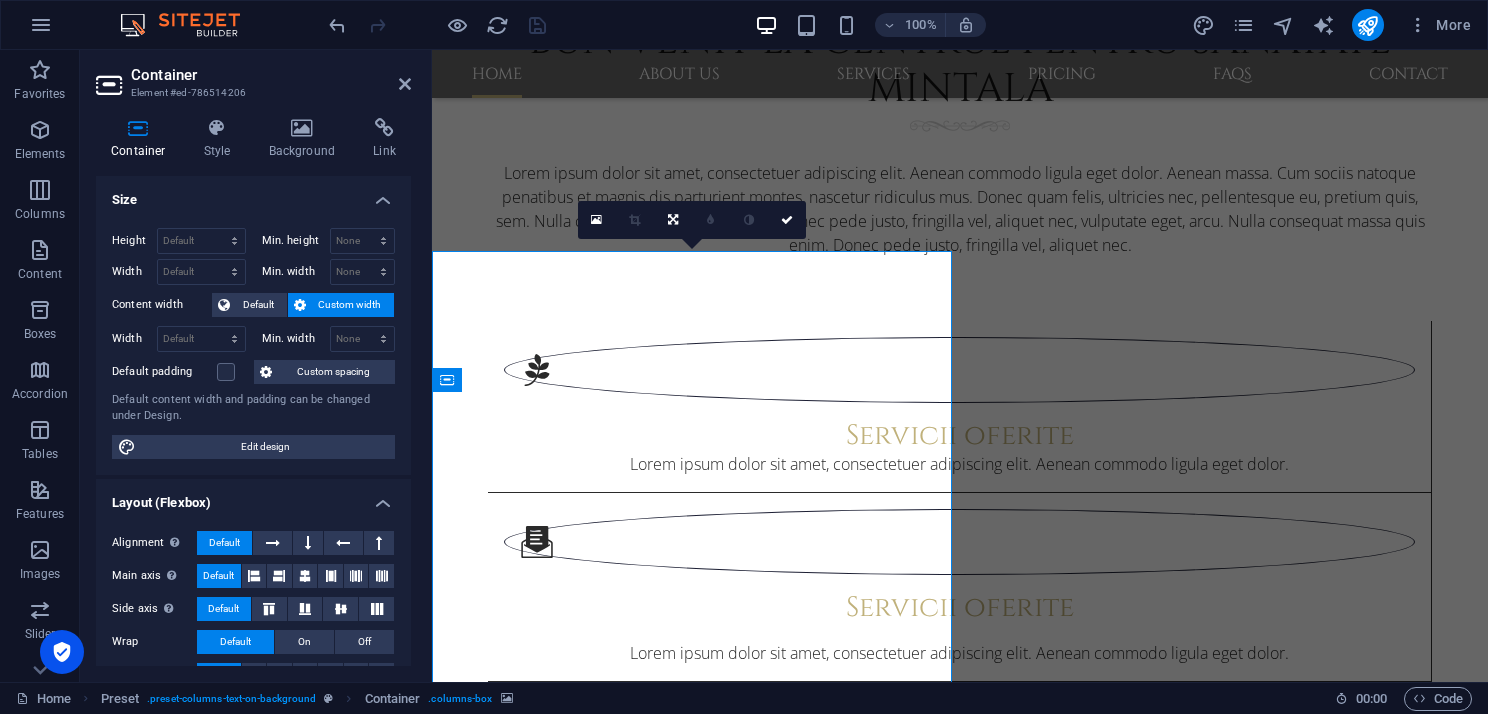 scroll, scrollTop: 1259, scrollLeft: 0, axis: vertical 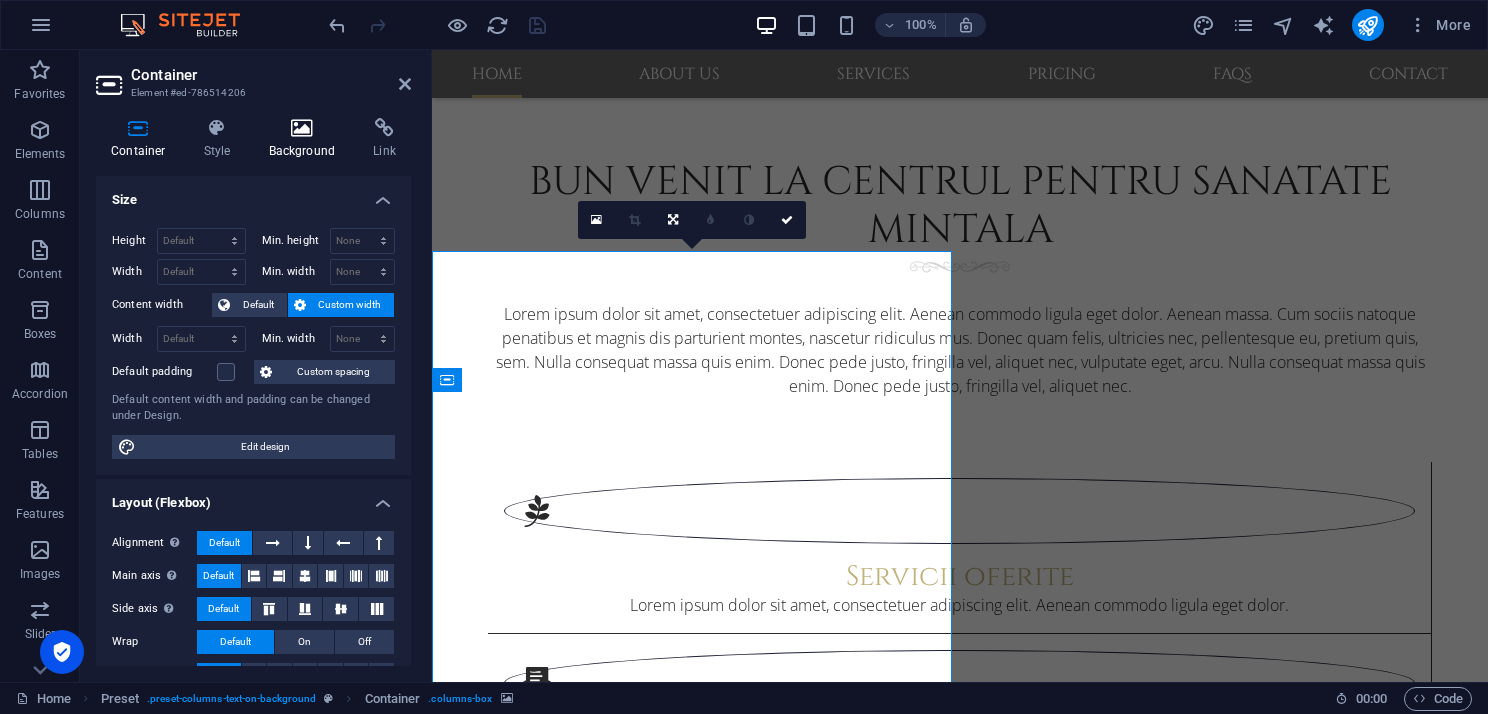 click at bounding box center (302, 128) 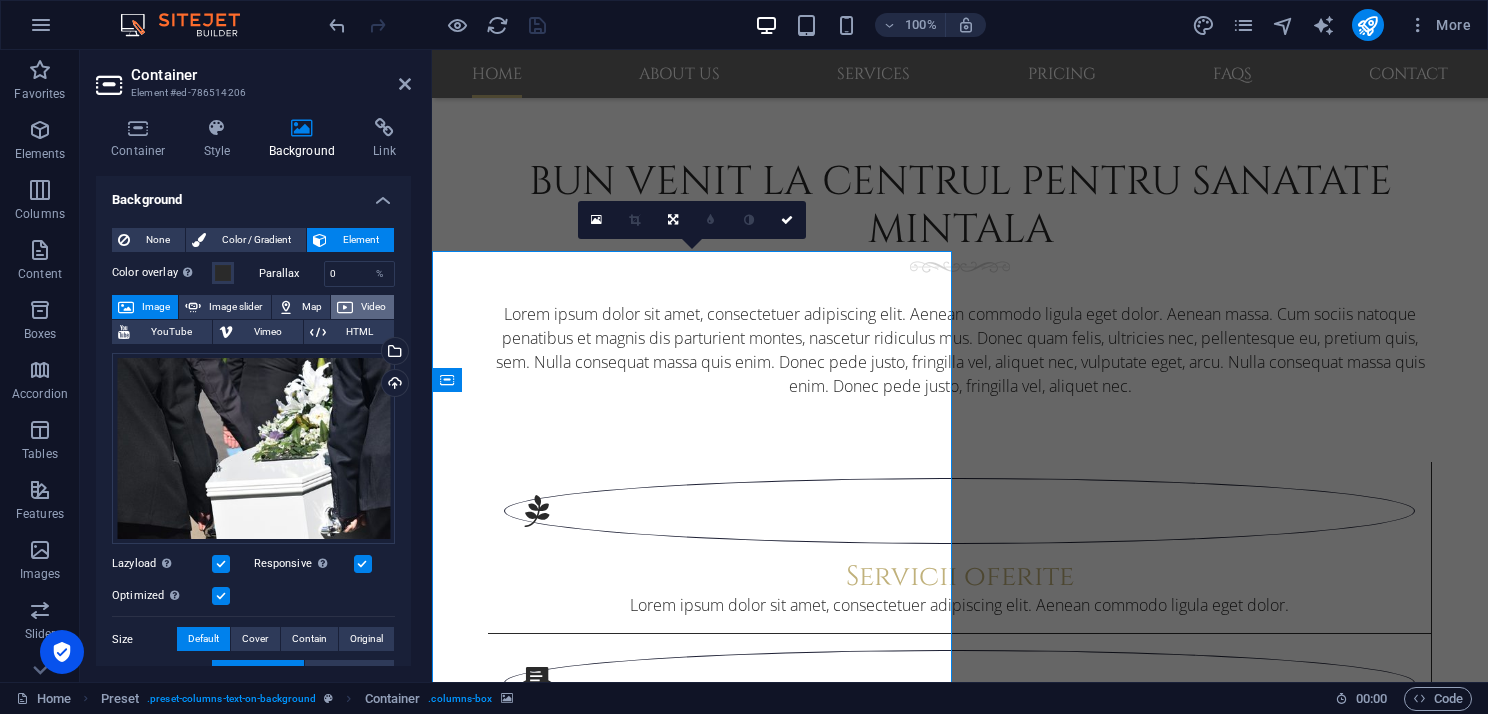 click on "Video" at bounding box center (373, 307) 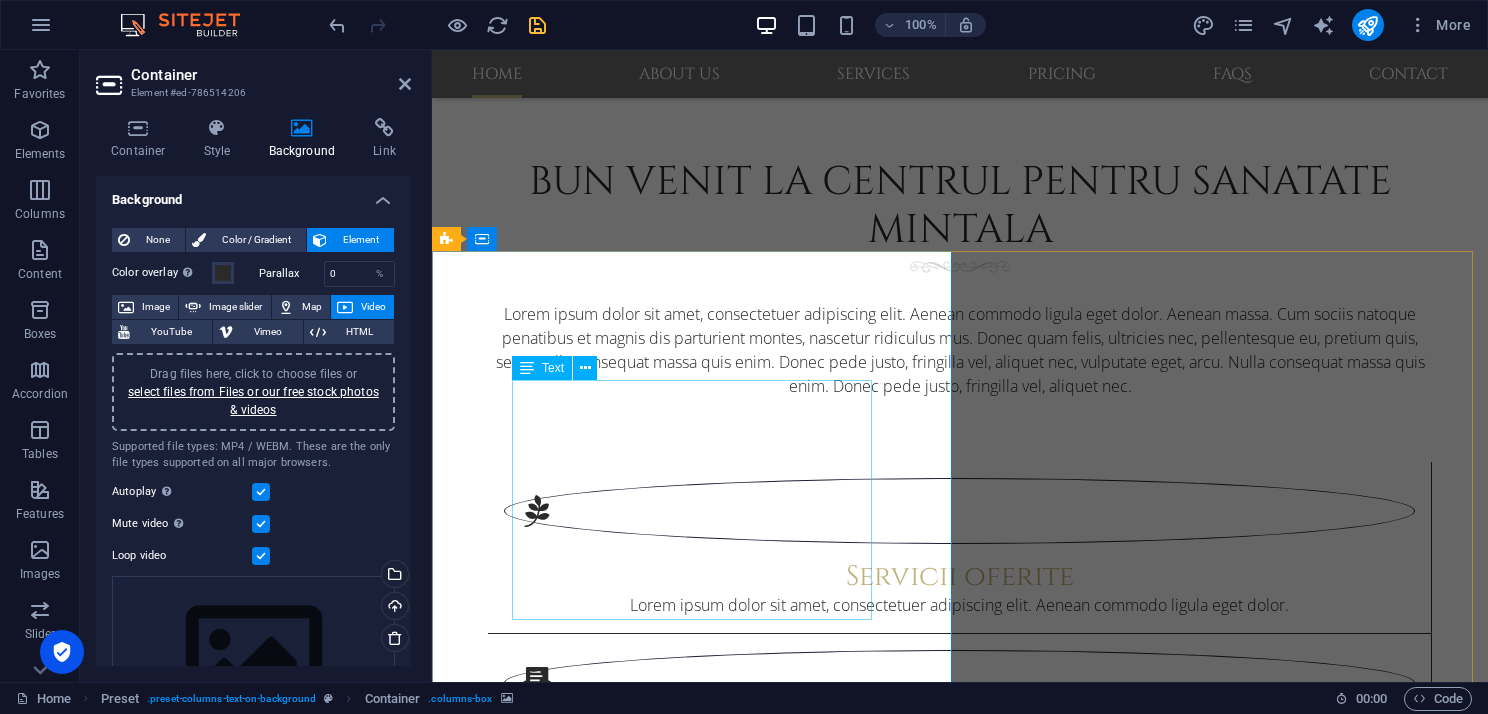 scroll, scrollTop: 1359, scrollLeft: 0, axis: vertical 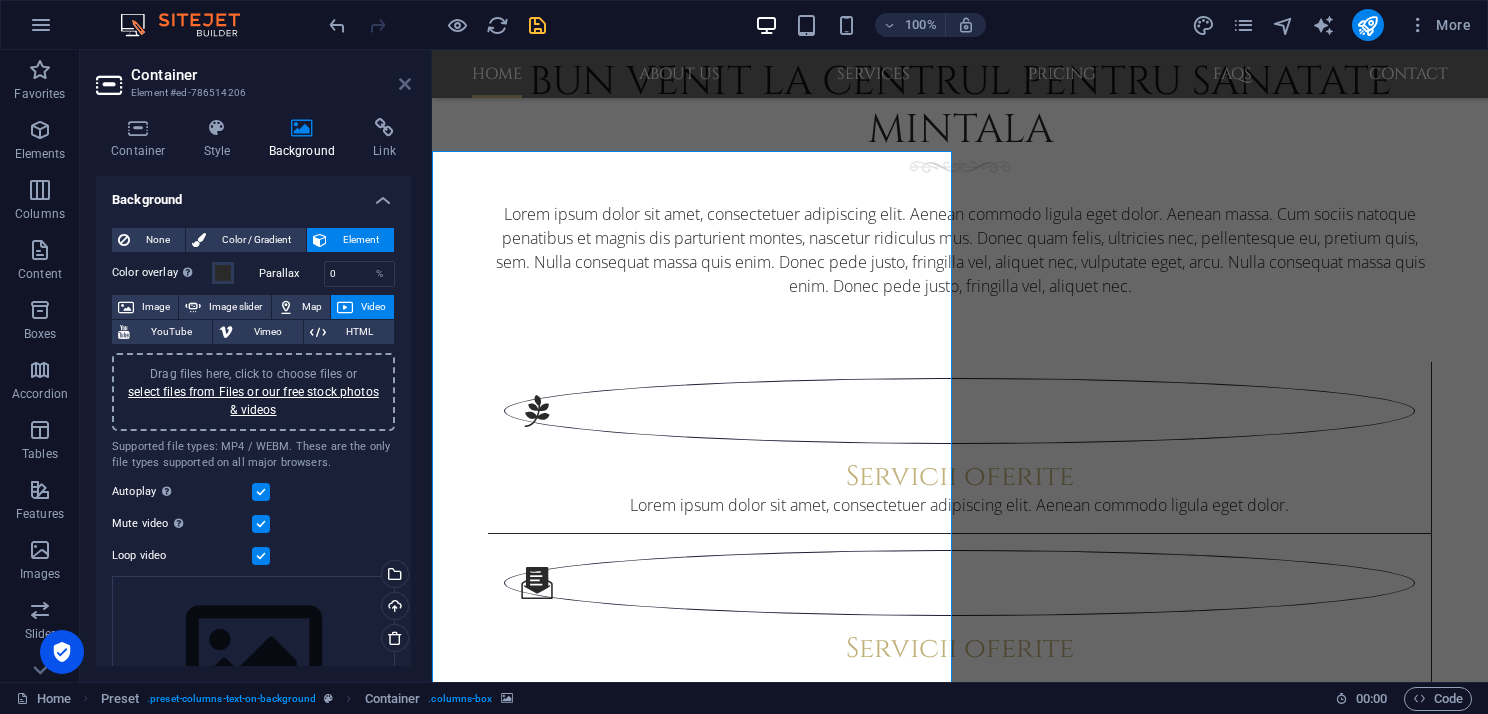 click at bounding box center [405, 84] 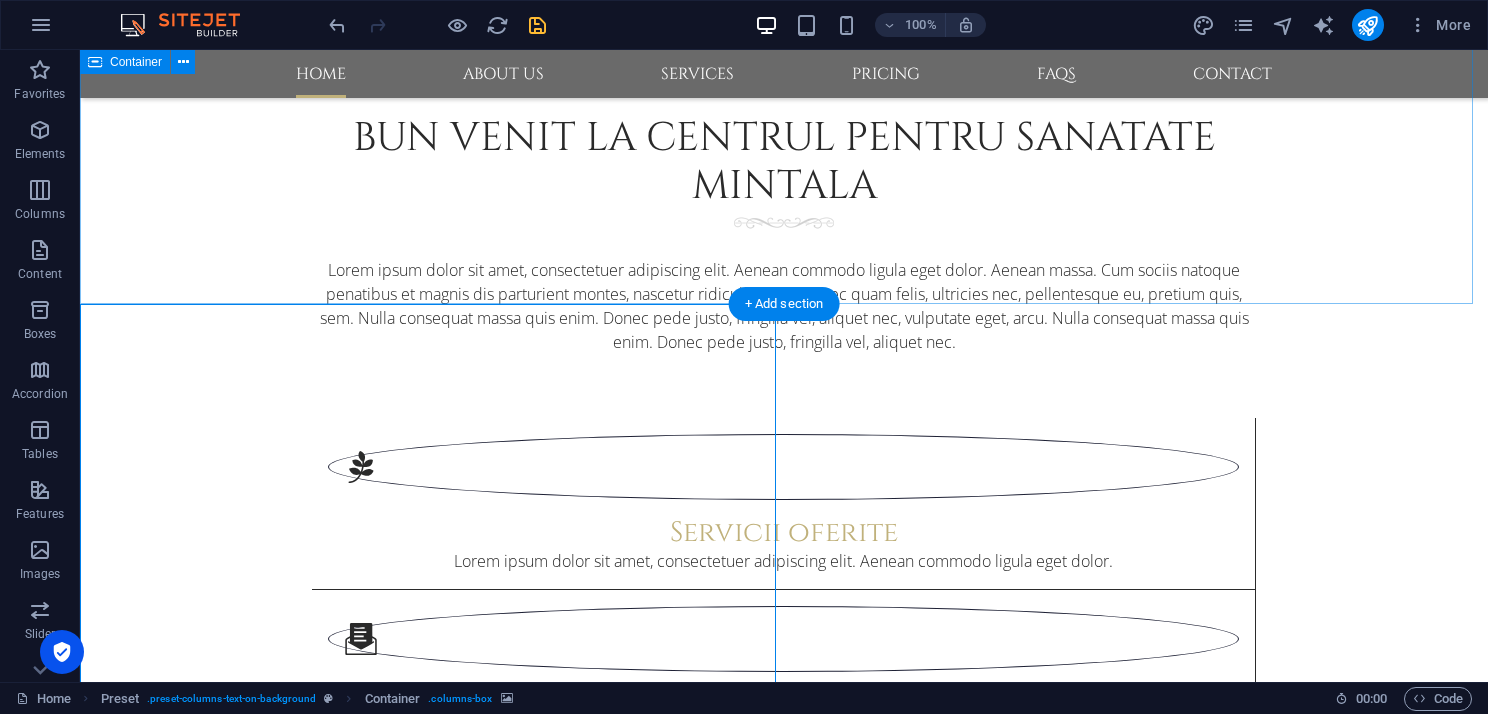 scroll, scrollTop: 1300, scrollLeft: 0, axis: vertical 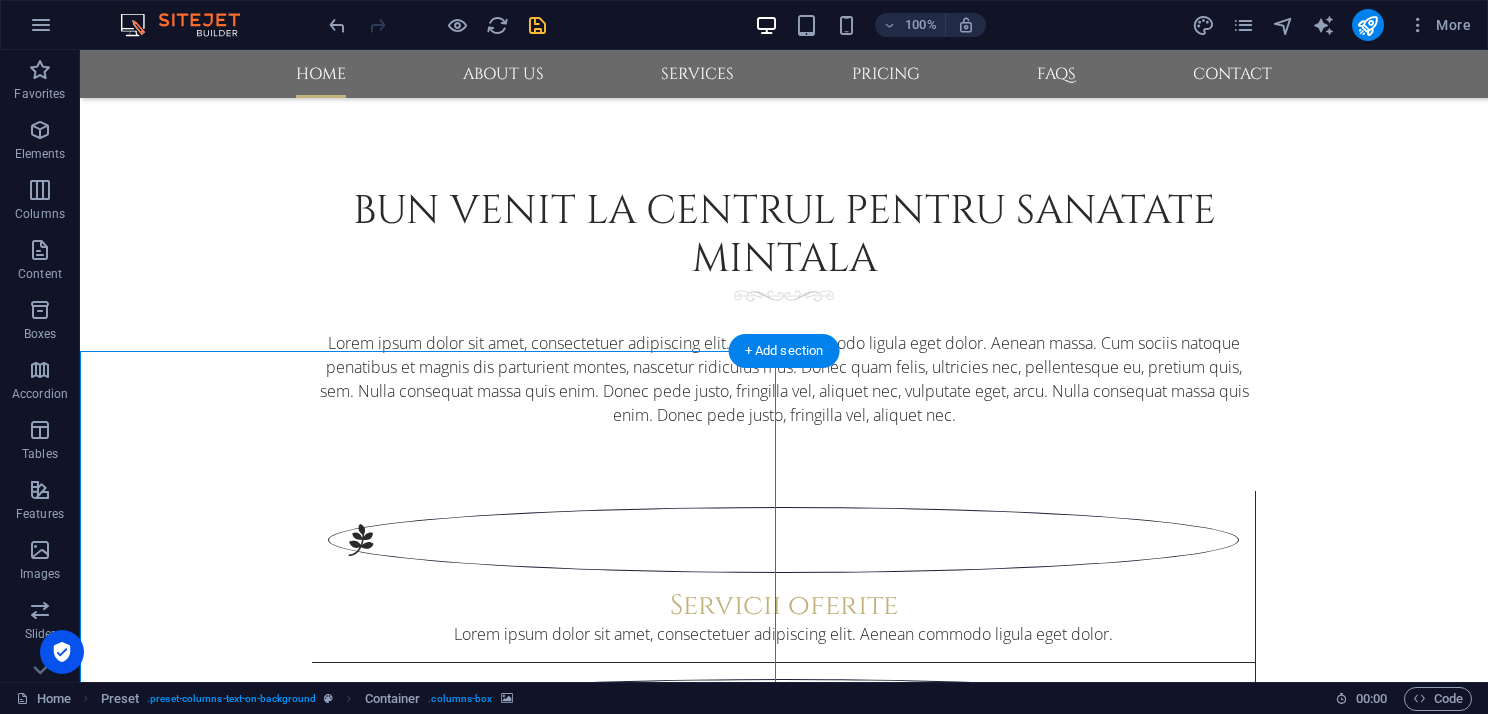 click at bounding box center [784, 2775] 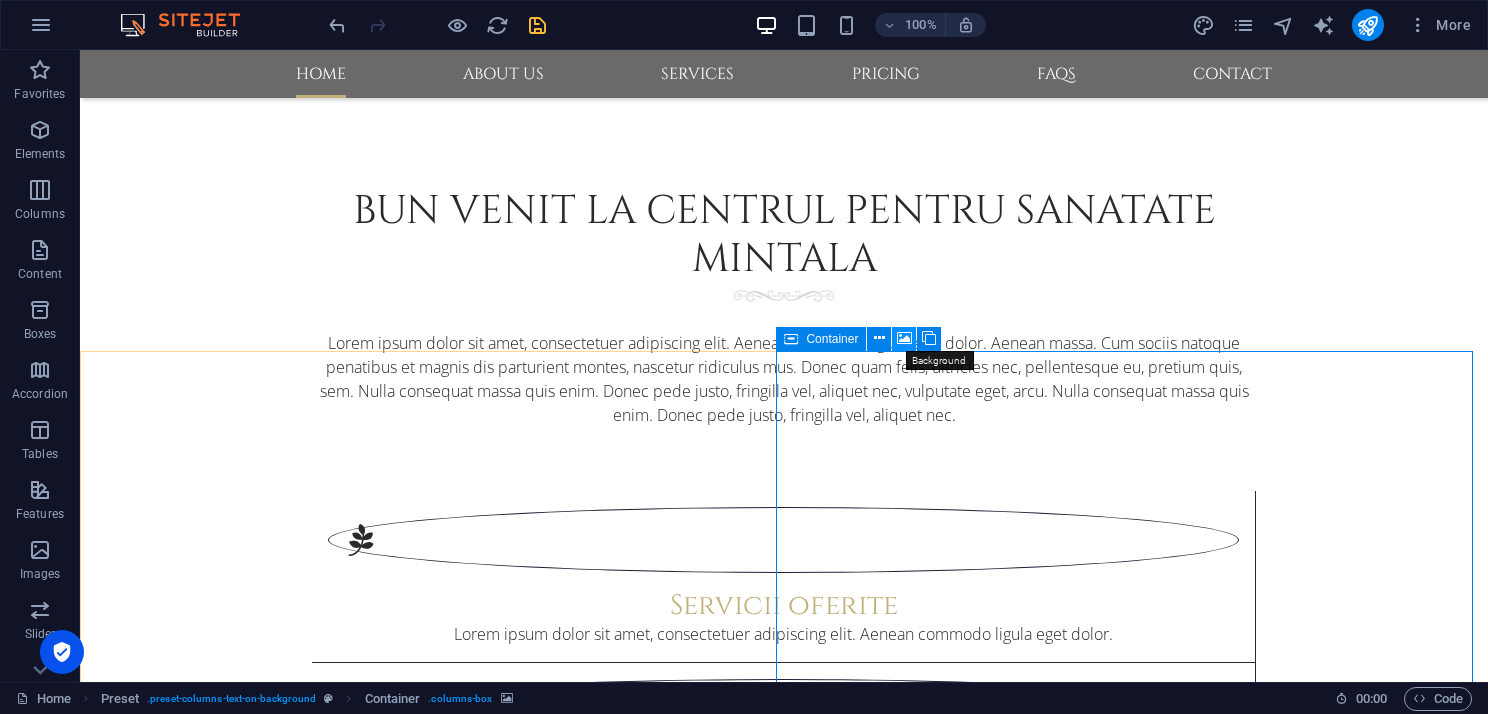 click at bounding box center [904, 338] 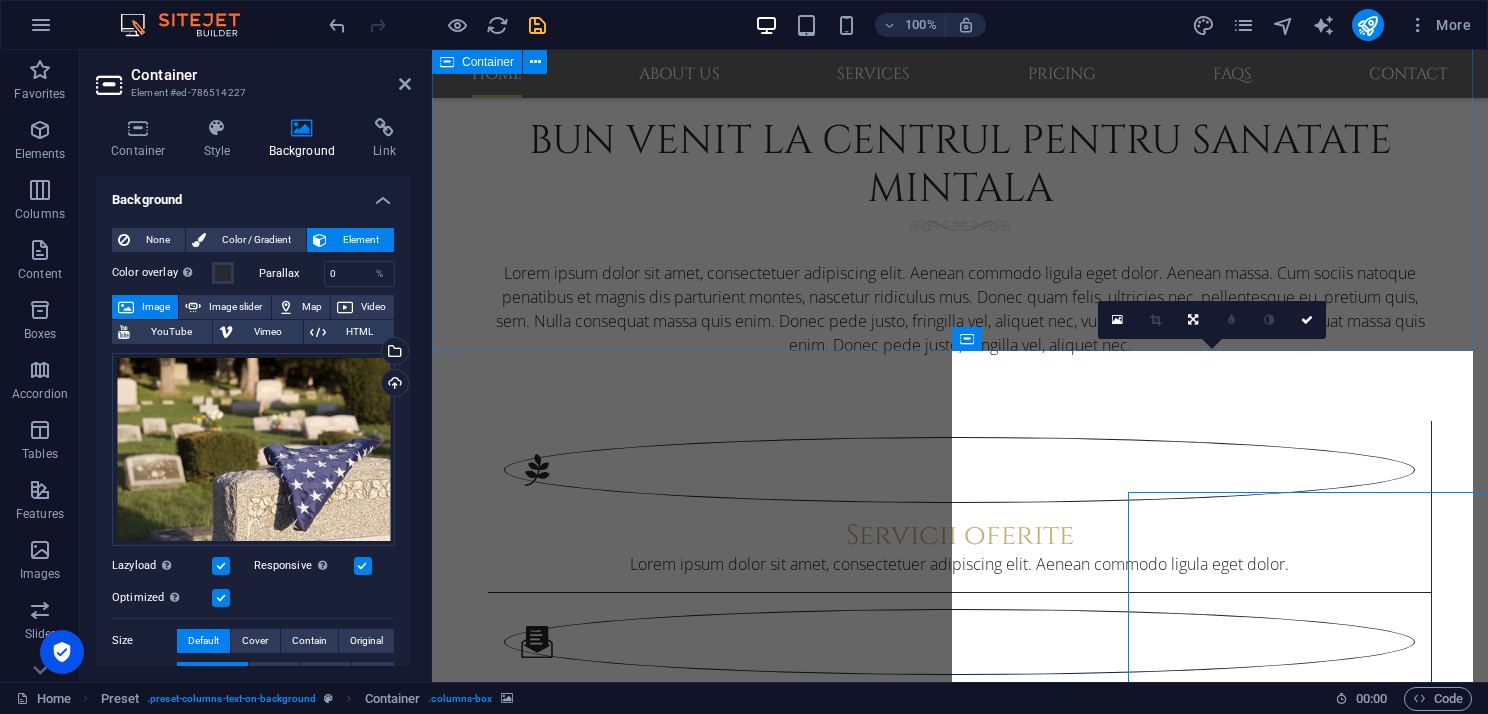 scroll, scrollTop: 1159, scrollLeft: 0, axis: vertical 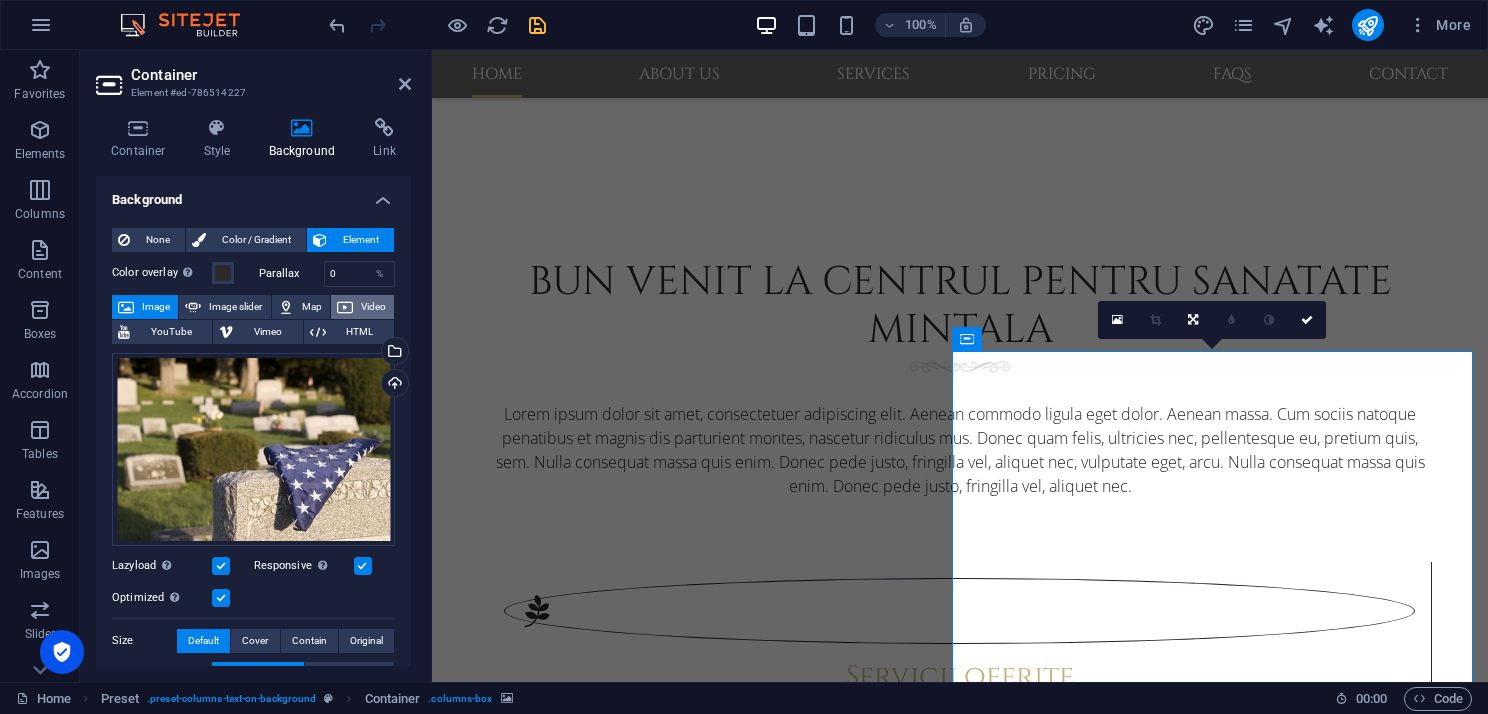 click on "Video" at bounding box center (373, 307) 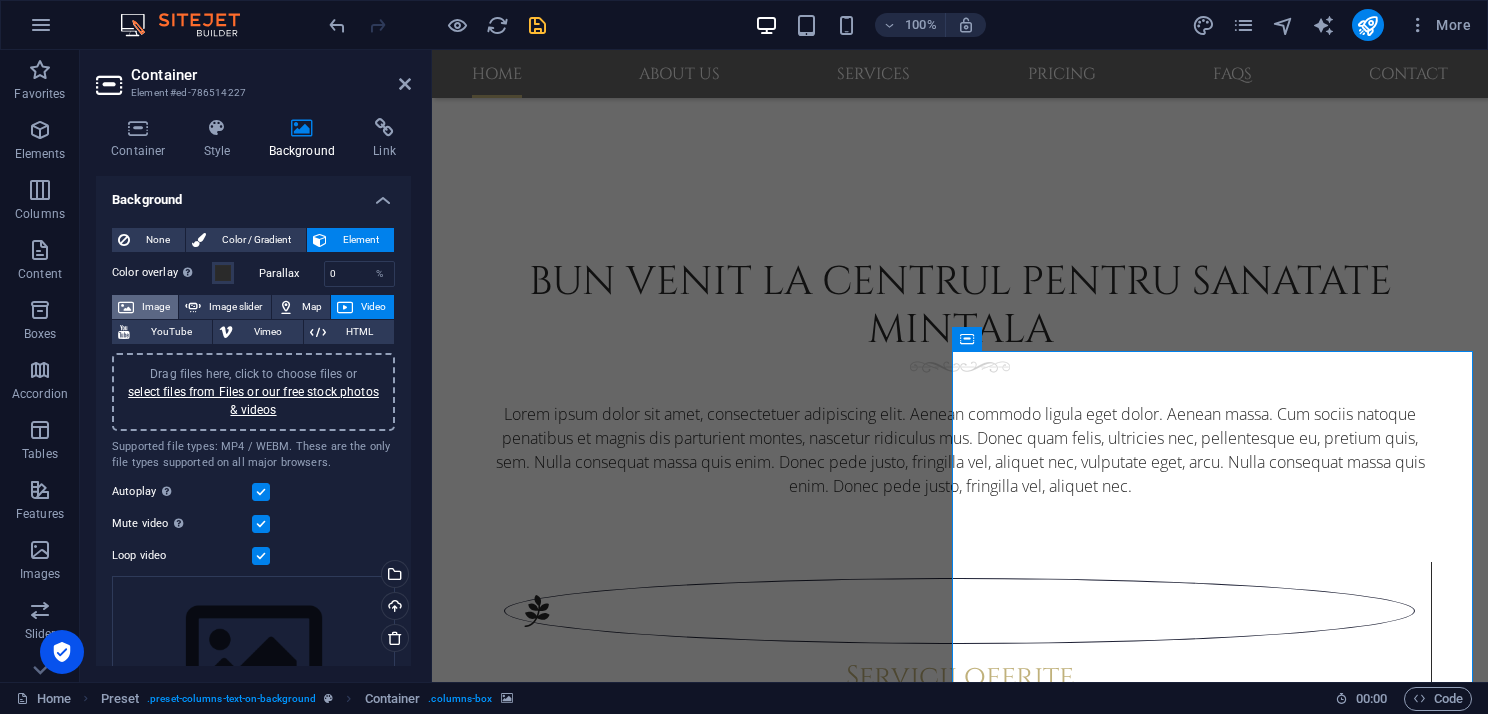 click on "Image" at bounding box center (156, 307) 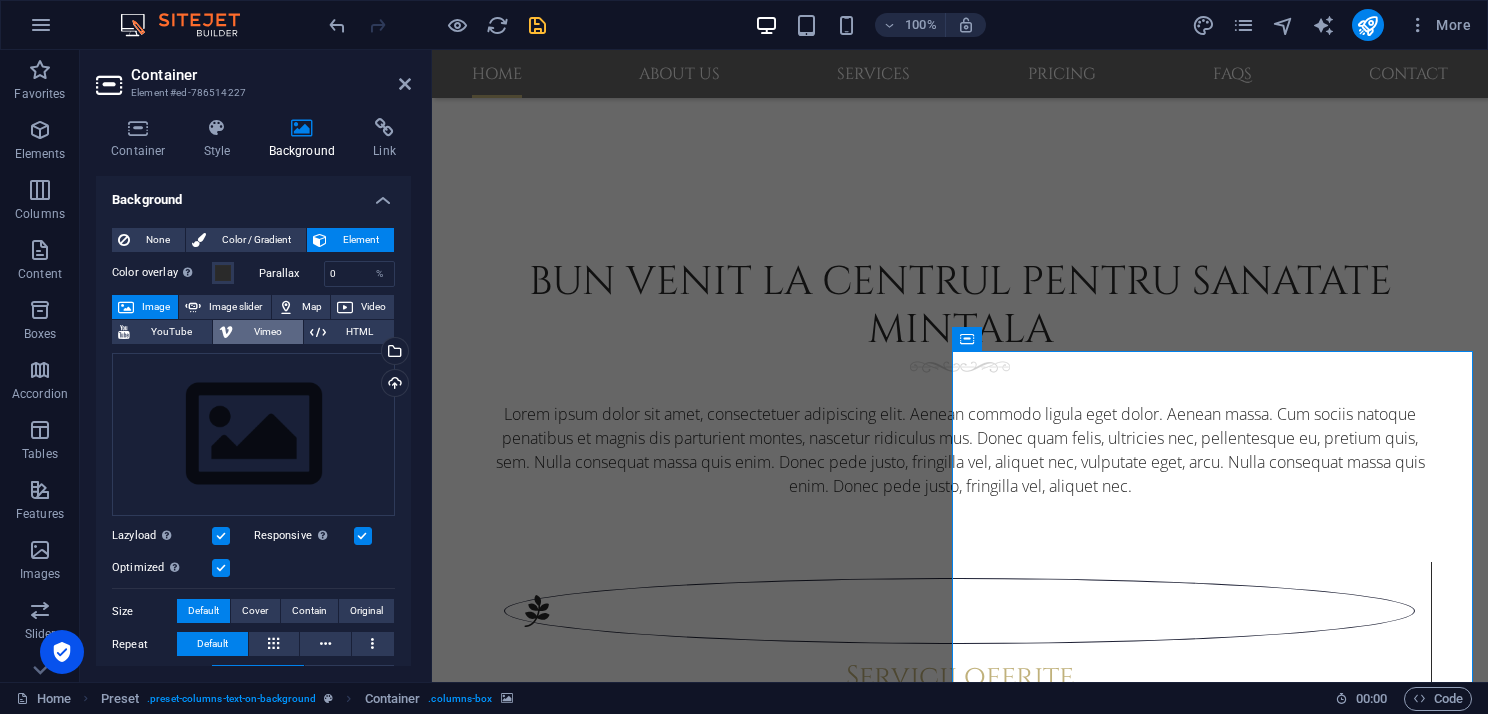 click on "Vimeo" at bounding box center (267, 332) 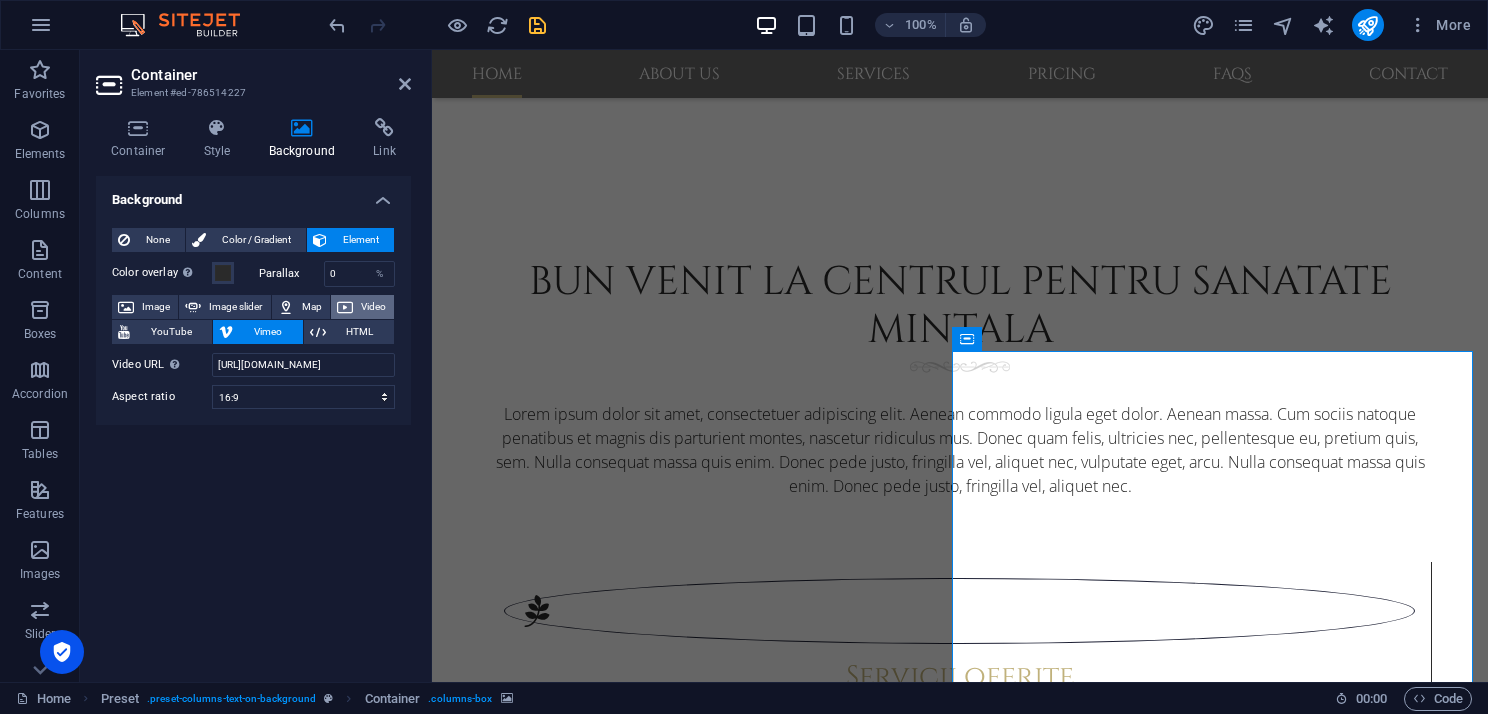 click at bounding box center [345, 307] 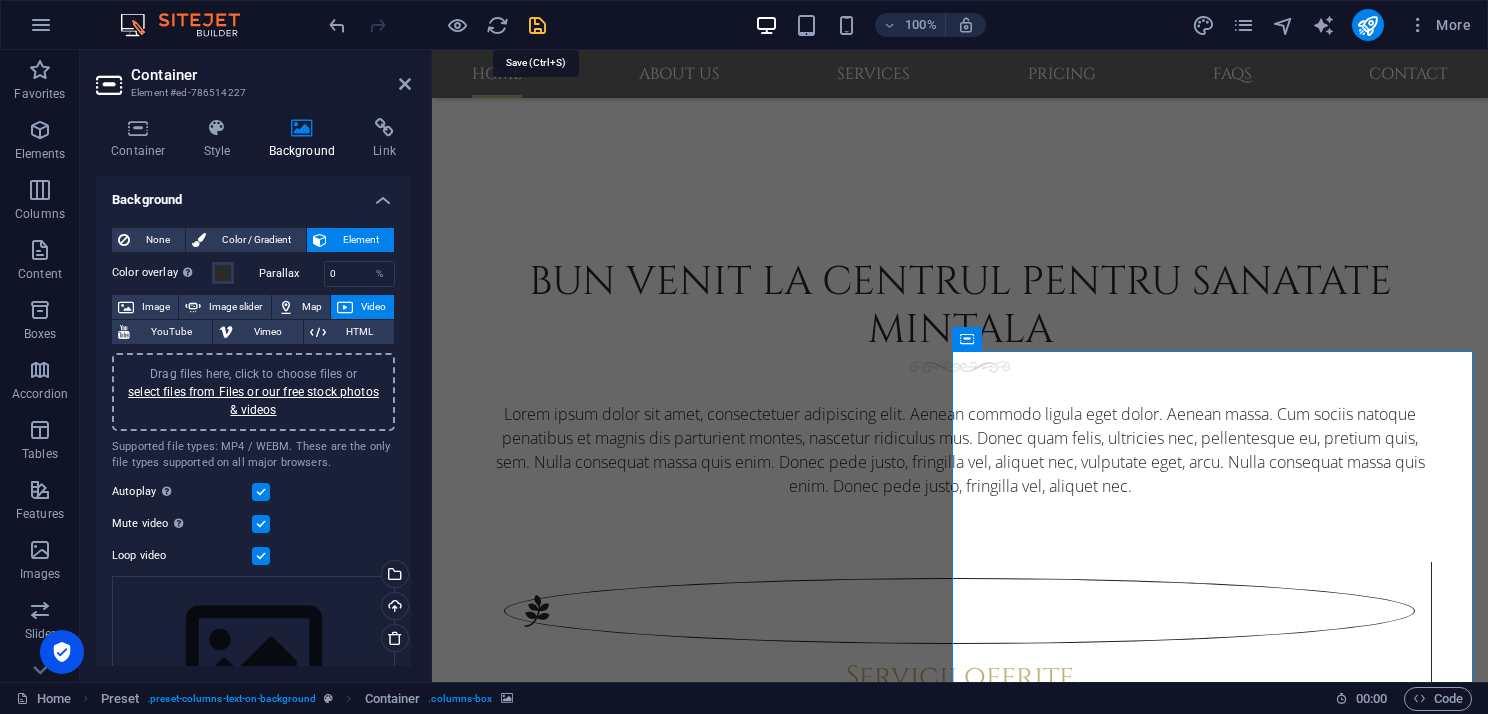click at bounding box center (537, 25) 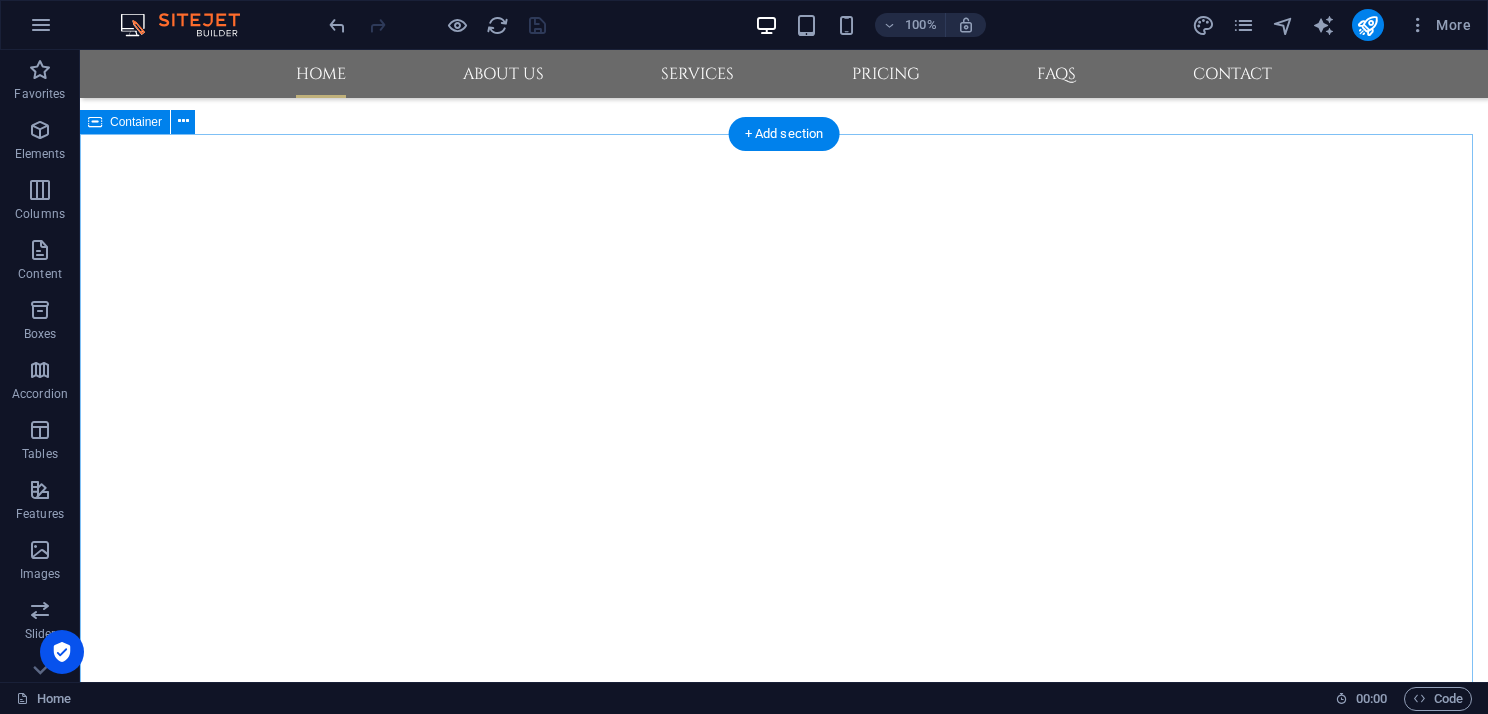 scroll, scrollTop: 900, scrollLeft: 0, axis: vertical 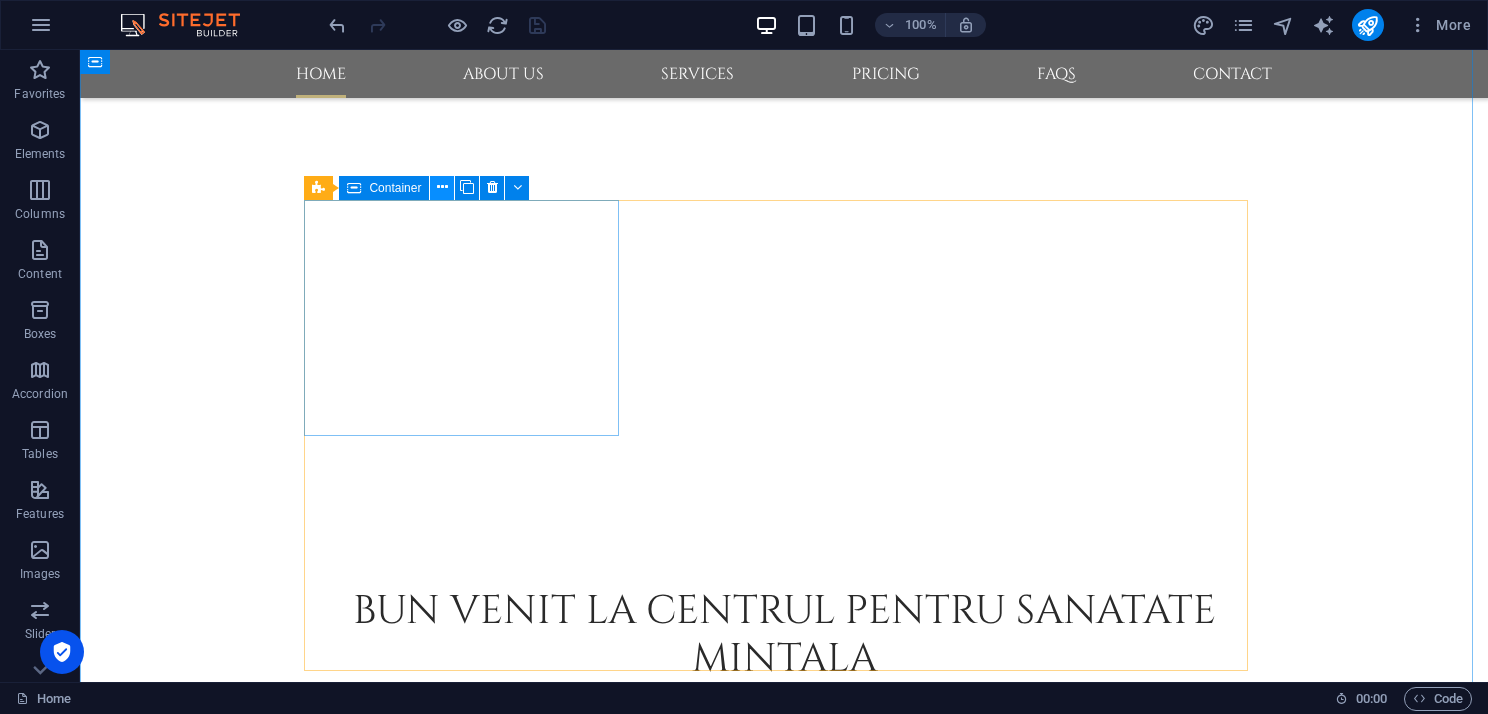 click at bounding box center (442, 188) 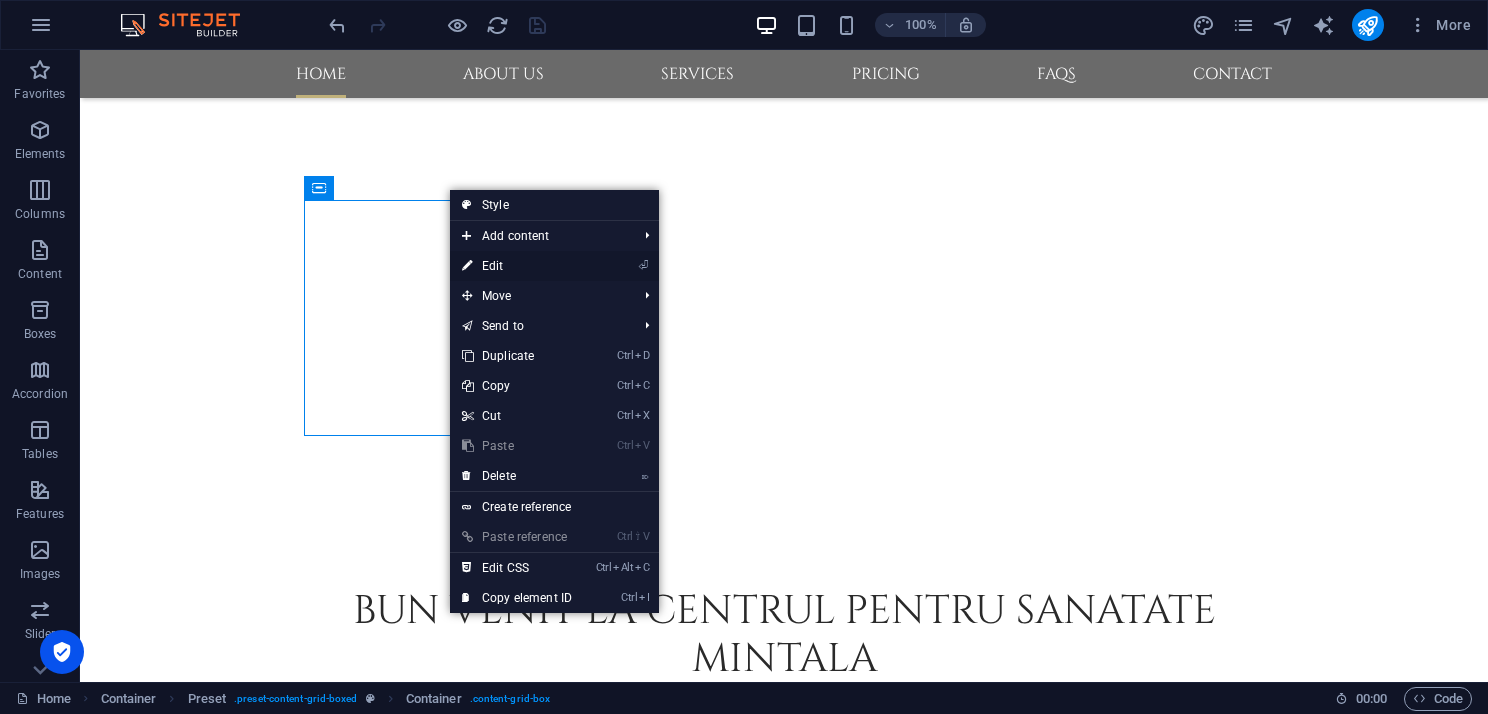 click on "⏎  Edit" at bounding box center [517, 266] 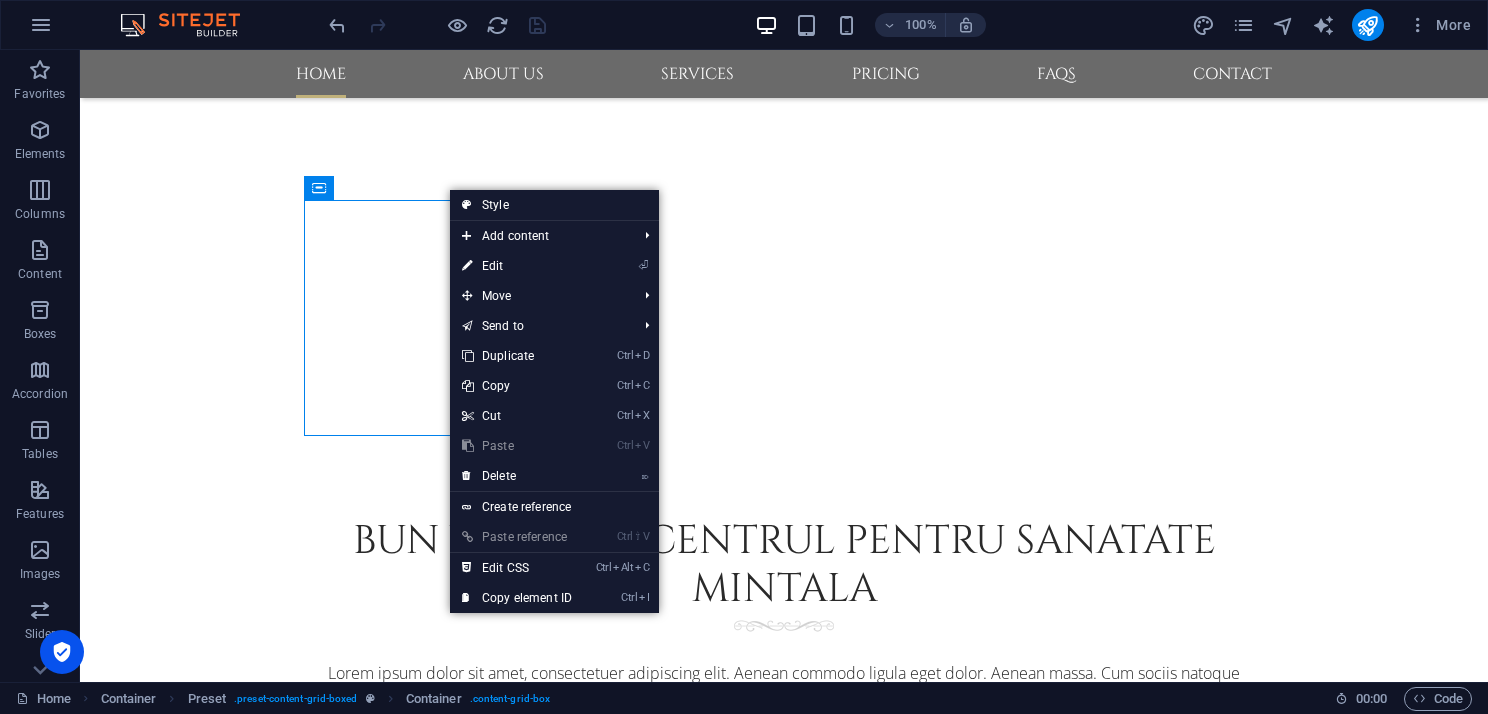 scroll, scrollTop: 759, scrollLeft: 0, axis: vertical 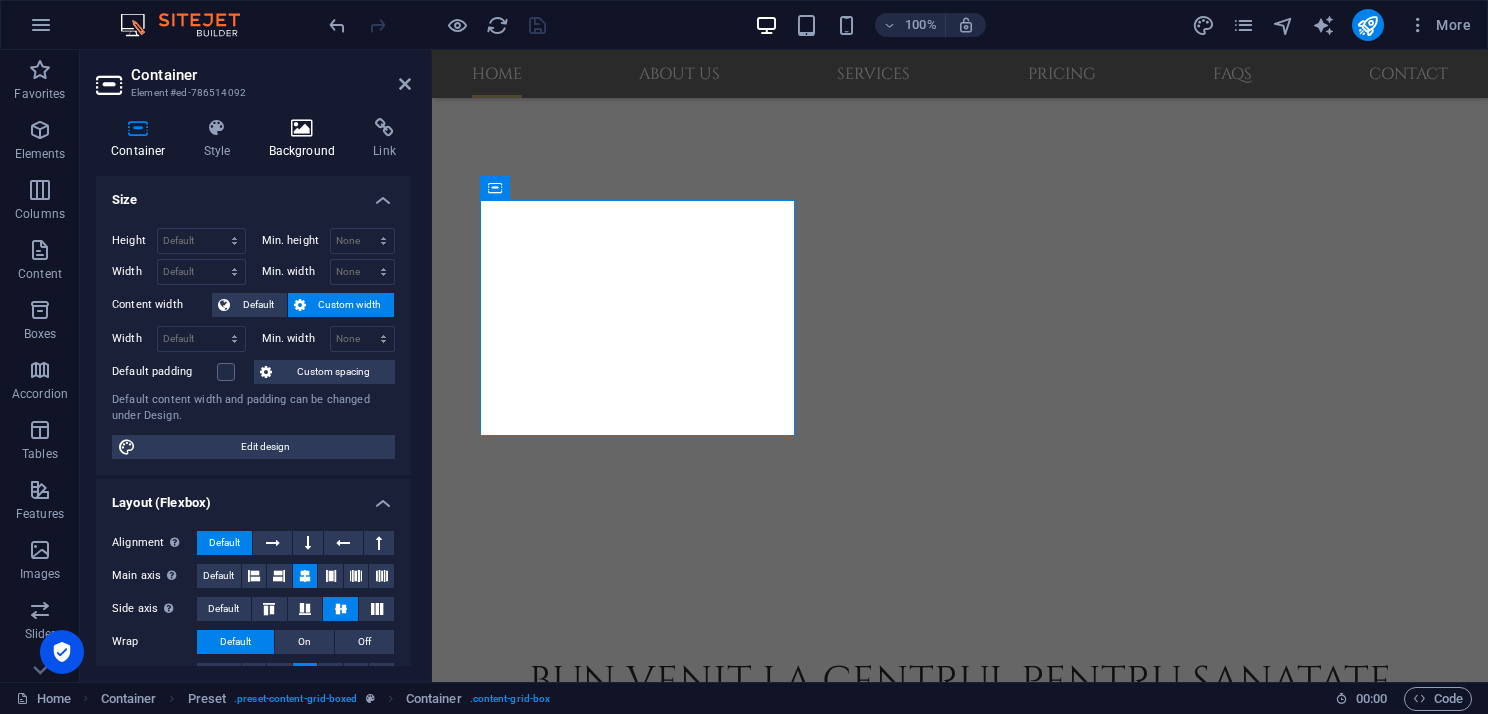 click at bounding box center [302, 128] 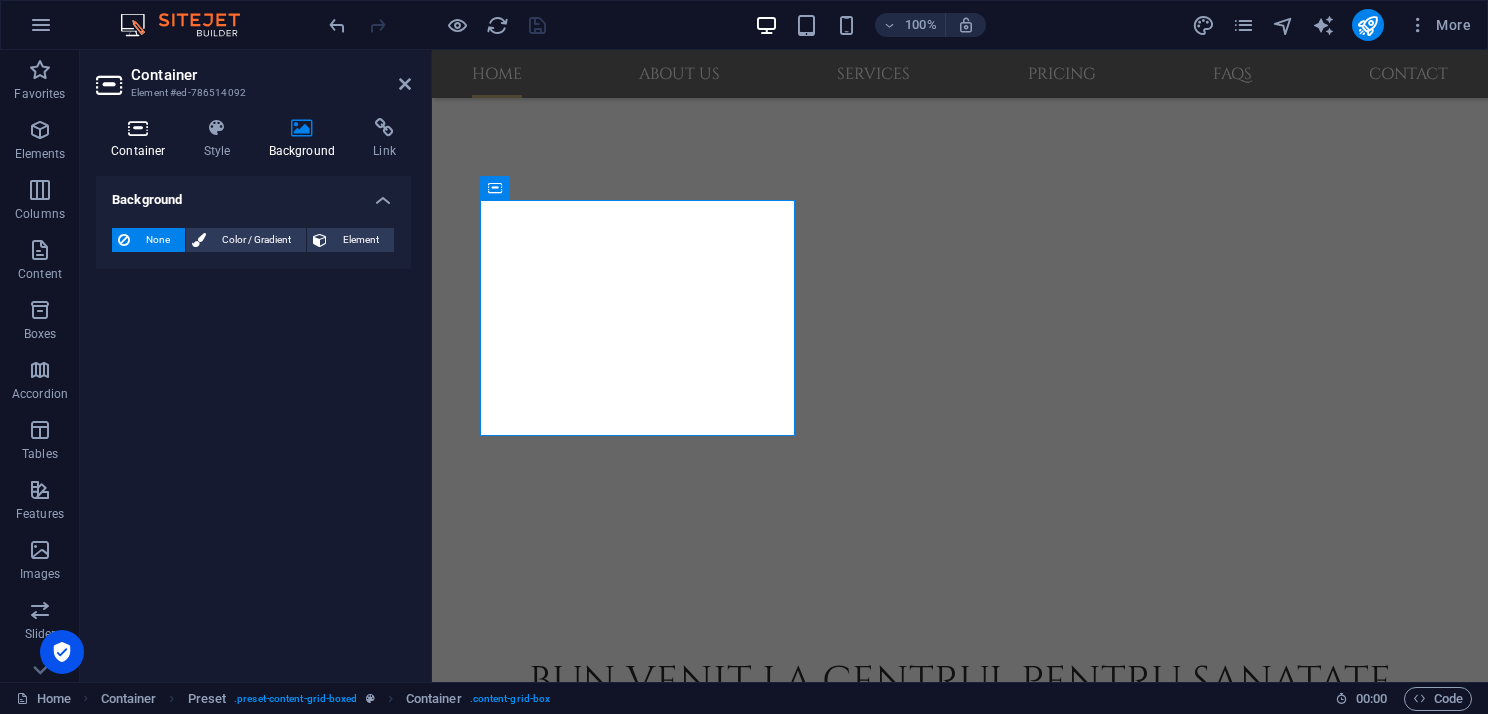 click at bounding box center [138, 128] 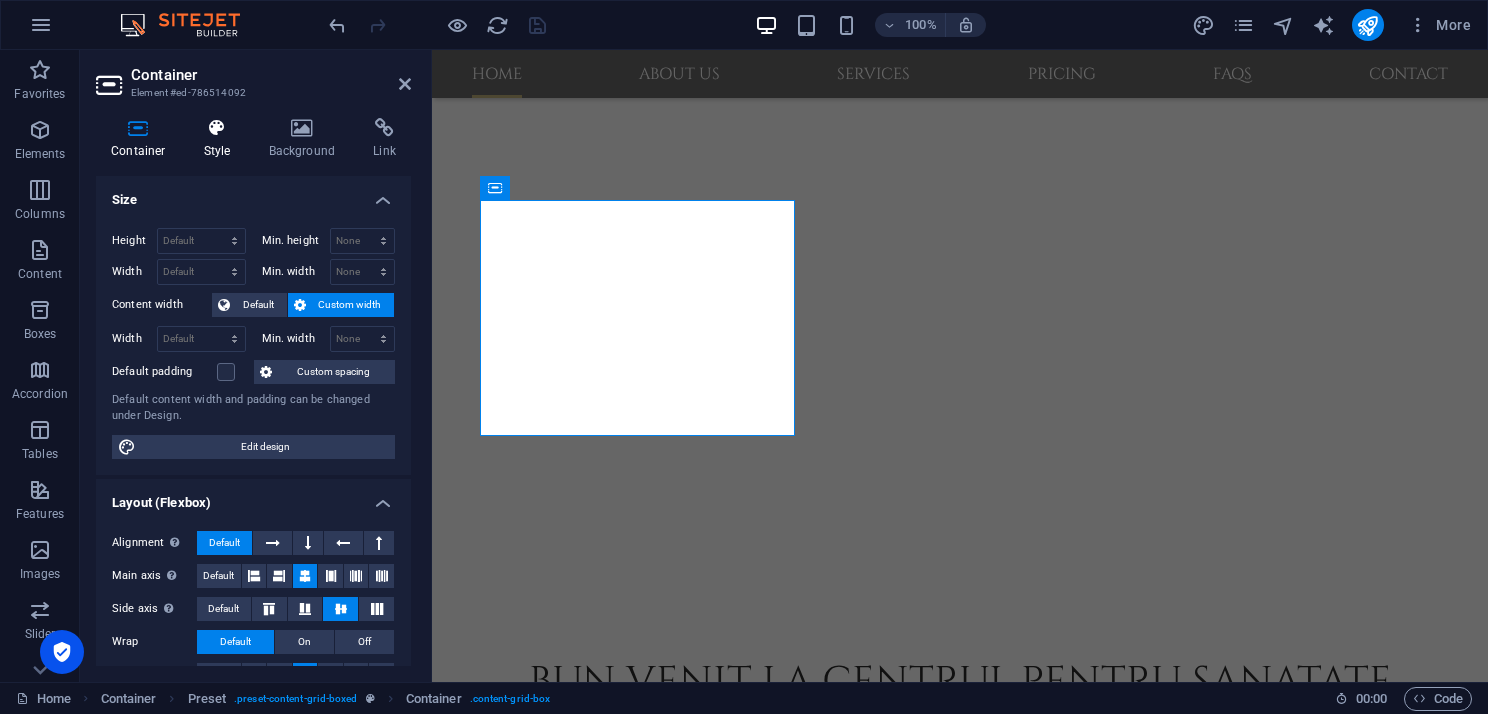 click at bounding box center (217, 128) 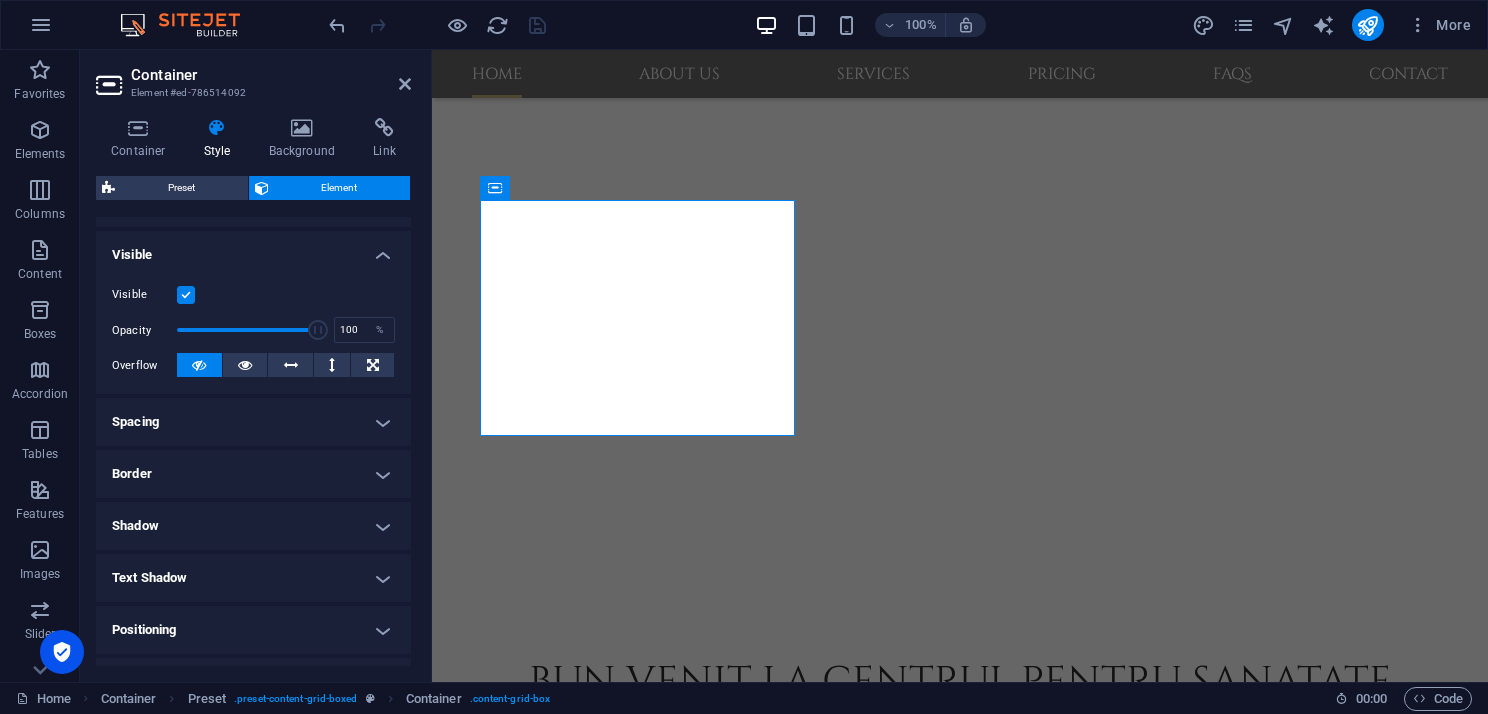 scroll, scrollTop: 300, scrollLeft: 0, axis: vertical 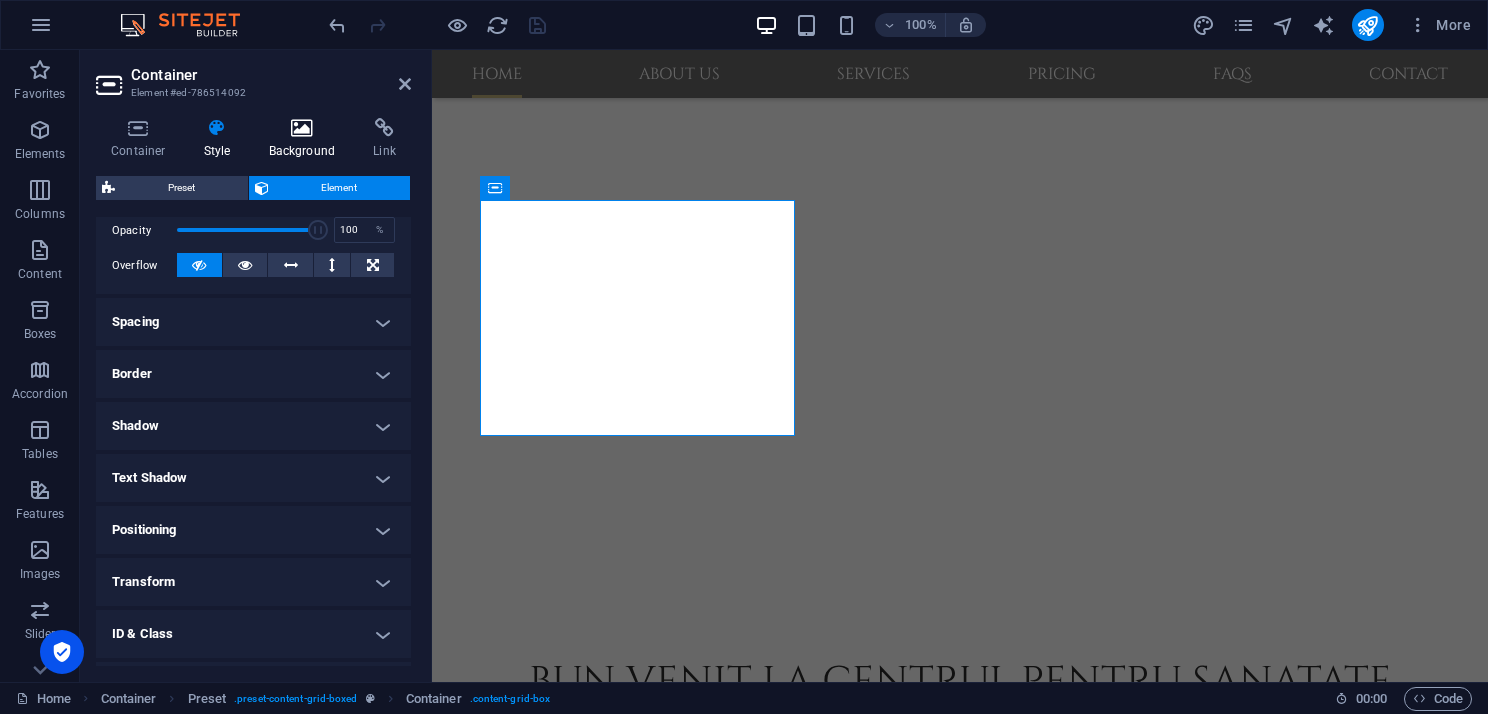 click at bounding box center [302, 128] 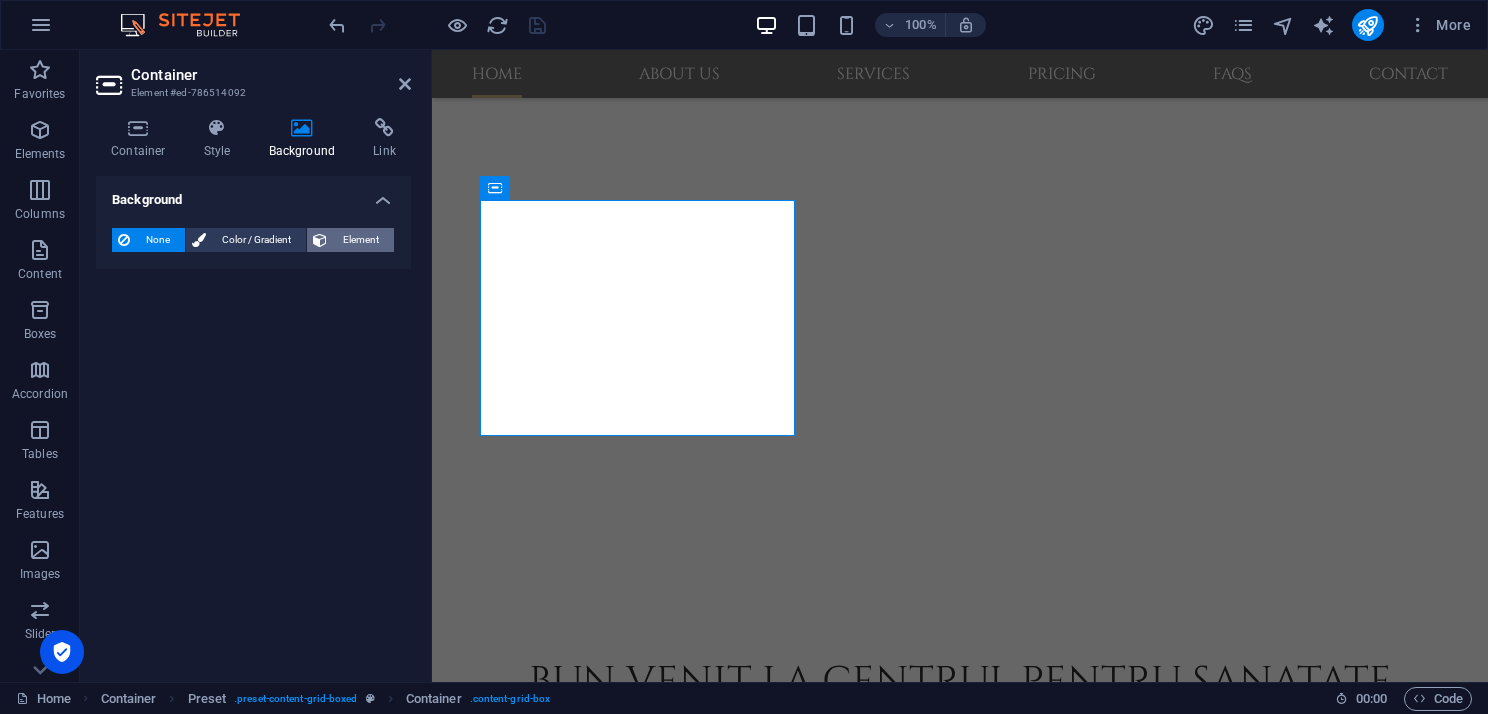 click on "Element" at bounding box center (360, 240) 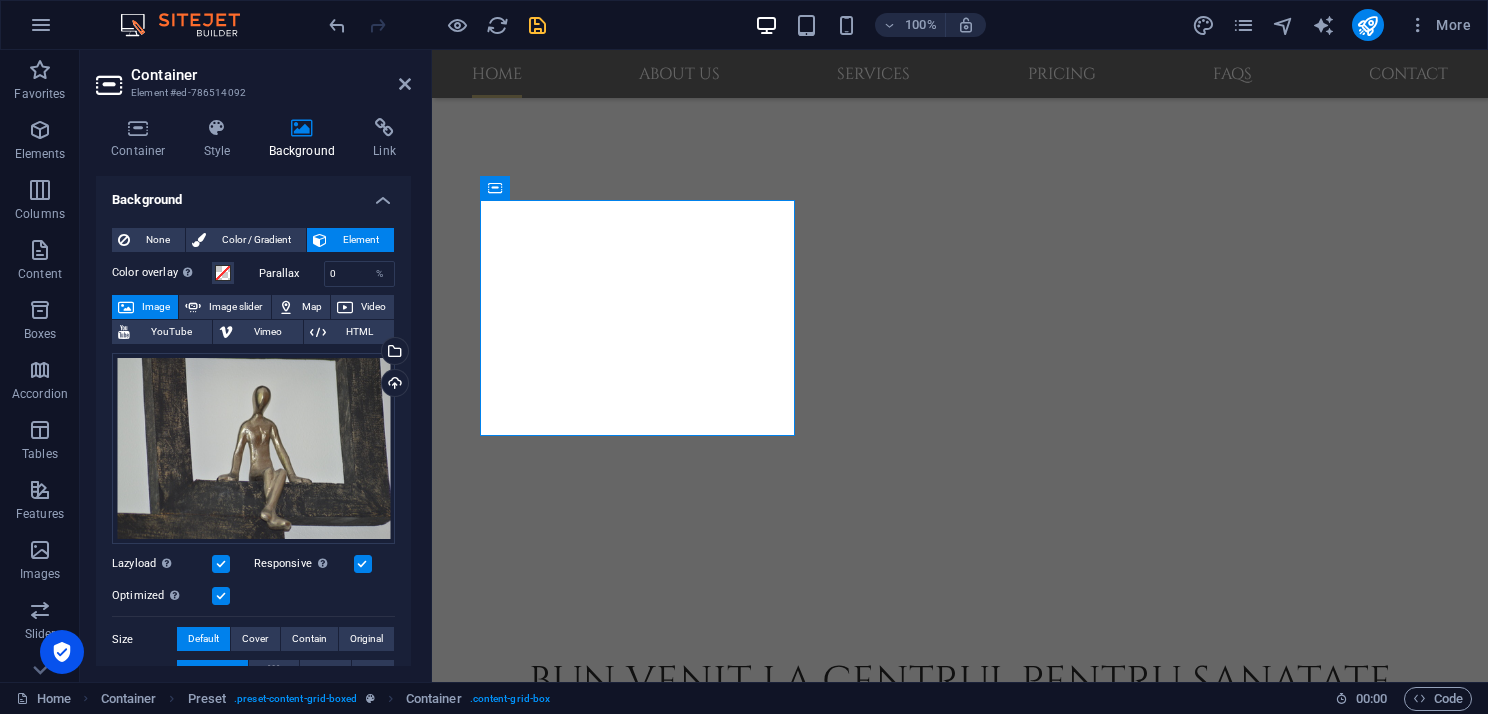 click on "Image" at bounding box center (156, 307) 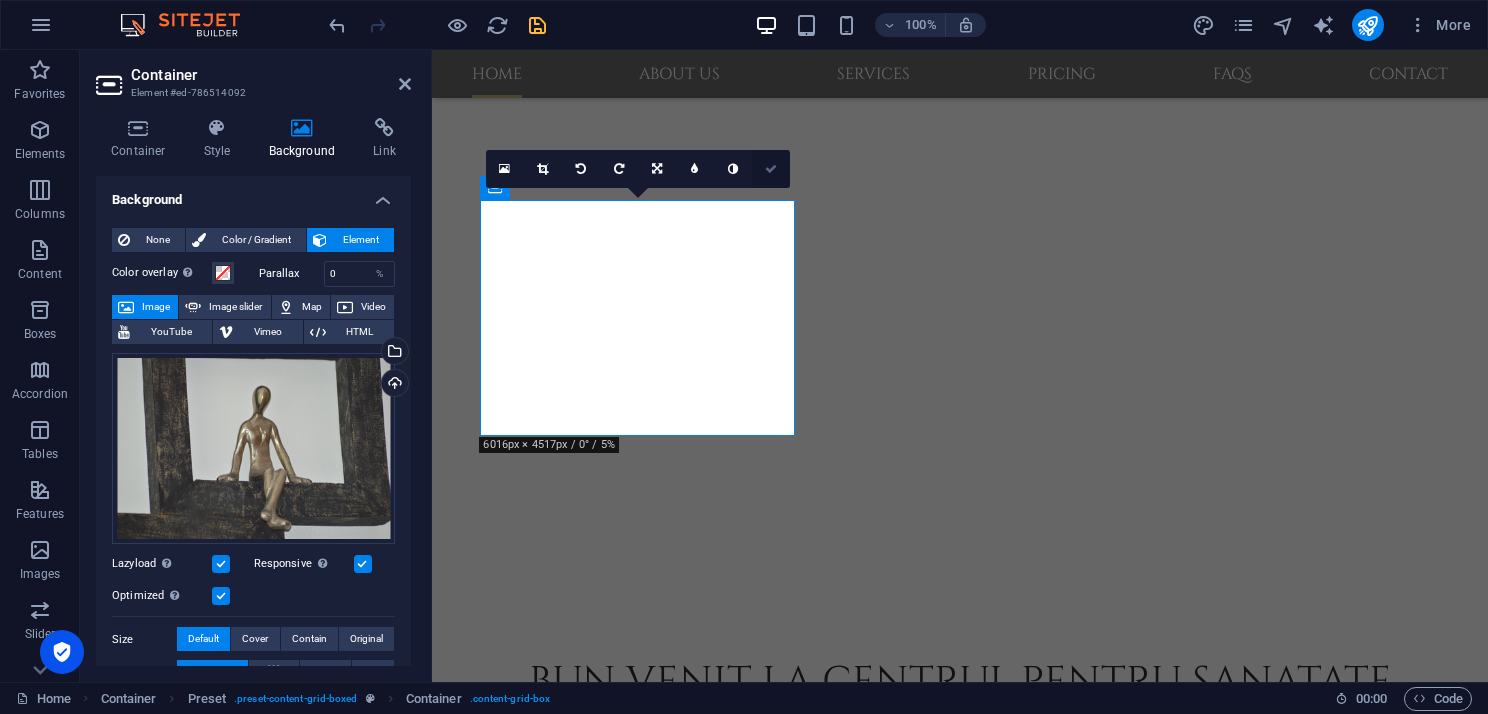 click at bounding box center (771, 169) 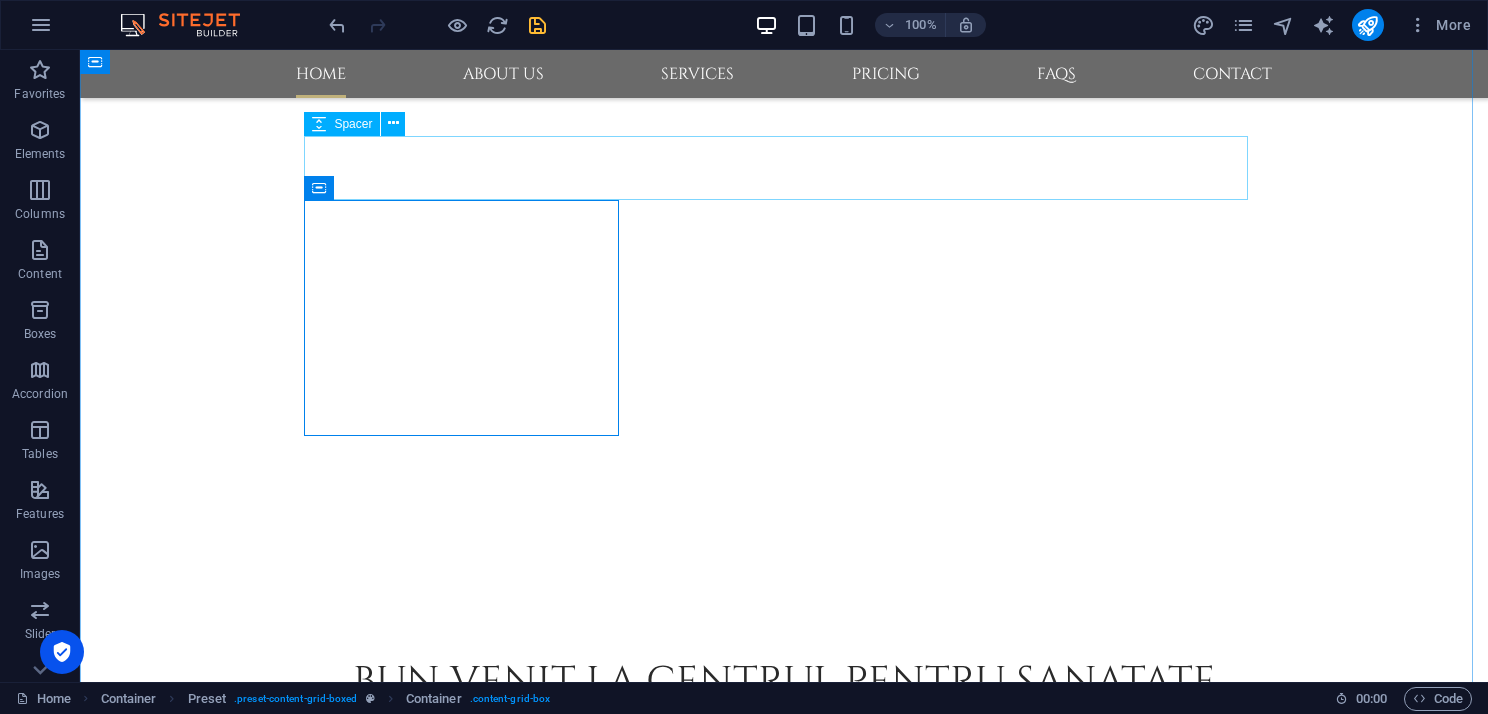scroll, scrollTop: 900, scrollLeft: 0, axis: vertical 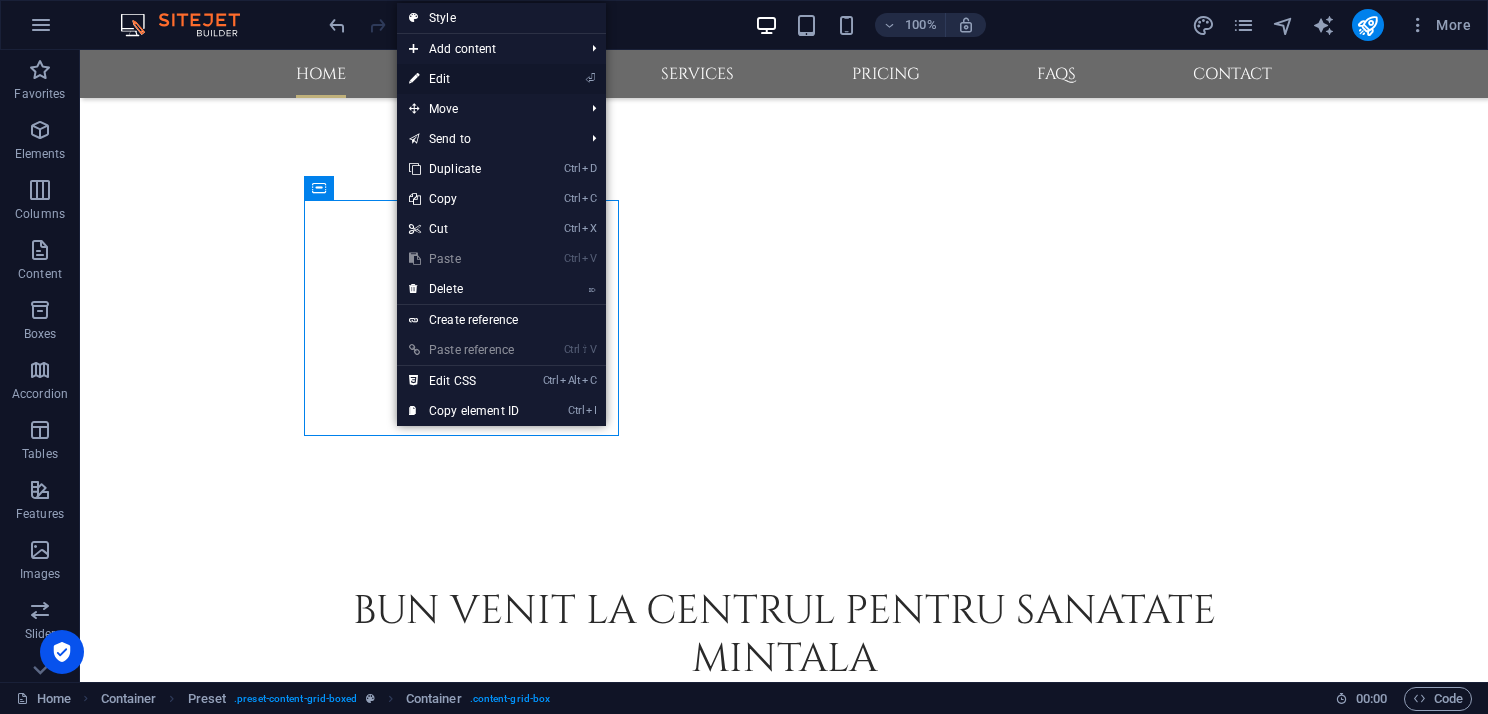 click on "⏎  Edit" at bounding box center (464, 79) 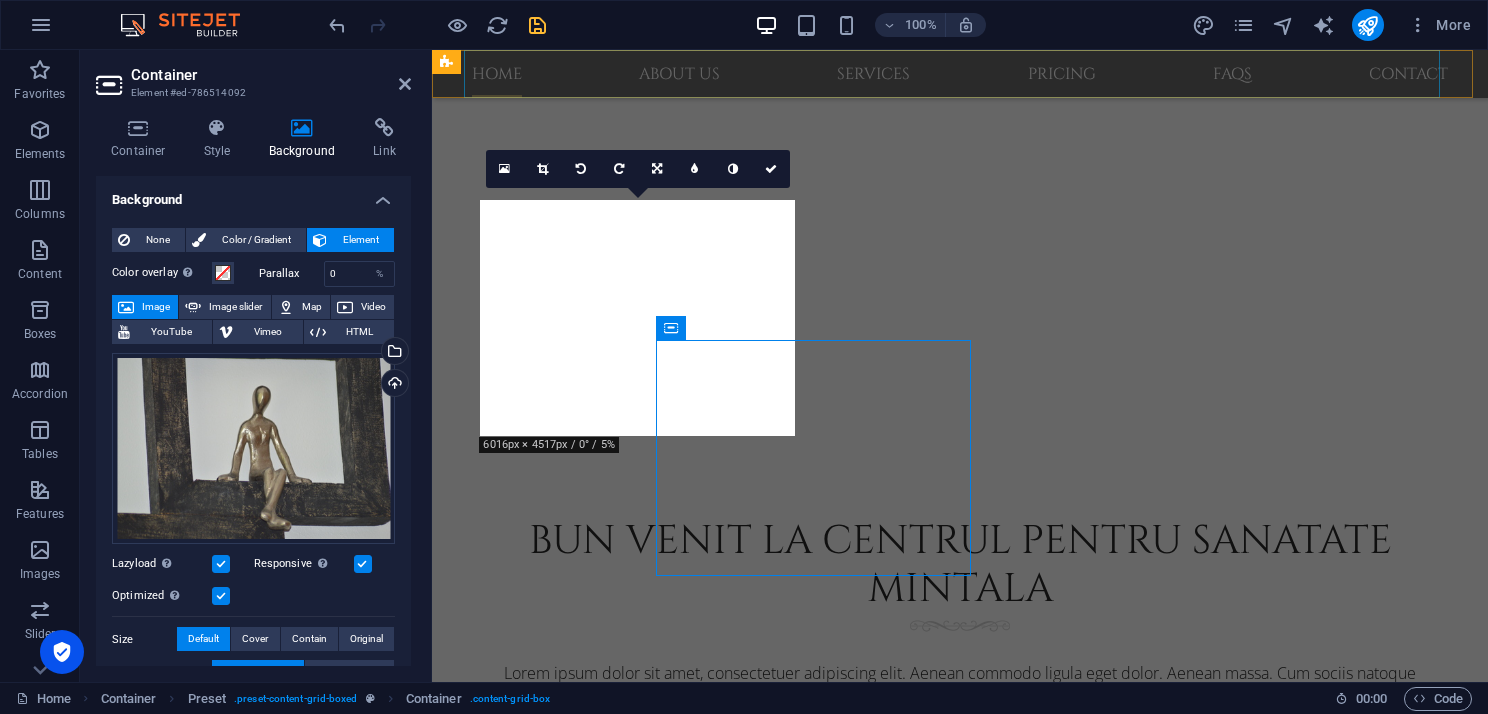 scroll, scrollTop: 759, scrollLeft: 0, axis: vertical 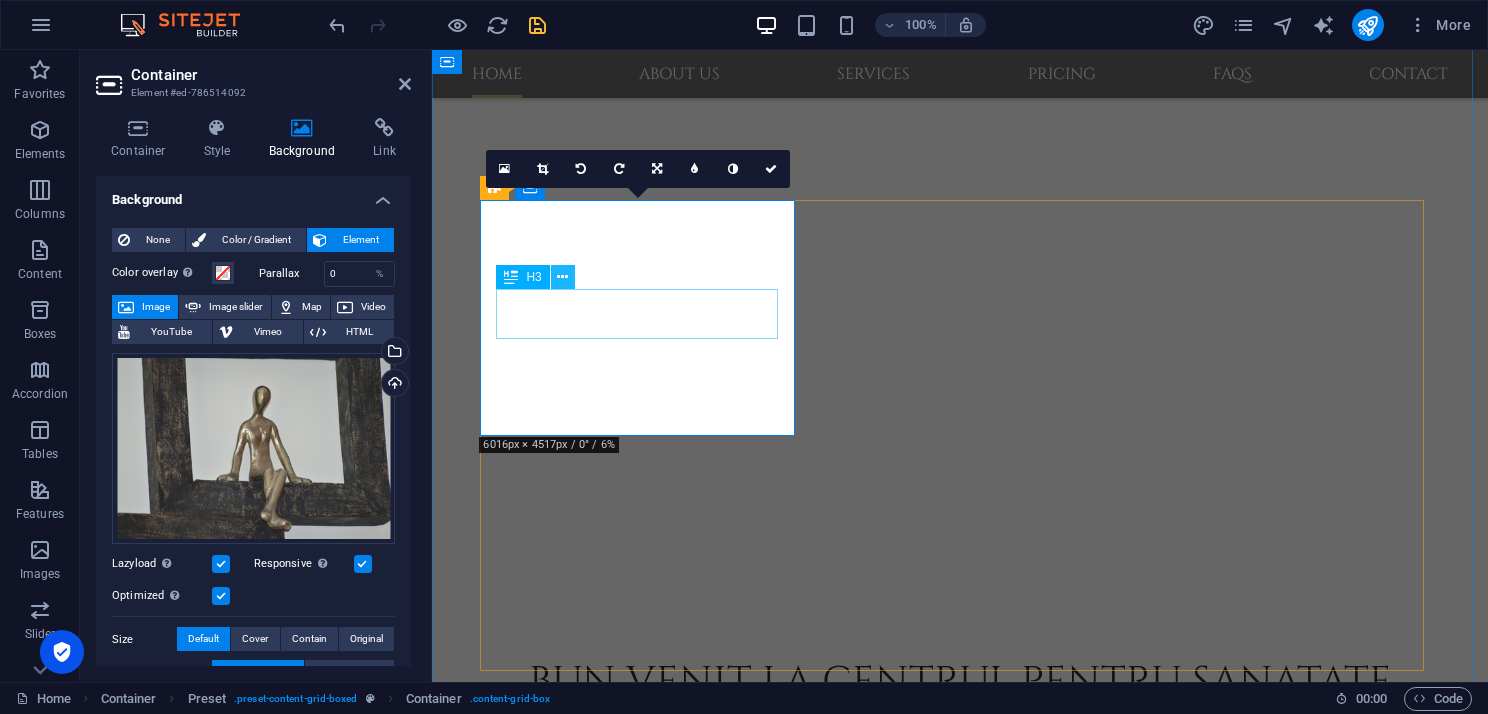 click at bounding box center (562, 277) 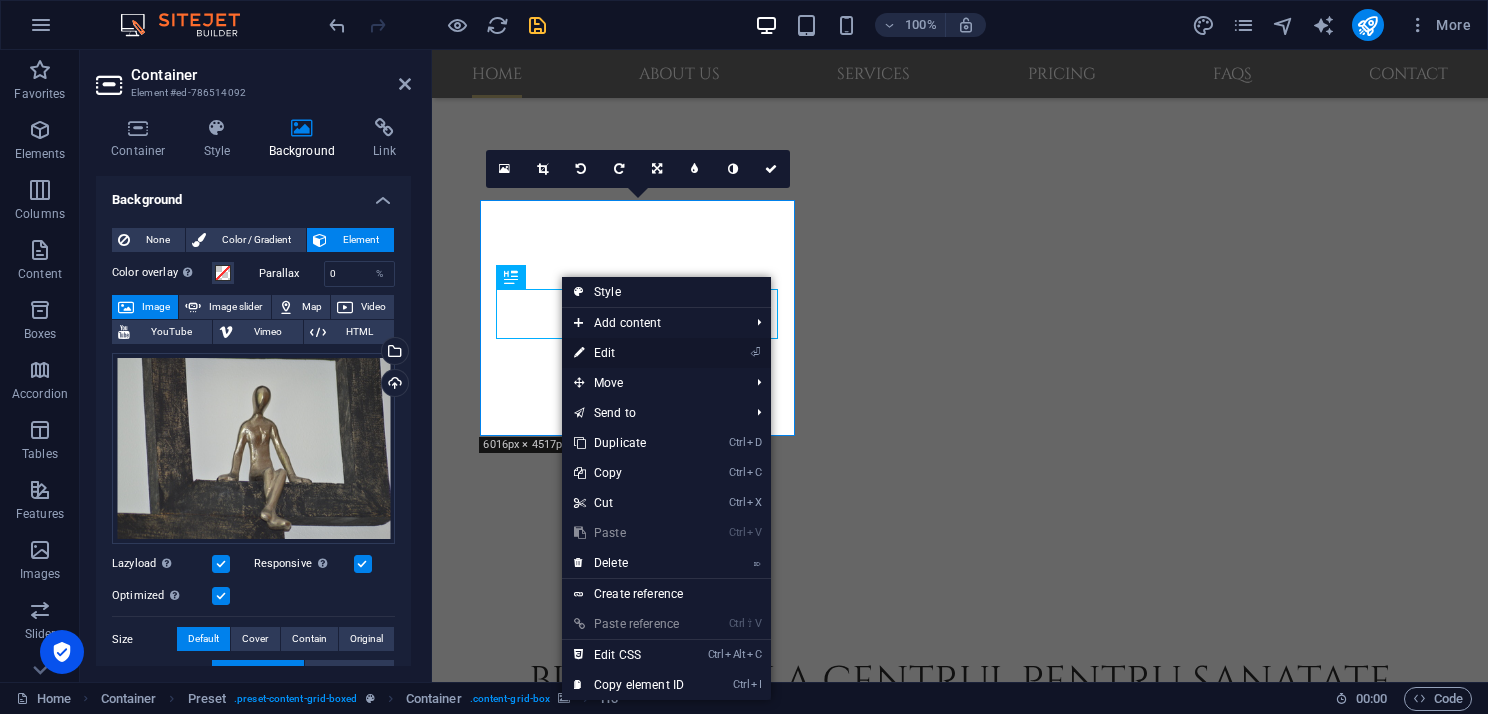 click on "⏎  Edit" at bounding box center (629, 353) 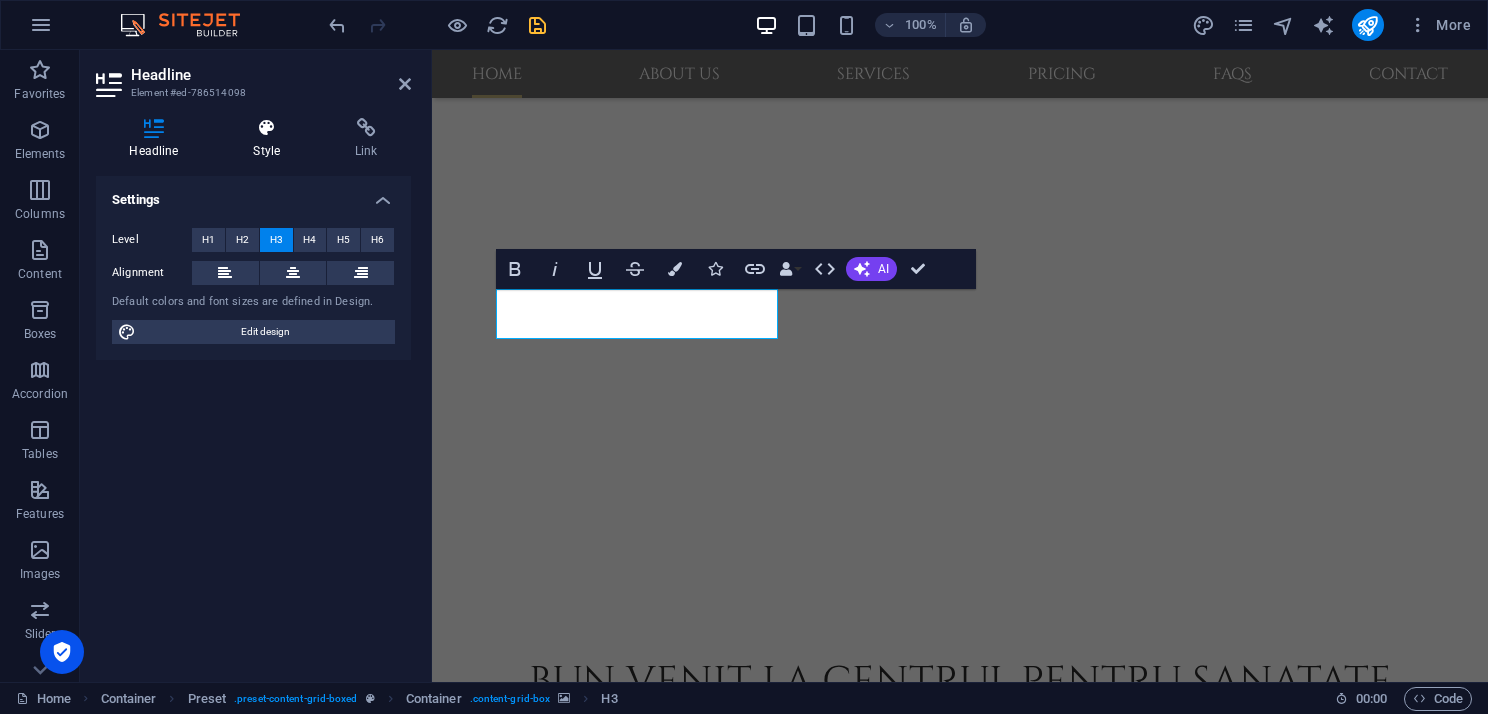 click at bounding box center [267, 128] 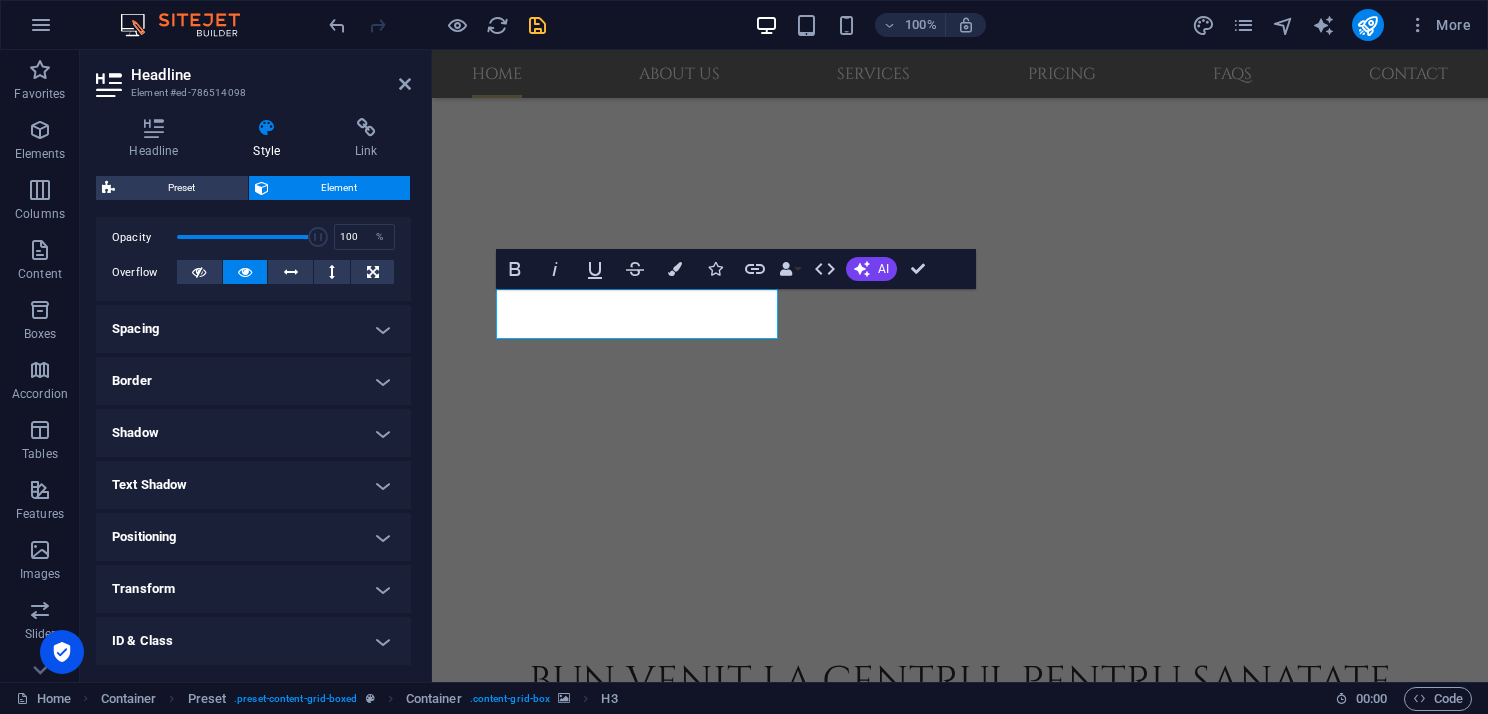 scroll, scrollTop: 395, scrollLeft: 0, axis: vertical 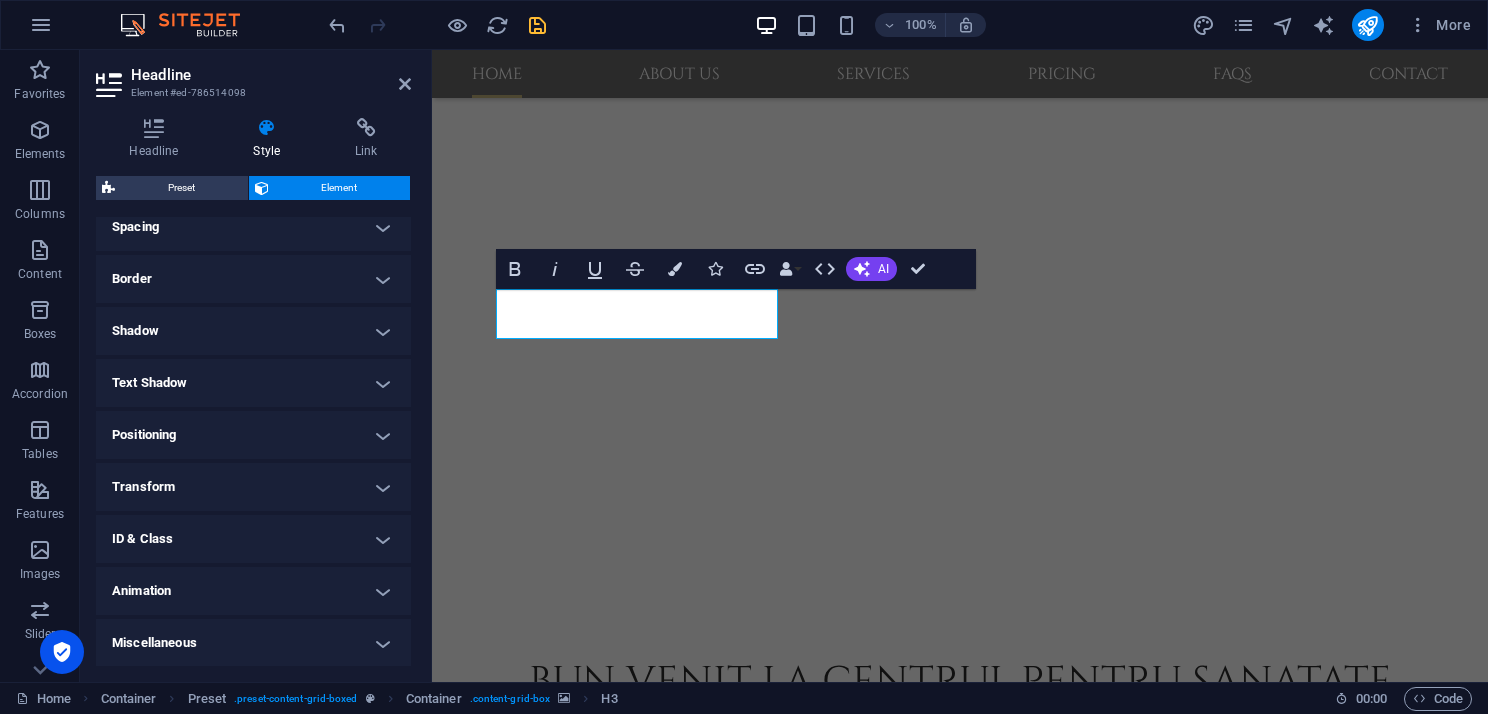 click on "Text Shadow" at bounding box center (253, 383) 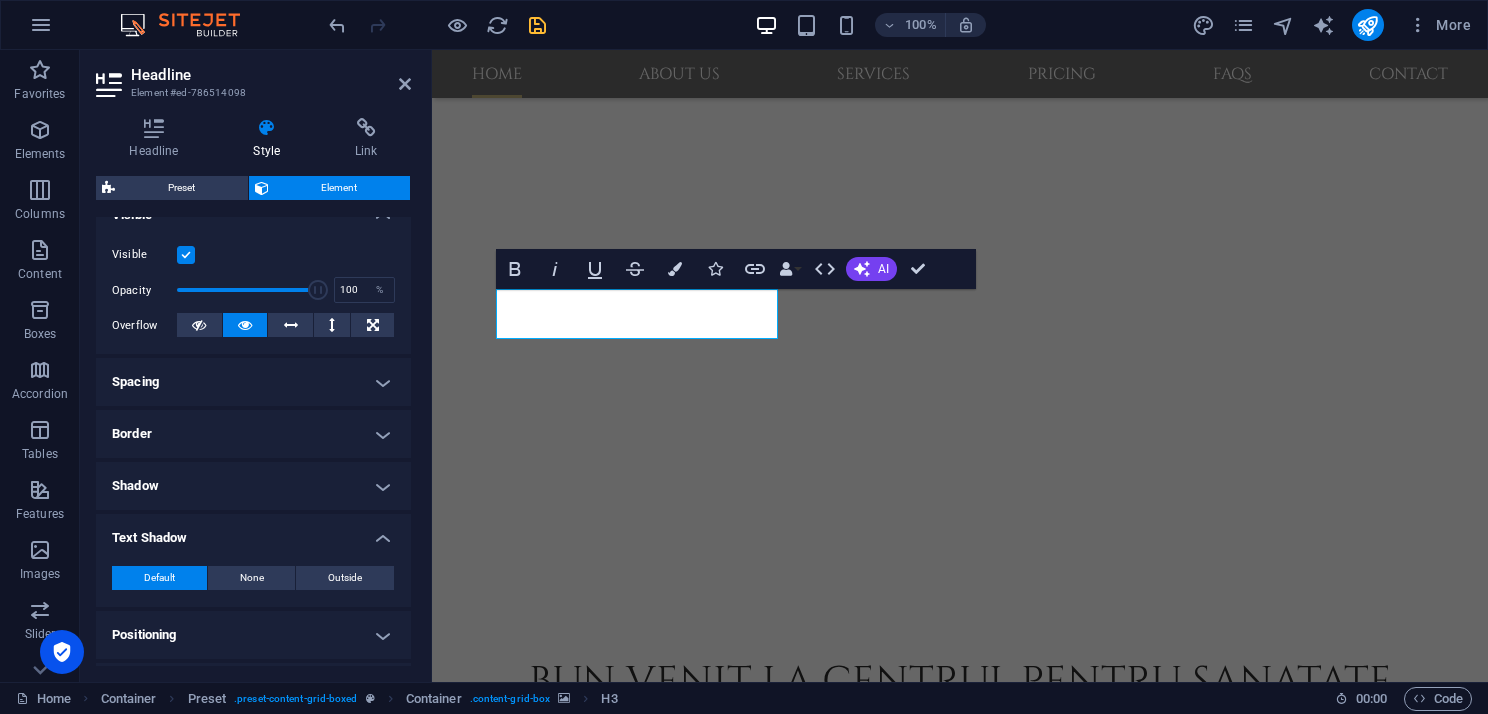 scroll, scrollTop: 0, scrollLeft: 0, axis: both 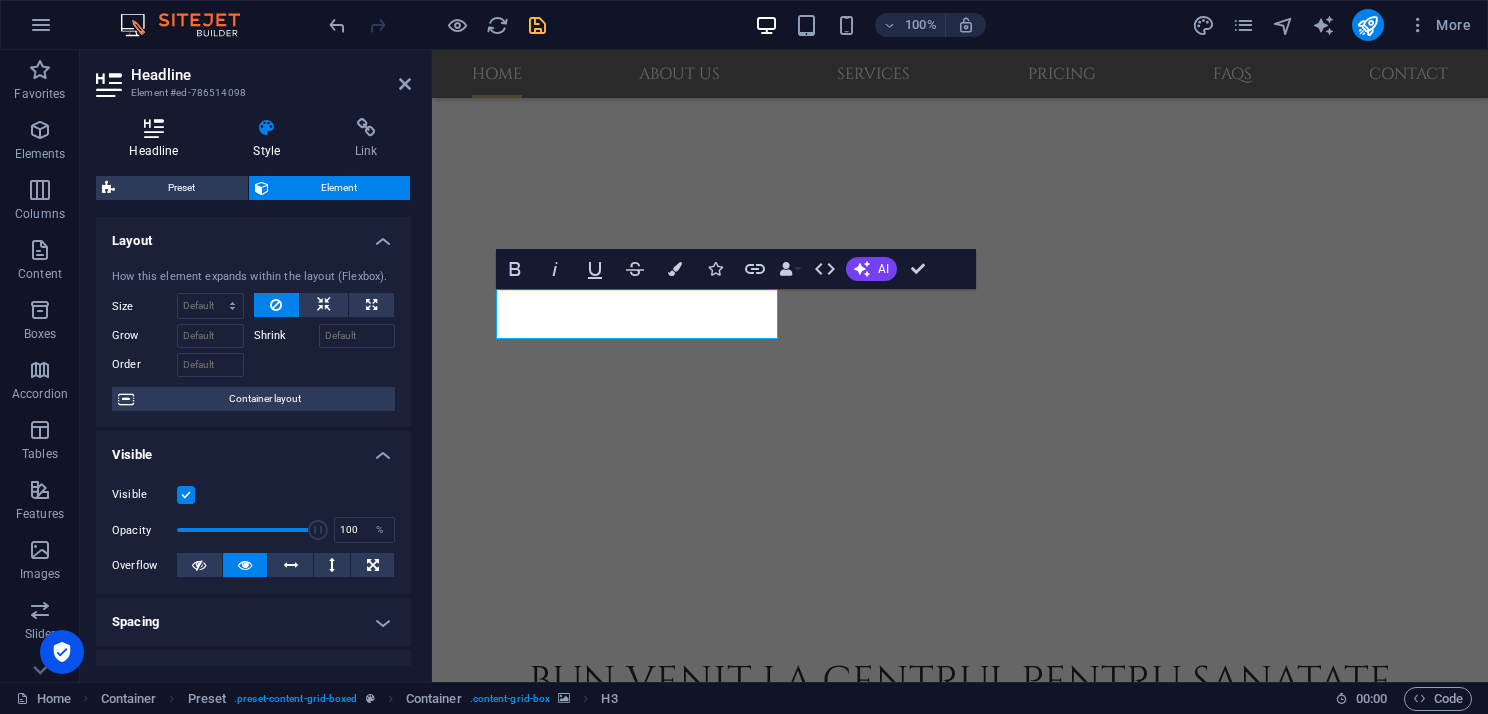click at bounding box center [154, 128] 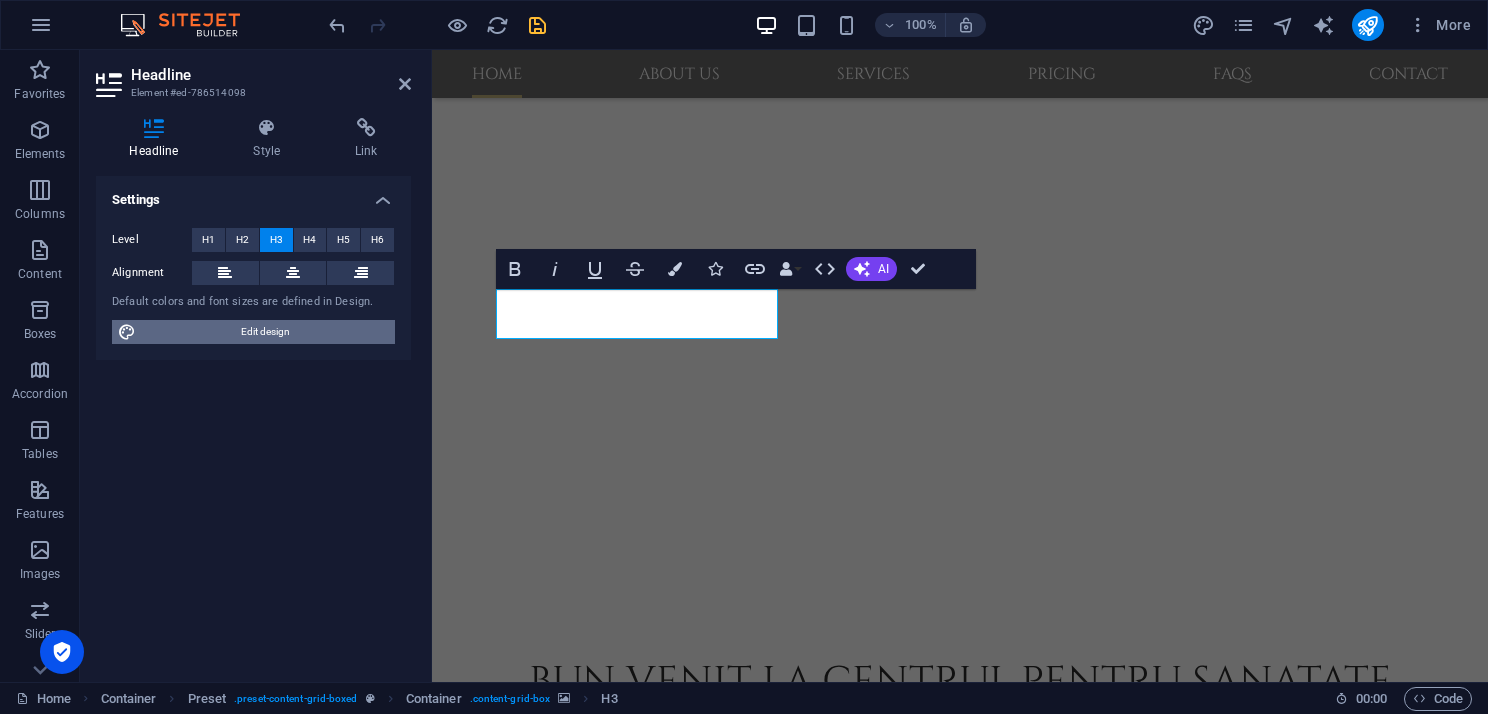 click on "Edit design" at bounding box center [265, 332] 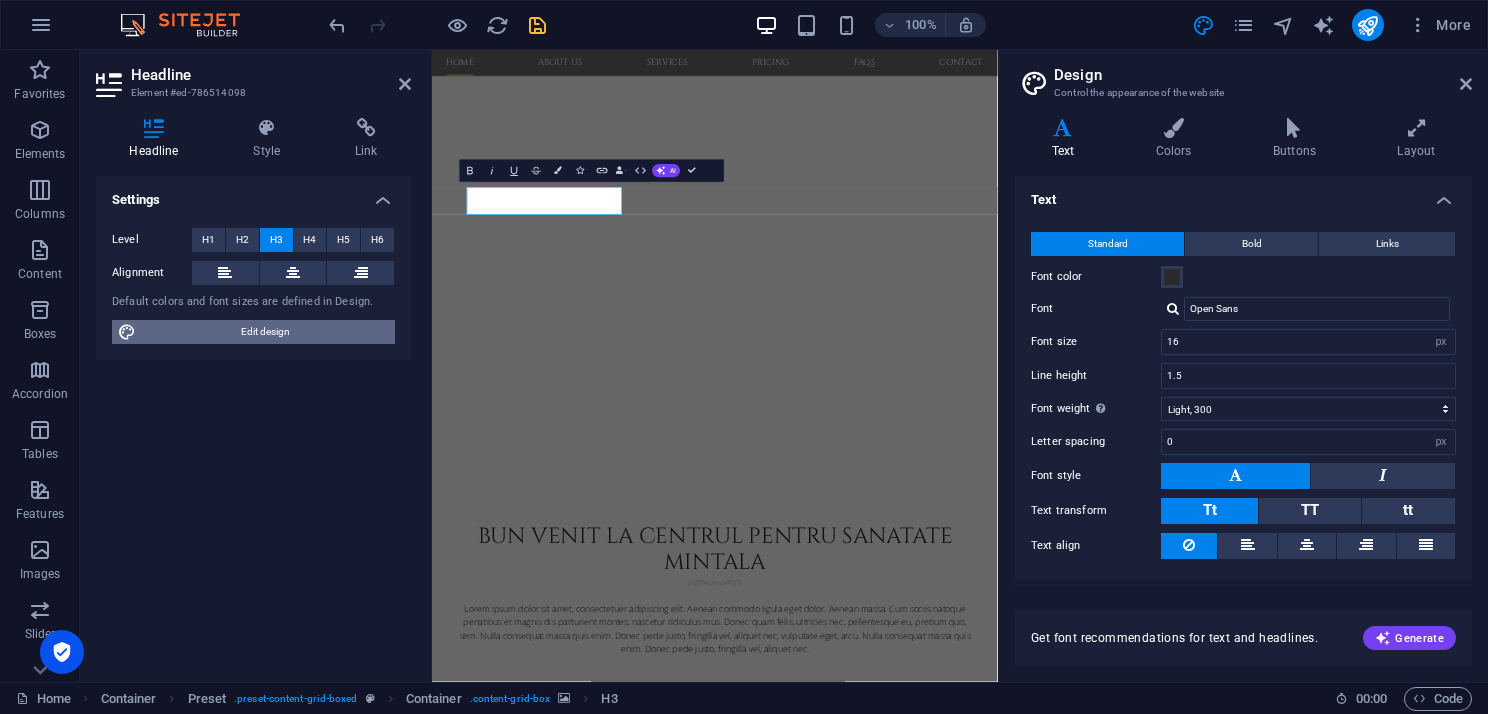 scroll, scrollTop: 748, scrollLeft: 0, axis: vertical 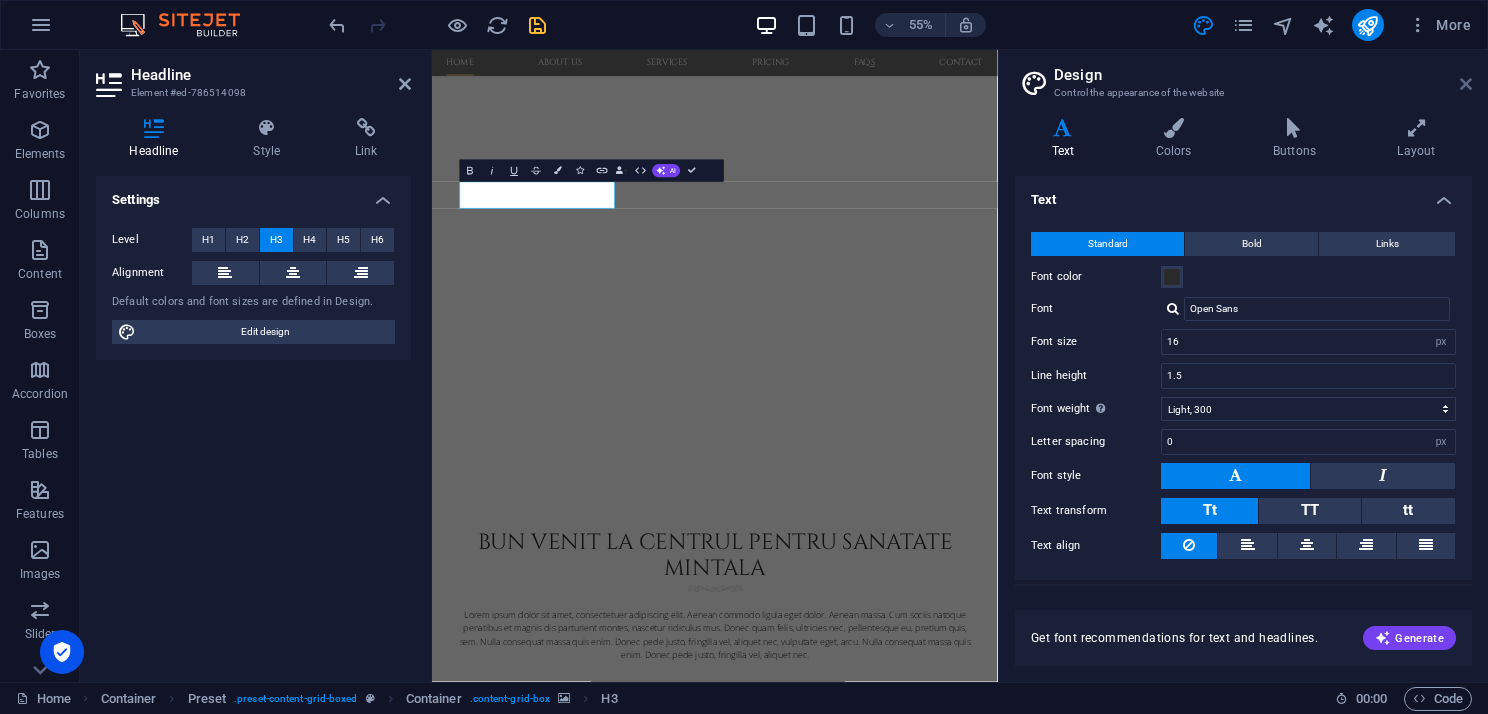 click at bounding box center [1466, 84] 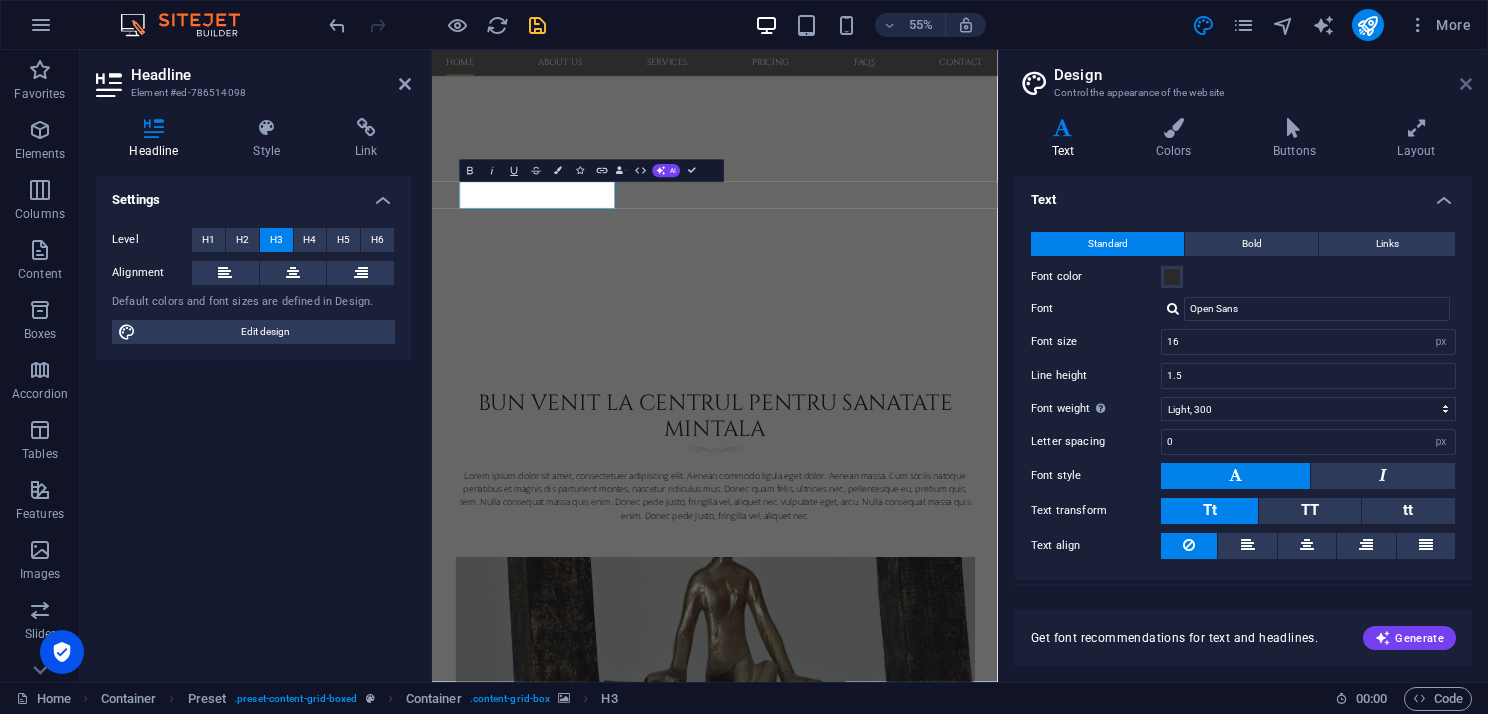 scroll, scrollTop: 759, scrollLeft: 0, axis: vertical 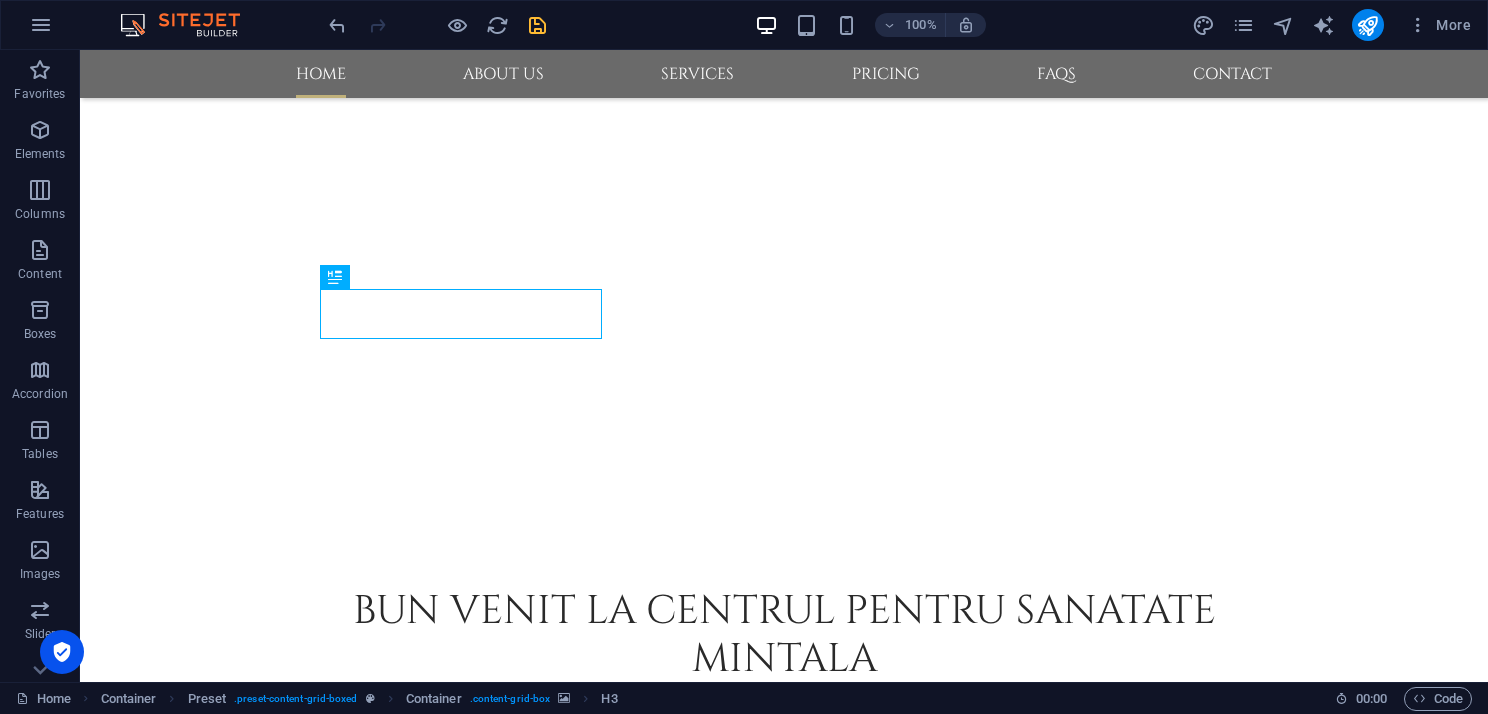 click at bounding box center [784, 1009] 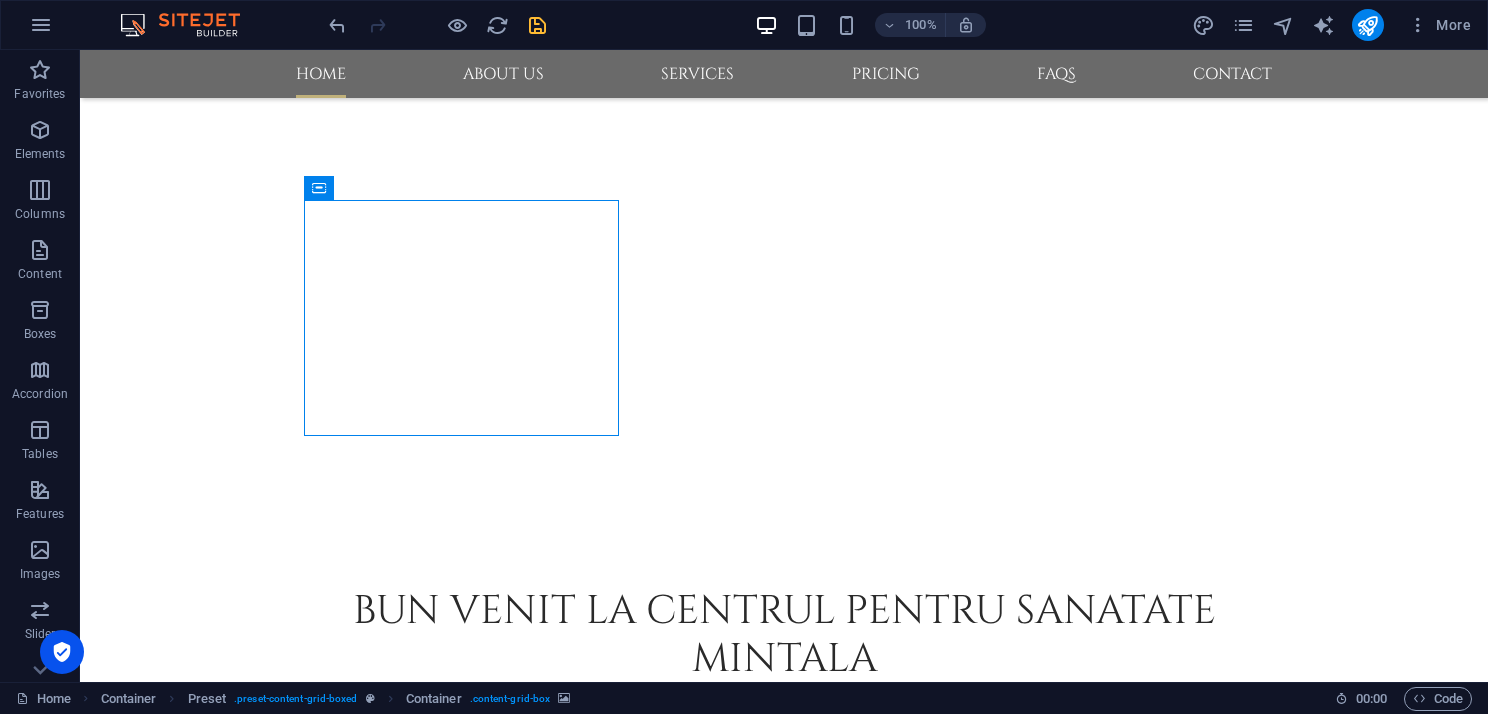 click at bounding box center [784, 1009] 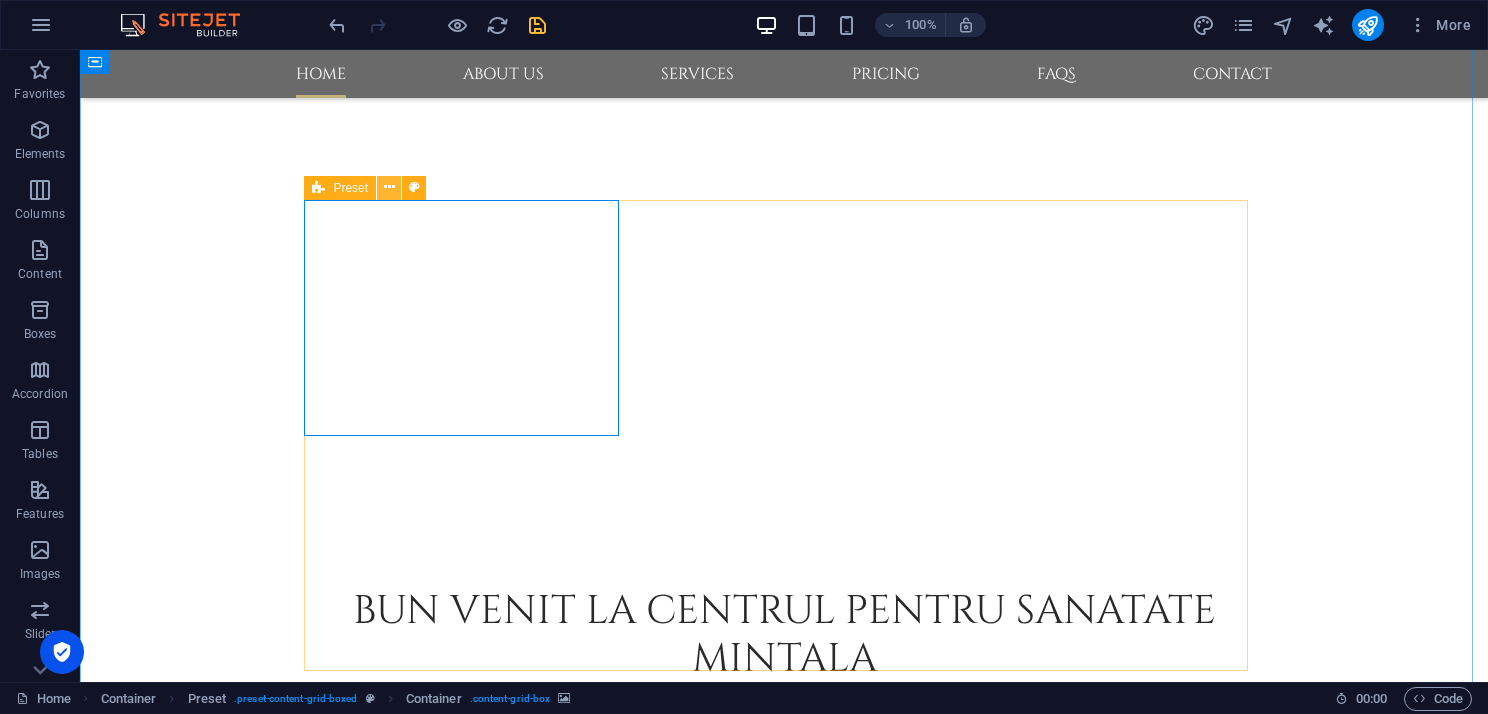 click at bounding box center [389, 187] 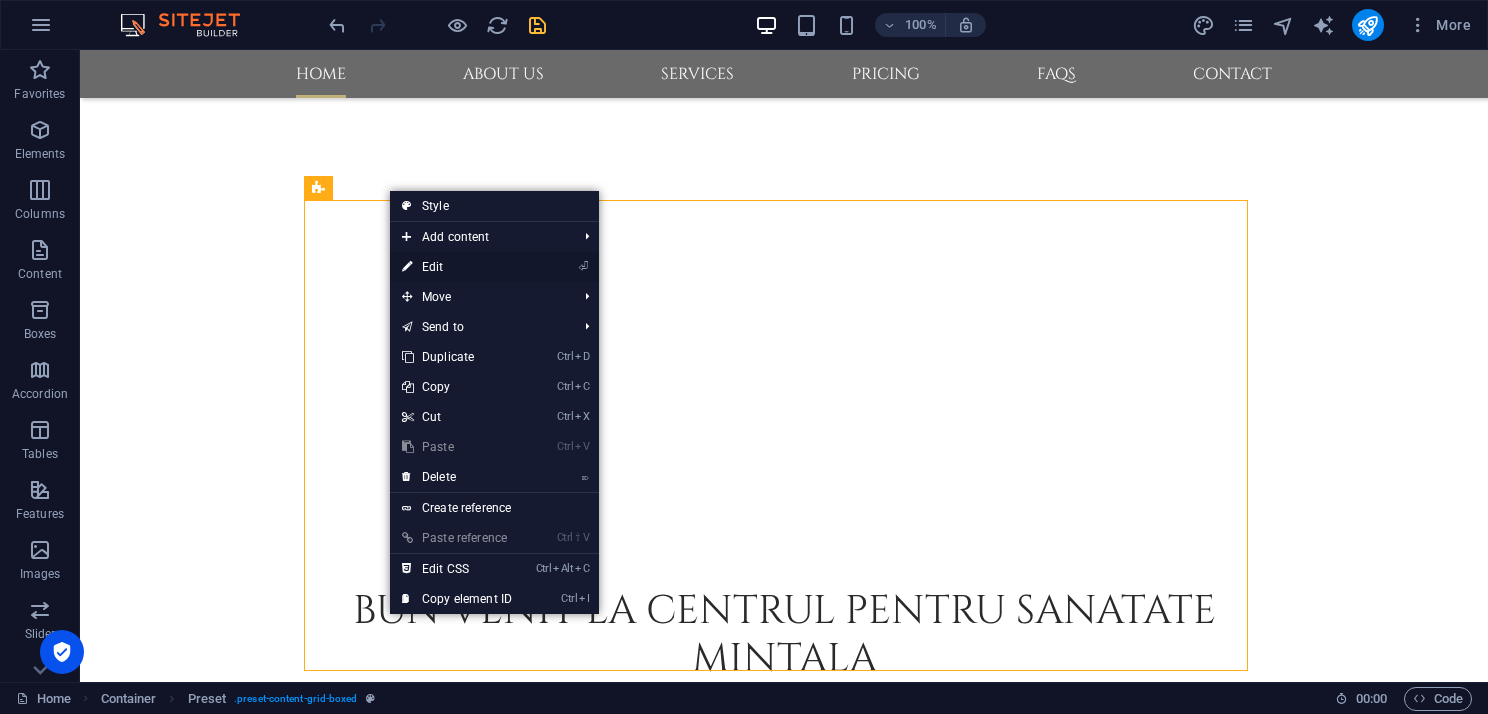click on "⏎  Edit" at bounding box center (457, 267) 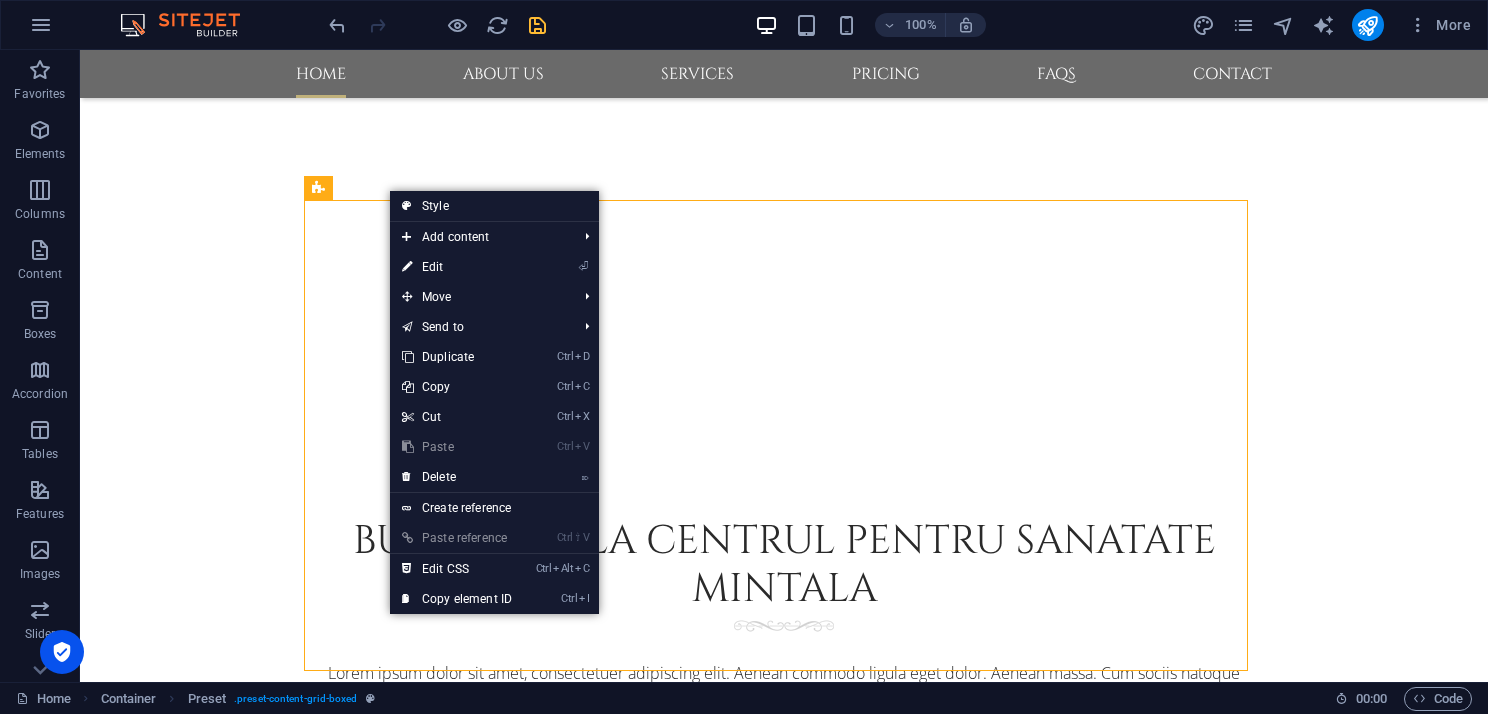 scroll, scrollTop: 759, scrollLeft: 0, axis: vertical 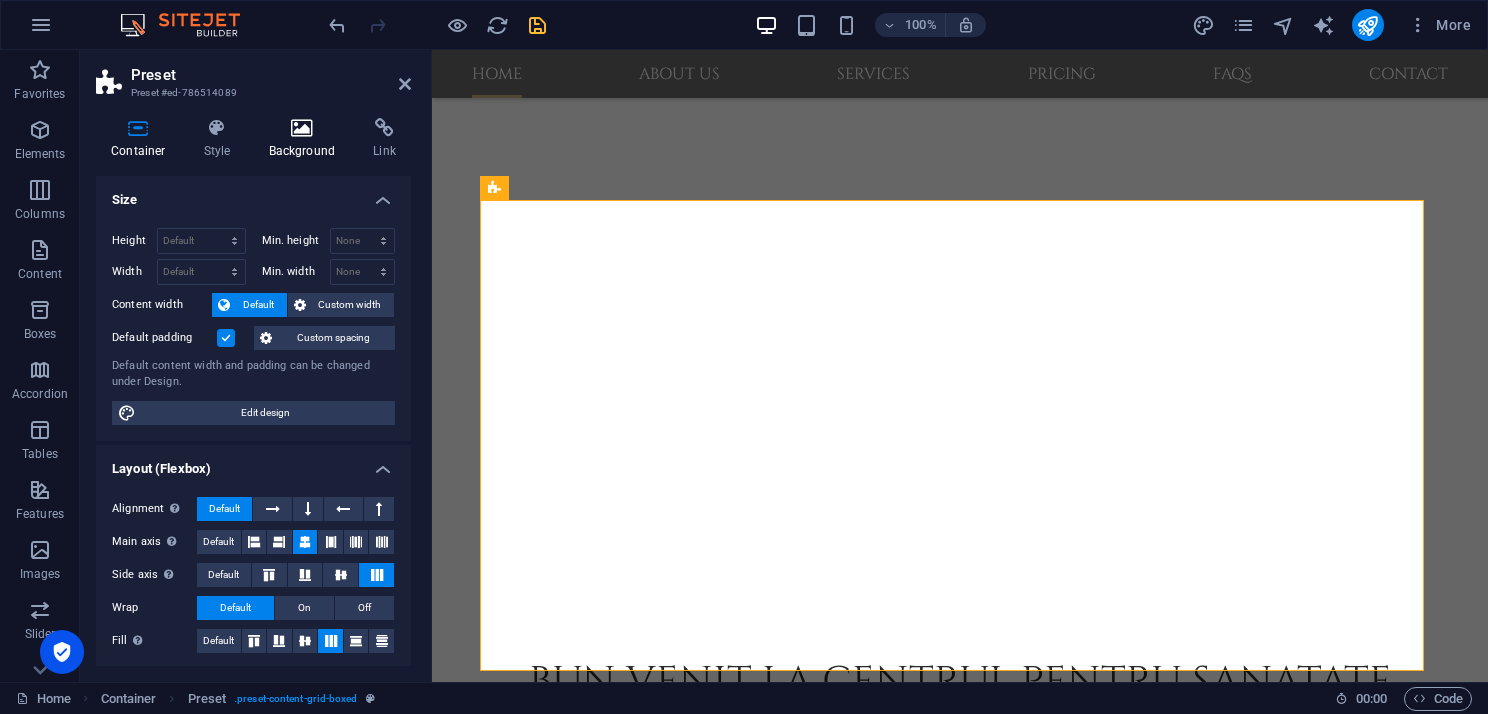 click at bounding box center (302, 128) 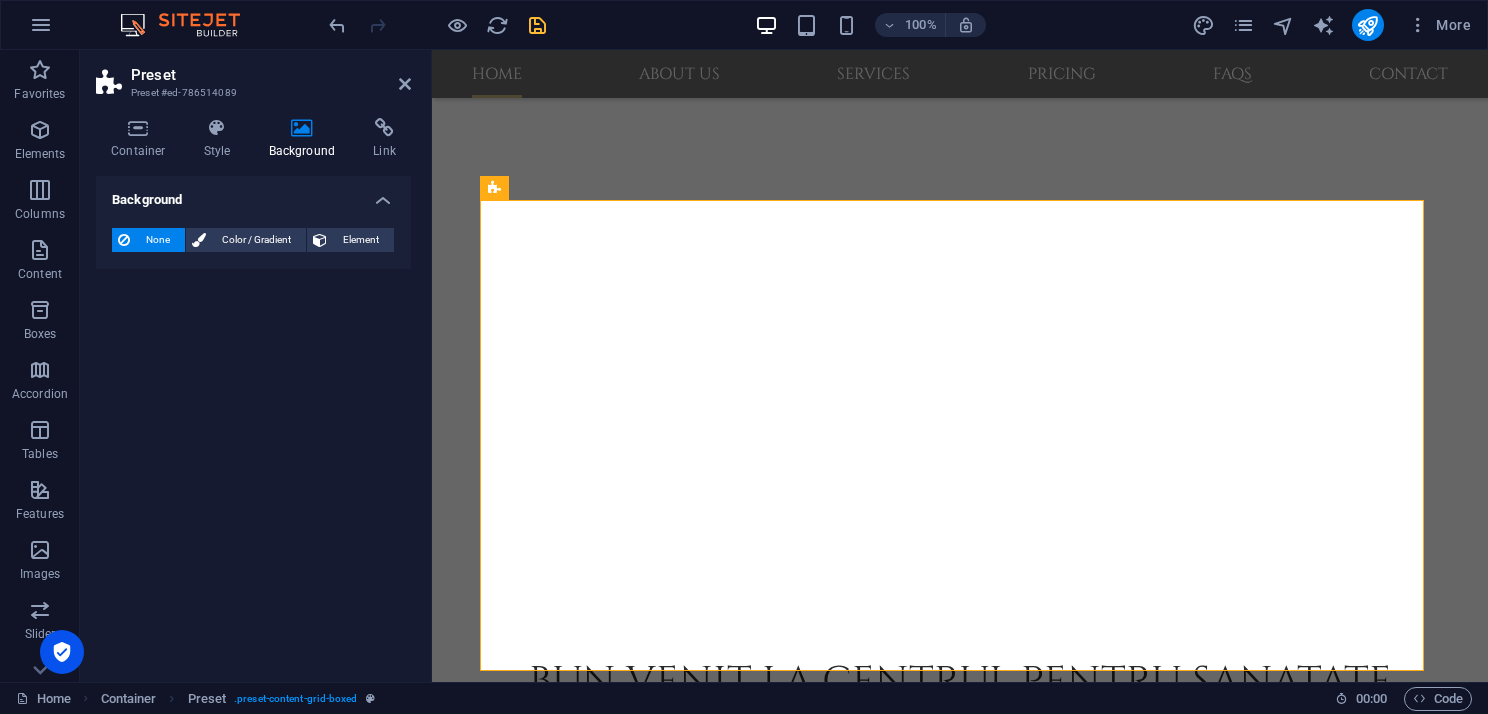 click at bounding box center [960, 1080] 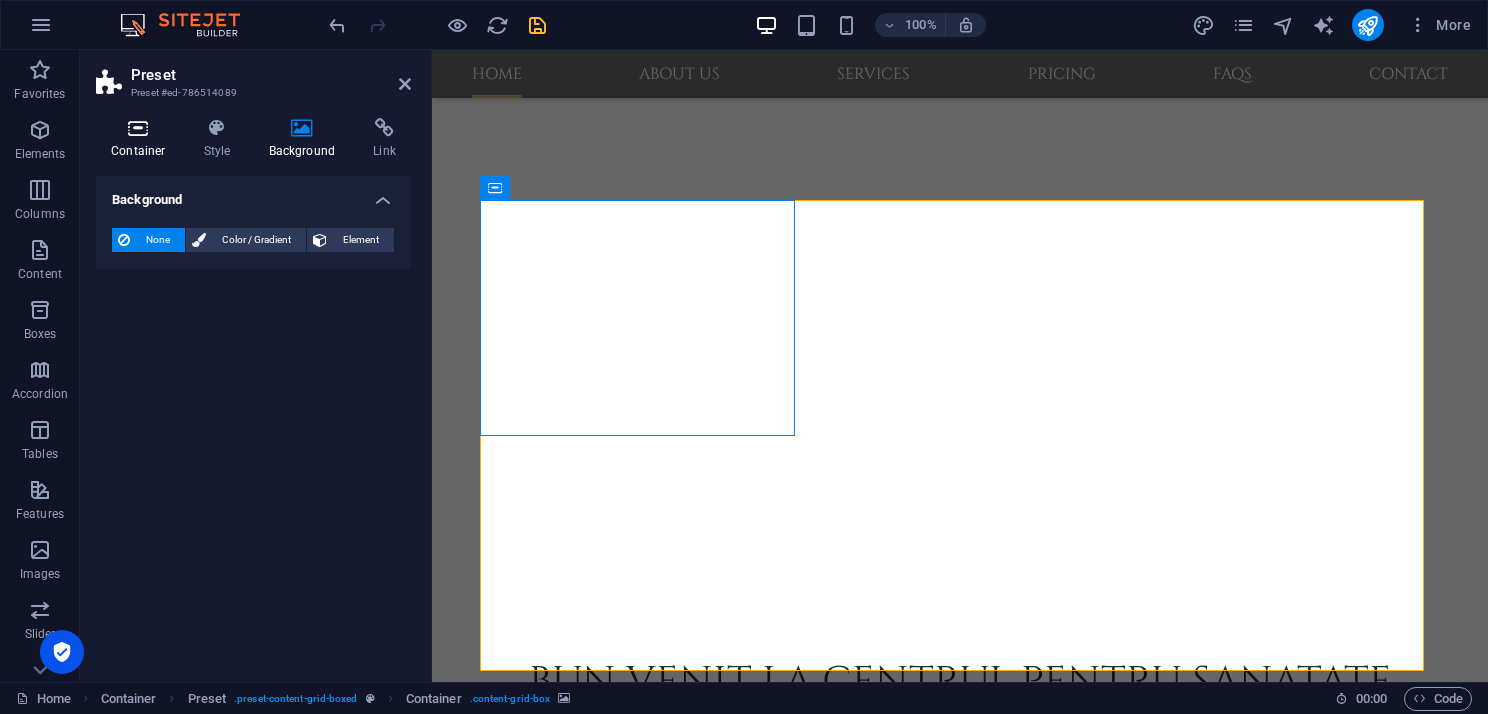 click at bounding box center [138, 128] 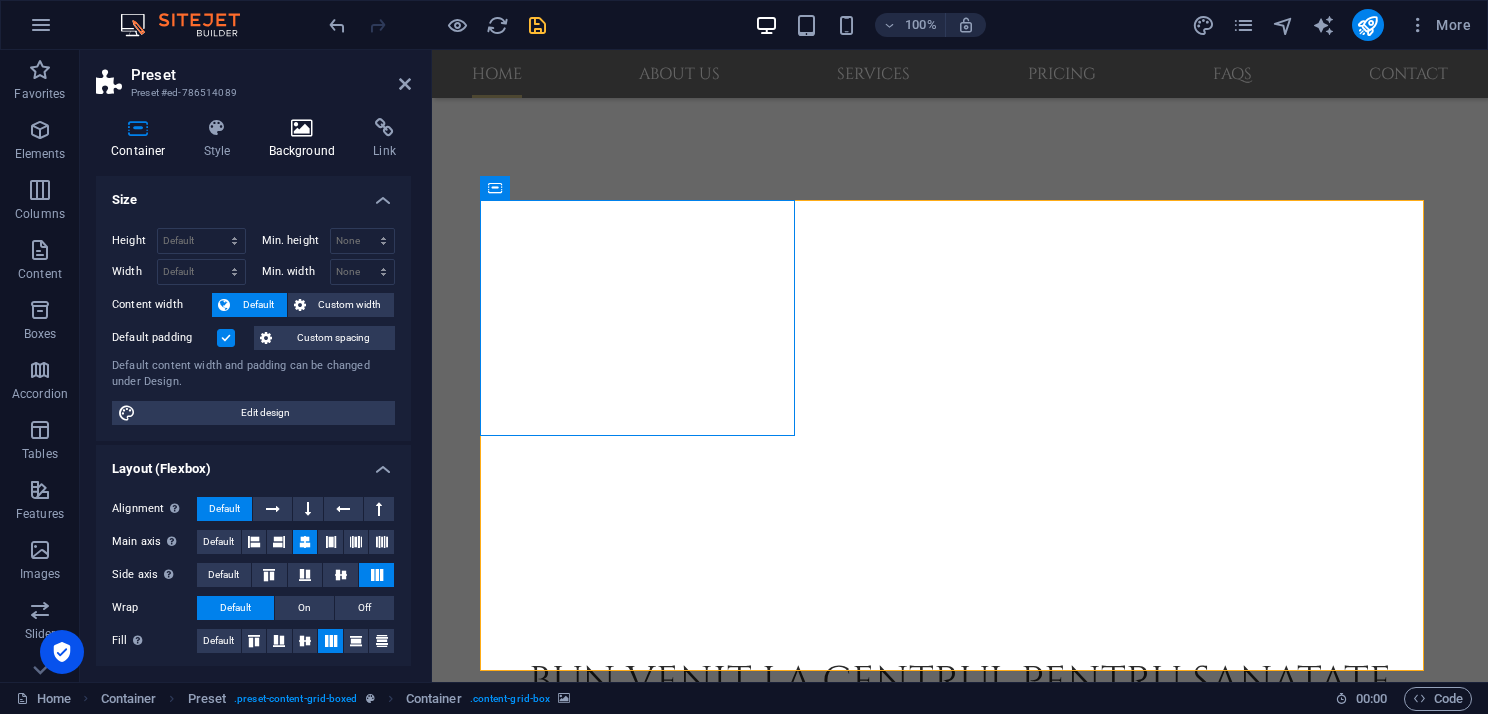 click at bounding box center (302, 128) 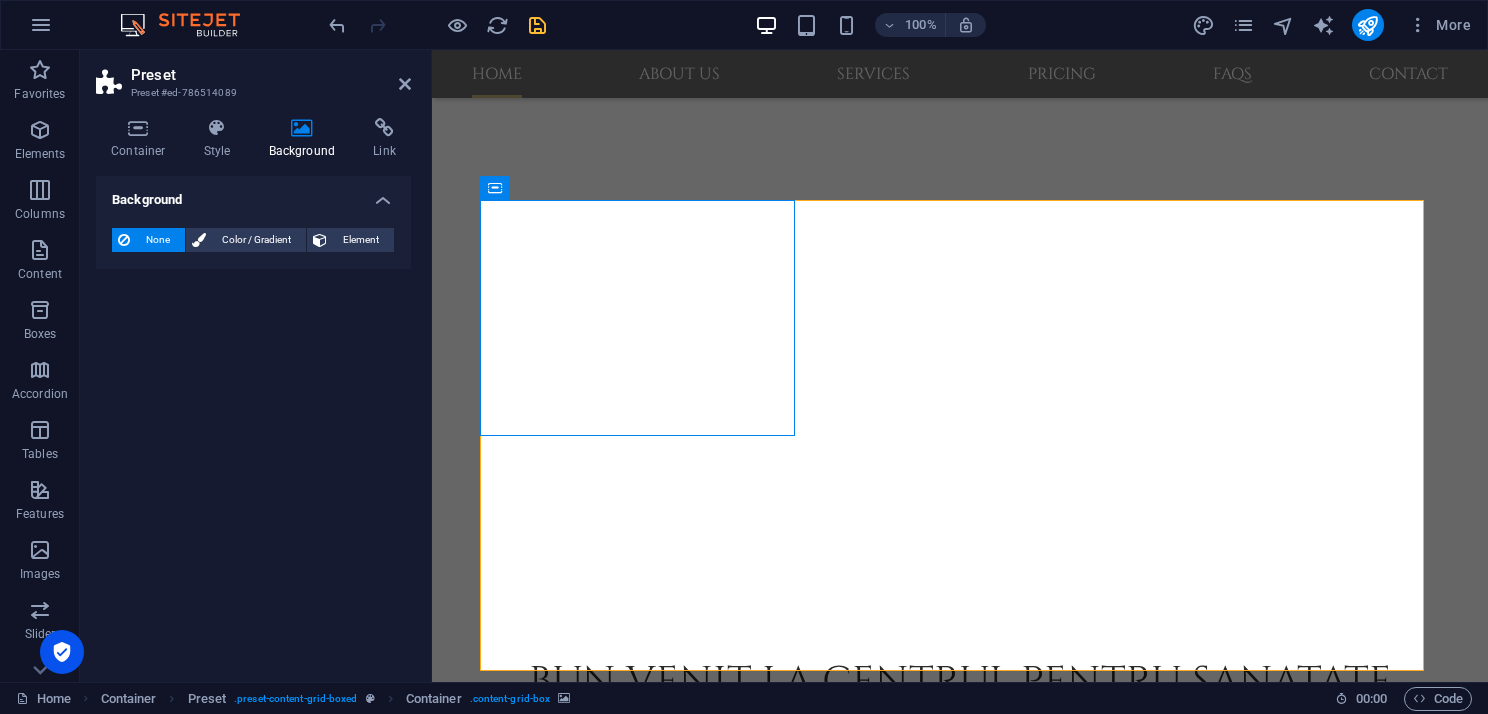 click on "None" at bounding box center [157, 240] 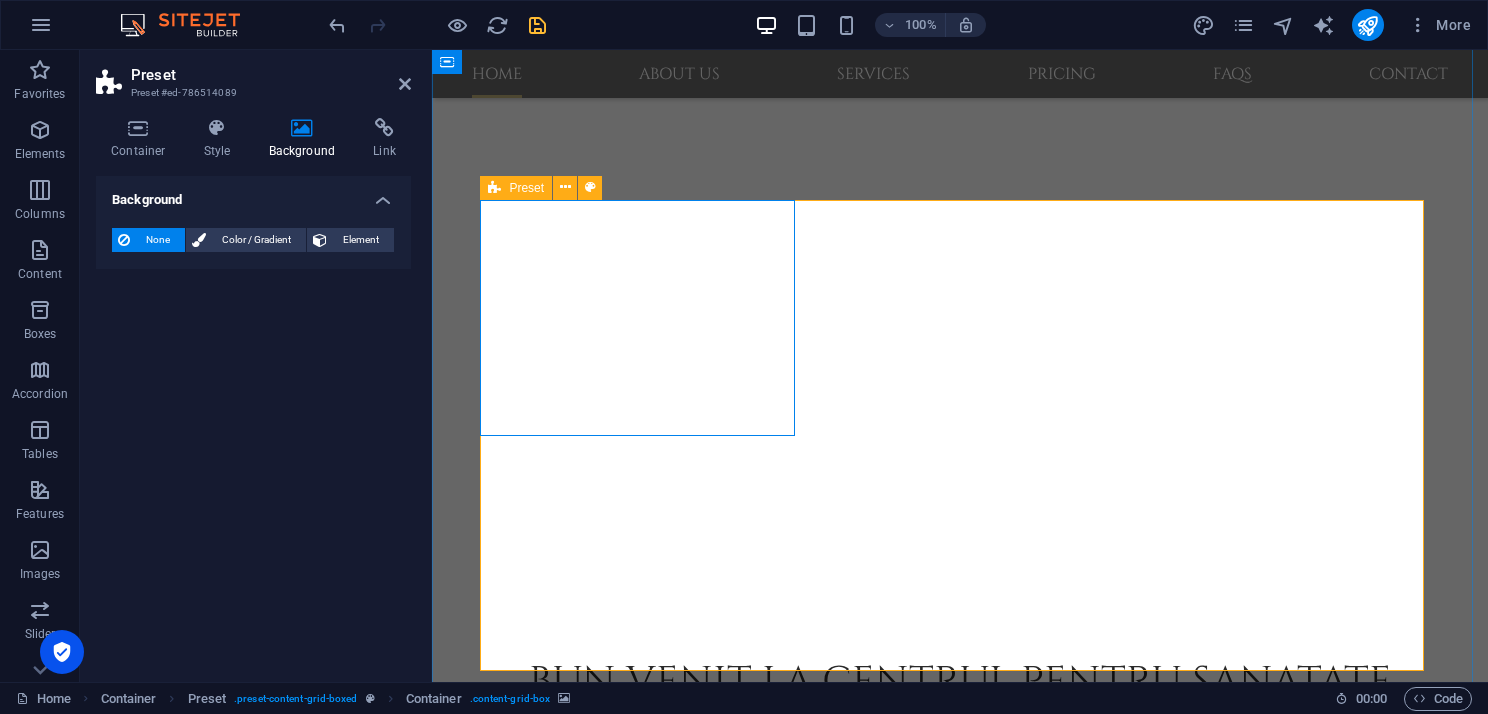 click on "Preset" at bounding box center (526, 188) 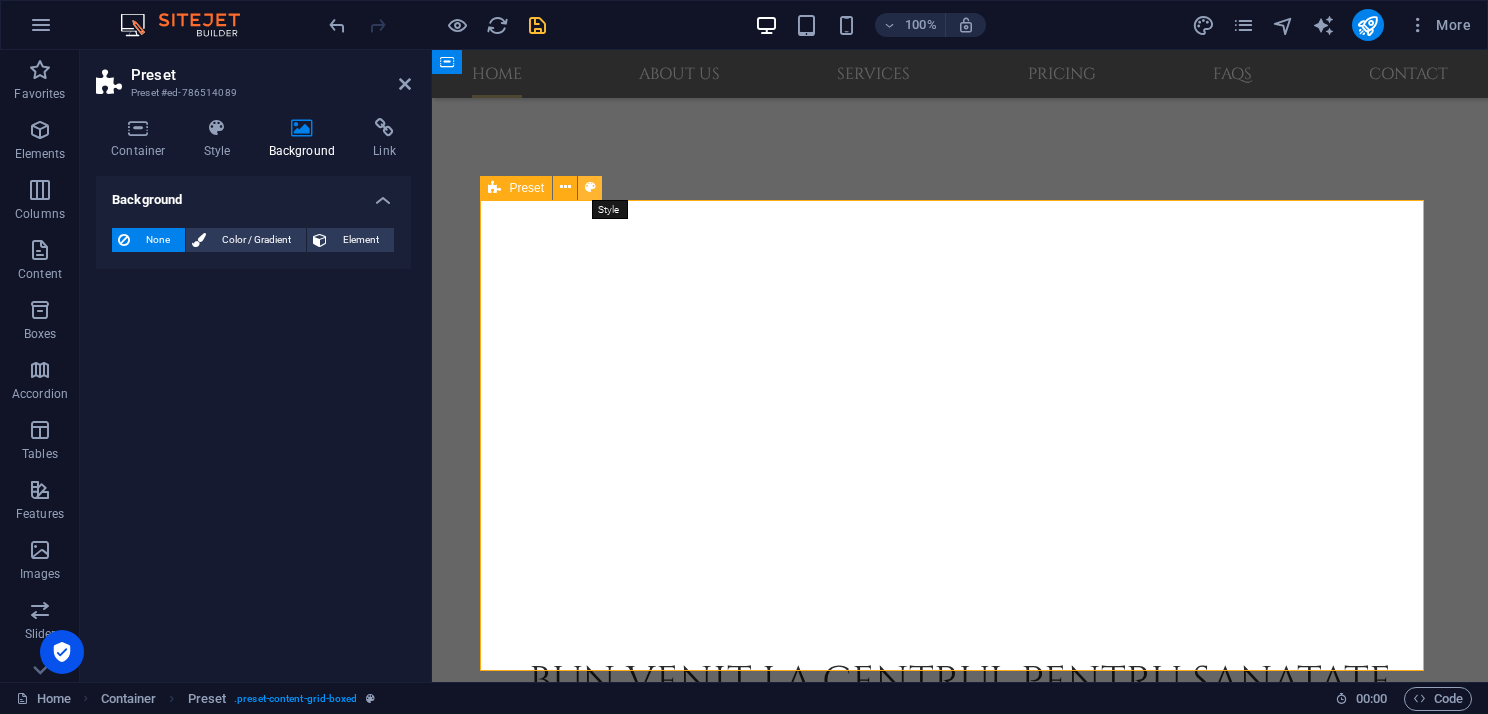 click at bounding box center [590, 187] 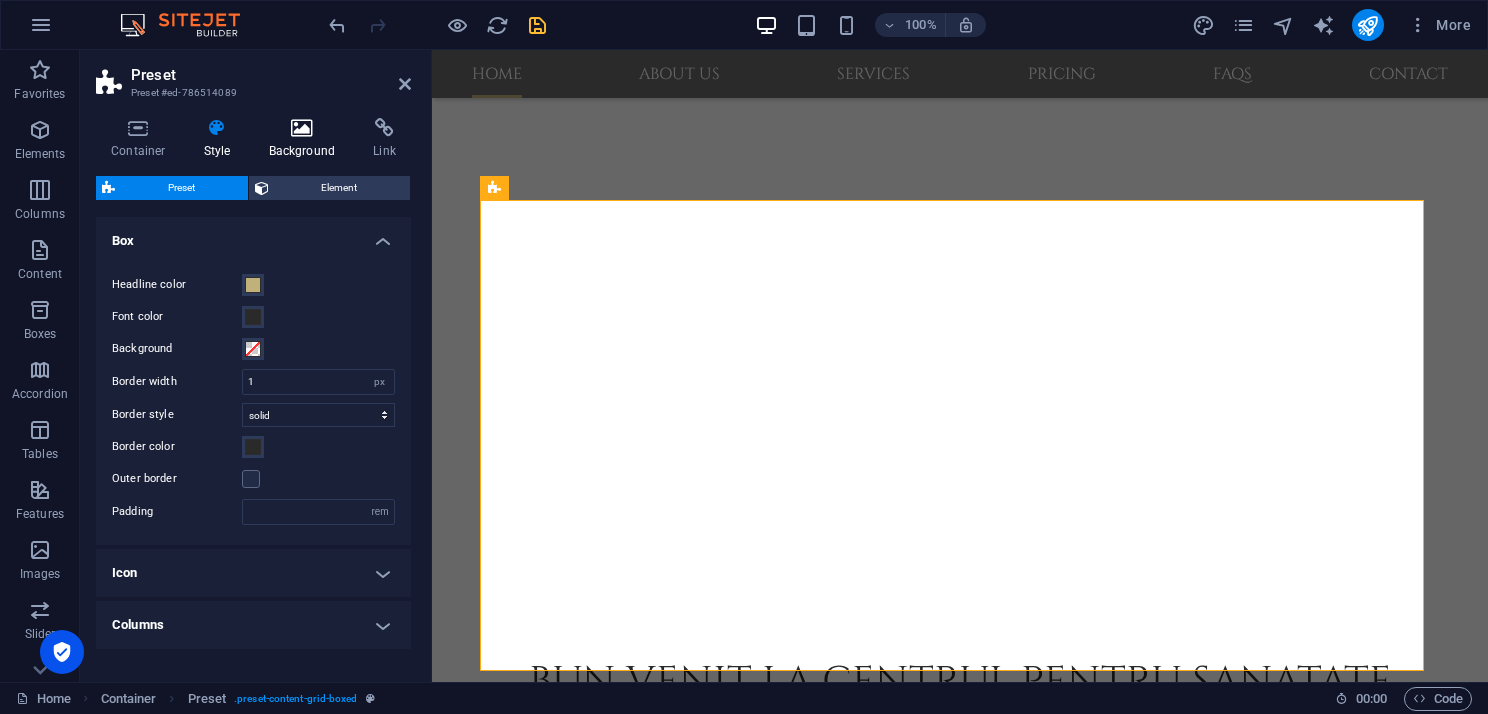click at bounding box center (302, 128) 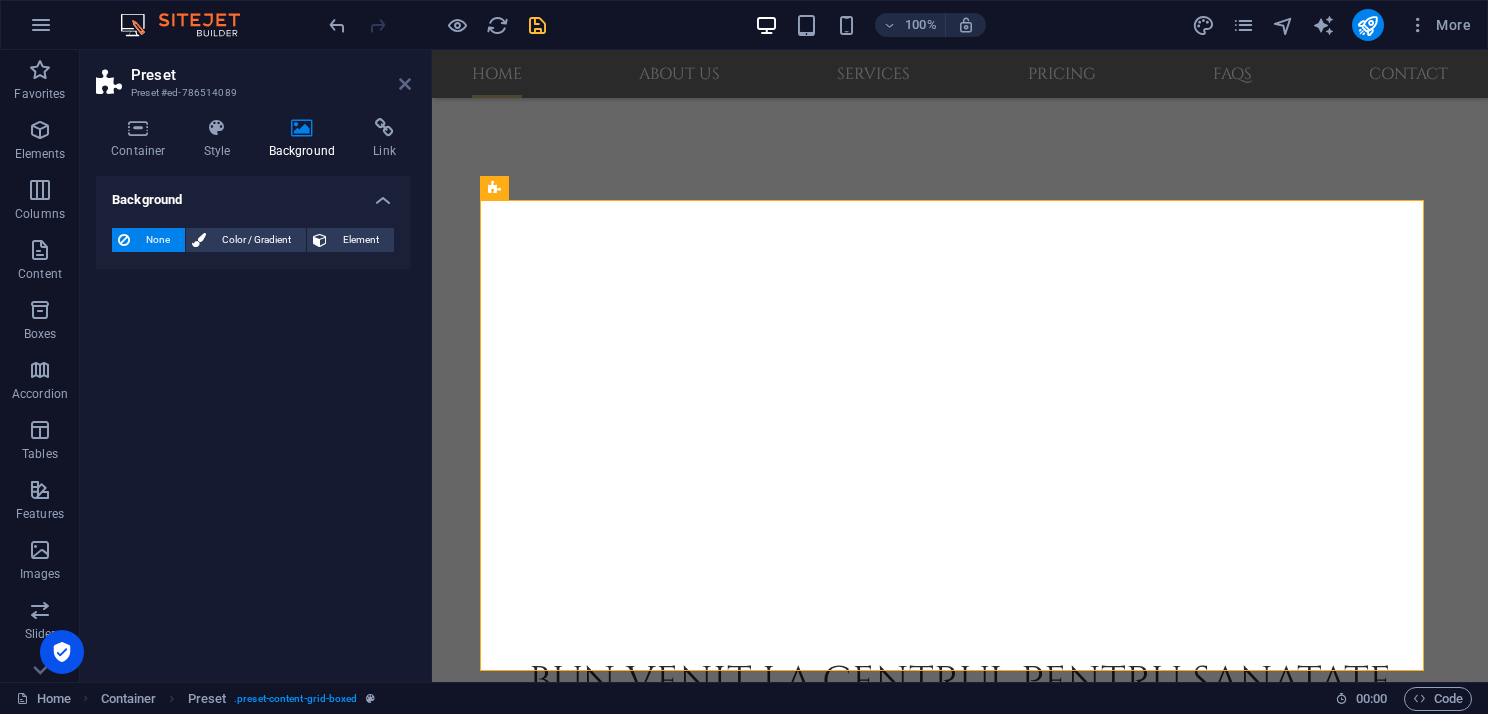 click at bounding box center [405, 84] 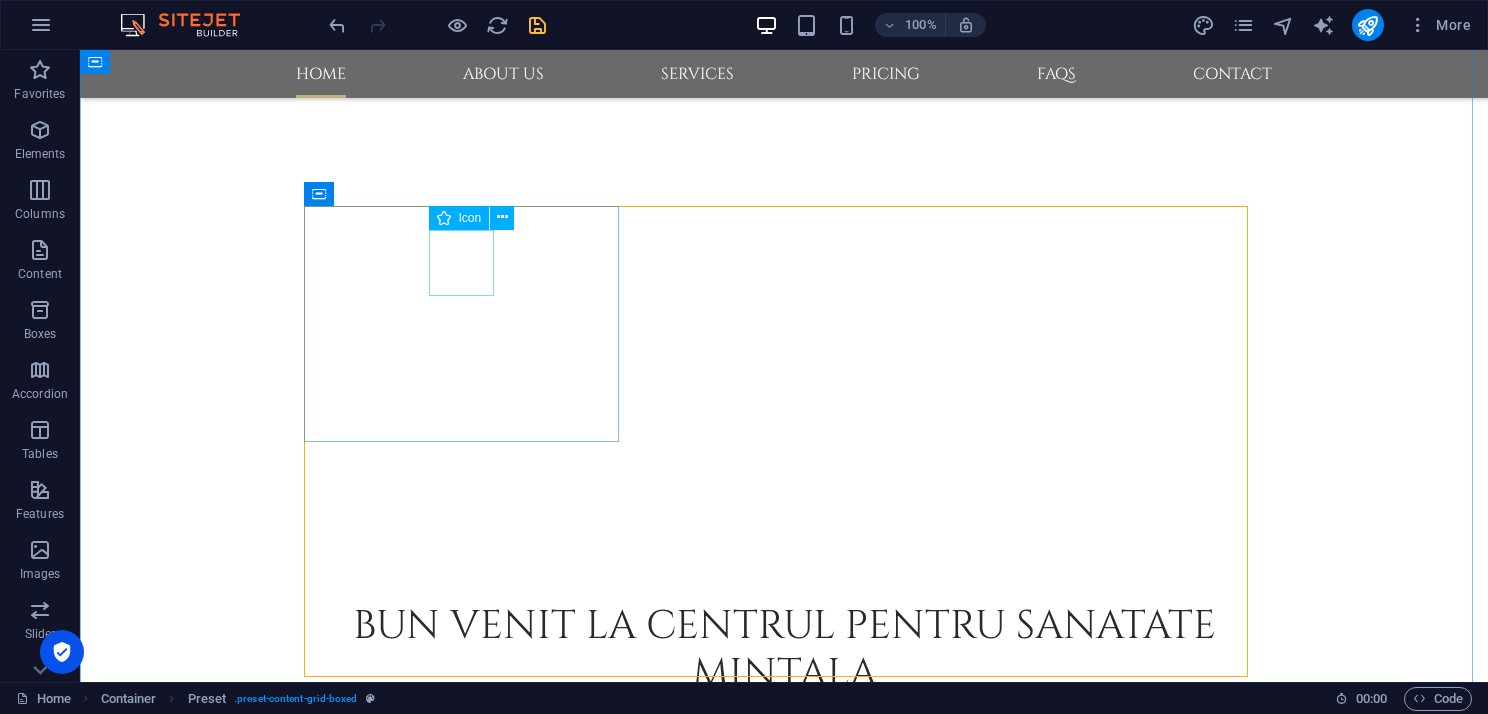 scroll, scrollTop: 900, scrollLeft: 0, axis: vertical 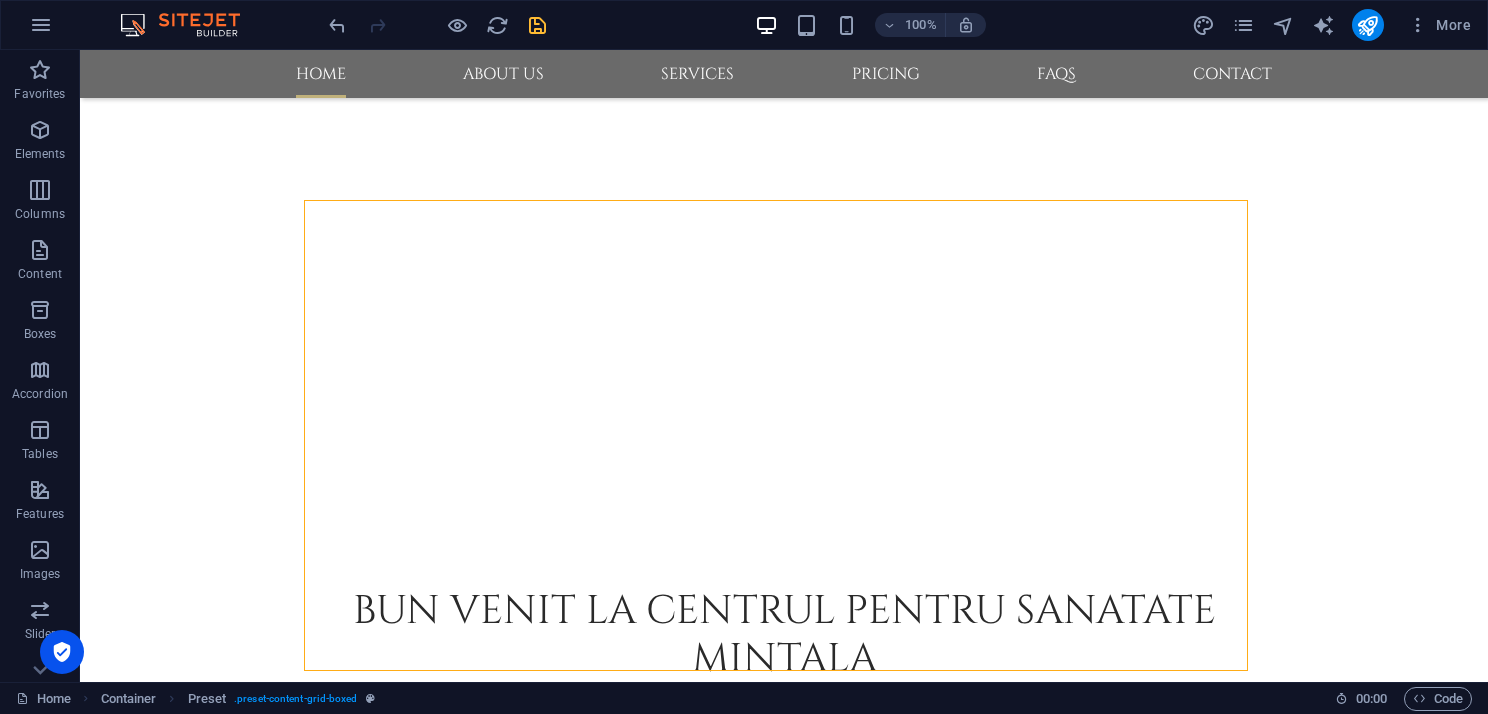 click at bounding box center (784, 1009) 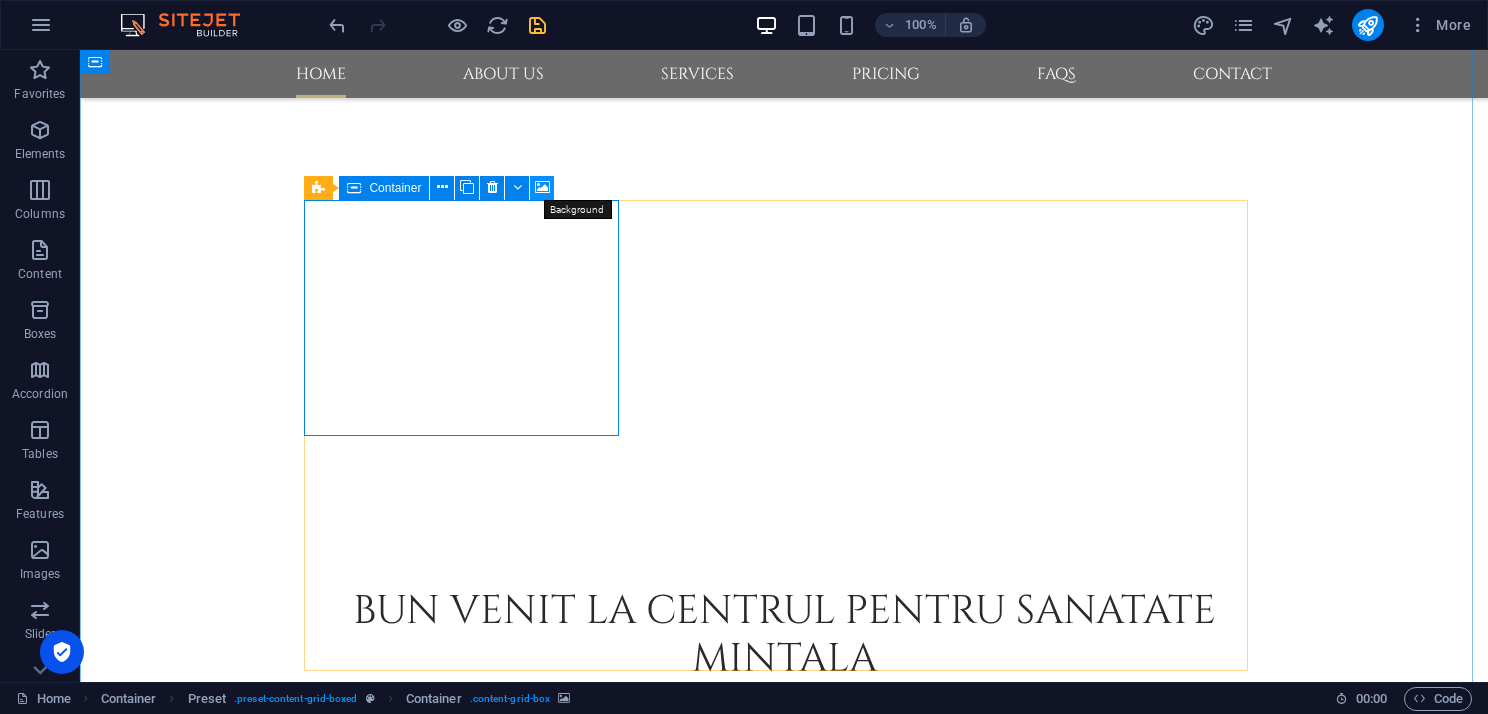 click at bounding box center [542, 187] 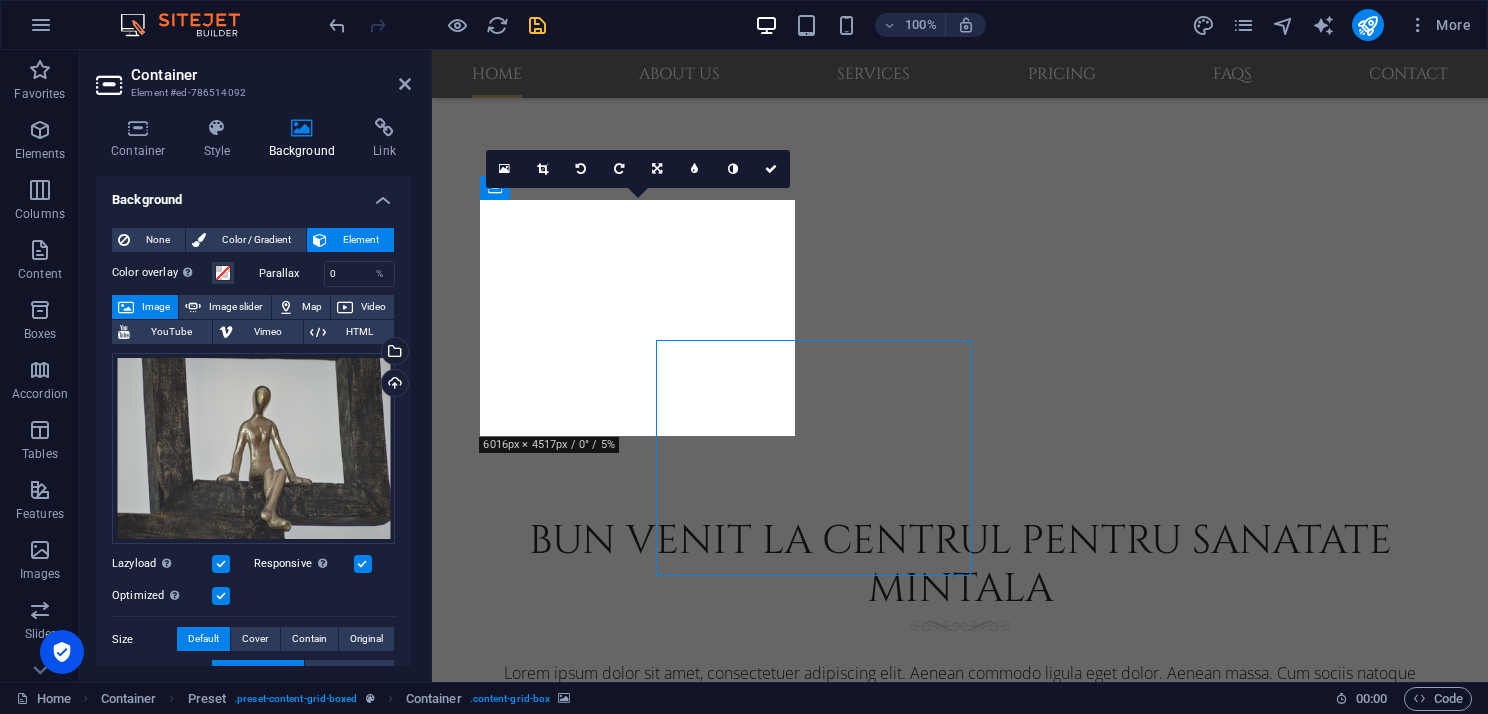 scroll, scrollTop: 759, scrollLeft: 0, axis: vertical 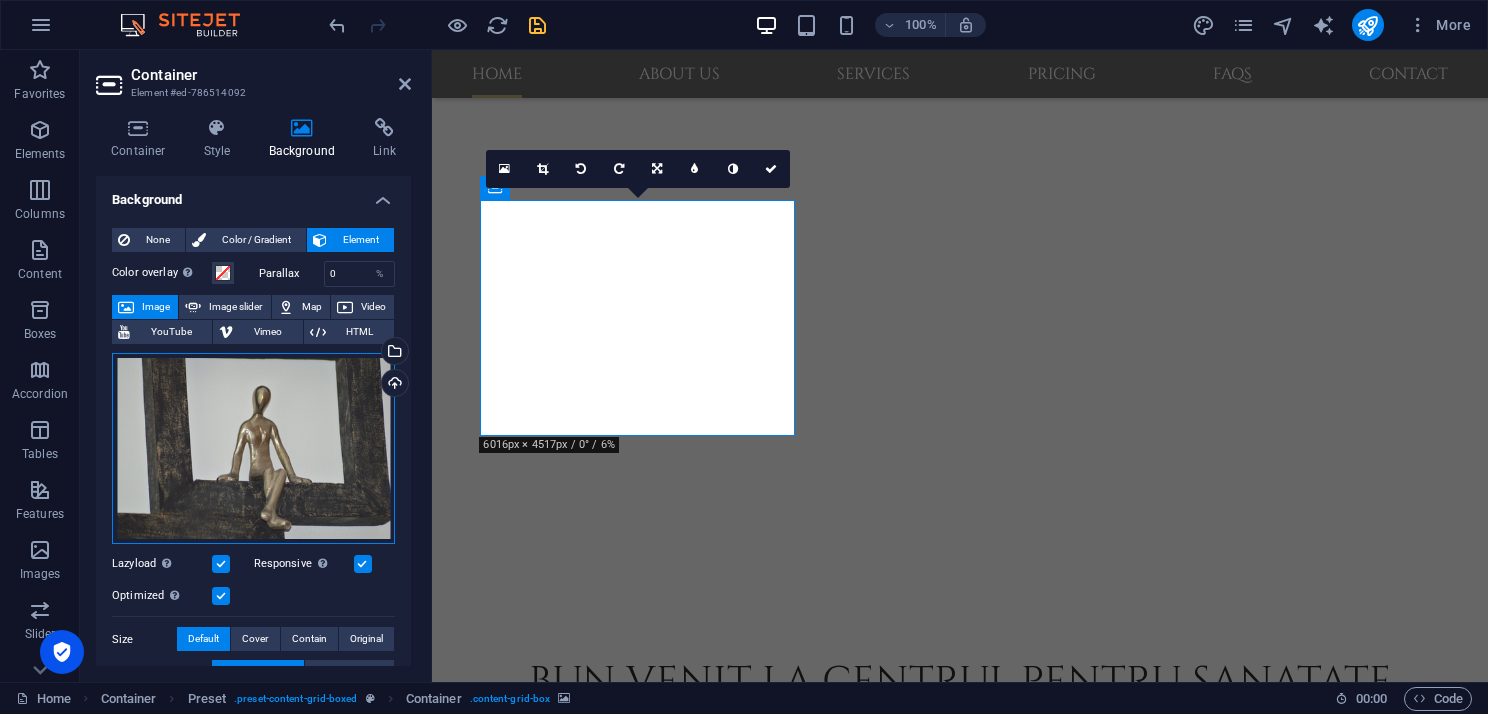 click on "Drag files here, click to choose files or select files from Files or our free stock photos & videos" at bounding box center (253, 449) 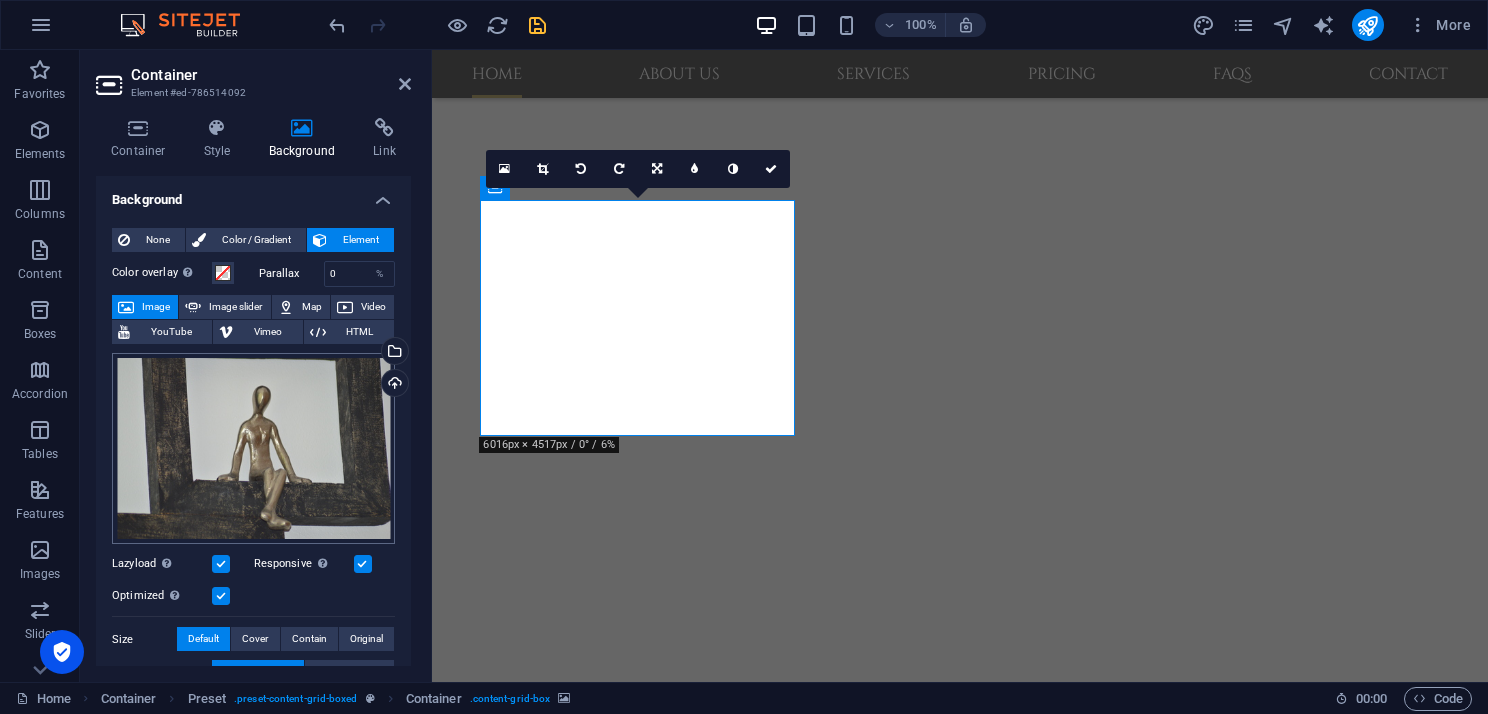 scroll, scrollTop: 748, scrollLeft: 0, axis: vertical 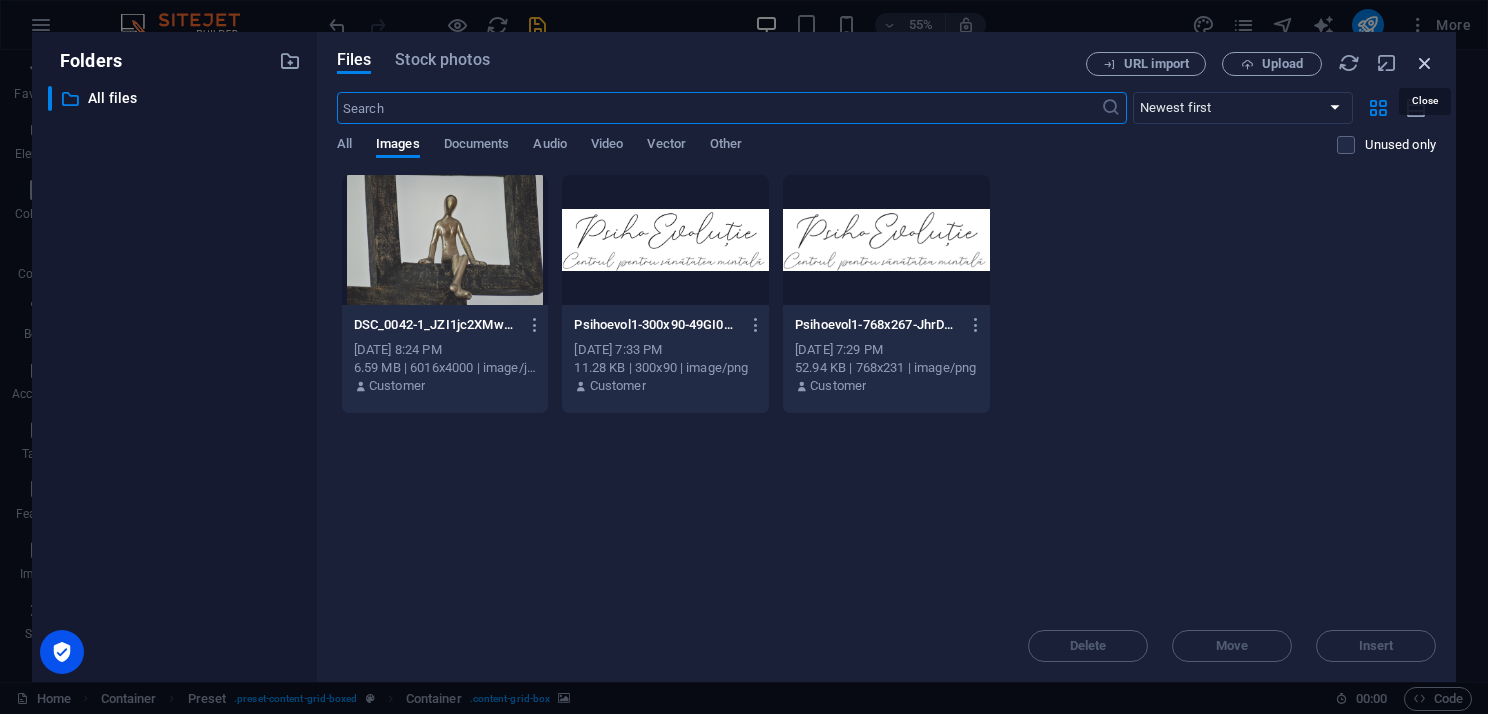 click at bounding box center [1425, 63] 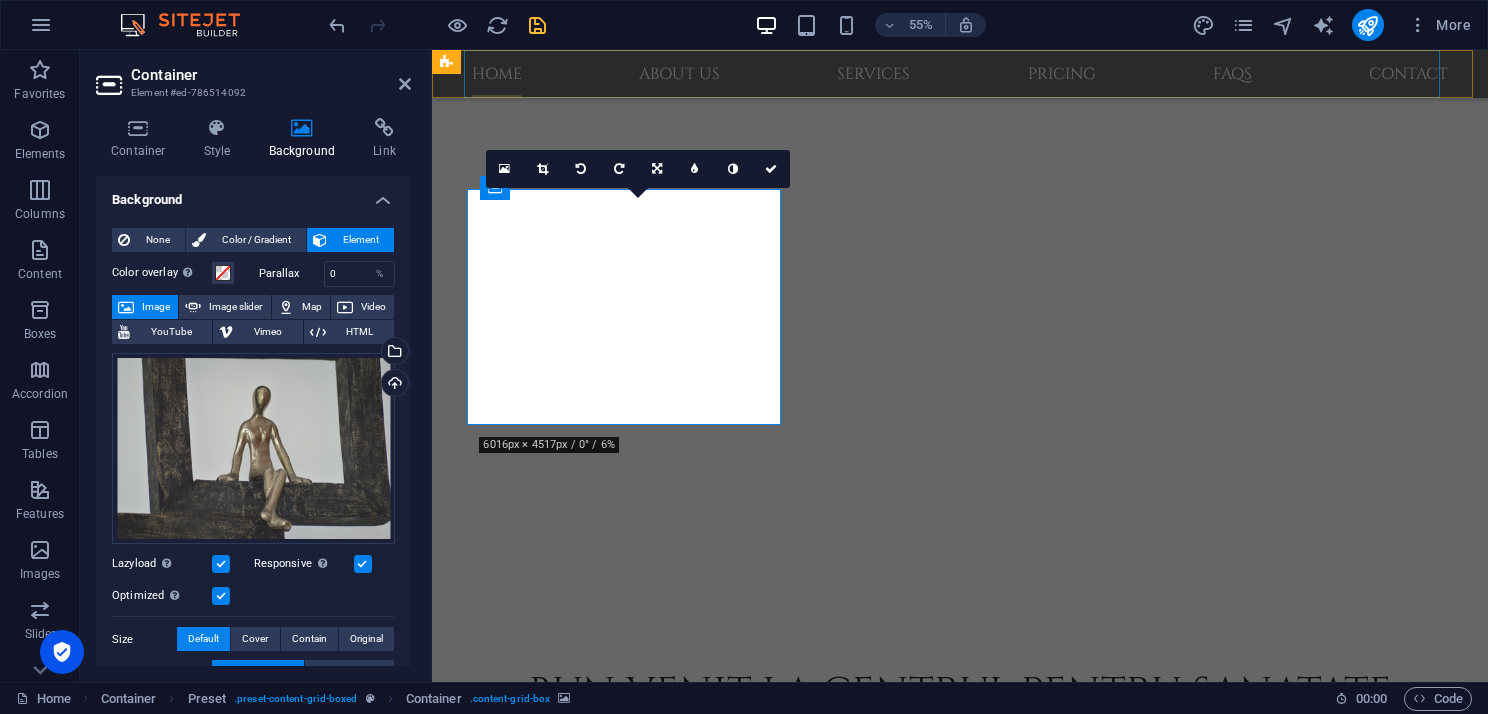 scroll, scrollTop: 759, scrollLeft: 0, axis: vertical 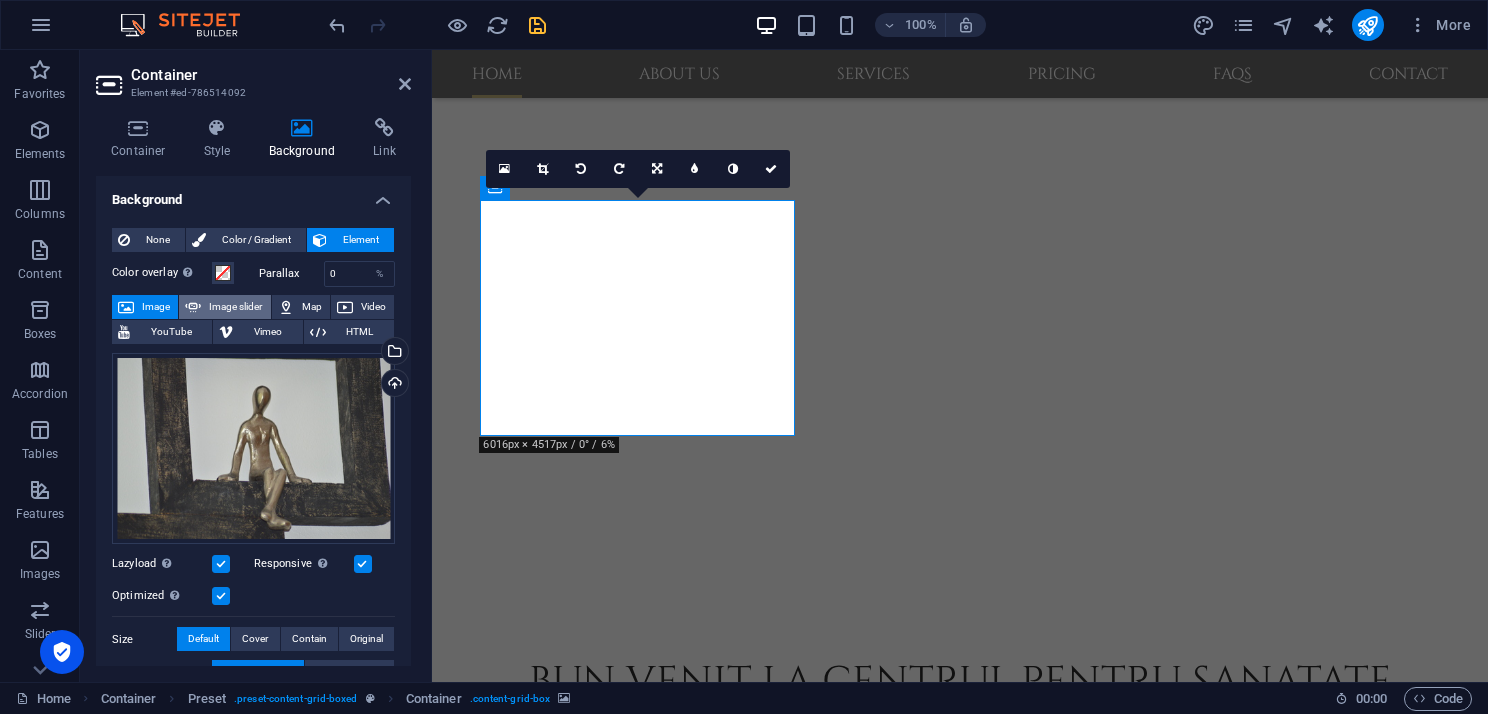 click on "Image slider" at bounding box center [235, 307] 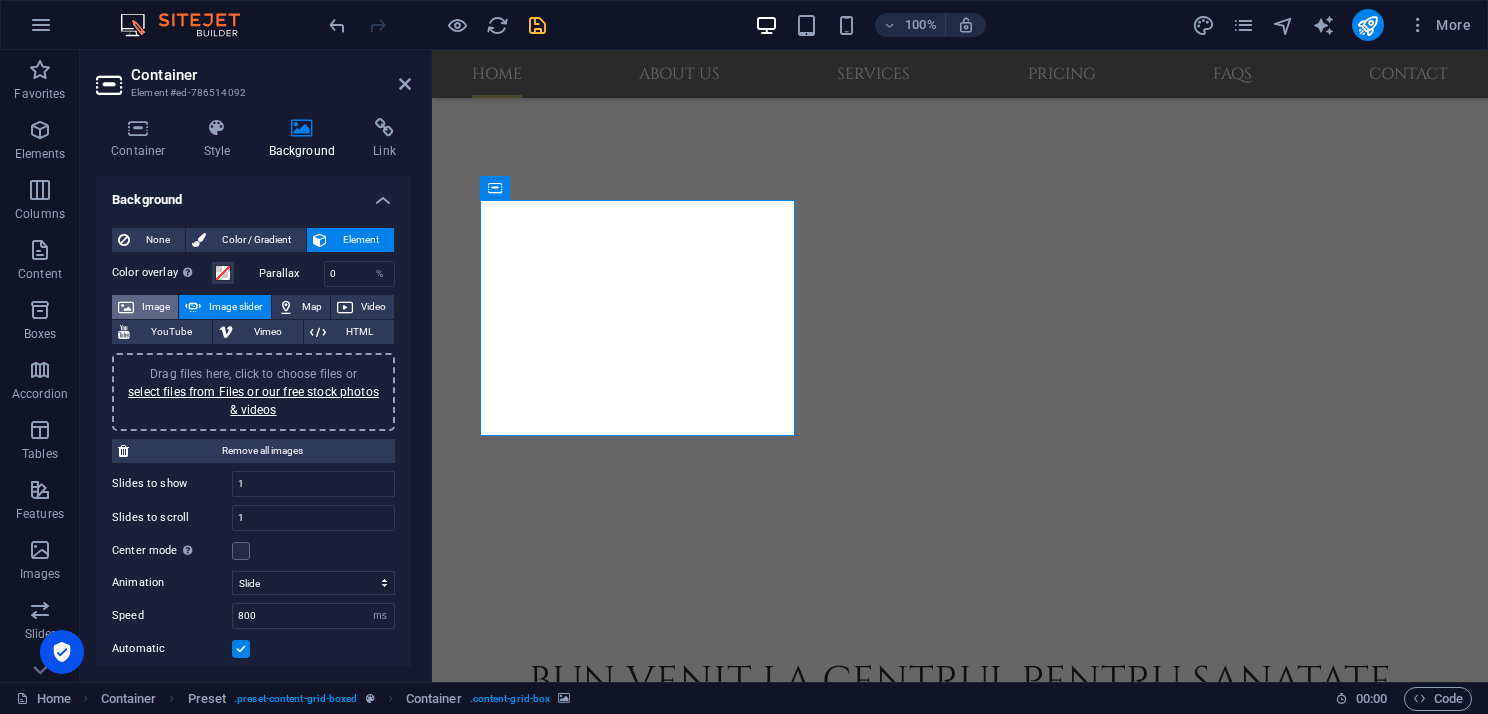 click on "Image" at bounding box center [156, 307] 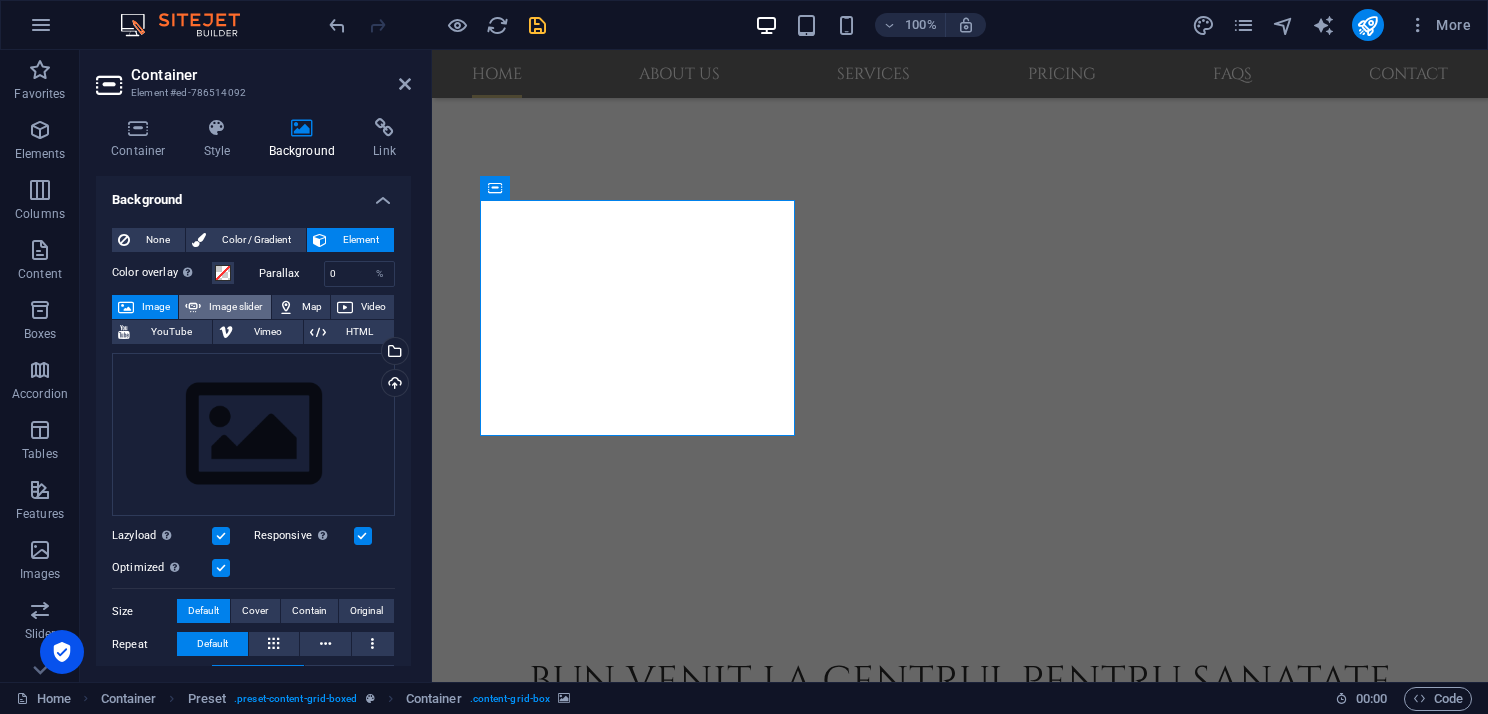 click on "Image slider" at bounding box center [235, 307] 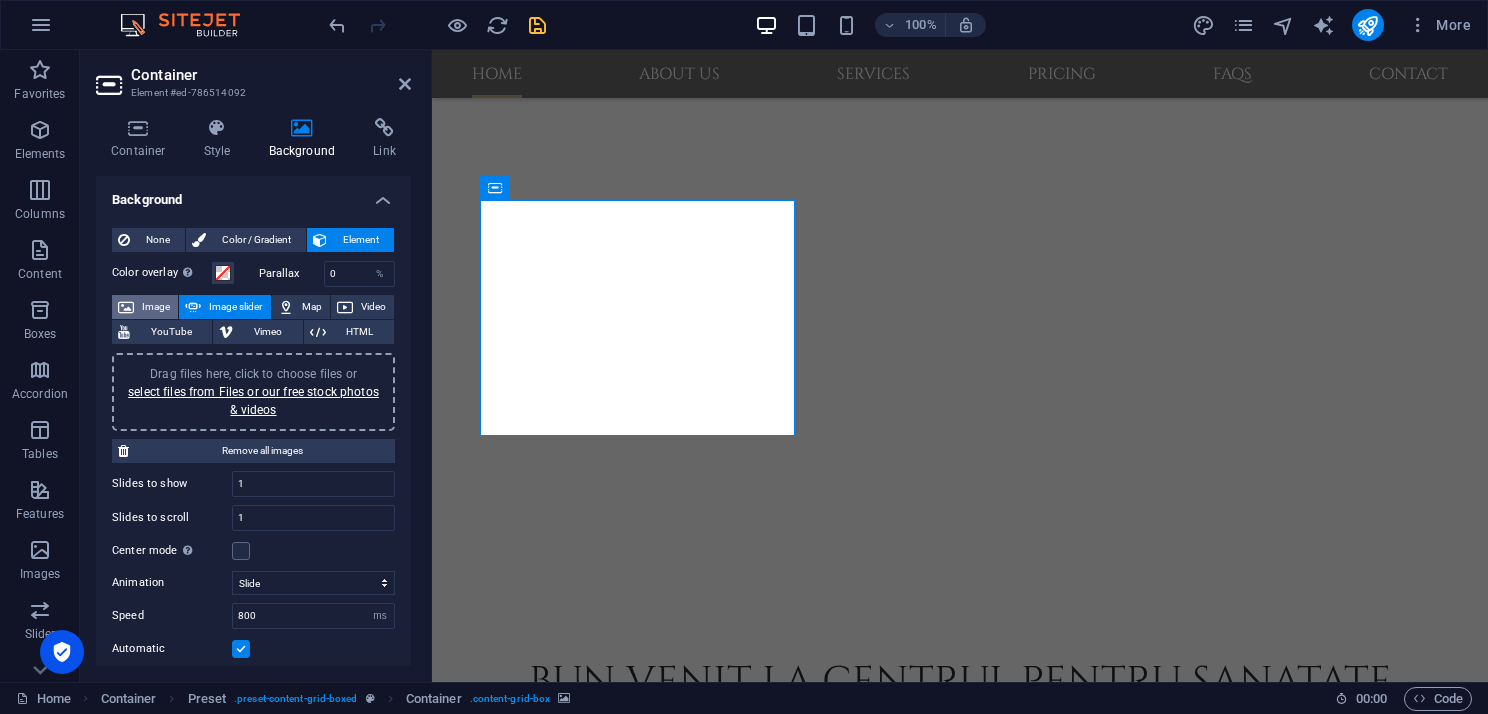 click on "Image" at bounding box center [156, 307] 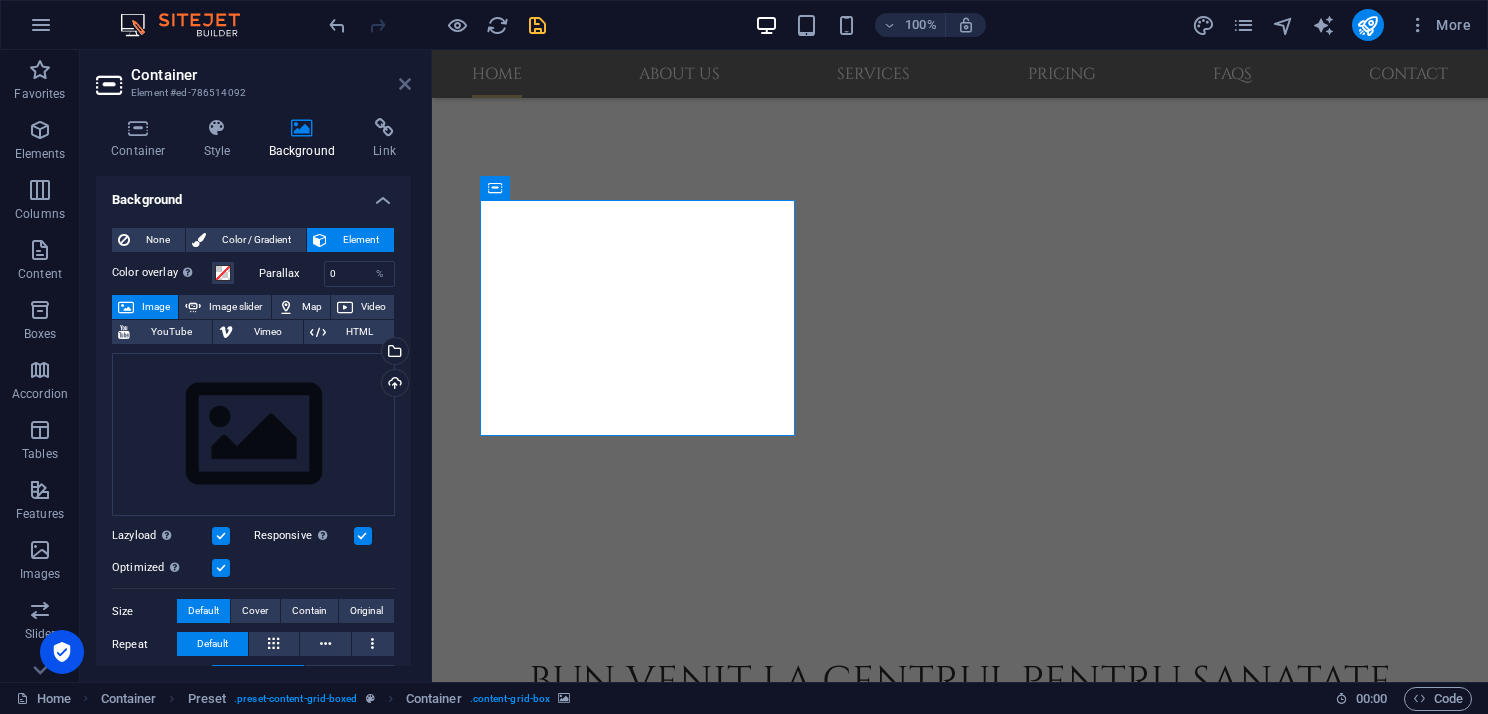 click at bounding box center (405, 84) 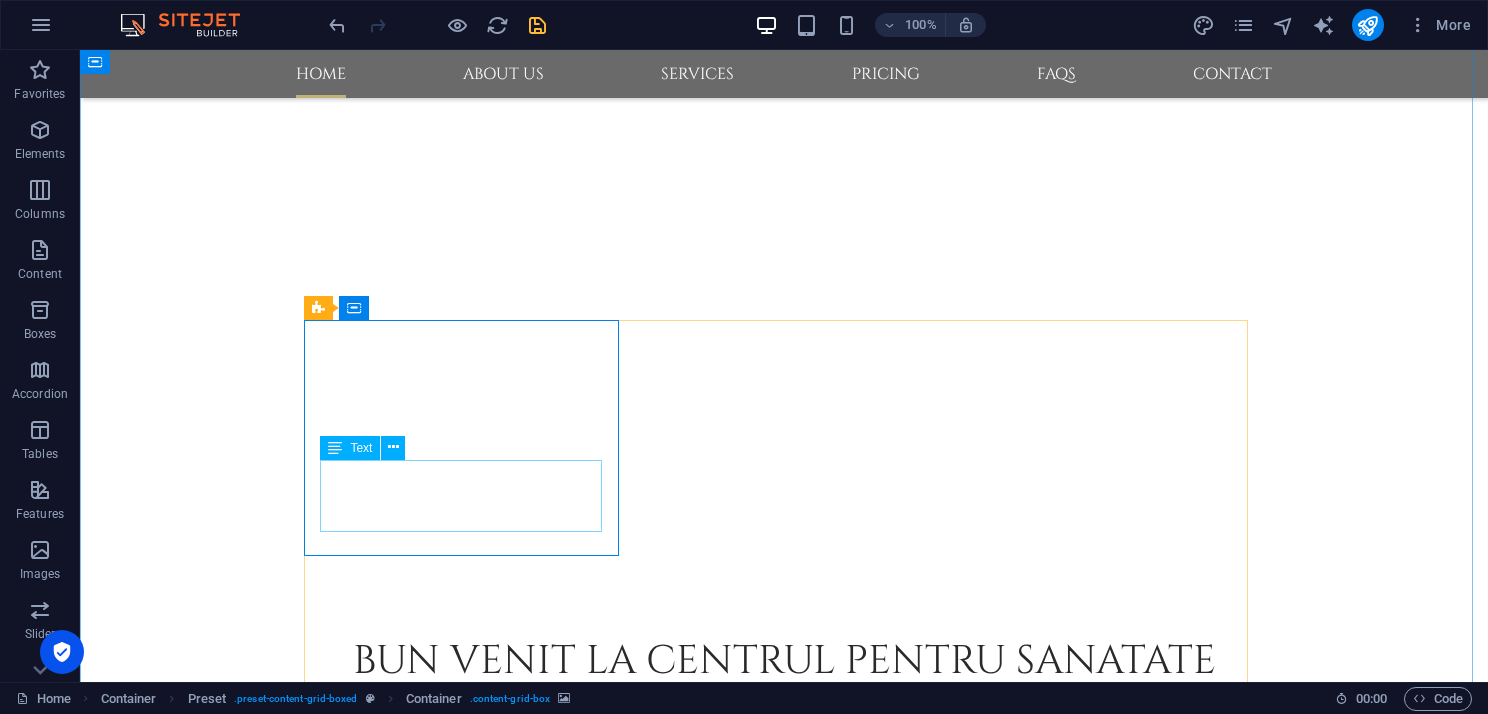 scroll, scrollTop: 900, scrollLeft: 0, axis: vertical 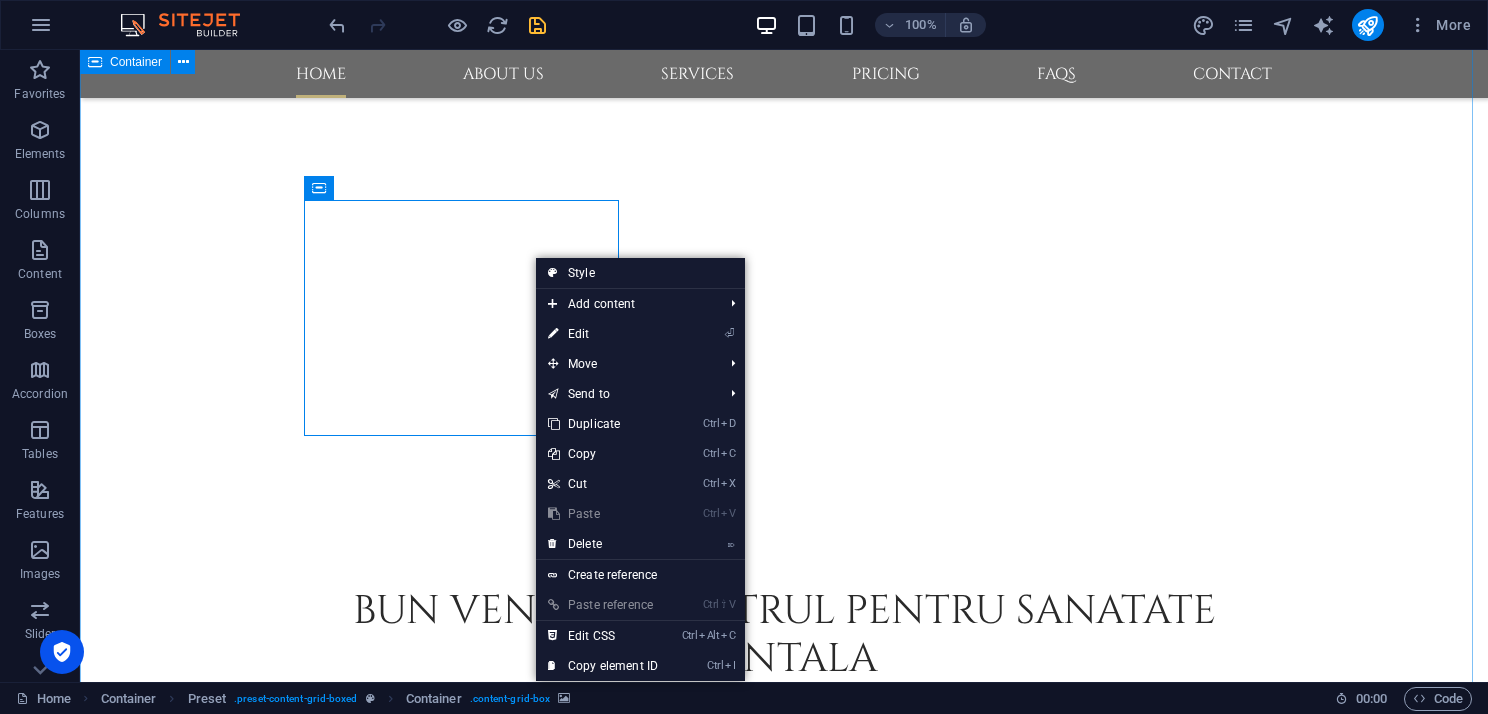 click on "Bun venit la centrul pentru sanatate mintala Lorem ipsum dolor sit amet, consectetuer adipiscing elit. Aenean commodo ligula eget dolor. Aenean massa. Cum sociis natoque penatibus et magnis dis parturient montes, nascetur ridiculus mus. Donec quam felis, ultricies nec, pellentesque eu, pretium quis, sem. Nulla consequat massa quis enim. Donec pede justo, fringilla vel, aliquet nec, vulputate eget, arcu. Nulla consequat massa quis enim. Donec pede justo, fringilla vel, aliquet nec. Servicii oferite Lorem ipsum dolor sit amet, consectetuer adipiscing elit. Aenean commodo ligula eget dolor.  Servicii oferite Lorem ipsum dolor sit amet, consectetuer adipiscing elit. Aenean commodo ligula eget dolor.  Servicii oferite Lorem ipsum dolor sit amet, consectetuer adipiscing elit. Aenean commodo ligula eget dolor.  Servicii oferite Lorem ipsum dolor sit amet, consectetuer adipiscing elit. Aenean commodo ligula eget dolor.  Servicii oferite Servicii oferite" at bounding box center [784, 1413] 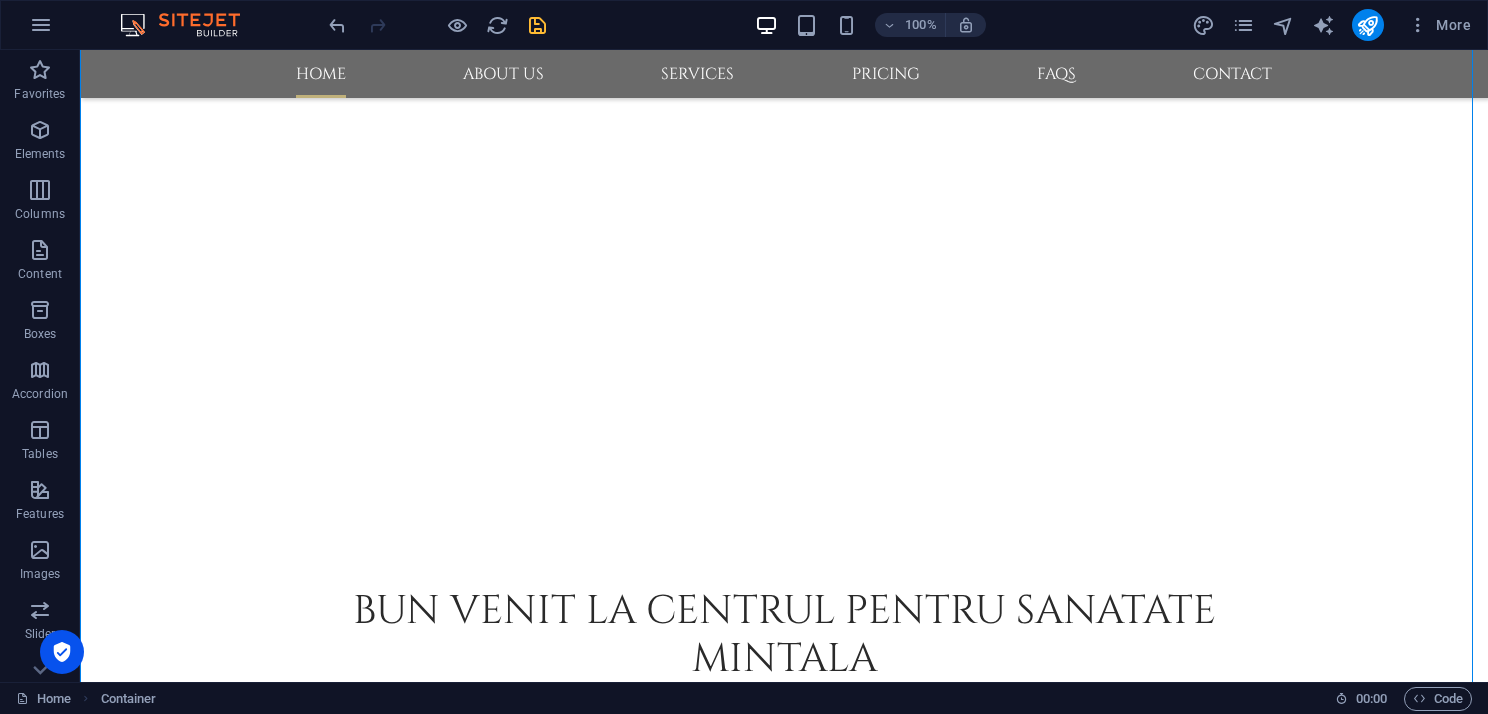 click at bounding box center [784, 1009] 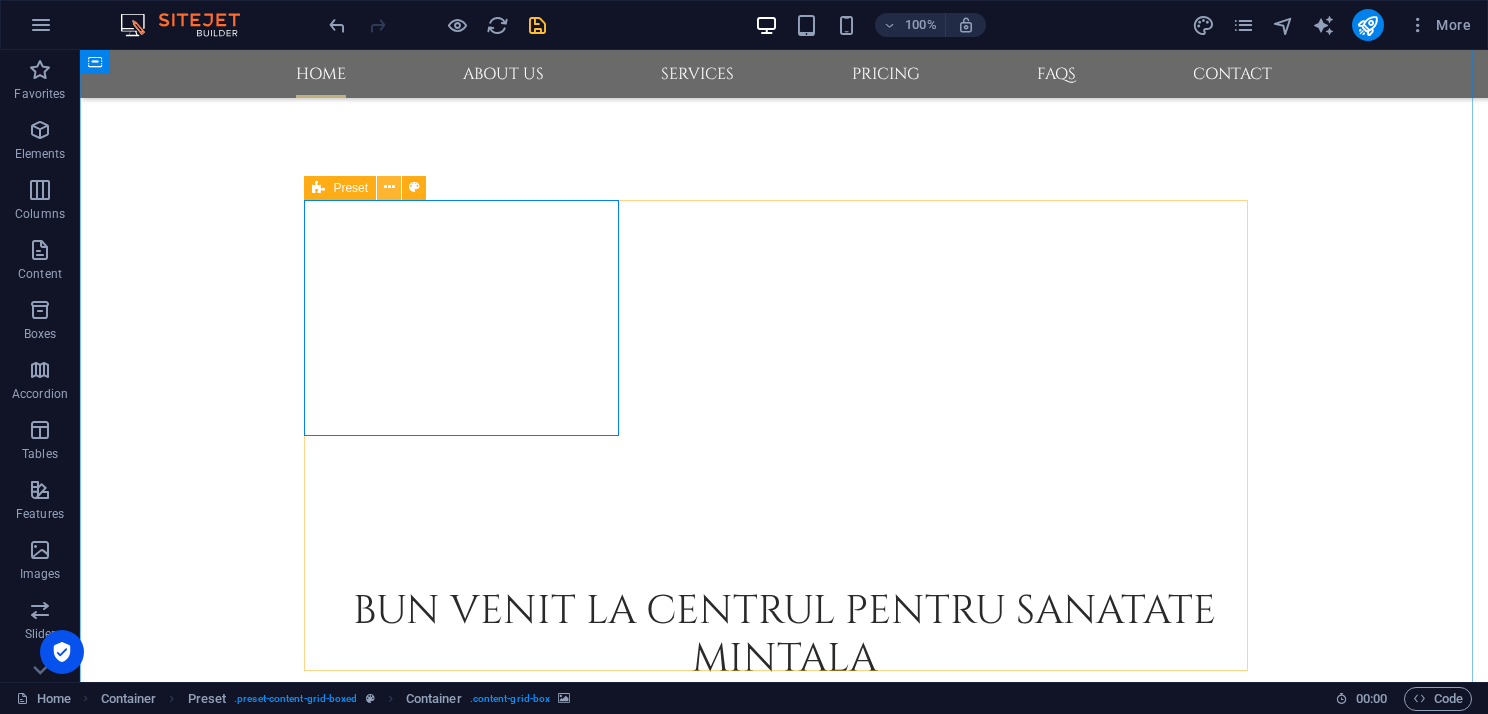 click at bounding box center [389, 187] 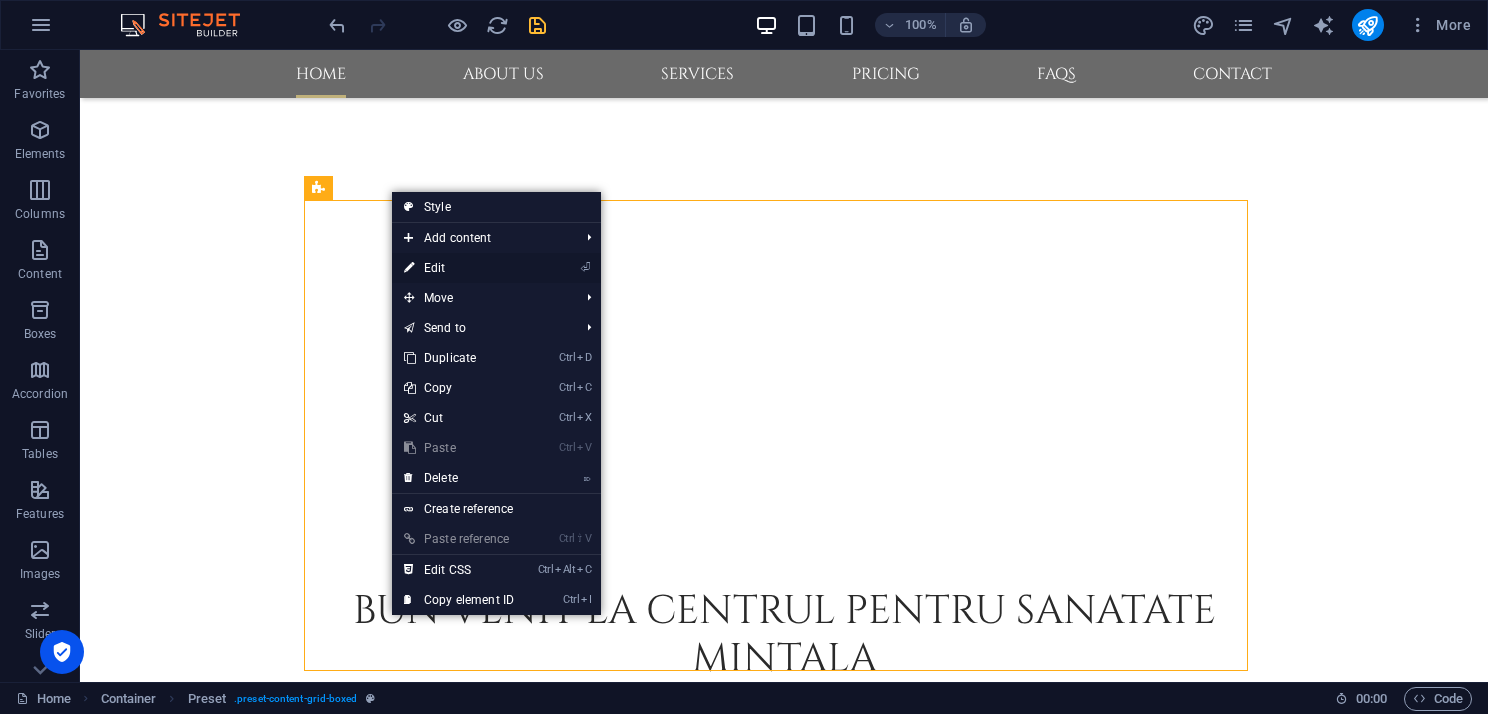 click on "⏎  Edit" at bounding box center [459, 268] 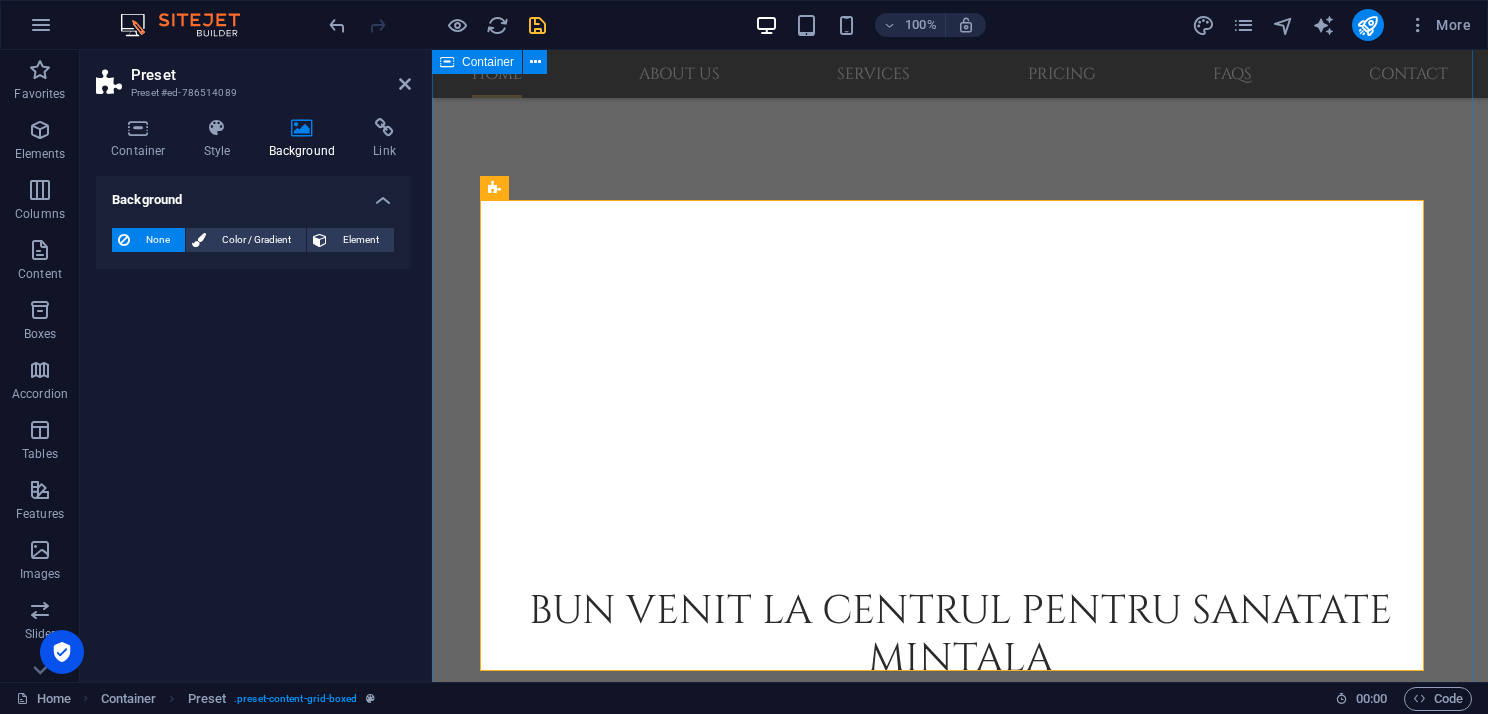scroll, scrollTop: 759, scrollLeft: 0, axis: vertical 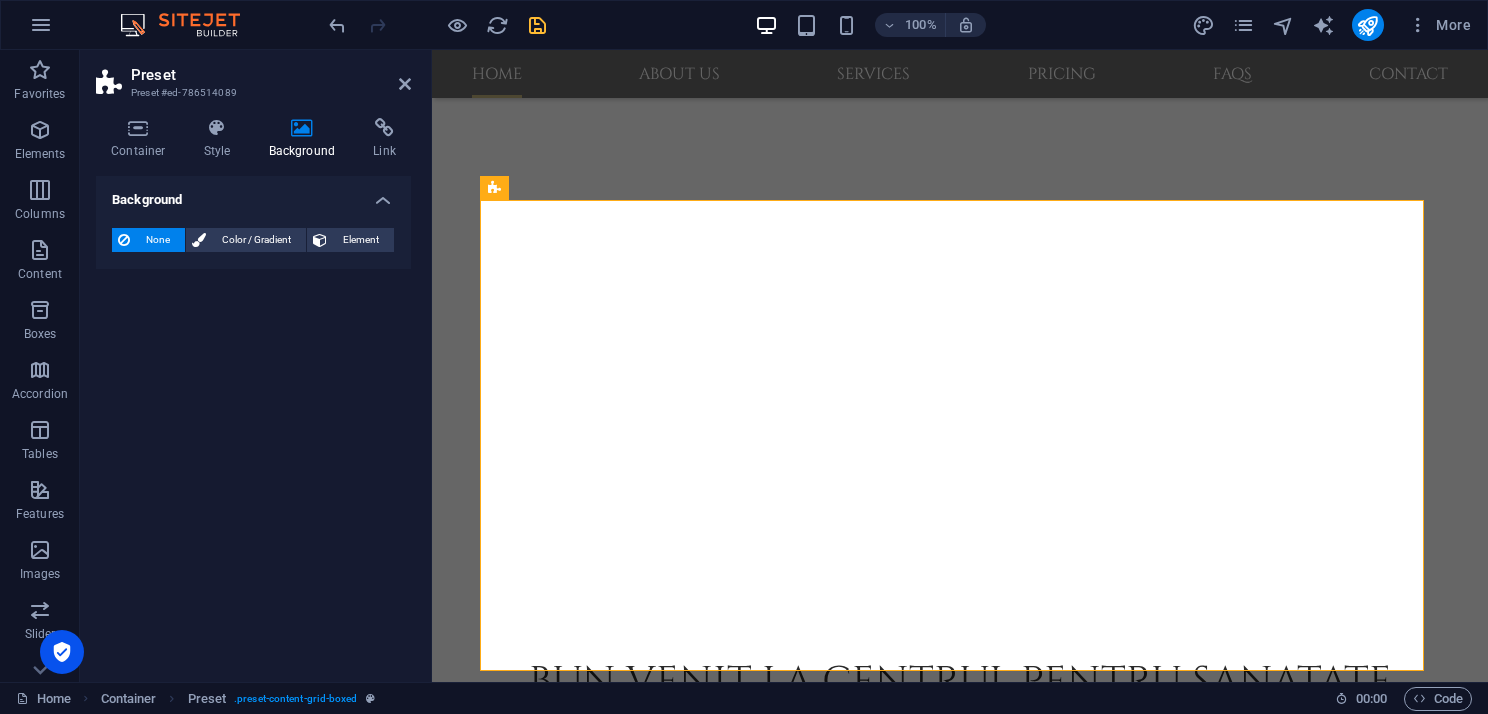 click at bounding box center (302, 128) 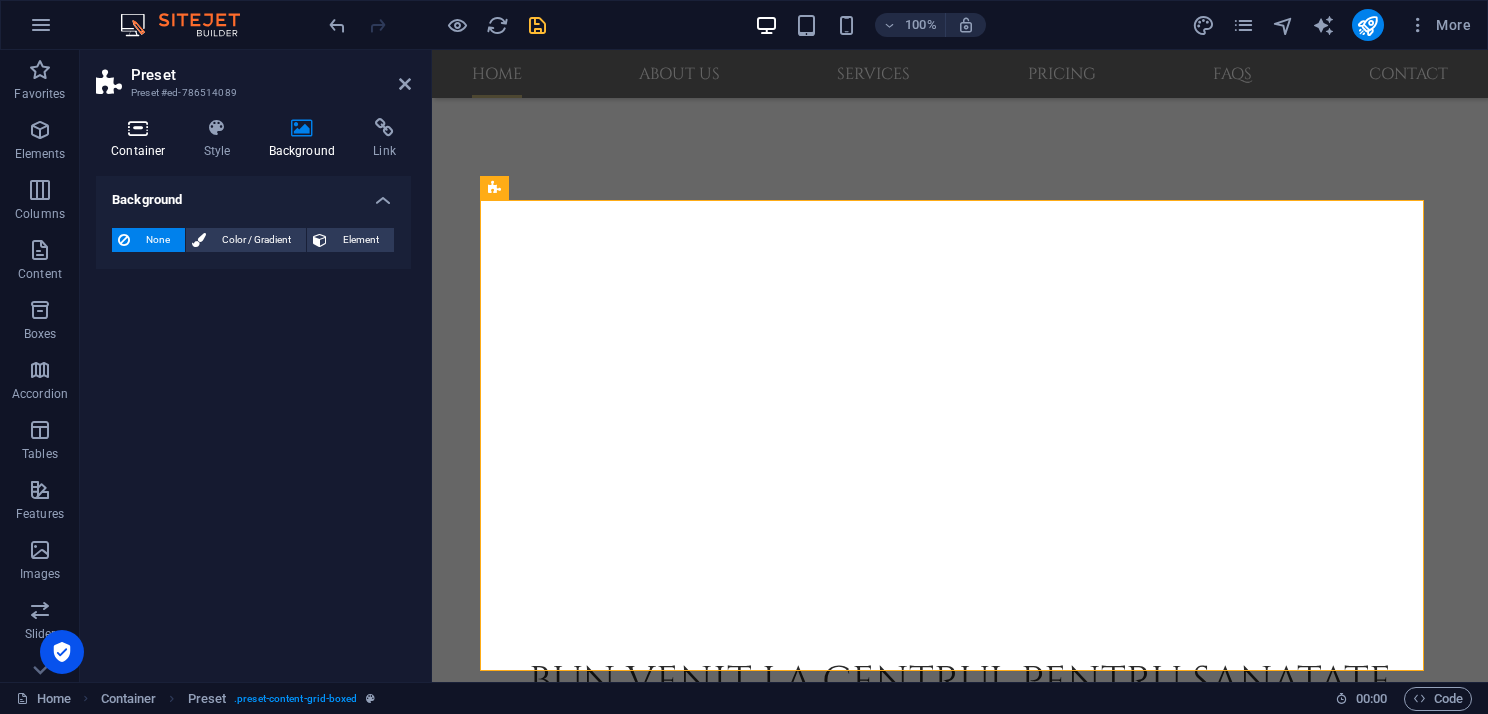 click at bounding box center [138, 128] 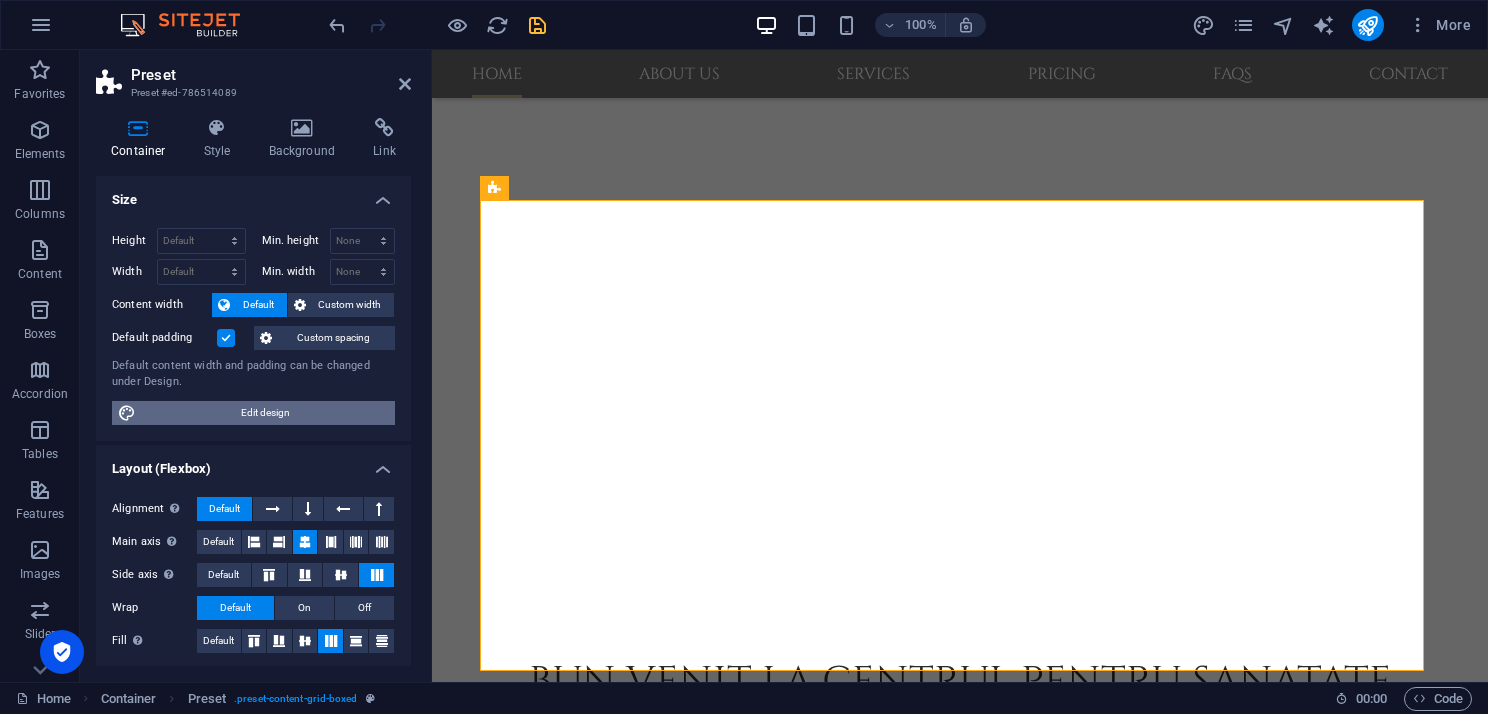 click on "Edit design" at bounding box center [265, 413] 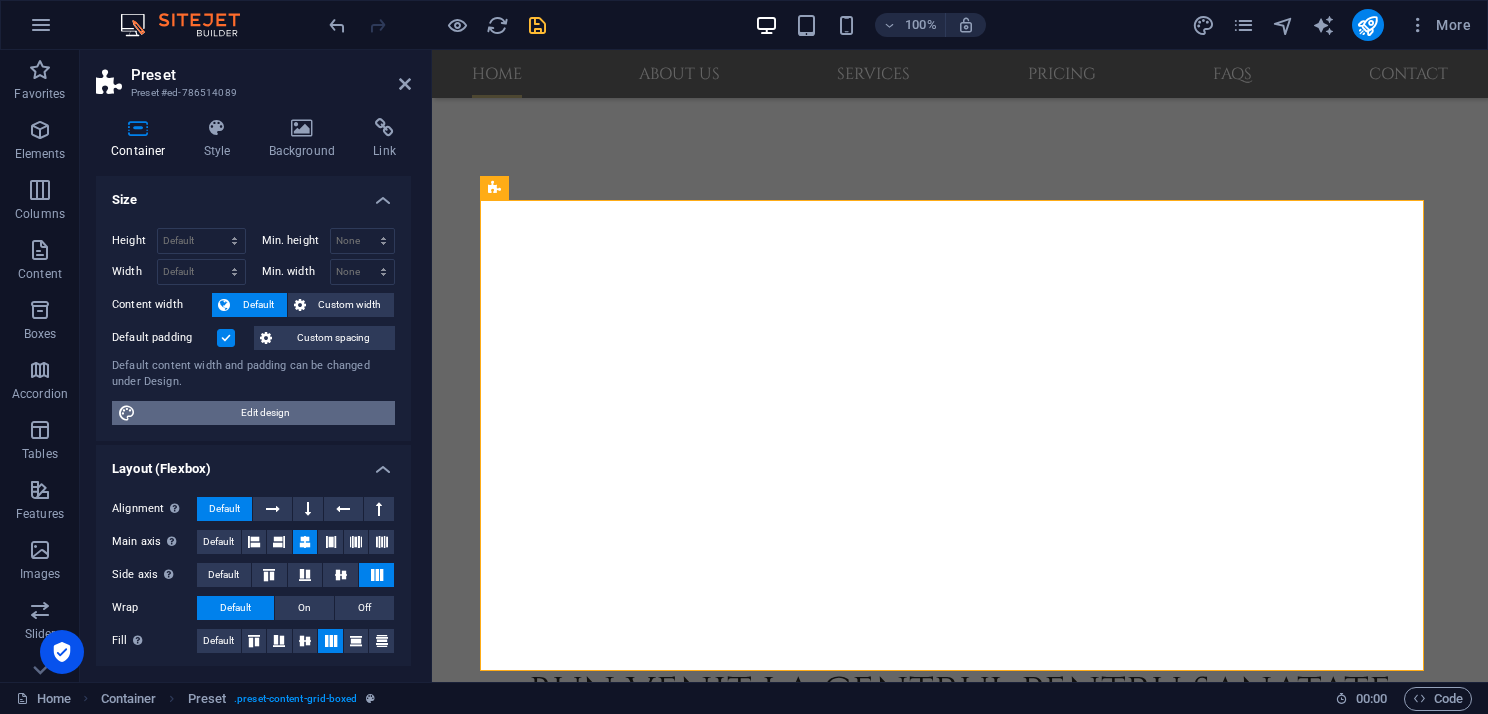select on "rem" 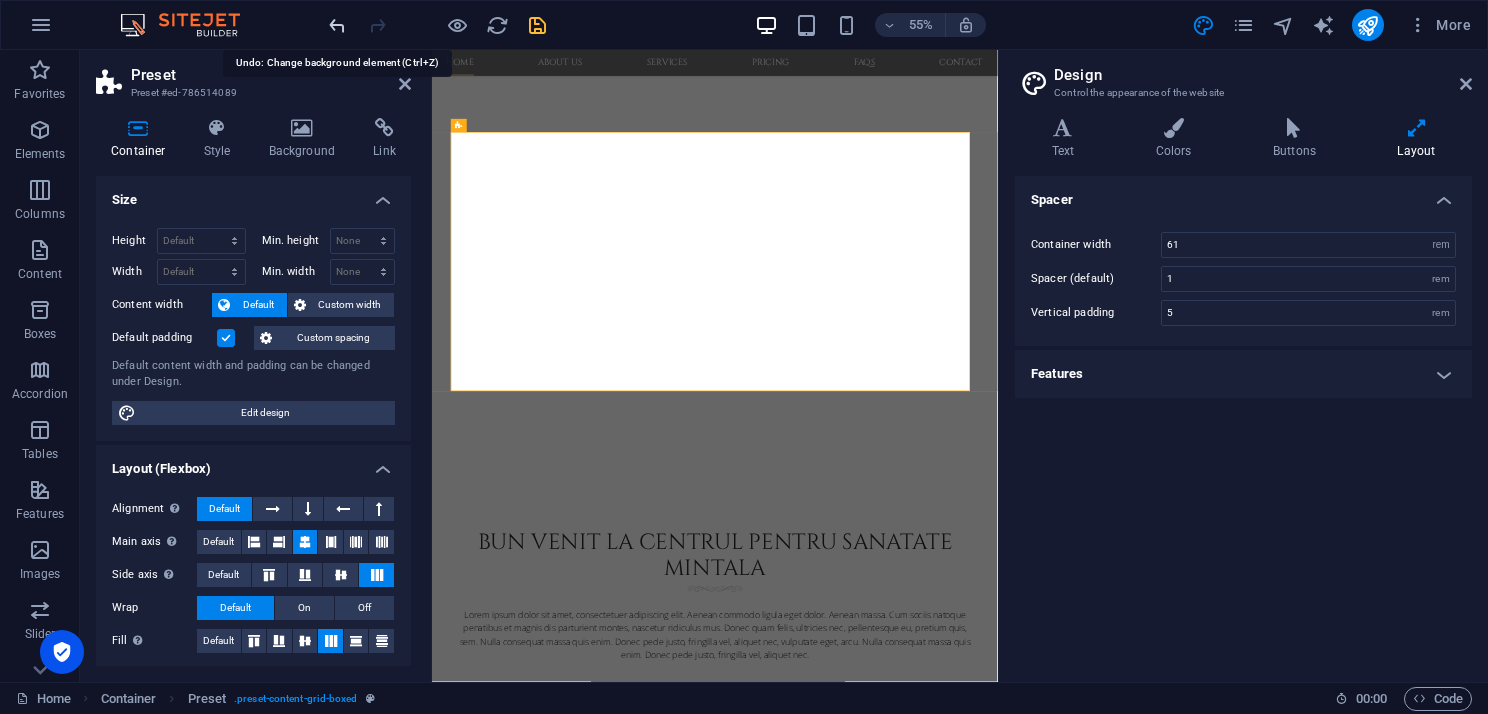 click at bounding box center (337, 25) 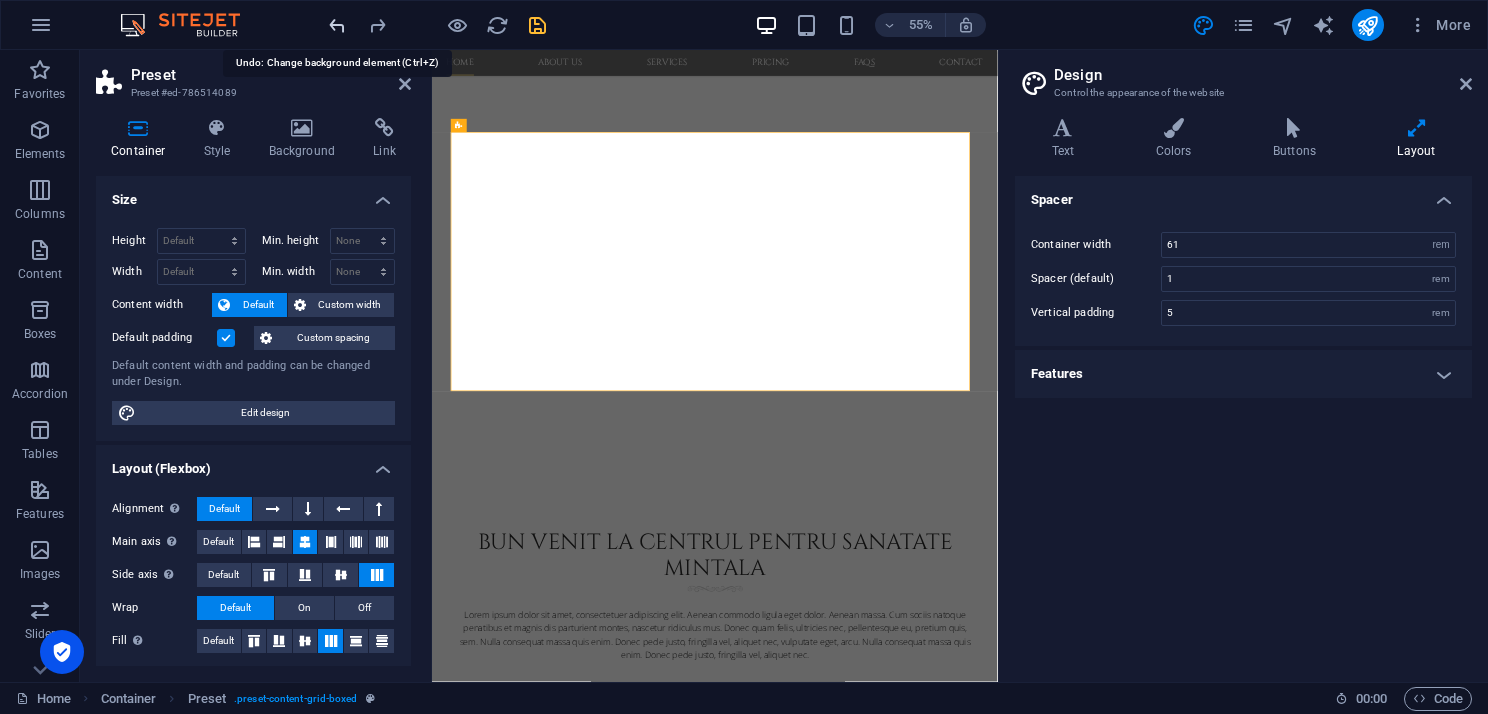 click at bounding box center (337, 25) 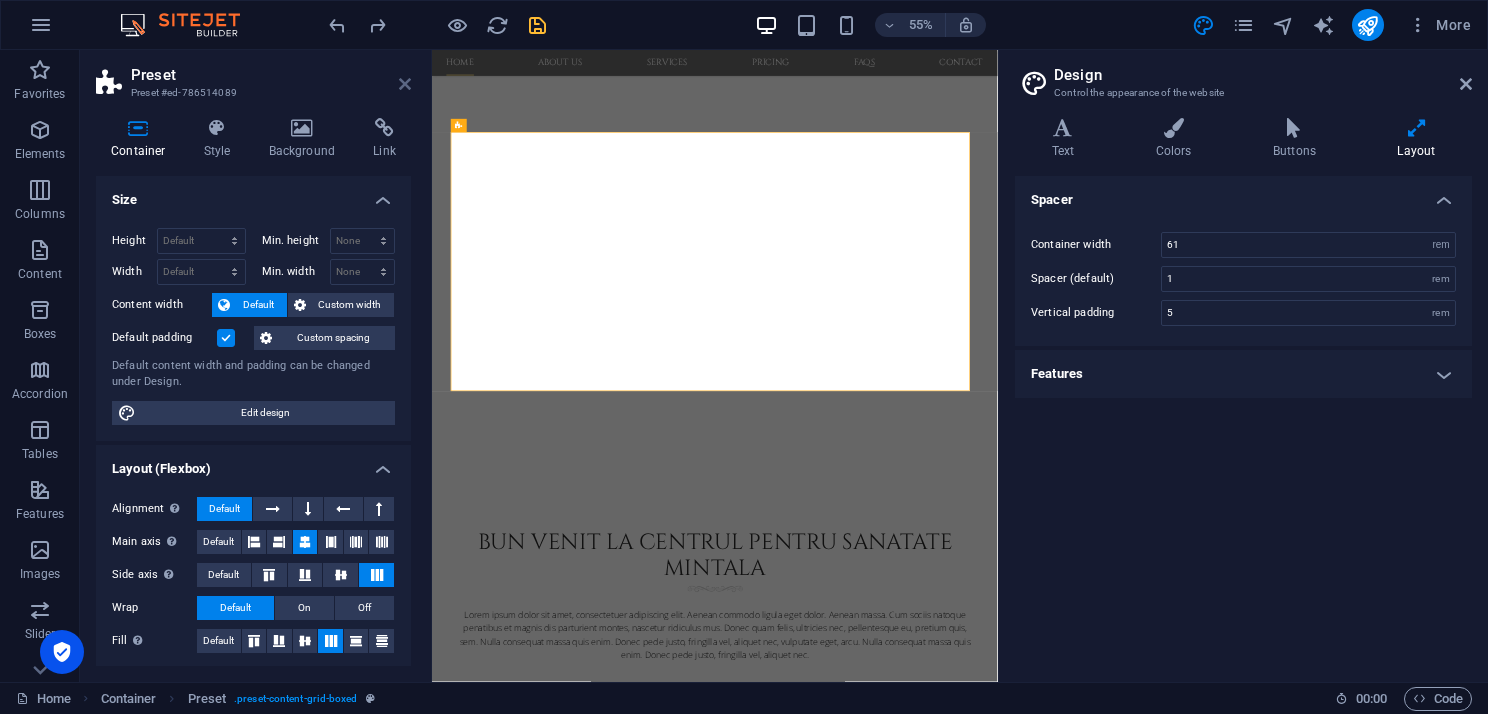 click at bounding box center (405, 84) 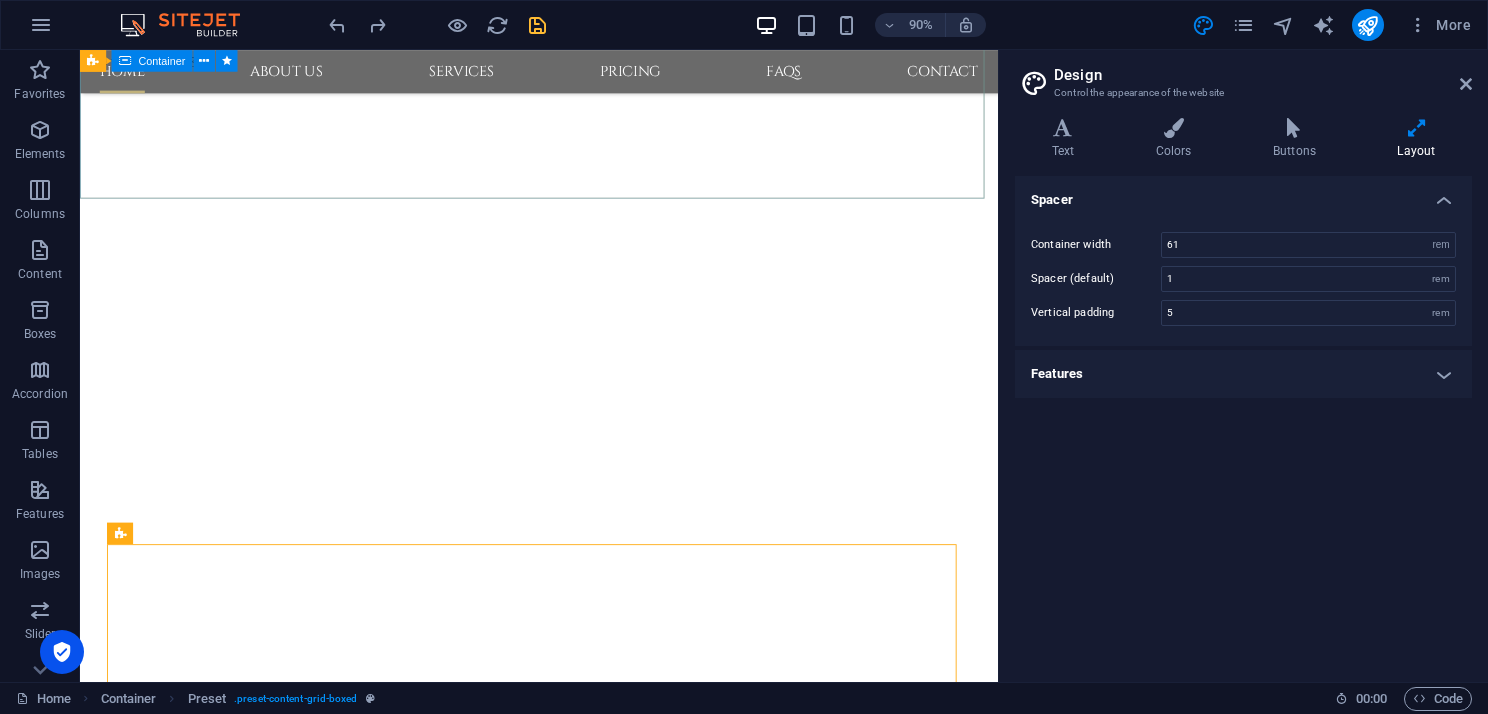 scroll, scrollTop: 344, scrollLeft: 0, axis: vertical 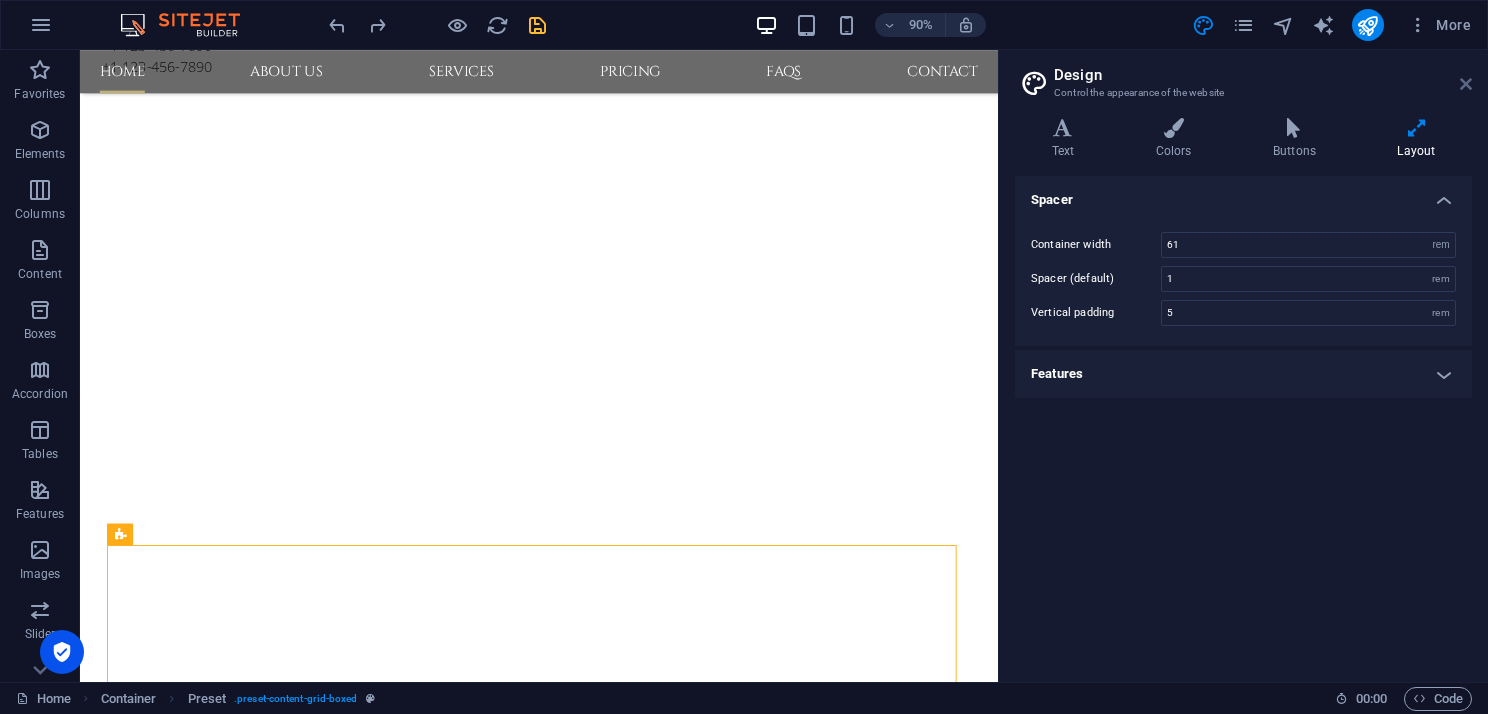 click at bounding box center (1466, 84) 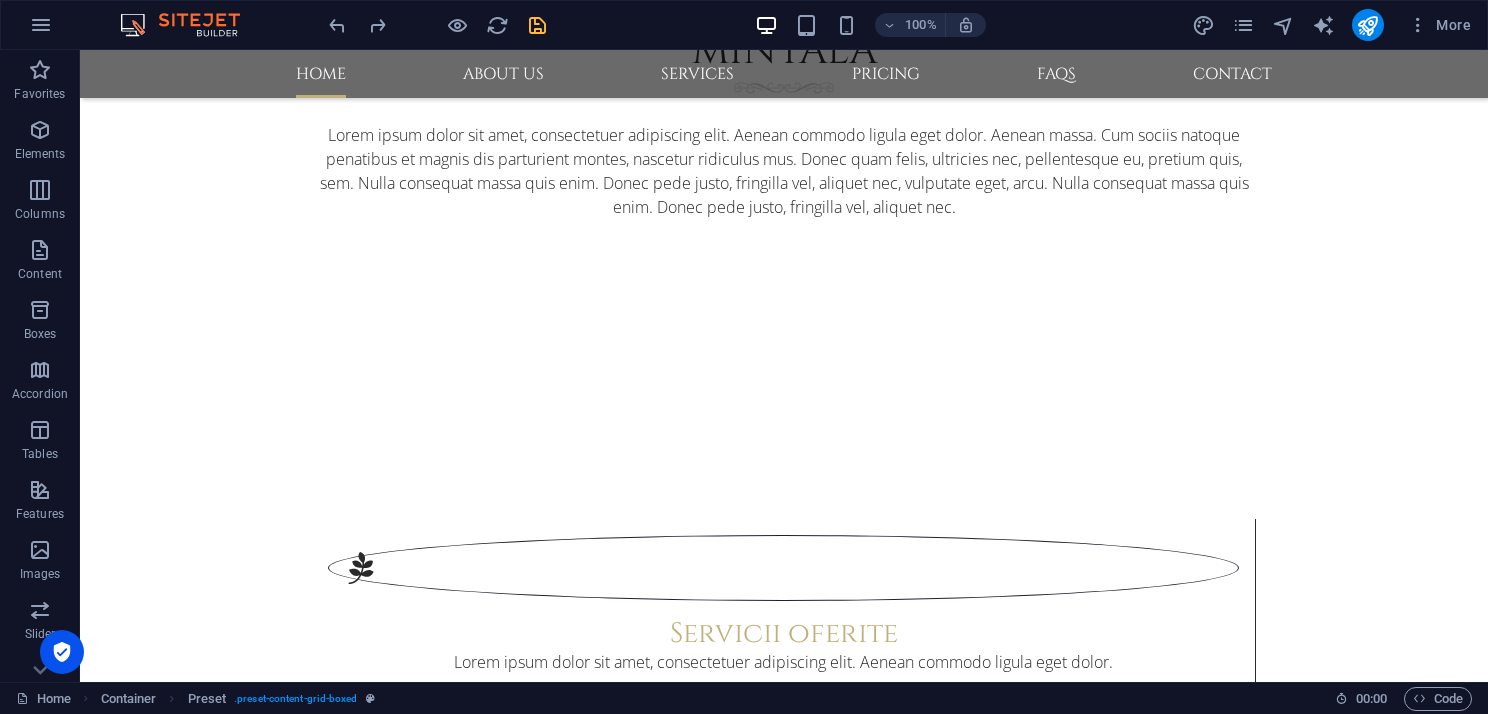 scroll, scrollTop: 1500, scrollLeft: 0, axis: vertical 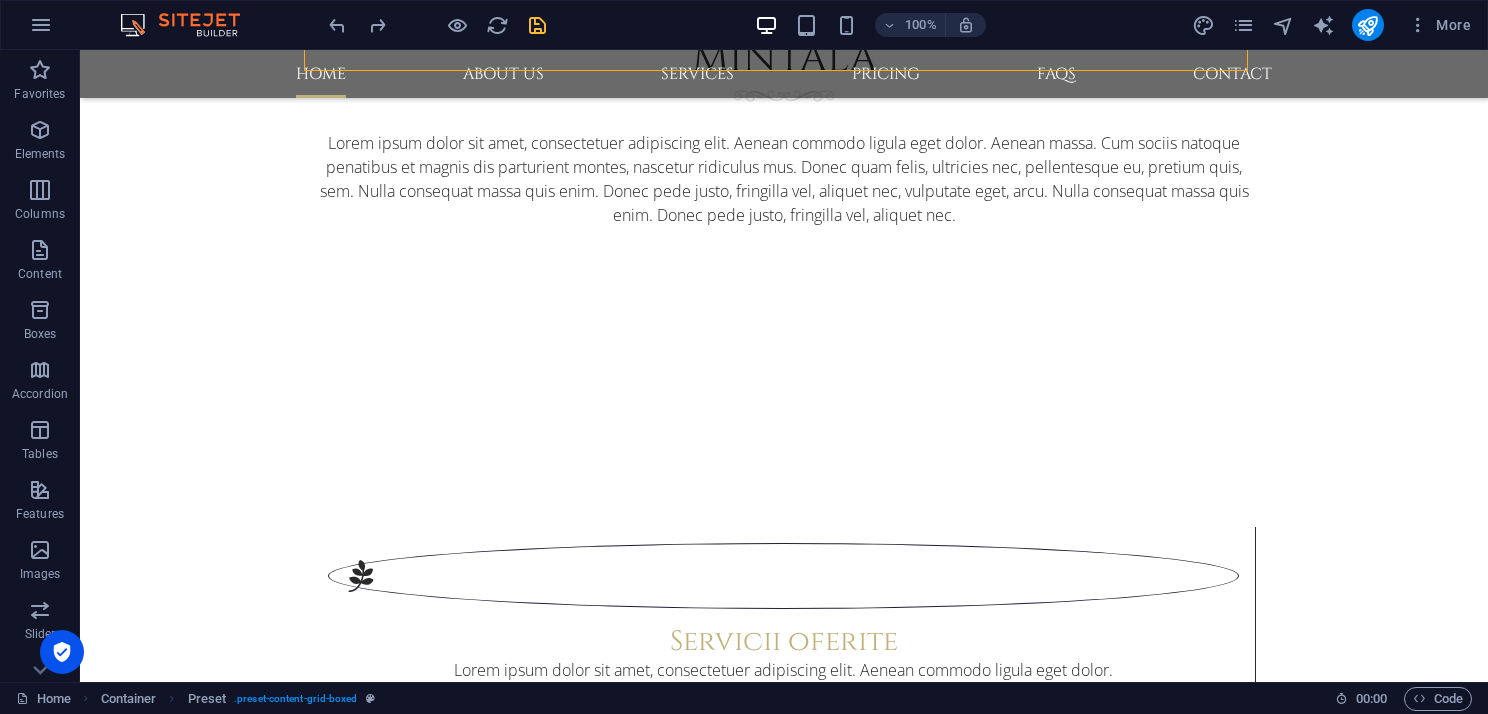 click at bounding box center (784, 1966) 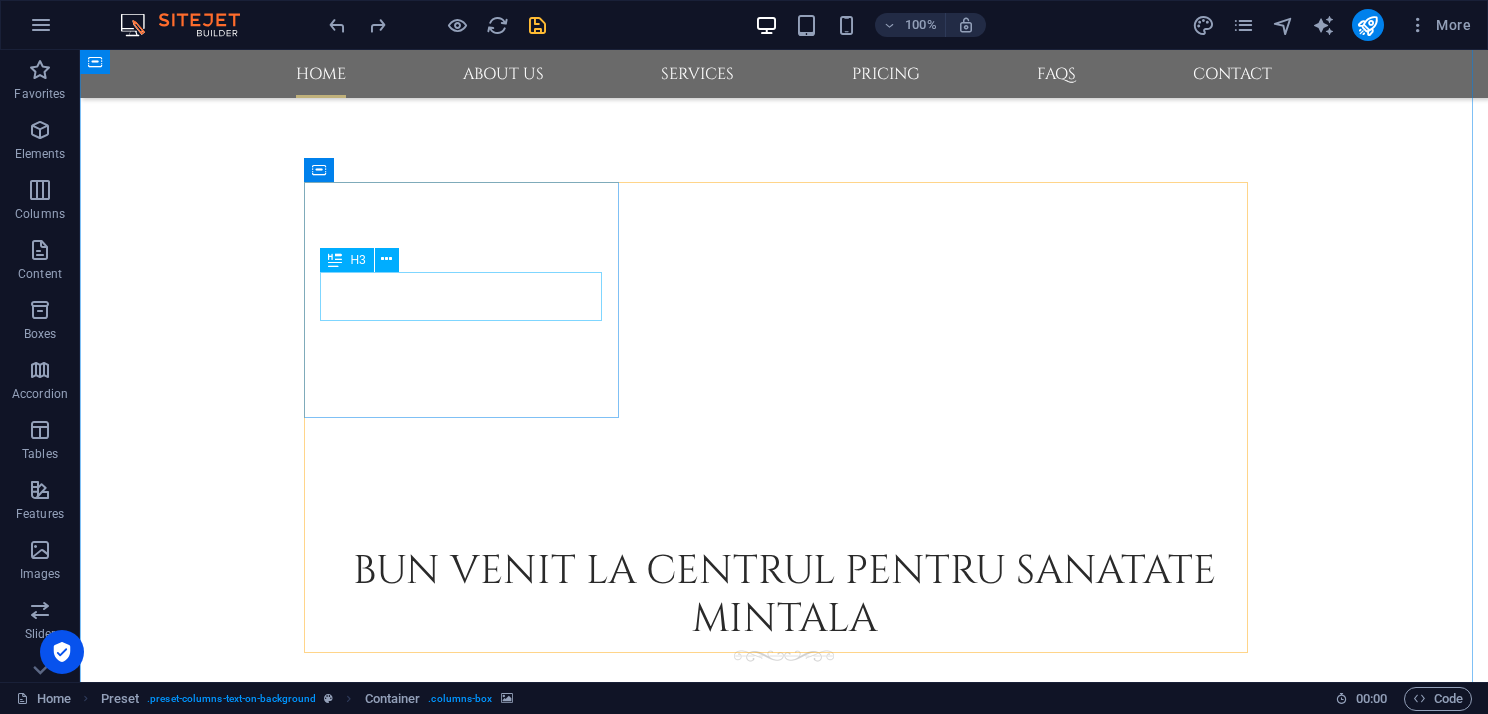 scroll, scrollTop: 900, scrollLeft: 0, axis: vertical 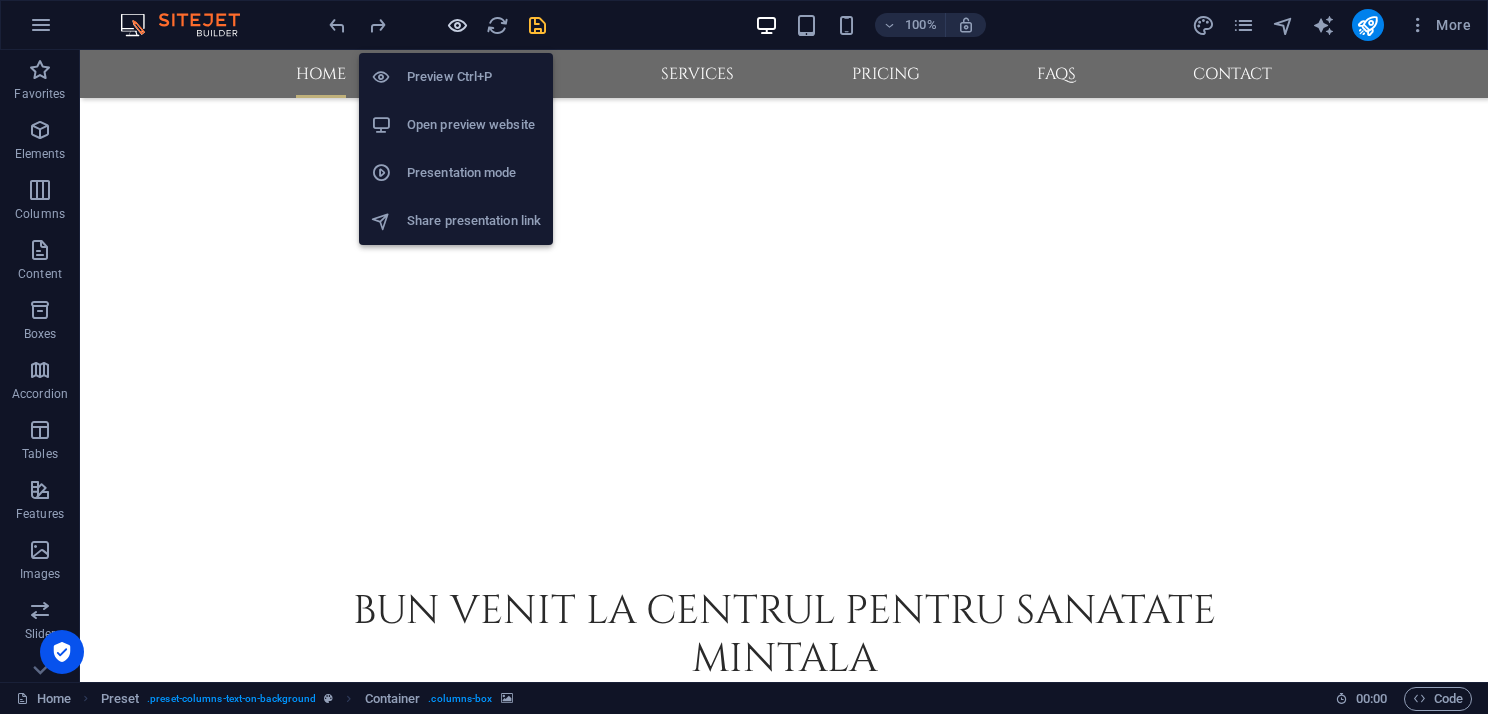 click at bounding box center [457, 25] 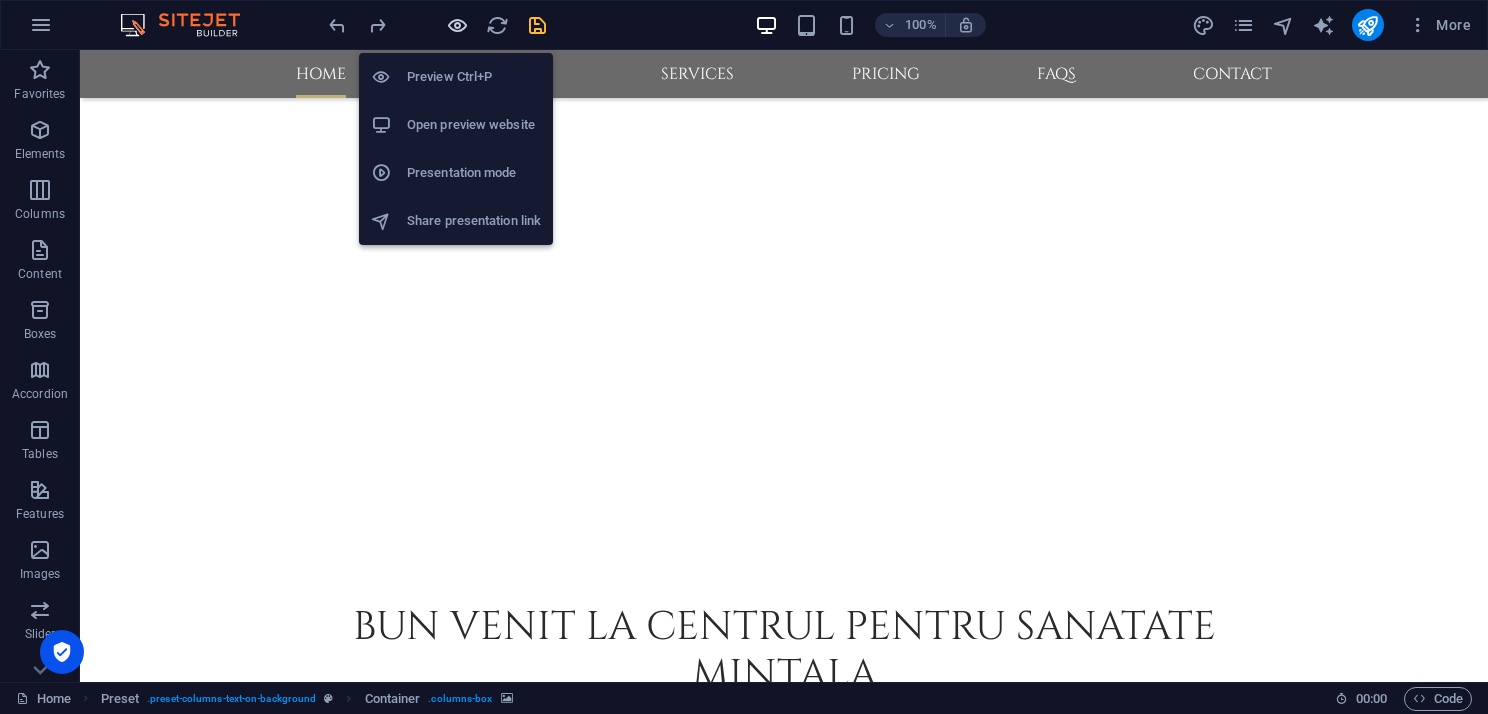 scroll, scrollTop: 1551, scrollLeft: 0, axis: vertical 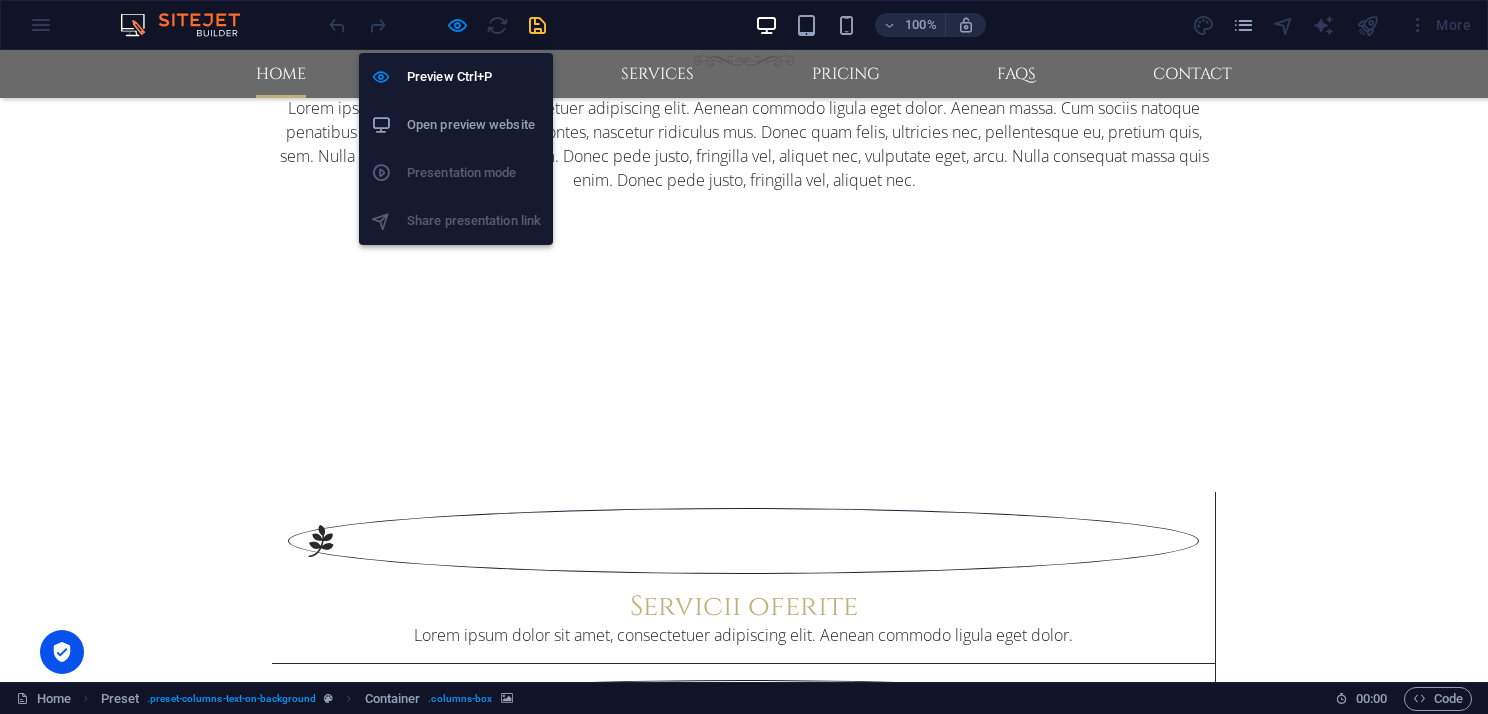 click on "Open preview website" at bounding box center [474, 125] 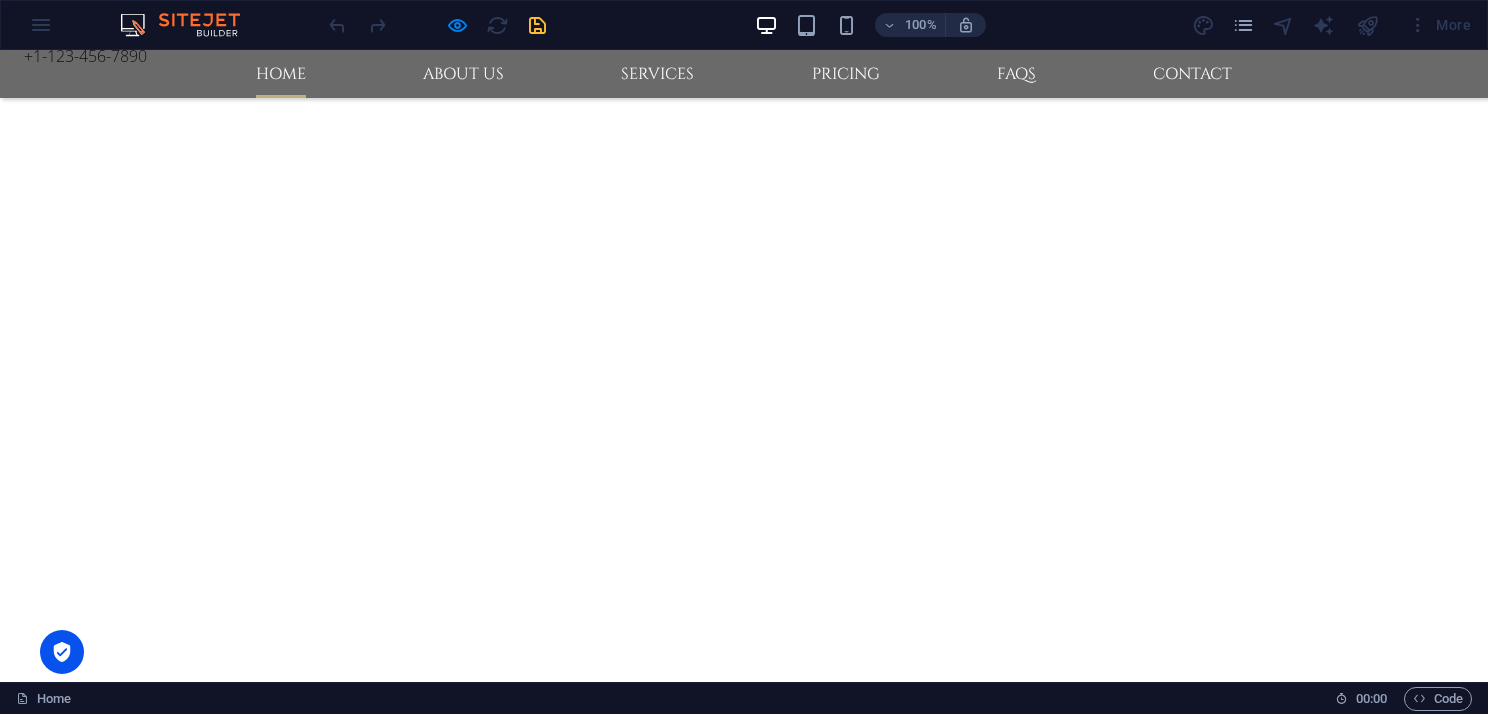scroll, scrollTop: 400, scrollLeft: 0, axis: vertical 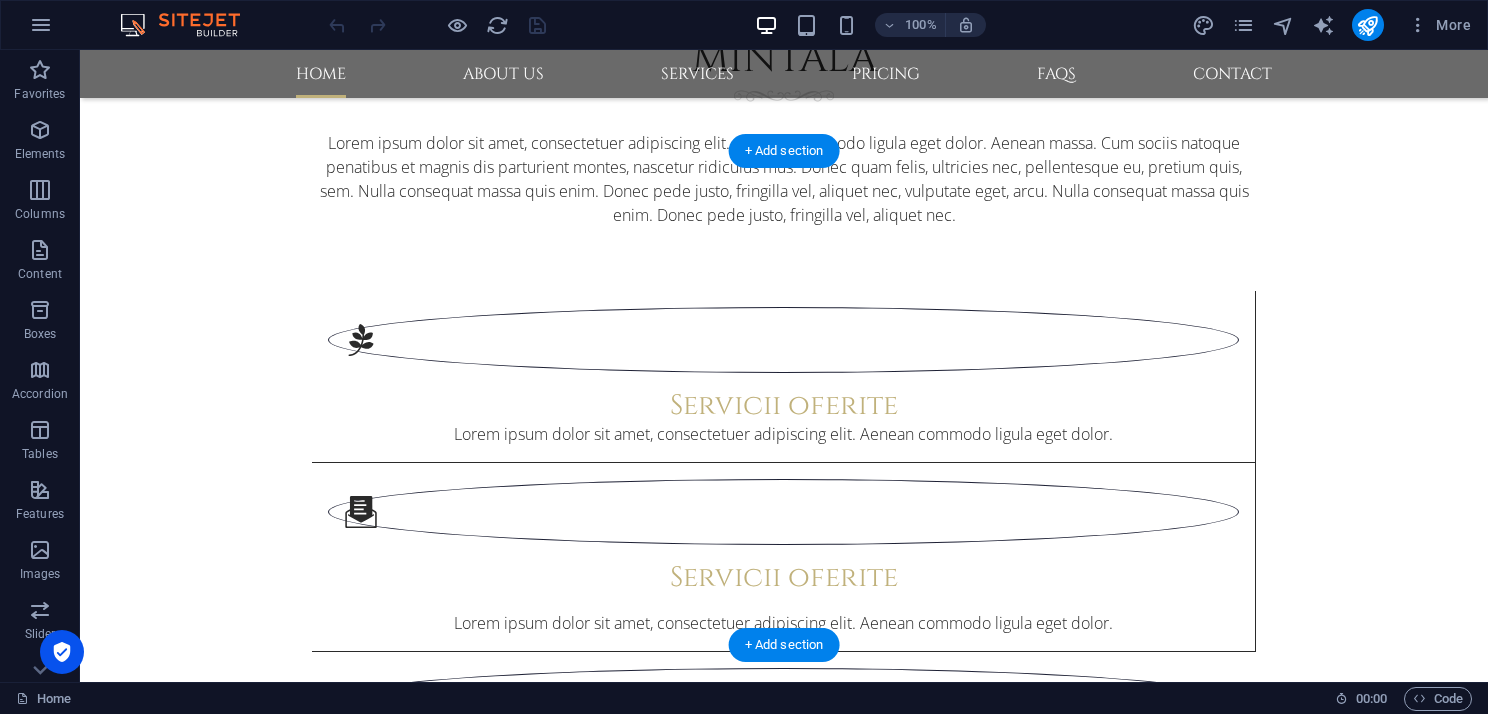click at bounding box center (784, 1730) 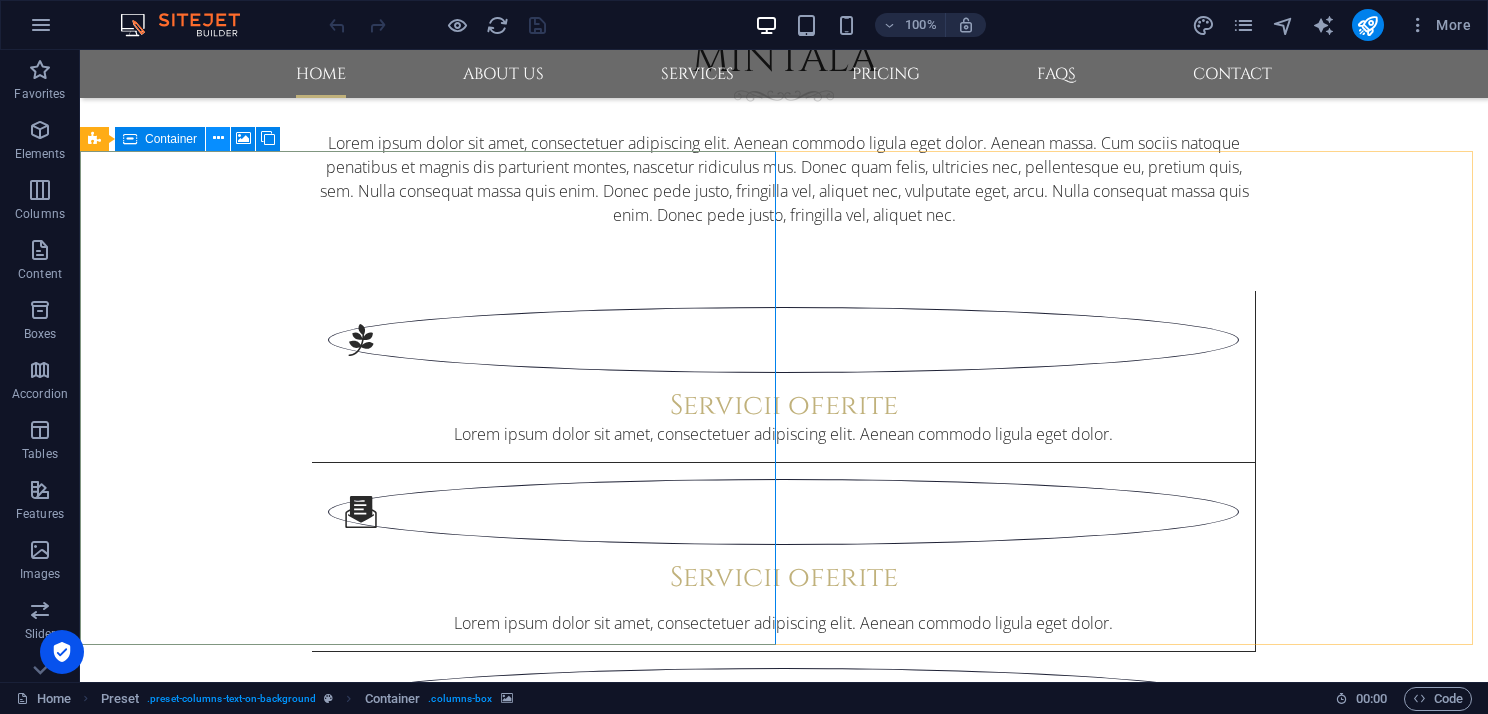 click at bounding box center (218, 138) 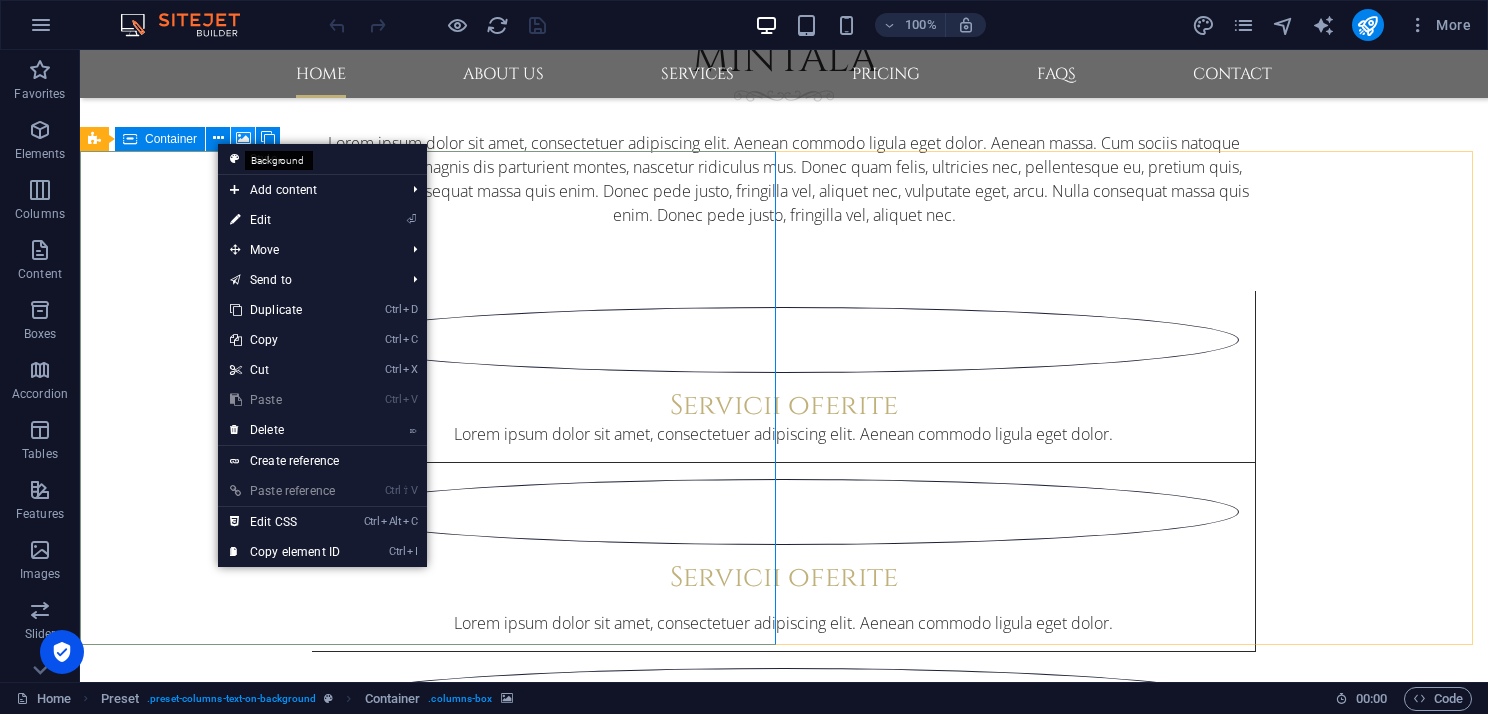 click at bounding box center [243, 138] 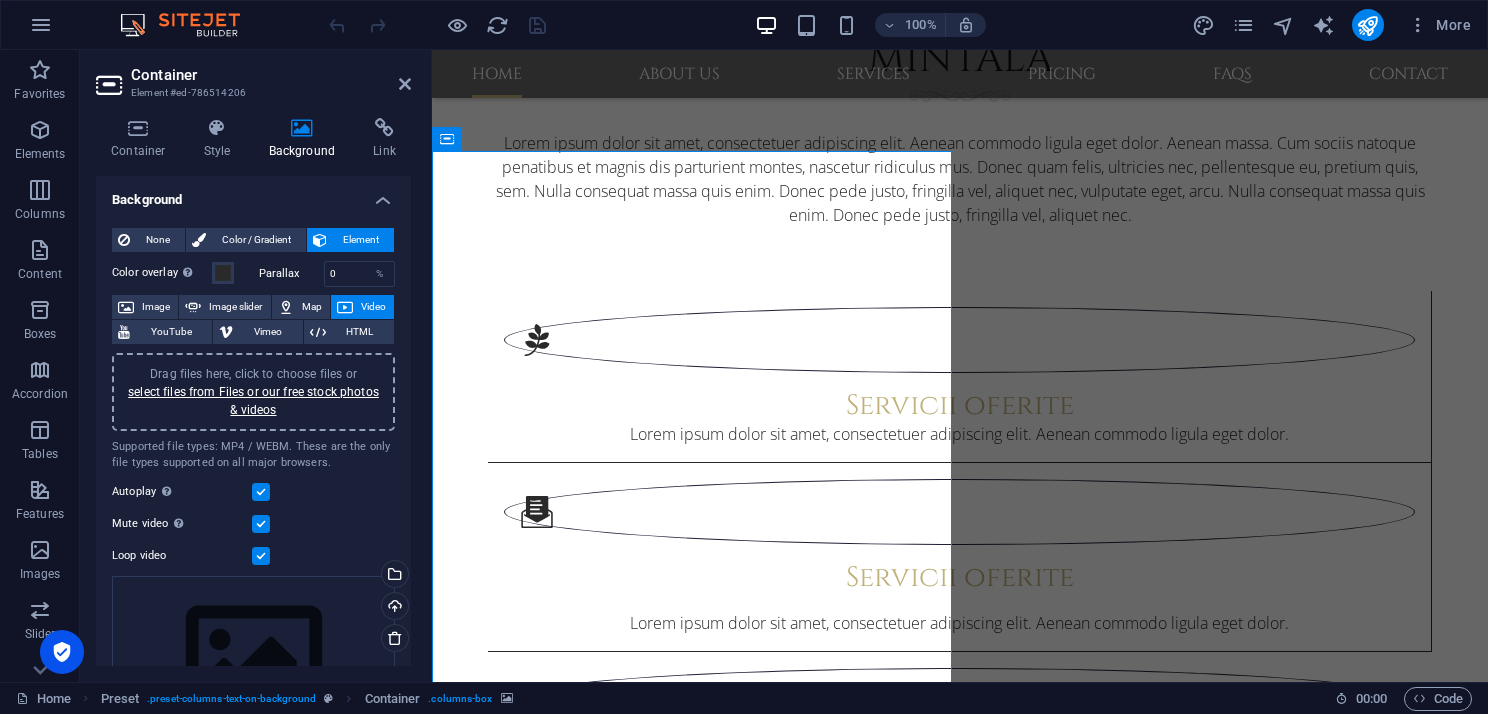 scroll, scrollTop: 1359, scrollLeft: 0, axis: vertical 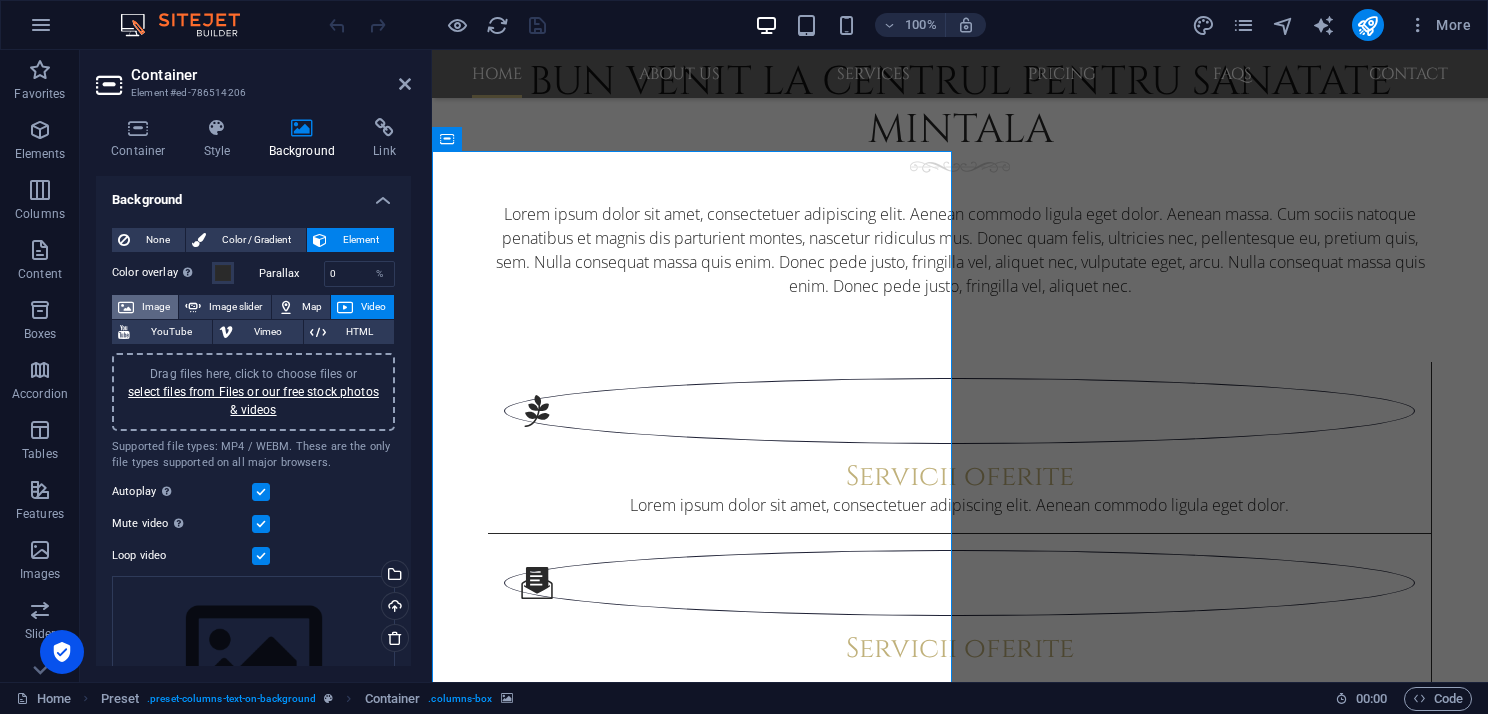 click on "Image" at bounding box center [156, 307] 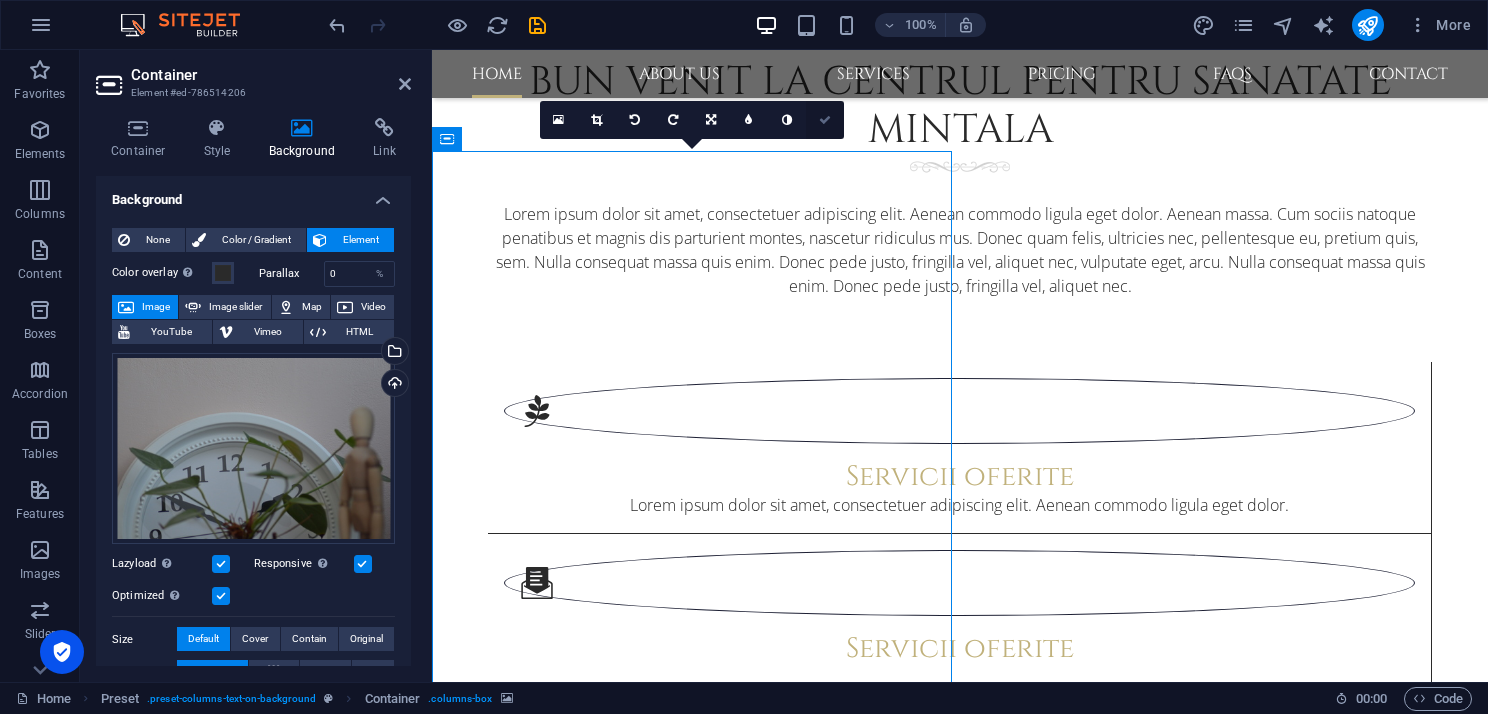 click at bounding box center [825, 120] 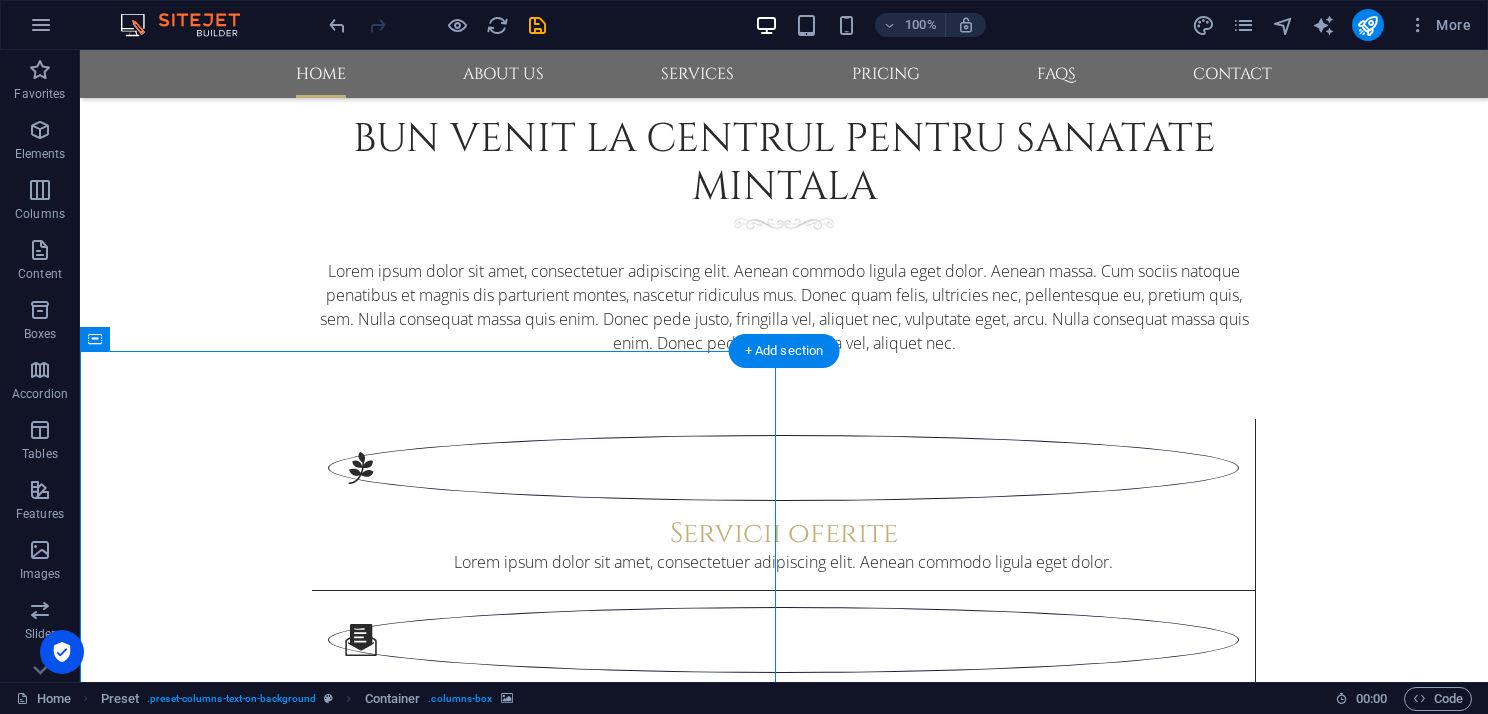 scroll, scrollTop: 1400, scrollLeft: 0, axis: vertical 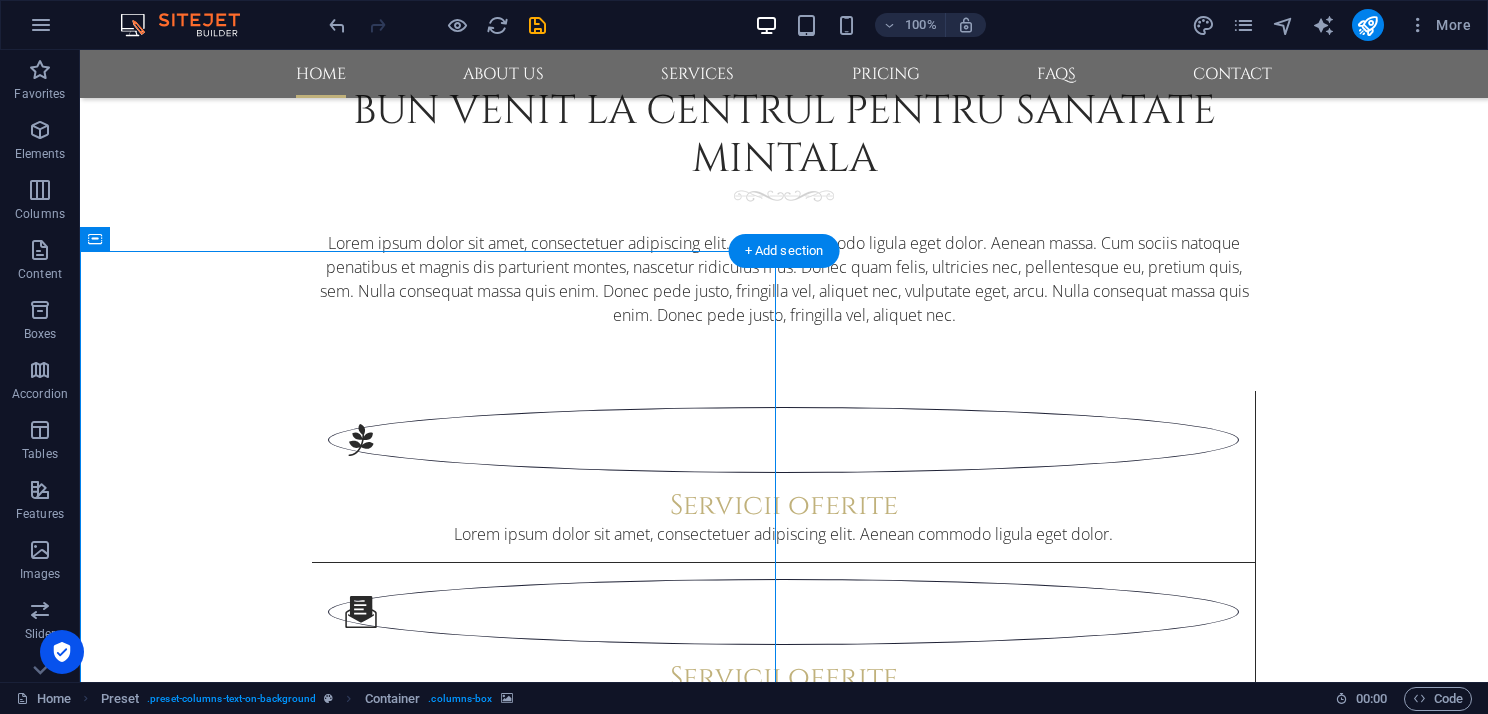 click at bounding box center (784, 1830) 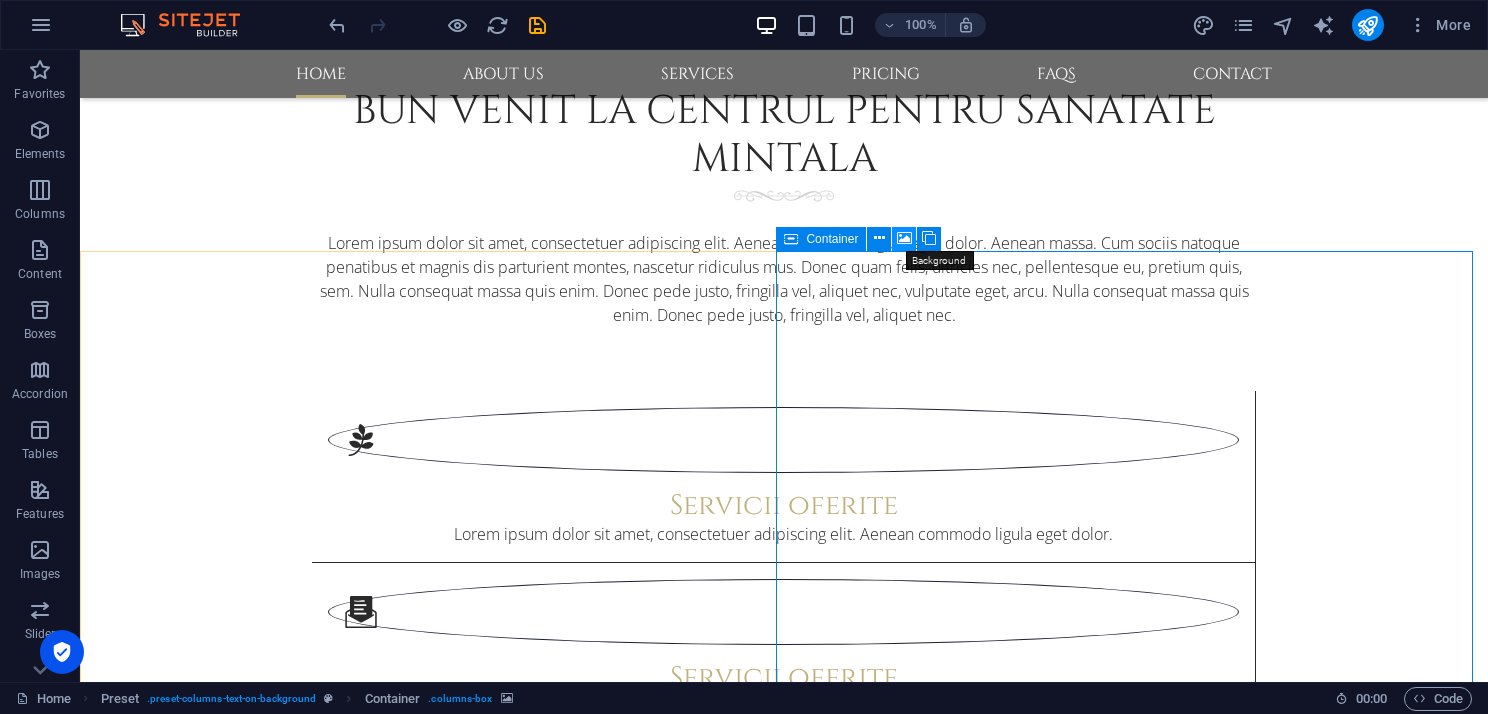 click at bounding box center (904, 238) 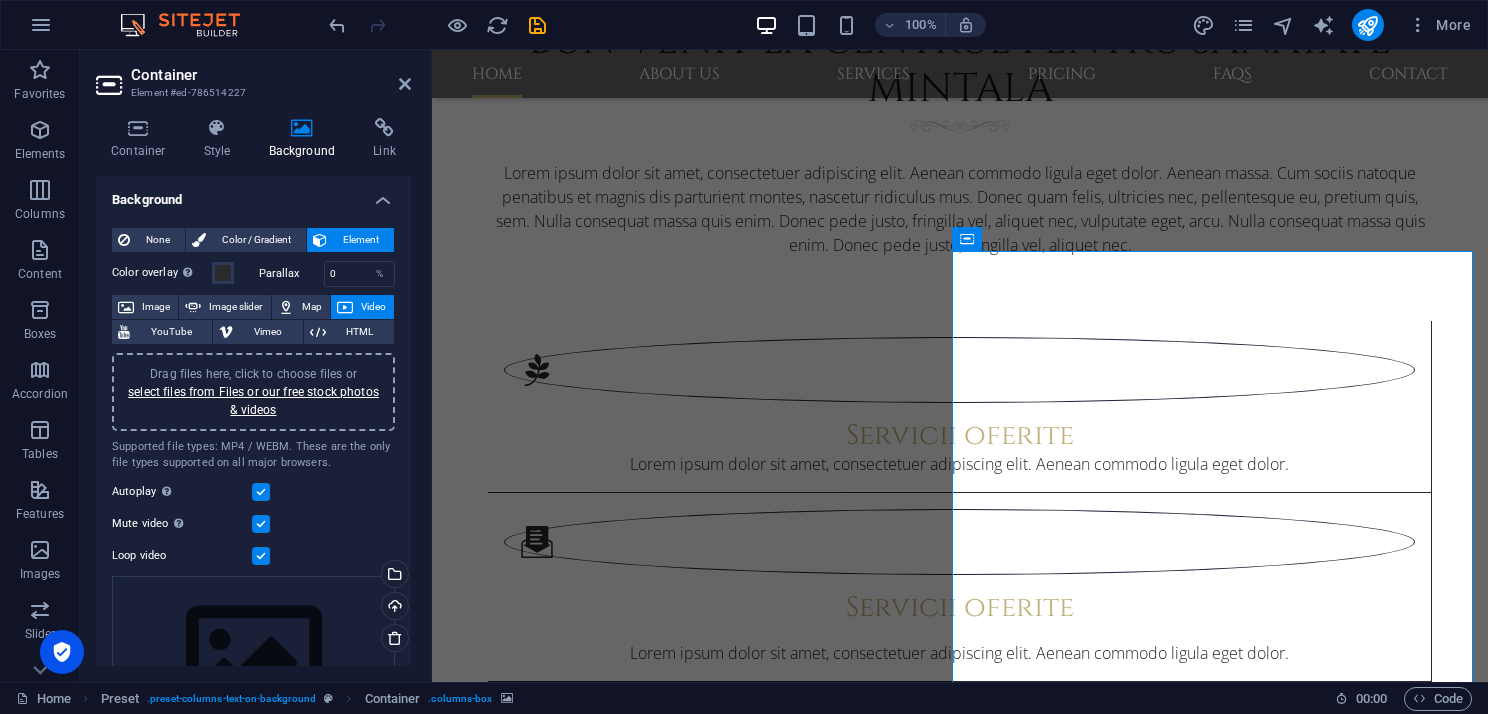 scroll, scrollTop: 1259, scrollLeft: 0, axis: vertical 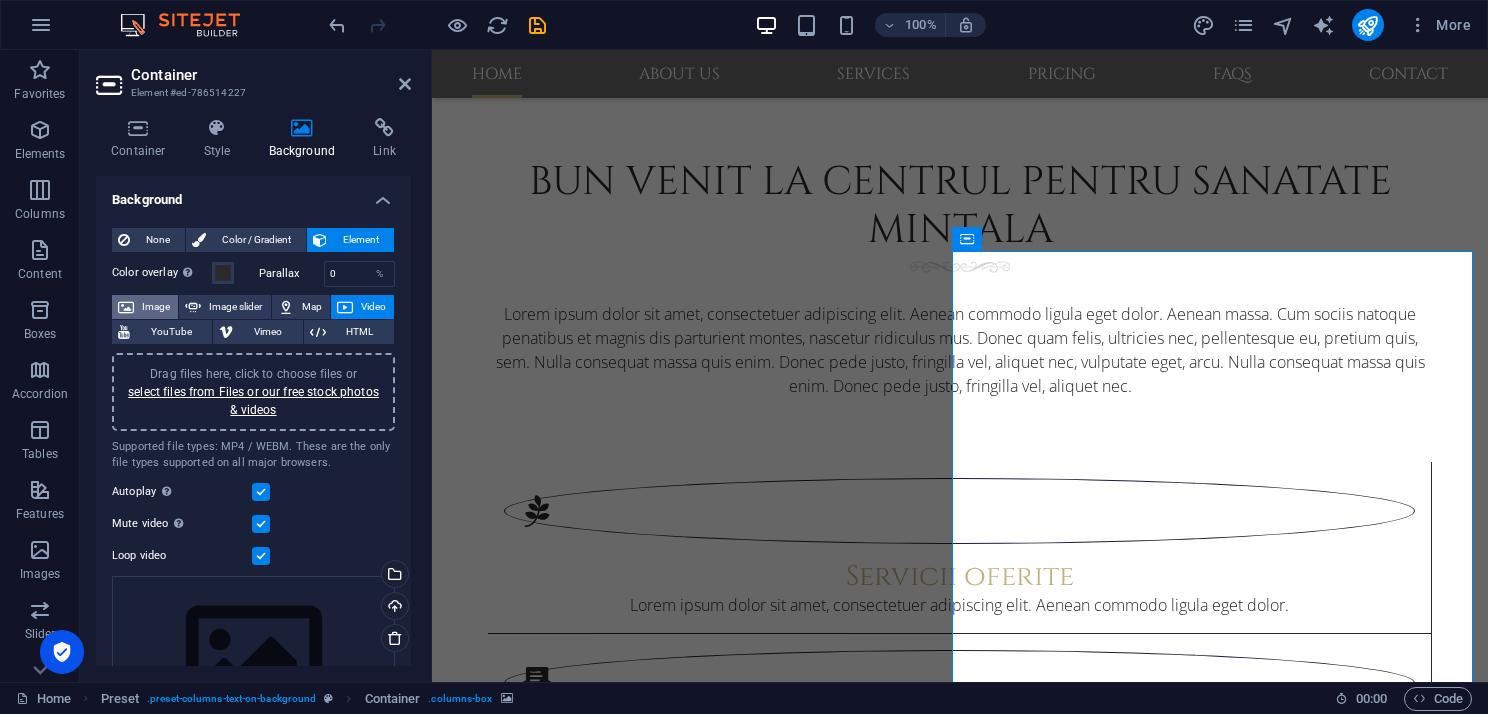 click on "Image" at bounding box center [156, 307] 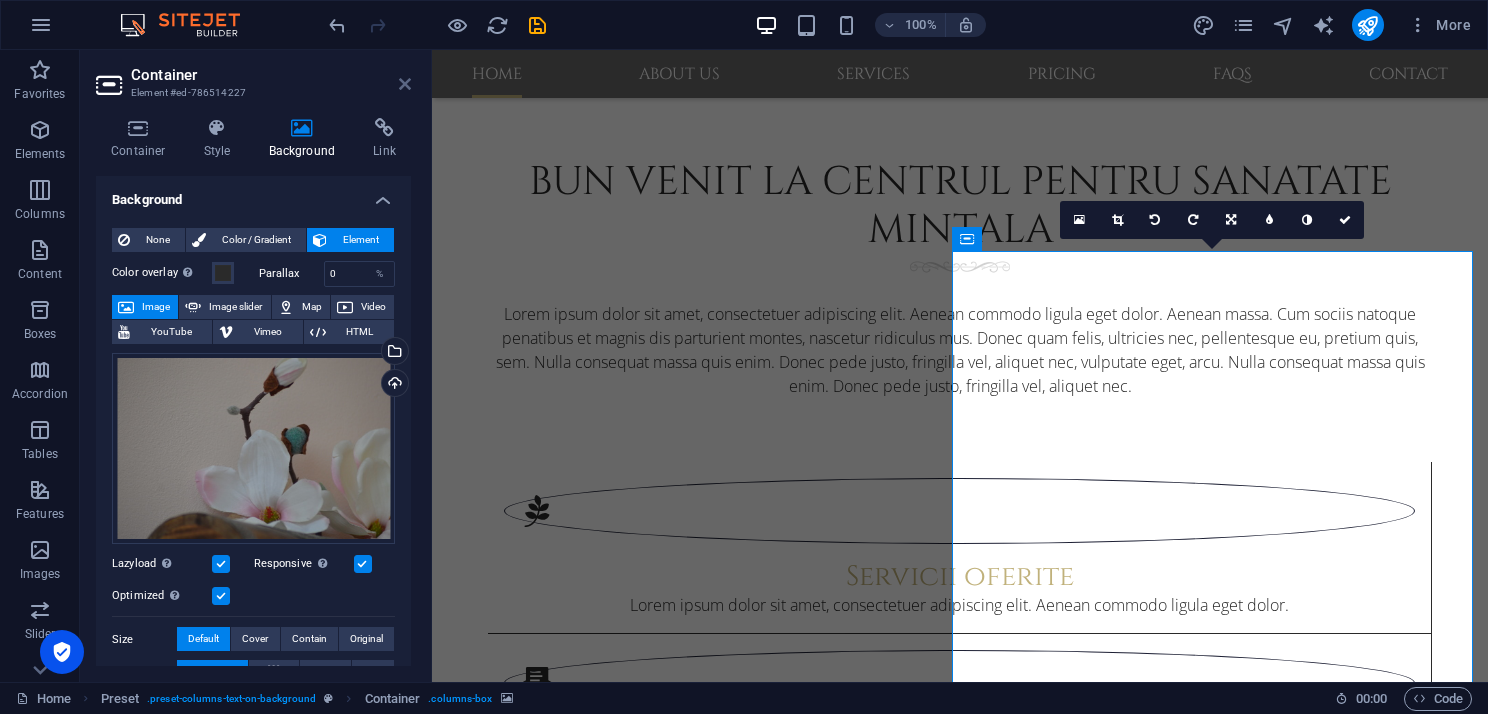 click at bounding box center (405, 84) 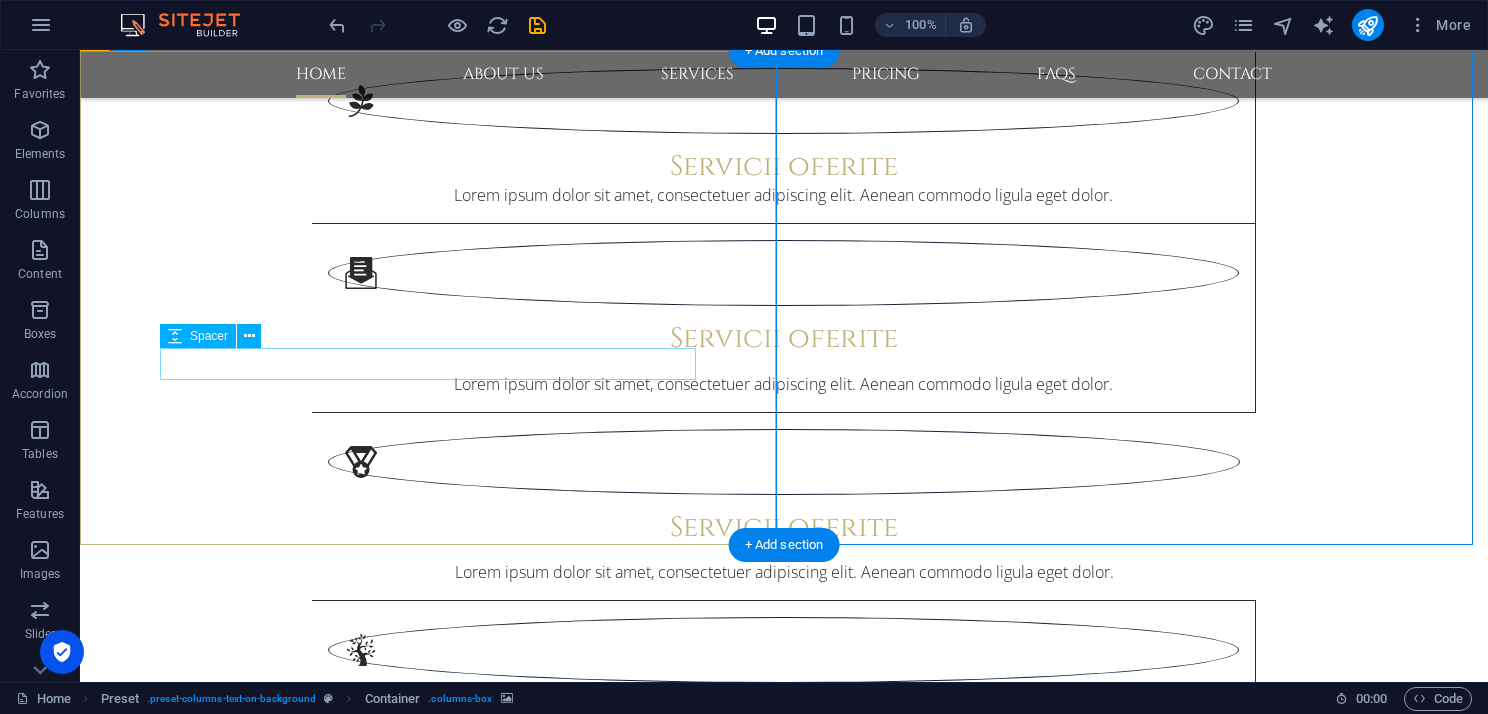 scroll, scrollTop: 1900, scrollLeft: 0, axis: vertical 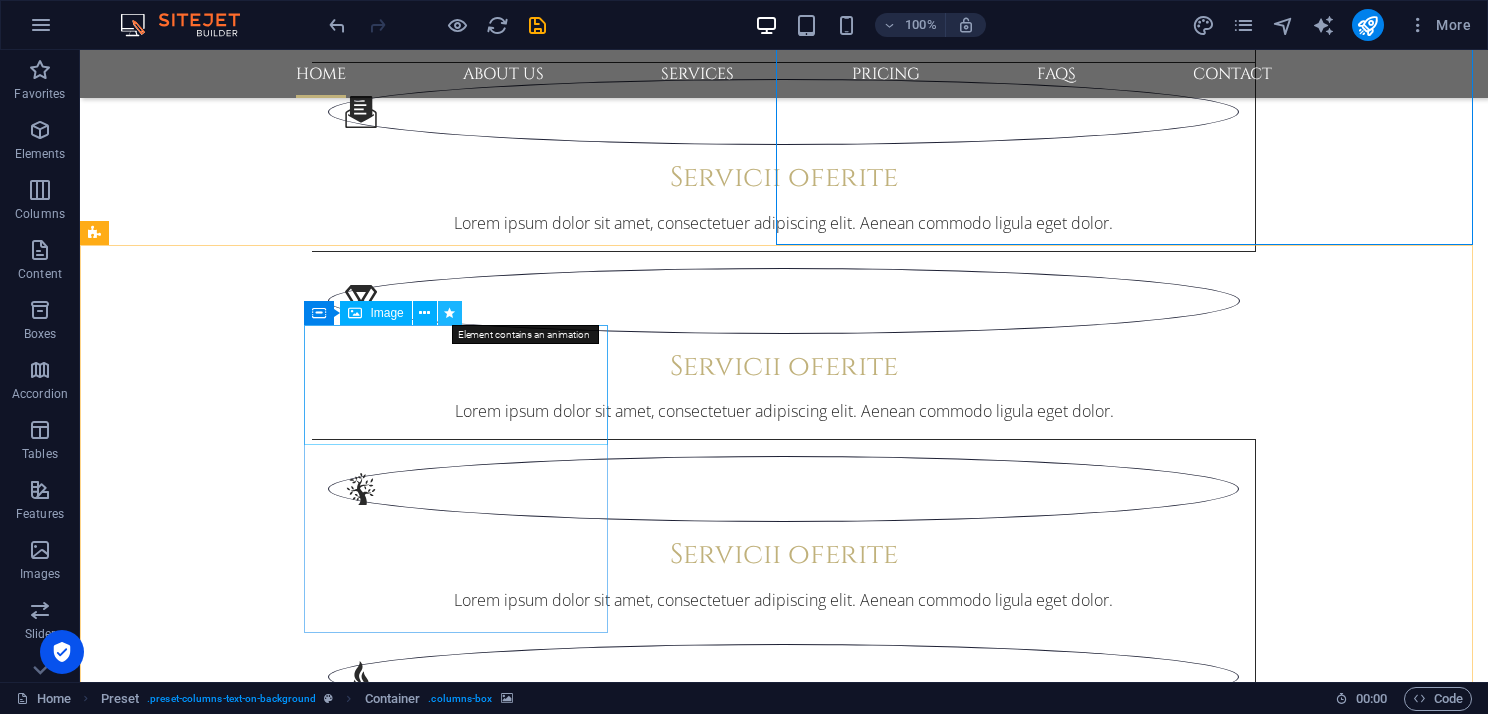 click at bounding box center (449, 313) 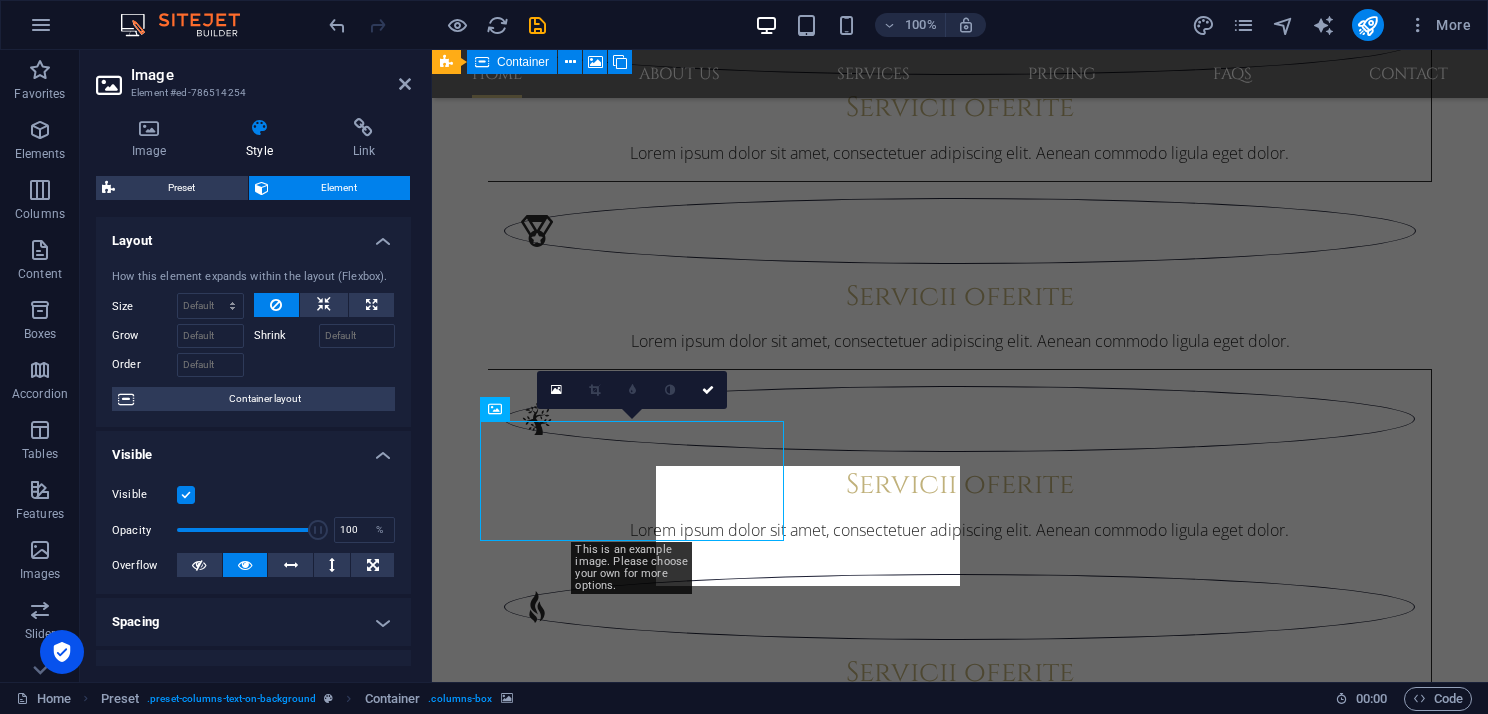 scroll, scrollTop: 1759, scrollLeft: 0, axis: vertical 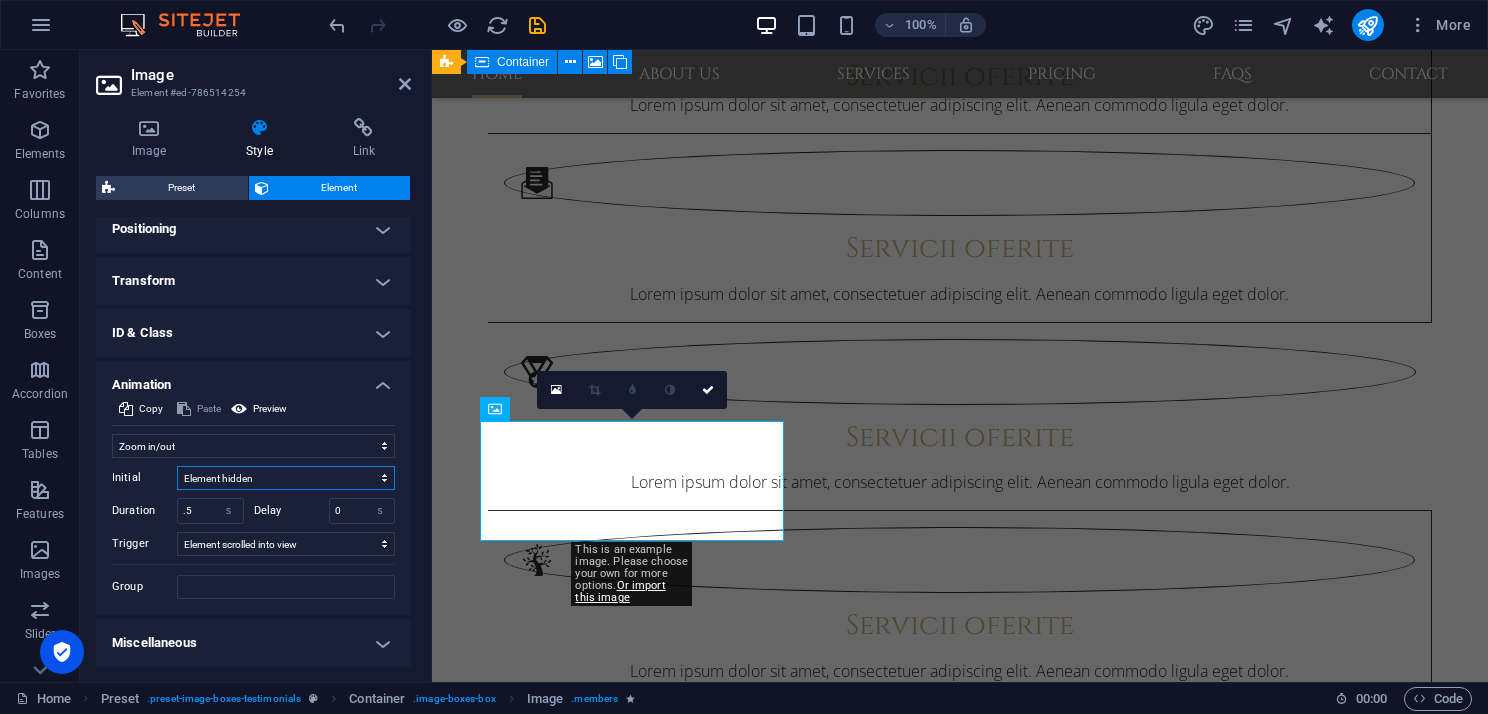 click on "Element hidden Element shown" at bounding box center [286, 478] 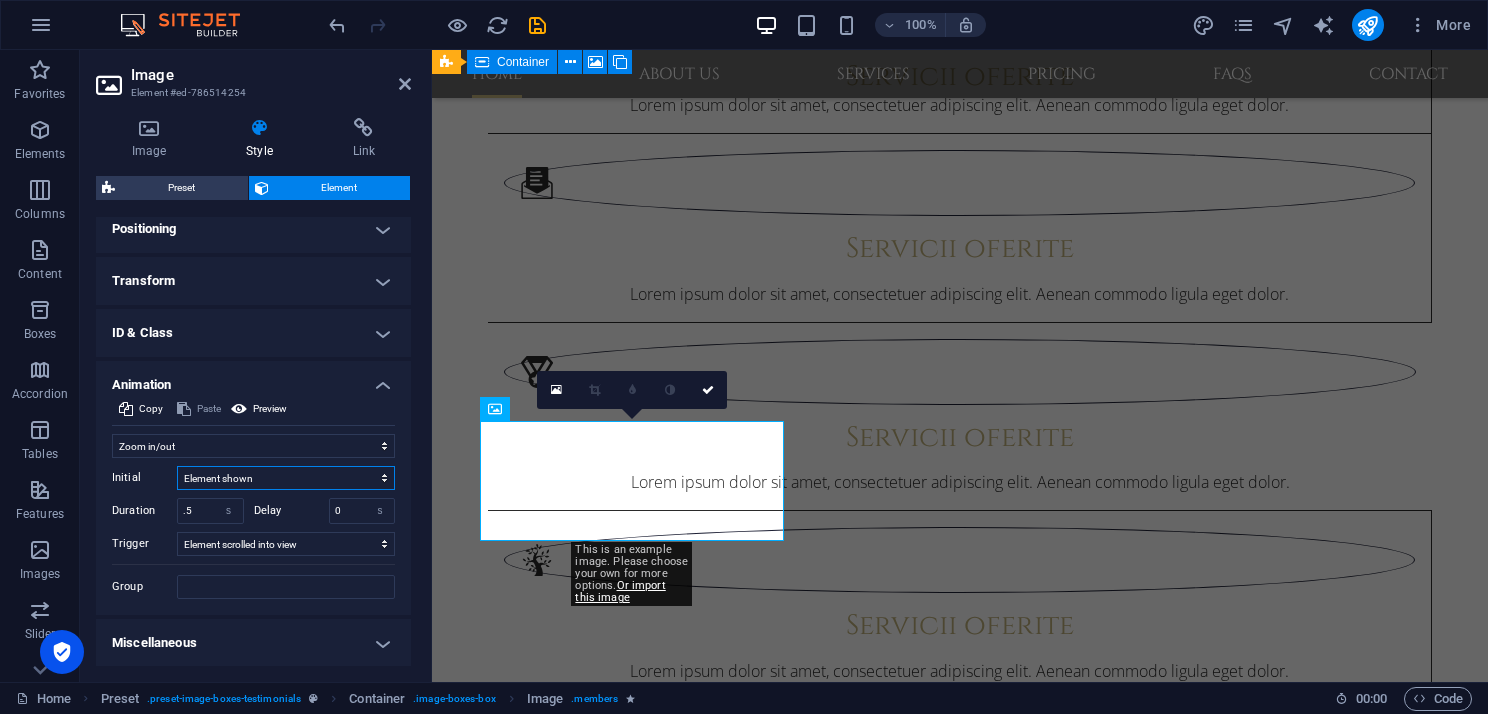 click on "Element hidden Element shown" at bounding box center [286, 478] 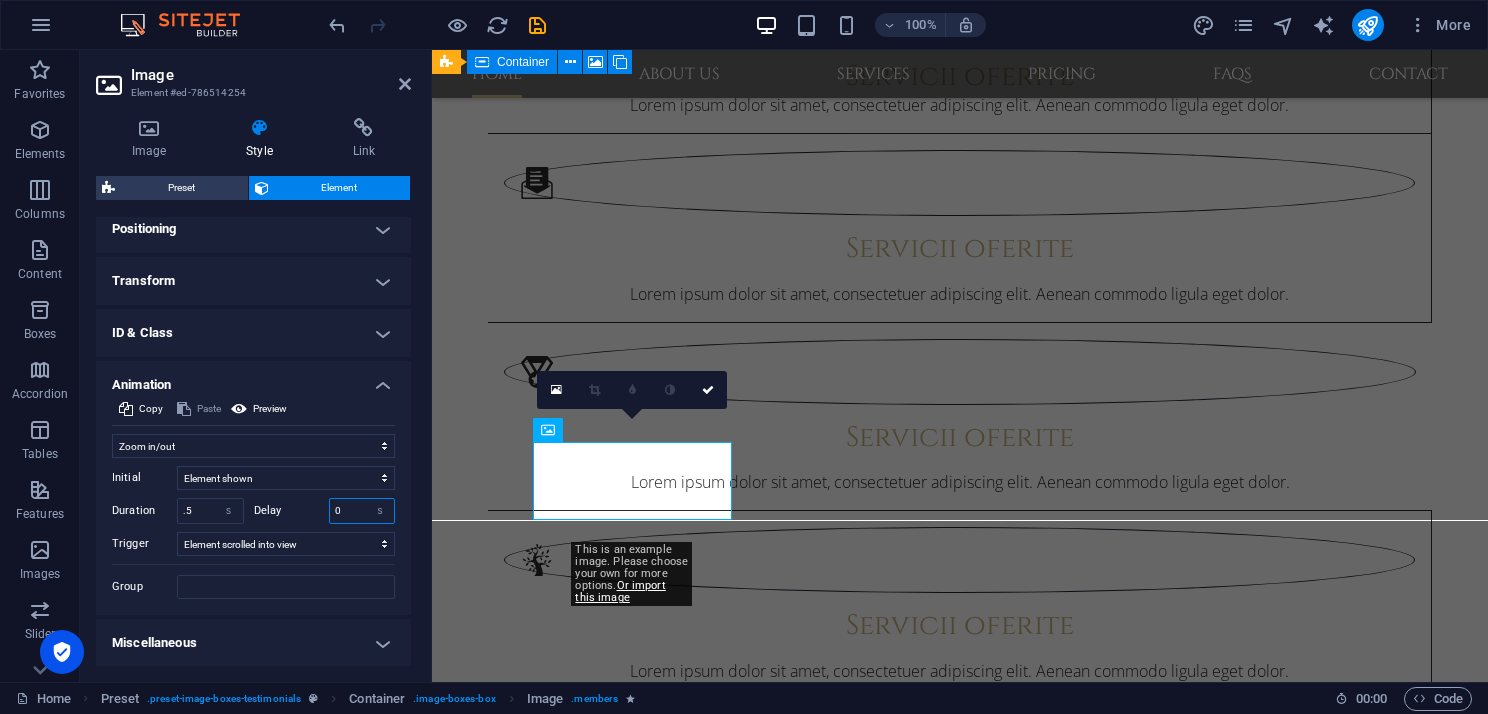 click on "0" at bounding box center [362, 511] 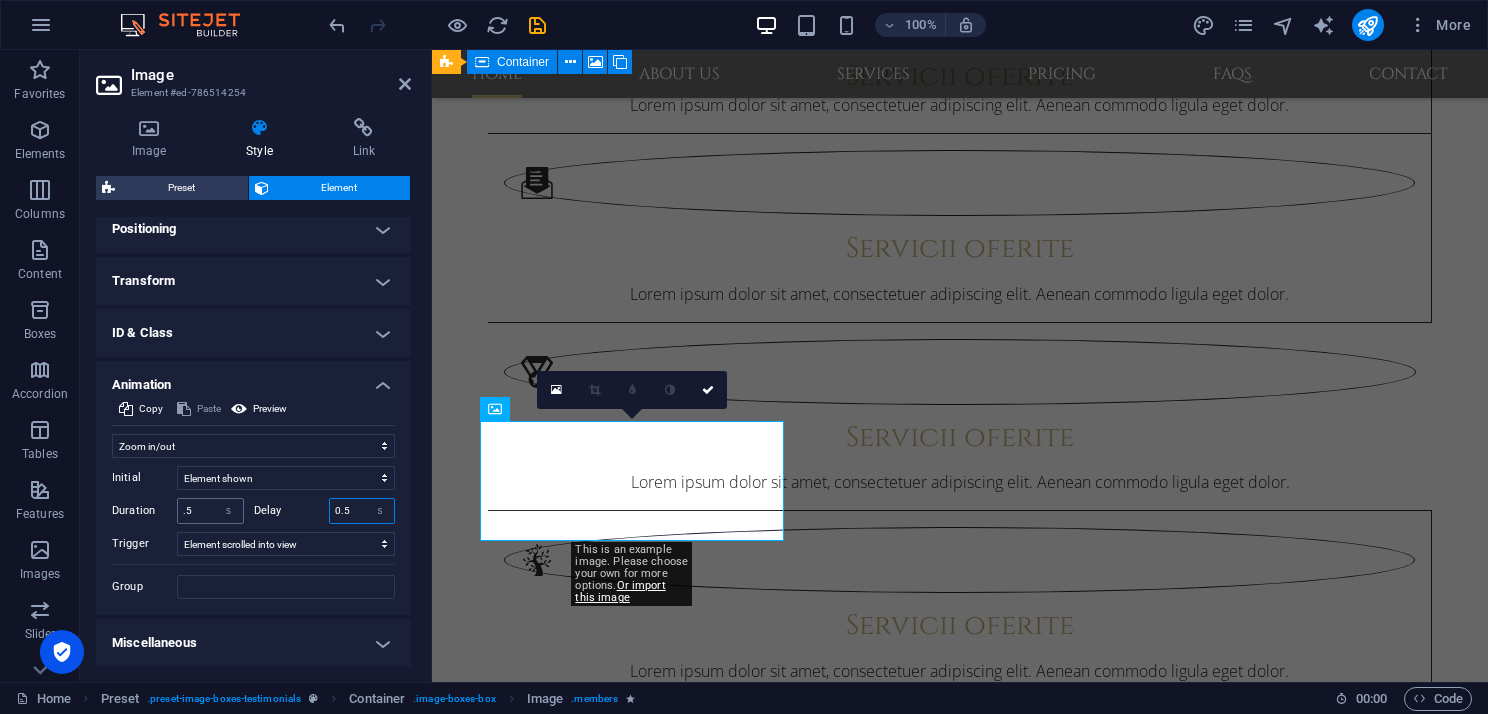type on "0.5" 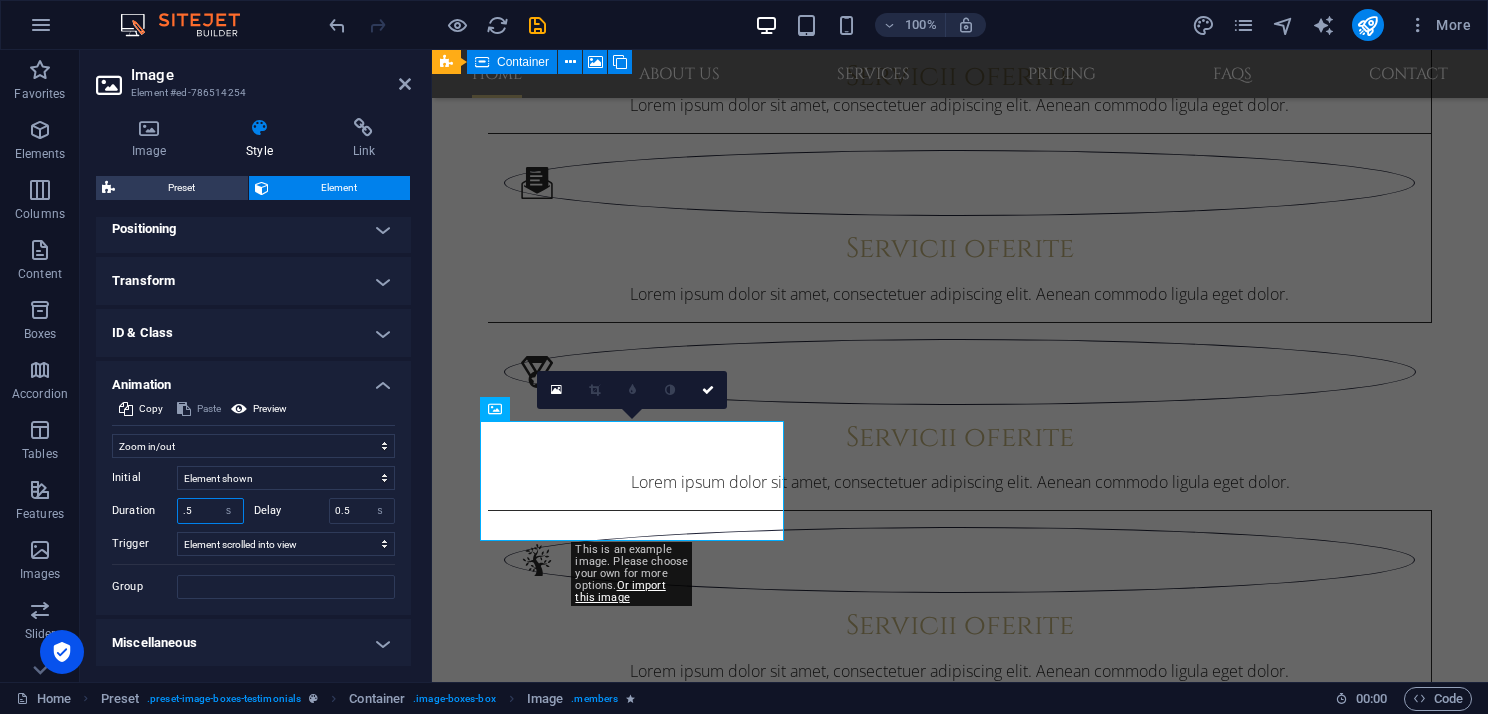 click on ".5" at bounding box center [210, 511] 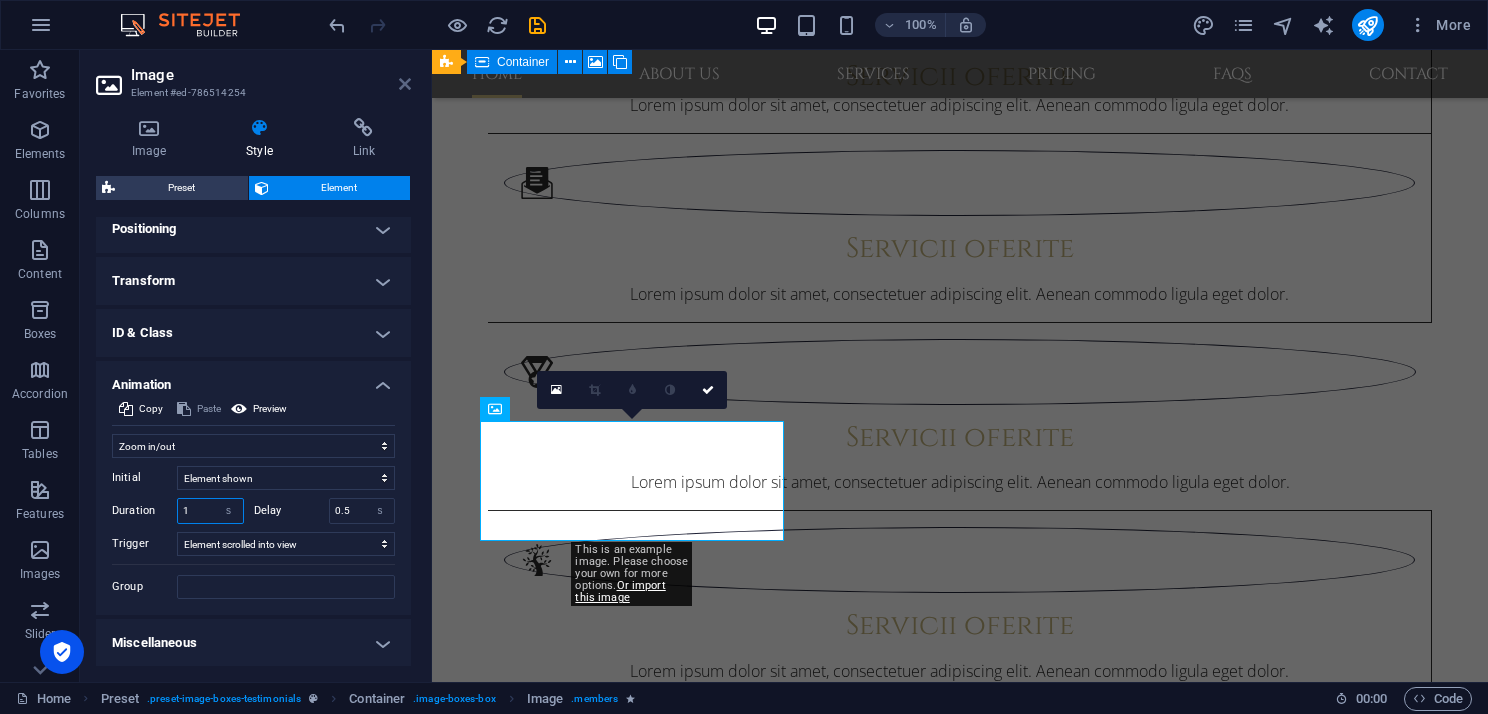 type on "1" 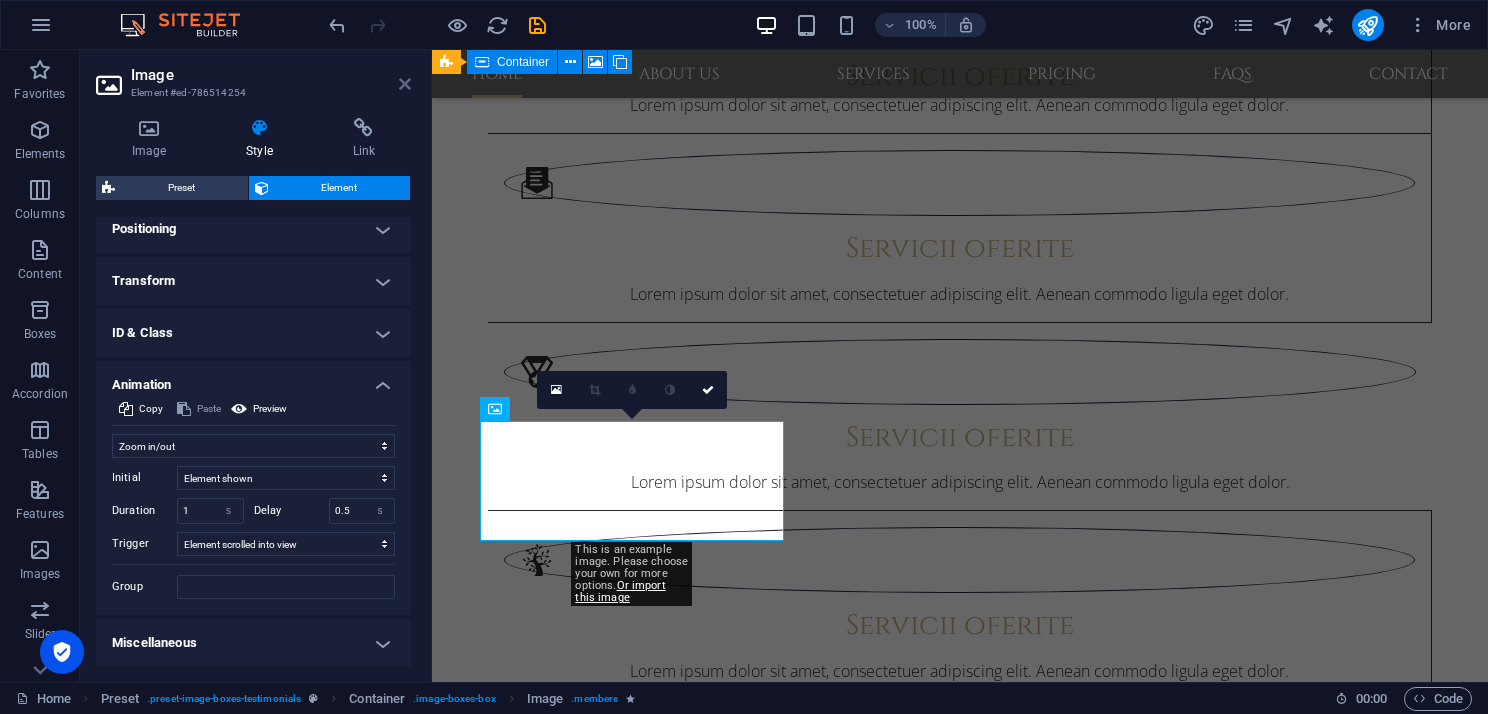 click at bounding box center (405, 84) 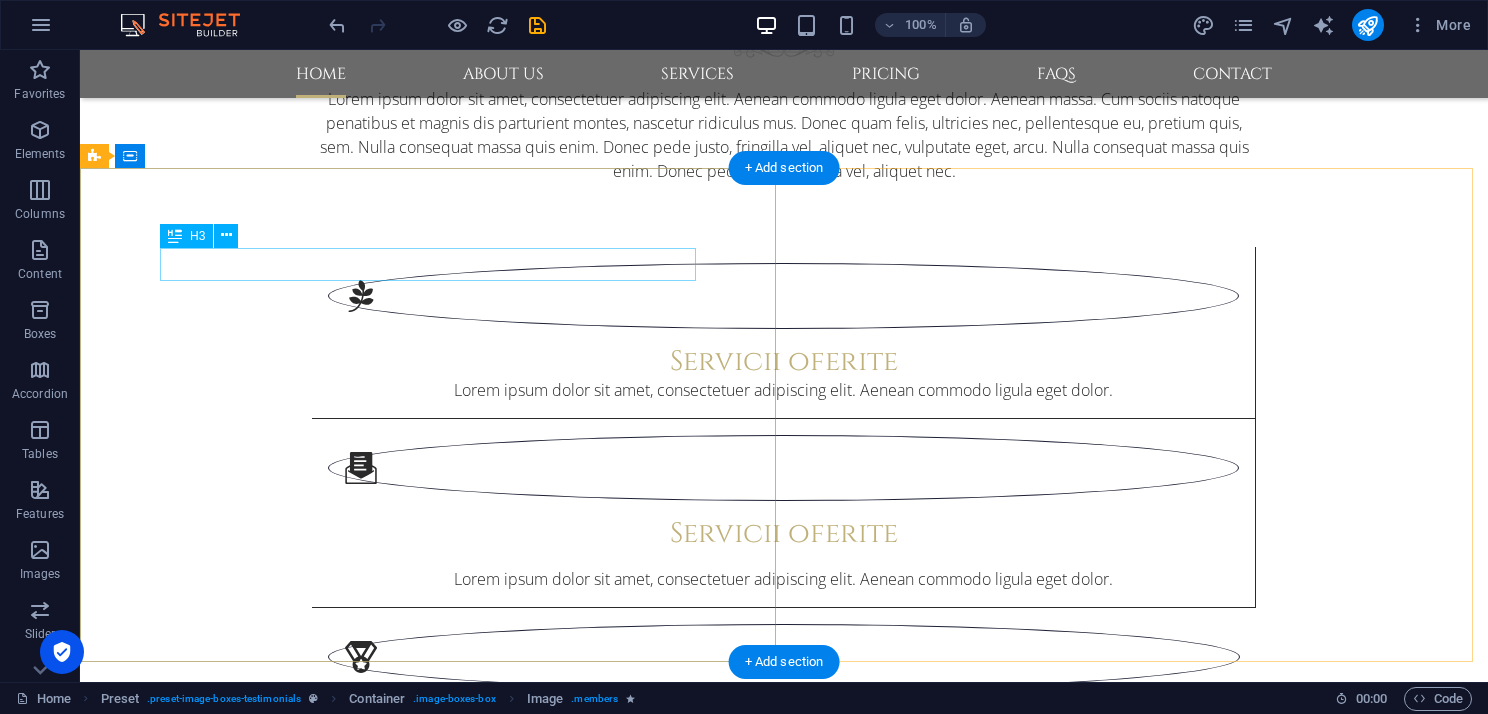 scroll, scrollTop: 1859, scrollLeft: 0, axis: vertical 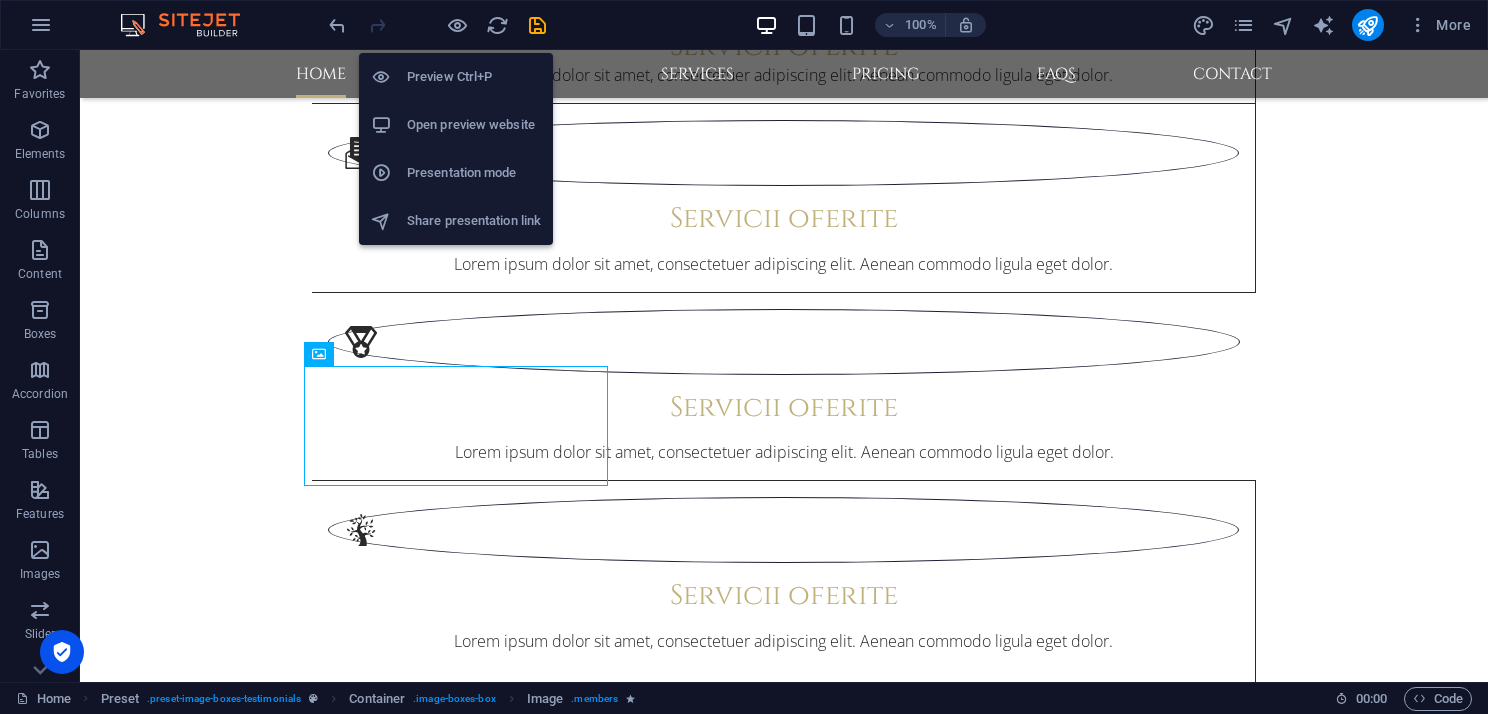 click on "Open preview website" at bounding box center (474, 125) 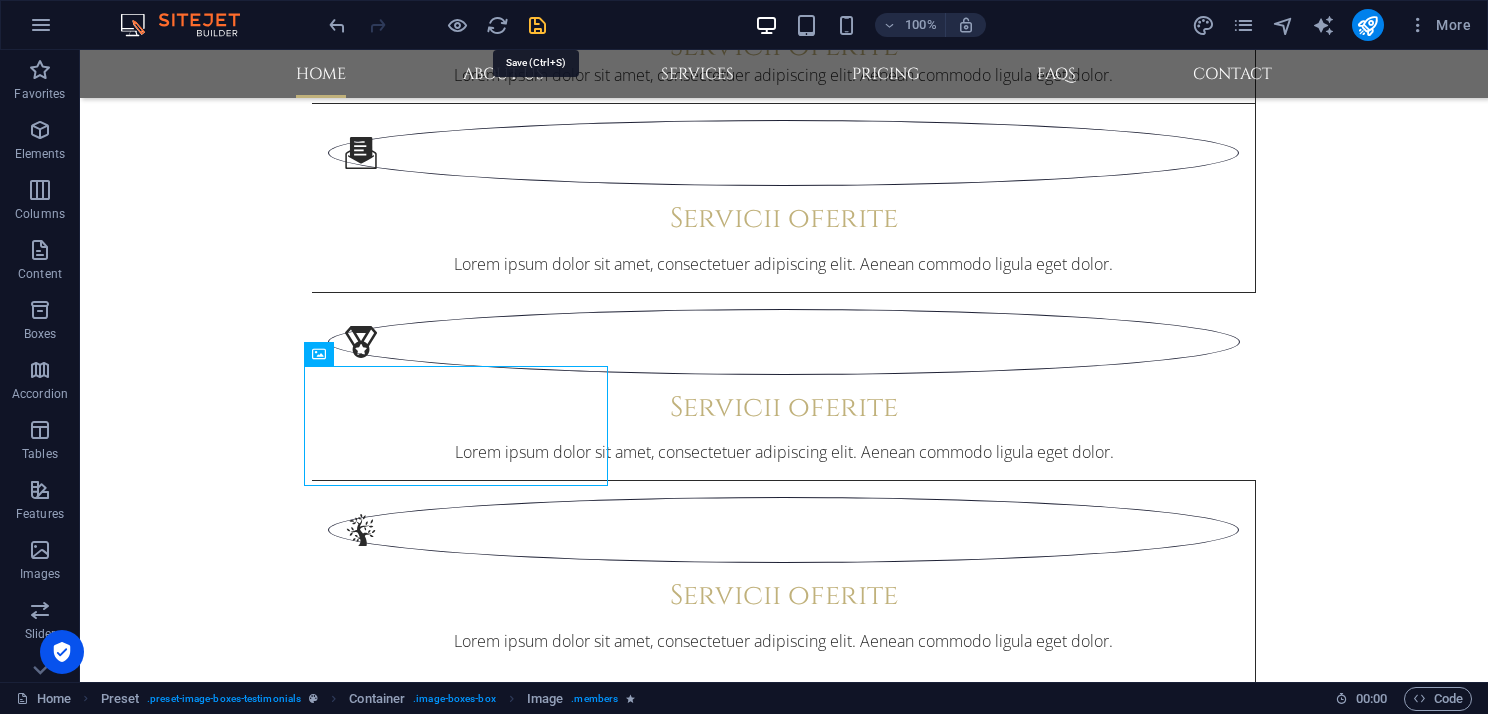 click at bounding box center [537, 25] 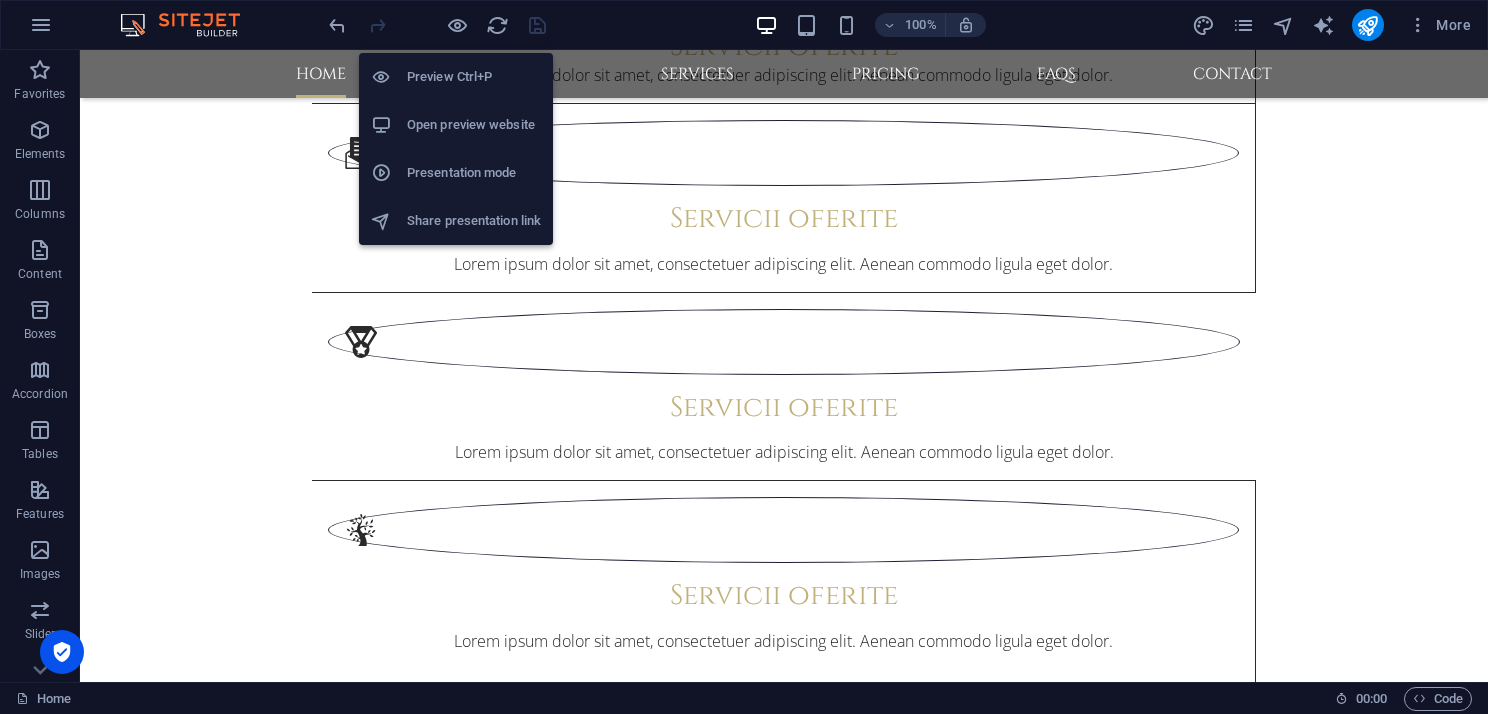 click on "Open preview website" at bounding box center (474, 125) 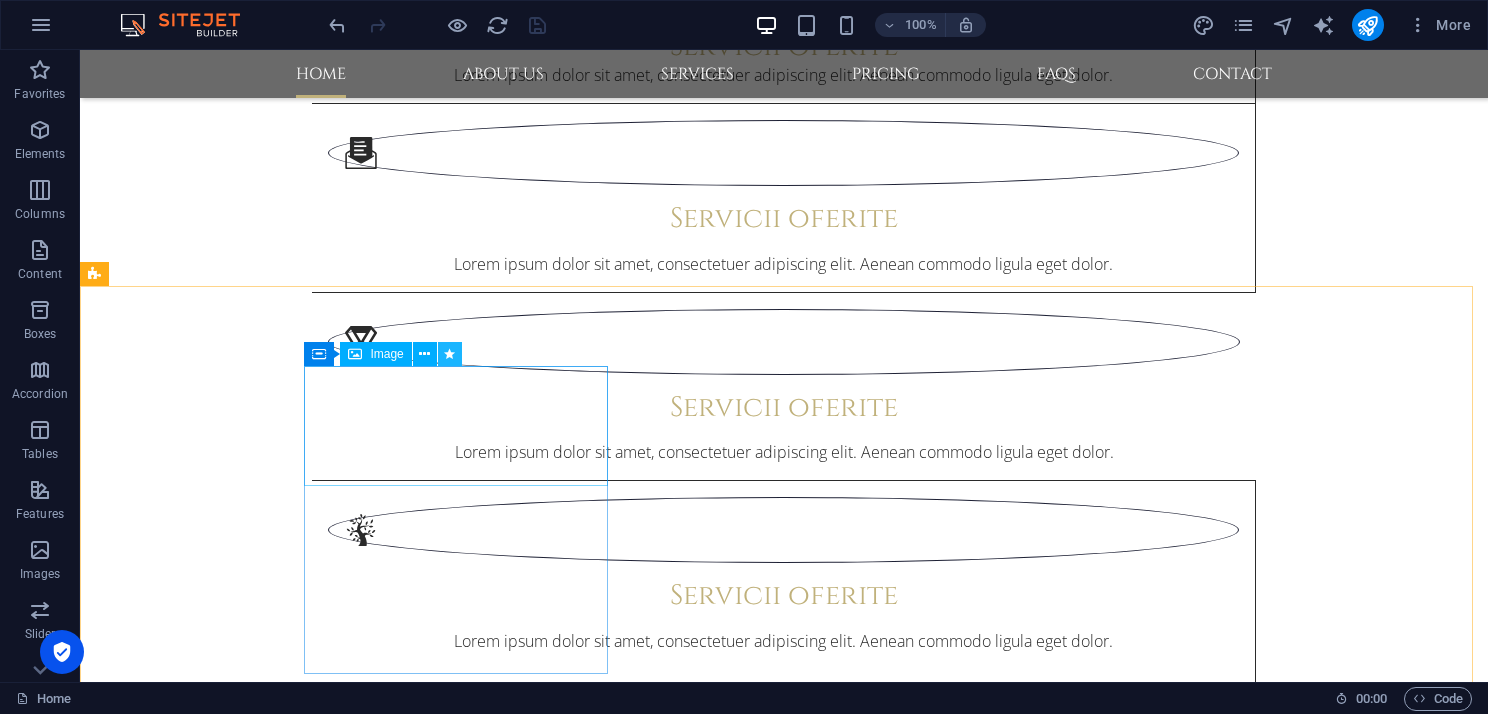 click at bounding box center [449, 354] 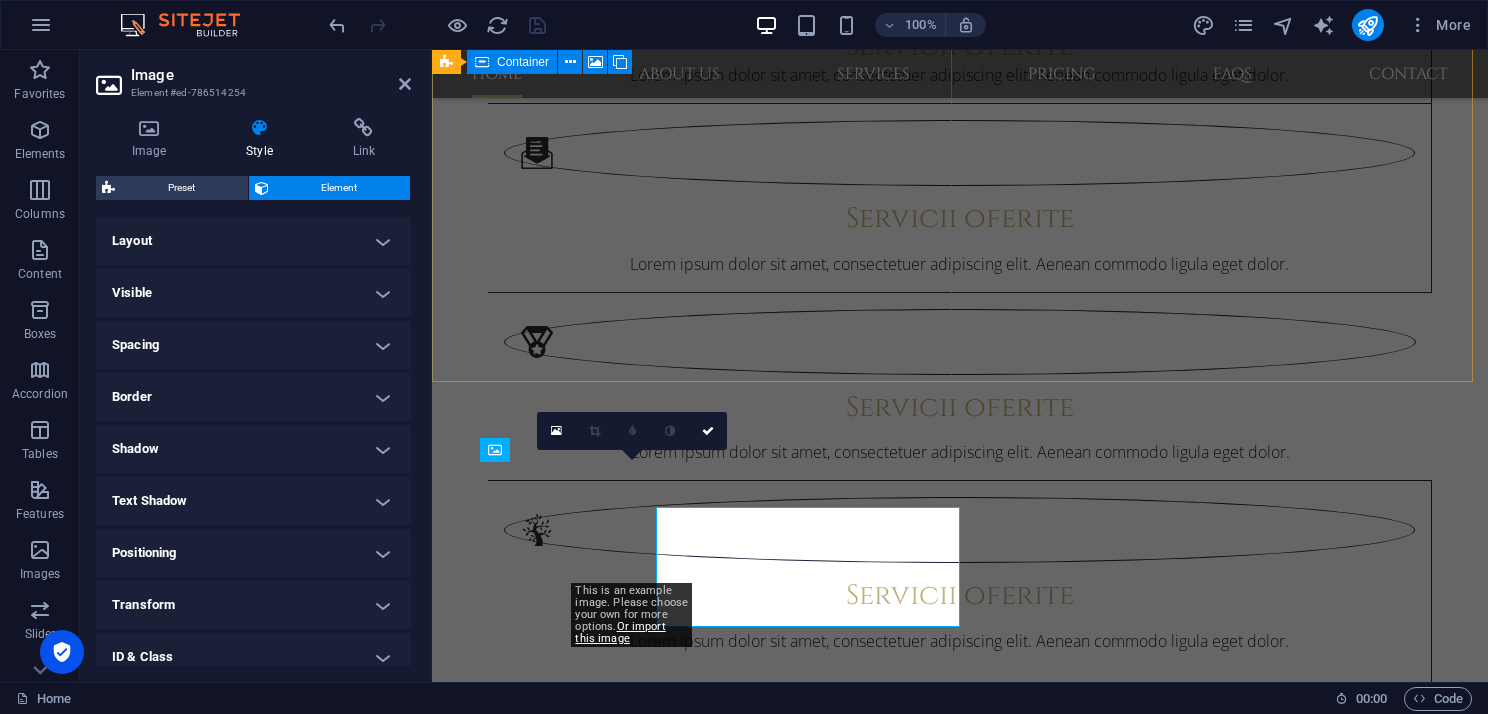 scroll, scrollTop: 1718, scrollLeft: 0, axis: vertical 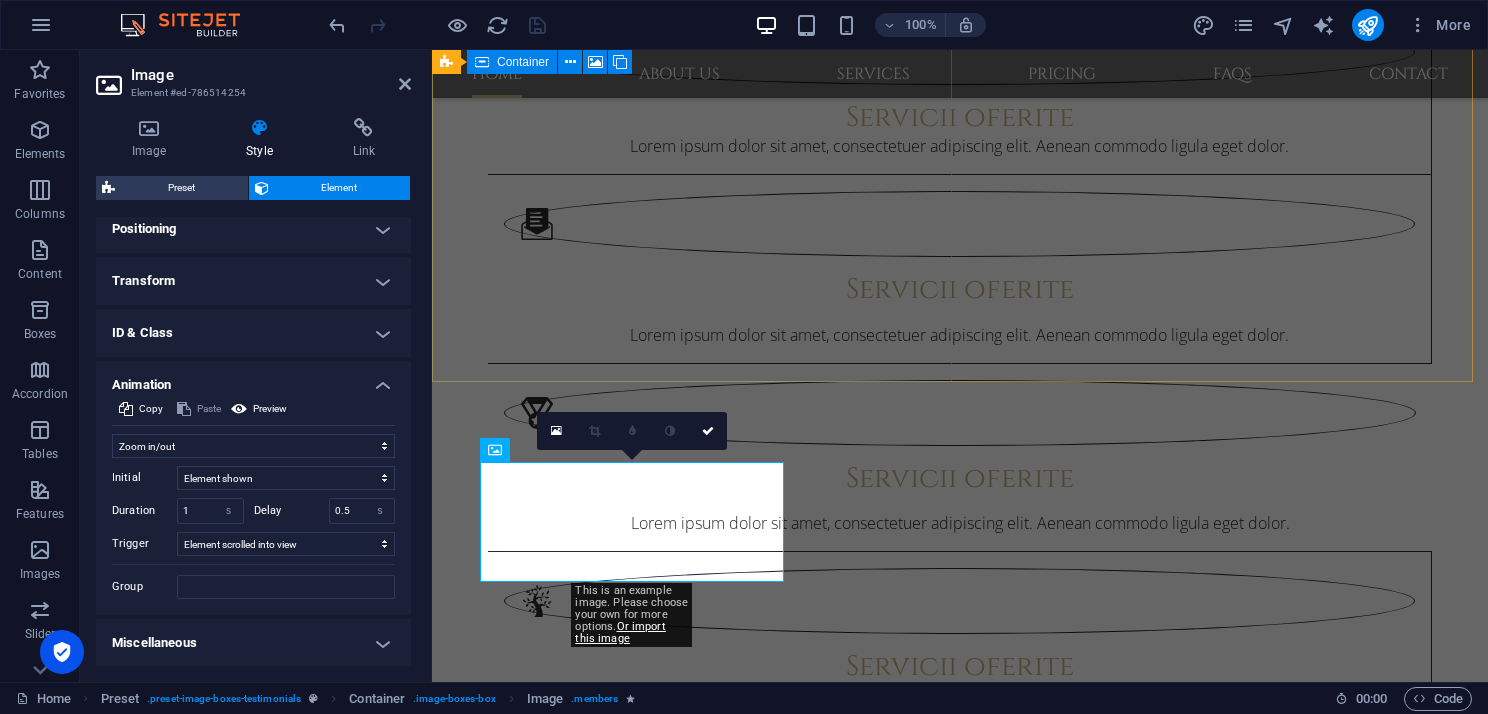 click on "Transform" at bounding box center (253, 281) 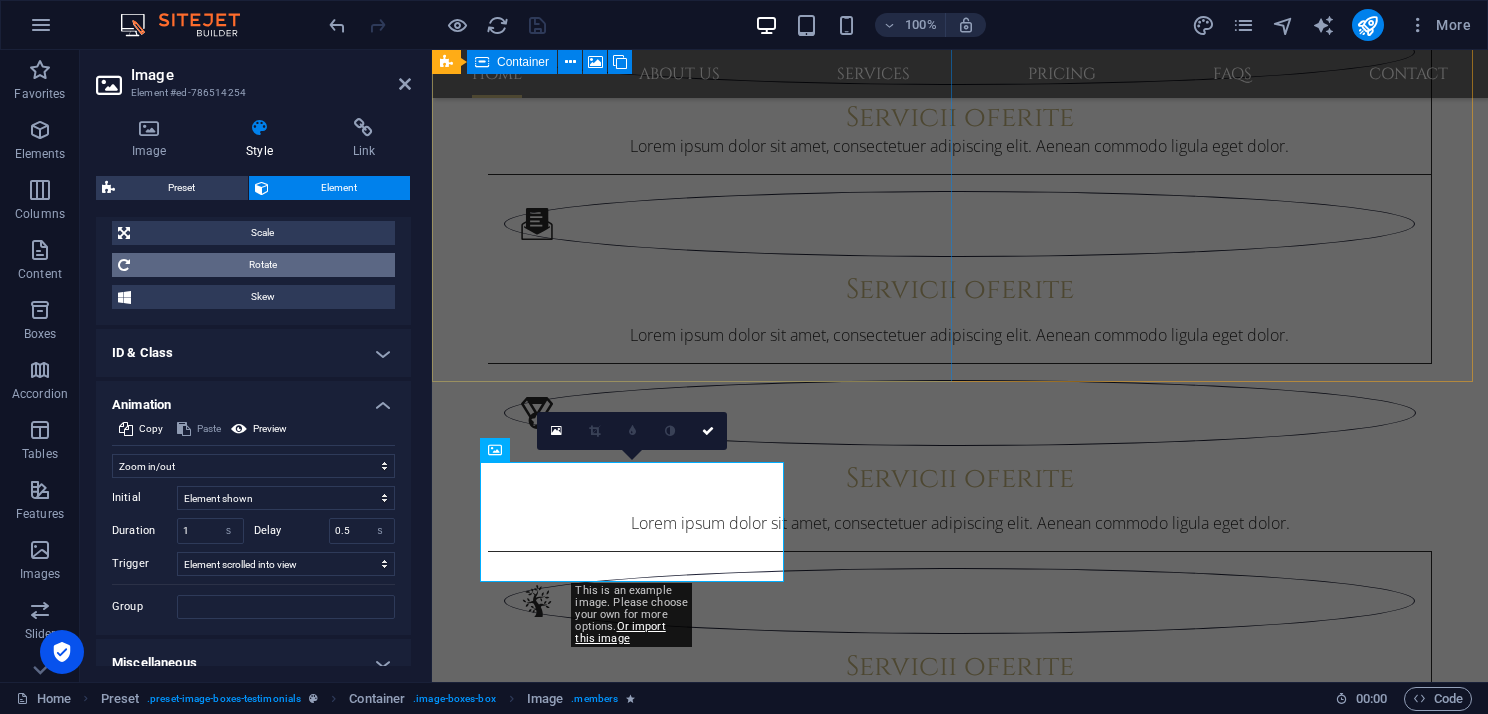 scroll, scrollTop: 464, scrollLeft: 0, axis: vertical 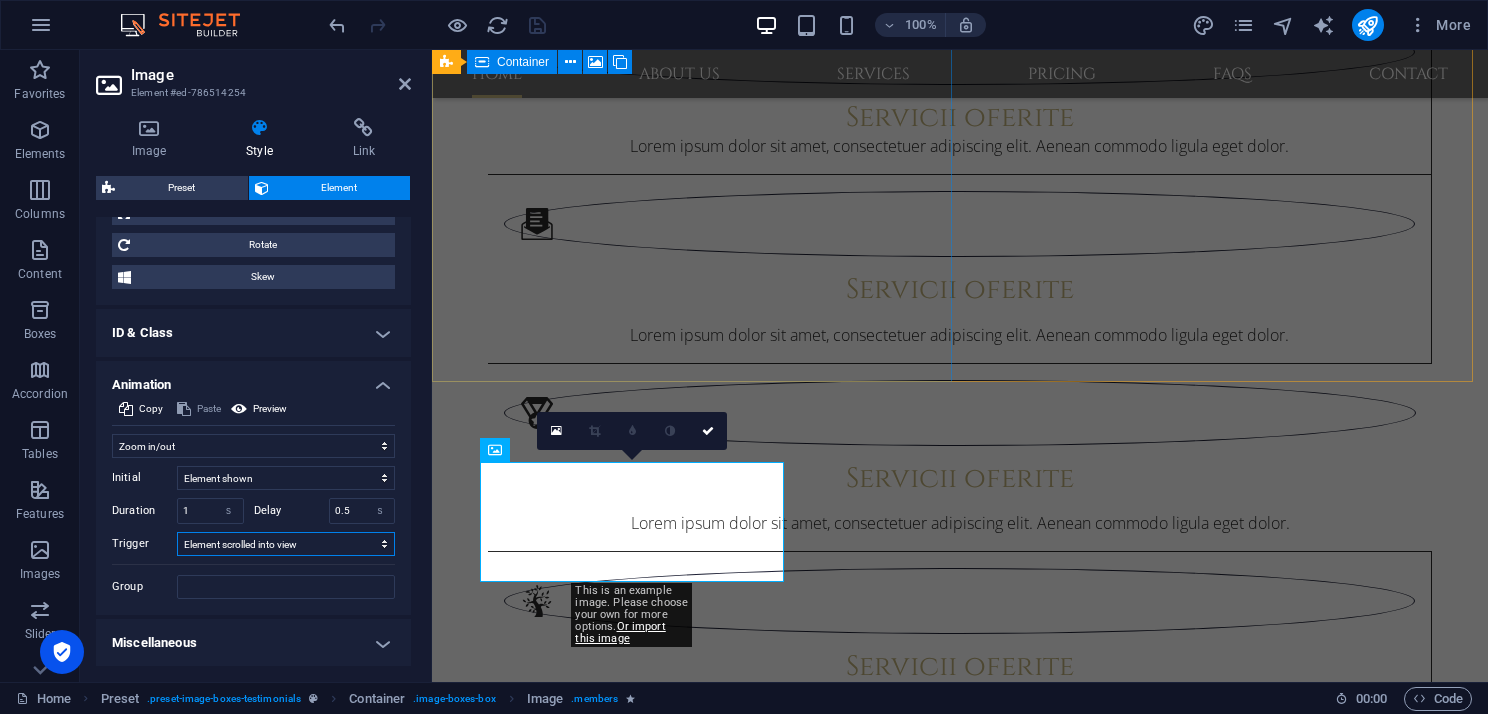 click on "No automatic trigger On page load Element scrolled into view" at bounding box center [286, 544] 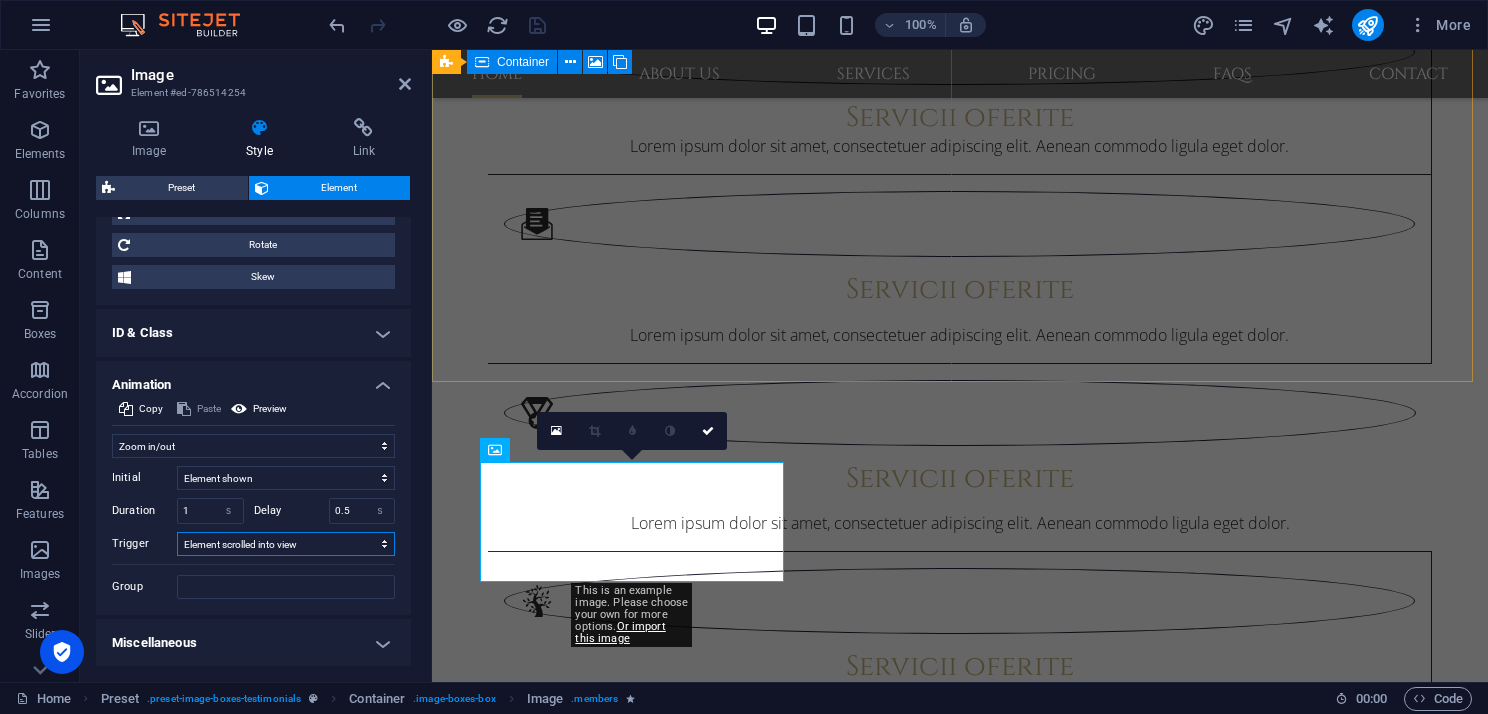 select on "onload" 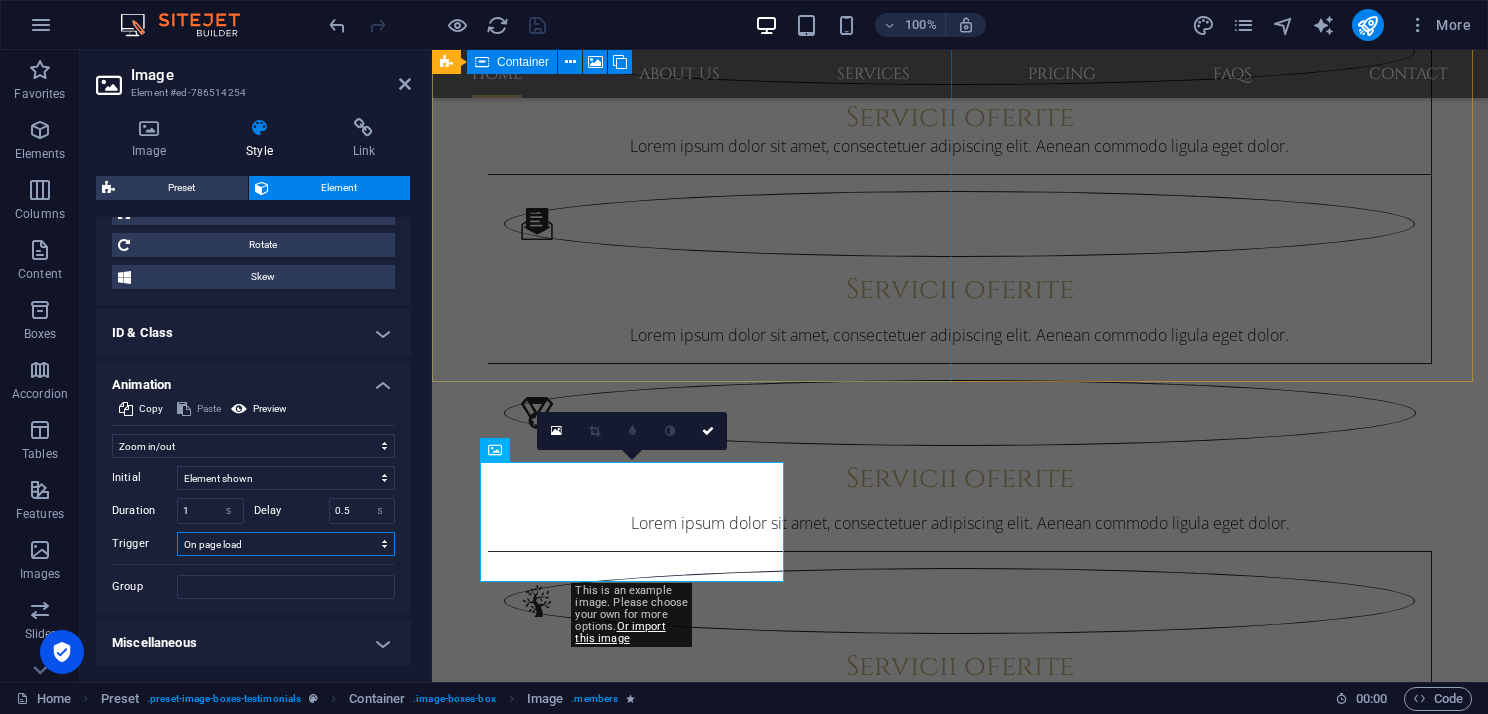 click on "No automatic trigger On page load Element scrolled into view" at bounding box center [286, 544] 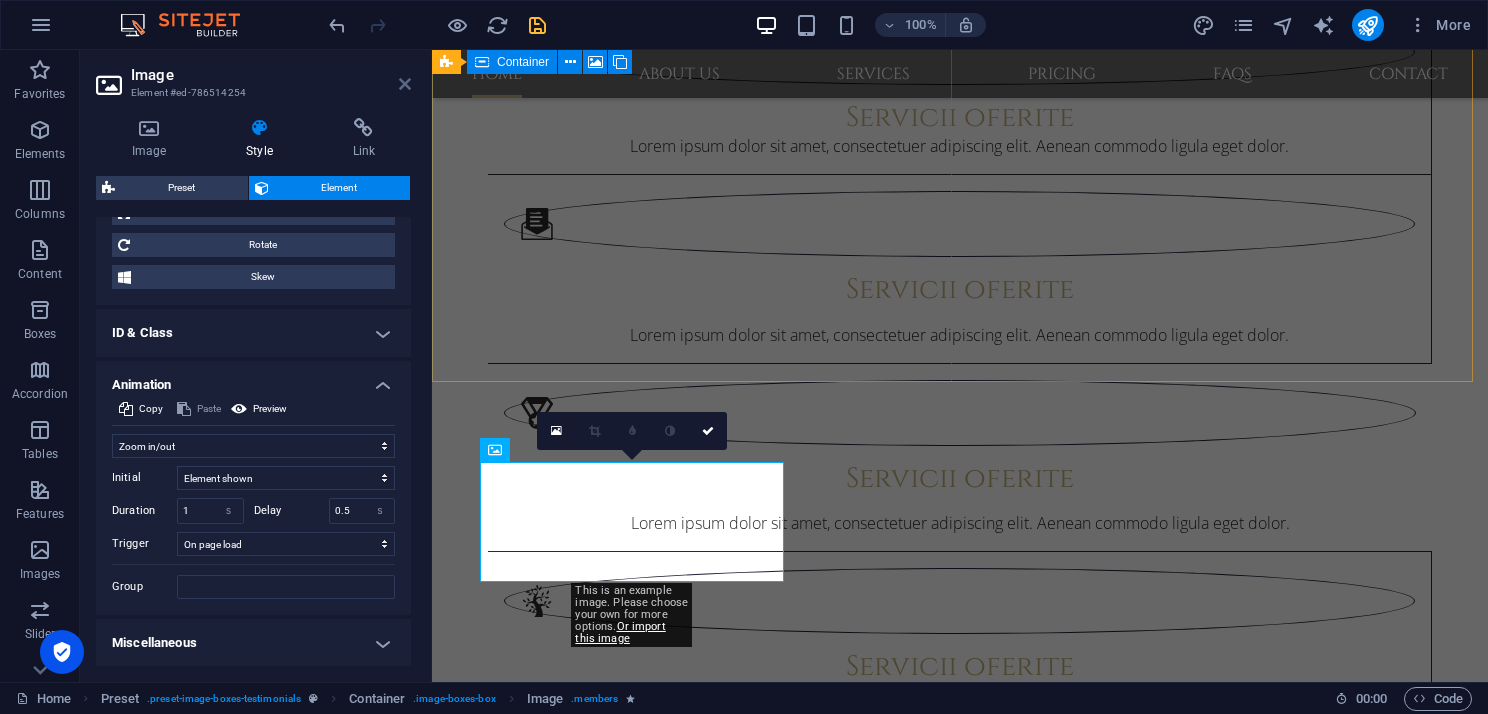 click on "Image Element #ed-786514254 Image Style Link Image Drag files here, click to choose files or select files from Files or our free stock photos & videos Select files from the file manager, stock photos, or upload file(s) Upload Width Default auto px rem % em vh vw Fit image Automatically fit image to a fixed width and height Height Default auto px Alignment Lazyload Loading images after the page loads improves page speed. Responsive Automatically load retina image and smartphone optimized sizes. Lightbox Use as headline The image will be wrapped in an H1 headline tag. Useful for giving alternative text the weight of an H1 headline, e.g. for the logo. Leave unchecked if uncertain. Optimized Images are compressed to improve page speed. Position Direction Custom X offset 50 px rem % vh vw Y offset 50 px rem % vh vw Text Float No float Image left Image right Determine how text should behave around the image. Text Alternative text Image caption Paragraph Format Normal Heading 1 Heading 2 Heading 3 Heading 4 Code 8 9" at bounding box center [256, 366] 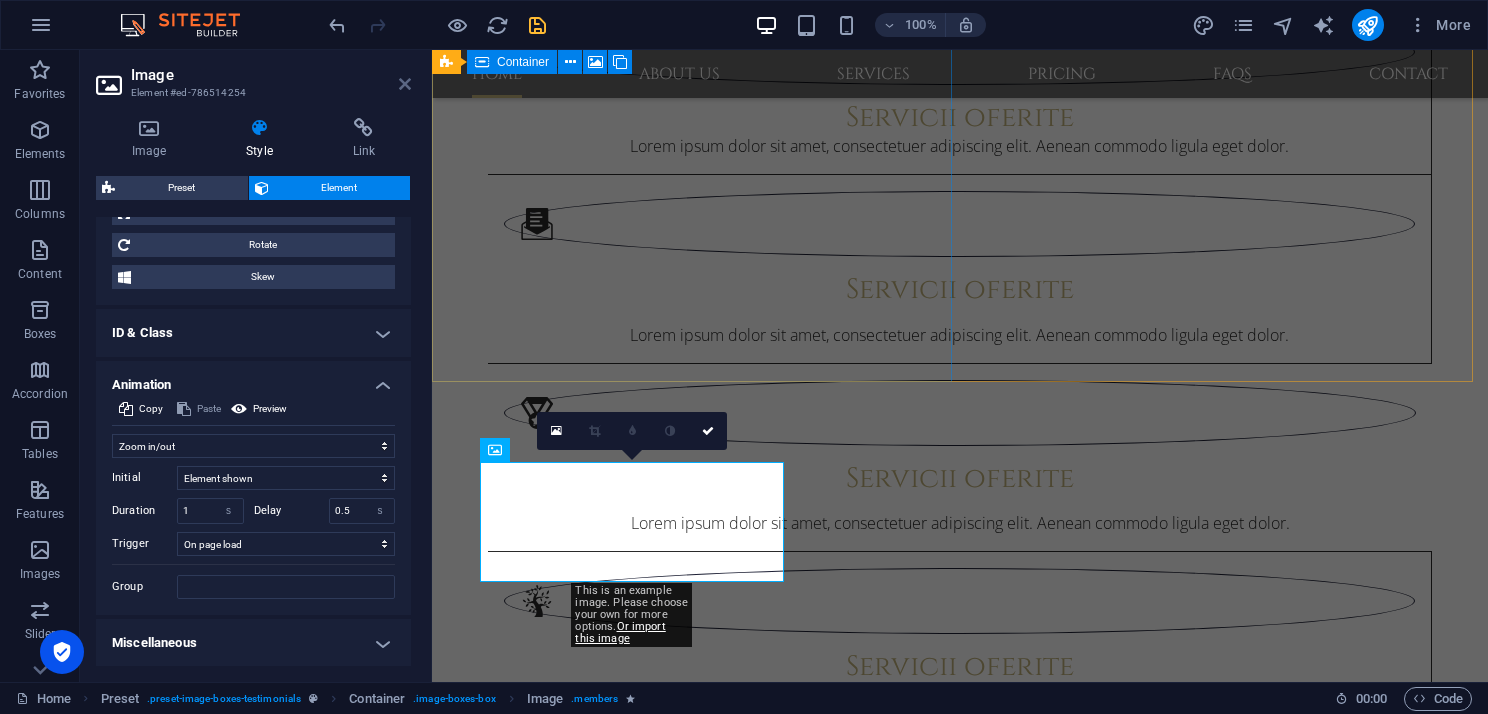 click at bounding box center [405, 84] 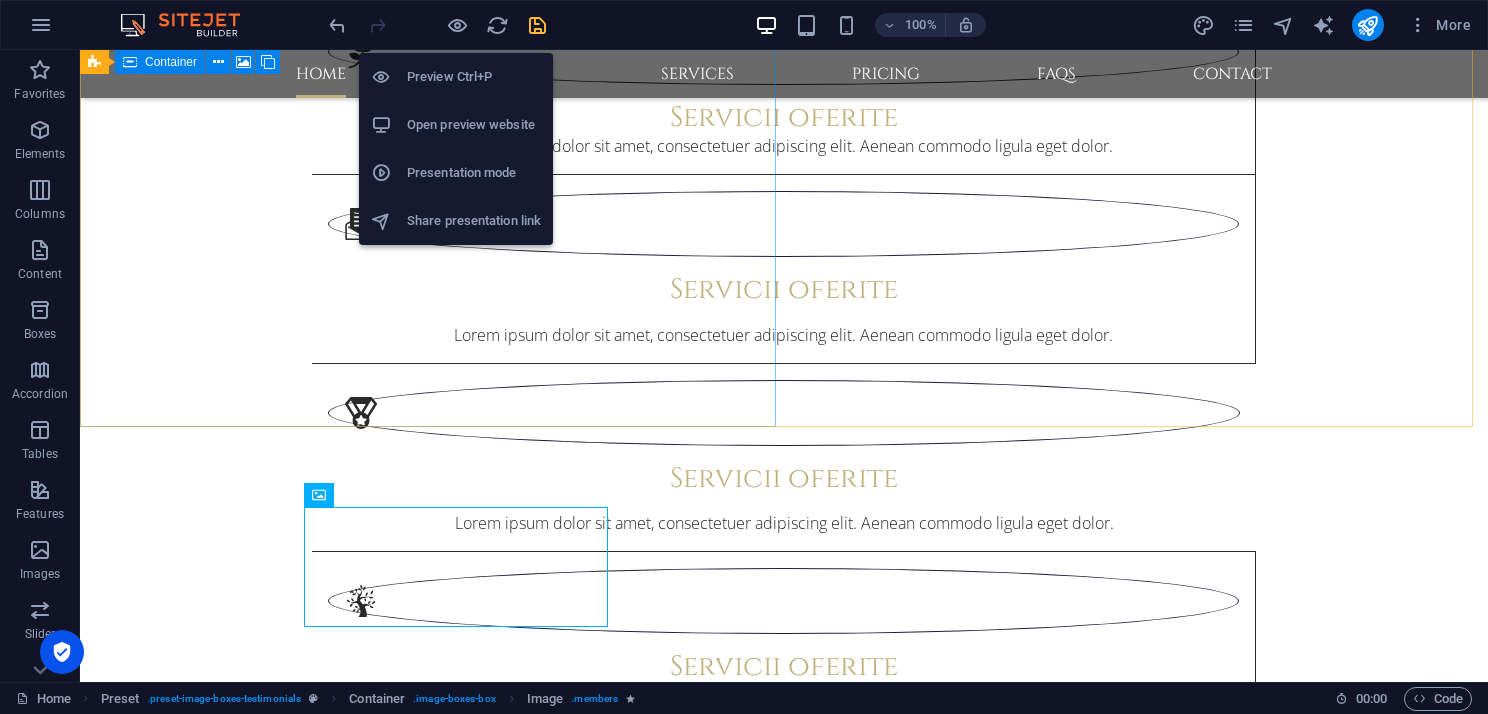click on "Preview Ctrl+P" at bounding box center [474, 77] 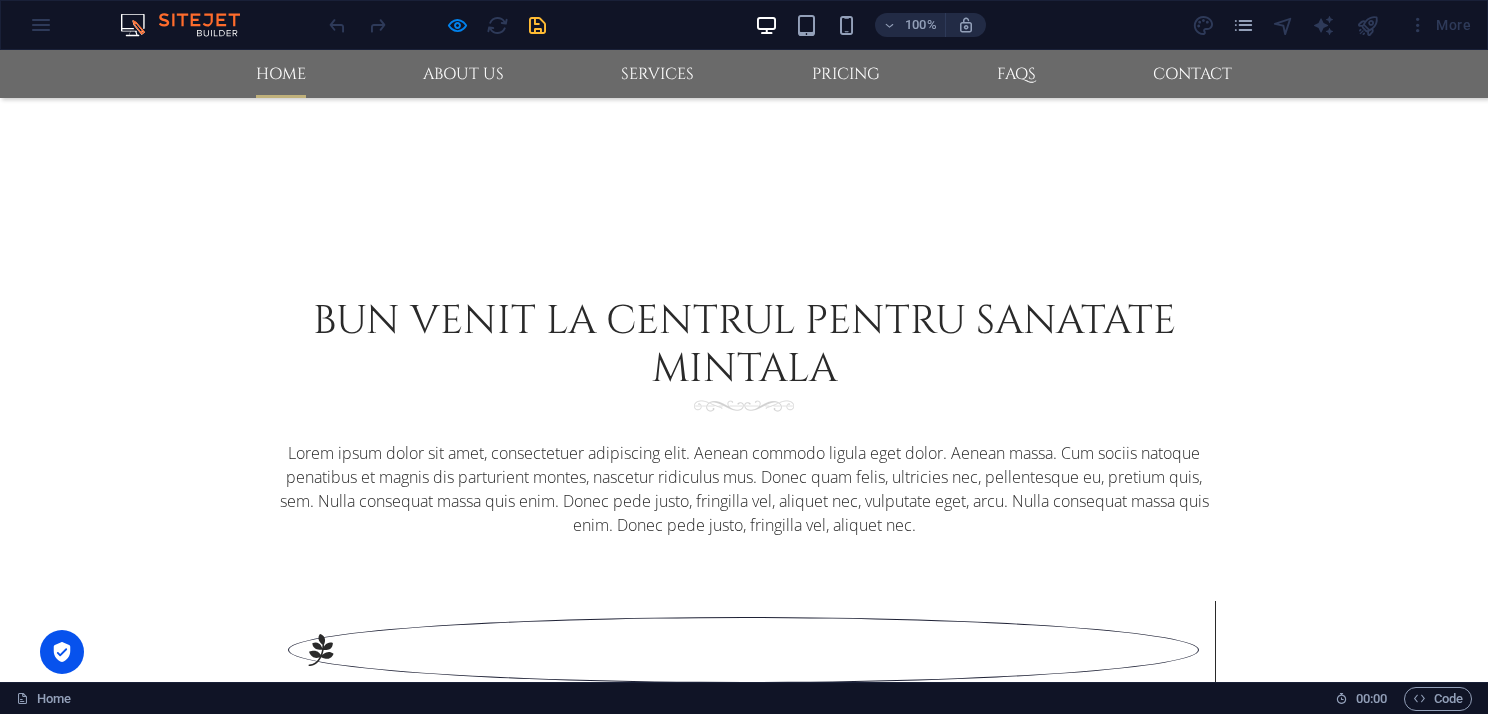 scroll, scrollTop: 1706, scrollLeft: 0, axis: vertical 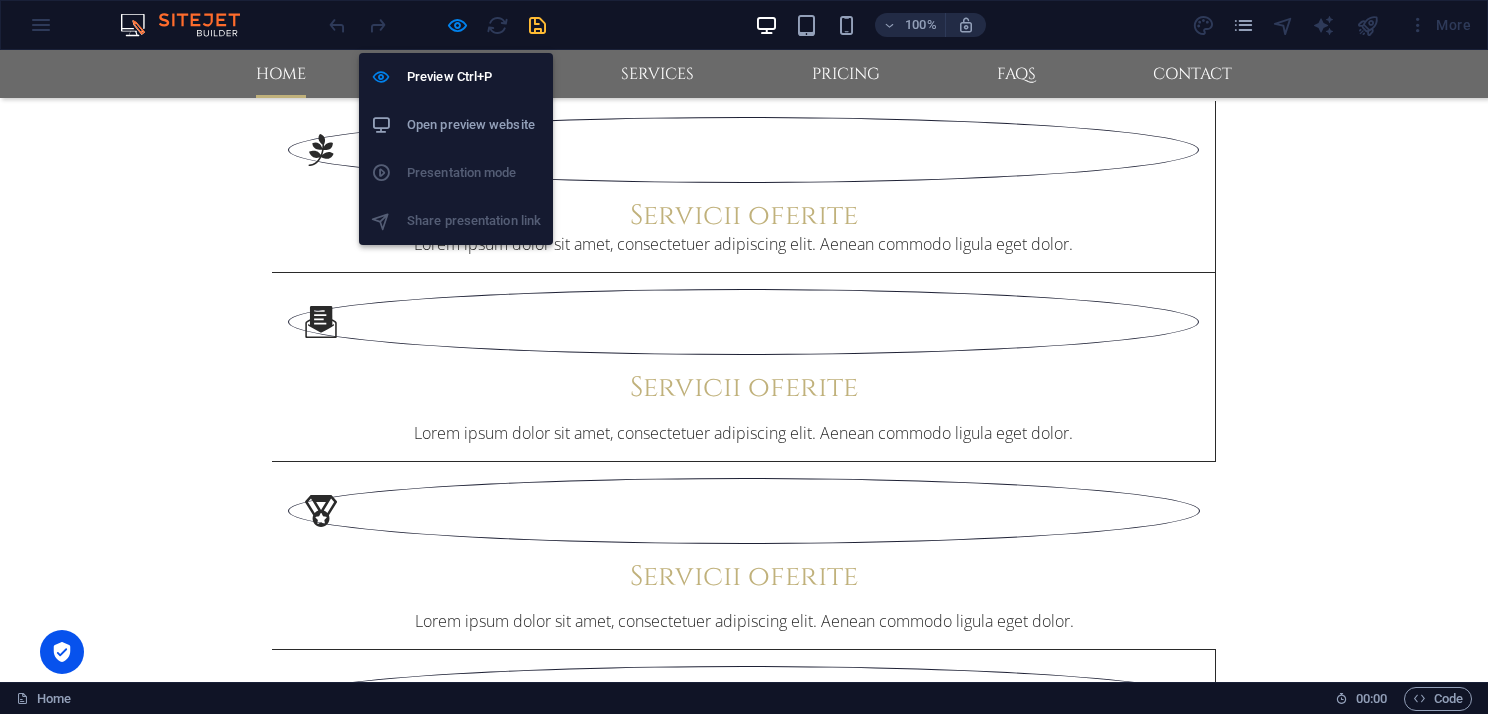 click on "Open preview website" at bounding box center (474, 125) 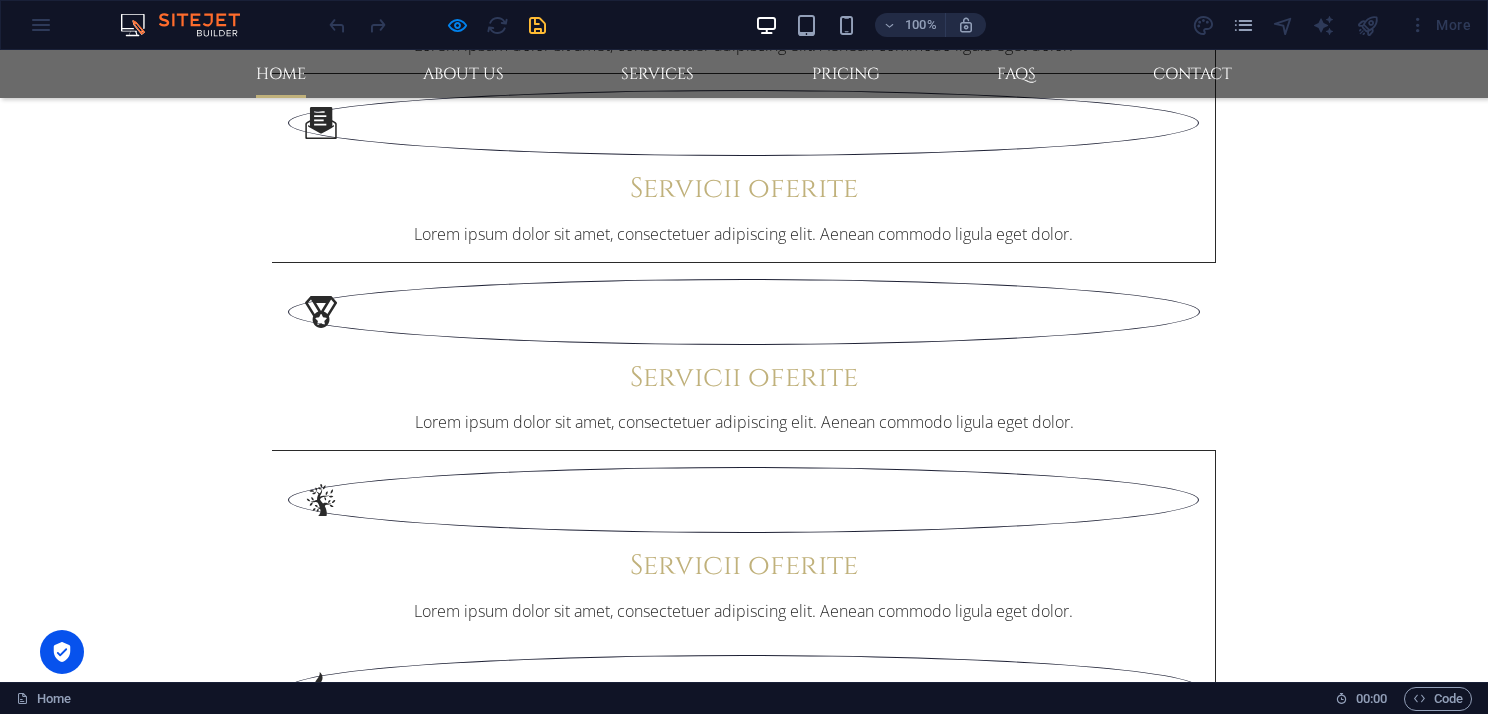 scroll, scrollTop: 1906, scrollLeft: 0, axis: vertical 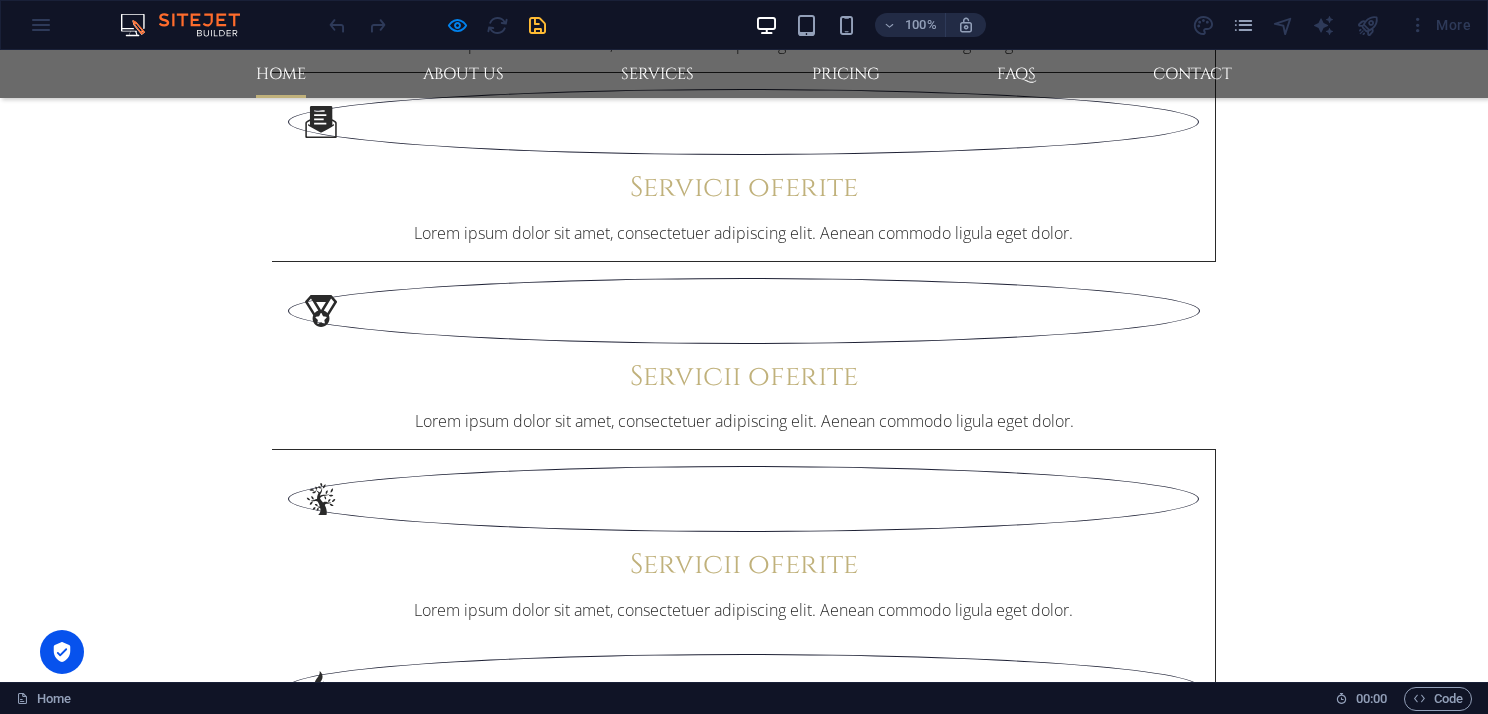 click at bounding box center (488, 2899) 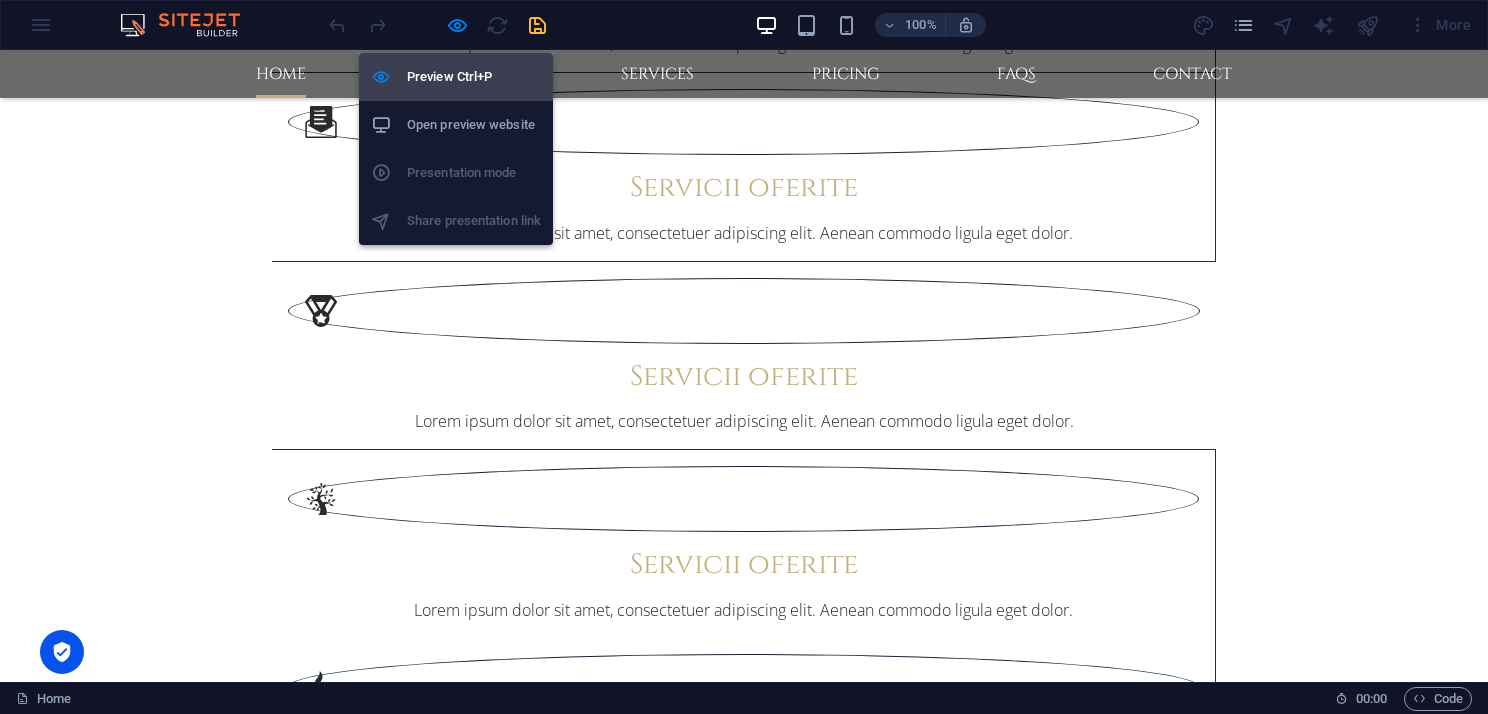click on "Preview Ctrl+P" at bounding box center [474, 77] 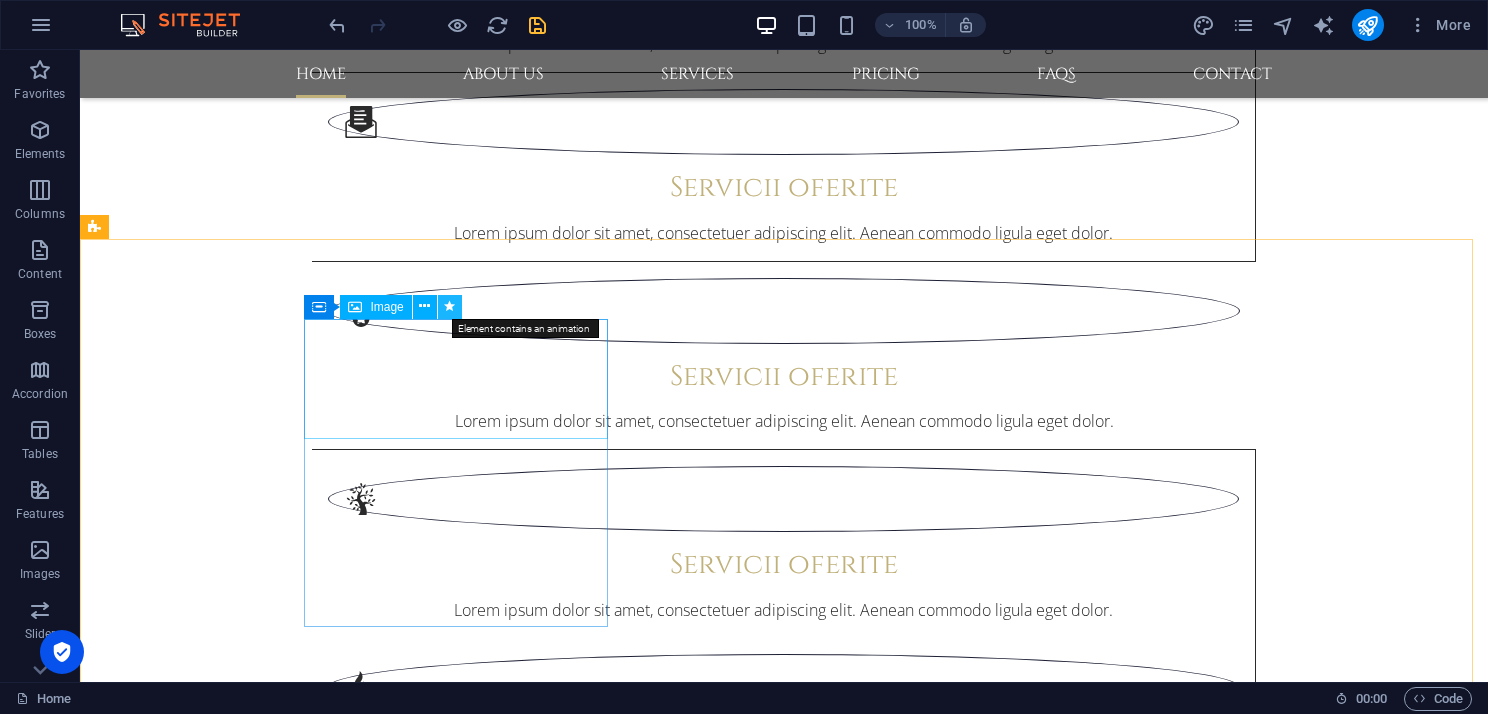 click at bounding box center [449, 306] 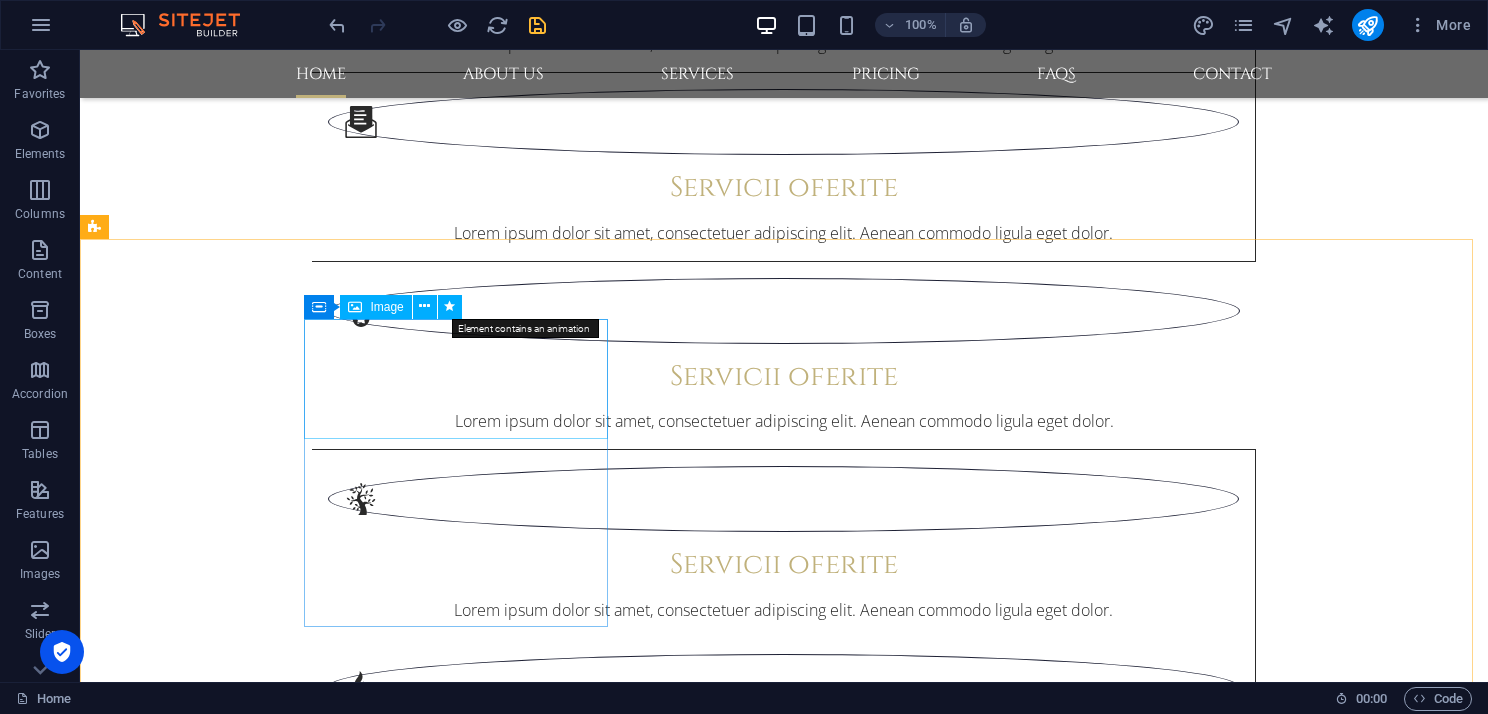 scroll, scrollTop: 1765, scrollLeft: 0, axis: vertical 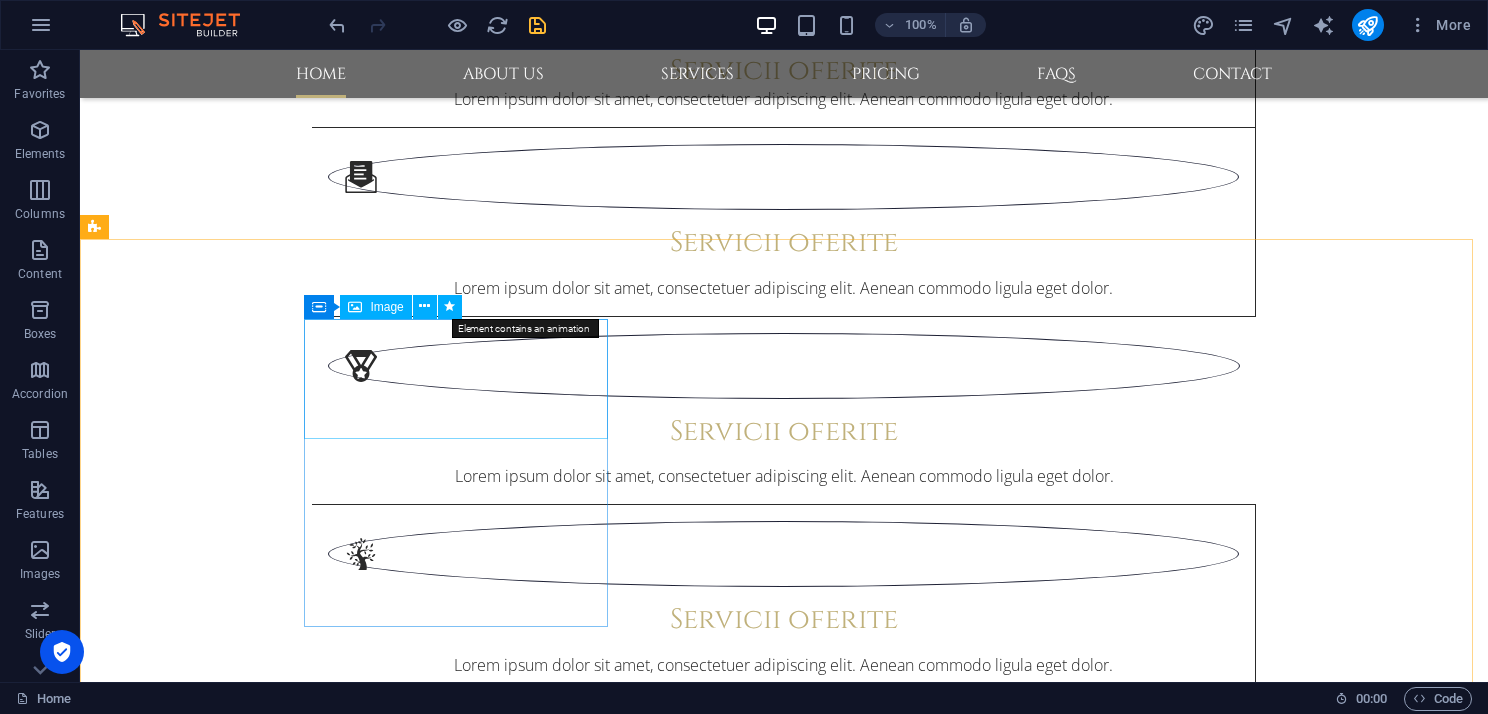 select on "shrink" 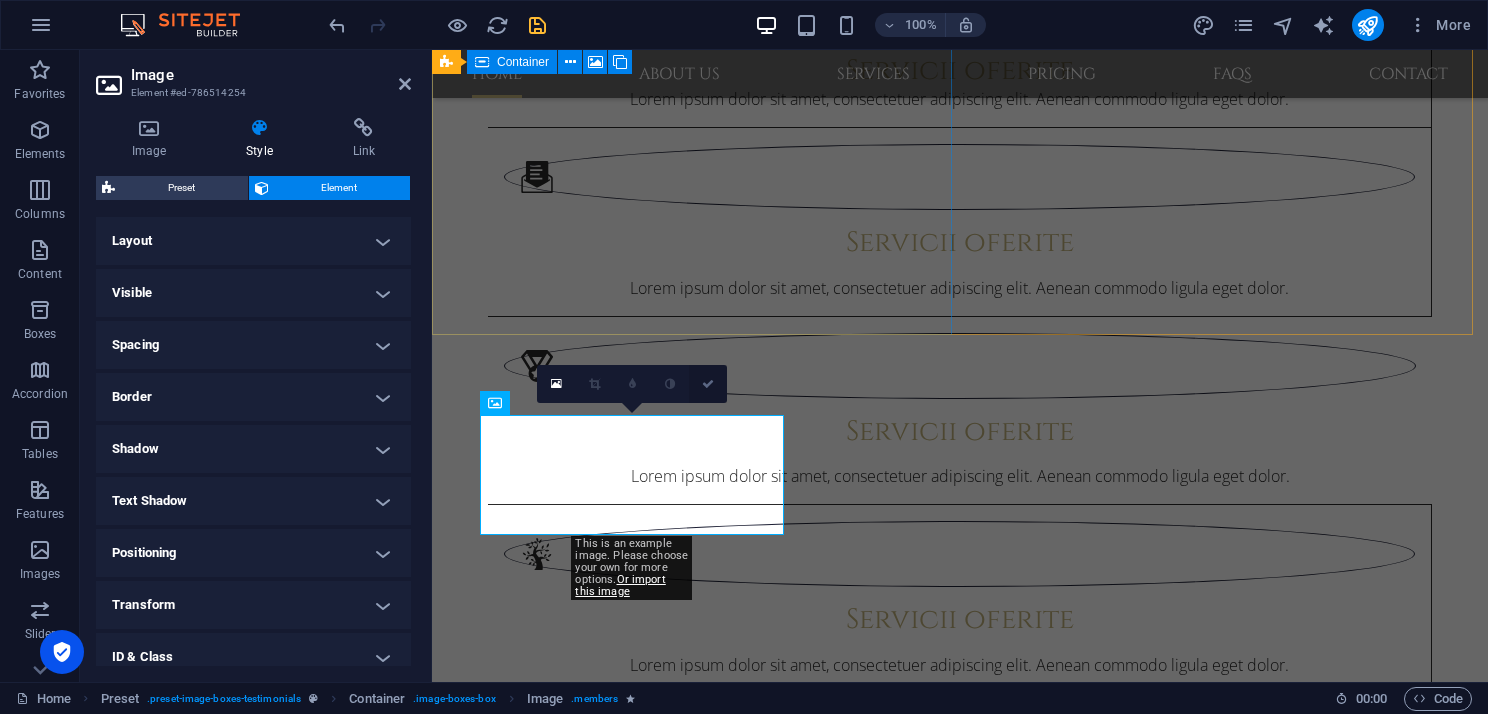 click at bounding box center [708, 384] 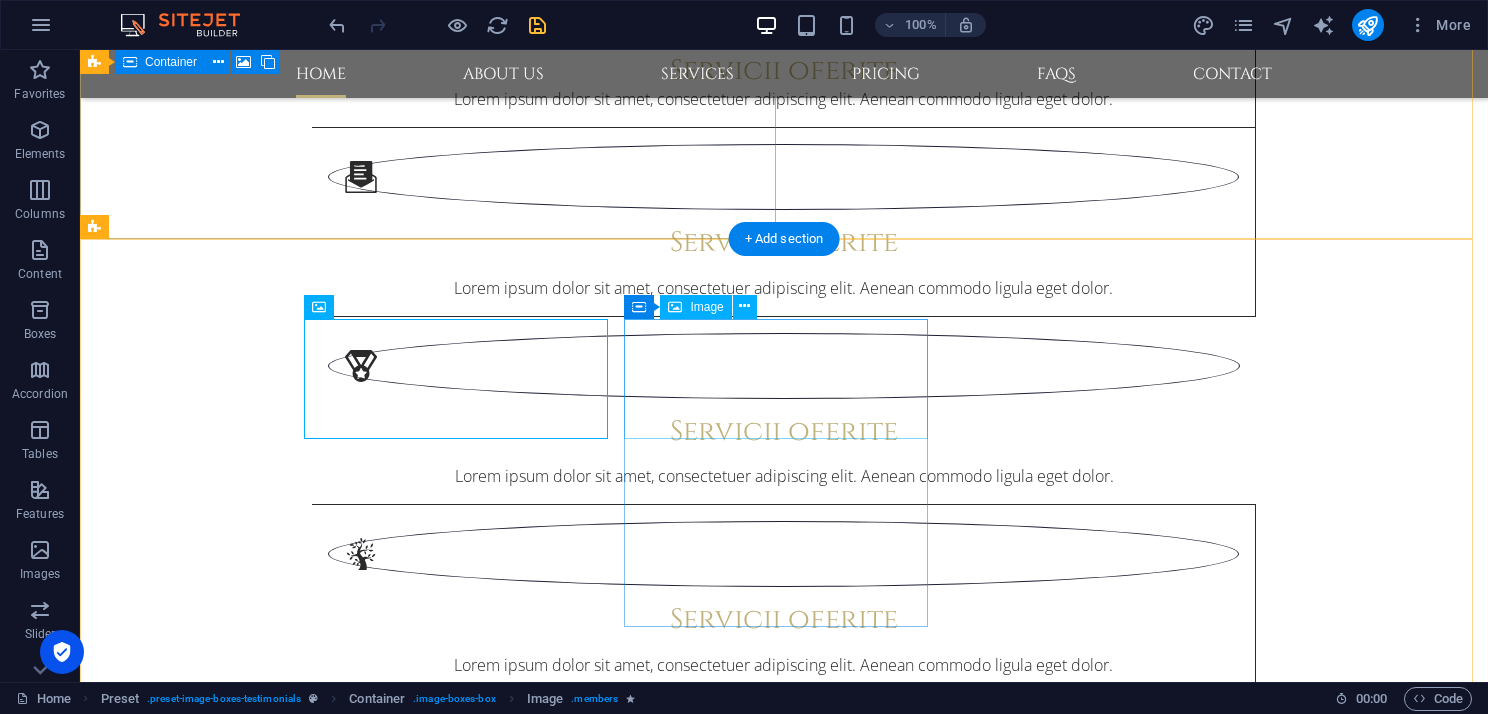 scroll, scrollTop: 1906, scrollLeft: 0, axis: vertical 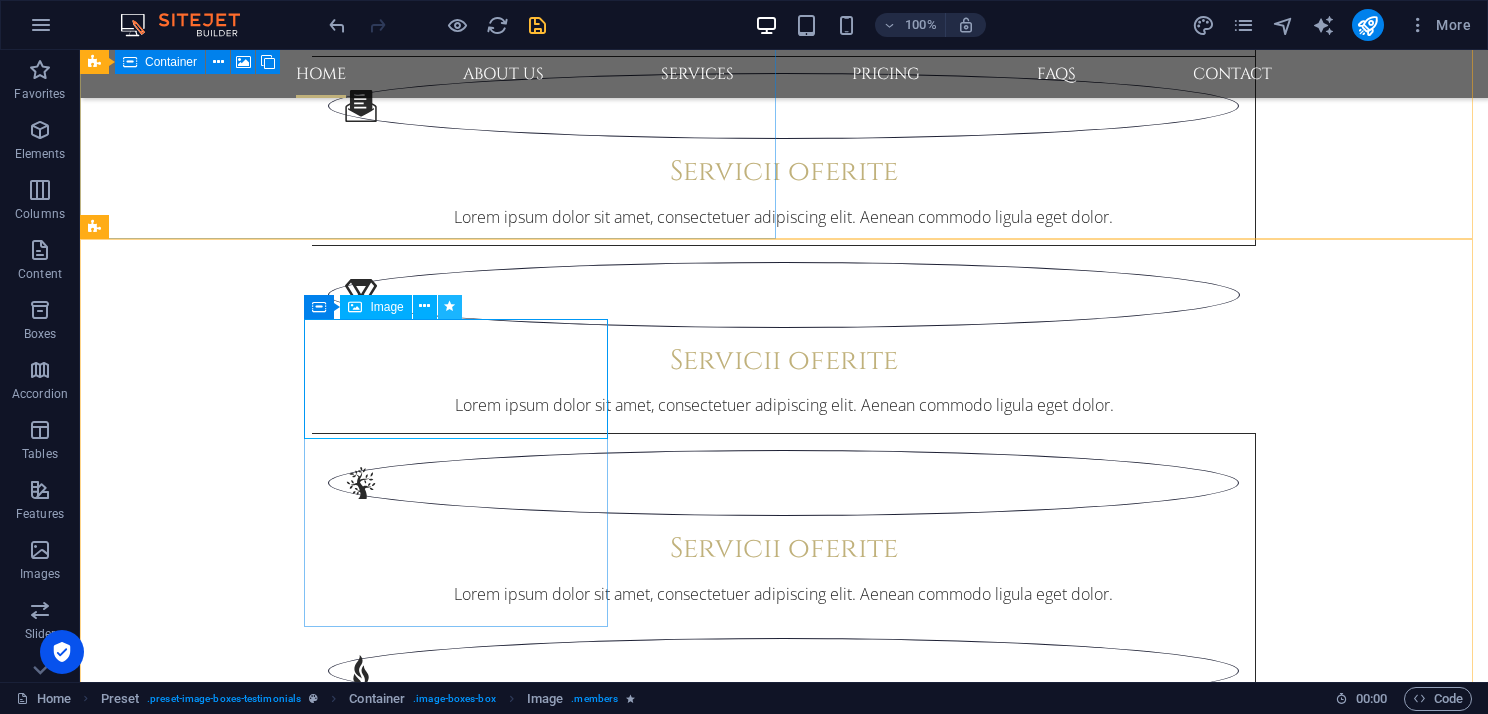 click at bounding box center [449, 306] 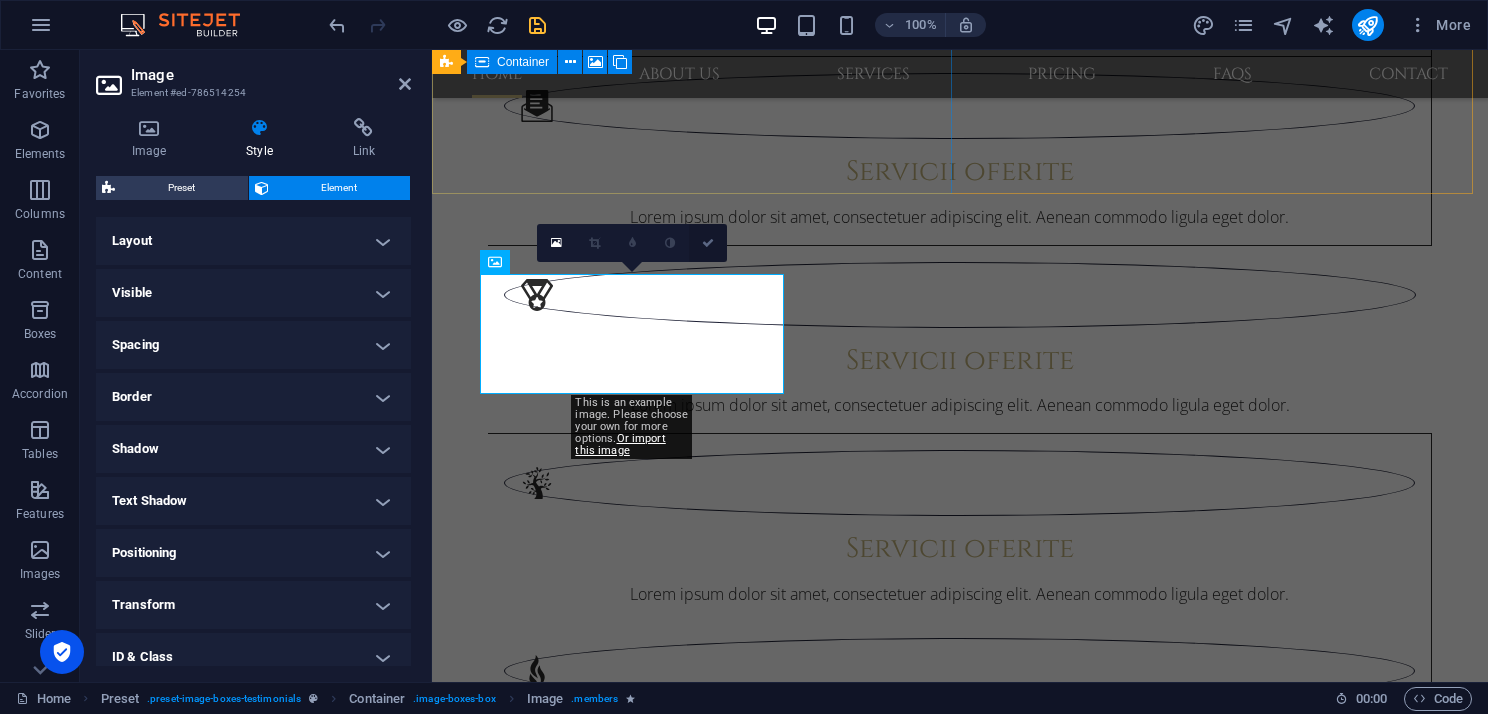 click at bounding box center (708, 243) 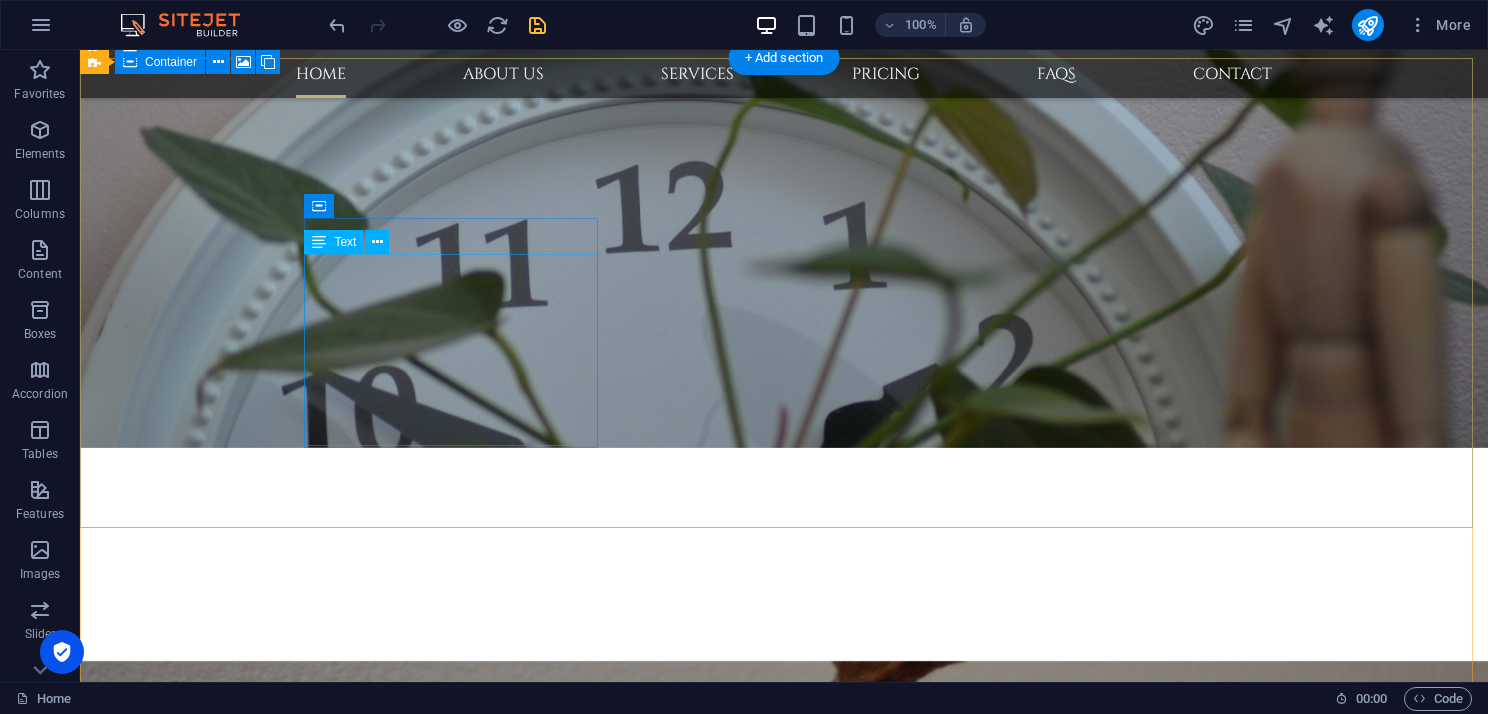 scroll, scrollTop: 3198, scrollLeft: 0, axis: vertical 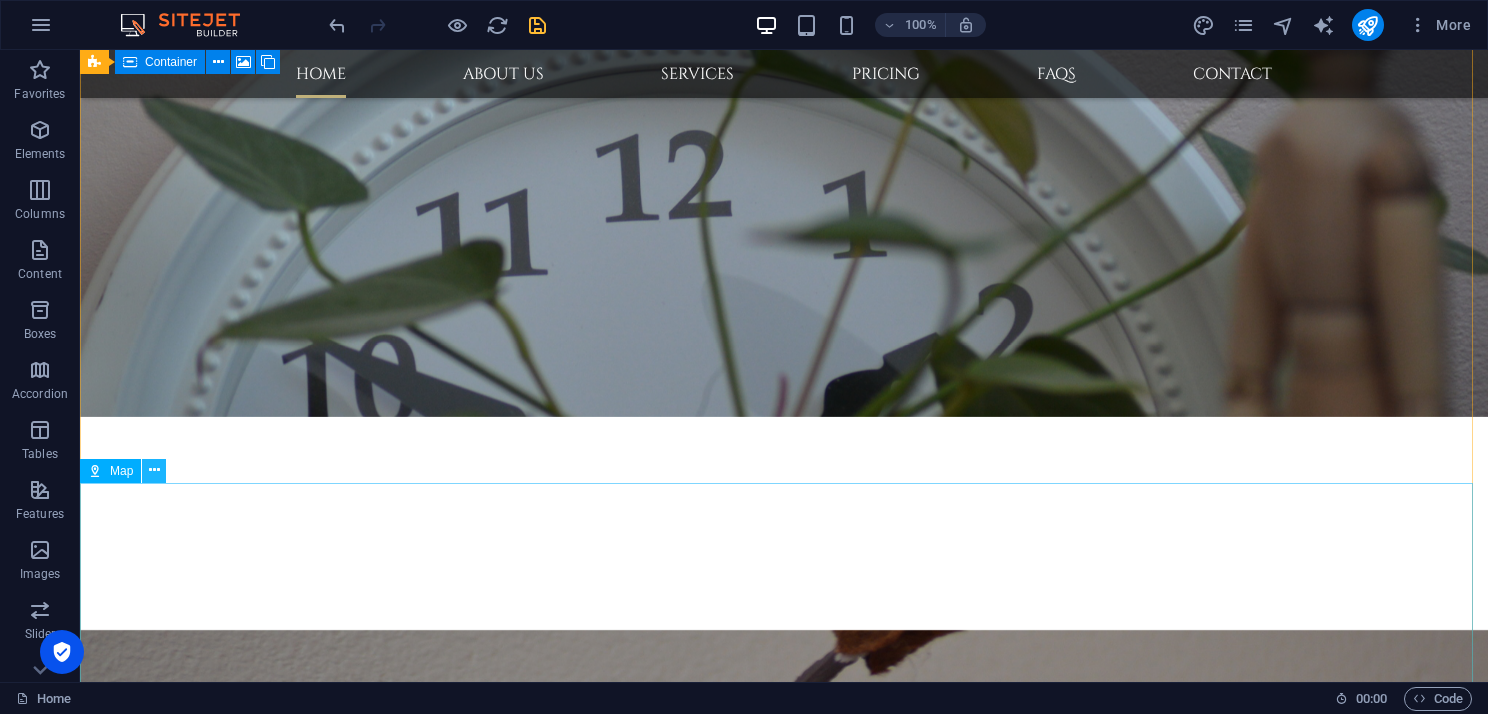 click at bounding box center (154, 471) 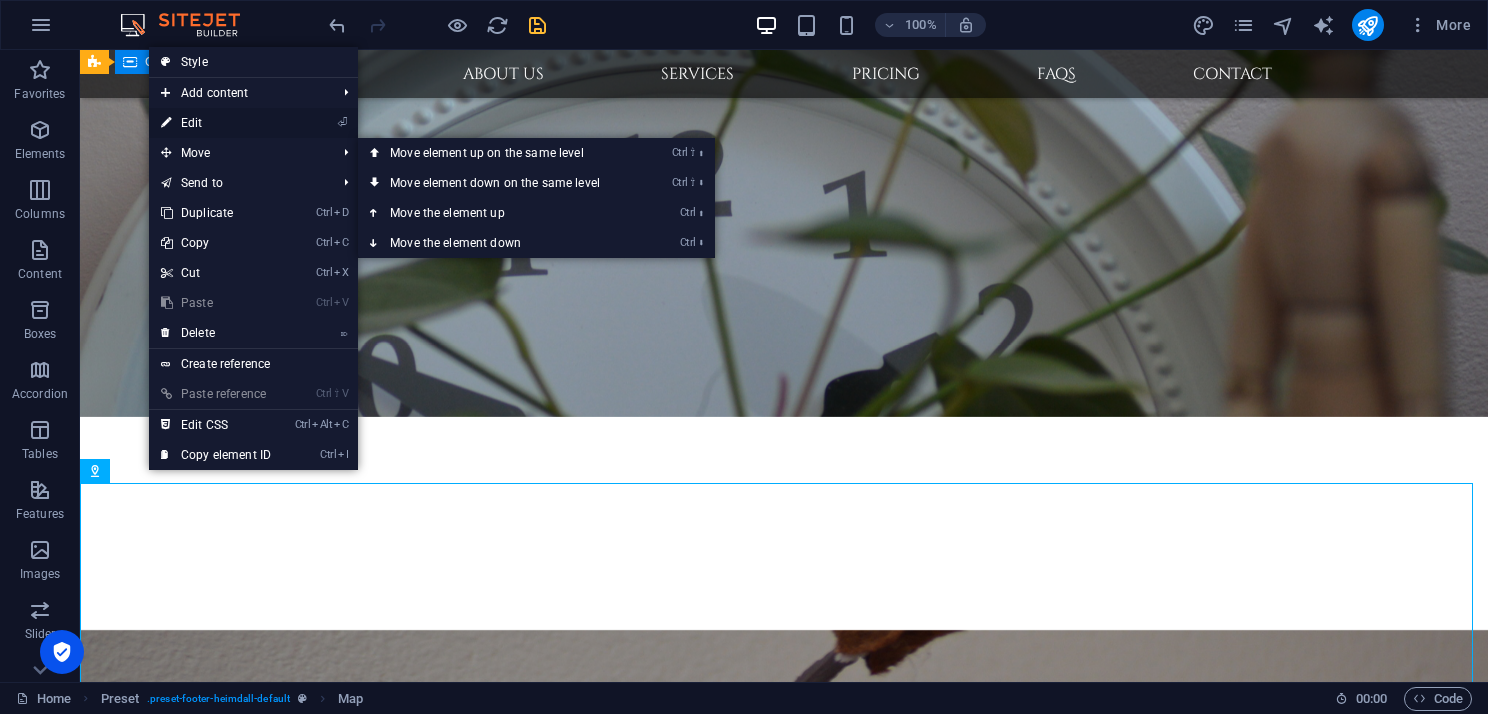 click on "⏎  Edit" at bounding box center [216, 123] 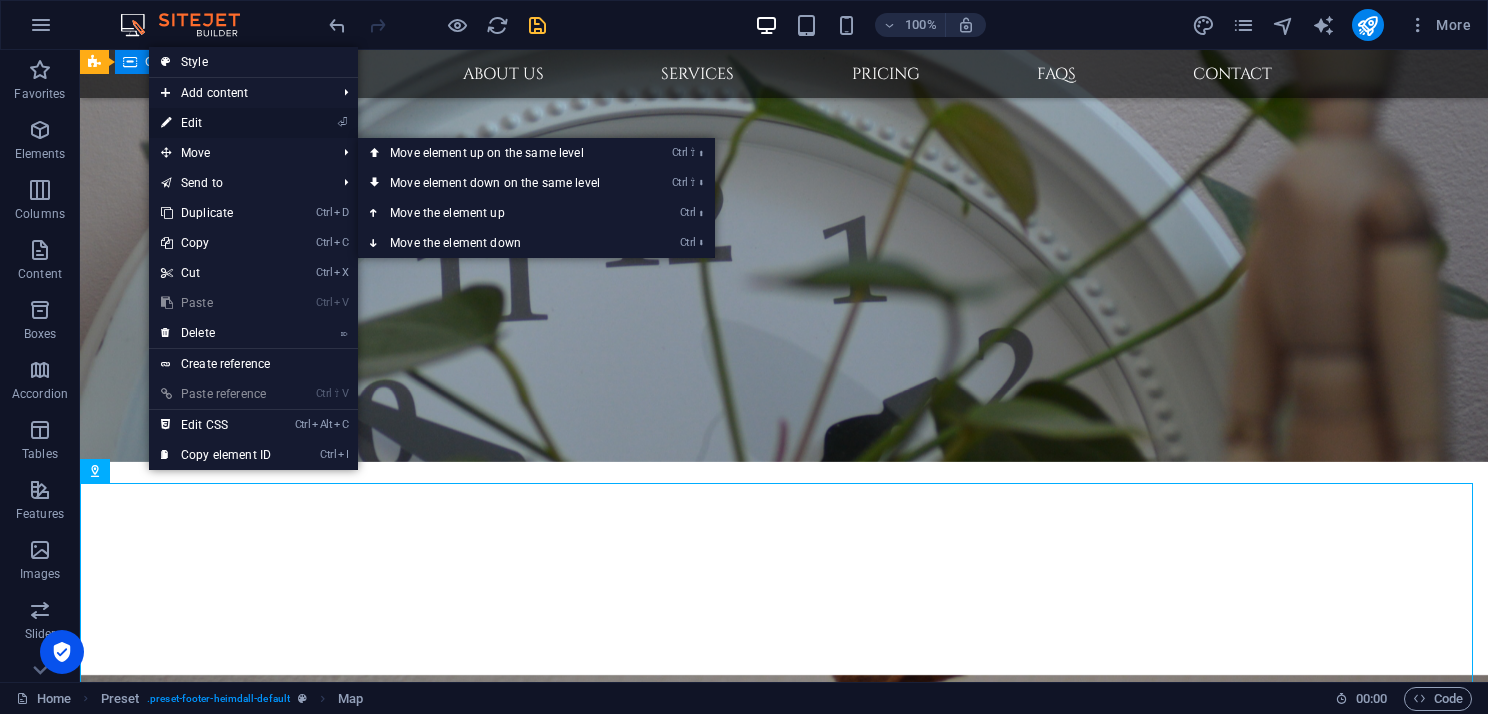 select on "1" 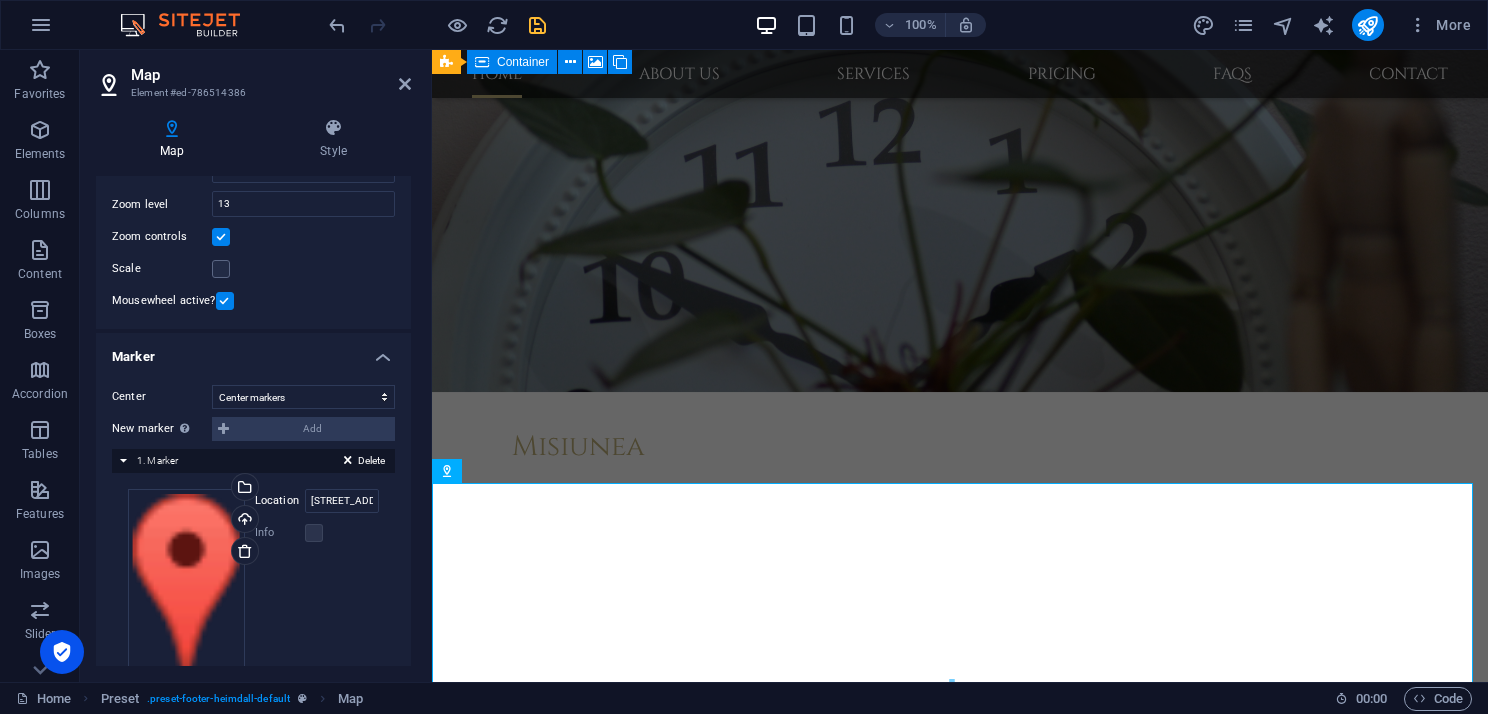 scroll, scrollTop: 254, scrollLeft: 0, axis: vertical 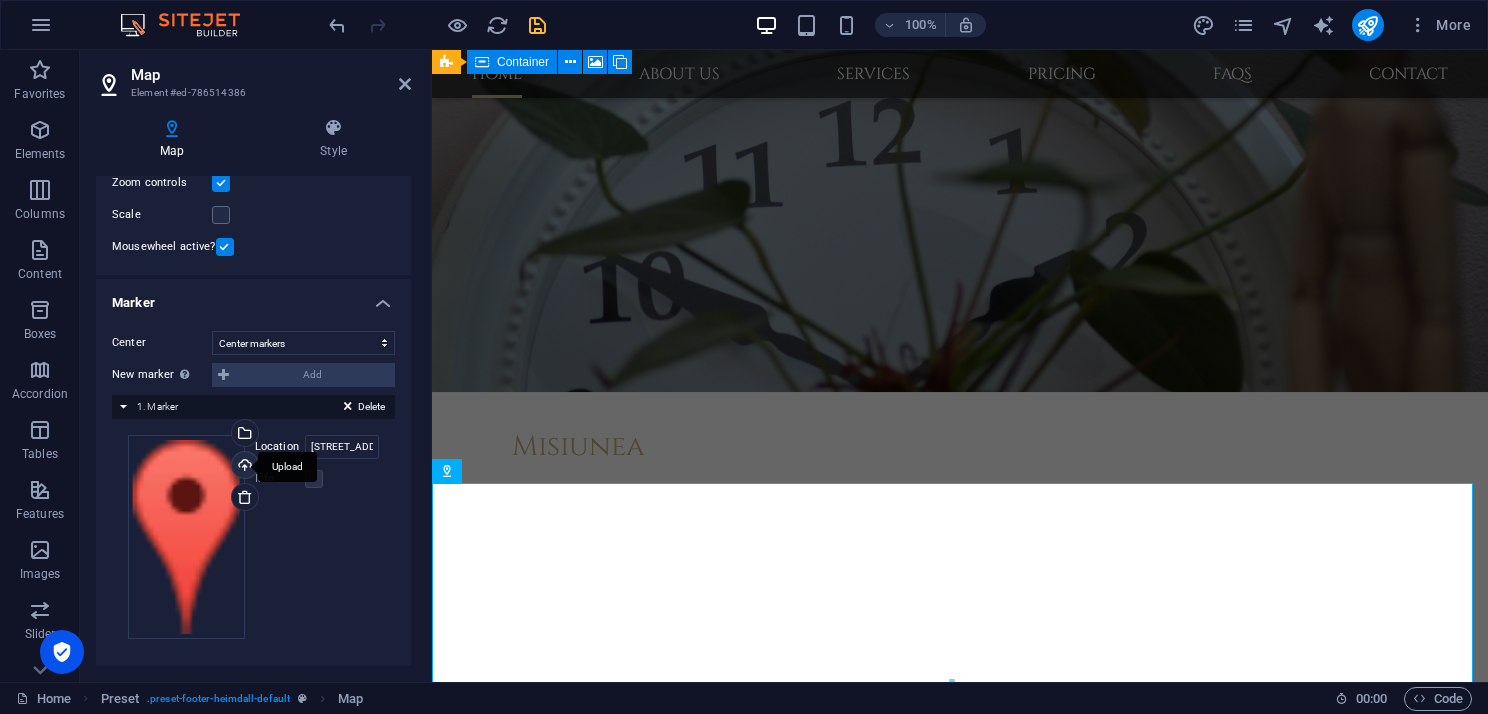click on "Upload" at bounding box center (243, 467) 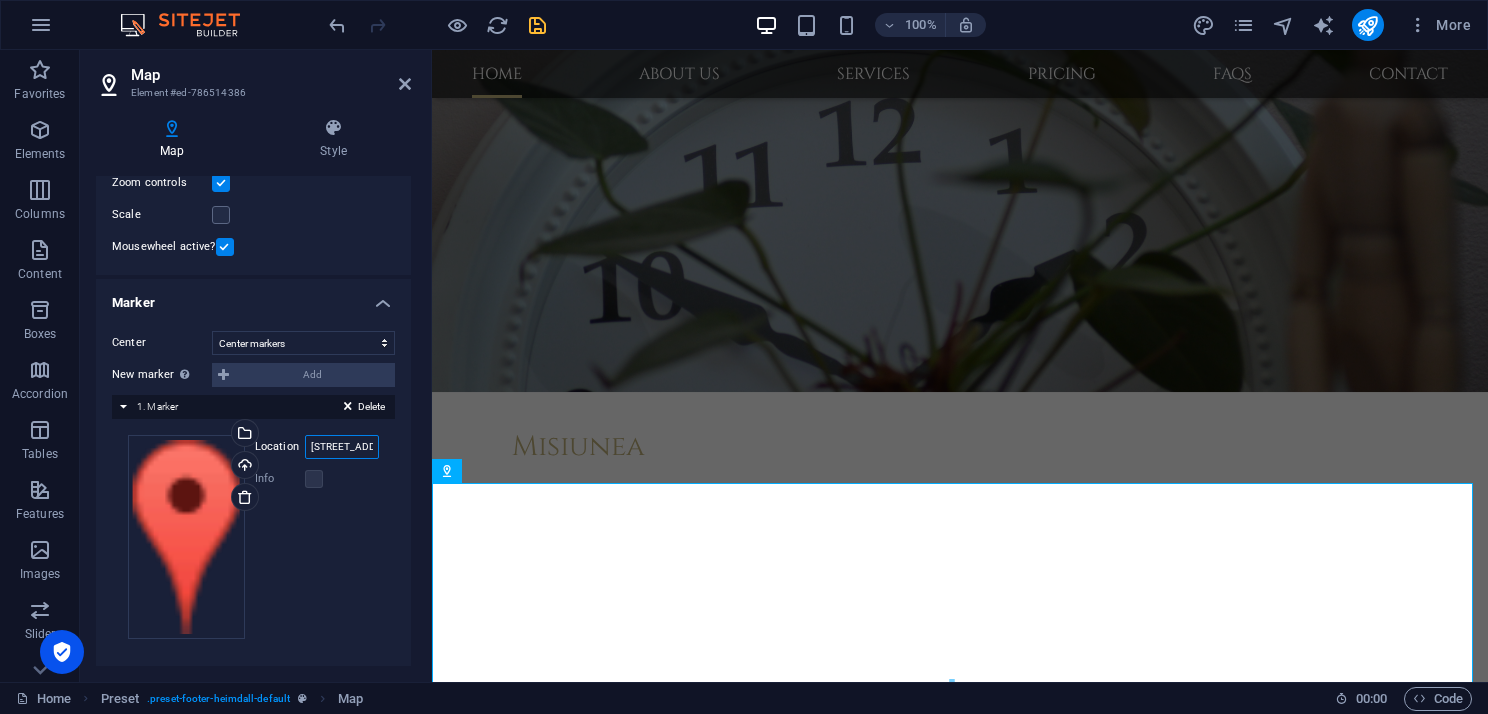 scroll, scrollTop: 0, scrollLeft: 84, axis: horizontal 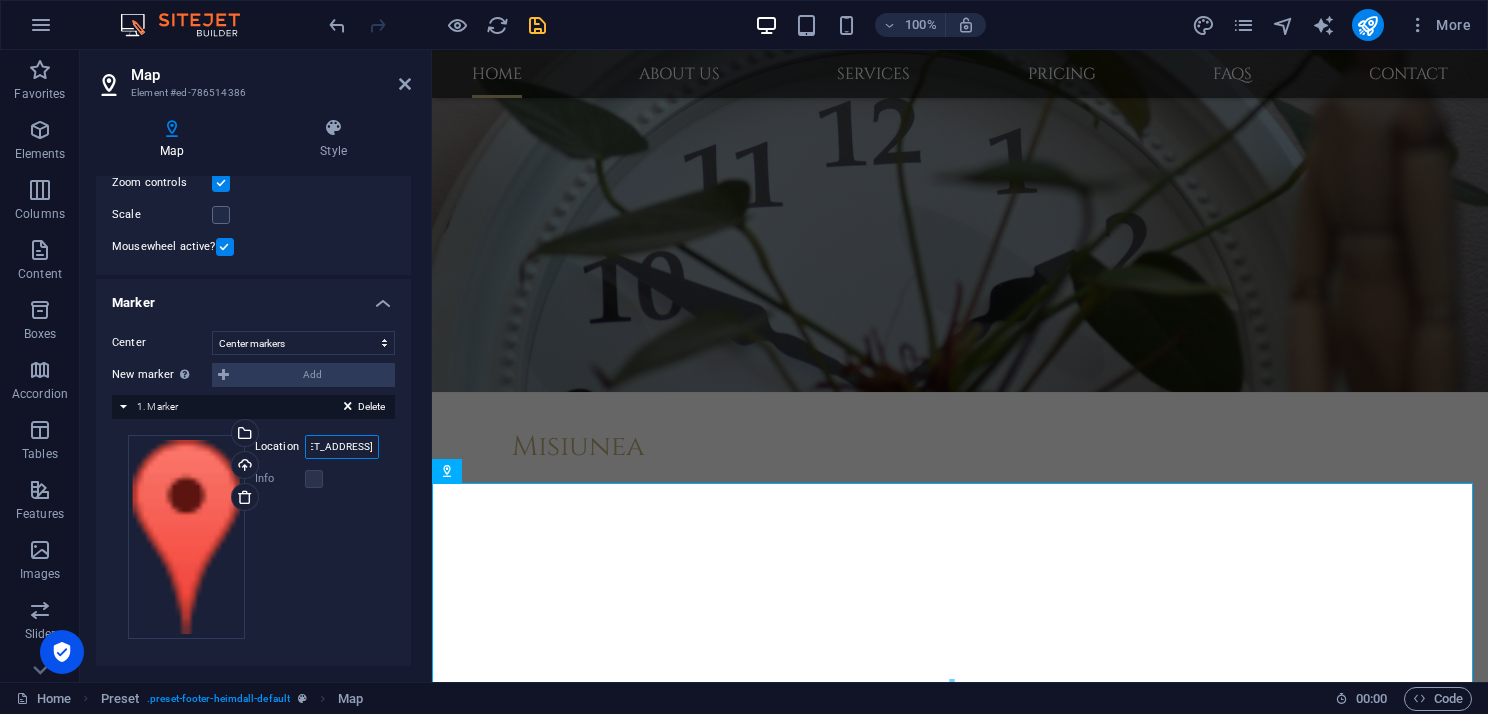 drag, startPoint x: 310, startPoint y: 444, endPoint x: 363, endPoint y: 444, distance: 53 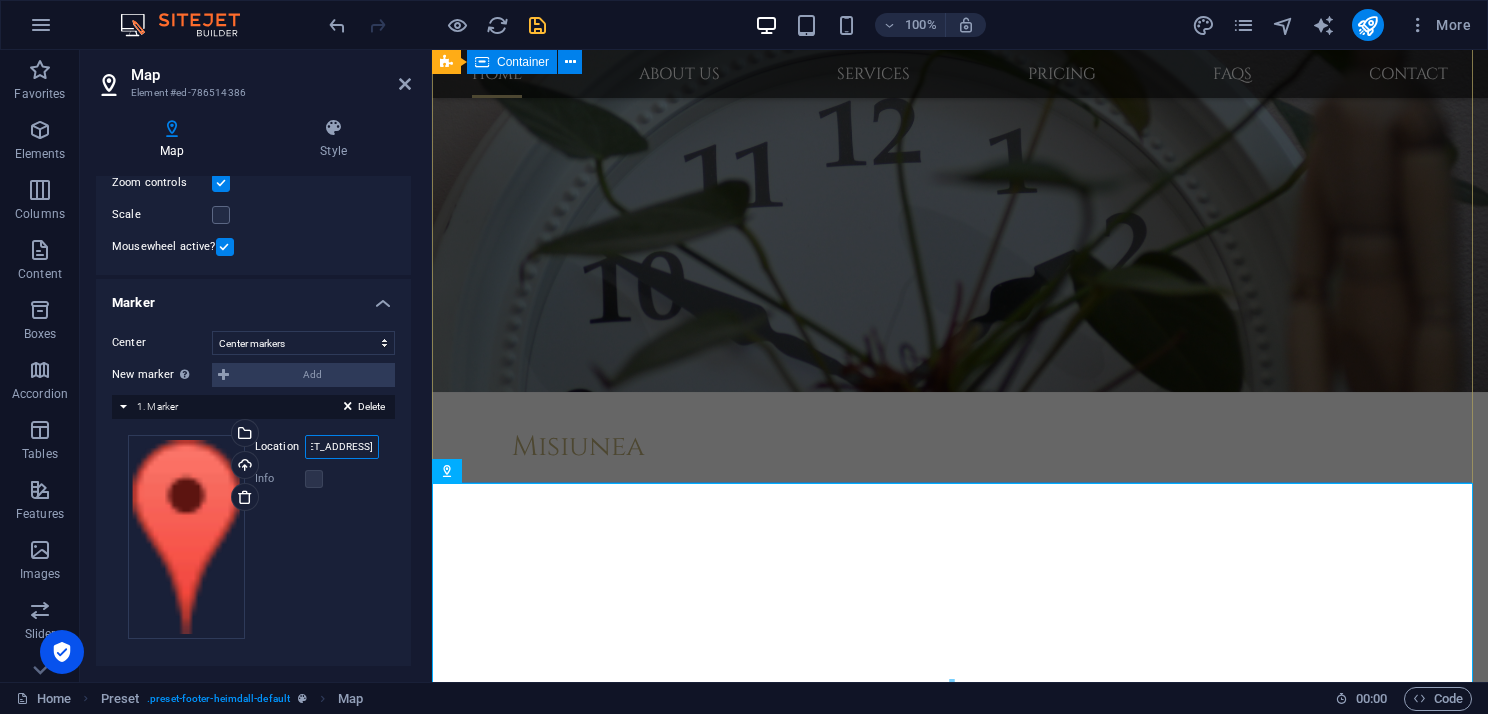 type on "Y" 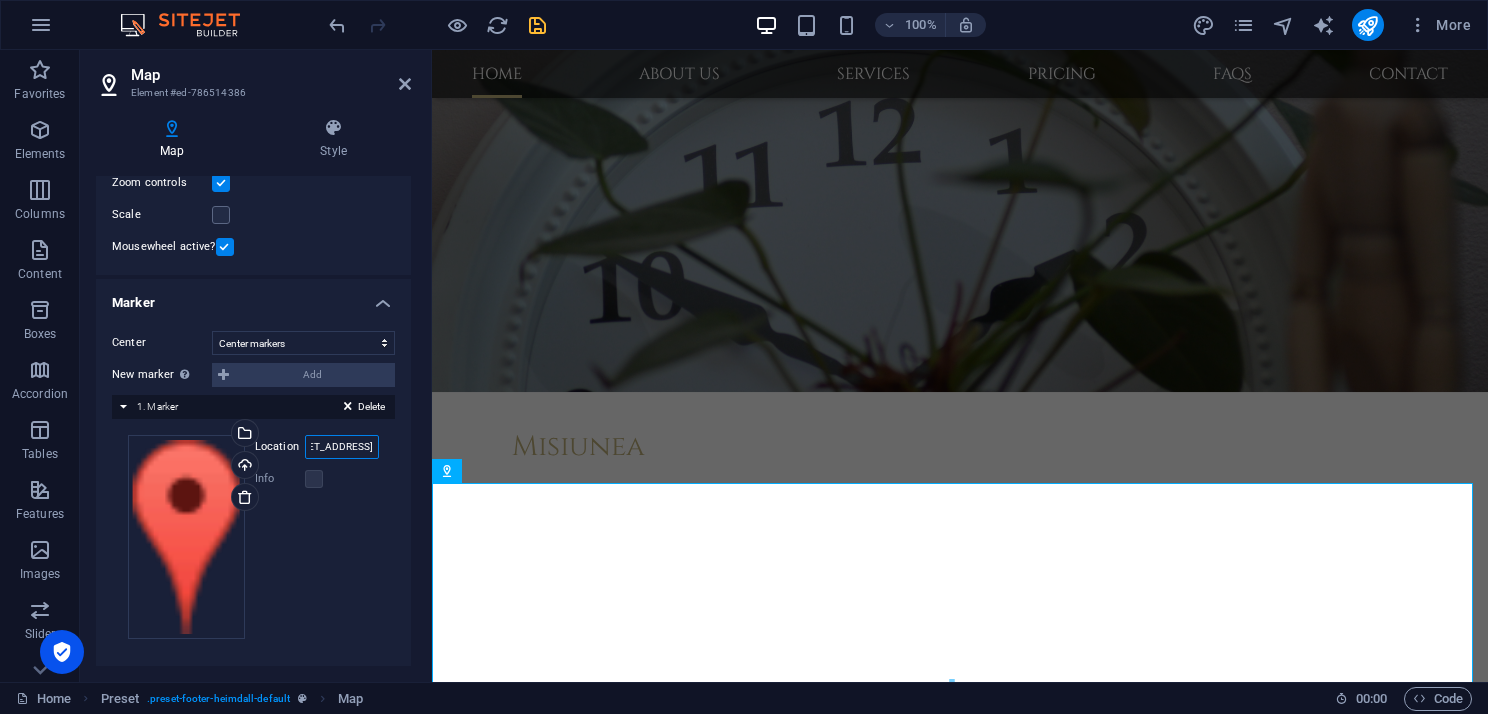 scroll, scrollTop: 0, scrollLeft: 144, axis: horizontal 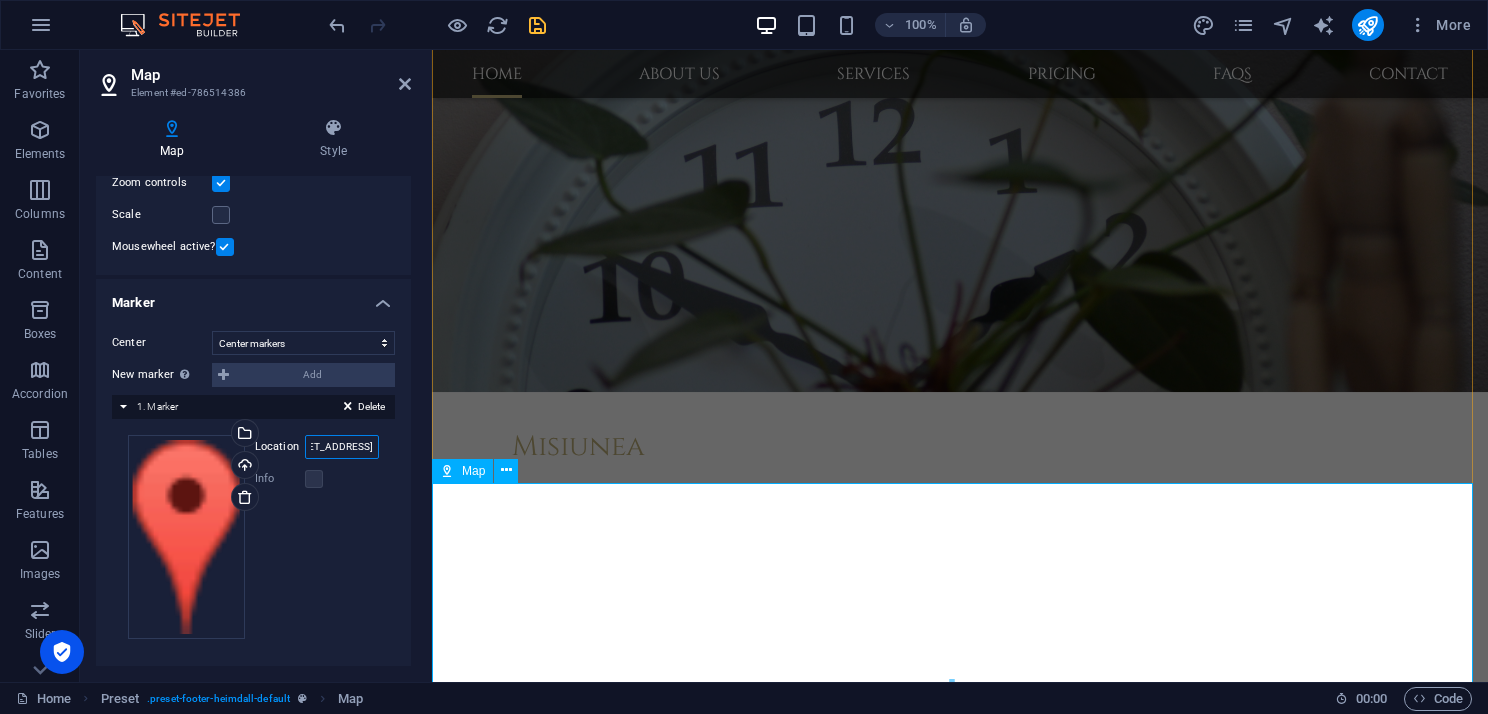 type on "Bucuresti, [STREET_ADDRESS]" 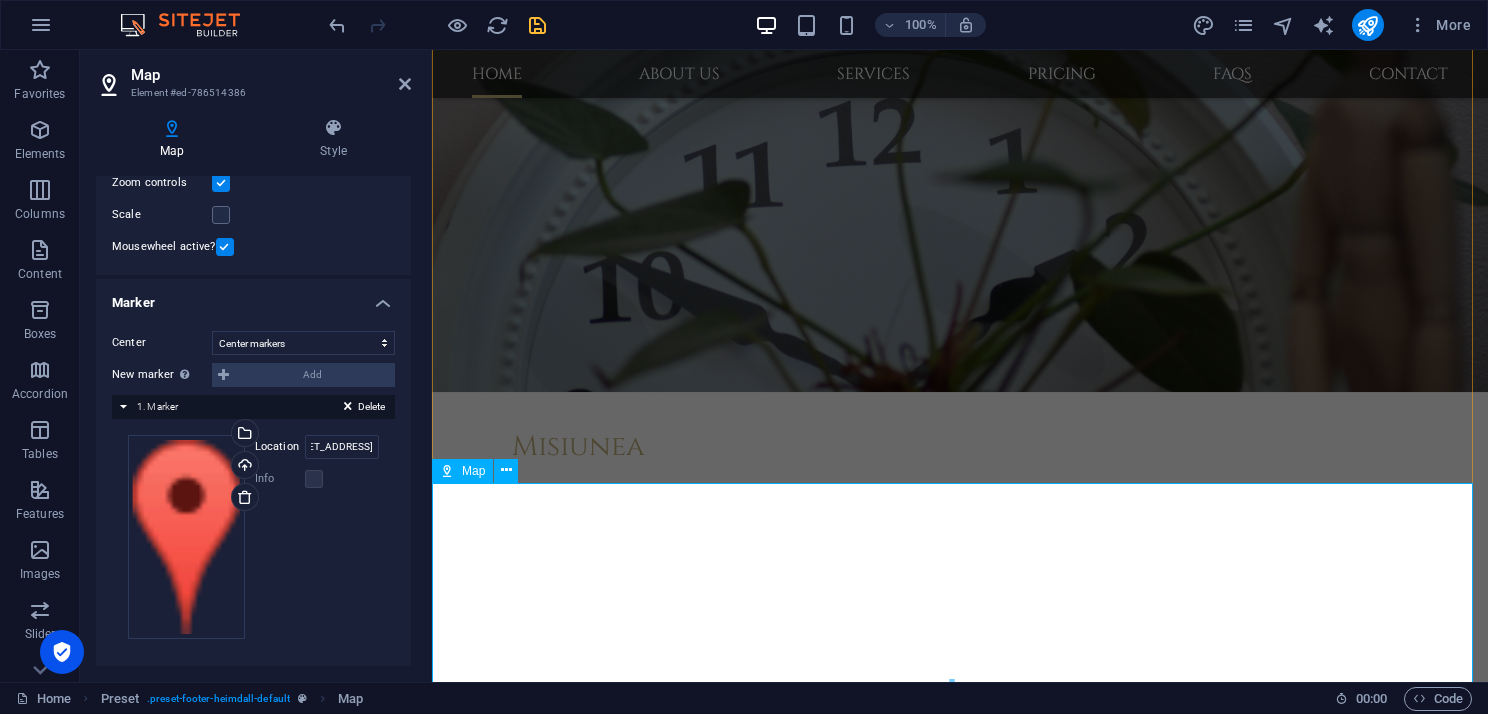 scroll, scrollTop: 0, scrollLeft: 0, axis: both 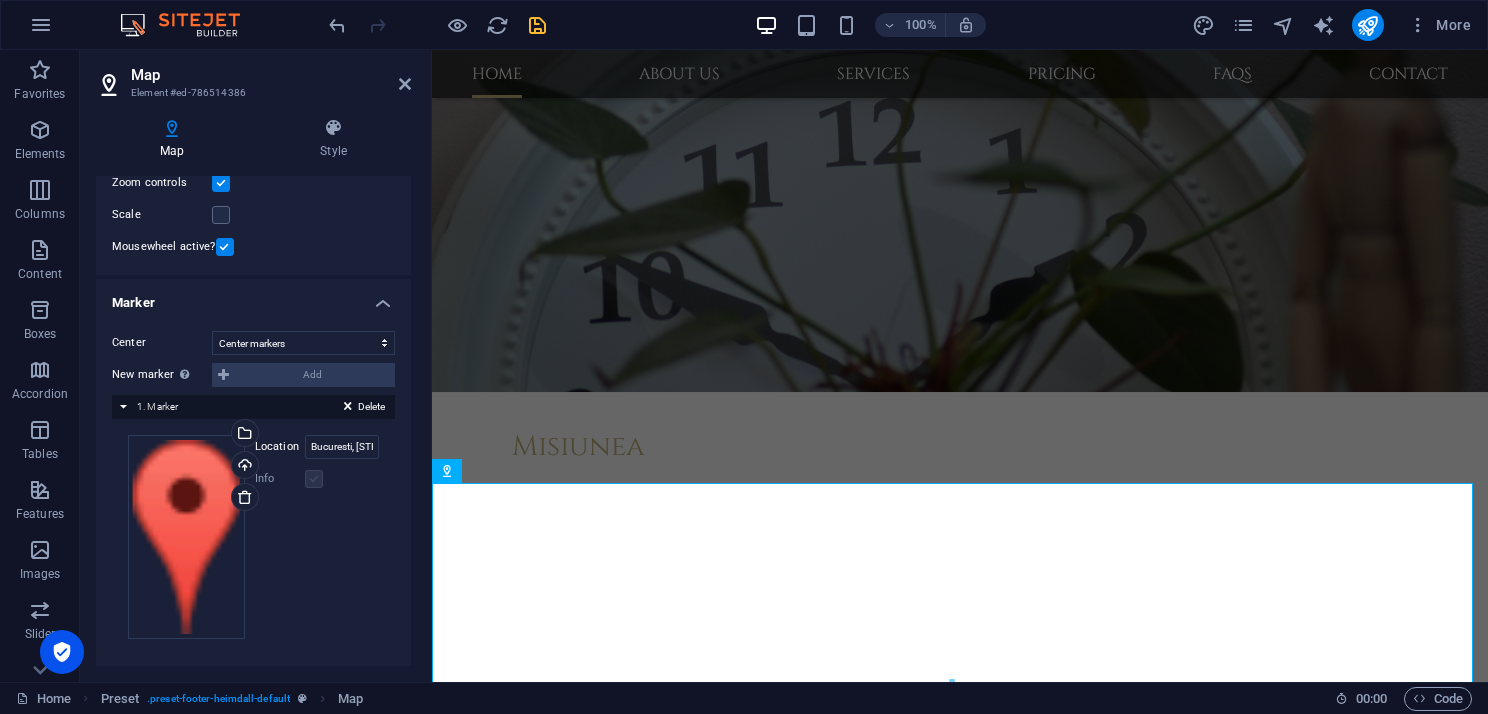 click at bounding box center (314, 479) 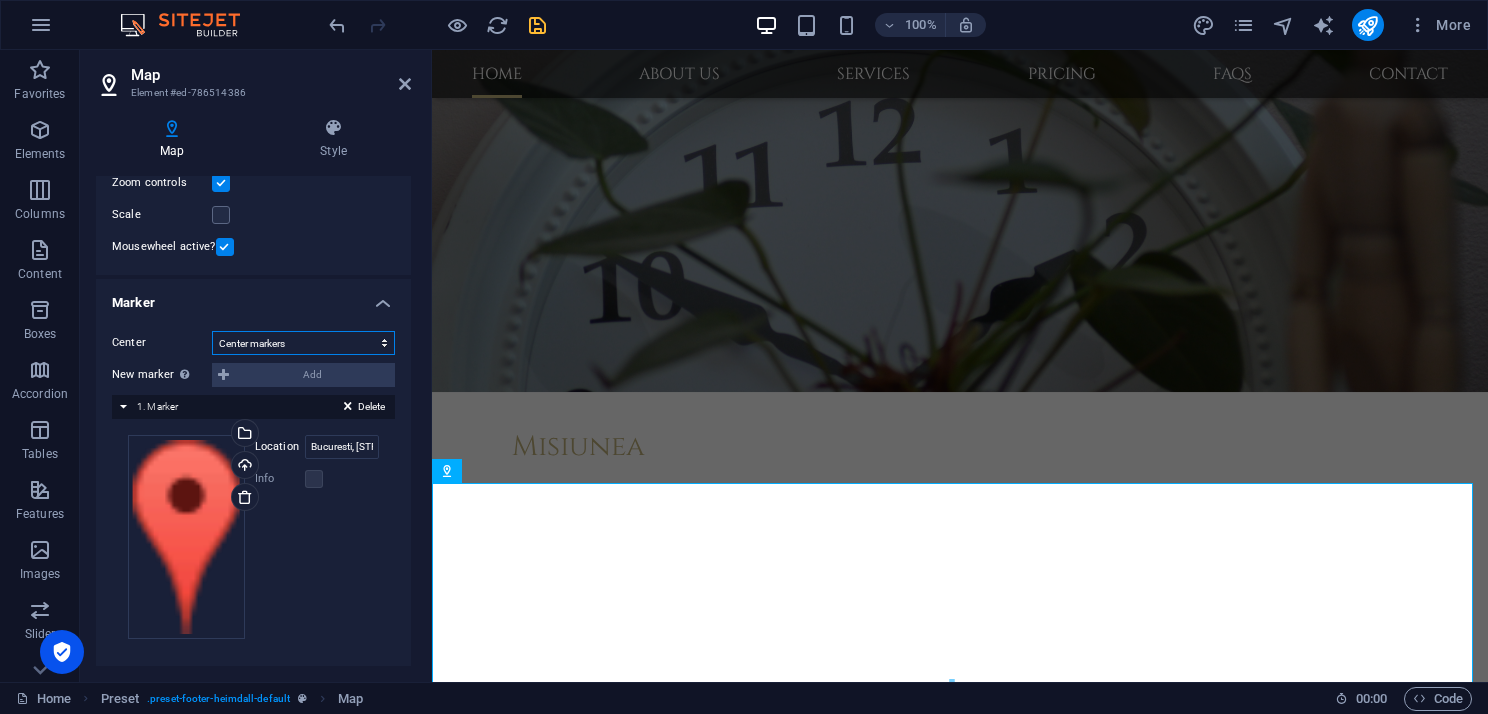 click on "Don't center Center markers Center and zoom markers" at bounding box center (303, 343) 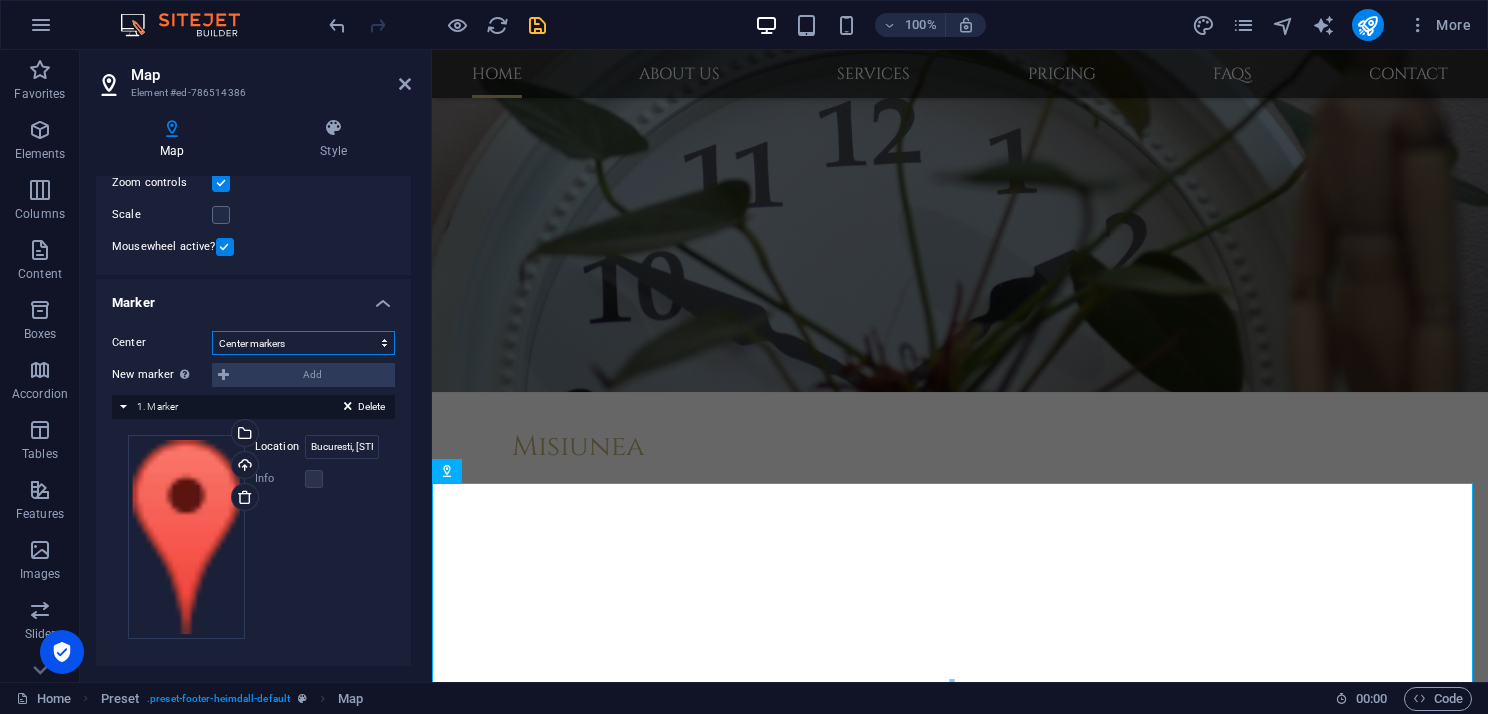 select on "2" 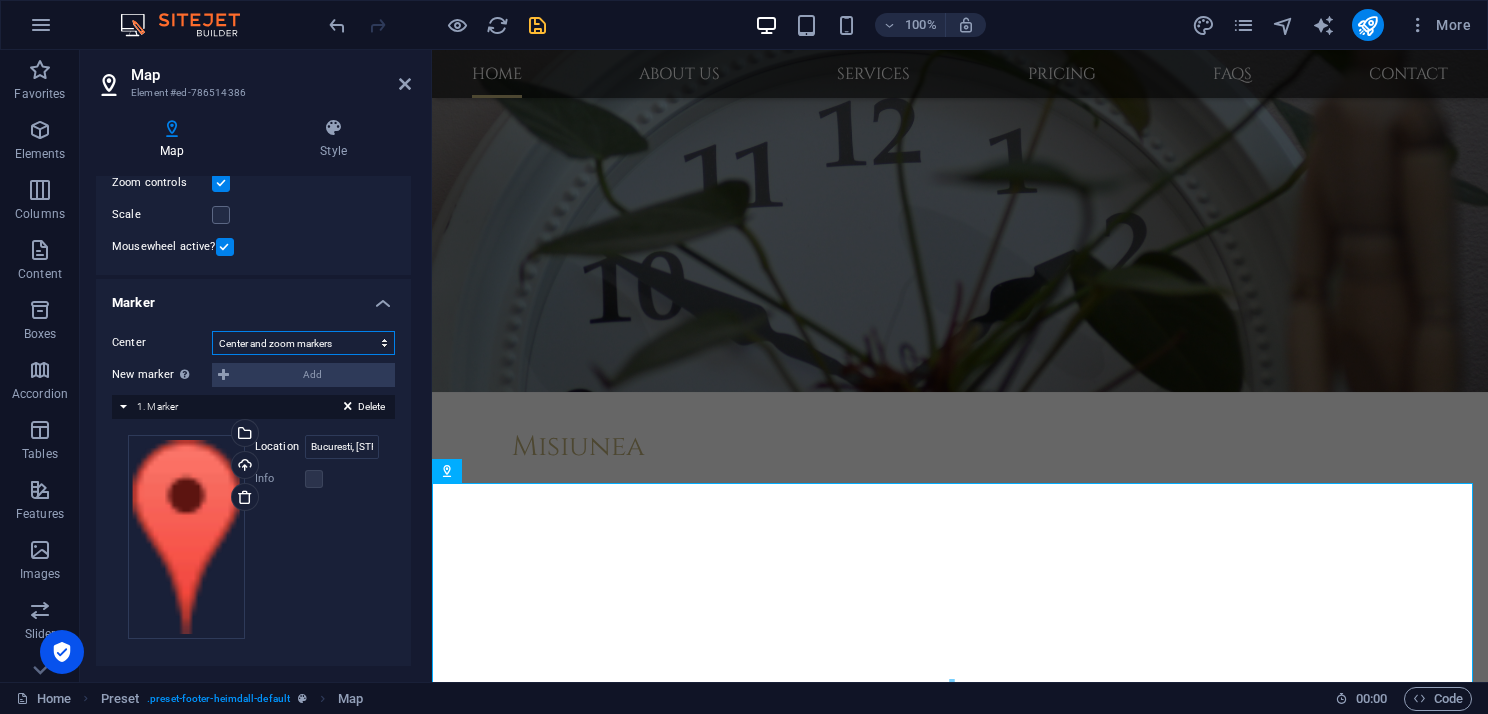 click on "Don't center Center markers Center and zoom markers" at bounding box center [303, 343] 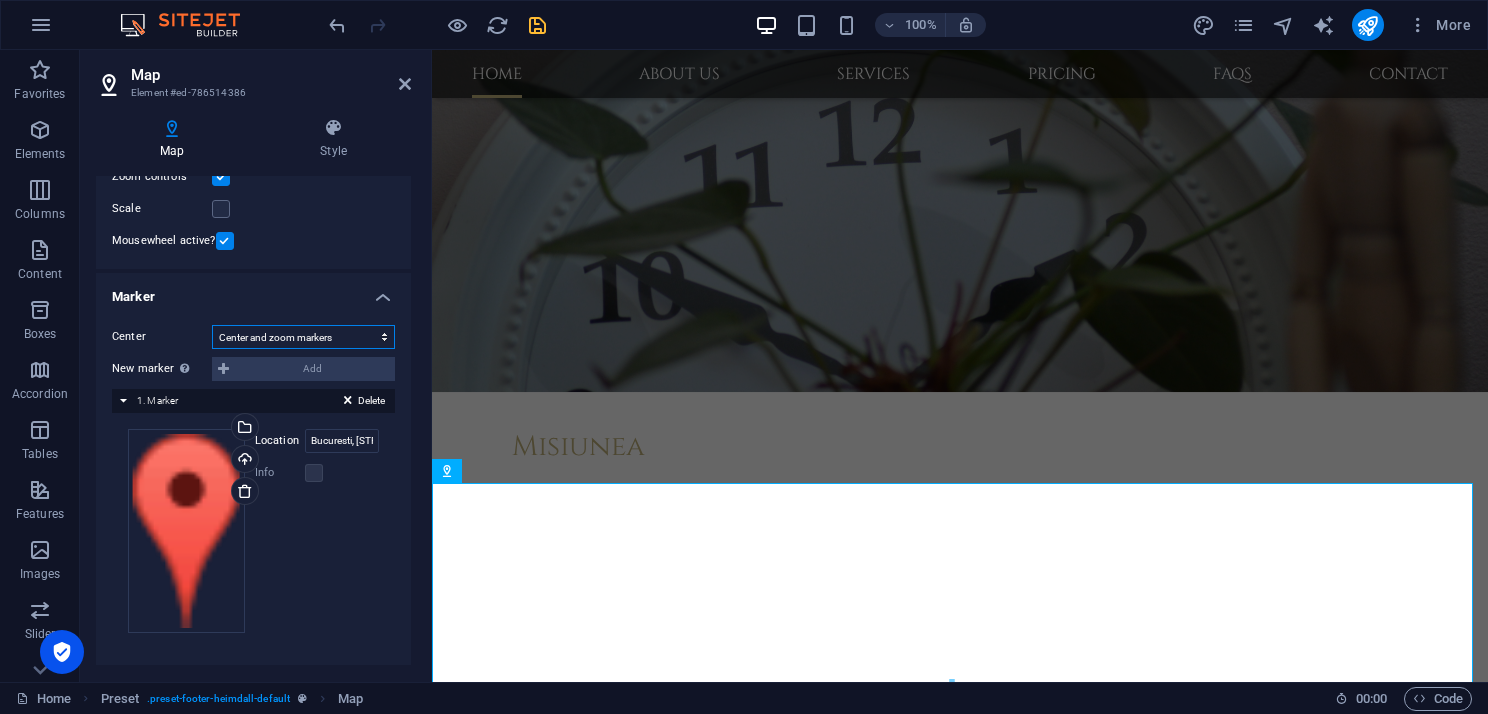 scroll, scrollTop: 220, scrollLeft: 0, axis: vertical 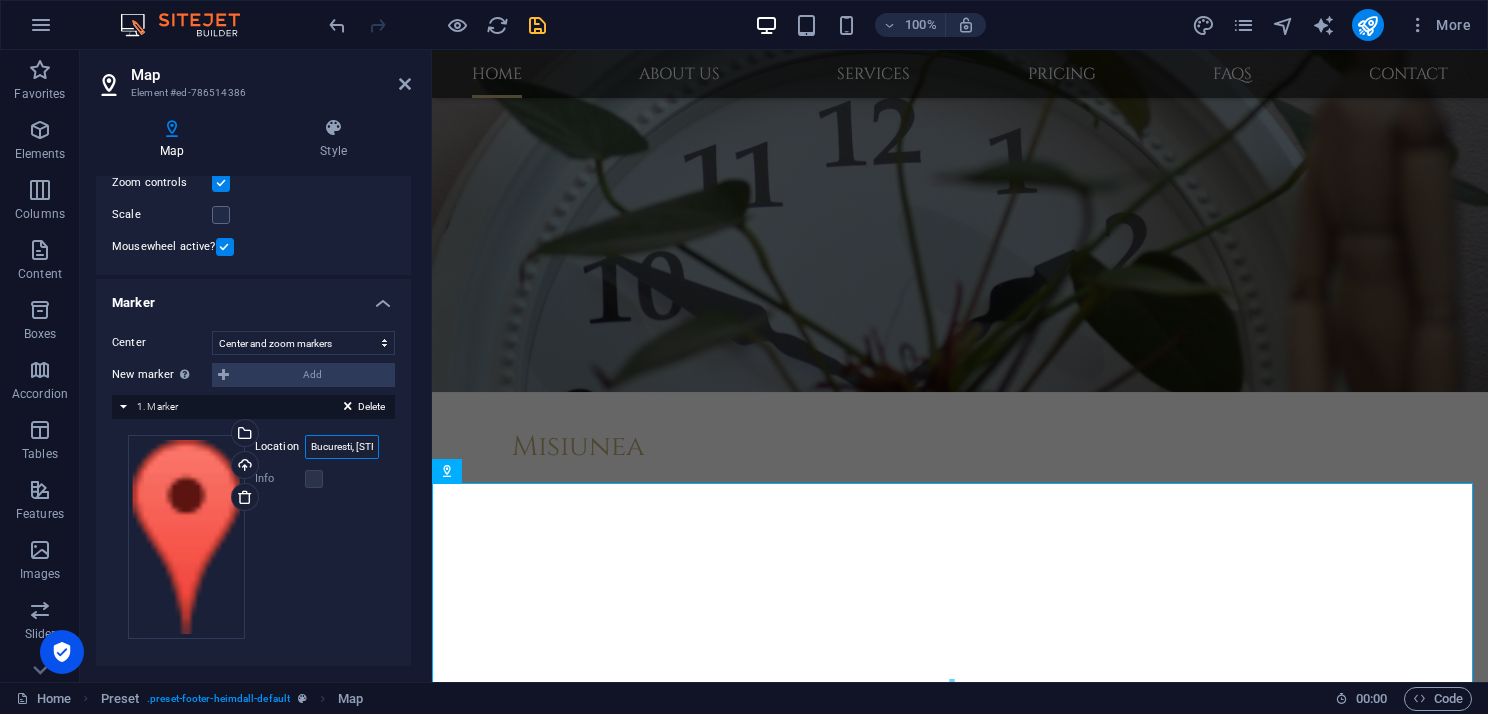 click on "Bucuresti, [STREET_ADDRESS]" at bounding box center [342, 447] 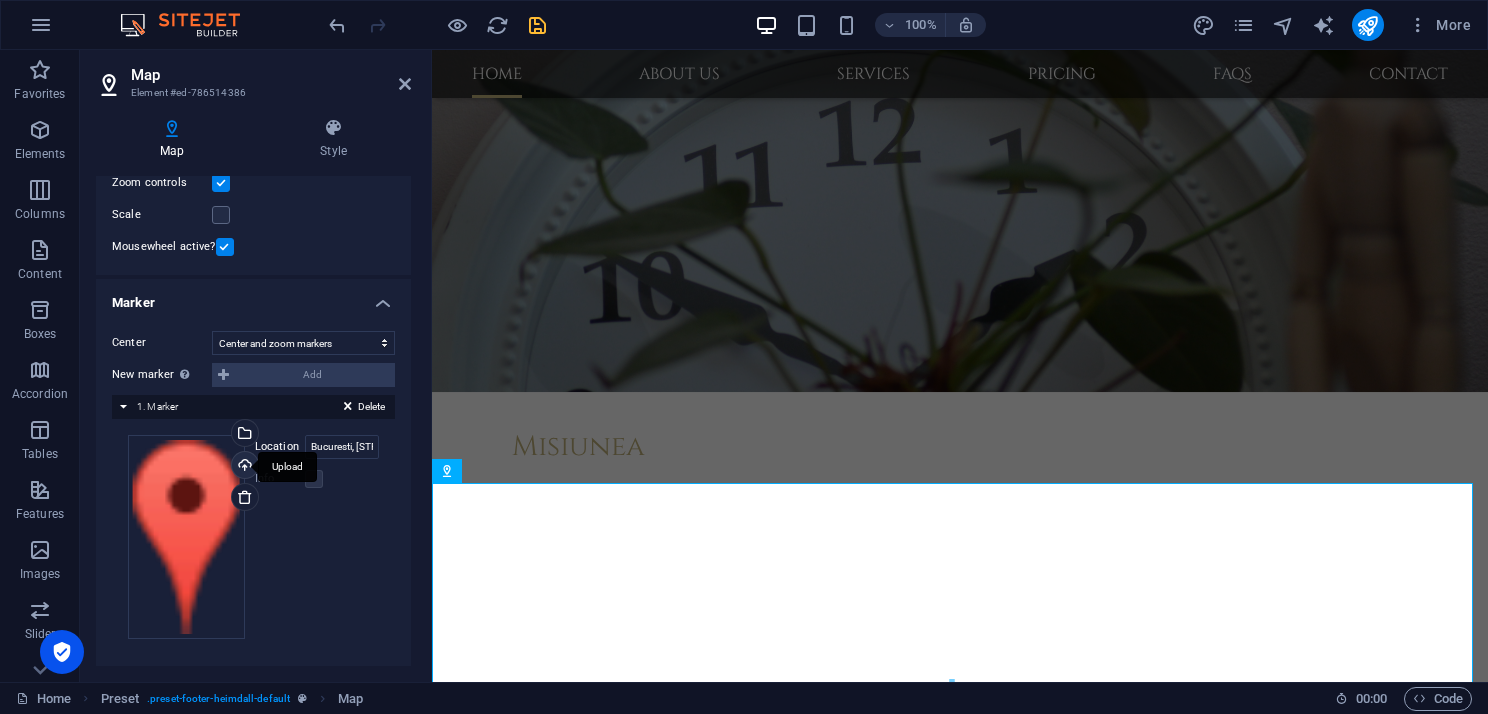 click on "Upload" at bounding box center [243, 467] 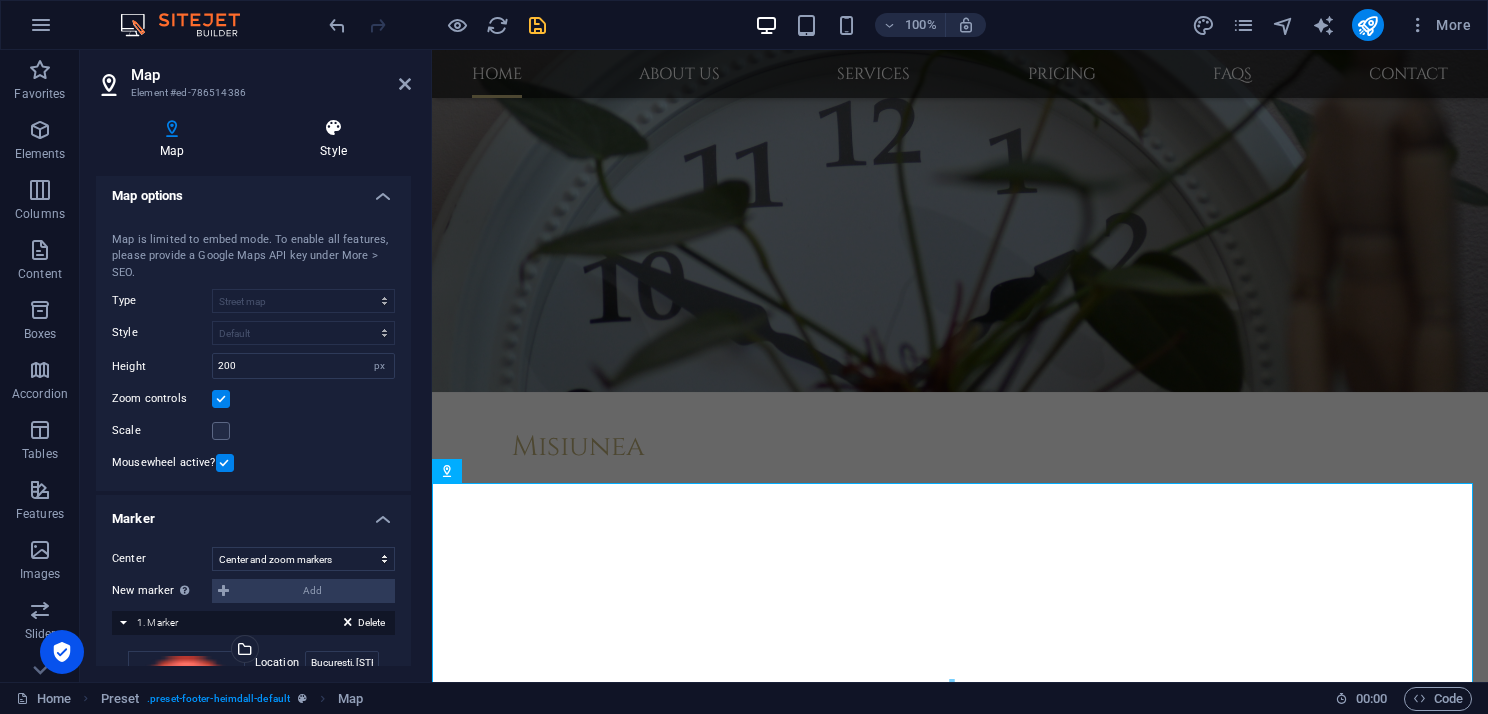 scroll, scrollTop: 0, scrollLeft: 0, axis: both 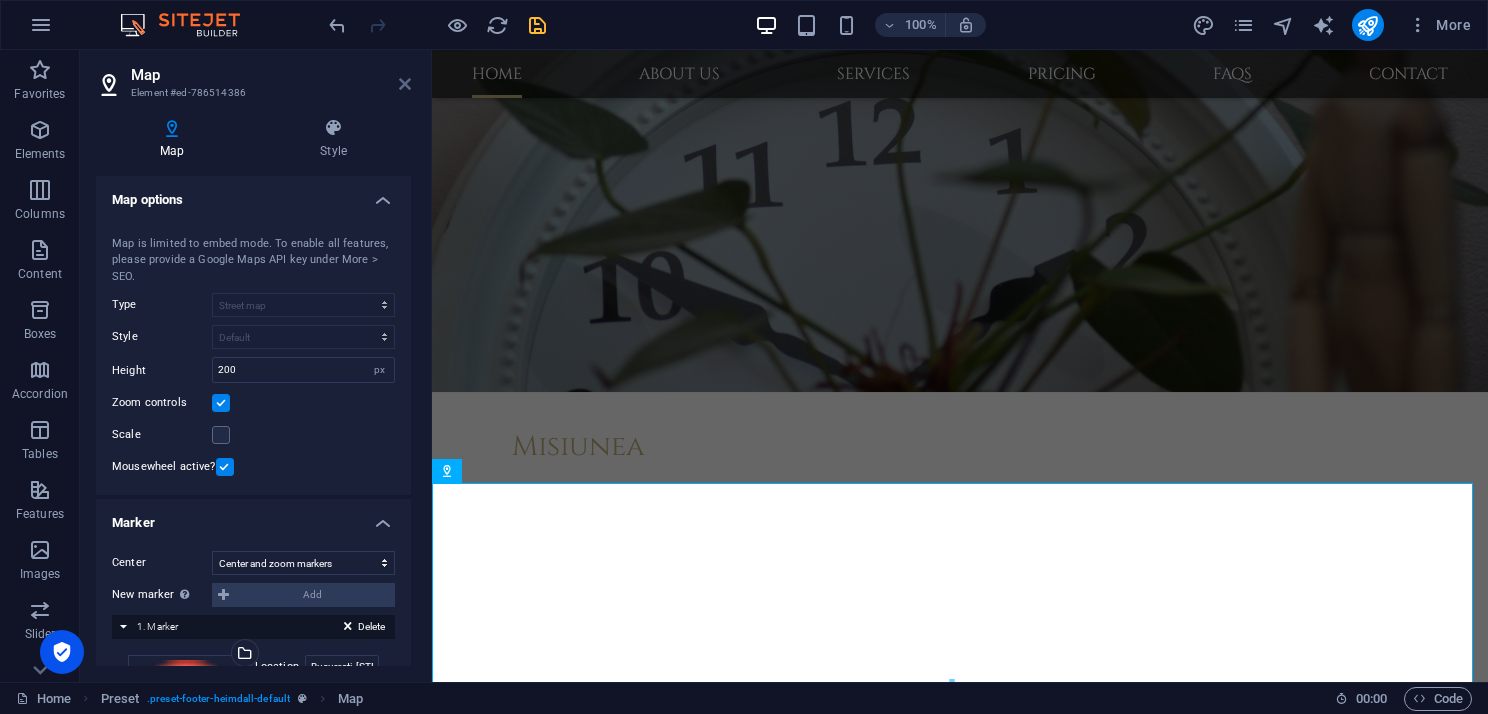 click at bounding box center (405, 84) 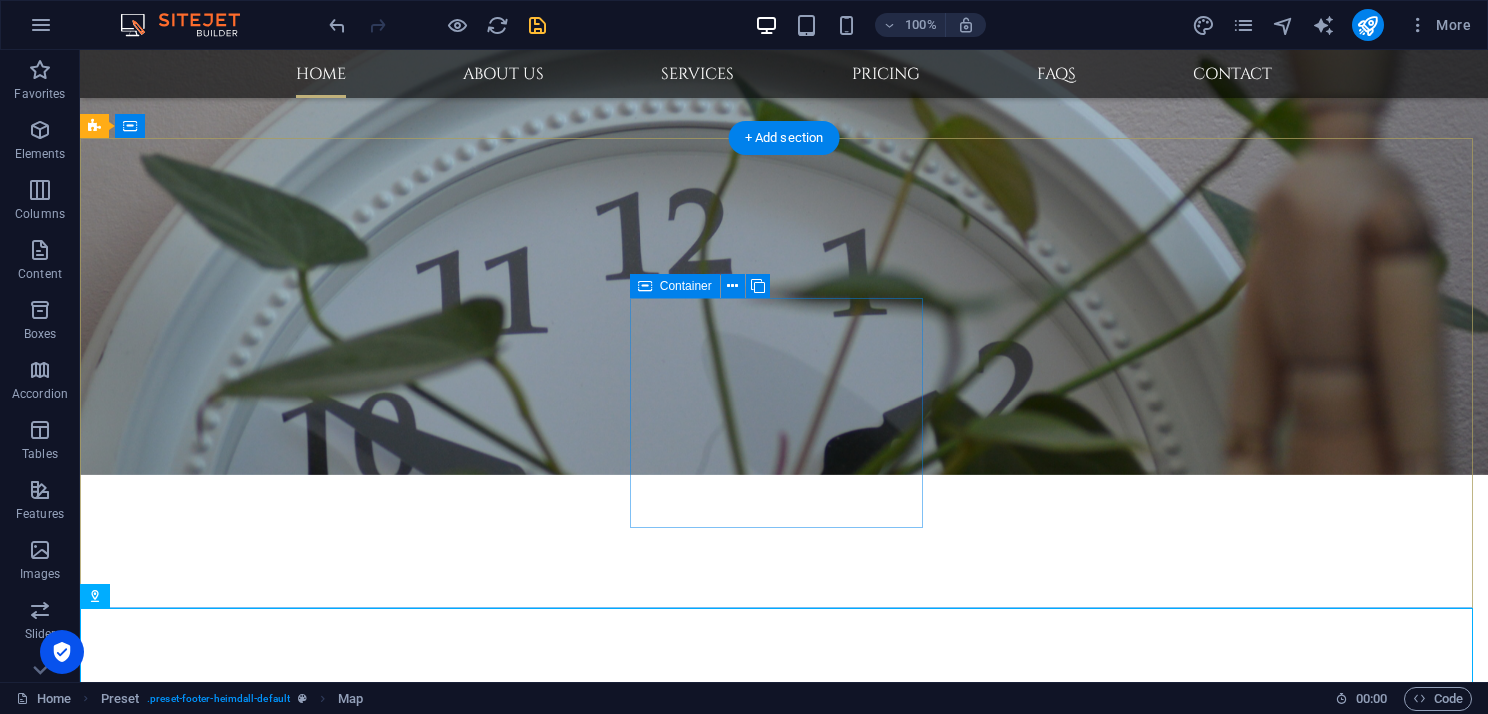 scroll, scrollTop: 3198, scrollLeft: 0, axis: vertical 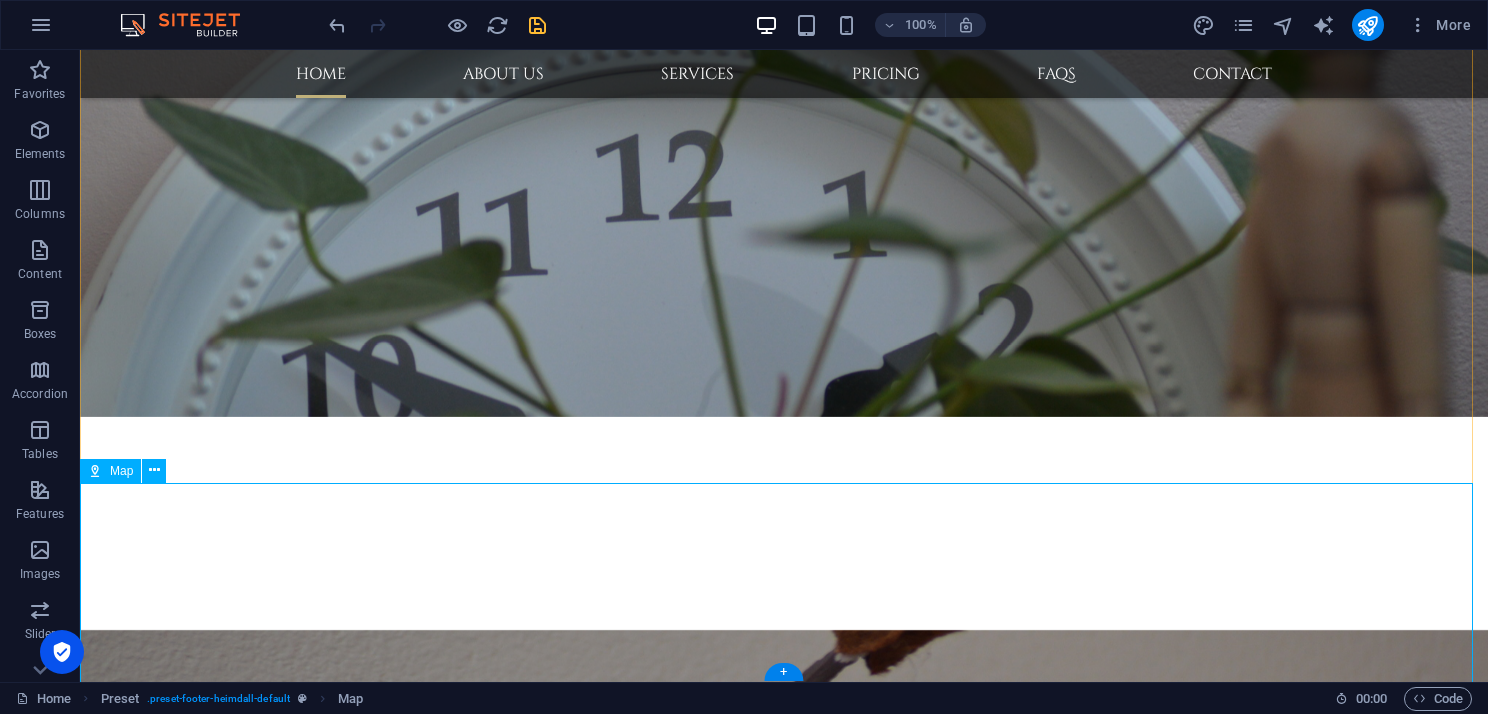 click at bounding box center [784, 4779] 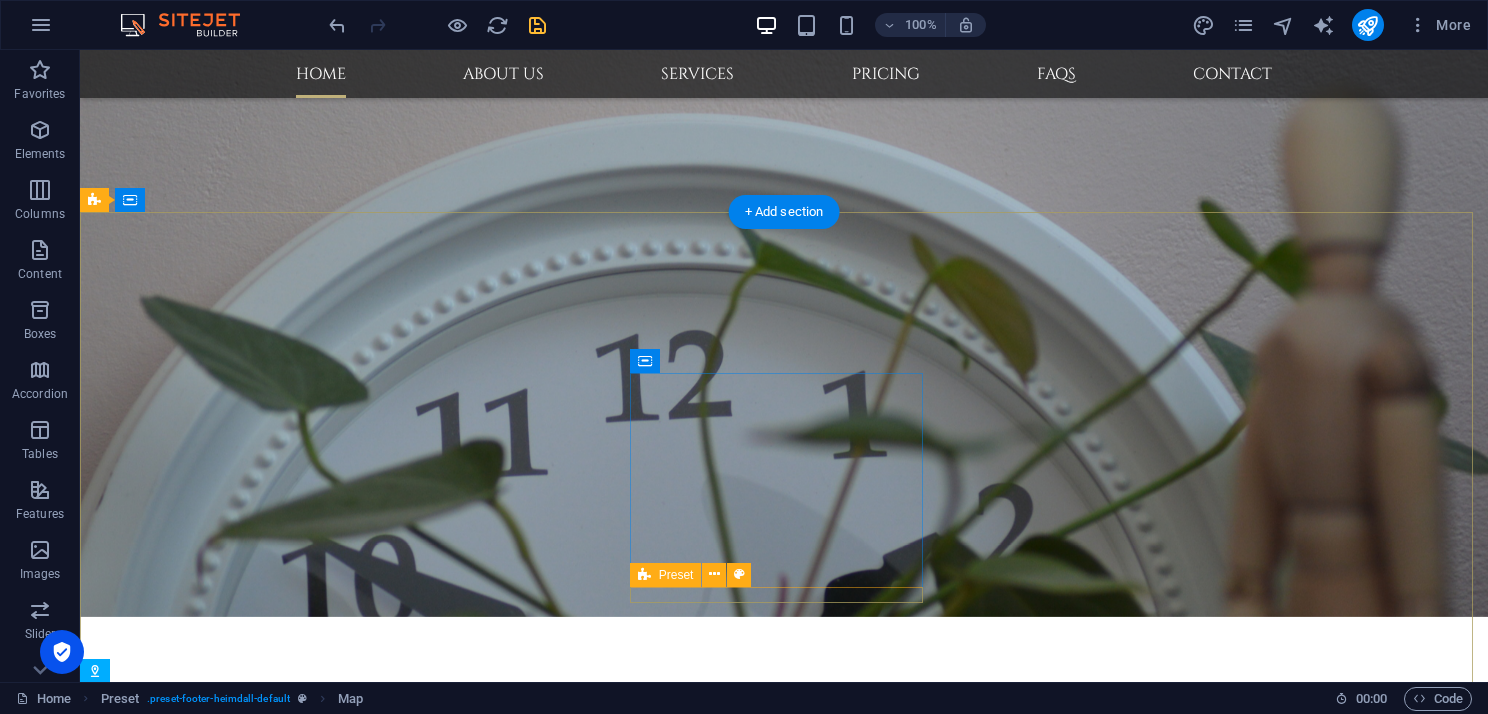 scroll, scrollTop: 3198, scrollLeft: 0, axis: vertical 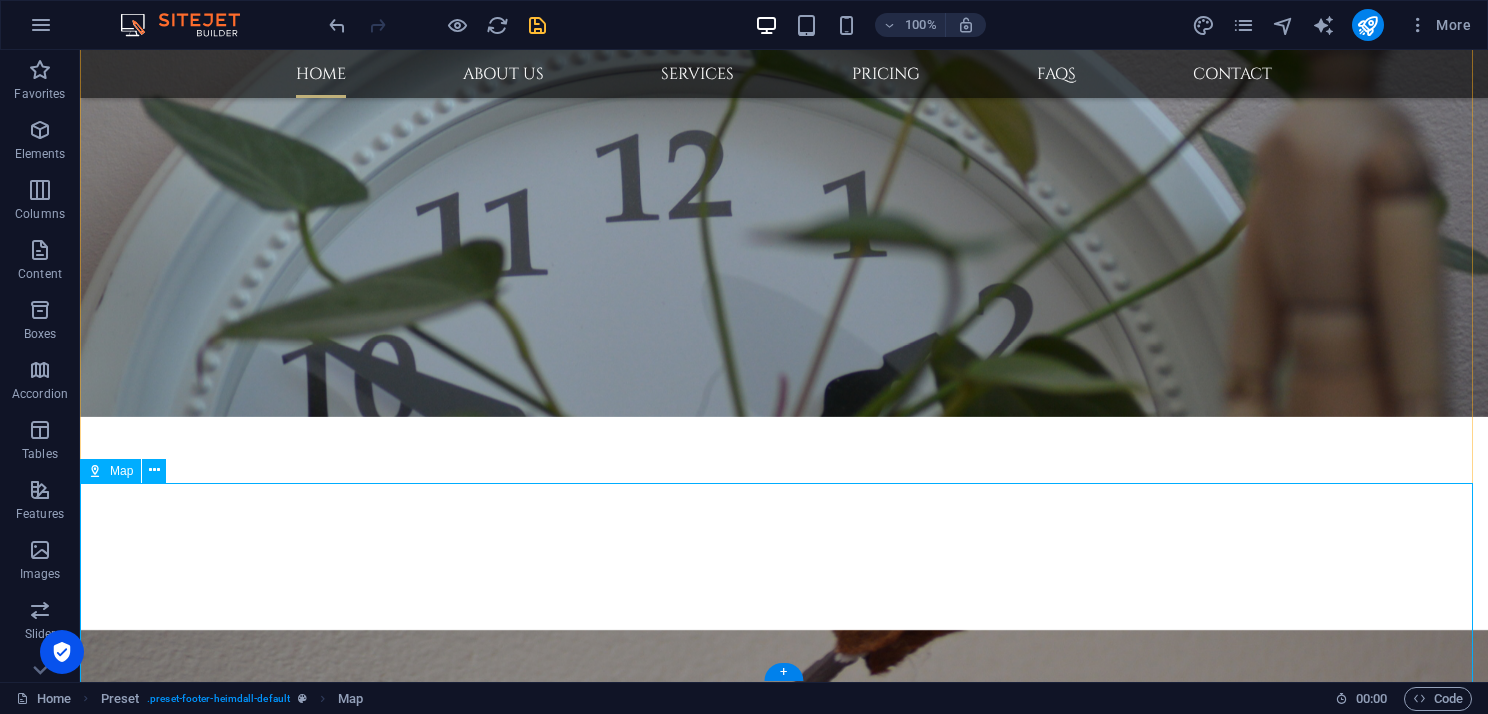 click at bounding box center [784, 4779] 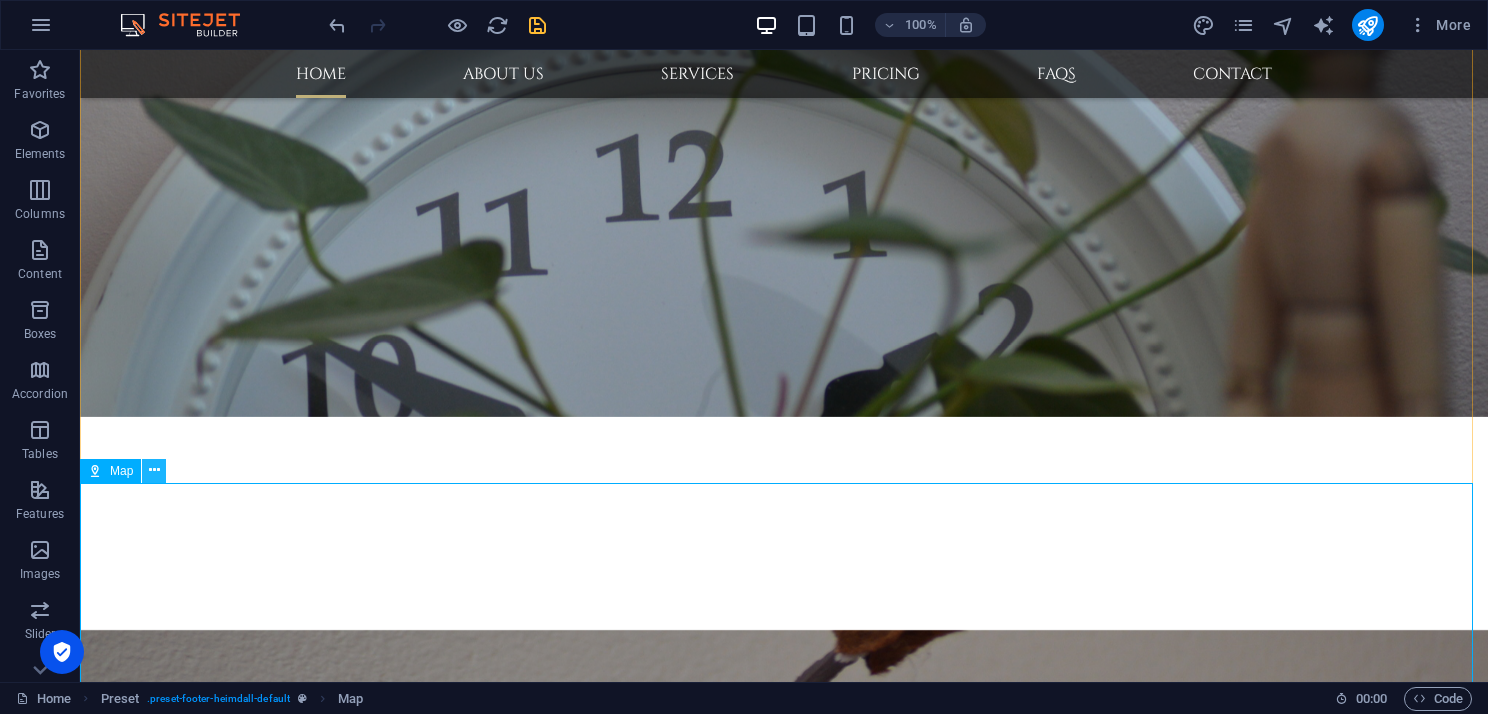 click at bounding box center (154, 470) 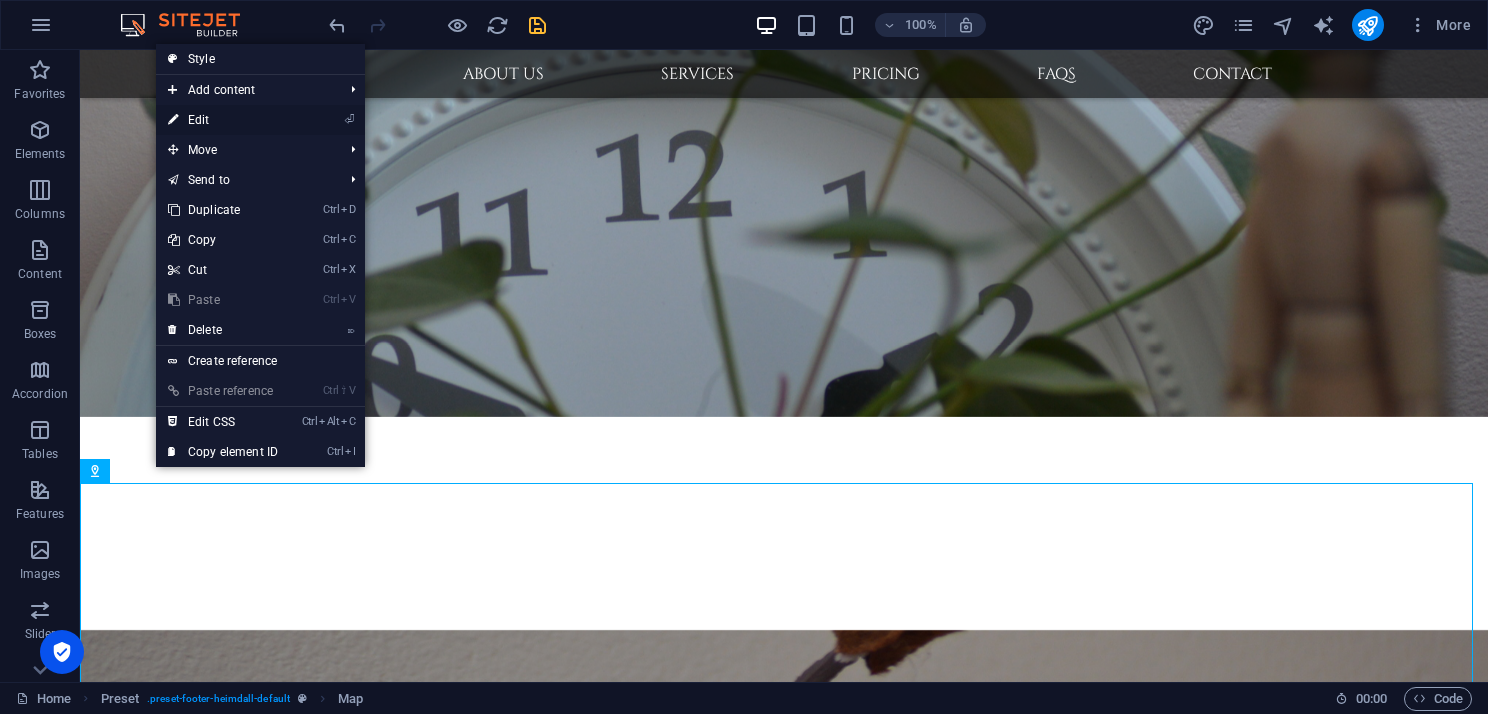 click on "⏎  Edit" at bounding box center [223, 120] 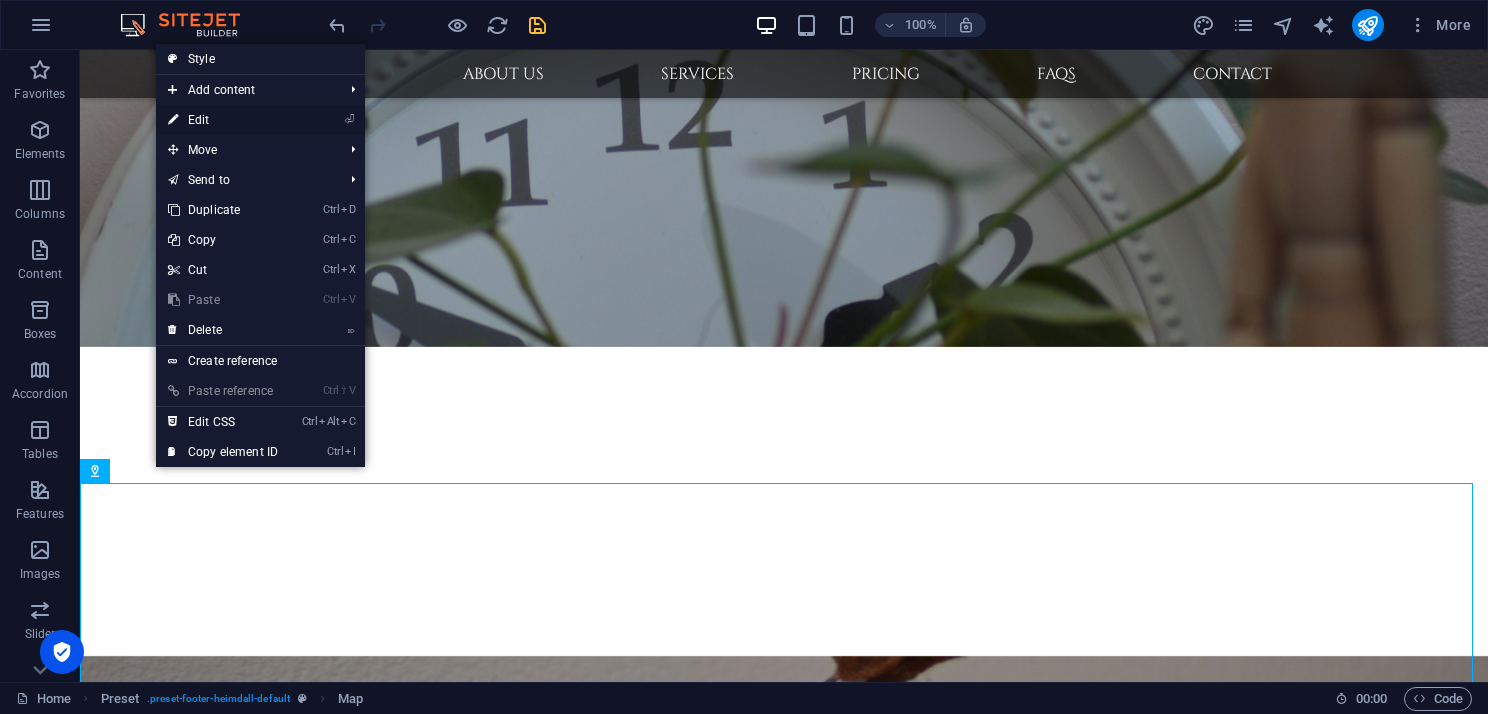 scroll, scrollTop: 3153, scrollLeft: 0, axis: vertical 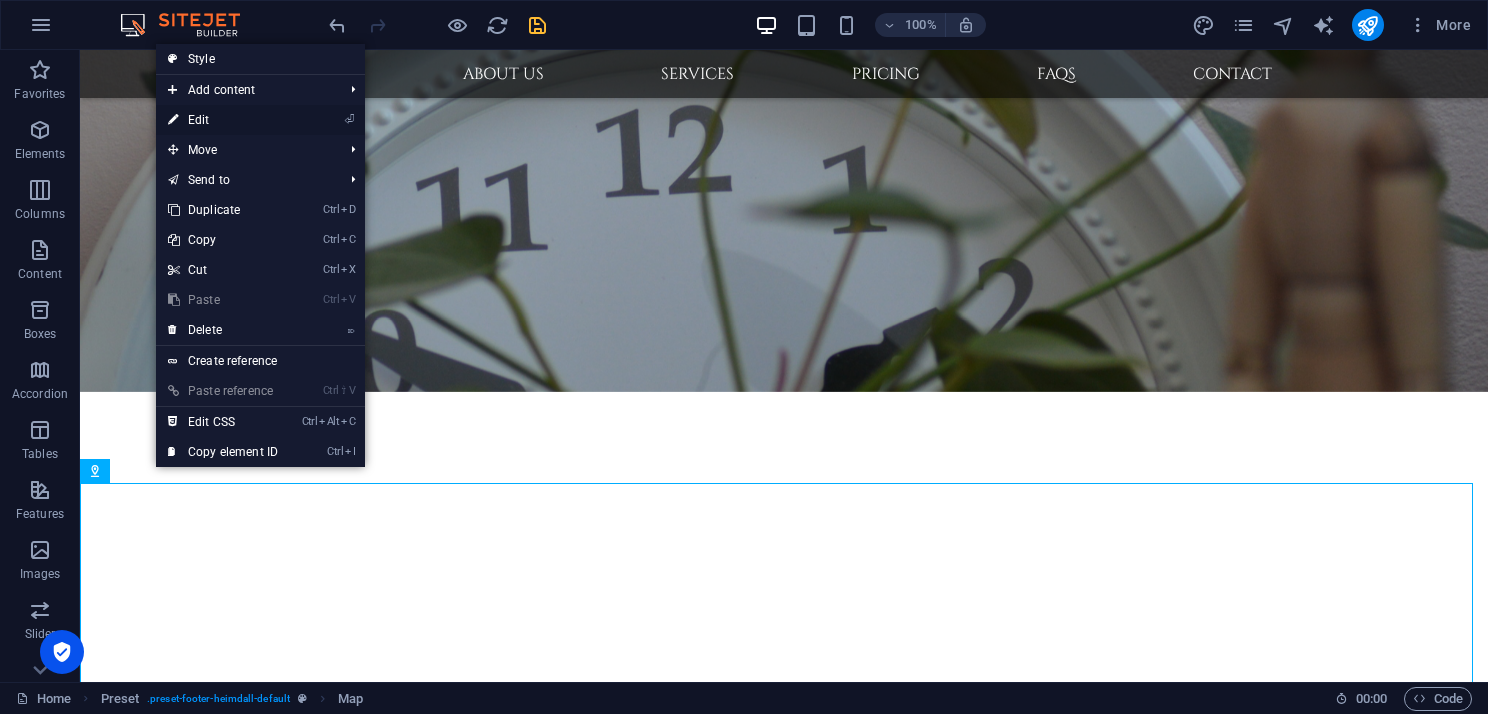 select on "2" 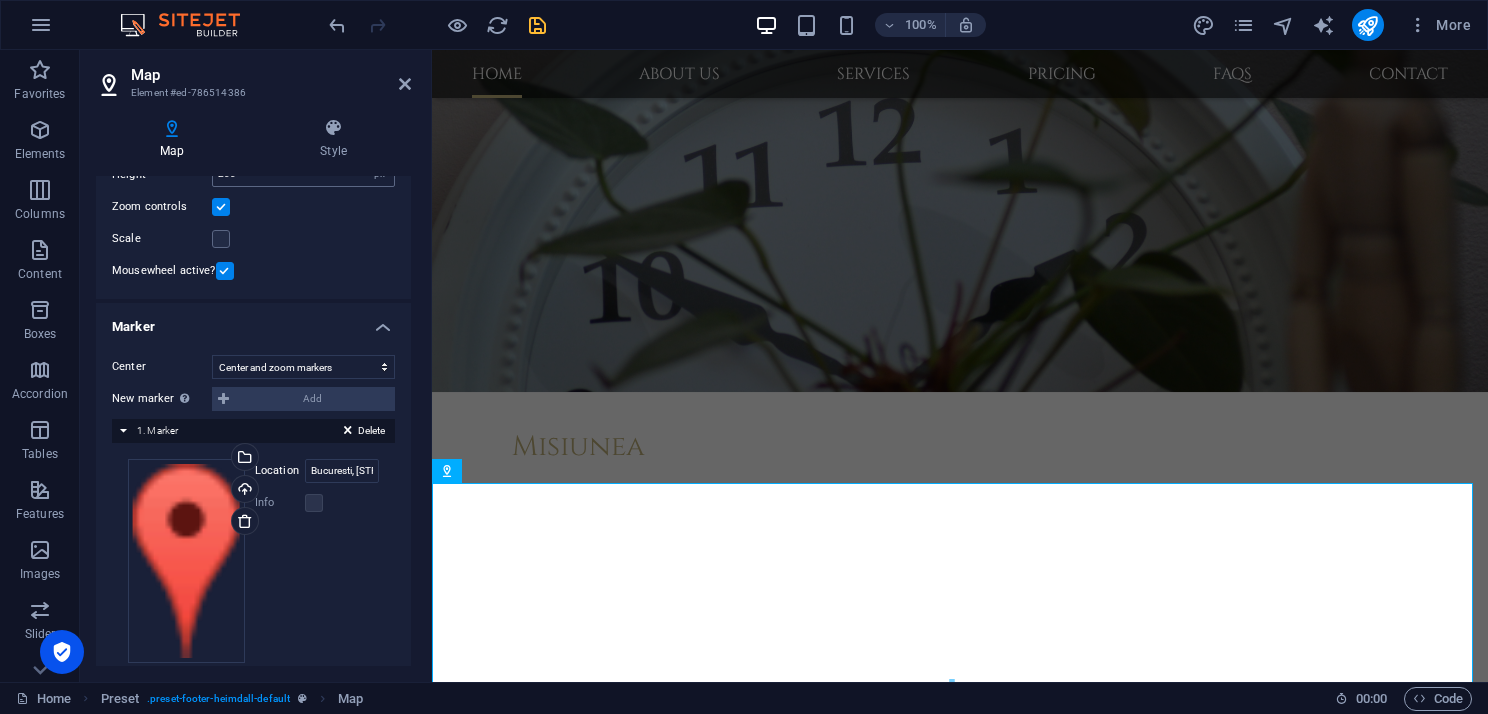 scroll, scrollTop: 200, scrollLeft: 0, axis: vertical 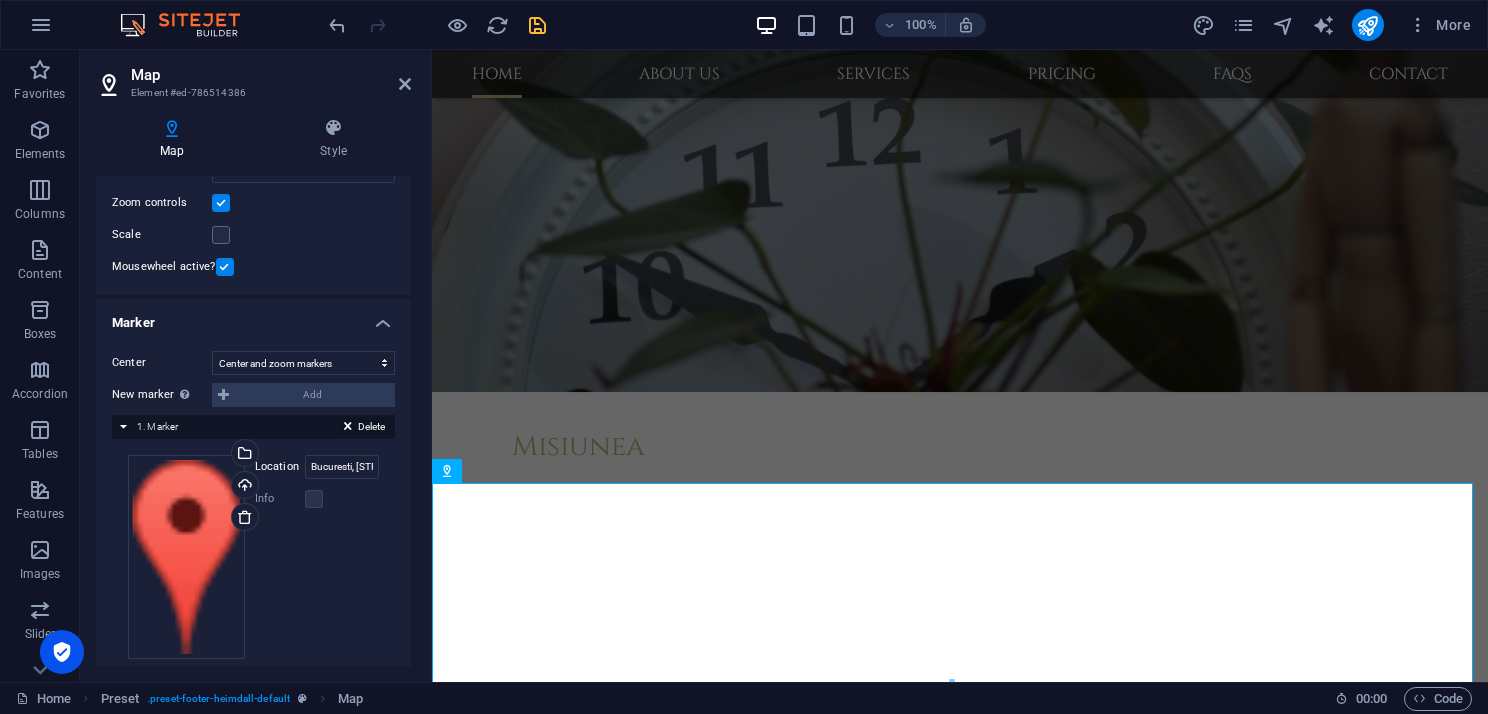 click at bounding box center (348, 430) 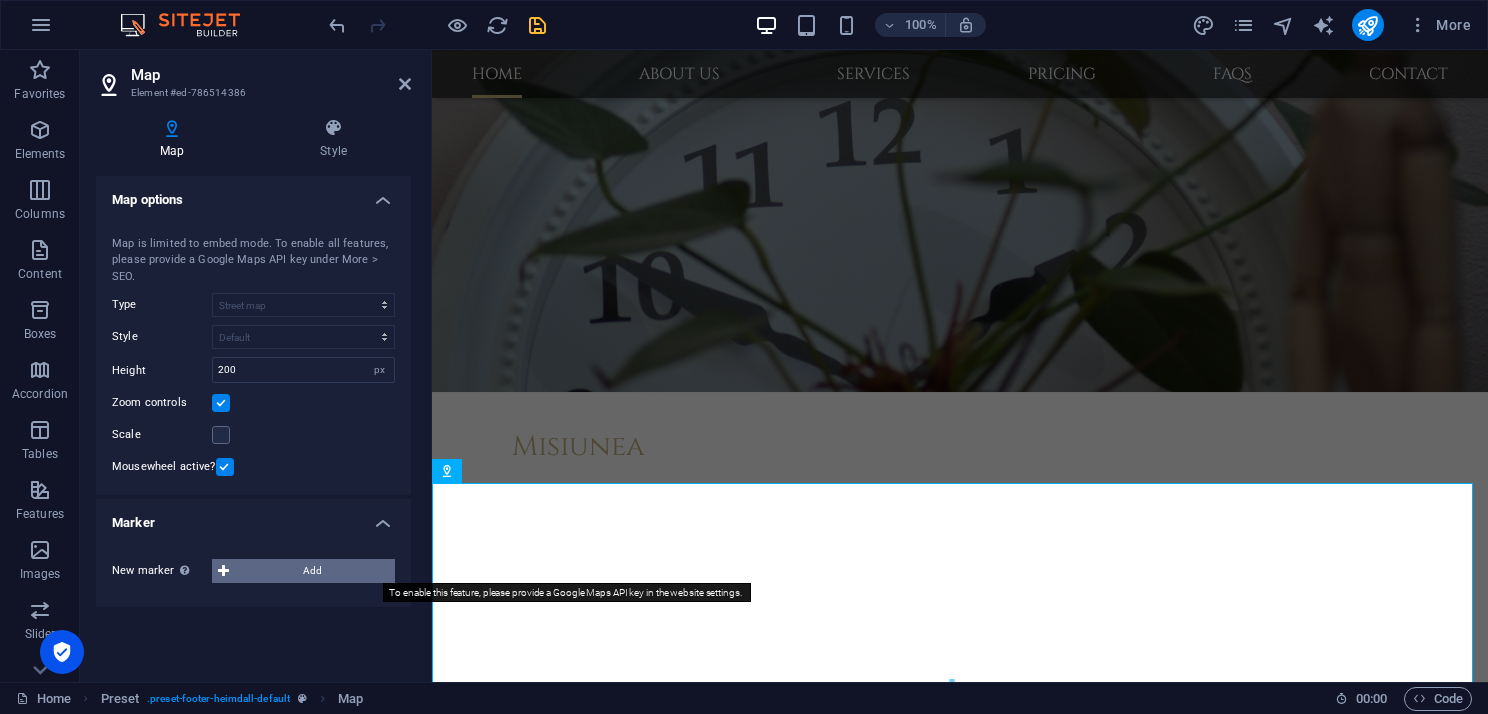 click on "Add" at bounding box center [312, 571] 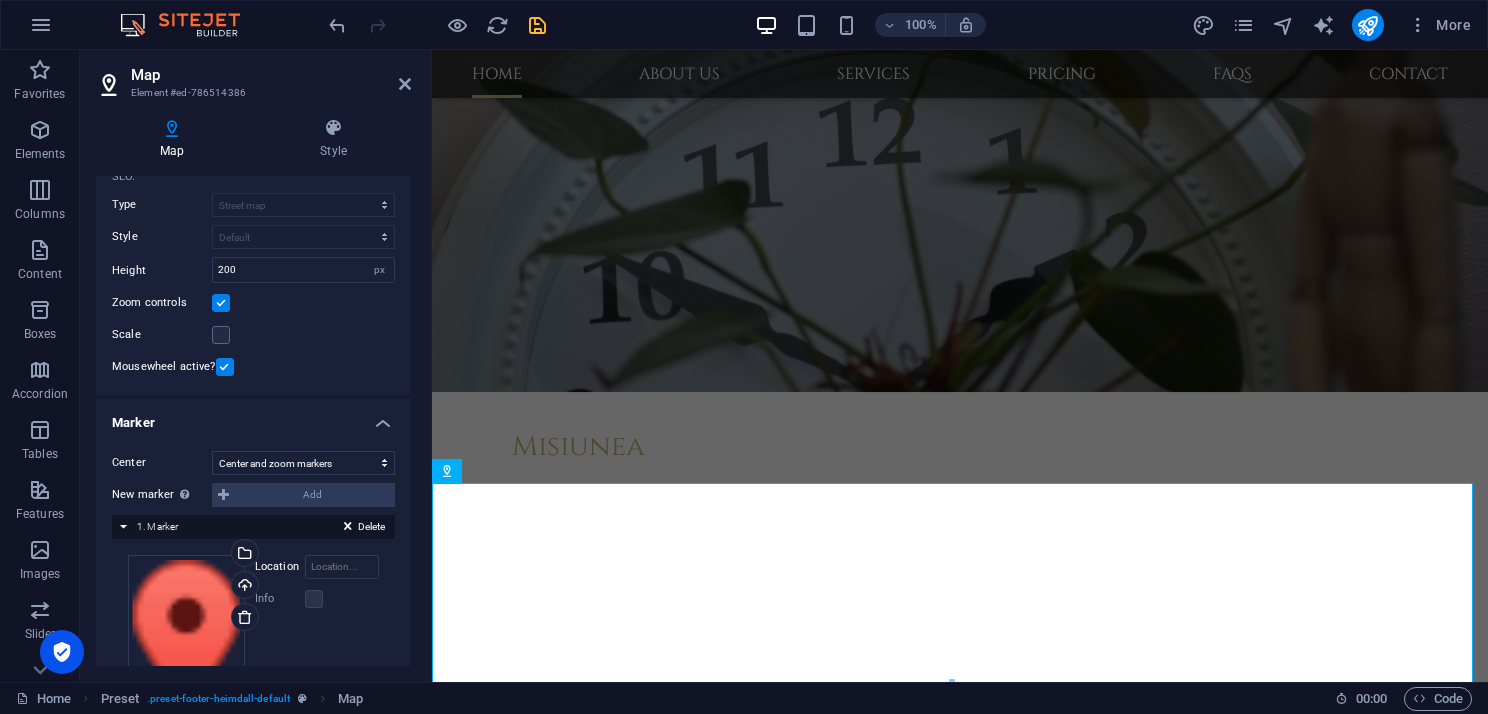 scroll, scrollTop: 200, scrollLeft: 0, axis: vertical 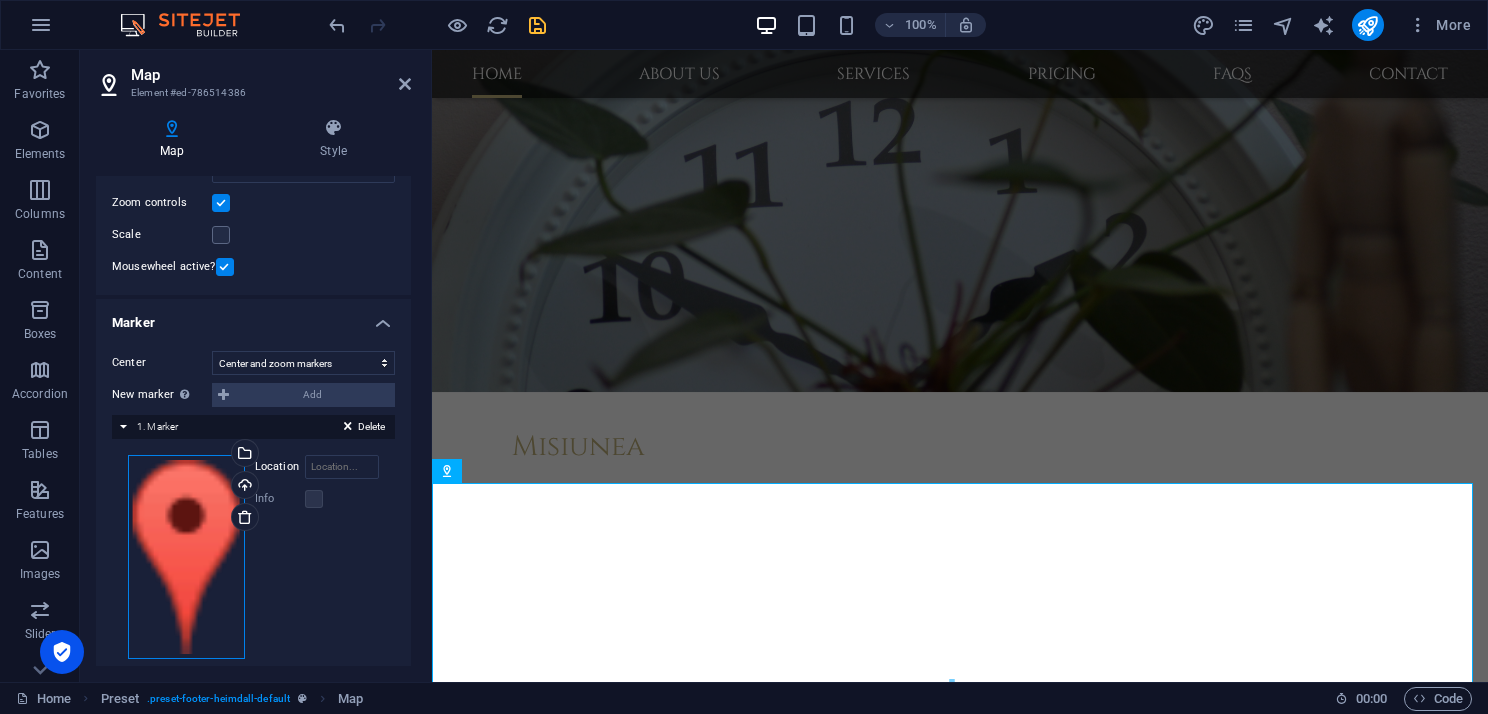 click on "Drag files here, click to choose files or select files from Files or our free stock photos & videos" at bounding box center [186, 557] 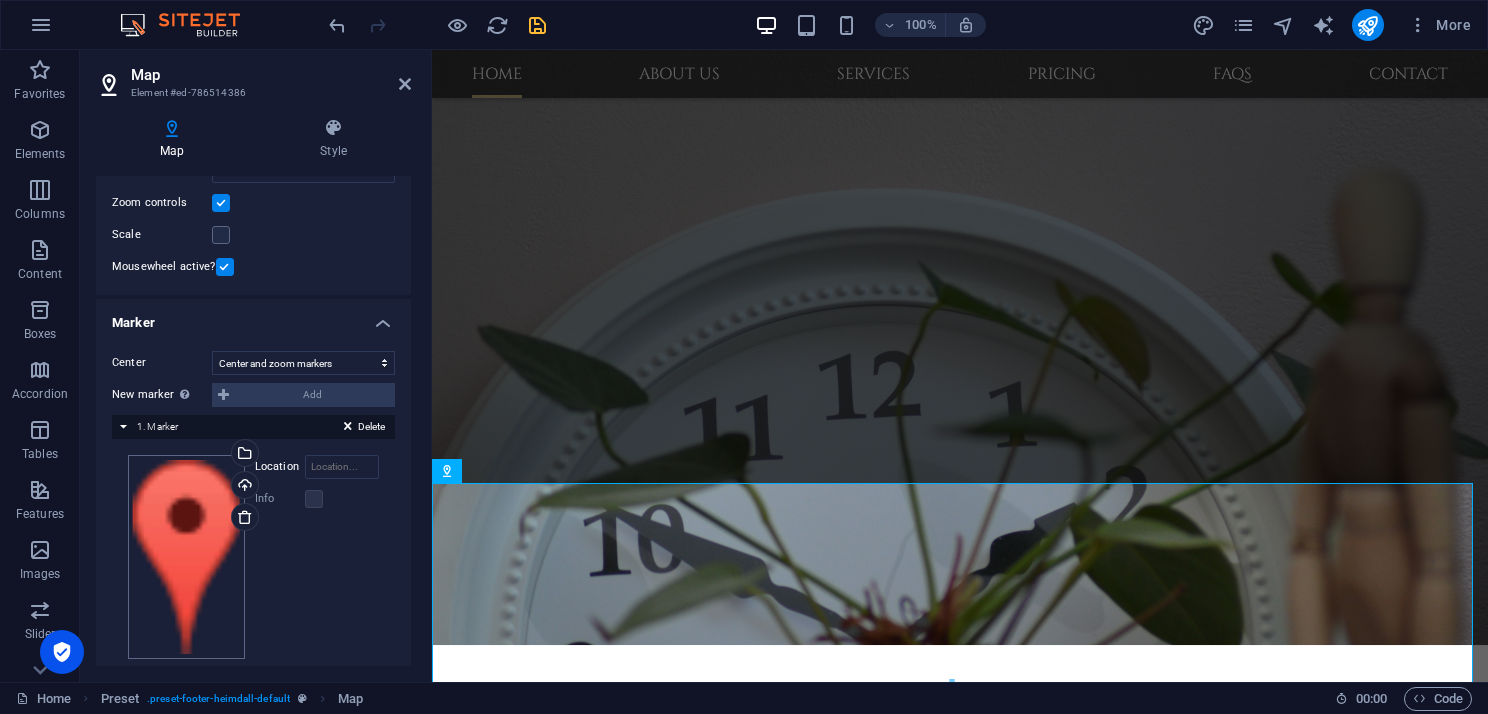 scroll, scrollTop: 2649, scrollLeft: 0, axis: vertical 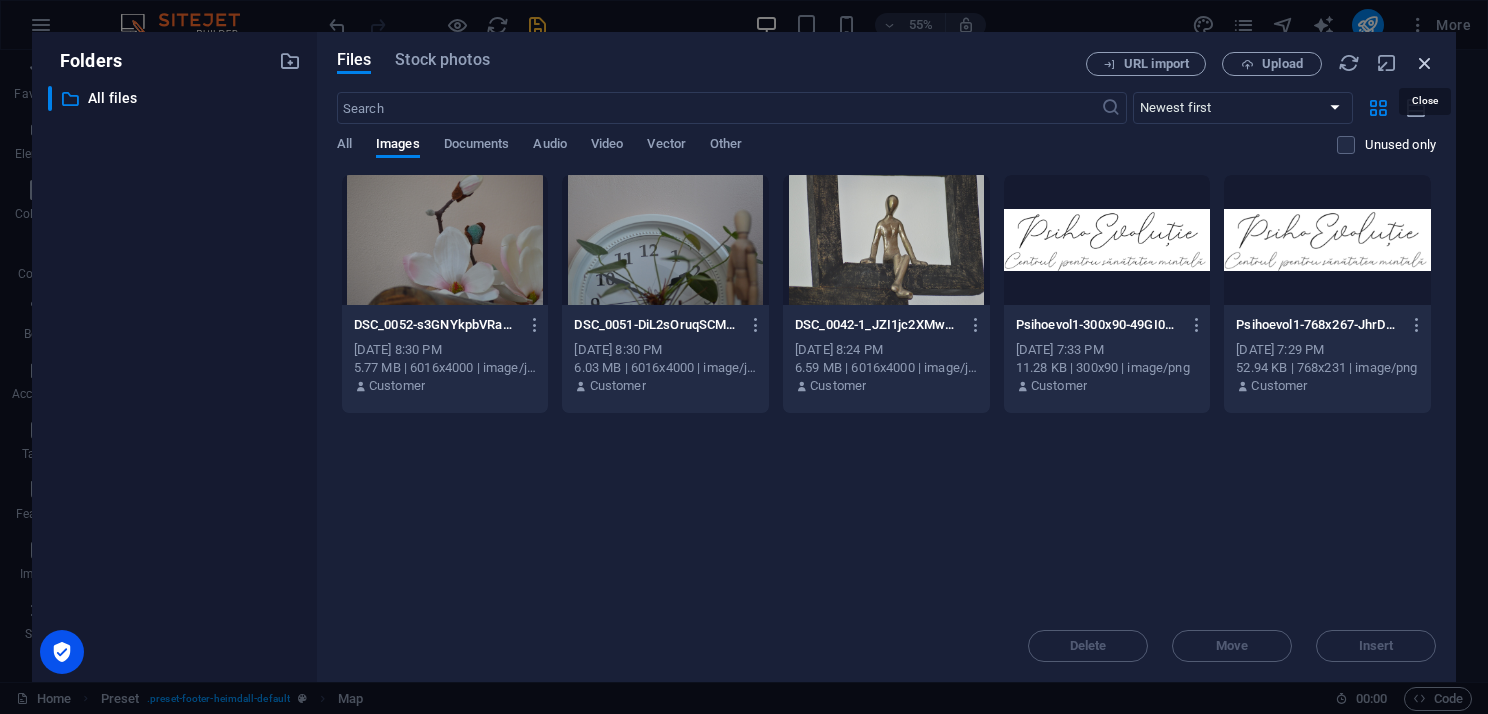 click at bounding box center (1425, 63) 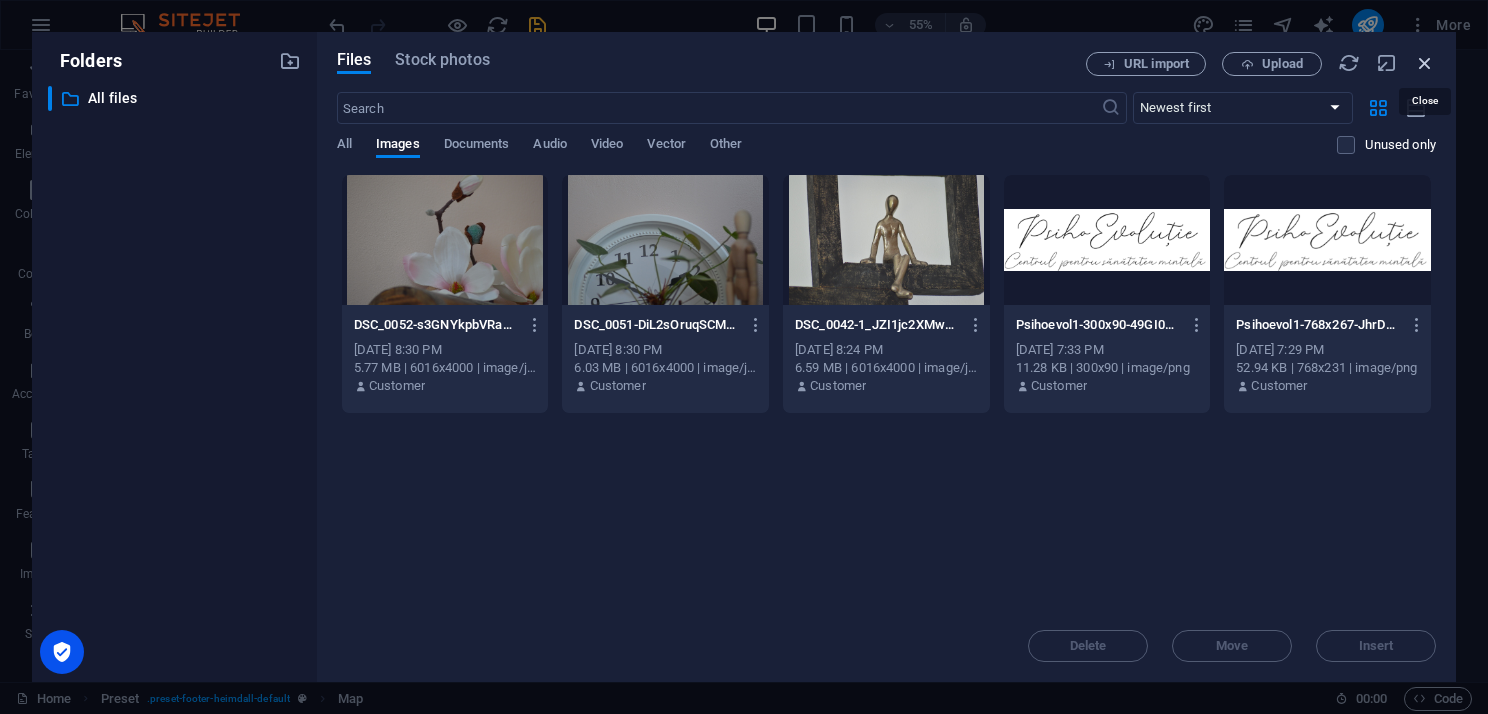 scroll, scrollTop: 3153, scrollLeft: 0, axis: vertical 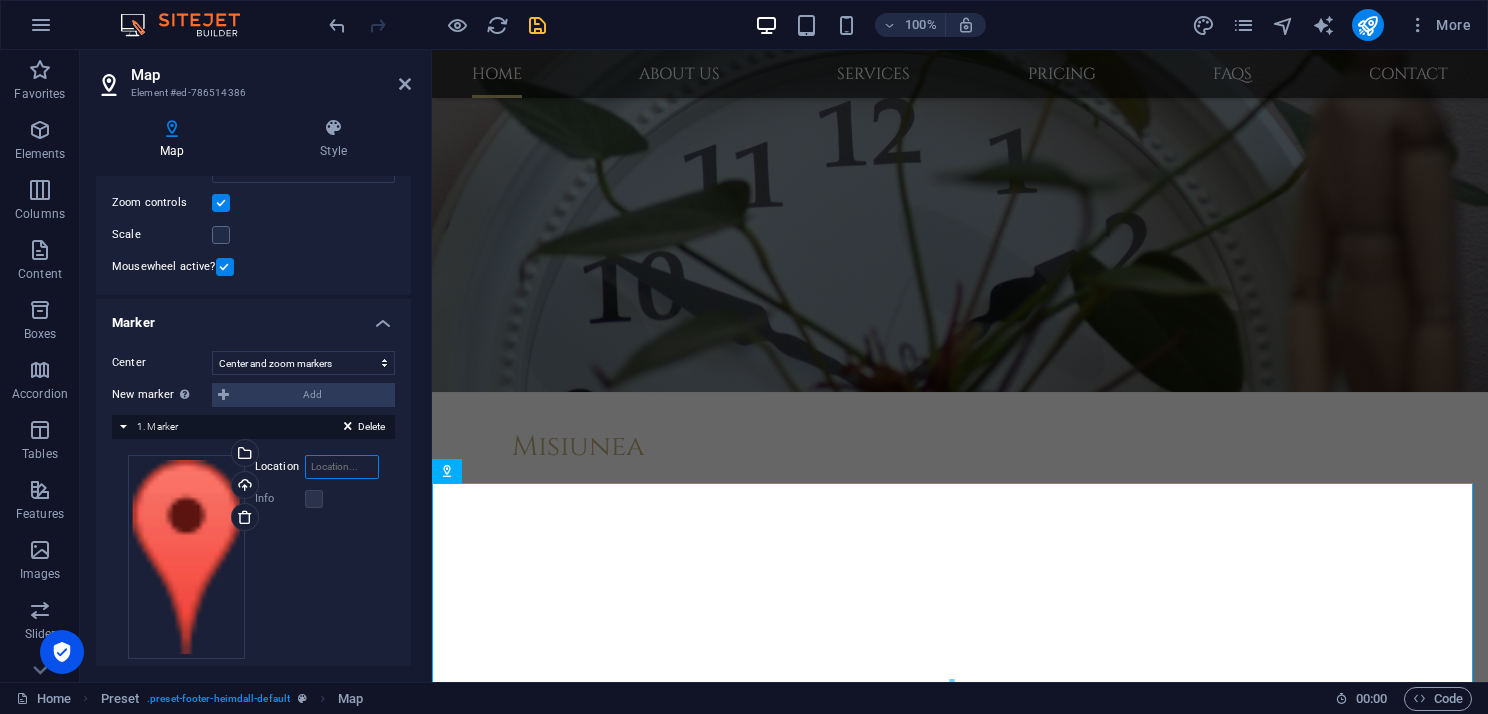 click on "Location" at bounding box center [342, 467] 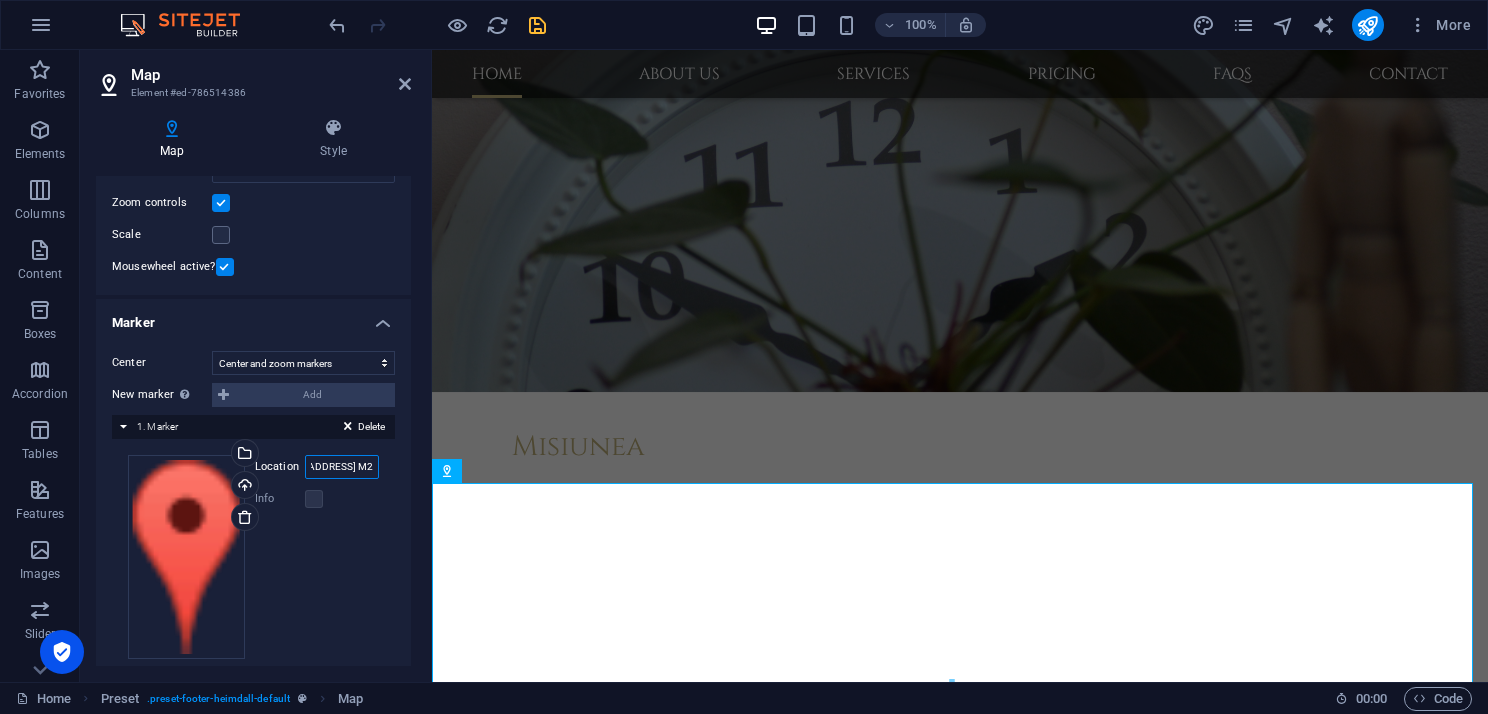 scroll, scrollTop: 0, scrollLeft: 141, axis: horizontal 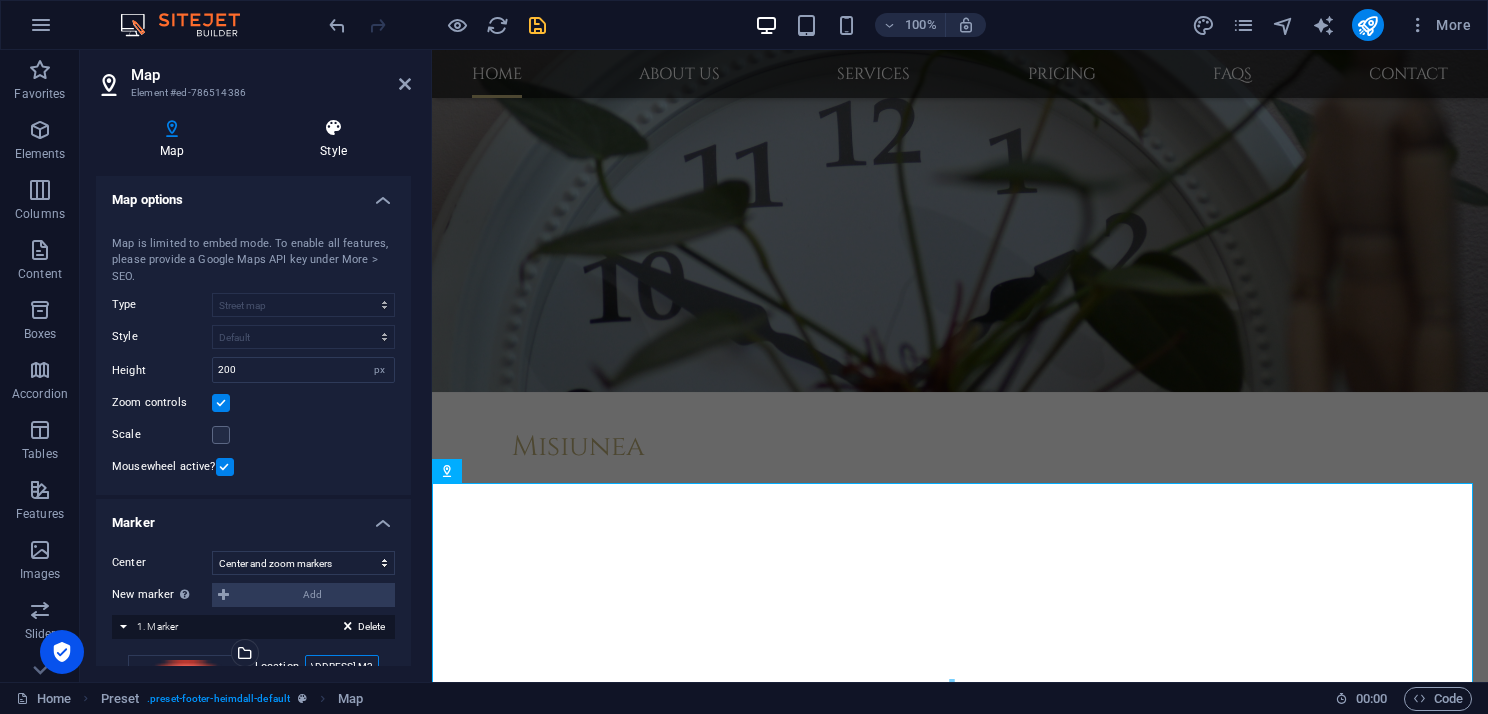 type on "[STREET_ADDRESS] M2" 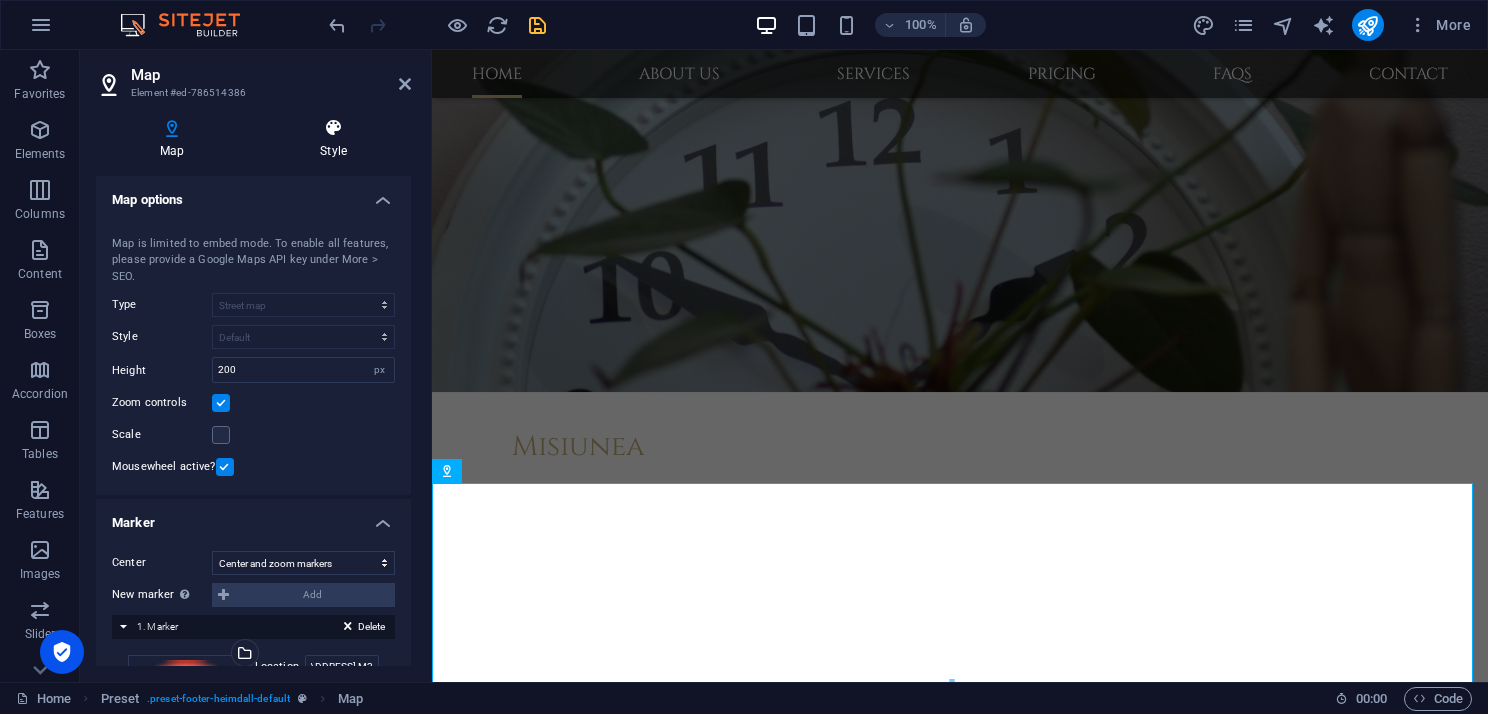 click at bounding box center [333, 128] 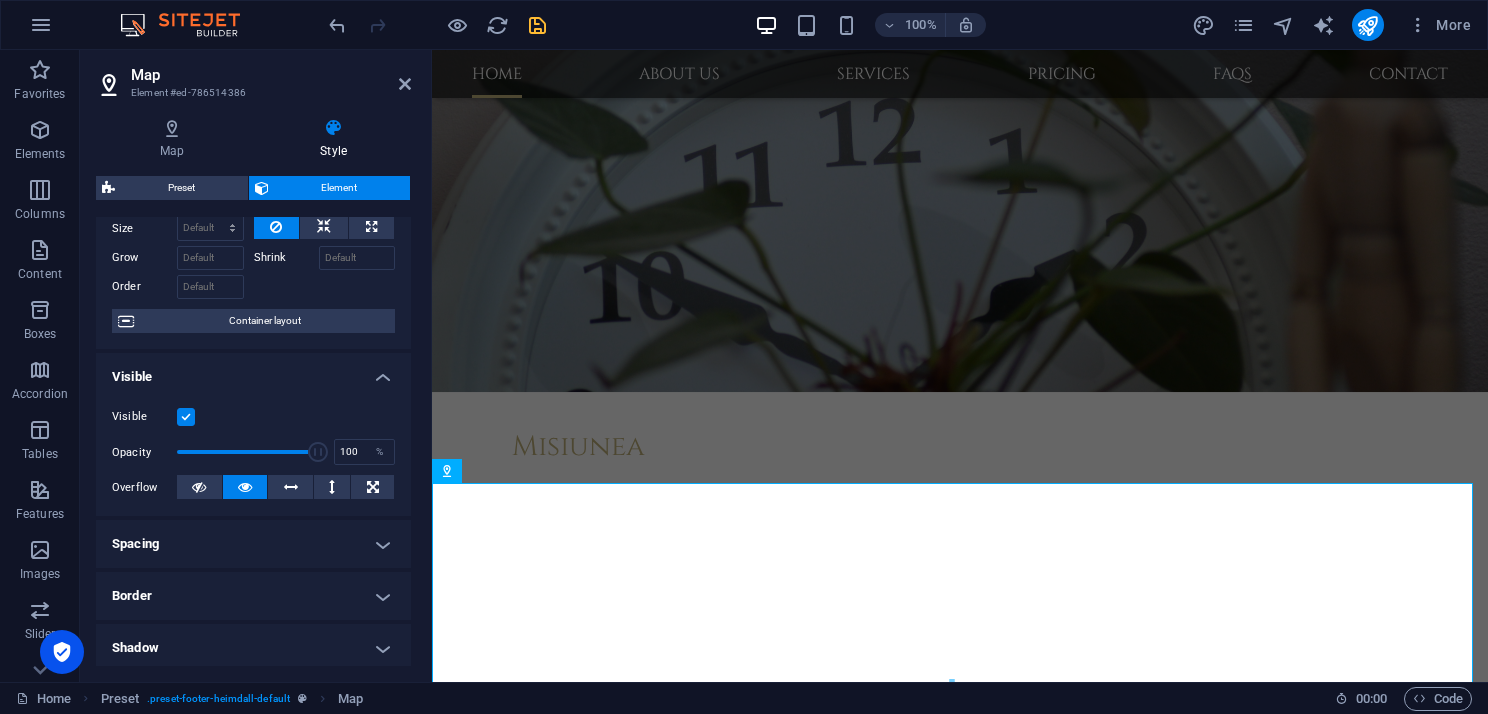 scroll, scrollTop: 200, scrollLeft: 0, axis: vertical 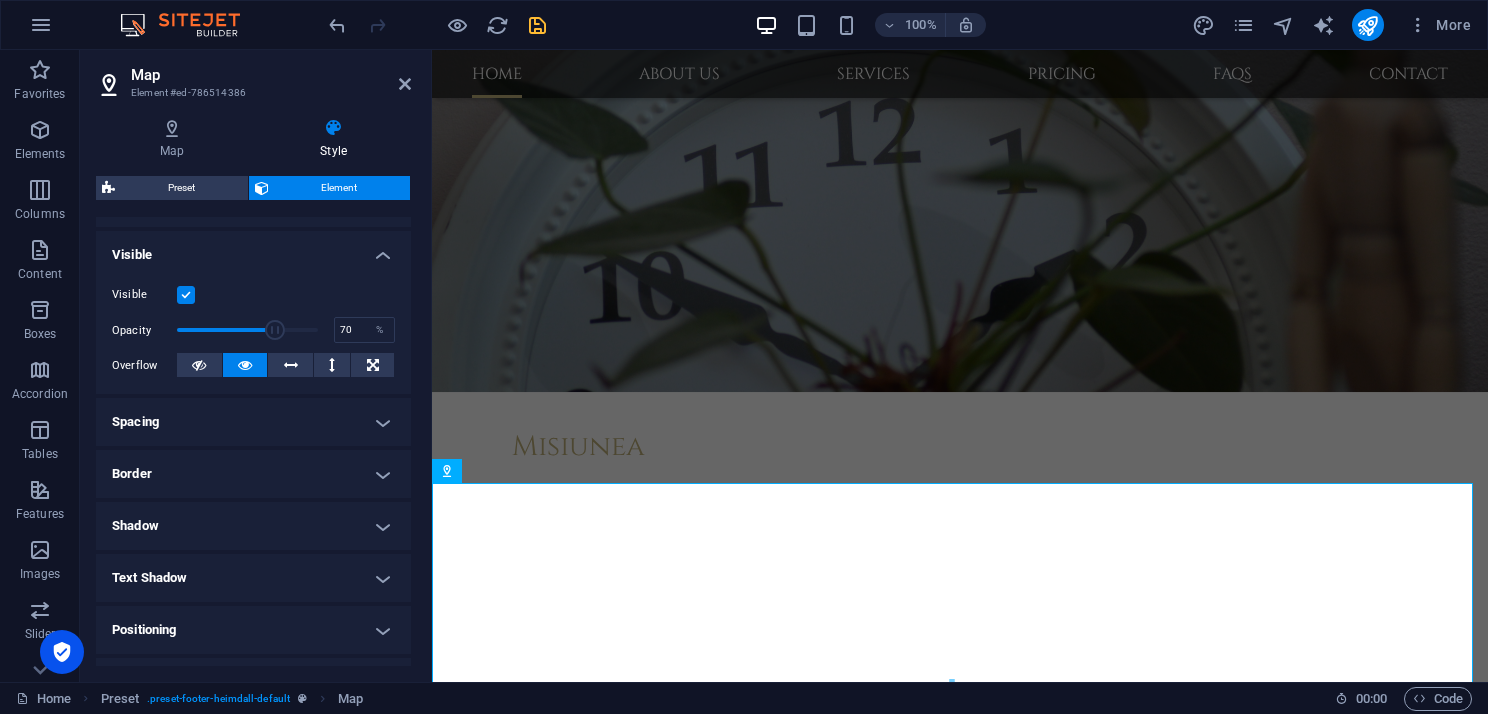 drag, startPoint x: 308, startPoint y: 332, endPoint x: 272, endPoint y: 331, distance: 36.013885 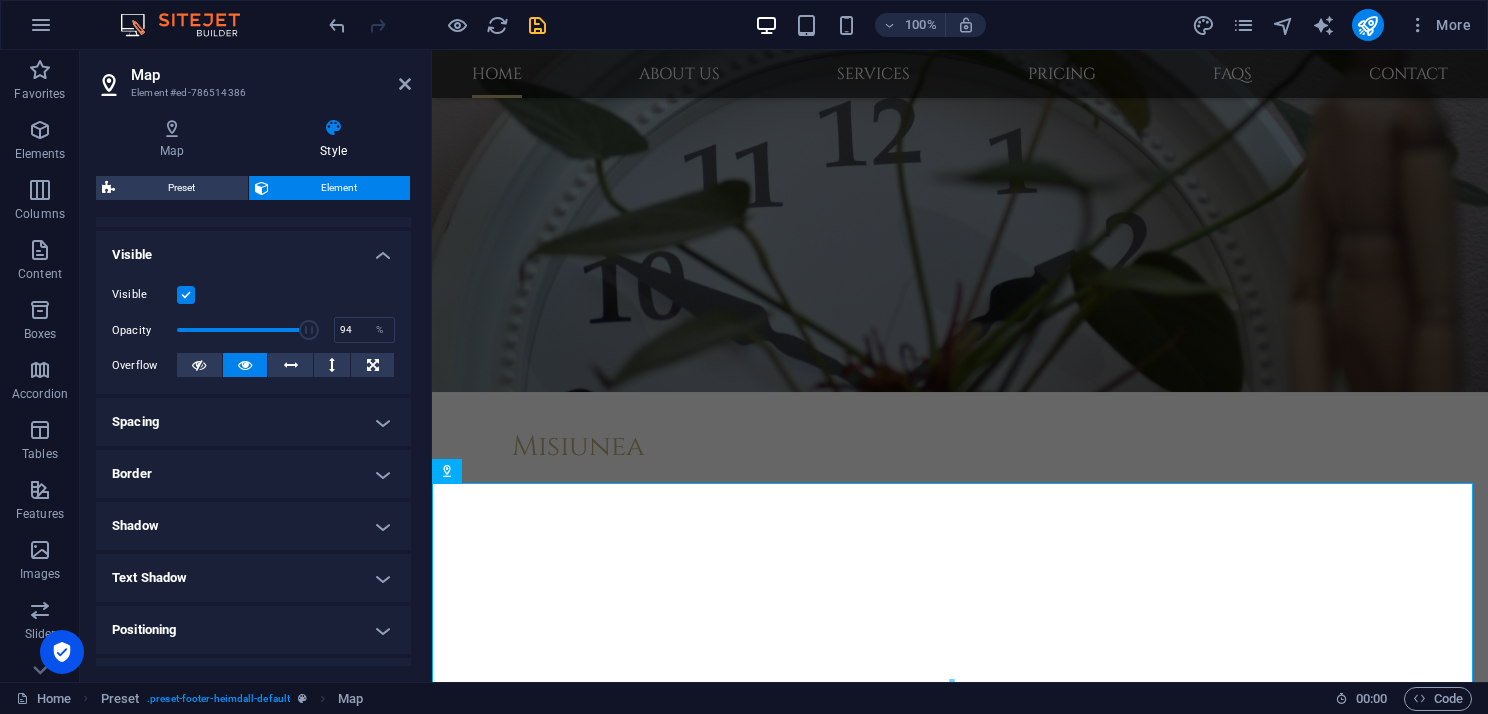 type on "93" 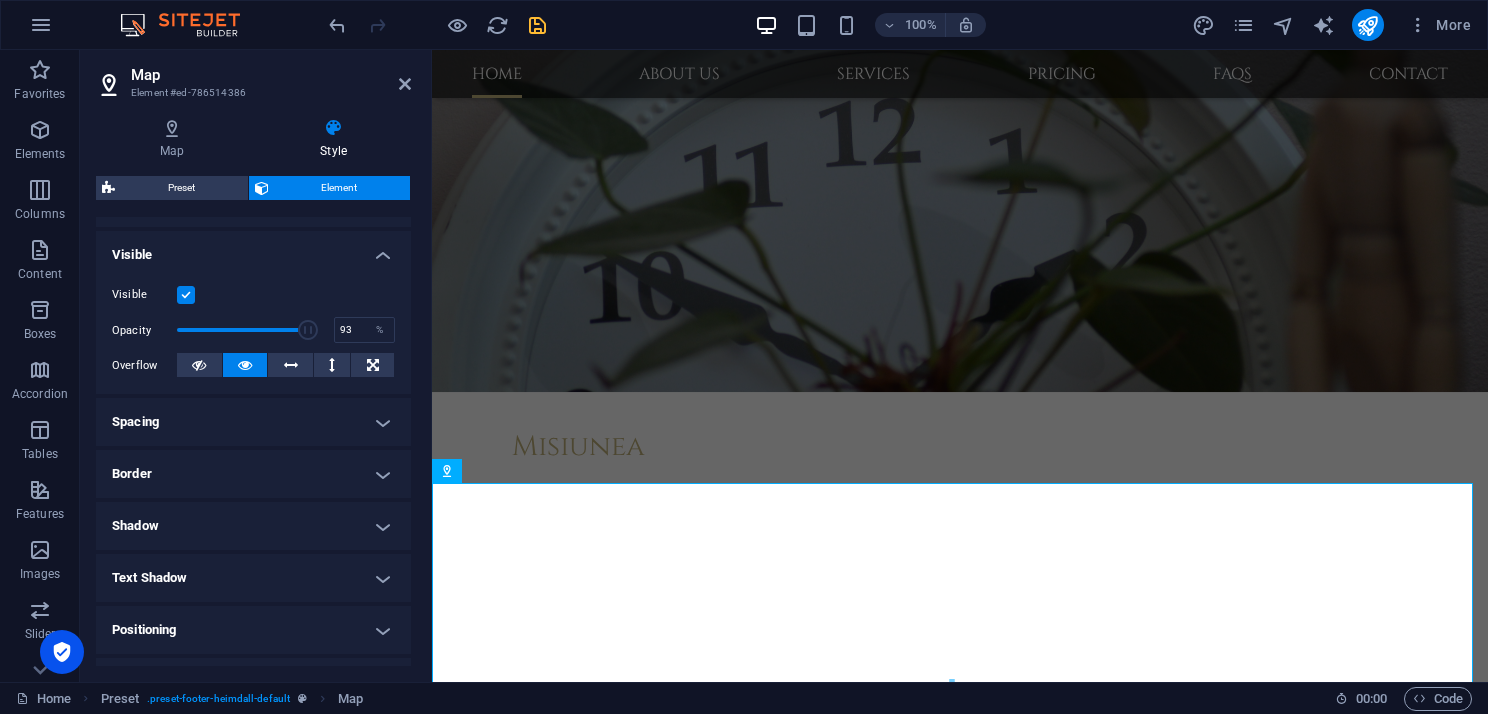 drag, startPoint x: 274, startPoint y: 332, endPoint x: 304, endPoint y: 332, distance: 30 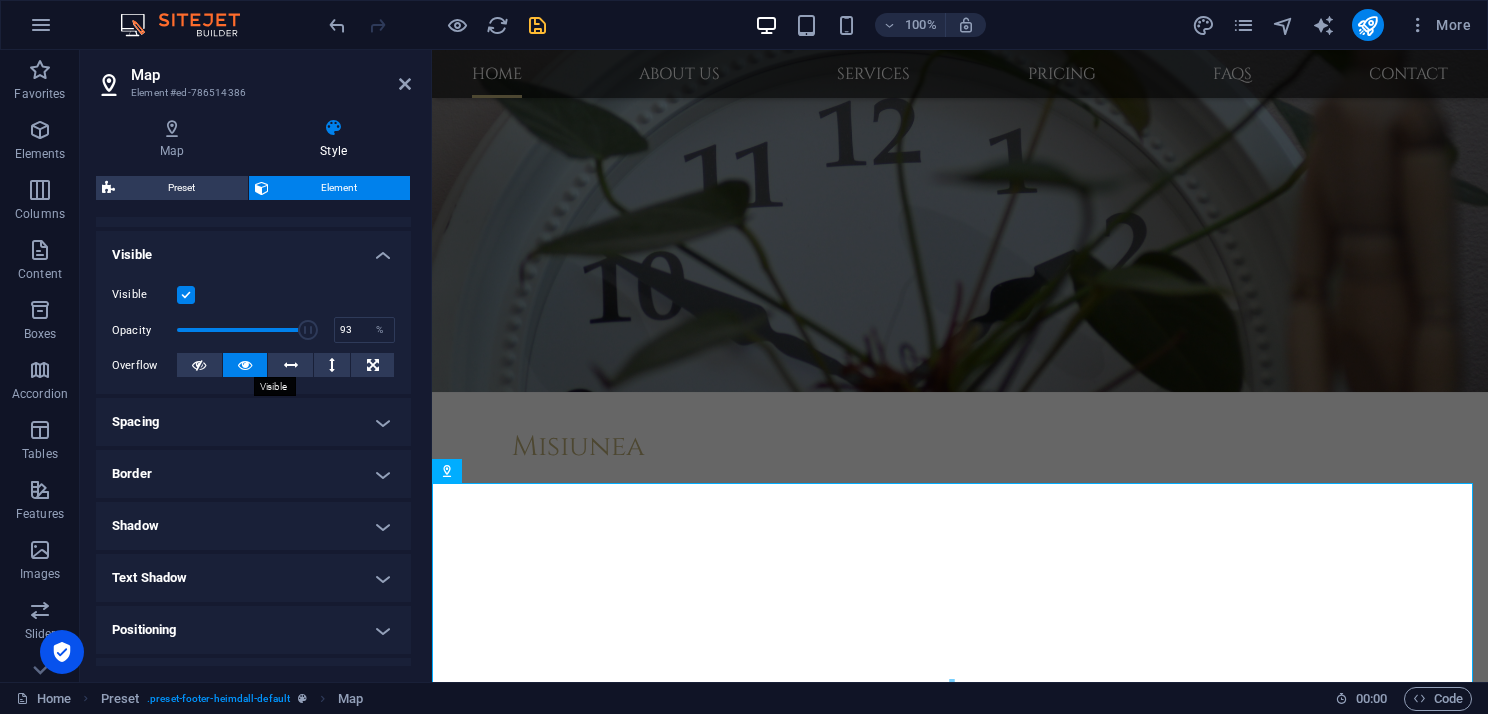scroll, scrollTop: 300, scrollLeft: 0, axis: vertical 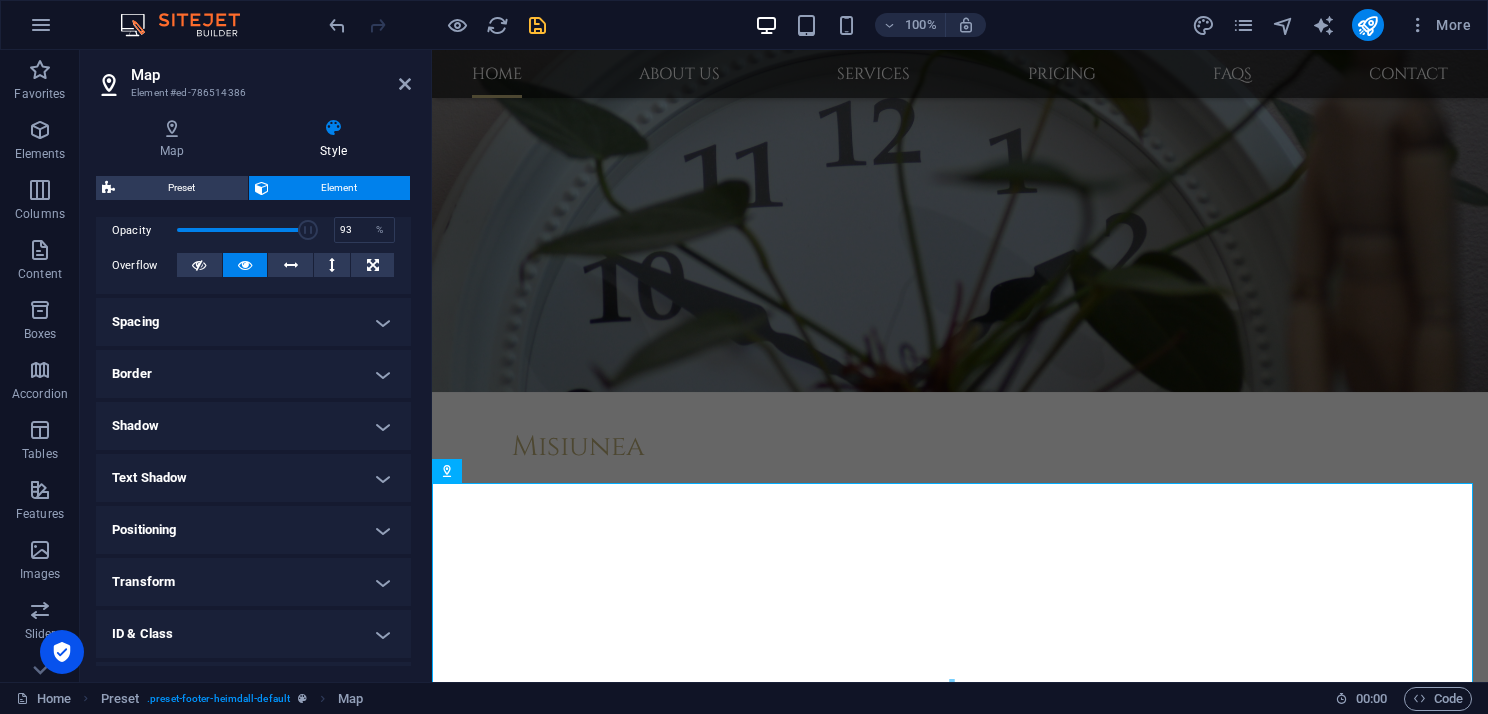 click on "Spacing" at bounding box center [253, 322] 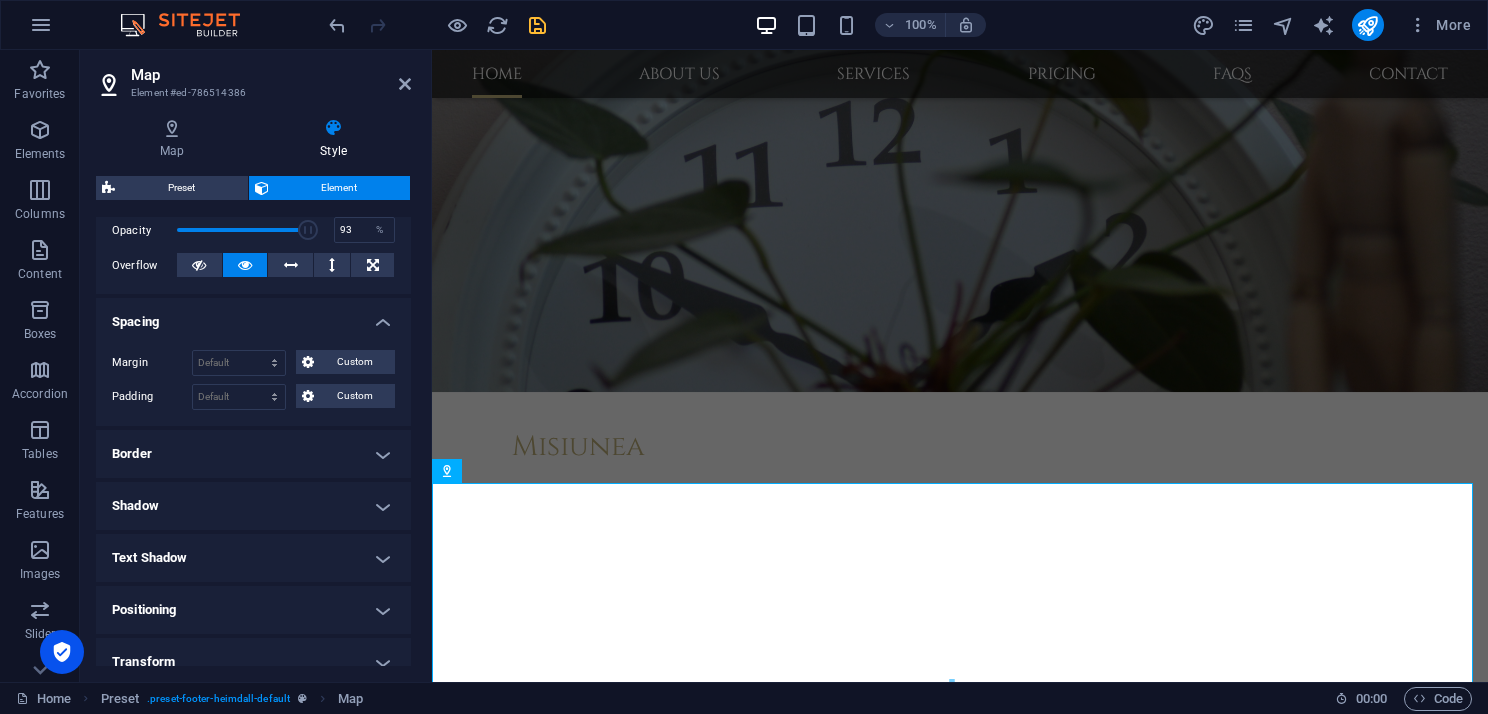 click on "Border" at bounding box center [253, 454] 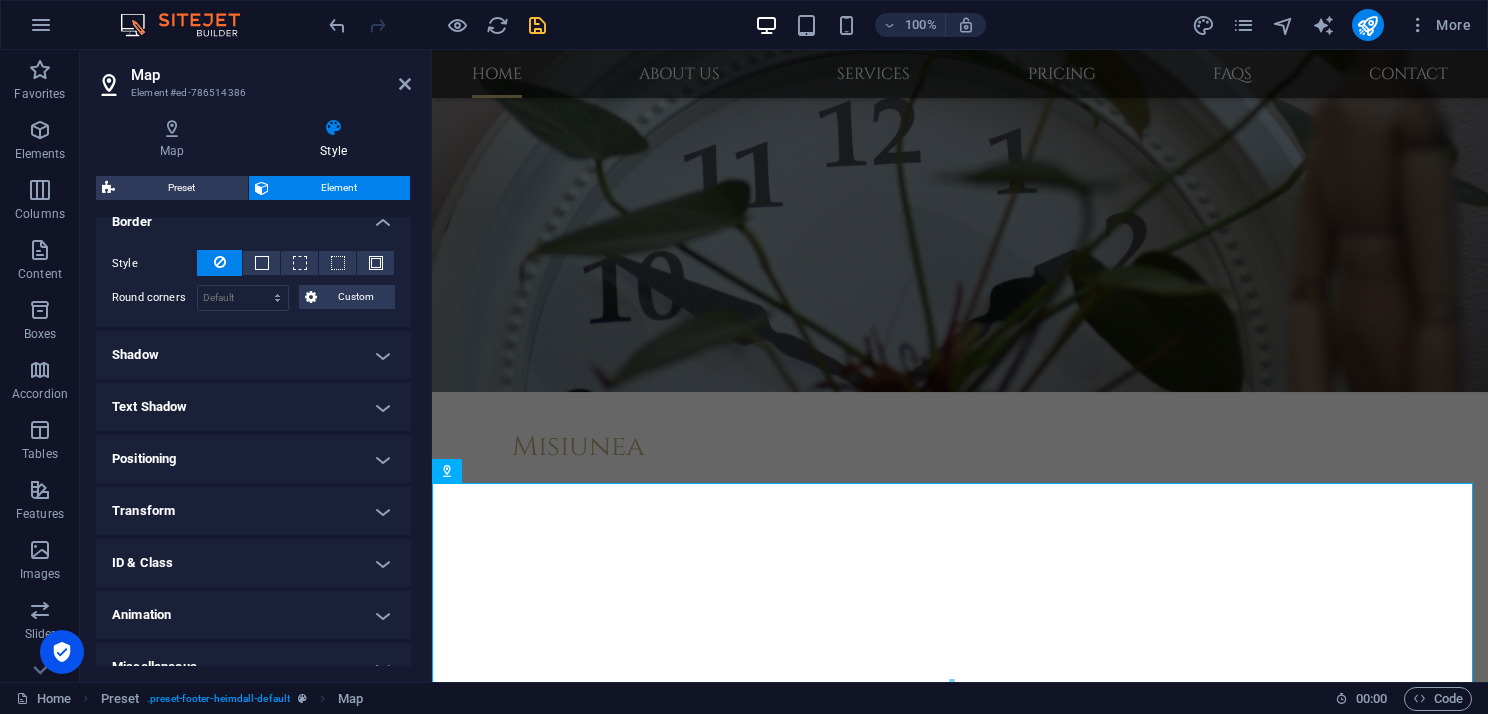 scroll, scrollTop: 554, scrollLeft: 0, axis: vertical 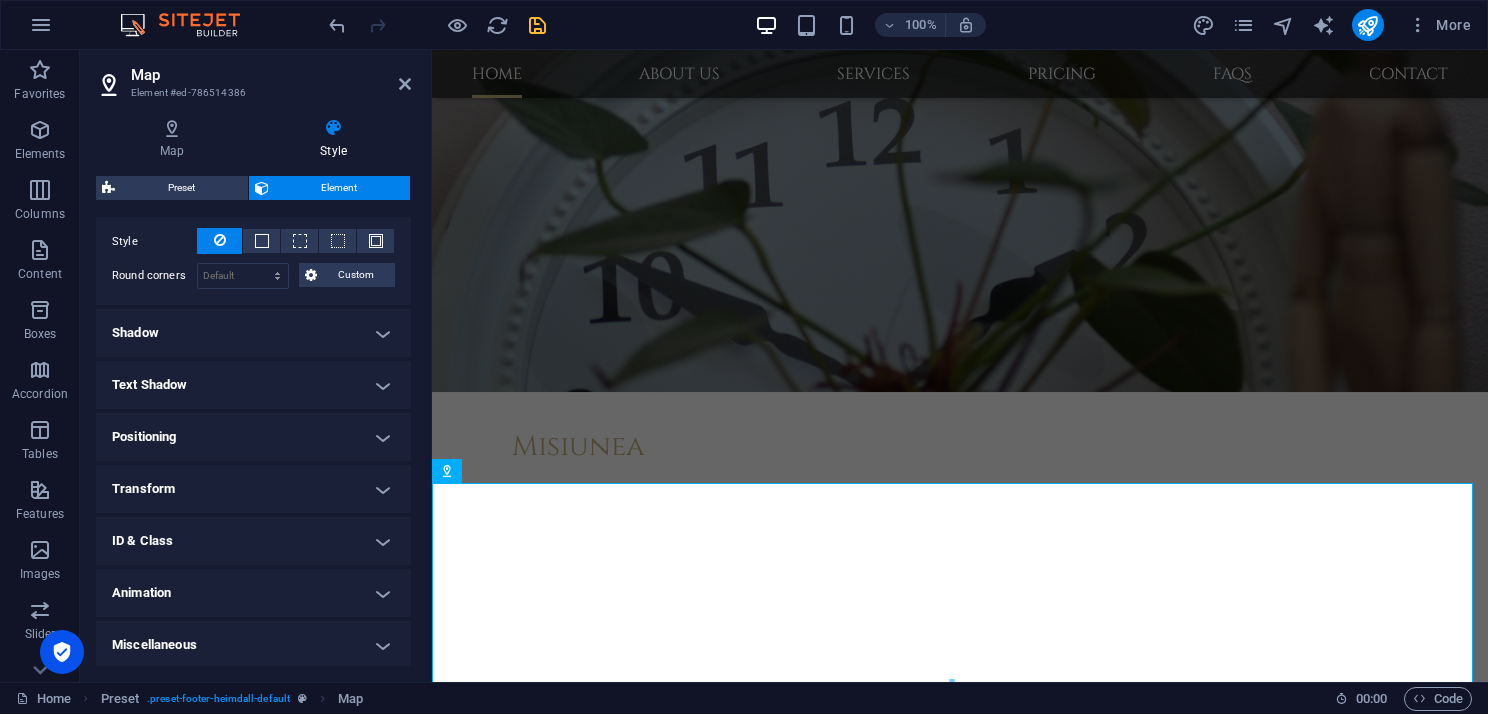 click on "Animation" at bounding box center (253, 593) 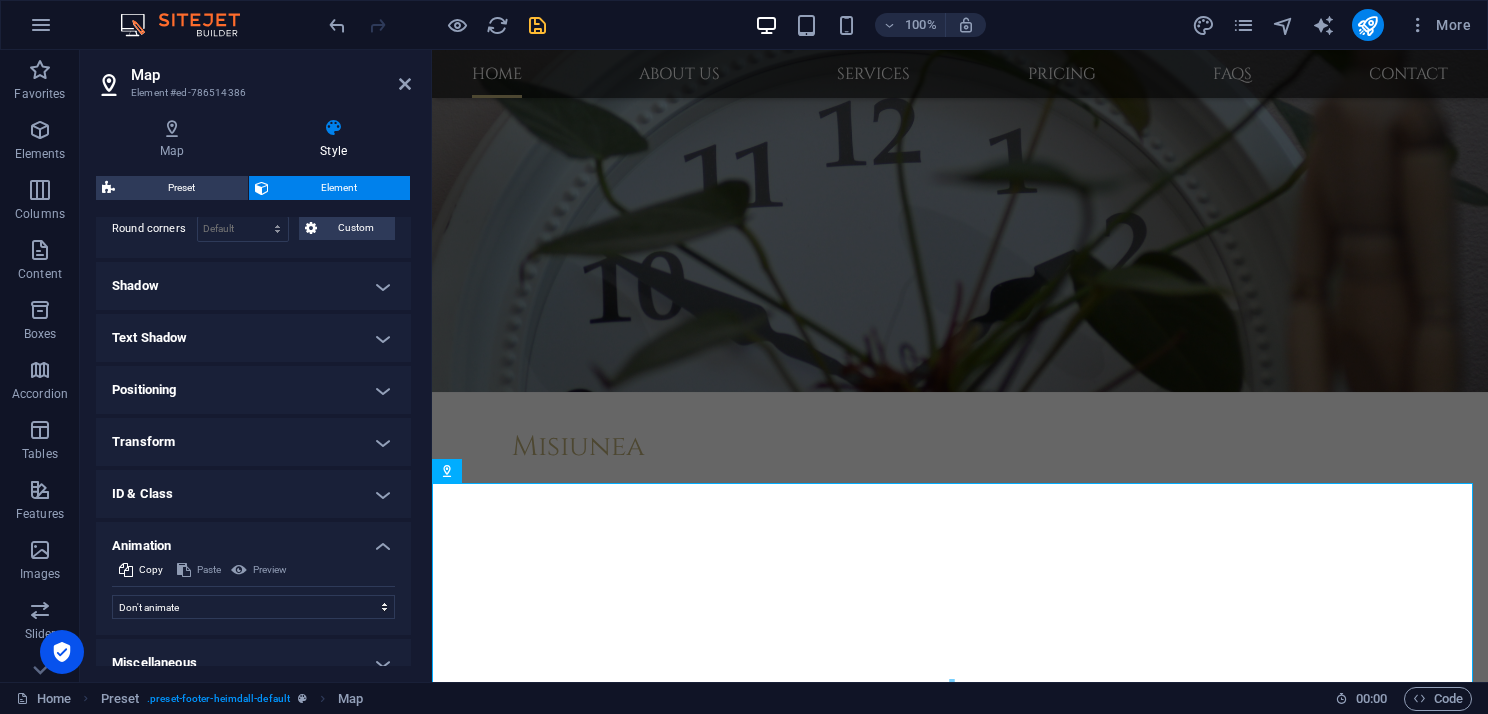 scroll, scrollTop: 619, scrollLeft: 0, axis: vertical 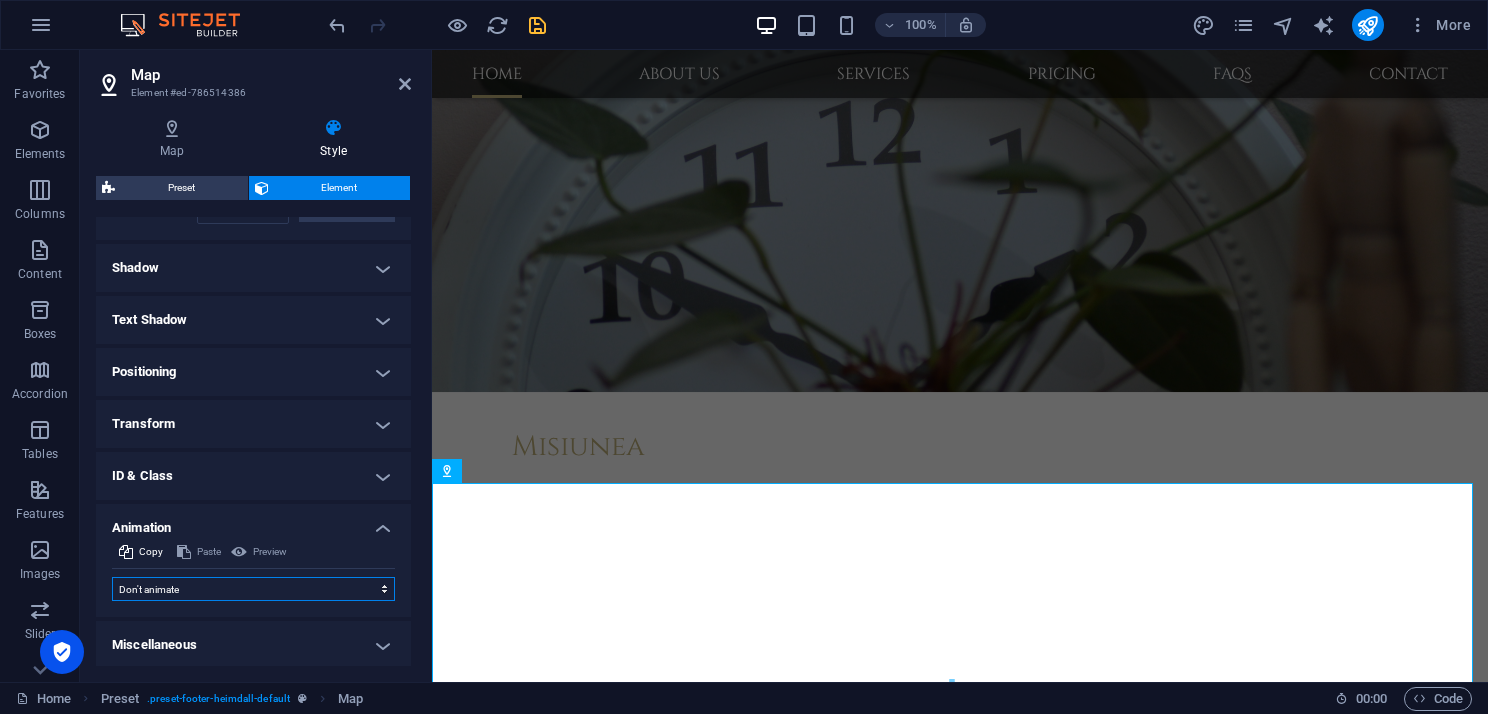 click on "Don't animate Show / Hide Slide up/down Zoom in/out Slide left to right Slide right to left Slide top to bottom Slide bottom to top Pulse Blink Open as overlay" at bounding box center [253, 589] 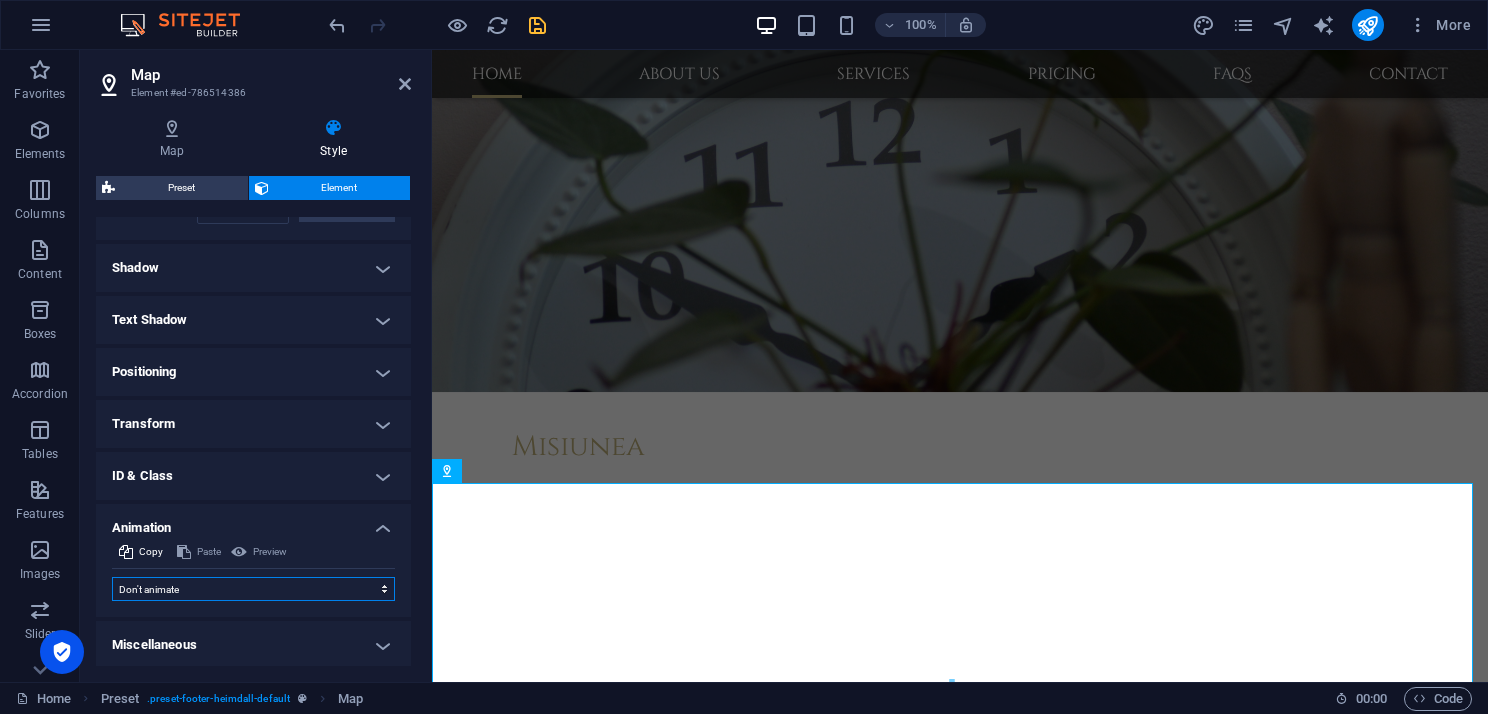 select on "move-bottom-to-top" 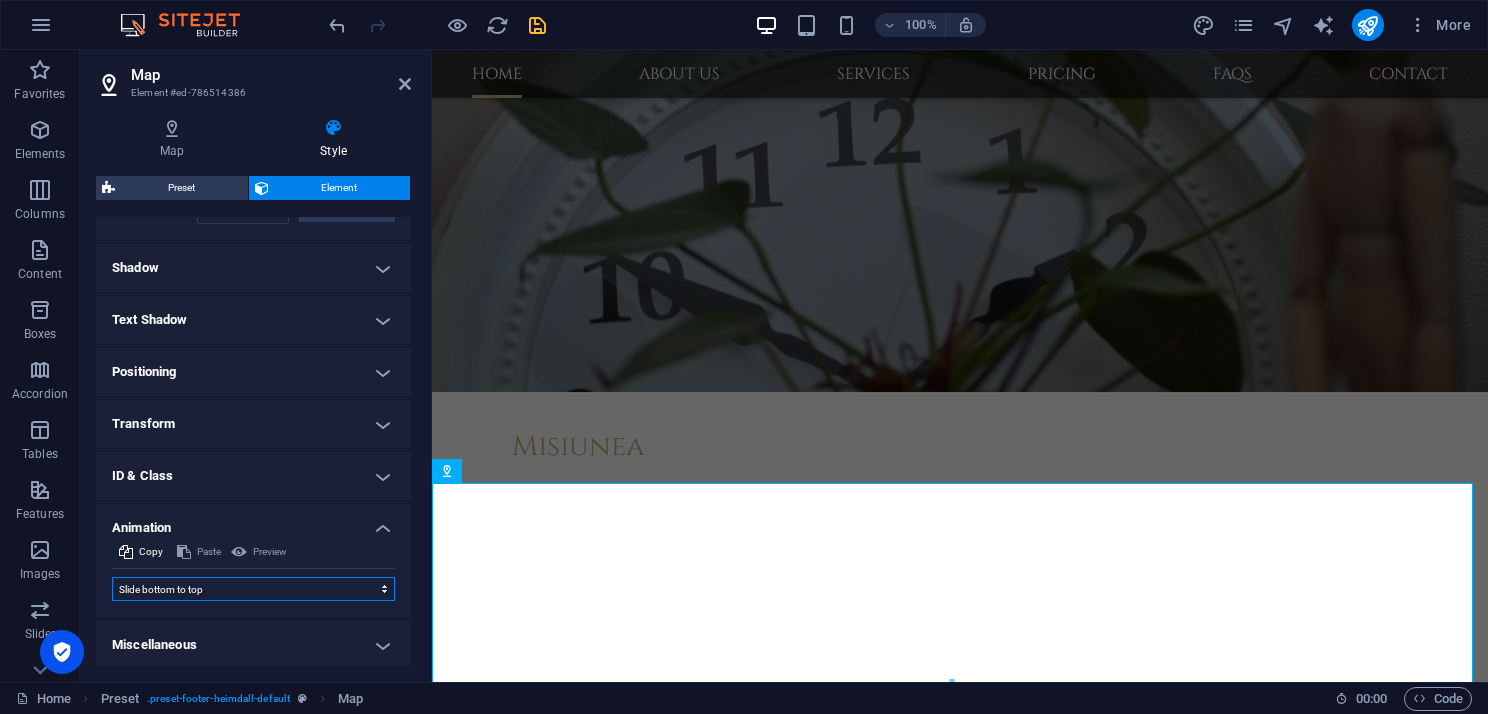 click on "Don't animate Show / Hide Slide up/down Zoom in/out Slide left to right Slide right to left Slide top to bottom Slide bottom to top Pulse Blink Open as overlay" at bounding box center (253, 589) 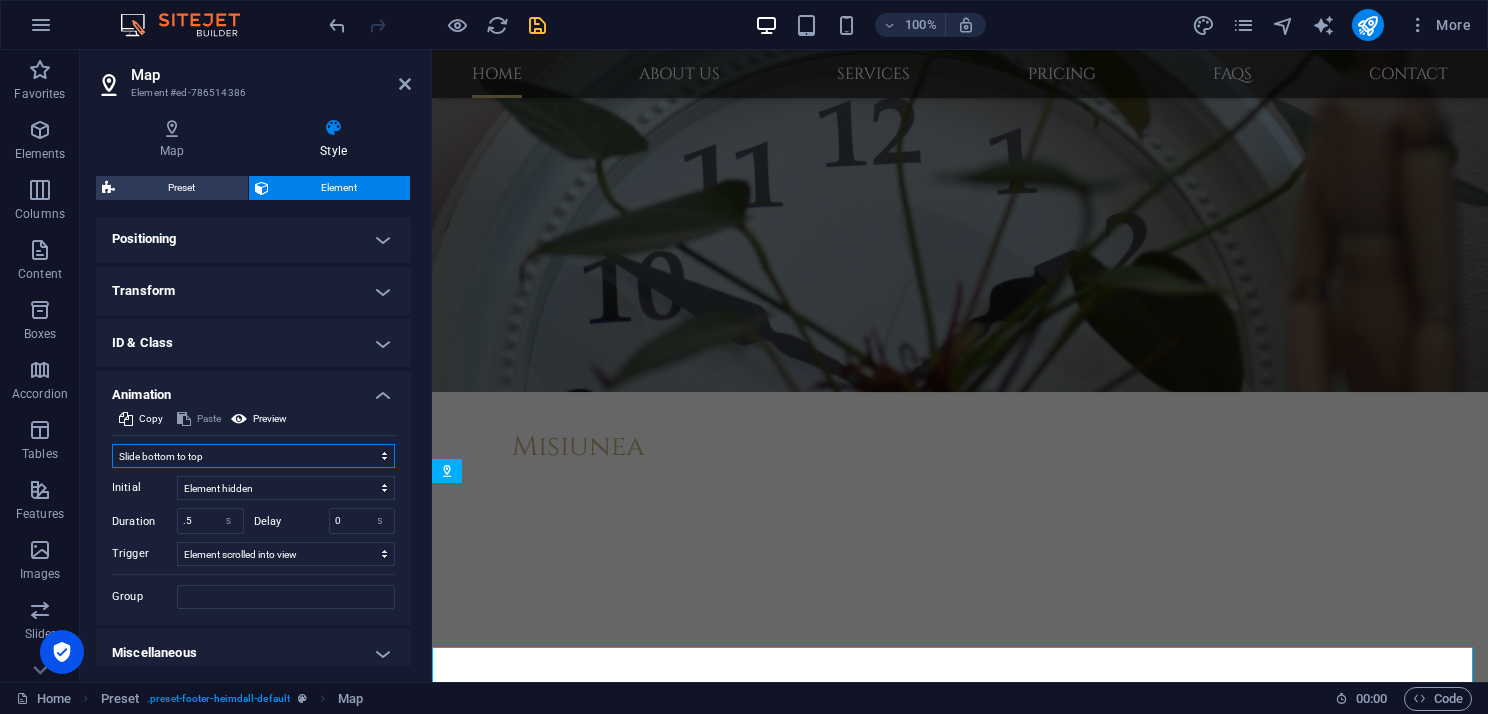 scroll, scrollTop: 760, scrollLeft: 0, axis: vertical 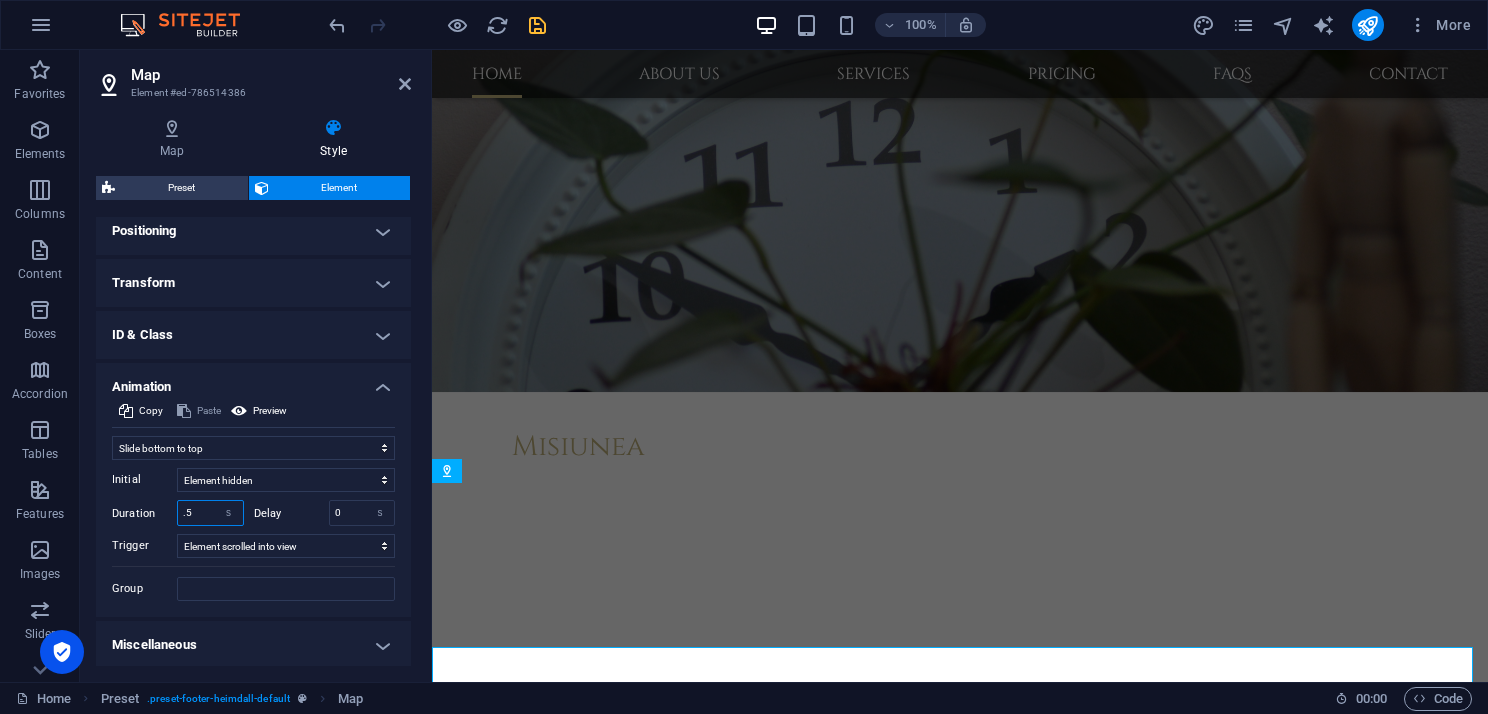 drag, startPoint x: 184, startPoint y: 509, endPoint x: 203, endPoint y: 508, distance: 19.026299 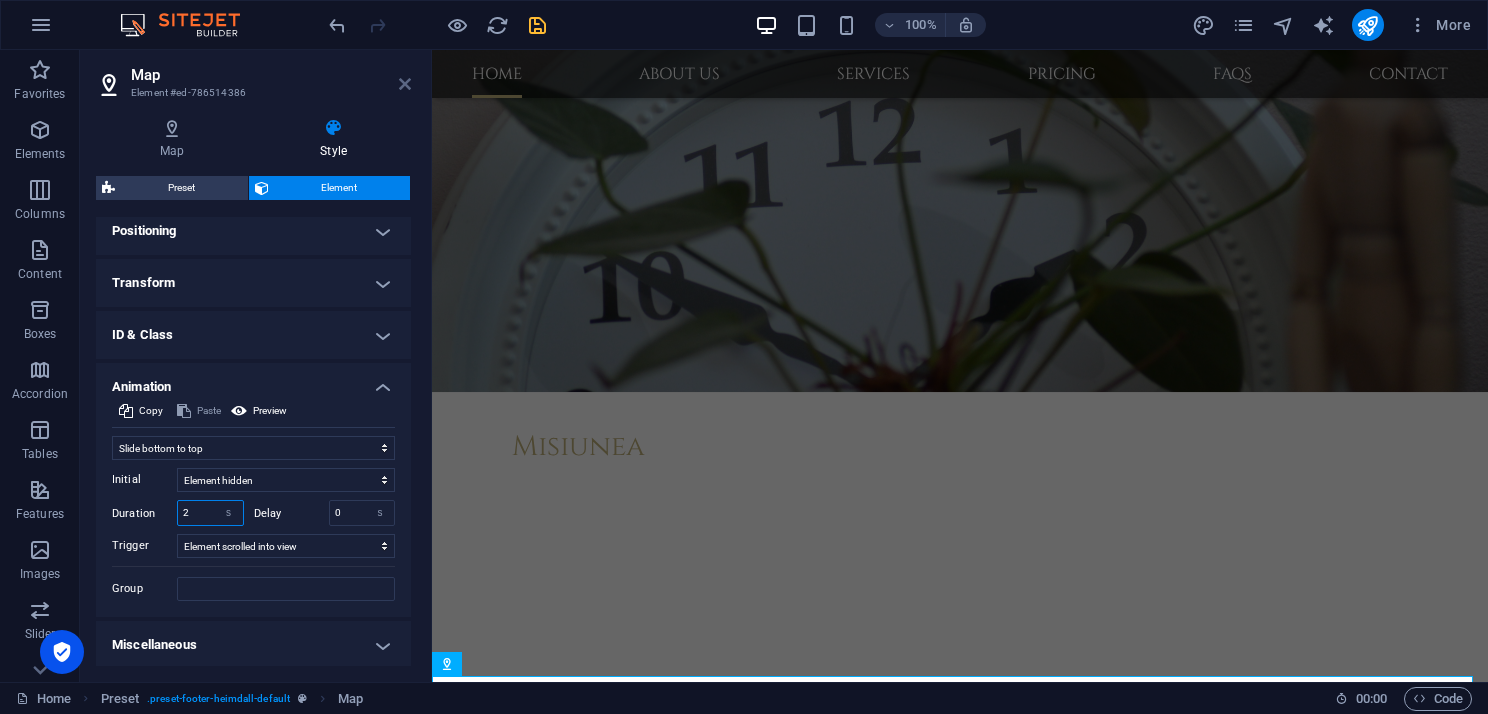 type on "2" 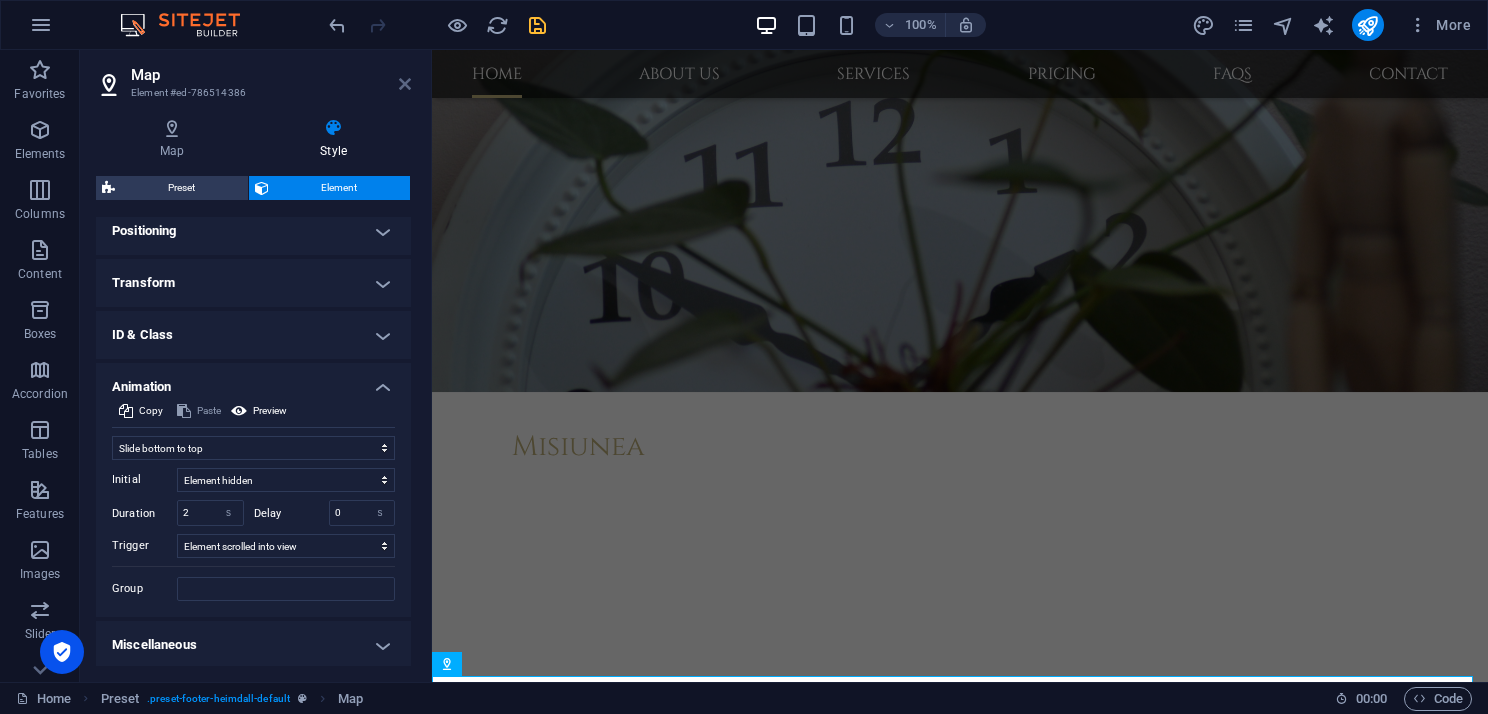 click at bounding box center [405, 84] 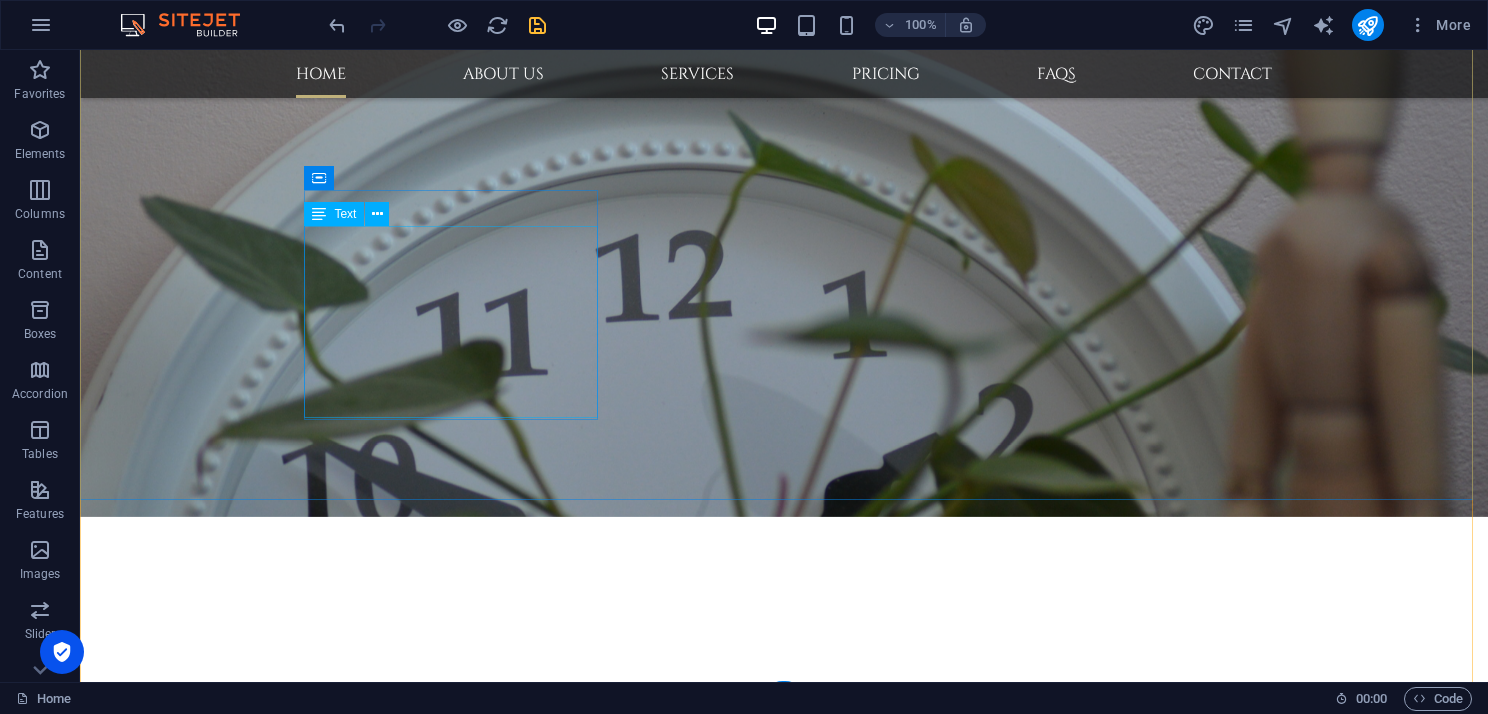scroll, scrollTop: 3198, scrollLeft: 0, axis: vertical 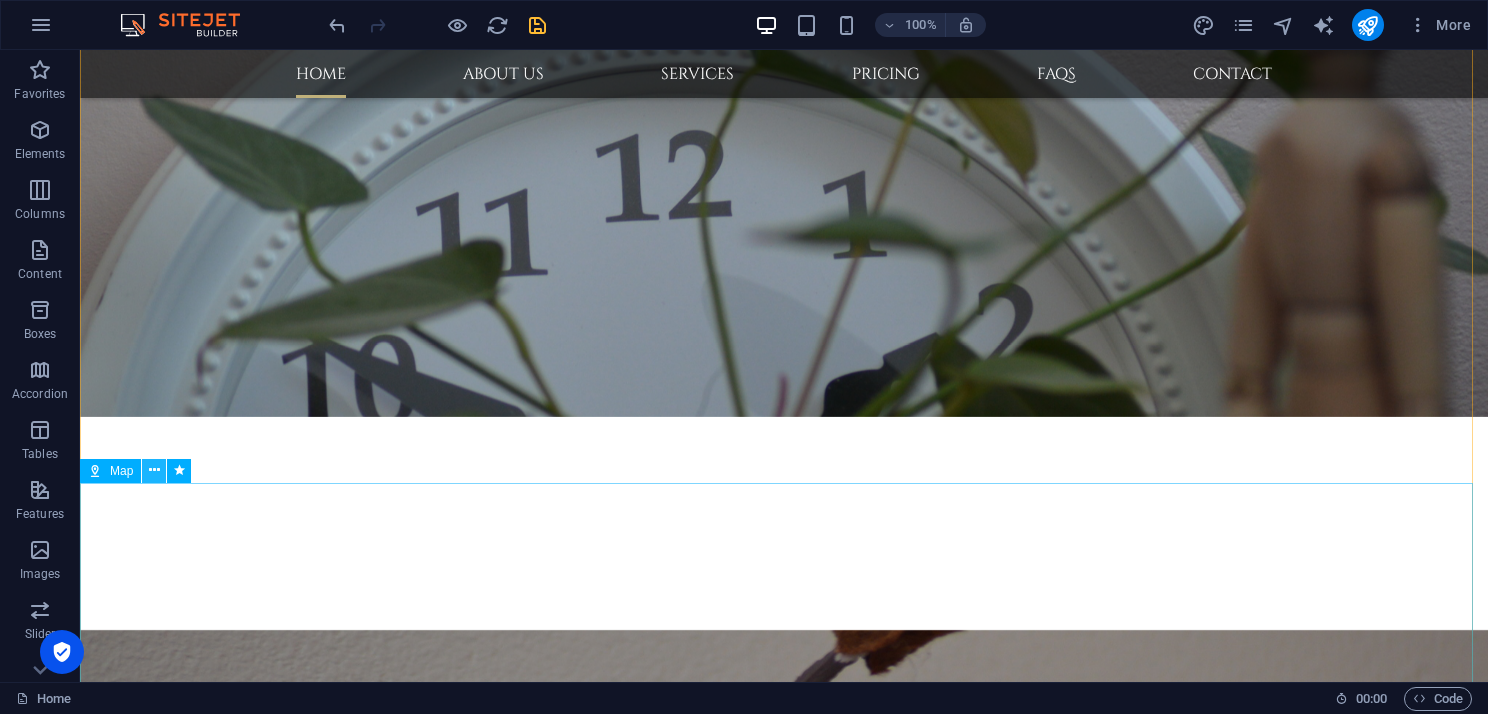 click at bounding box center [154, 470] 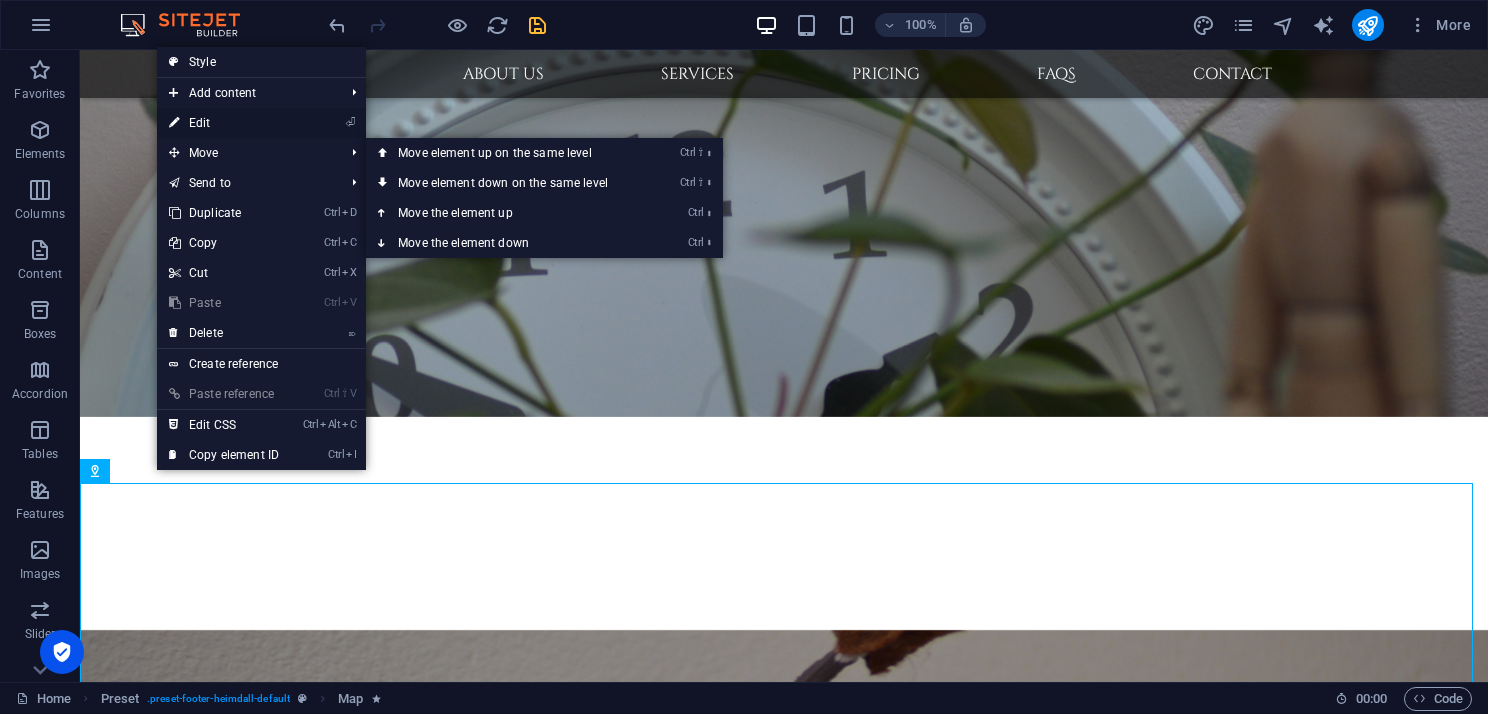 click on "⏎  Edit" at bounding box center (224, 123) 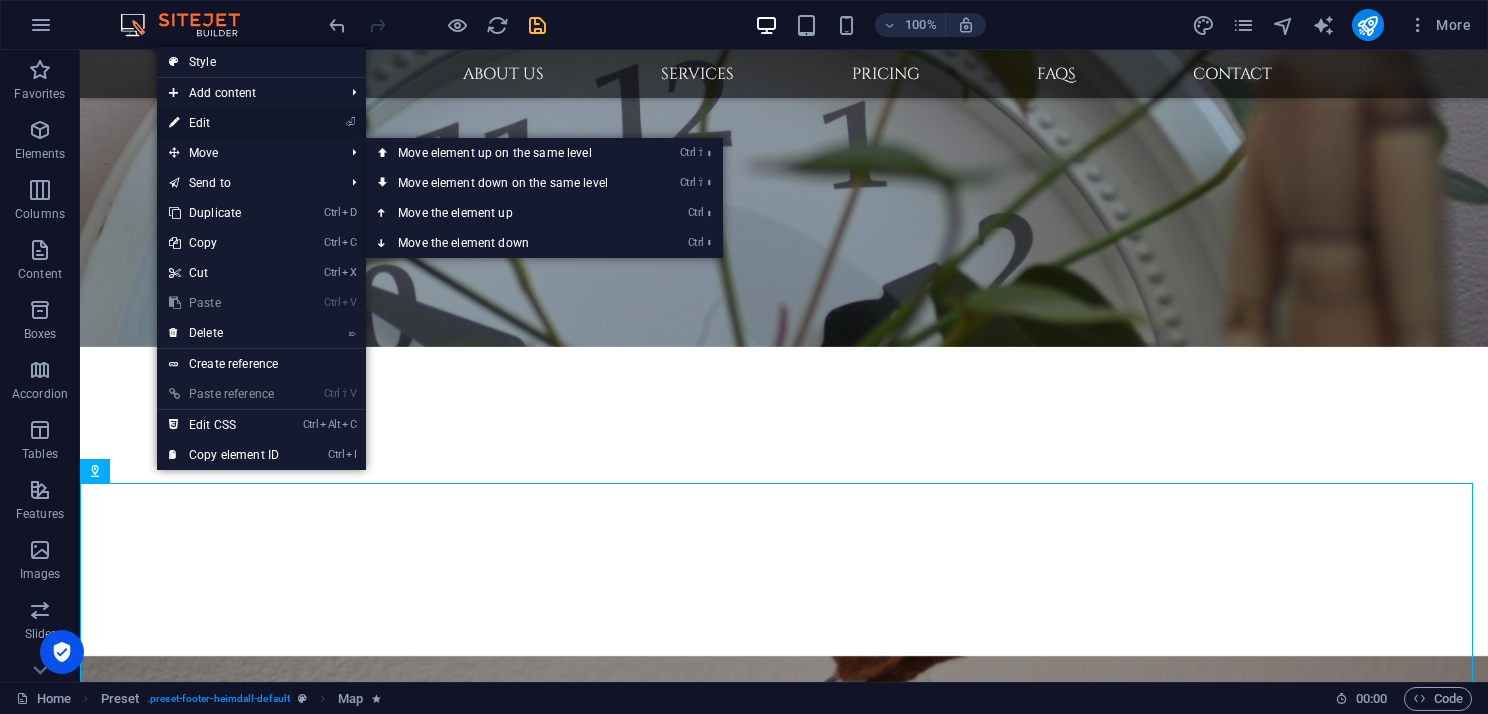 scroll, scrollTop: 3153, scrollLeft: 0, axis: vertical 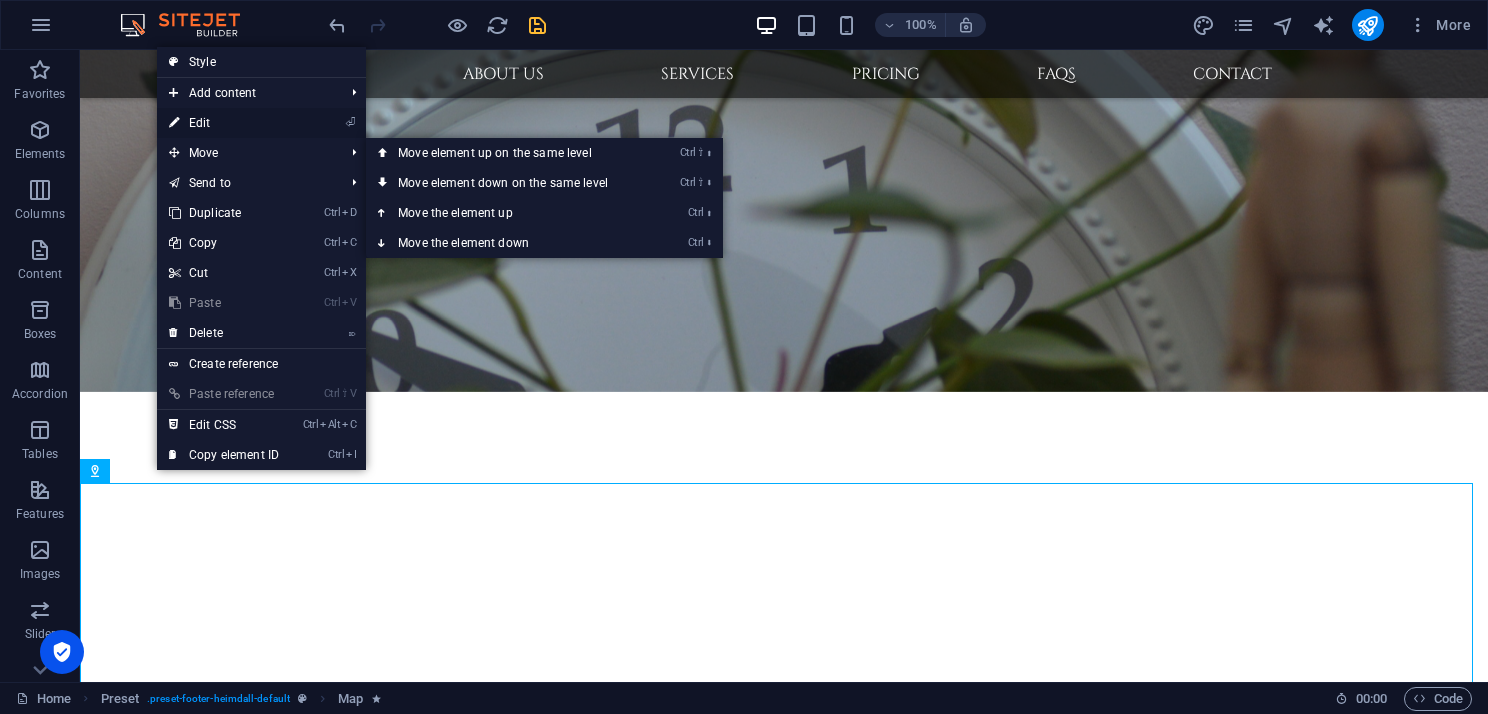 select on "move-bottom-to-top" 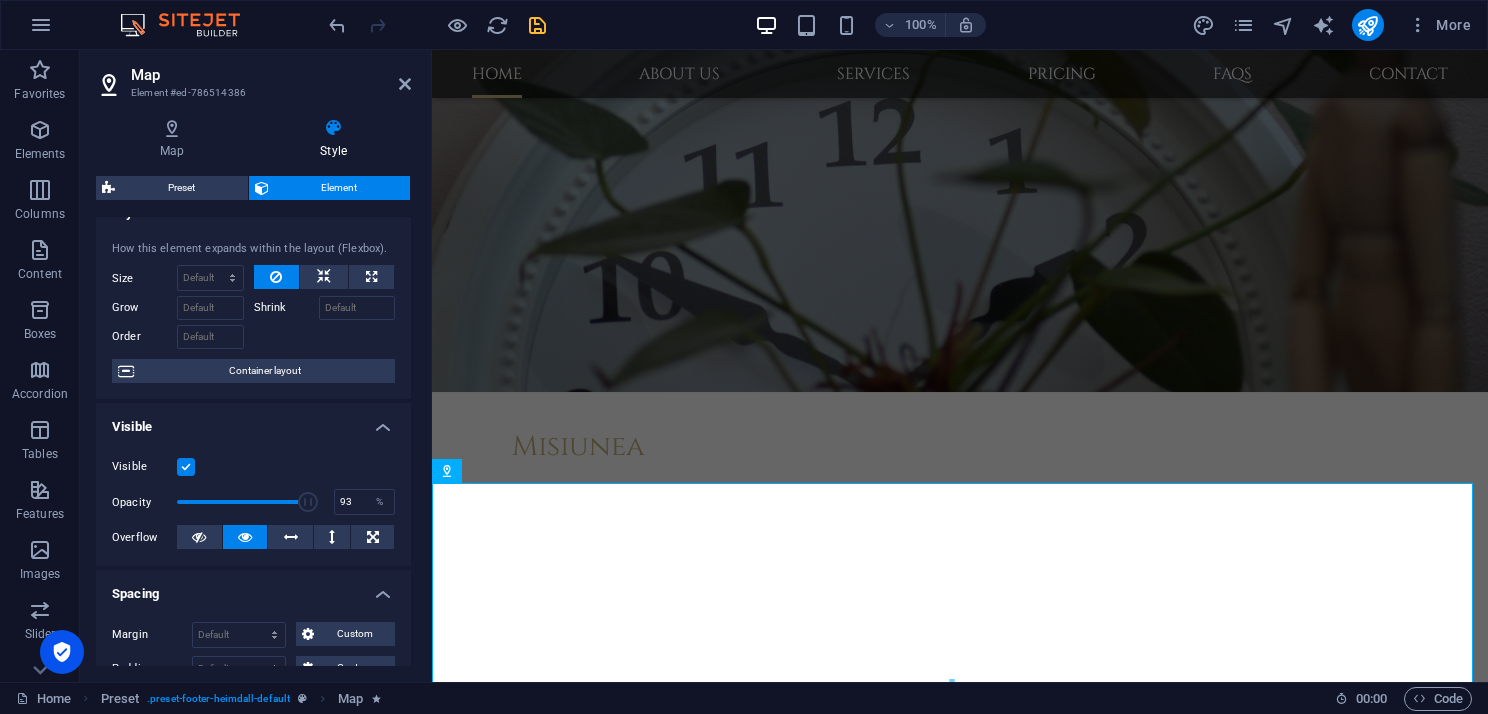scroll, scrollTop: 0, scrollLeft: 0, axis: both 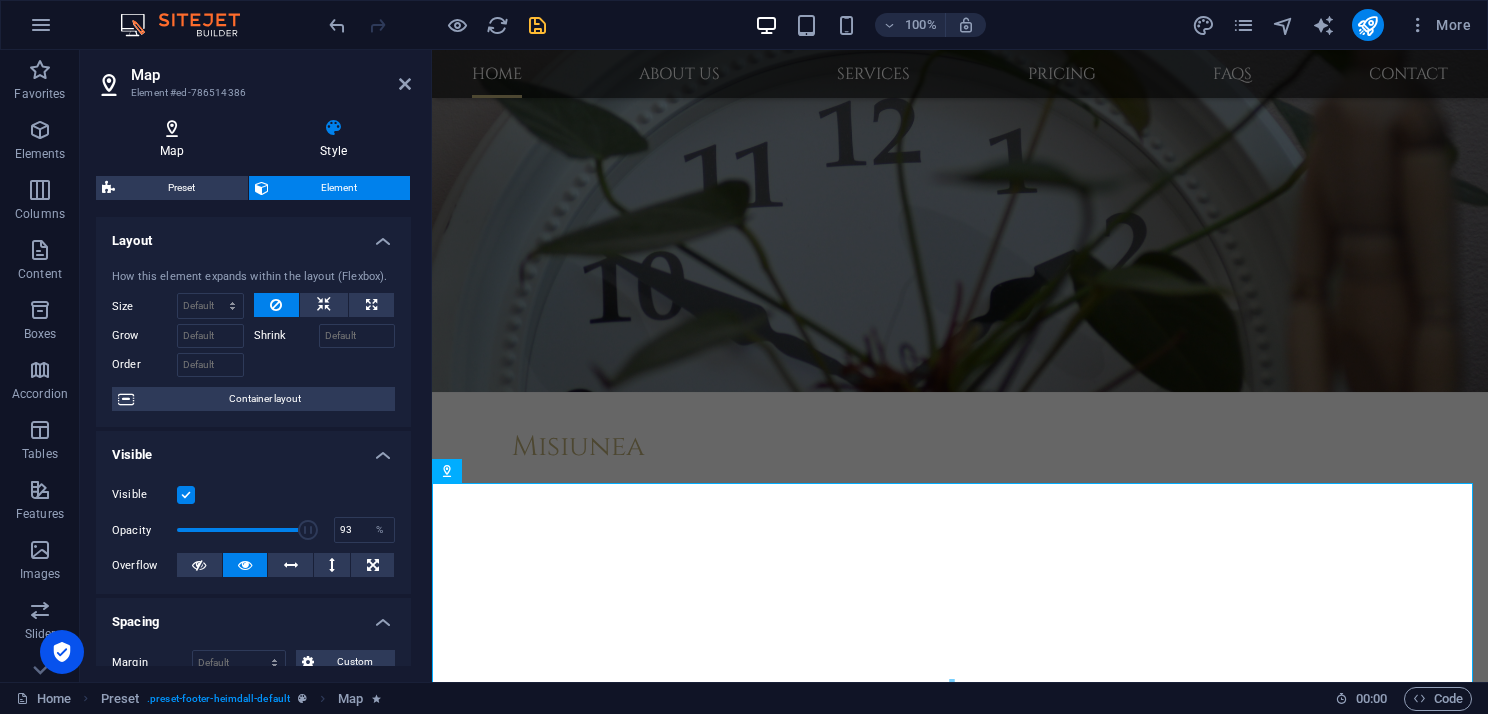 click on "Map" at bounding box center (176, 139) 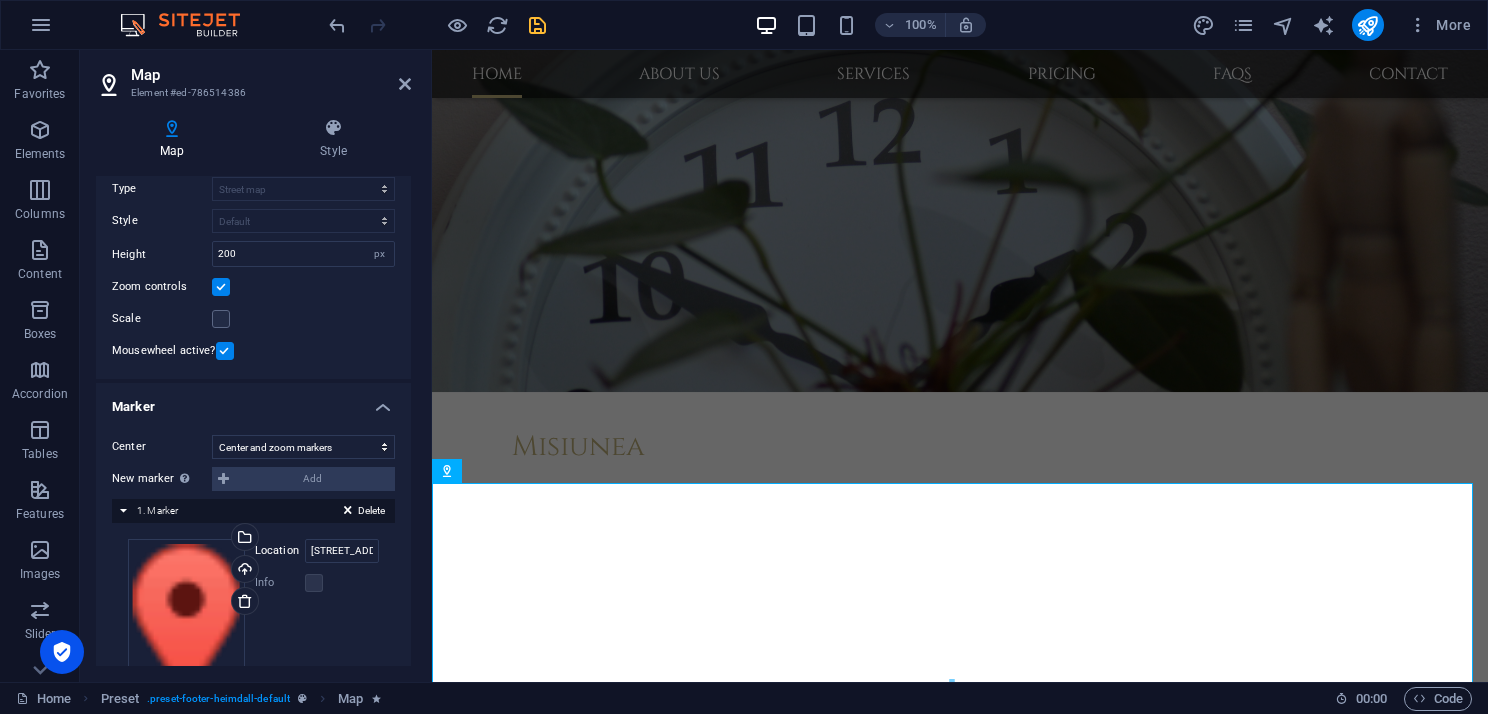 scroll, scrollTop: 200, scrollLeft: 0, axis: vertical 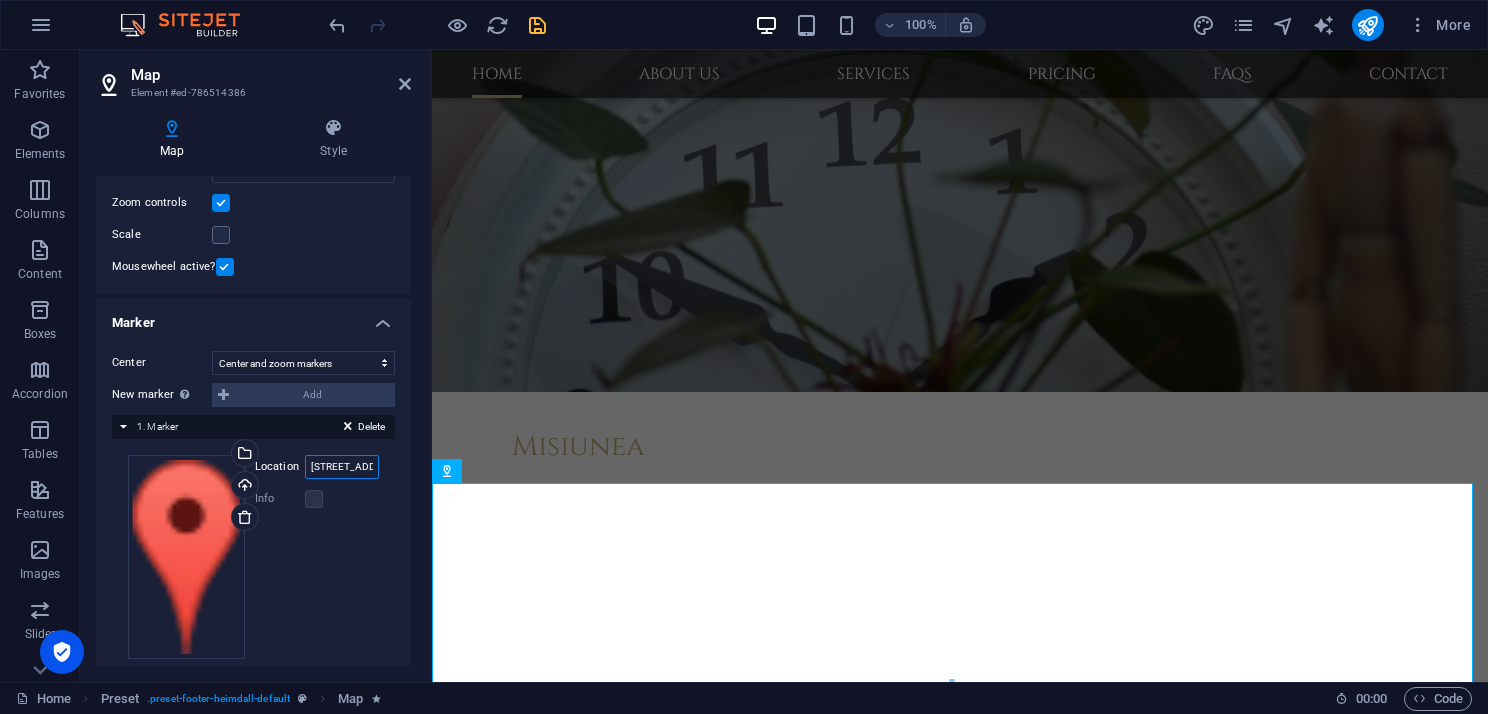 click on "[STREET_ADDRESS] M2" at bounding box center [342, 467] 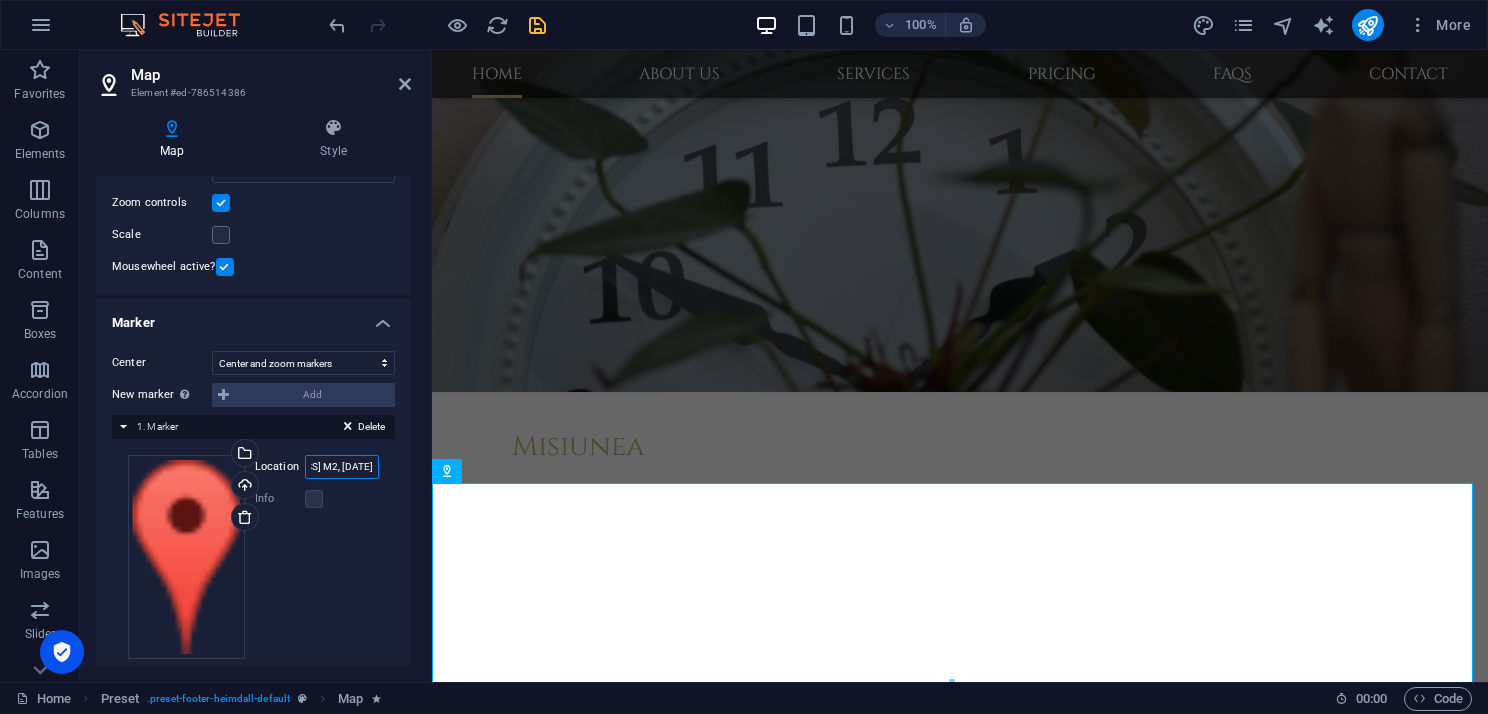 scroll, scrollTop: 0, scrollLeft: 171, axis: horizontal 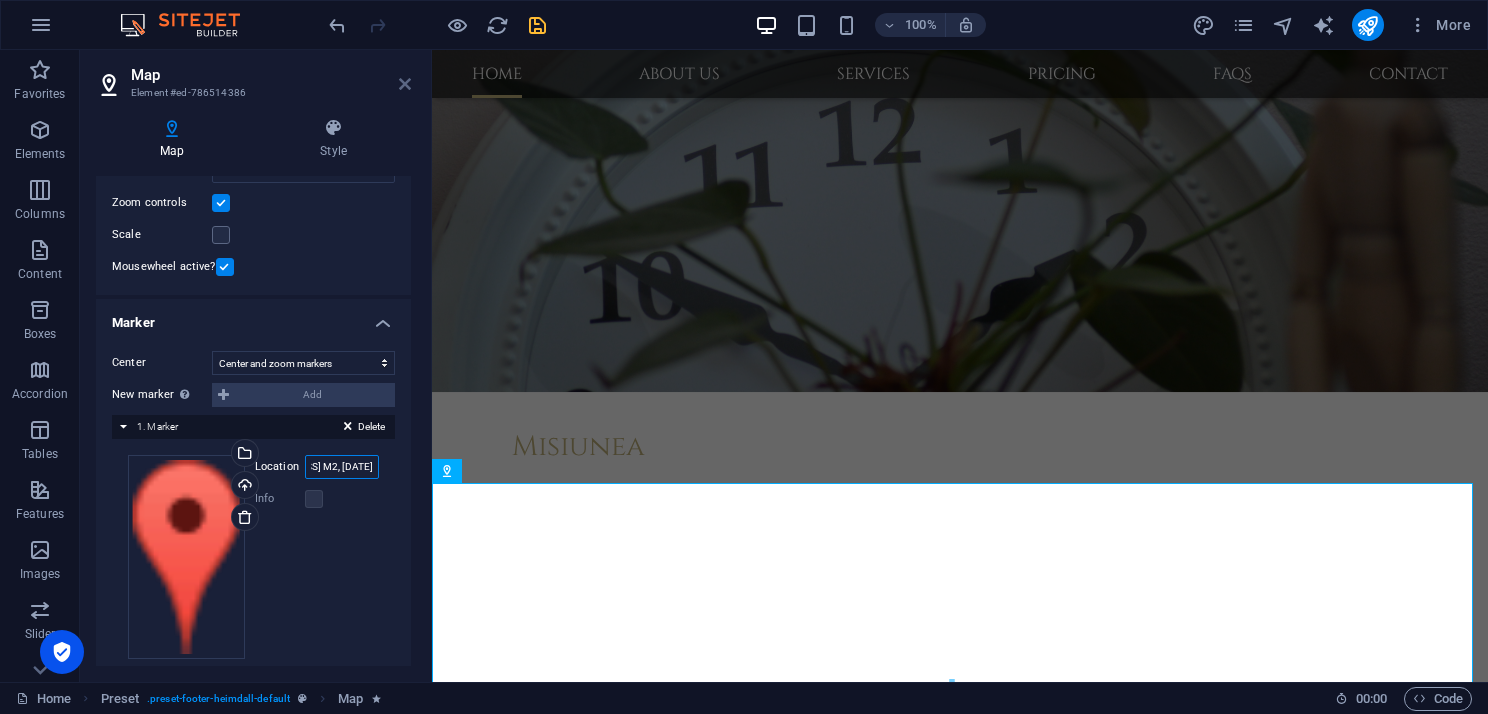 type on "[STREET_ADDRESS] M2, [DATE]" 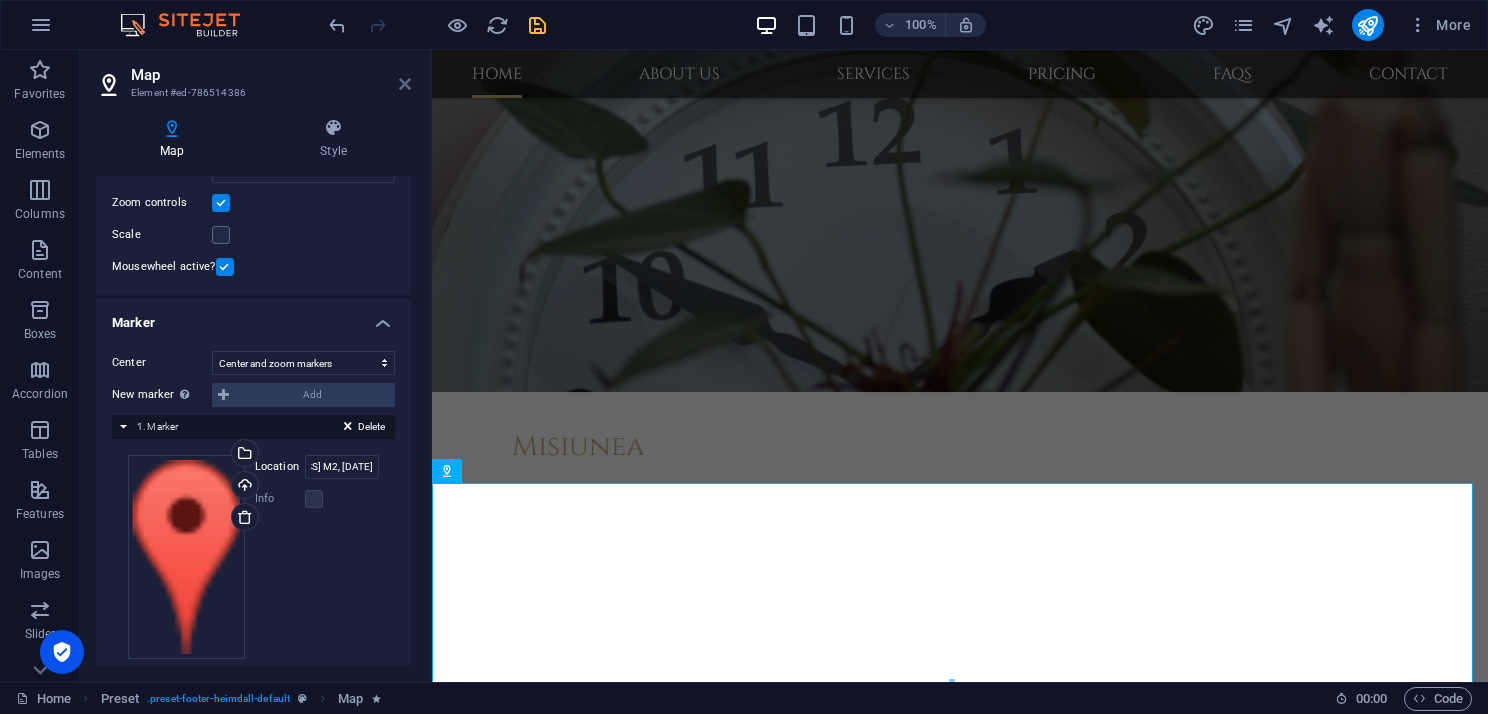 click at bounding box center (405, 84) 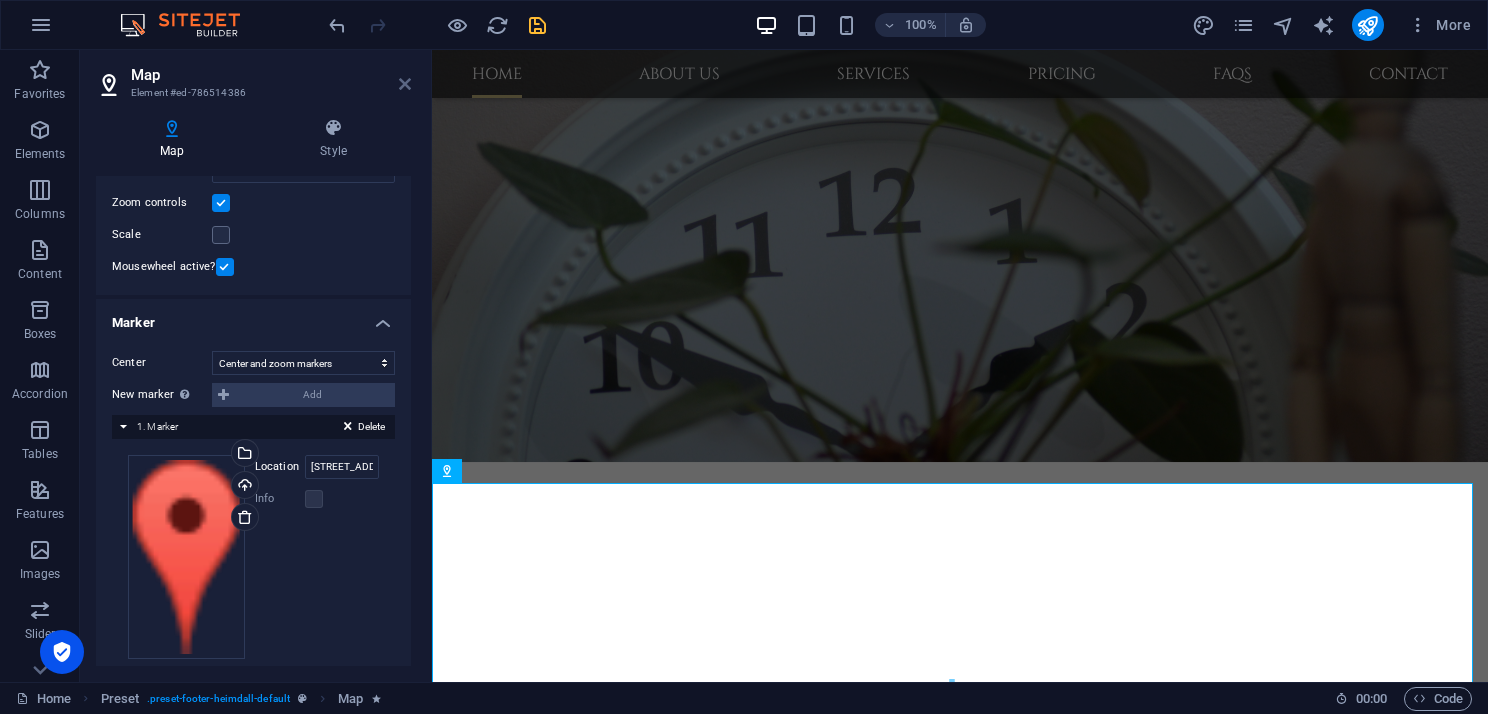 scroll, scrollTop: 3198, scrollLeft: 0, axis: vertical 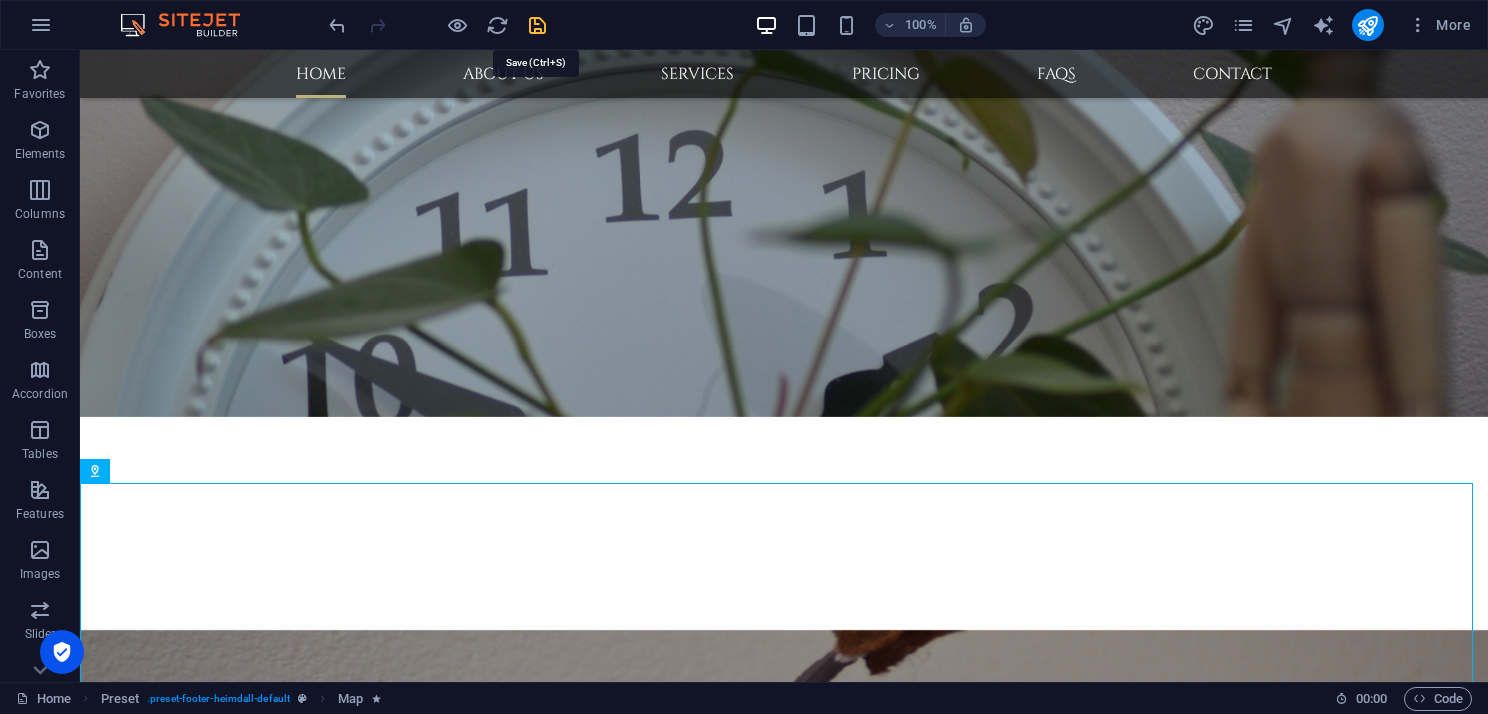 click at bounding box center [537, 25] 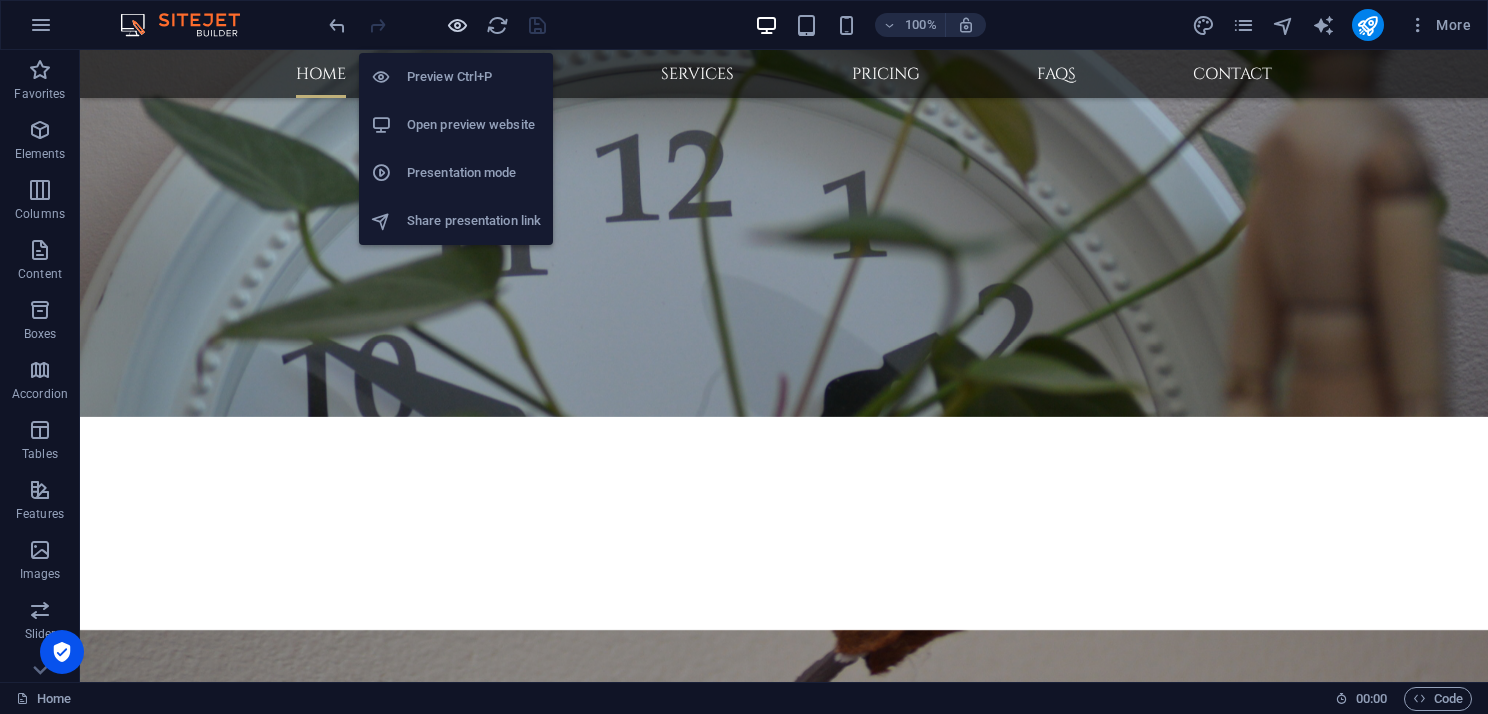 click at bounding box center (457, 25) 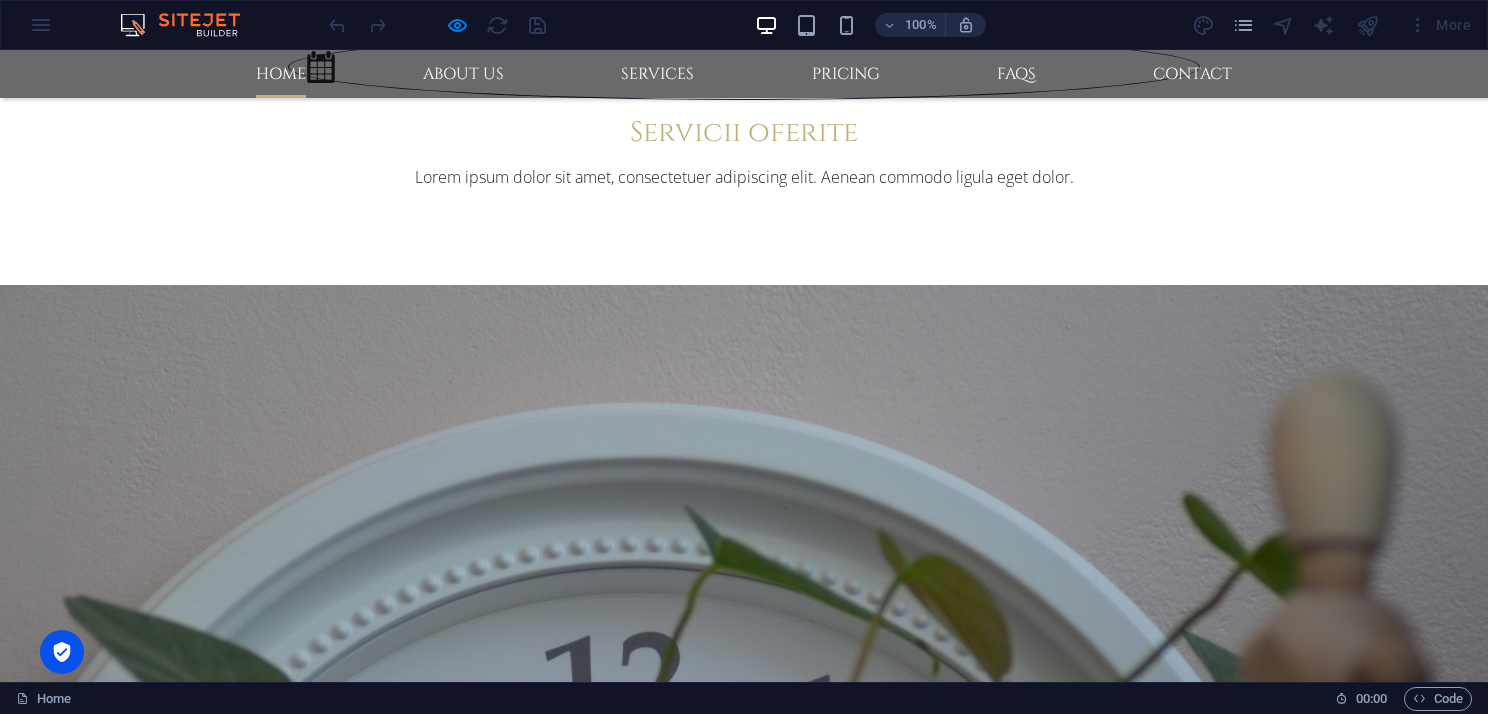 scroll, scrollTop: 2706, scrollLeft: 0, axis: vertical 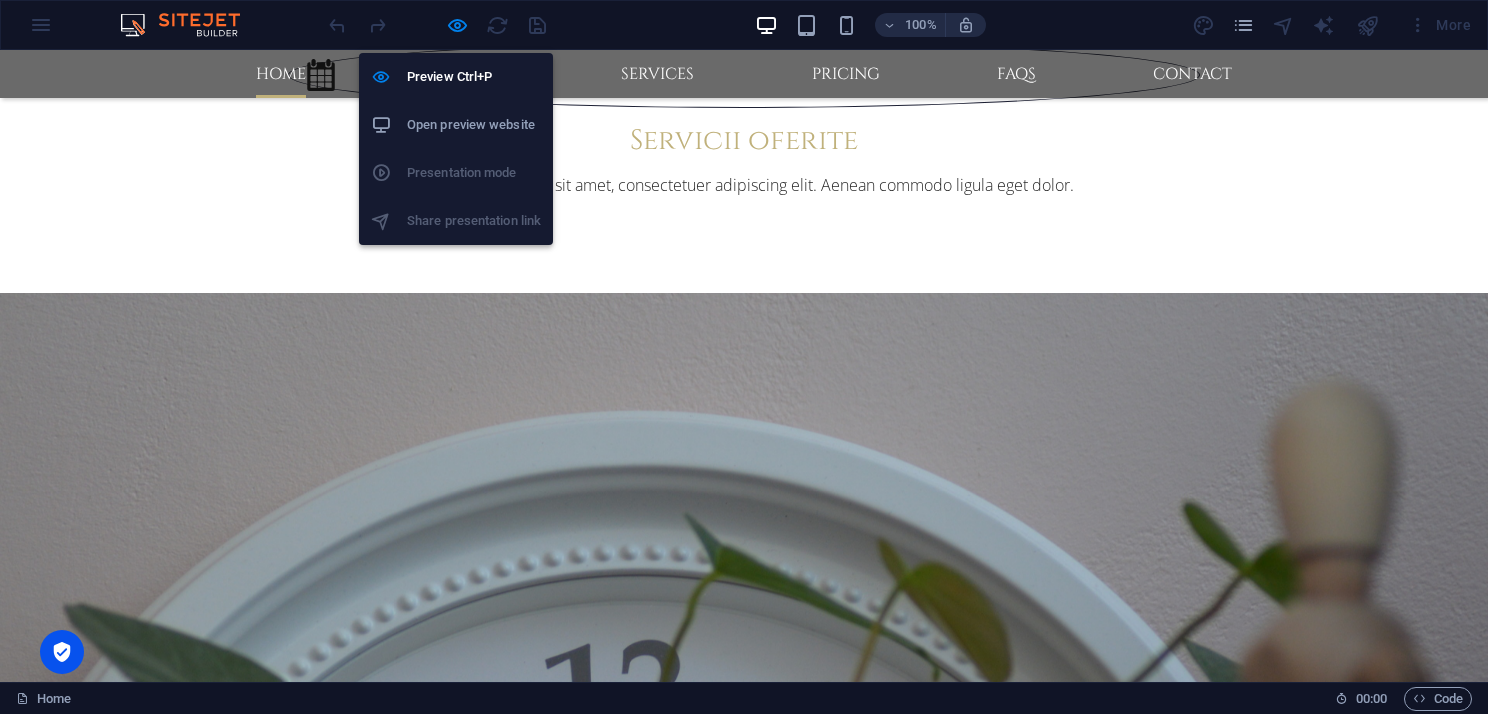click on "Open preview website" at bounding box center (474, 125) 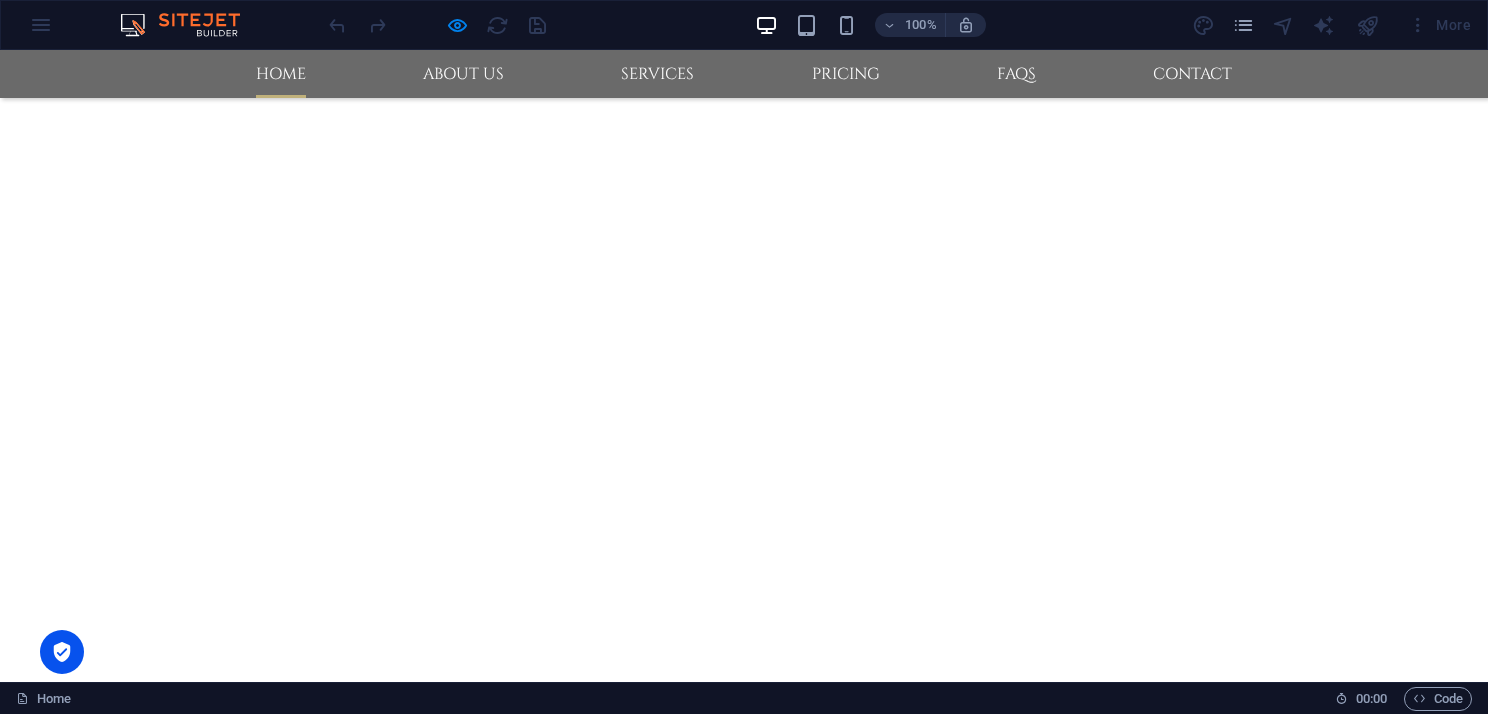 scroll, scrollTop: 206, scrollLeft: 0, axis: vertical 